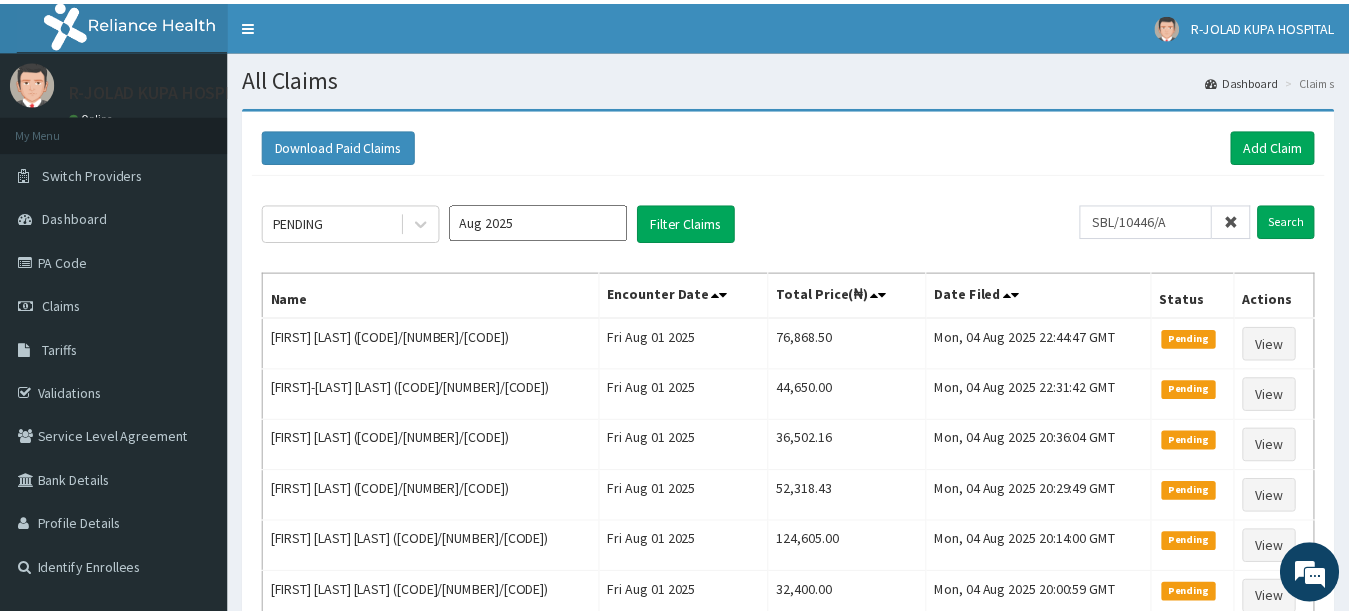 scroll, scrollTop: 0, scrollLeft: 0, axis: both 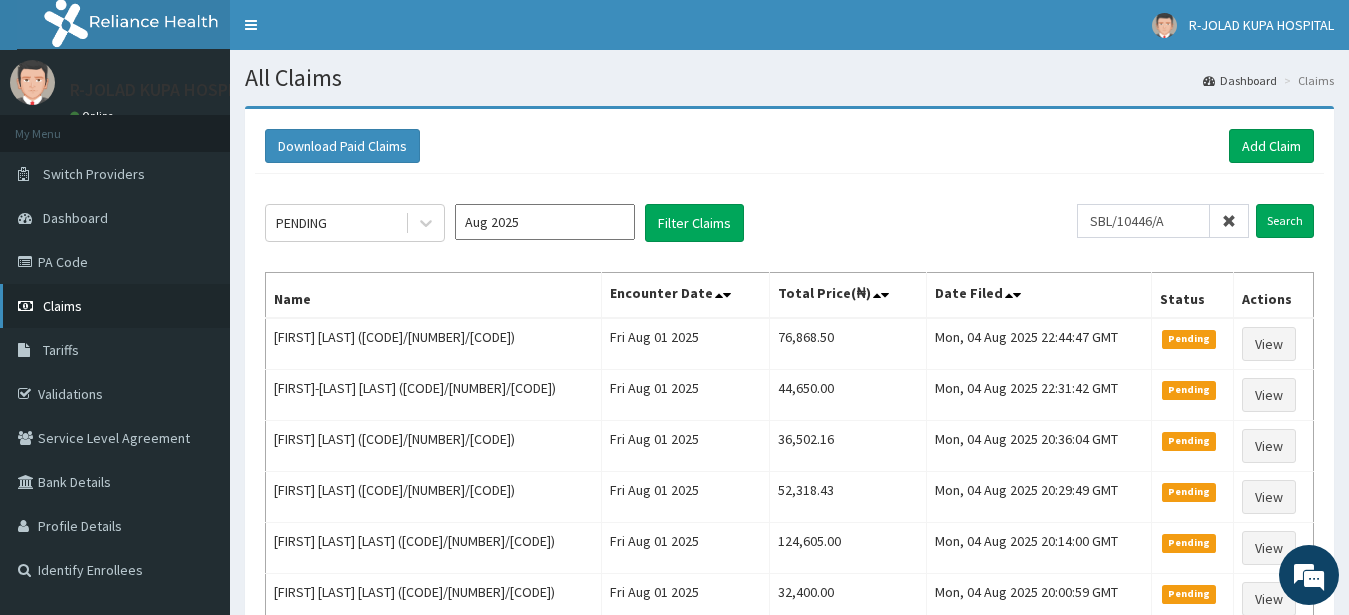 click on "Claims" at bounding box center [62, 306] 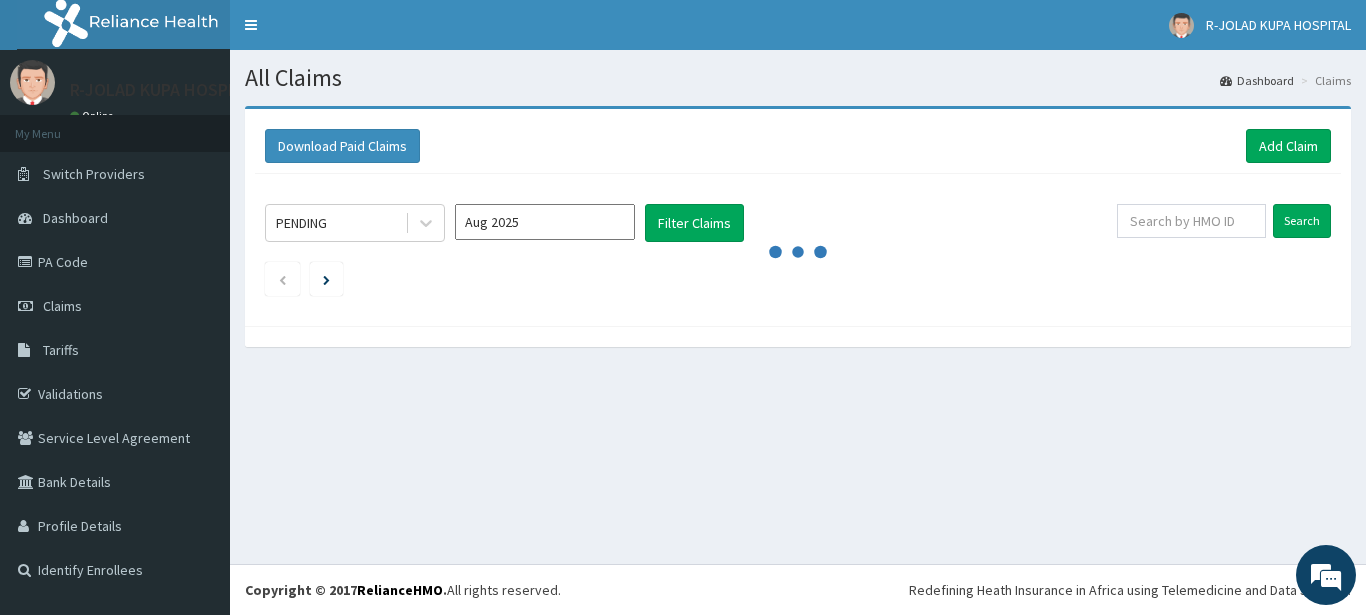 scroll, scrollTop: 0, scrollLeft: 0, axis: both 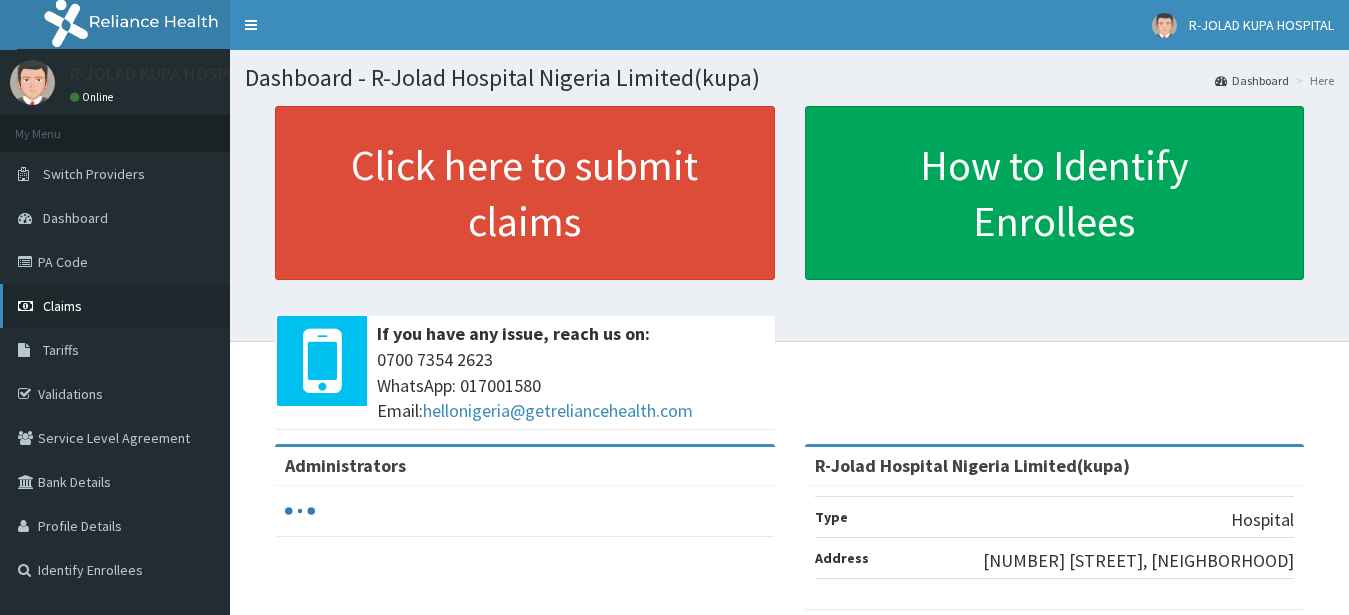 click on "Claims" at bounding box center (62, 306) 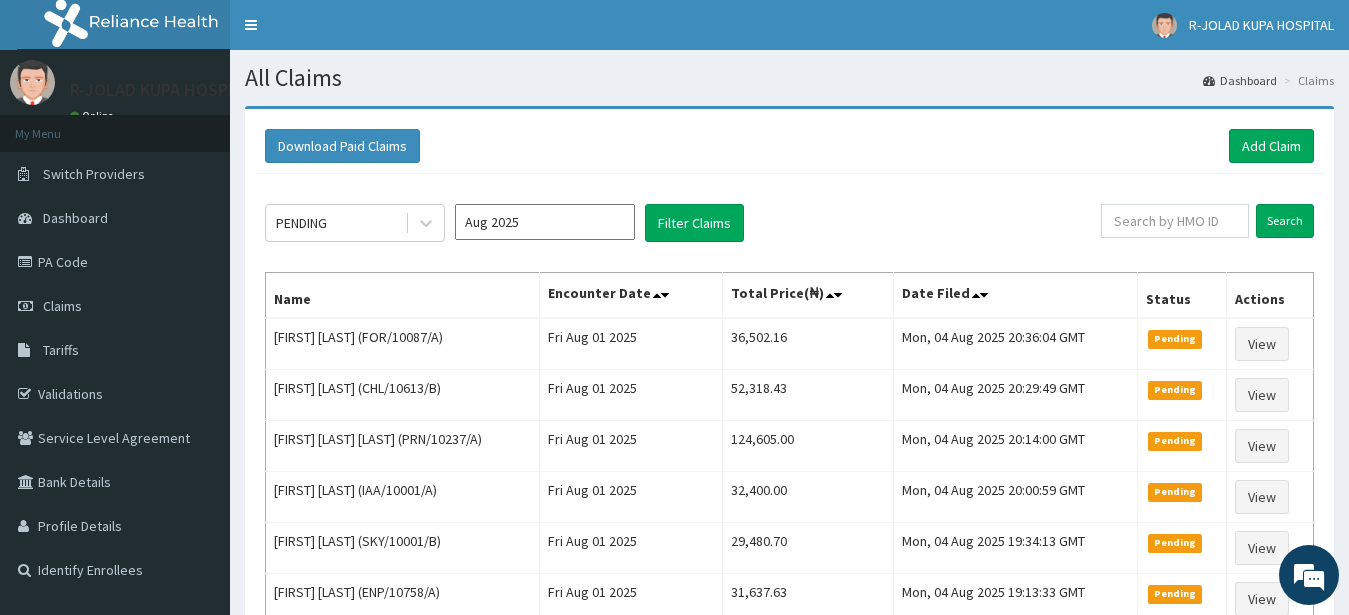 scroll, scrollTop: 0, scrollLeft: 0, axis: both 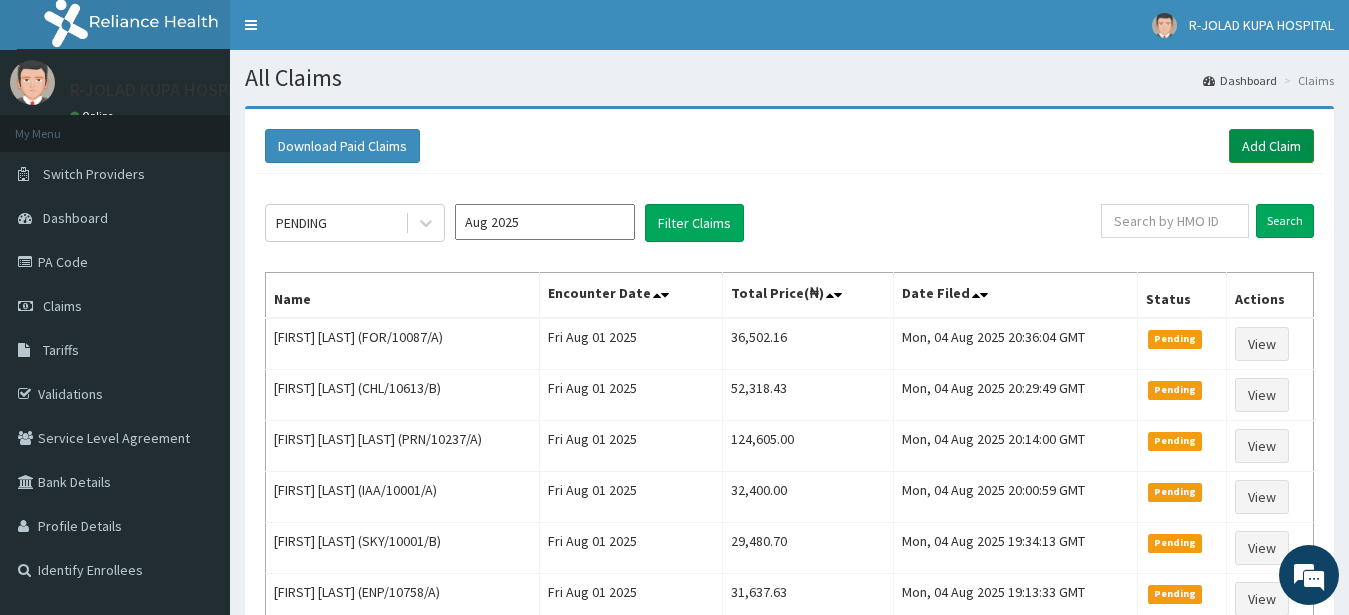 click on "Add Claim" at bounding box center (1271, 146) 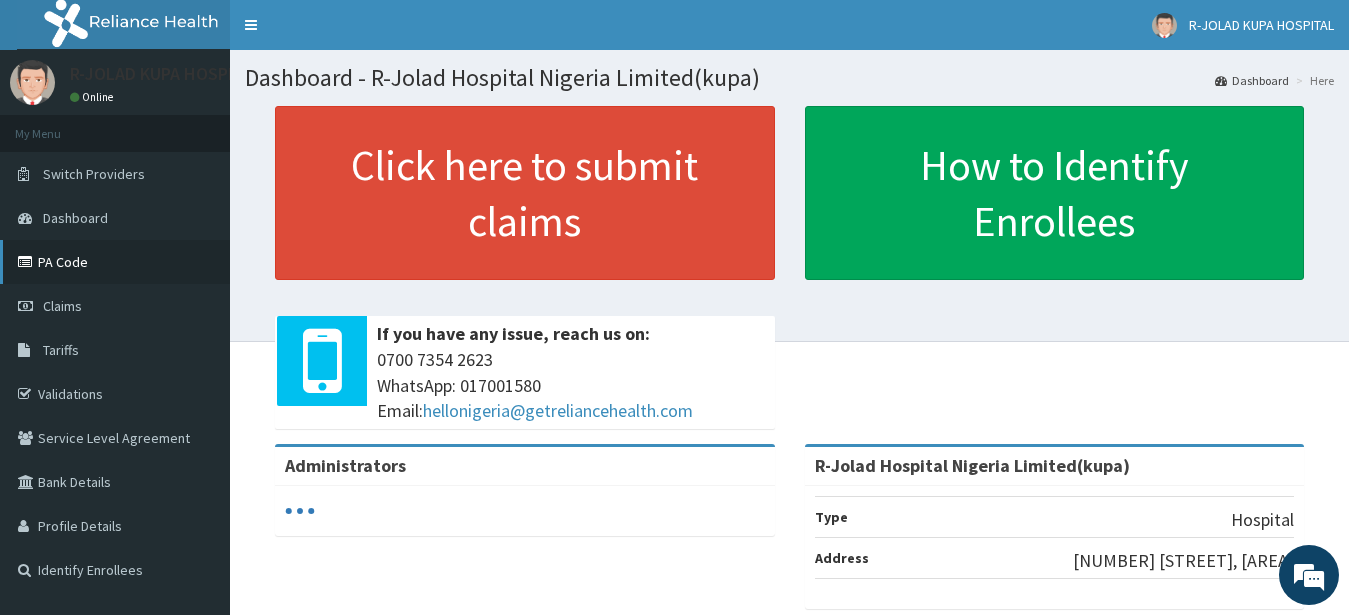 scroll, scrollTop: 0, scrollLeft: 0, axis: both 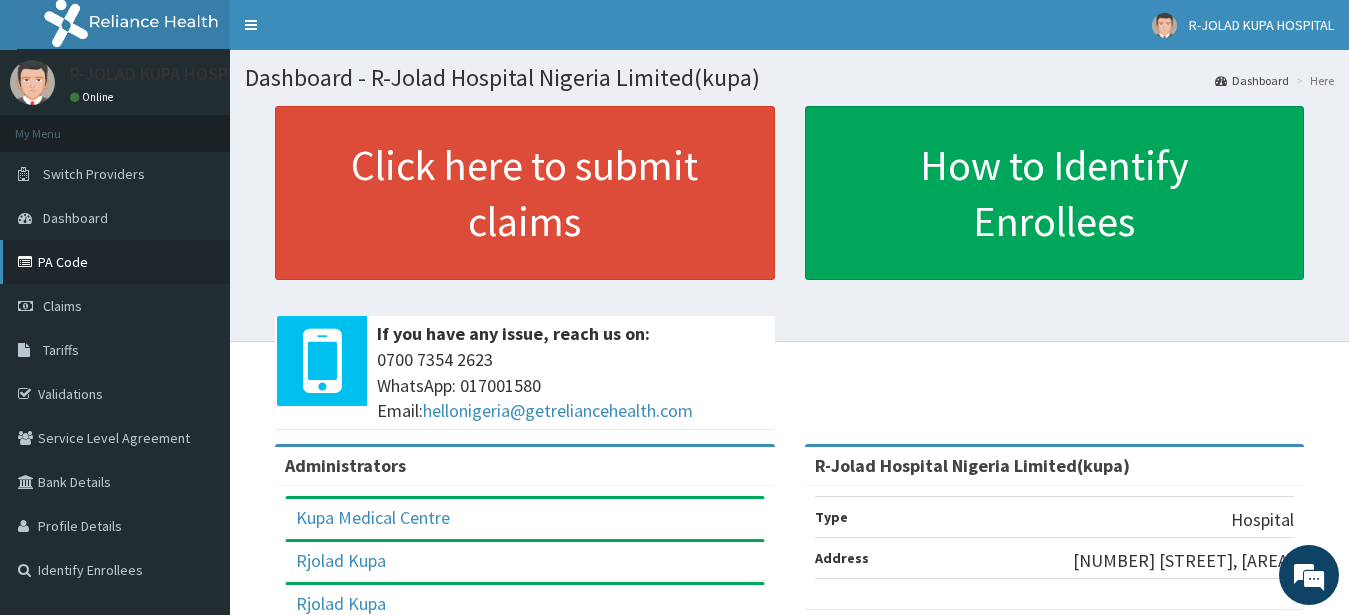 click on "PA Code" at bounding box center (115, 262) 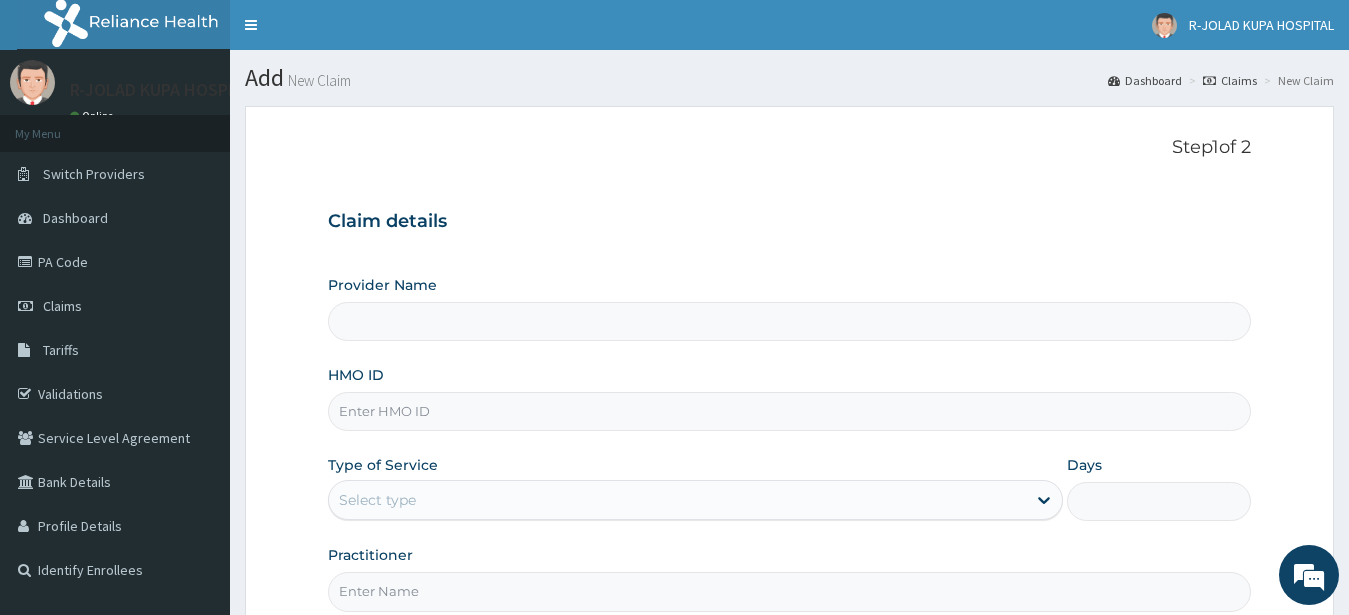 scroll, scrollTop: 204, scrollLeft: 0, axis: vertical 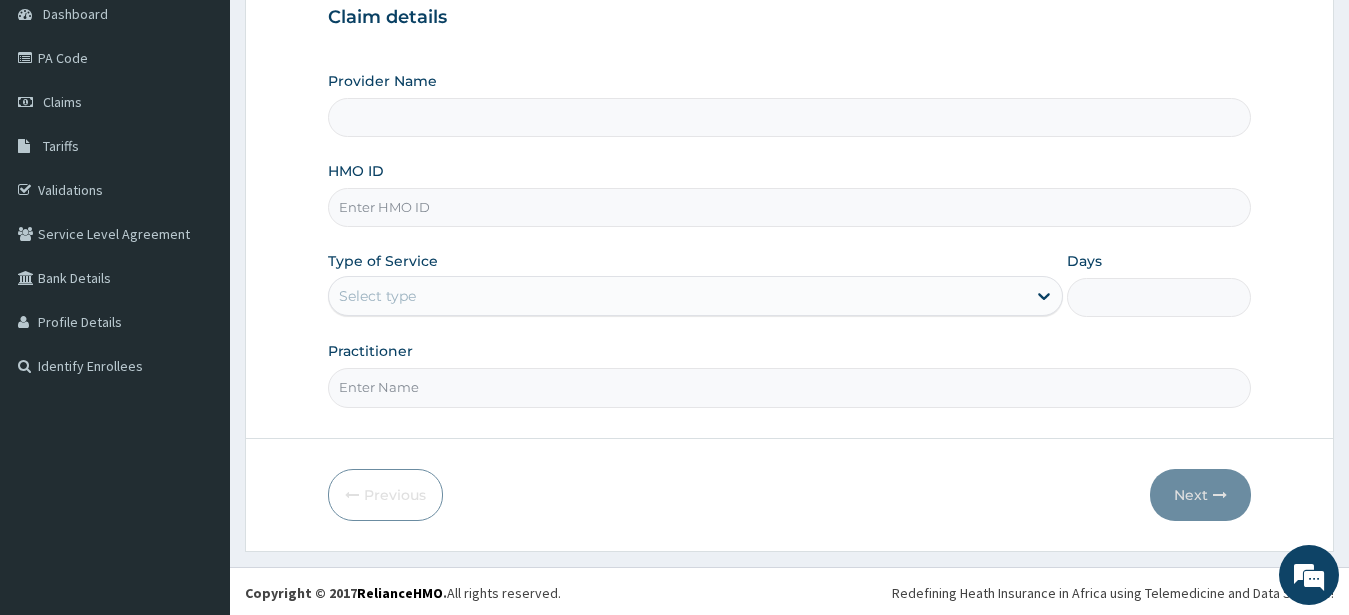 type on "R-Jolad Hospital Nigeria Limited(kupa)" 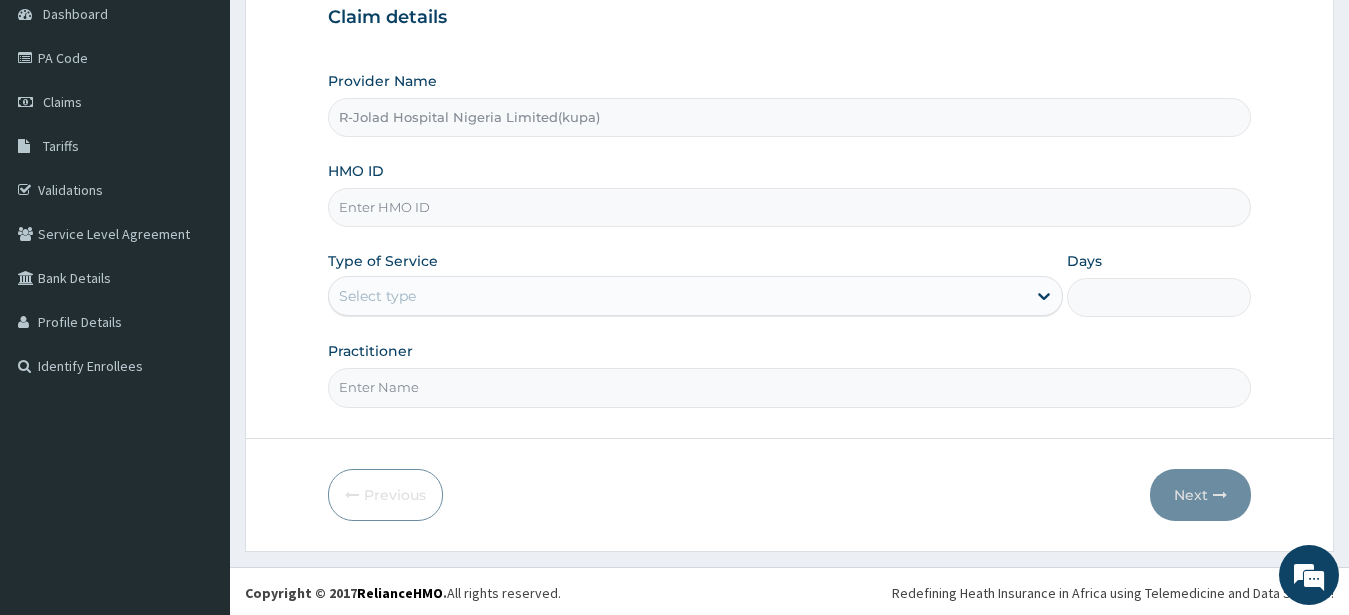click on "HMO ID" at bounding box center (790, 207) 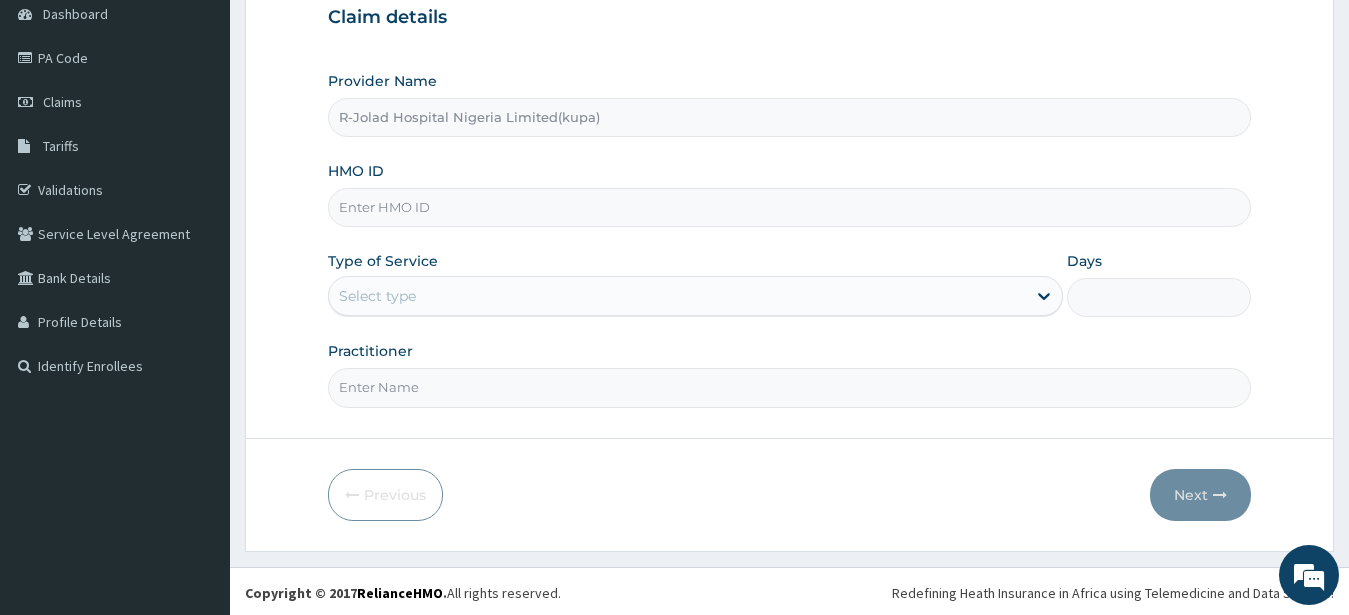 paste on "TEN/10056/D" 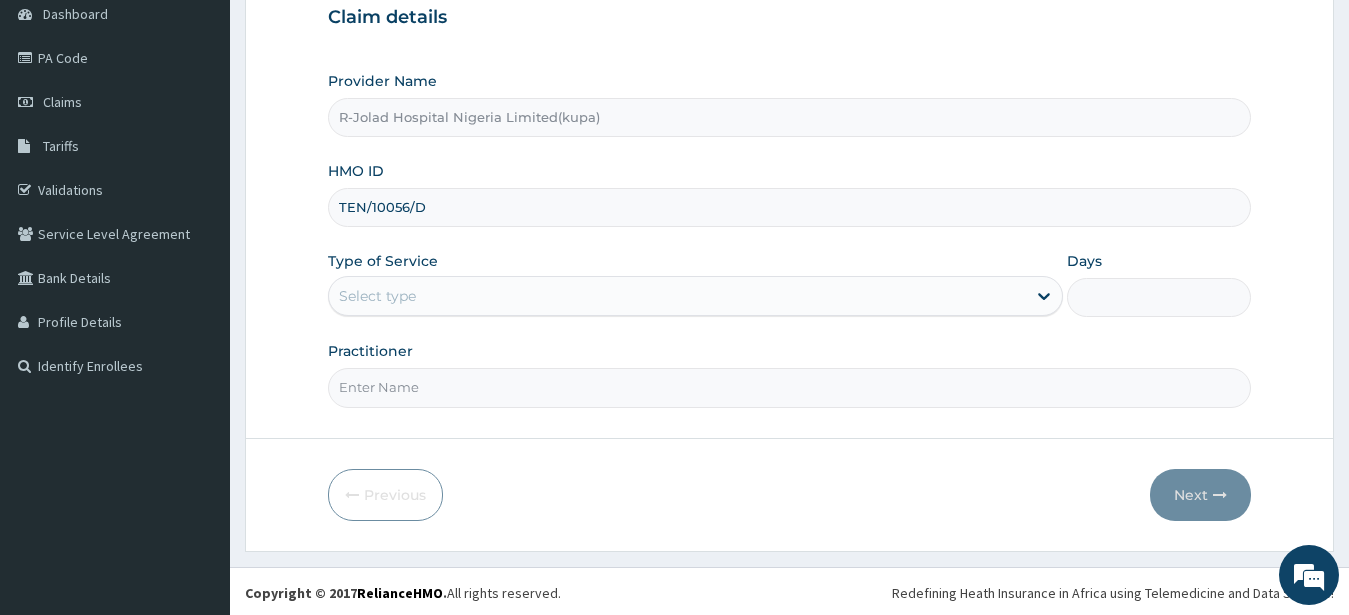 type on "TEN/10056/D" 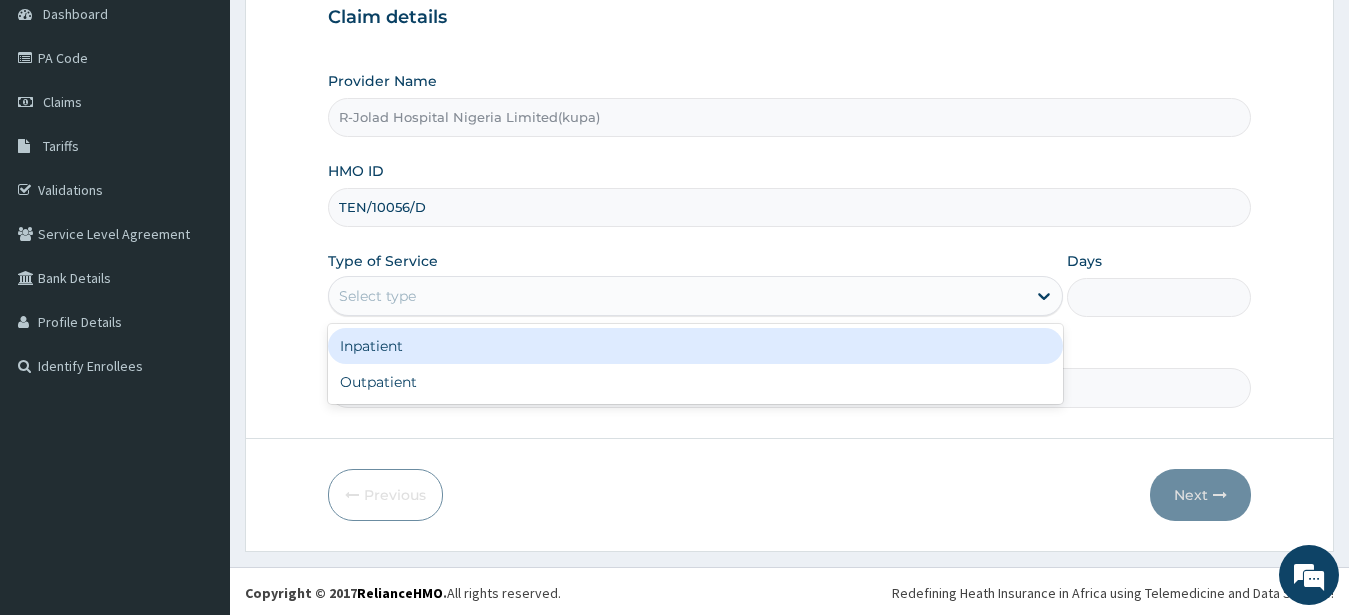 click on "Select type" at bounding box center (377, 296) 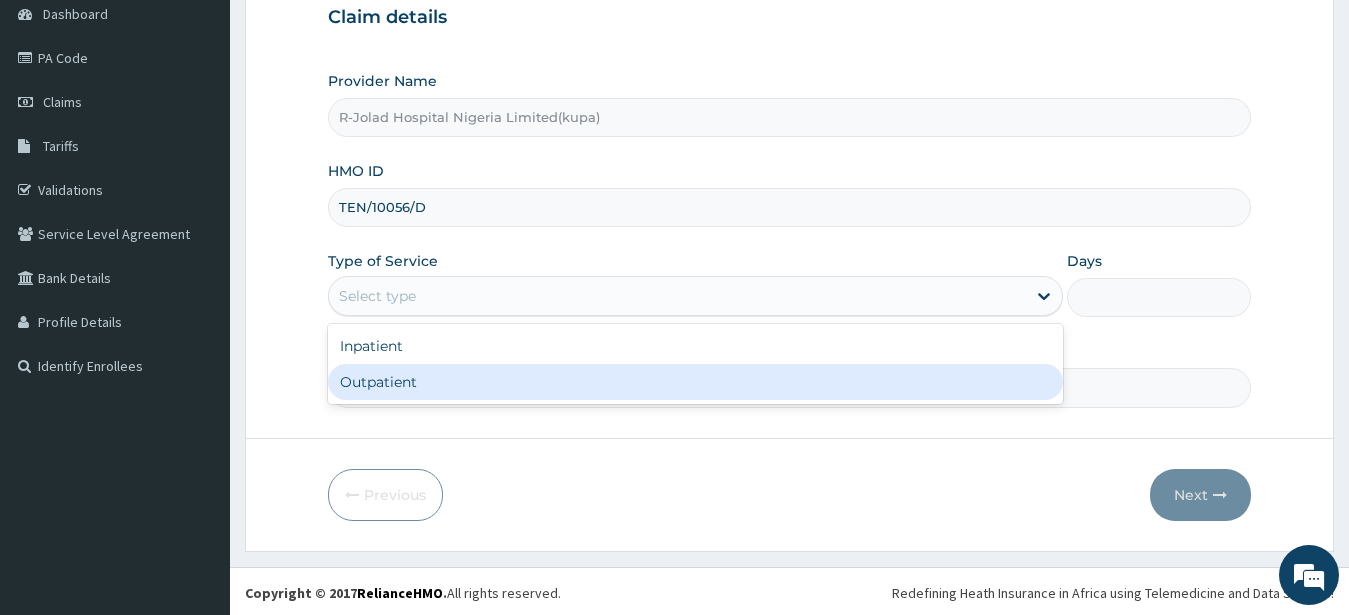 click on "Outpatient" at bounding box center (696, 382) 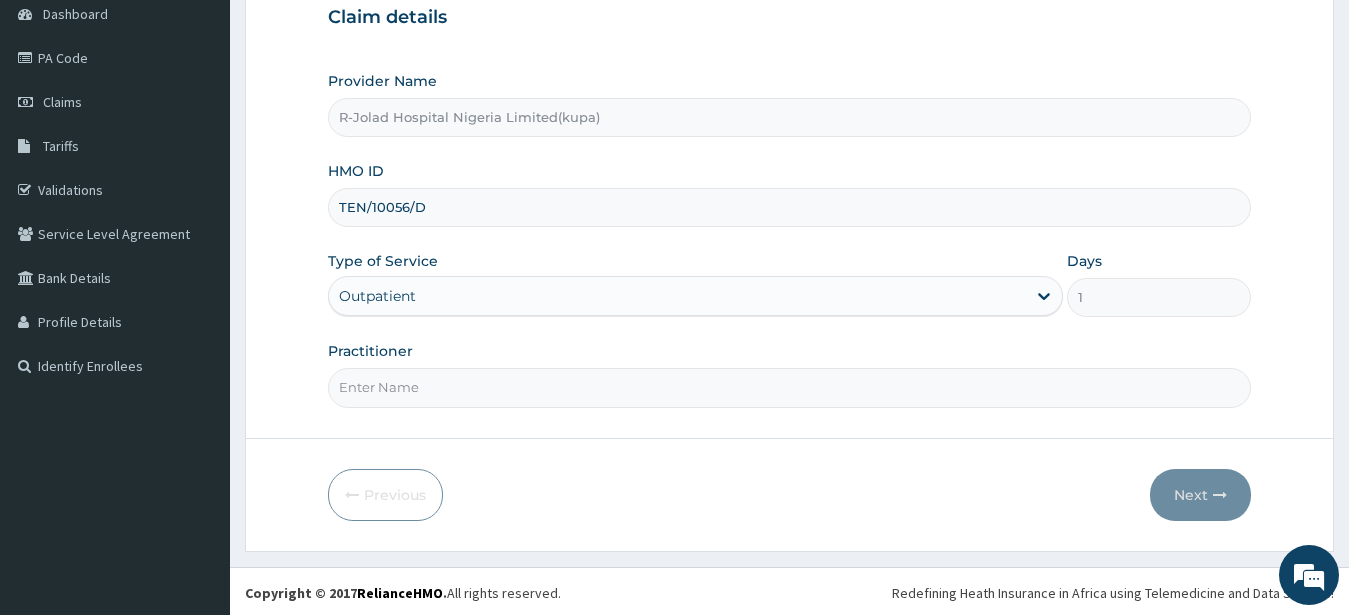 click on "Practitioner" at bounding box center (790, 387) 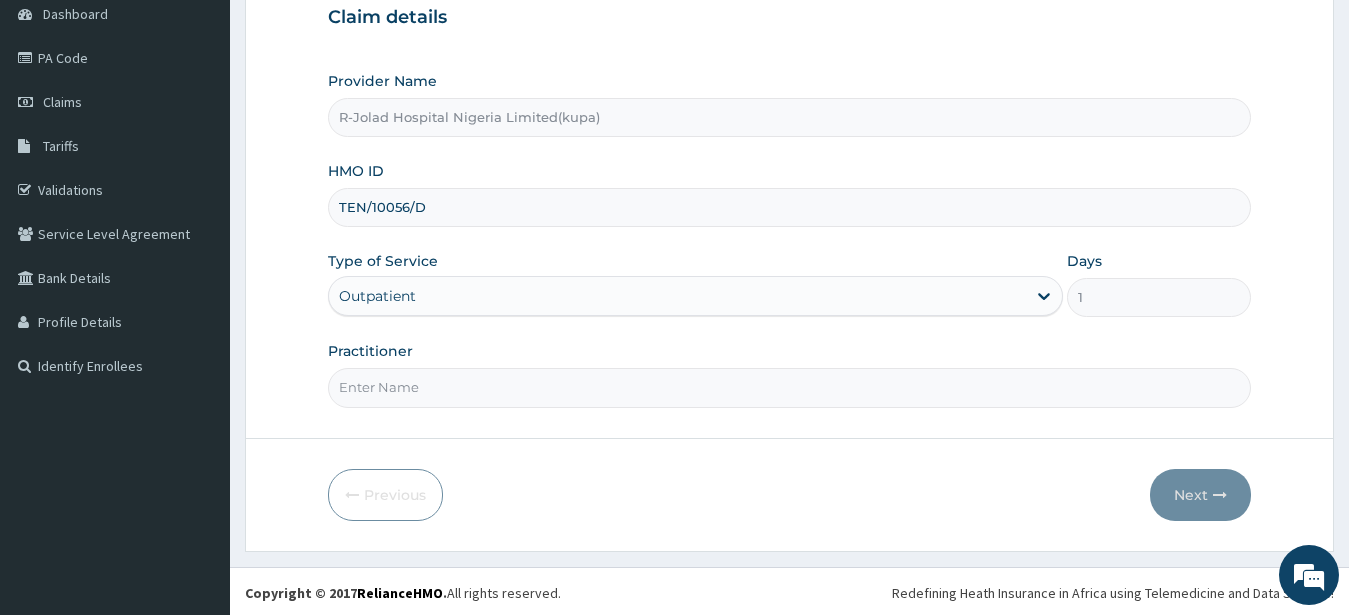 scroll, scrollTop: 0, scrollLeft: 0, axis: both 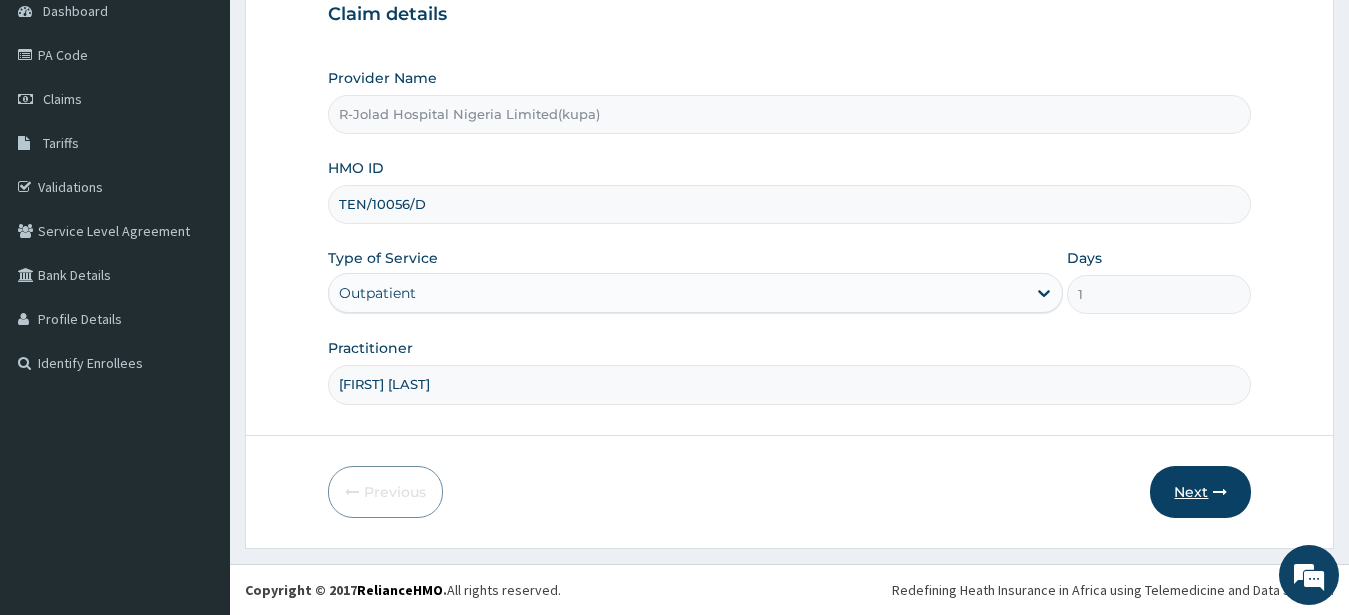 type on "JOSEPH JOHN" 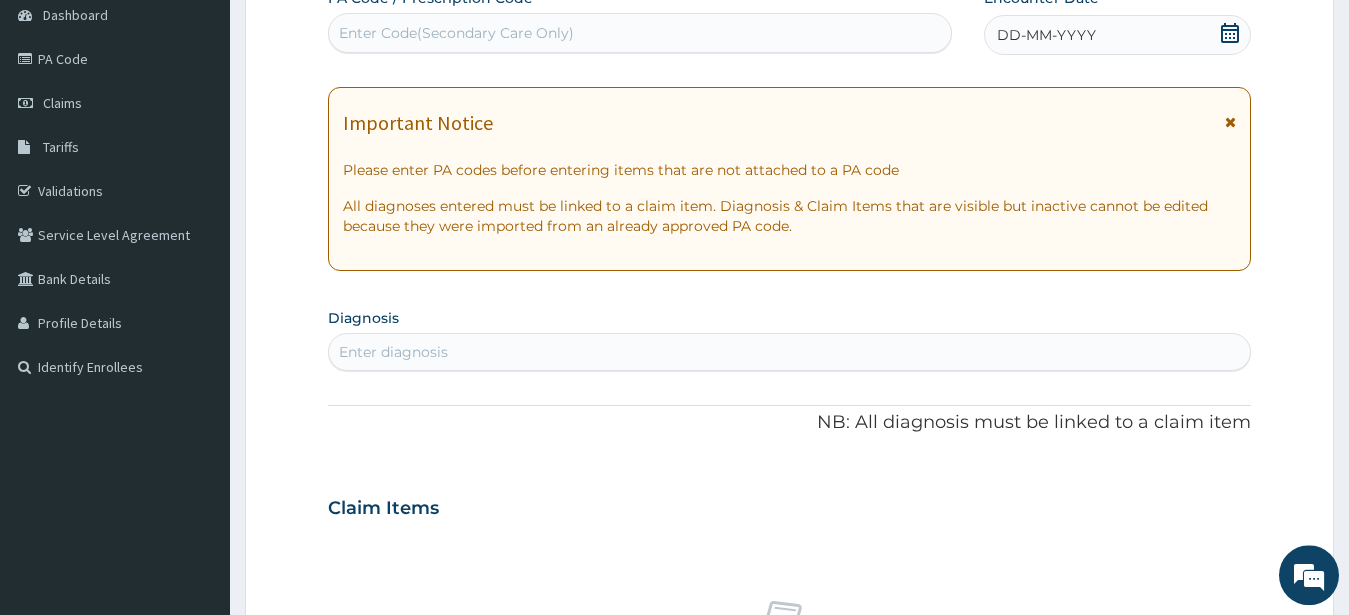 scroll, scrollTop: 3, scrollLeft: 0, axis: vertical 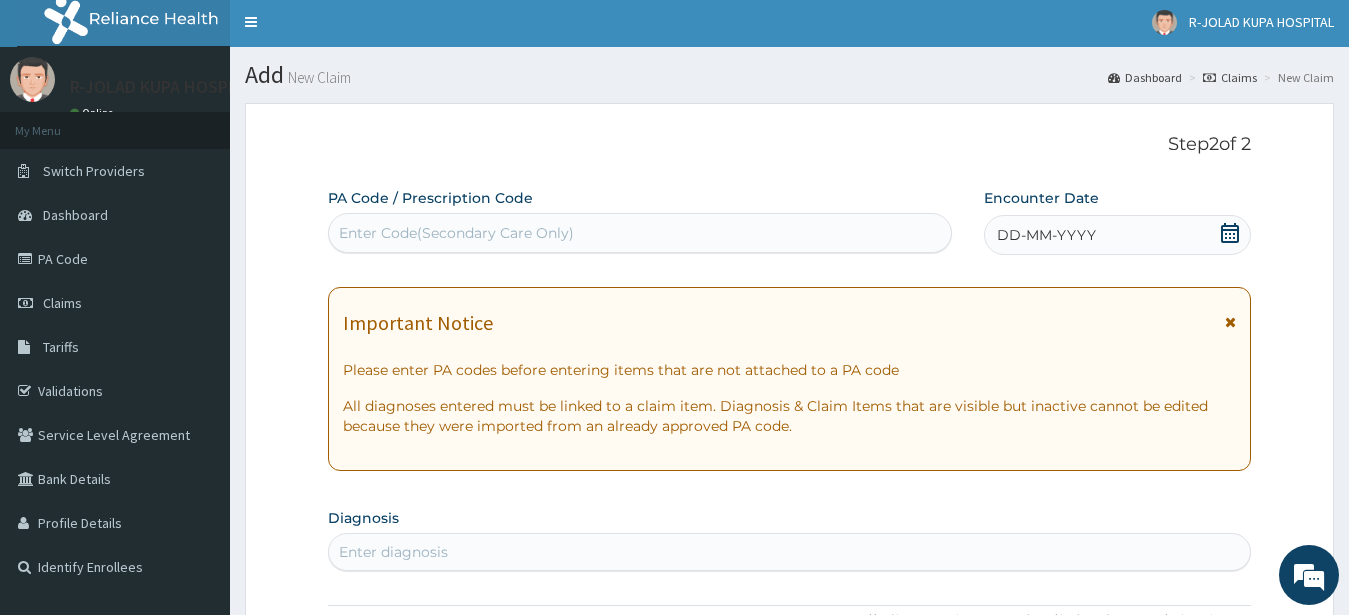 click 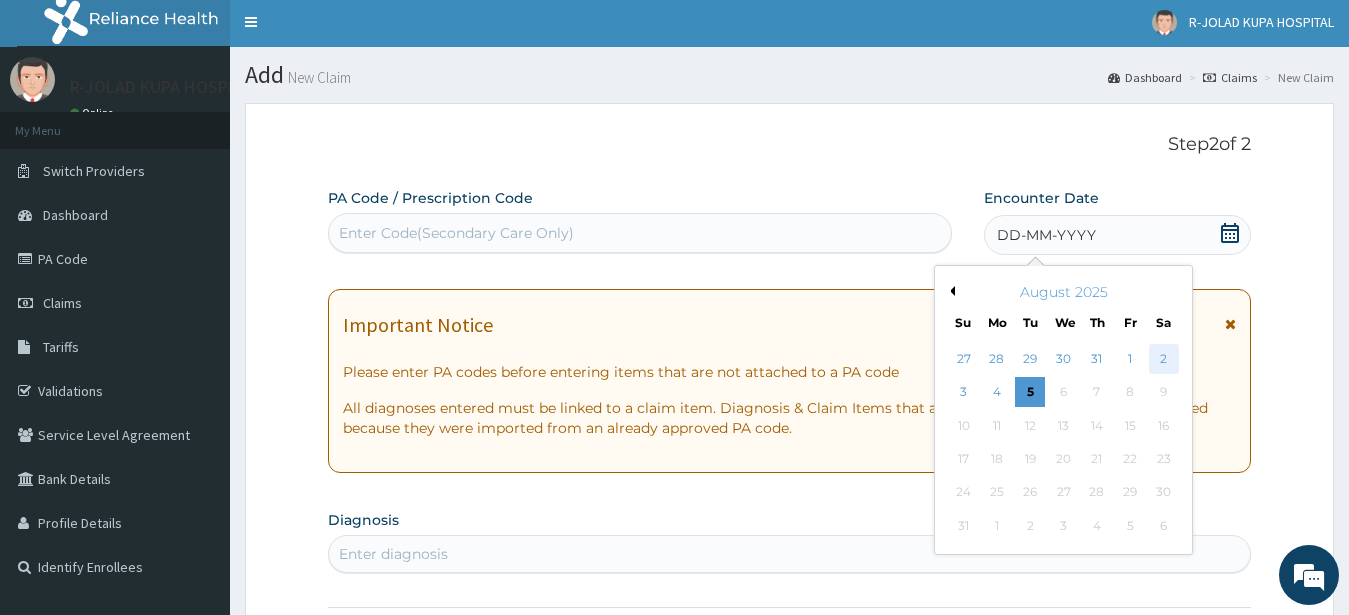 click on "2" at bounding box center [1163, 359] 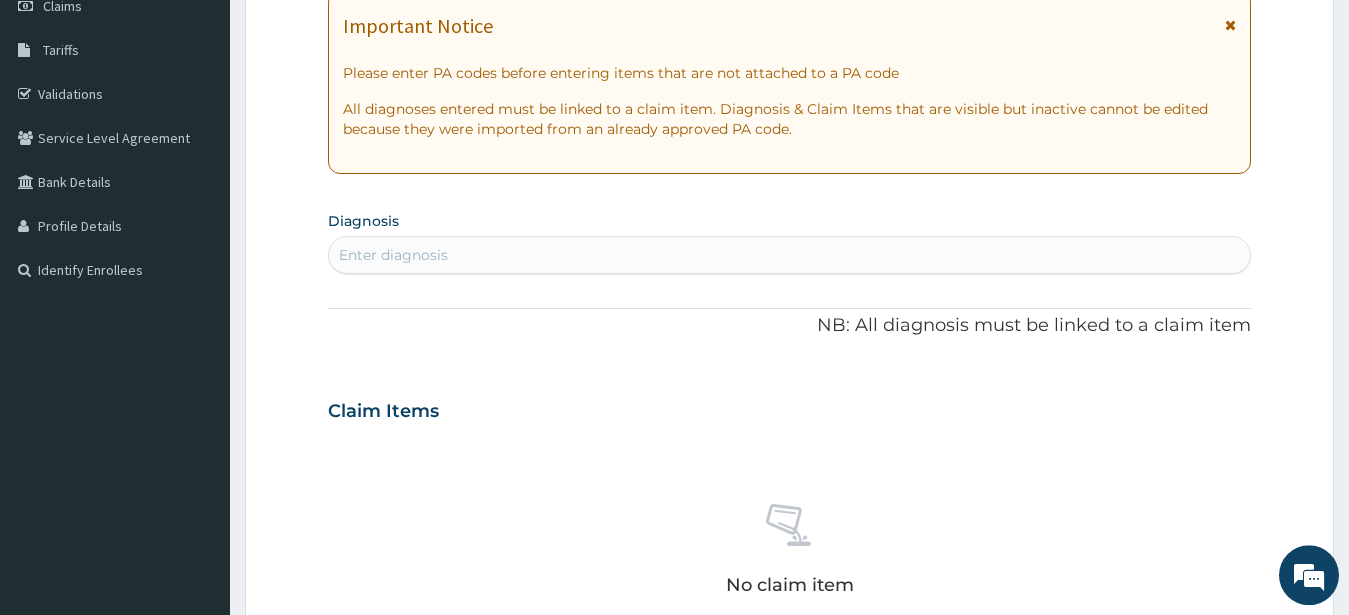 scroll, scrollTop: 309, scrollLeft: 0, axis: vertical 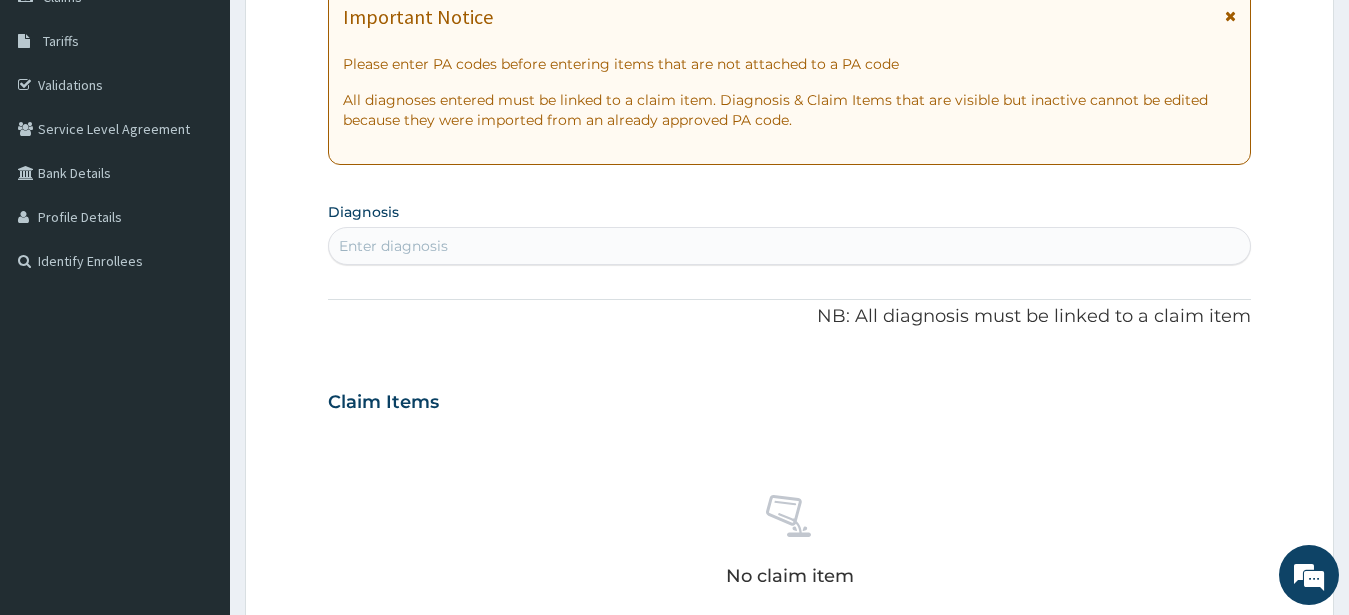 click on "Enter diagnosis" at bounding box center (393, 246) 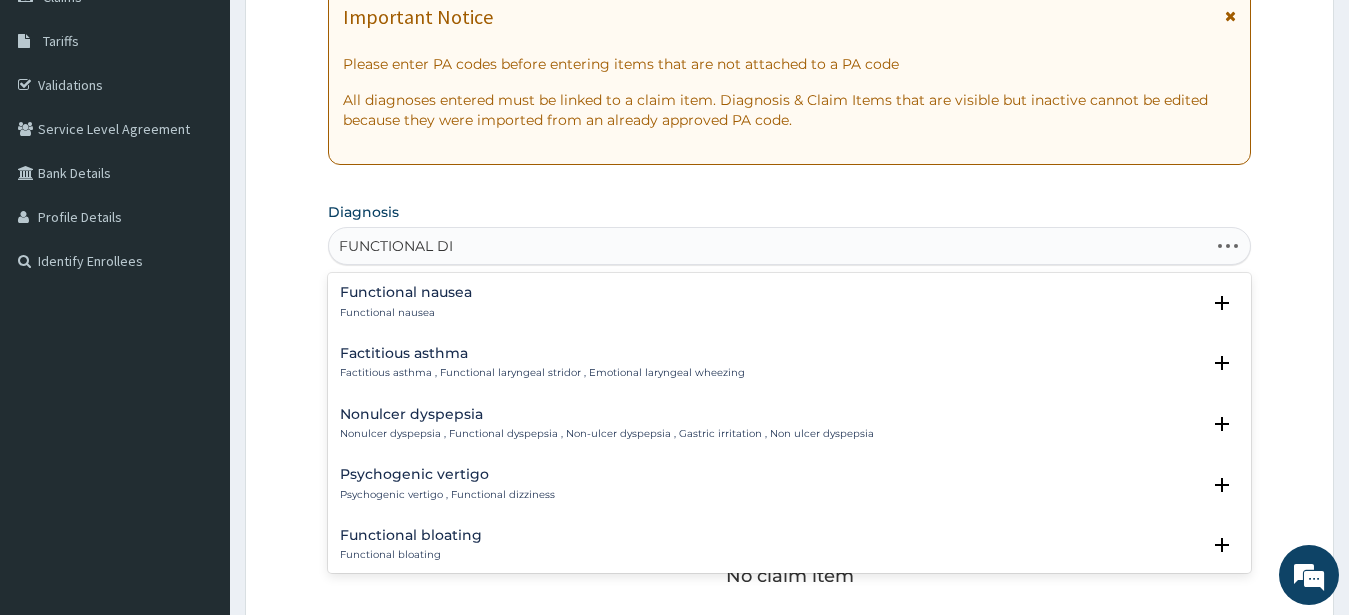 type on "FUNCTIONAL DIA" 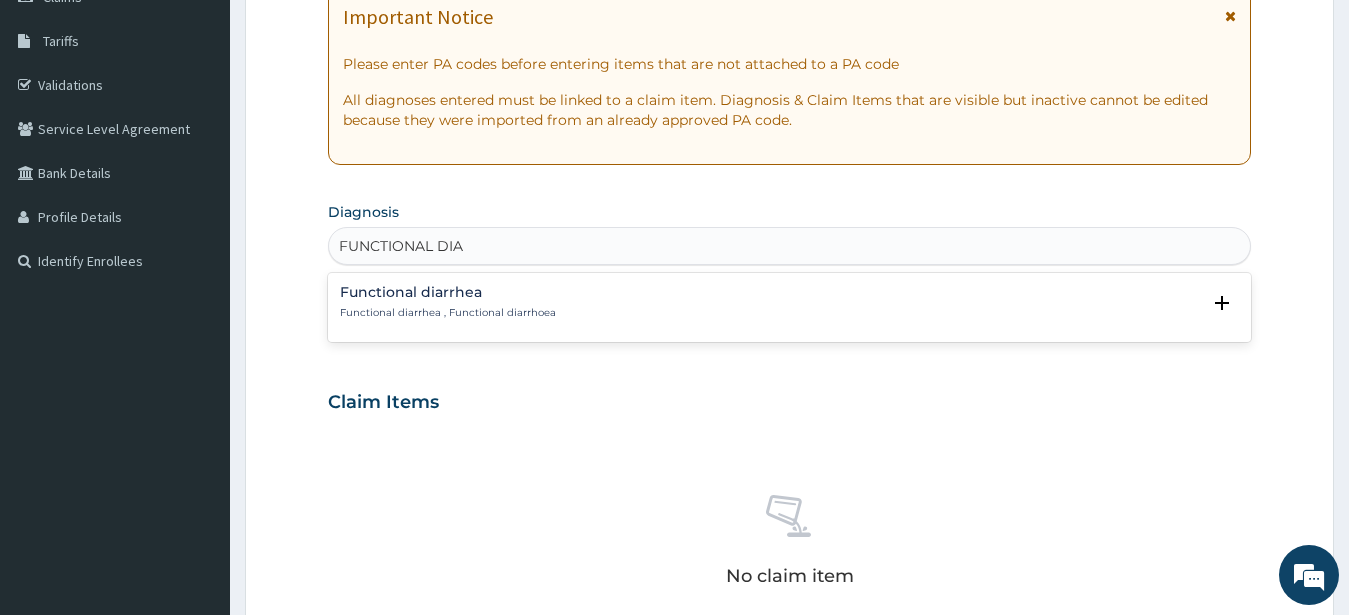 click on "Functional diarrhea Functional diarrhea , Functional diarrhoea" at bounding box center (448, 302) 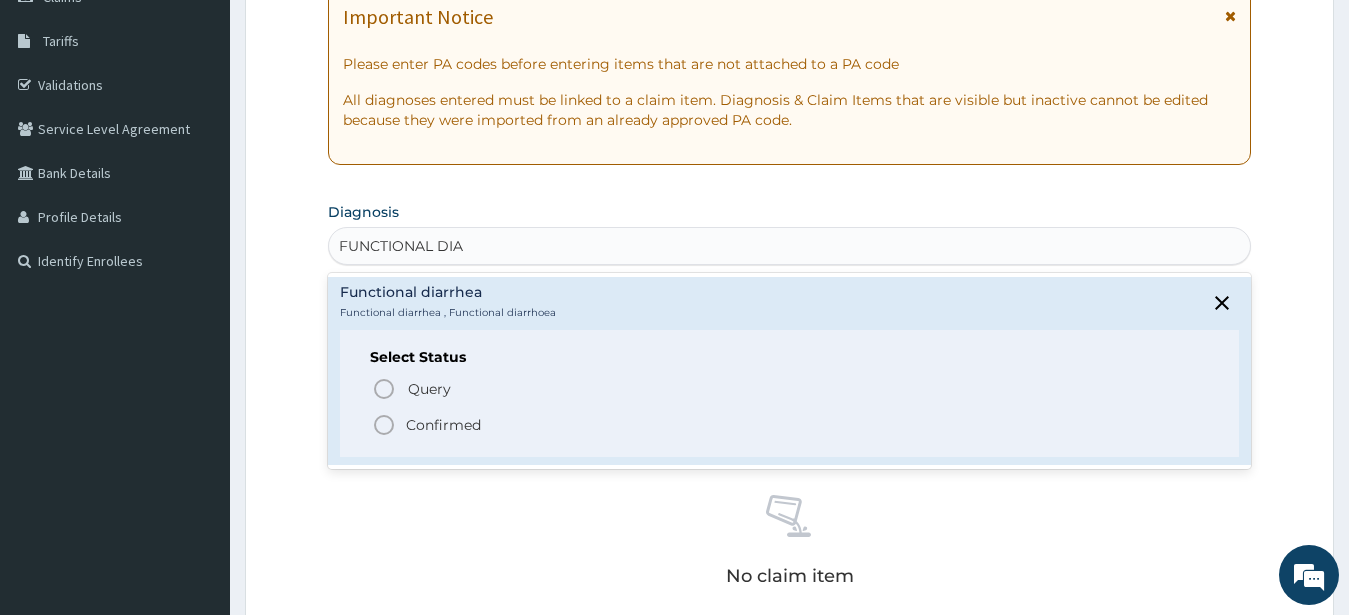 drag, startPoint x: 382, startPoint y: 423, endPoint x: 421, endPoint y: 386, distance: 53.75872 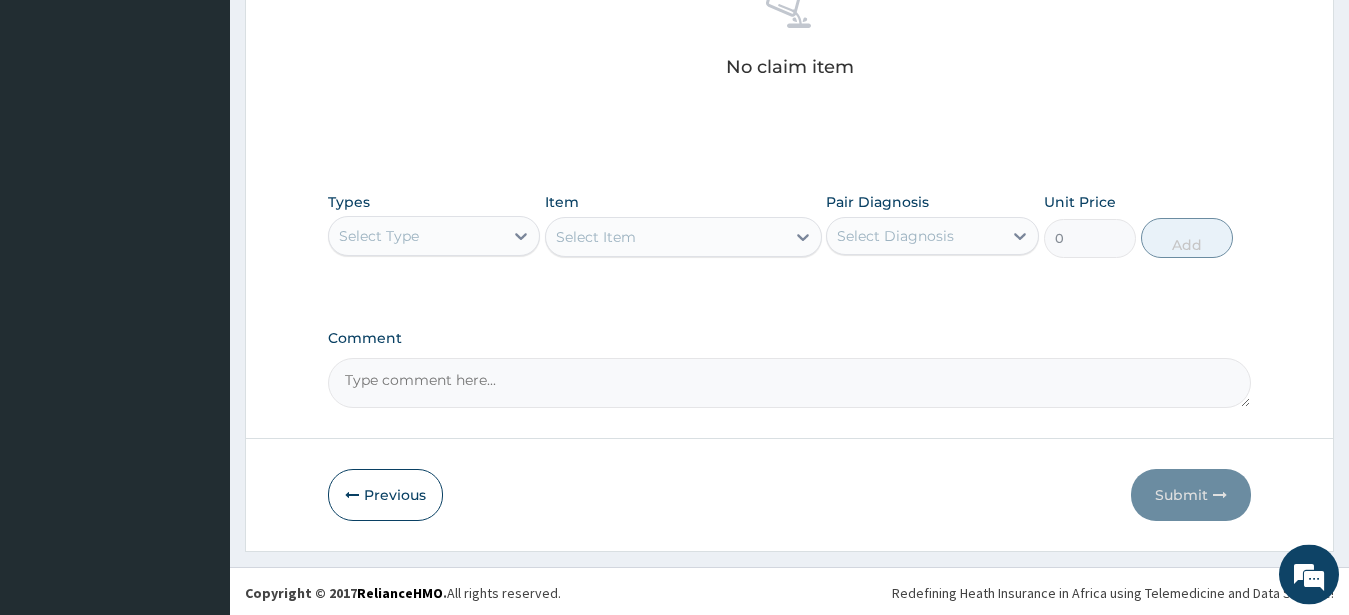 scroll, scrollTop: 827, scrollLeft: 0, axis: vertical 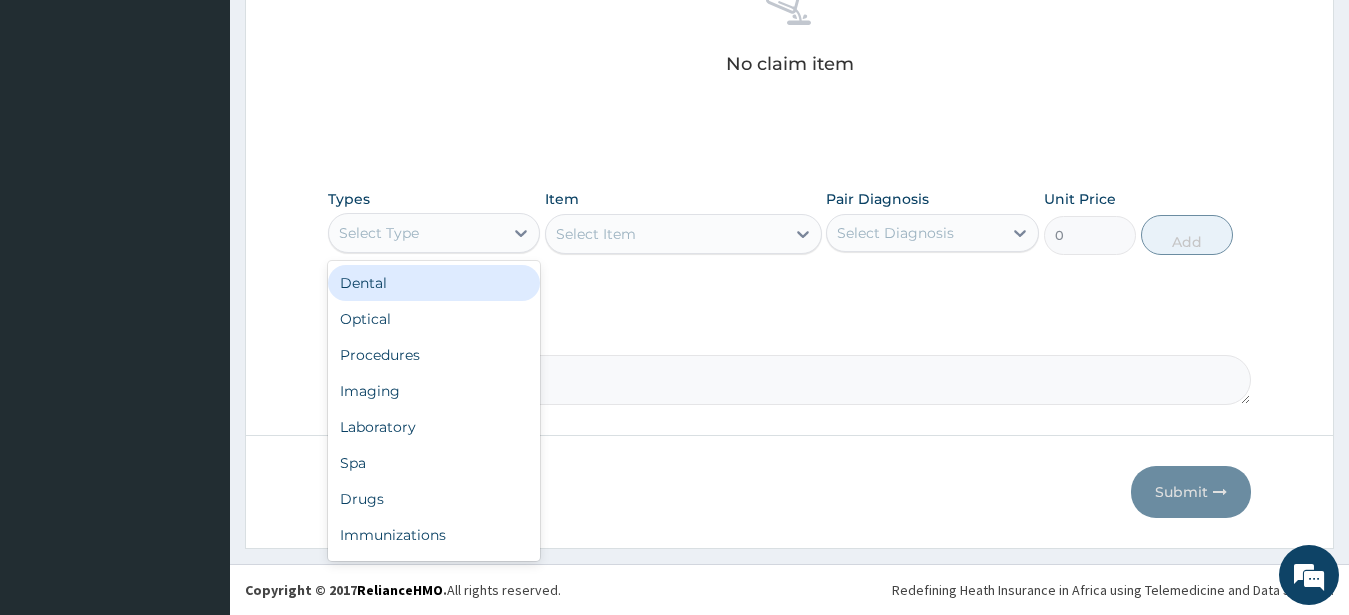 drag, startPoint x: 426, startPoint y: 225, endPoint x: 437, endPoint y: 240, distance: 18.601076 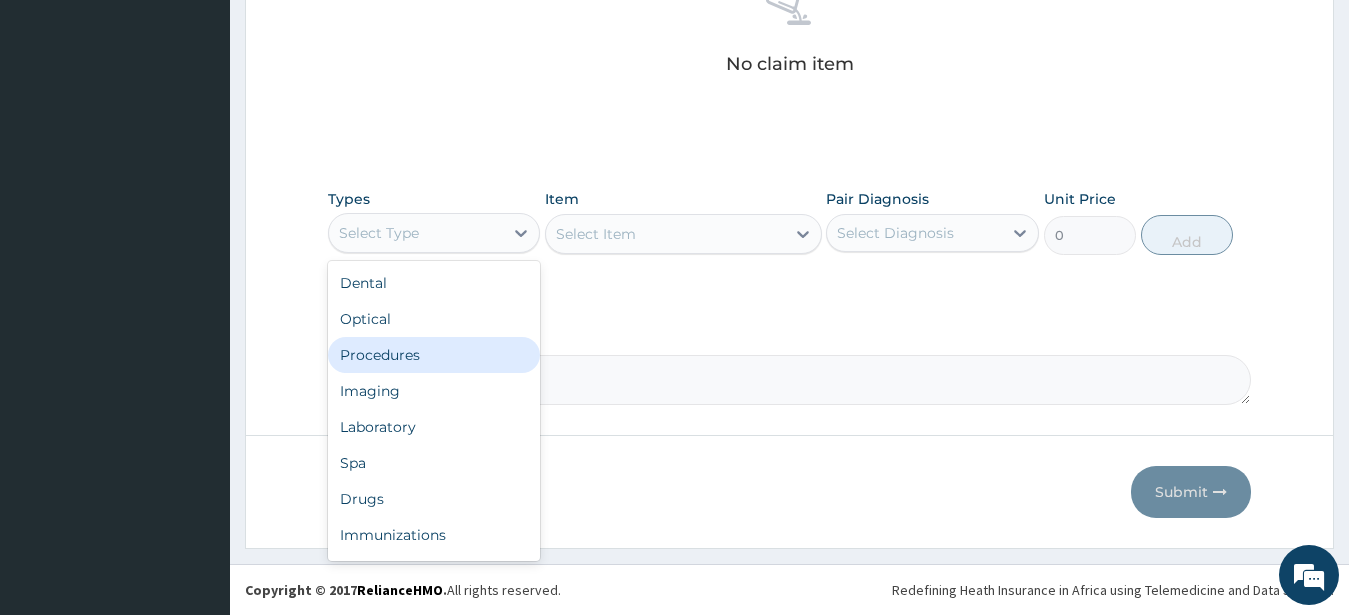 click on "Procedures" at bounding box center (434, 355) 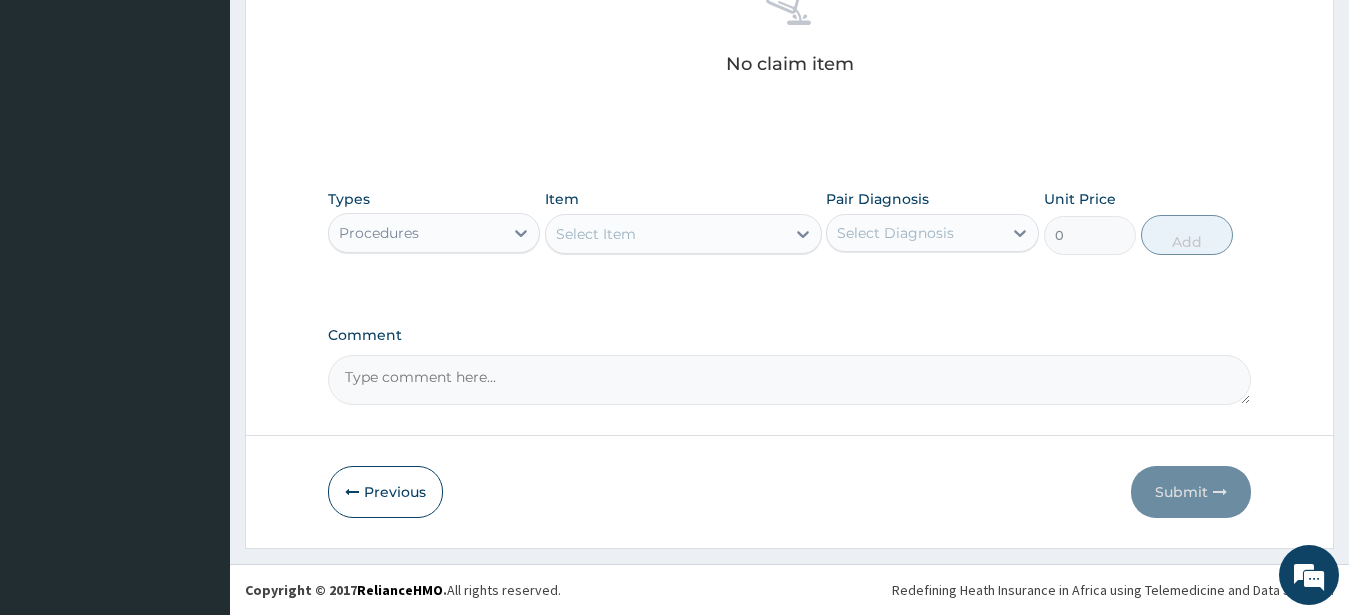 click on "Select Item" at bounding box center [596, 234] 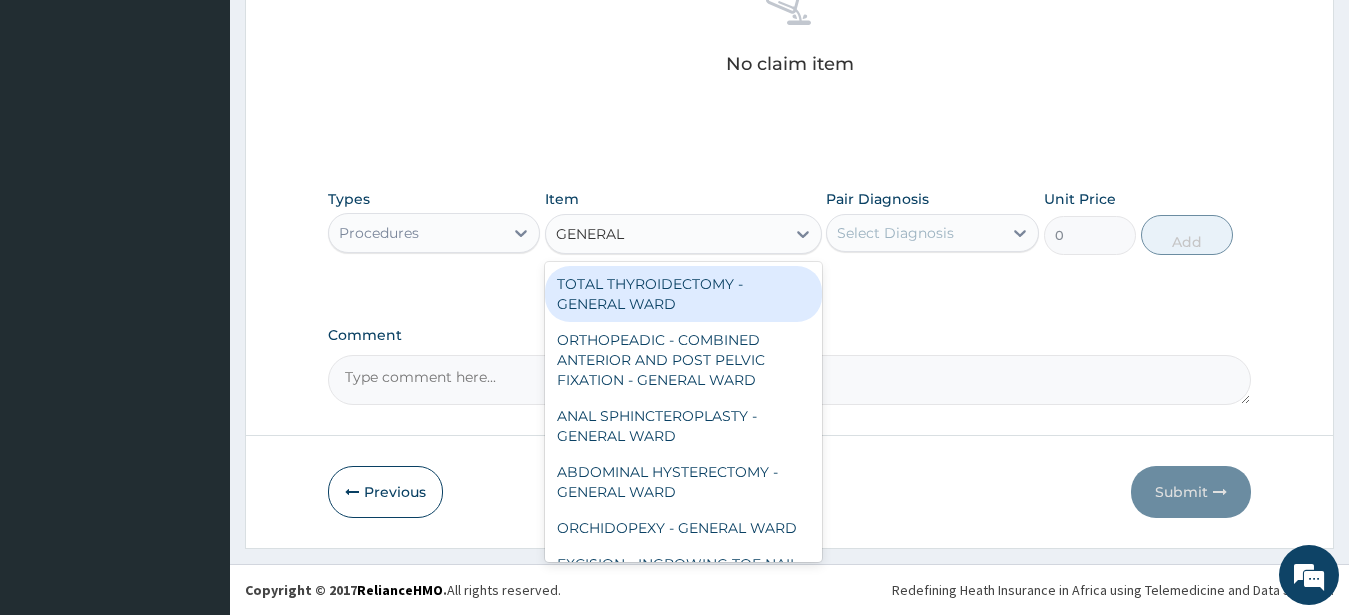 type on "GENERAL C" 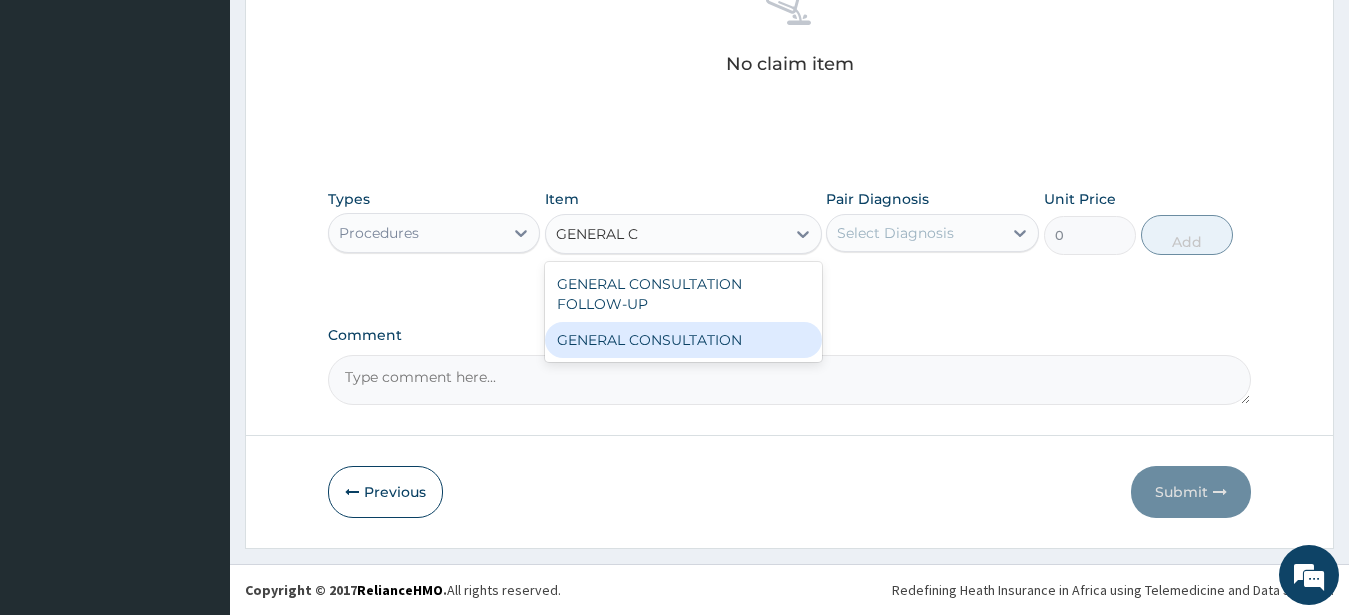drag, startPoint x: 722, startPoint y: 335, endPoint x: 741, endPoint y: 339, distance: 19.416489 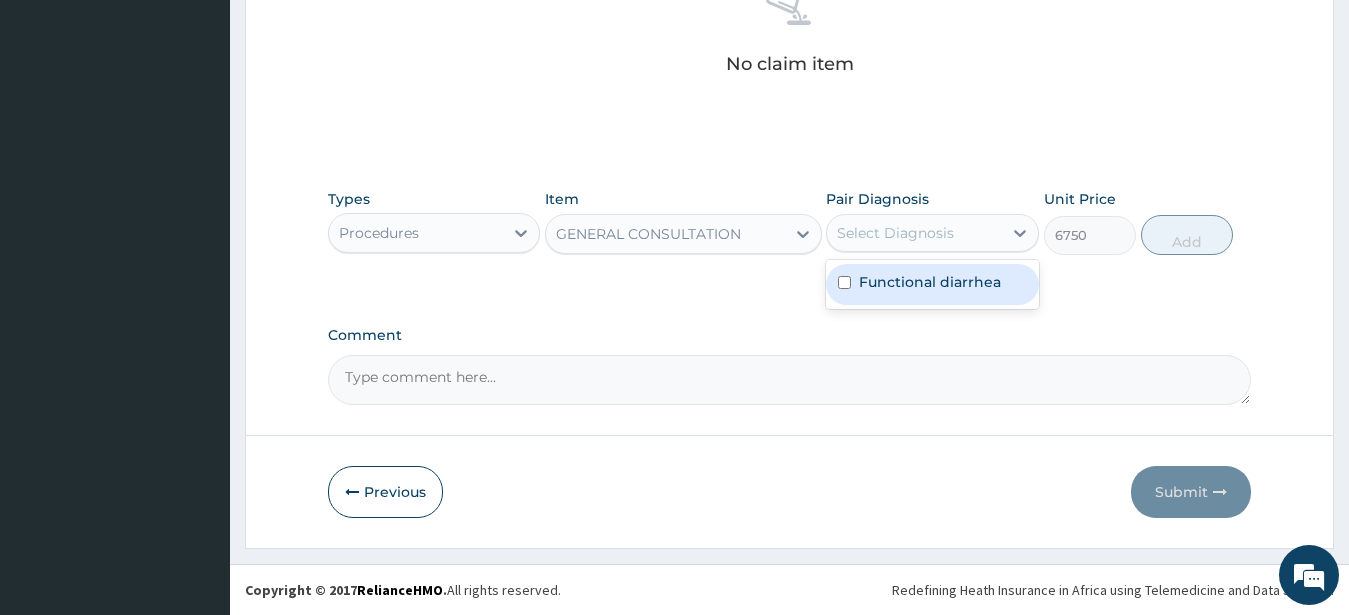 click on "Select Diagnosis" at bounding box center [895, 233] 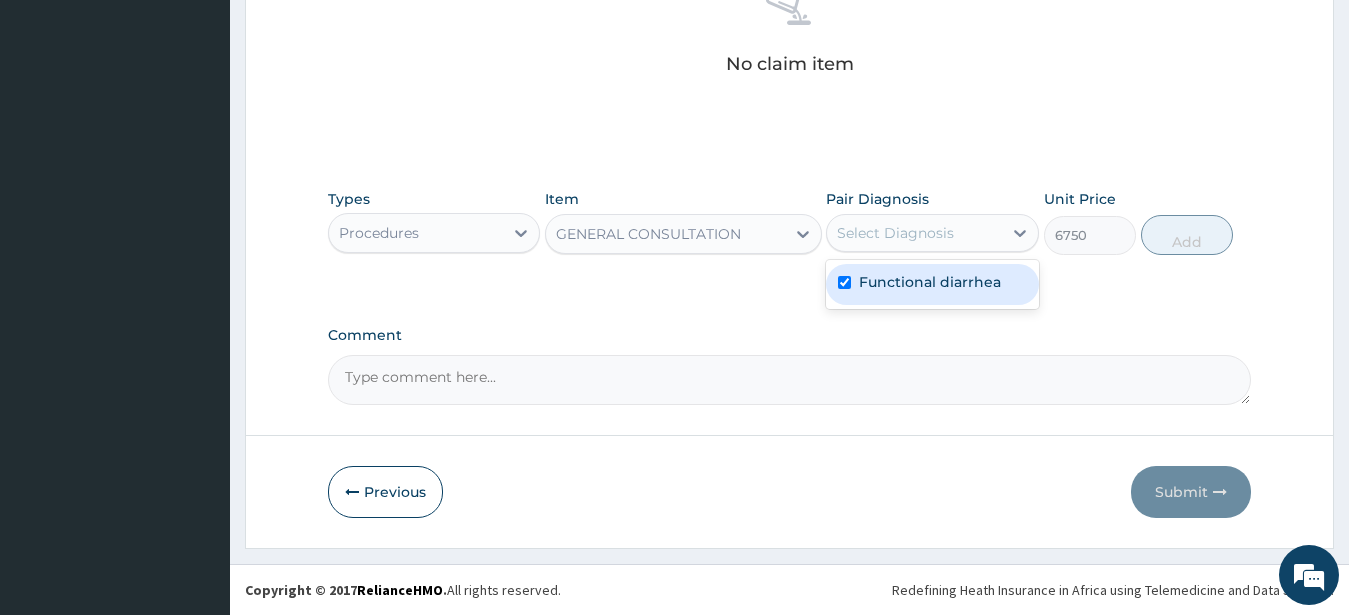 checkbox on "true" 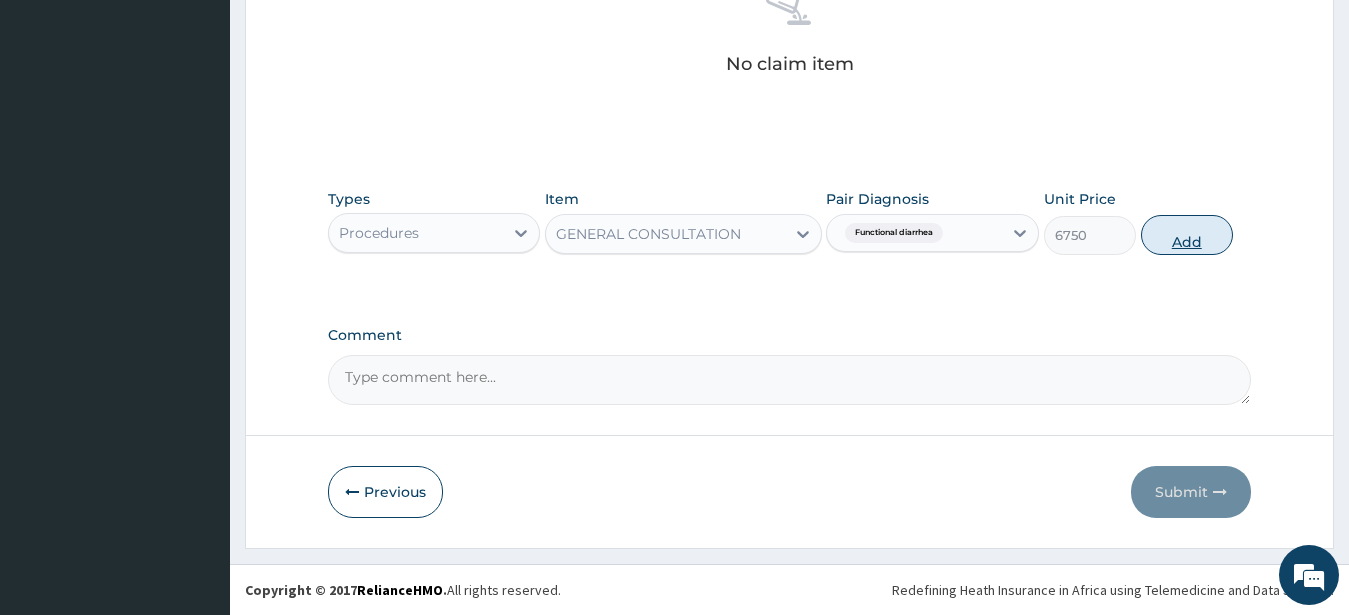 click on "Add" at bounding box center [1187, 235] 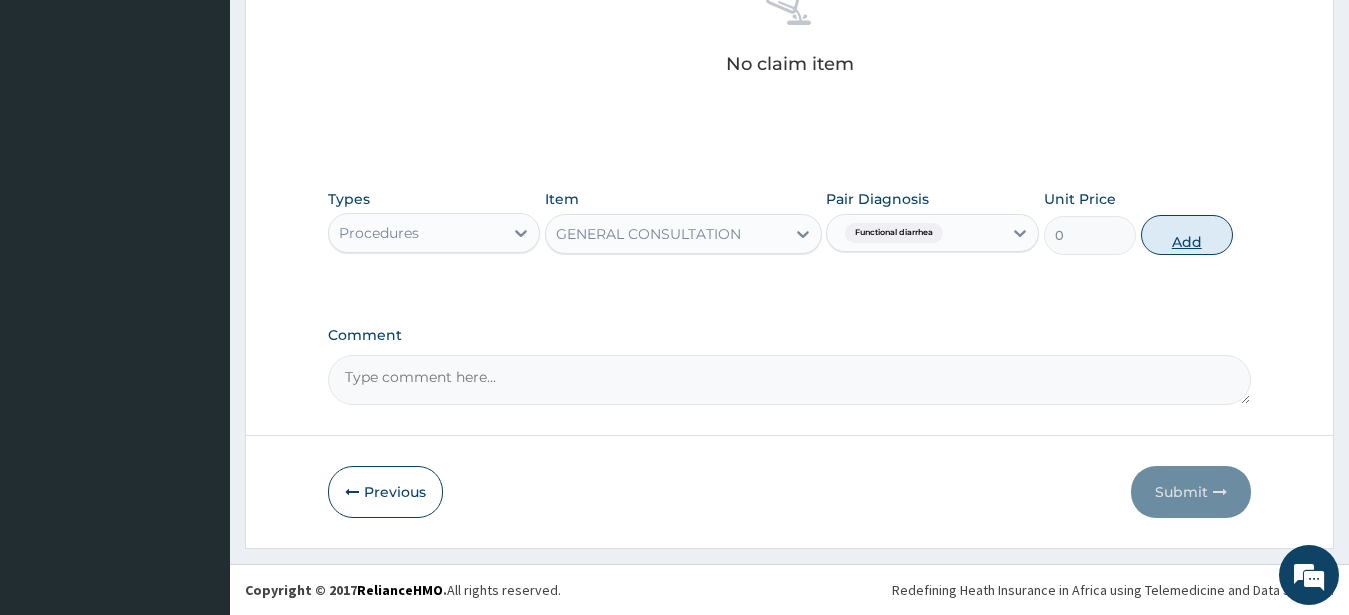 scroll, scrollTop: 749, scrollLeft: 0, axis: vertical 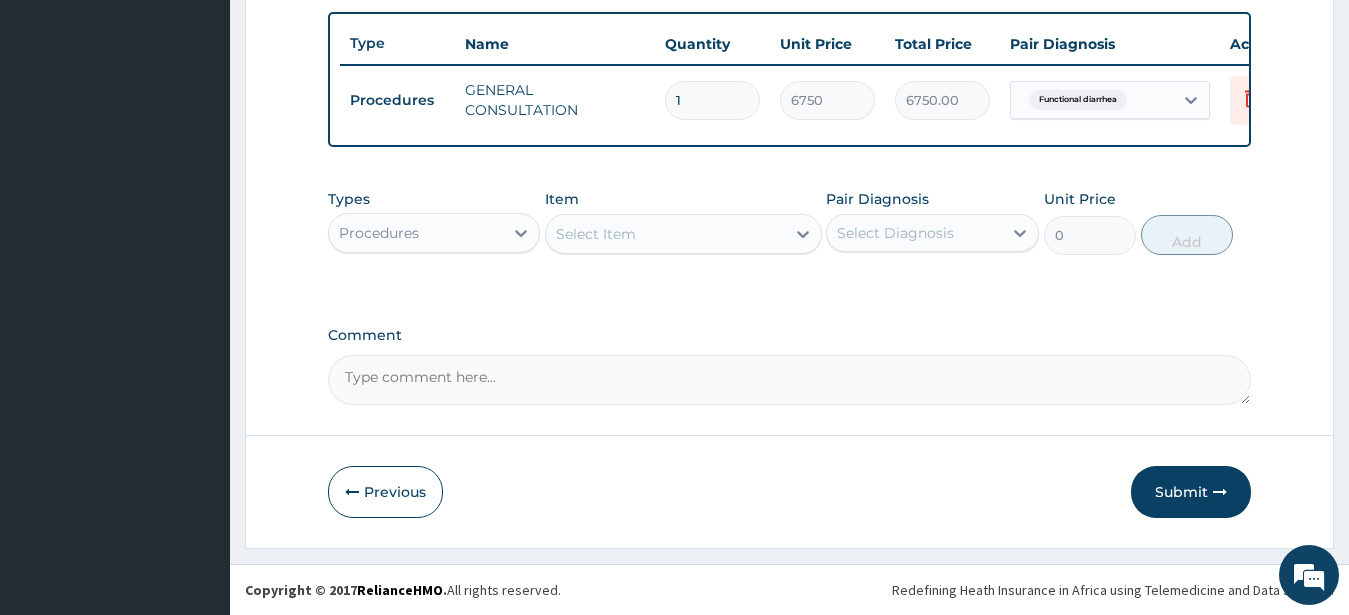 click on "Select Item" at bounding box center [596, 234] 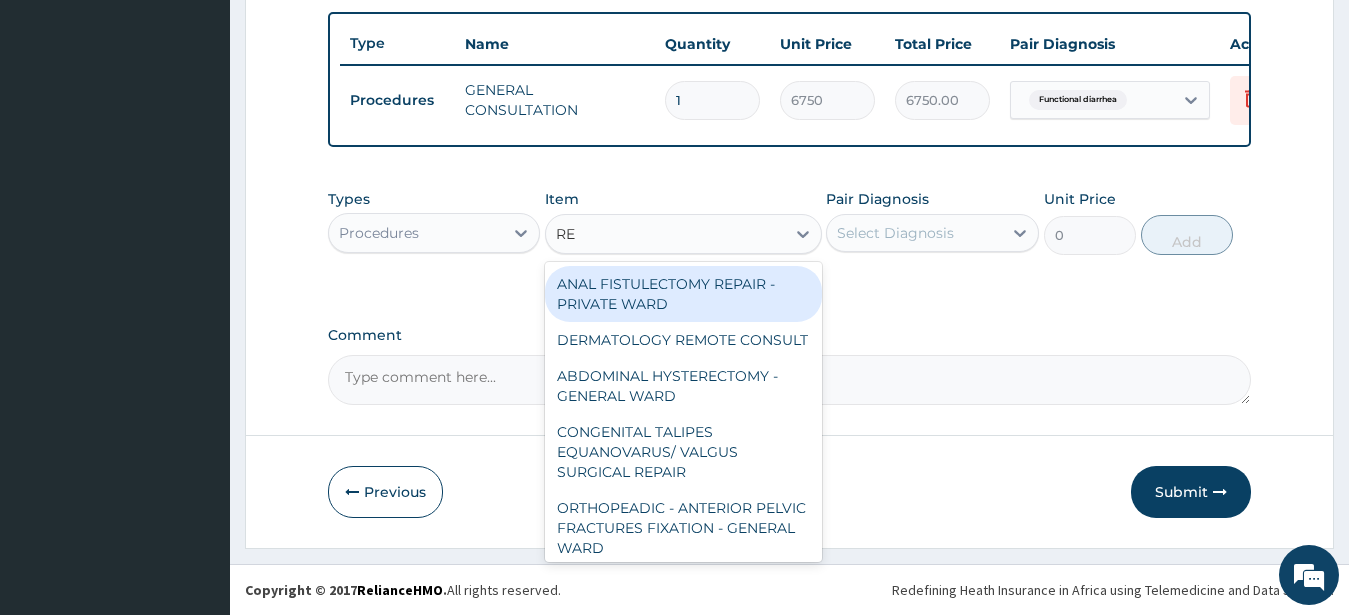 type on "REG" 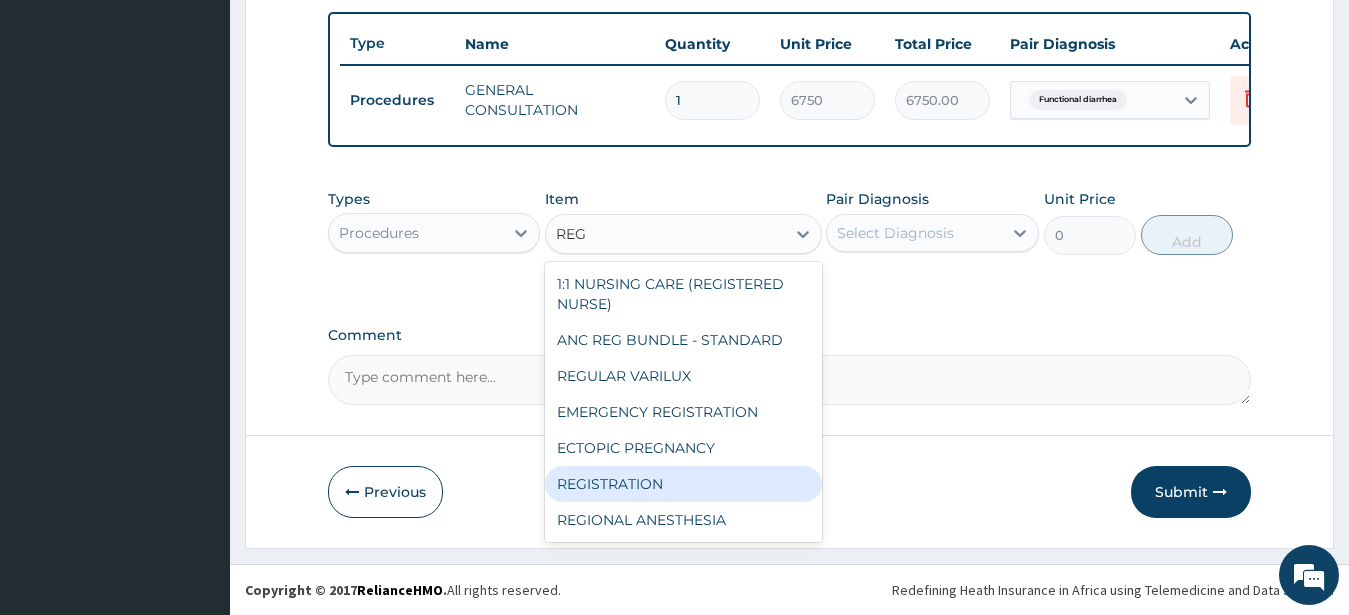 click on "REGISTRATION" at bounding box center [683, 484] 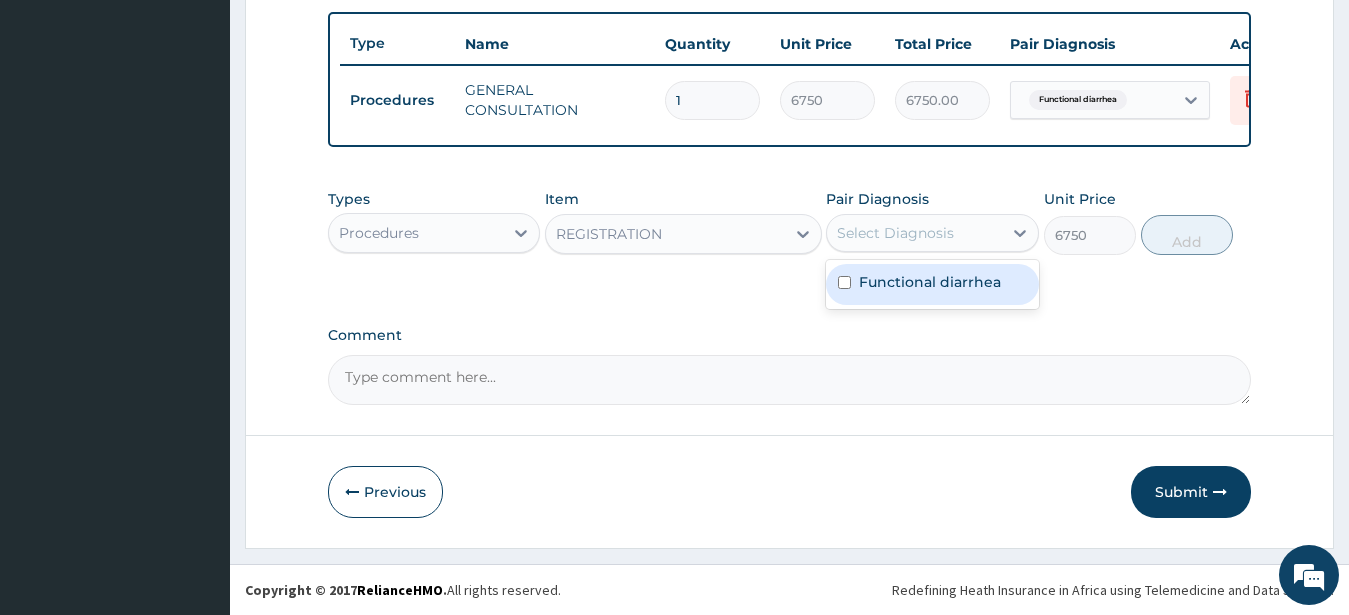 click on "Select Diagnosis" at bounding box center (895, 233) 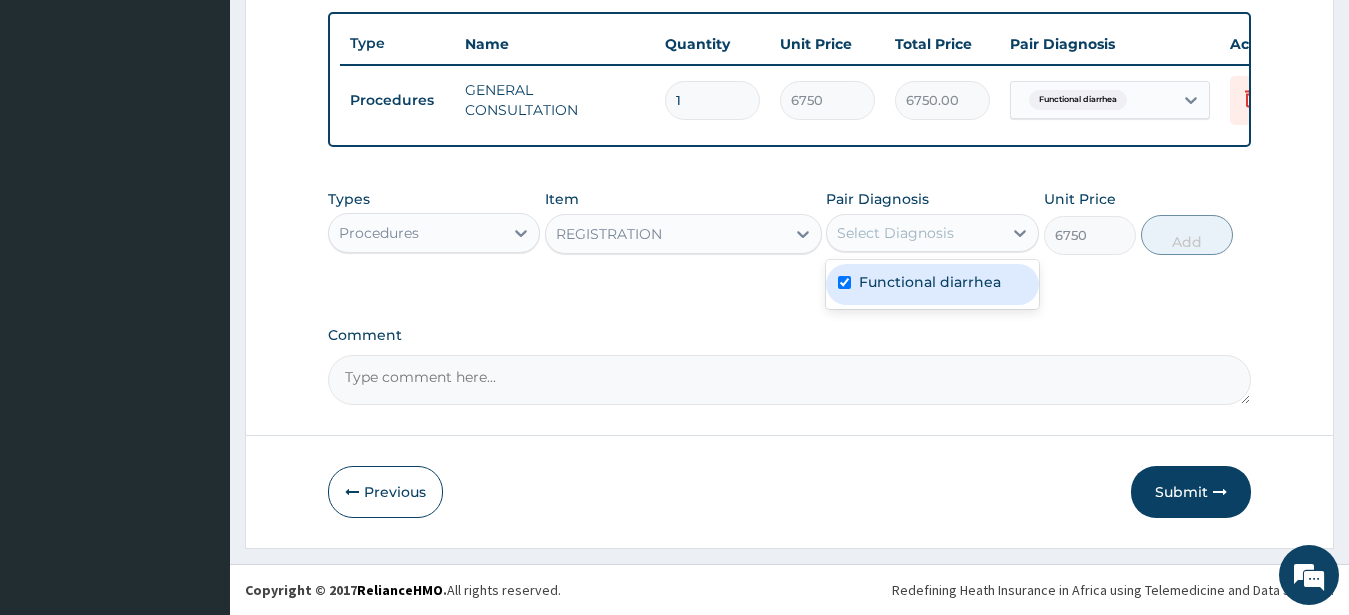checkbox on "true" 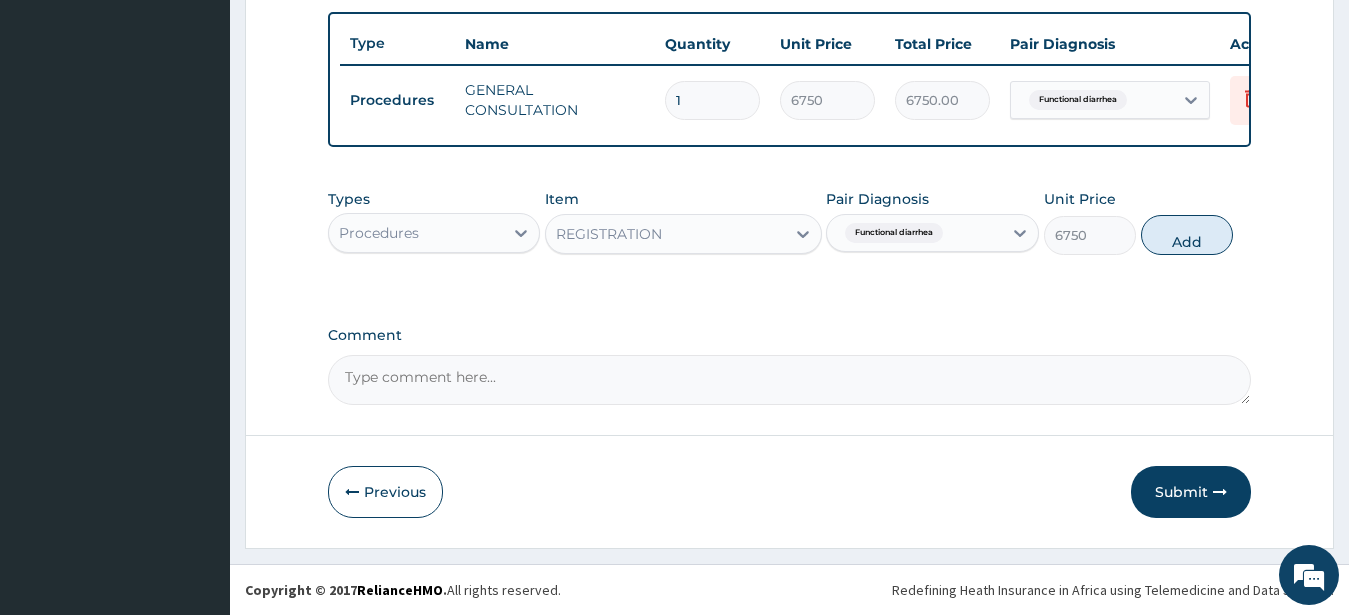 drag, startPoint x: 1201, startPoint y: 233, endPoint x: 1190, endPoint y: 229, distance: 11.7046995 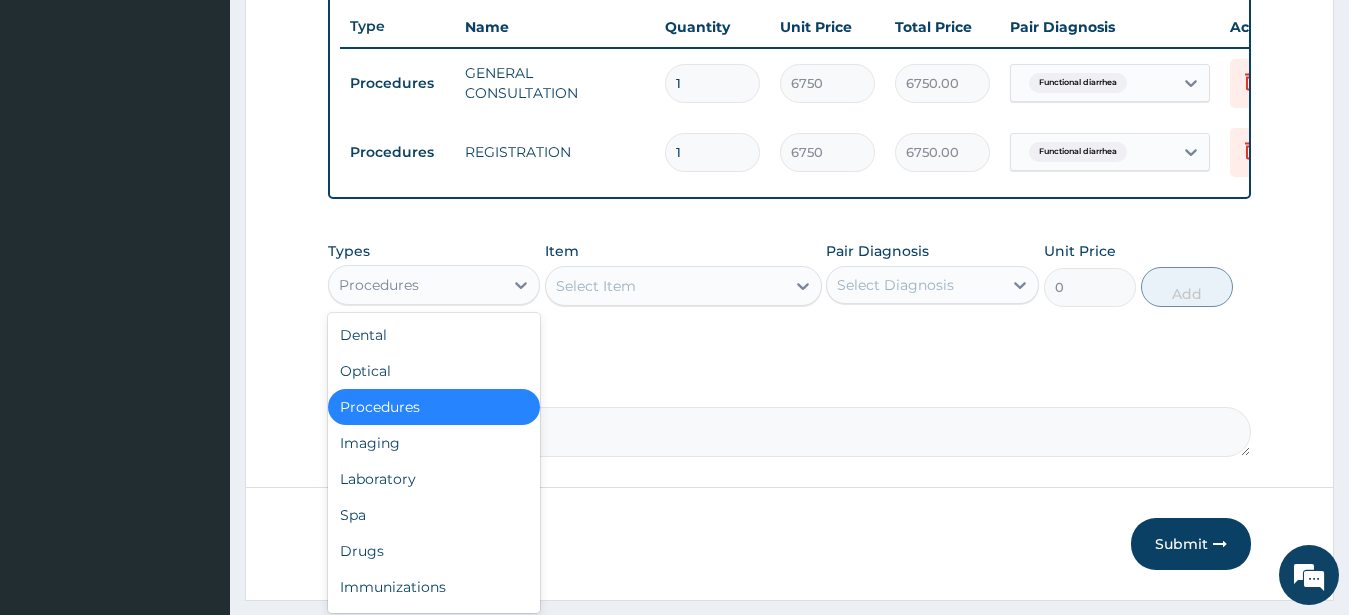 drag, startPoint x: 394, startPoint y: 308, endPoint x: 465, endPoint y: 169, distance: 156.08331 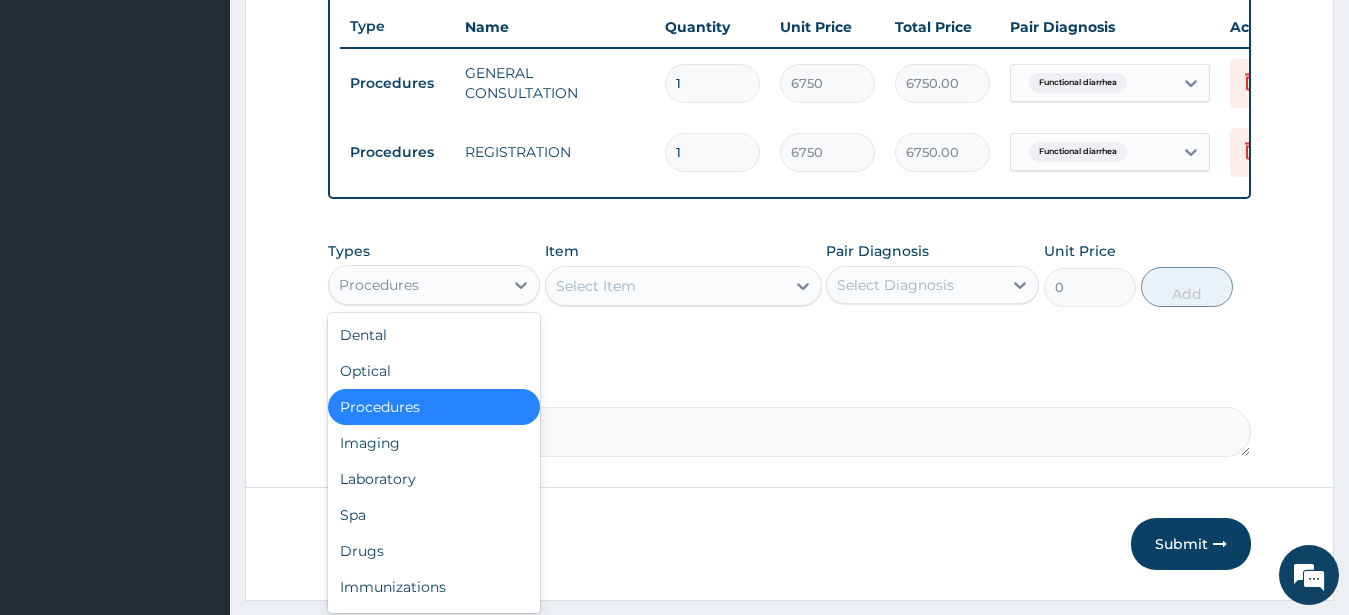 click on "Procedures" at bounding box center [379, 285] 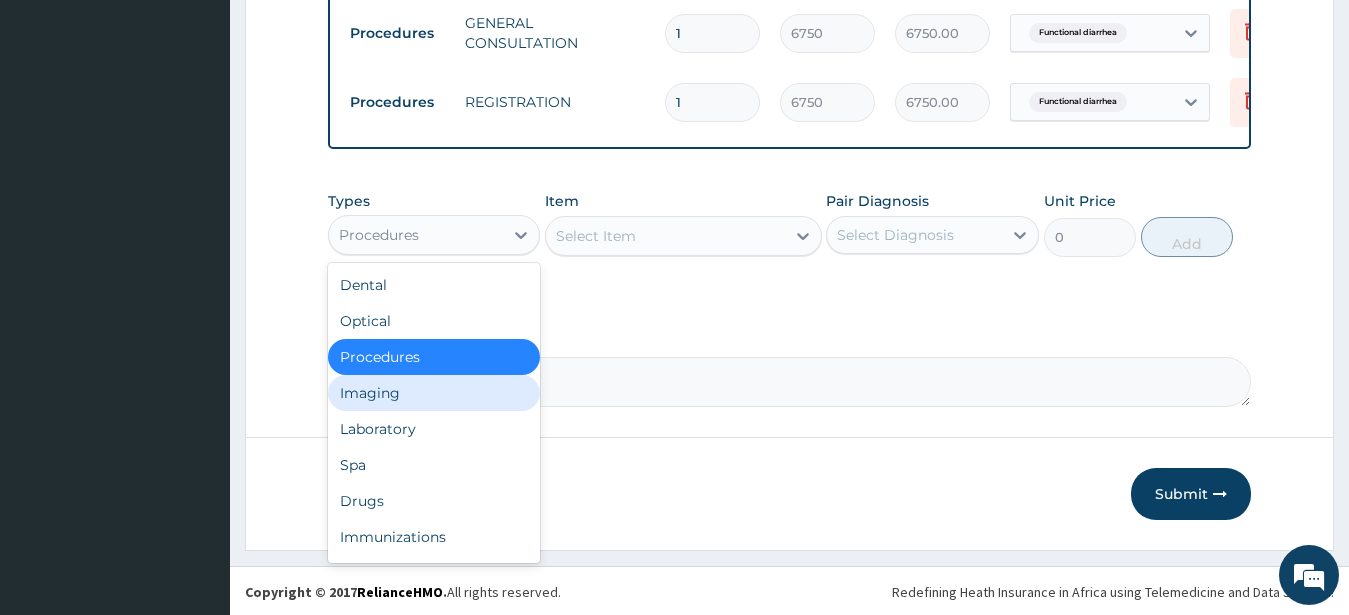 scroll, scrollTop: 818, scrollLeft: 0, axis: vertical 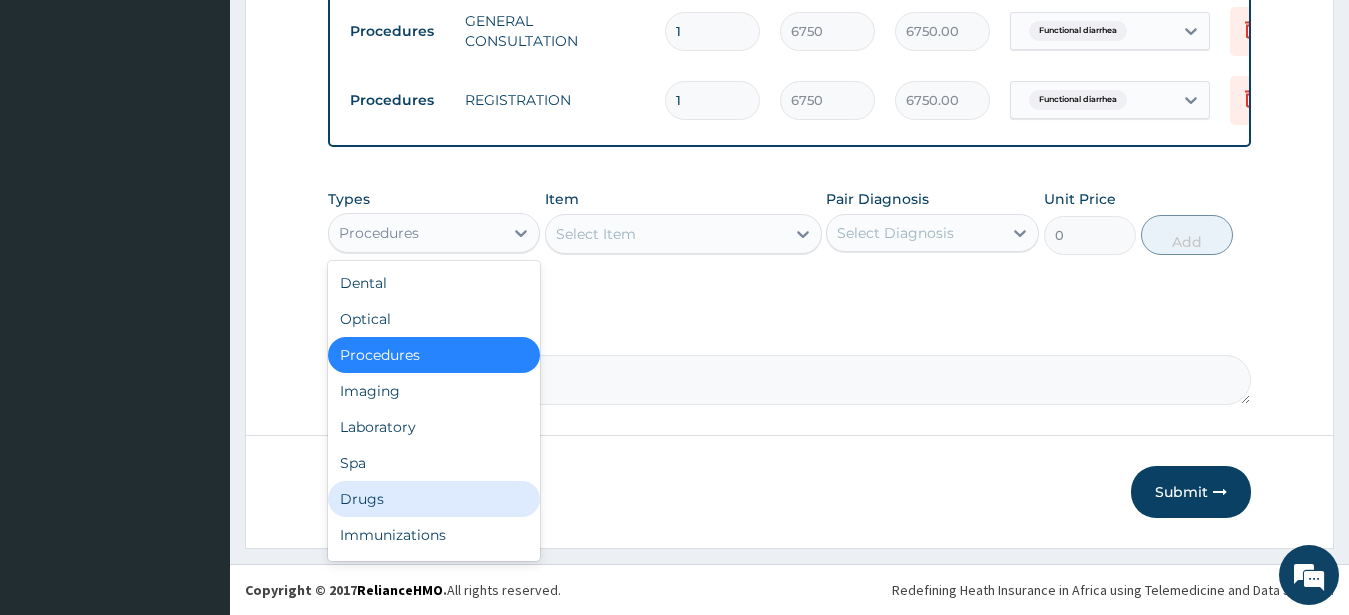 click on "Drugs" at bounding box center [434, 499] 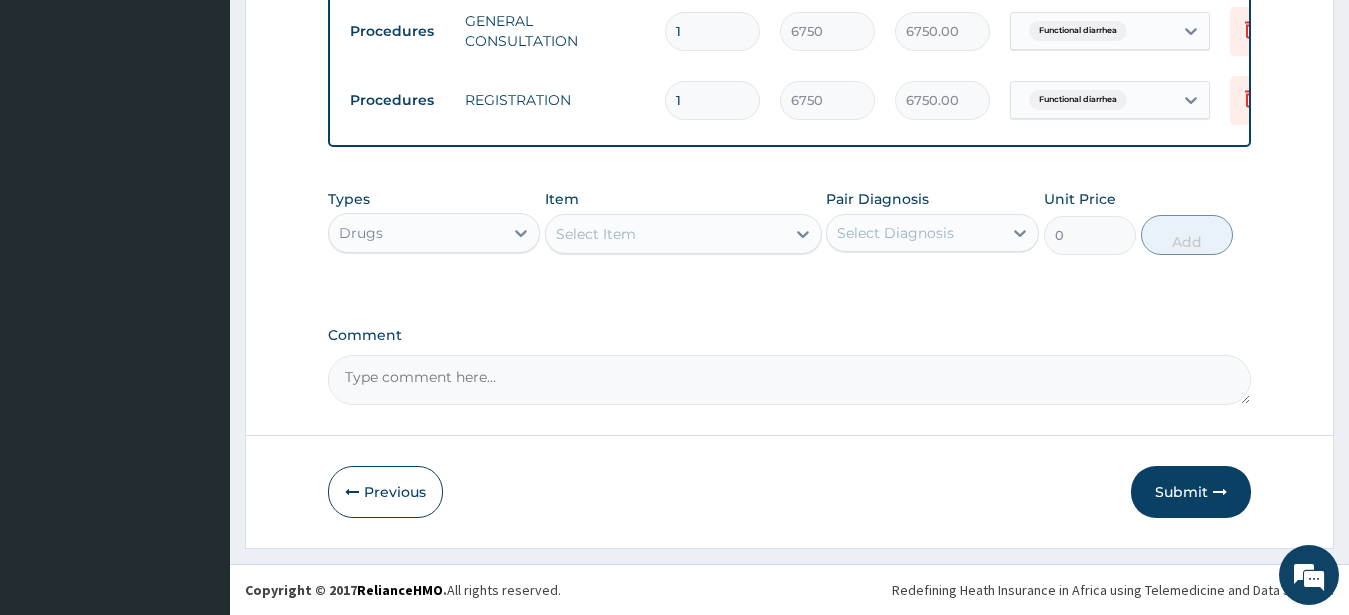click on "Select Item" at bounding box center [596, 234] 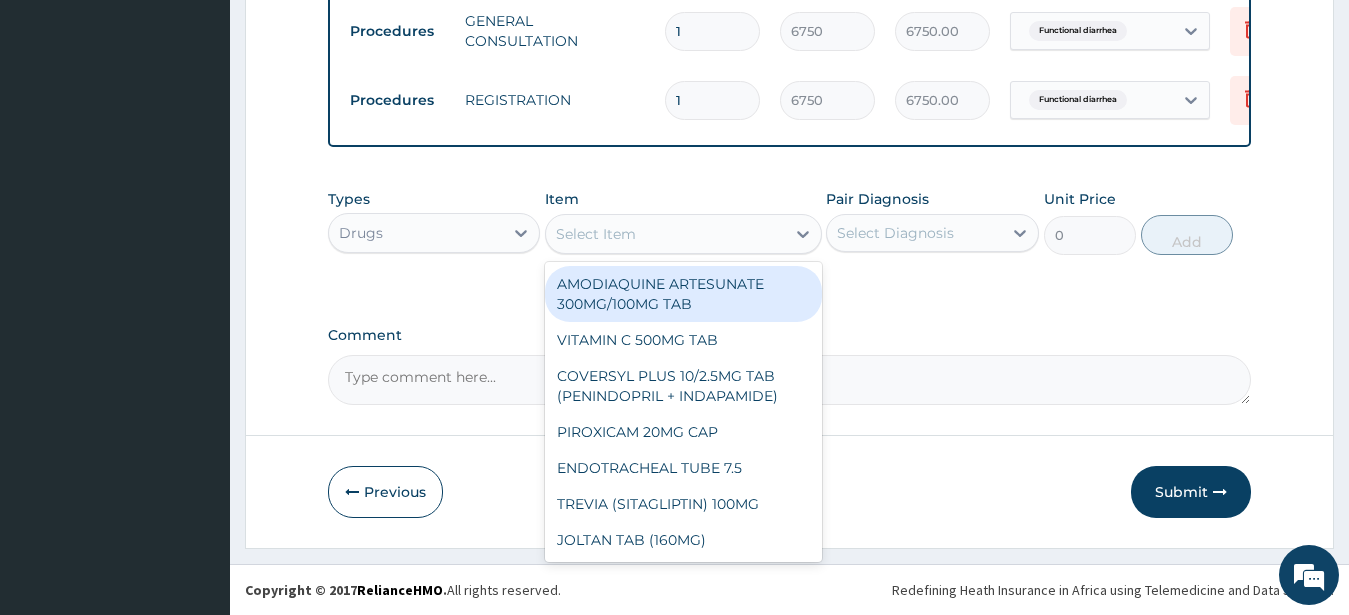 paste on "ZINC DISPERSIBLE 20MG" 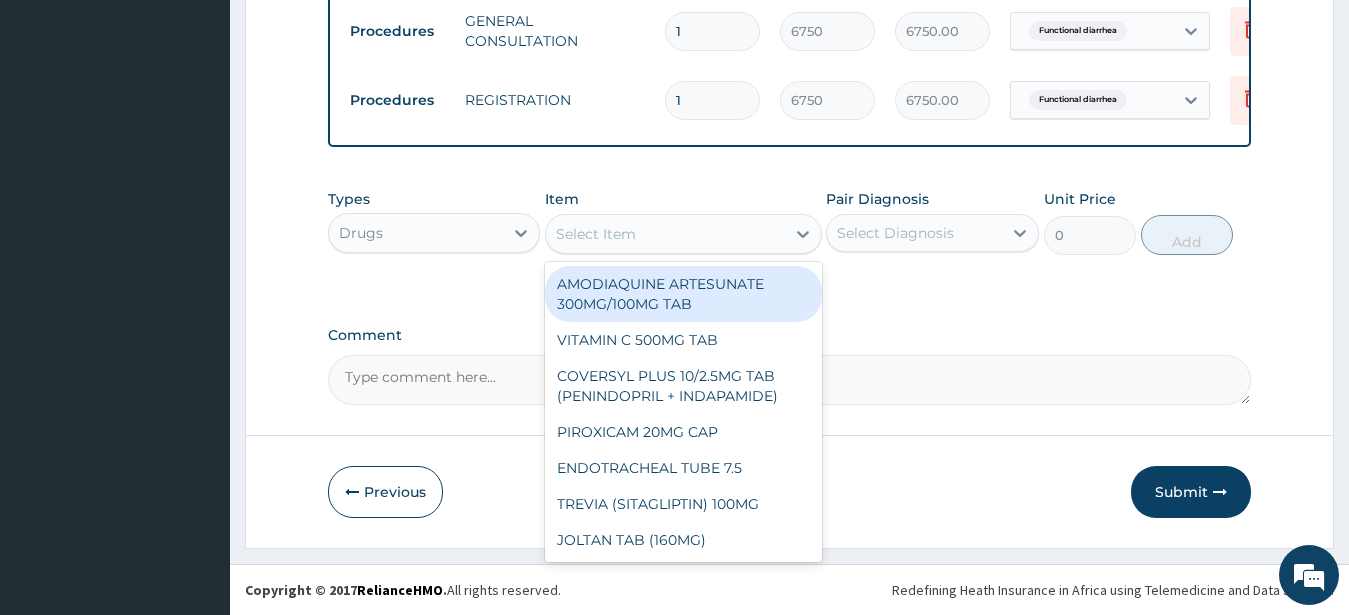 type on "ZINC DISPERSIBLE 20MG" 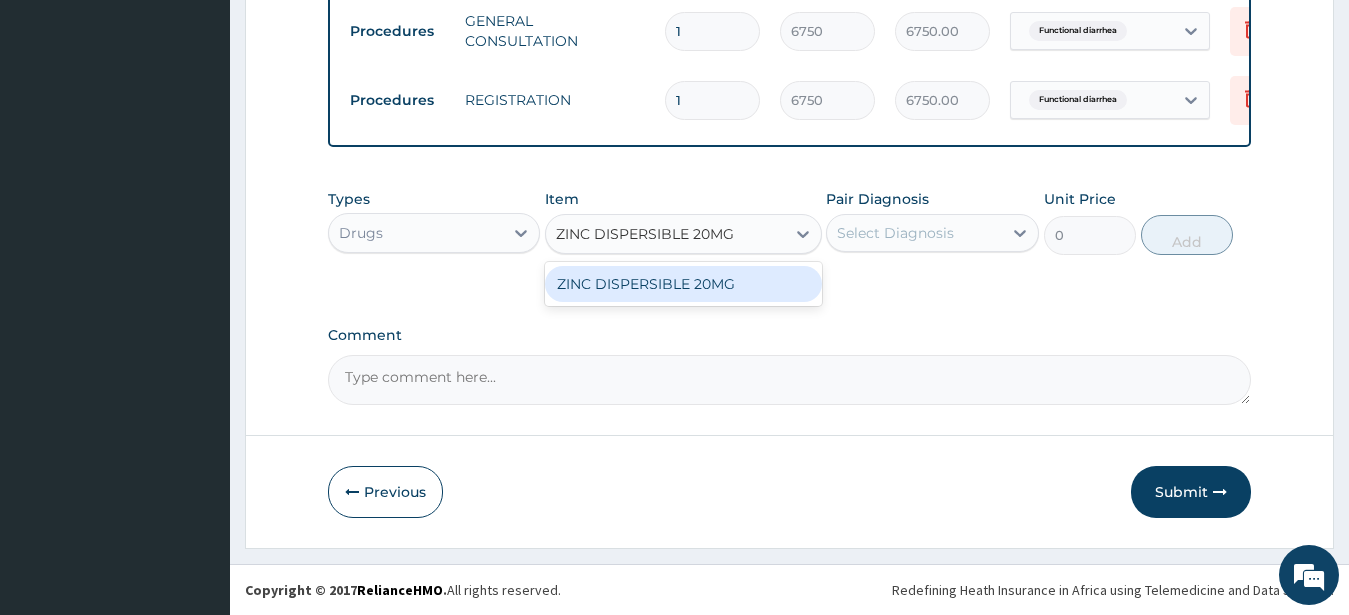 drag, startPoint x: 686, startPoint y: 289, endPoint x: 758, endPoint y: 266, distance: 75.58439 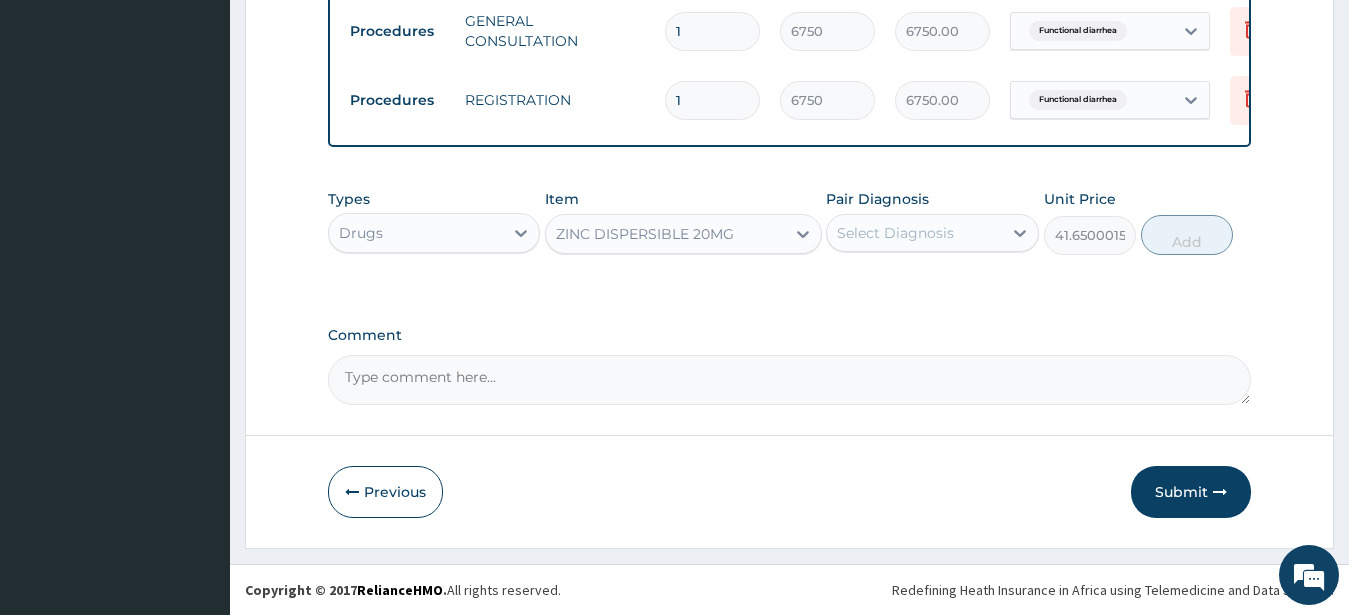 click on "Select Diagnosis" at bounding box center (895, 233) 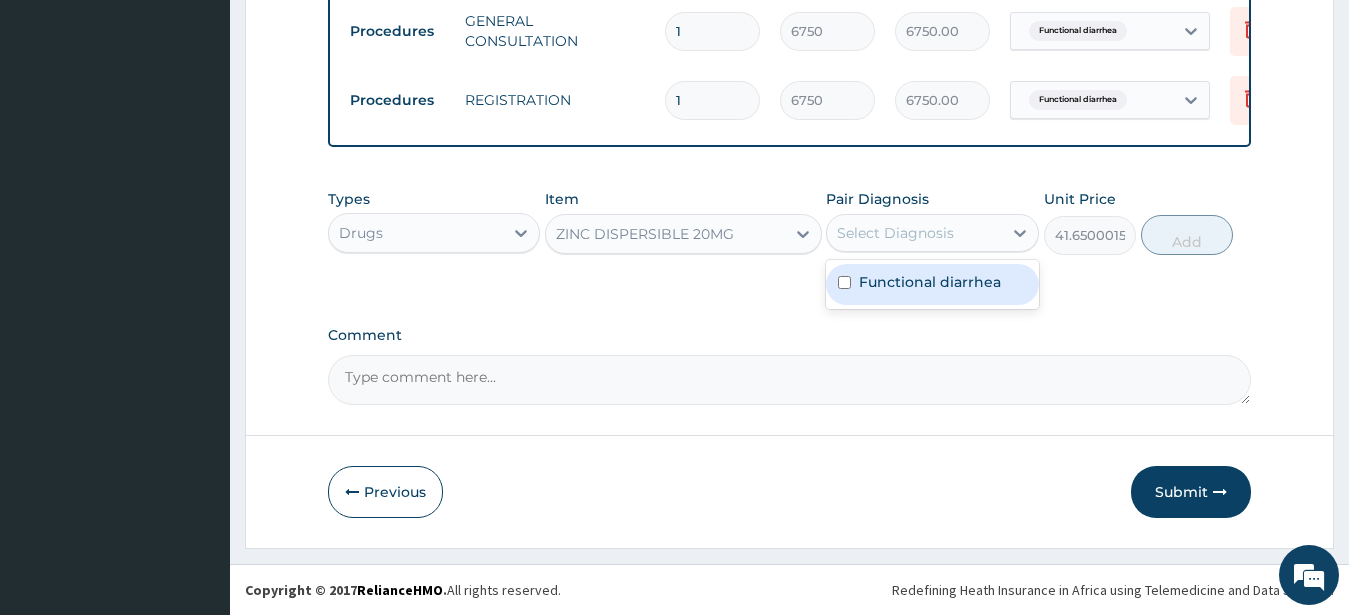 drag, startPoint x: 917, startPoint y: 286, endPoint x: 952, endPoint y: 292, distance: 35.510563 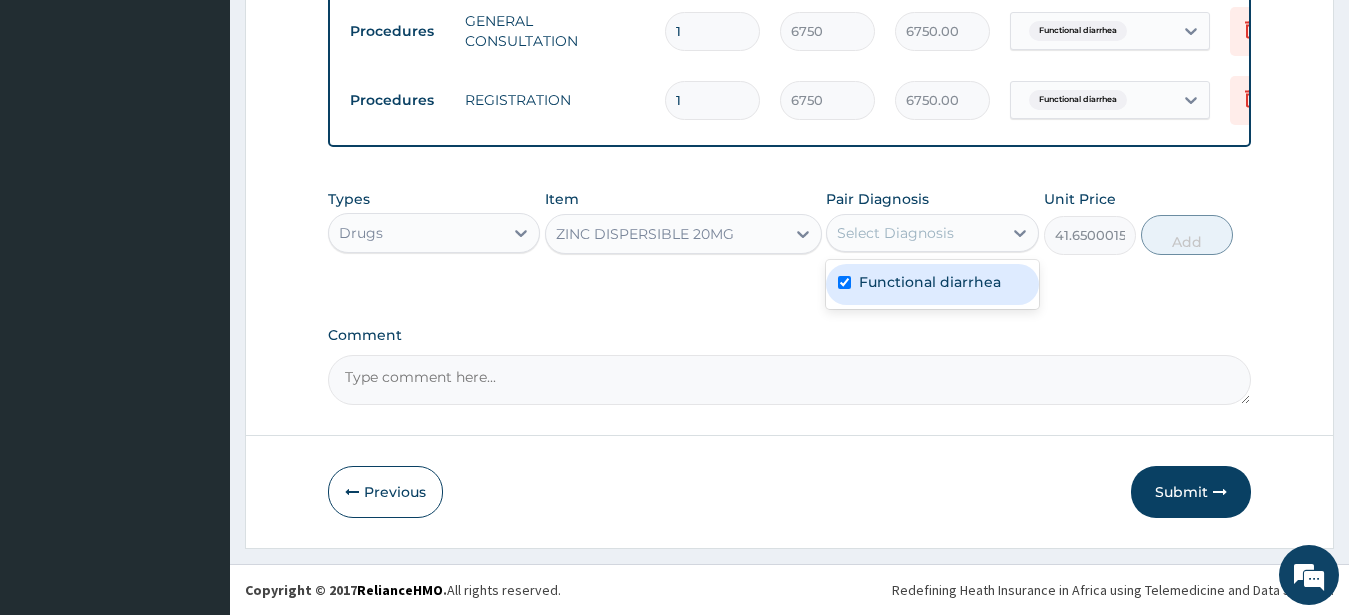 checkbox on "true" 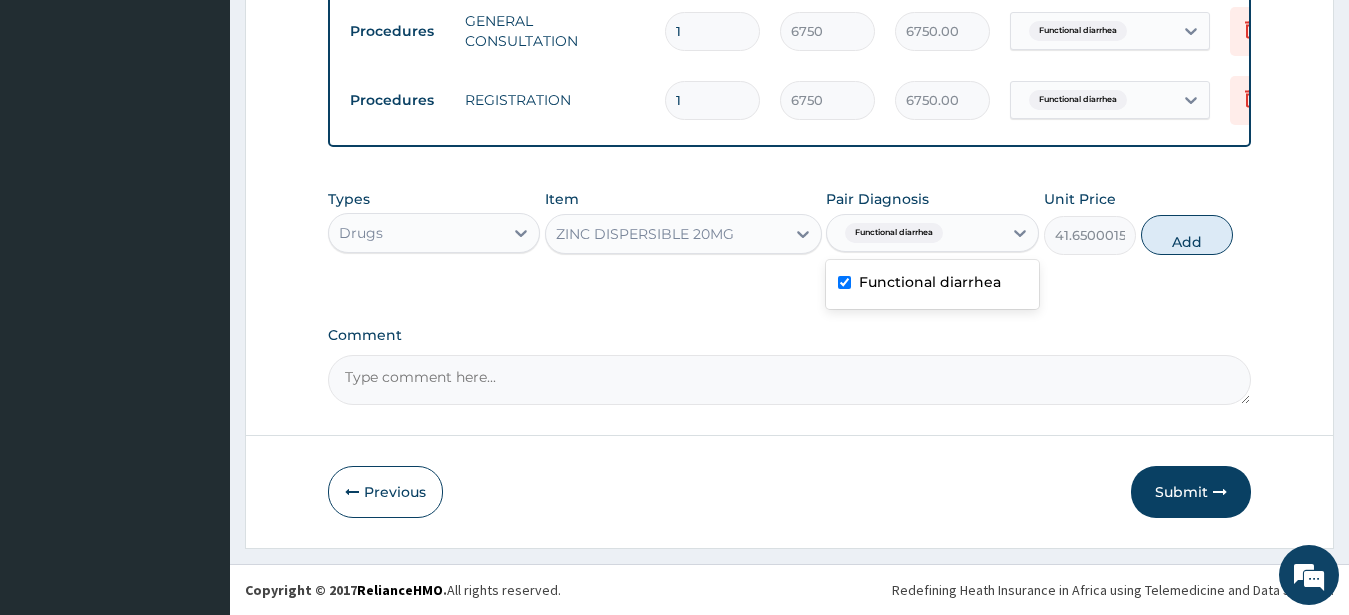 drag, startPoint x: 1216, startPoint y: 227, endPoint x: 941, endPoint y: 230, distance: 275.01636 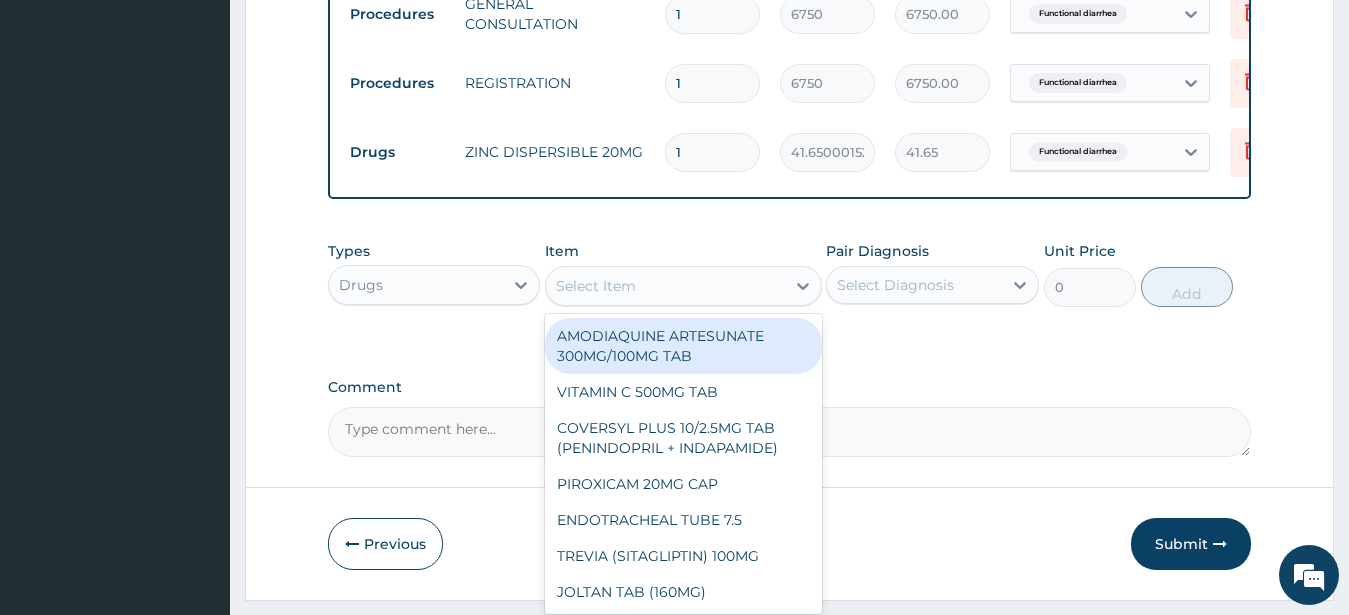drag, startPoint x: 557, startPoint y: 300, endPoint x: 560, endPoint y: 281, distance: 19.235384 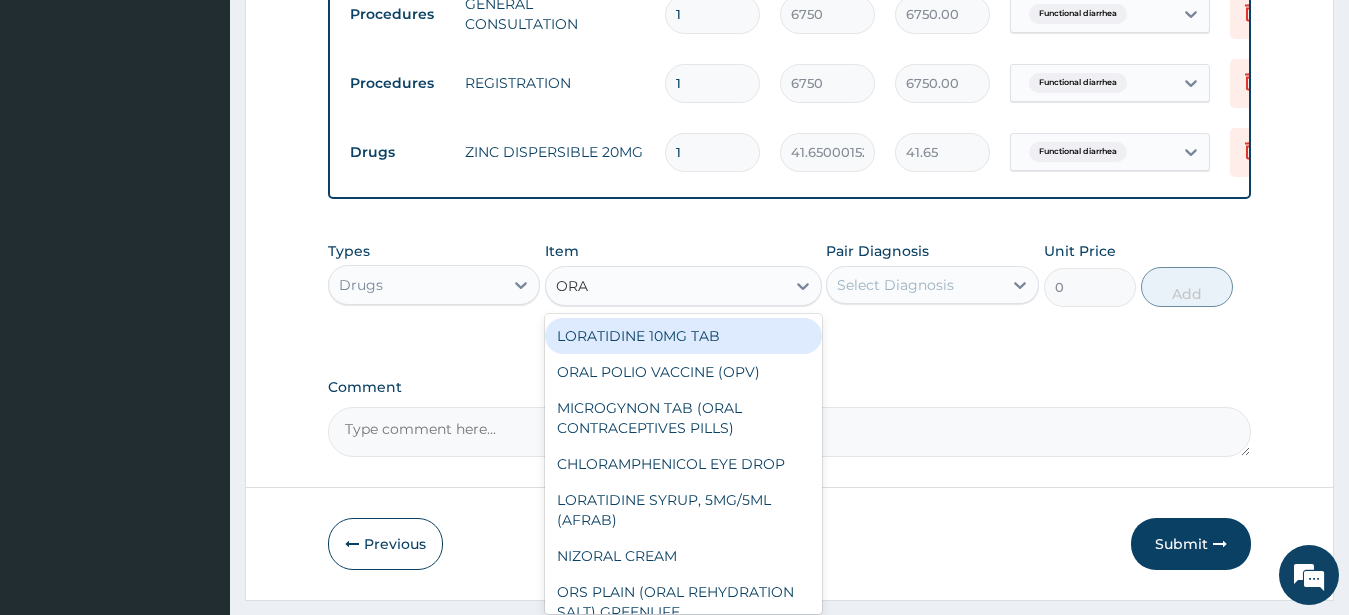 type on "ORAL" 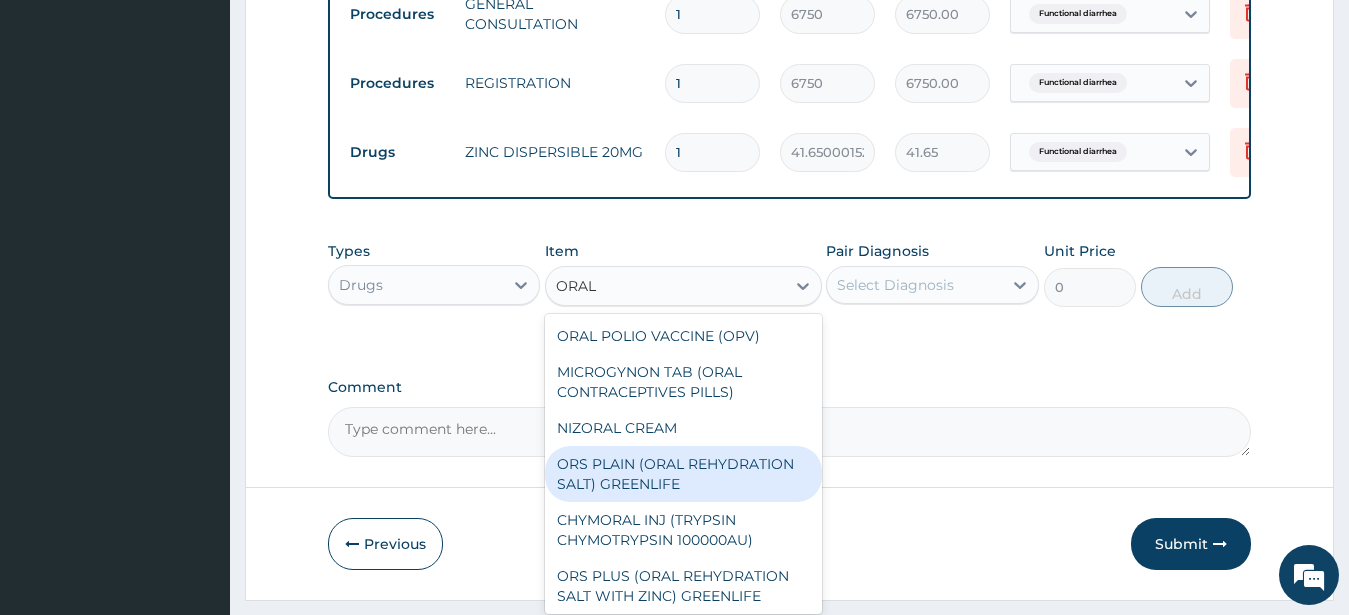 click on "ORS PLAIN (ORAL REHYDRATION SALT) GREENLIFE" at bounding box center [683, 474] 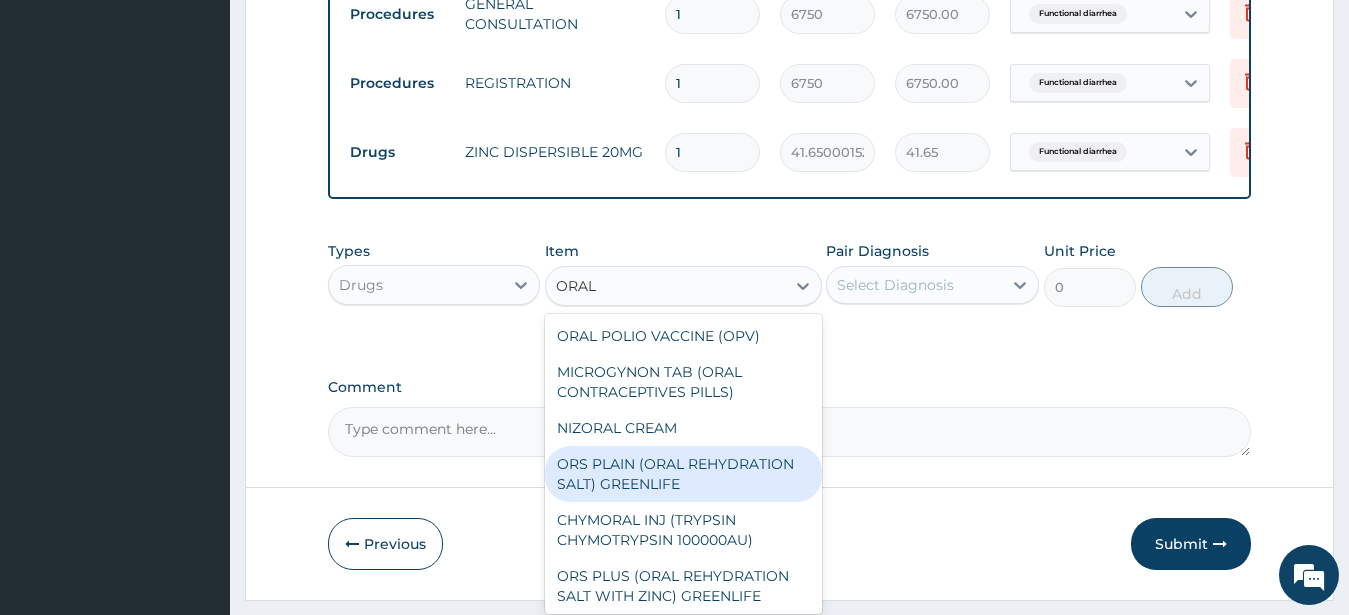 type 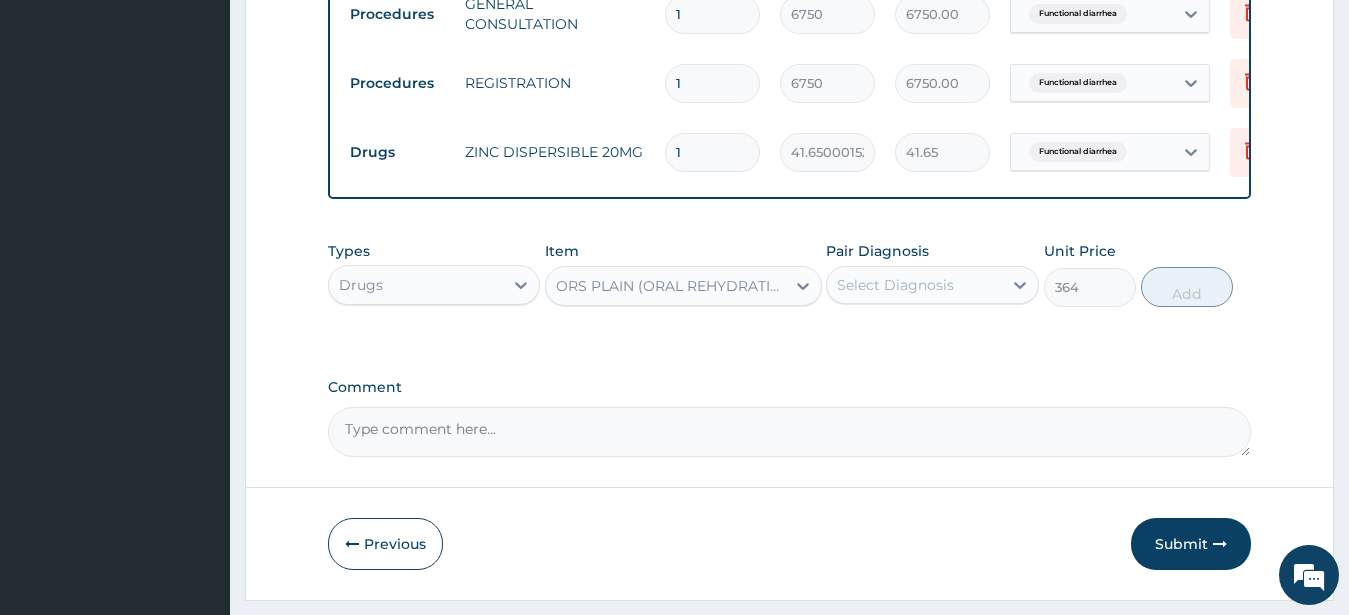click on "Select Diagnosis" at bounding box center (895, 285) 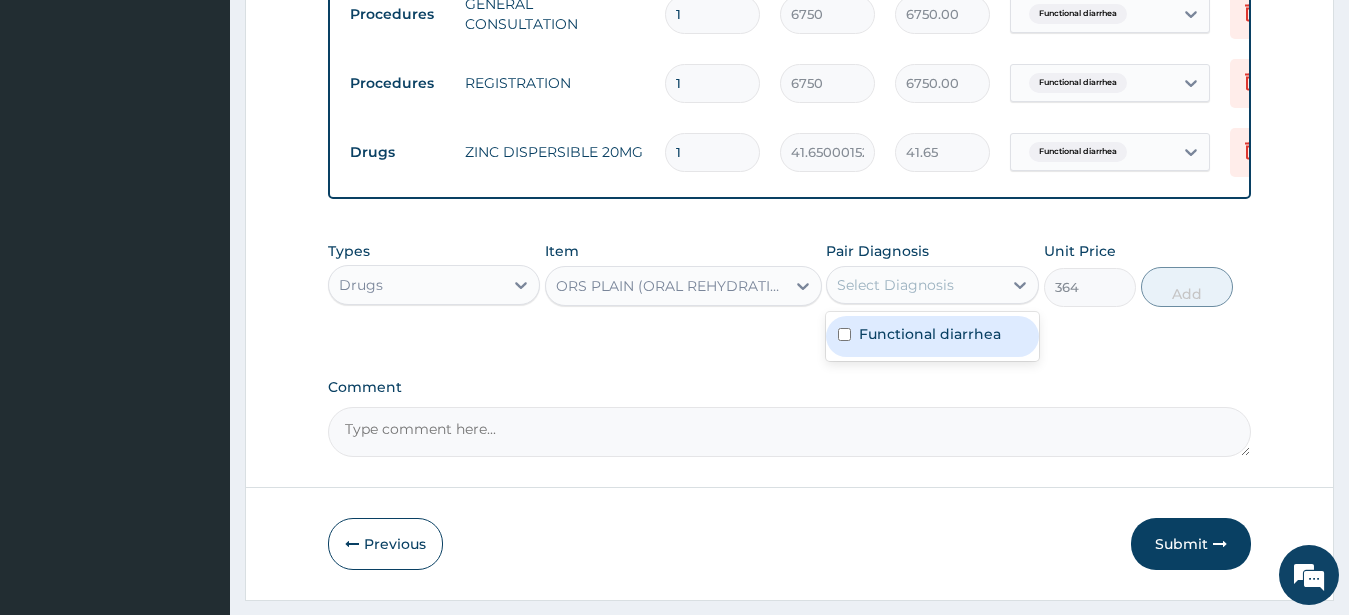 click on "Functional diarrhea" at bounding box center [930, 334] 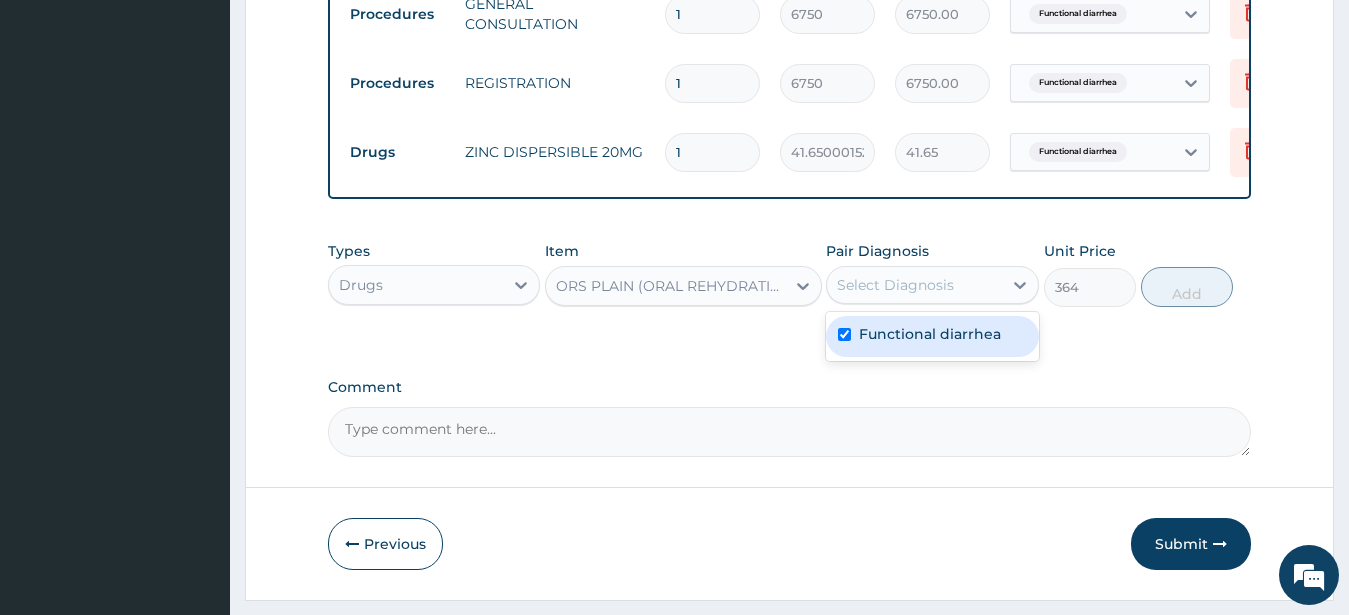 checkbox on "true" 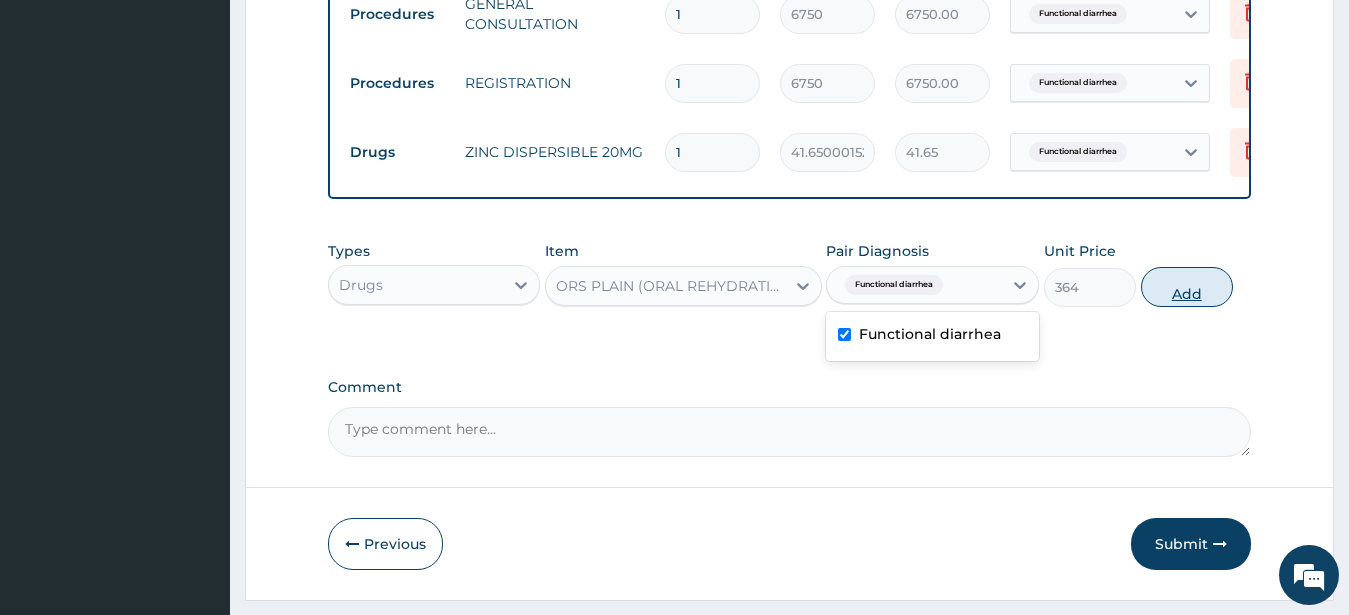 click on "Add" at bounding box center [1187, 287] 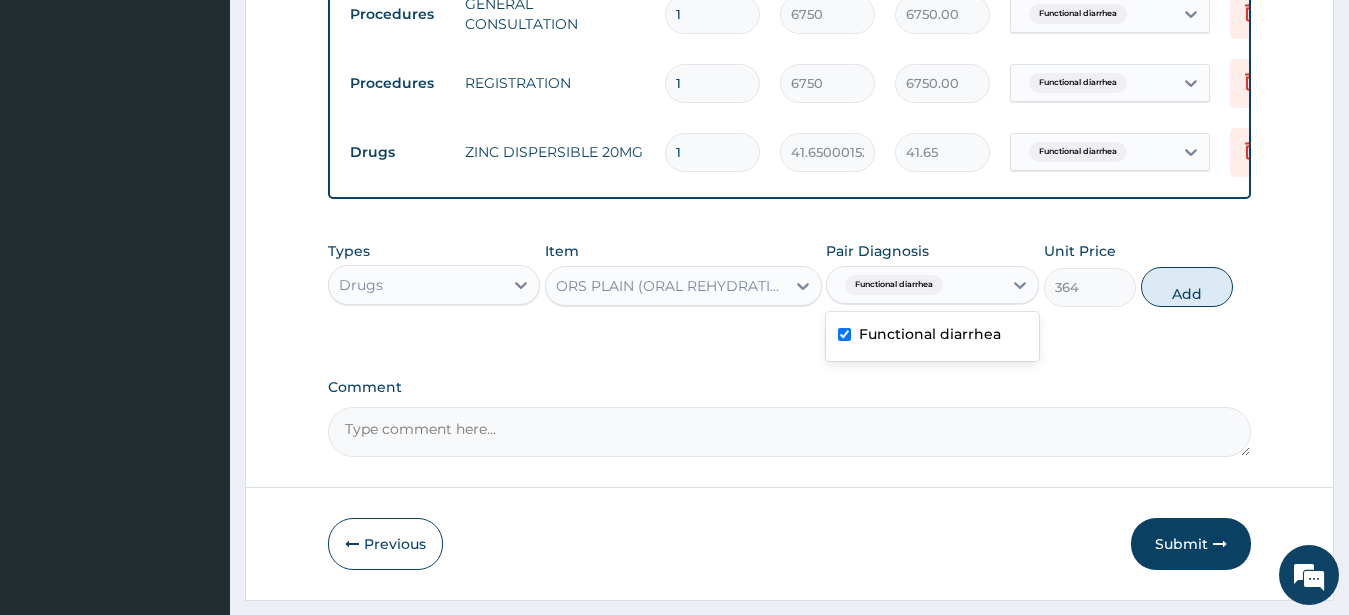 type on "0" 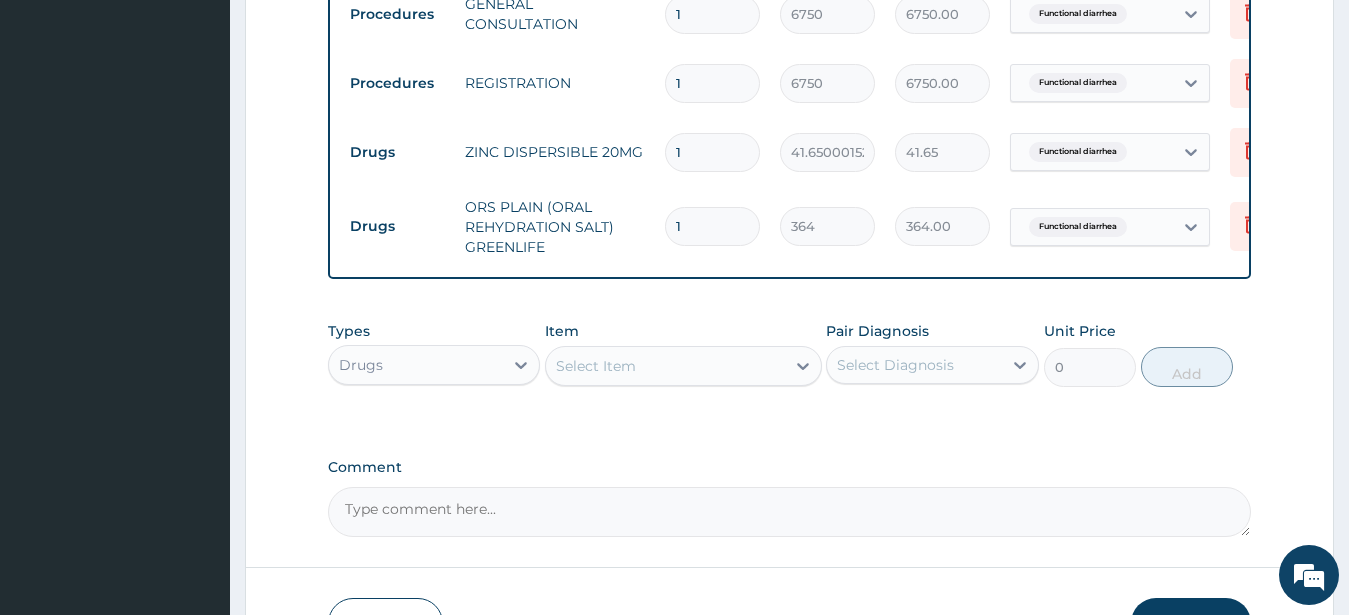 drag, startPoint x: 686, startPoint y: 224, endPoint x: 658, endPoint y: 235, distance: 30.083218 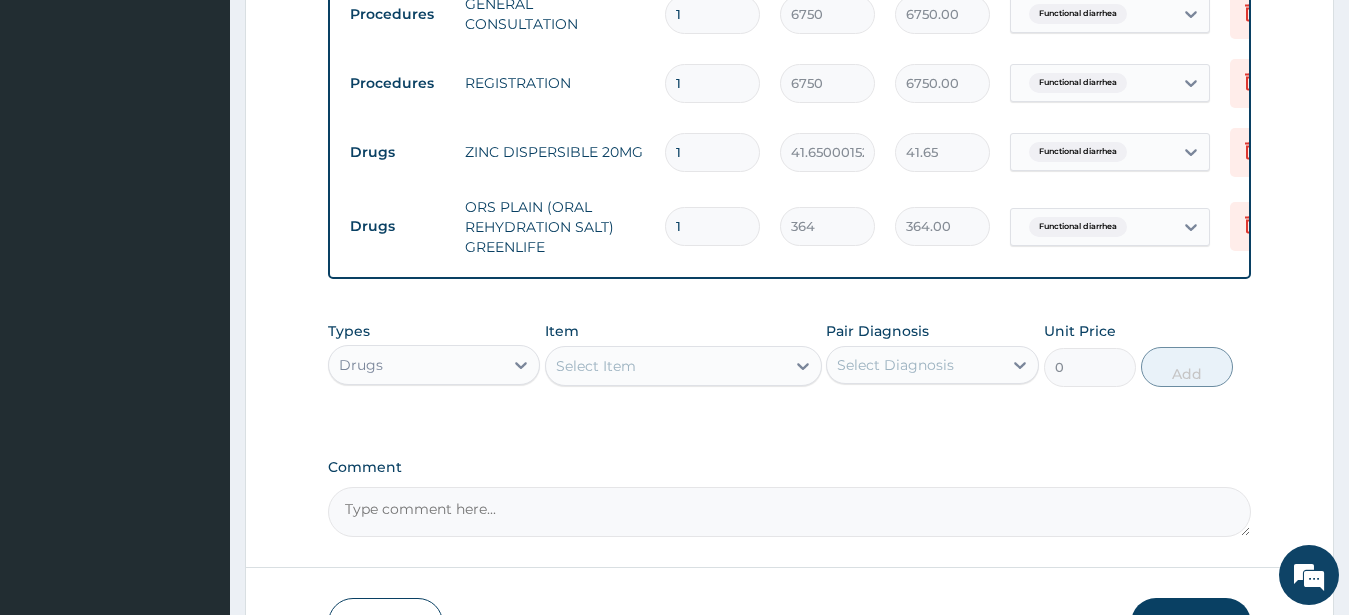 click on "1" at bounding box center (712, 226) 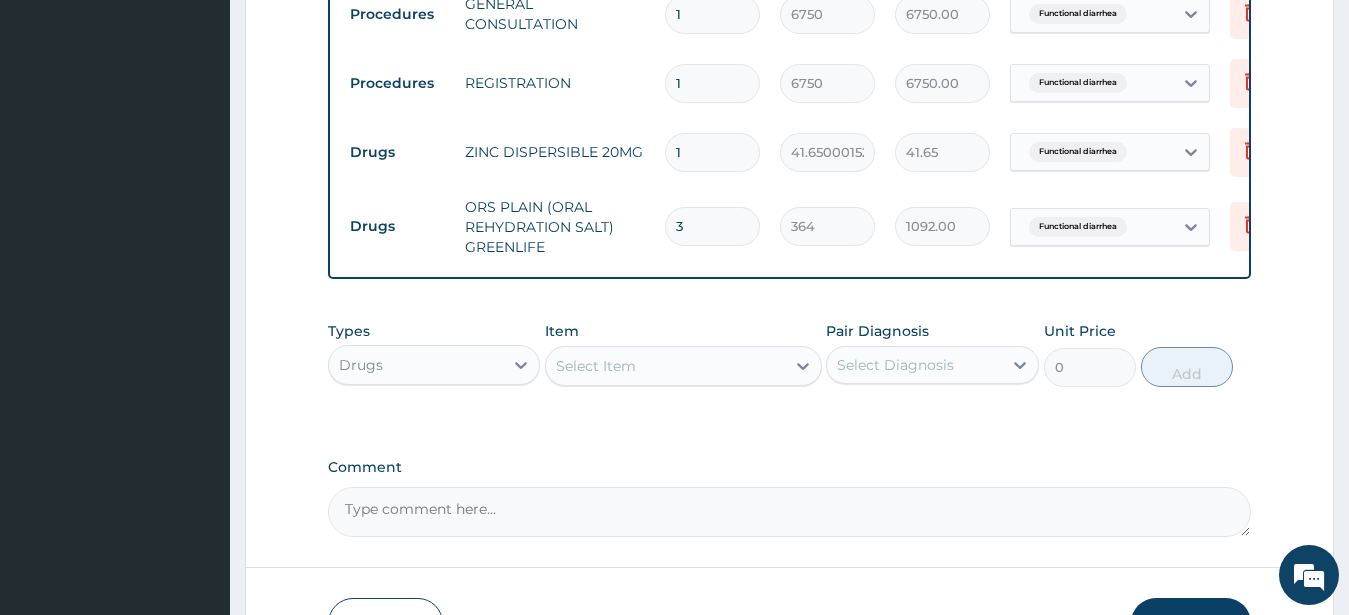 type on "3" 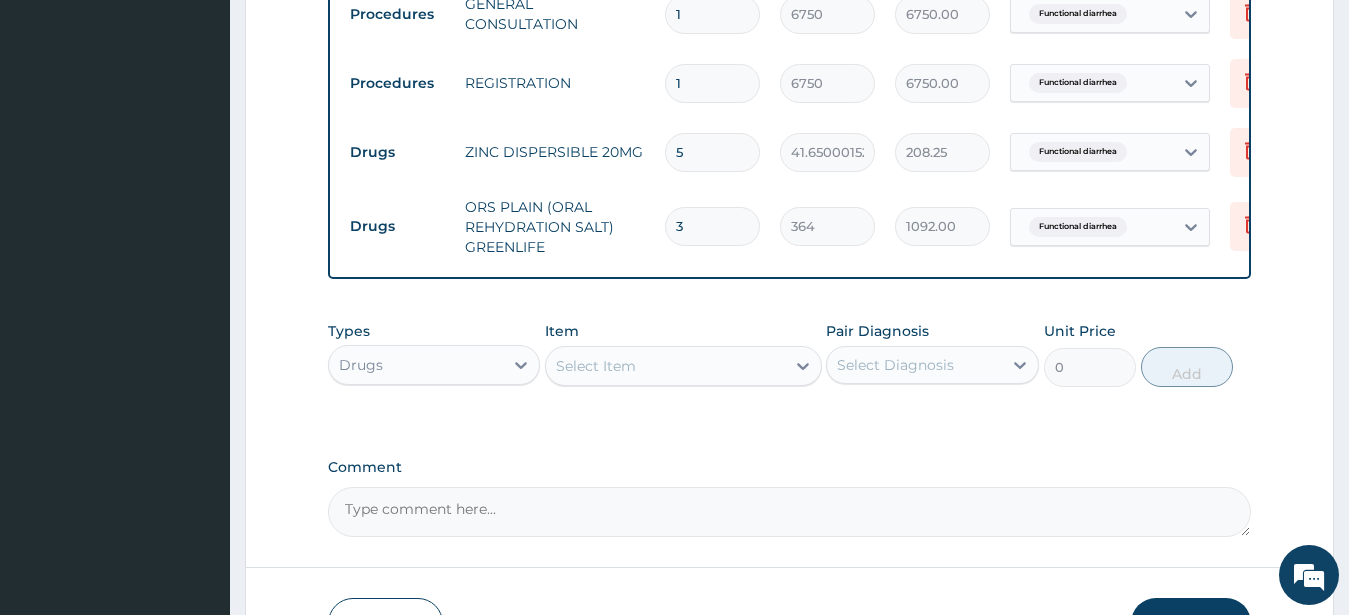 type on "5" 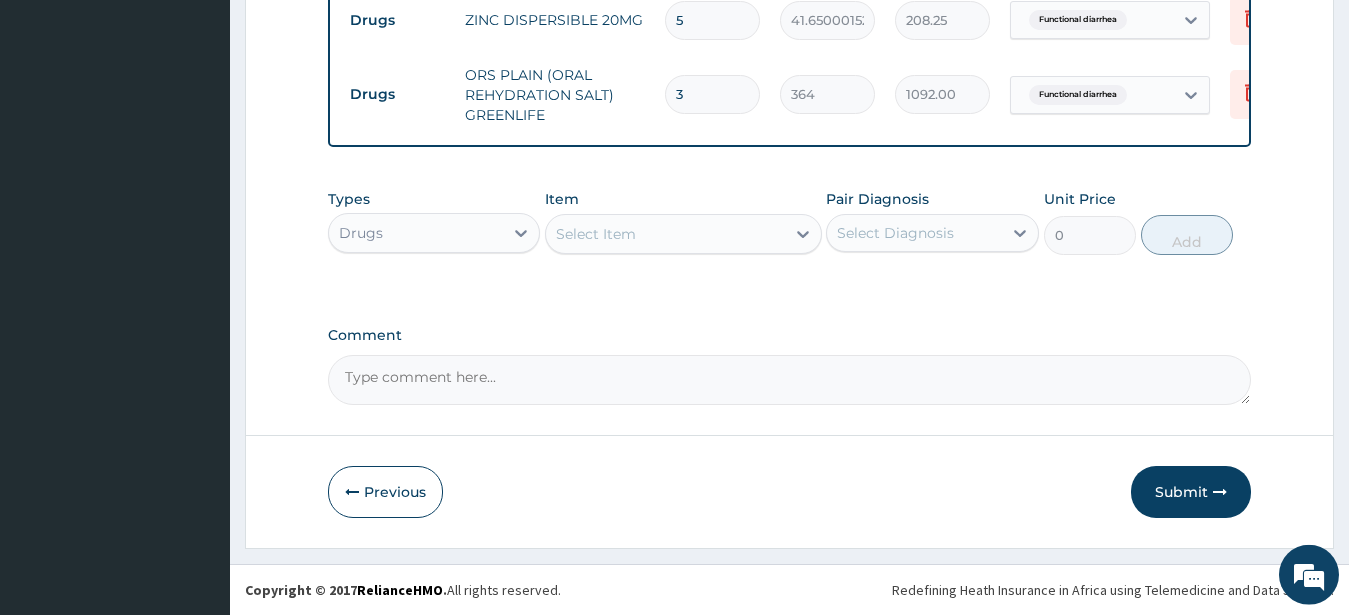 scroll, scrollTop: 967, scrollLeft: 0, axis: vertical 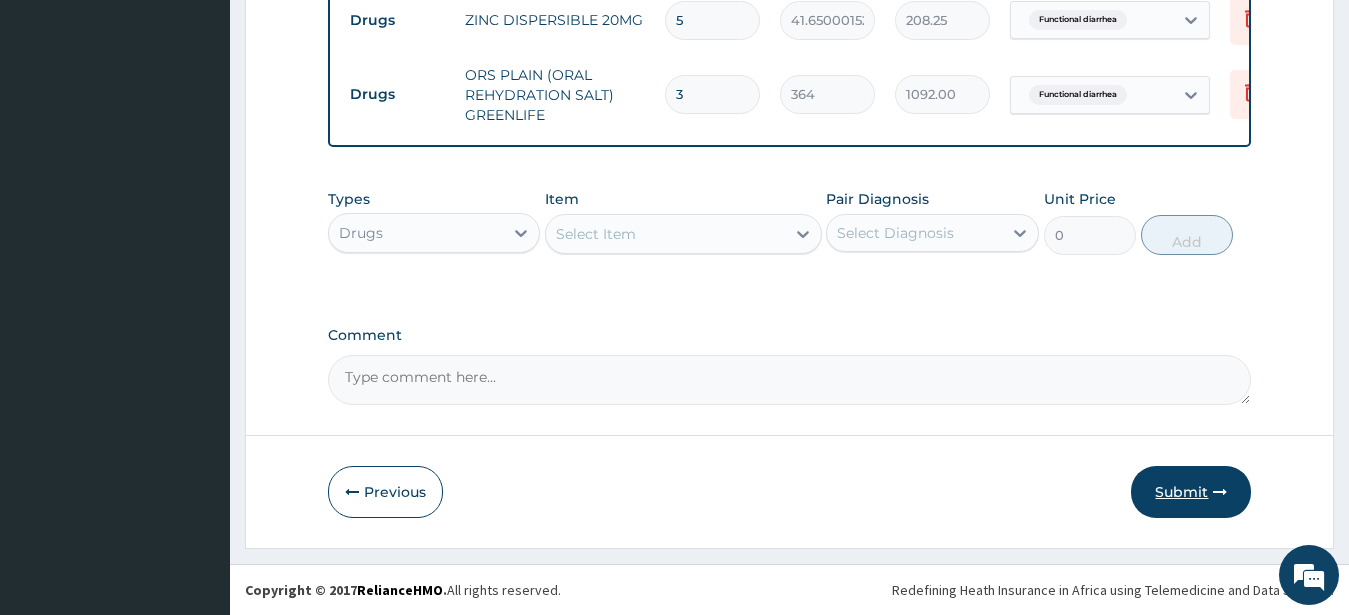click on "Submit" at bounding box center [1191, 492] 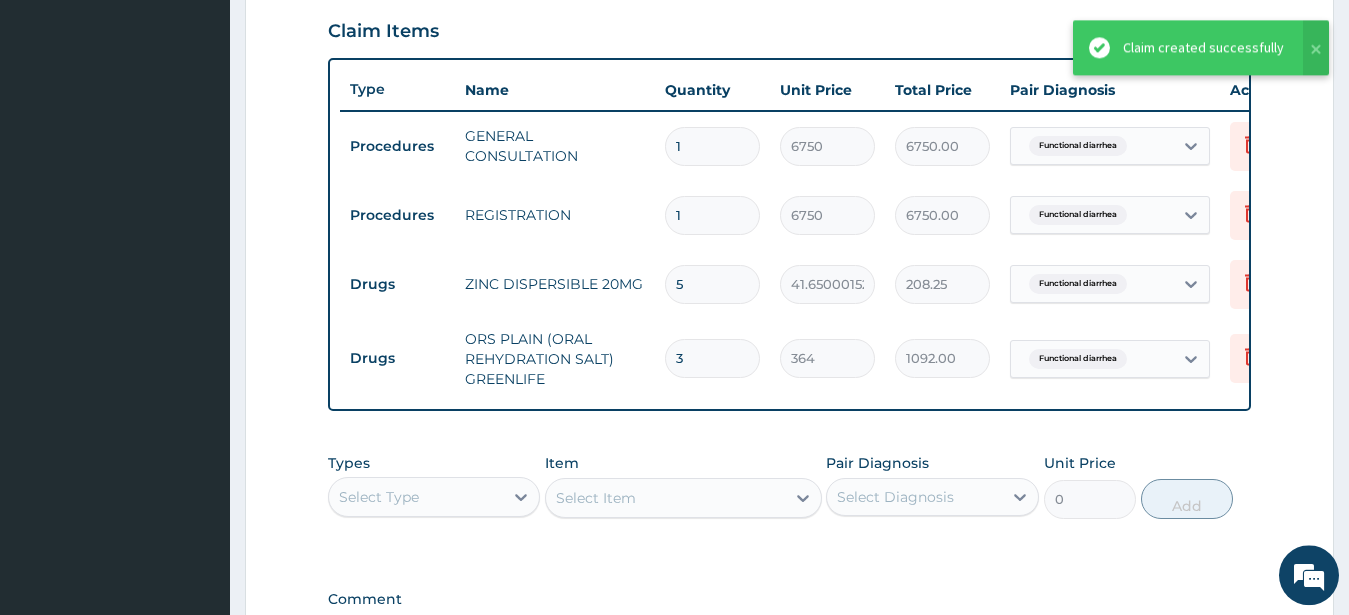 scroll, scrollTop: 692, scrollLeft: 0, axis: vertical 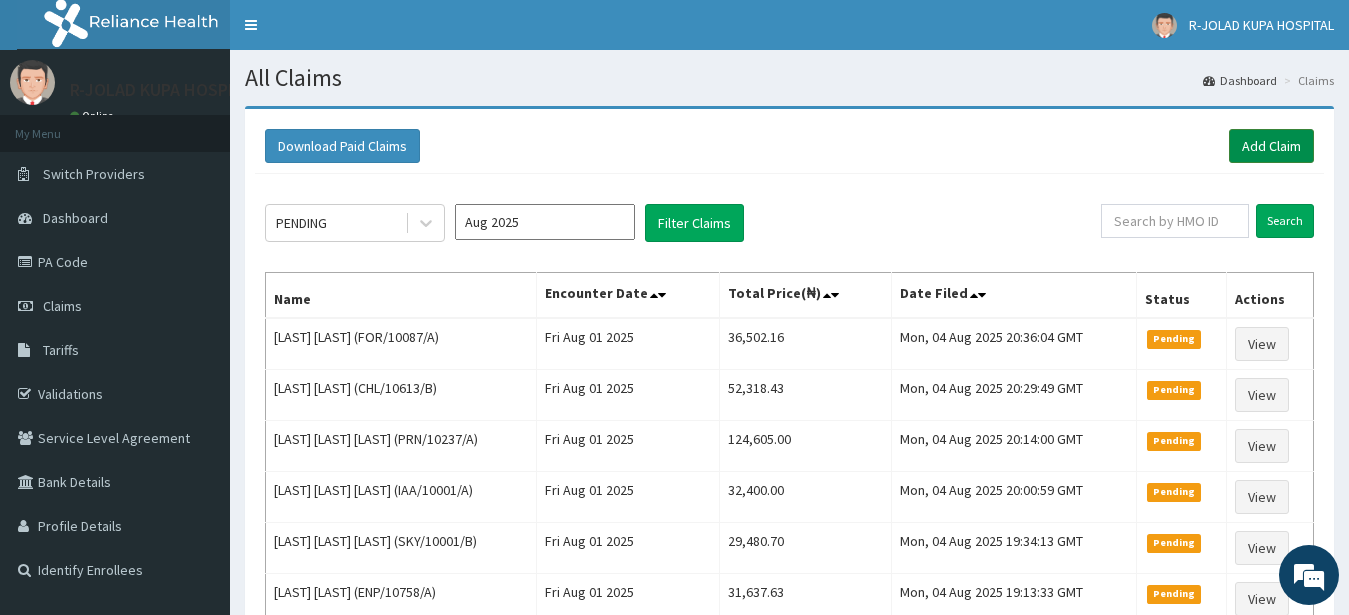 click on "Add Claim" at bounding box center [1271, 146] 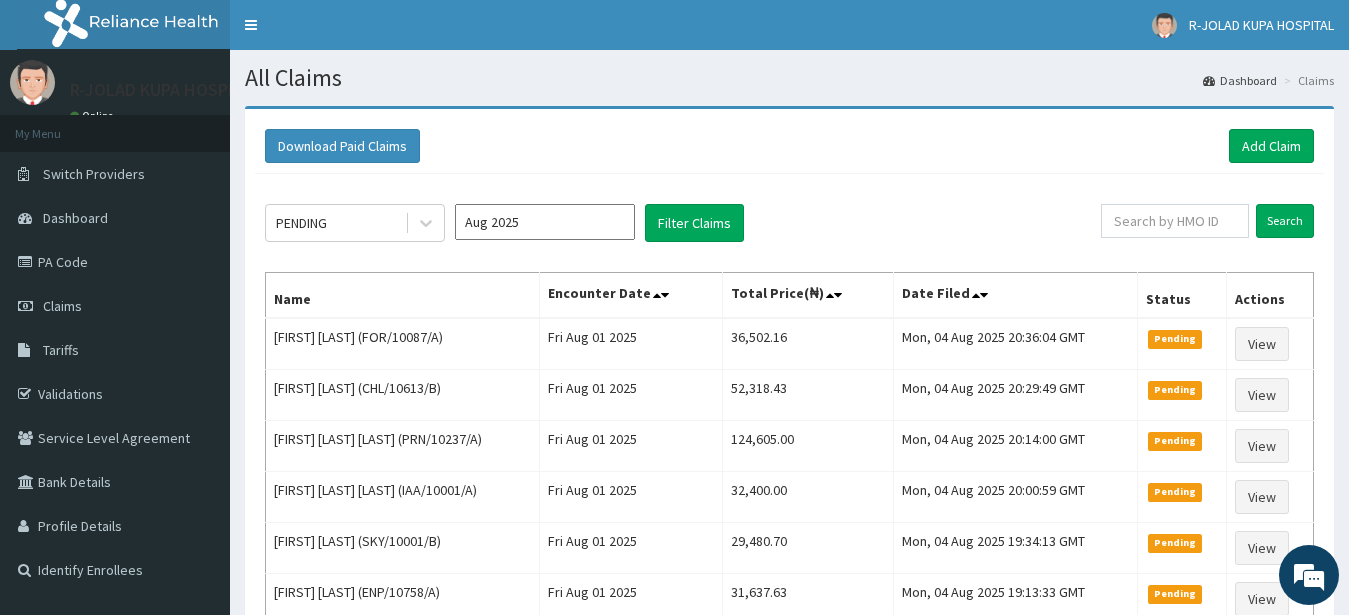 scroll, scrollTop: 0, scrollLeft: 0, axis: both 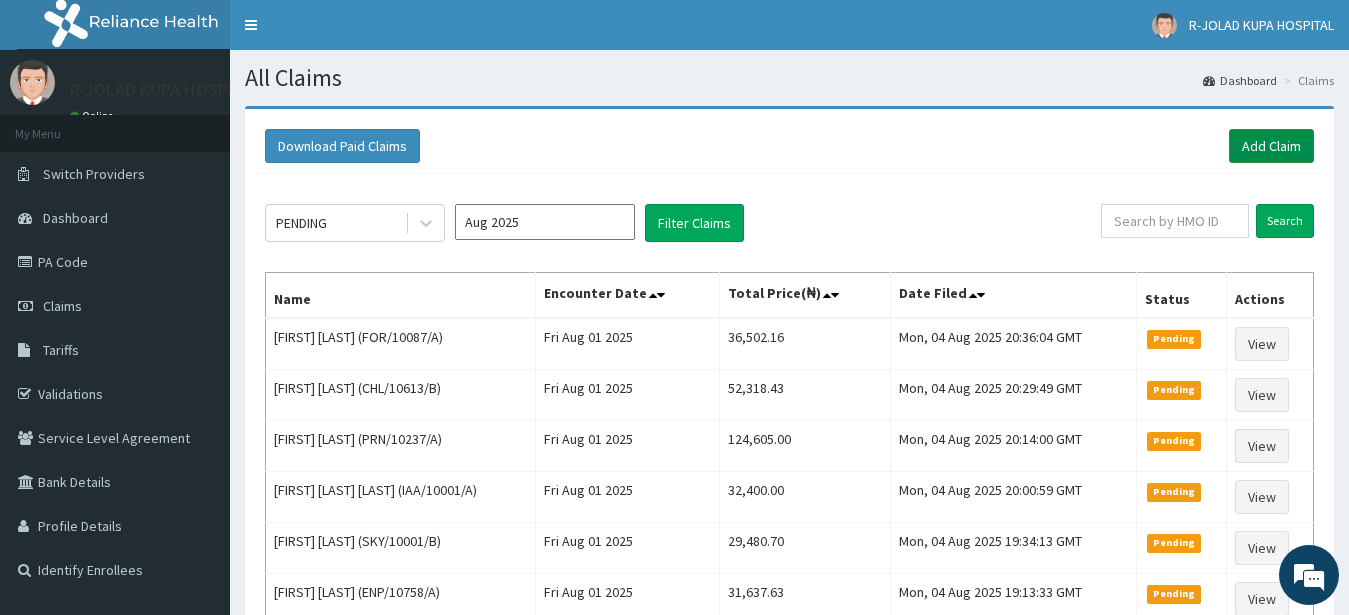click on "Add Claim" at bounding box center [1271, 146] 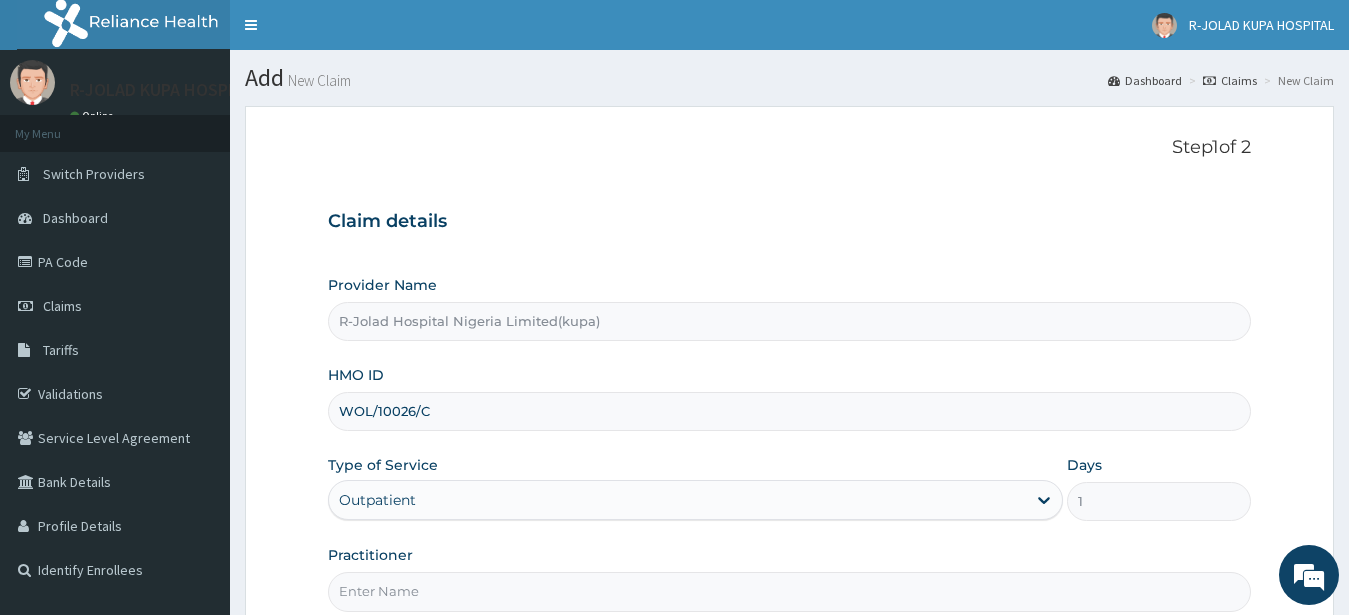 scroll, scrollTop: 207, scrollLeft: 0, axis: vertical 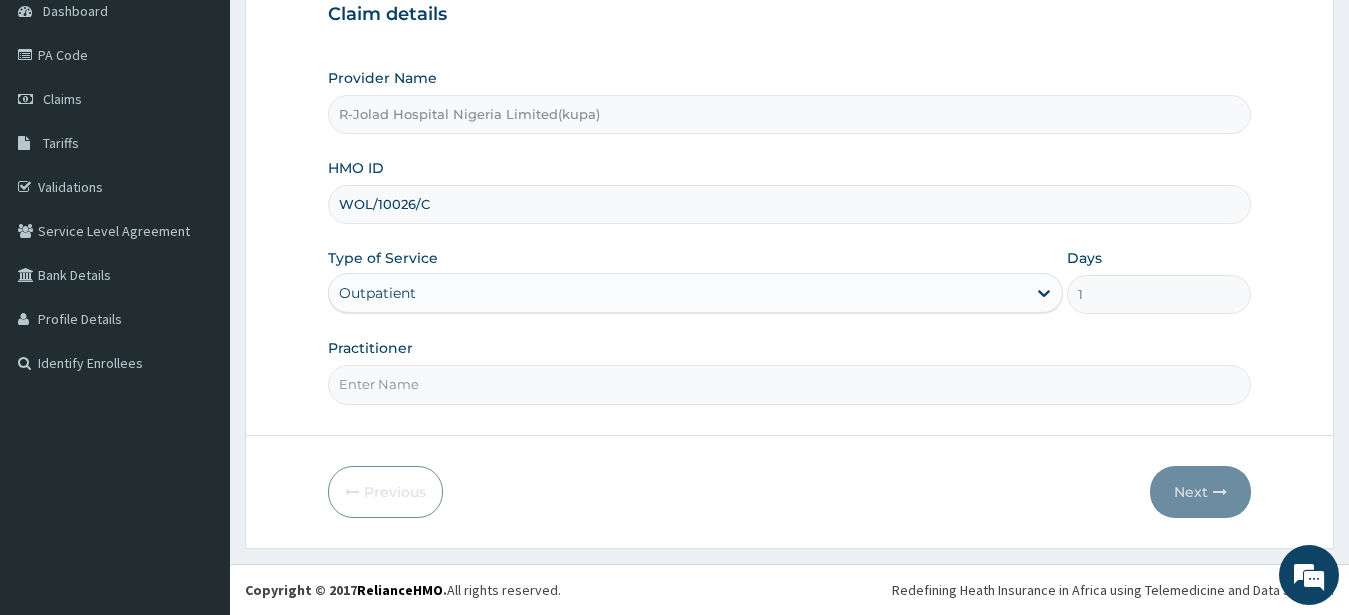 paste on "JOSEPH JOHN" 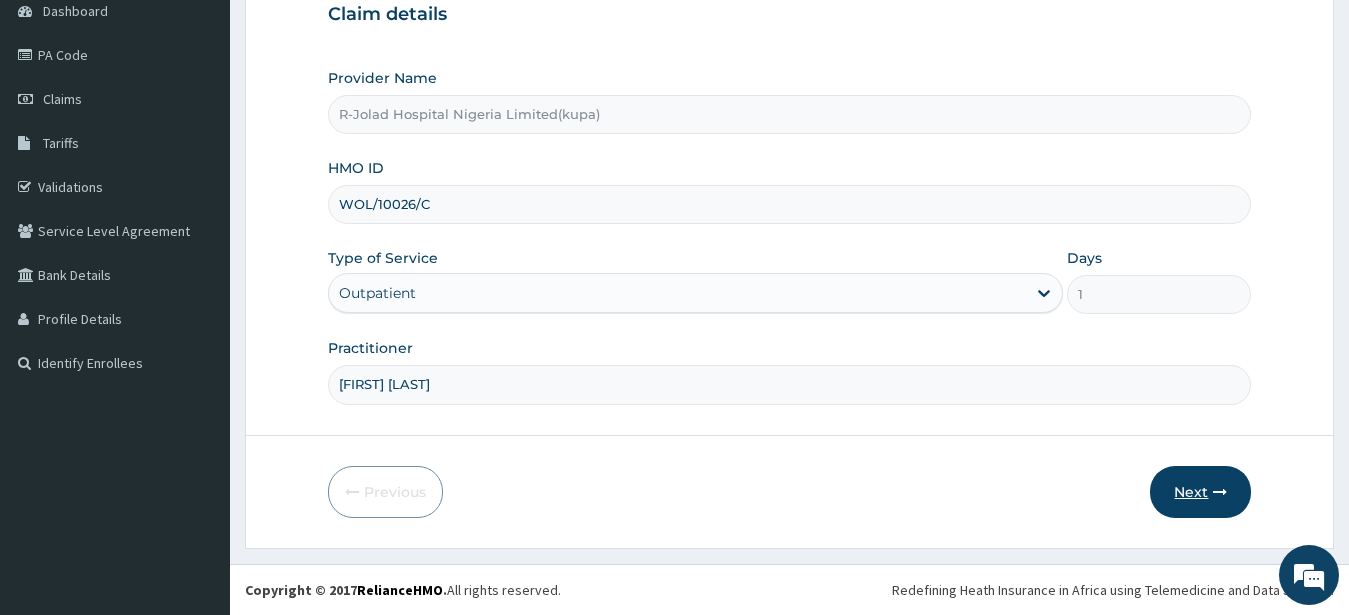 type on "JOSEPH JOHN" 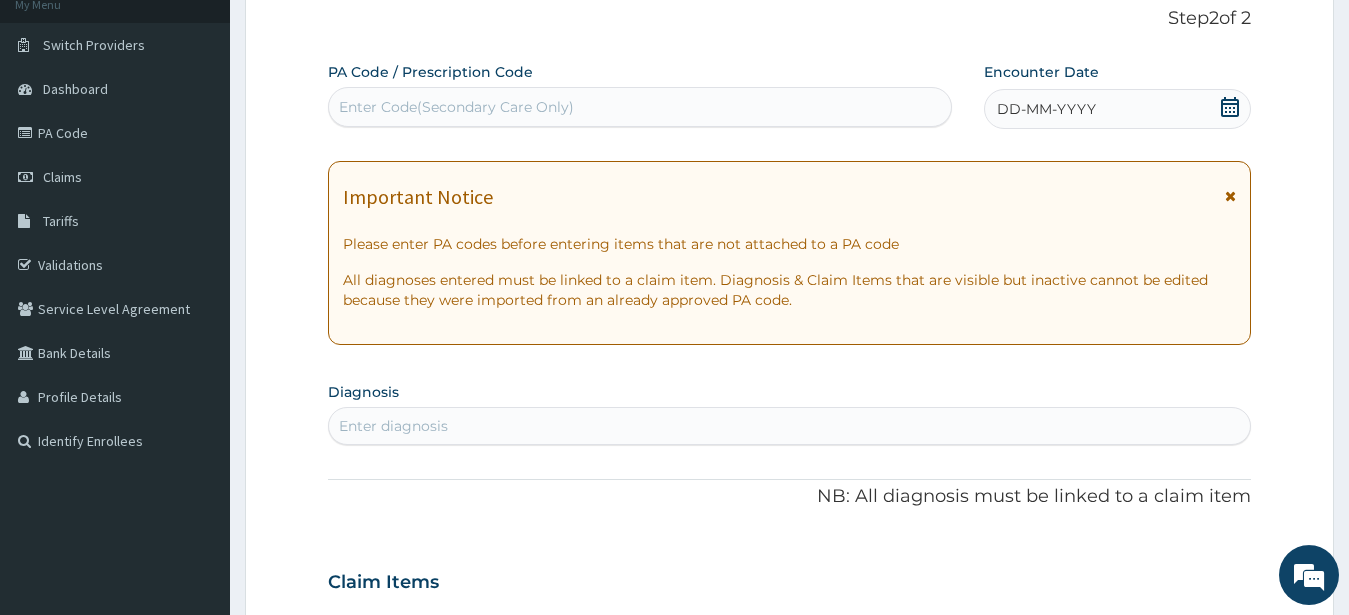 scroll, scrollTop: 3, scrollLeft: 0, axis: vertical 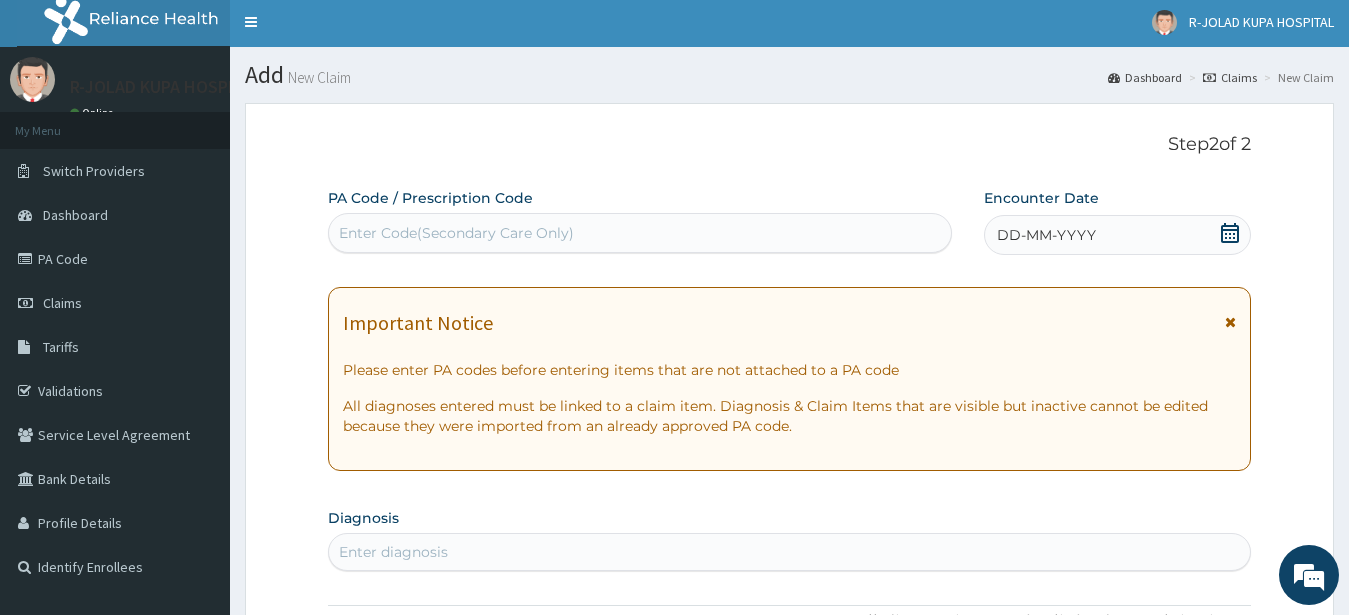 click 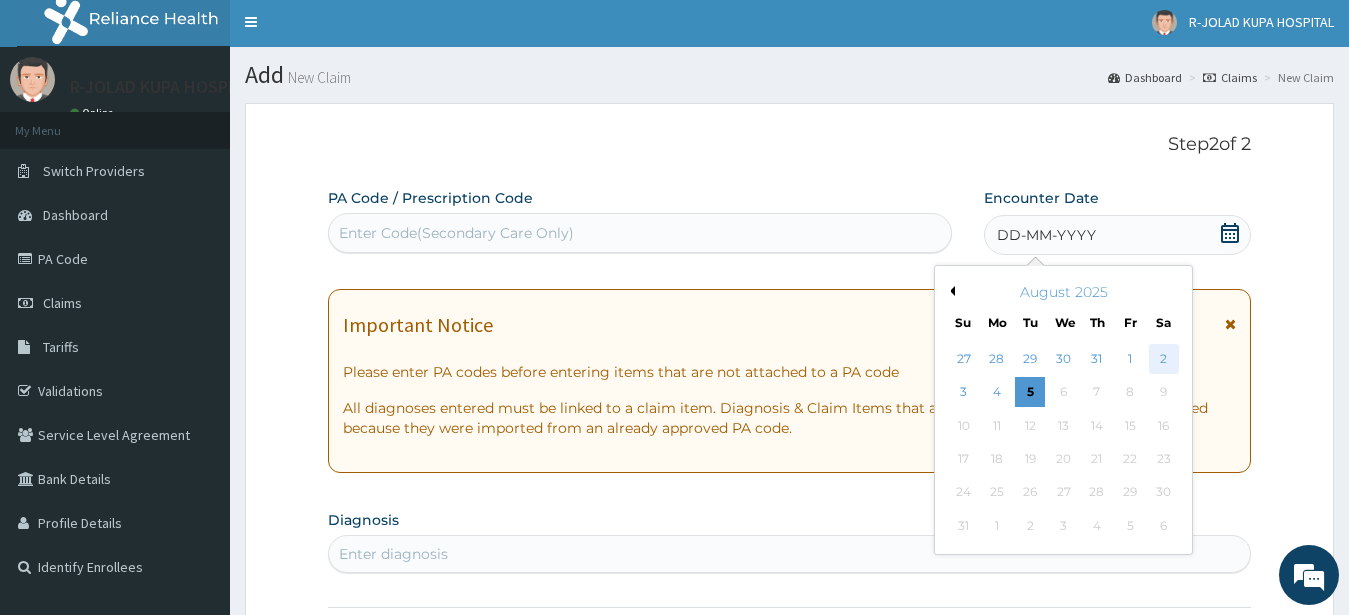 click on "2" at bounding box center (1163, 359) 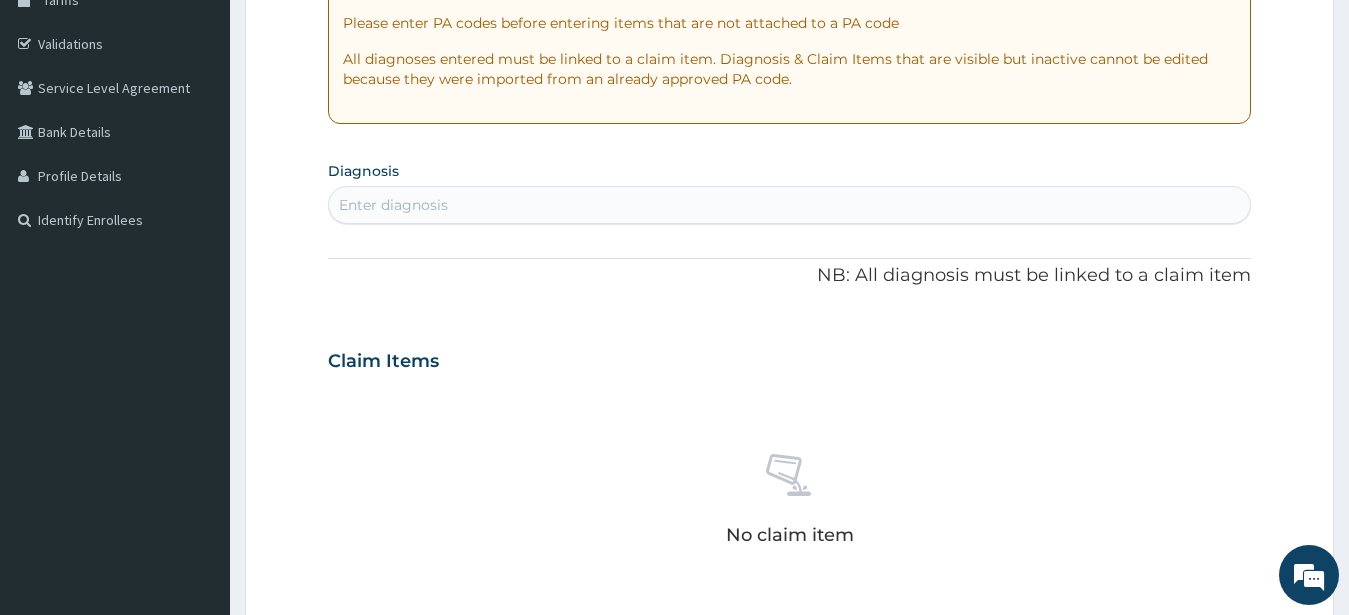 scroll, scrollTop: 411, scrollLeft: 0, axis: vertical 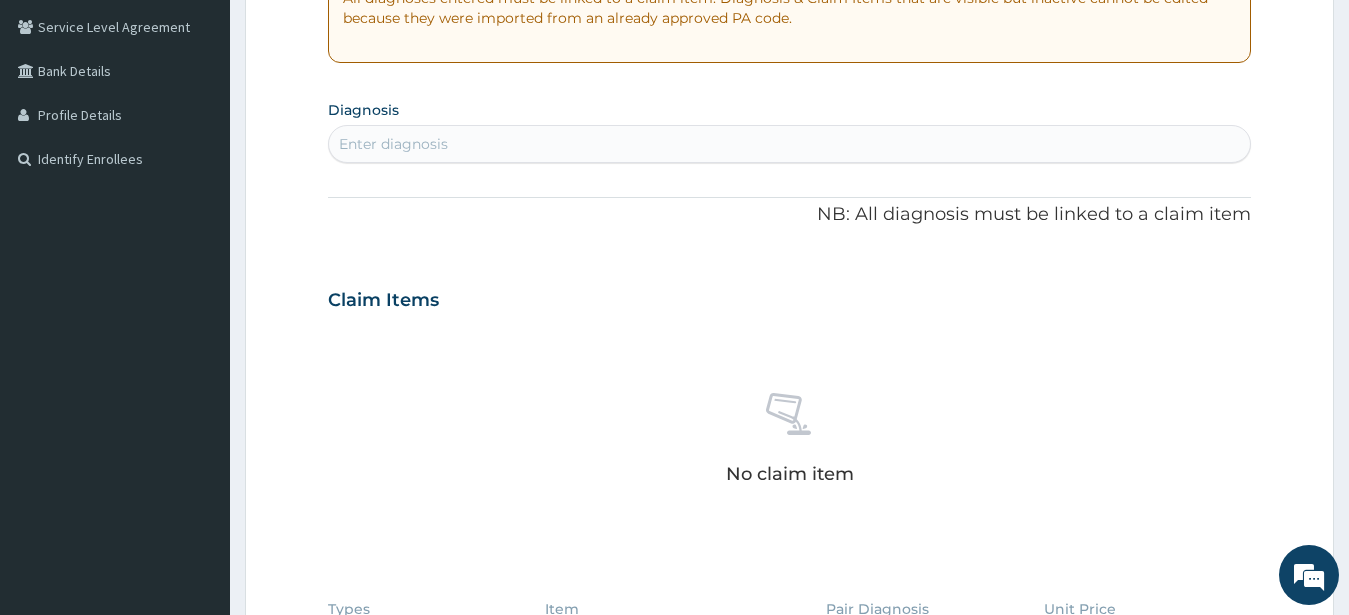 click on "Enter diagnosis" at bounding box center (393, 144) 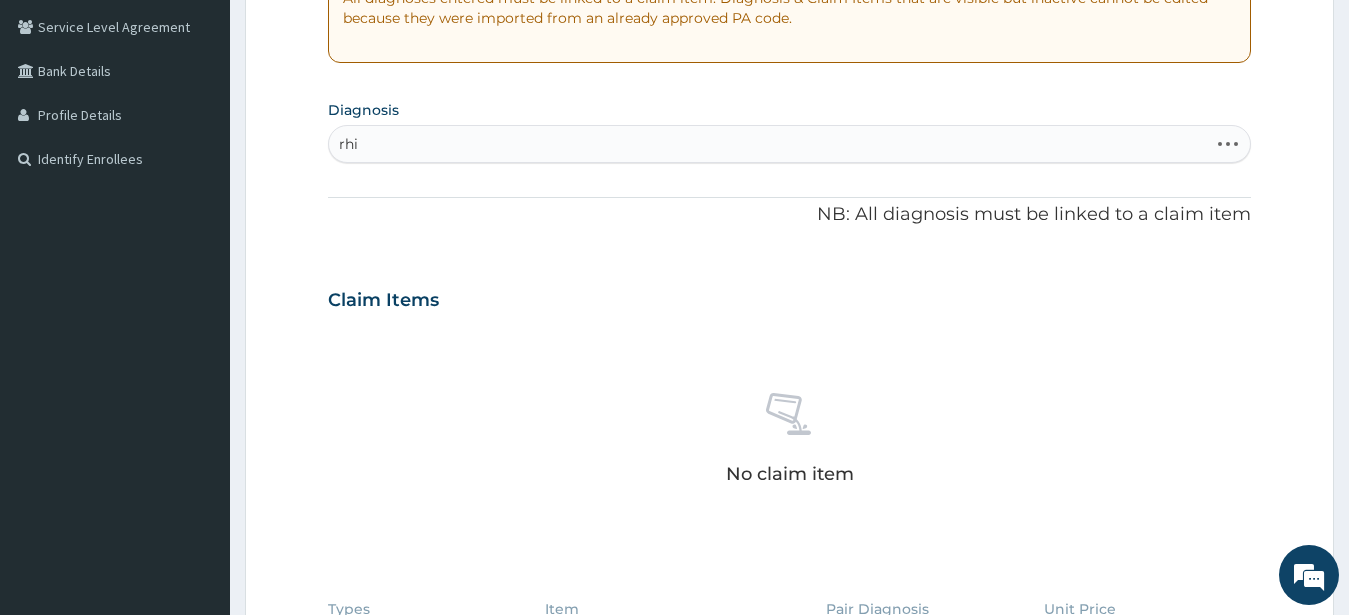 type on "rhin" 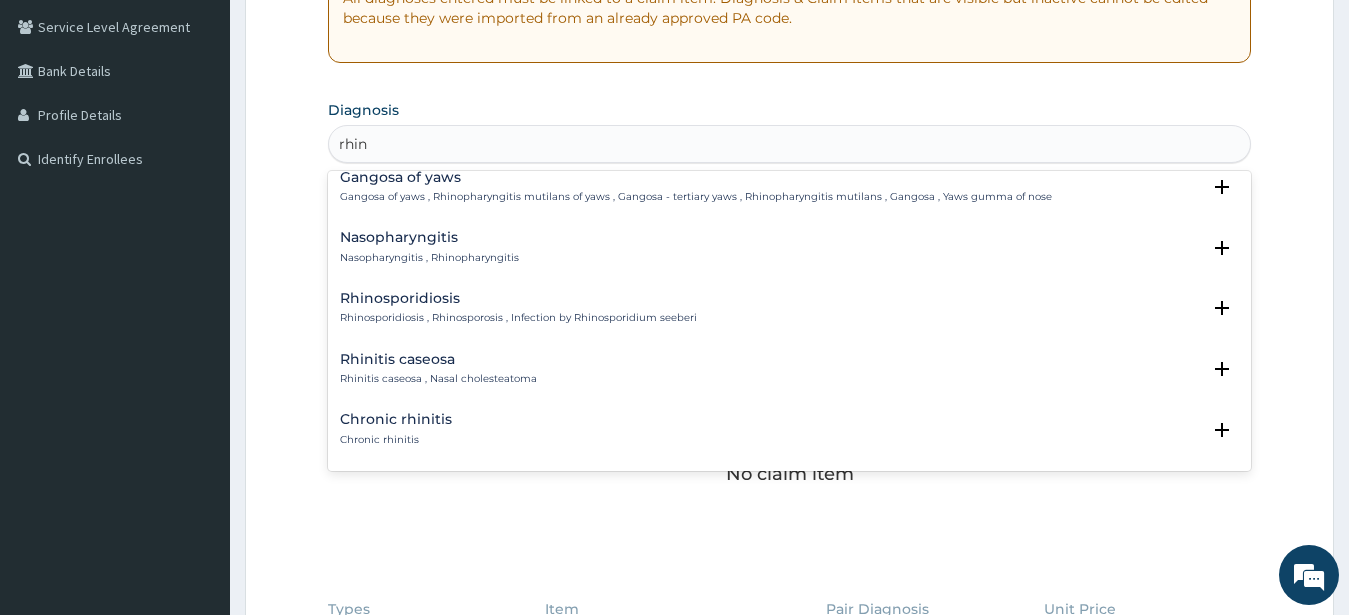 scroll, scrollTop: 1080, scrollLeft: 0, axis: vertical 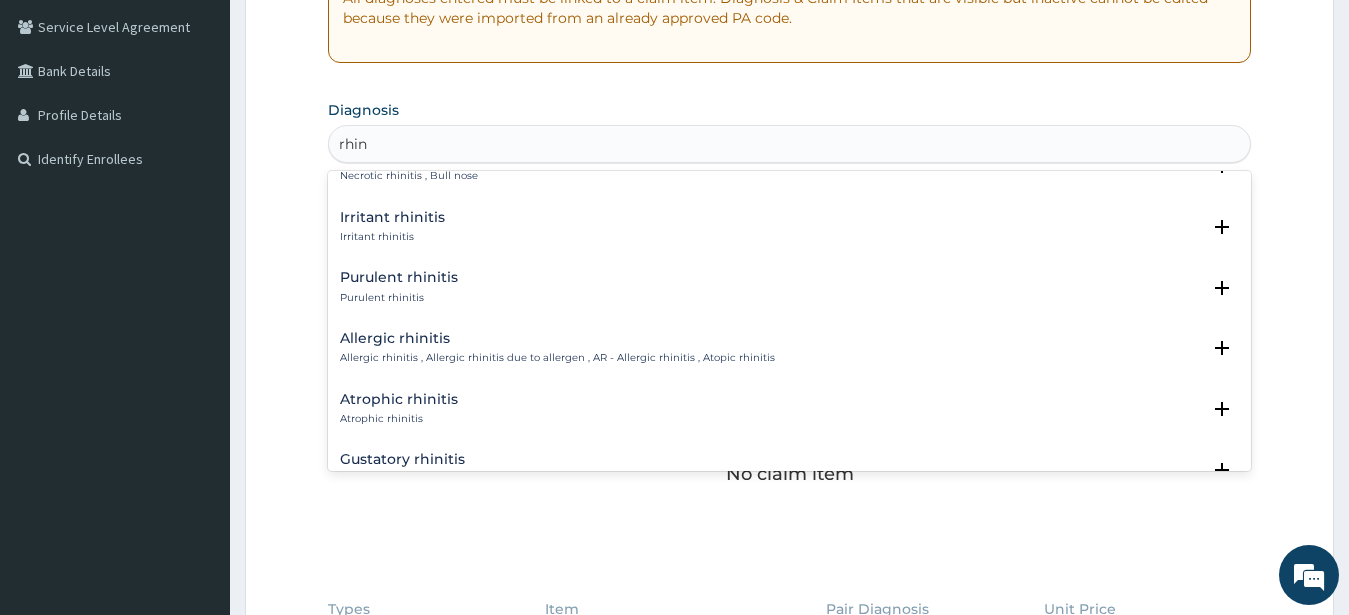 click on "Allergic rhinitis Allergic rhinitis , Allergic rhinitis due to allergen , AR - Allergic rhinitis , Atopic rhinitis" at bounding box center [557, 348] 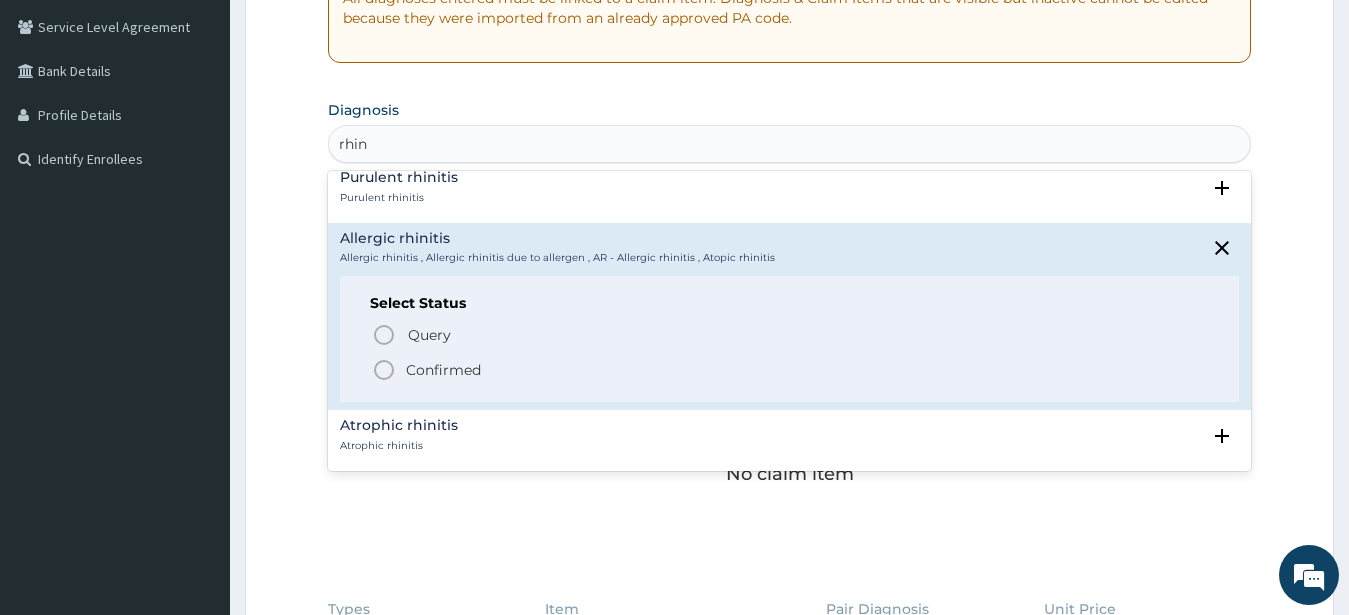 scroll, scrollTop: 1188, scrollLeft: 0, axis: vertical 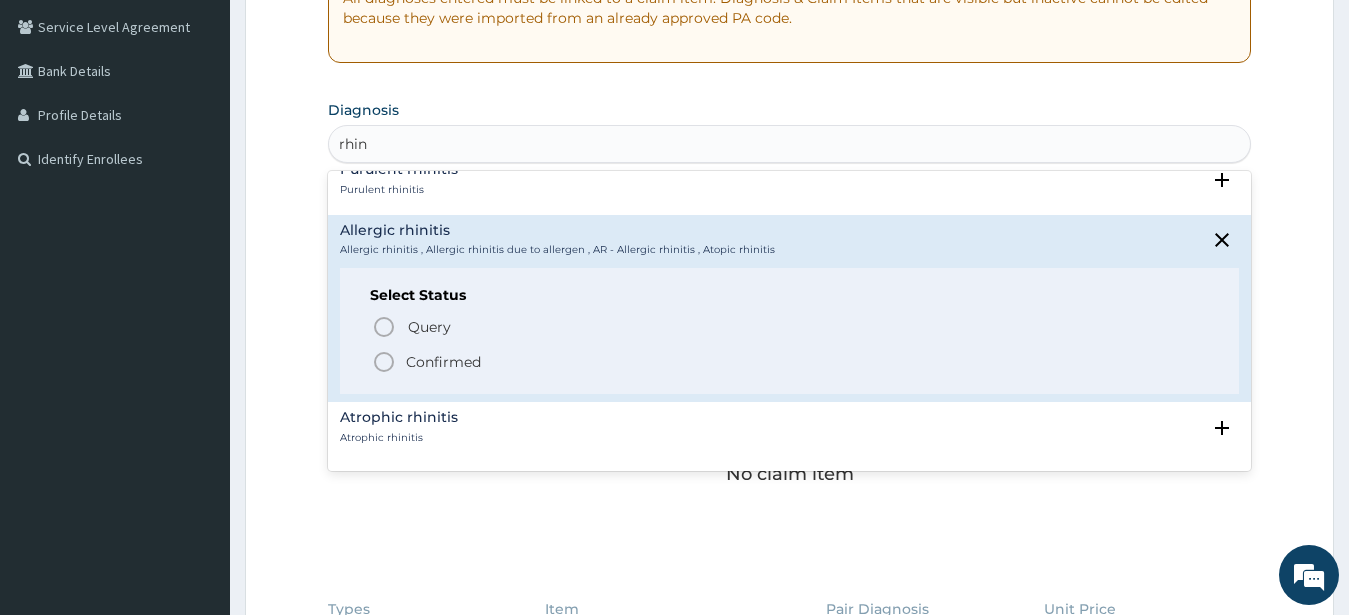 click 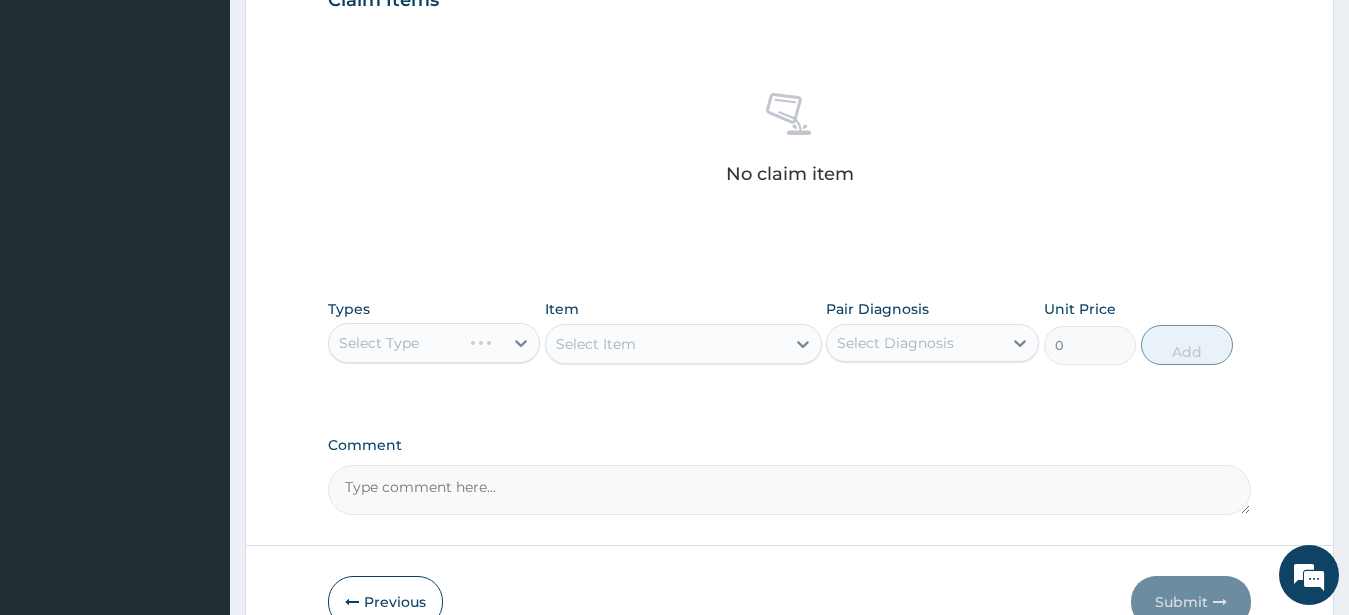 scroll, scrollTop: 697, scrollLeft: 0, axis: vertical 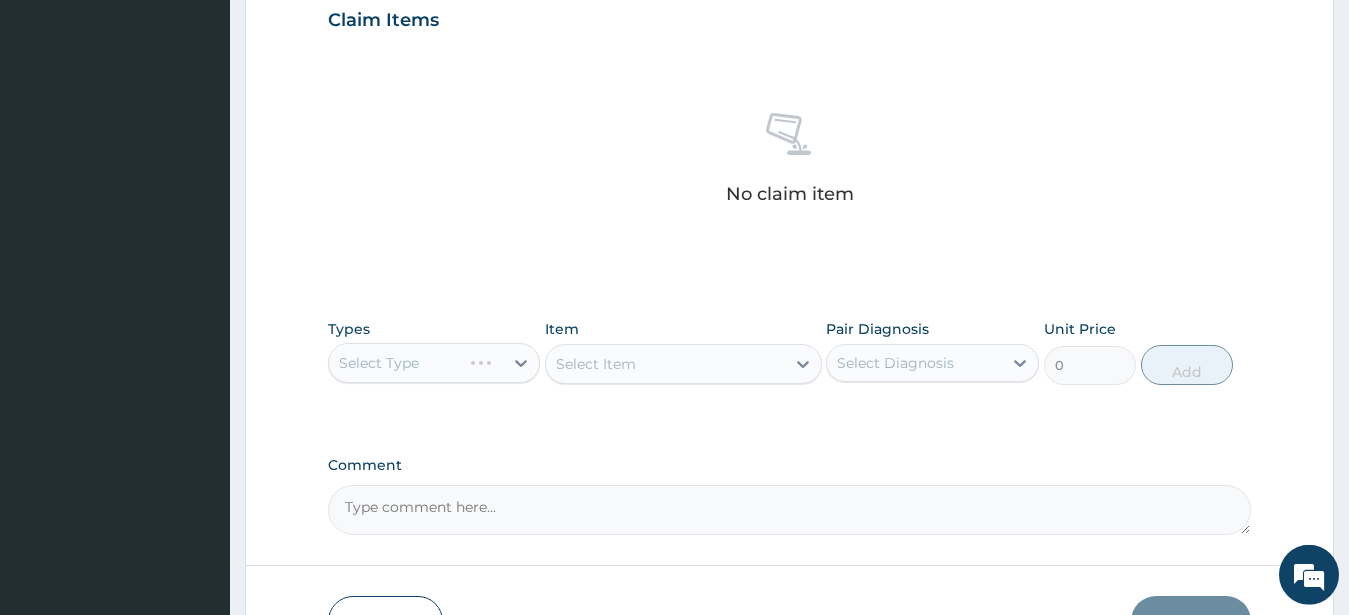 click on "Types Select Type" at bounding box center [434, 352] 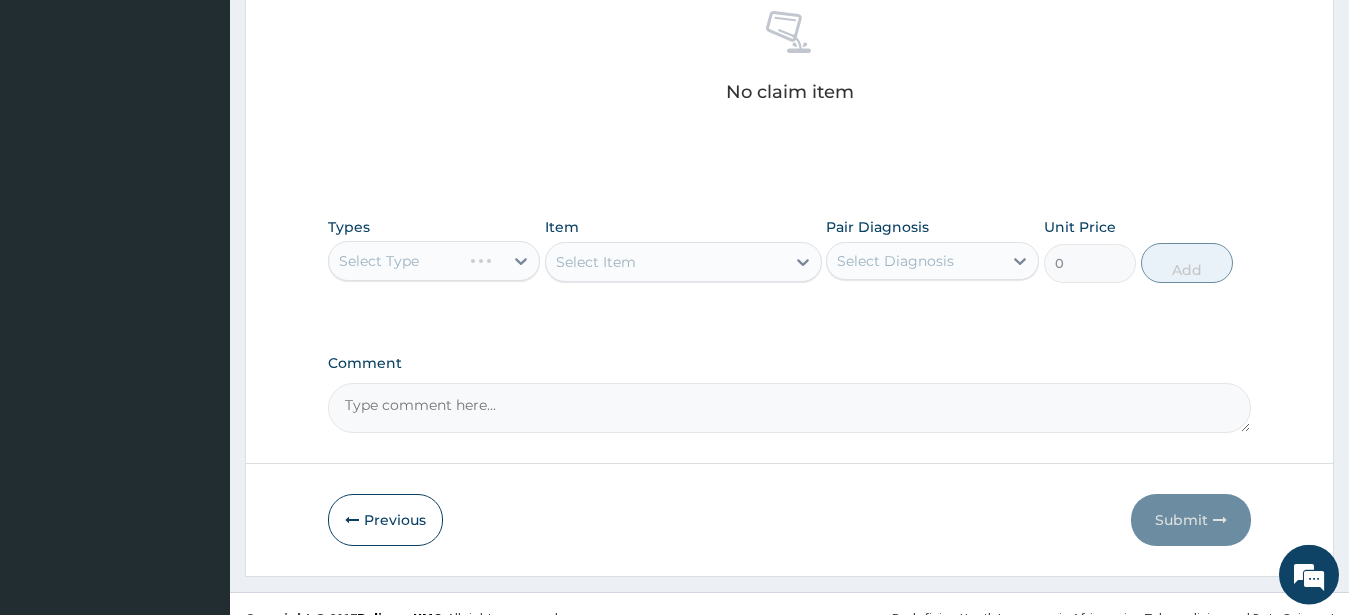 scroll, scrollTop: 827, scrollLeft: 0, axis: vertical 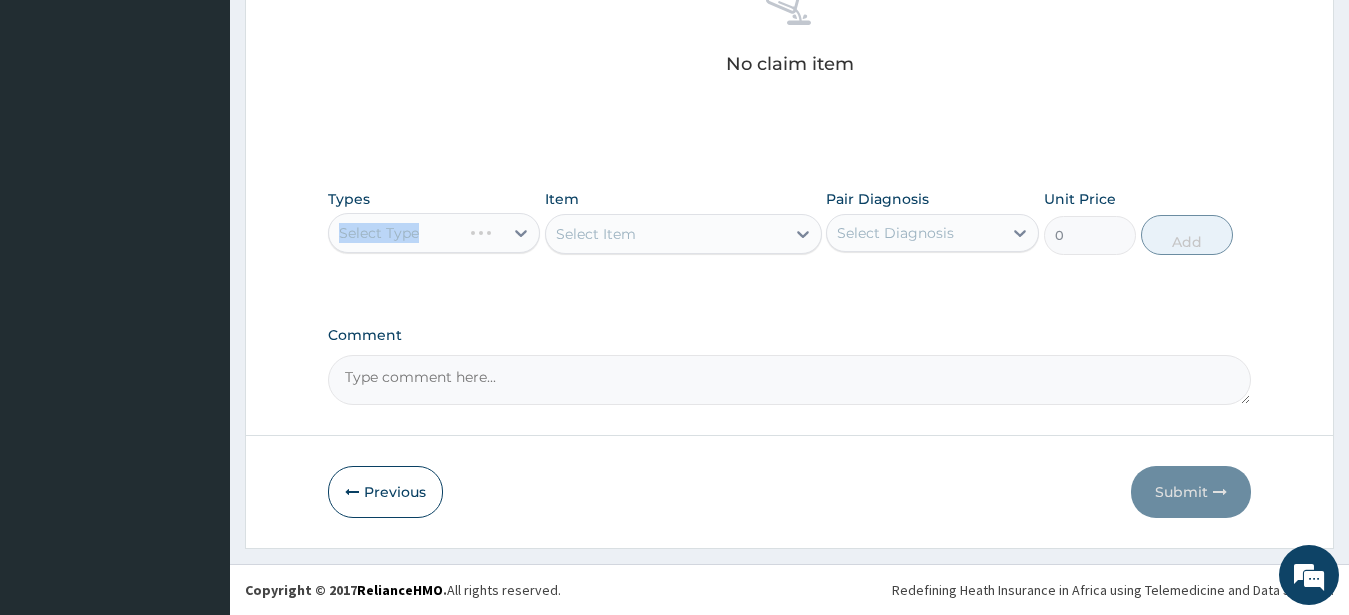 click on "Select Type" at bounding box center [434, 233] 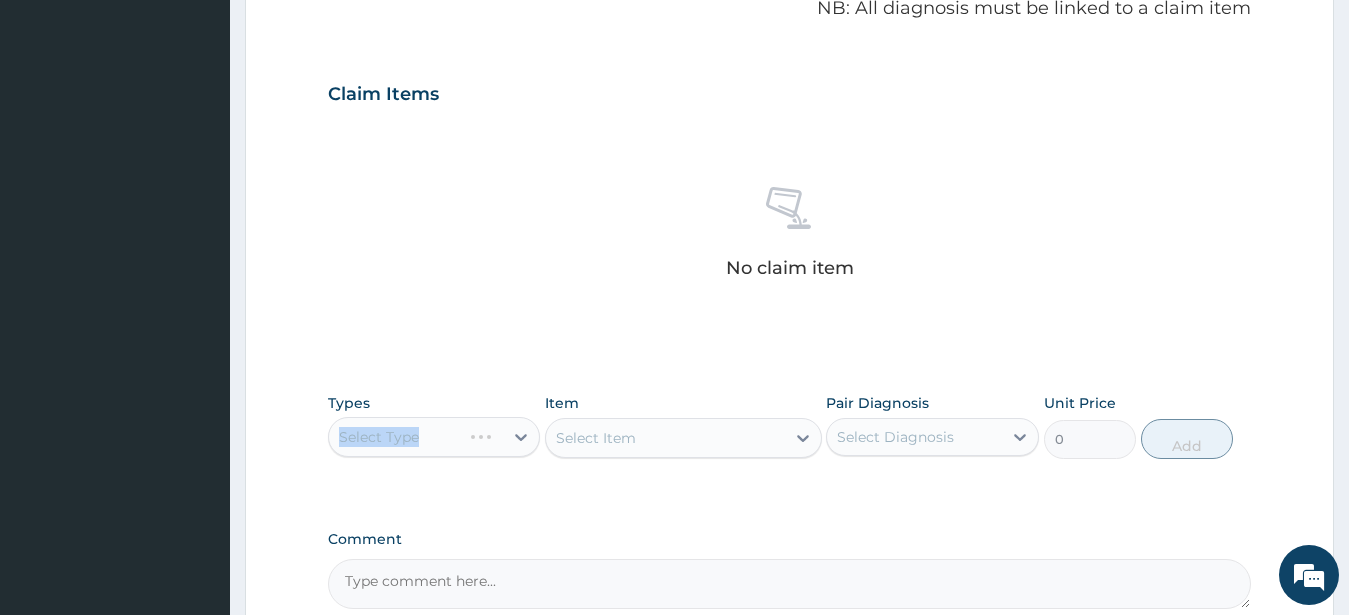 scroll, scrollTop: 827, scrollLeft: 0, axis: vertical 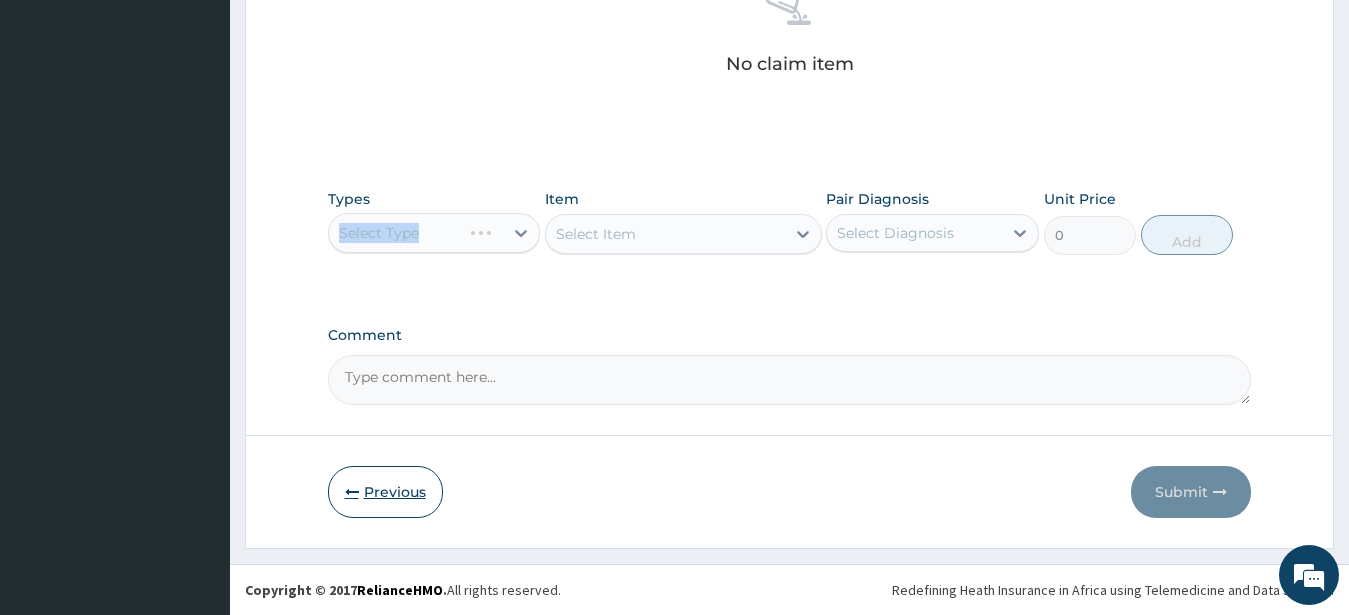 click on "Previous" at bounding box center [385, 492] 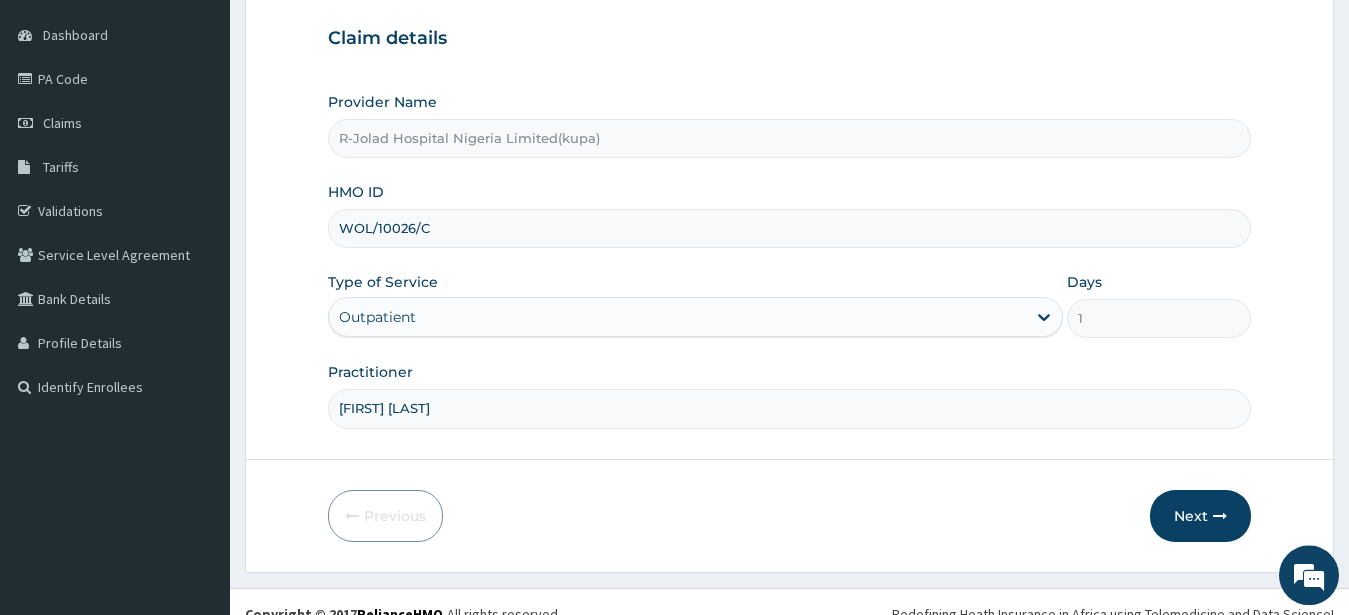 scroll, scrollTop: 0, scrollLeft: 0, axis: both 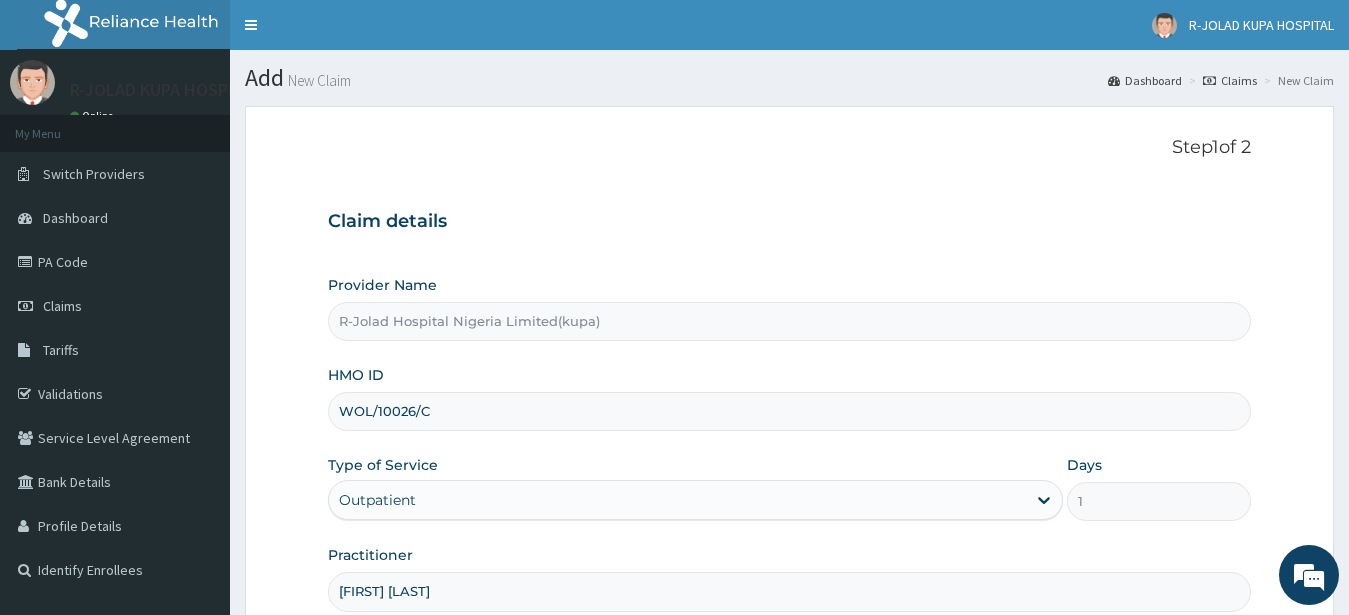 drag, startPoint x: 338, startPoint y: 412, endPoint x: 443, endPoint y: 409, distance: 105.04285 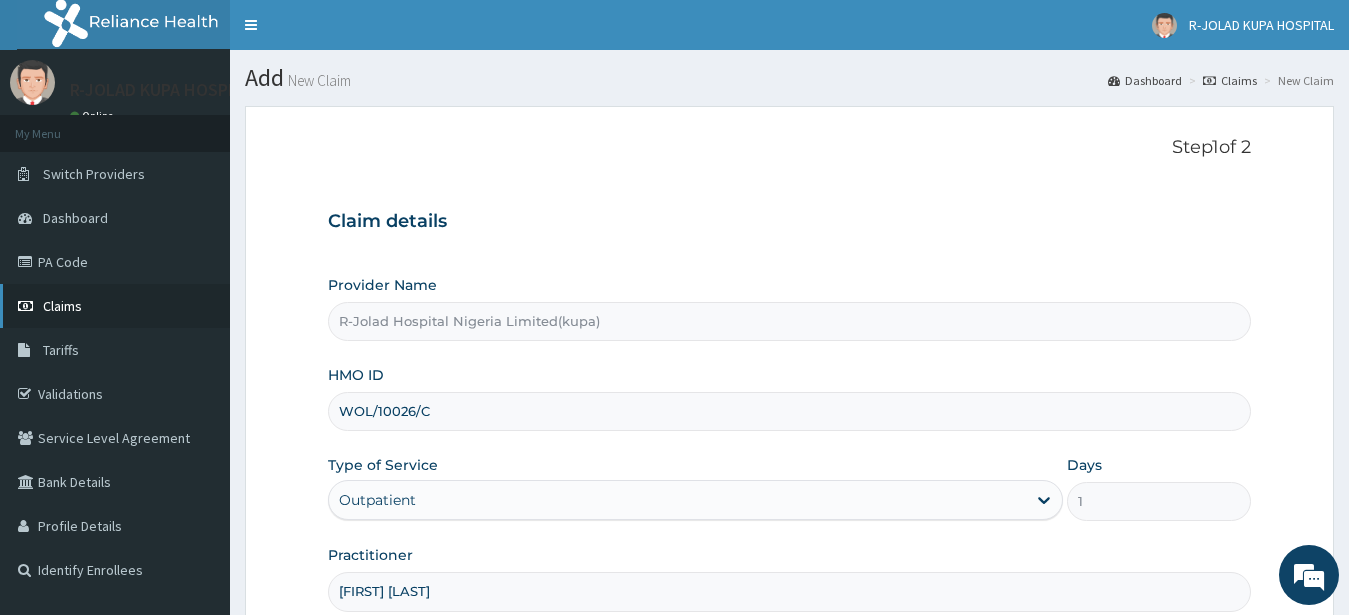 click on "Claims" at bounding box center (62, 306) 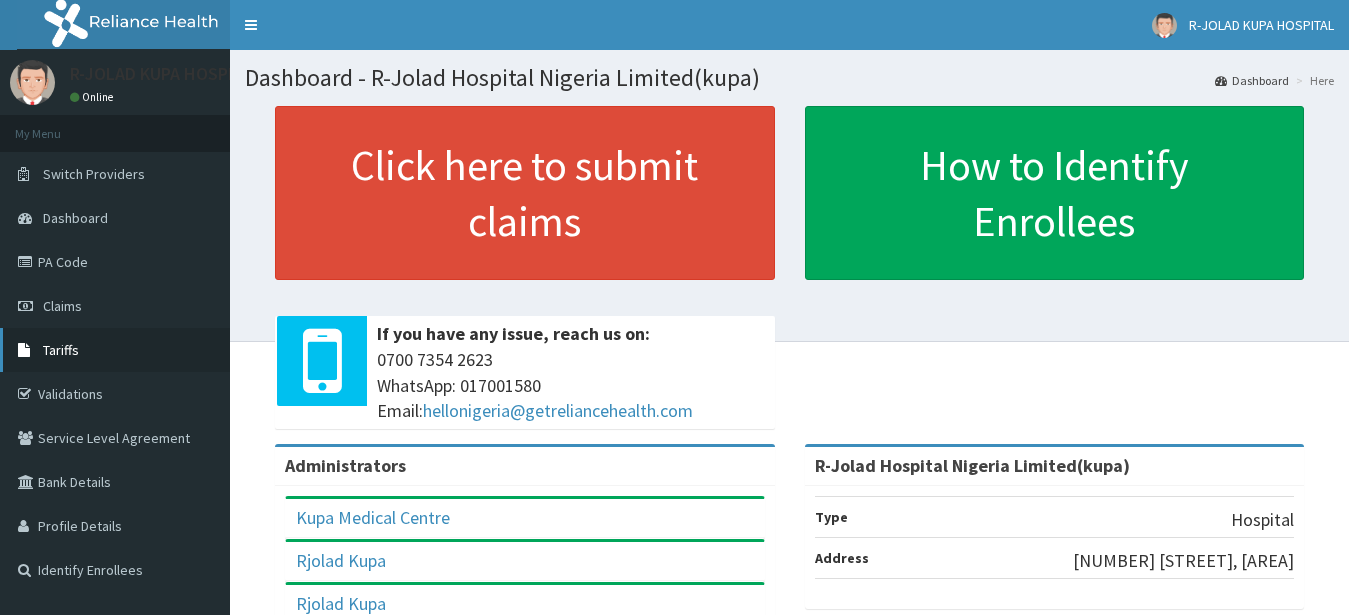 scroll, scrollTop: 0, scrollLeft: 0, axis: both 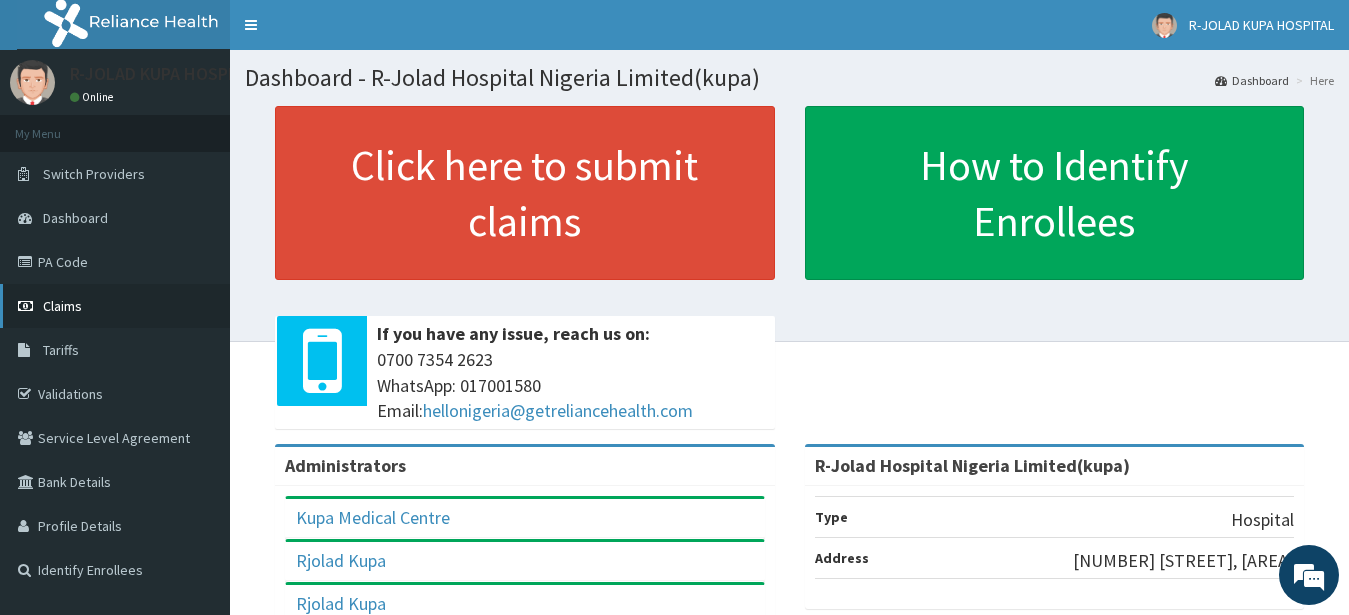 click on "Claims" at bounding box center [62, 306] 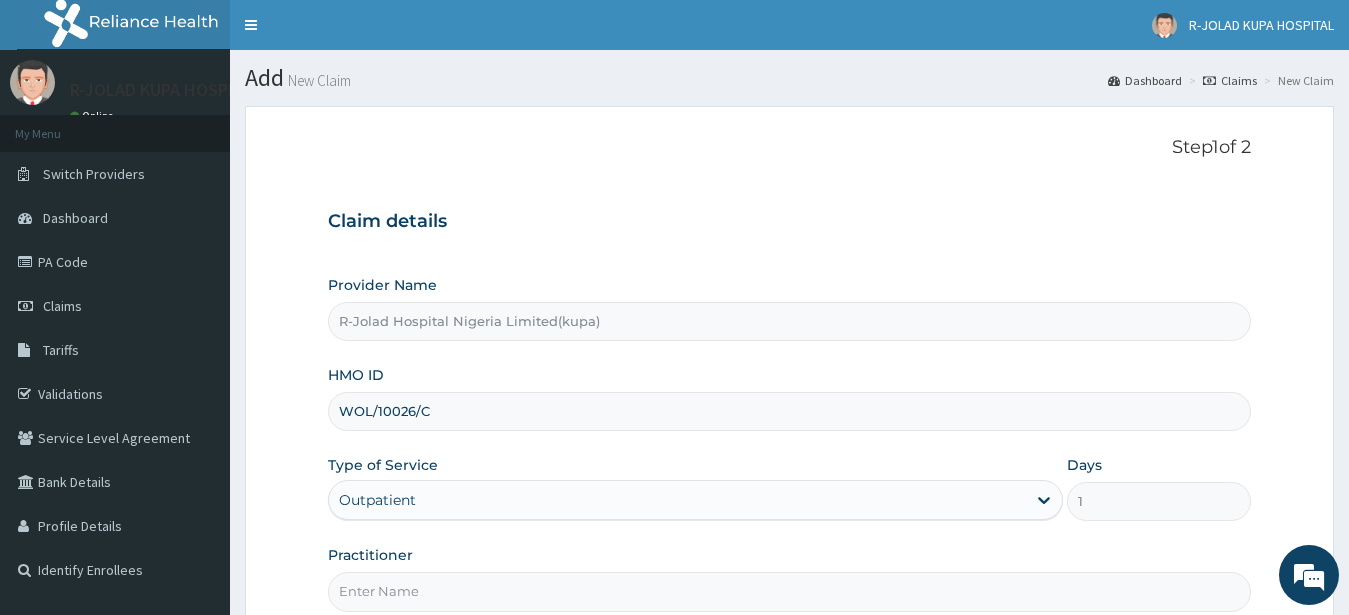 scroll, scrollTop: 207, scrollLeft: 0, axis: vertical 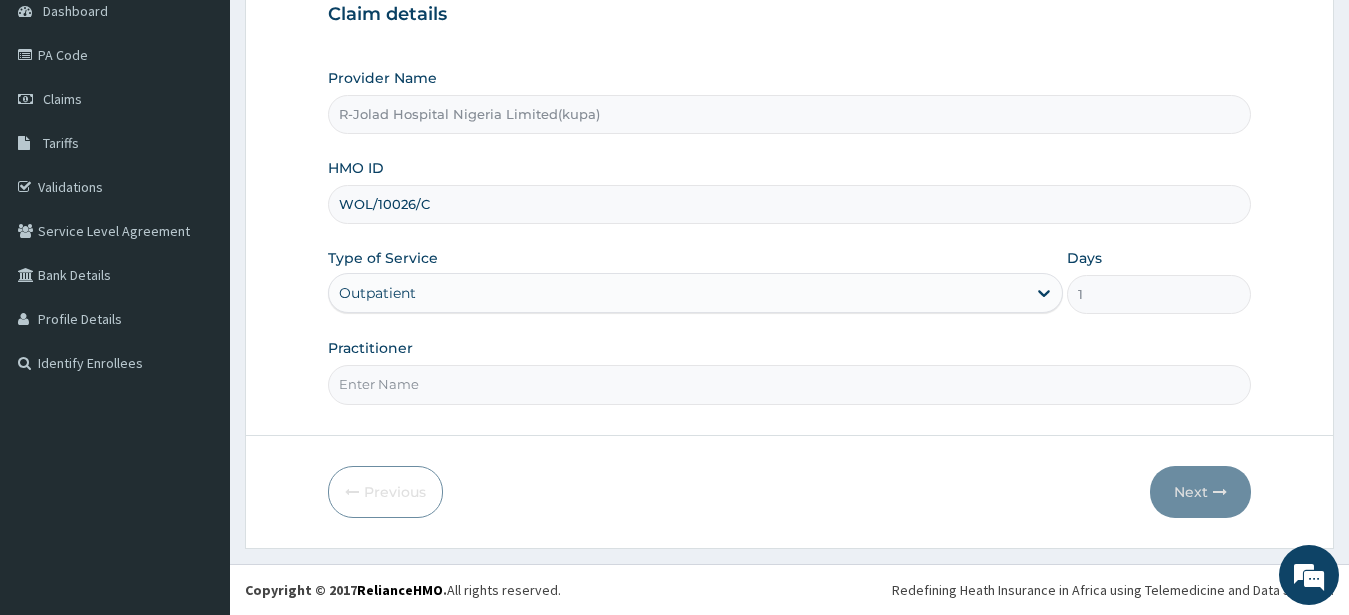 paste on "[FIRST] [LAST]" 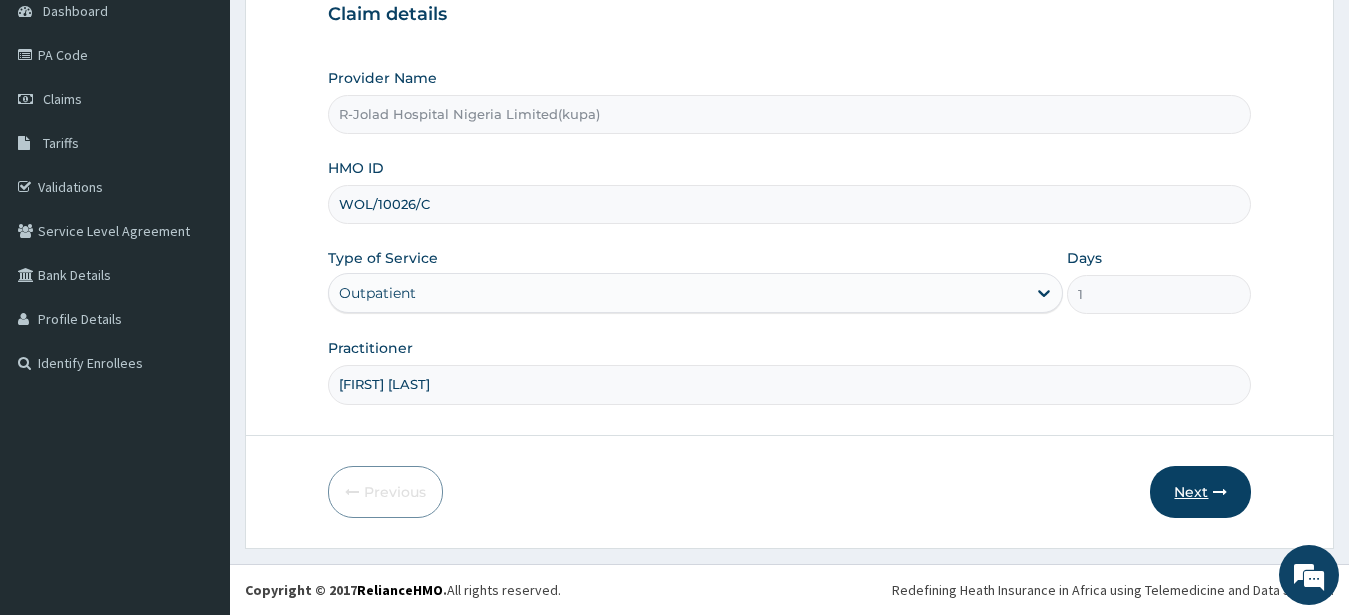 type on "JOSEPH JOHN" 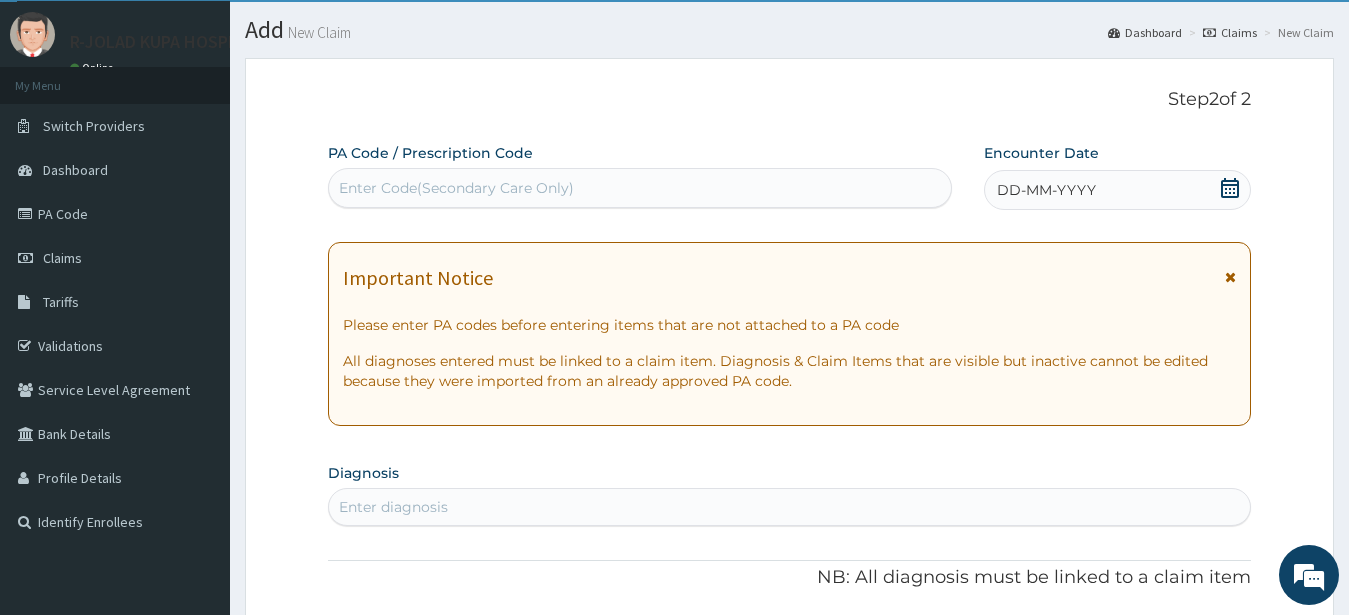scroll, scrollTop: 0, scrollLeft: 0, axis: both 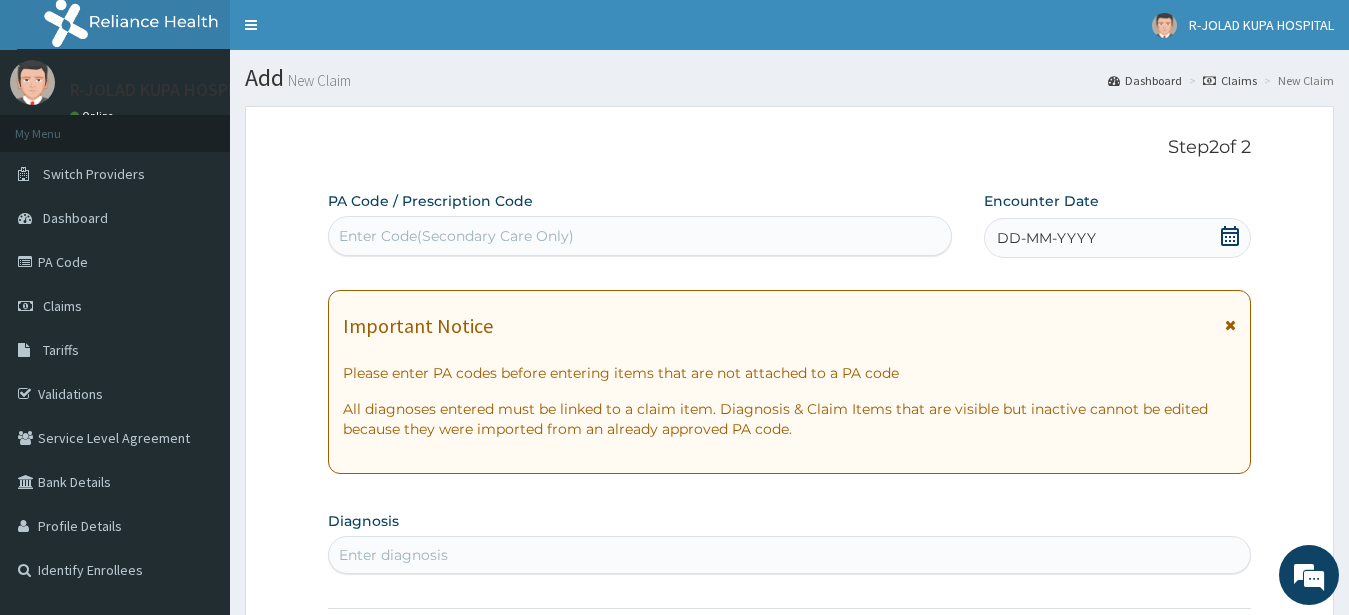 click 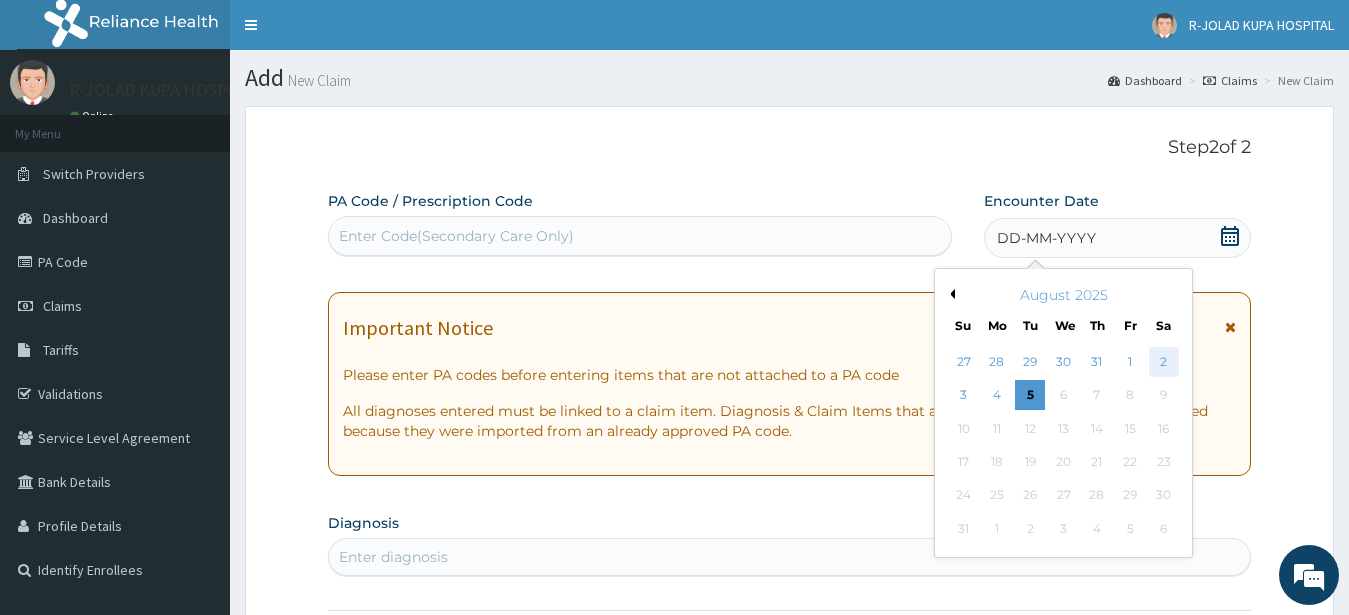 click on "2" at bounding box center [1163, 362] 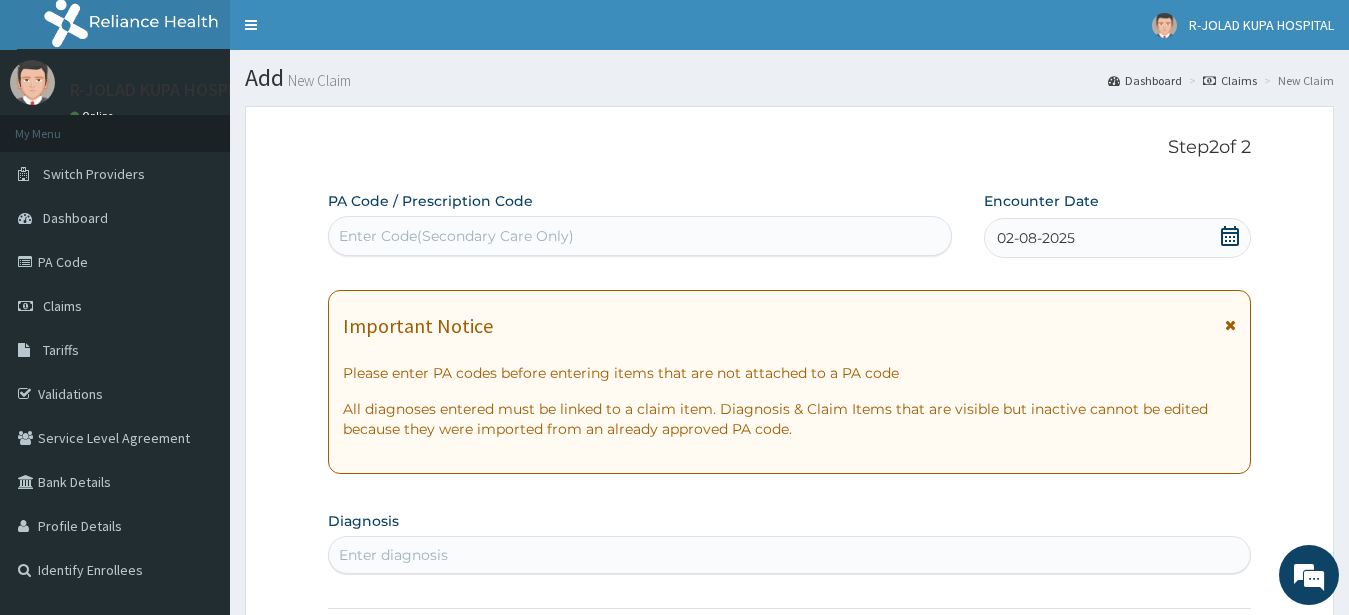 scroll, scrollTop: 408, scrollLeft: 0, axis: vertical 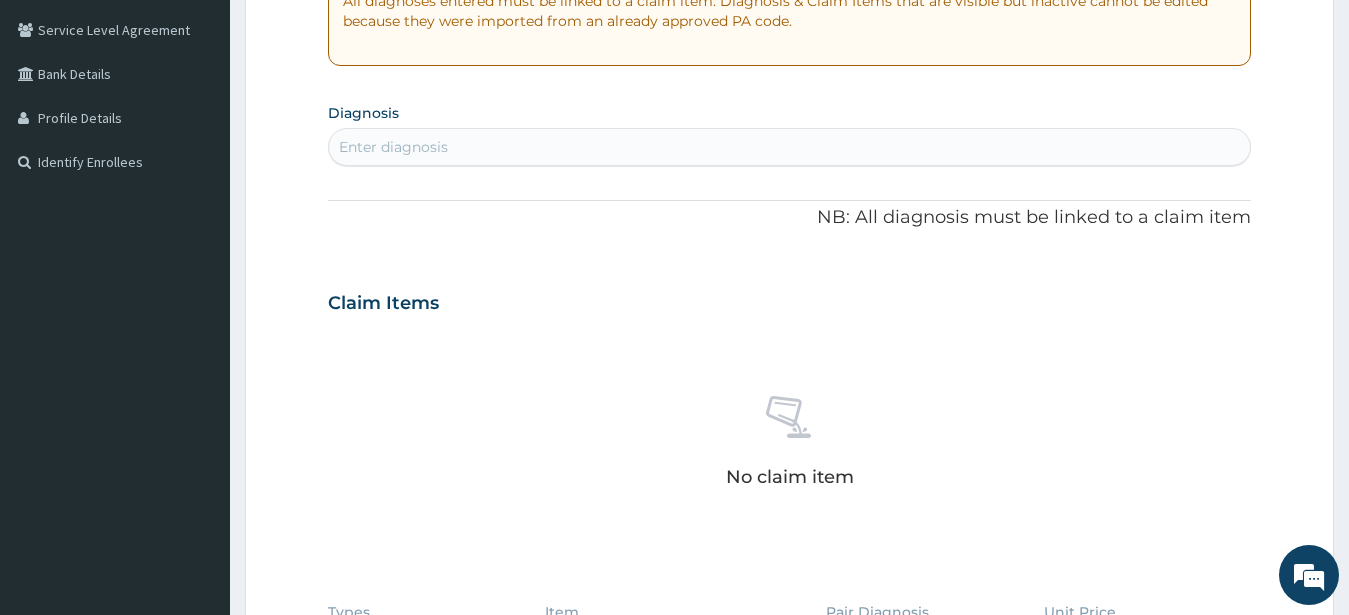 click on "Enter diagnosis" at bounding box center [790, 147] 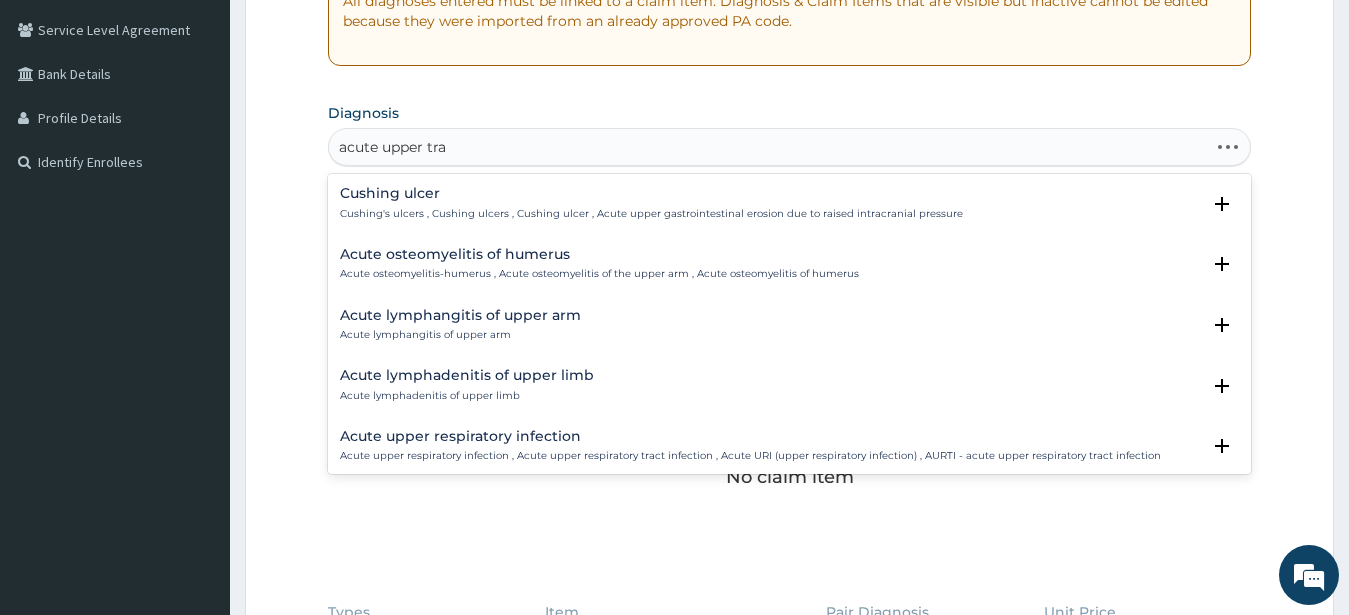 type on "acute upper trac" 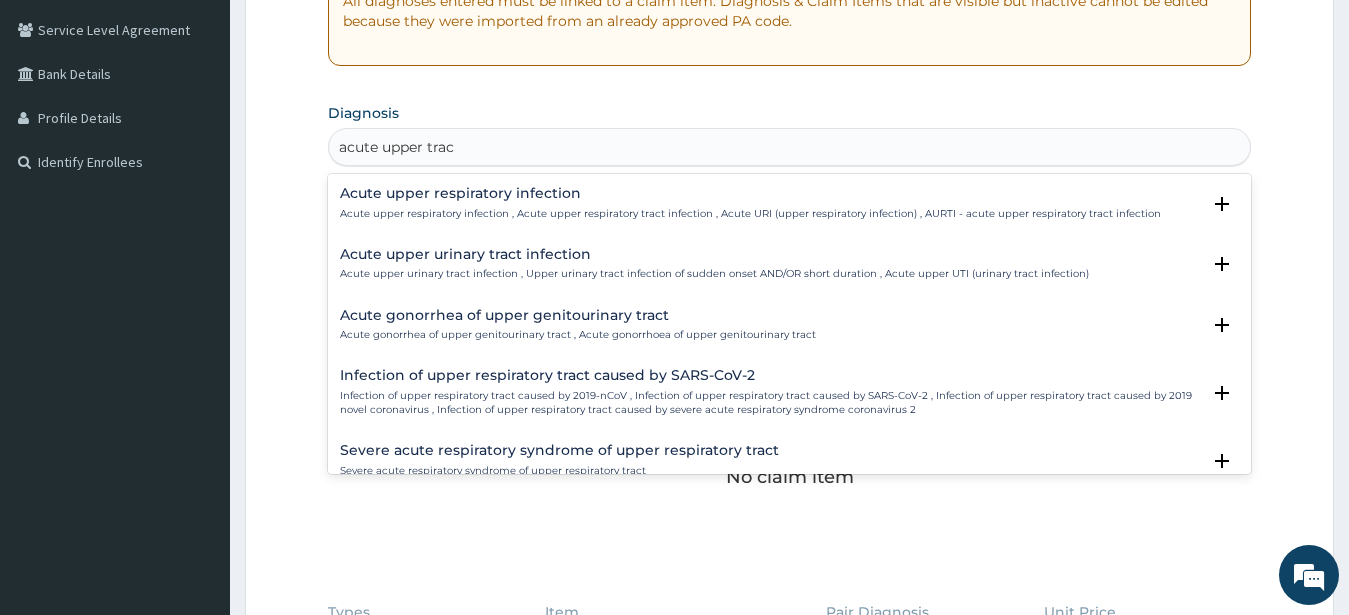 click on "Acute upper respiratory infection" at bounding box center (750, 193) 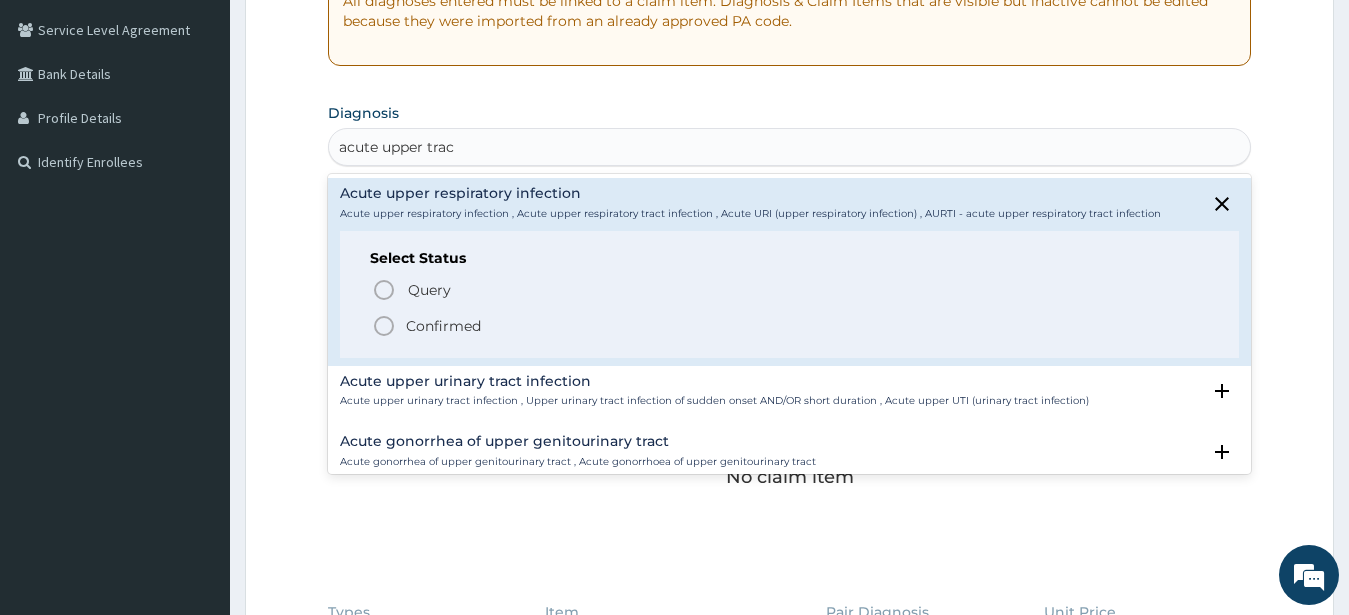 drag, startPoint x: 380, startPoint y: 324, endPoint x: 398, endPoint y: 305, distance: 26.172504 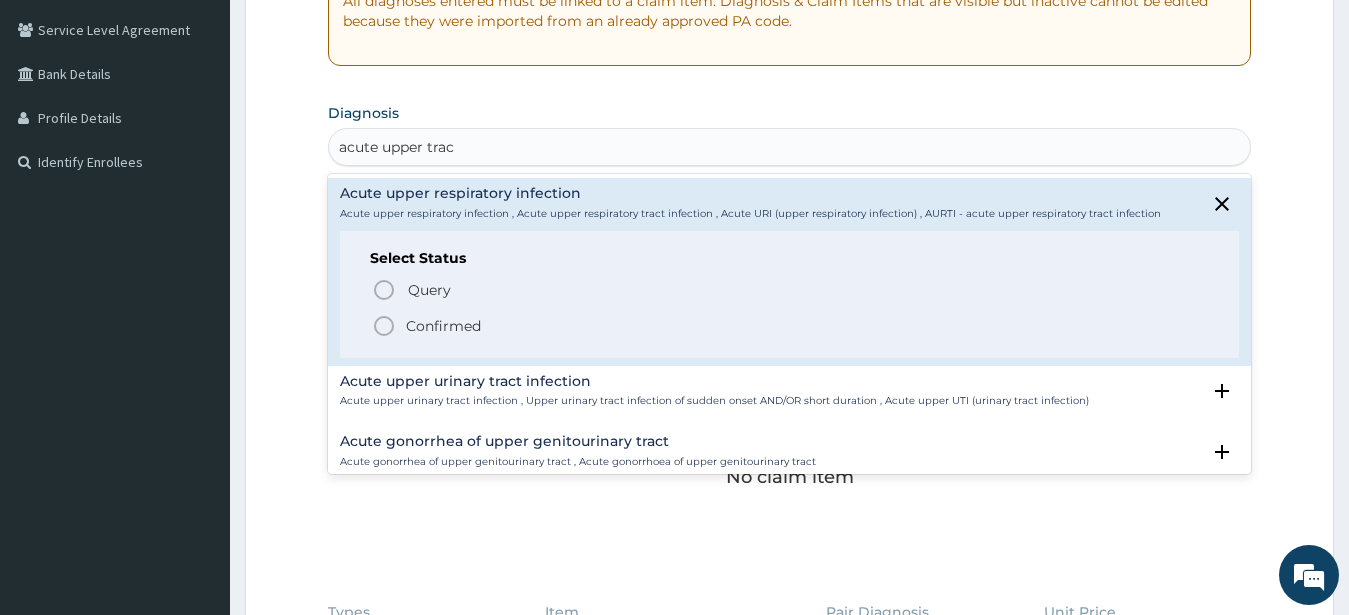 type 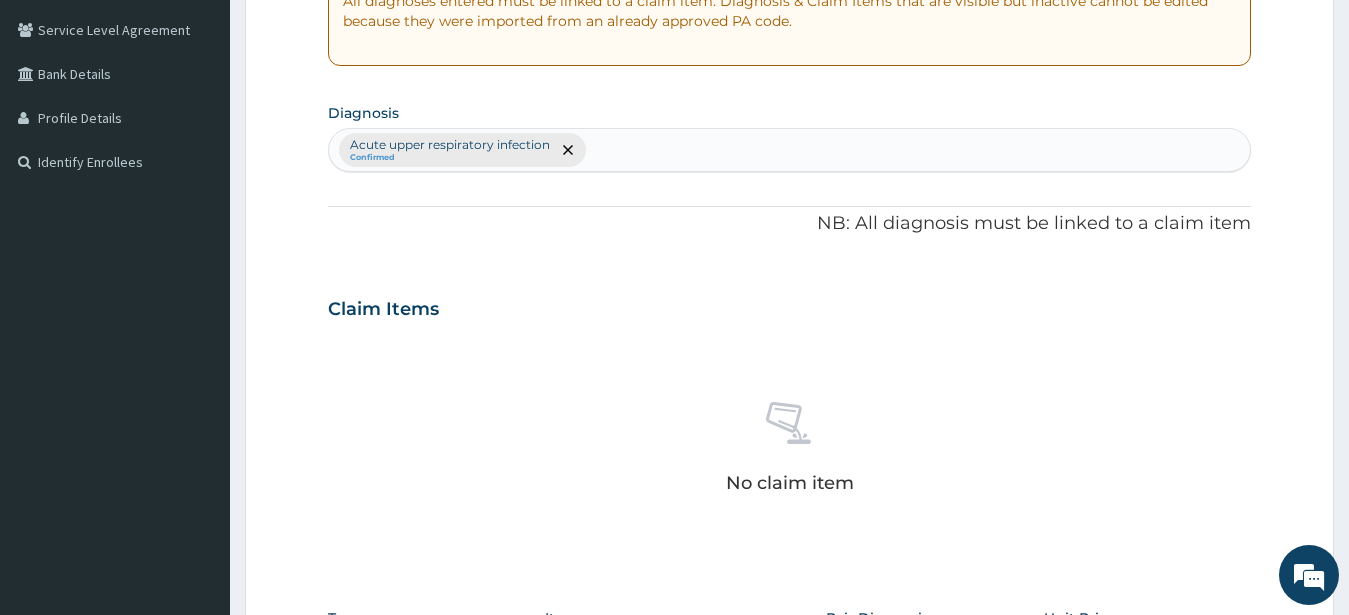 scroll, scrollTop: 816, scrollLeft: 0, axis: vertical 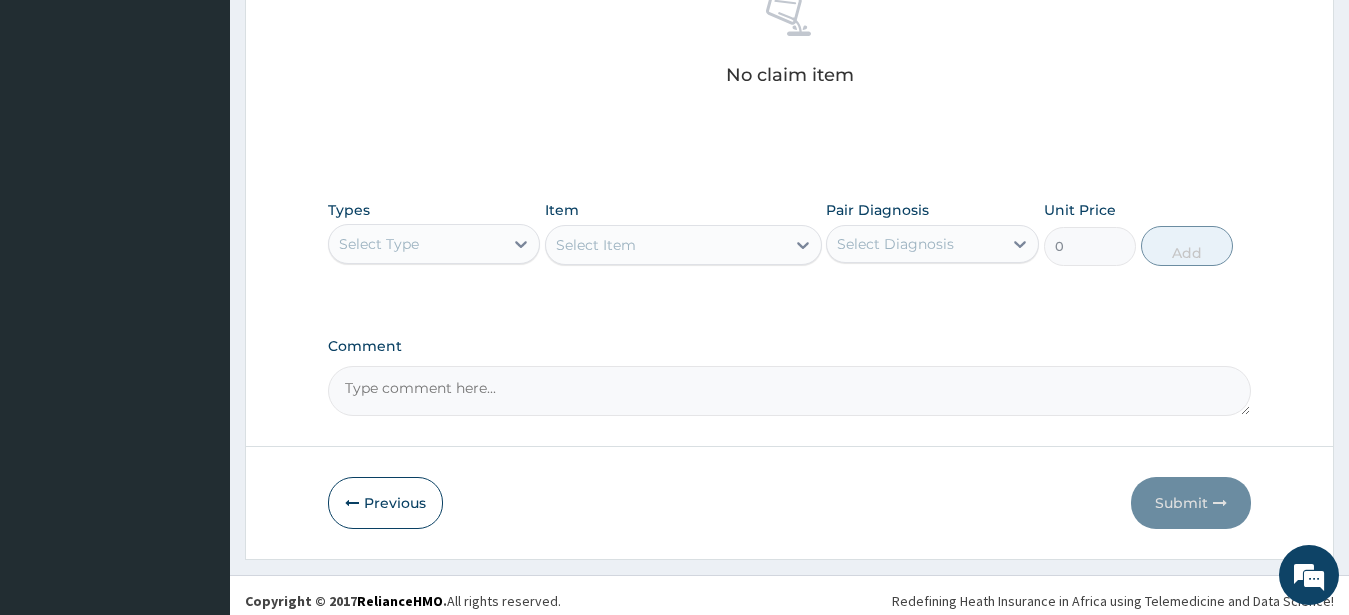 drag, startPoint x: 416, startPoint y: 241, endPoint x: 416, endPoint y: 269, distance: 28 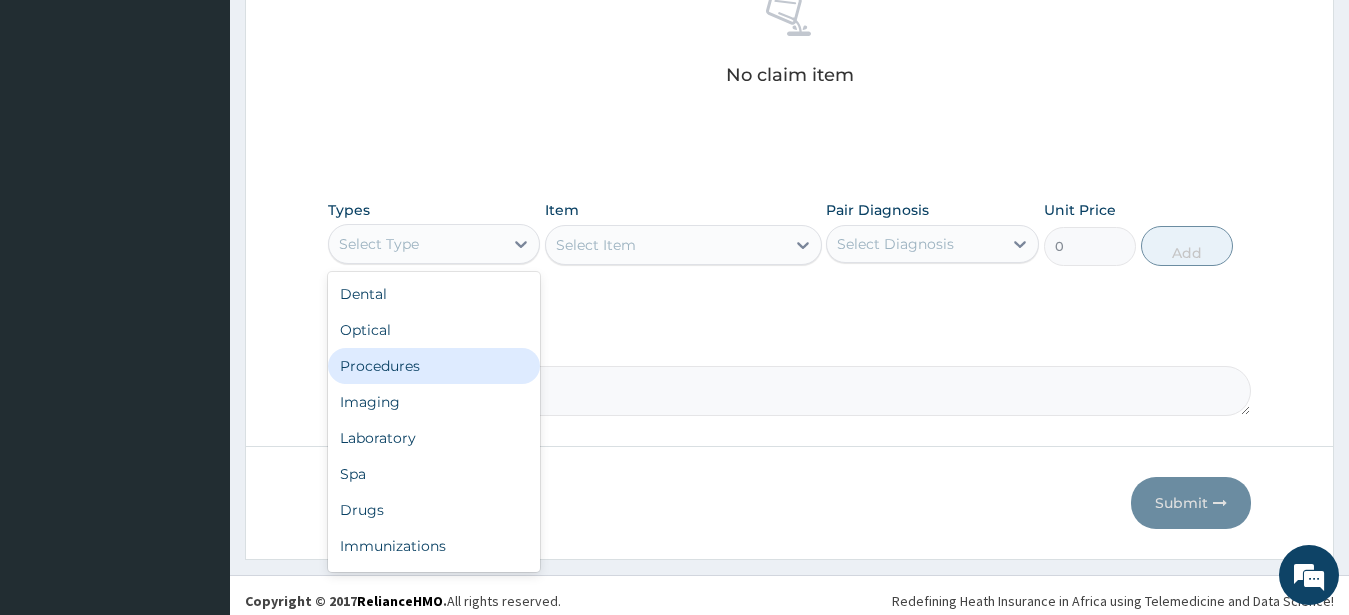 click on "Procedures" at bounding box center (434, 366) 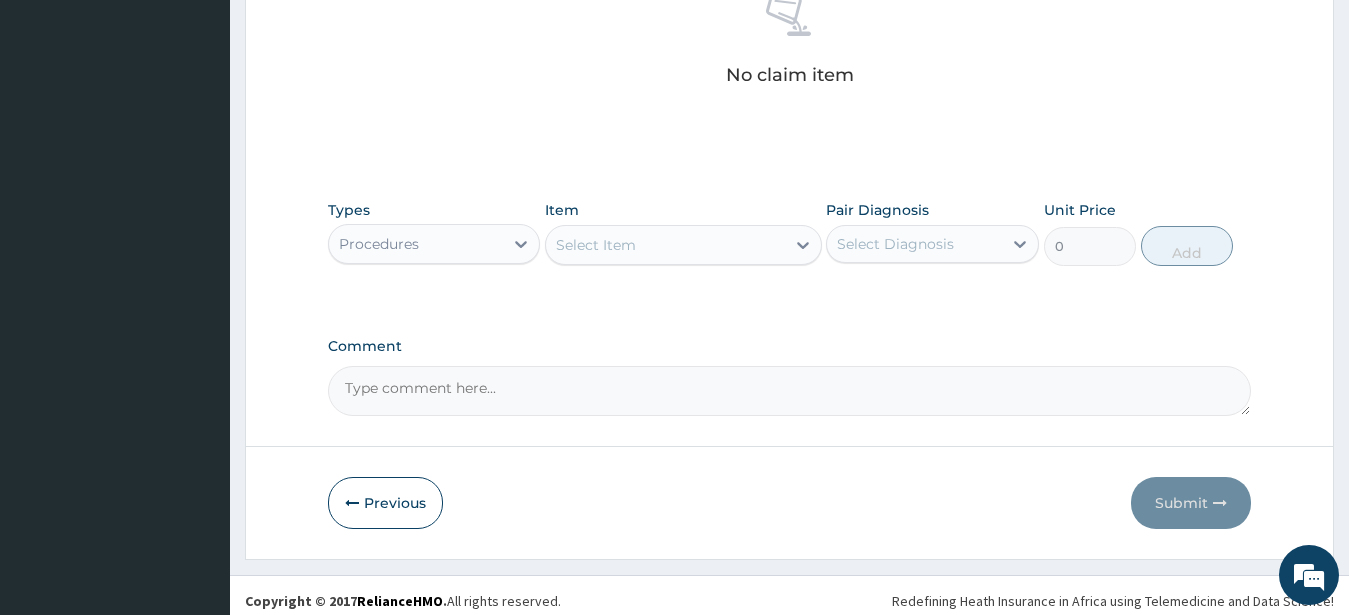 click on "Select Item" at bounding box center [596, 245] 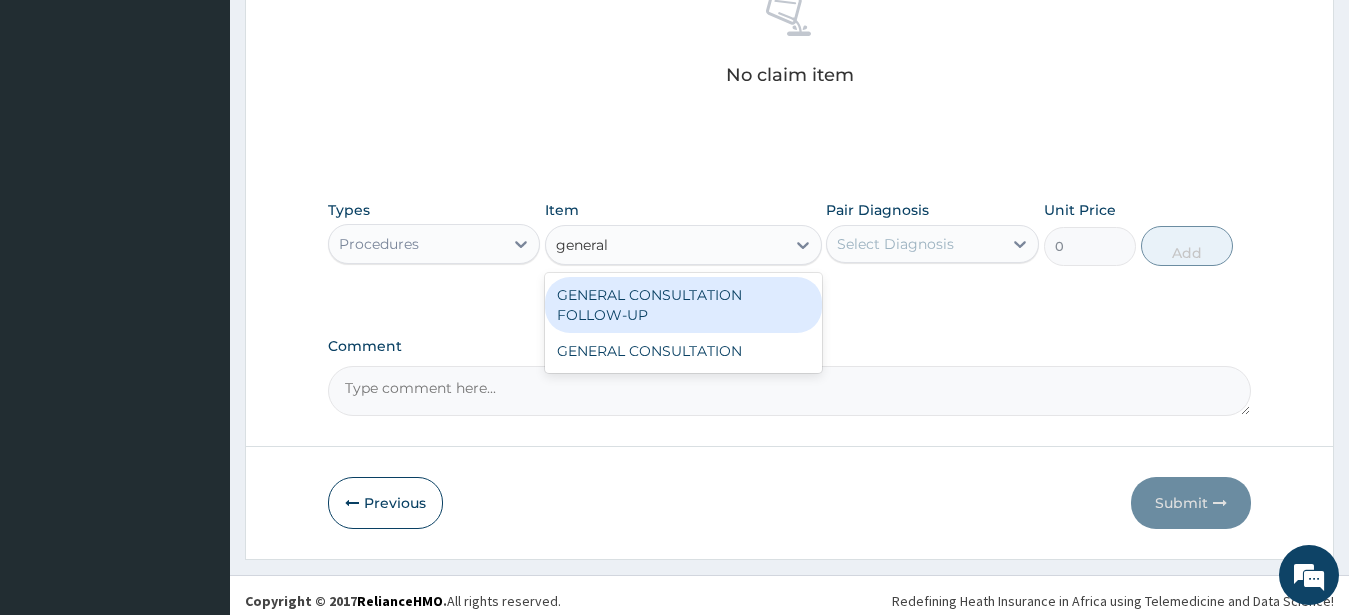 type on "general c" 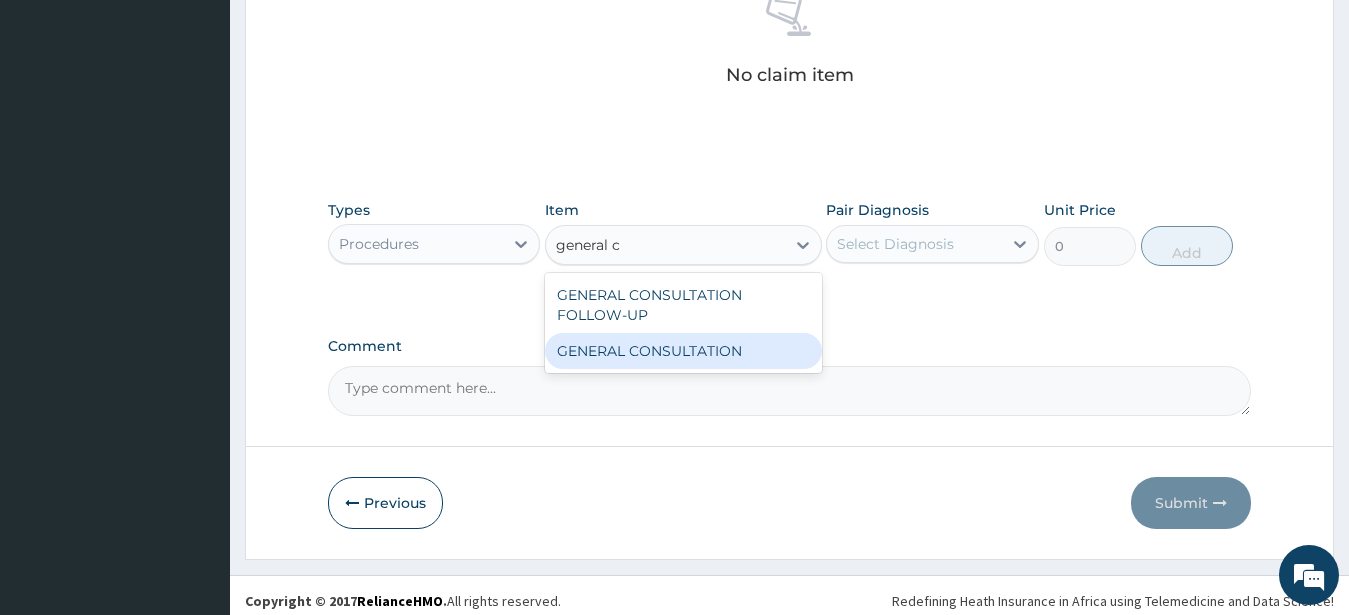 click on "GENERAL CONSULTATION" at bounding box center (683, 351) 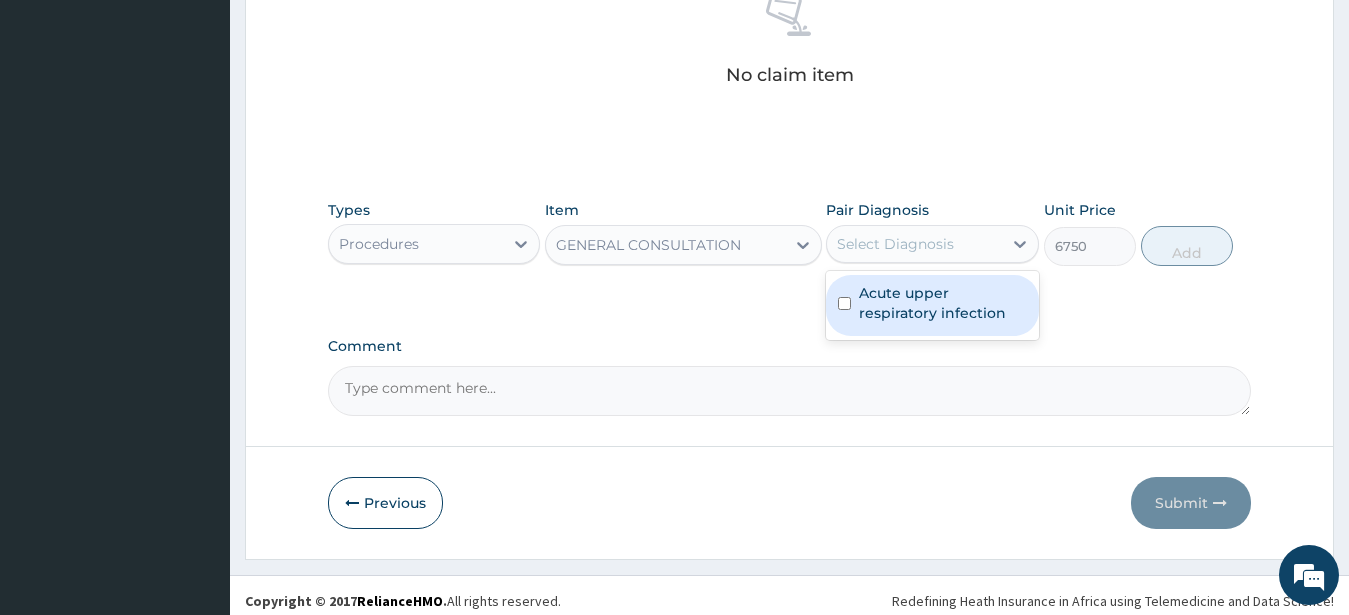 drag, startPoint x: 886, startPoint y: 238, endPoint x: 895, endPoint y: 281, distance: 43.931767 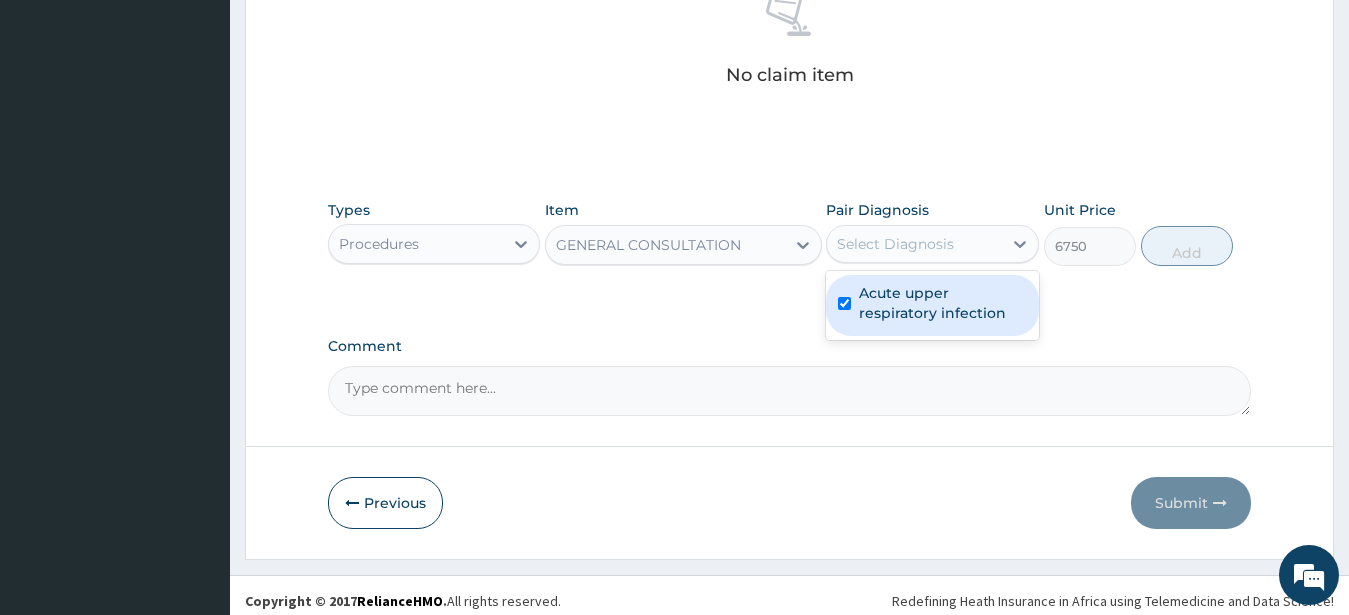 checkbox on "true" 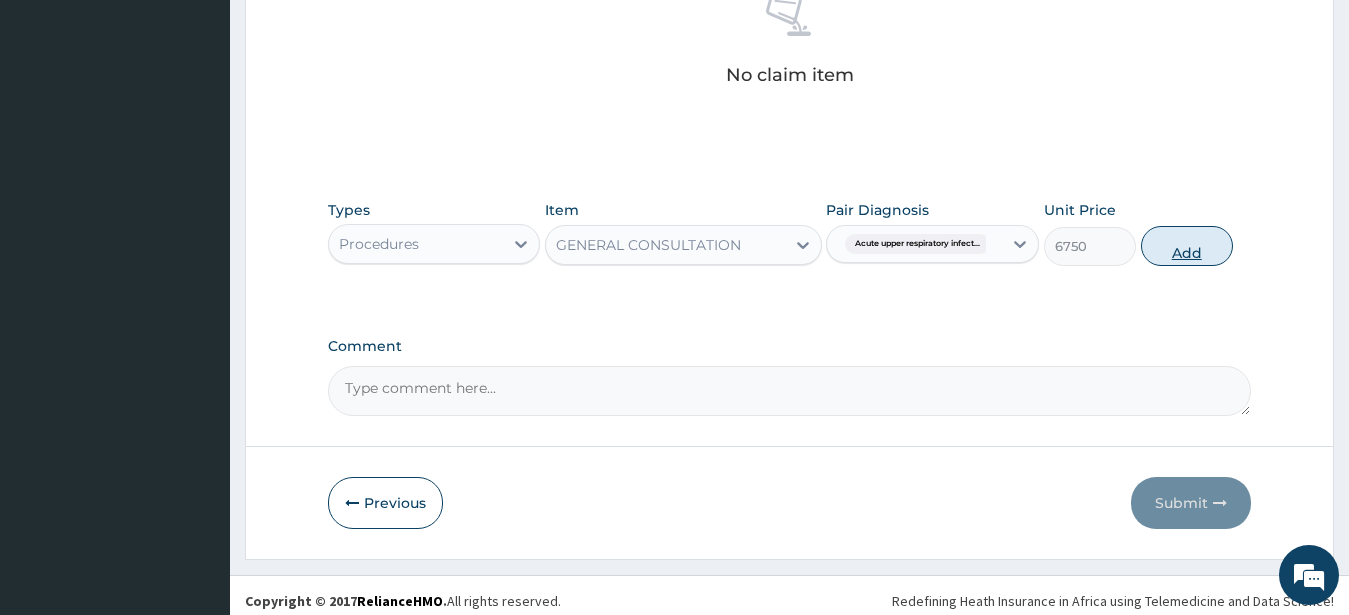 click on "Add" at bounding box center [1187, 246] 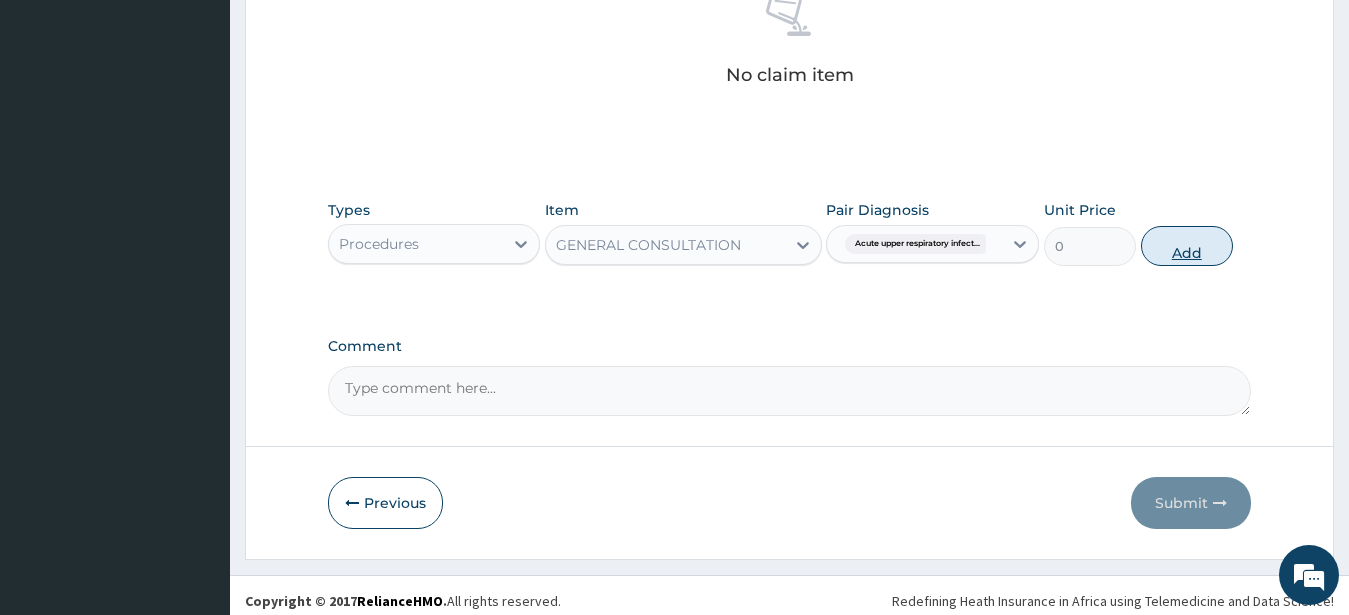 scroll, scrollTop: 749, scrollLeft: 0, axis: vertical 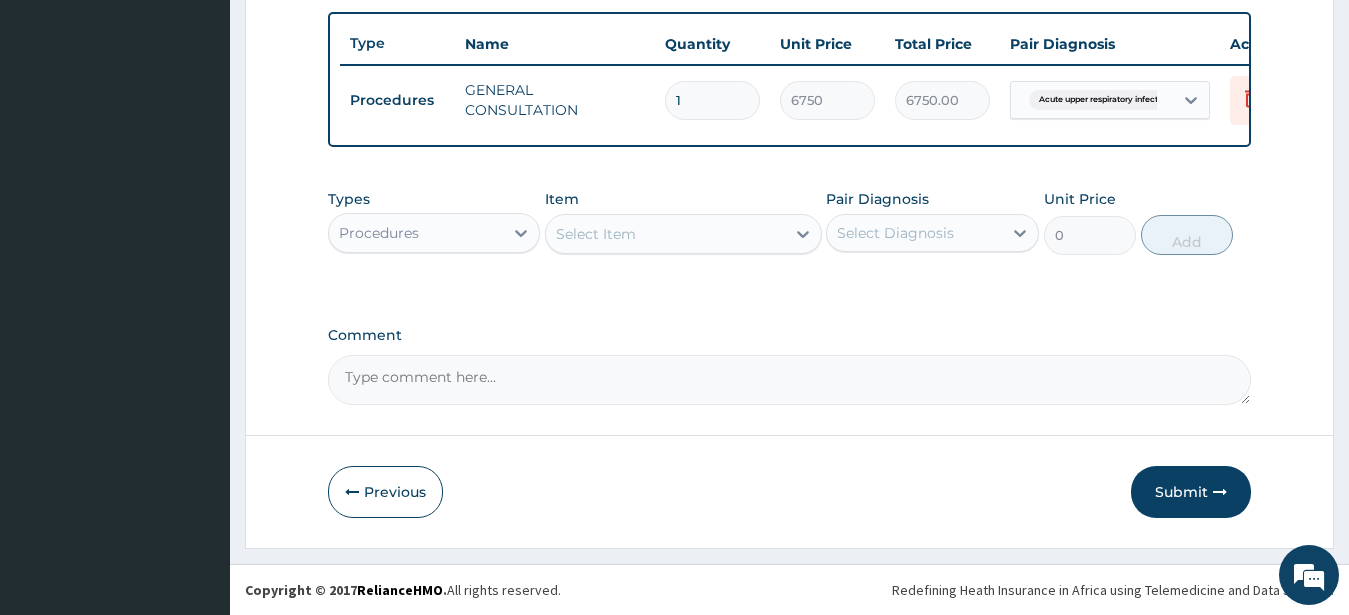 click on "Procedures" at bounding box center (416, 233) 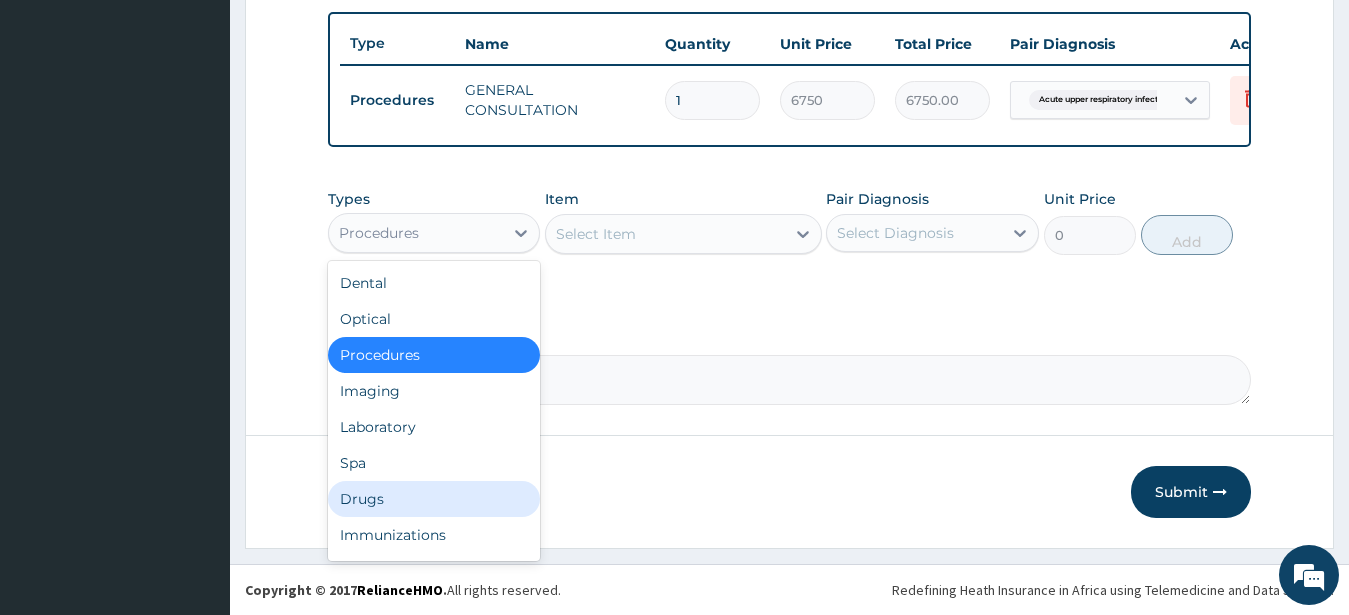 click on "Drugs" at bounding box center (434, 499) 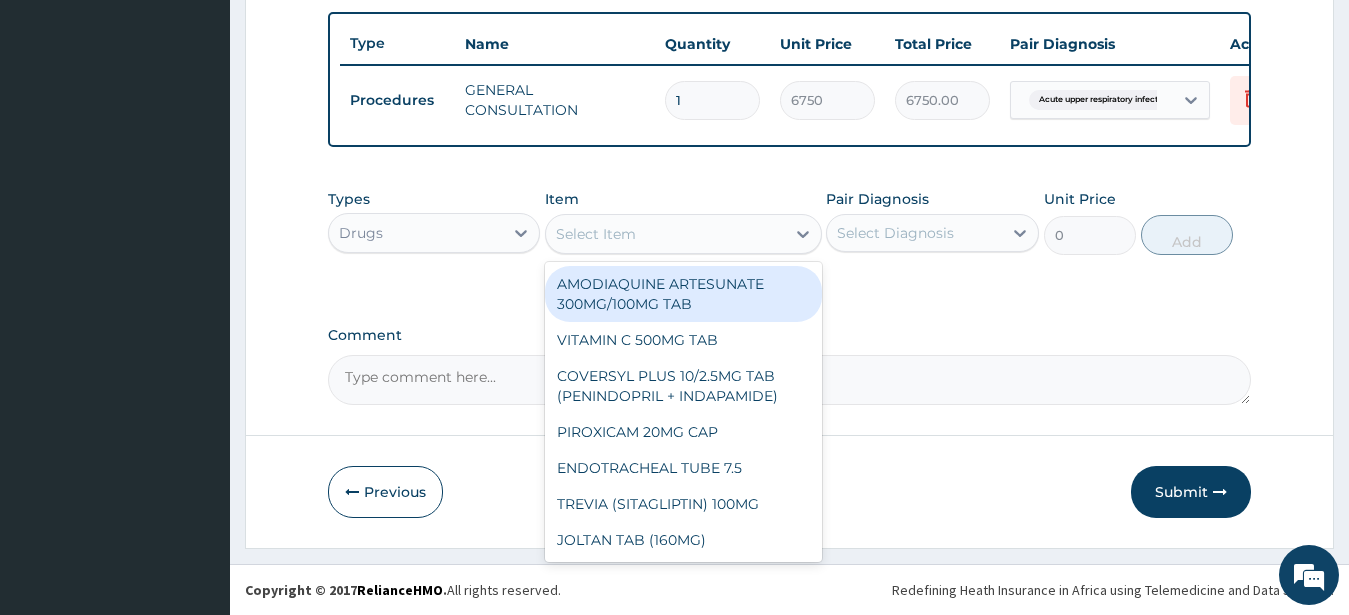 click on "Select Item" at bounding box center (596, 234) 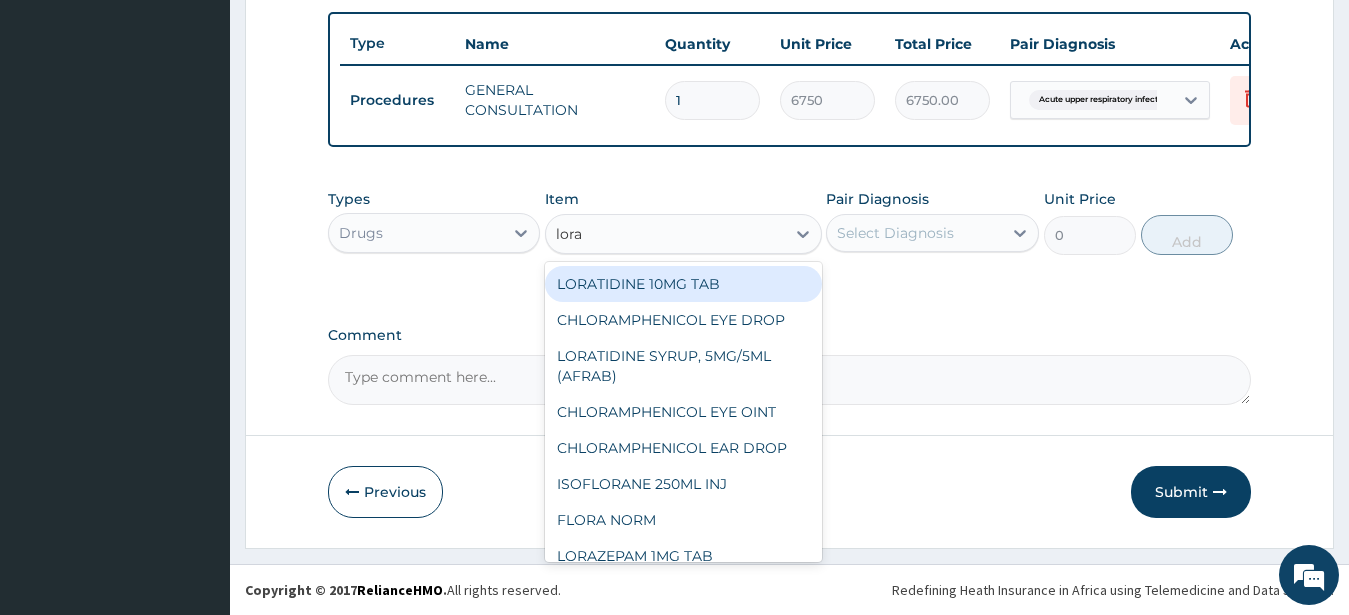 type on "lorat" 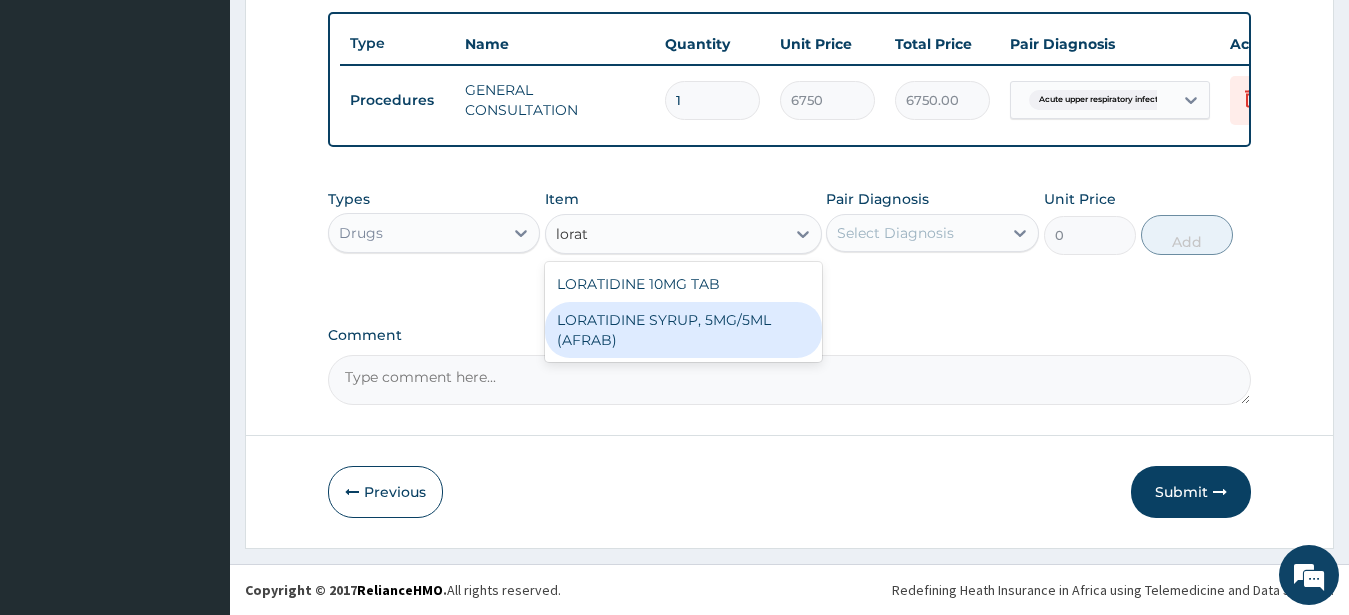 click on "LORATIDINE SYRUP, 5MG/5ML (AFRAB)" at bounding box center [683, 330] 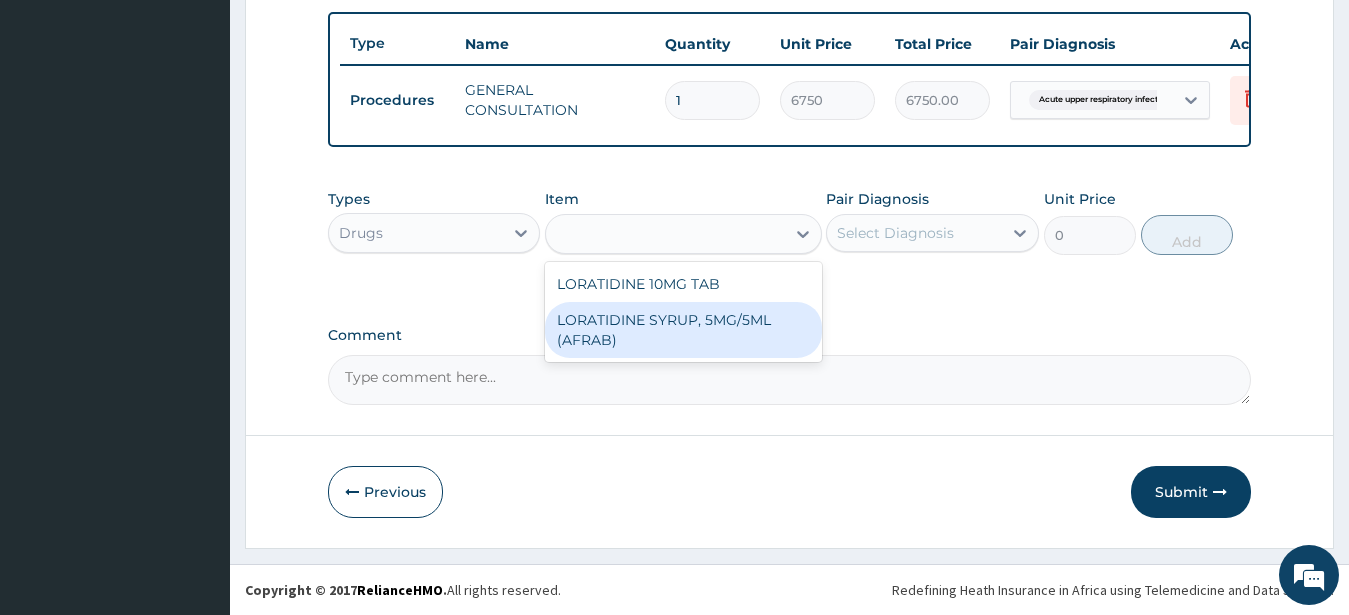 type on "1706.25" 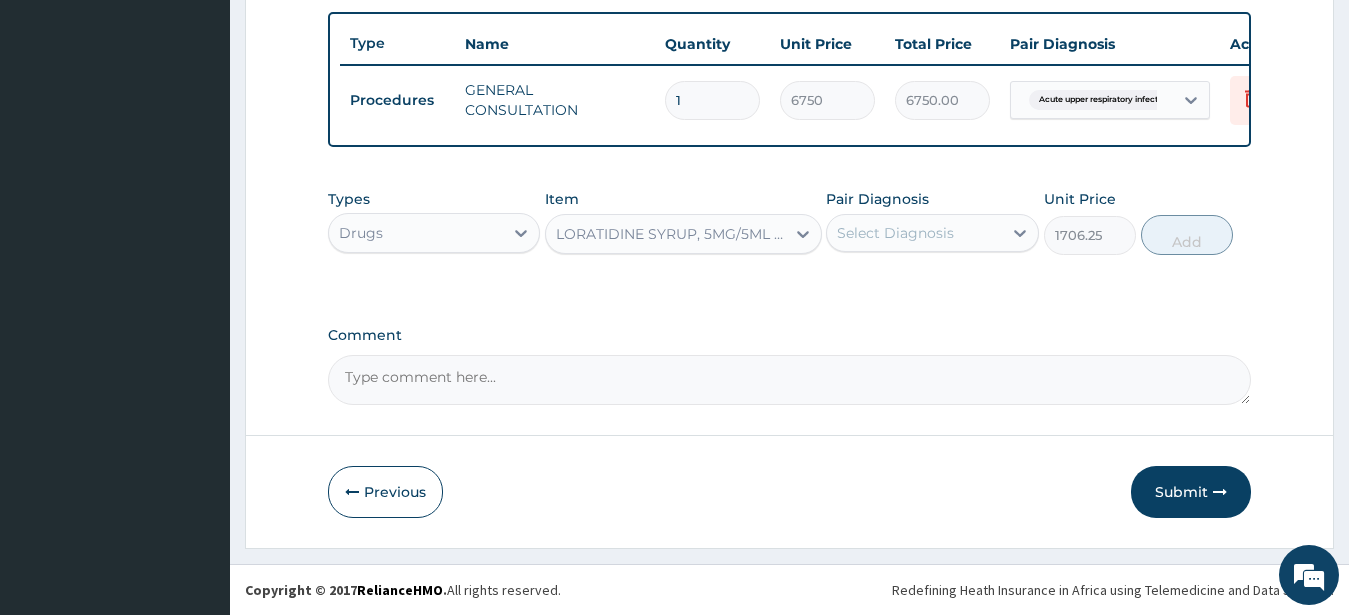 click on "Select Diagnosis" at bounding box center [895, 233] 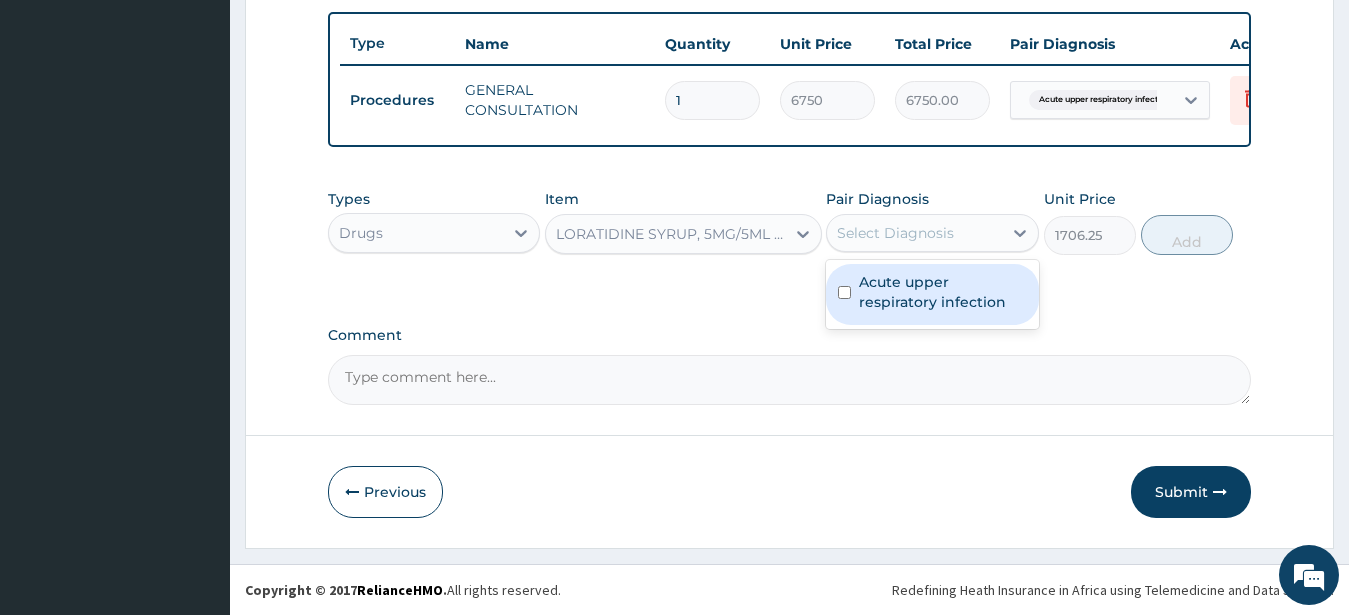 click on "Acute upper respiratory infection" at bounding box center (943, 292) 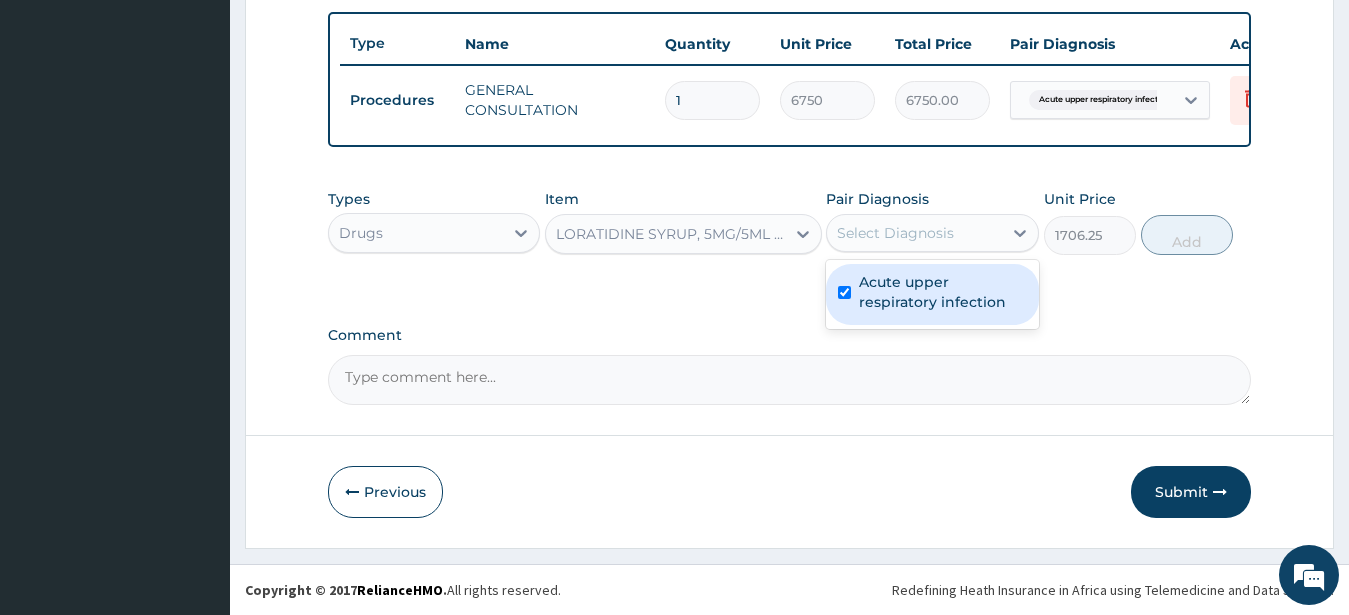 checkbox on "true" 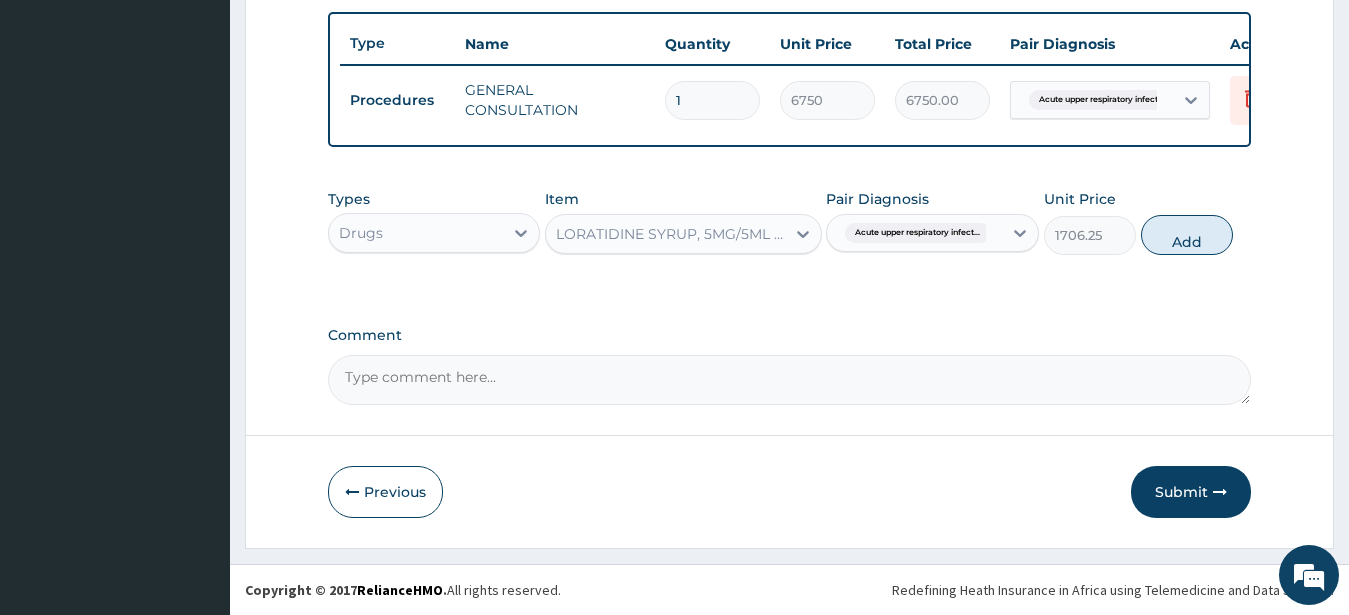 drag, startPoint x: 1187, startPoint y: 223, endPoint x: 1209, endPoint y: 200, distance: 31.827662 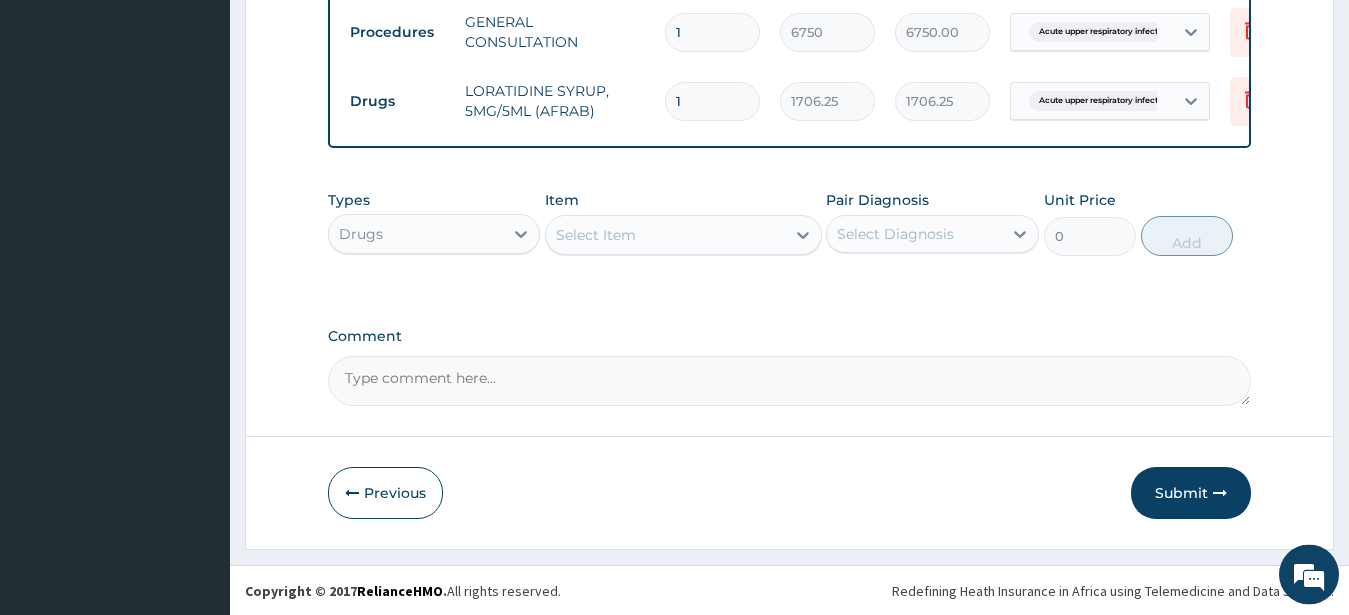 scroll, scrollTop: 818, scrollLeft: 0, axis: vertical 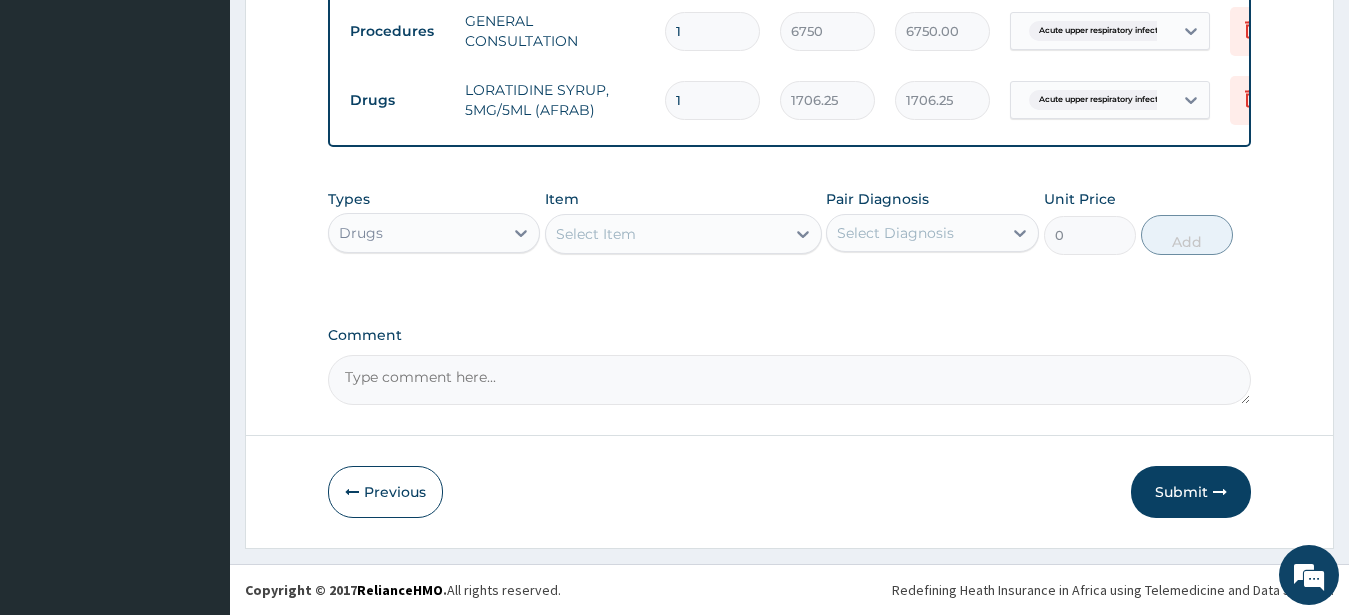 click on "Submit" at bounding box center (1191, 492) 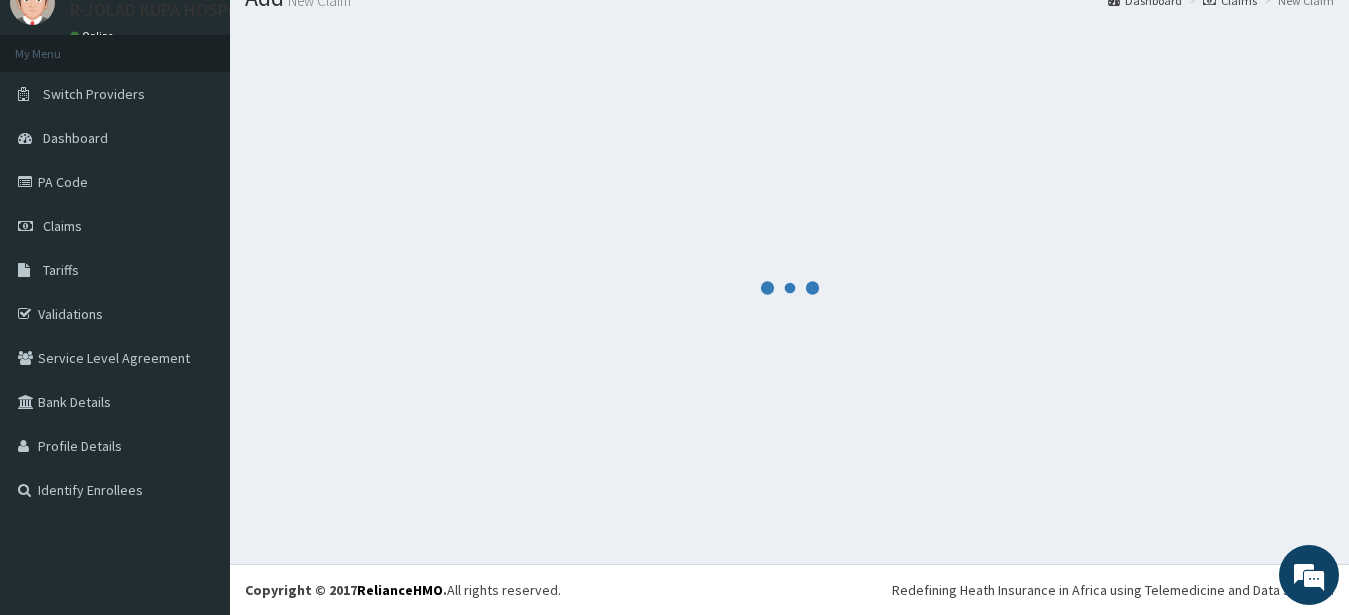 scroll, scrollTop: 80, scrollLeft: 0, axis: vertical 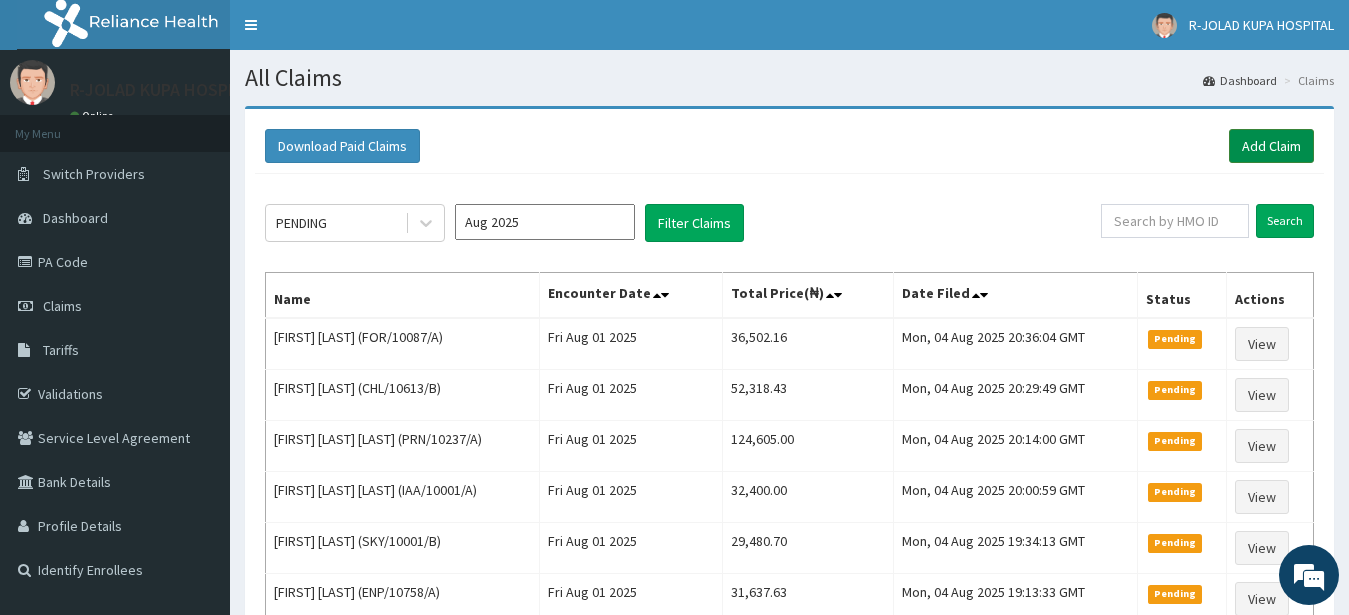 click on "Add Claim" at bounding box center [1271, 146] 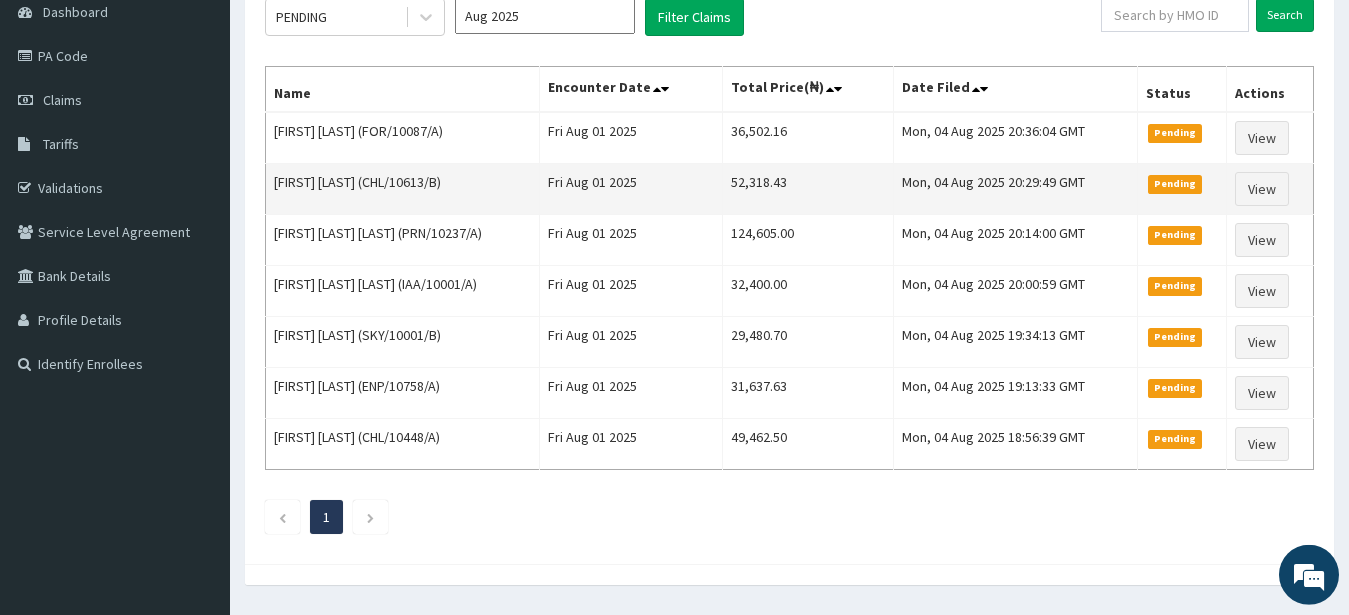 scroll, scrollTop: 160, scrollLeft: 0, axis: vertical 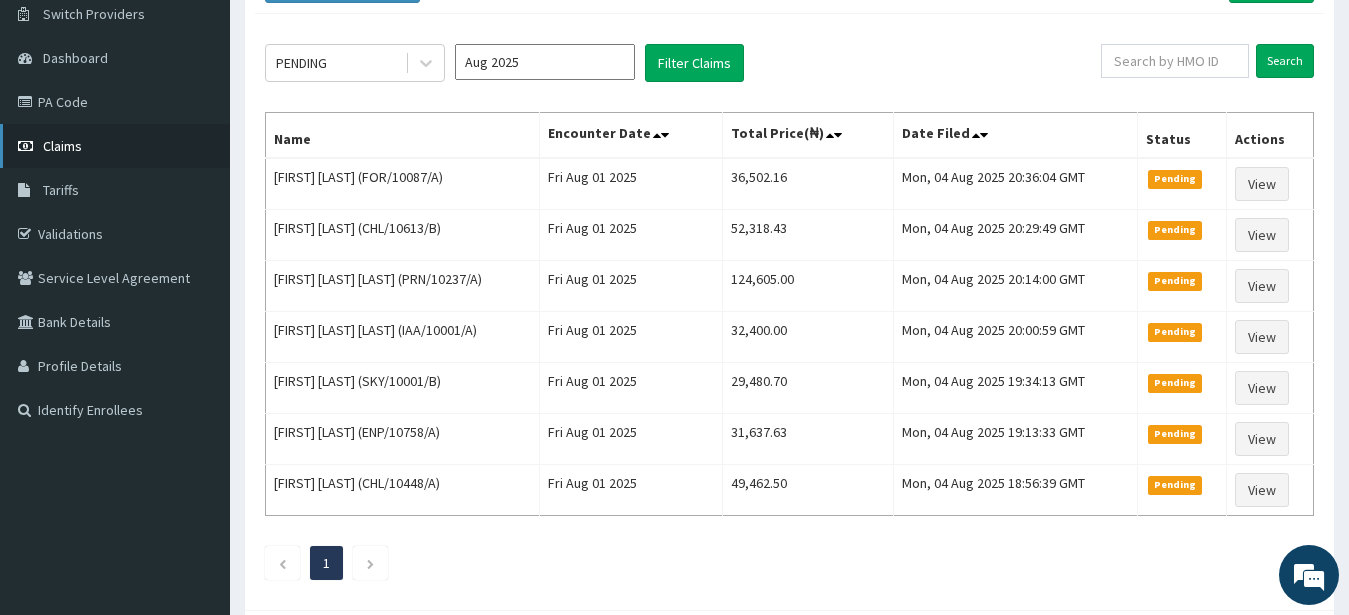 click on "Claims" at bounding box center (62, 146) 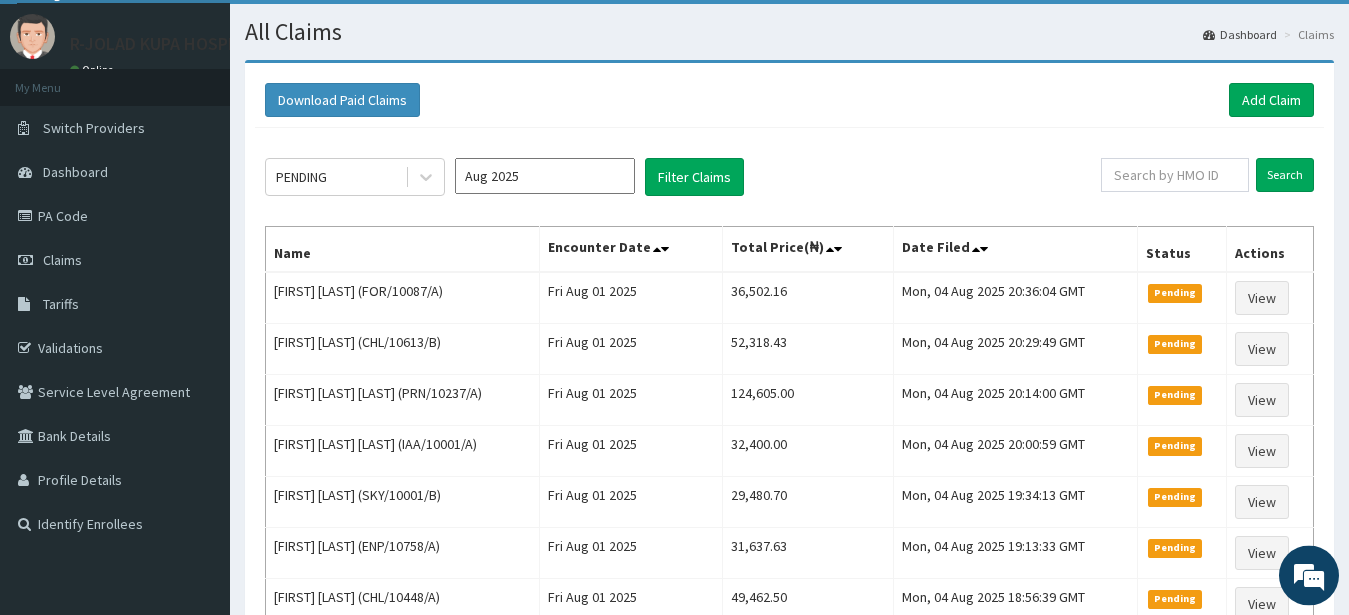 scroll, scrollTop: 0, scrollLeft: 0, axis: both 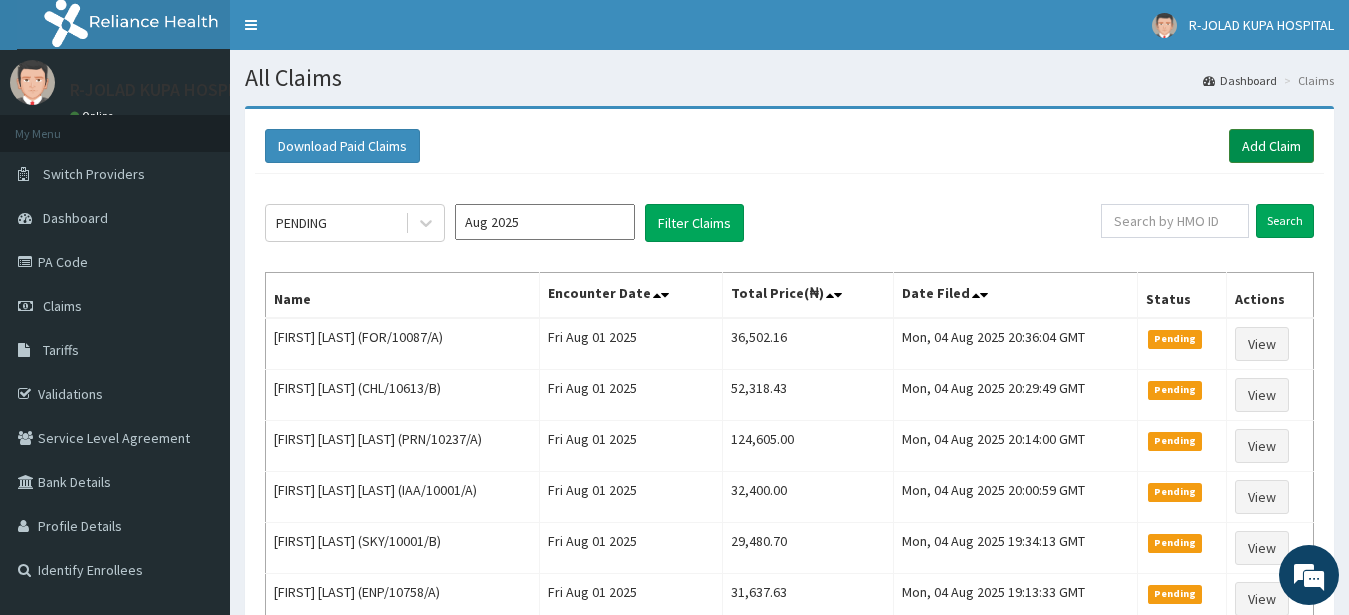 click on "Add Claim" at bounding box center [1271, 146] 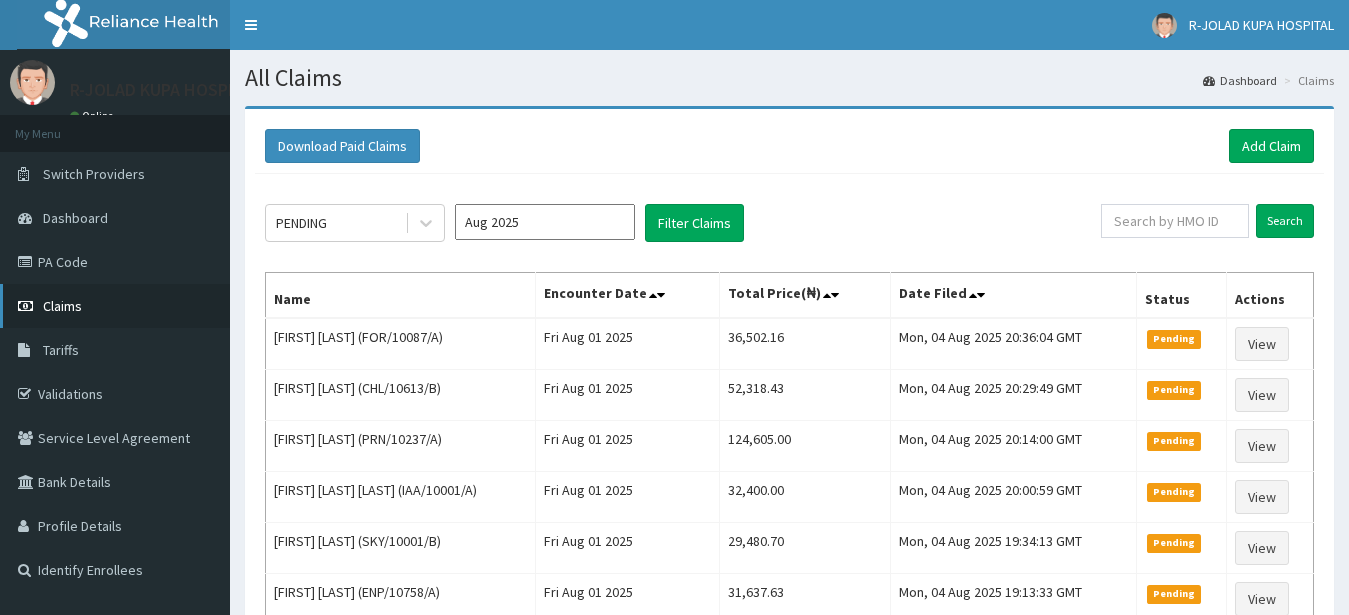 scroll, scrollTop: 0, scrollLeft: 0, axis: both 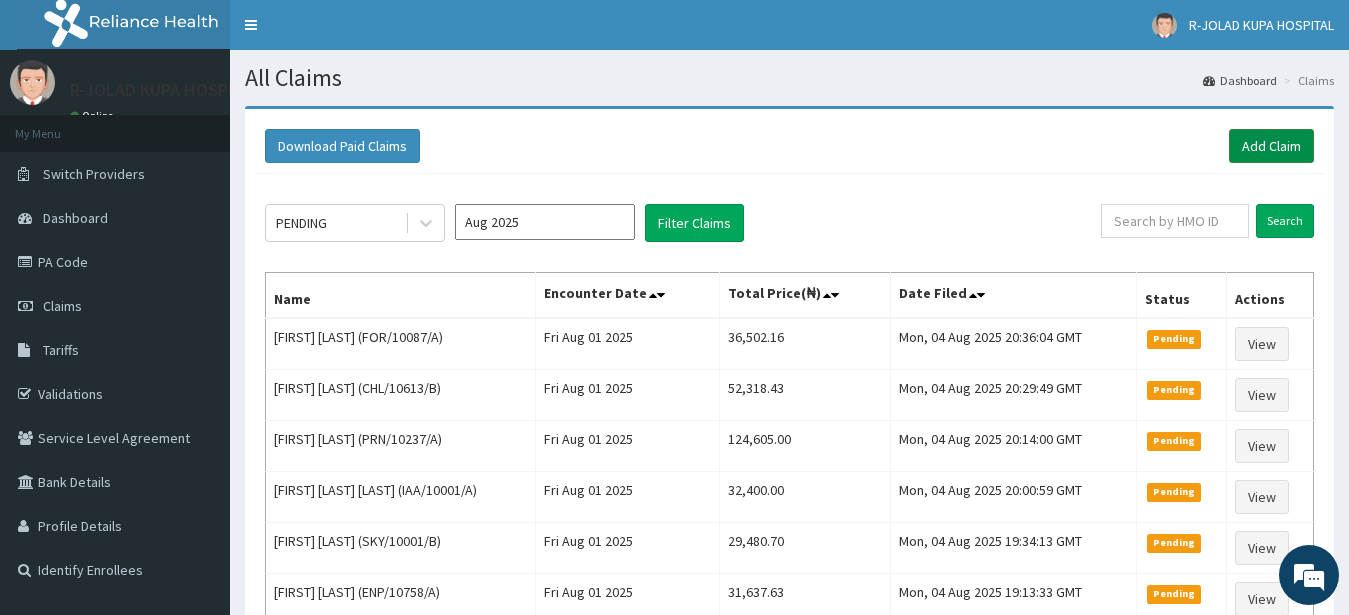 drag, startPoint x: 1281, startPoint y: 147, endPoint x: 1272, endPoint y: 161, distance: 16.643316 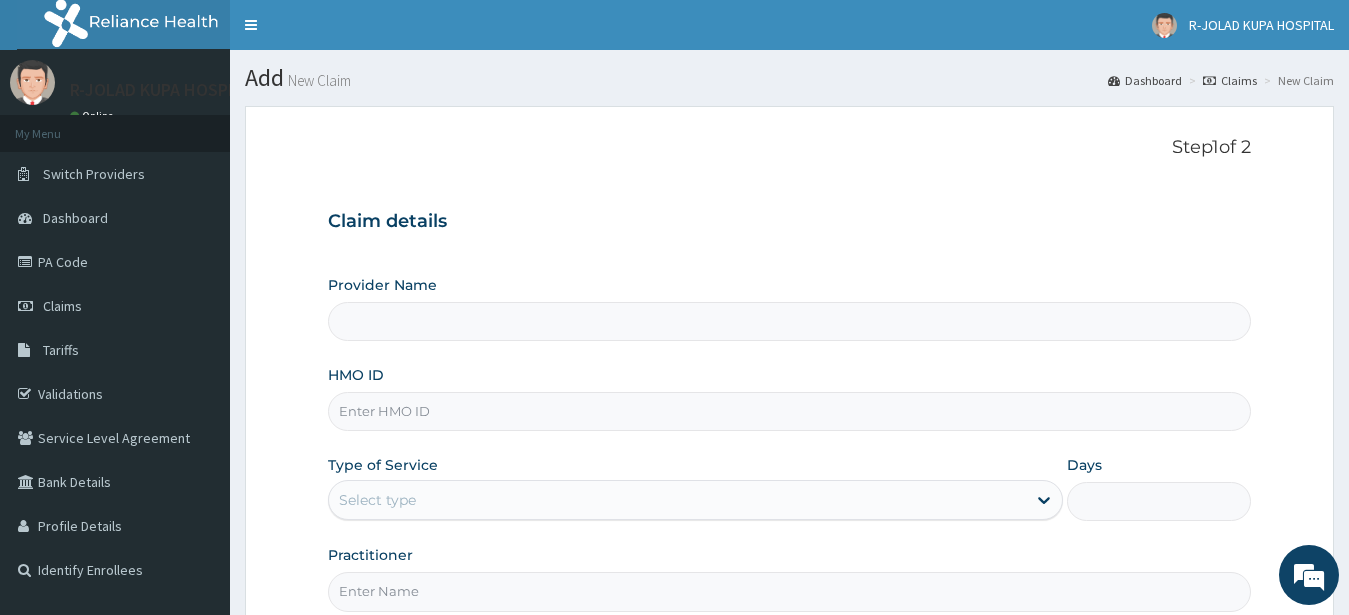 scroll, scrollTop: 207, scrollLeft: 0, axis: vertical 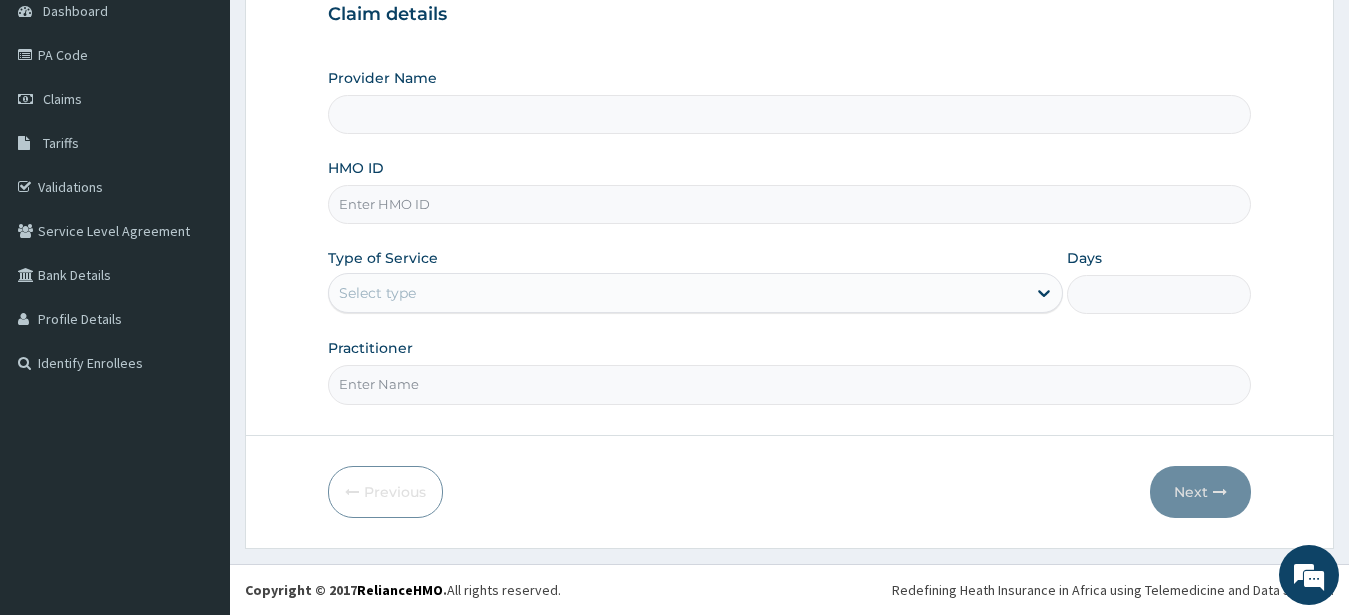click on "HMO ID" at bounding box center (790, 204) 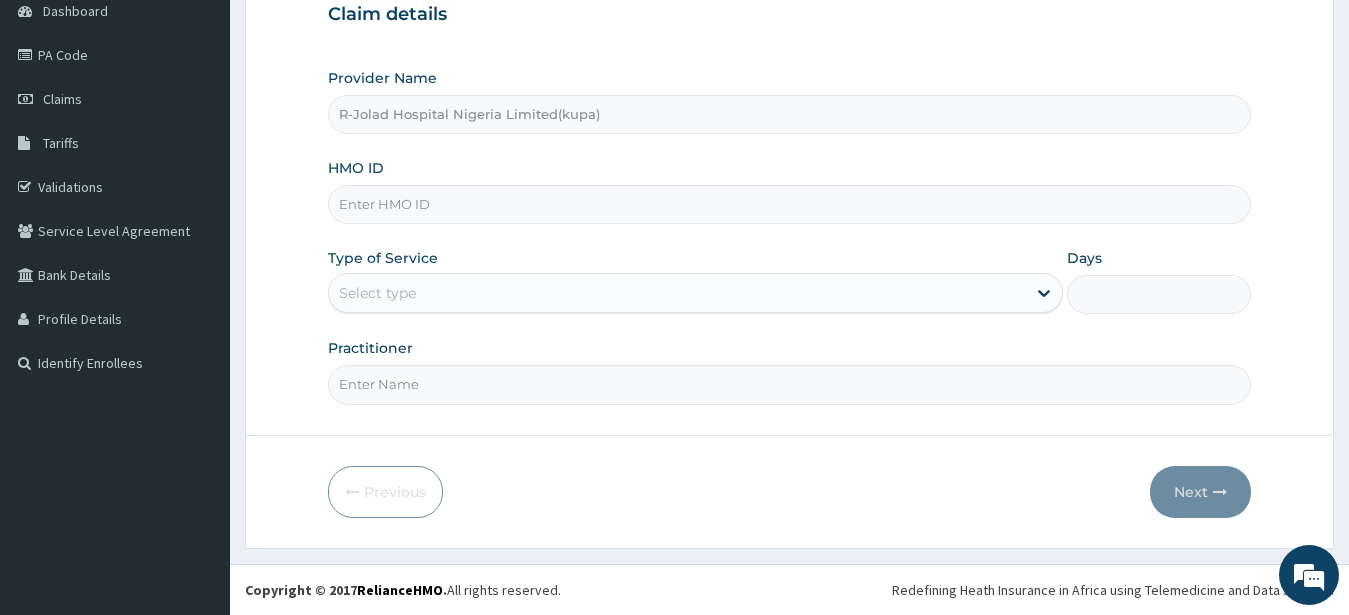 paste on "WOL/10026/B" 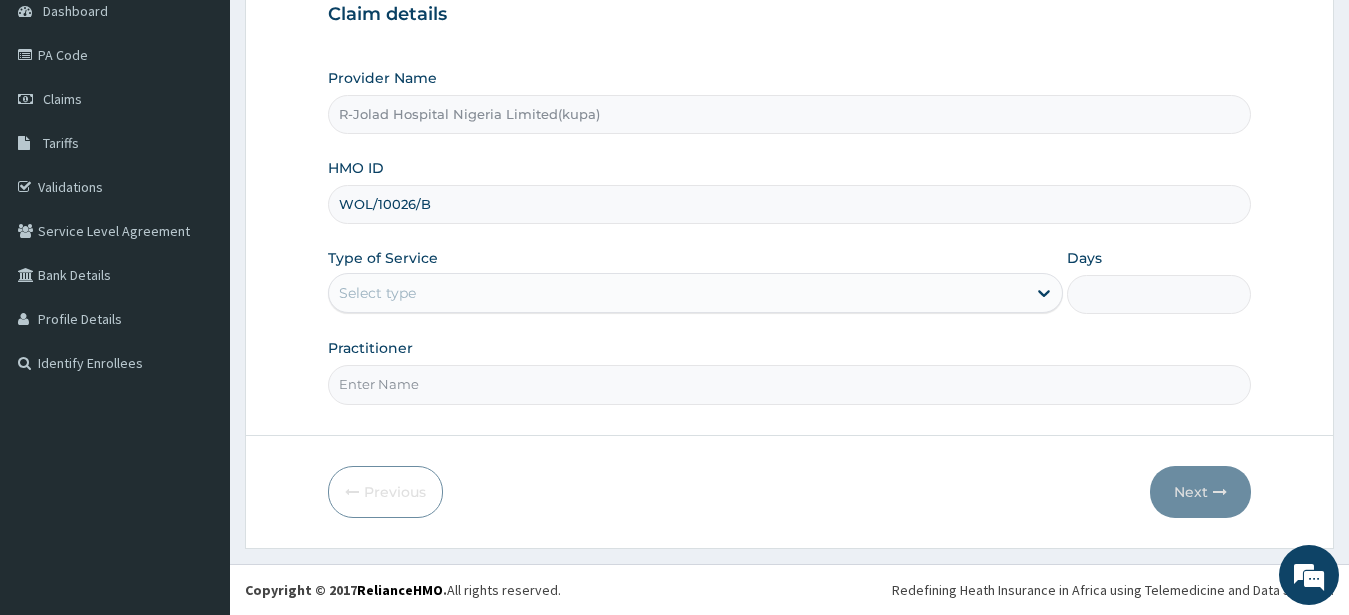 type on "WOL/10026/B" 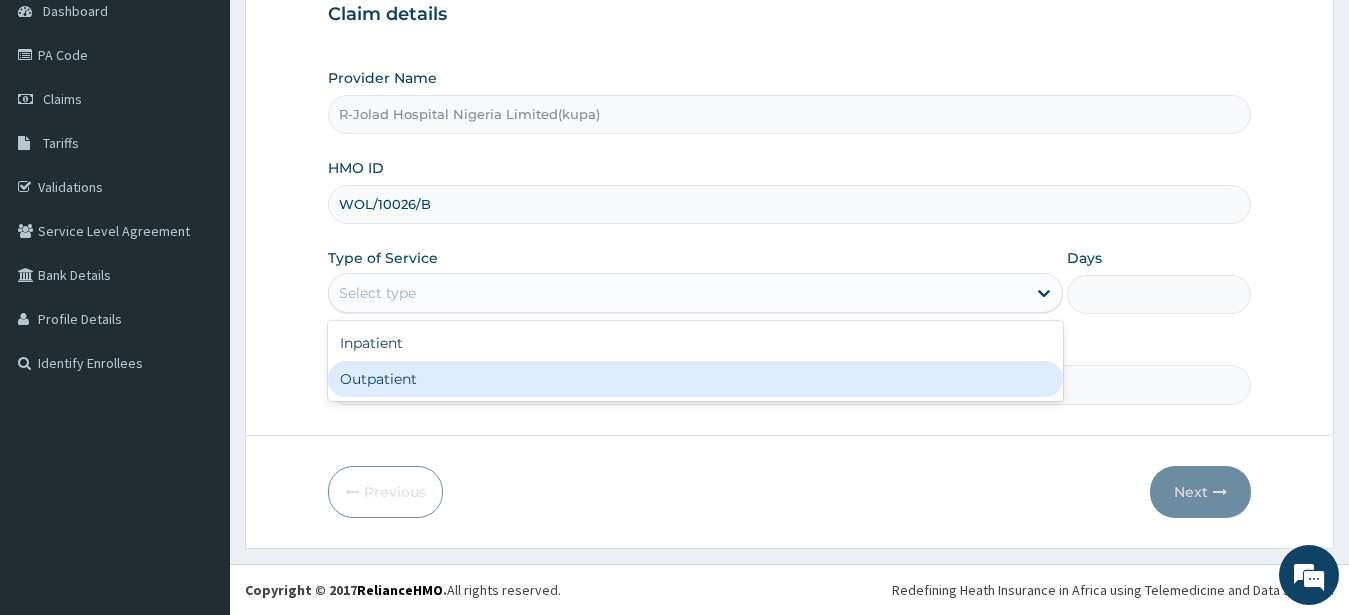 click on "Outpatient" at bounding box center (696, 379) 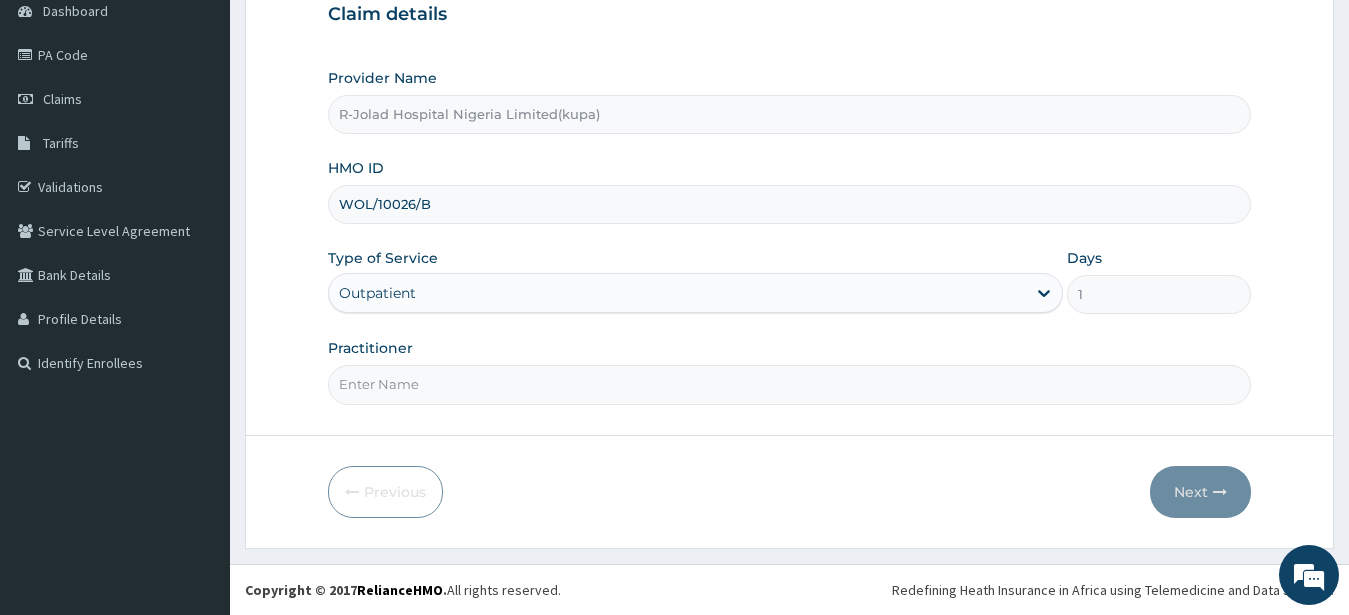 click on "Practitioner" at bounding box center [790, 384] 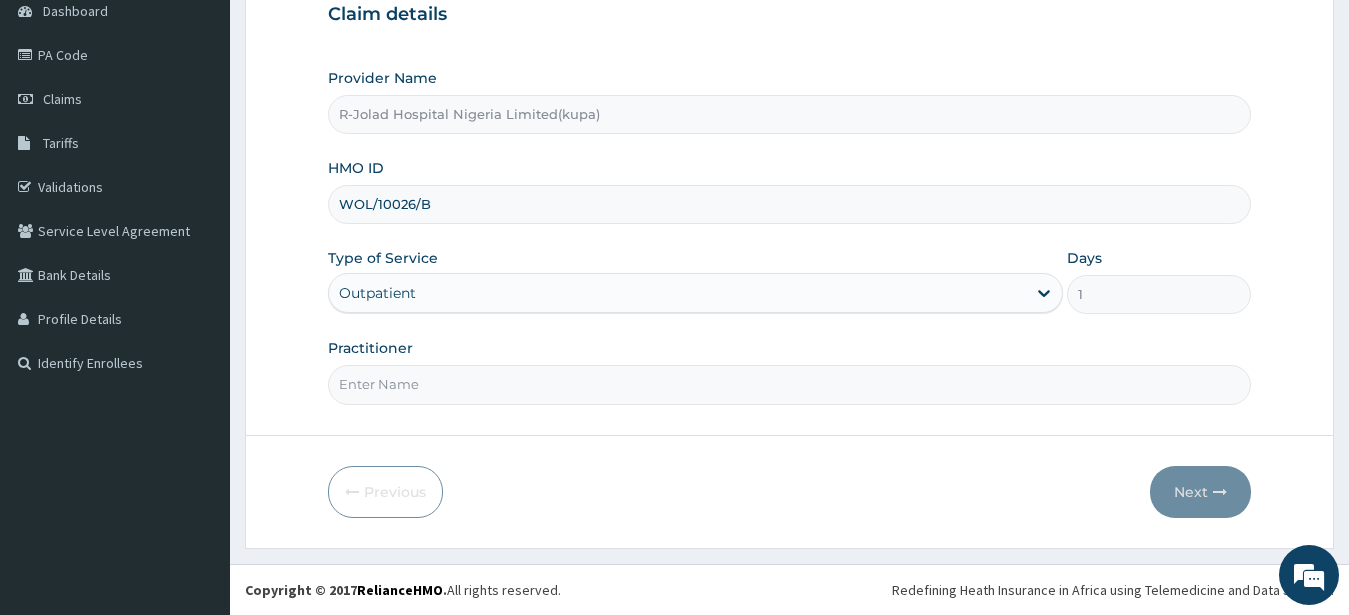 scroll, scrollTop: 0, scrollLeft: 0, axis: both 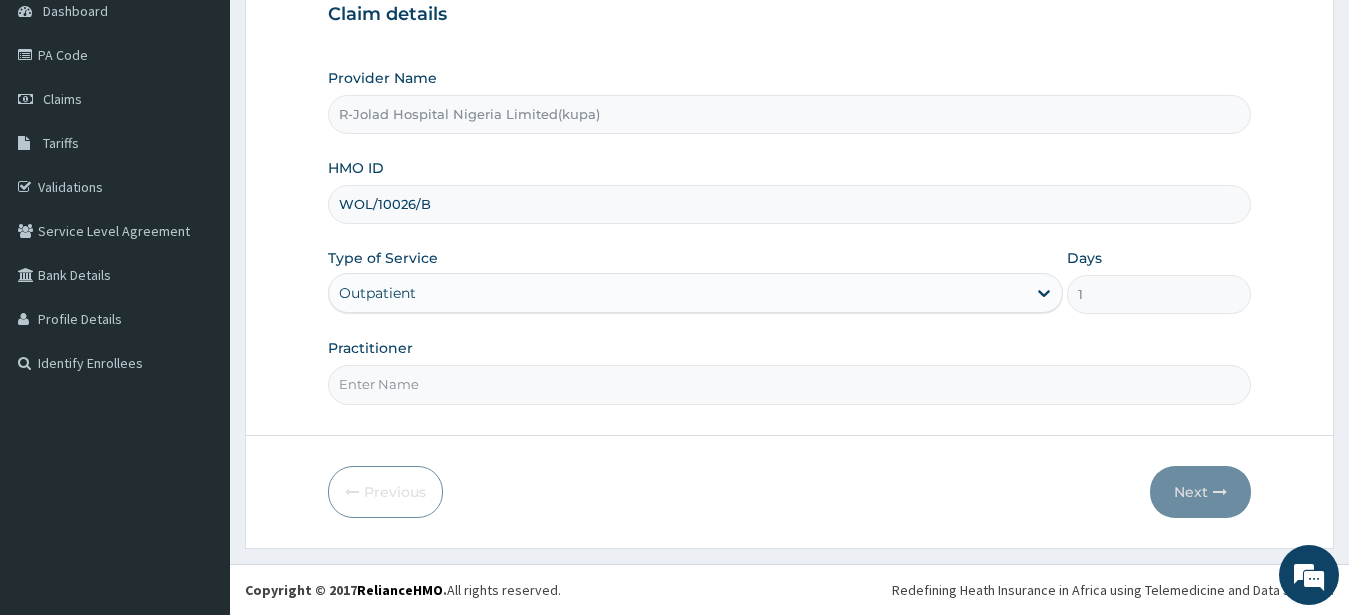 paste on "JOSEPH JOHN" 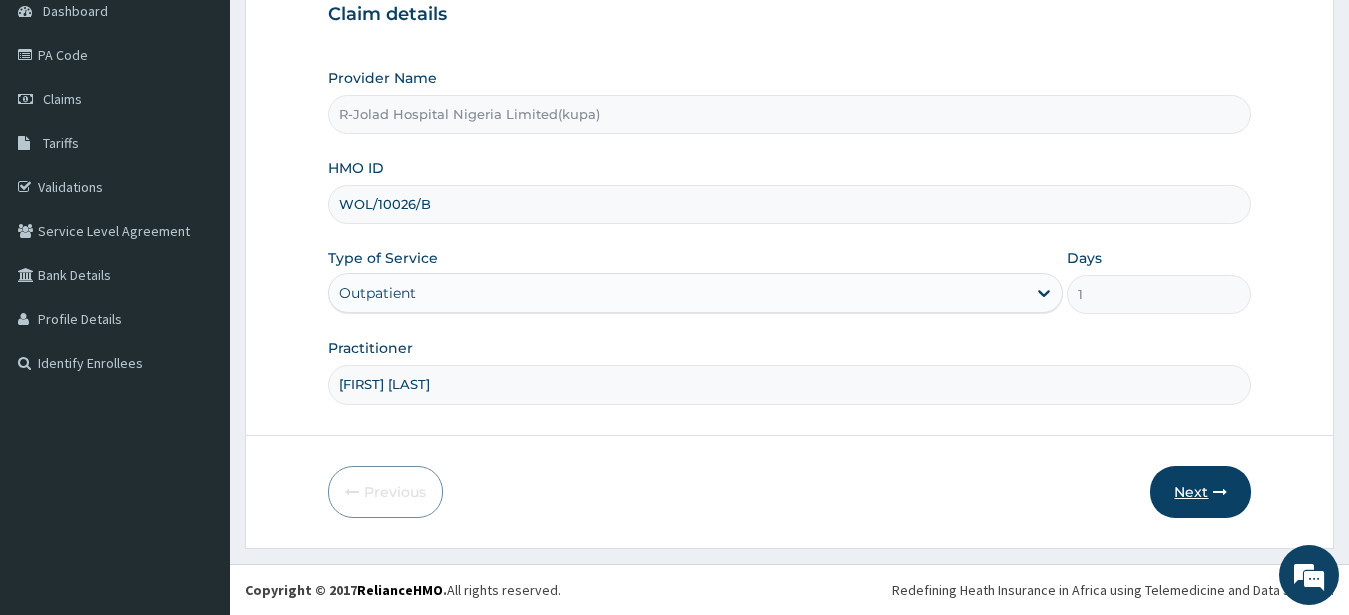 type on "JOSEPH JOHN" 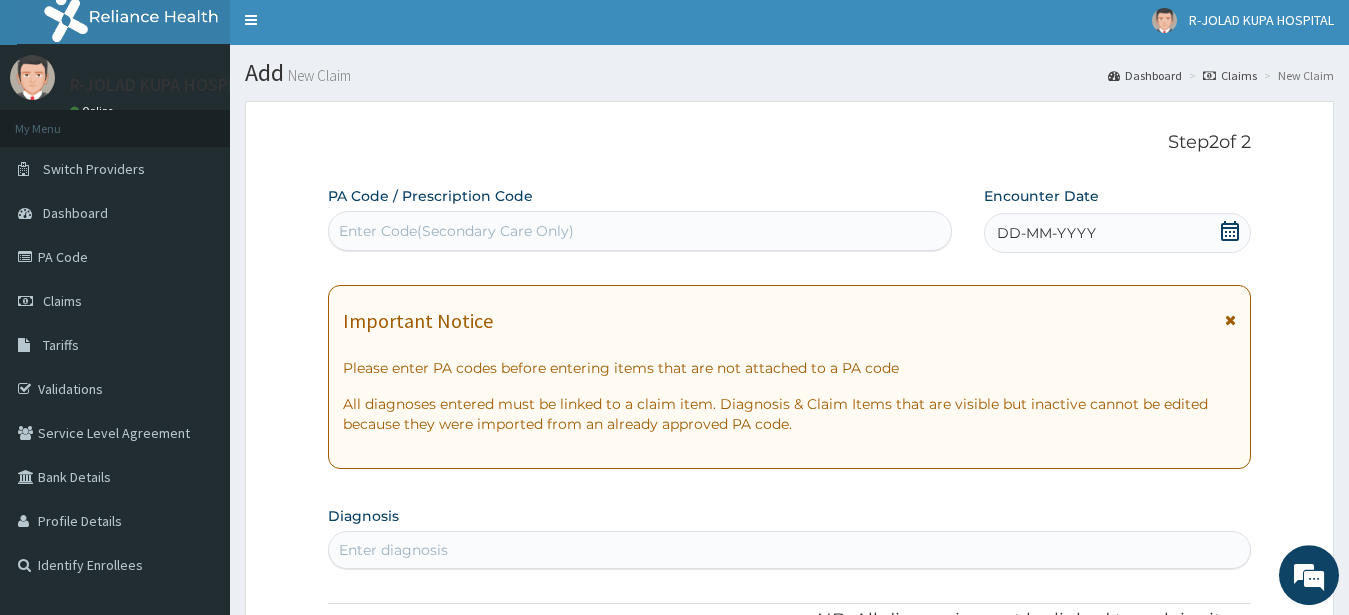 scroll, scrollTop: 3, scrollLeft: 0, axis: vertical 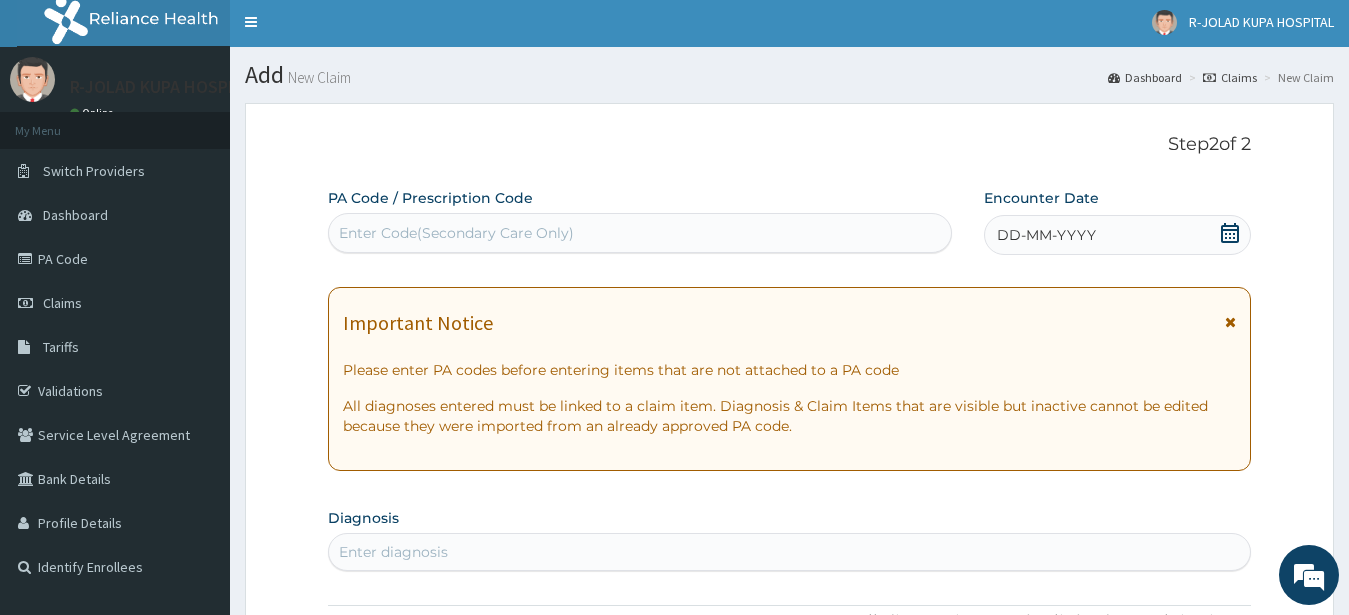 click 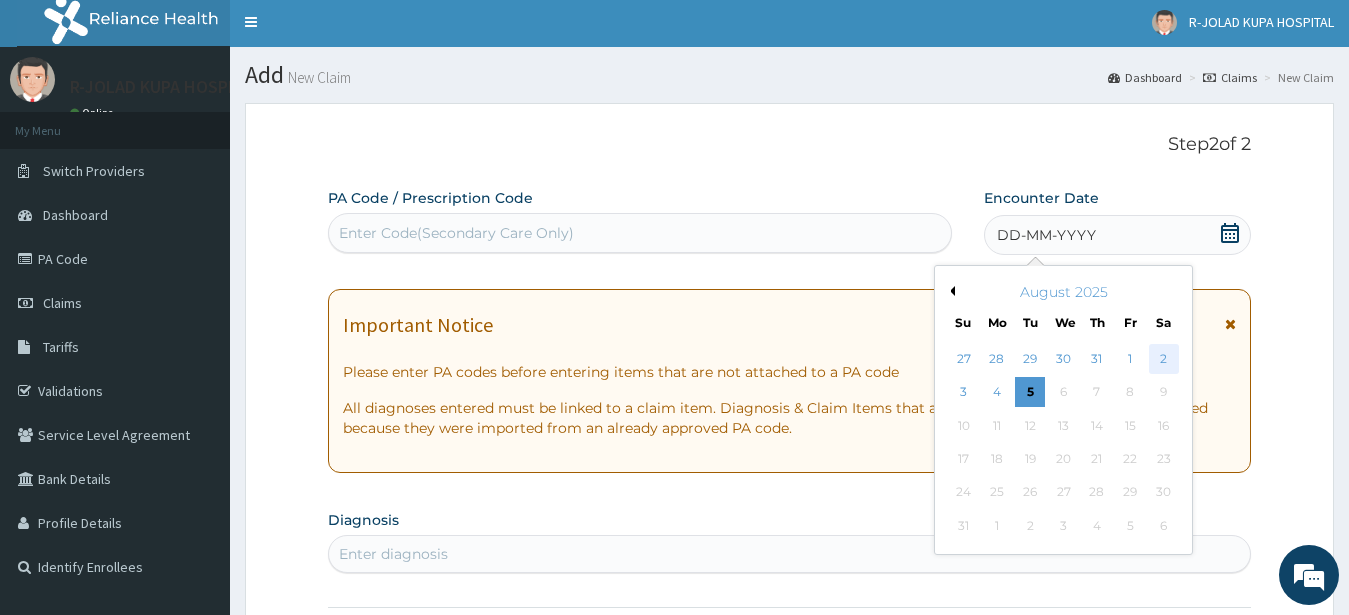 click on "2" at bounding box center [1163, 359] 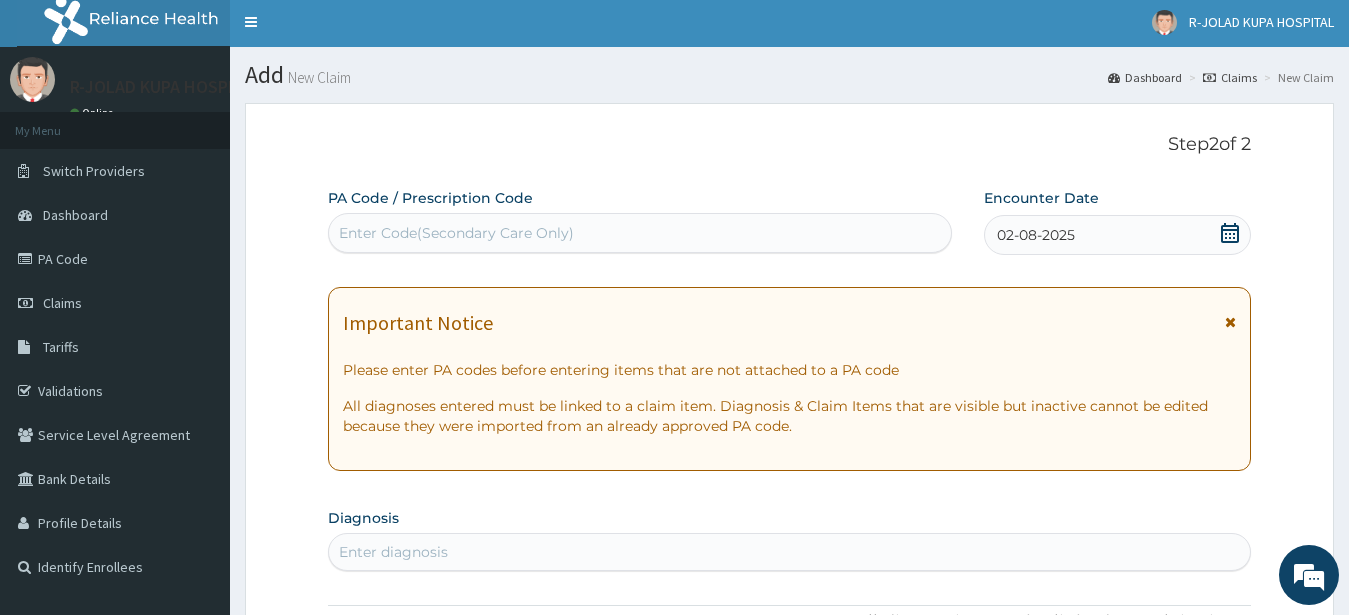 scroll, scrollTop: 309, scrollLeft: 0, axis: vertical 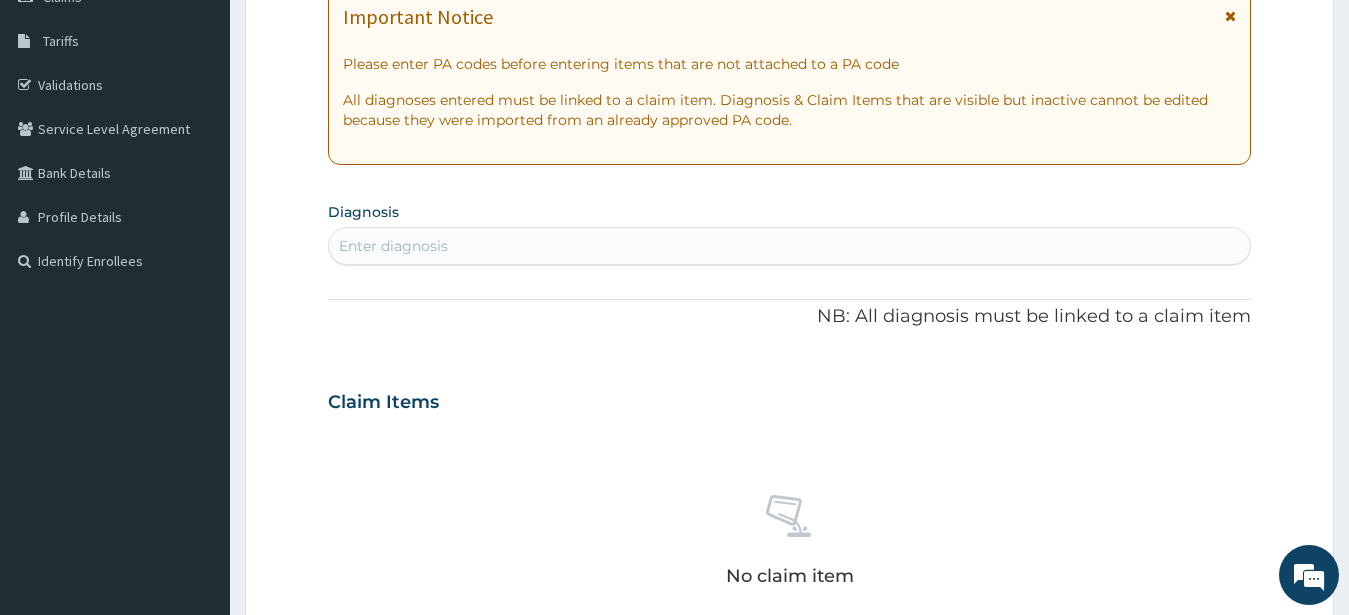 click on "Enter diagnosis" at bounding box center [393, 246] 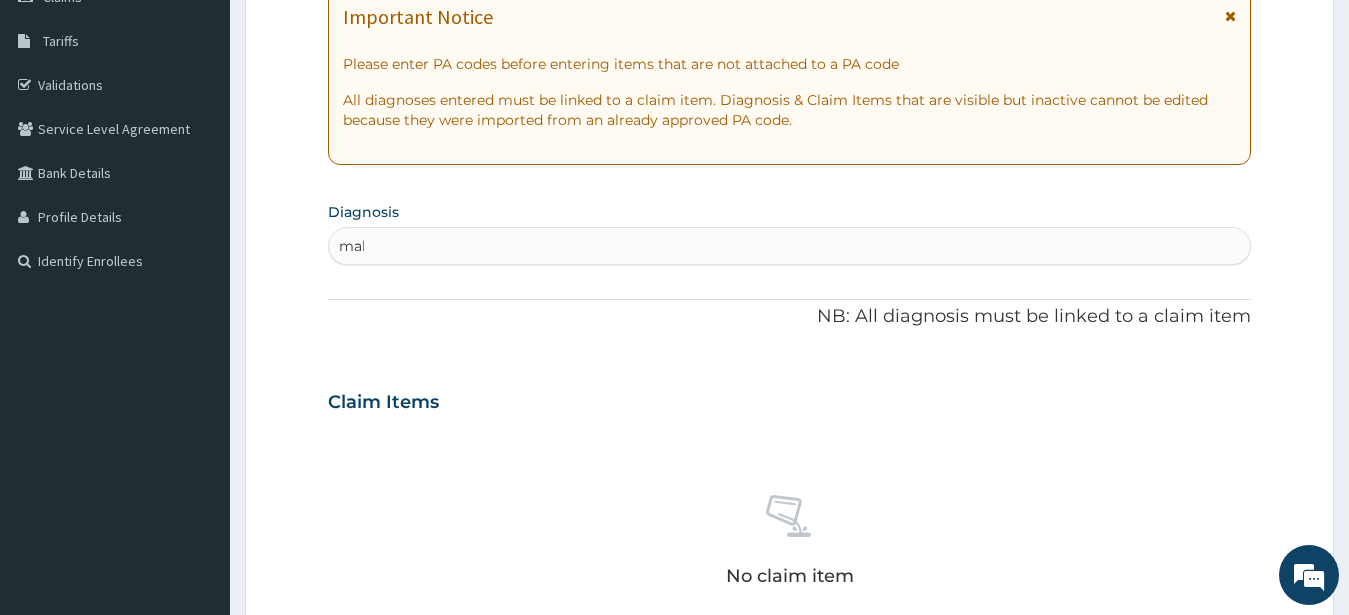type on "mala" 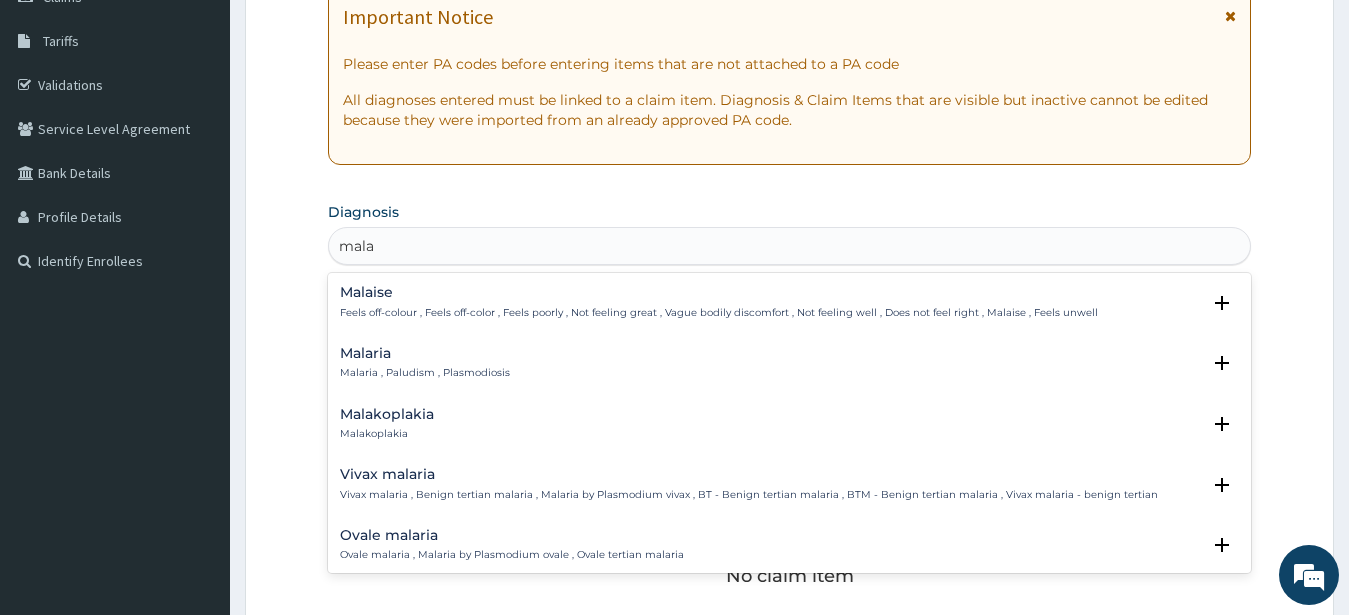 click on "Malaria" at bounding box center [425, 353] 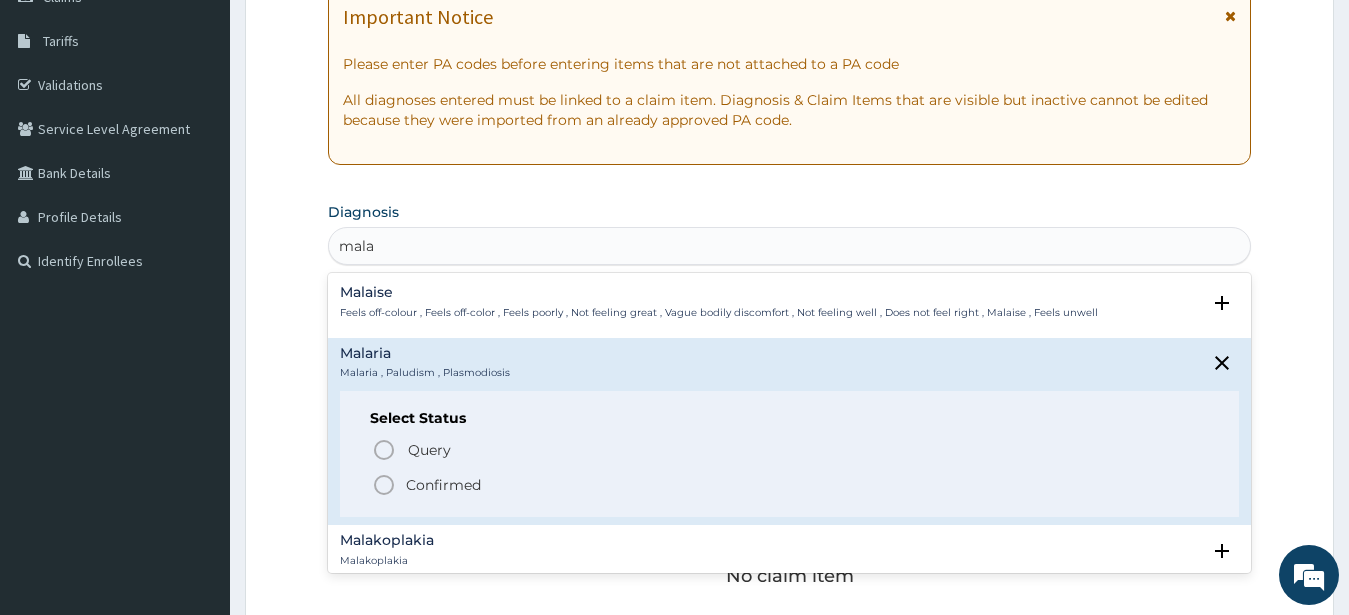 drag, startPoint x: 386, startPoint y: 489, endPoint x: 388, endPoint y: 477, distance: 12.165525 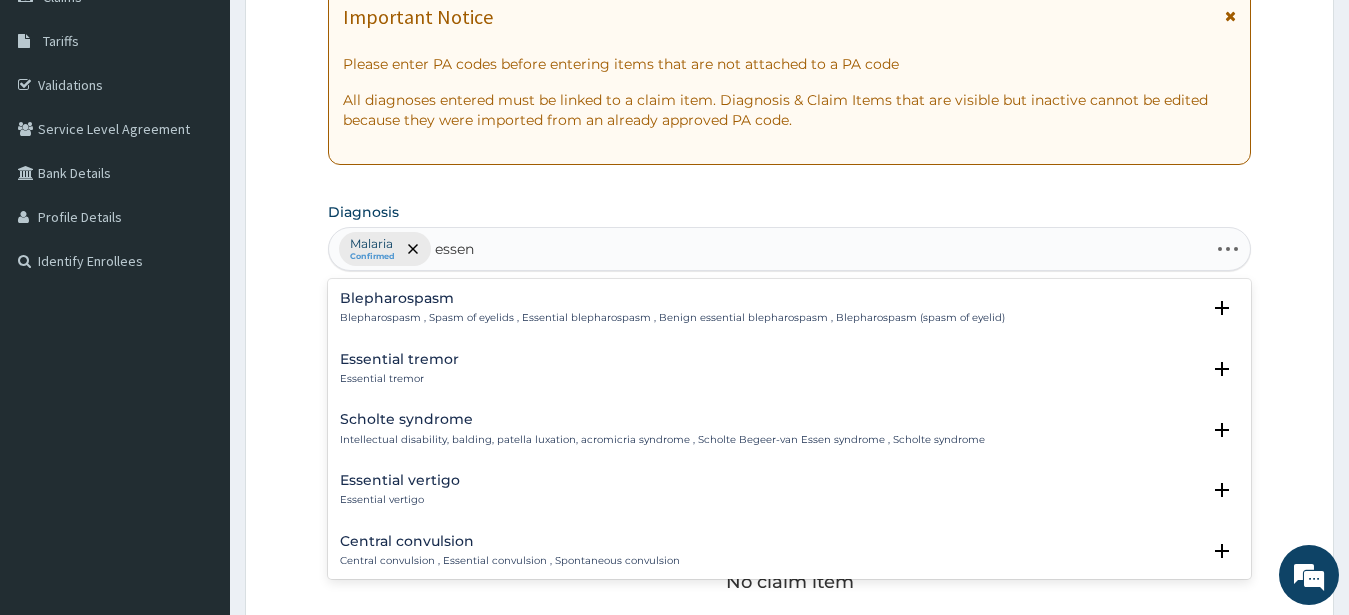 type on "essent" 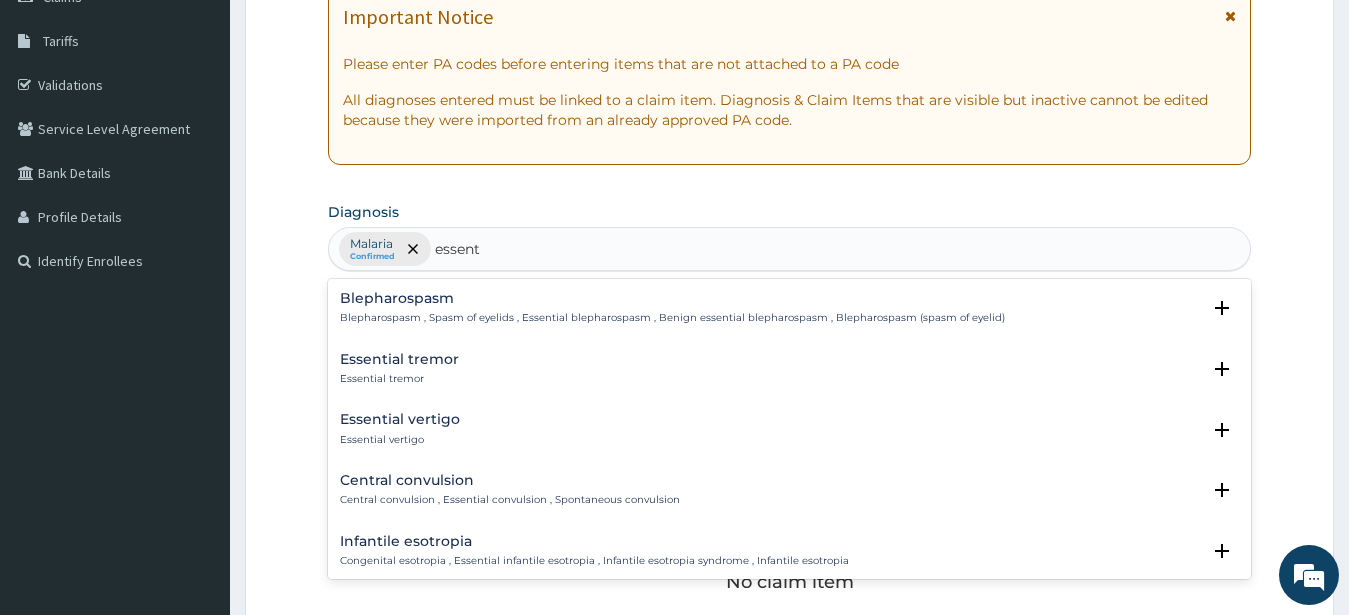scroll, scrollTop: 432, scrollLeft: 0, axis: vertical 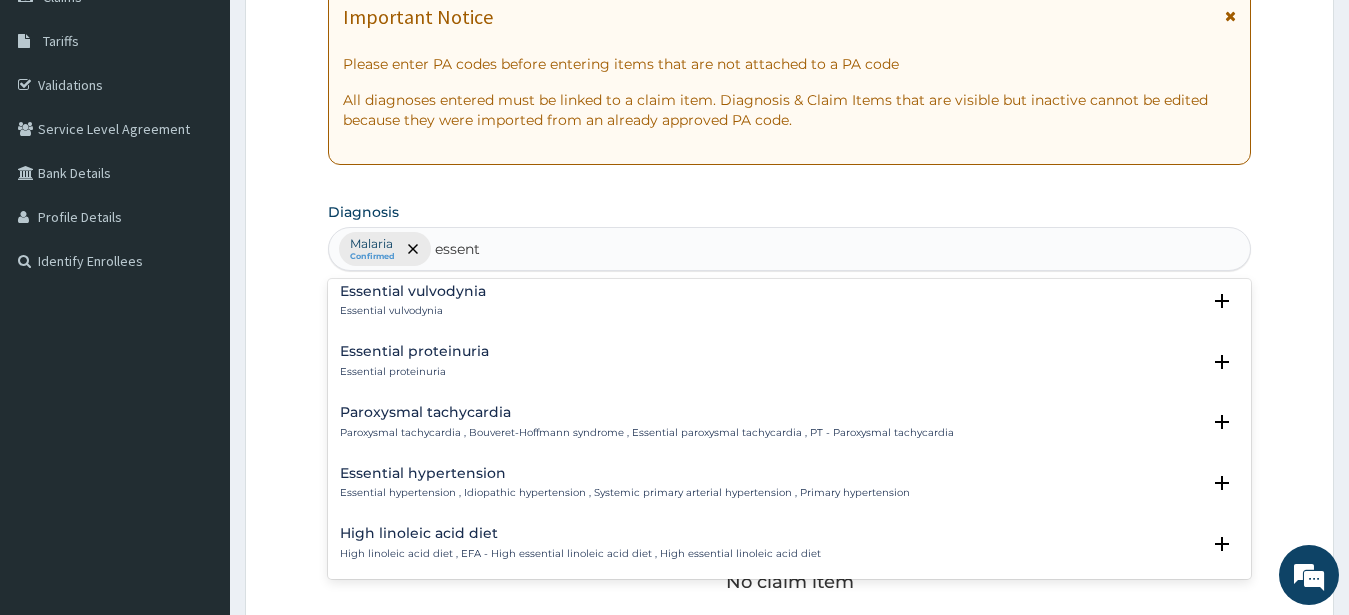 click on "Essential hypertension" at bounding box center (625, 473) 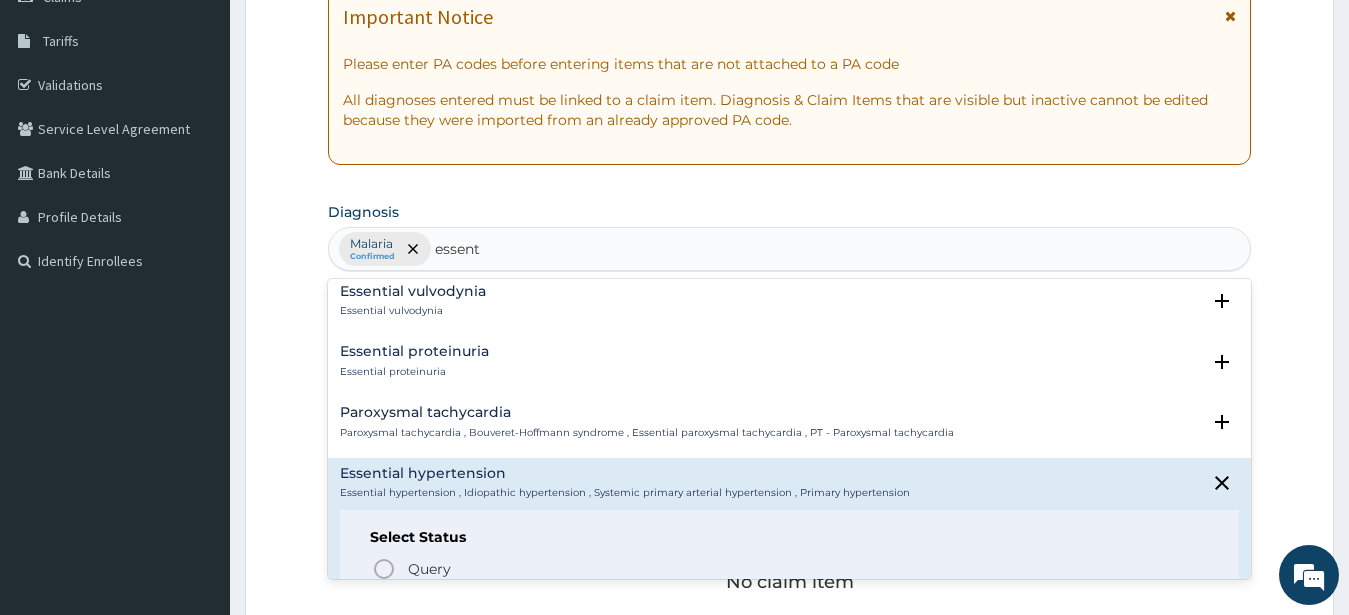 scroll, scrollTop: 540, scrollLeft: 0, axis: vertical 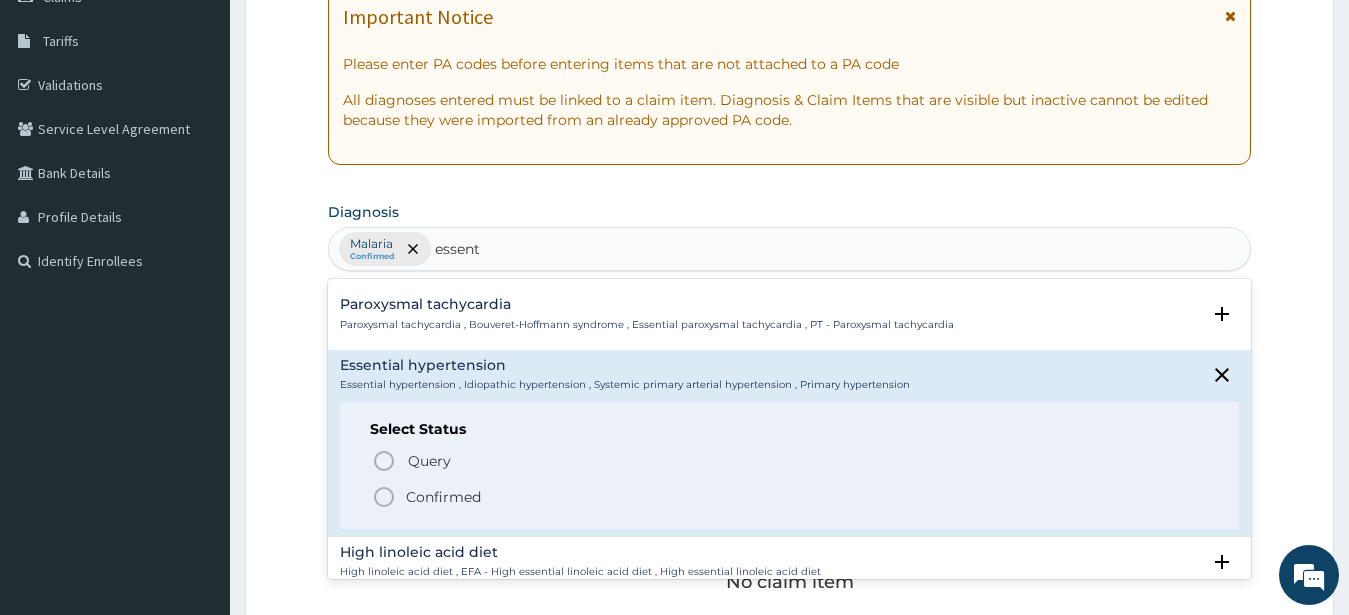 click 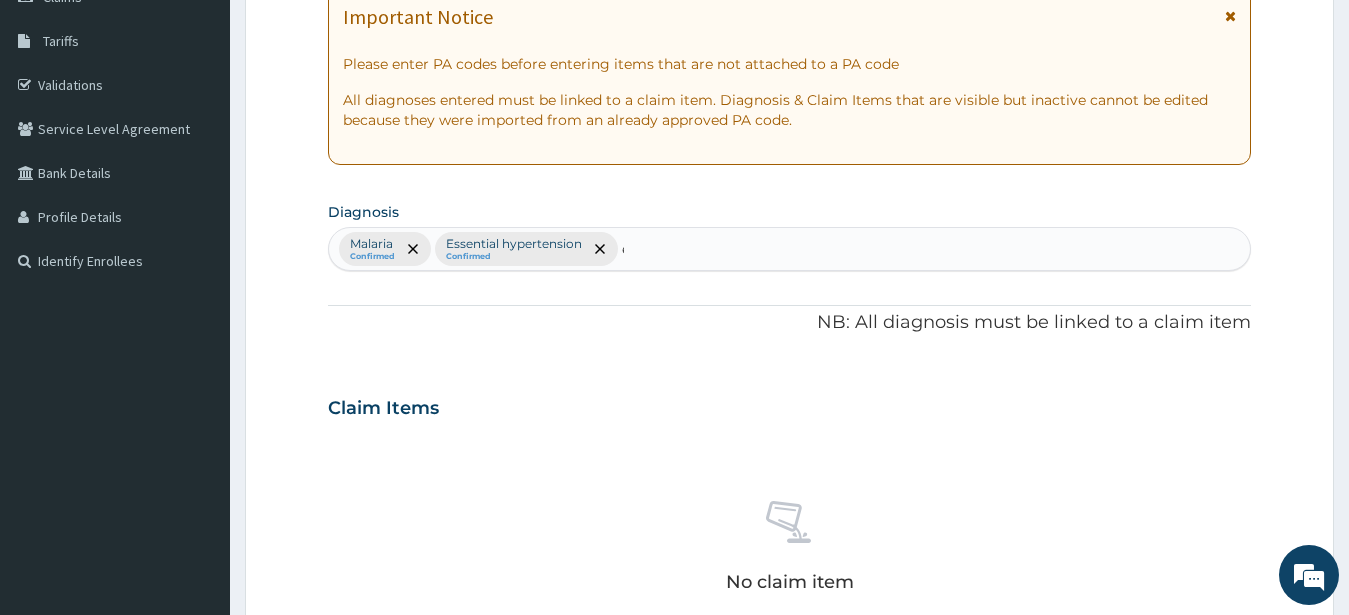 type 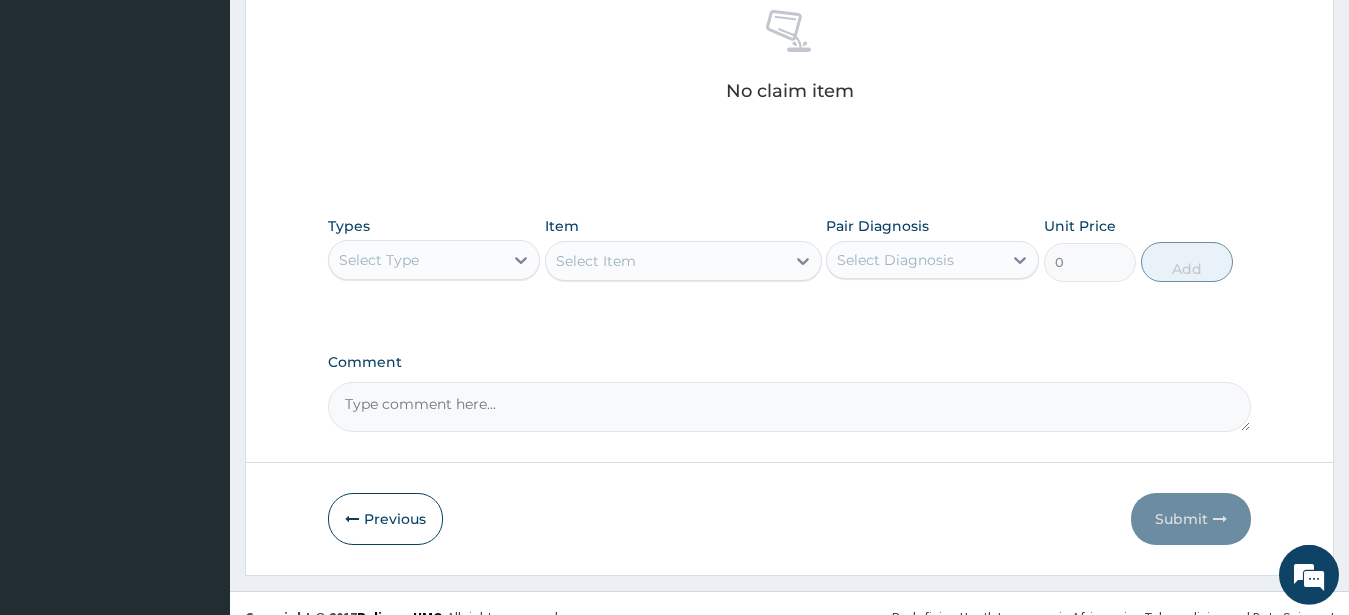 scroll, scrollTop: 827, scrollLeft: 0, axis: vertical 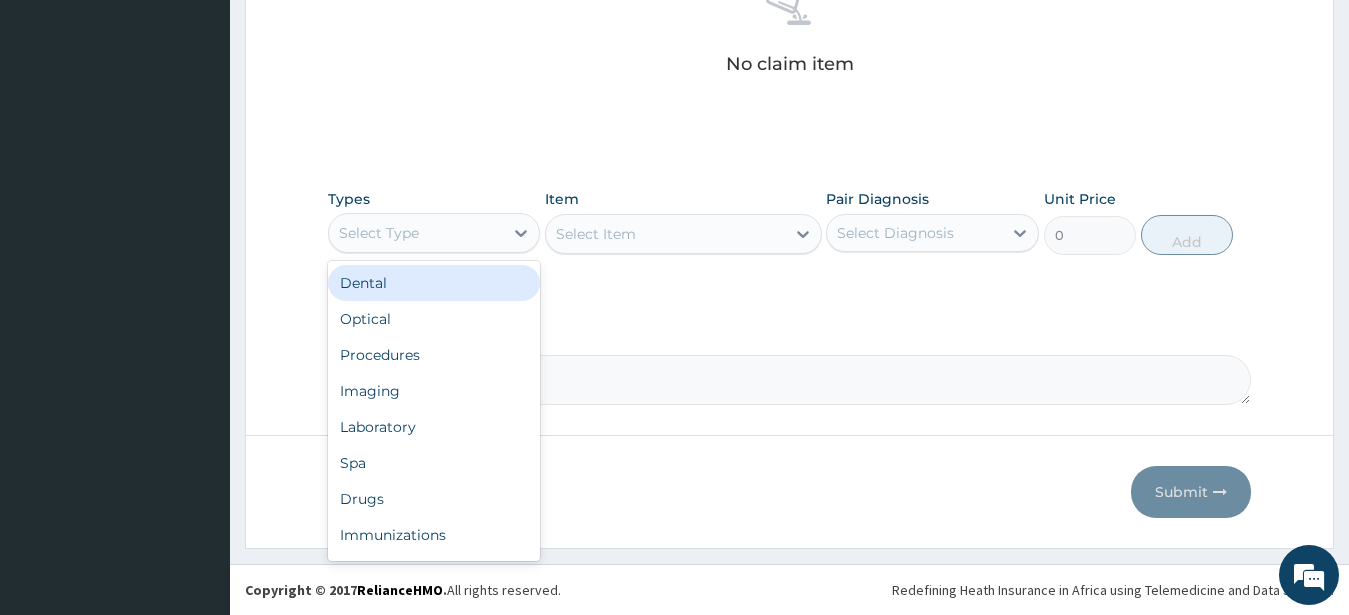 click on "Select Type" at bounding box center [416, 233] 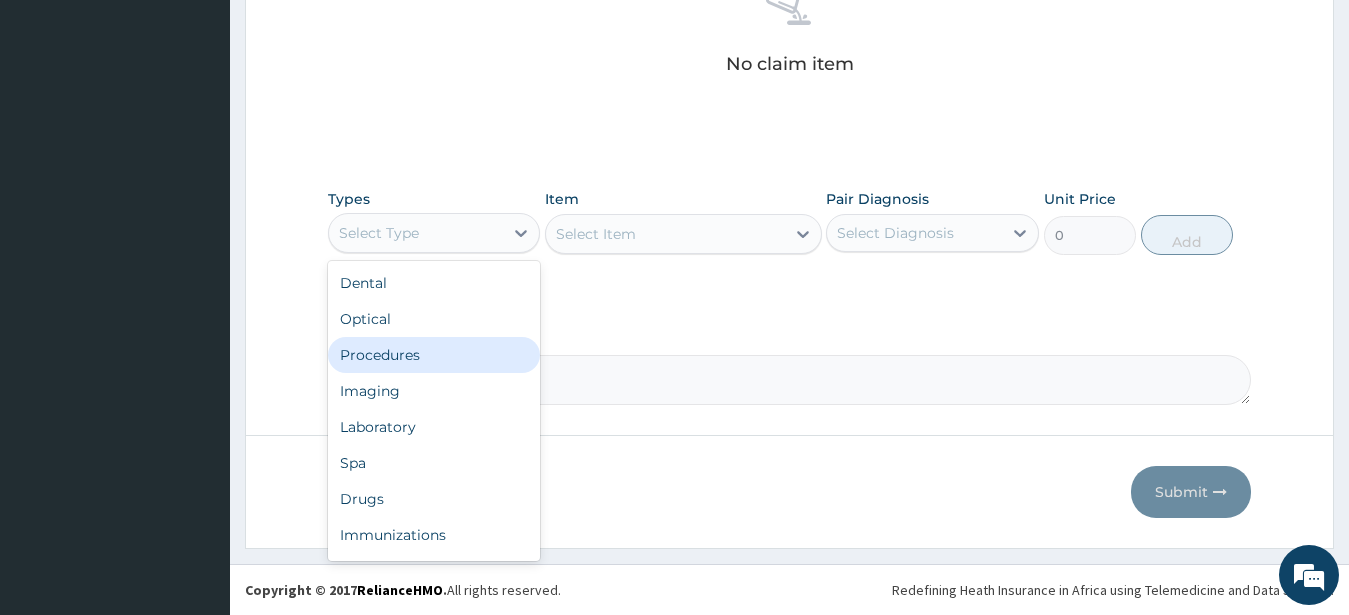click on "Procedures" at bounding box center [434, 355] 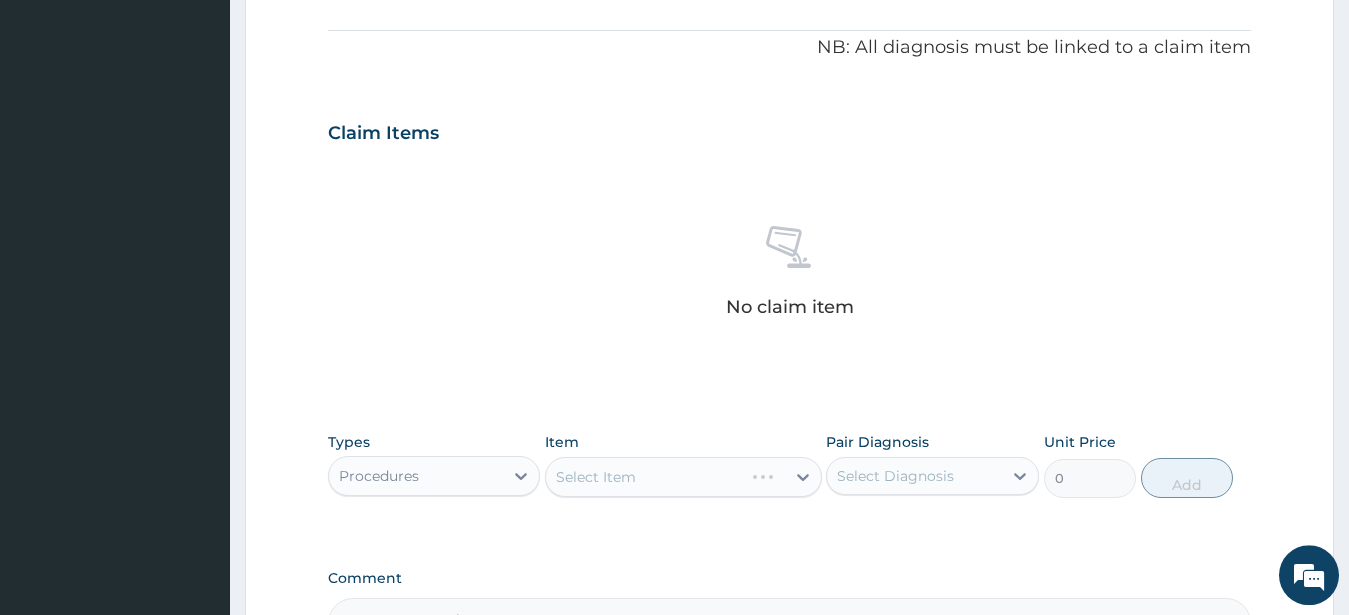 scroll, scrollTop: 827, scrollLeft: 0, axis: vertical 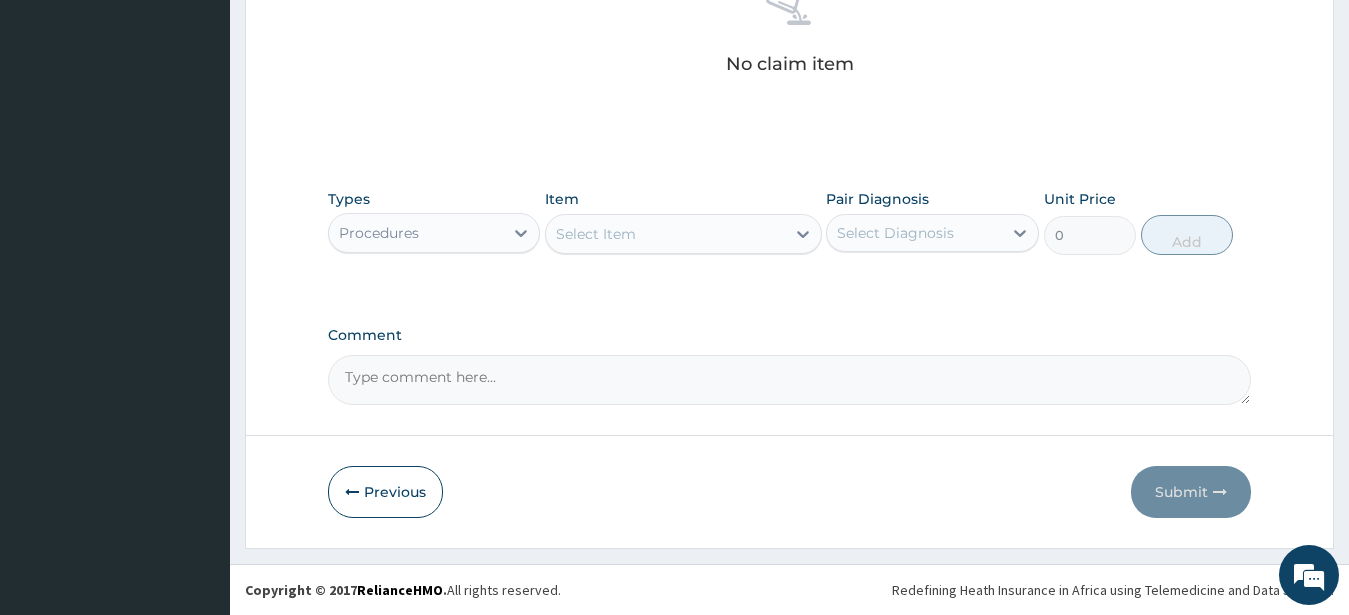 click on "Select Item" at bounding box center [665, 234] 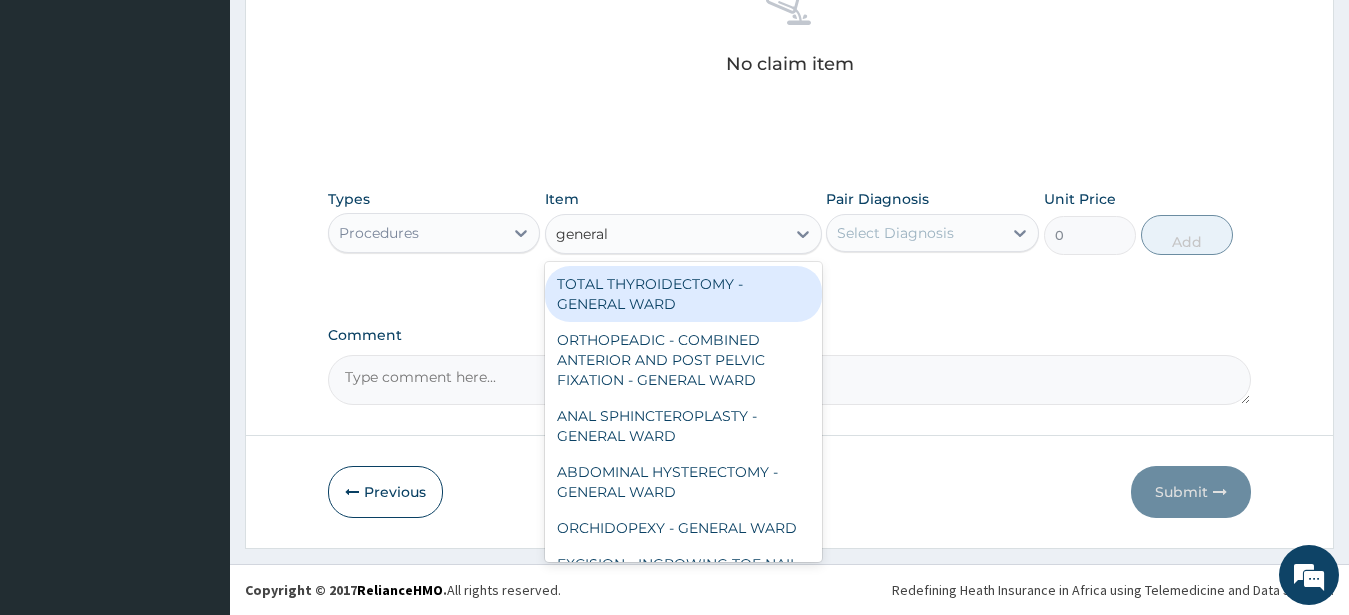 type on "general c" 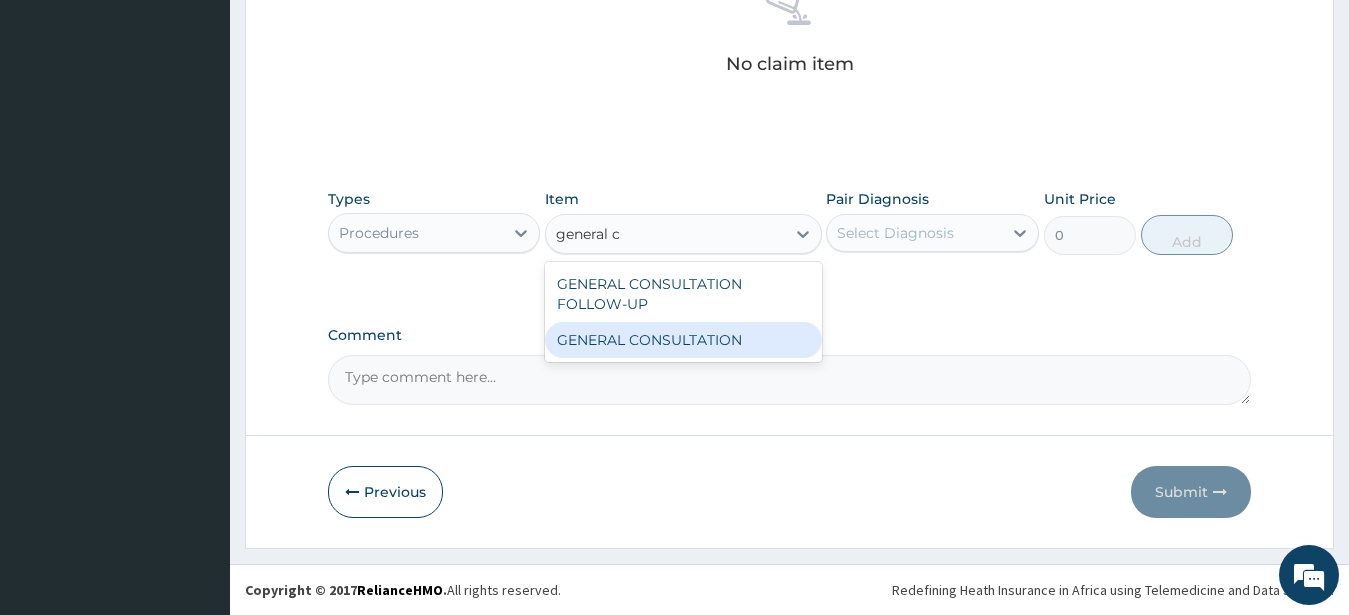 drag, startPoint x: 686, startPoint y: 333, endPoint x: 750, endPoint y: 324, distance: 64.629715 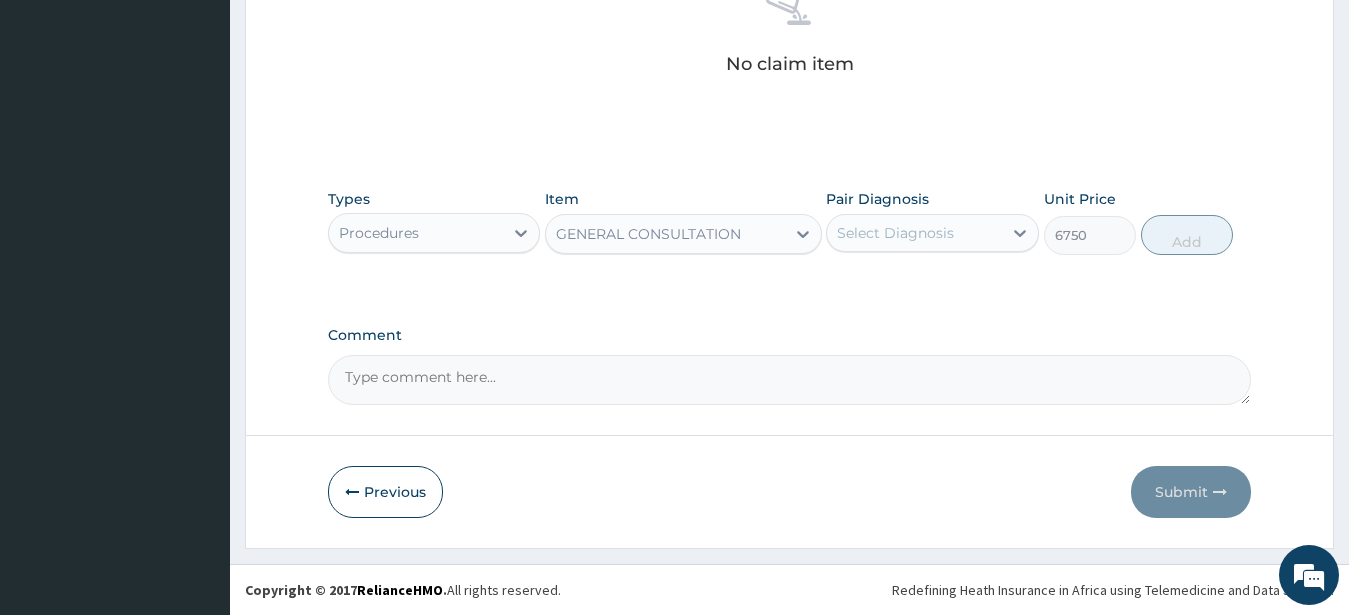 click on "Select Diagnosis" at bounding box center [895, 233] 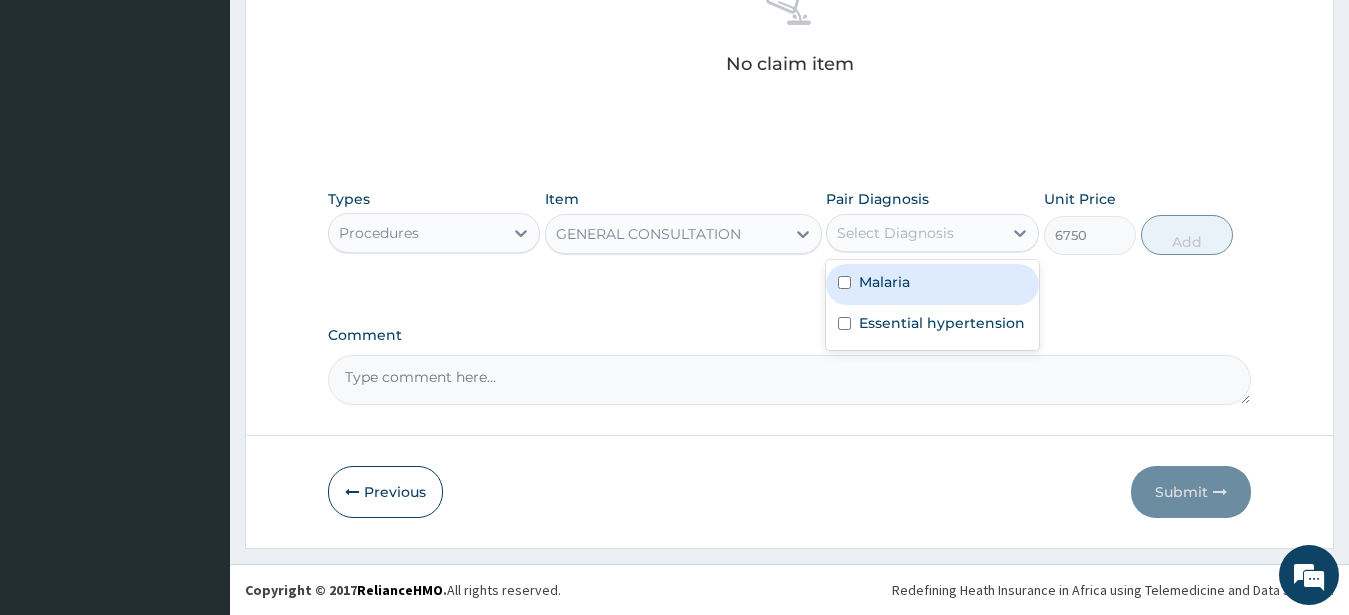 click on "Malaria" at bounding box center [932, 284] 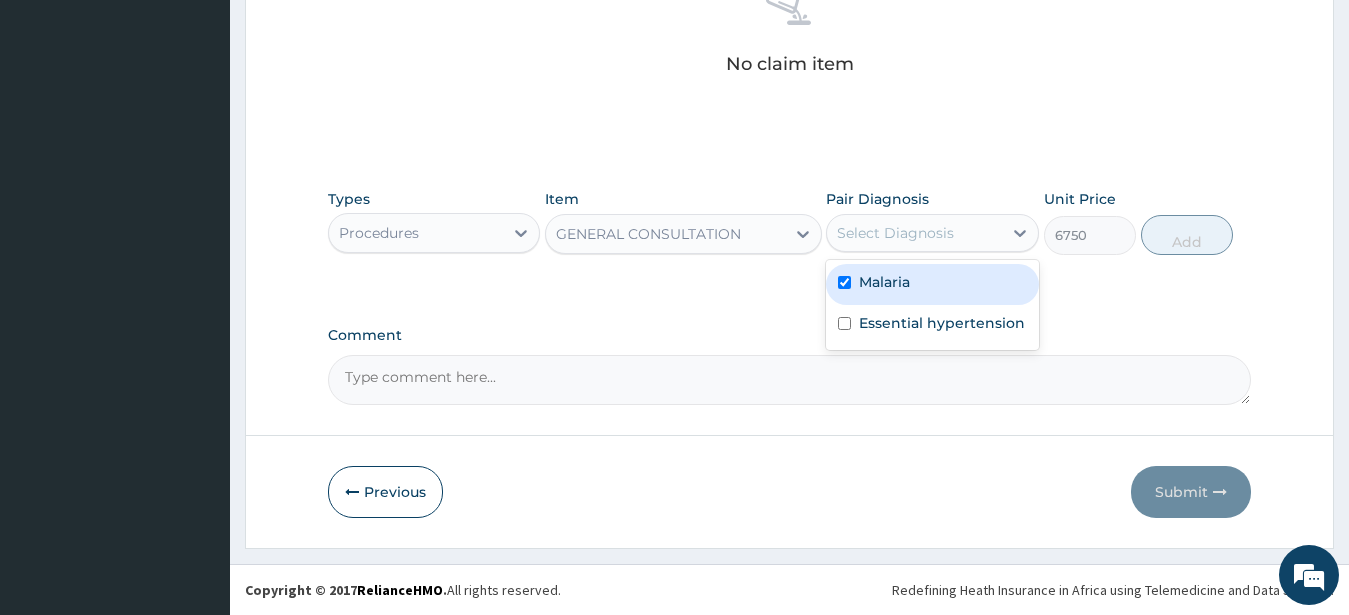 checkbox on "true" 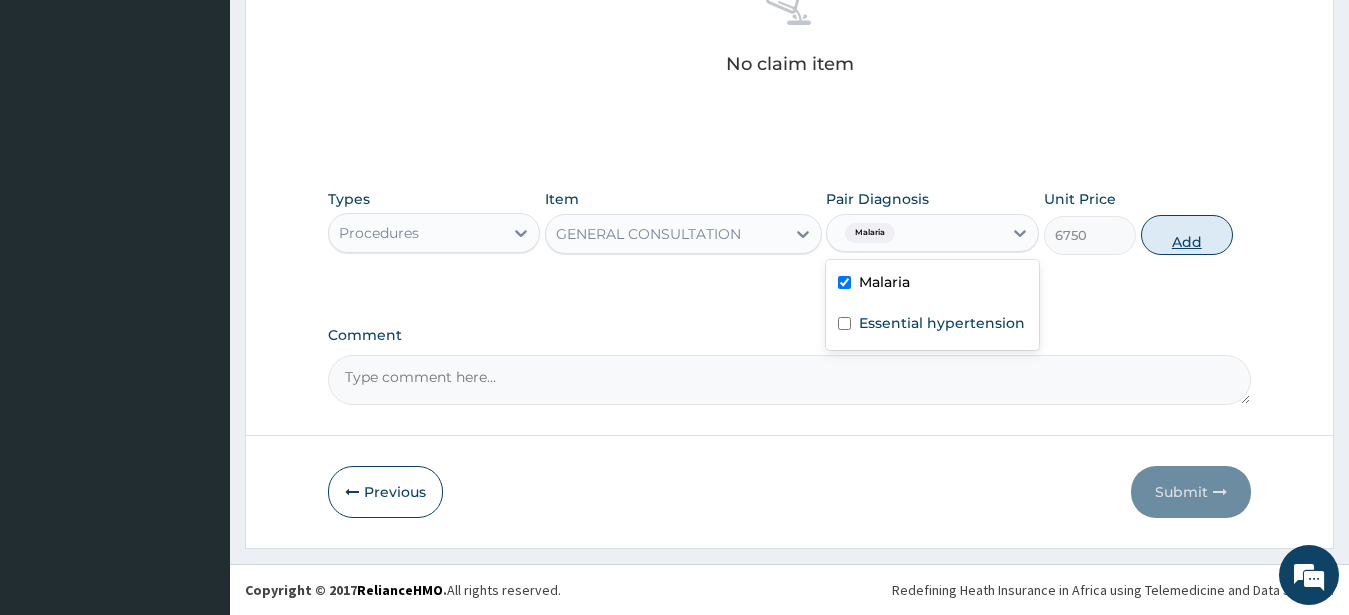click on "Add" at bounding box center [1187, 235] 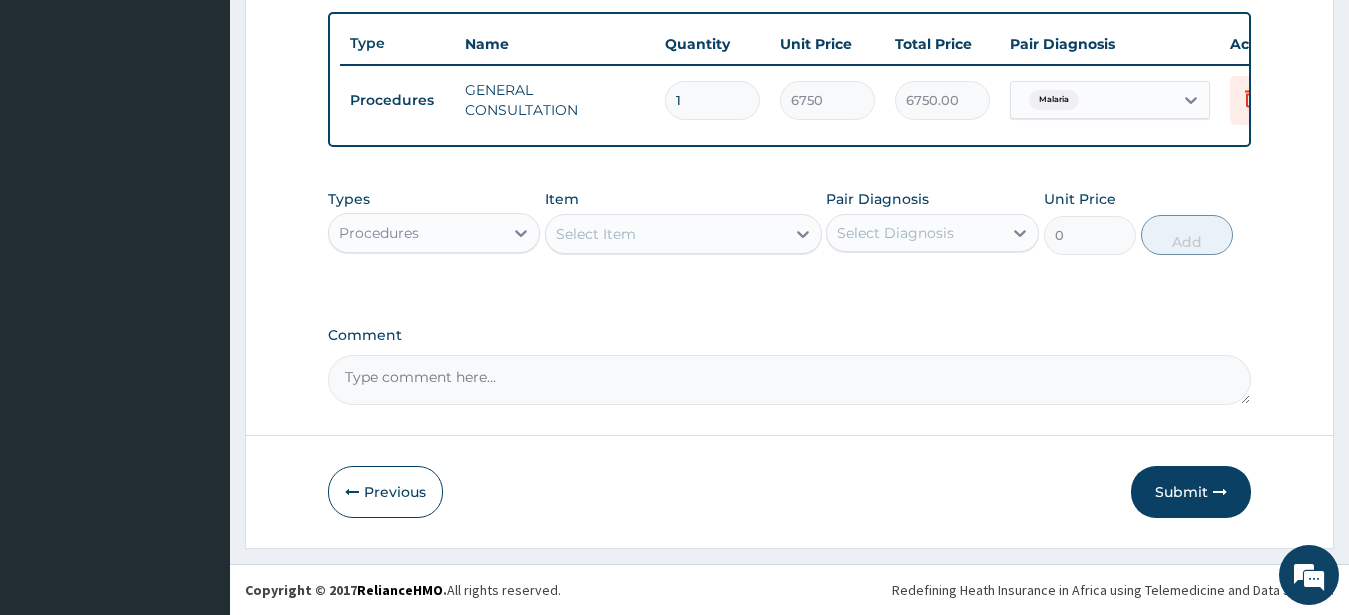 scroll, scrollTop: 749, scrollLeft: 0, axis: vertical 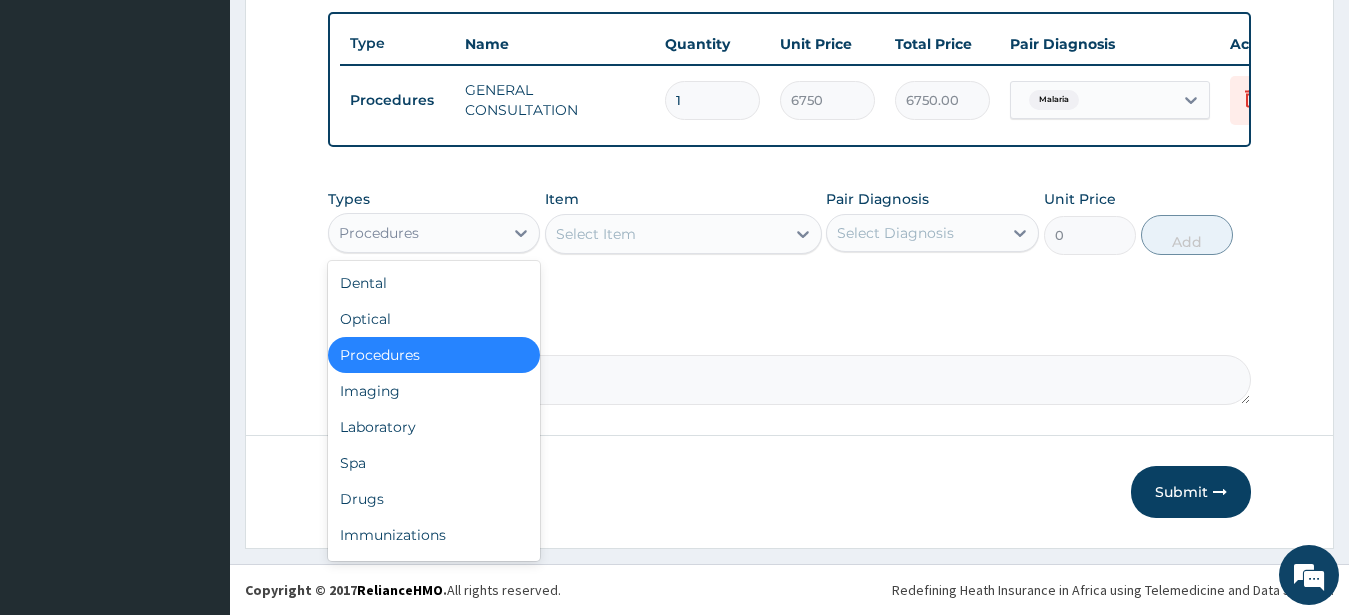drag, startPoint x: 355, startPoint y: 234, endPoint x: 407, endPoint y: 208, distance: 58.137768 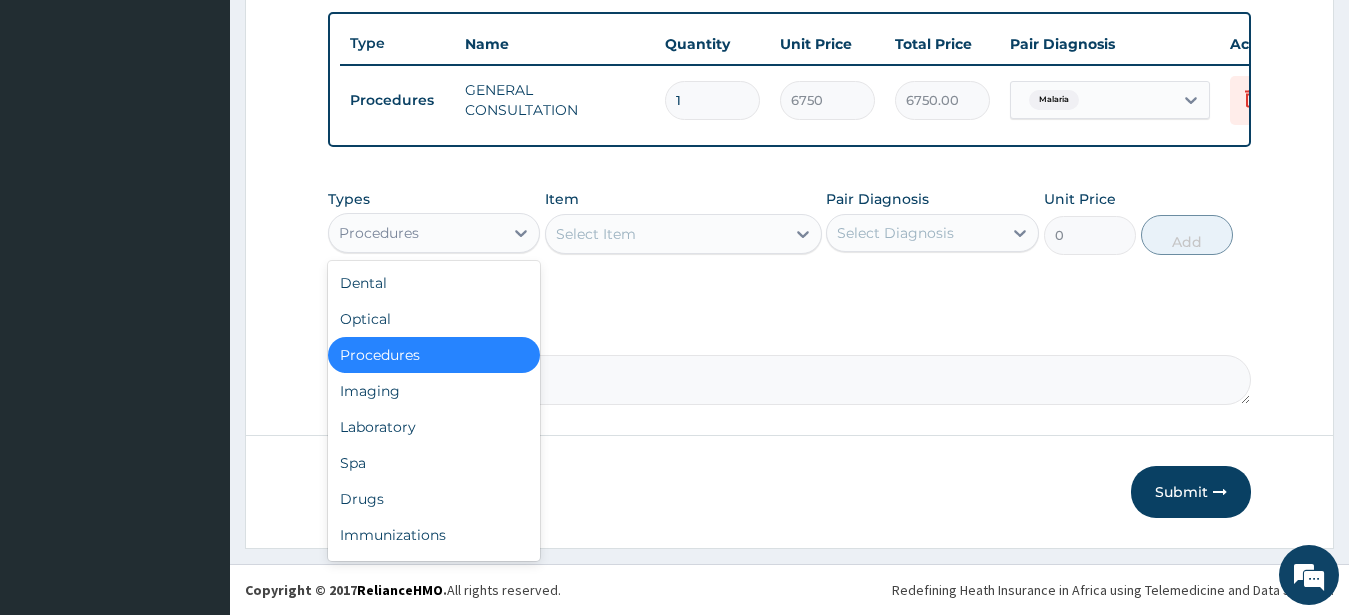 click on "Procedures" at bounding box center [379, 233] 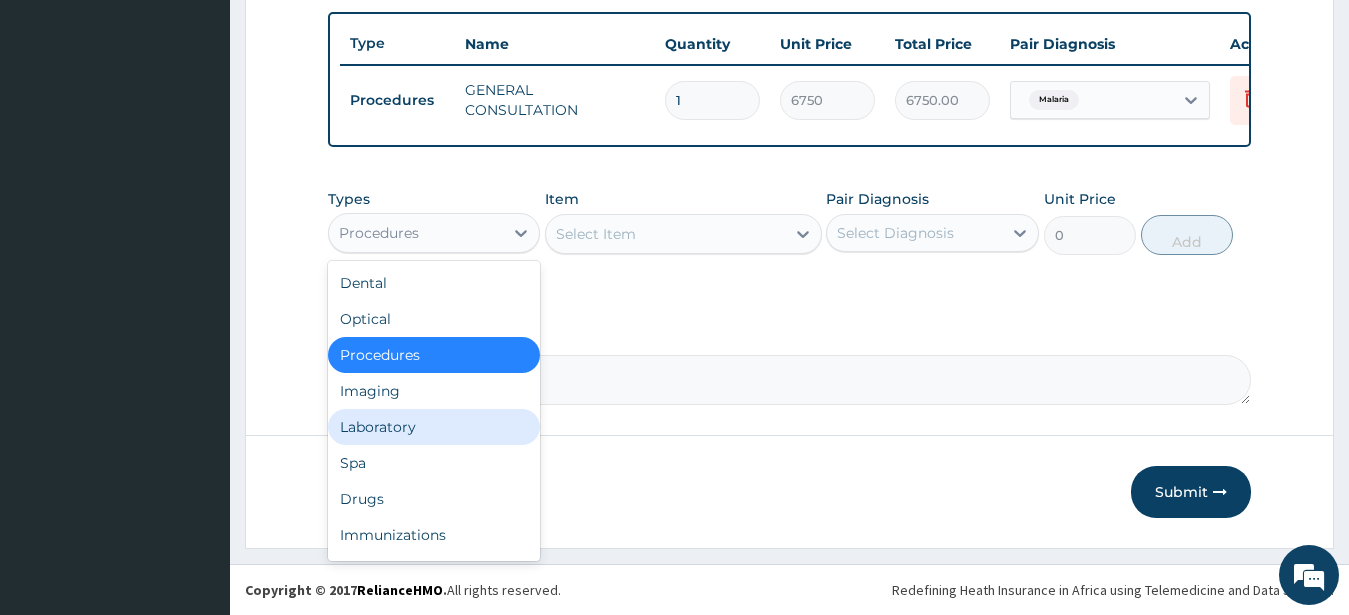 click on "Laboratory" at bounding box center (434, 427) 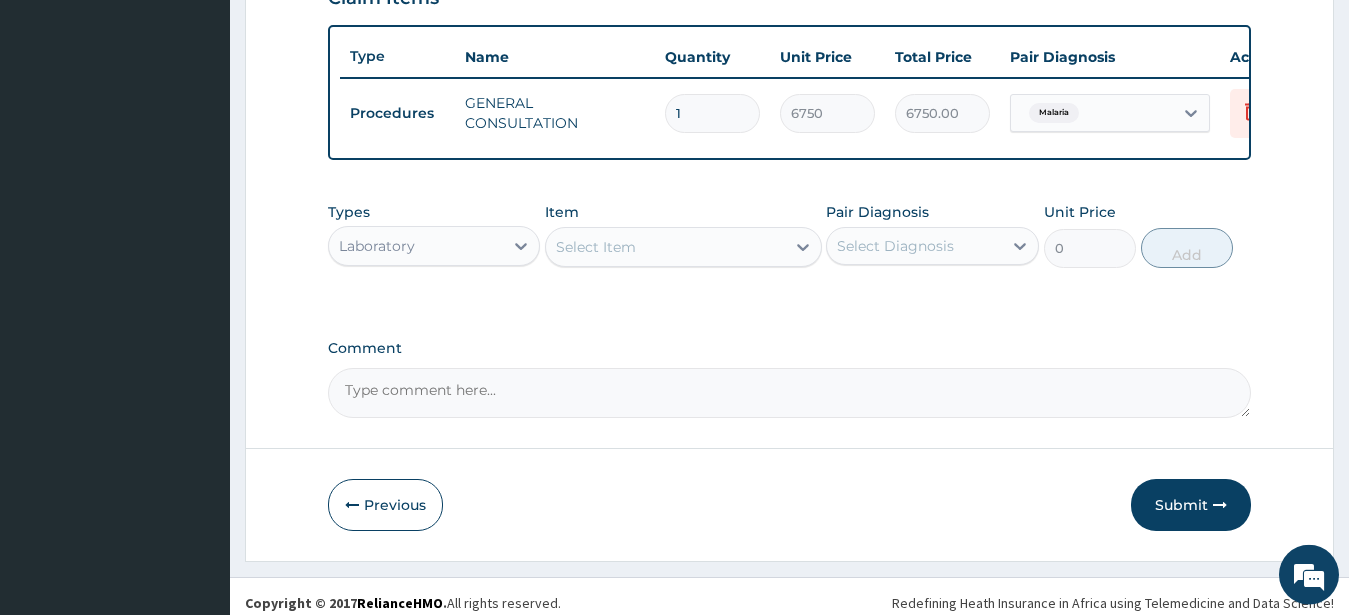 scroll, scrollTop: 749, scrollLeft: 0, axis: vertical 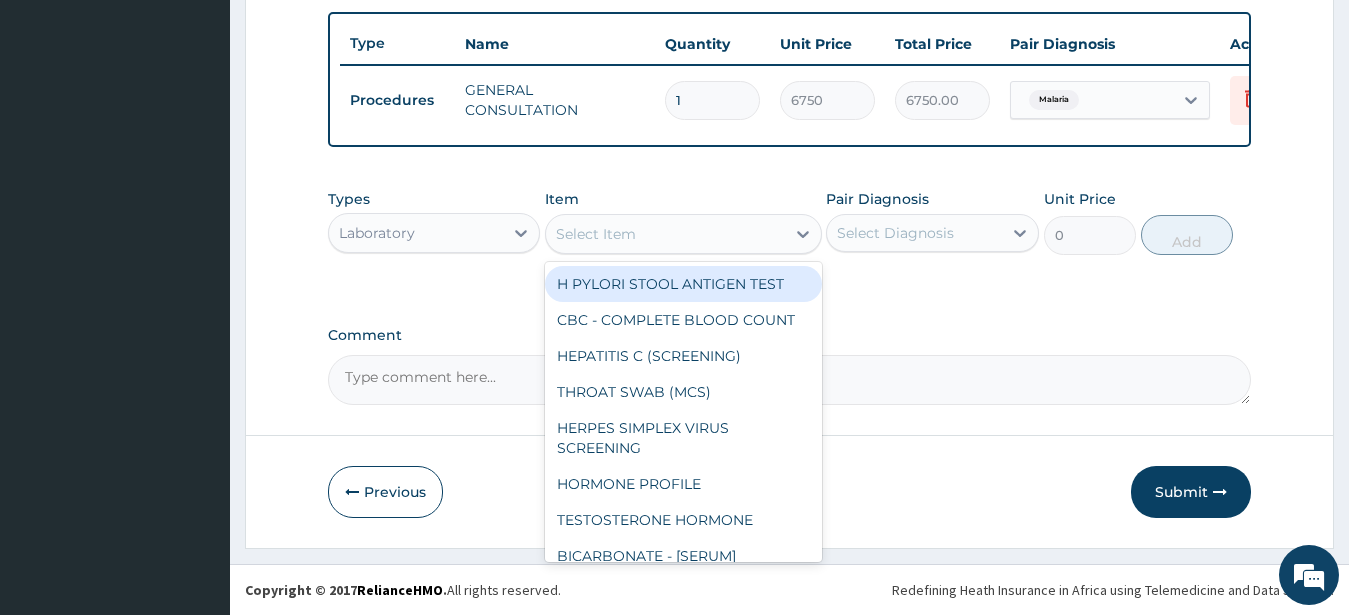 click on "Select Item" at bounding box center (596, 234) 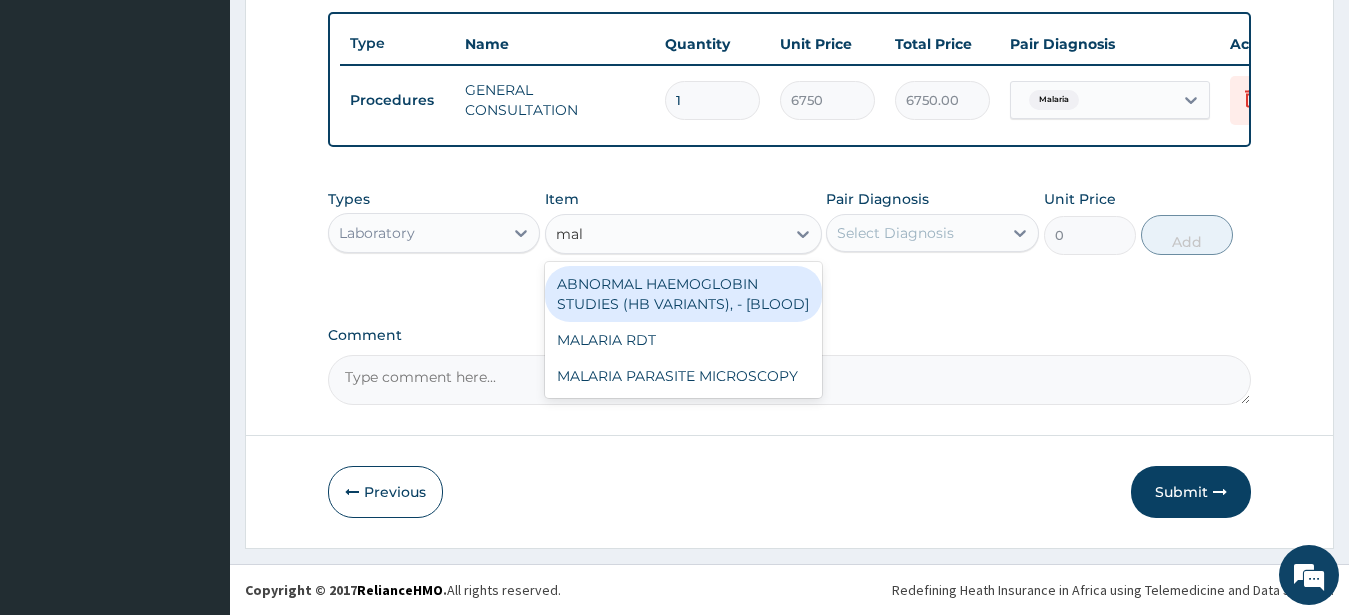 type on "mala" 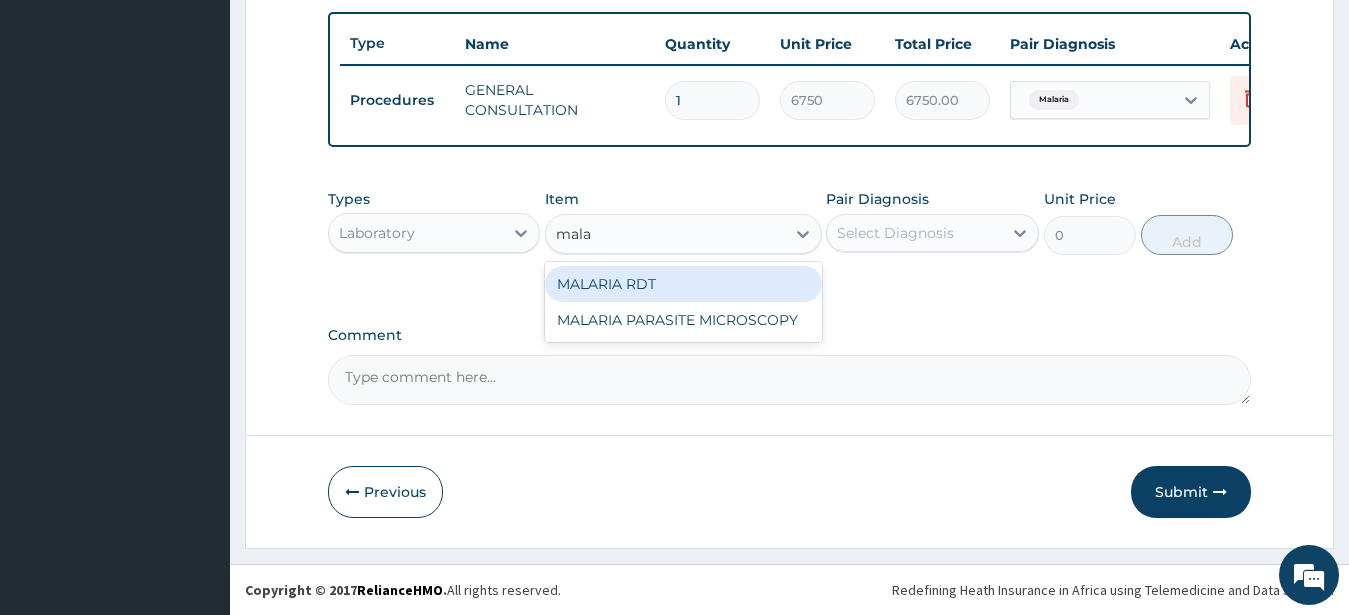 drag, startPoint x: 689, startPoint y: 291, endPoint x: 726, endPoint y: 296, distance: 37.336308 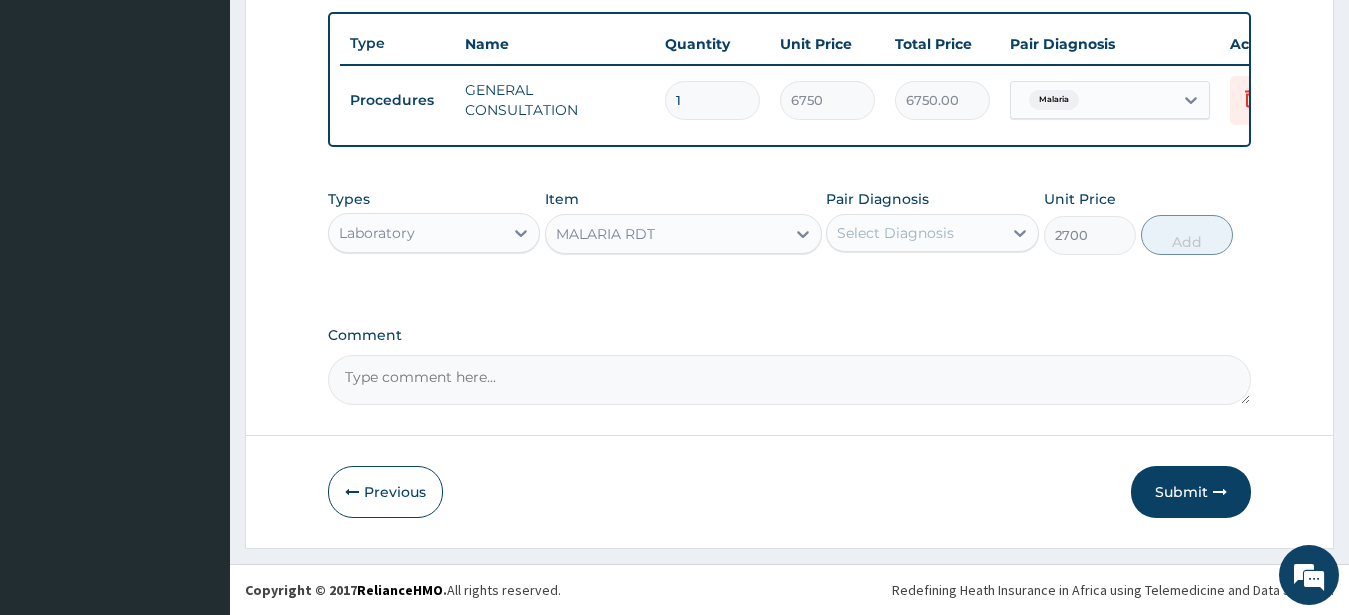 click on "Select Diagnosis" at bounding box center [895, 233] 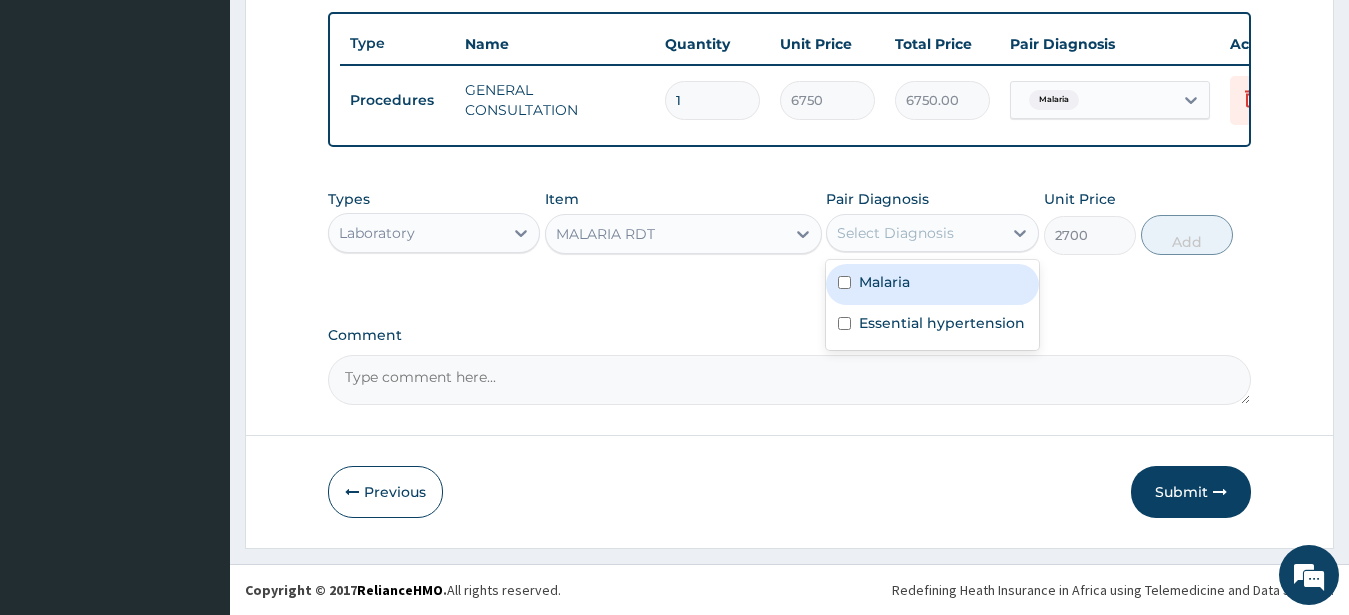 click on "Malaria" at bounding box center [884, 282] 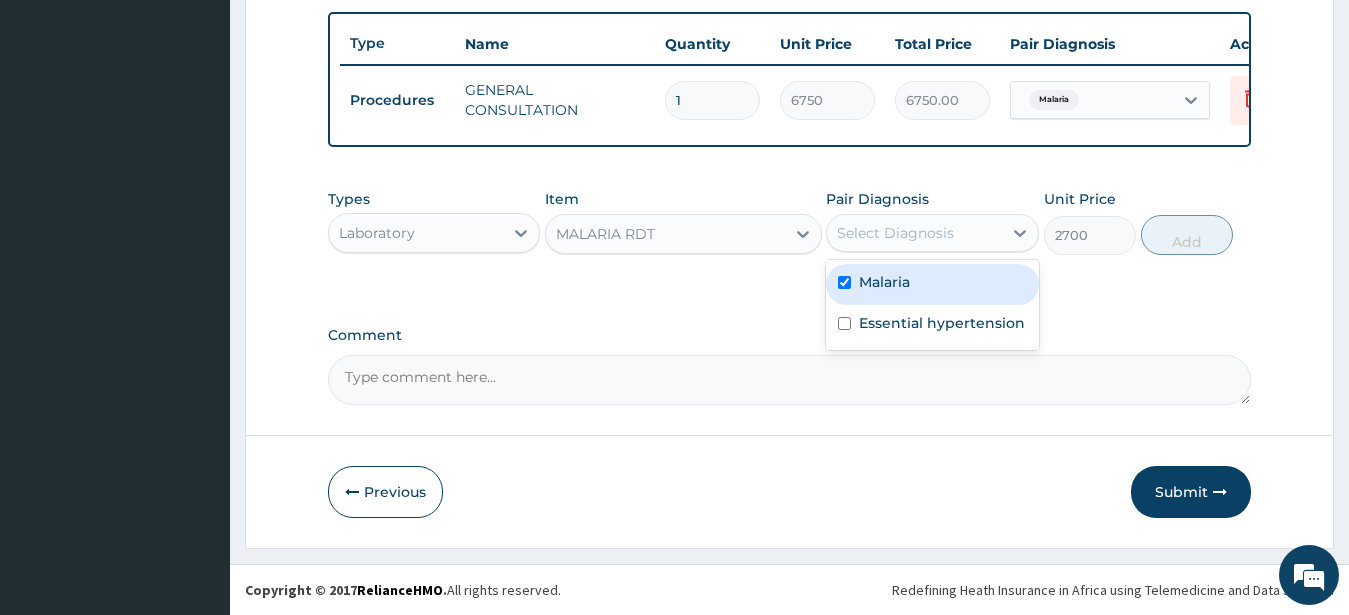 checkbox on "true" 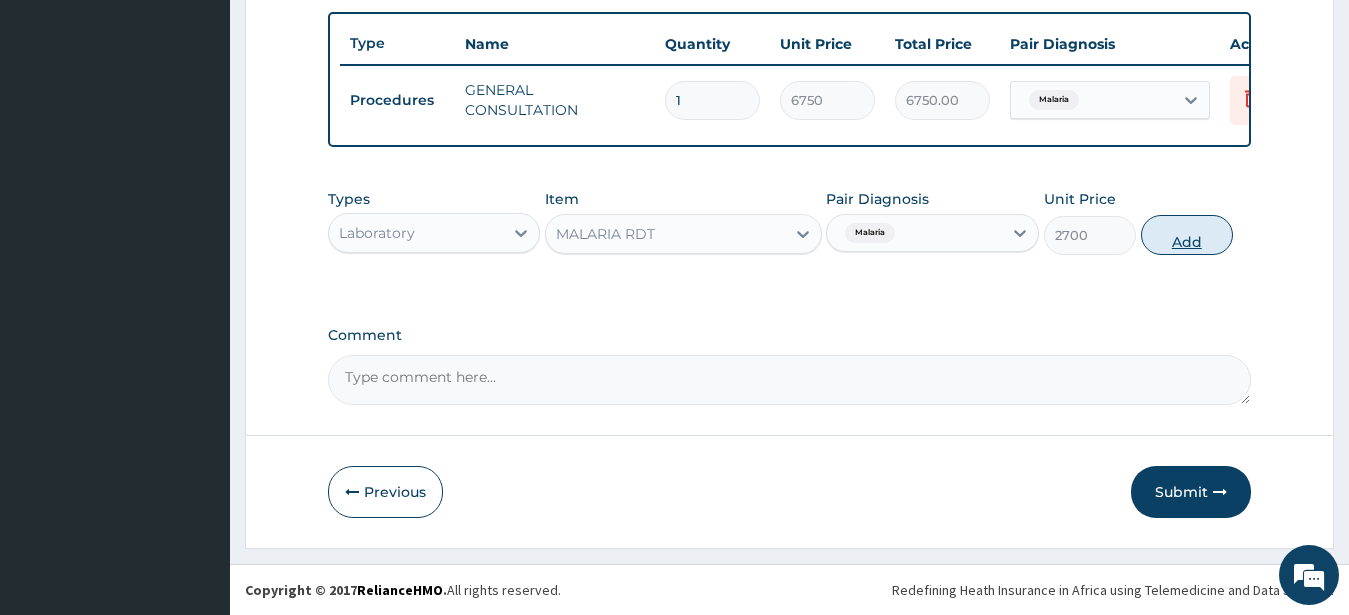drag, startPoint x: 1191, startPoint y: 235, endPoint x: 986, endPoint y: 324, distance: 223.48602 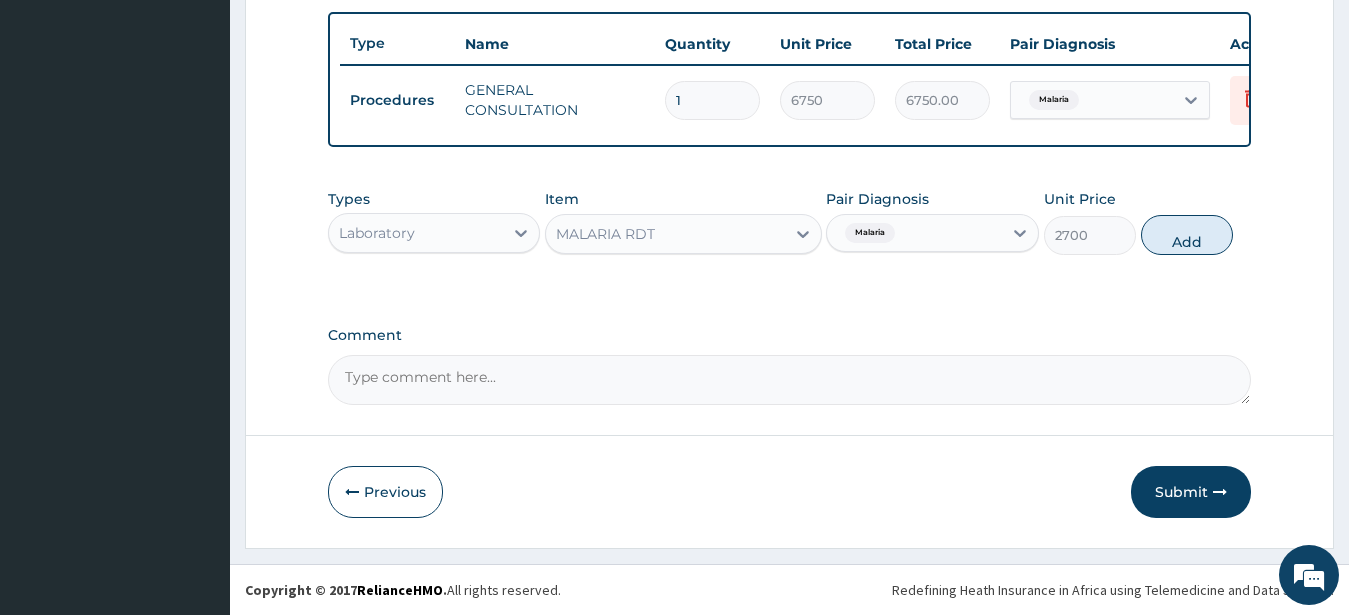 click on "Add" at bounding box center (1187, 235) 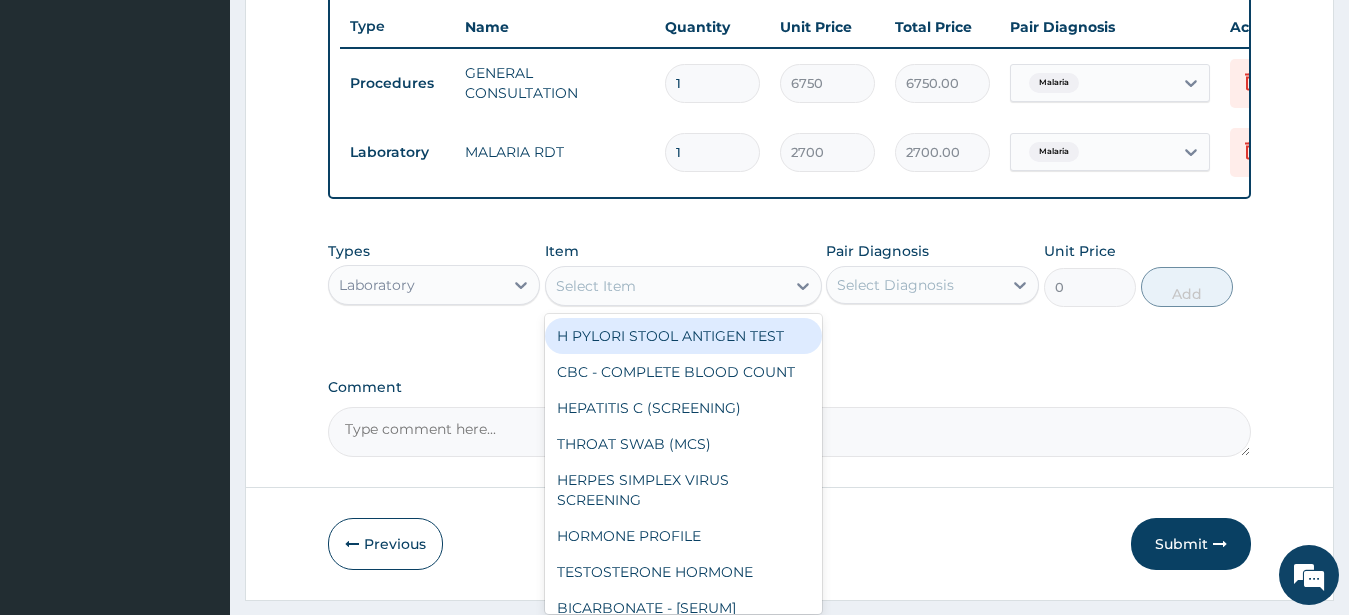 click on "Select Item" at bounding box center [596, 286] 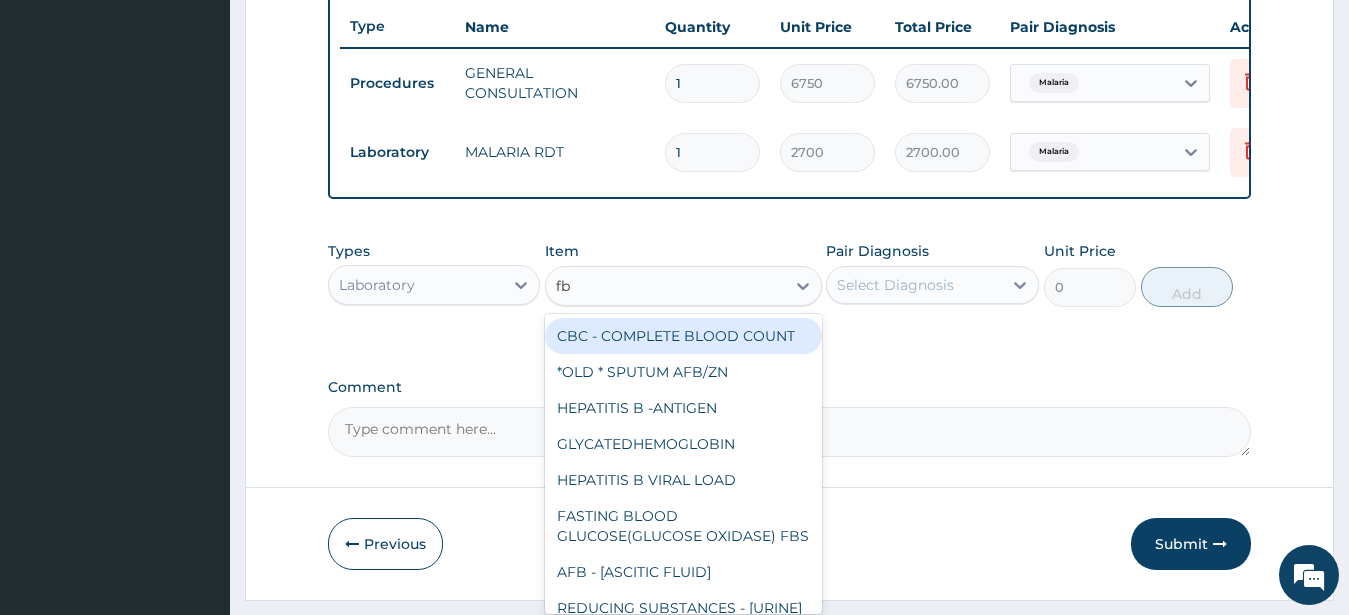 type on "fbc" 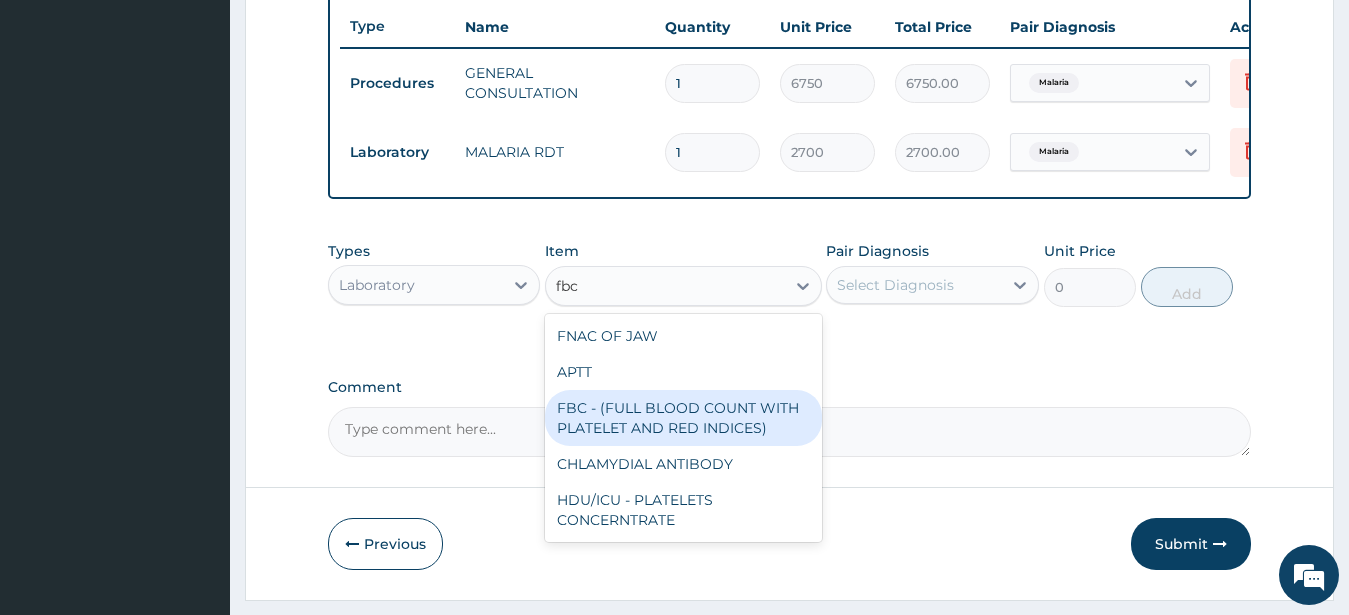 click on "FBC - (FULL BLOOD COUNT WITH PLATELET AND RED INDICES)" at bounding box center [683, 418] 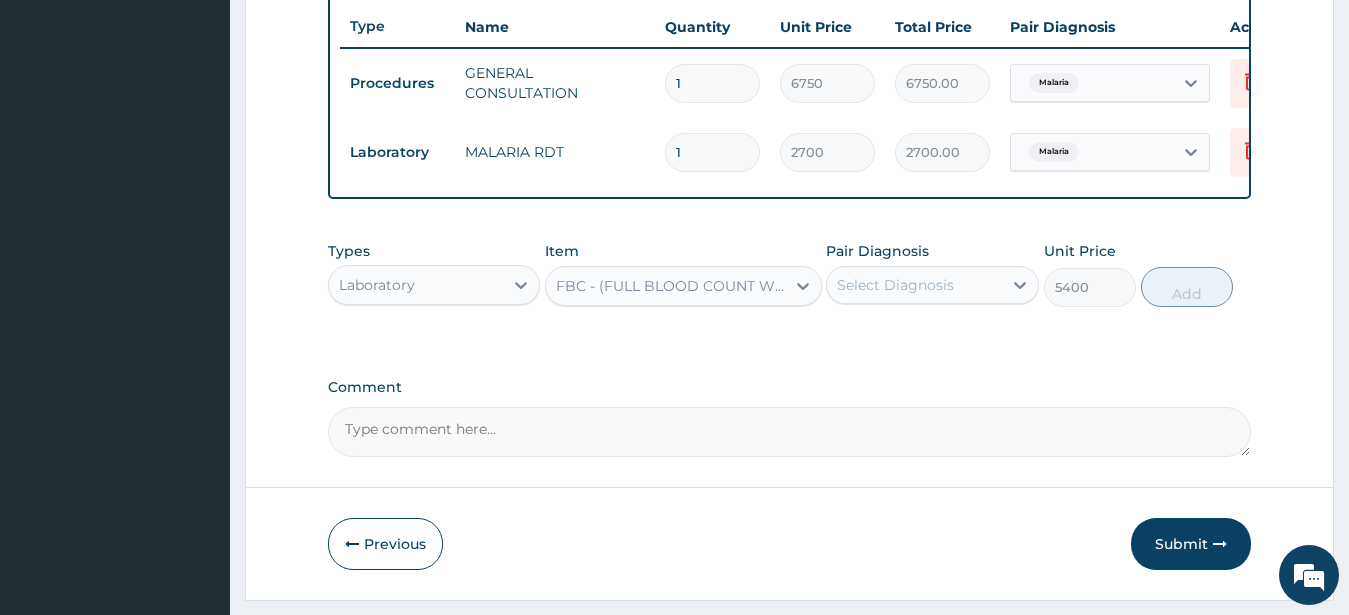 click on "Select Diagnosis" at bounding box center [895, 285] 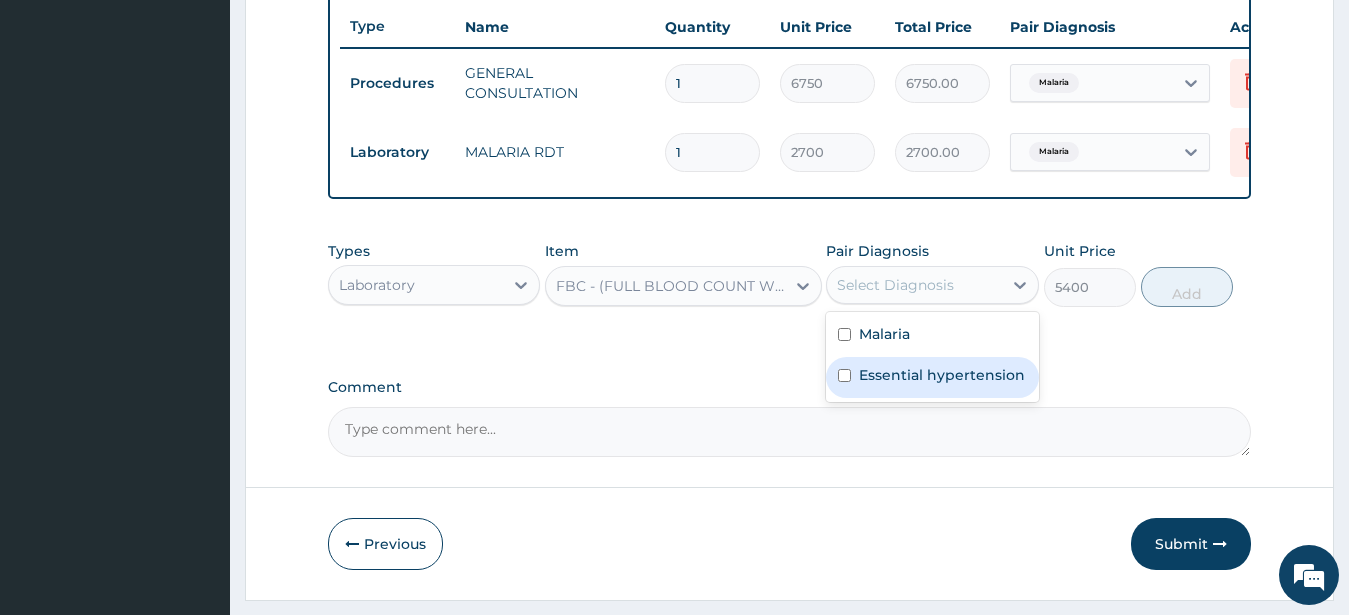 drag, startPoint x: 923, startPoint y: 402, endPoint x: 968, endPoint y: 386, distance: 47.759815 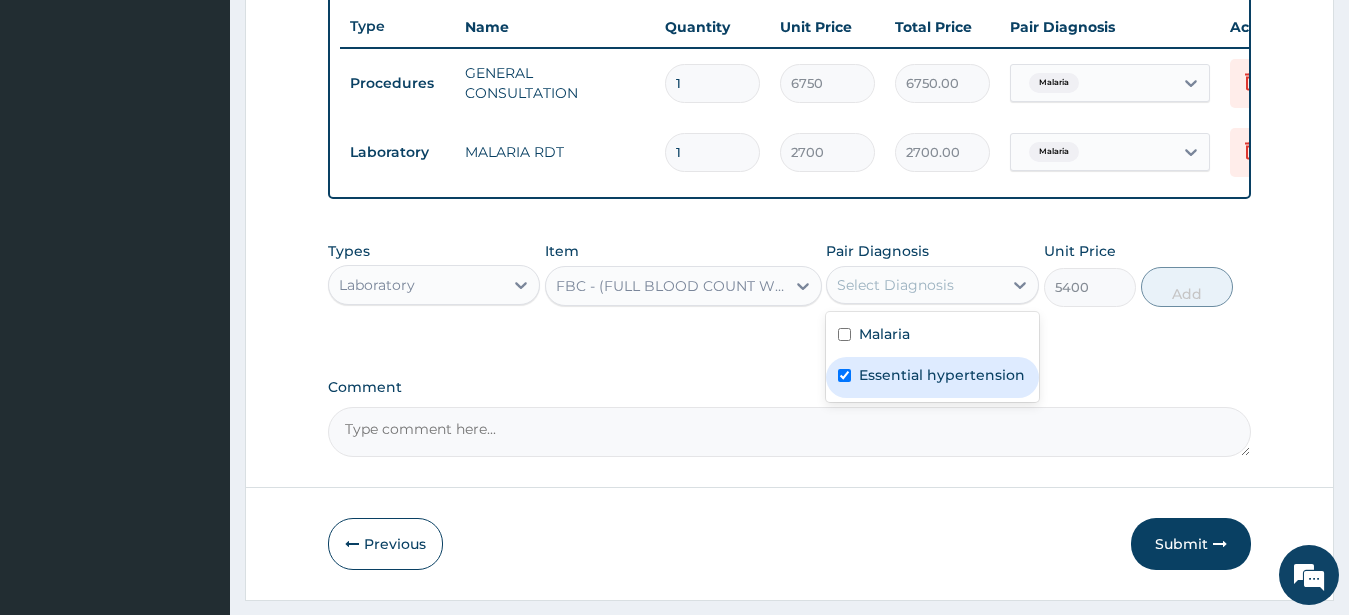 checkbox on "true" 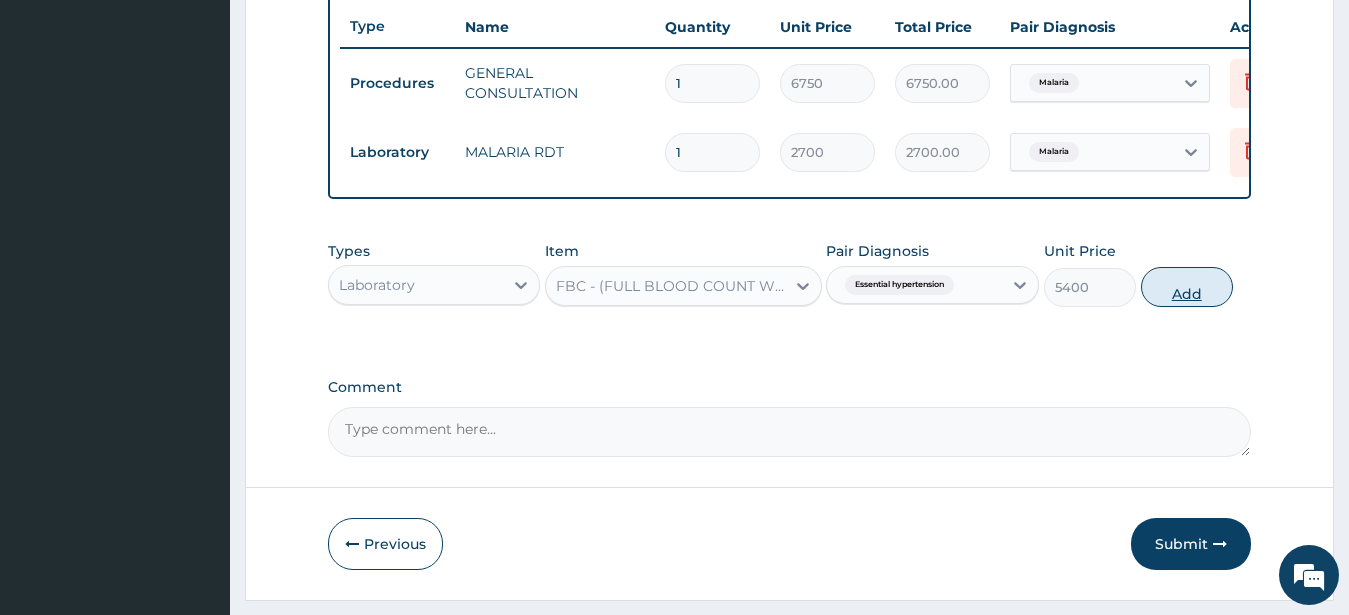 click on "Add" at bounding box center (1187, 287) 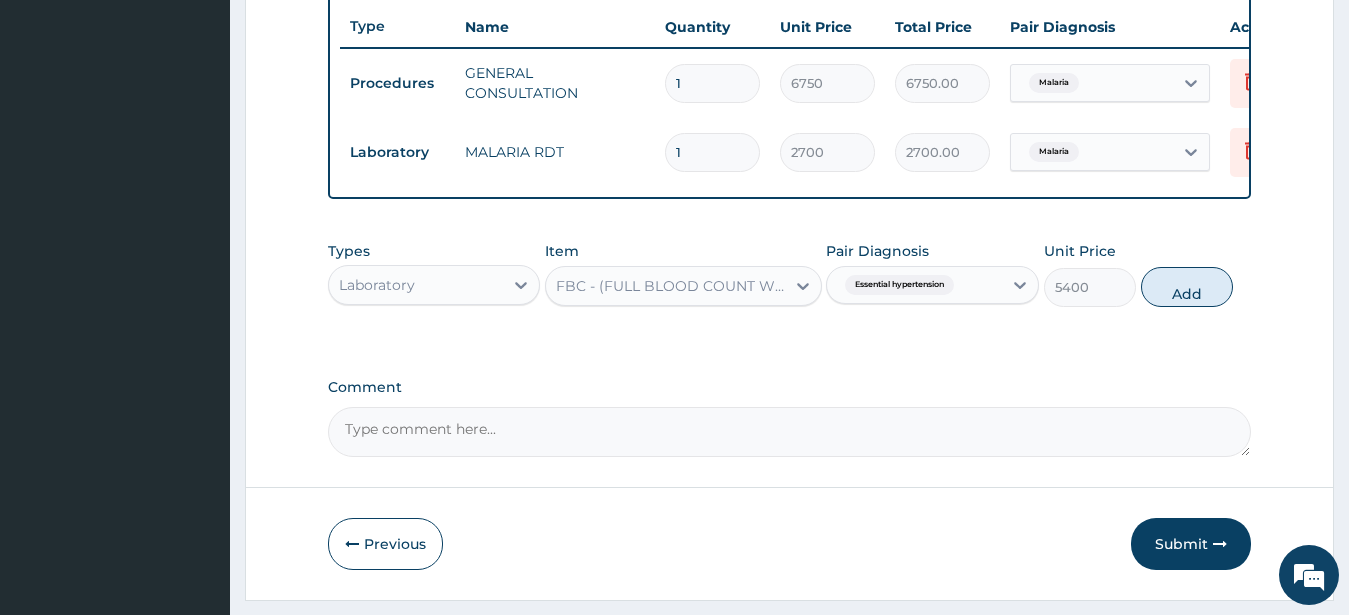 type on "0" 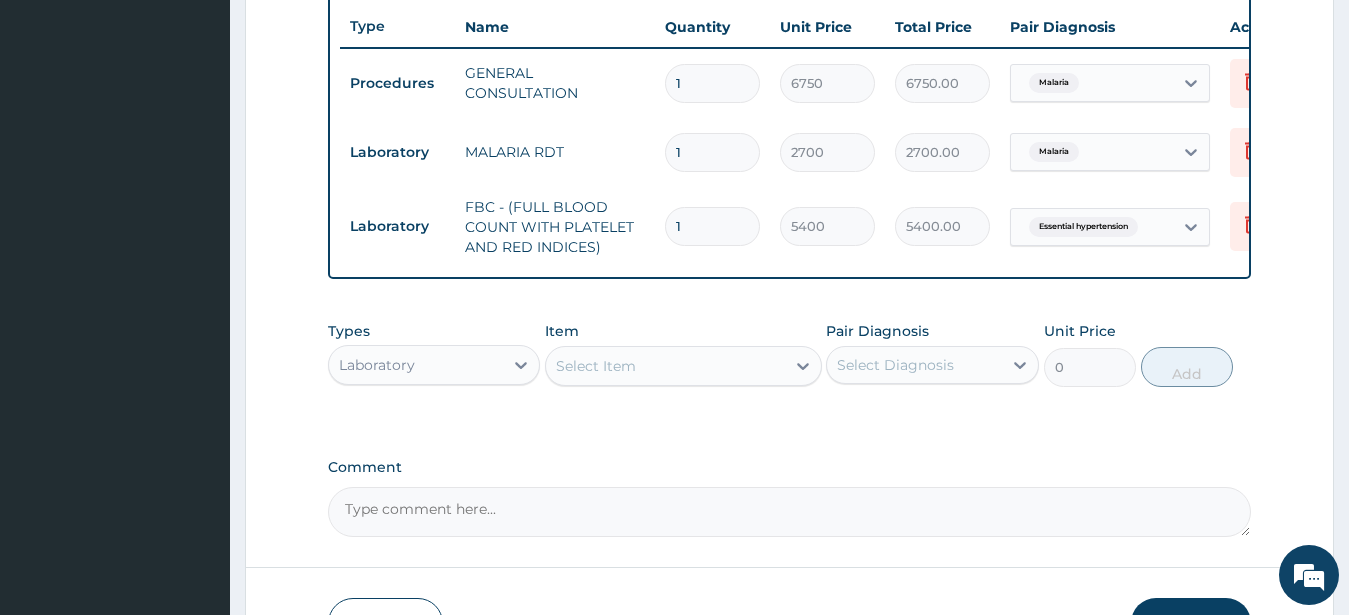 scroll, scrollTop: 898, scrollLeft: 0, axis: vertical 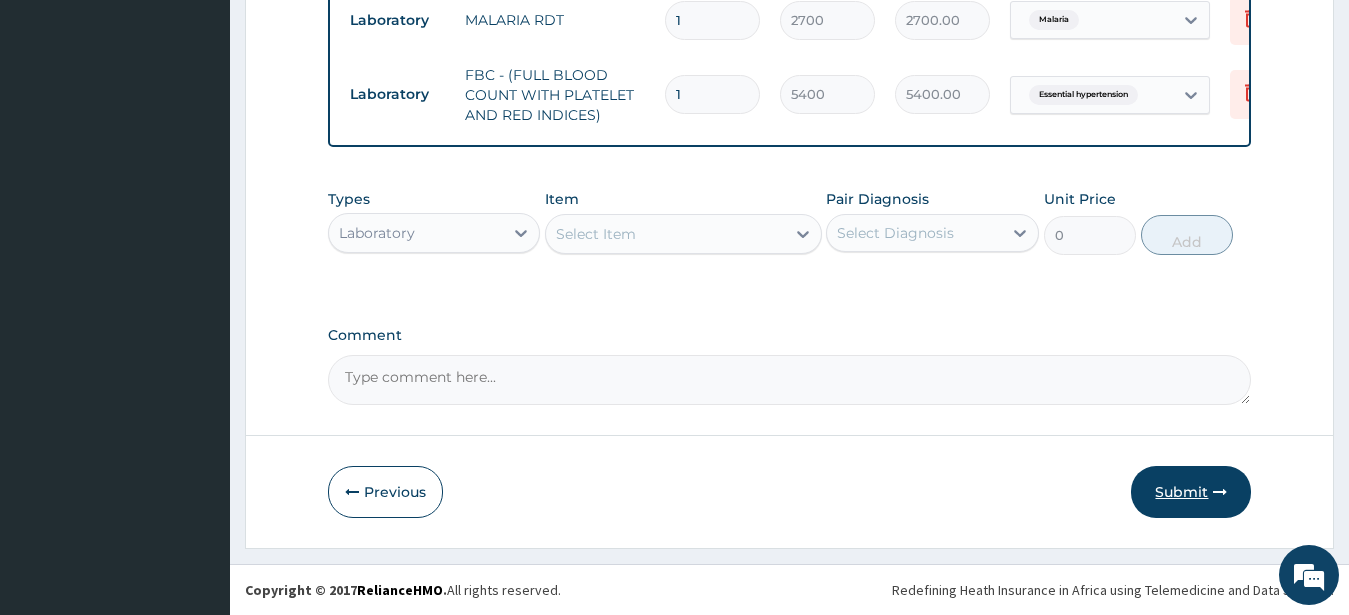 click on "Submit" at bounding box center (1191, 492) 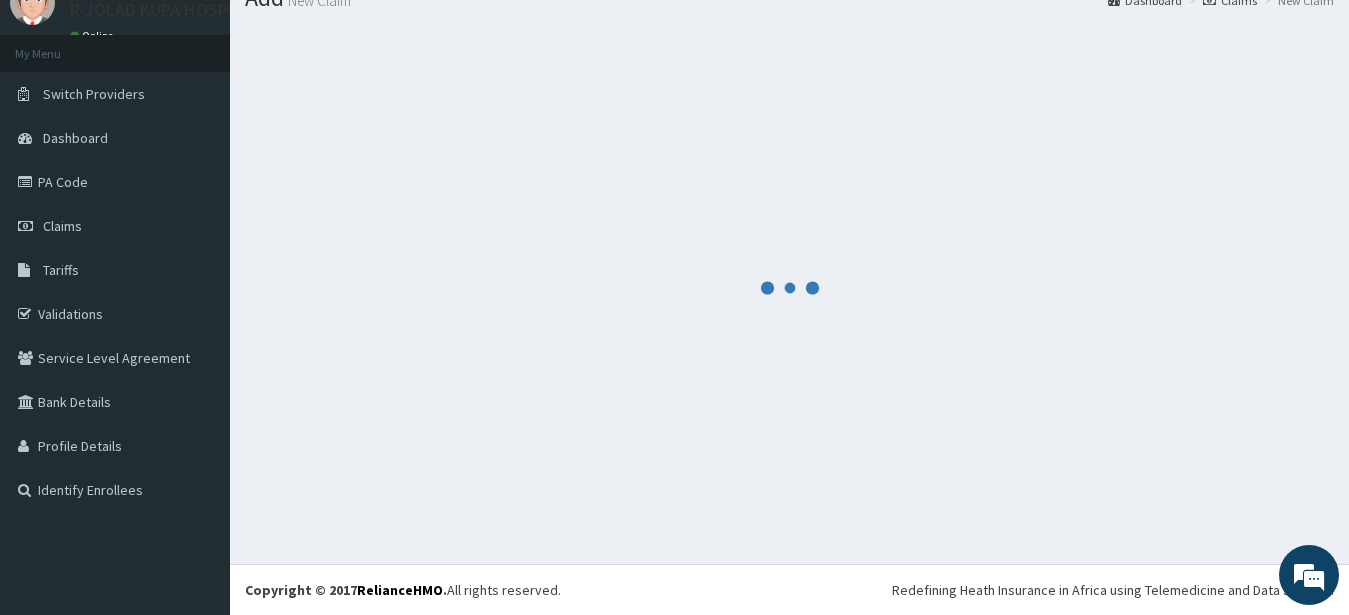 scroll, scrollTop: 80, scrollLeft: 0, axis: vertical 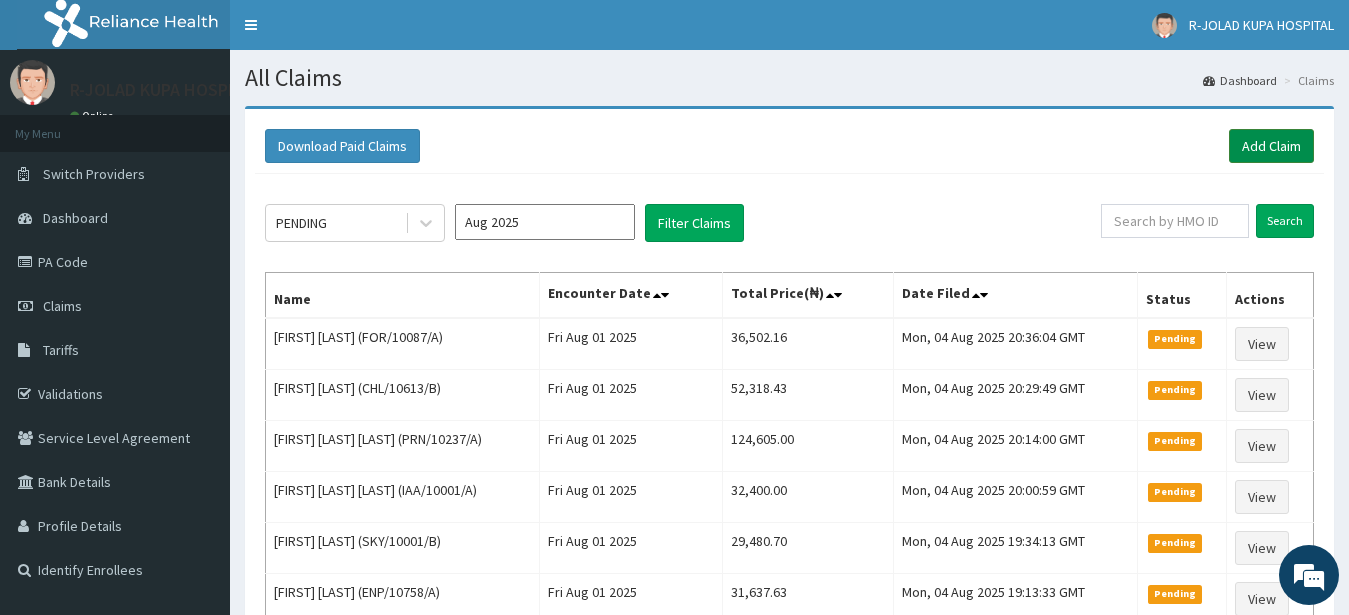 click on "Add Claim" at bounding box center [1271, 146] 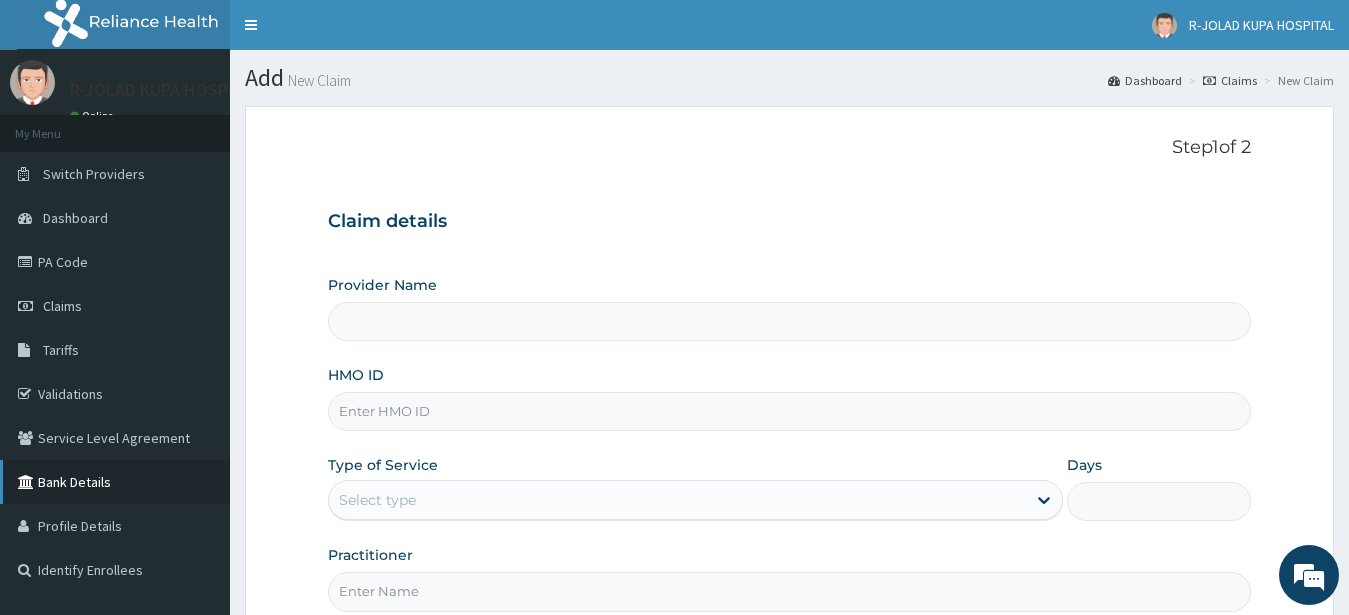 scroll, scrollTop: 204, scrollLeft: 0, axis: vertical 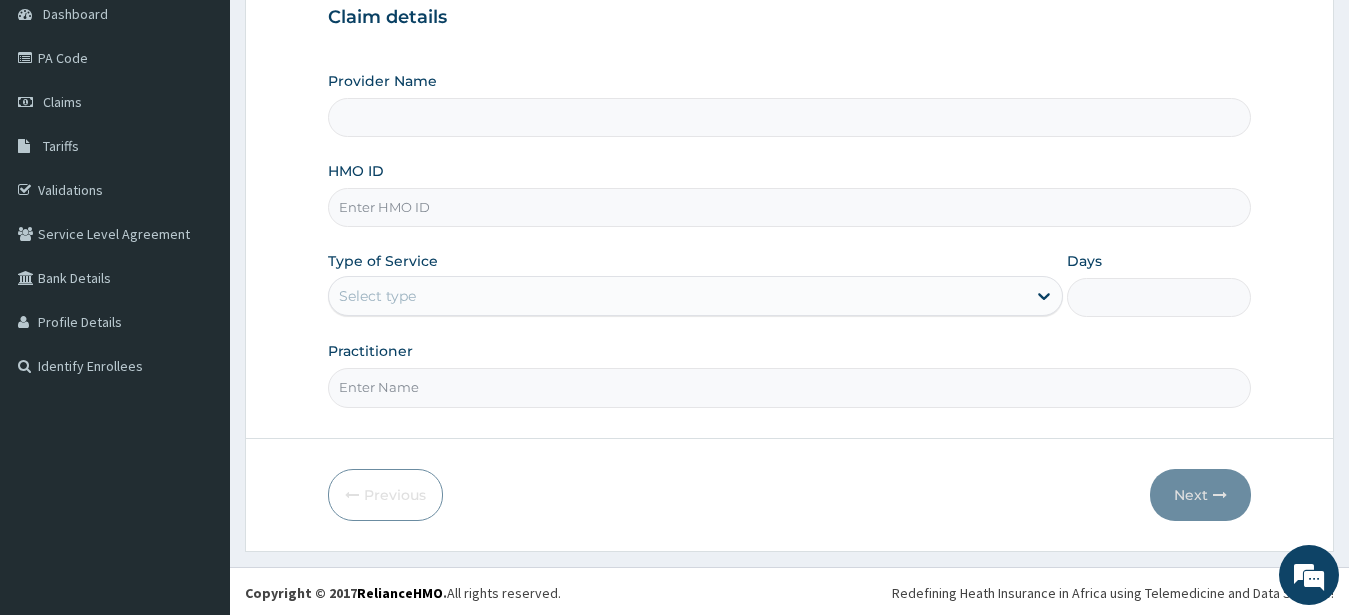 click on "HMO ID" at bounding box center [790, 207] 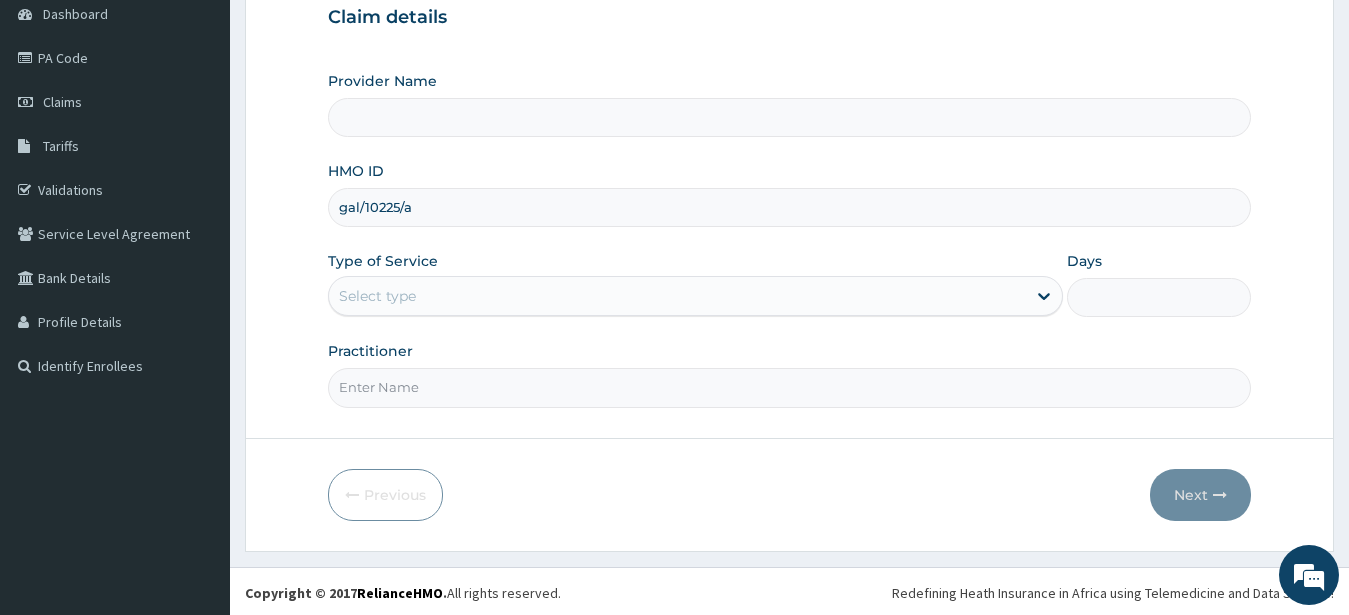 type on "gal/10225/a" 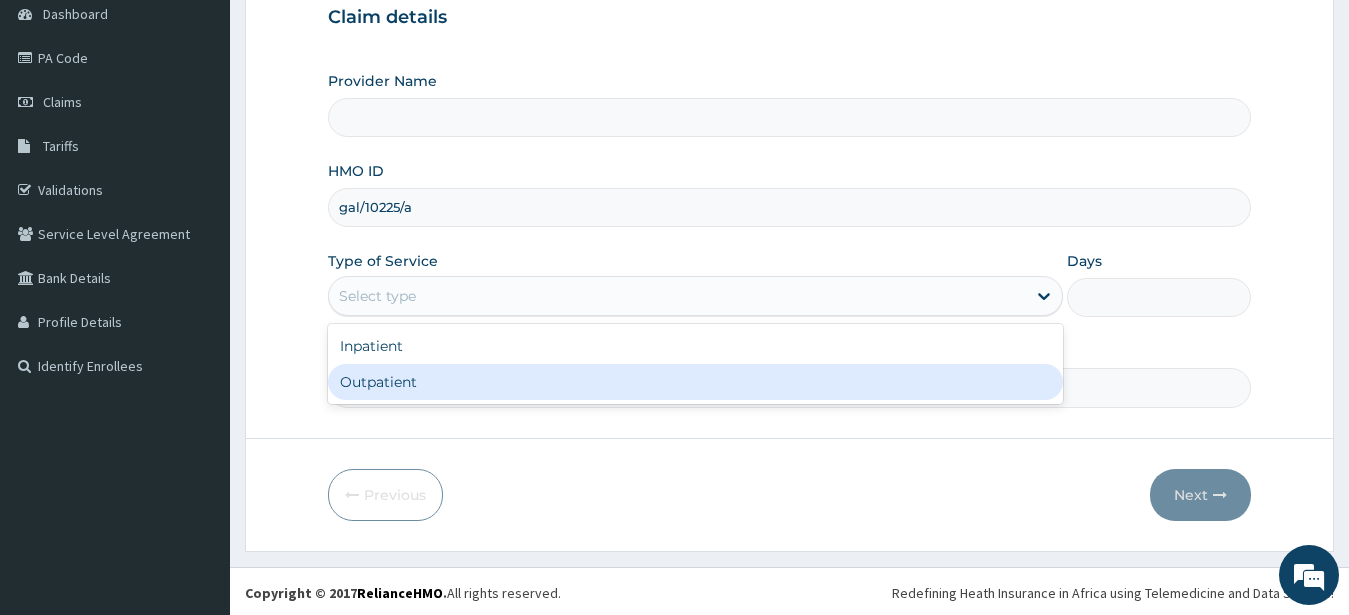 drag, startPoint x: 336, startPoint y: 381, endPoint x: 347, endPoint y: 378, distance: 11.401754 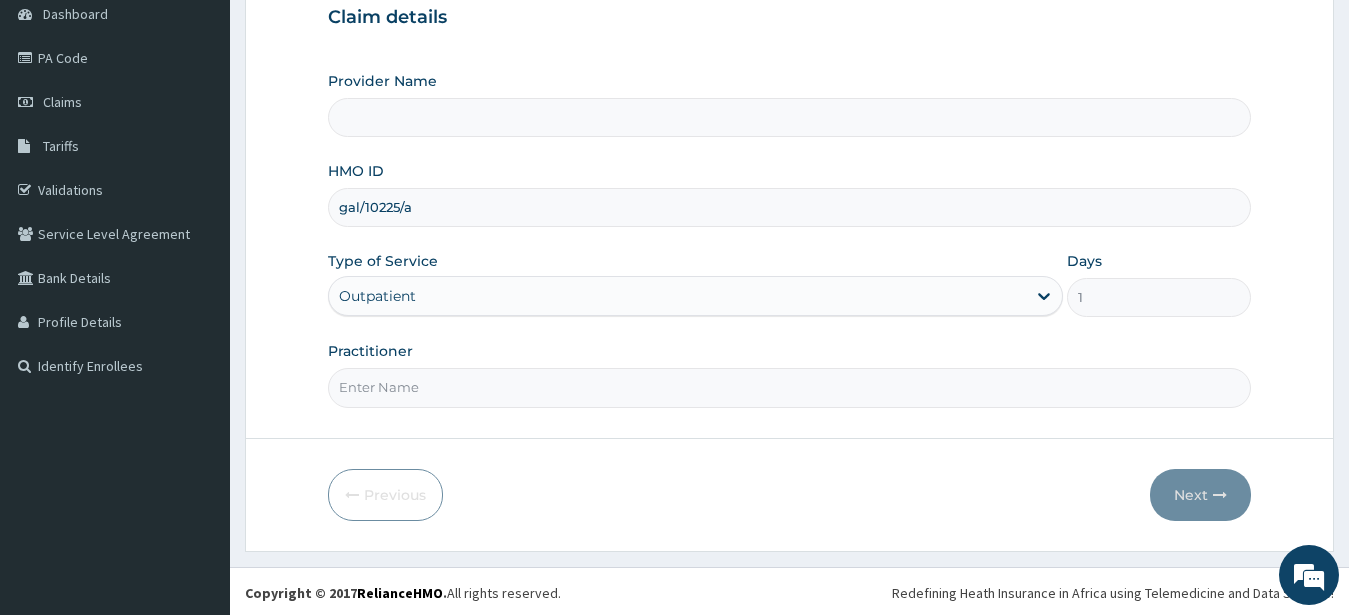 drag, startPoint x: 355, startPoint y: 396, endPoint x: 344, endPoint y: 407, distance: 15.556349 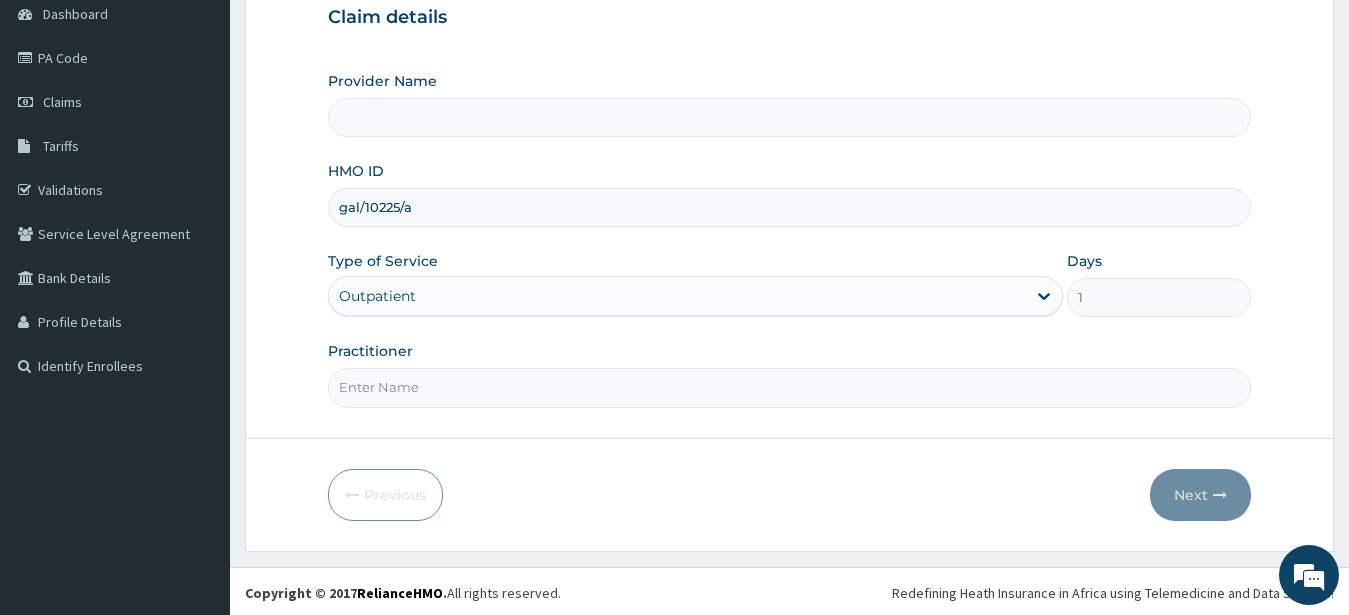 type on "R-Jolad Hospital Nigeria Limited(kupa)" 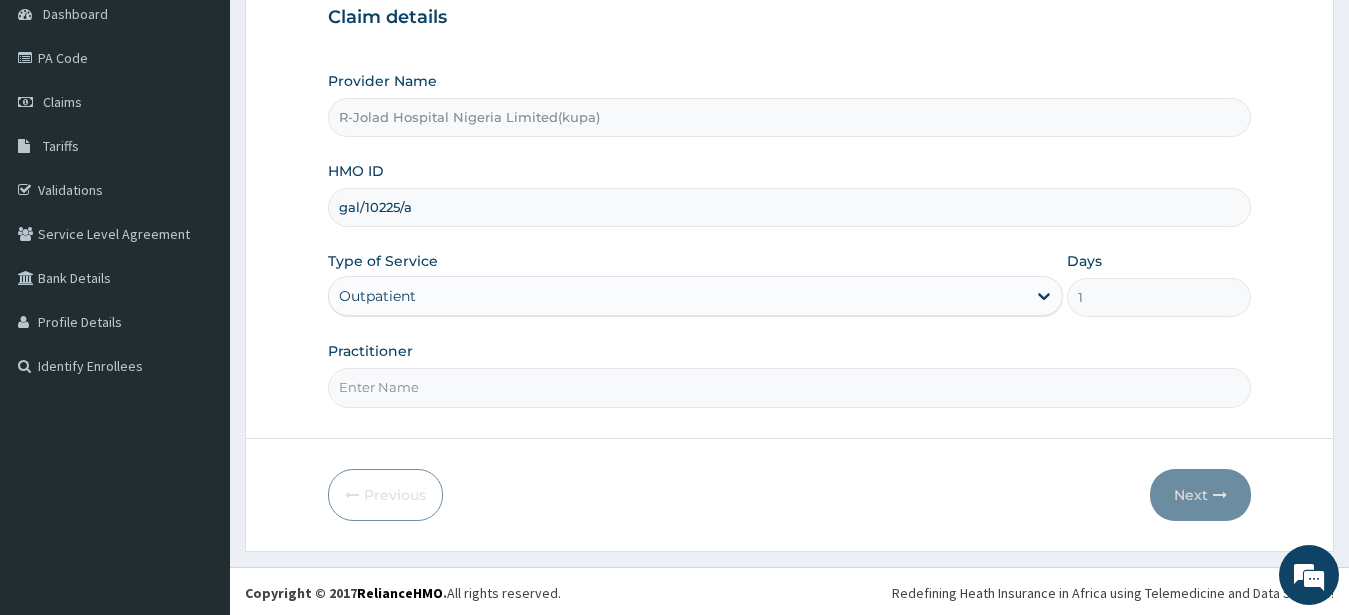 scroll, scrollTop: 0, scrollLeft: 0, axis: both 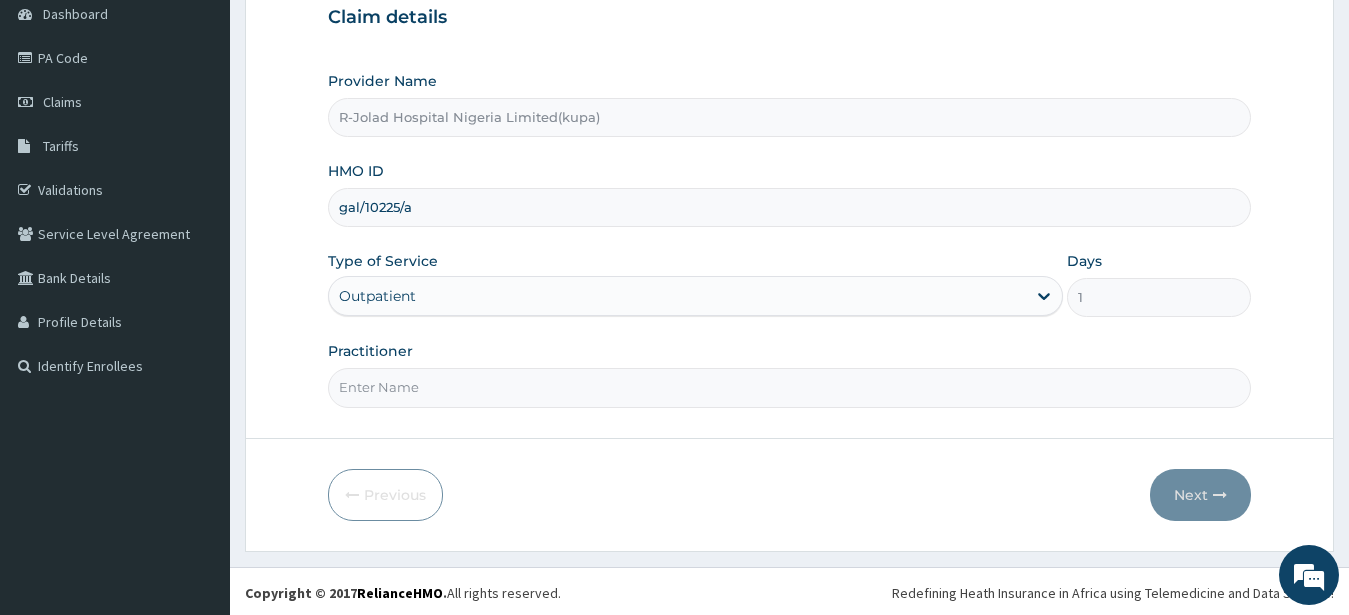 paste on "[FIRST] [LAST]" 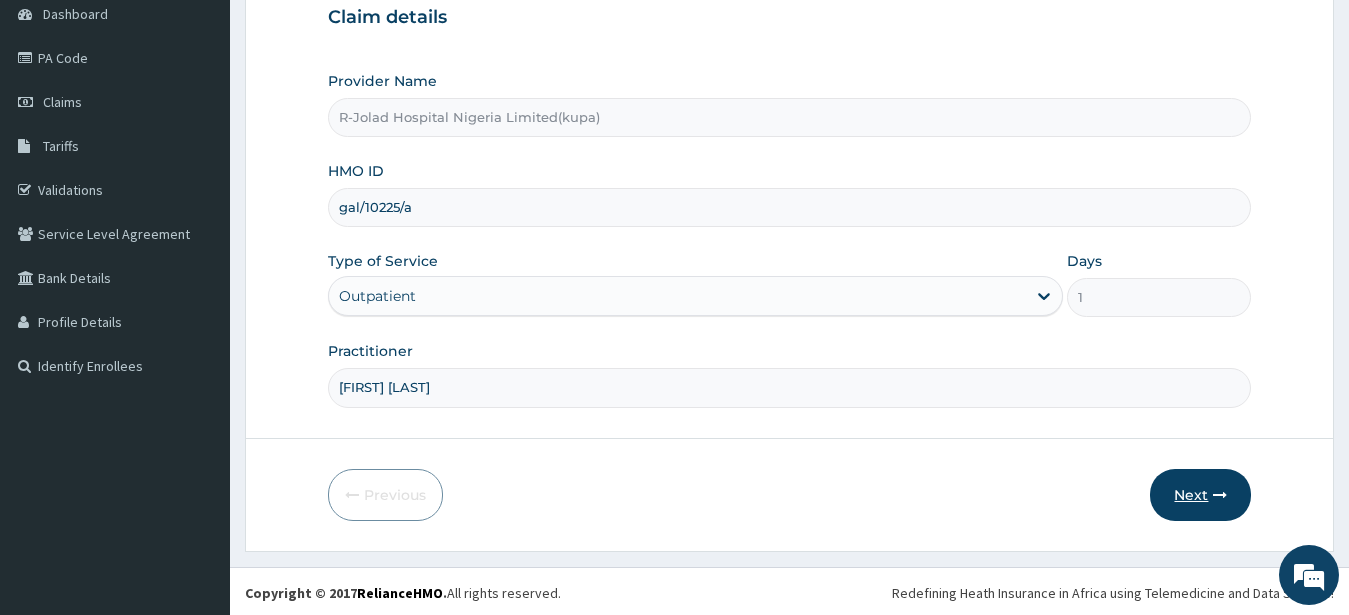 type on "[FIRST] [LAST]" 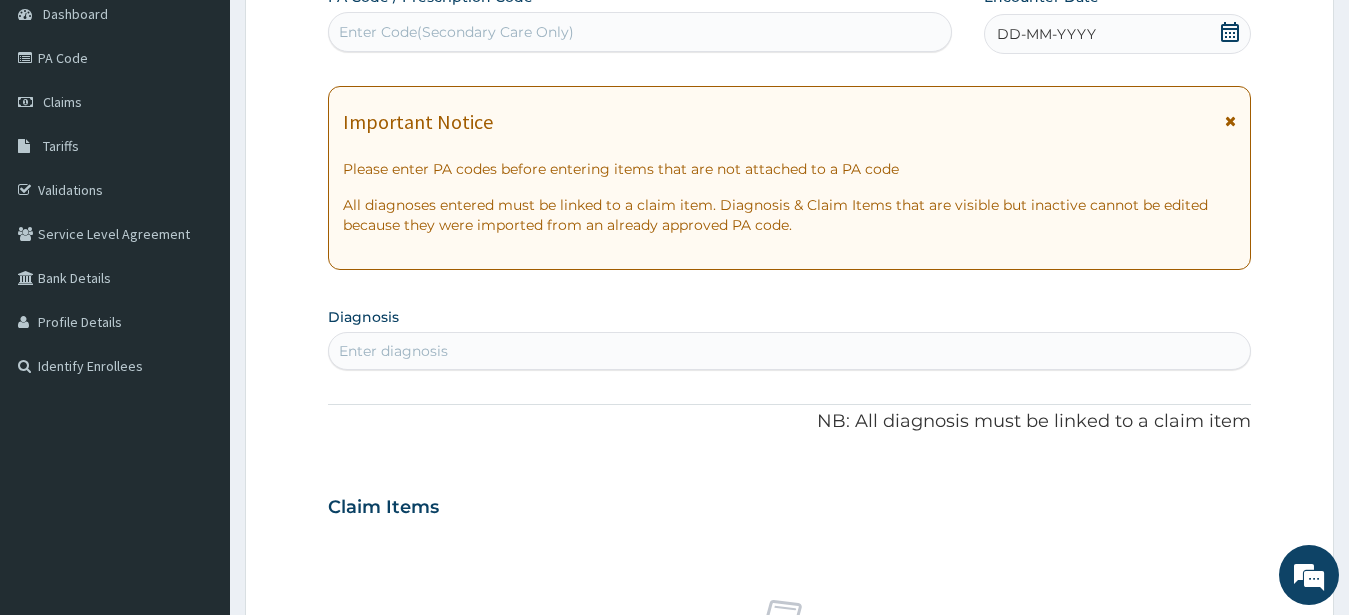 click 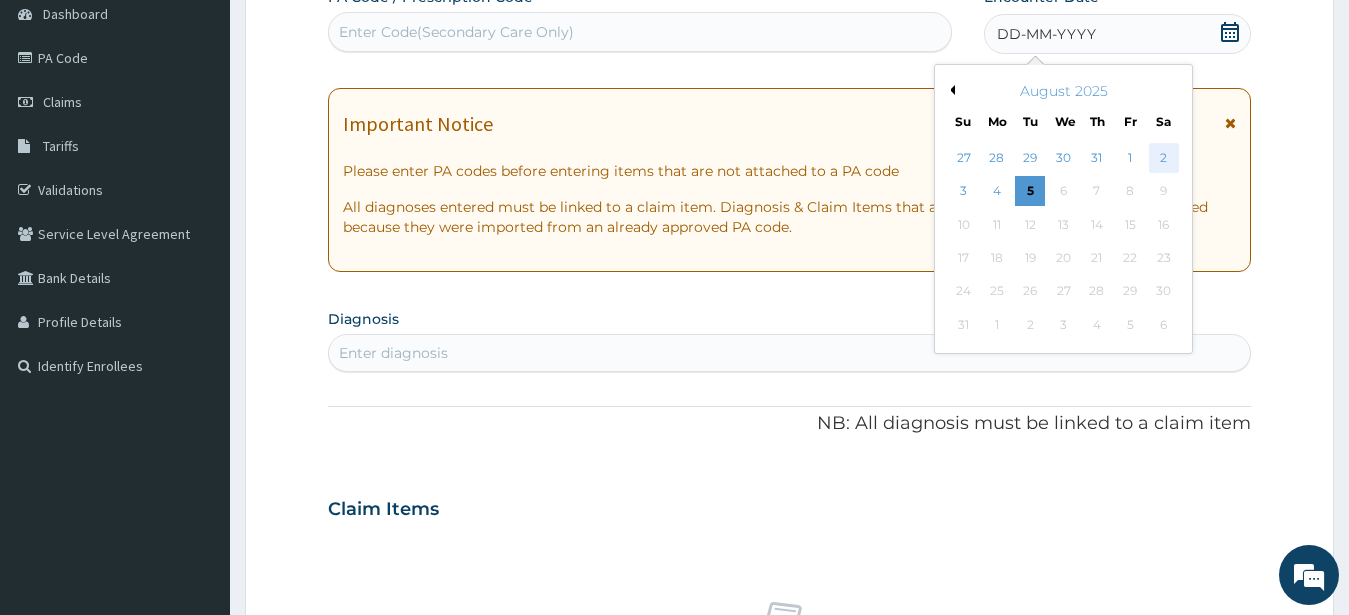 click on "2" at bounding box center [1163, 158] 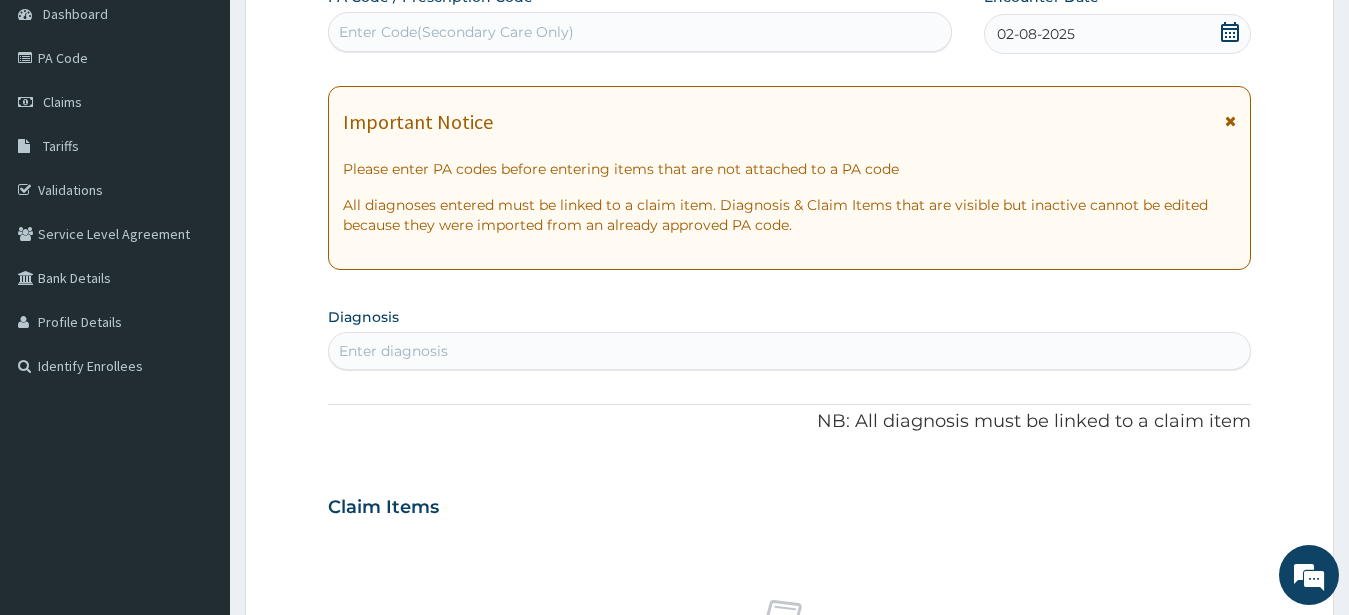 scroll, scrollTop: 408, scrollLeft: 0, axis: vertical 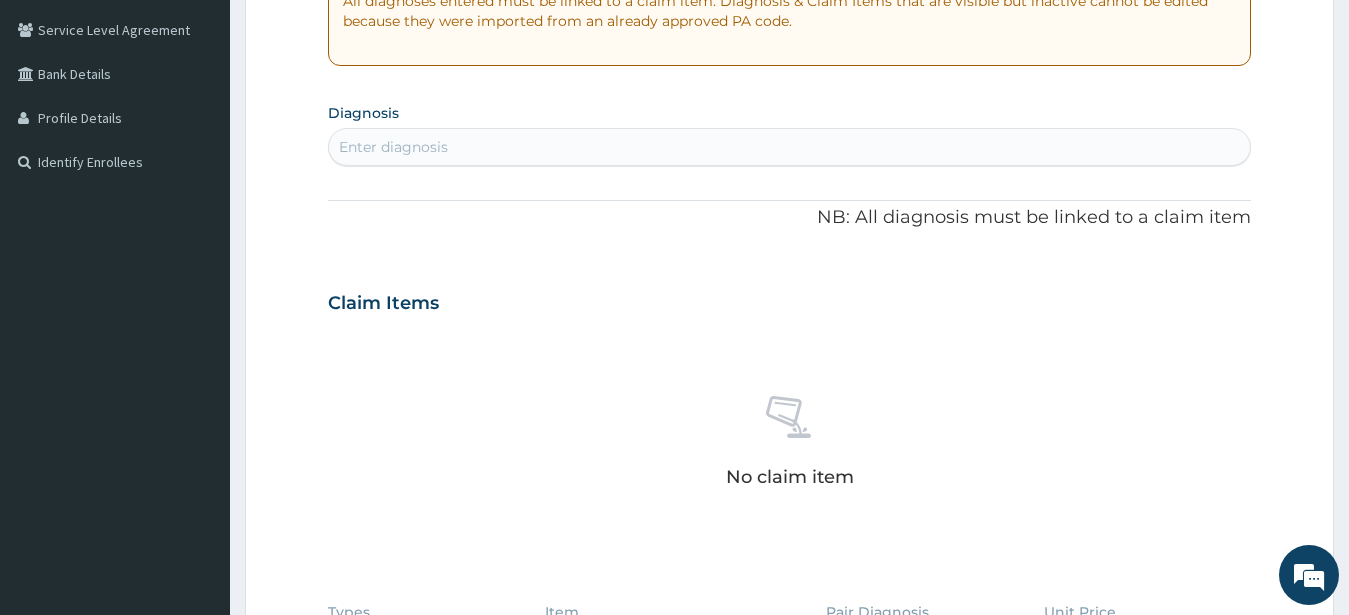 click on "Enter diagnosis" at bounding box center (393, 147) 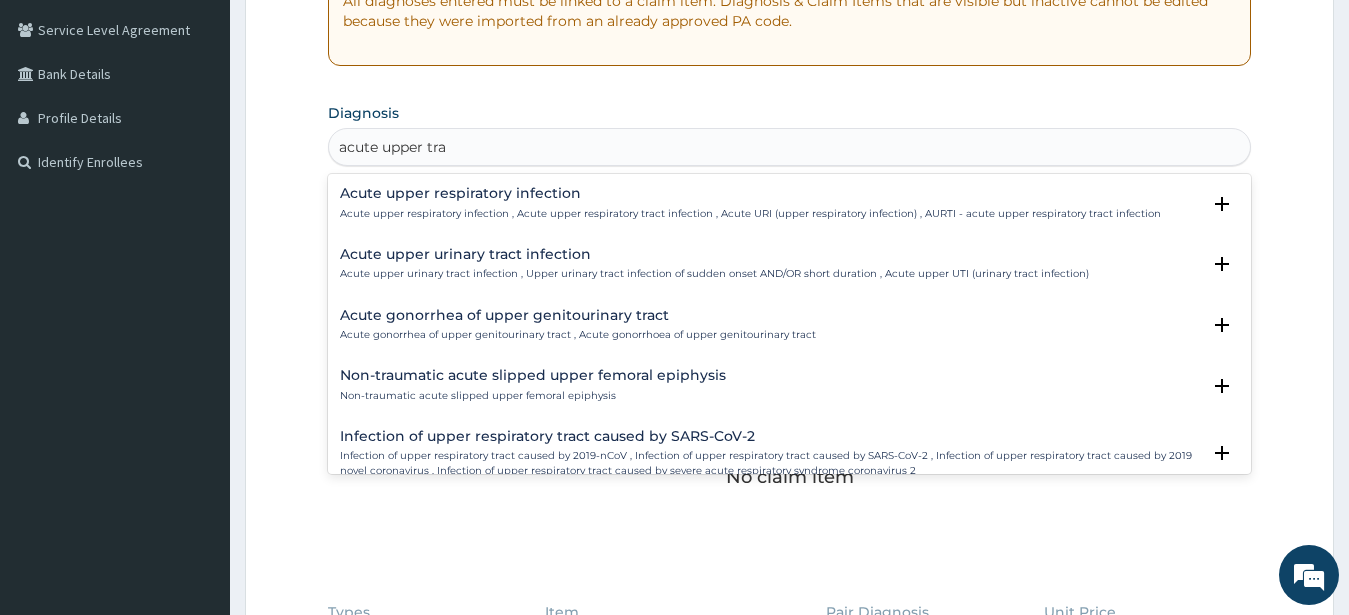 type on "acute upper trac" 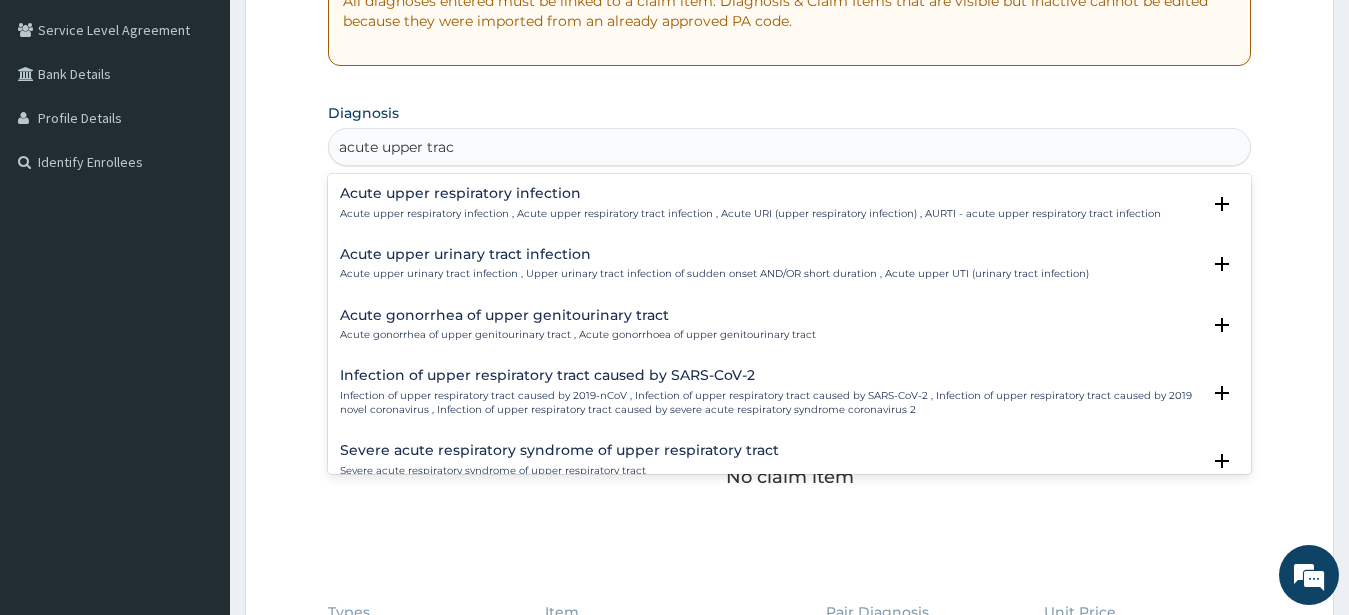 click on "Acute upper respiratory infection" at bounding box center (750, 193) 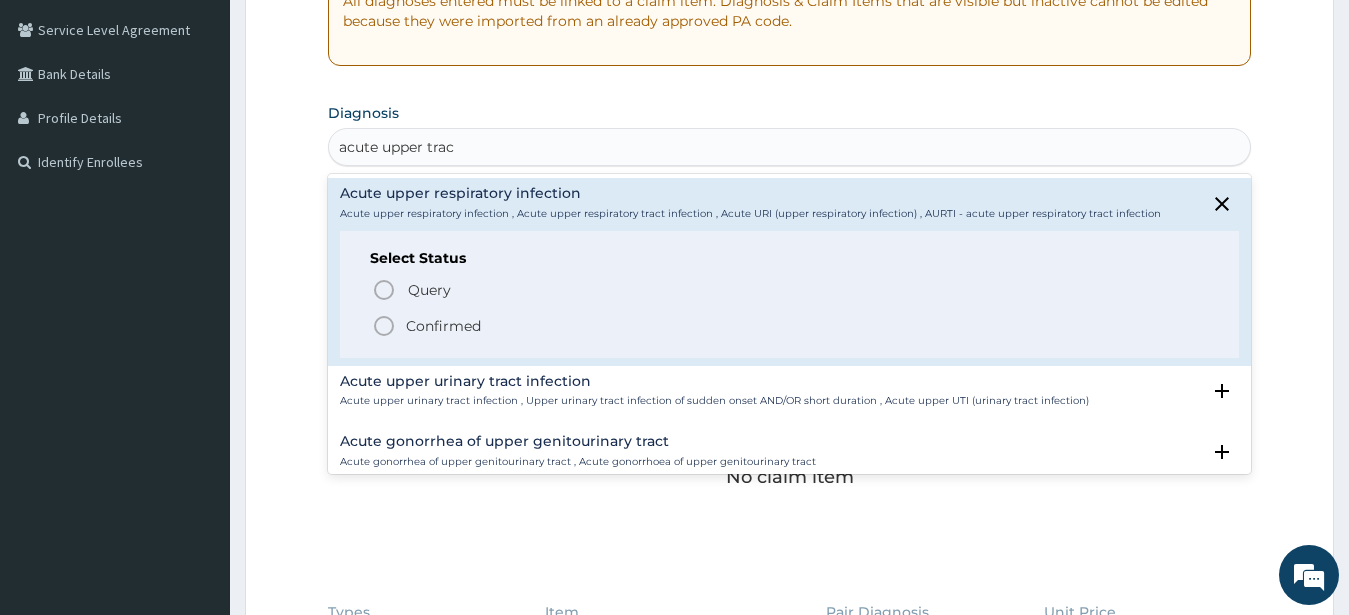 drag, startPoint x: 385, startPoint y: 331, endPoint x: 395, endPoint y: 322, distance: 13.453624 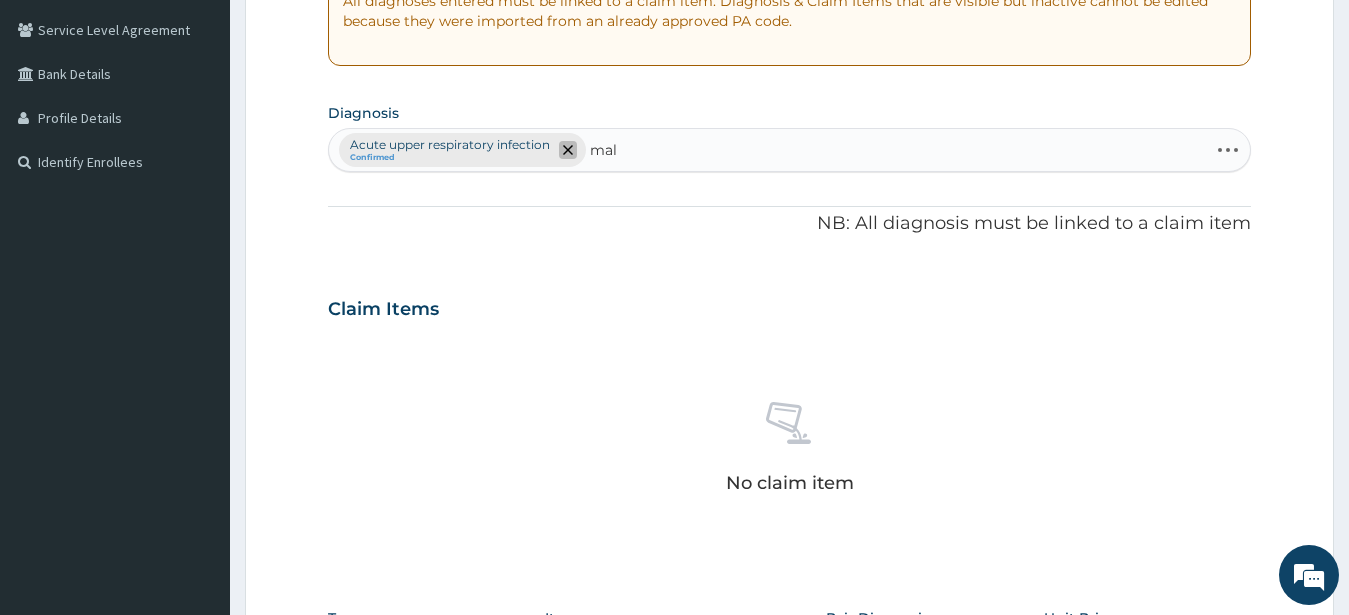 type on "mala" 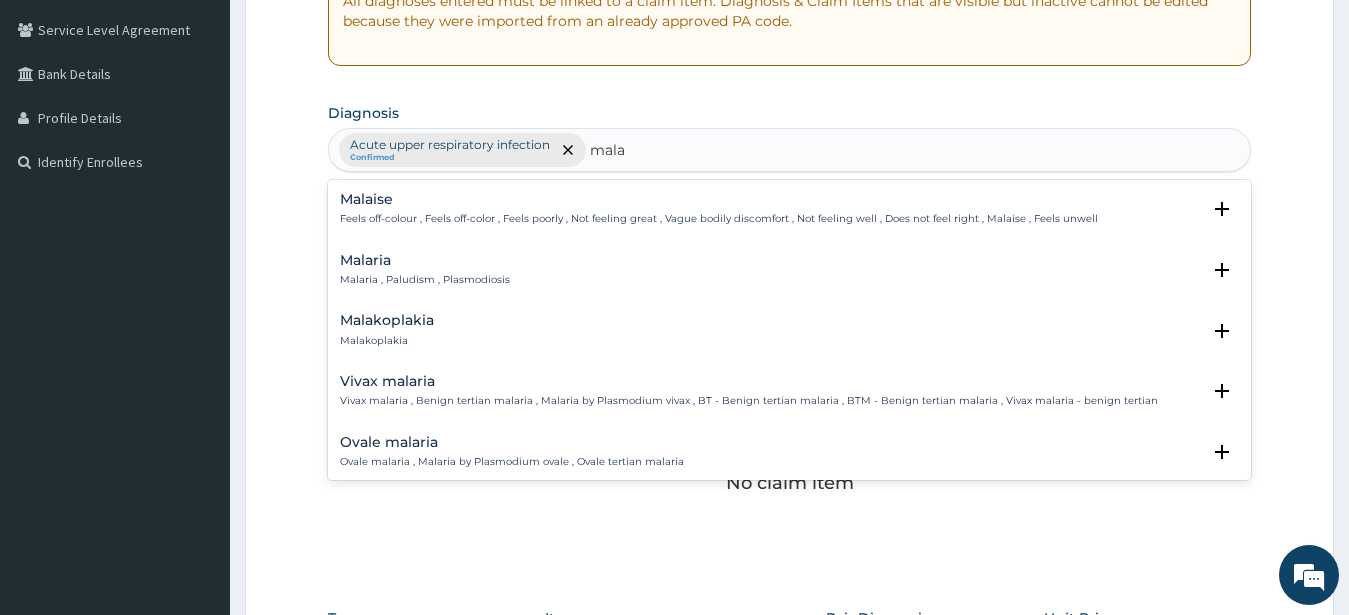 click on "Malaria" at bounding box center [425, 260] 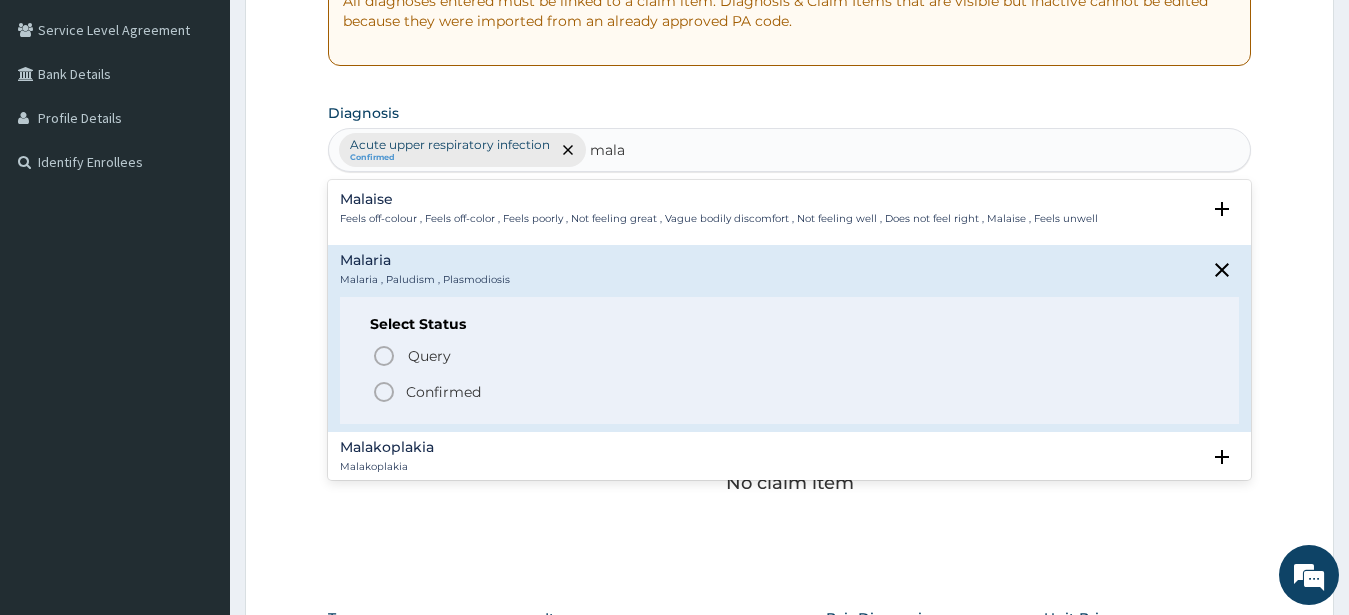 click 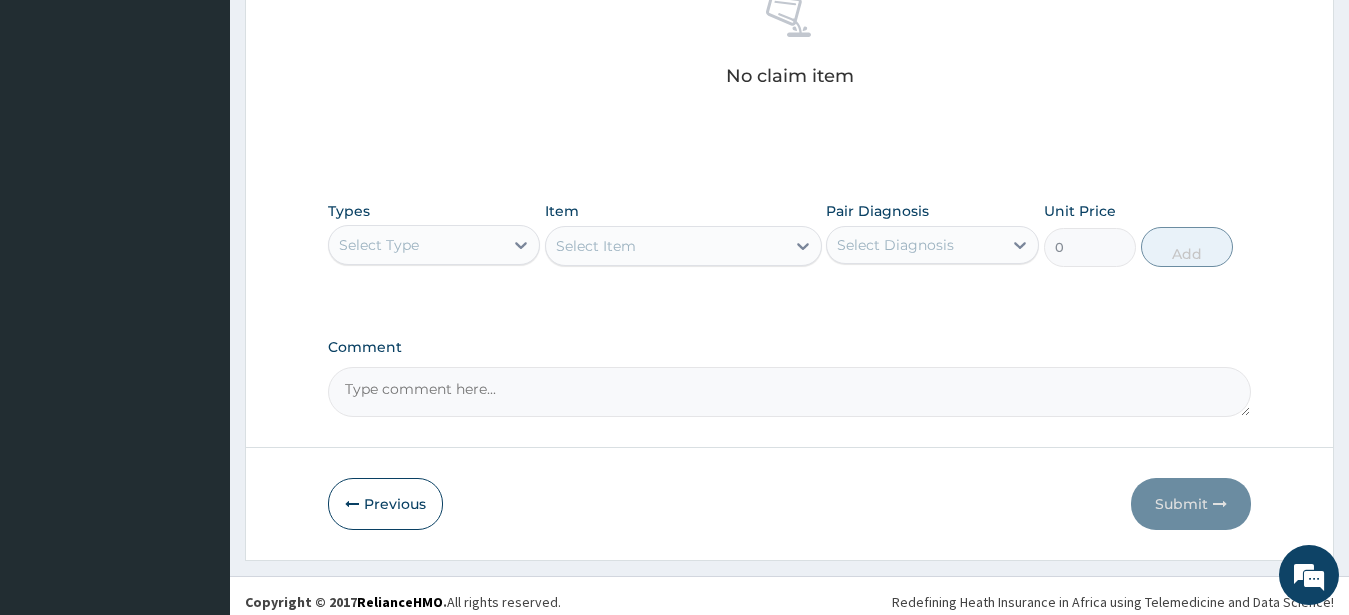 scroll, scrollTop: 827, scrollLeft: 0, axis: vertical 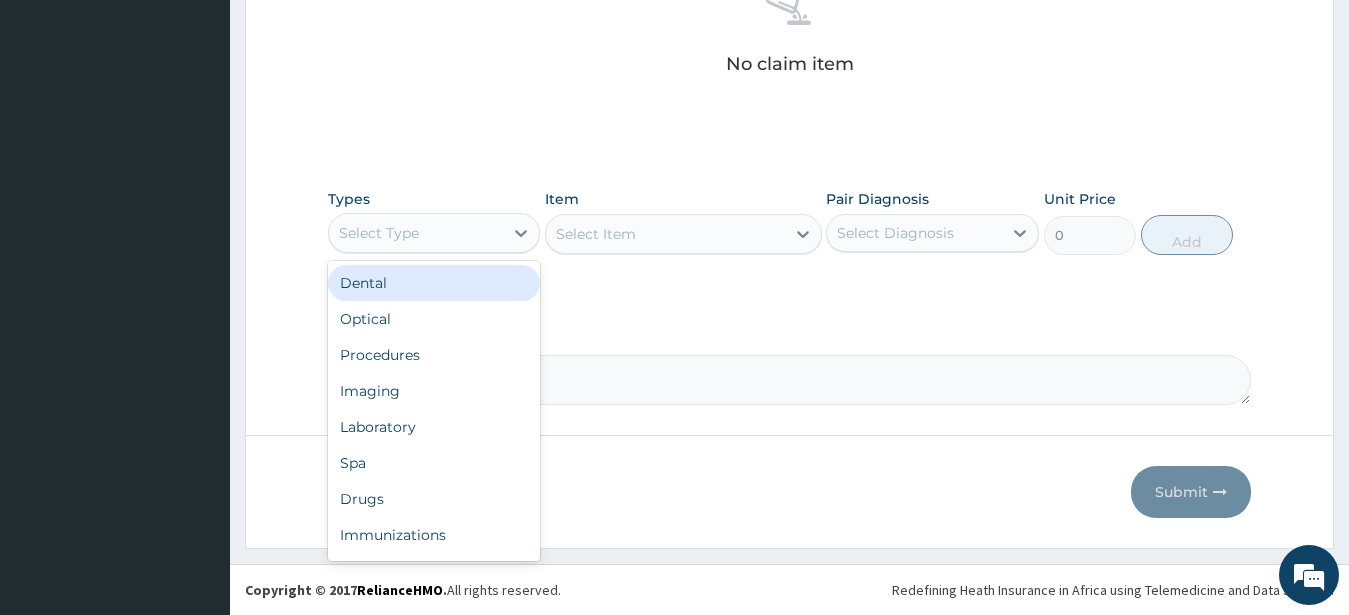 click on "Select Type" at bounding box center (416, 233) 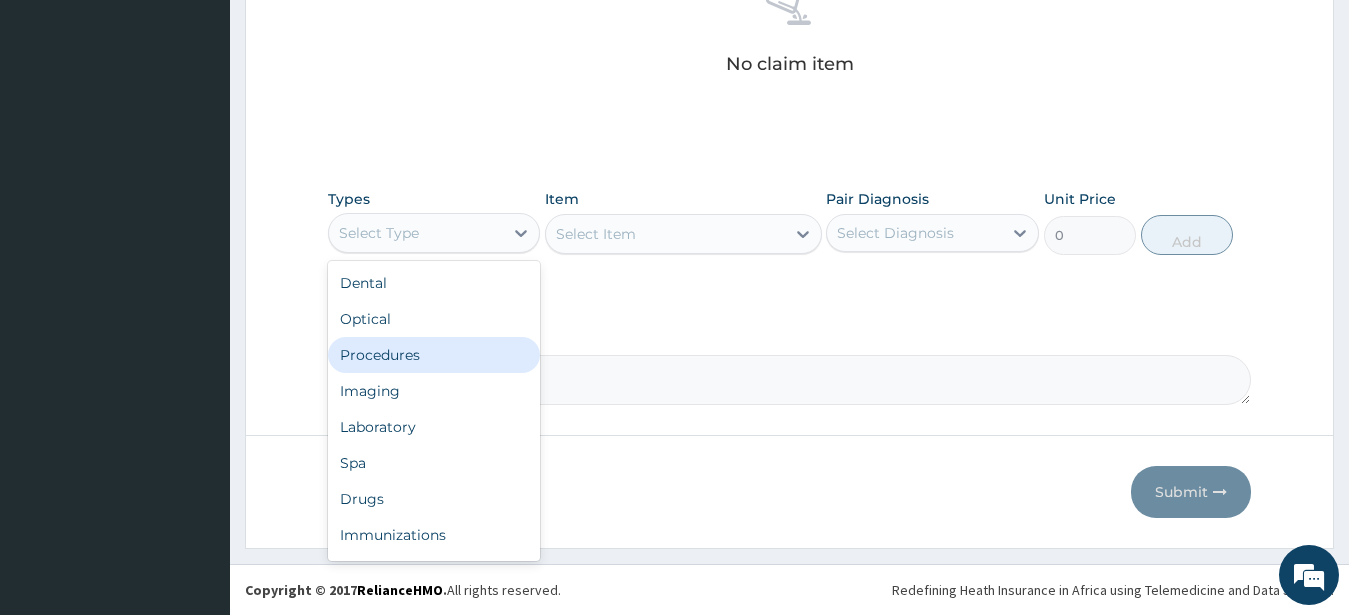 click on "Procedures" at bounding box center (434, 355) 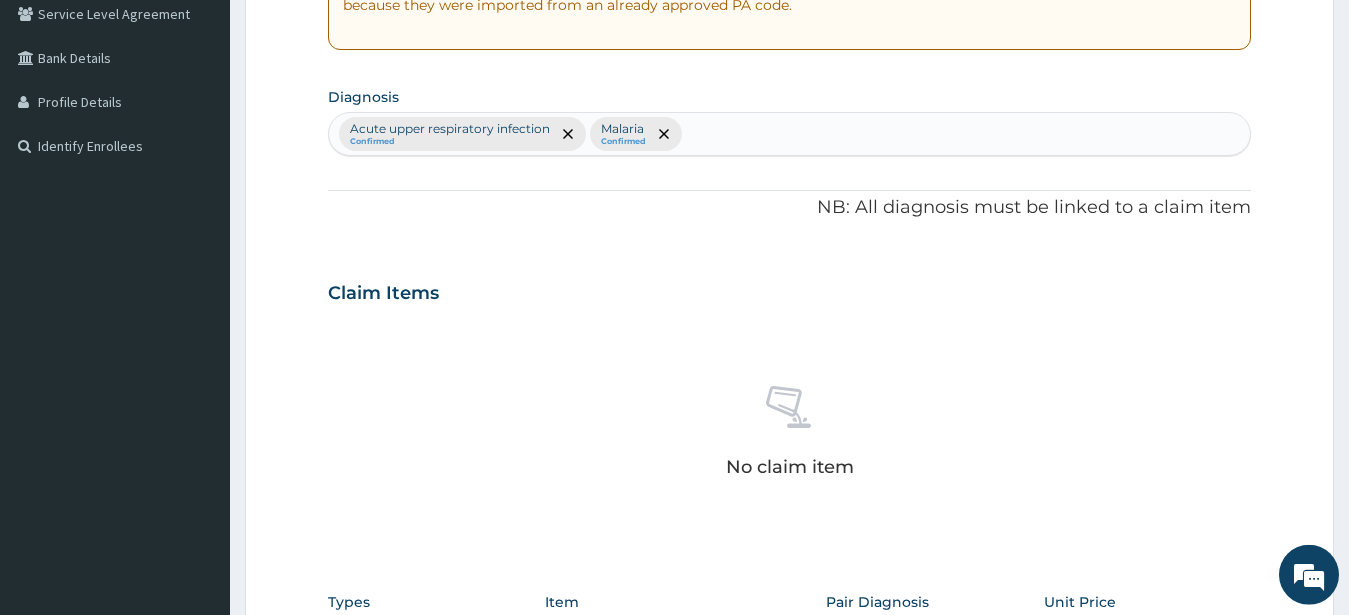 scroll, scrollTop: 827, scrollLeft: 0, axis: vertical 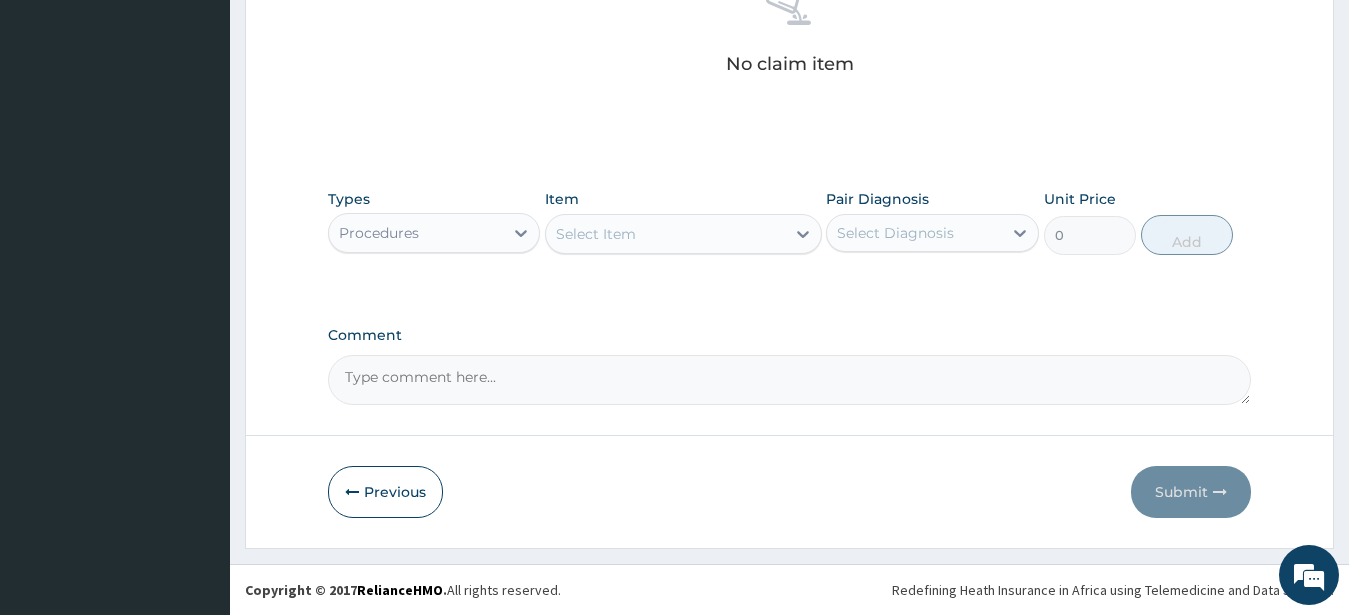 click on "Select Item" at bounding box center [596, 234] 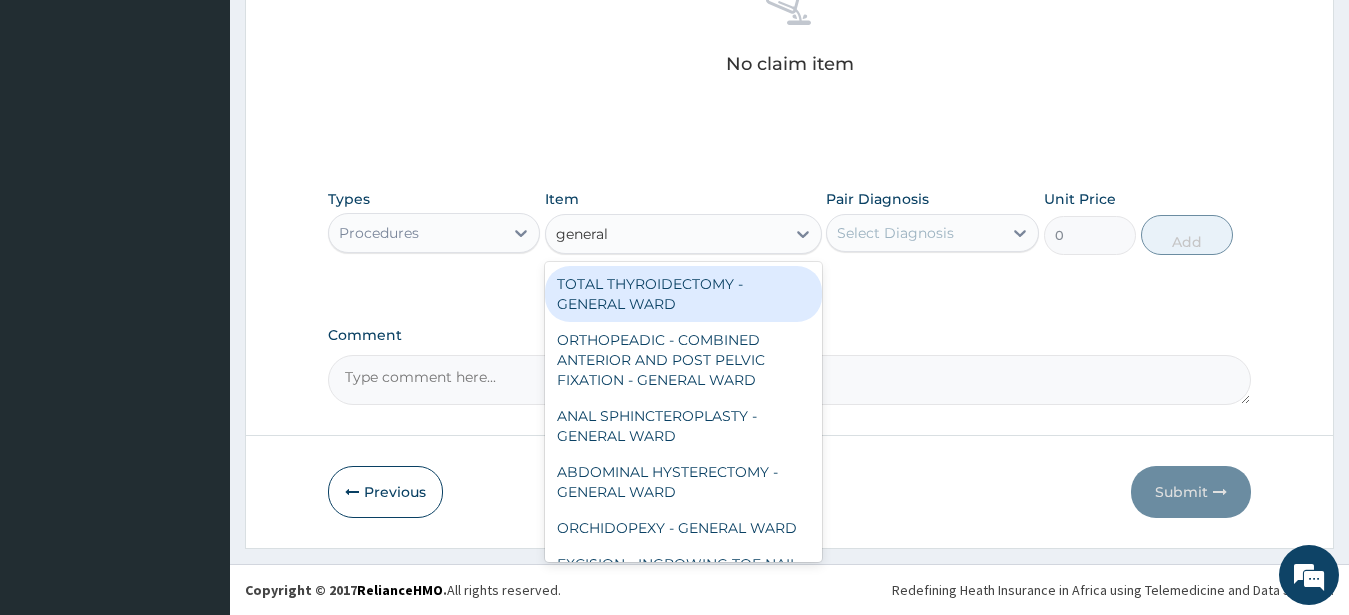 type on "general c" 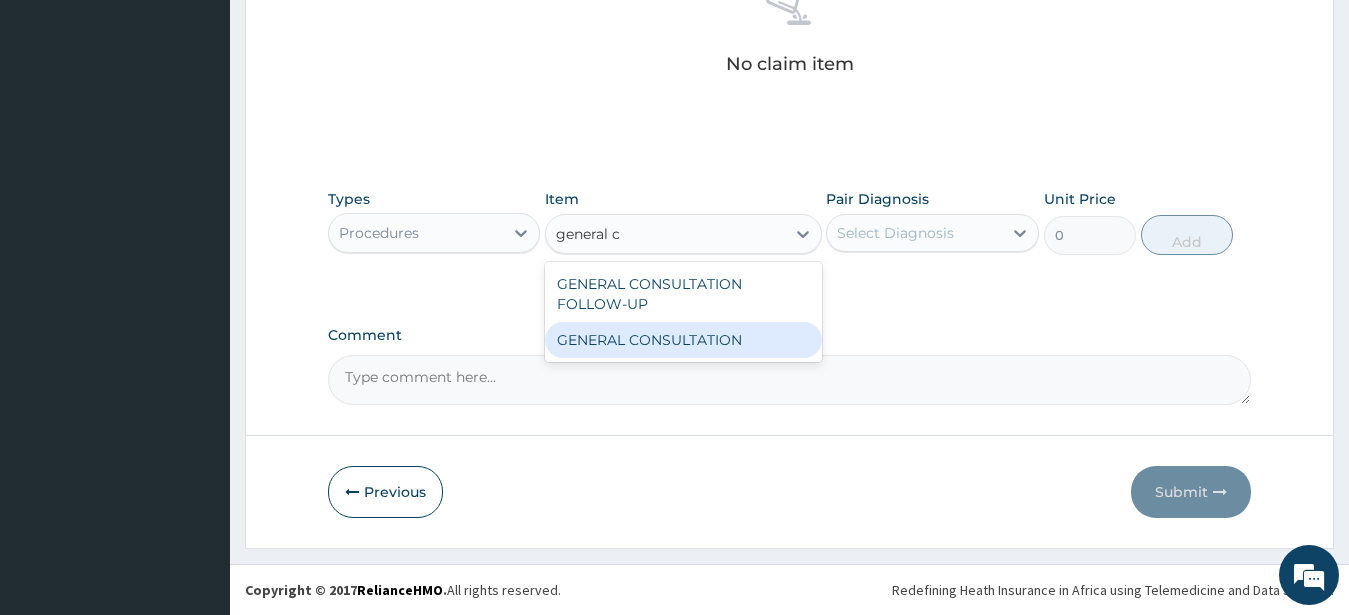 drag, startPoint x: 671, startPoint y: 339, endPoint x: 758, endPoint y: 319, distance: 89.26926 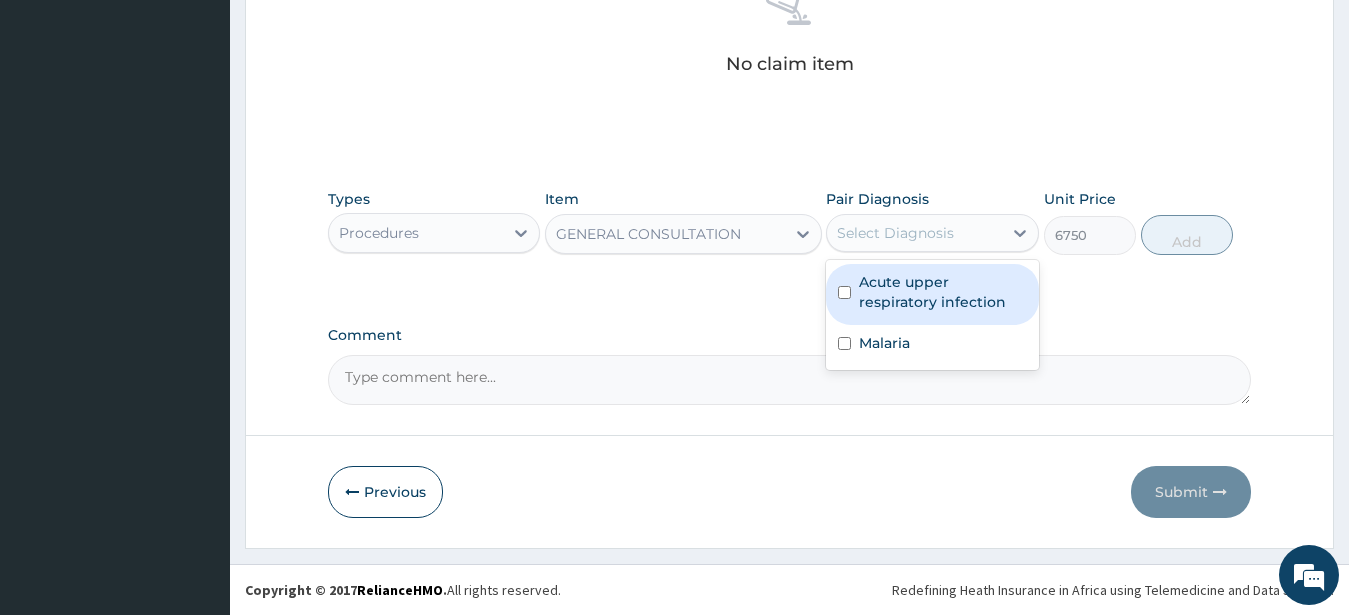drag, startPoint x: 892, startPoint y: 236, endPoint x: 915, endPoint y: 289, distance: 57.77543 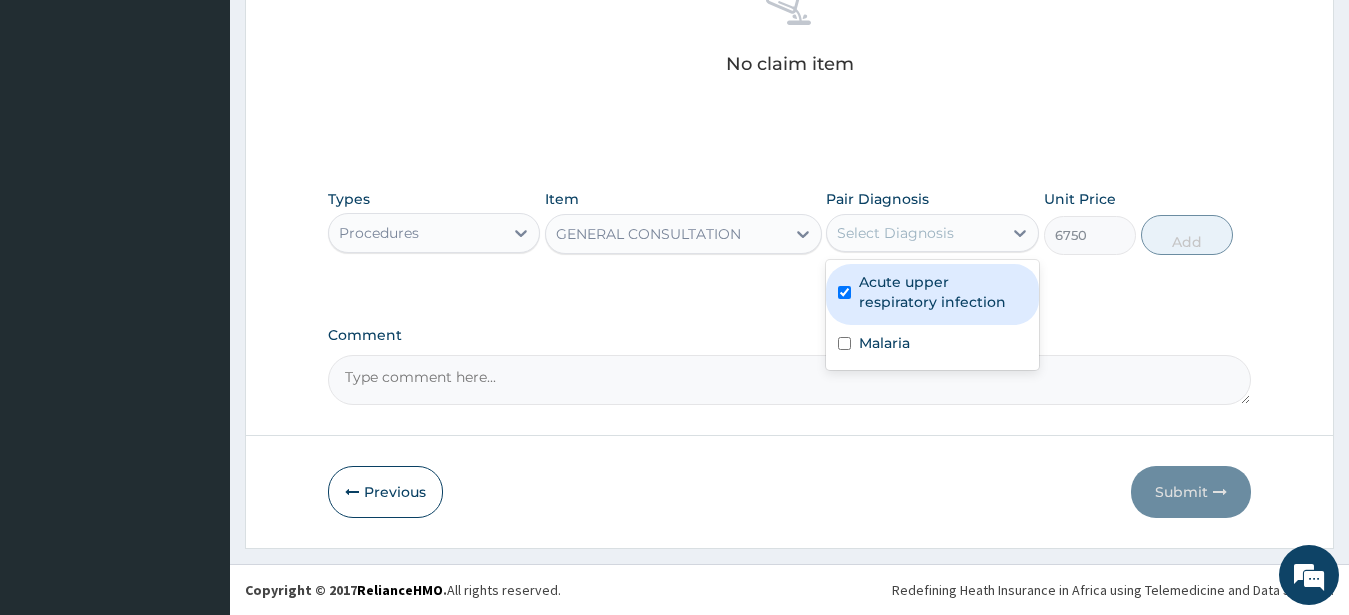 checkbox on "true" 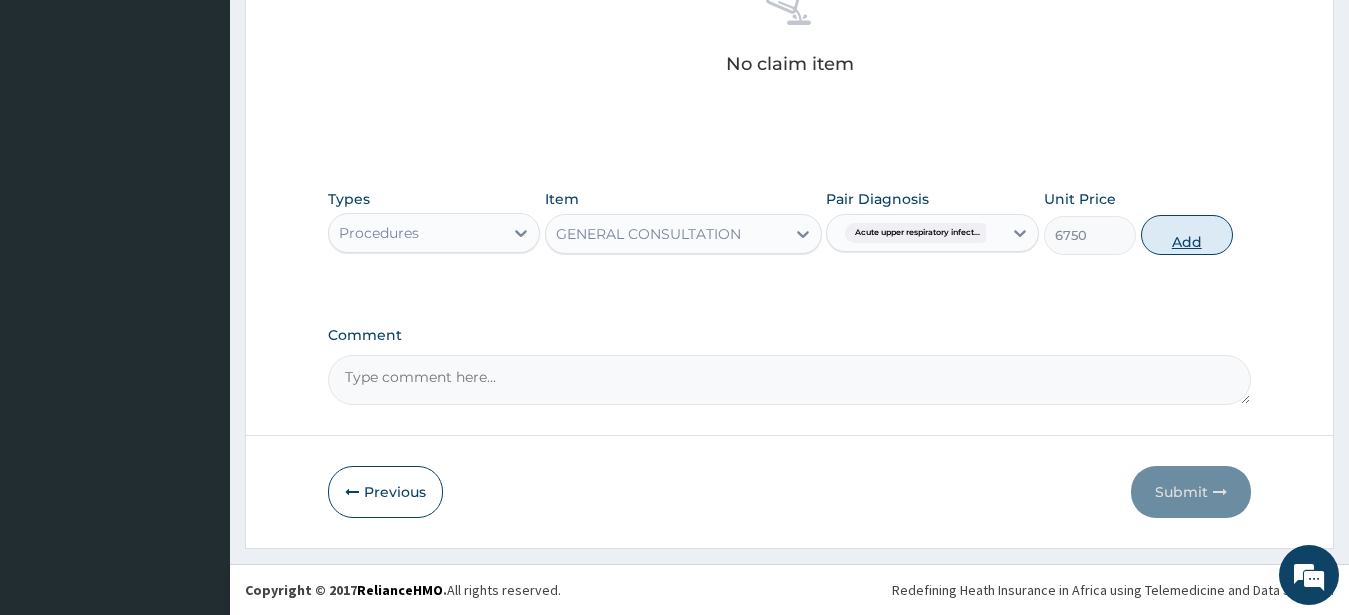 drag, startPoint x: 1182, startPoint y: 240, endPoint x: 1172, endPoint y: 236, distance: 10.770329 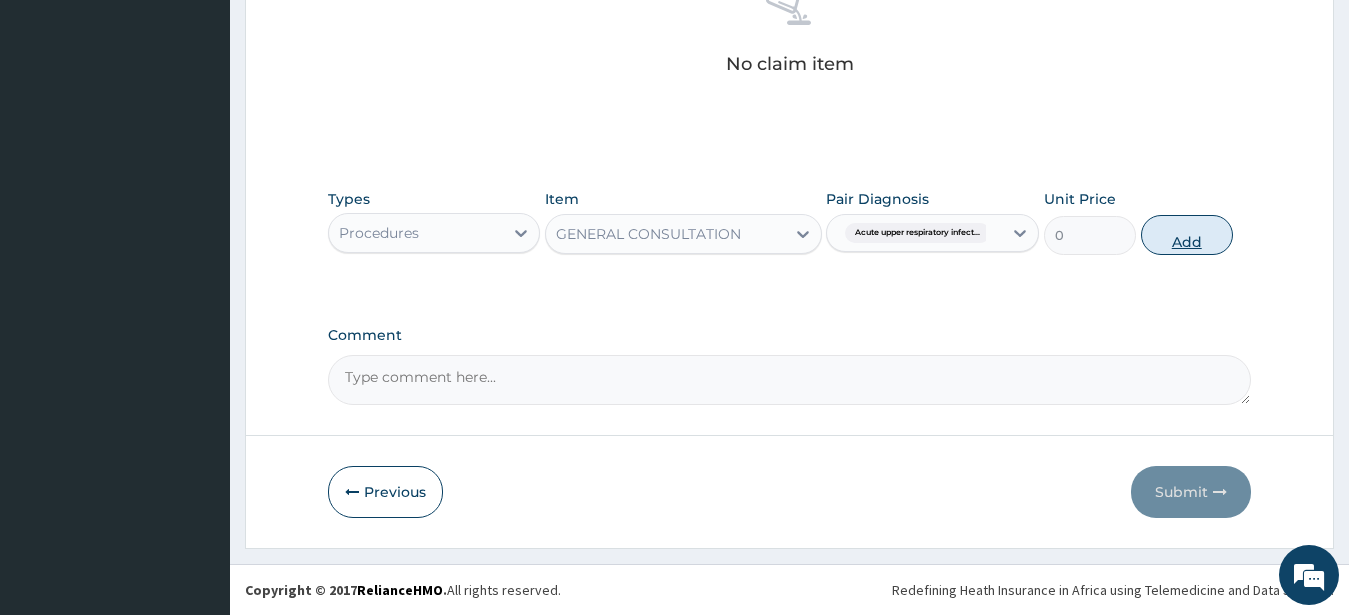 scroll, scrollTop: 749, scrollLeft: 0, axis: vertical 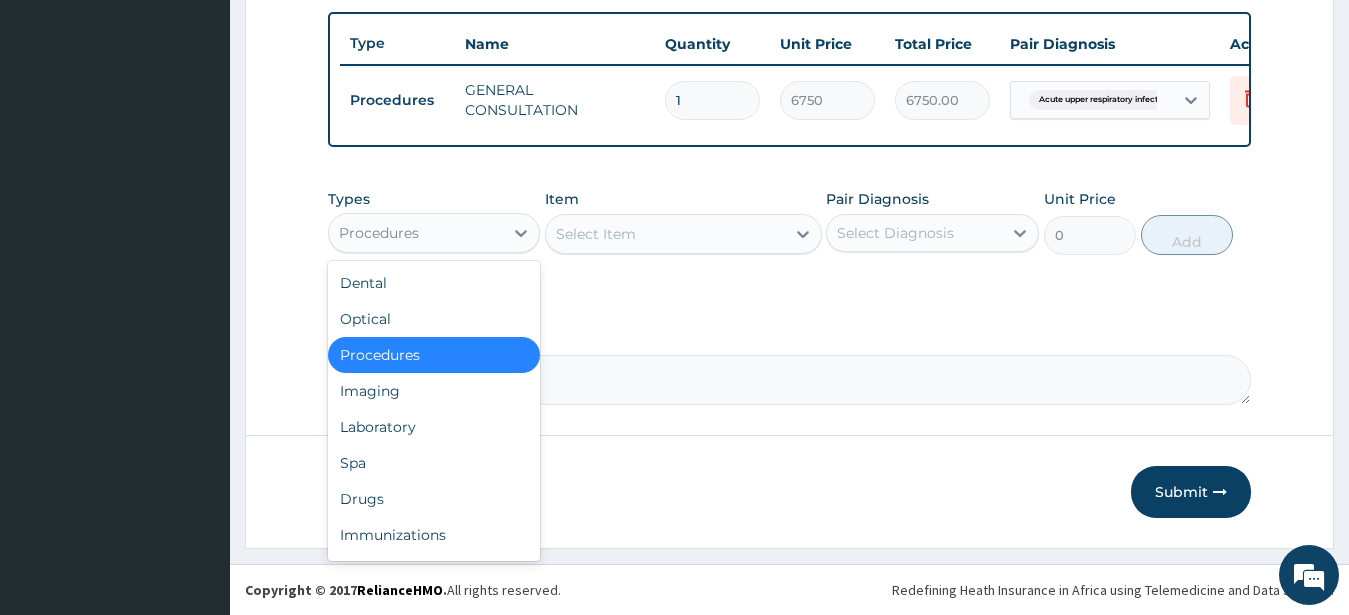 drag, startPoint x: 388, startPoint y: 229, endPoint x: 435, endPoint y: 226, distance: 47.095646 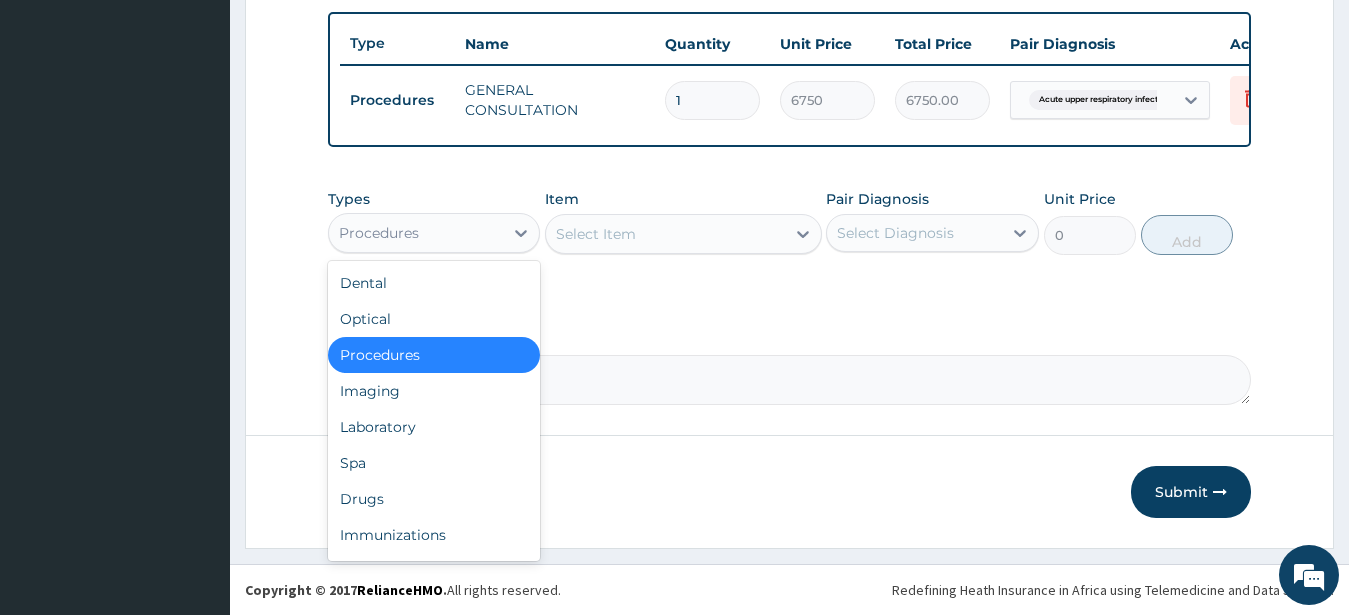 click on "Procedures" at bounding box center [379, 233] 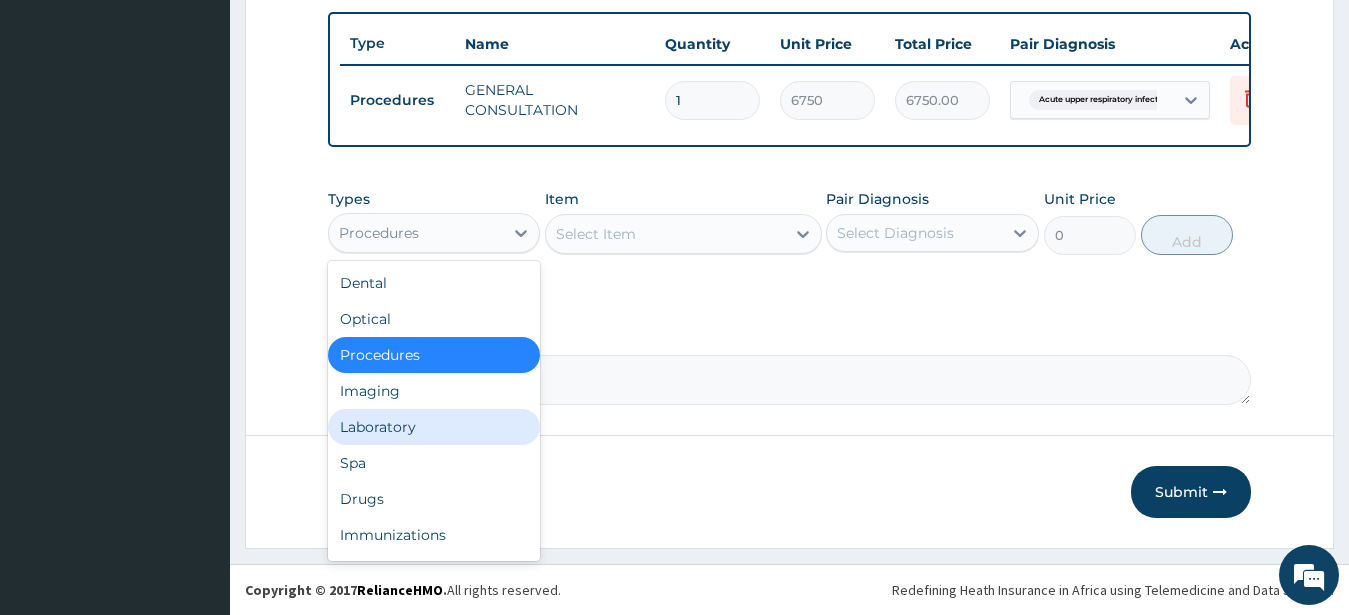 drag, startPoint x: 374, startPoint y: 427, endPoint x: 409, endPoint y: 471, distance: 56.22277 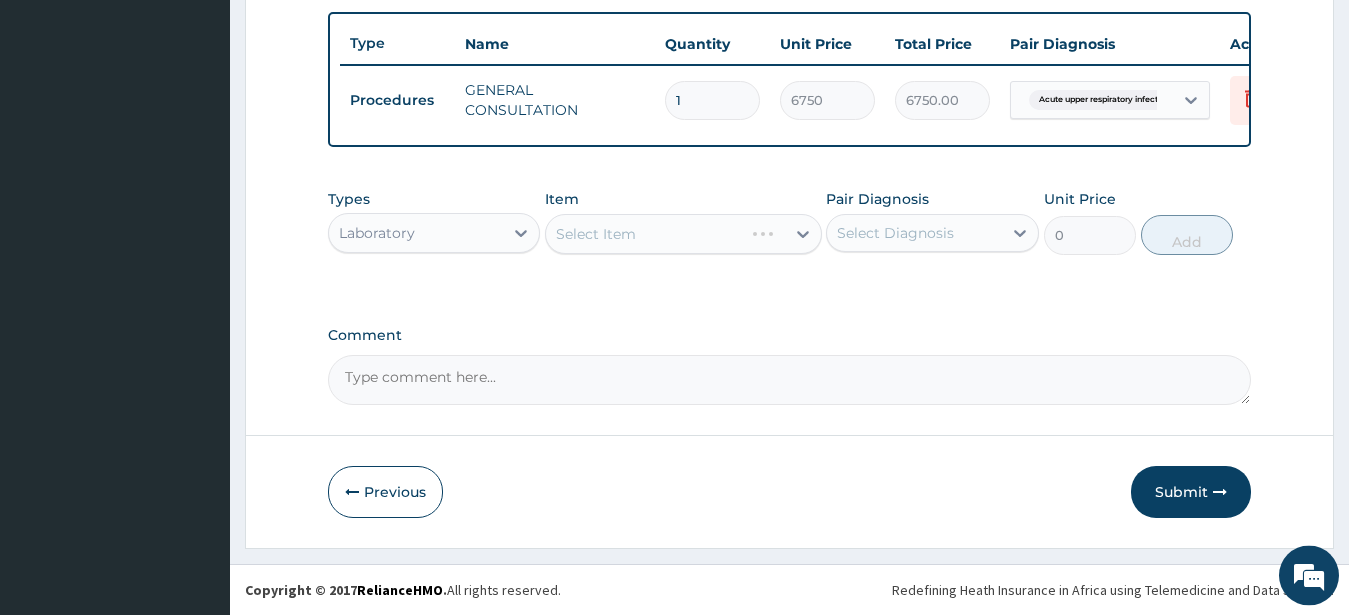 scroll, scrollTop: 749, scrollLeft: 0, axis: vertical 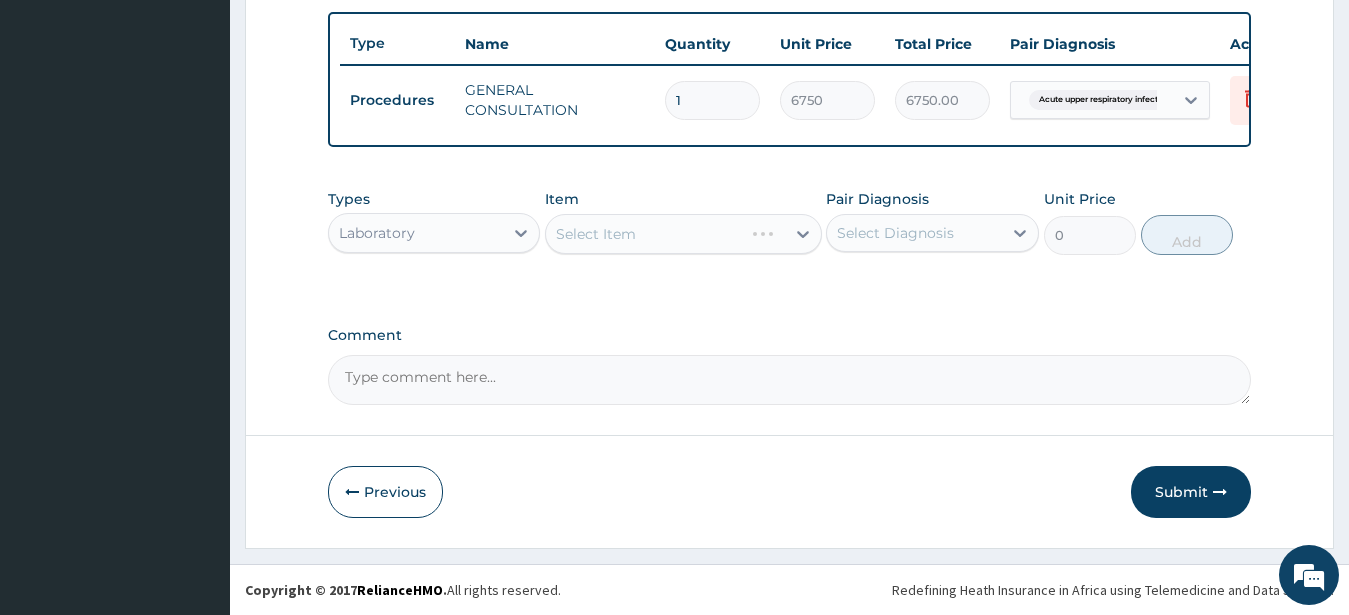 click on "Select Item" at bounding box center (683, 234) 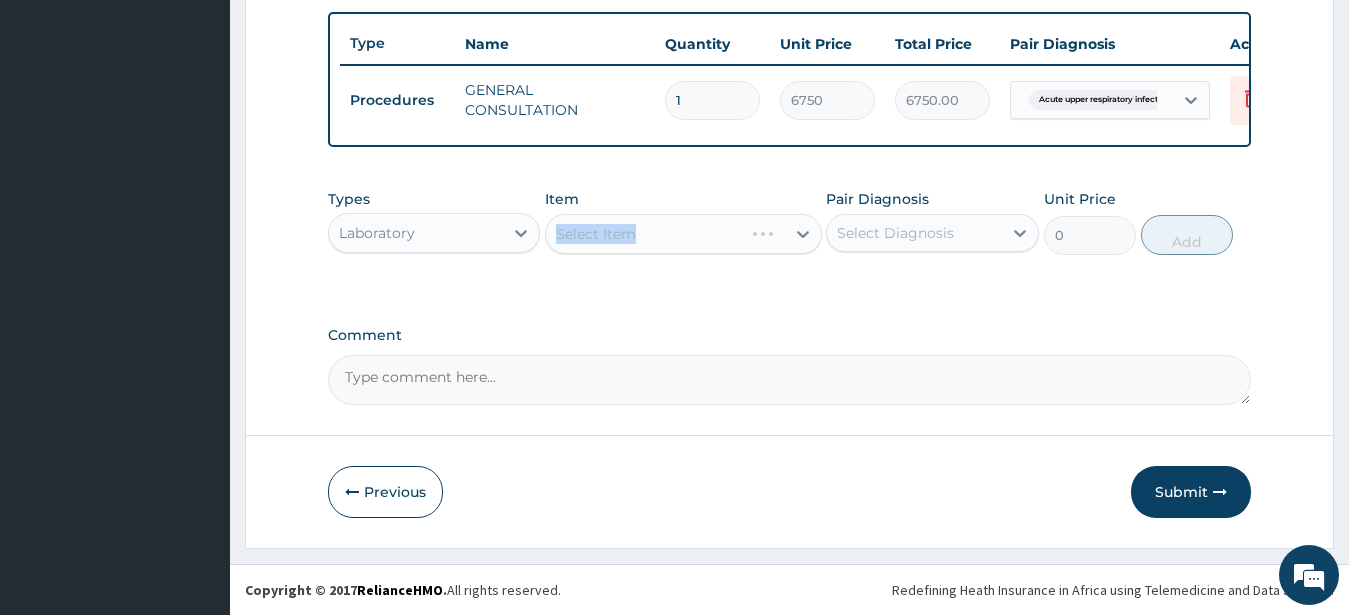 click on "Select Item" at bounding box center [683, 234] 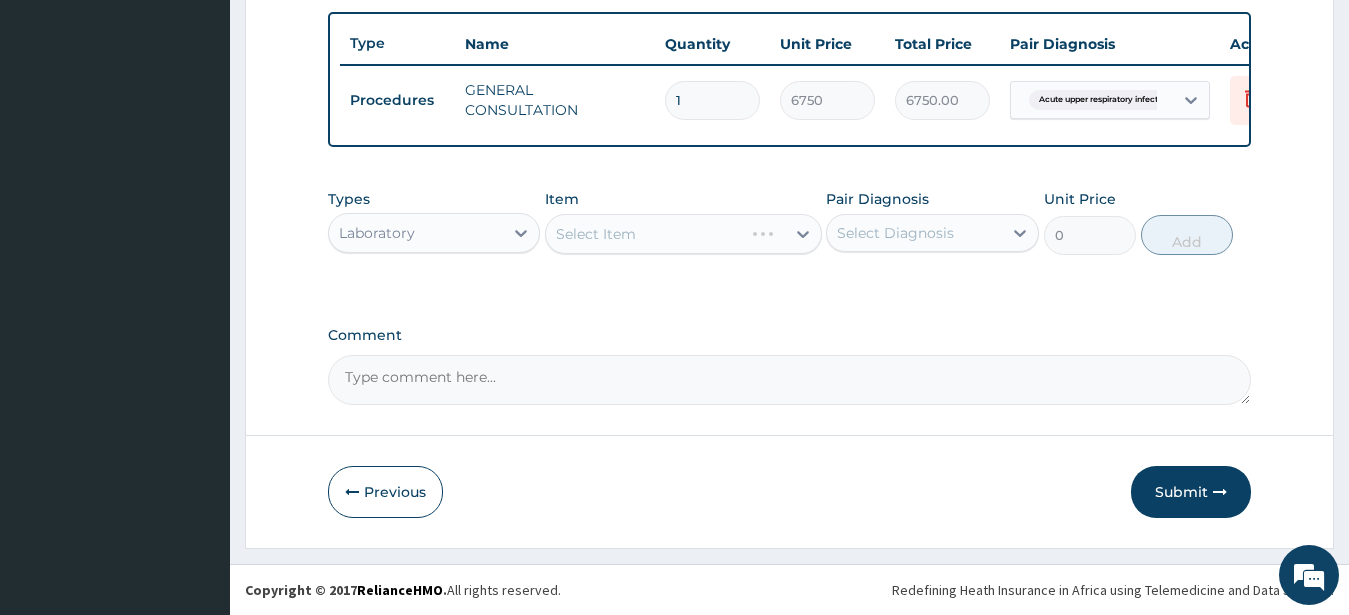 click on "PA Code / Prescription Code Enter Code(Secondary Care Only) Encounter Date 02-08-2025 Important Notice Please enter PA codes before entering items that are not attached to a PA code   All diagnoses entered must be linked to a claim item. Diagnosis & Claim Items that are visible but inactive cannot be edited because they were imported from an already approved PA code. Diagnosis Acute upper respiratory infection Confirmed Malaria Confirmed NB: All diagnosis must be linked to a claim item Claim Items Type Name Quantity Unit Price Total Price Pair Diagnosis Actions Procedures GENERAL CONSULTATION 1 6750 6750.00 Acute upper respiratory infect... Delete Types Laboratory Item Select Item Pair Diagnosis Select Diagnosis Unit Price 0 Add Comment" at bounding box center (790, -68) 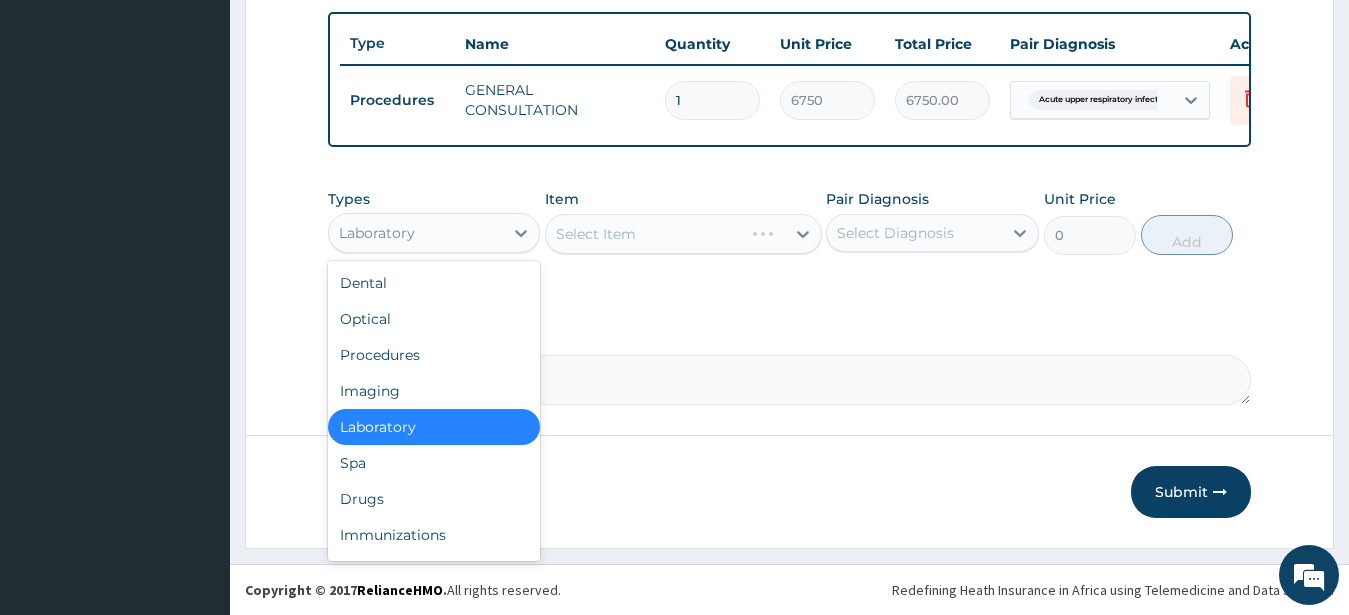 click on "Laboratory" at bounding box center (434, 427) 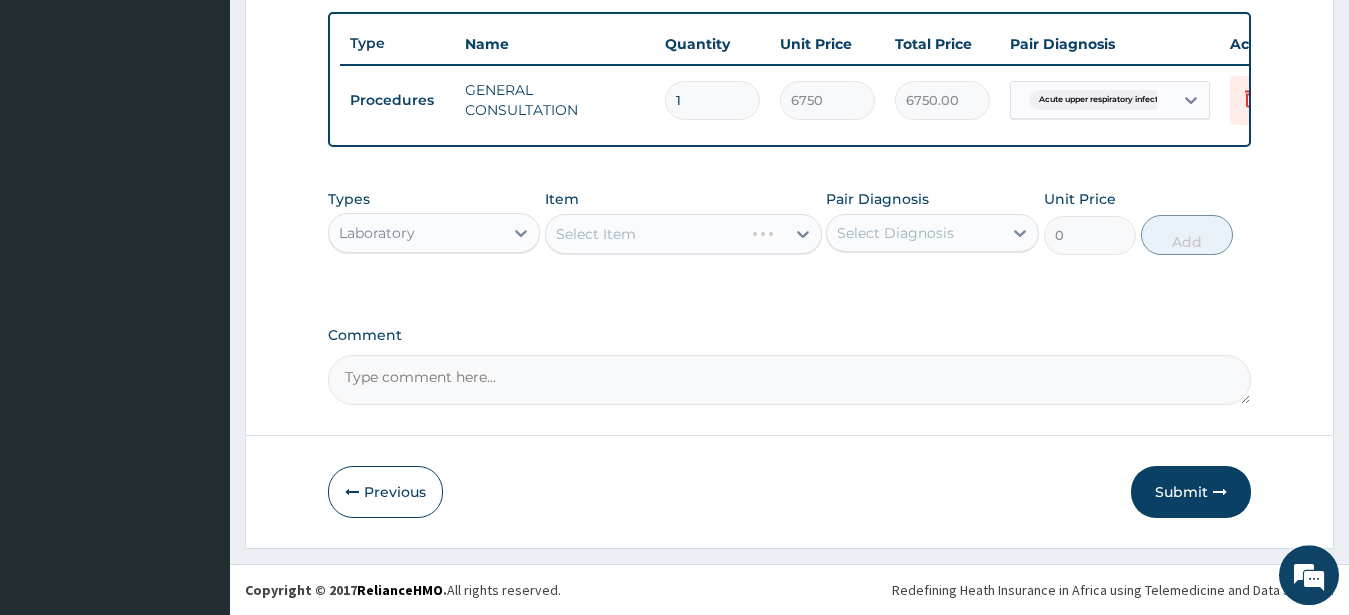 scroll, scrollTop: 749, scrollLeft: 0, axis: vertical 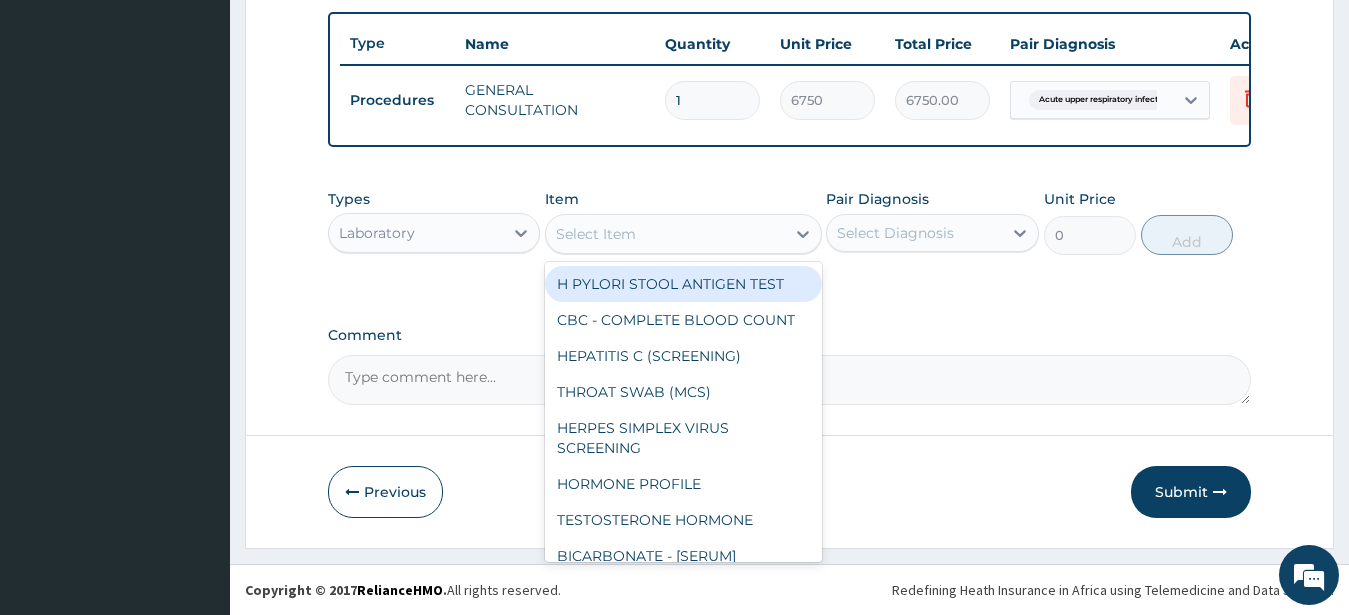 click on "Select Item" at bounding box center [665, 234] 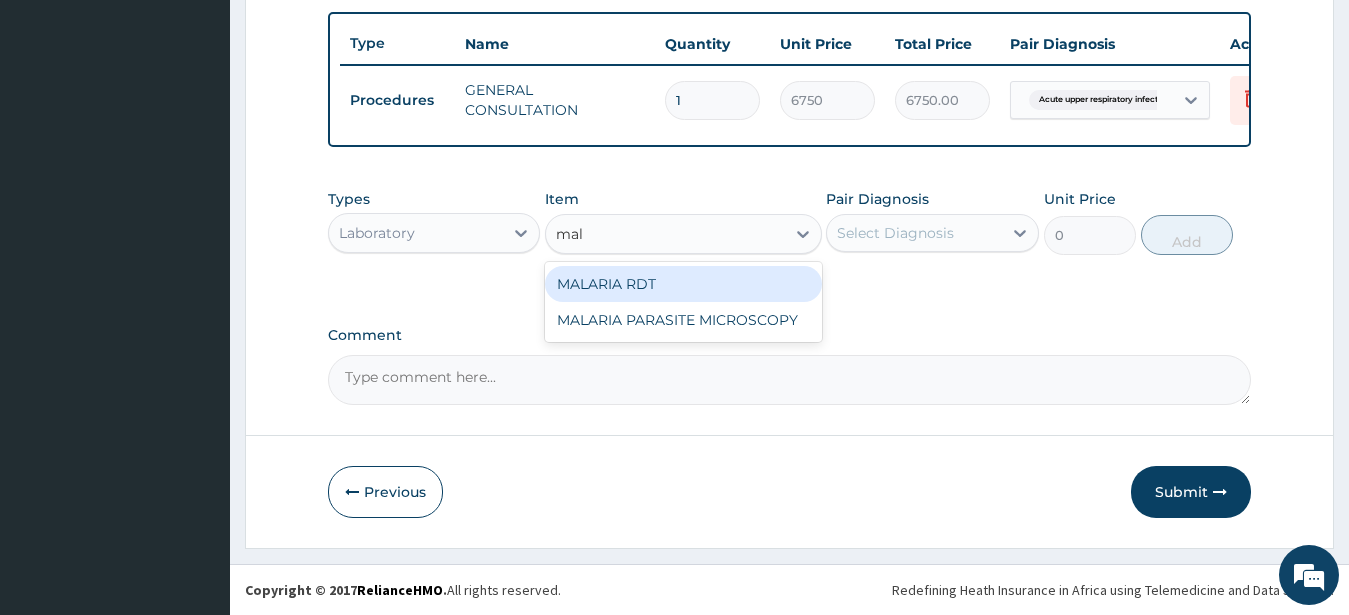 type on "mala" 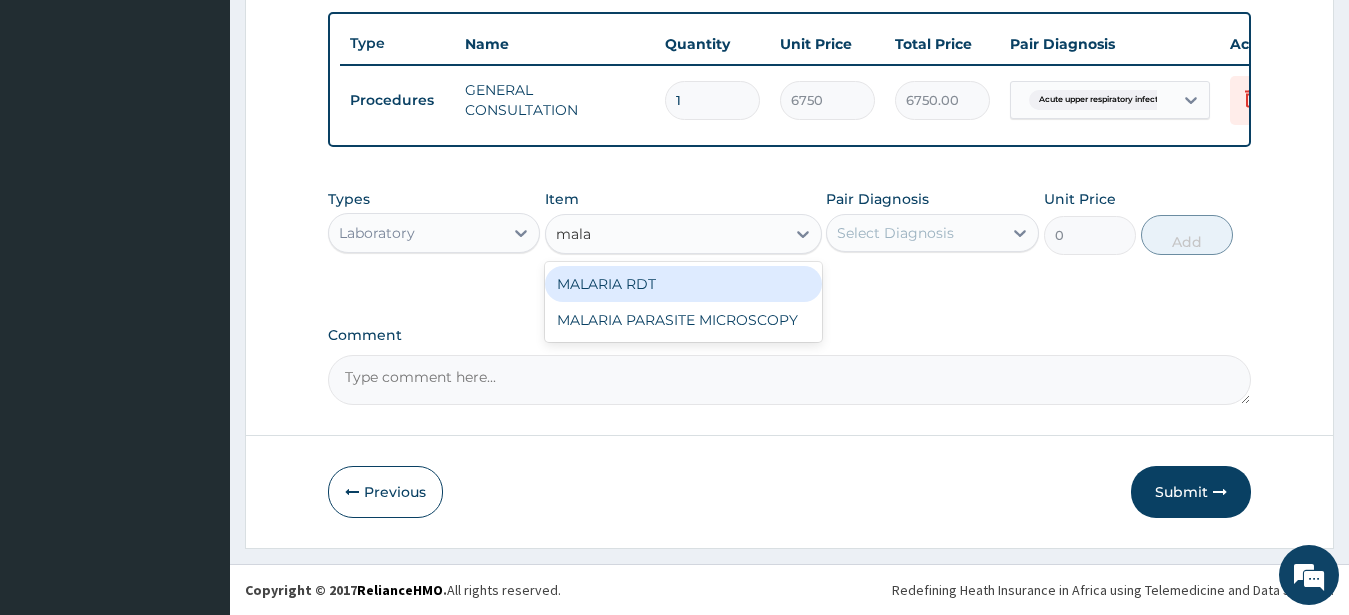 drag, startPoint x: 678, startPoint y: 287, endPoint x: 743, endPoint y: 273, distance: 66.4906 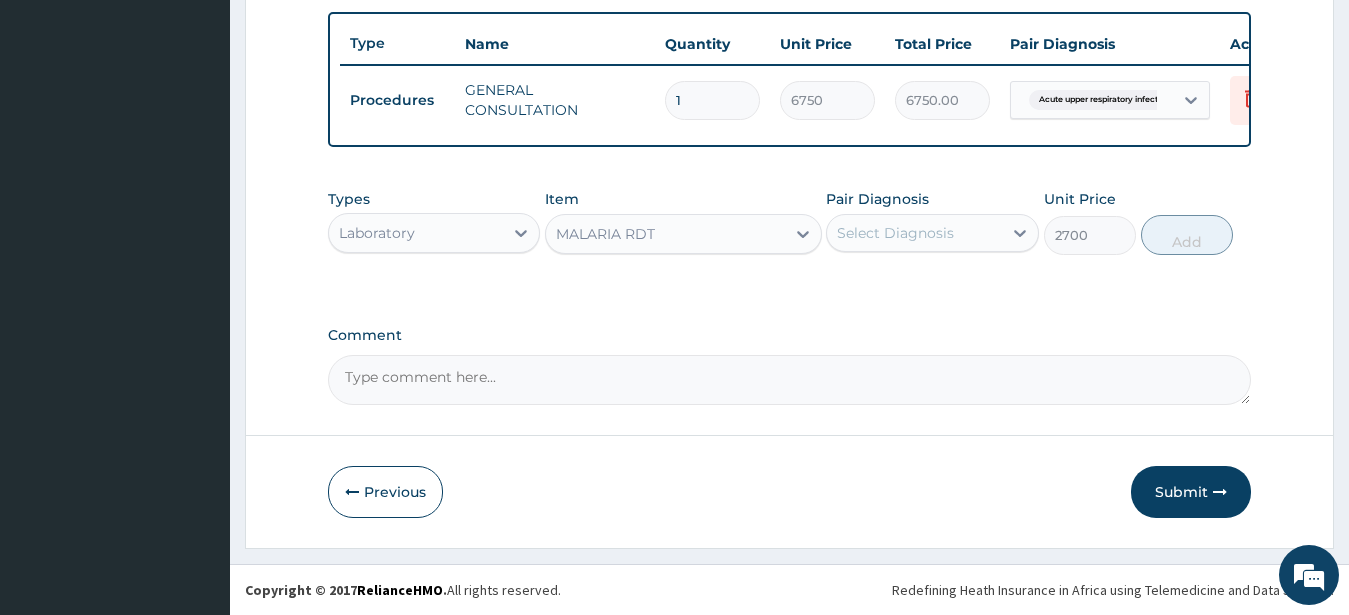 click on "Select Diagnosis" at bounding box center (895, 233) 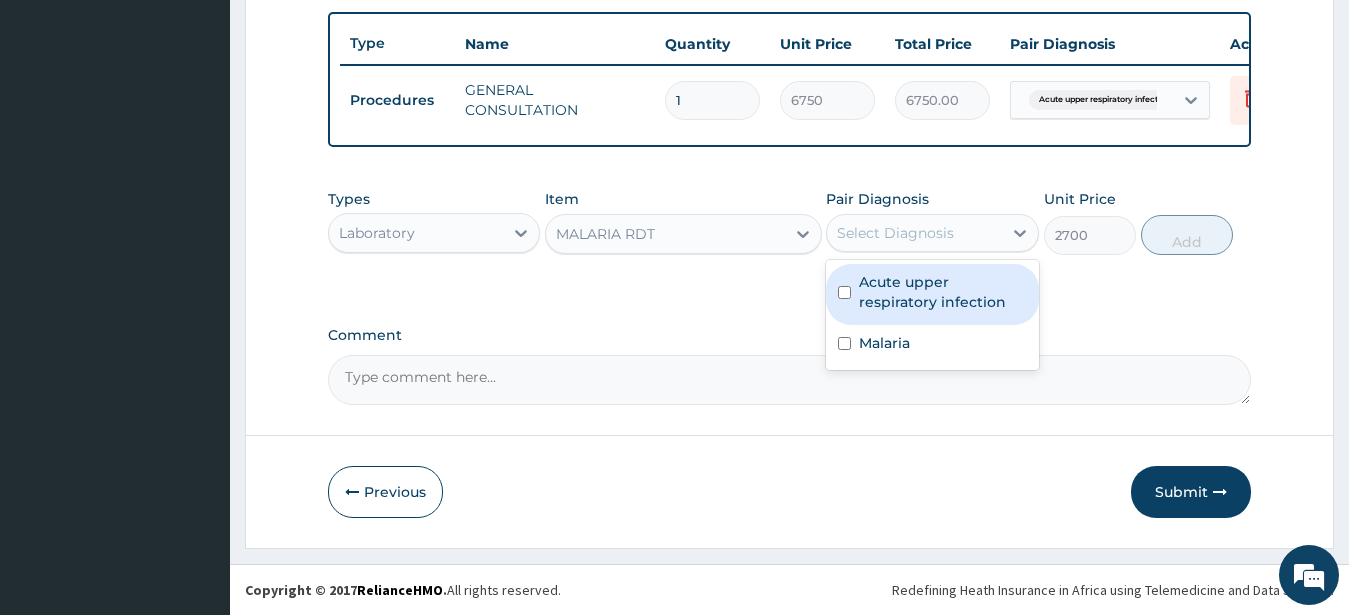 click on "Acute upper respiratory infection" at bounding box center [943, 292] 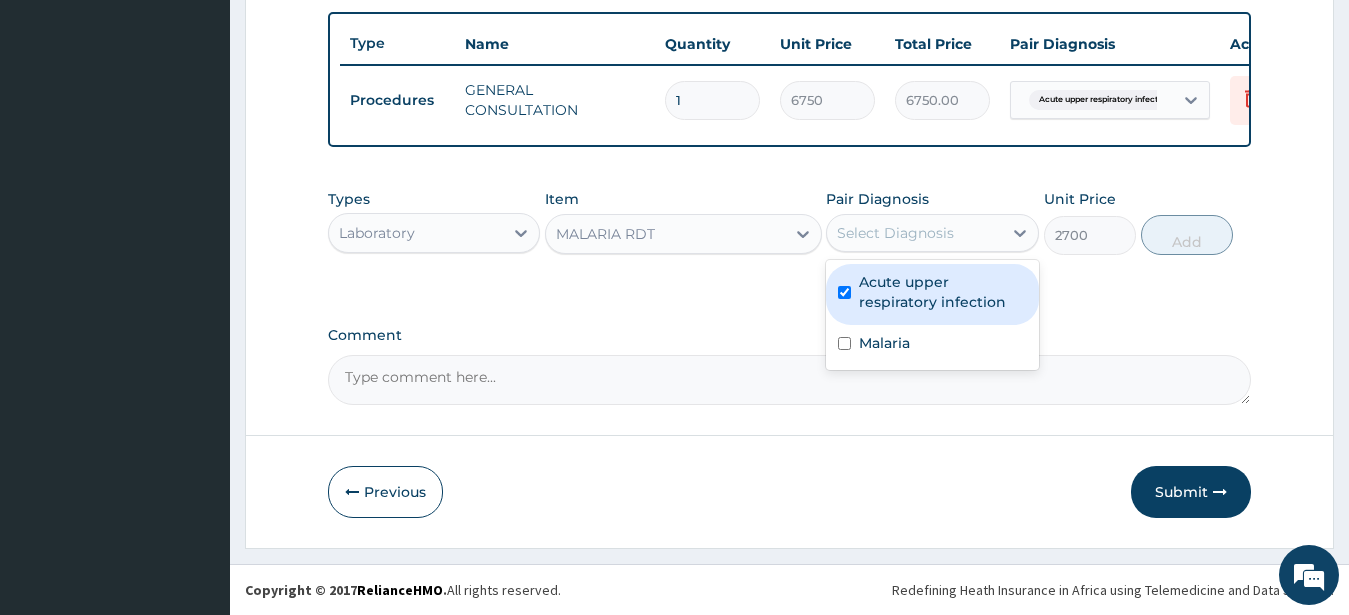 checkbox on "true" 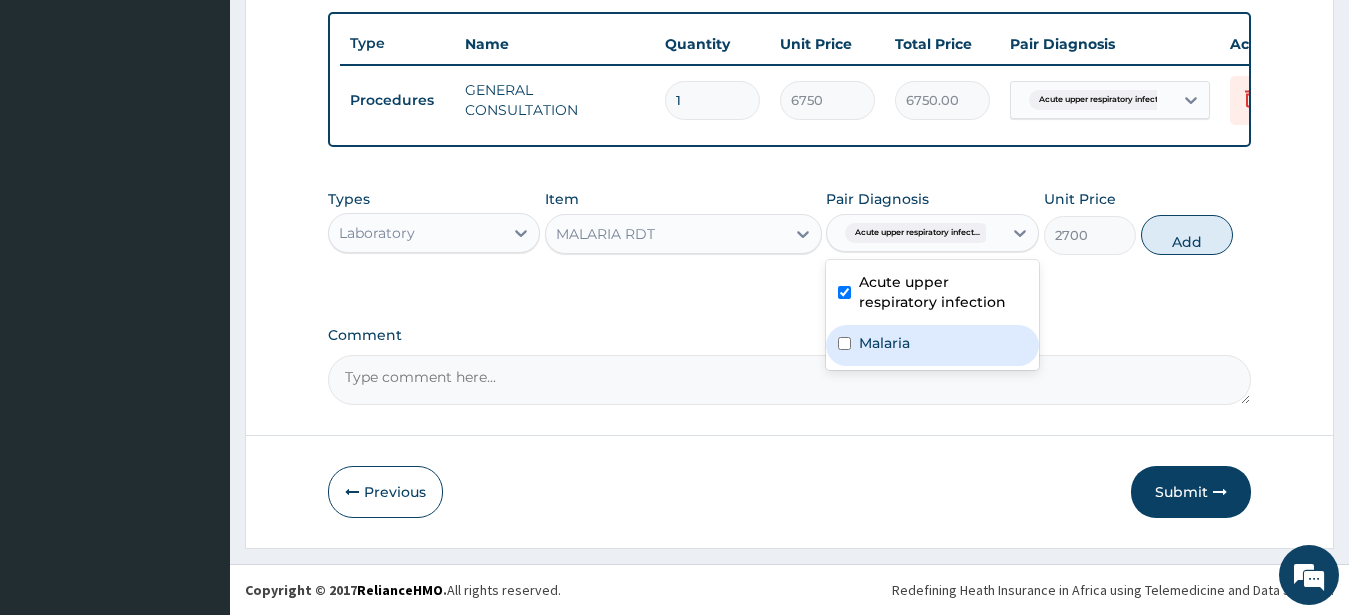 drag, startPoint x: 904, startPoint y: 352, endPoint x: 920, endPoint y: 325, distance: 31.38471 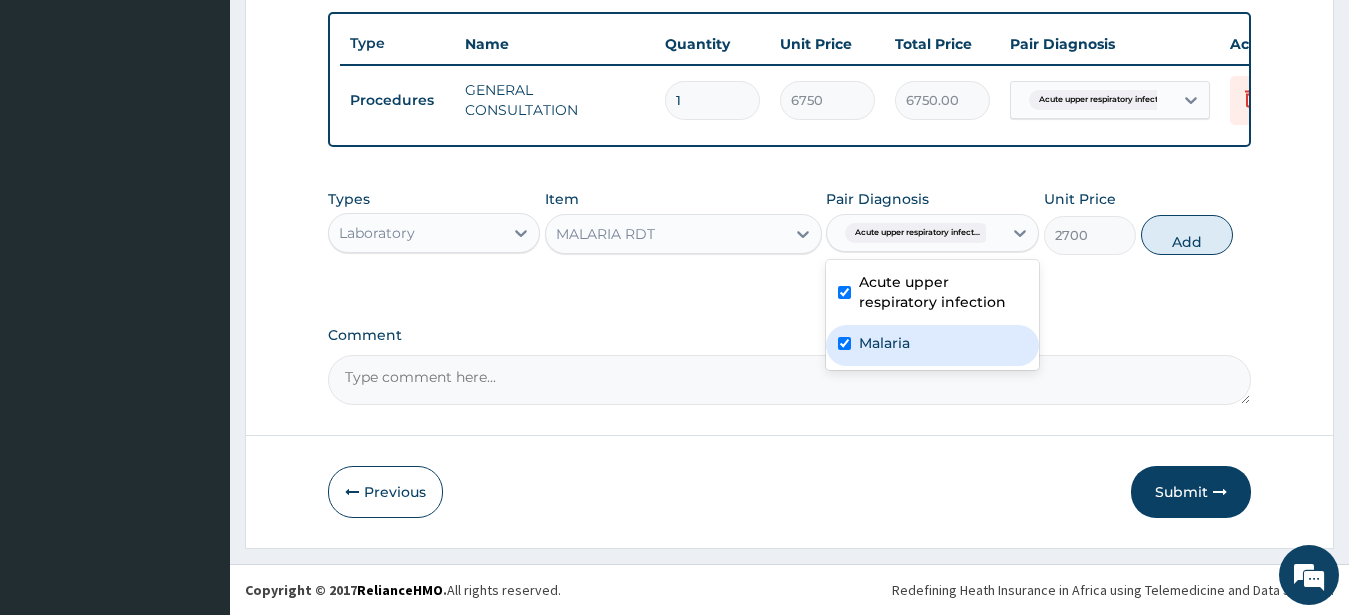 checkbox on "true" 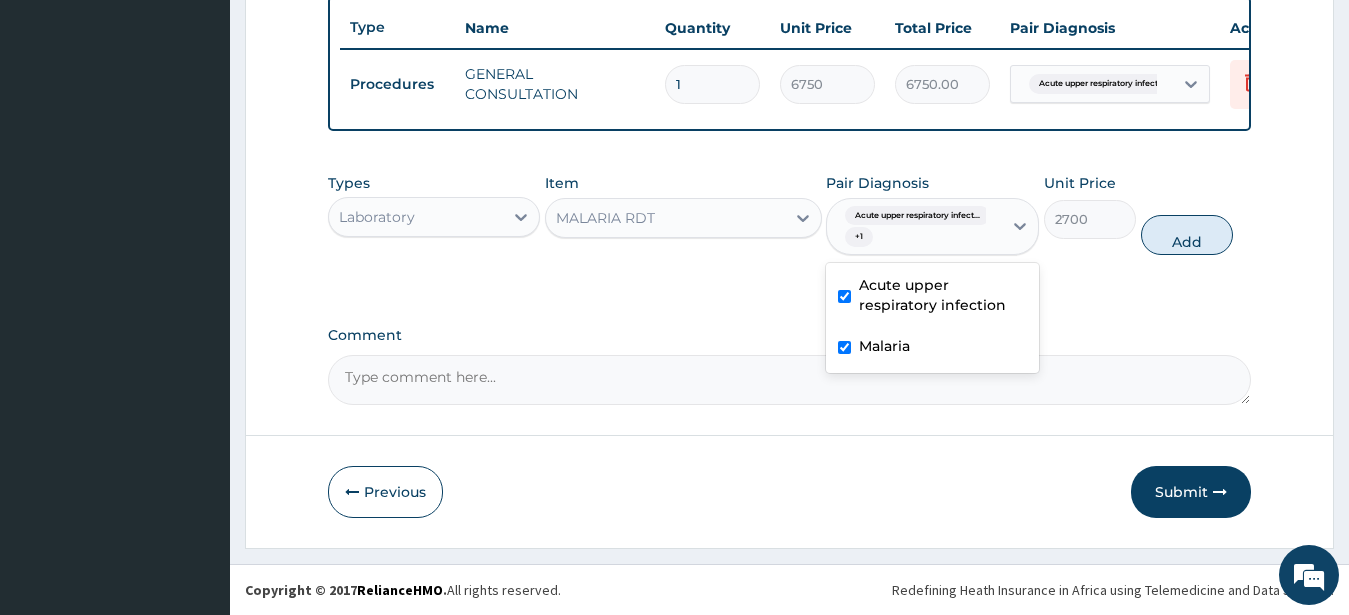 click on "Acute upper respiratory infection" at bounding box center [943, 295] 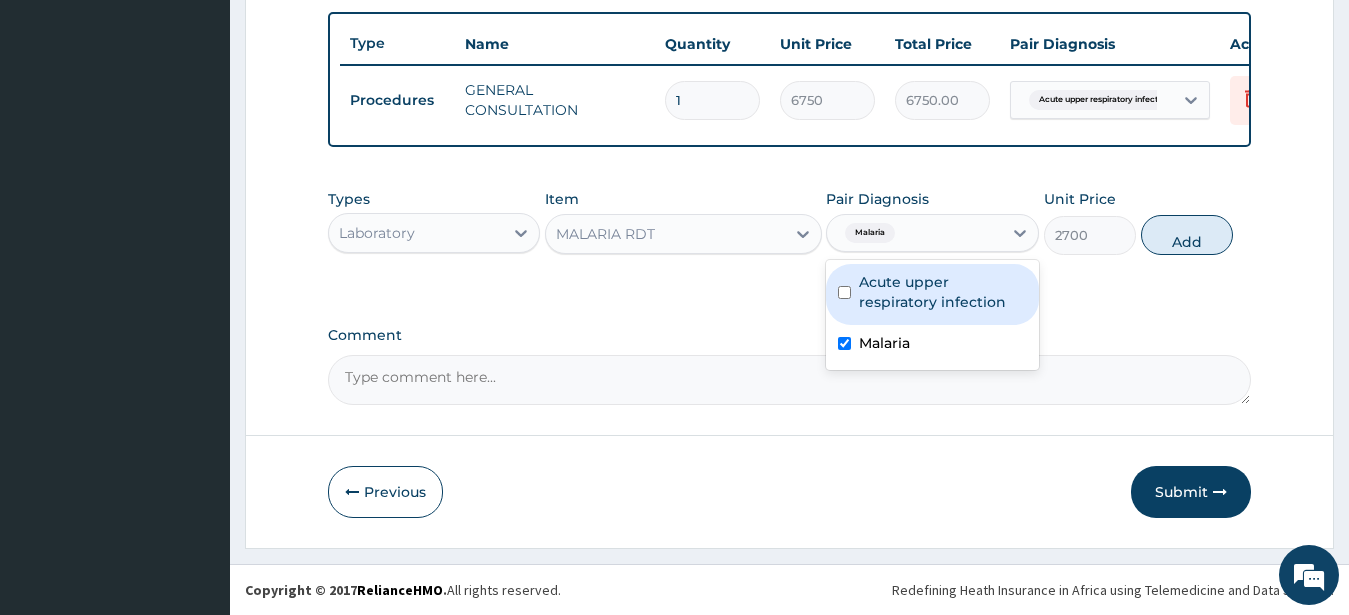 checkbox on "false" 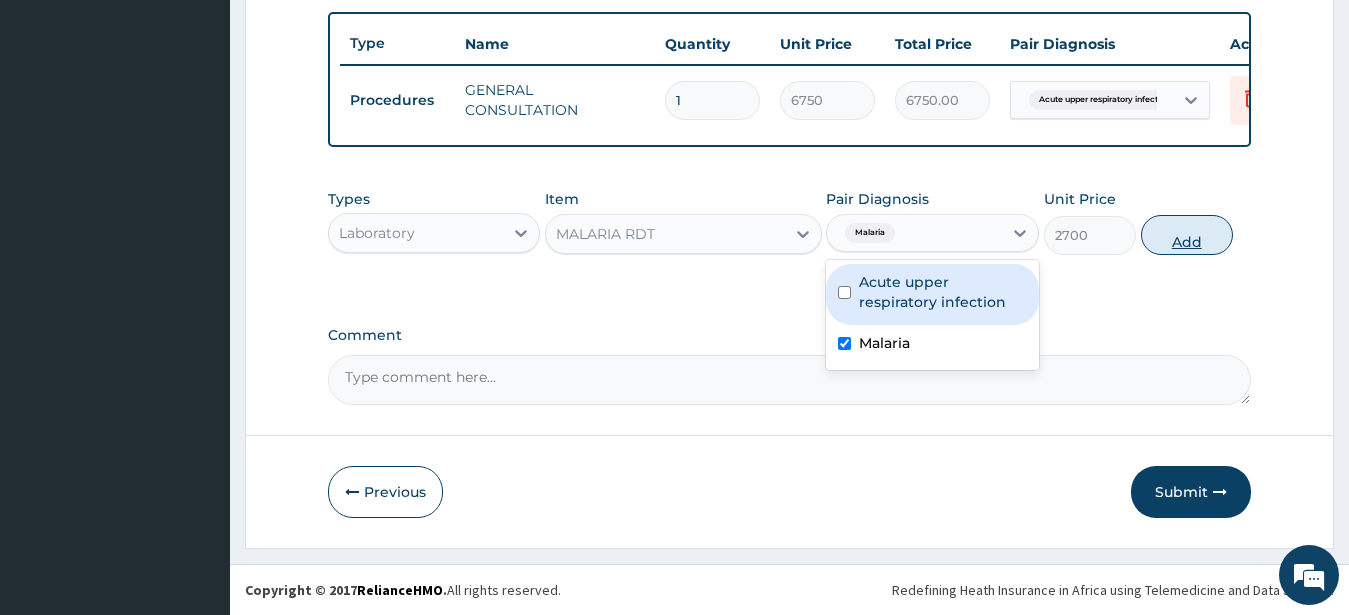 drag, startPoint x: 1182, startPoint y: 242, endPoint x: 994, endPoint y: 301, distance: 197.0406 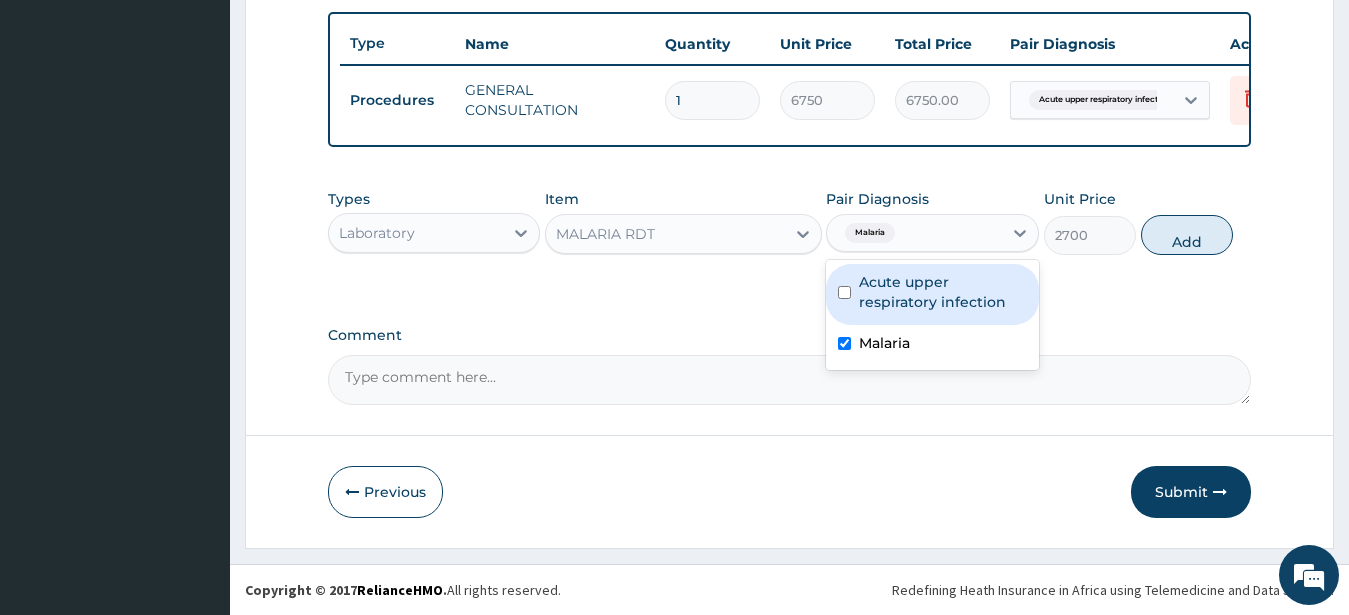 type on "0" 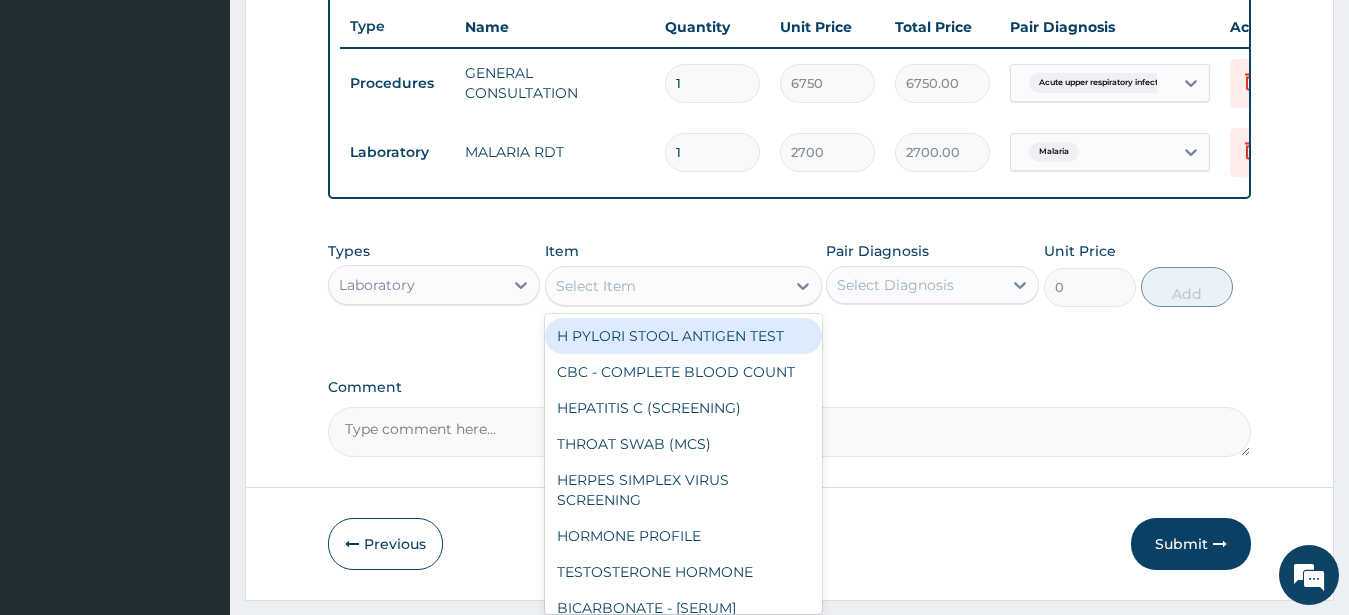 click on "Select Item" at bounding box center (683, 286) 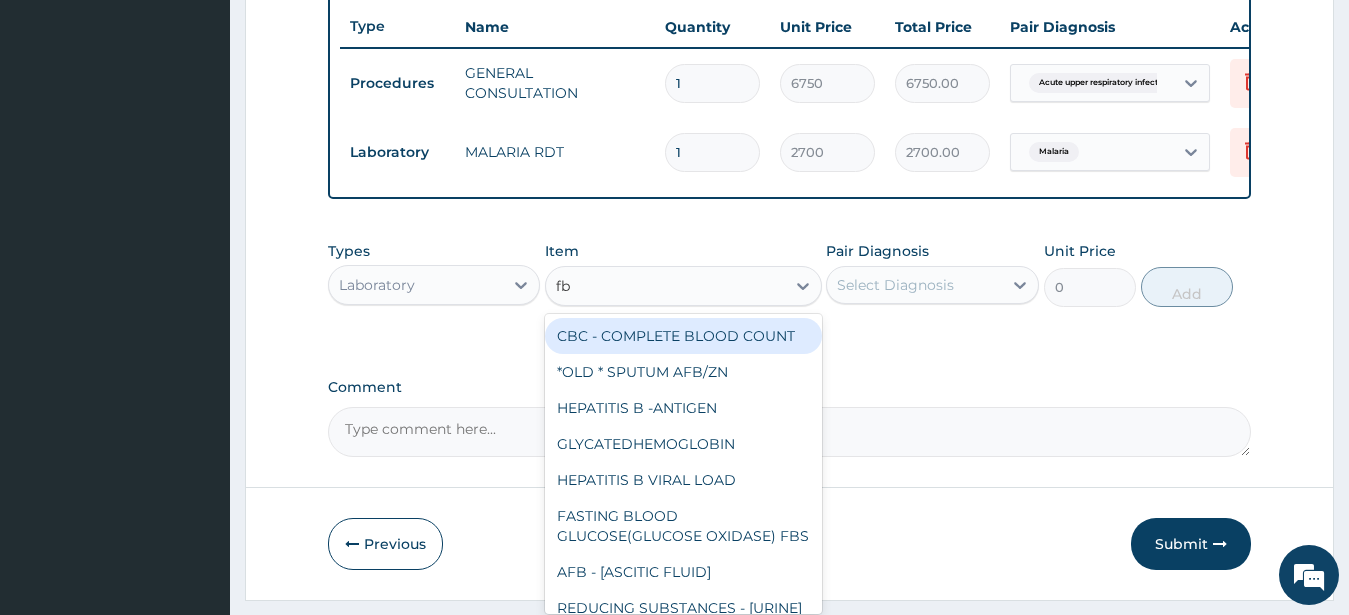 type on "fbc" 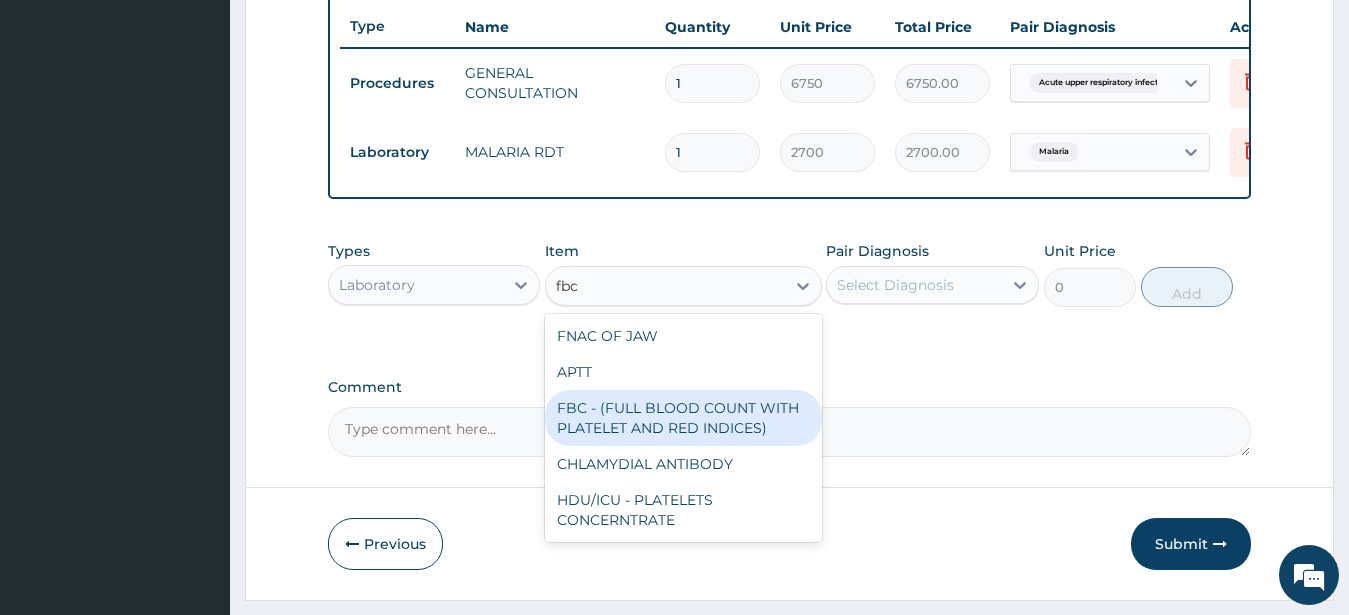 click on "FBC - (FULL BLOOD COUNT WITH PLATELET AND RED INDICES)" at bounding box center [683, 418] 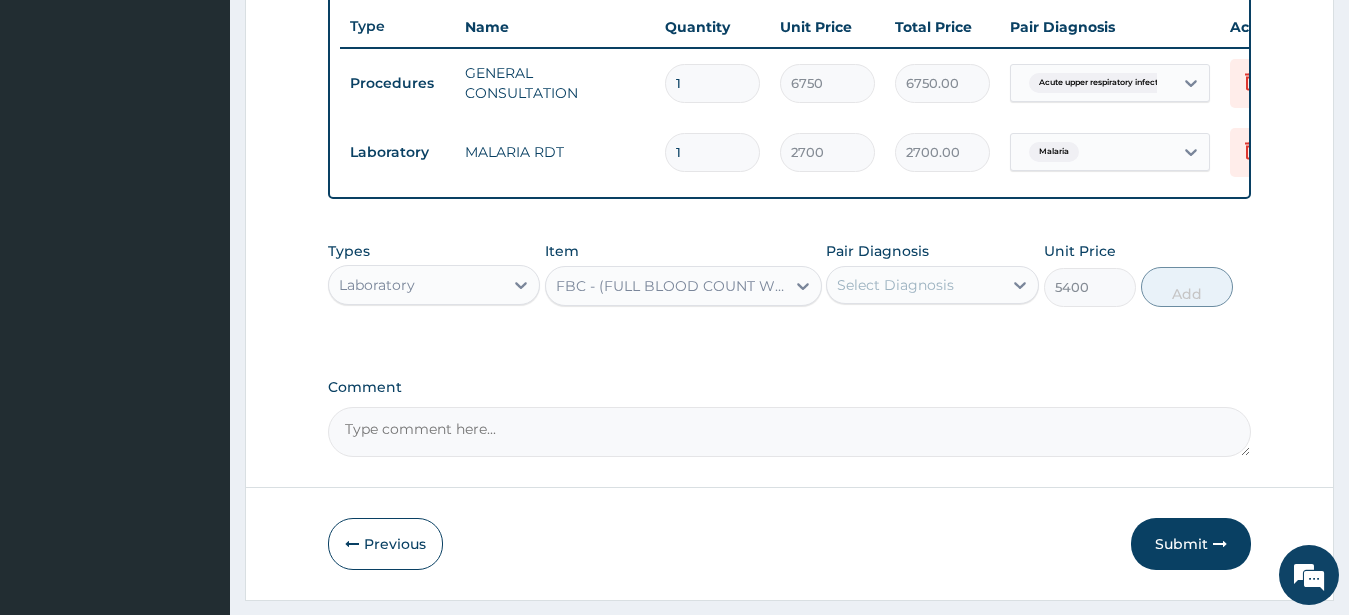 click on "Select Diagnosis" at bounding box center [895, 285] 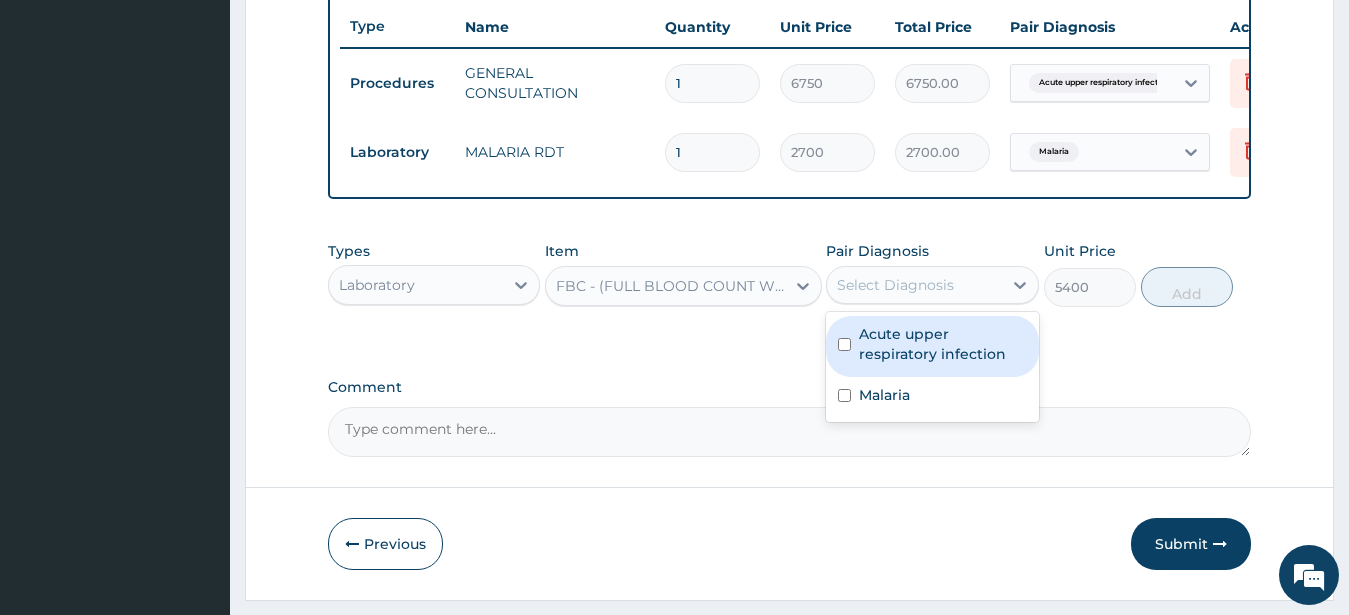 drag, startPoint x: 943, startPoint y: 364, endPoint x: 936, endPoint y: 391, distance: 27.89265 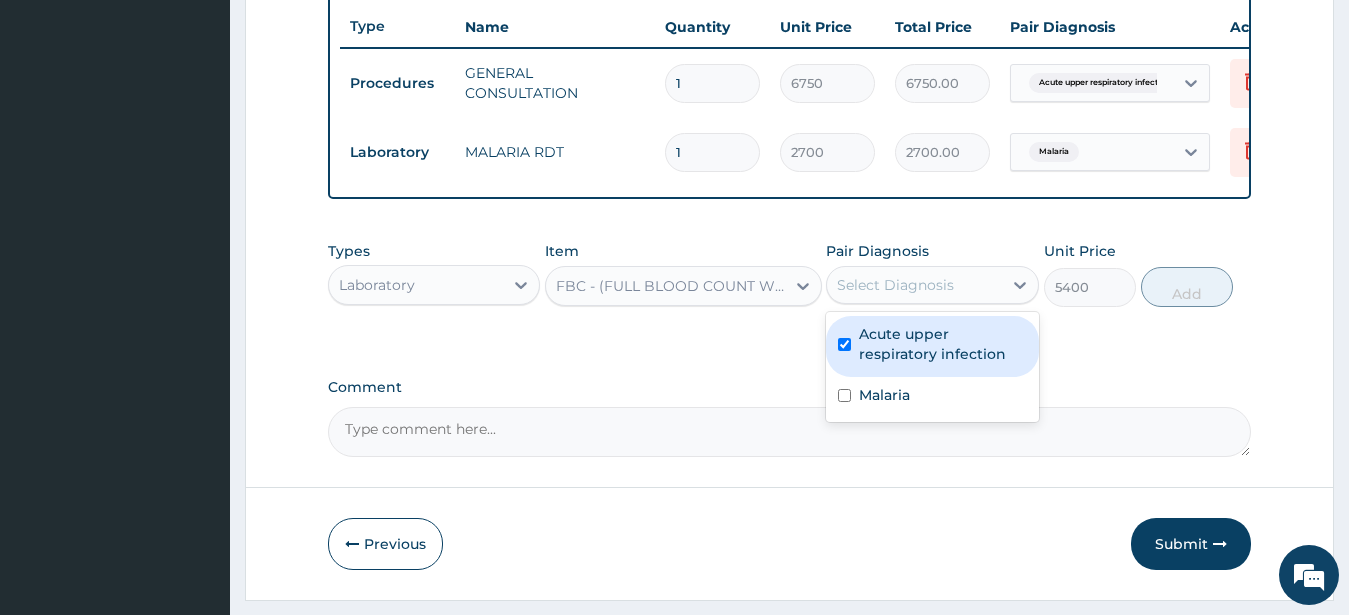 checkbox on "true" 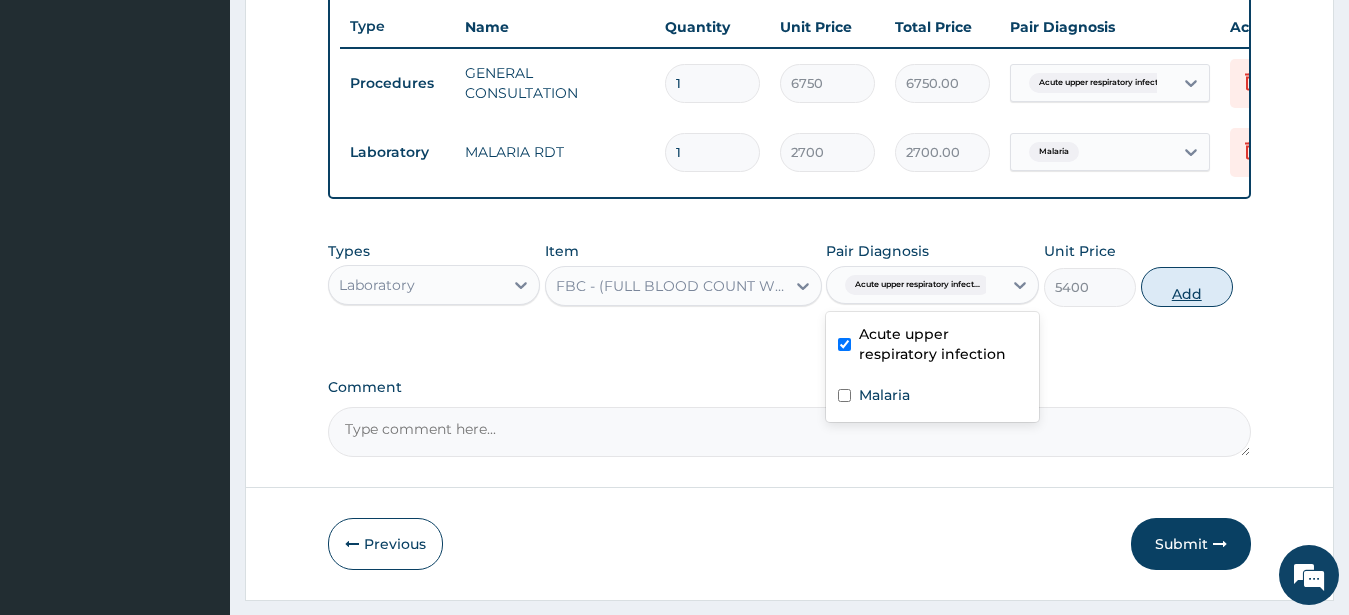 click on "Add" at bounding box center (1187, 287) 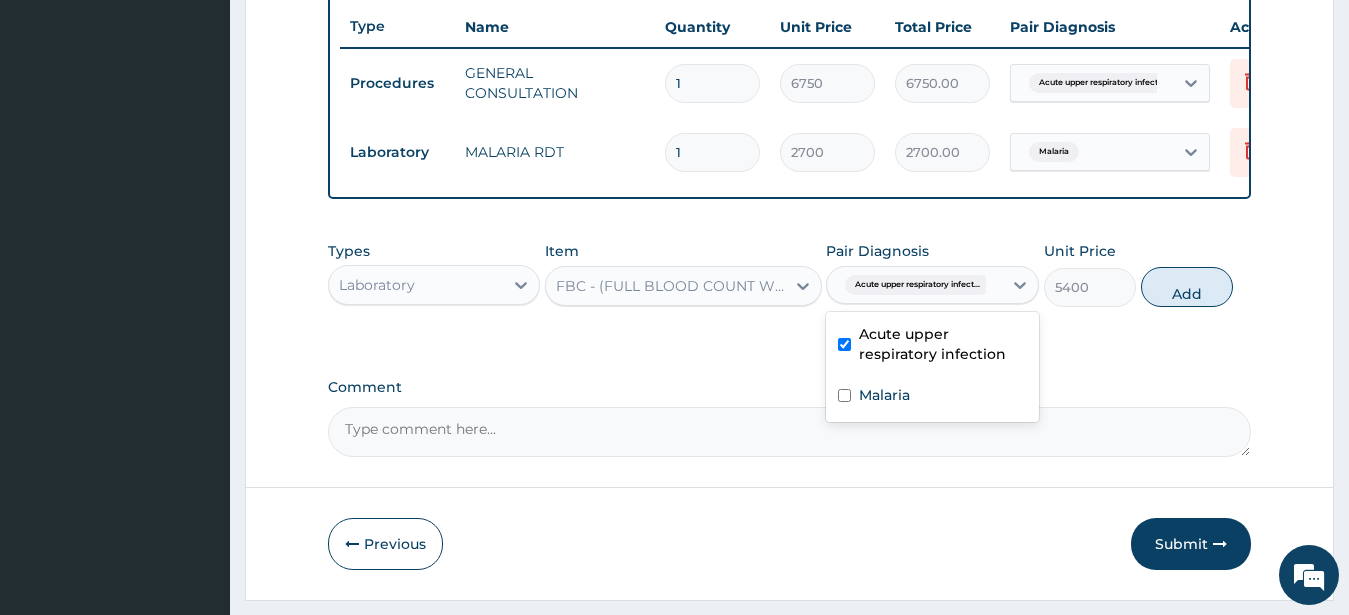 type on "0" 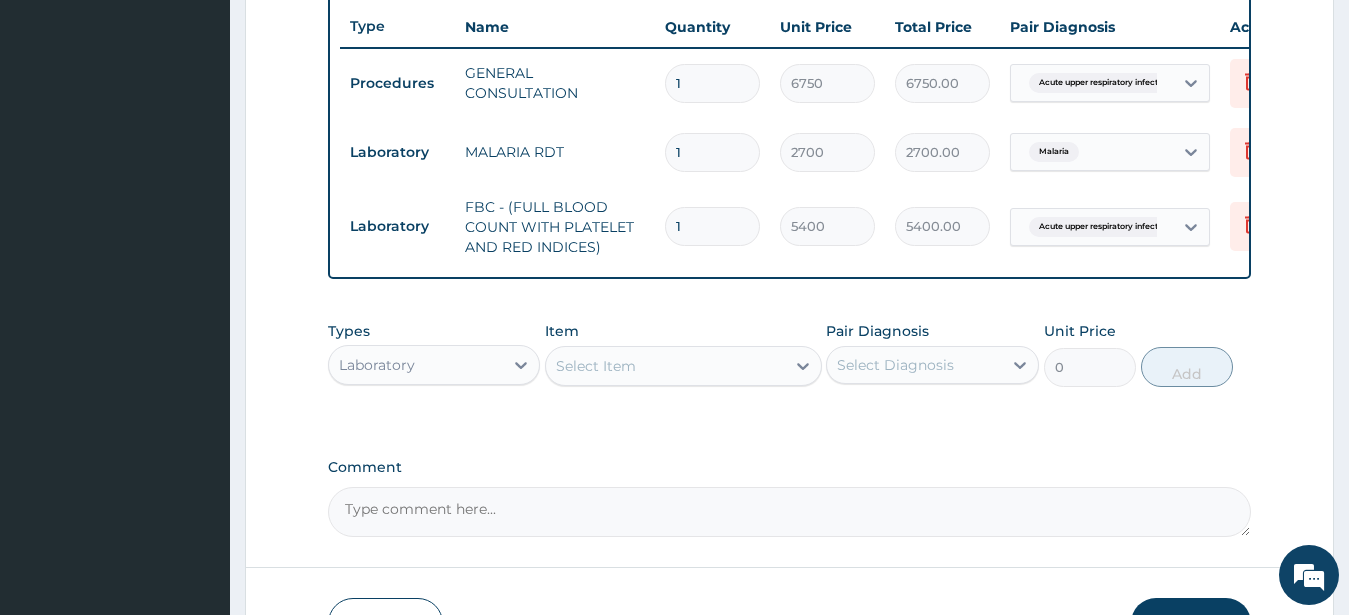drag, startPoint x: 395, startPoint y: 385, endPoint x: 452, endPoint y: 290, distance: 110.788086 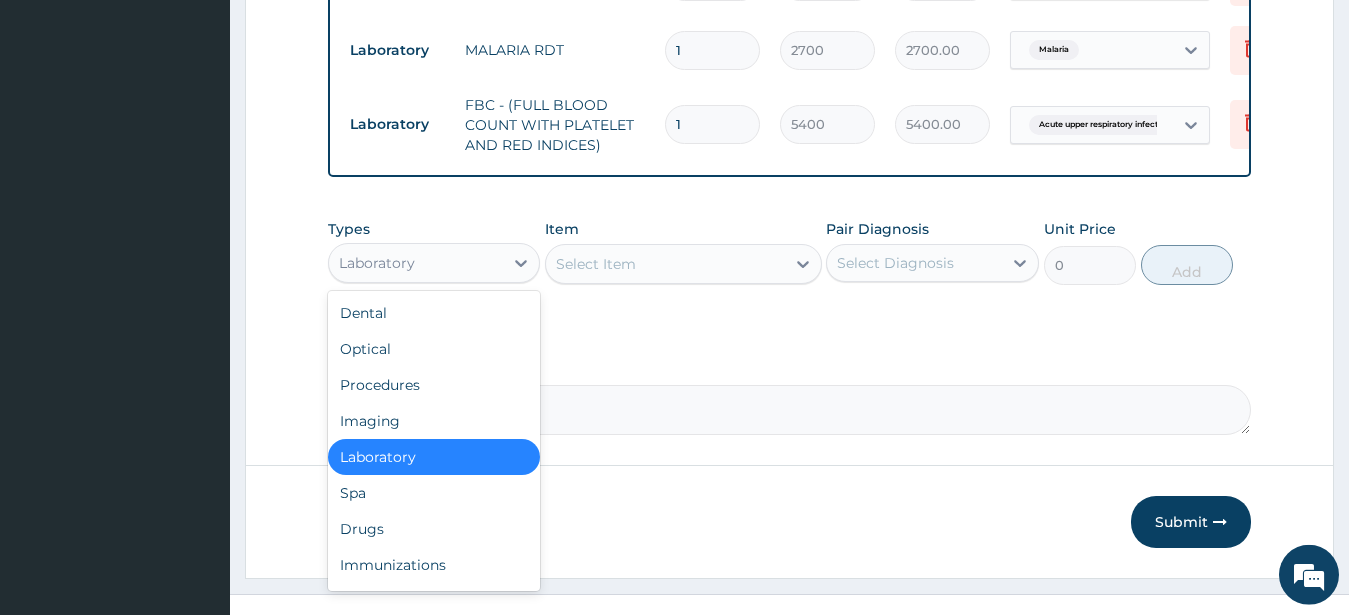 scroll, scrollTop: 898, scrollLeft: 0, axis: vertical 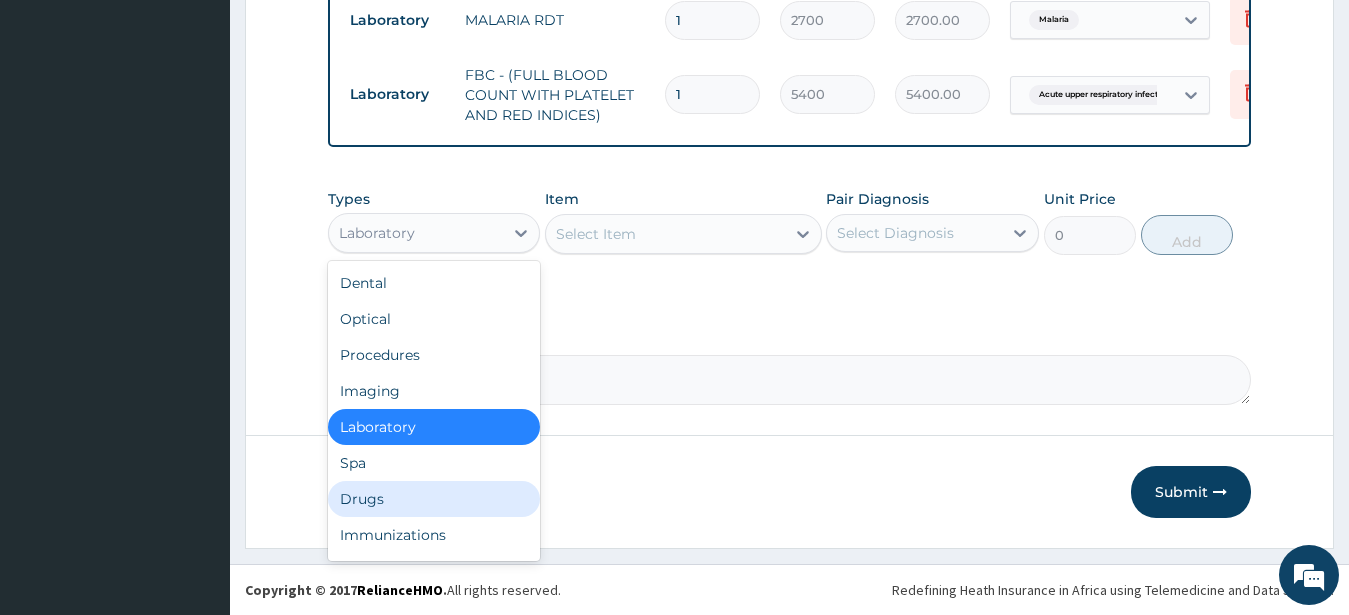 click on "Drugs" at bounding box center (434, 499) 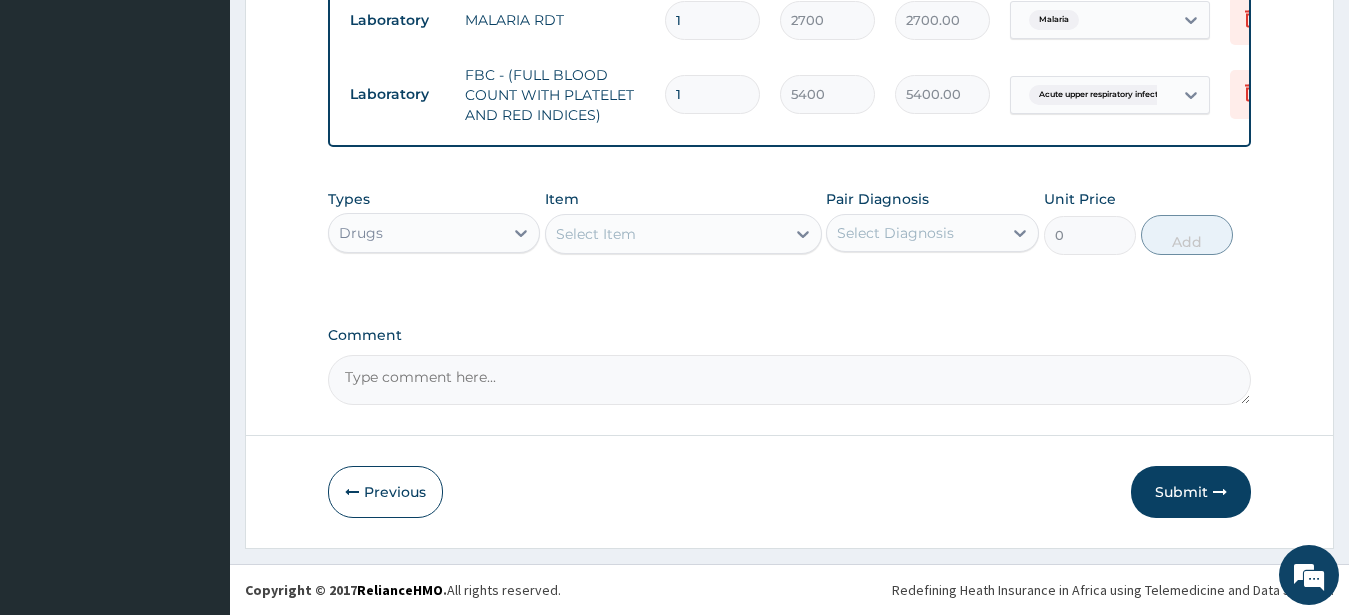 click on "Select Item" at bounding box center (596, 234) 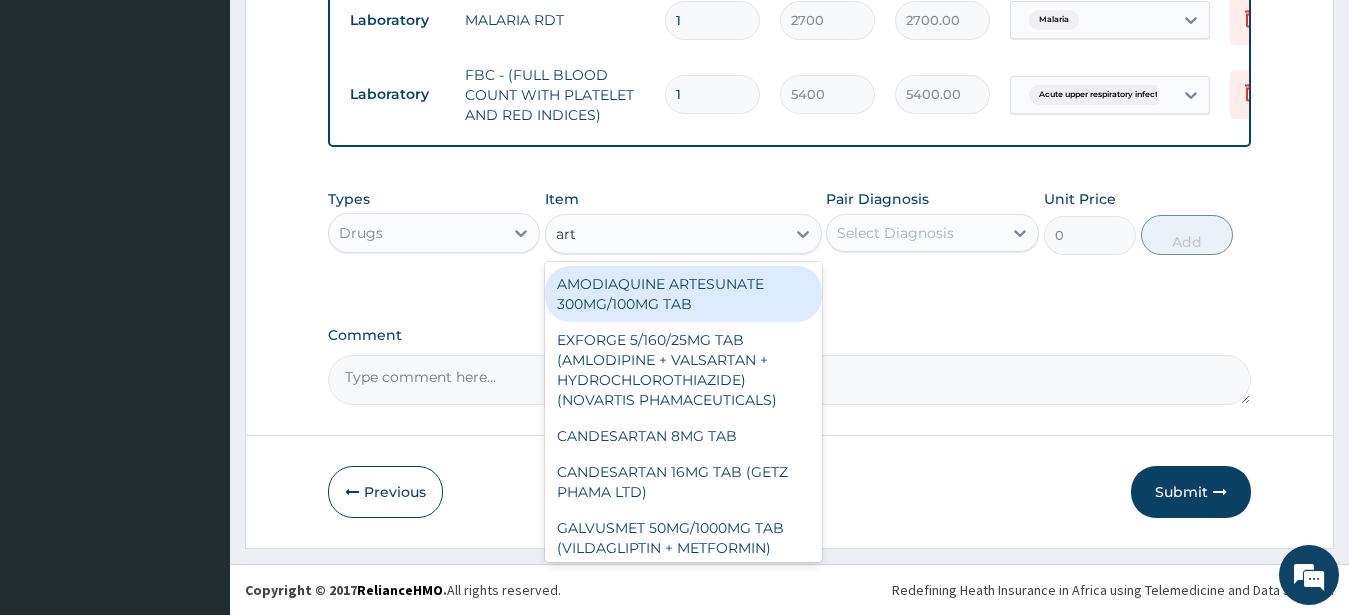 type on "arte" 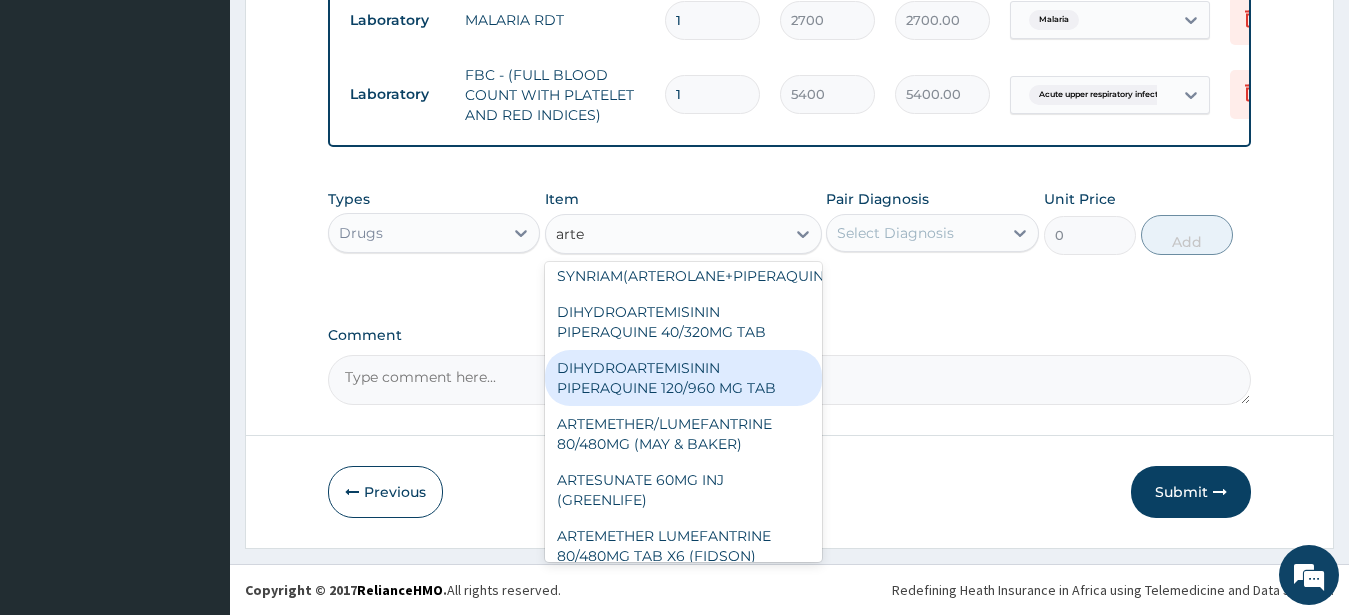 scroll, scrollTop: 413, scrollLeft: 0, axis: vertical 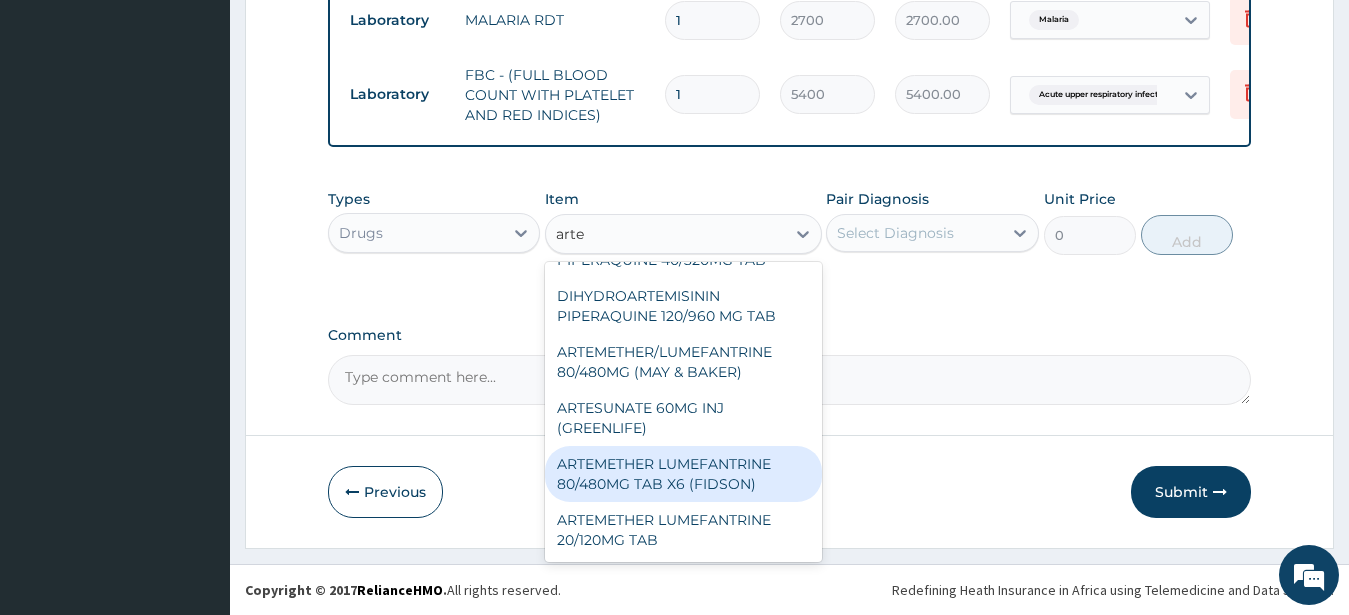 click on "ARTEMETHER LUMEFANTRINE 80/480MG TAB X6 (FIDSON)" at bounding box center (683, 474) 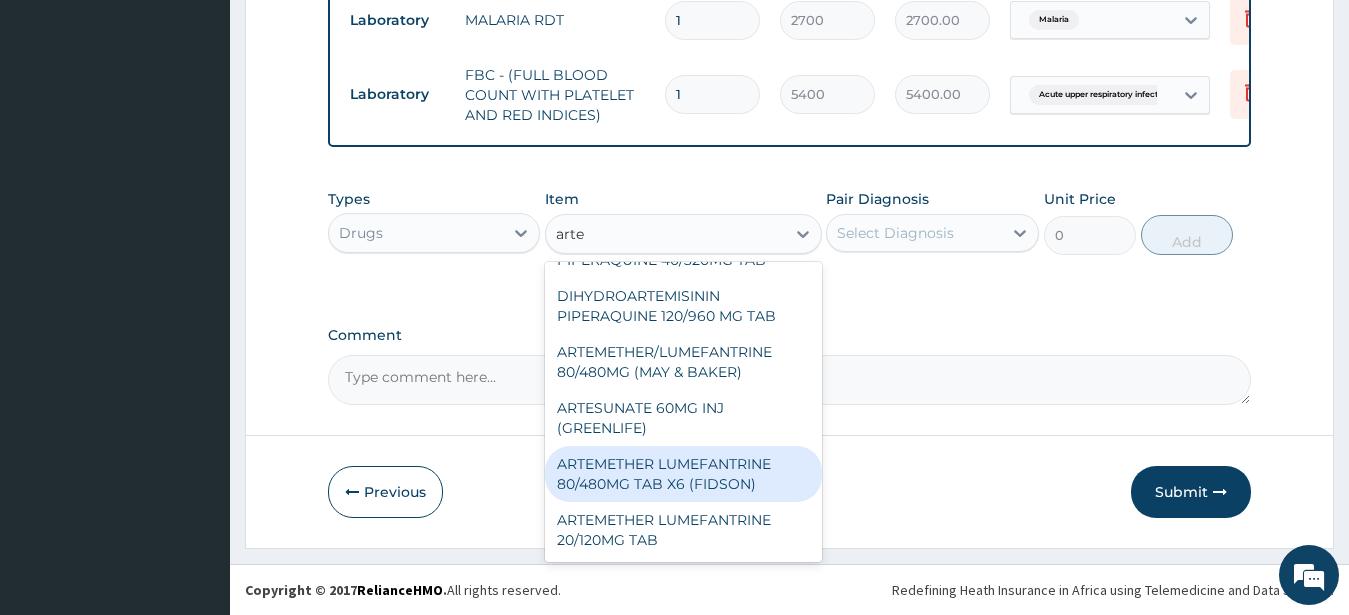 type 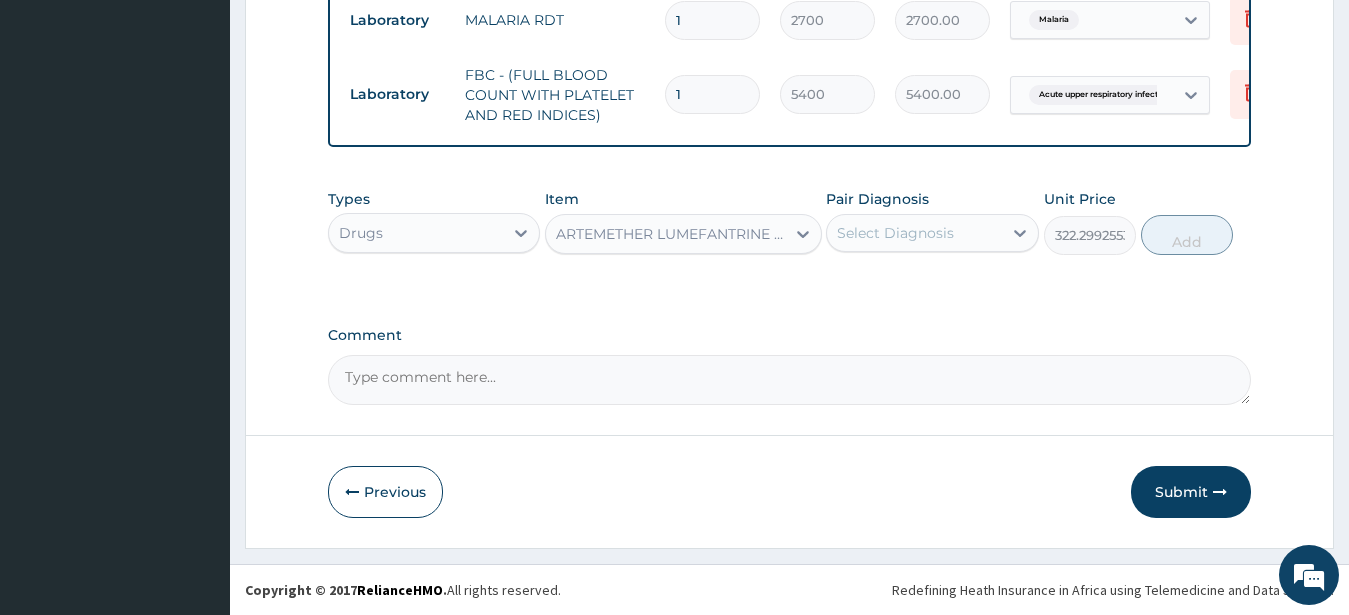 click on "Select Diagnosis" at bounding box center [895, 233] 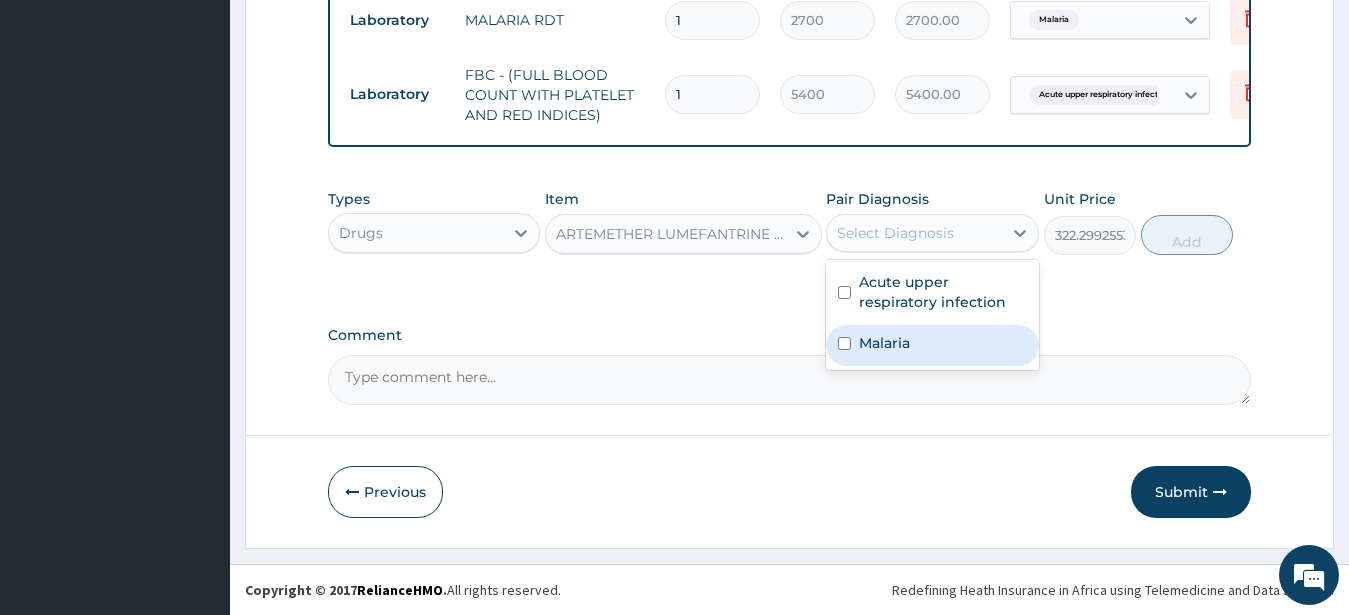 click on "Malaria" at bounding box center (884, 343) 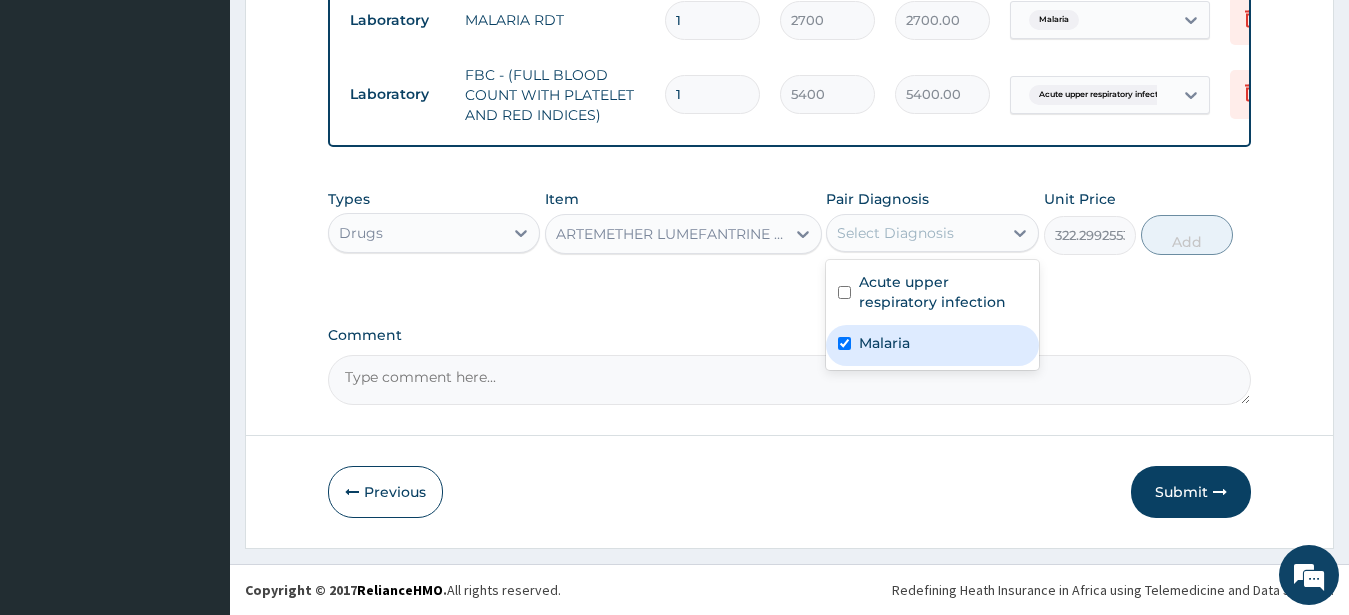checkbox on "true" 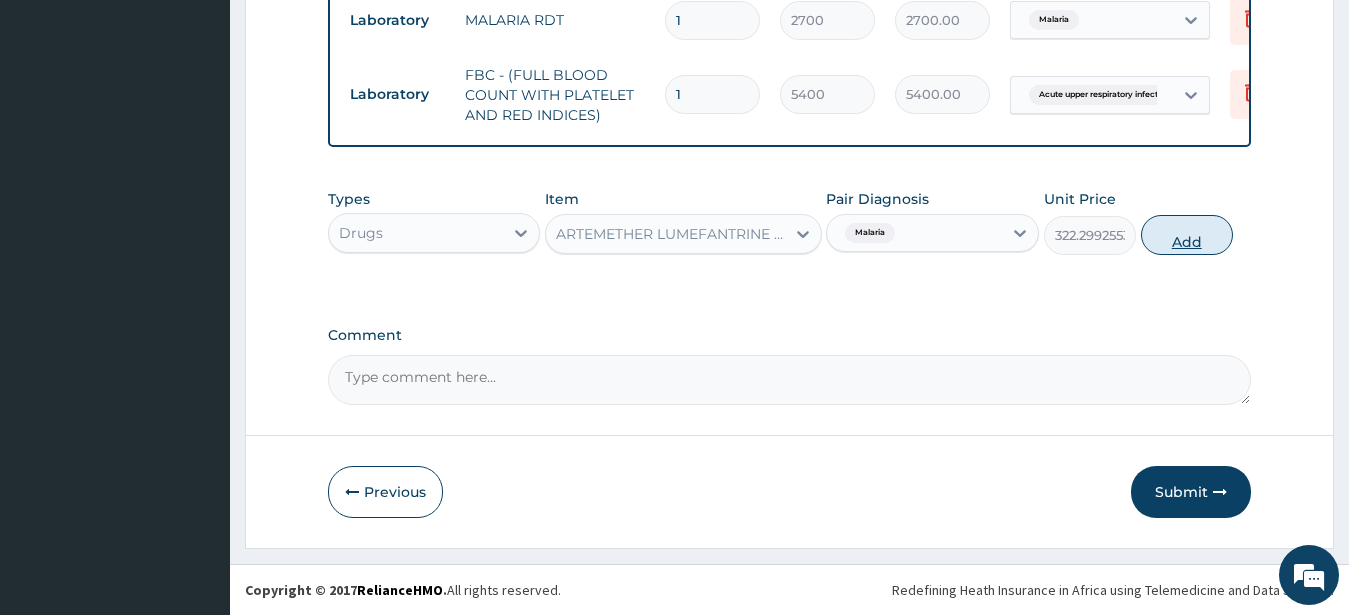 click on "Add" at bounding box center (1187, 235) 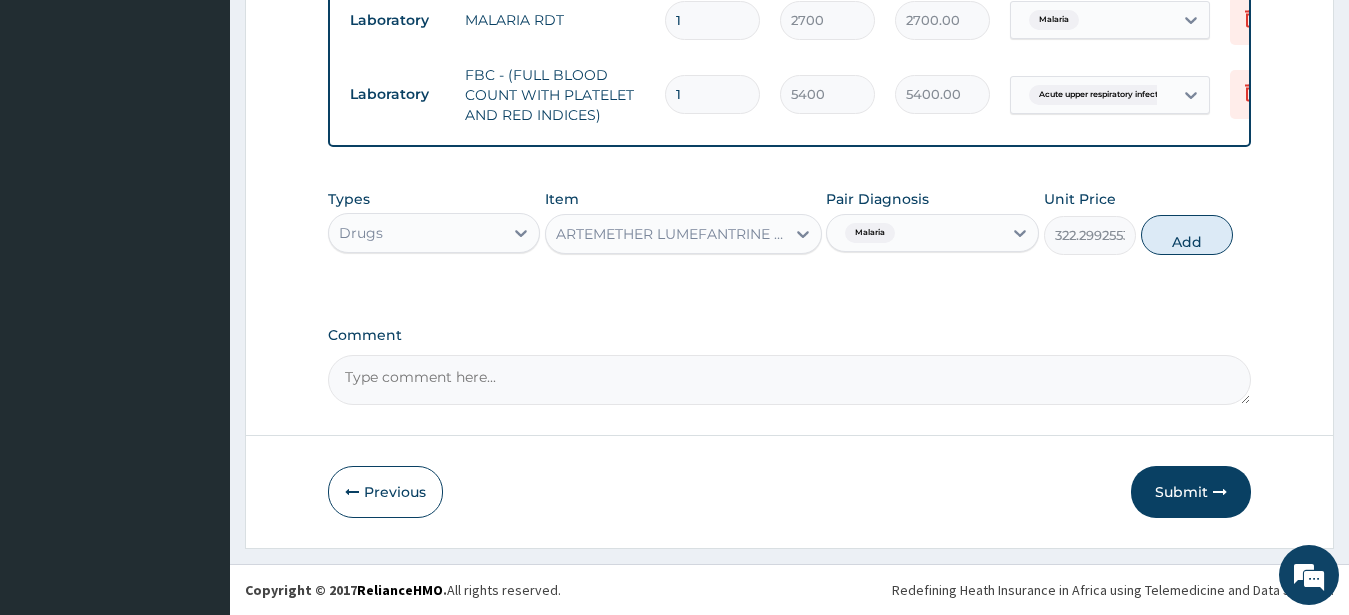 type on "0" 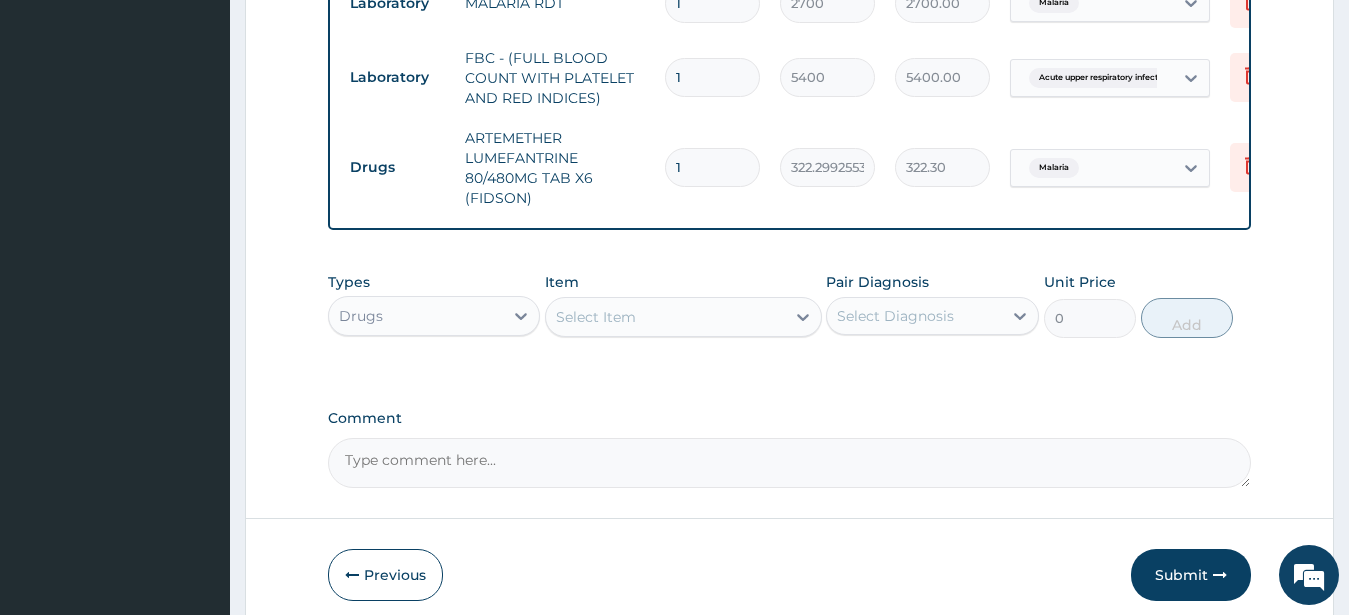 click on "Select Item" at bounding box center (596, 317) 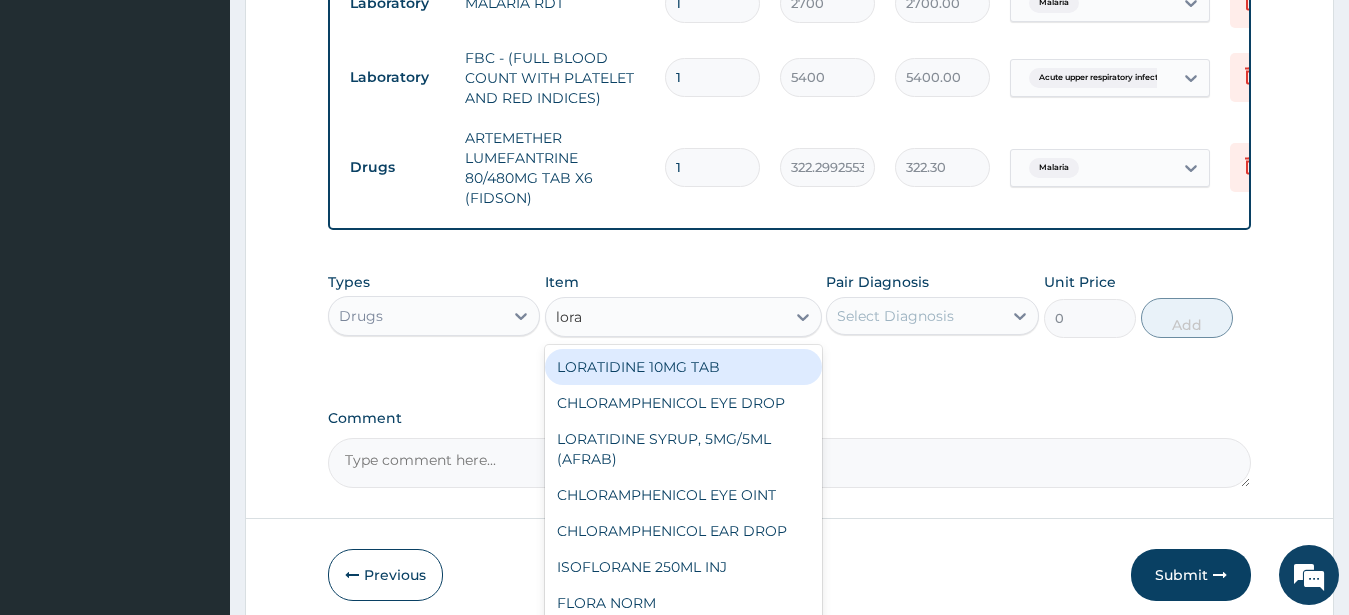 type on "lorat" 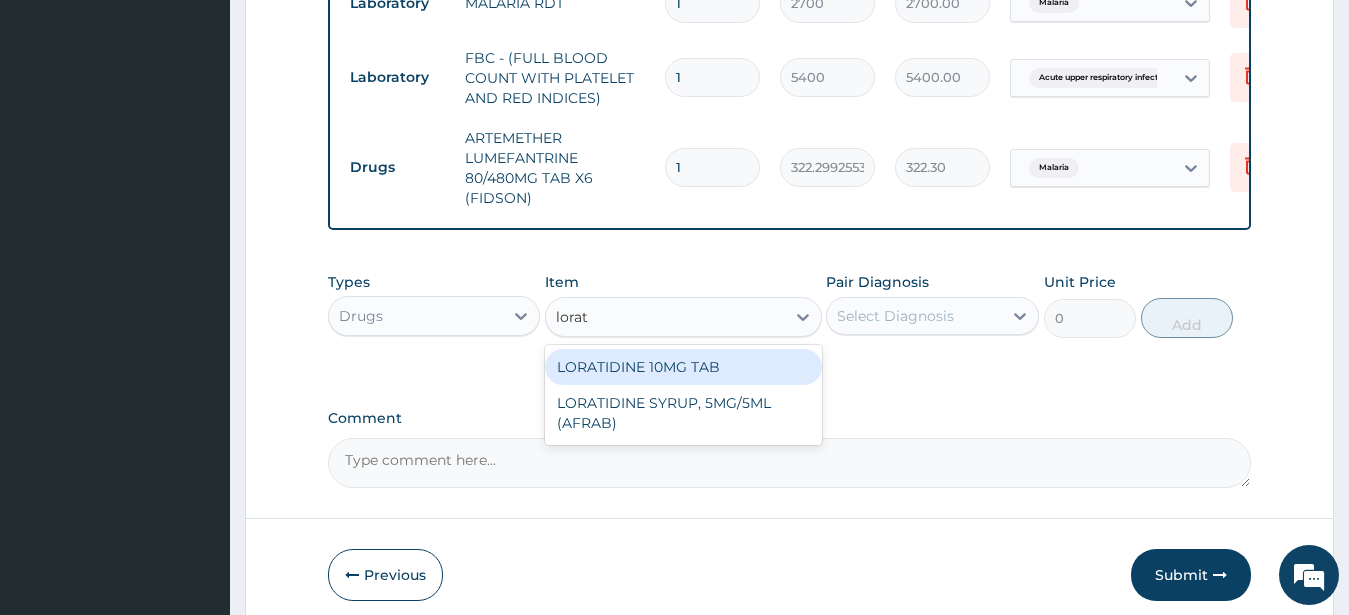 drag, startPoint x: 711, startPoint y: 373, endPoint x: 751, endPoint y: 378, distance: 40.311287 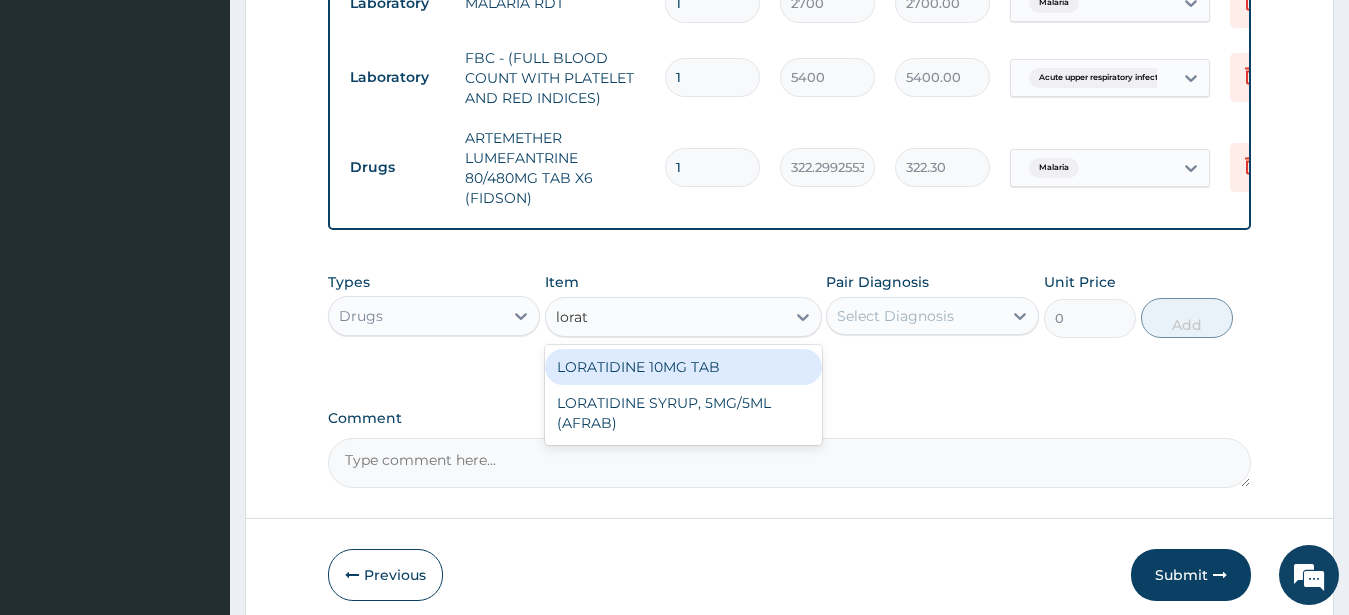 click on "LORATIDINE 10MG TAB" at bounding box center [683, 367] 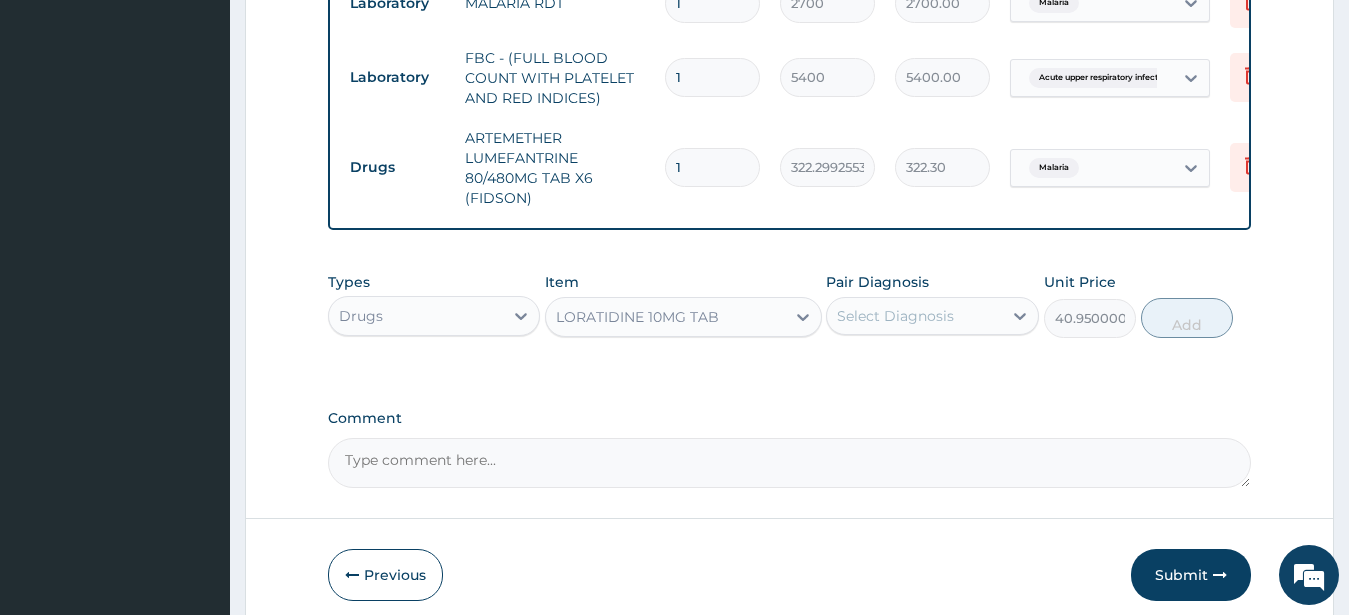 click on "Select Diagnosis" at bounding box center [895, 316] 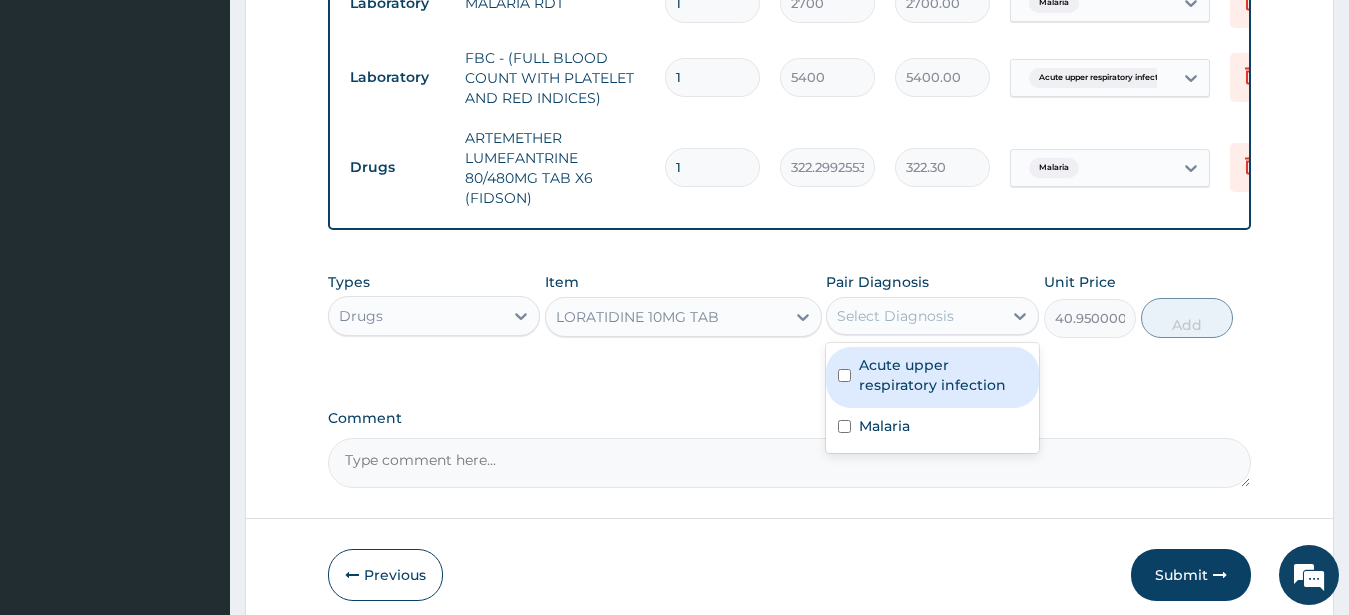click on "Acute upper respiratory infection" at bounding box center [943, 375] 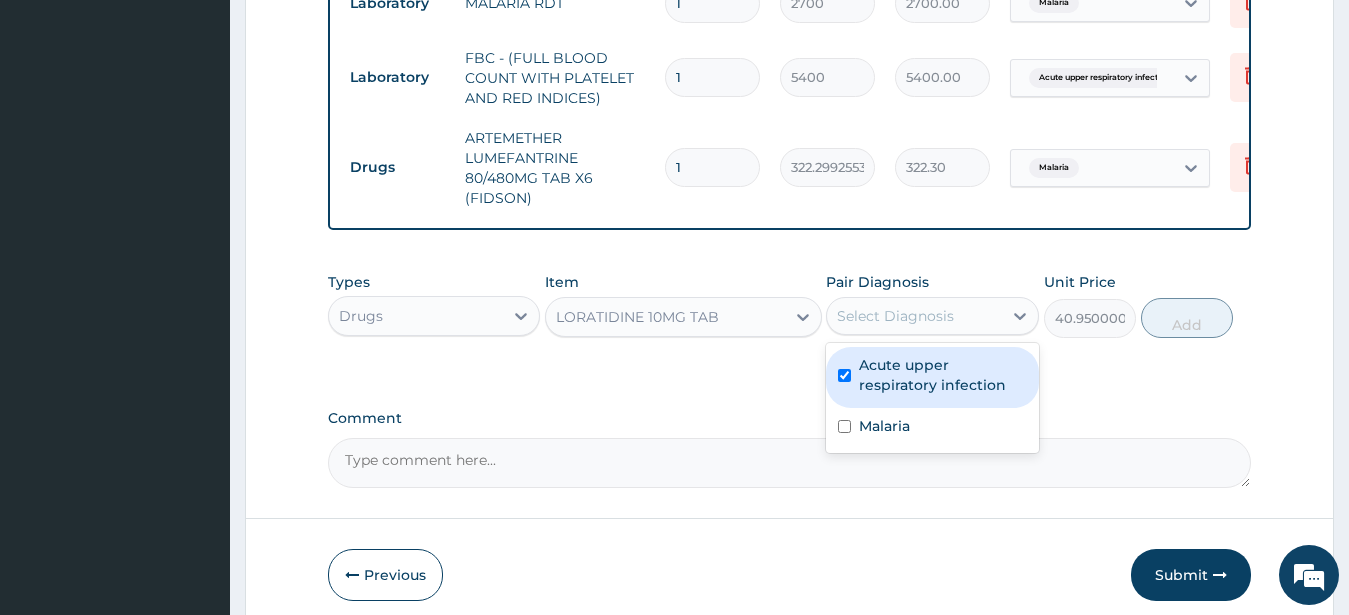 checkbox on "true" 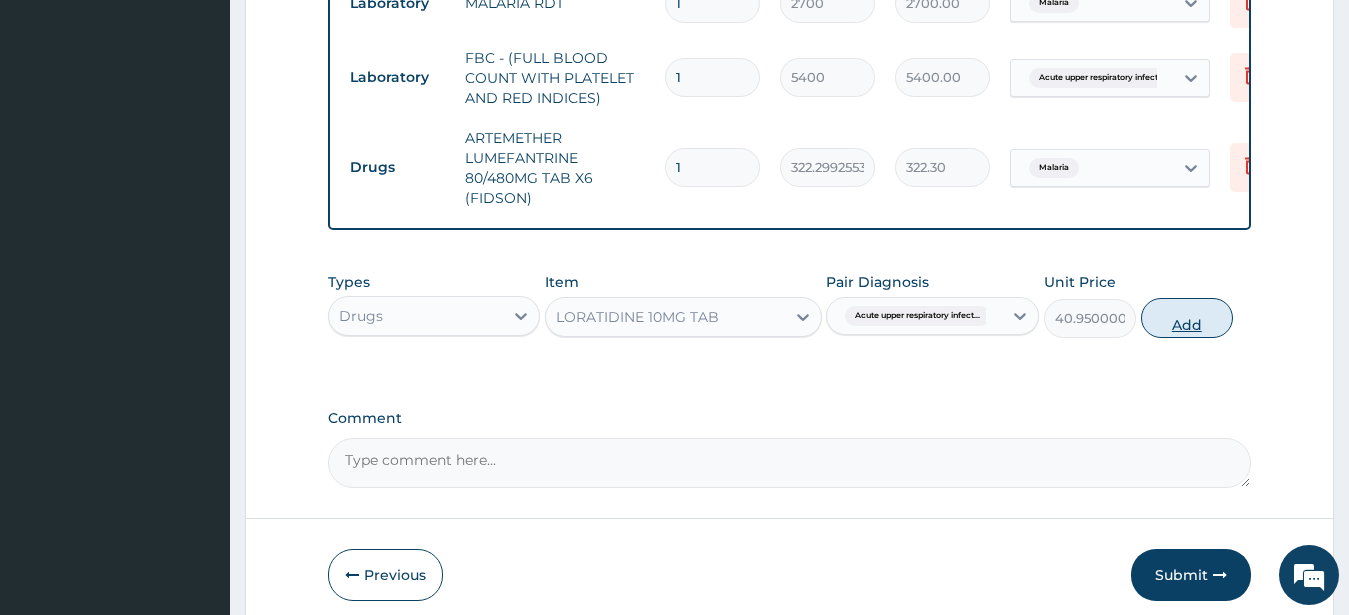 click on "Add" at bounding box center (1187, 318) 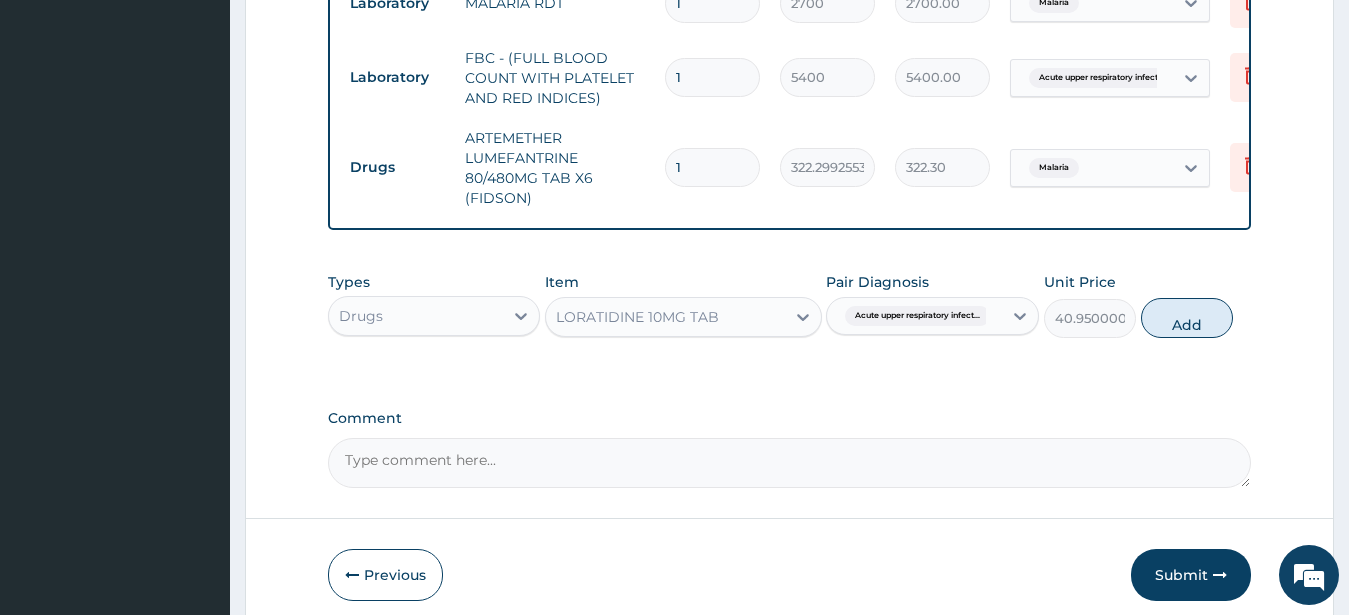 type on "0" 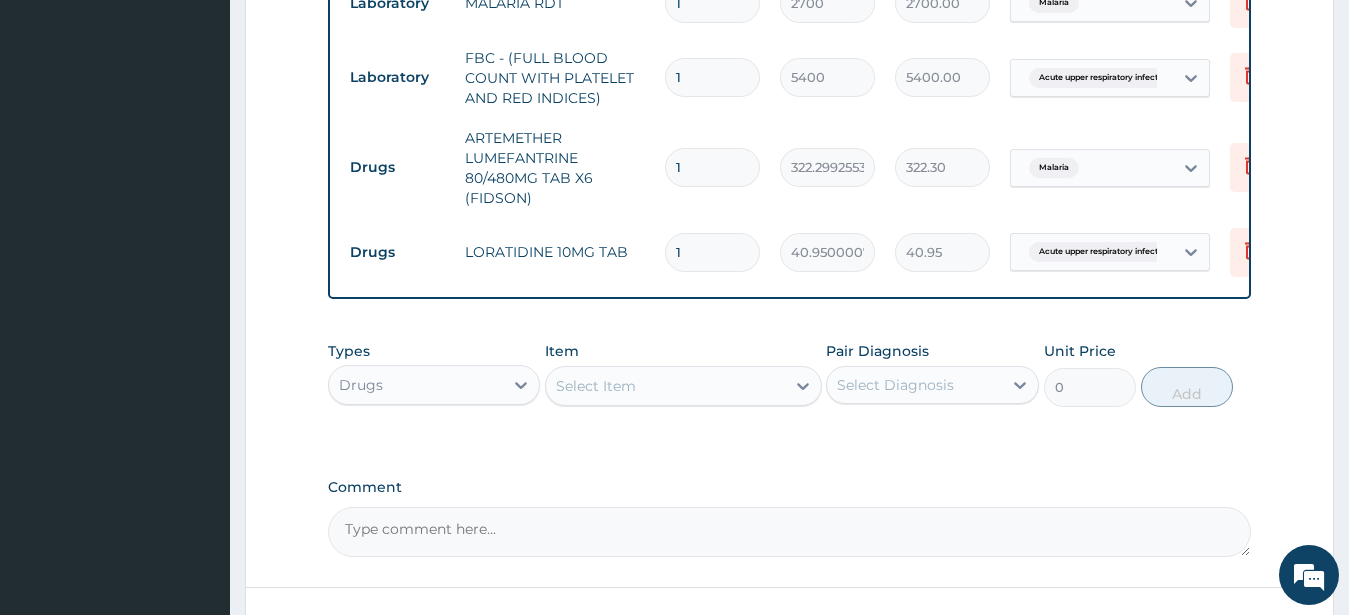 click on "Select Item" at bounding box center [596, 386] 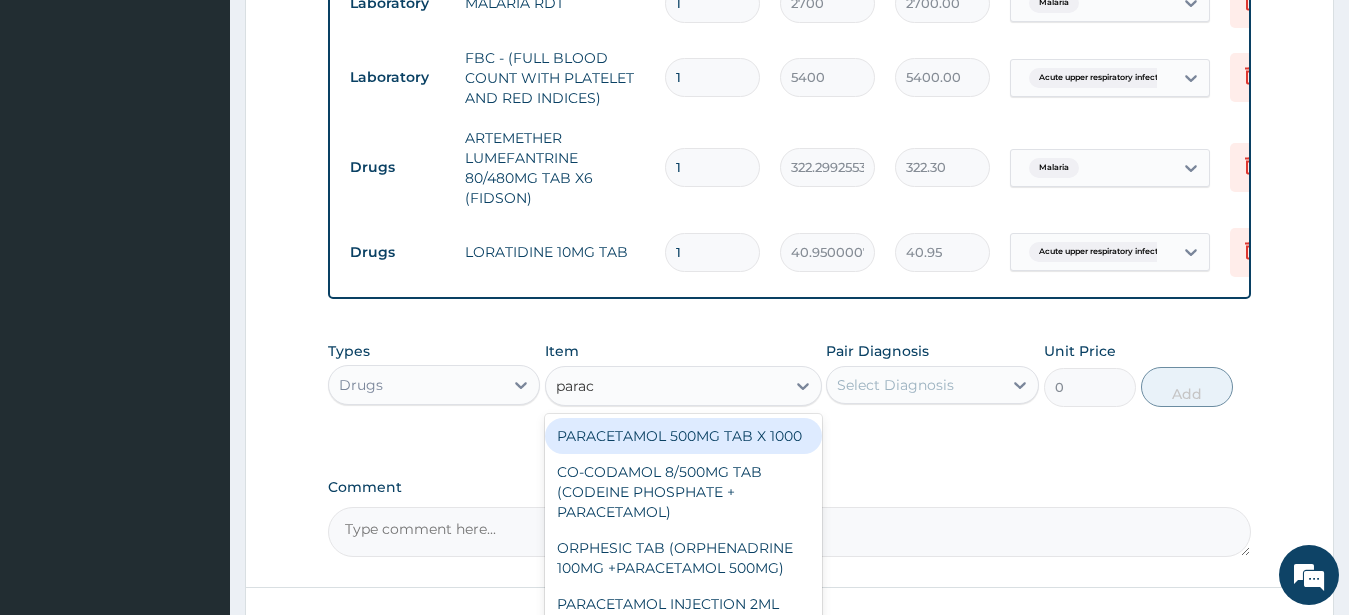 type on "parace" 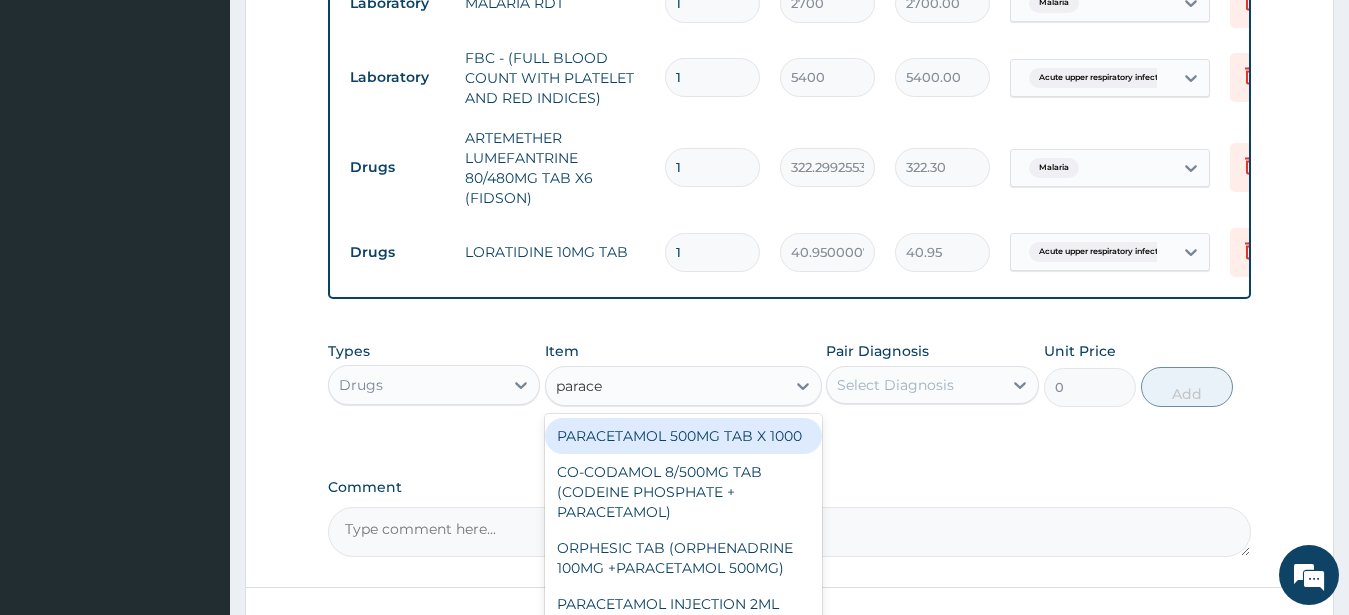 drag, startPoint x: 688, startPoint y: 459, endPoint x: 738, endPoint y: 454, distance: 50.24938 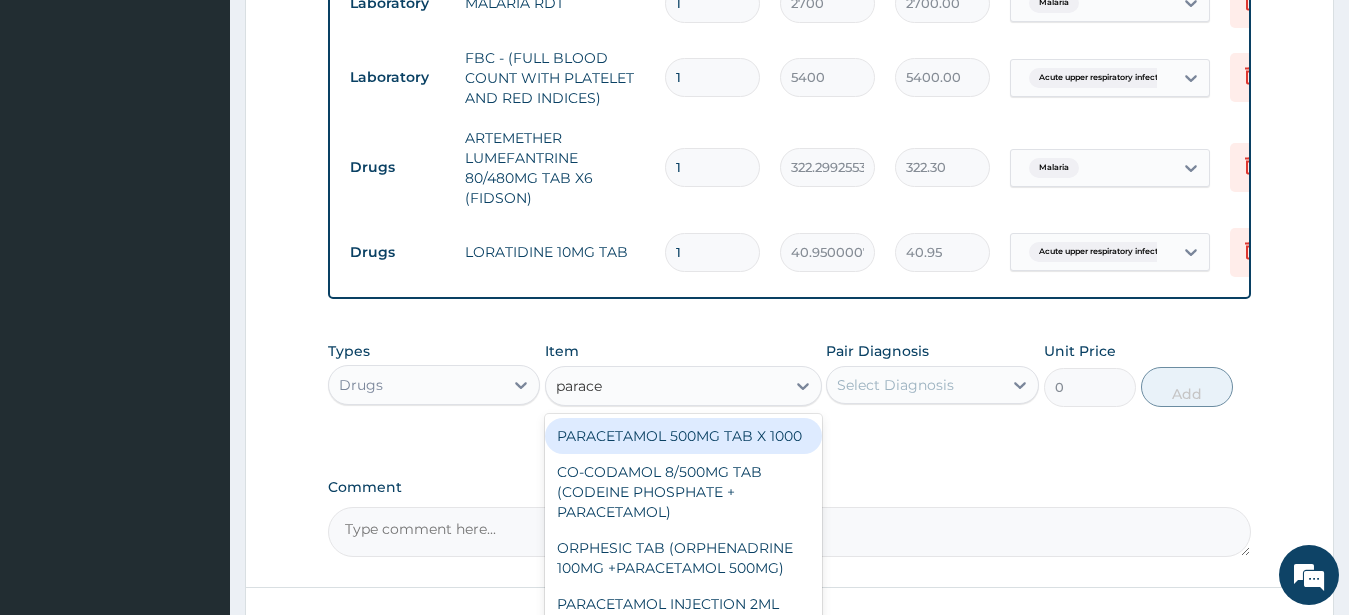 click on "PARACETAMOL 500MG TAB X 1000" at bounding box center [683, 436] 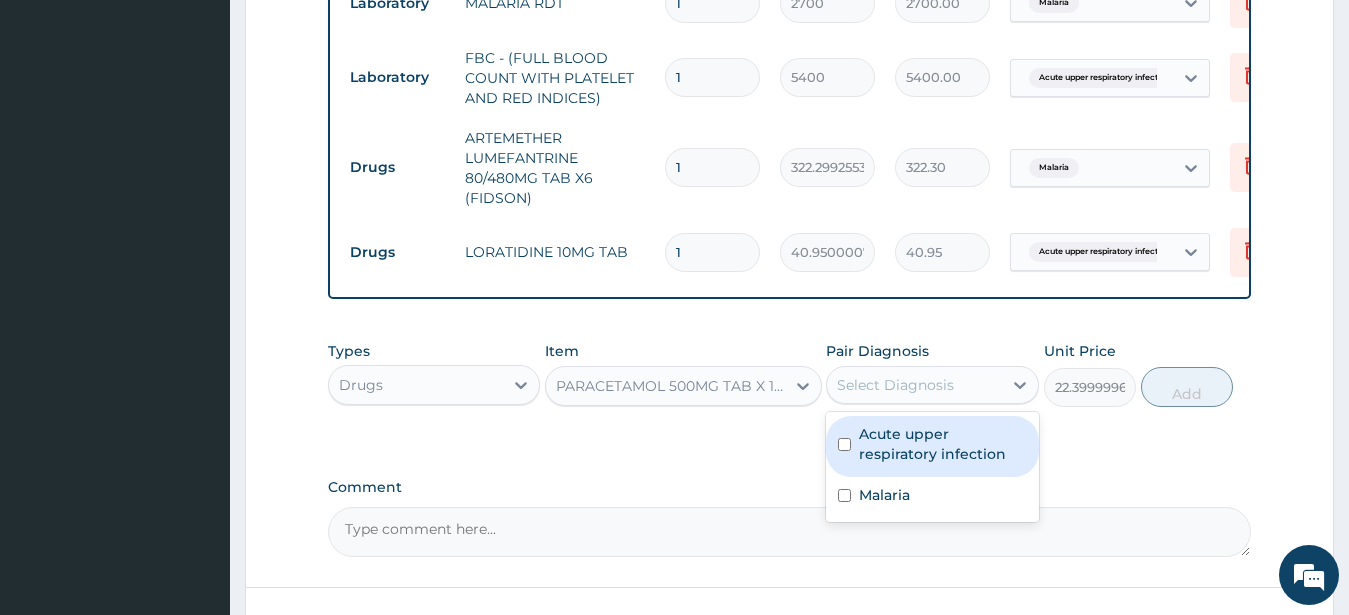 click on "Select Diagnosis" at bounding box center [895, 385] 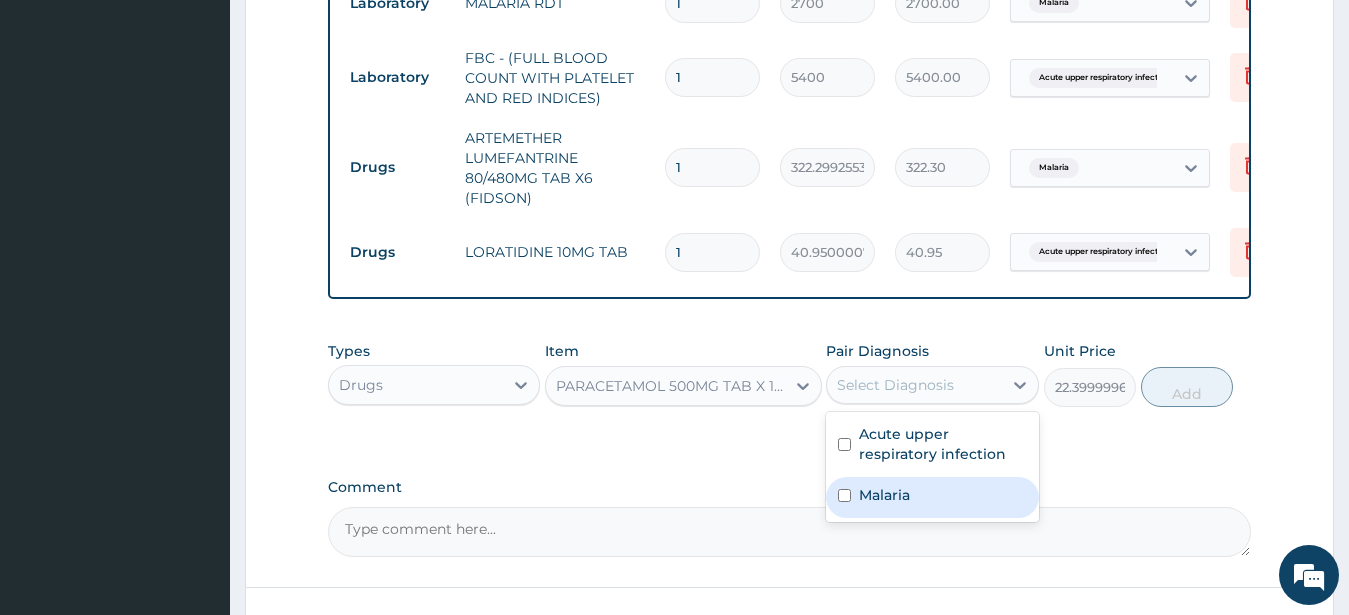 click on "Malaria" at bounding box center (932, 497) 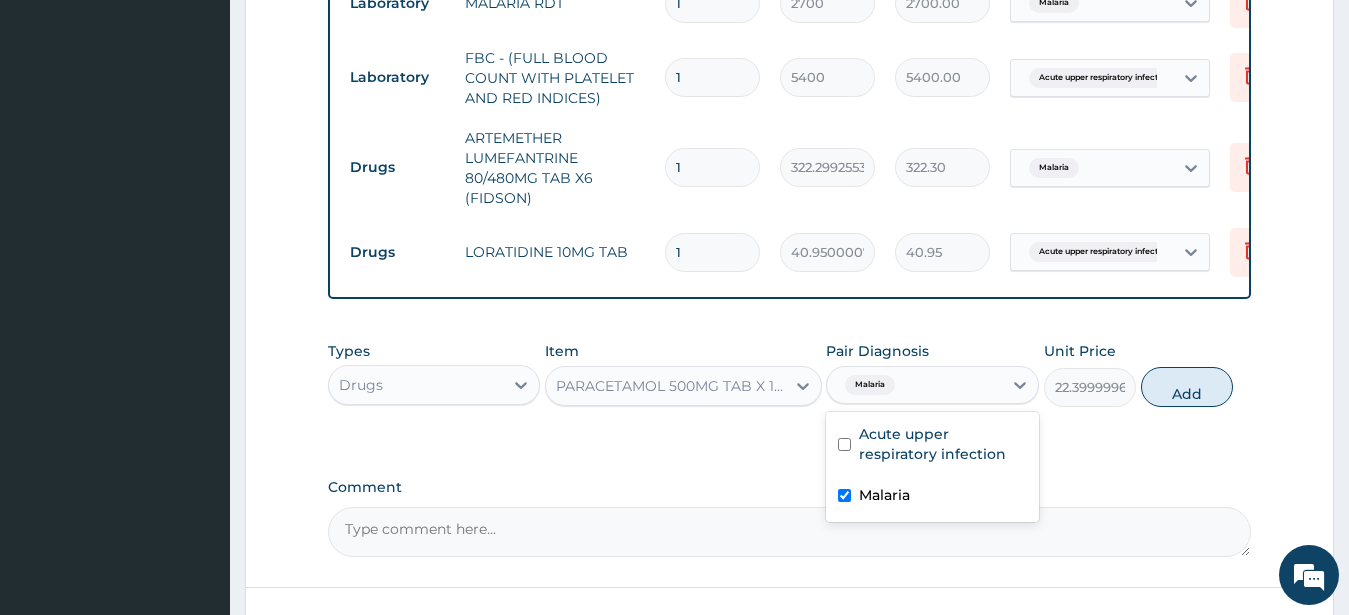 checkbox on "true" 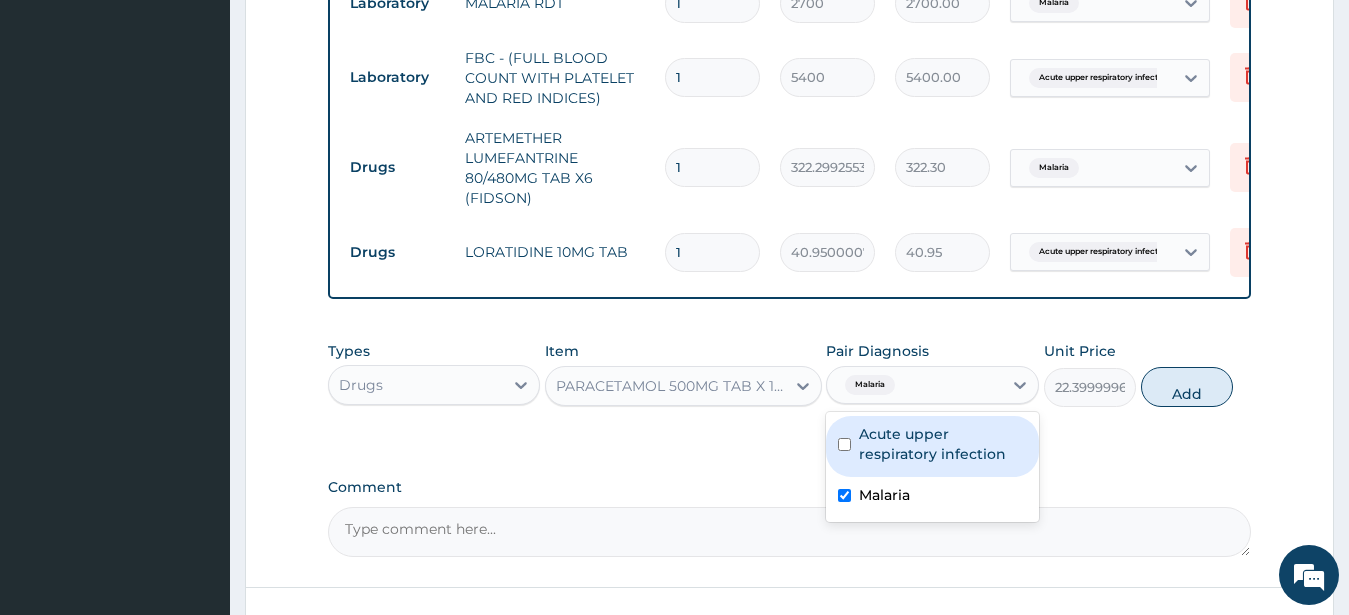 click on "Add" at bounding box center (1187, 387) 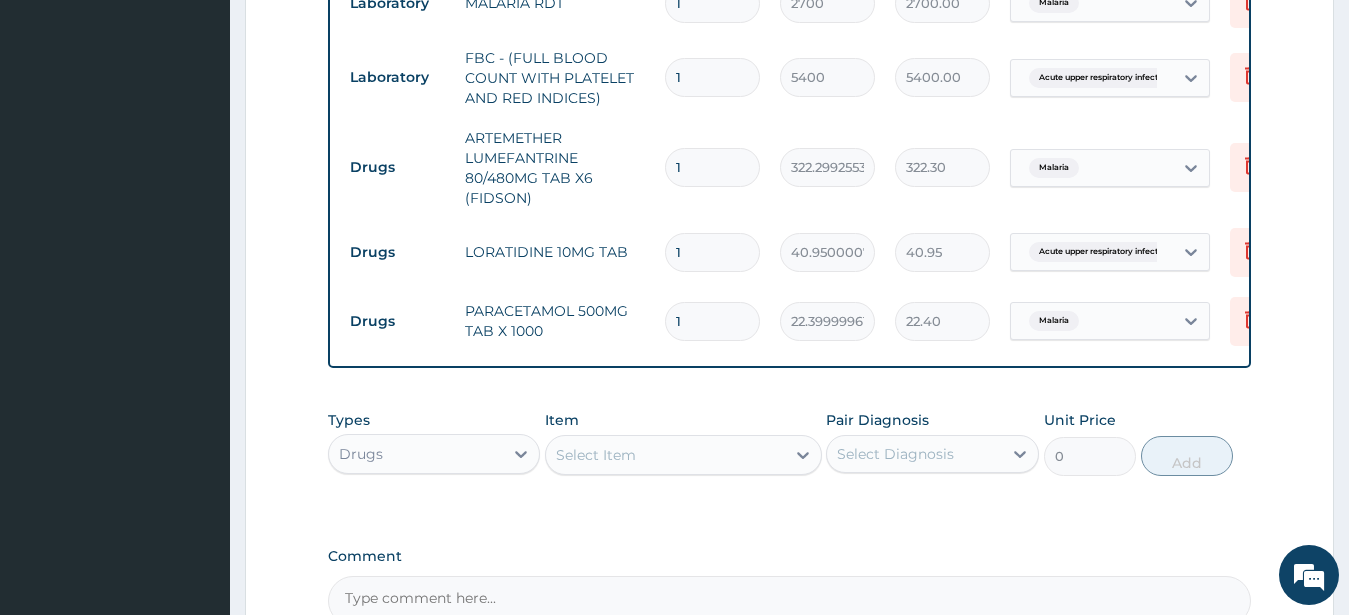 type on "18" 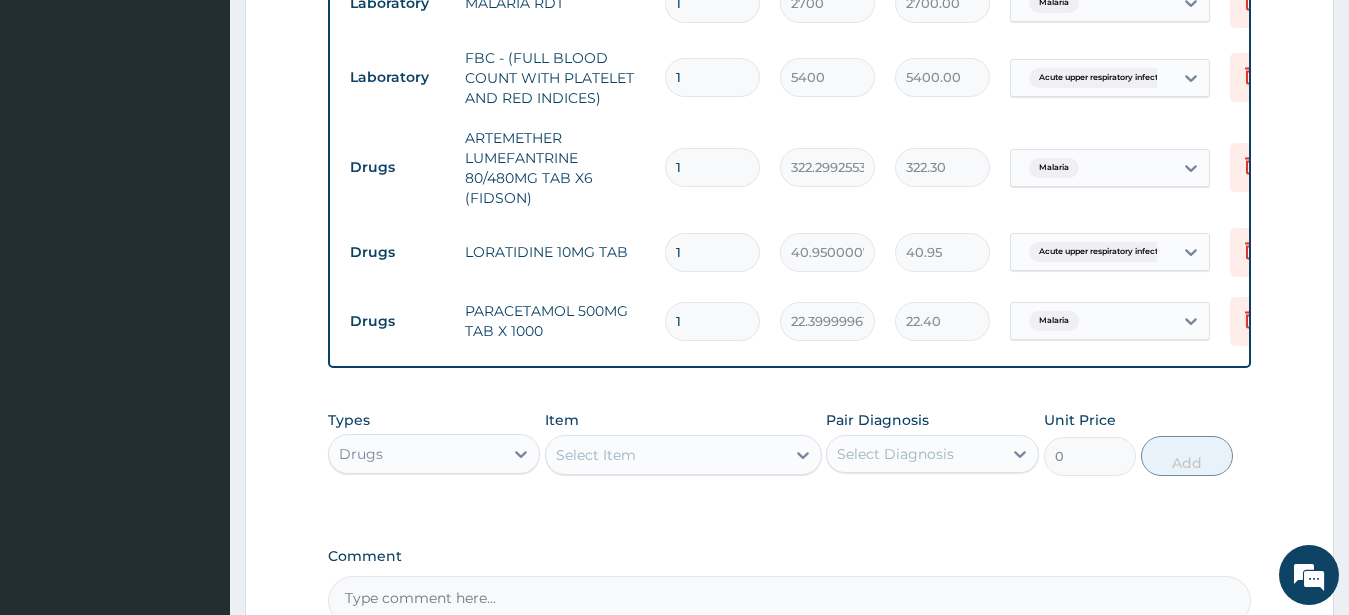 type on "403.20" 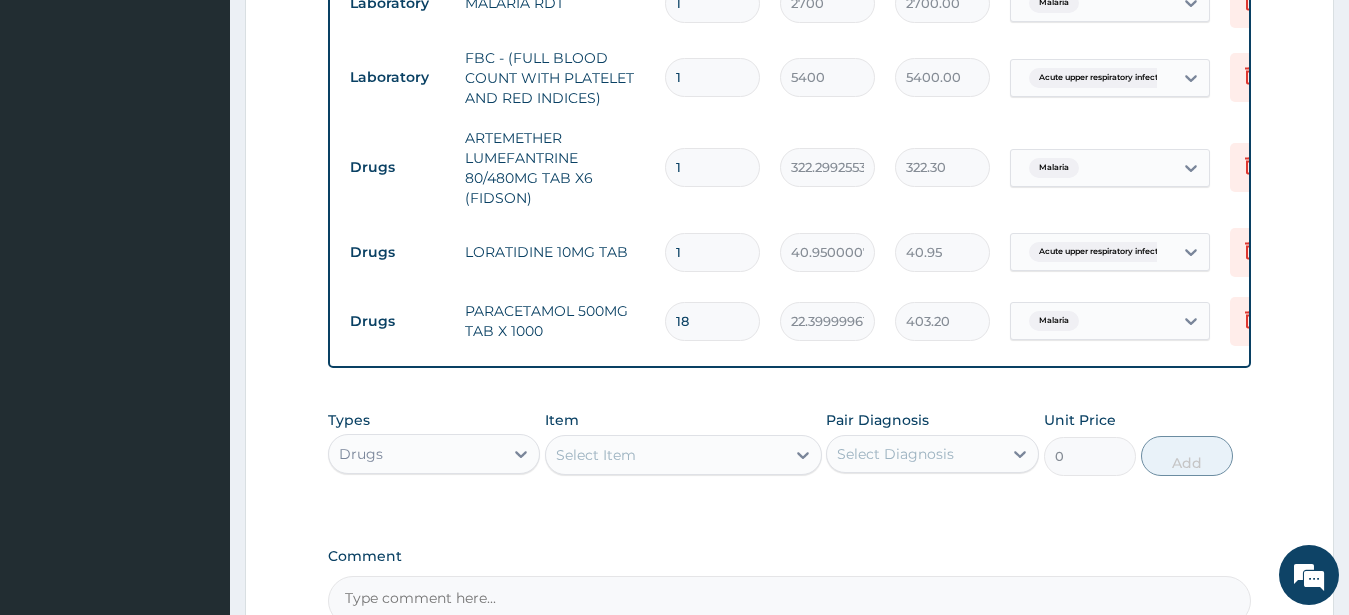 type on "18" 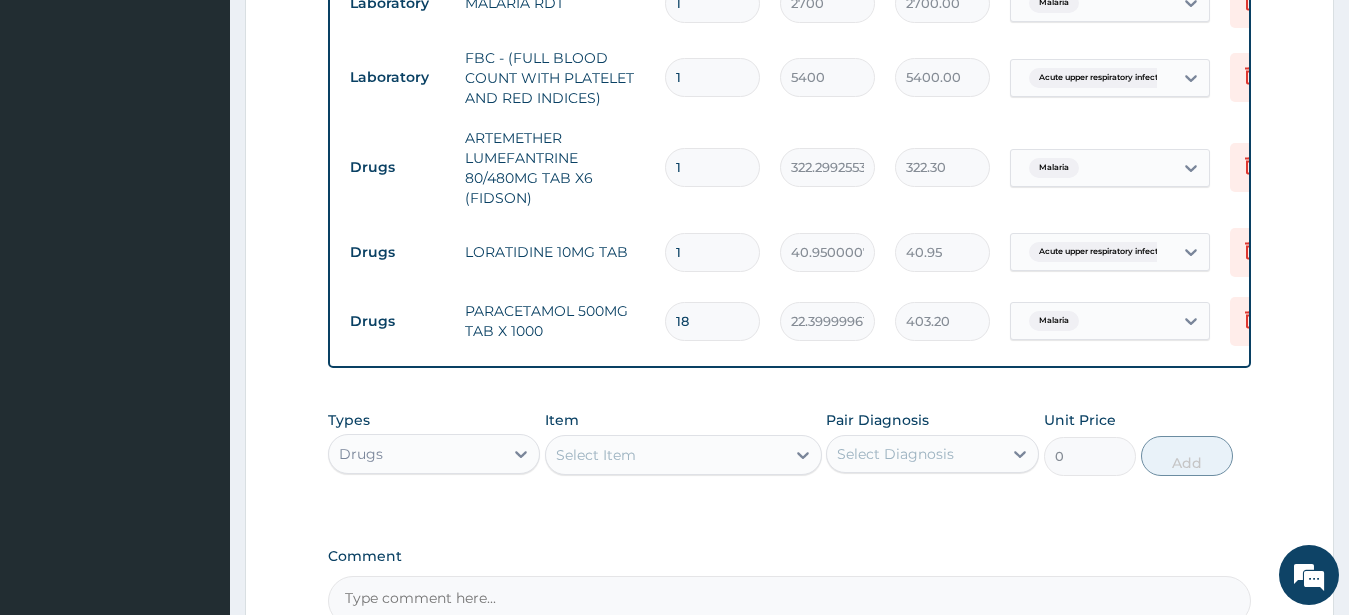 click on "1" at bounding box center [712, 252] 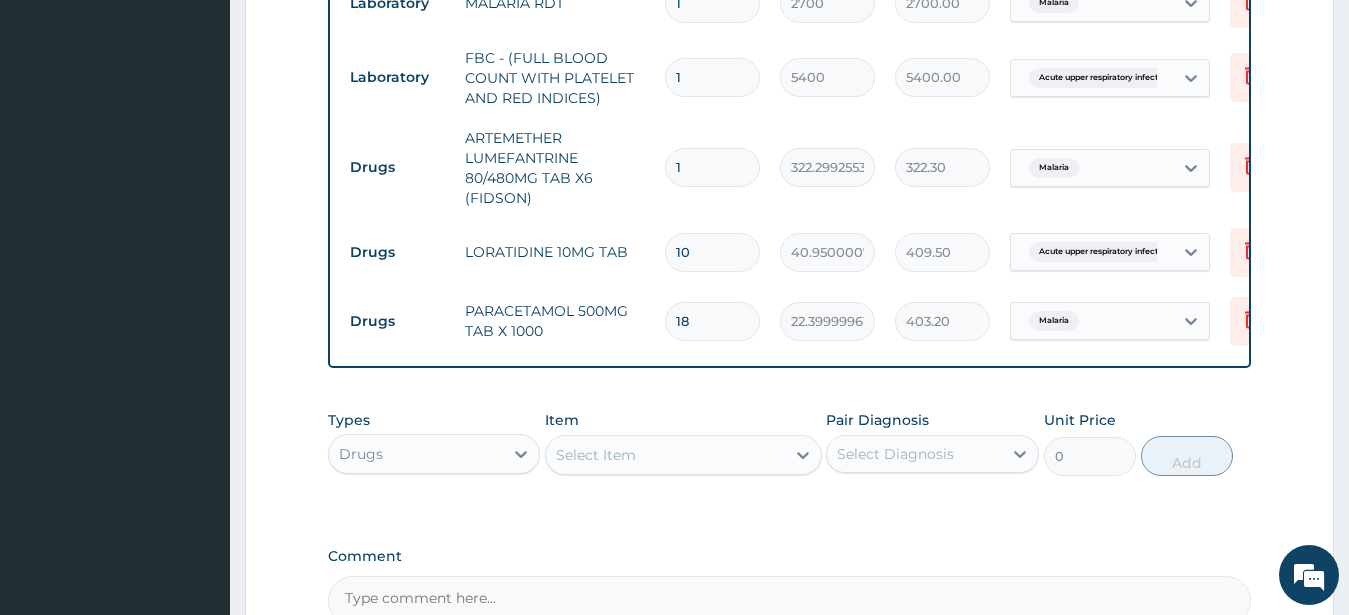 type on "10" 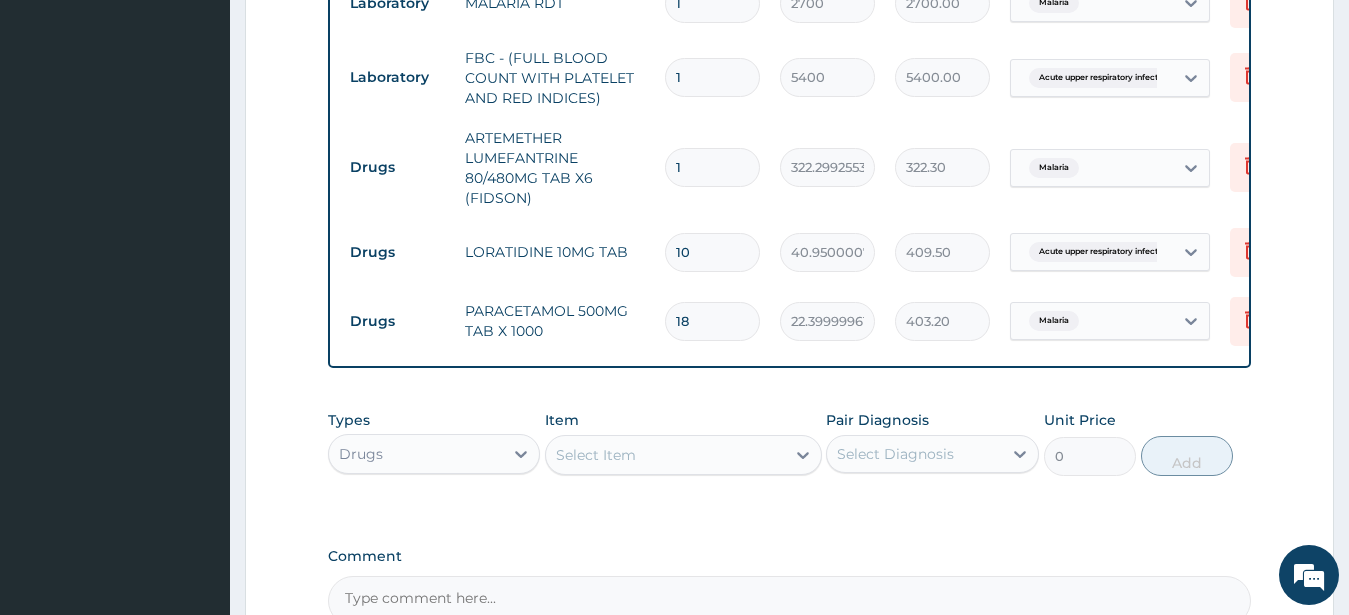 drag, startPoint x: 677, startPoint y: 171, endPoint x: 654, endPoint y: 181, distance: 25.079872 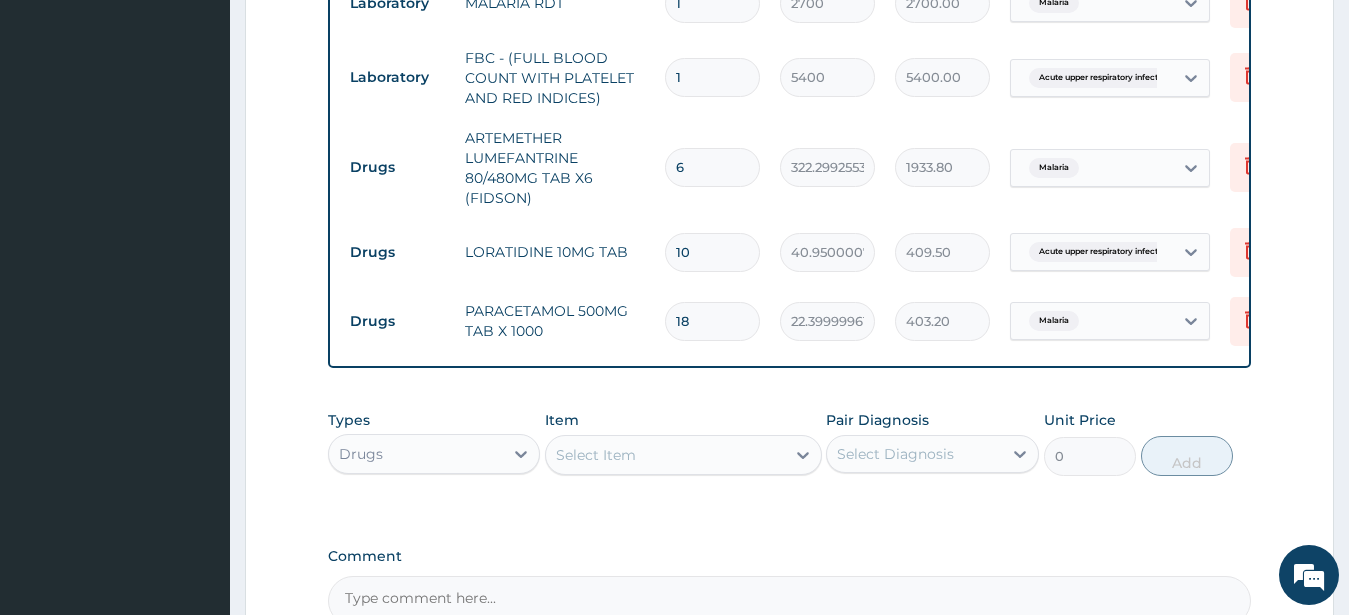 type on "6" 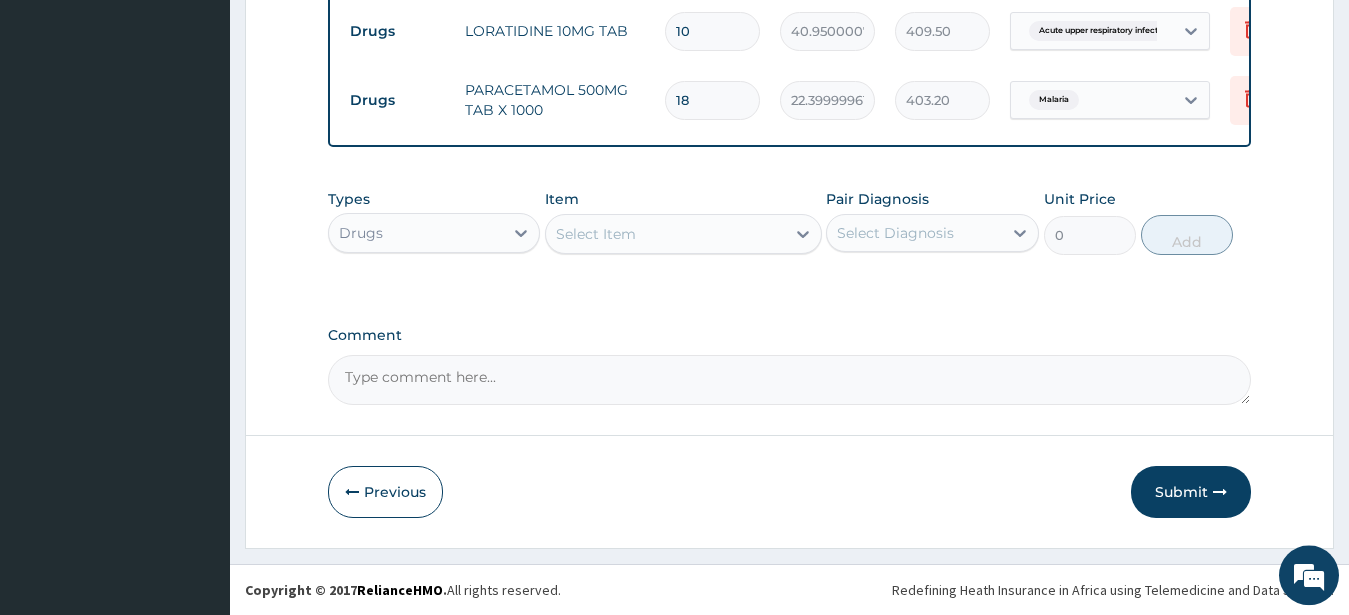 scroll, scrollTop: 1136, scrollLeft: 0, axis: vertical 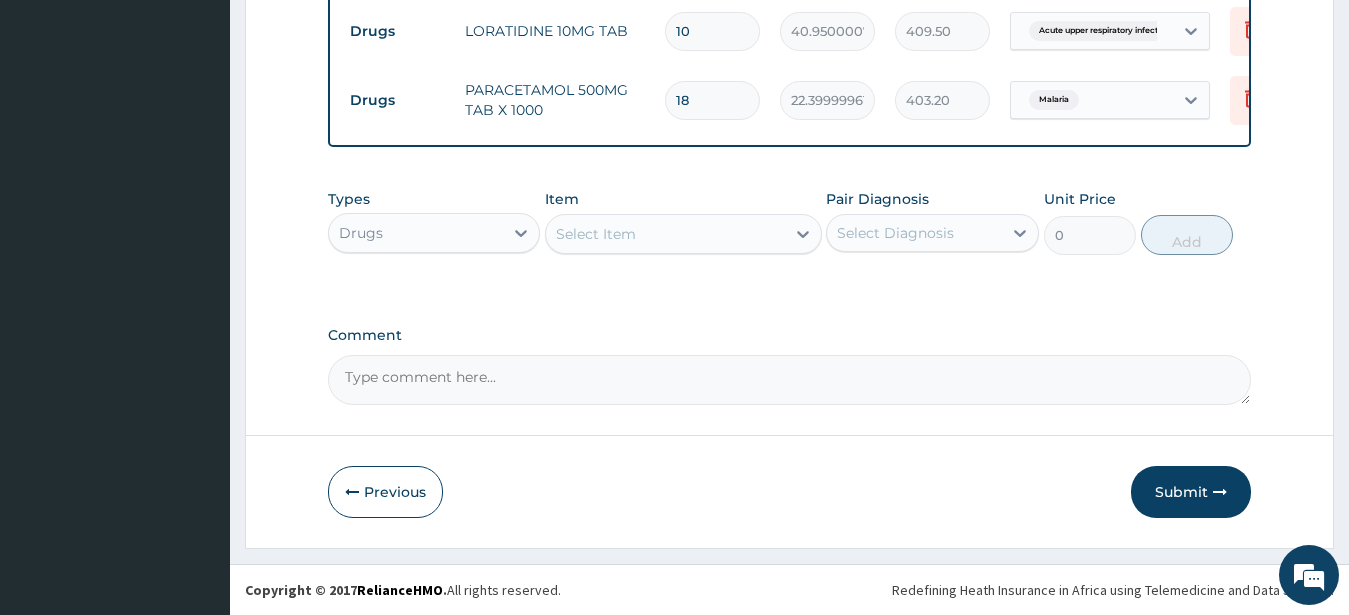 drag, startPoint x: 1185, startPoint y: 483, endPoint x: 1197, endPoint y: 482, distance: 12.0415945 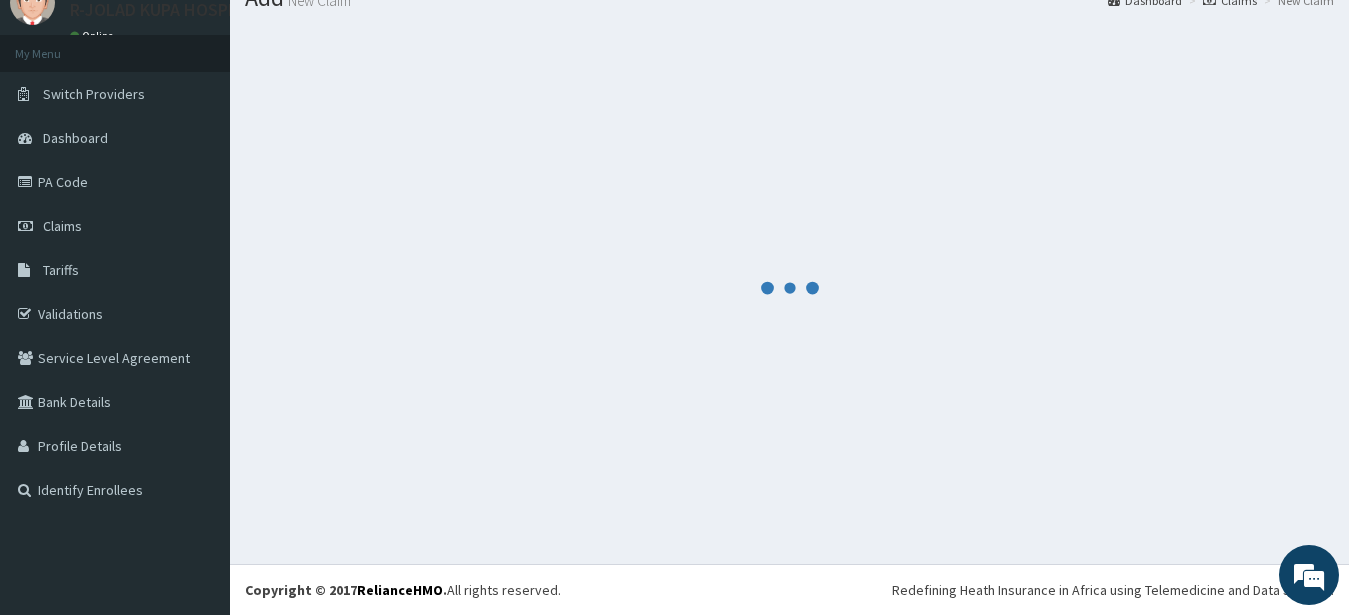 scroll, scrollTop: 80, scrollLeft: 0, axis: vertical 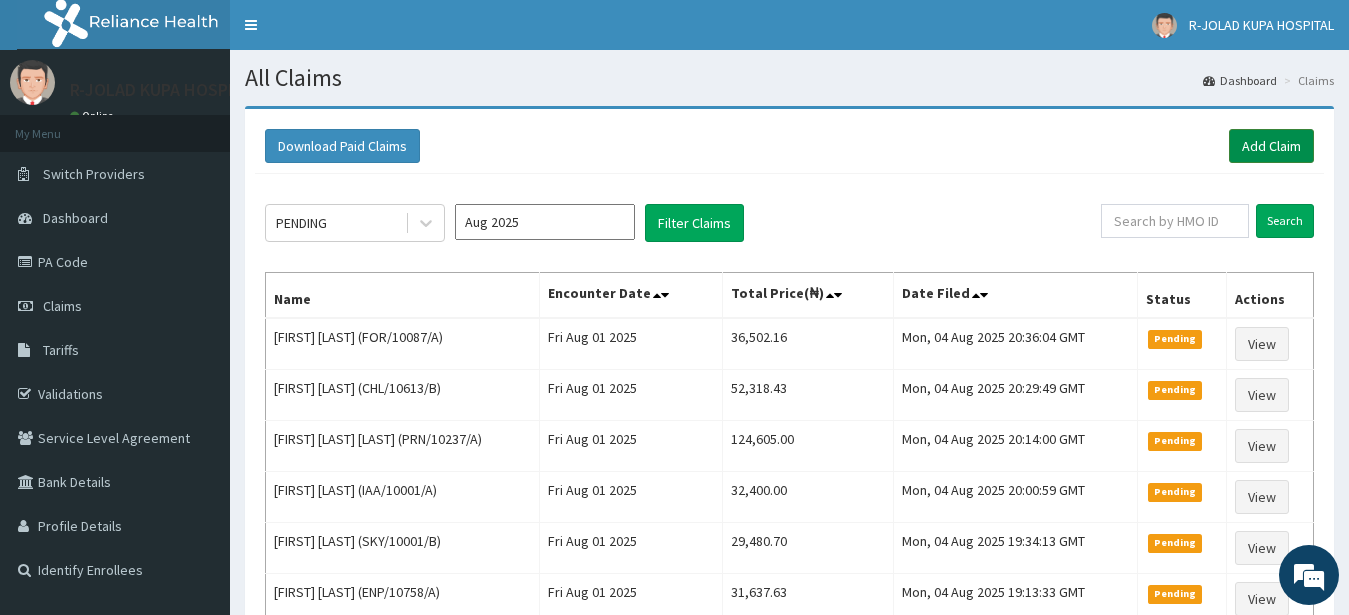 click on "Add Claim" at bounding box center (1271, 146) 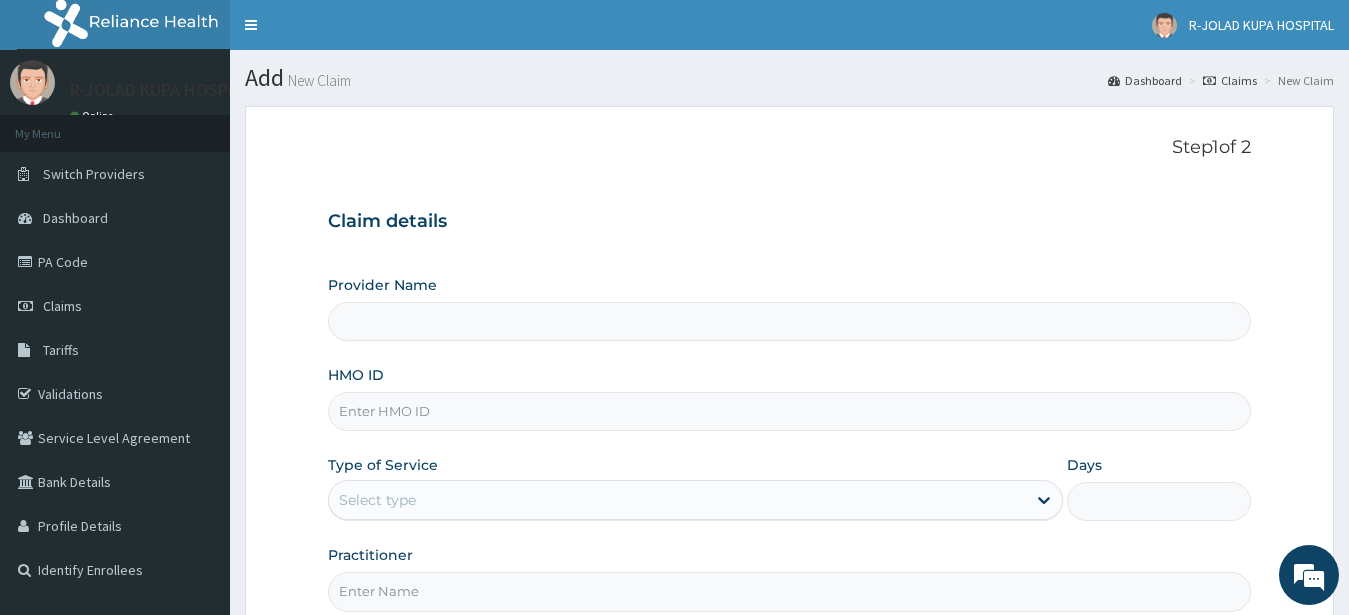 scroll, scrollTop: 207, scrollLeft: 0, axis: vertical 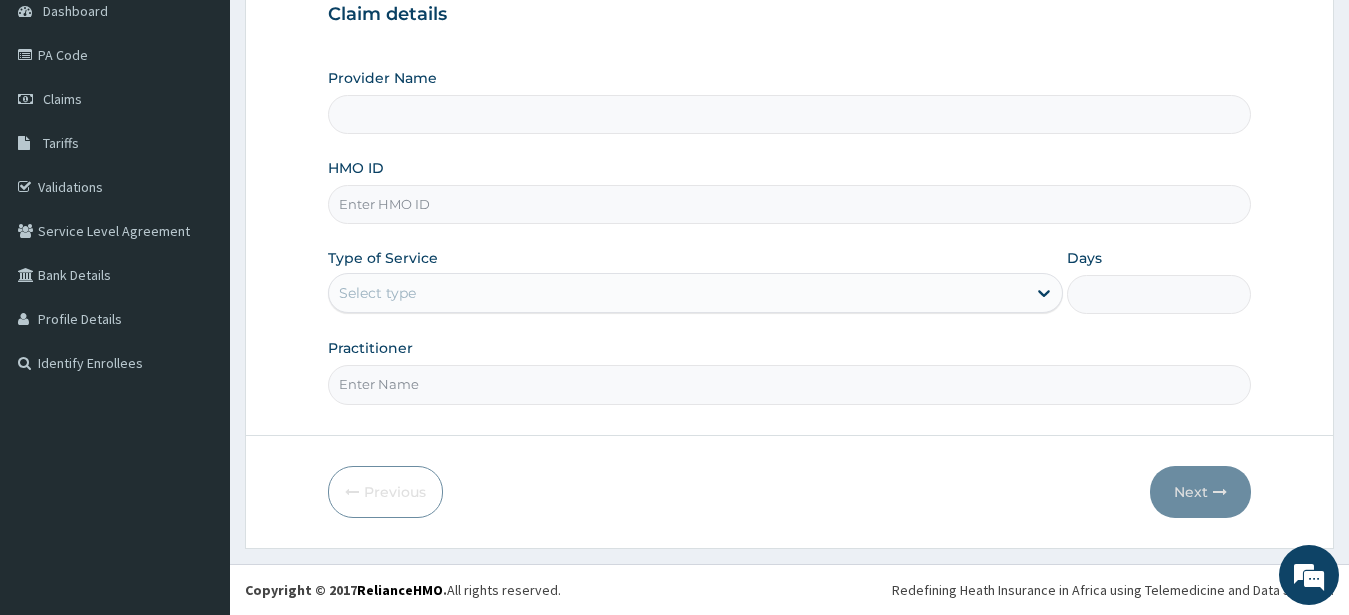 click on "HMO ID" at bounding box center [790, 204] 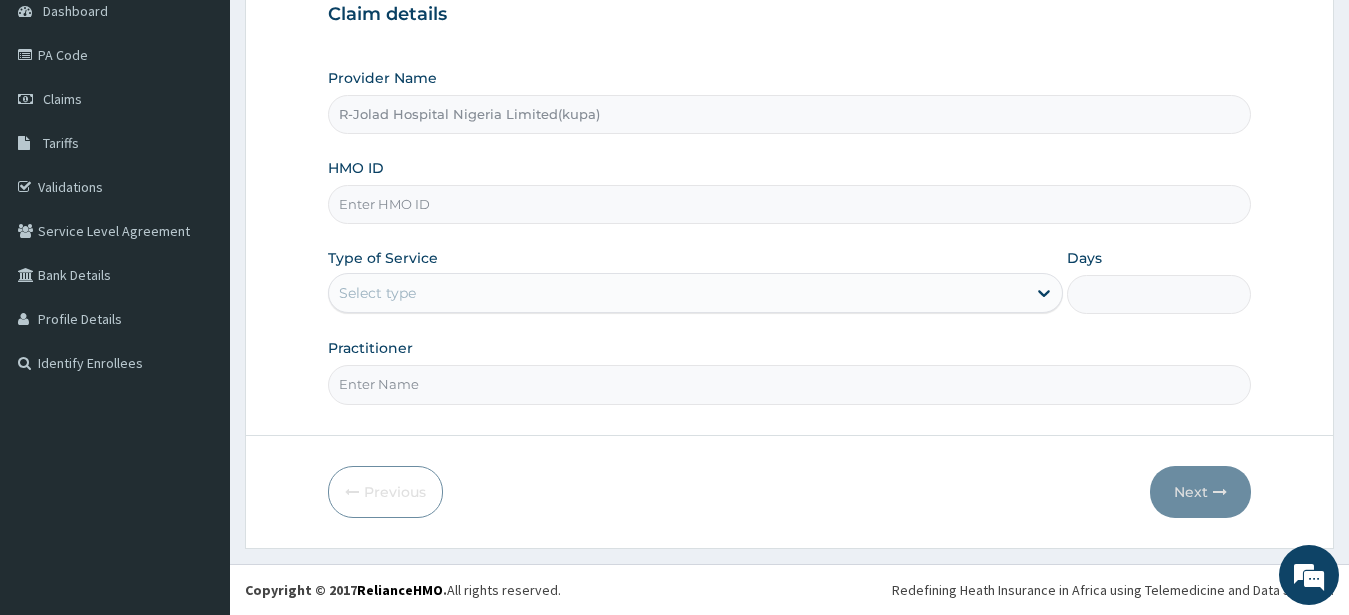 paste on "REO/10001/A" 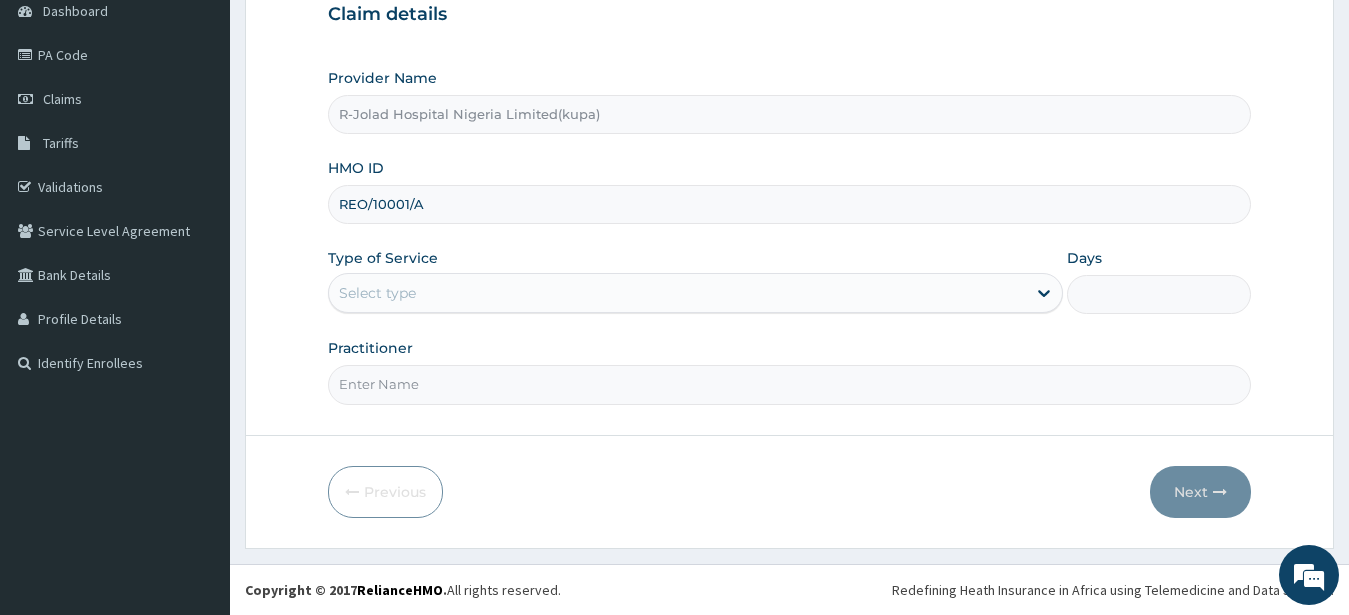 type on "REO/10001/A" 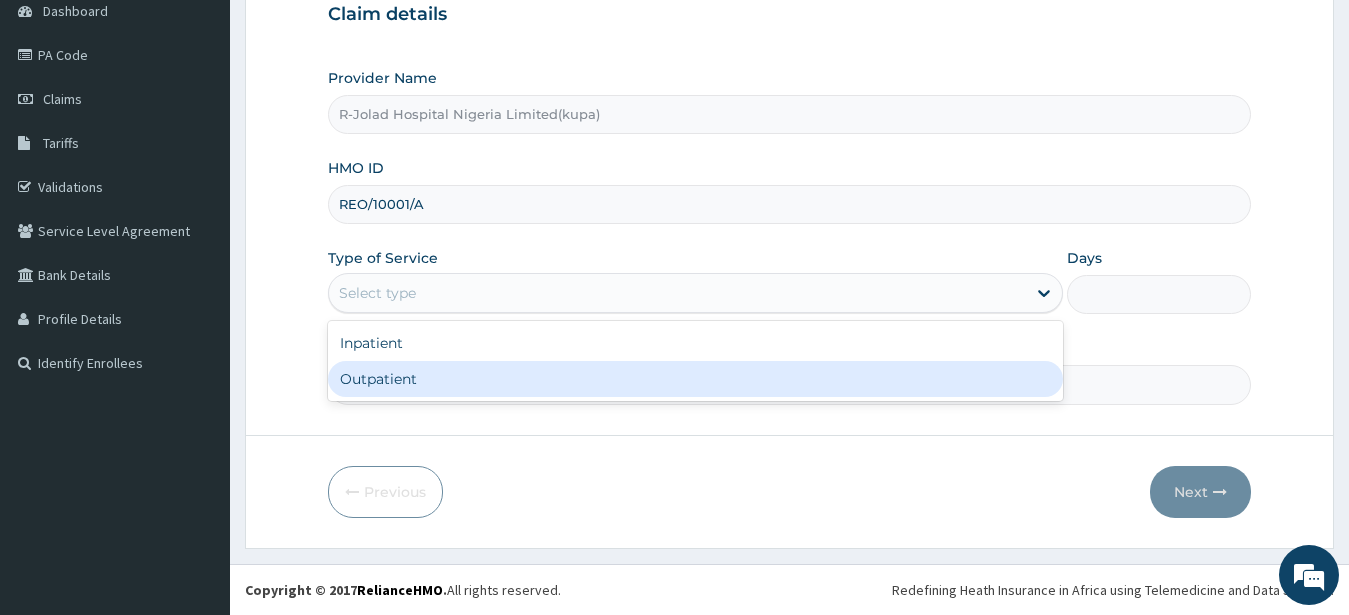 drag, startPoint x: 359, startPoint y: 385, endPoint x: 357, endPoint y: 368, distance: 17.117243 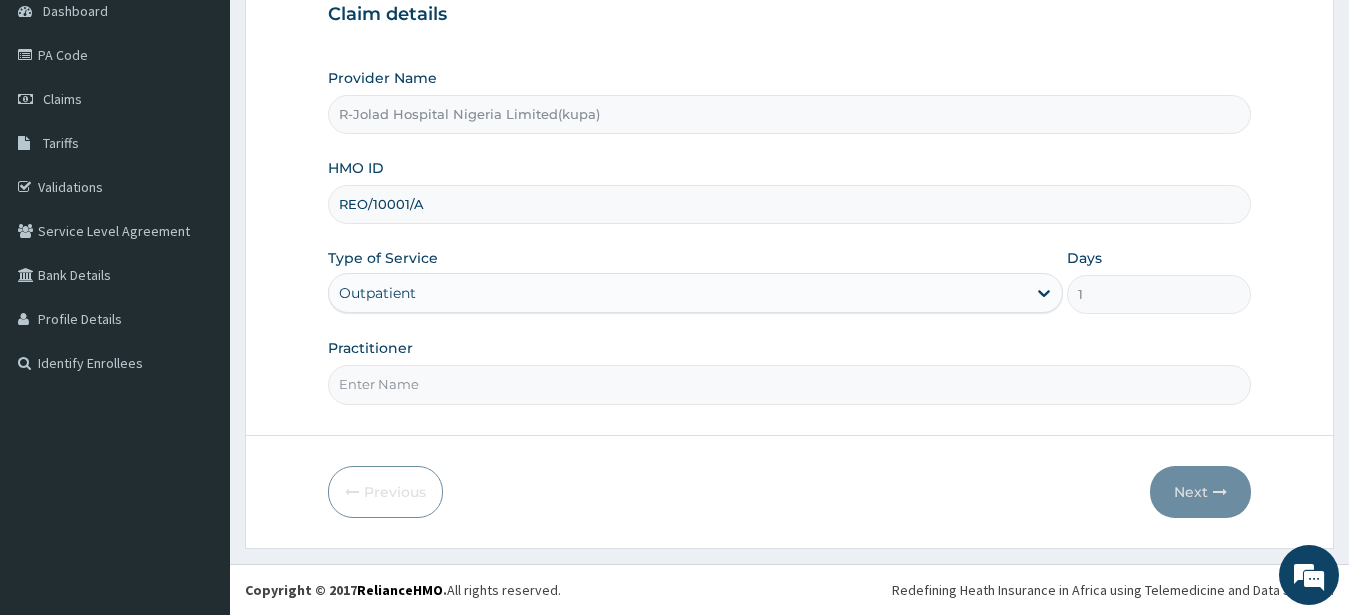 click on "Practitioner" at bounding box center [790, 384] 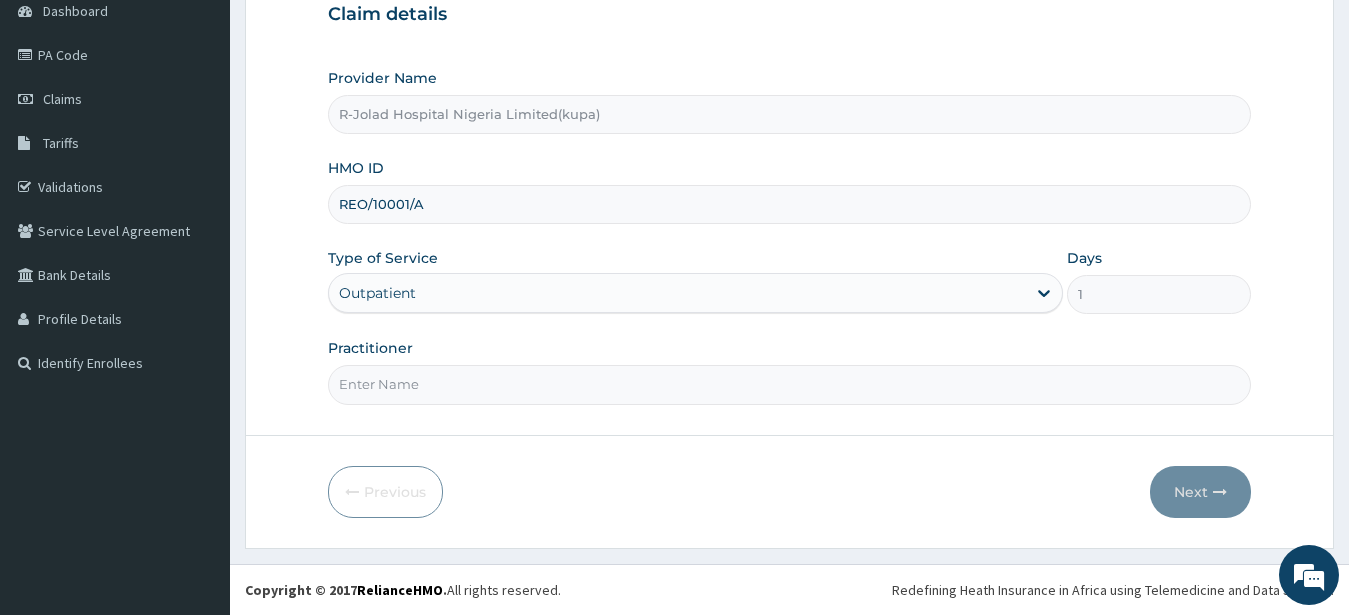 scroll, scrollTop: 0, scrollLeft: 0, axis: both 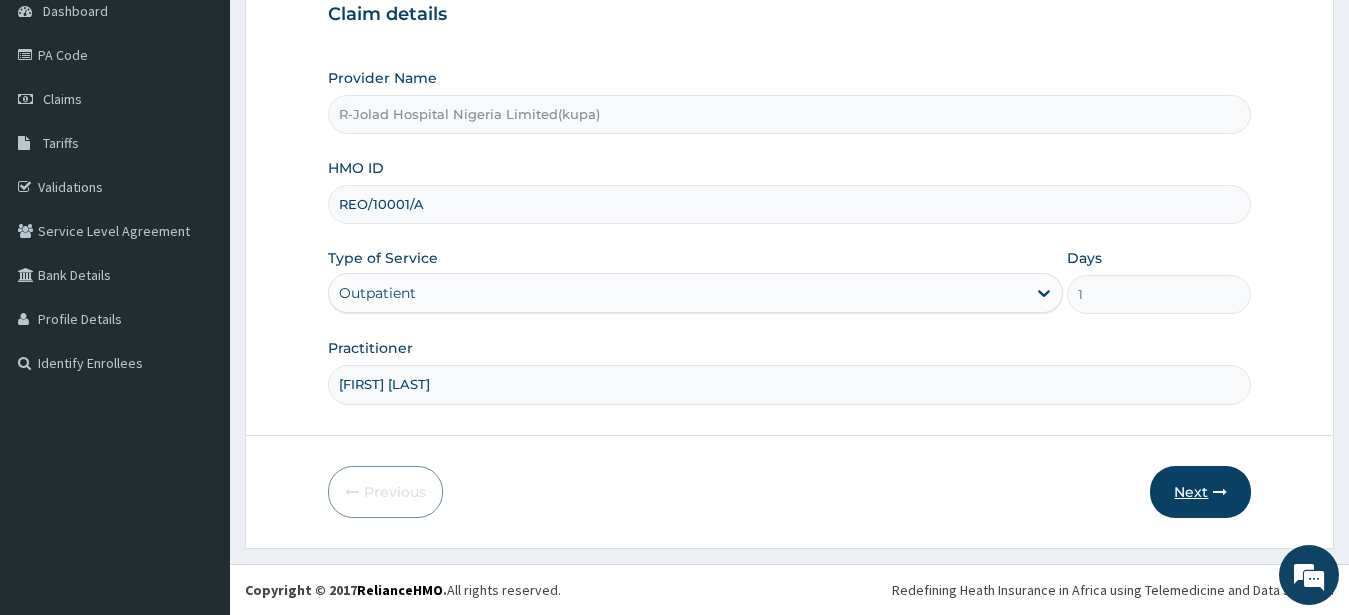 type on "[FIRST] [LAST]" 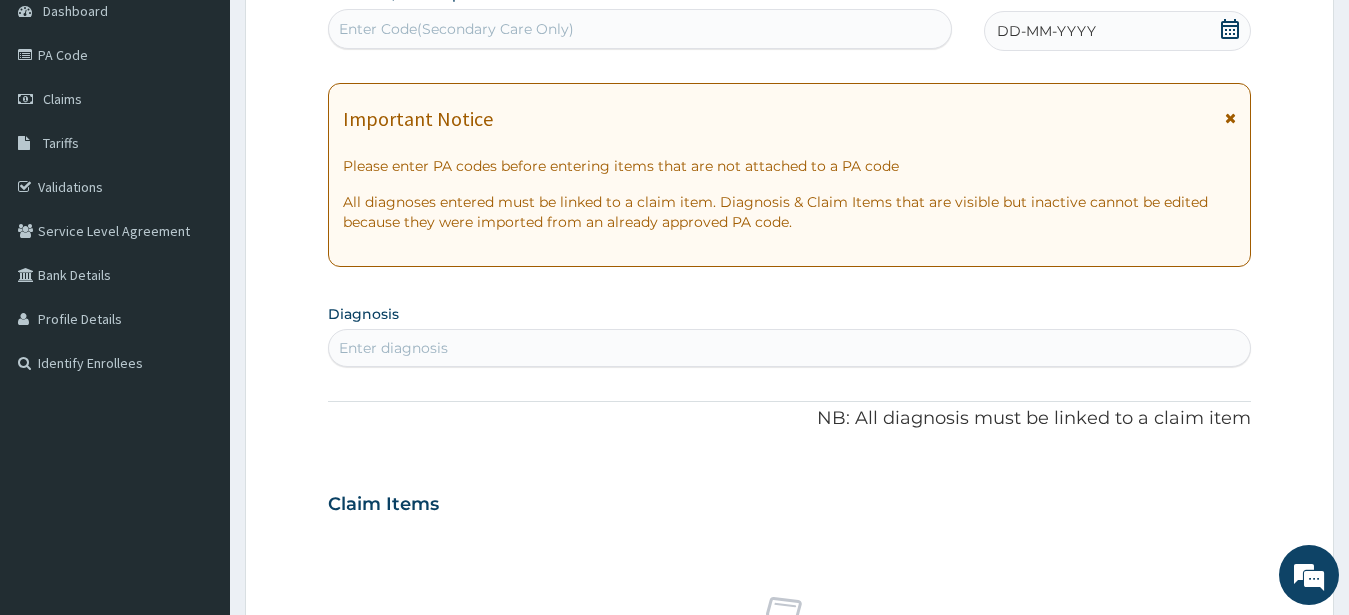 scroll, scrollTop: 0, scrollLeft: 0, axis: both 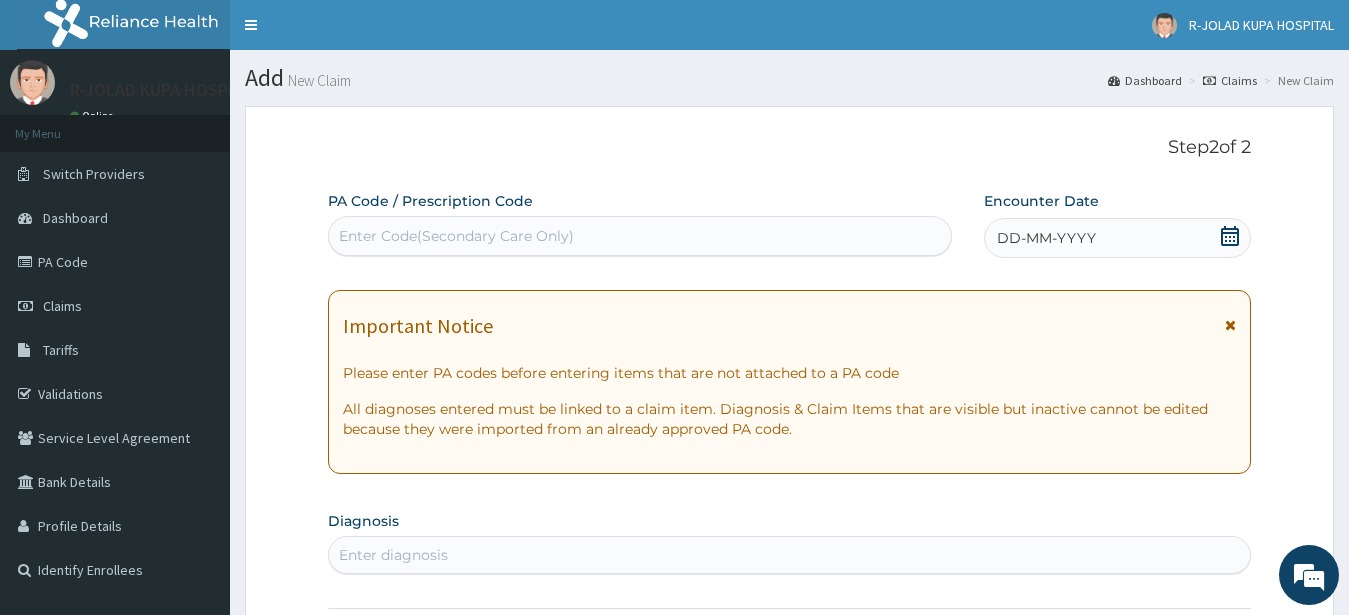 click 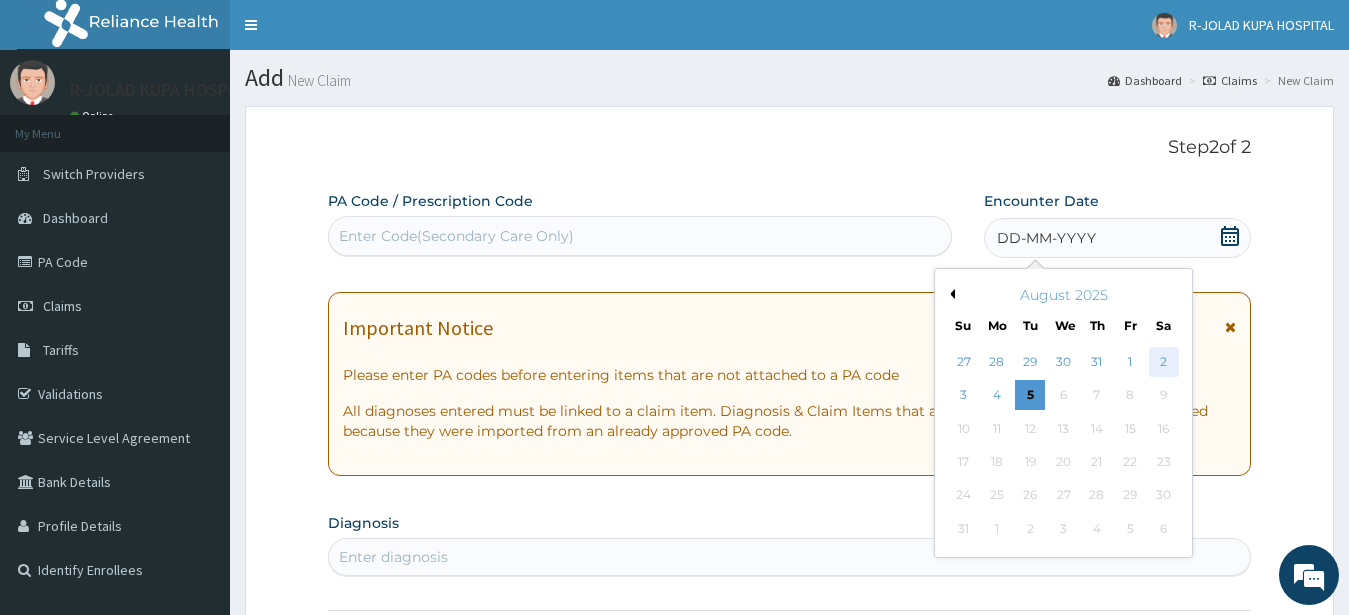 click on "2" at bounding box center (1163, 362) 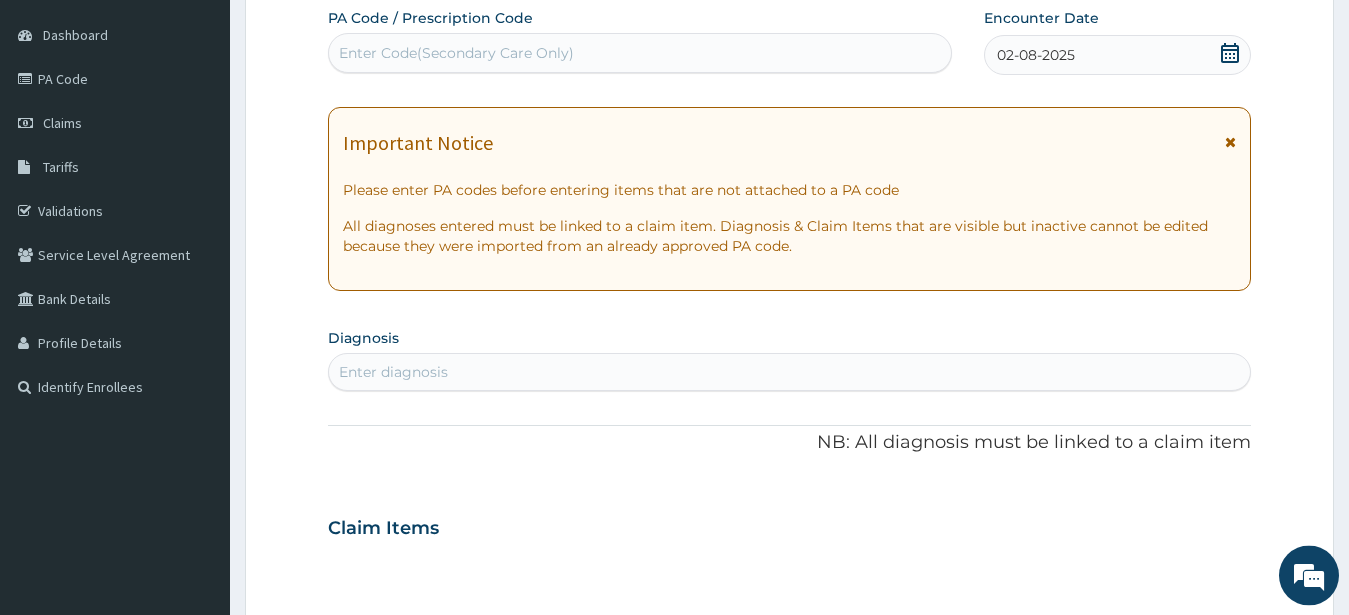 scroll, scrollTop: 306, scrollLeft: 0, axis: vertical 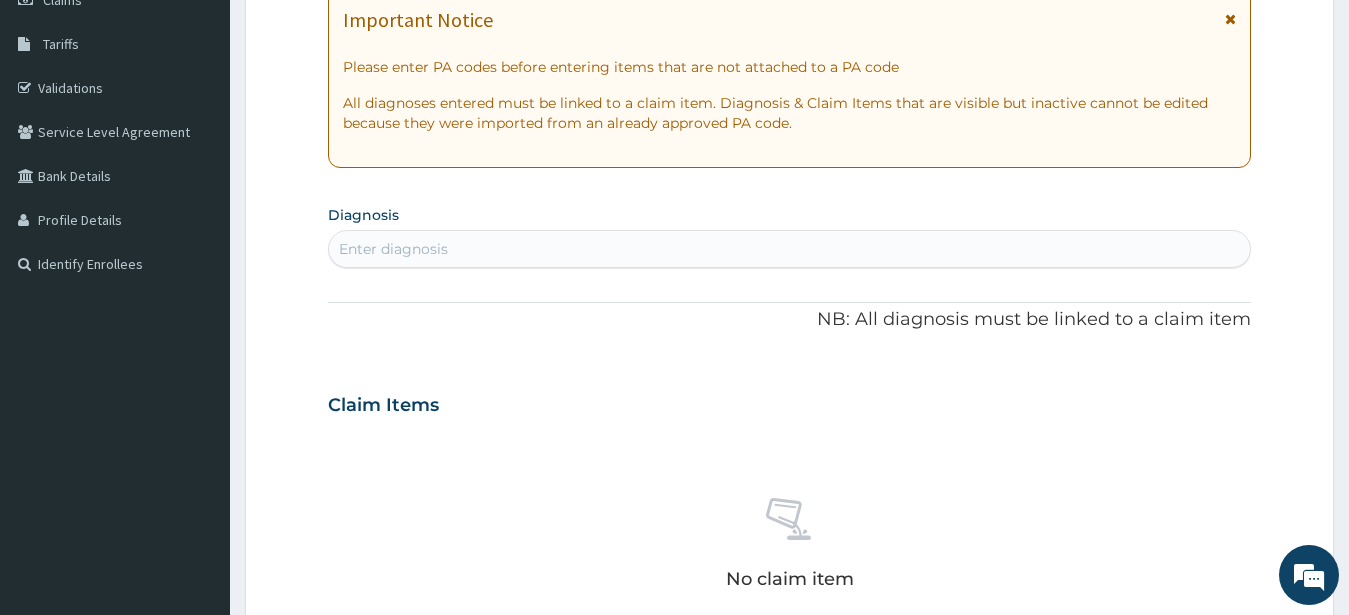 click on "Enter diagnosis" at bounding box center (393, 249) 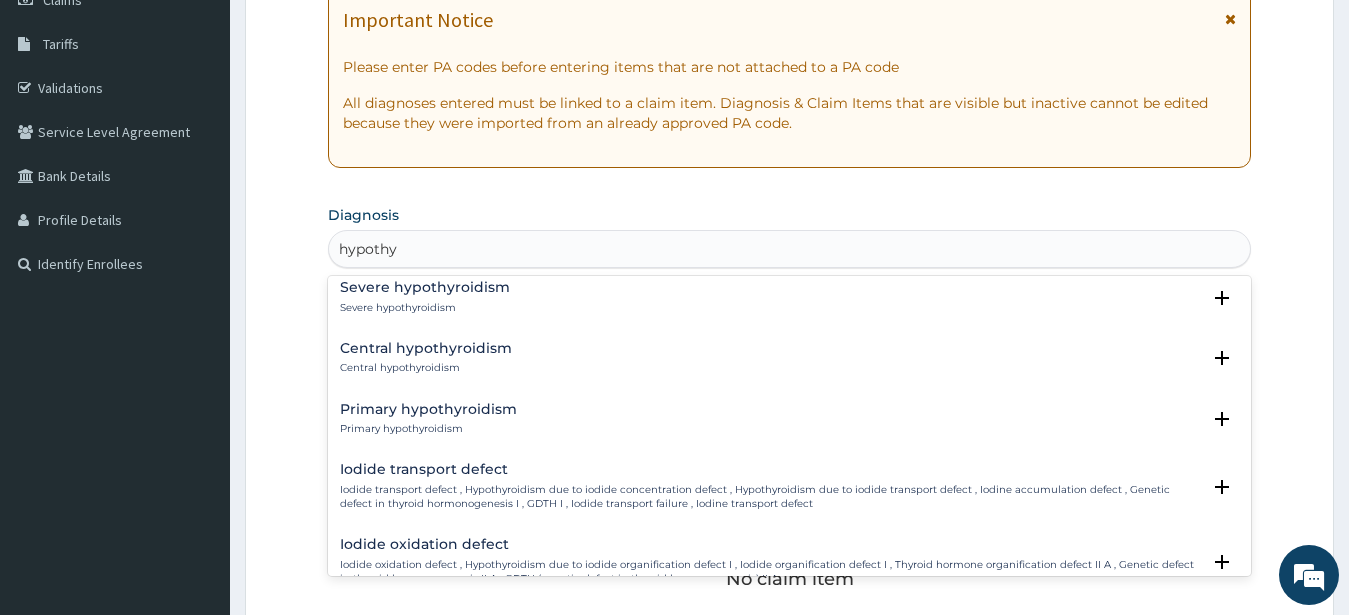 scroll, scrollTop: 756, scrollLeft: 0, axis: vertical 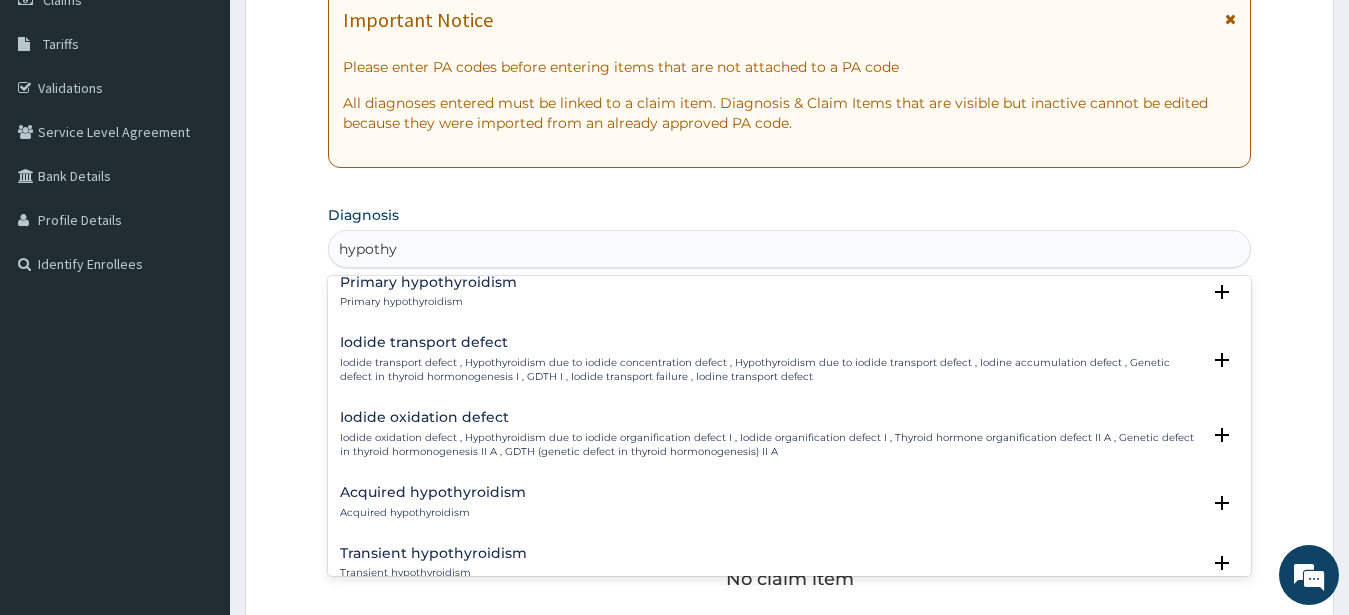 type on "hypothy" 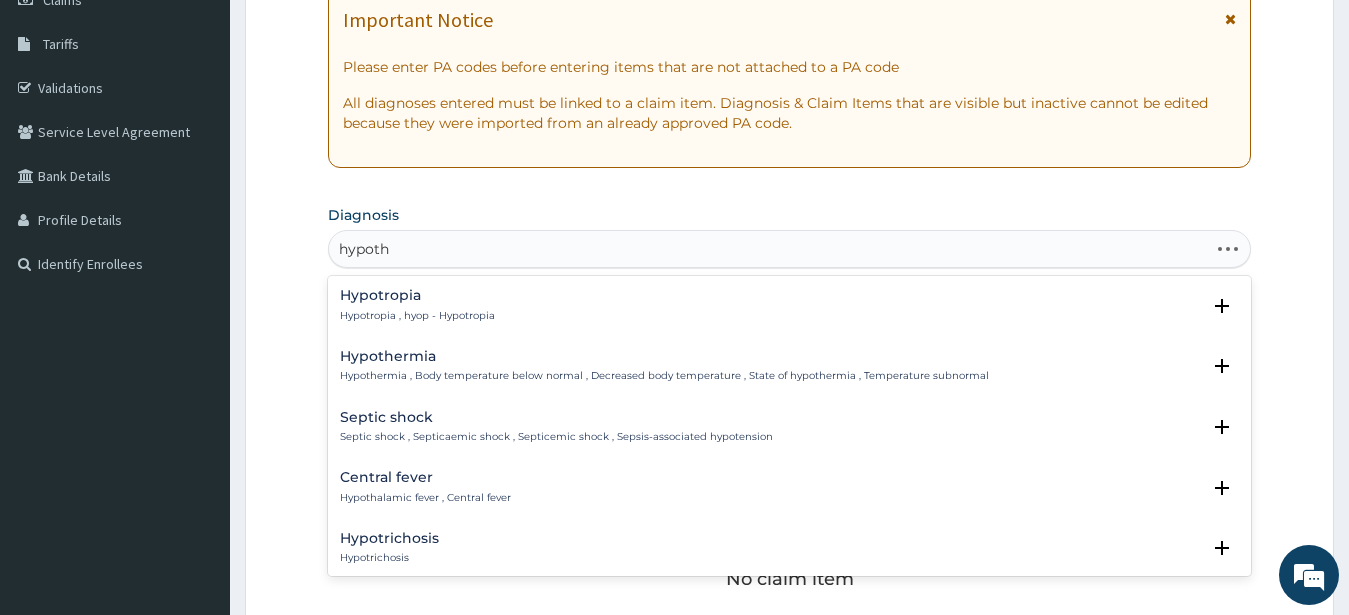 type on "hypothy" 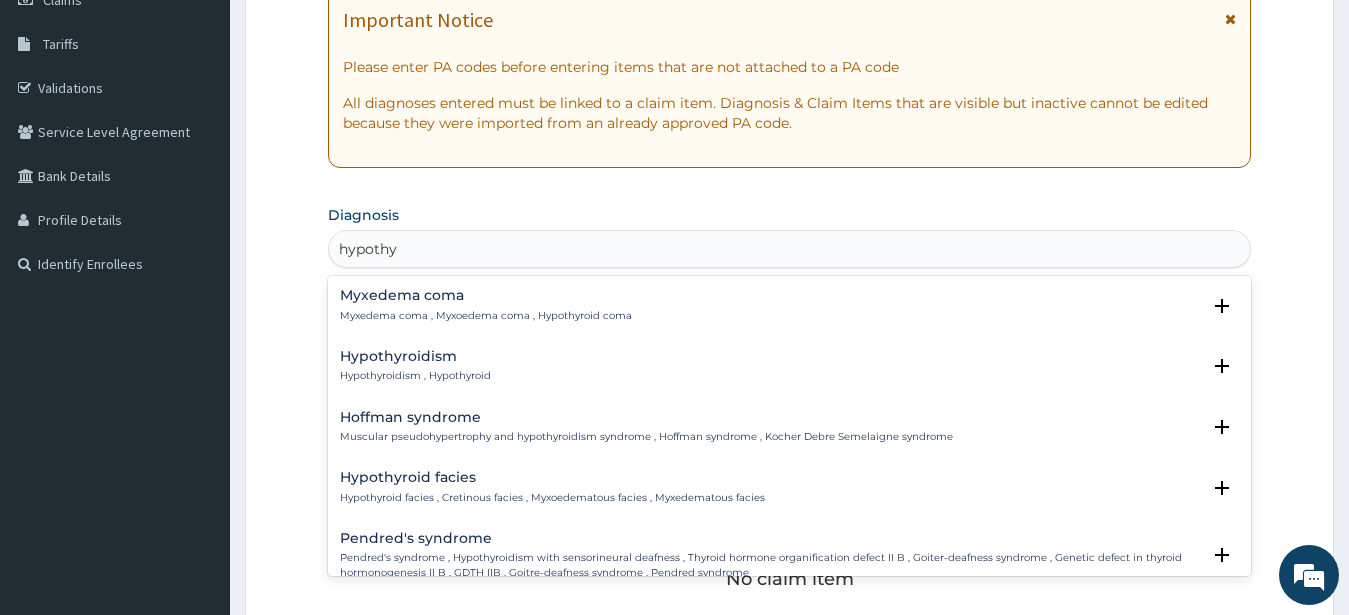 click on "Hypothyroidism" at bounding box center [415, 356] 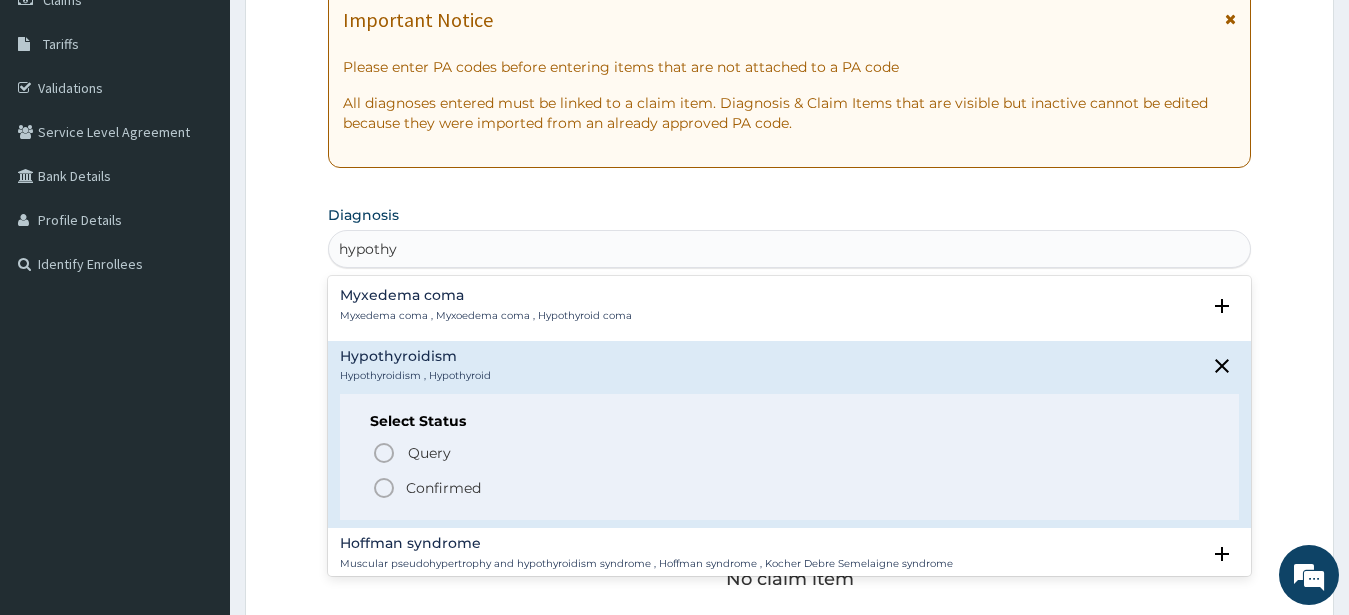 drag, startPoint x: 384, startPoint y: 491, endPoint x: 387, endPoint y: 479, distance: 12.369317 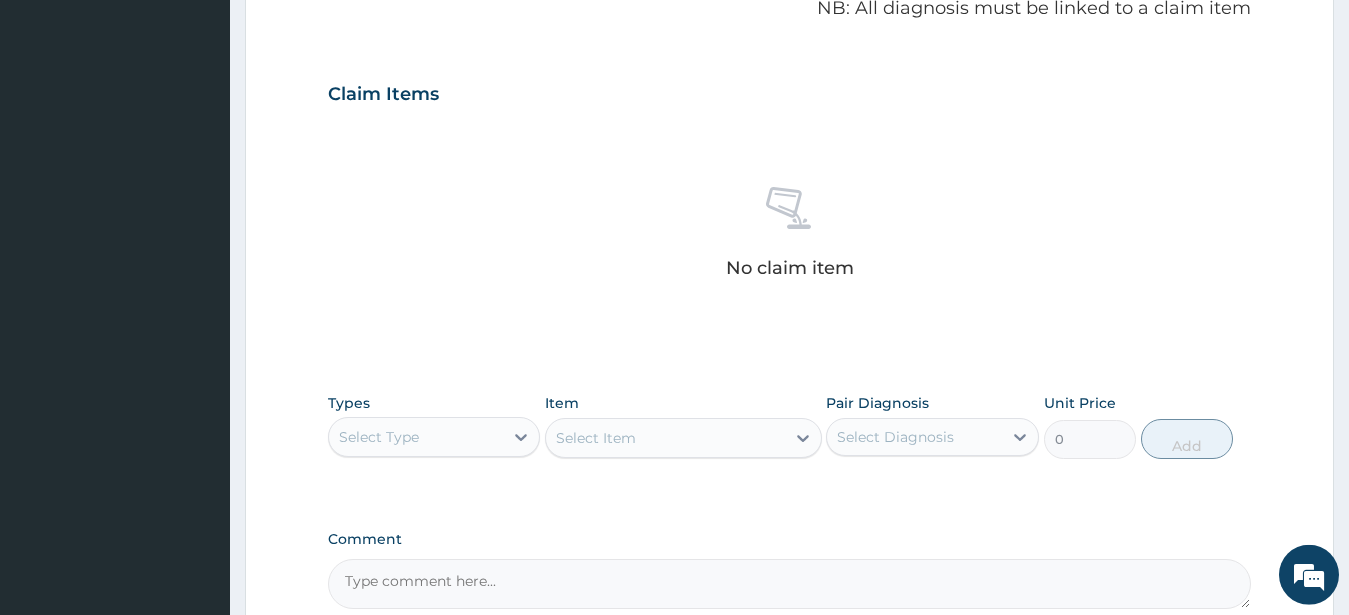 scroll, scrollTop: 816, scrollLeft: 0, axis: vertical 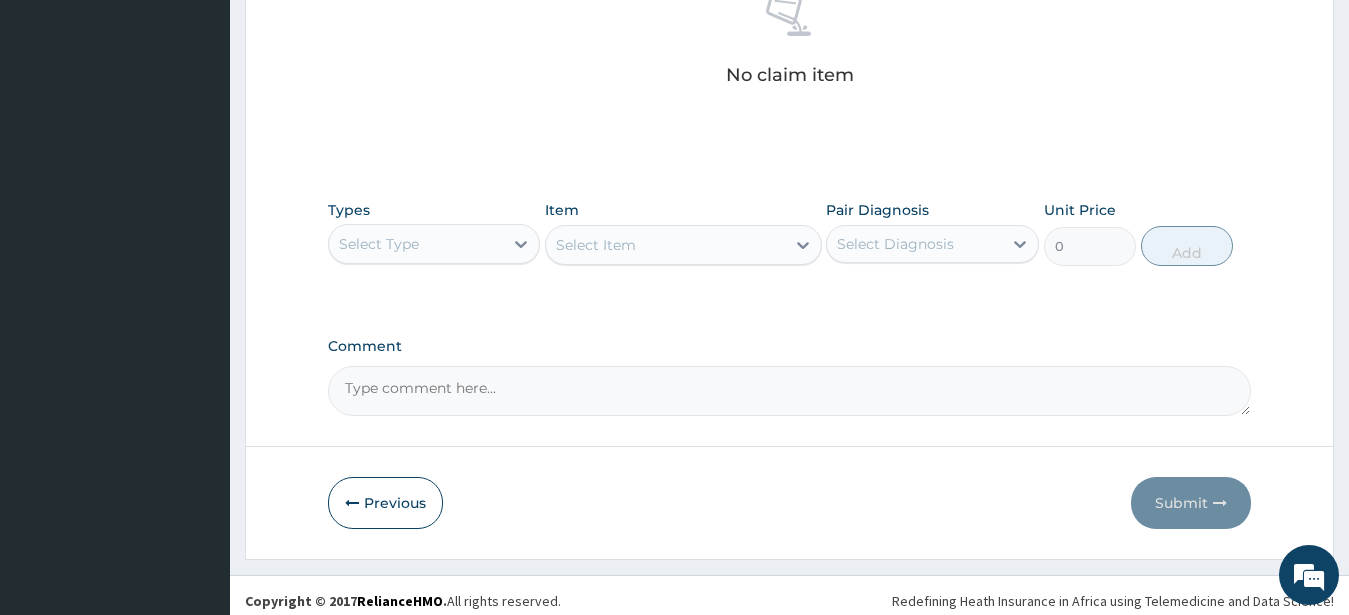 drag, startPoint x: 399, startPoint y: 250, endPoint x: 399, endPoint y: 266, distance: 16 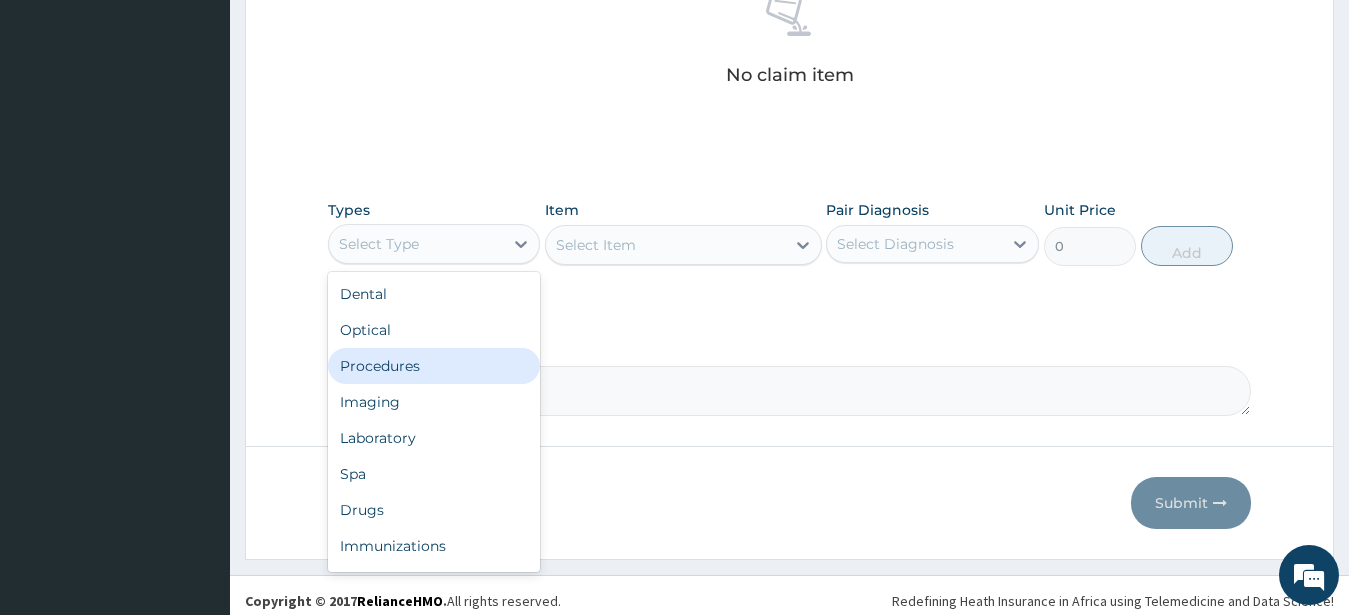 click on "Procedures" at bounding box center [434, 366] 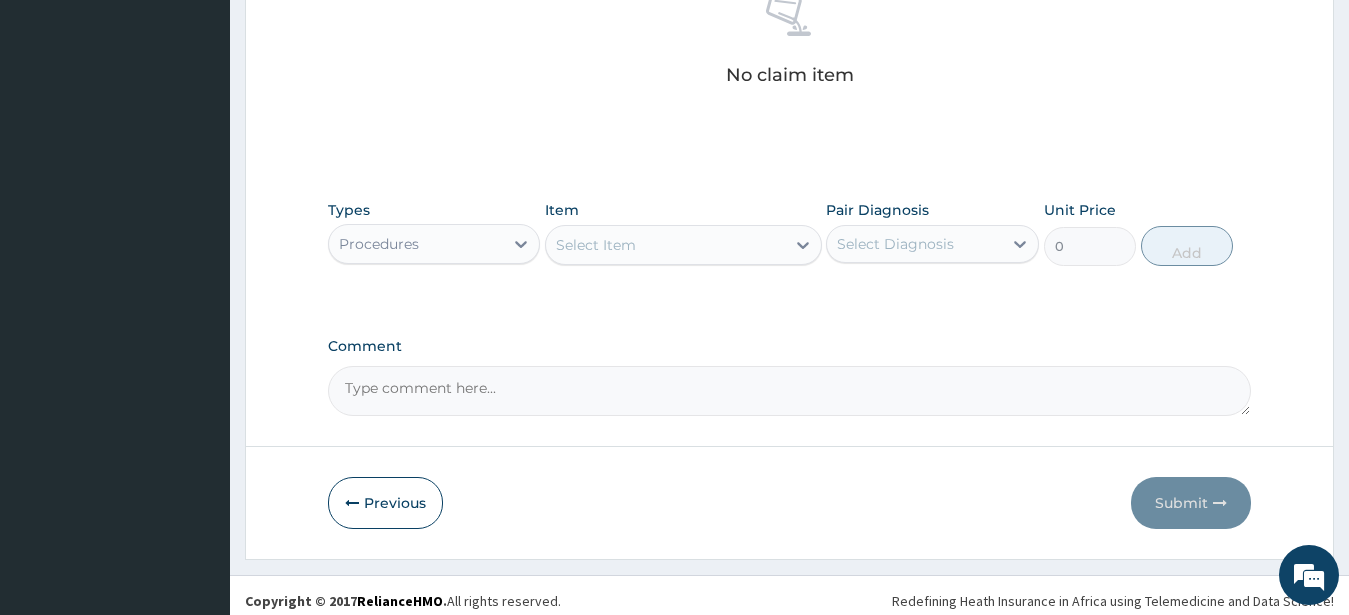 click on "Select Item" at bounding box center (596, 245) 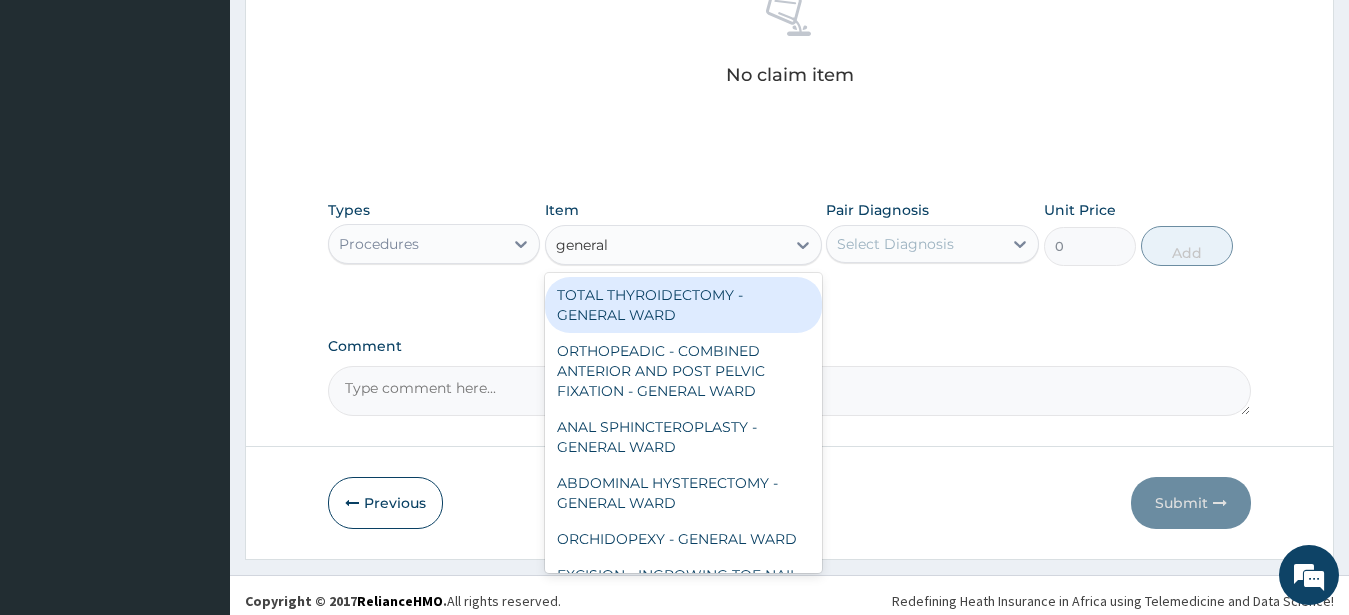 type on "general c" 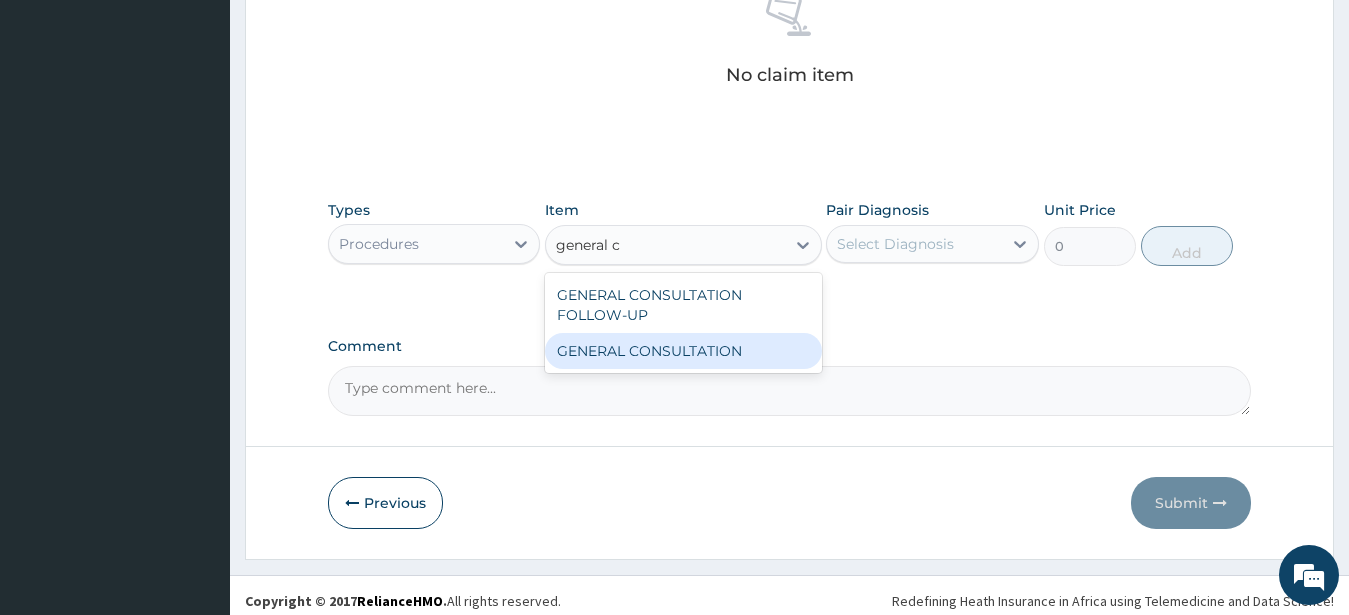 drag, startPoint x: 754, startPoint y: 346, endPoint x: 813, endPoint y: 336, distance: 59.841457 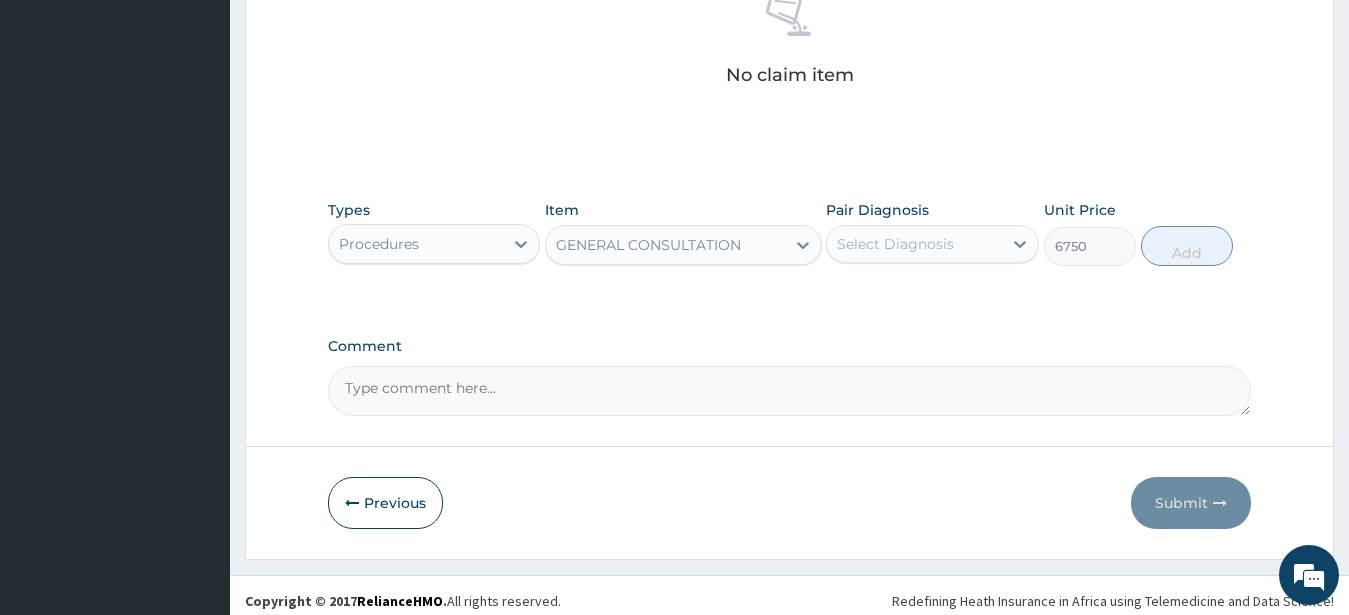 drag, startPoint x: 927, startPoint y: 237, endPoint x: 933, endPoint y: 261, distance: 24.738634 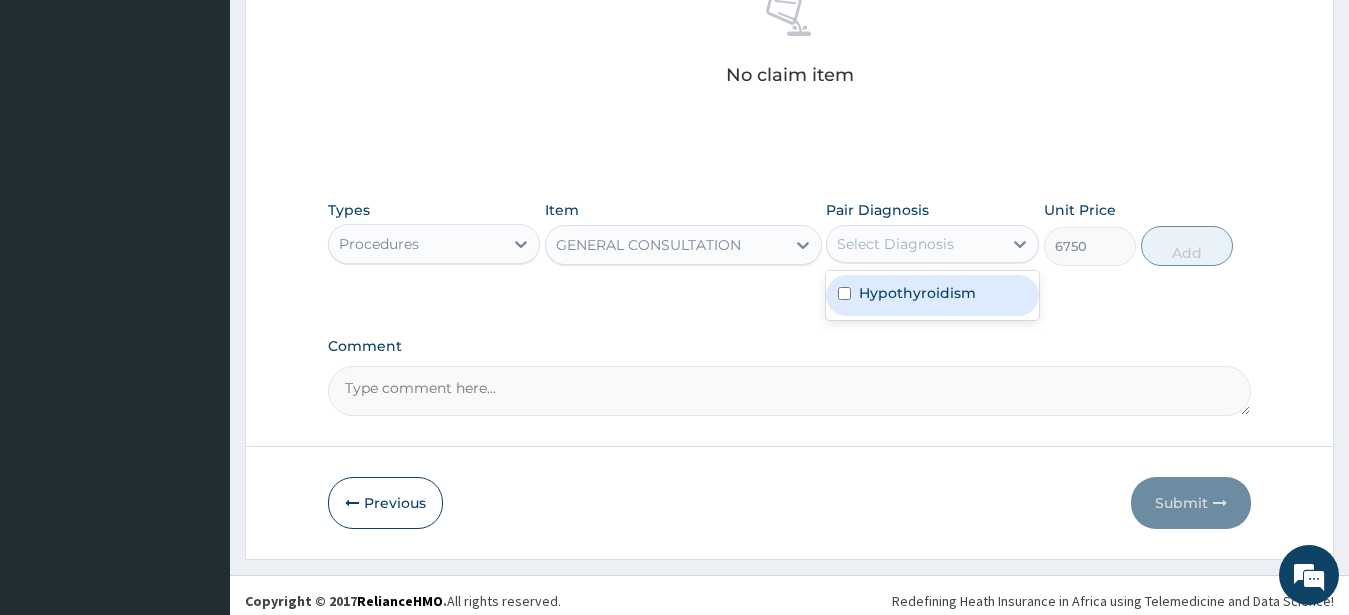 click on "Hypothyroidism" at bounding box center [917, 293] 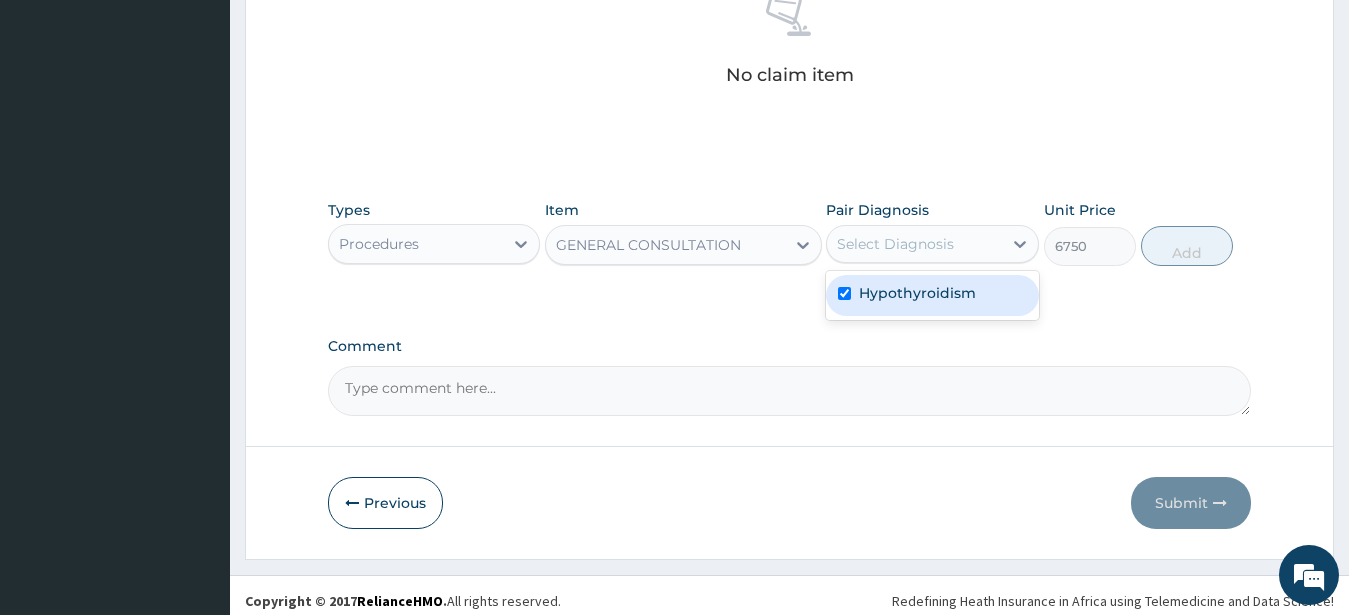 checkbox on "true" 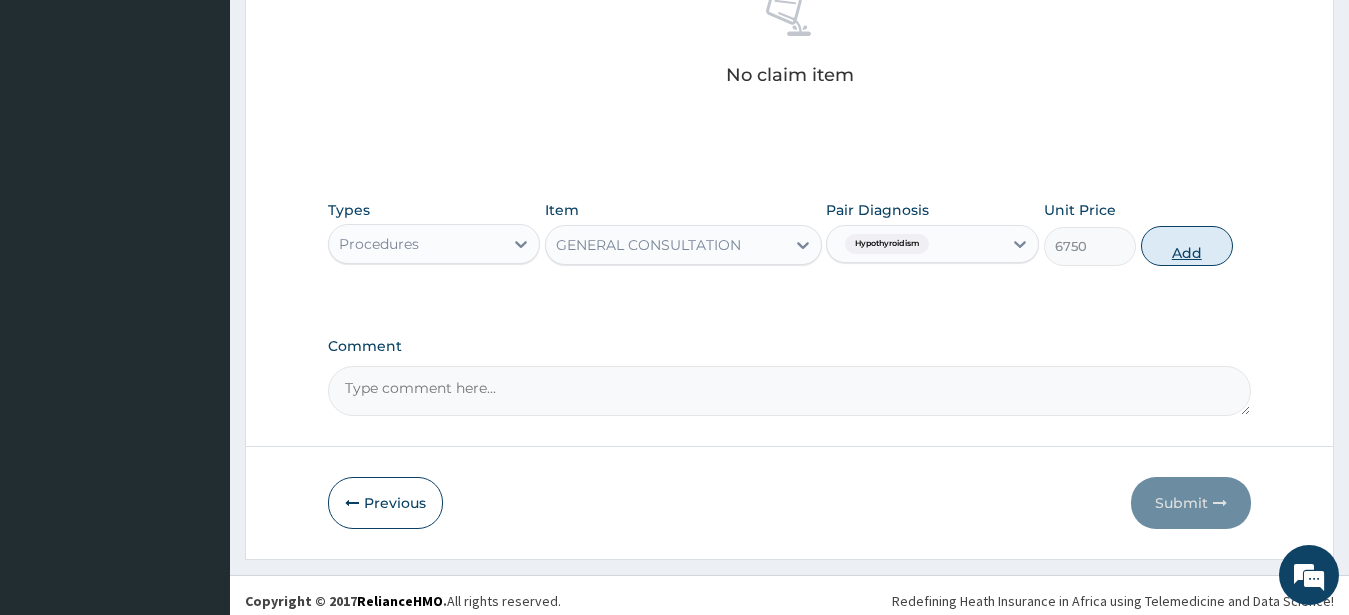 click on "Add" at bounding box center [1187, 246] 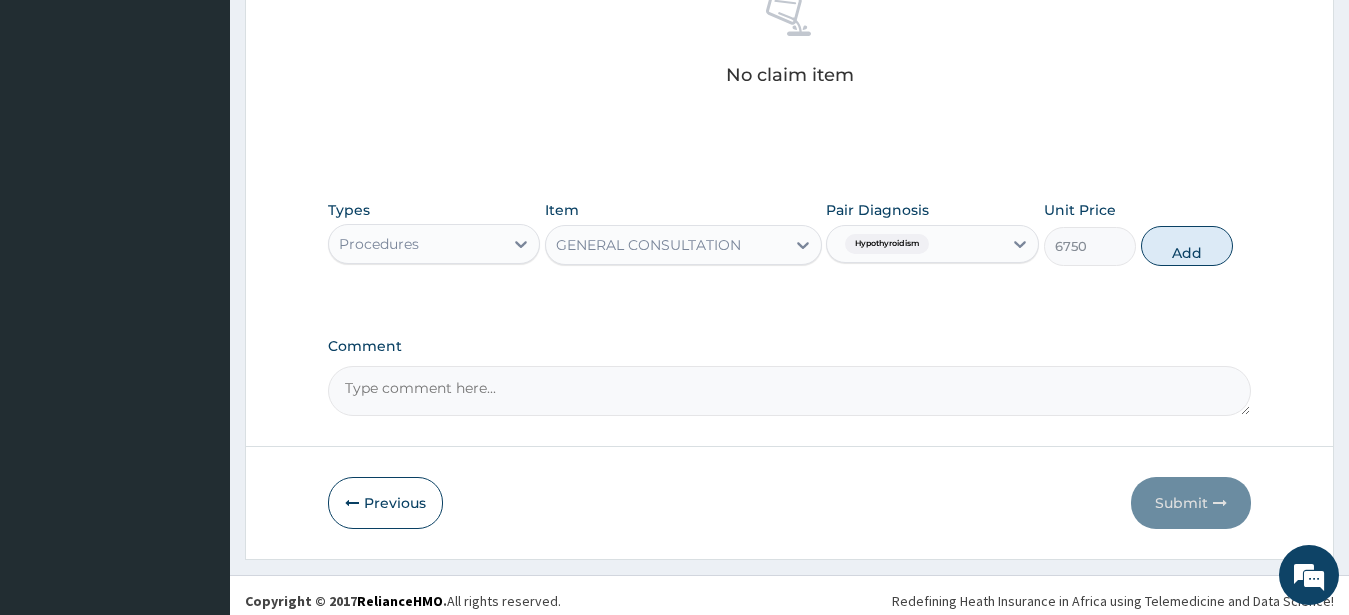 type on "0" 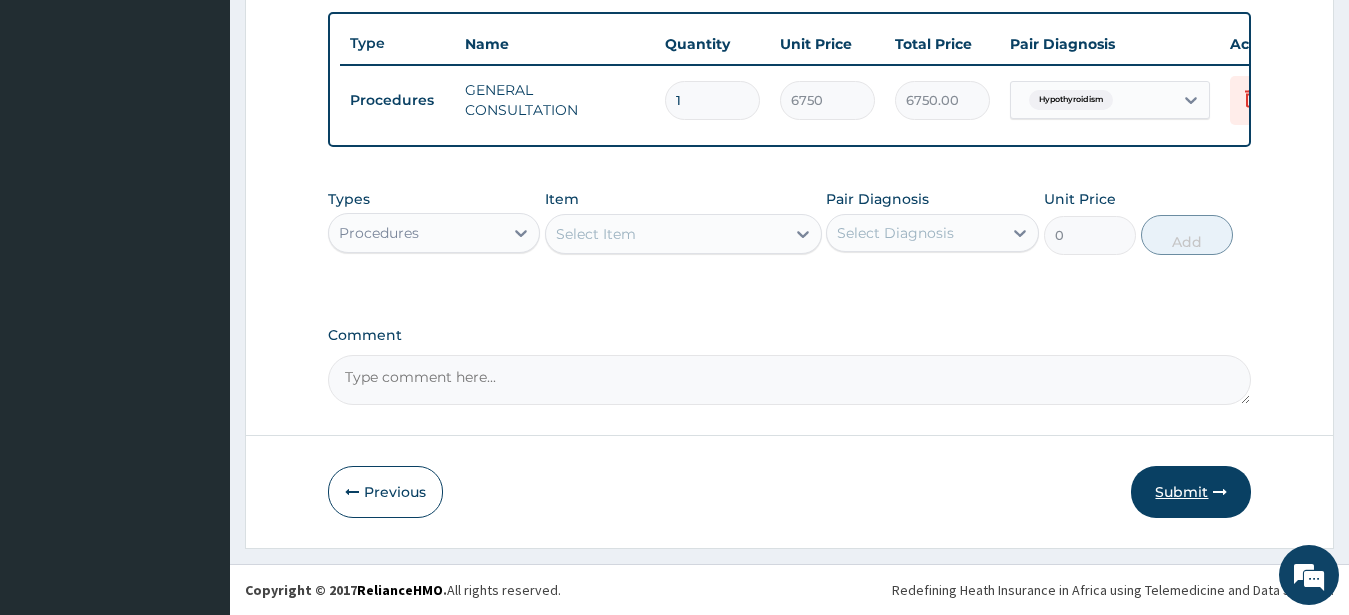 click on "Submit" at bounding box center (1191, 492) 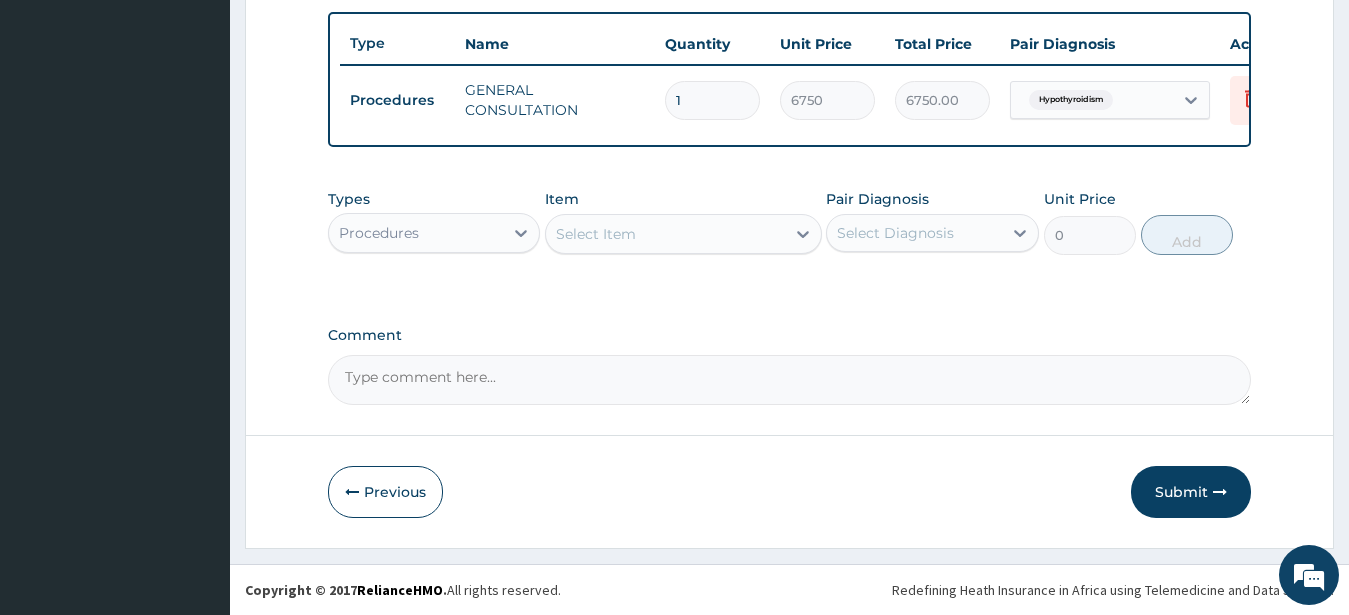 scroll, scrollTop: 80, scrollLeft: 0, axis: vertical 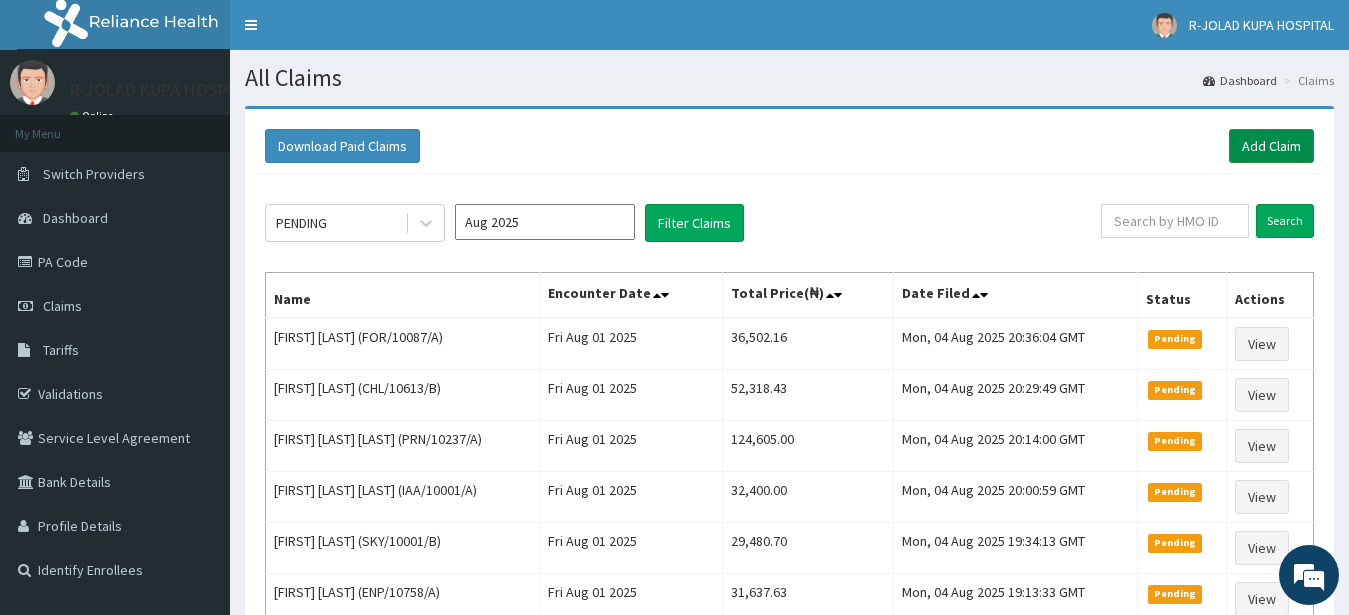 click on "Add Claim" at bounding box center [1271, 146] 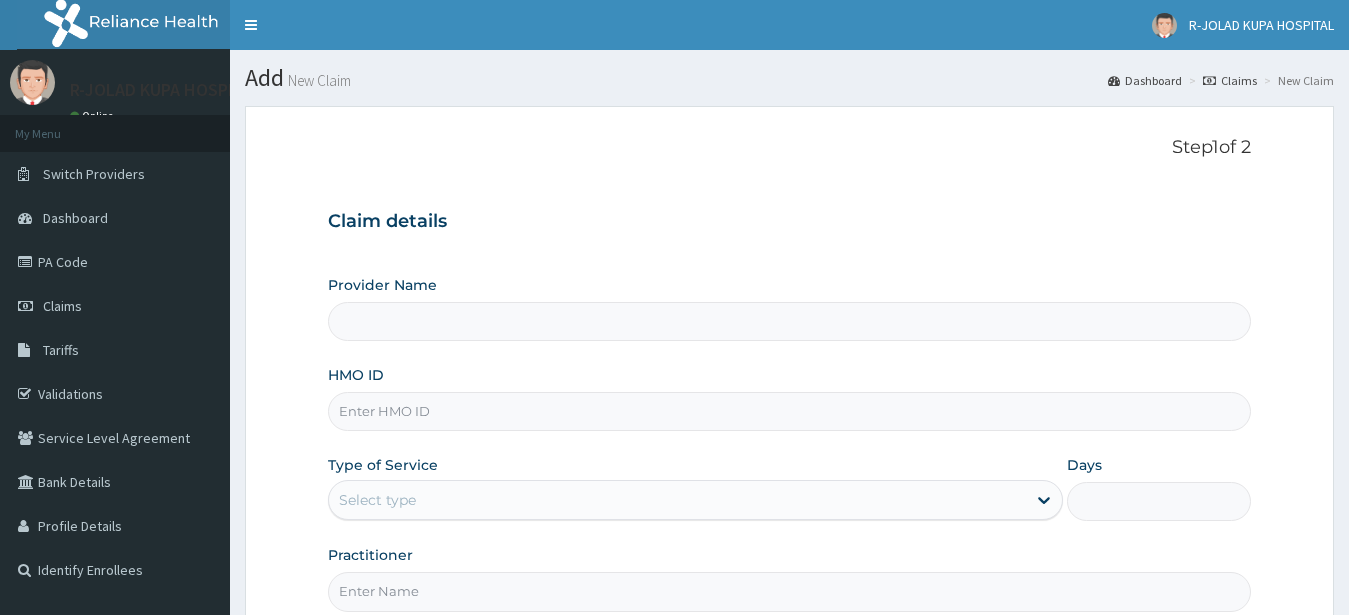 scroll, scrollTop: 207, scrollLeft: 0, axis: vertical 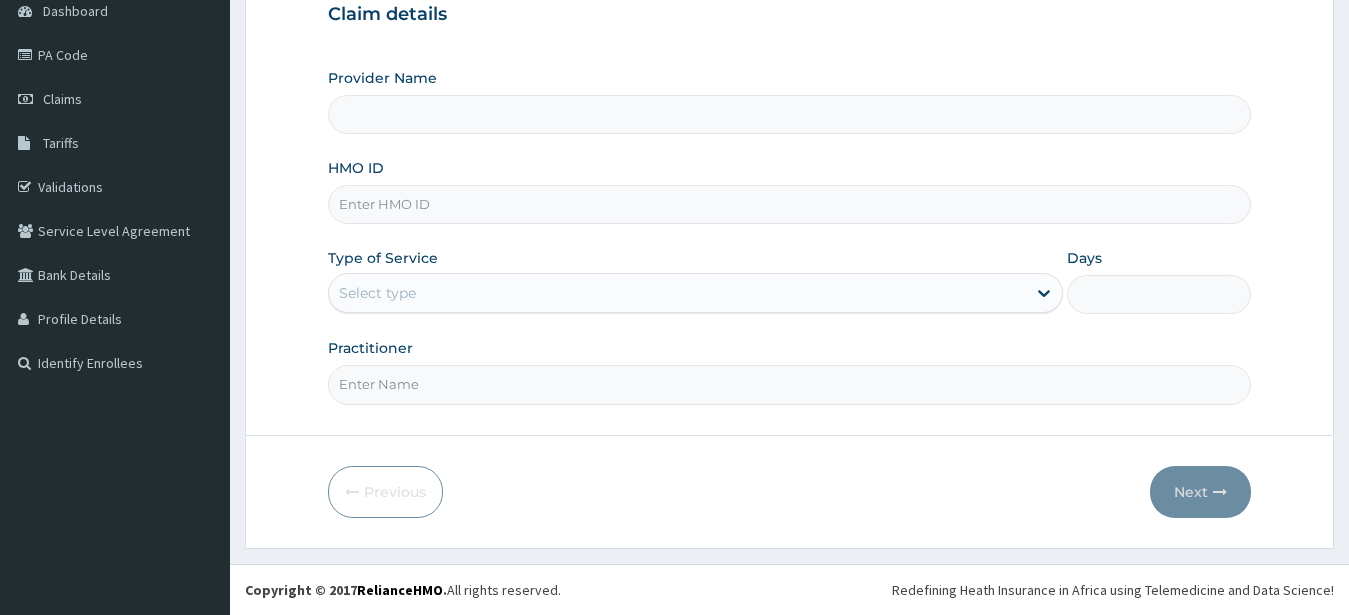 click on "HMO ID" at bounding box center [790, 204] 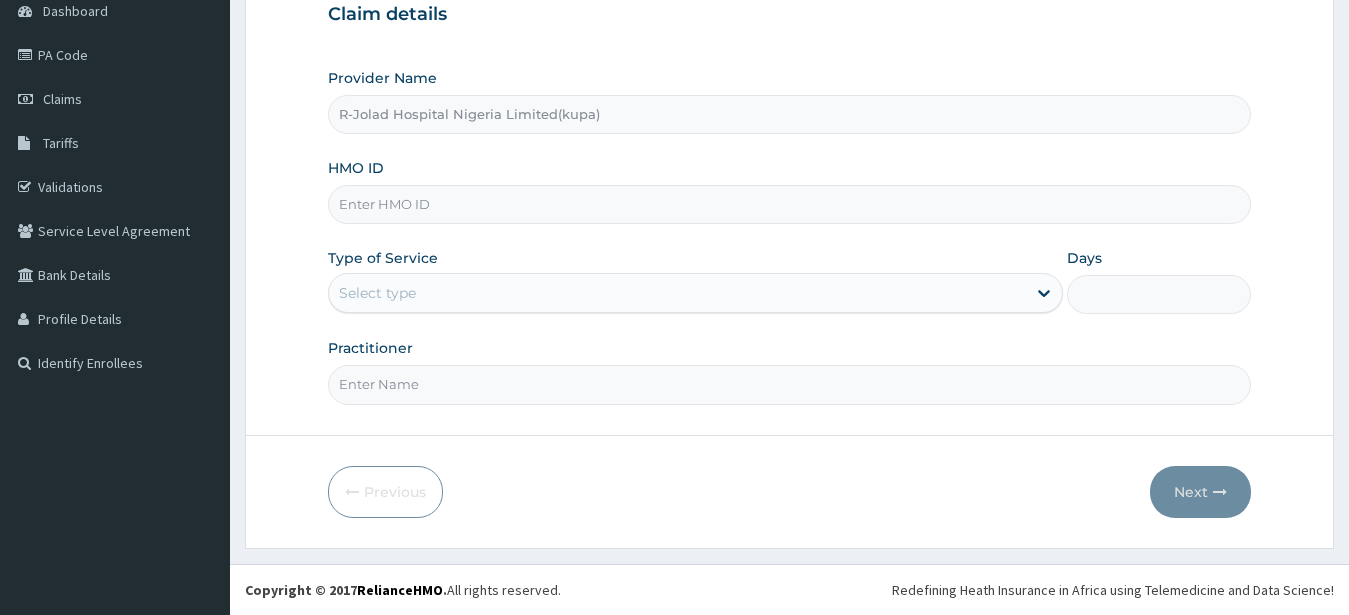 paste on "TMA/10038/A" 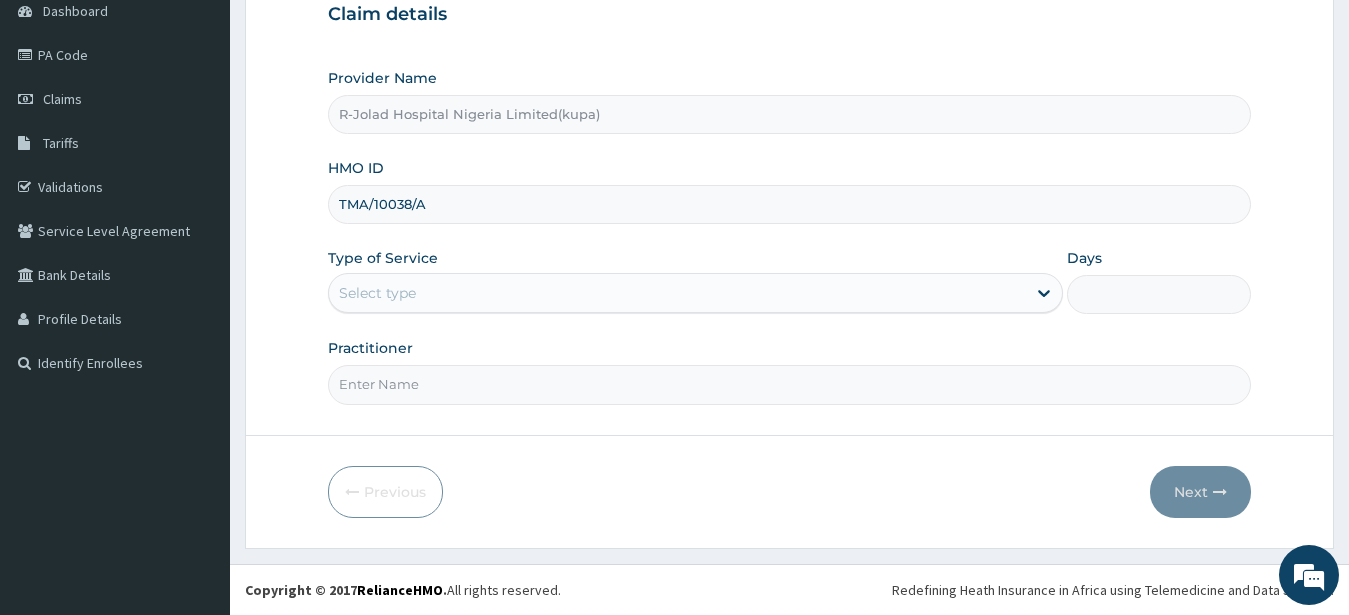 type on "TMA/10038/A" 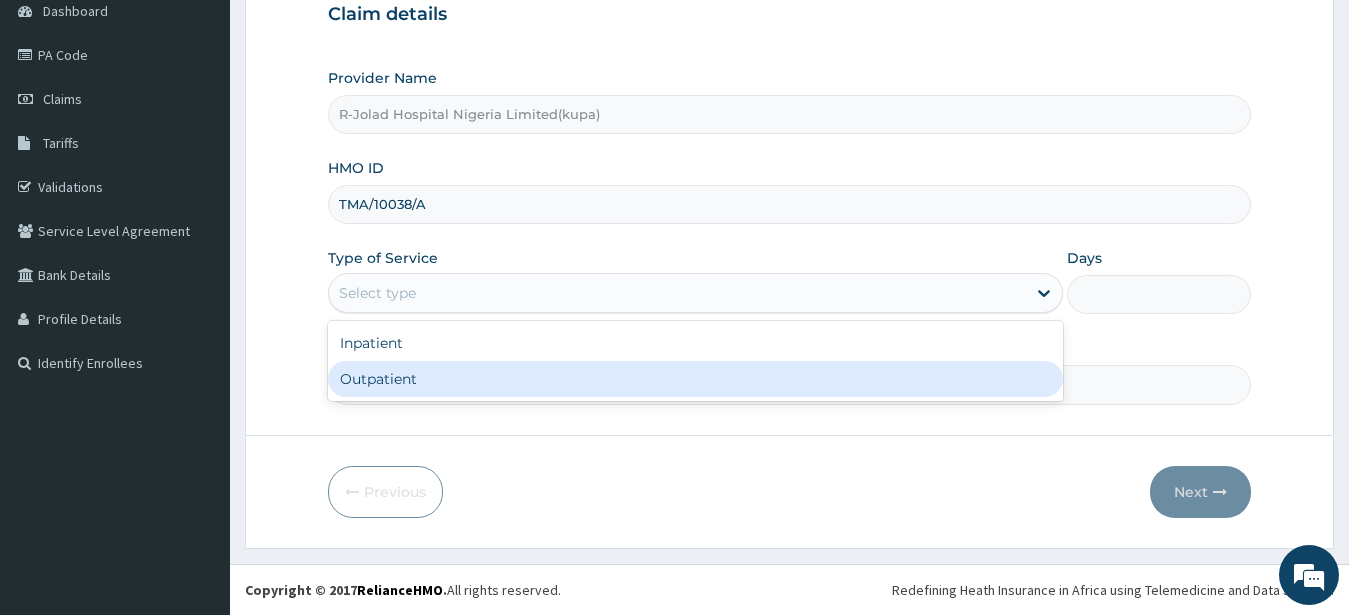 drag, startPoint x: 353, startPoint y: 385, endPoint x: 397, endPoint y: 309, distance: 87.81799 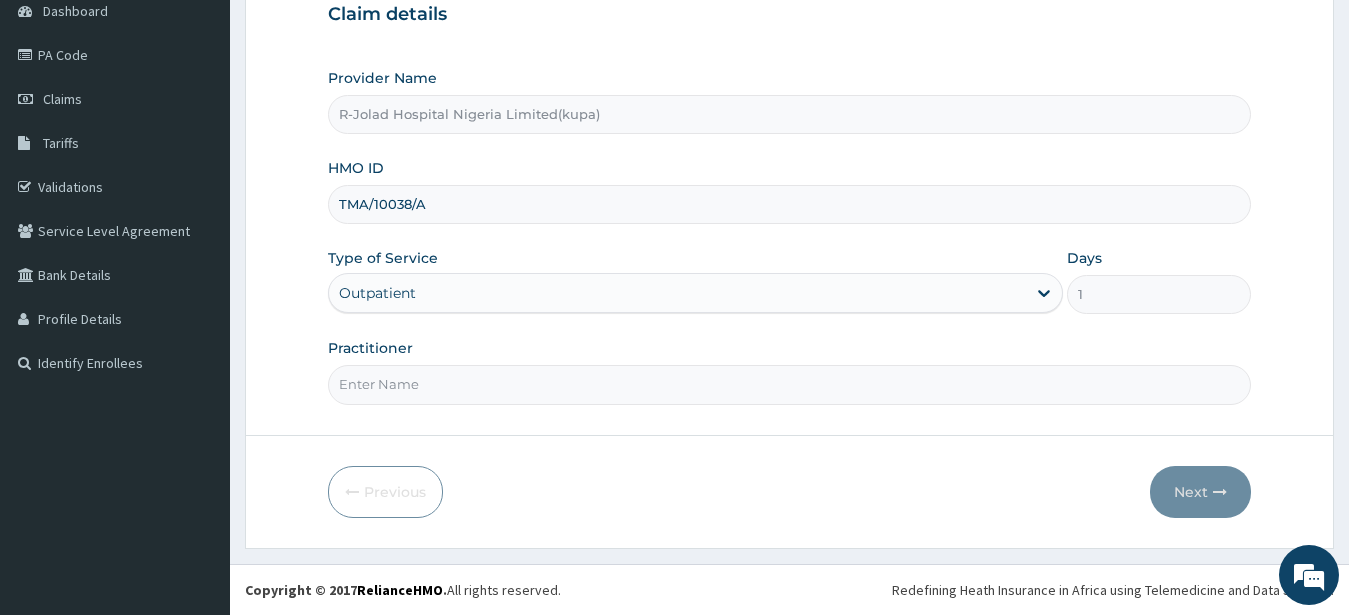 click on "Practitioner" at bounding box center [790, 384] 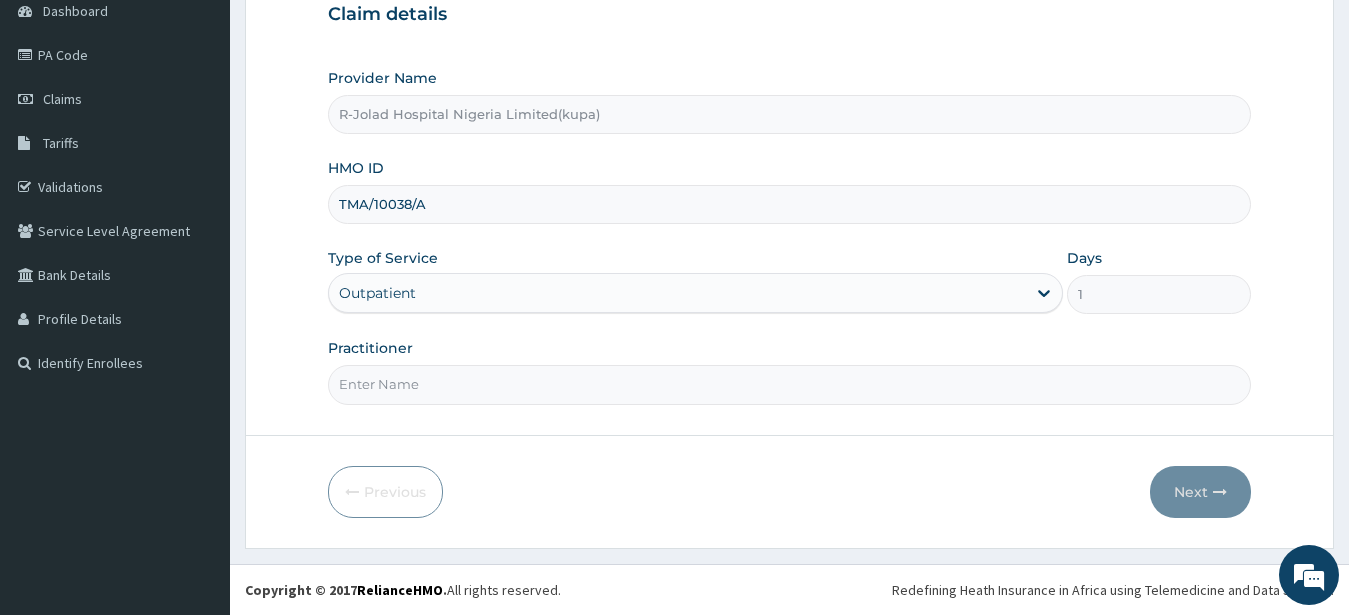 scroll, scrollTop: 0, scrollLeft: 0, axis: both 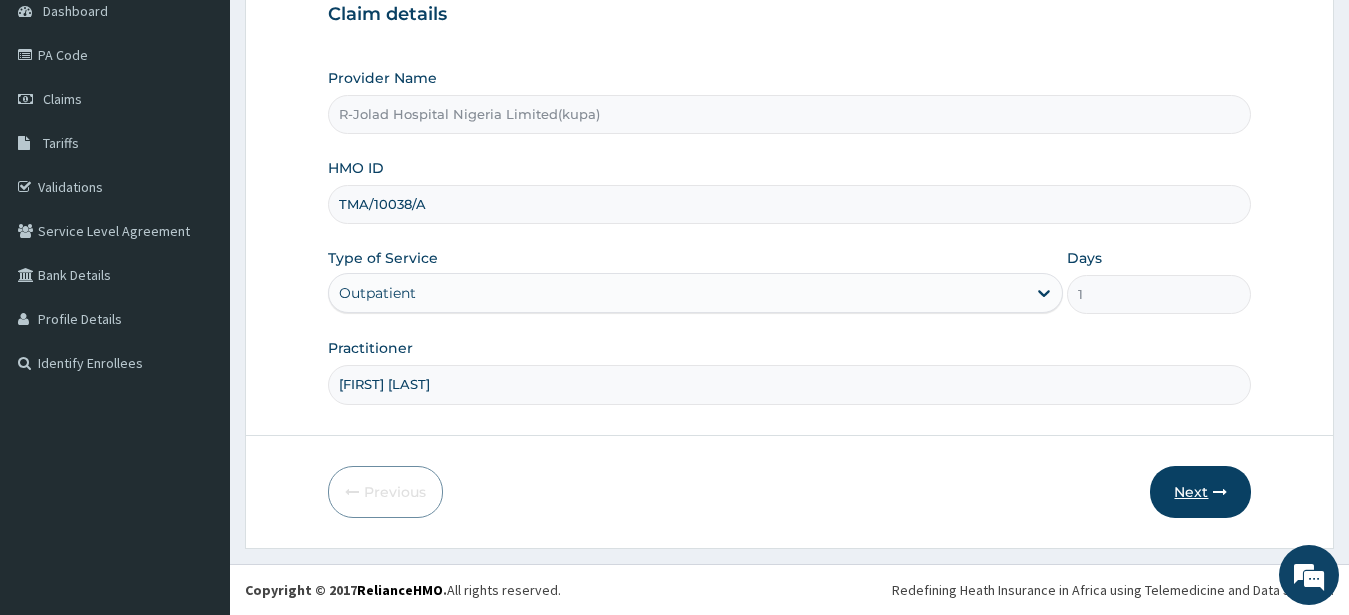 type on "Joy Atikpo" 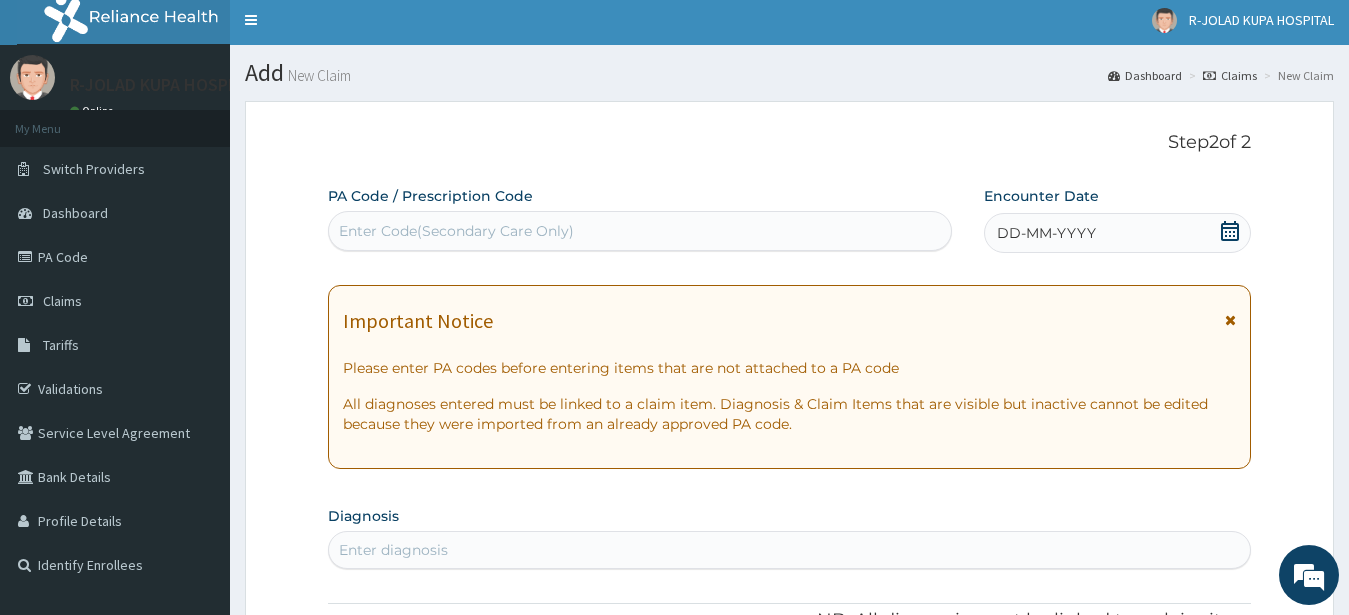 scroll, scrollTop: 3, scrollLeft: 0, axis: vertical 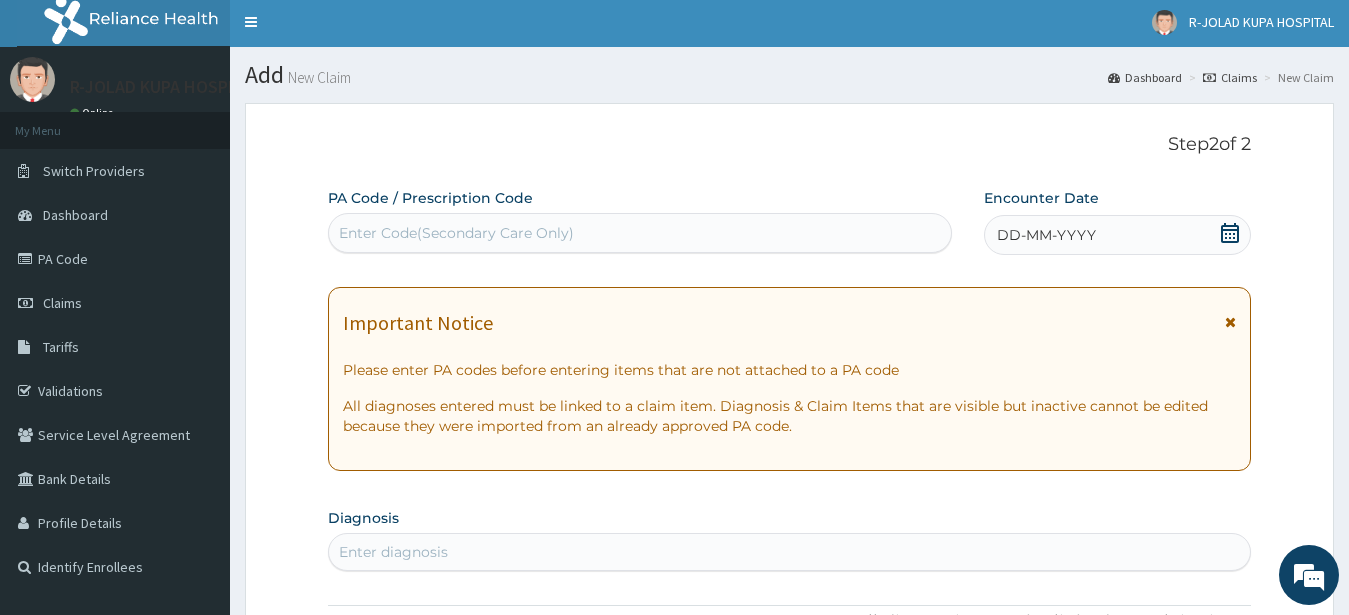 drag, startPoint x: 1227, startPoint y: 234, endPoint x: 1234, endPoint y: 244, distance: 12.206555 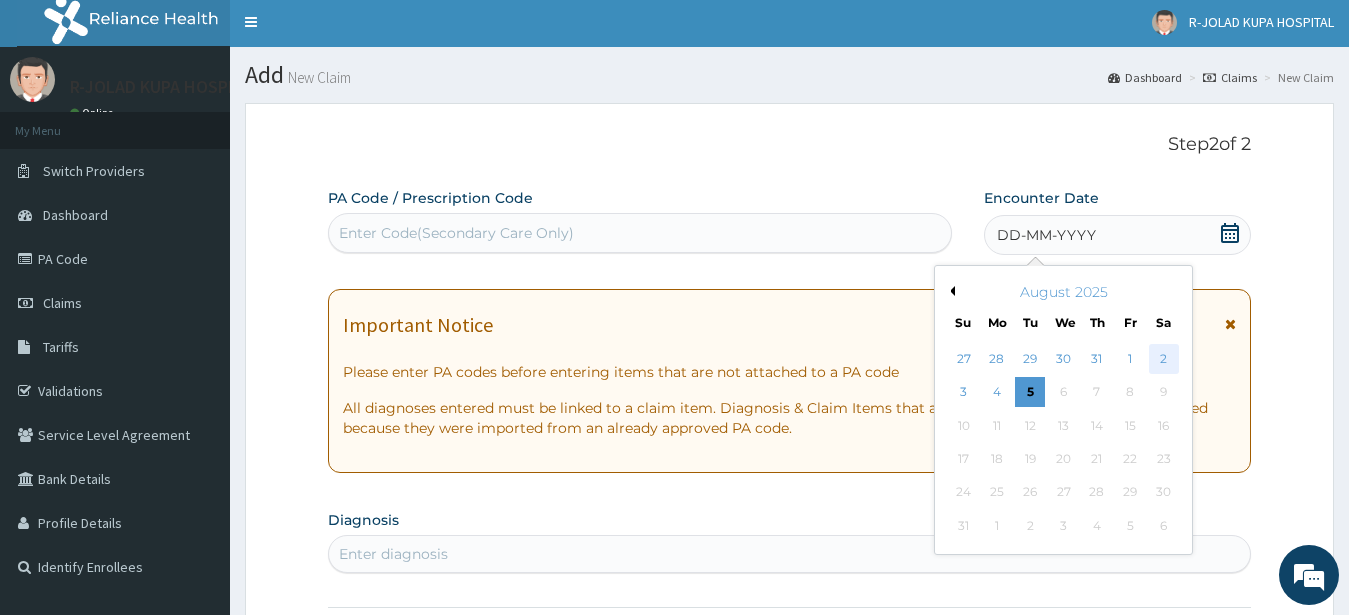click on "2" at bounding box center [1163, 359] 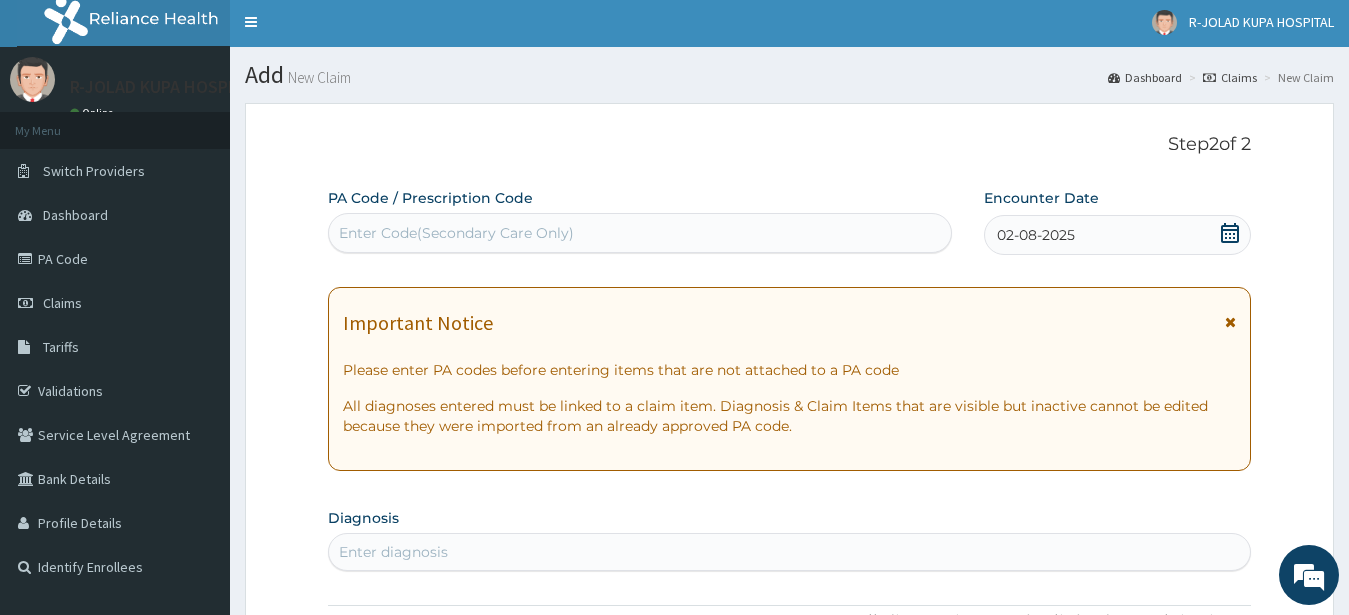 scroll, scrollTop: 309, scrollLeft: 0, axis: vertical 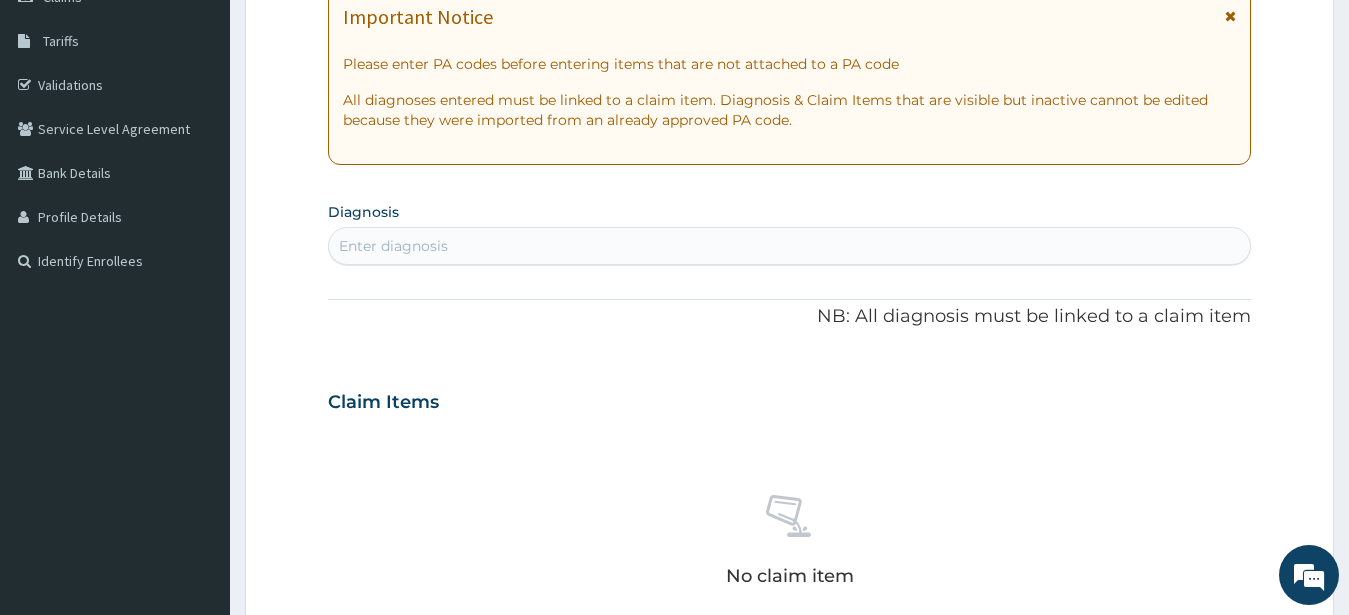 click on "Enter diagnosis" at bounding box center (393, 246) 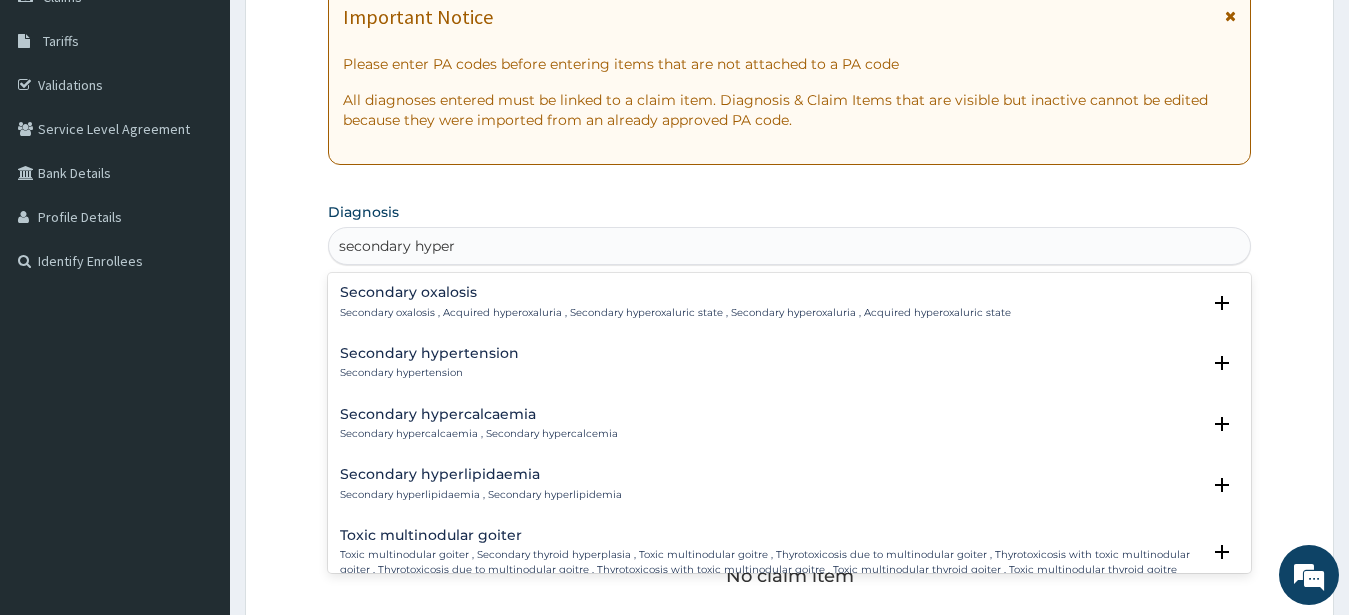 type on "secondary hypert" 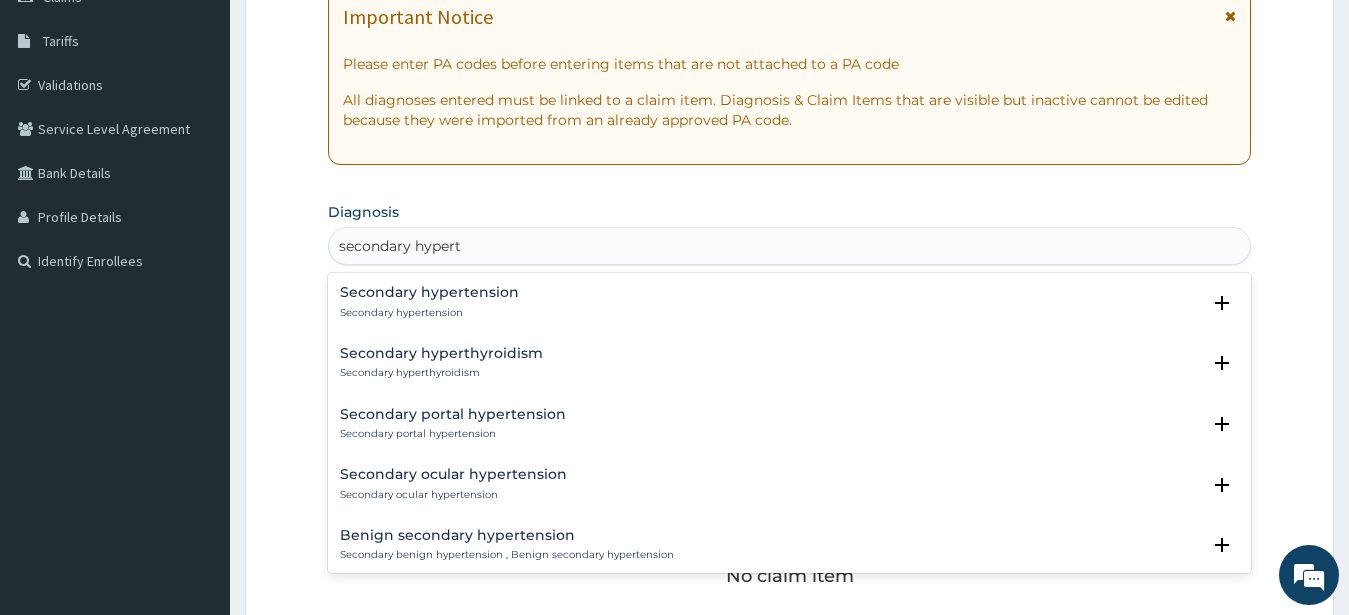 click on "Secondary hypertension" at bounding box center [429, 292] 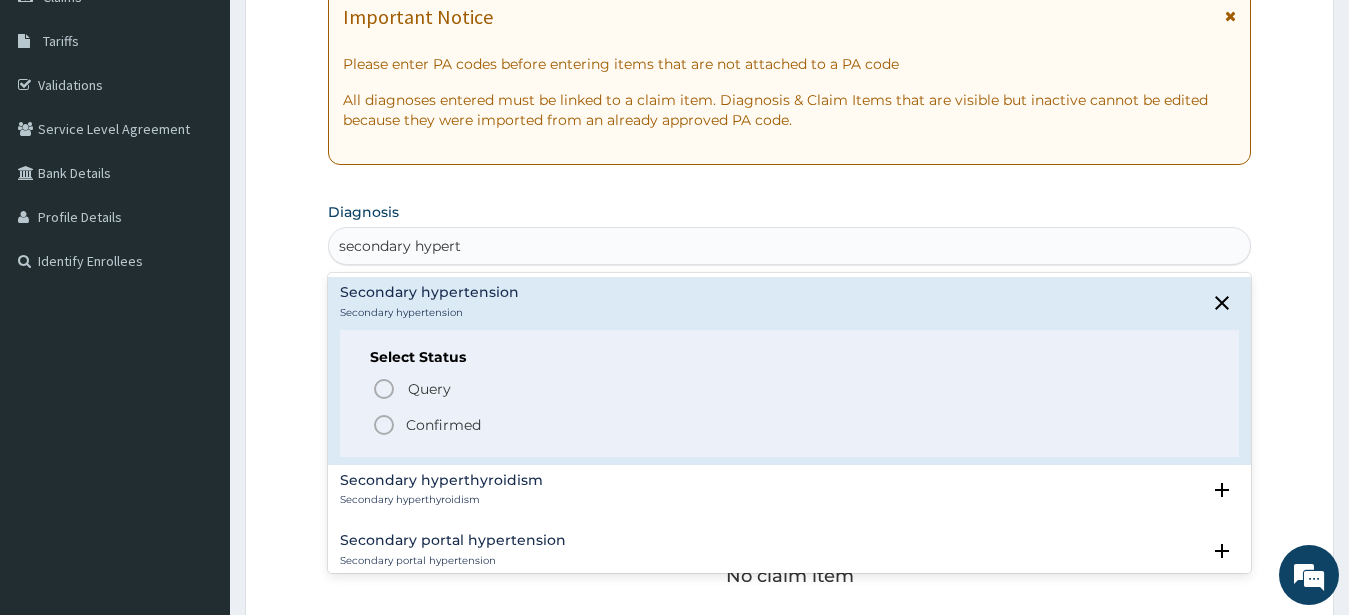 click 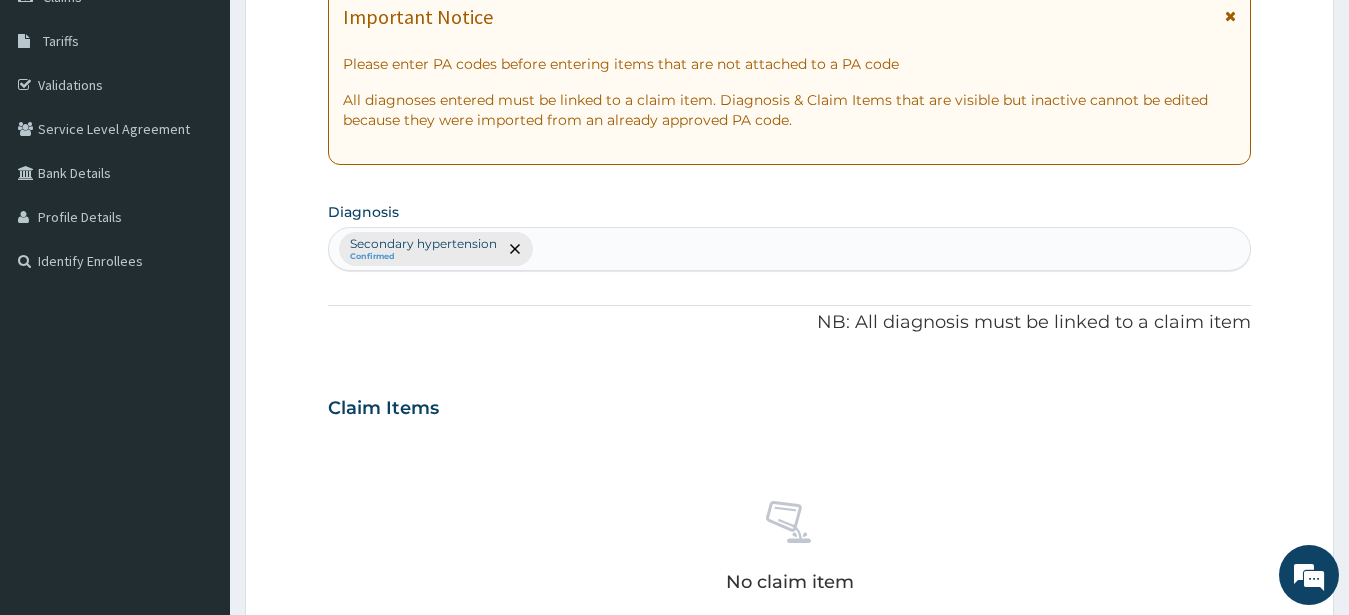 scroll, scrollTop: 717, scrollLeft: 0, axis: vertical 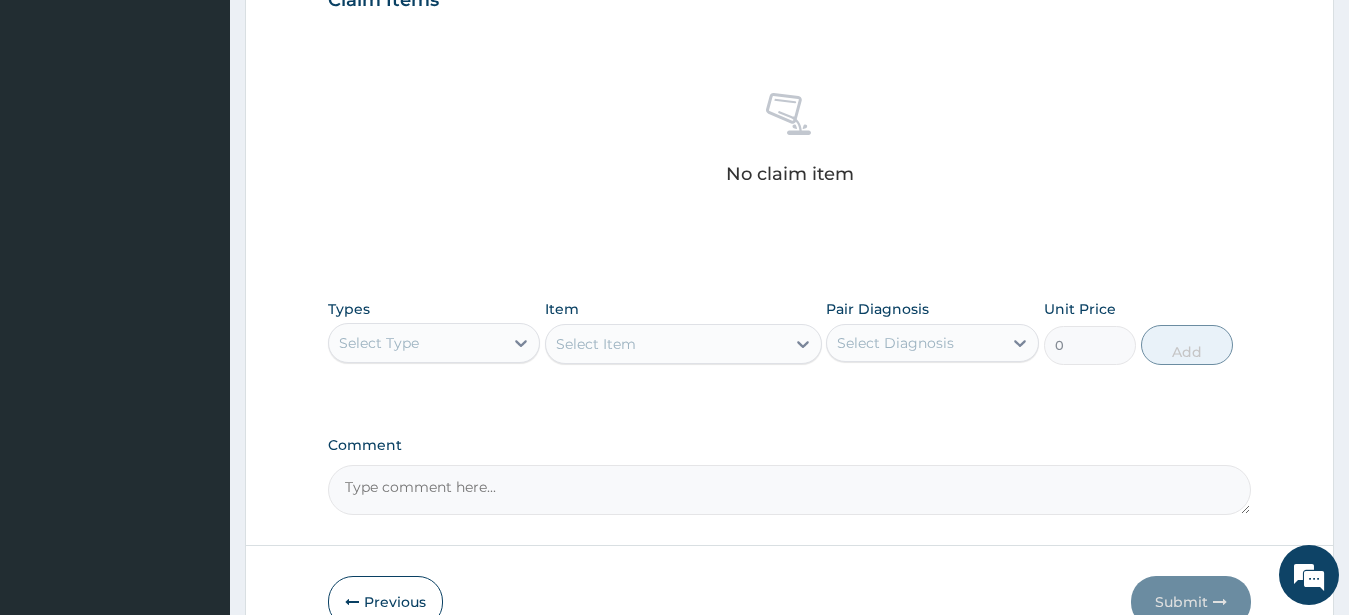 click on "Select Type" at bounding box center (416, 343) 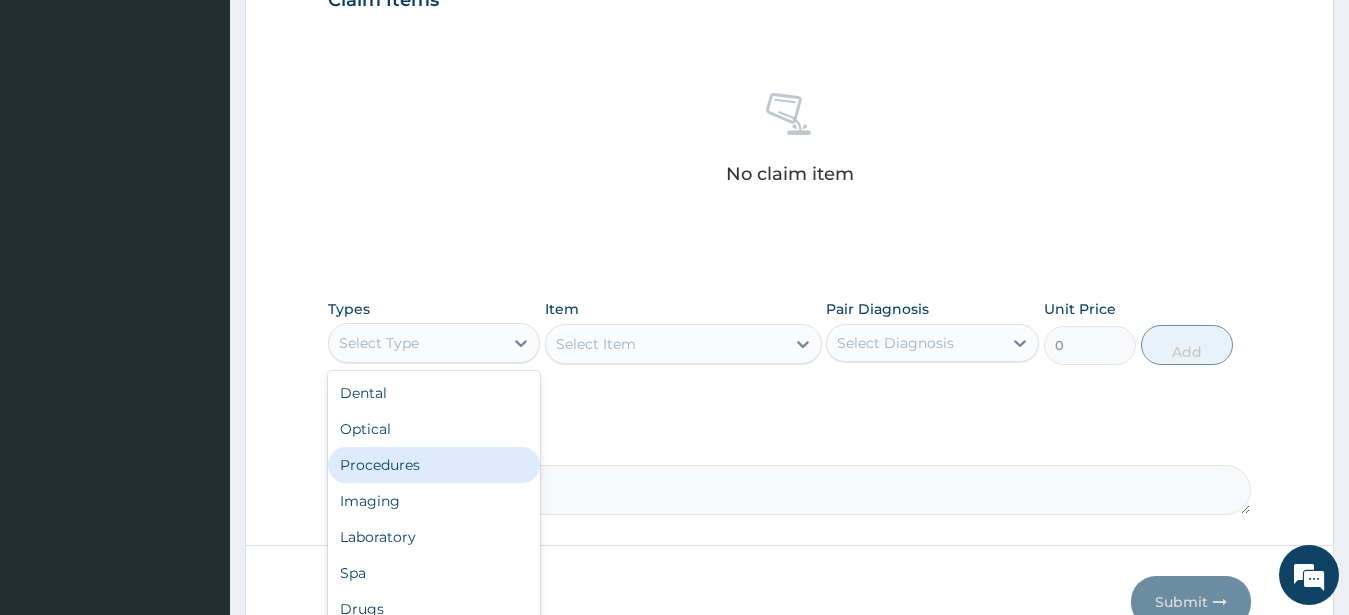 click on "Procedures" at bounding box center (434, 465) 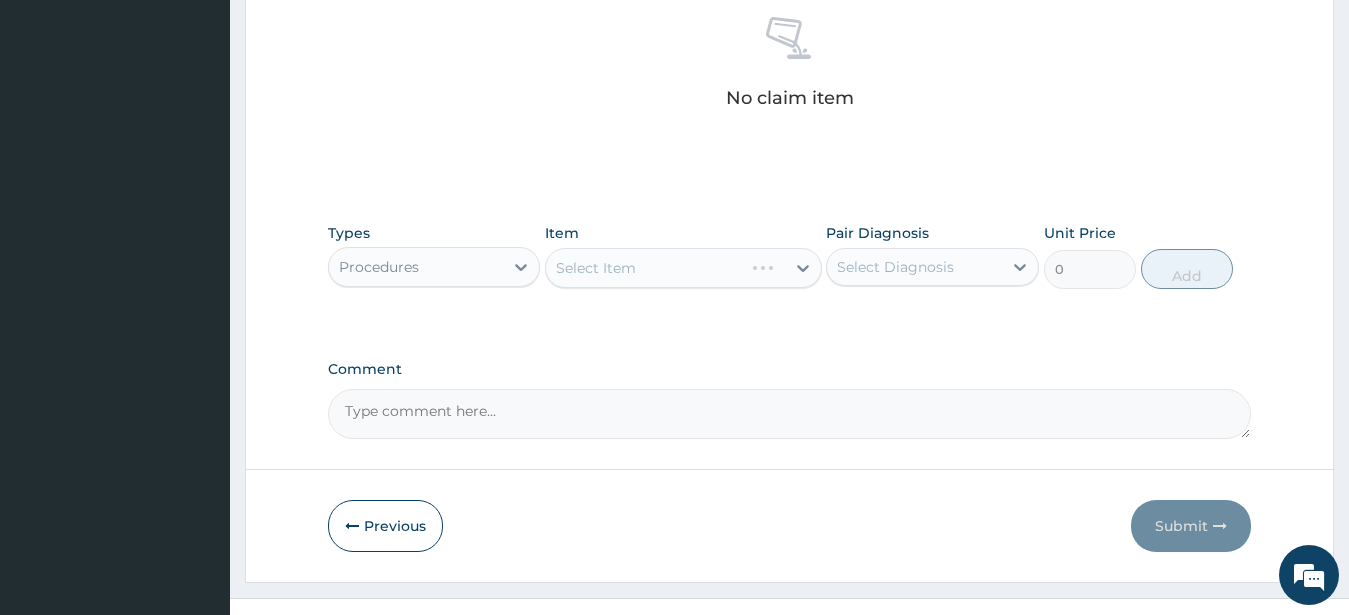 scroll, scrollTop: 827, scrollLeft: 0, axis: vertical 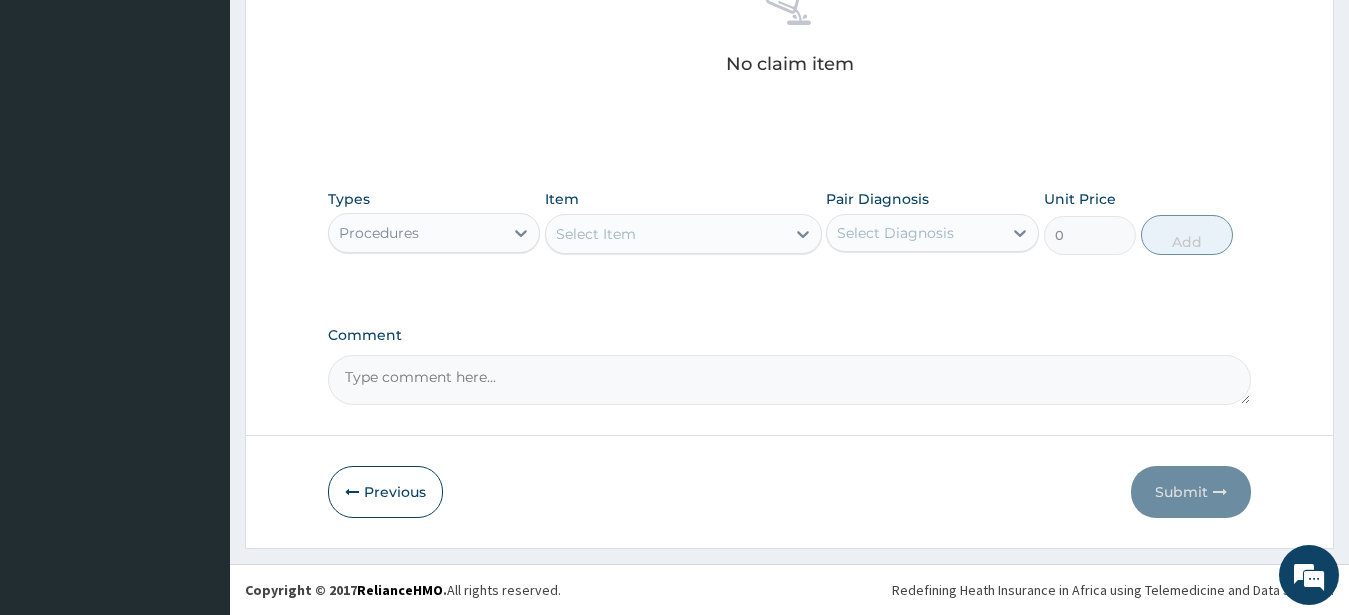 click on "Select Item" at bounding box center [596, 234] 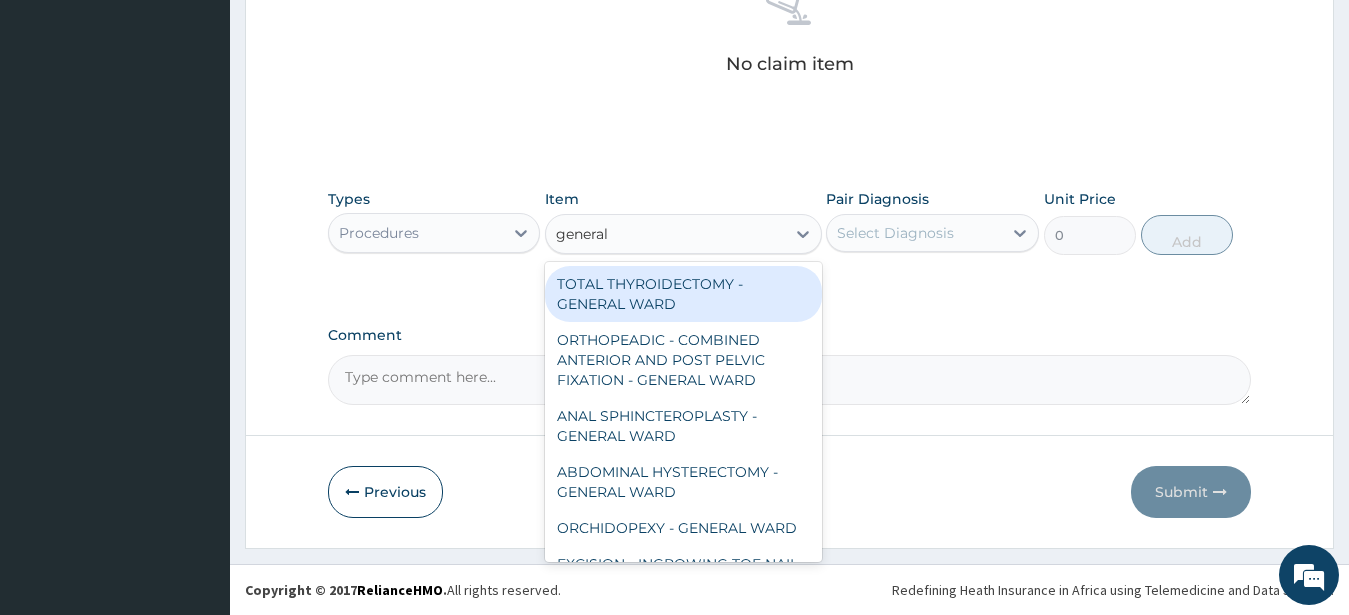type on "general c" 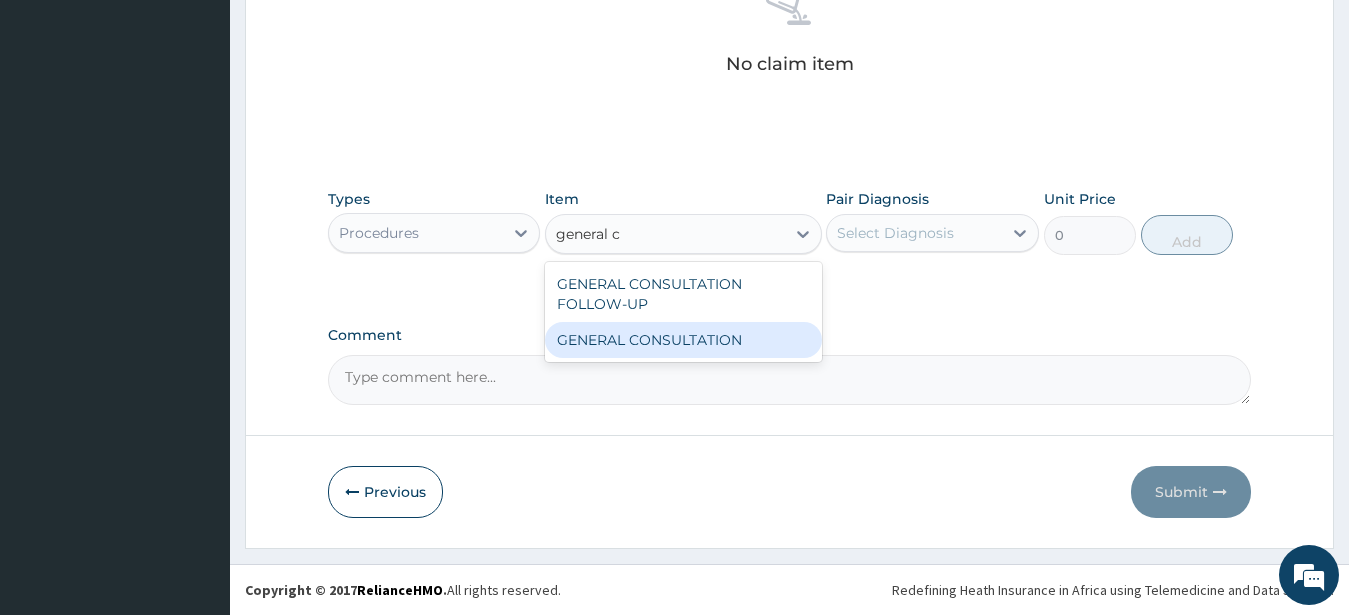 click on "GENERAL CONSULTATION" at bounding box center [683, 340] 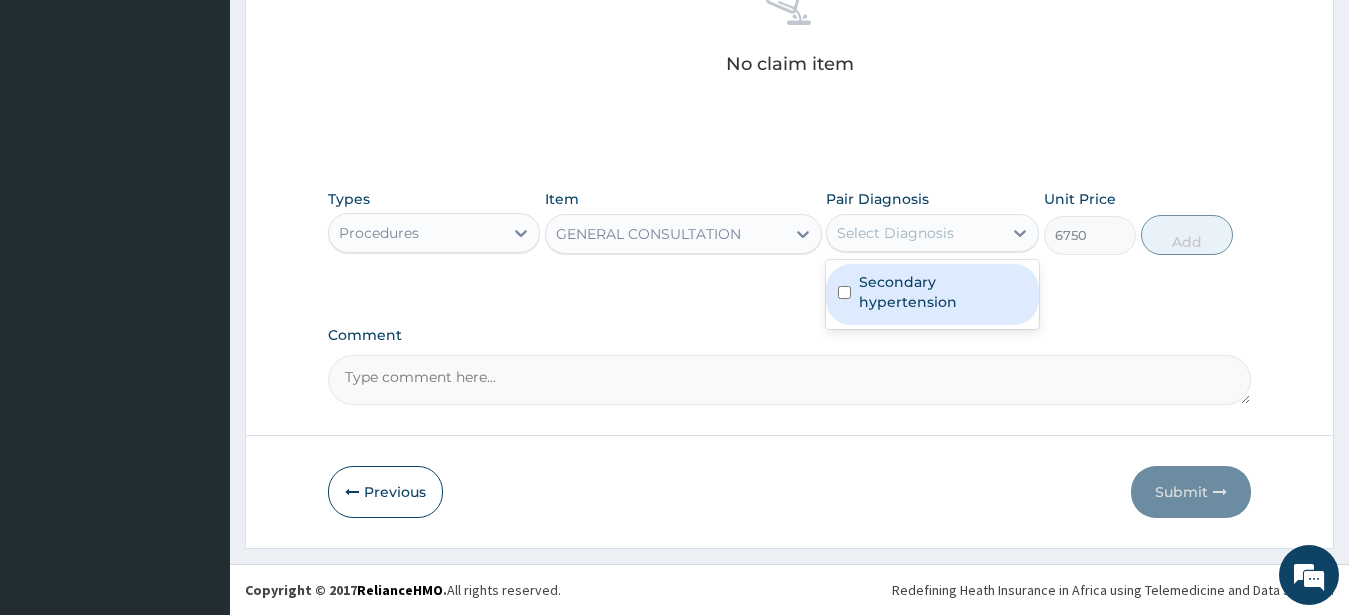 drag, startPoint x: 903, startPoint y: 231, endPoint x: 934, endPoint y: 274, distance: 53.009434 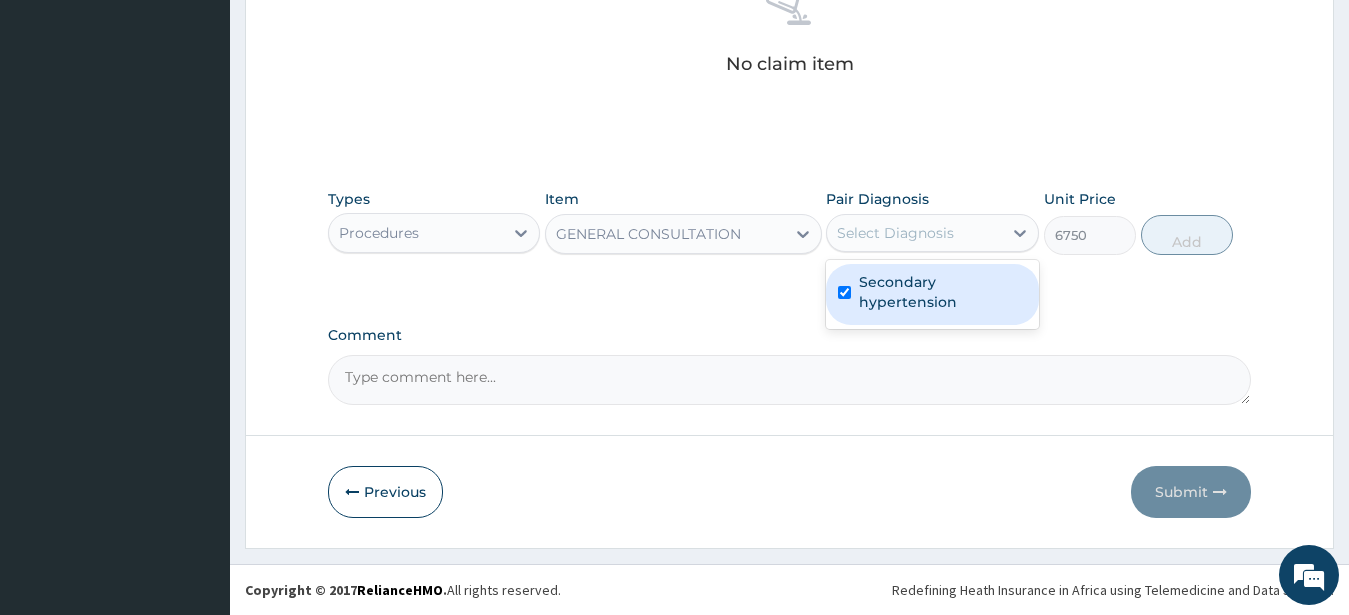 checkbox on "true" 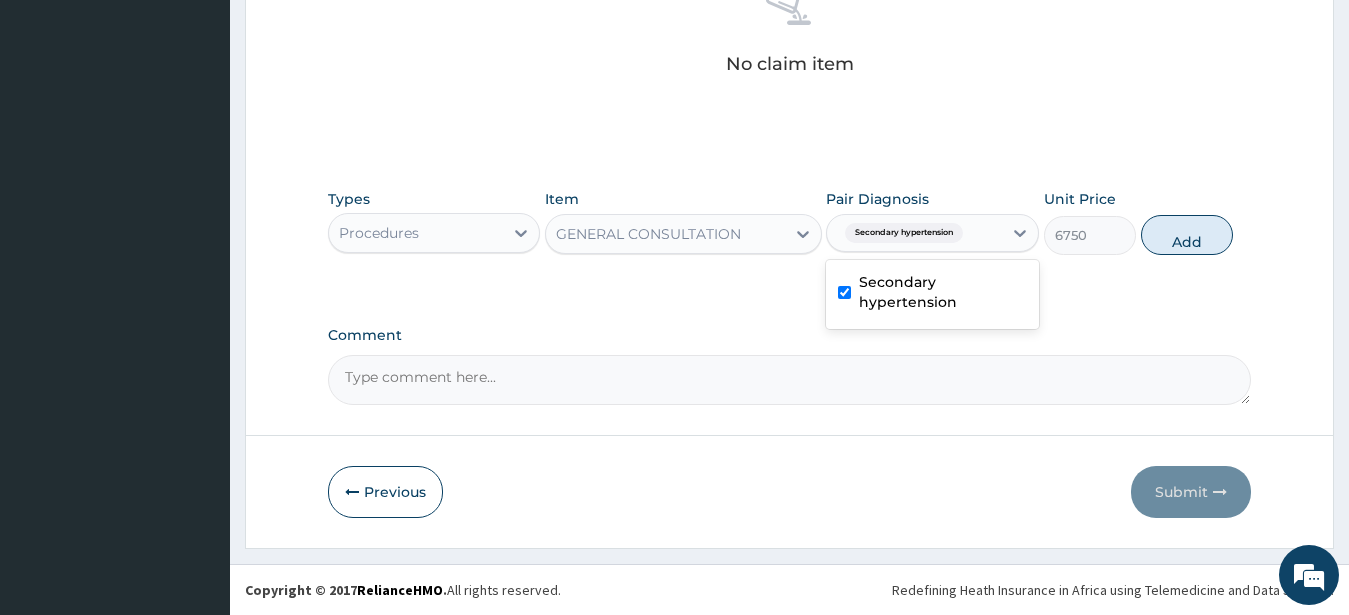 drag, startPoint x: 1198, startPoint y: 228, endPoint x: 1204, endPoint y: 256, distance: 28.635643 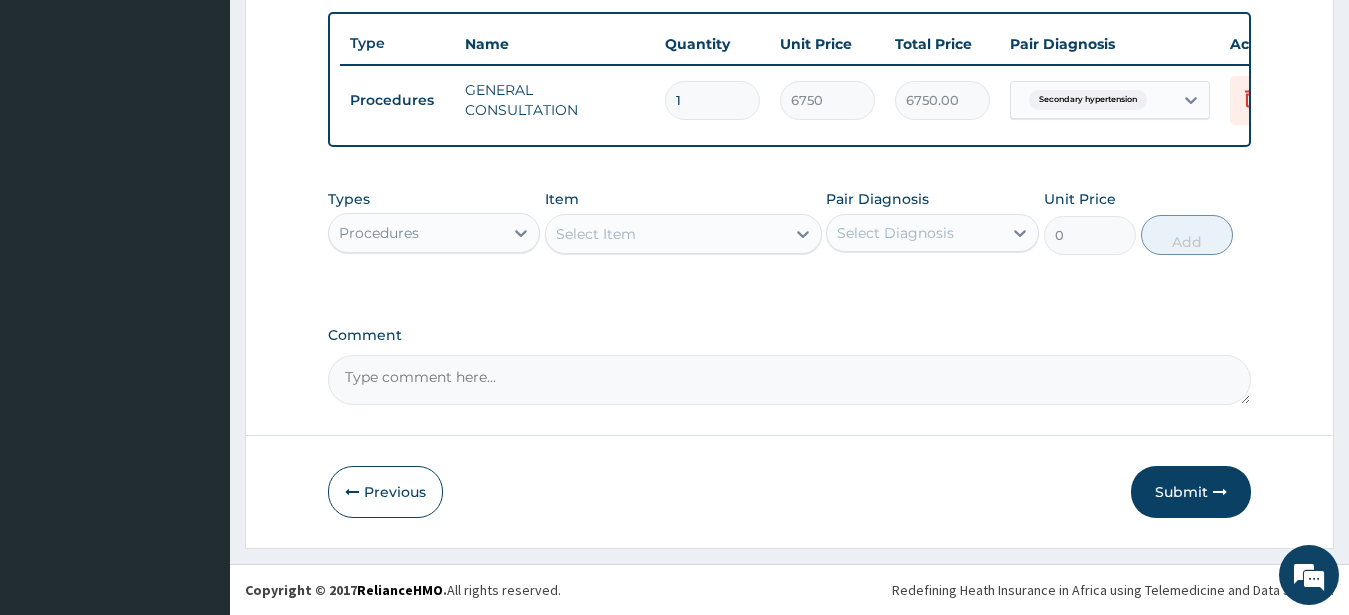 scroll, scrollTop: 749, scrollLeft: 0, axis: vertical 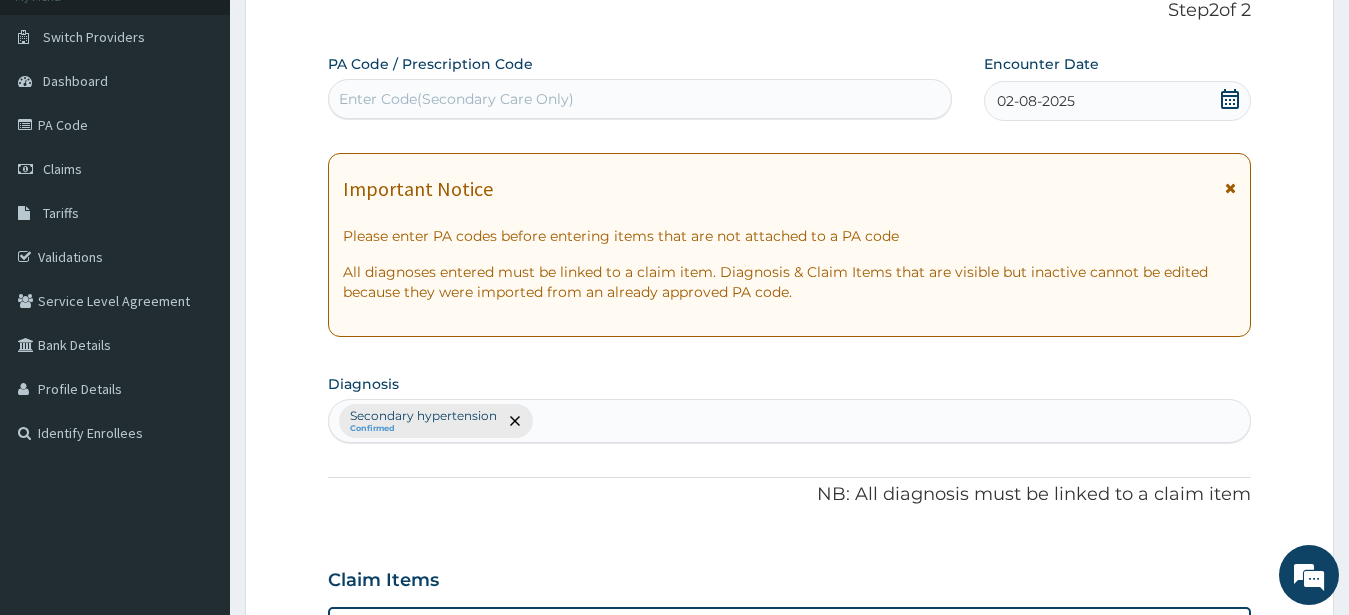 click on "Enter Code(Secondary Care Only)" at bounding box center (456, 99) 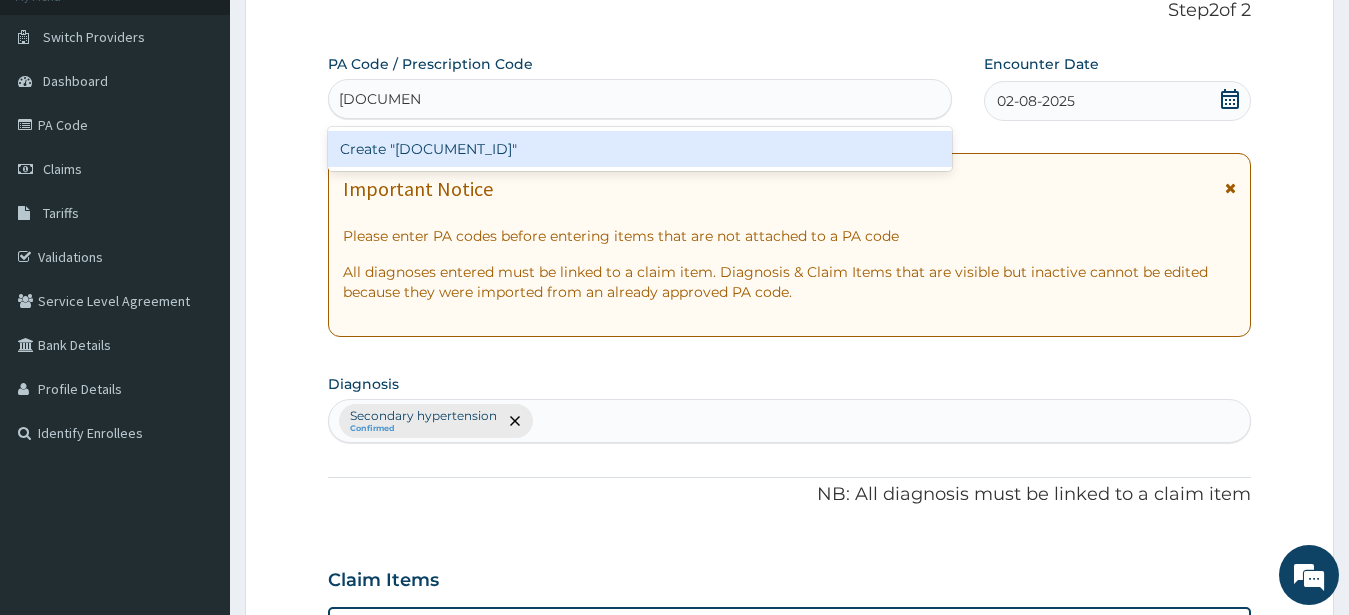 click on "Create "PA/02ABC3"" at bounding box center (640, 149) 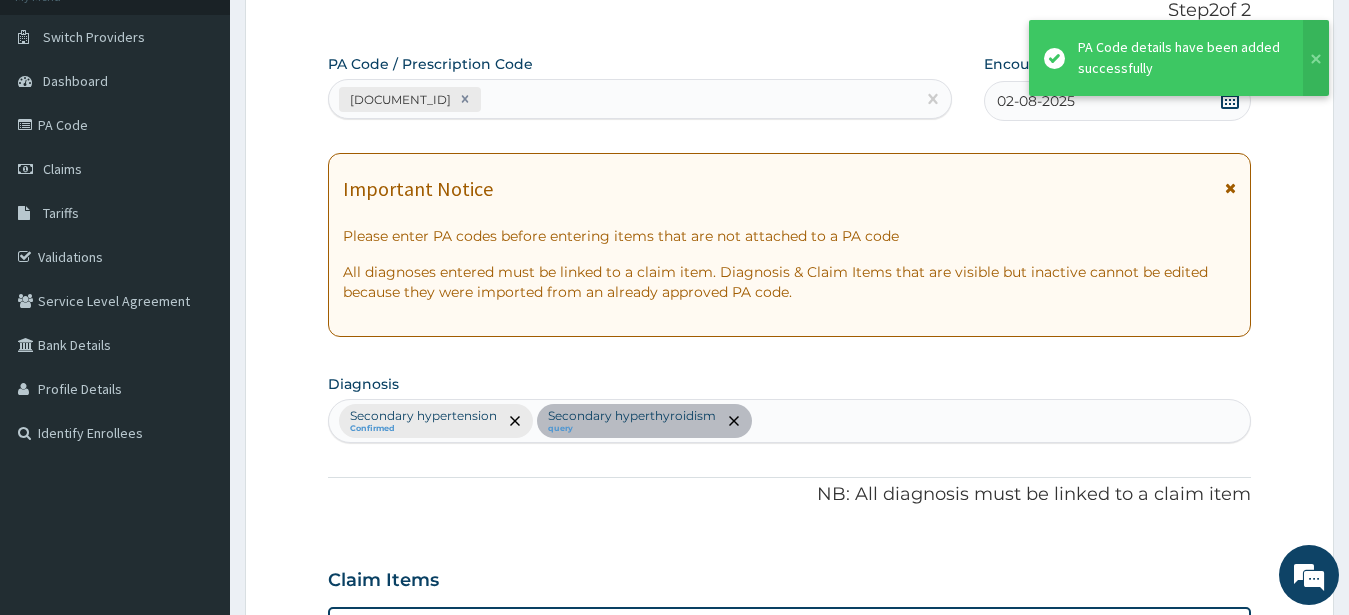 scroll, scrollTop: 663, scrollLeft: 0, axis: vertical 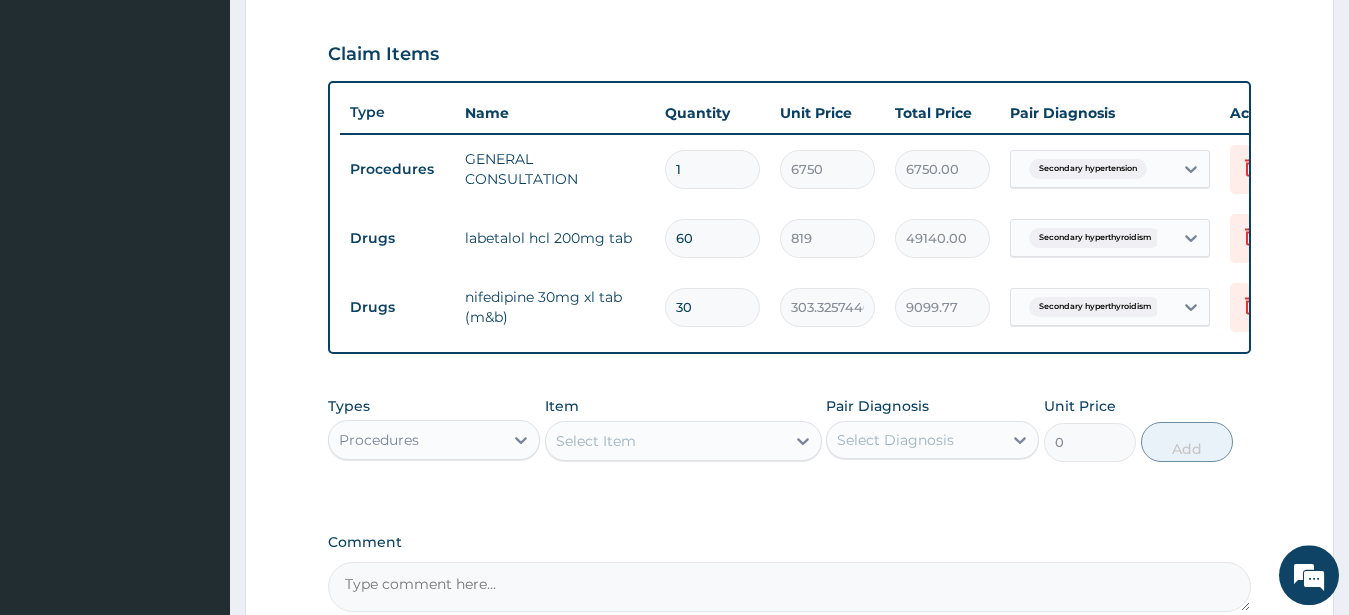drag, startPoint x: 714, startPoint y: 300, endPoint x: 642, endPoint y: 316, distance: 73.756355 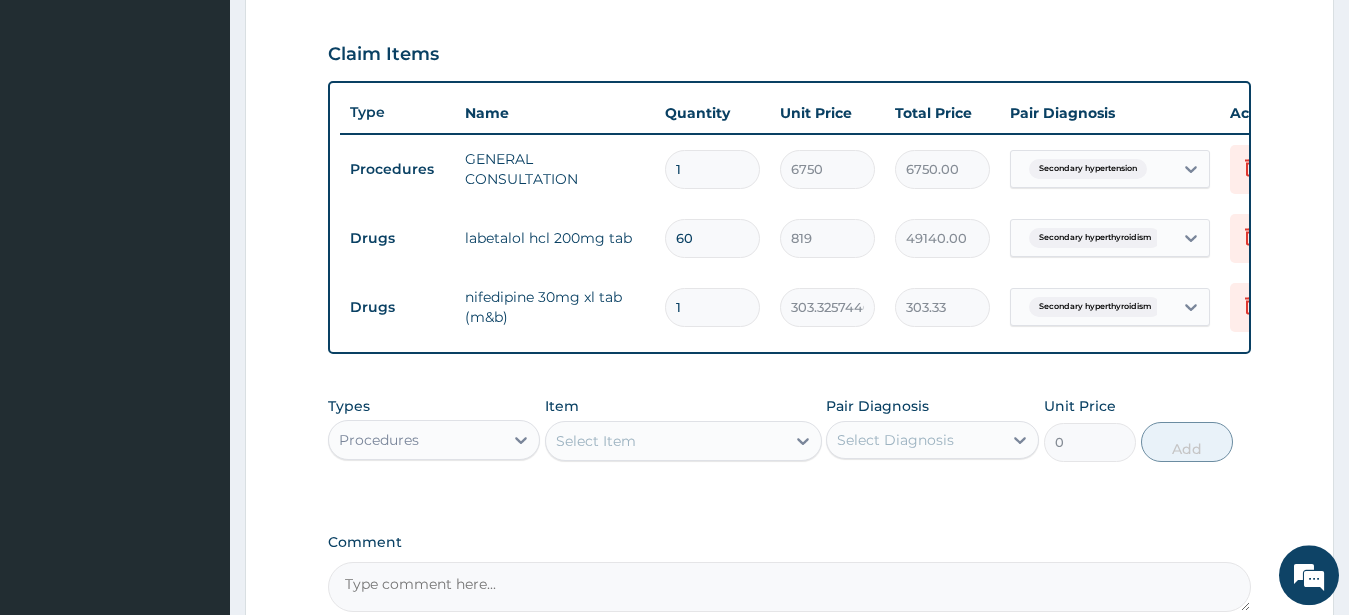 type on "14" 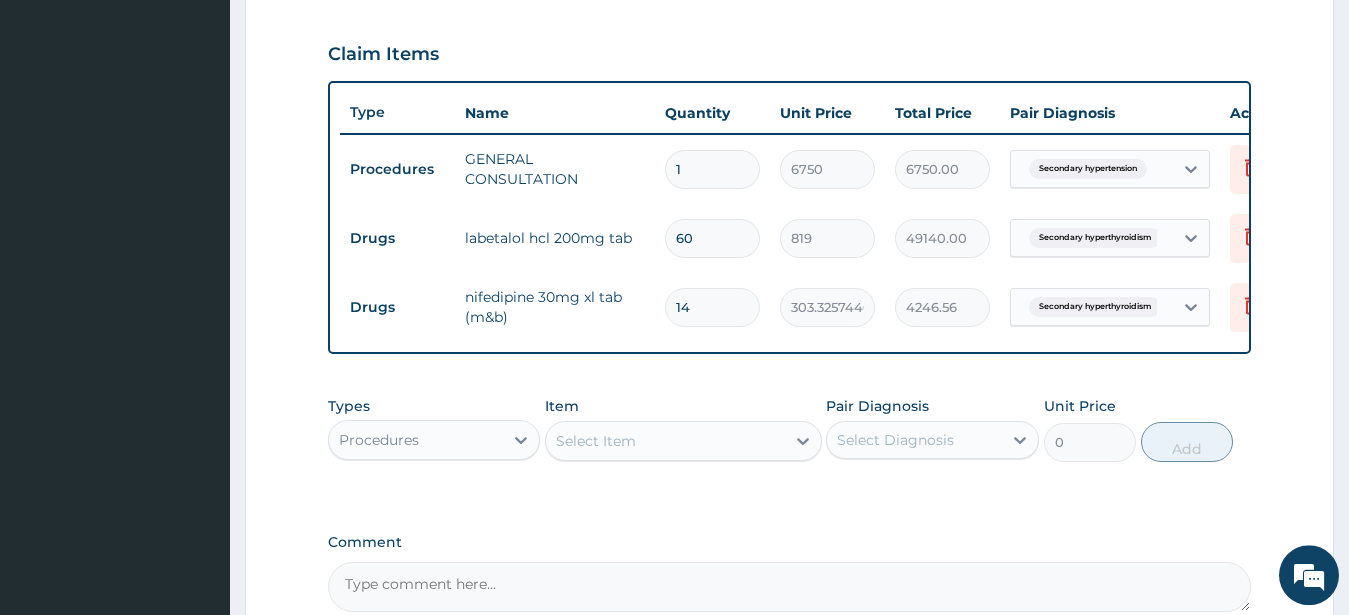 type on "14" 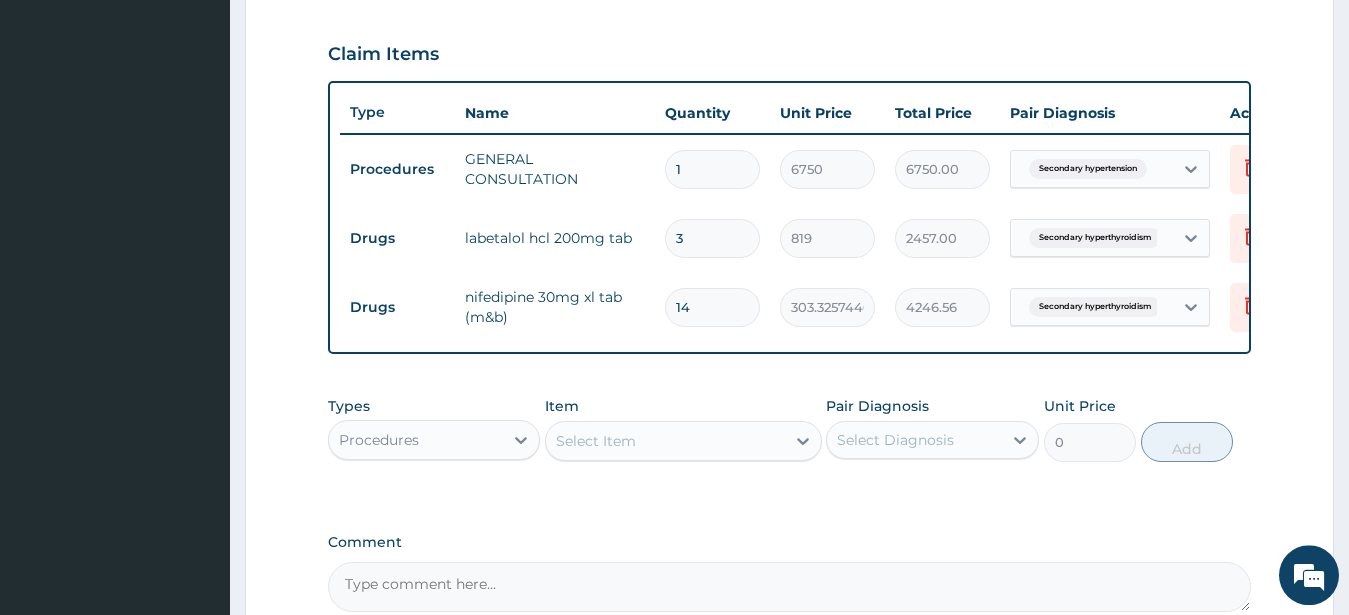 type on "30" 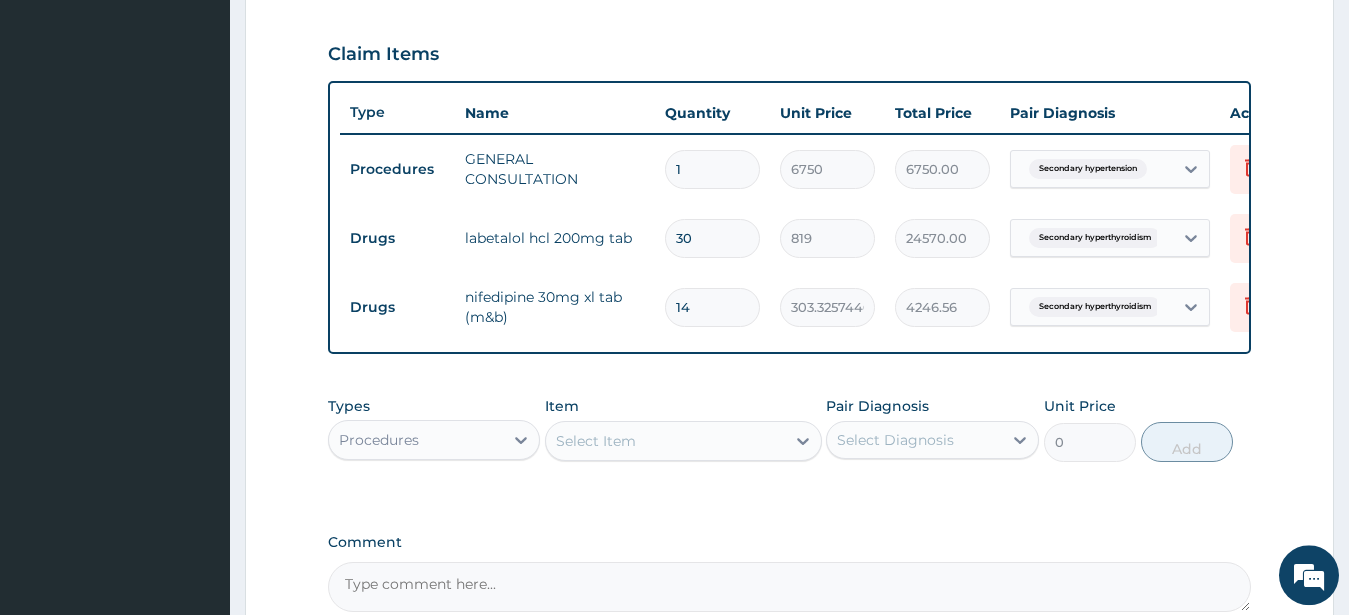 drag, startPoint x: 699, startPoint y: 233, endPoint x: 620, endPoint y: 251, distance: 81.02469 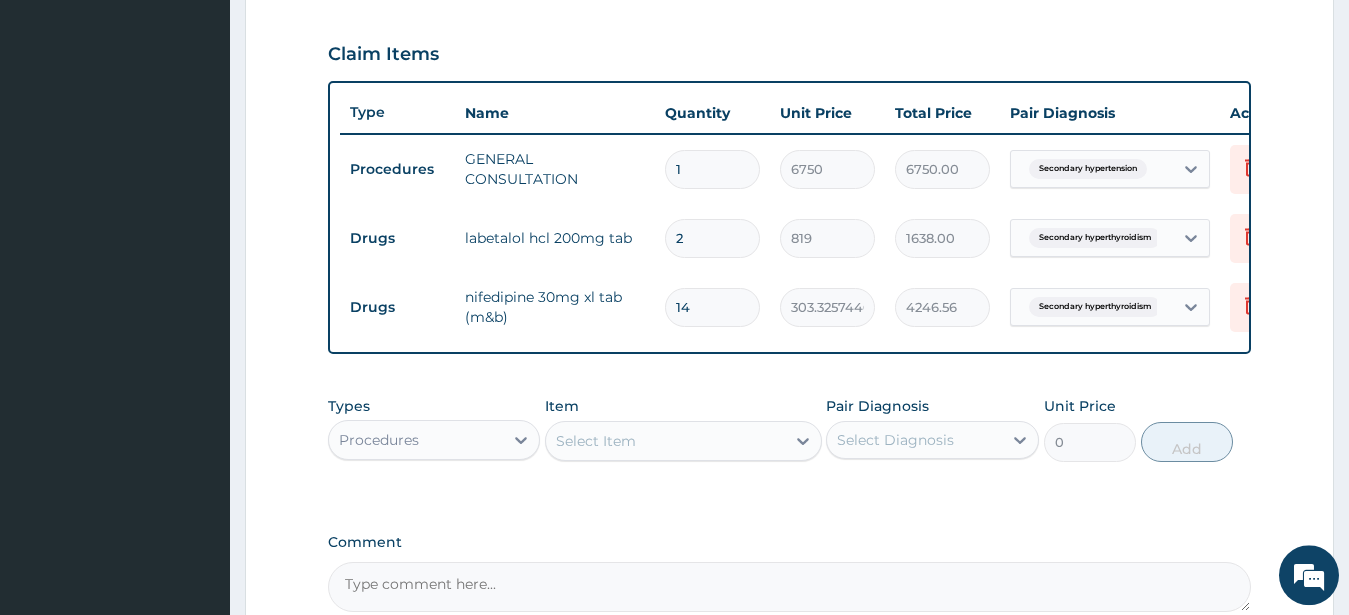 type on "28" 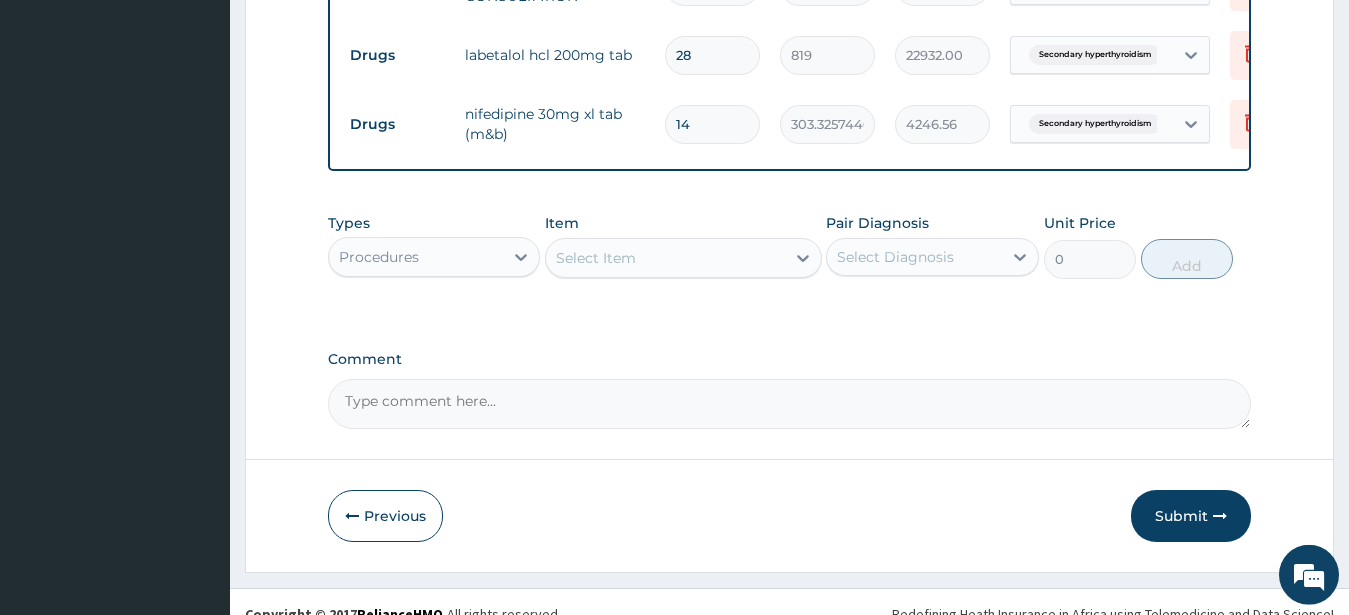 scroll, scrollTop: 887, scrollLeft: 0, axis: vertical 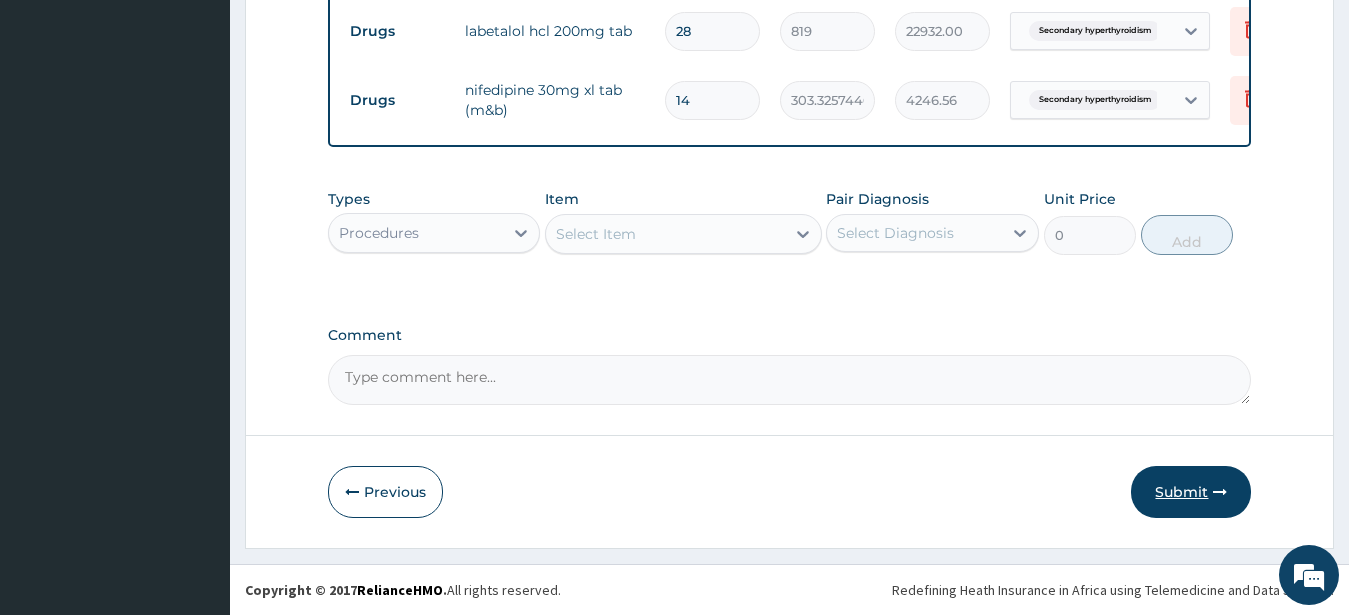 type on "28" 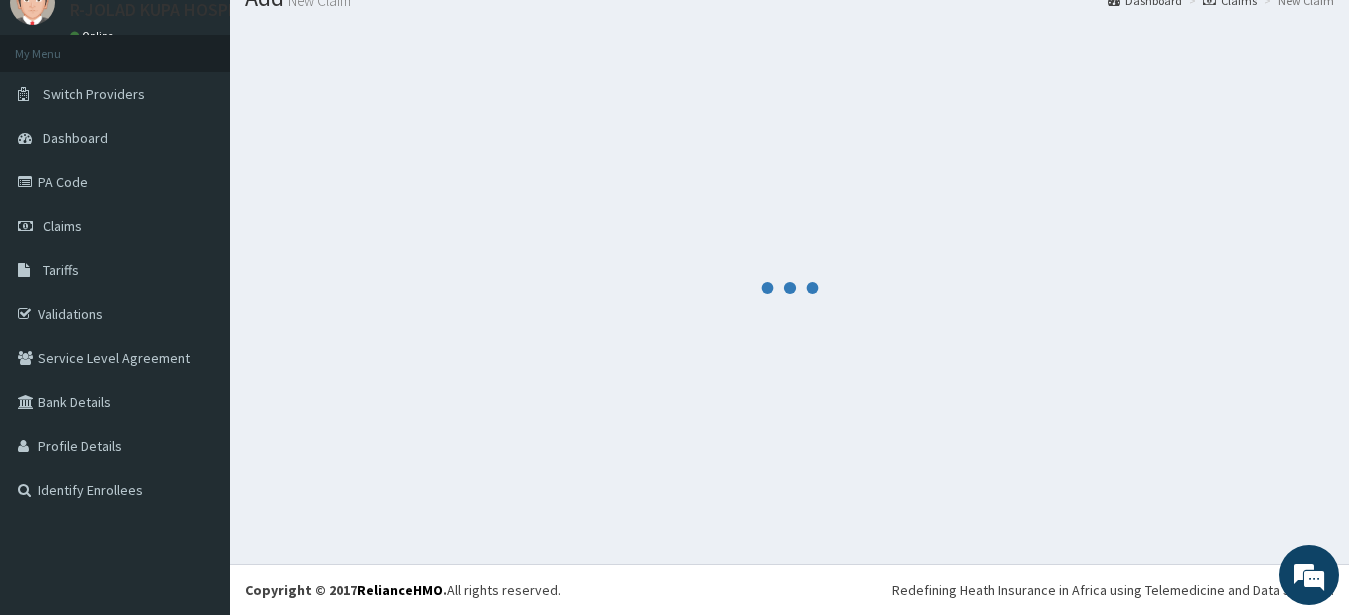 scroll, scrollTop: 80, scrollLeft: 0, axis: vertical 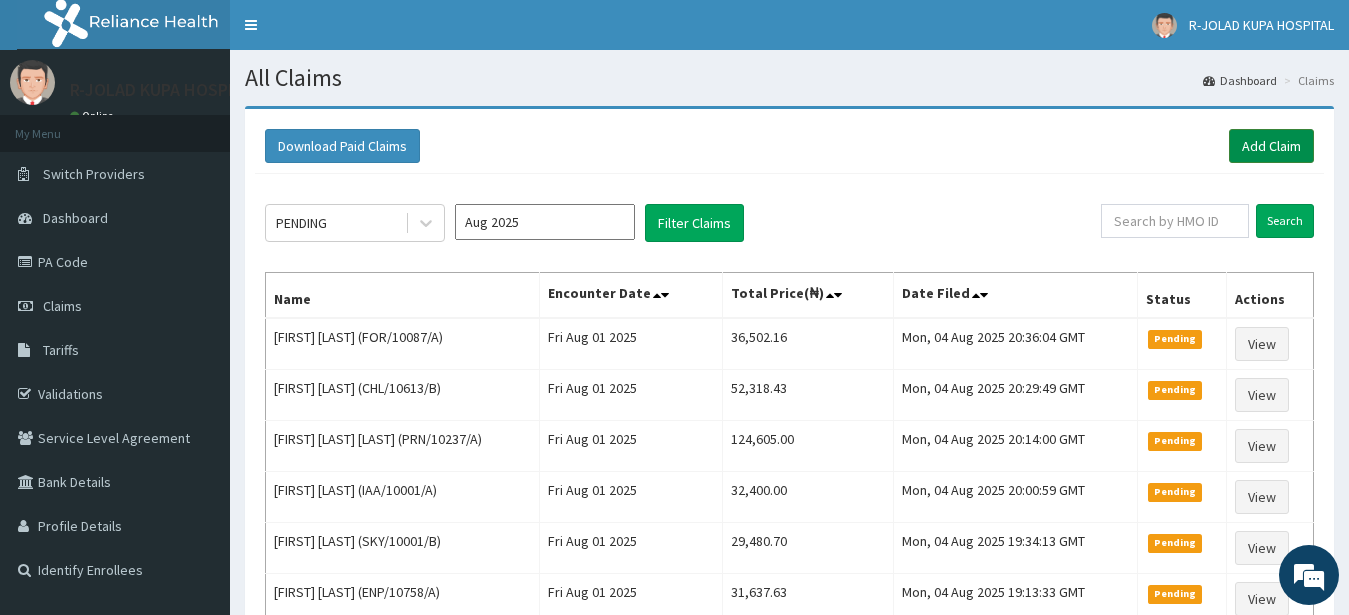 click on "Add Claim" at bounding box center (1271, 146) 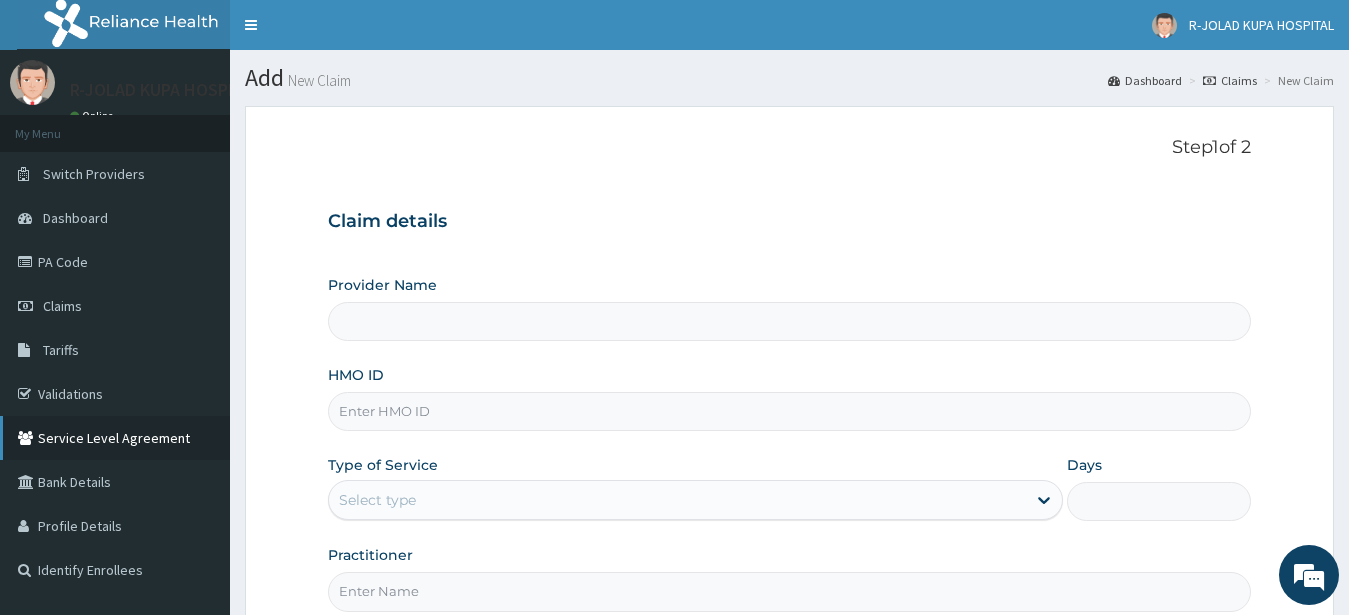 scroll, scrollTop: 207, scrollLeft: 0, axis: vertical 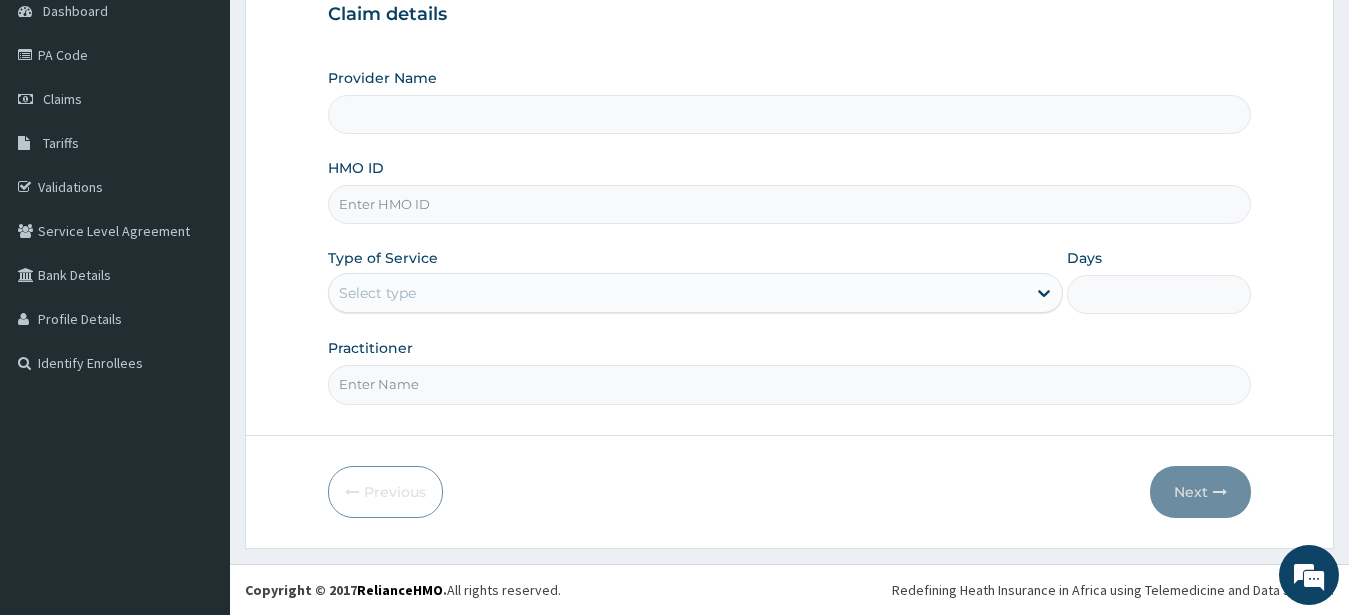click on "HMO ID" at bounding box center [790, 204] 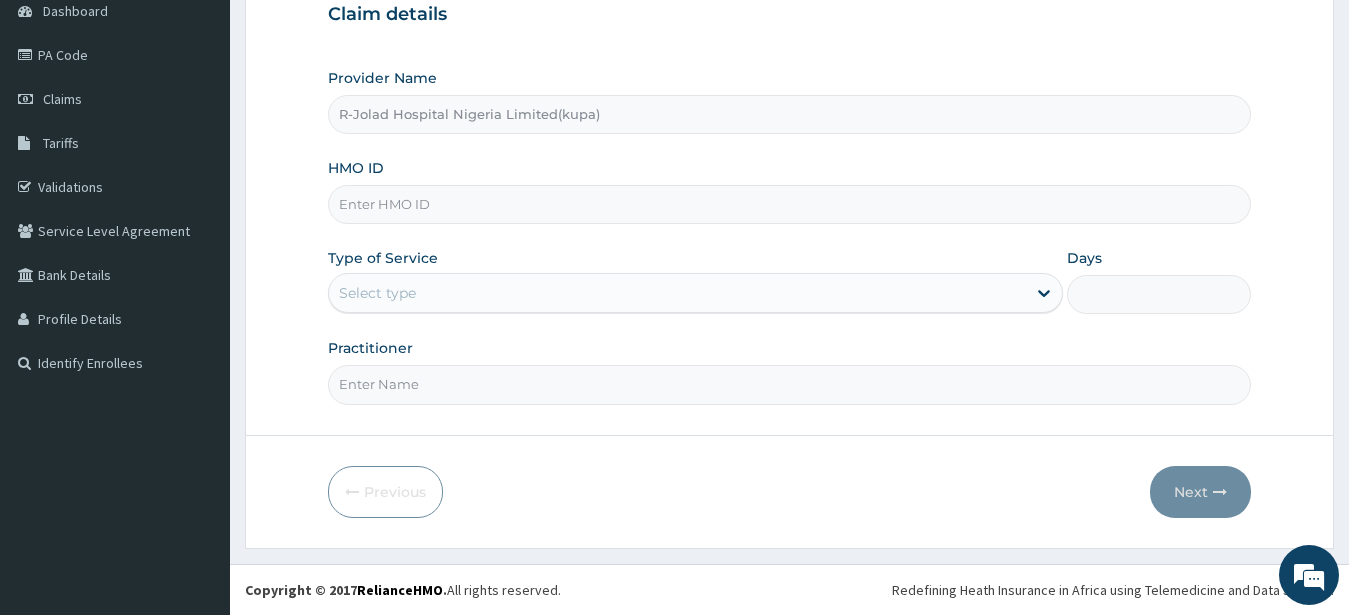 type on "R-Jolad Hospital Nigeria Limited(kupa)" 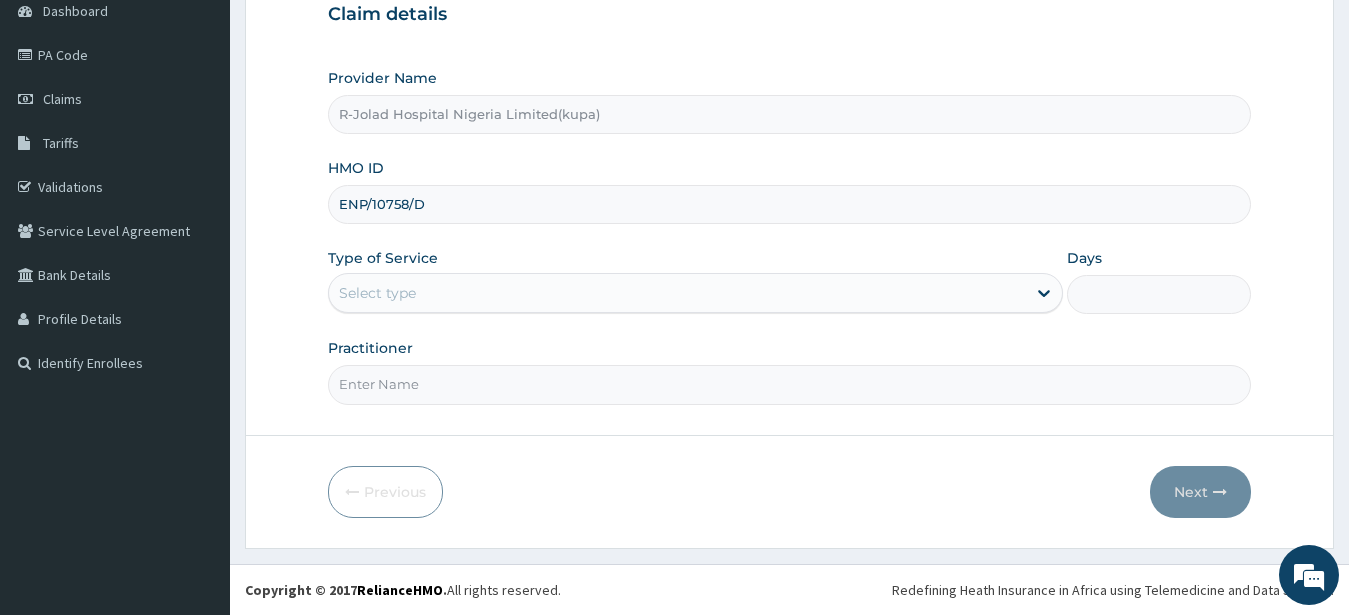 type on "ENP/10758/D" 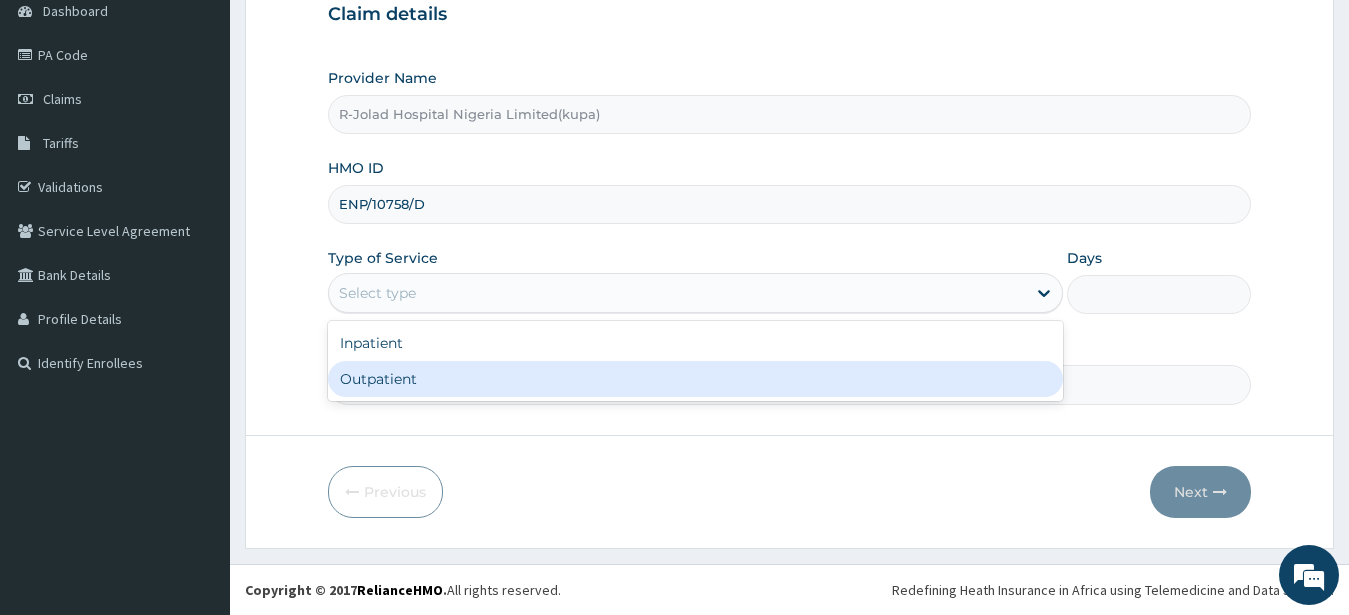 drag, startPoint x: 367, startPoint y: 379, endPoint x: 368, endPoint y: 359, distance: 20.024984 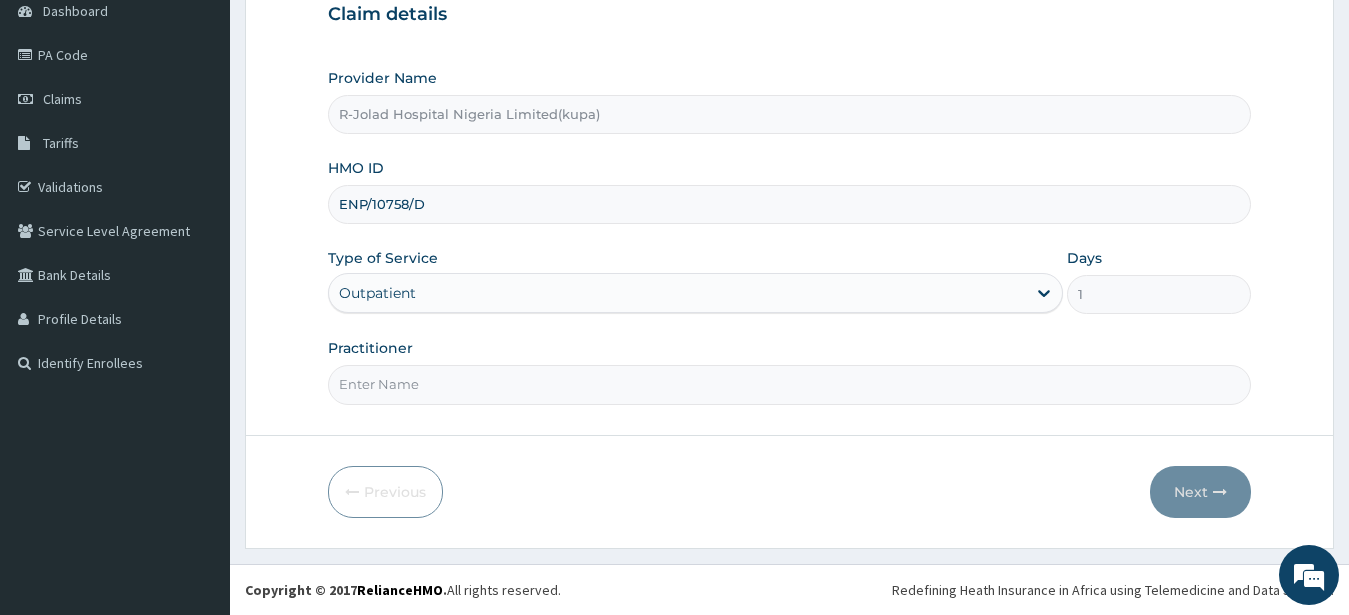 drag, startPoint x: 359, startPoint y: 396, endPoint x: 345, endPoint y: 383, distance: 19.104973 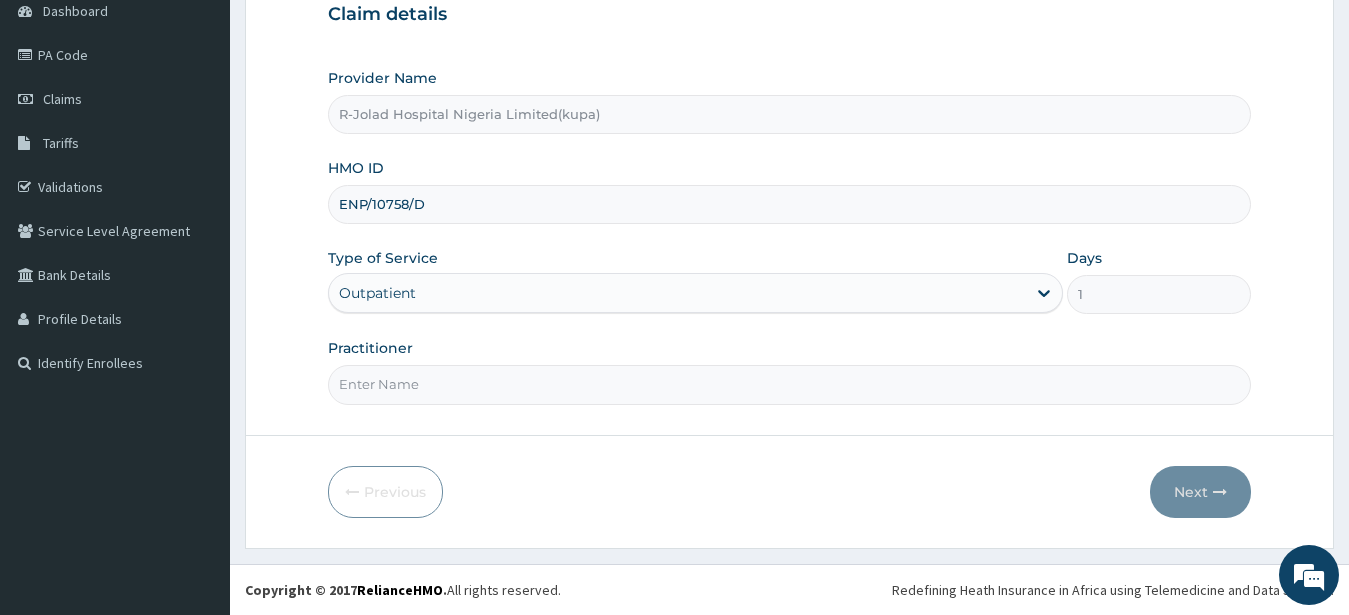 scroll, scrollTop: 0, scrollLeft: 0, axis: both 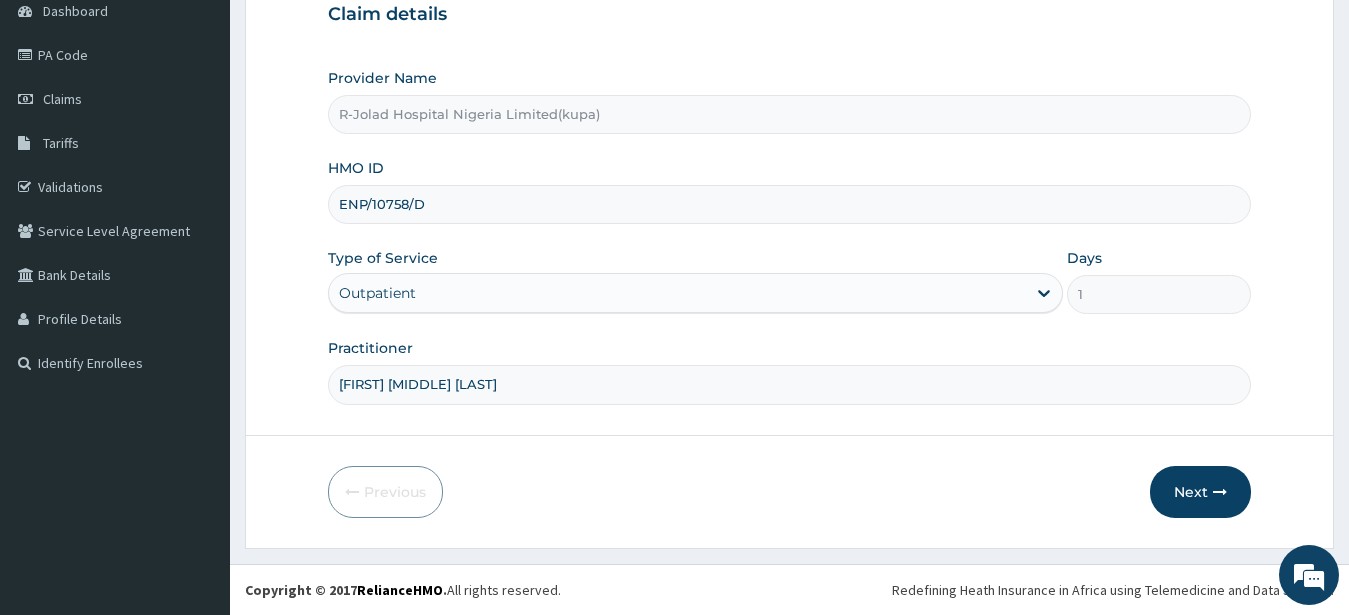 click on "[FIRST] [MIDDLE] [LAST]" at bounding box center (790, 384) 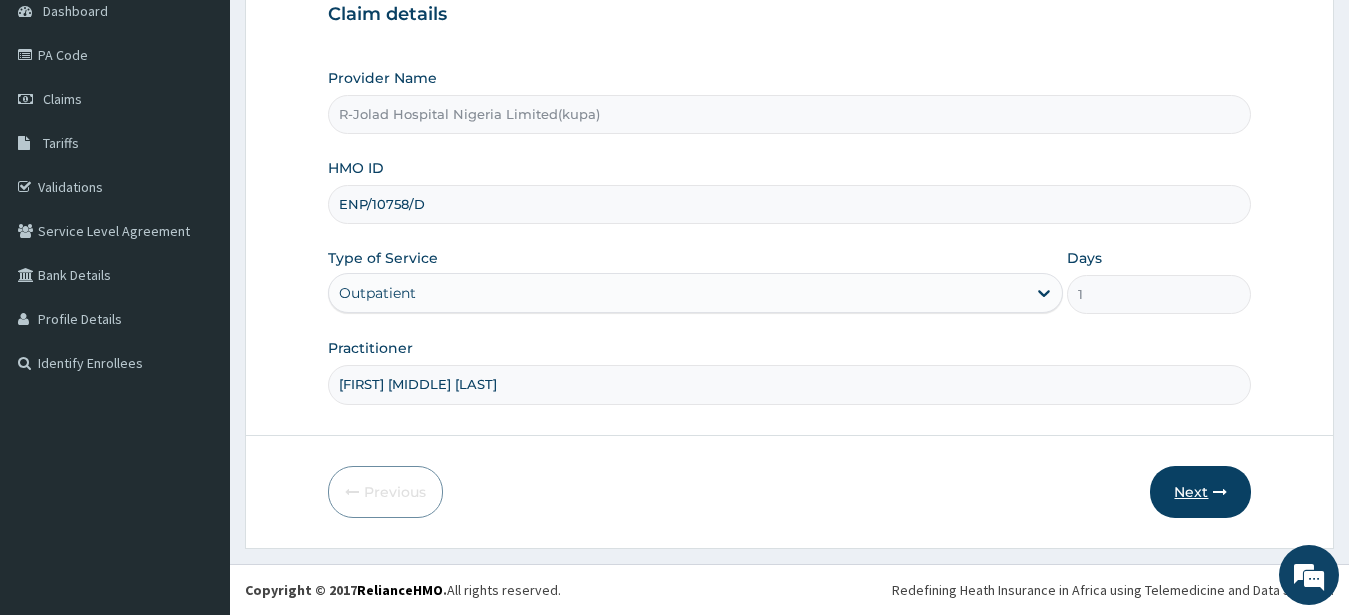 type on "[FIRST] [MIDDLE] [LAST]" 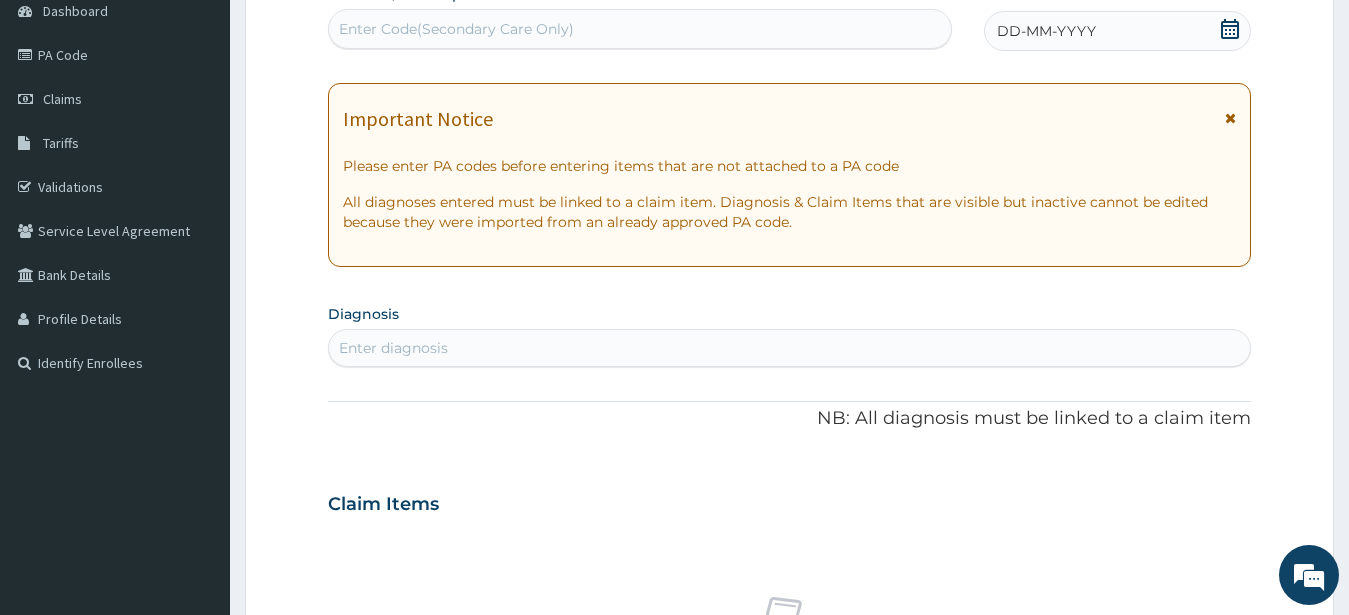 click 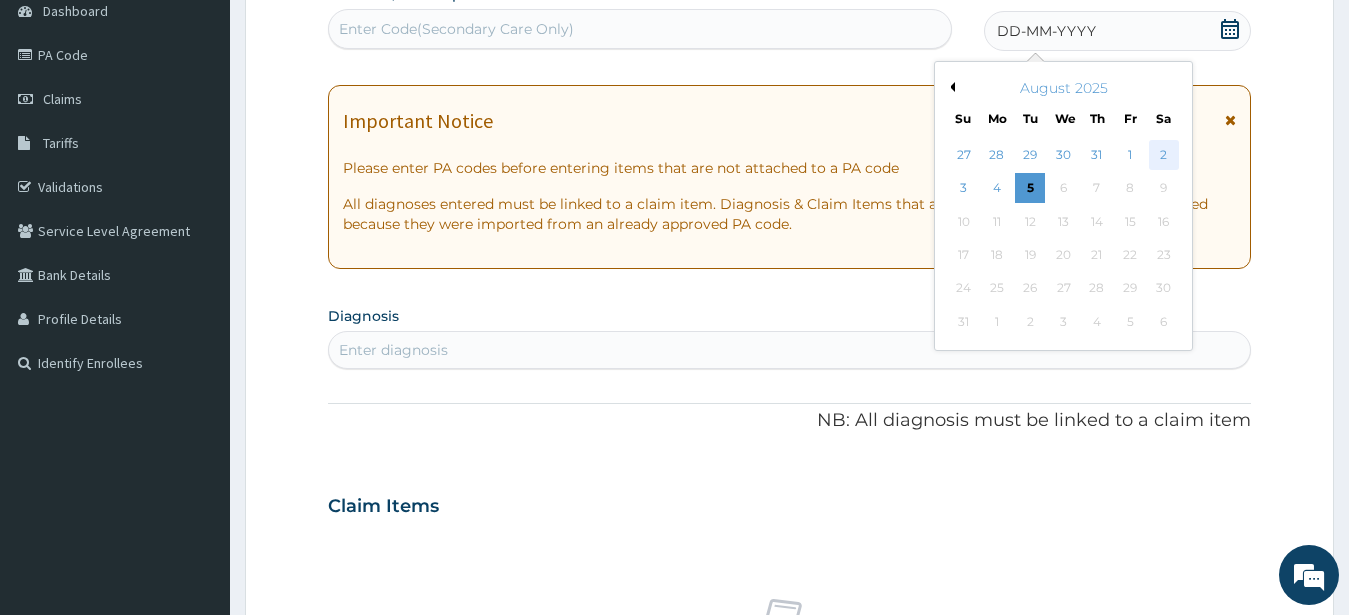 drag, startPoint x: 1164, startPoint y: 155, endPoint x: 1178, endPoint y: 148, distance: 15.652476 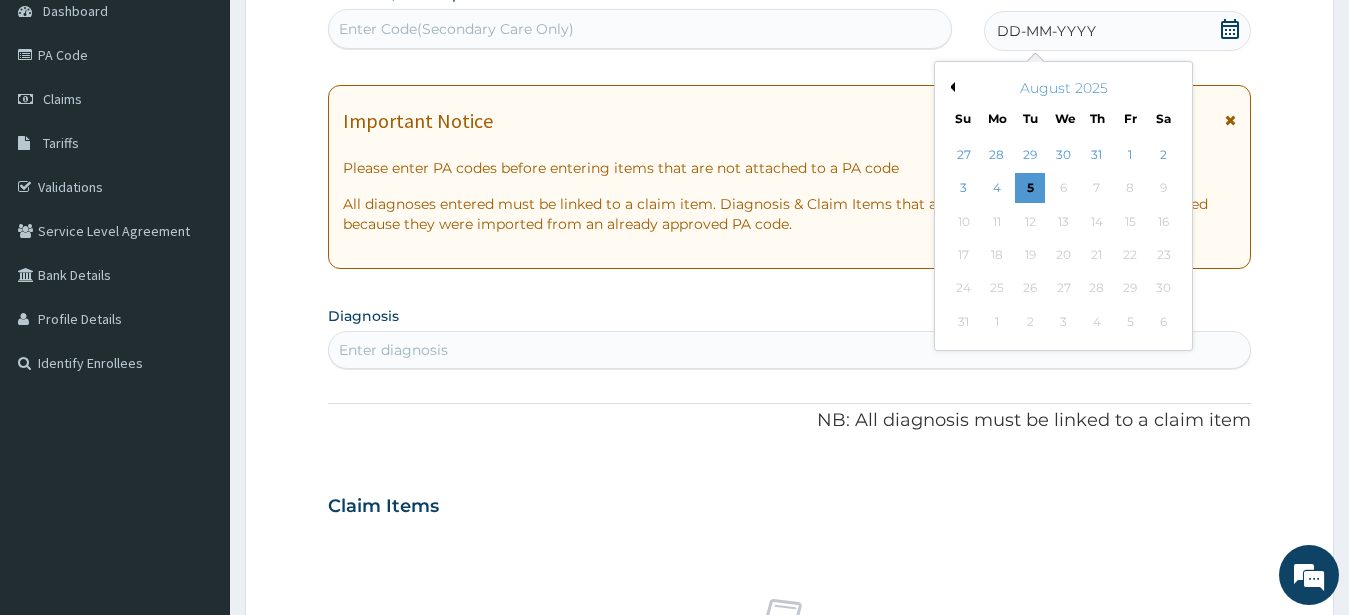click on "2" at bounding box center (1163, 155) 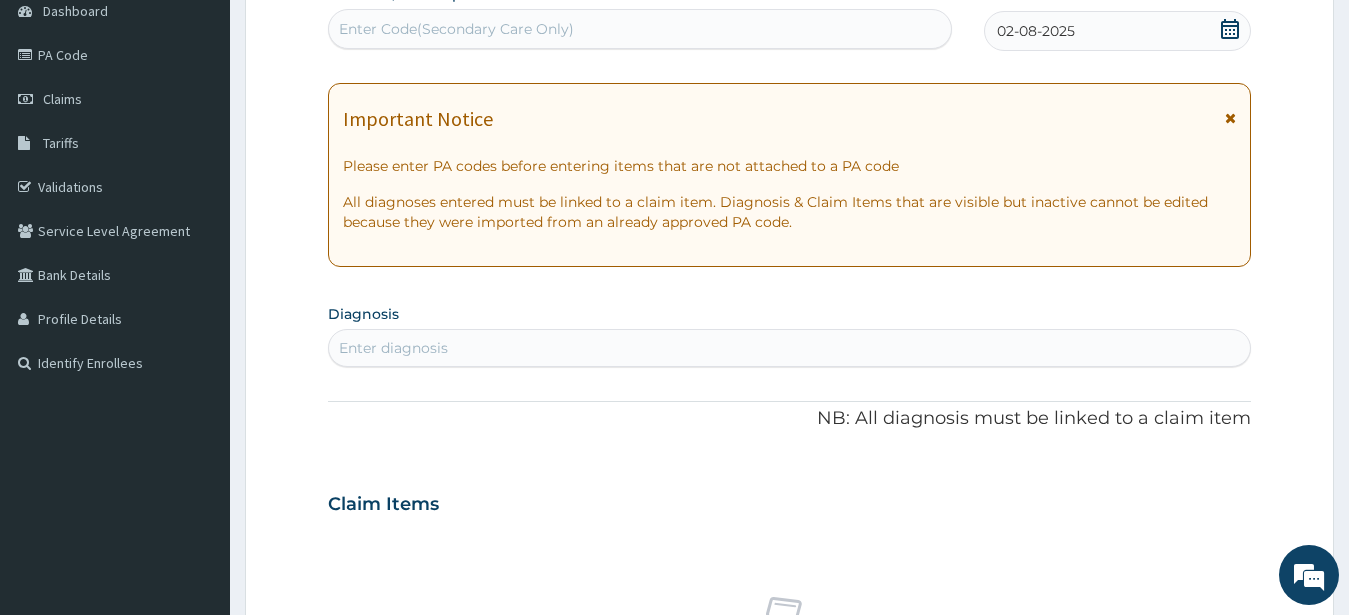 click on "Enter diagnosis" at bounding box center (393, 348) 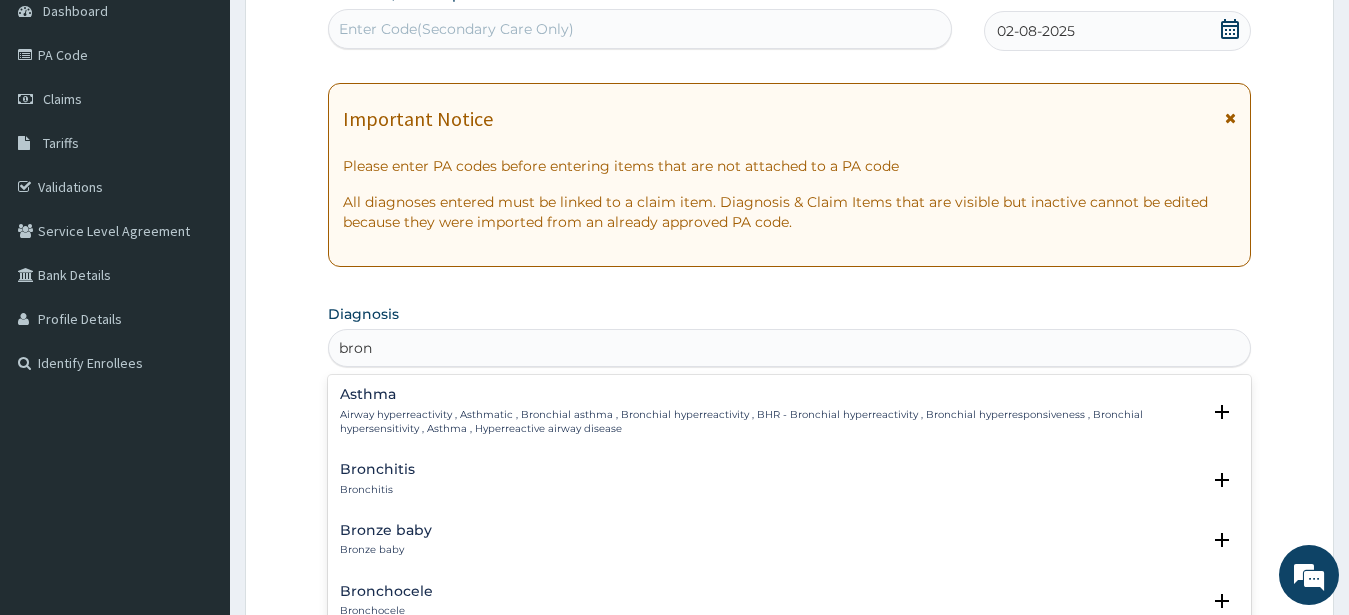 type on "bronc" 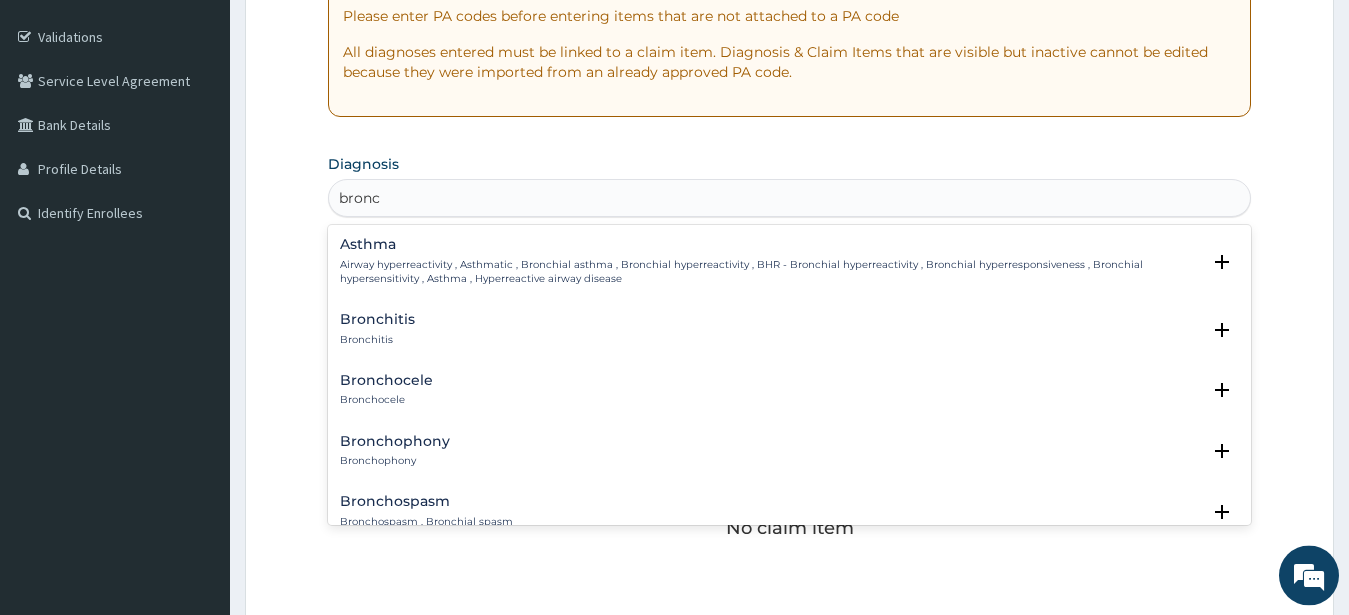 scroll, scrollTop: 411, scrollLeft: 0, axis: vertical 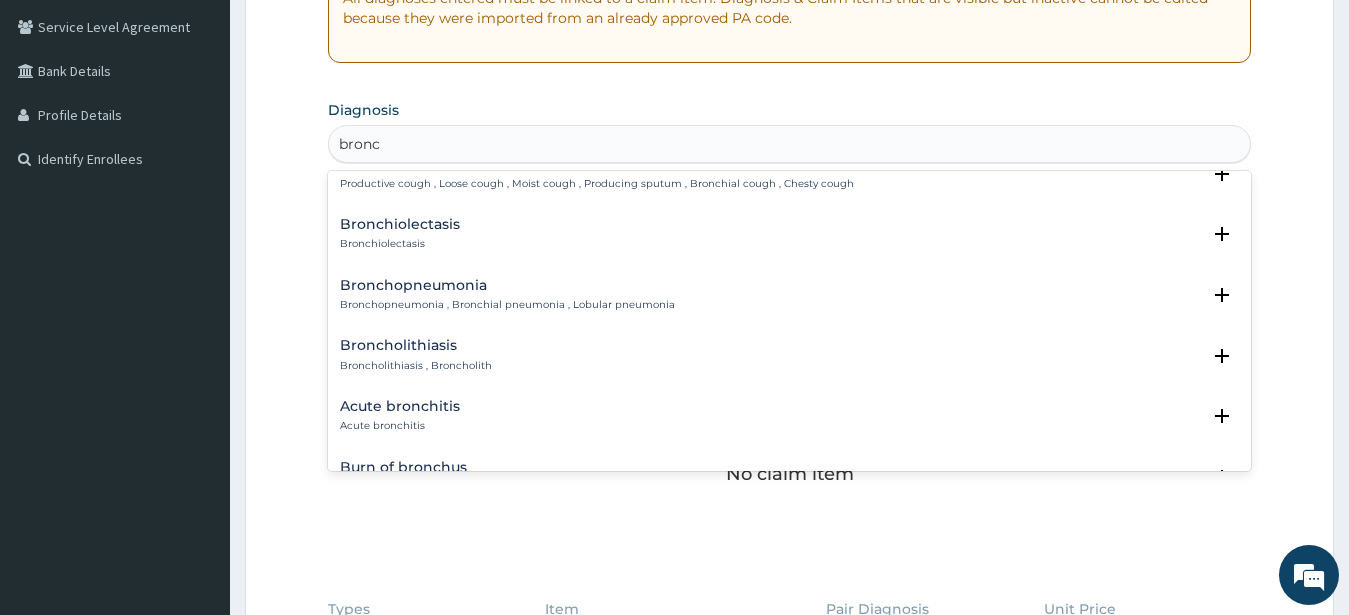 click on "Bronchopneumonia" at bounding box center [507, 285] 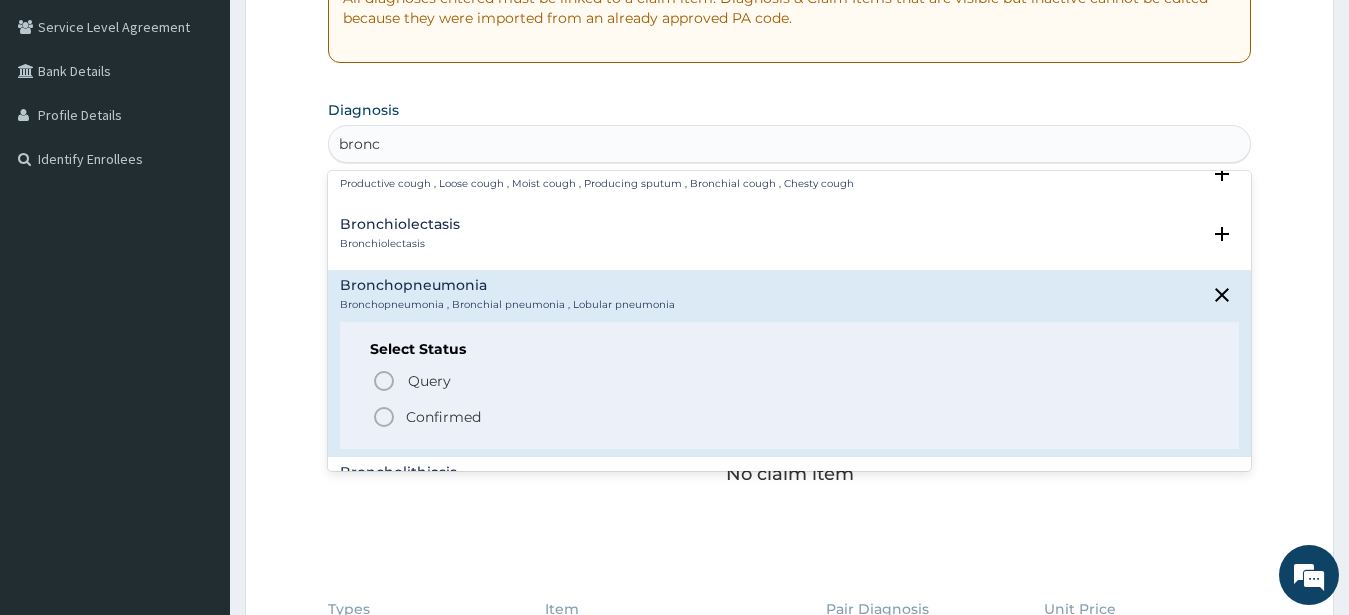 drag, startPoint x: 386, startPoint y: 420, endPoint x: 394, endPoint y: 413, distance: 10.630146 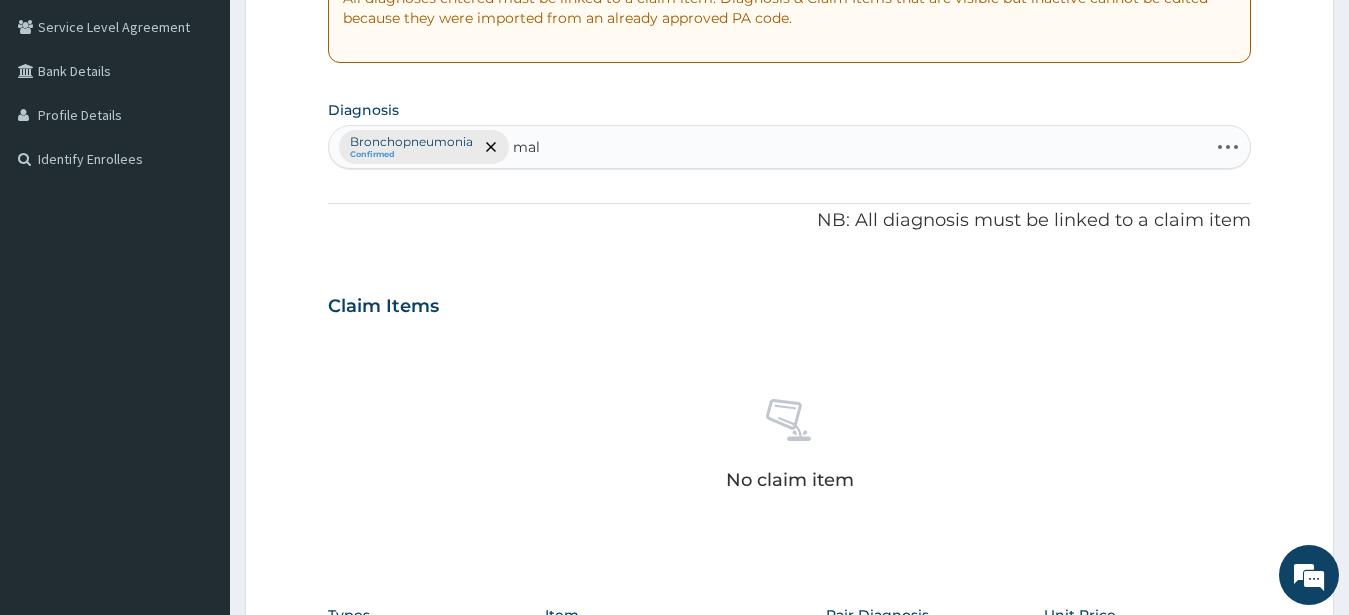 type on "mala" 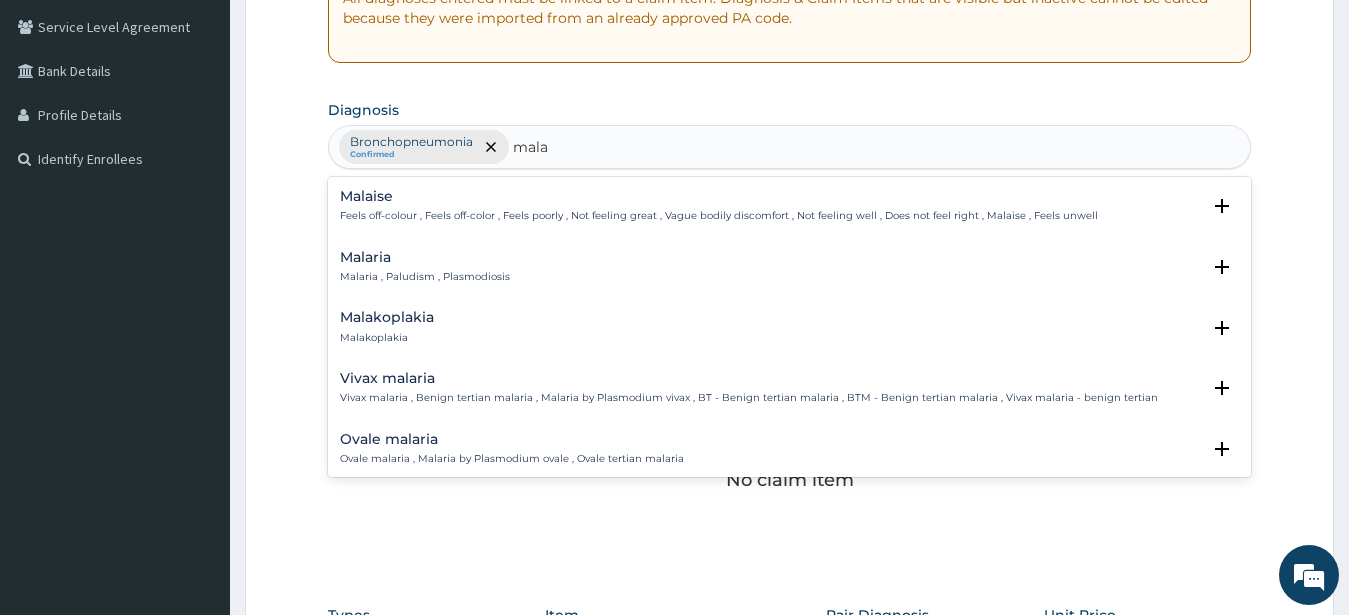 click on "Malaria Malaria , Paludism , Plasmodiosis" at bounding box center (425, 267) 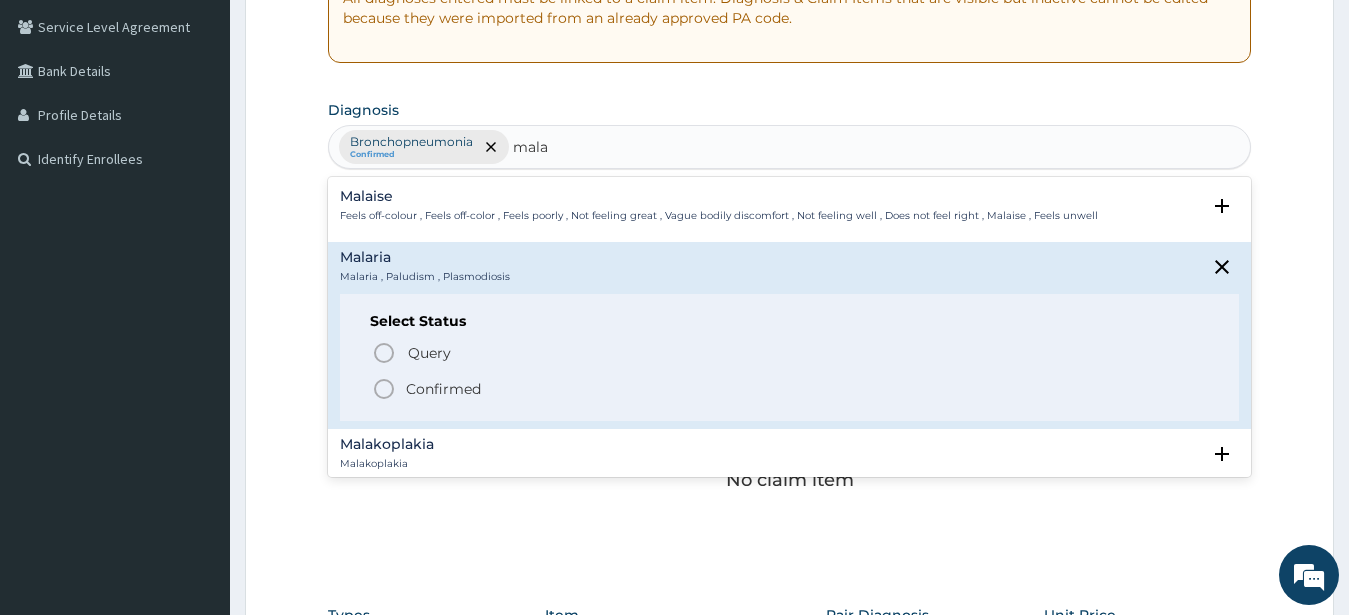 click 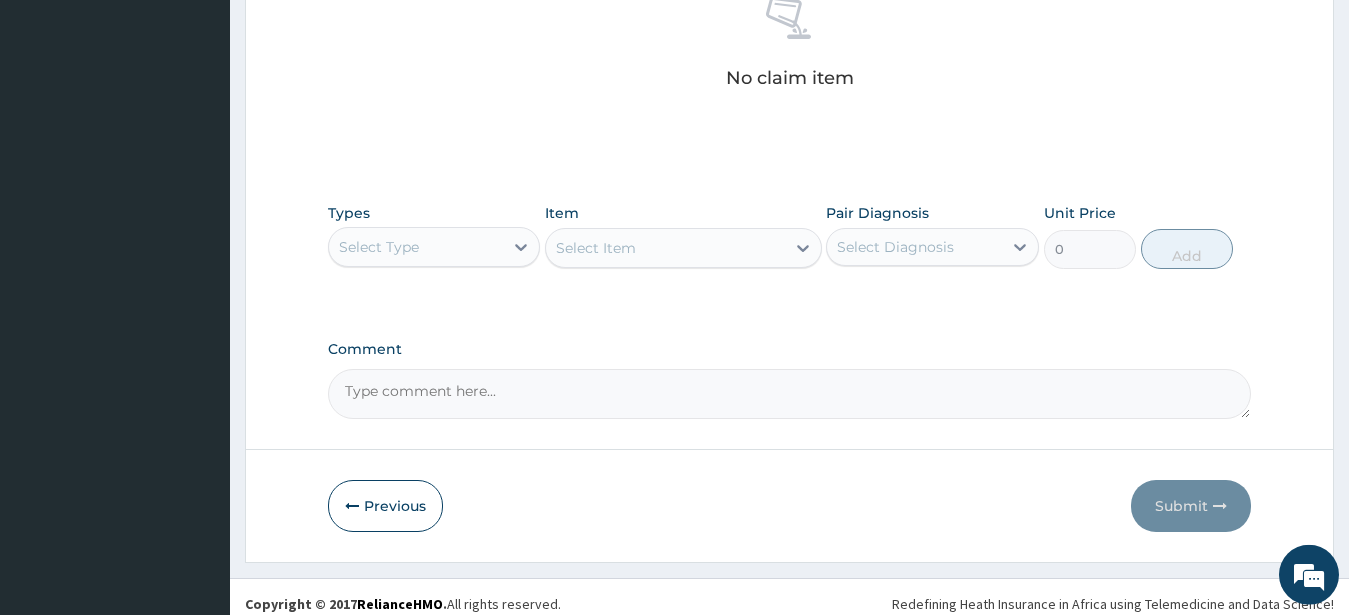 scroll, scrollTop: 819, scrollLeft: 0, axis: vertical 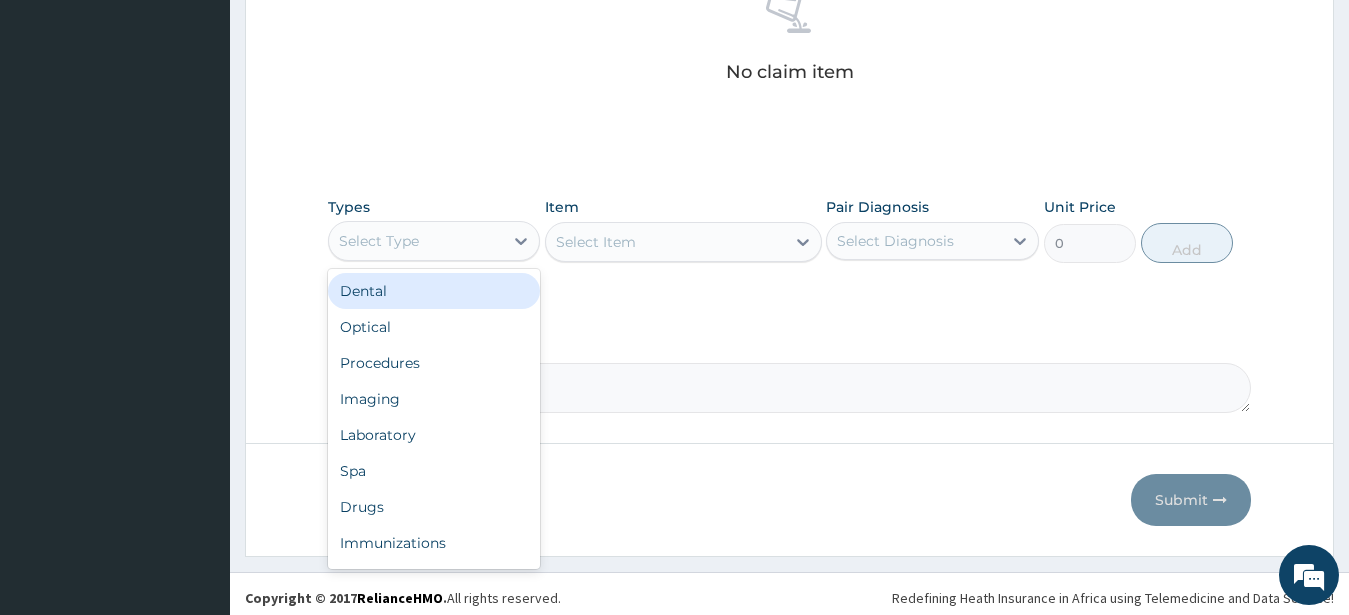 drag, startPoint x: 383, startPoint y: 245, endPoint x: 381, endPoint y: 340, distance: 95.02105 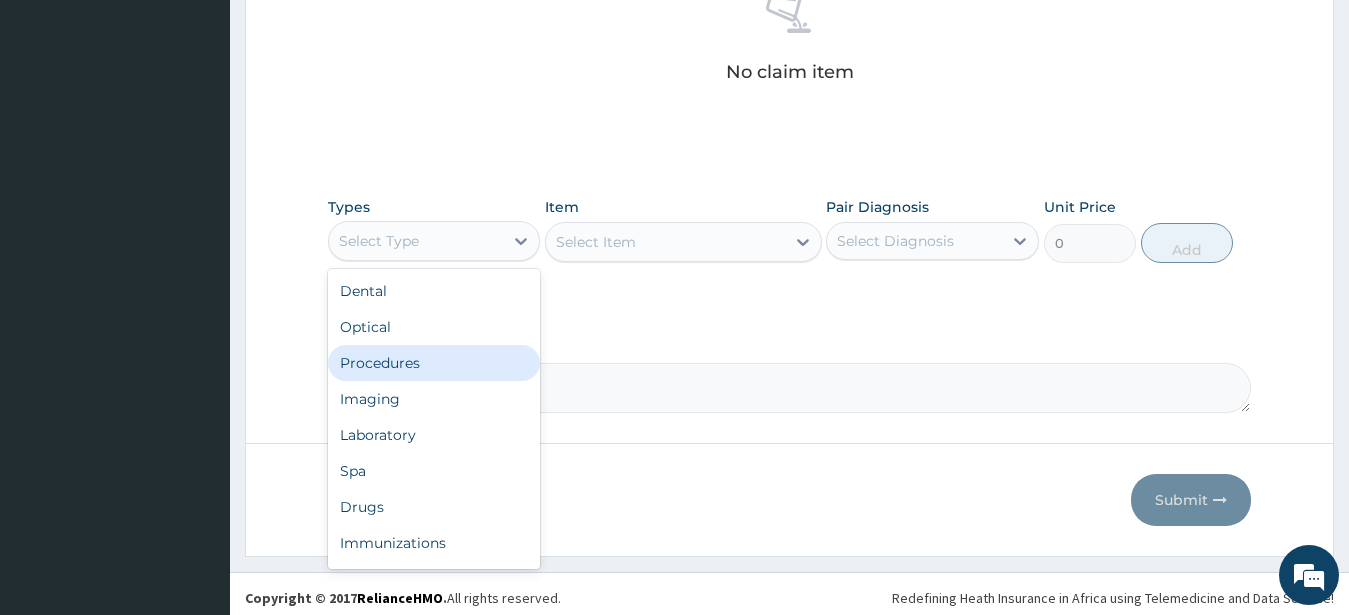 click on "Procedures" at bounding box center [434, 363] 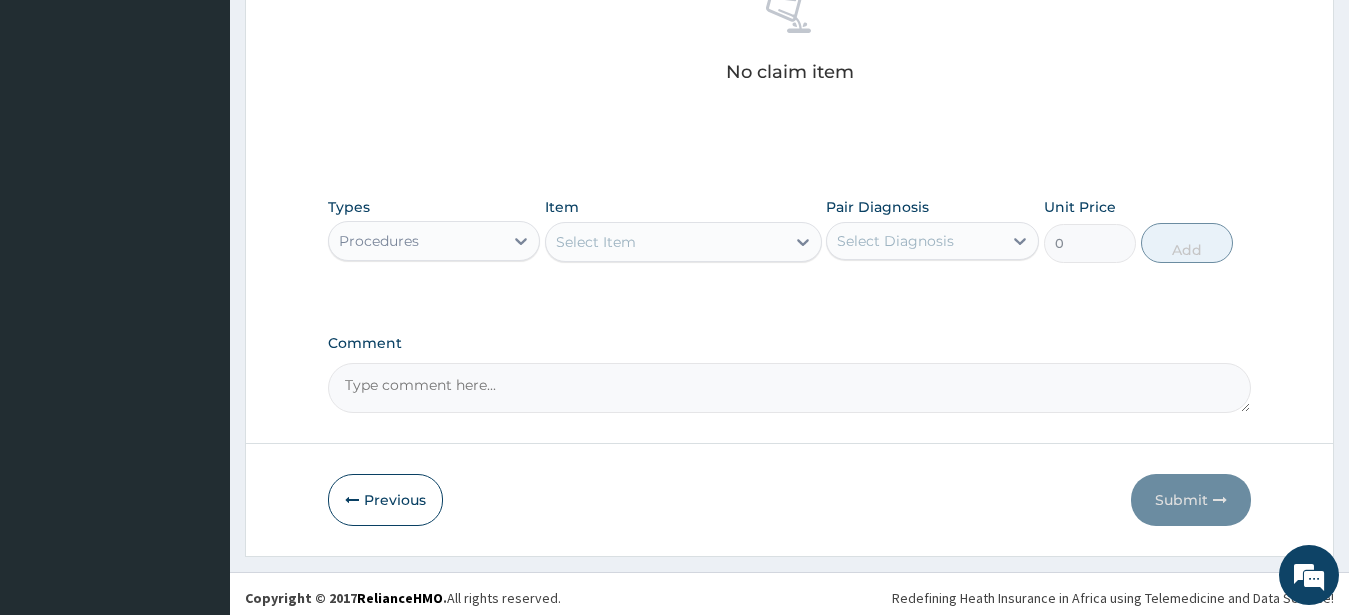click on "Select Item" at bounding box center [596, 242] 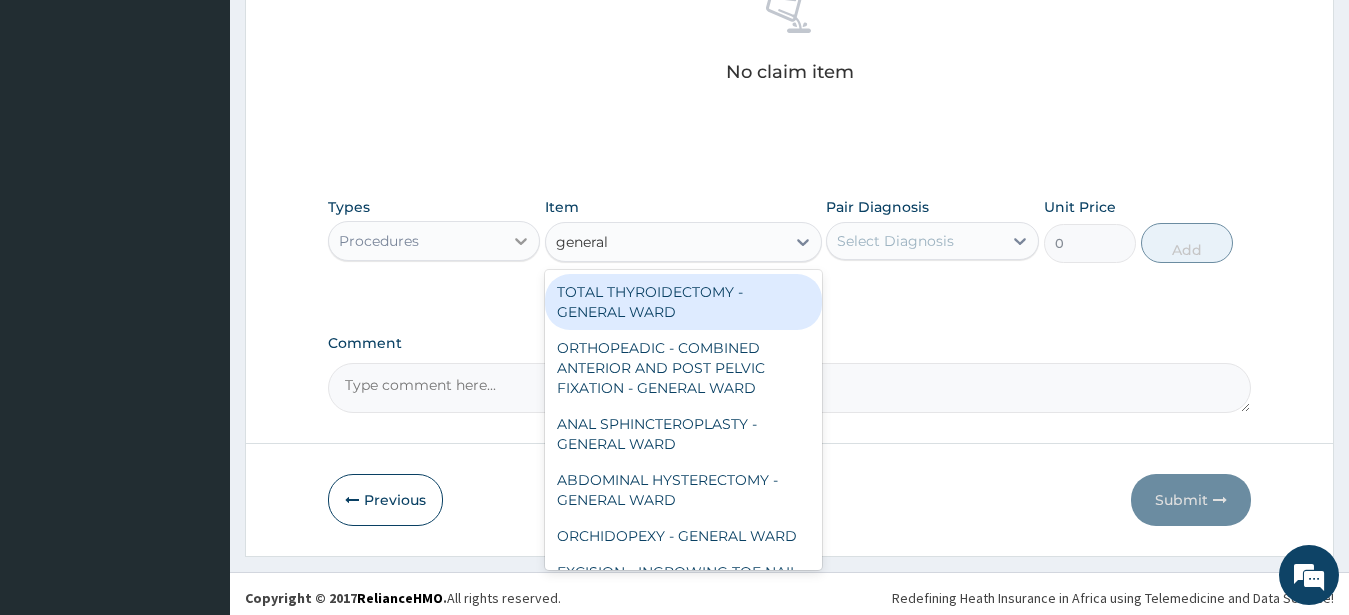 type on "general c" 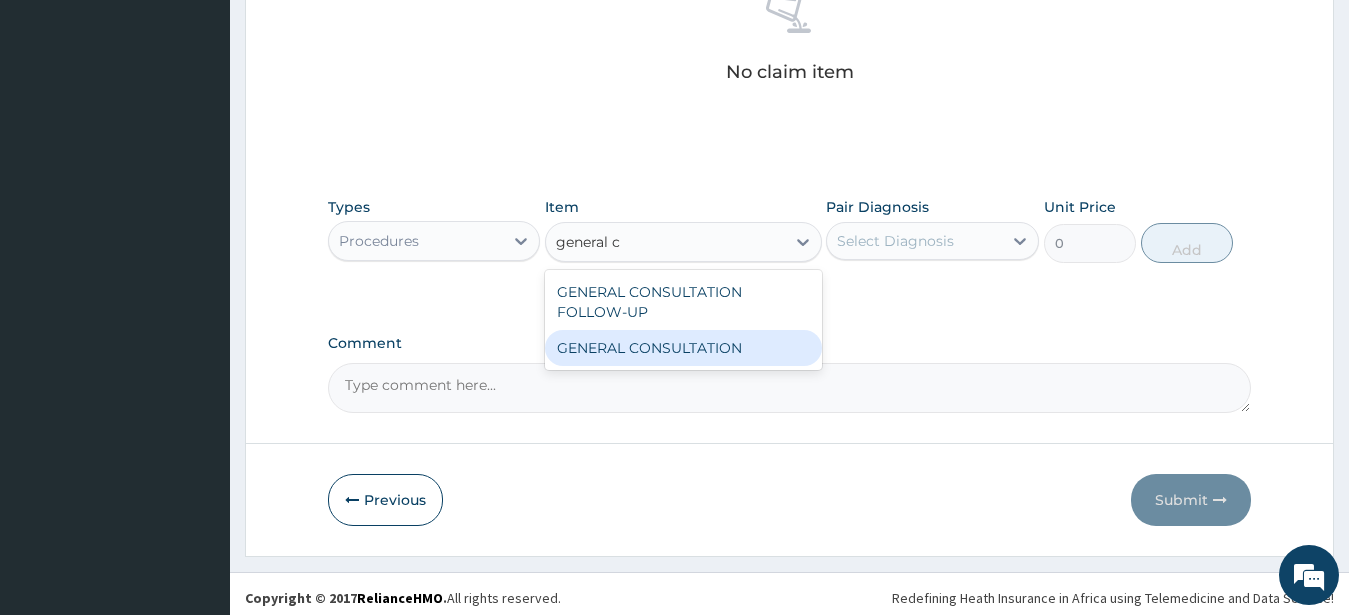 click on "GENERAL CONSULTATION" at bounding box center (683, 348) 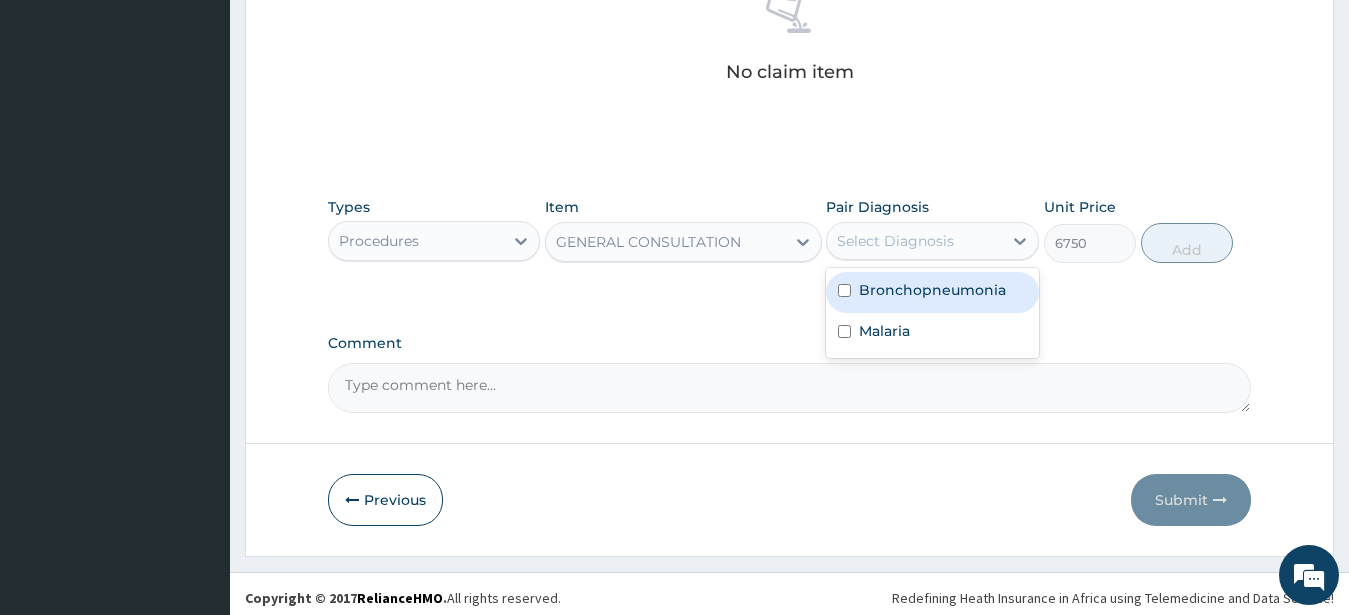 drag, startPoint x: 912, startPoint y: 241, endPoint x: 916, endPoint y: 296, distance: 55.145264 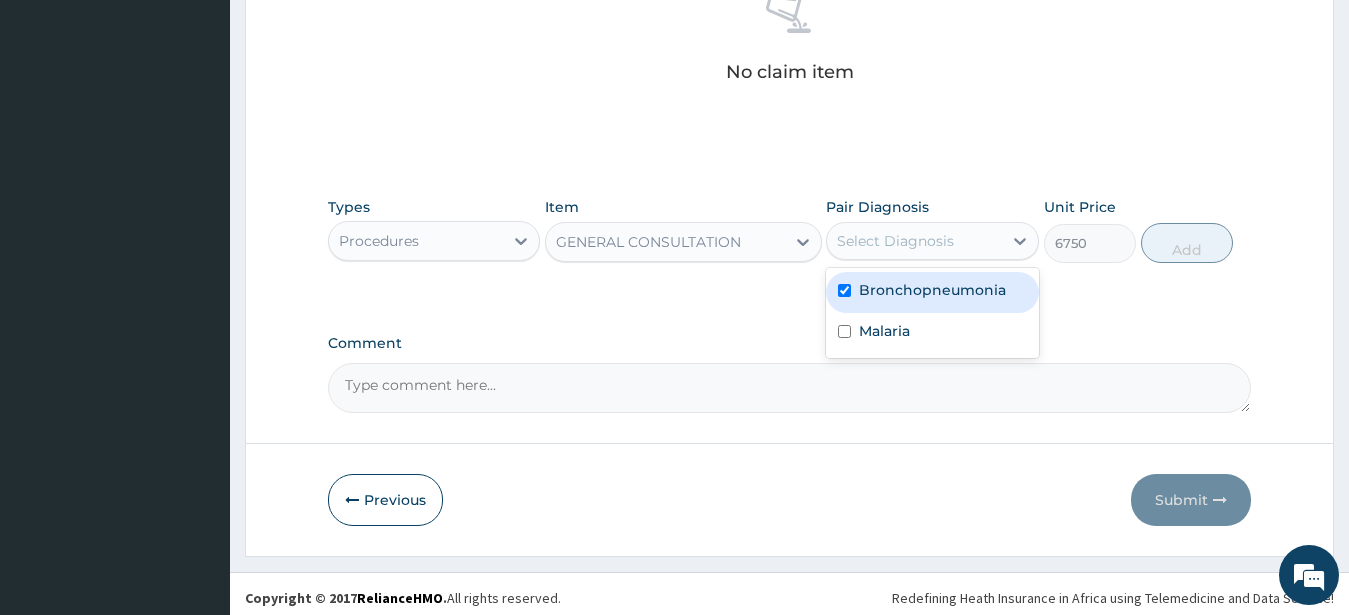 checkbox on "true" 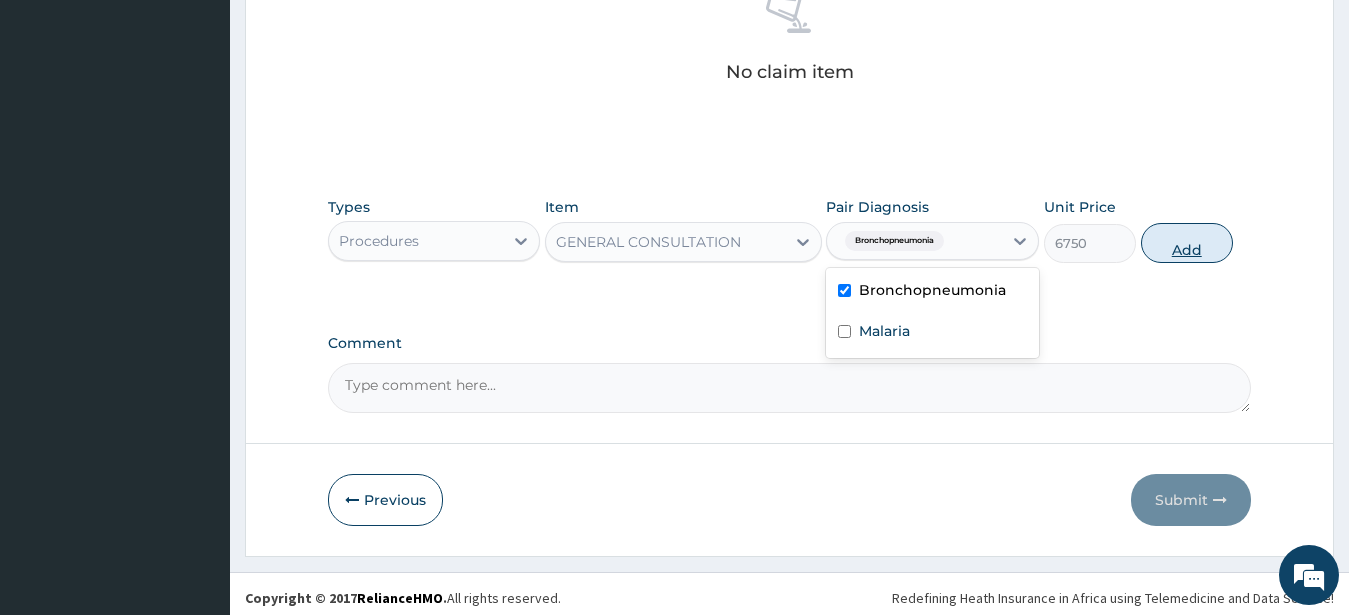 drag, startPoint x: 1182, startPoint y: 245, endPoint x: 1165, endPoint y: 248, distance: 17.262676 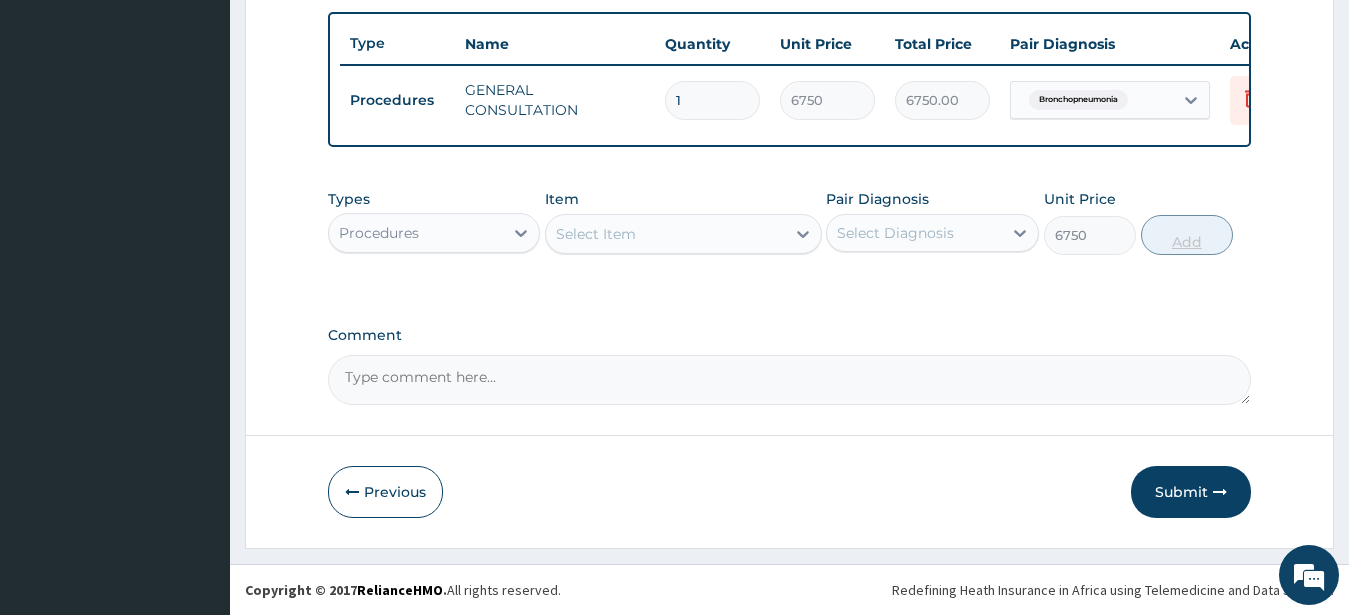 type on "0" 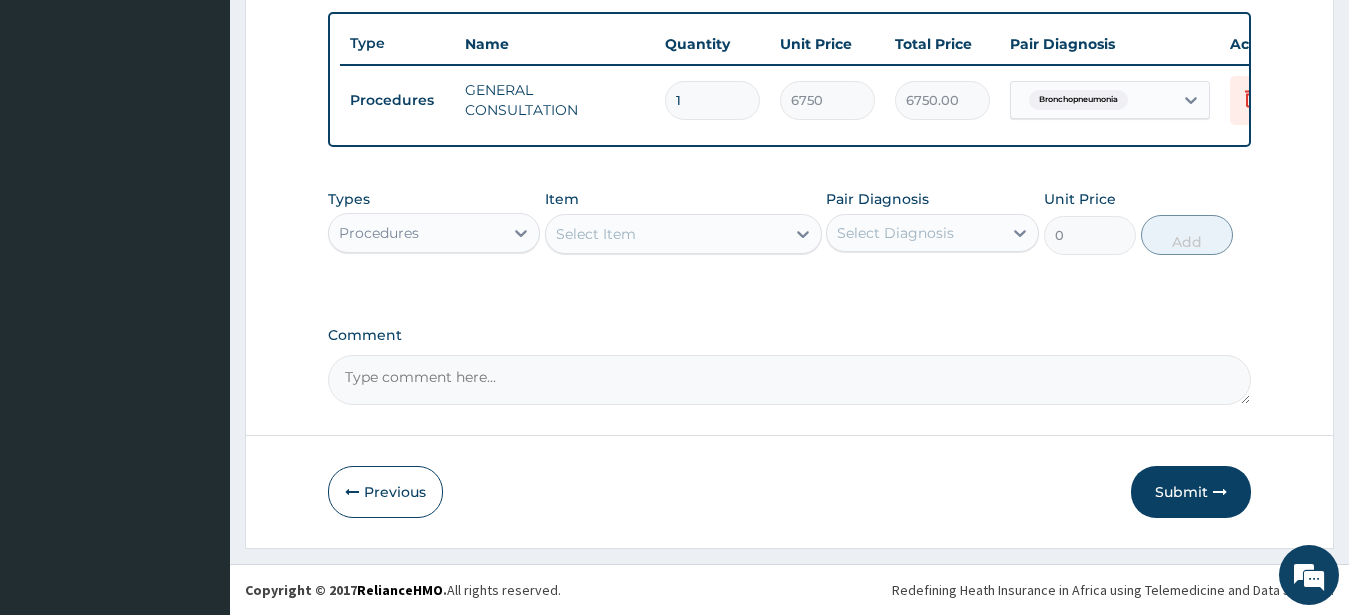 scroll, scrollTop: 749, scrollLeft: 0, axis: vertical 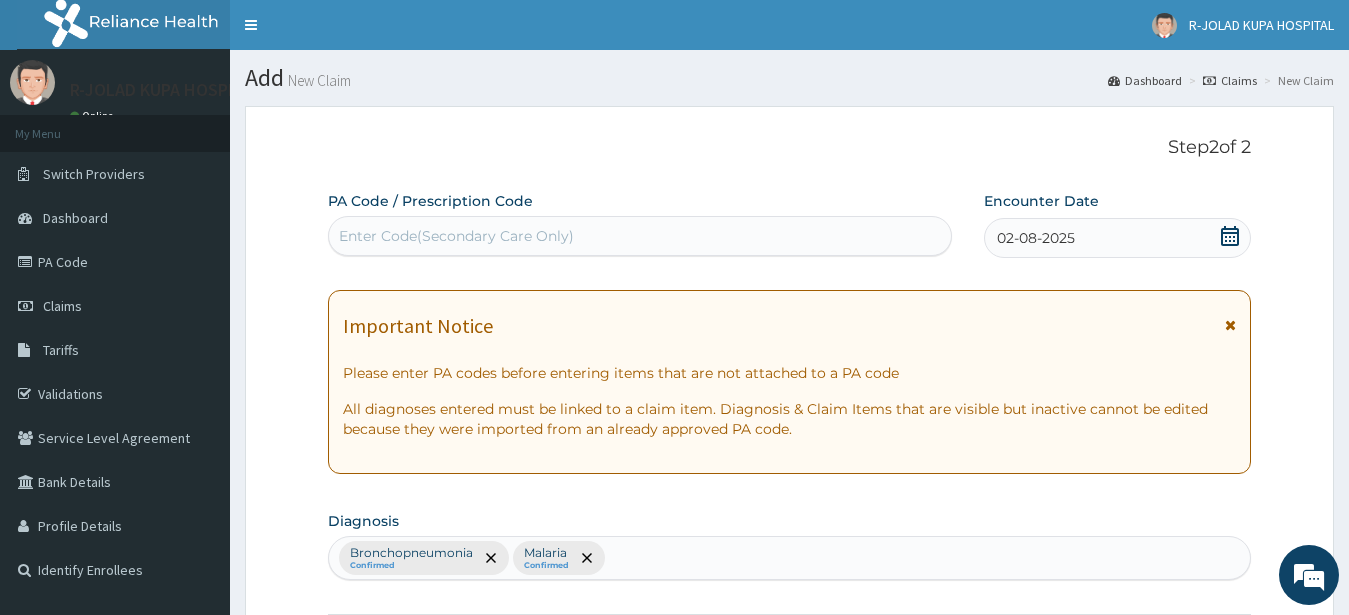 click on "Enter Code(Secondary Care Only)" at bounding box center (456, 236) 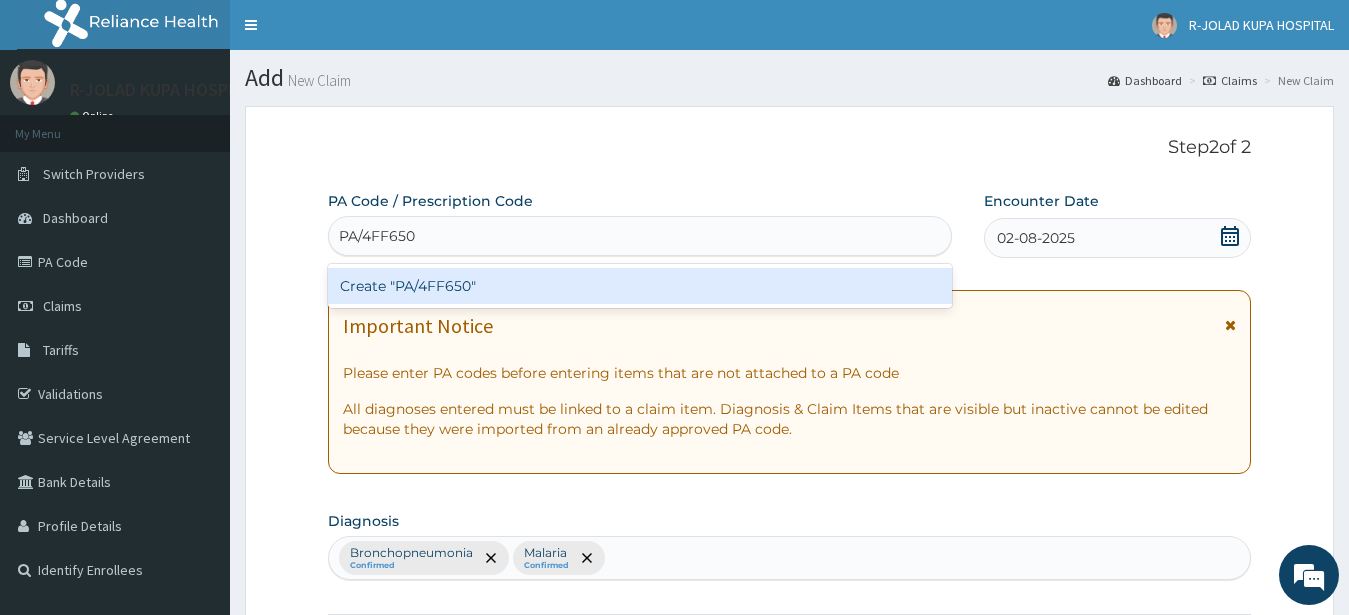 click on "Create "PA/4FF650"" at bounding box center [640, 286] 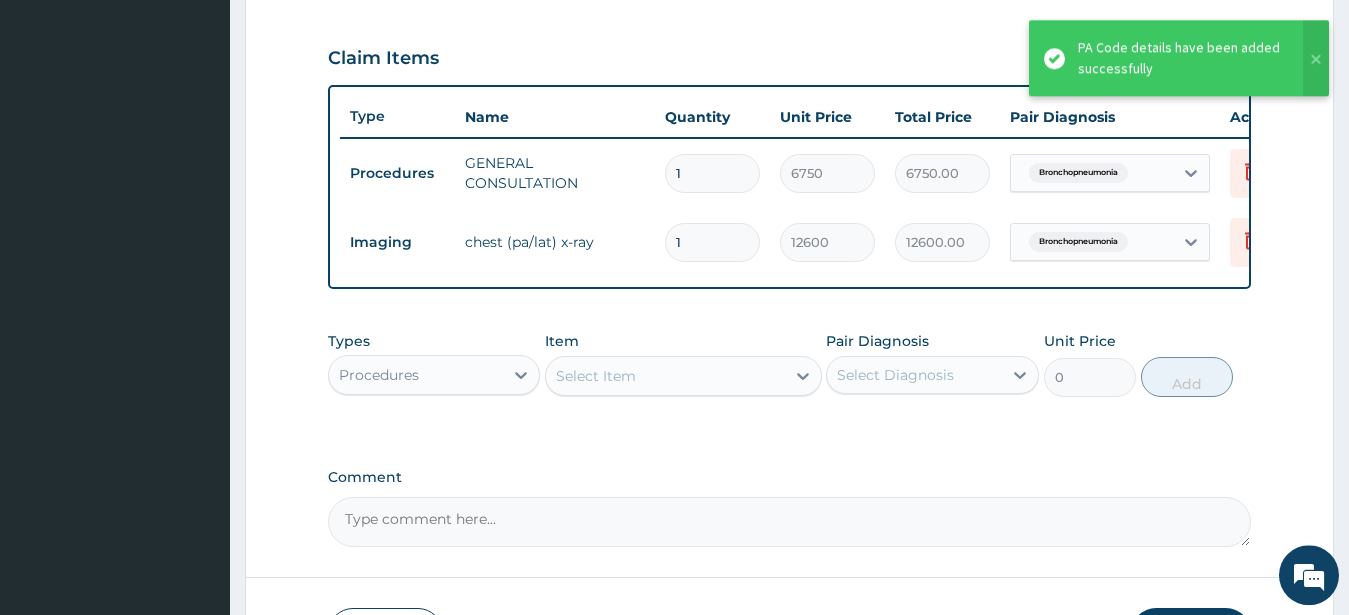 scroll, scrollTop: 696, scrollLeft: 0, axis: vertical 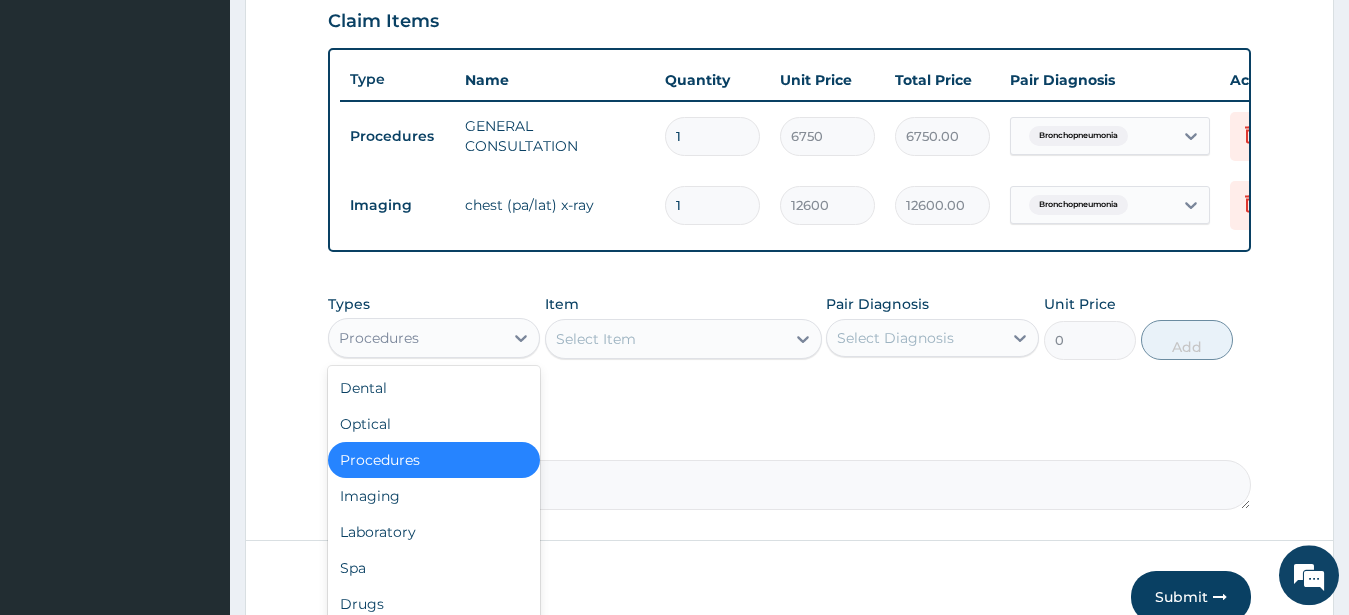 drag, startPoint x: 394, startPoint y: 357, endPoint x: 424, endPoint y: 277, distance: 85.44004 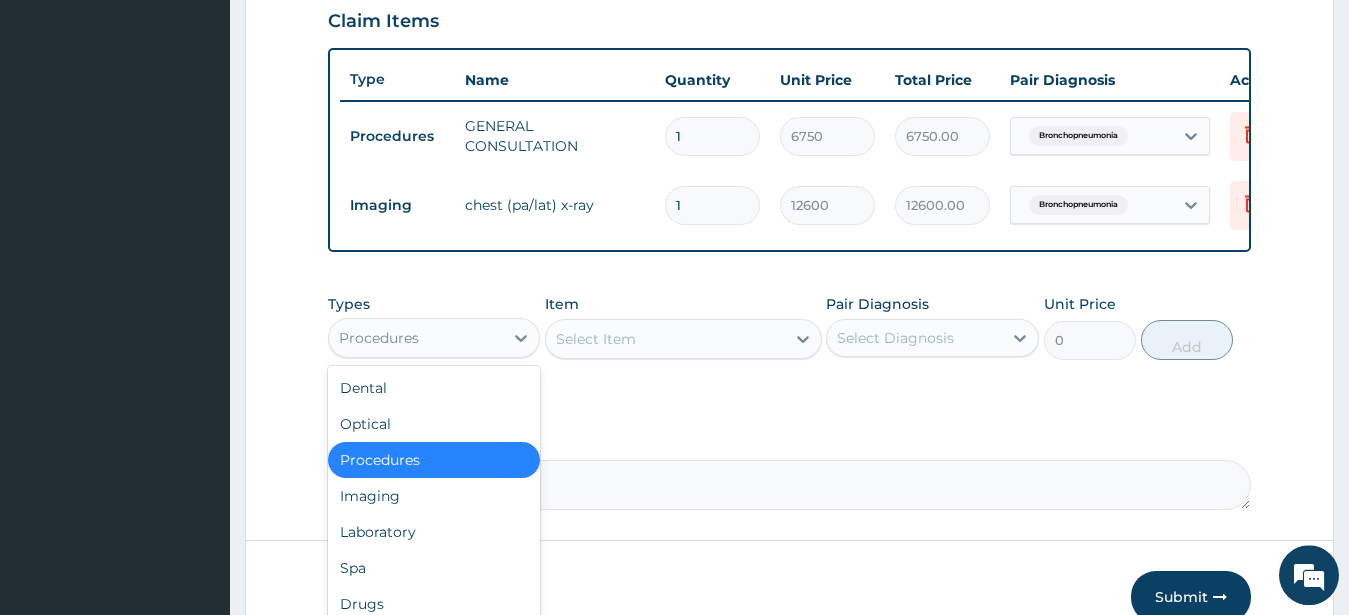 click on "Procedures" at bounding box center (379, 338) 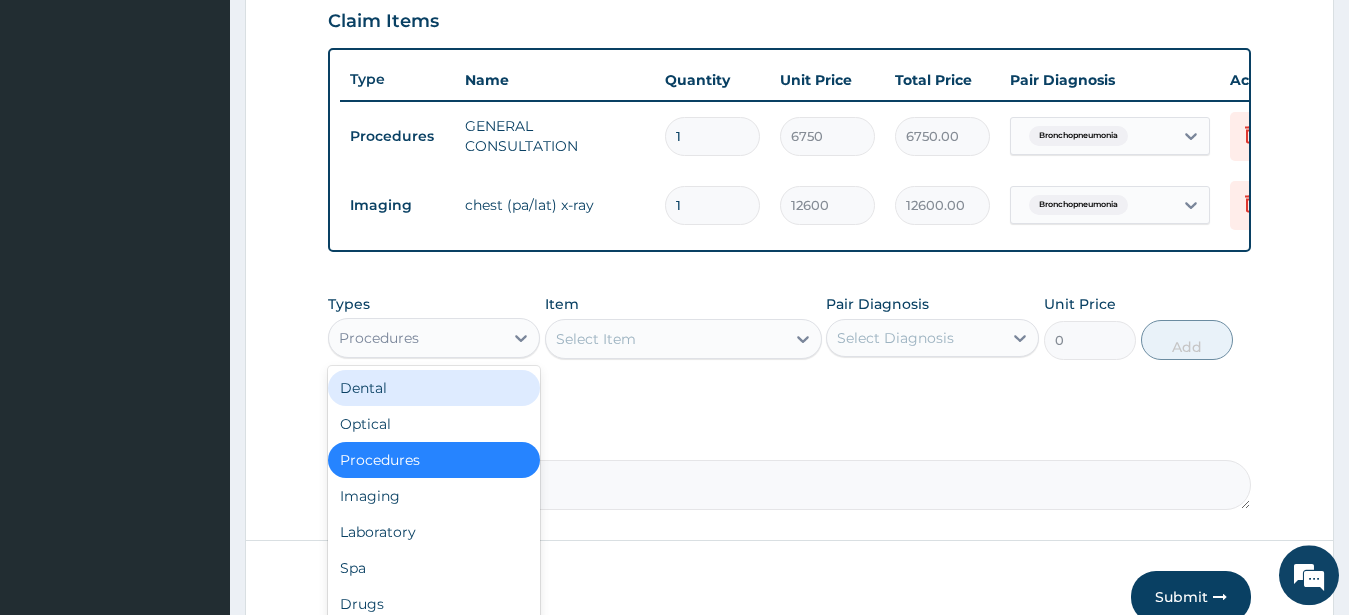 scroll, scrollTop: 818, scrollLeft: 0, axis: vertical 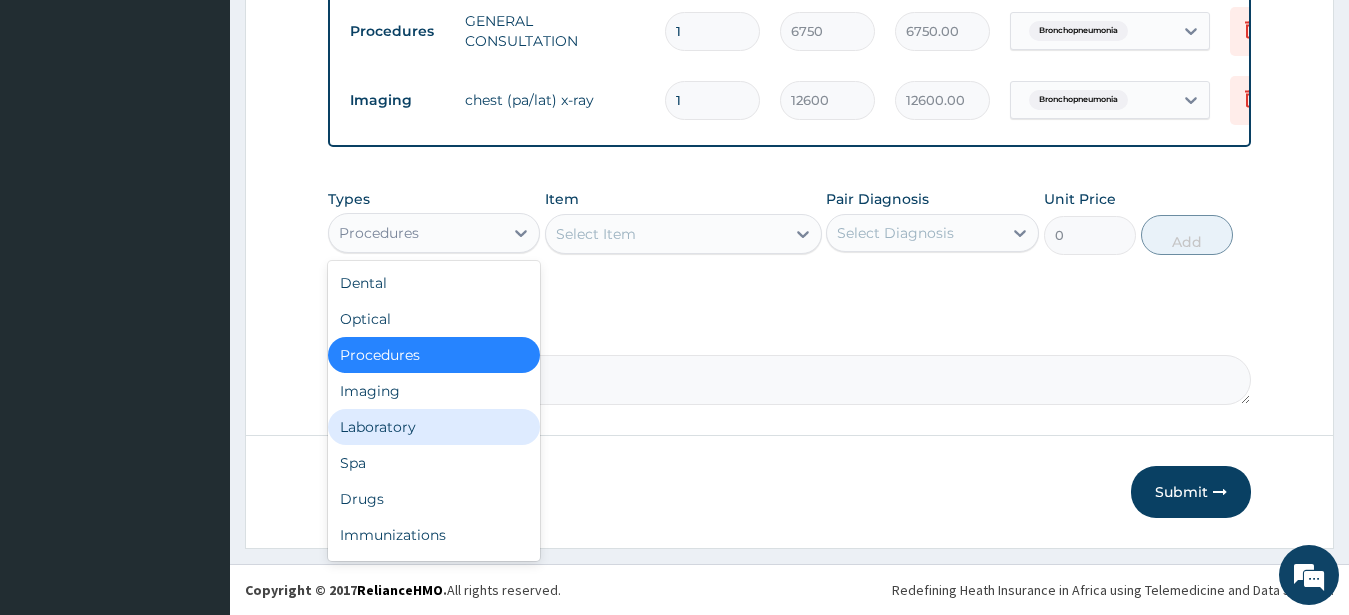 click on "Laboratory" at bounding box center (434, 427) 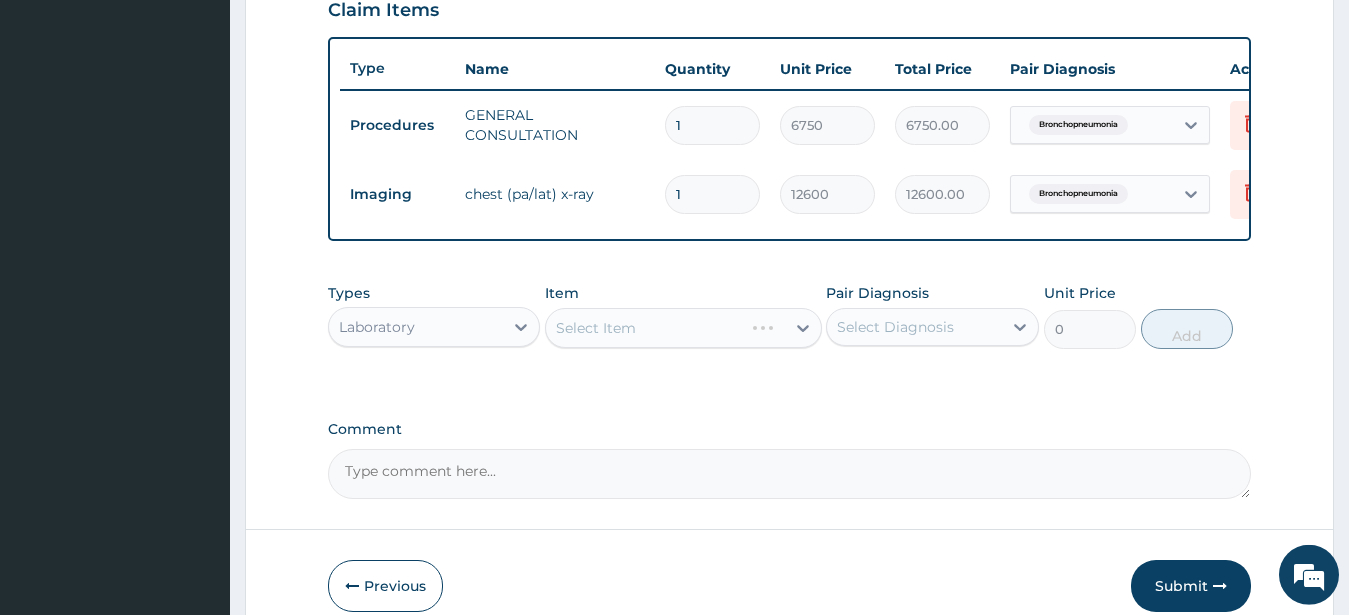 scroll, scrollTop: 716, scrollLeft: 0, axis: vertical 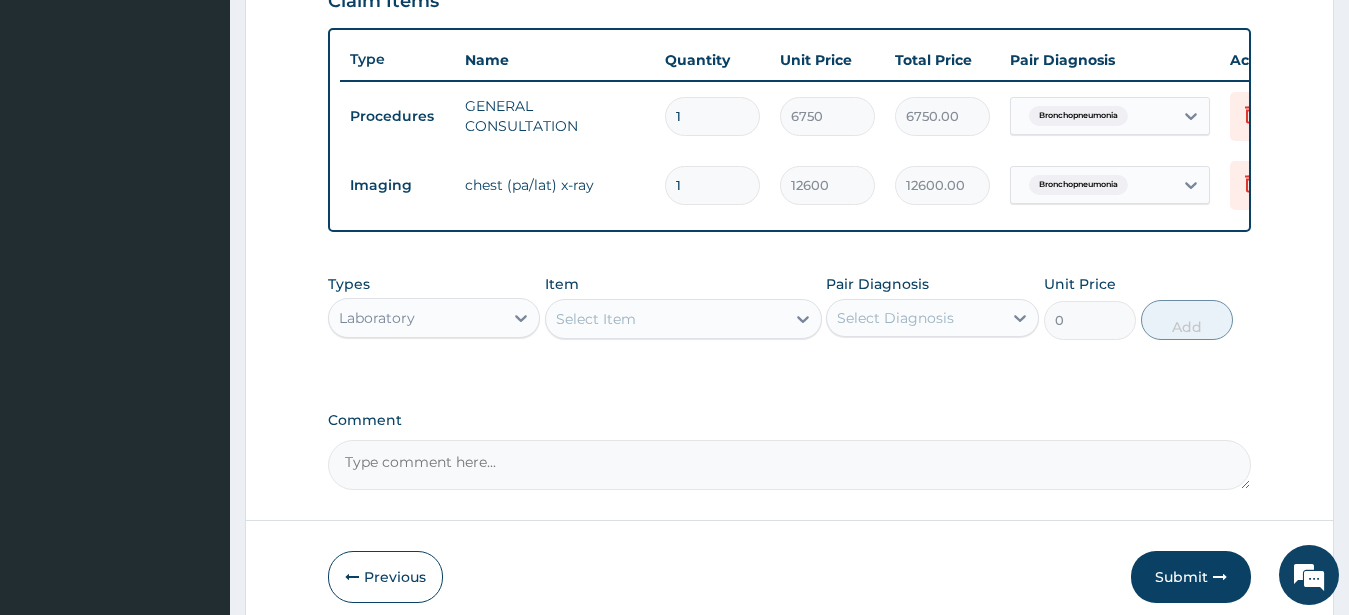 click on "Select Item" at bounding box center [596, 319] 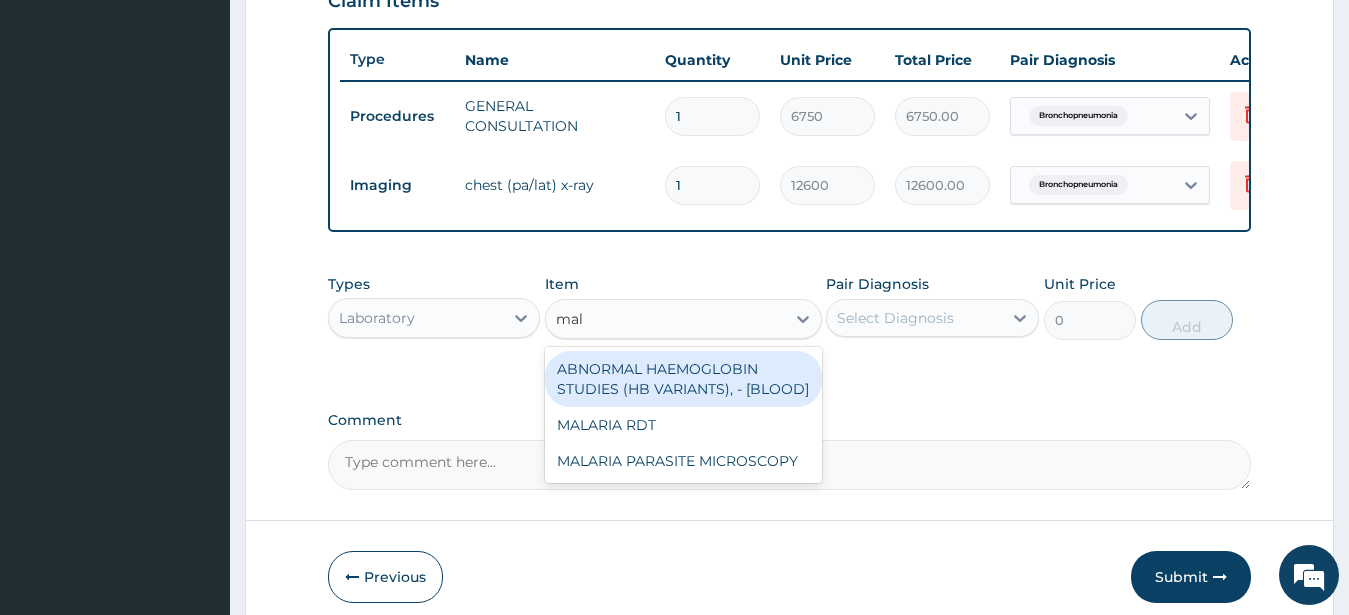 type on "mala" 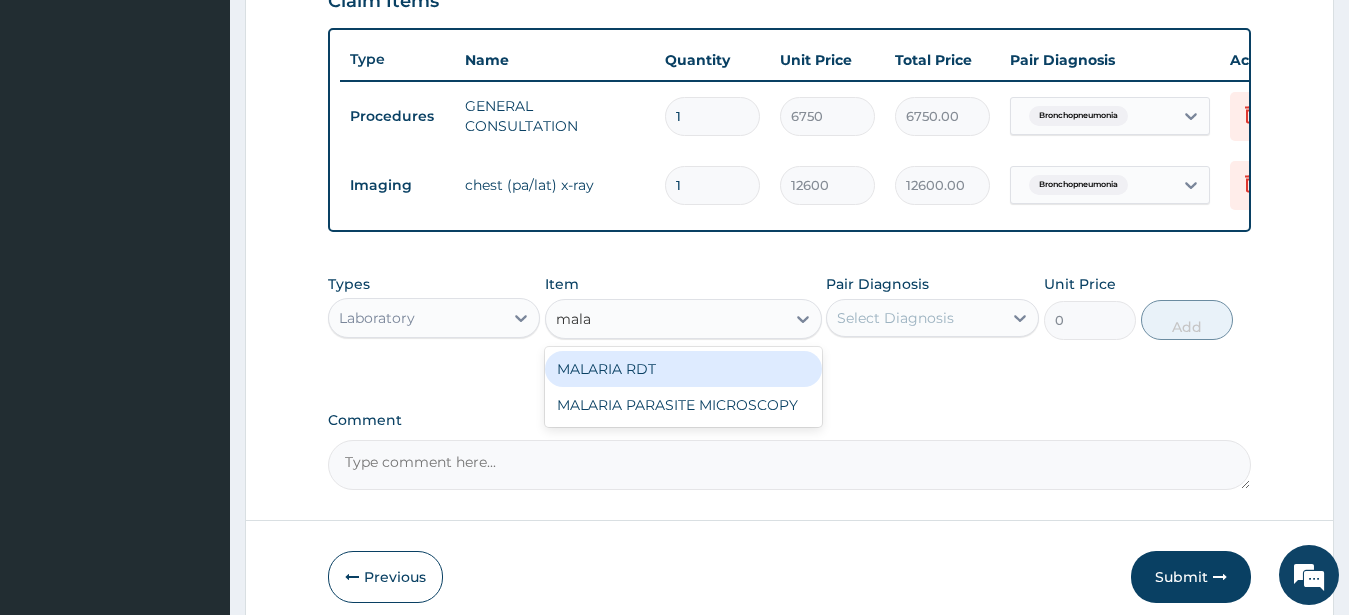 click on "MALARIA RDT" at bounding box center [683, 369] 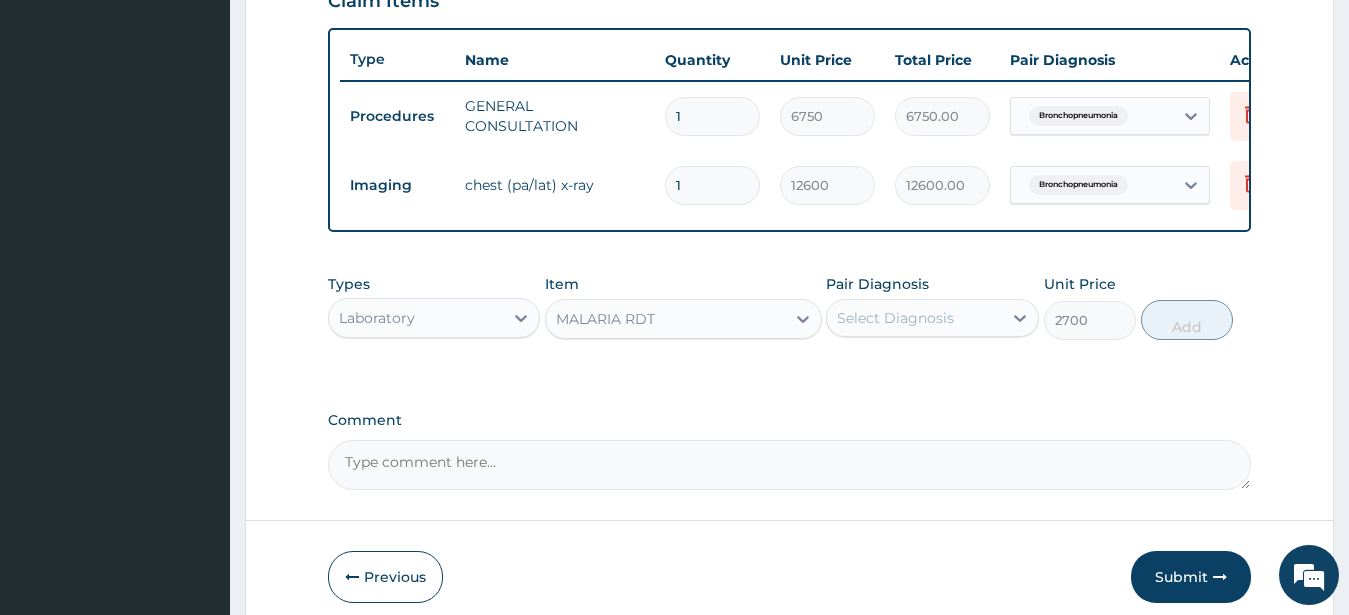 drag, startPoint x: 930, startPoint y: 331, endPoint x: 937, endPoint y: 359, distance: 28.86174 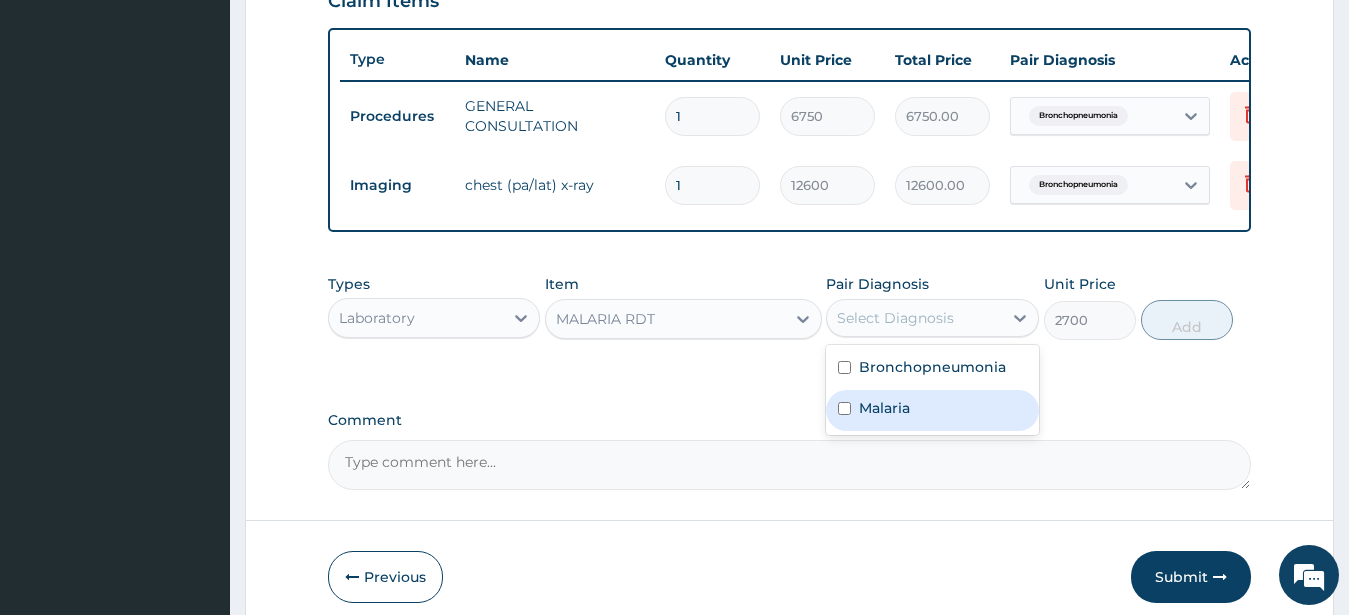 click on "Malaria" at bounding box center (932, 410) 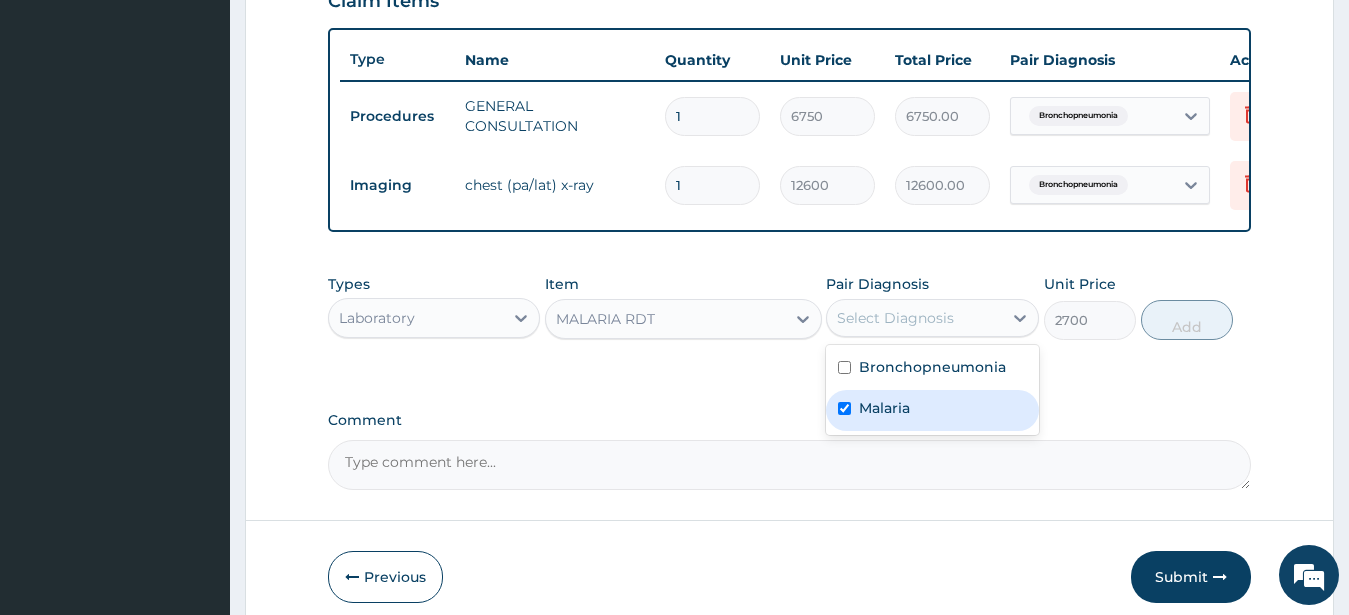 checkbox on "true" 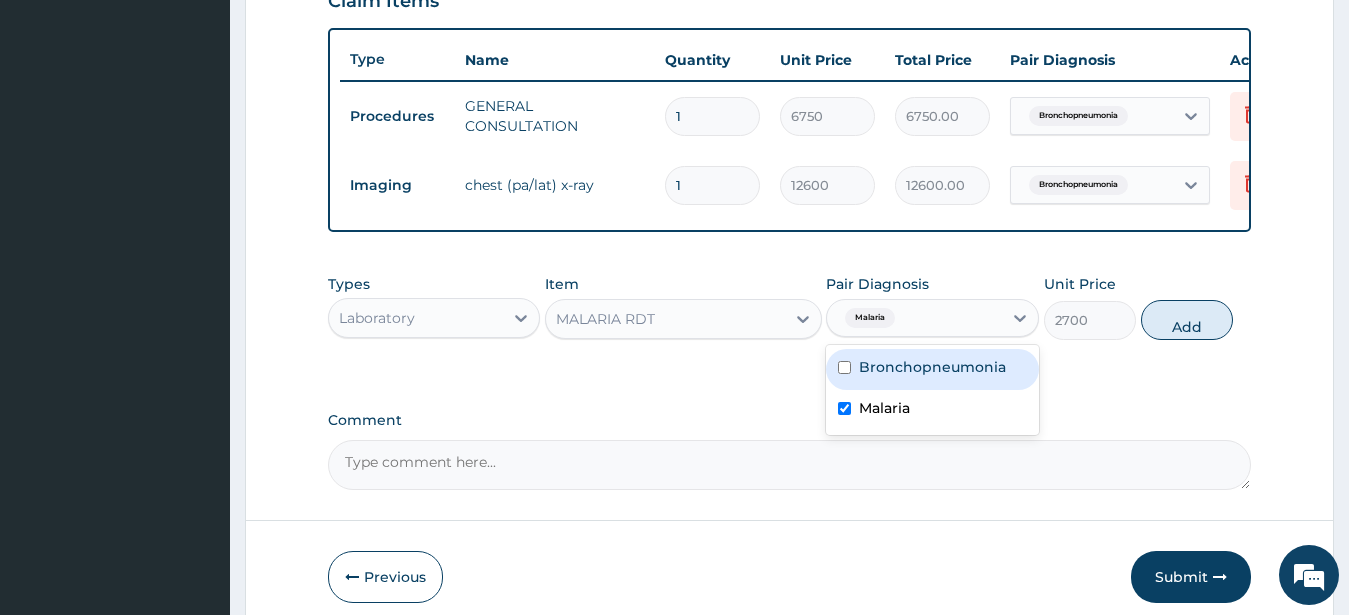 drag, startPoint x: 1173, startPoint y: 346, endPoint x: 1182, endPoint y: 331, distance: 17.492855 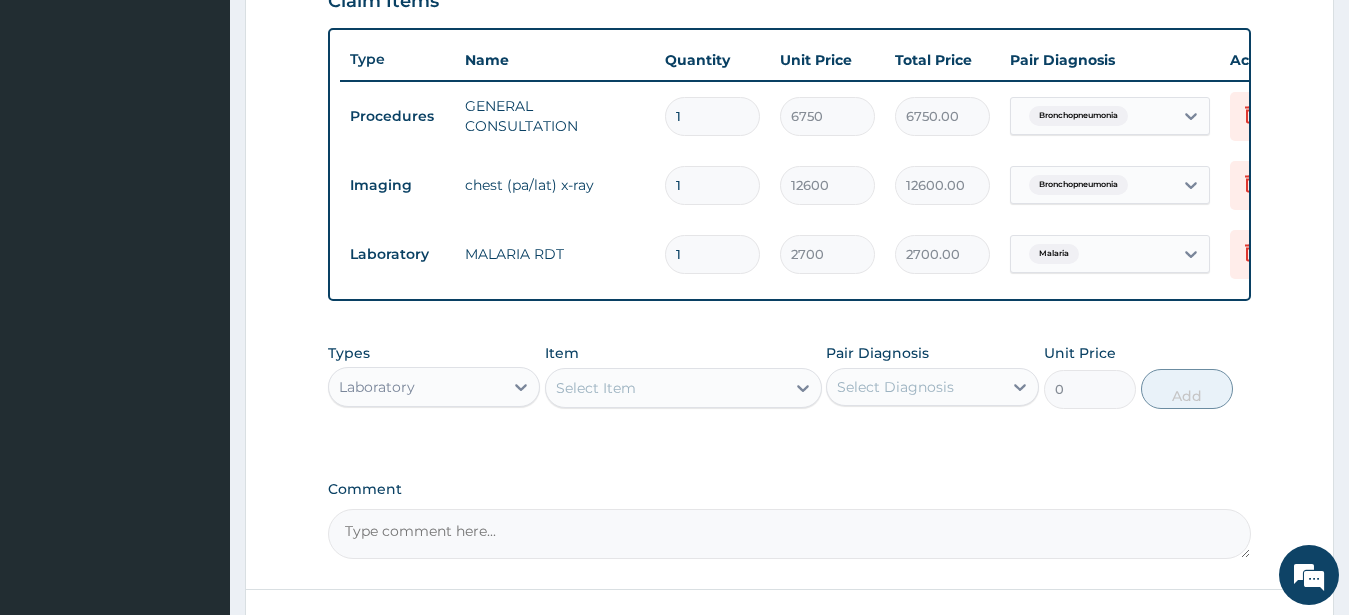 click on "Select Item" at bounding box center [596, 388] 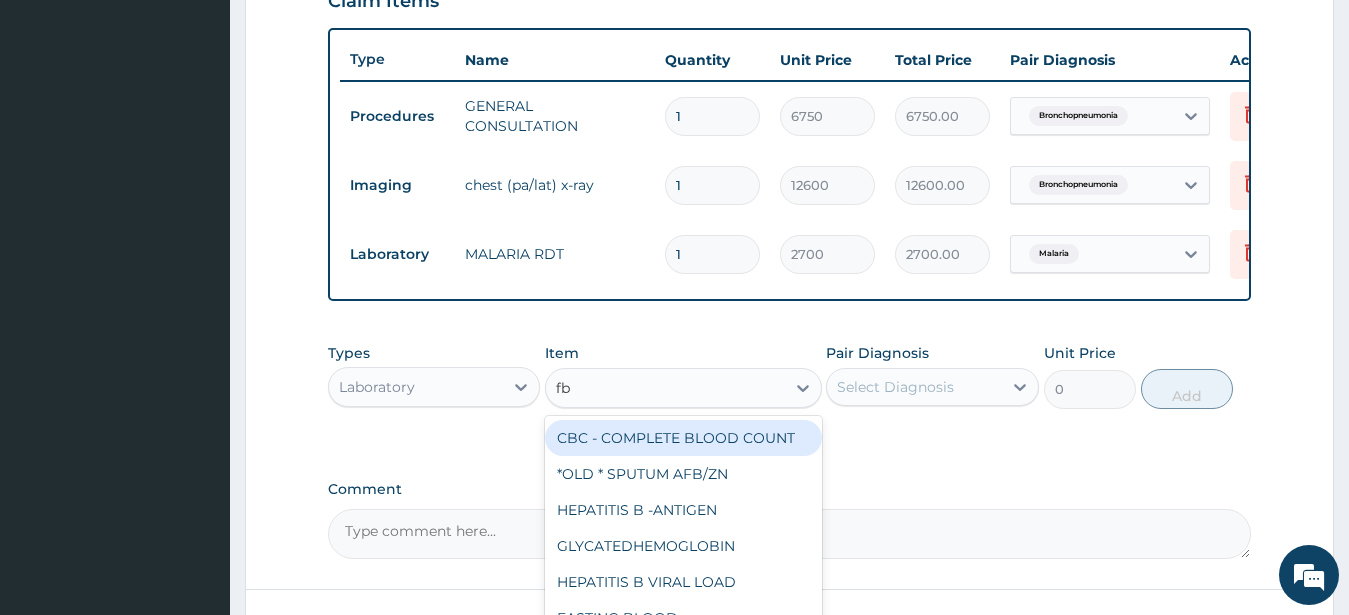 type on "fbc" 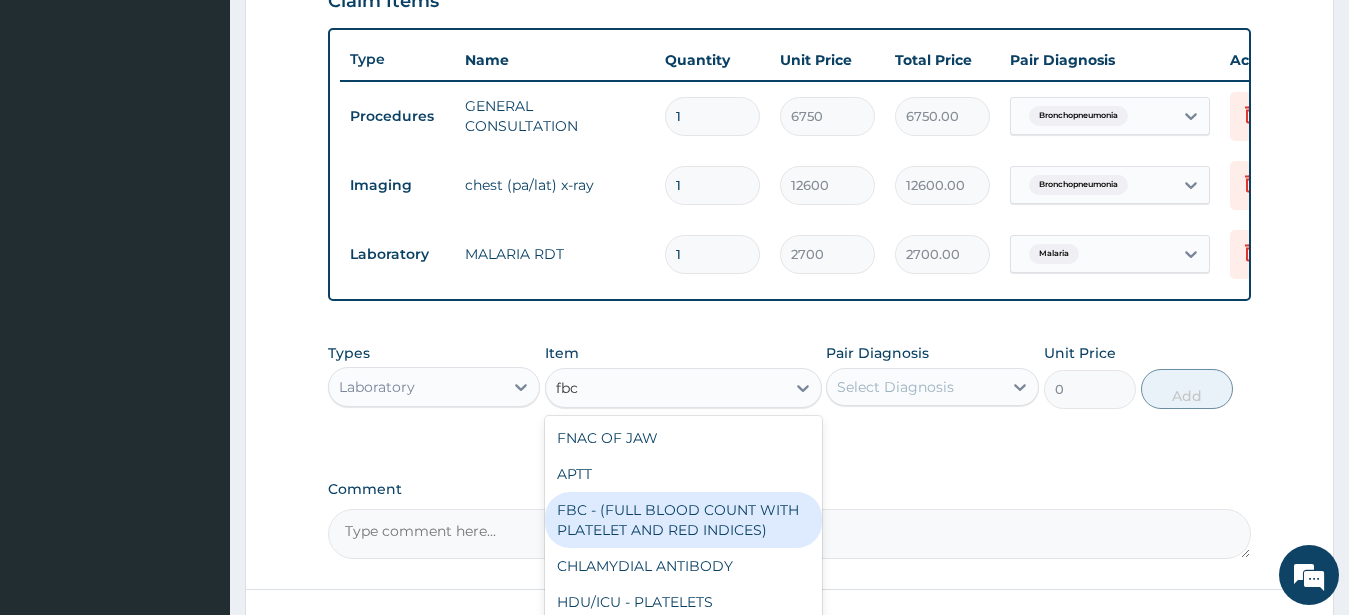 click on "FBC - (FULL BLOOD COUNT WITH PLATELET AND RED INDICES)" at bounding box center [683, 520] 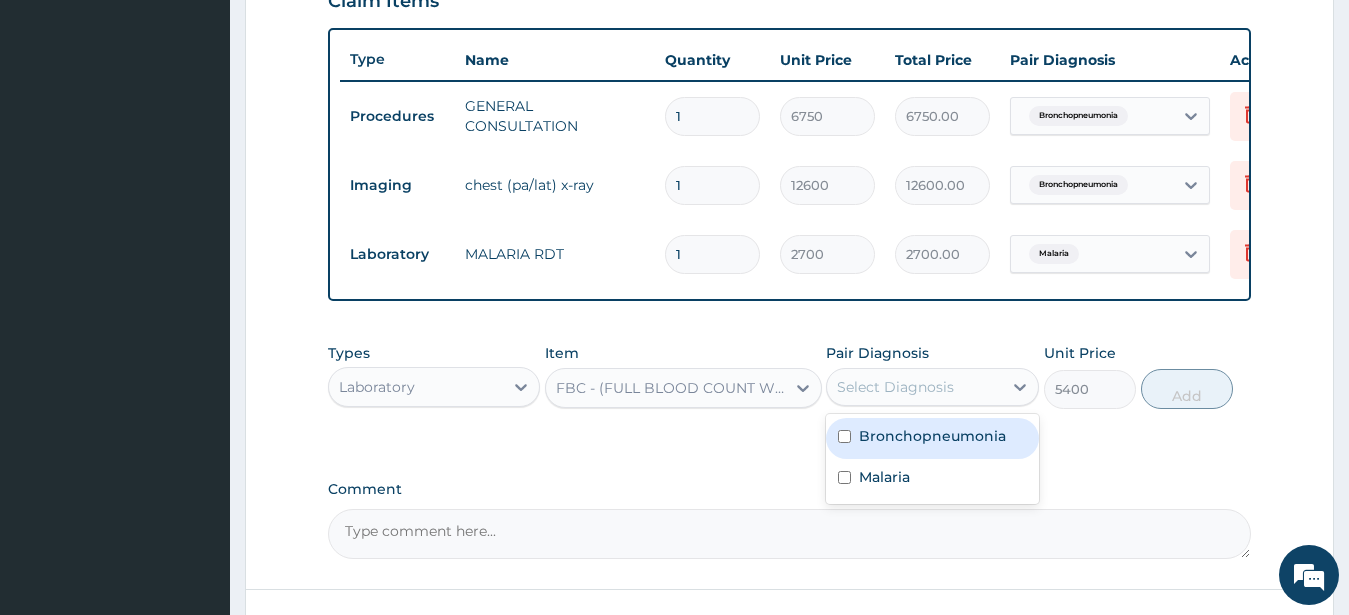click on "Select Diagnosis" at bounding box center [895, 387] 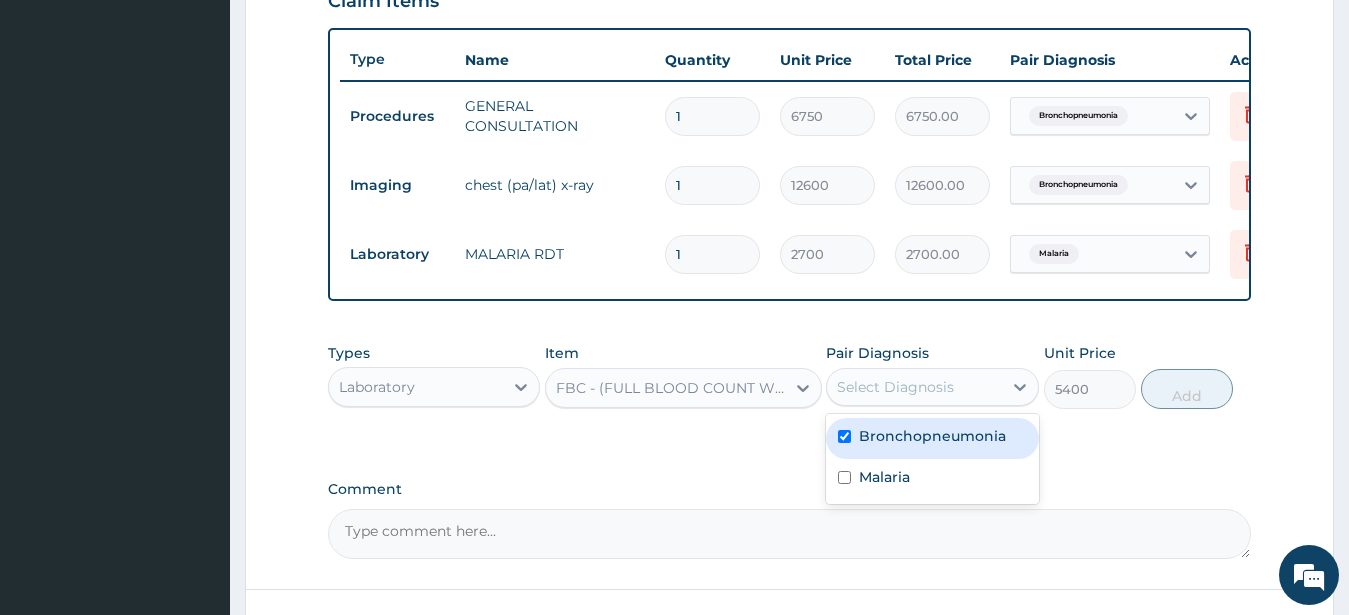 checkbox on "true" 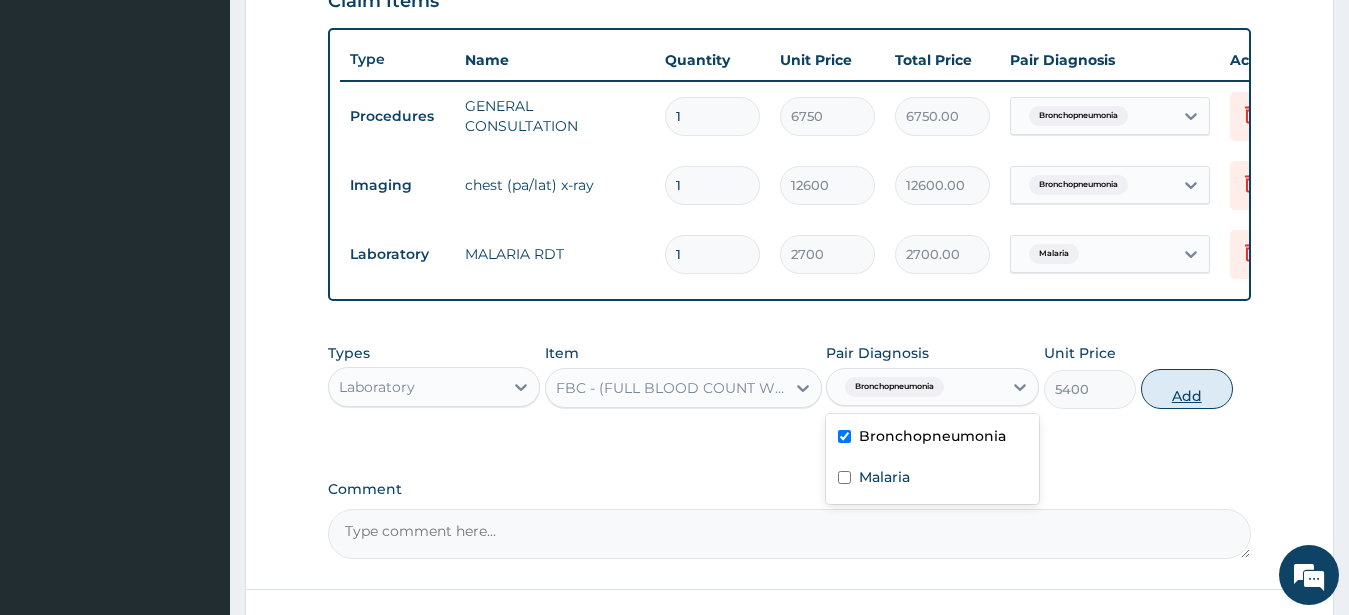 drag, startPoint x: 1191, startPoint y: 405, endPoint x: 1160, endPoint y: 385, distance: 36.891735 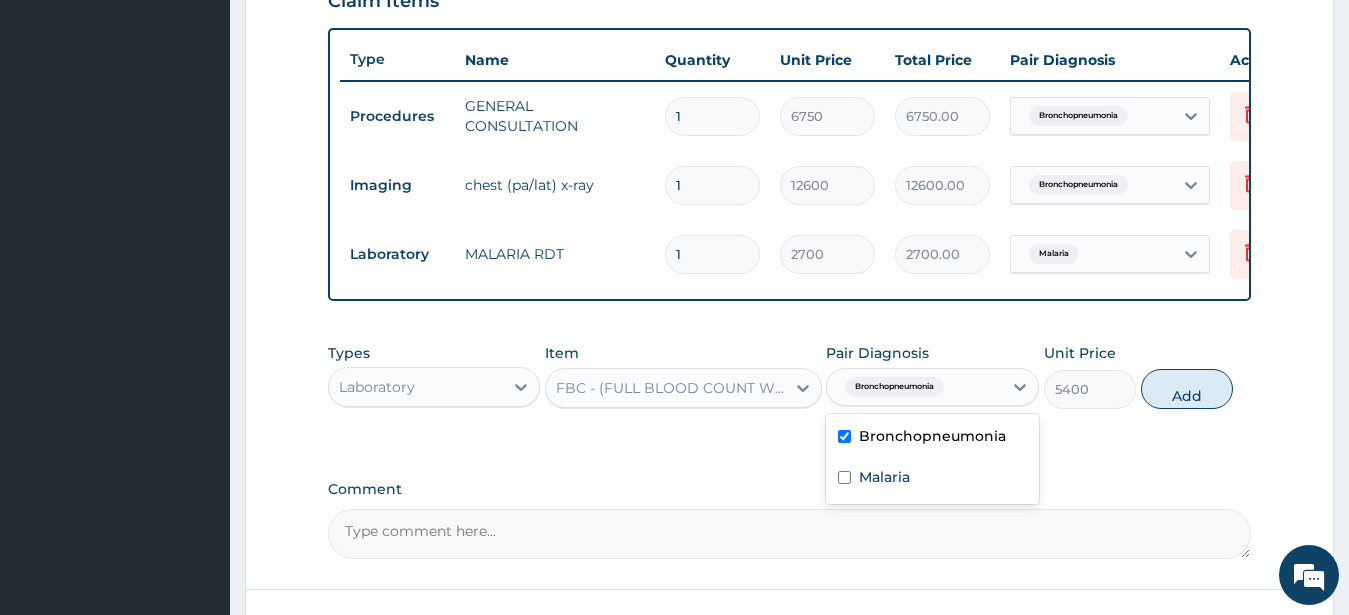 click on "Add" at bounding box center [1187, 389] 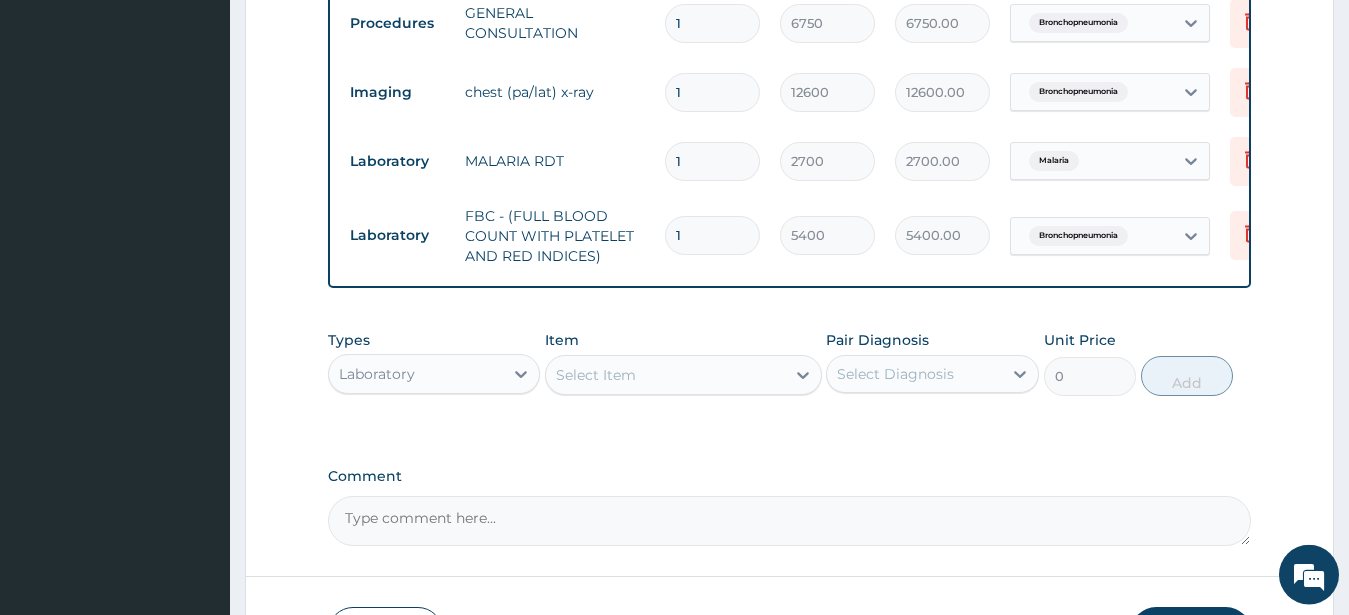 scroll, scrollTop: 967, scrollLeft: 0, axis: vertical 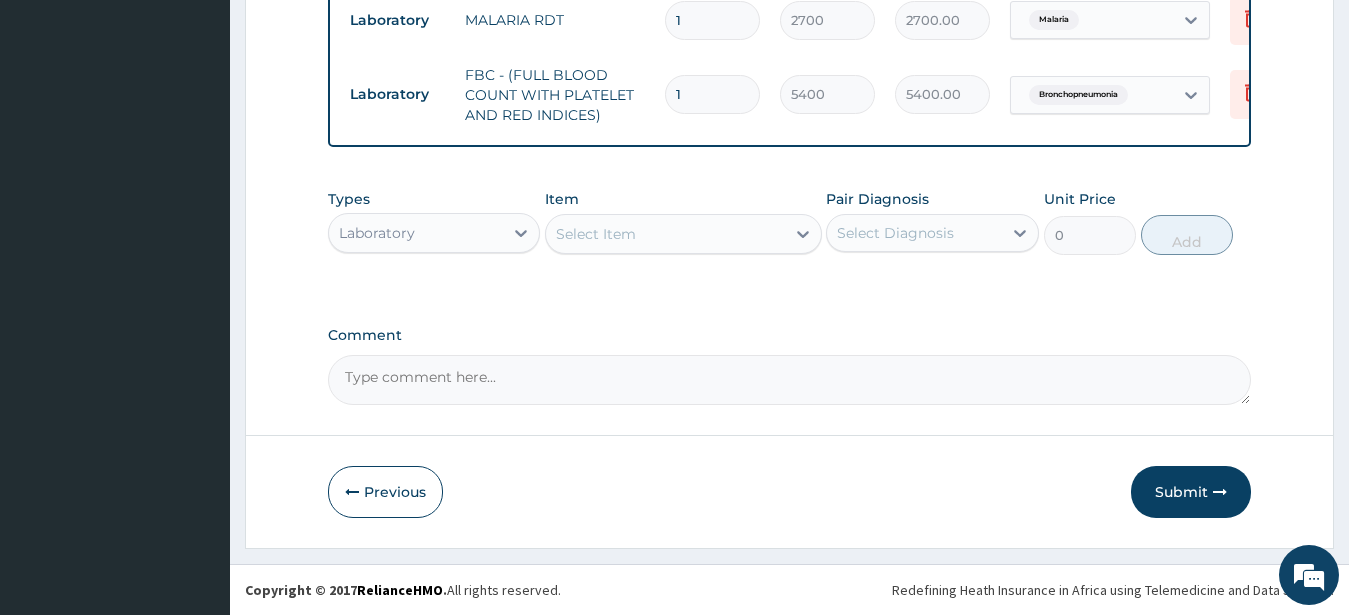click on "Laboratory" at bounding box center [416, 233] 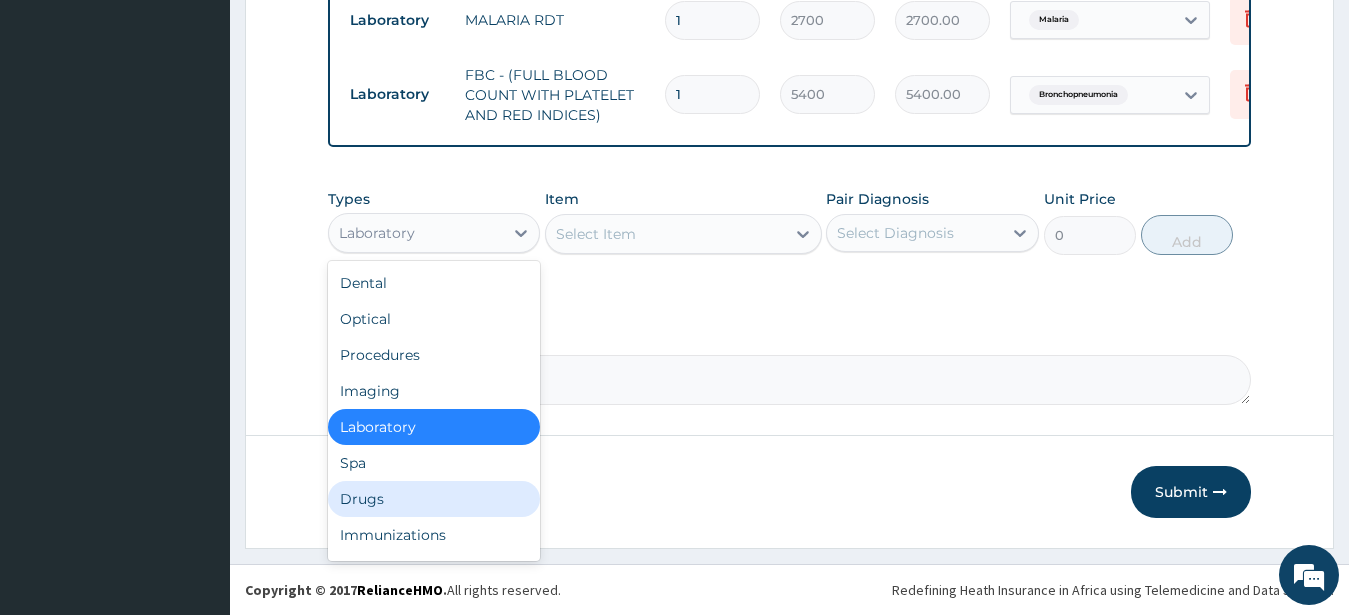 click on "Drugs" at bounding box center [434, 499] 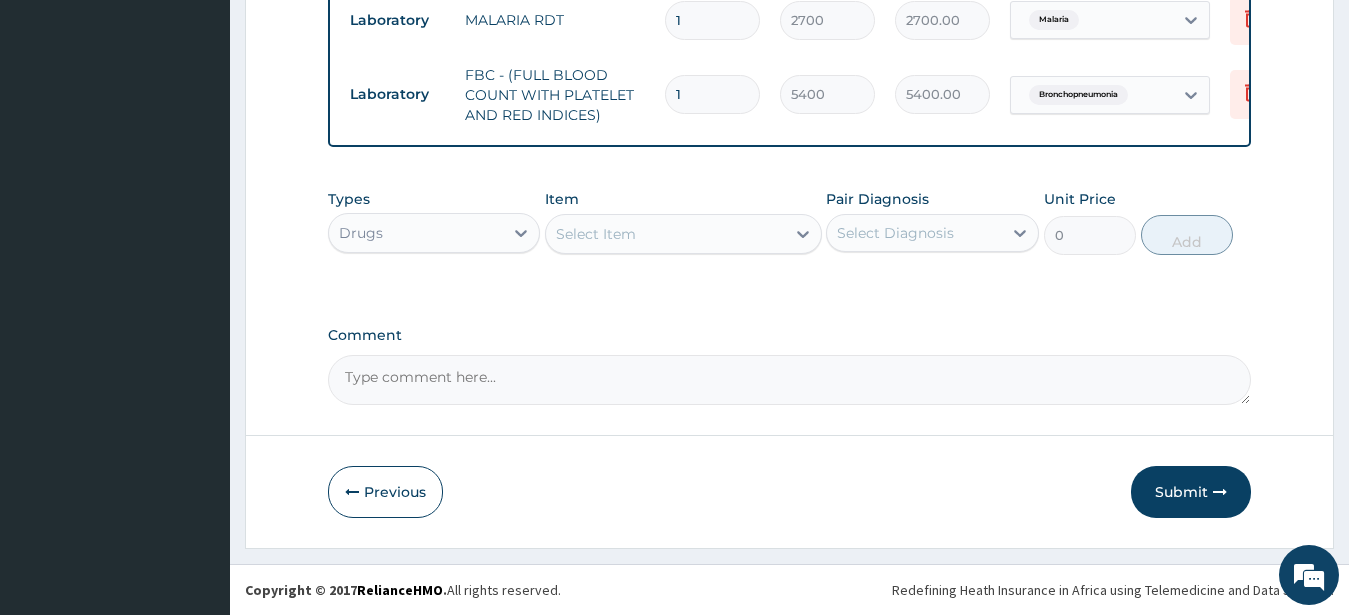 click on "Select Item" at bounding box center [596, 234] 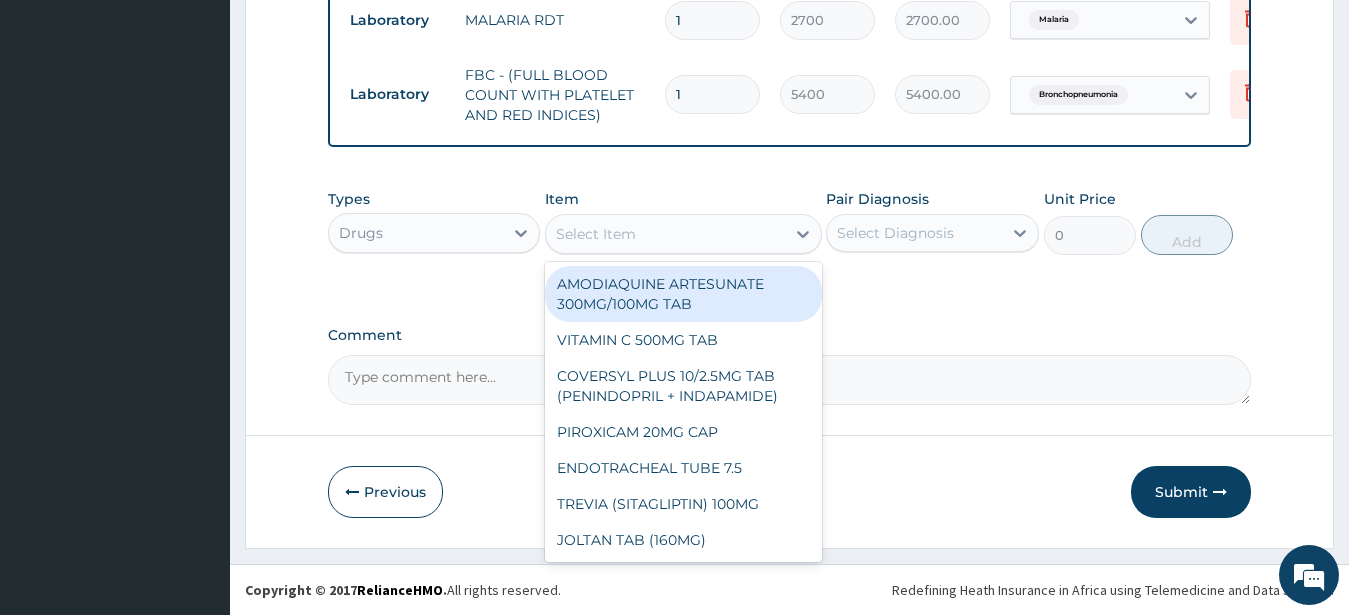 paste on "CEFUROXIME 250MG TAB" 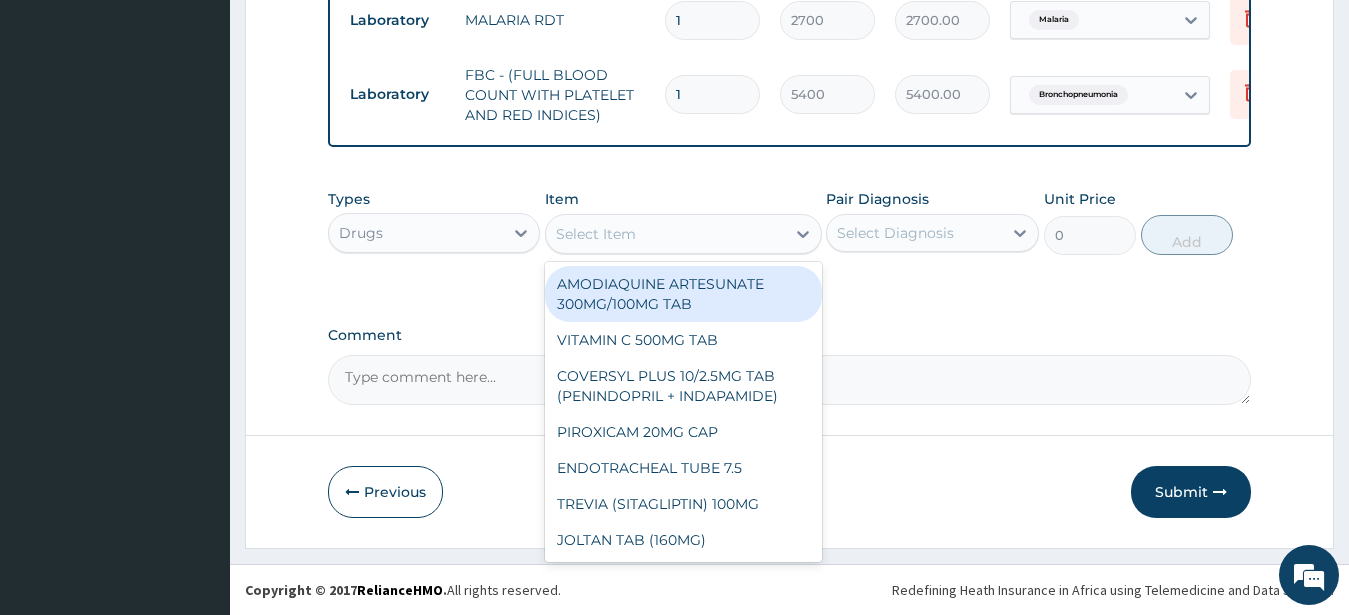 type on "CEFUROXIME 250MG TAB" 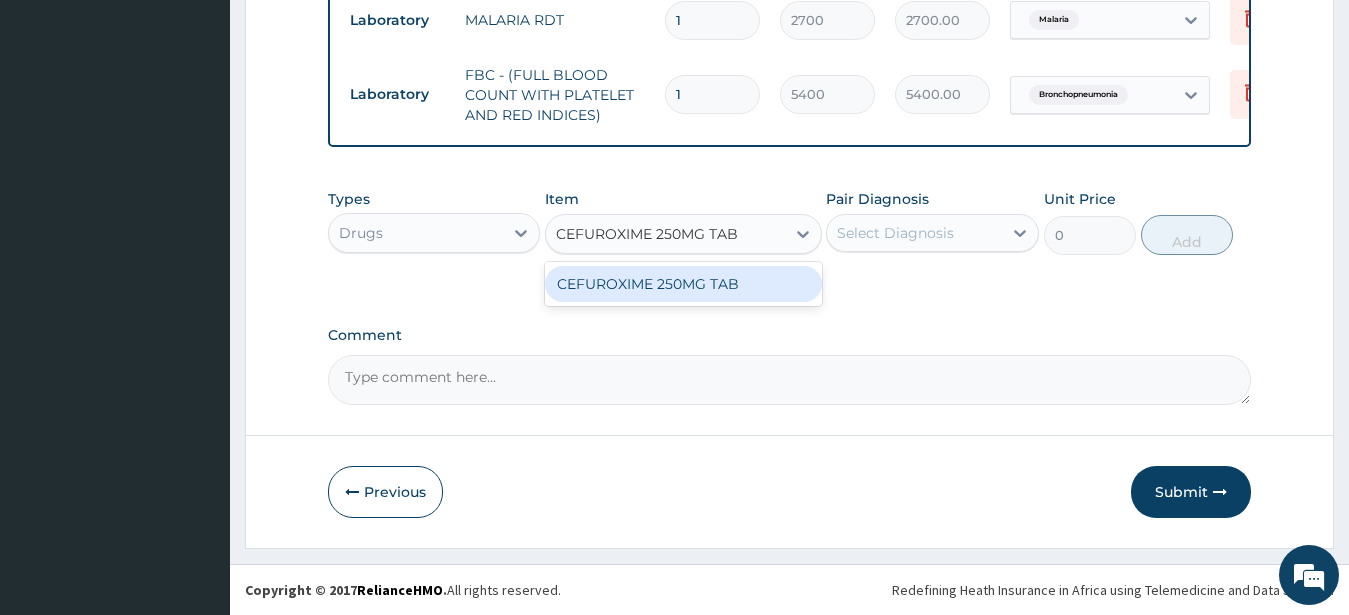 click on "CEFUROXIME 250MG TAB" at bounding box center [683, 284] 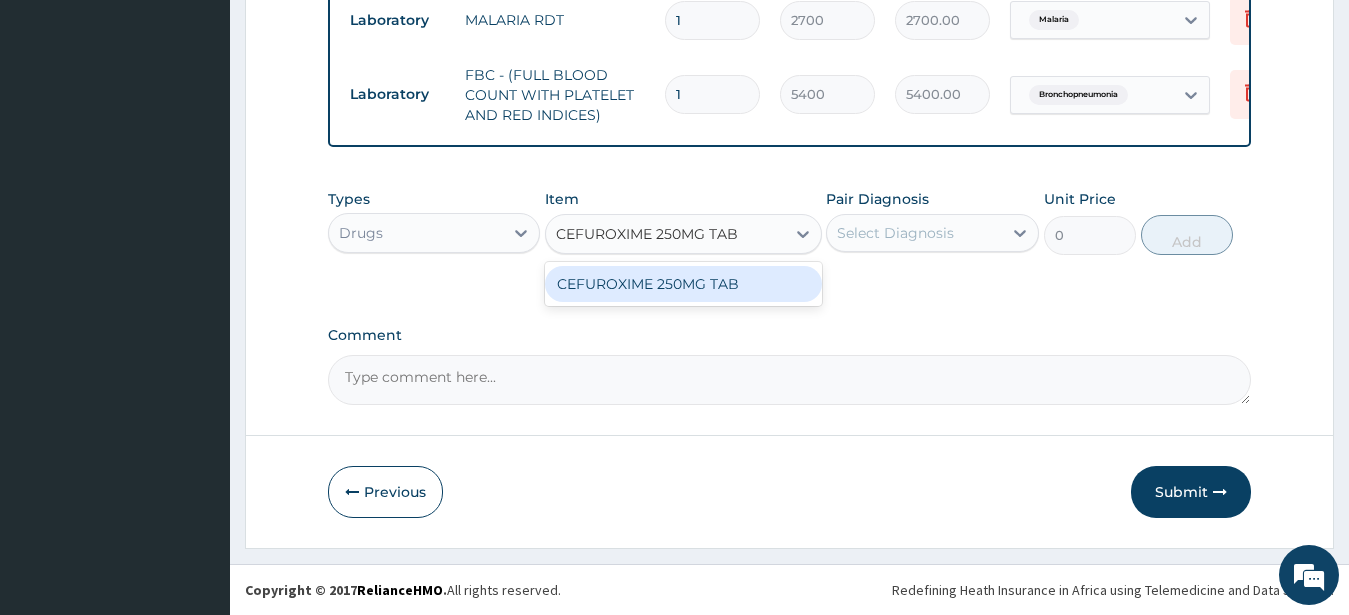 type 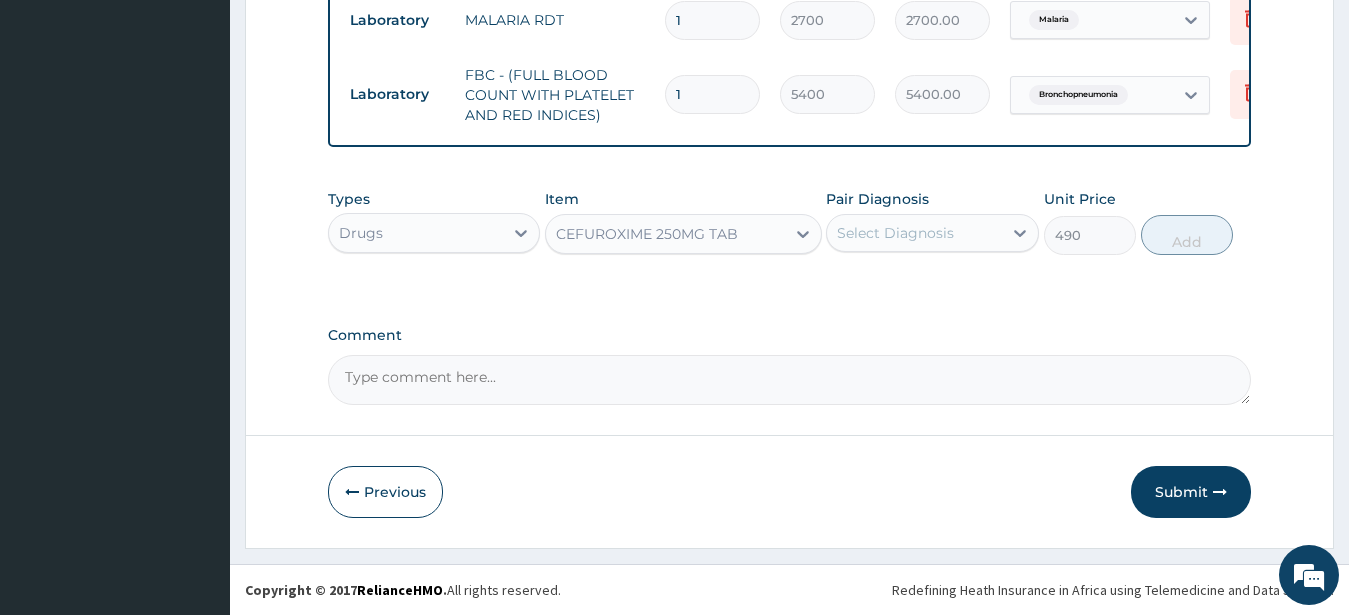 click on "Select Diagnosis" at bounding box center [895, 233] 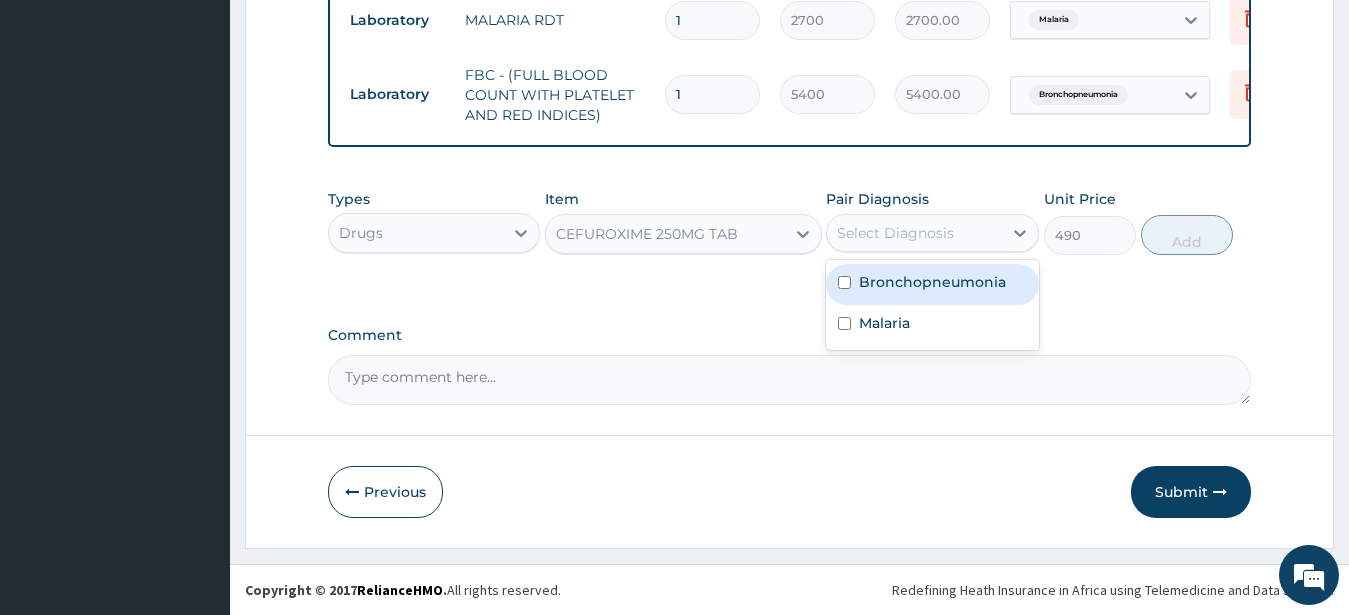 click on "Bronchopneumonia" at bounding box center [932, 282] 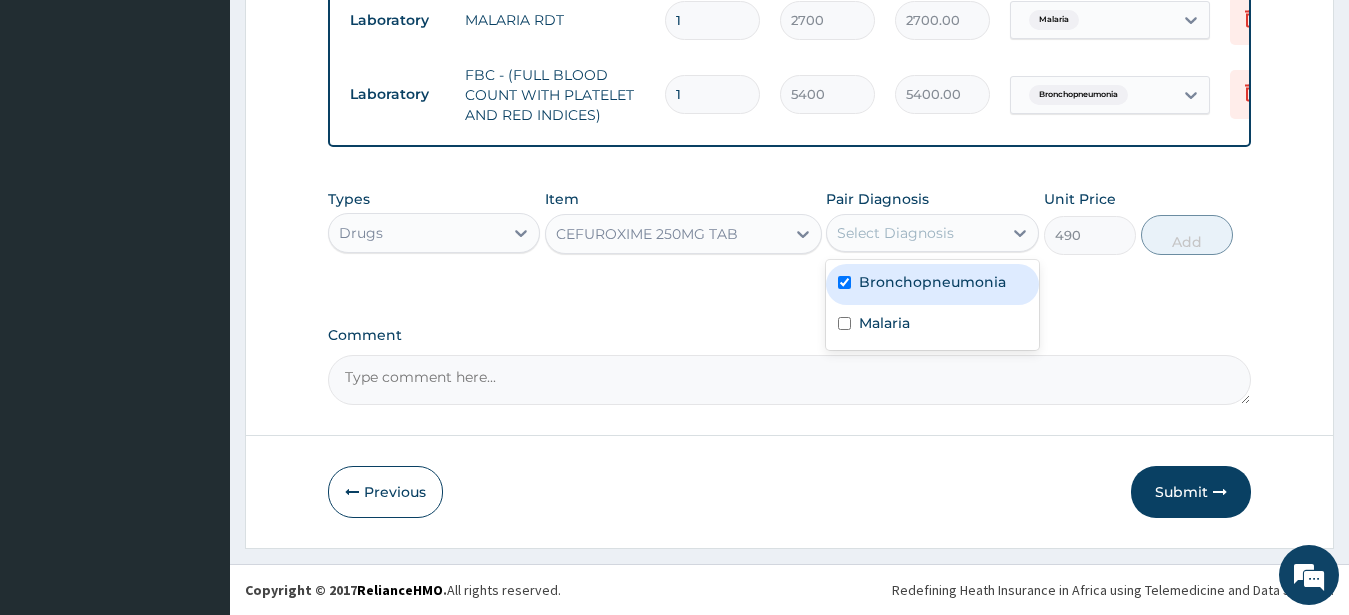 checkbox on "true" 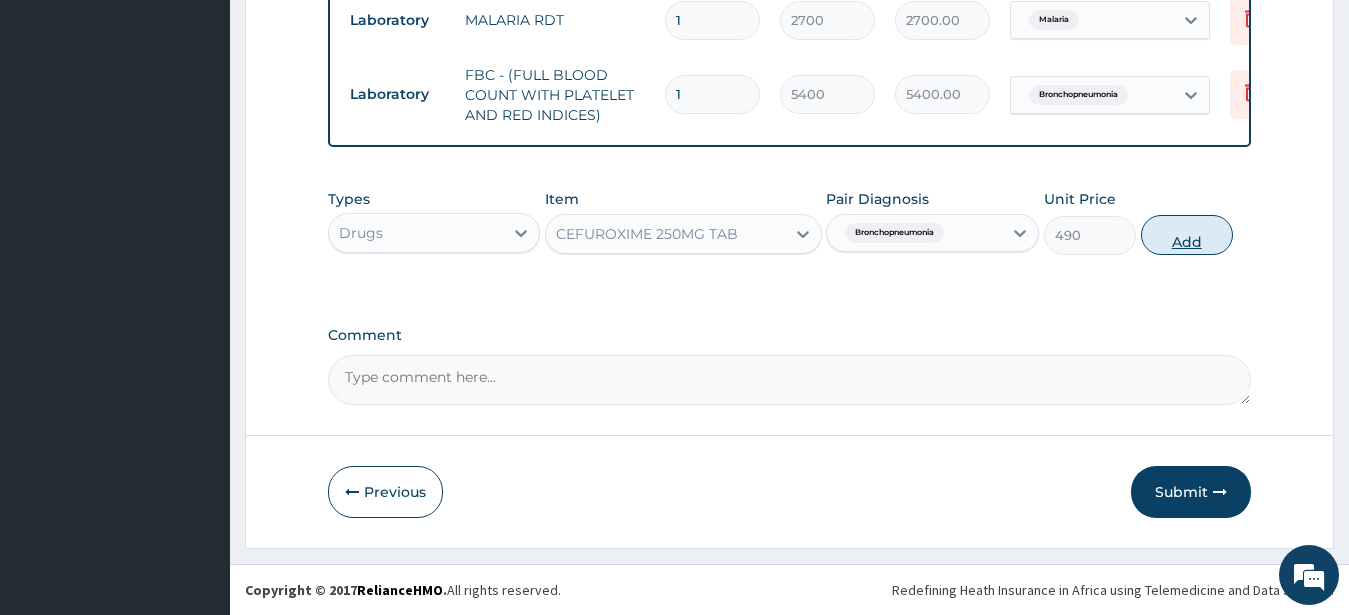 drag, startPoint x: 1181, startPoint y: 233, endPoint x: 996, endPoint y: 283, distance: 191.63768 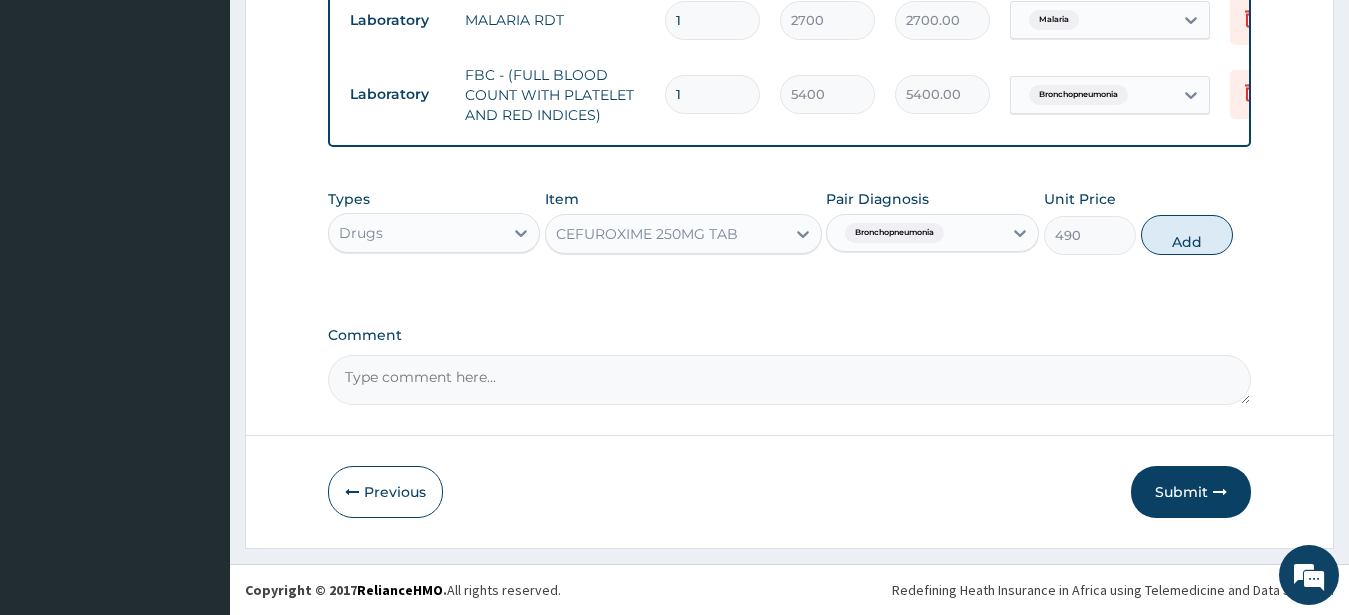 click on "Add" at bounding box center [1187, 235] 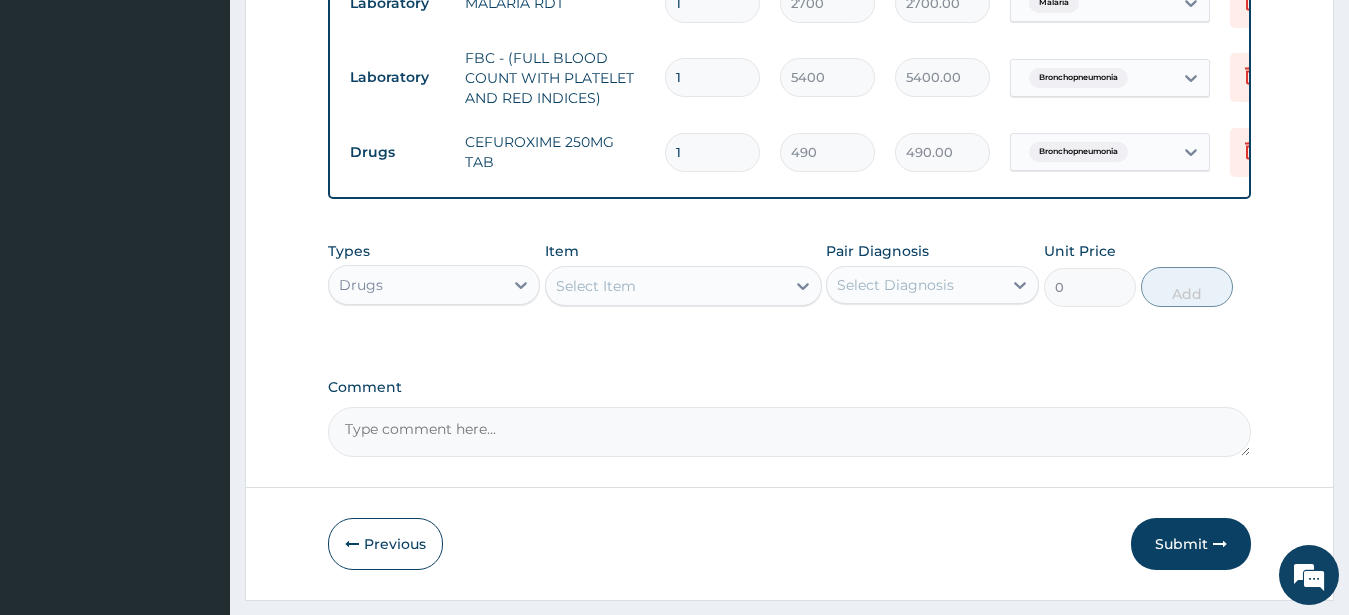 type on "10" 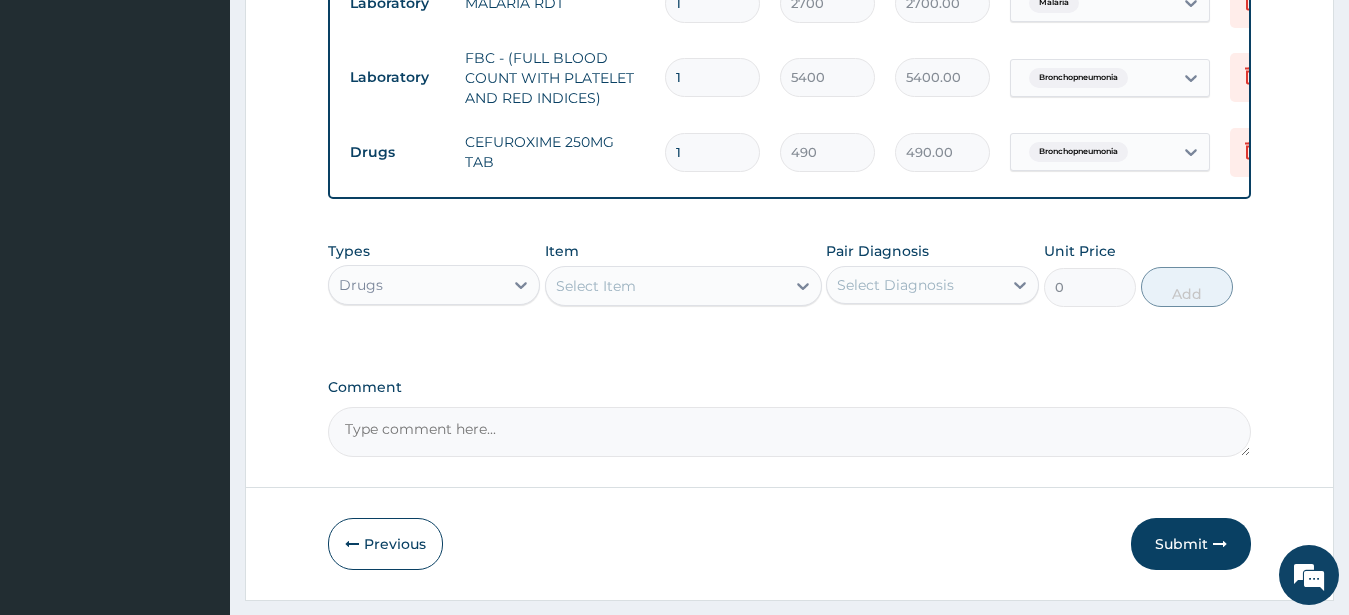 type on "4900.00" 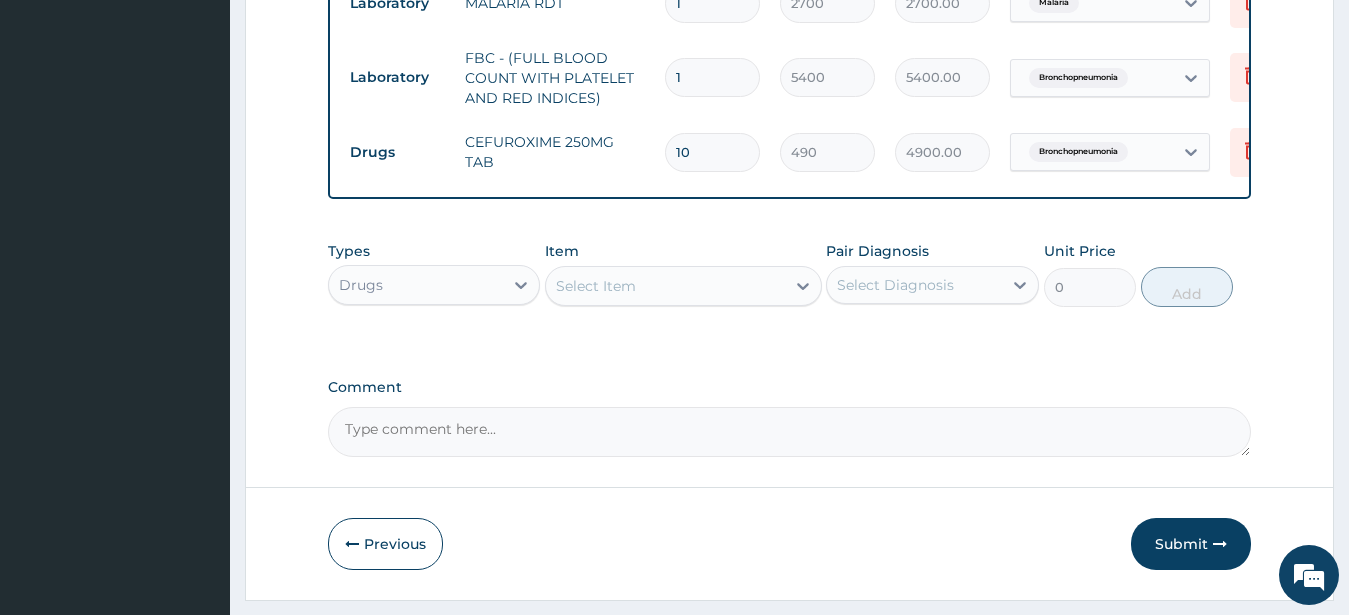 type on "10" 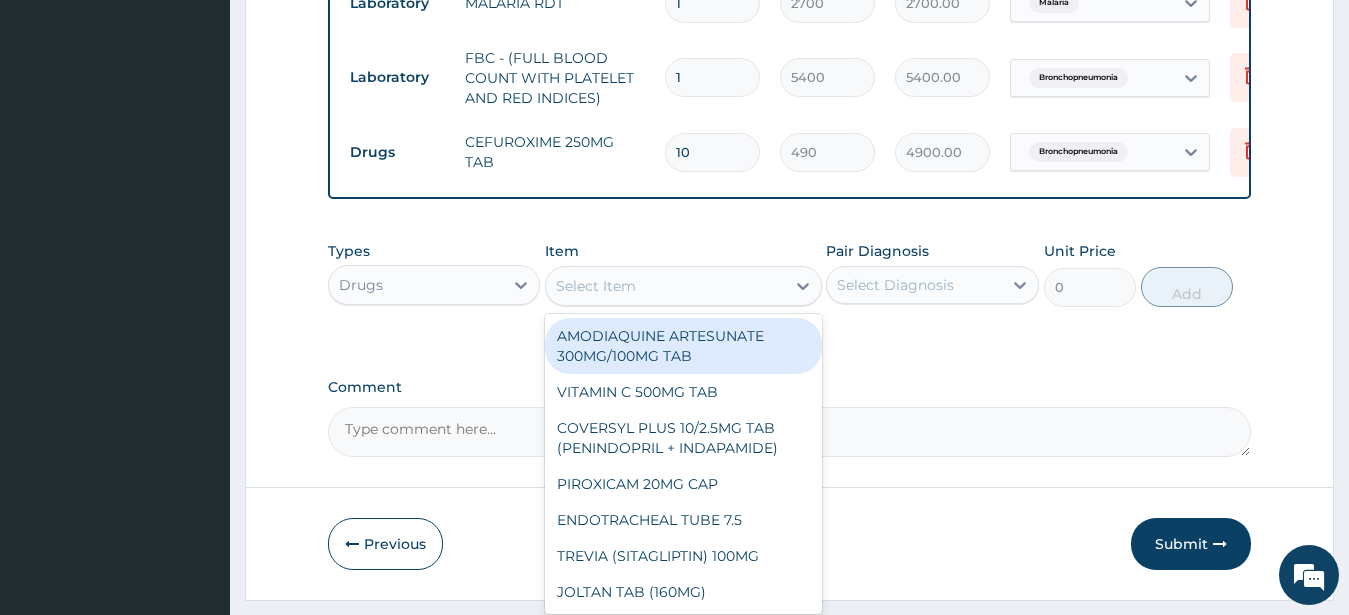 click on "Select Item" at bounding box center [596, 286] 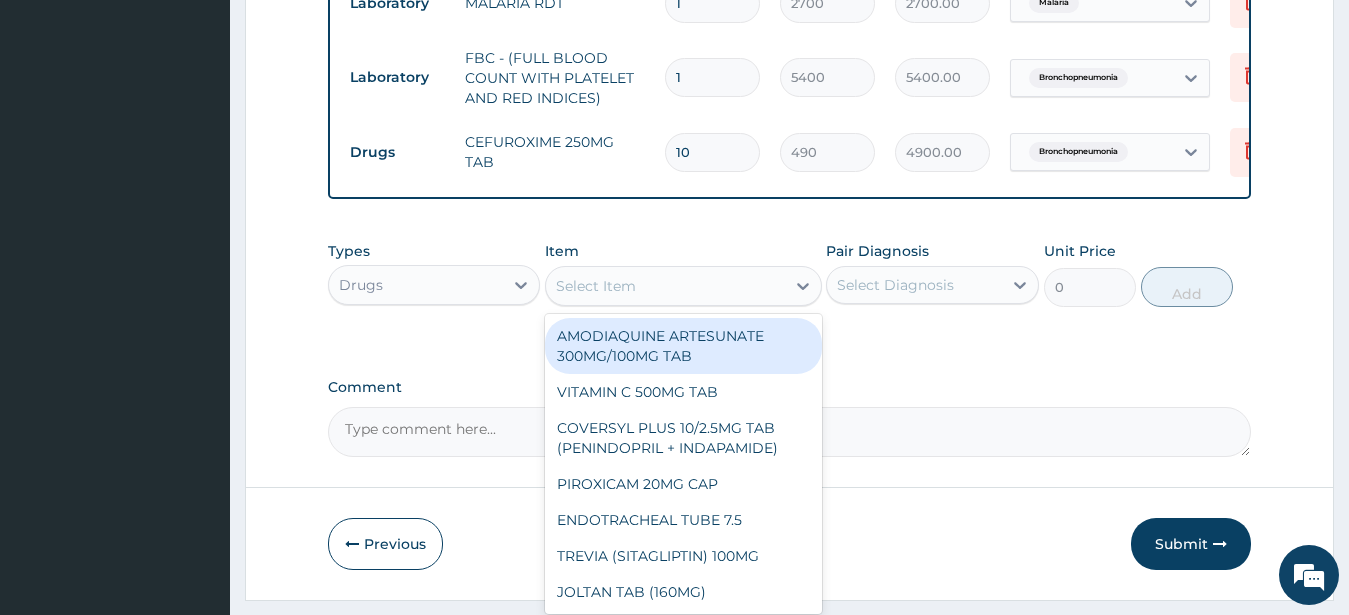 paste on "CHLORPHENIRAMINE TAB" 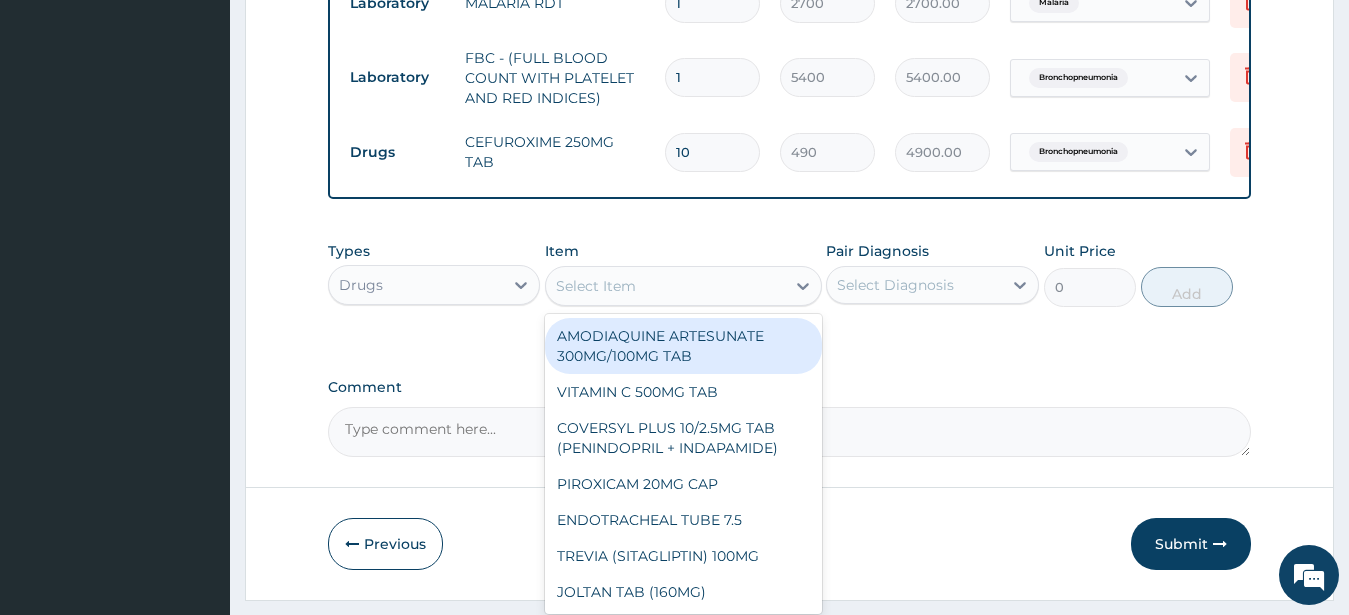 type on "CHLORPHENIRAMINE TAB" 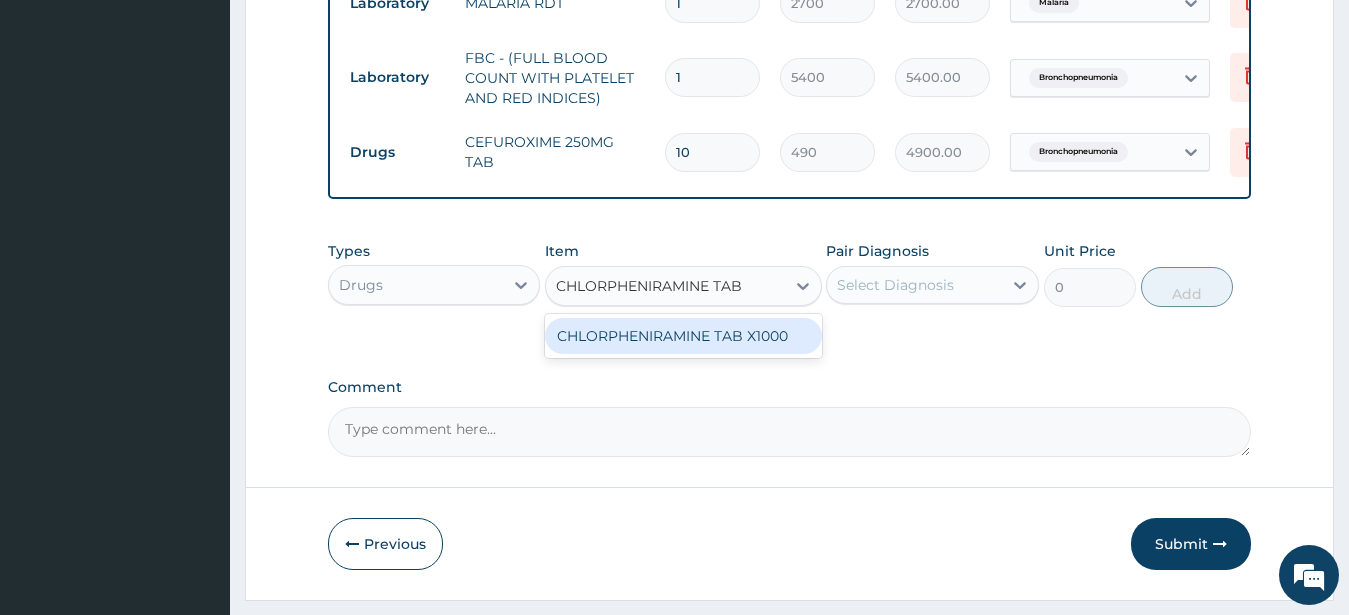 drag, startPoint x: 676, startPoint y: 348, endPoint x: 747, endPoint y: 333, distance: 72.56721 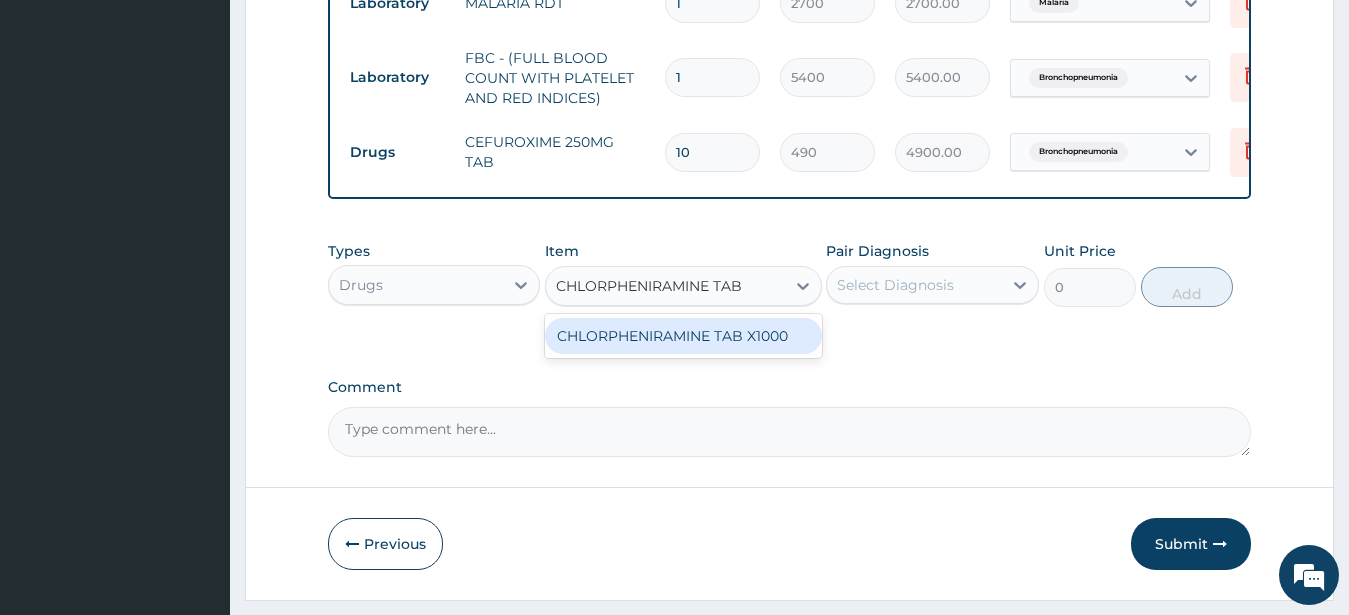 click on "CHLORPHENIRAMINE TAB X1000" at bounding box center [683, 336] 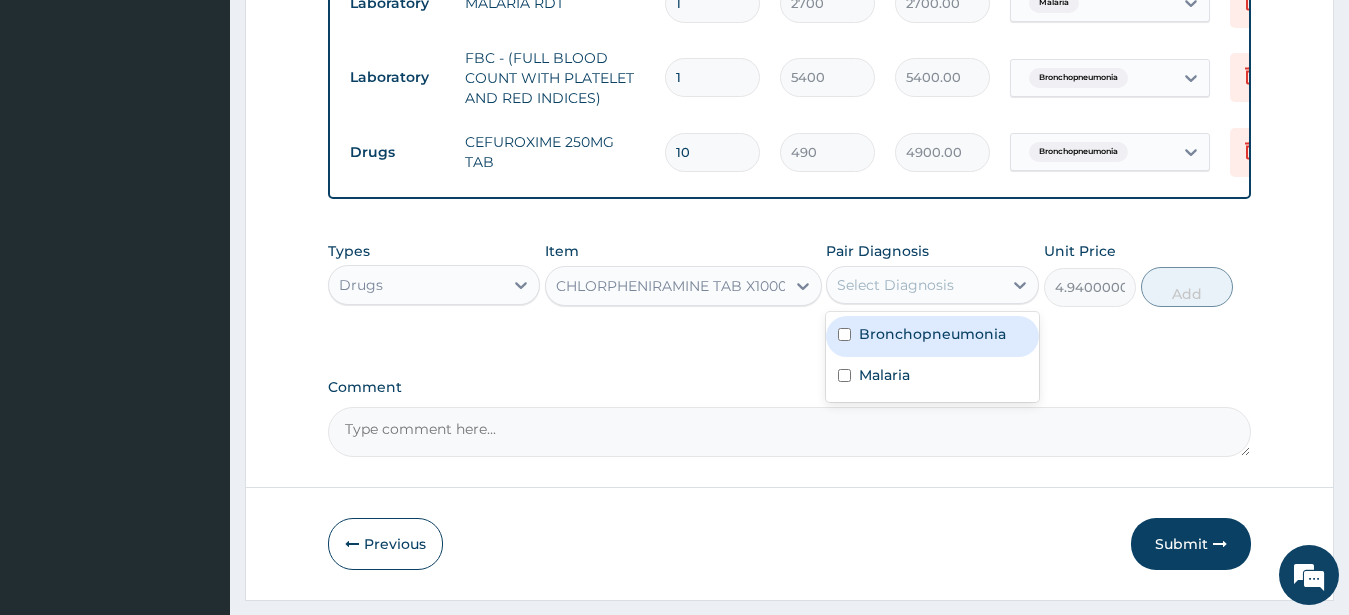 drag, startPoint x: 875, startPoint y: 303, endPoint x: 889, endPoint y: 314, distance: 17.804493 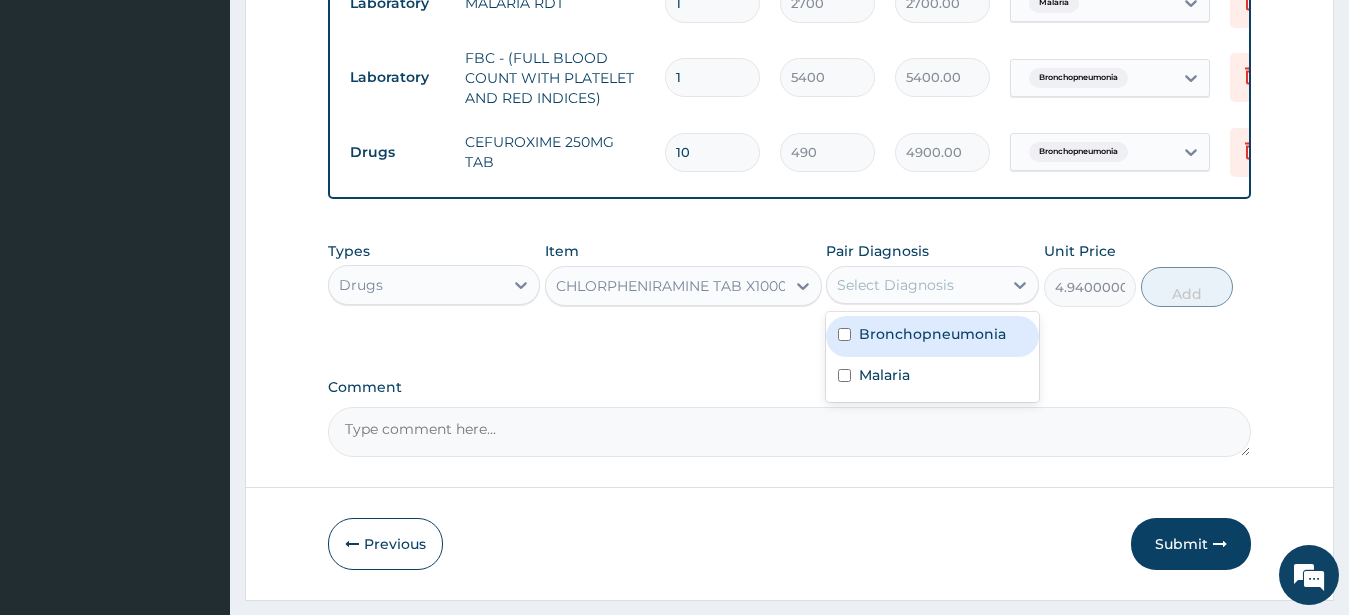 click on "Select Diagnosis" at bounding box center [895, 285] 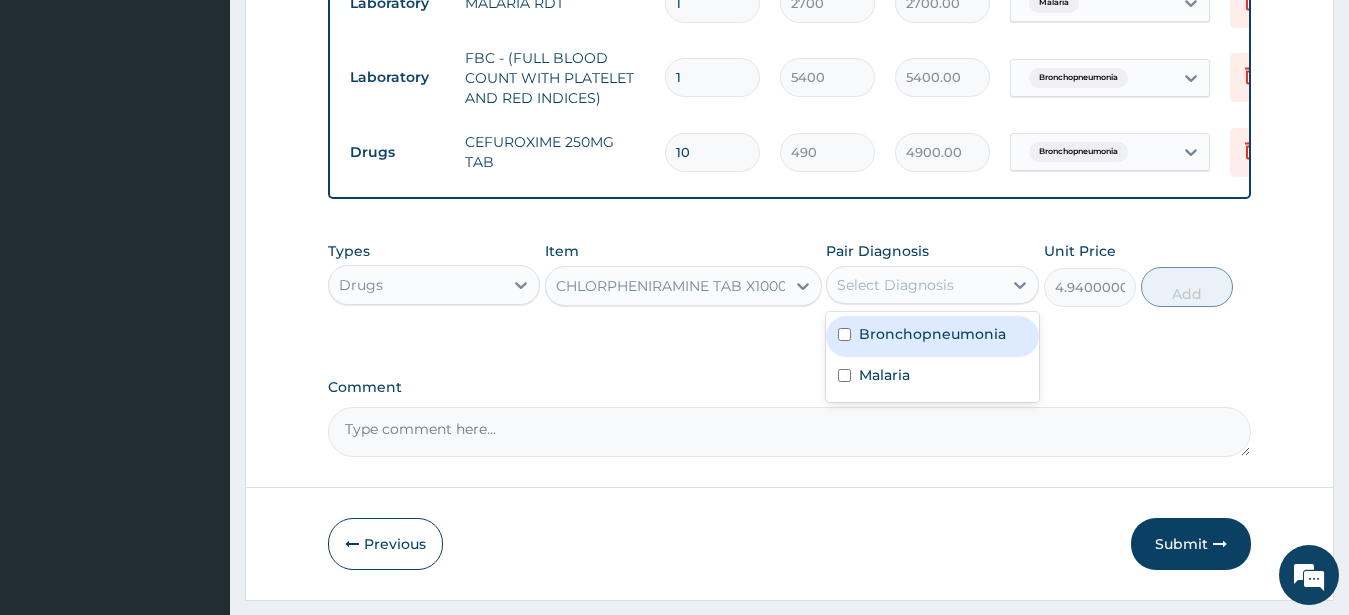 click on "Bronchopneumonia" at bounding box center (932, 334) 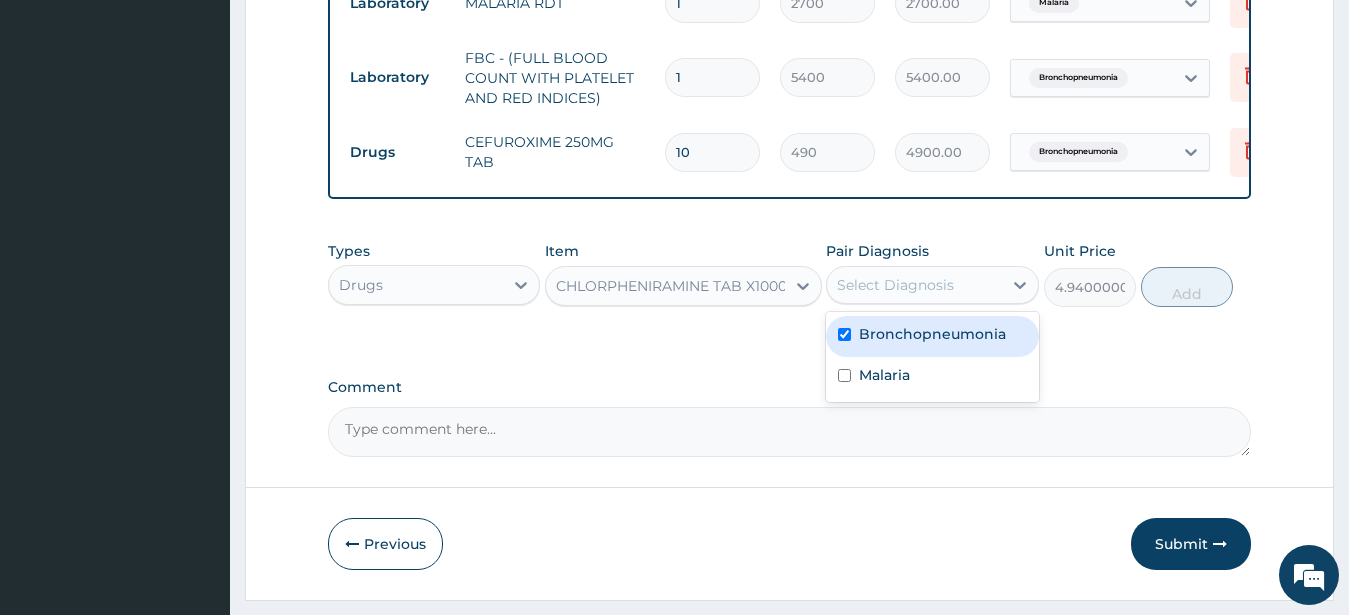 checkbox on "true" 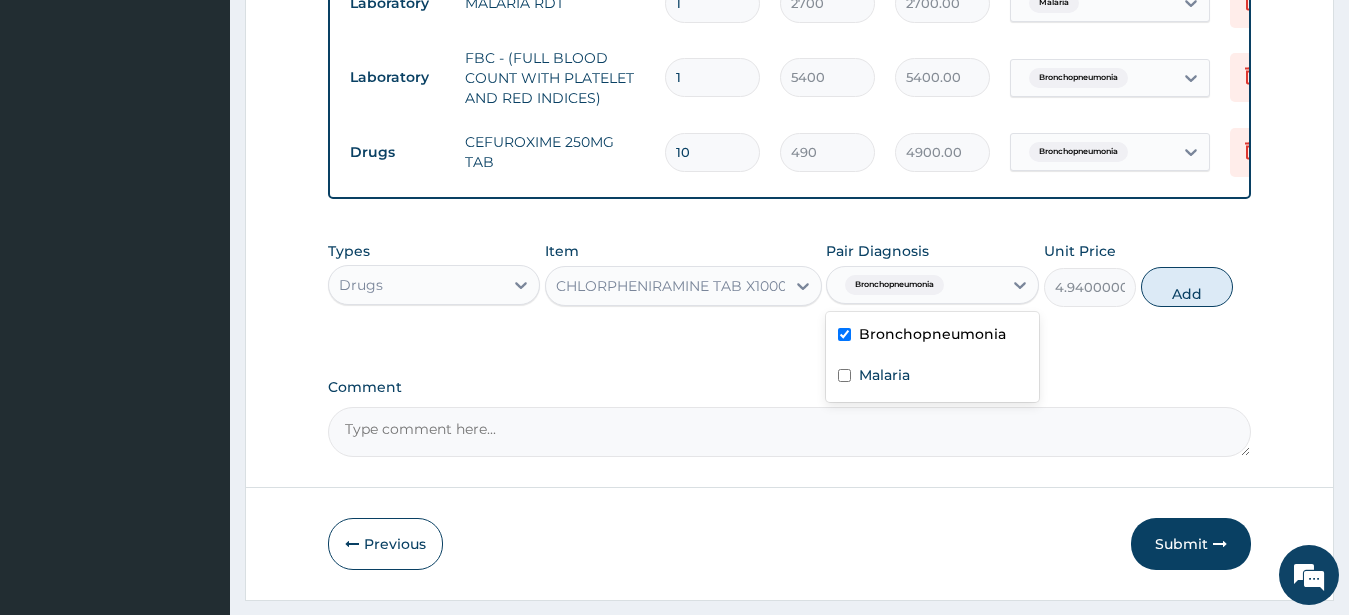 drag, startPoint x: 1184, startPoint y: 303, endPoint x: 1120, endPoint y: 330, distance: 69.46222 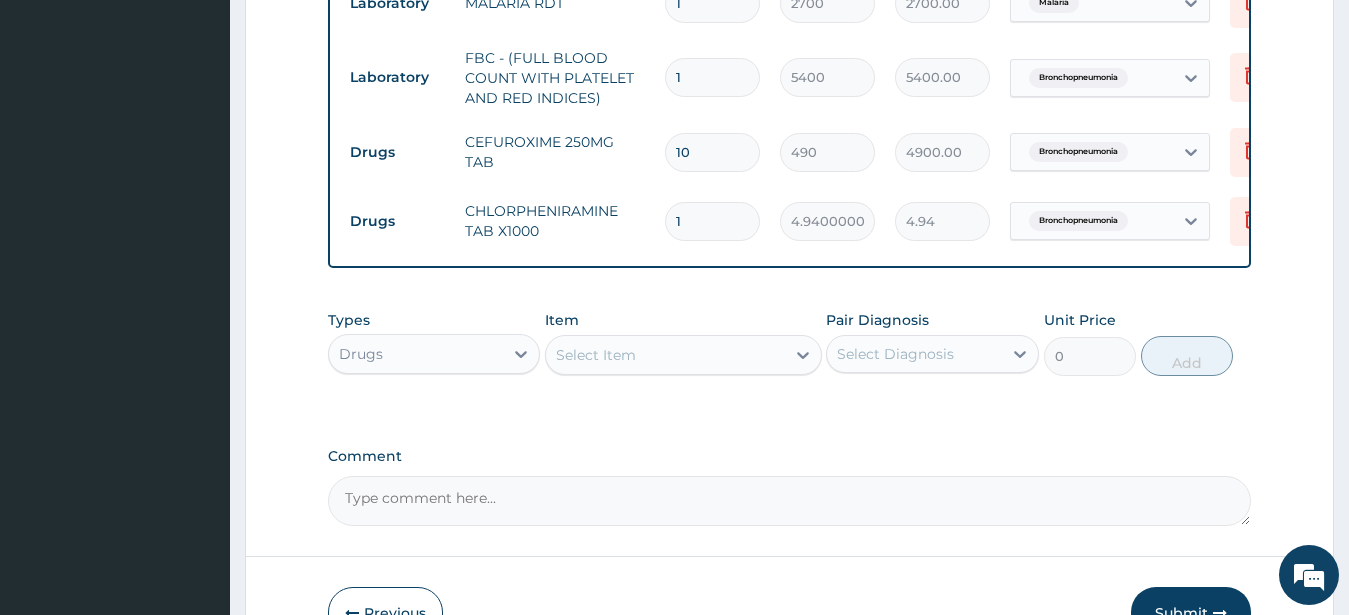 type on "10" 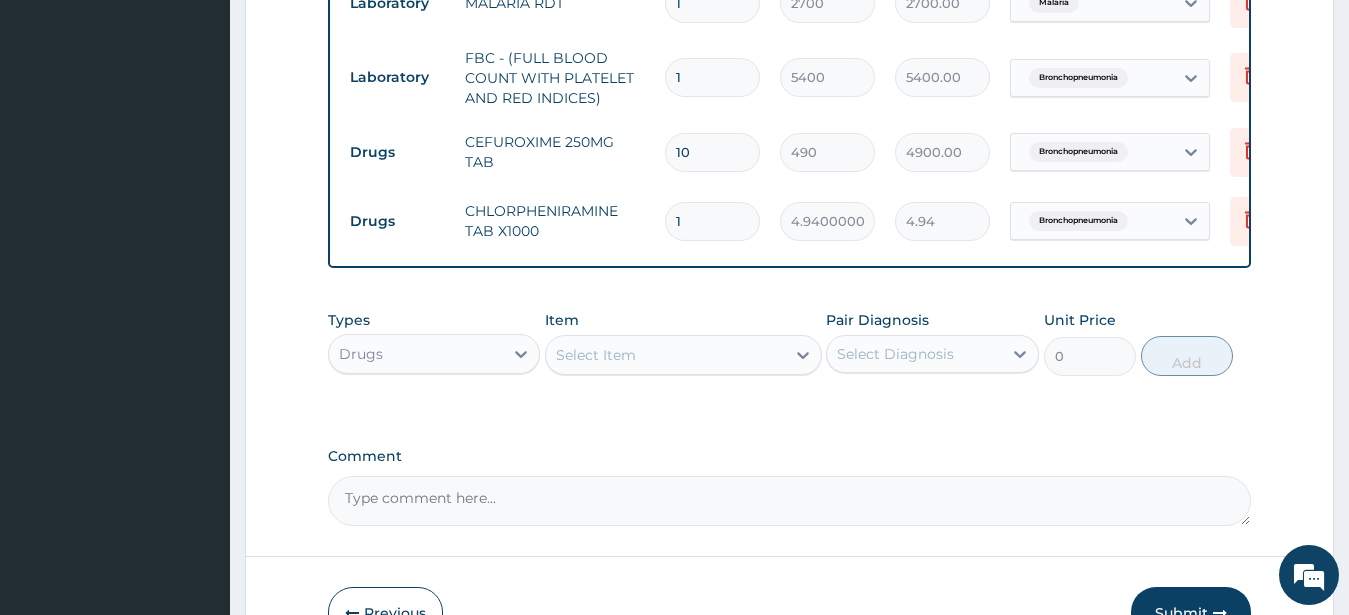 type on "49.40" 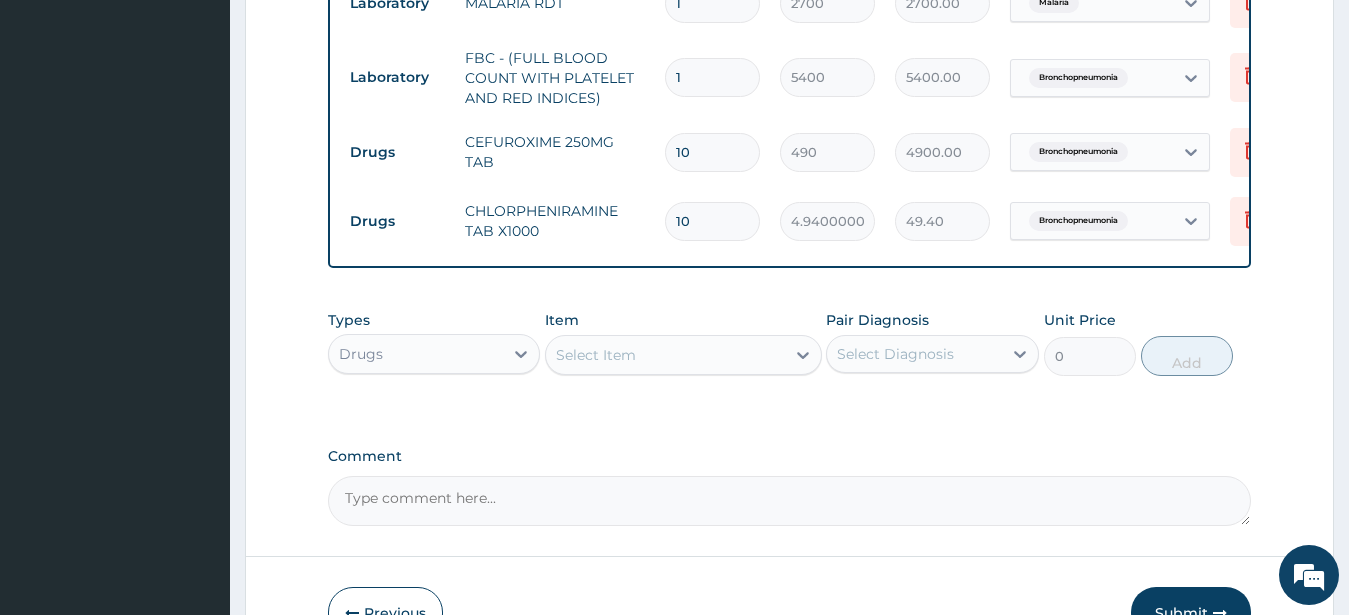 type on "10" 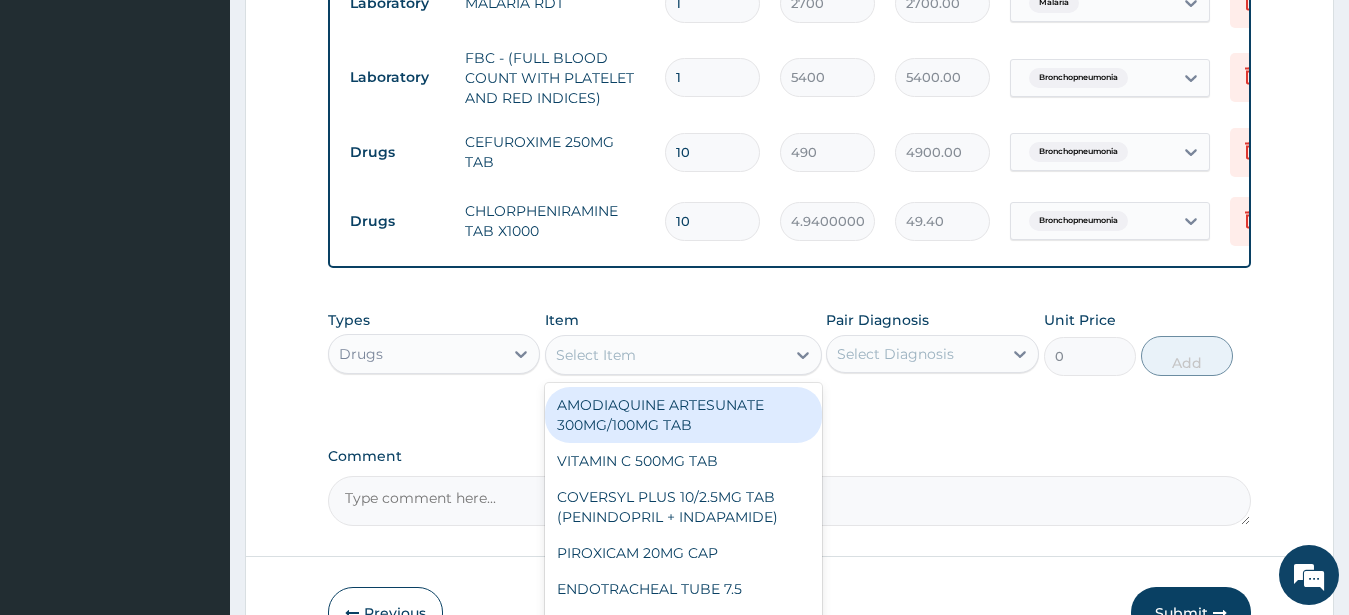 paste on "VITAMIN C 100MG TAB" 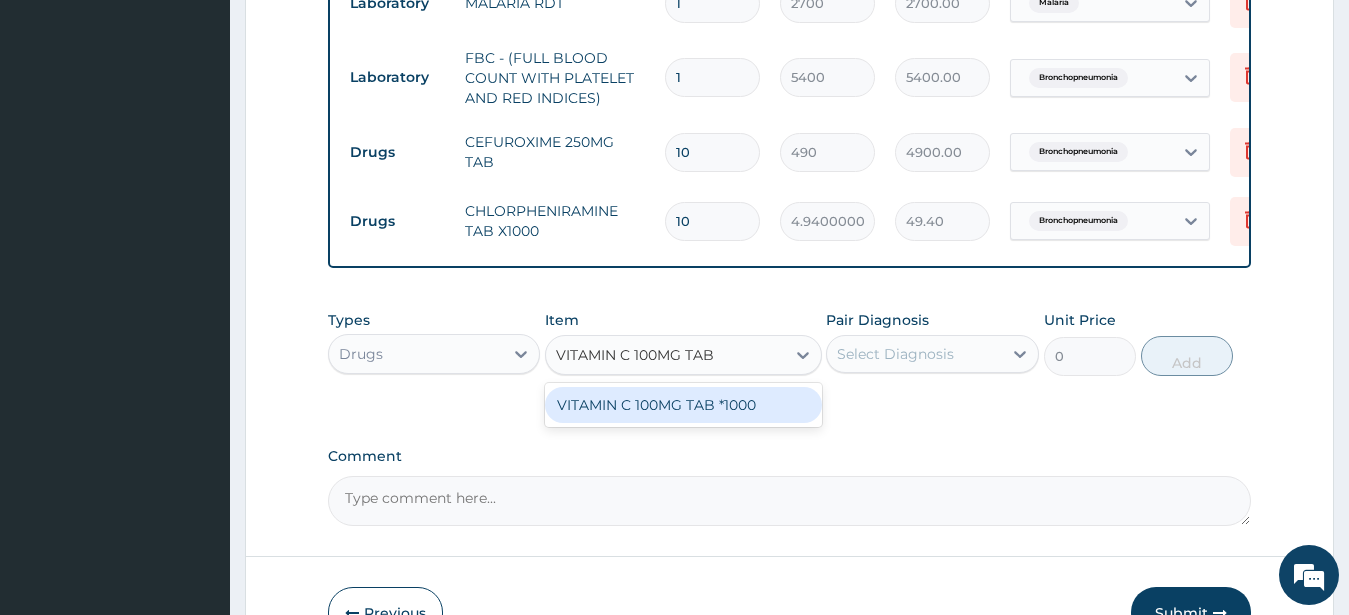 click on "VITAMIN C 100MG TAB *1000" at bounding box center (683, 405) 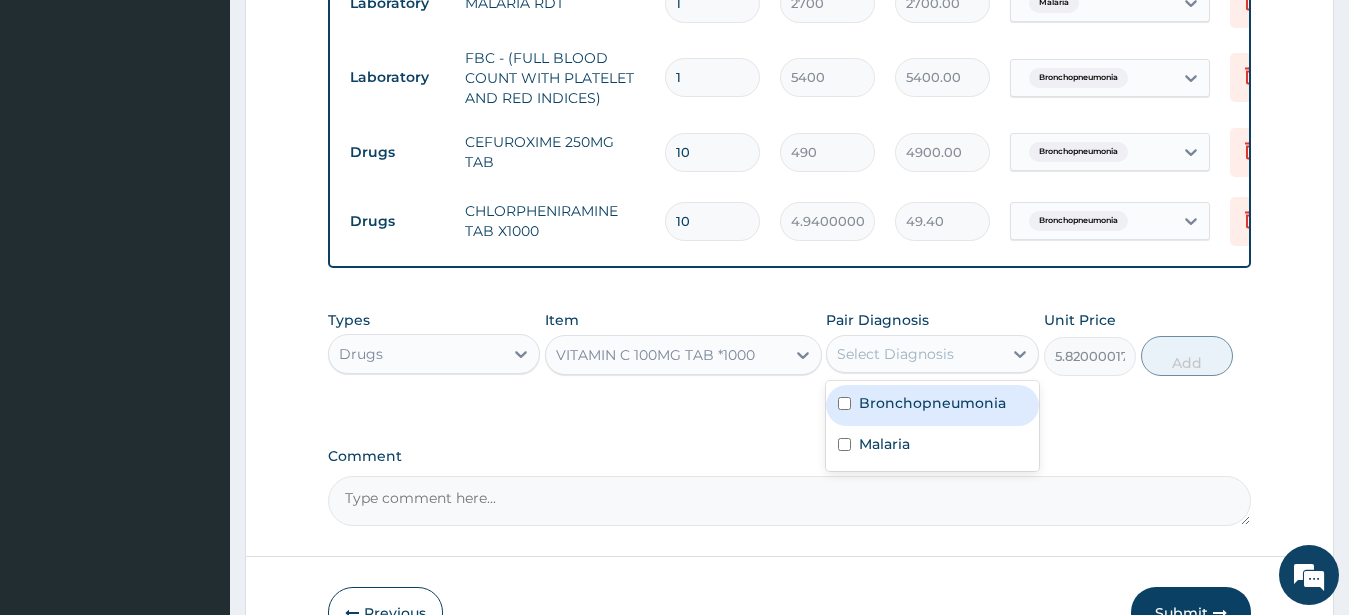 drag, startPoint x: 899, startPoint y: 377, endPoint x: 922, endPoint y: 451, distance: 77.491936 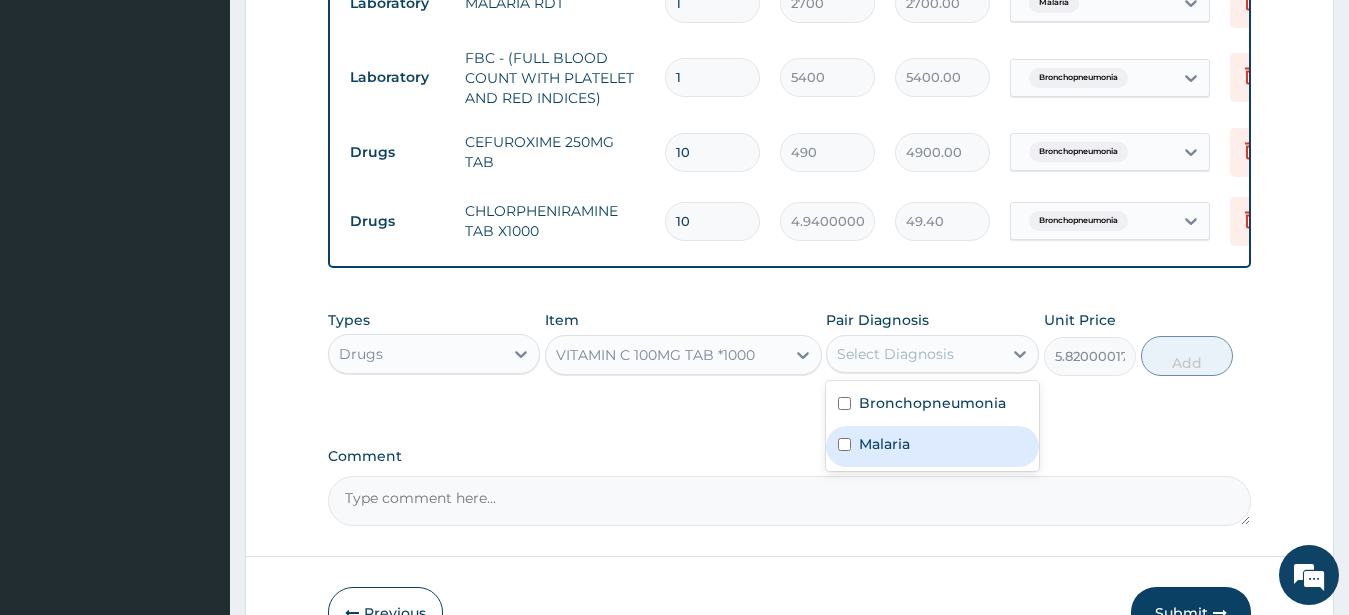 click on "Malaria" at bounding box center (932, 446) 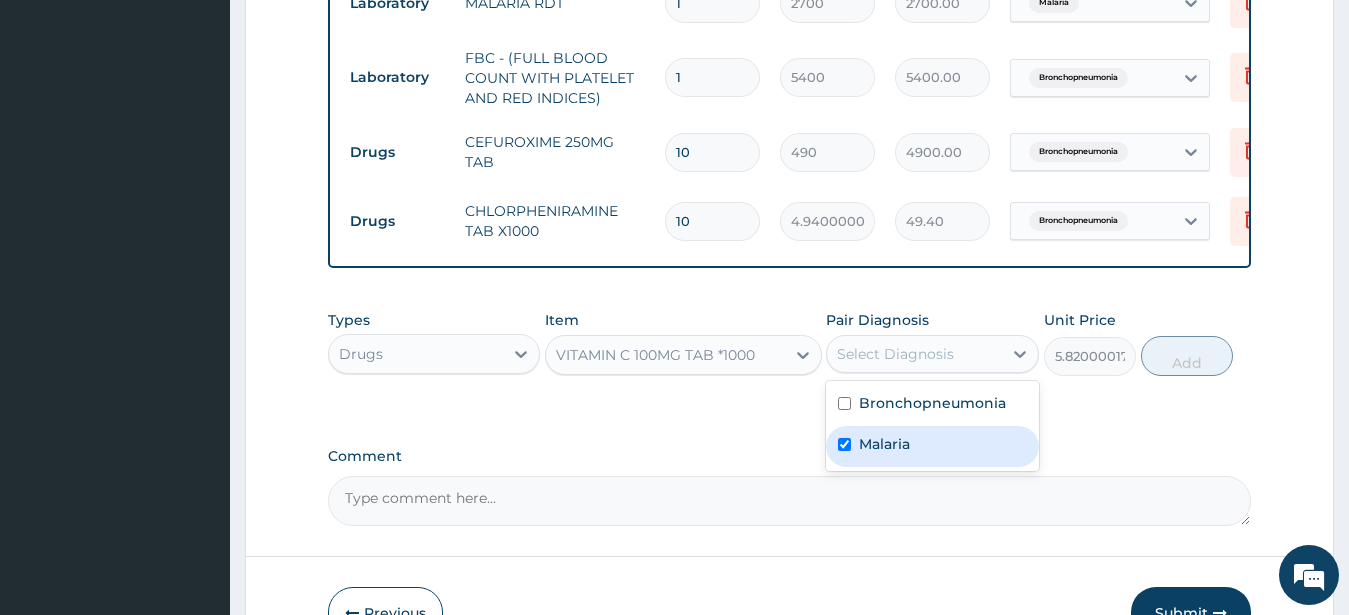 checkbox on "true" 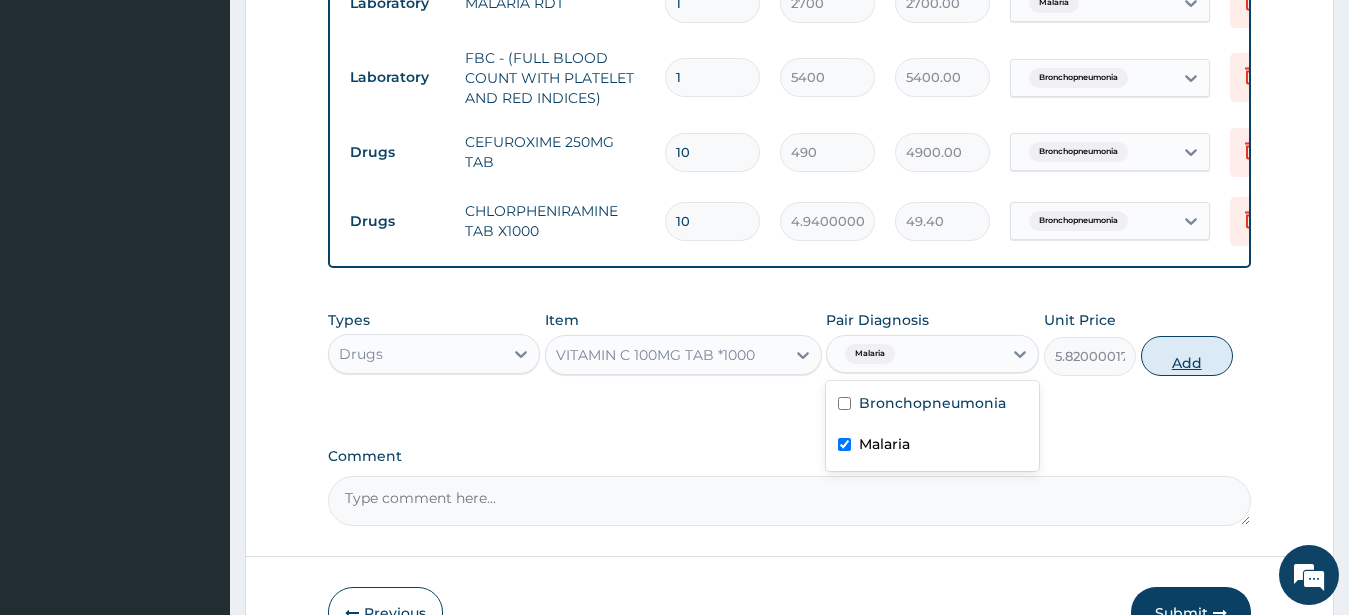 click on "Add" at bounding box center [1187, 356] 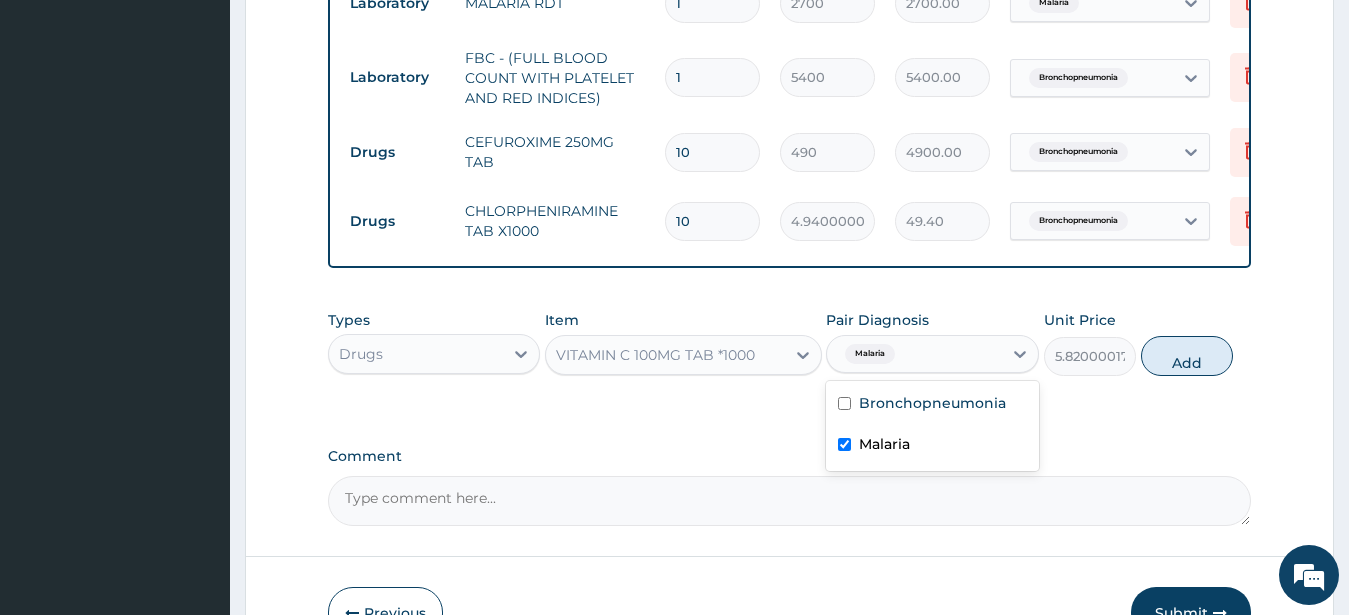 type on "0" 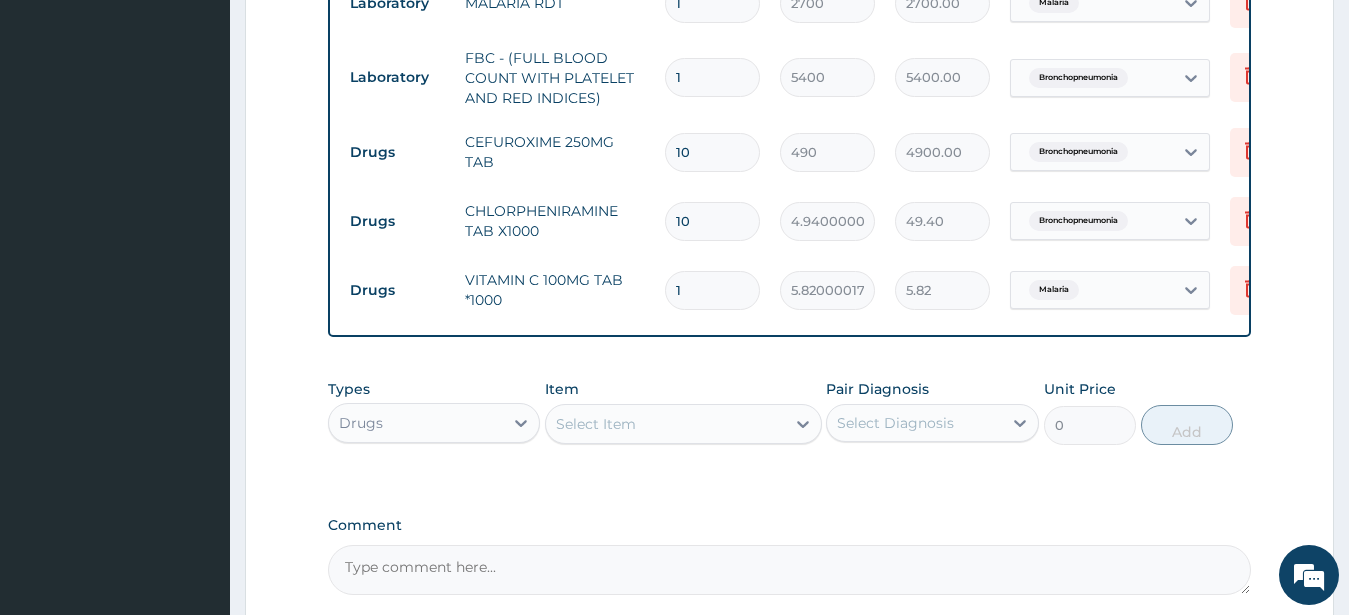 drag, startPoint x: 681, startPoint y: 292, endPoint x: 598, endPoint y: 308, distance: 84.5281 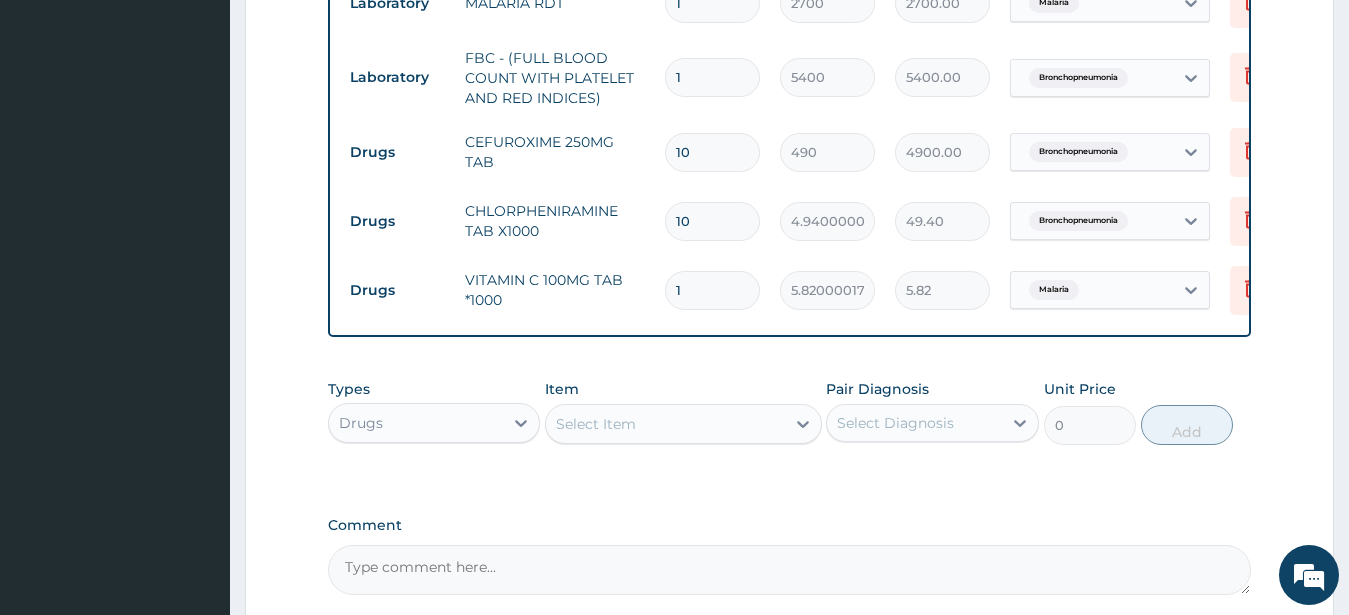 click on "1" at bounding box center [712, 290] 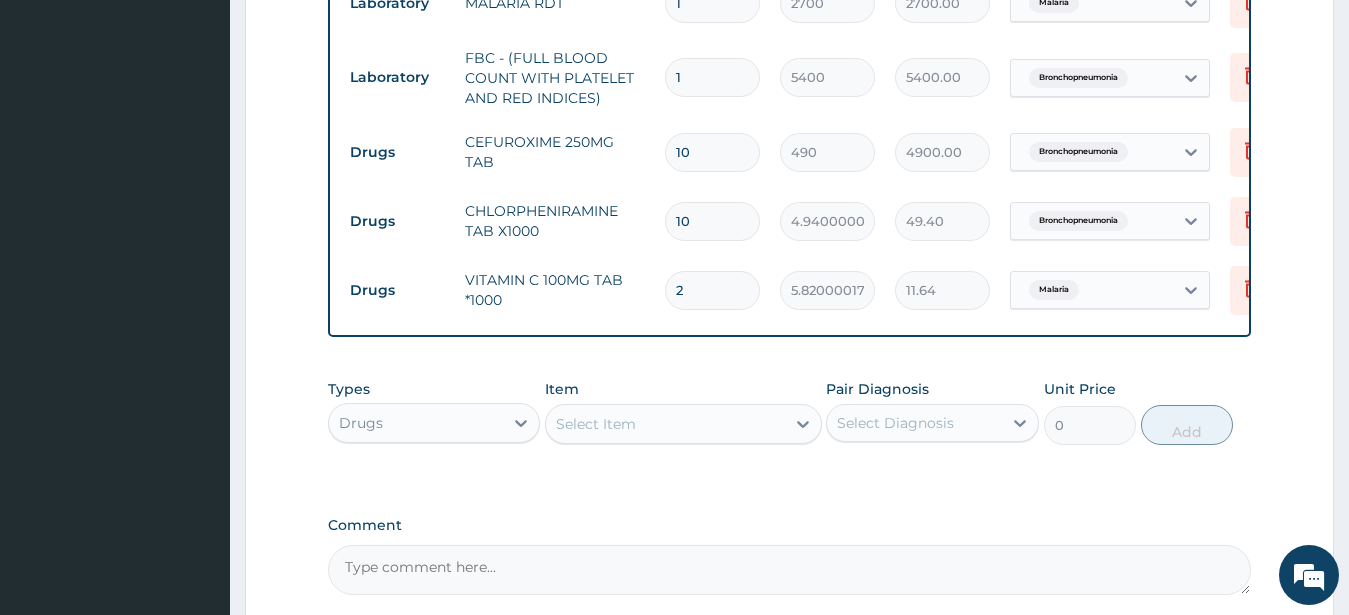 type on "21" 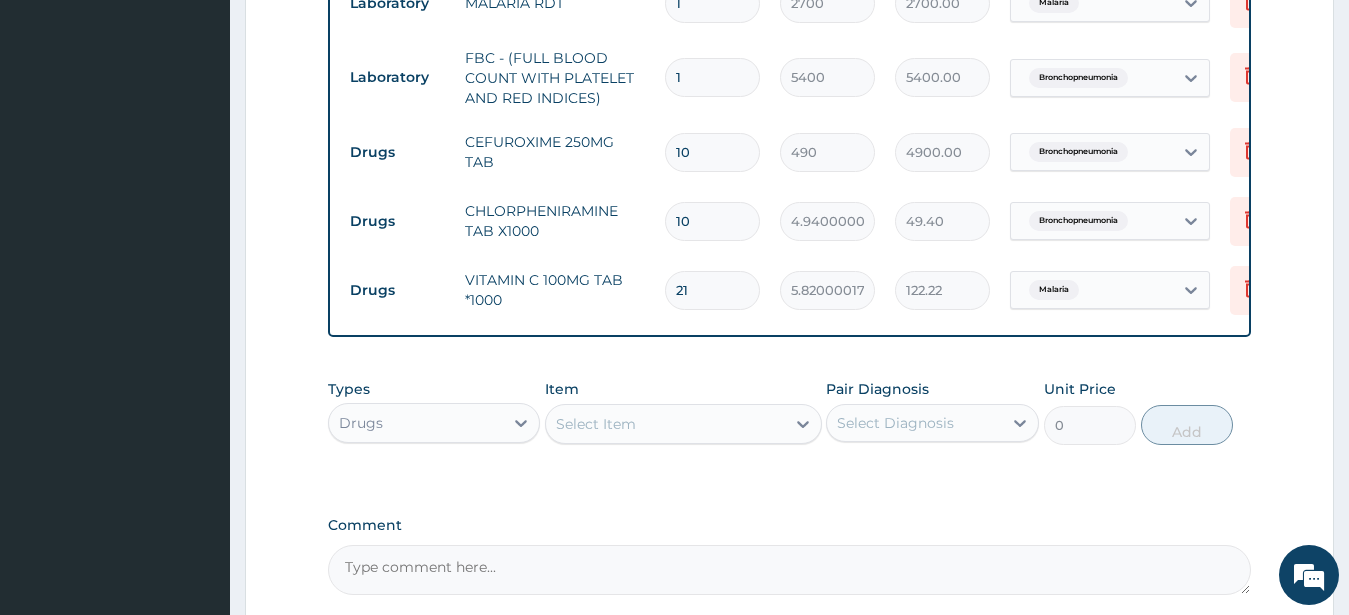 type on "21" 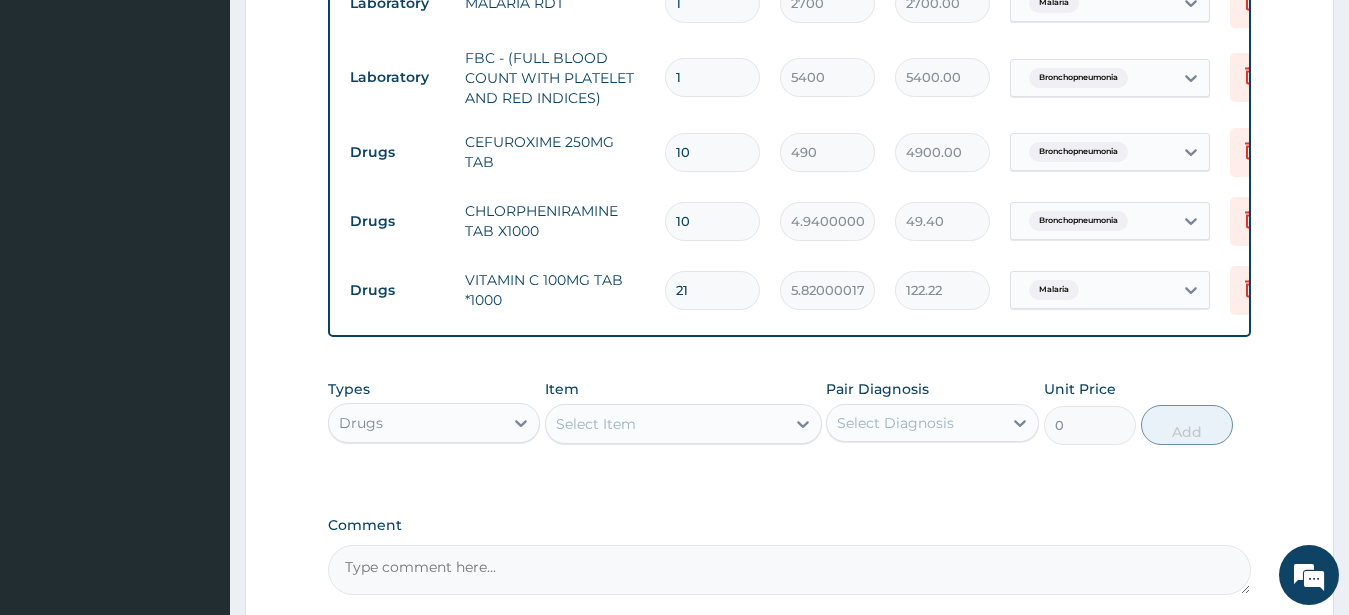 type on "1" 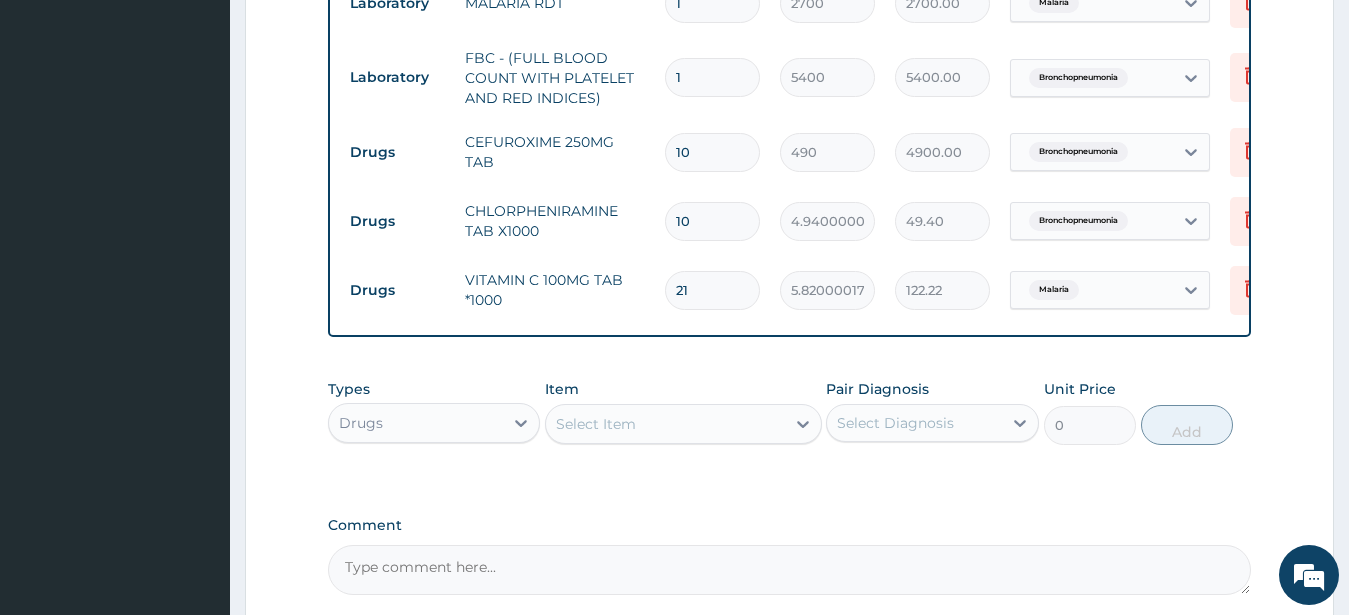 type on "4.94" 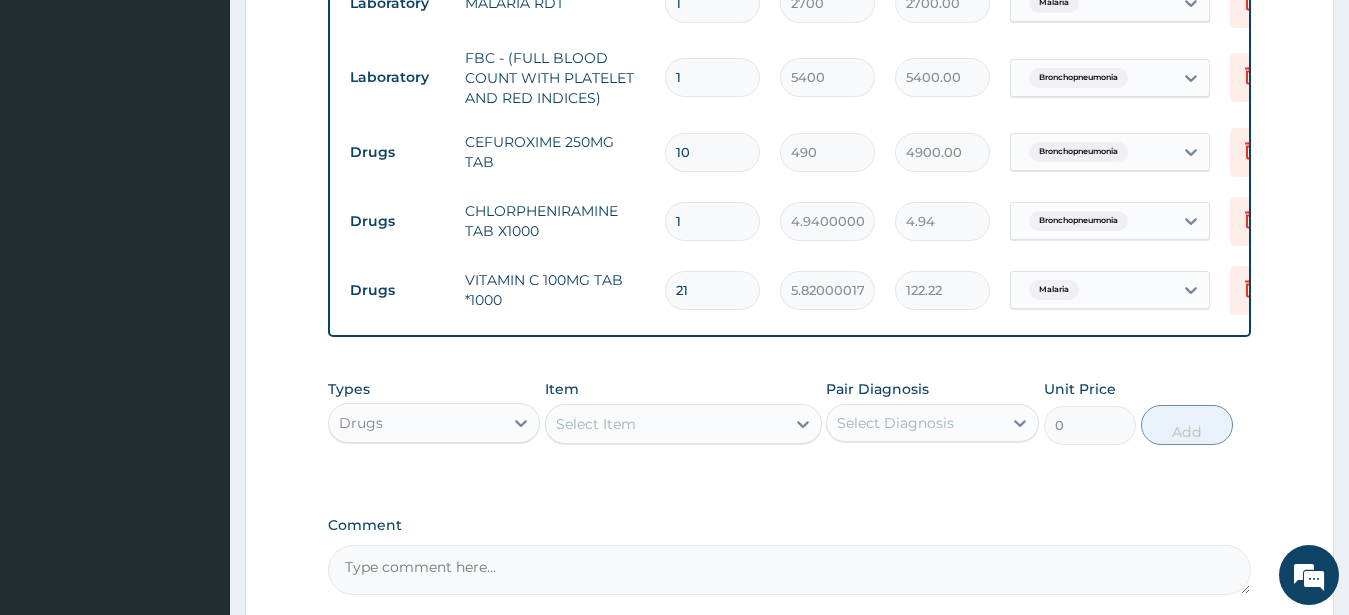 type on "15" 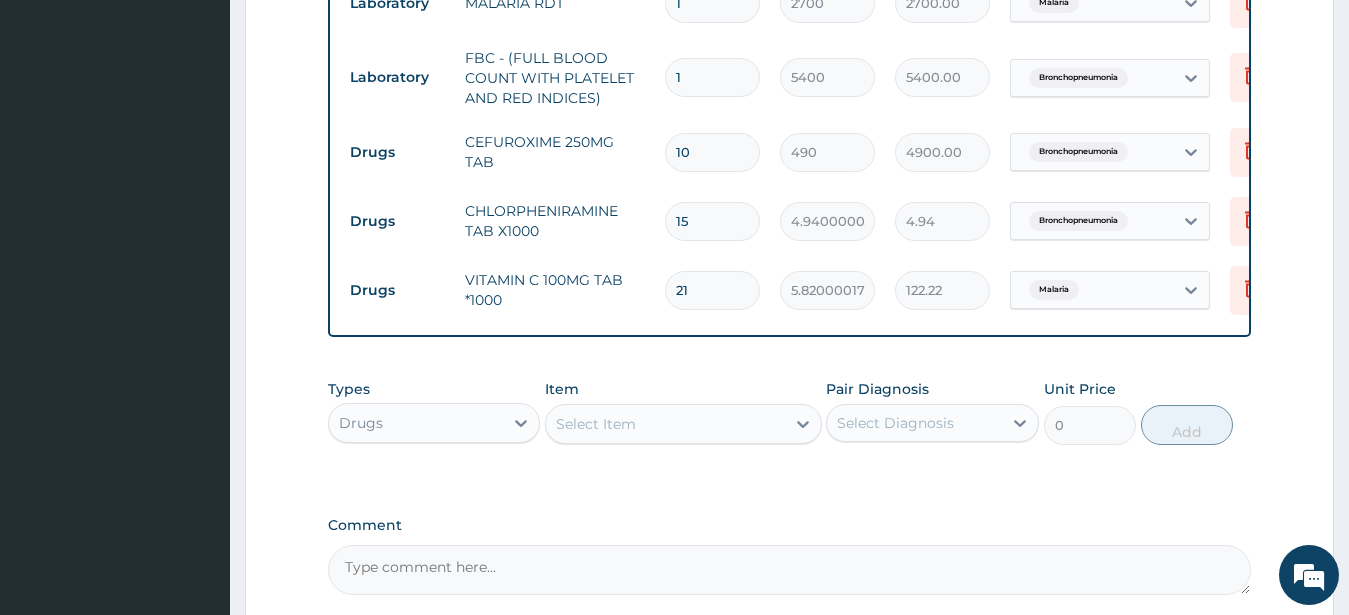type on "74.10" 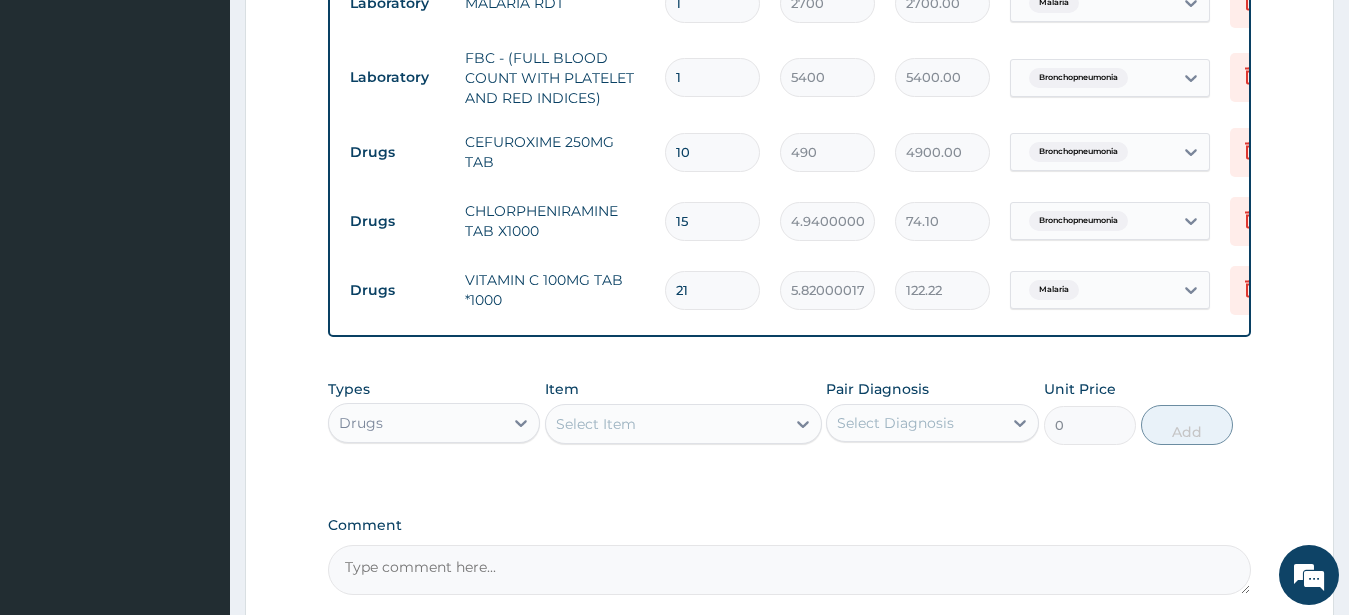 type on "1" 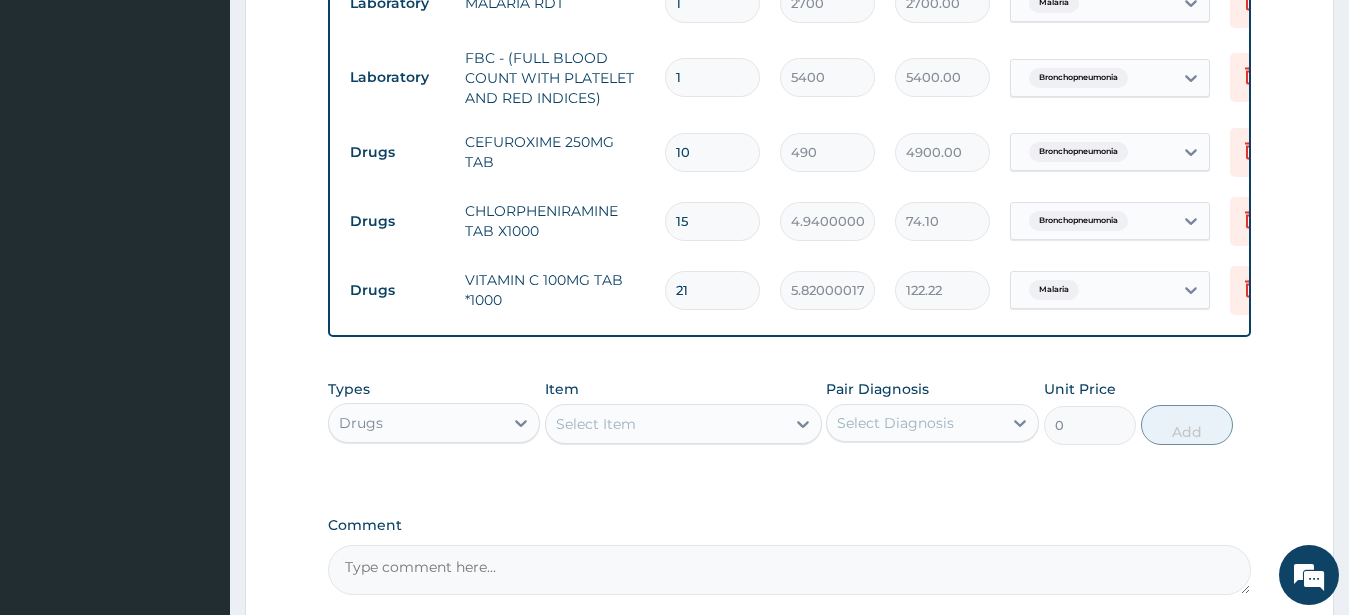 type on "4.94" 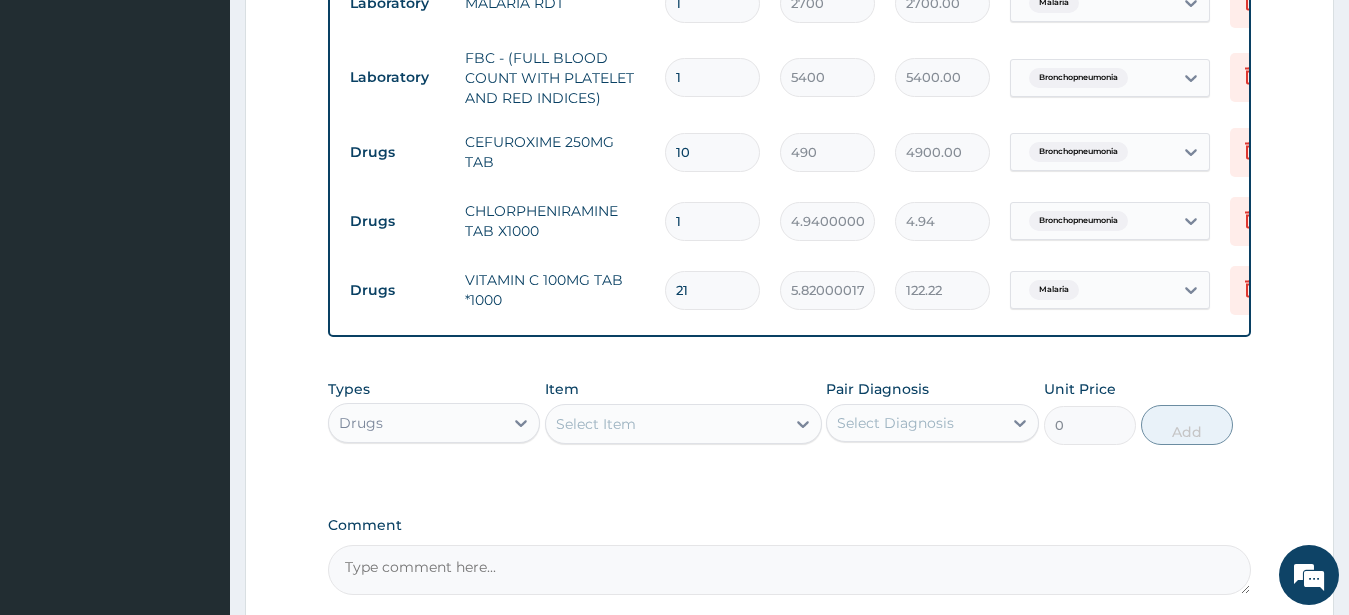 type 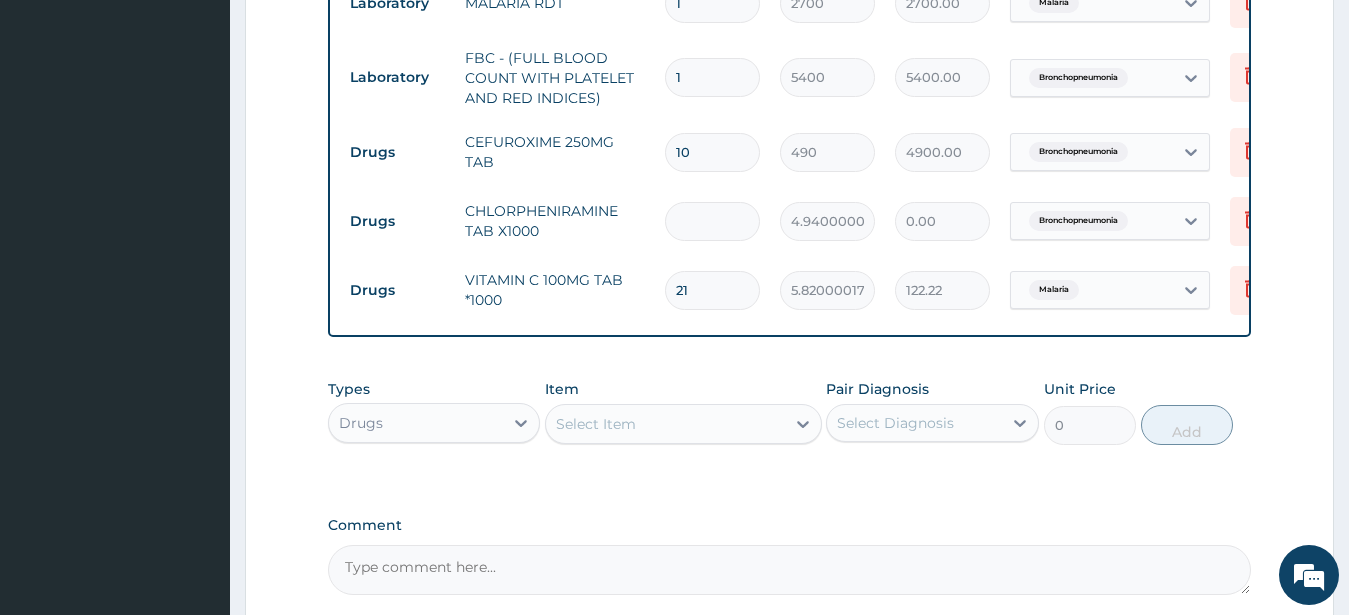 type on "5" 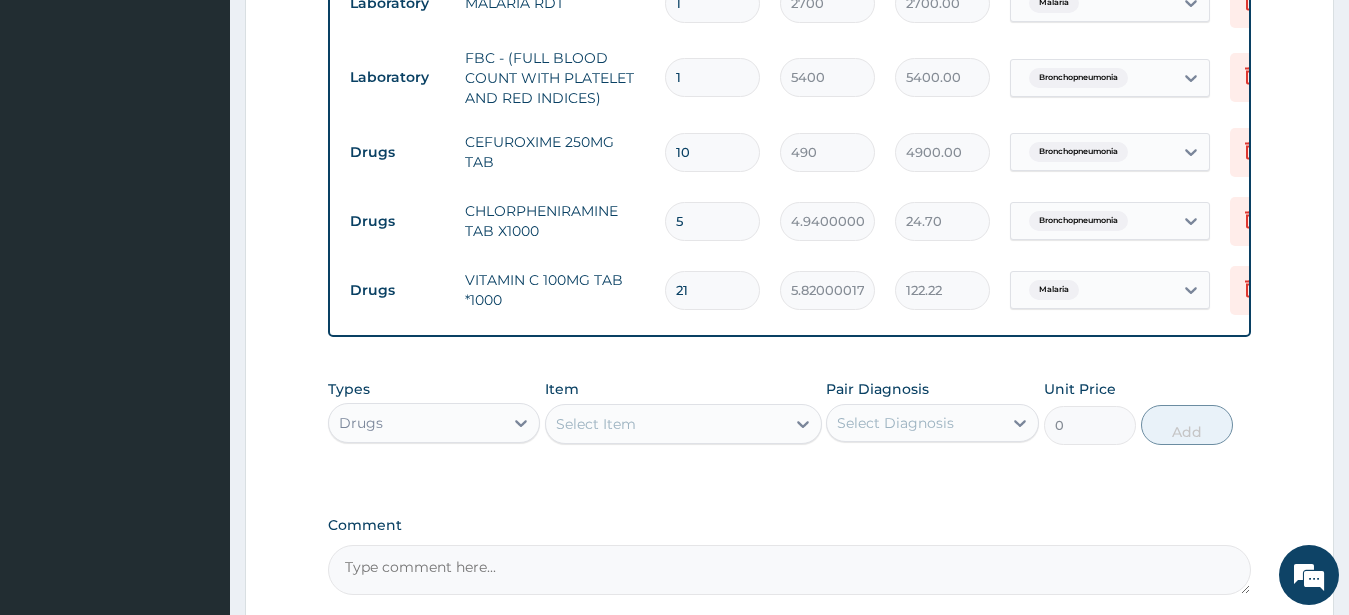 type on "5" 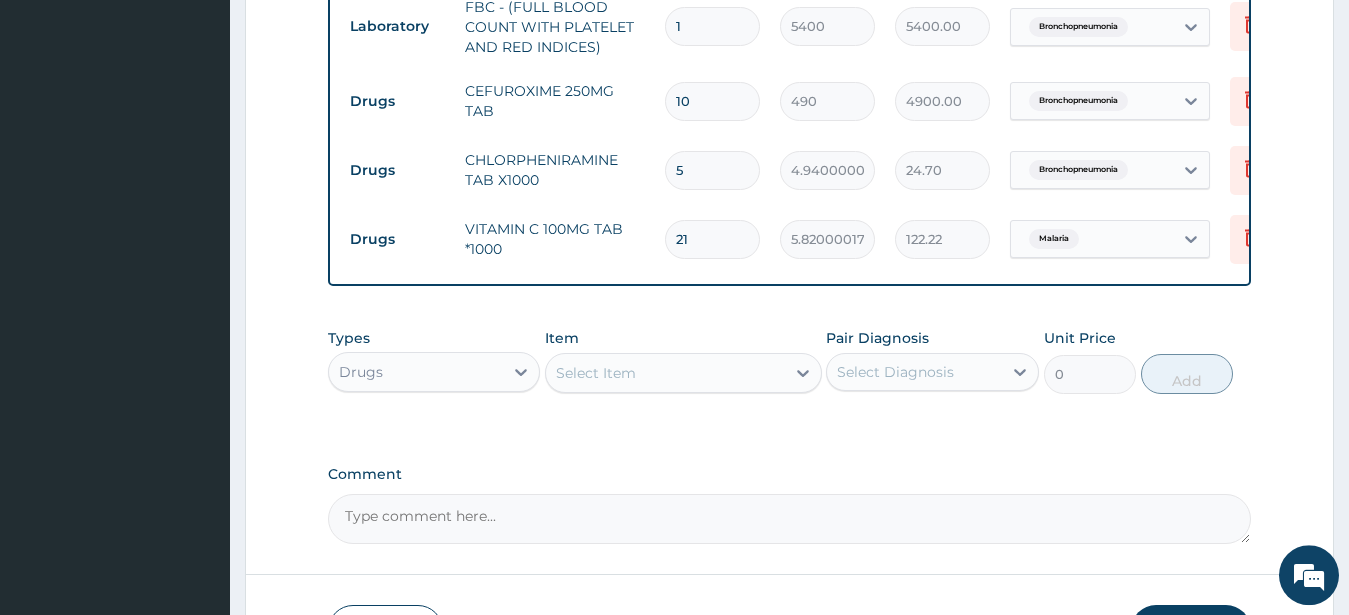 scroll, scrollTop: 970, scrollLeft: 0, axis: vertical 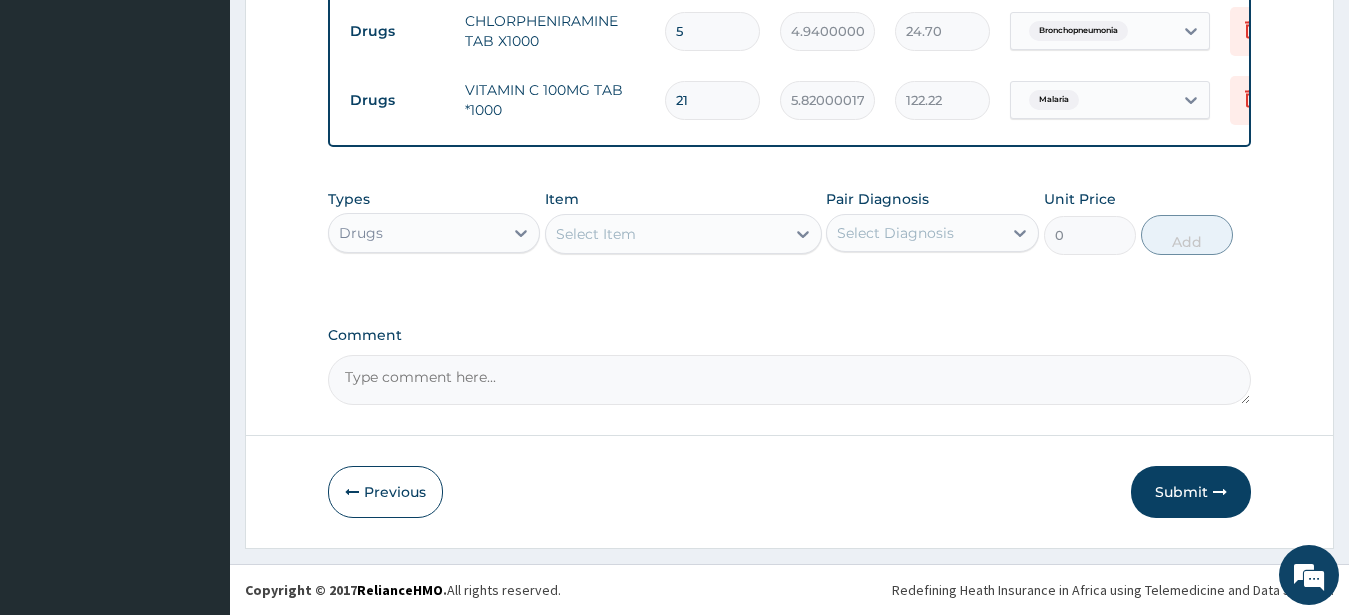 drag, startPoint x: 1183, startPoint y: 490, endPoint x: 1220, endPoint y: 506, distance: 40.311287 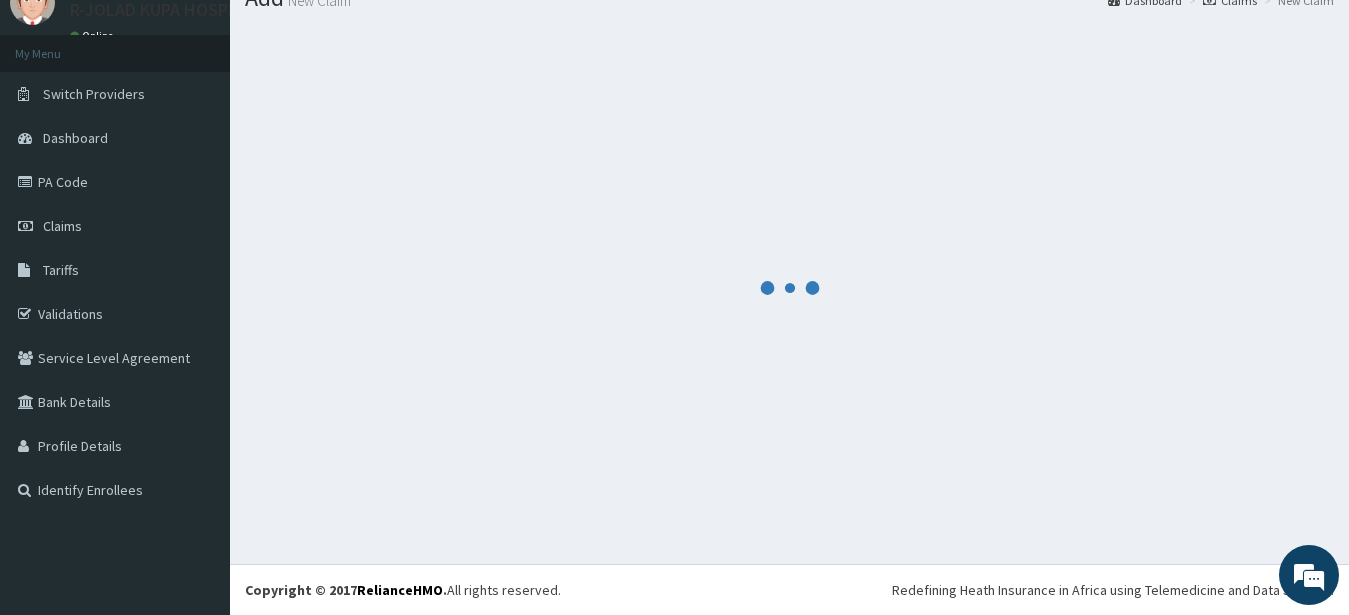 scroll, scrollTop: 80, scrollLeft: 0, axis: vertical 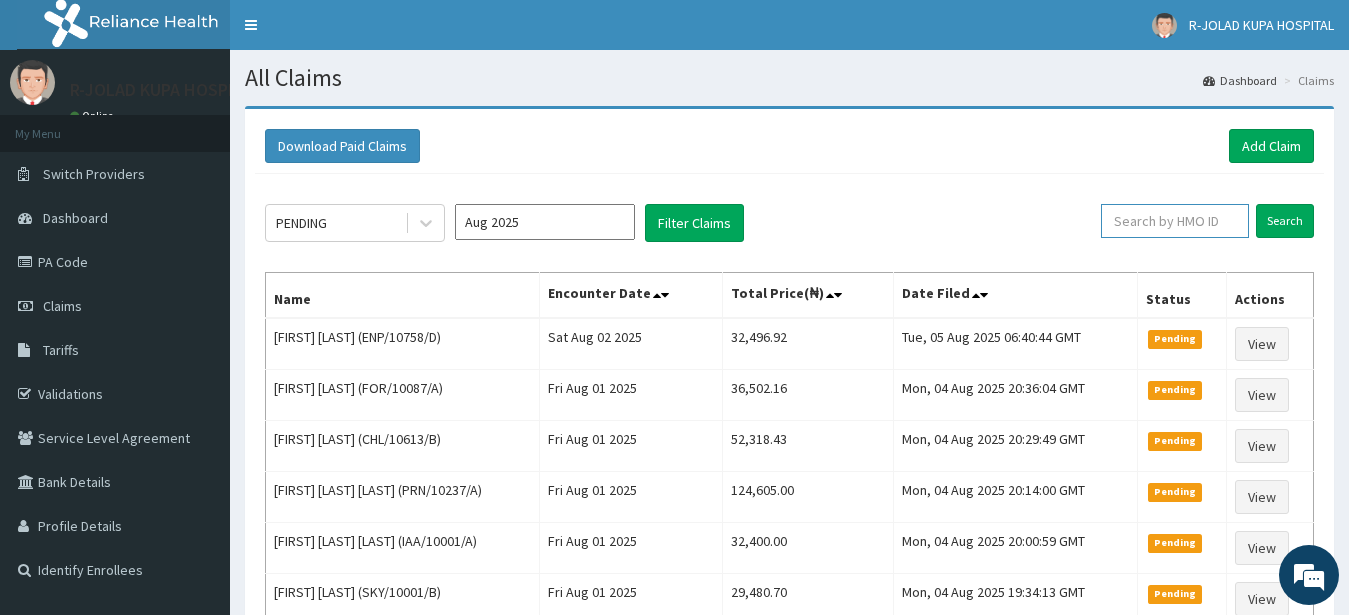 click at bounding box center [1175, 221] 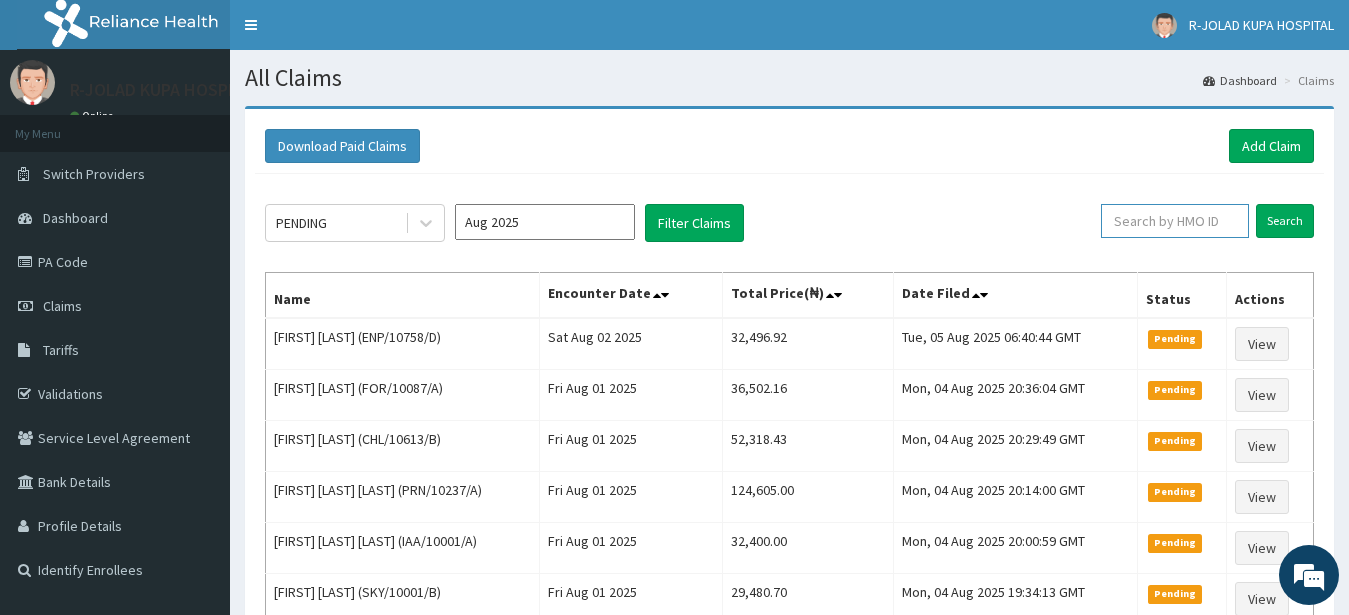 paste on "ENP/10758/F" 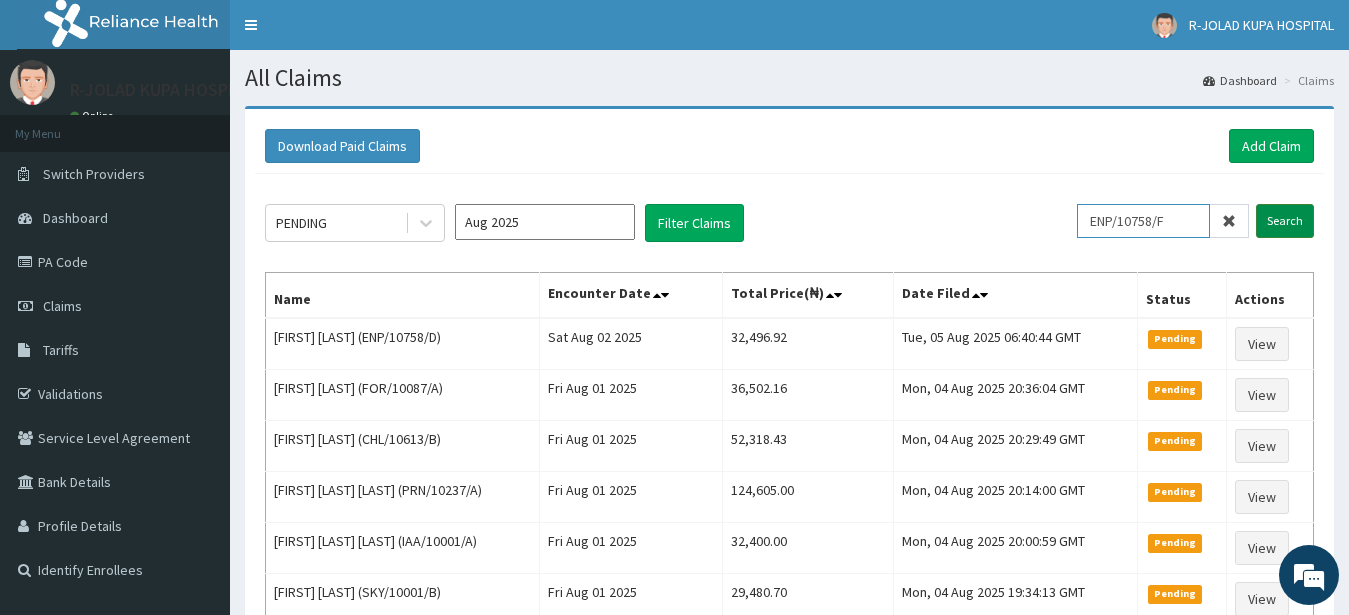 scroll, scrollTop: 0, scrollLeft: 0, axis: both 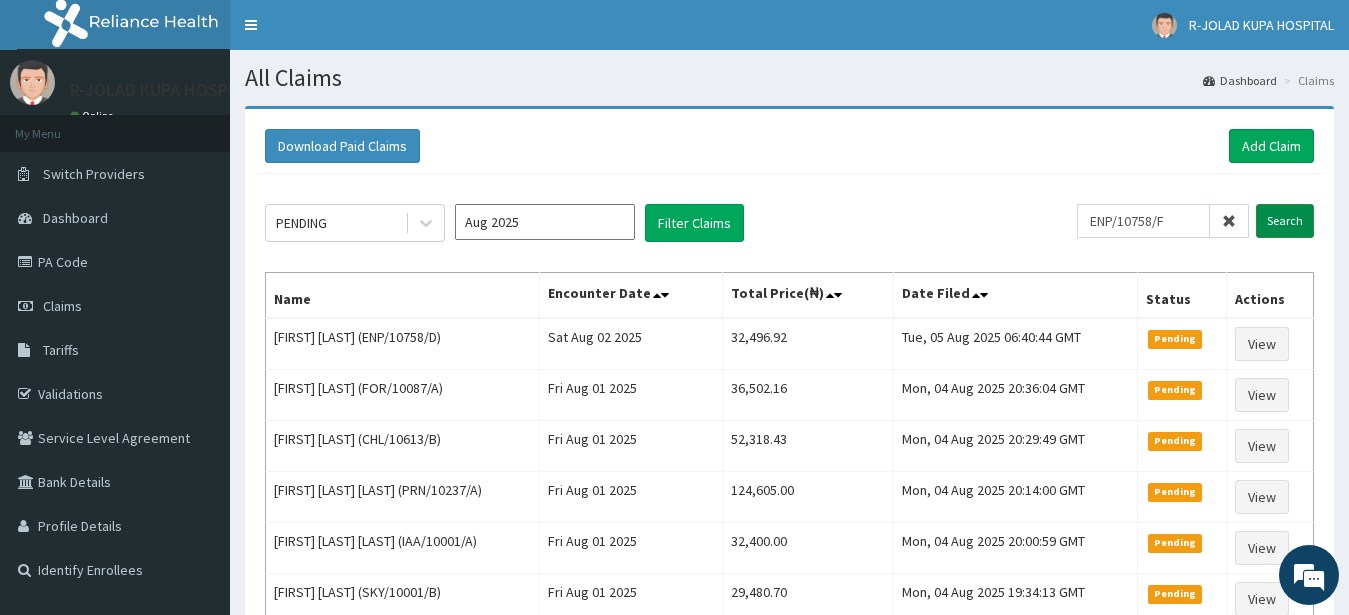 click on "Search" at bounding box center (1285, 221) 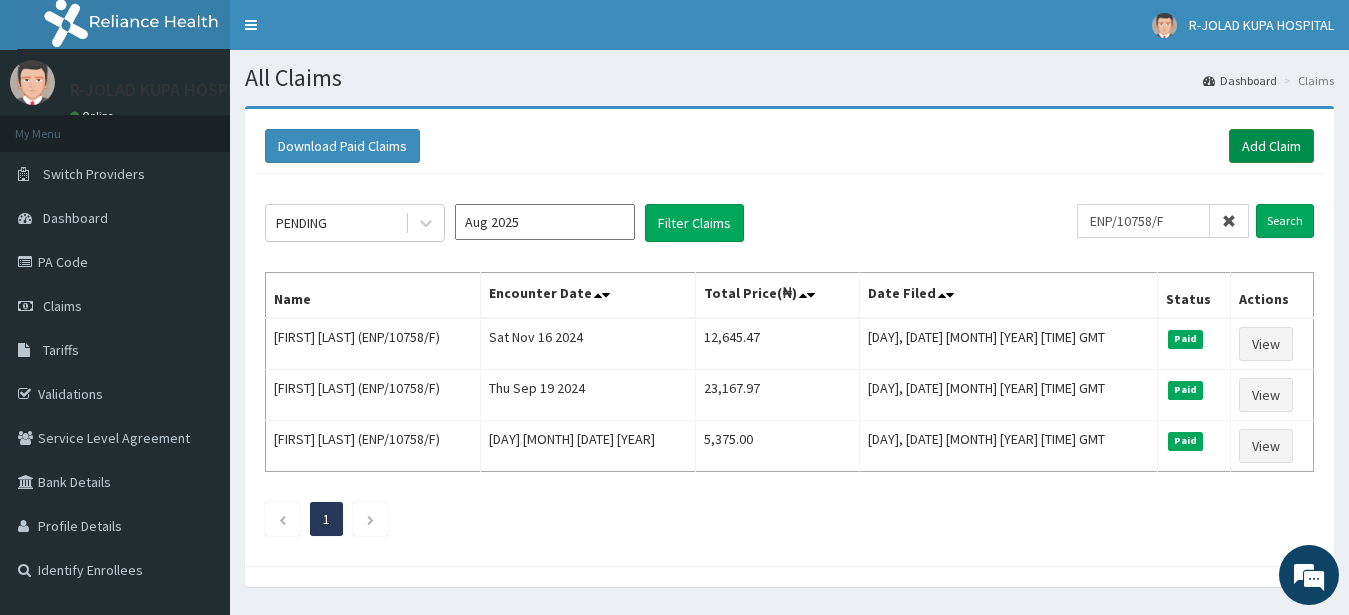 click on "Add Claim" at bounding box center (1271, 146) 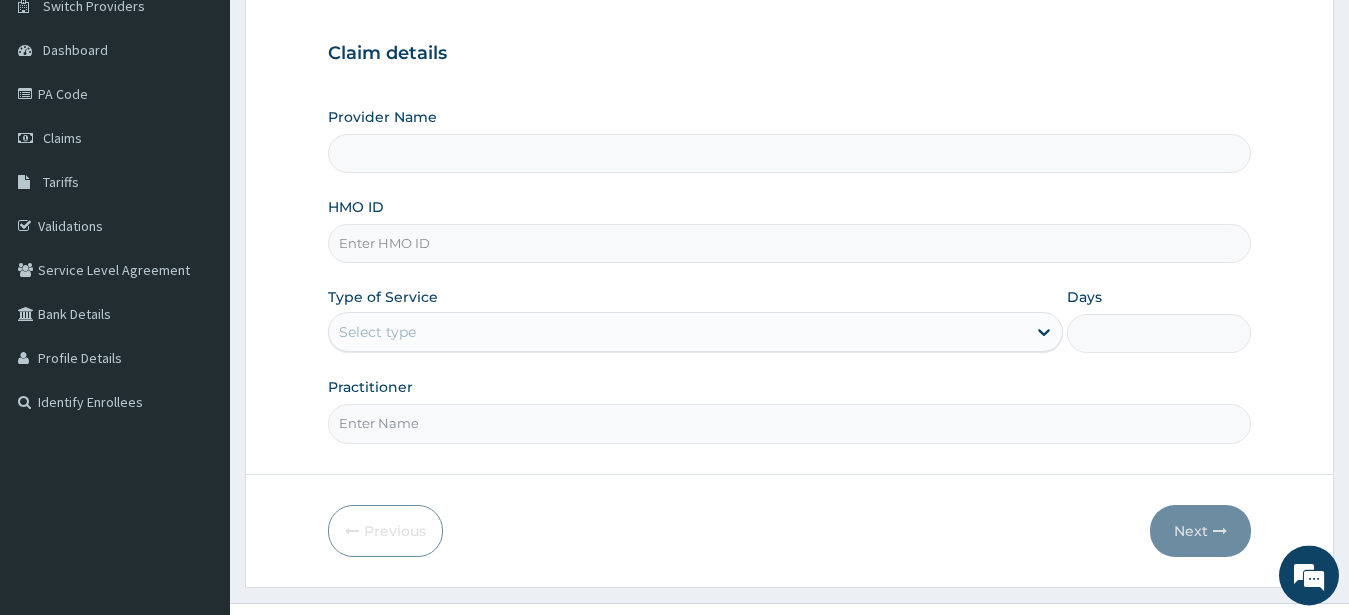 scroll, scrollTop: 207, scrollLeft: 0, axis: vertical 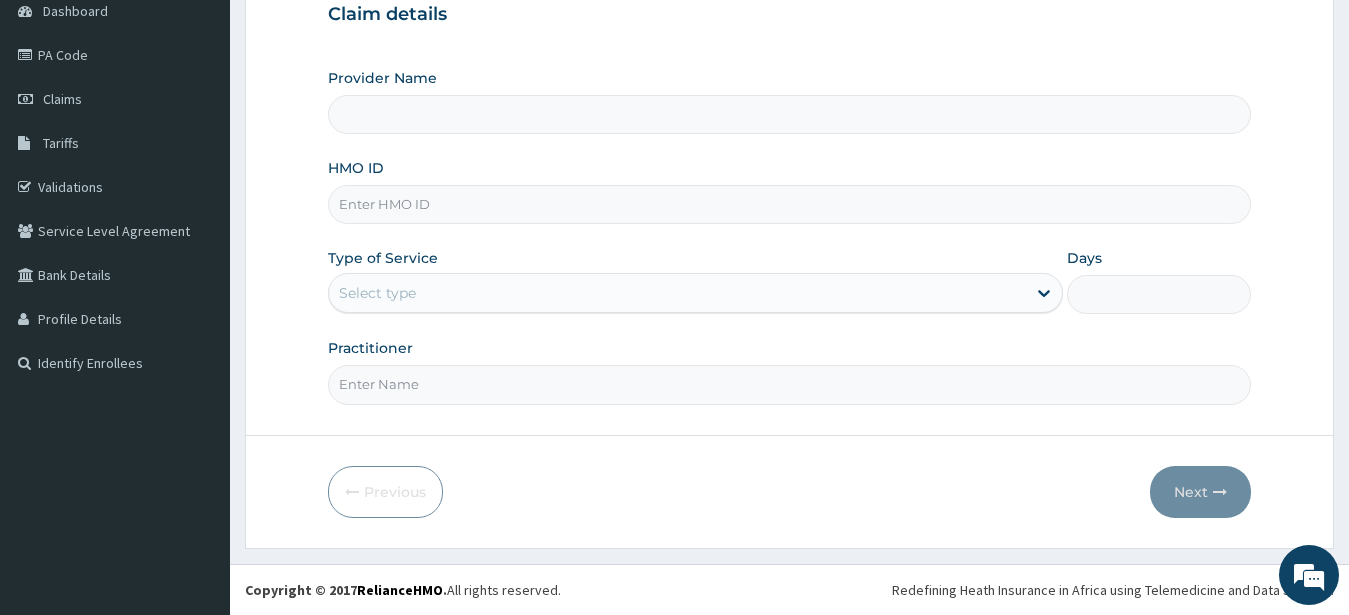type on "R-Jolad Hospital Nigeria Limited(kupa)" 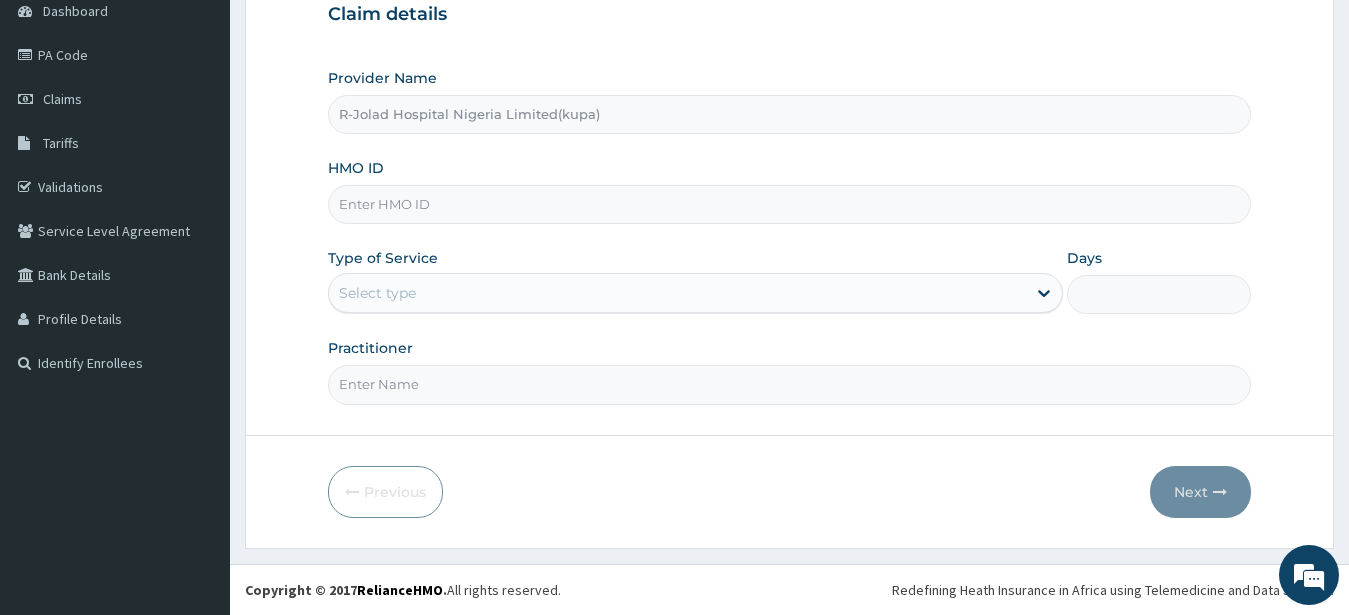 click on "HMO ID" at bounding box center [790, 204] 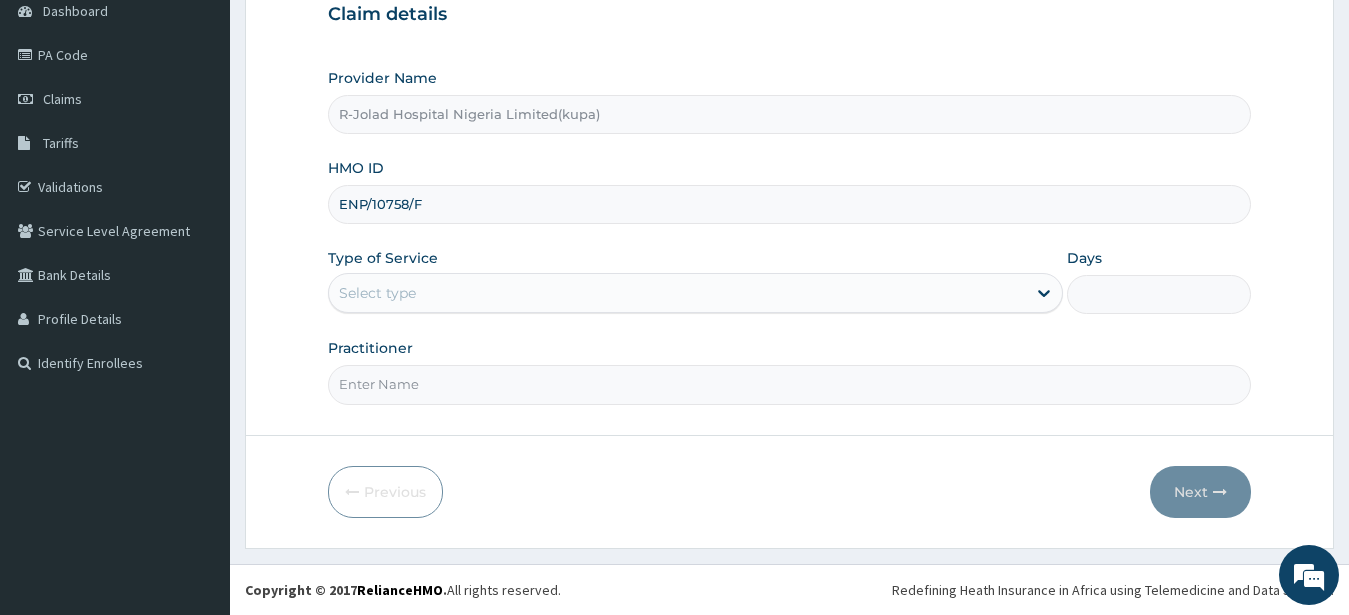 type on "ENP/10758/F" 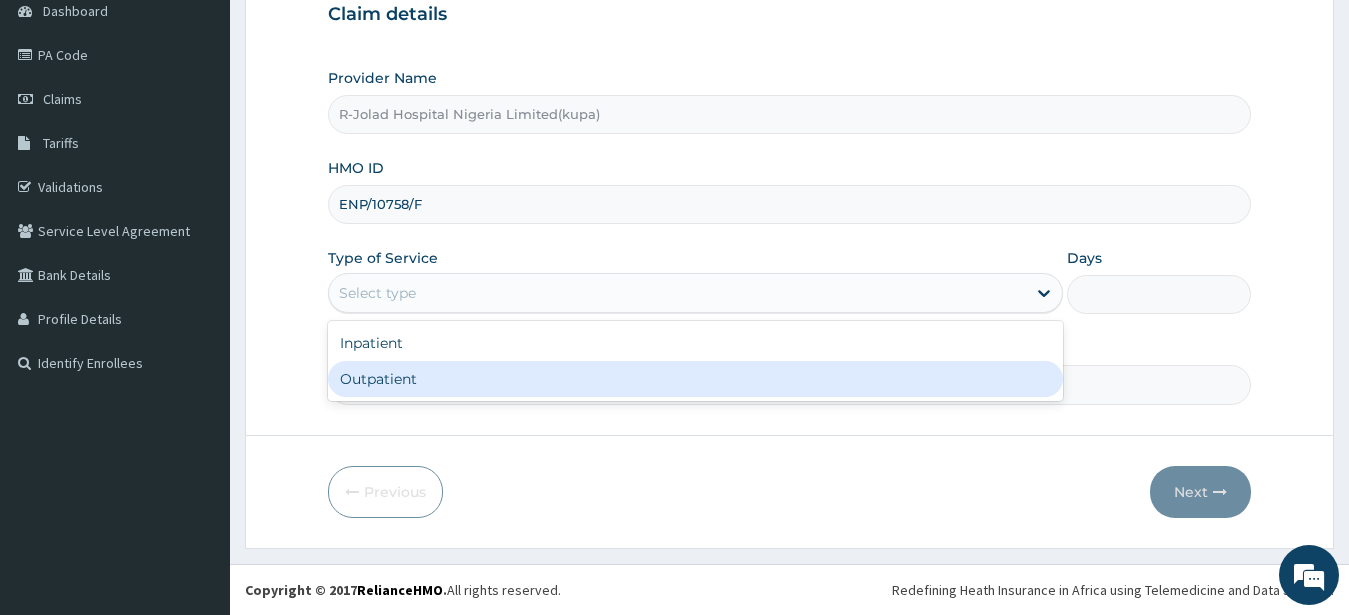 click on "Outpatient" at bounding box center (696, 379) 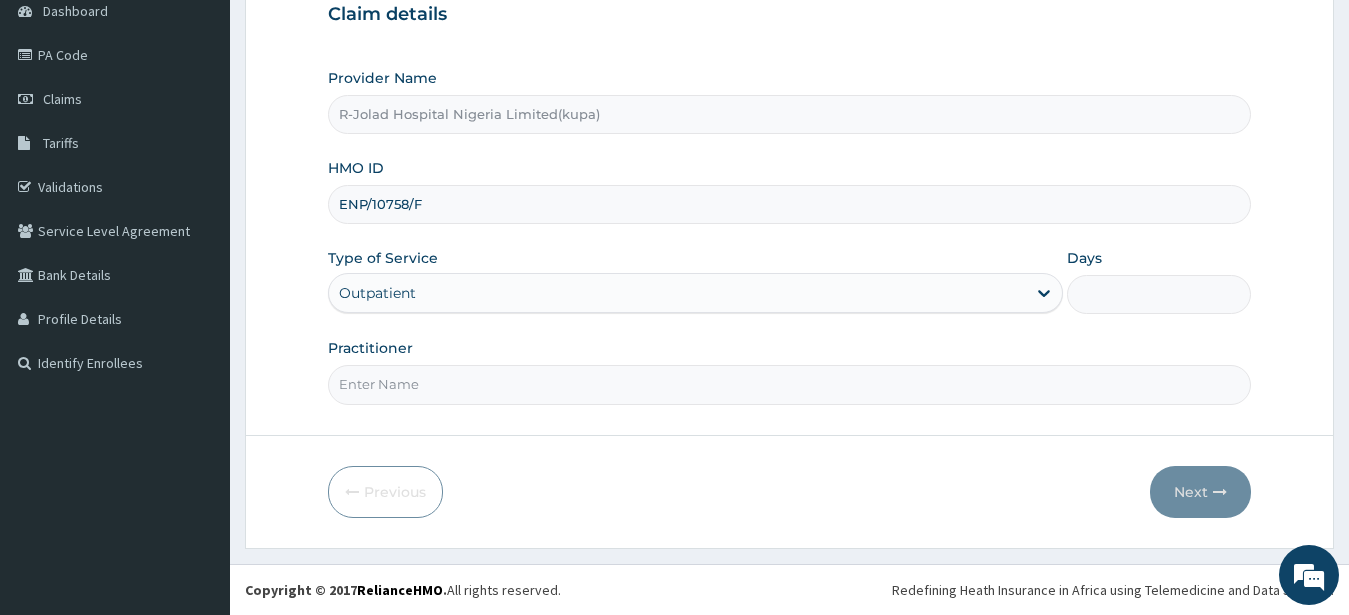type on "1" 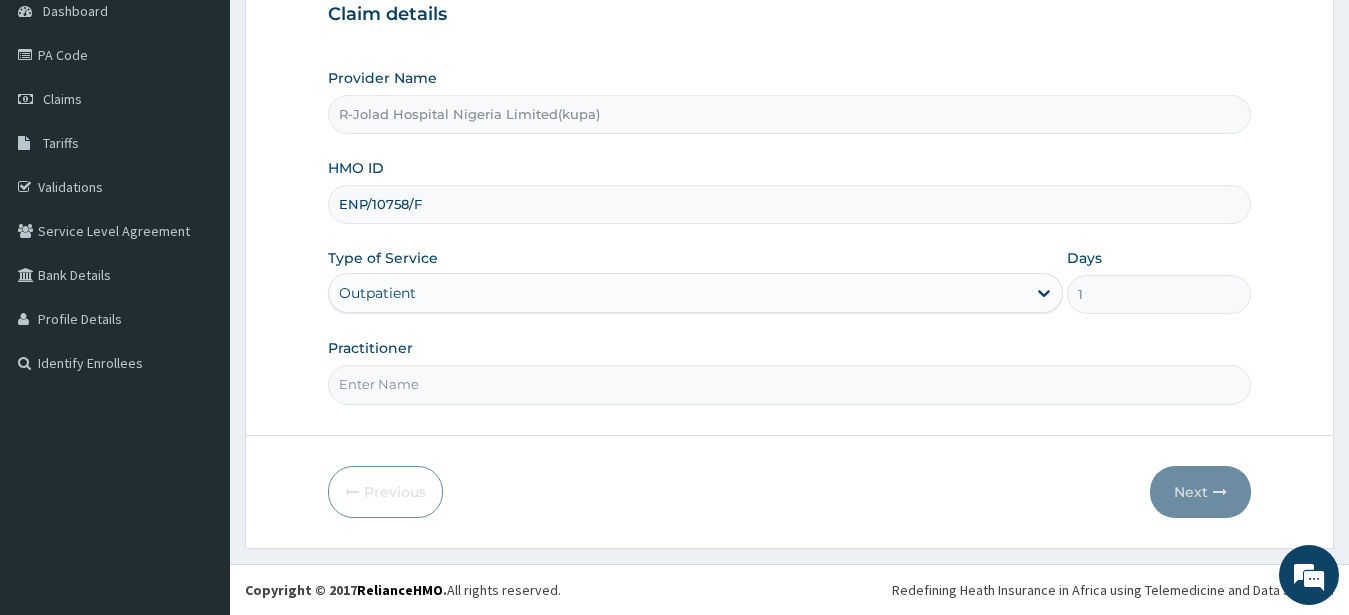 click on "Practitioner" at bounding box center [790, 384] 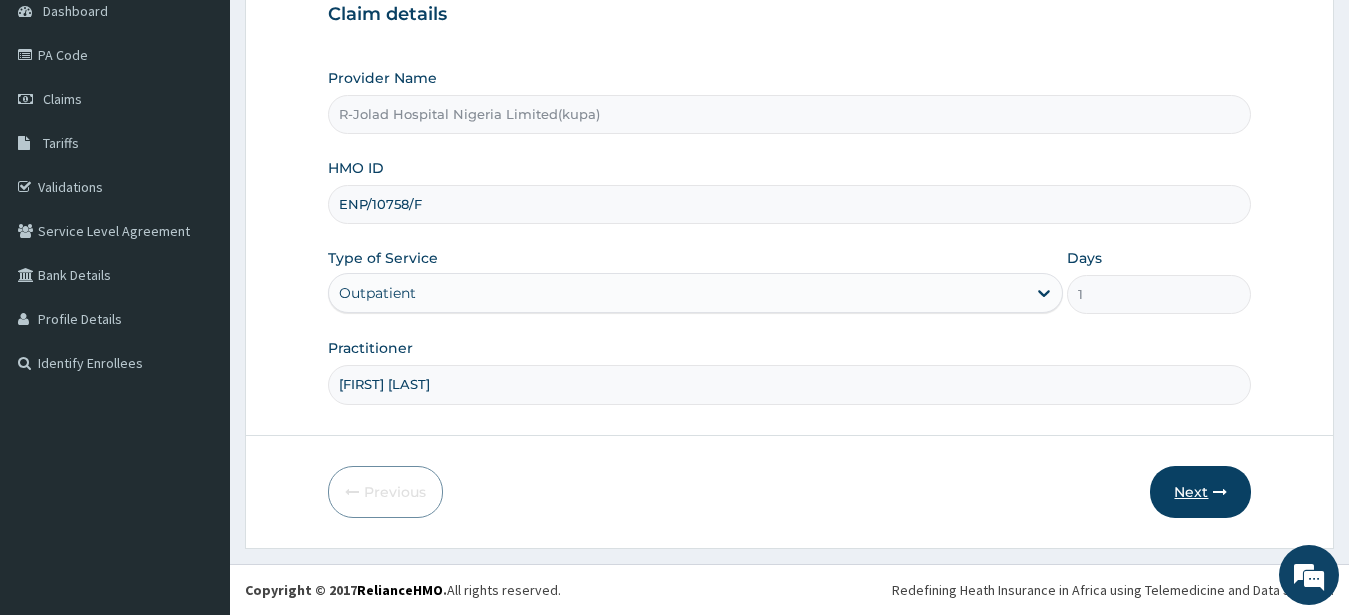 type on "[FIRST] [LAST]" 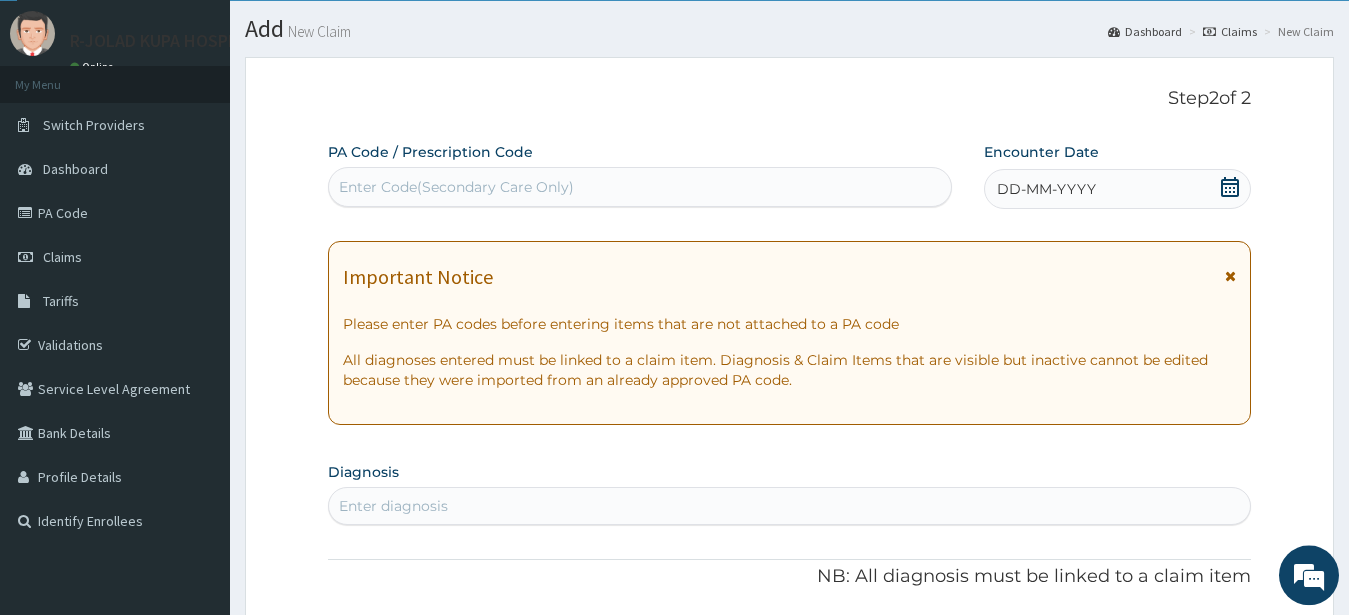 scroll, scrollTop: 3, scrollLeft: 0, axis: vertical 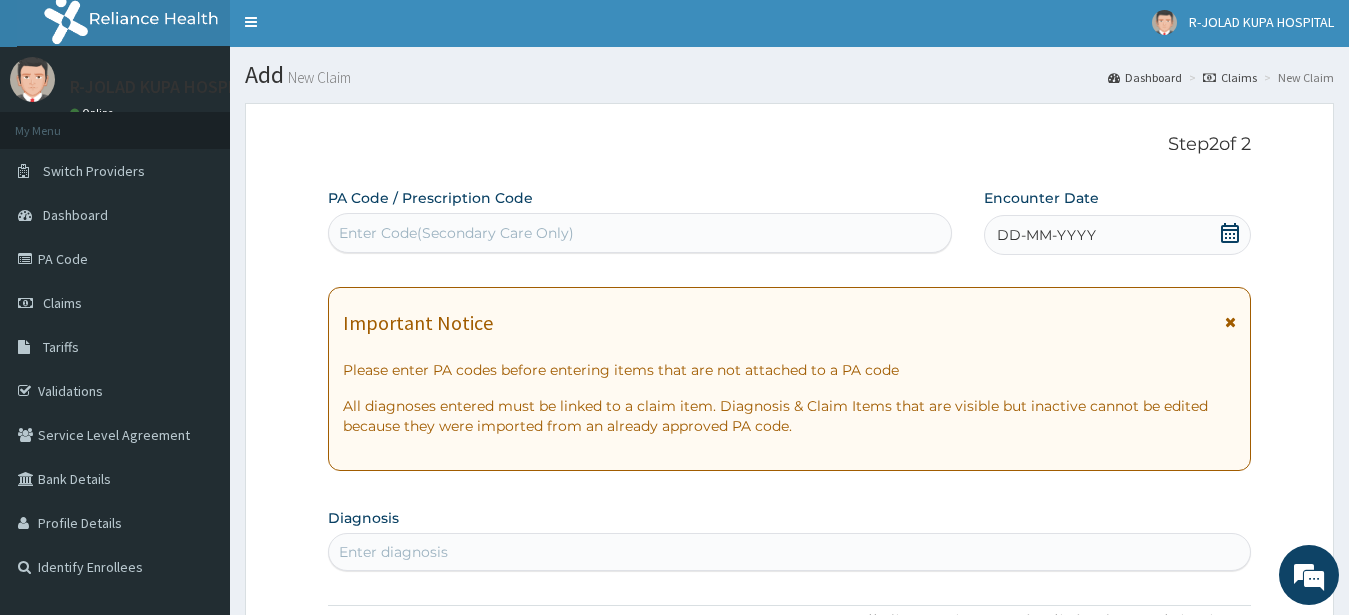 click 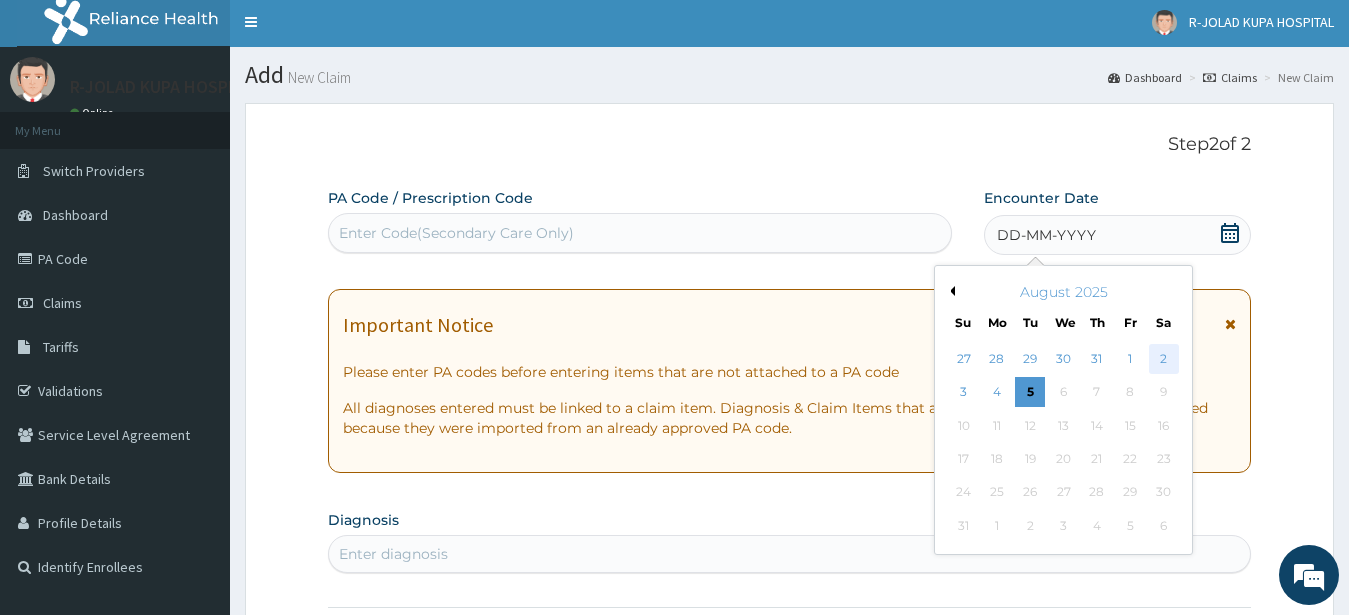 drag, startPoint x: 1162, startPoint y: 357, endPoint x: 930, endPoint y: 375, distance: 232.69724 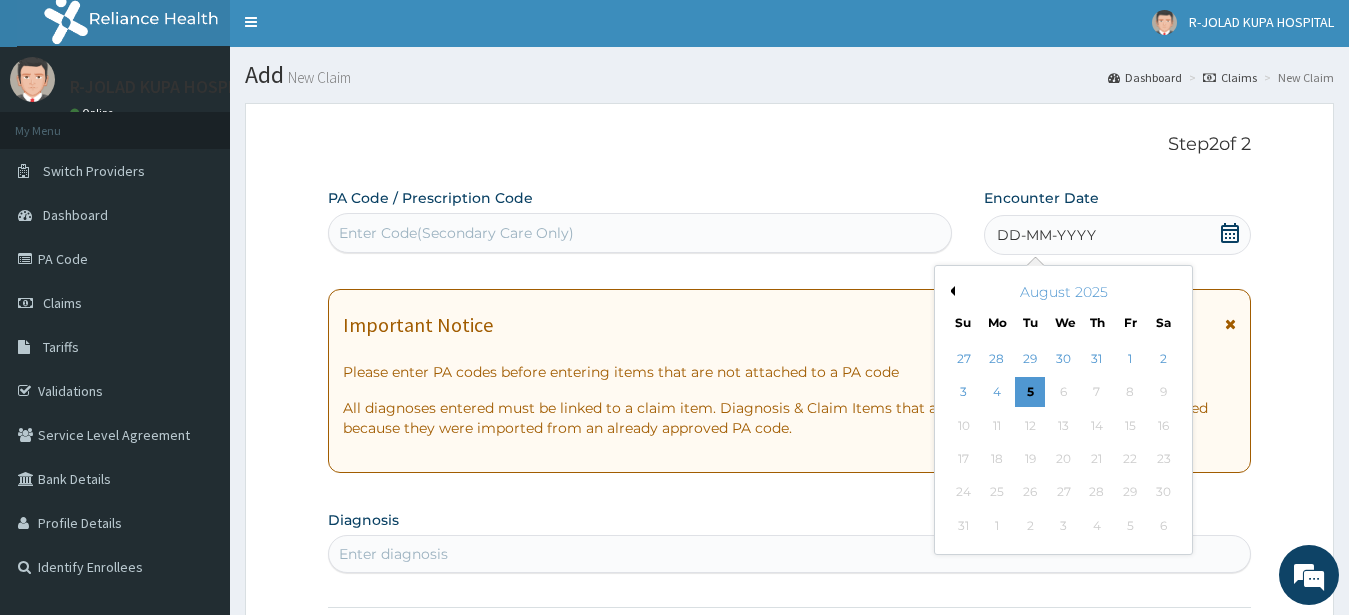 click on "2" at bounding box center [1163, 359] 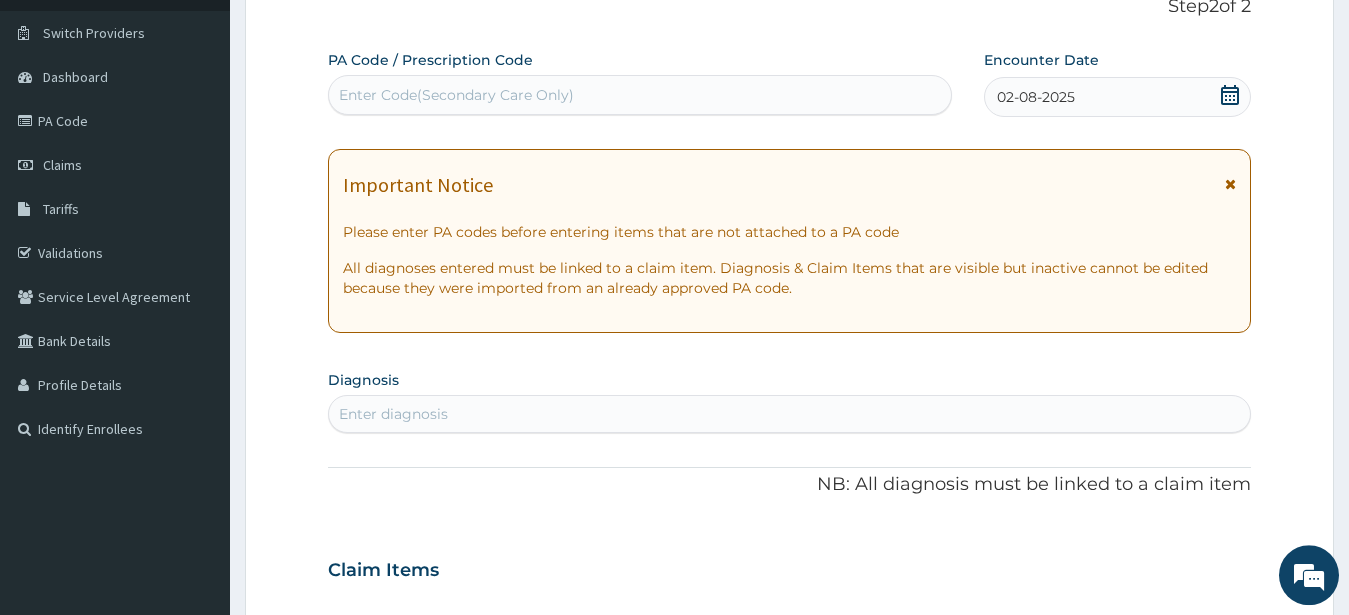 scroll, scrollTop: 207, scrollLeft: 0, axis: vertical 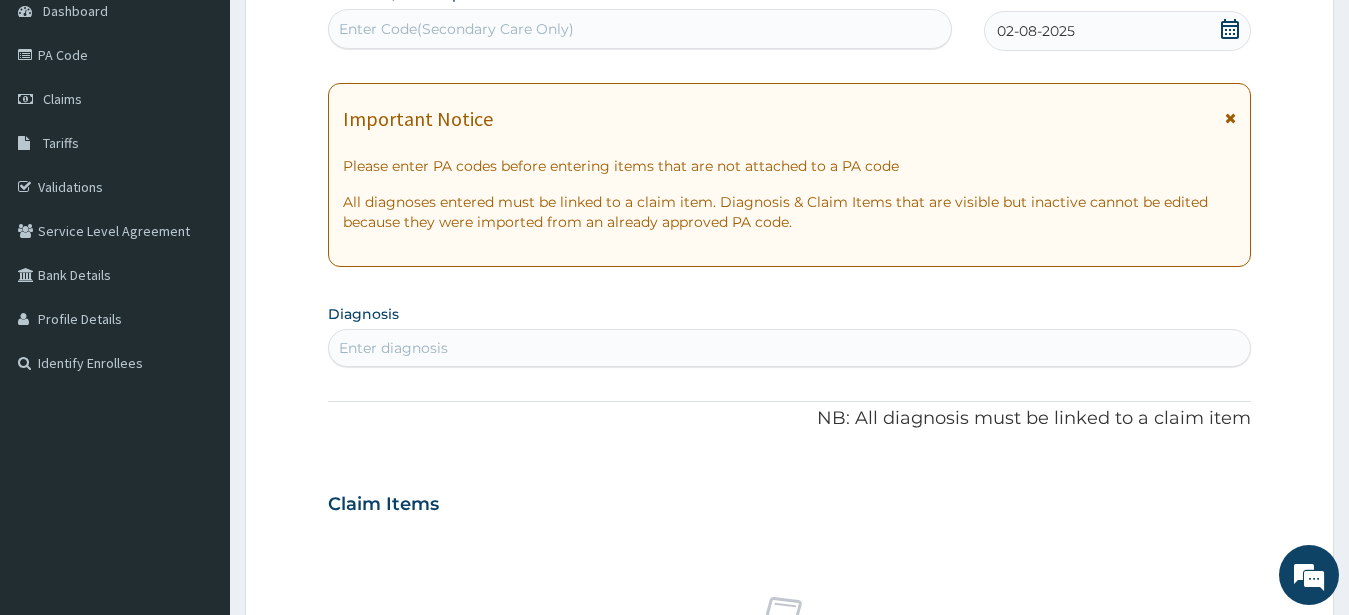 click on "Enter diagnosis" at bounding box center [393, 348] 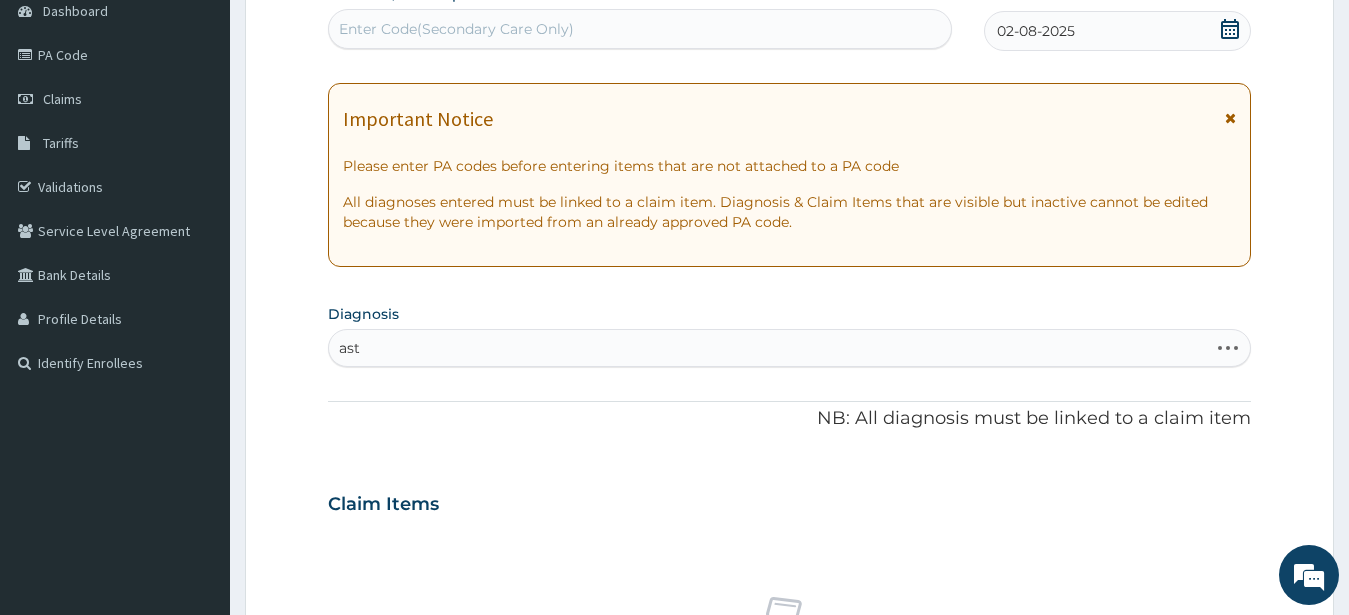 type on "asth" 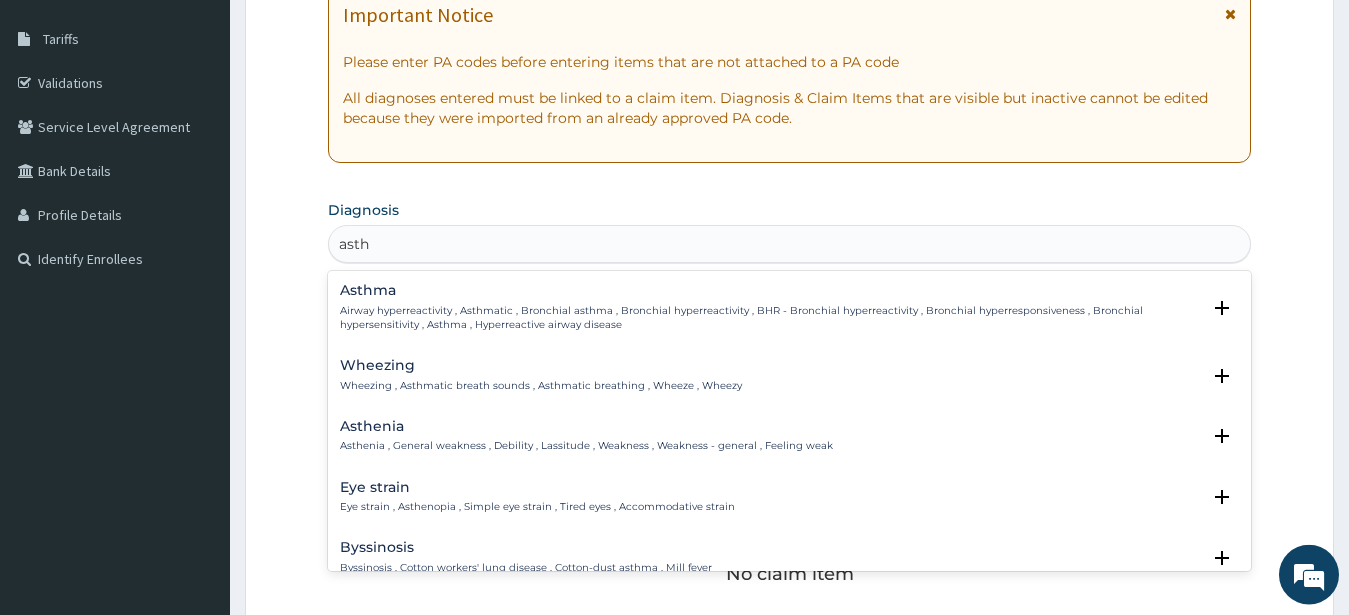 scroll, scrollTop: 513, scrollLeft: 0, axis: vertical 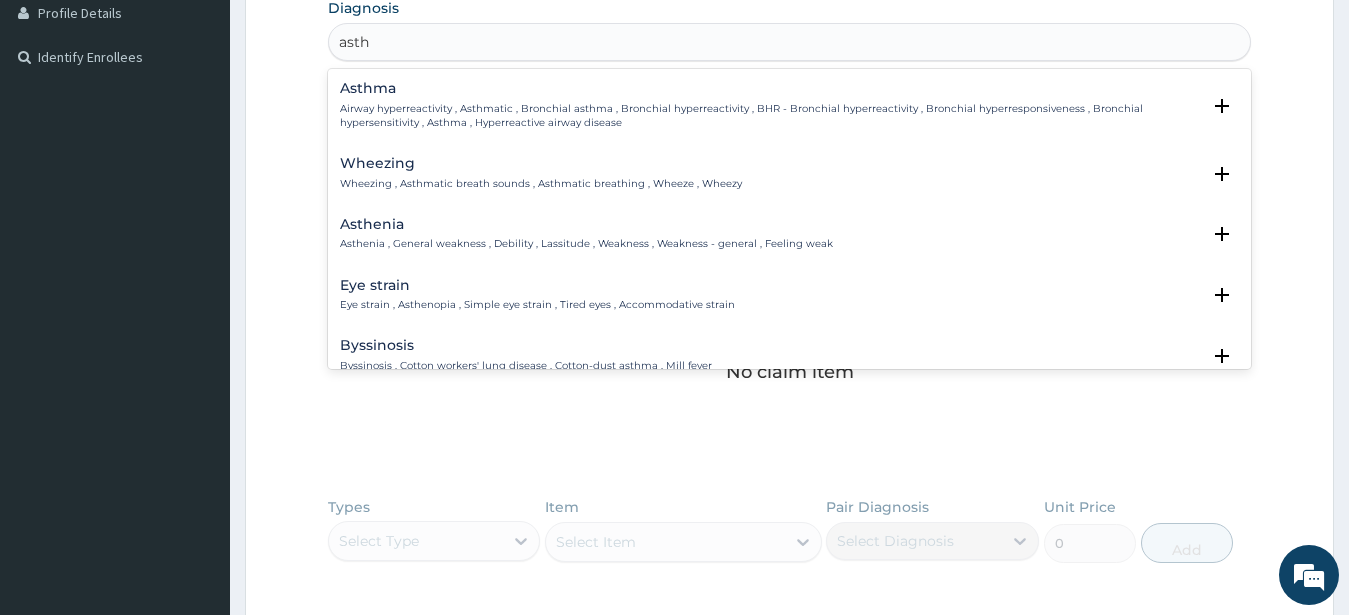 click on "Asthma" at bounding box center [770, 88] 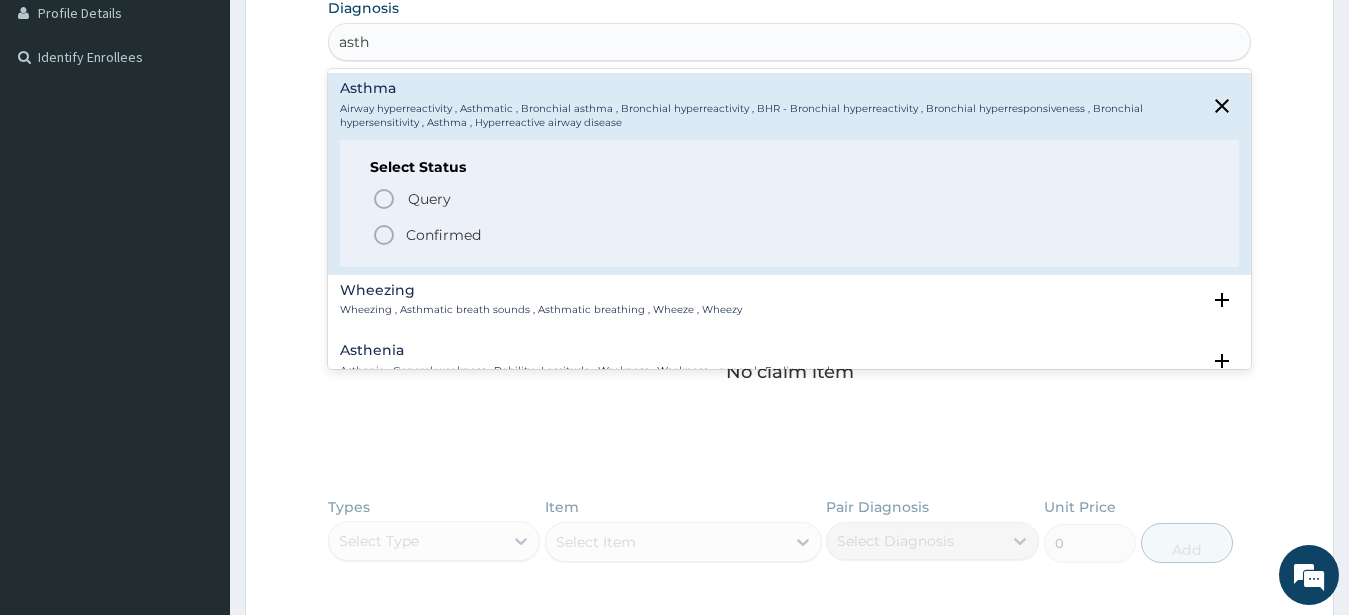 click 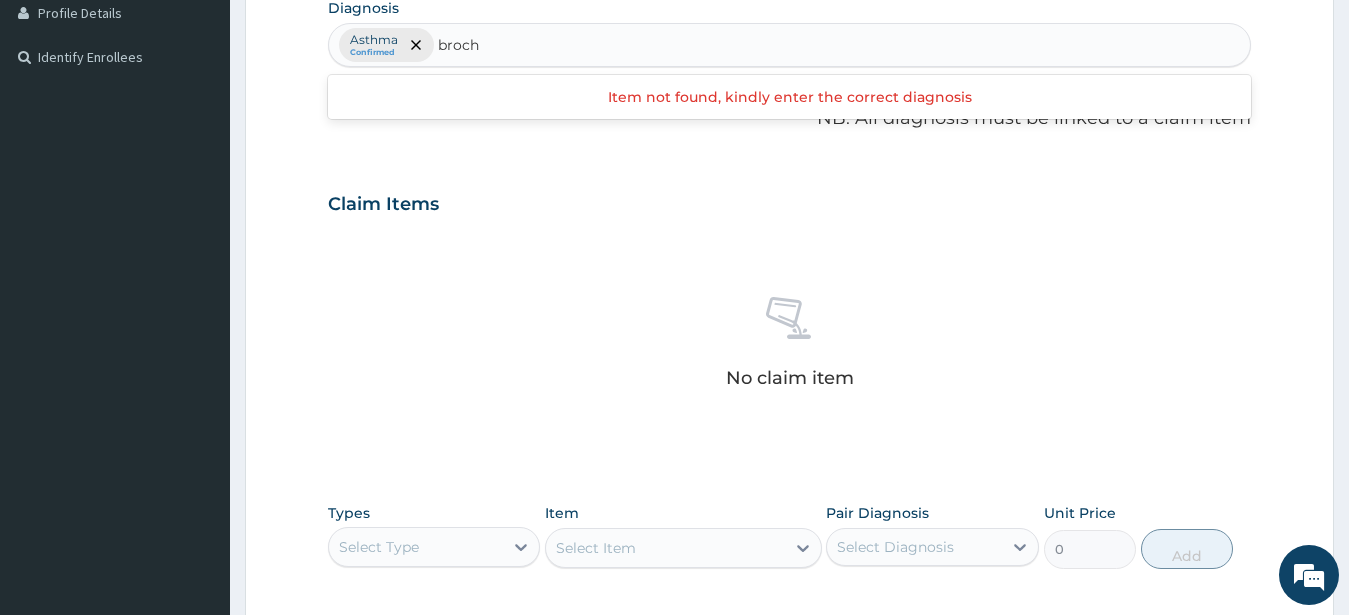 click on "broch" at bounding box center [459, 45] 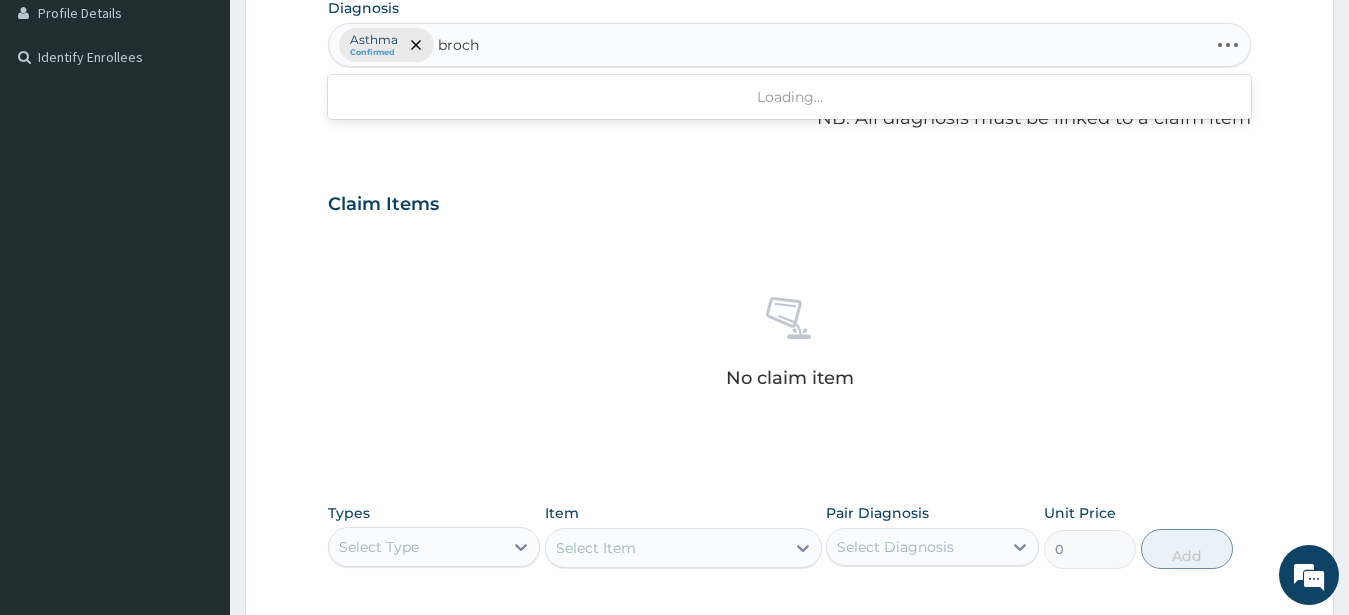 type on "bronch" 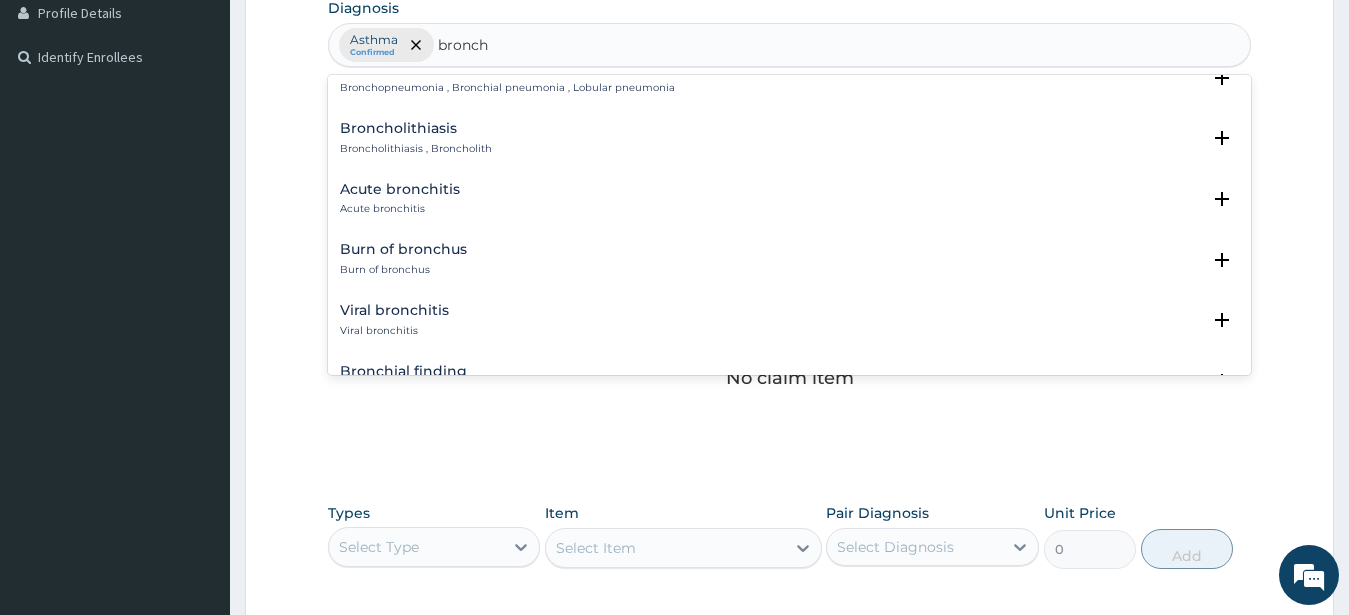 scroll, scrollTop: 648, scrollLeft: 0, axis: vertical 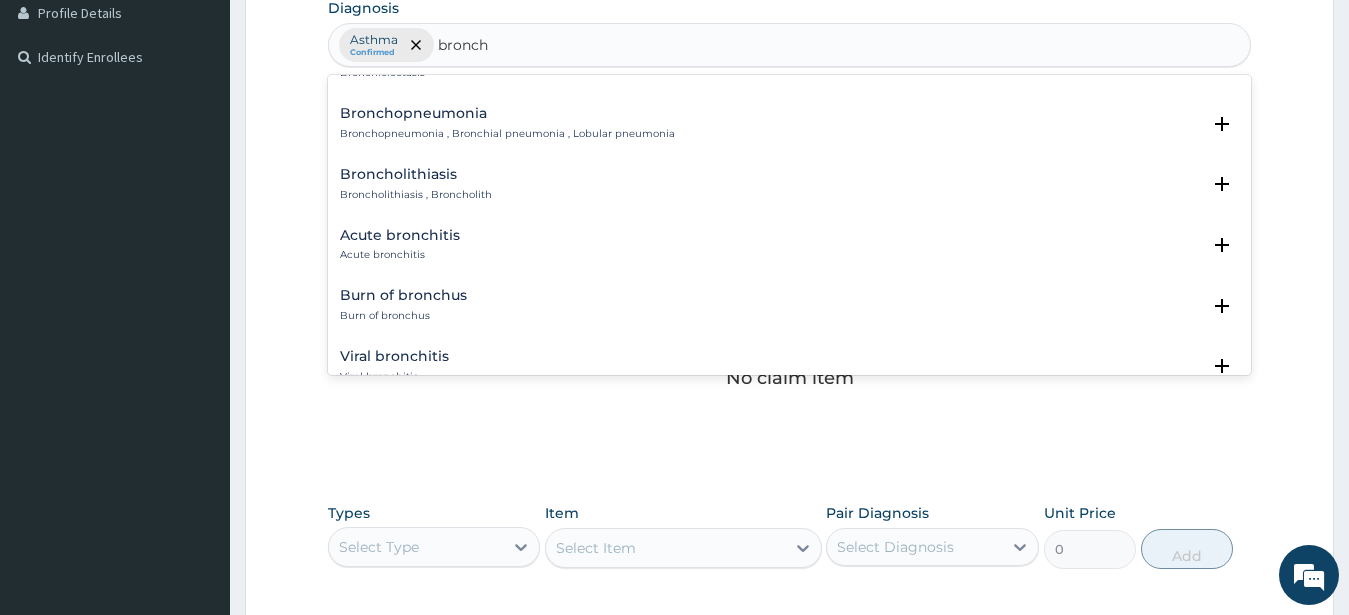 click on "Bronchopneumonia" at bounding box center (507, 113) 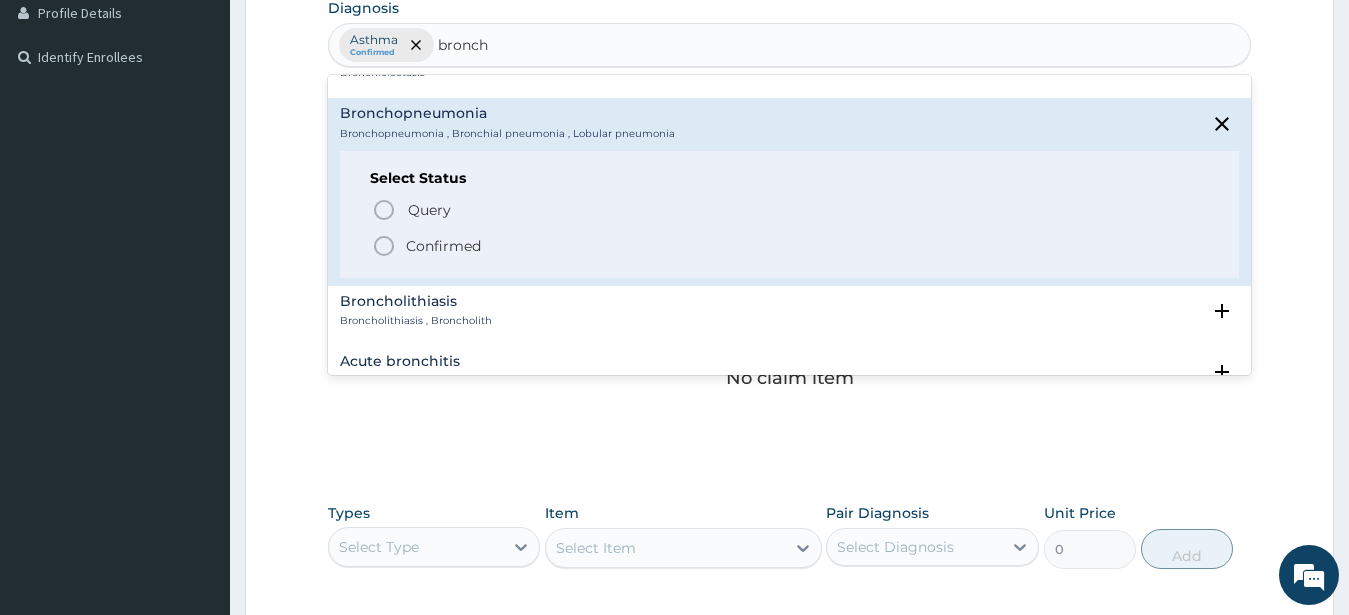 click 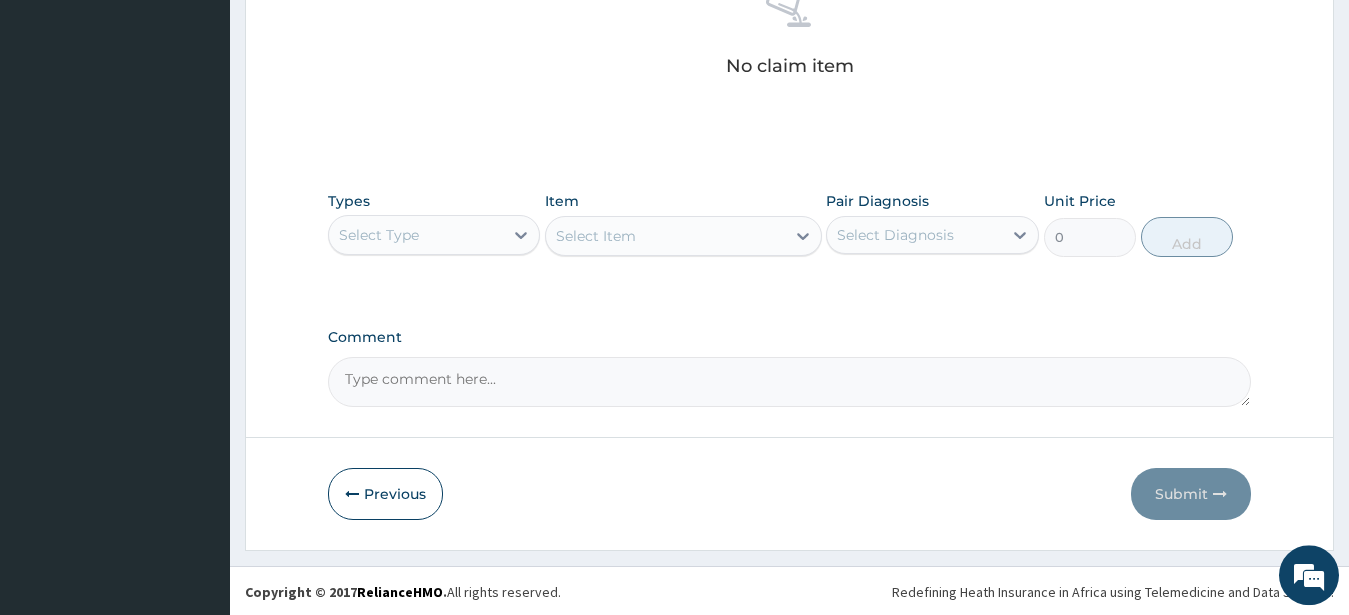 scroll, scrollTop: 827, scrollLeft: 0, axis: vertical 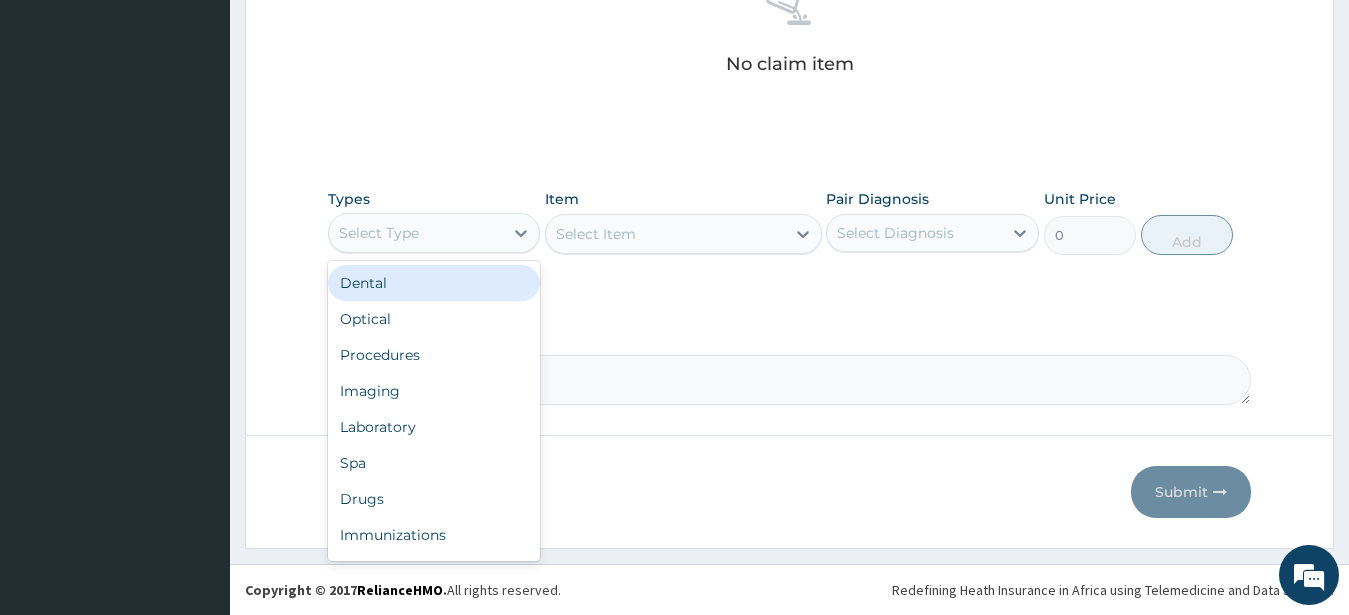 click on "Select Type" at bounding box center (416, 233) 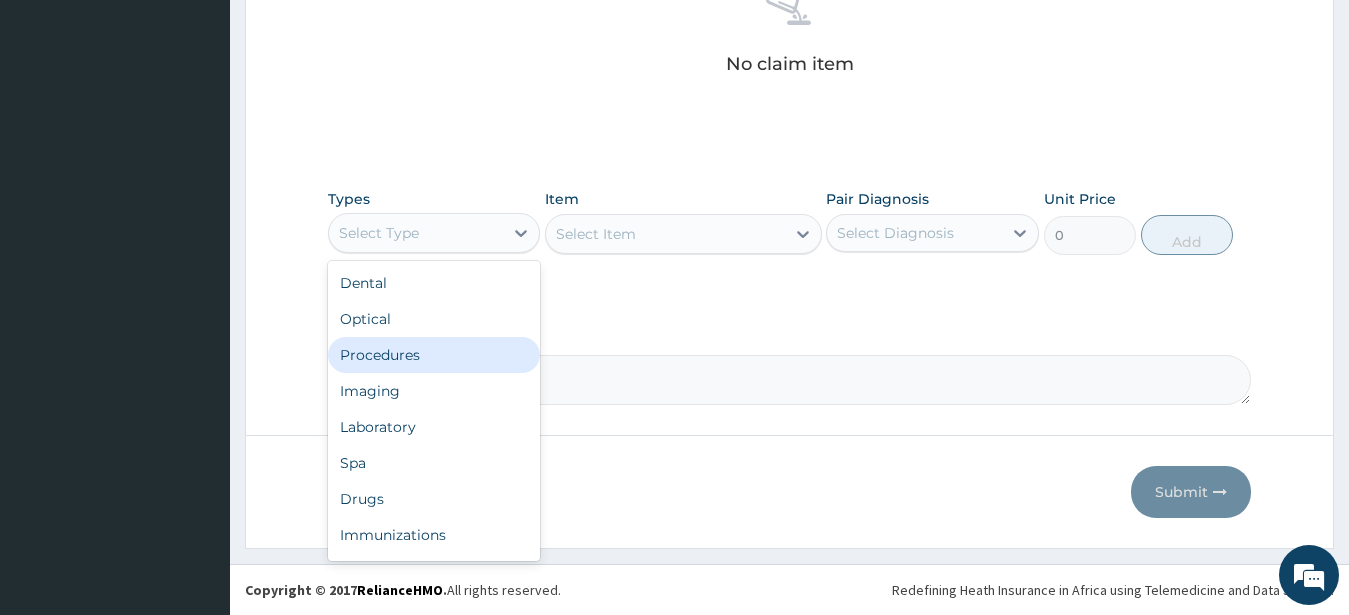 click on "Procedures" at bounding box center (434, 355) 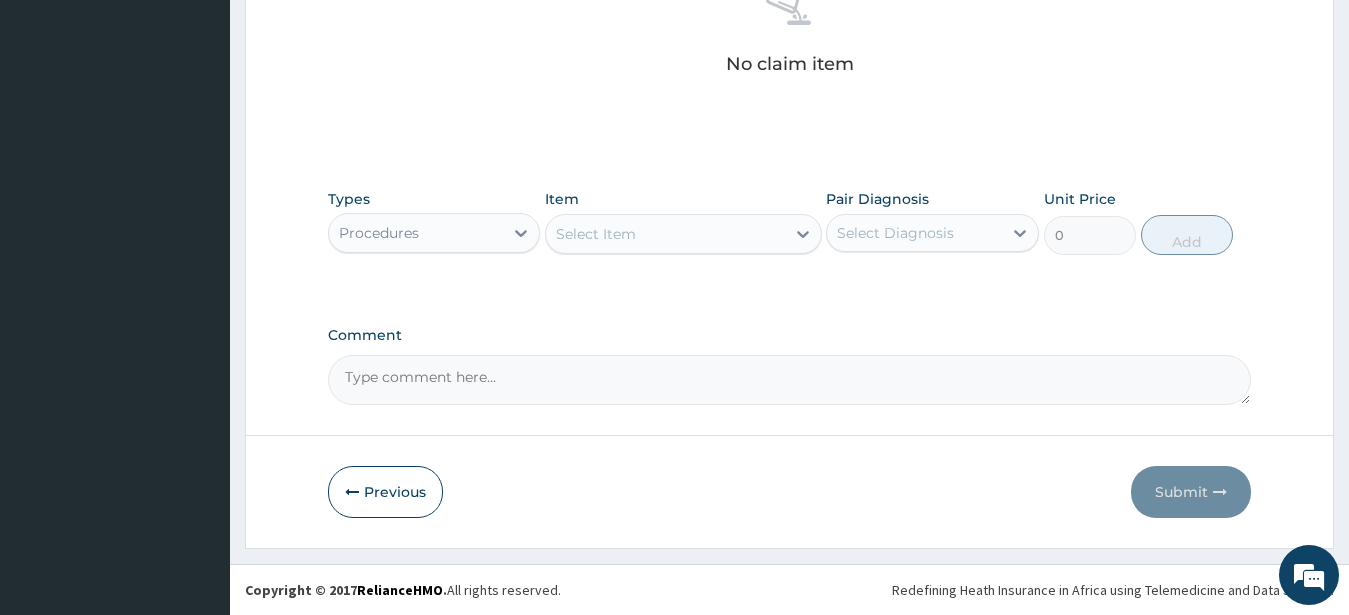 click on "Select Item" at bounding box center (596, 234) 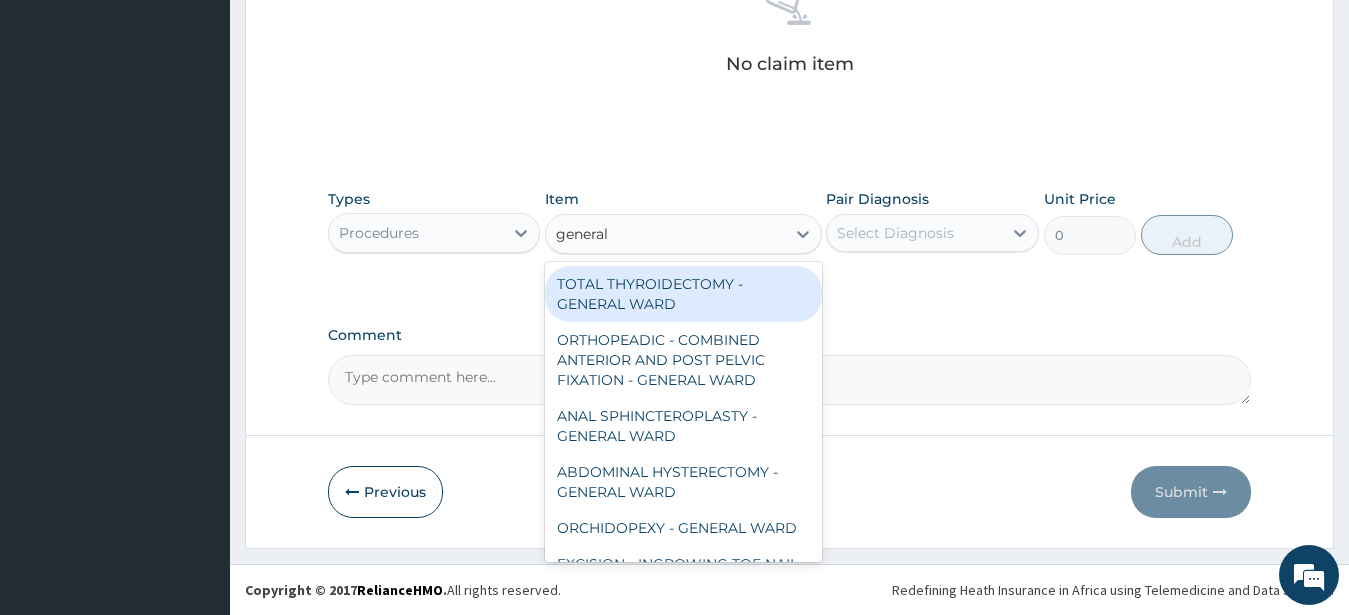 type on "general c" 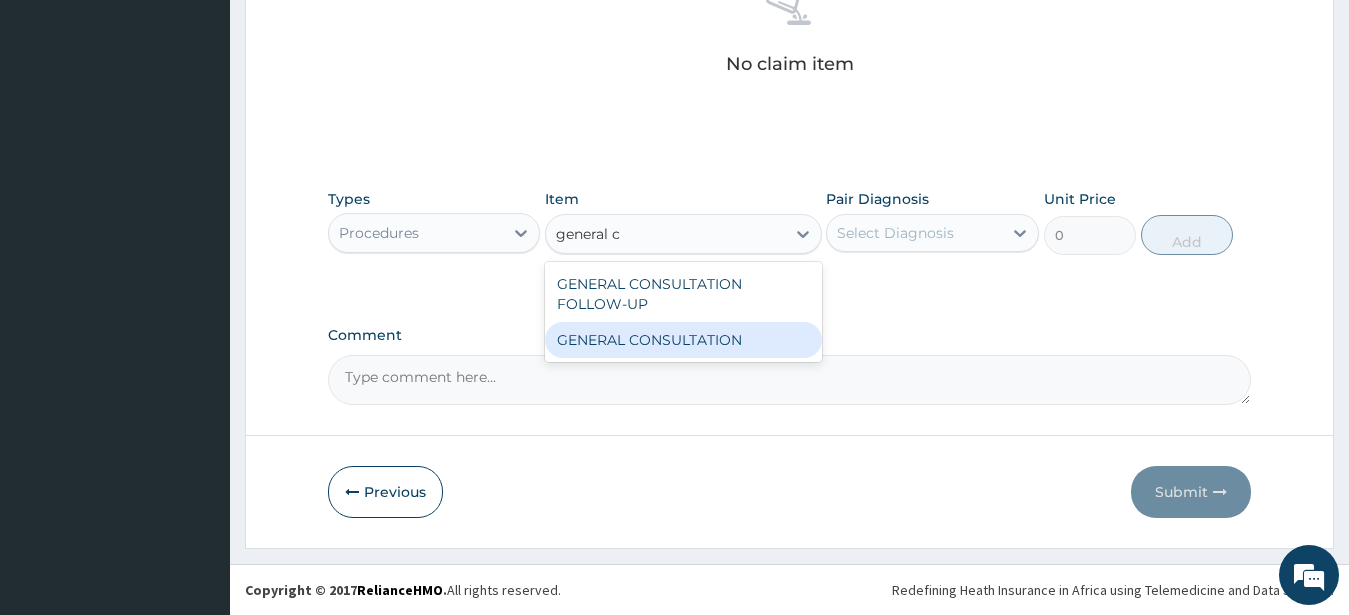 click on "GENERAL CONSULTATION" at bounding box center [683, 340] 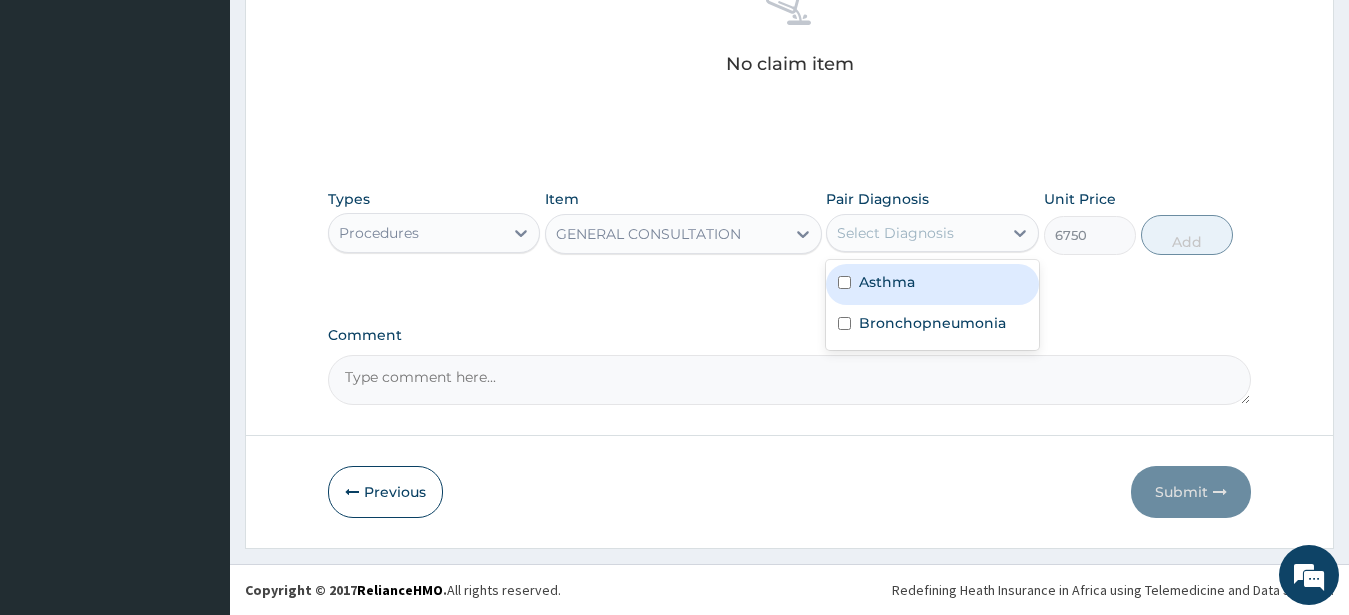 drag, startPoint x: 921, startPoint y: 238, endPoint x: 925, endPoint y: 274, distance: 36.221542 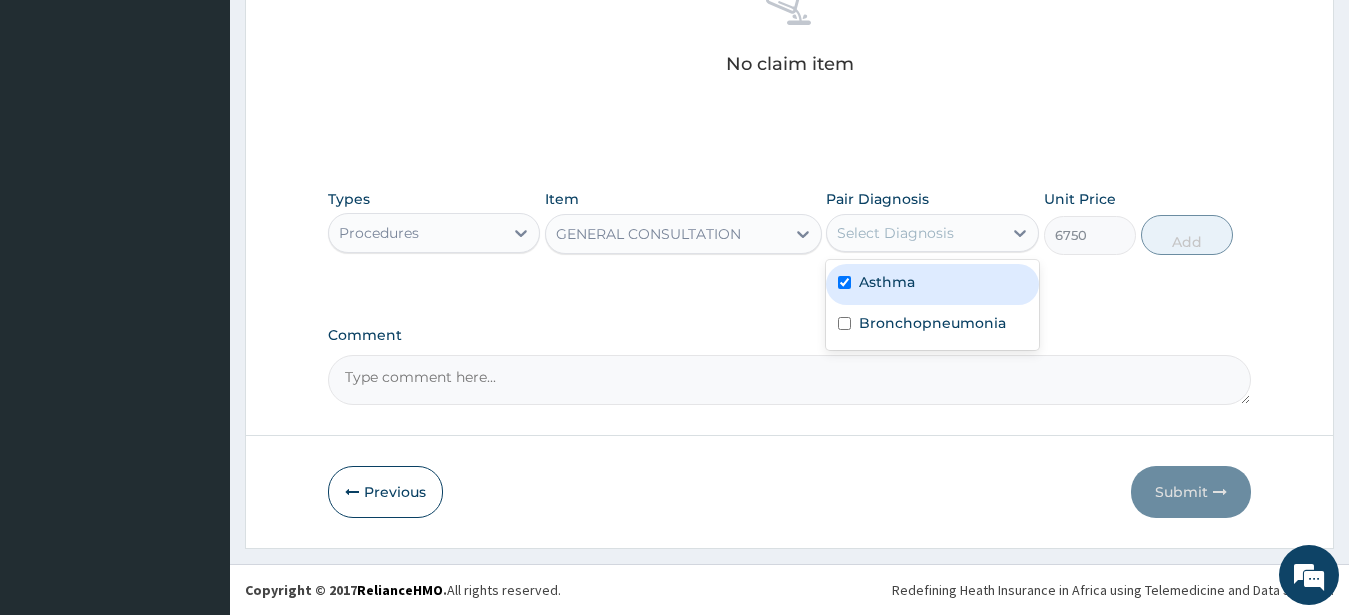 checkbox on "true" 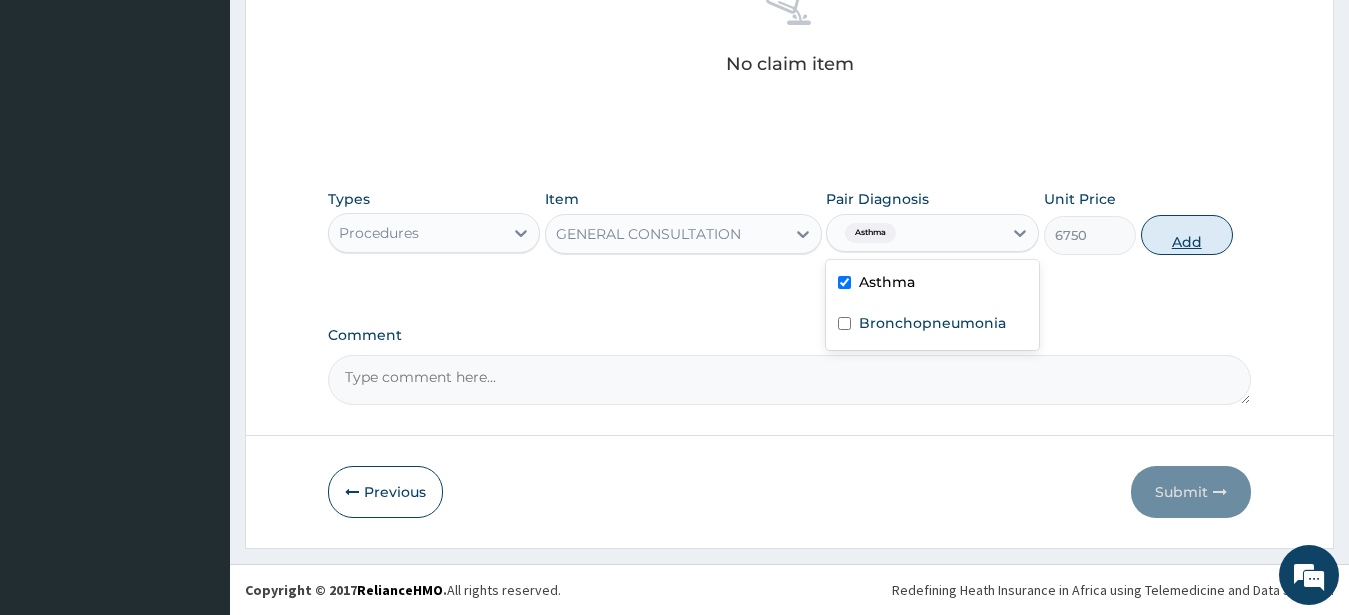 drag, startPoint x: 1174, startPoint y: 230, endPoint x: 1164, endPoint y: 242, distance: 15.6205 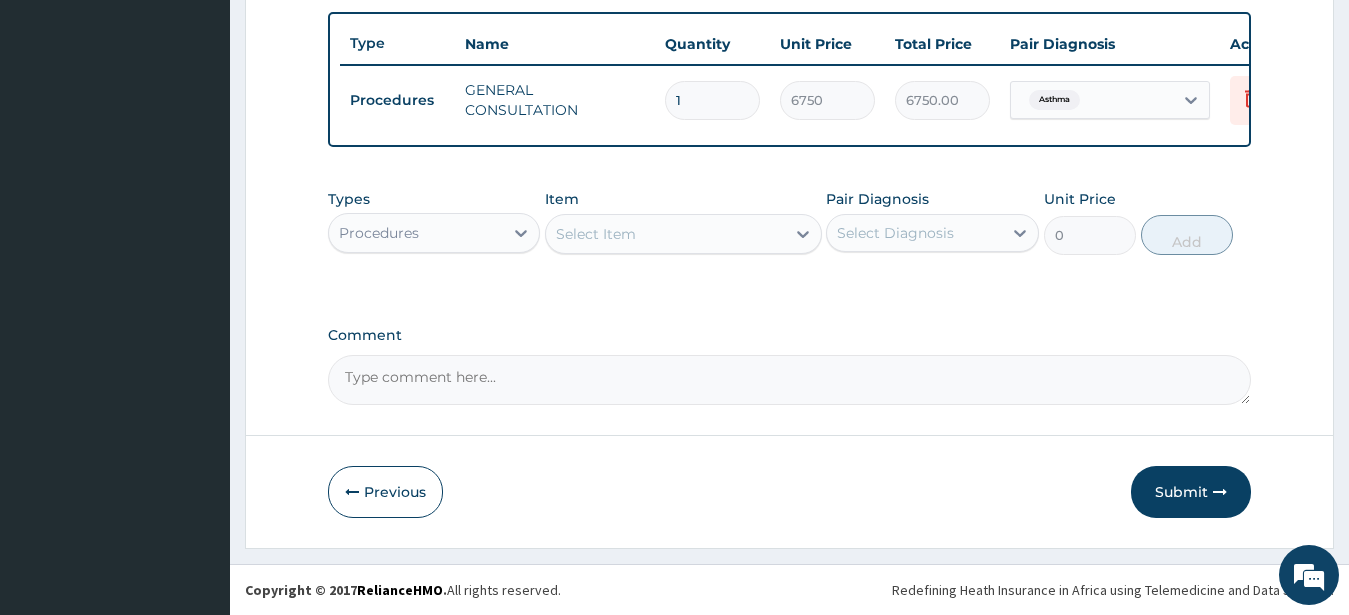 scroll, scrollTop: 749, scrollLeft: 0, axis: vertical 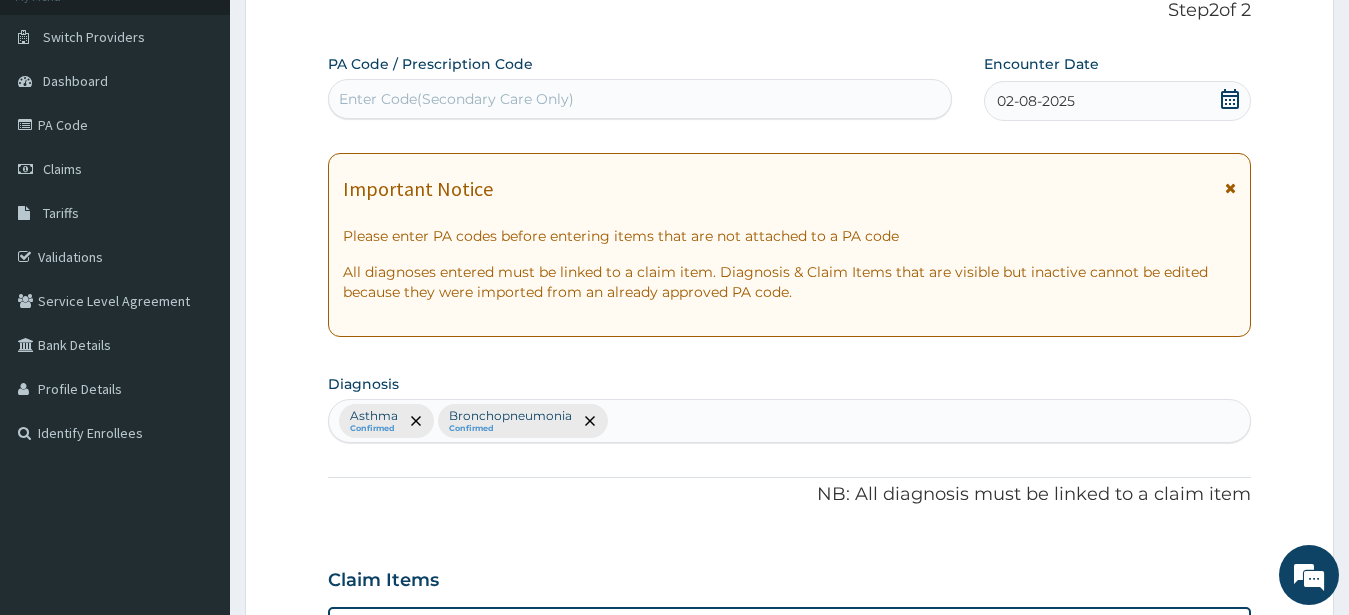 click on "Enter Code(Secondary Care Only)" at bounding box center (456, 99) 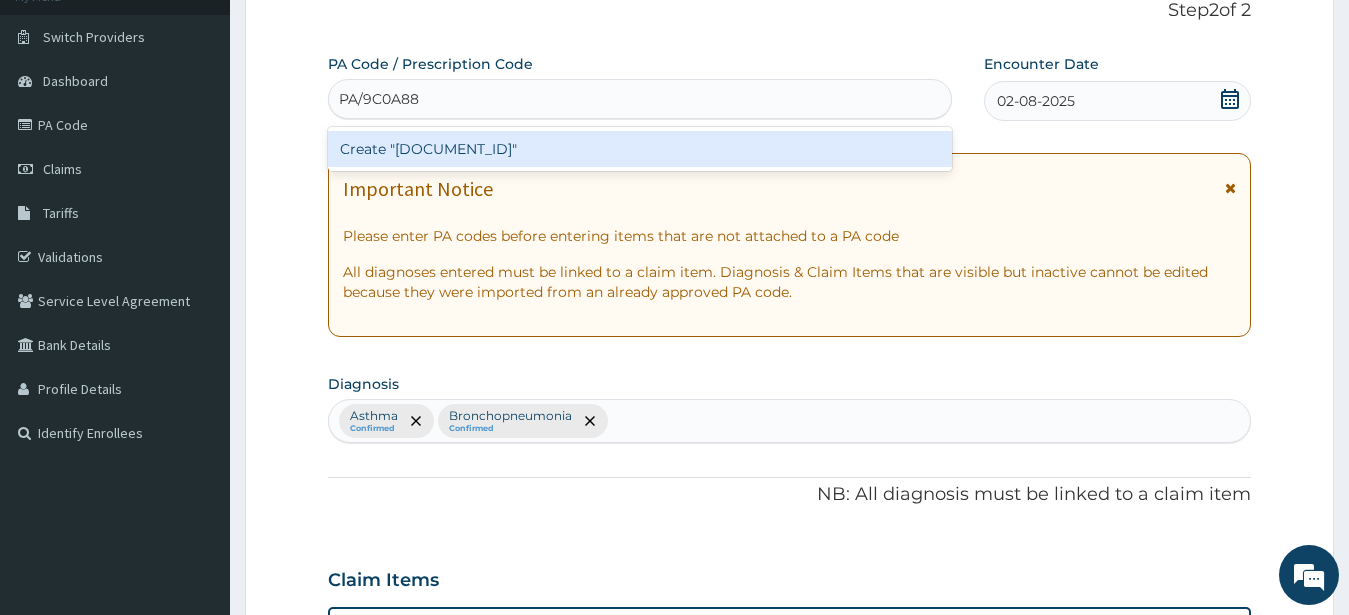 click on "Create "PA/9C0A88"" at bounding box center [640, 149] 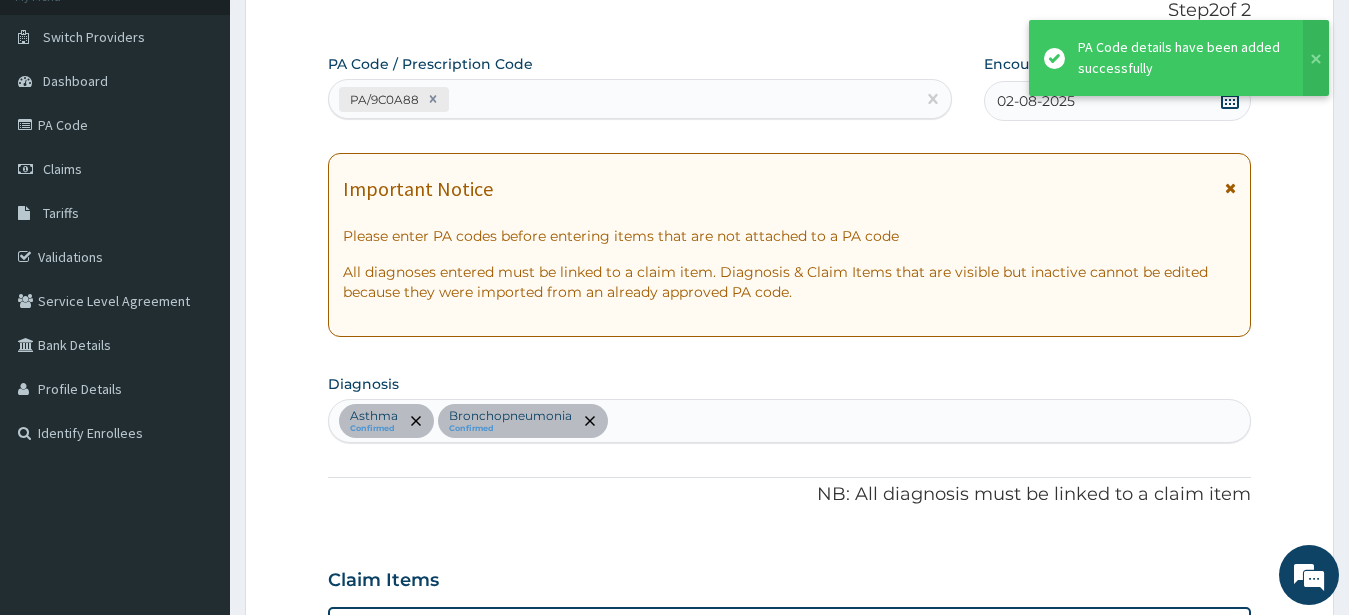 scroll, scrollTop: 744, scrollLeft: 0, axis: vertical 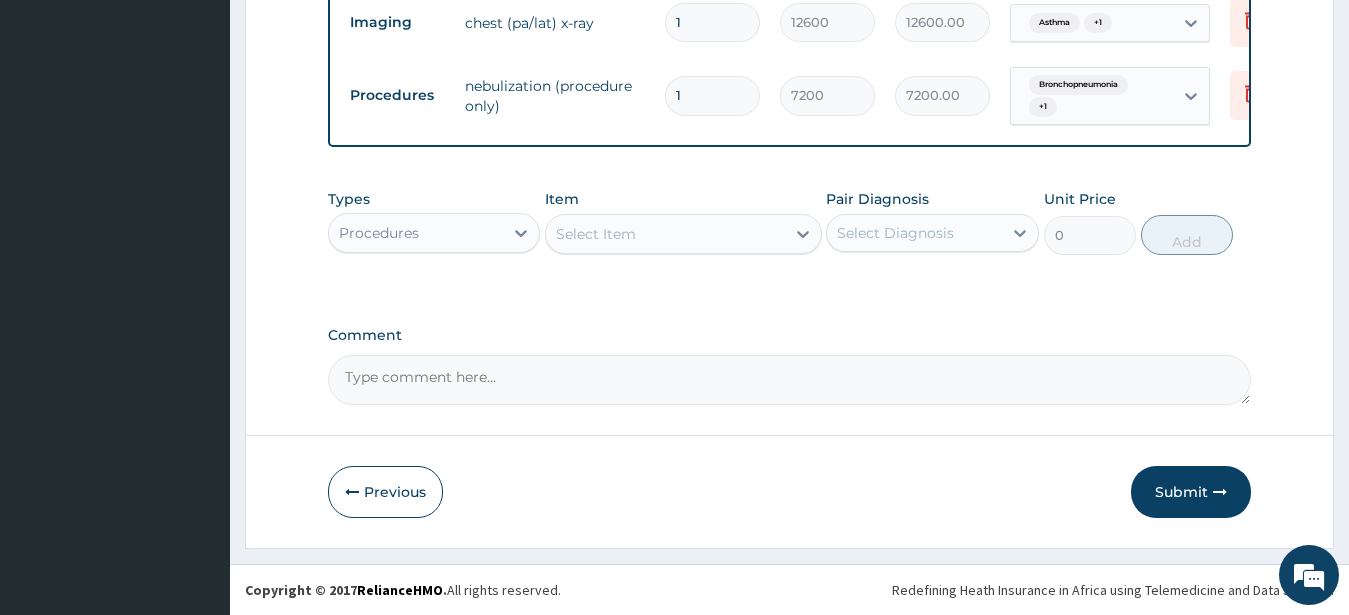 click on "Procedures" at bounding box center [416, 233] 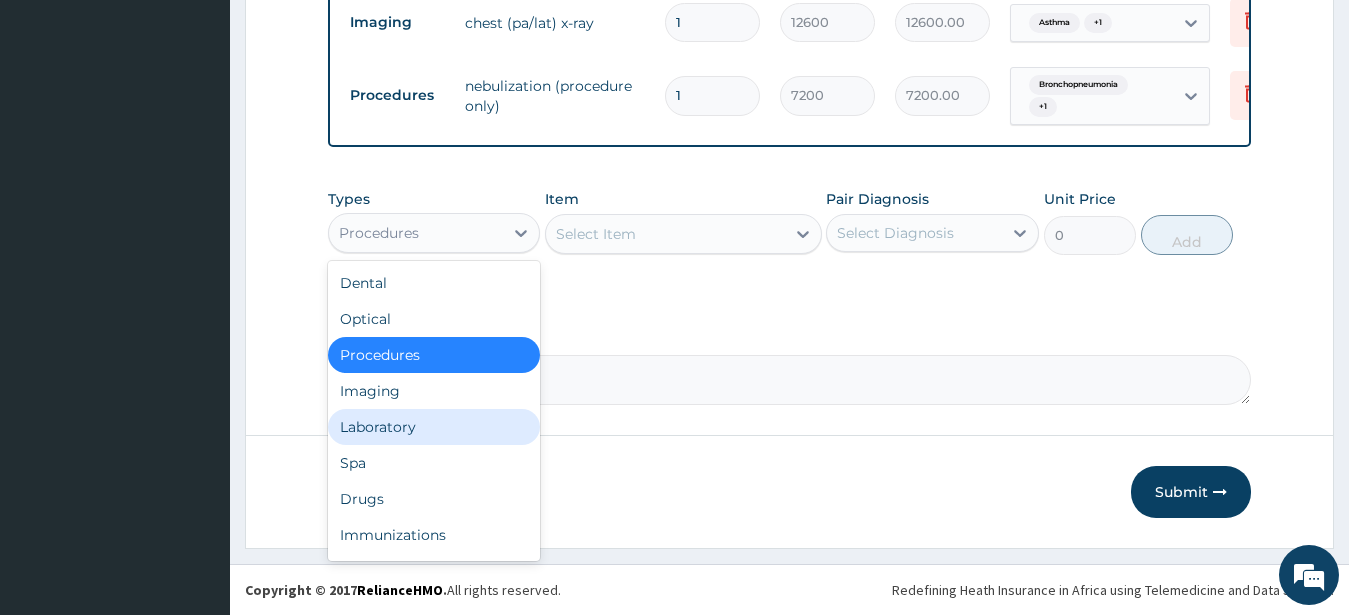 click on "Laboratory" at bounding box center [434, 427] 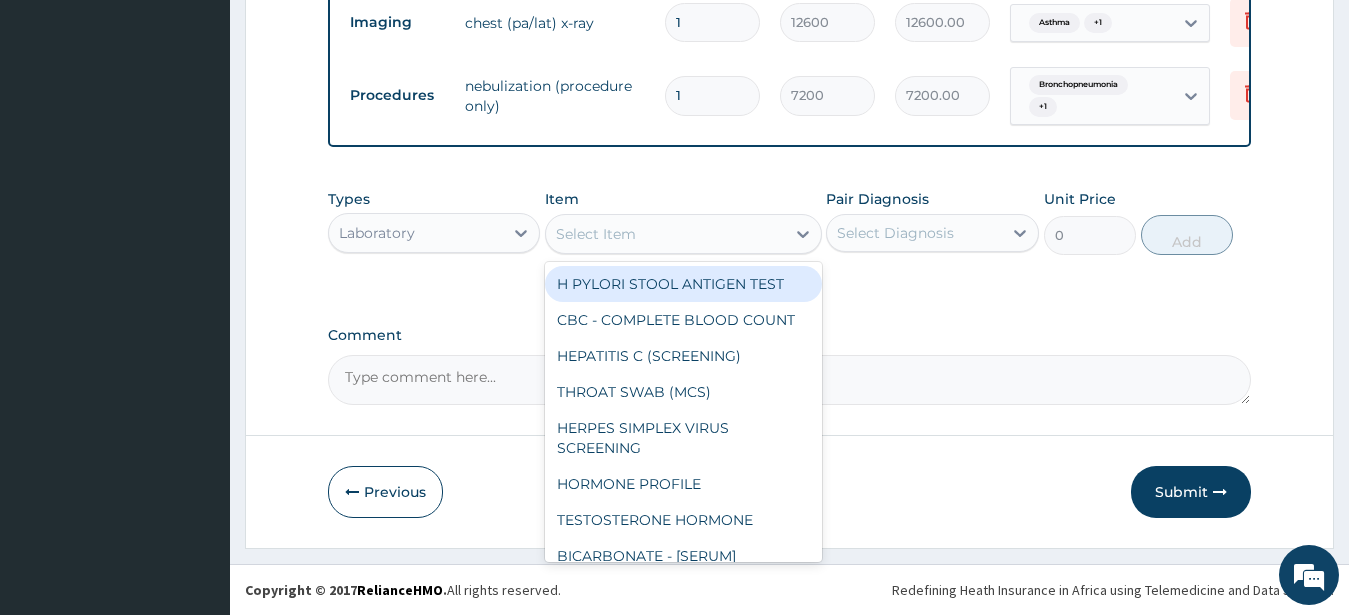 click on "Select Item" at bounding box center [596, 234] 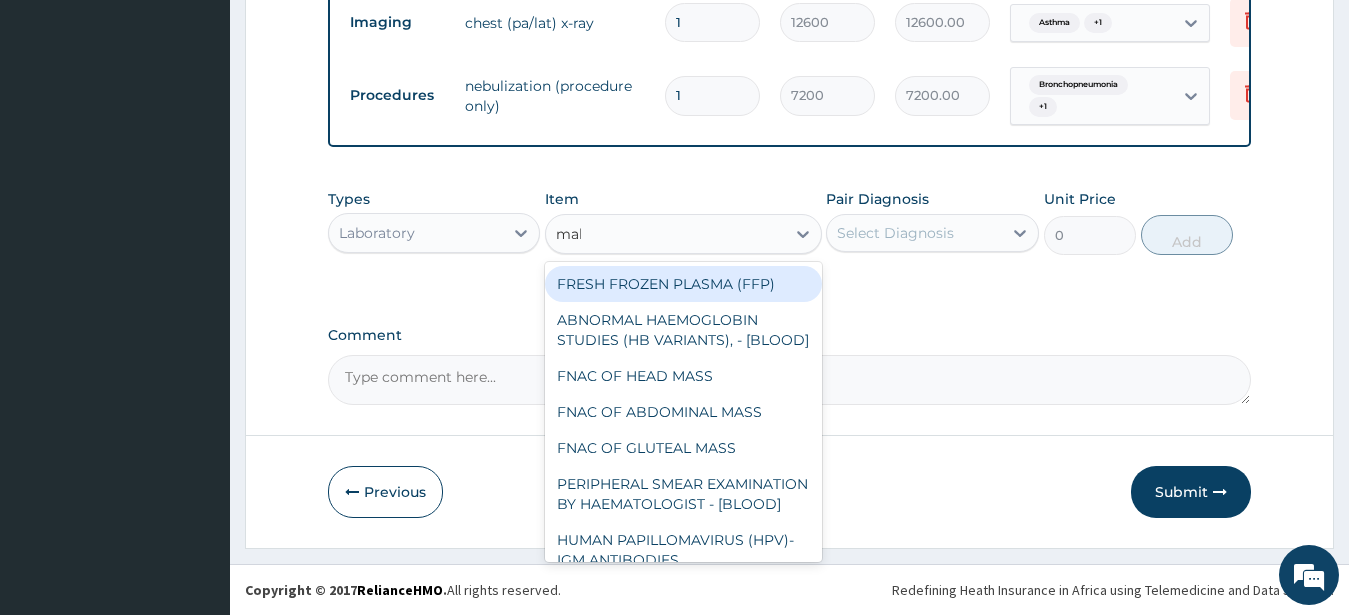 type on "mala" 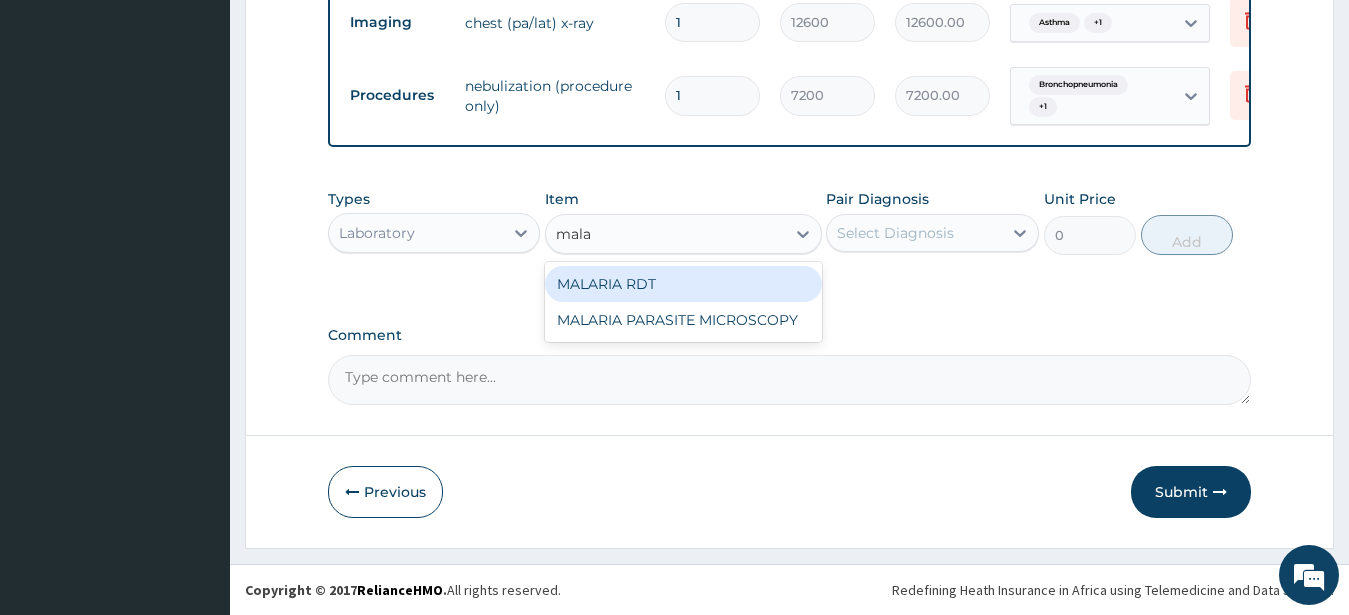 drag, startPoint x: 695, startPoint y: 281, endPoint x: 743, endPoint y: 272, distance: 48.83646 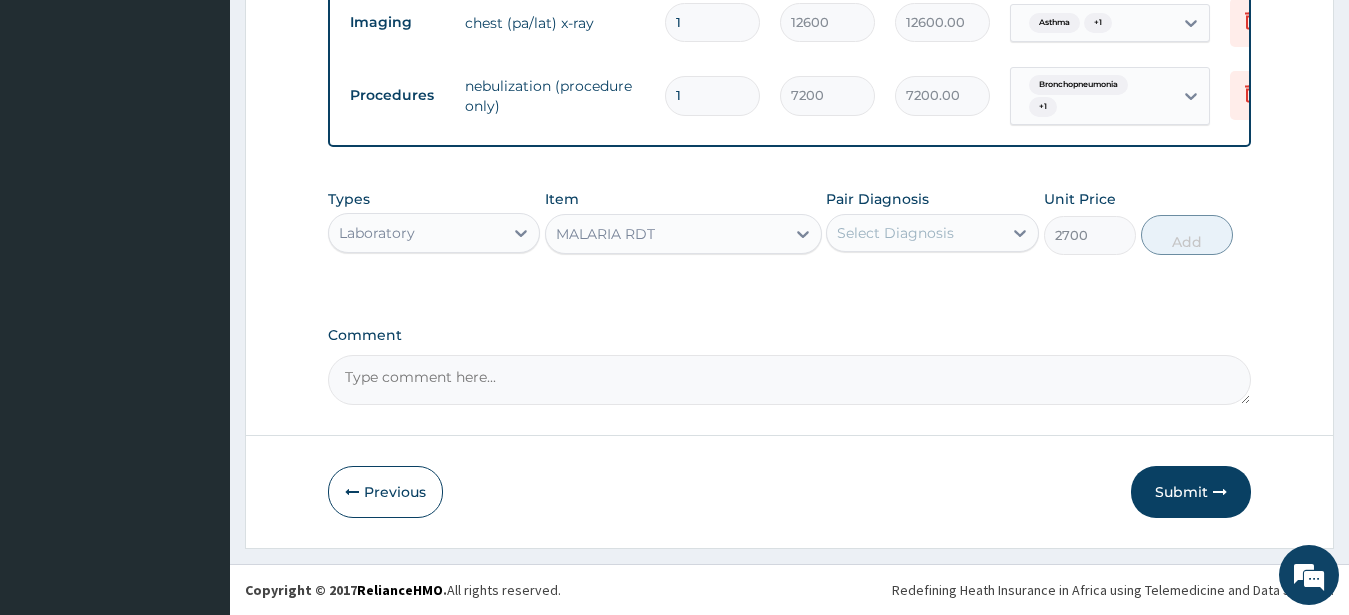 click on "Select Diagnosis" at bounding box center (895, 233) 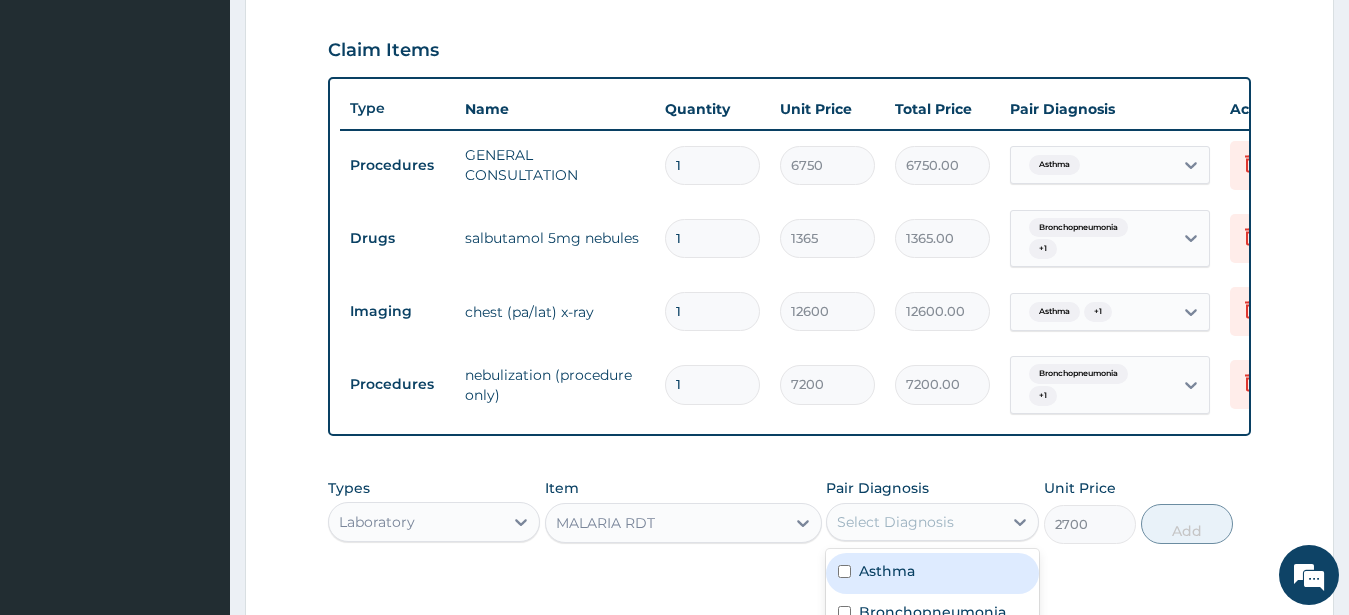 scroll, scrollTop: 463, scrollLeft: 0, axis: vertical 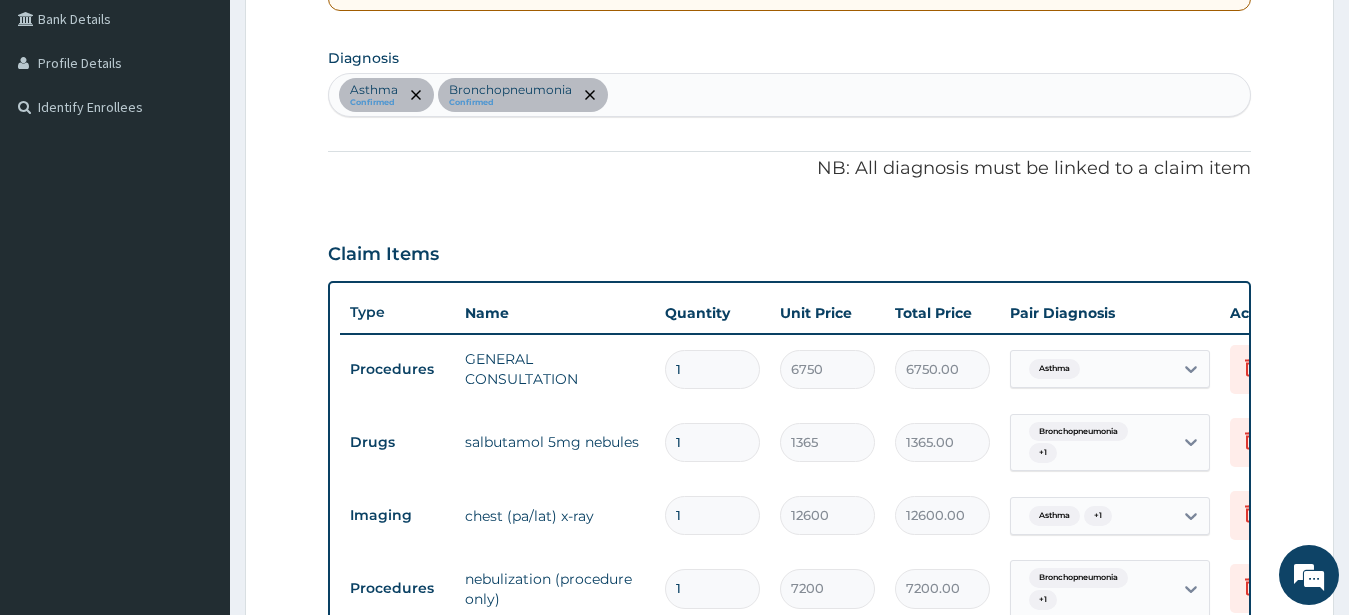 click on "Asthma Confirmed Bronchopneumonia Confirmed" at bounding box center (790, 95) 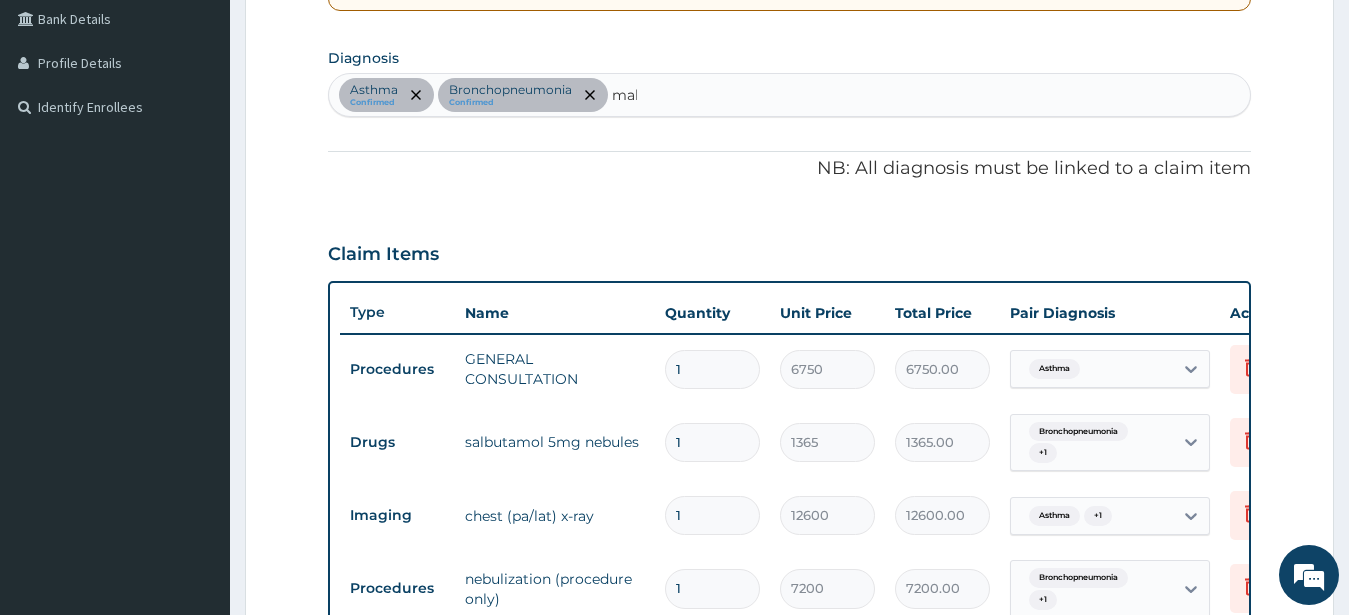 type on "mala" 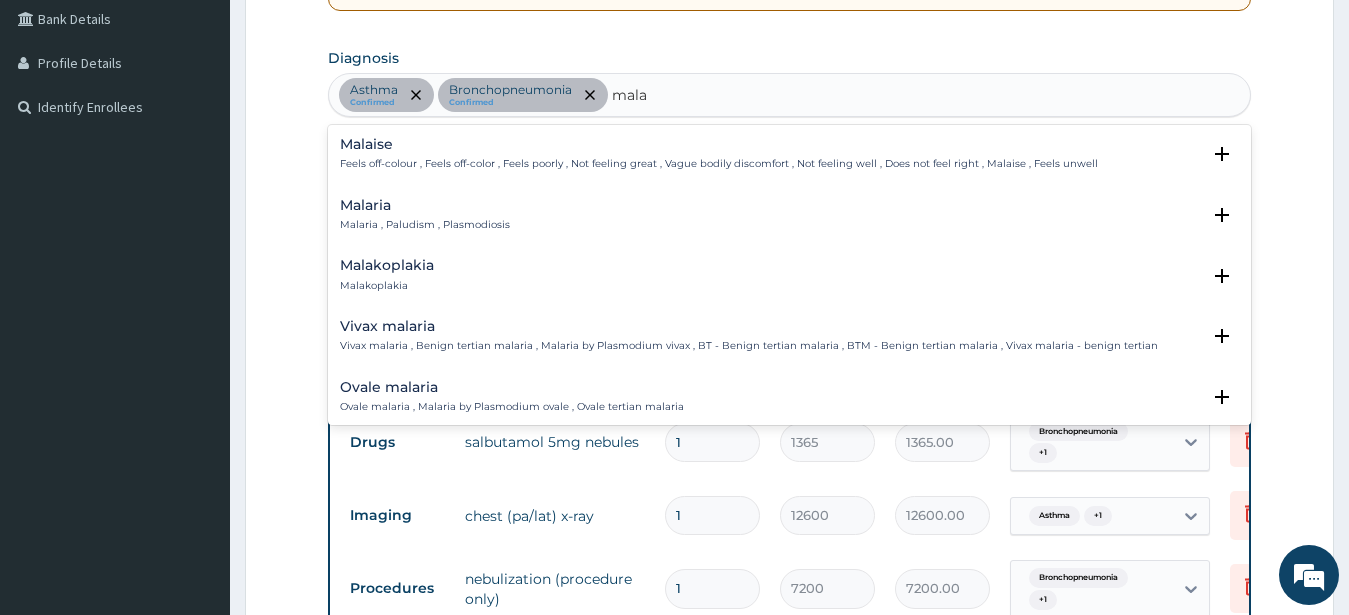 click on "Malaria" at bounding box center (425, 205) 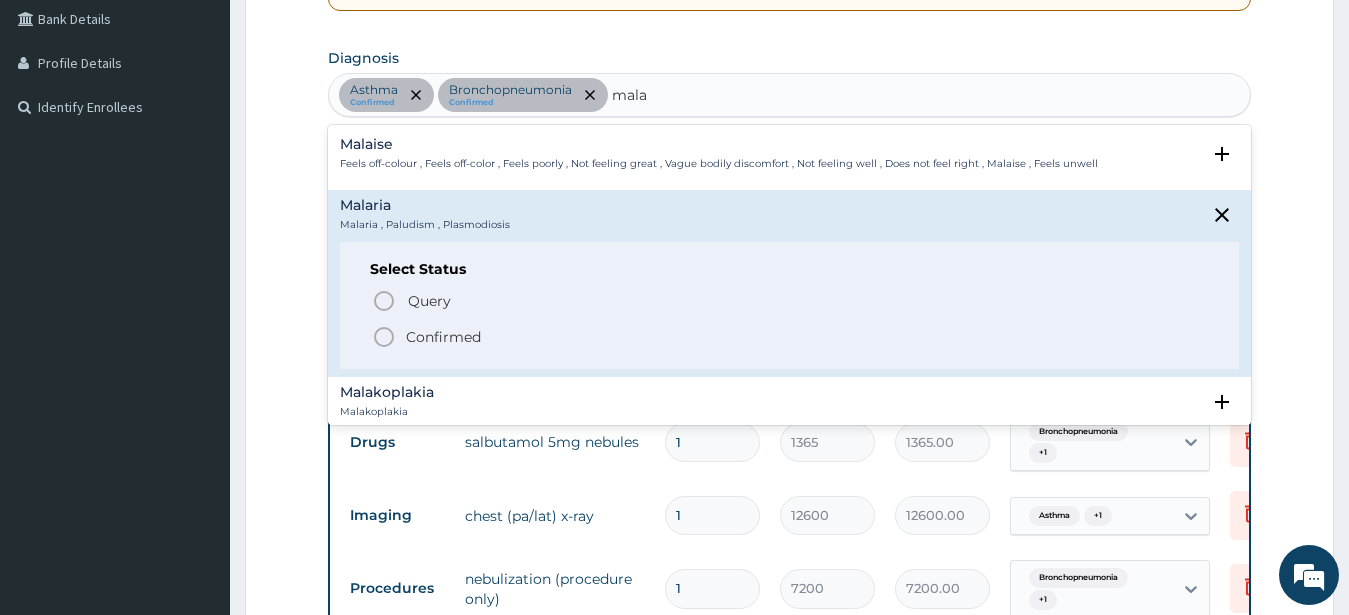 drag, startPoint x: 386, startPoint y: 339, endPoint x: 485, endPoint y: 320, distance: 100.80675 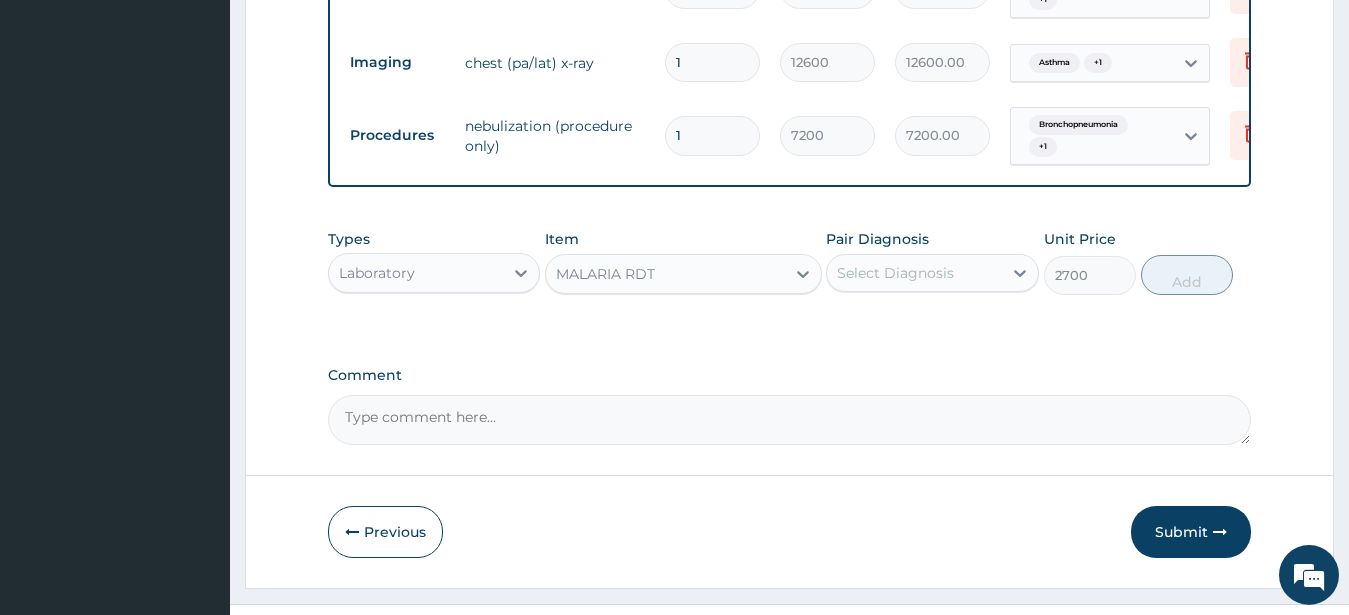 scroll, scrollTop: 973, scrollLeft: 0, axis: vertical 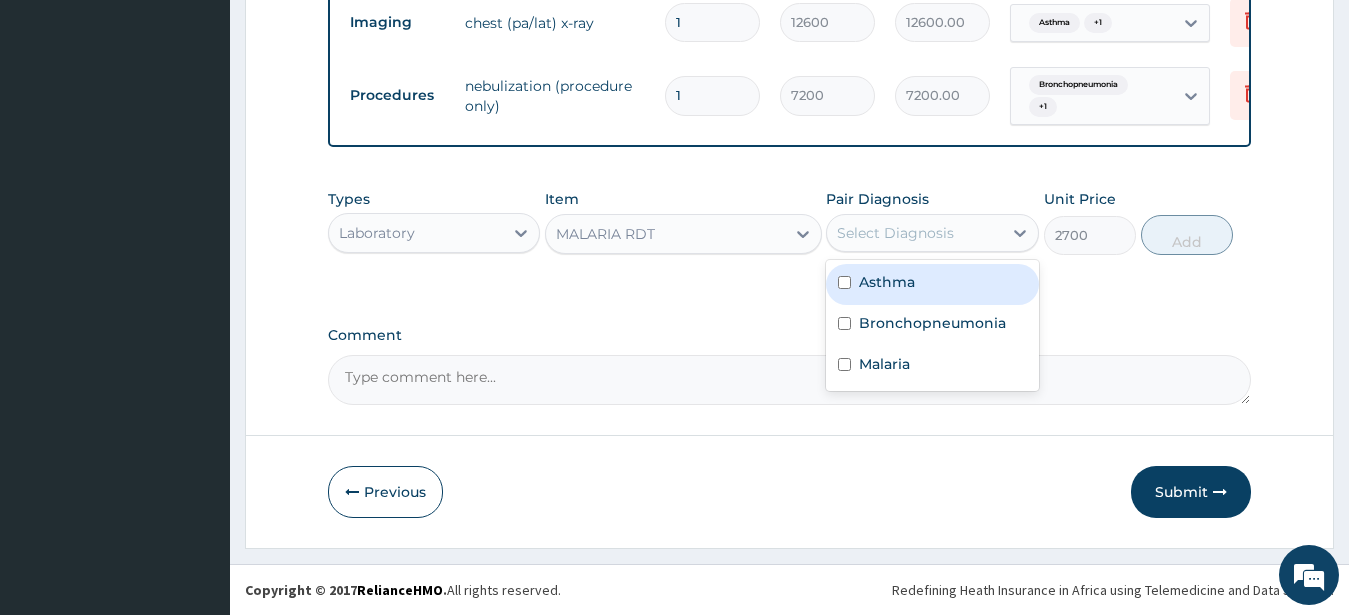 drag, startPoint x: 884, startPoint y: 228, endPoint x: 904, endPoint y: 358, distance: 131.52946 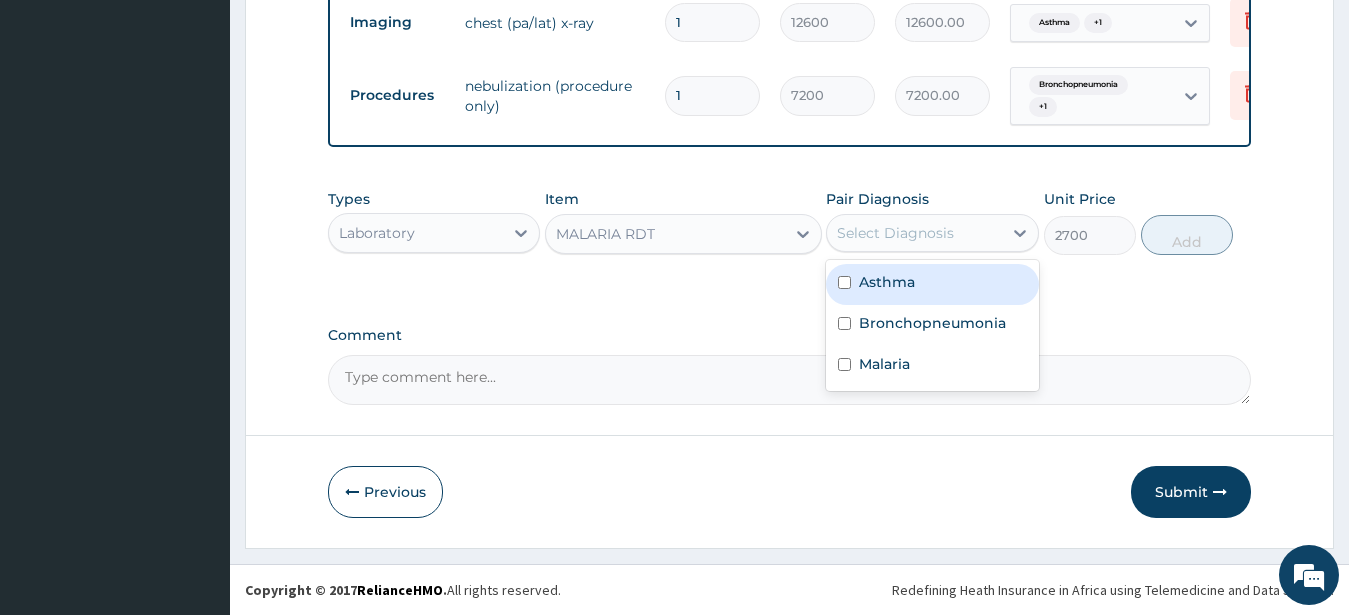 click on "Select Diagnosis" at bounding box center [914, 233] 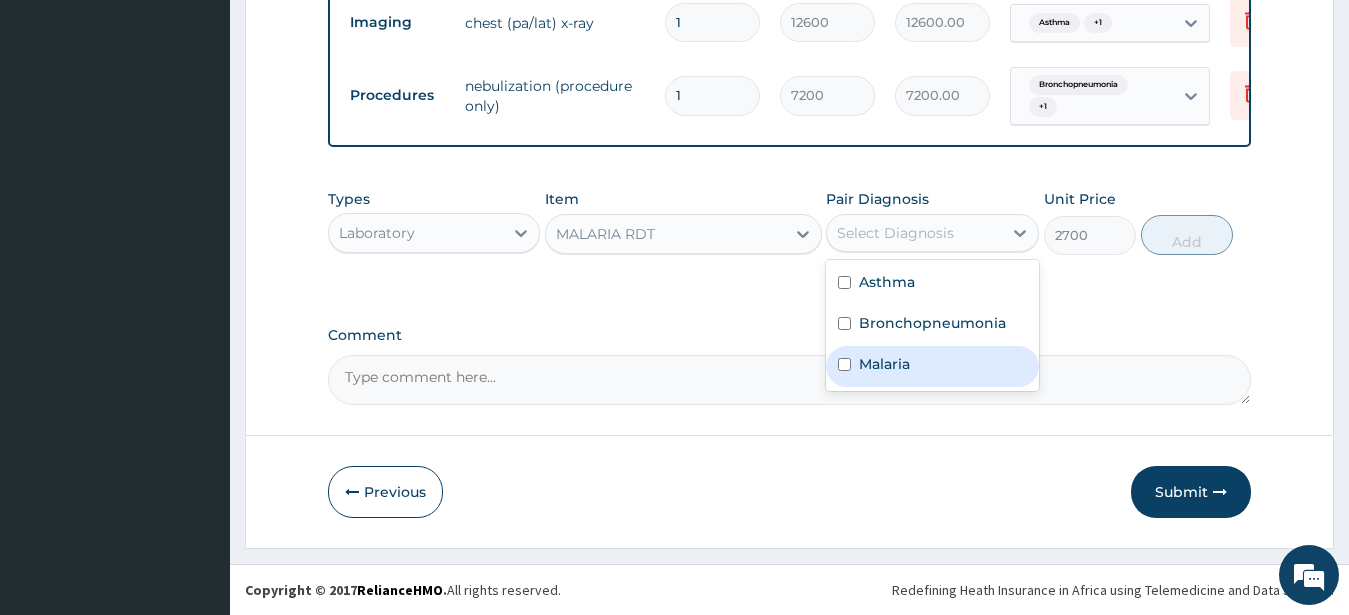 drag, startPoint x: 898, startPoint y: 379, endPoint x: 1058, endPoint y: 326, distance: 168.5497 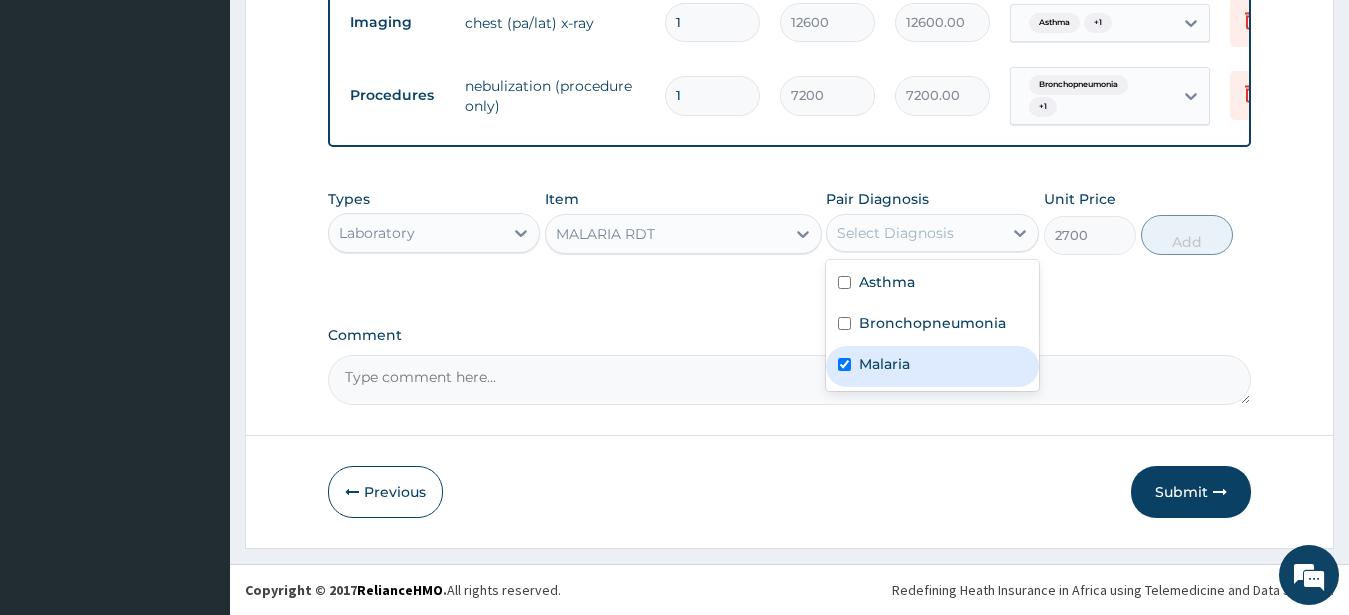 checkbox on "true" 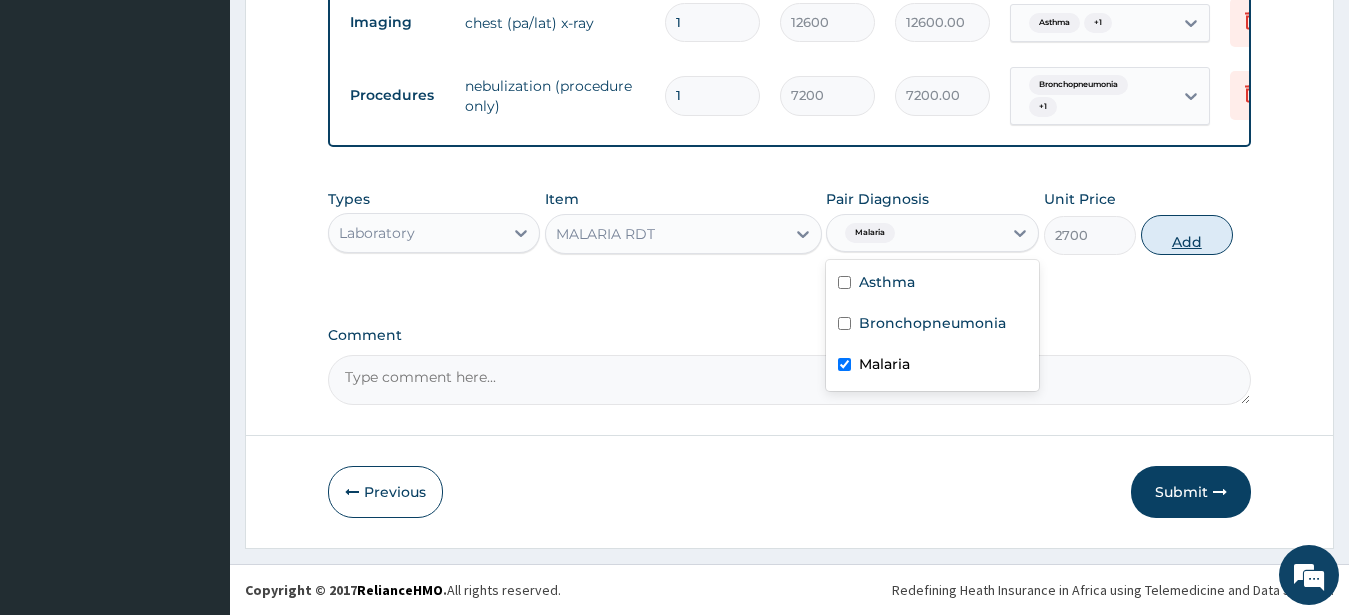 click on "Add" at bounding box center (1187, 235) 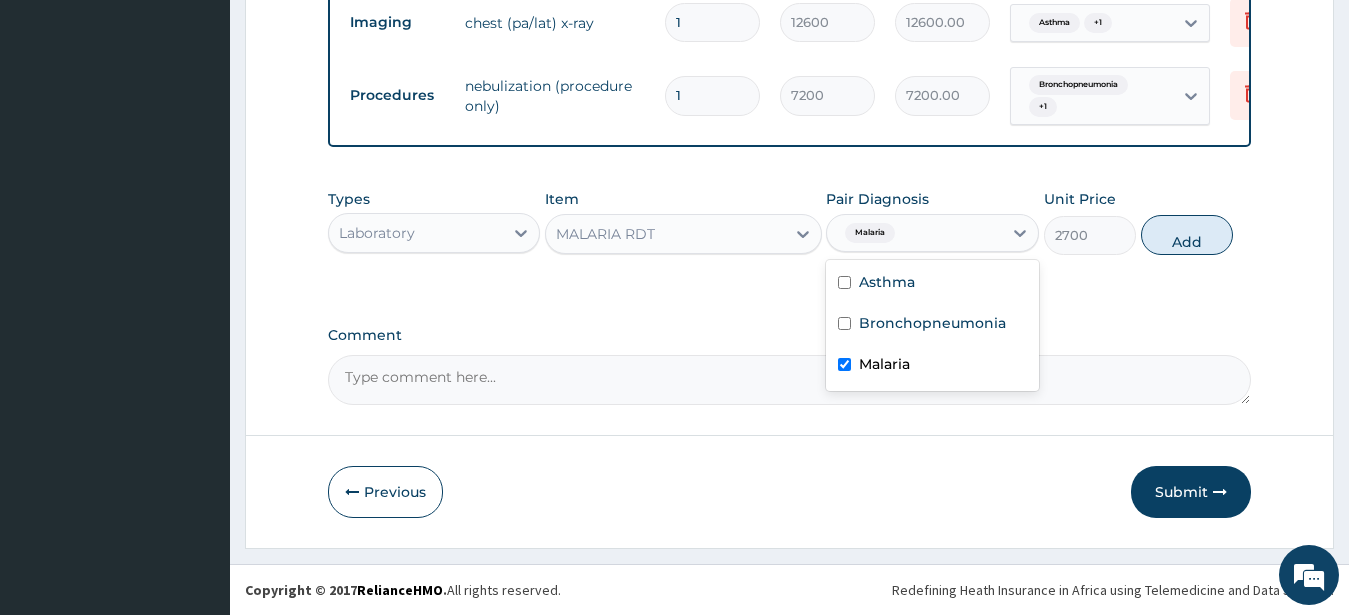 type on "0" 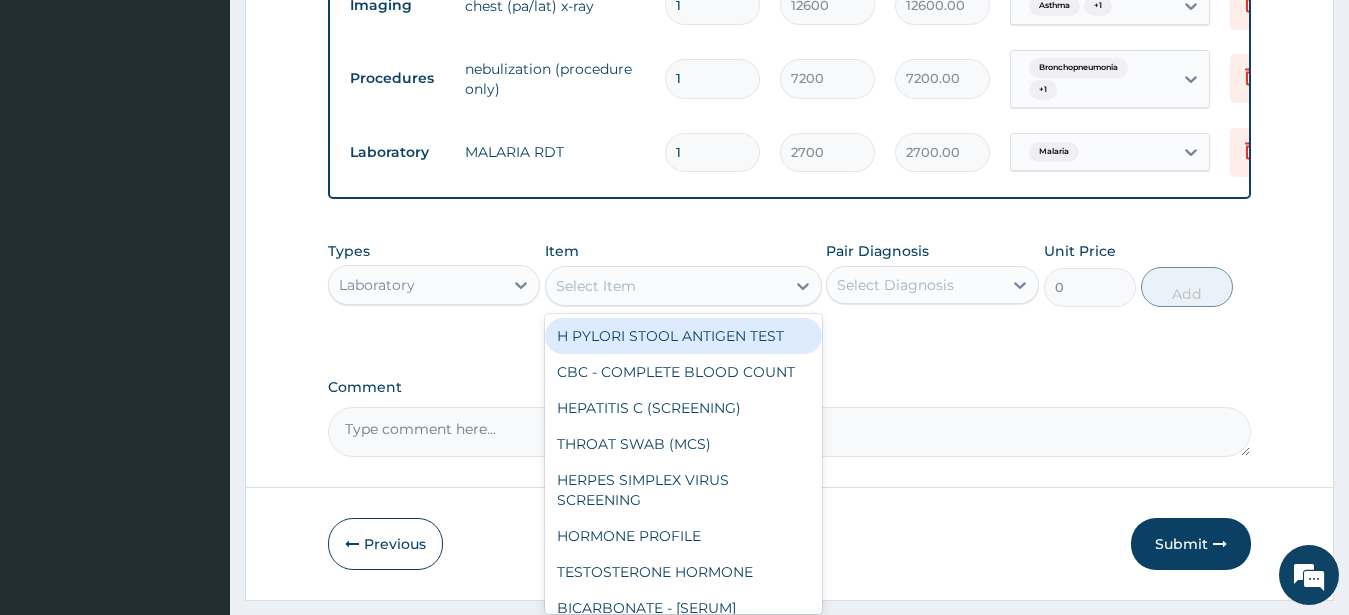 click on "Select Item" at bounding box center [596, 286] 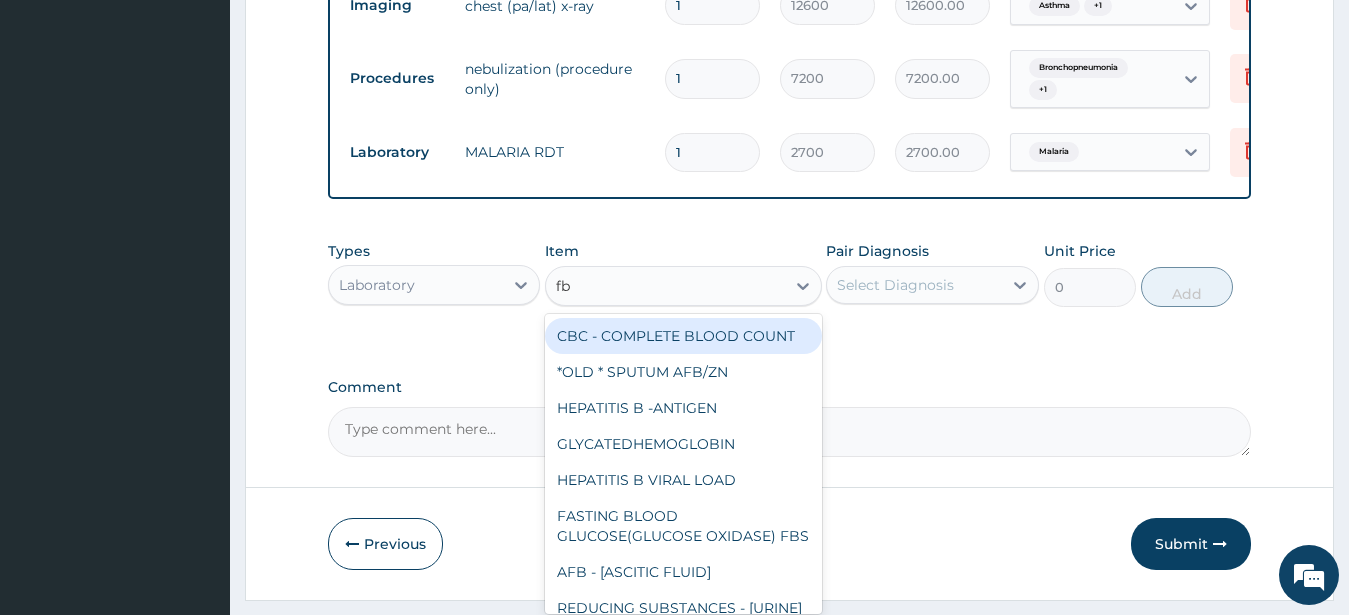 type on "fbc" 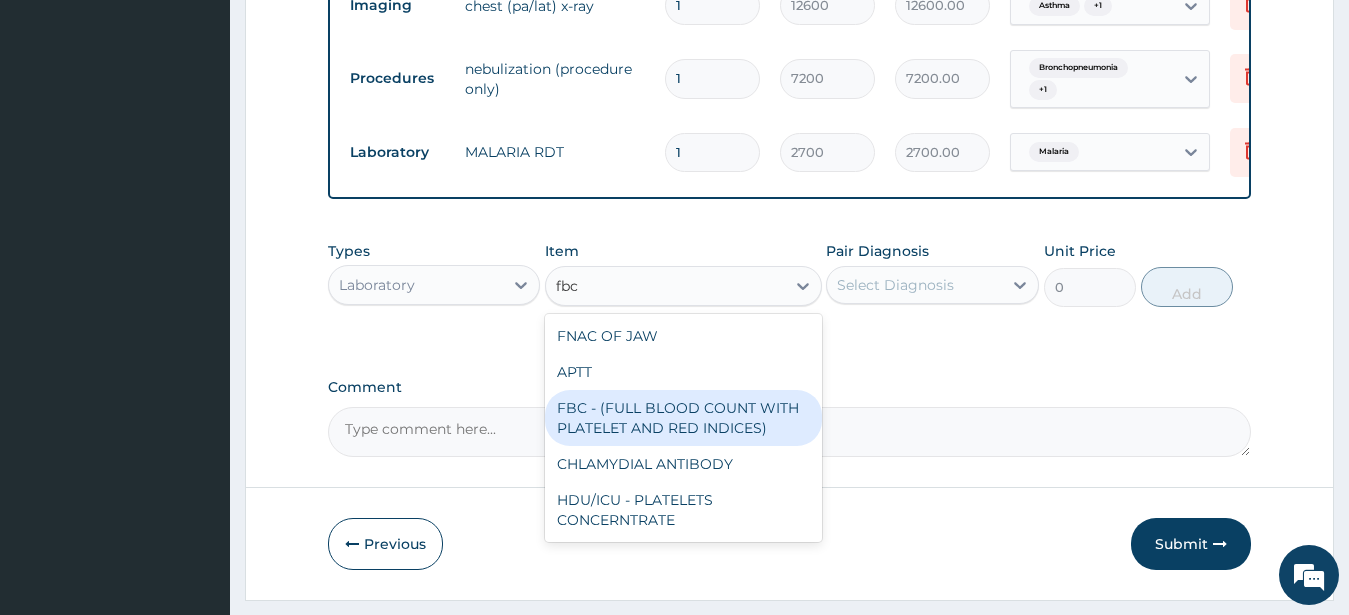 drag, startPoint x: 707, startPoint y: 428, endPoint x: 788, endPoint y: 413, distance: 82.37718 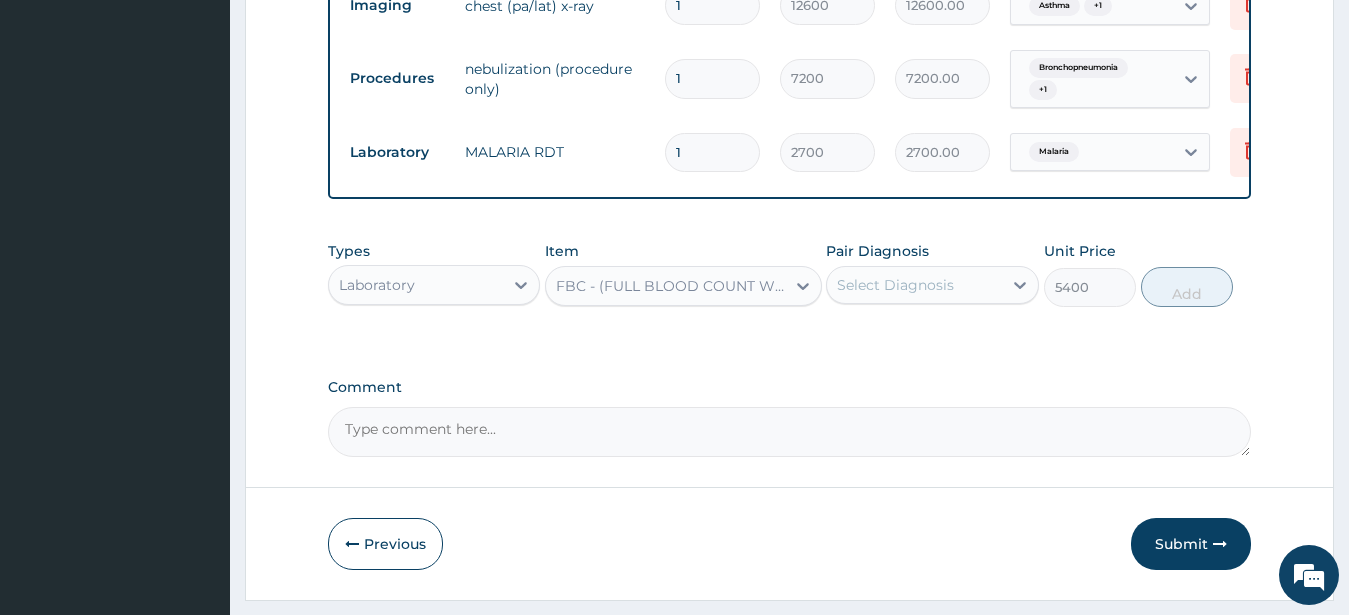 drag, startPoint x: 937, startPoint y: 294, endPoint x: 939, endPoint y: 317, distance: 23.086792 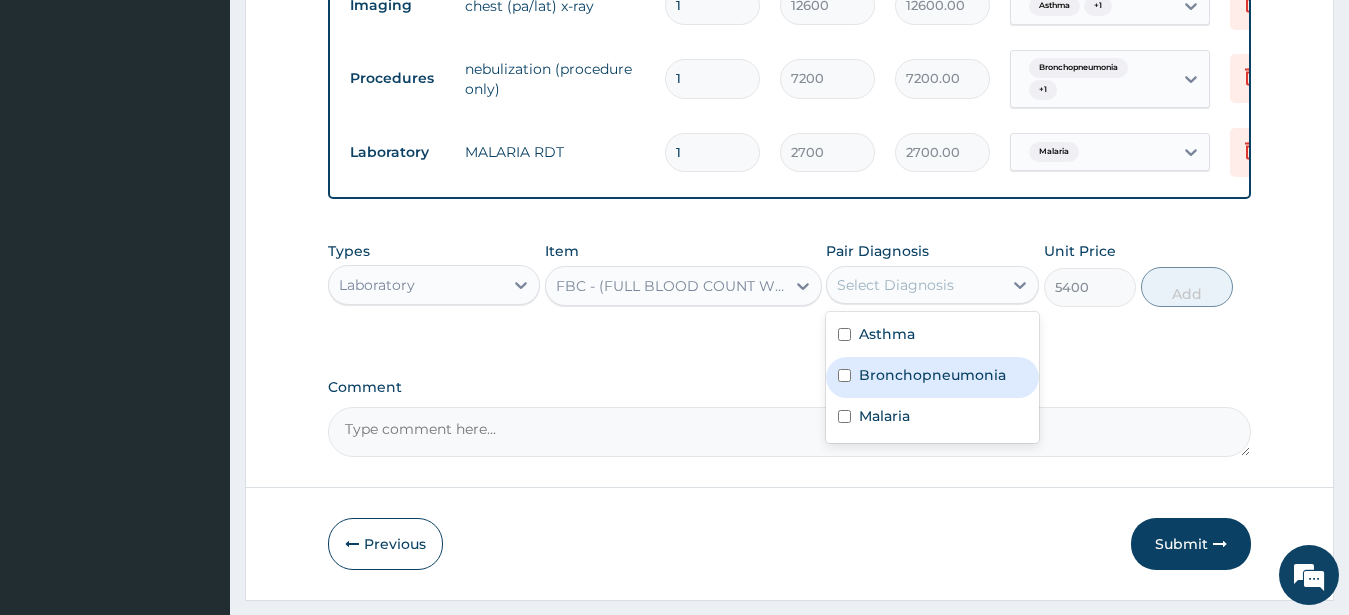 click on "Bronchopneumonia" at bounding box center (932, 375) 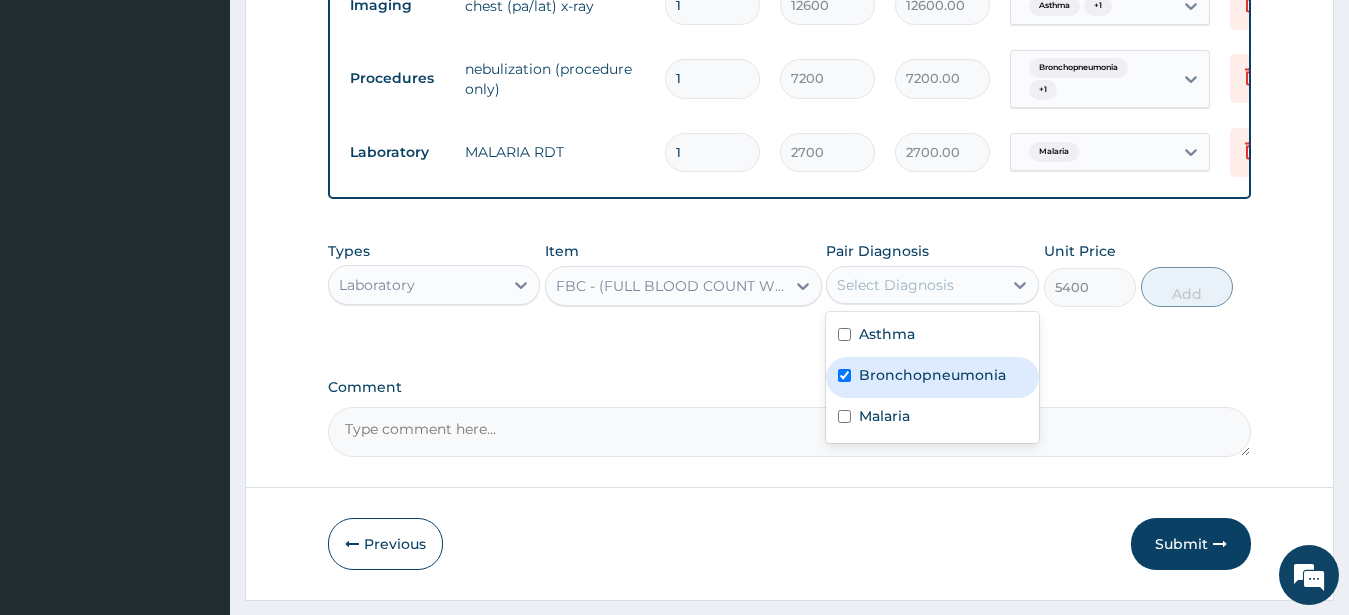 checkbox on "true" 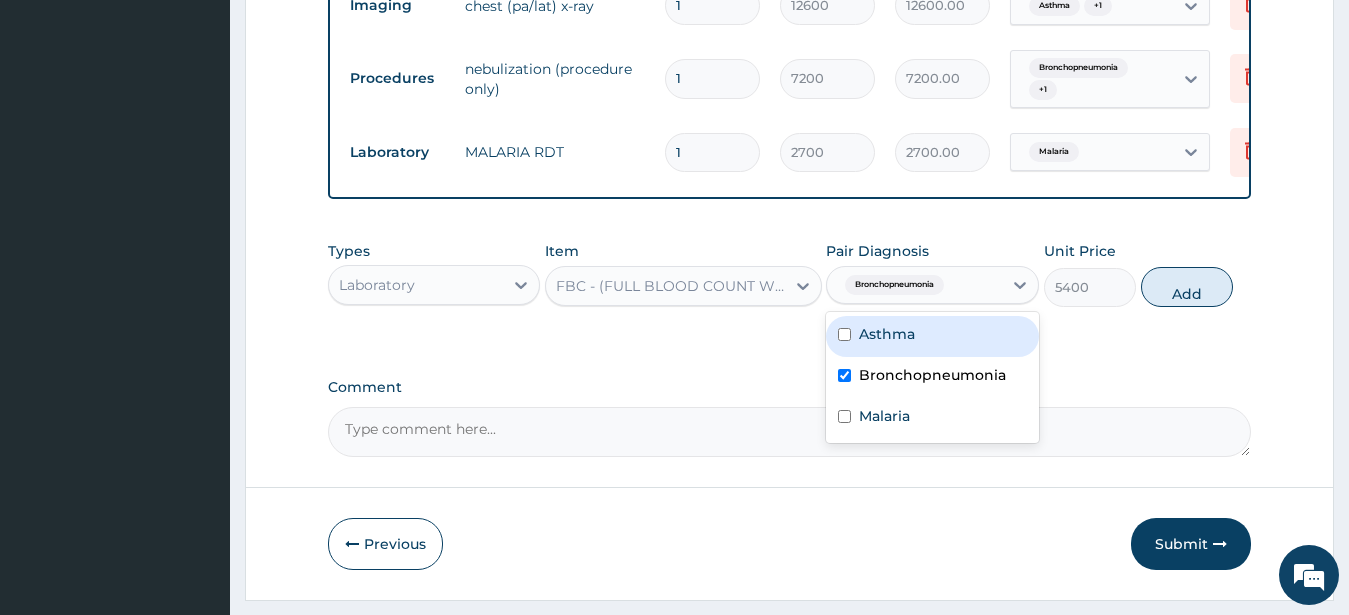 click on "Asthma" at bounding box center [887, 334] 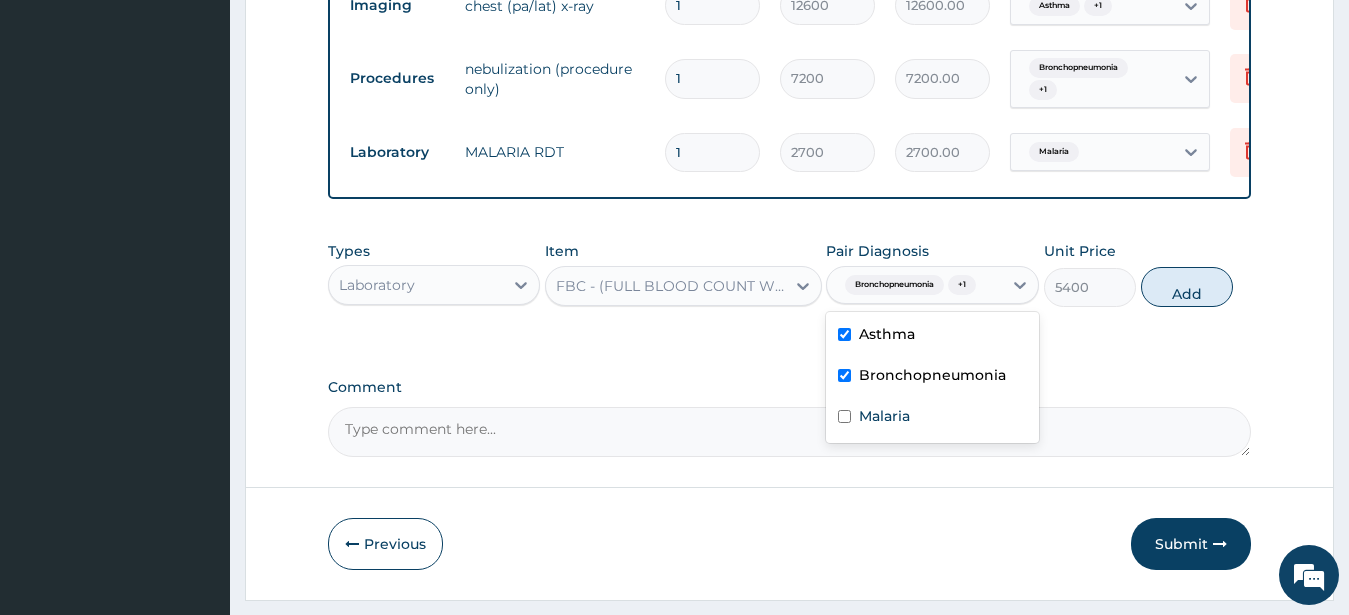 drag, startPoint x: 909, startPoint y: 354, endPoint x: 995, endPoint y: 348, distance: 86.209045 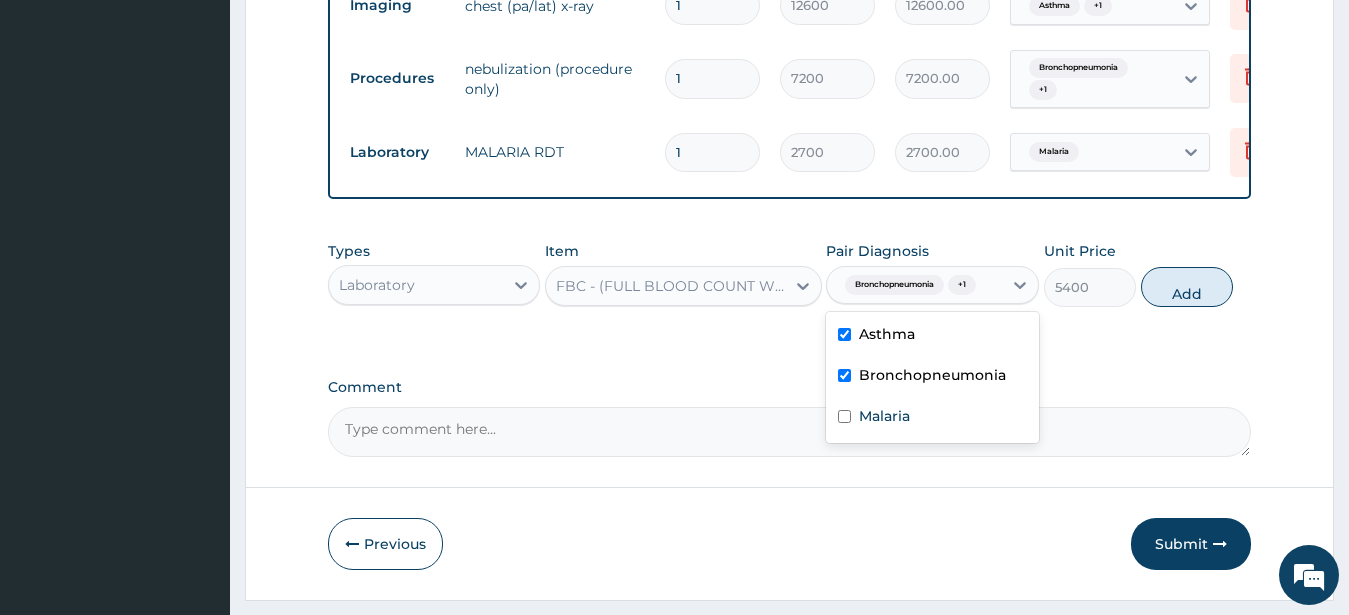 click on "Asthma" at bounding box center (887, 334) 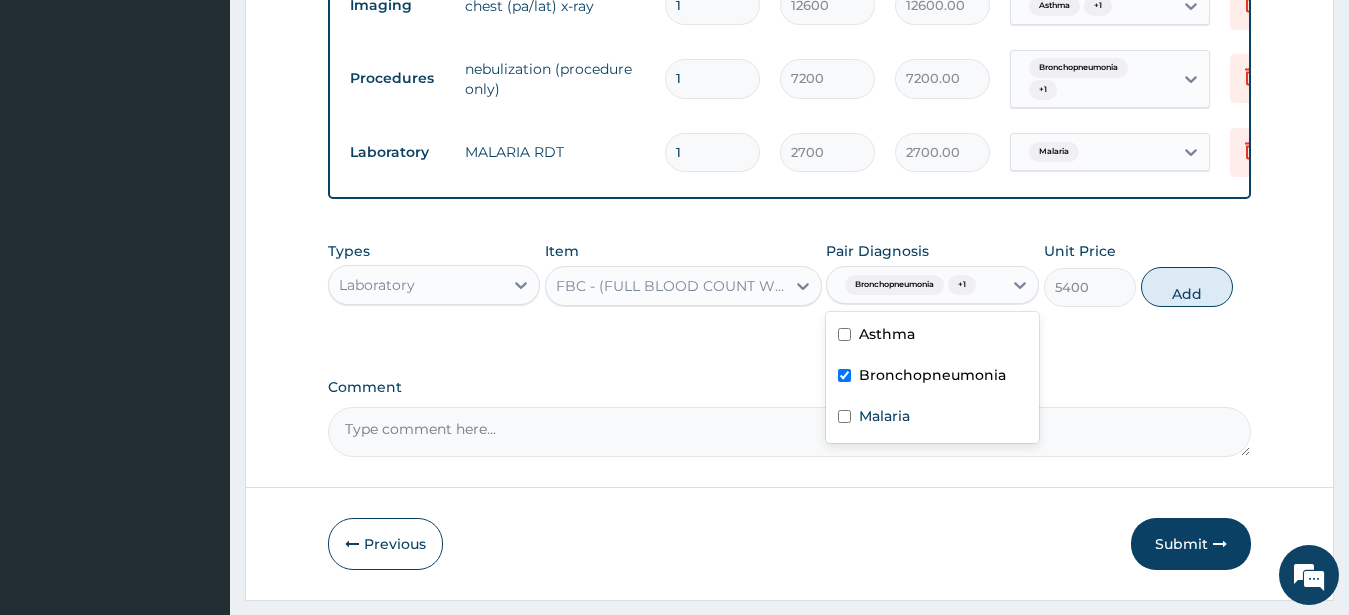 checkbox on "false" 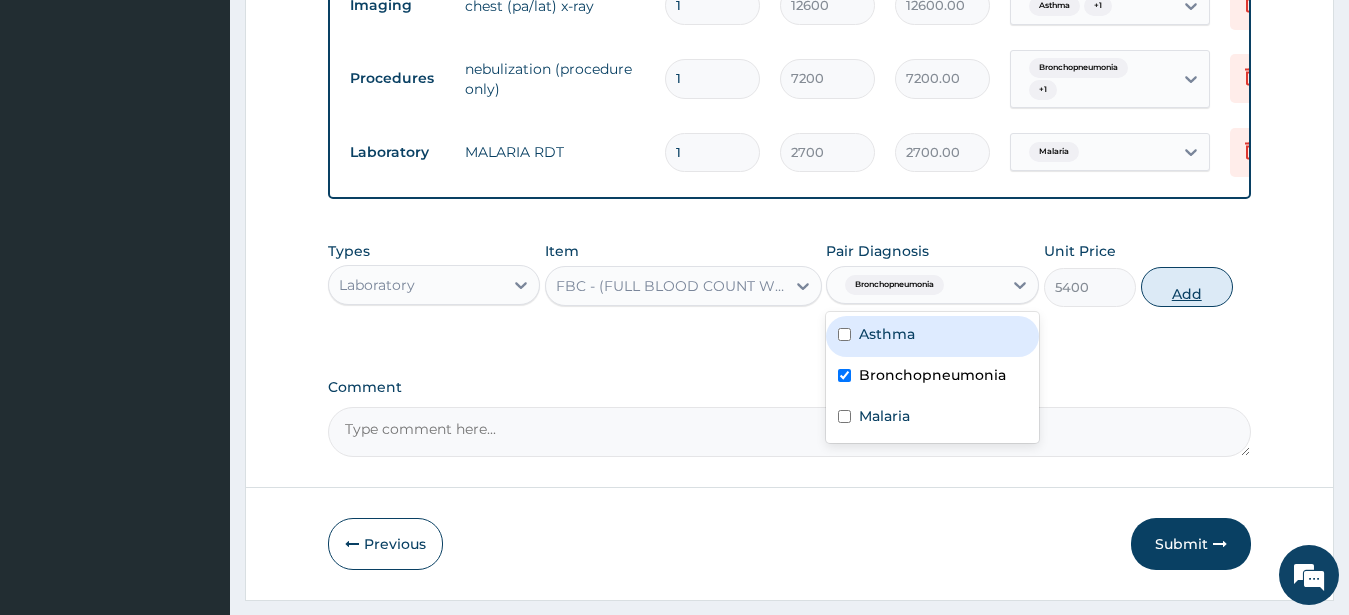 click on "Add" at bounding box center (1187, 287) 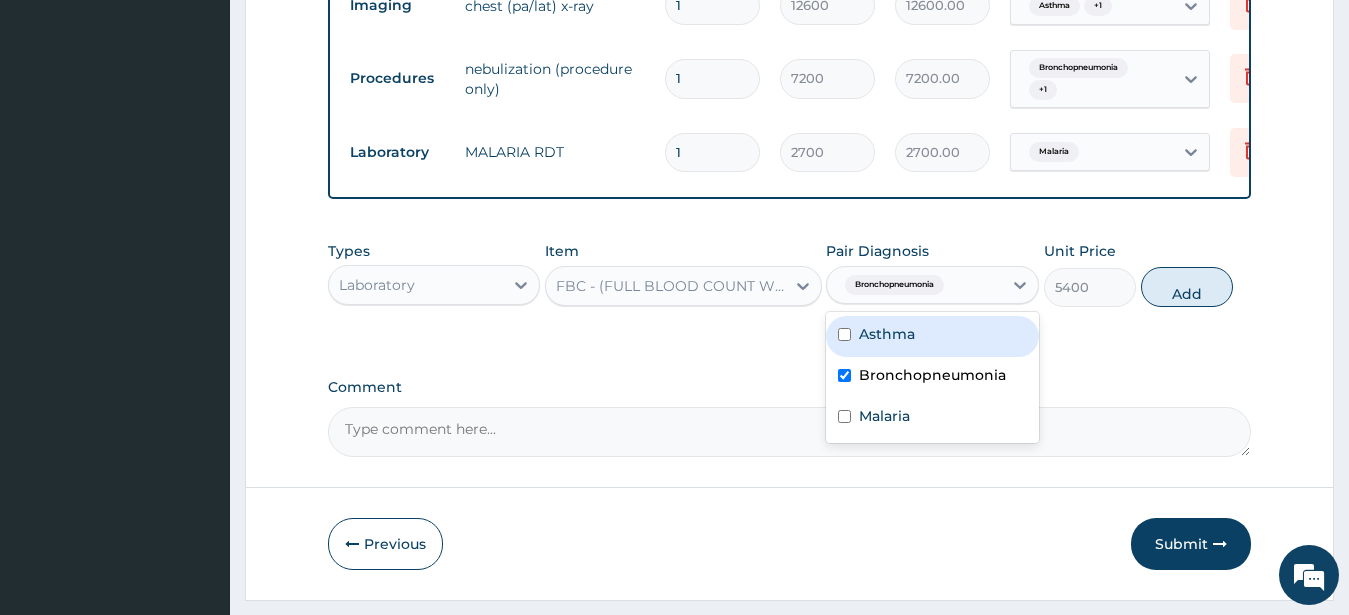 type on "0" 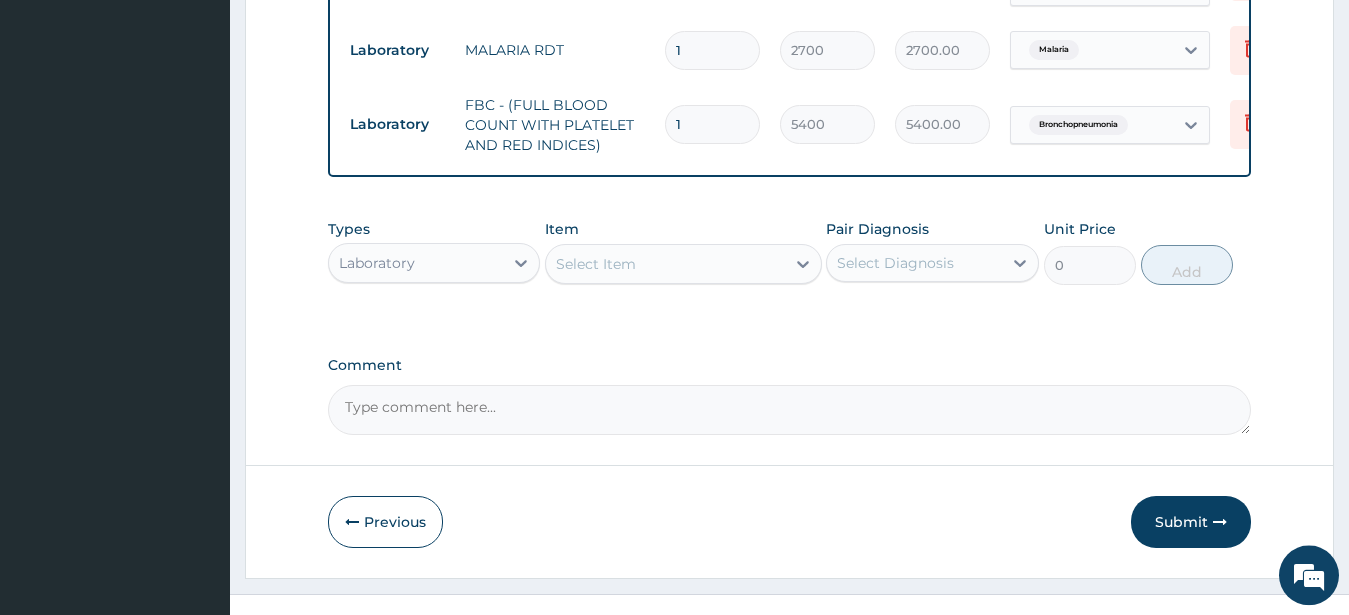 scroll, scrollTop: 1122, scrollLeft: 0, axis: vertical 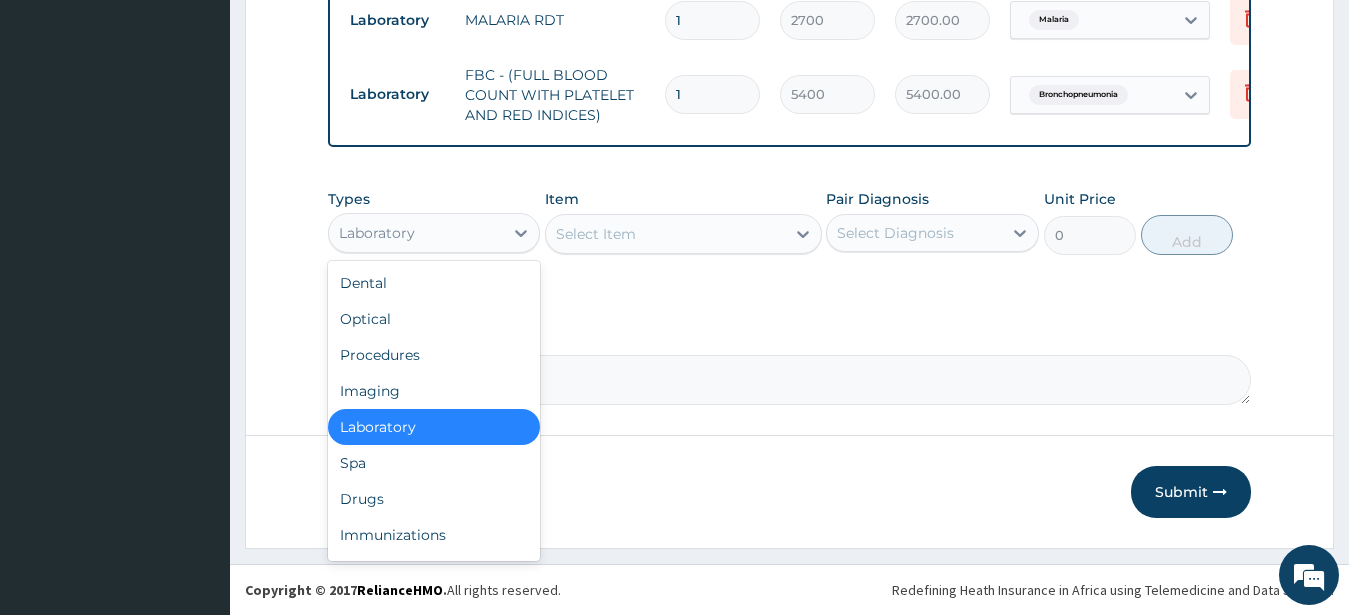 click on "Laboratory" at bounding box center [377, 233] 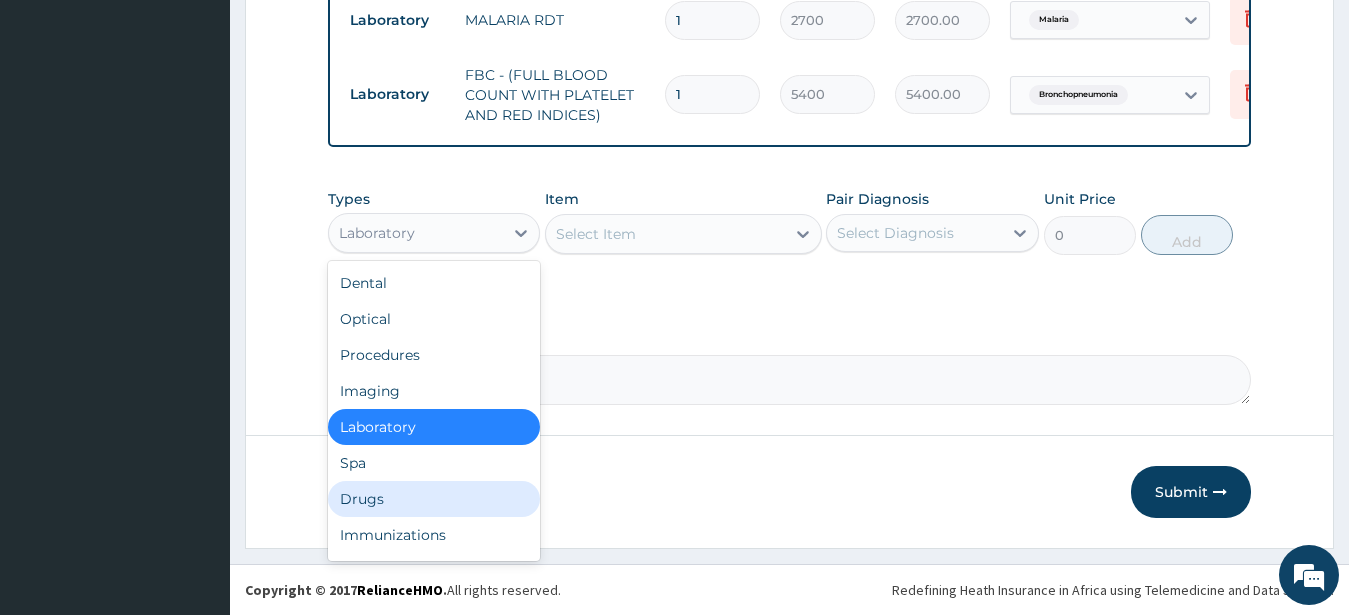 click on "Drugs" at bounding box center (434, 499) 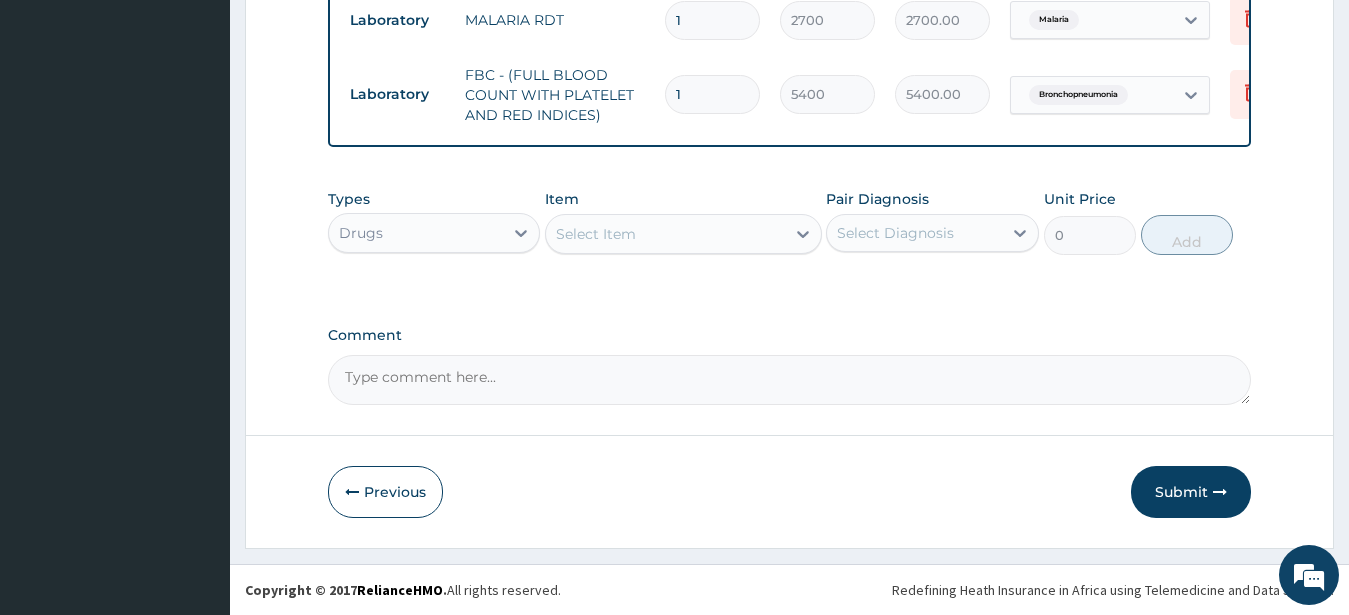 click on "Select Item" at bounding box center (596, 234) 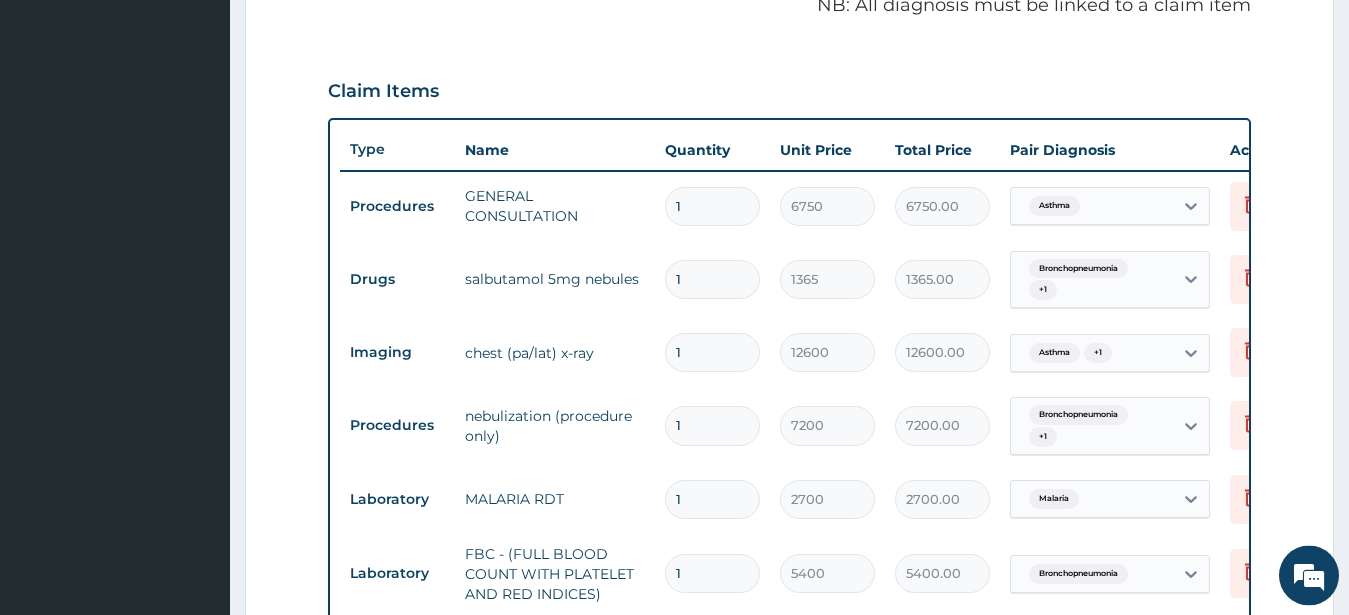 scroll, scrollTop: 612, scrollLeft: 0, axis: vertical 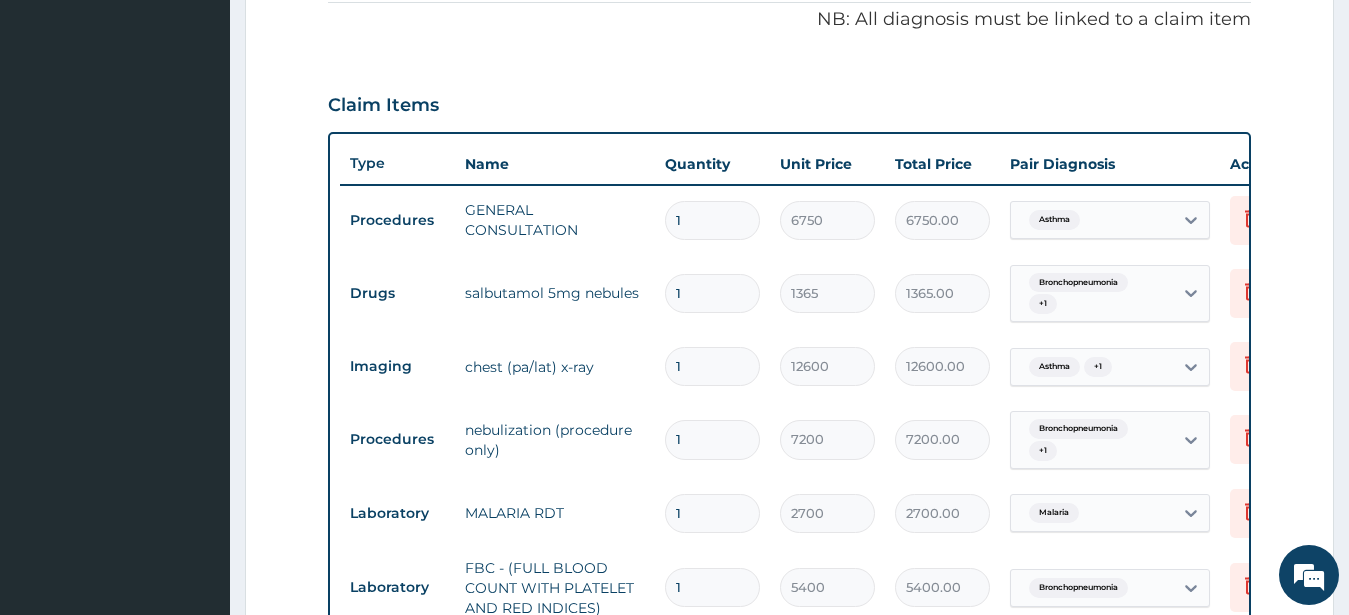 paste on "VITAMIN C 125MG/5ML SYRUP" 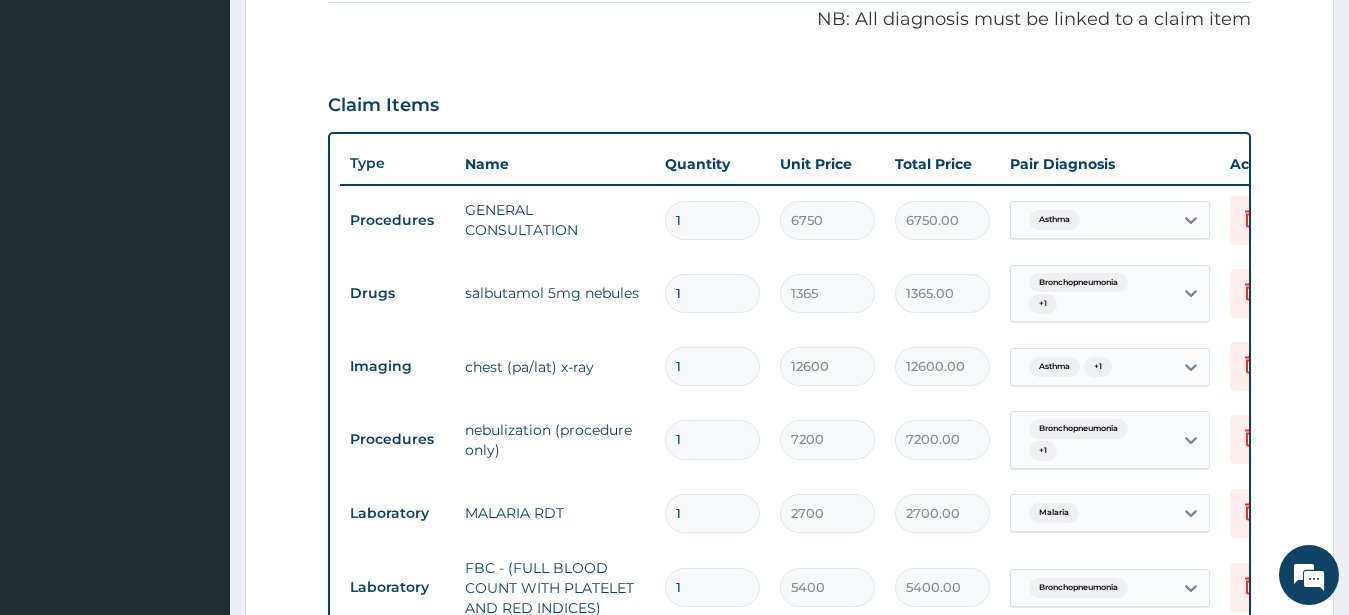 type on "VITAMIN C 125MG/5ML SYRUP" 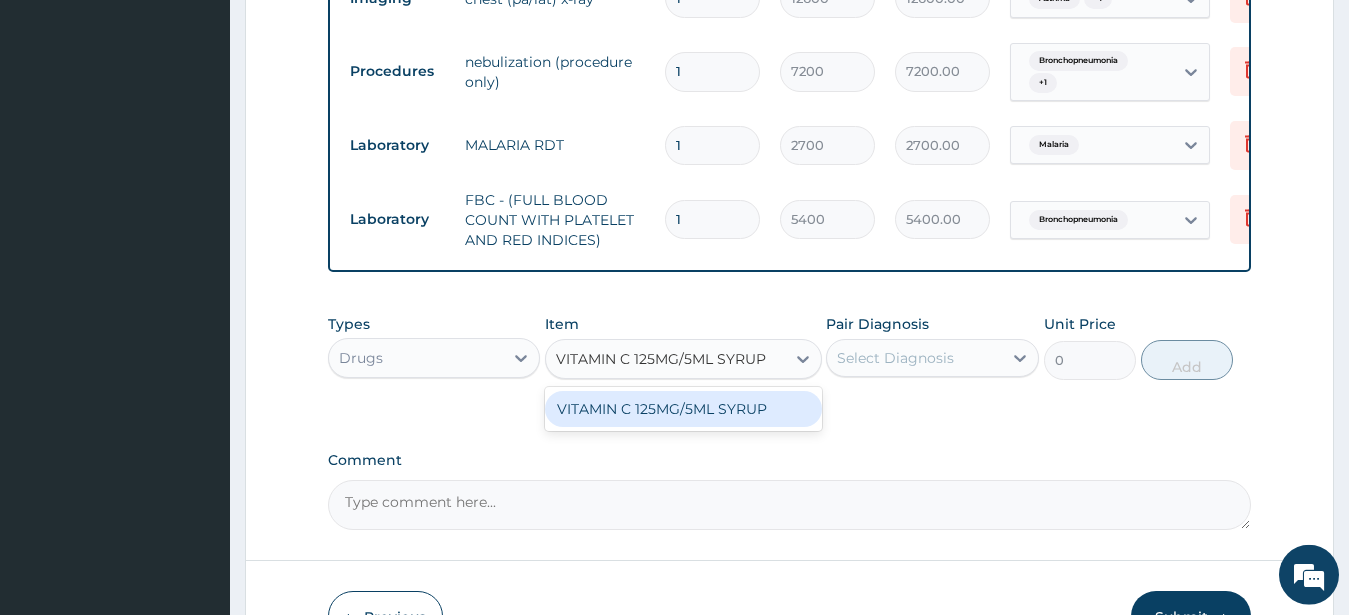 scroll, scrollTop: 1056, scrollLeft: 0, axis: vertical 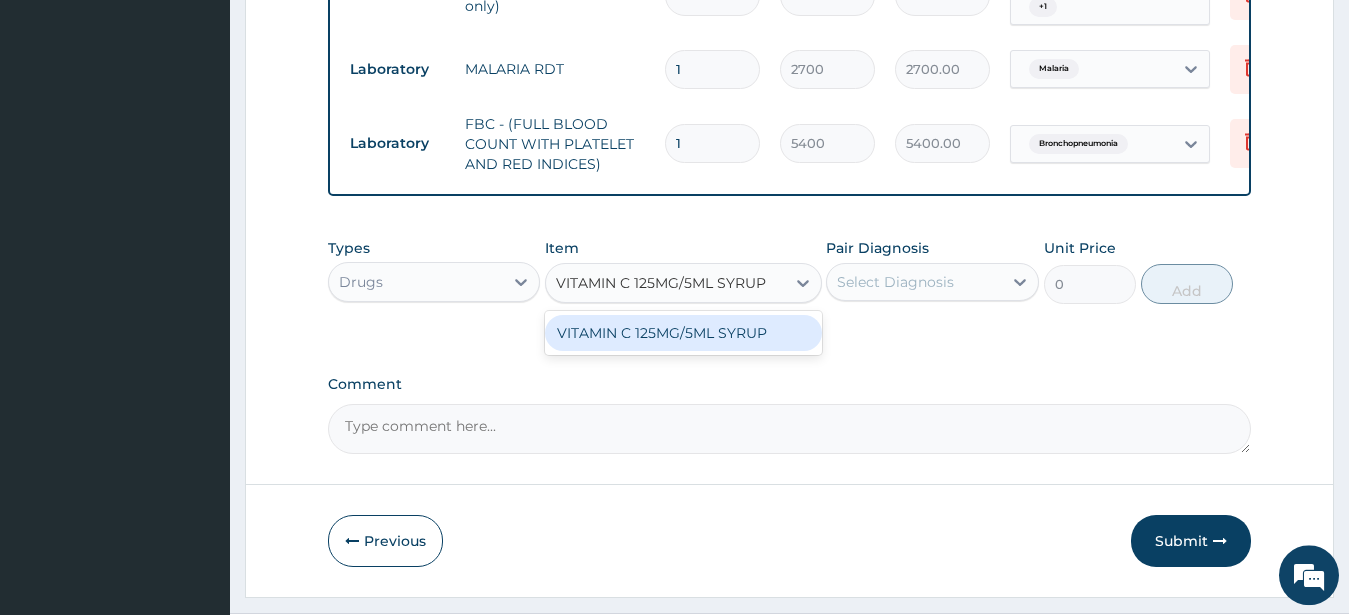 click on "VITAMIN C 125MG/5ML SYRUP" at bounding box center (683, 333) 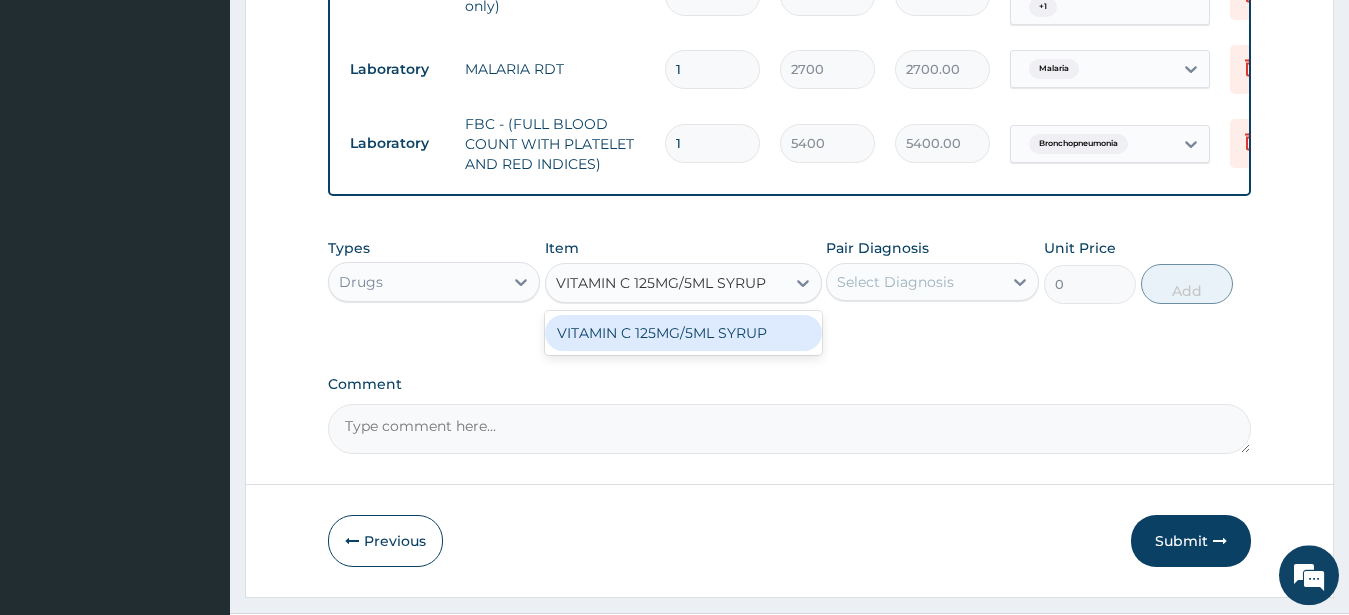 type 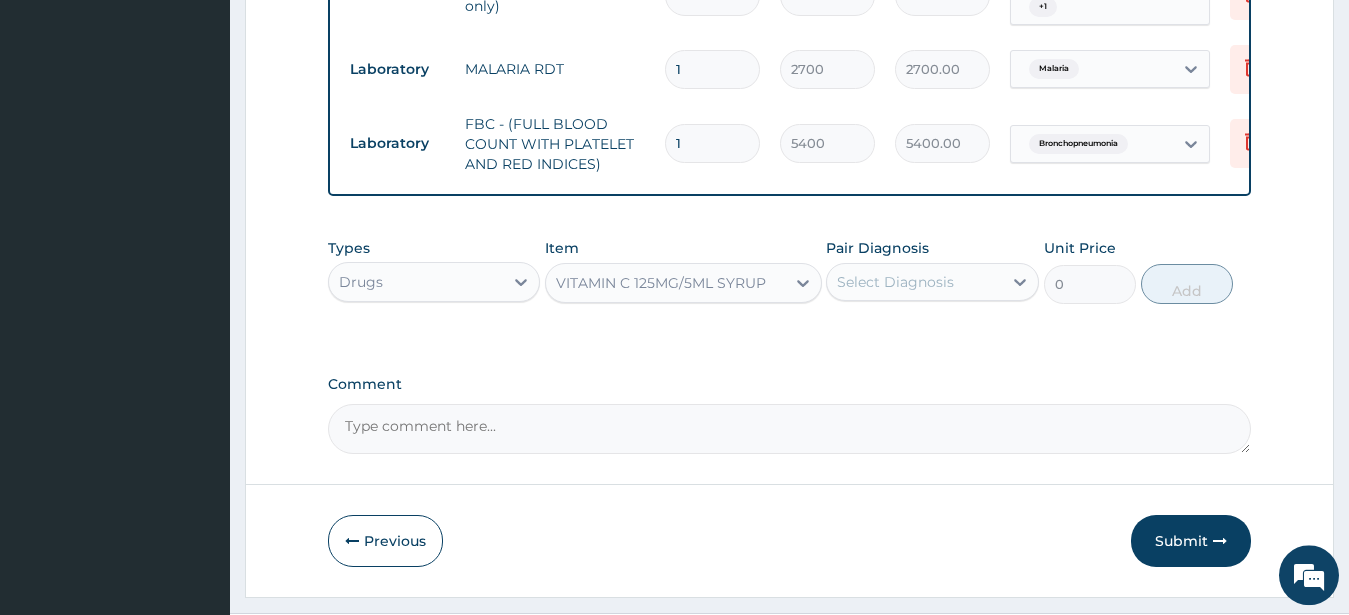 type on "1225" 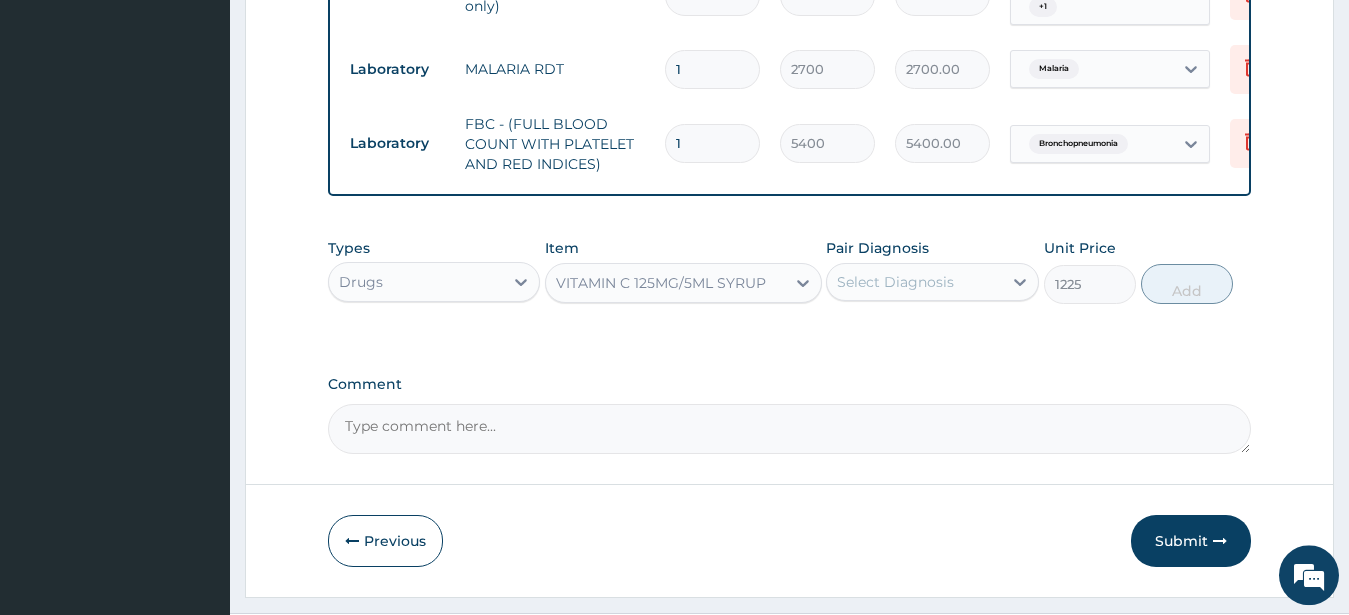 drag, startPoint x: 889, startPoint y: 291, endPoint x: 892, endPoint y: 312, distance: 21.213203 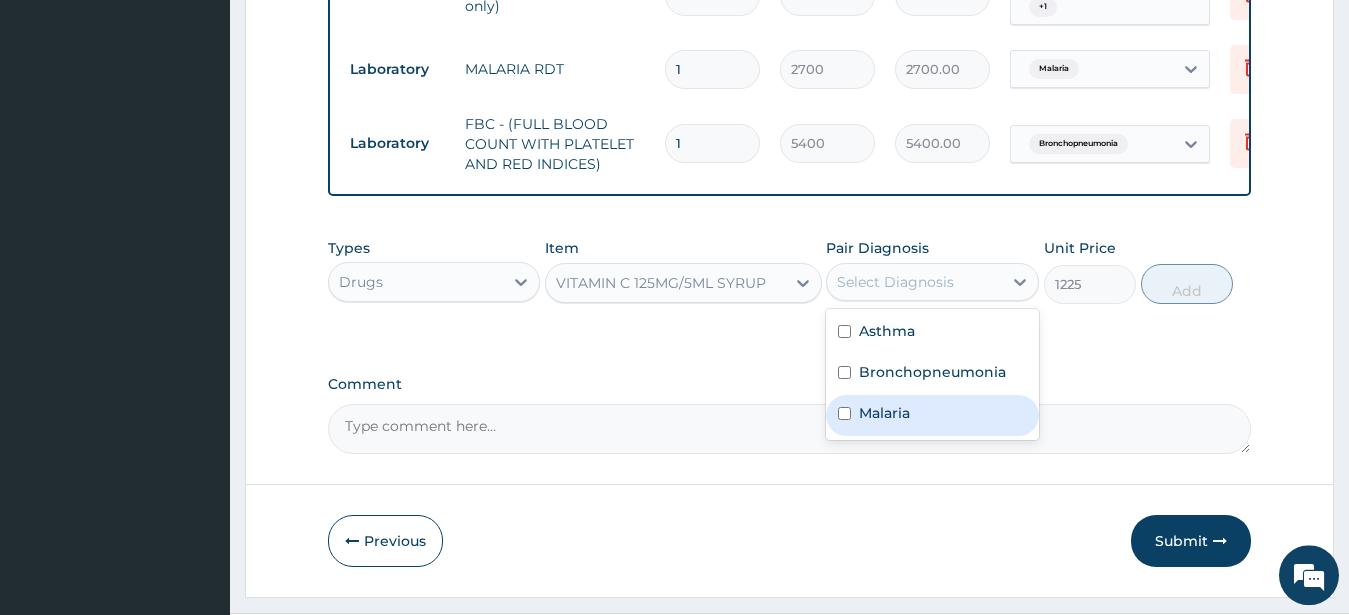 click on "Malaria" at bounding box center (932, 415) 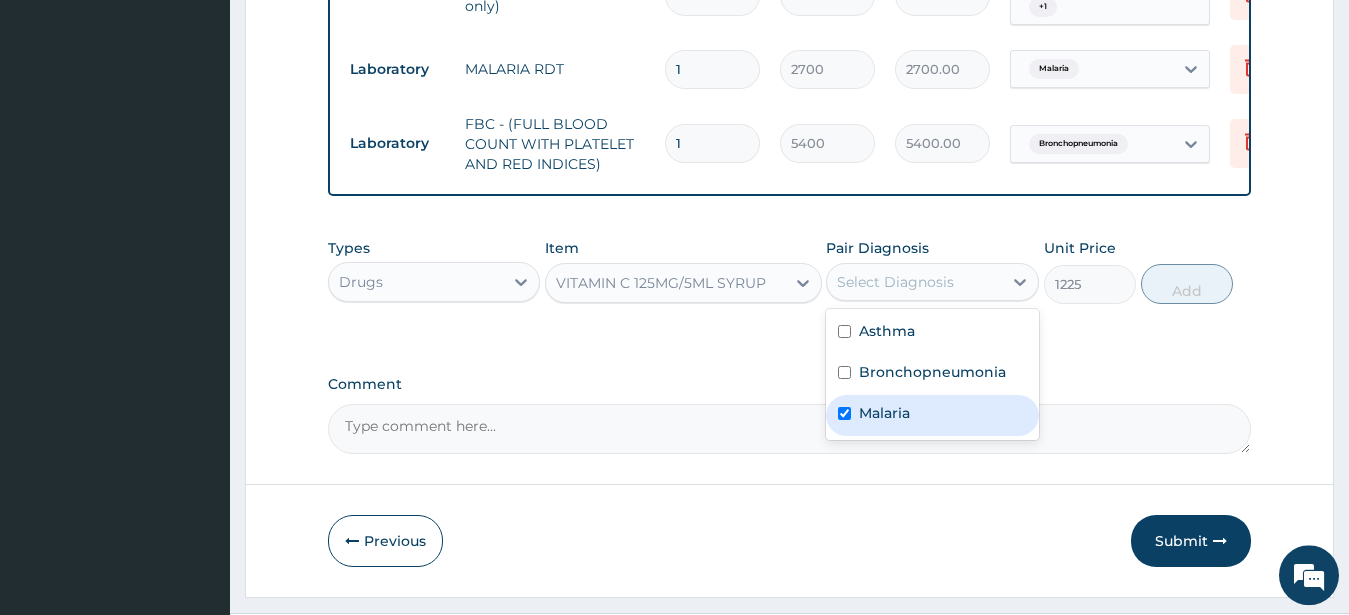checkbox on "true" 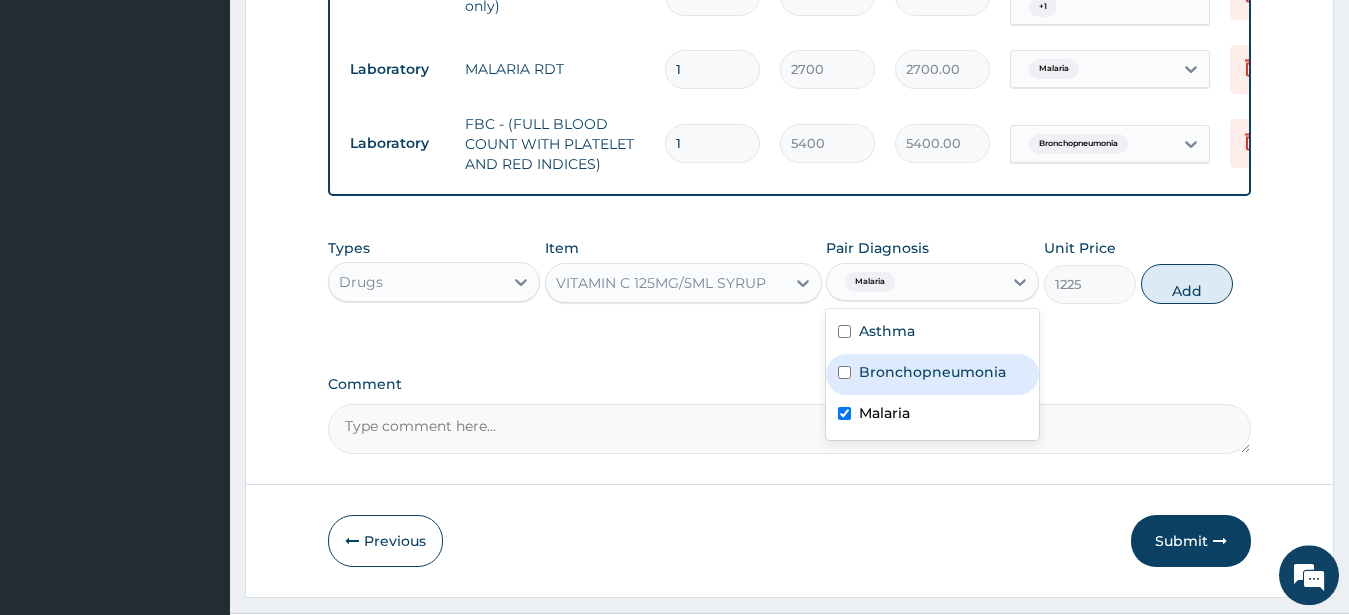 click on "Add" at bounding box center (1187, 284) 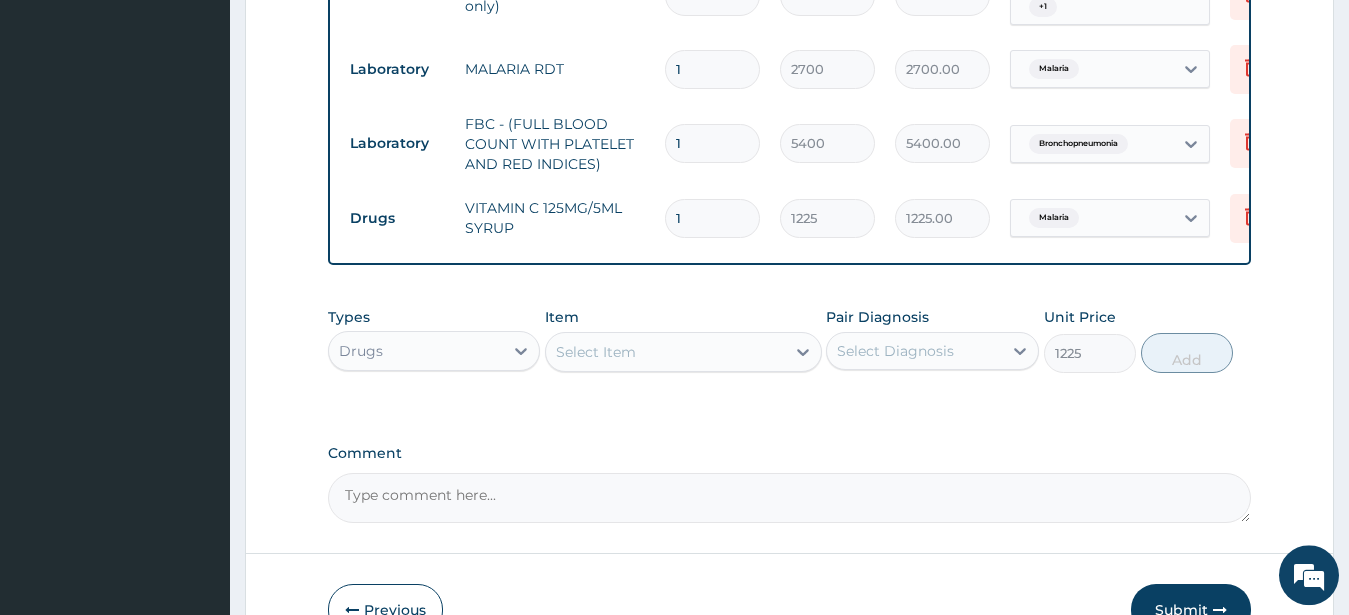 type on "0" 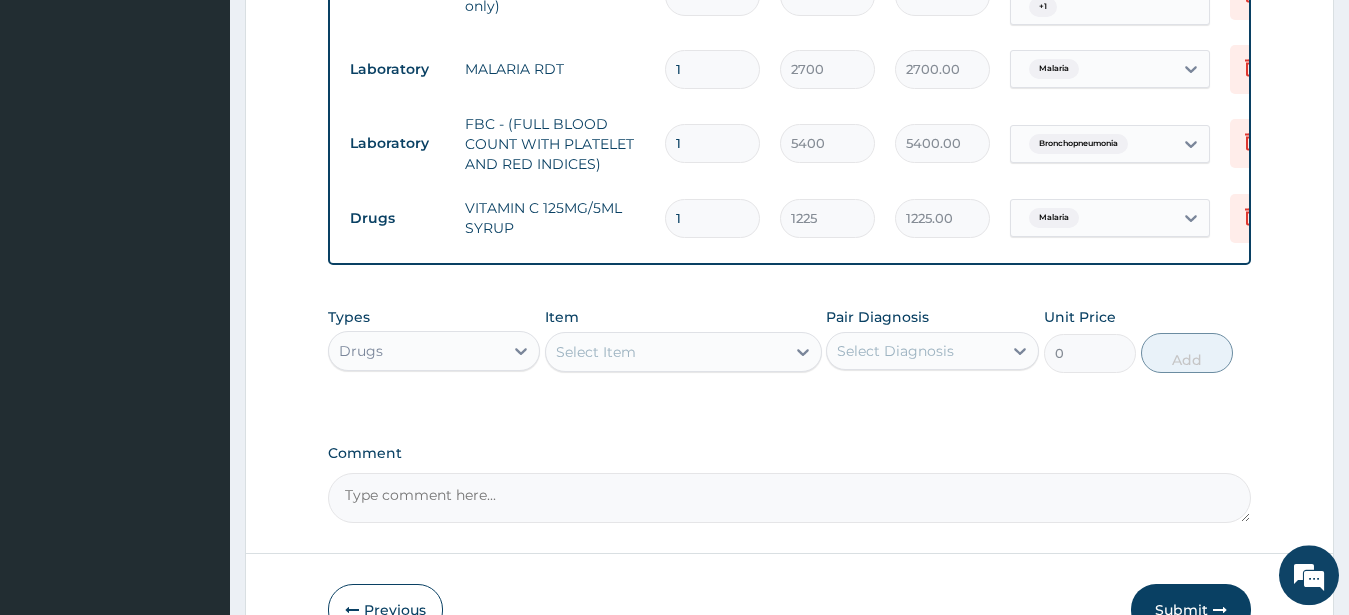 click on "Item Select Item" at bounding box center (683, 340) 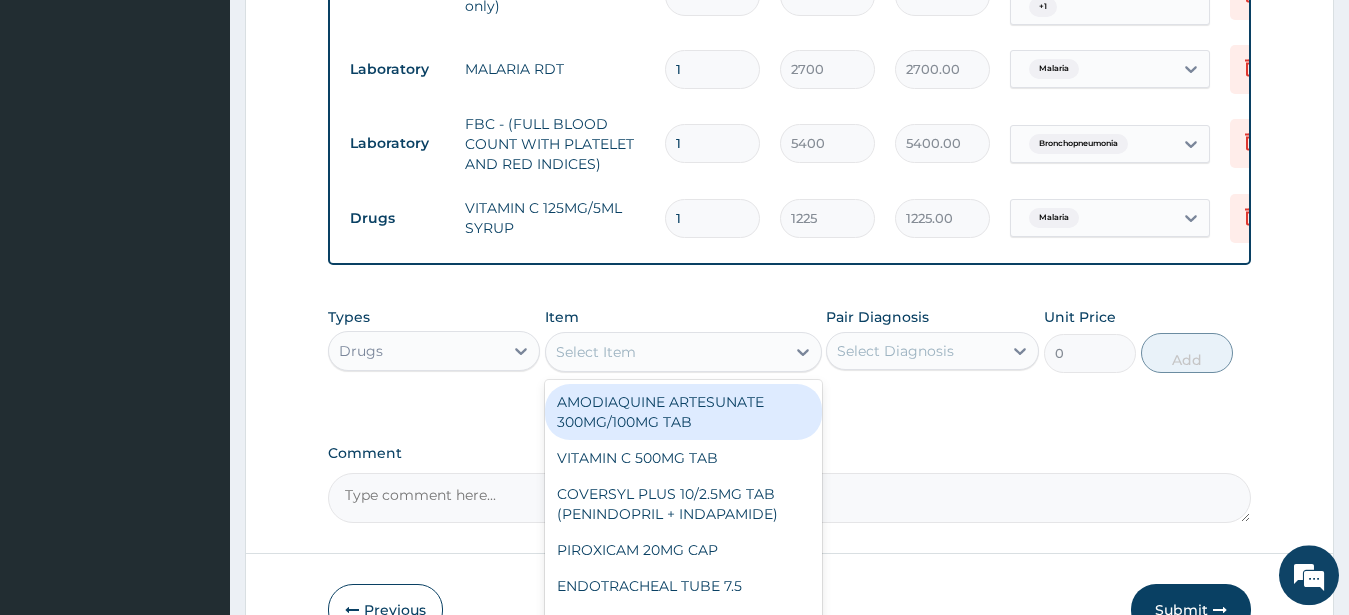 click on "Select Item" at bounding box center [596, 352] 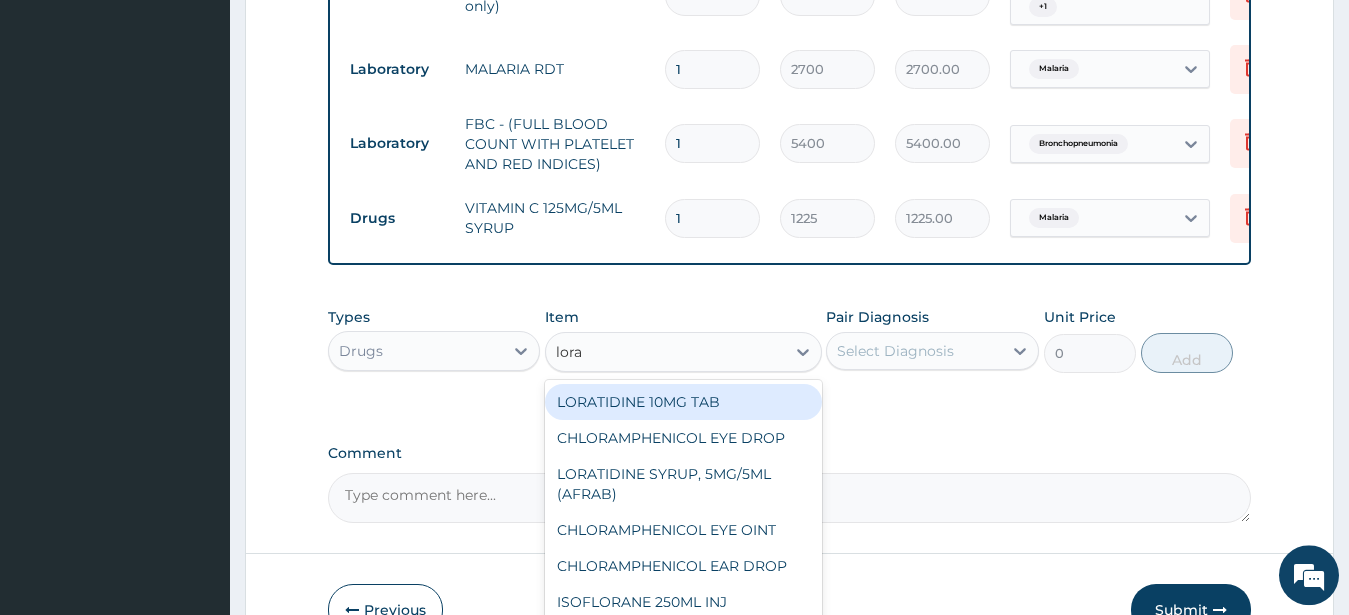 type on "lorat" 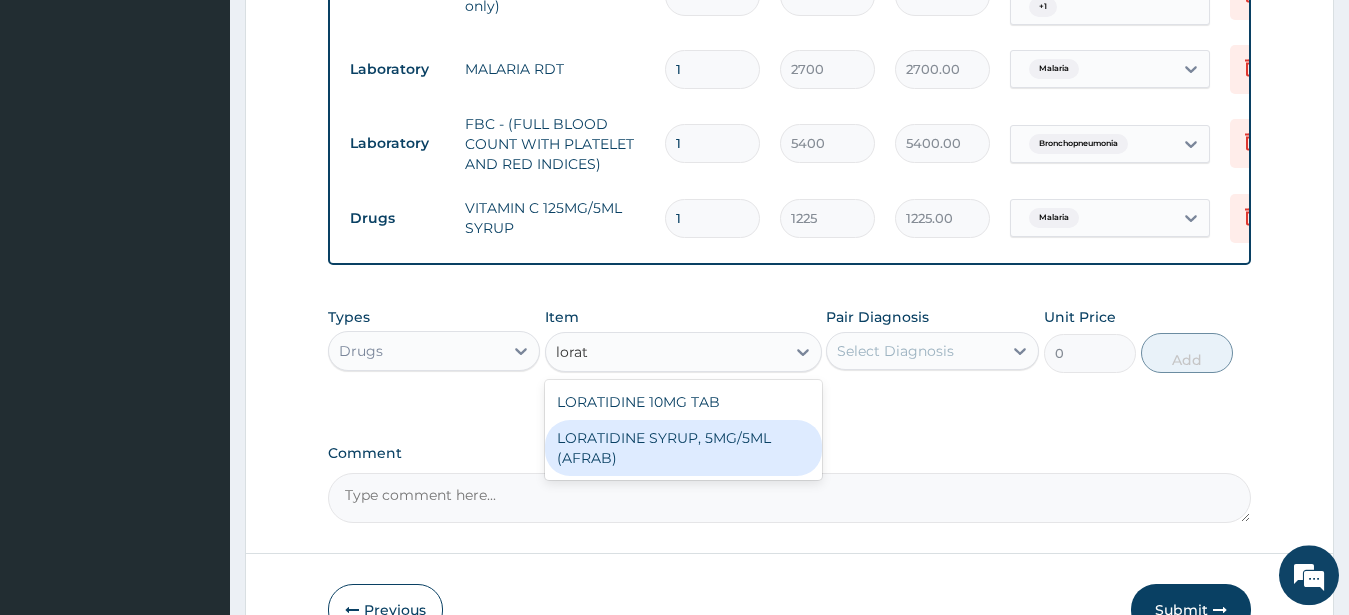 click on "LORATIDINE SYRUP, 5MG/5ML (AFRAB)" at bounding box center [683, 448] 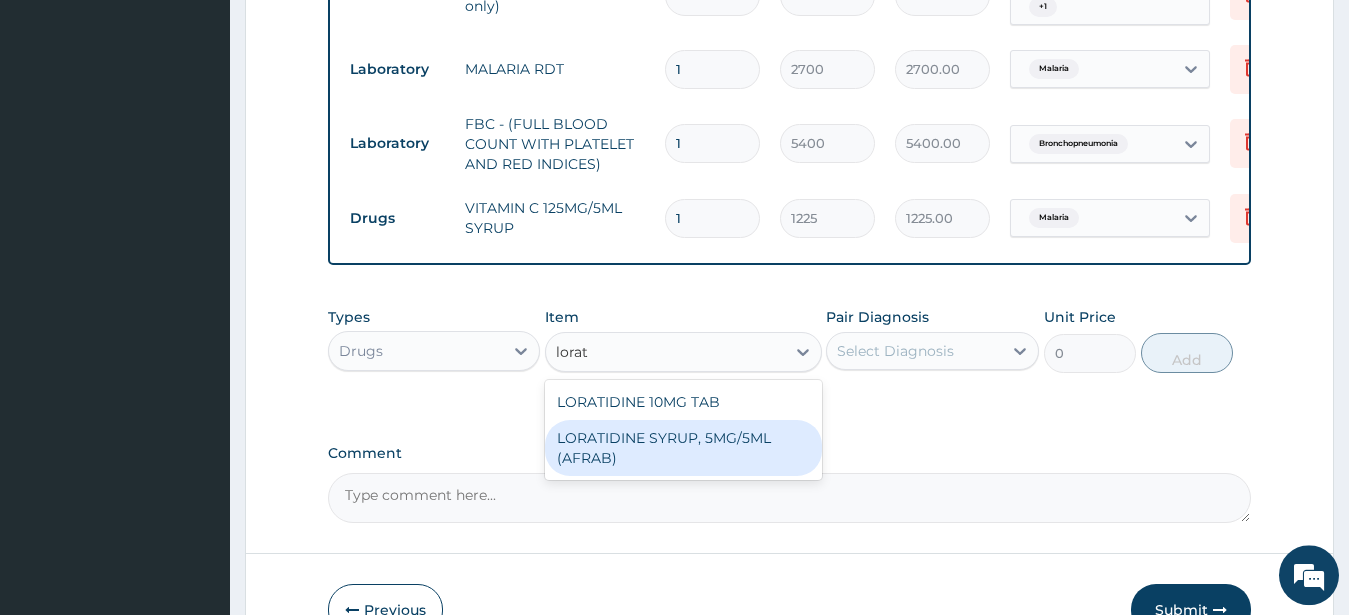 type 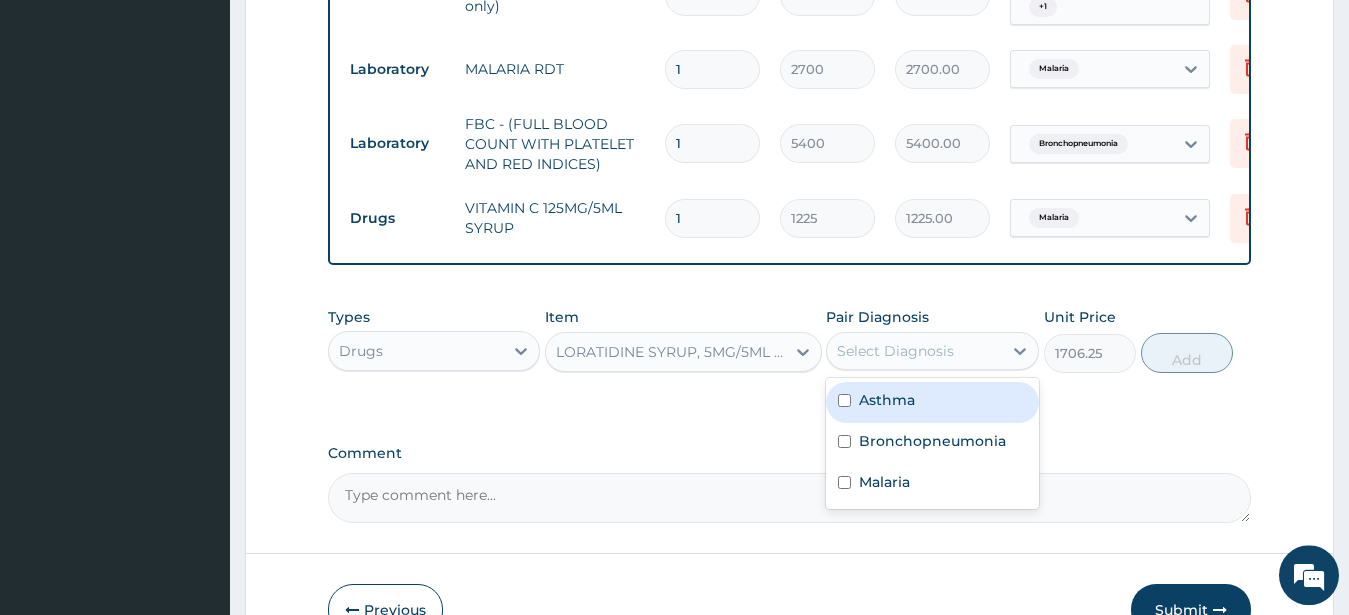 drag, startPoint x: 907, startPoint y: 372, endPoint x: 918, endPoint y: 420, distance: 49.24429 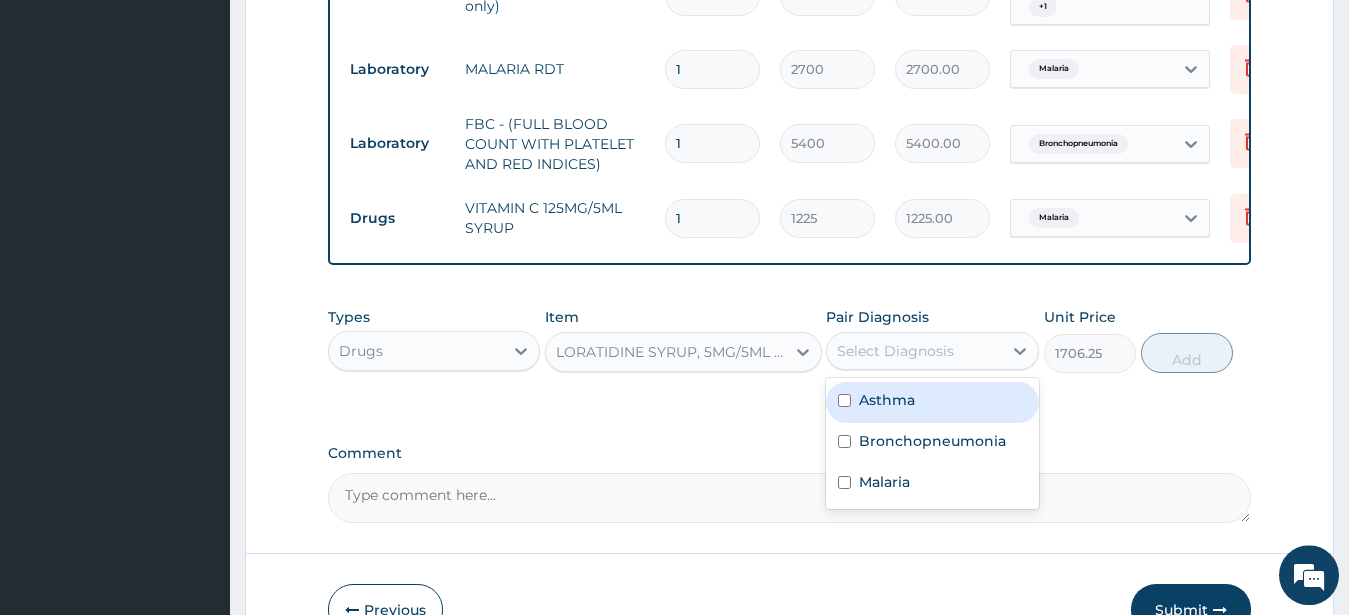 click on "Select Diagnosis" at bounding box center (895, 351) 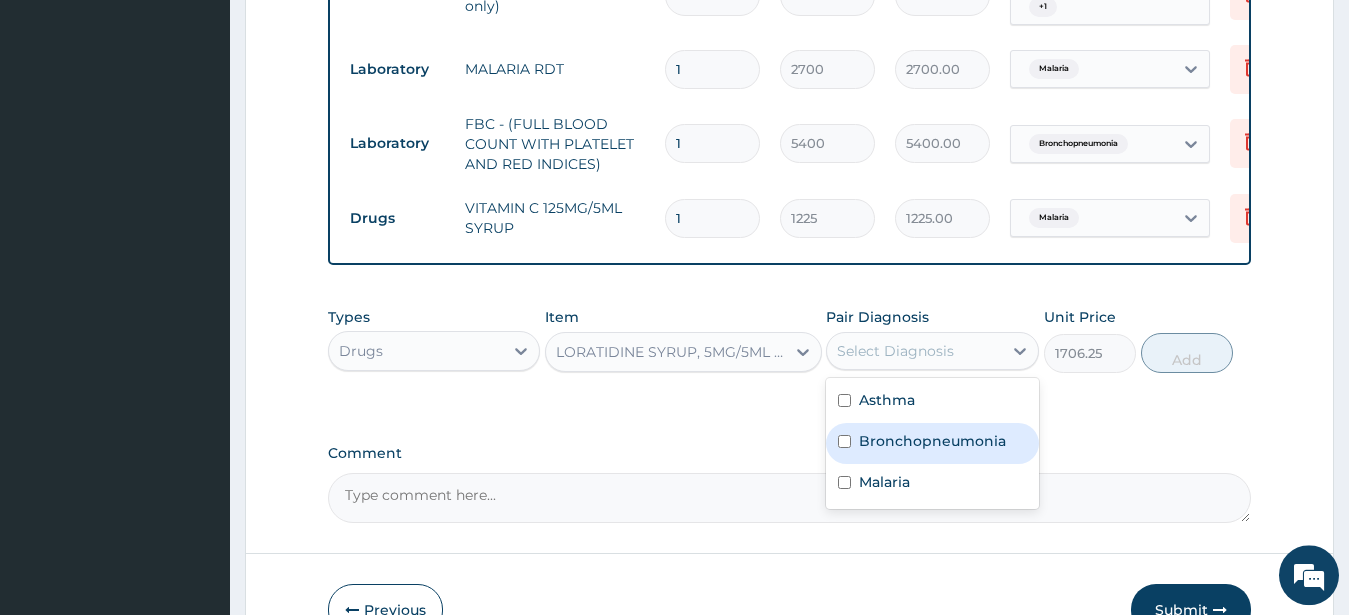 click on "Bronchopneumonia" at bounding box center [932, 441] 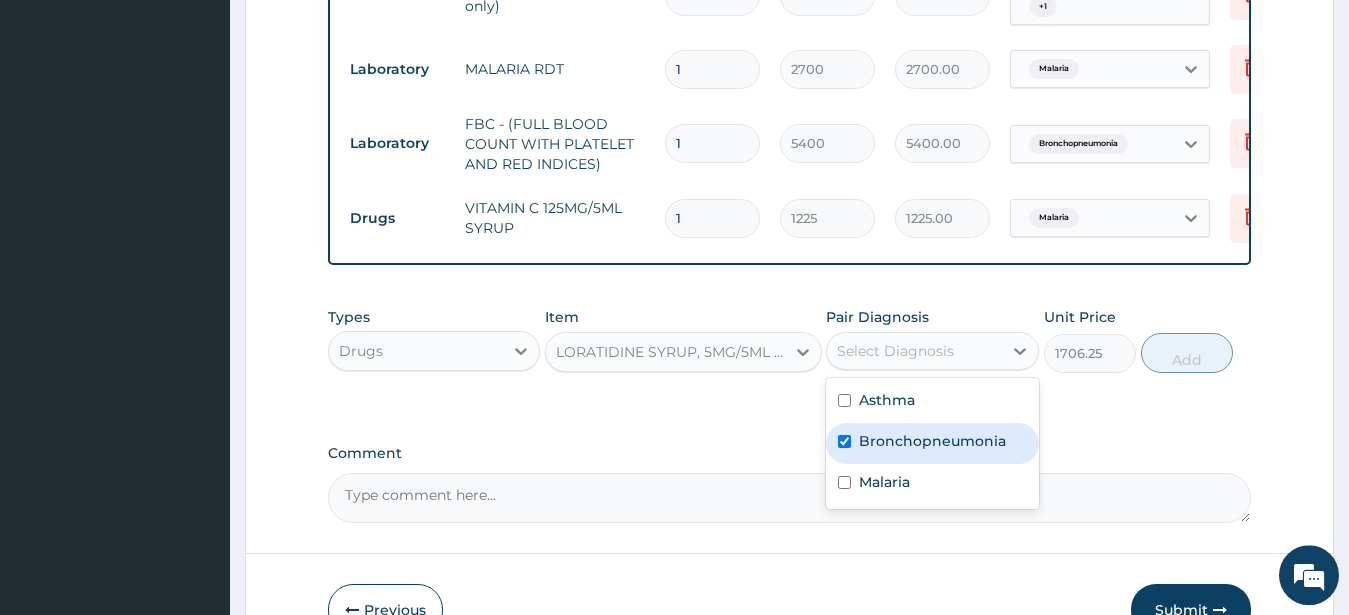 checkbox on "true" 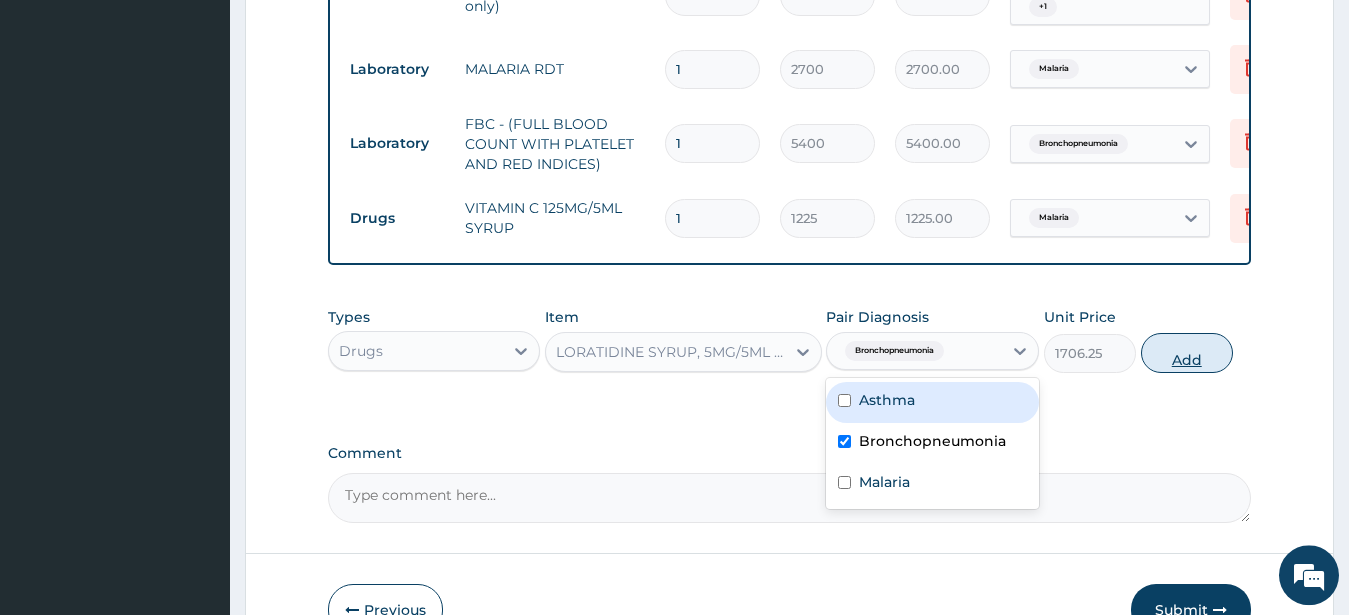 click on "Add" at bounding box center [1187, 353] 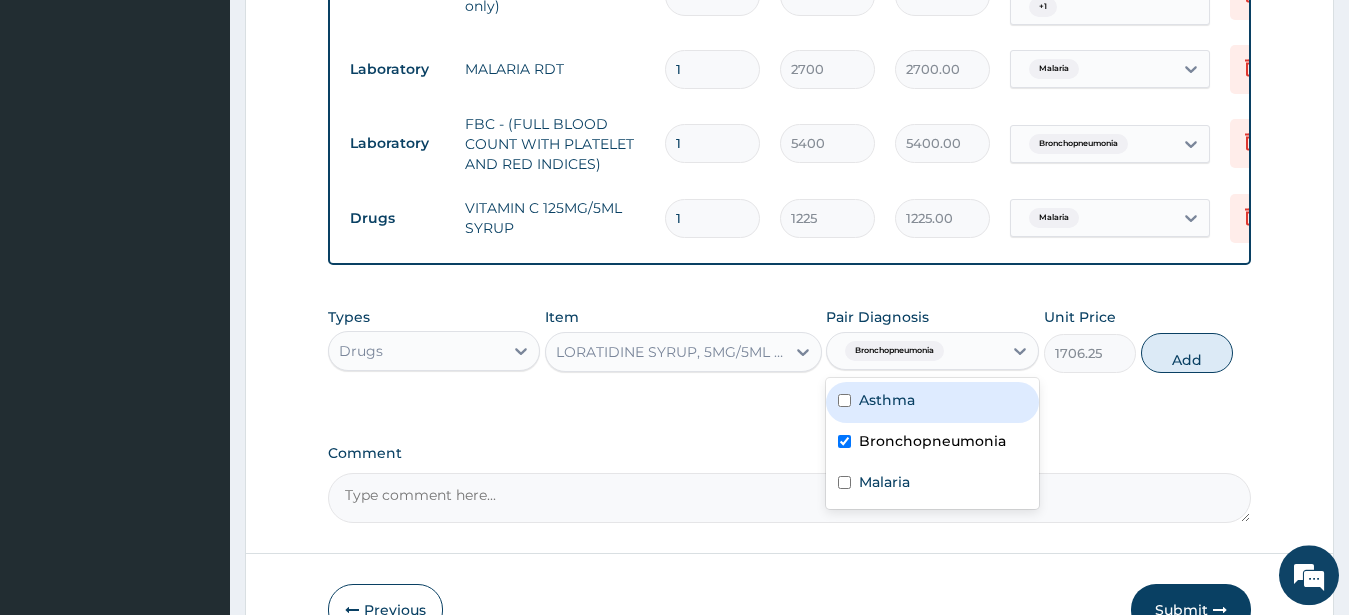 type on "0" 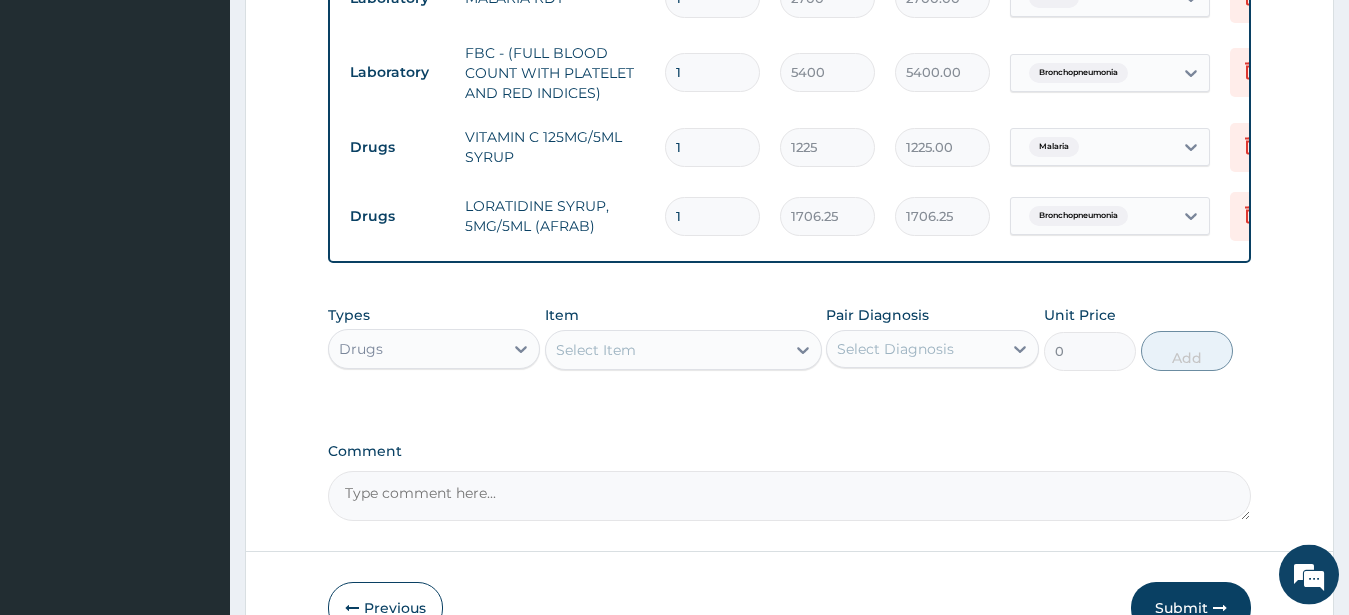 scroll, scrollTop: 1158, scrollLeft: 0, axis: vertical 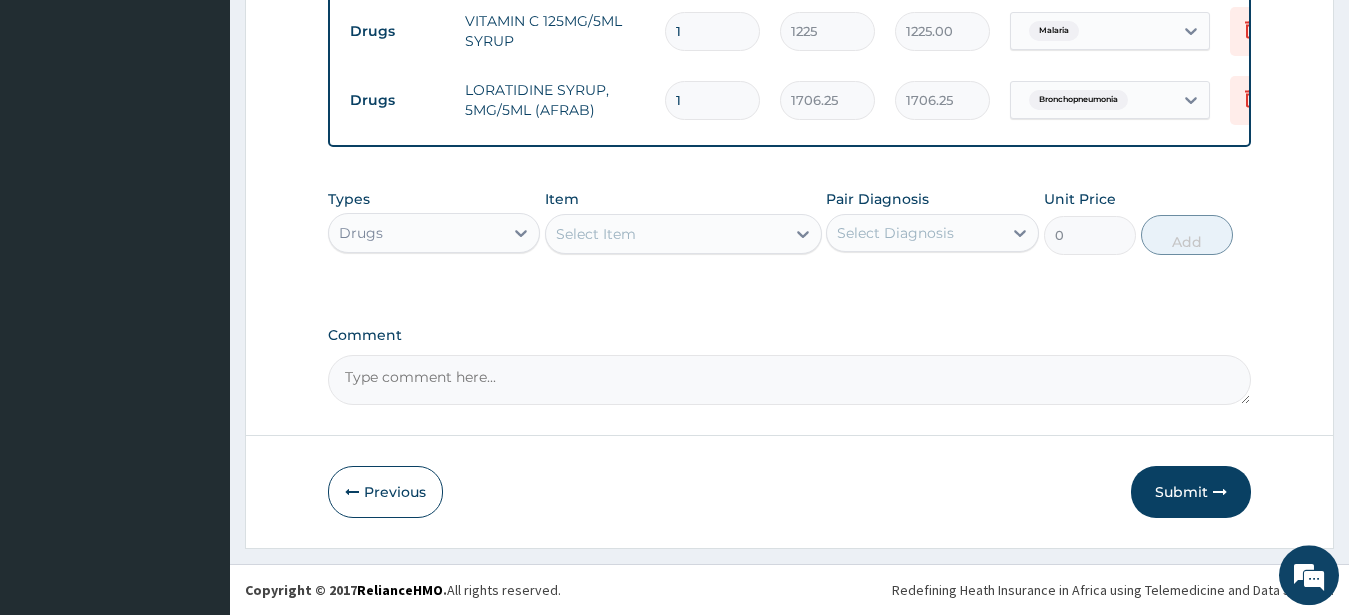 click on "Submit" at bounding box center [1191, 492] 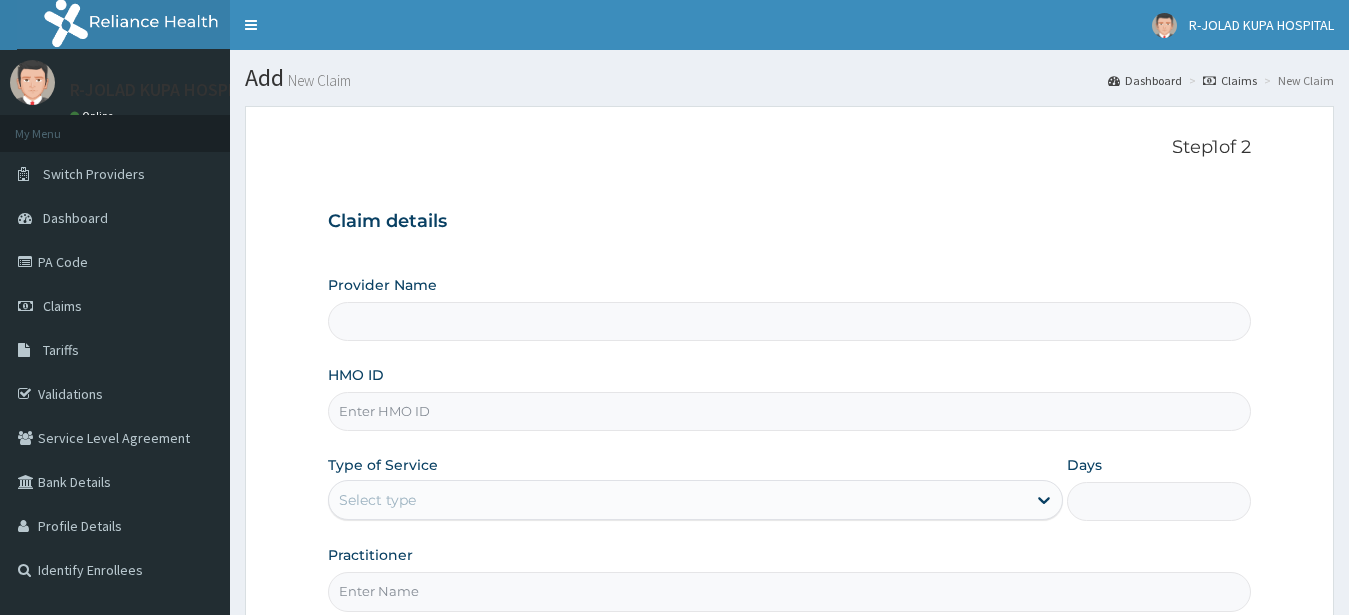 scroll, scrollTop: 204, scrollLeft: 0, axis: vertical 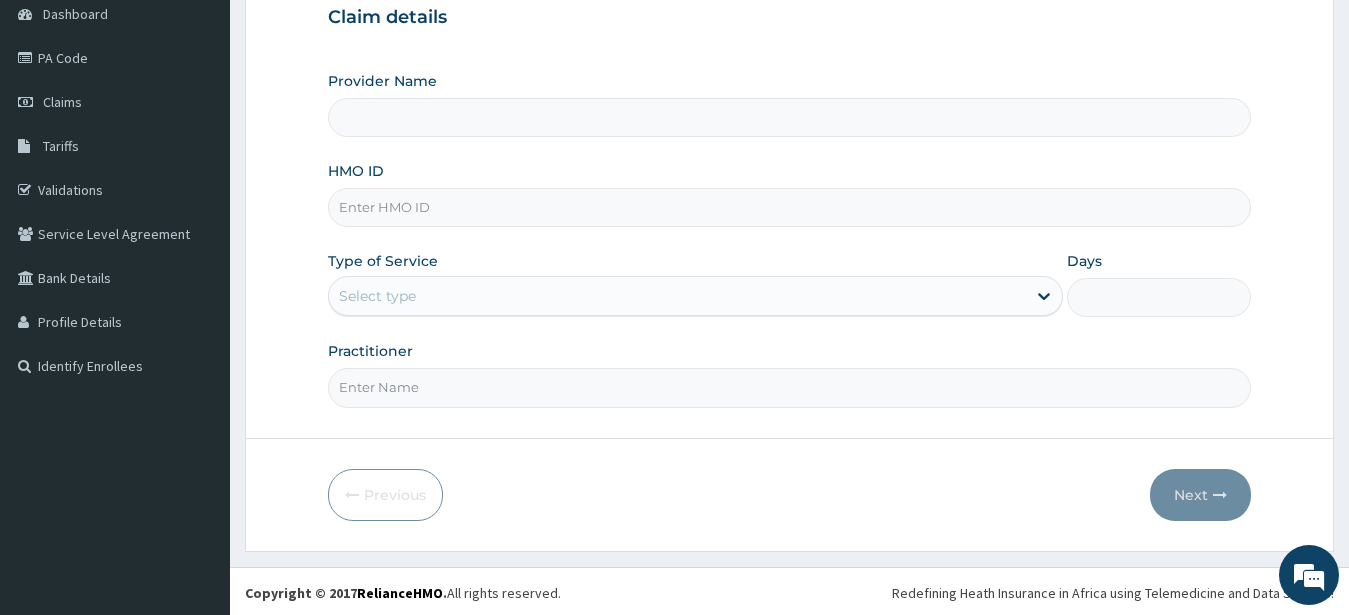 click on "HMO ID" at bounding box center [790, 207] 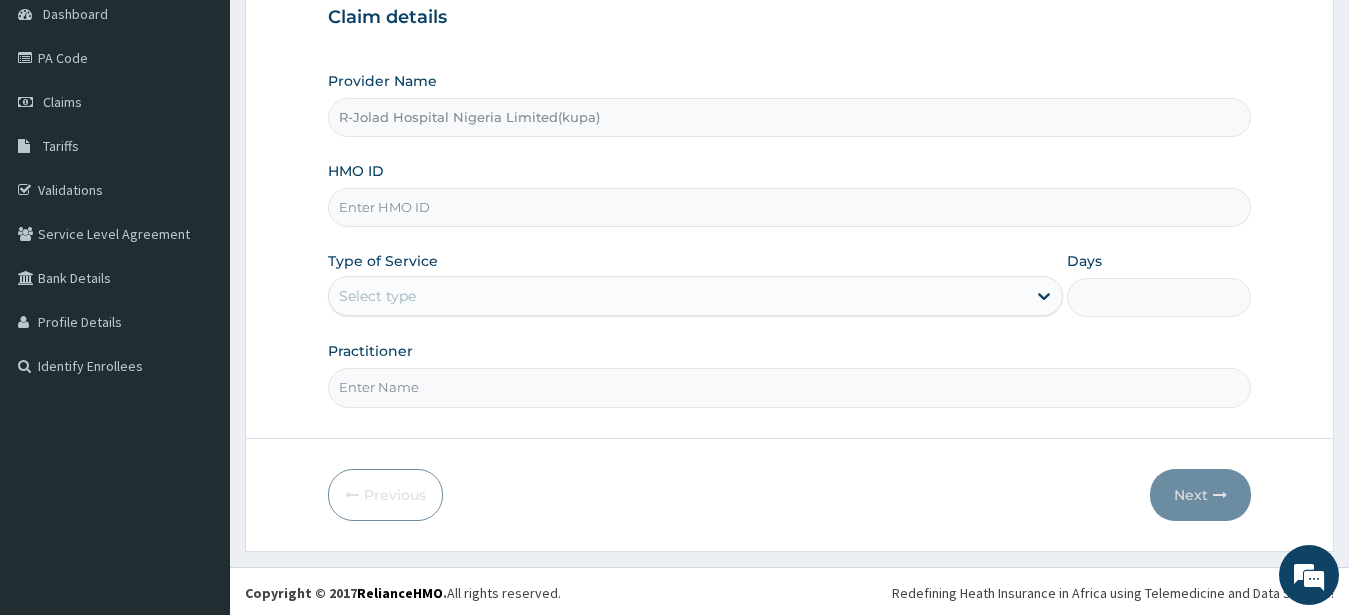 paste on "GSV/12650/A" 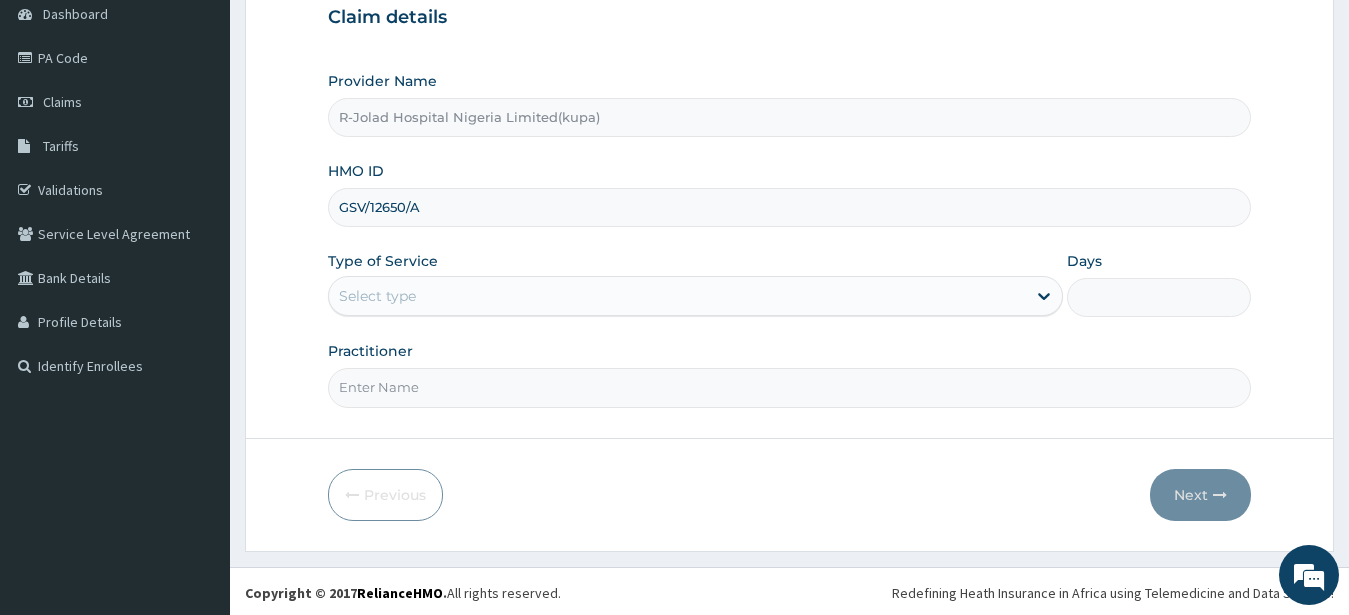 type on "GSV/12650/A" 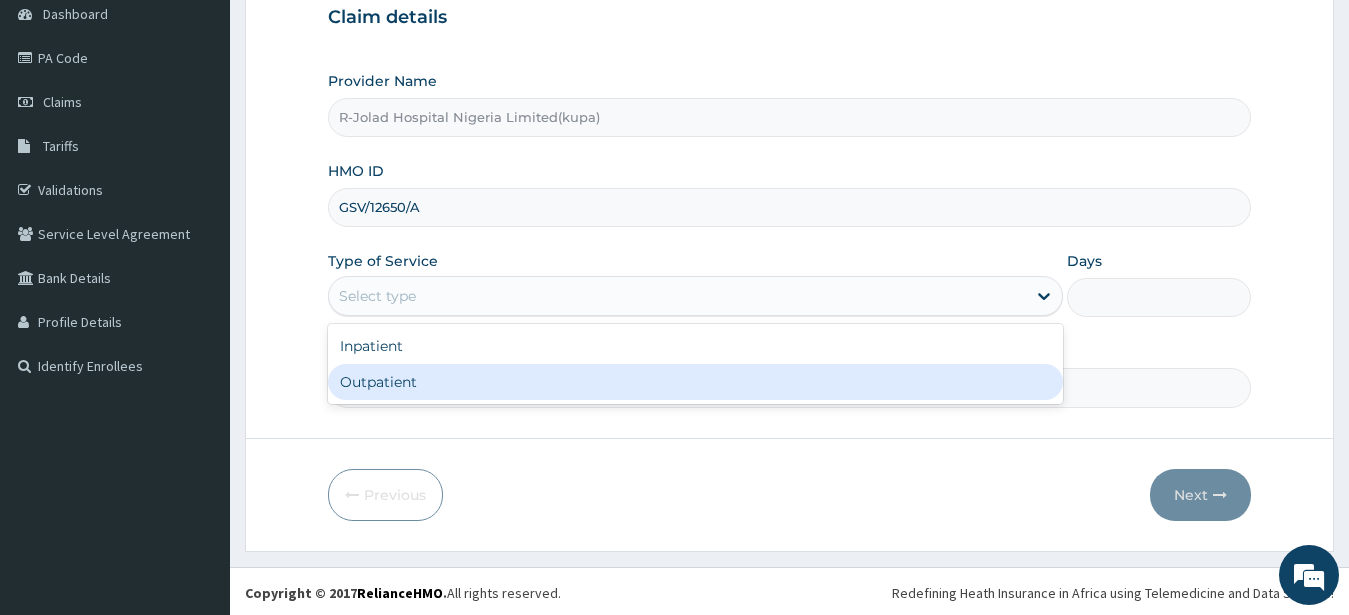 click on "Outpatient" at bounding box center [696, 382] 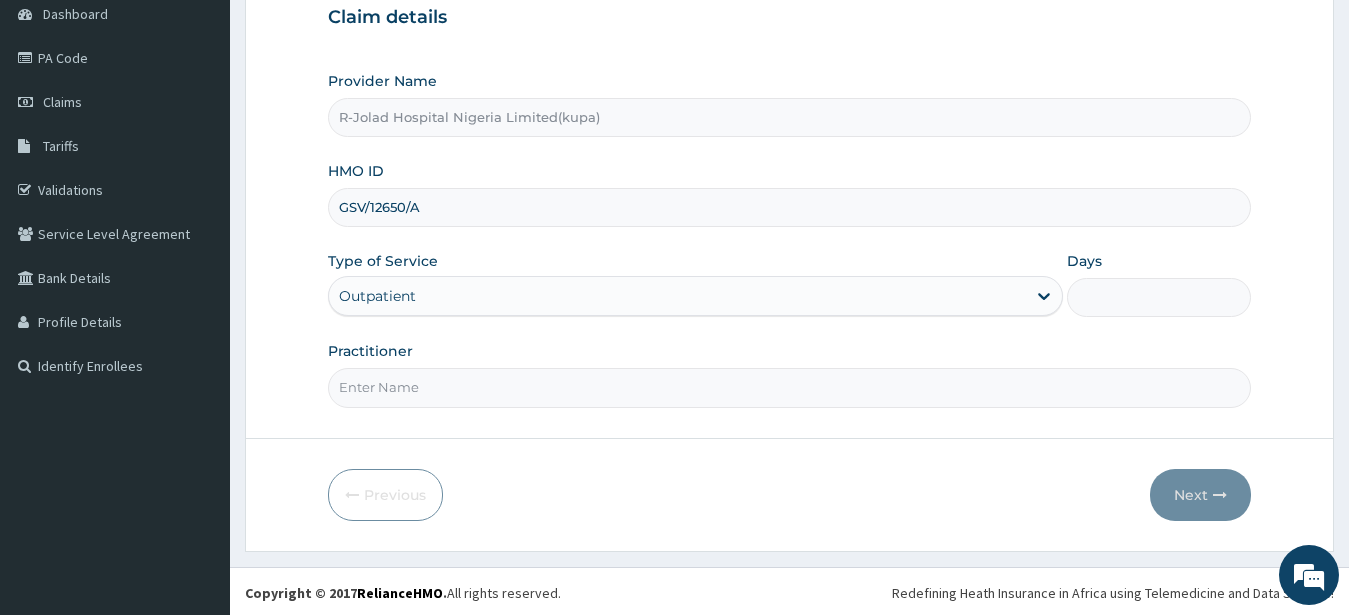 type on "1" 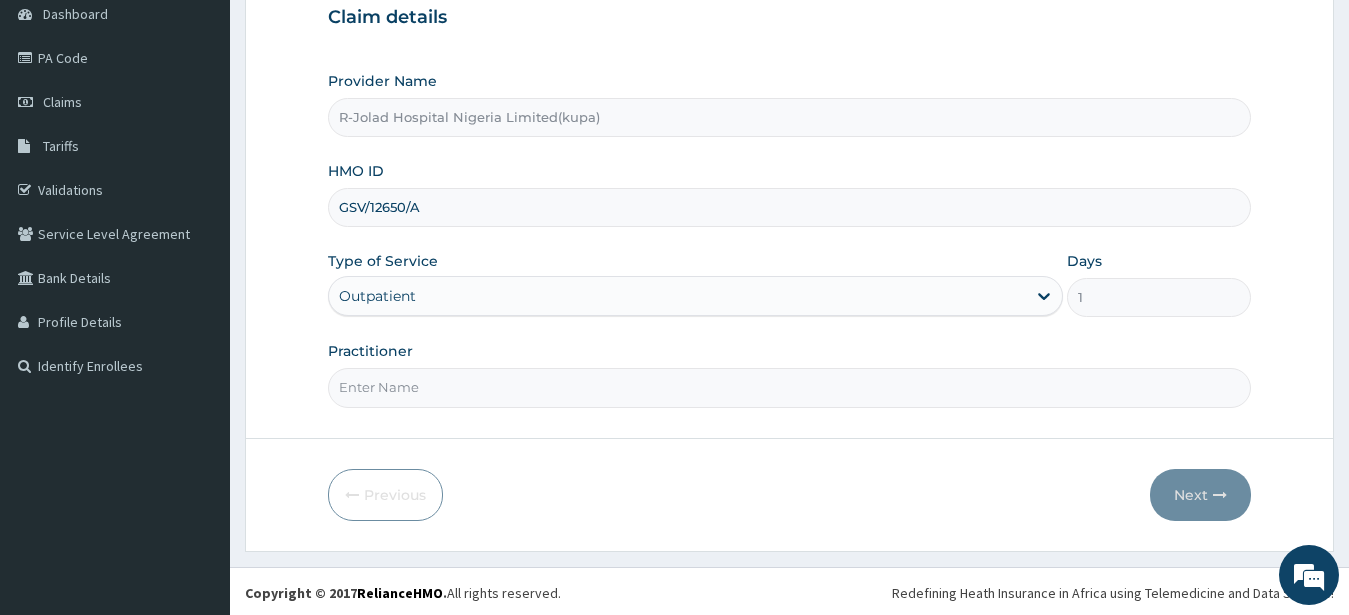 click on "Practitioner" at bounding box center (790, 387) 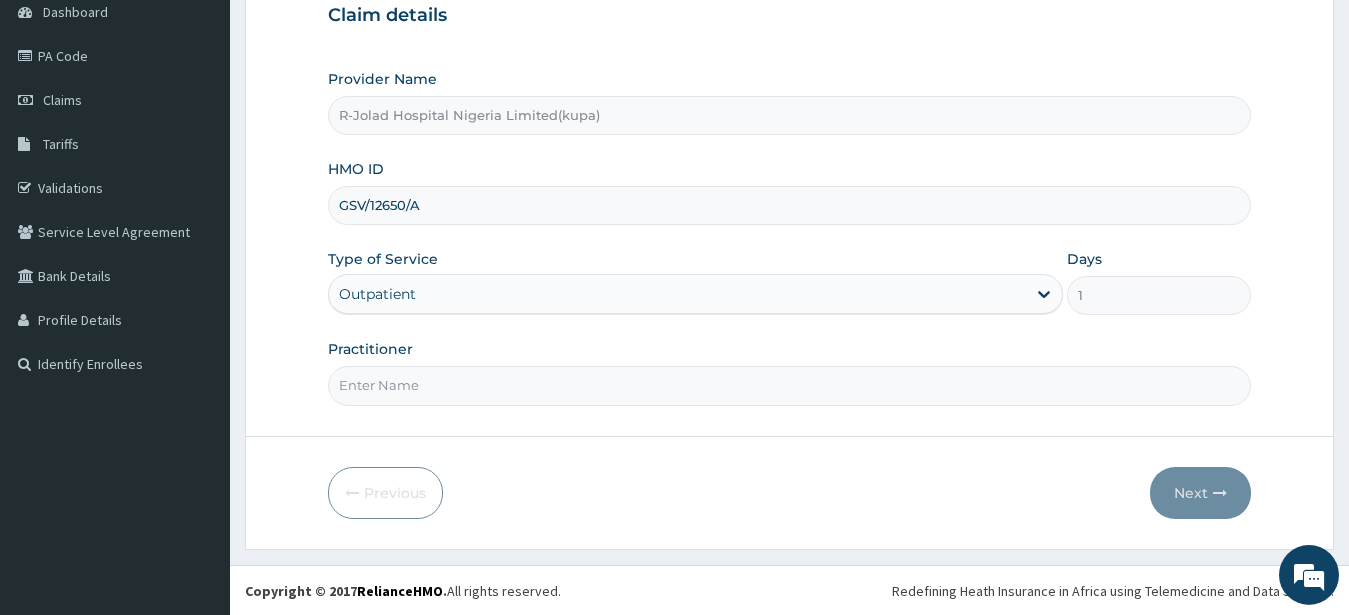 scroll, scrollTop: 207, scrollLeft: 0, axis: vertical 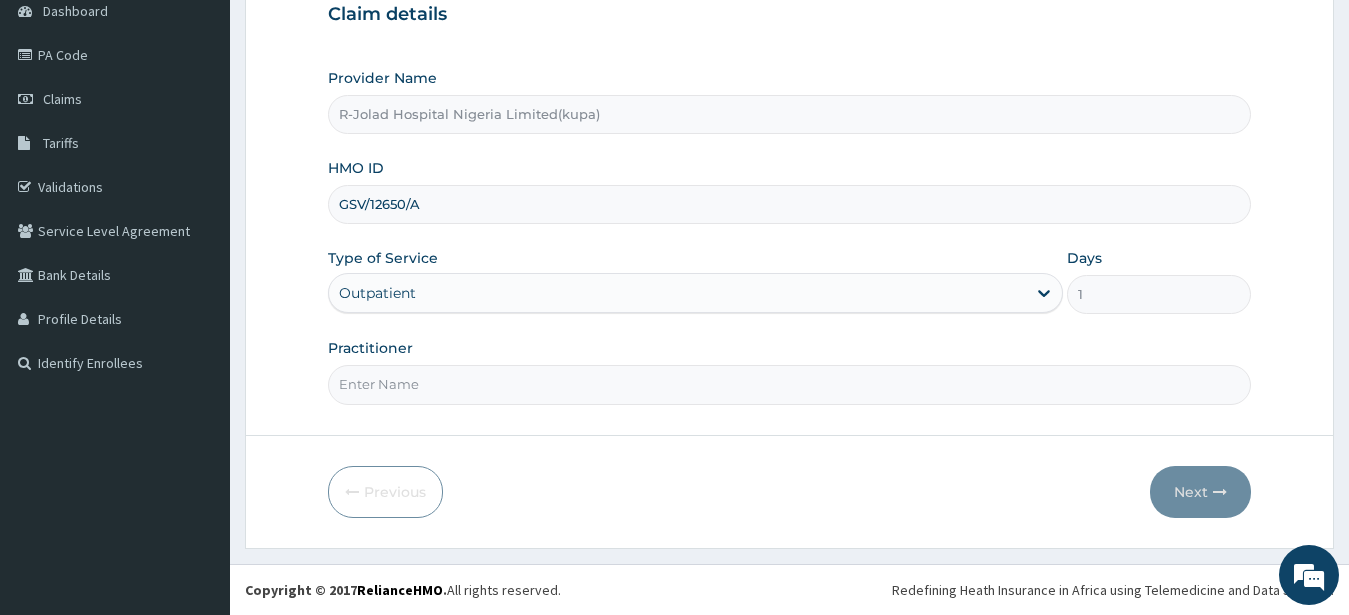 paste on "[FIRST] [LAST]" 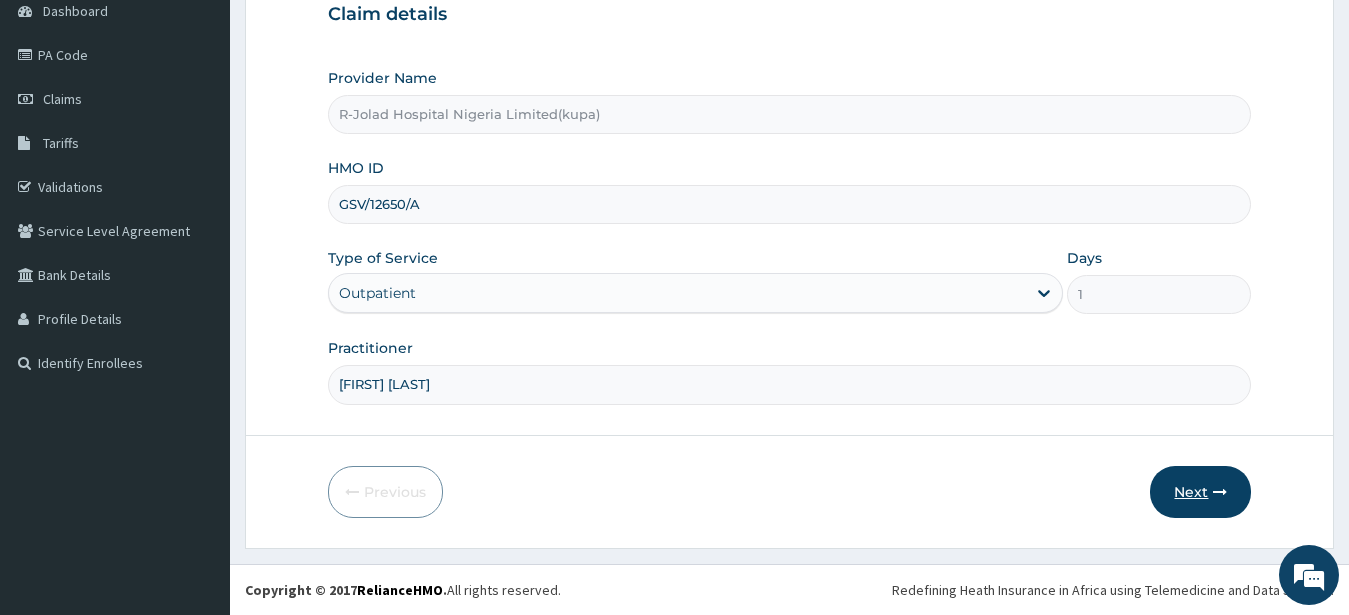 type on "[FIRST] [LAST]" 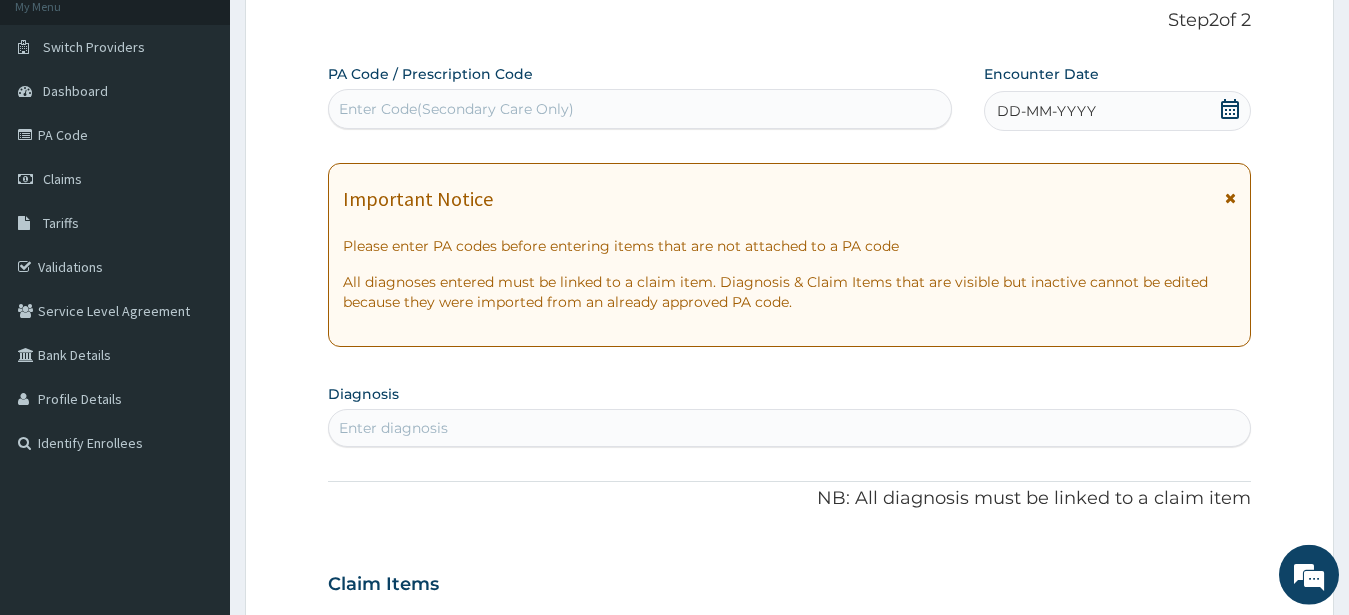 scroll, scrollTop: 3, scrollLeft: 0, axis: vertical 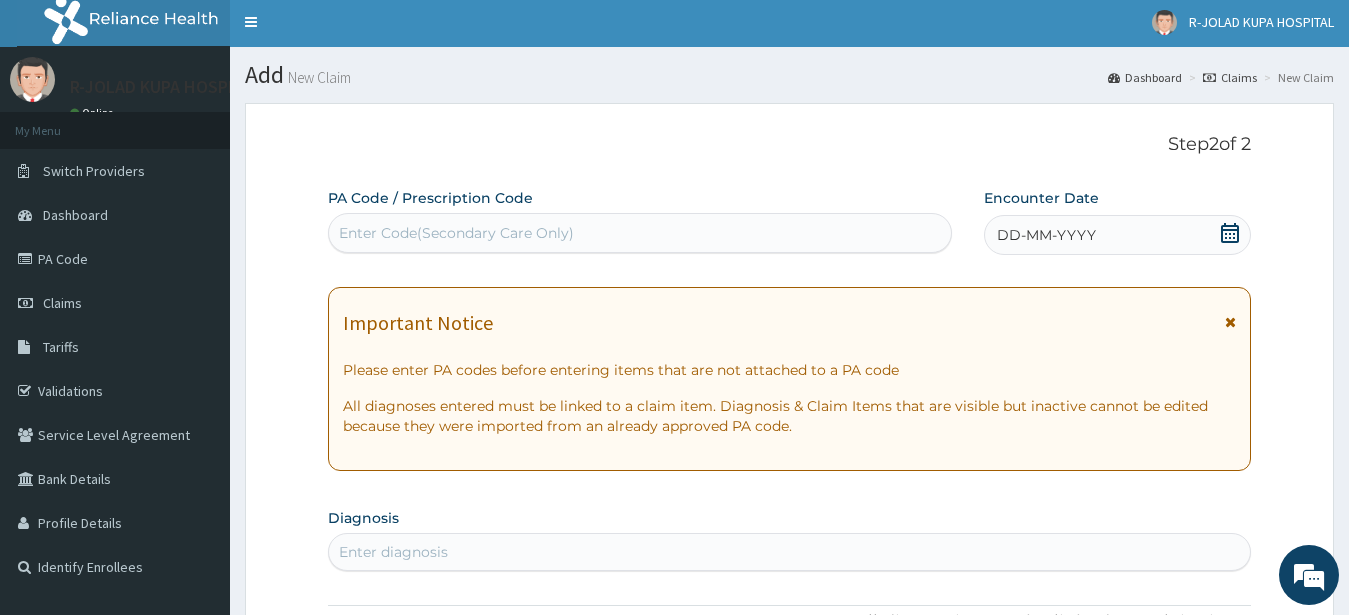 click 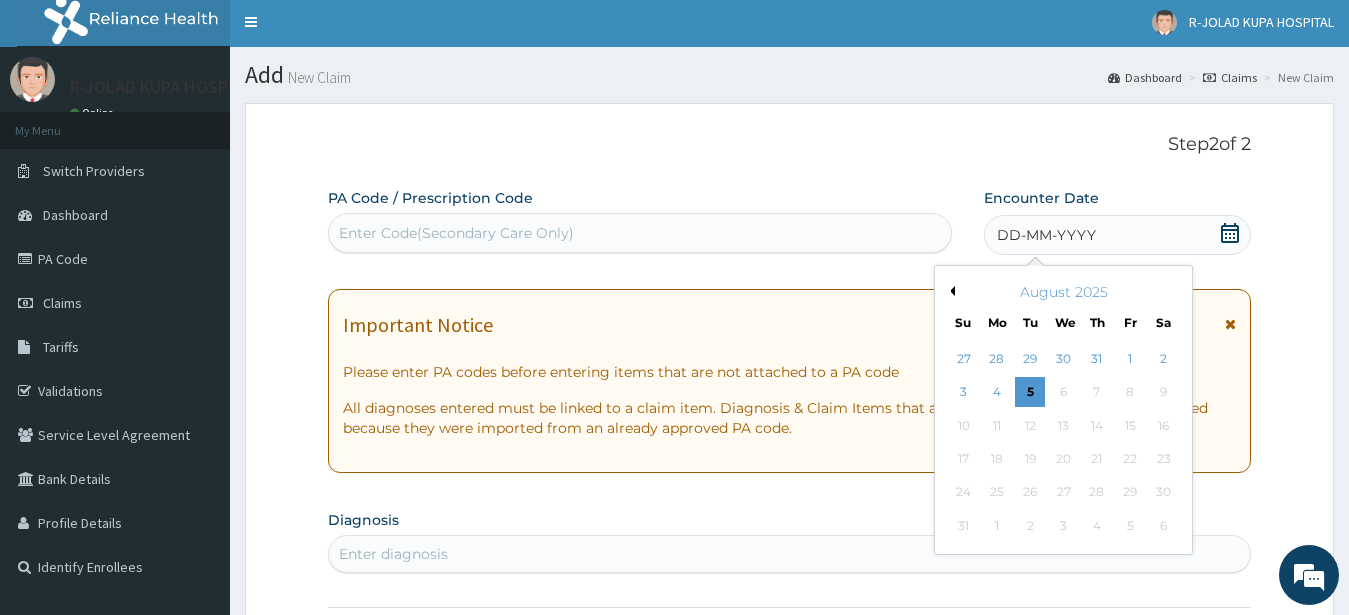 drag, startPoint x: 1164, startPoint y: 356, endPoint x: 939, endPoint y: 315, distance: 228.70505 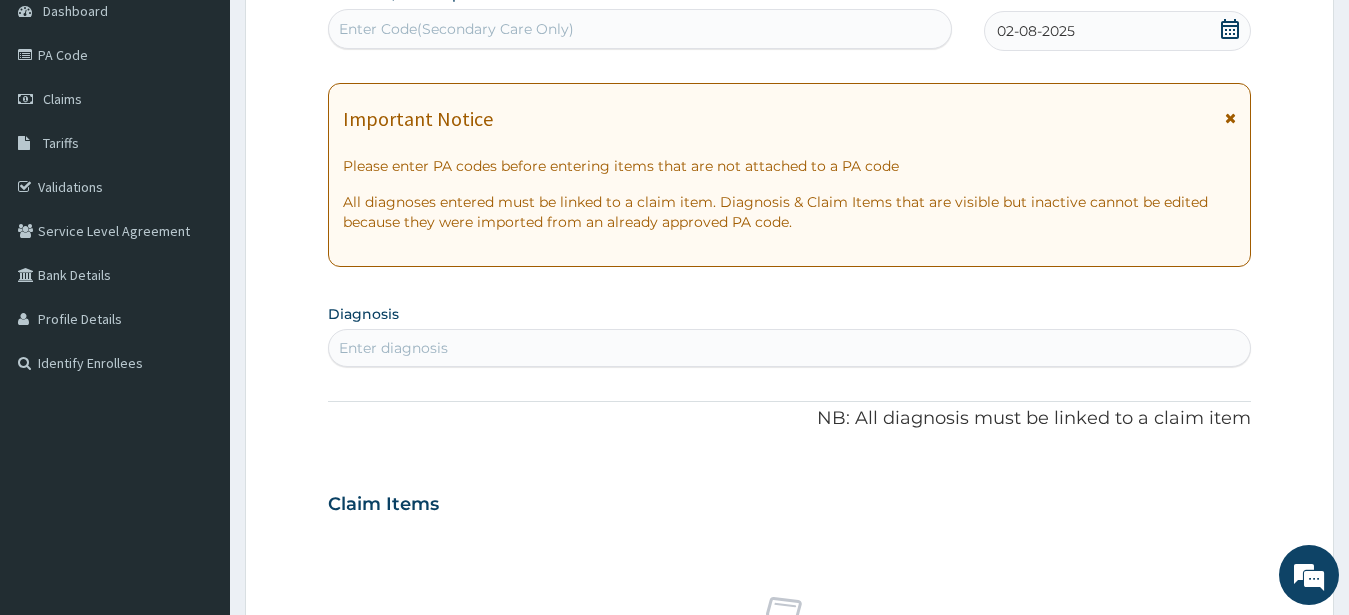 scroll, scrollTop: 242, scrollLeft: 0, axis: vertical 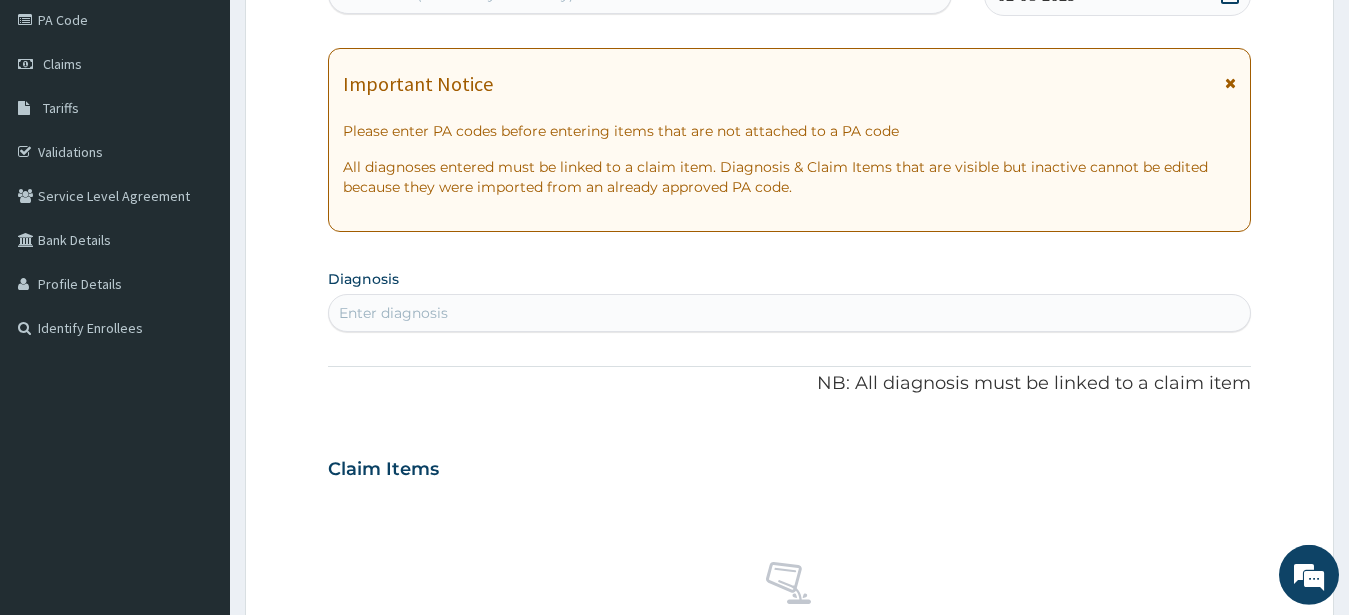 drag, startPoint x: 357, startPoint y: 347, endPoint x: 369, endPoint y: 332, distance: 19.209373 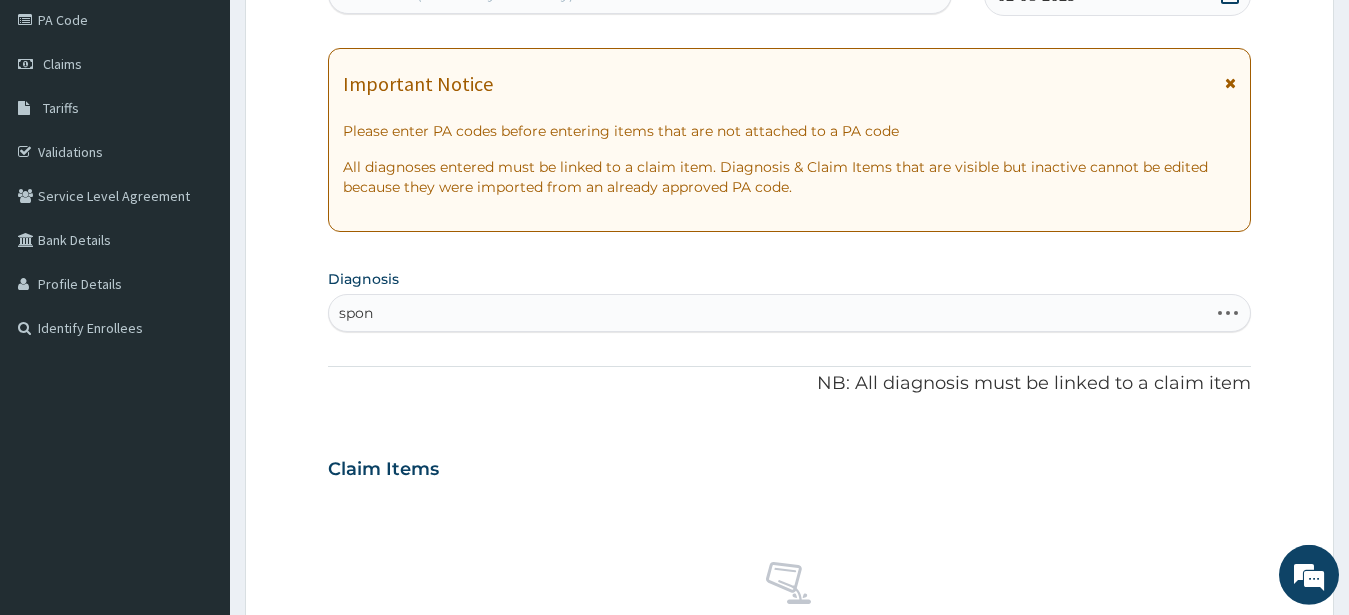 type on "spond" 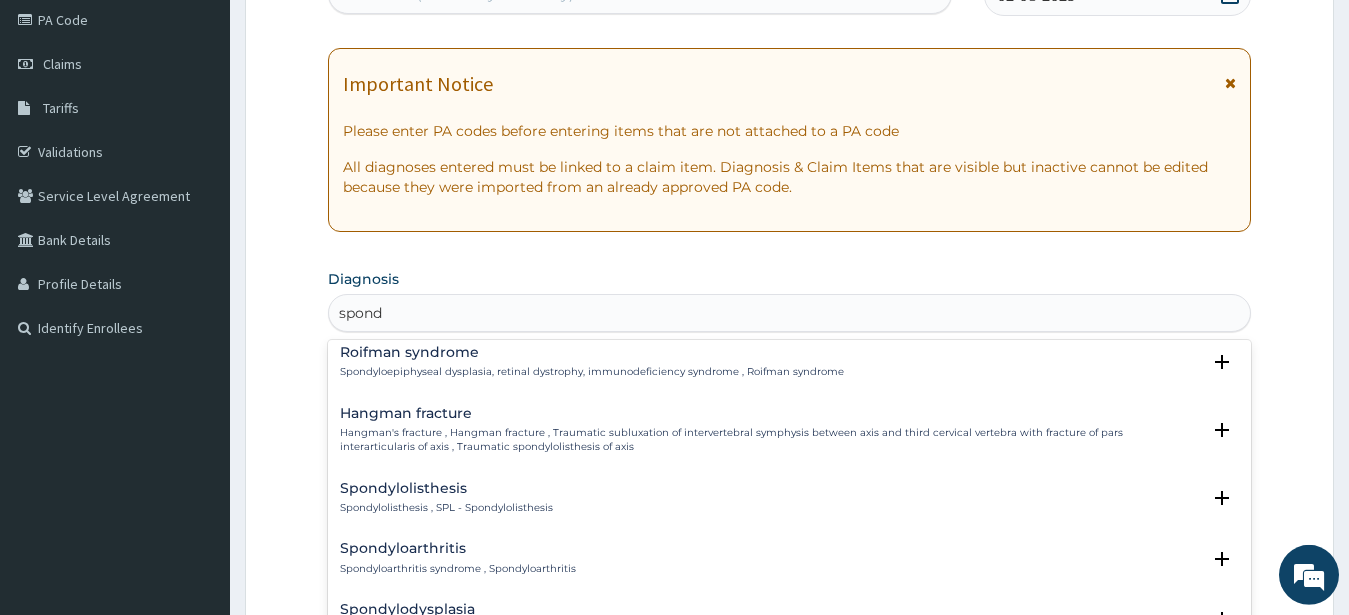scroll, scrollTop: 648, scrollLeft: 0, axis: vertical 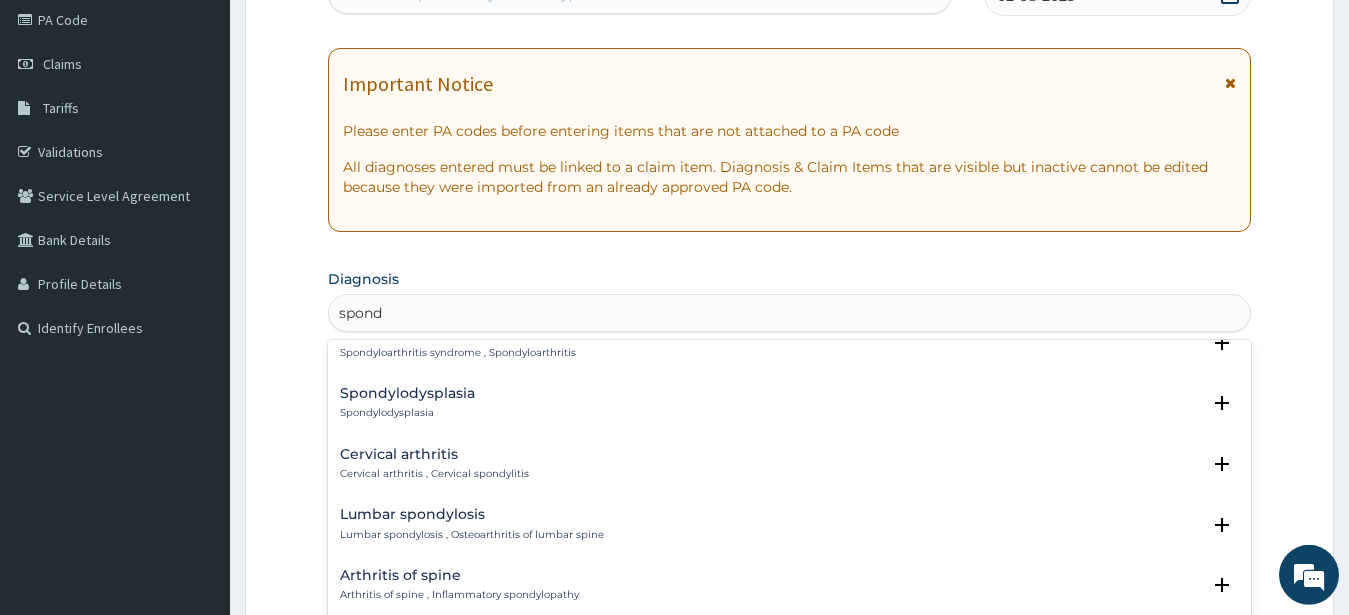 click on "Lumbar spondylosis Lumbar spondylosis , Osteoarthritis of lumbar spine" at bounding box center (472, 524) 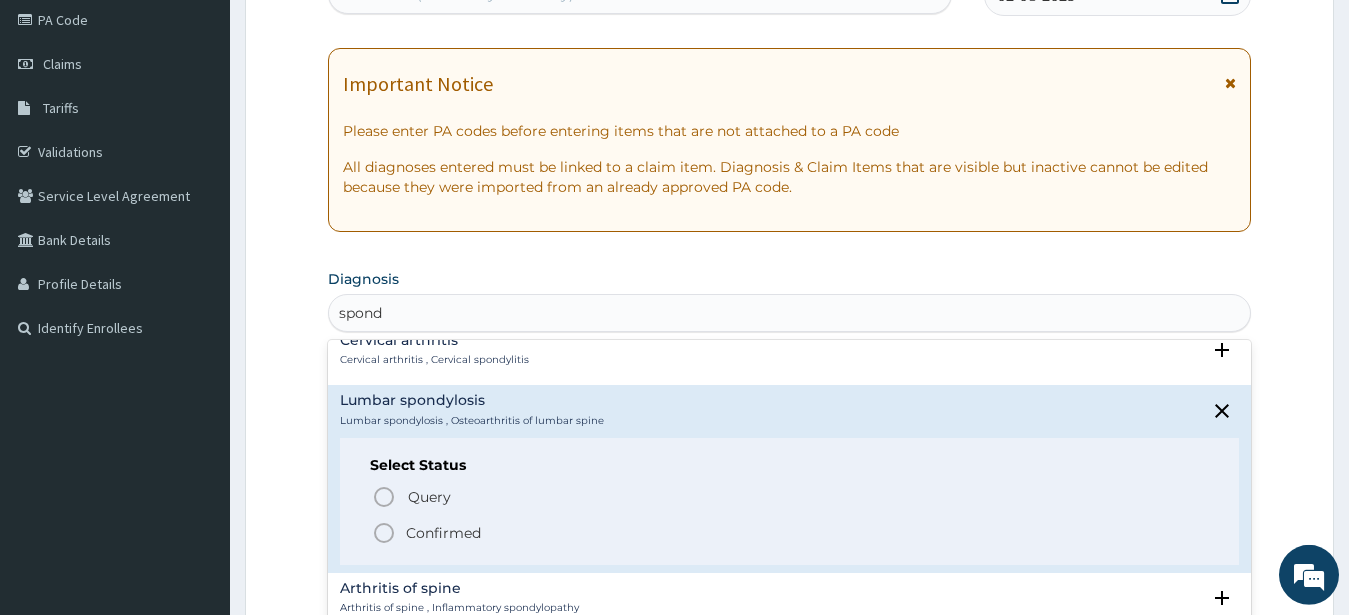 scroll, scrollTop: 864, scrollLeft: 0, axis: vertical 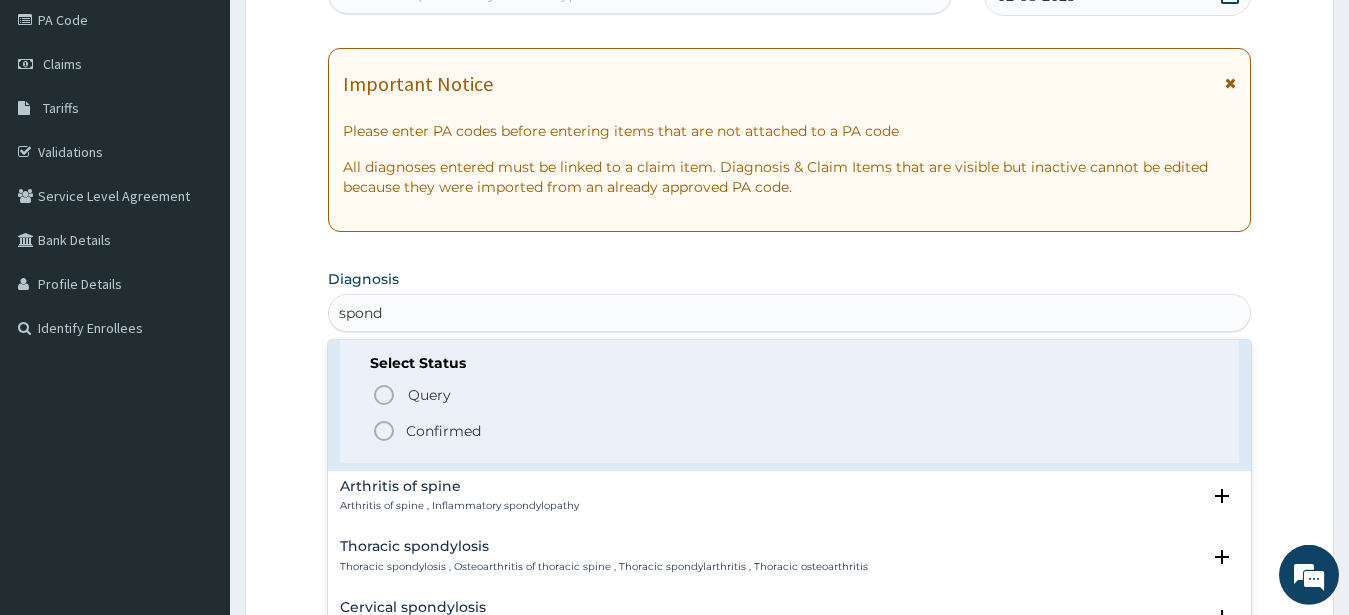 click 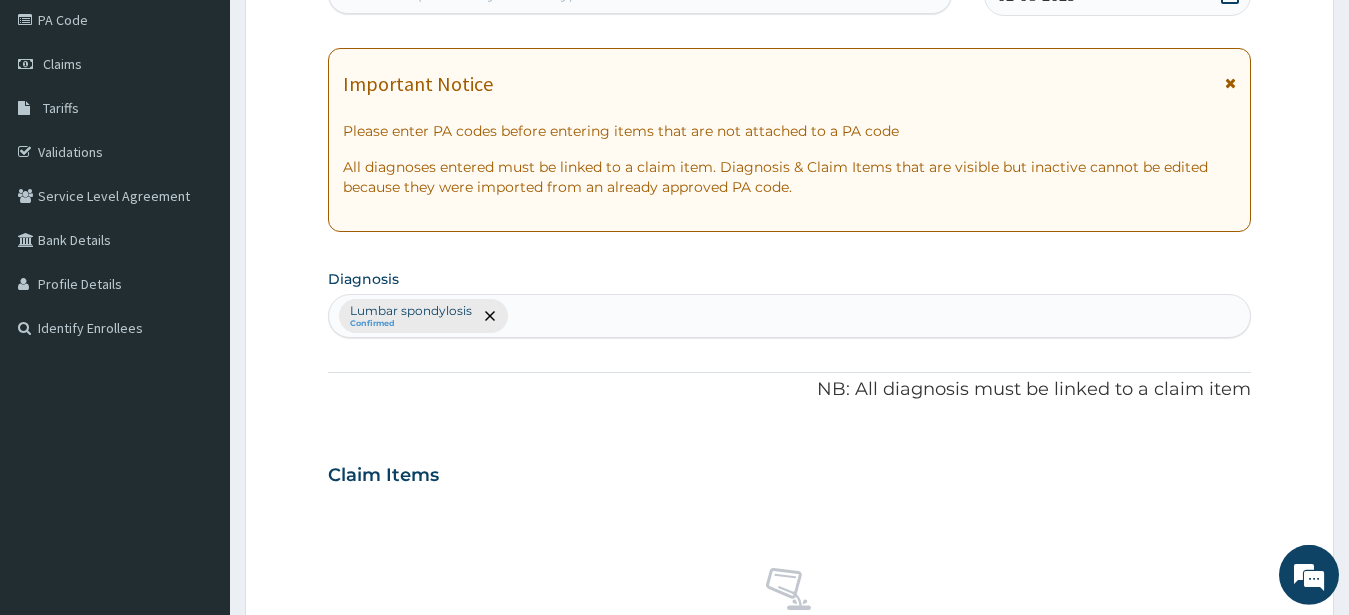 scroll, scrollTop: 650, scrollLeft: 0, axis: vertical 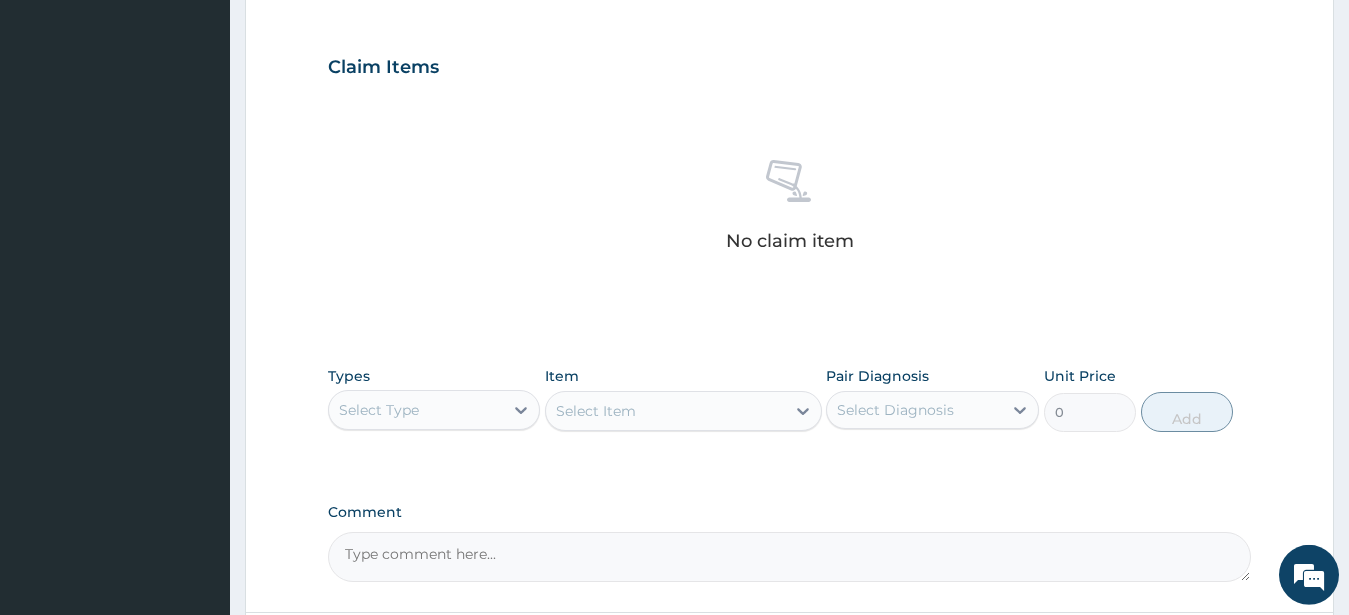 drag, startPoint x: 403, startPoint y: 415, endPoint x: 483, endPoint y: 334, distance: 113.84639 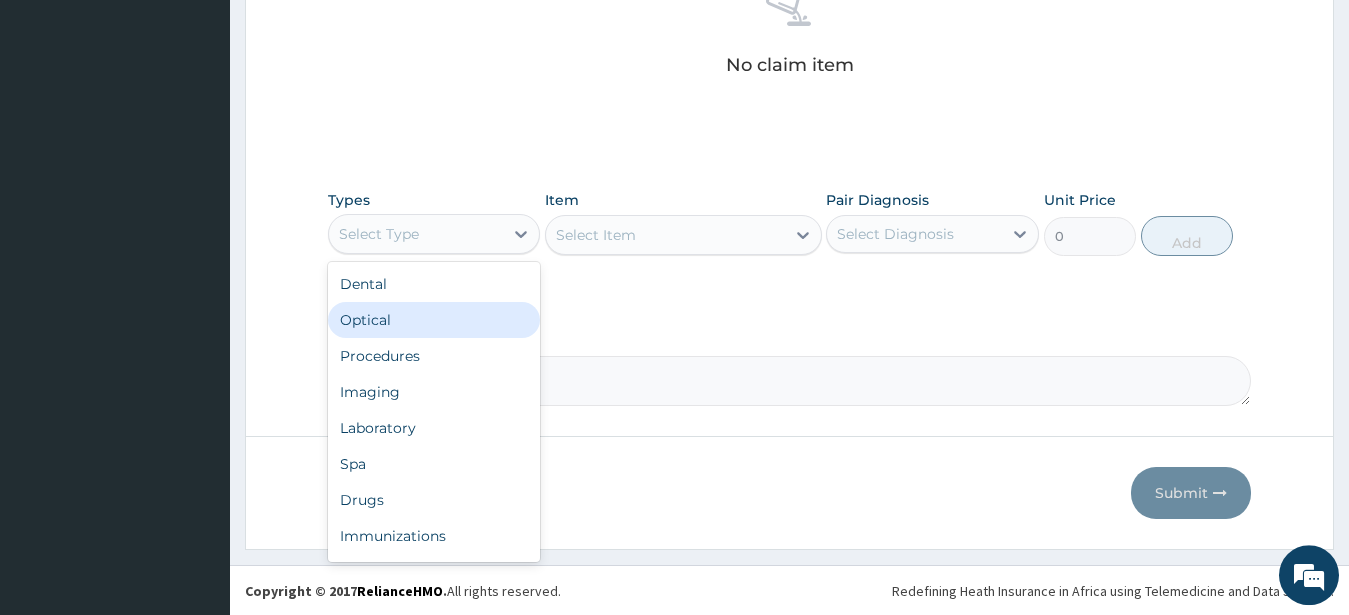 scroll, scrollTop: 827, scrollLeft: 0, axis: vertical 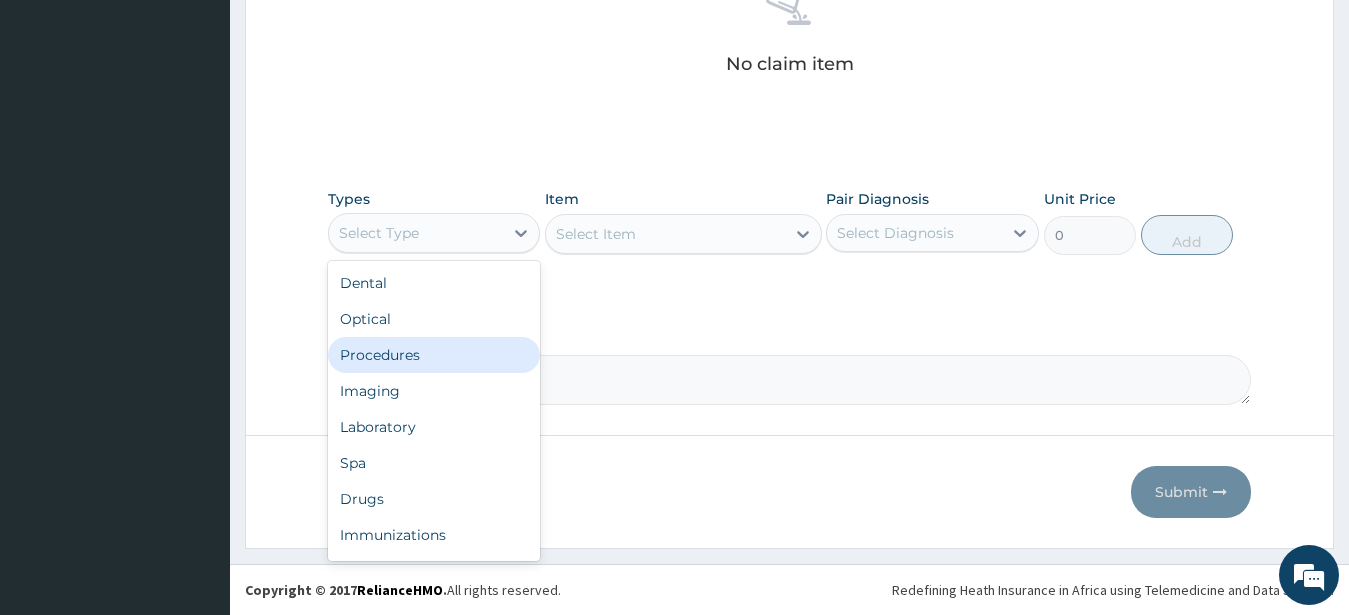 drag, startPoint x: 406, startPoint y: 352, endPoint x: 389, endPoint y: 348, distance: 17.464249 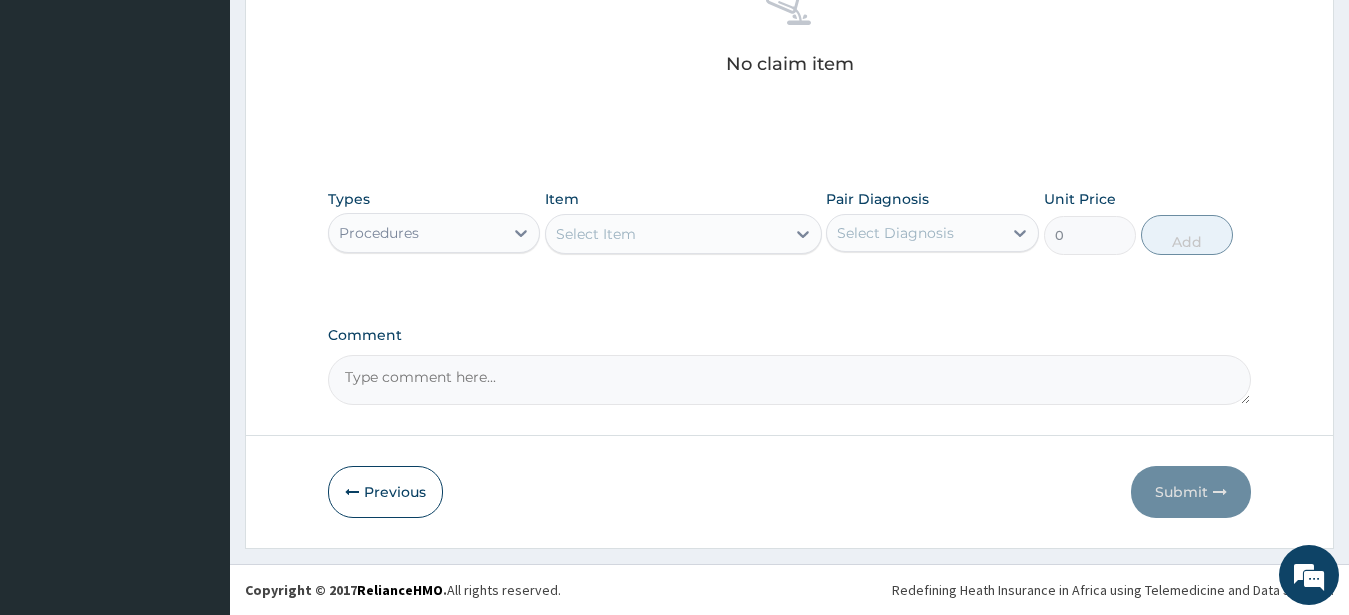 click on "Select Item" at bounding box center [596, 234] 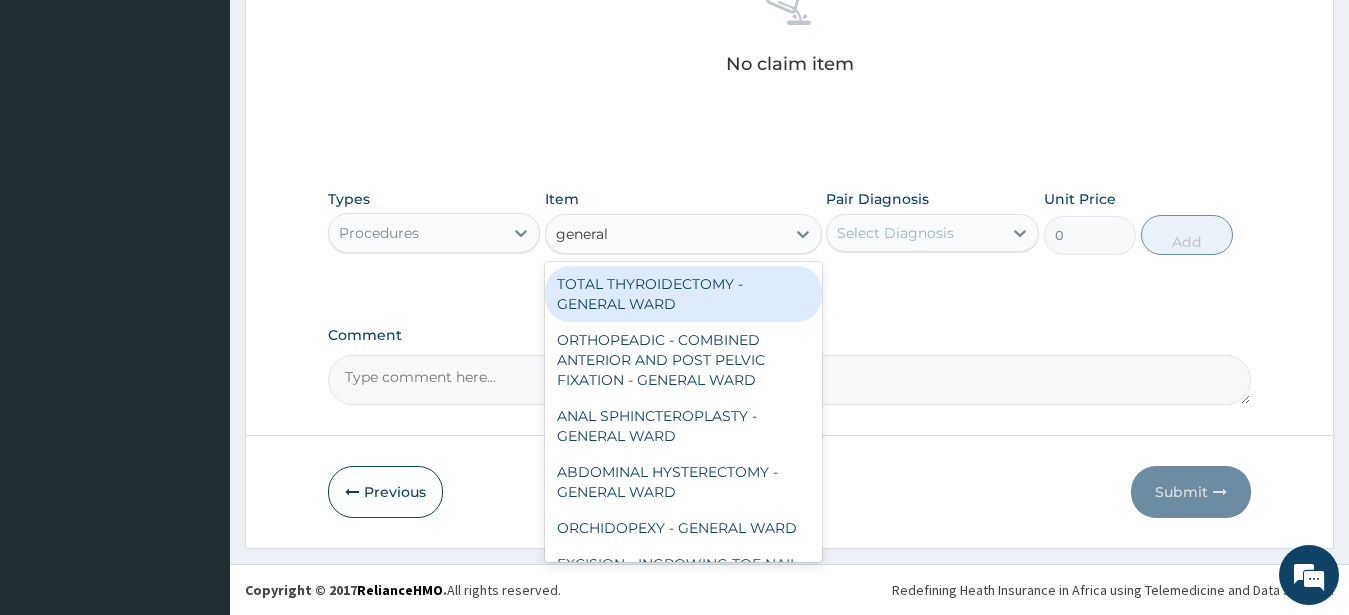 type on "general c" 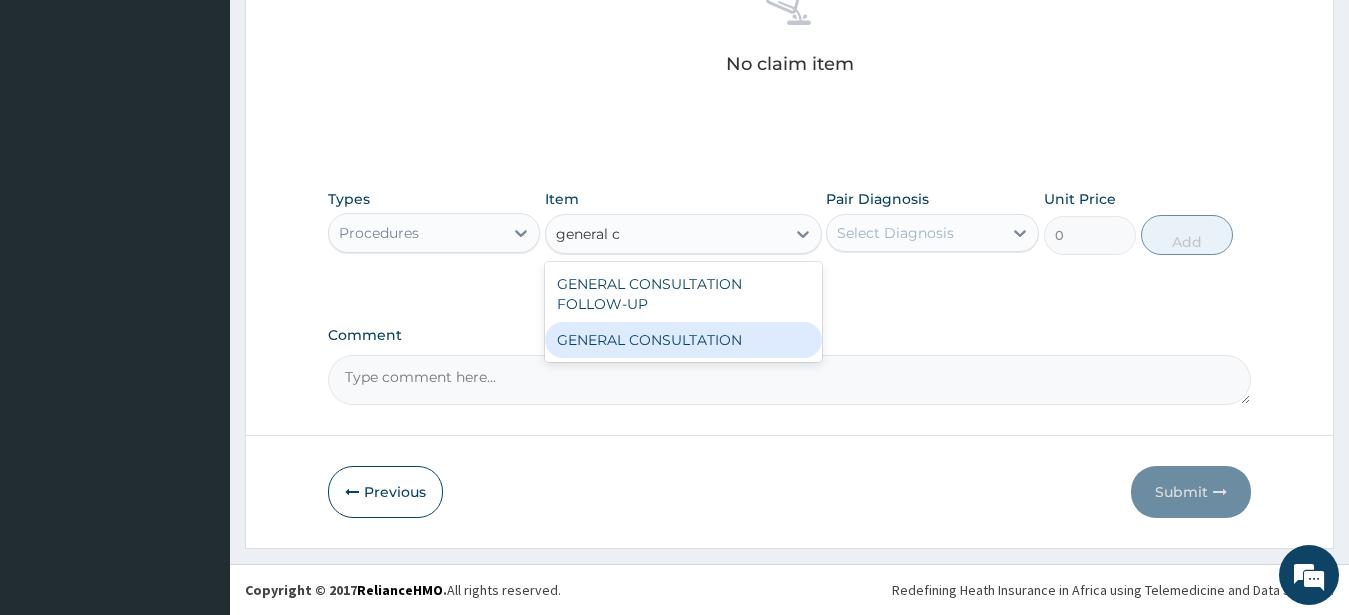 drag, startPoint x: 708, startPoint y: 343, endPoint x: 818, endPoint y: 309, distance: 115.134705 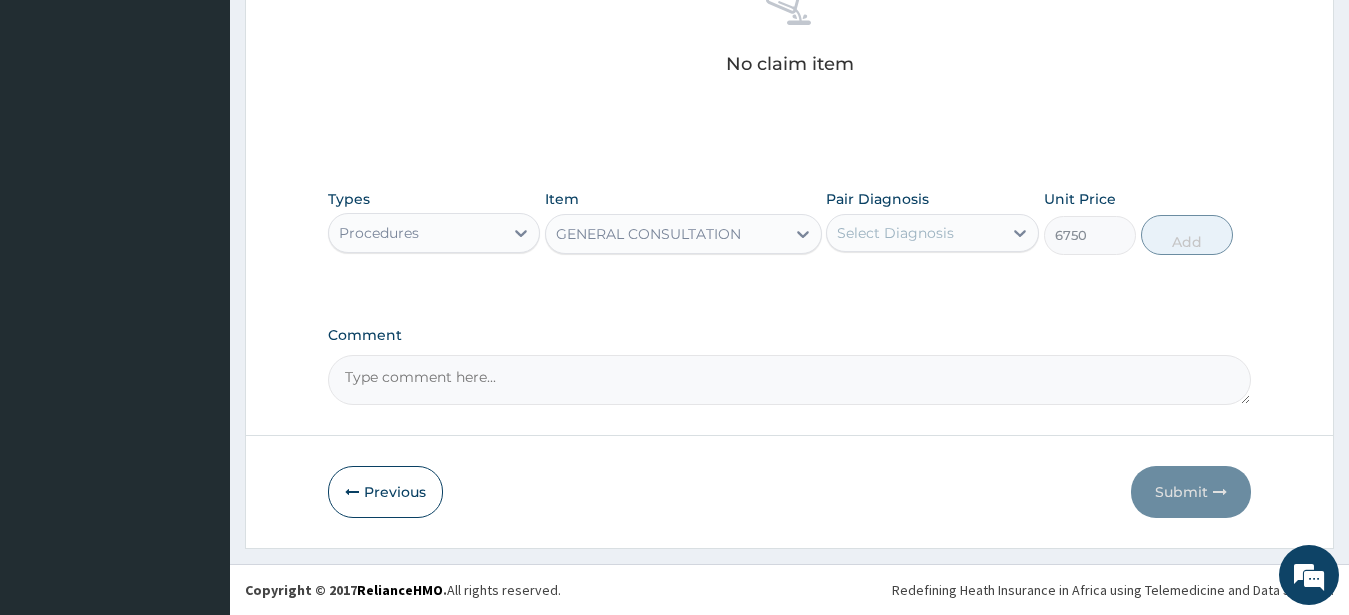 drag, startPoint x: 892, startPoint y: 228, endPoint x: 929, endPoint y: 314, distance: 93.62158 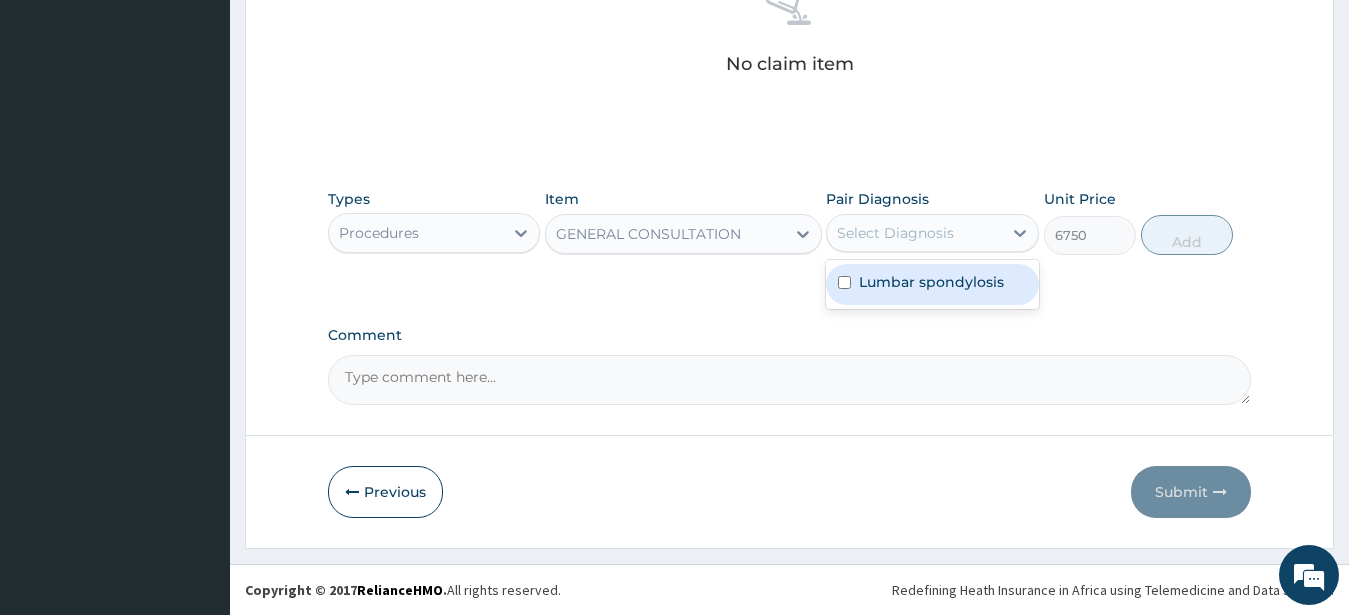 drag, startPoint x: 952, startPoint y: 282, endPoint x: 1040, endPoint y: 270, distance: 88.814415 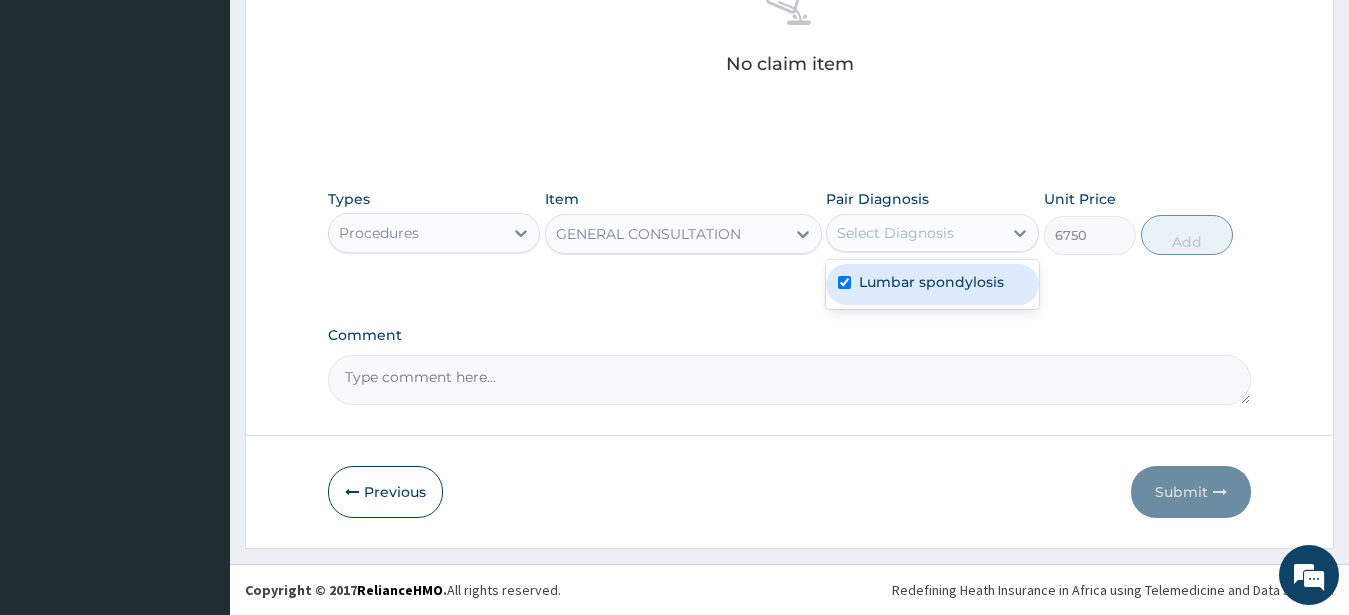 checkbox on "true" 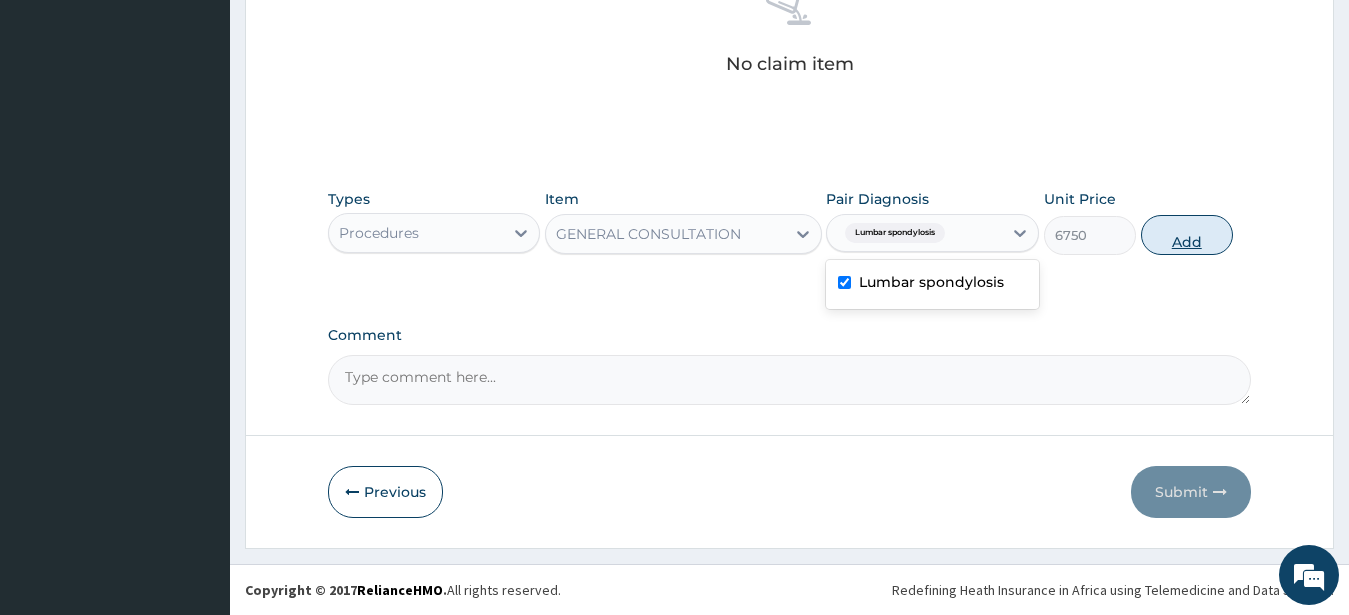 click on "Add" at bounding box center (1187, 235) 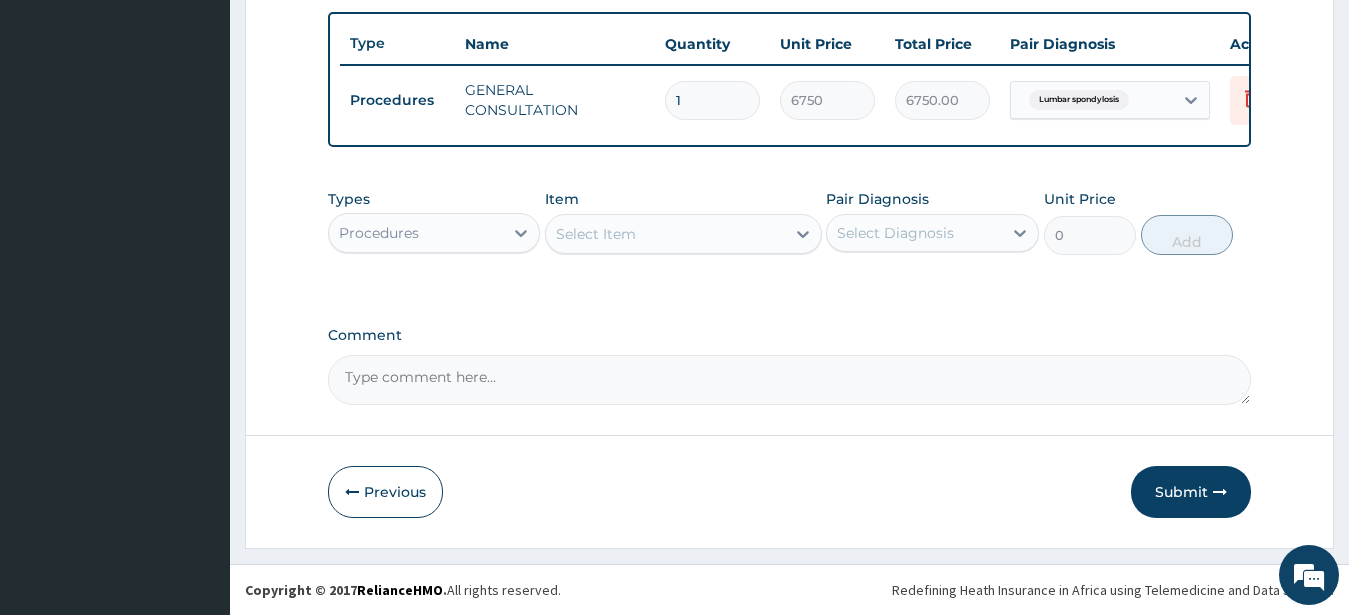 scroll, scrollTop: 749, scrollLeft: 0, axis: vertical 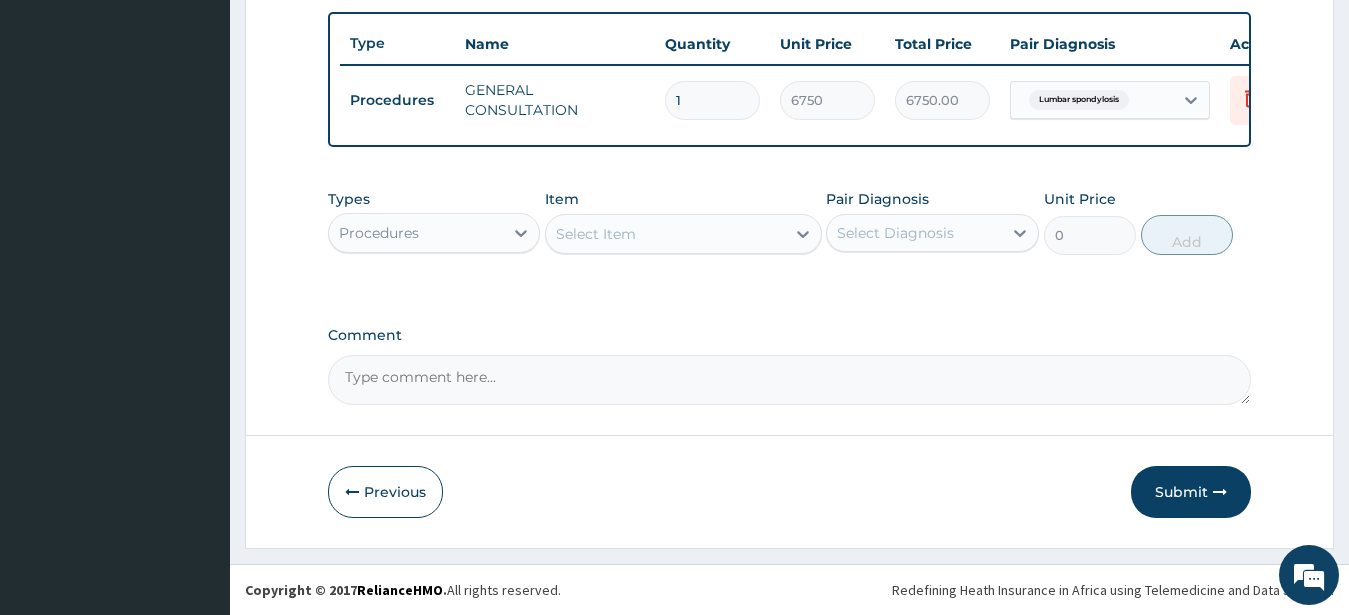 drag, startPoint x: 418, startPoint y: 224, endPoint x: 414, endPoint y: 250, distance: 26.305893 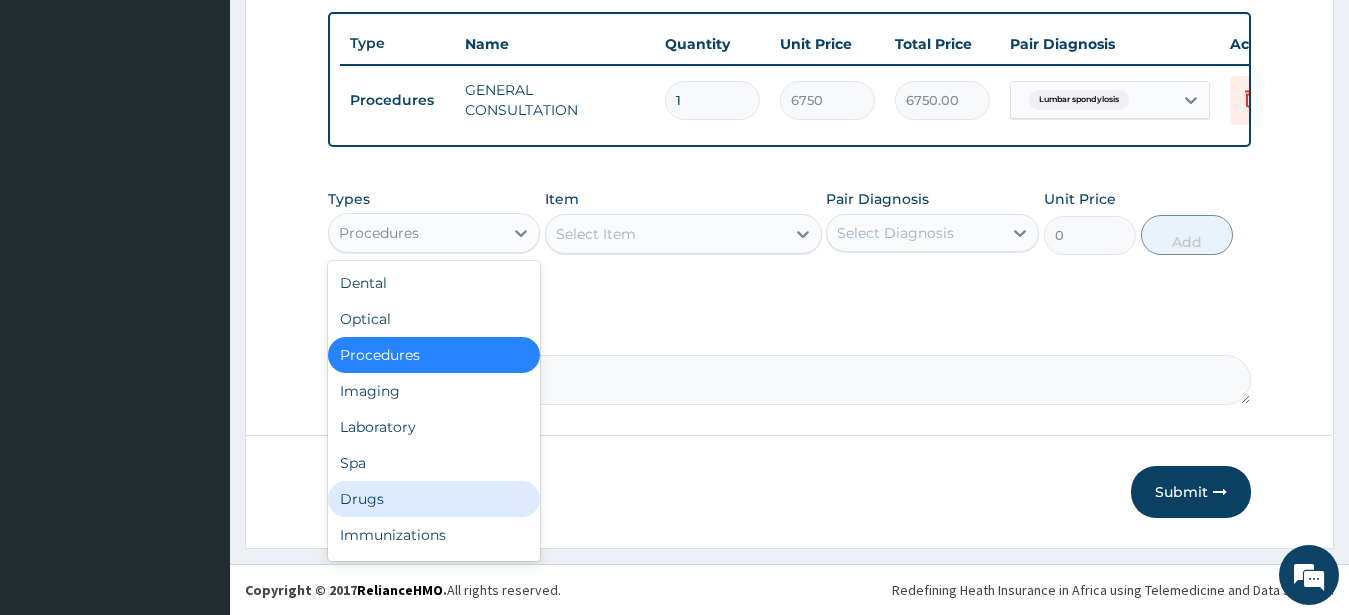 click on "Drugs" at bounding box center [434, 499] 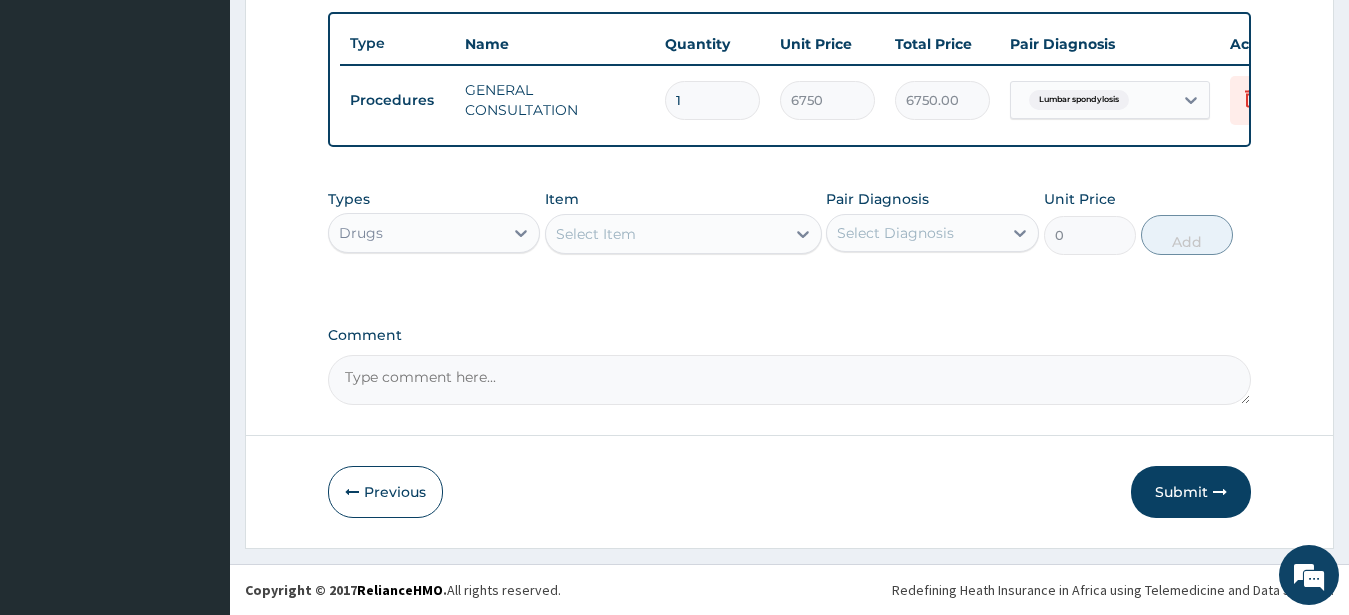 click on "Select Item" at bounding box center [596, 234] 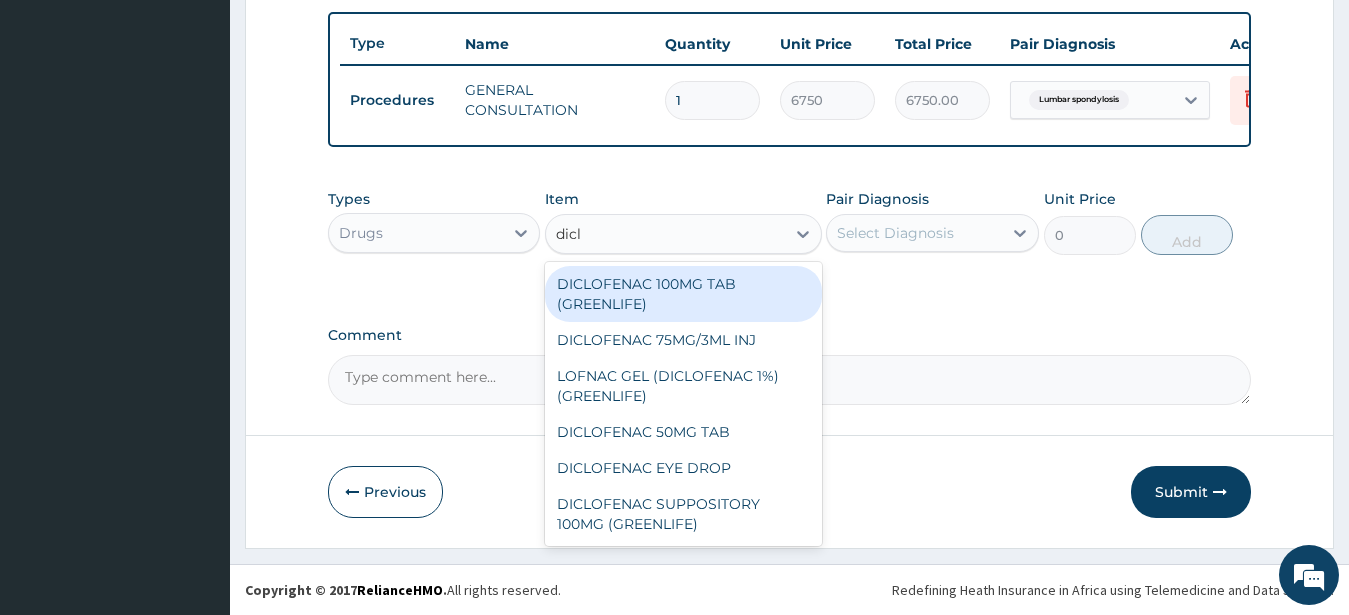 type on "diclo" 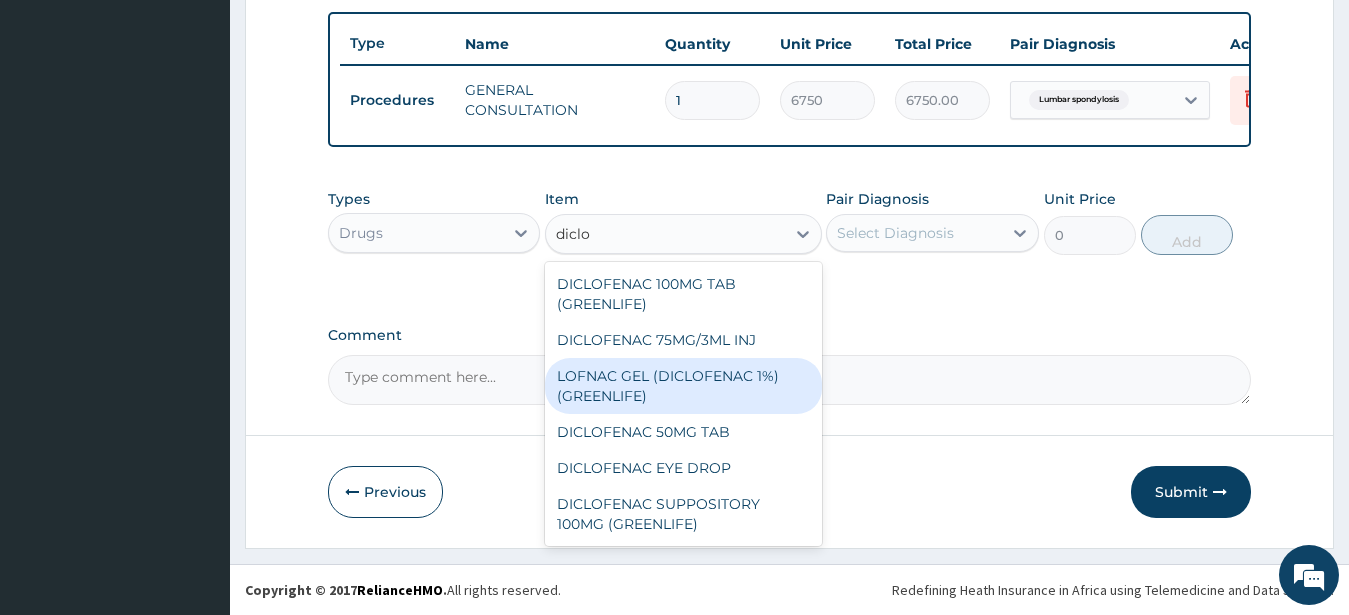 click on "LOFNAC GEL (DICLOFENAC 1%) (GREENLIFE)" at bounding box center [683, 386] 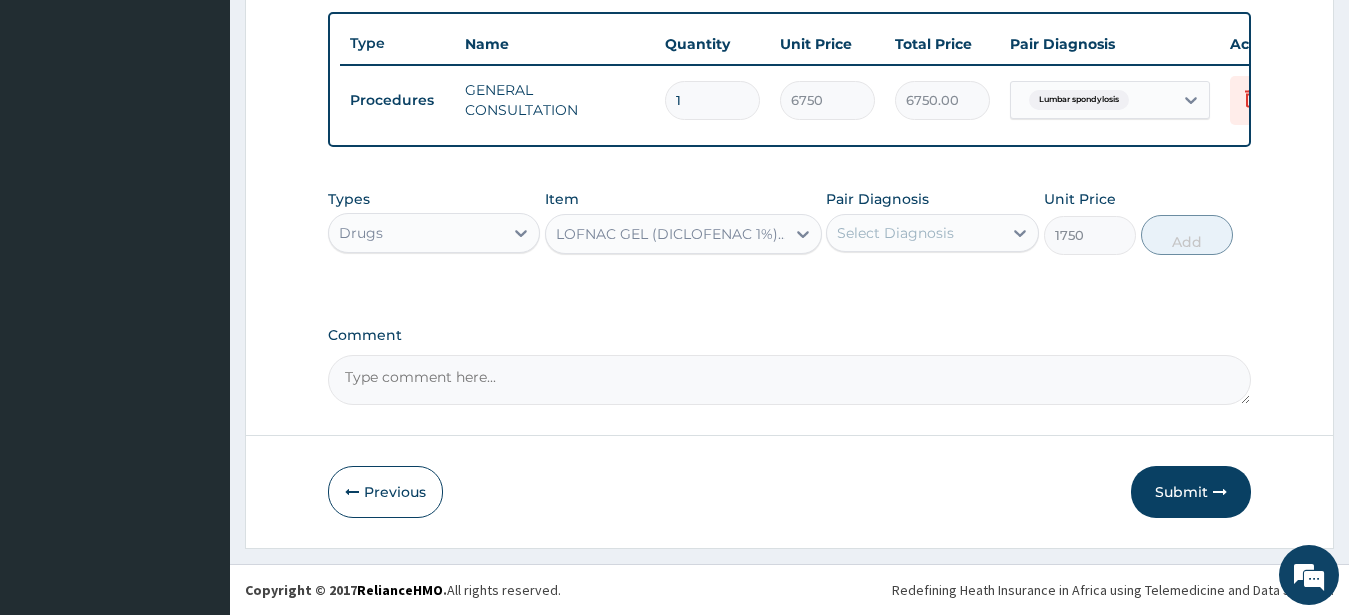 click on "Select Diagnosis" at bounding box center [895, 233] 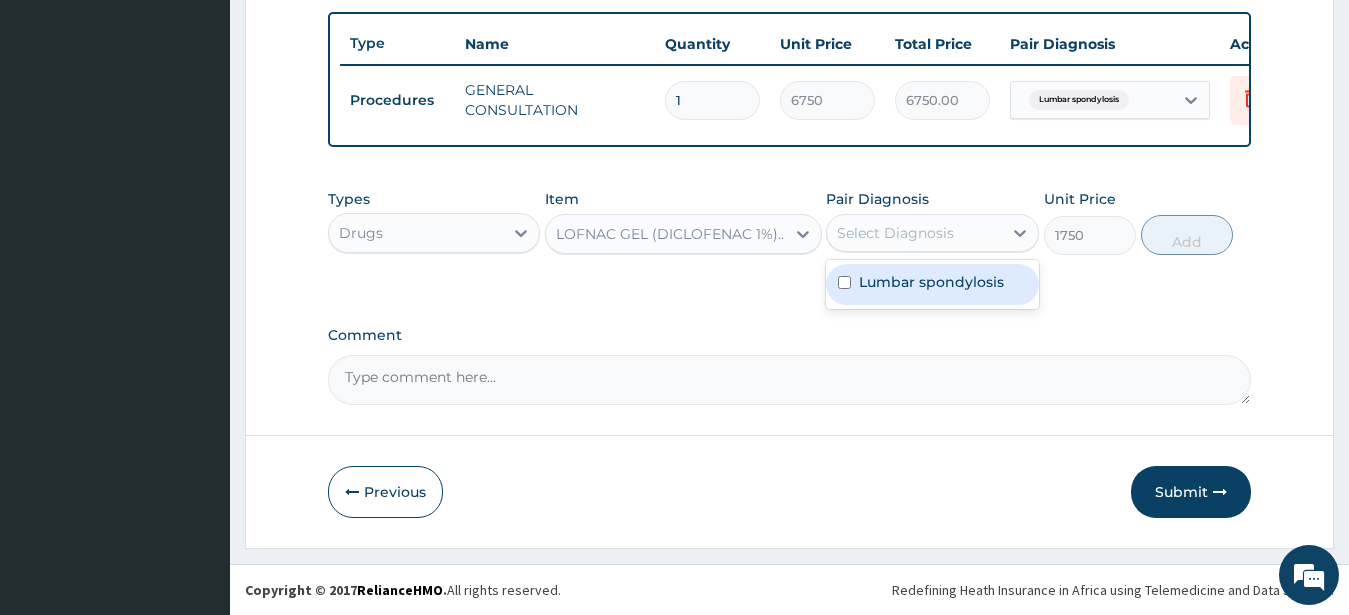 drag, startPoint x: 928, startPoint y: 286, endPoint x: 957, endPoint y: 286, distance: 29 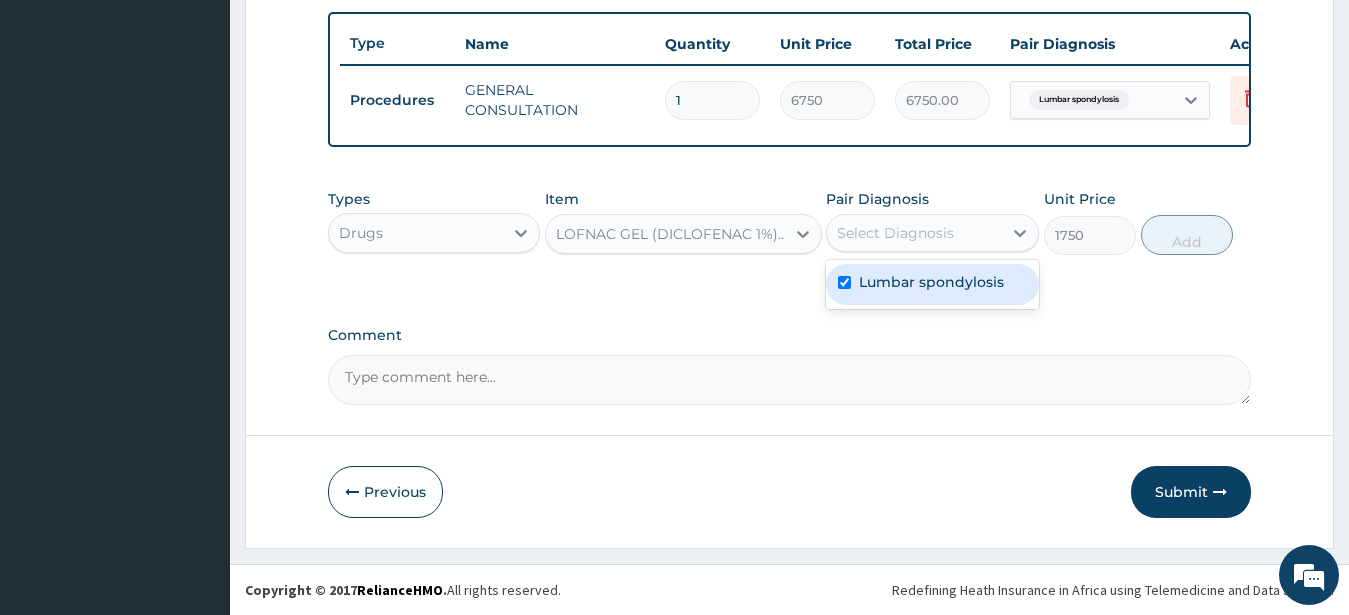 checkbox on "true" 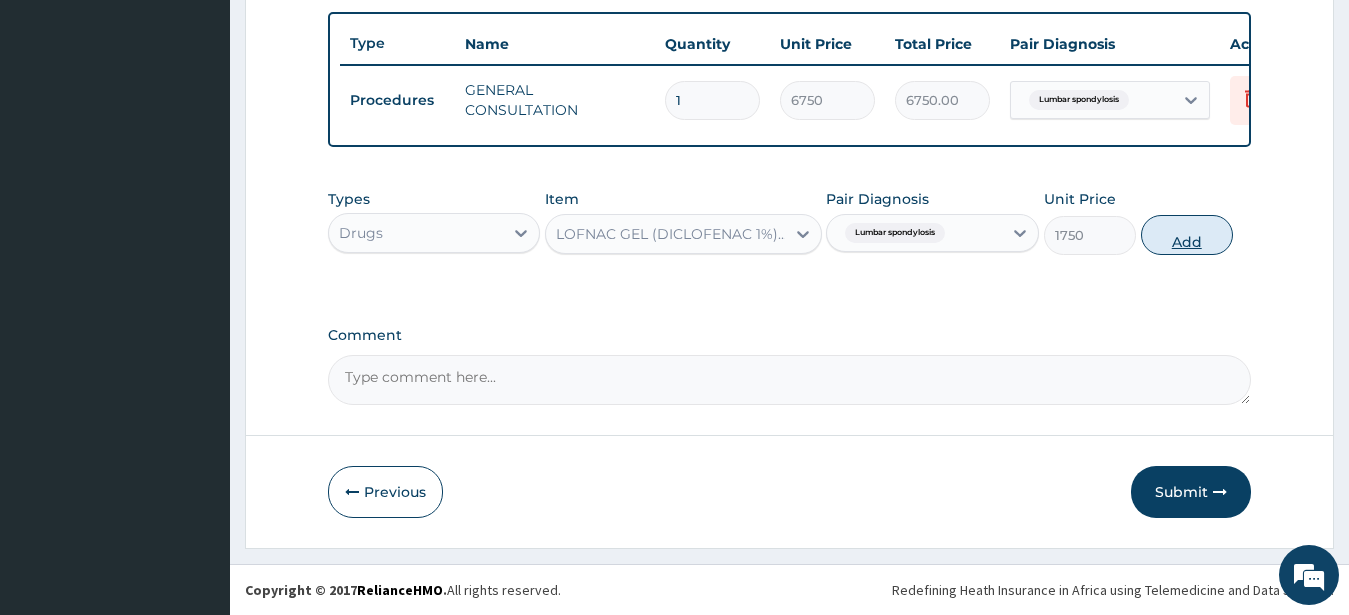 click on "Add" at bounding box center [1187, 235] 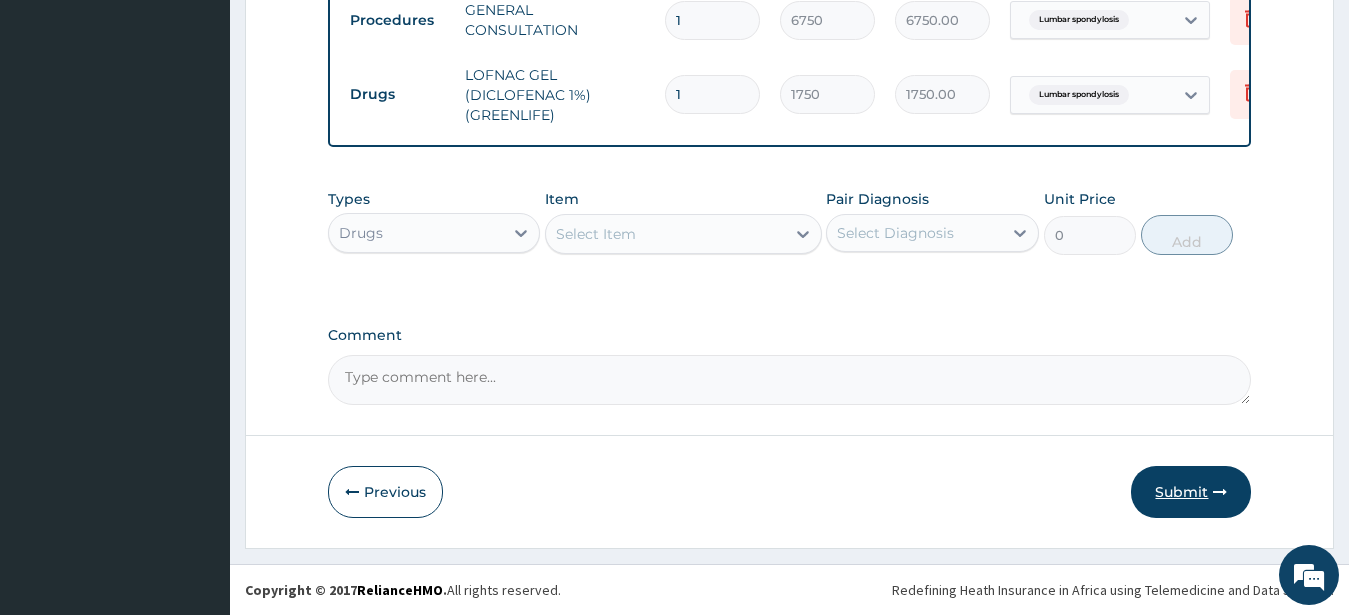 click on "Submit" at bounding box center [1191, 492] 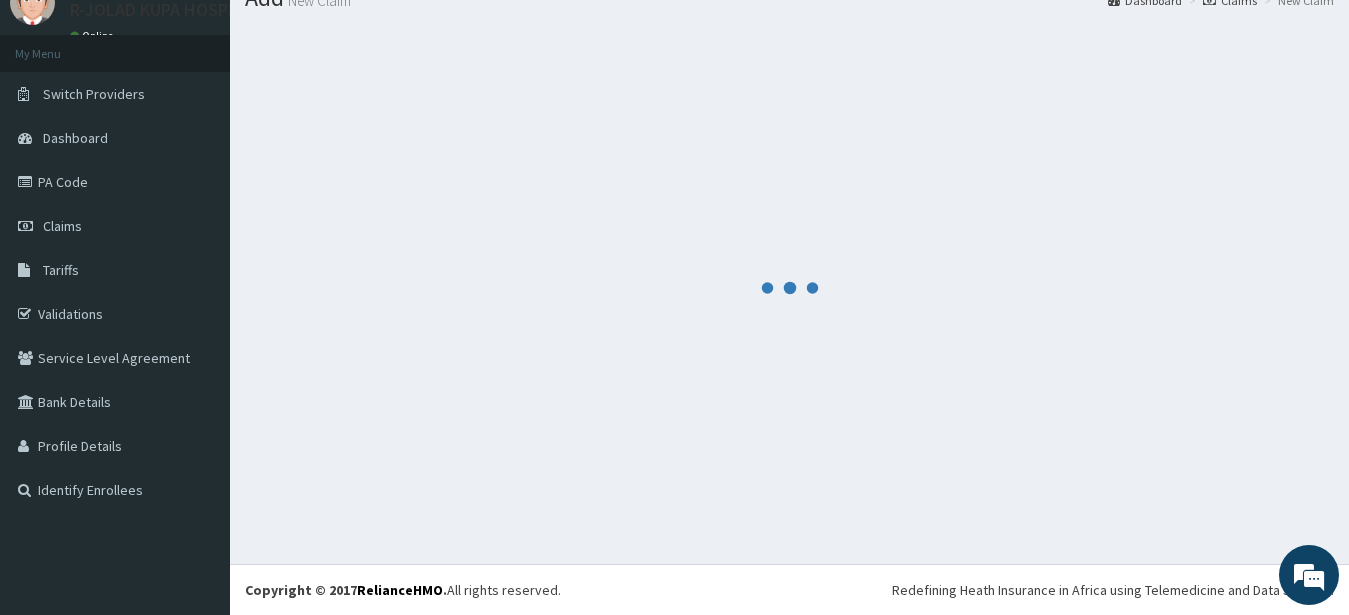 scroll, scrollTop: 80, scrollLeft: 0, axis: vertical 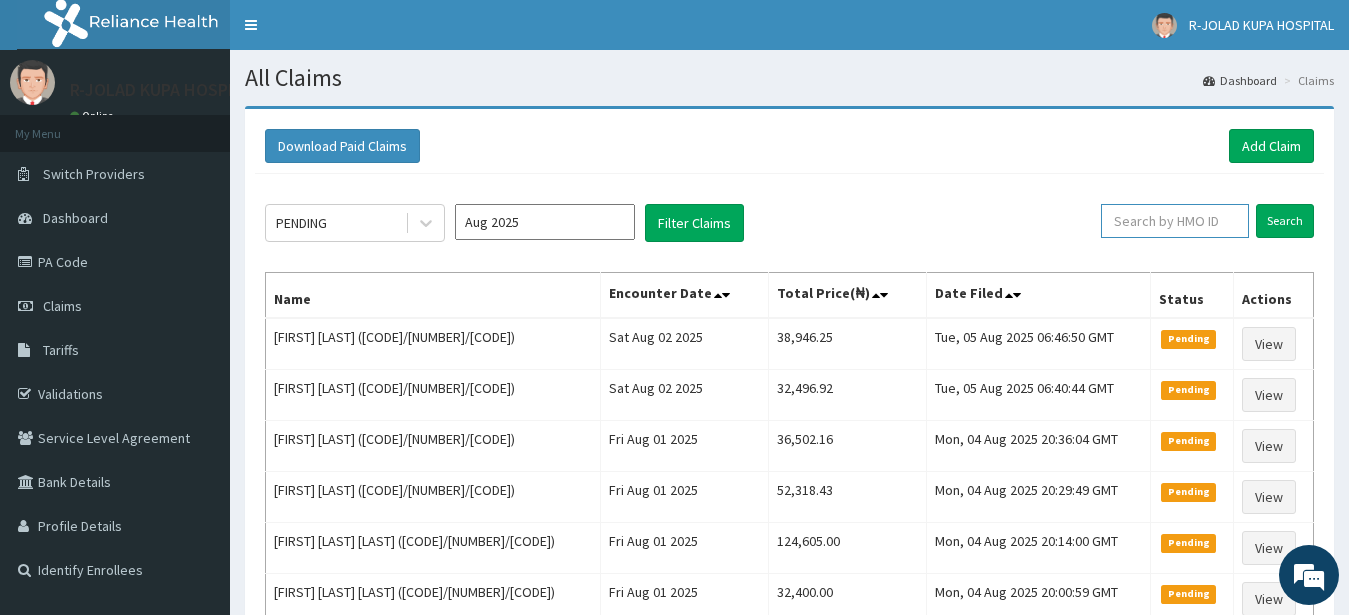 paste on "PRN/10237/A" 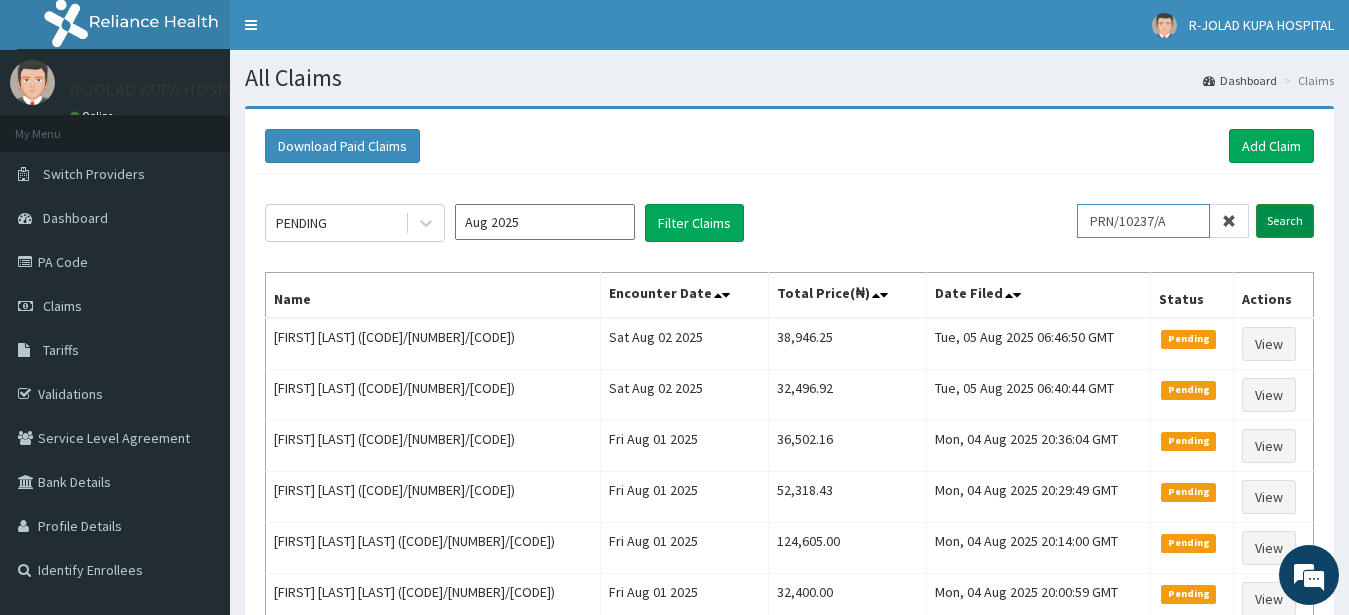 type on "PRN/10237/A" 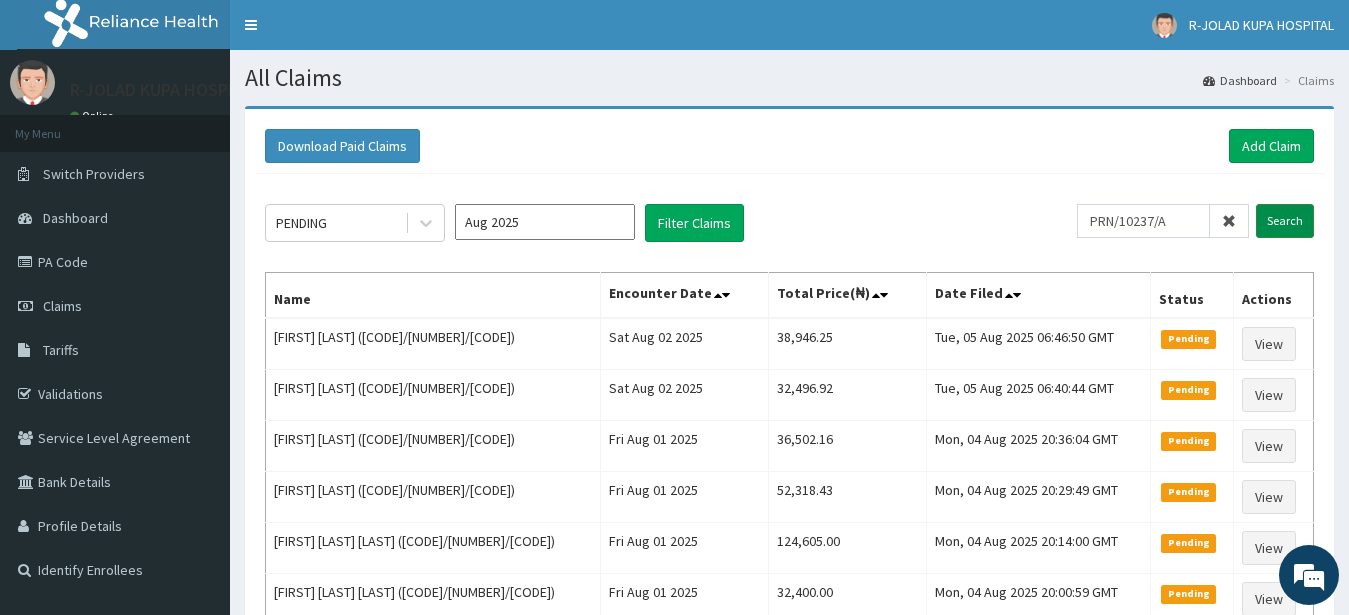 click on "Search" at bounding box center [1285, 221] 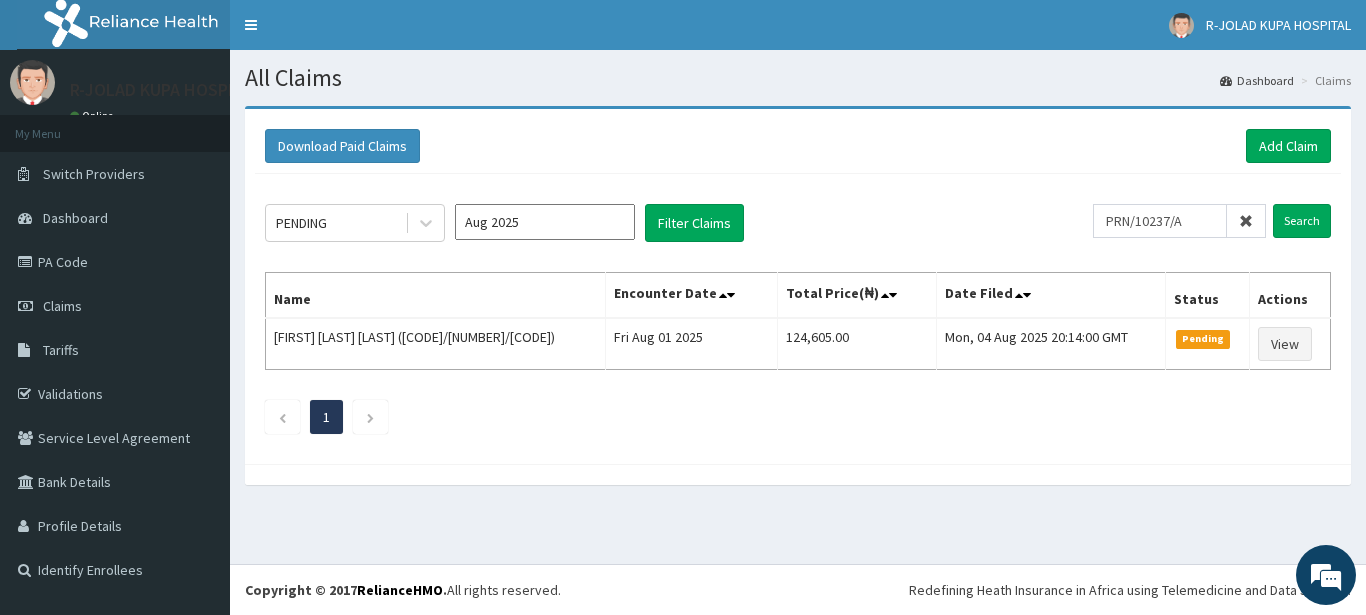 click at bounding box center (1246, 221) 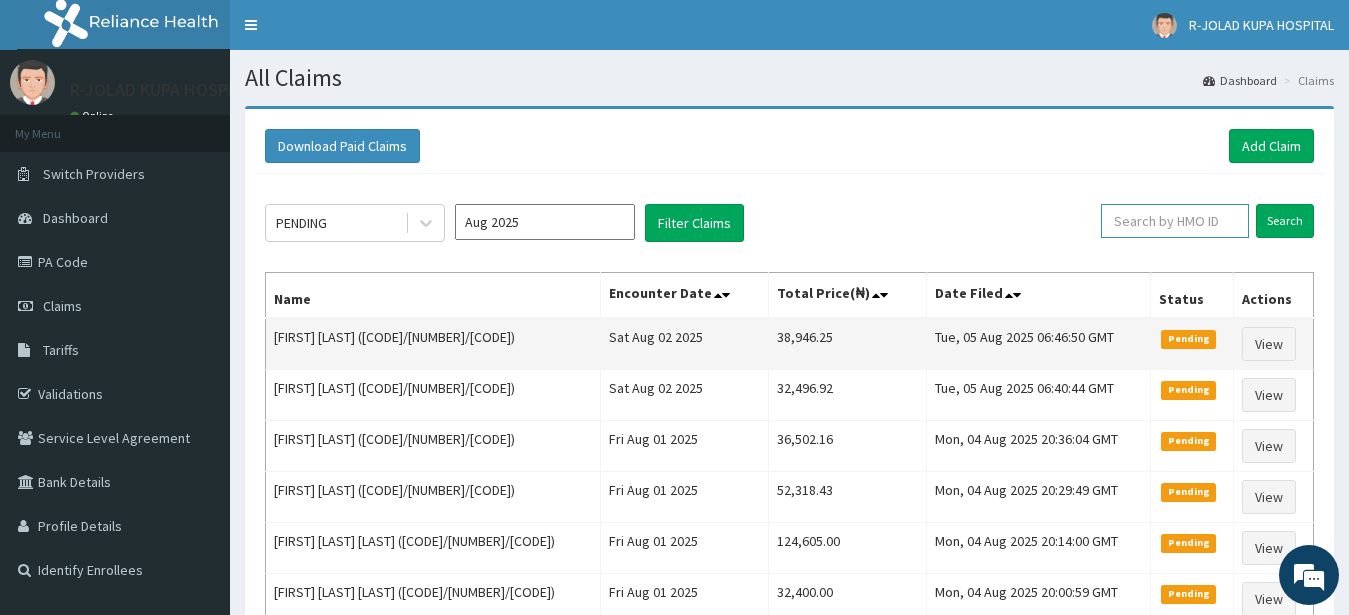 paste on "NEL/10023/A" 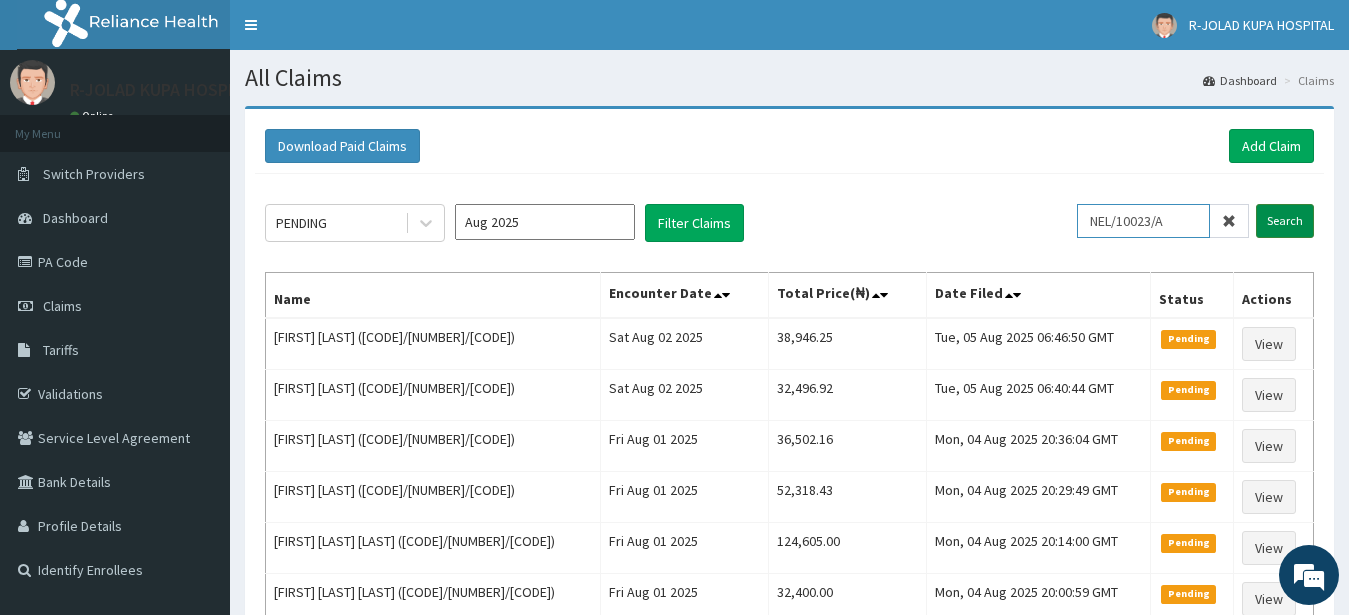 type on "NEL/10023/A" 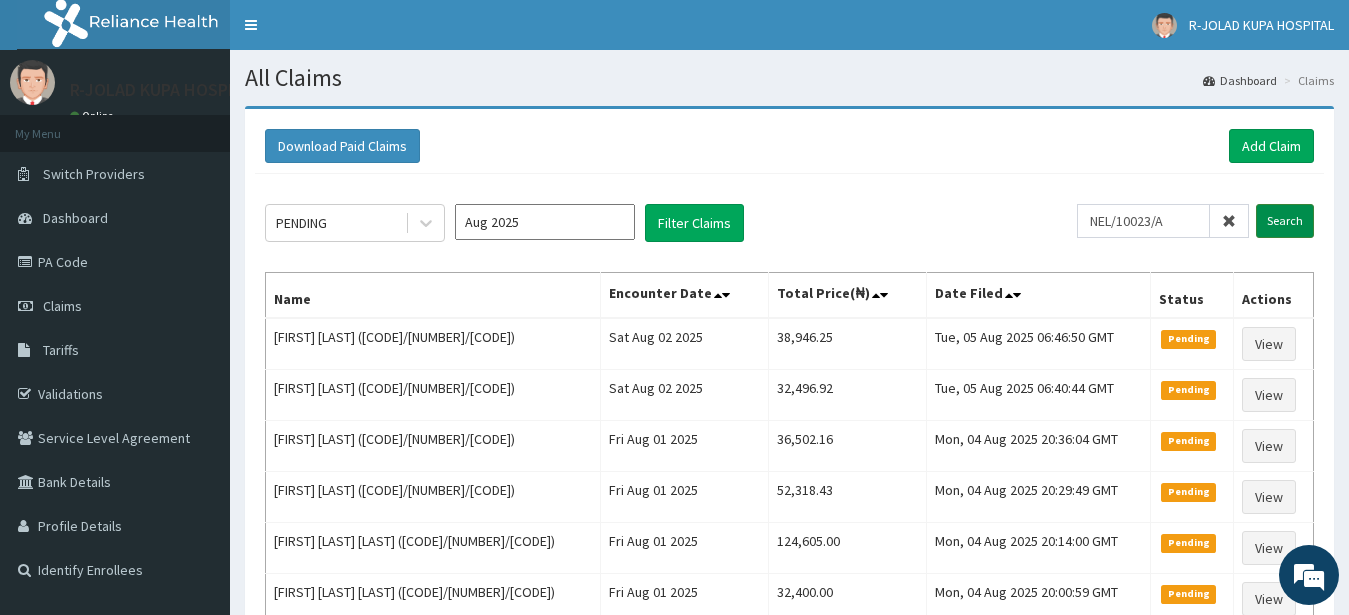 click on "Search" at bounding box center [1285, 221] 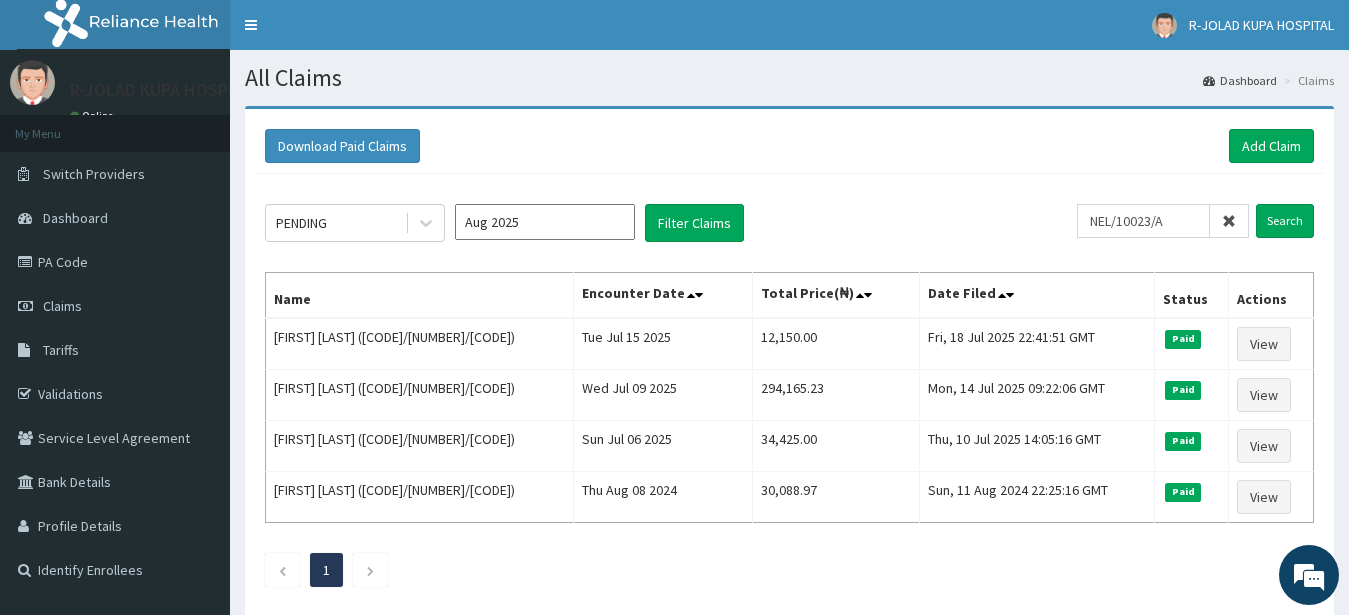 click at bounding box center [1229, 221] 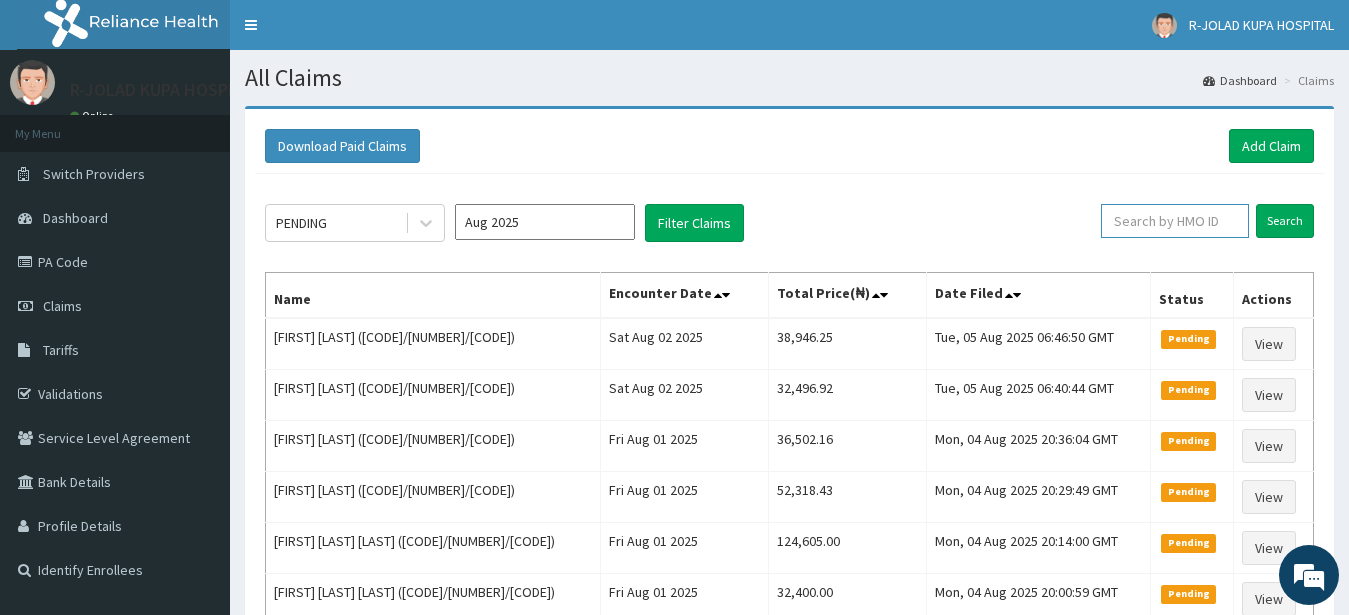 click at bounding box center [1175, 221] 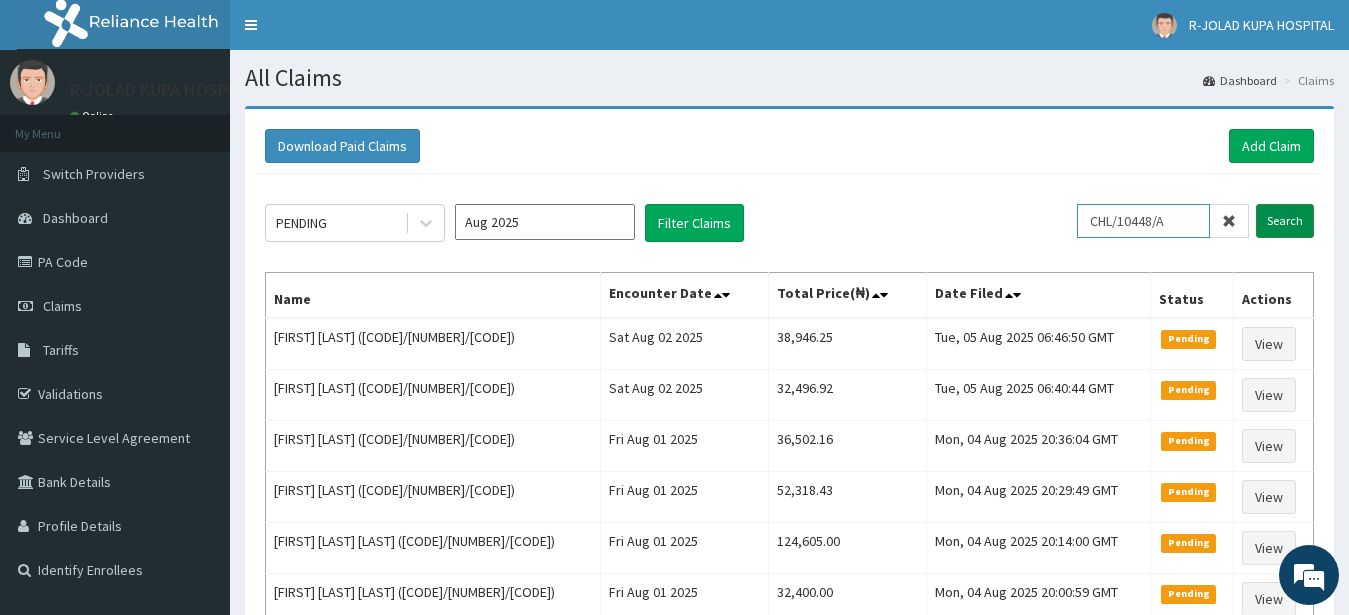 type on "CHL/10448/A" 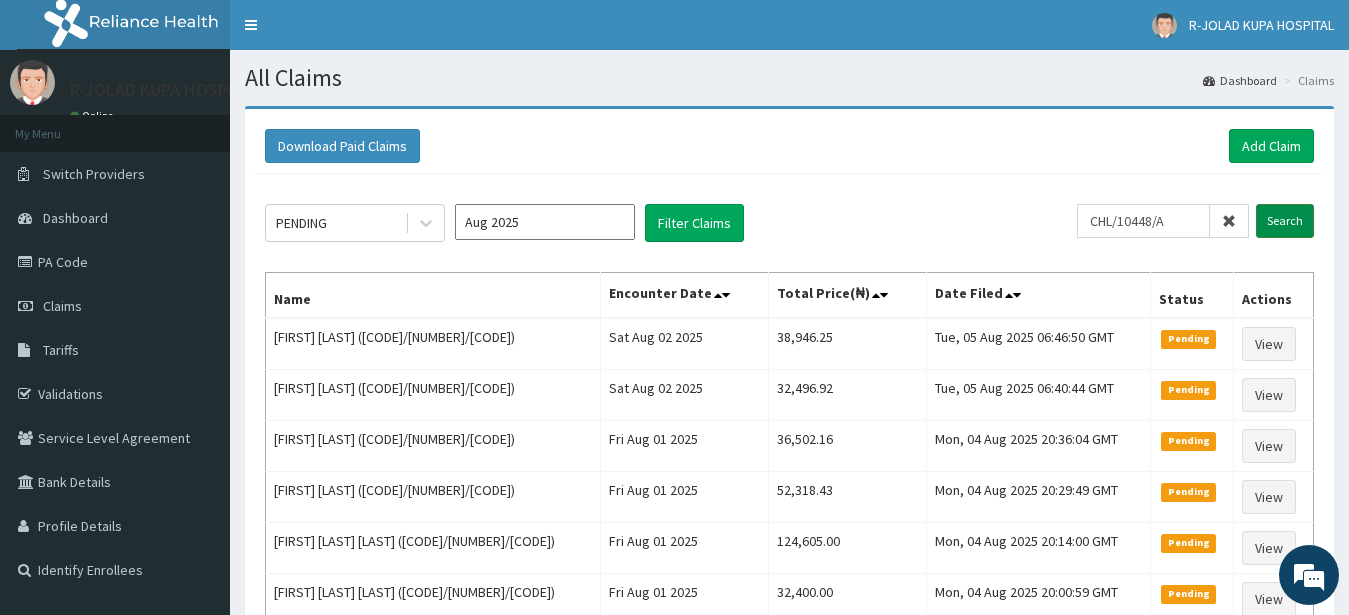 click on "Search" at bounding box center [1285, 221] 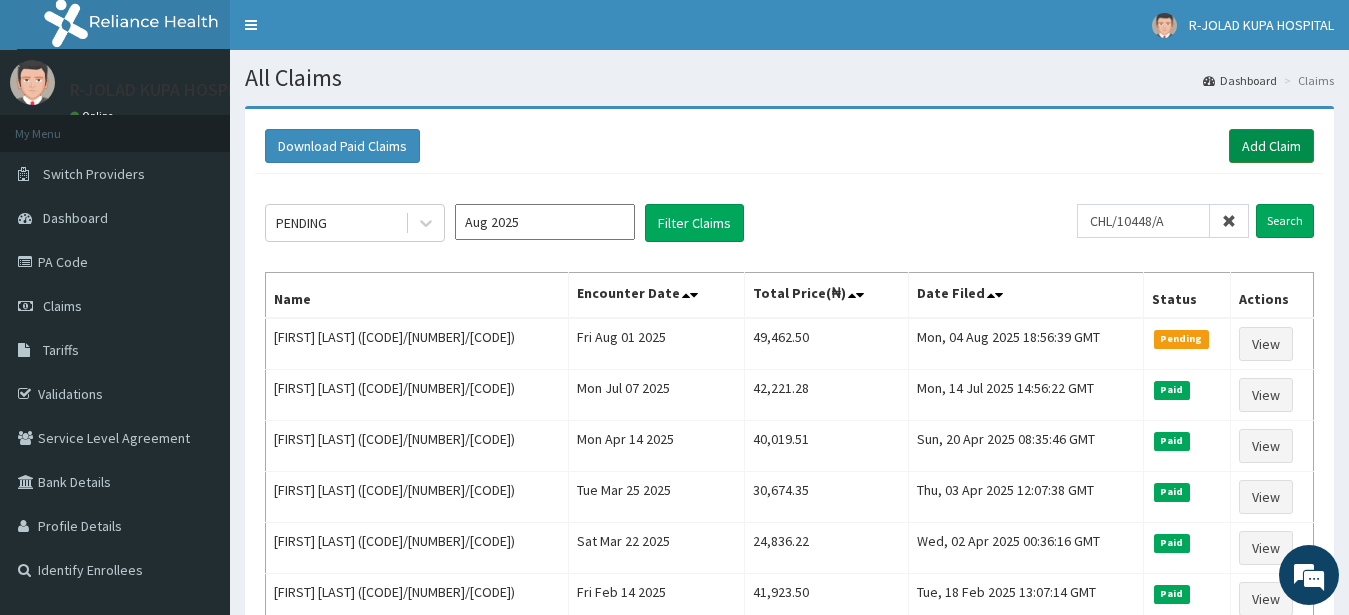 click on "Add Claim" at bounding box center [1271, 146] 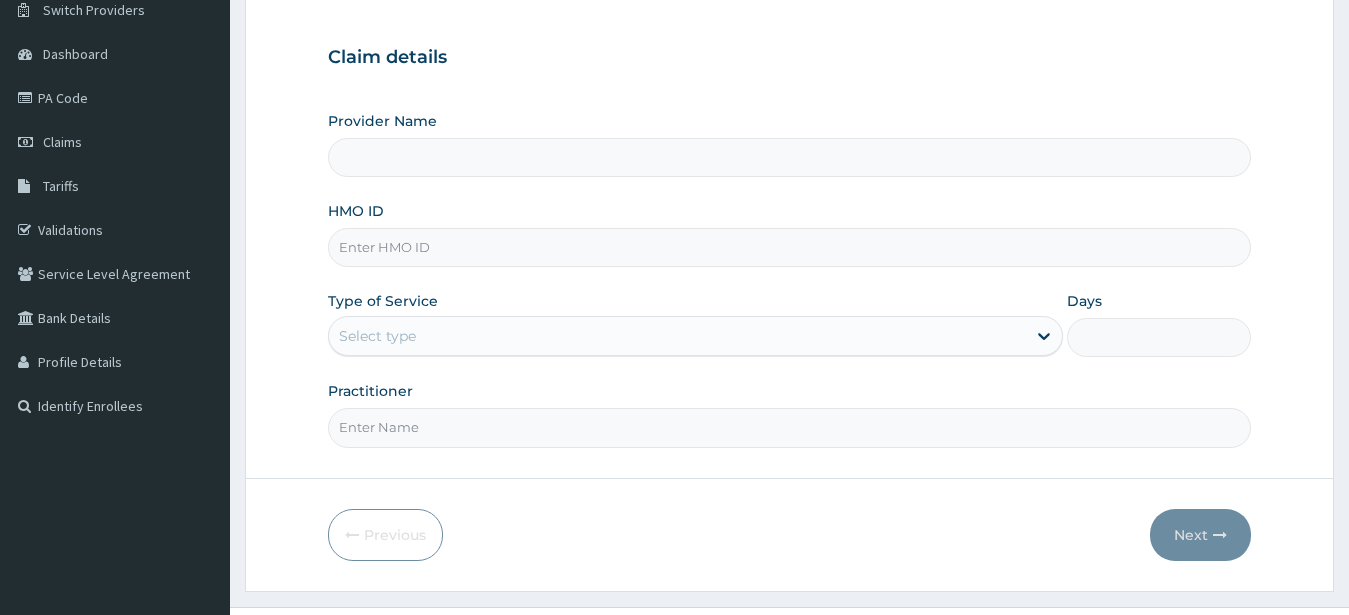 scroll, scrollTop: 207, scrollLeft: 0, axis: vertical 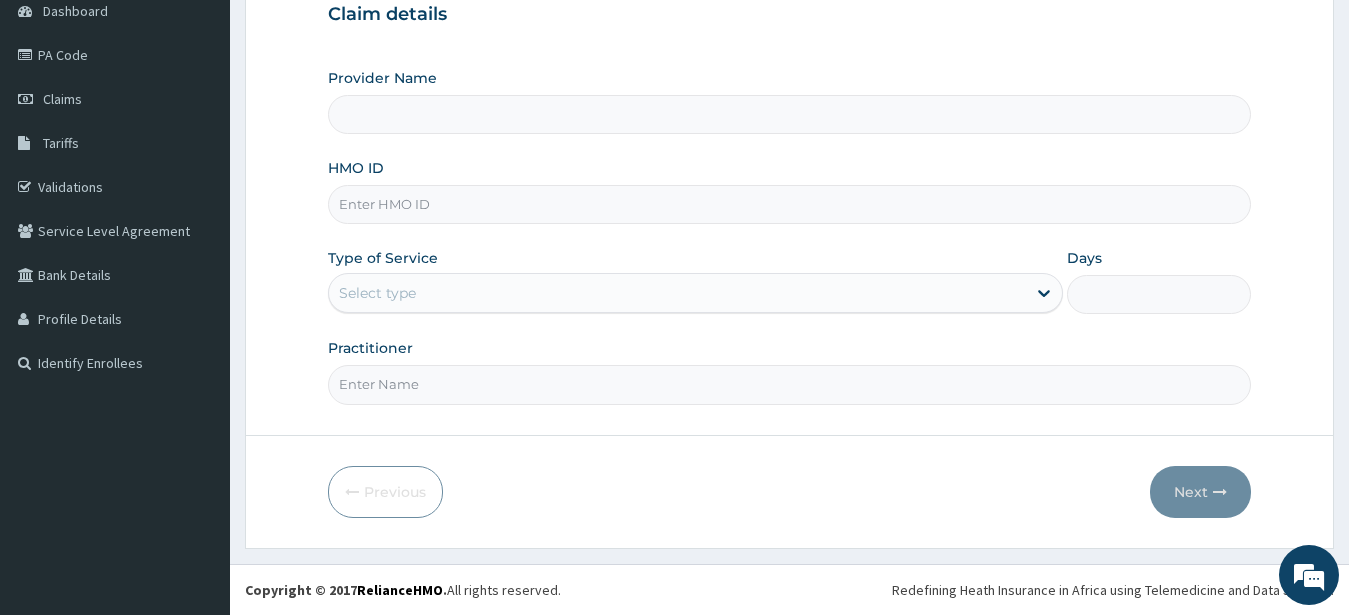 click on "HMO ID" at bounding box center (790, 204) 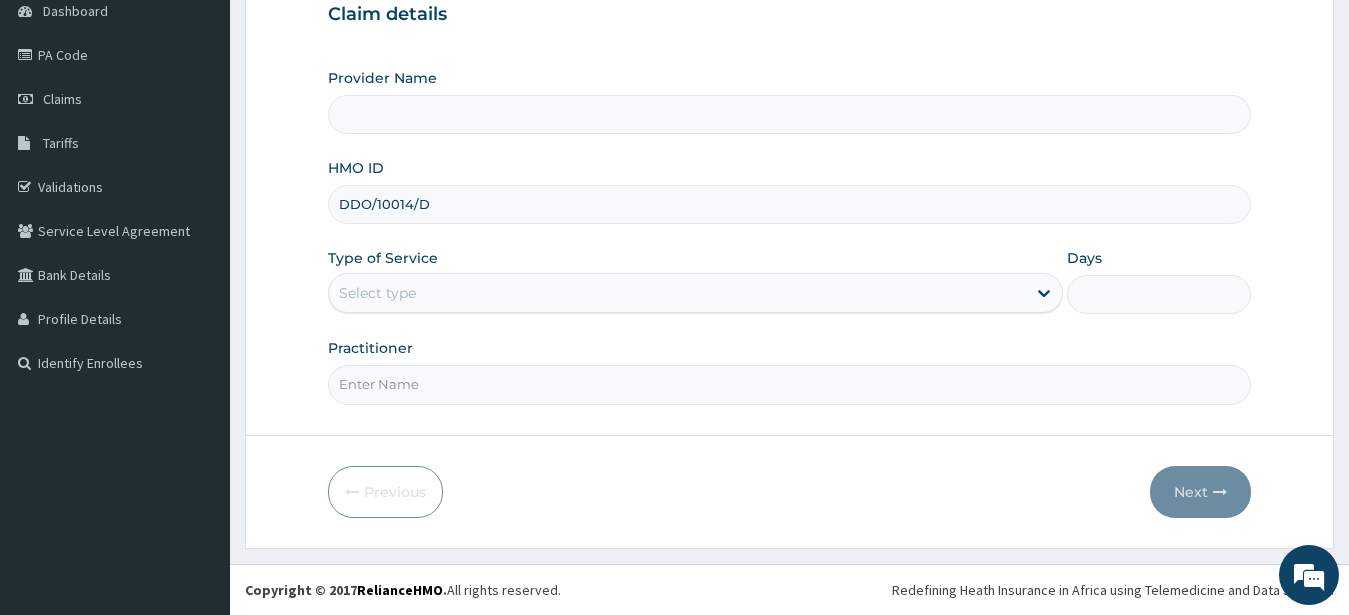 type on "DDO/10014/D" 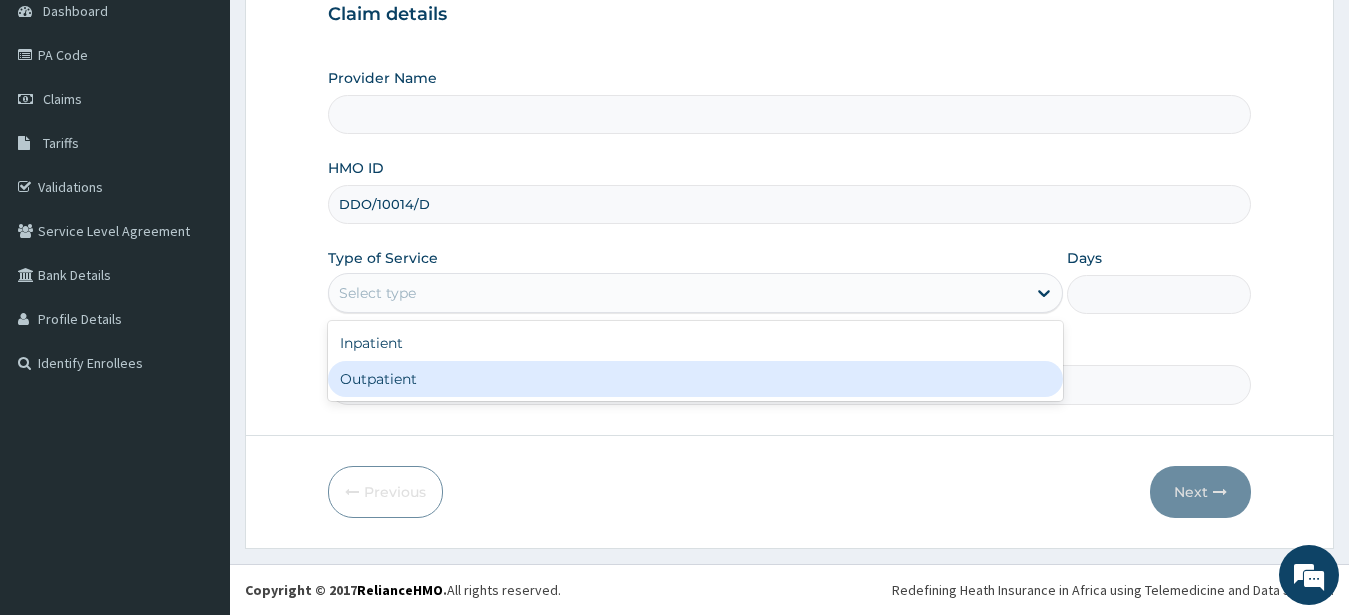 click on "Outpatient" at bounding box center (696, 379) 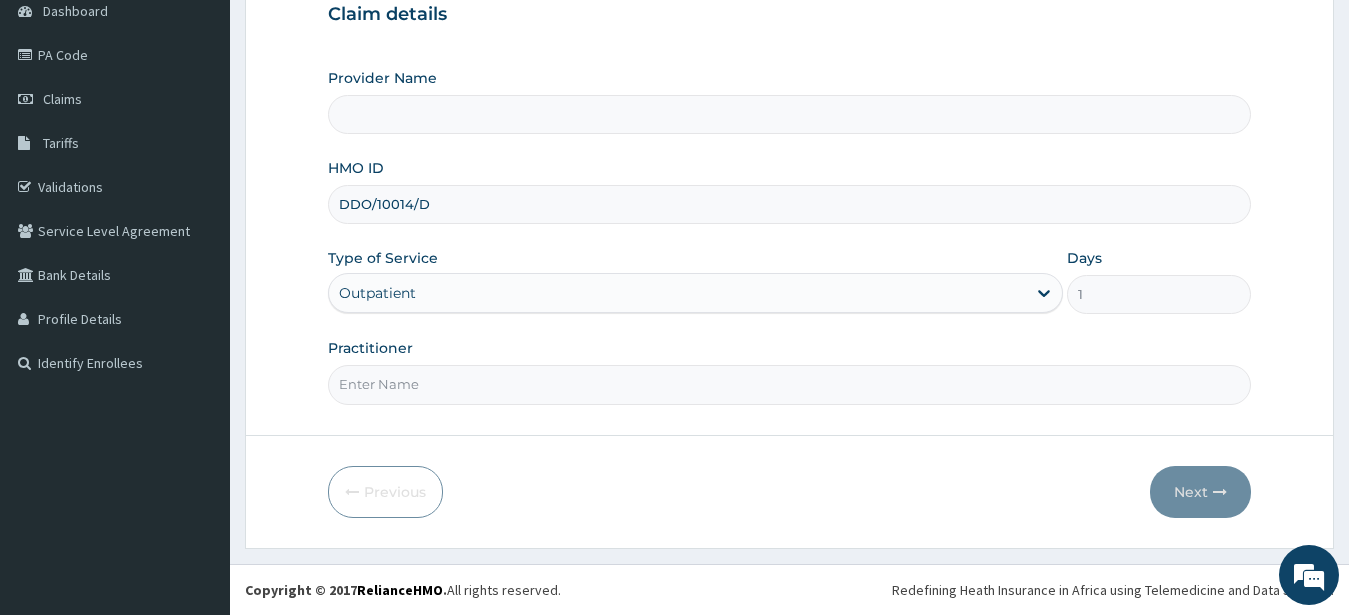 click on "Practitioner" at bounding box center (790, 384) 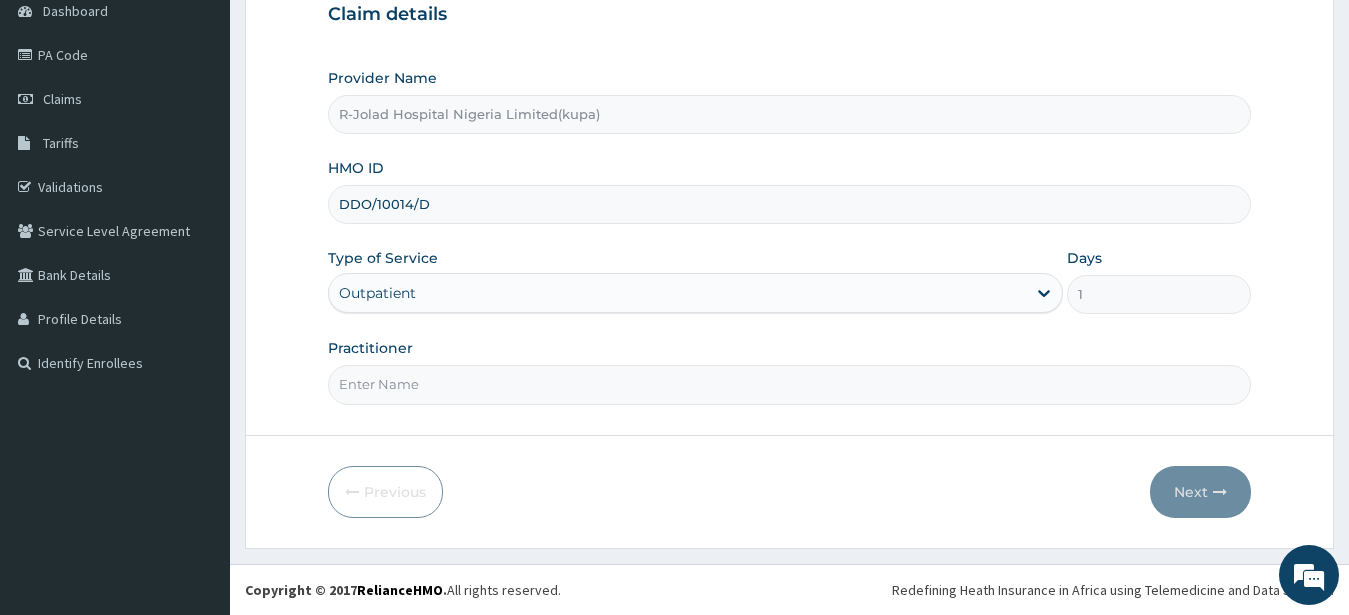 scroll, scrollTop: 0, scrollLeft: 0, axis: both 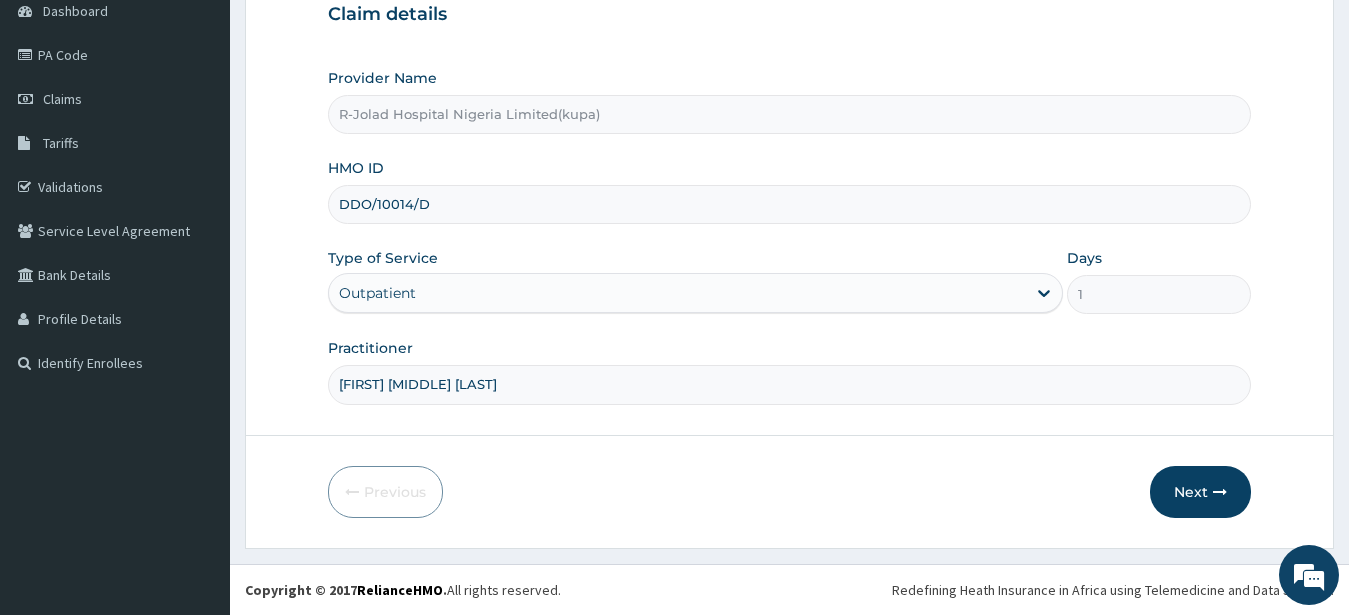 click on "[FIRST] [MIDDLE] [LAST]" at bounding box center [790, 384] 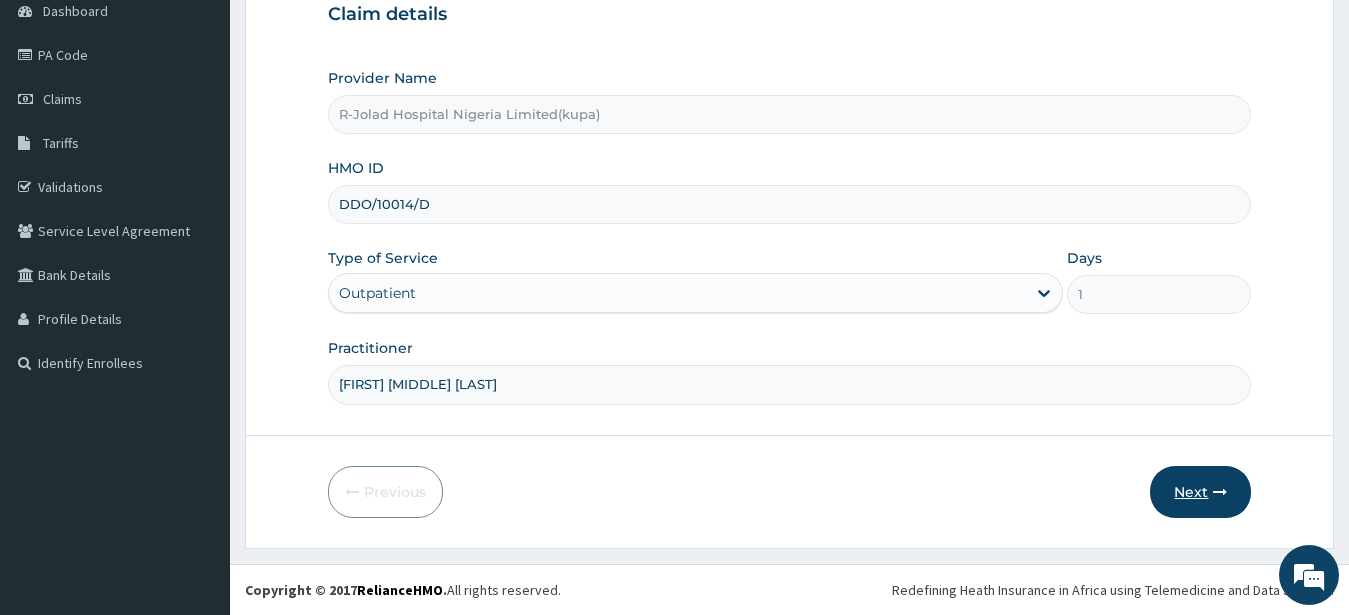 type on "[FIRST] [MIDDLE] [LAST]" 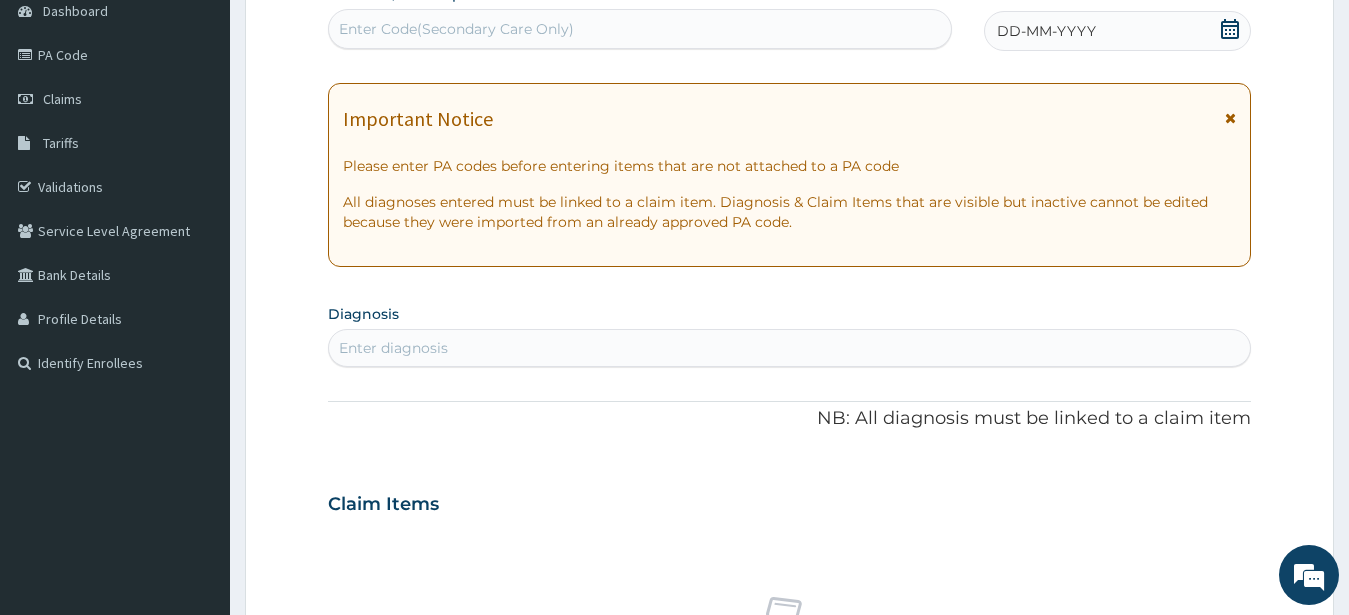 click 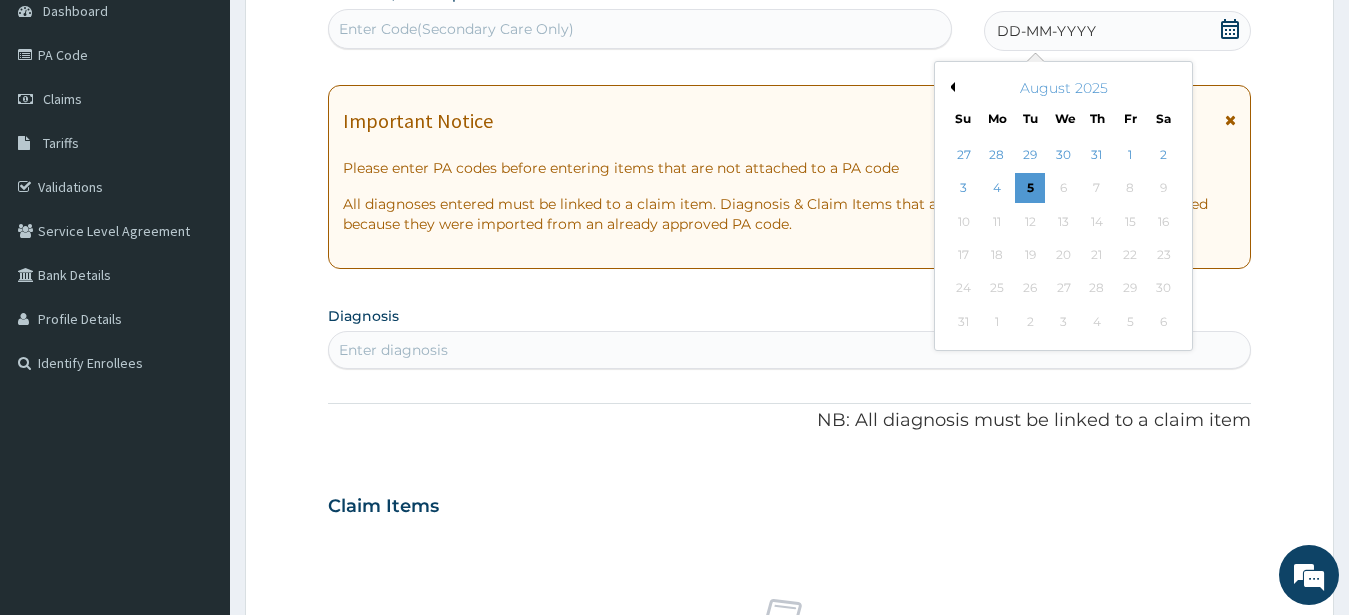 drag, startPoint x: 1161, startPoint y: 153, endPoint x: 1215, endPoint y: 154, distance: 54.00926 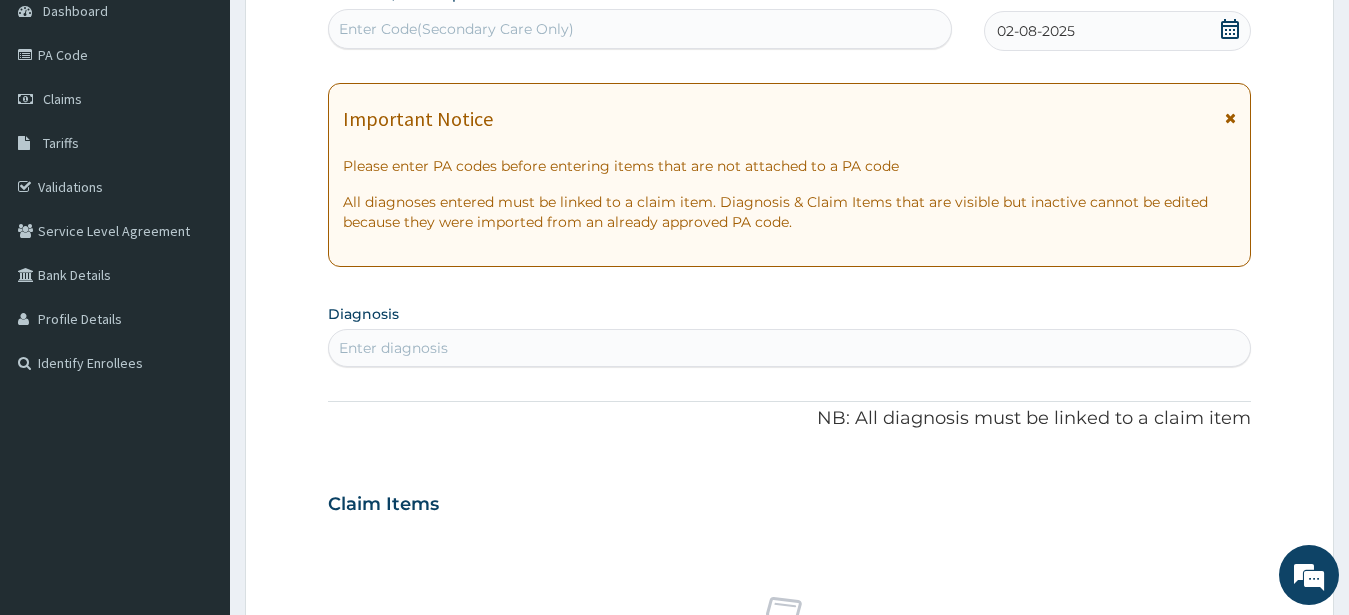 click on "Enter diagnosis" at bounding box center [393, 348] 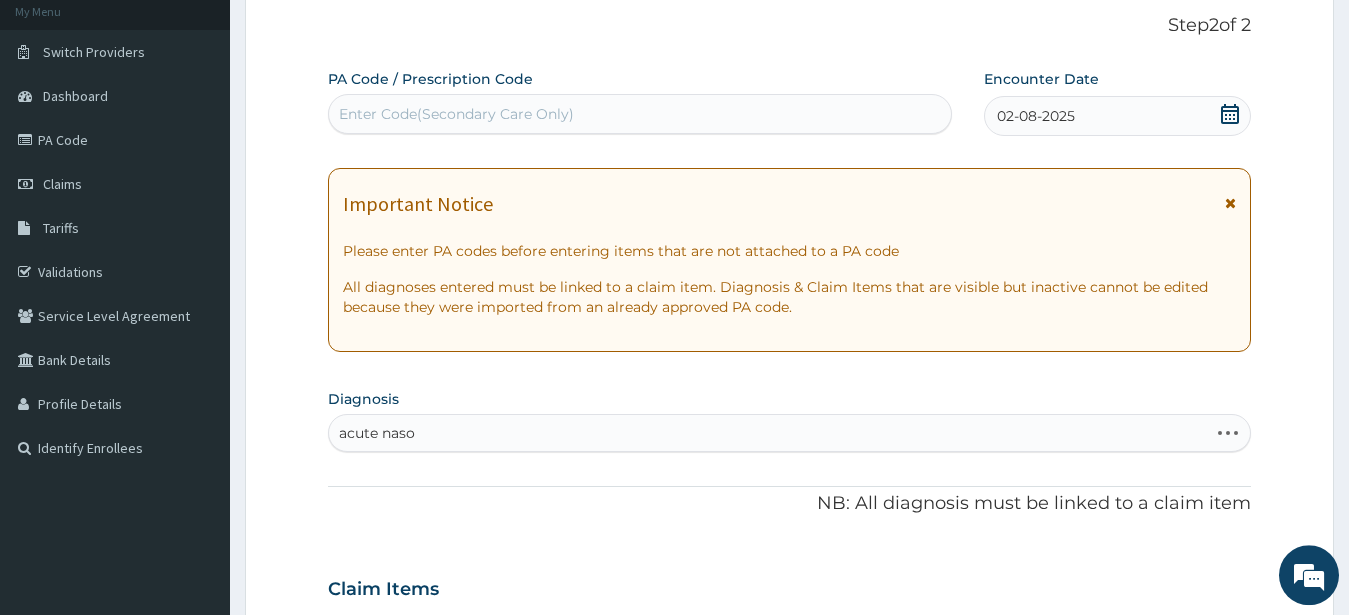 scroll, scrollTop: 0, scrollLeft: 0, axis: both 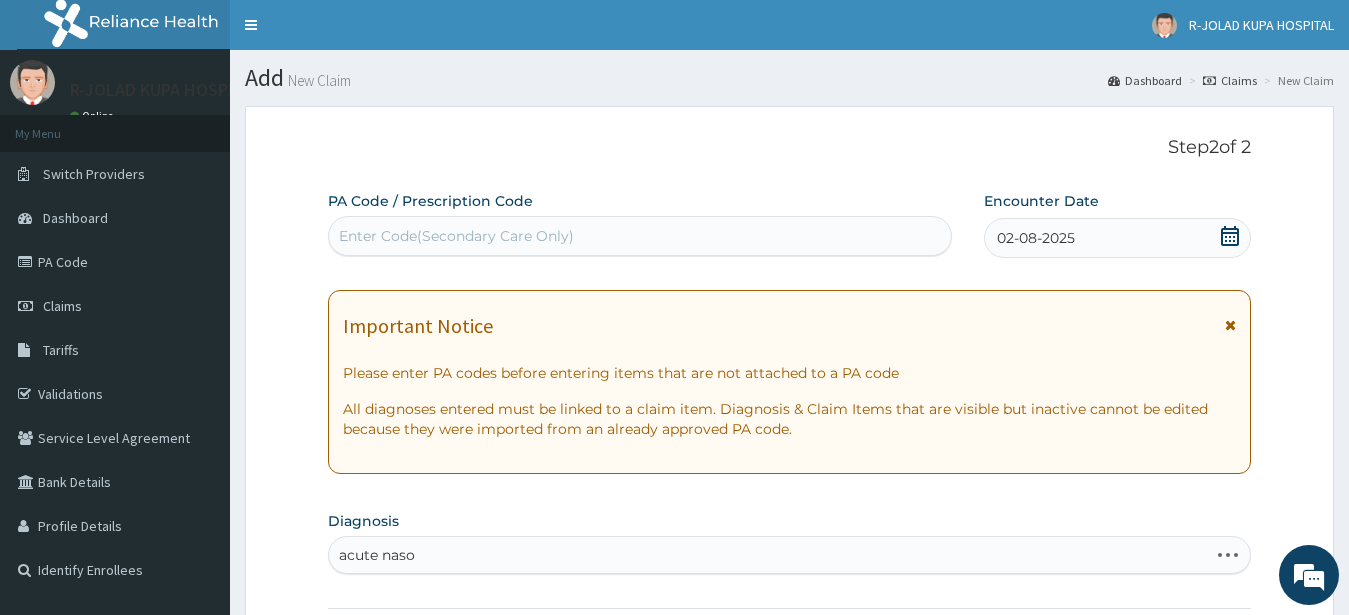 type on "acute naso" 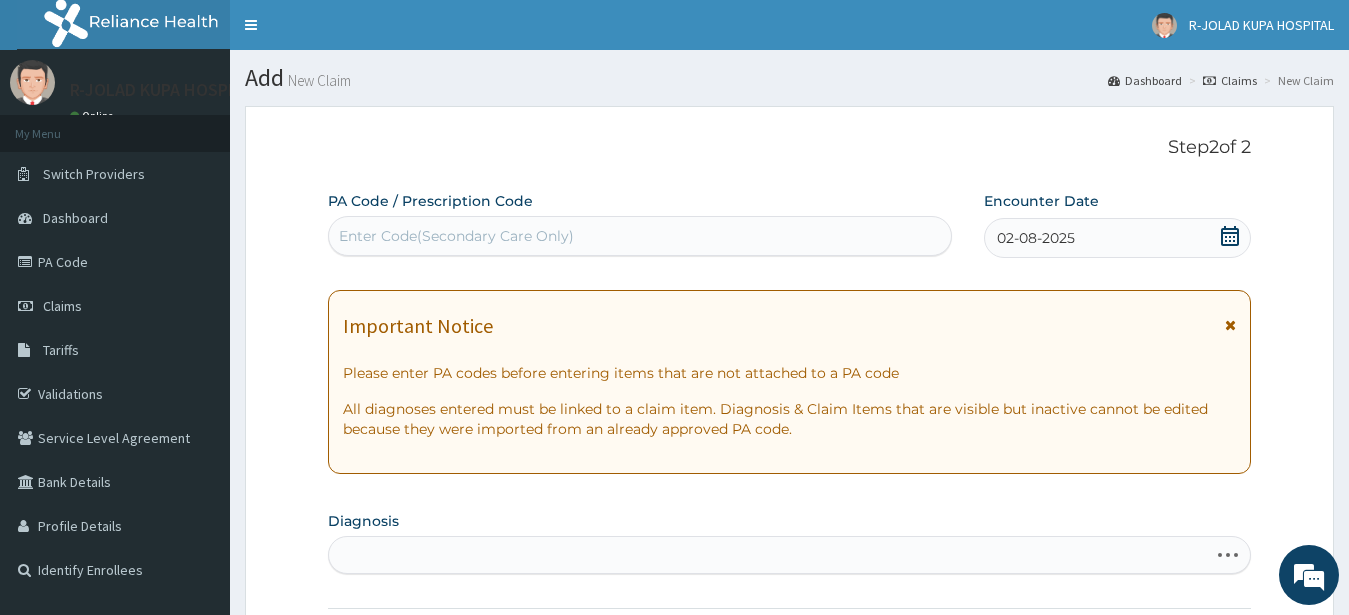 click 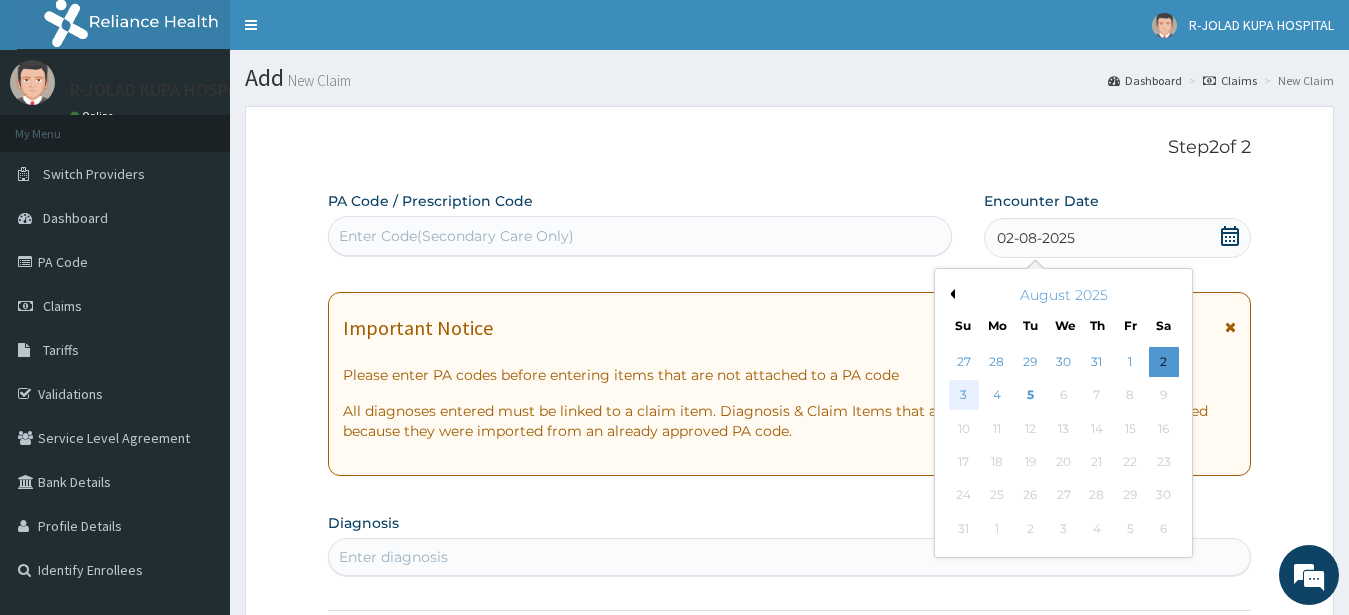 drag, startPoint x: 963, startPoint y: 397, endPoint x: 963, endPoint y: 376, distance: 21 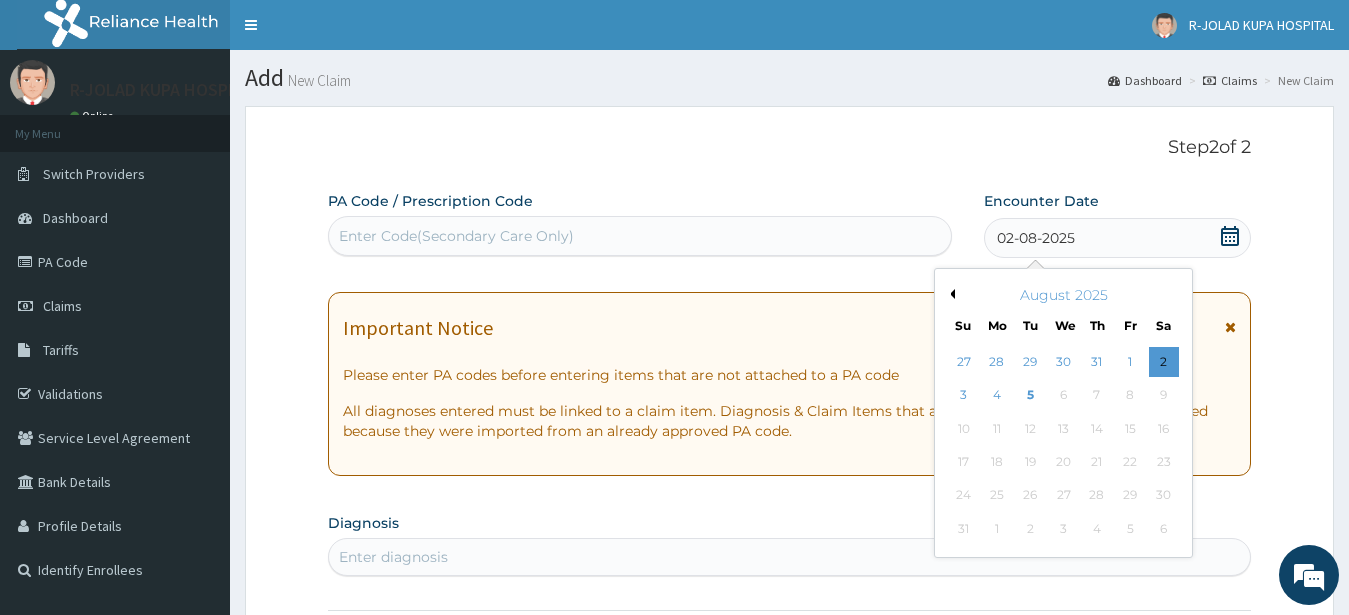click on "3" at bounding box center (964, 396) 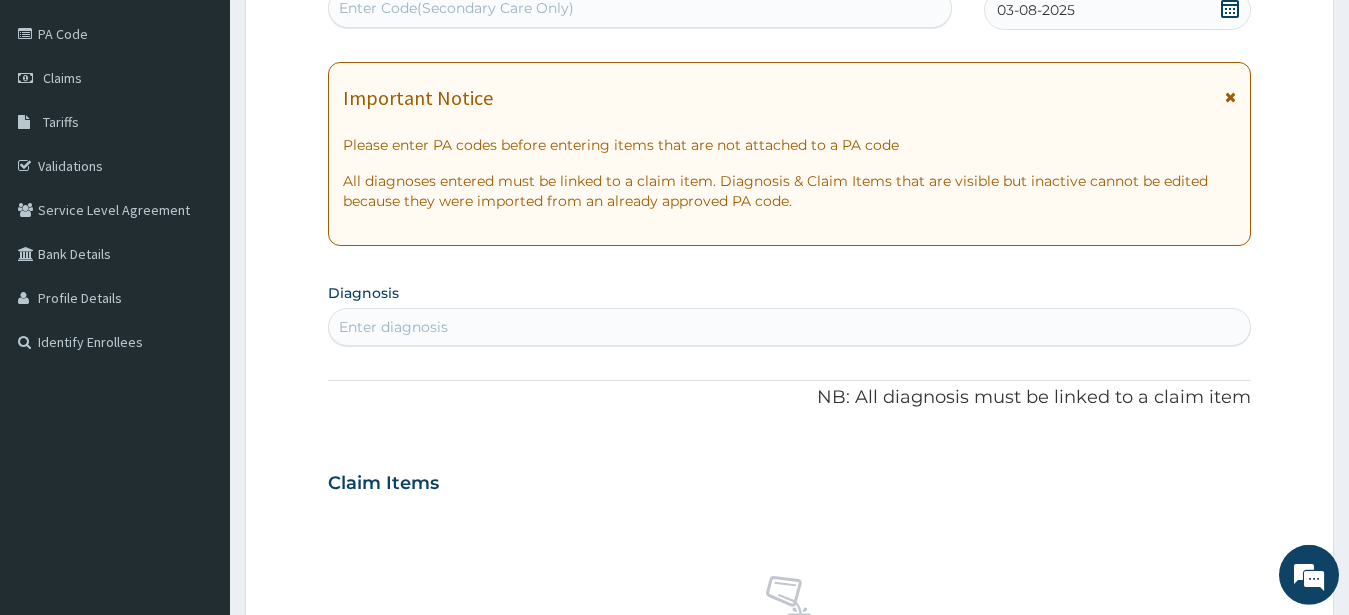 scroll, scrollTop: 306, scrollLeft: 0, axis: vertical 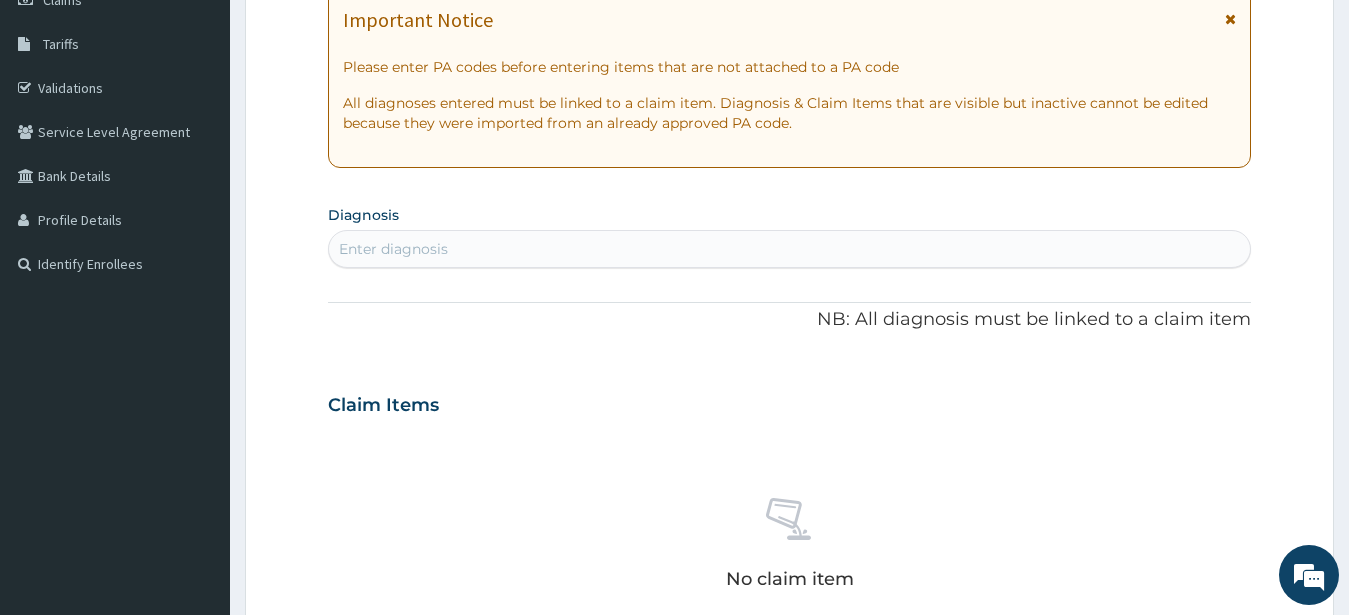 click on "Enter diagnosis" at bounding box center [393, 249] 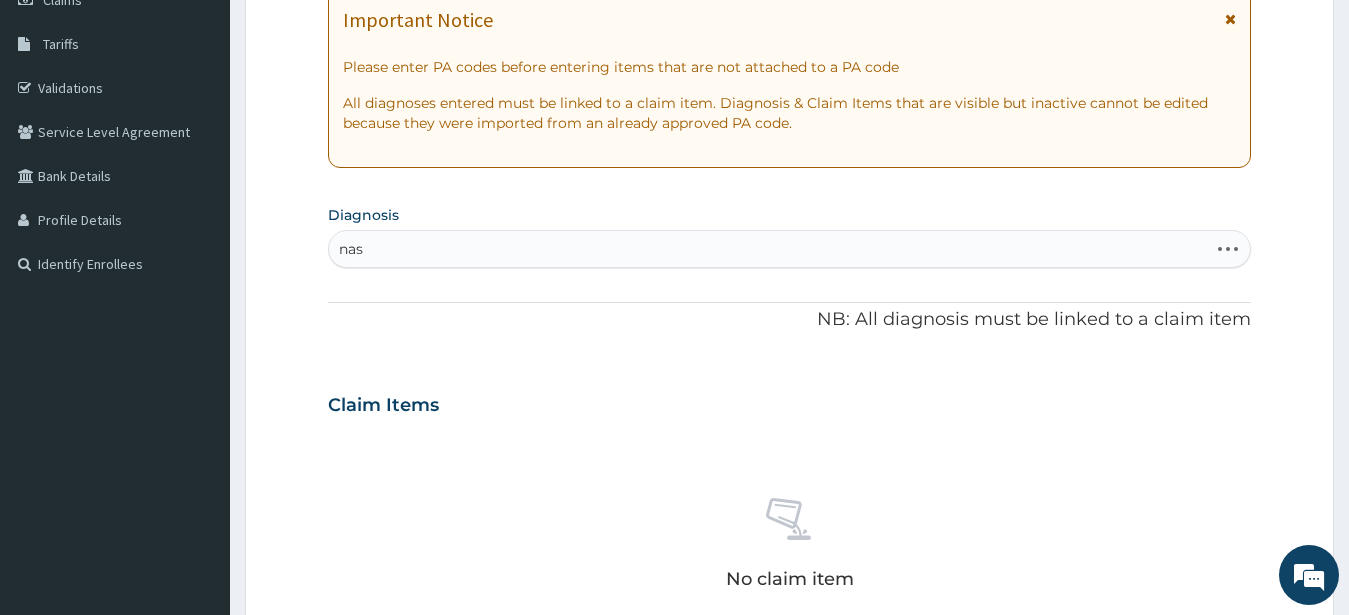 type on "naso" 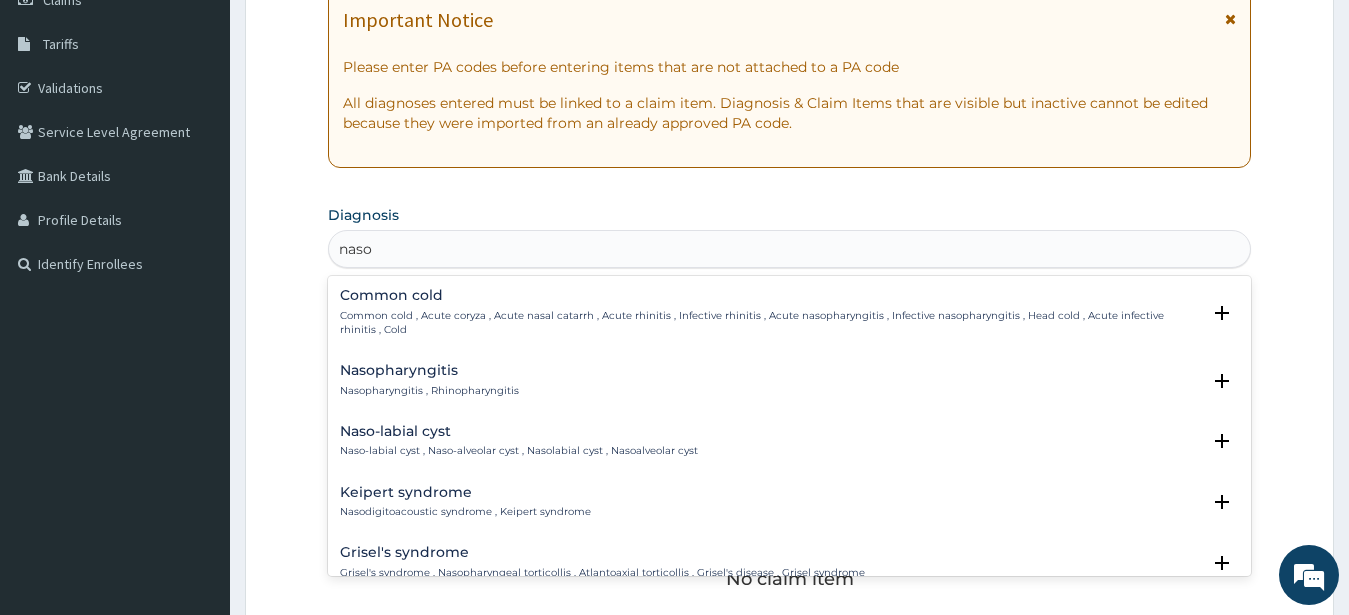 click on "Common cold Common cold , Acute coryza , Acute nasal catarrh , Acute rhinitis , Infective rhinitis , Acute nasopharyngitis , Infective nasopharyngitis , Head cold , Acute infective rhinitis , Cold" at bounding box center (770, 312) 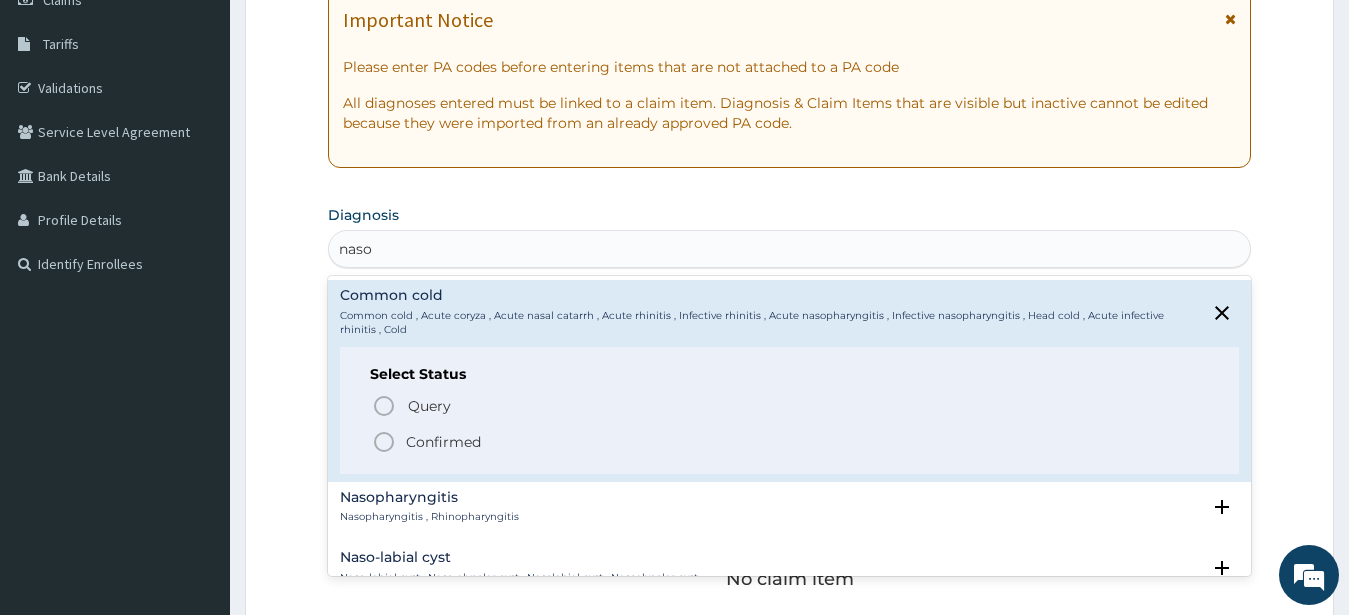 click 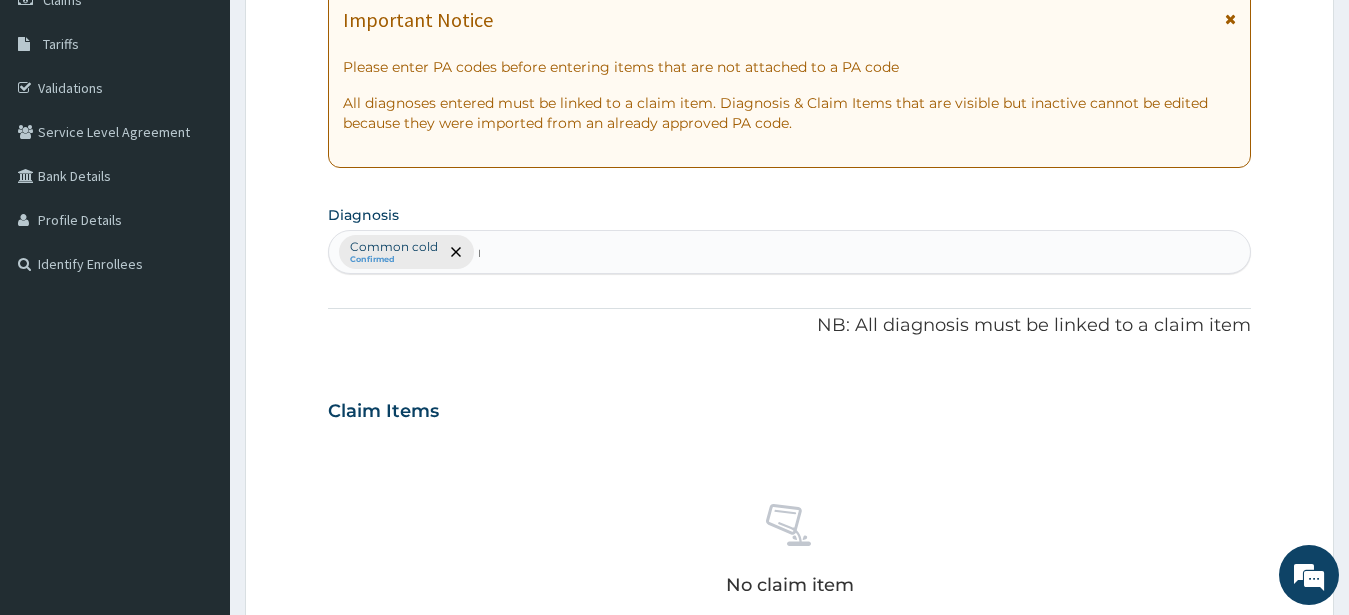 type 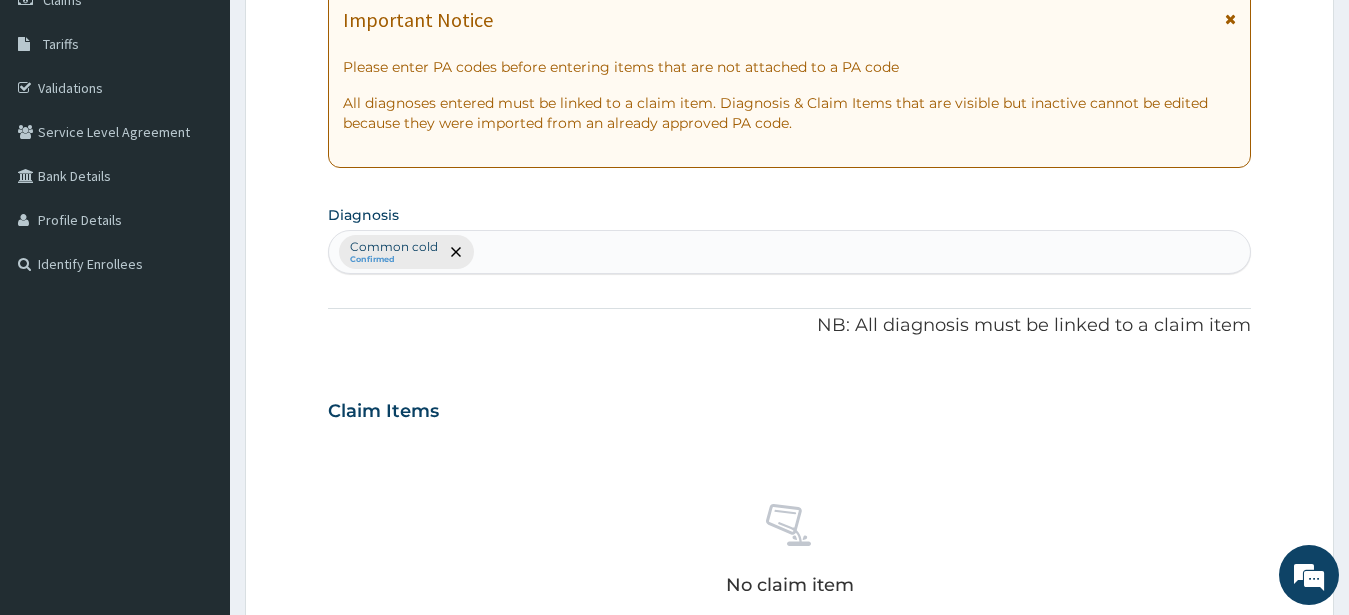 scroll, scrollTop: 714, scrollLeft: 0, axis: vertical 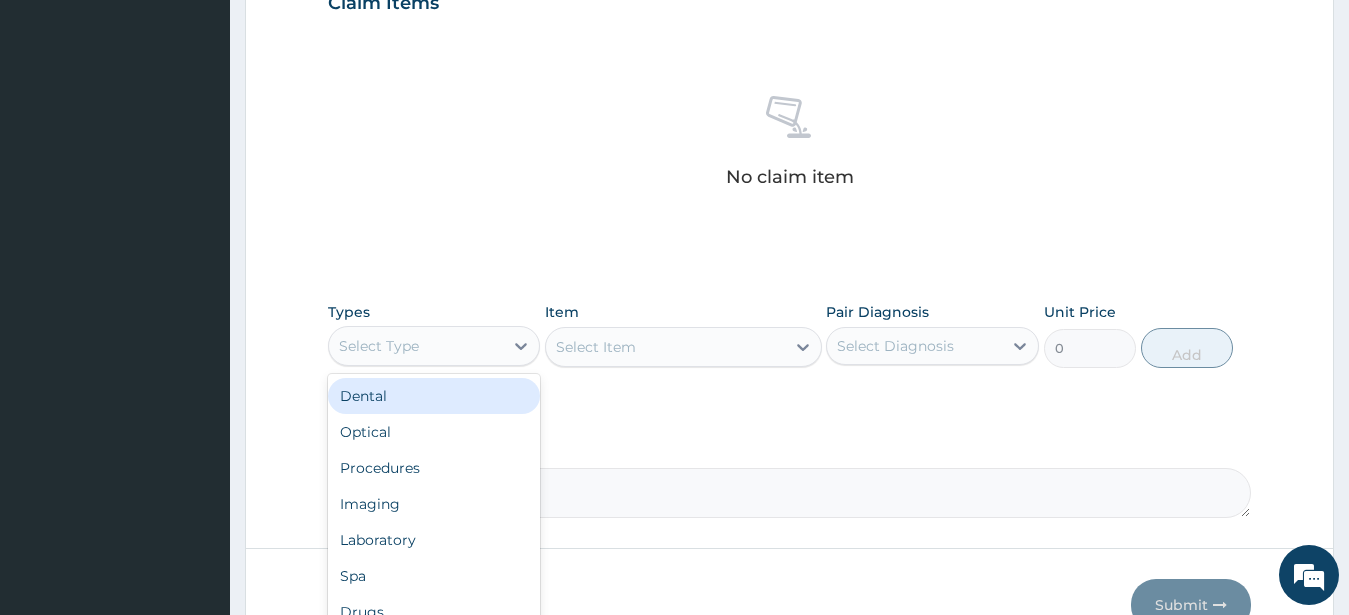 click on "Select Type" at bounding box center [379, 346] 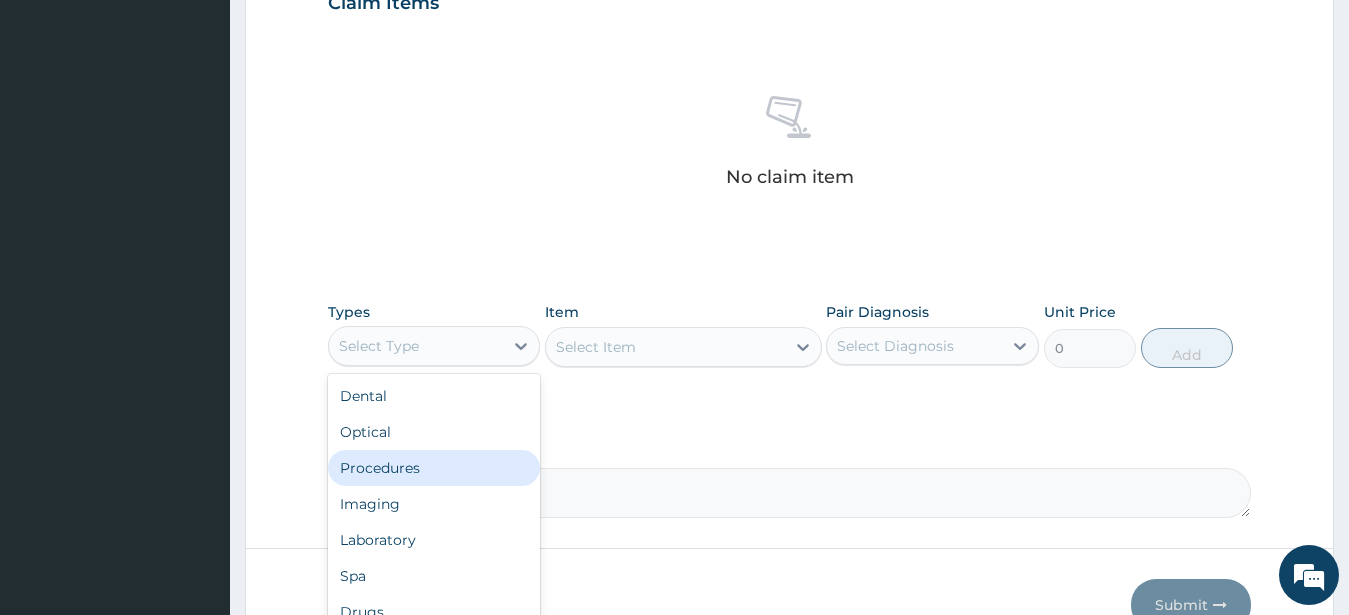 click on "Procedures" at bounding box center (434, 468) 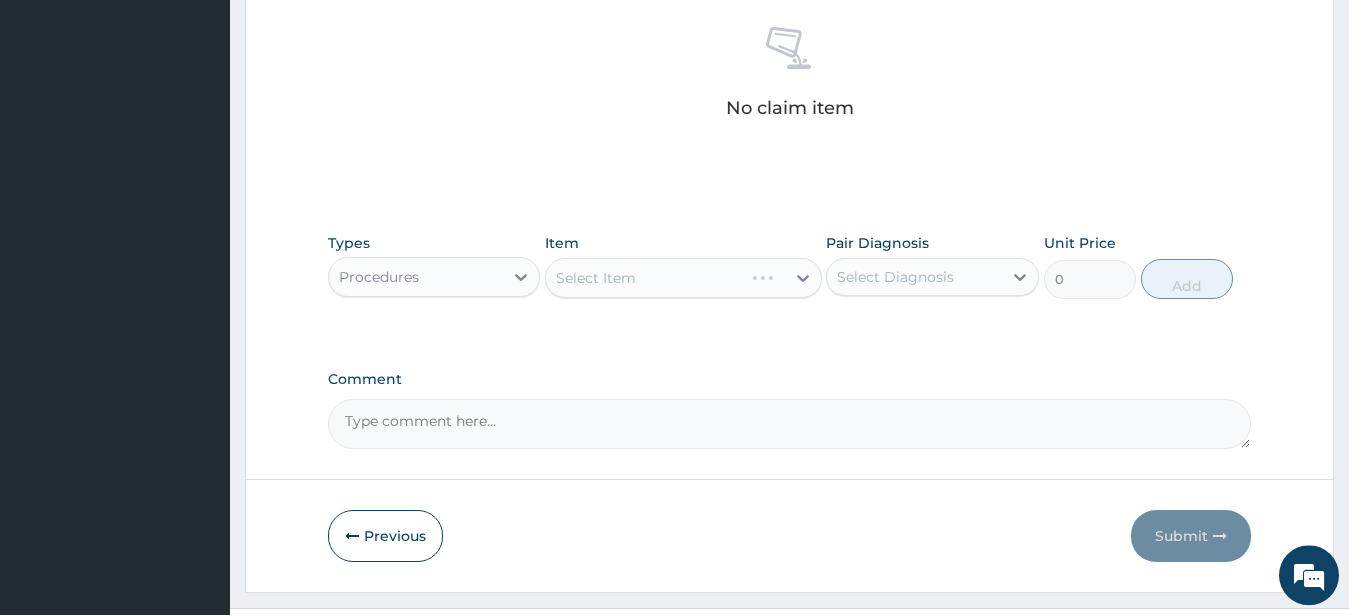 scroll, scrollTop: 816, scrollLeft: 0, axis: vertical 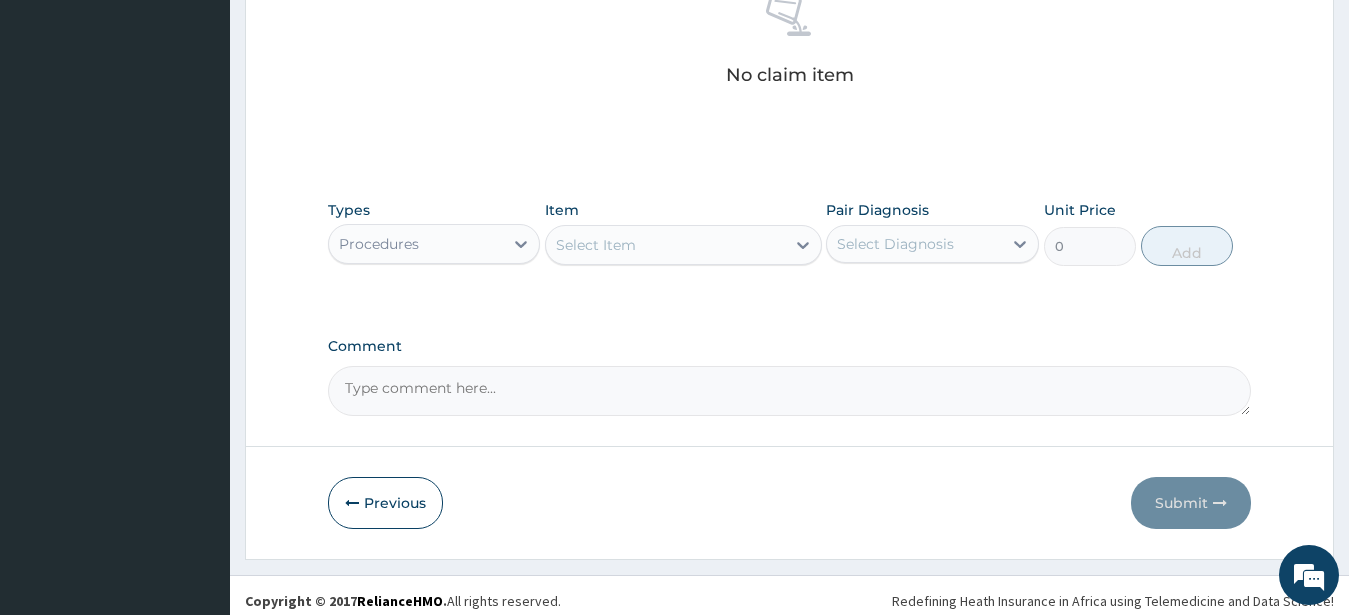 click on "Select Item" at bounding box center (683, 245) 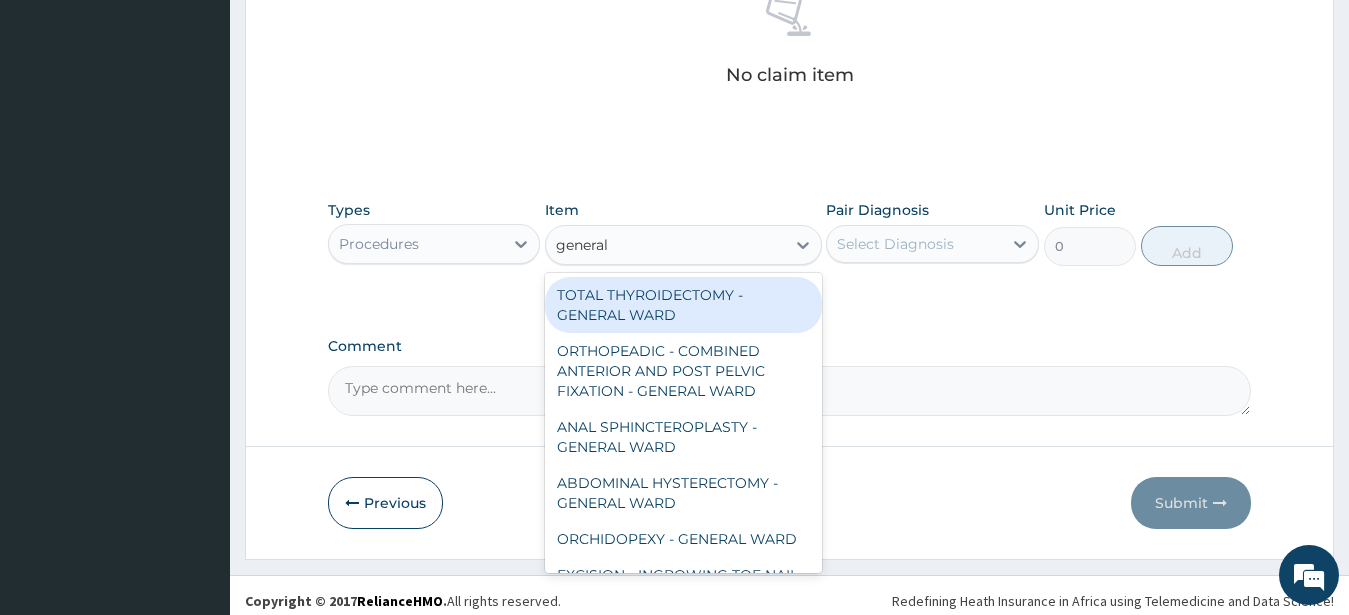 type on "general c" 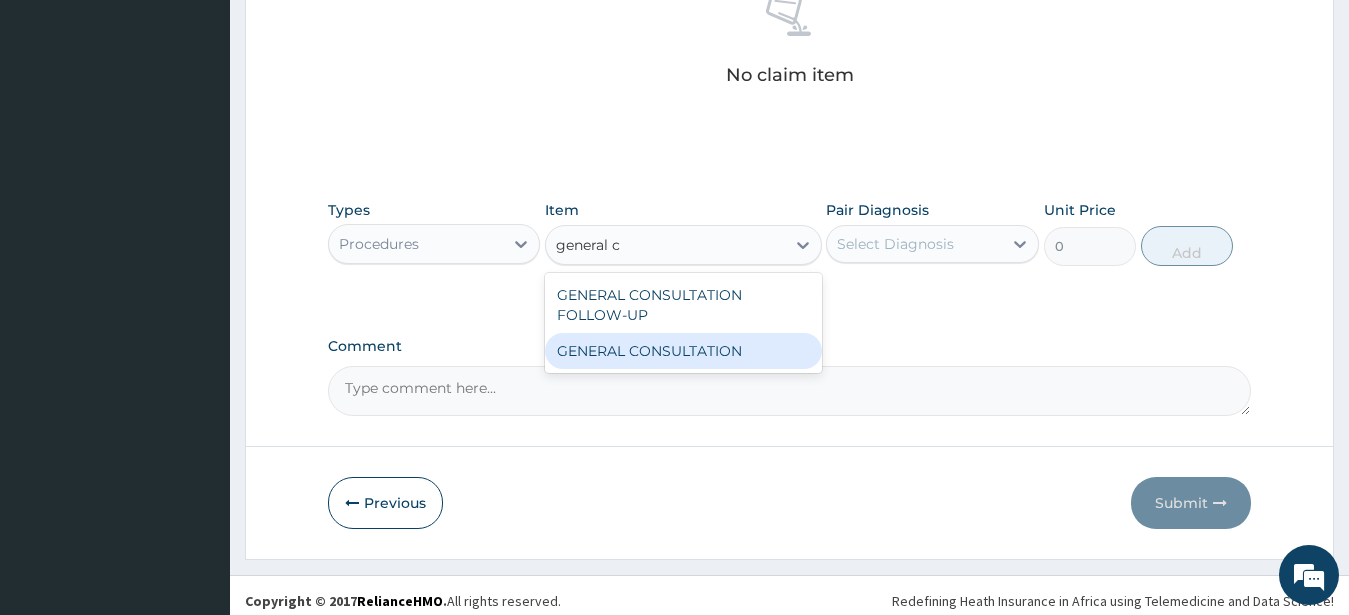 drag, startPoint x: 745, startPoint y: 355, endPoint x: 790, endPoint y: 336, distance: 48.8467 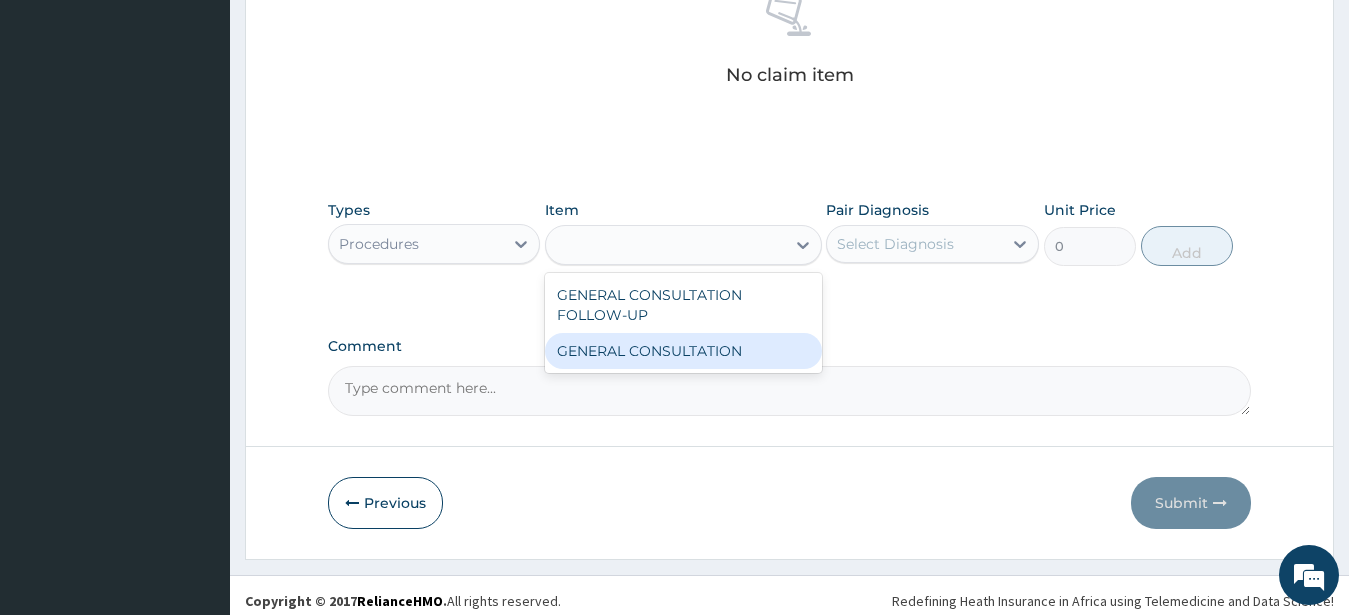 type on "6750" 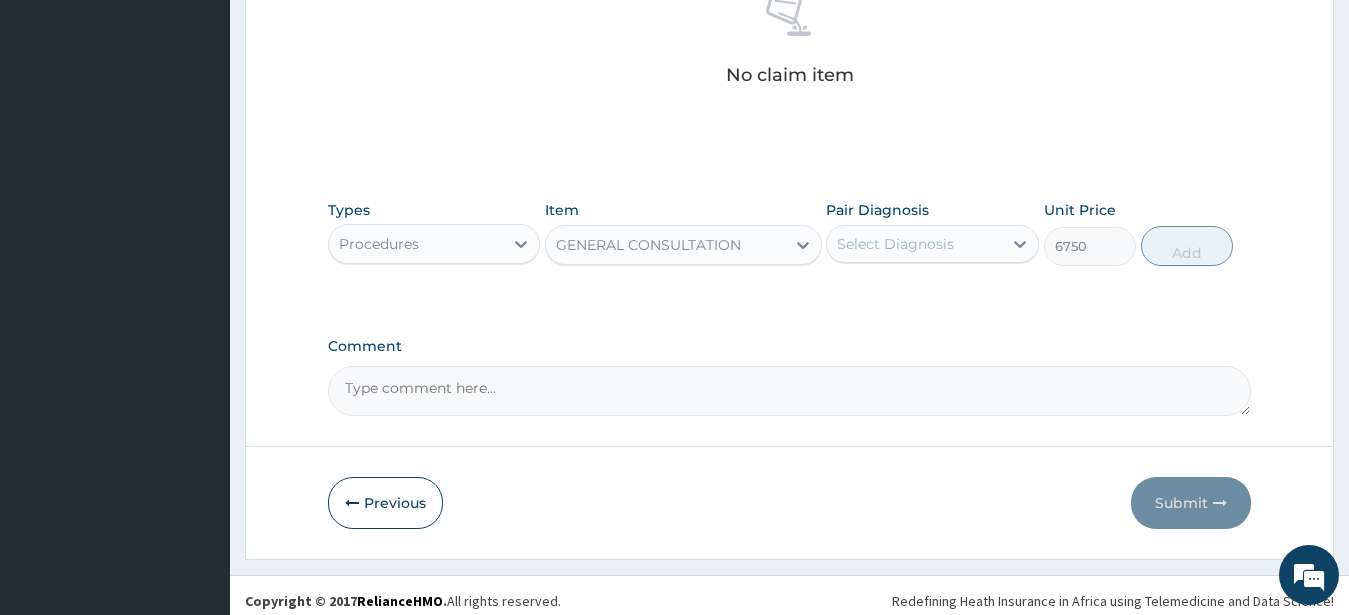 click on "Select Diagnosis" at bounding box center [895, 244] 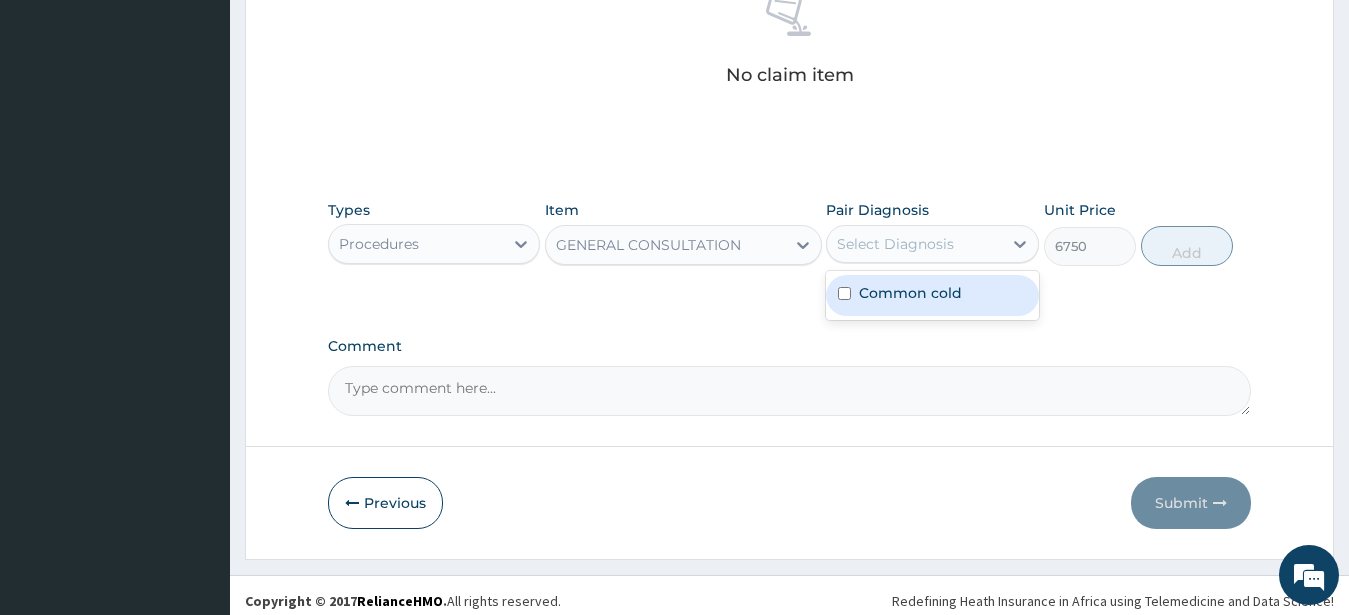 click on "Common cold" at bounding box center [910, 293] 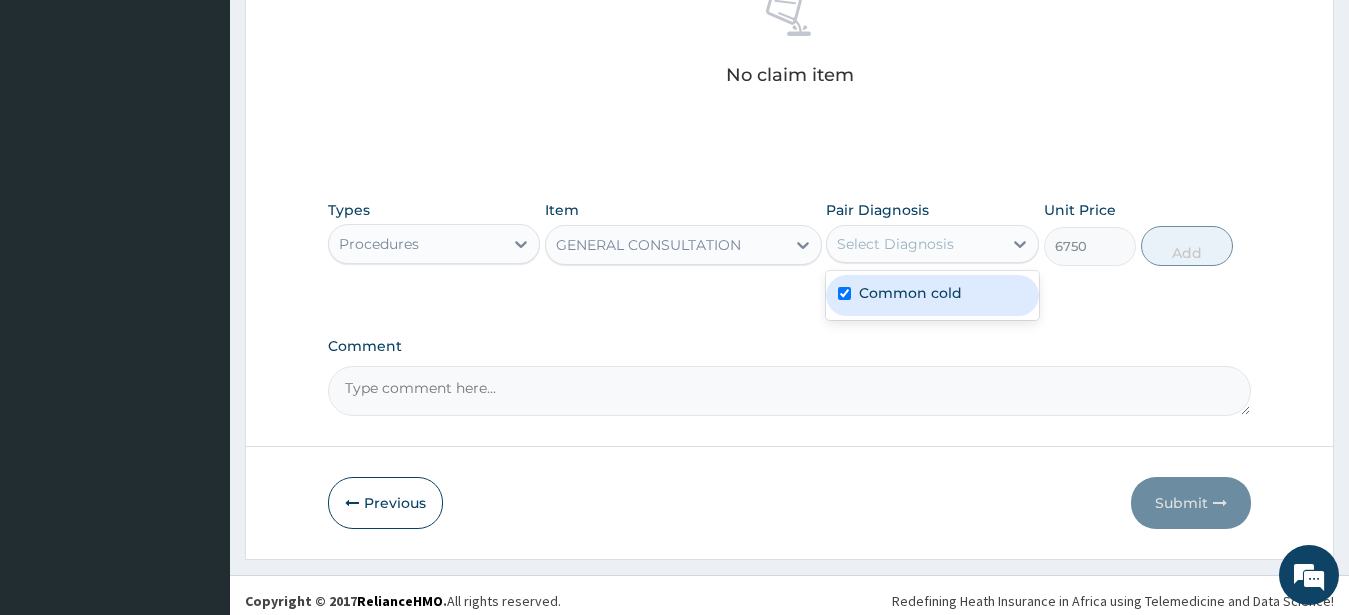 checkbox on "true" 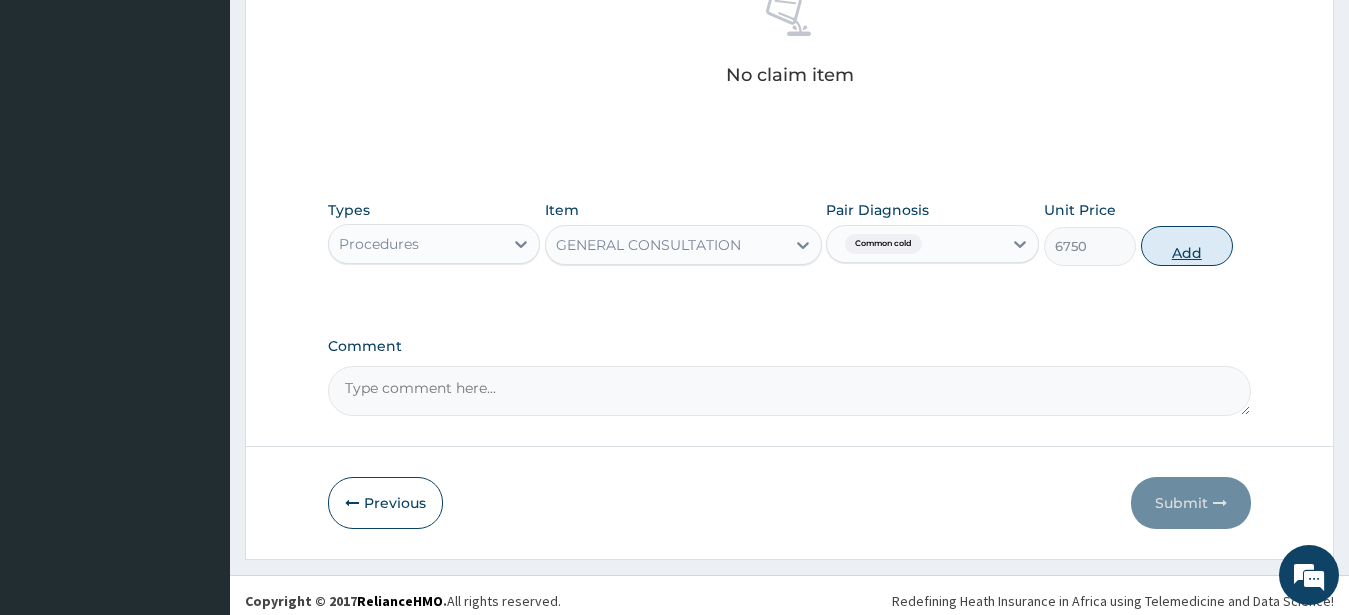 click on "Add" at bounding box center (1187, 246) 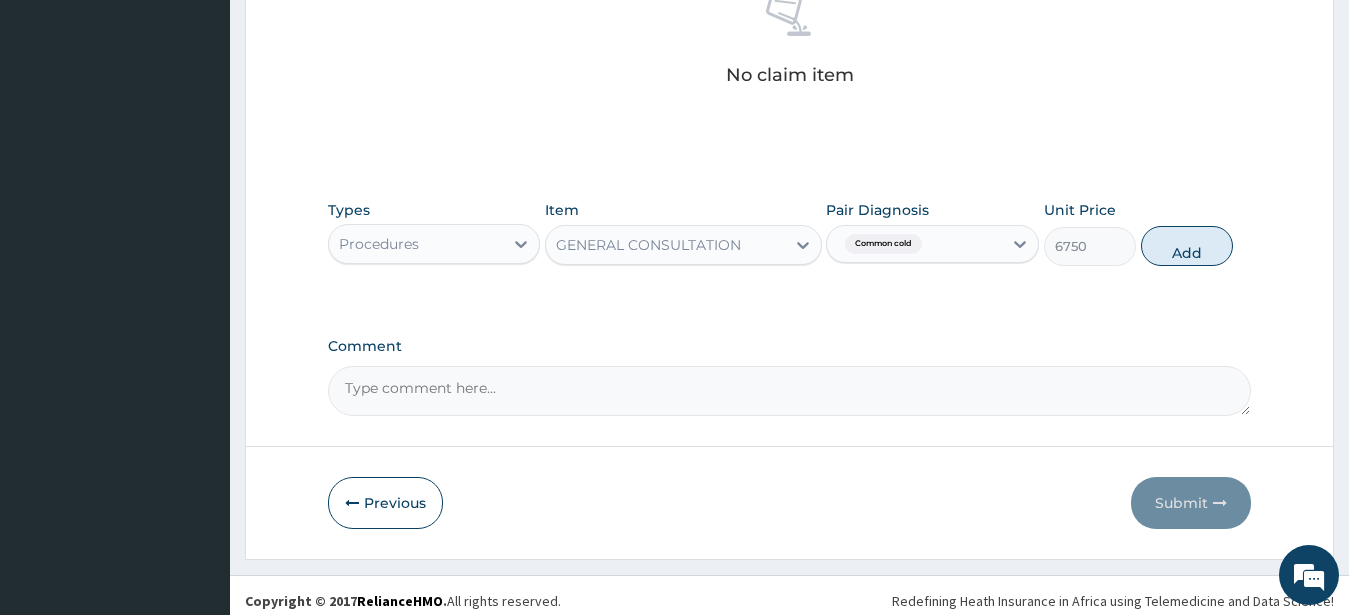 type on "0" 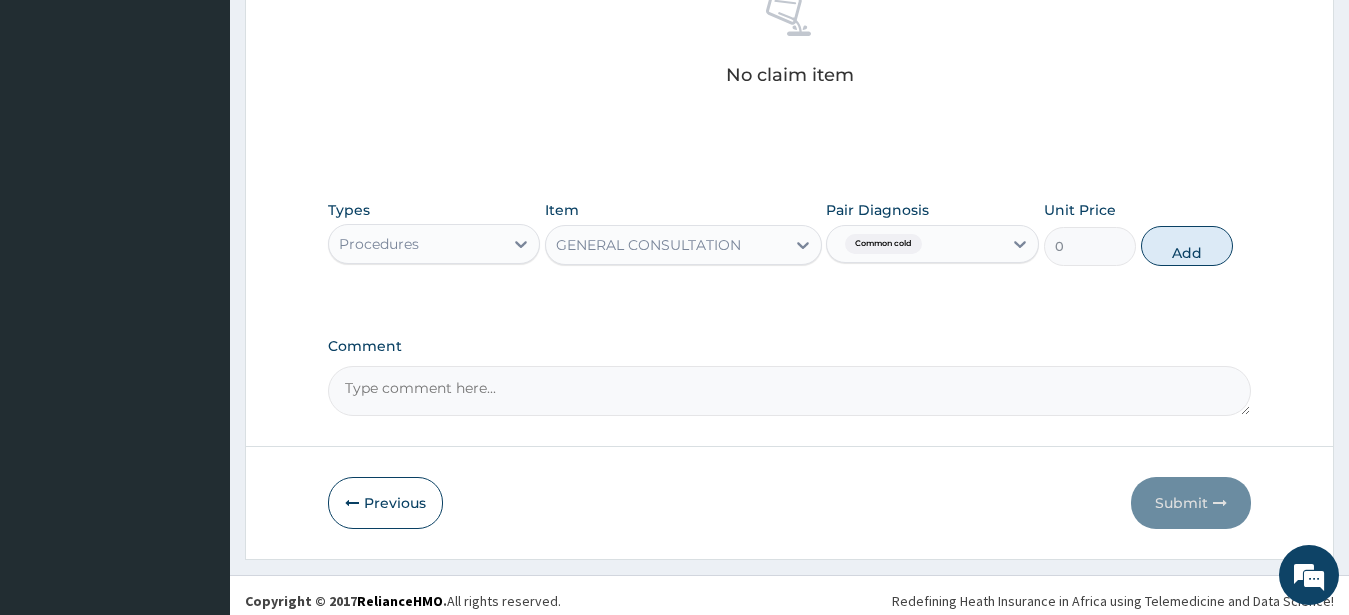 scroll, scrollTop: 749, scrollLeft: 0, axis: vertical 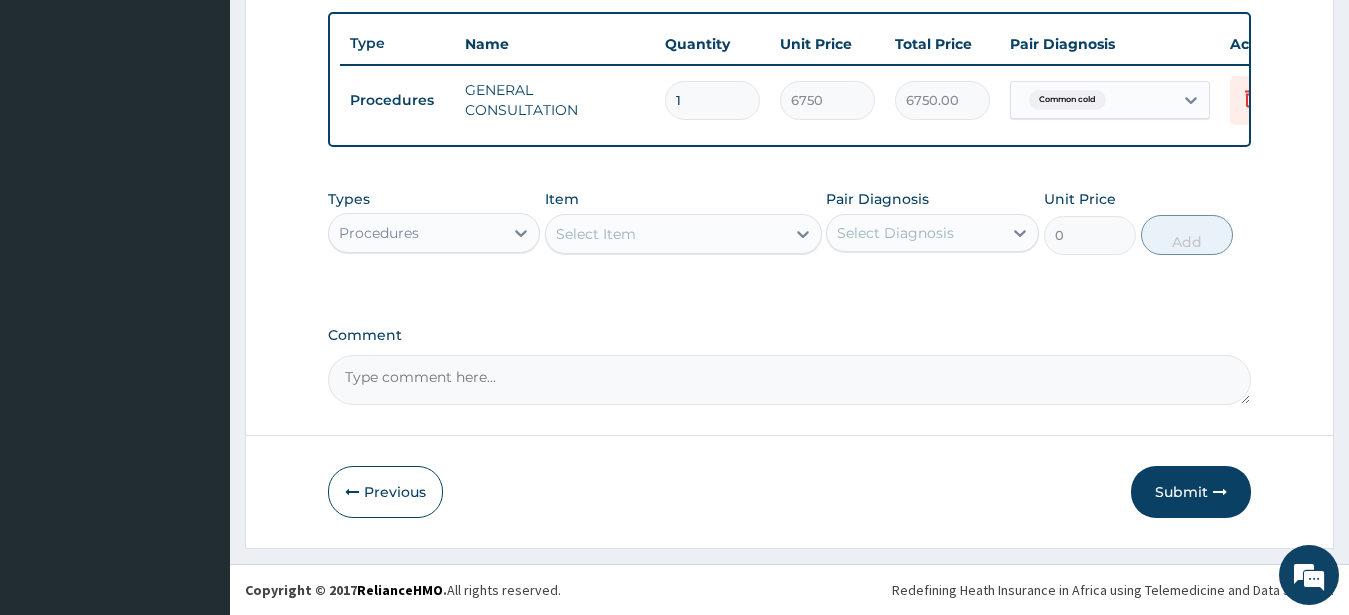 click on "Select Item" at bounding box center [596, 234] 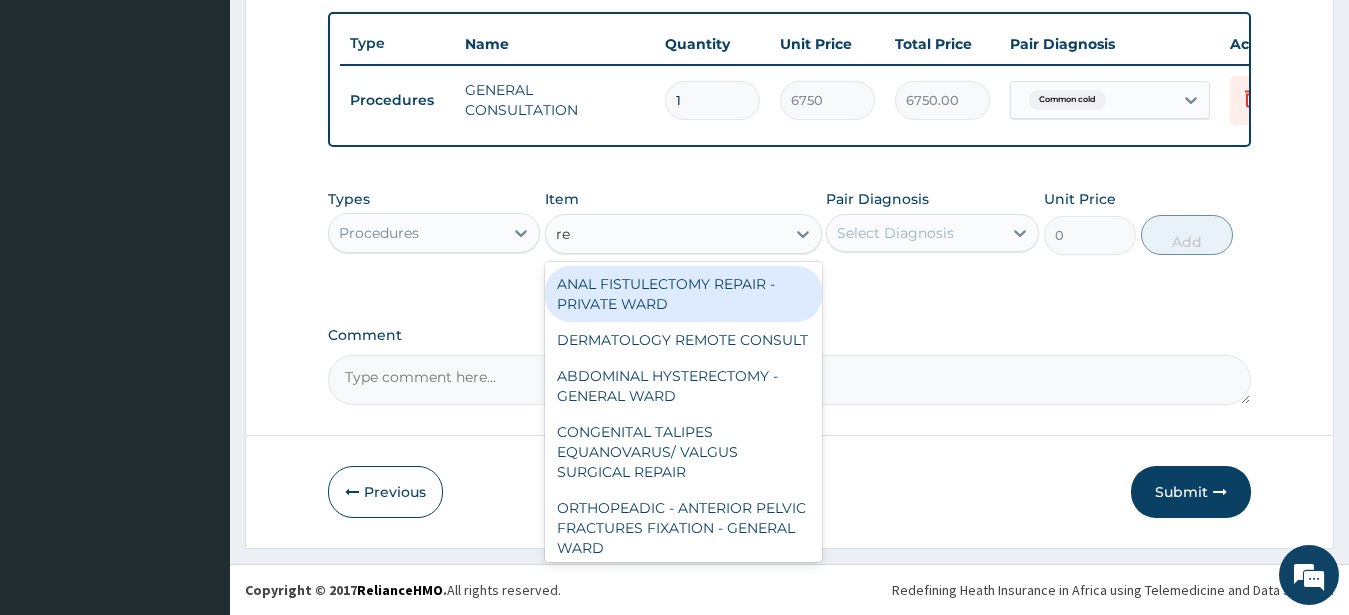 type on "reg" 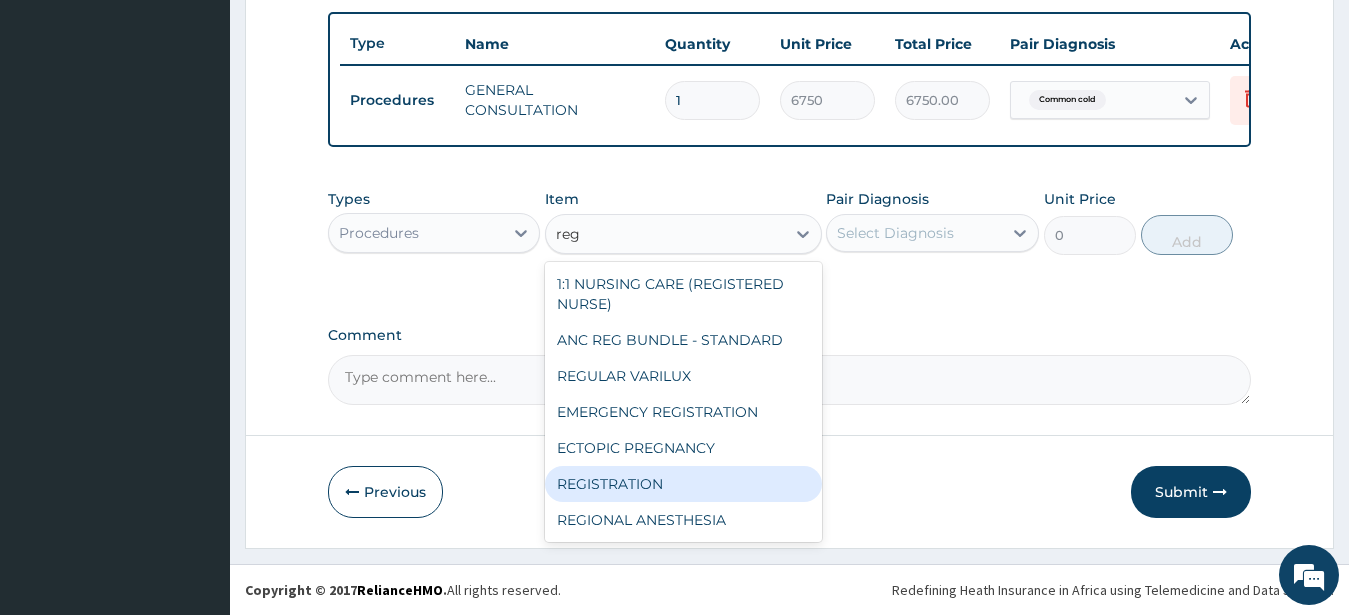 click on "REGISTRATION" at bounding box center [683, 484] 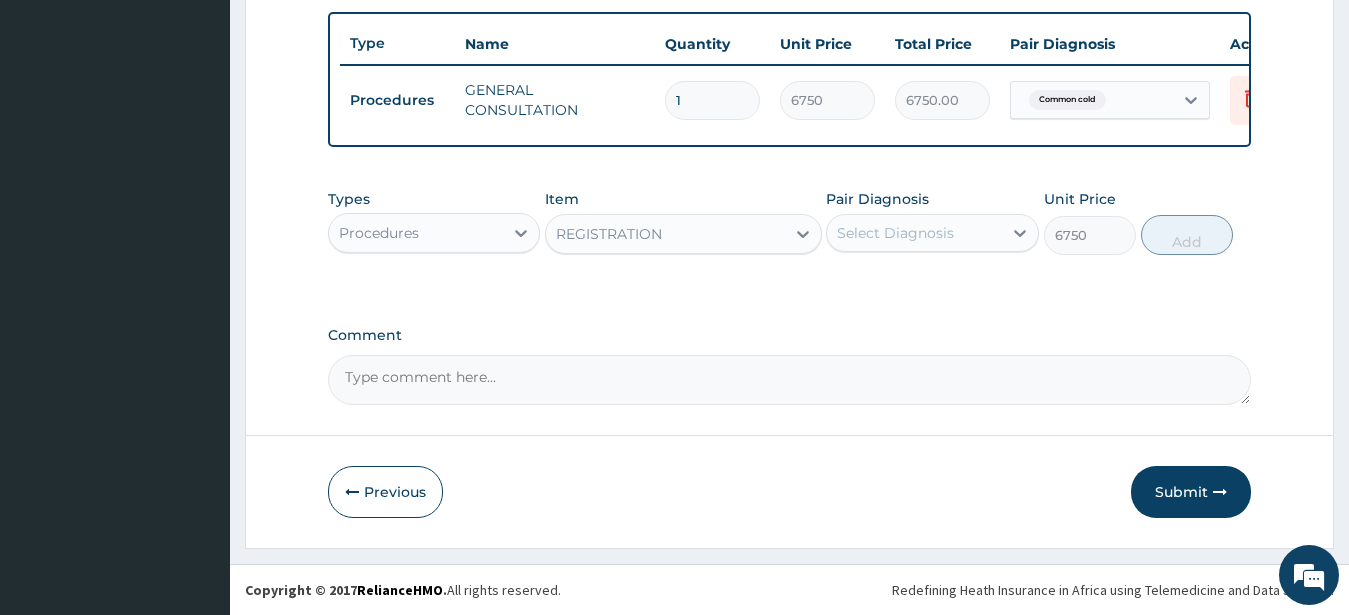 click on "Select Diagnosis" at bounding box center [895, 233] 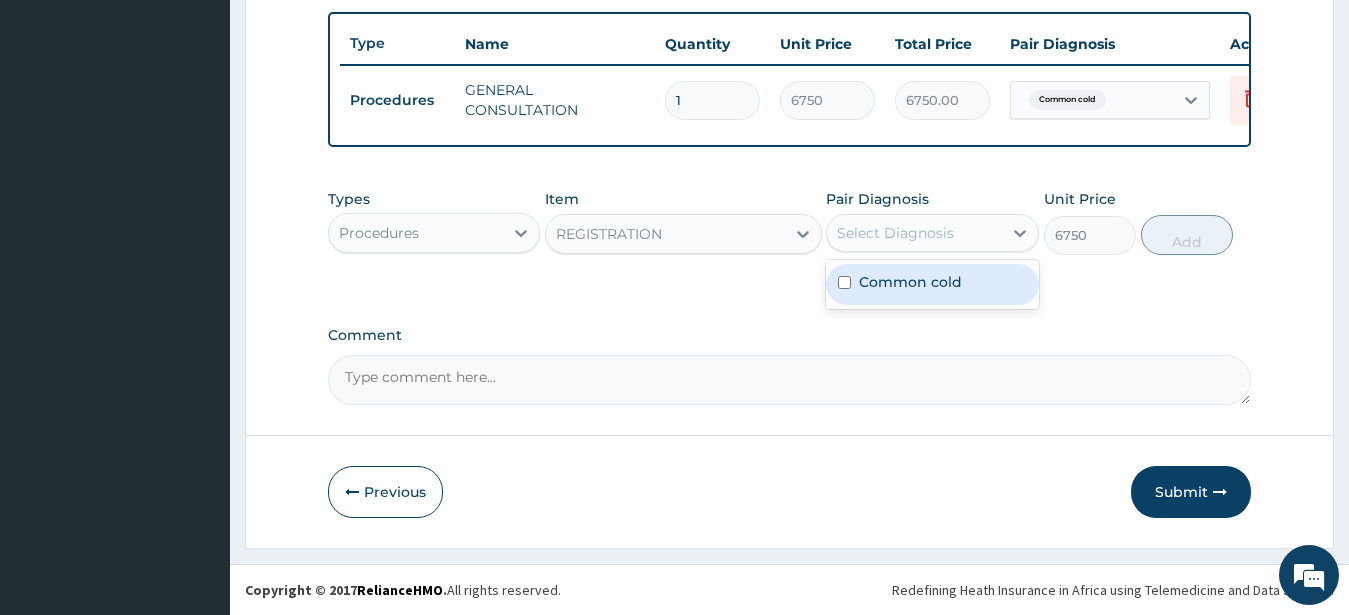 click on "Common cold" at bounding box center (910, 282) 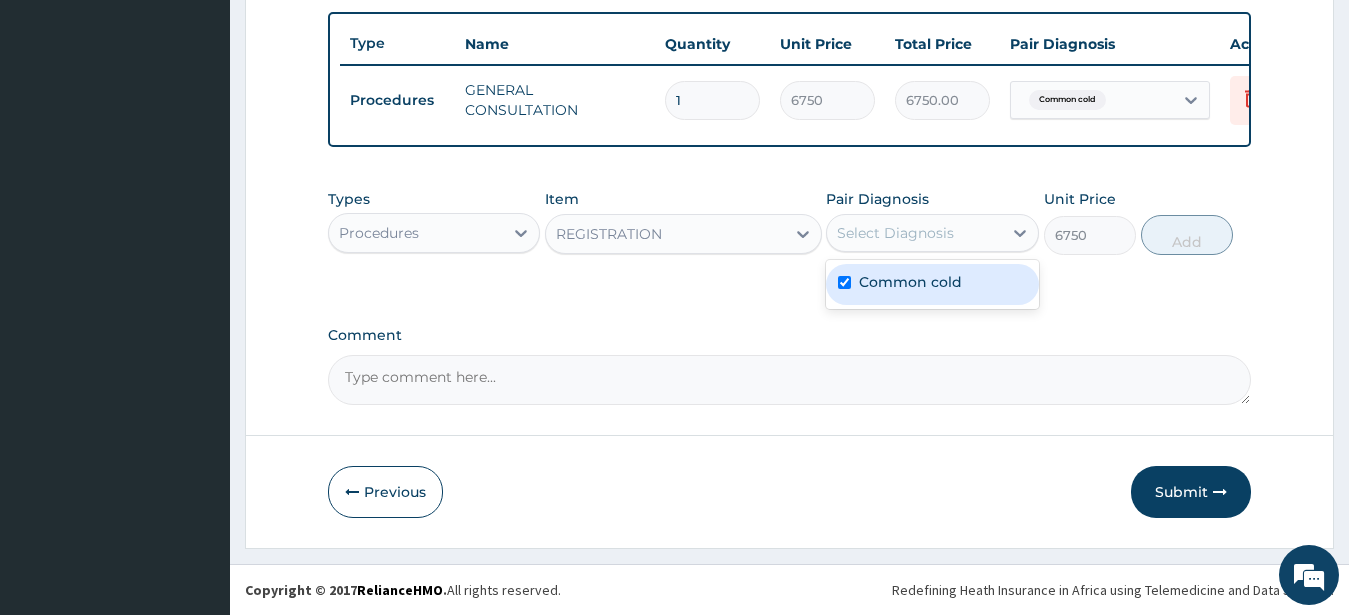 checkbox on "true" 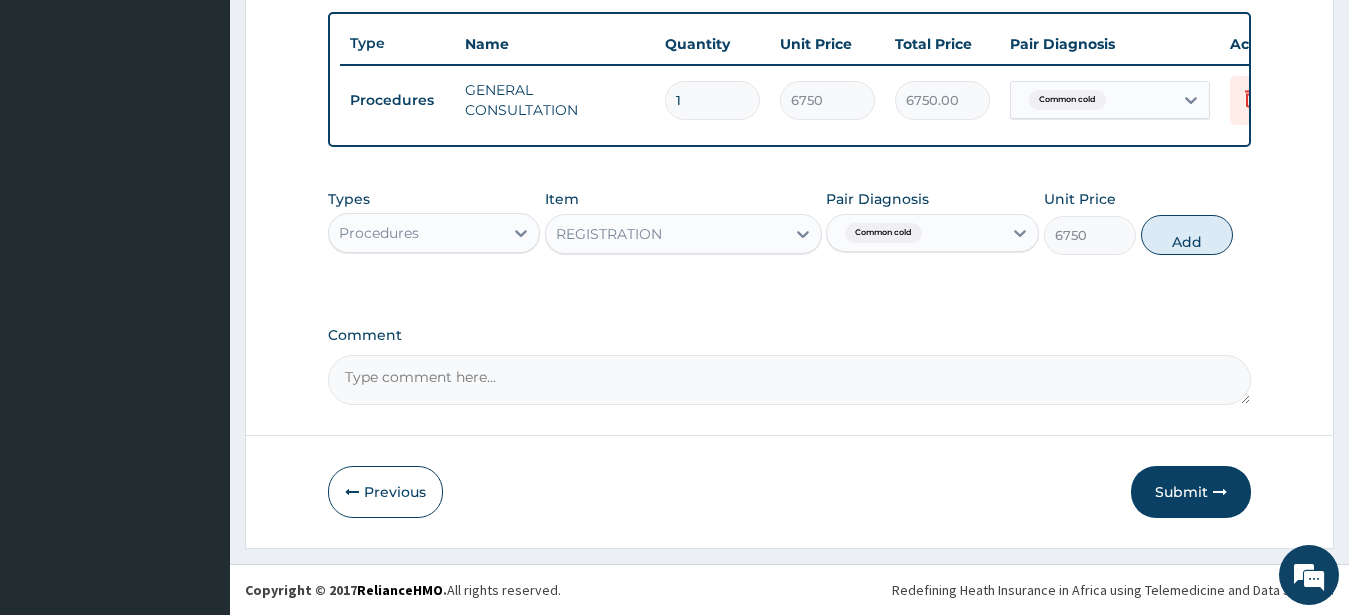 drag, startPoint x: 1185, startPoint y: 229, endPoint x: 1196, endPoint y: 221, distance: 13.601471 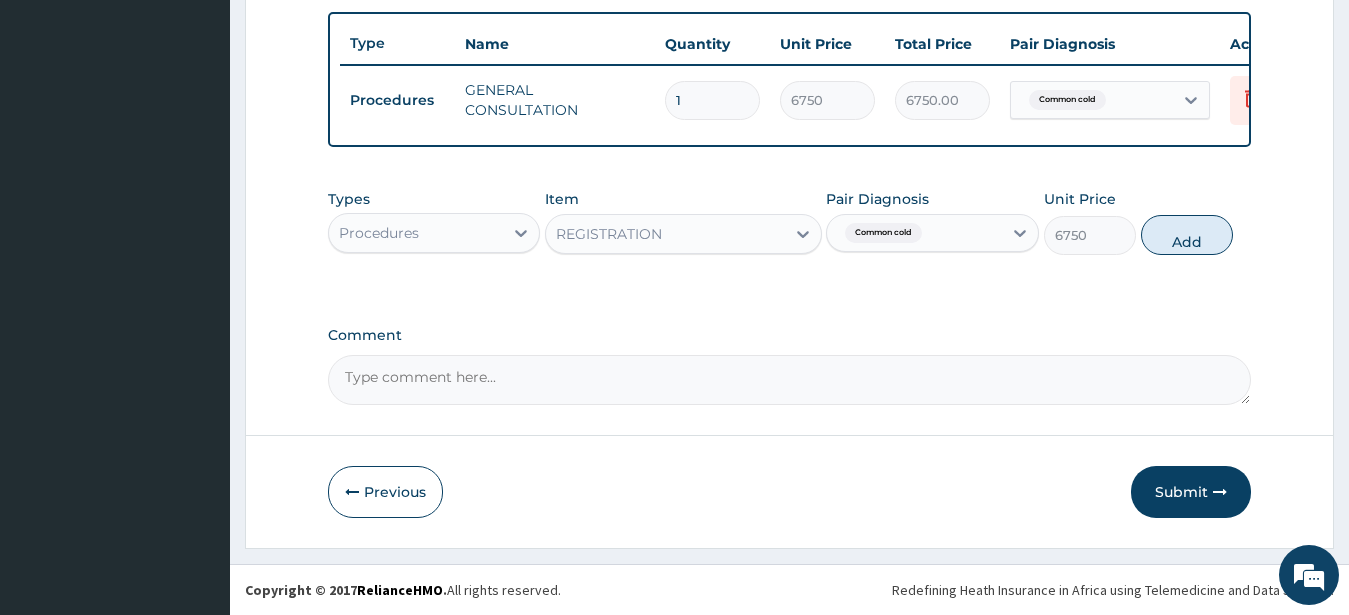 click on "Add" at bounding box center (1187, 235) 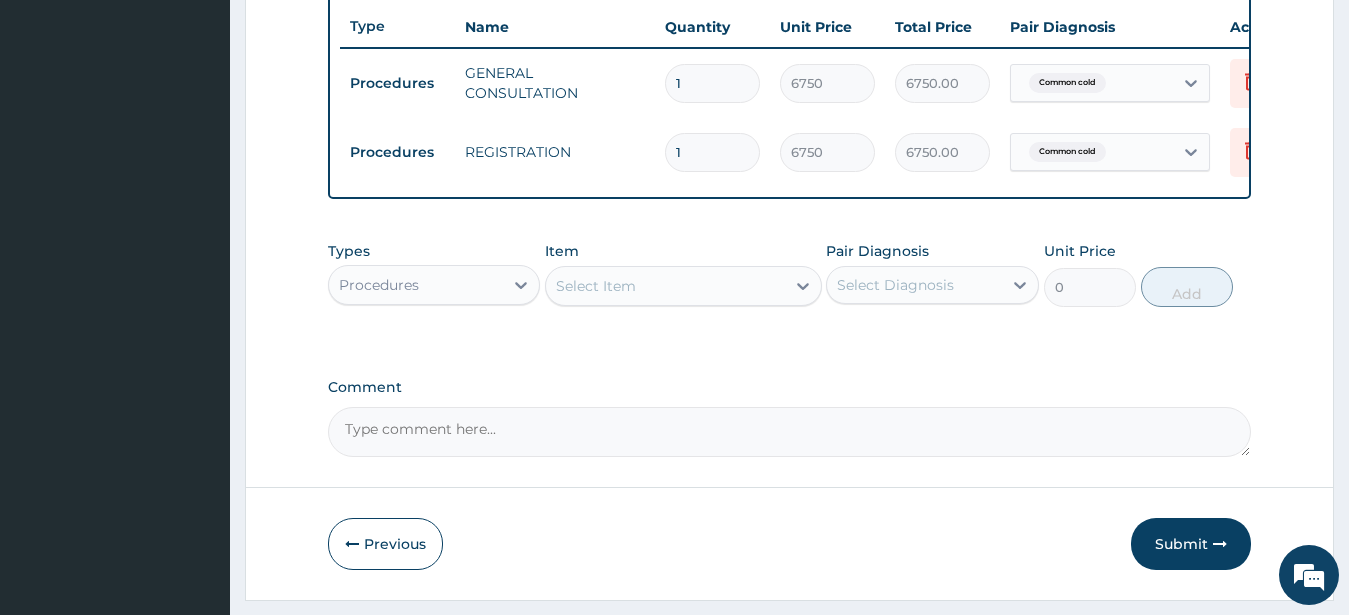 scroll, scrollTop: 818, scrollLeft: 0, axis: vertical 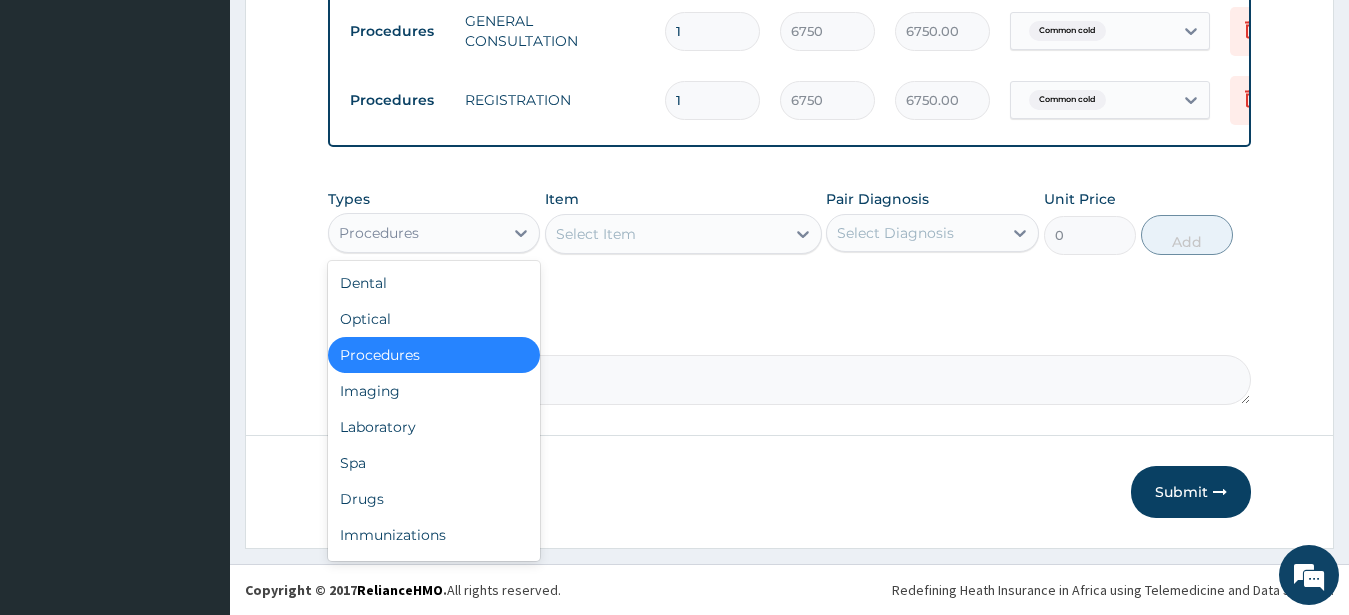 click on "Procedures" at bounding box center (379, 233) 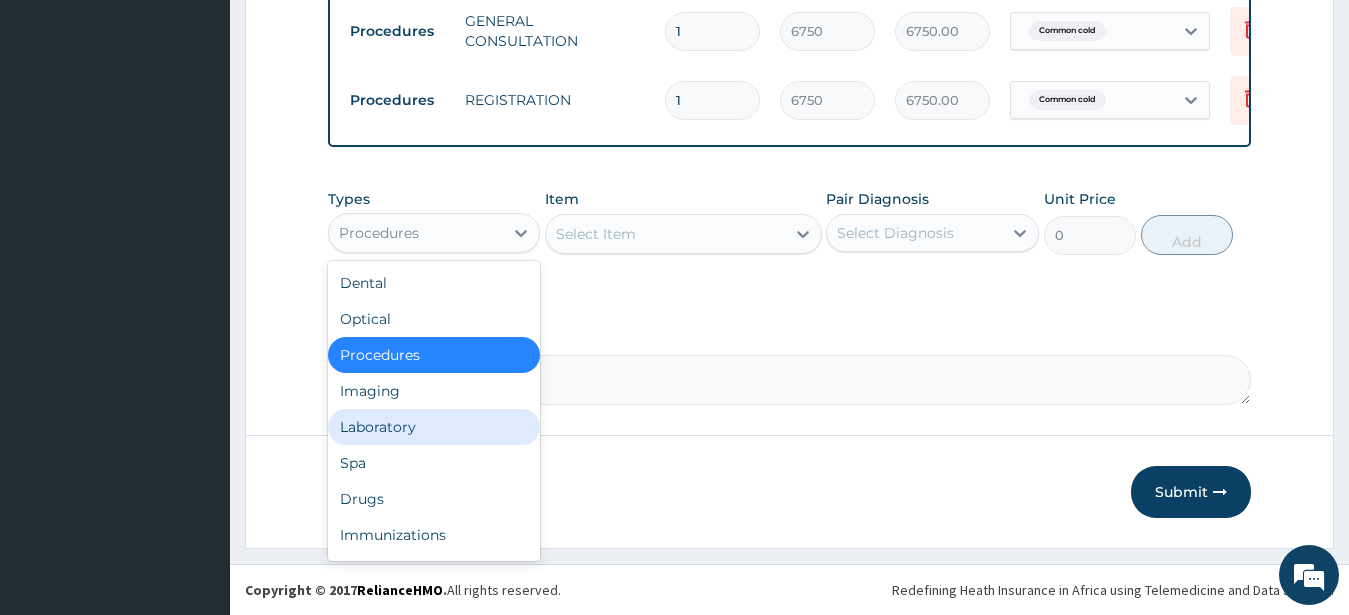 click on "Laboratory" at bounding box center (434, 427) 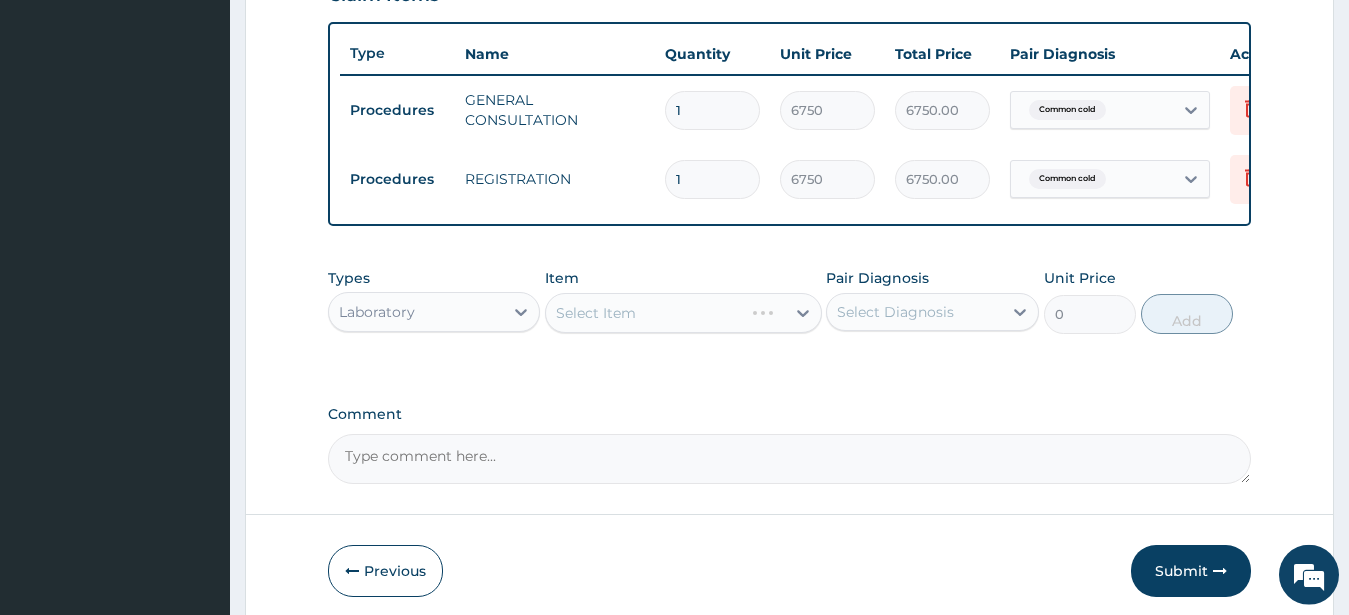 scroll, scrollTop: 818, scrollLeft: 0, axis: vertical 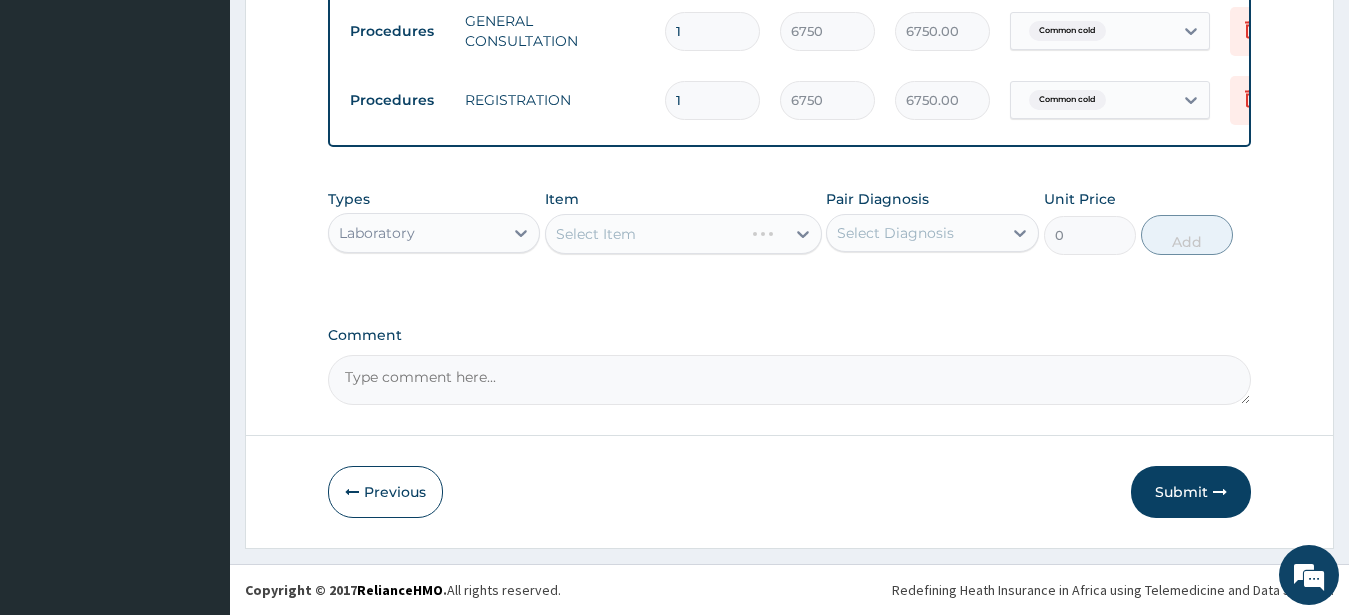 click on "Select Item" at bounding box center (683, 234) 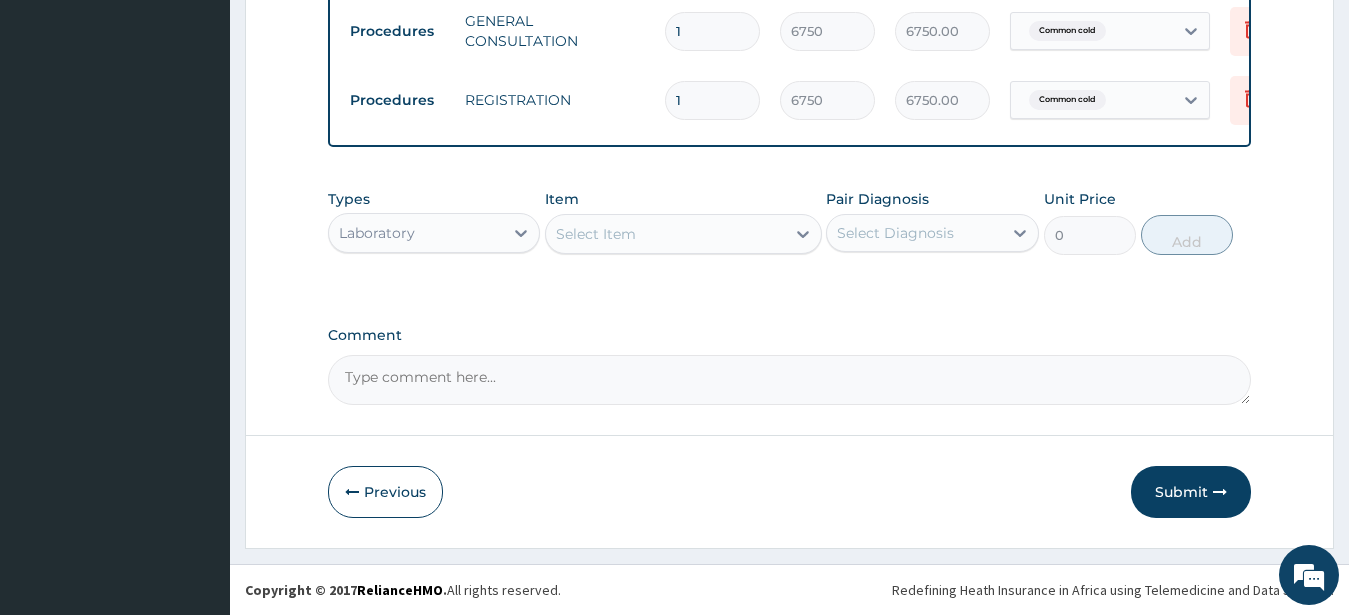 click on "Select Item" at bounding box center [596, 234] 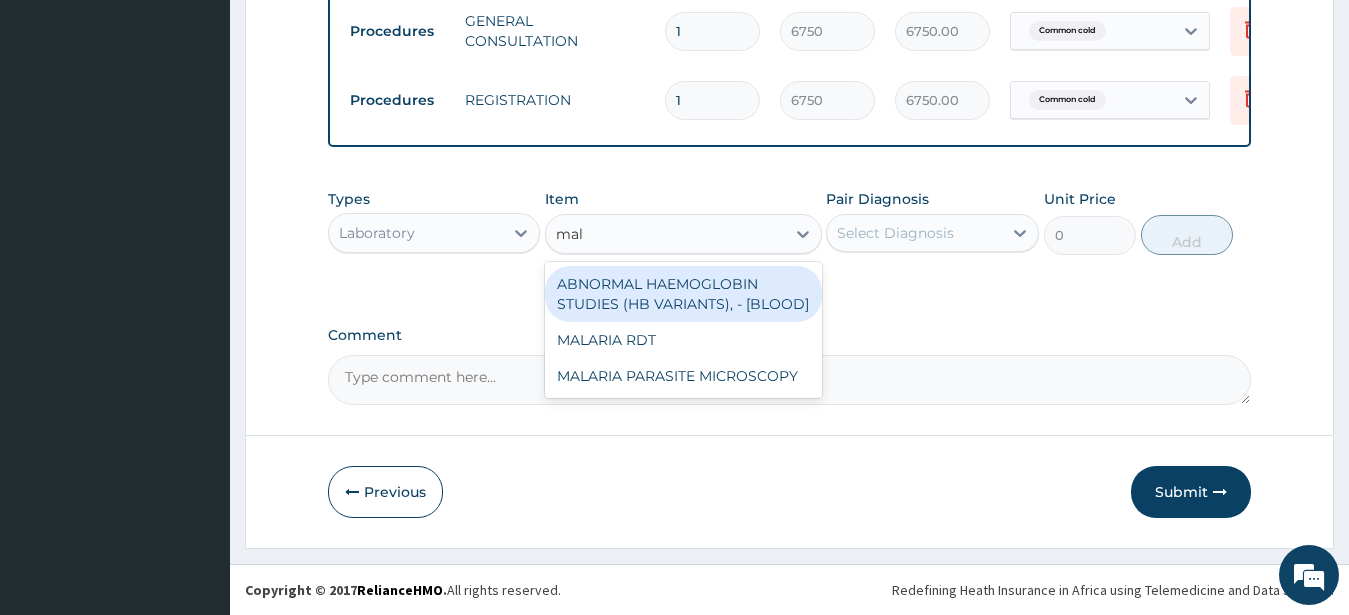 type on "mala" 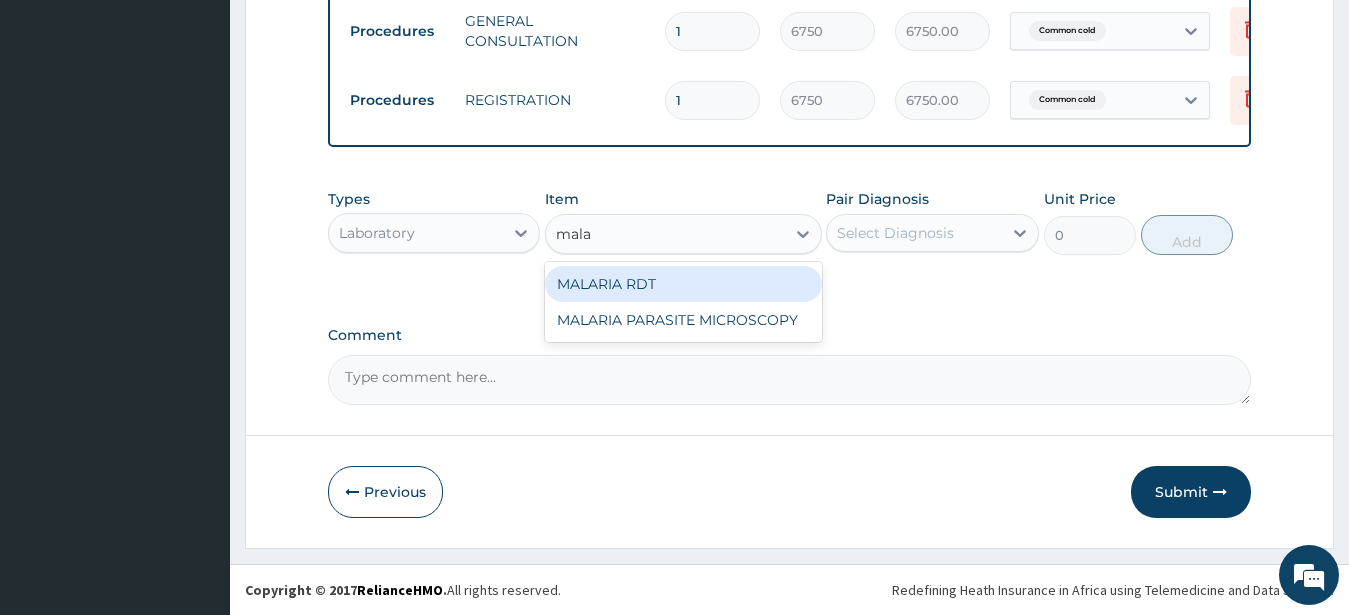 drag, startPoint x: 675, startPoint y: 287, endPoint x: 732, endPoint y: 289, distance: 57.035076 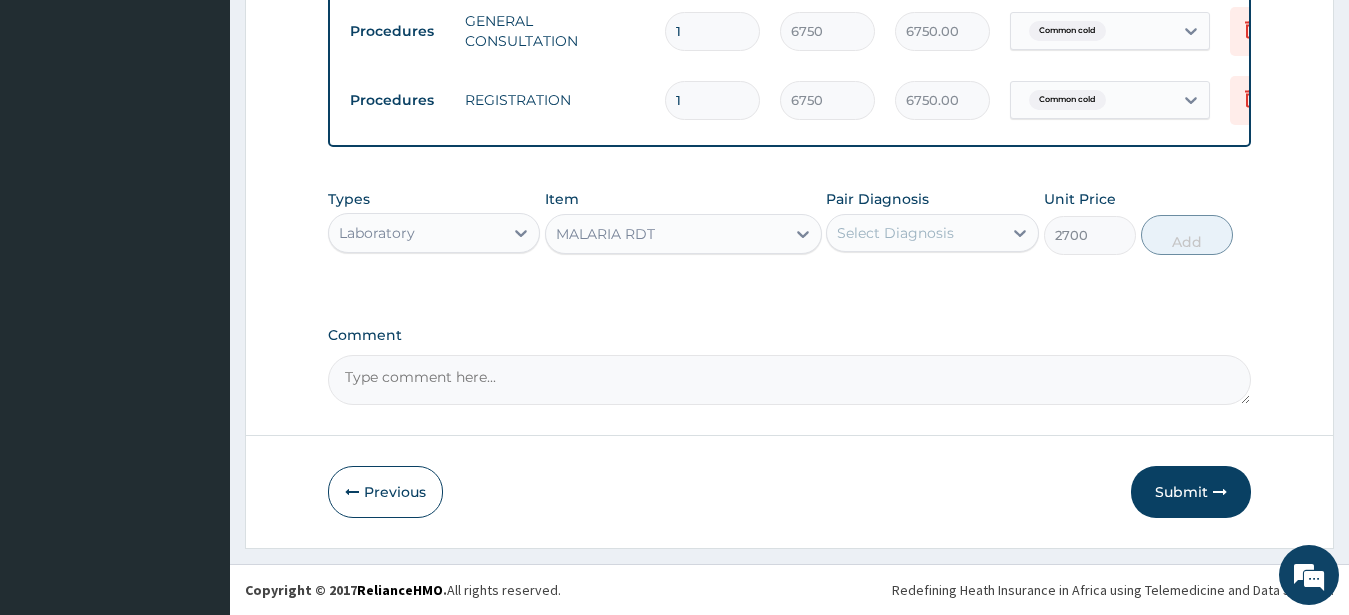 drag, startPoint x: 921, startPoint y: 230, endPoint x: 936, endPoint y: 253, distance: 27.45906 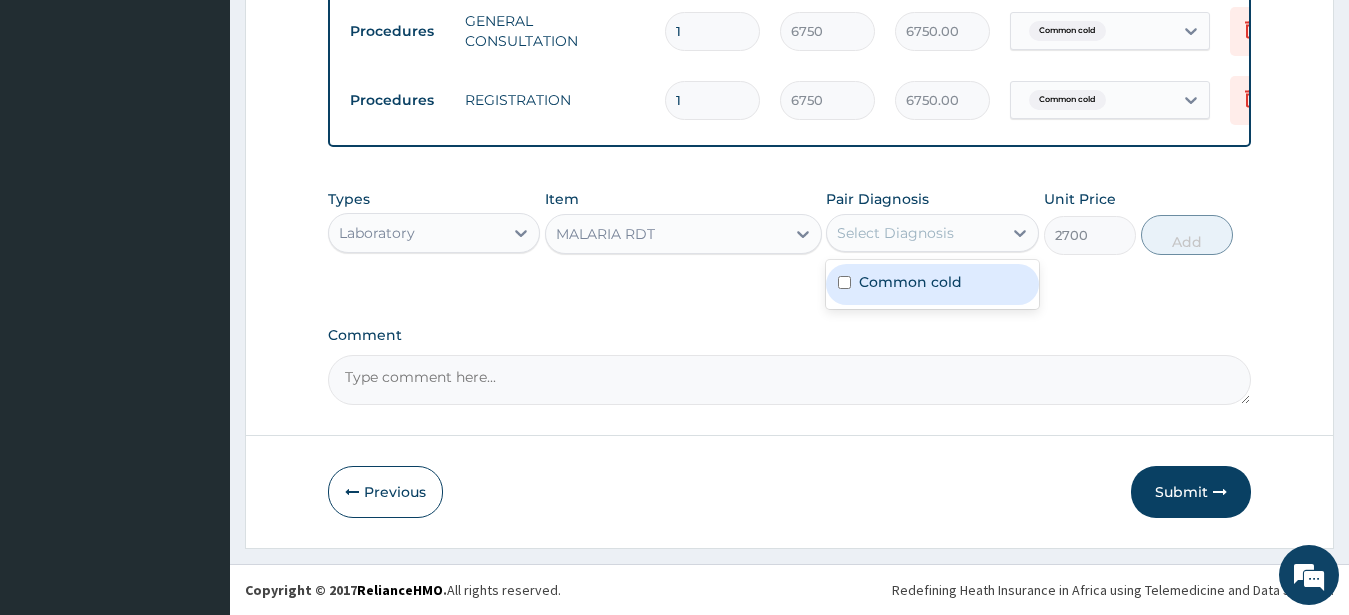 drag, startPoint x: 926, startPoint y: 292, endPoint x: 1041, endPoint y: 269, distance: 117.27745 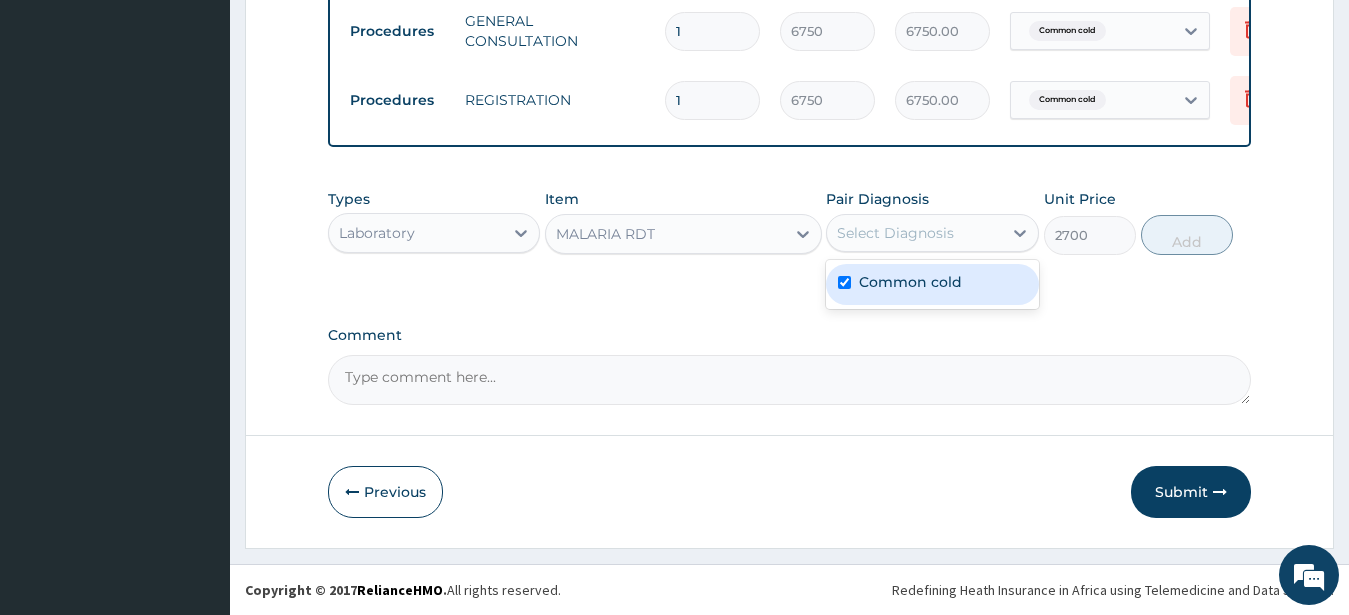 checkbox on "true" 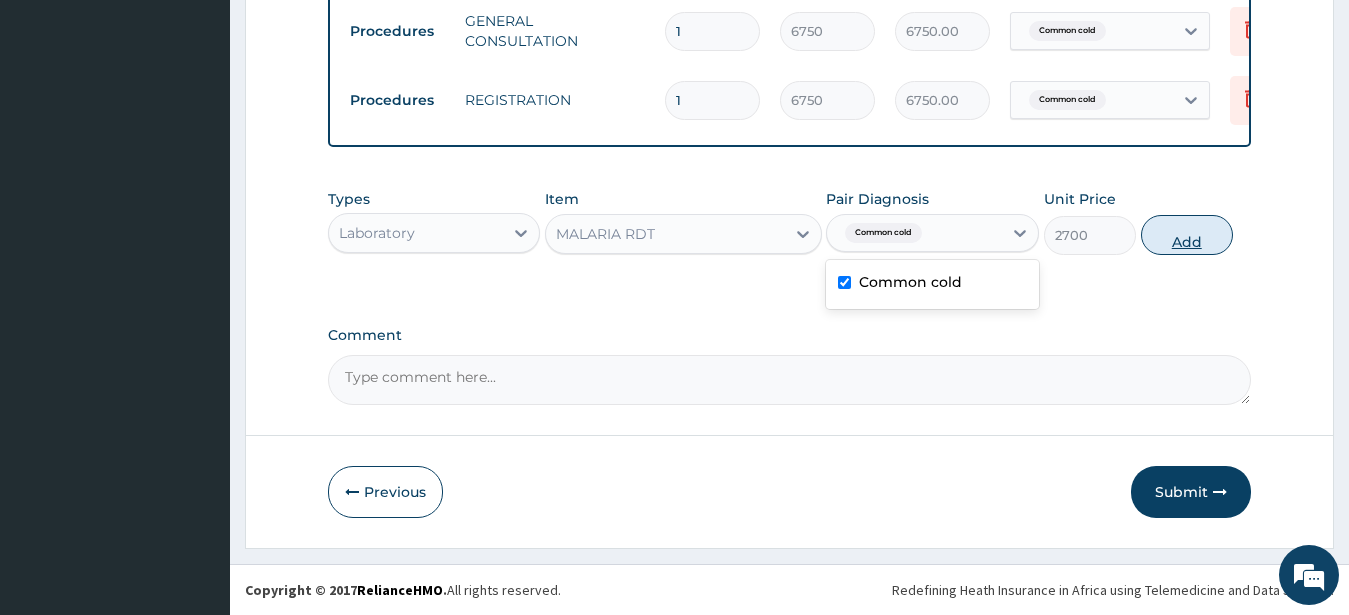 click on "Add" at bounding box center (1187, 235) 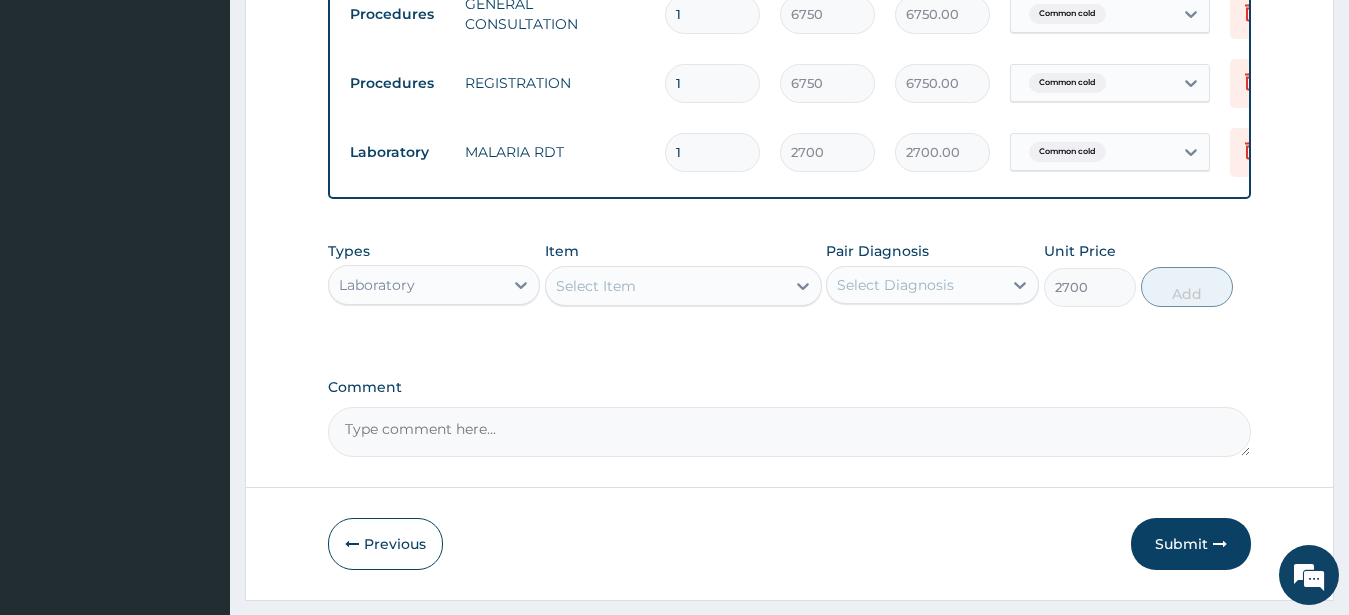 type on "0" 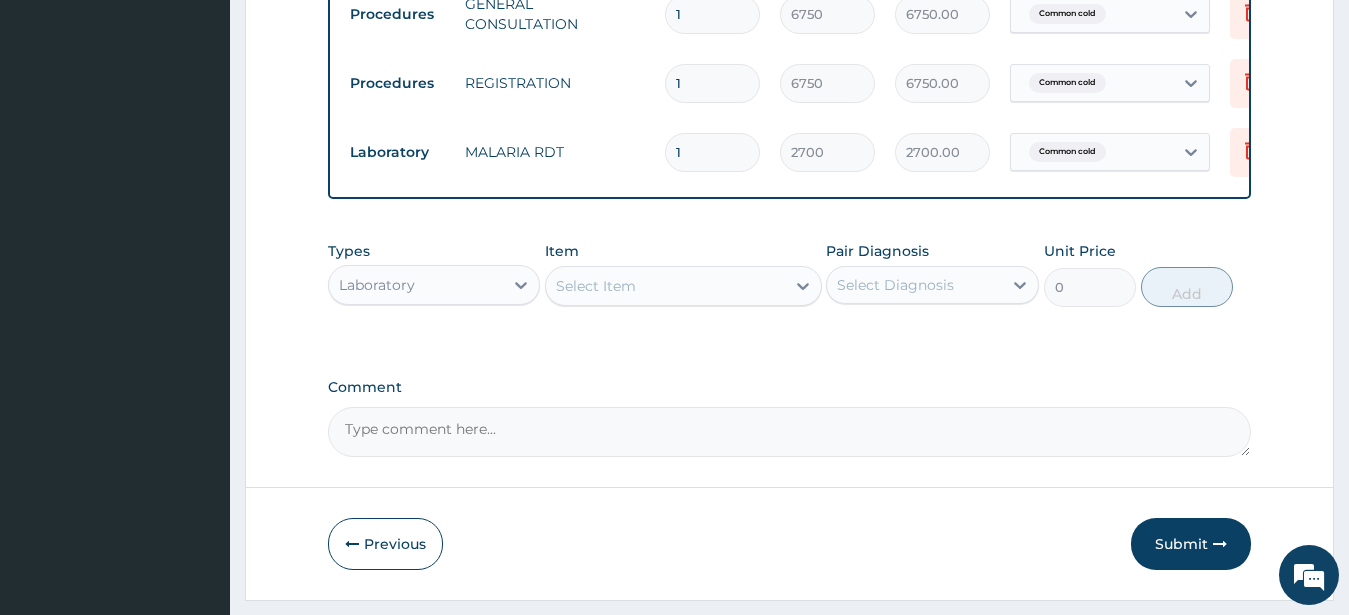 click on "Select Item" at bounding box center (596, 286) 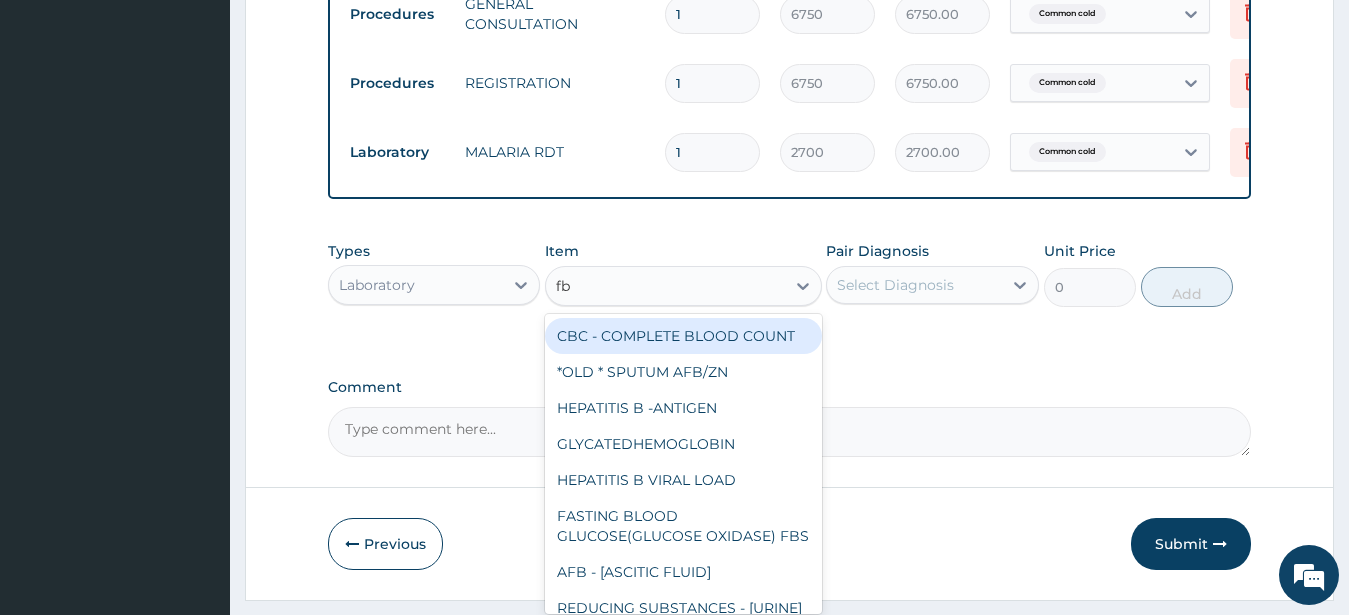 type on "fbc" 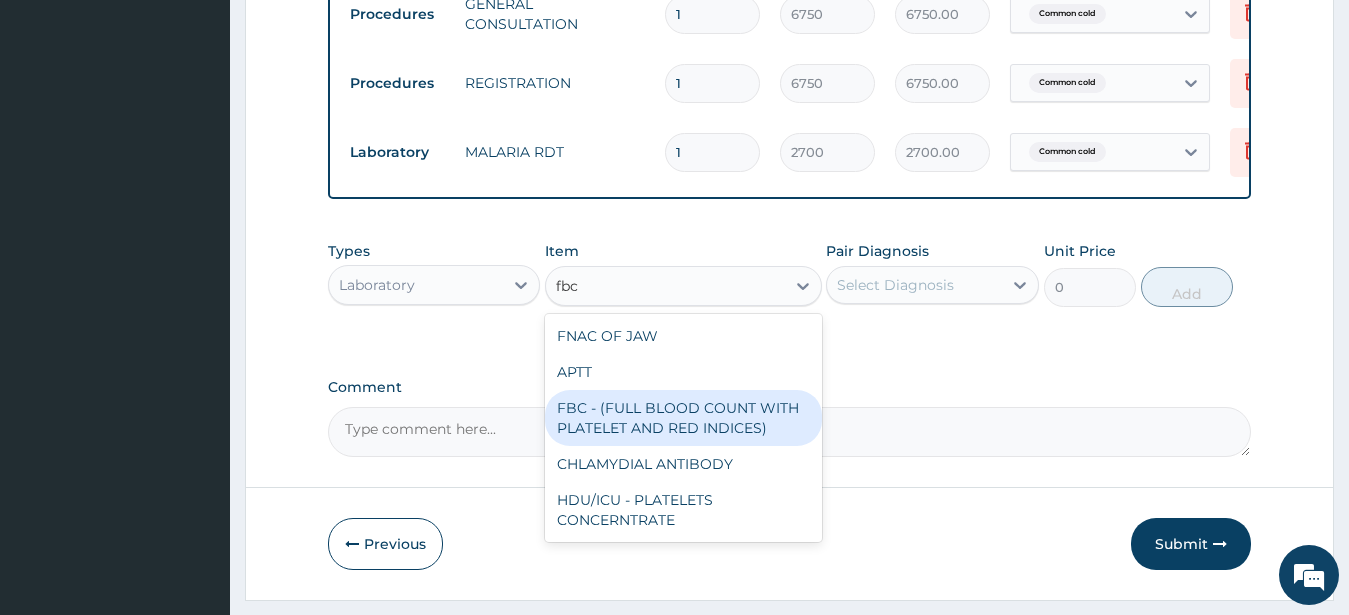 drag, startPoint x: 717, startPoint y: 434, endPoint x: 731, endPoint y: 392, distance: 44.27189 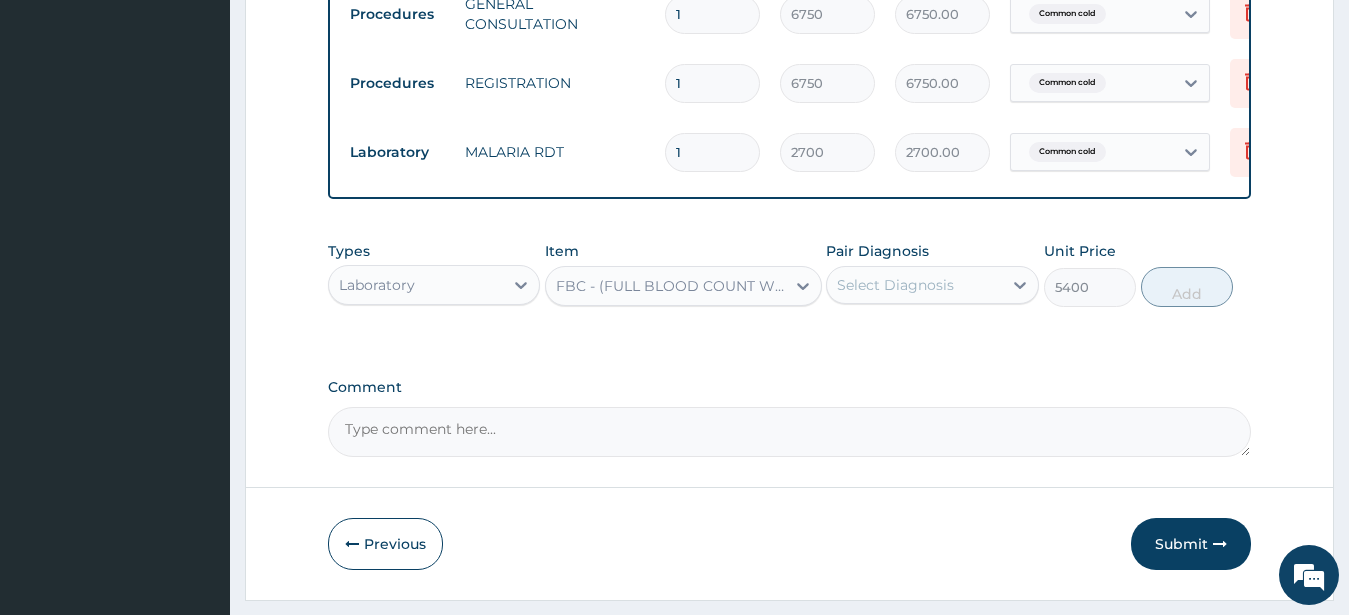 click on "Select Diagnosis" at bounding box center [895, 285] 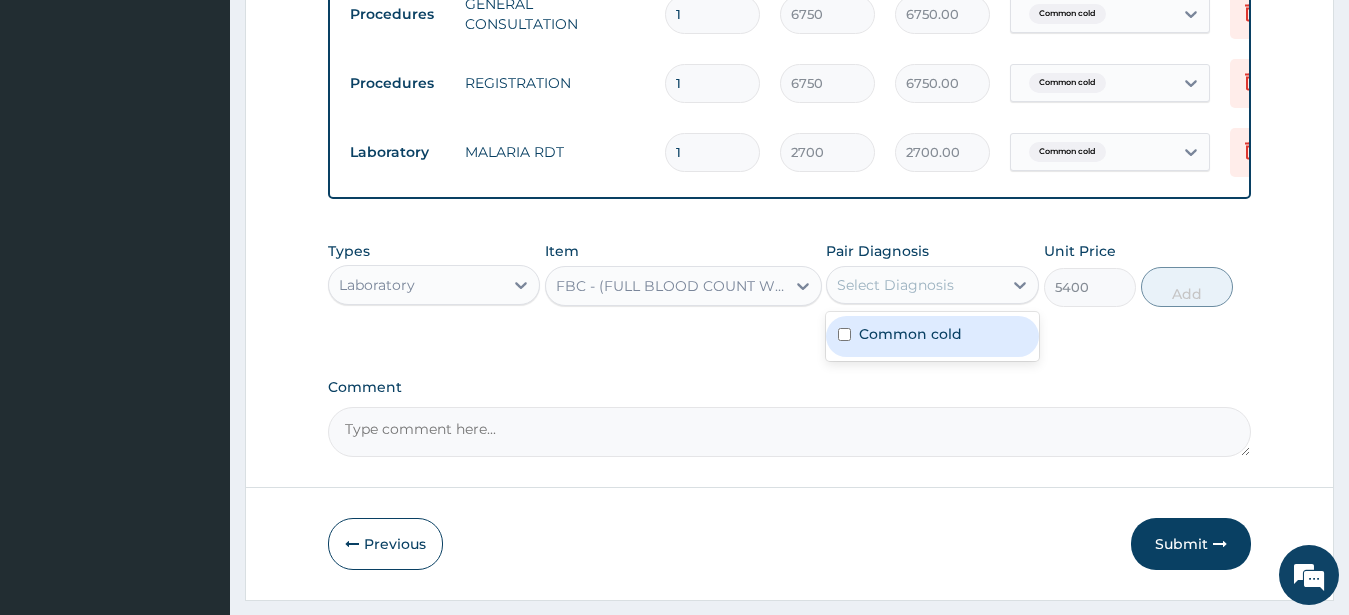 click on "Common cold" at bounding box center (910, 334) 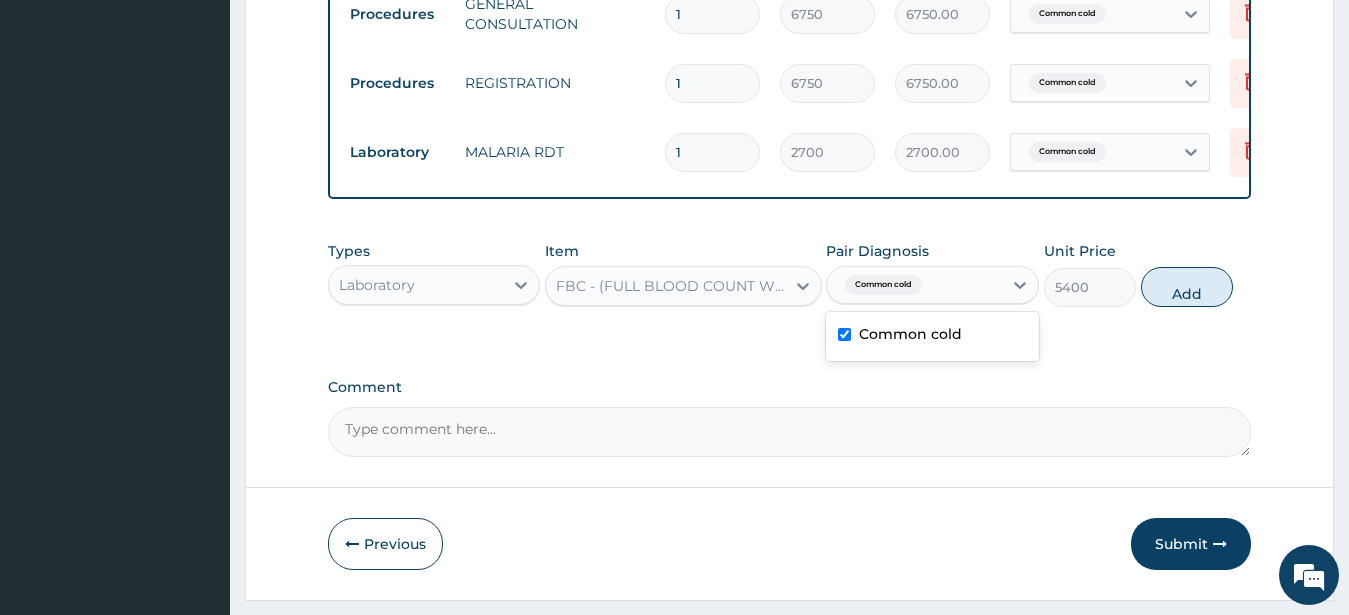 checkbox on "true" 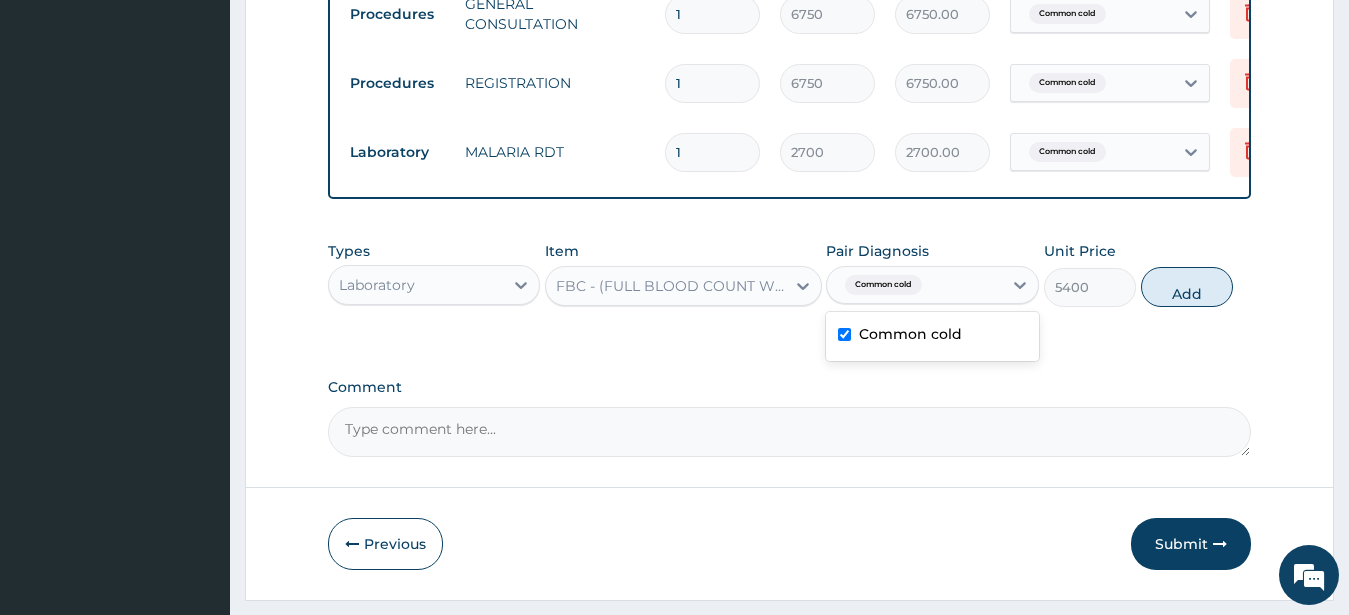 click on "Add" at bounding box center [1187, 287] 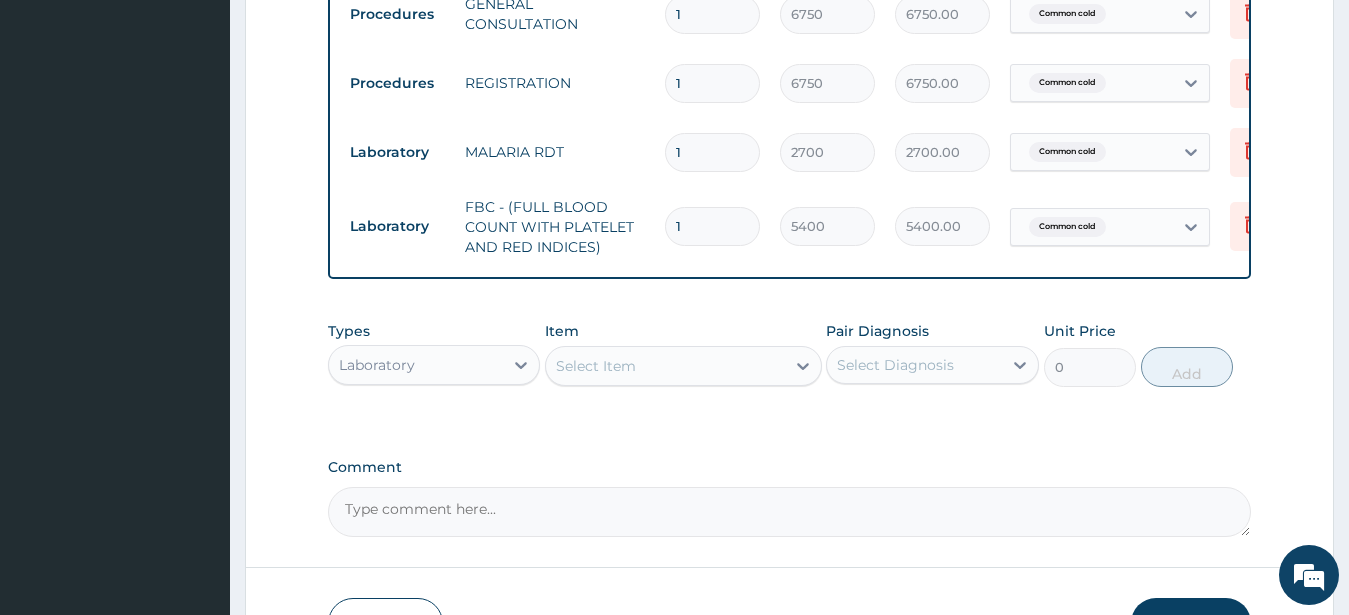 drag, startPoint x: 407, startPoint y: 389, endPoint x: 421, endPoint y: 344, distance: 47.127487 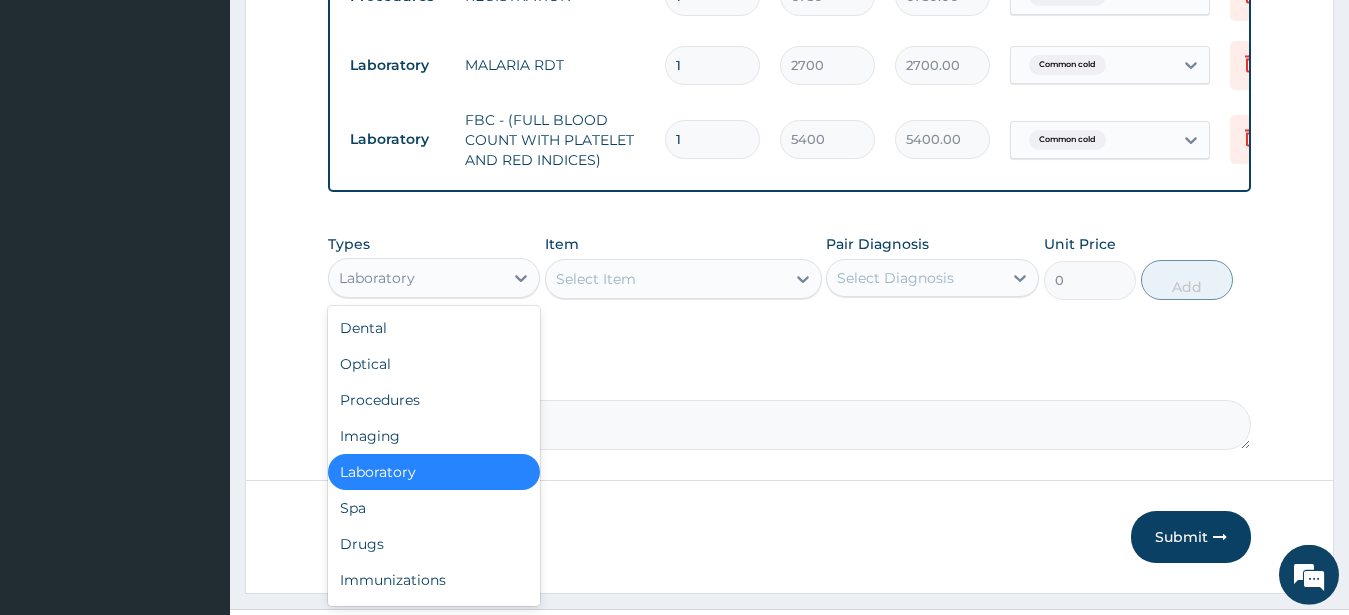scroll, scrollTop: 967, scrollLeft: 0, axis: vertical 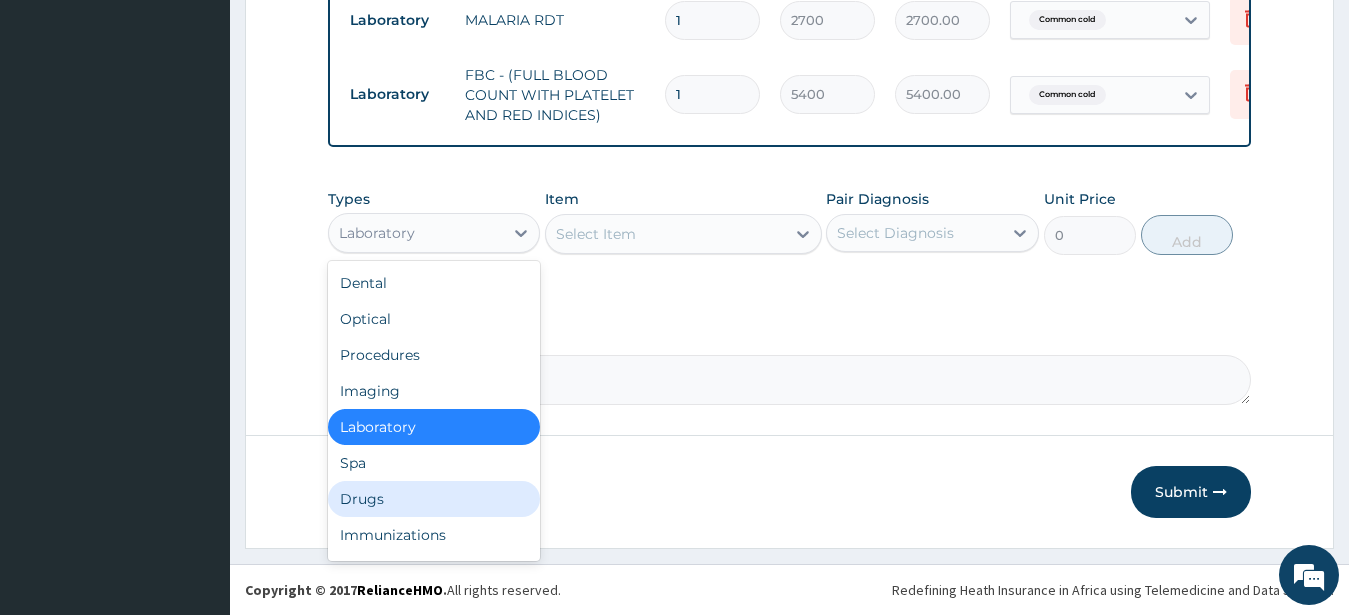drag, startPoint x: 365, startPoint y: 501, endPoint x: 369, endPoint y: 486, distance: 15.524175 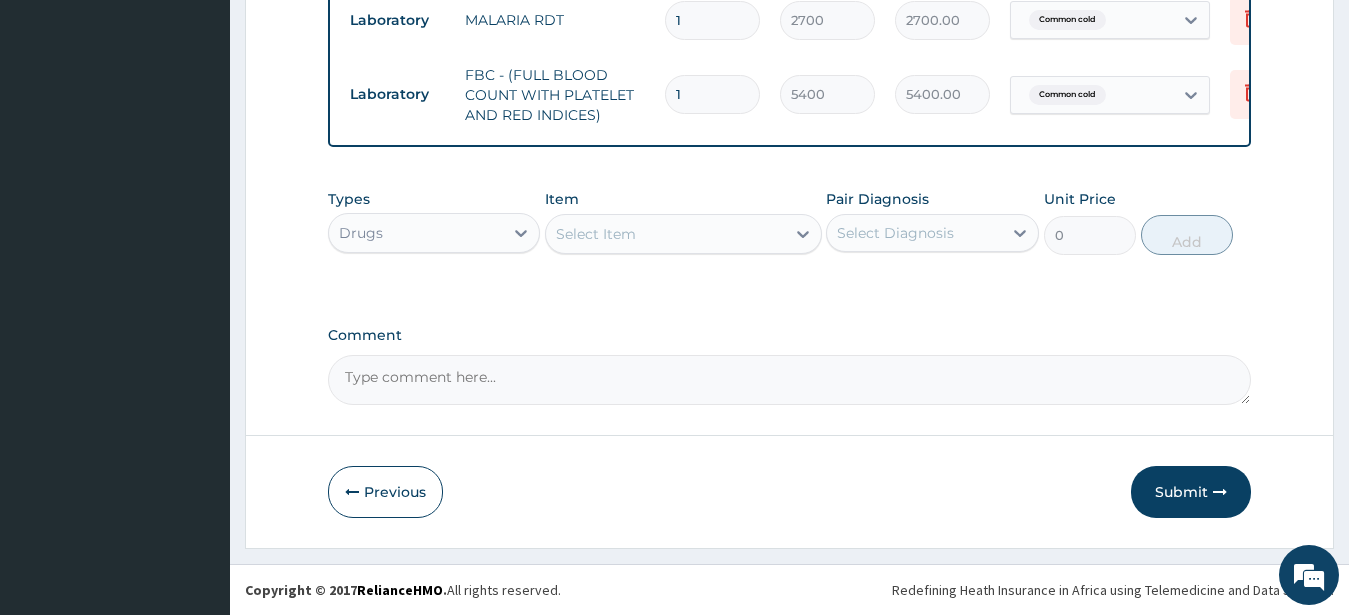 click on "Select Item" at bounding box center (596, 234) 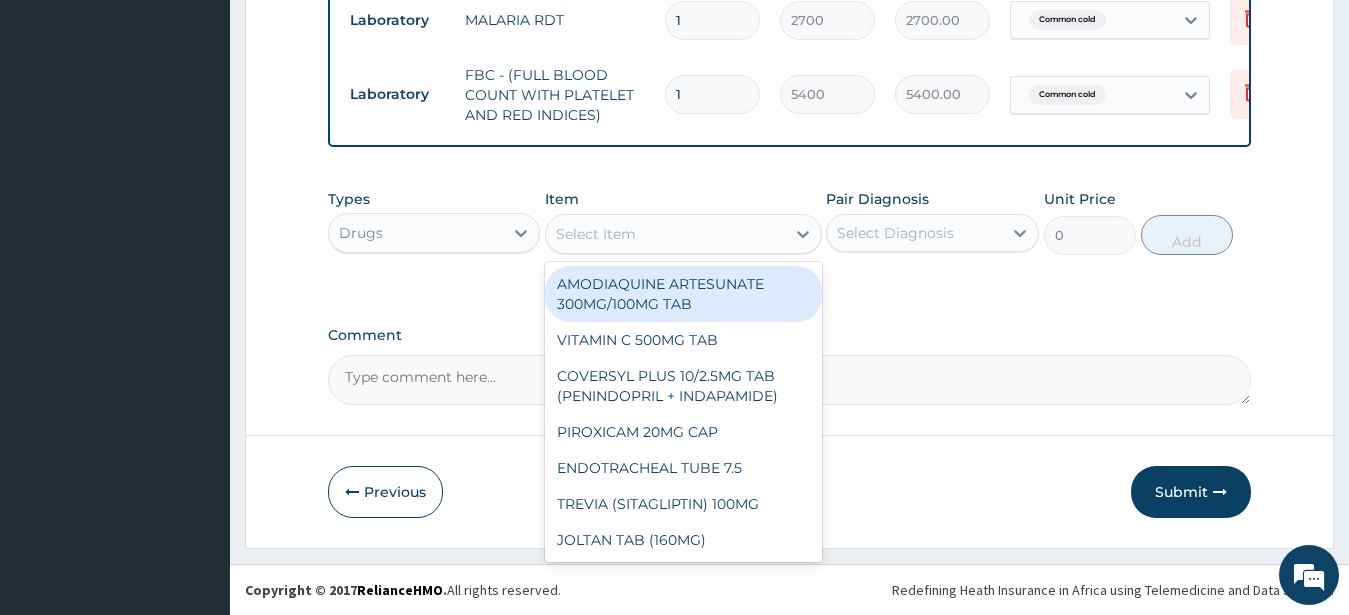 paste on "CEFUROXIME 500MG TAB" 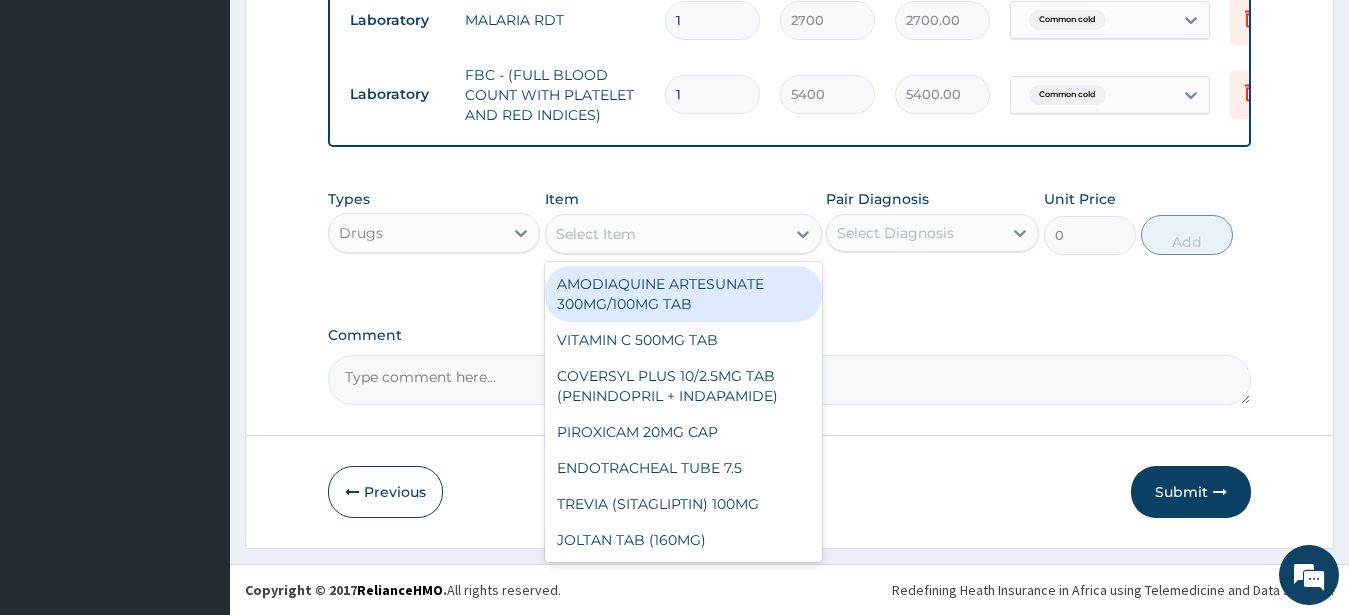 type on "CEFUROXIME 500MG TAB" 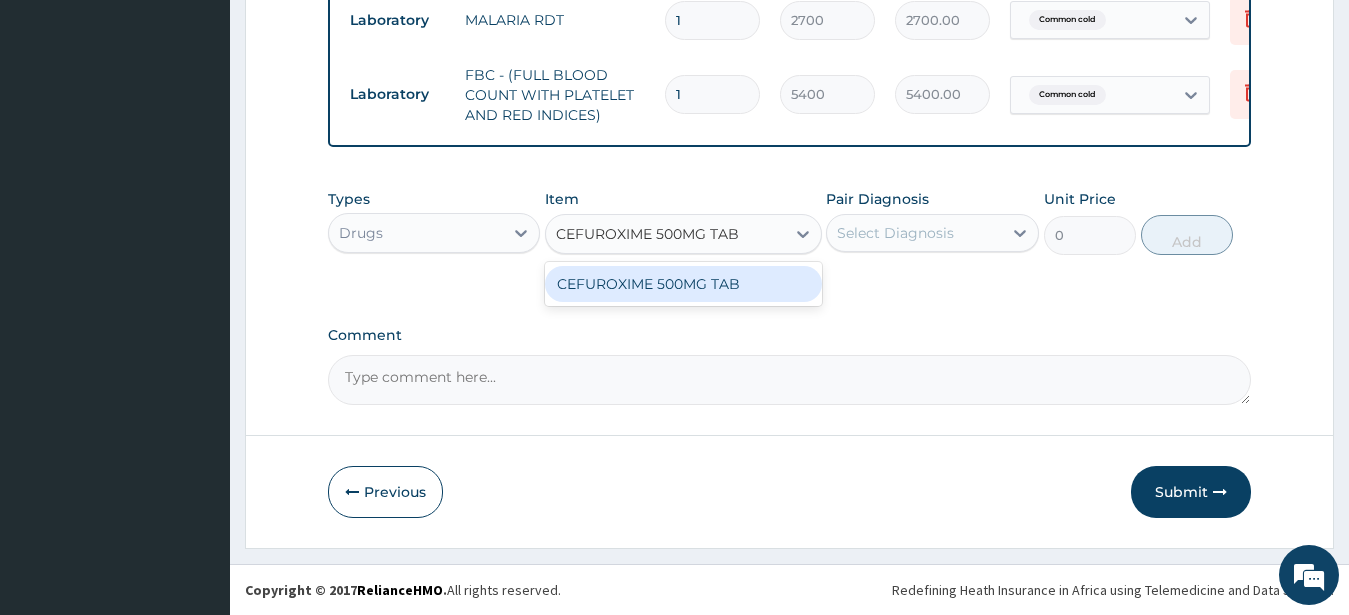 click on "CEFUROXIME 500MG TAB" at bounding box center (683, 284) 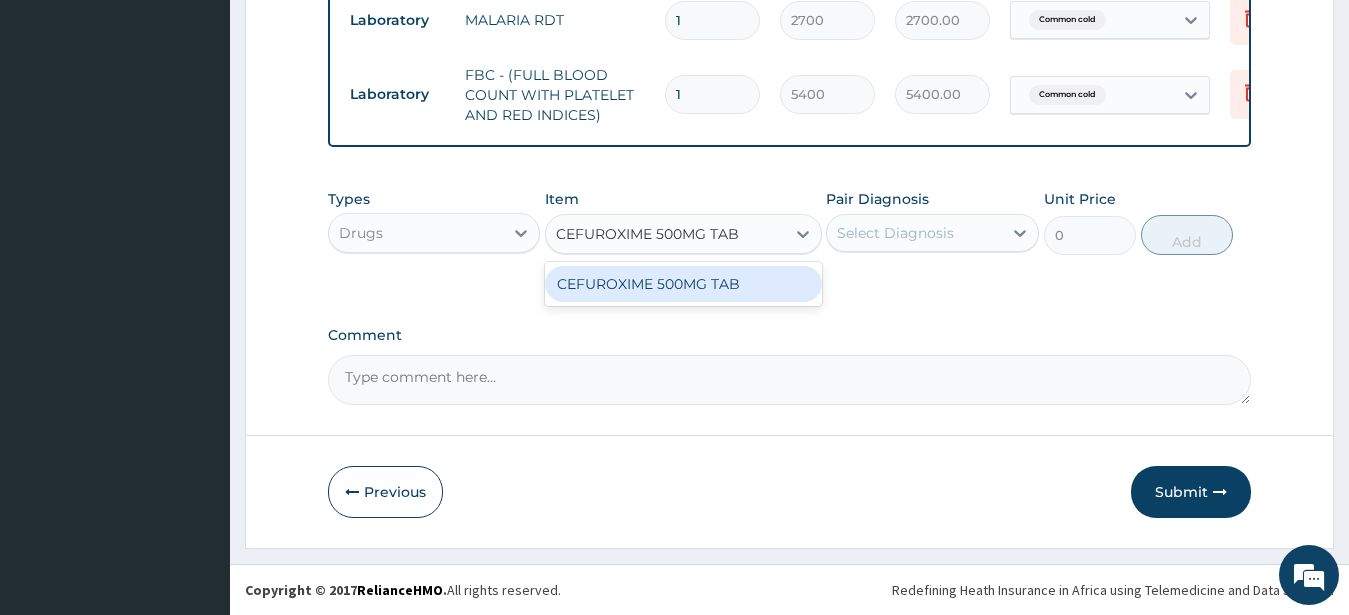 type 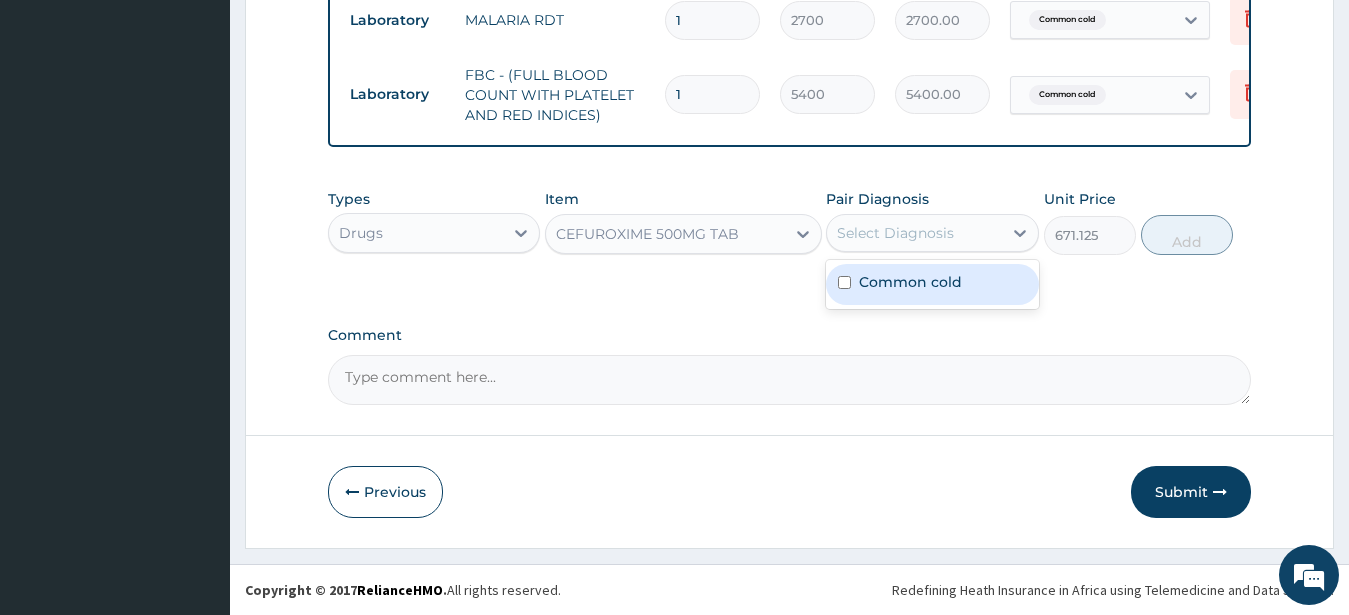 click on "Select Diagnosis" at bounding box center (895, 233) 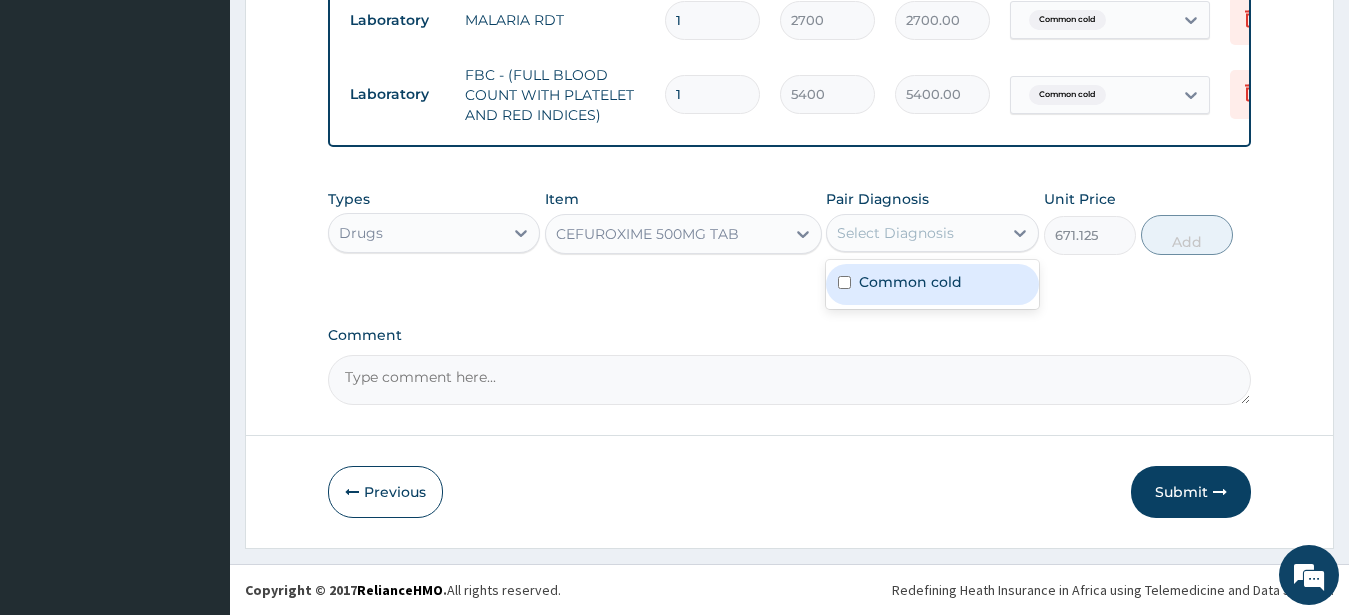 click on "Common cold" at bounding box center (910, 282) 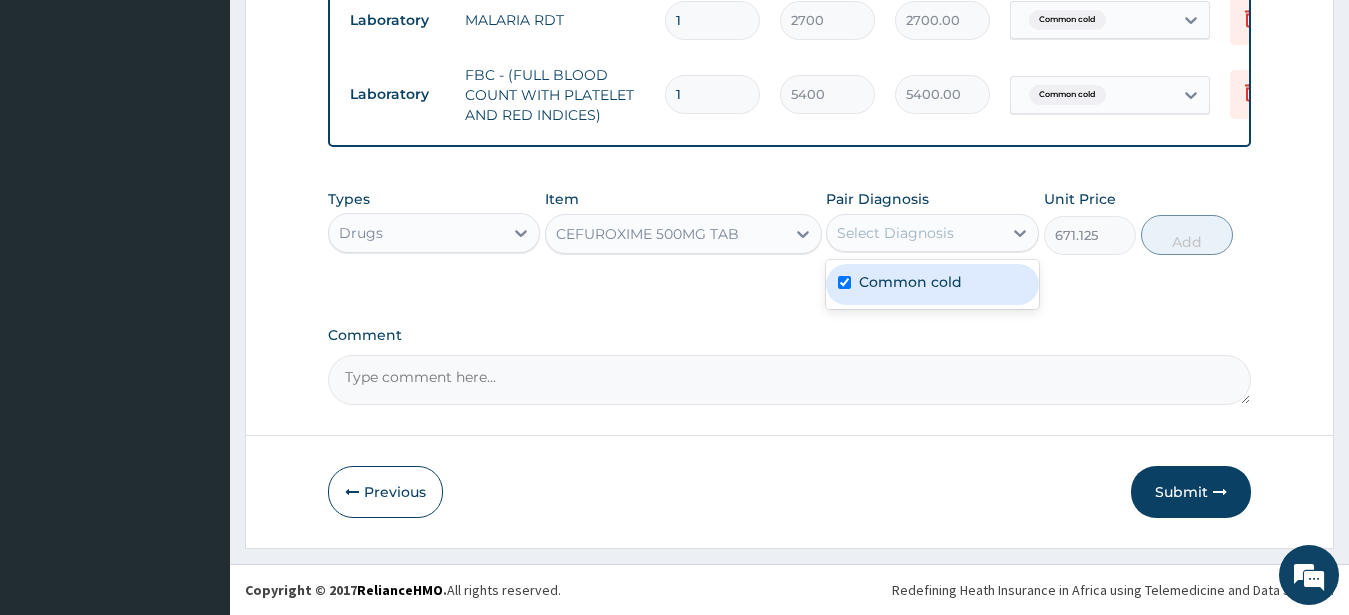 checkbox on "true" 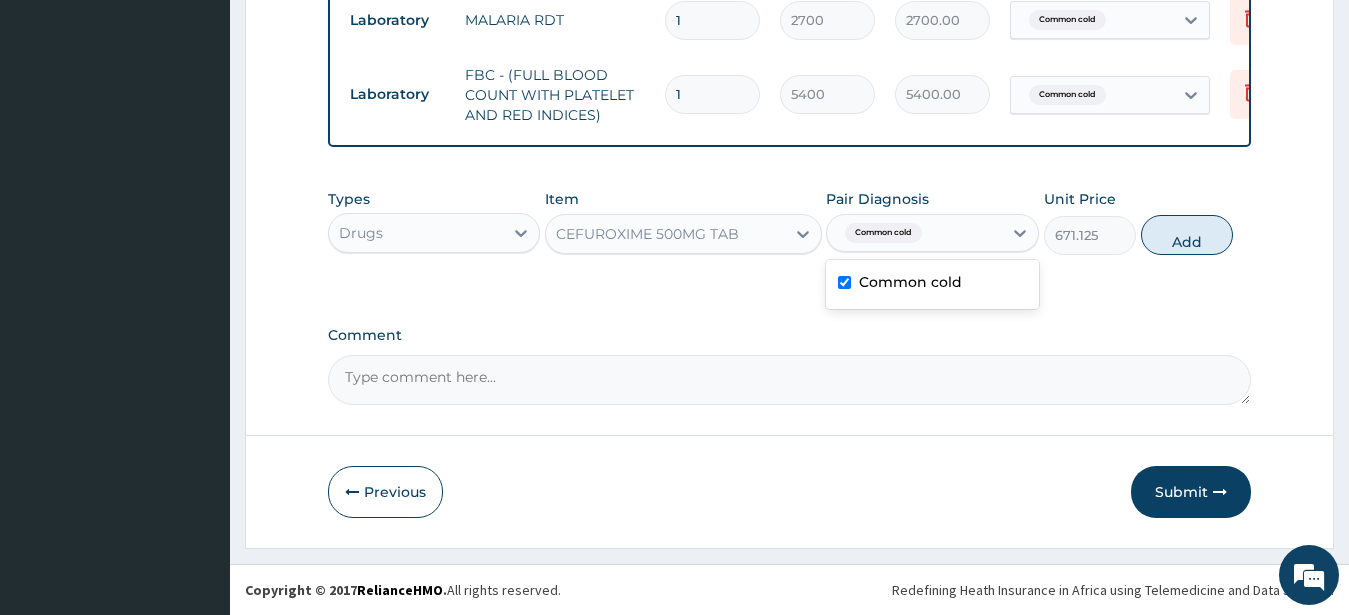 drag, startPoint x: 1173, startPoint y: 239, endPoint x: 1182, endPoint y: 216, distance: 24.698177 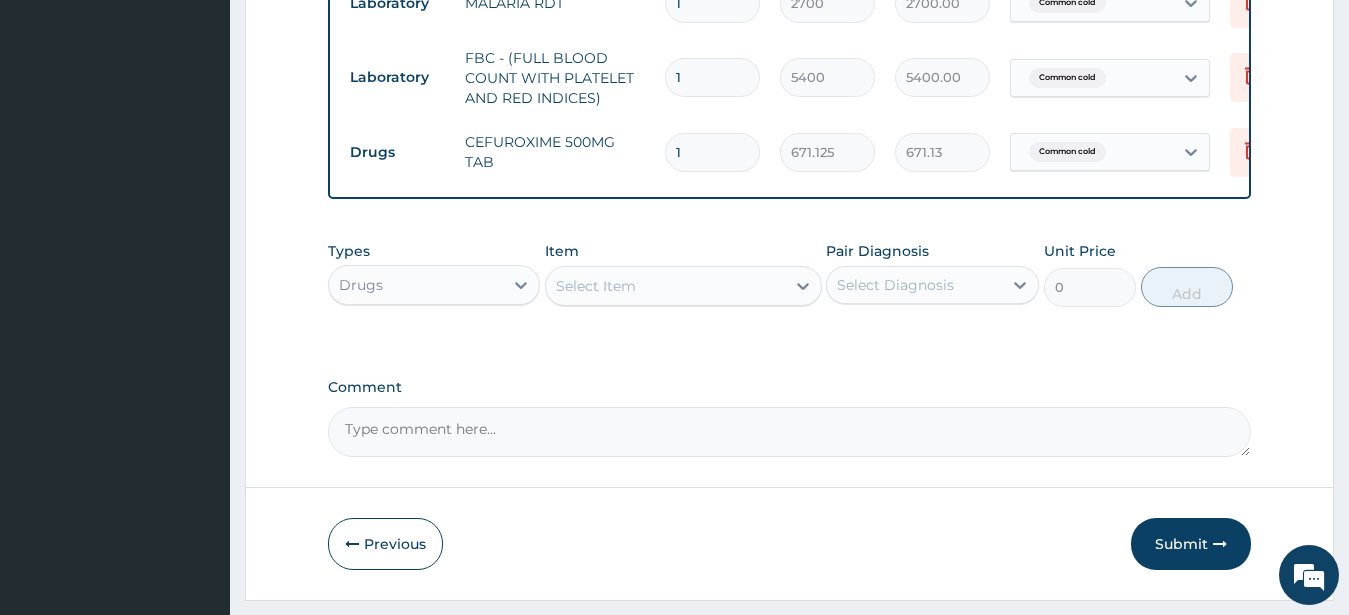 click on "Select Item" at bounding box center [596, 286] 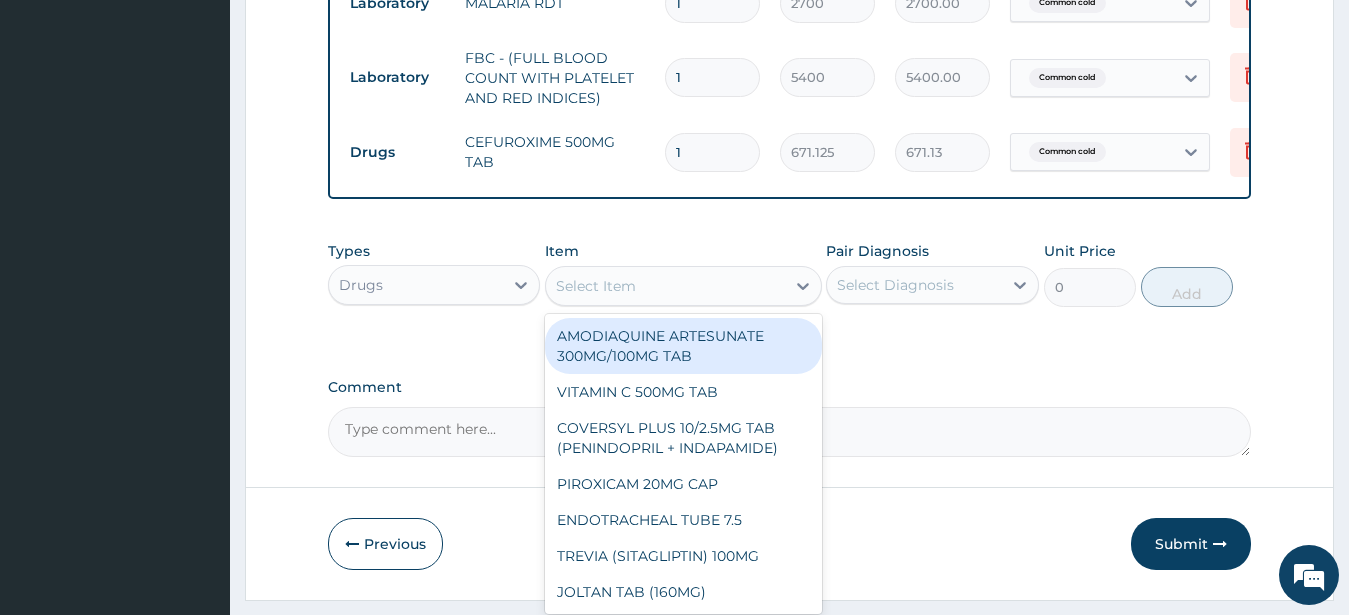 paste on "VITAMIN C 100MG TAB" 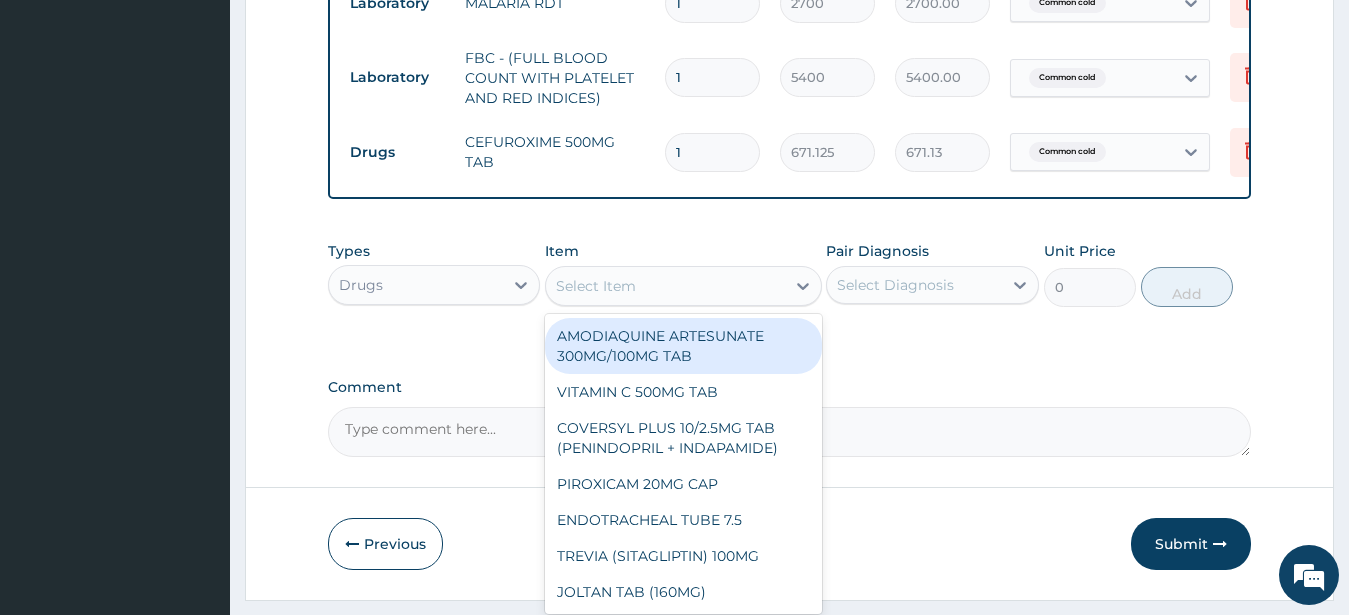 type on "VITAMIN C 100MG TAB" 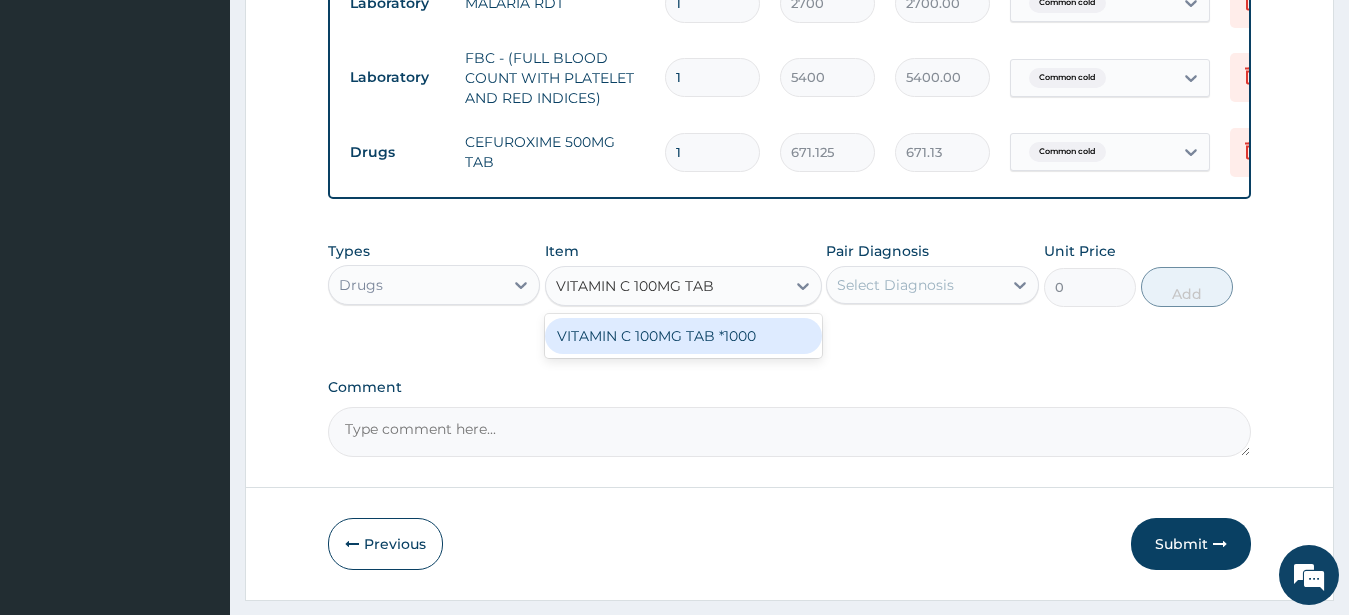 drag, startPoint x: 680, startPoint y: 361, endPoint x: 676, endPoint y: 348, distance: 13.601471 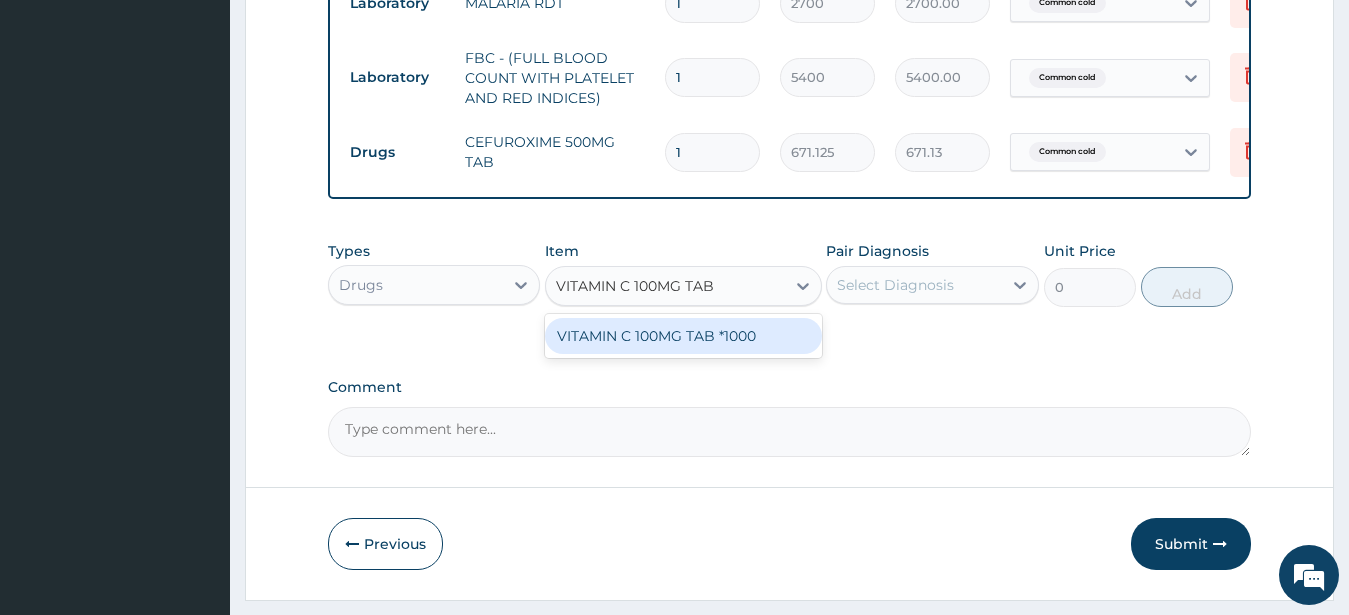 click on "VITAMIN C 100MG TAB *1000" at bounding box center [683, 336] 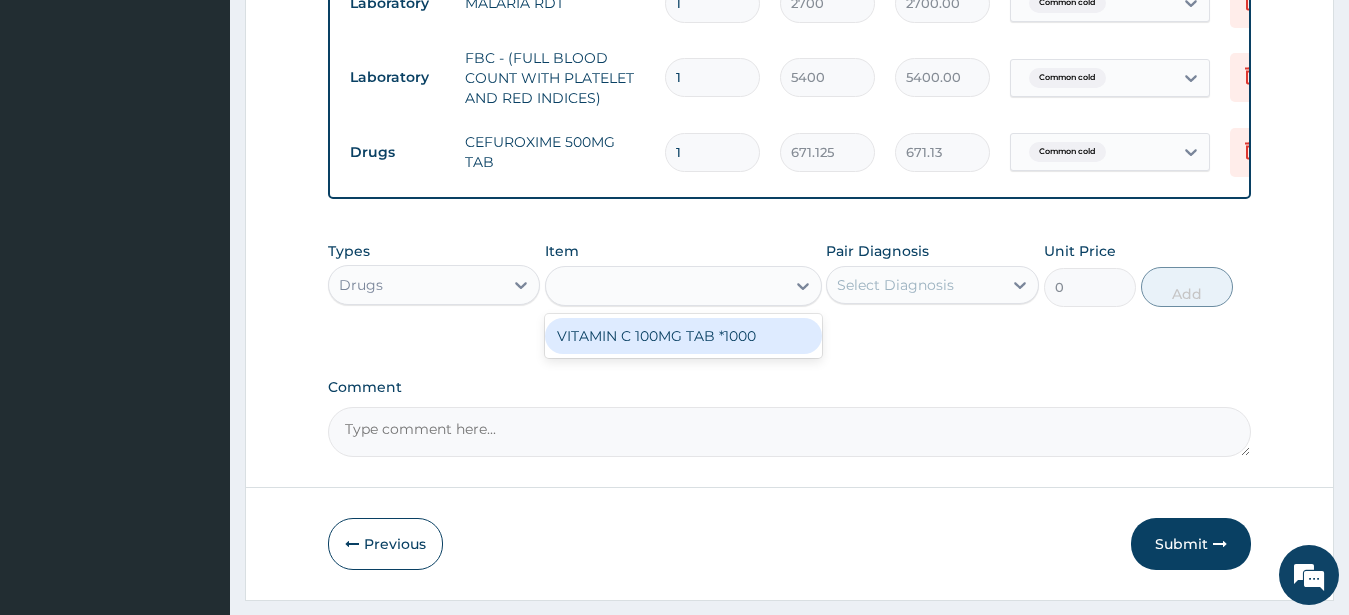 type on "5.820000171661377" 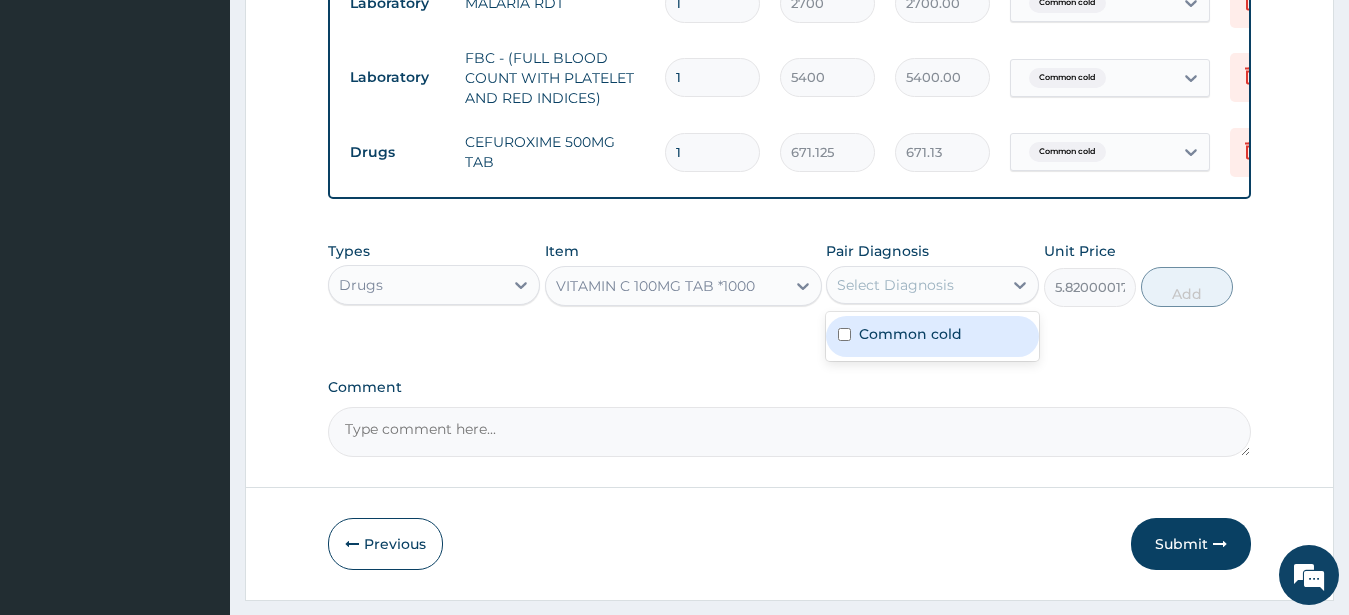 click on "Select Diagnosis" at bounding box center (895, 285) 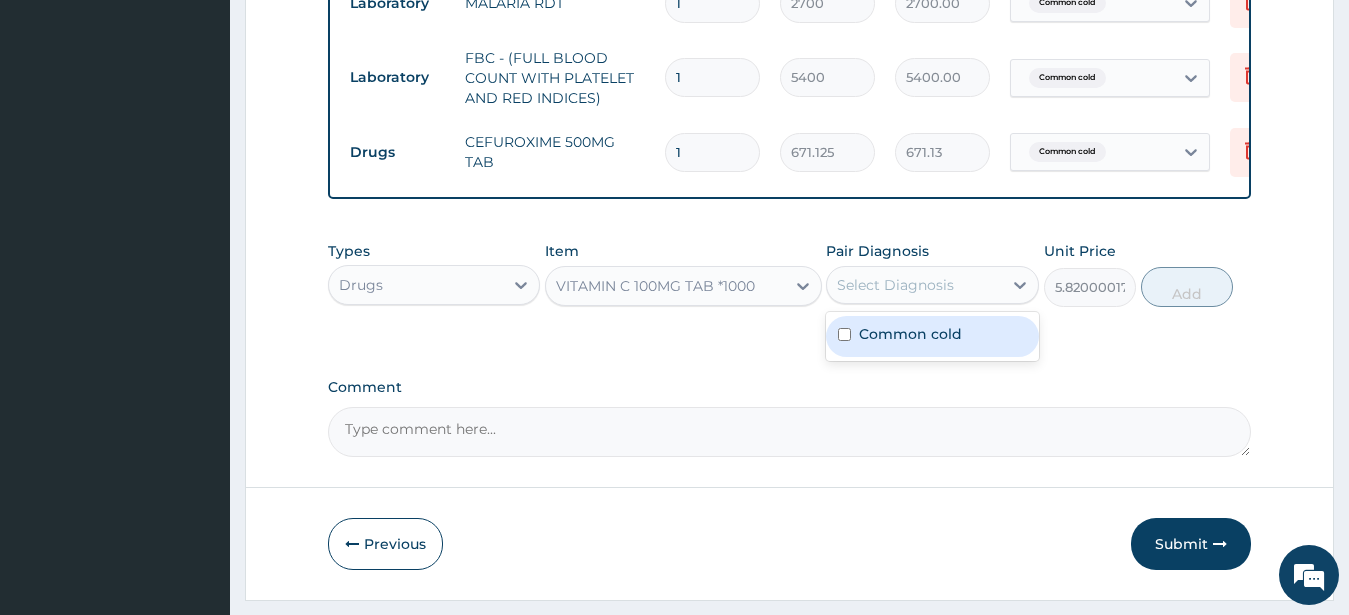drag, startPoint x: 888, startPoint y: 363, endPoint x: 895, endPoint y: 349, distance: 15.652476 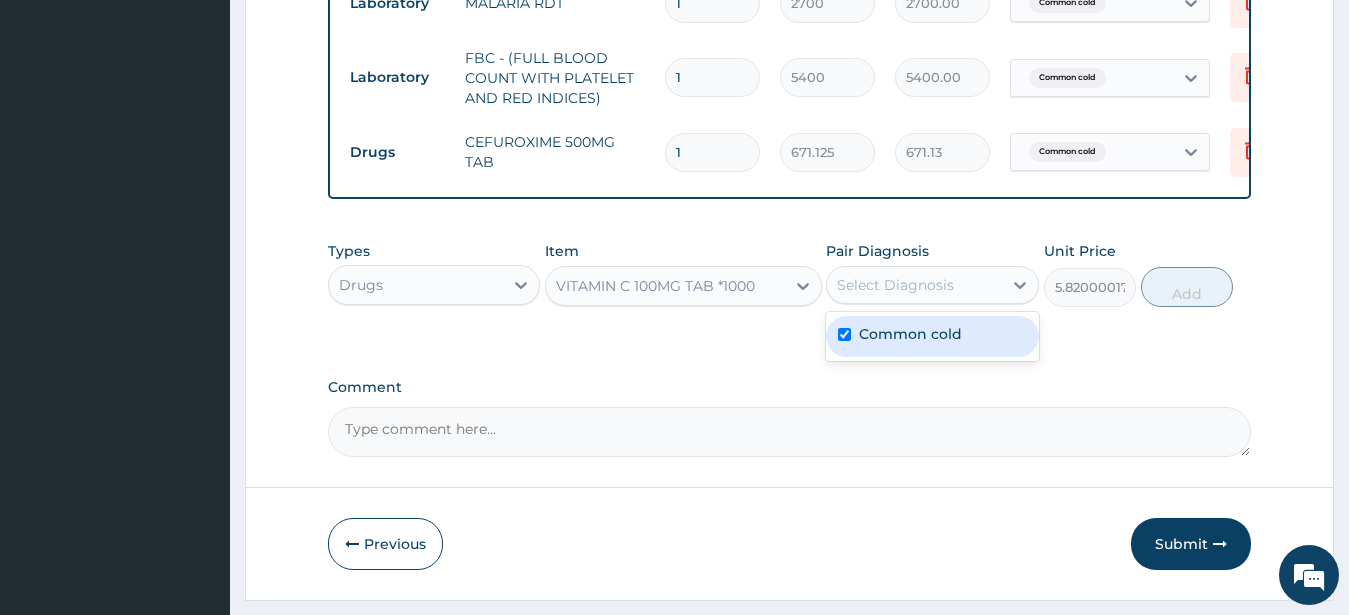 checkbox on "true" 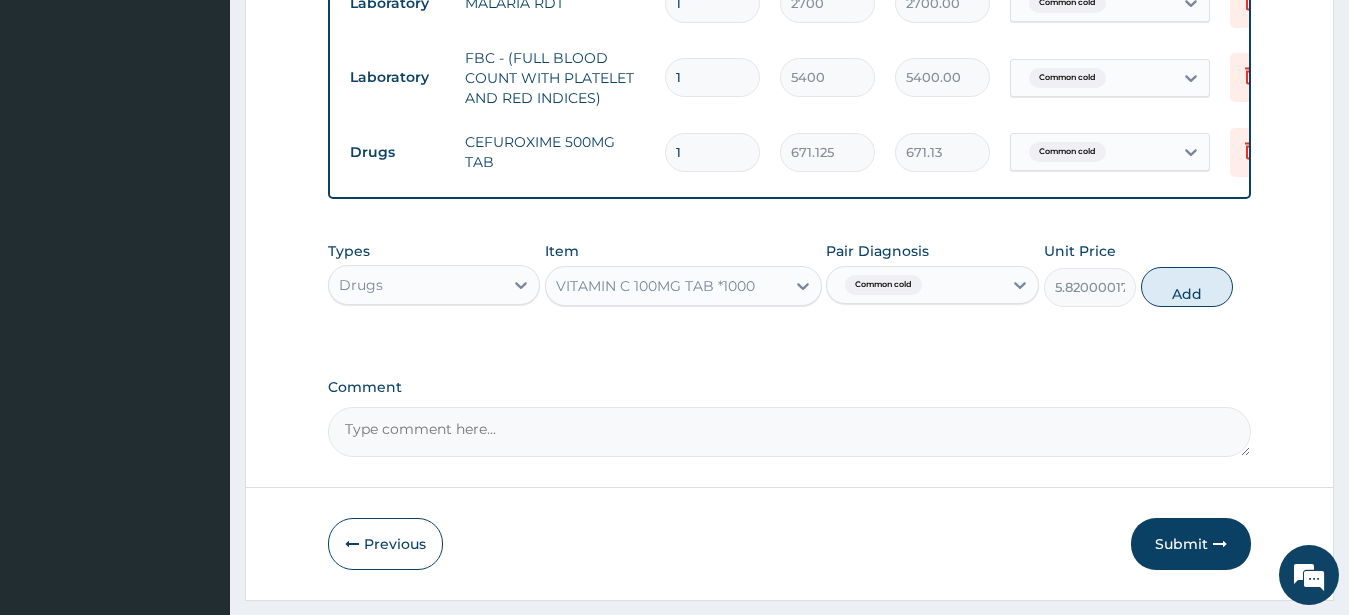 click on "Add" at bounding box center [1187, 287] 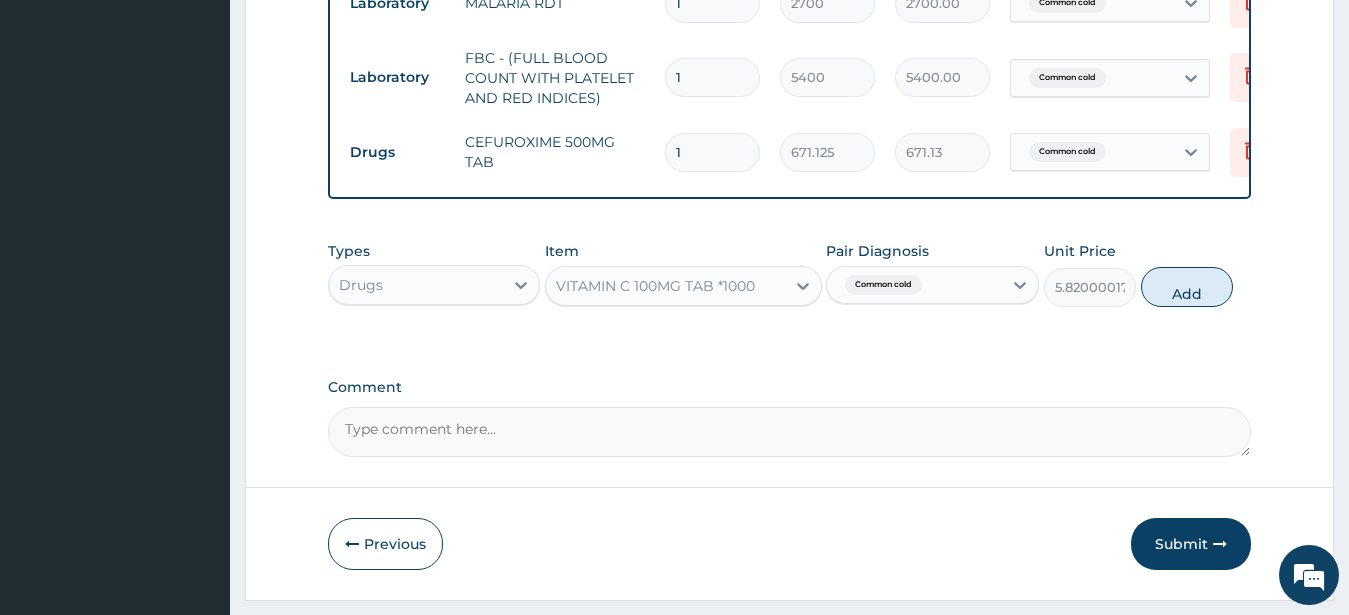 type on "0" 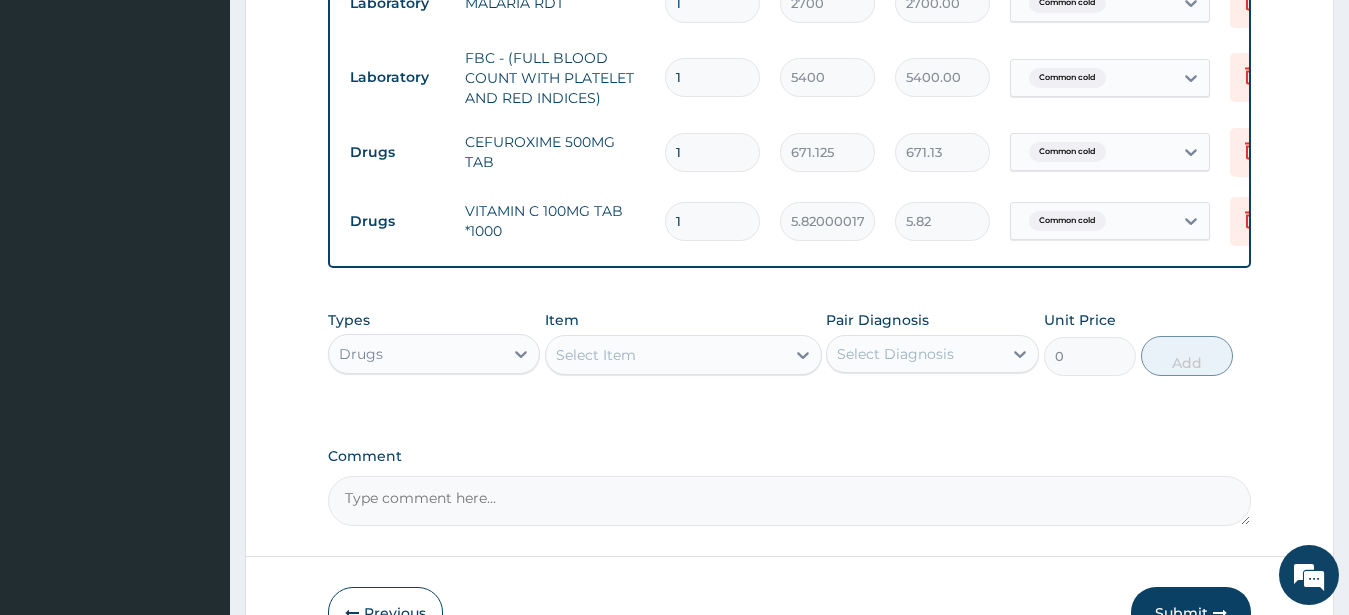 drag, startPoint x: 695, startPoint y: 222, endPoint x: 618, endPoint y: 233, distance: 77.781746 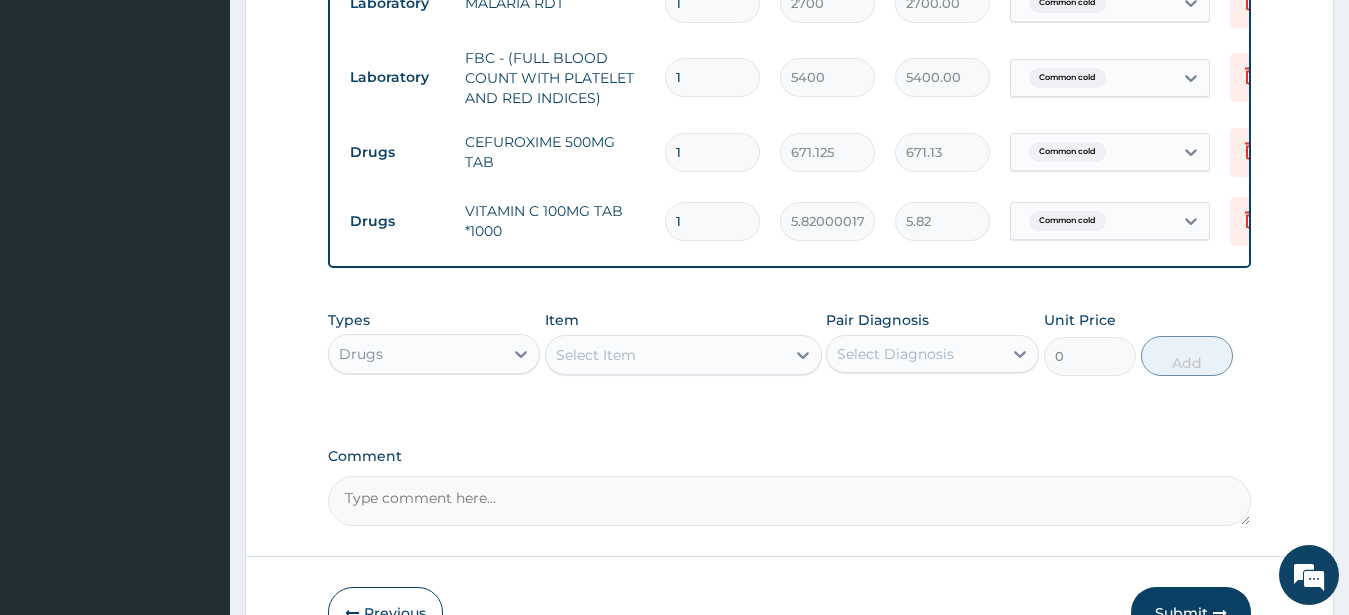 click on "1" at bounding box center (712, 221) 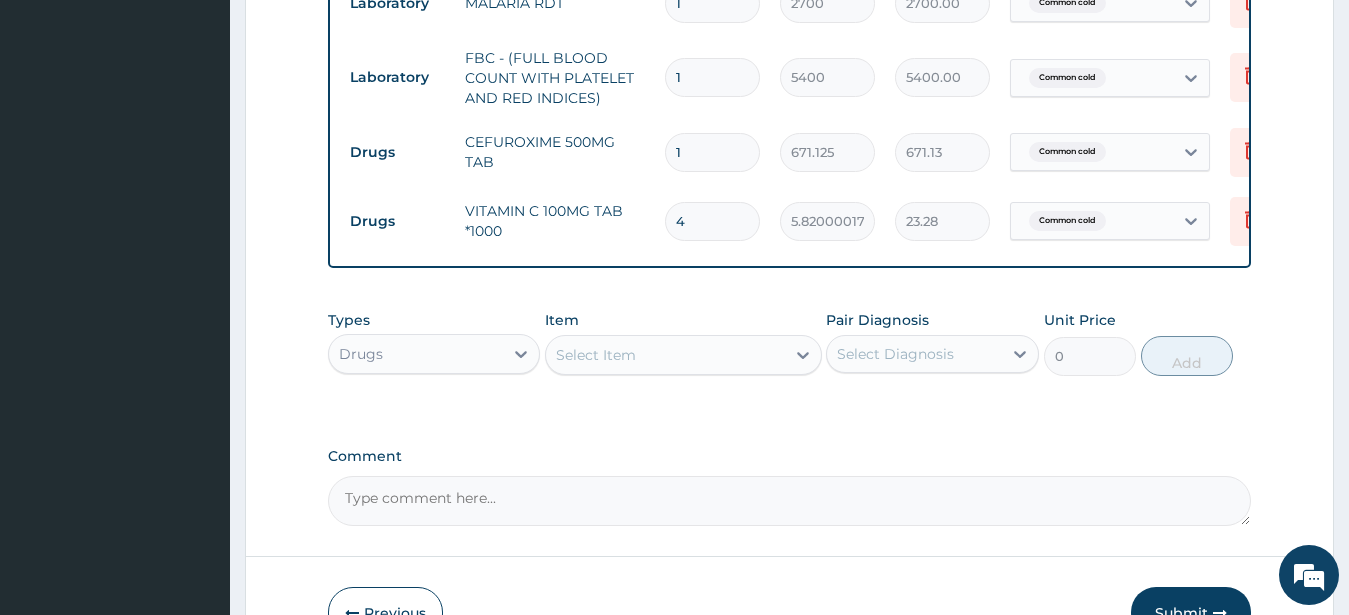 type on "42" 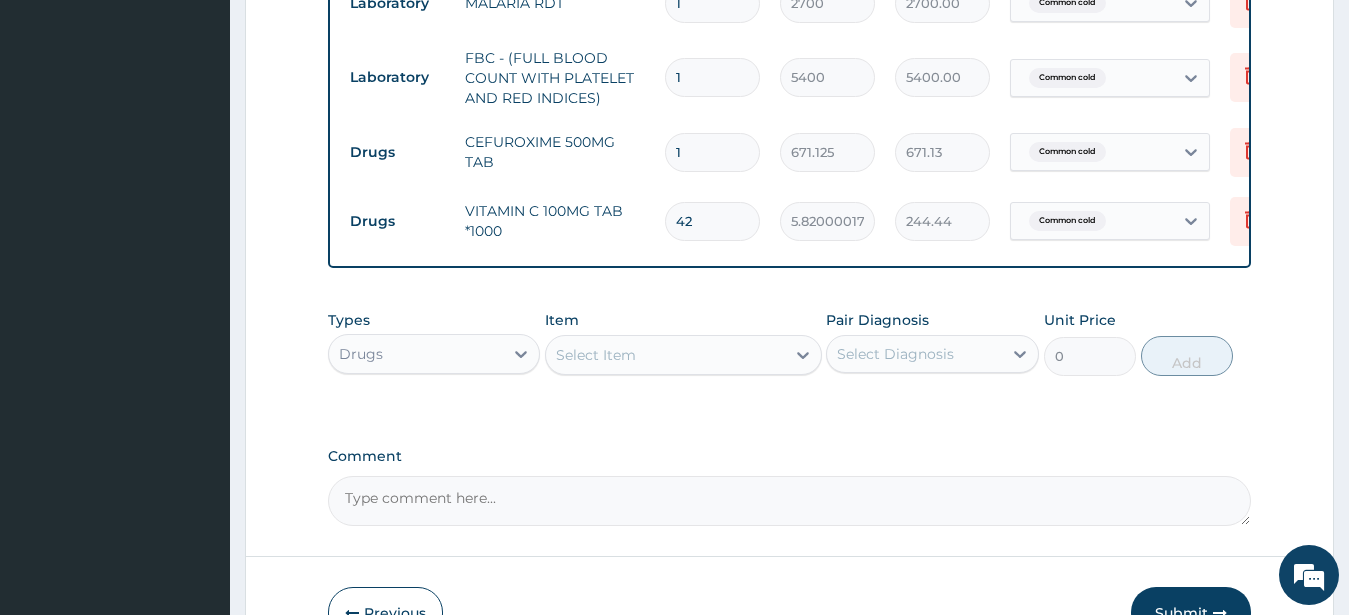 type on "42" 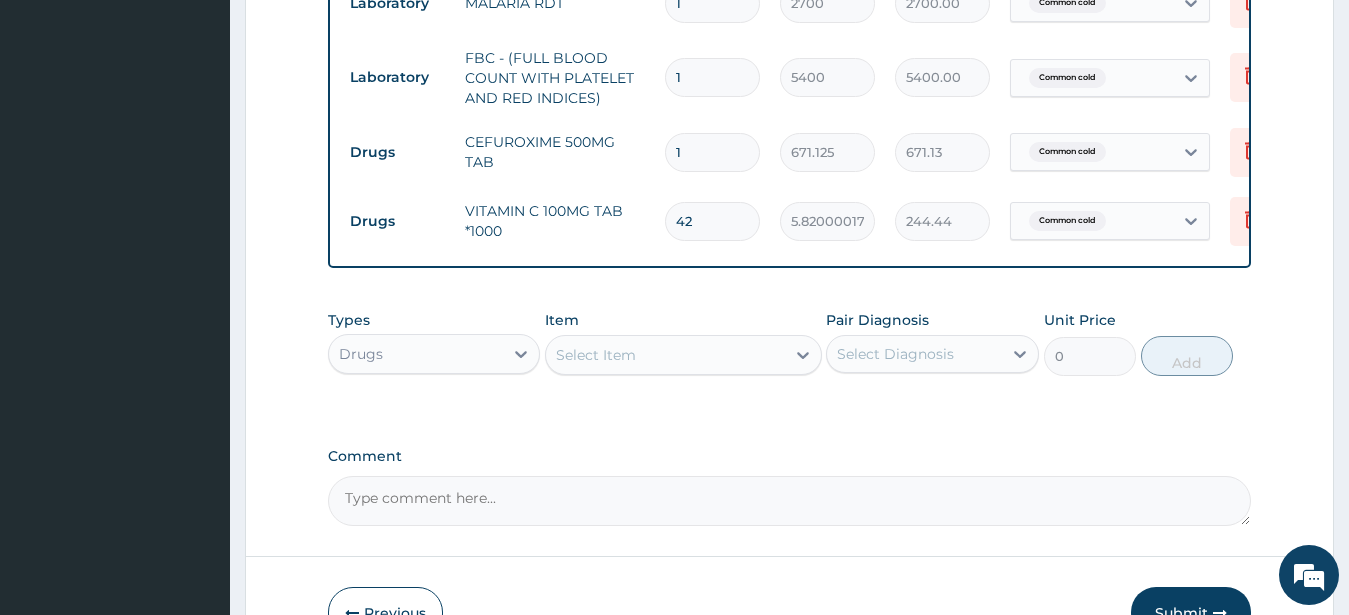 click on "1" at bounding box center [712, 152] 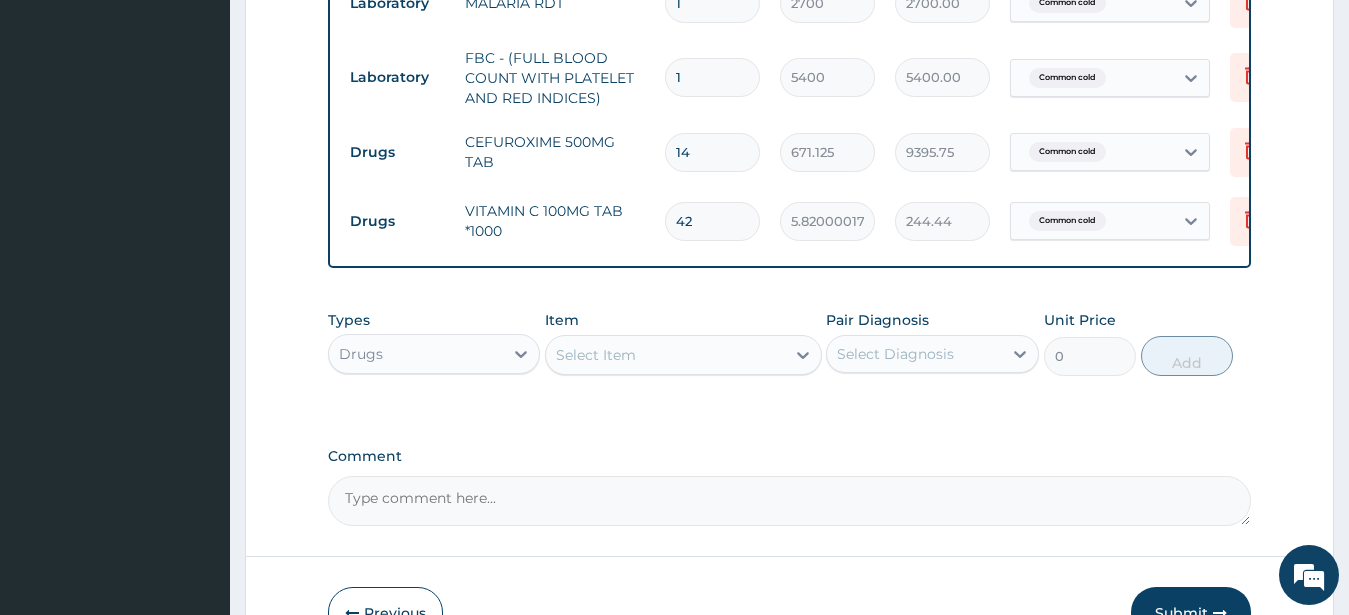 type on "14" 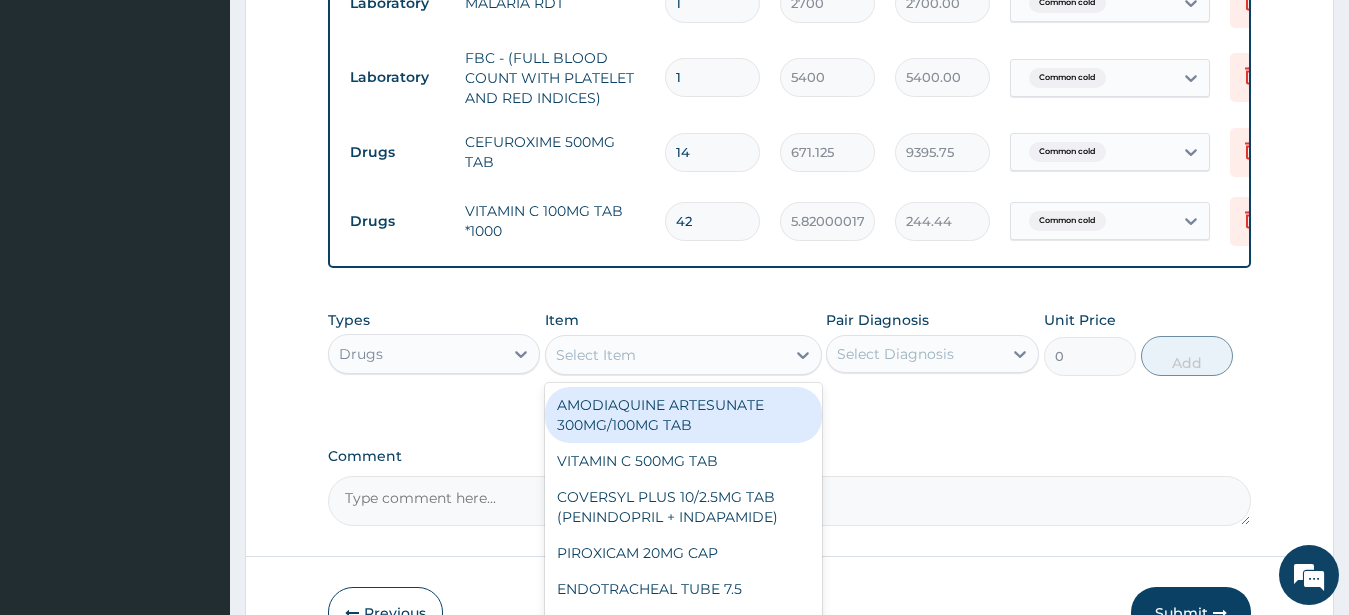 click on "Select Item" at bounding box center (596, 355) 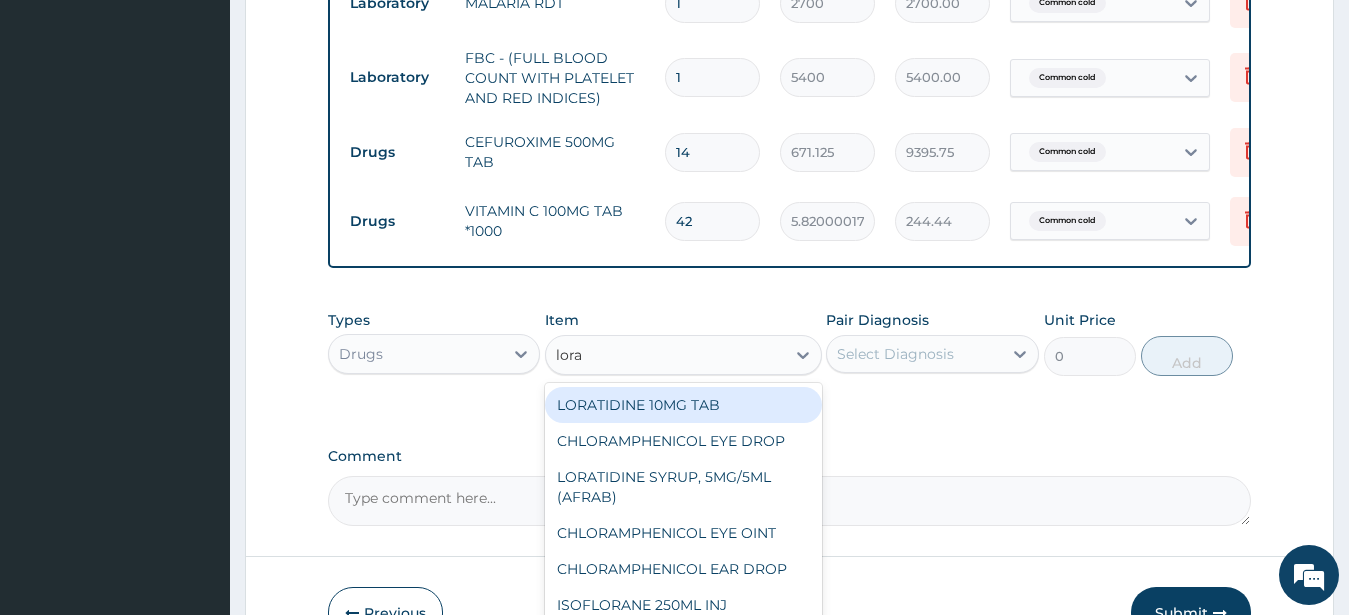 type on "lorat" 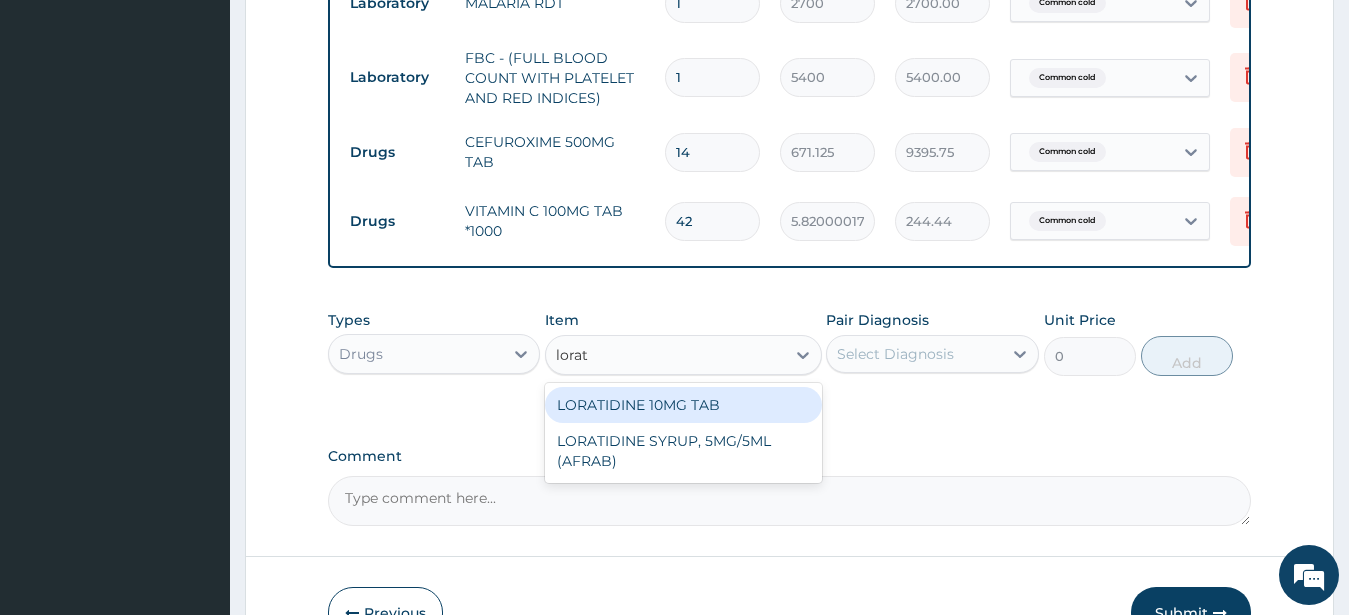 drag, startPoint x: 720, startPoint y: 421, endPoint x: 774, endPoint y: 407, distance: 55.7853 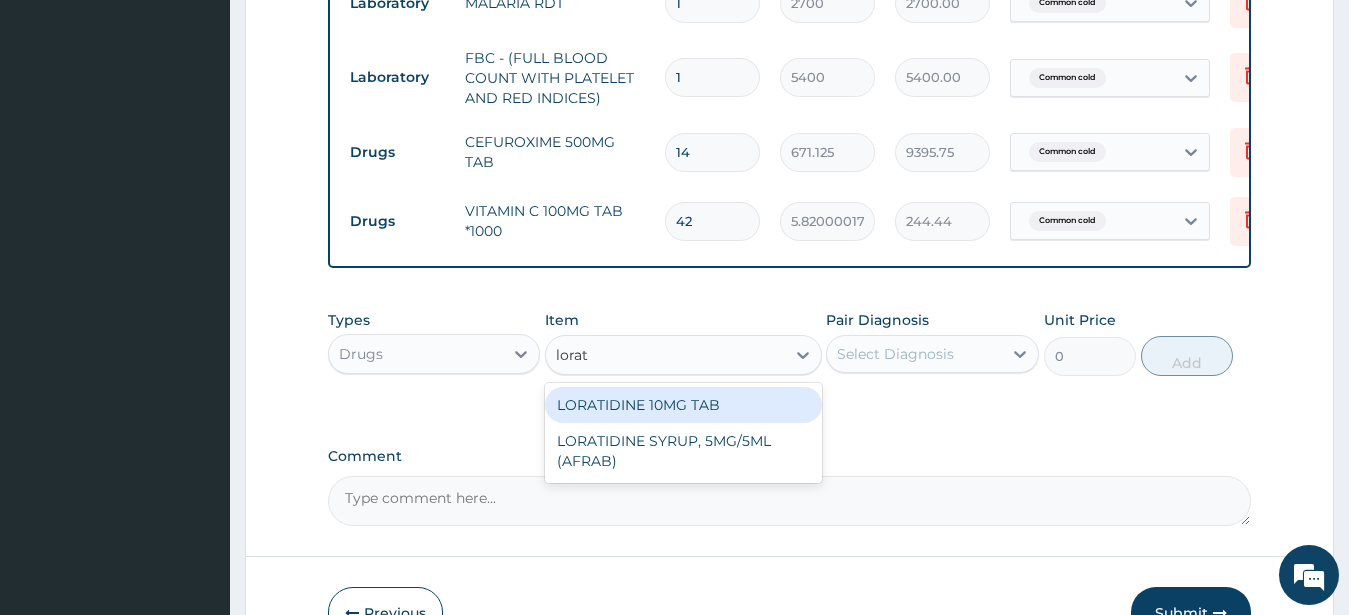 click on "LORATIDINE 10MG TAB" at bounding box center (683, 405) 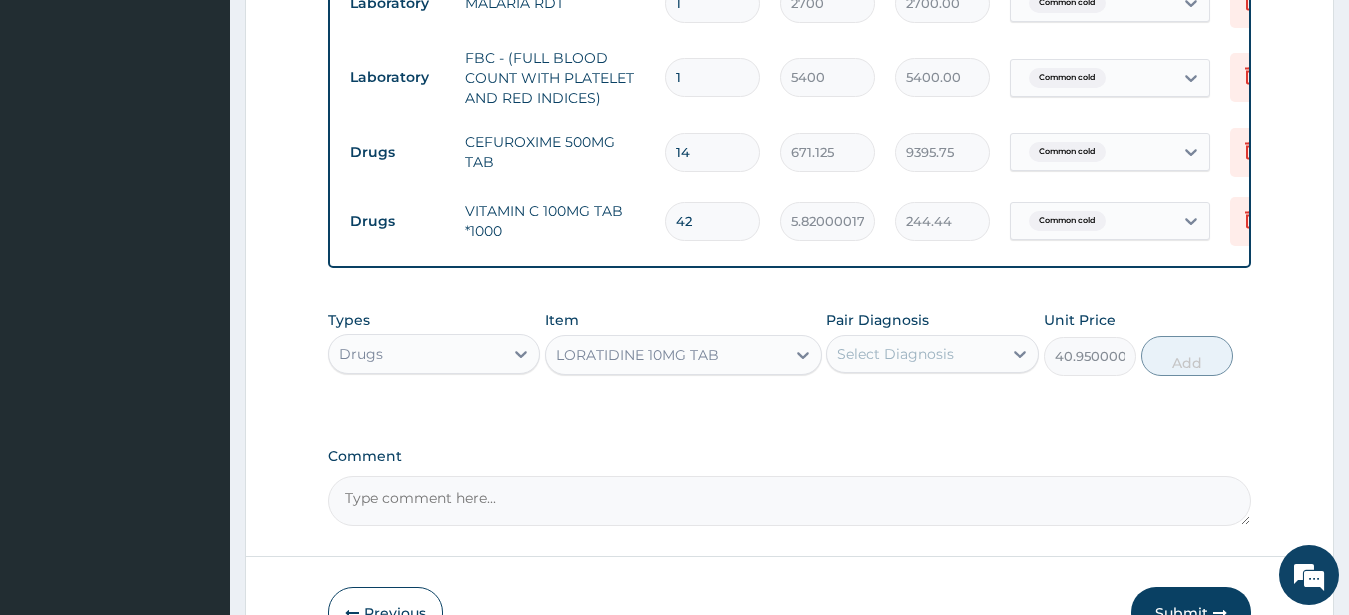 click on "Select Diagnosis" at bounding box center (895, 354) 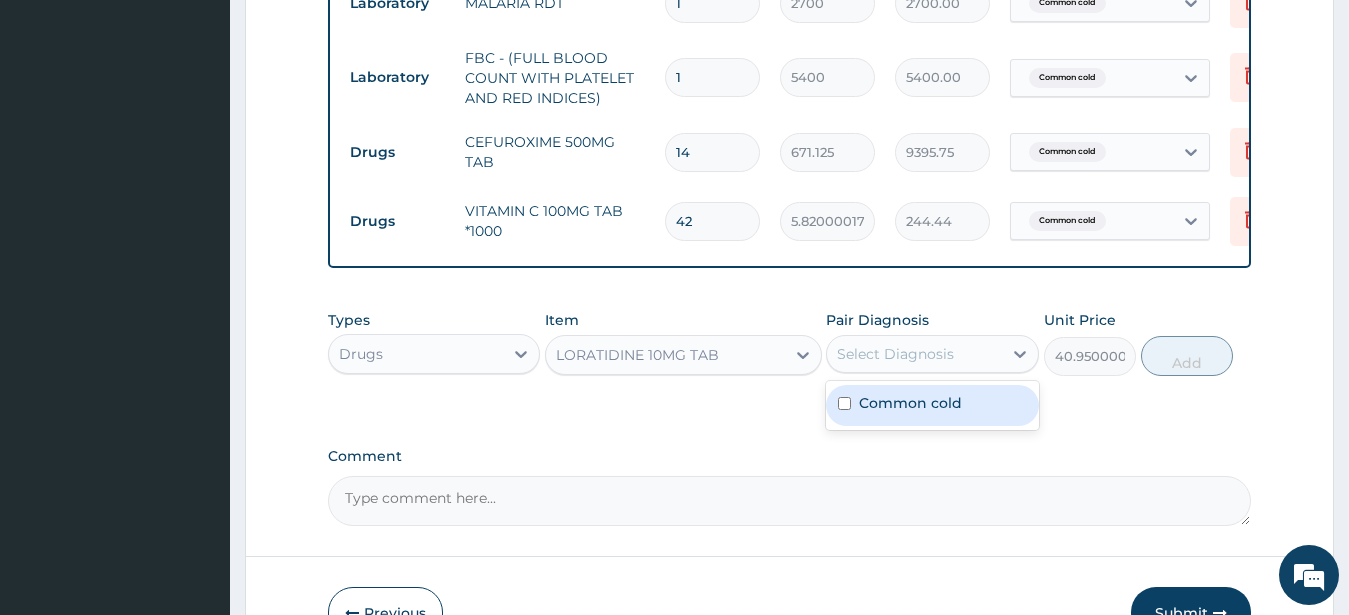 click on "Common cold" at bounding box center (910, 403) 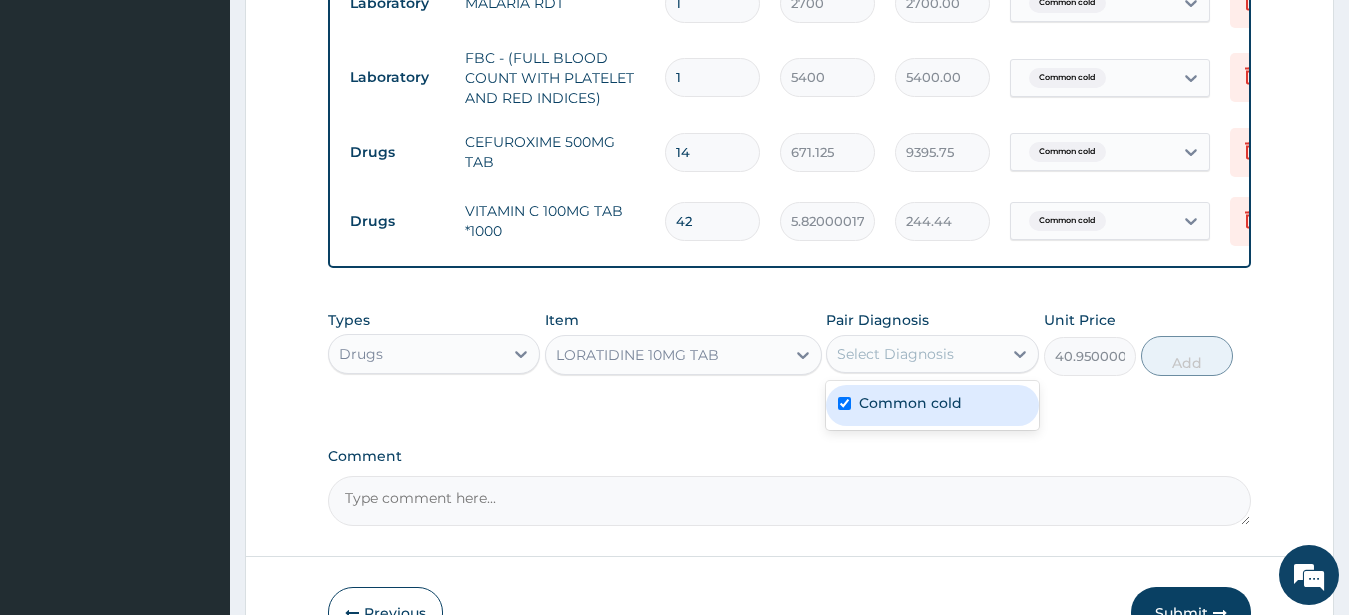 checkbox on "true" 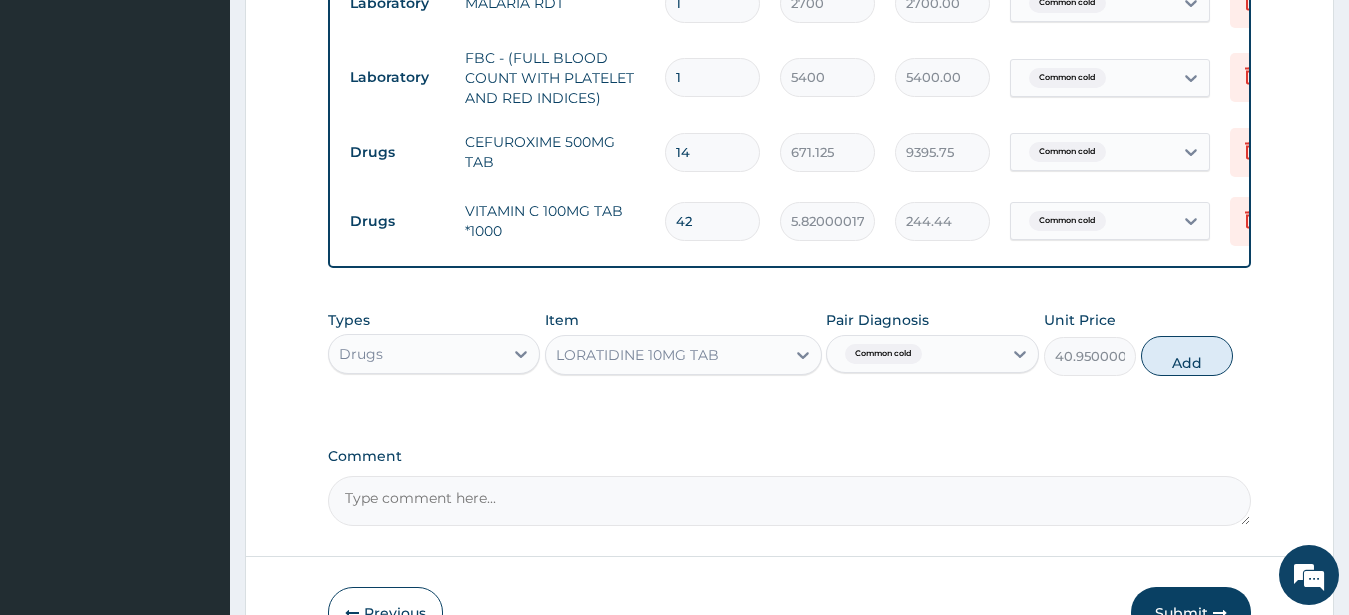 drag, startPoint x: 1170, startPoint y: 370, endPoint x: 846, endPoint y: 423, distance: 328.30627 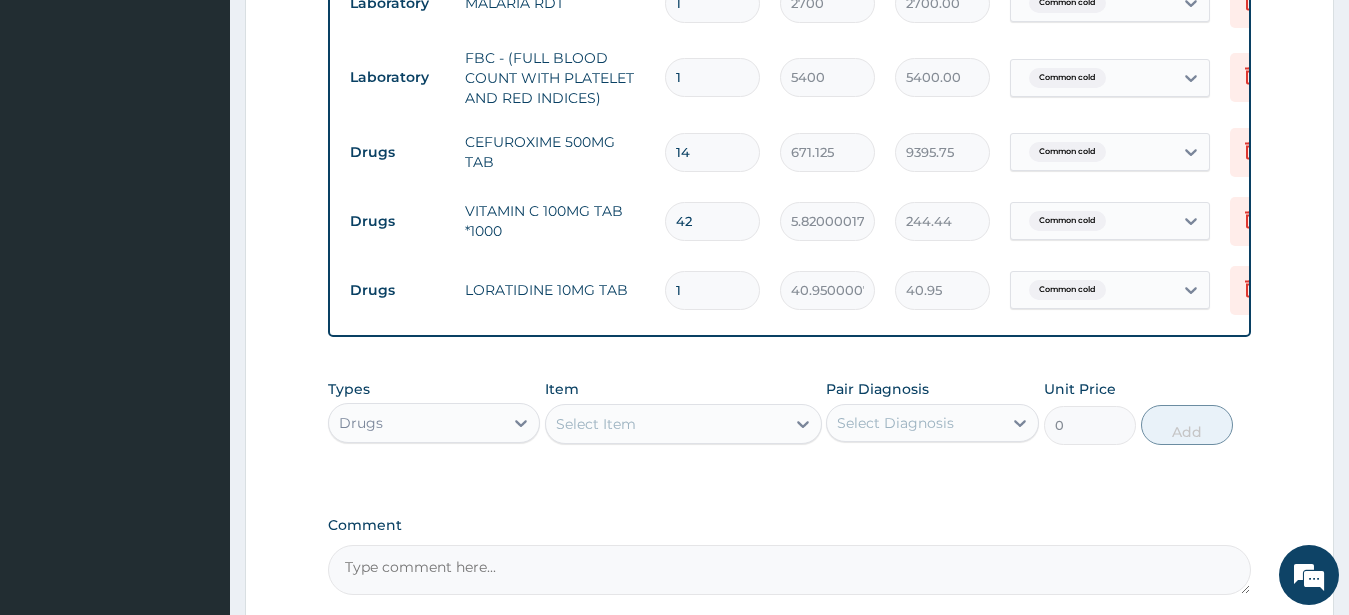 type on "10" 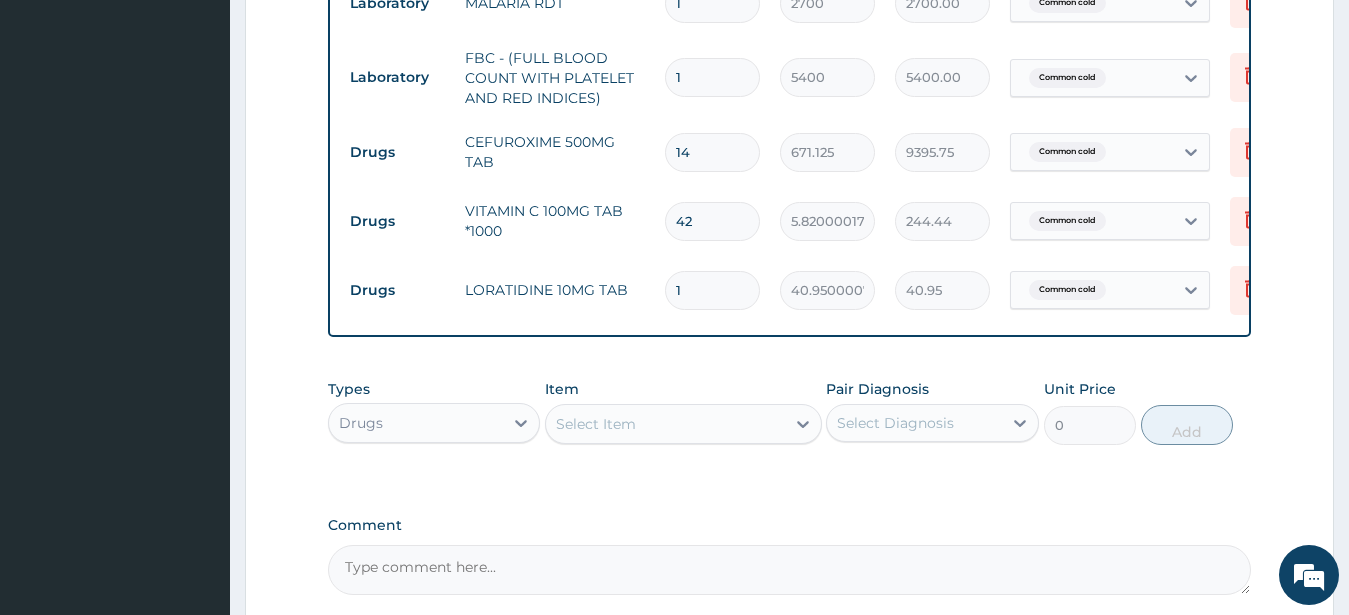 type on "409.50" 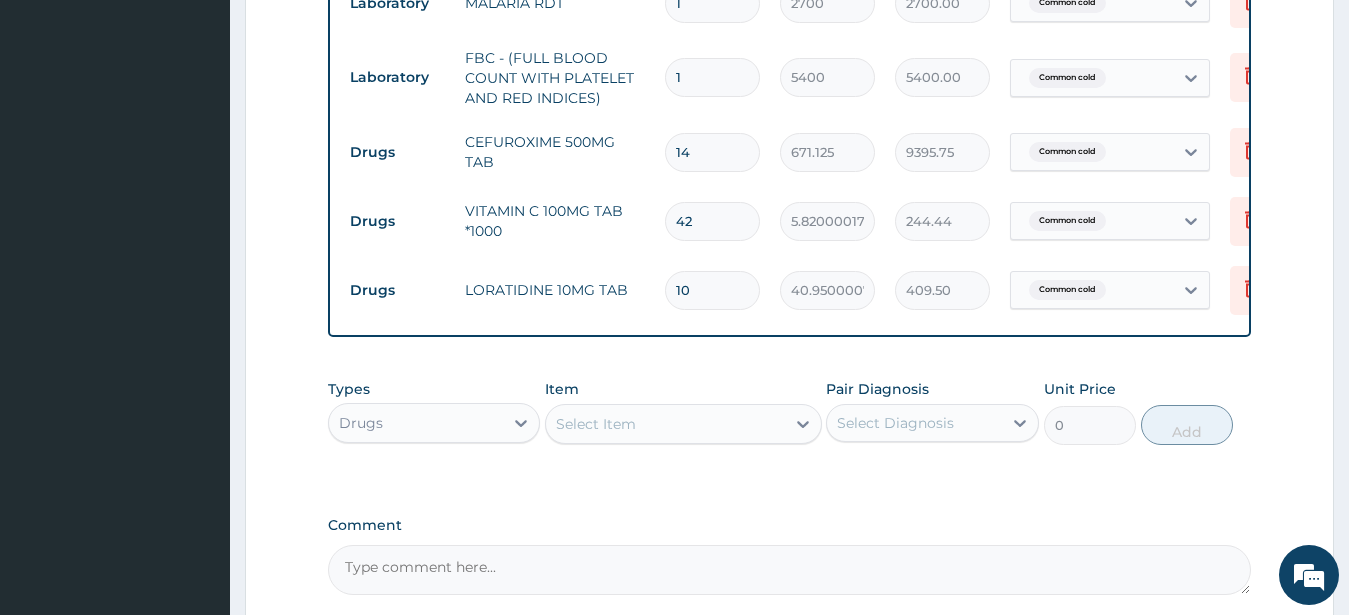 type on "10" 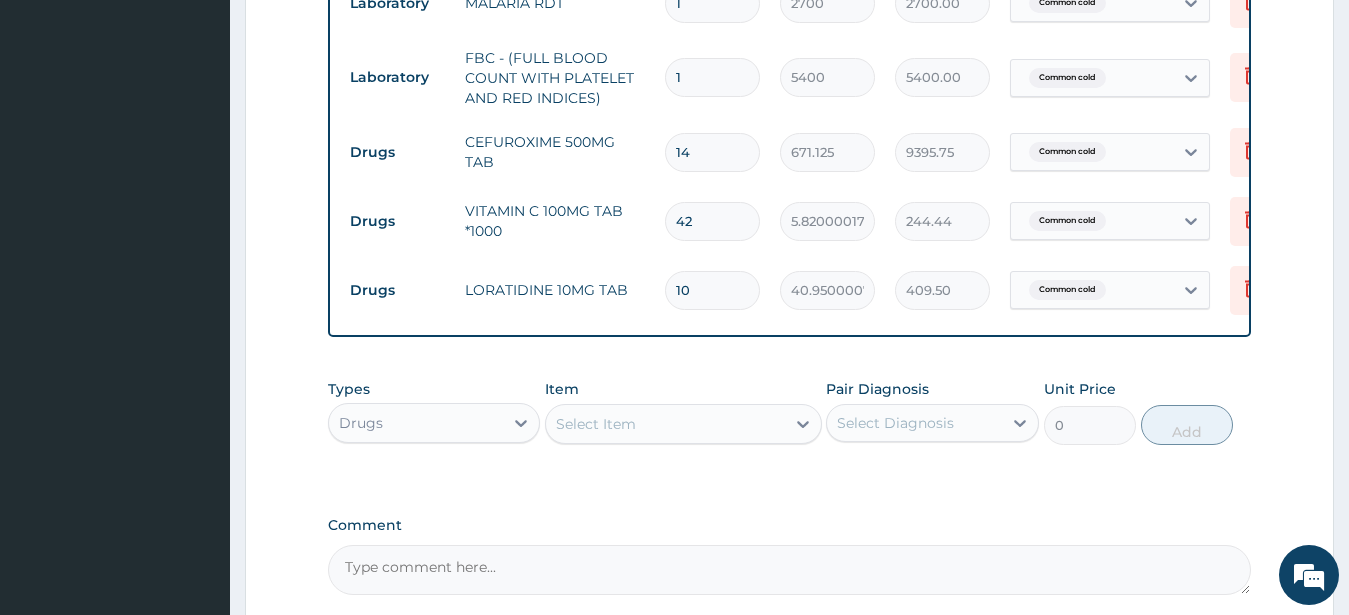 click on "Select Item" at bounding box center [596, 424] 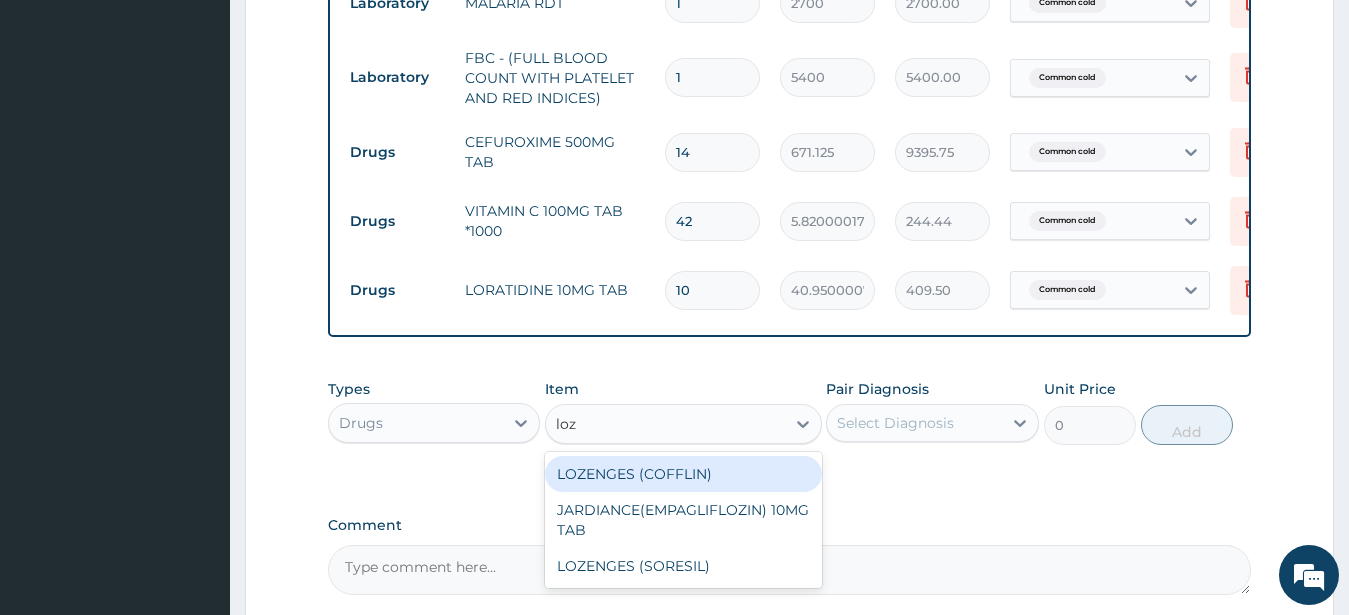 type on "loze" 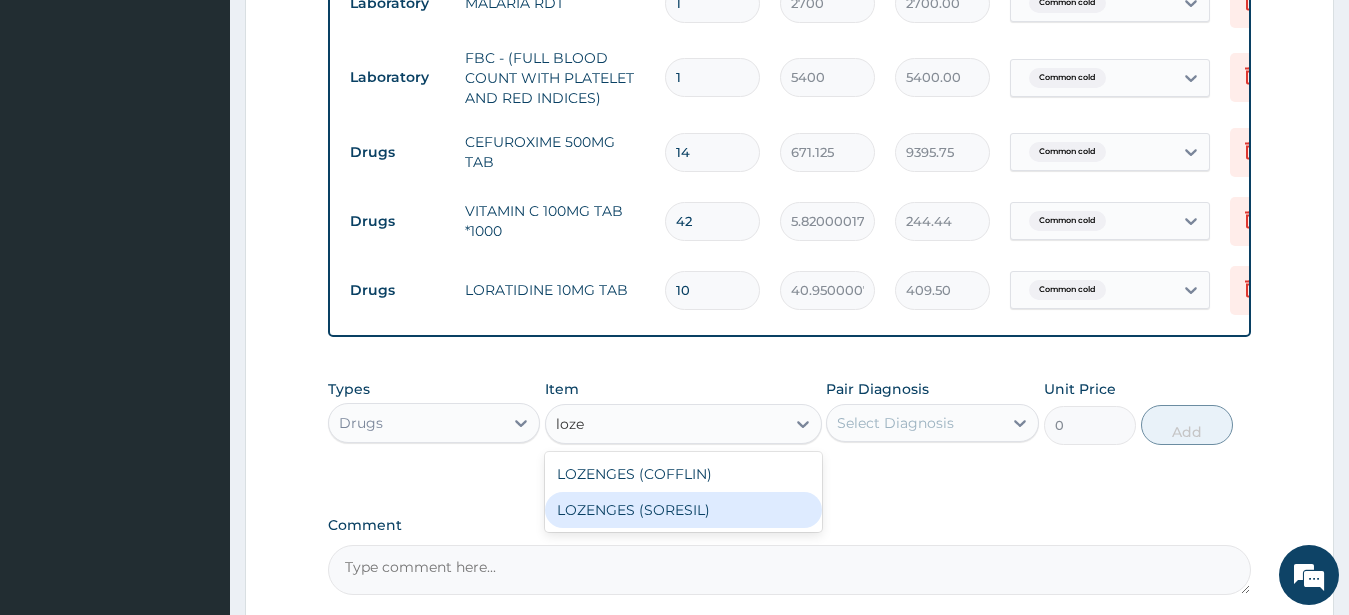click on "LOZENGES (SORESIL)" at bounding box center [683, 510] 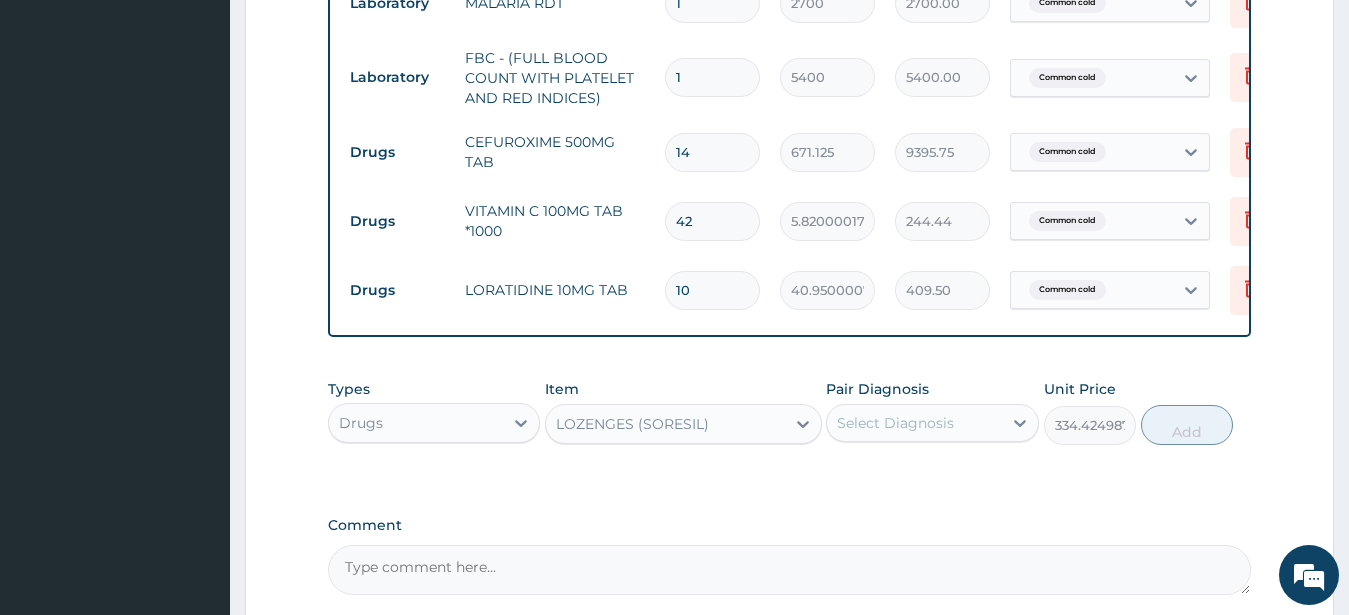 drag, startPoint x: 904, startPoint y: 446, endPoint x: 914, endPoint y: 454, distance: 12.806249 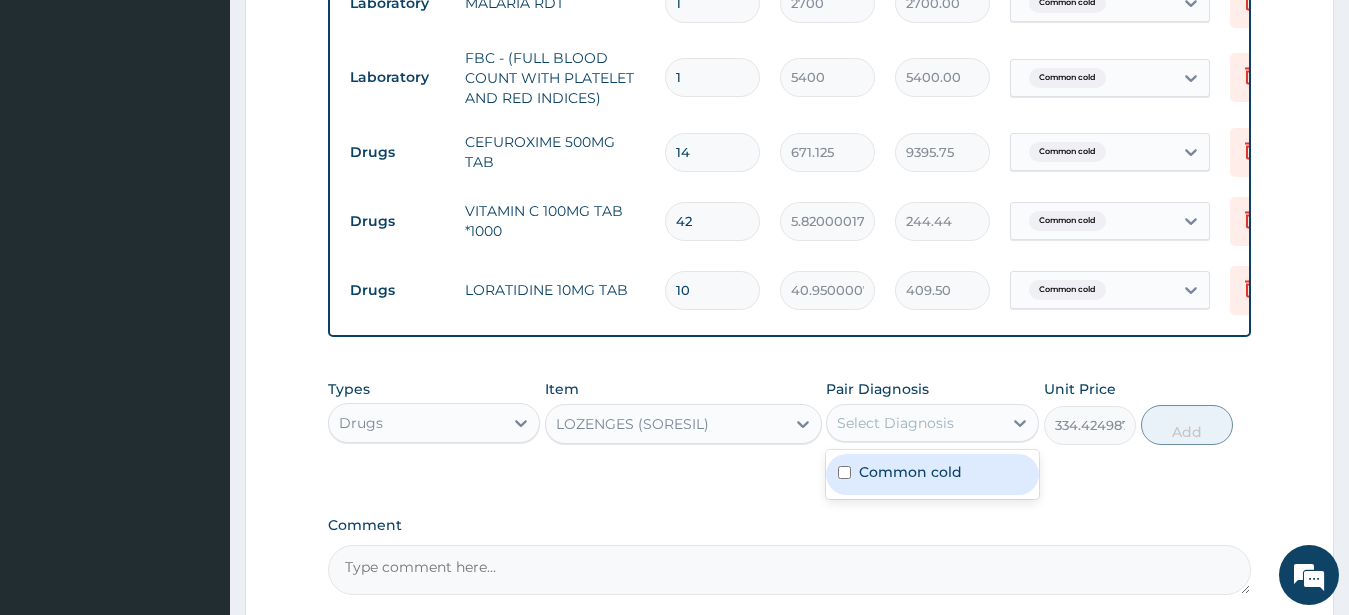 drag, startPoint x: 933, startPoint y: 501, endPoint x: 1107, endPoint y: 468, distance: 177.10167 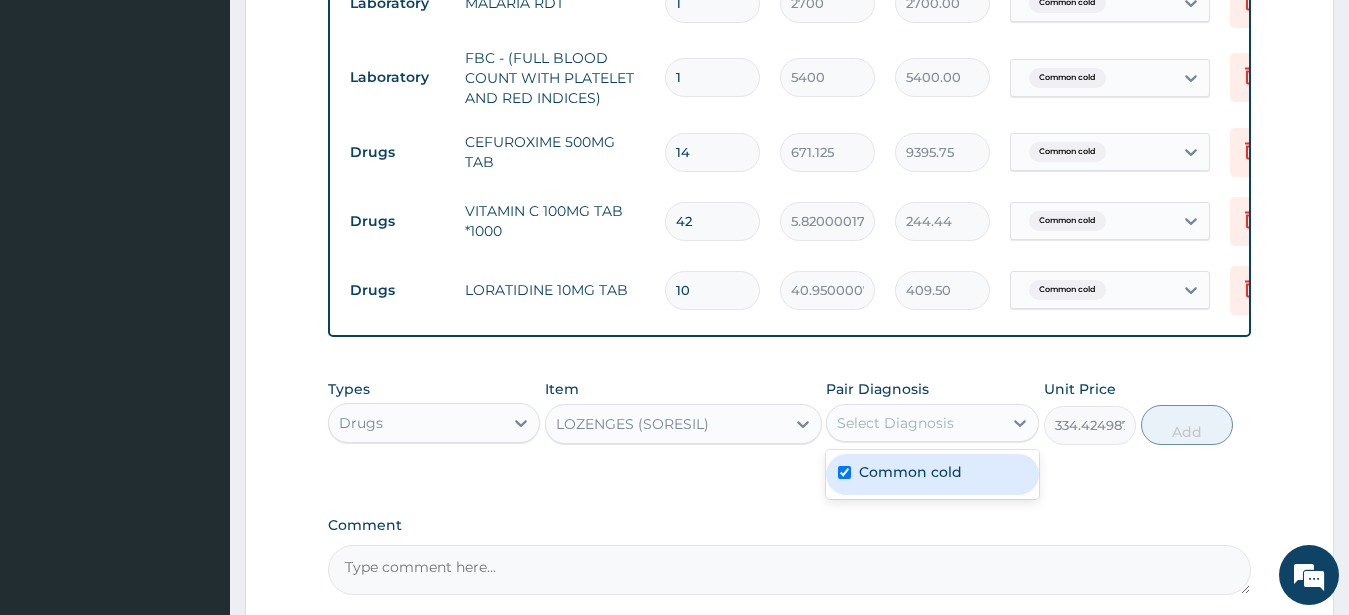 checkbox on "true" 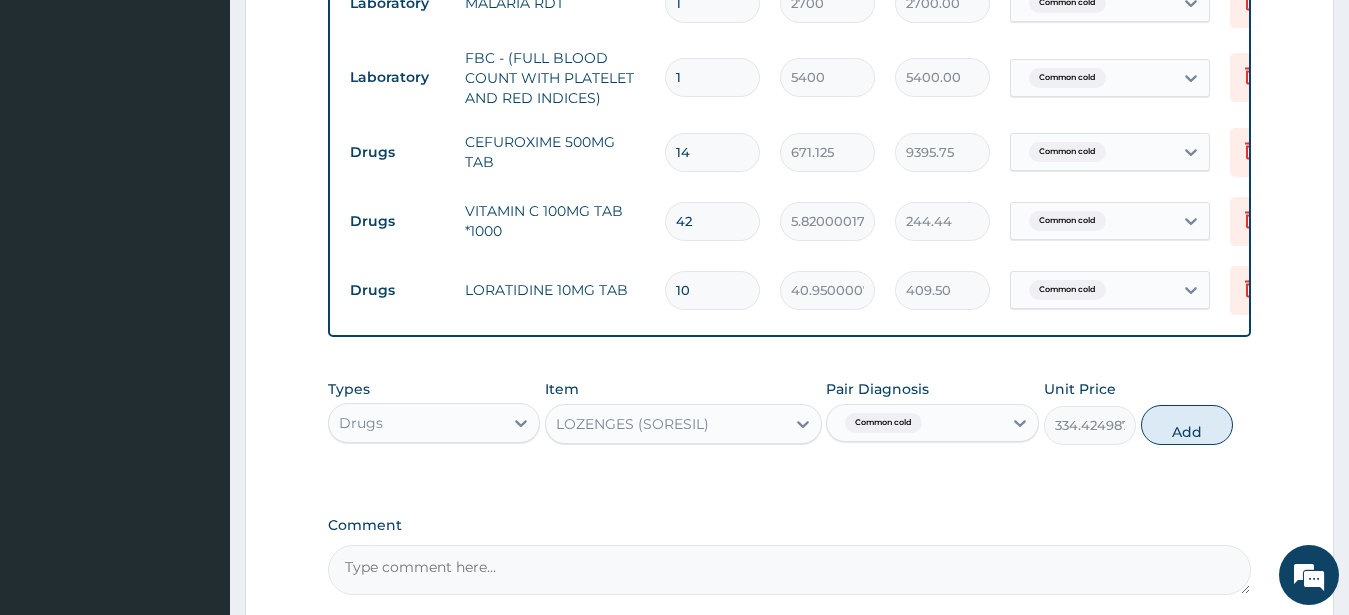 drag, startPoint x: 1187, startPoint y: 442, endPoint x: 819, endPoint y: 428, distance: 368.2662 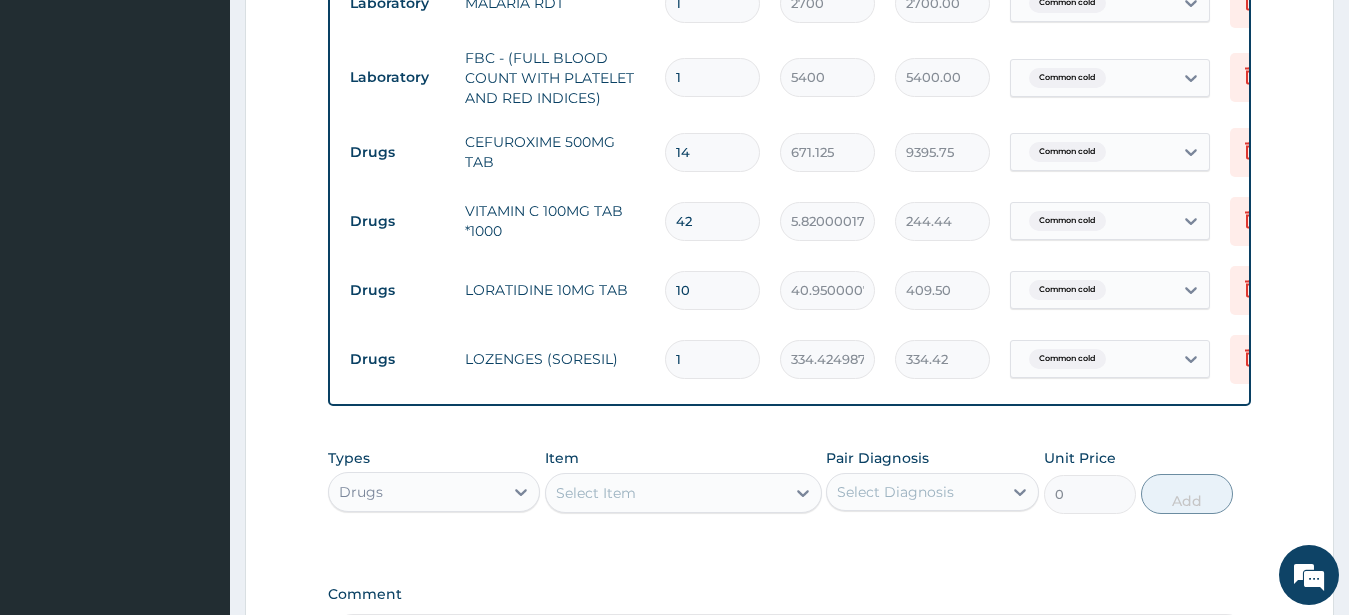 drag, startPoint x: 703, startPoint y: 362, endPoint x: 647, endPoint y: 371, distance: 56.718605 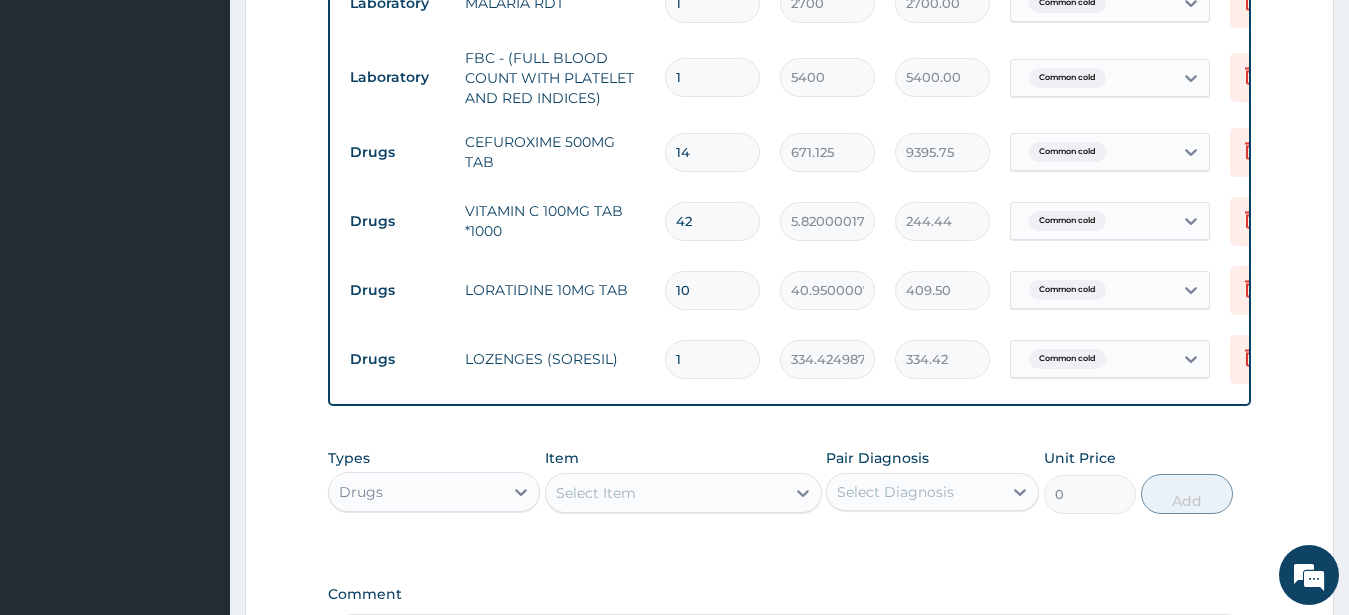 type on "9" 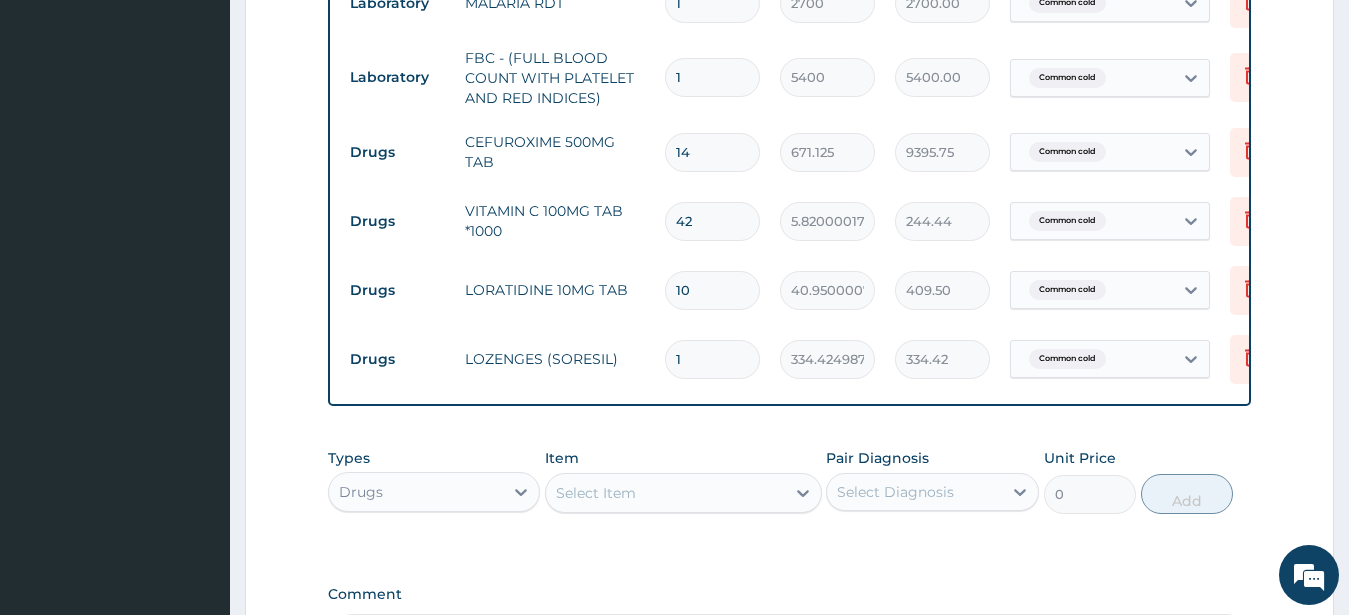 type on "3009.82" 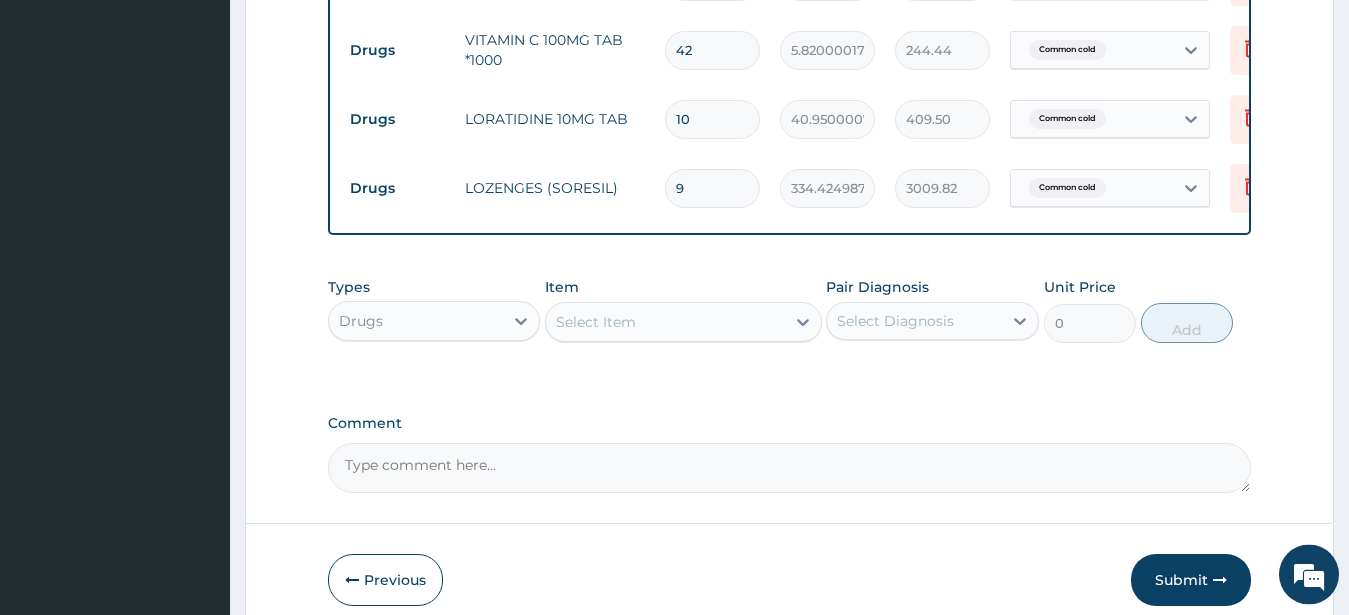 scroll, scrollTop: 1039, scrollLeft: 0, axis: vertical 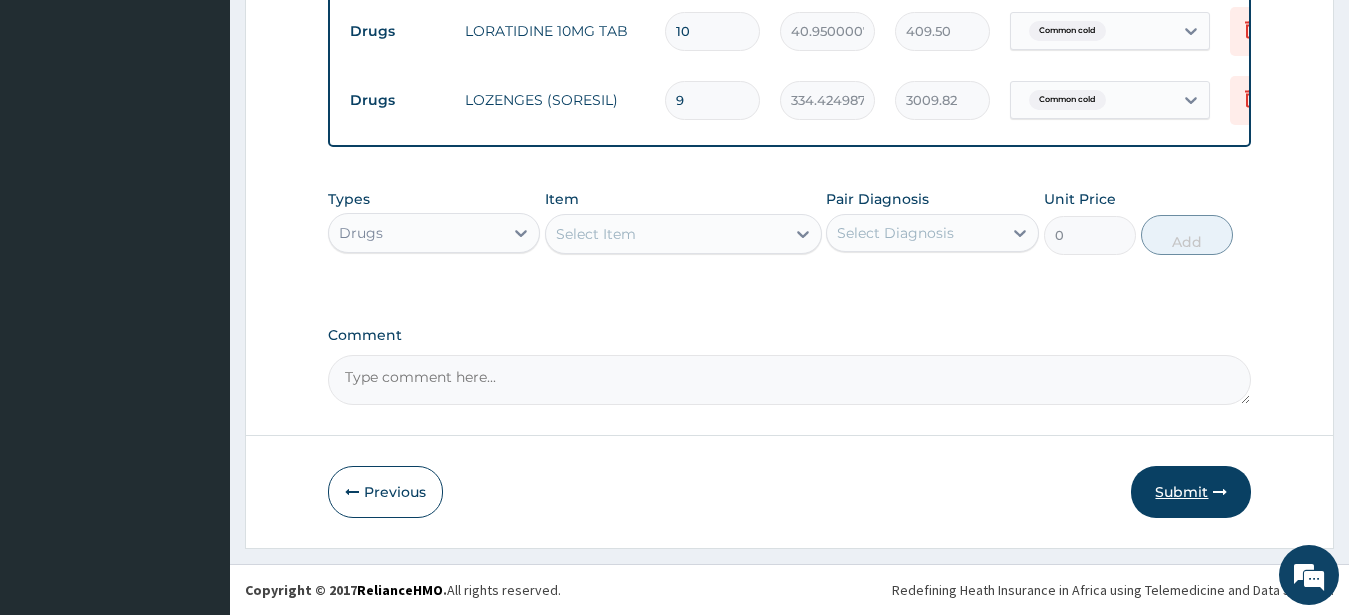 type on "9" 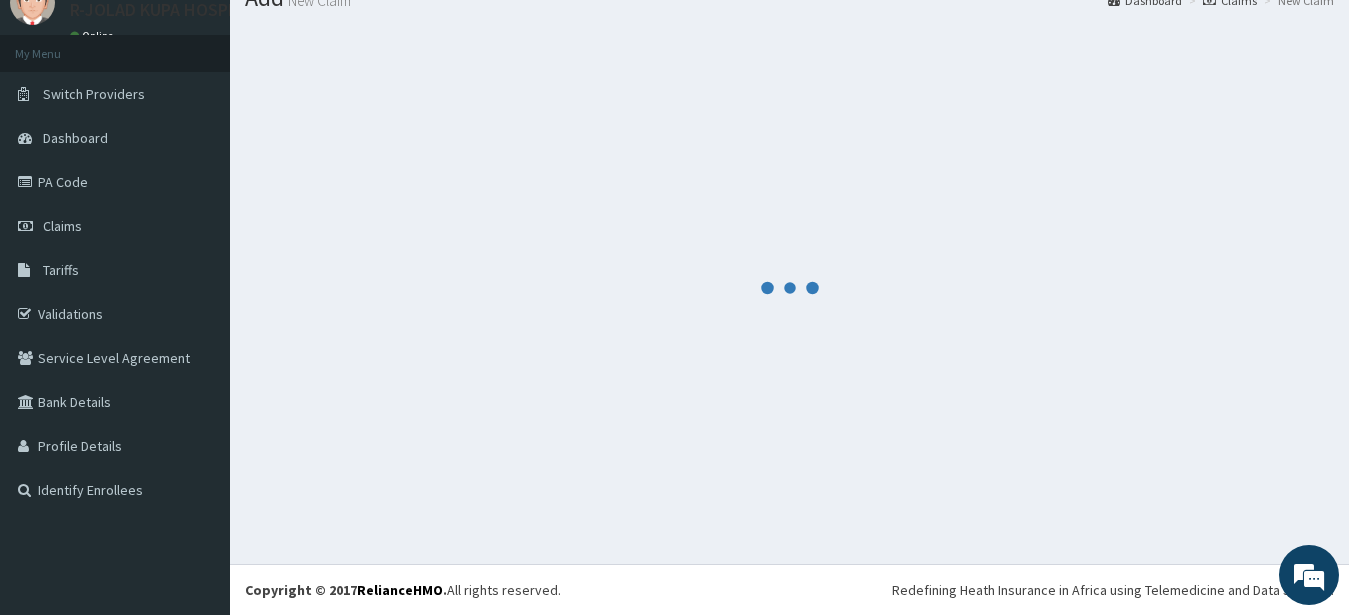 scroll, scrollTop: 80, scrollLeft: 0, axis: vertical 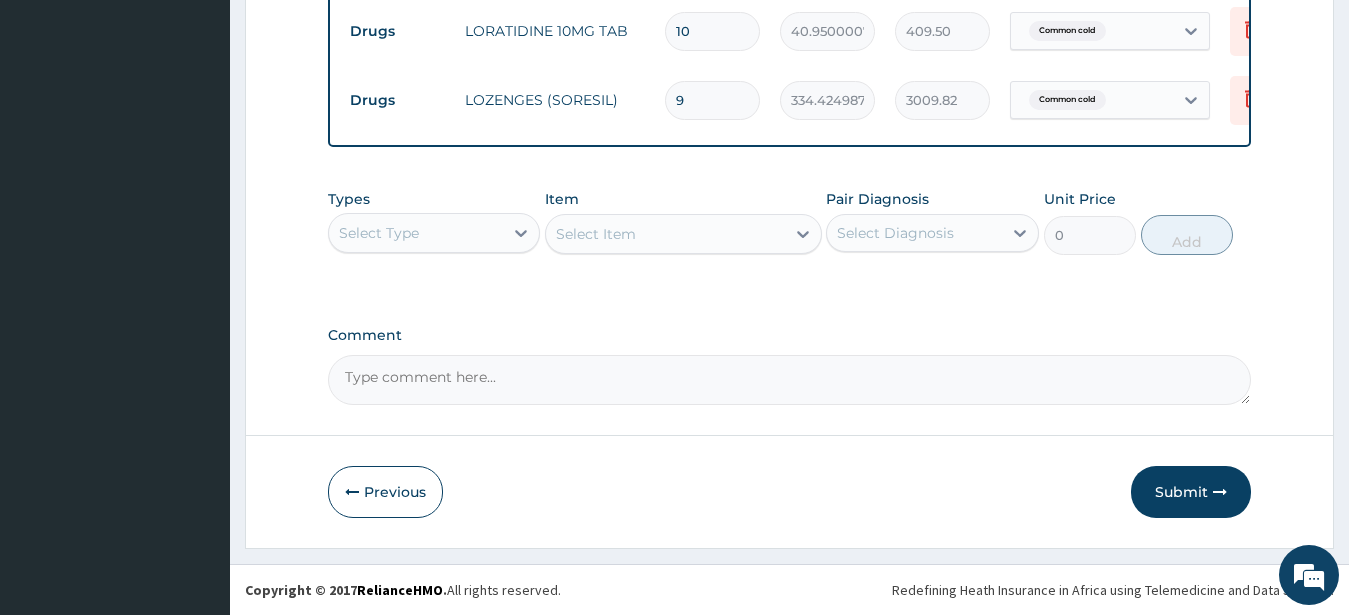 click on "Submit" at bounding box center [1191, 492] 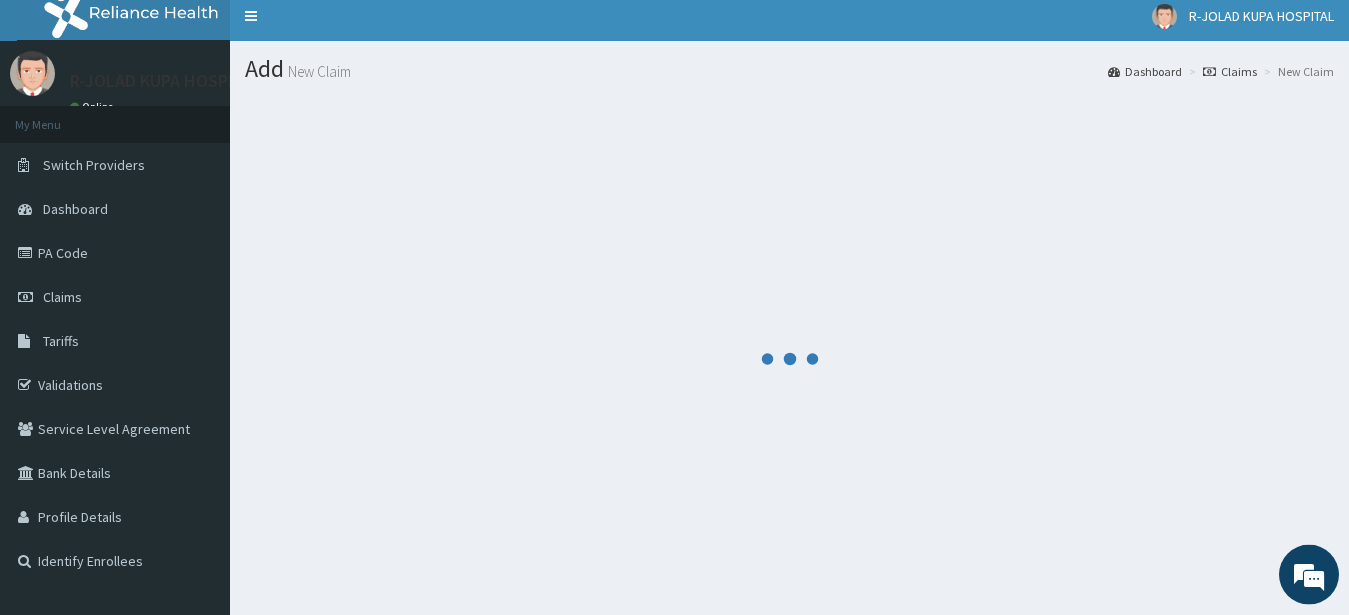 scroll, scrollTop: 0, scrollLeft: 0, axis: both 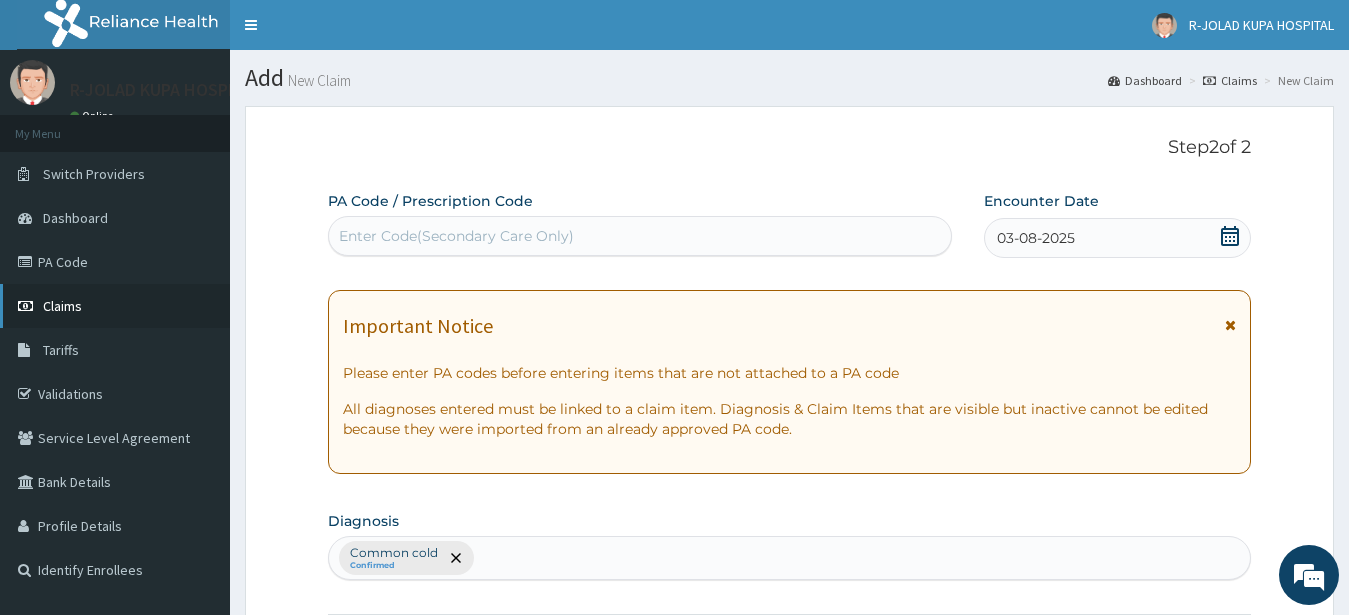 click on "Claims" at bounding box center (62, 306) 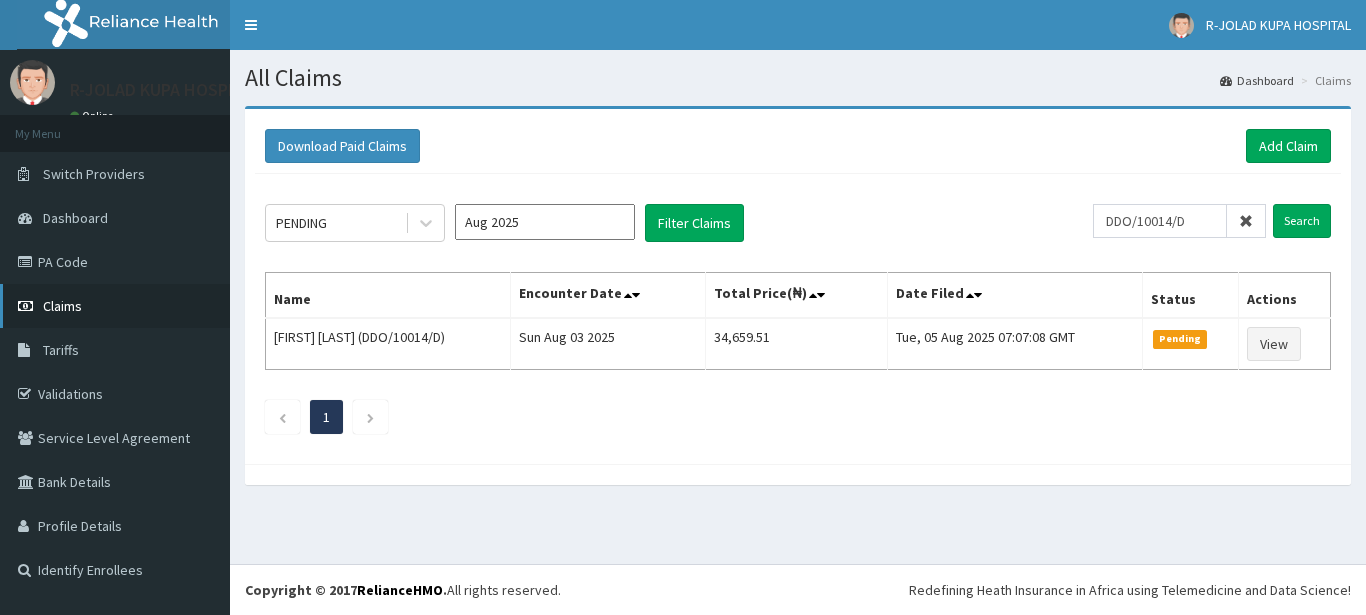 scroll, scrollTop: 0, scrollLeft: 0, axis: both 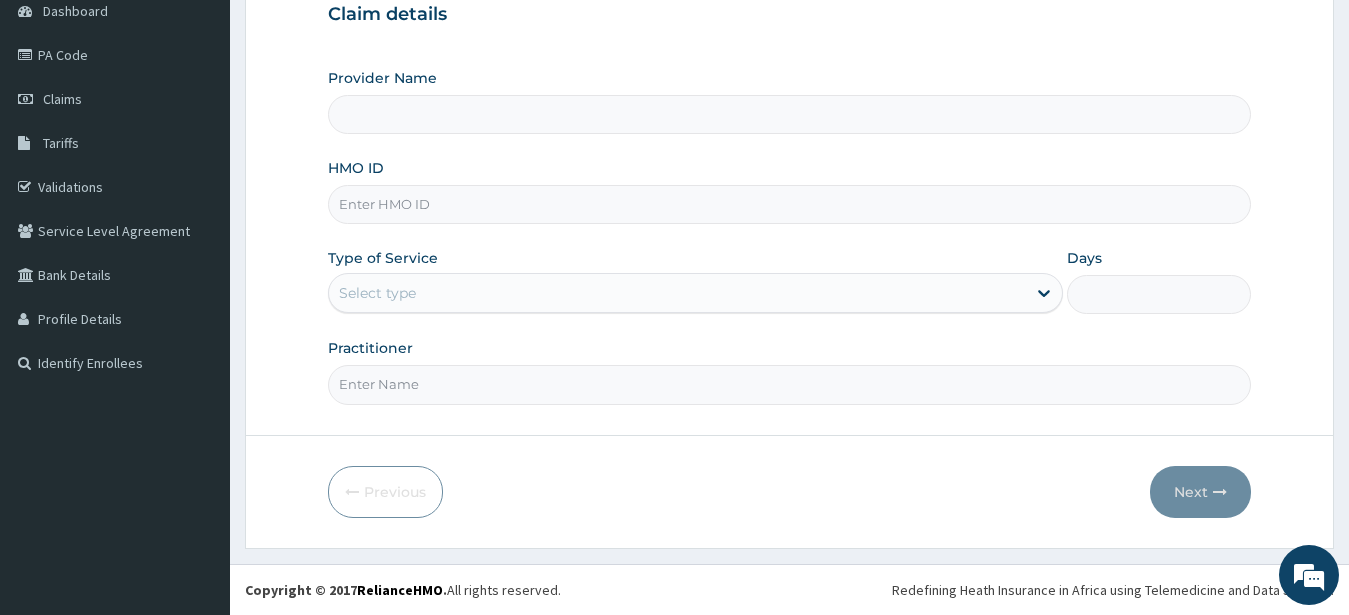 click on "HMO ID" at bounding box center [790, 204] 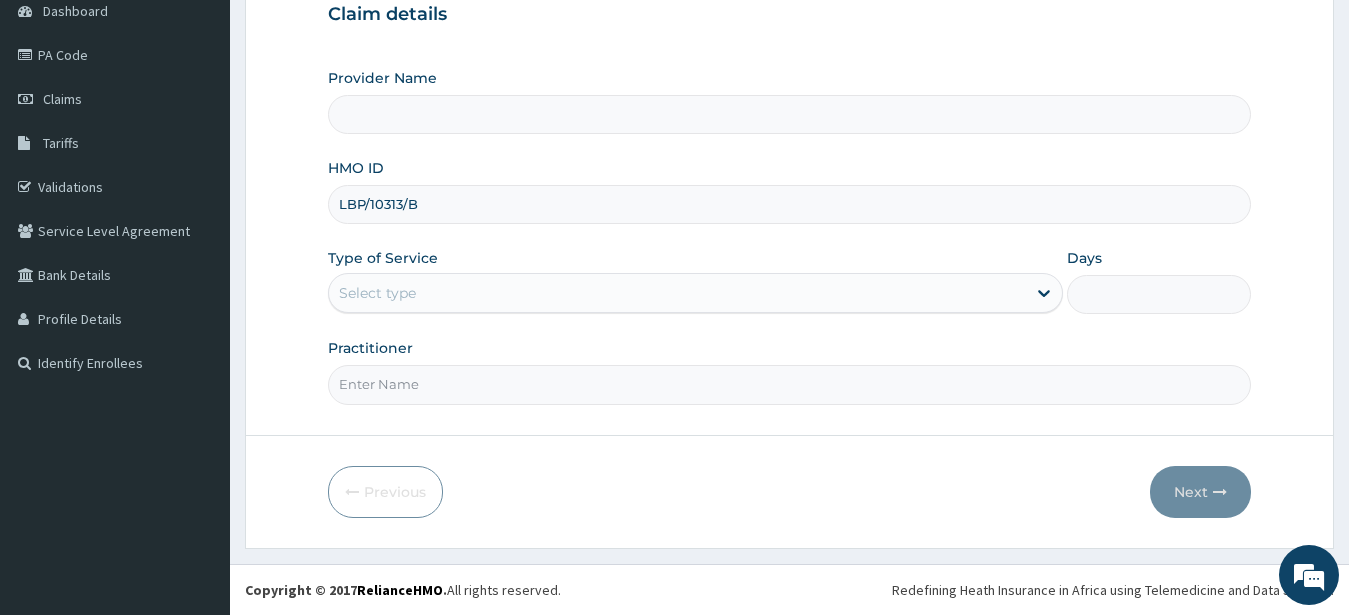 type on "R-Jolad Hospital Nigeria Limited(kupa)" 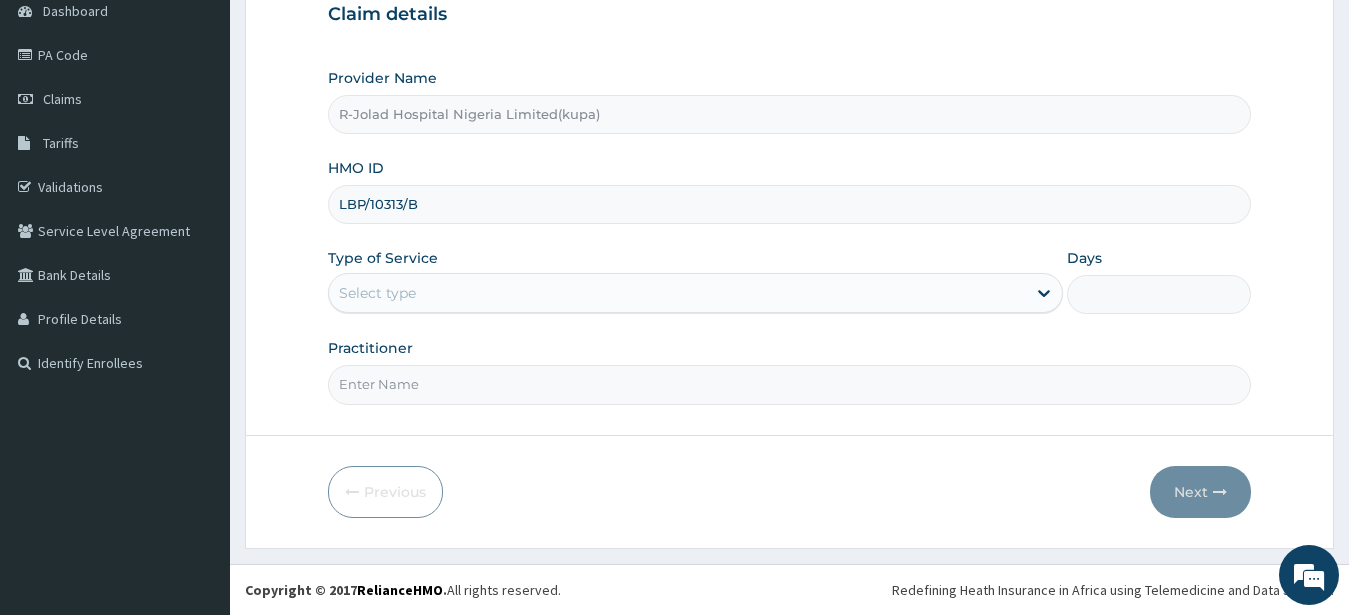 type on "LBP/10313/B" 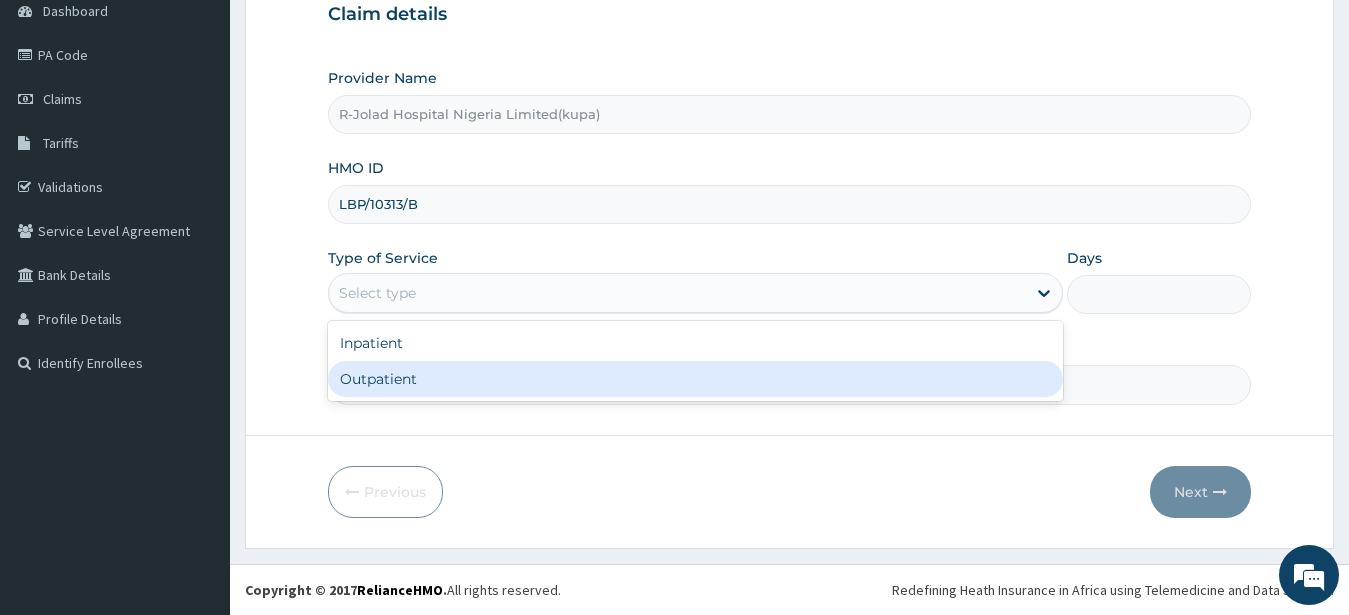 click on "Outpatient" at bounding box center (696, 379) 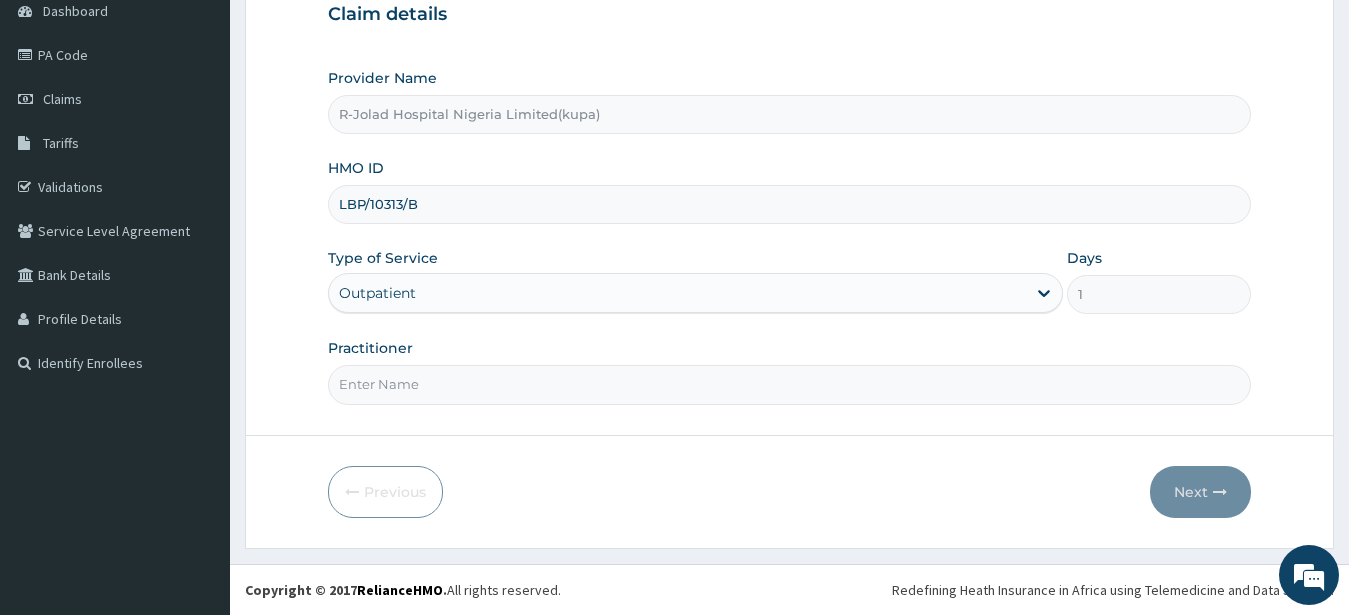 click on "Practitioner" at bounding box center (790, 384) 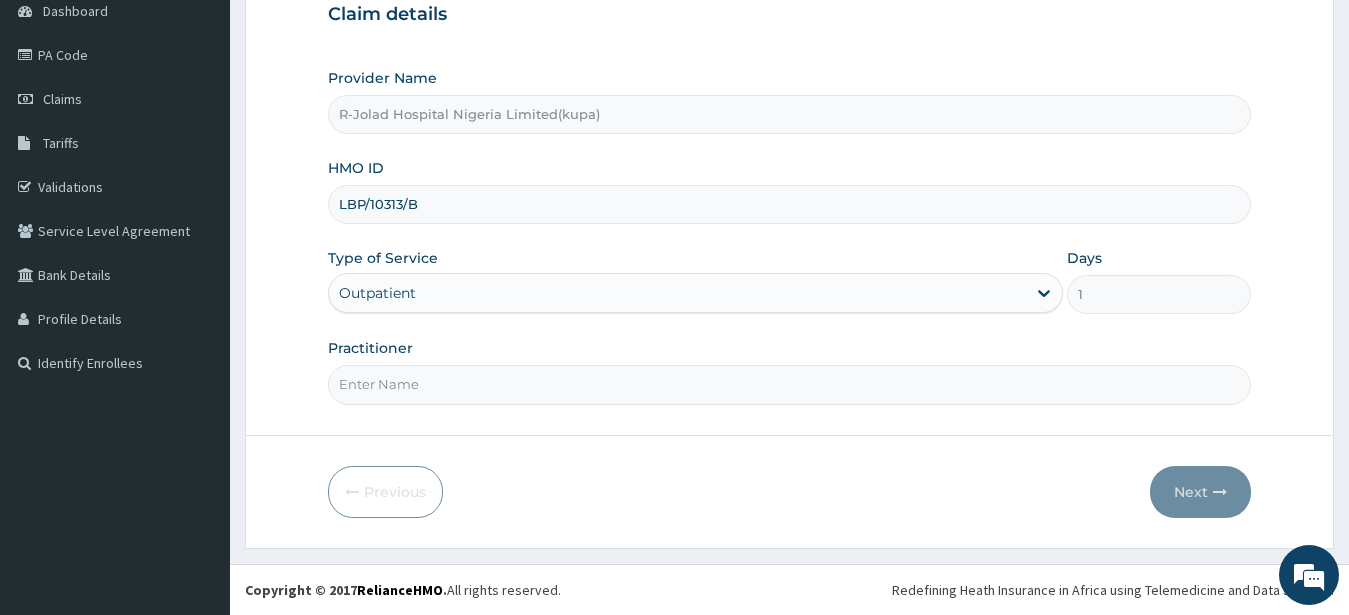 scroll, scrollTop: 0, scrollLeft: 0, axis: both 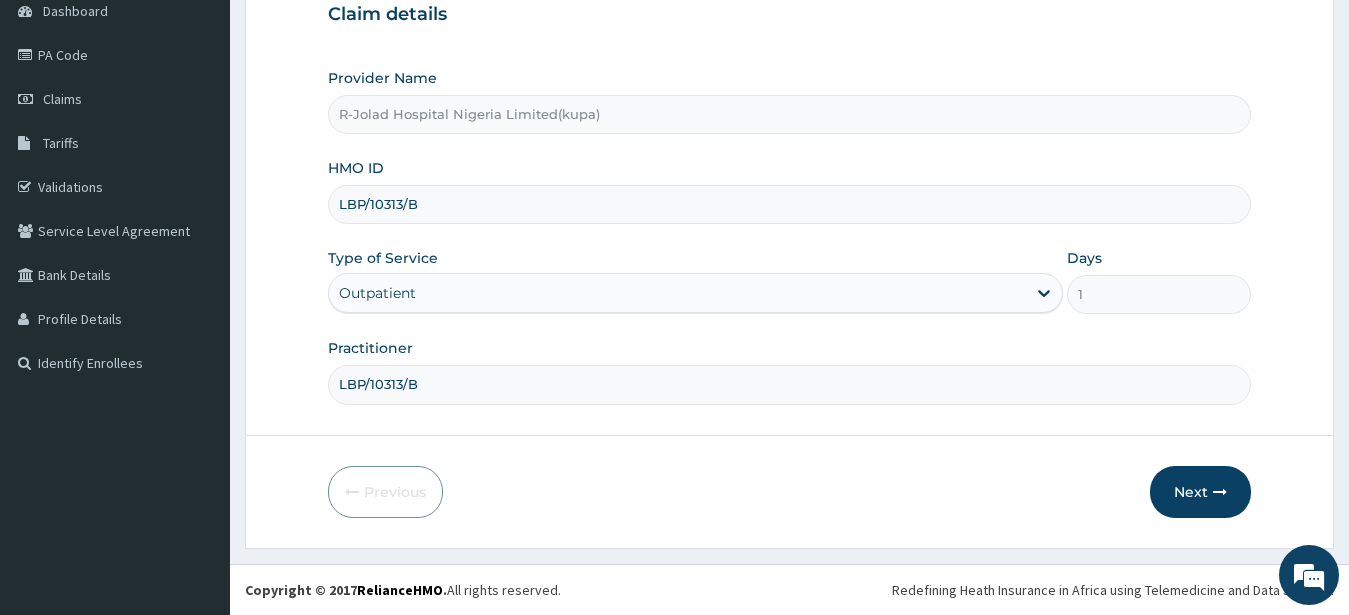 click on "LBP/10313/B" at bounding box center [790, 384] 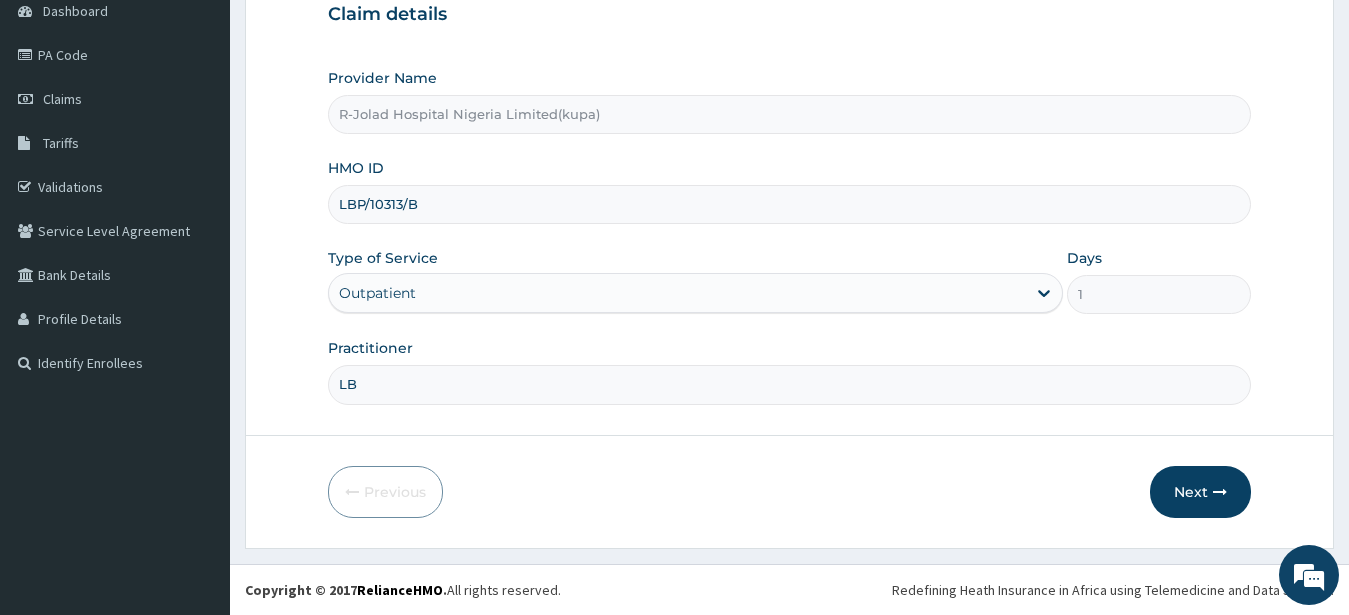type on "L" 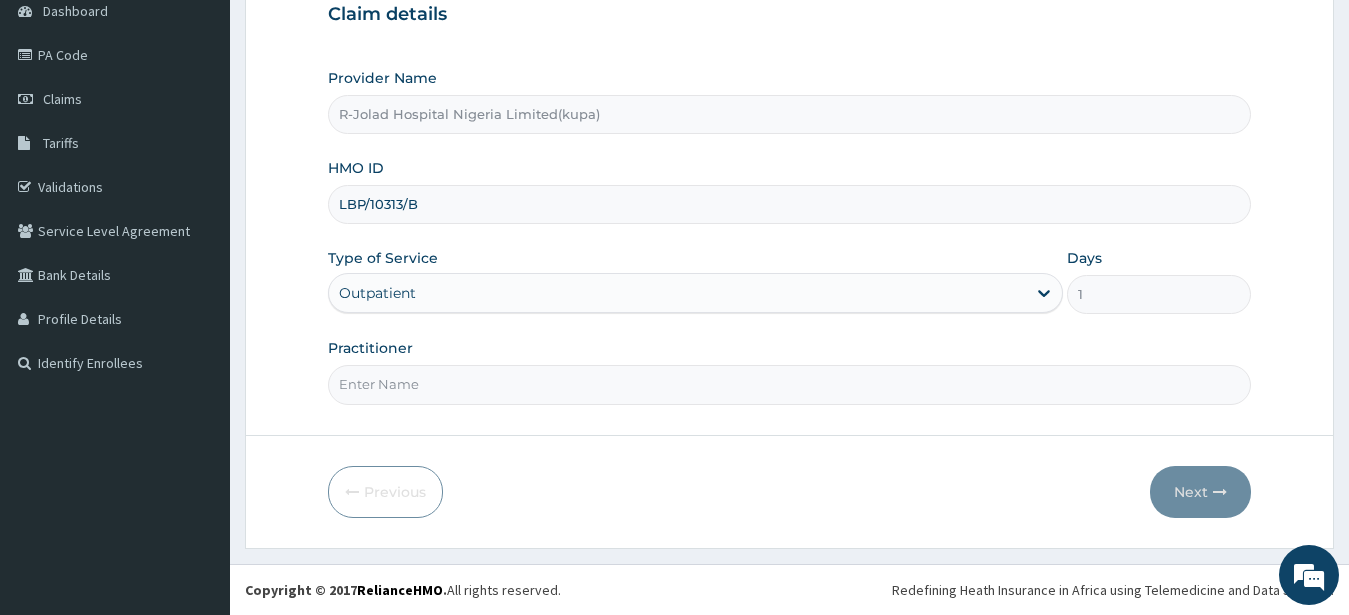 paste on "Juliana C. Lemah" 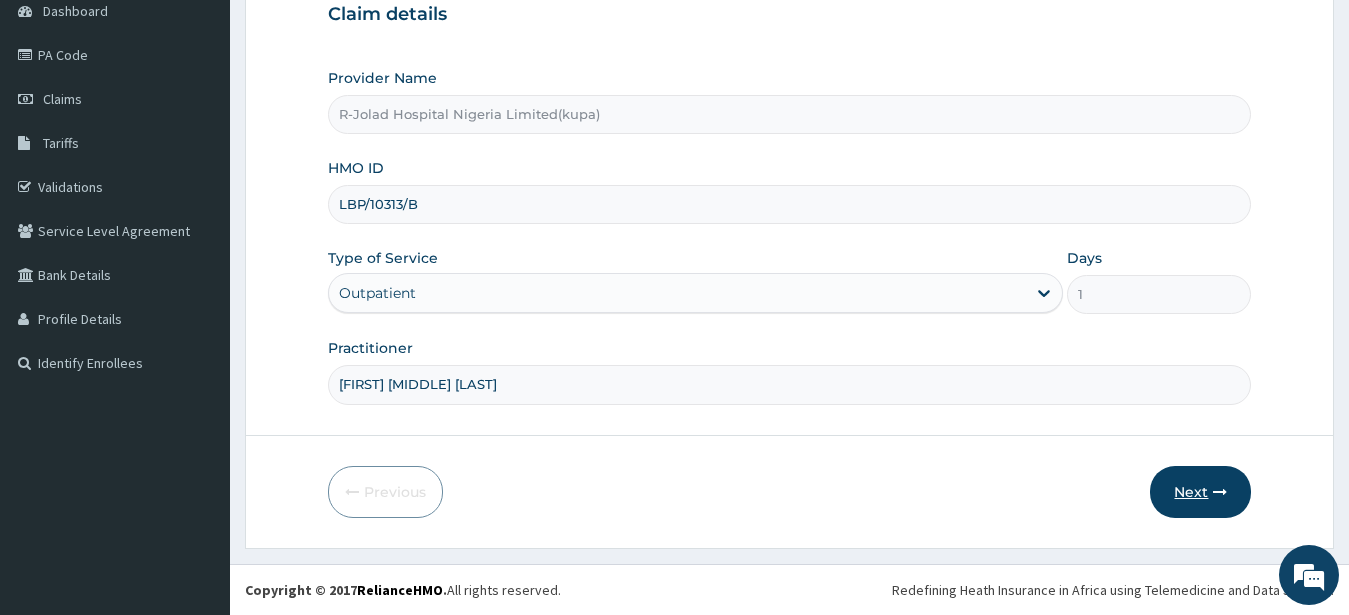 type on "Juliana C. Lemah" 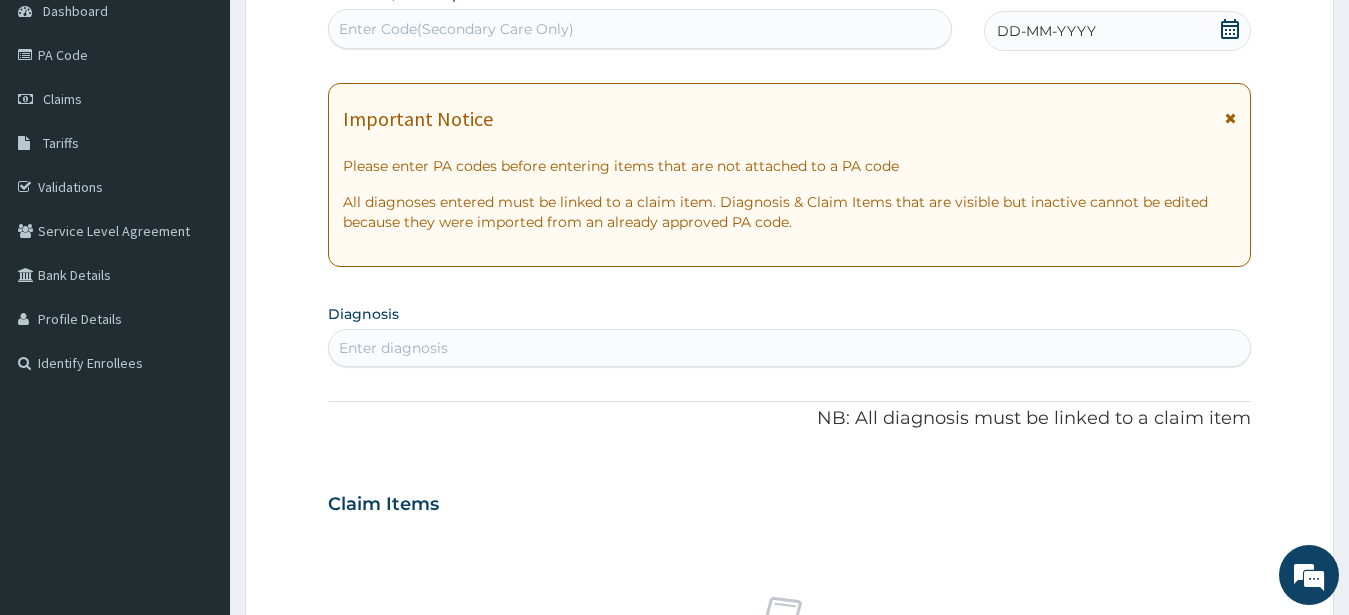 click 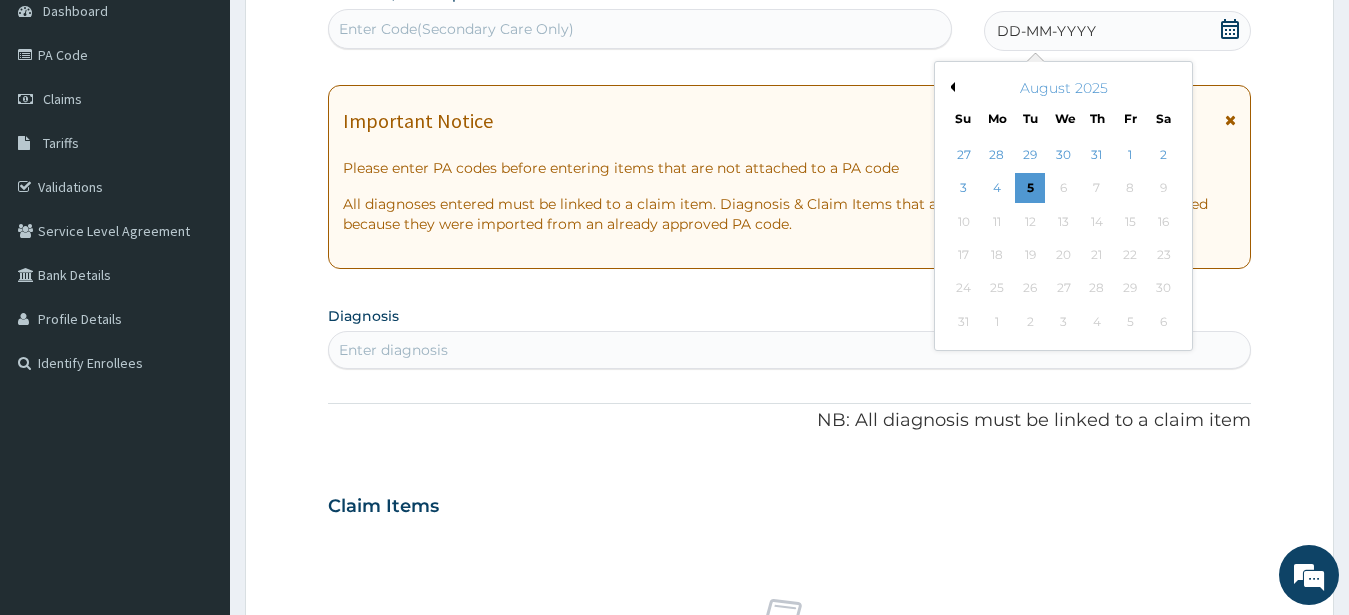 click on "3" at bounding box center [964, 189] 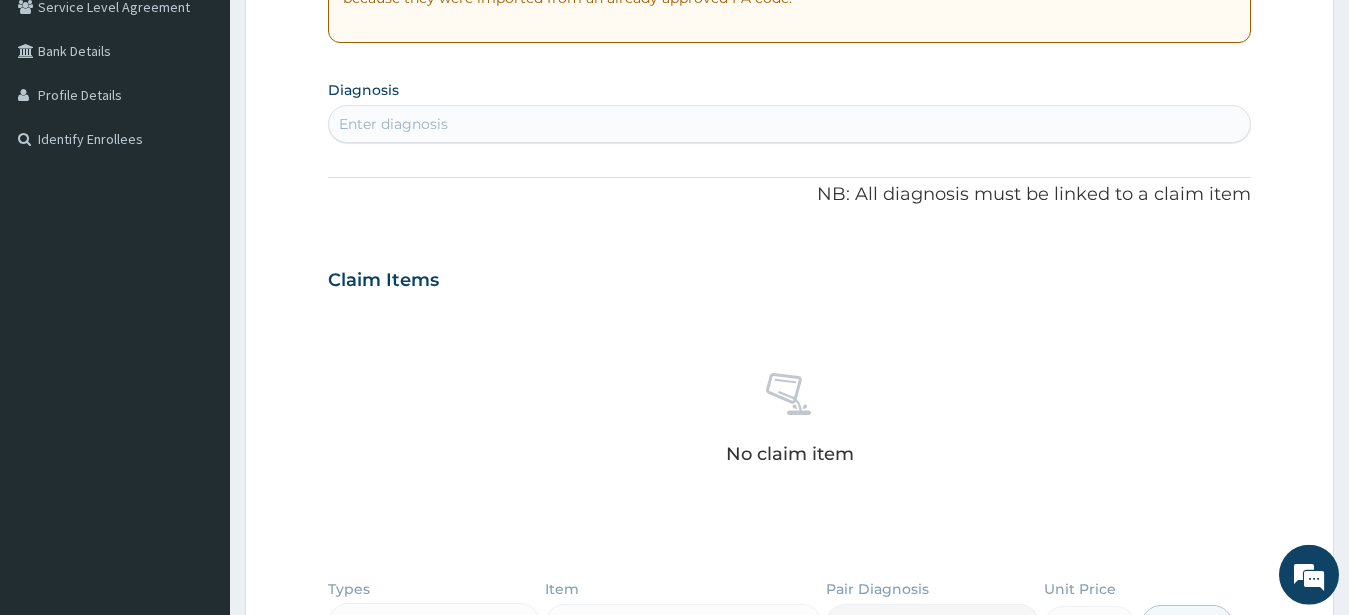 scroll, scrollTop: 411, scrollLeft: 0, axis: vertical 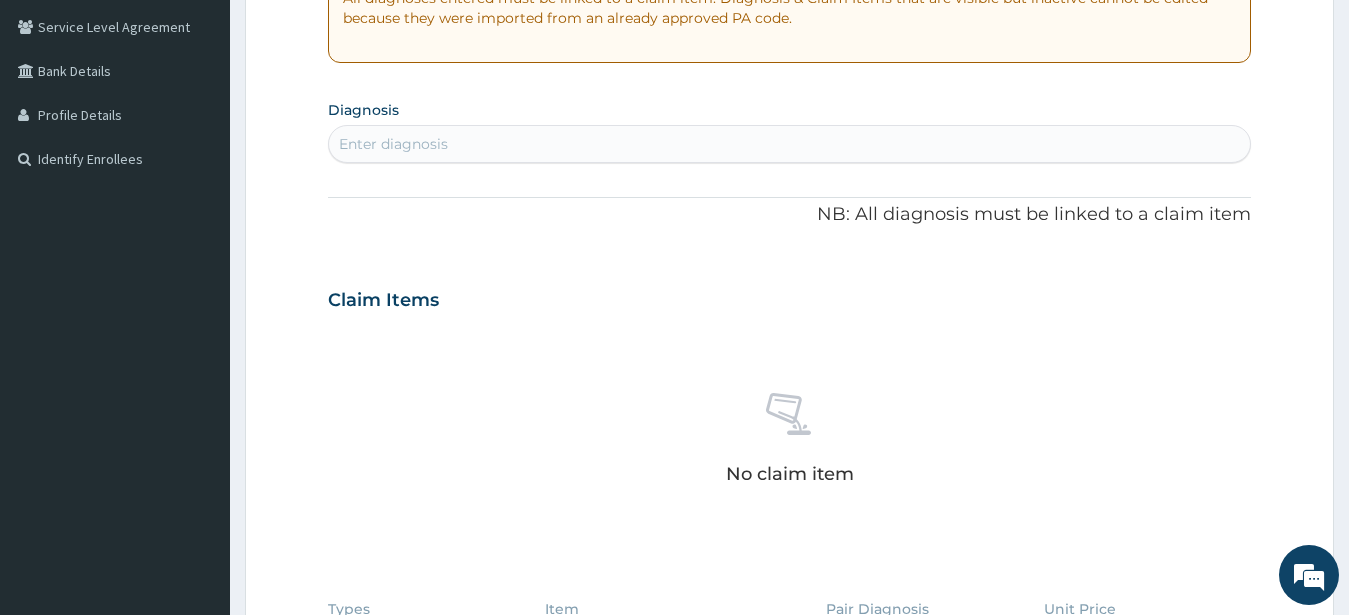 click on "Enter diagnosis" at bounding box center [393, 144] 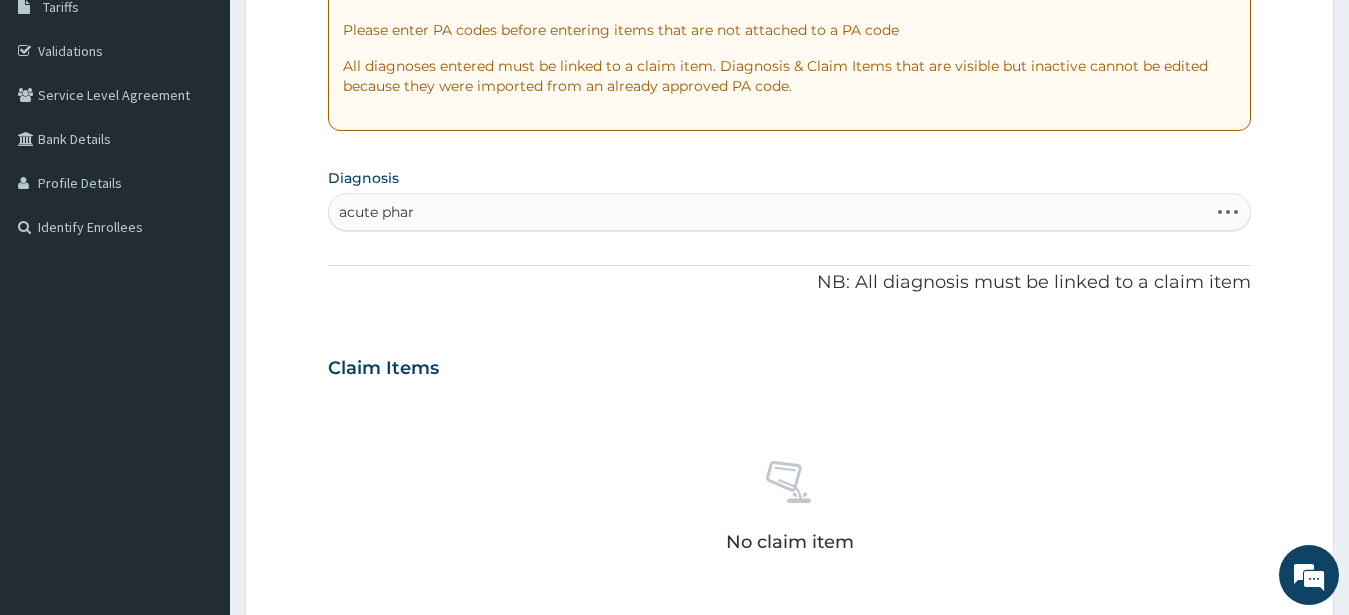 scroll, scrollTop: 411, scrollLeft: 0, axis: vertical 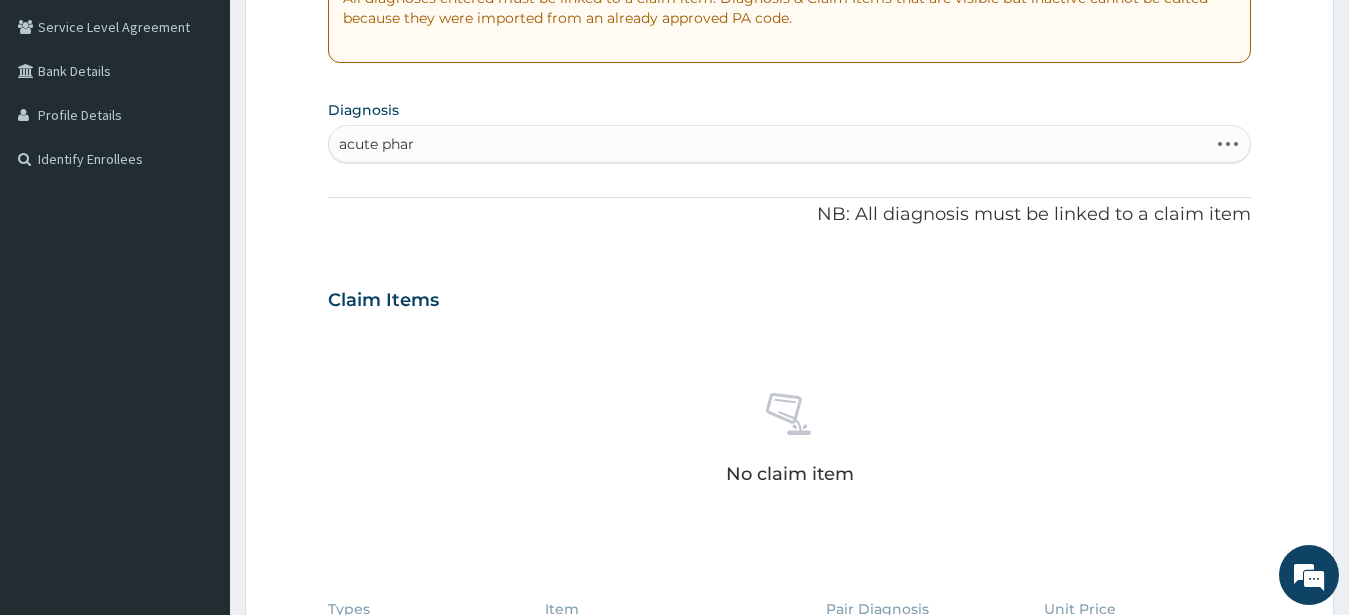 click on "acute phar acute phar" at bounding box center [769, 144] 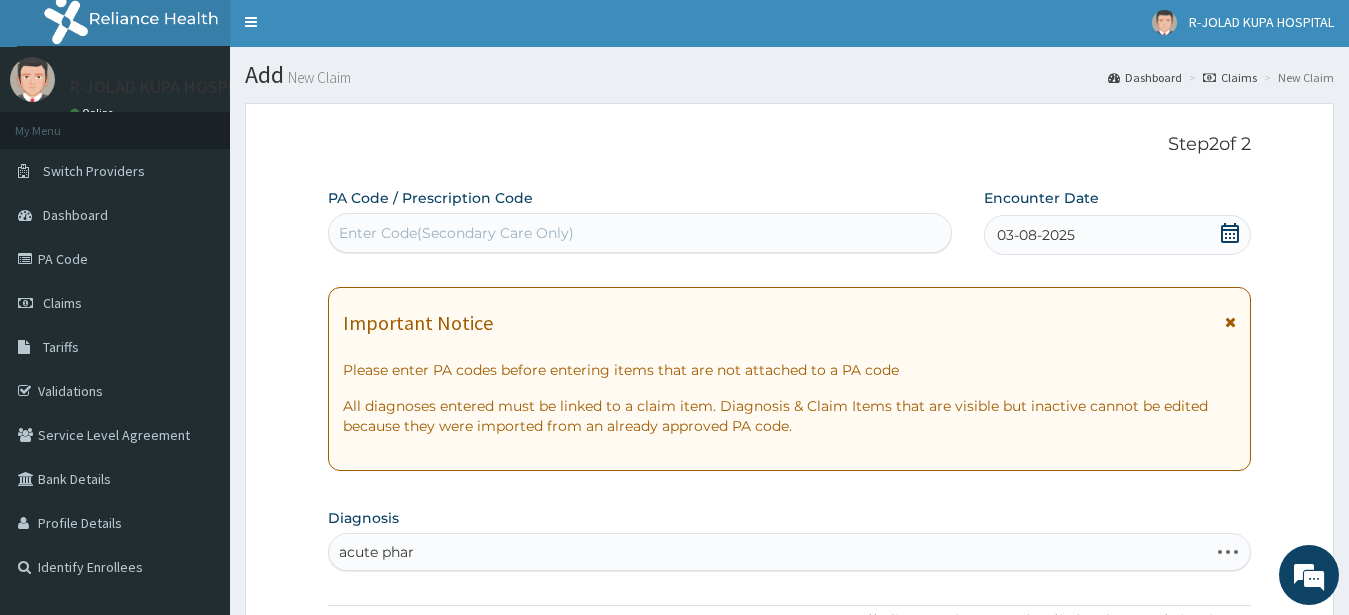 type on "acute phar" 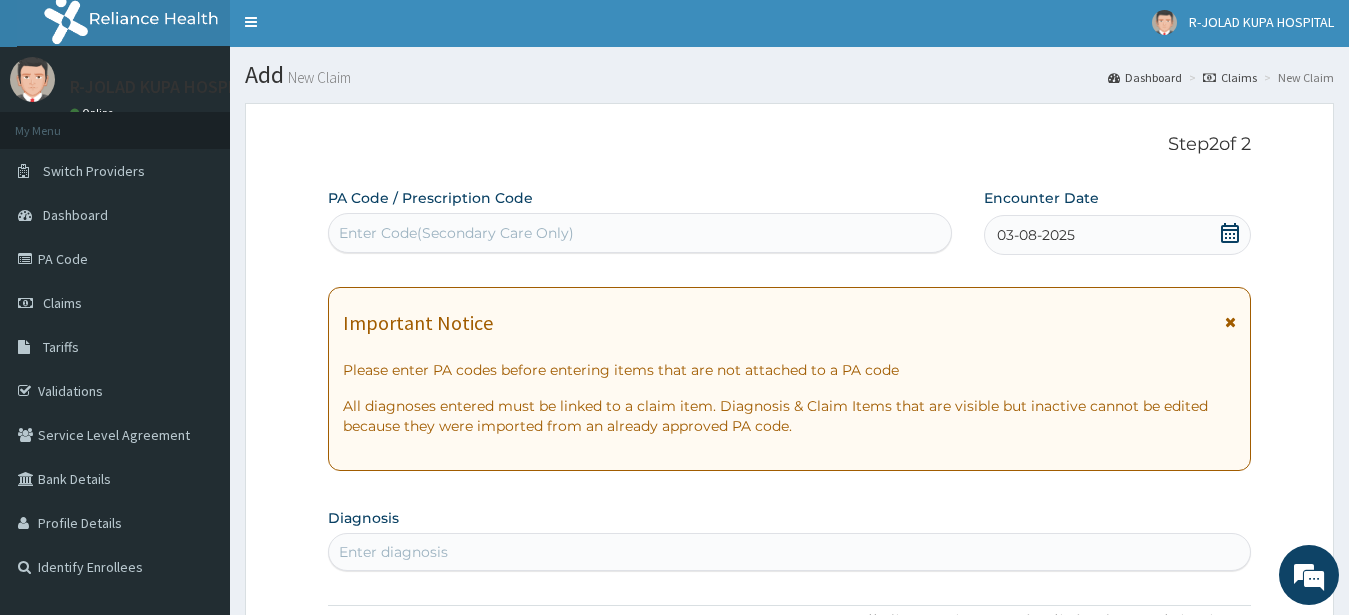 click on "03-08-2025" at bounding box center (1118, 235) 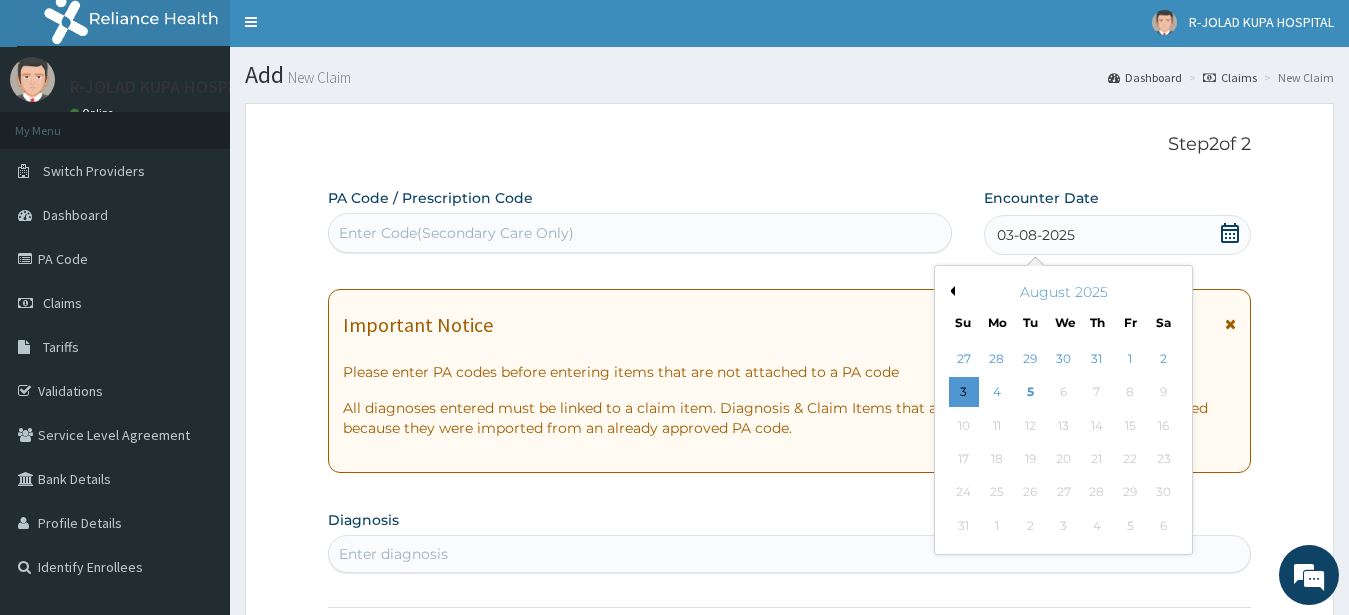 drag, startPoint x: 965, startPoint y: 389, endPoint x: 610, endPoint y: 331, distance: 359.70682 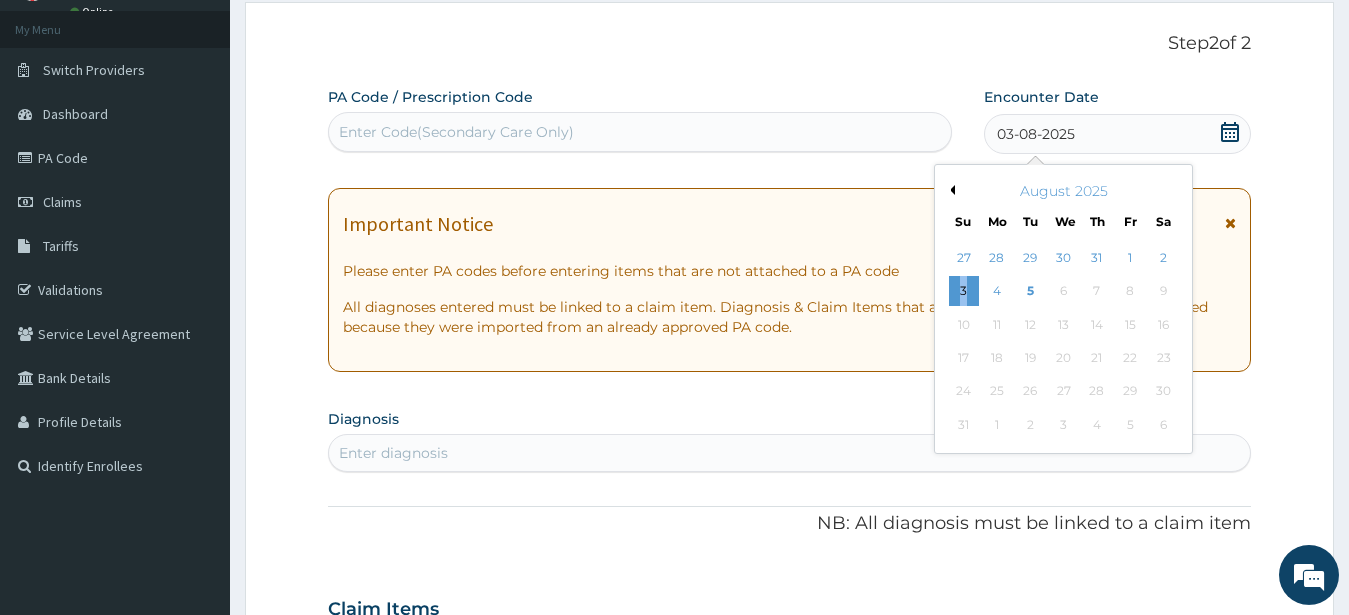 scroll, scrollTop: 105, scrollLeft: 0, axis: vertical 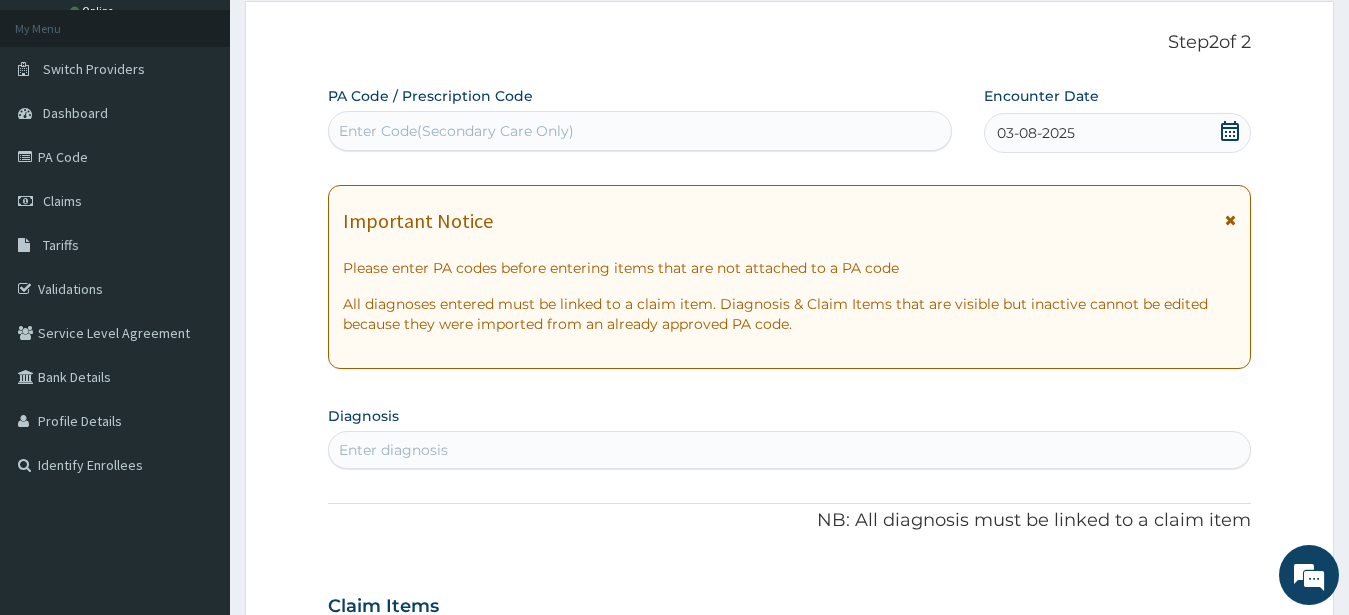 drag, startPoint x: 708, startPoint y: 446, endPoint x: 711, endPoint y: 434, distance: 12.369317 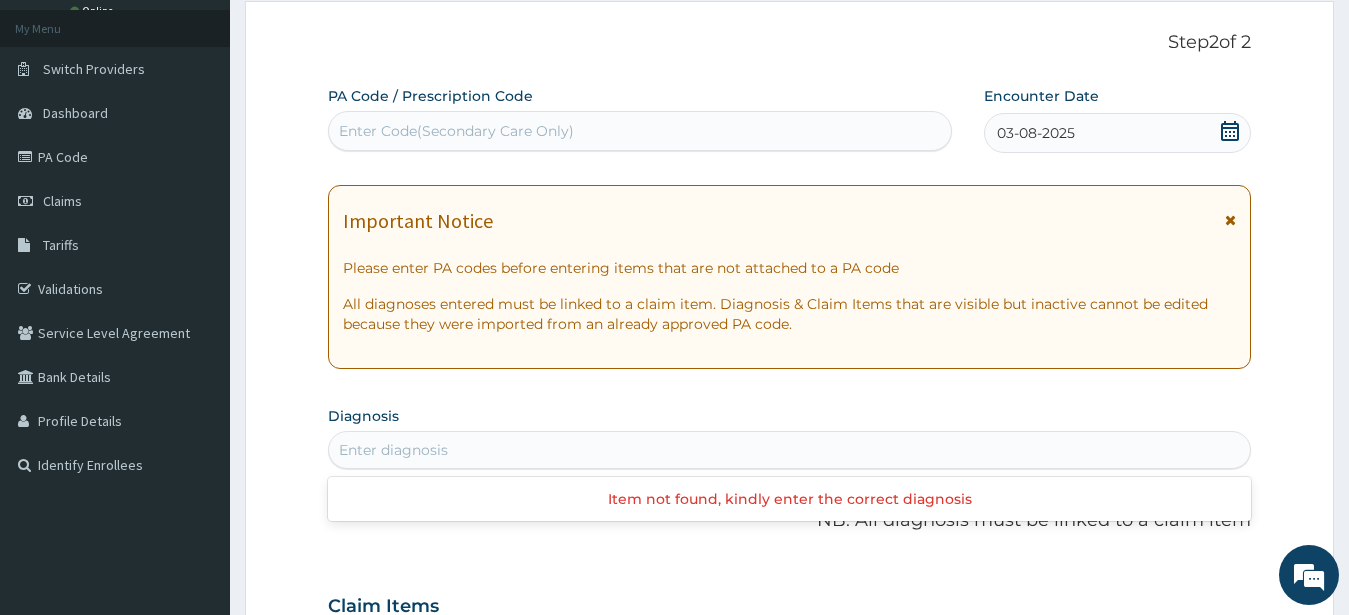 scroll, scrollTop: 411, scrollLeft: 0, axis: vertical 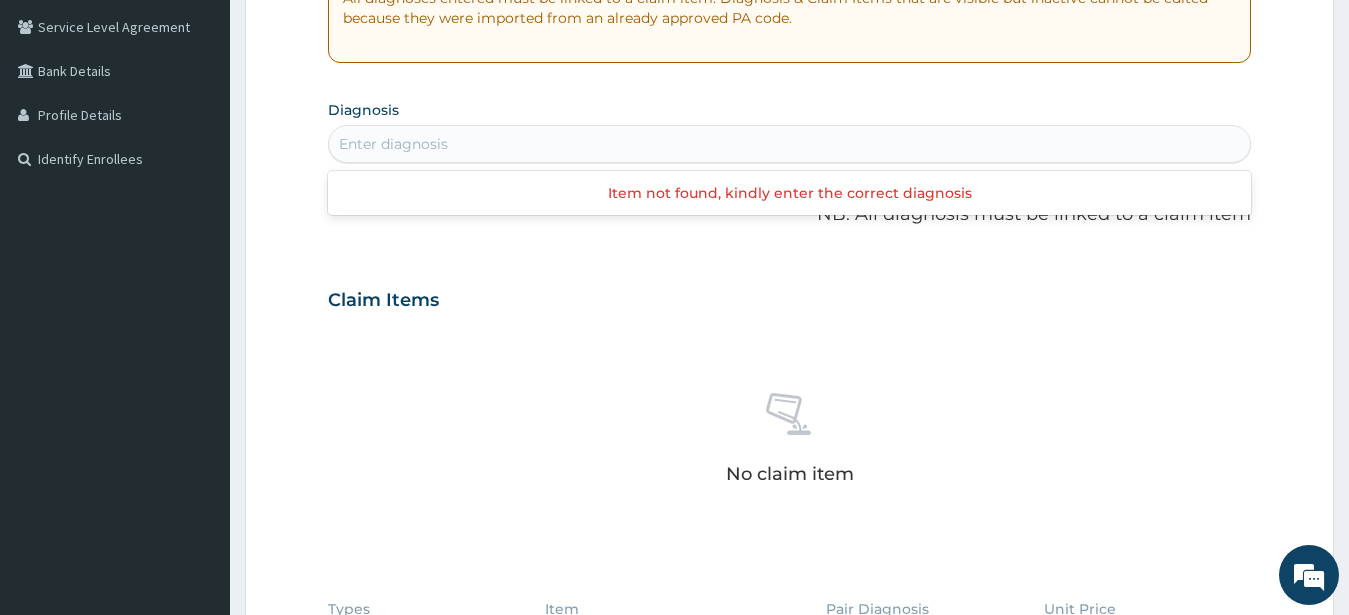 click on "Enter diagnosis" at bounding box center [393, 144] 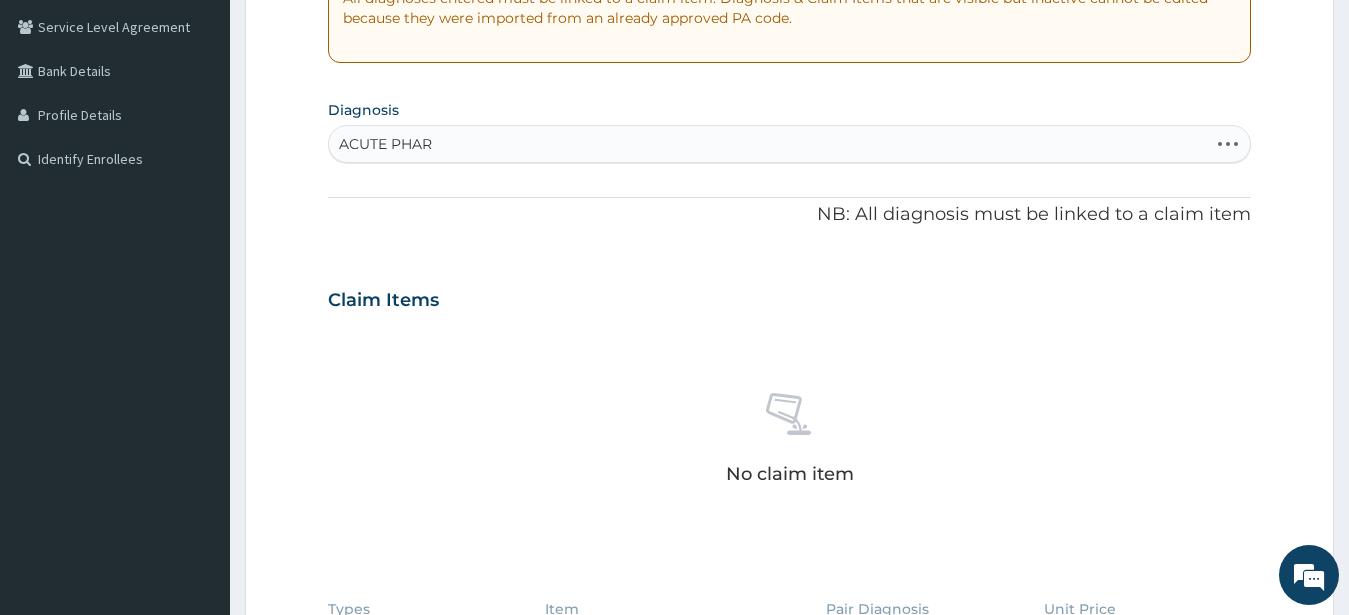 click on "ACUTE PHAR ACUTE PHAR" at bounding box center (769, 144) 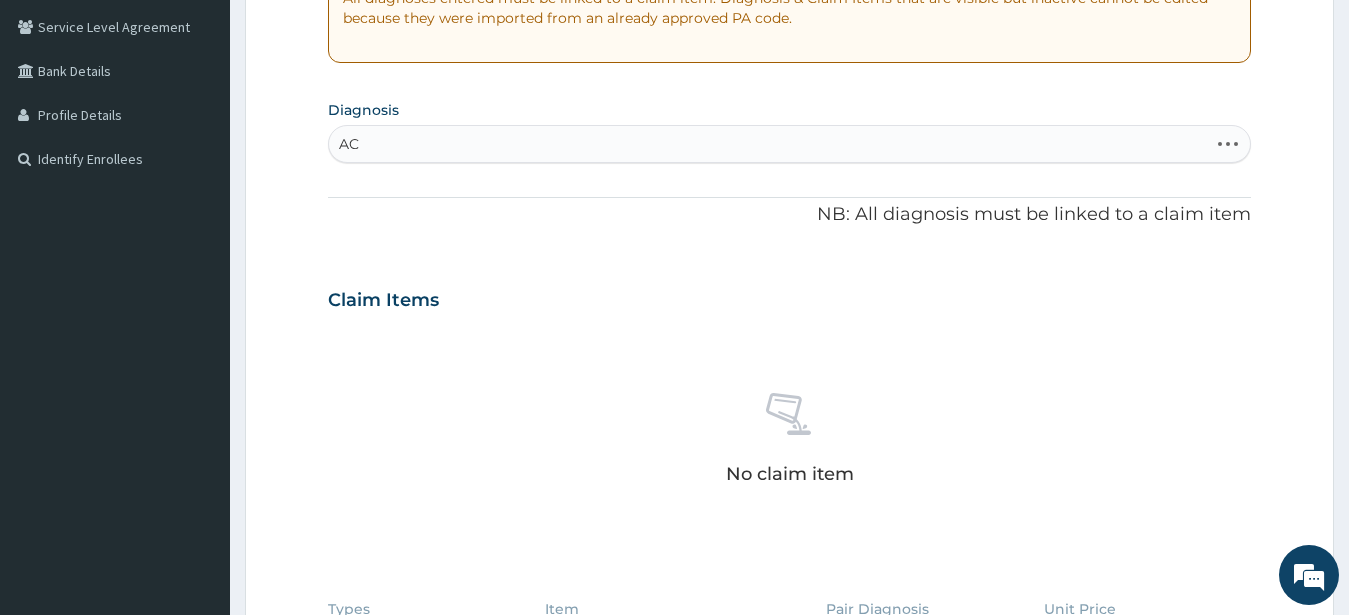 type on "A" 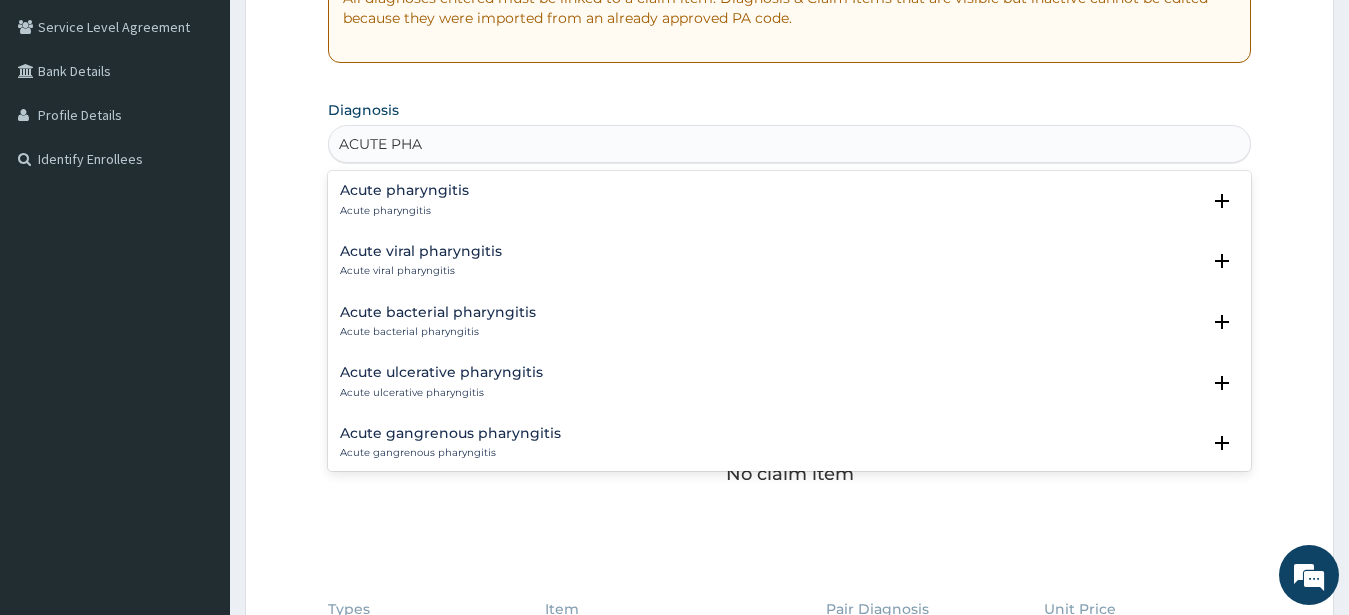 type on "ACUTE PHAR" 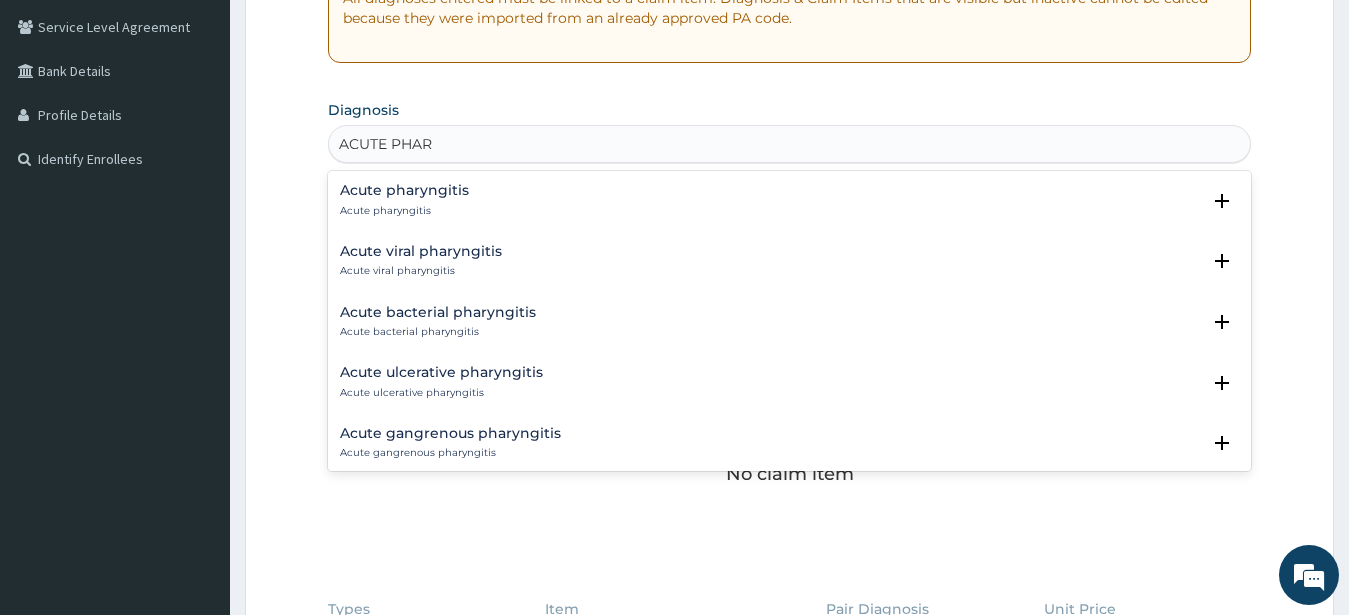 click on "Acute pharyngitis" at bounding box center (404, 190) 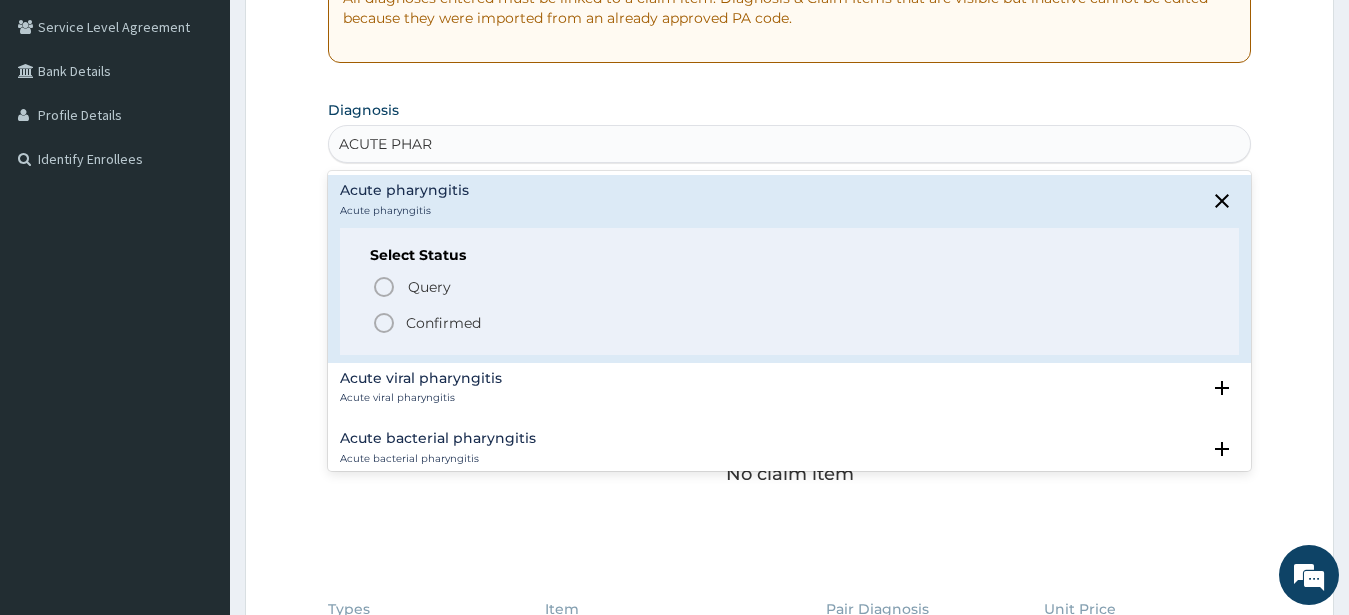 drag, startPoint x: 385, startPoint y: 324, endPoint x: 441, endPoint y: 268, distance: 79.19596 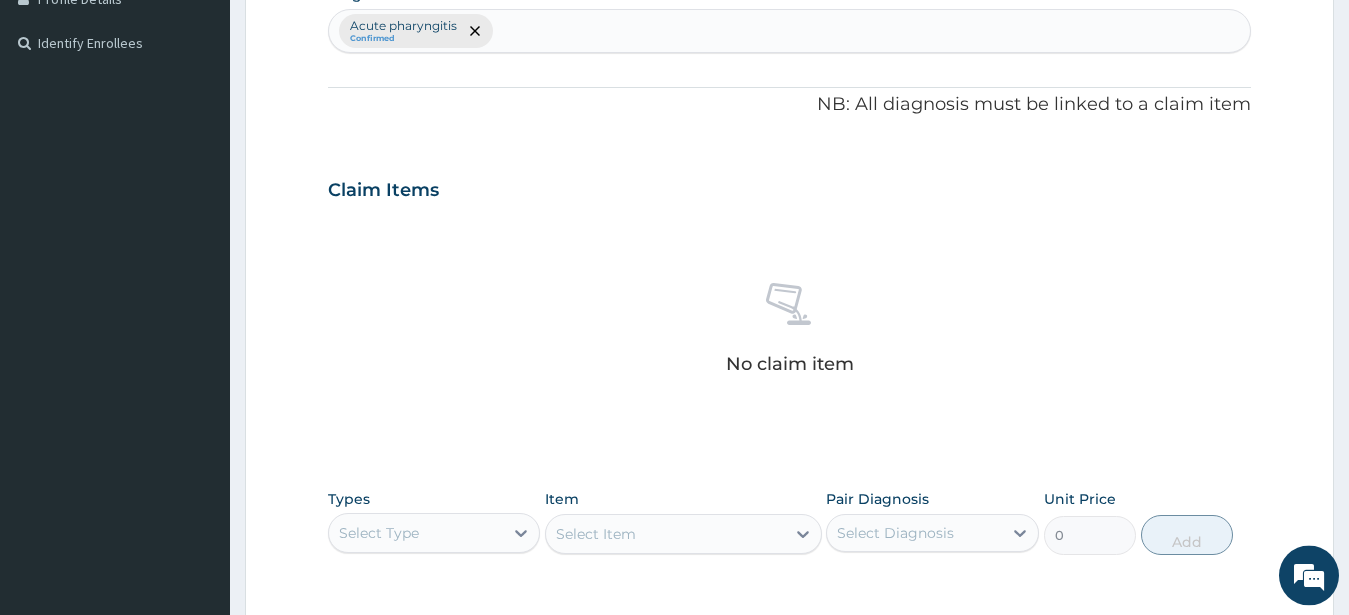 scroll, scrollTop: 717, scrollLeft: 0, axis: vertical 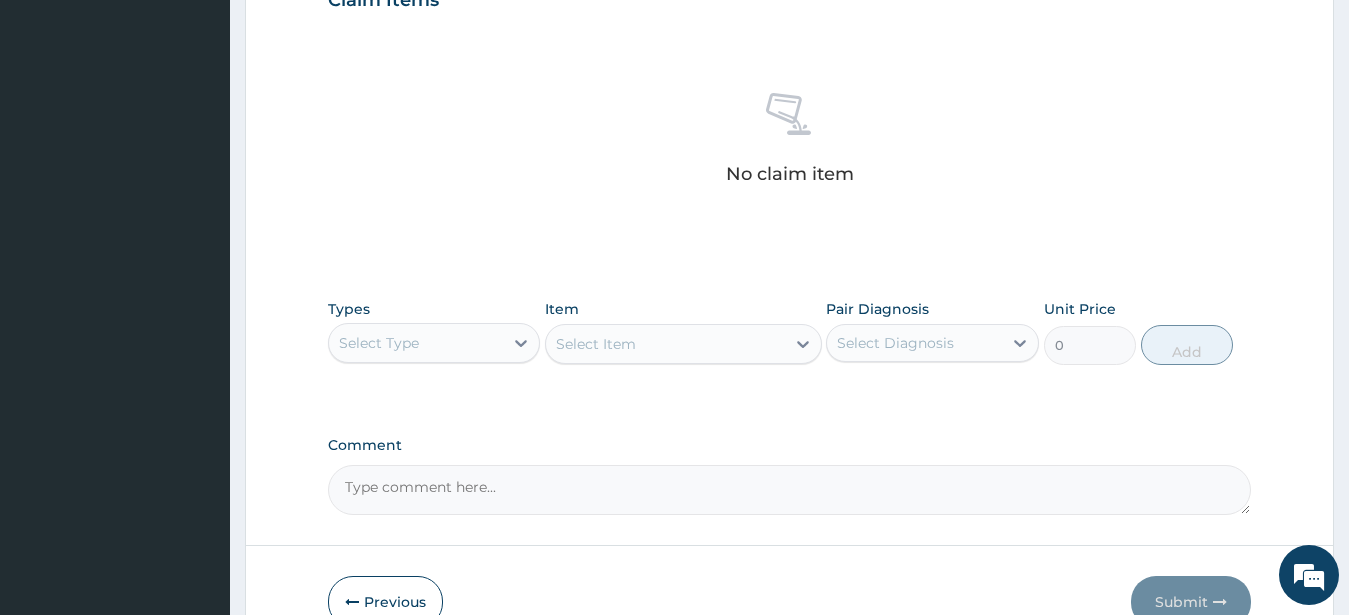 drag, startPoint x: 404, startPoint y: 344, endPoint x: 405, endPoint y: 356, distance: 12.0415945 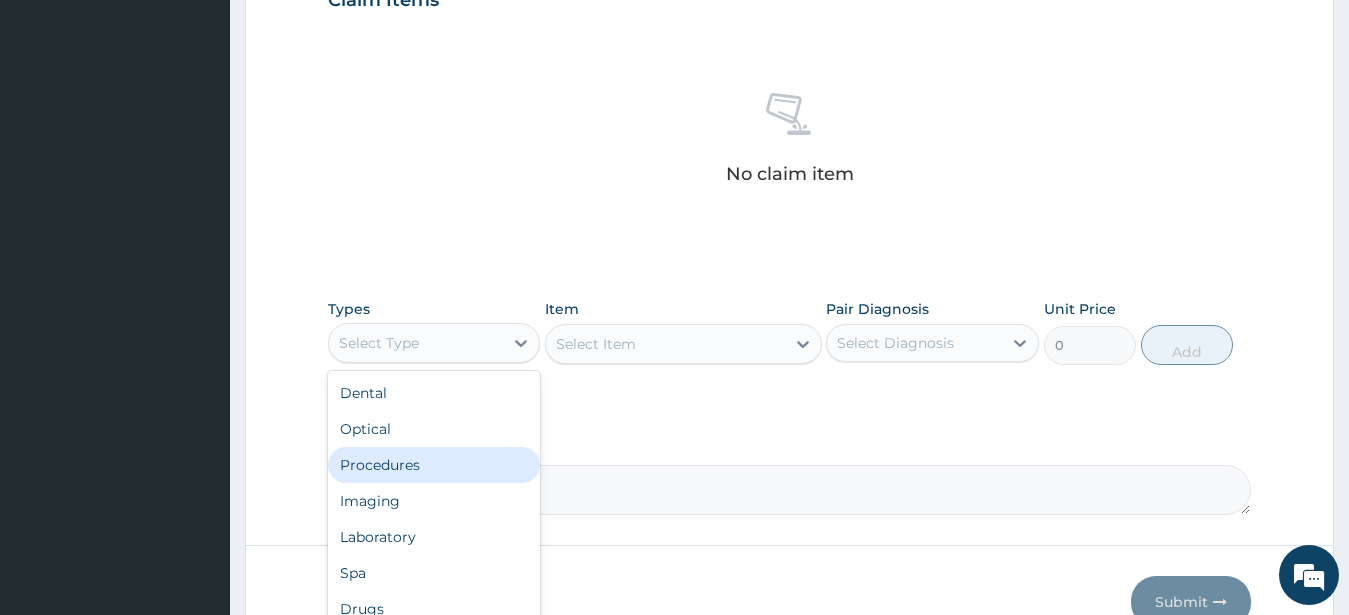 click on "Procedures" at bounding box center (434, 465) 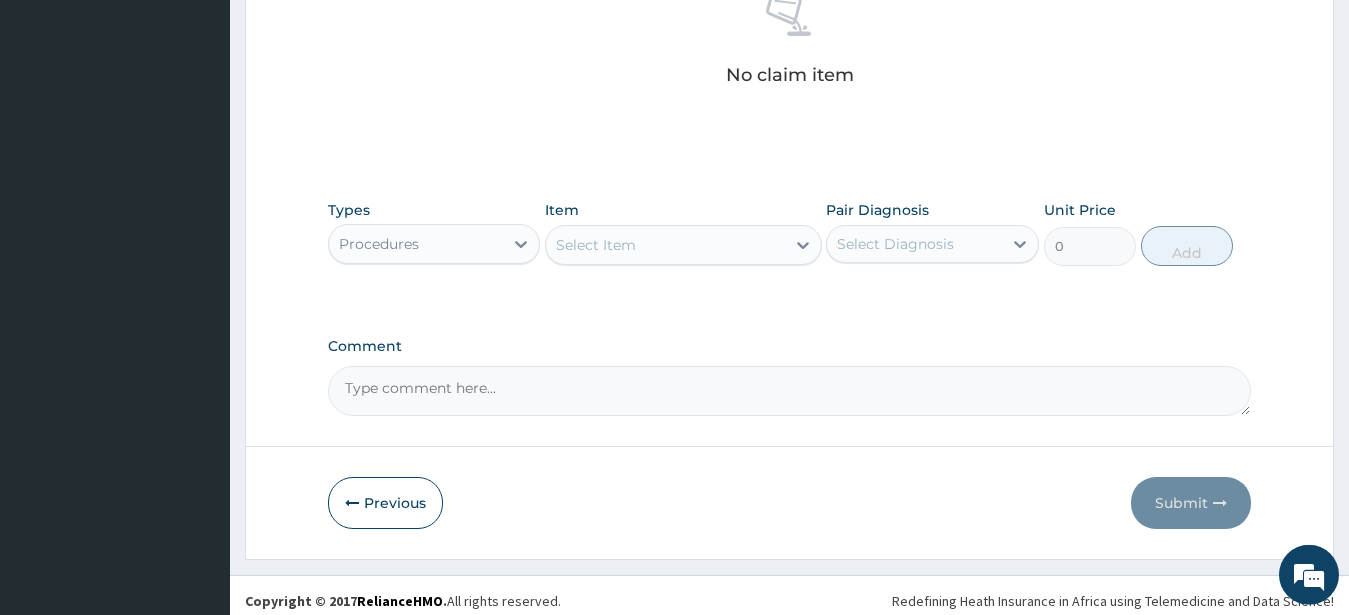 scroll, scrollTop: 827, scrollLeft: 0, axis: vertical 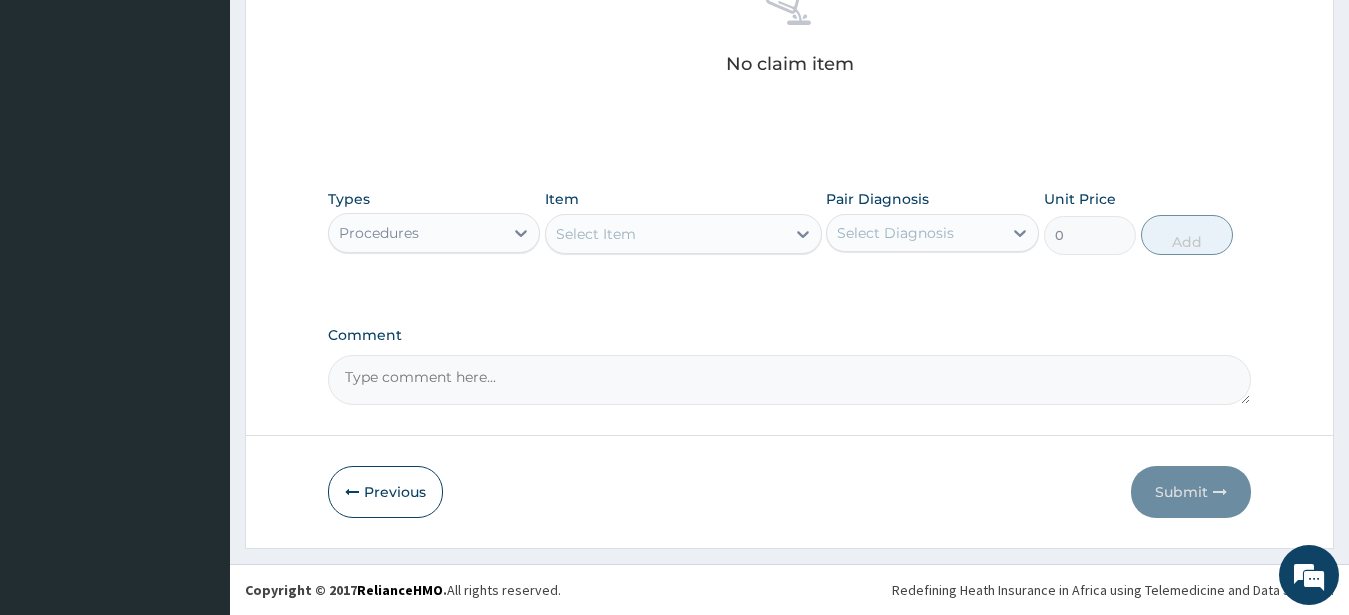 click on "Select Item" at bounding box center [596, 234] 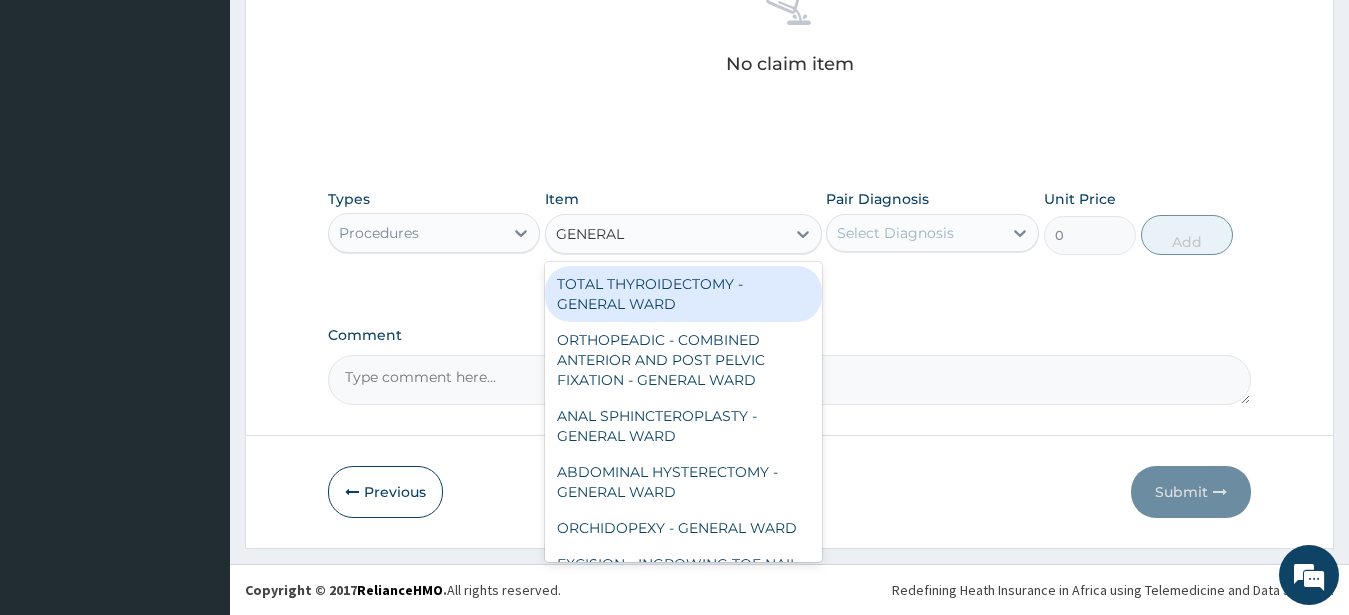 type on "GENERAL C" 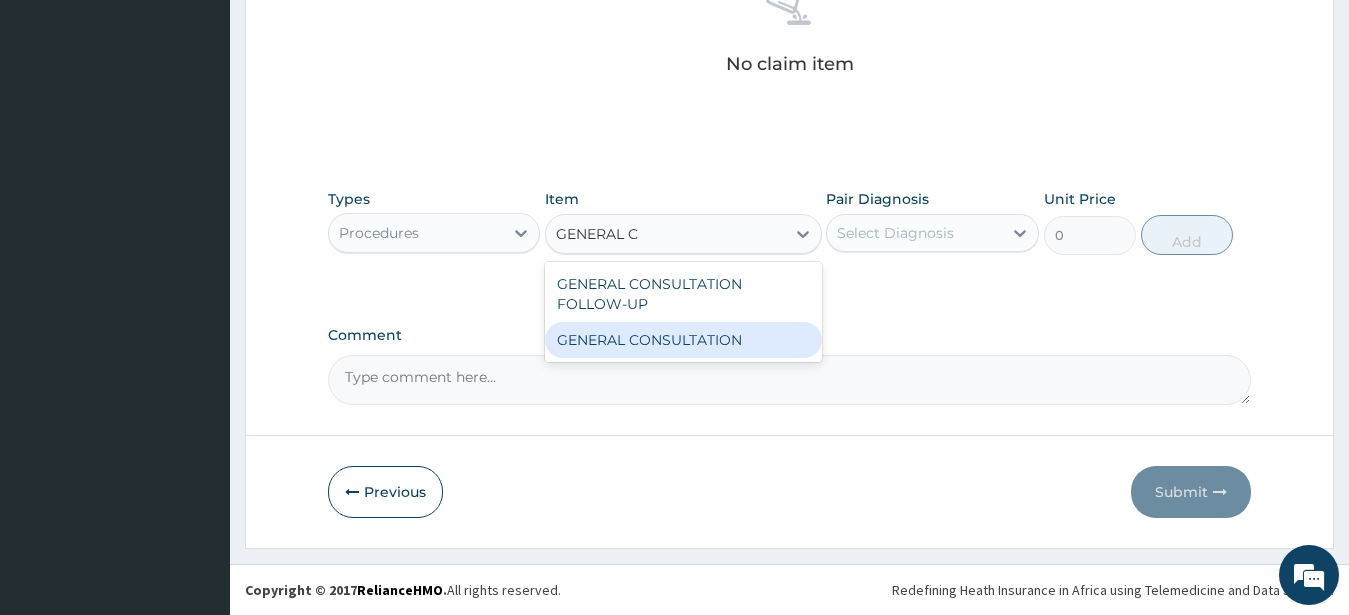 drag, startPoint x: 748, startPoint y: 350, endPoint x: 791, endPoint y: 323, distance: 50.77401 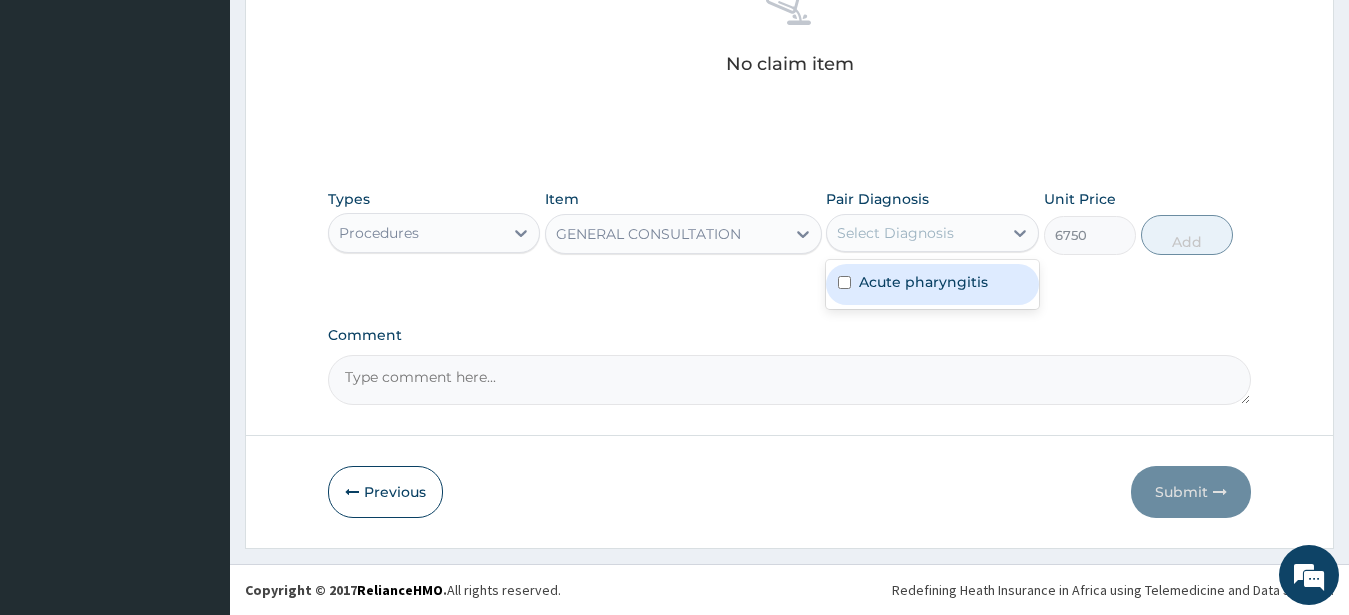 click on "Select Diagnosis" at bounding box center (895, 233) 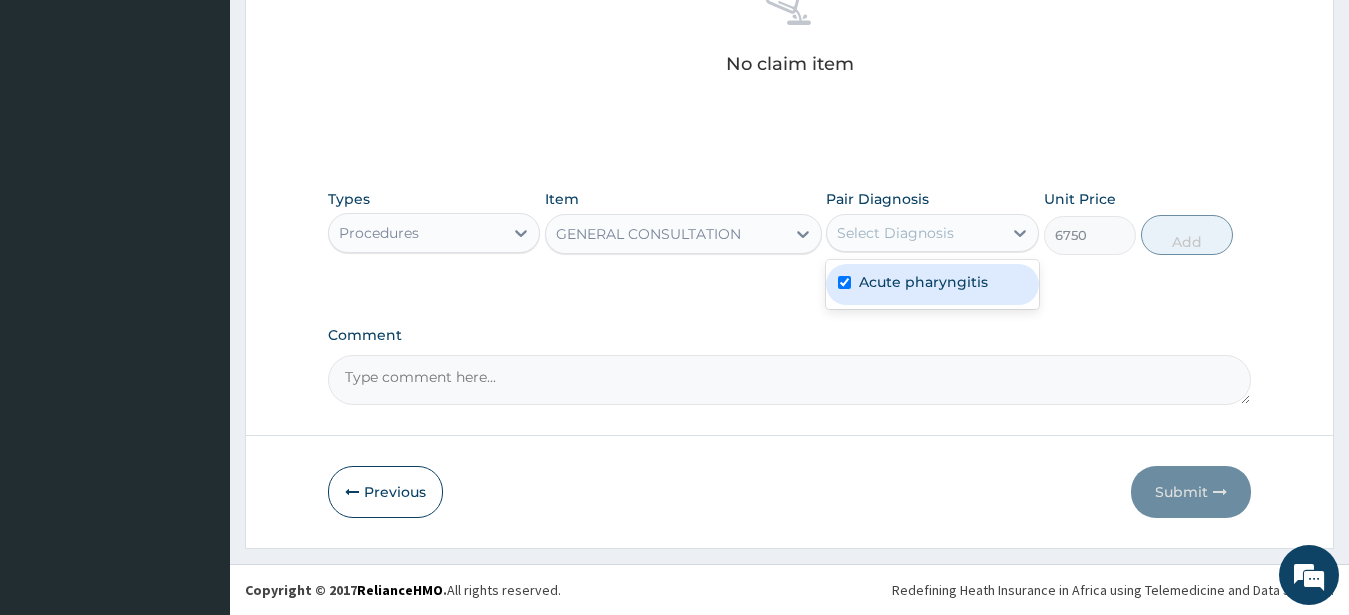 checkbox on "true" 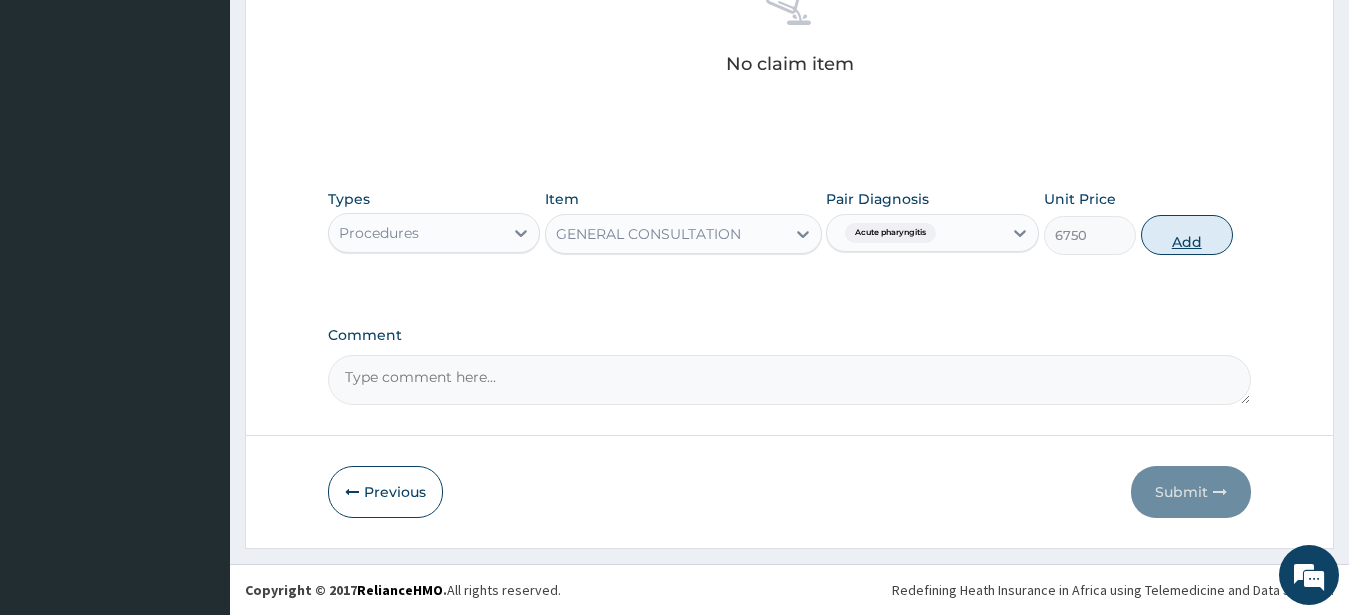 click on "Add" at bounding box center (1187, 235) 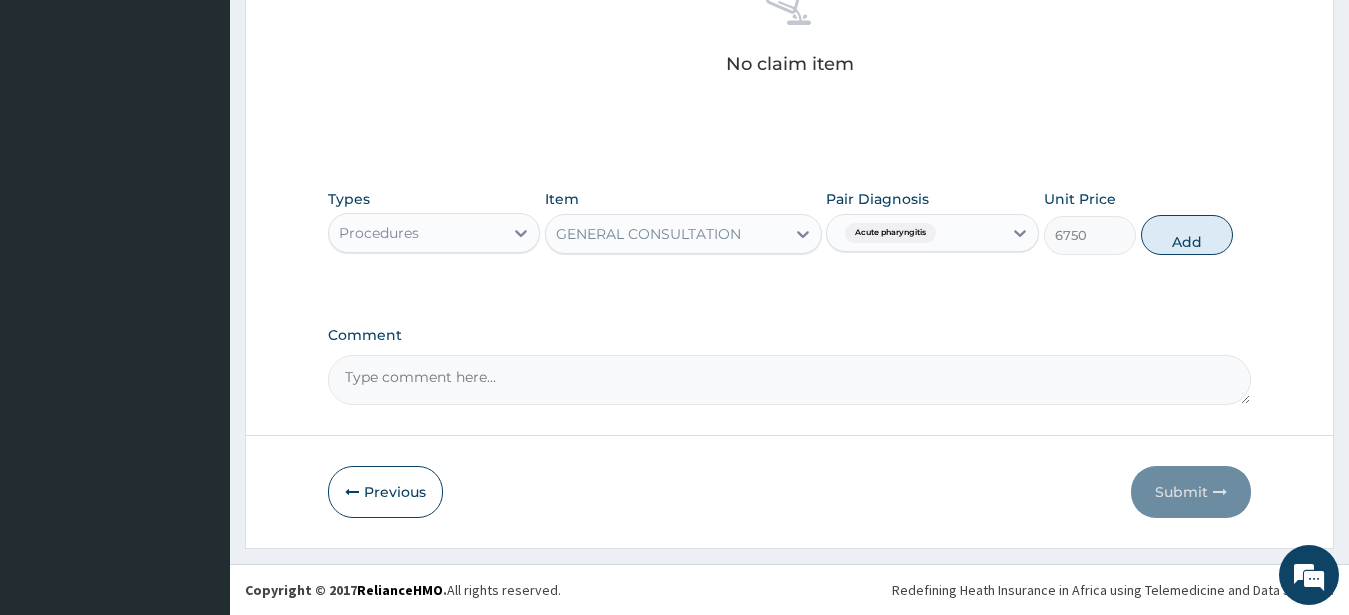 type on "0" 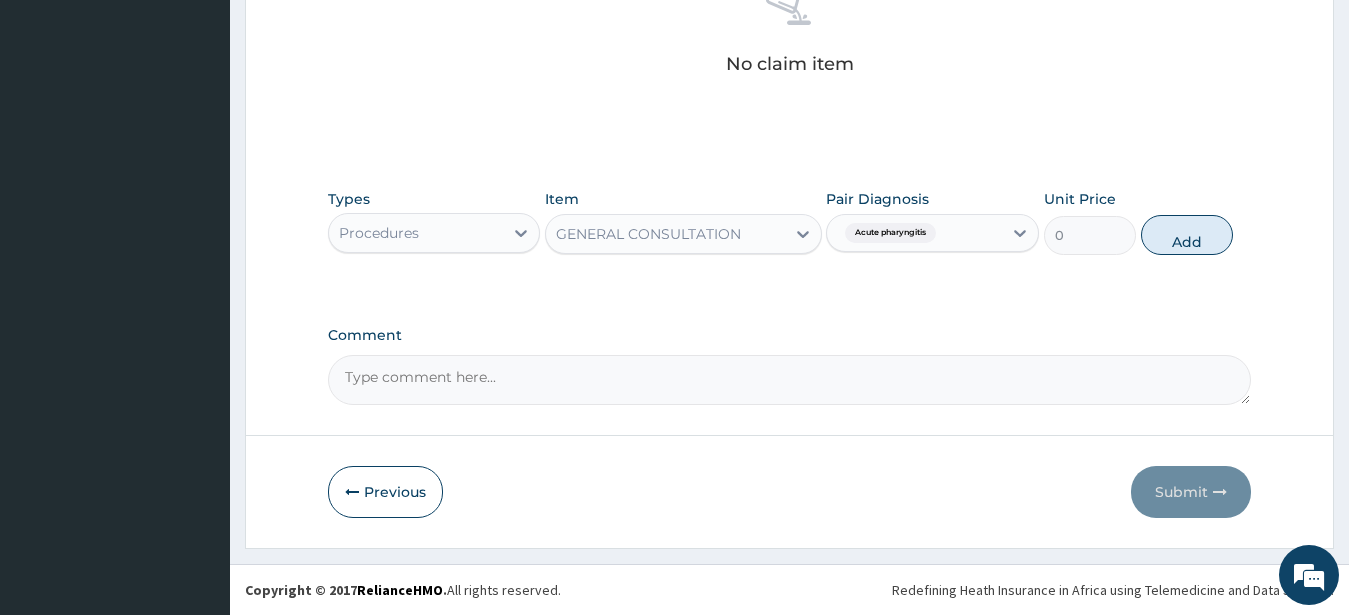 scroll, scrollTop: 749, scrollLeft: 0, axis: vertical 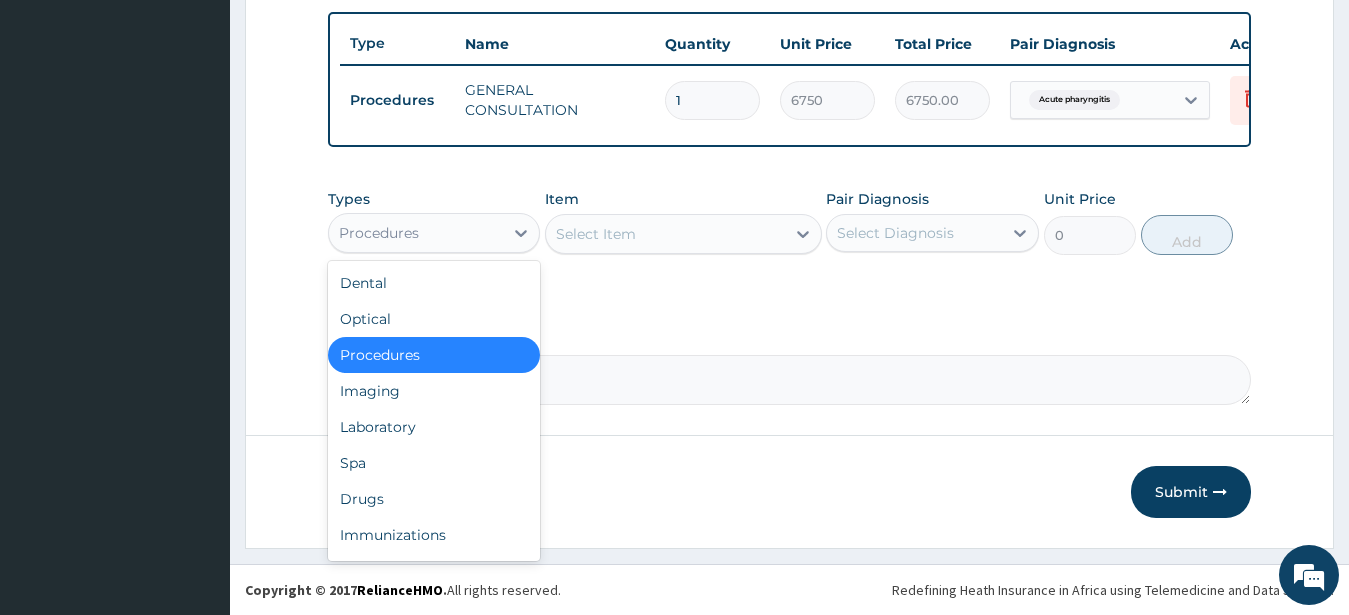 click on "Procedures" at bounding box center (416, 233) 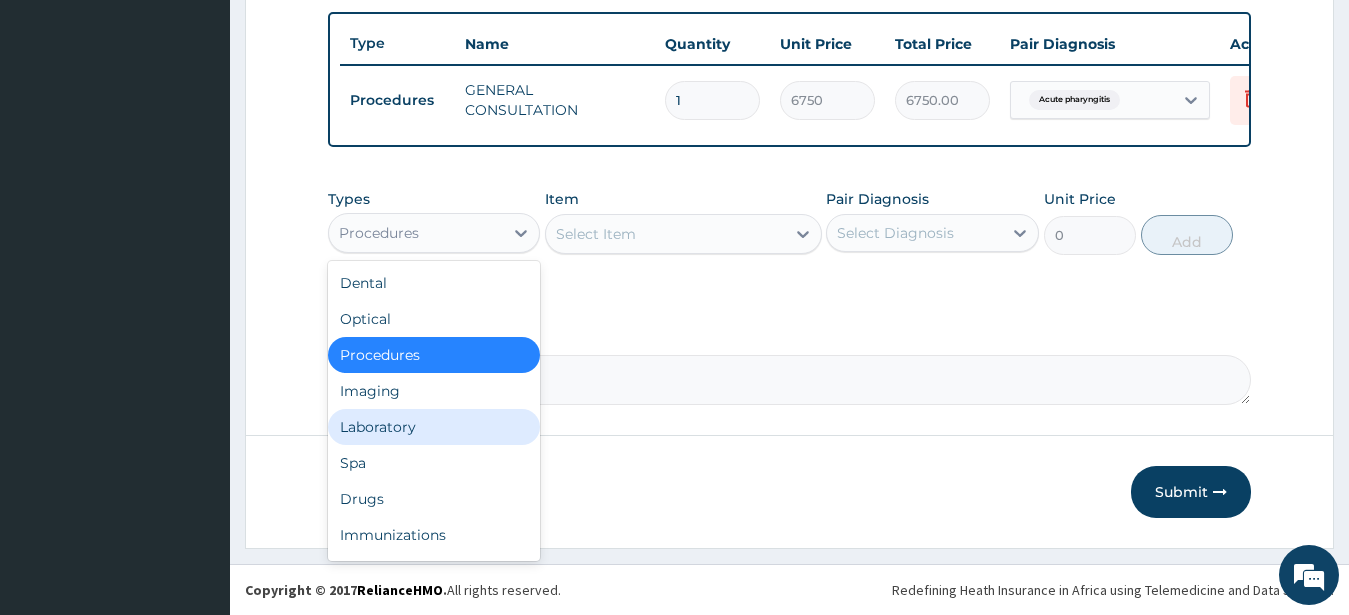 click on "Laboratory" at bounding box center [434, 427] 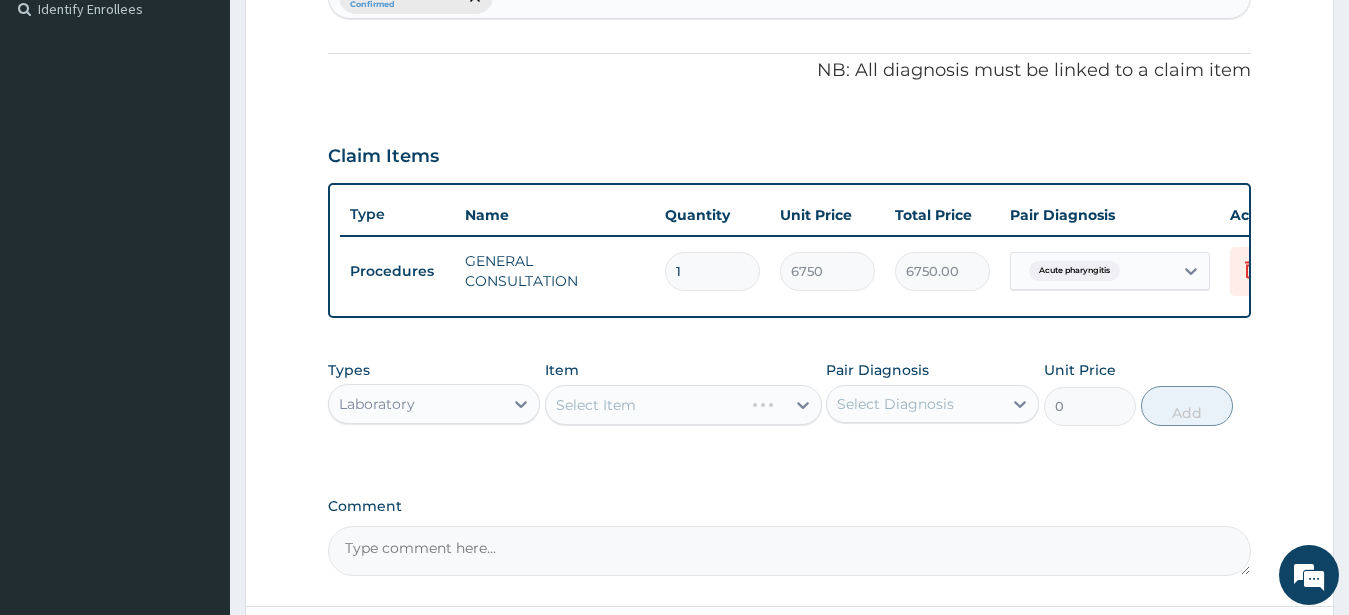scroll, scrollTop: 647, scrollLeft: 0, axis: vertical 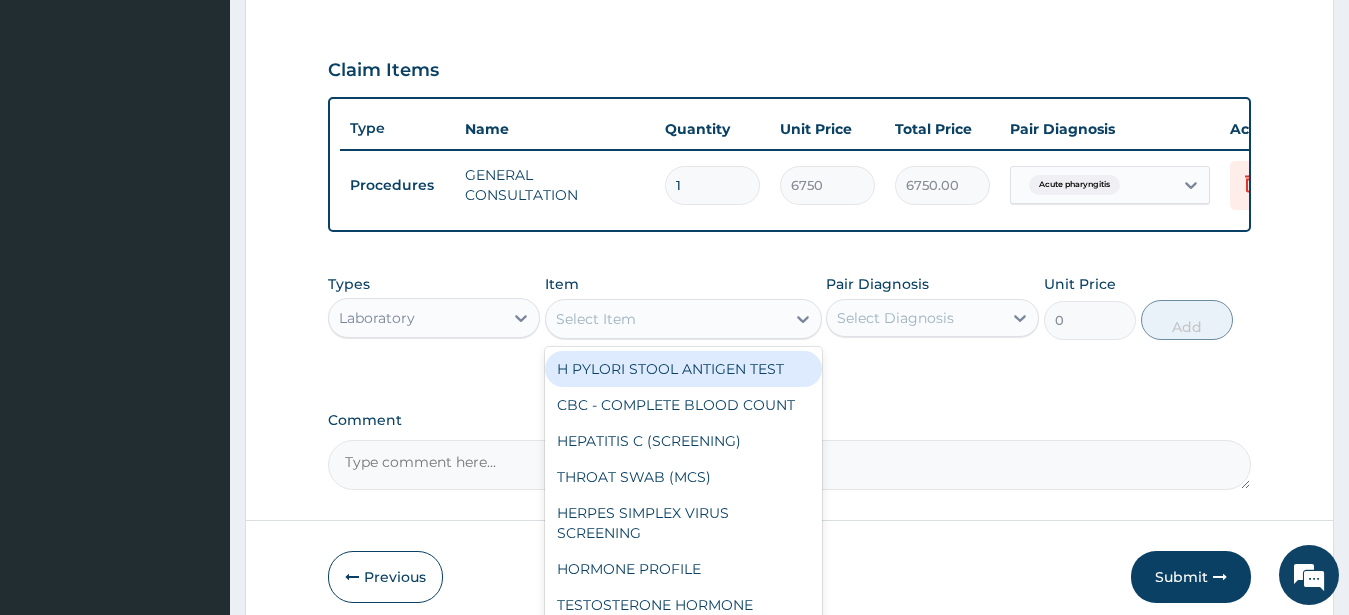 click on "Select Item" at bounding box center [596, 319] 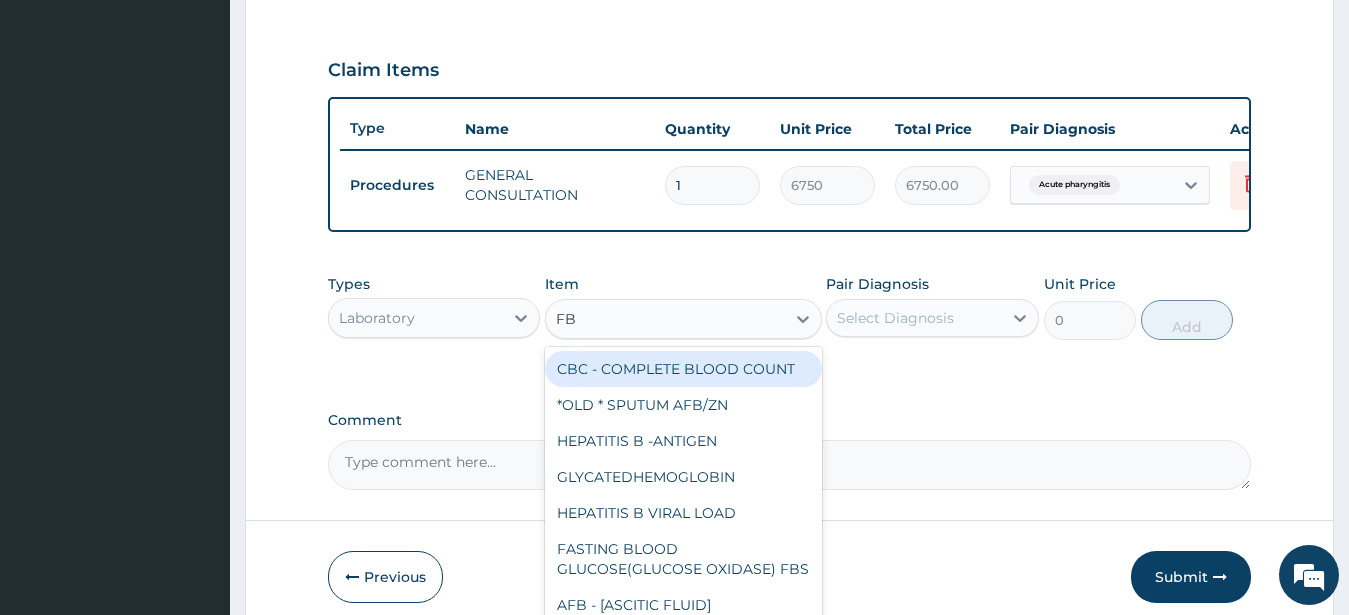 type on "FBC" 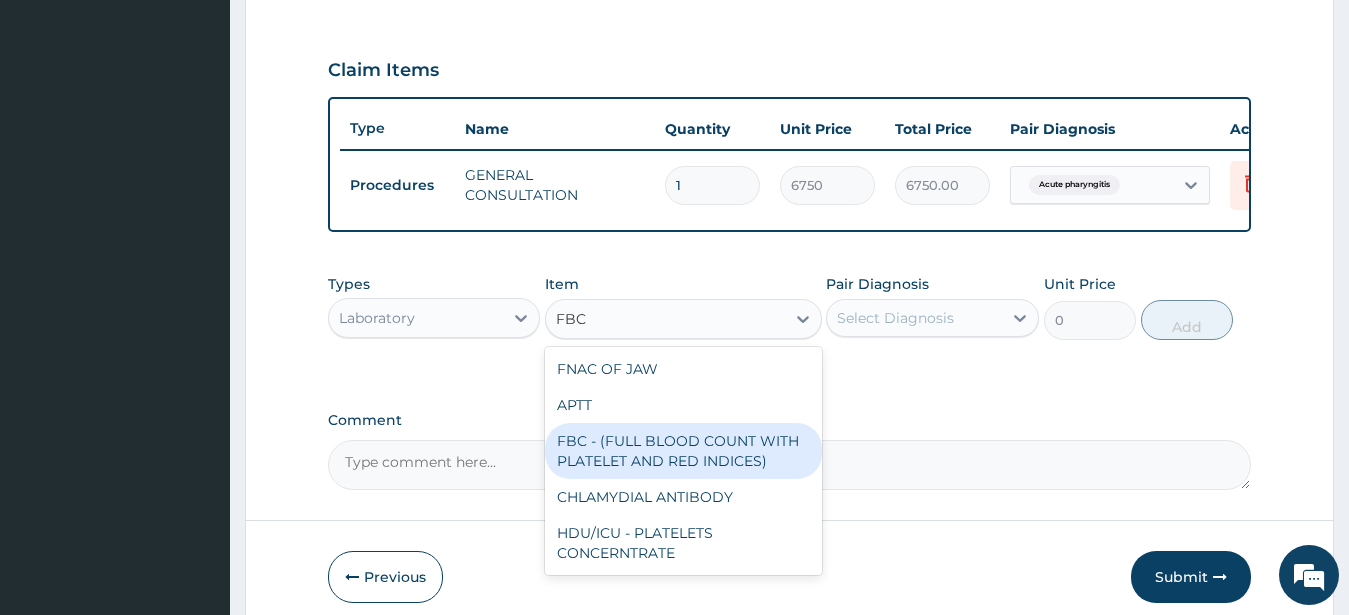 drag, startPoint x: 714, startPoint y: 453, endPoint x: 762, endPoint y: 439, distance: 50 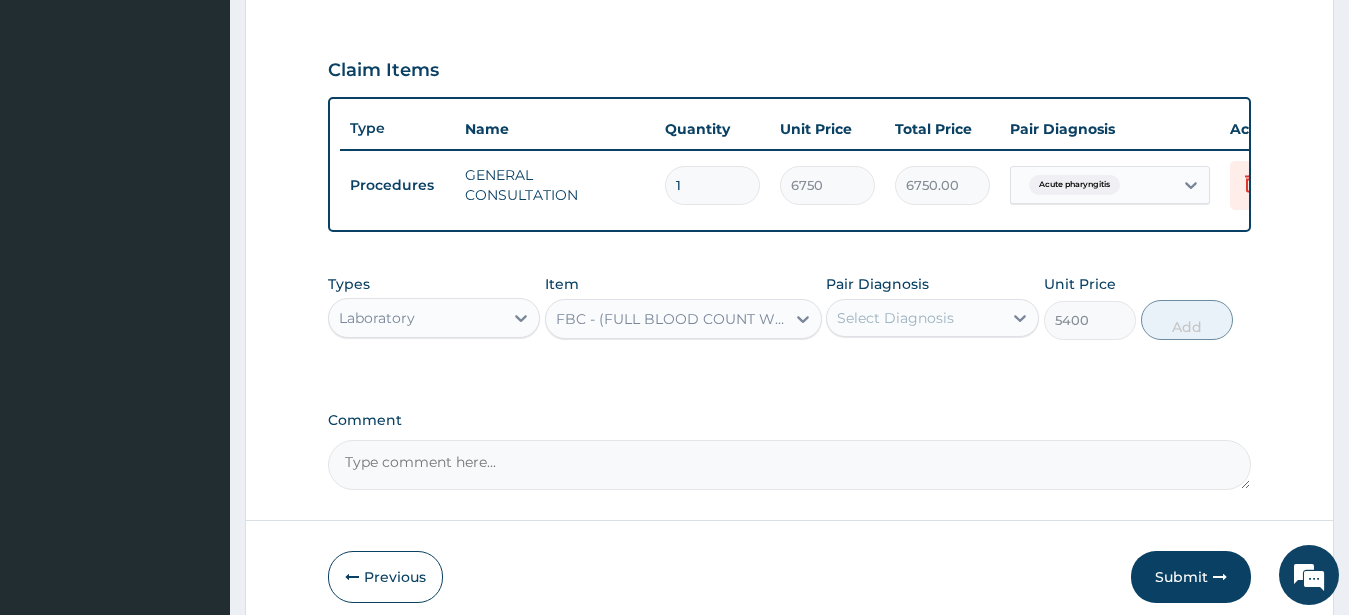 click on "Select Diagnosis" at bounding box center [895, 318] 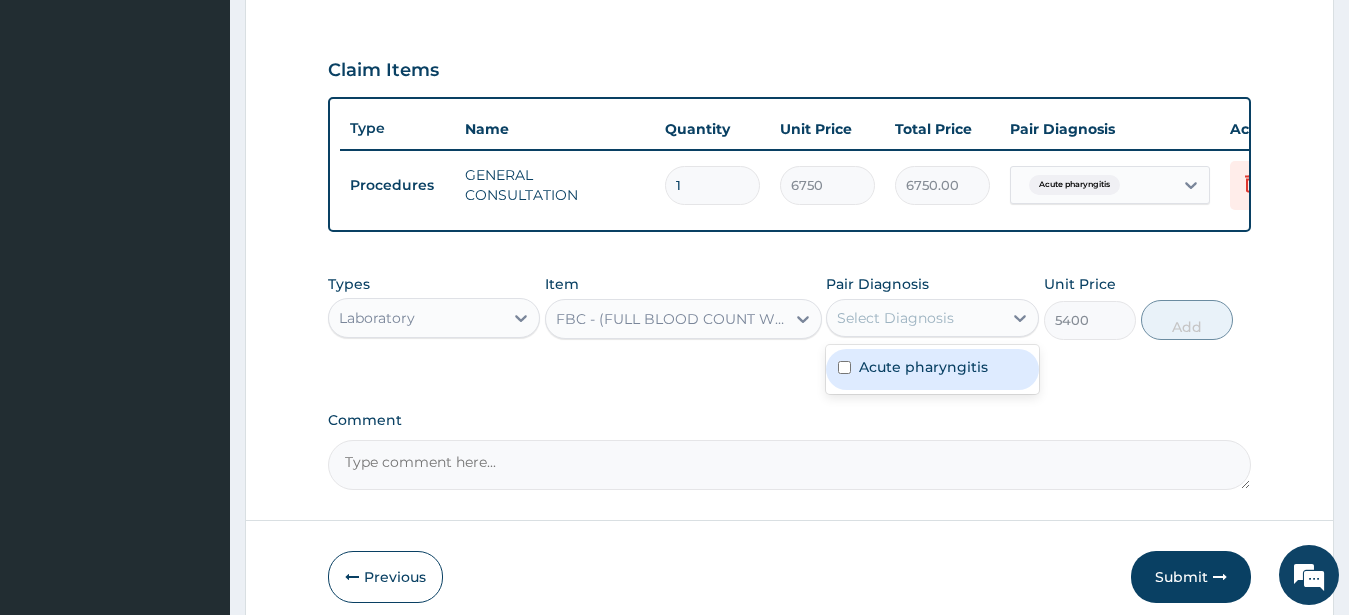 drag, startPoint x: 963, startPoint y: 383, endPoint x: 1002, endPoint y: 380, distance: 39.115215 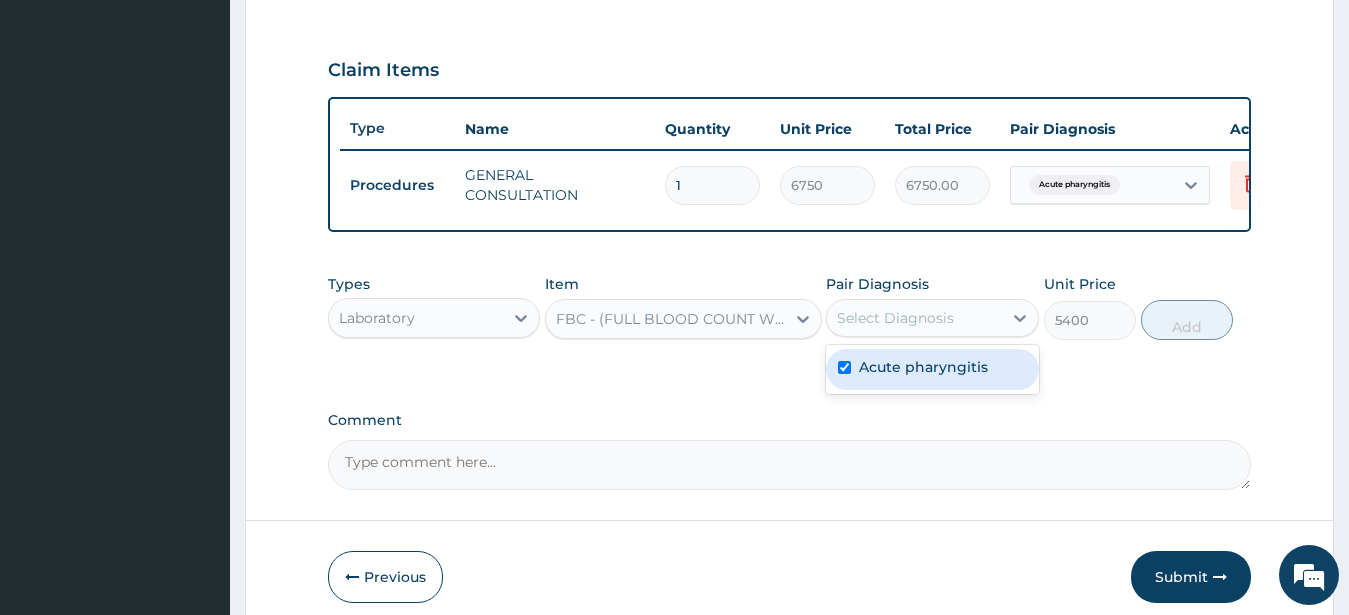 checkbox on "true" 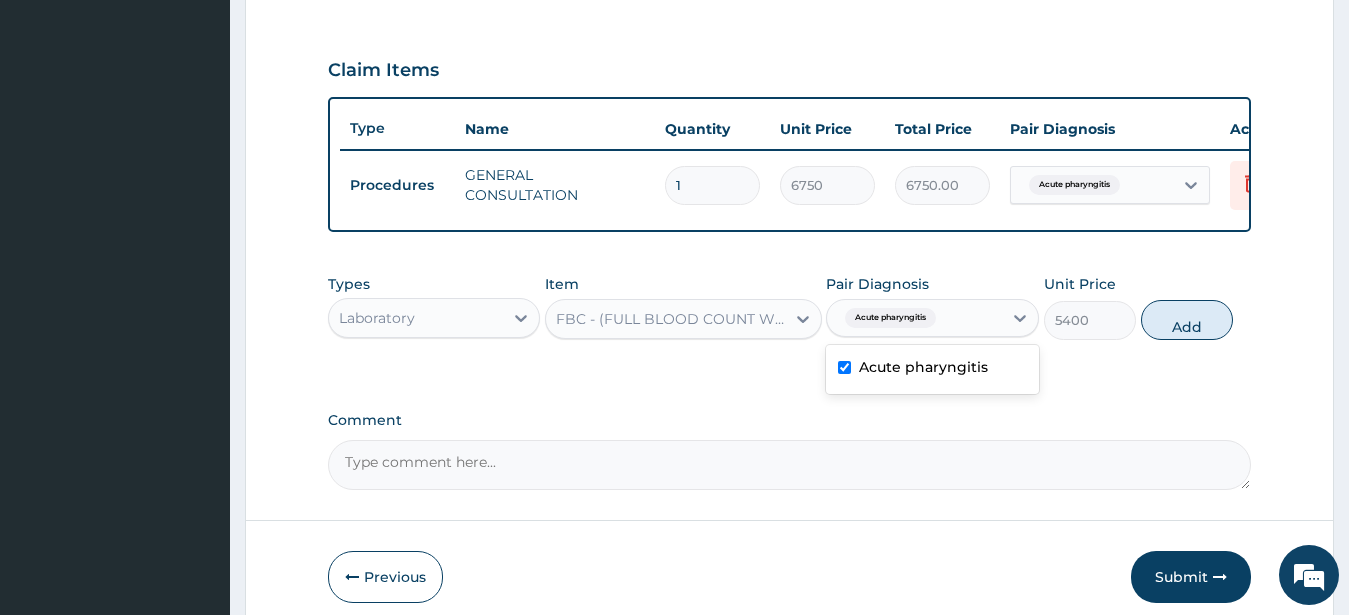 click on "Add" at bounding box center [1187, 320] 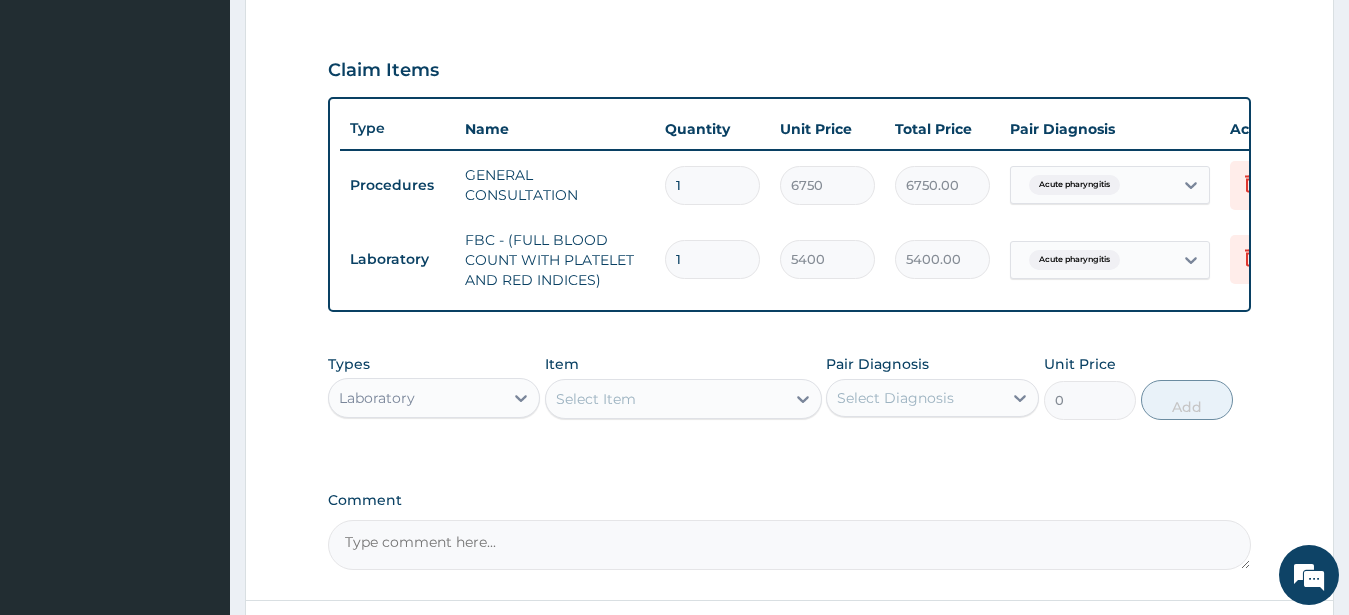 scroll, scrollTop: 829, scrollLeft: 0, axis: vertical 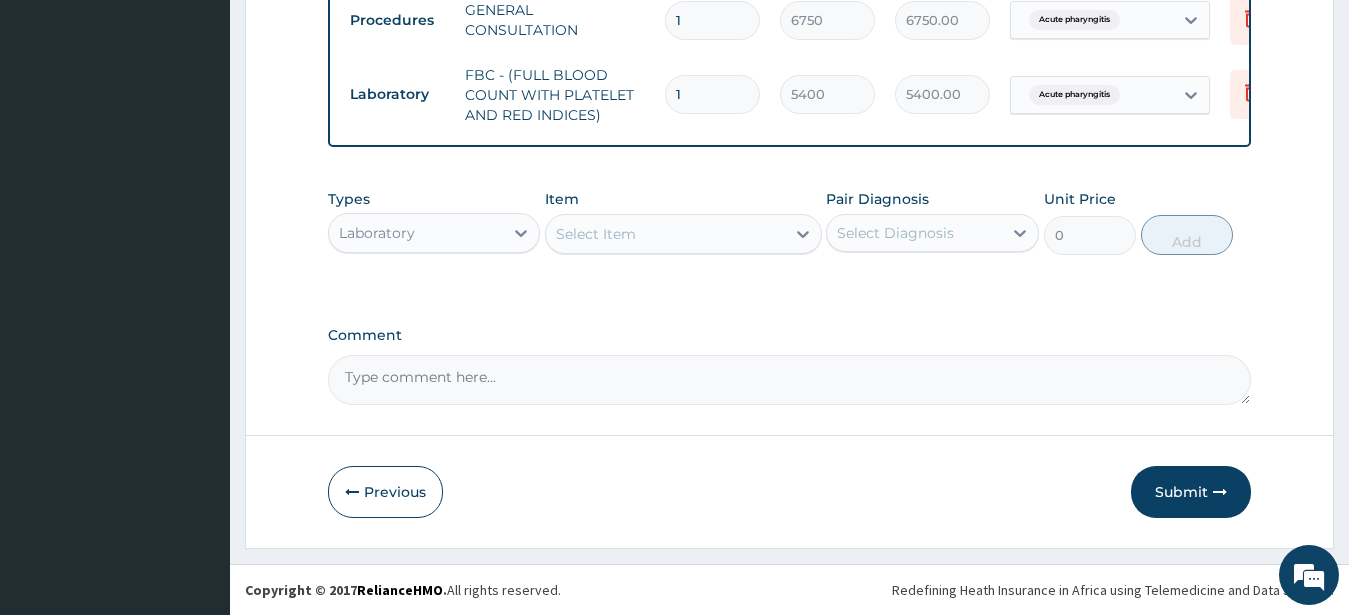 click on "Laboratory" at bounding box center (377, 233) 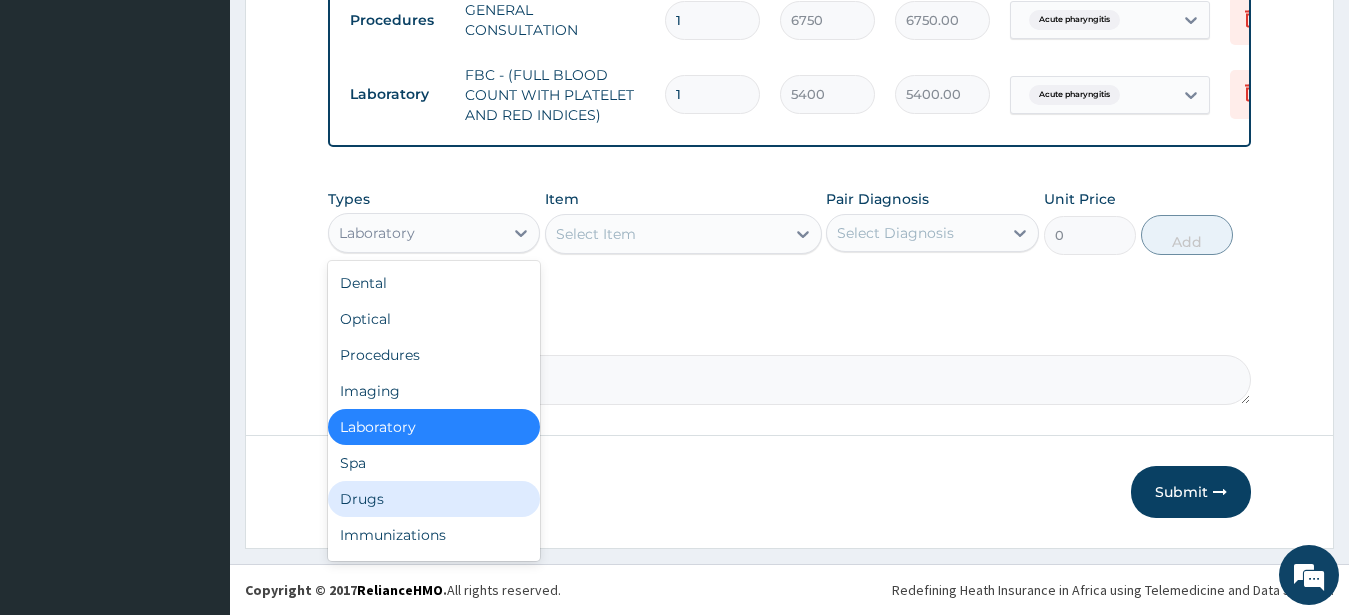 click on "Drugs" at bounding box center [434, 499] 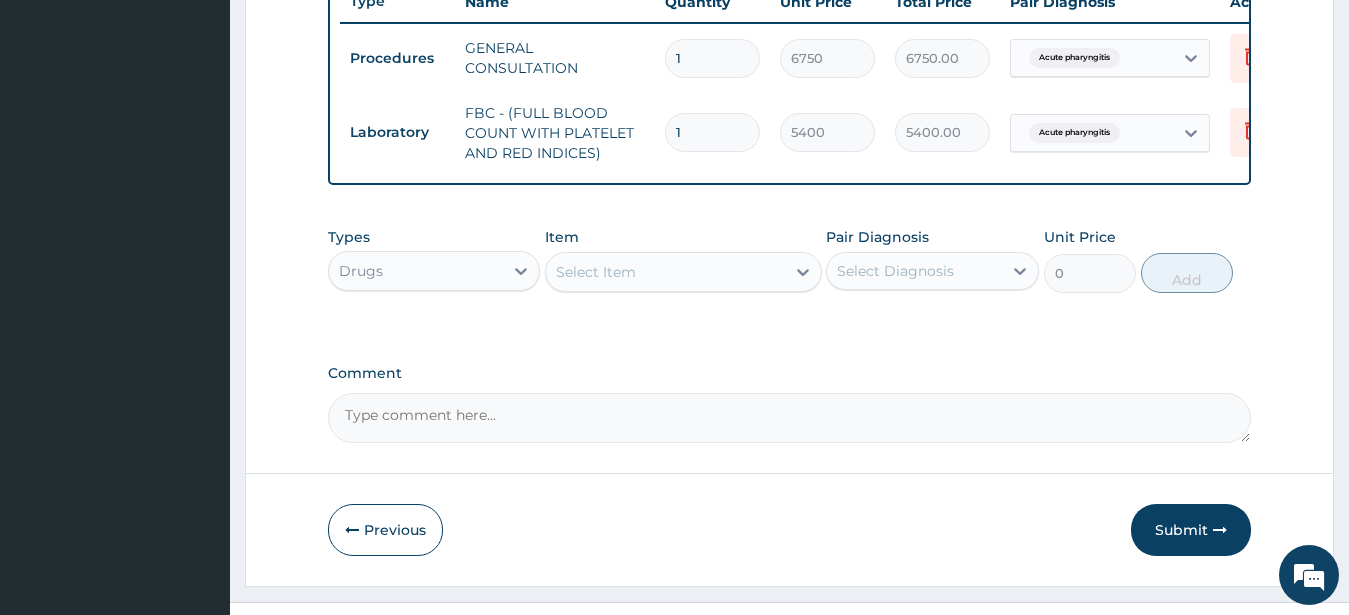 scroll, scrollTop: 829, scrollLeft: 0, axis: vertical 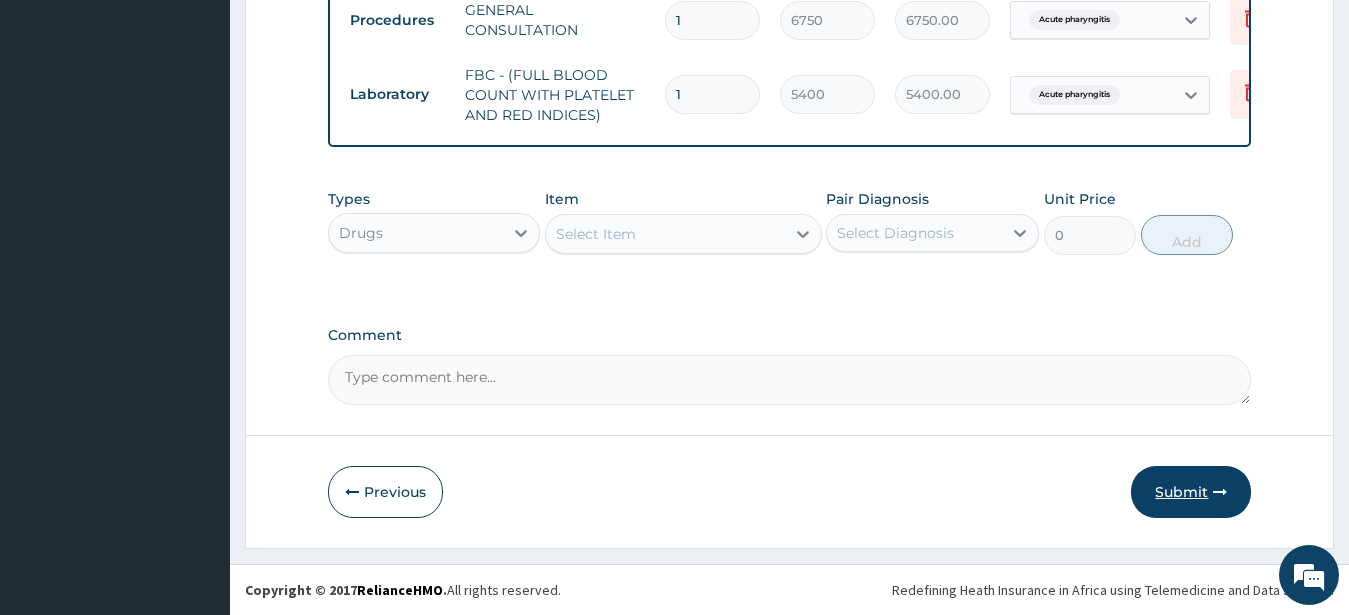 click on "Submit" at bounding box center [1191, 492] 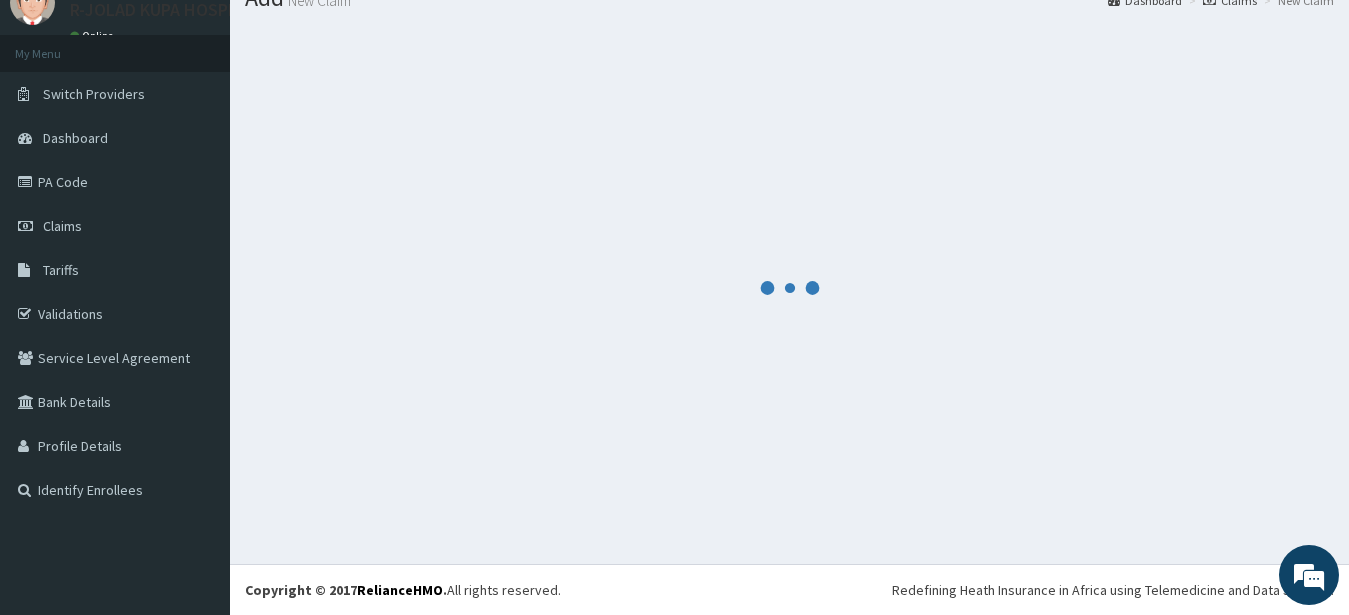 scroll, scrollTop: 80, scrollLeft: 0, axis: vertical 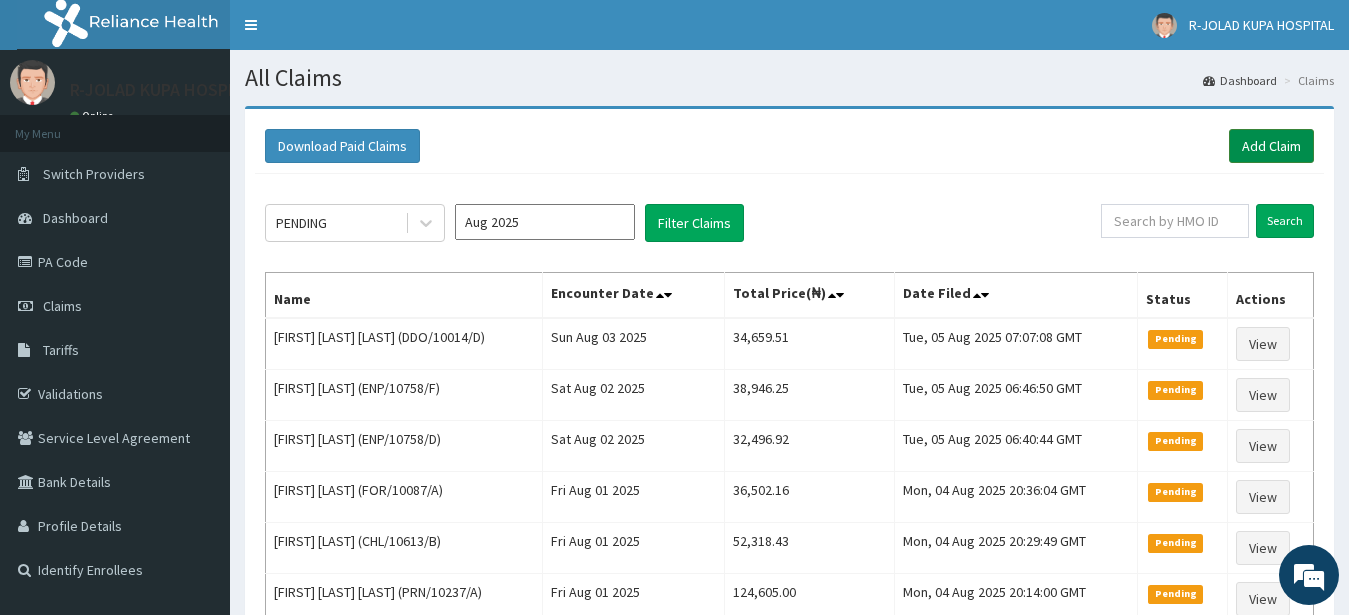click on "Add Claim" at bounding box center (1271, 146) 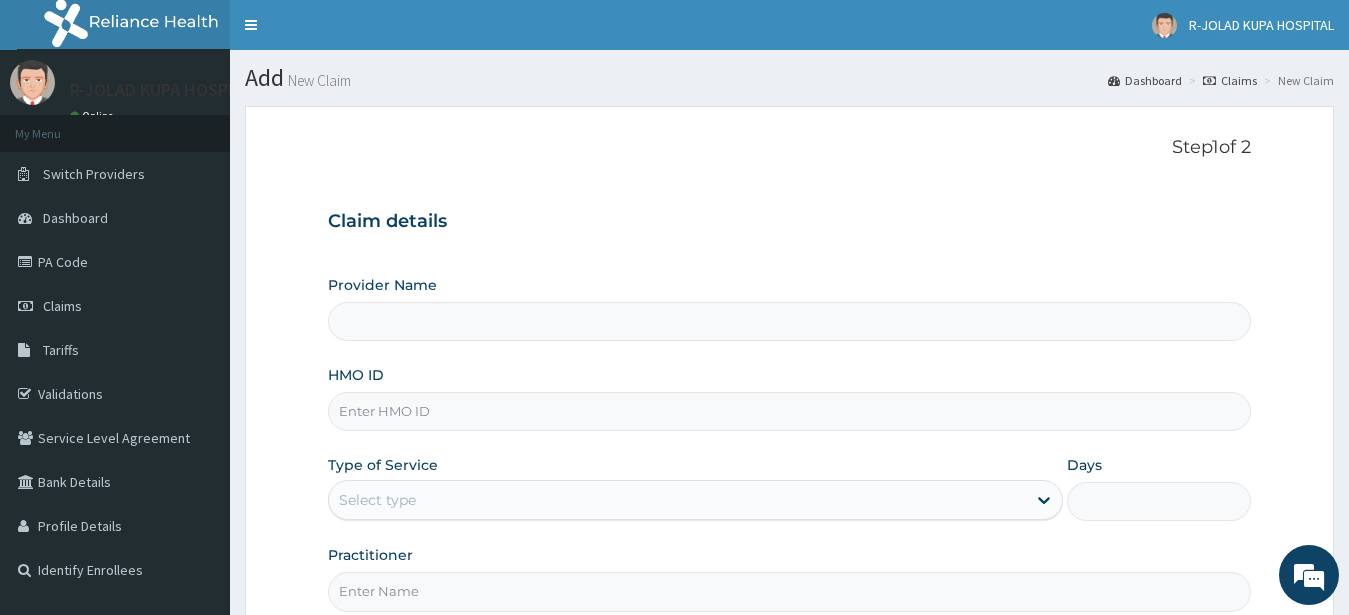 scroll, scrollTop: 207, scrollLeft: 0, axis: vertical 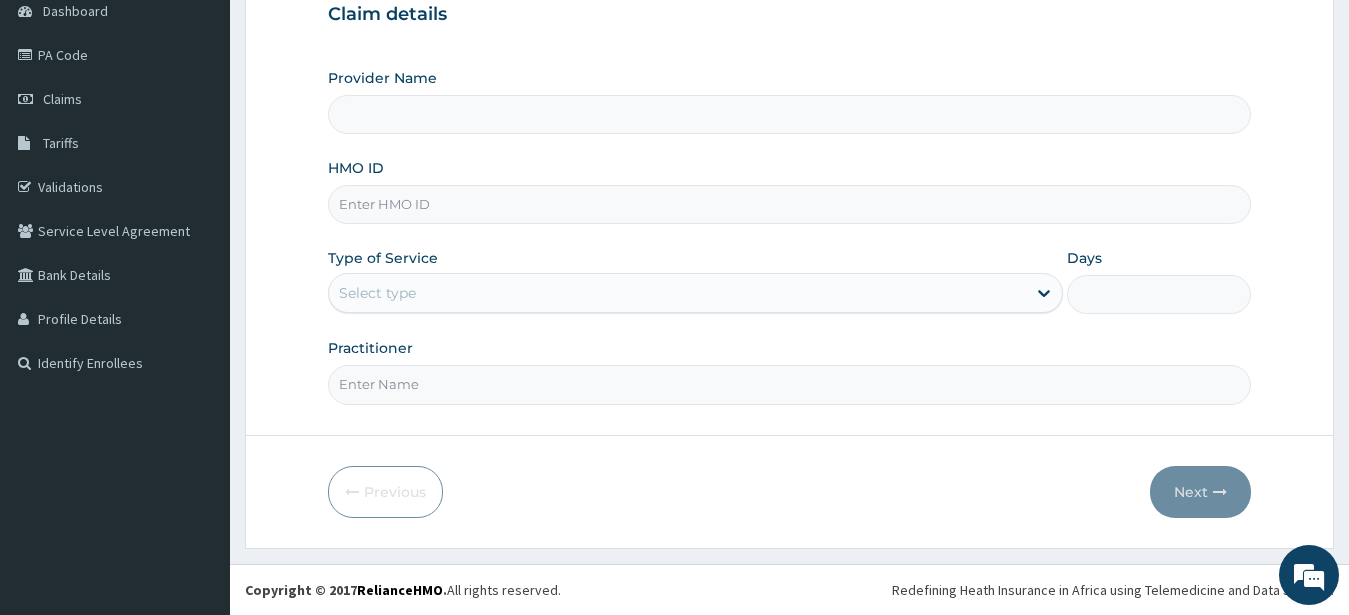 click on "HMO ID" at bounding box center (790, 204) 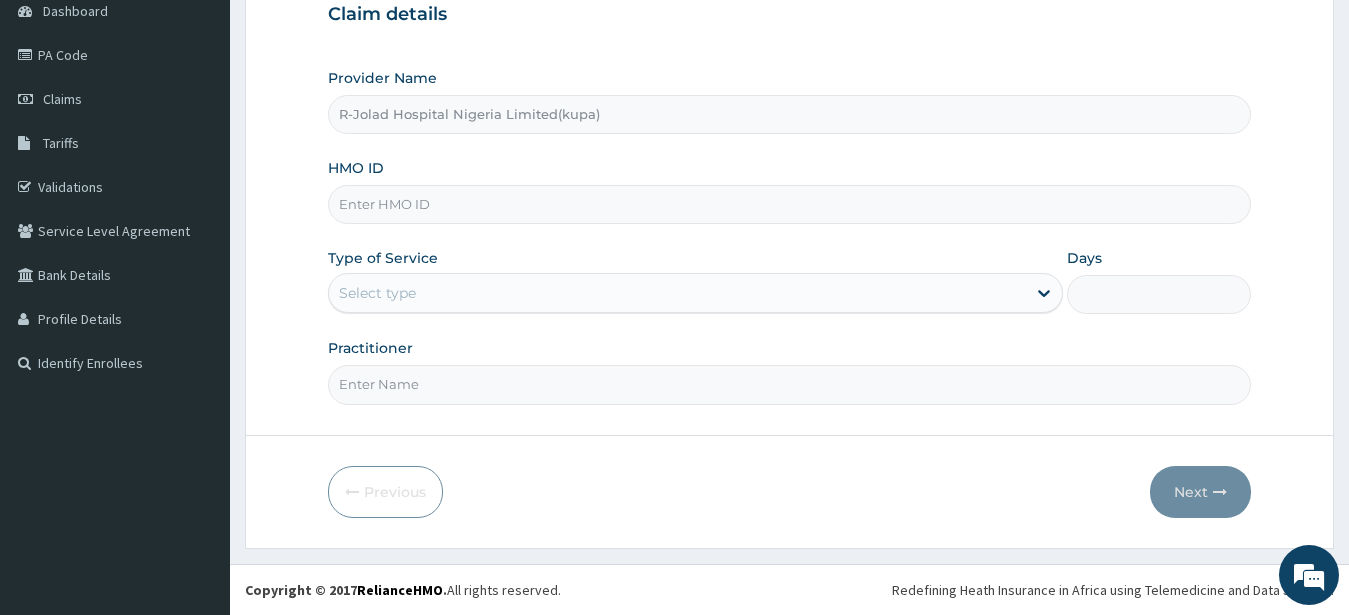 paste on "CYU/10214/c" 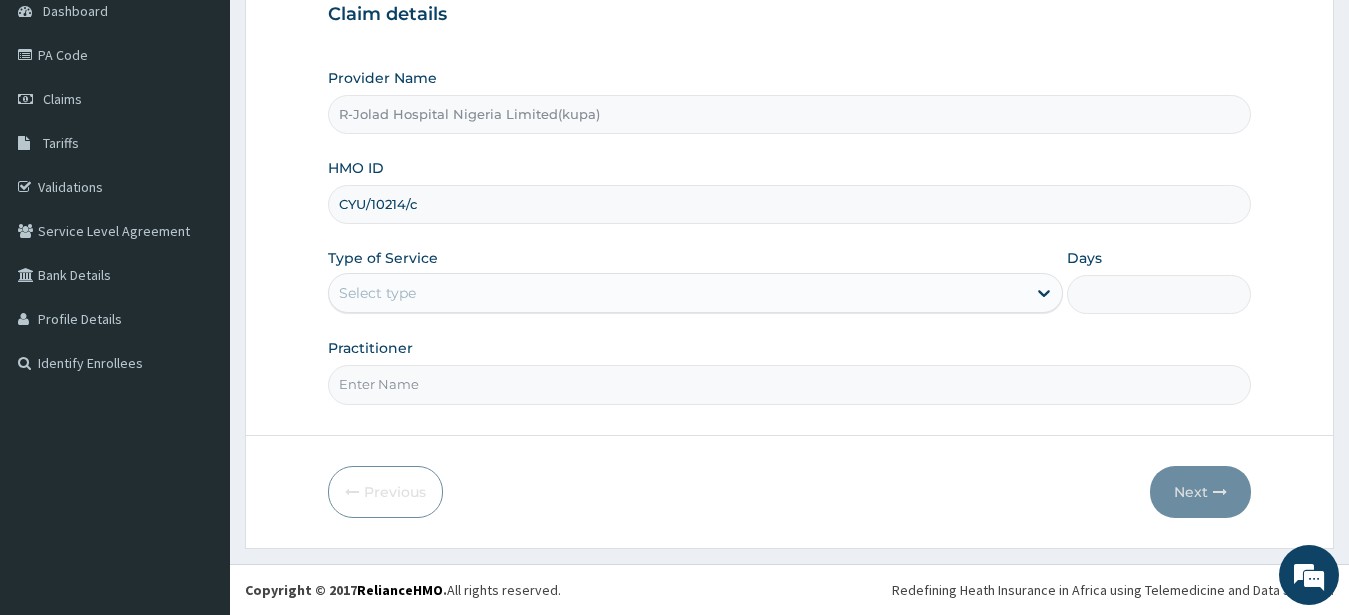 type on "CYU/10214/c" 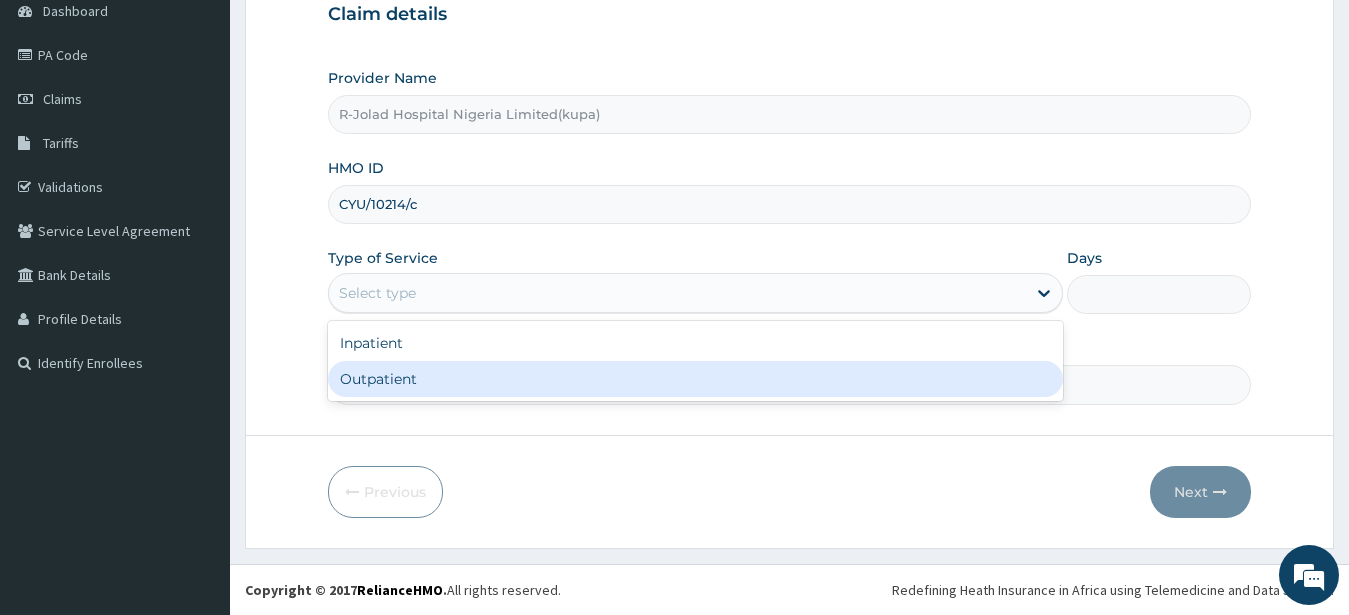 click on "Outpatient" at bounding box center (696, 379) 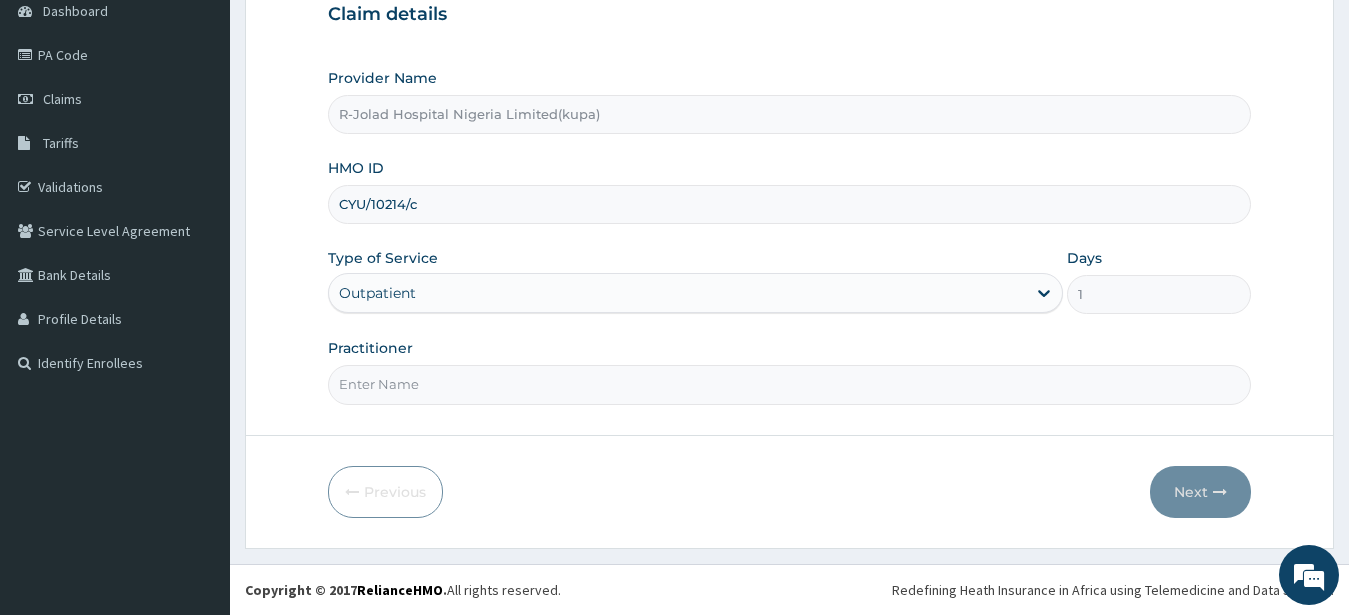 click on "Practitioner" at bounding box center (790, 384) 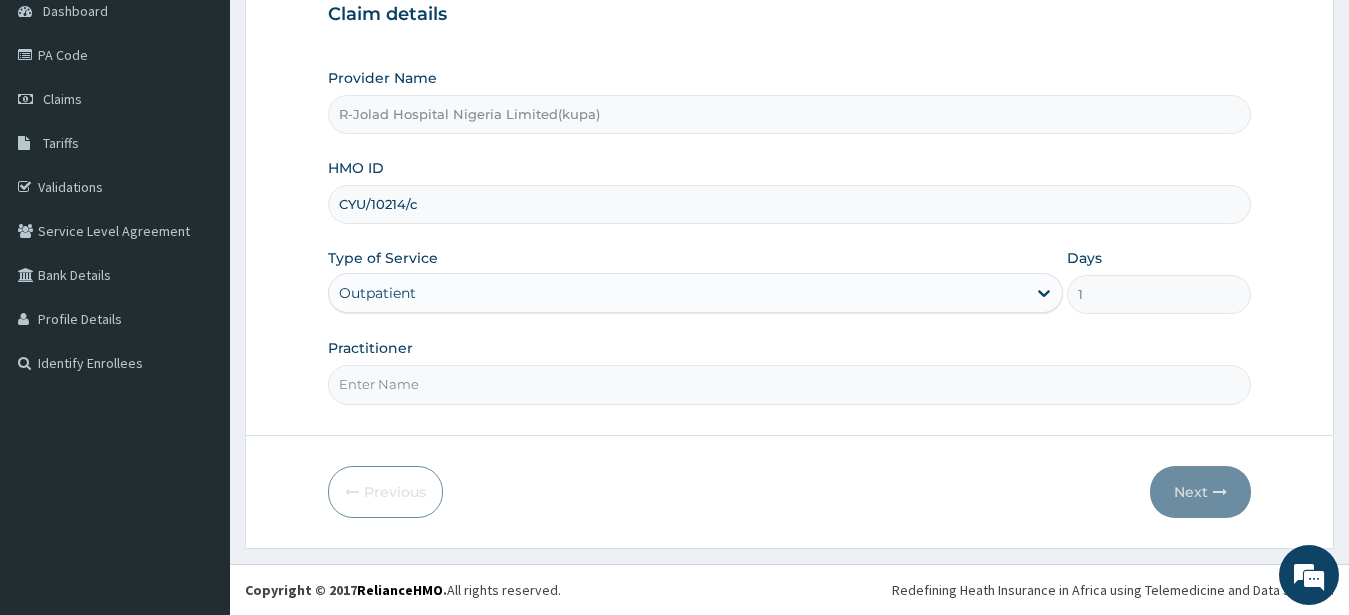 scroll, scrollTop: 0, scrollLeft: 0, axis: both 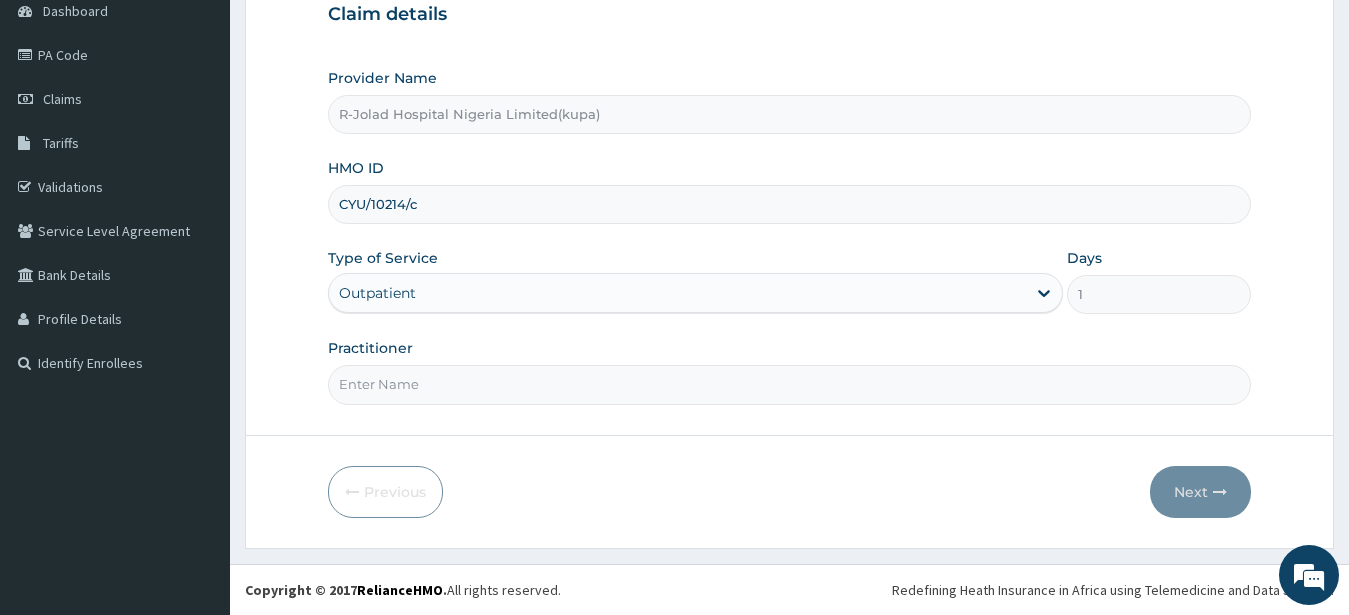 paste on "Juliana C. Lemah" 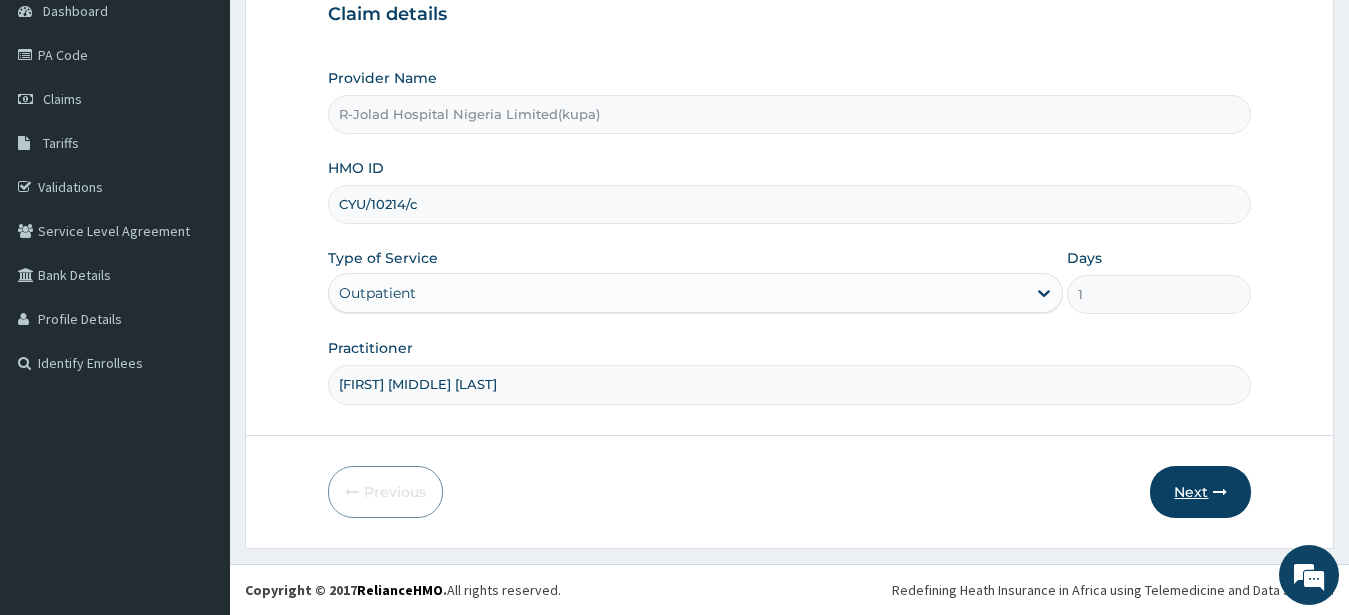 type on "Juliana C. Lemah" 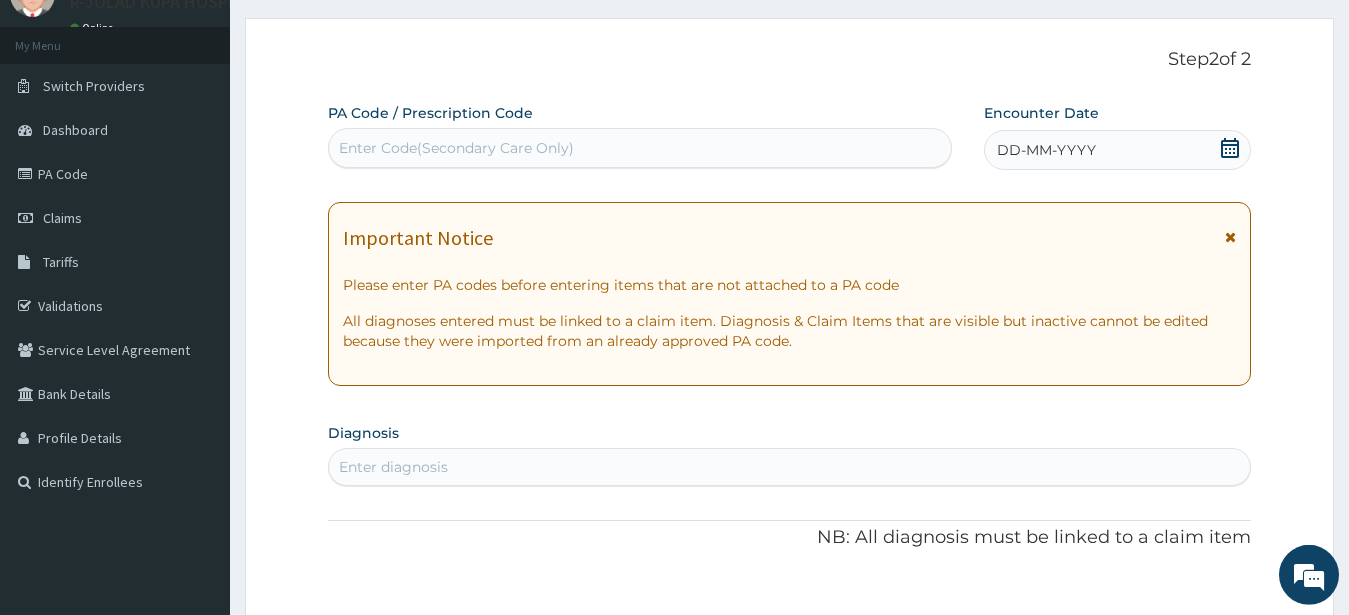 scroll, scrollTop: 3, scrollLeft: 0, axis: vertical 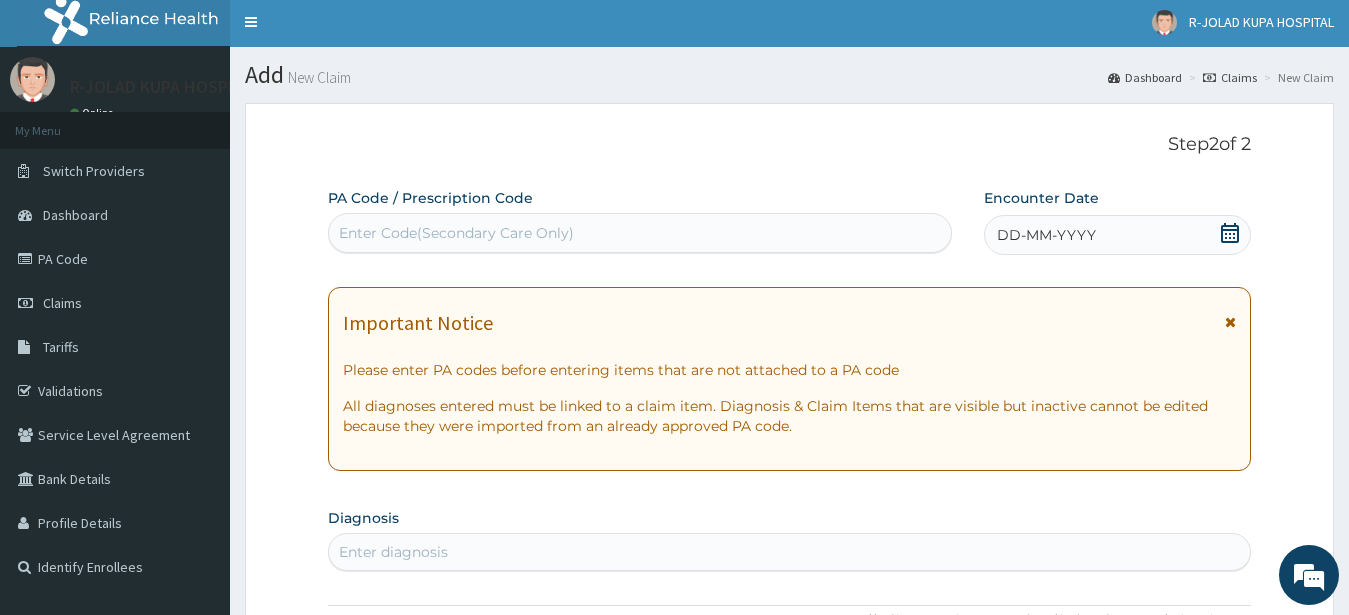 click 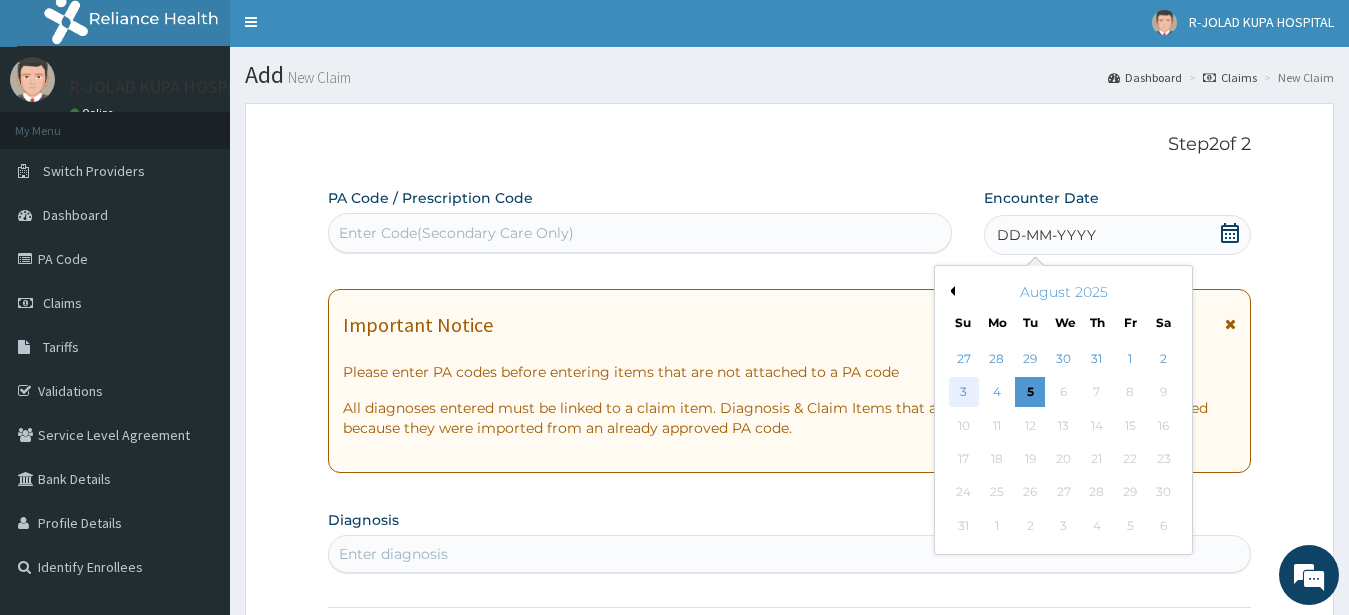 drag, startPoint x: 970, startPoint y: 395, endPoint x: 986, endPoint y: 377, distance: 24.083189 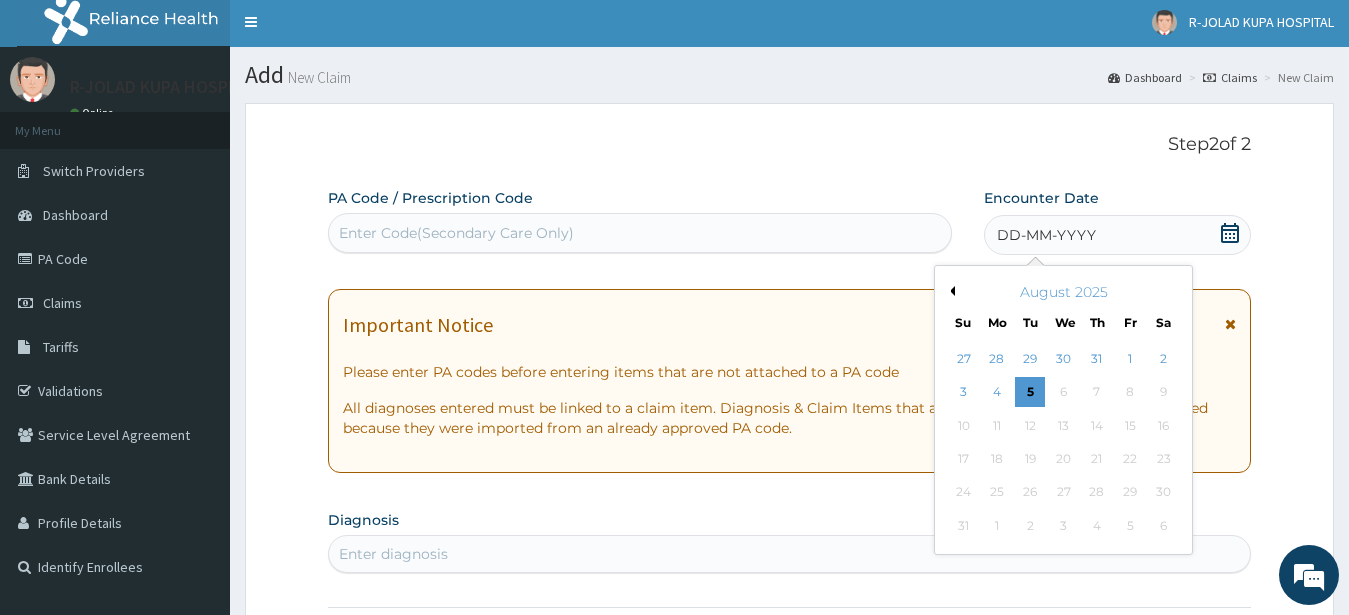 click on "3" at bounding box center [964, 393] 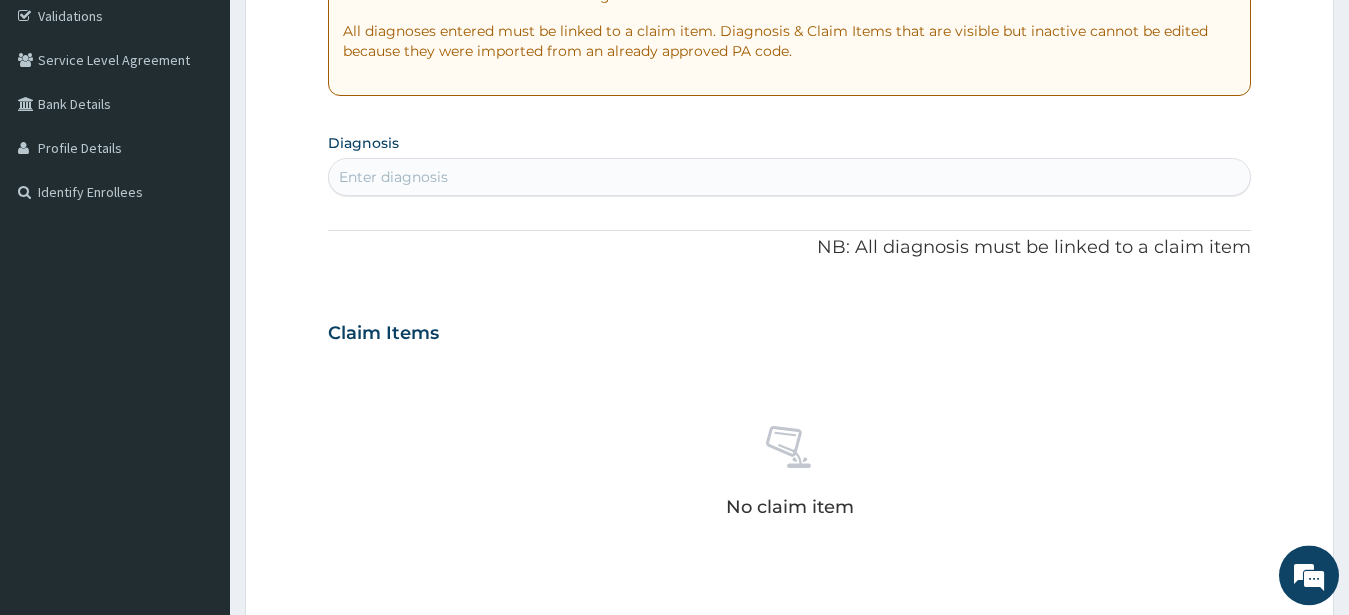 scroll, scrollTop: 411, scrollLeft: 0, axis: vertical 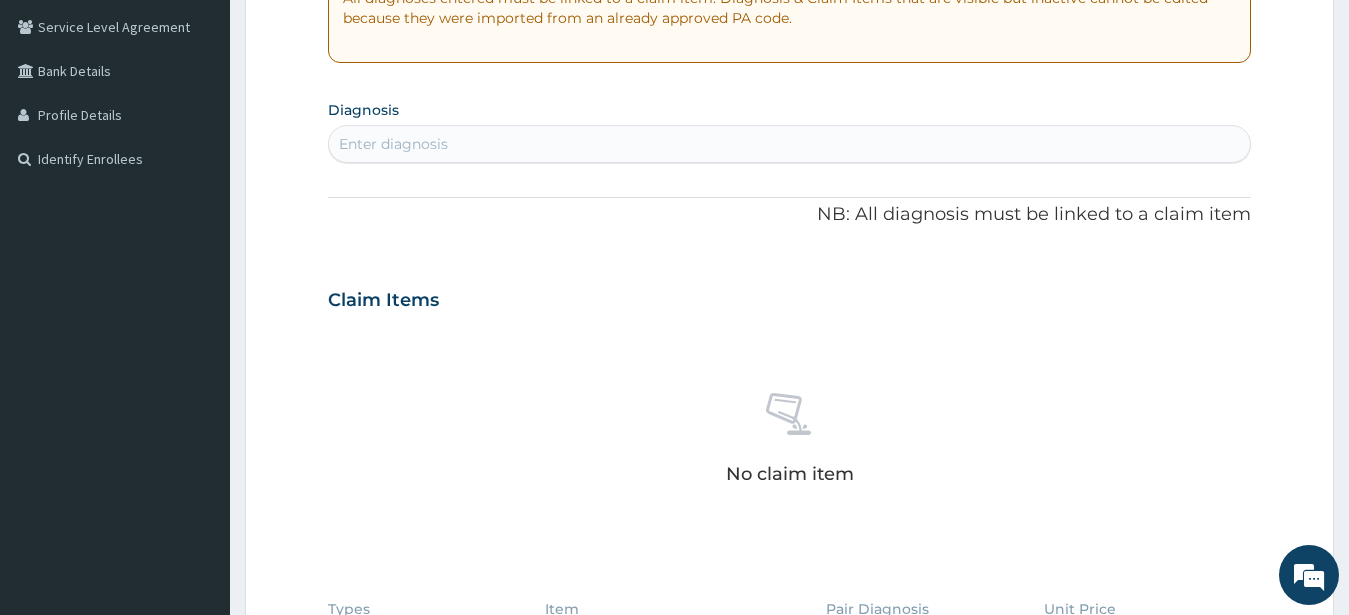 click on "Enter diagnosis" at bounding box center (393, 144) 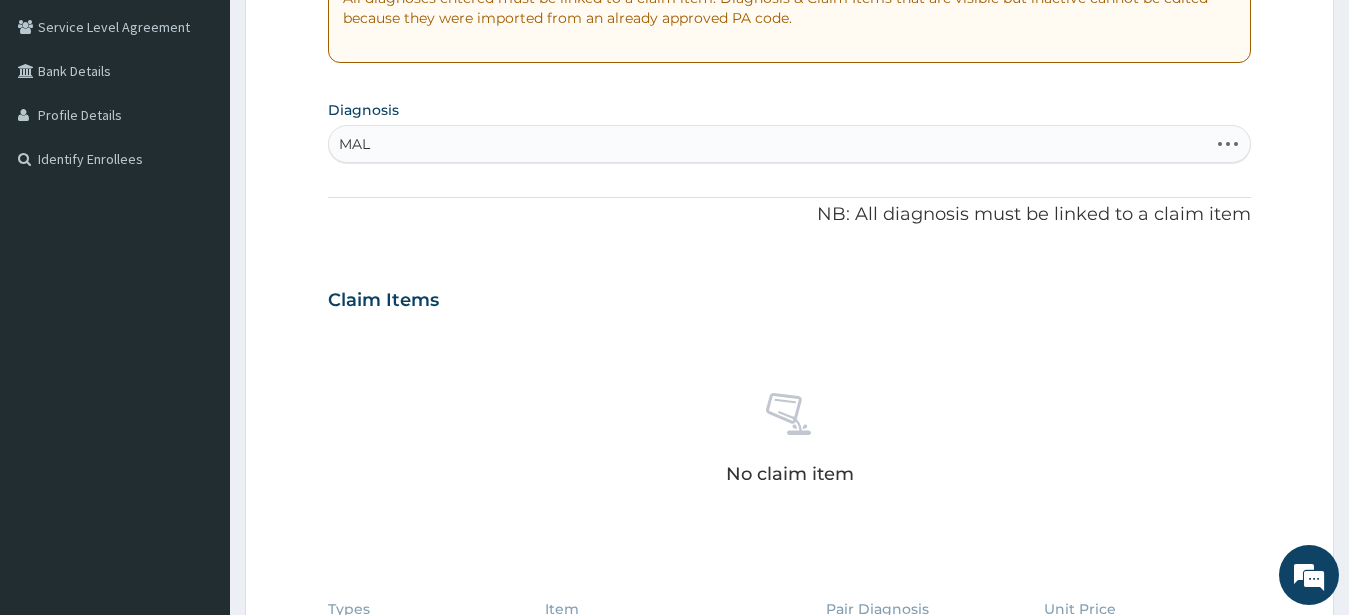 type on "MALA" 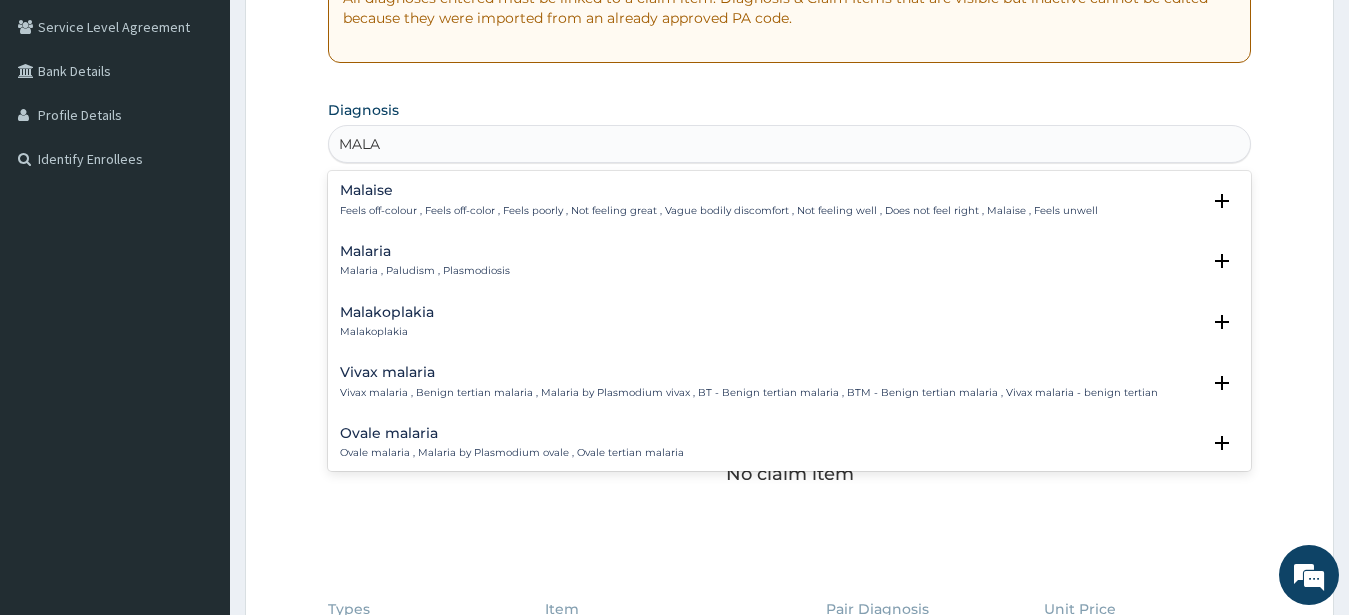 click on "Malaria" at bounding box center [425, 251] 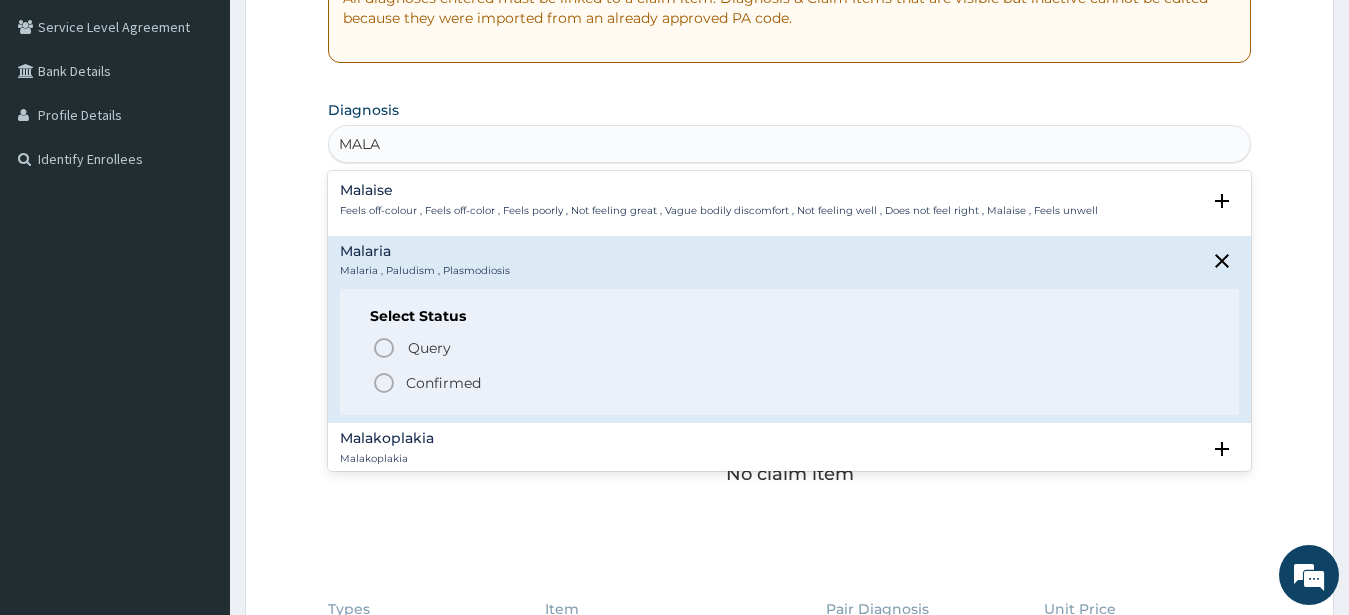 click 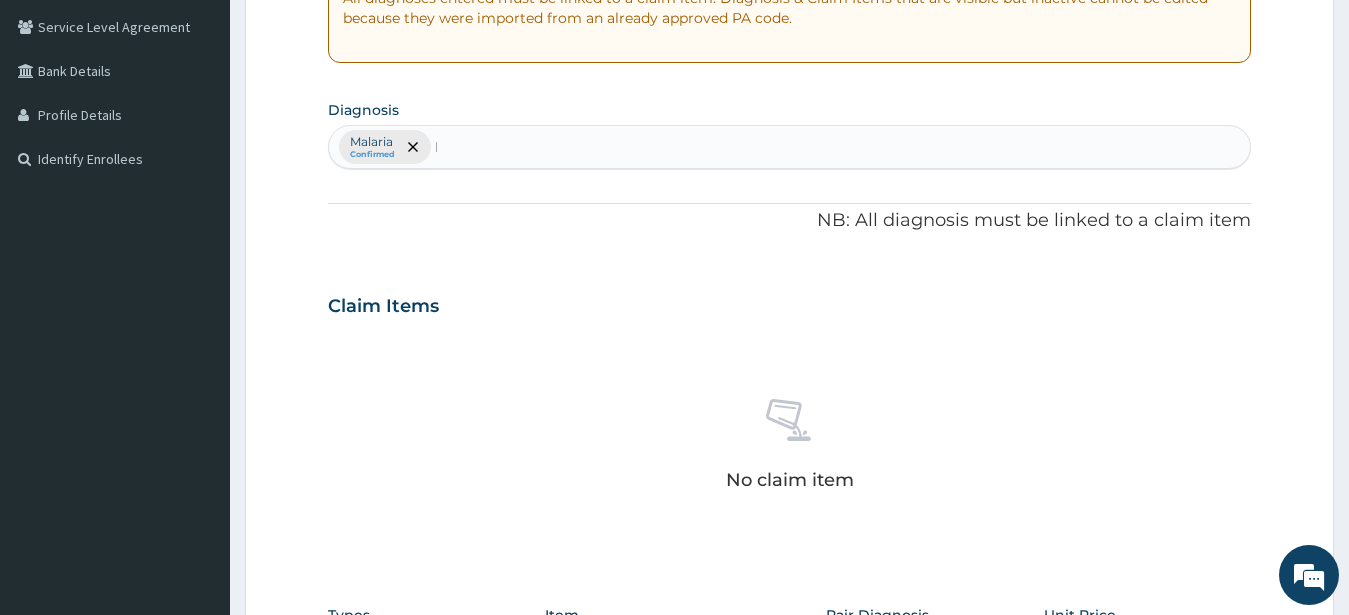 type 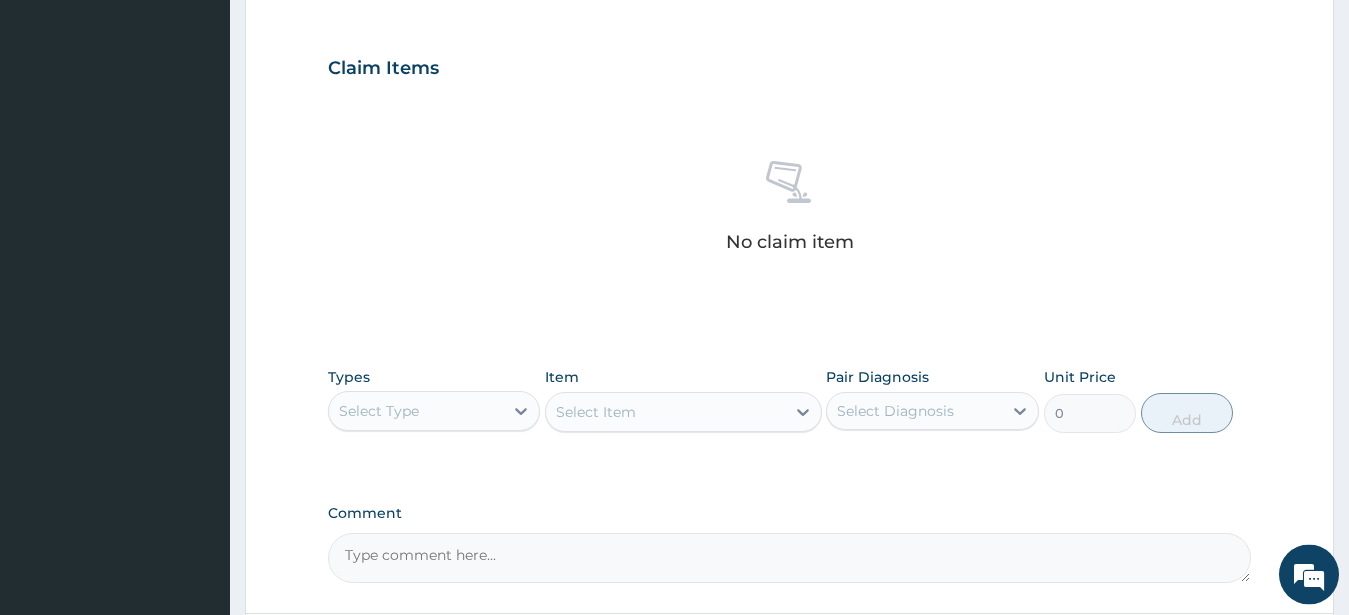 scroll, scrollTop: 819, scrollLeft: 0, axis: vertical 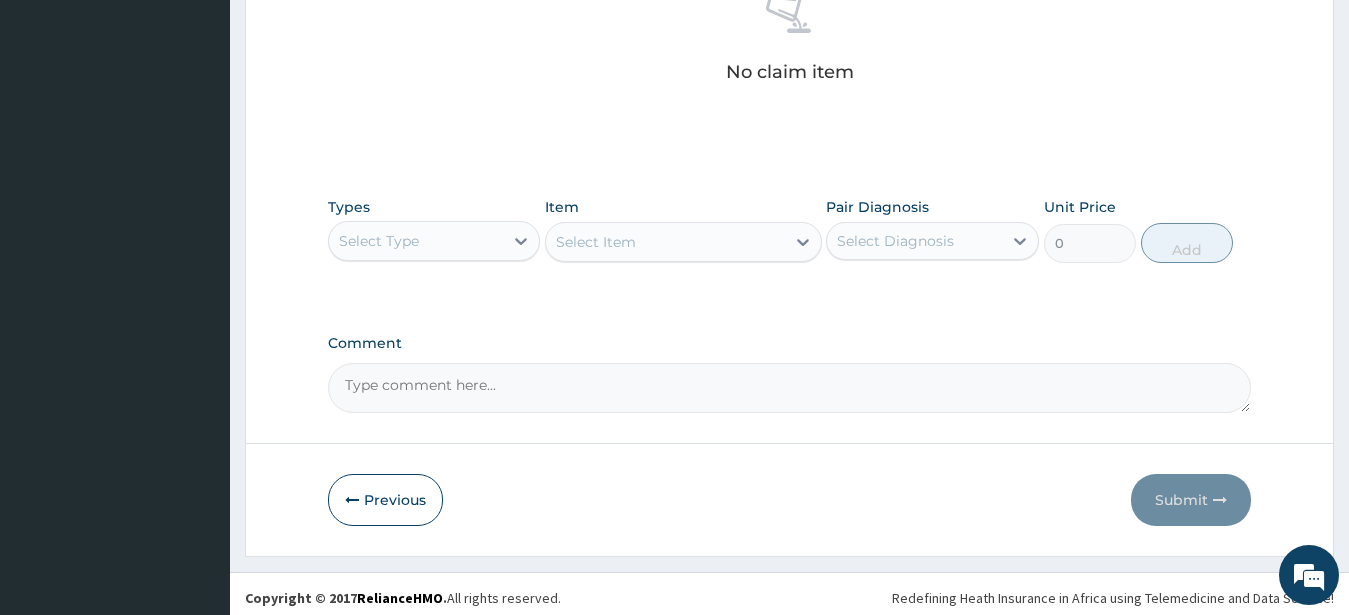 click on "Select Type" at bounding box center [416, 241] 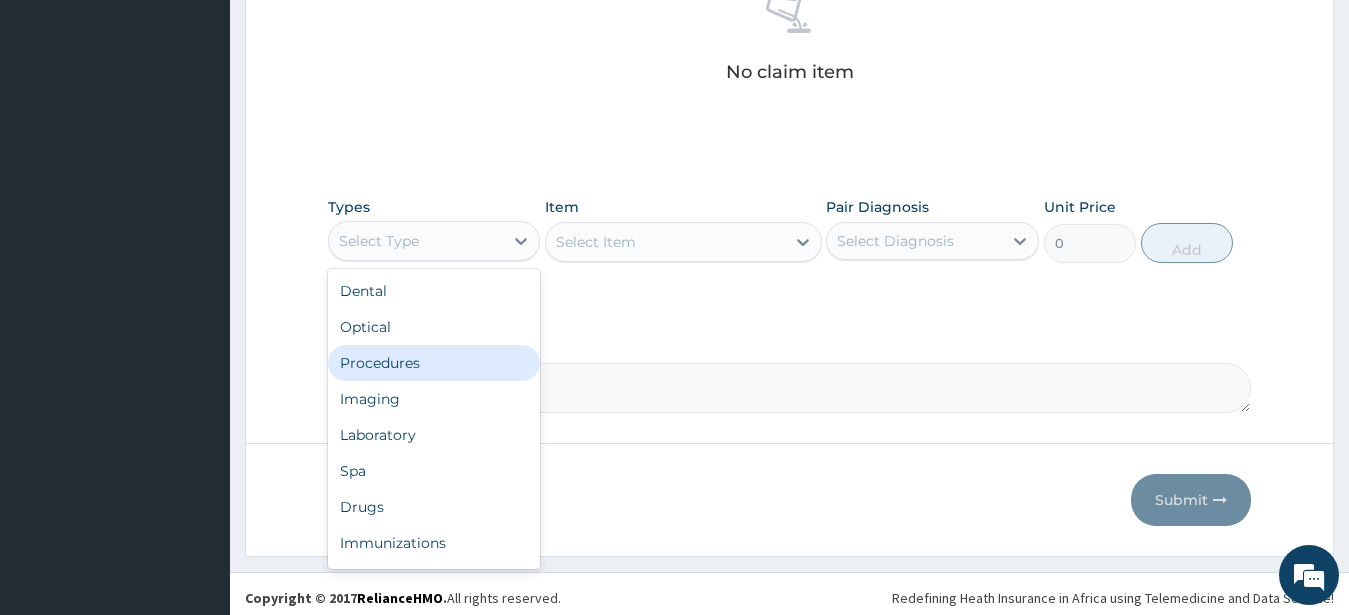click on "Procedures" at bounding box center (434, 363) 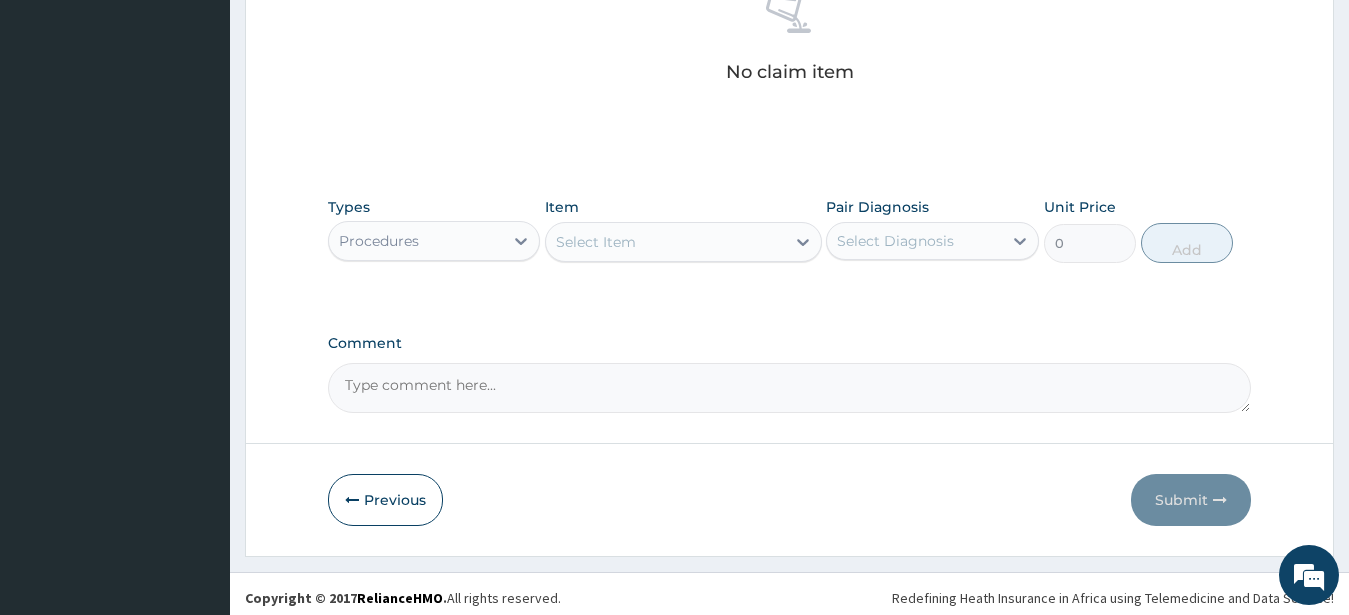 click on "Select Item" at bounding box center [665, 242] 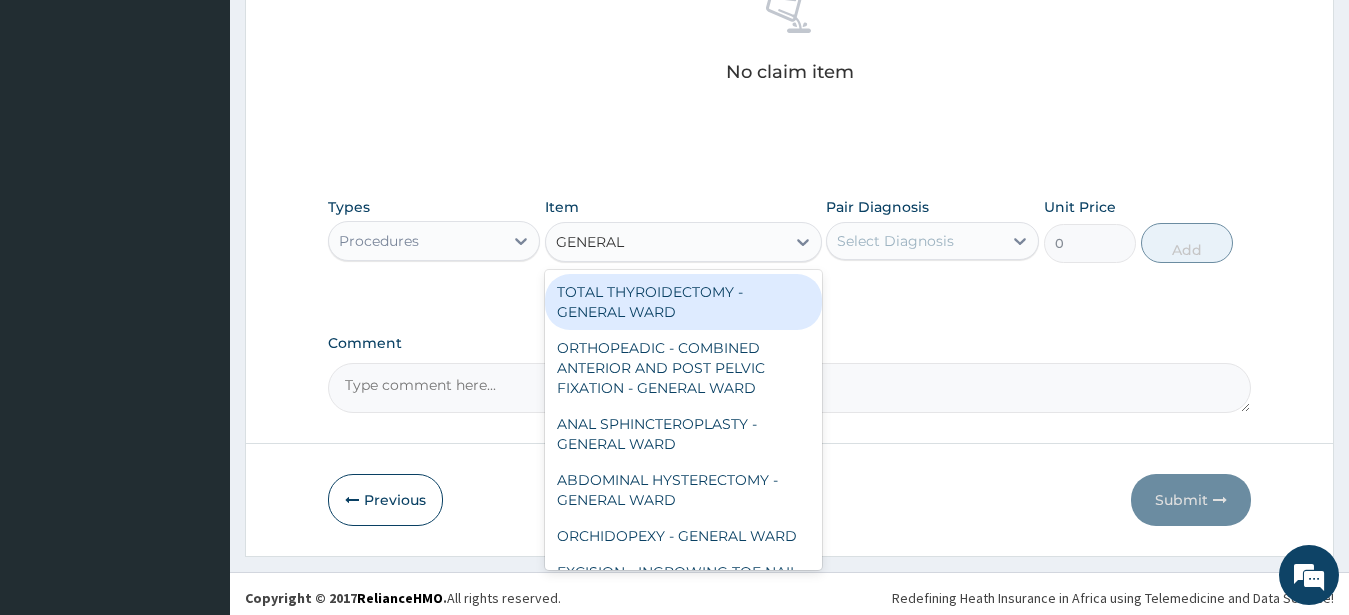 type on "GENERAL C" 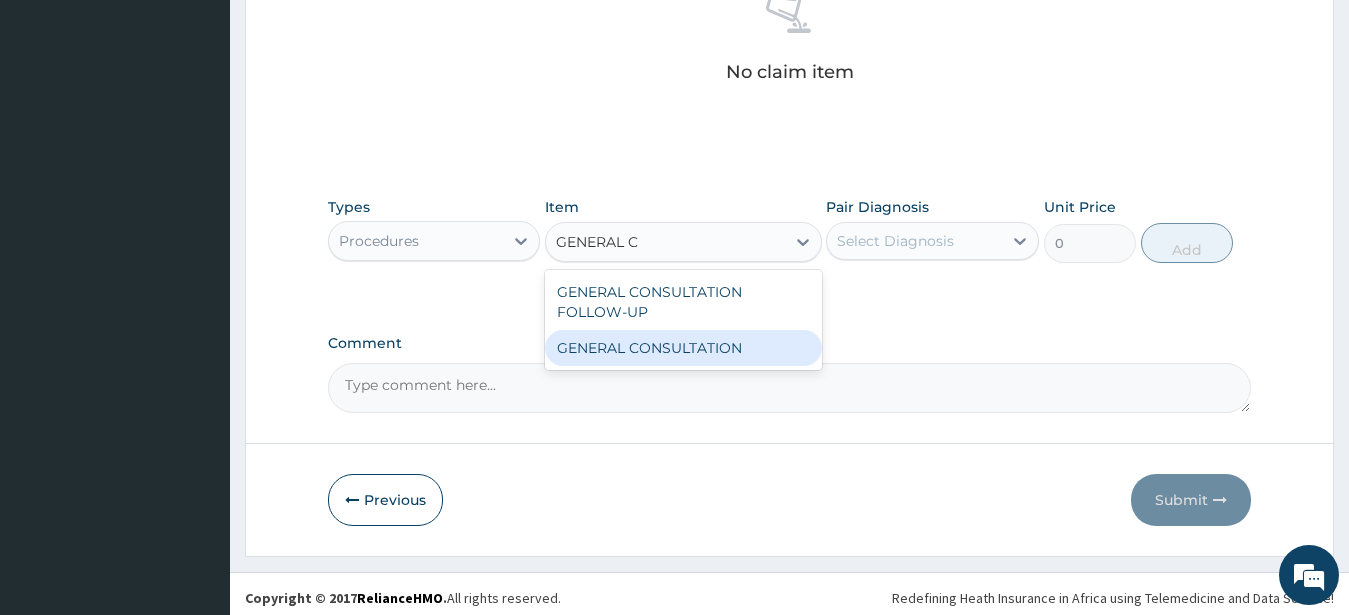 drag, startPoint x: 723, startPoint y: 341, endPoint x: 784, endPoint y: 323, distance: 63.600315 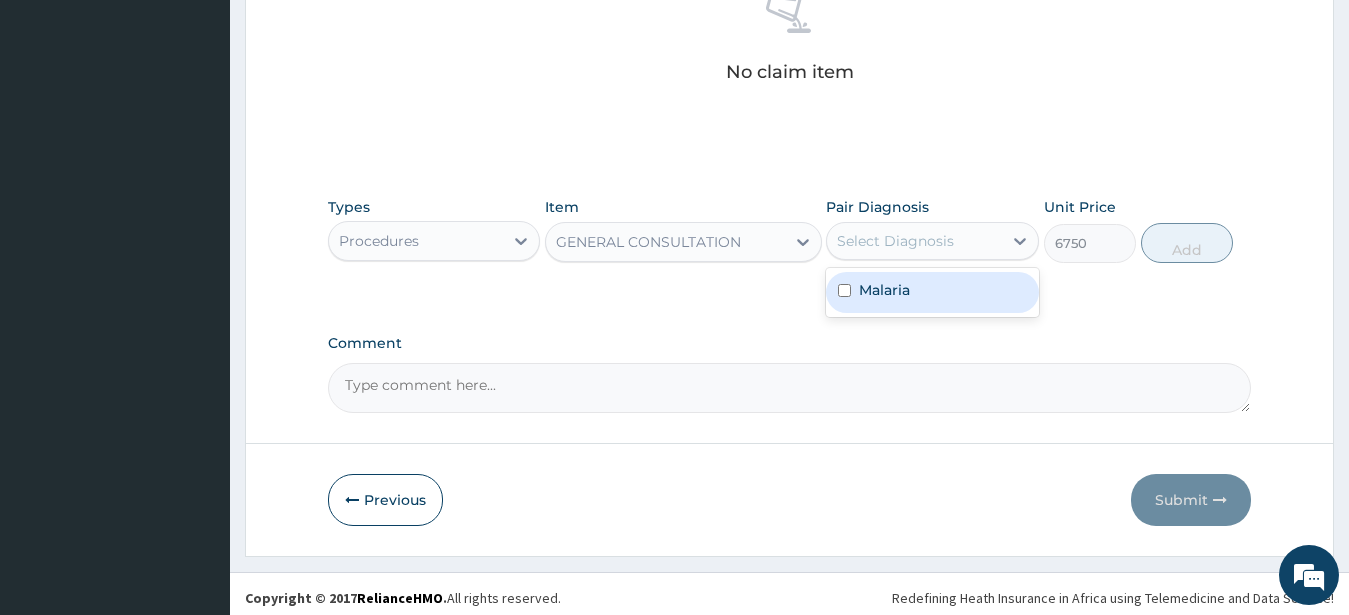 drag, startPoint x: 884, startPoint y: 240, endPoint x: 880, endPoint y: 314, distance: 74.10803 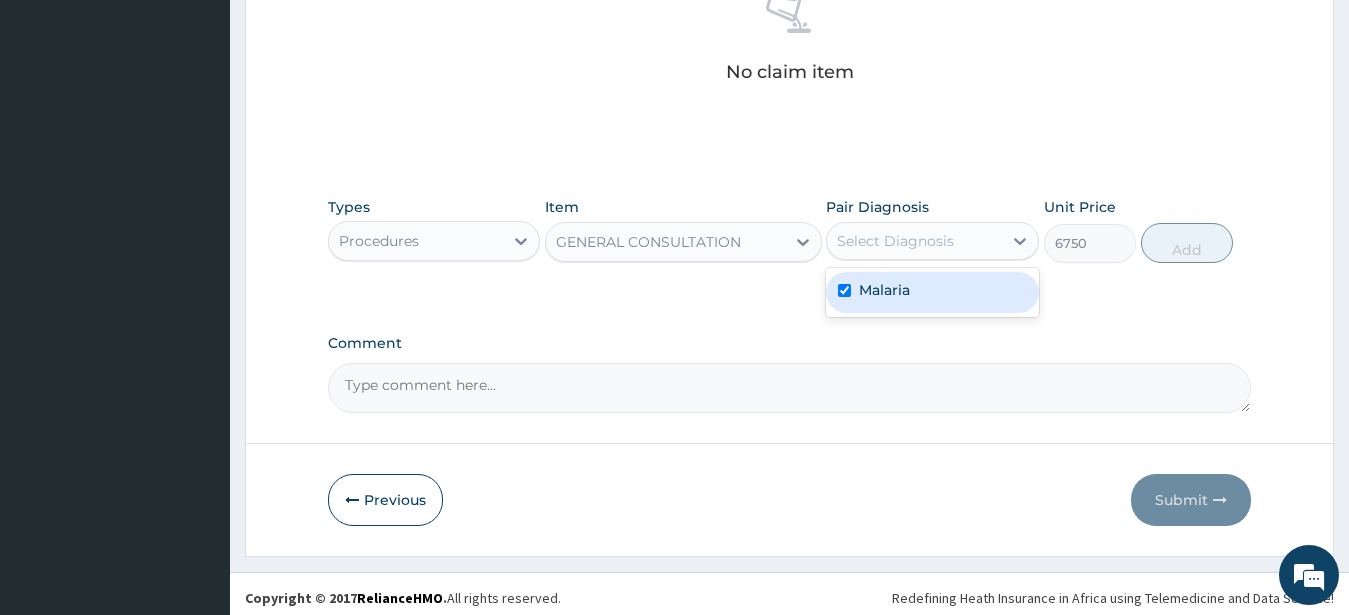 checkbox on "true" 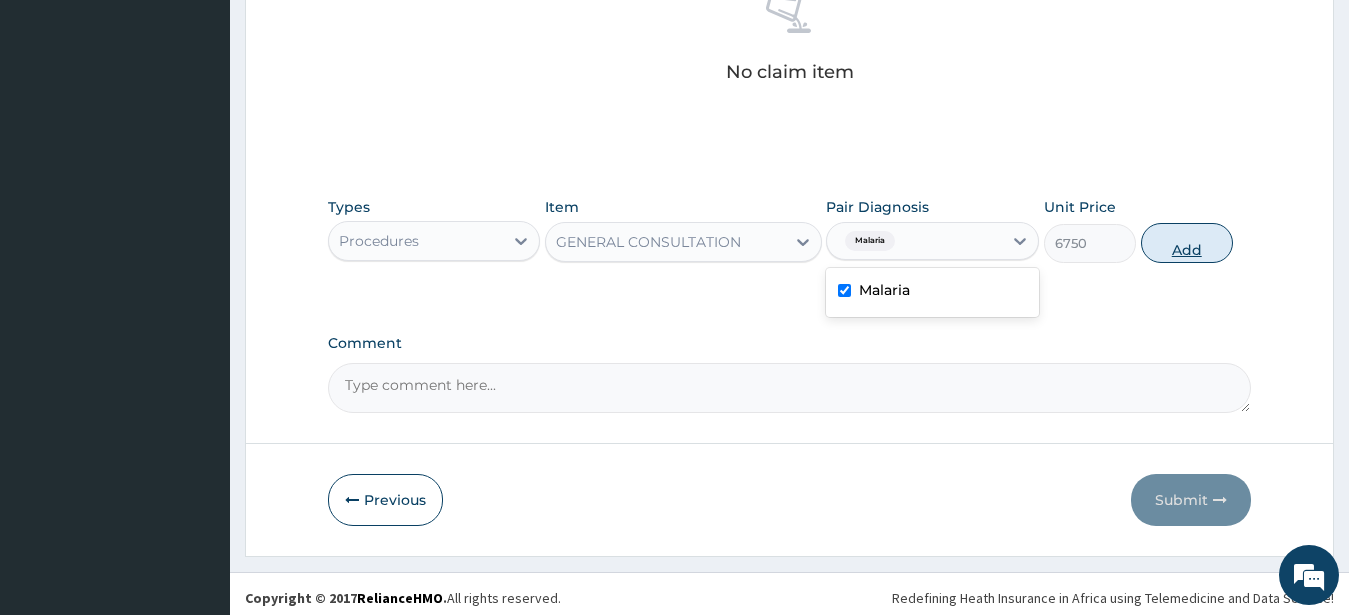 click on "Add" at bounding box center [1187, 243] 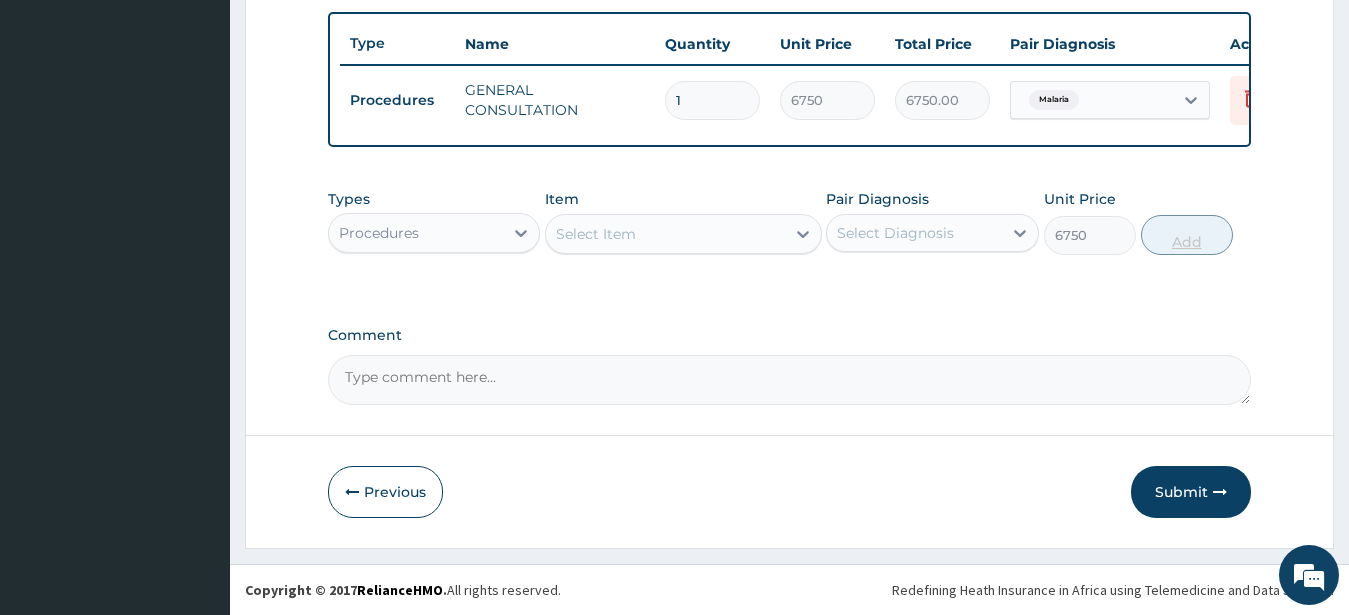 type on "0" 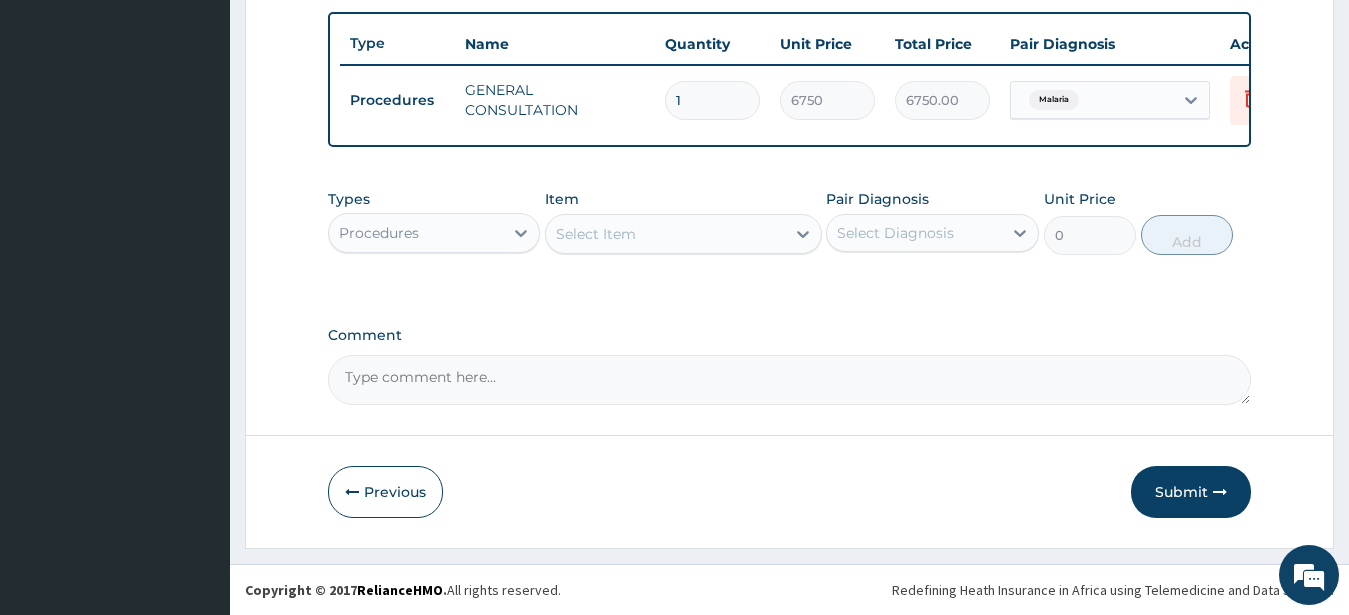scroll, scrollTop: 749, scrollLeft: 0, axis: vertical 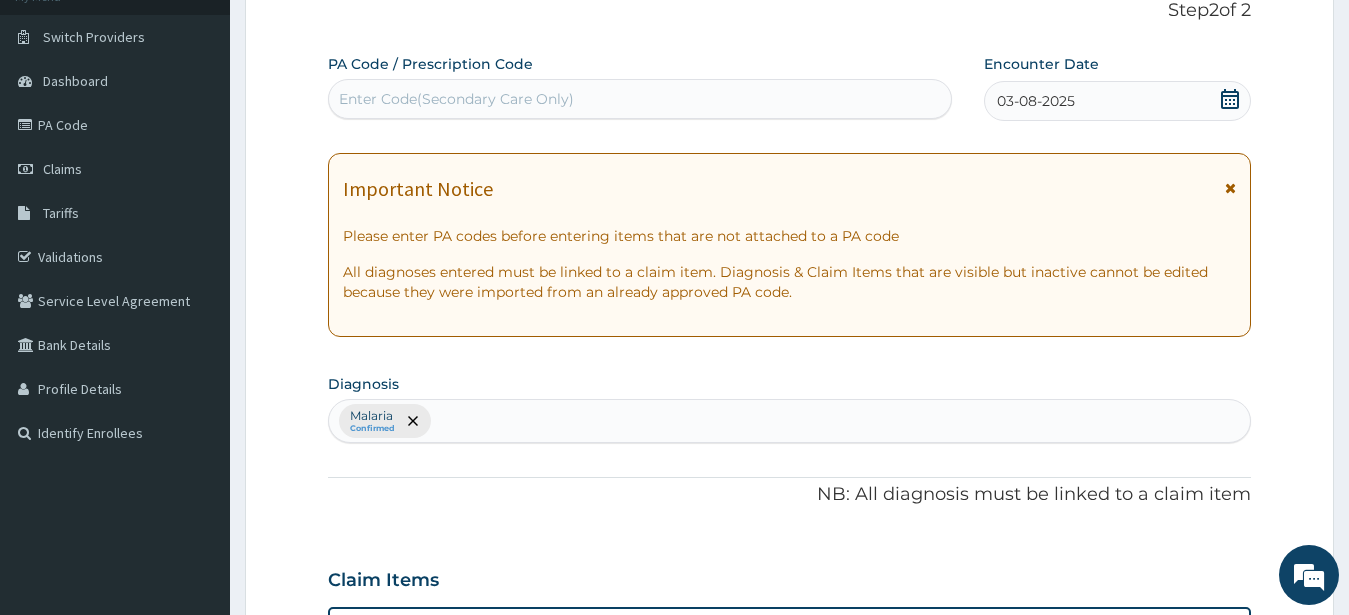 click on "Malaria Confirmed" at bounding box center (790, 421) 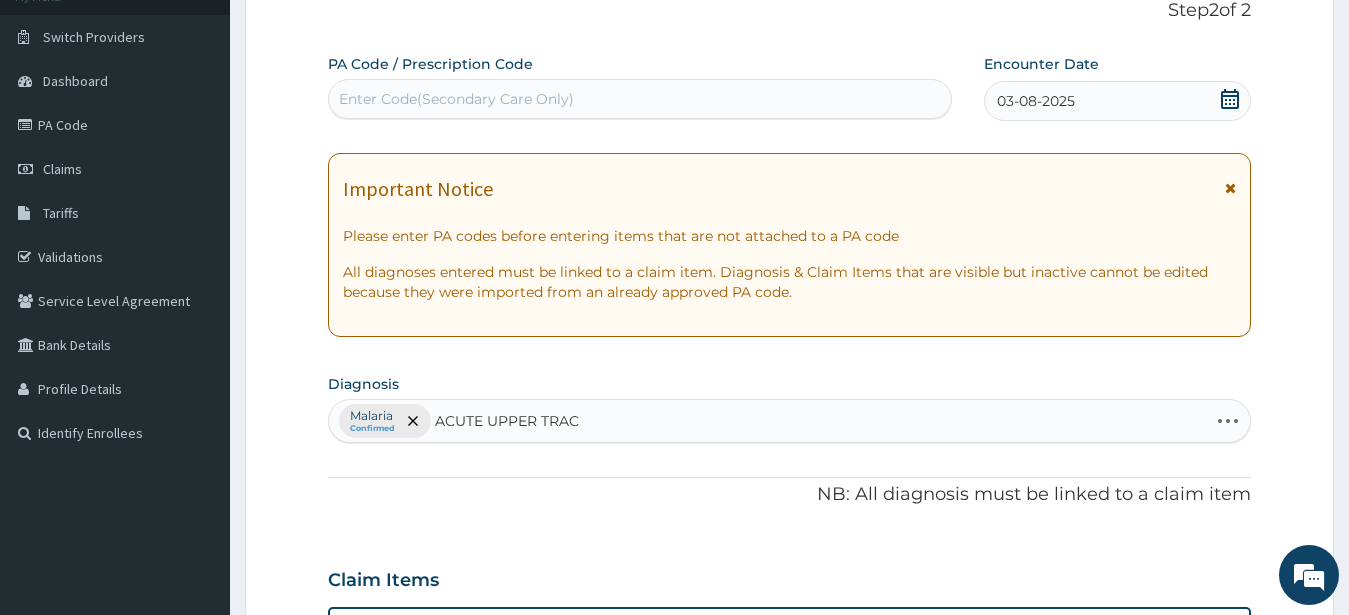 type on "ACUTE UPPER TRACT" 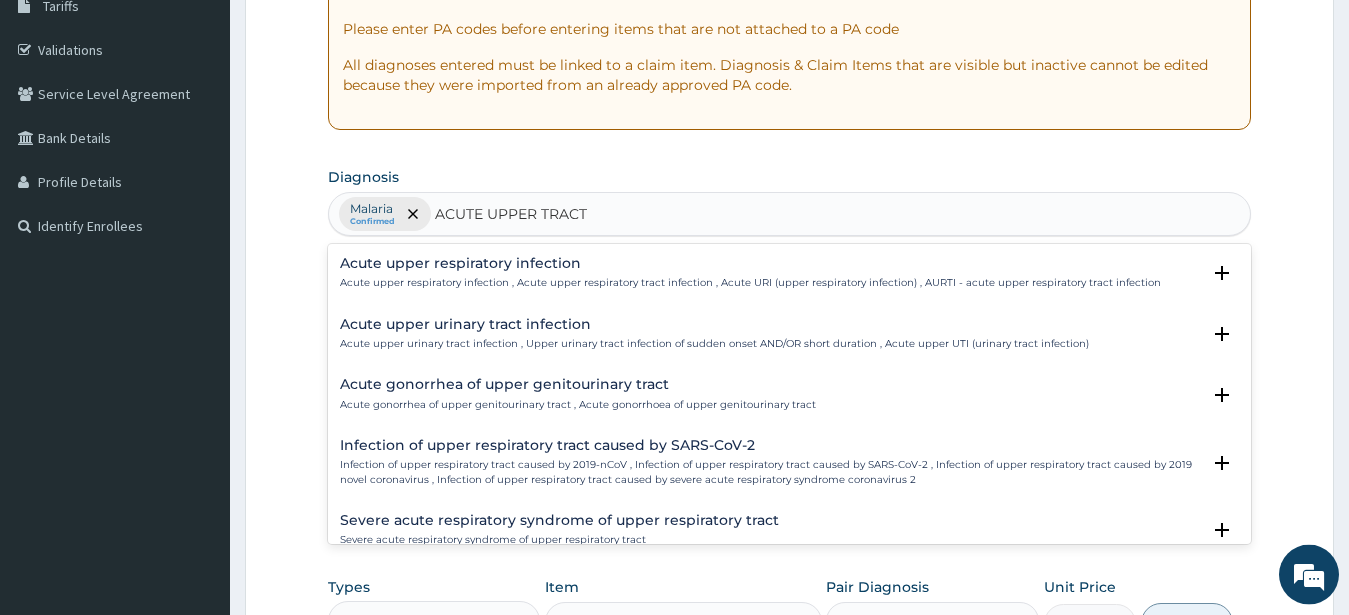 scroll, scrollTop: 443, scrollLeft: 0, axis: vertical 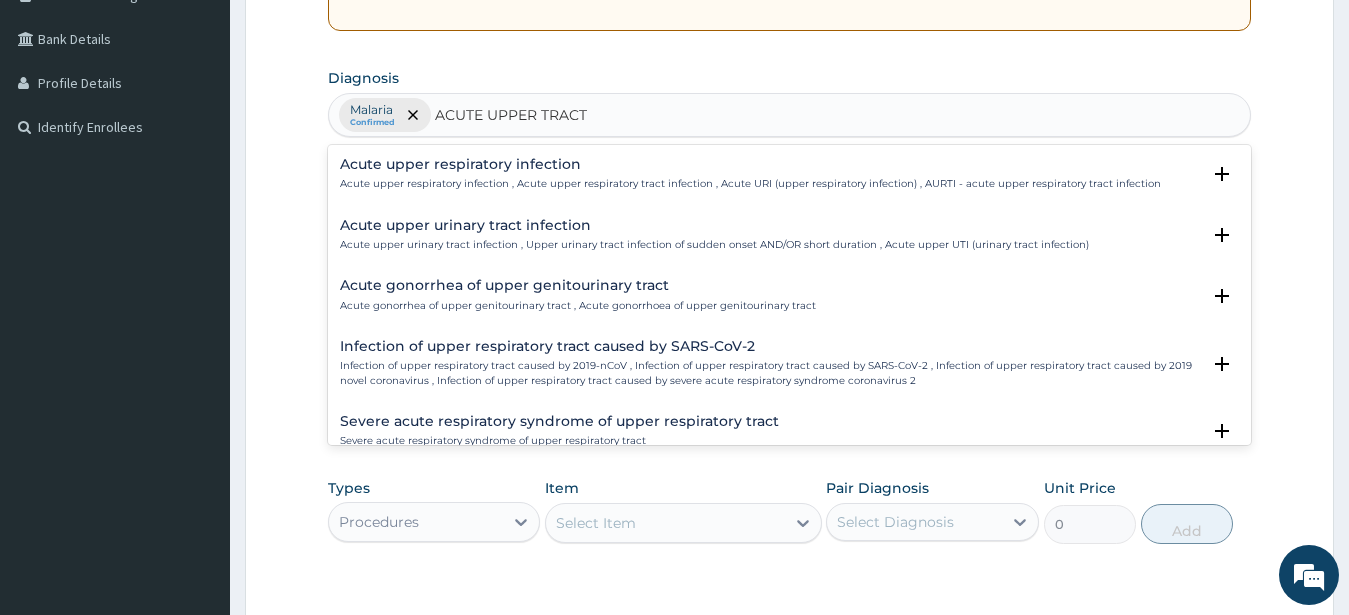 click on "Acute upper respiratory infection" at bounding box center (750, 164) 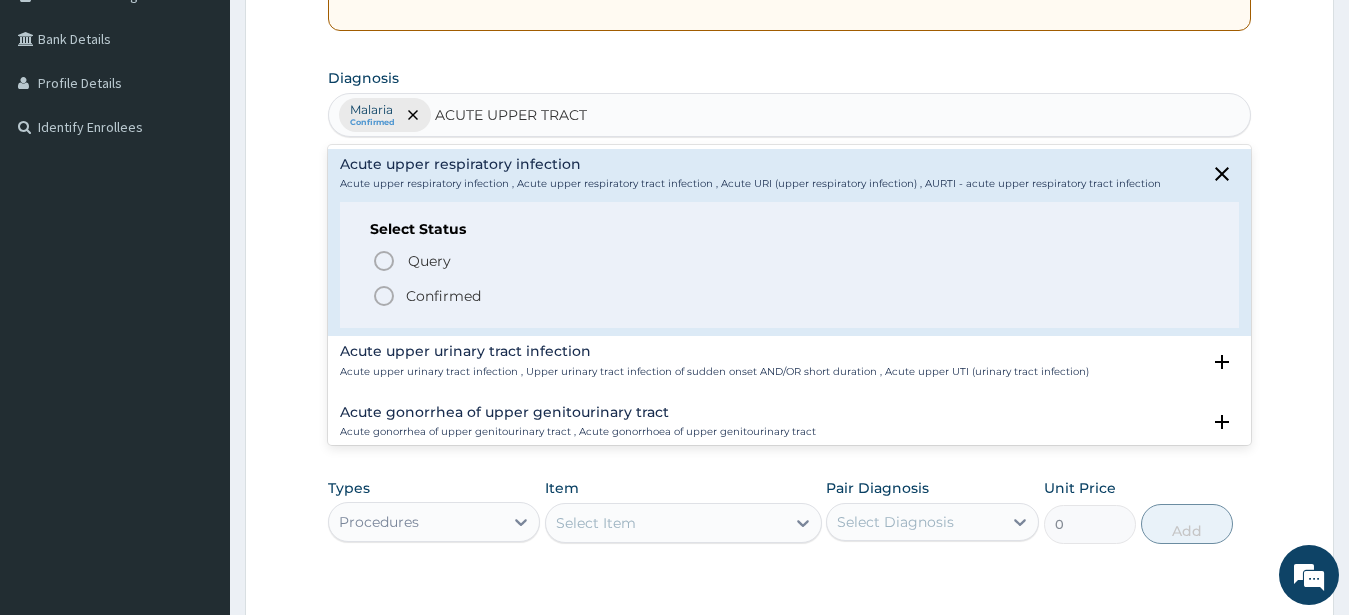 click 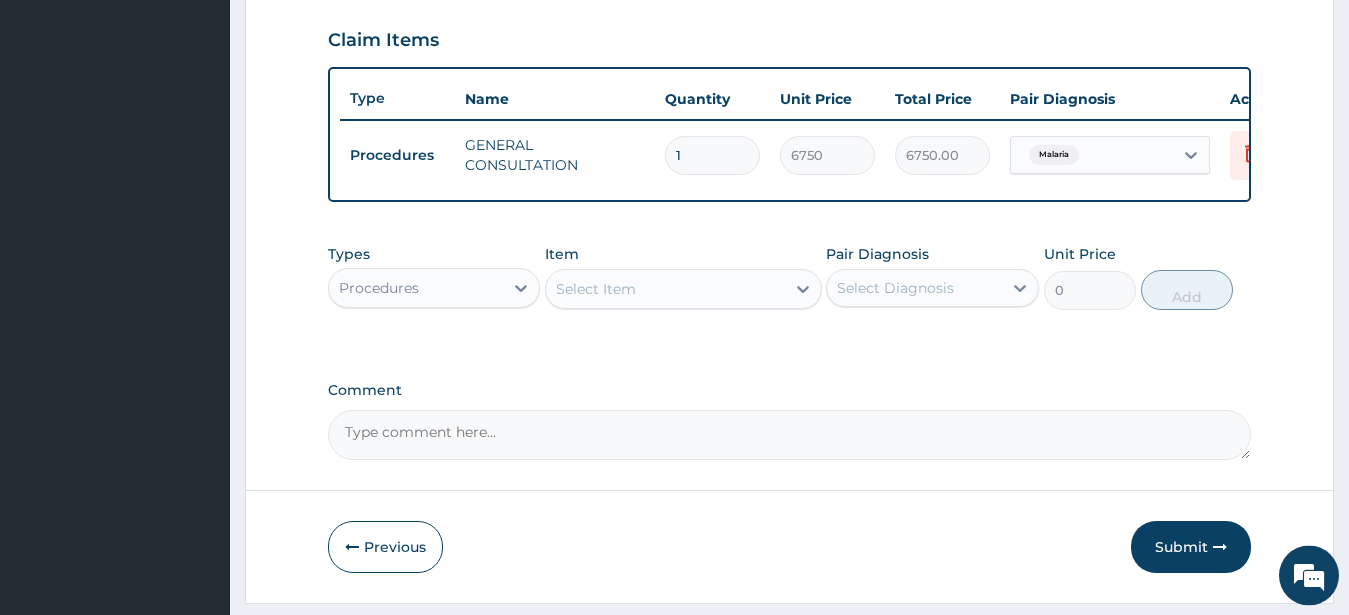 scroll, scrollTop: 749, scrollLeft: 0, axis: vertical 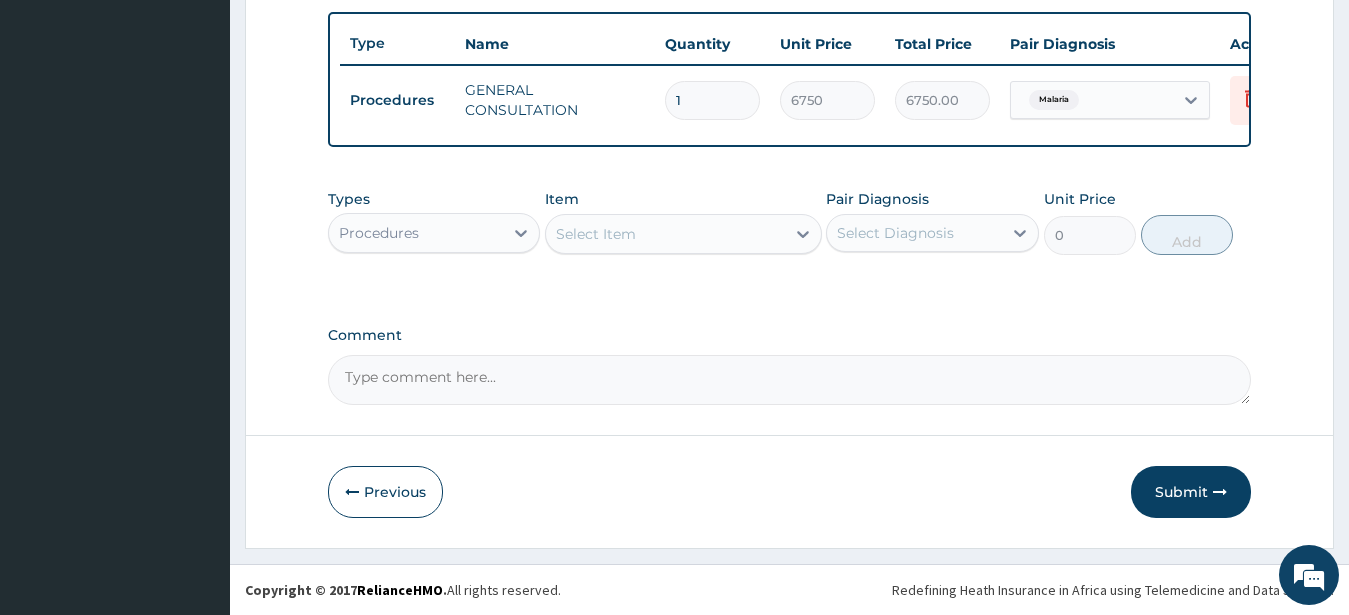 click on "Procedures" at bounding box center (379, 233) 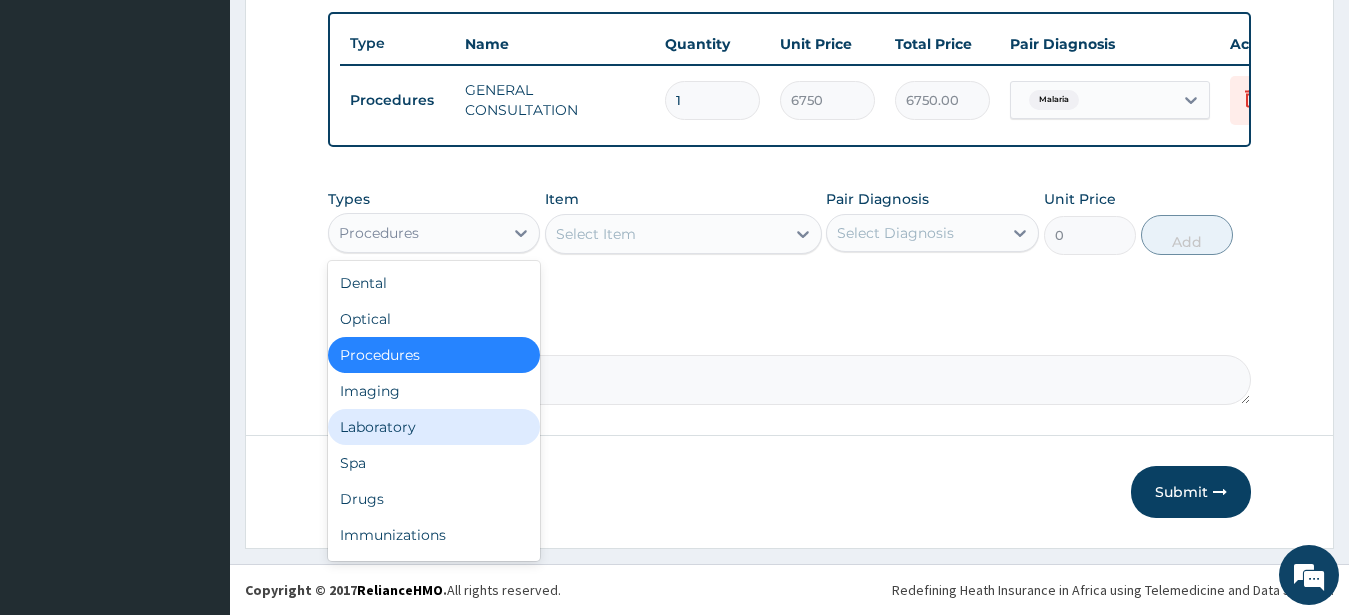 click on "Laboratory" at bounding box center (434, 427) 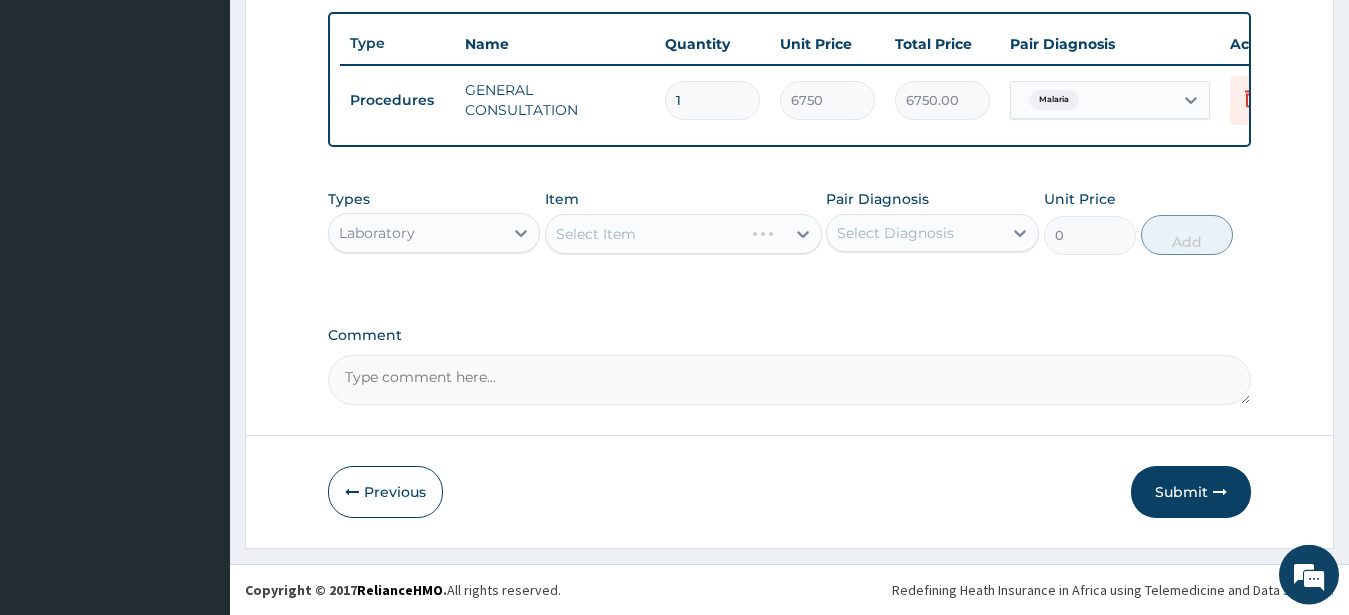 scroll, scrollTop: 341, scrollLeft: 0, axis: vertical 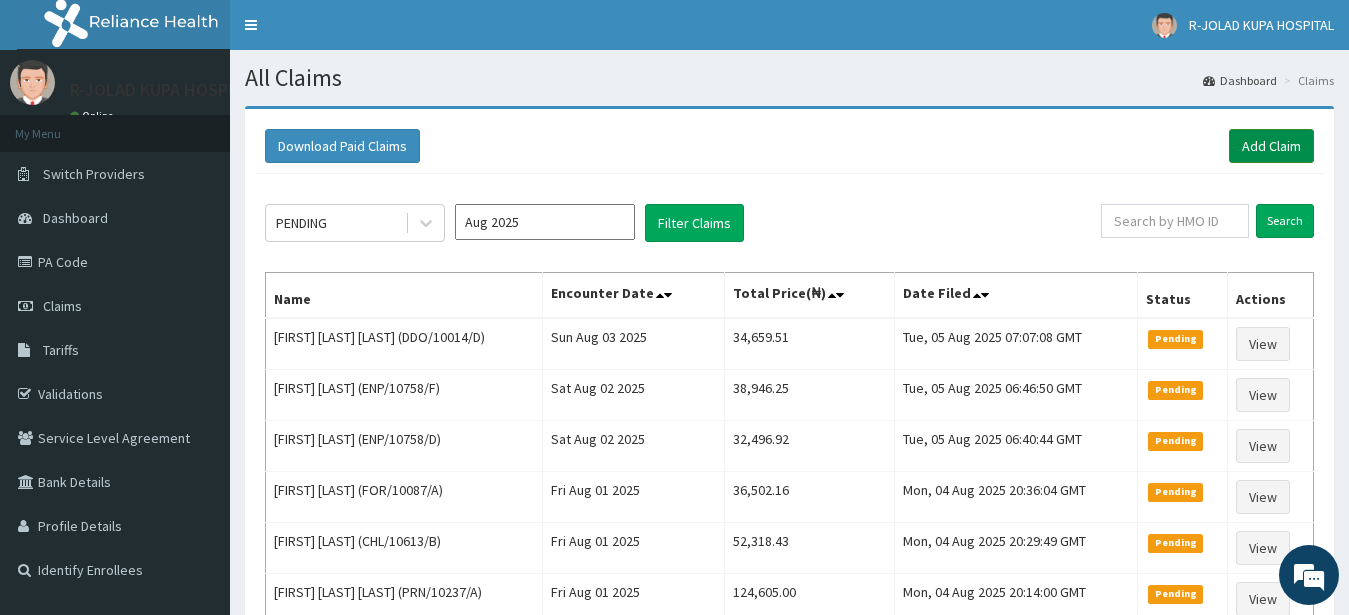 click on "Add Claim" at bounding box center [1271, 146] 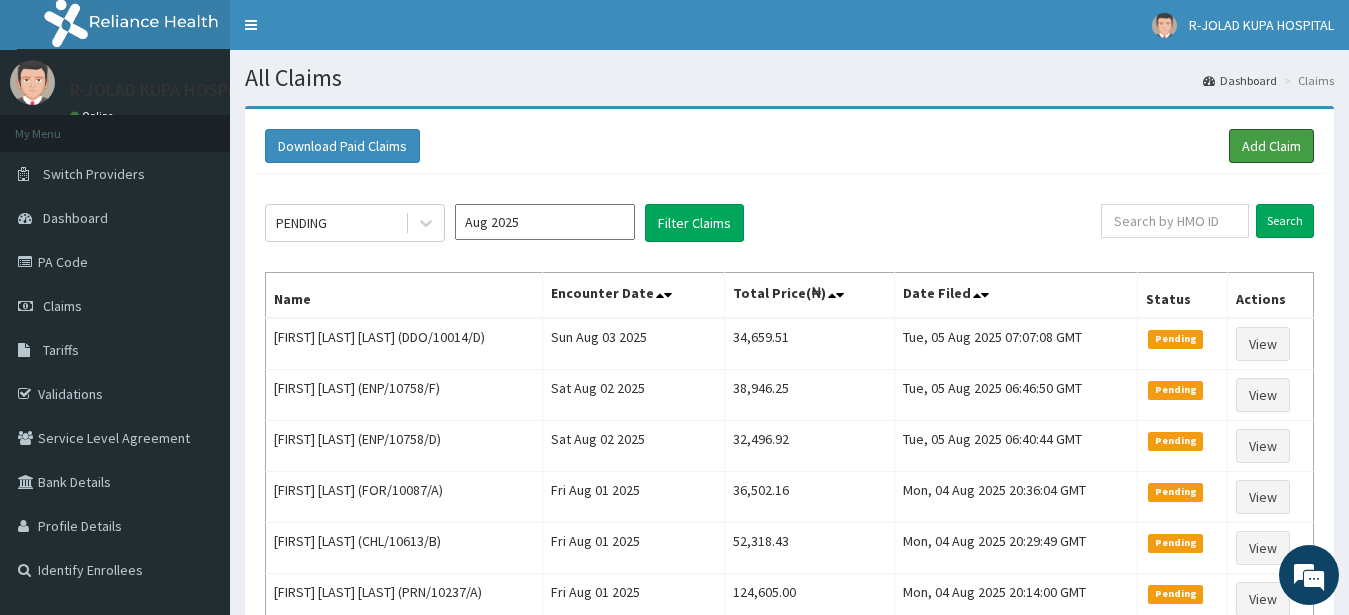 scroll, scrollTop: 0, scrollLeft: 0, axis: both 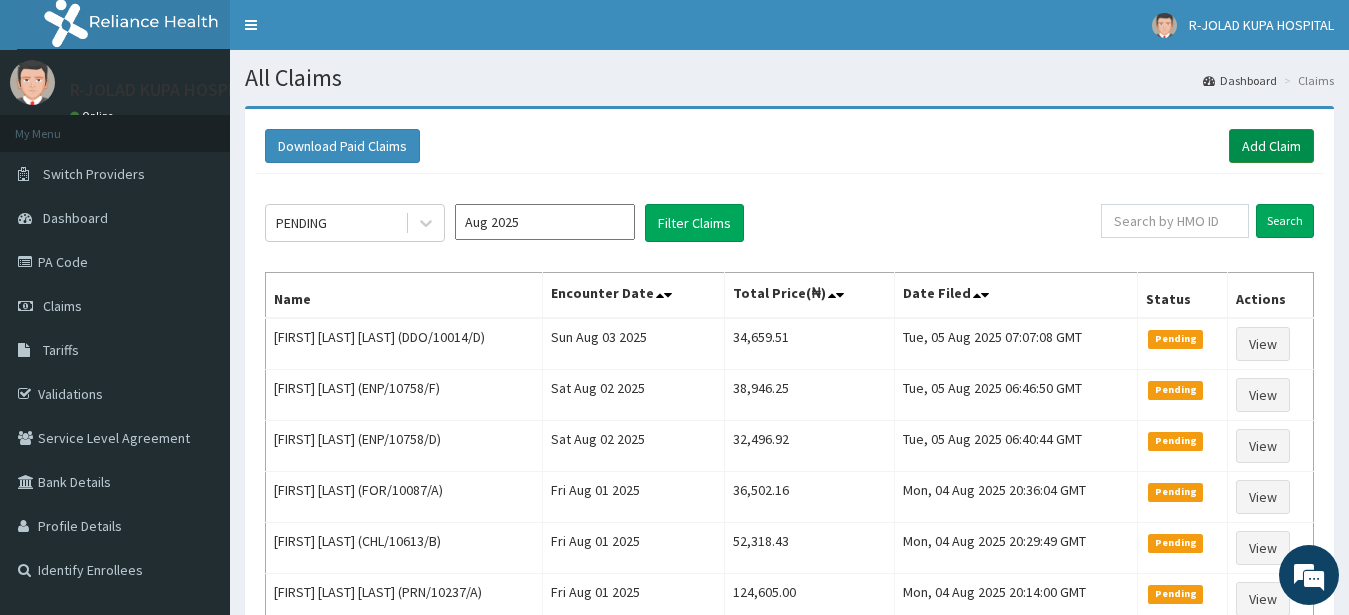 click on "Add Claim" at bounding box center [1271, 146] 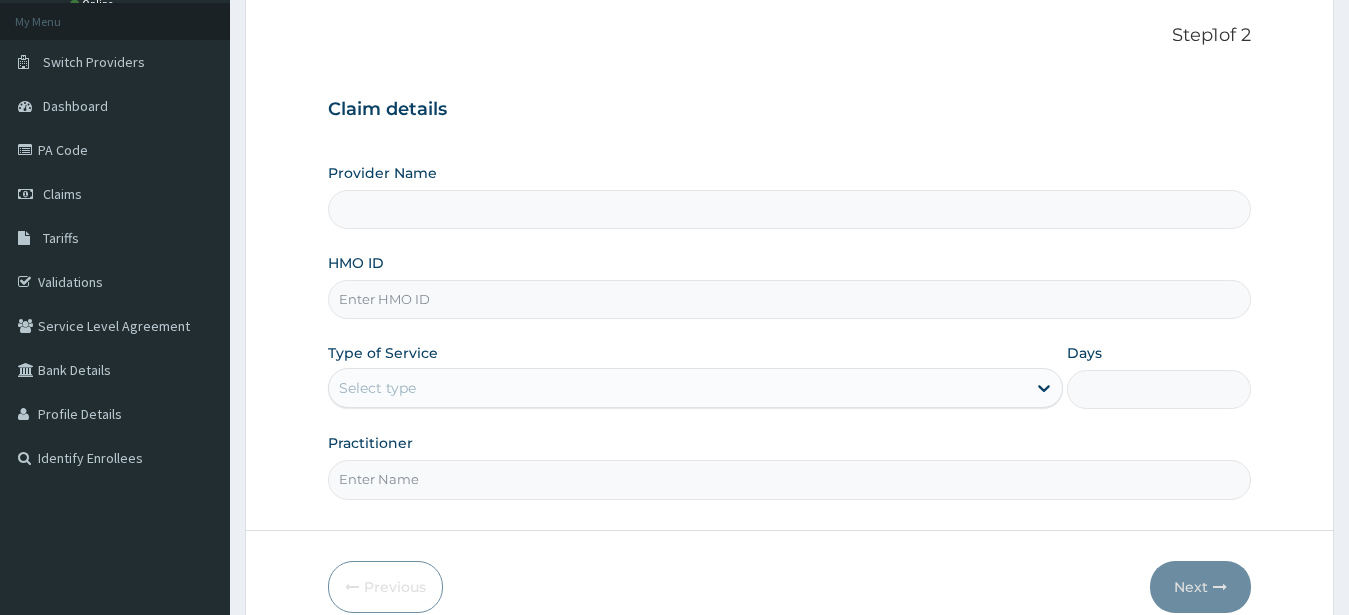scroll, scrollTop: 204, scrollLeft: 0, axis: vertical 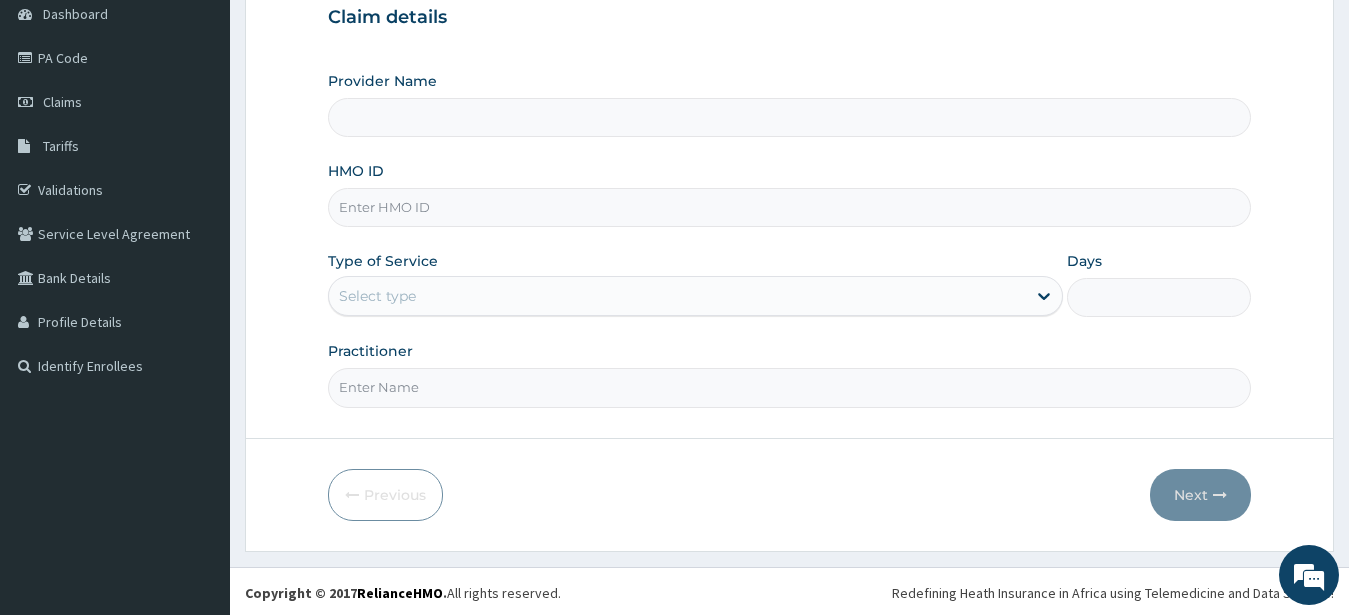 type on "R-Jolad Hospital Nigeria Limited(kupa)" 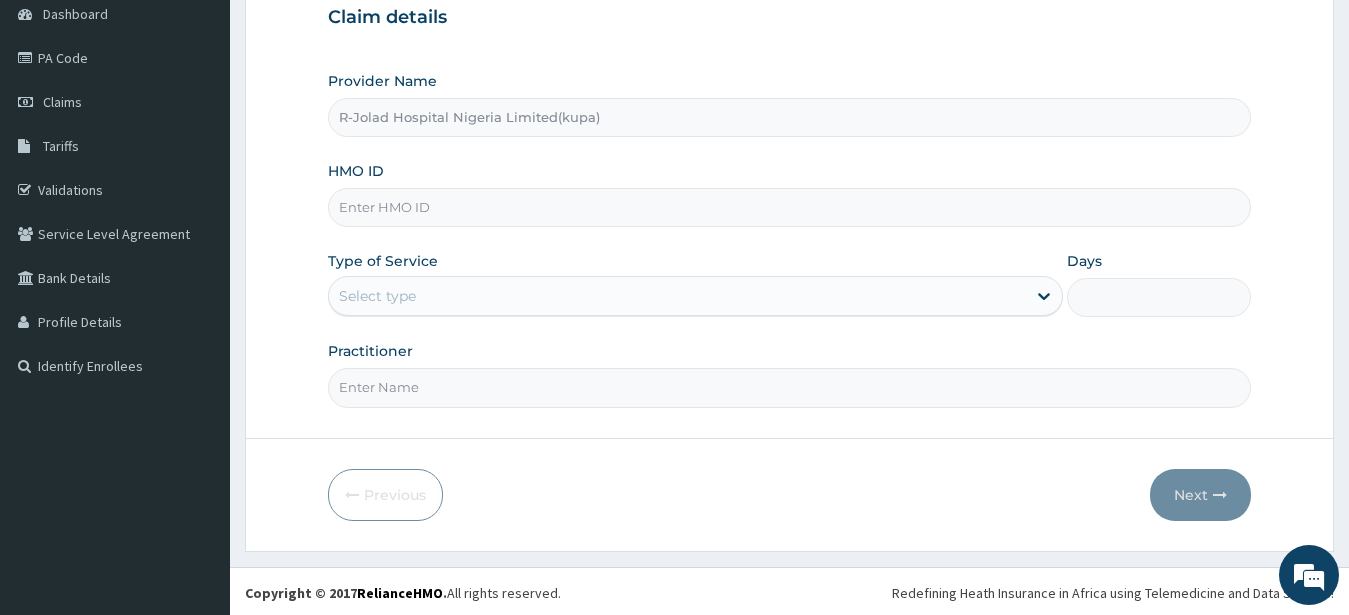 click on "HMO ID" at bounding box center (790, 207) 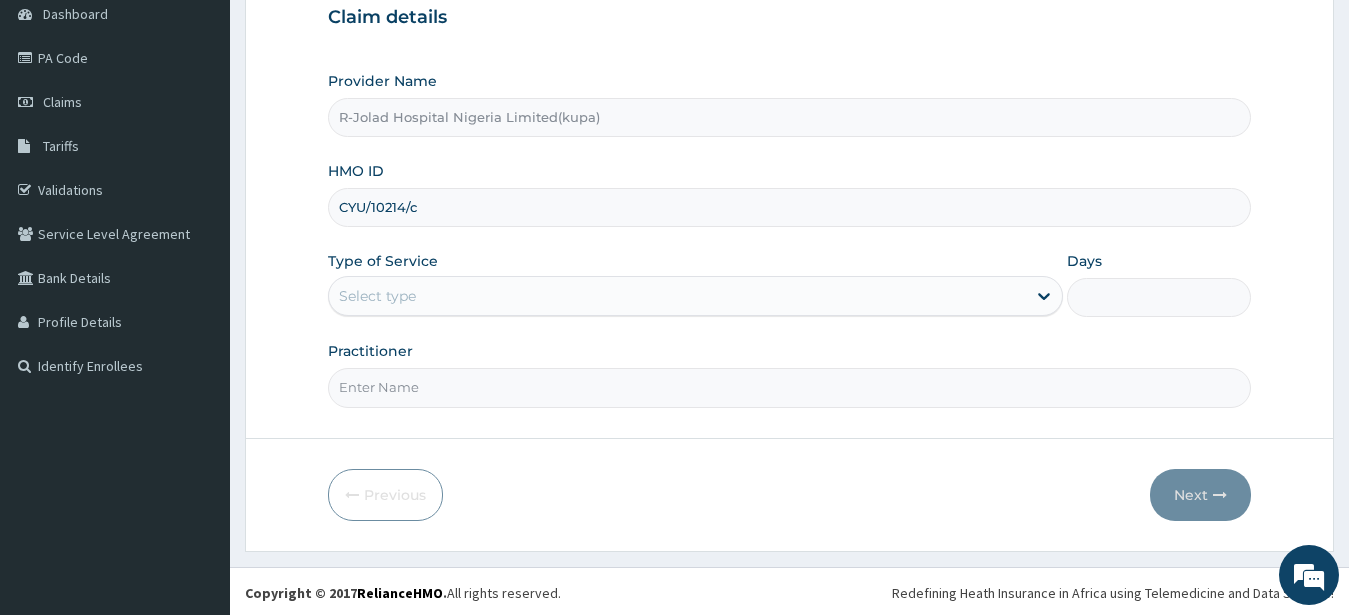 type on "CYU/10214/c" 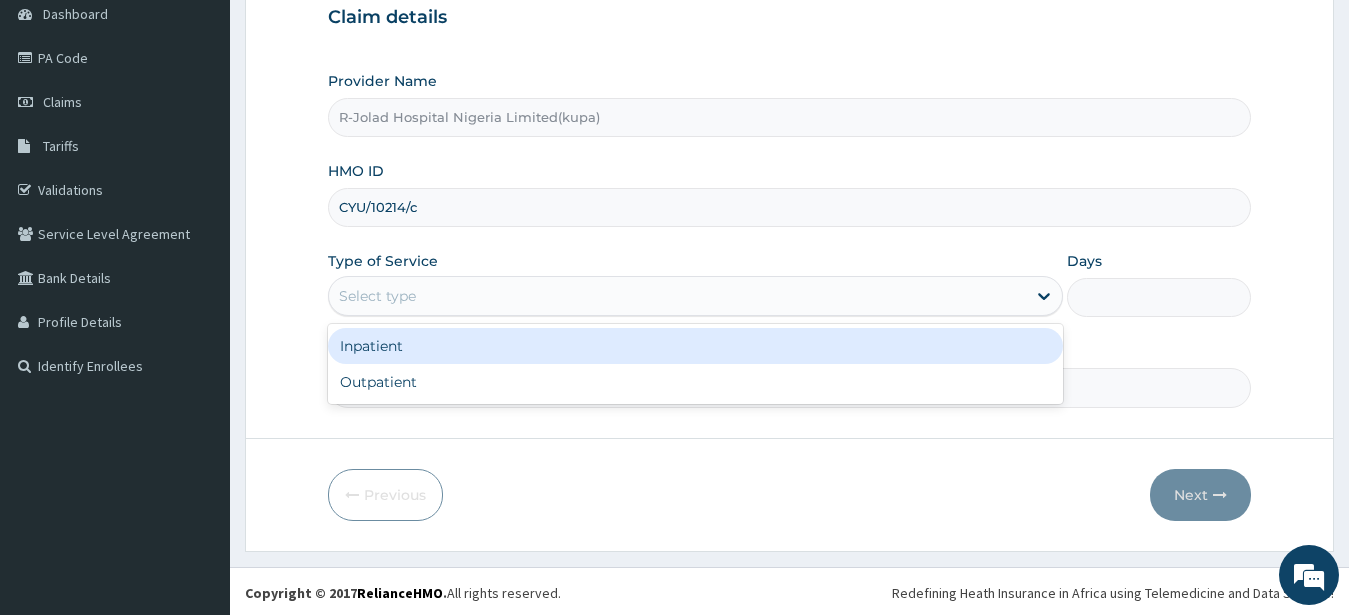 drag, startPoint x: 349, startPoint y: 298, endPoint x: 354, endPoint y: 325, distance: 27.45906 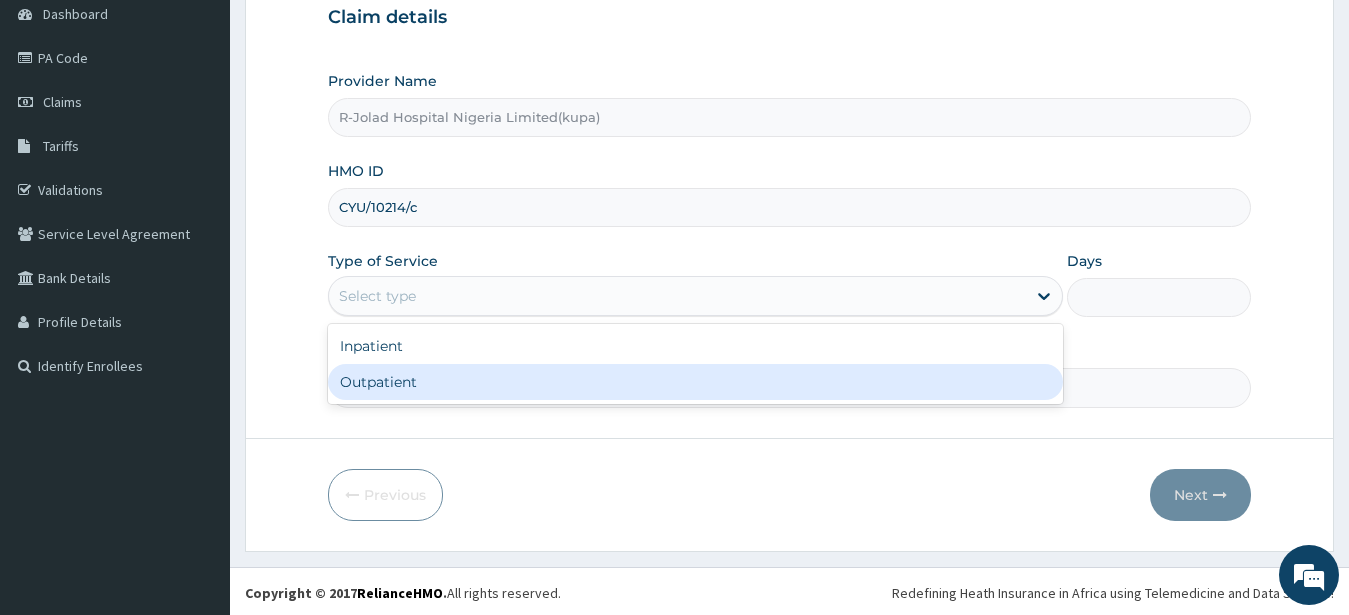 click on "Outpatient" at bounding box center (696, 382) 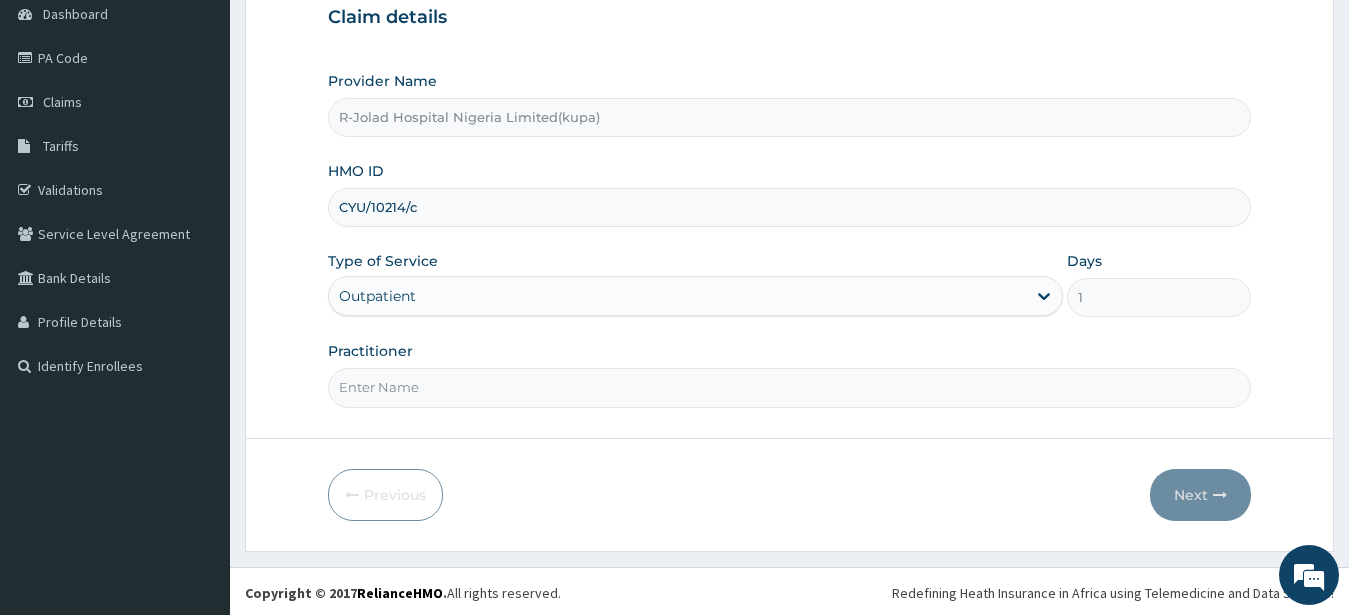 click on "Practitioner" at bounding box center [790, 387] 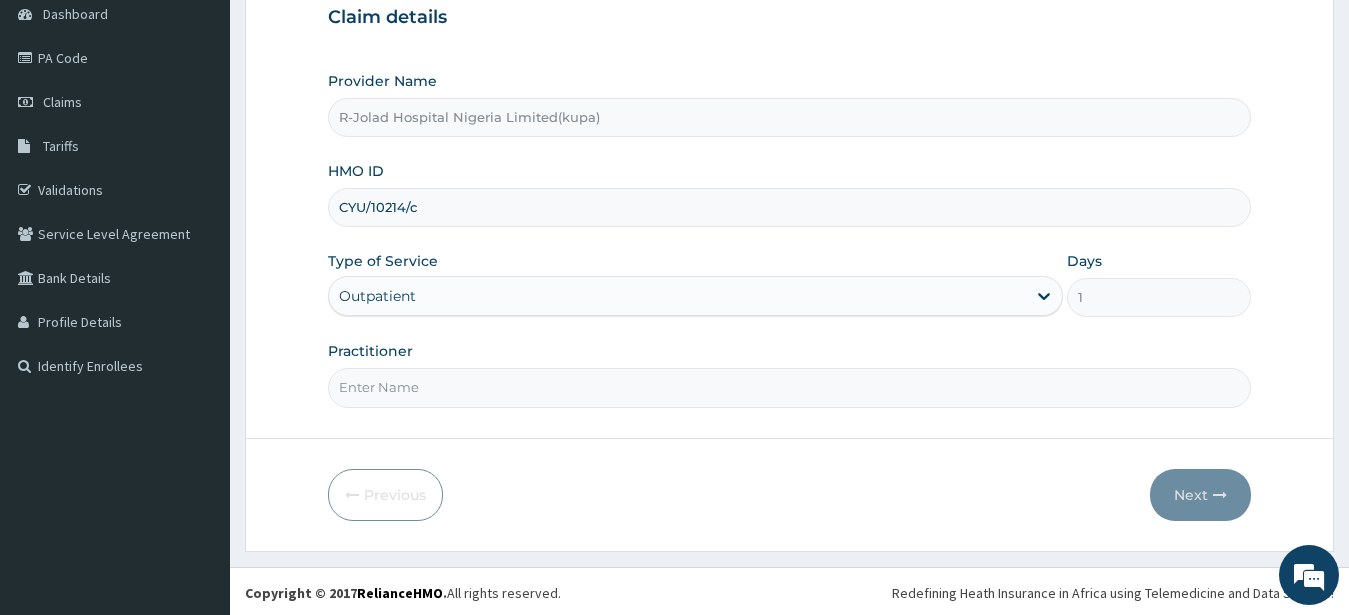 scroll, scrollTop: 0, scrollLeft: 0, axis: both 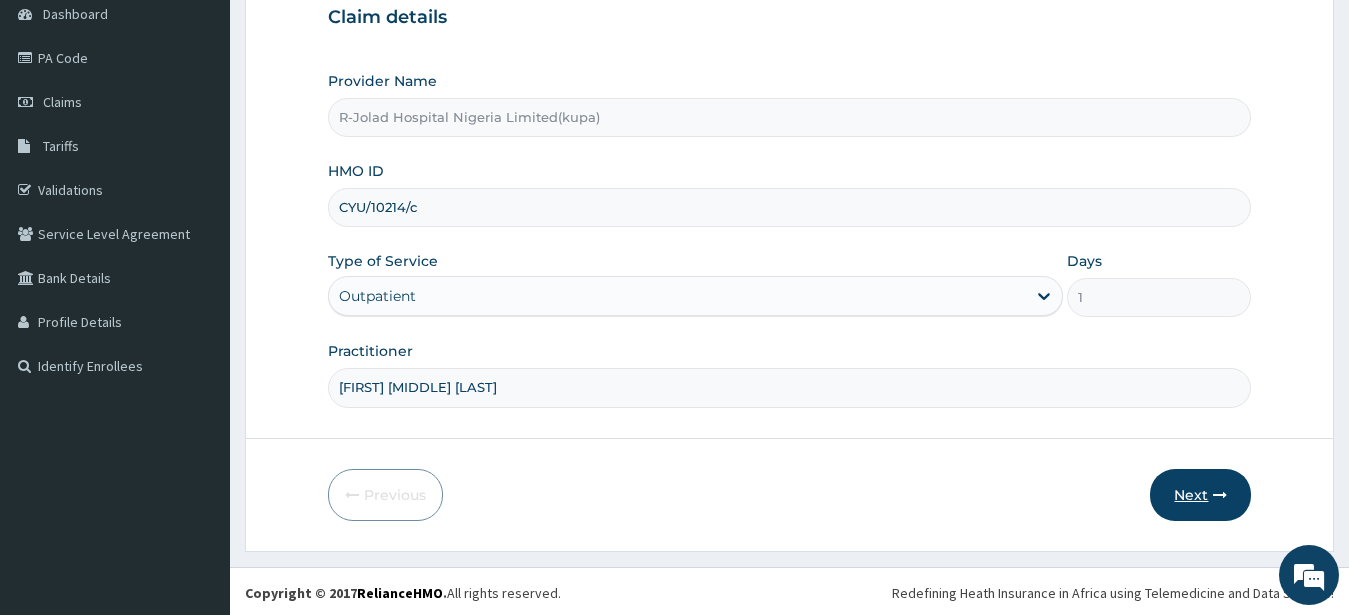 type on "[FIRST] [MIDDLE] [LAST]" 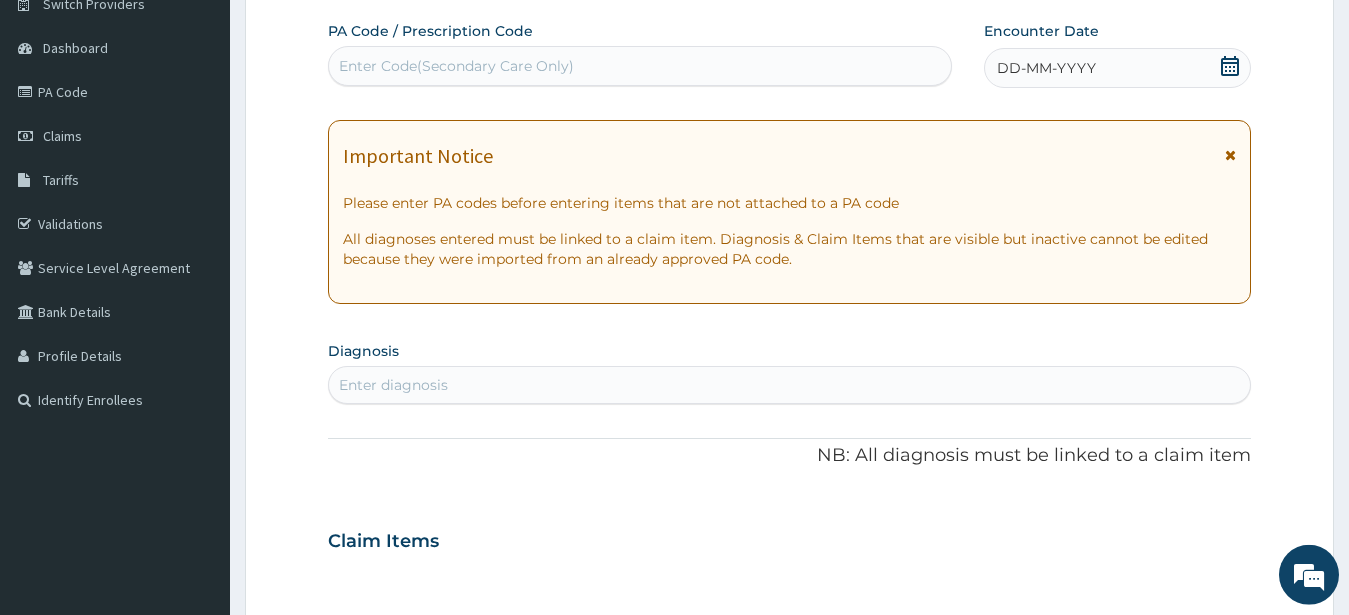 scroll, scrollTop: 102, scrollLeft: 0, axis: vertical 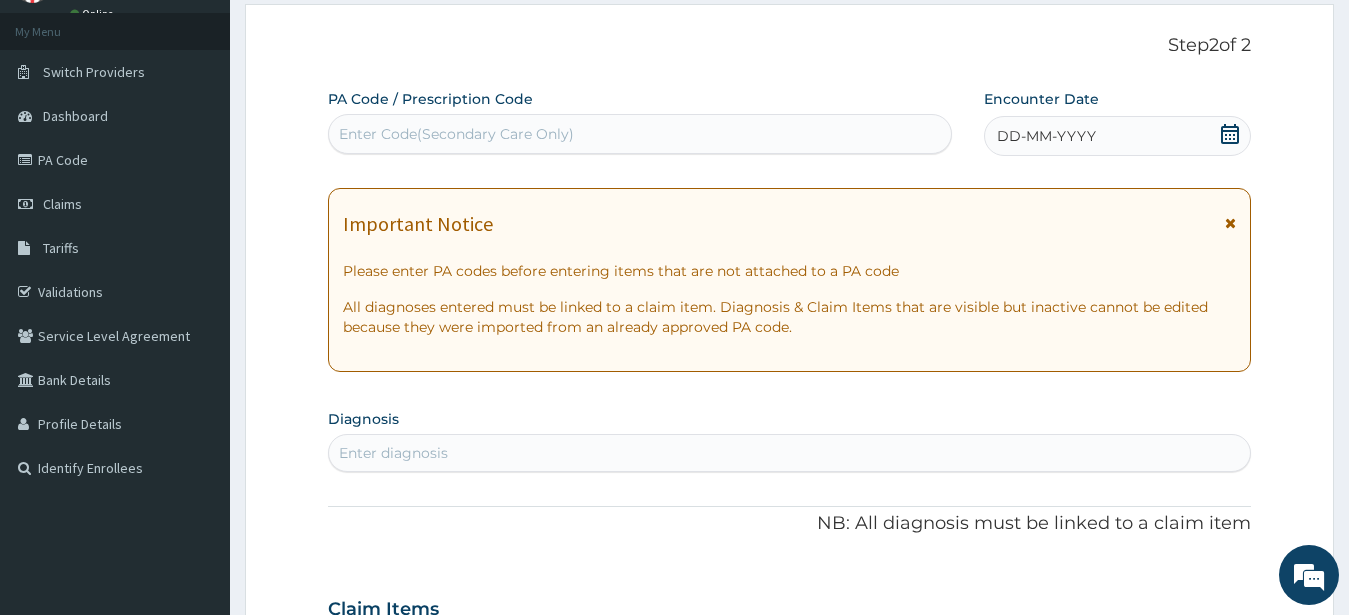 click 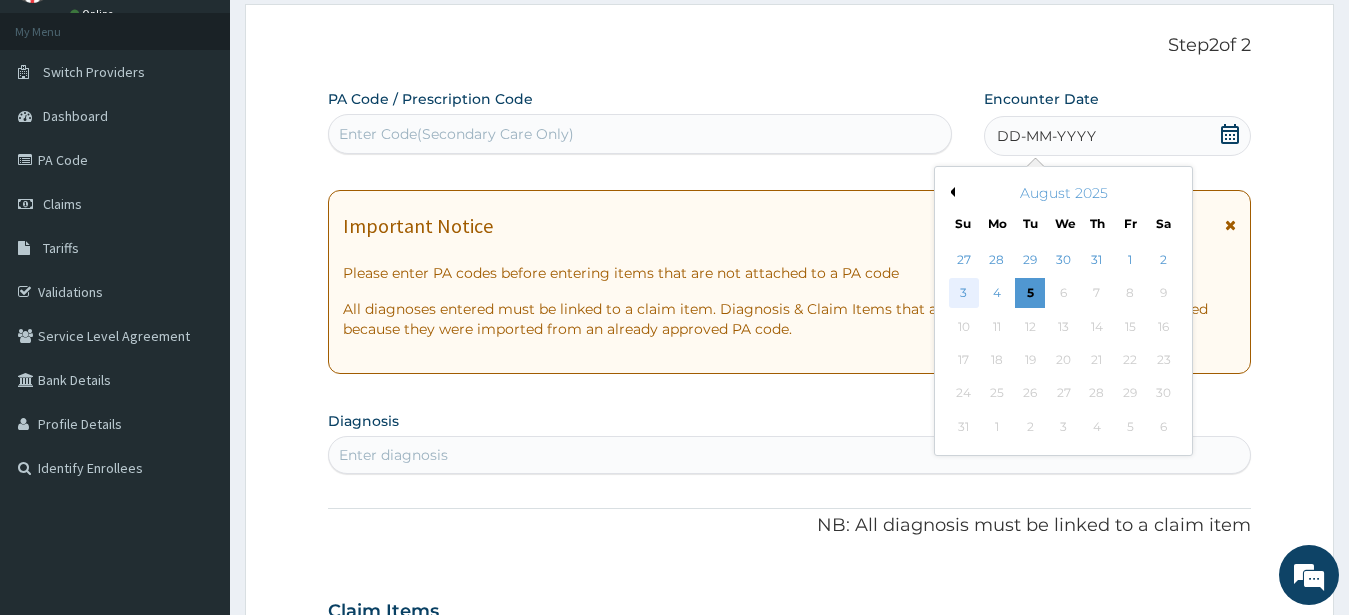 click on "3" at bounding box center [964, 294] 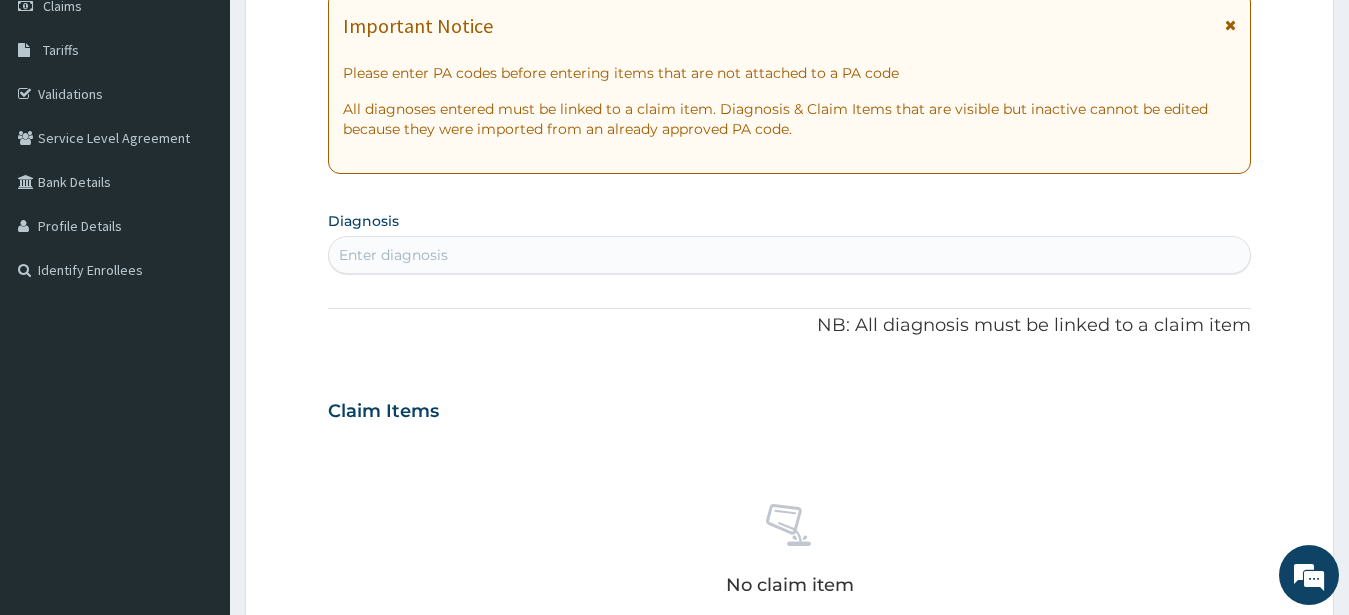scroll, scrollTop: 306, scrollLeft: 0, axis: vertical 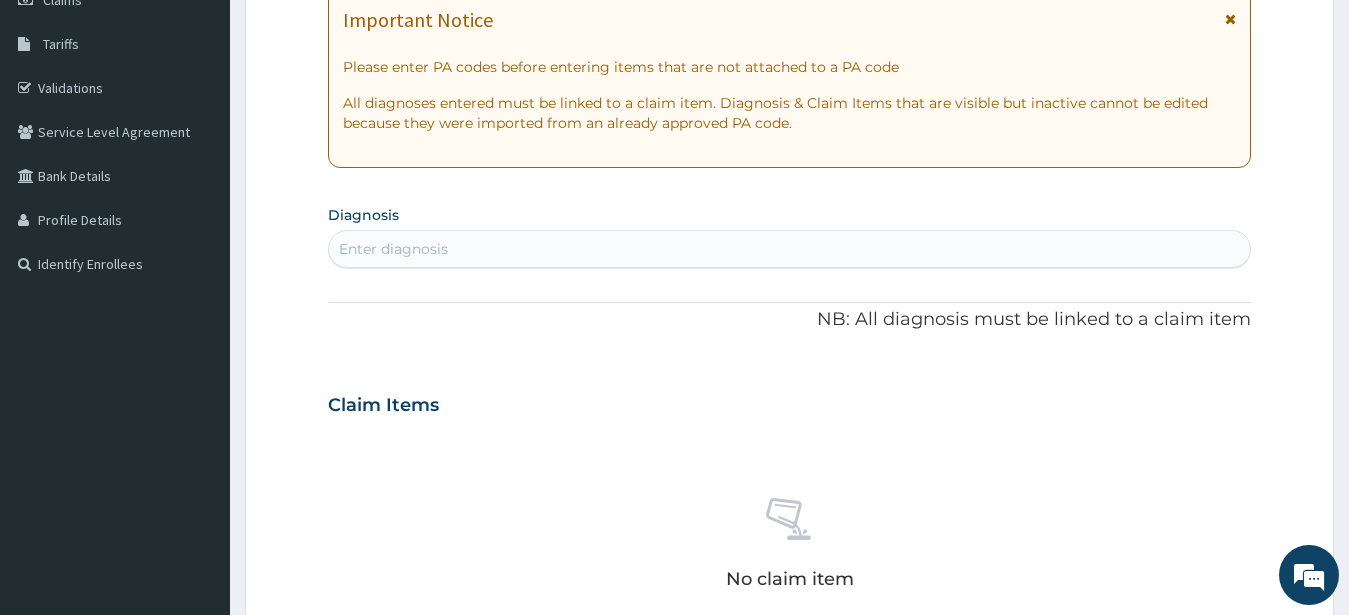 click on "Enter diagnosis" at bounding box center (393, 249) 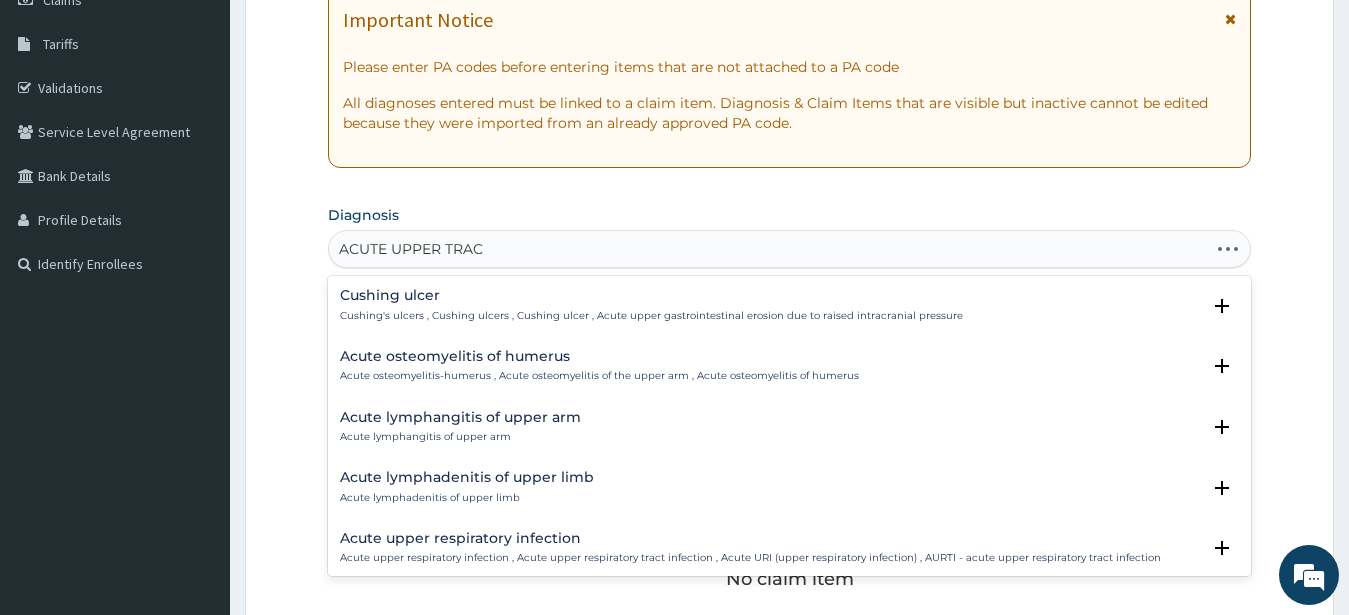 type on "ACUTE UPPER TRACT" 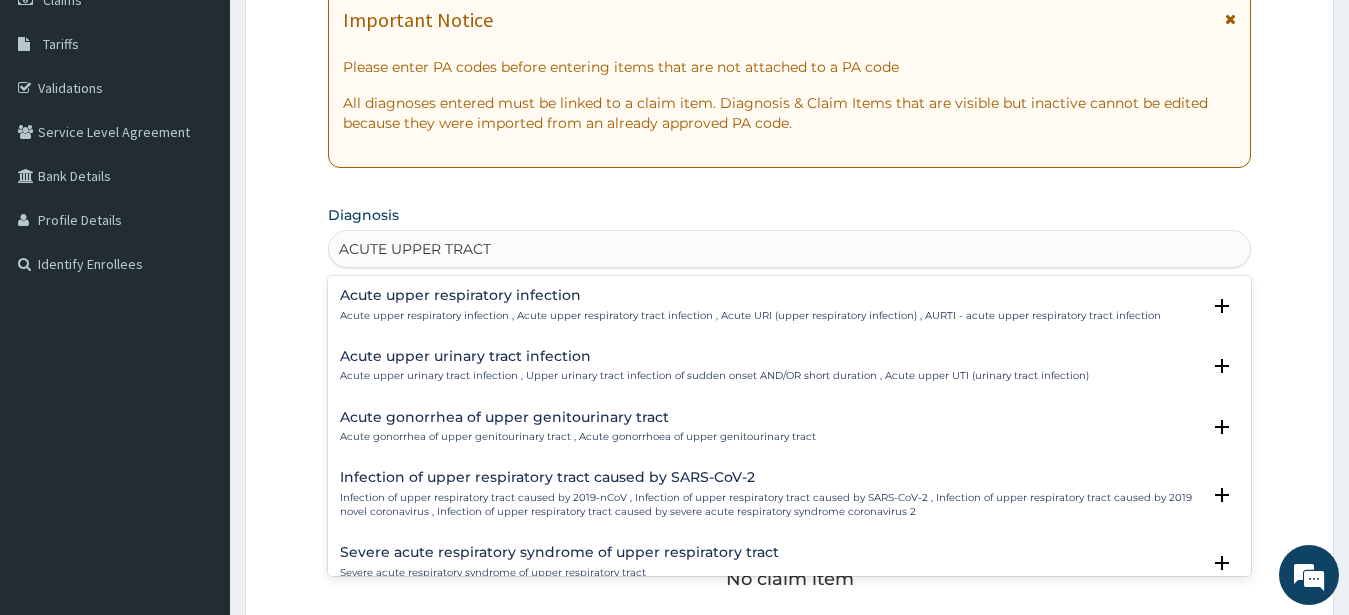 click on "Acute upper respiratory infection" at bounding box center [750, 295] 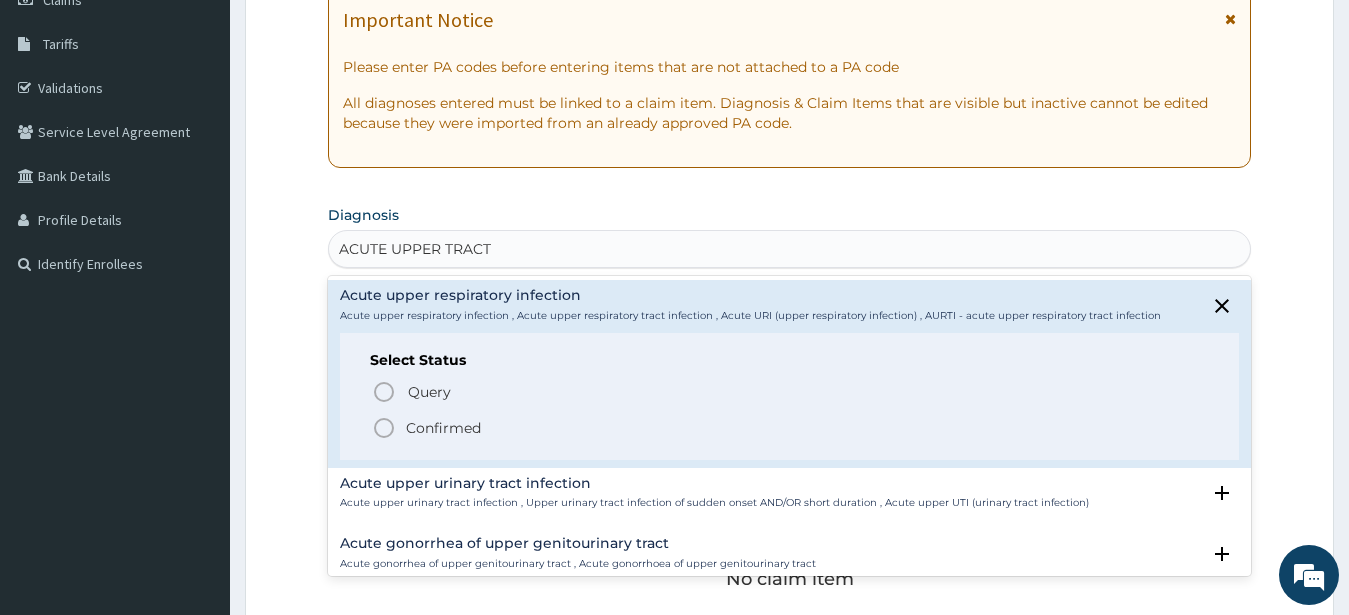 click 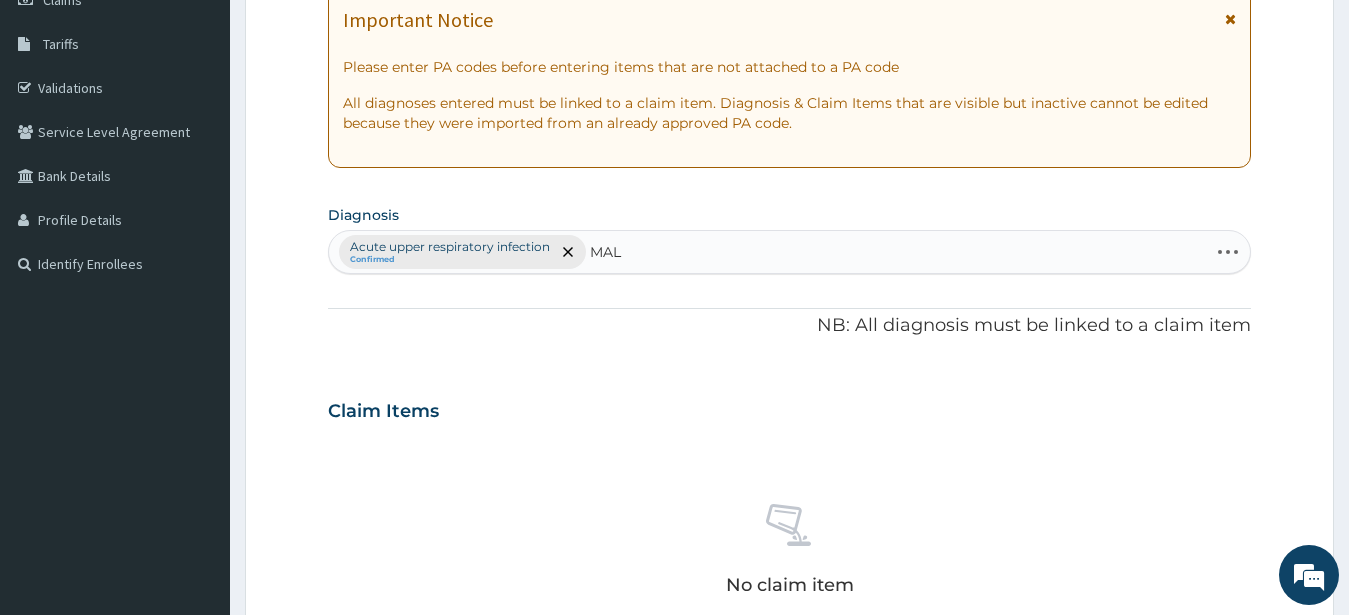 type on "MALA" 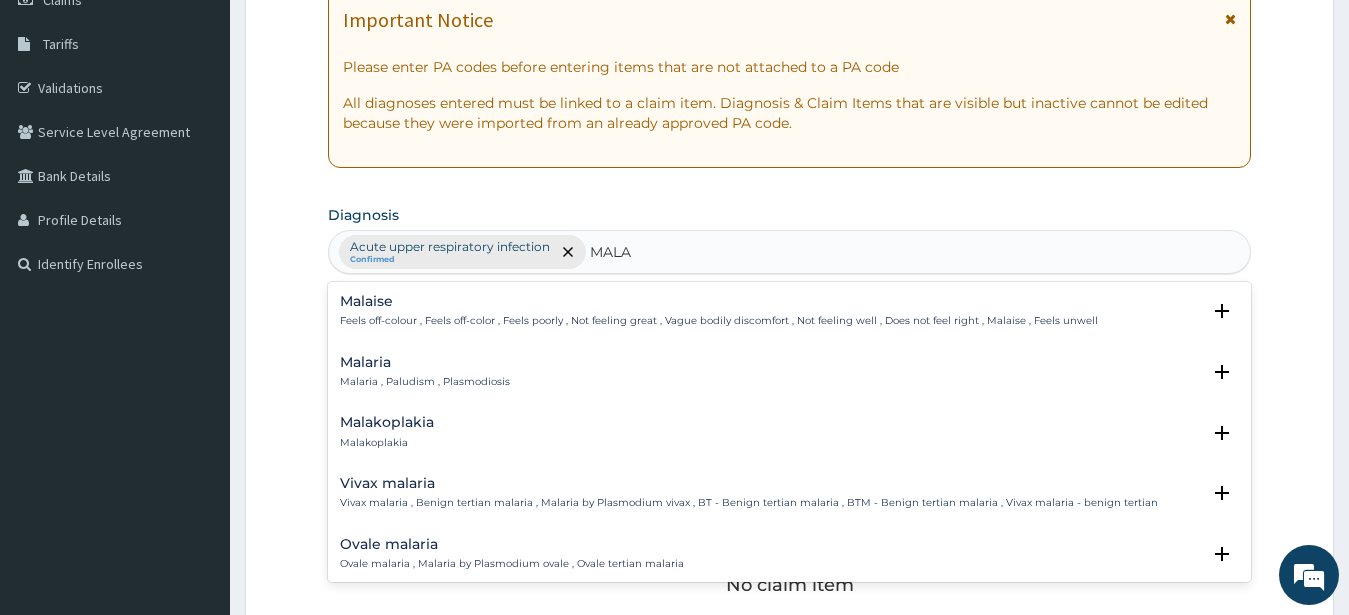click on "Malaria" at bounding box center [425, 362] 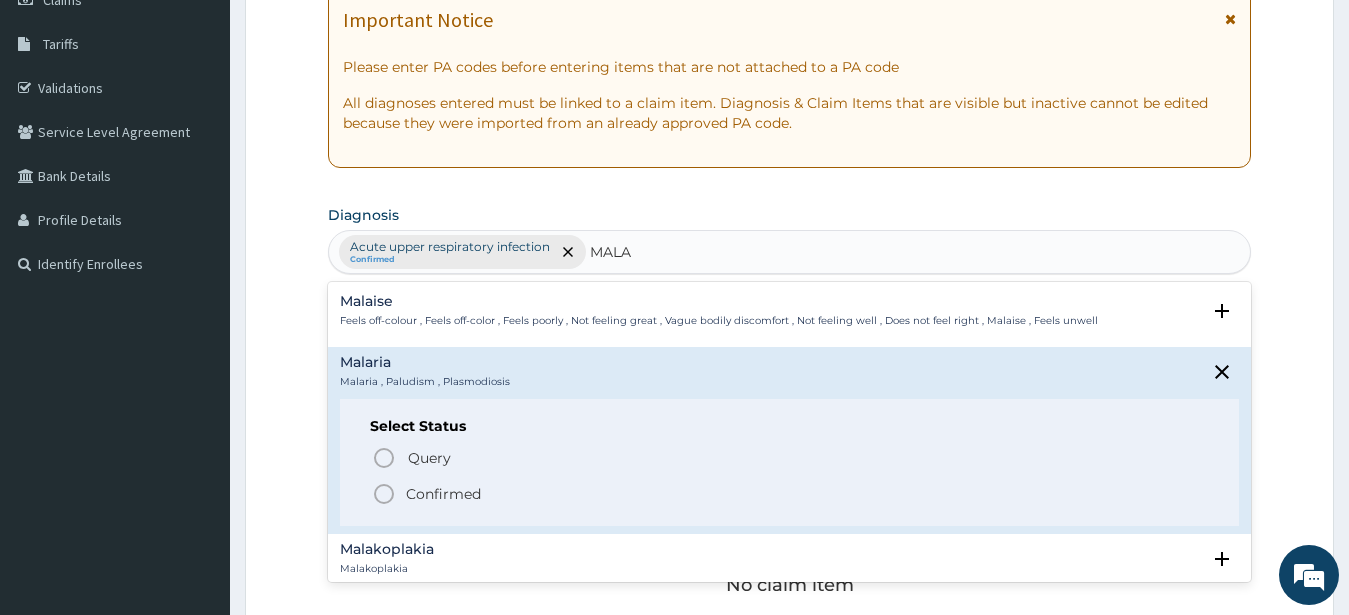 drag, startPoint x: 383, startPoint y: 497, endPoint x: 385, endPoint y: 487, distance: 10.198039 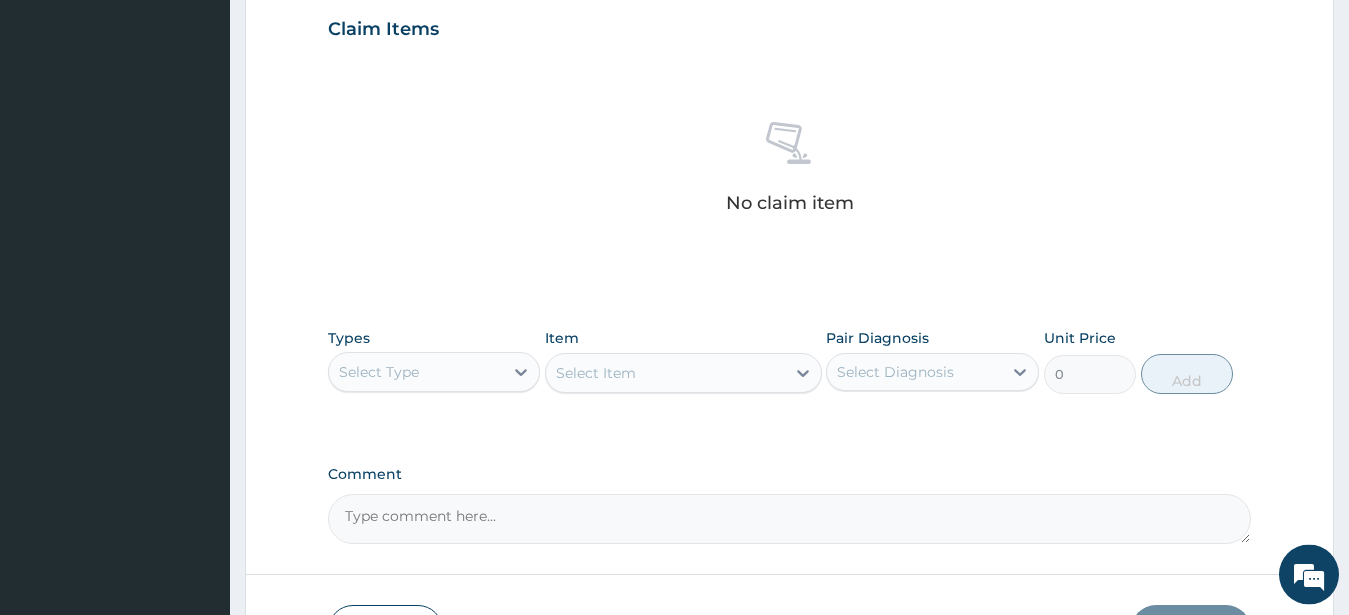 scroll, scrollTop: 714, scrollLeft: 0, axis: vertical 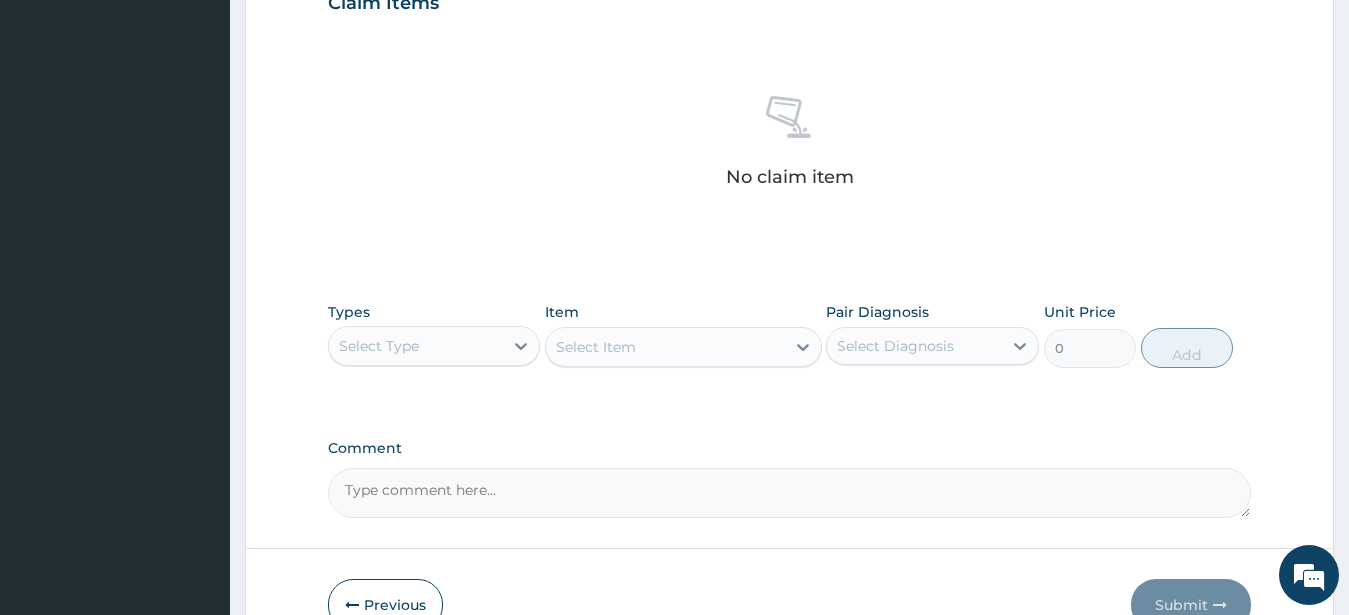 click on "Select Type" at bounding box center (379, 346) 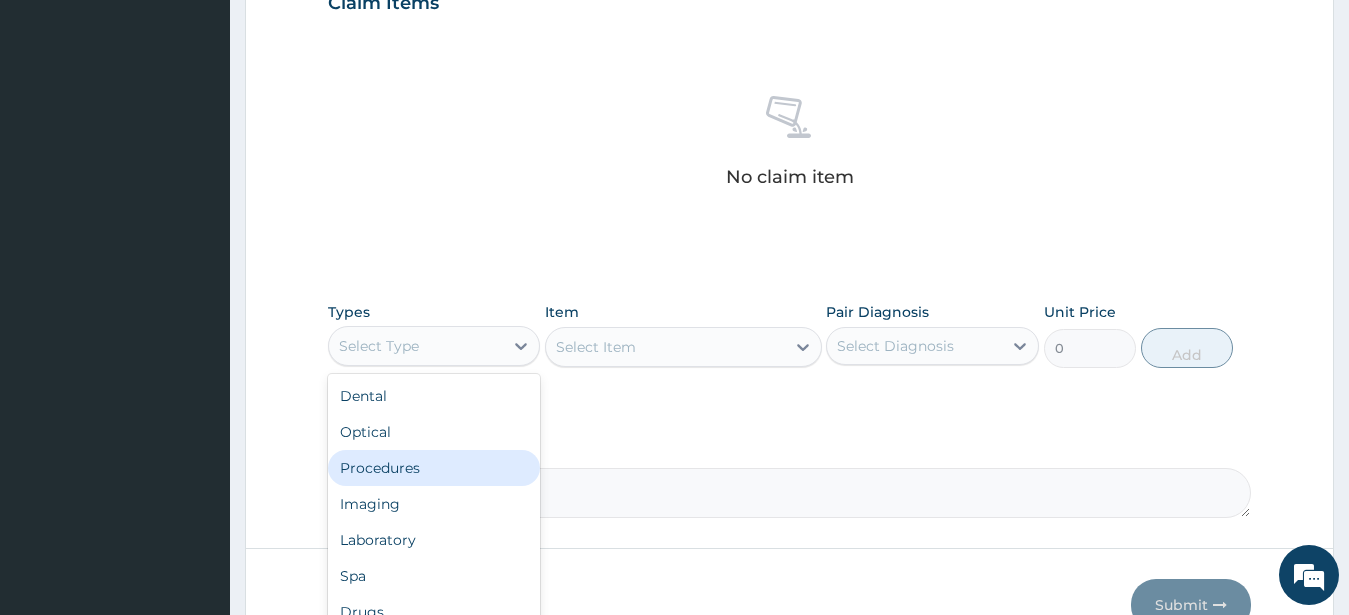 click on "Procedures" at bounding box center [434, 468] 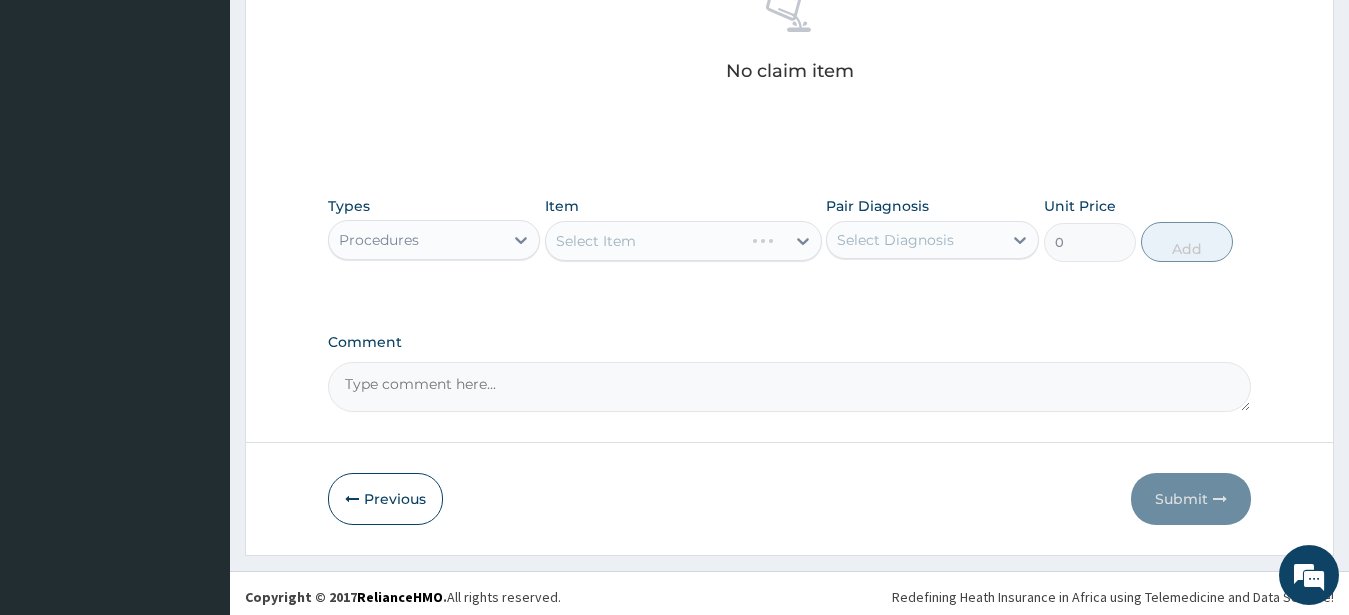 scroll, scrollTop: 827, scrollLeft: 0, axis: vertical 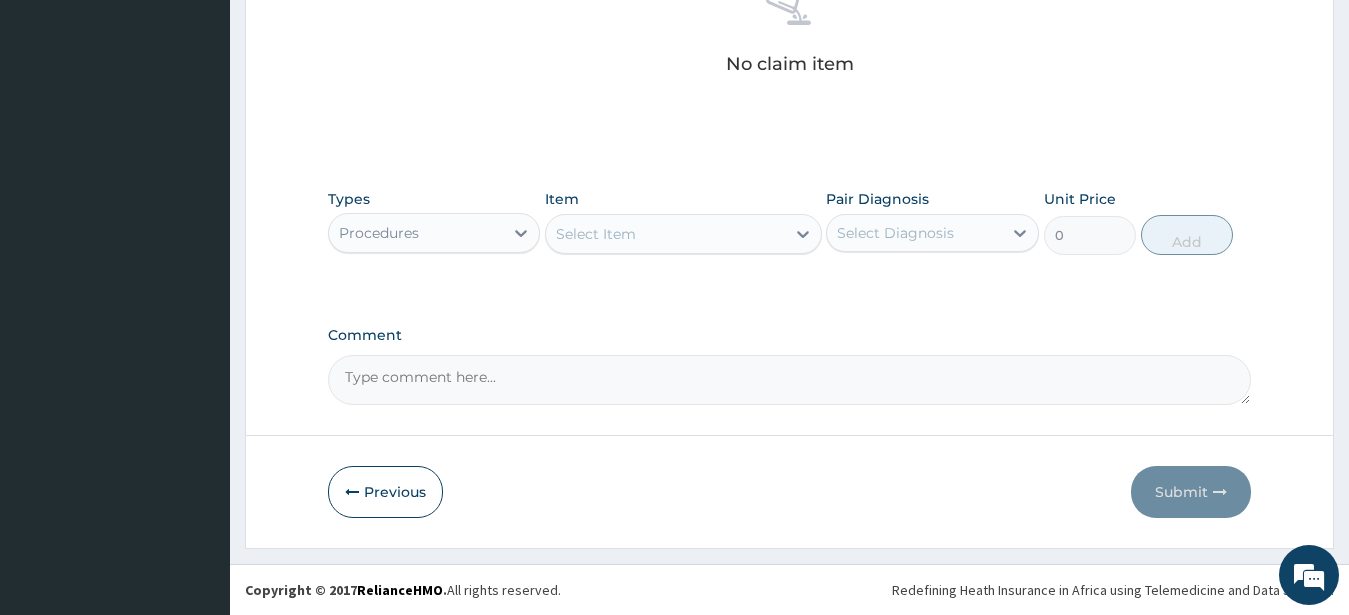 click on "Select Item" at bounding box center [665, 234] 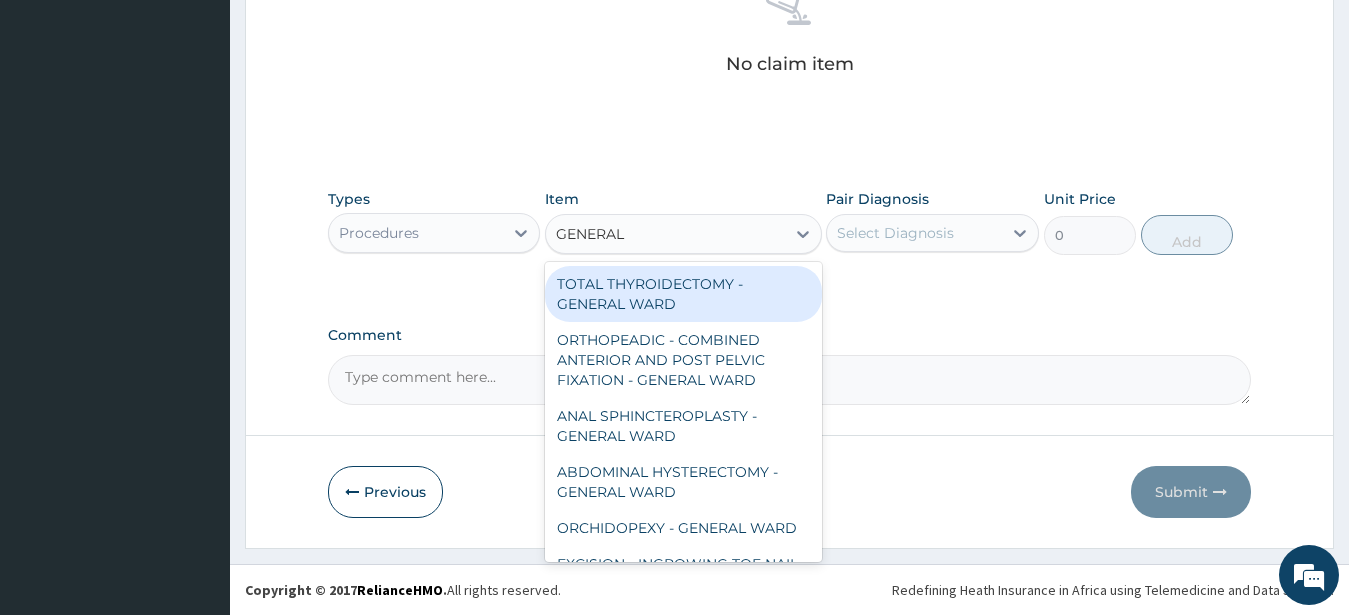 type on "GENERAL C" 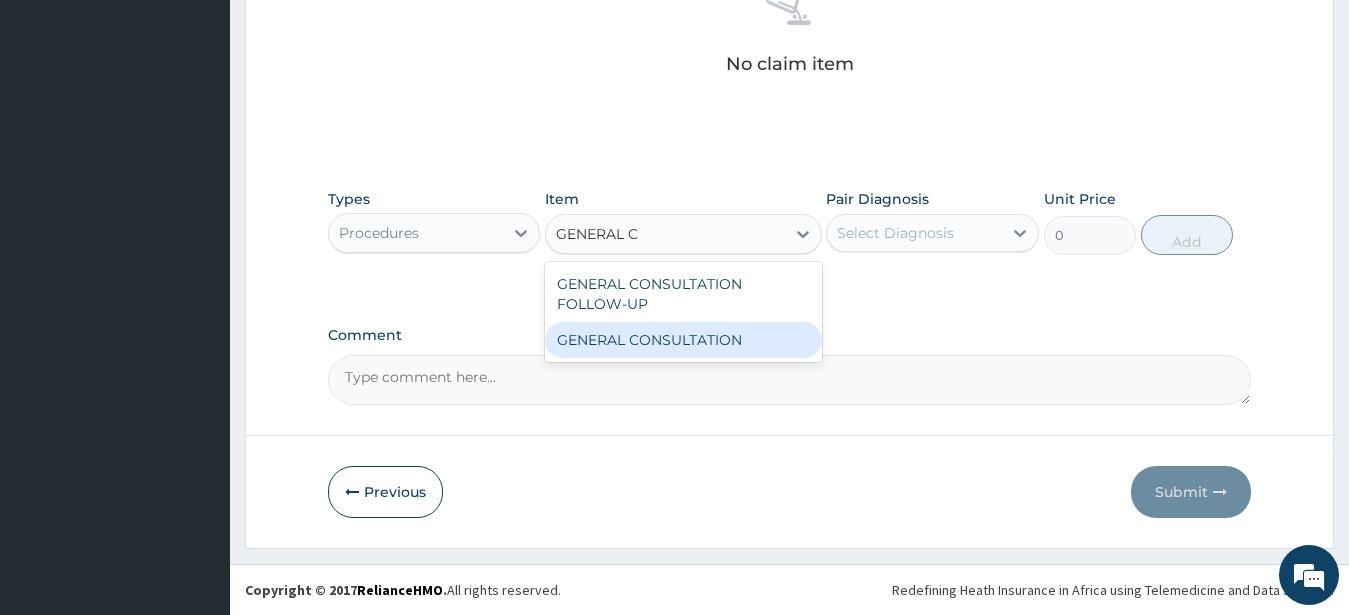 drag, startPoint x: 716, startPoint y: 338, endPoint x: 725, endPoint y: 333, distance: 10.29563 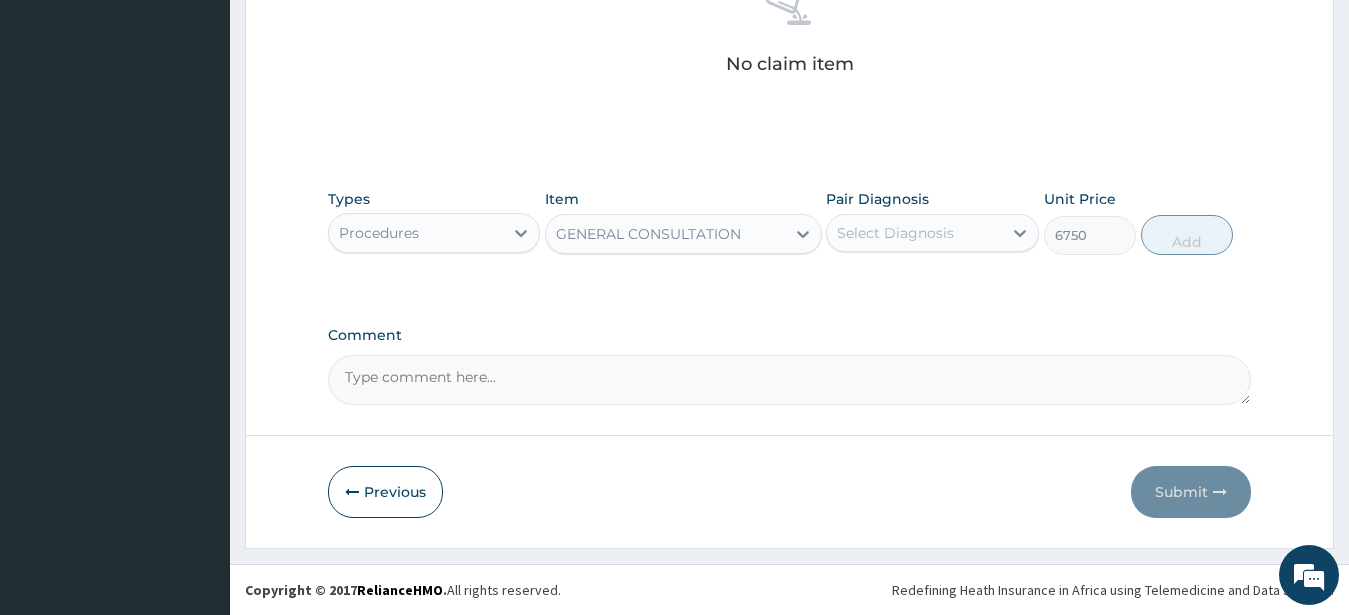 type 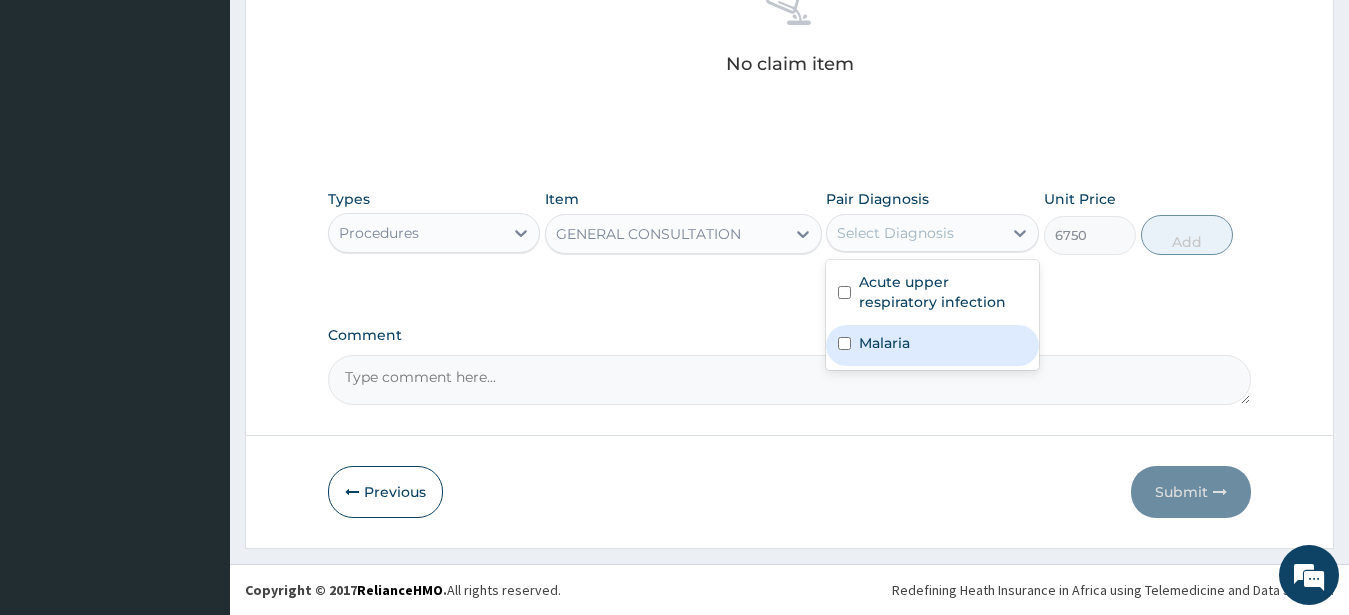 drag, startPoint x: 926, startPoint y: 349, endPoint x: 1030, endPoint y: 308, distance: 111.78998 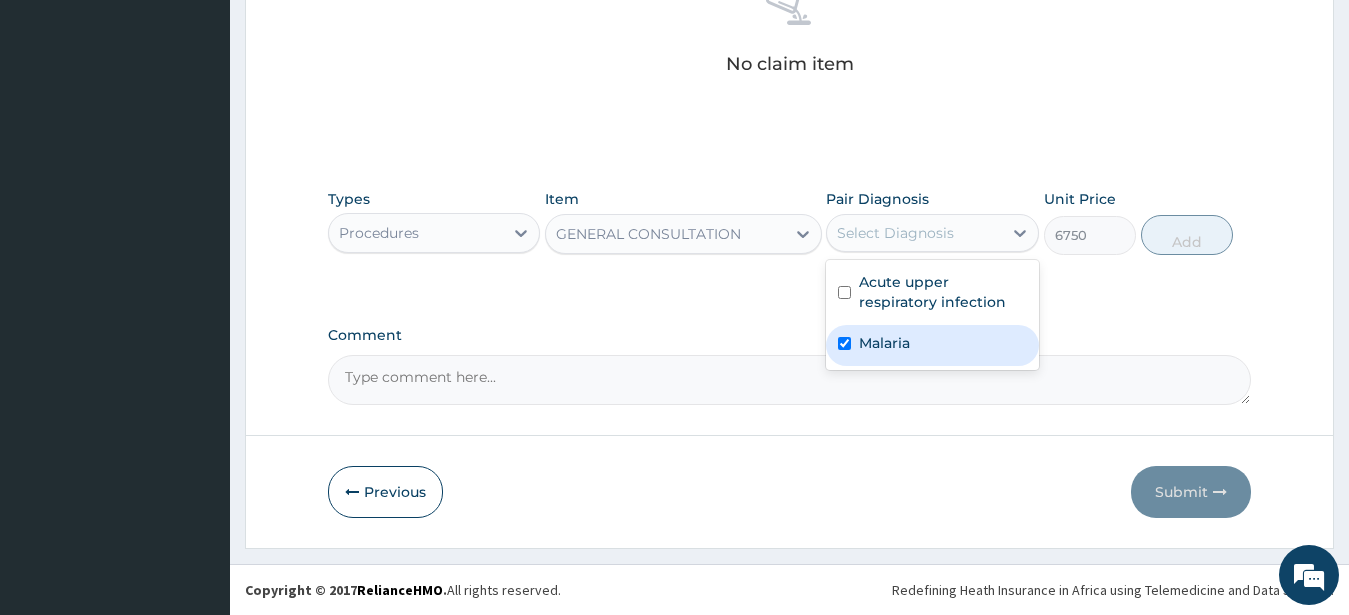 click on "Malaria" at bounding box center (932, 345) 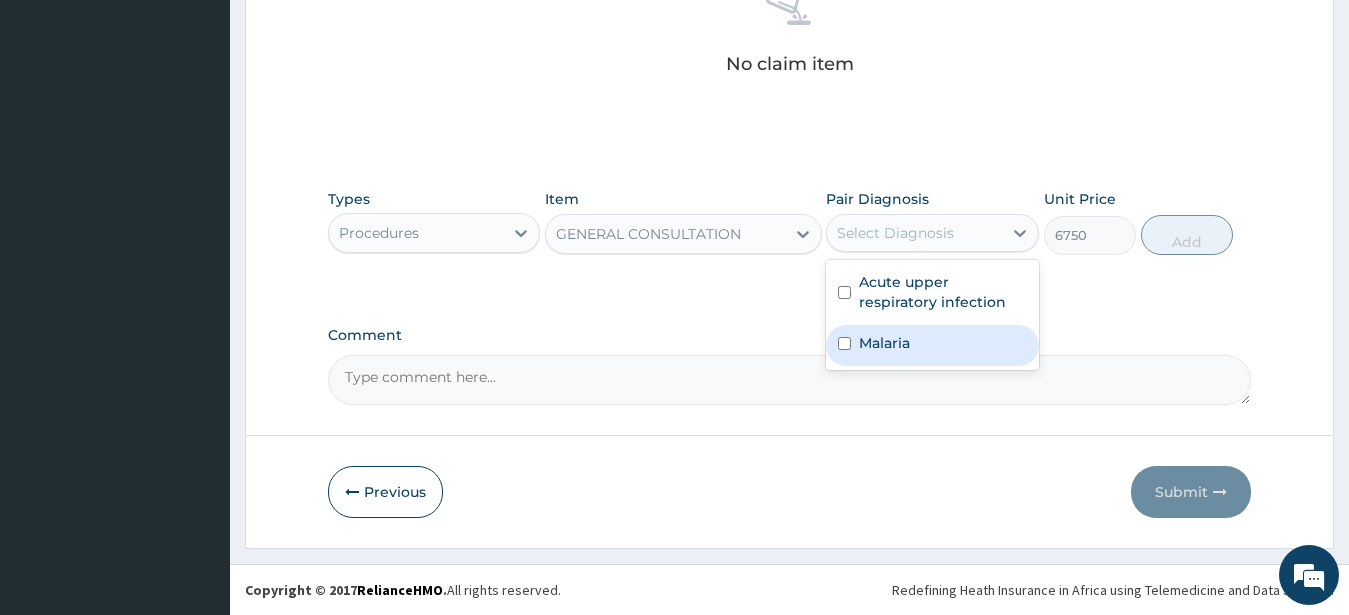 checkbox on "false" 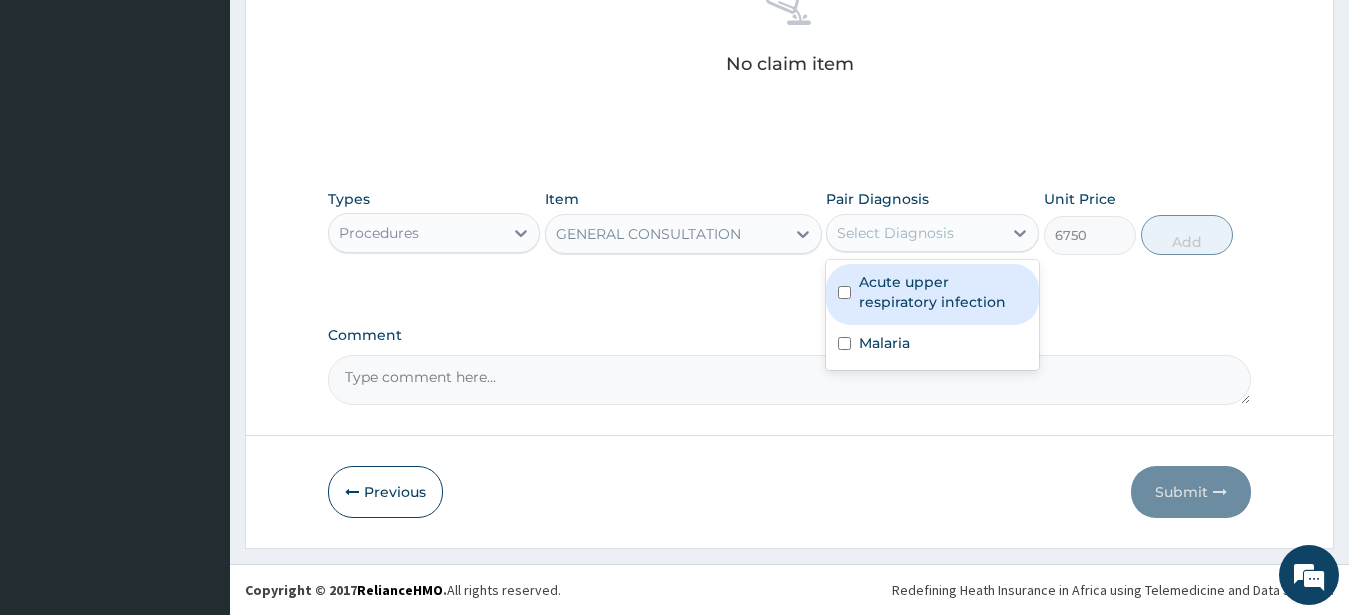 click on "Select Diagnosis" at bounding box center [895, 233] 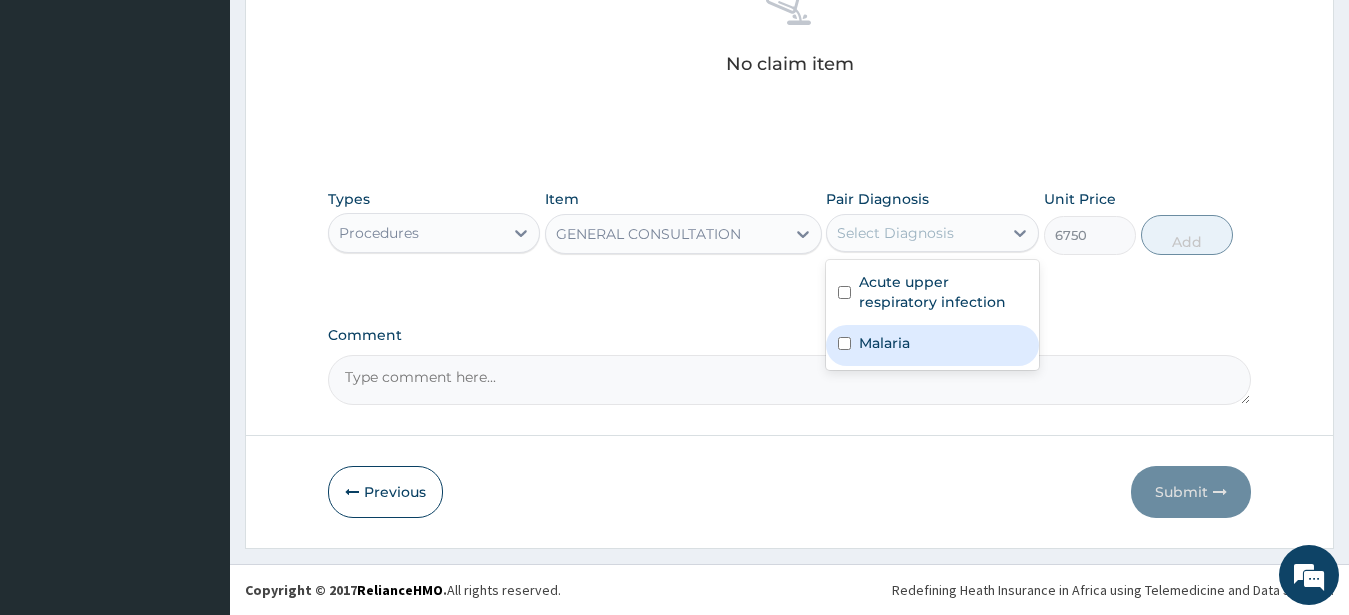click on "Malaria" at bounding box center [884, 343] 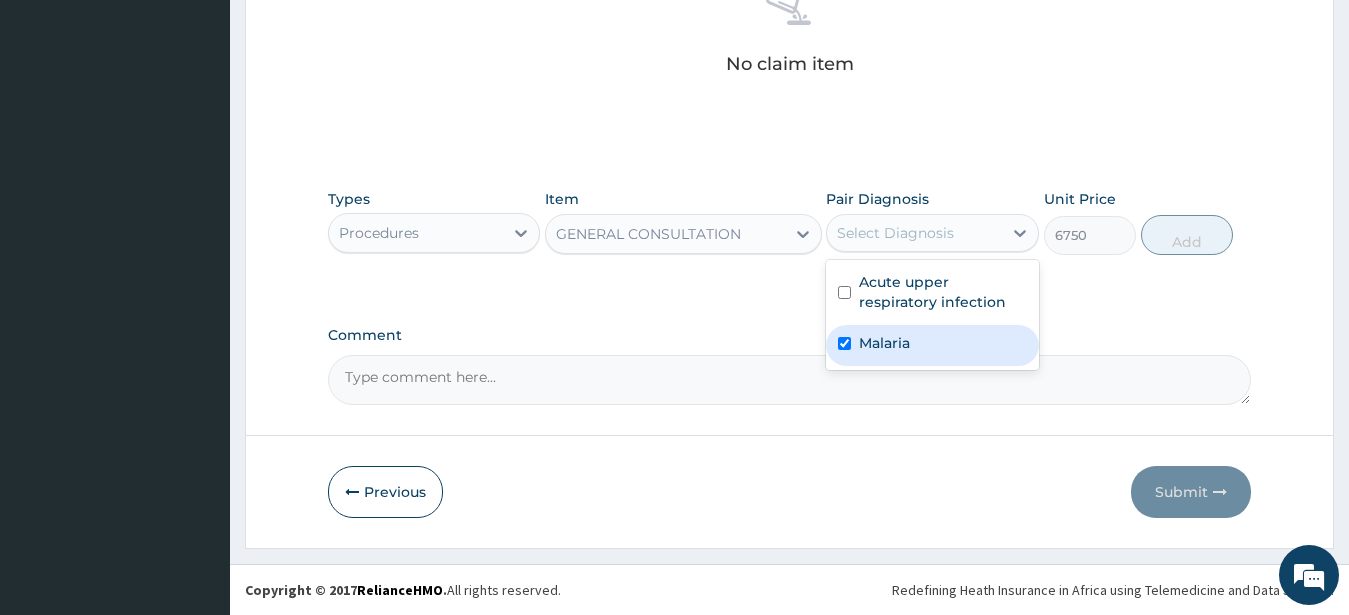checkbox on "true" 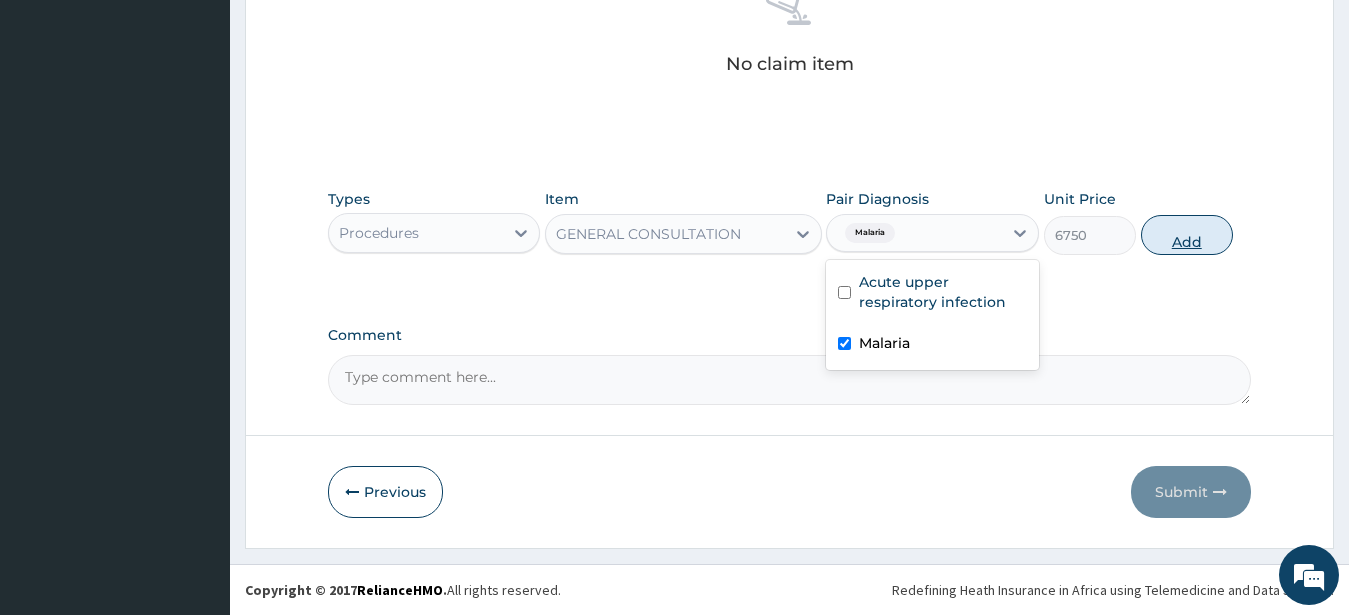 drag, startPoint x: 1183, startPoint y: 233, endPoint x: 1177, endPoint y: 253, distance: 20.880613 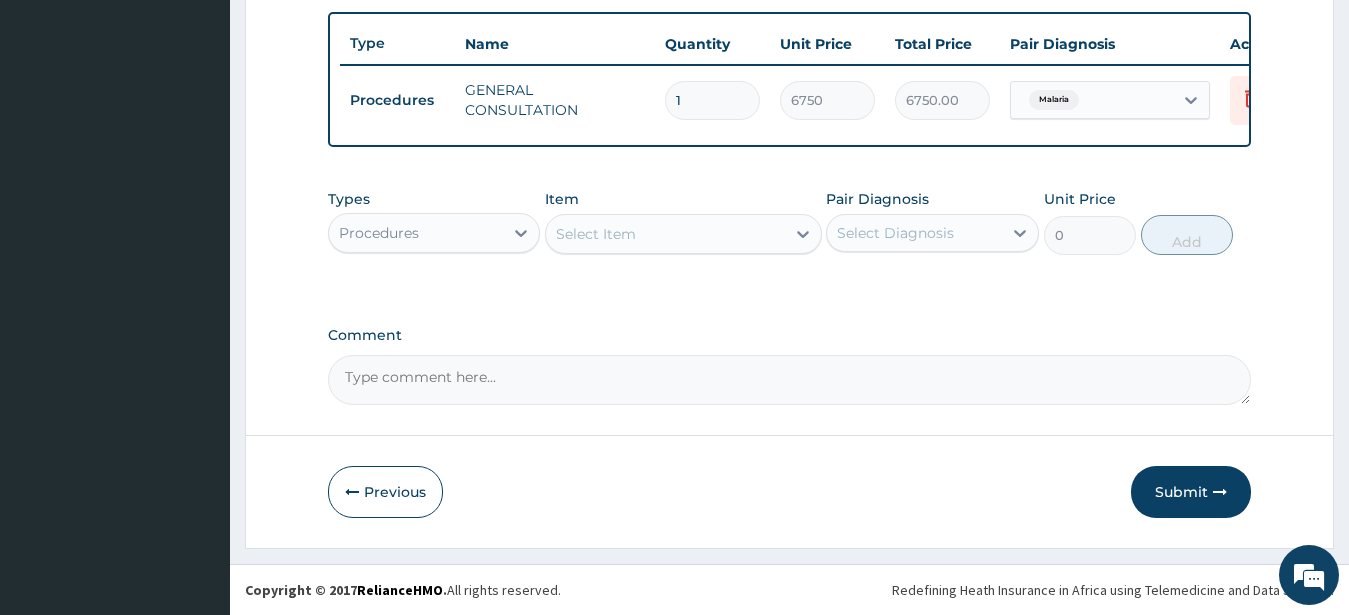 scroll, scrollTop: 749, scrollLeft: 0, axis: vertical 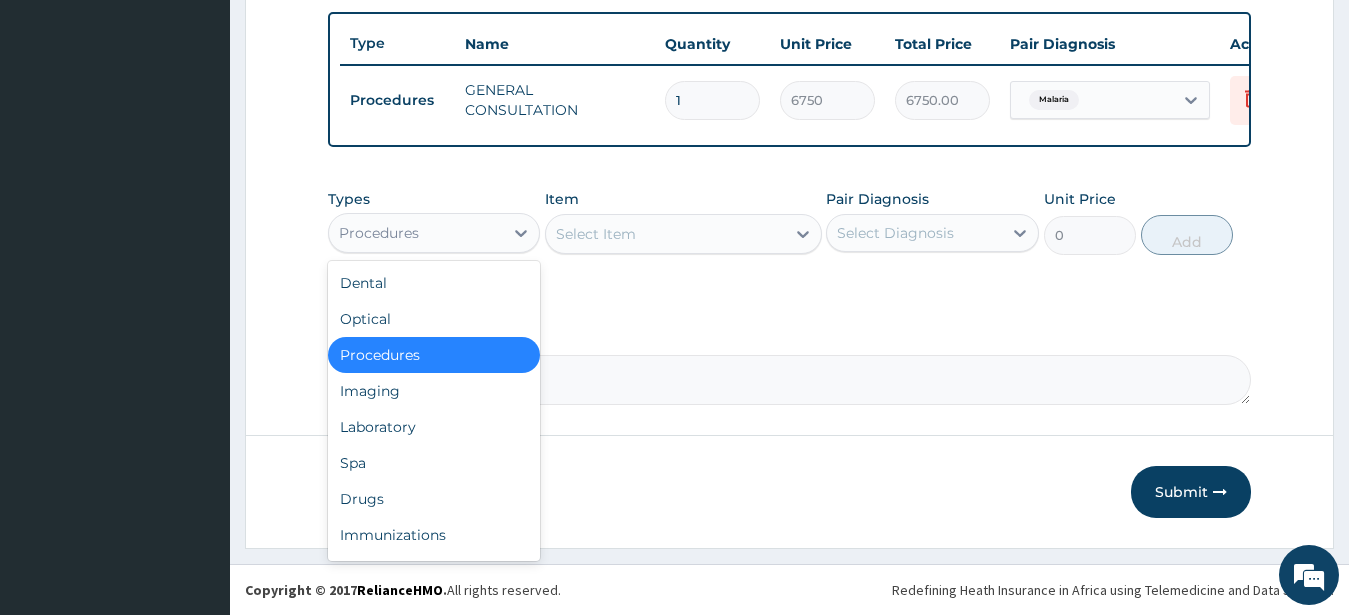 click on "Procedures" at bounding box center (379, 233) 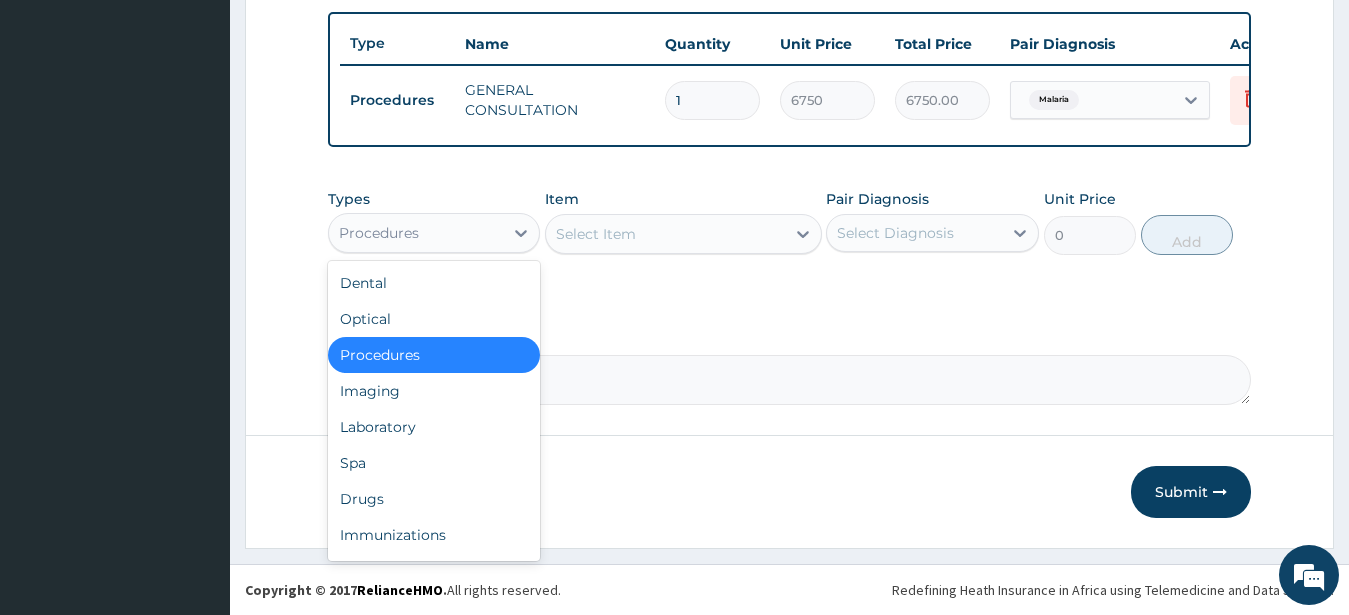 click on "Procedures" at bounding box center [379, 233] 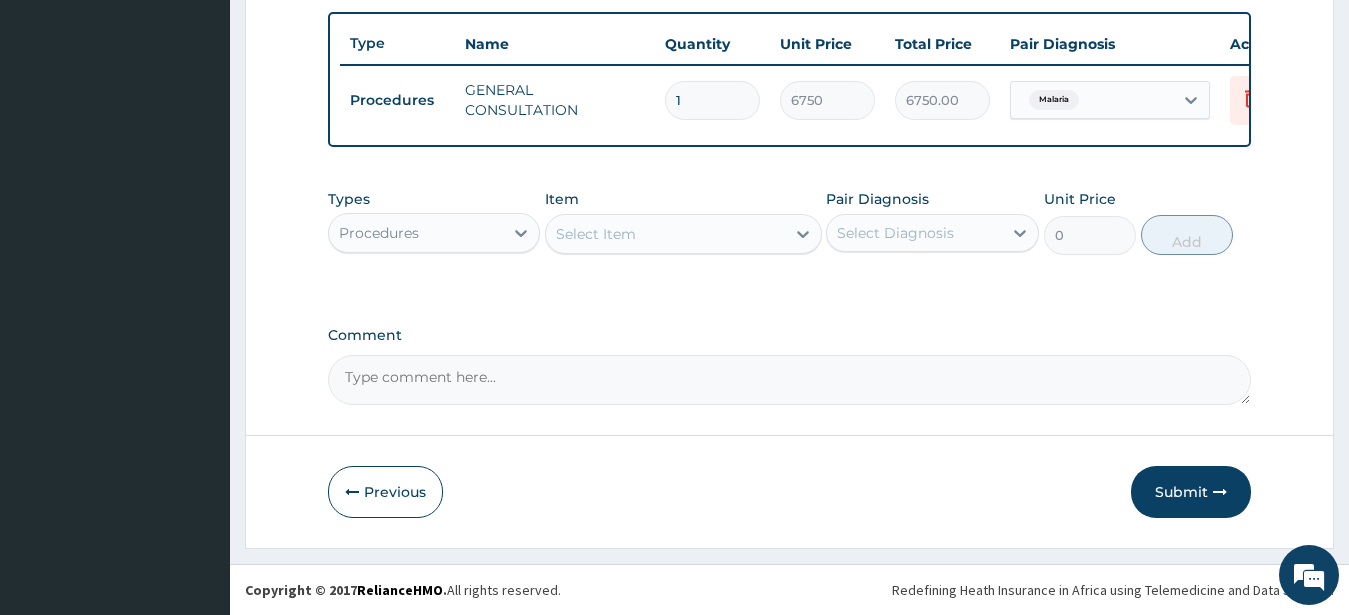 click on "Procedures" at bounding box center [379, 233] 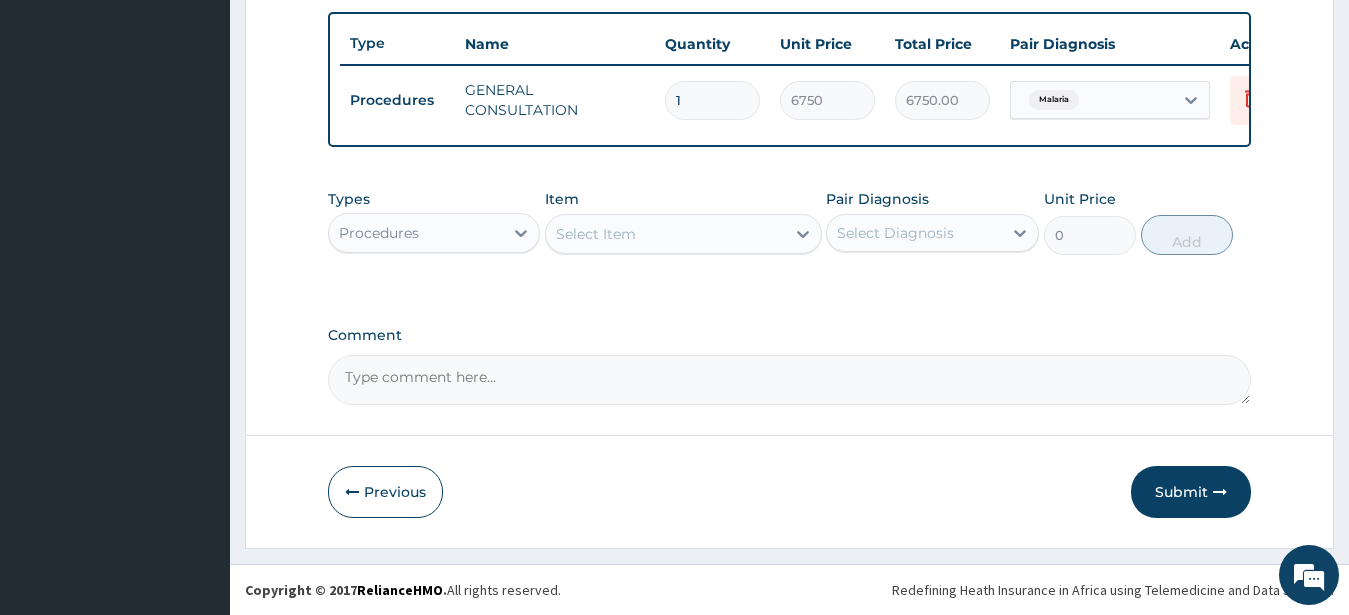 click on "Procedures" at bounding box center (379, 233) 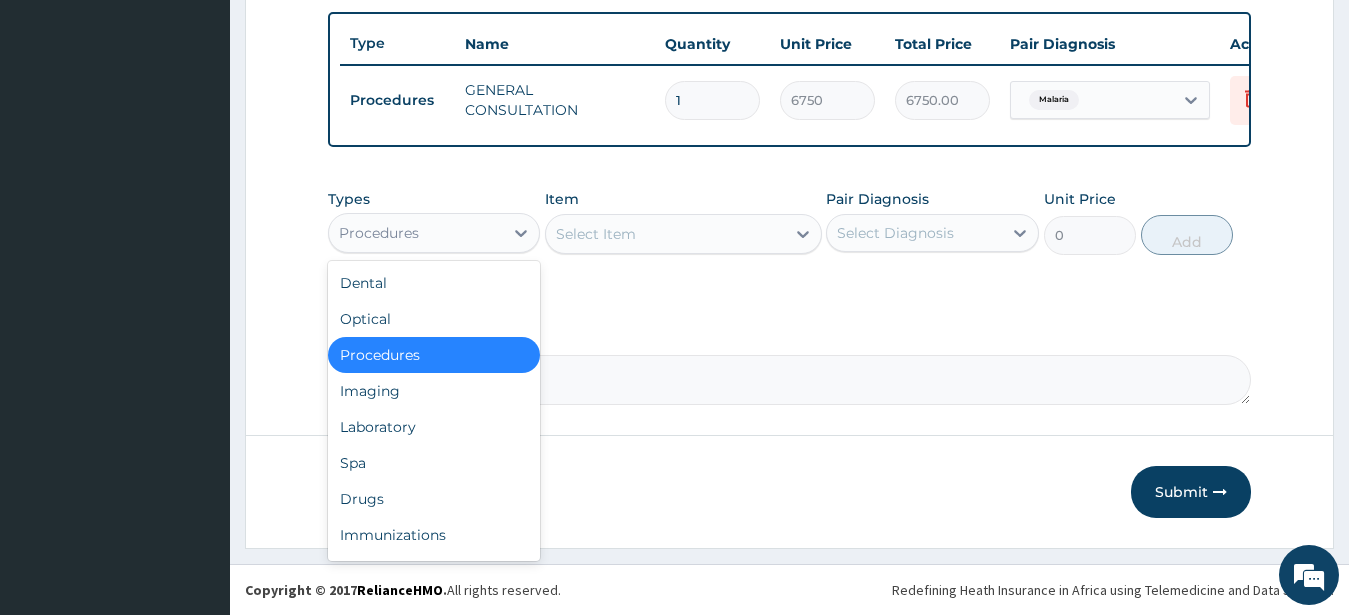 click on "Procedures" at bounding box center (379, 233) 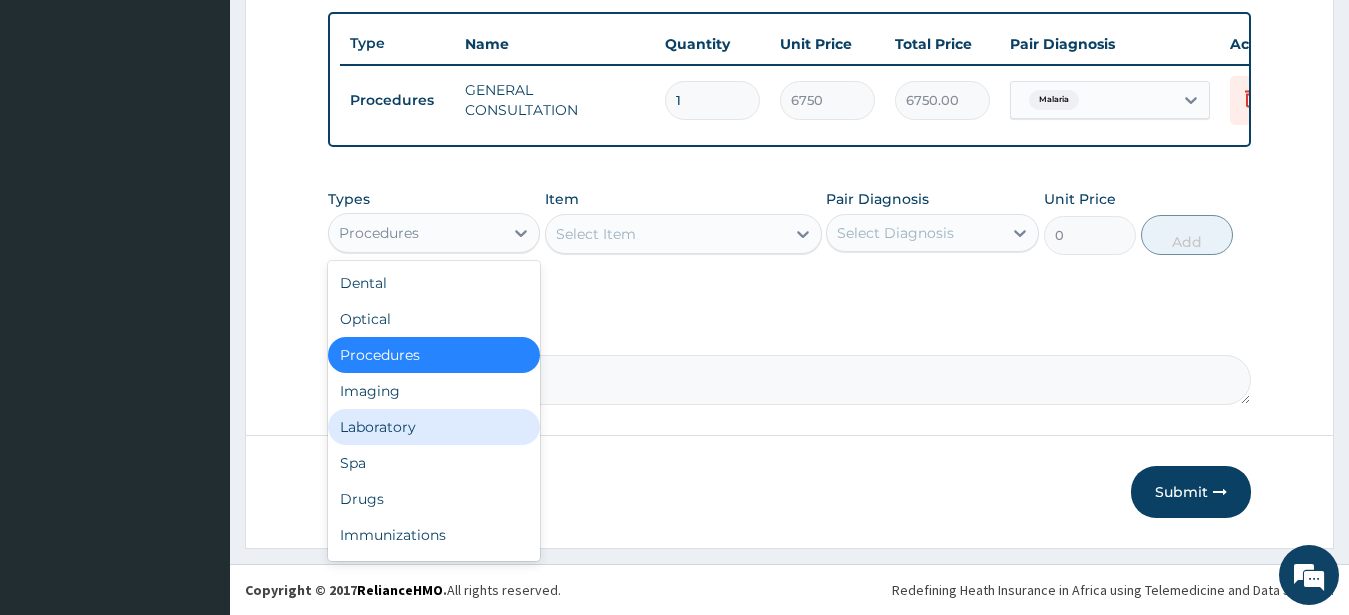 click on "Laboratory" at bounding box center [434, 427] 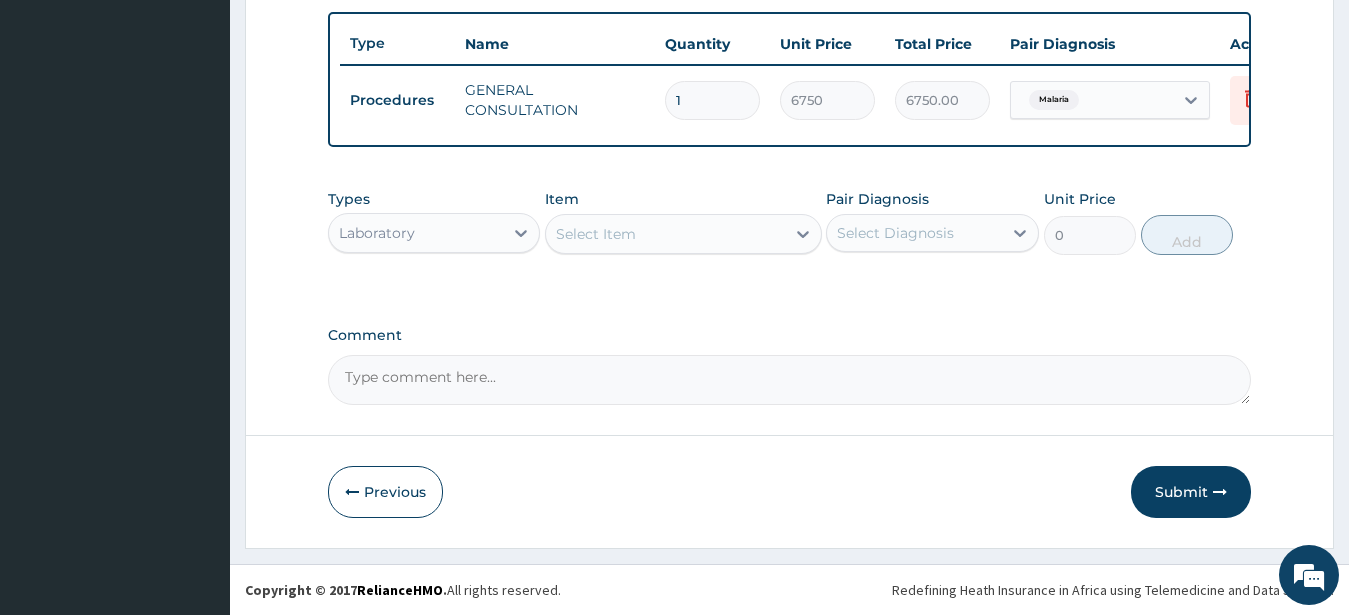 click on "Select Item" at bounding box center [596, 234] 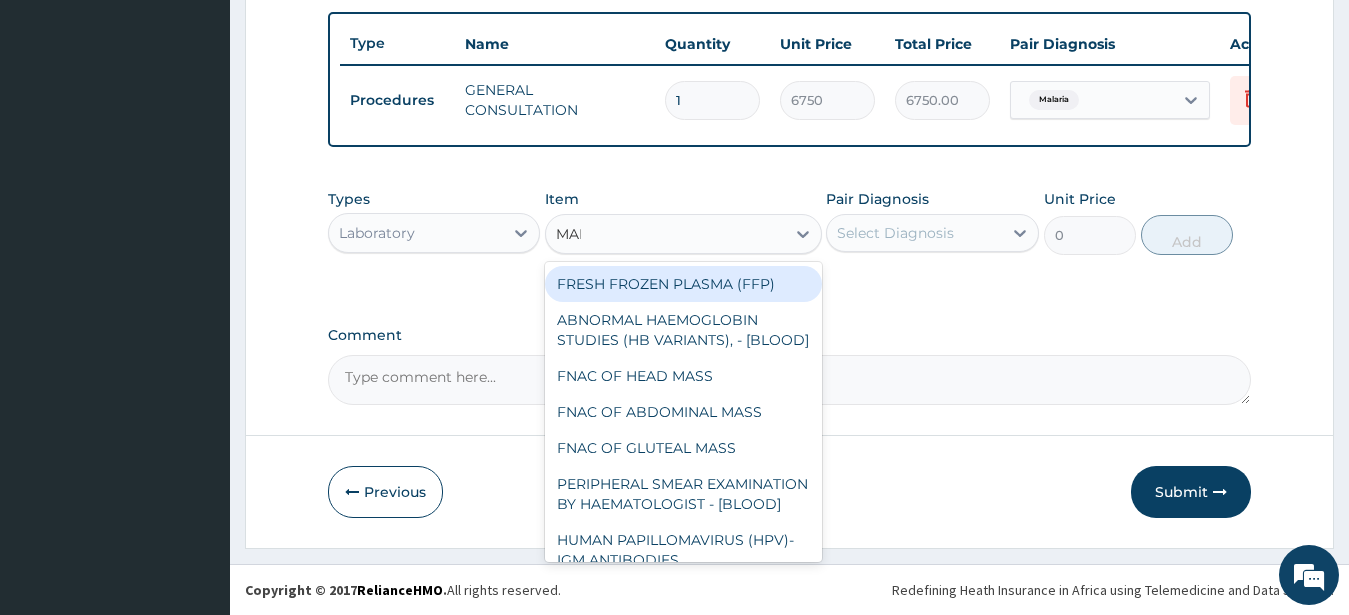 type on "MALA" 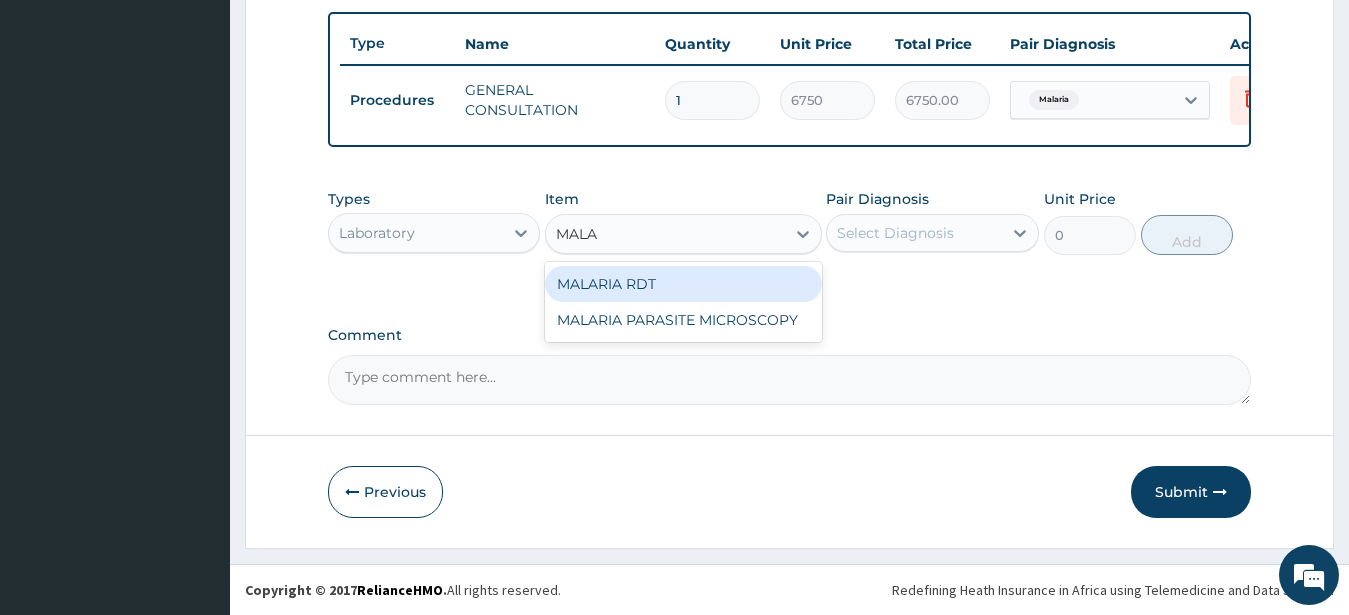 drag, startPoint x: 706, startPoint y: 281, endPoint x: 752, endPoint y: 266, distance: 48.38388 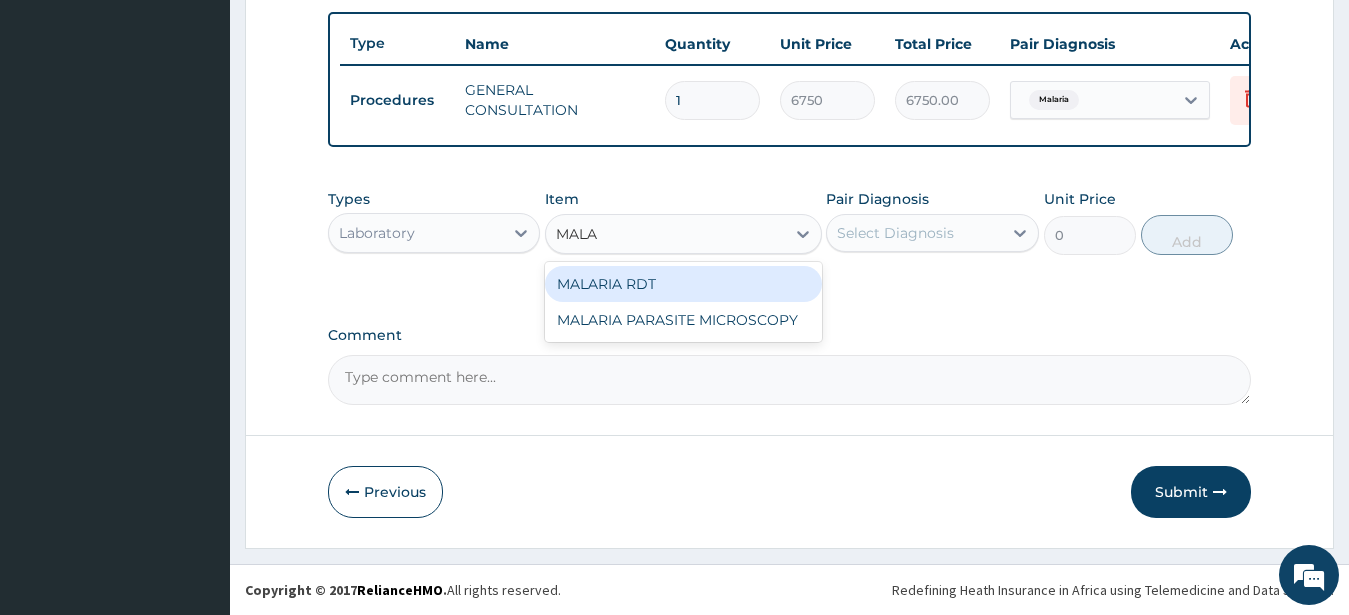 click on "MALARIA RDT" at bounding box center (683, 284) 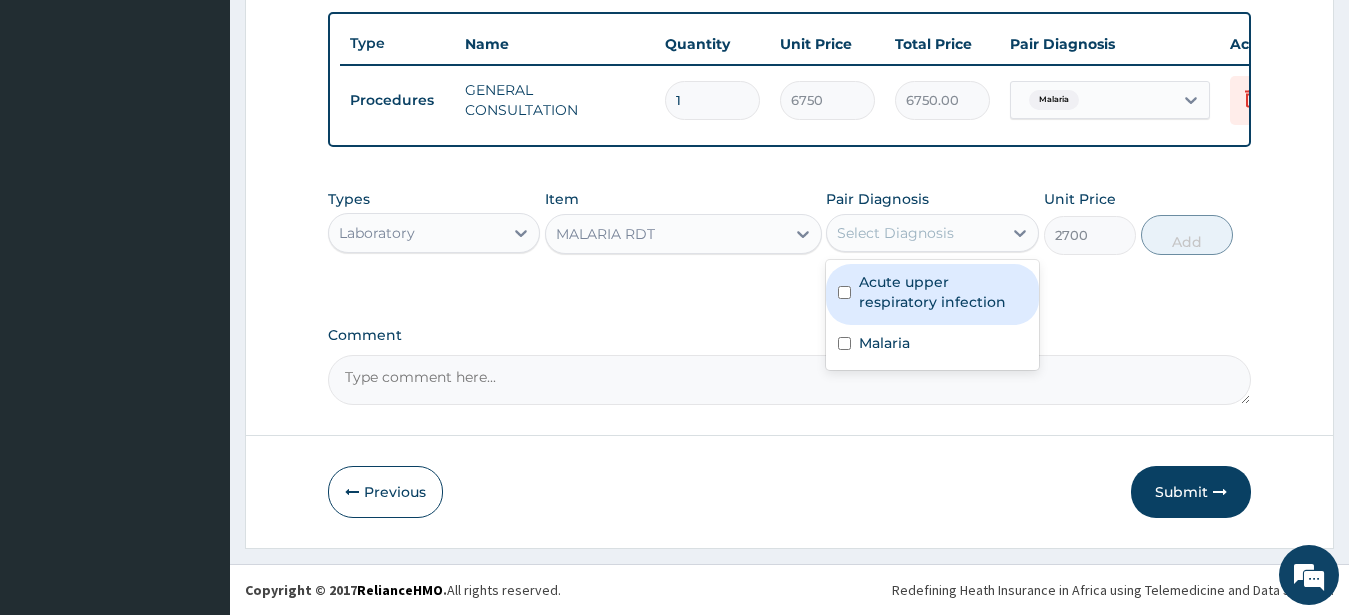 drag, startPoint x: 892, startPoint y: 226, endPoint x: 938, endPoint y: 270, distance: 63.655323 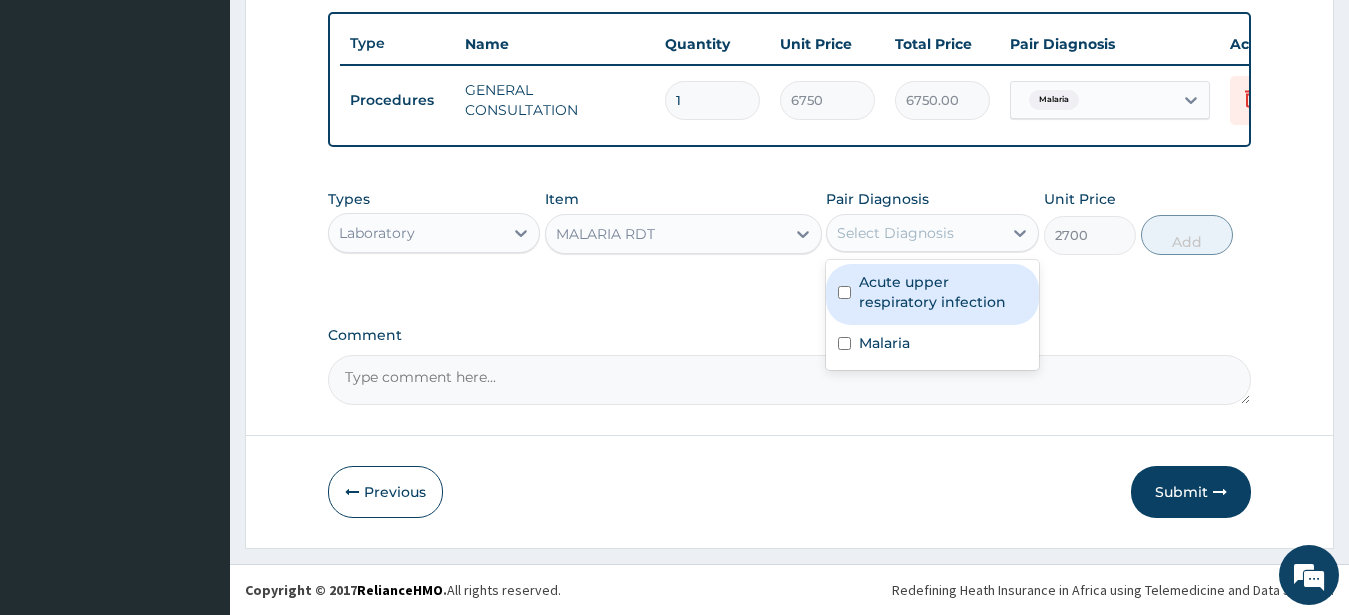 click on "Select Diagnosis" at bounding box center (895, 233) 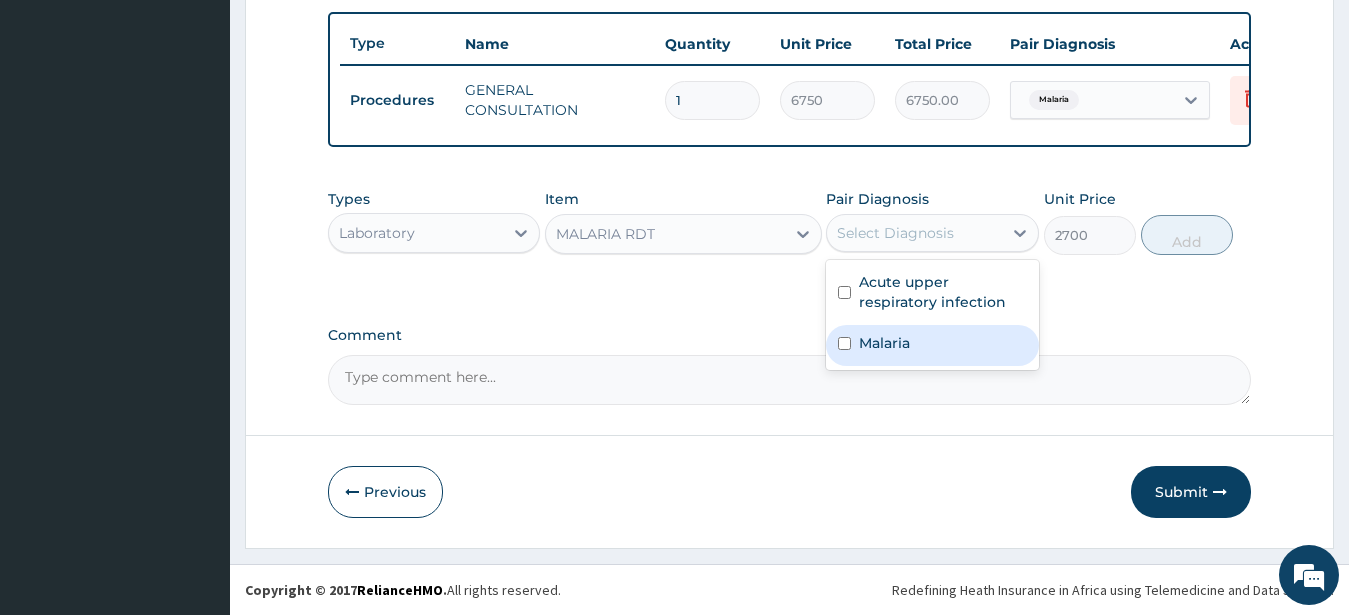 drag, startPoint x: 930, startPoint y: 354, endPoint x: 951, endPoint y: 340, distance: 25.23886 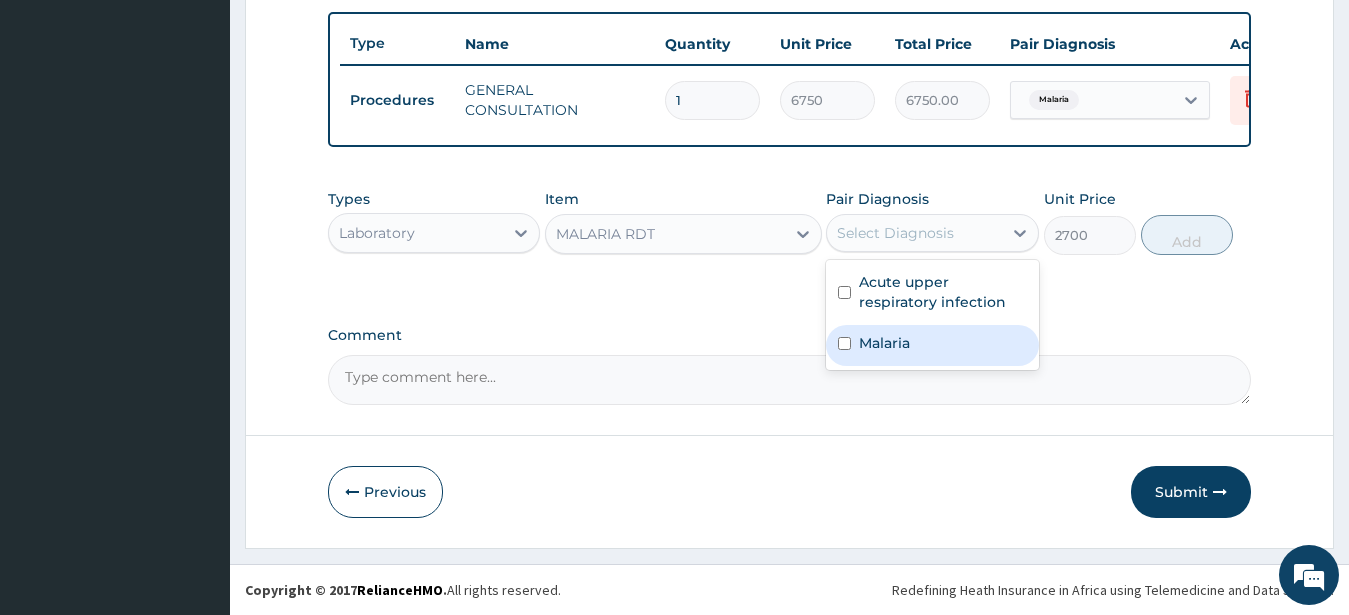 click on "Malaria" at bounding box center [932, 345] 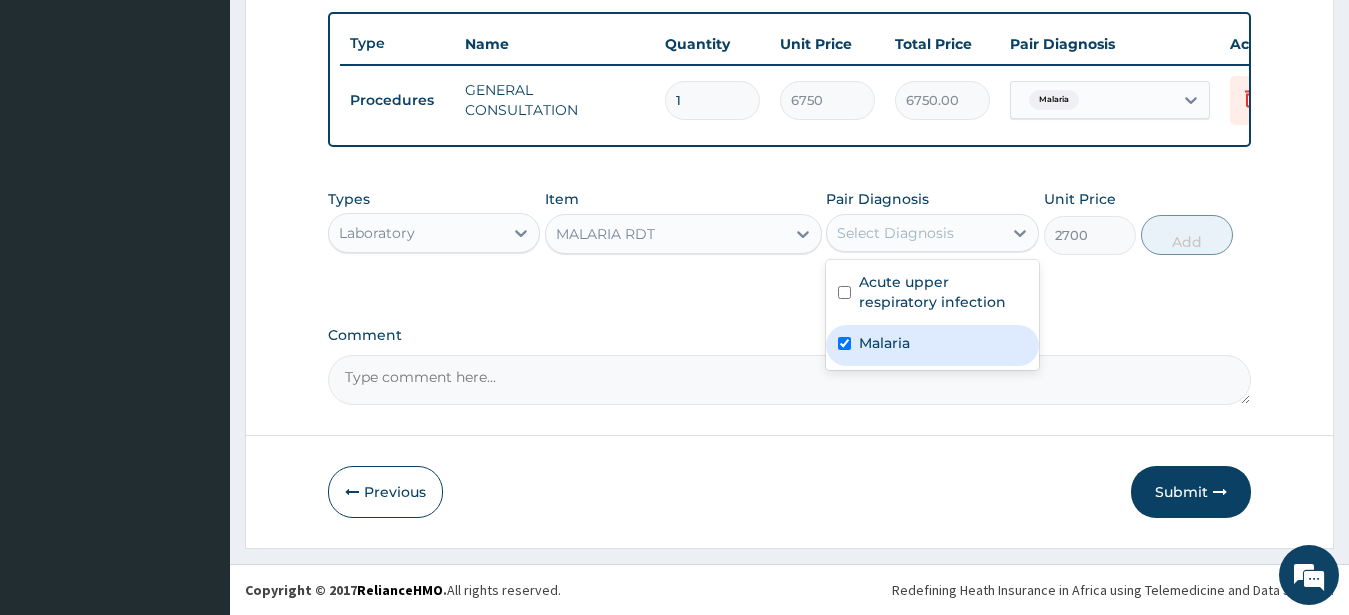 checkbox on "true" 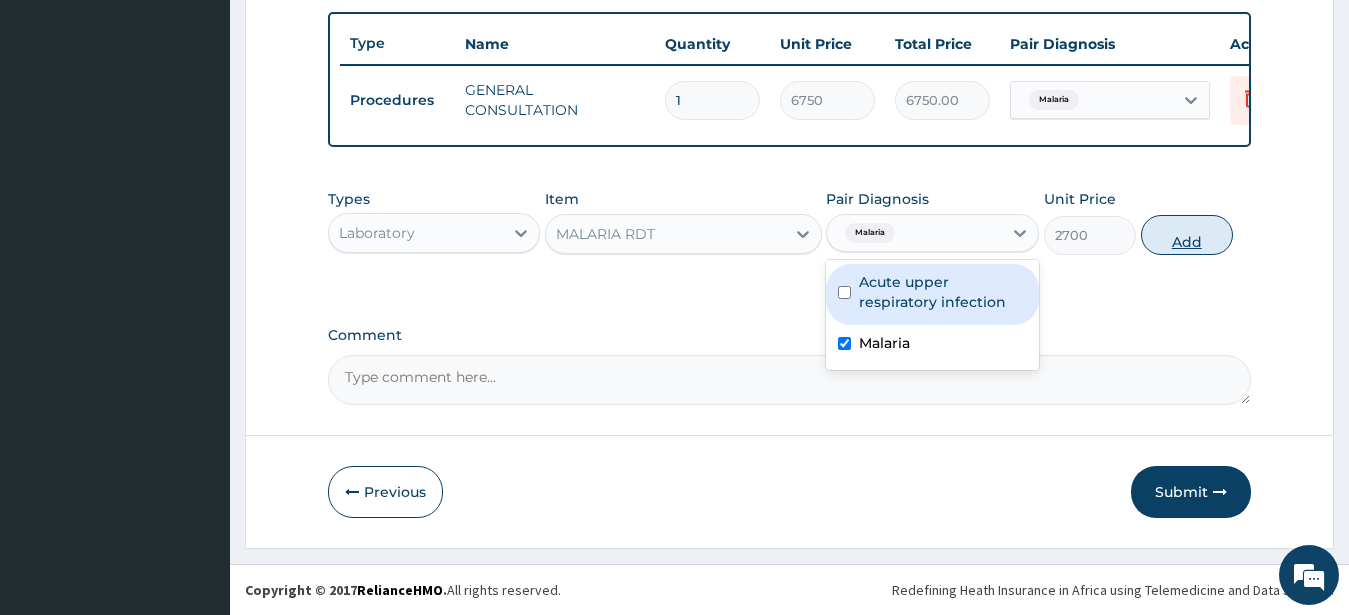 click on "Add" at bounding box center (1187, 235) 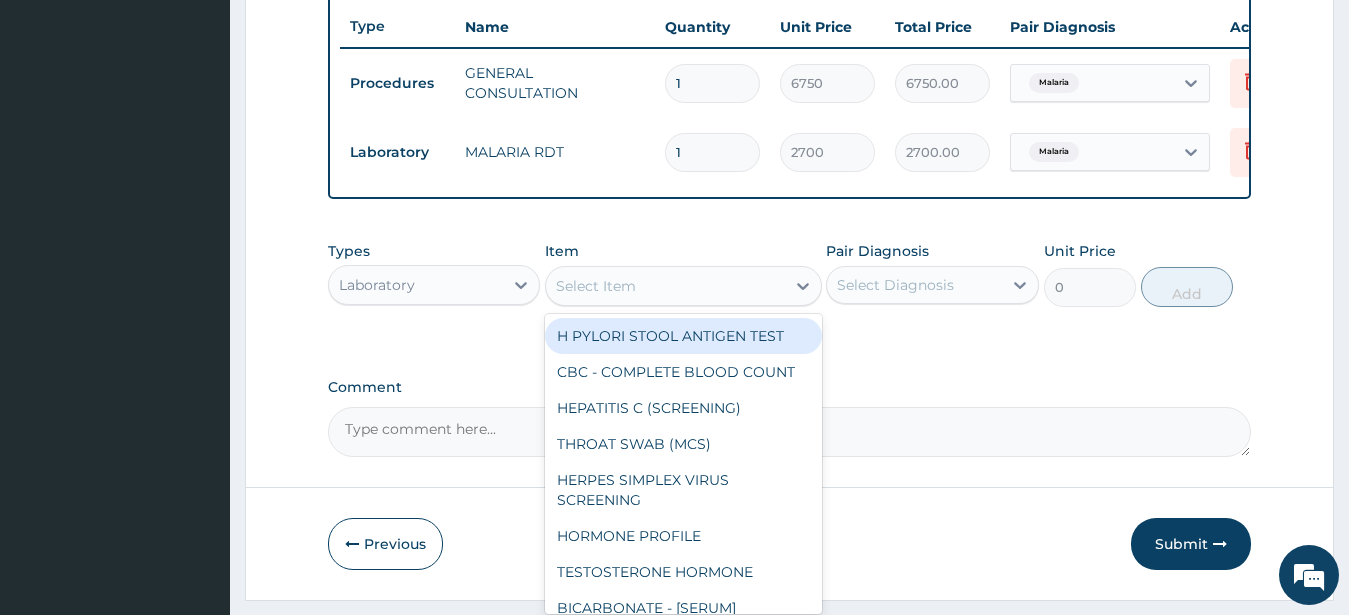click on "Select Item" at bounding box center [596, 286] 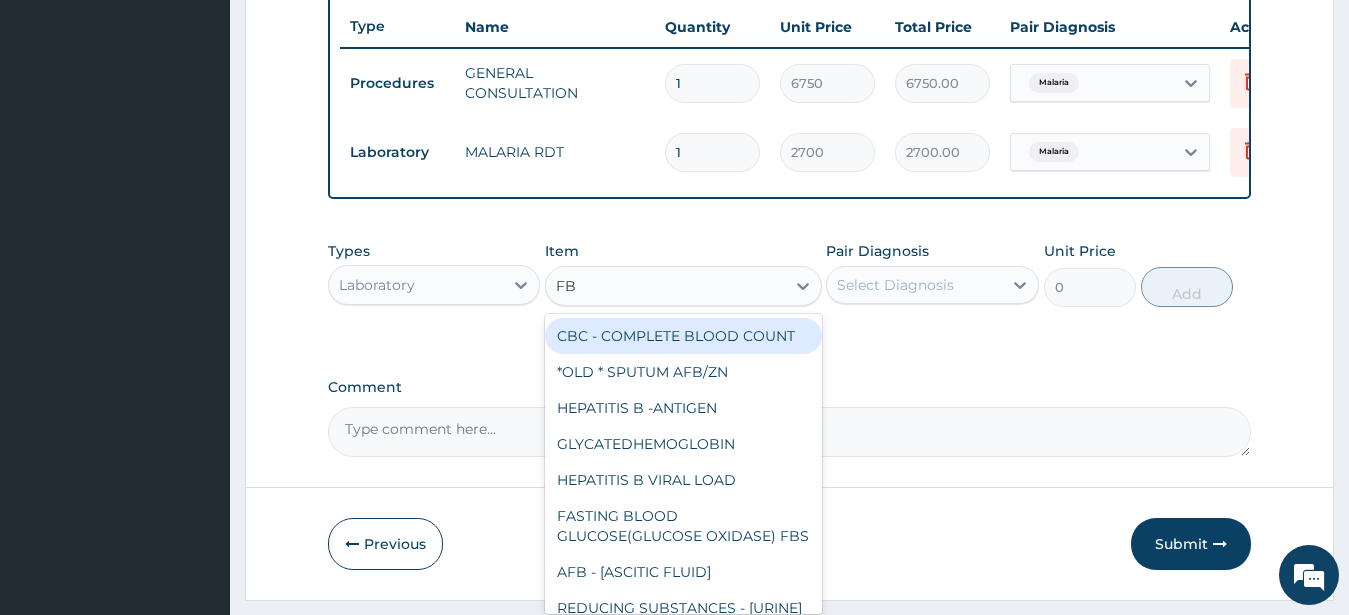 type on "FBC" 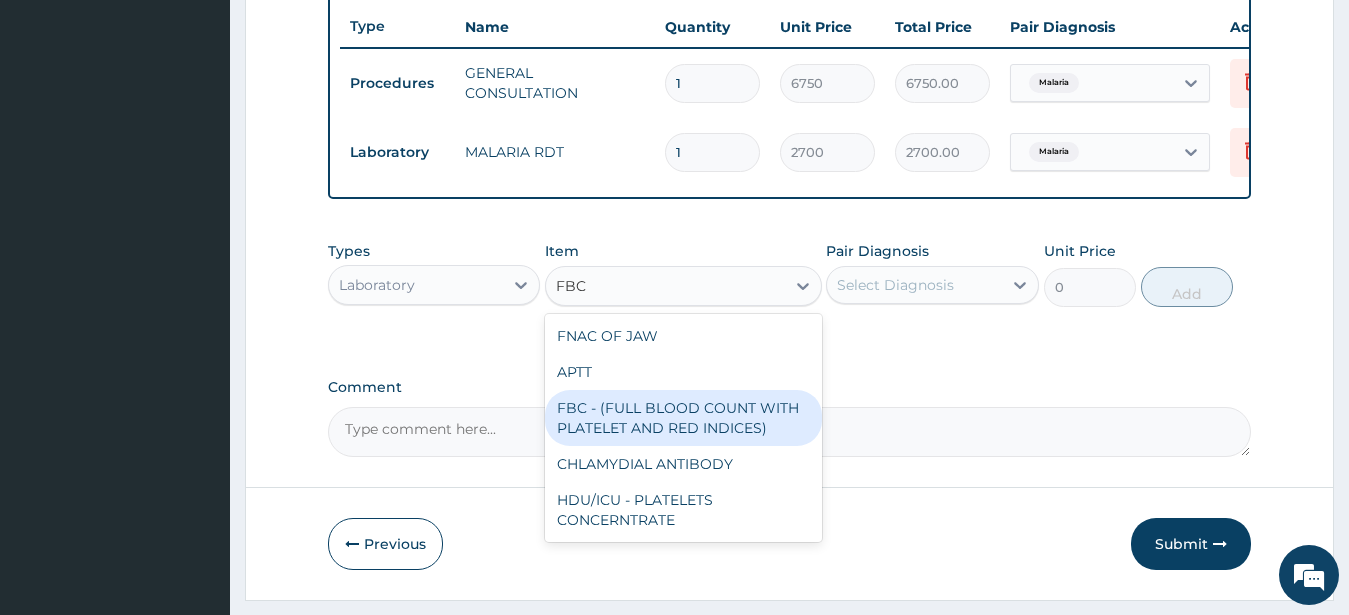 click on "FBC - (FULL BLOOD COUNT WITH PLATELET AND RED INDICES)" at bounding box center (683, 418) 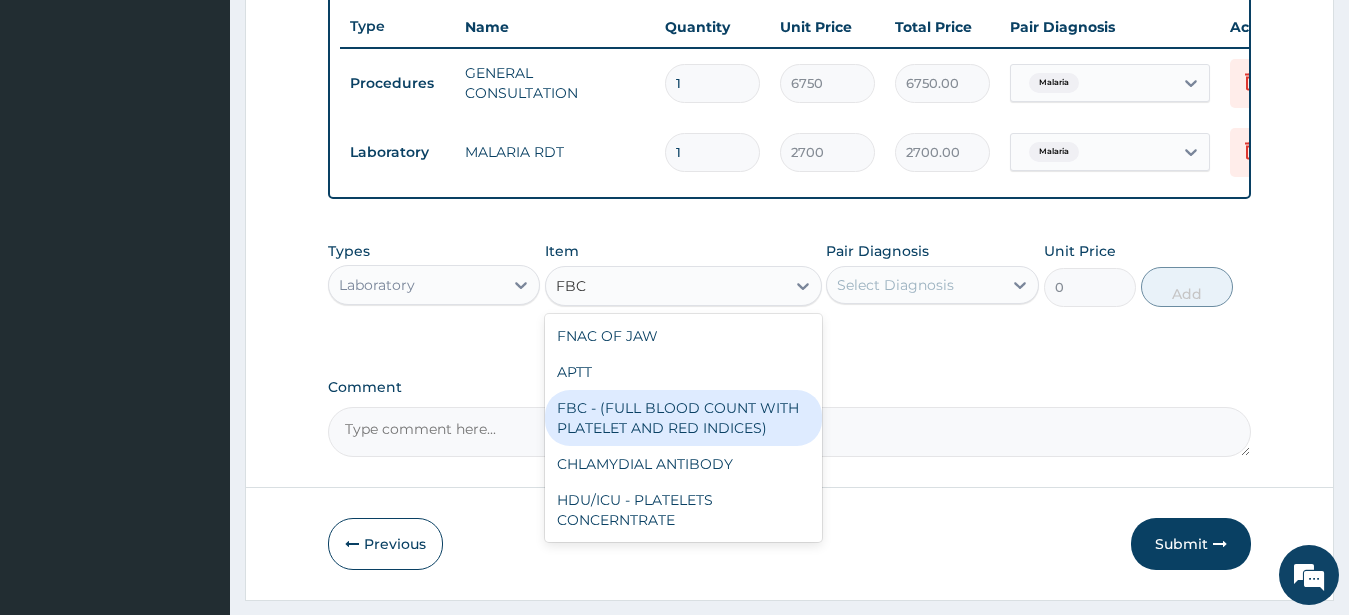 type 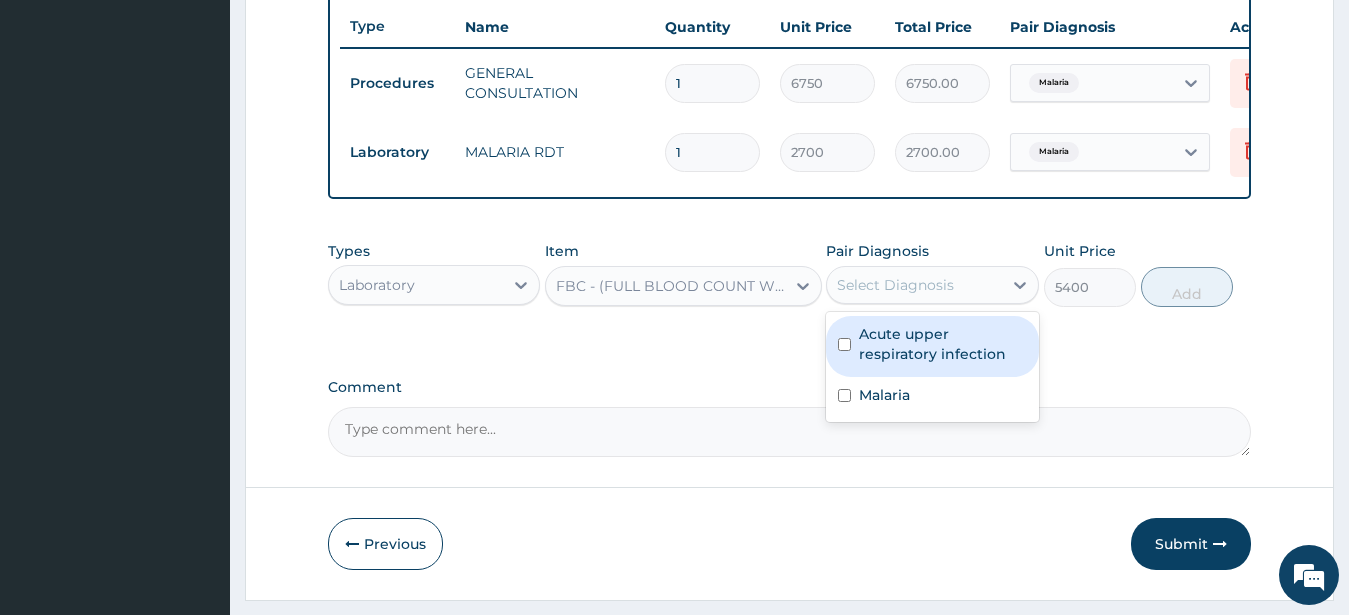 click on "Select Diagnosis" at bounding box center [895, 285] 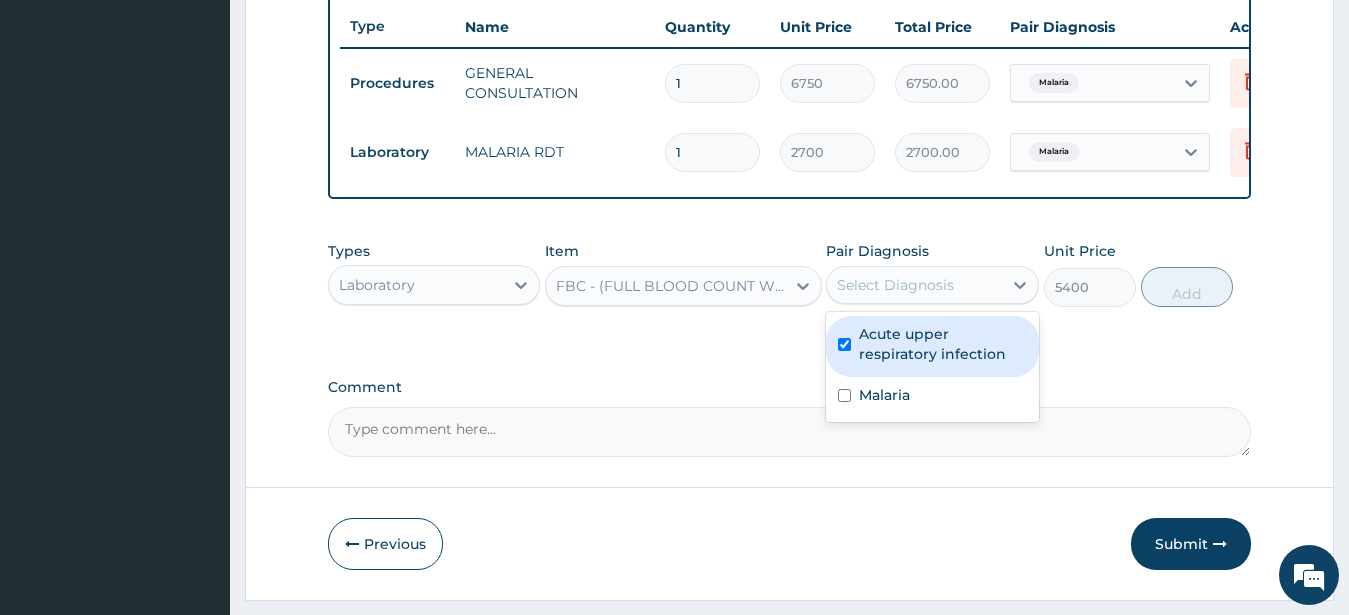 checkbox on "true" 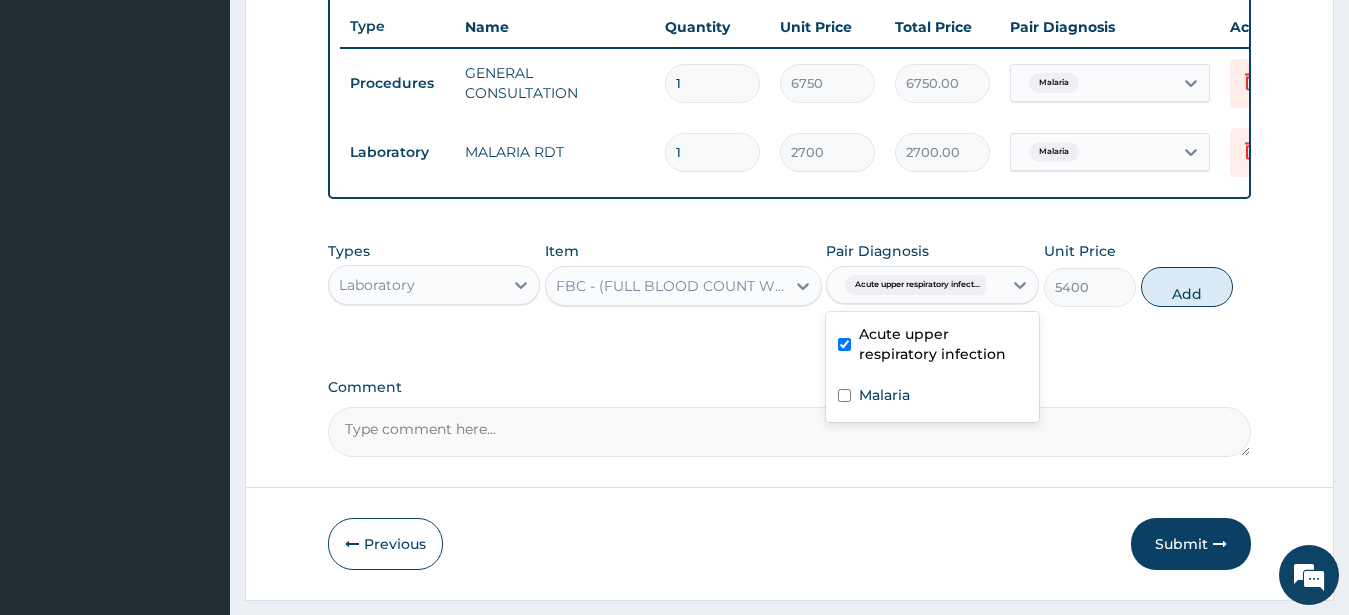 click on "Add" at bounding box center [1187, 287] 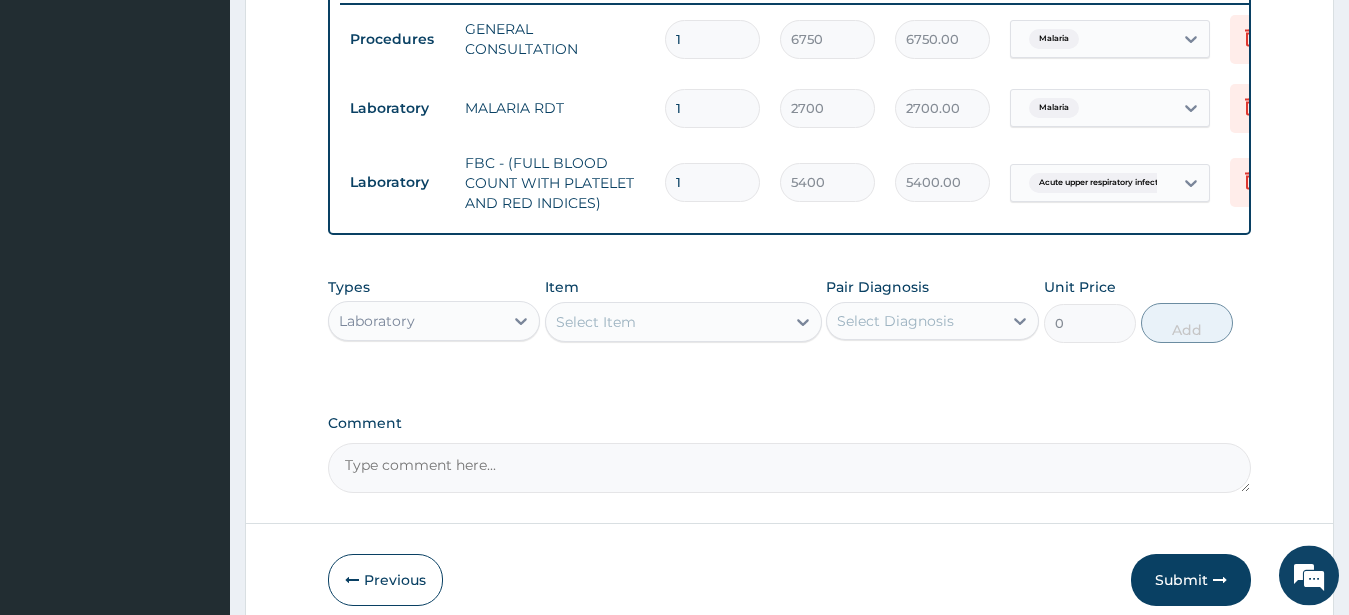 scroll, scrollTop: 898, scrollLeft: 0, axis: vertical 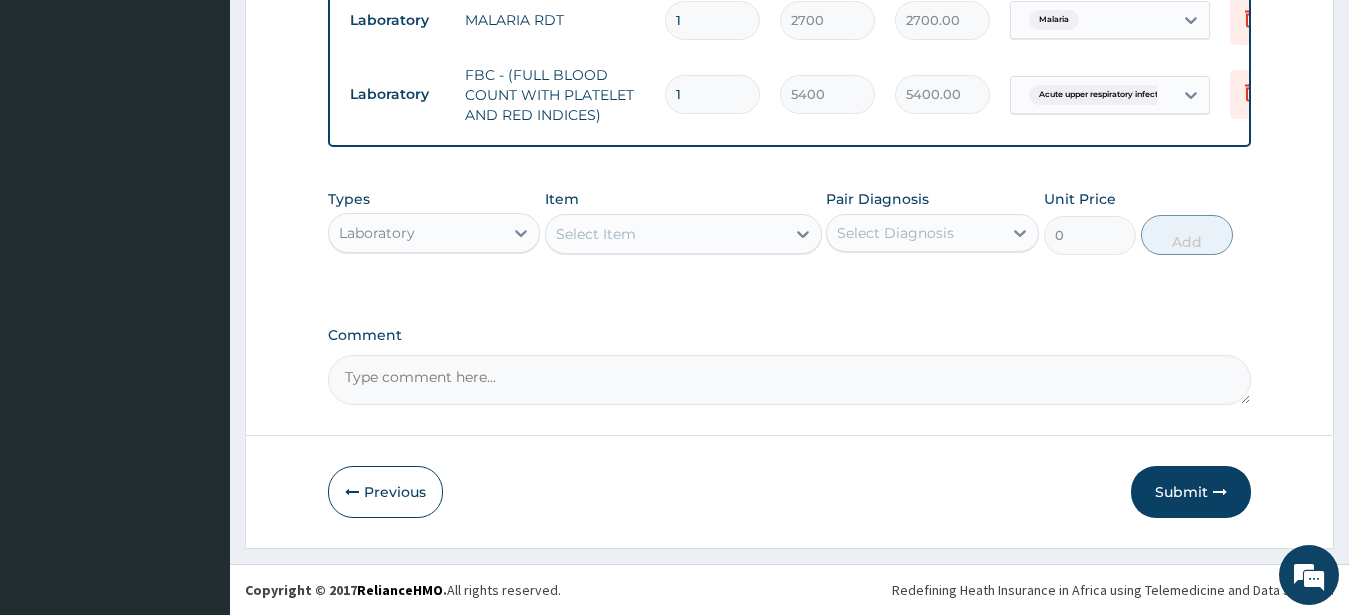 click on "Laboratory" at bounding box center (416, 233) 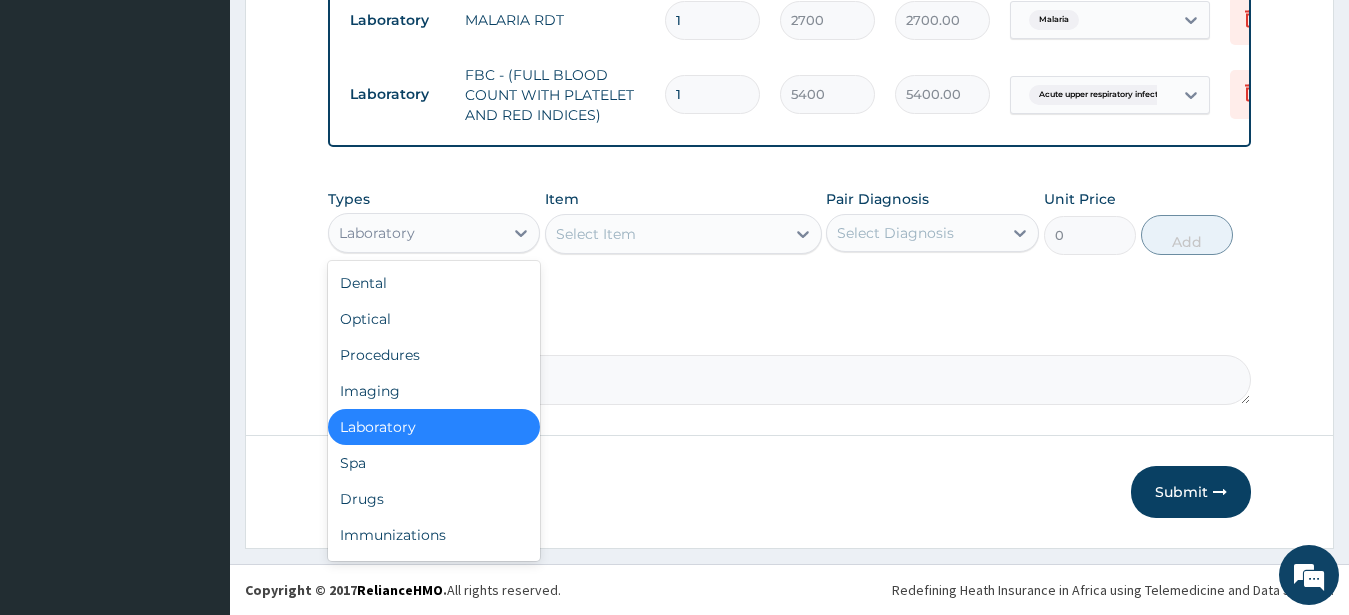 click on "Laboratory" at bounding box center [377, 233] 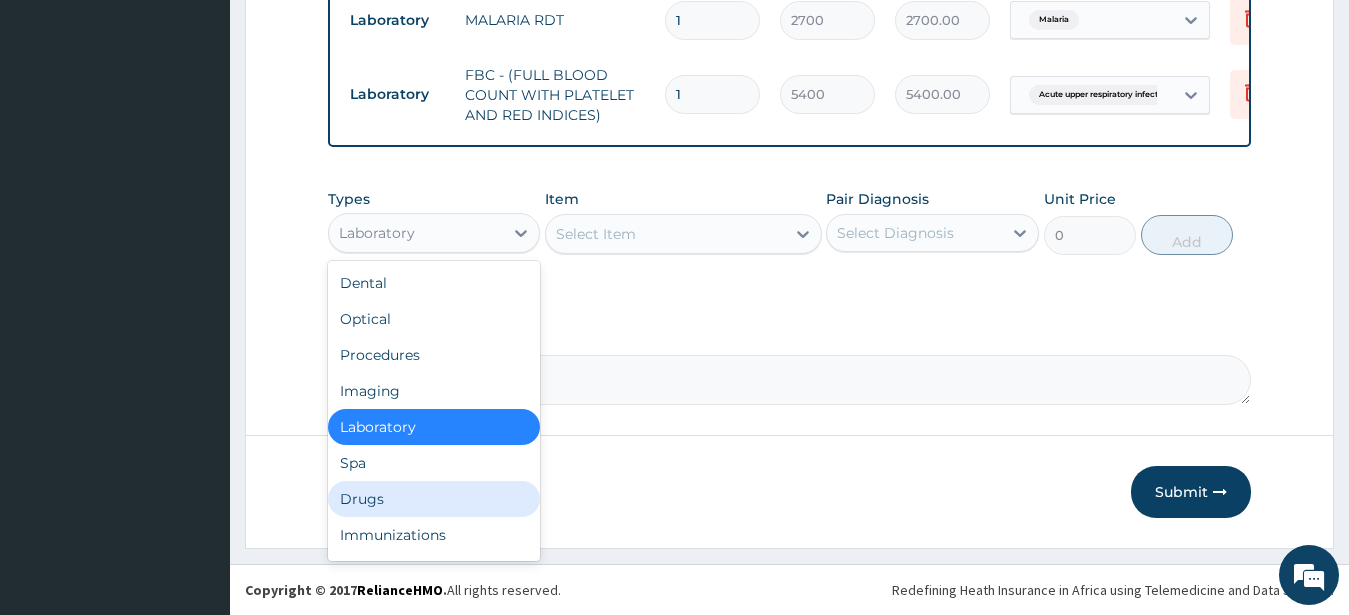 click on "Drugs" at bounding box center [434, 499] 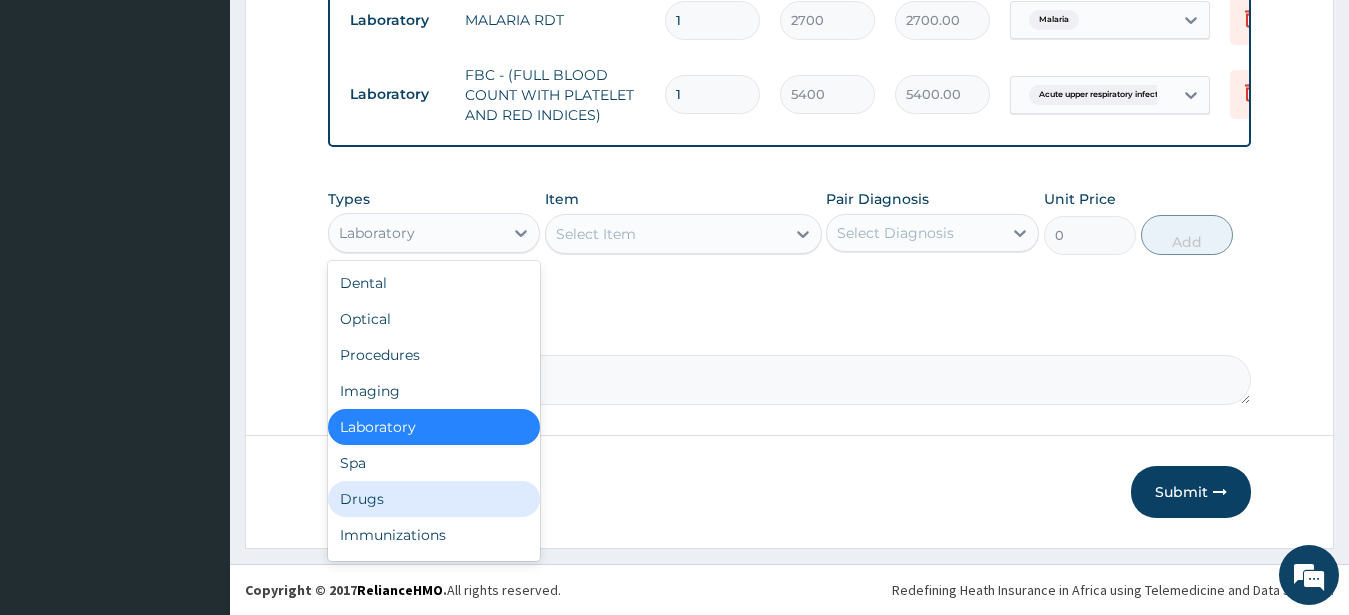 click on "Previous" at bounding box center [385, 492] 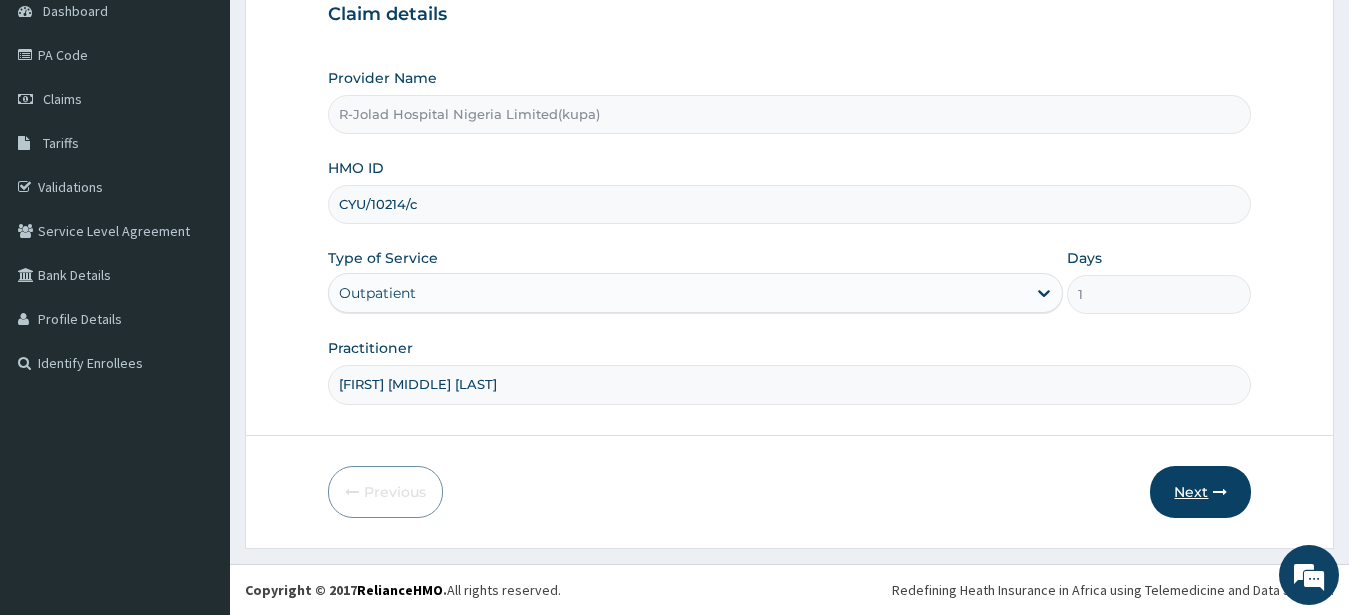 click on "Next" at bounding box center [1200, 492] 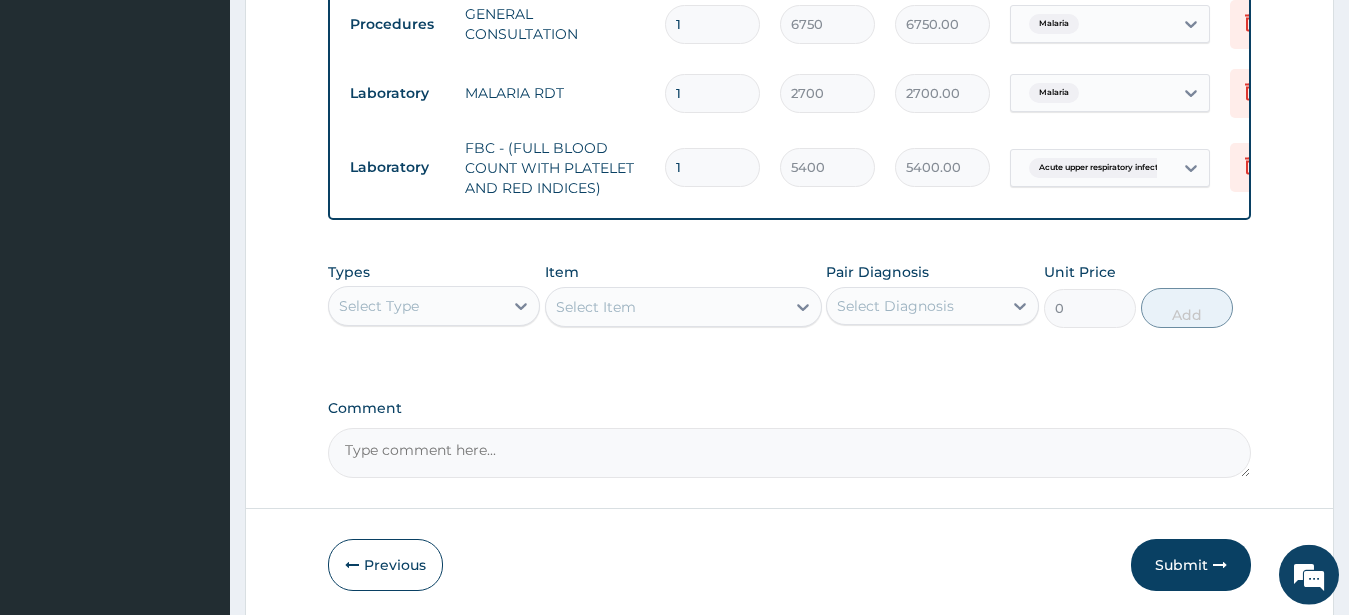 scroll, scrollTop: 898, scrollLeft: 0, axis: vertical 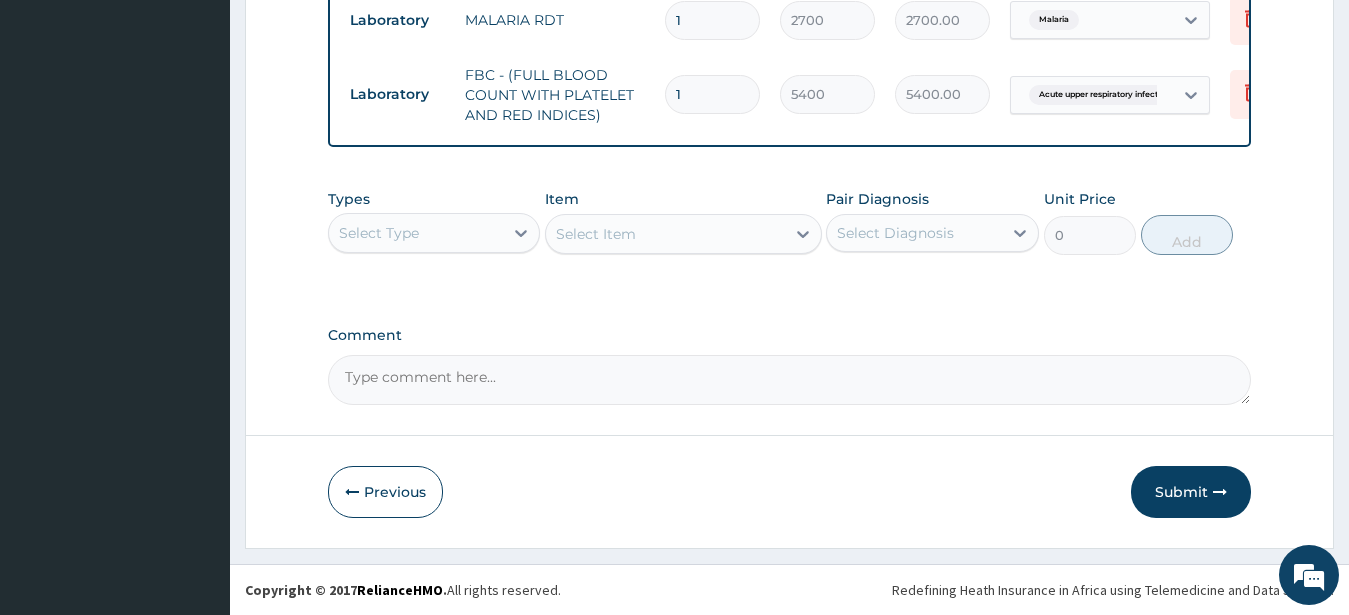 click on "Select Type" at bounding box center (416, 233) 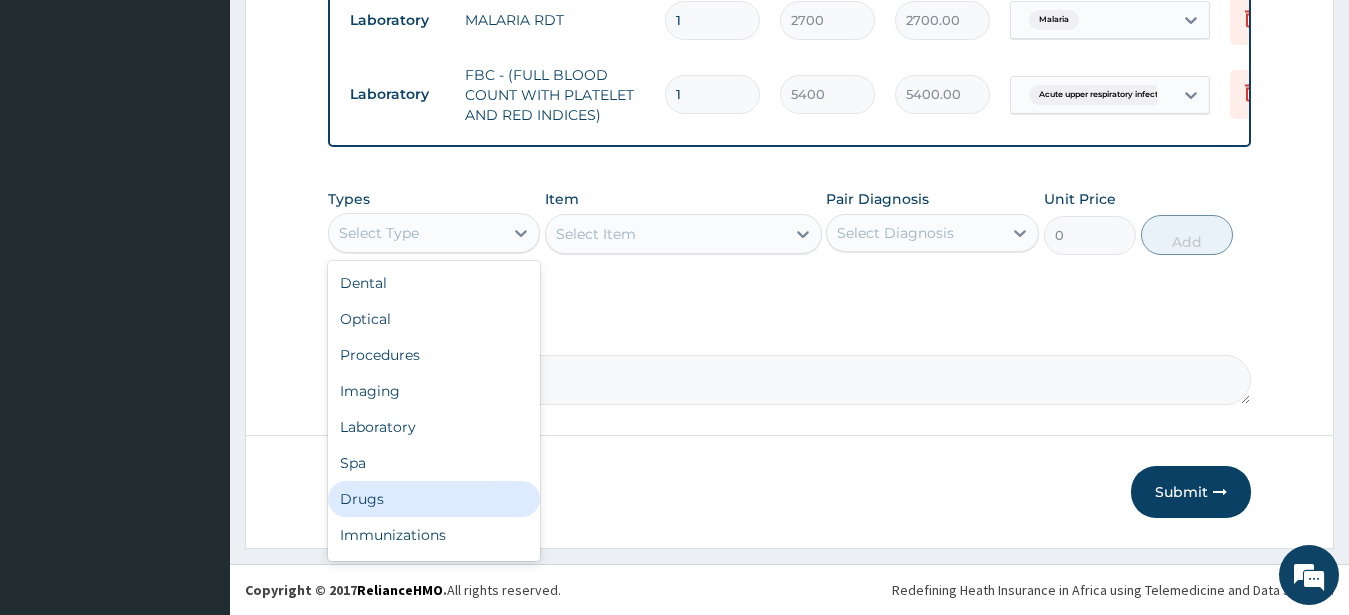 click on "Drugs" at bounding box center (434, 499) 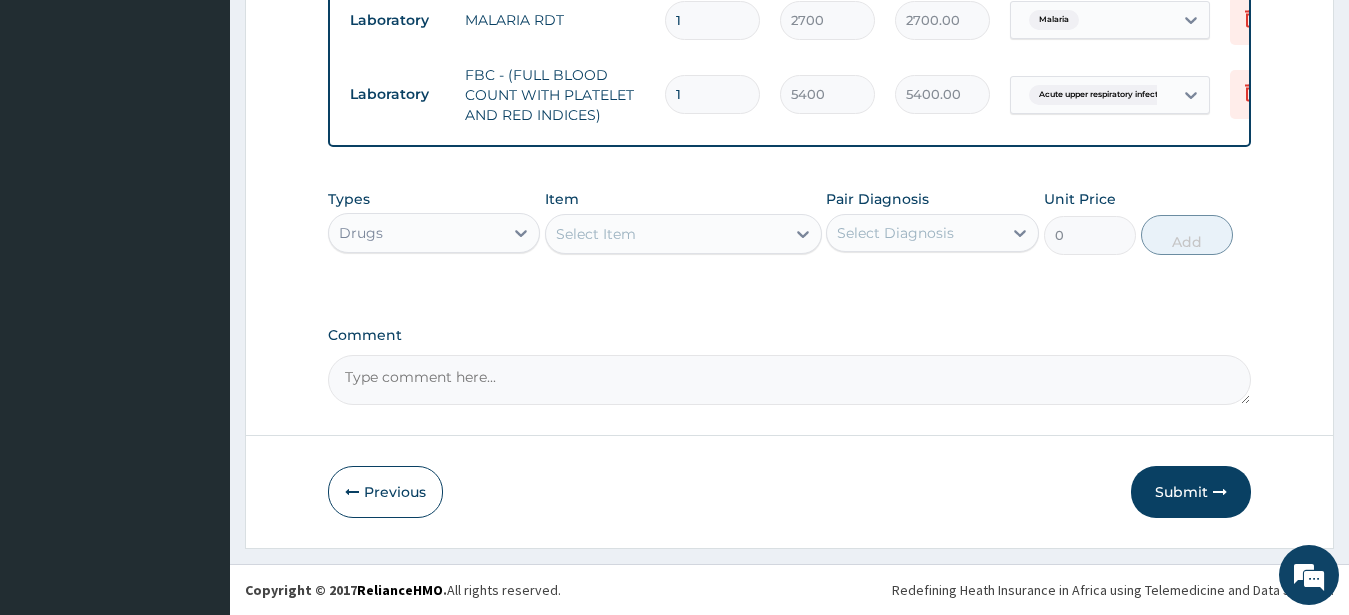 click on "Select Item" at bounding box center (596, 234) 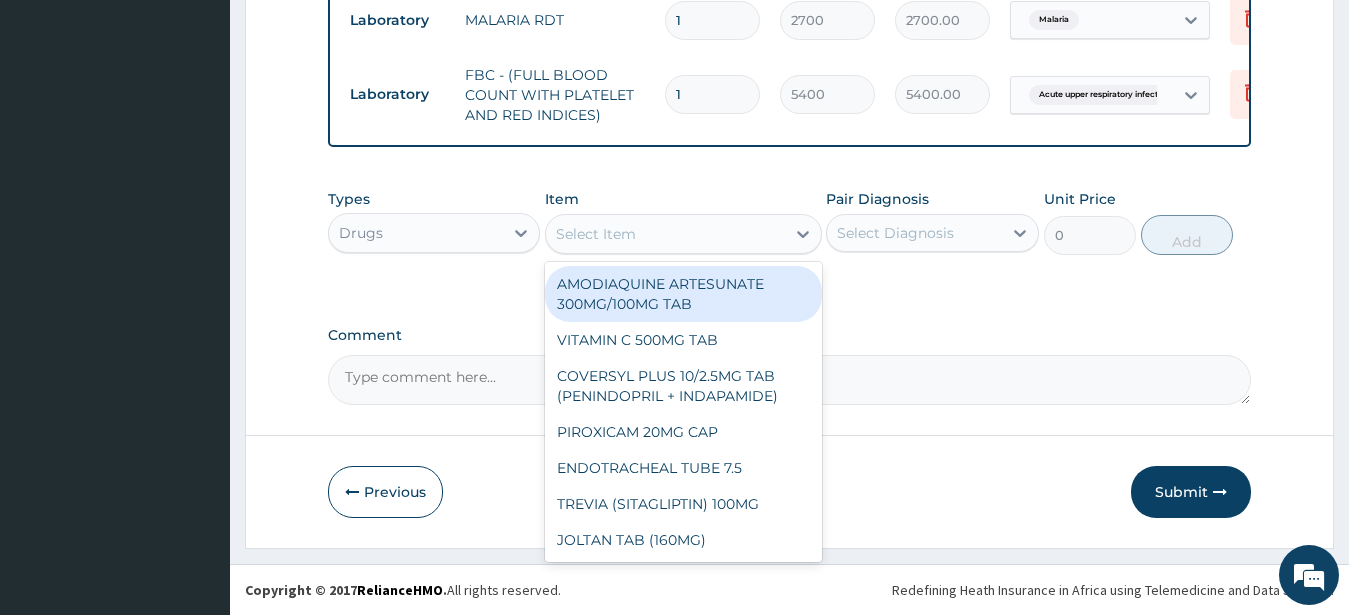 paste on "CEFUROXIME 500MG TAB" 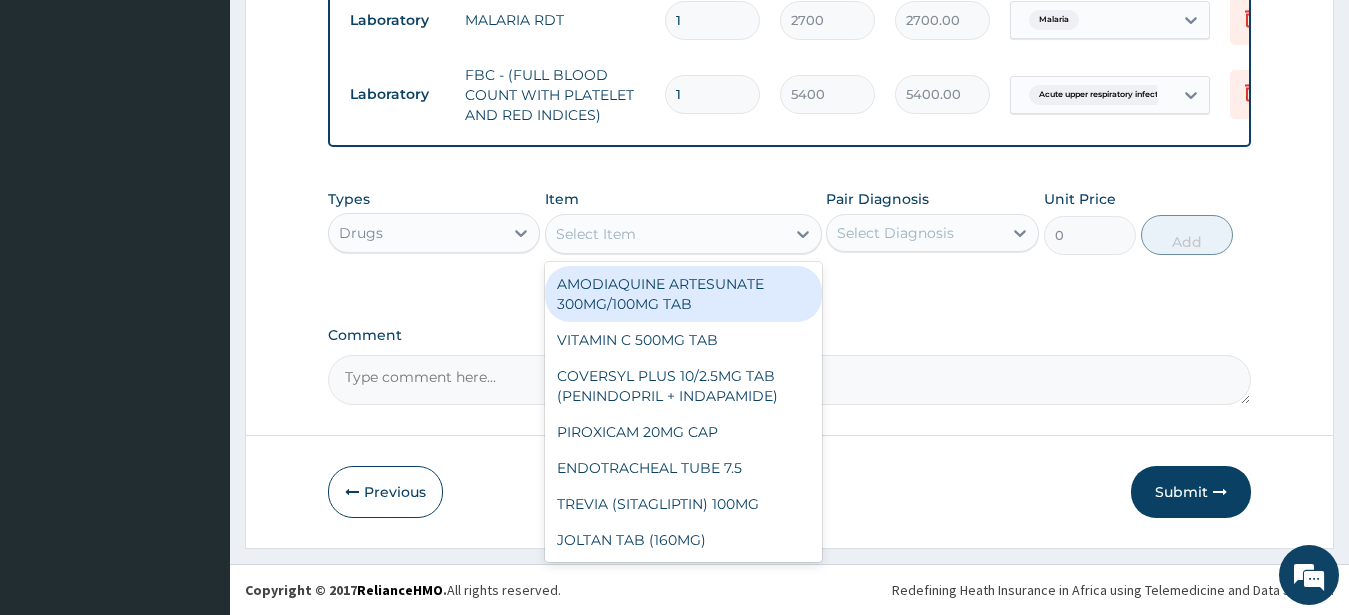 type on "CEFUROXIME 500MG TAB" 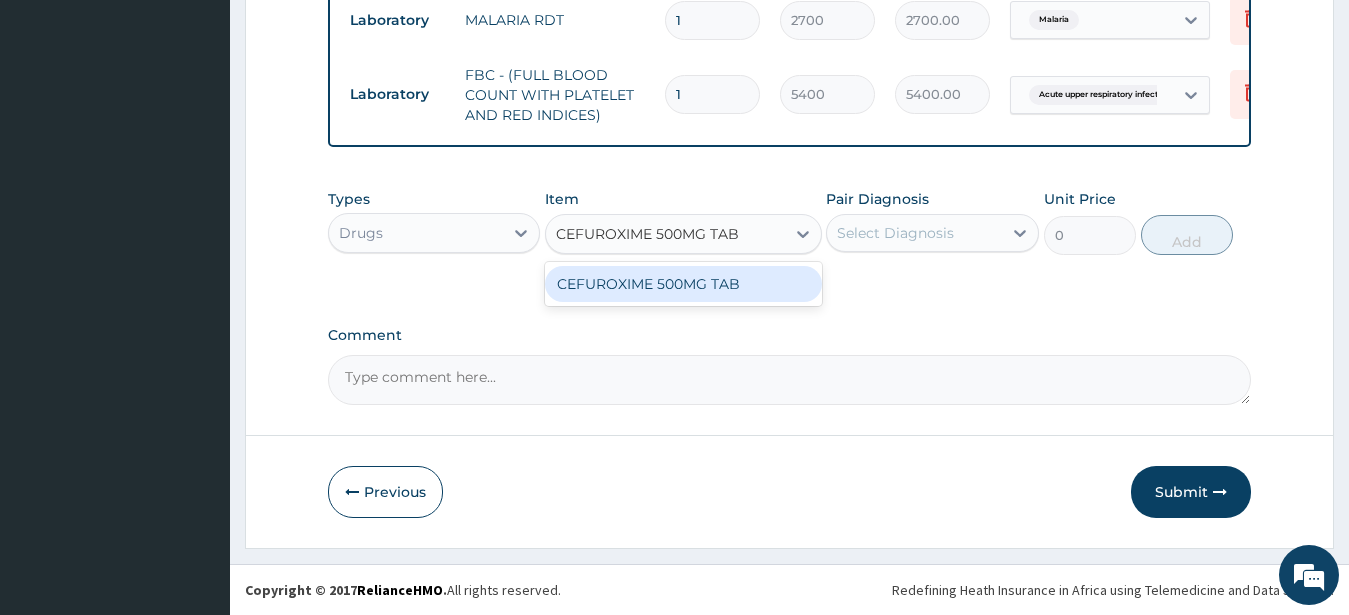 drag, startPoint x: 716, startPoint y: 288, endPoint x: 737, endPoint y: 286, distance: 21.095022 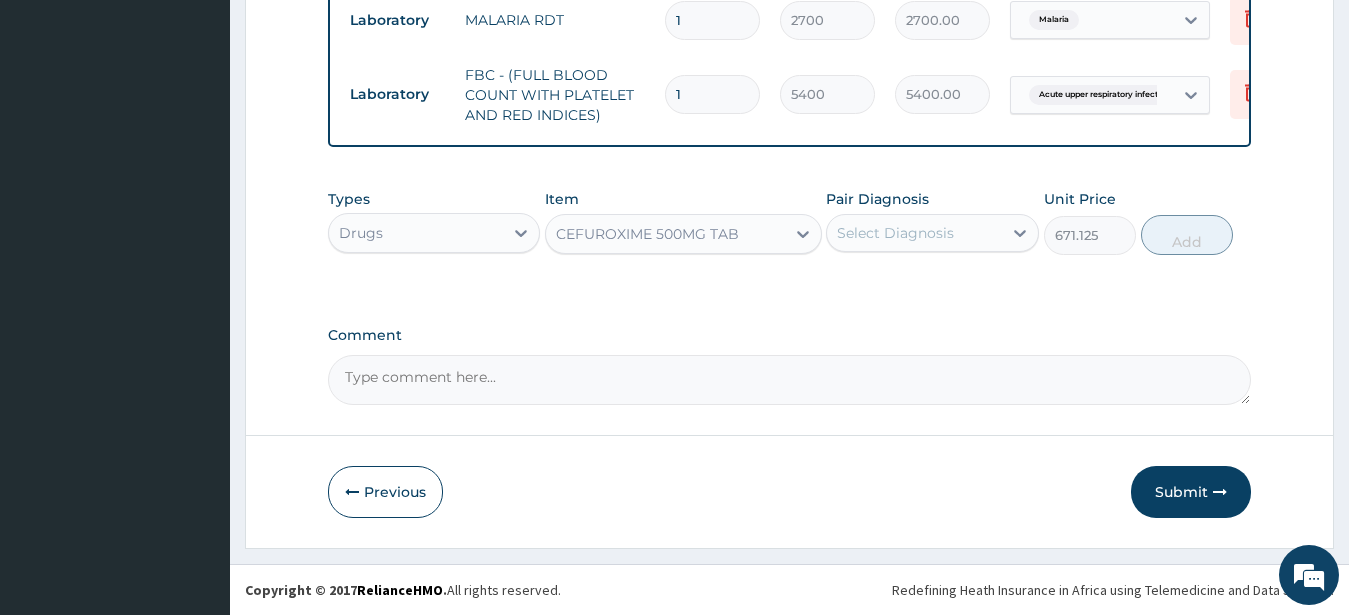 click on "Select Diagnosis" at bounding box center [895, 233] 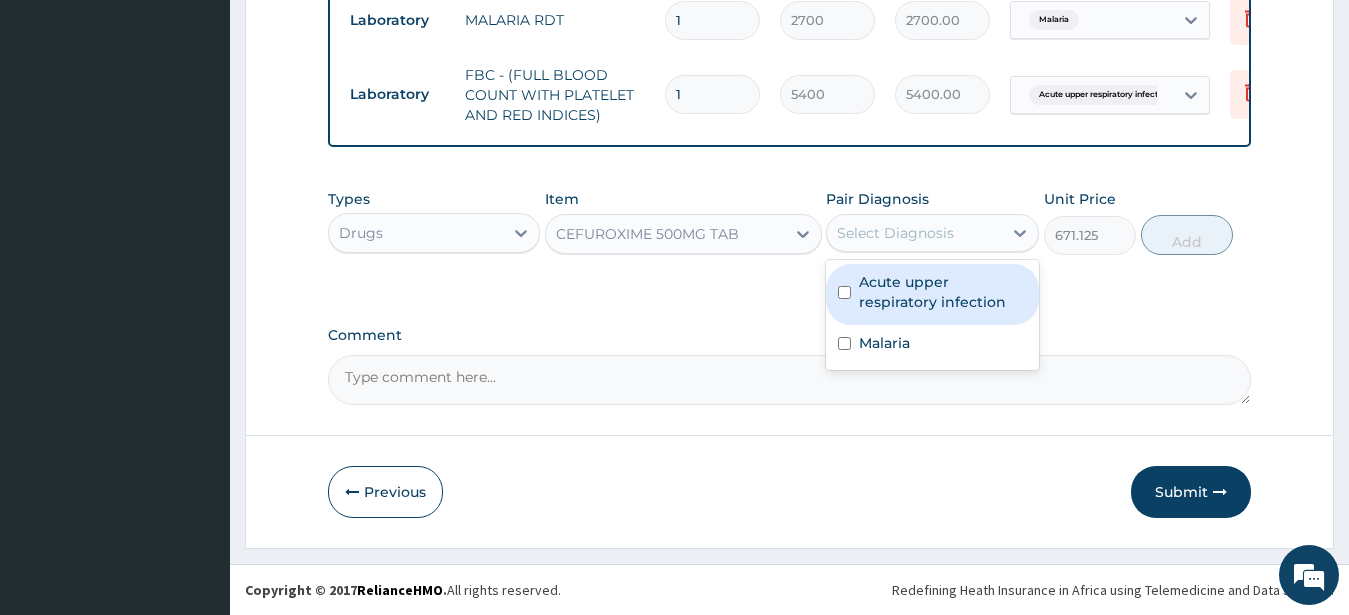 click on "Acute upper respiratory infection" at bounding box center (943, 292) 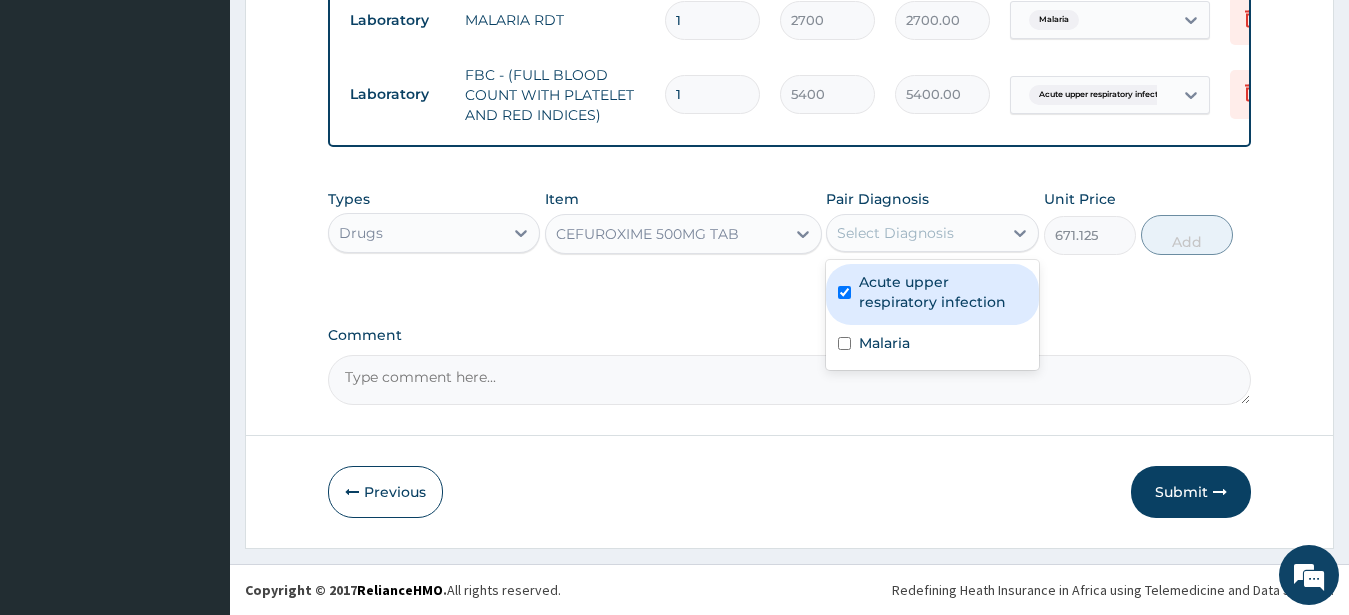 checkbox on "true" 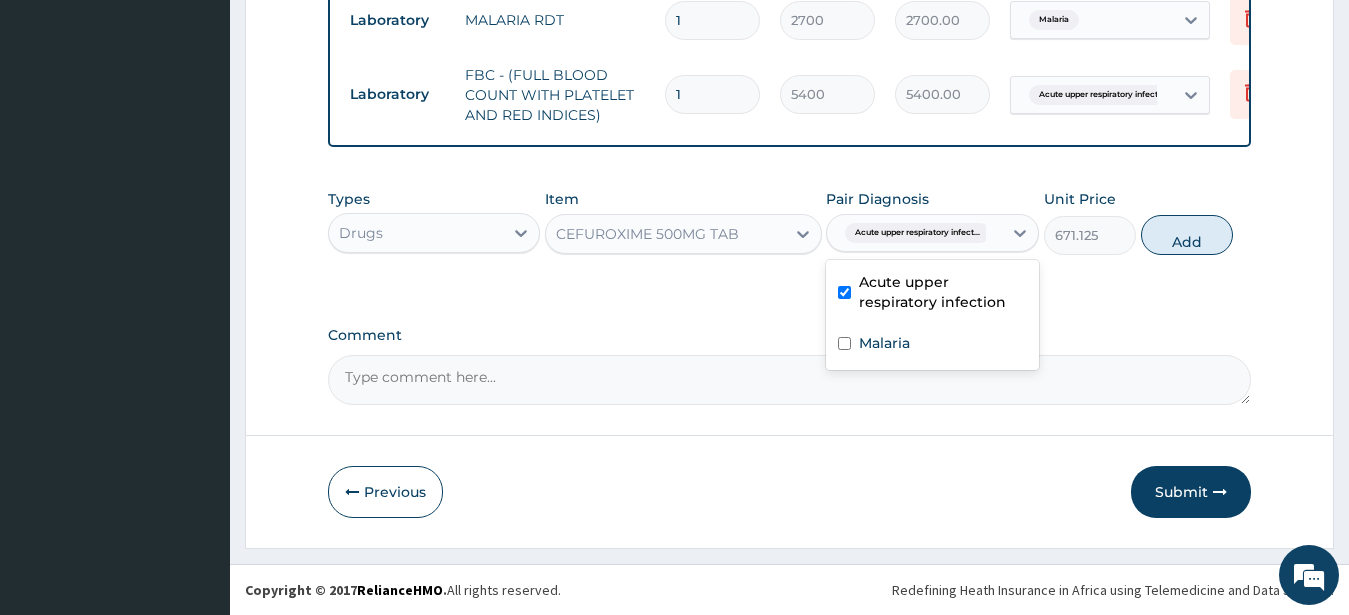drag, startPoint x: 1182, startPoint y: 229, endPoint x: 1151, endPoint y: 238, distance: 32.280025 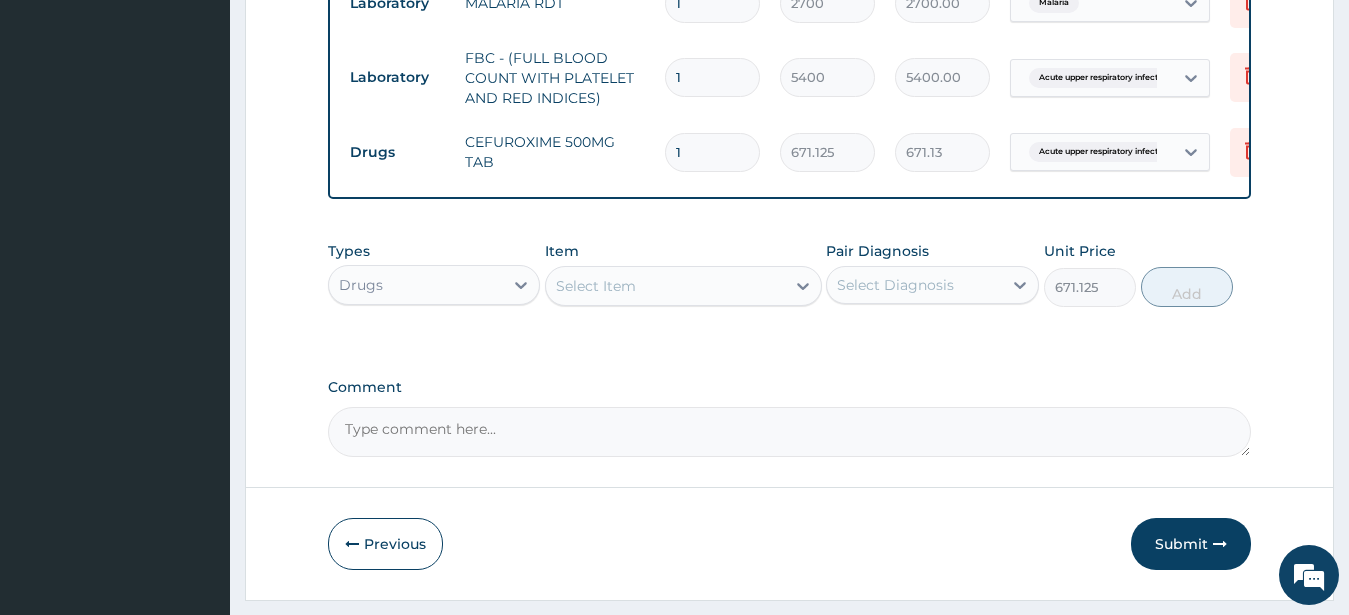 type on "0" 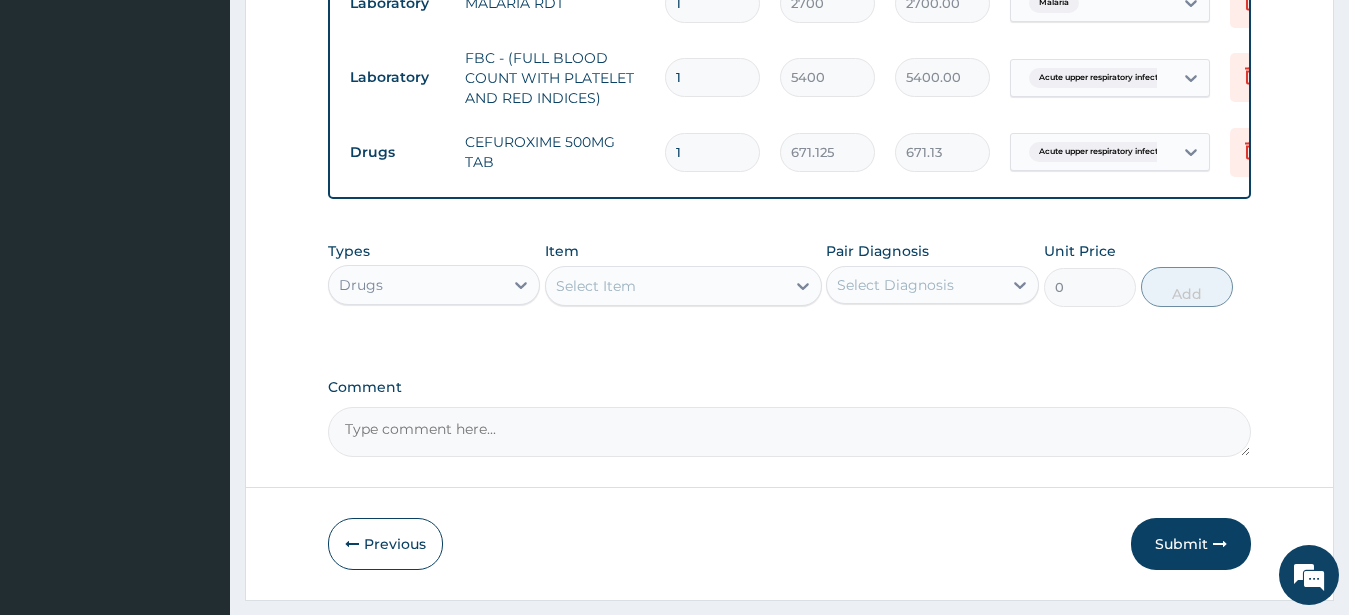 type on "10" 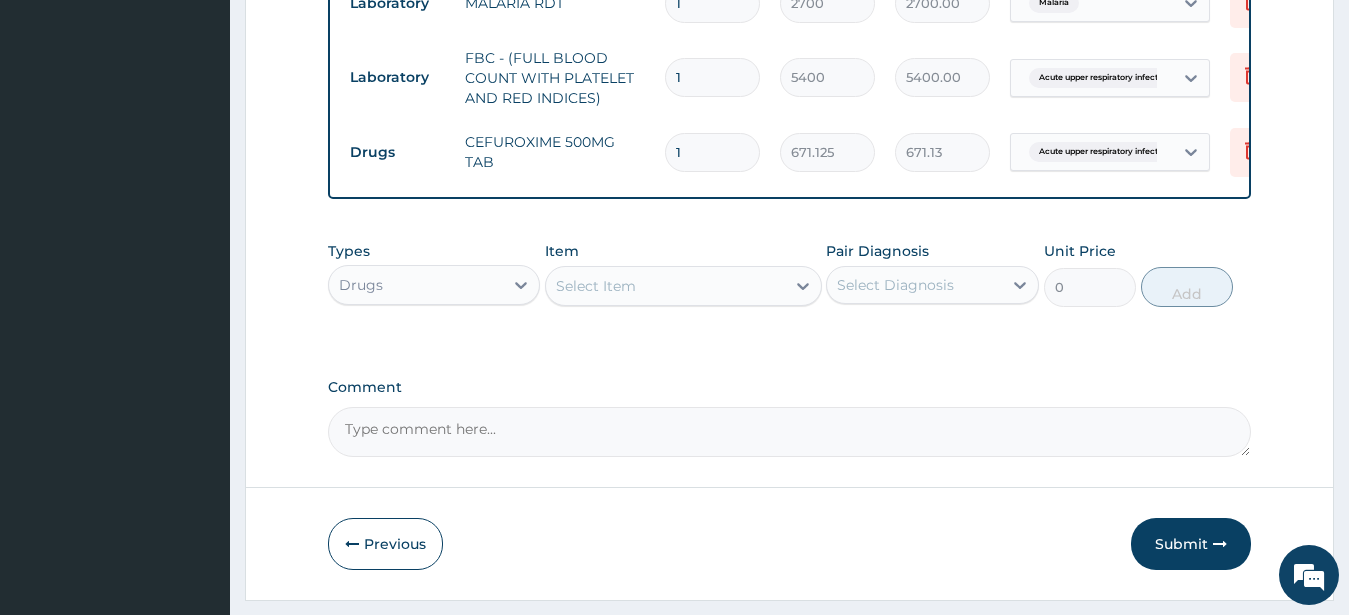 type on "6711.25" 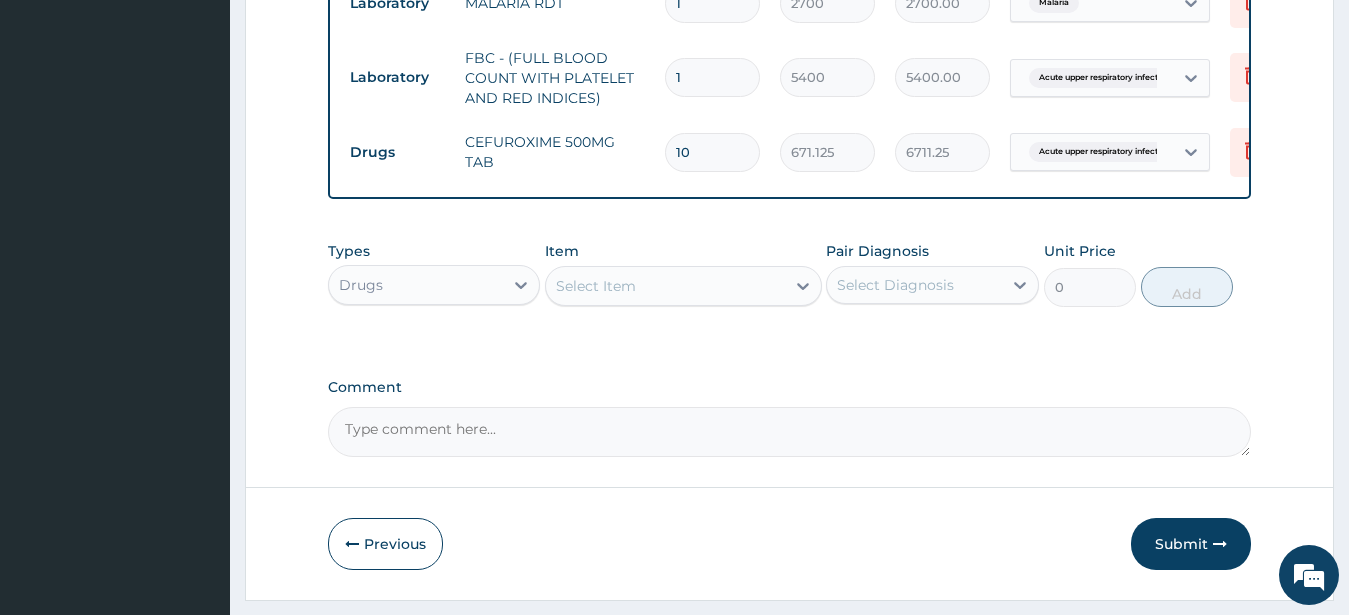 type on "10" 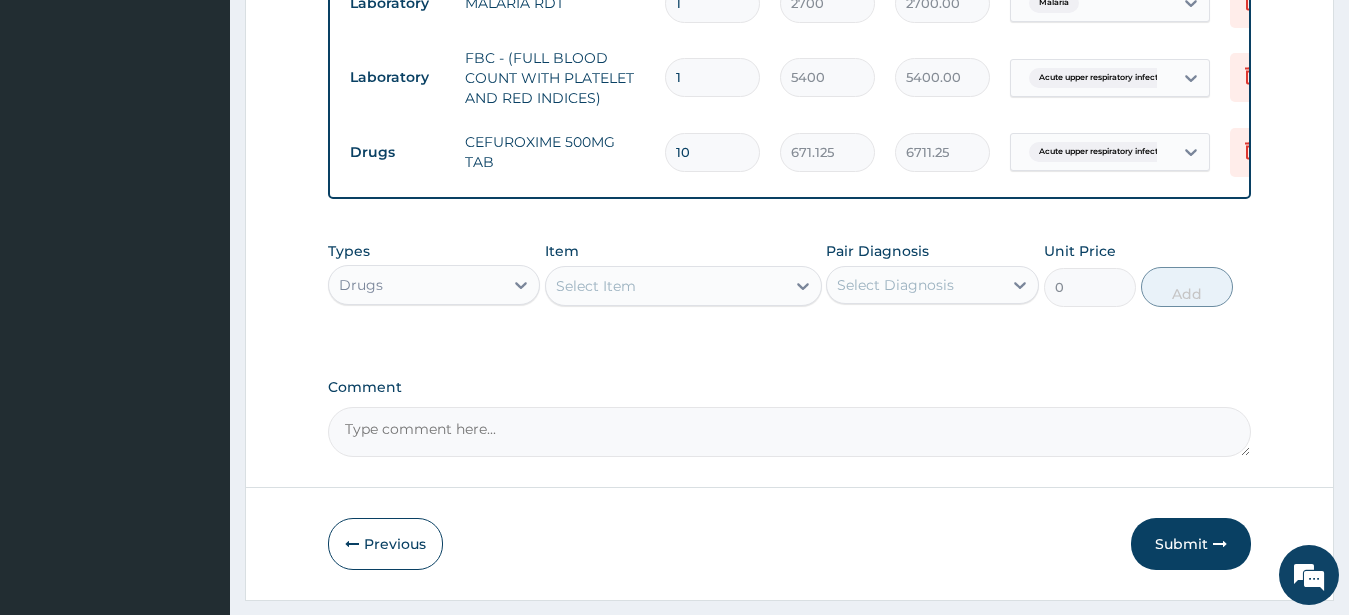 click on "Select Item" at bounding box center (665, 286) 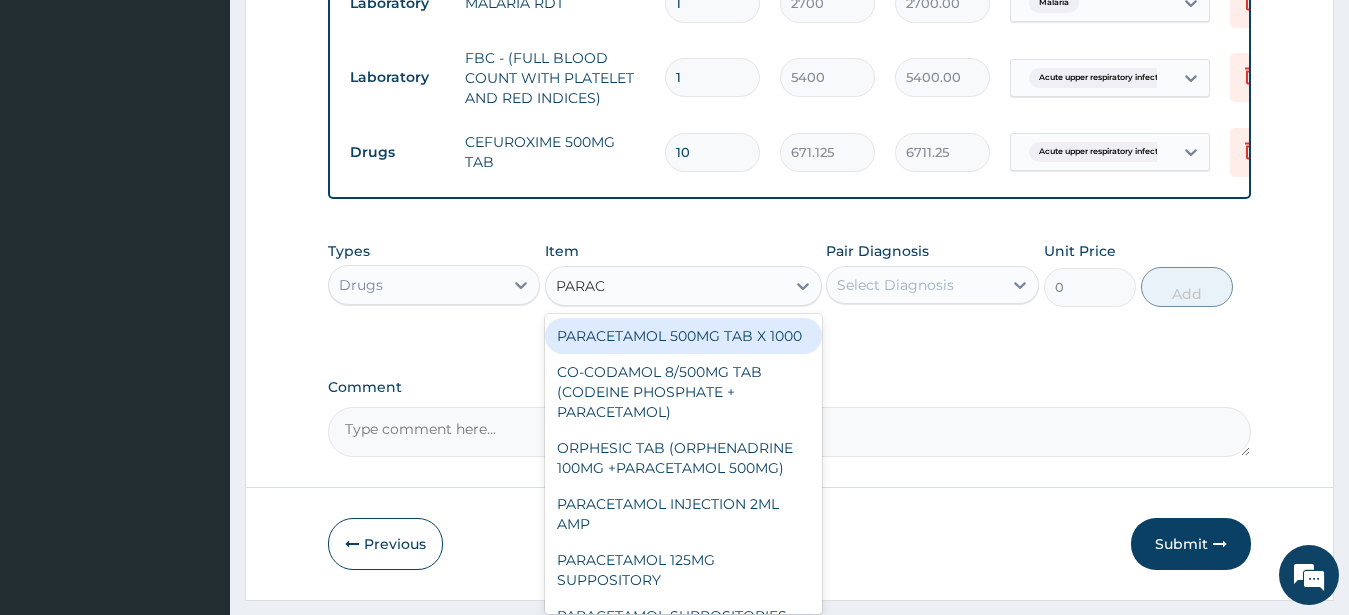 type on "PARACE" 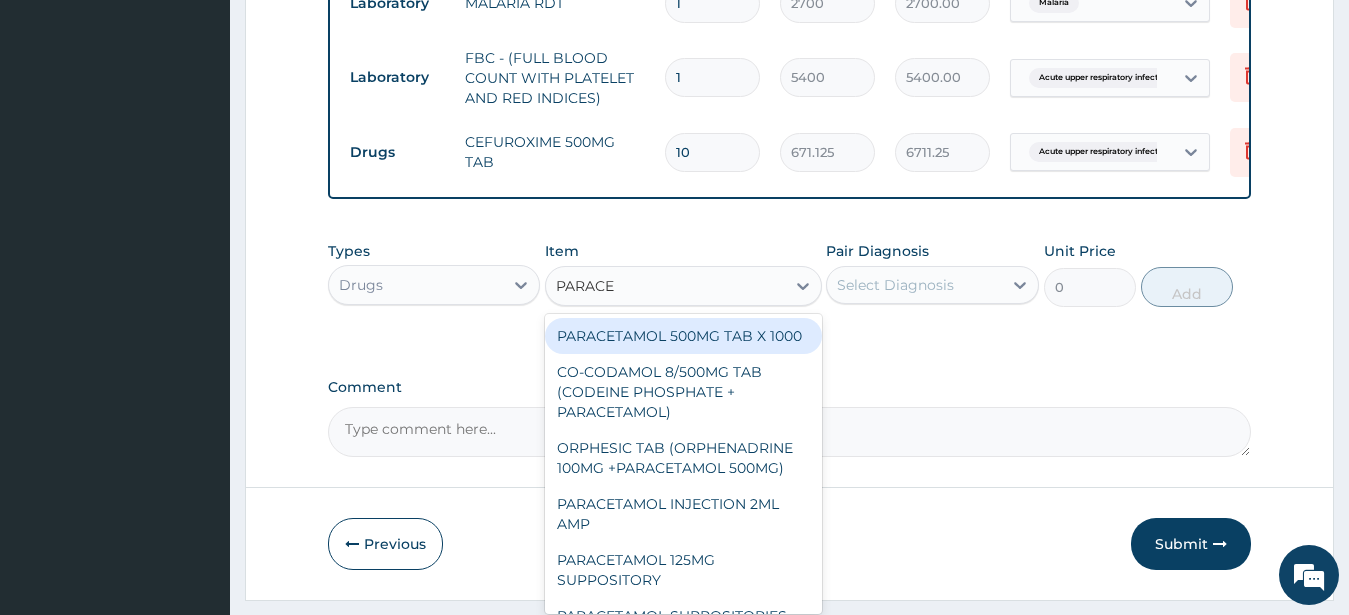 drag, startPoint x: 730, startPoint y: 359, endPoint x: 809, endPoint y: 335, distance: 82.565125 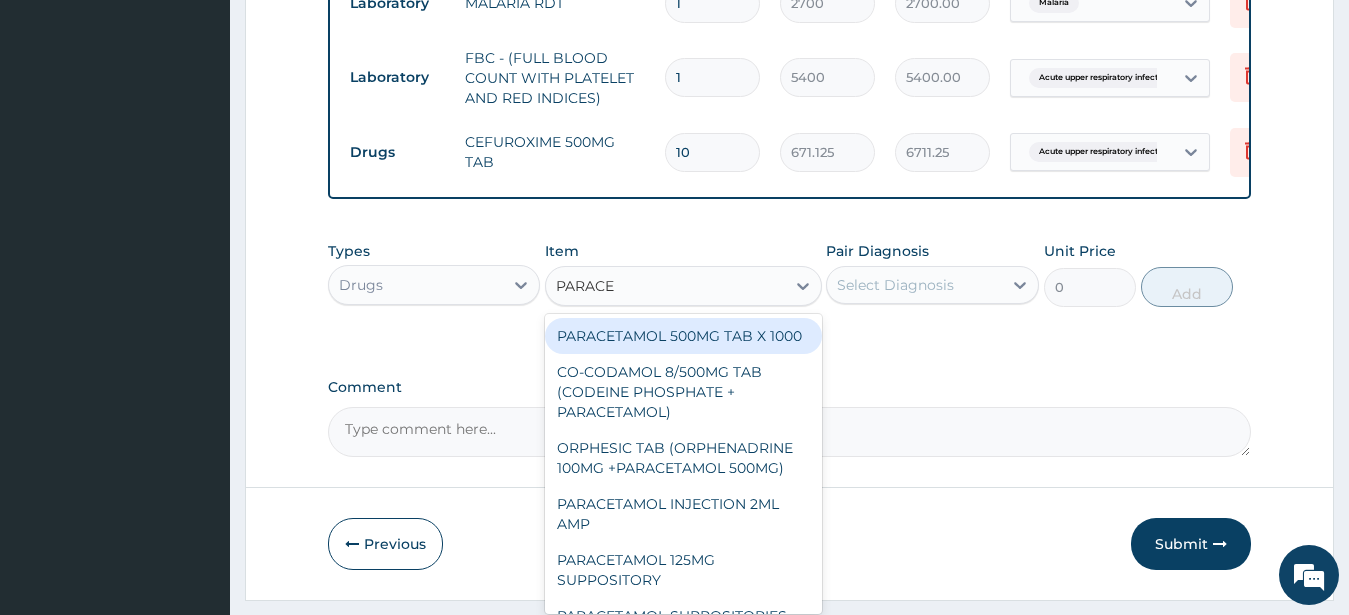click on "PARACETAMOL 500MG TAB X 1000" at bounding box center [683, 336] 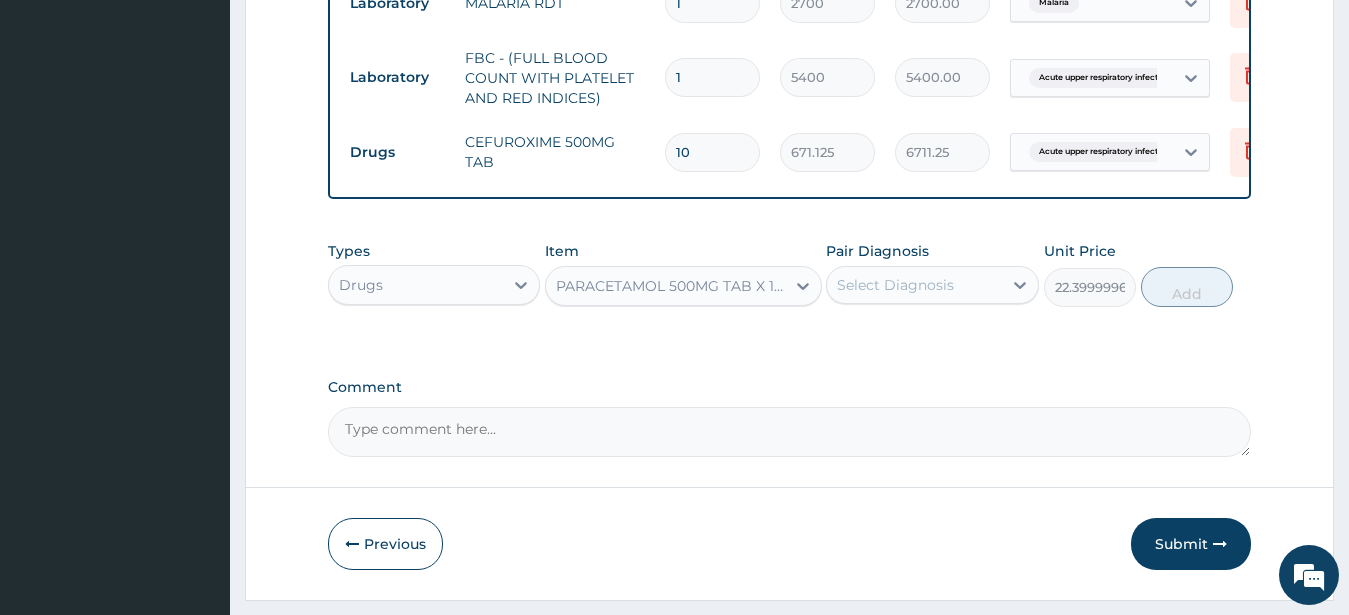 click on "Select Diagnosis" at bounding box center [895, 285] 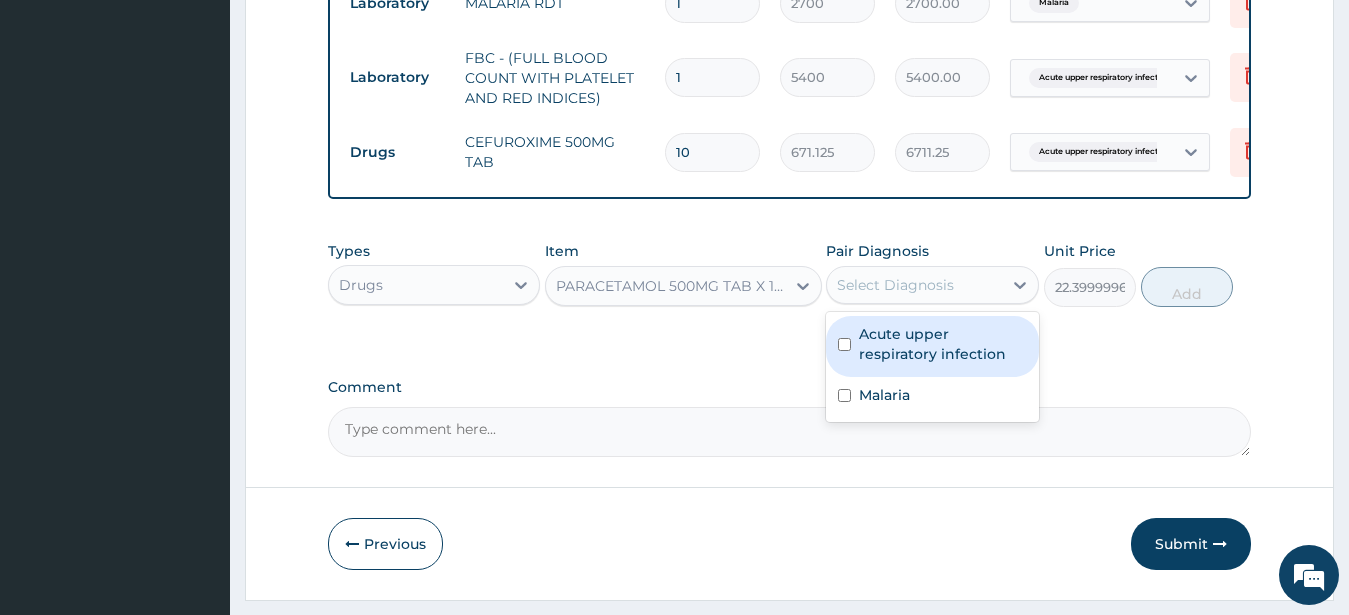 drag, startPoint x: 947, startPoint y: 376, endPoint x: 1017, endPoint y: 377, distance: 70.00714 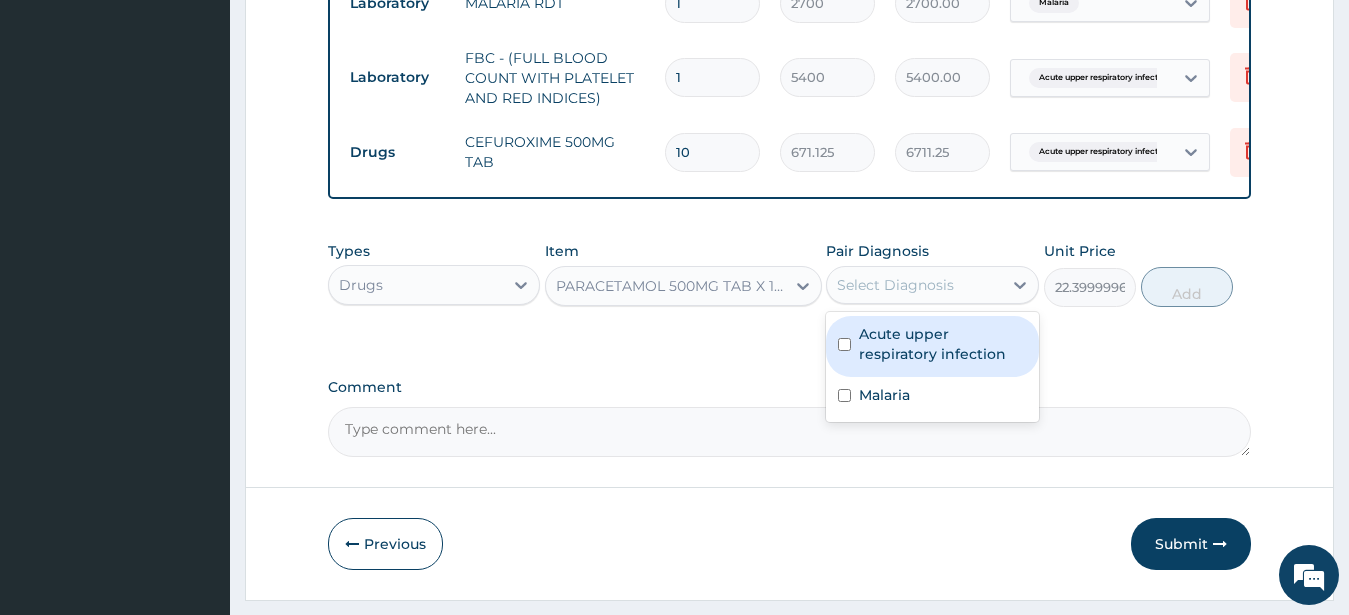 click on "Acute upper respiratory infection" at bounding box center [943, 344] 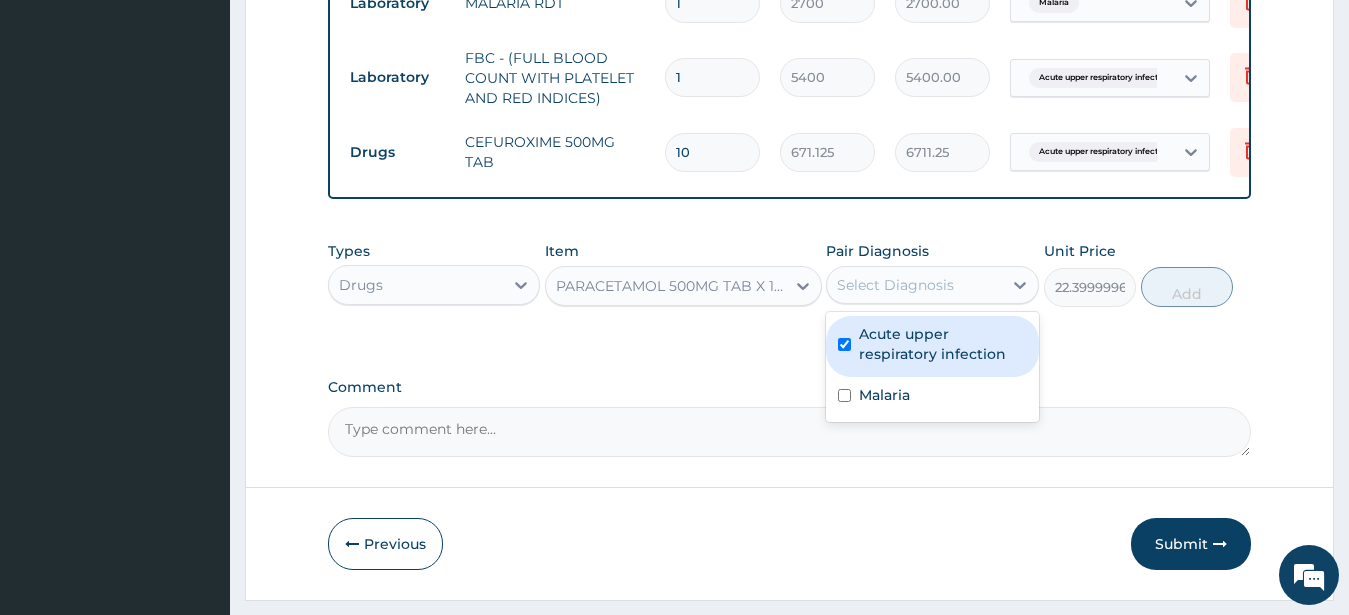 checkbox on "true" 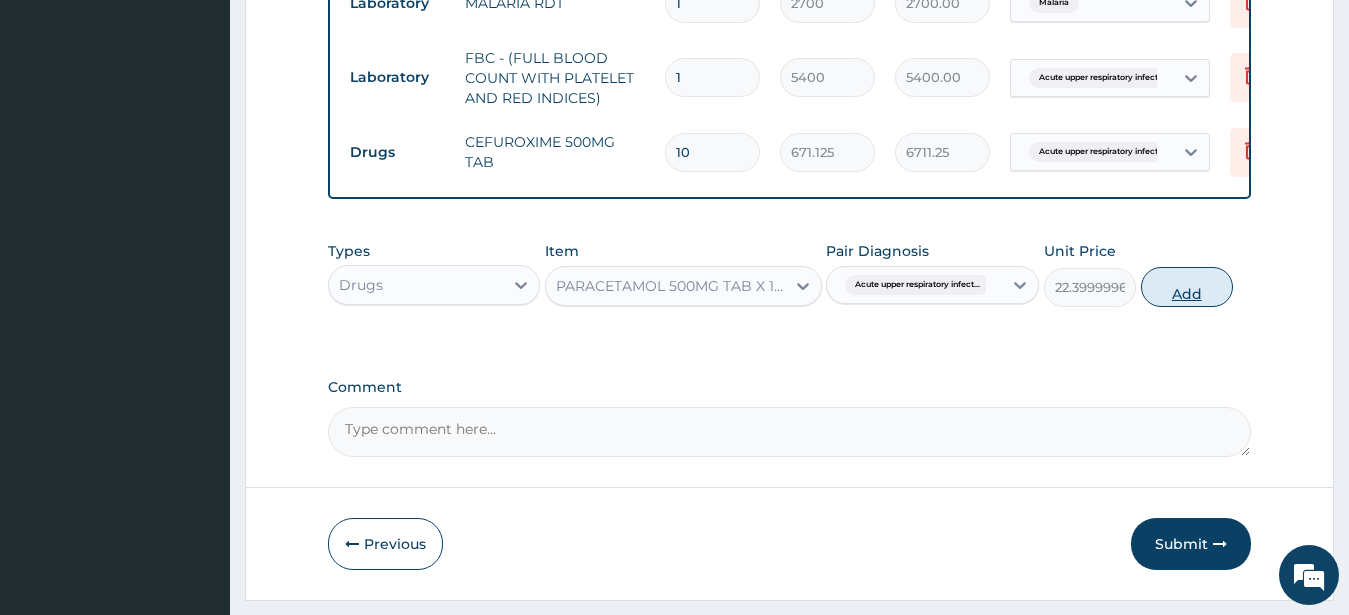 click on "Add" at bounding box center [1187, 287] 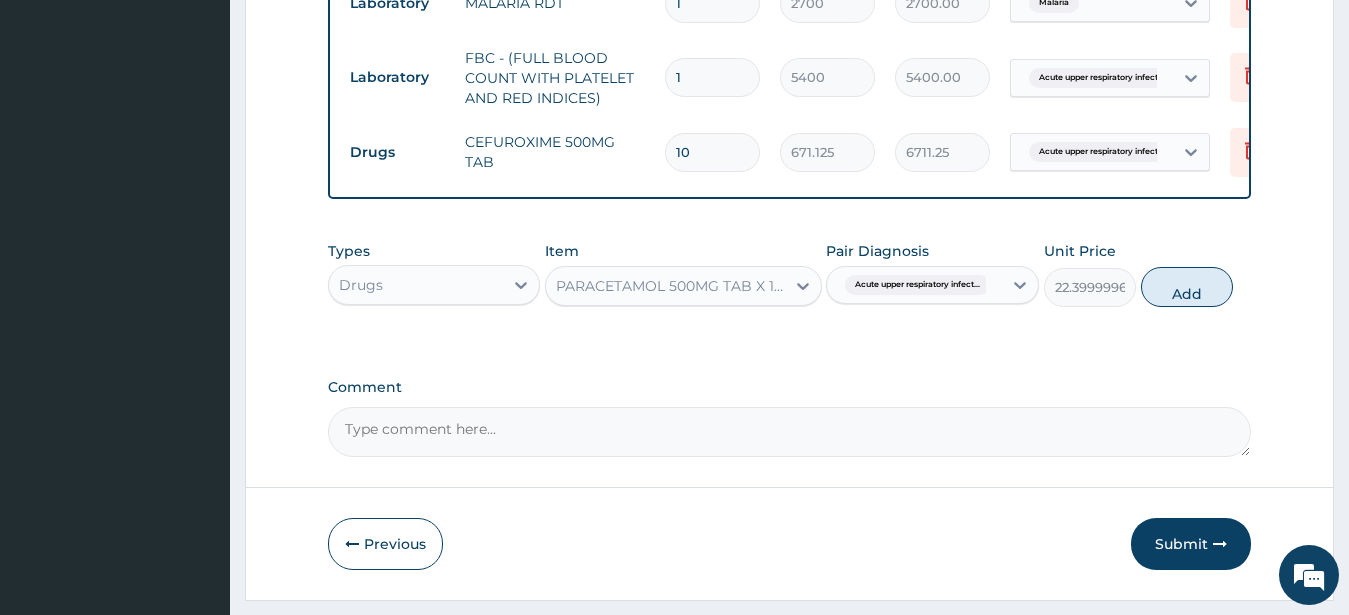 type on "0" 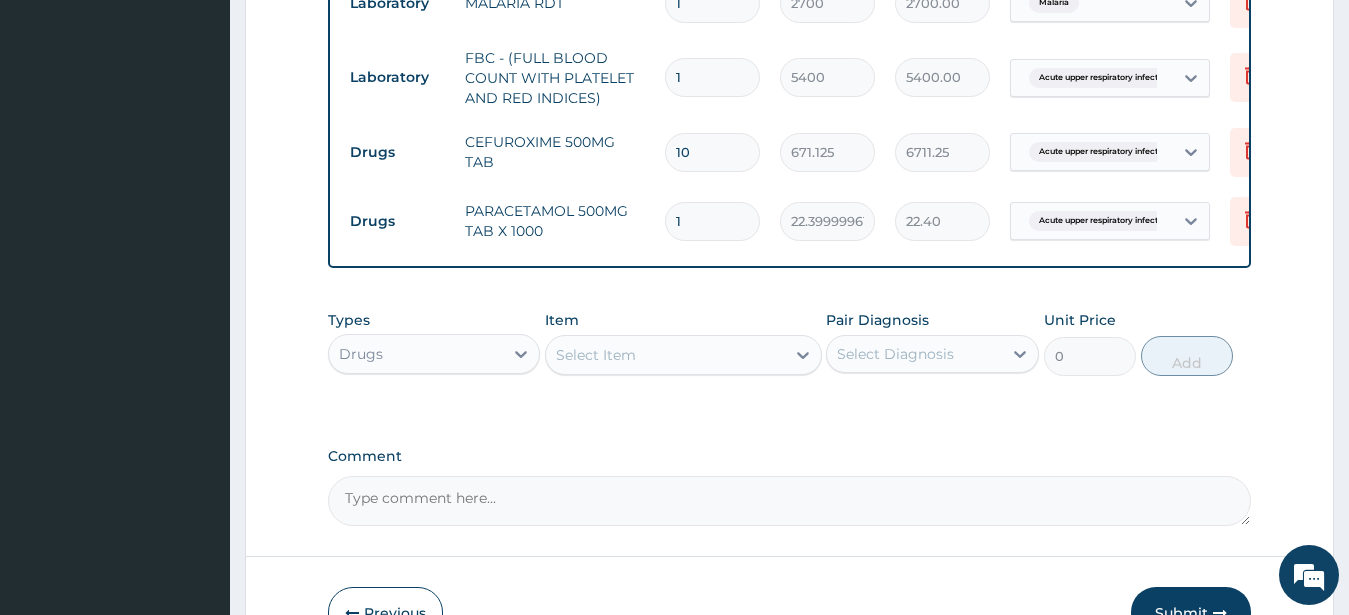 drag, startPoint x: 660, startPoint y: 228, endPoint x: 629, endPoint y: 230, distance: 31.06445 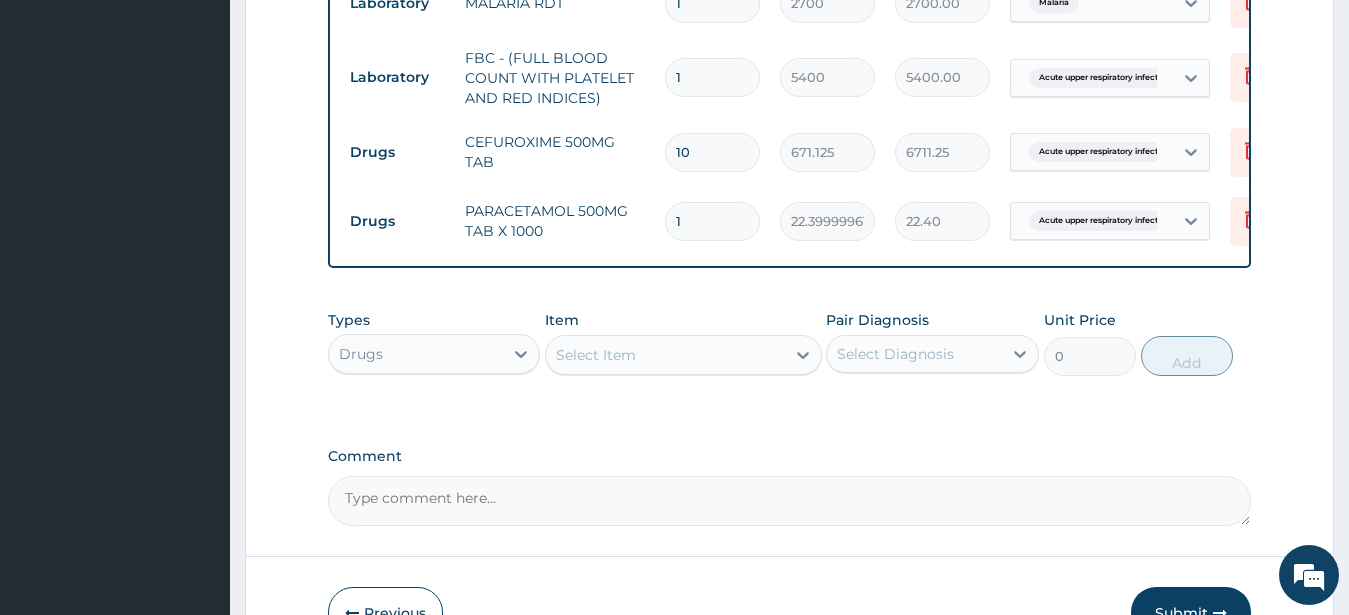 click on "1" at bounding box center (712, 221) 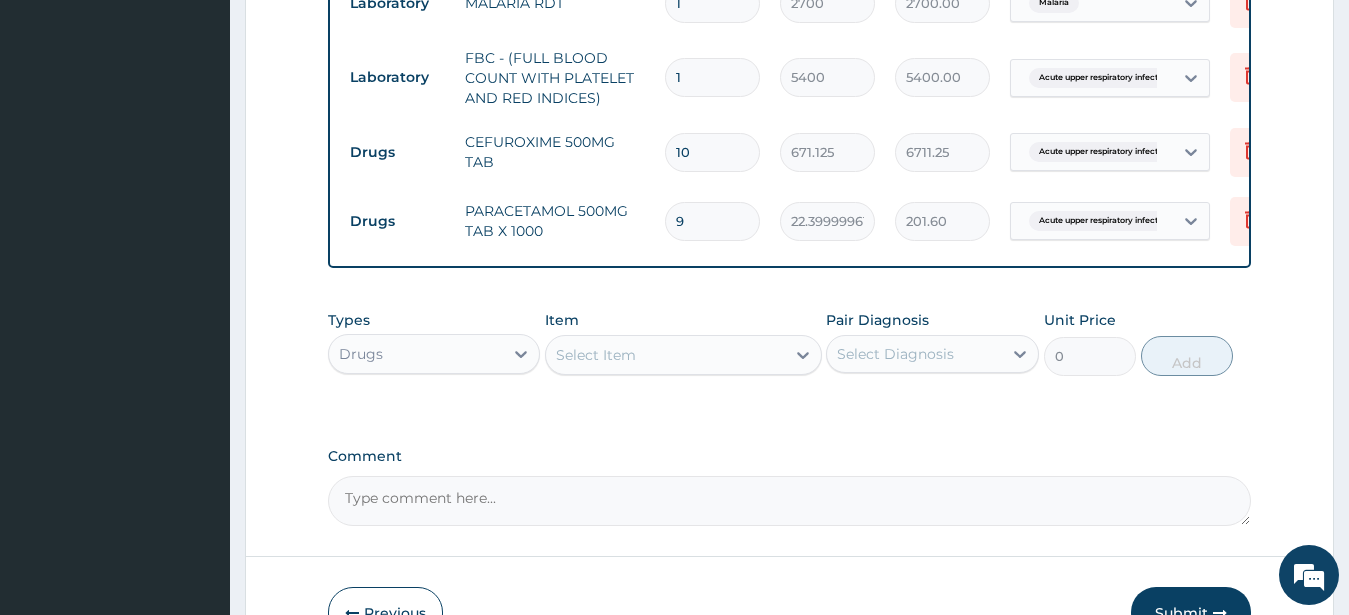 type on "9" 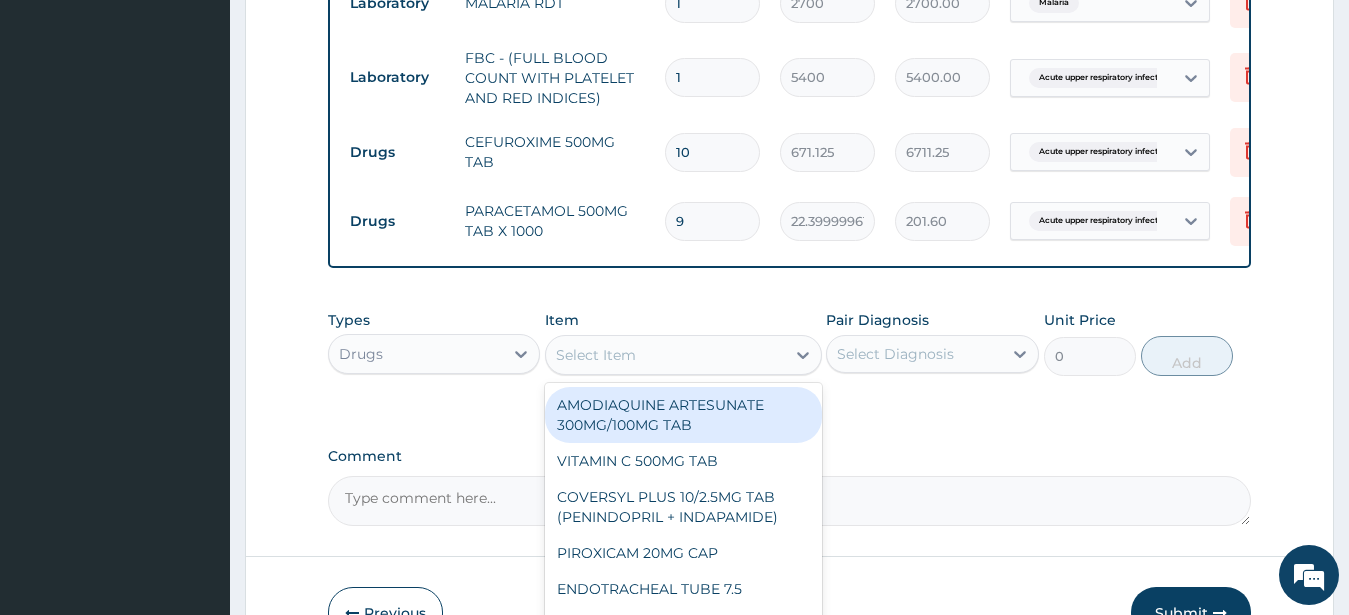 click on "Select Item" at bounding box center [596, 355] 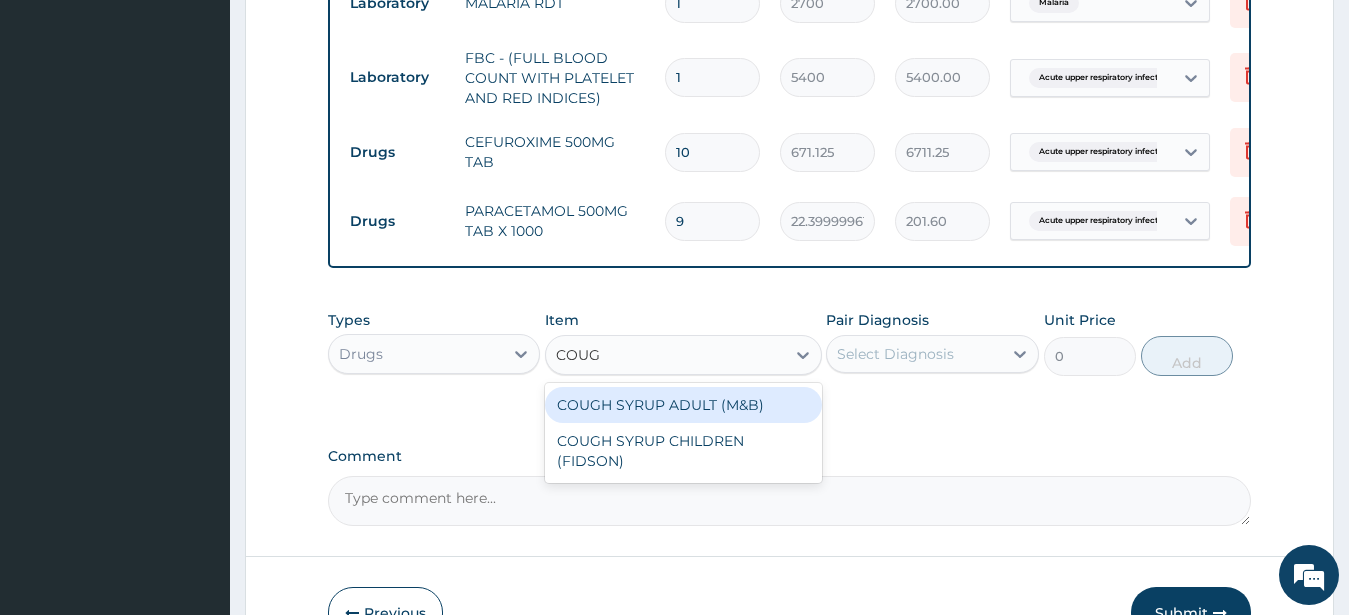 type on "COUGH" 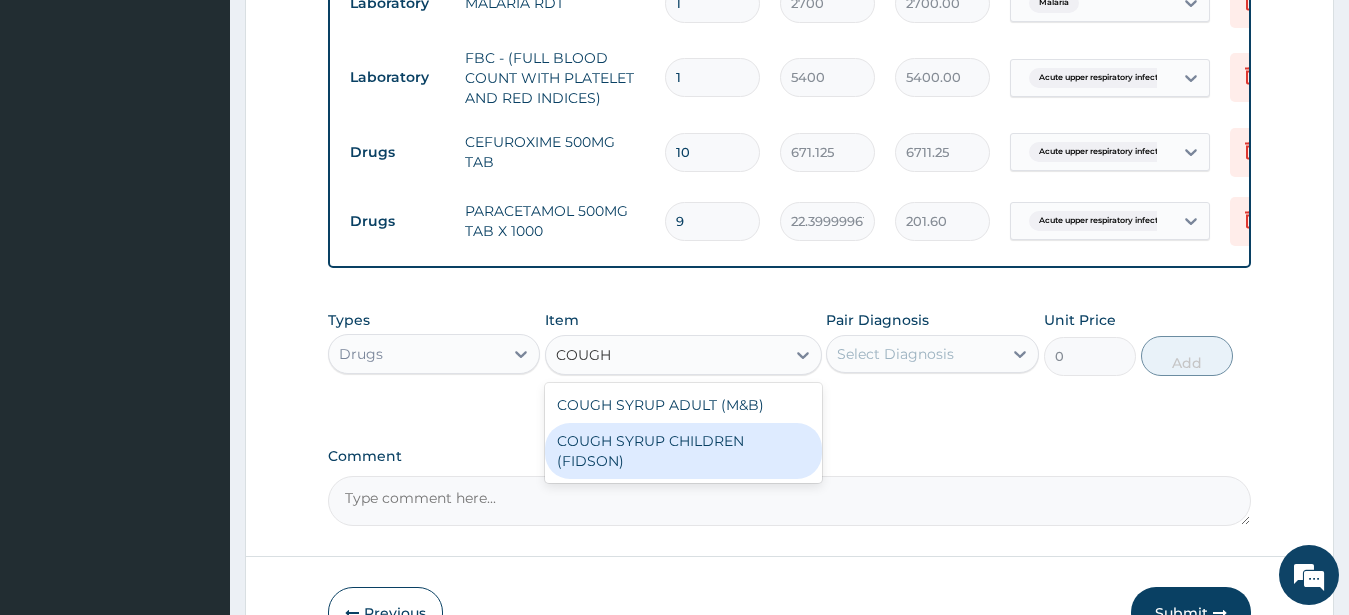 drag, startPoint x: 665, startPoint y: 462, endPoint x: 707, endPoint y: 454, distance: 42.755116 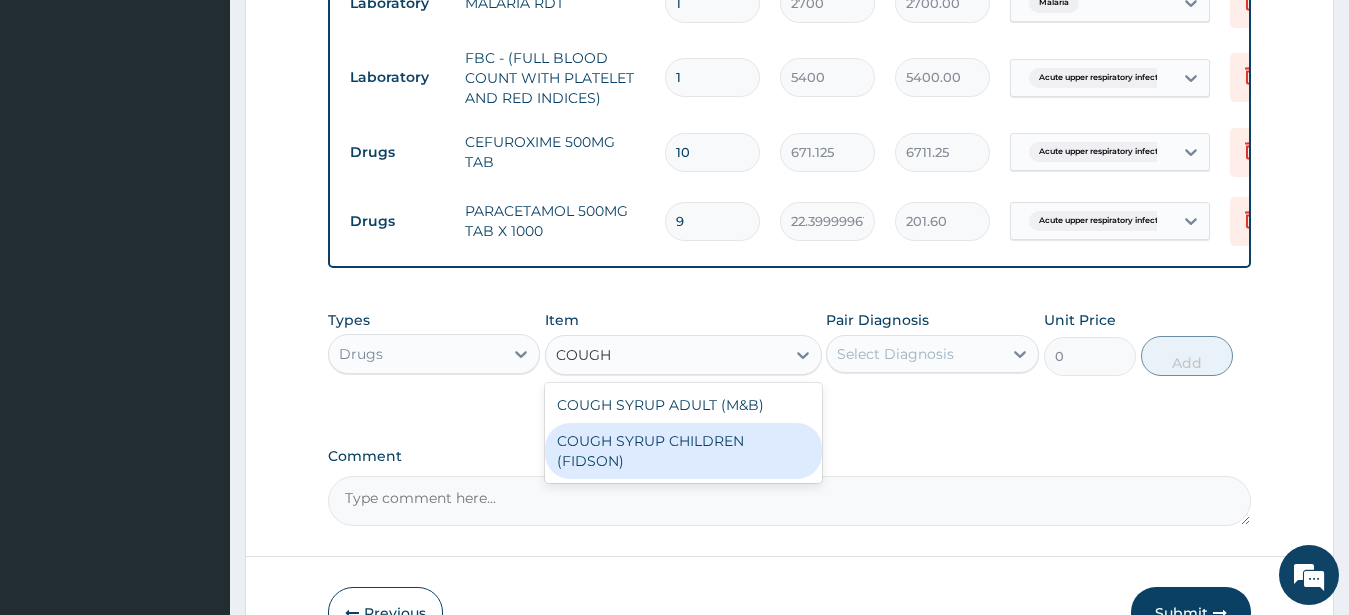 click on "COUGH SYRUP CHILDREN (FIDSON)" at bounding box center (683, 451) 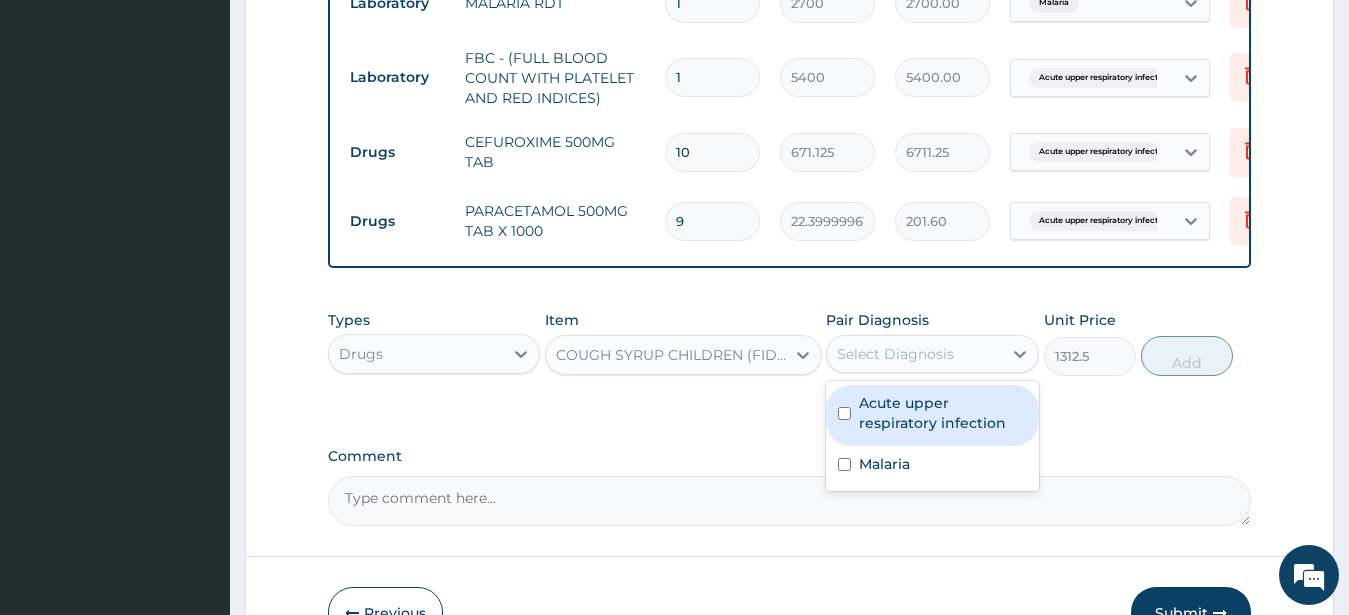 click on "Select Diagnosis" at bounding box center [895, 354] 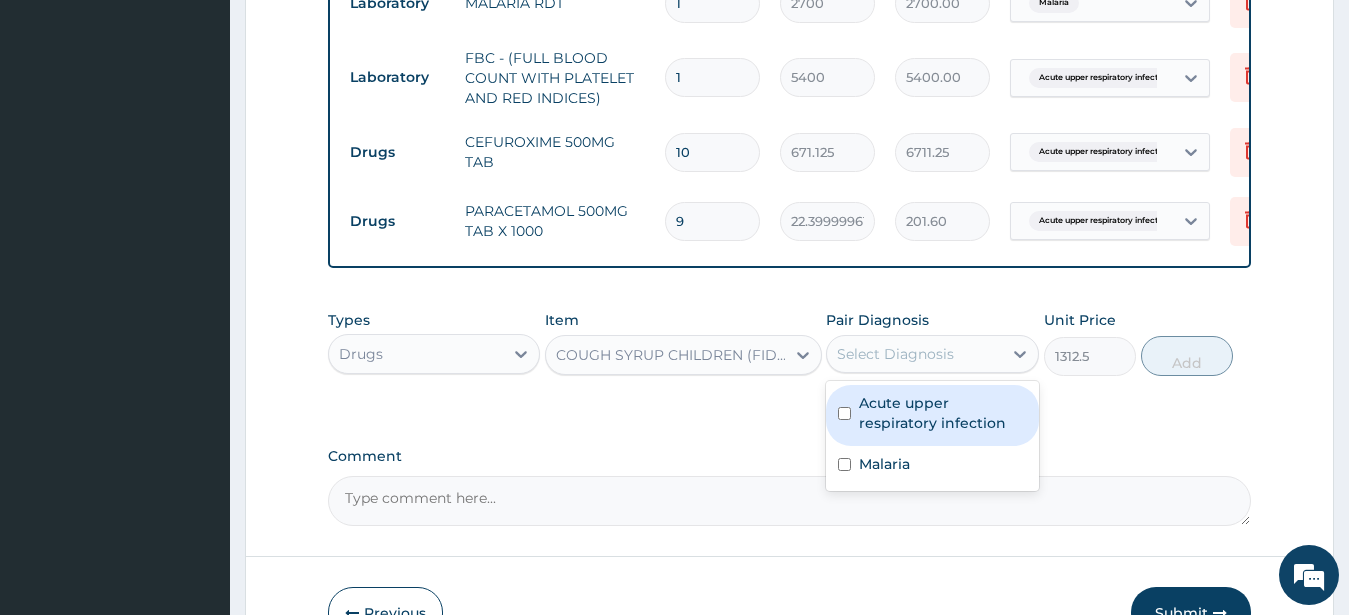 click on "Acute upper respiratory infection" at bounding box center [943, 413] 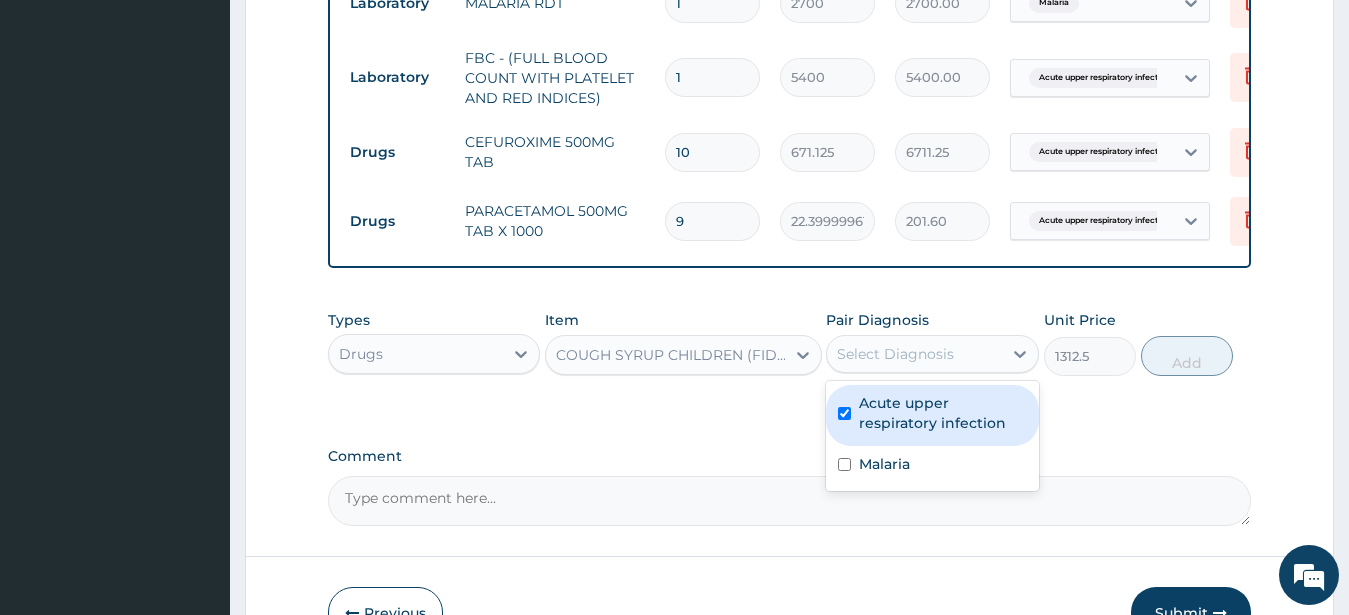 checkbox on "true" 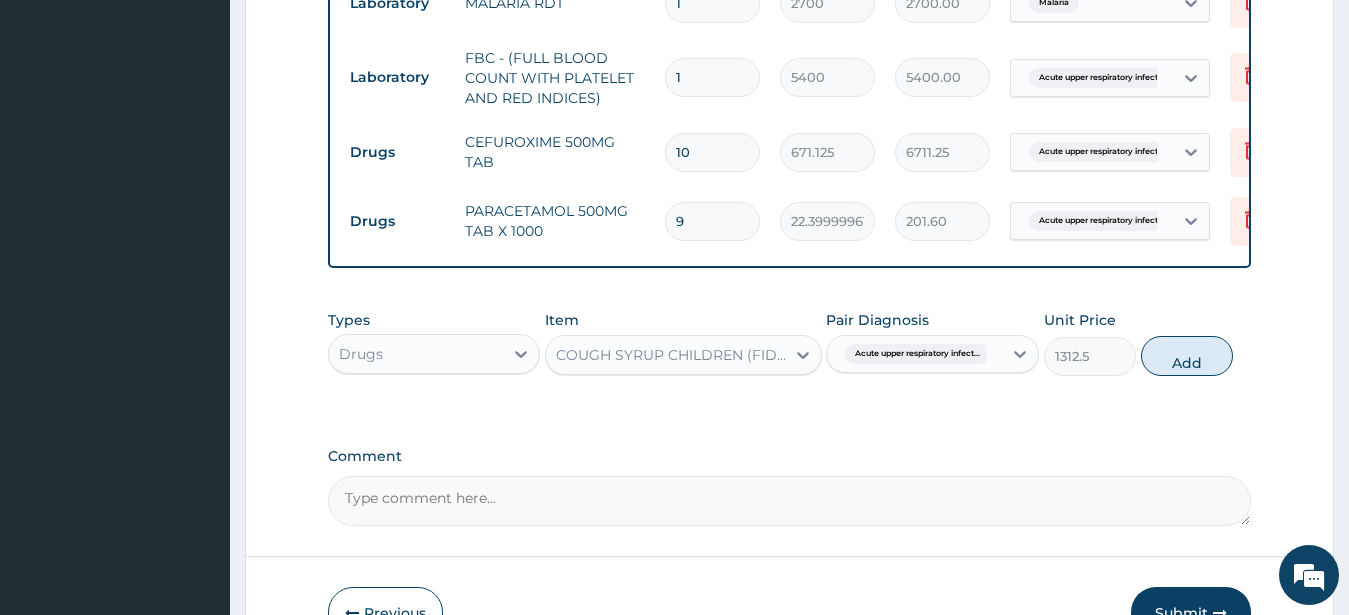 drag, startPoint x: 1160, startPoint y: 374, endPoint x: 1125, endPoint y: 389, distance: 38.078865 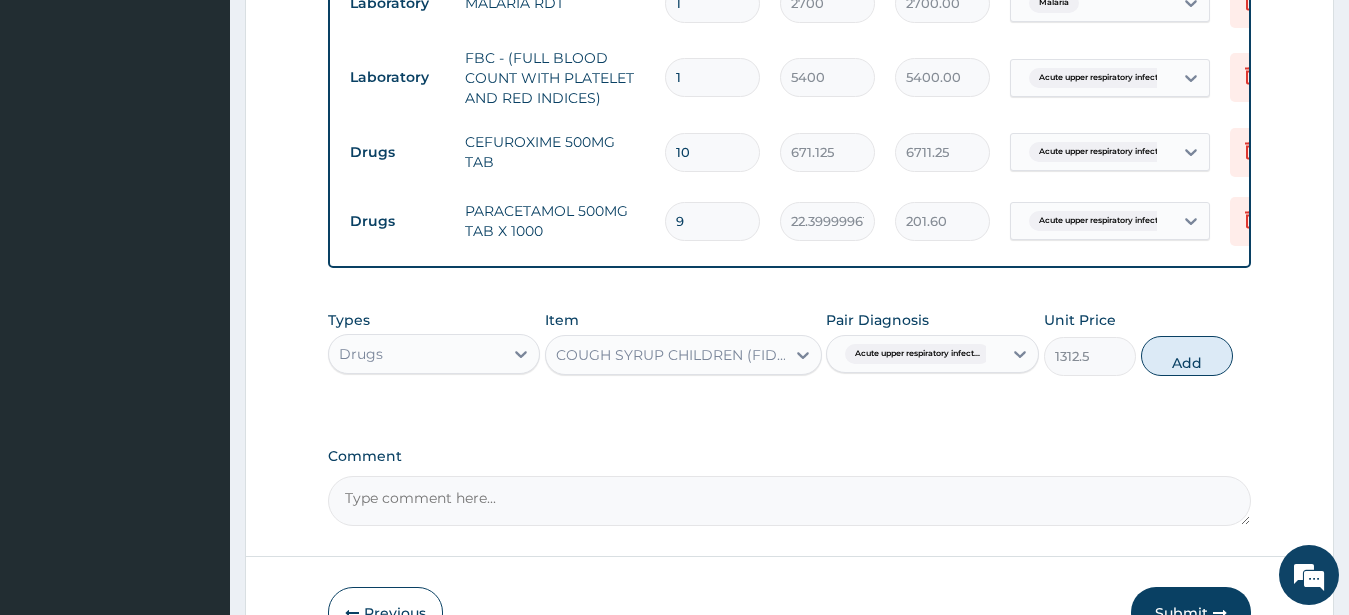 click on "Add" at bounding box center [1187, 356] 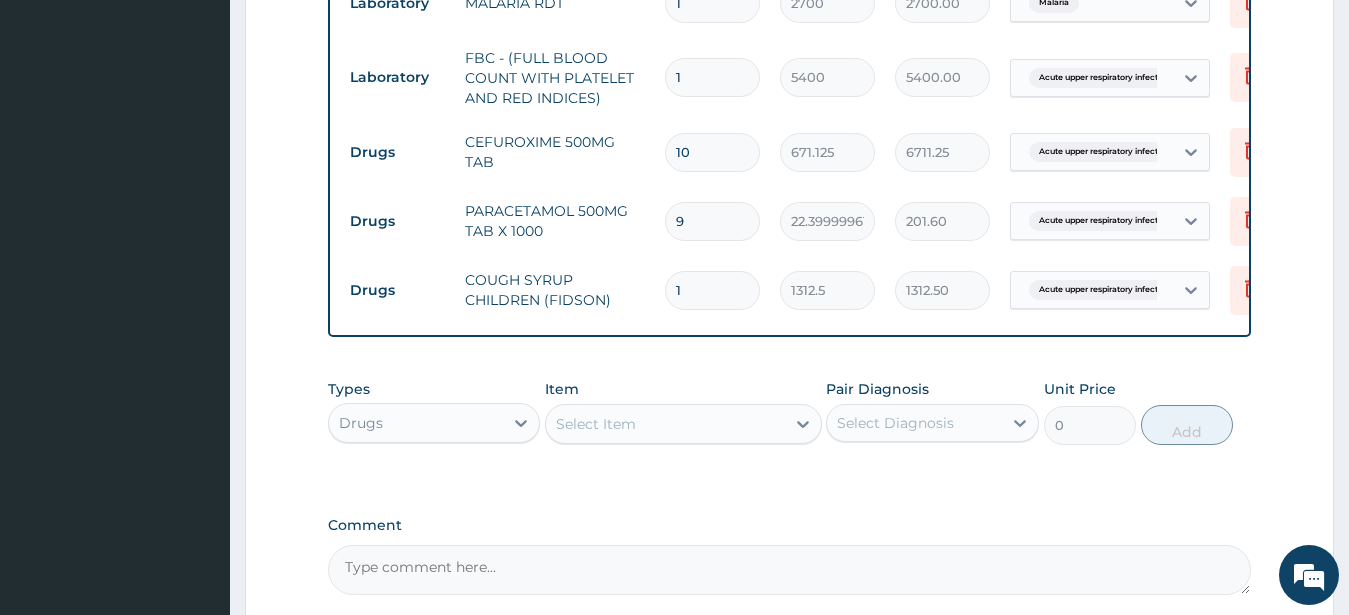 click on "Select Item" at bounding box center [596, 424] 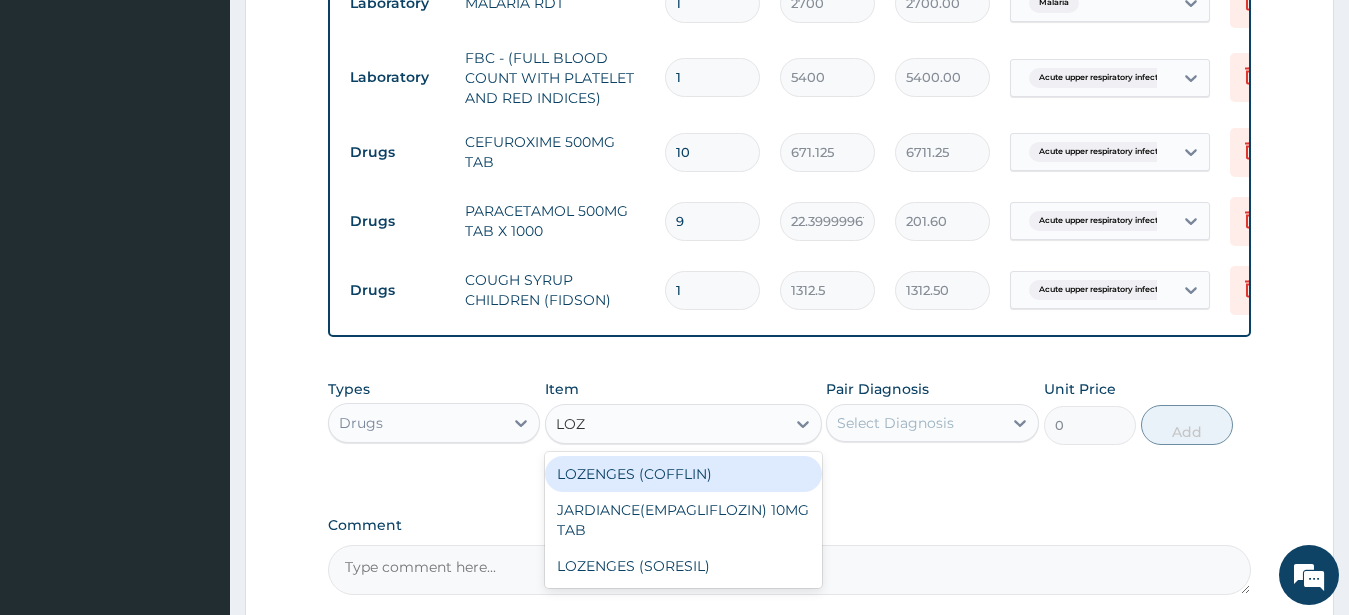 type on "LOZE" 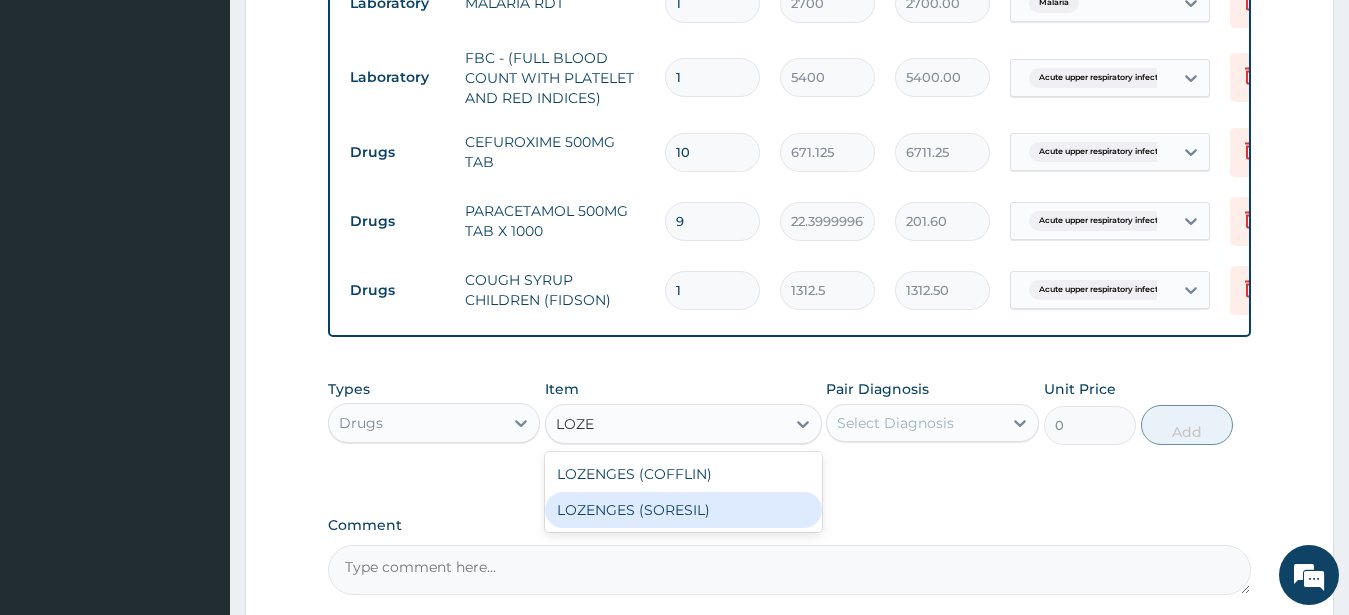 drag, startPoint x: 669, startPoint y: 523, endPoint x: 747, endPoint y: 502, distance: 80.77747 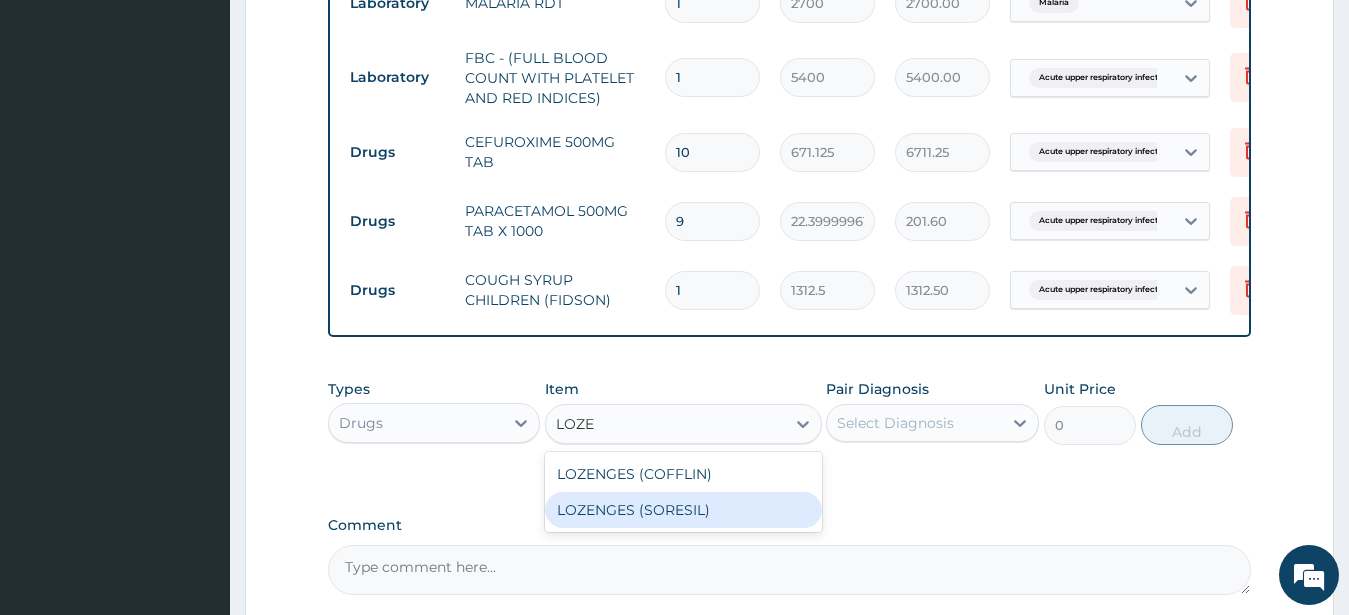 click on "LOZENGES (SORESIL)" at bounding box center (683, 510) 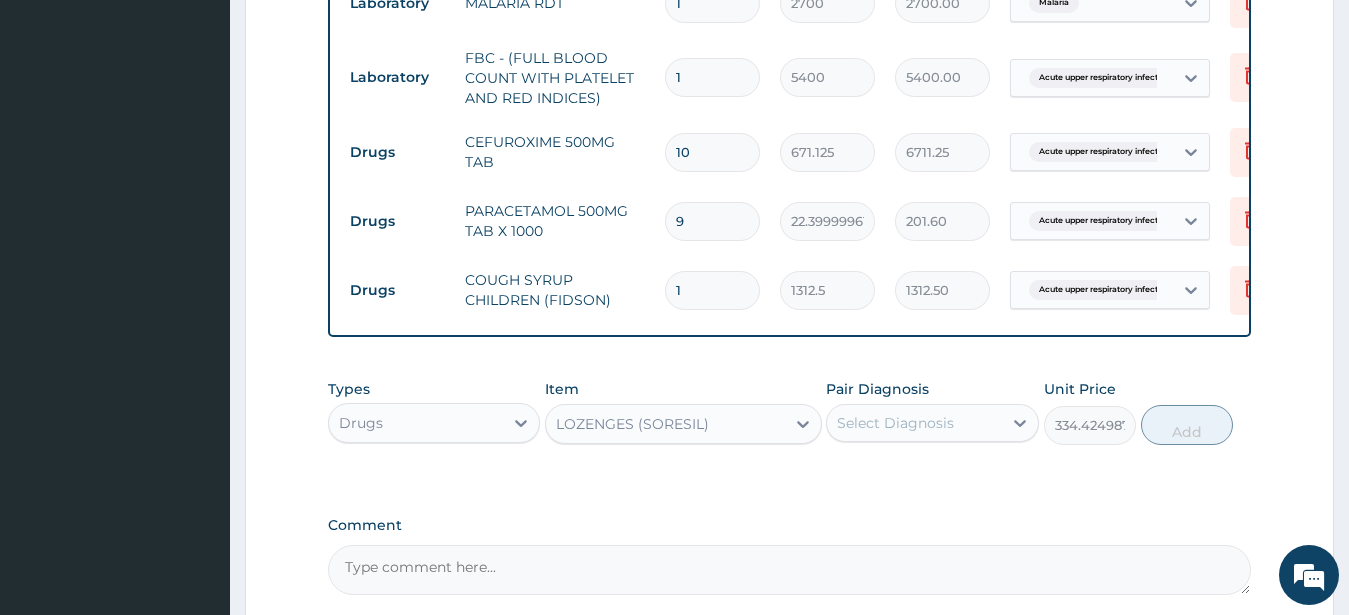 click on "Select Diagnosis" at bounding box center (914, 423) 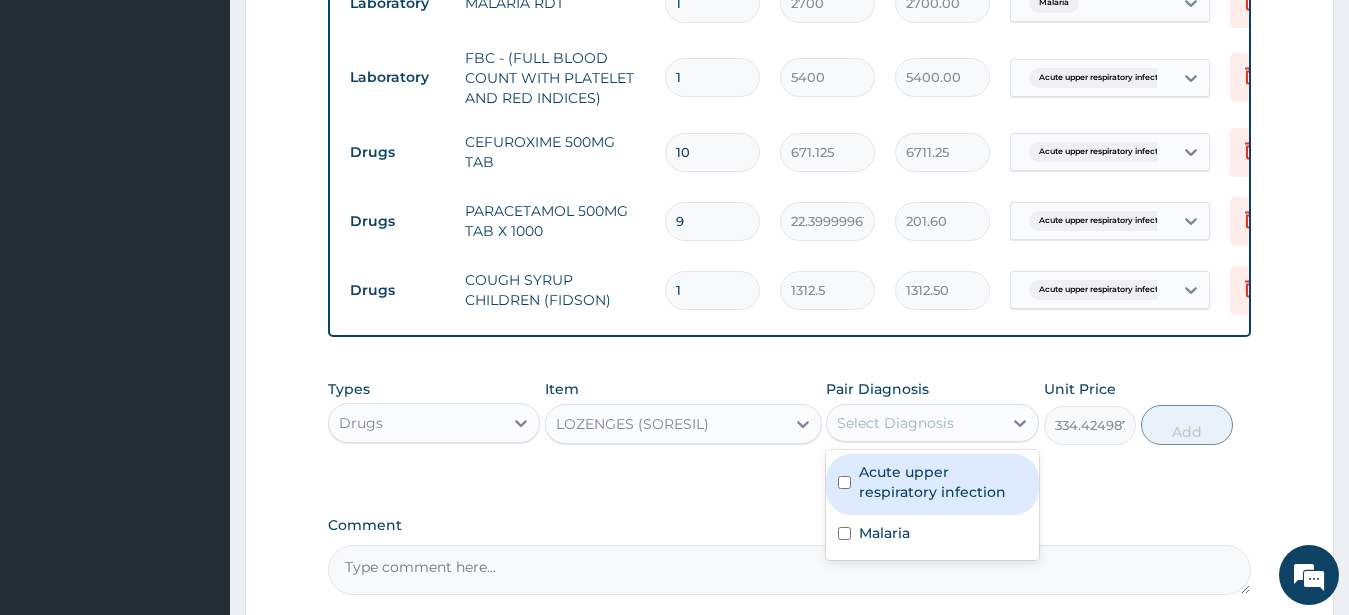 click on "Acute upper respiratory infection" at bounding box center [943, 482] 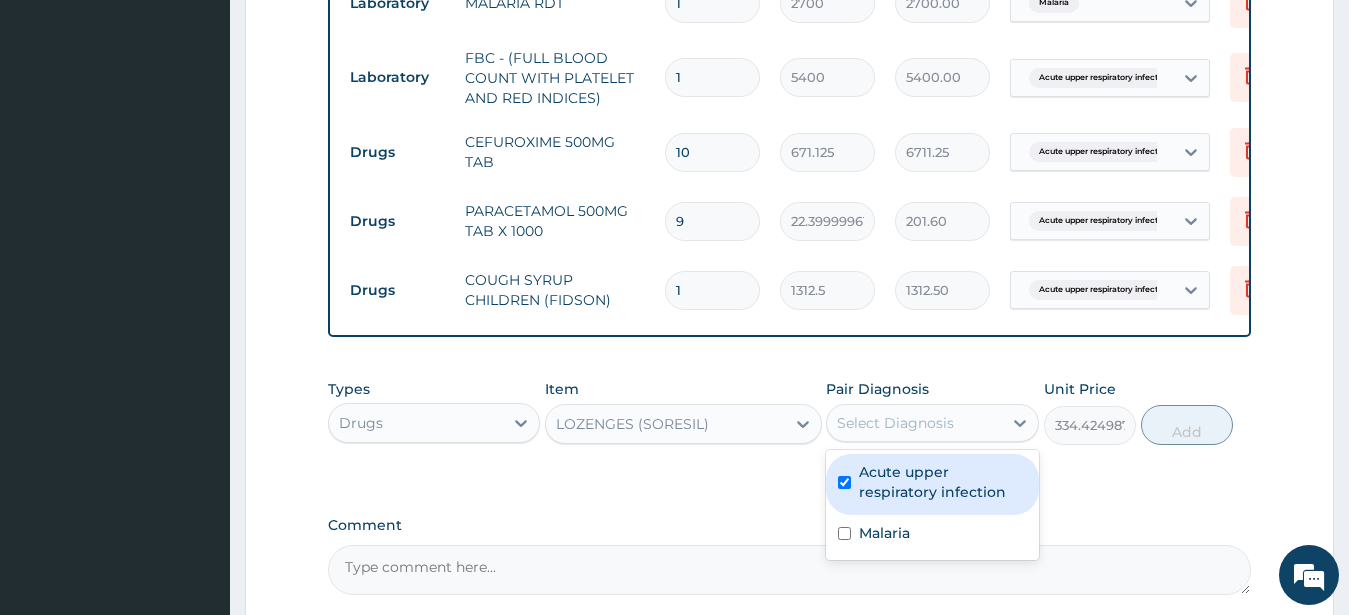 checkbox on "true" 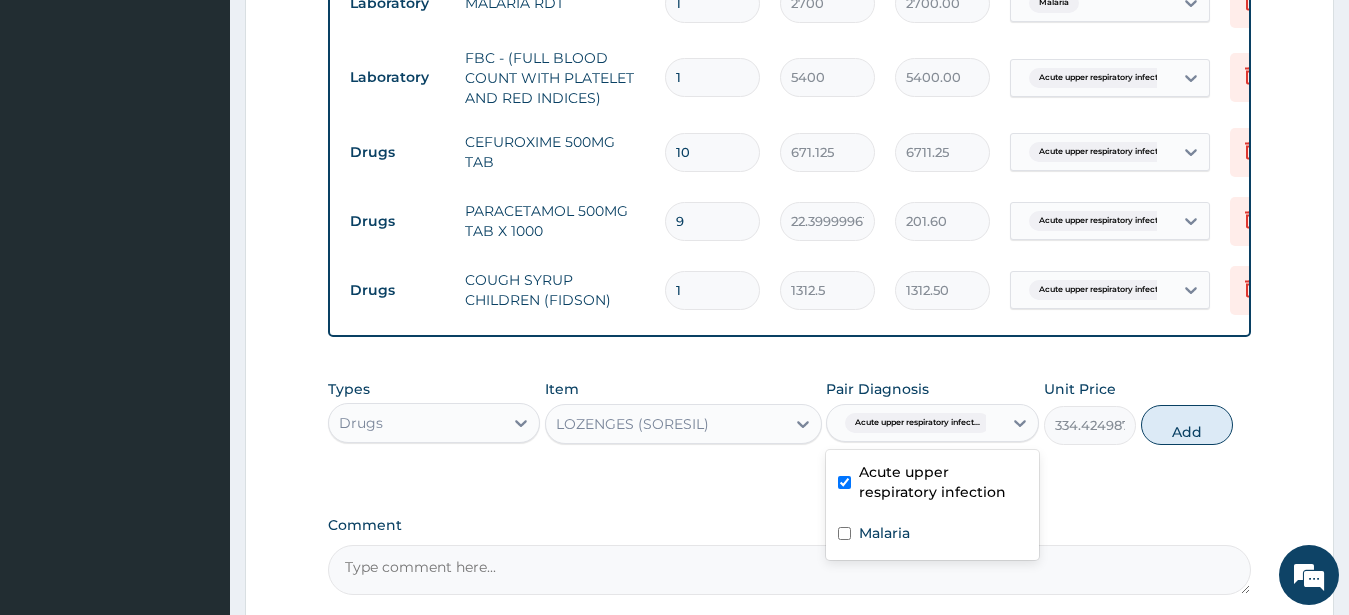 drag, startPoint x: 1191, startPoint y: 444, endPoint x: 1096, endPoint y: 445, distance: 95.005264 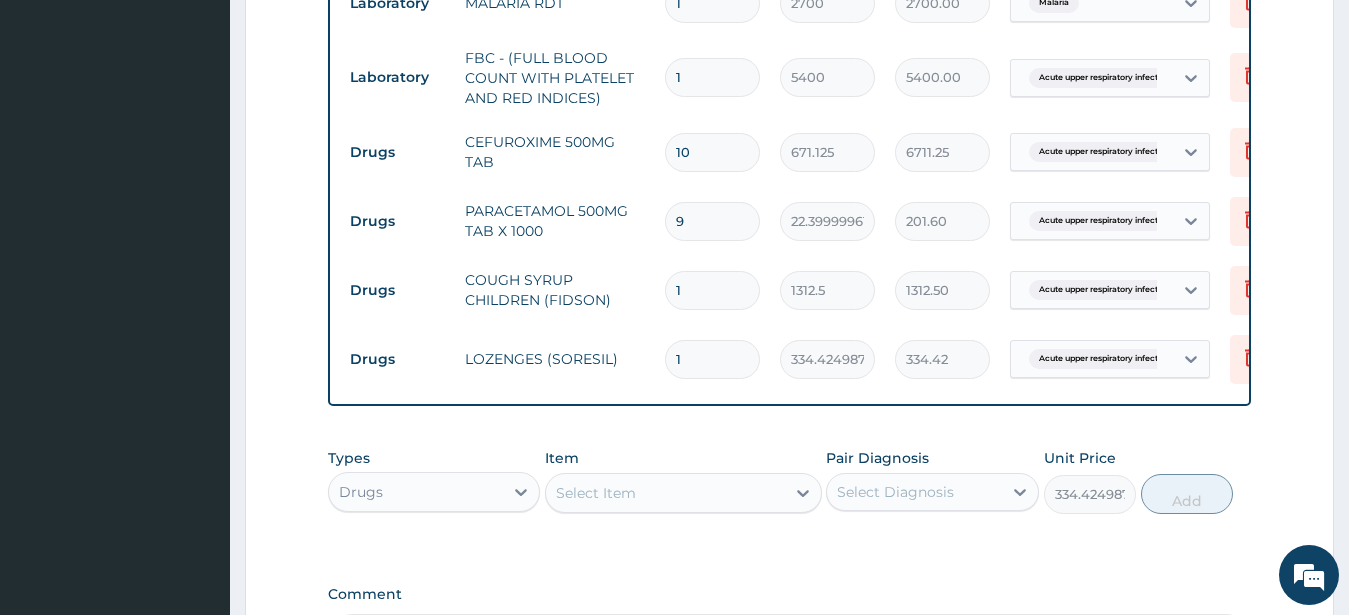 type on "0" 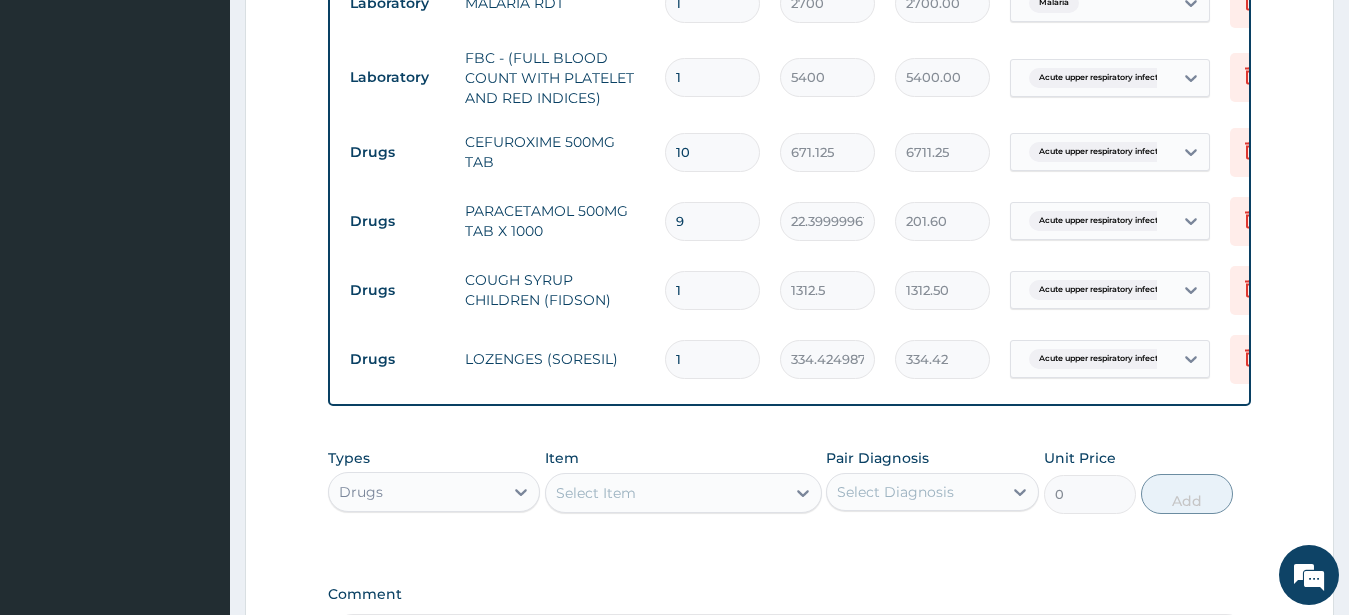 drag, startPoint x: 699, startPoint y: 364, endPoint x: 651, endPoint y: 365, distance: 48.010414 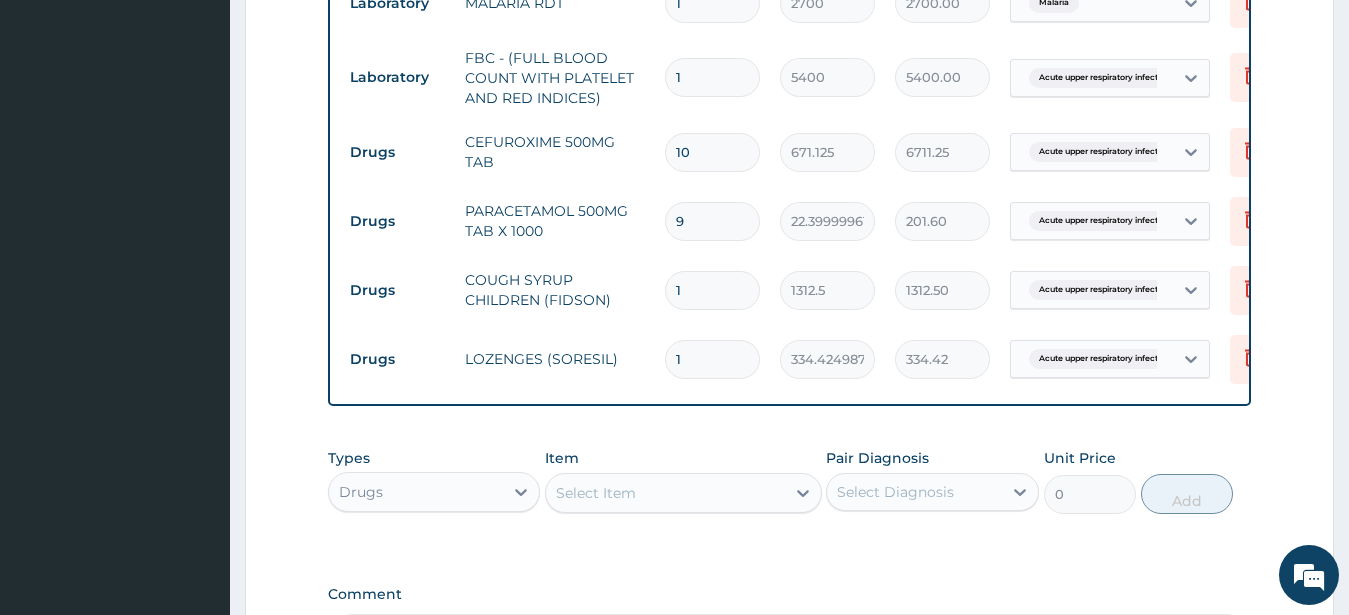 click on "1" at bounding box center [712, 359] 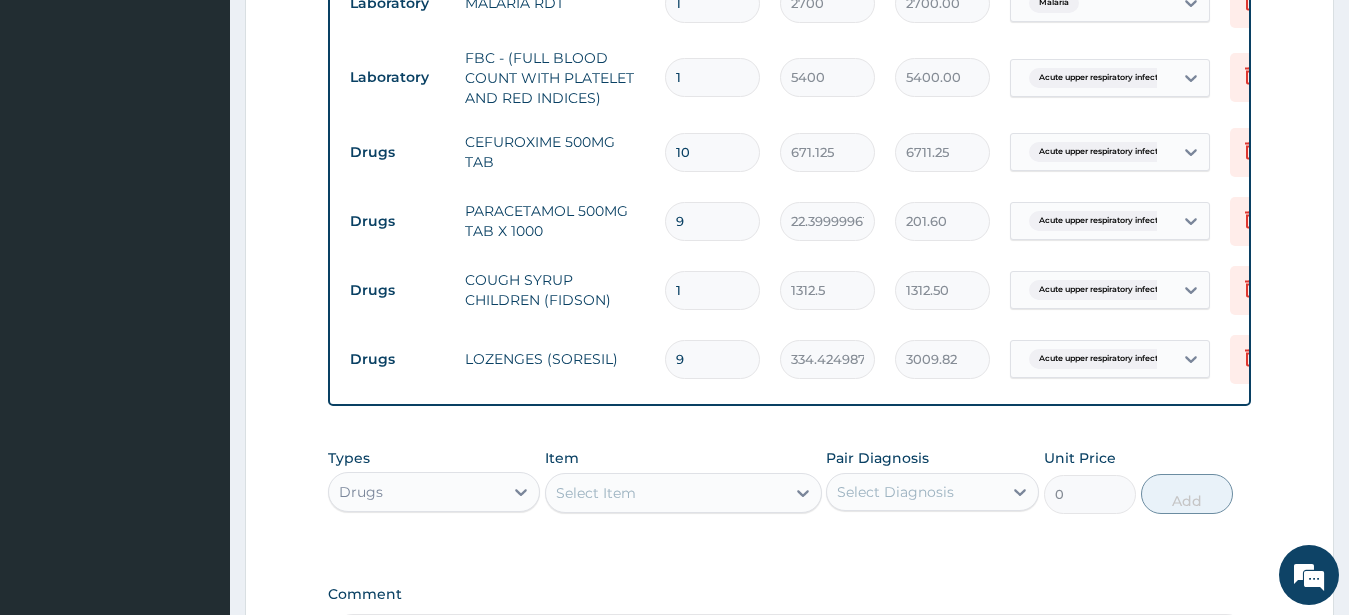 type on "9" 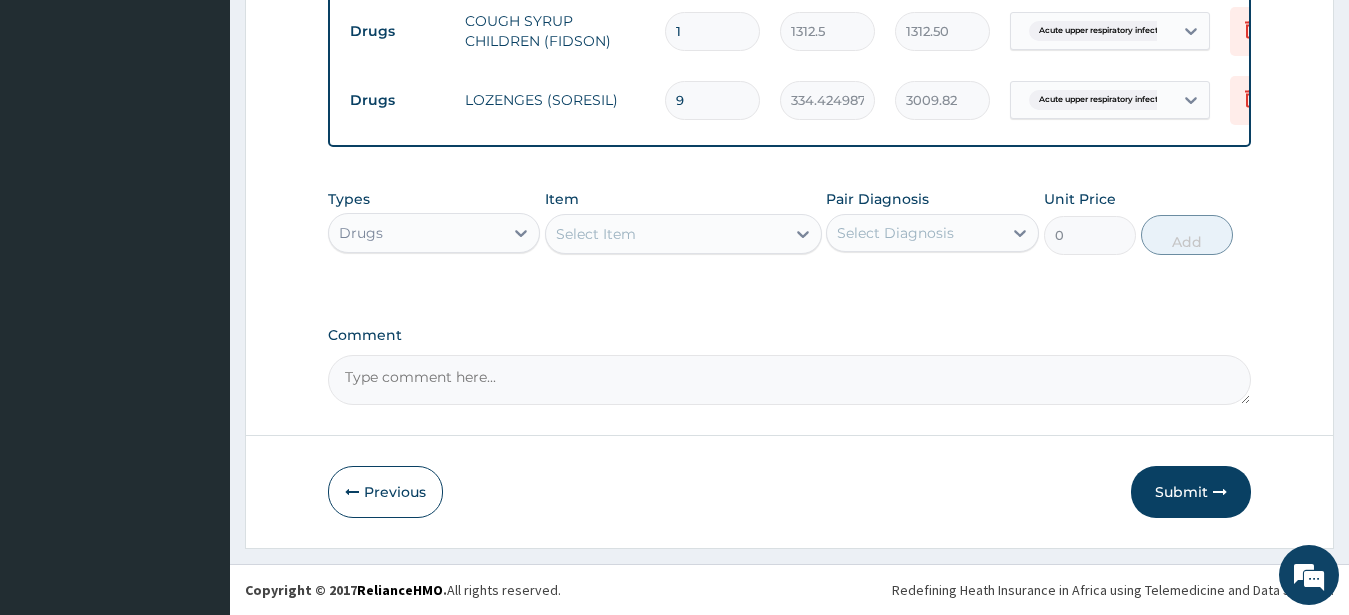 drag, startPoint x: 1172, startPoint y: 489, endPoint x: 1182, endPoint y: 496, distance: 12.206555 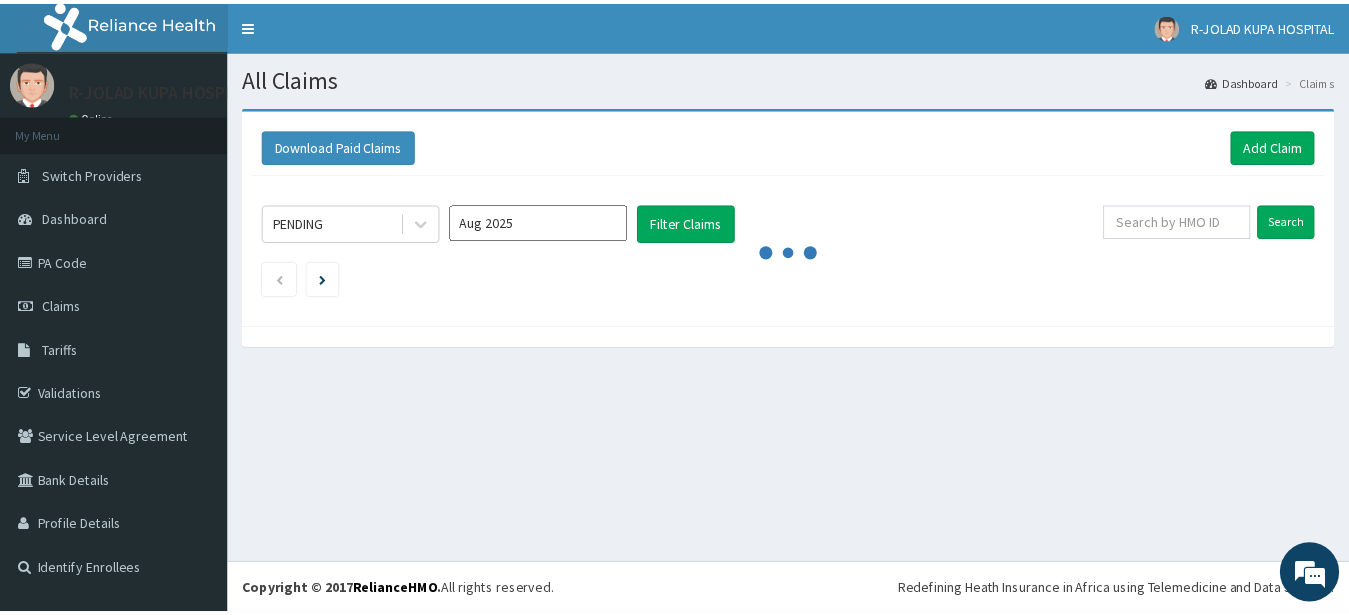 scroll, scrollTop: 0, scrollLeft: 0, axis: both 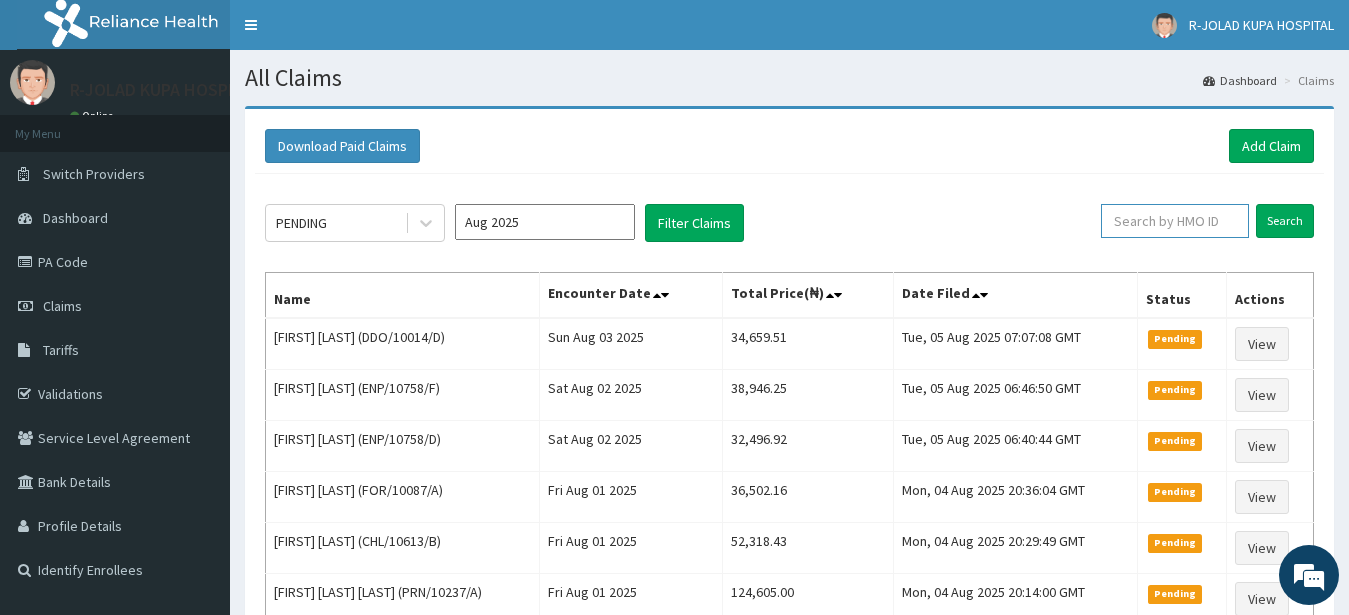 click at bounding box center [1175, 221] 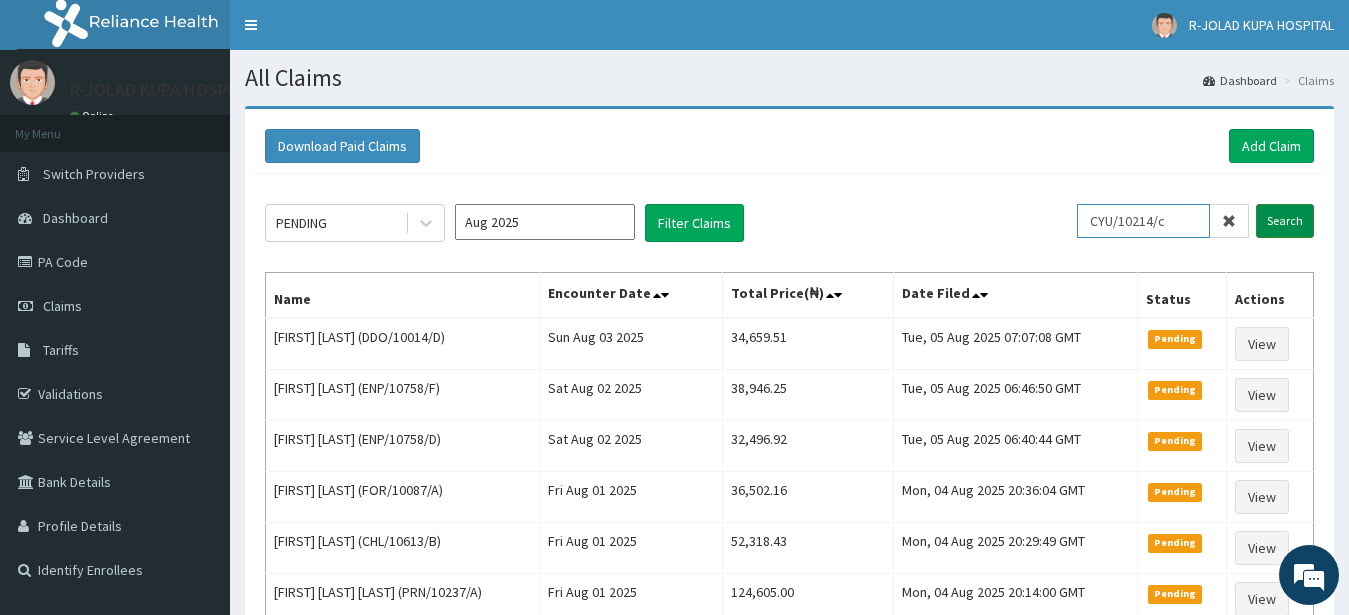 type on "CYU/10214/c" 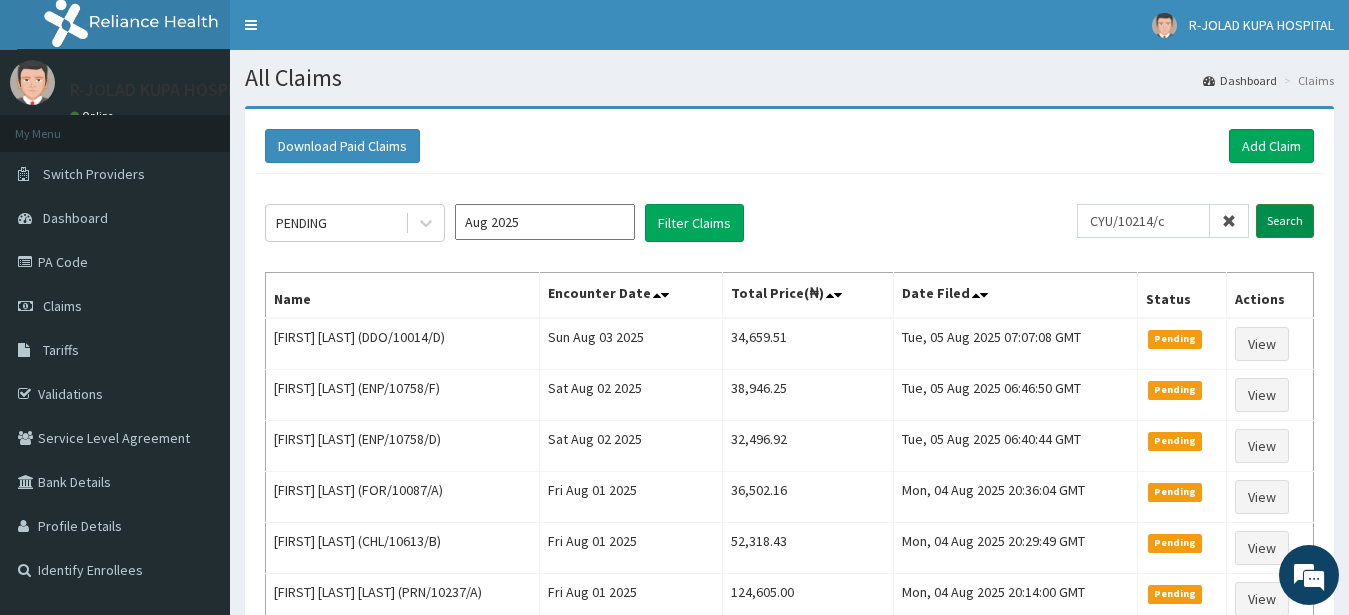 click on "Search" at bounding box center [1285, 221] 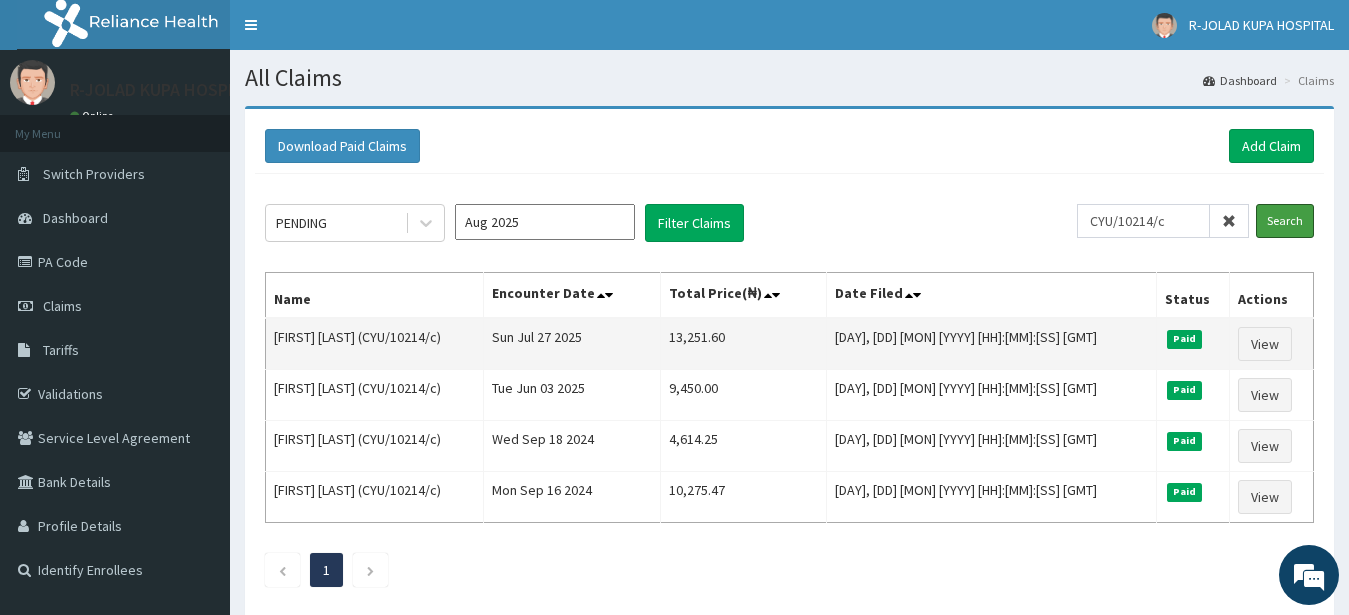 scroll, scrollTop: 0, scrollLeft: 0, axis: both 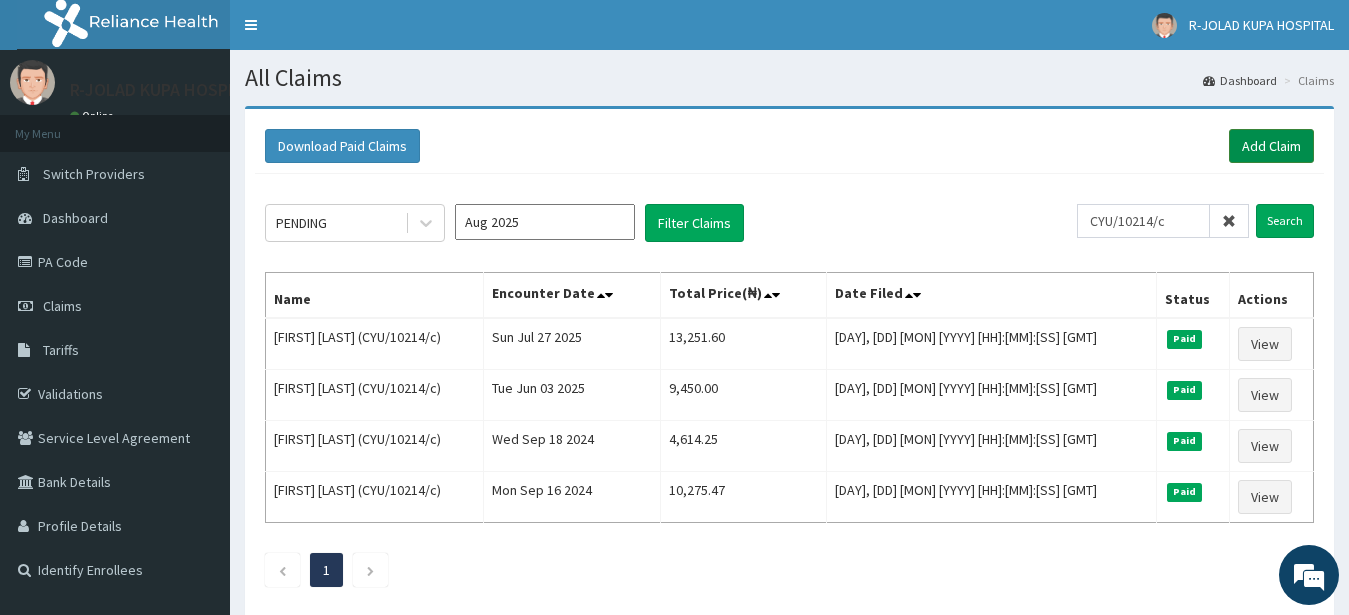 click on "Add Claim" at bounding box center (1271, 146) 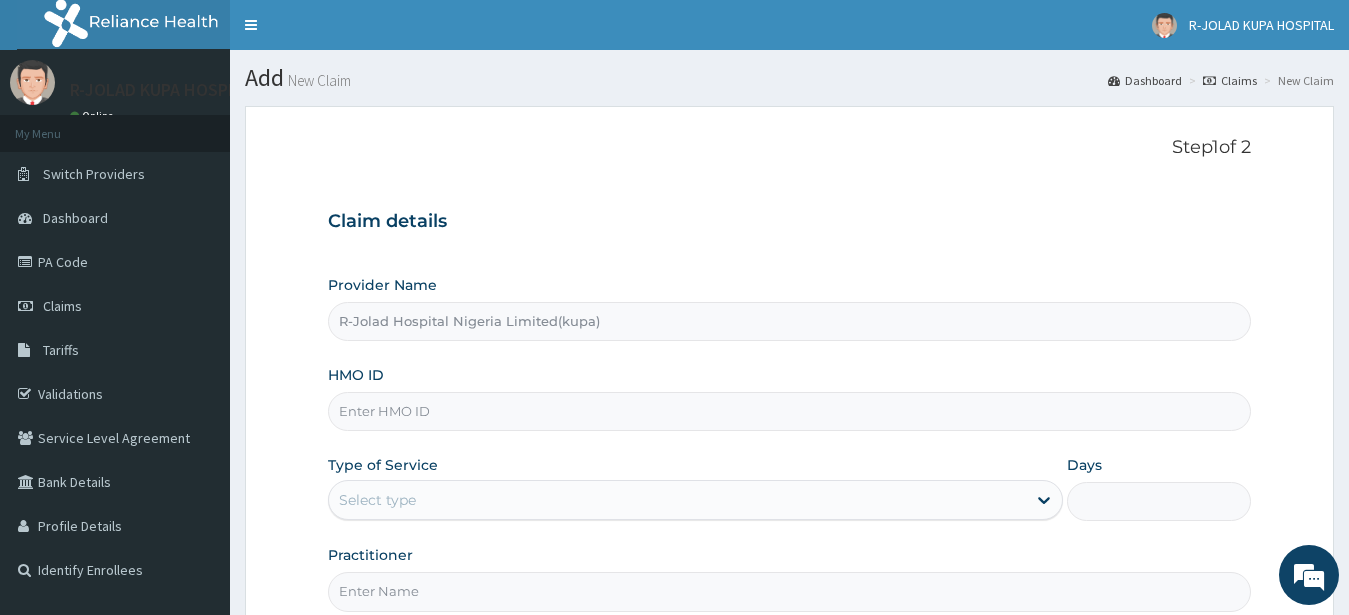 scroll, scrollTop: 0, scrollLeft: 0, axis: both 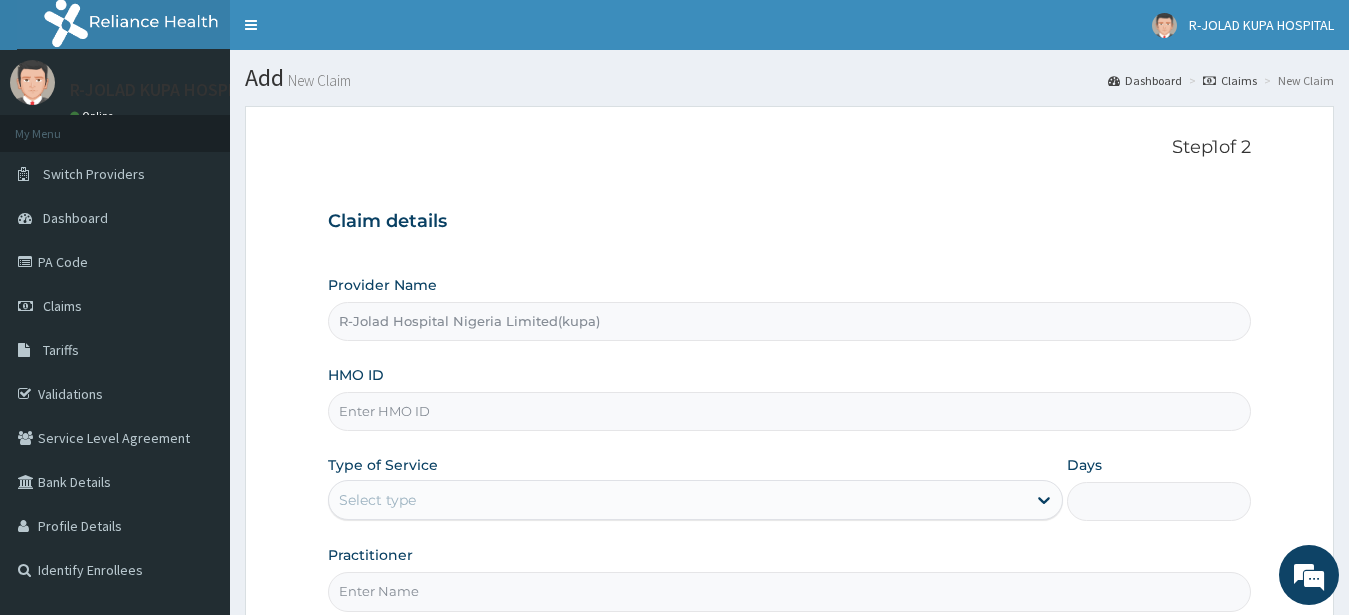 click on "HMO ID" at bounding box center (790, 411) 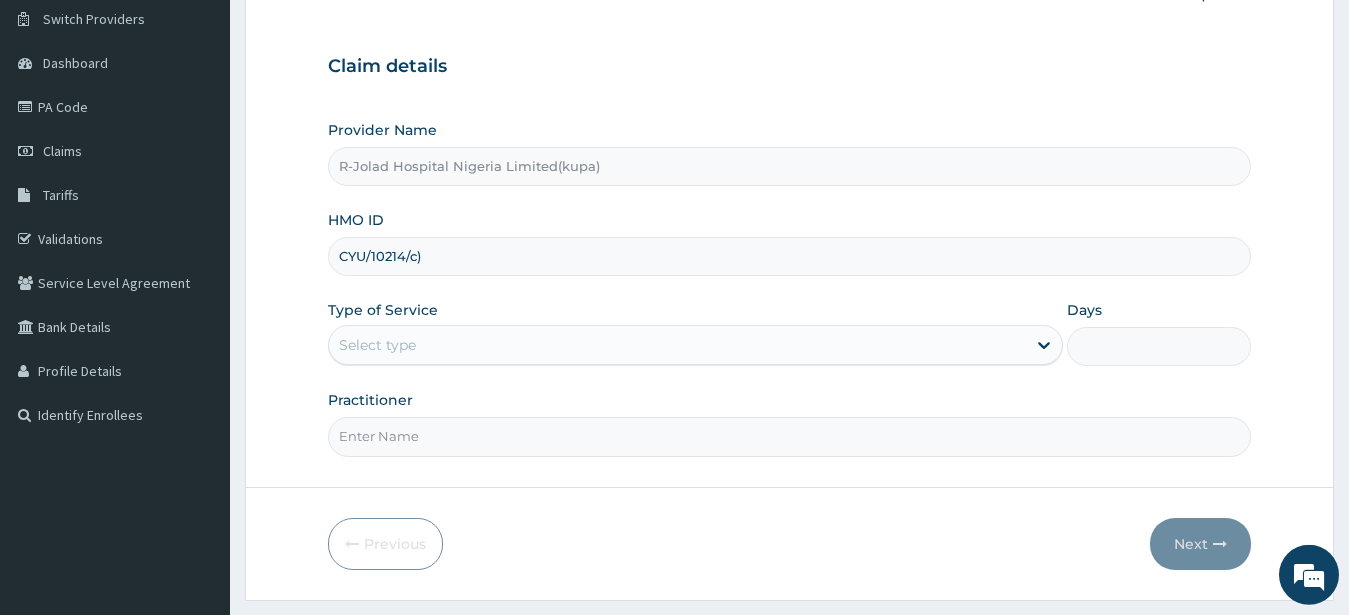 scroll, scrollTop: 207, scrollLeft: 0, axis: vertical 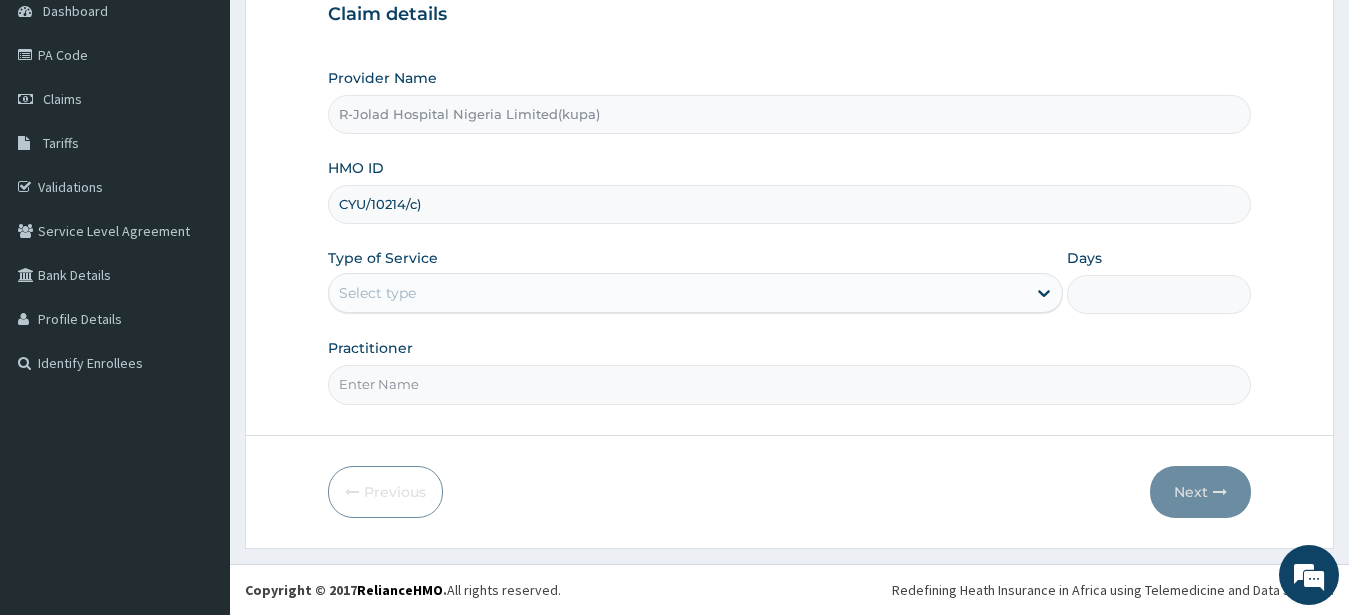 type on "CYU/10214/c)" 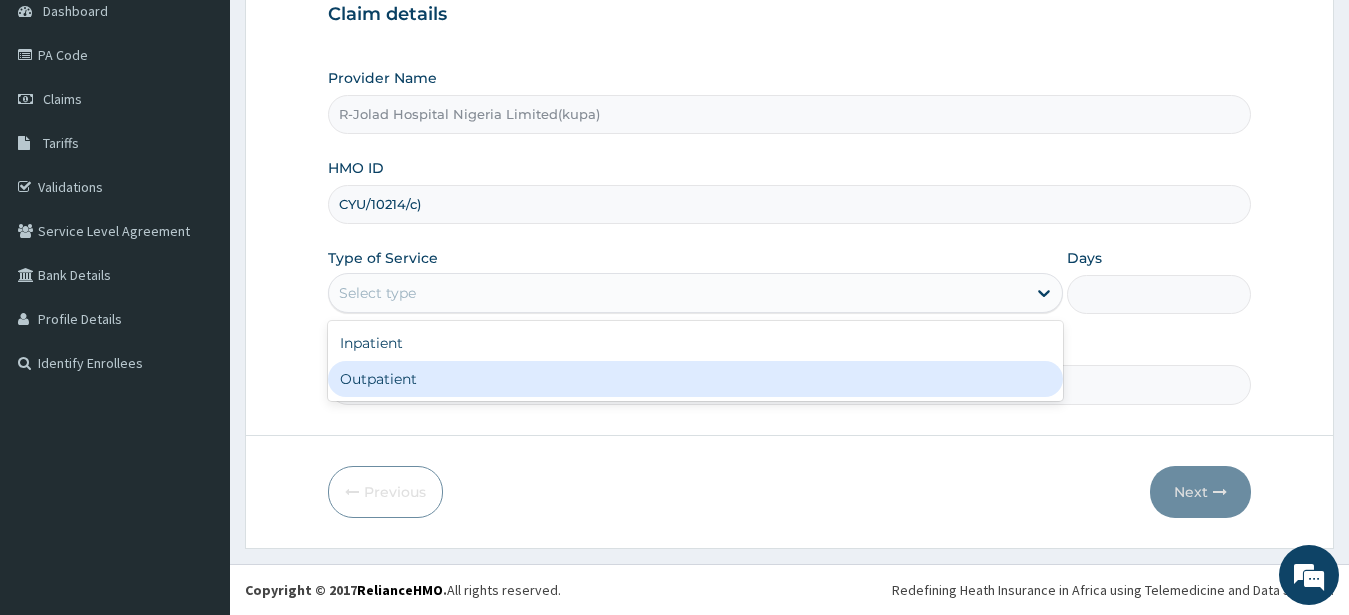 drag, startPoint x: 353, startPoint y: 397, endPoint x: 402, endPoint y: 333, distance: 80.60397 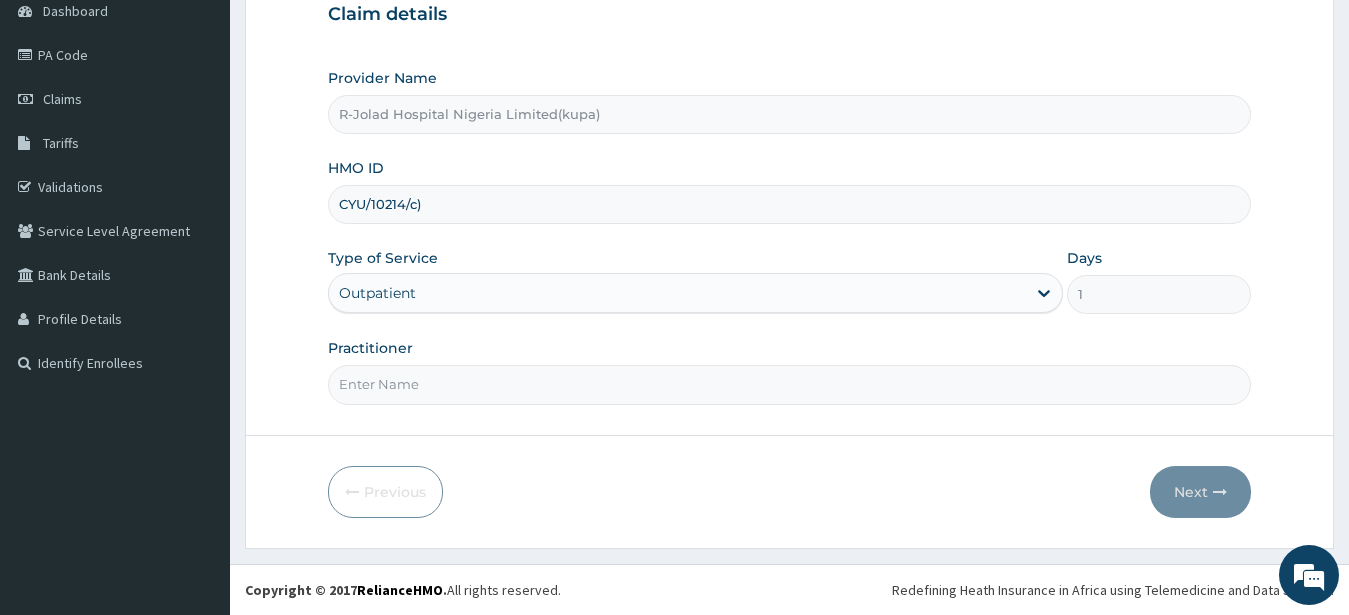 click on "CYU/10214/c)" at bounding box center (790, 204) 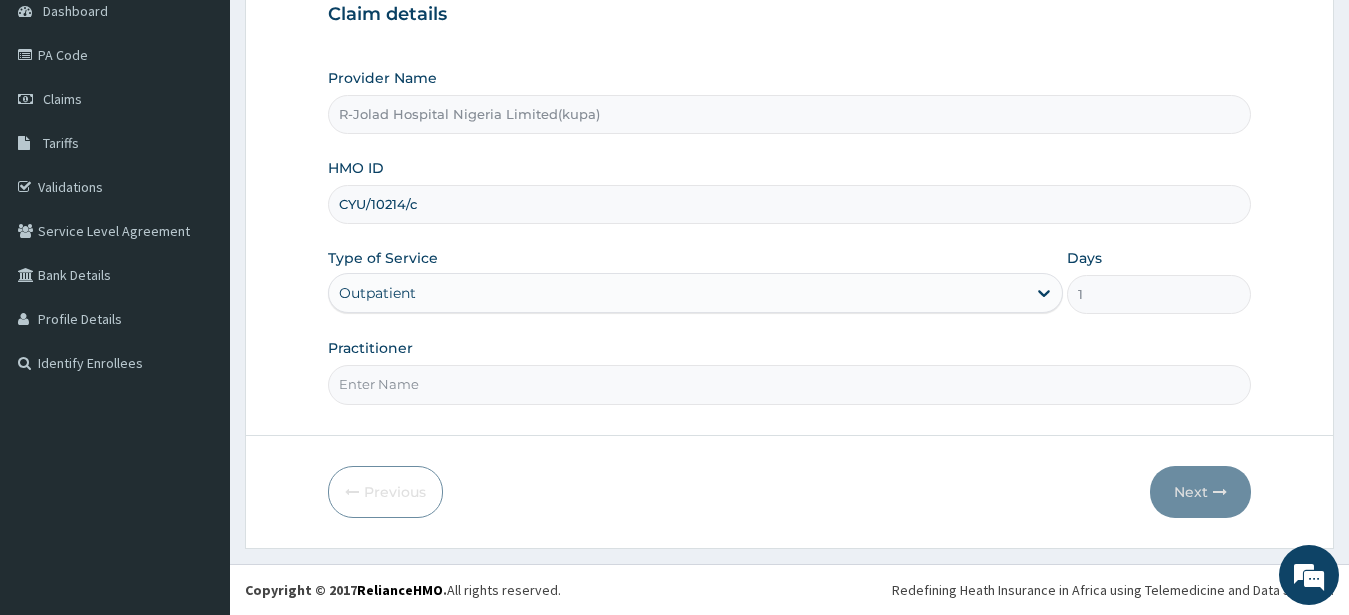 type on "CYU/10214/c" 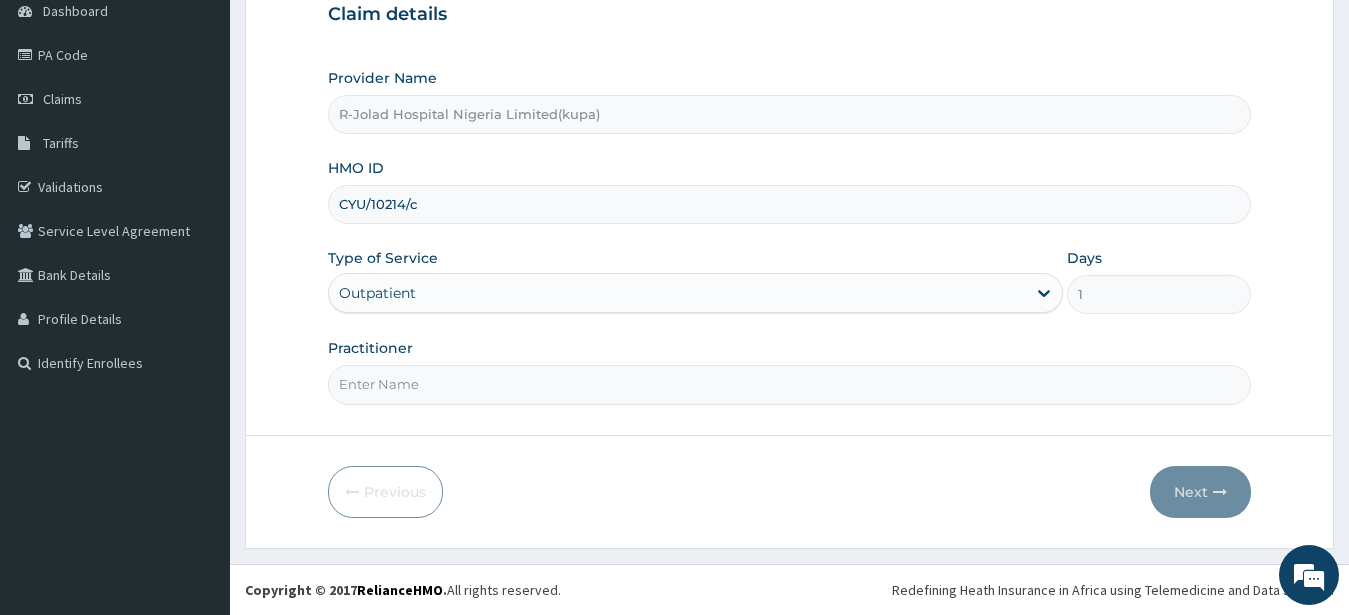 paste on "Imuetinyan P. Ehigiator" 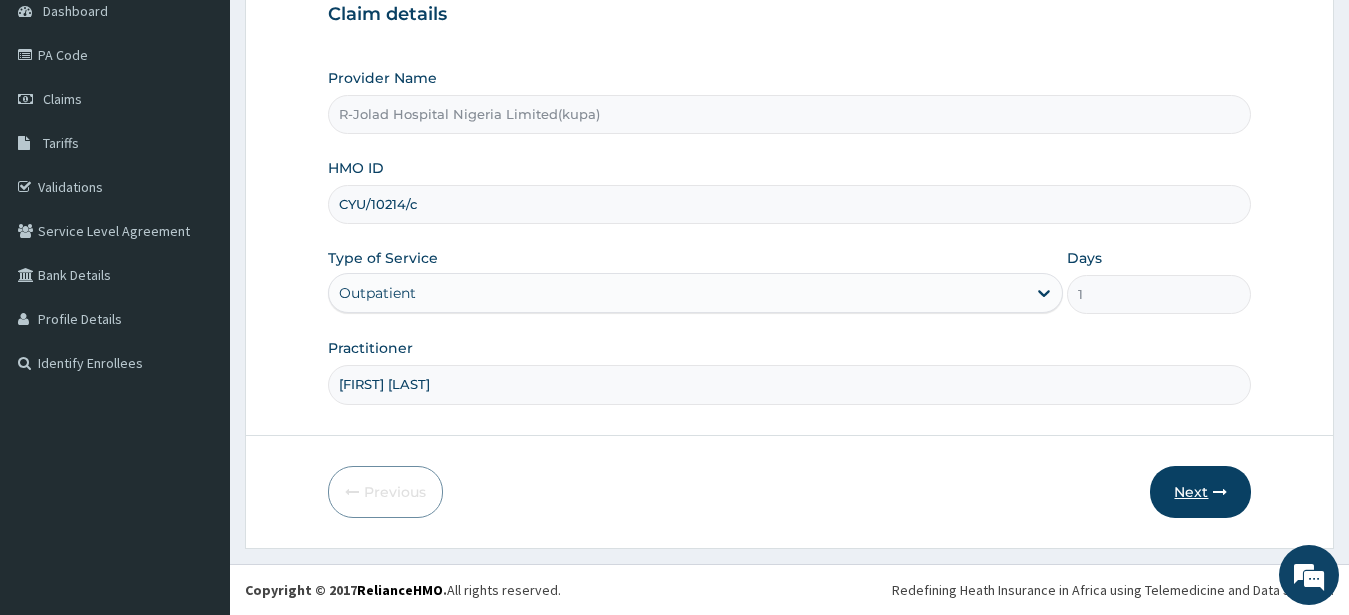 type on "Imuetinyan P. Ehigiator" 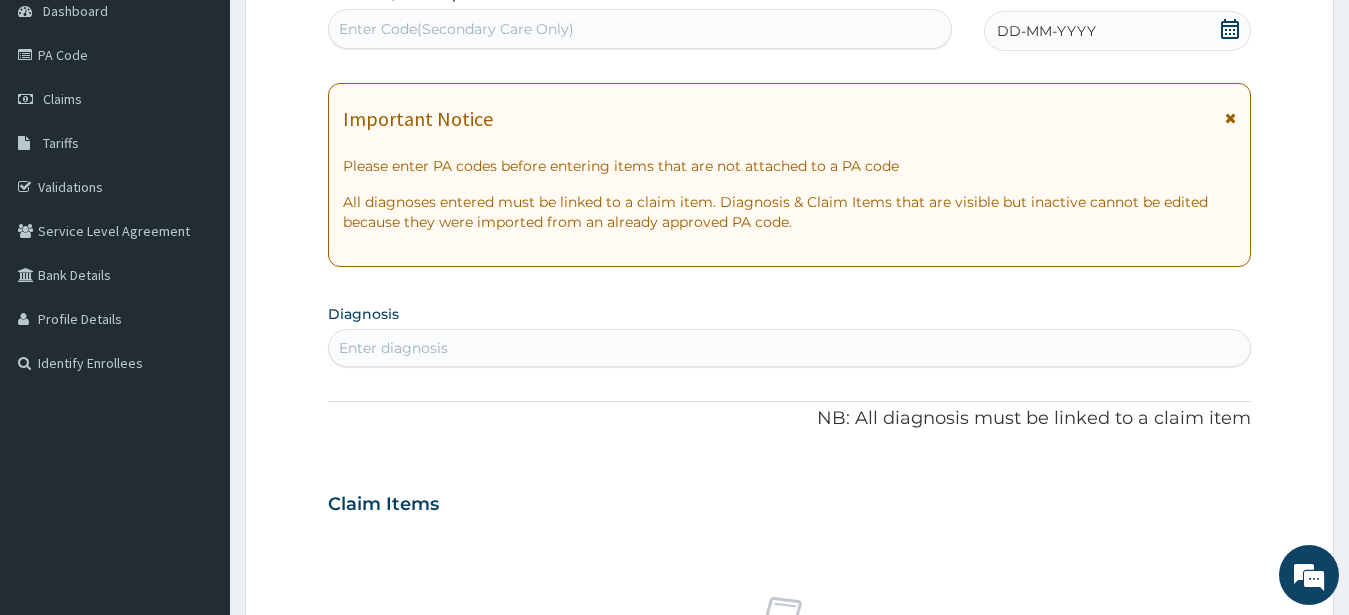 drag, startPoint x: 1226, startPoint y: 20, endPoint x: 1227, endPoint y: 31, distance: 11.045361 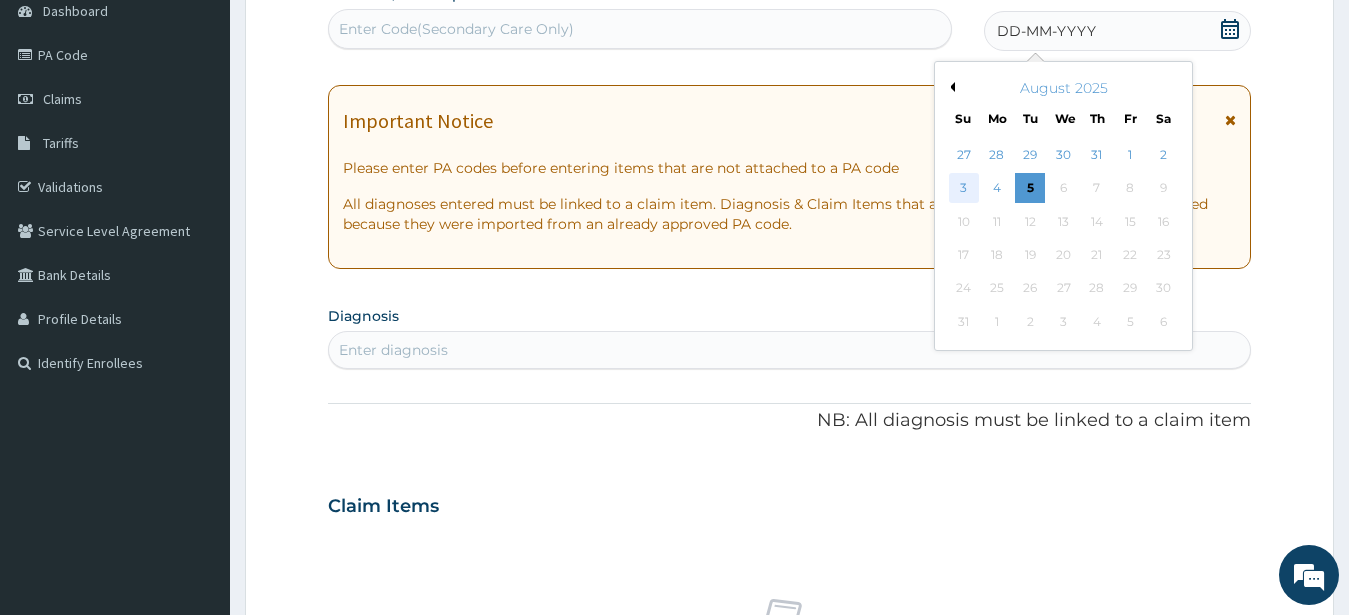 drag, startPoint x: 962, startPoint y: 188, endPoint x: 964, endPoint y: 177, distance: 11.18034 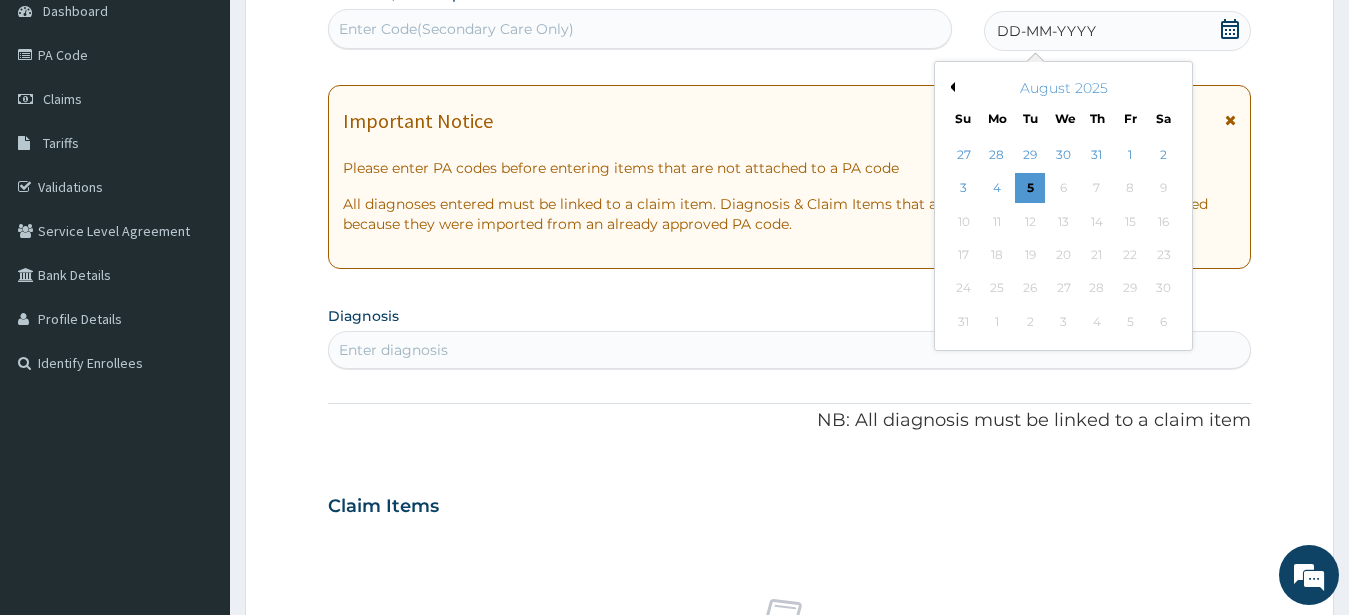 click on "3" at bounding box center [964, 189] 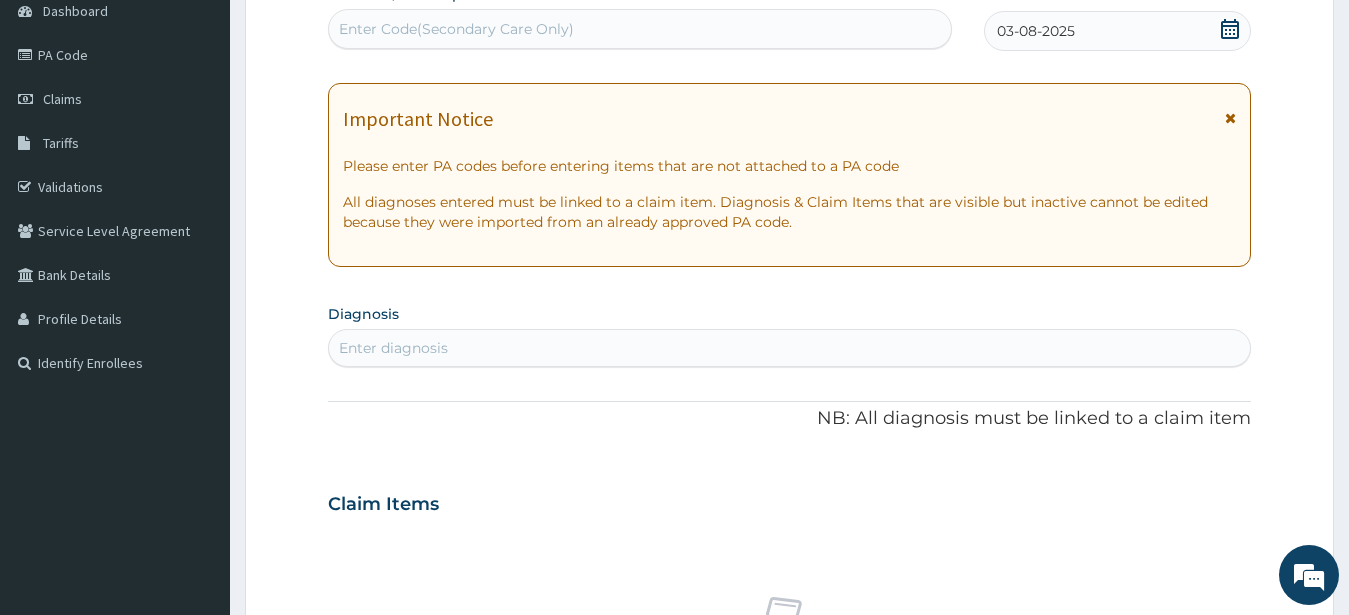 click on "Enter diagnosis" at bounding box center [393, 348] 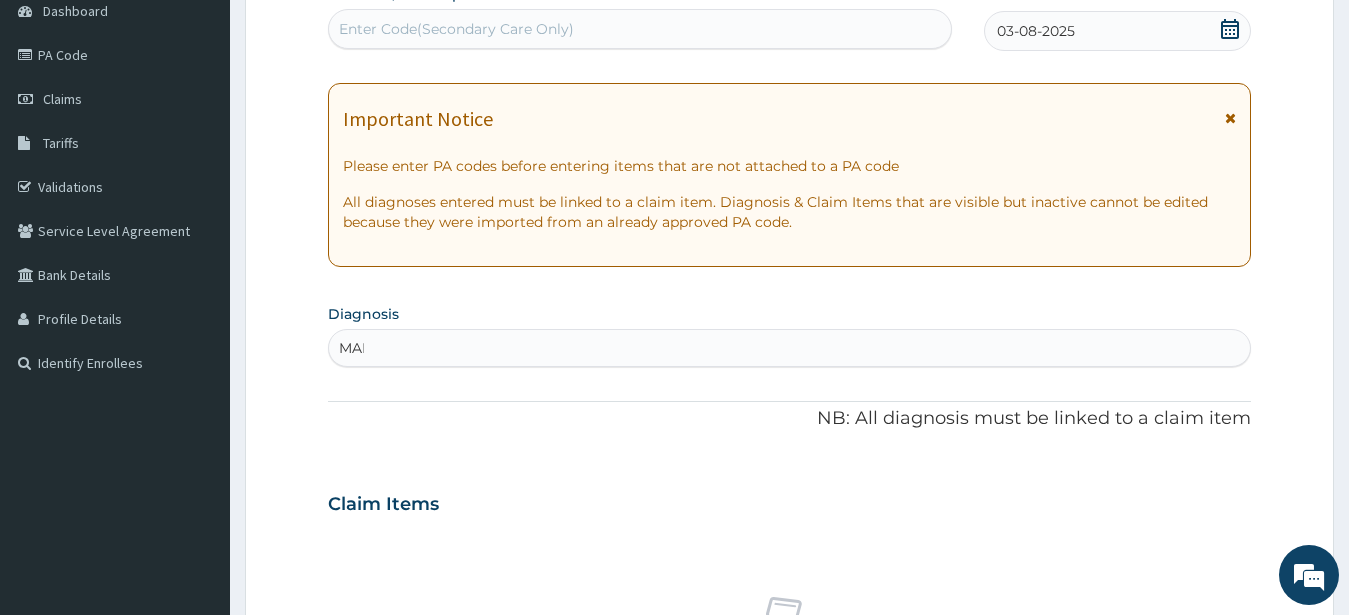 type on "MALA" 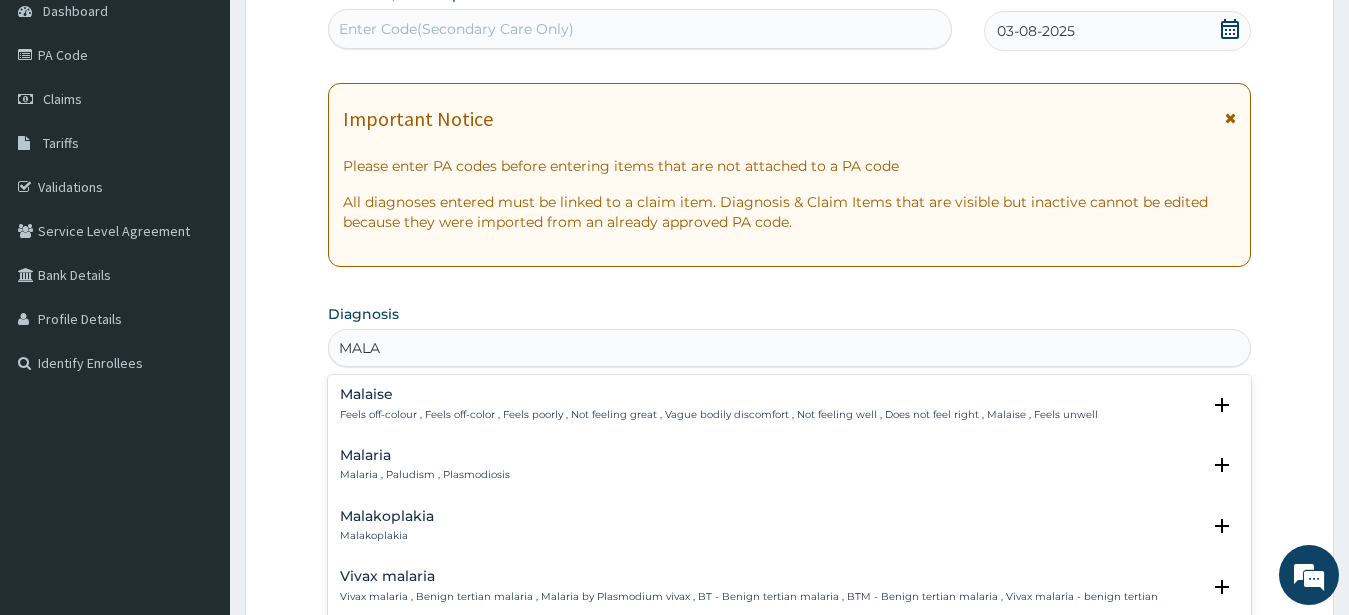click on "Malaria" at bounding box center (425, 455) 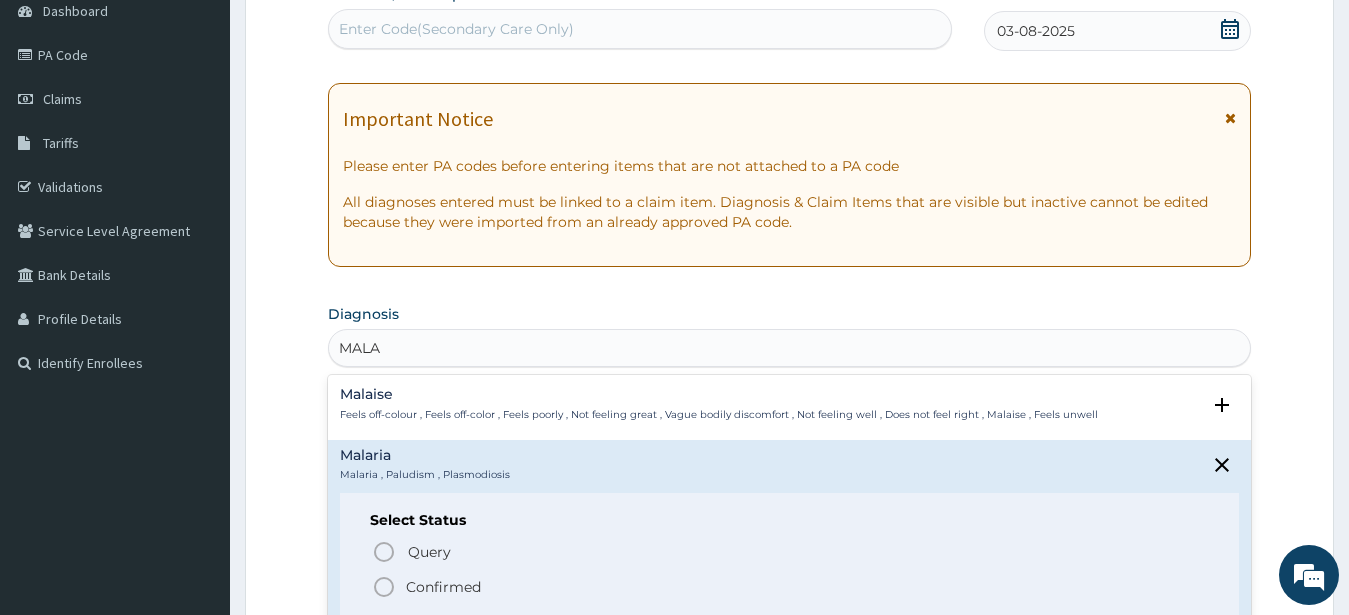drag, startPoint x: 381, startPoint y: 590, endPoint x: 389, endPoint y: 556, distance: 34.928497 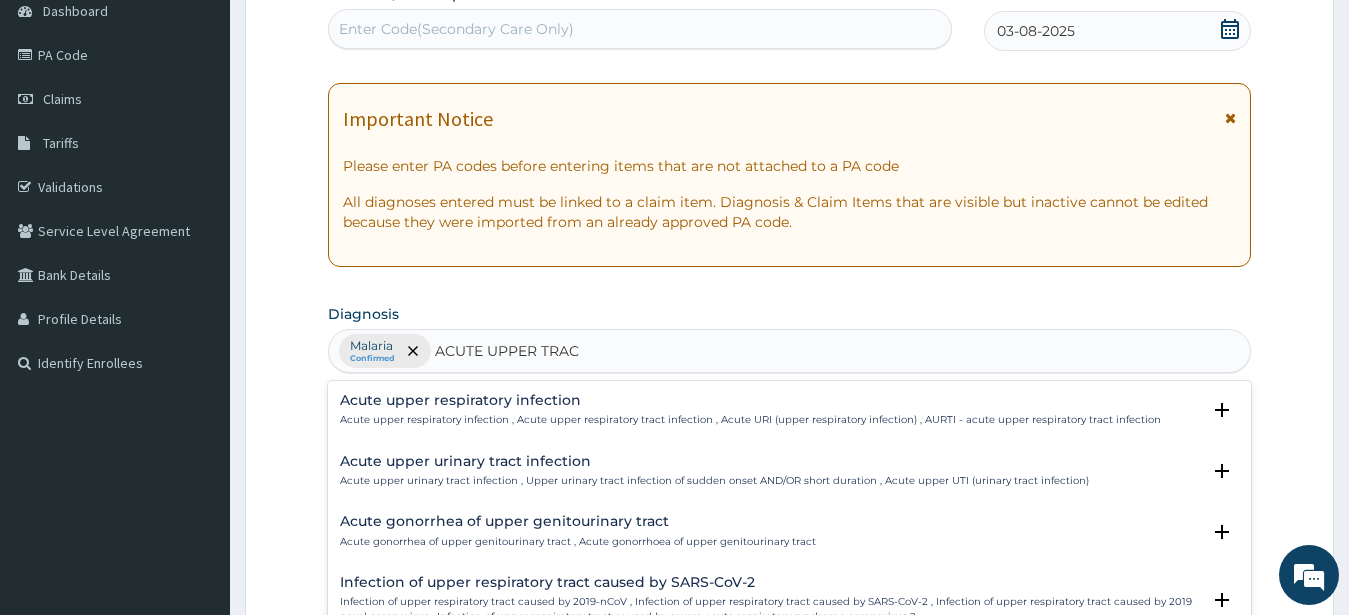 type on "ACUTE UPPER TRACT" 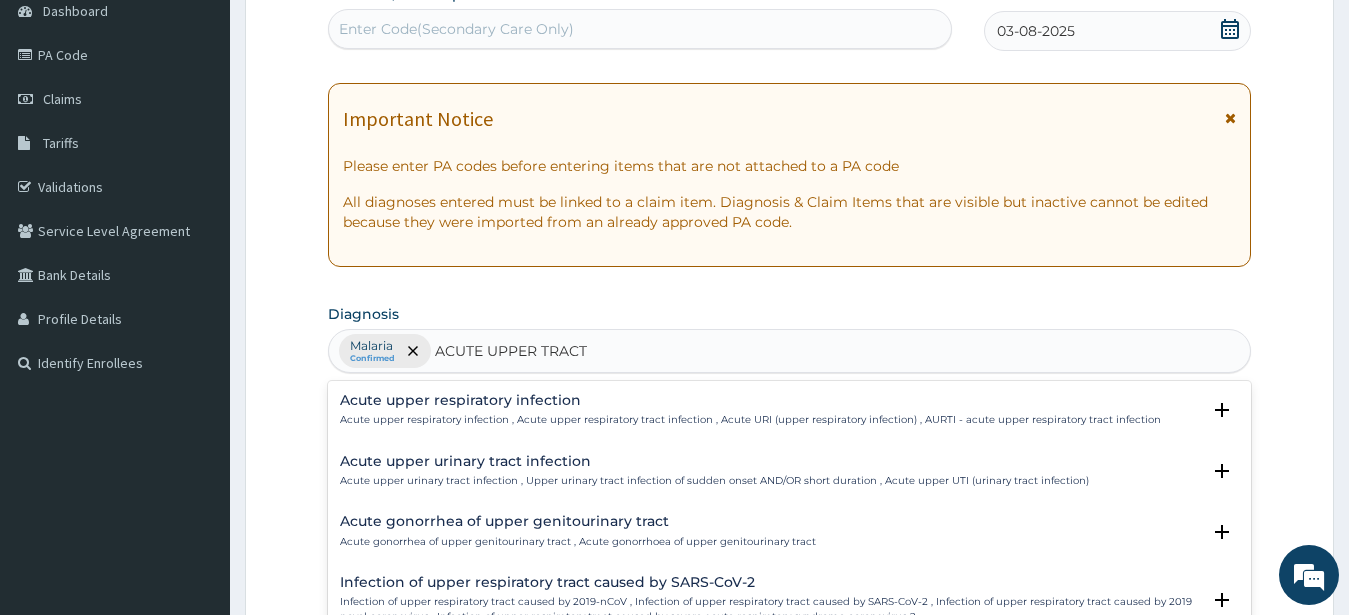 click on "Acute upper respiratory infection" at bounding box center [750, 400] 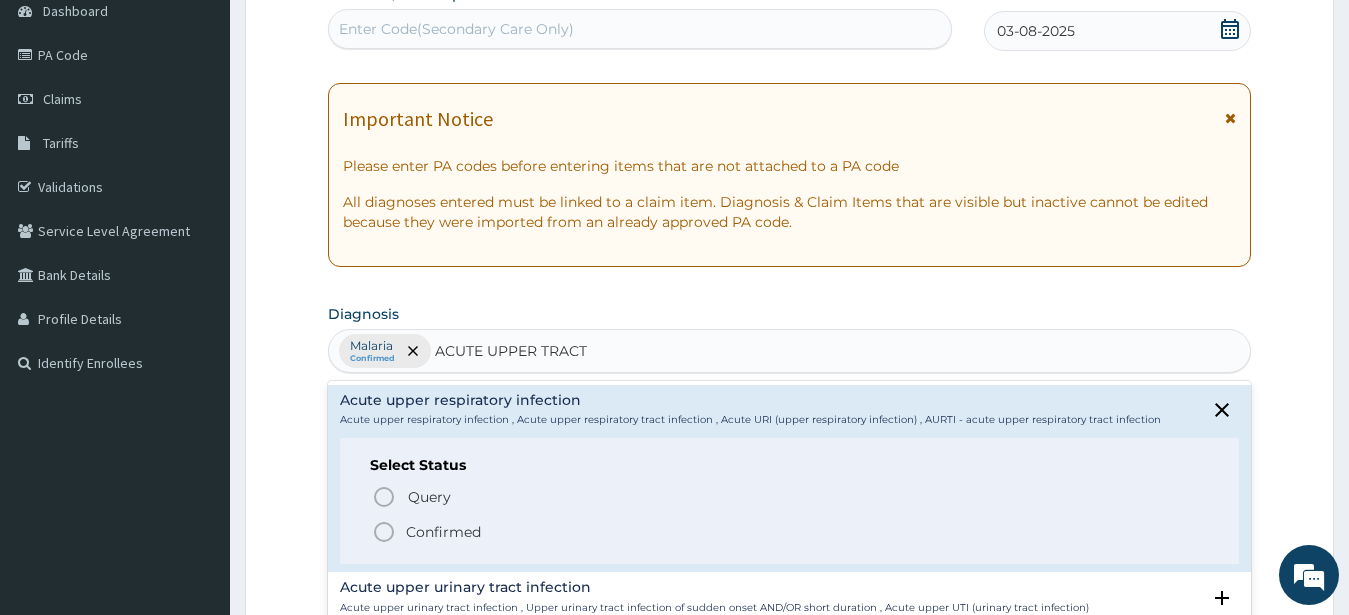 drag, startPoint x: 382, startPoint y: 531, endPoint x: 389, endPoint y: 521, distance: 12.206555 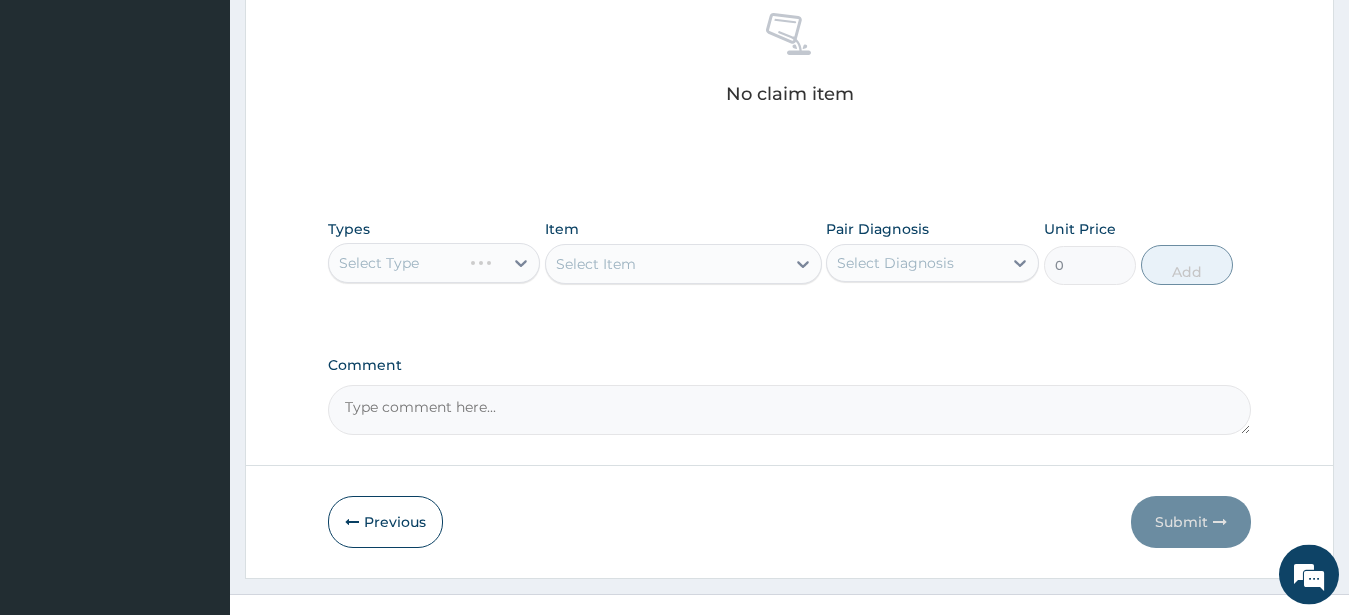 scroll, scrollTop: 827, scrollLeft: 0, axis: vertical 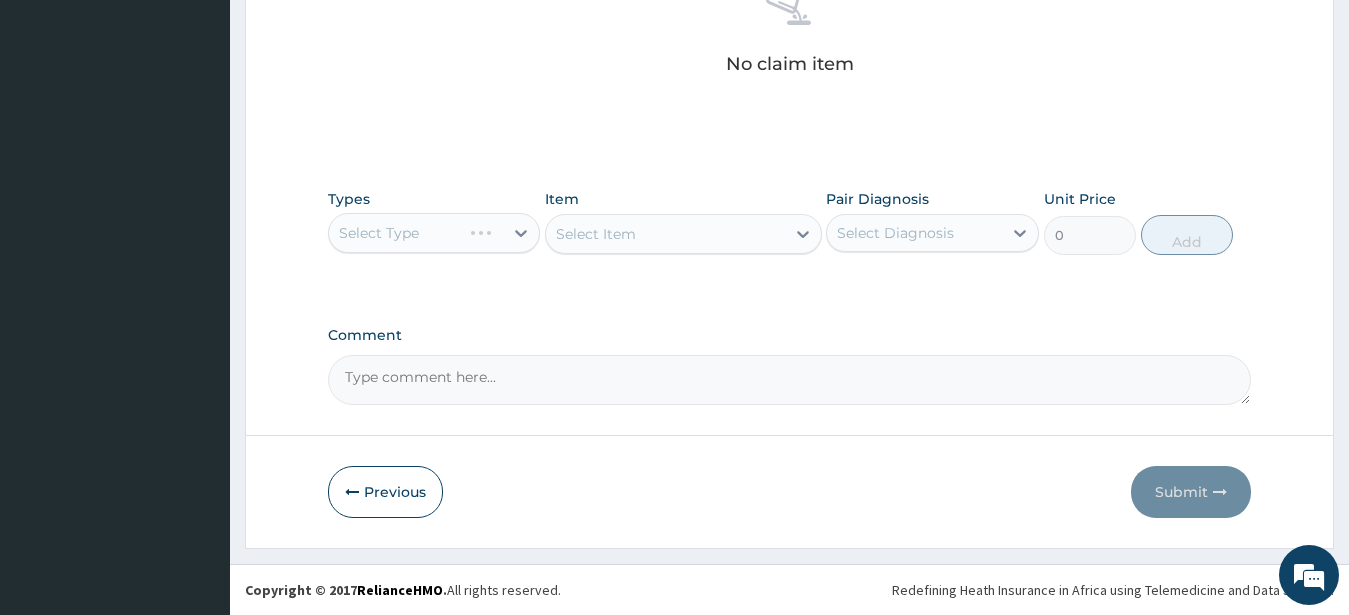 click on "Select Type" at bounding box center [434, 233] 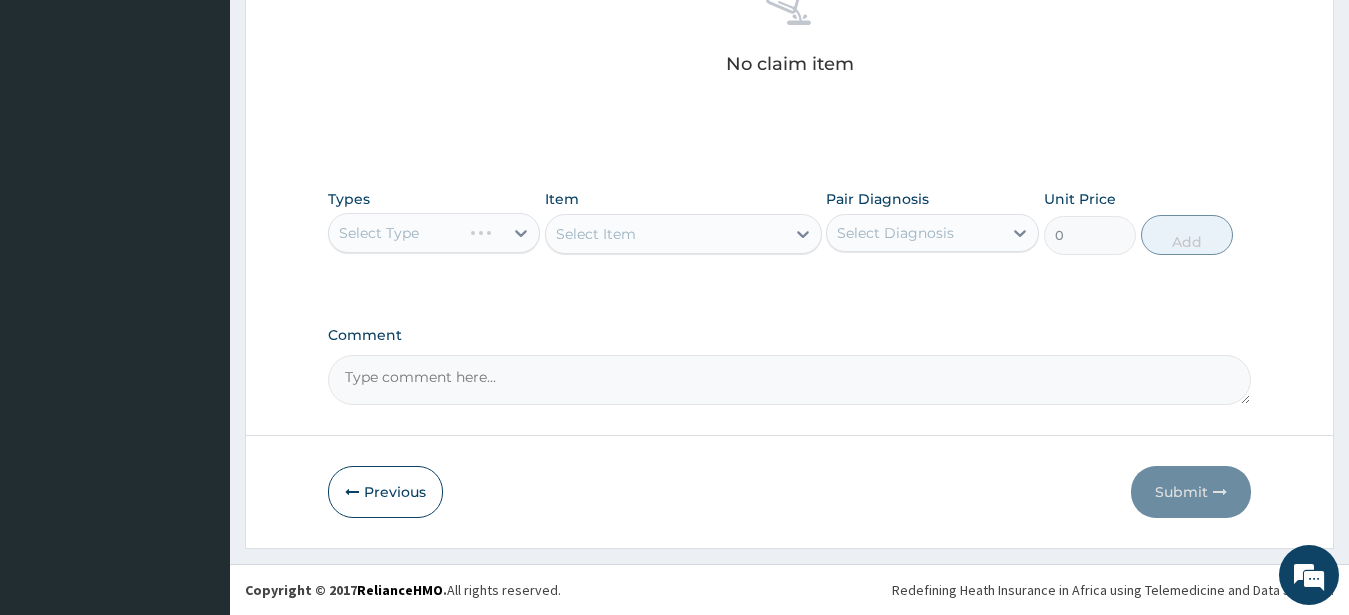 click on "Select Type" at bounding box center (434, 233) 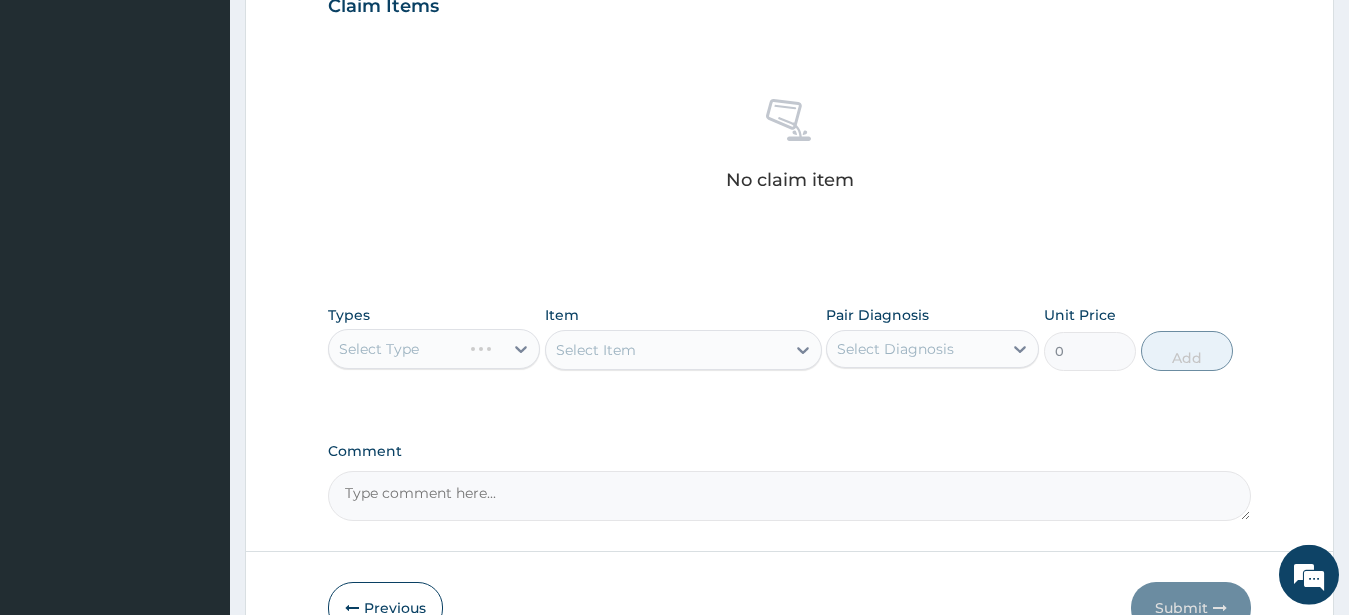 scroll, scrollTop: 816, scrollLeft: 0, axis: vertical 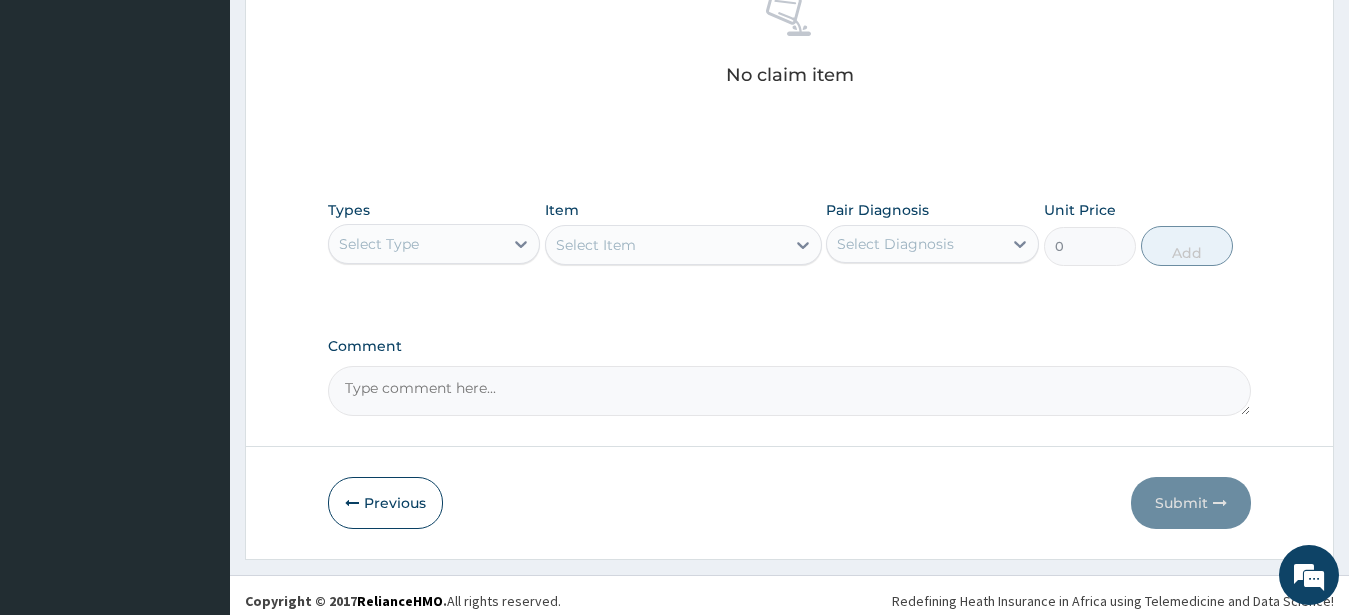click on "Select Type" at bounding box center [379, 244] 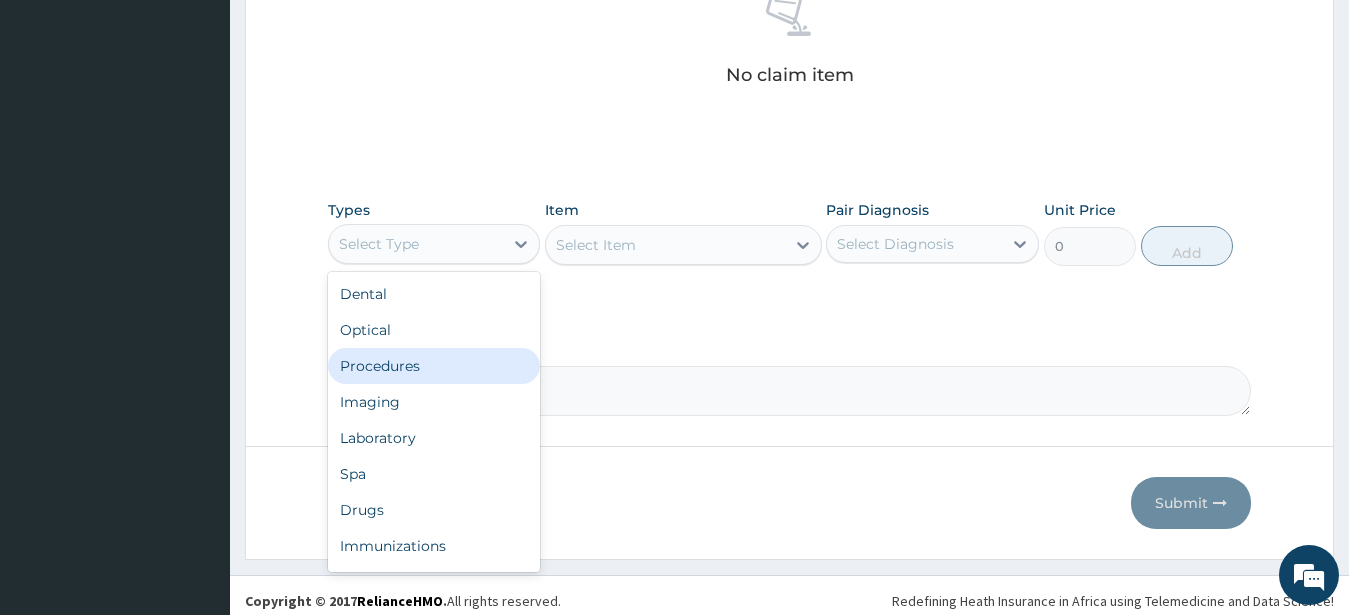 click on "Procedures" at bounding box center [434, 366] 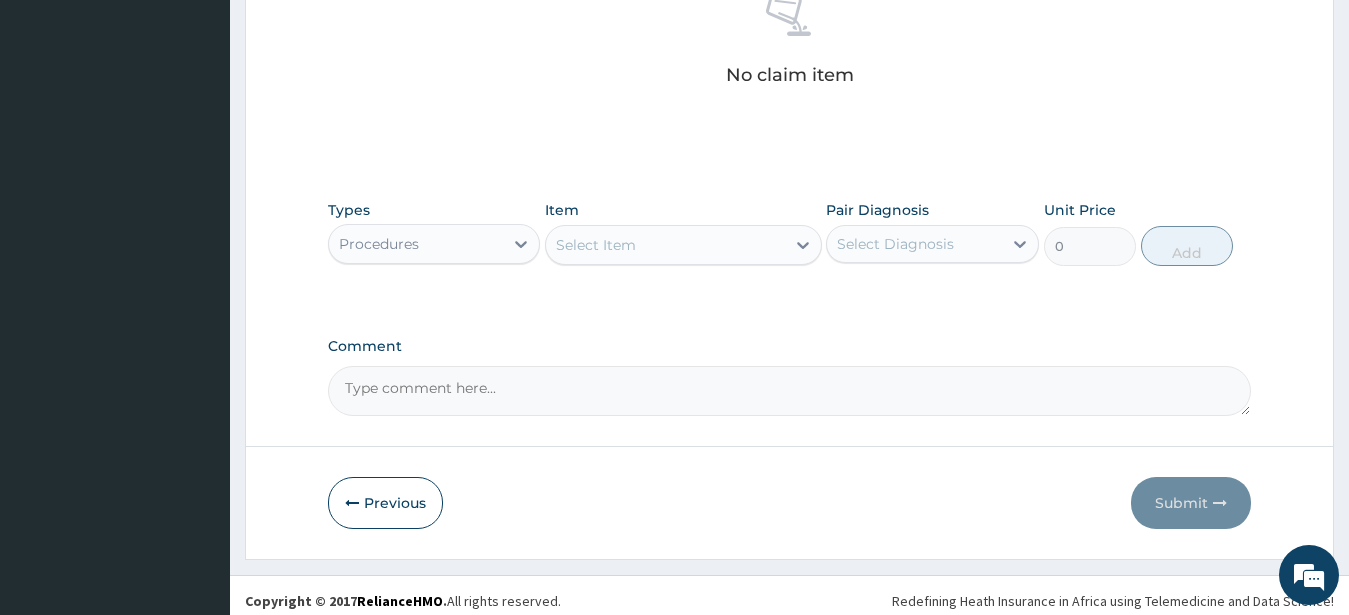 click on "Select Item" at bounding box center (596, 245) 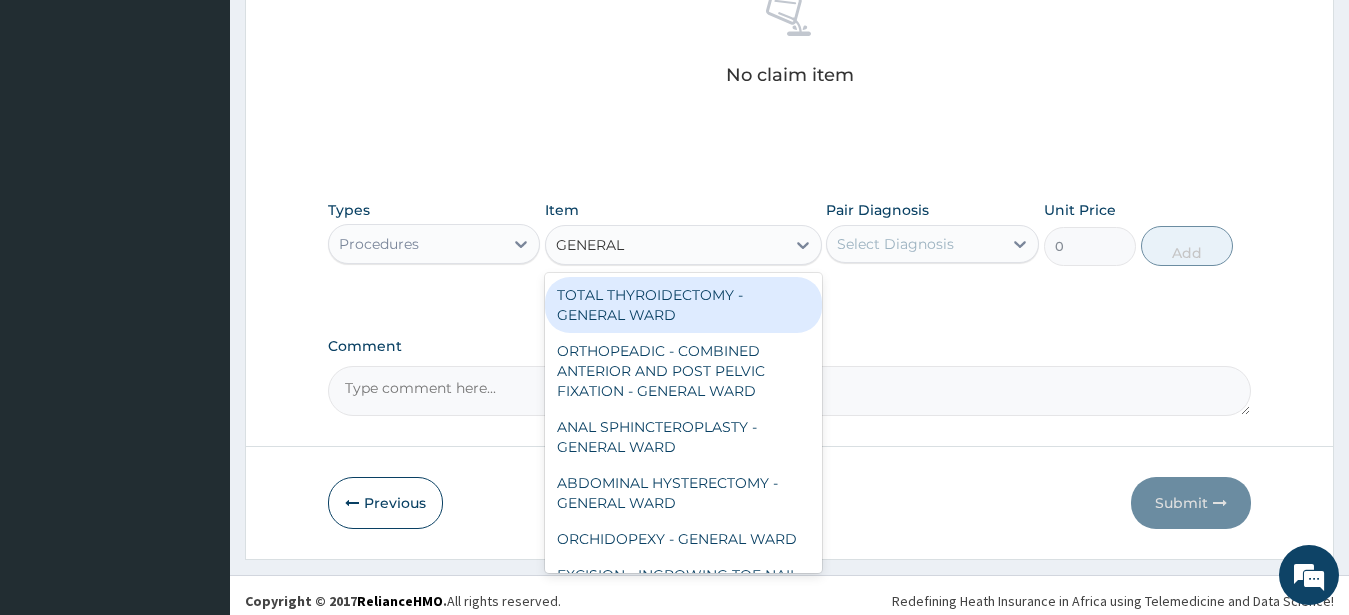 type on "GENERAL C" 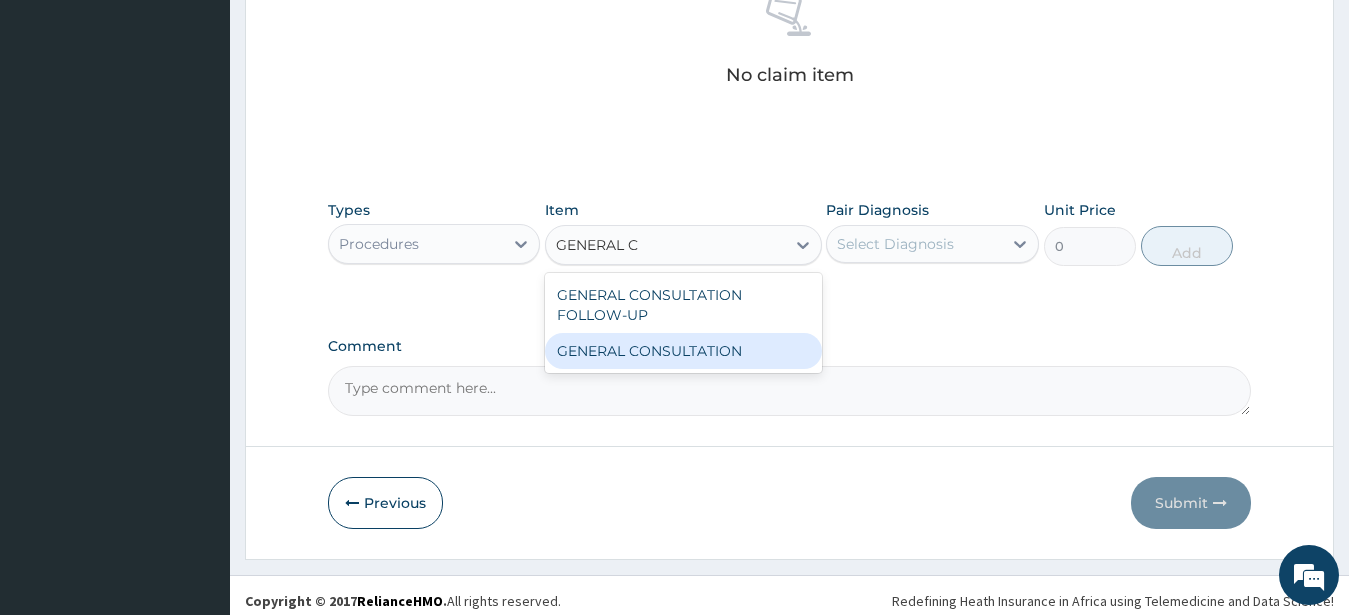 click on "GENERAL CONSULTATION" at bounding box center [683, 351] 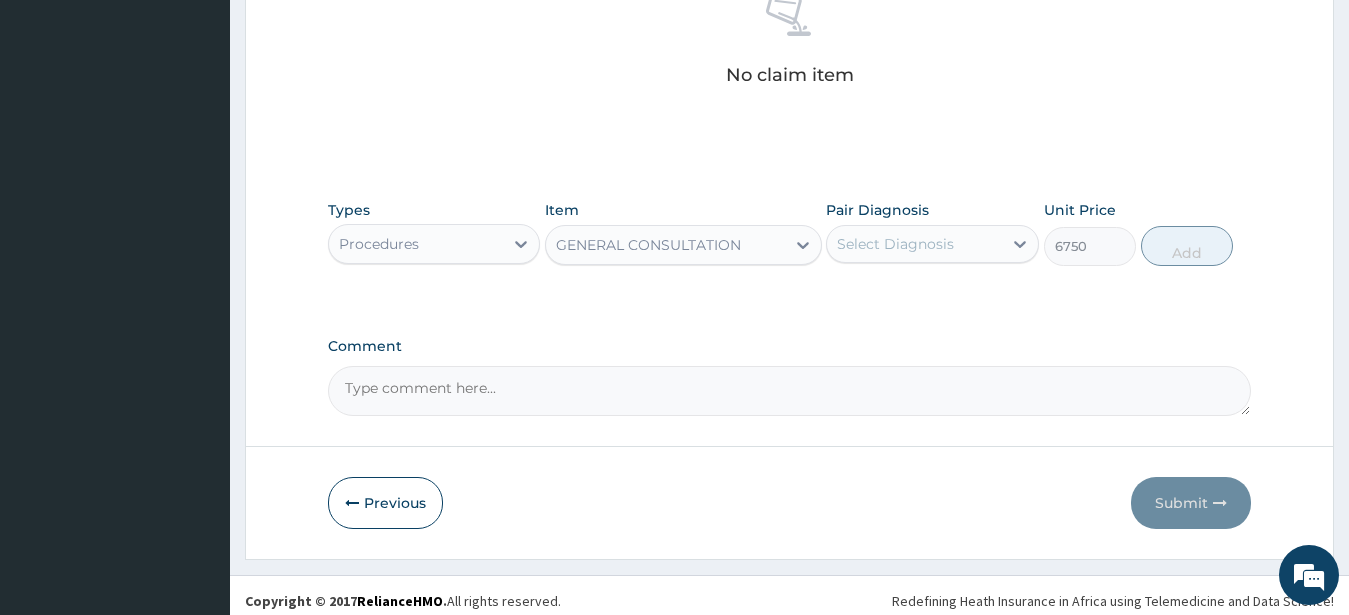 click on "Select Diagnosis" at bounding box center (895, 244) 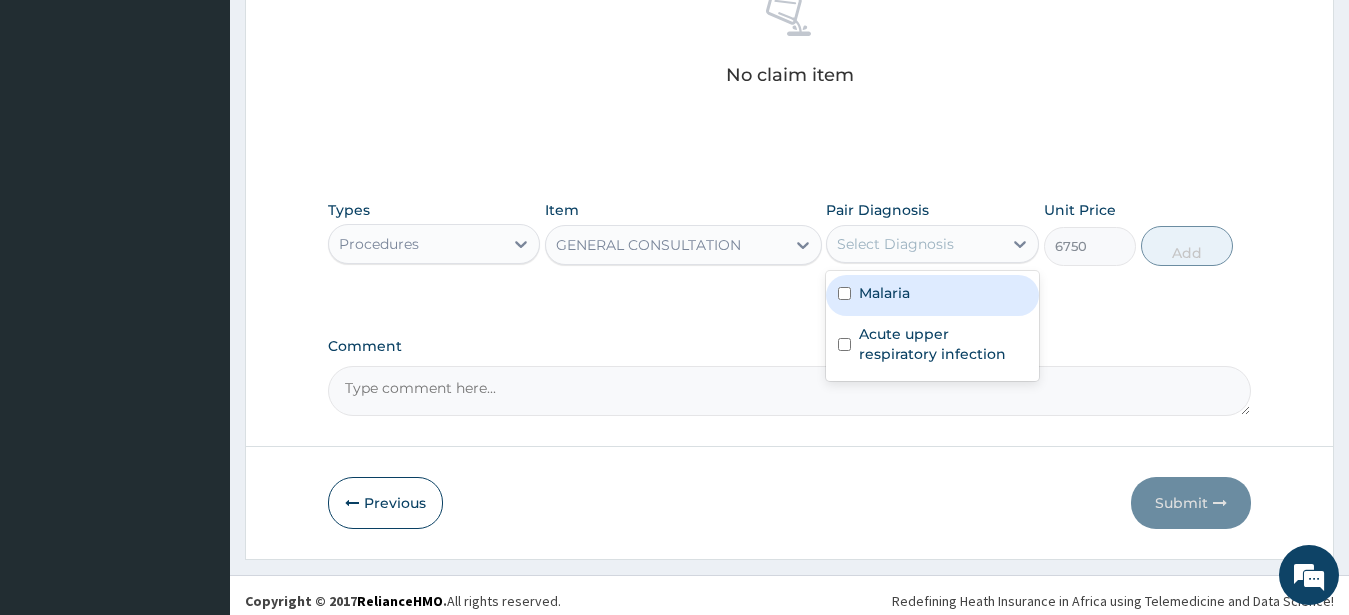 click on "Malaria" at bounding box center (932, 295) 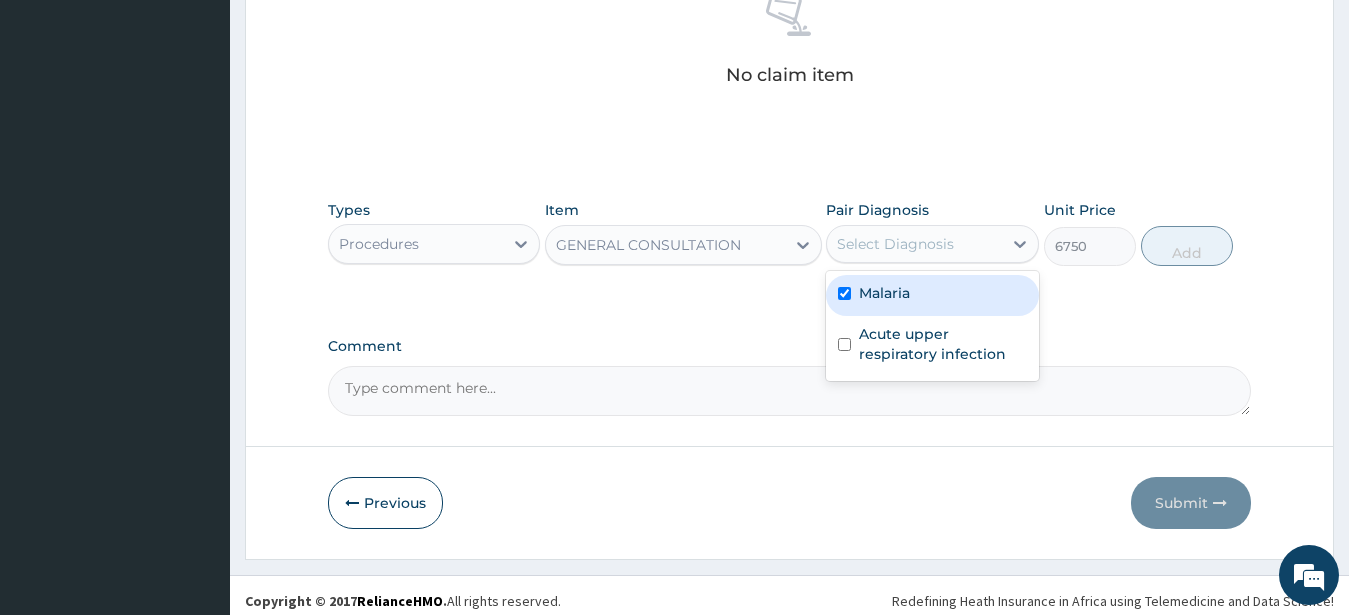 checkbox on "true" 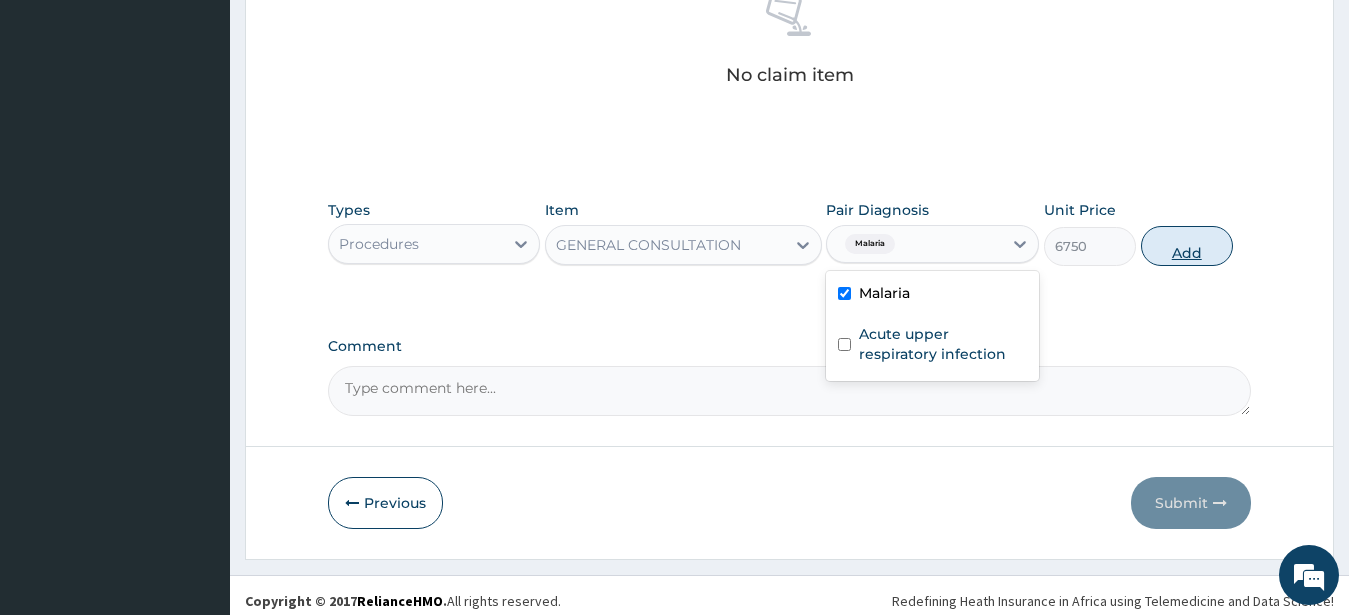 click on "Add" at bounding box center [1187, 246] 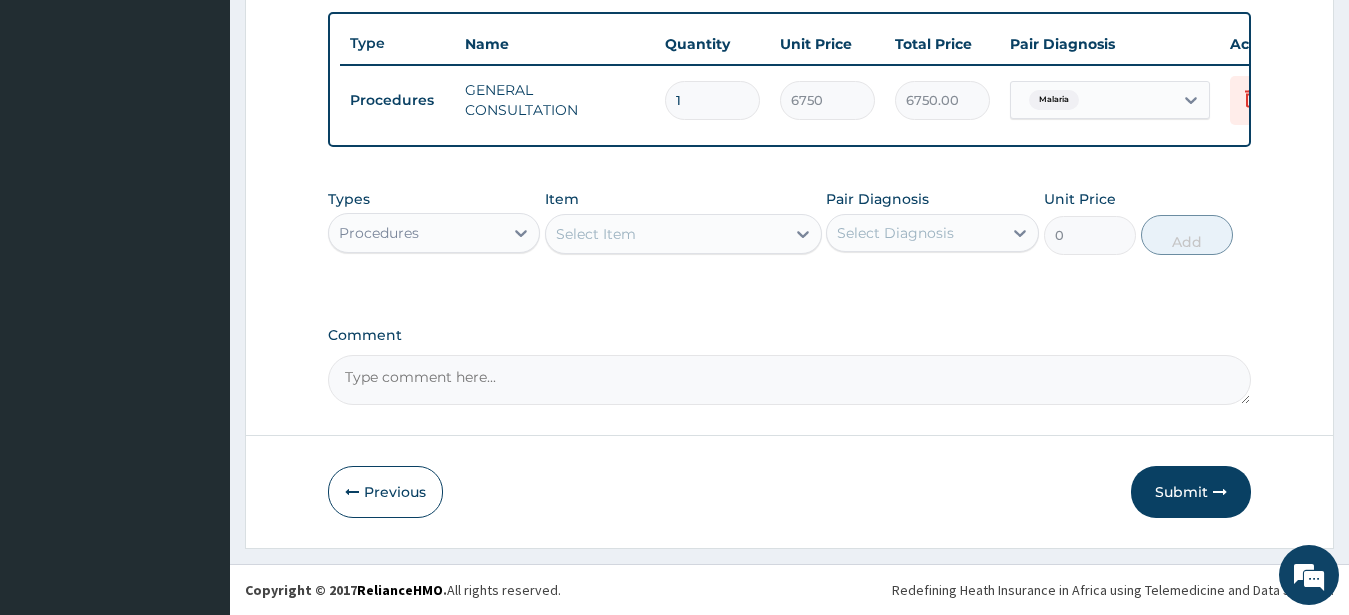 scroll, scrollTop: 749, scrollLeft: 0, axis: vertical 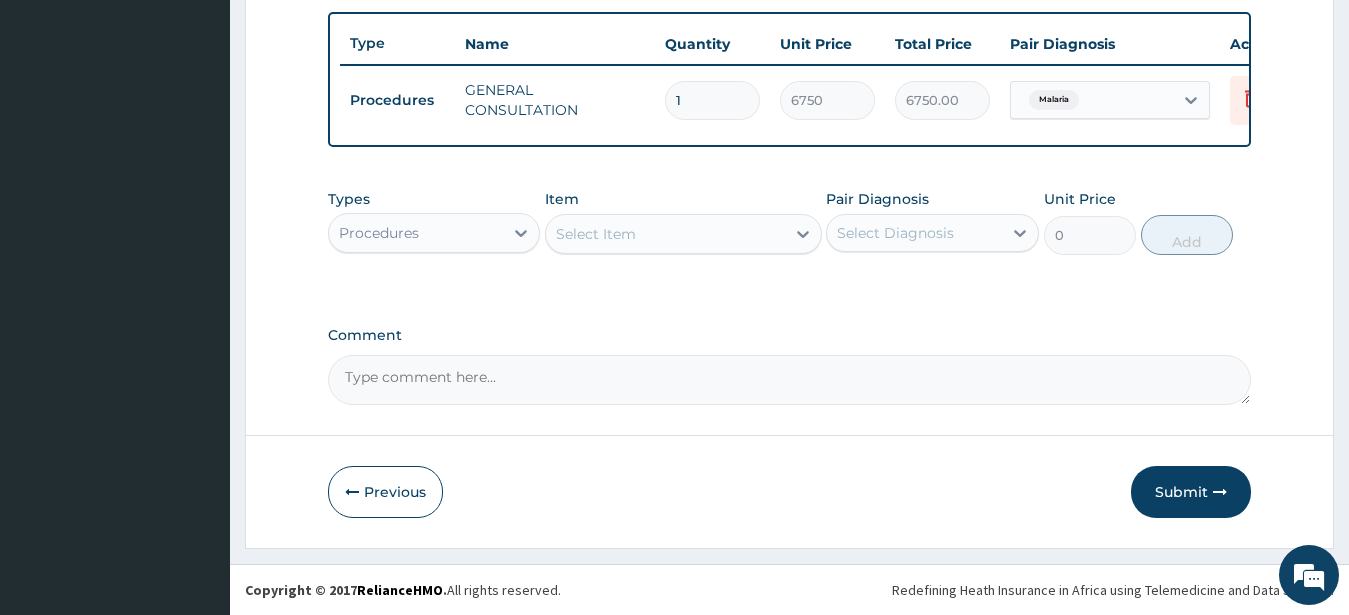 click on "Procedures" at bounding box center (379, 233) 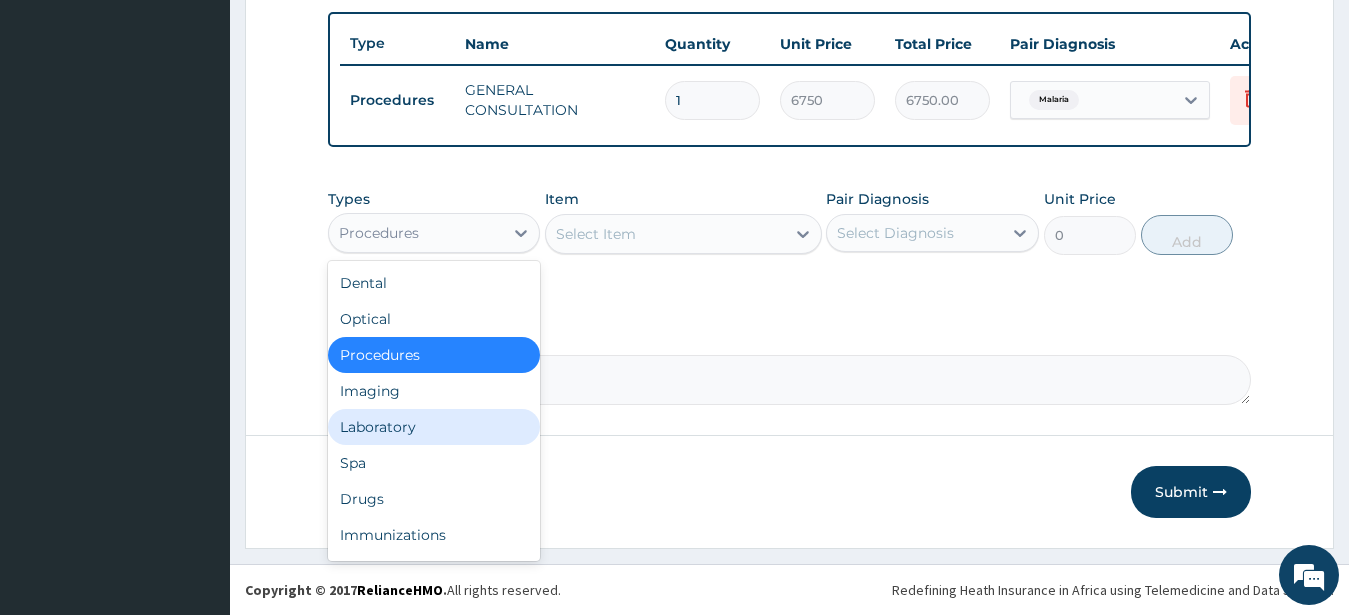 click on "Laboratory" at bounding box center (434, 427) 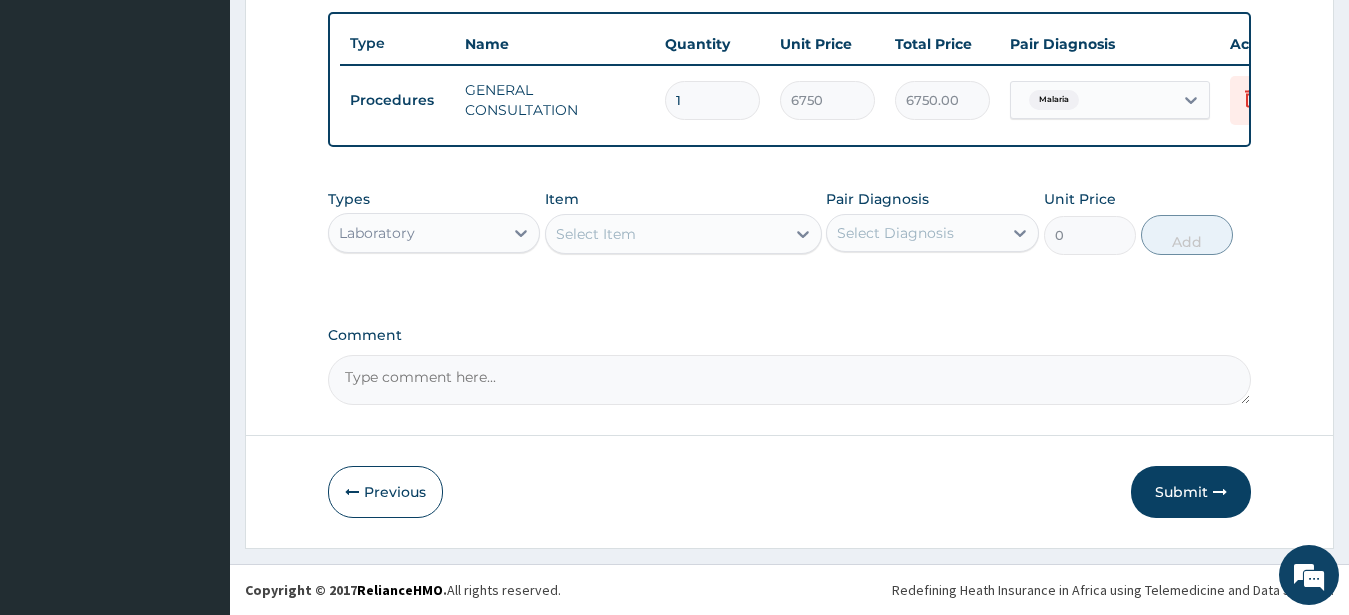 click on "Select Item" at bounding box center (596, 234) 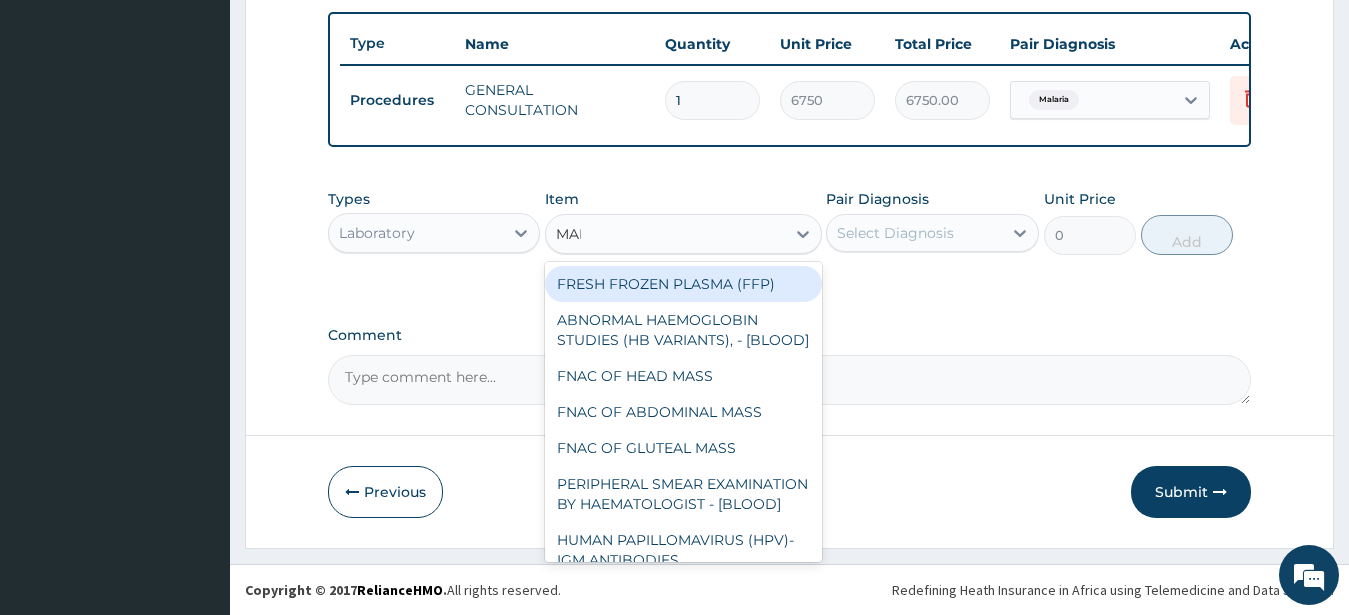 type on "MALA" 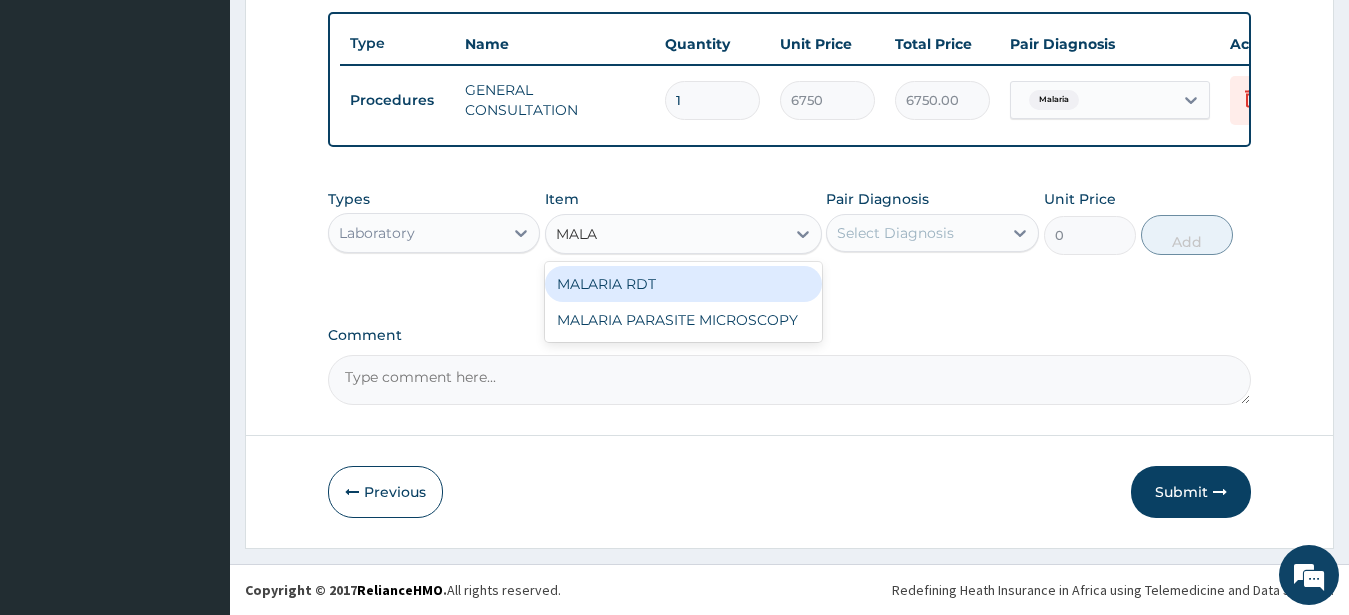 drag, startPoint x: 666, startPoint y: 279, endPoint x: 808, endPoint y: 284, distance: 142.088 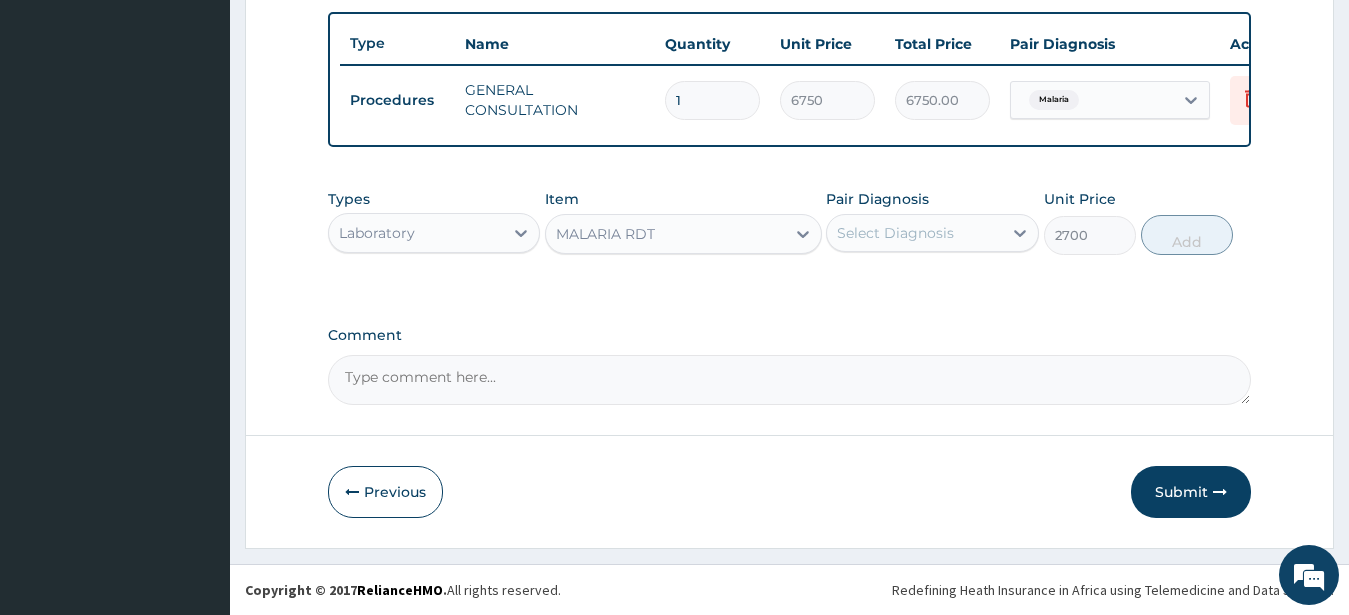 click on "Select Diagnosis" at bounding box center [895, 233] 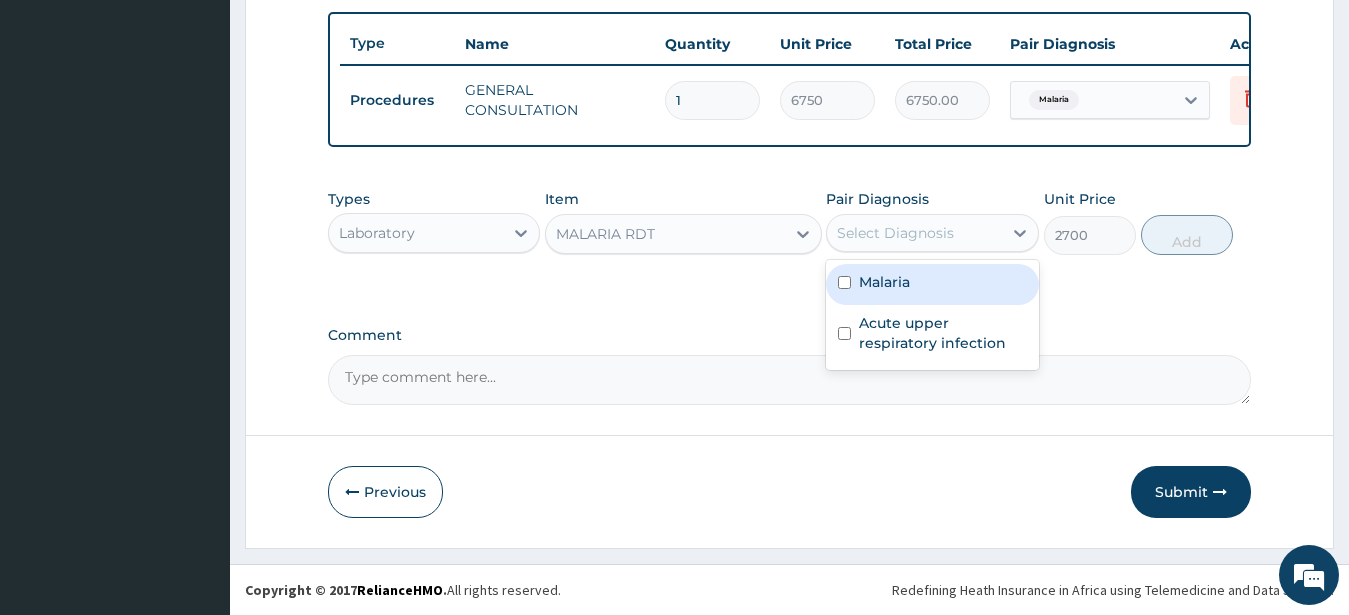 drag, startPoint x: 931, startPoint y: 273, endPoint x: 946, endPoint y: 275, distance: 15.132746 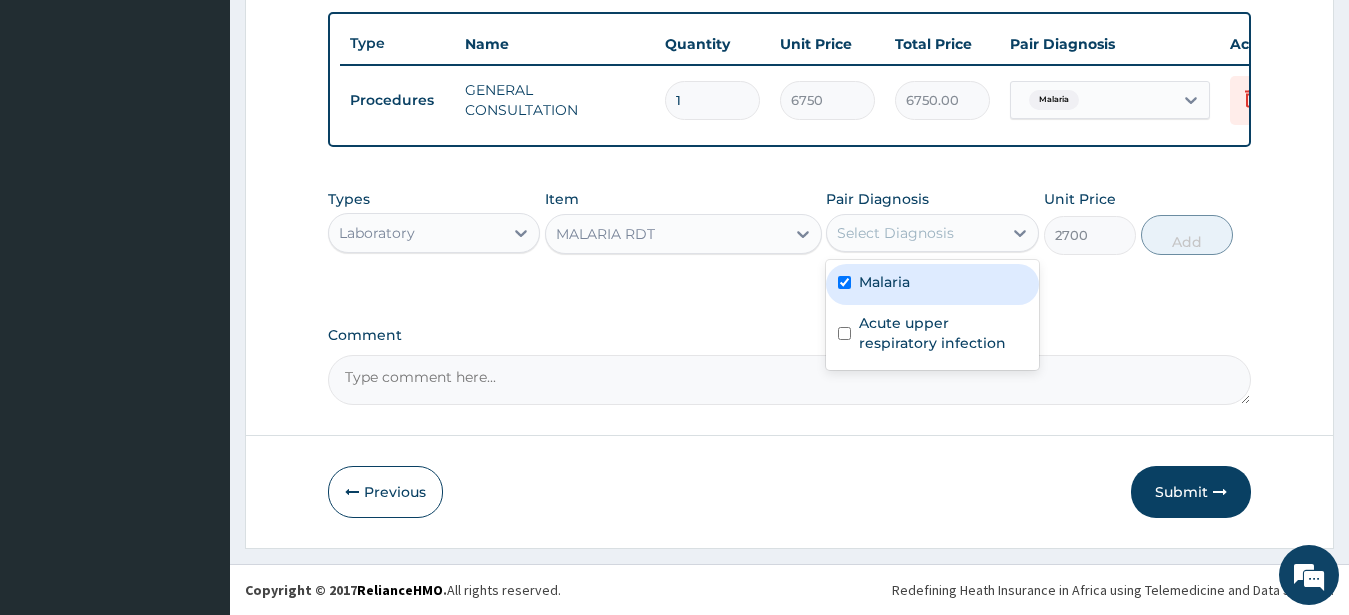 checkbox on "true" 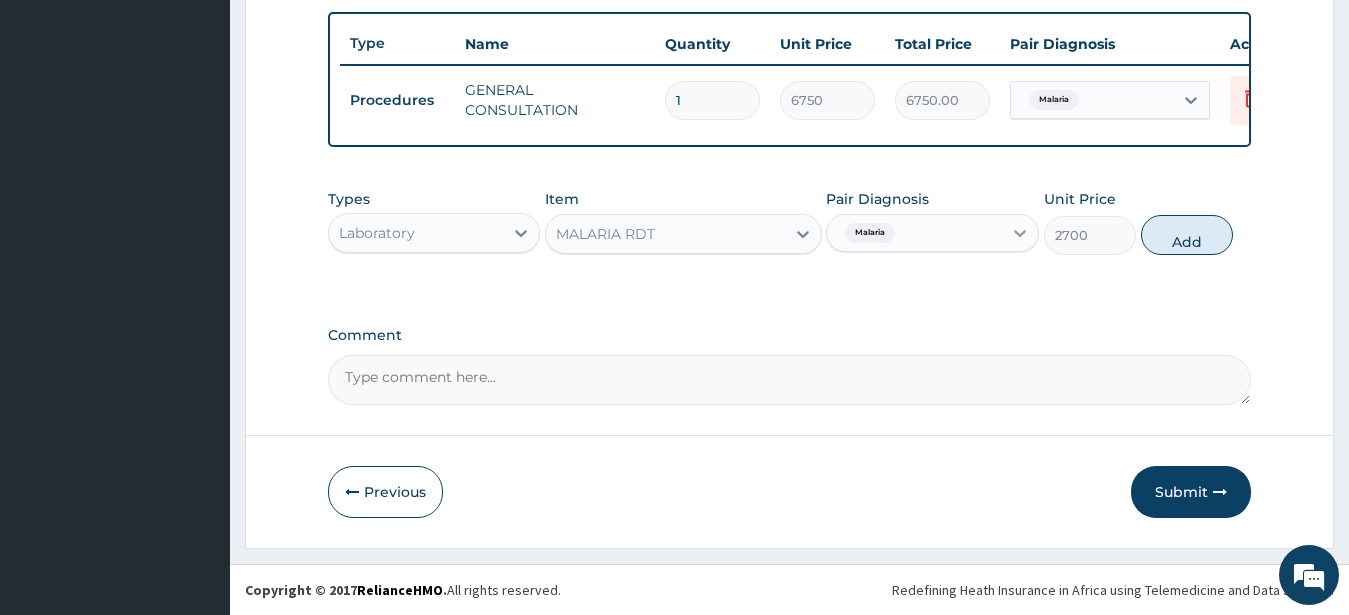 drag, startPoint x: 1177, startPoint y: 226, endPoint x: 1005, endPoint y: 290, distance: 183.52112 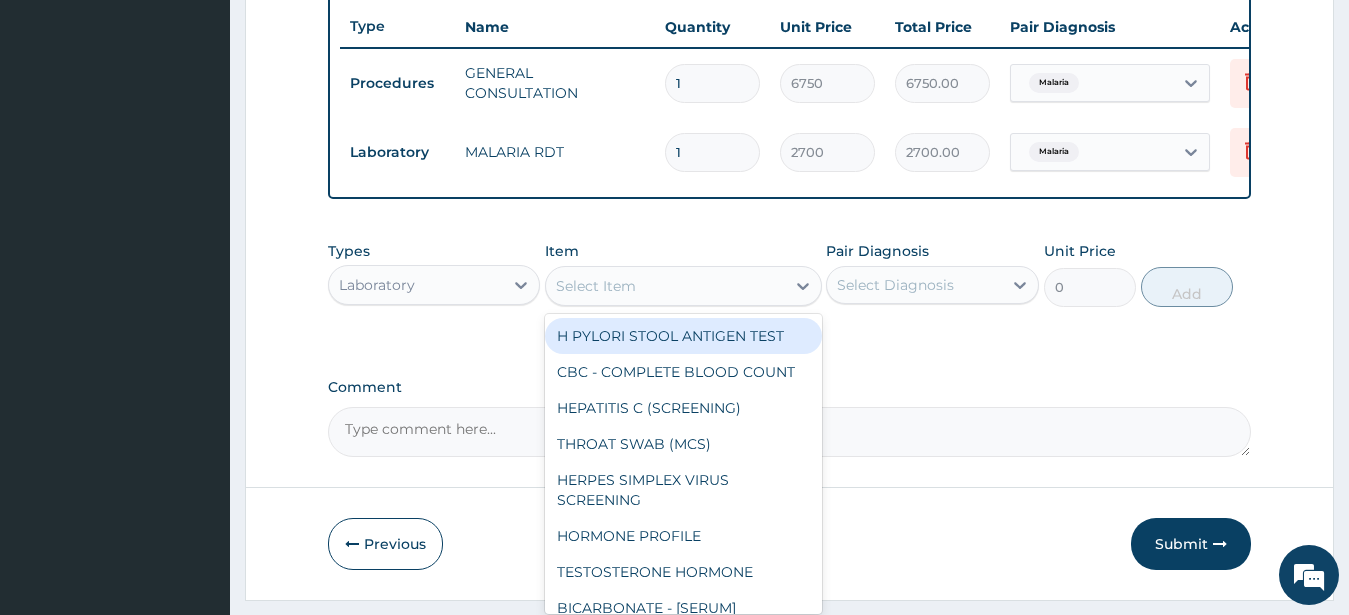 click on "Select Item" at bounding box center (596, 286) 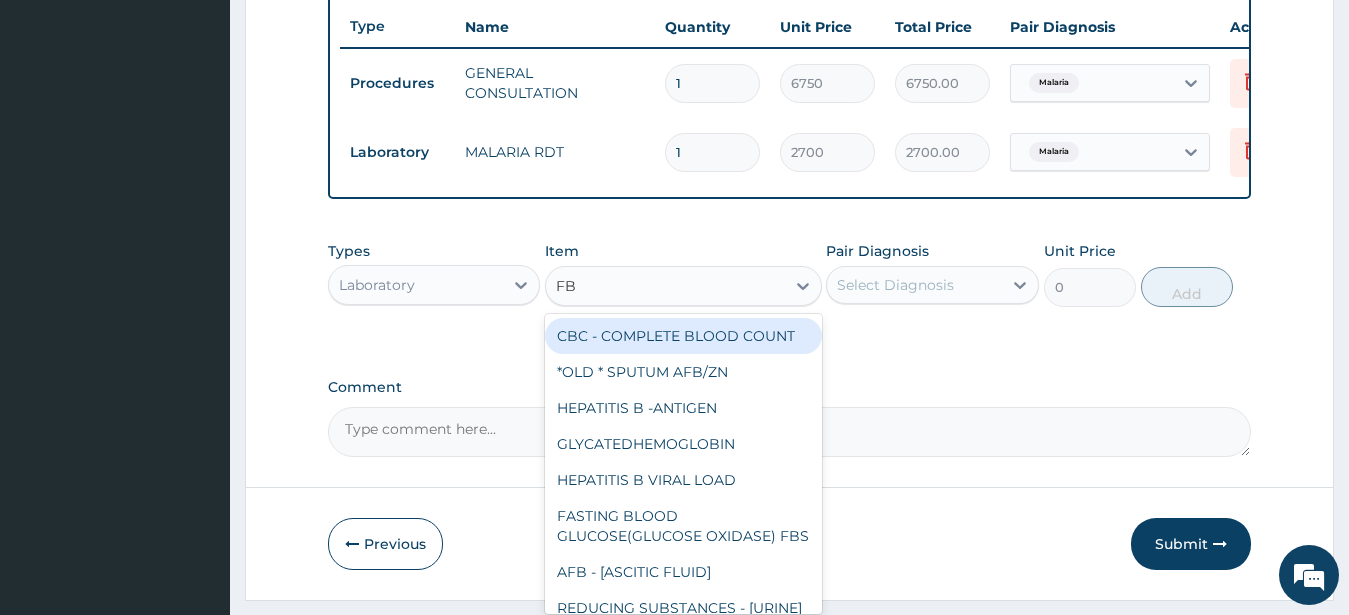 type on "FBC" 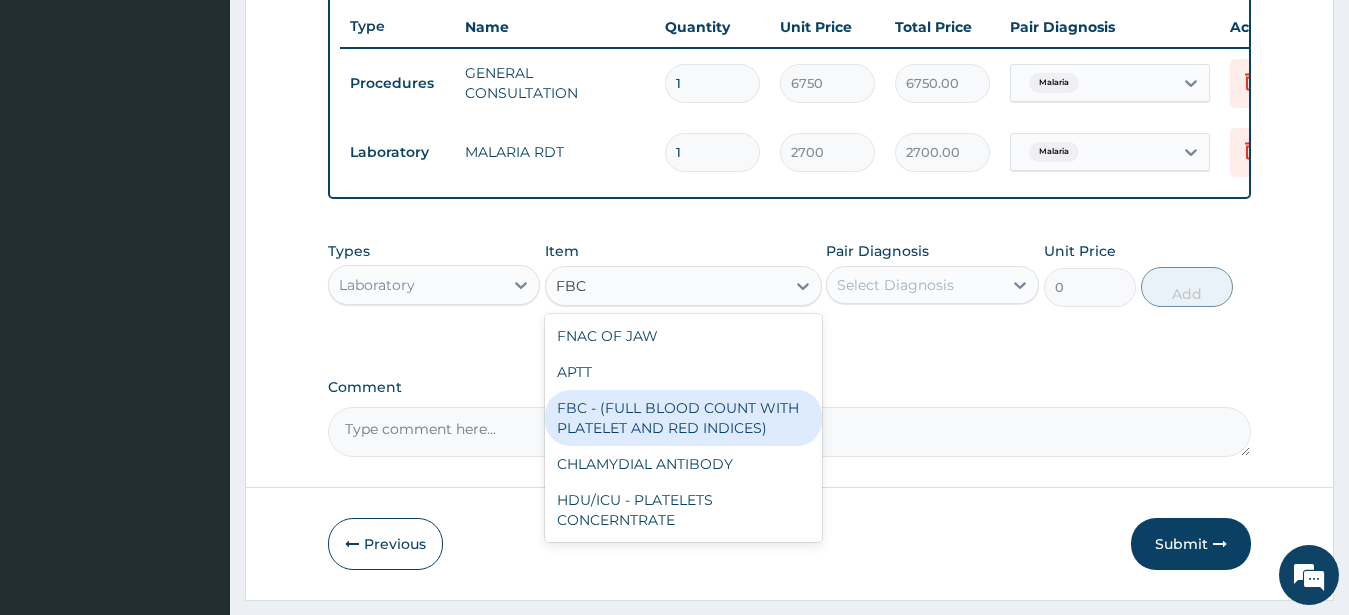 drag, startPoint x: 678, startPoint y: 422, endPoint x: 654, endPoint y: 415, distance: 25 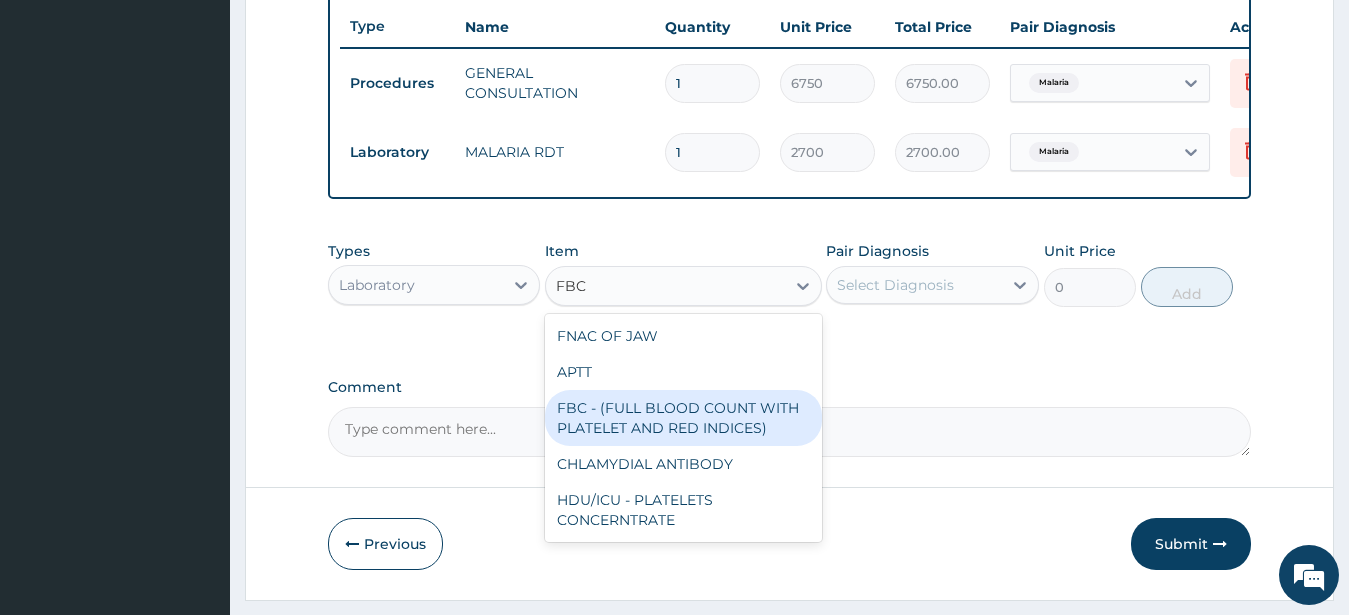 click on "FBC - (FULL BLOOD COUNT WITH PLATELET AND RED INDICES)" at bounding box center (683, 418) 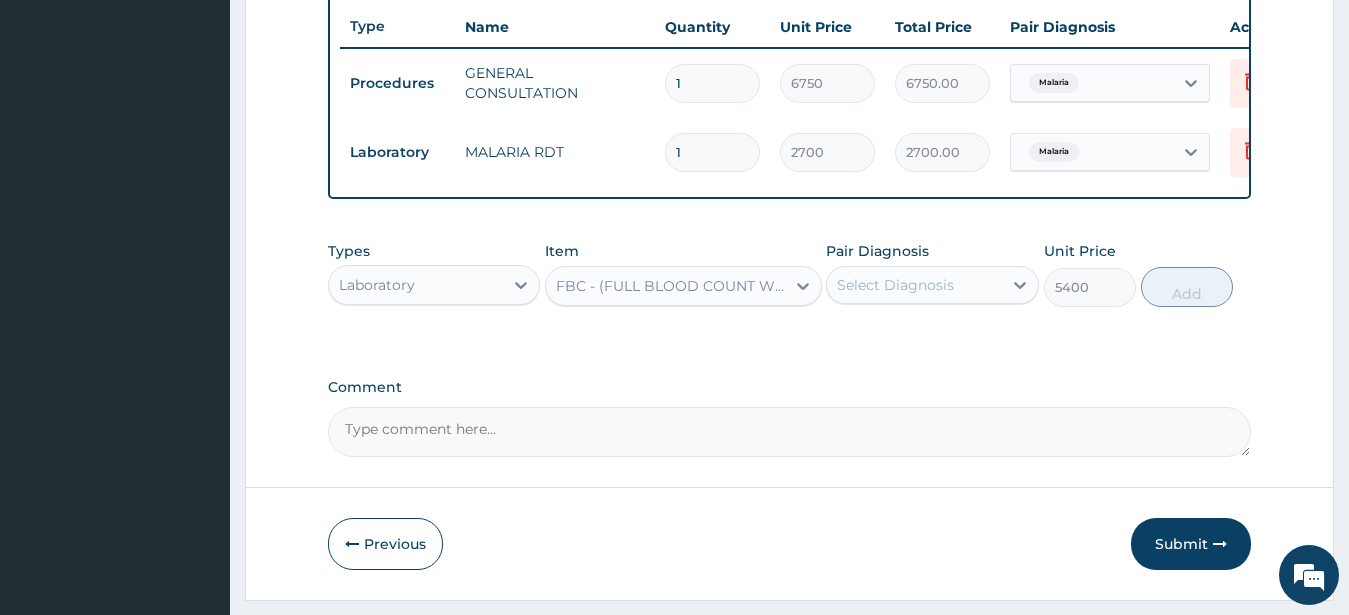 drag, startPoint x: 868, startPoint y: 295, endPoint x: 878, endPoint y: 326, distance: 32.572994 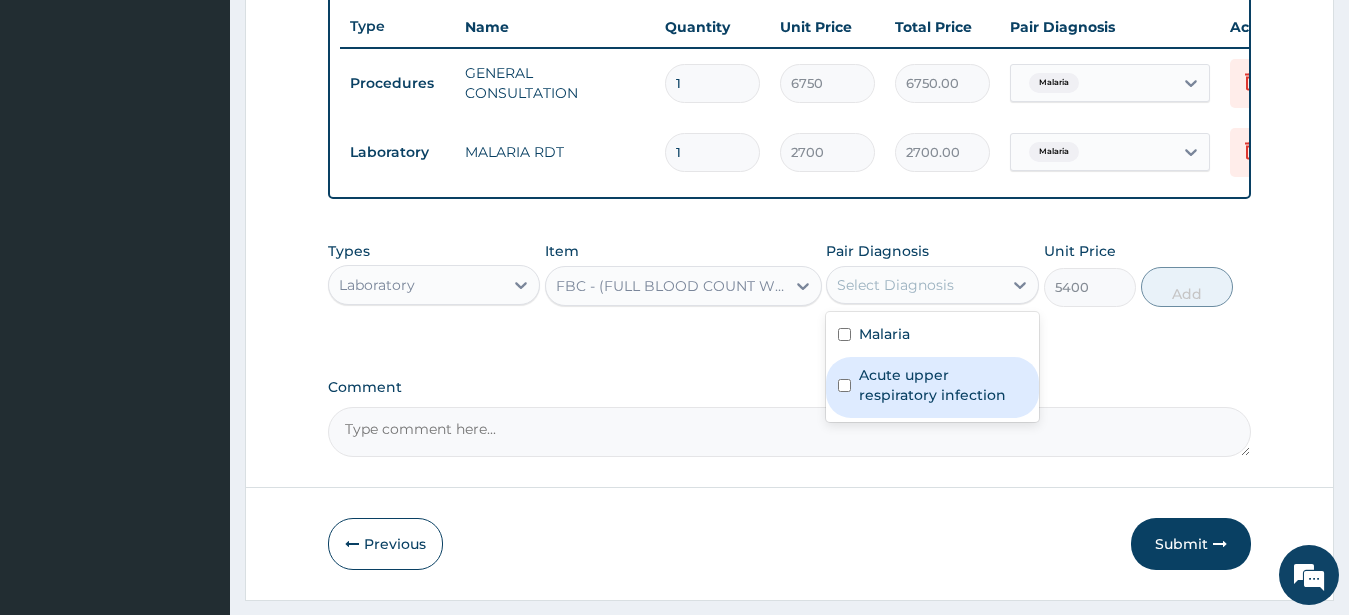 click on "Acute upper respiratory infection" at bounding box center (943, 385) 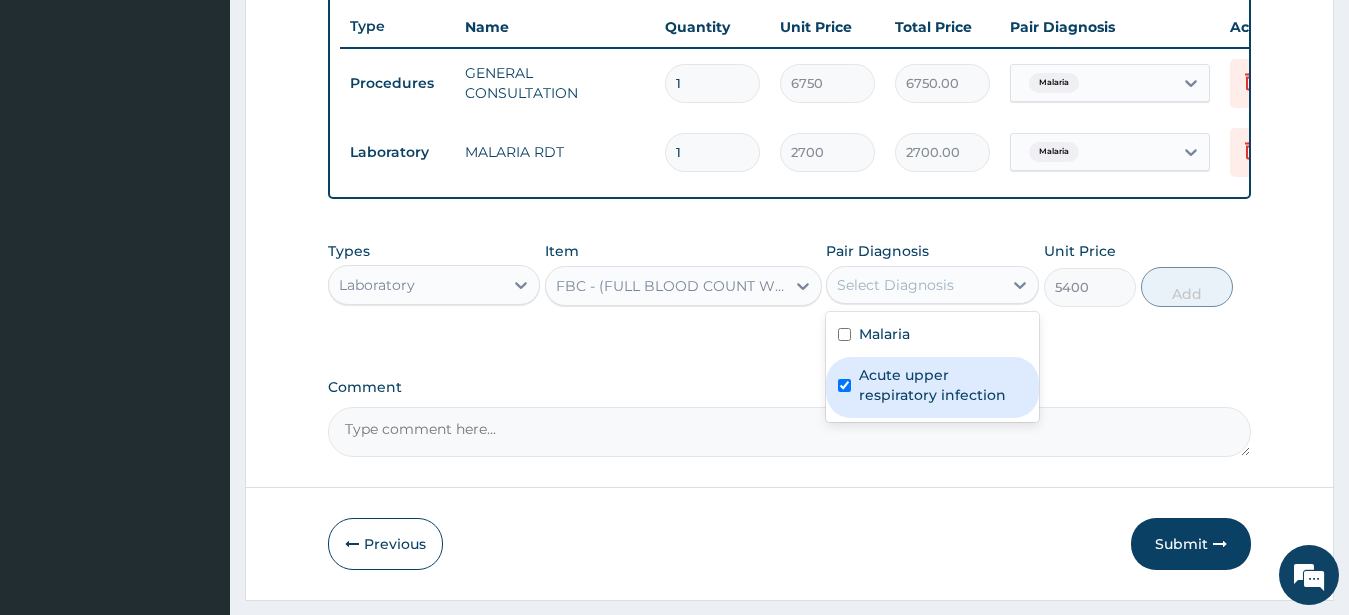 checkbox on "true" 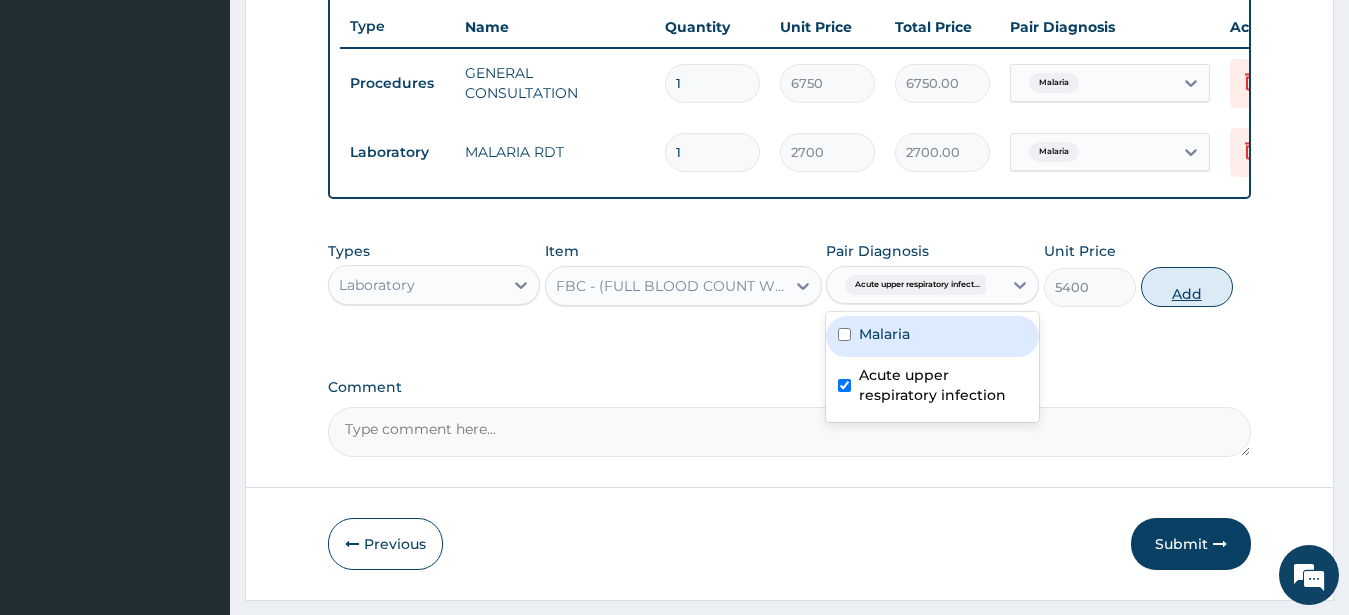 drag, startPoint x: 1187, startPoint y: 307, endPoint x: 1199, endPoint y: 297, distance: 15.6205 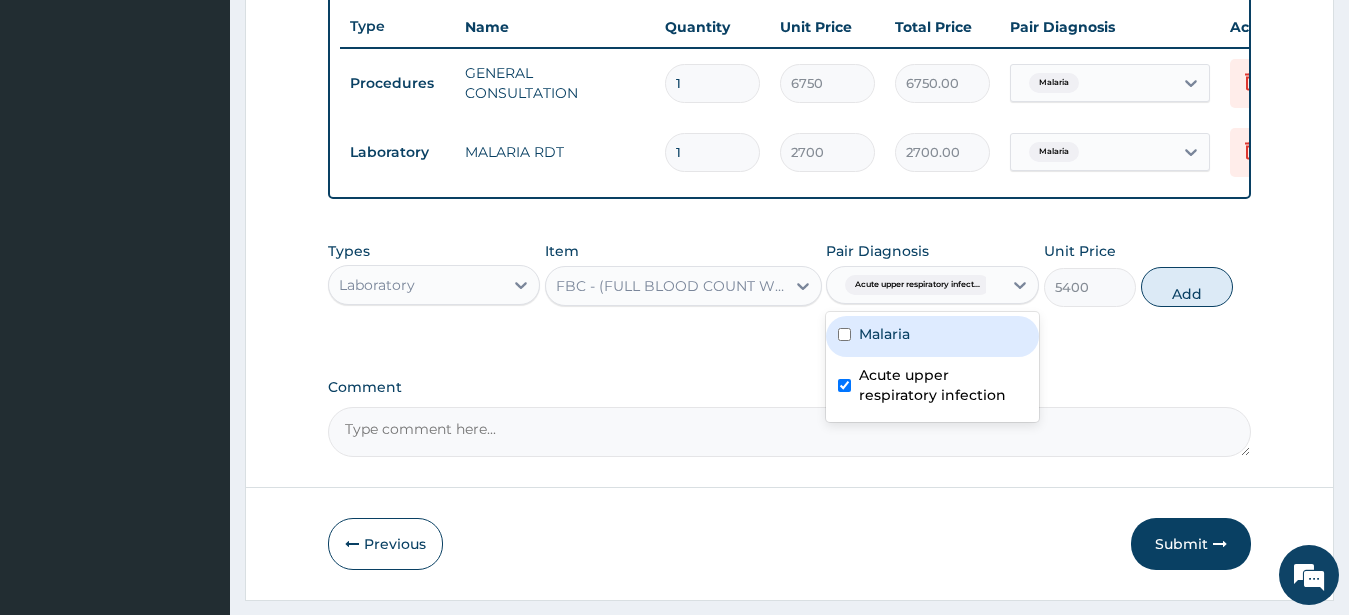 click on "Add" at bounding box center (1187, 287) 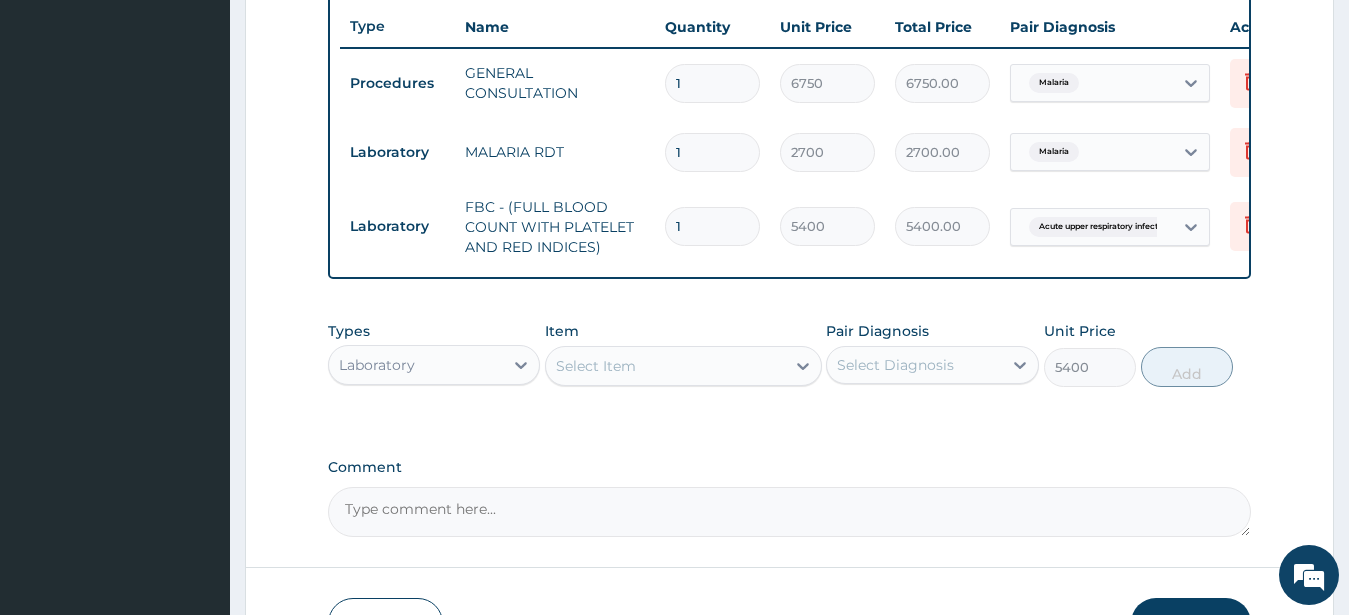 type on "0" 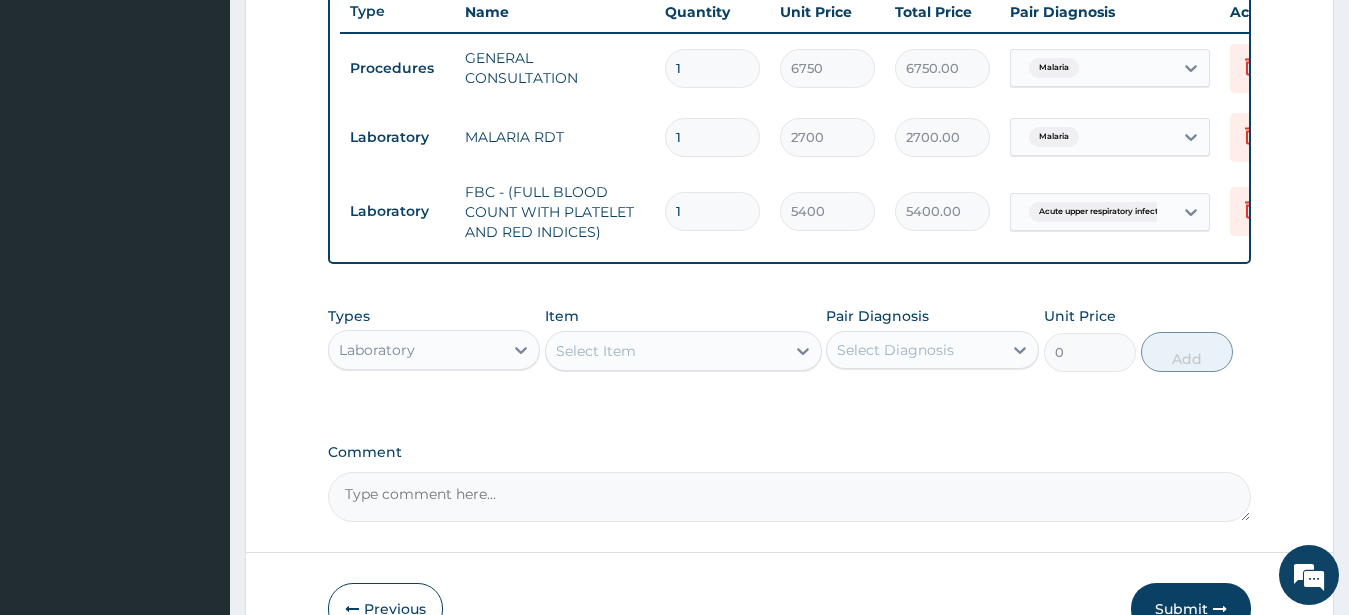 scroll, scrollTop: 898, scrollLeft: 0, axis: vertical 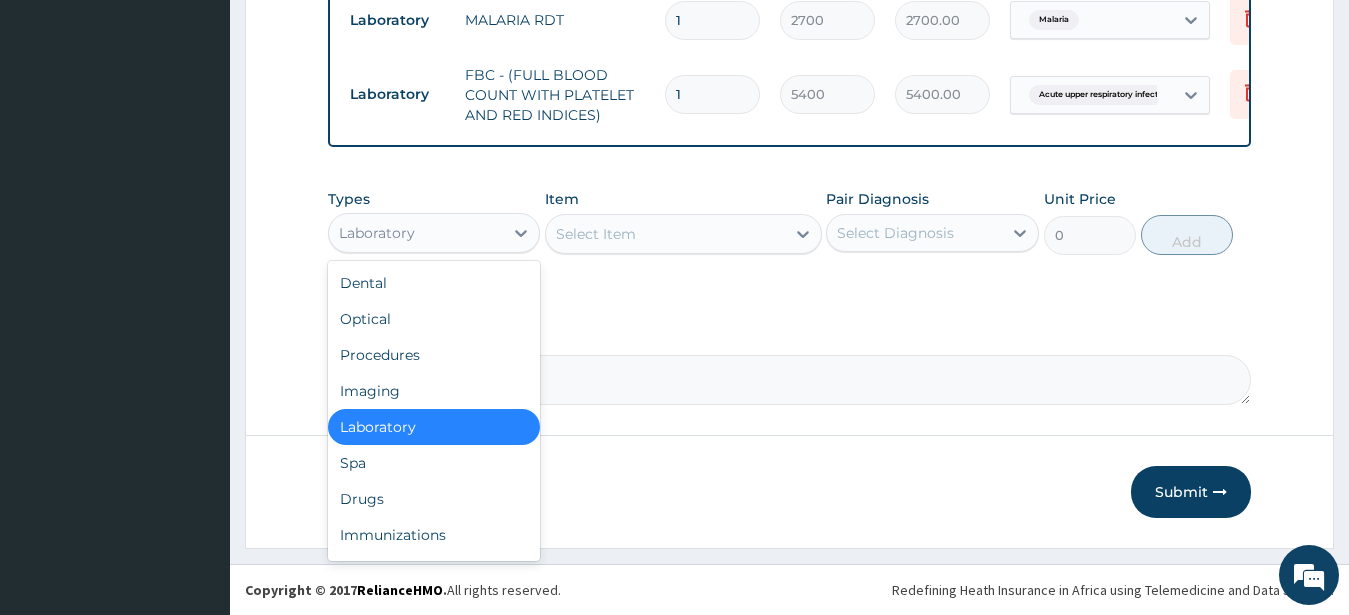 click on "Laboratory" at bounding box center [416, 233] 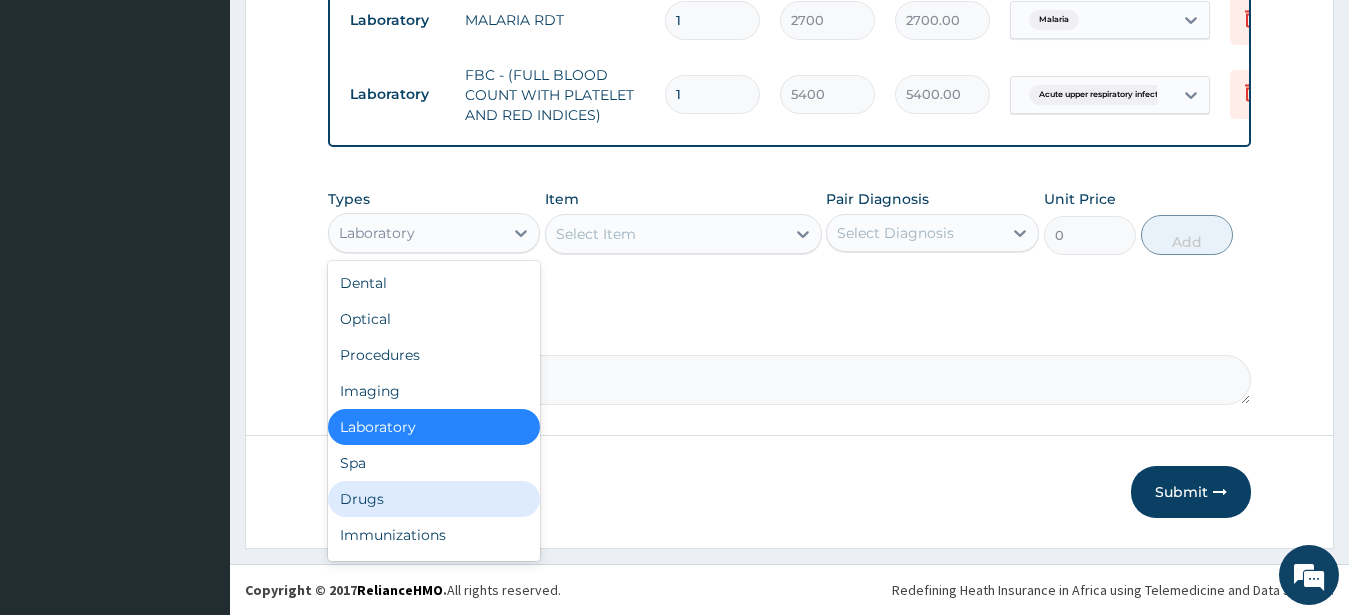 click on "Drugs" at bounding box center (434, 499) 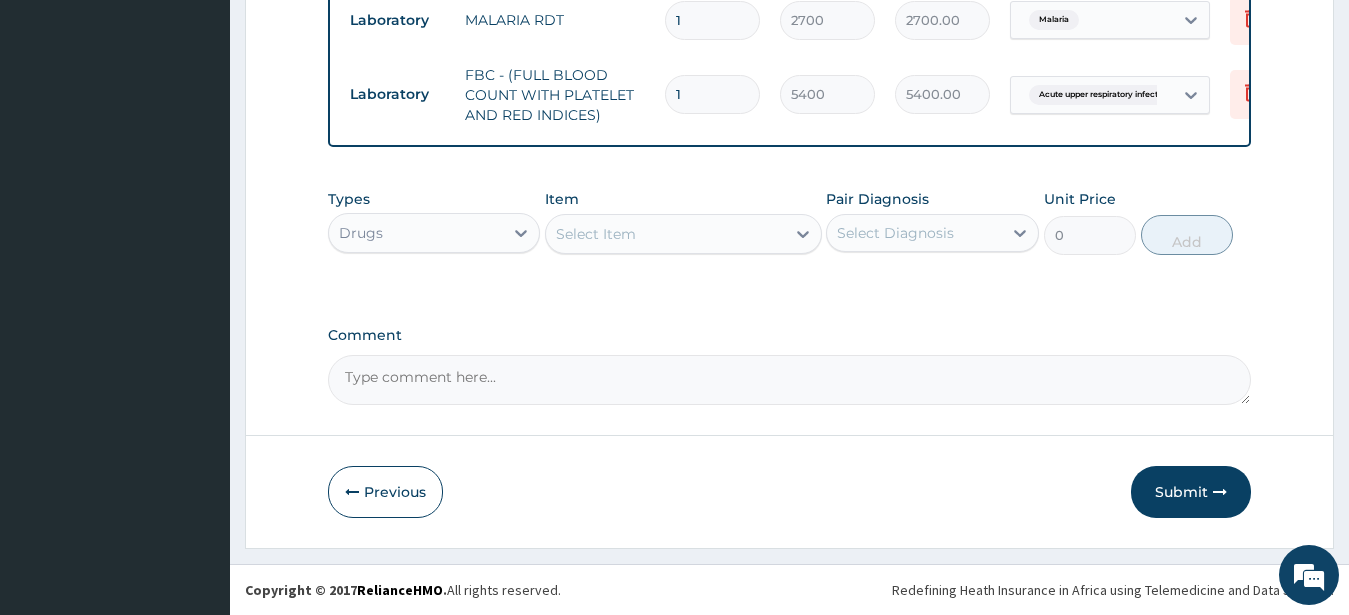 click on "Select Item" at bounding box center [596, 234] 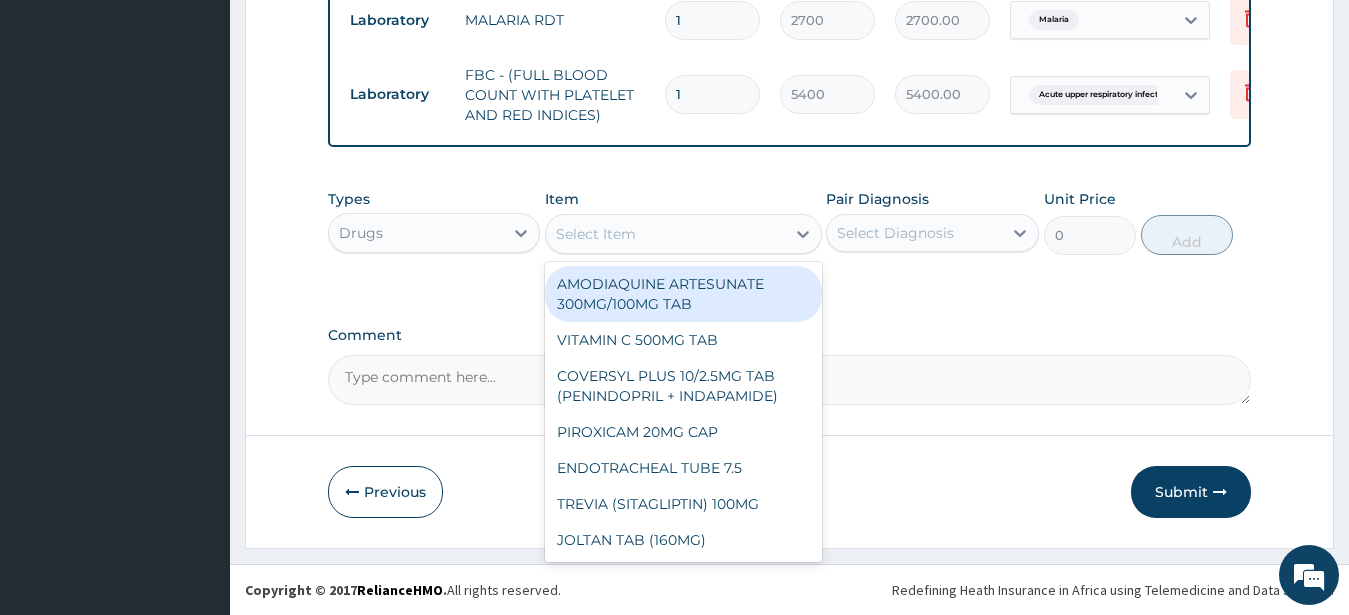 paste on "CEFUROXIME 500MG TAB" 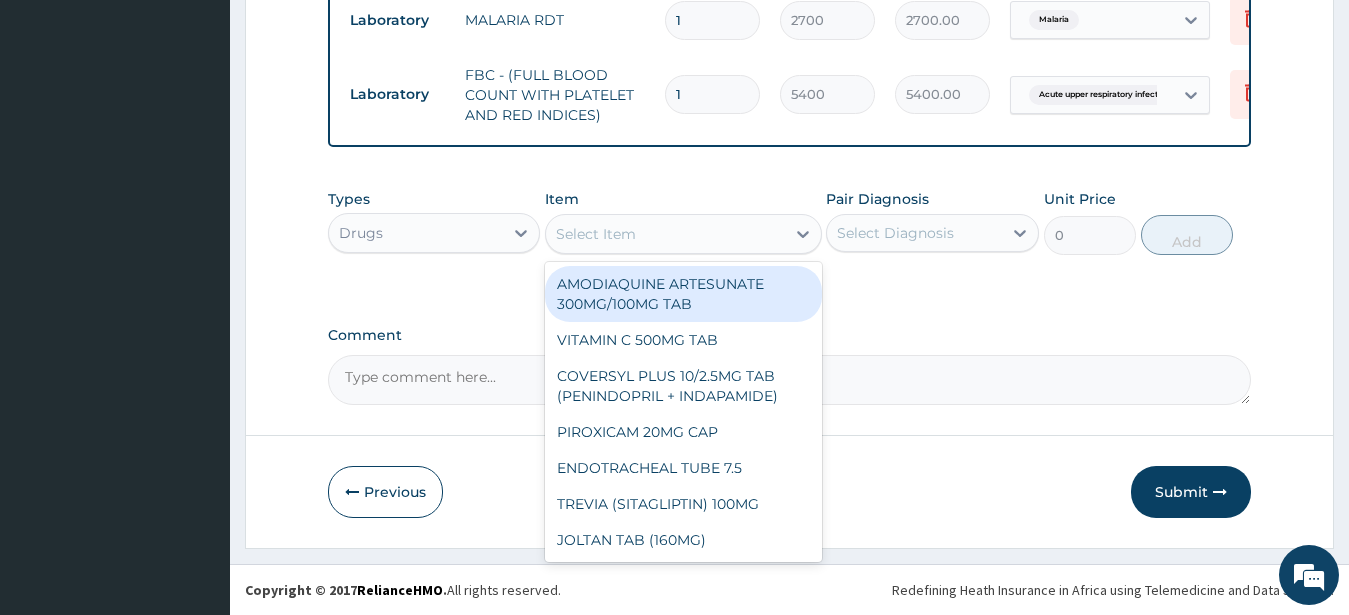 type on "CEFUROXIME 500MG TAB" 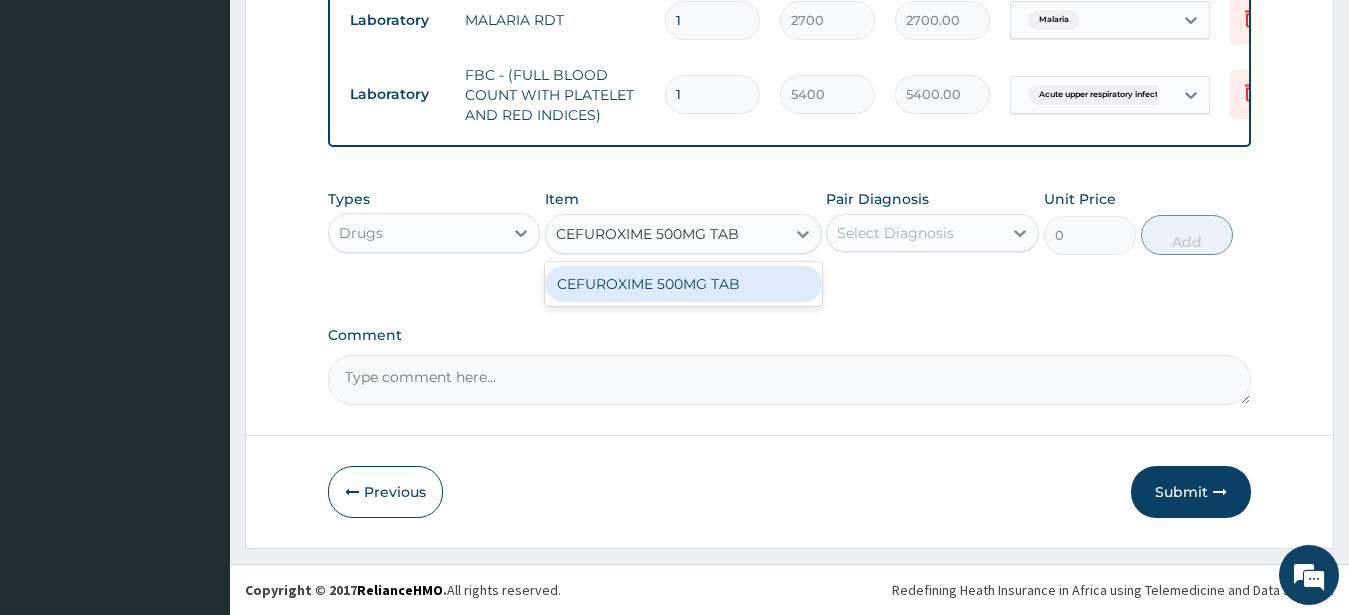 drag, startPoint x: 686, startPoint y: 290, endPoint x: 759, endPoint y: 279, distance: 73.82411 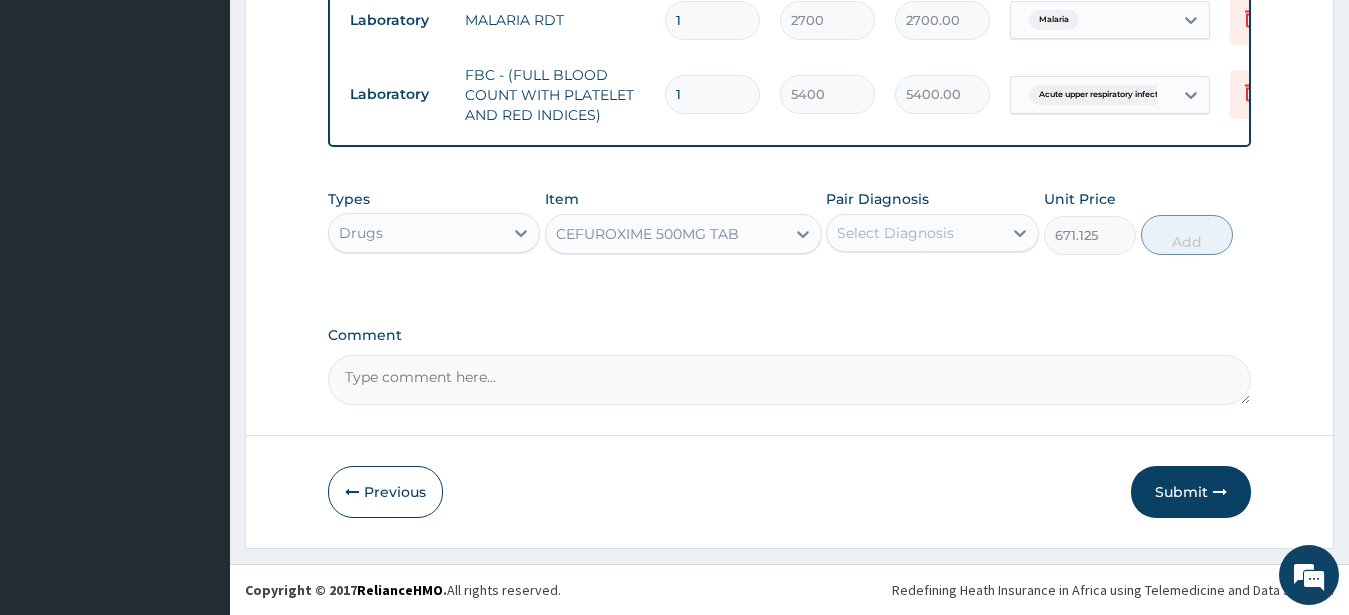 click on "Select Diagnosis" at bounding box center [895, 233] 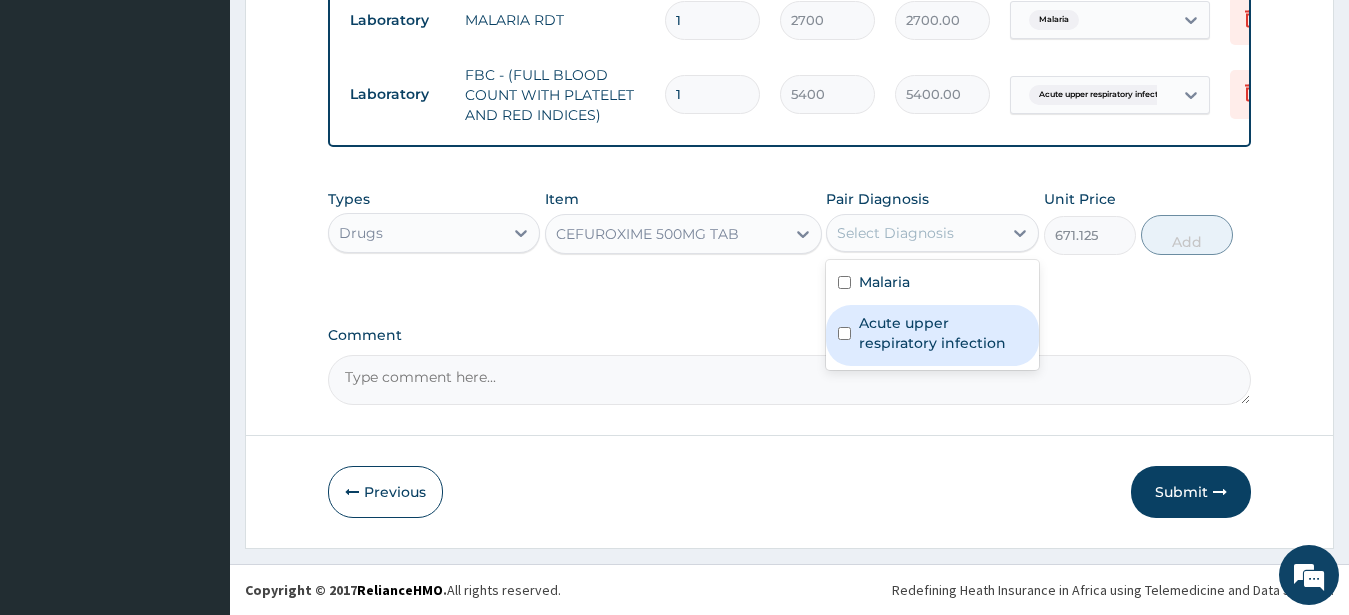 drag, startPoint x: 933, startPoint y: 350, endPoint x: 985, endPoint y: 331, distance: 55.362442 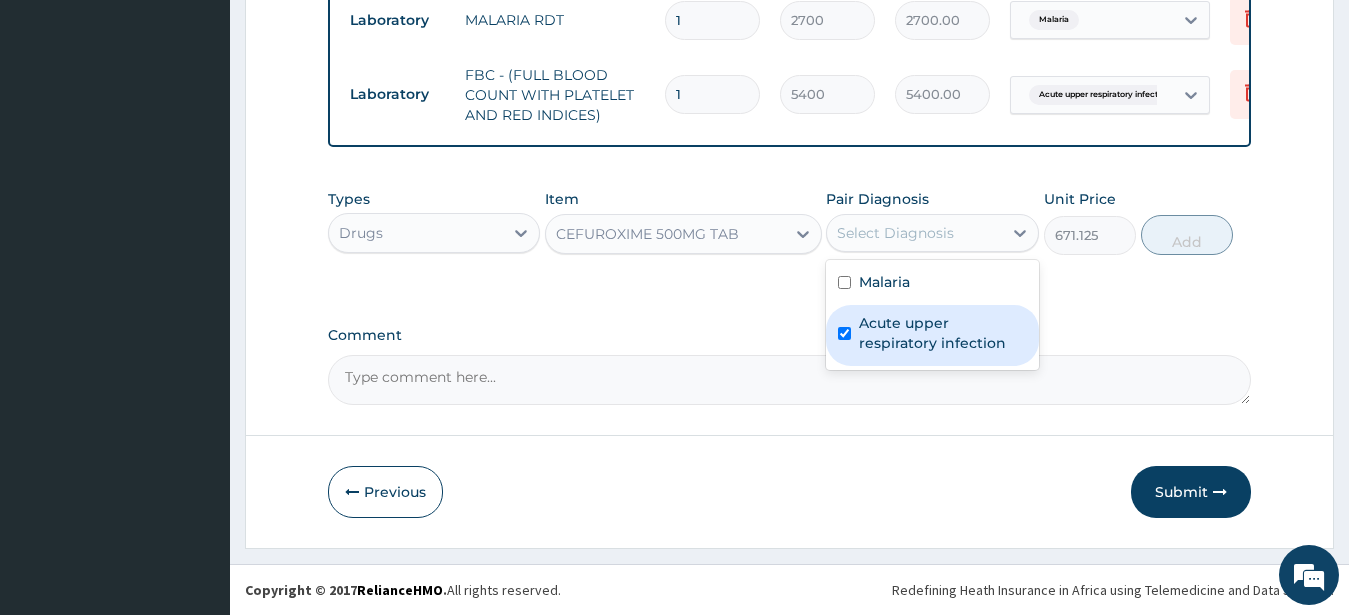 checkbox on "true" 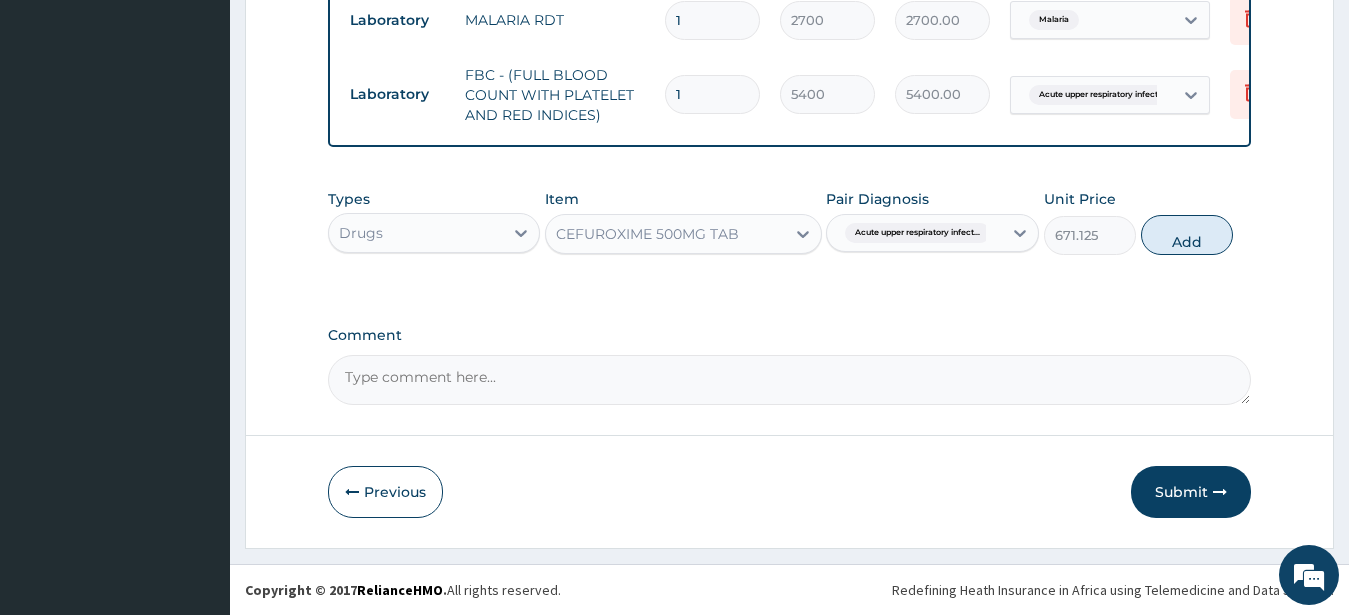 drag, startPoint x: 1166, startPoint y: 232, endPoint x: 972, endPoint y: 310, distance: 209.09328 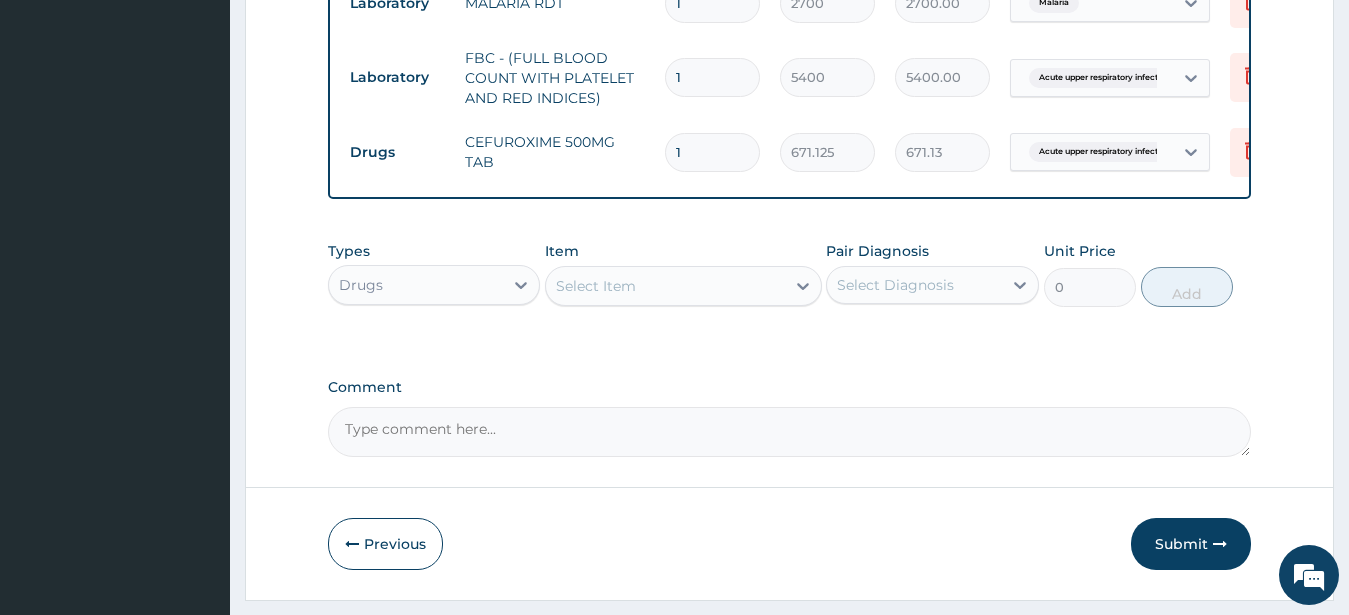 type on "10" 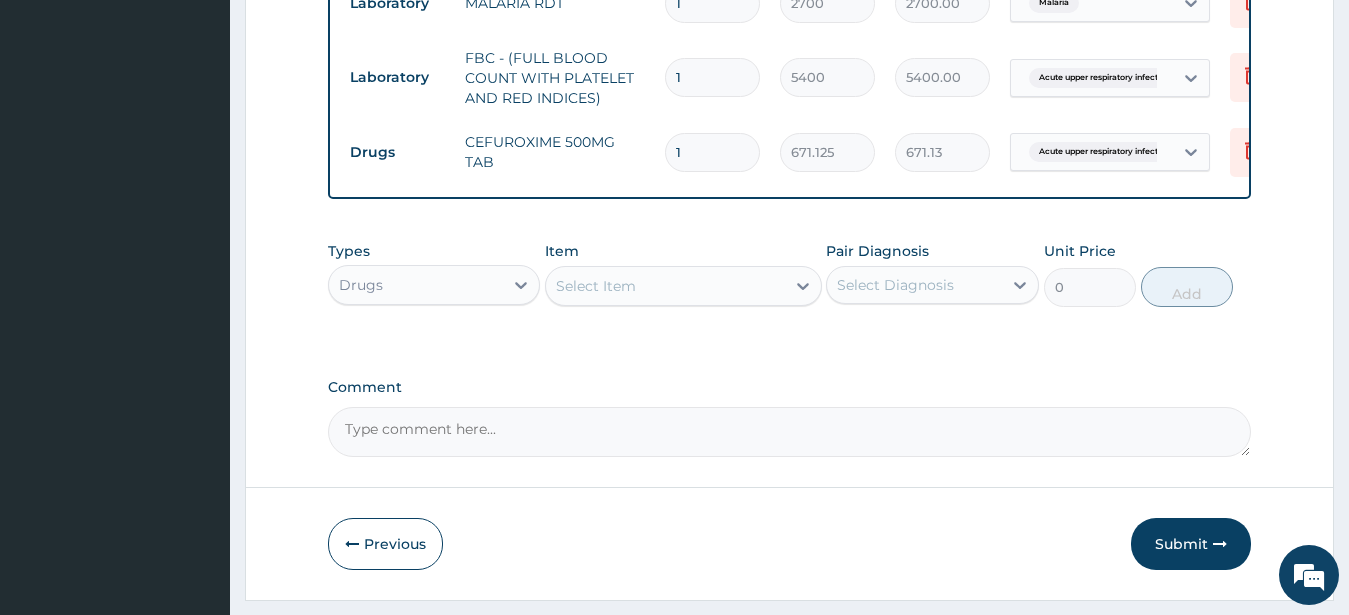 type on "6711.25" 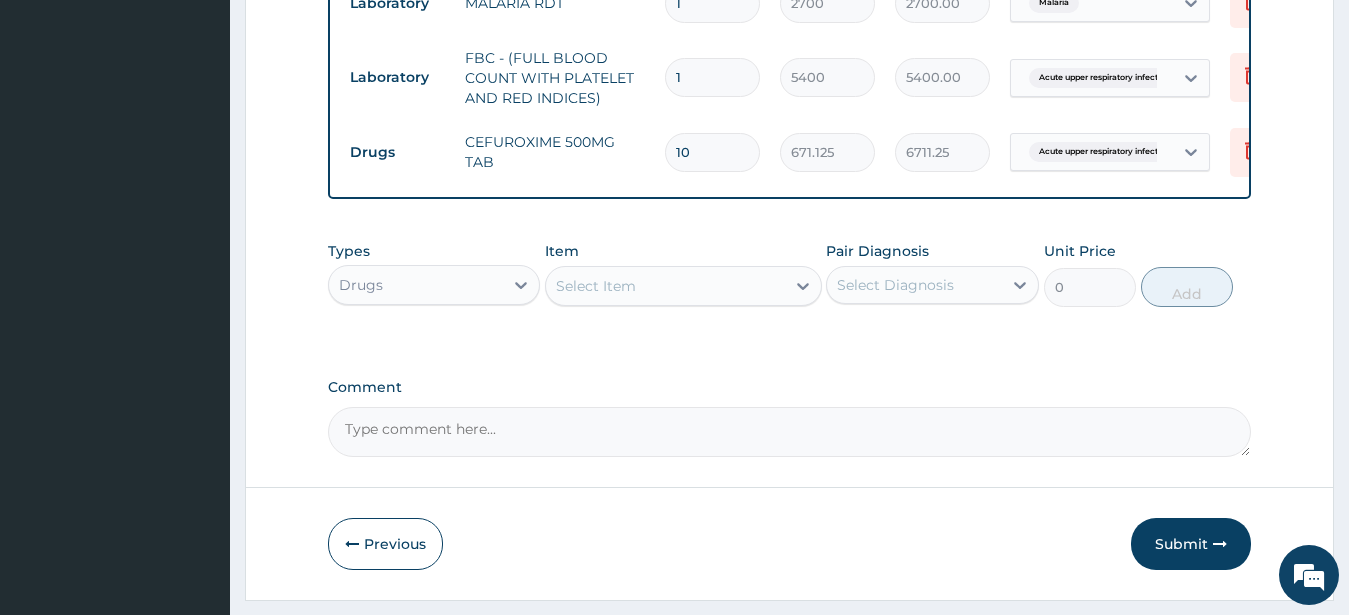 type on "10" 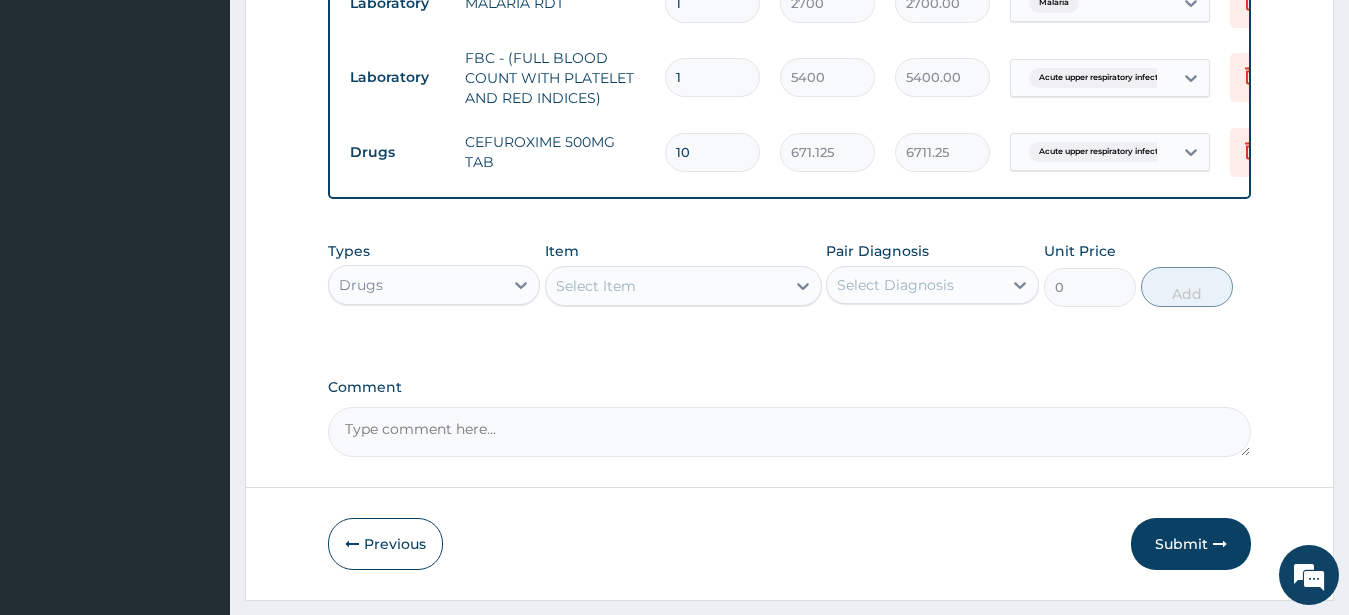 click on "Select Item" at bounding box center (596, 286) 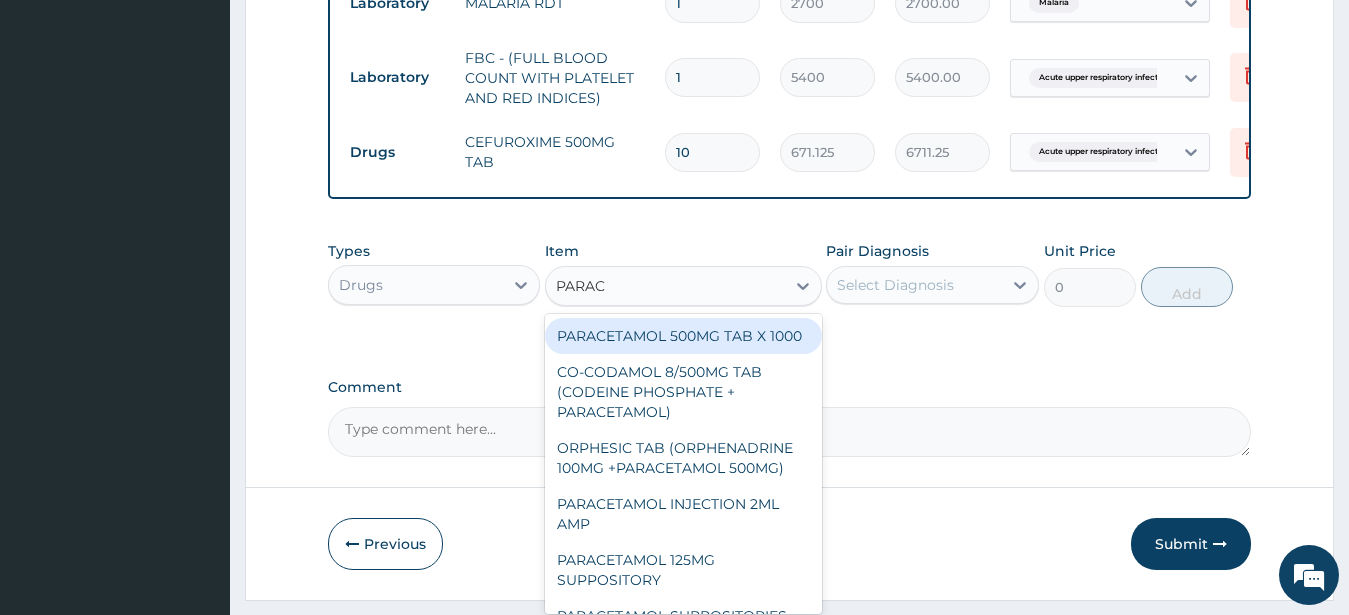 type on "PARACE" 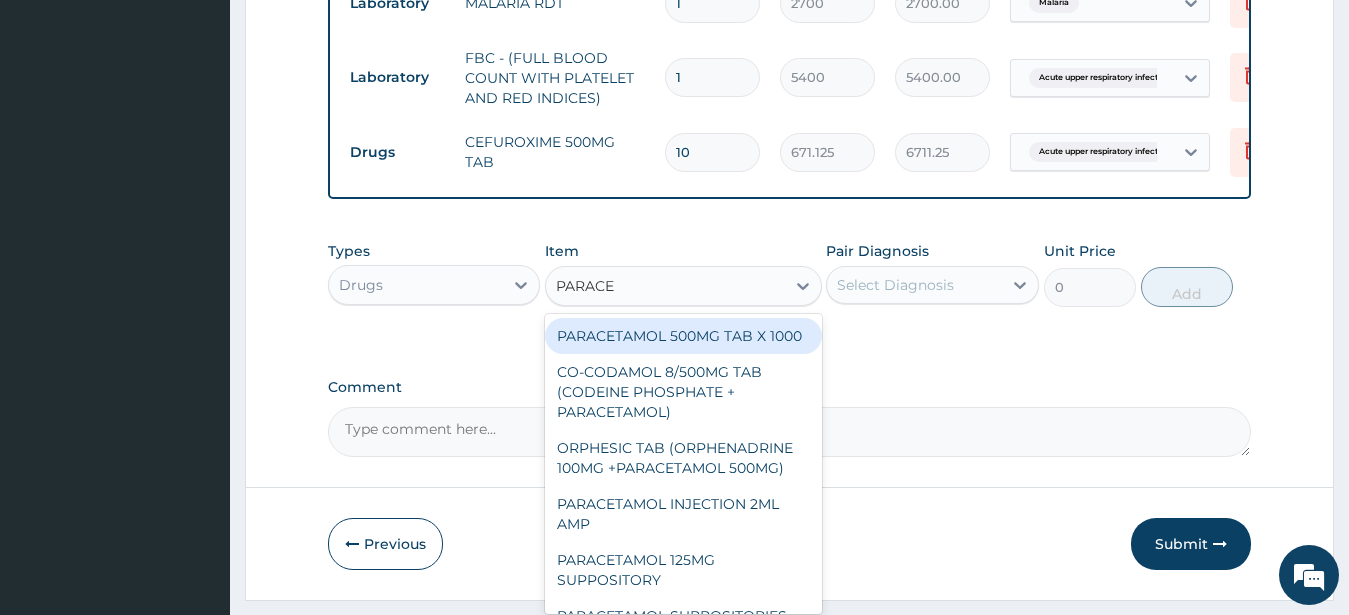drag, startPoint x: 741, startPoint y: 359, endPoint x: 803, endPoint y: 337, distance: 65.78754 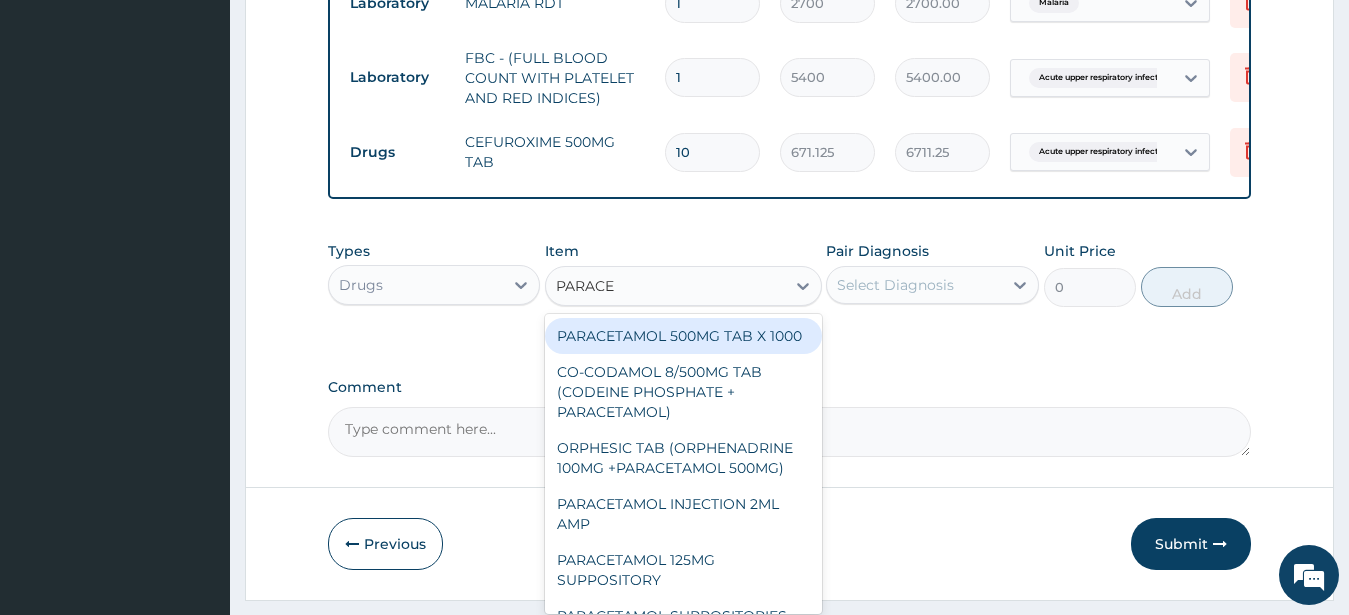 click on "PARACETAMOL 500MG TAB X 1000" at bounding box center (683, 336) 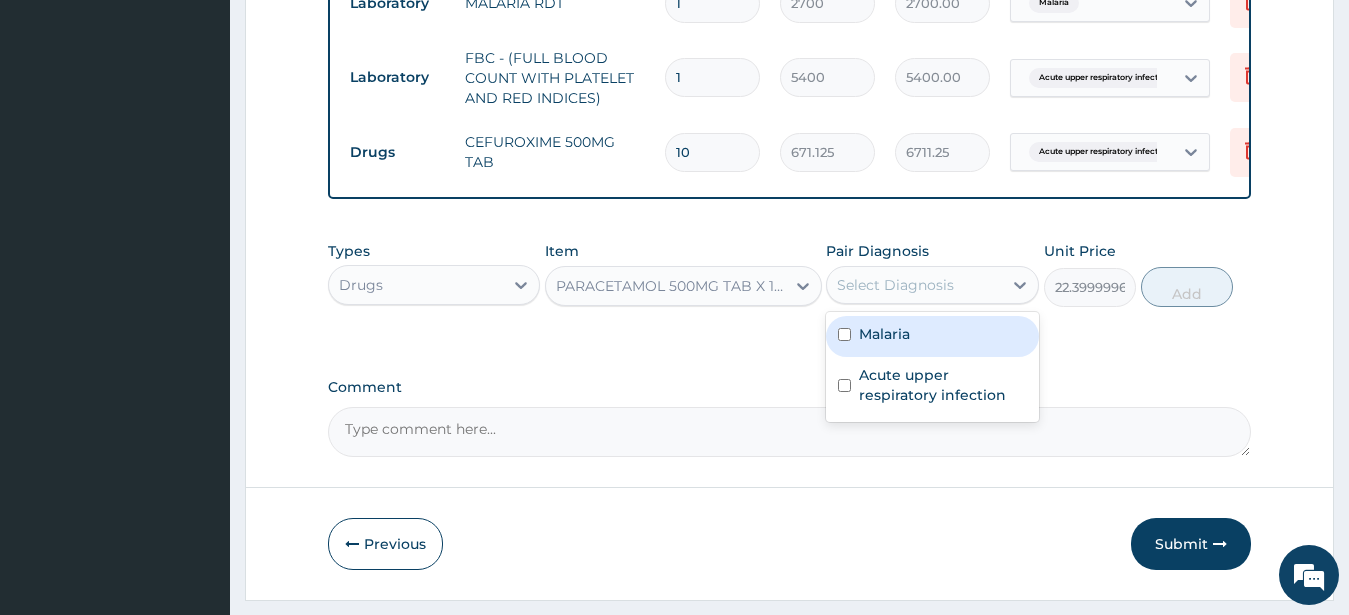 click on "Select Diagnosis" at bounding box center [914, 285] 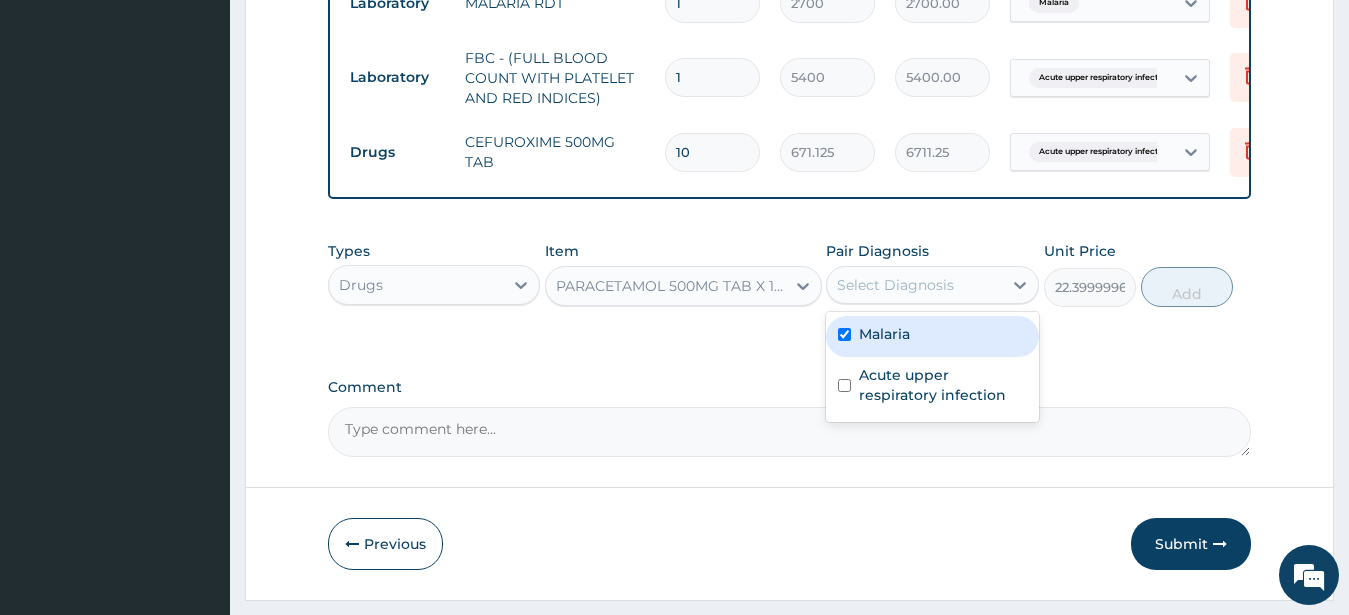 checkbox on "true" 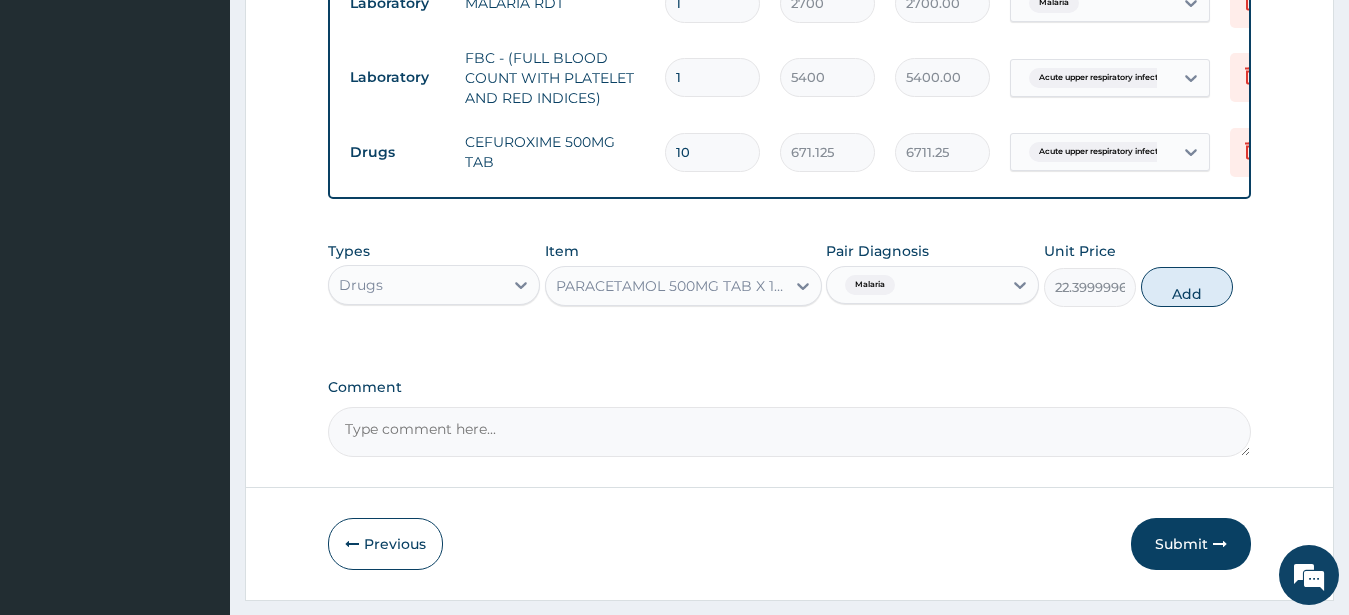 drag, startPoint x: 1199, startPoint y: 295, endPoint x: 1039, endPoint y: 398, distance: 190.28662 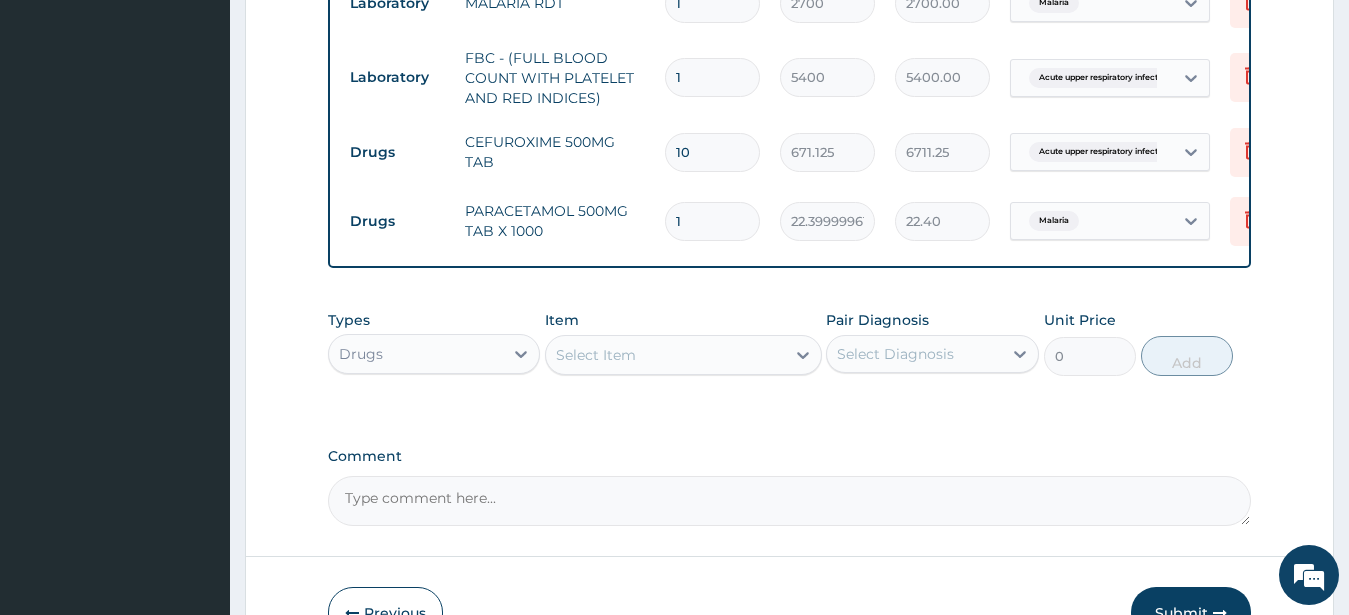 click on "Select Item" at bounding box center (665, 355) 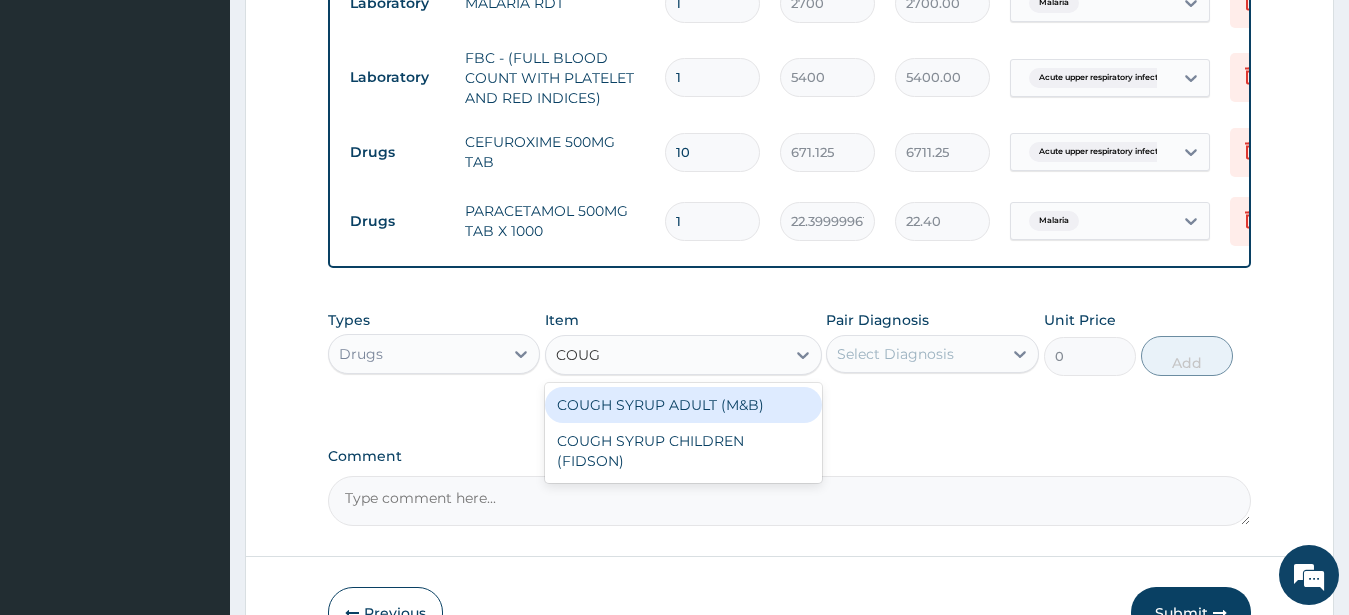 type on "COUGH" 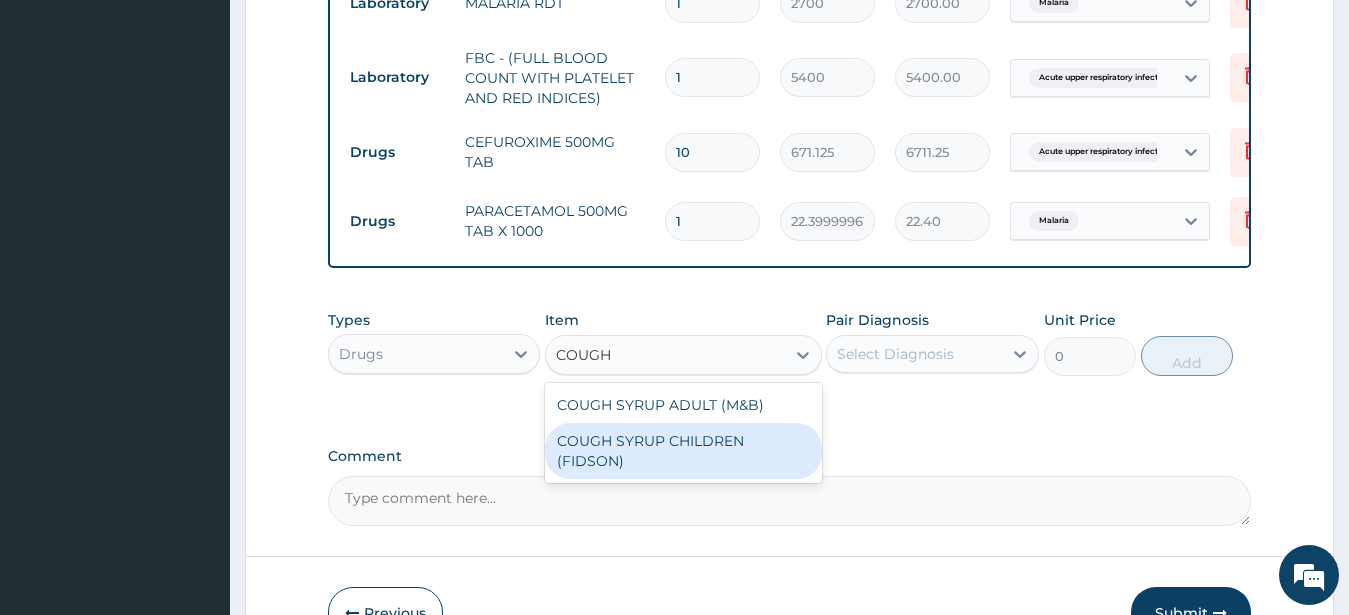 drag, startPoint x: 701, startPoint y: 458, endPoint x: 715, endPoint y: 456, distance: 14.142136 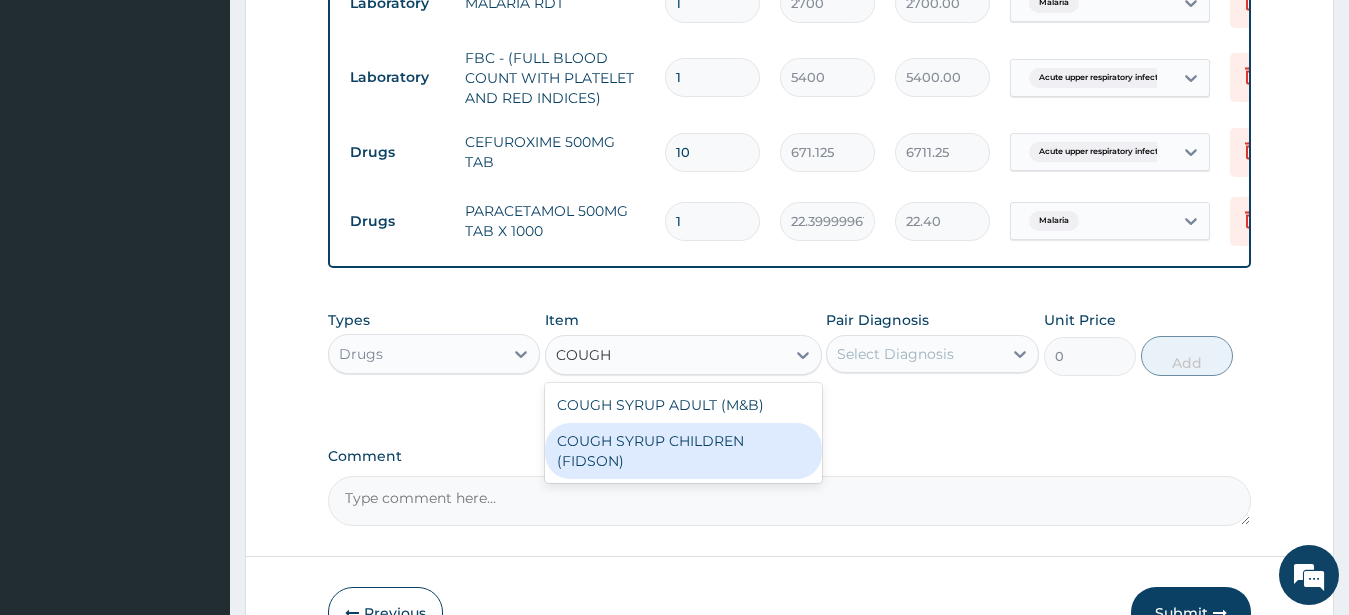 click on "COUGH SYRUP CHILDREN (FIDSON)" at bounding box center (683, 451) 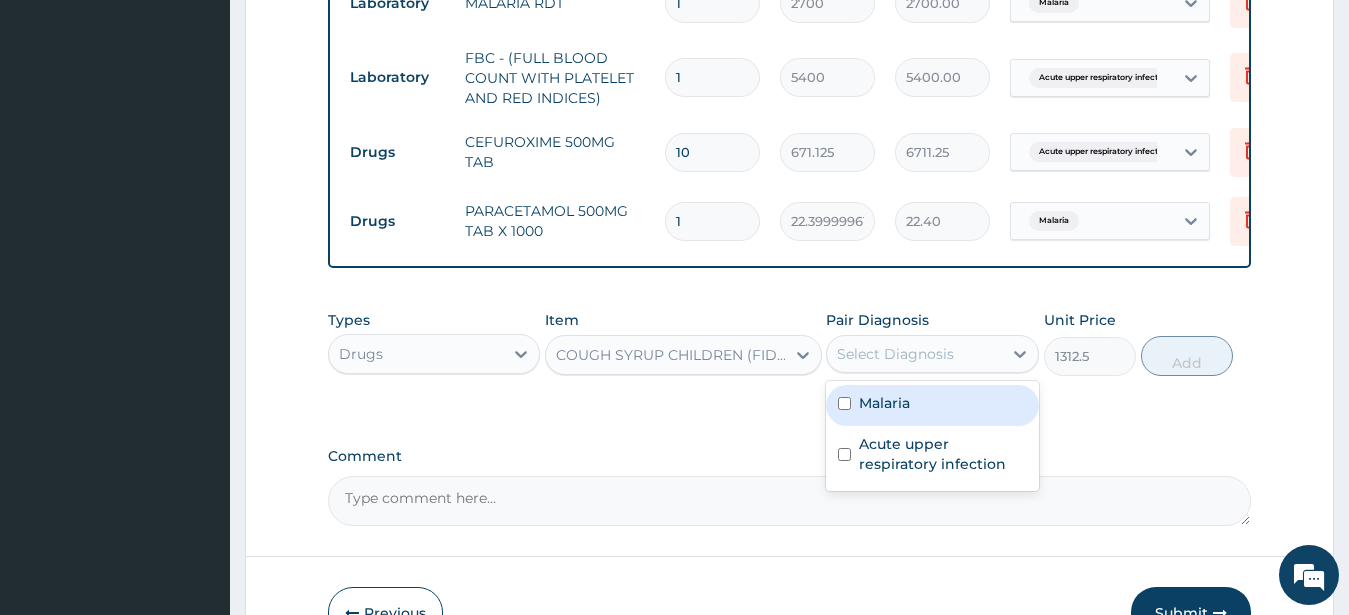 drag, startPoint x: 885, startPoint y: 364, endPoint x: 907, endPoint y: 432, distance: 71.470276 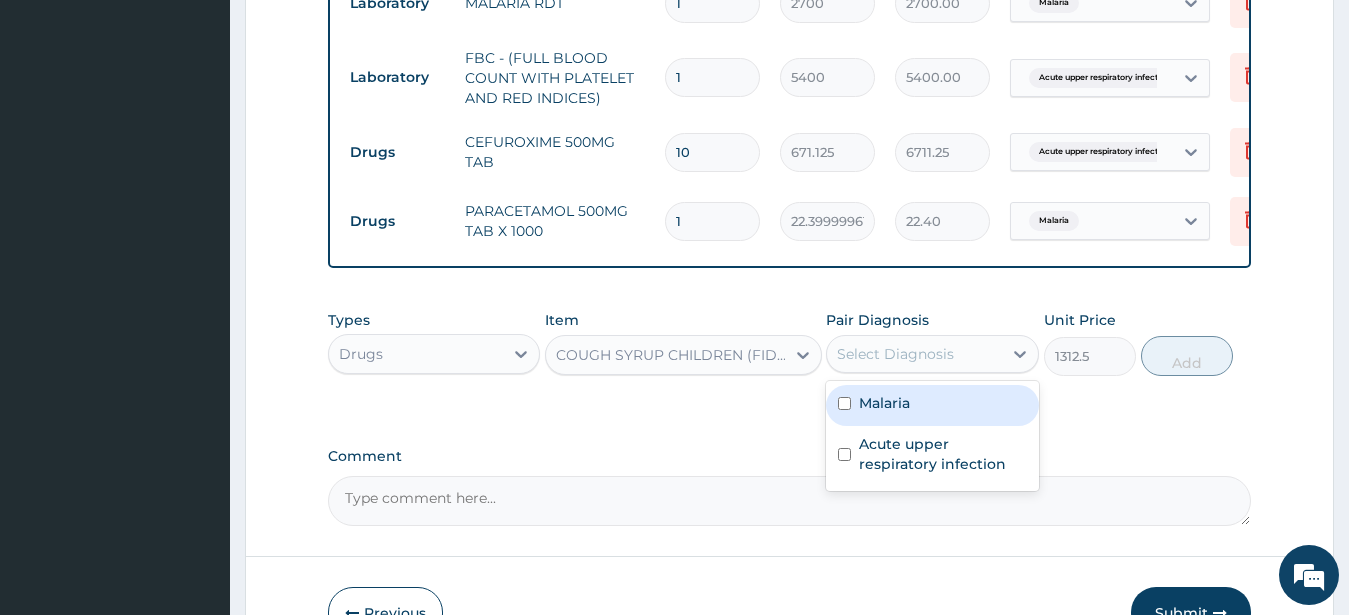 click on "Select Diagnosis" at bounding box center (895, 354) 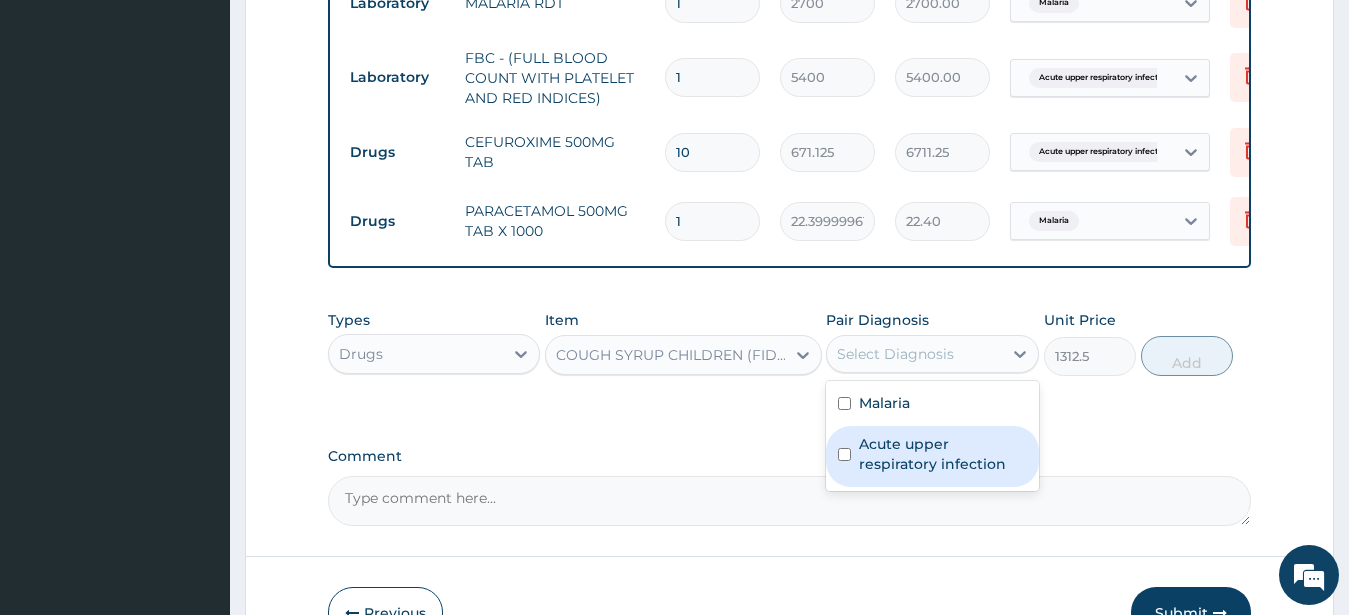 click on "Acute upper respiratory infection" at bounding box center [943, 454] 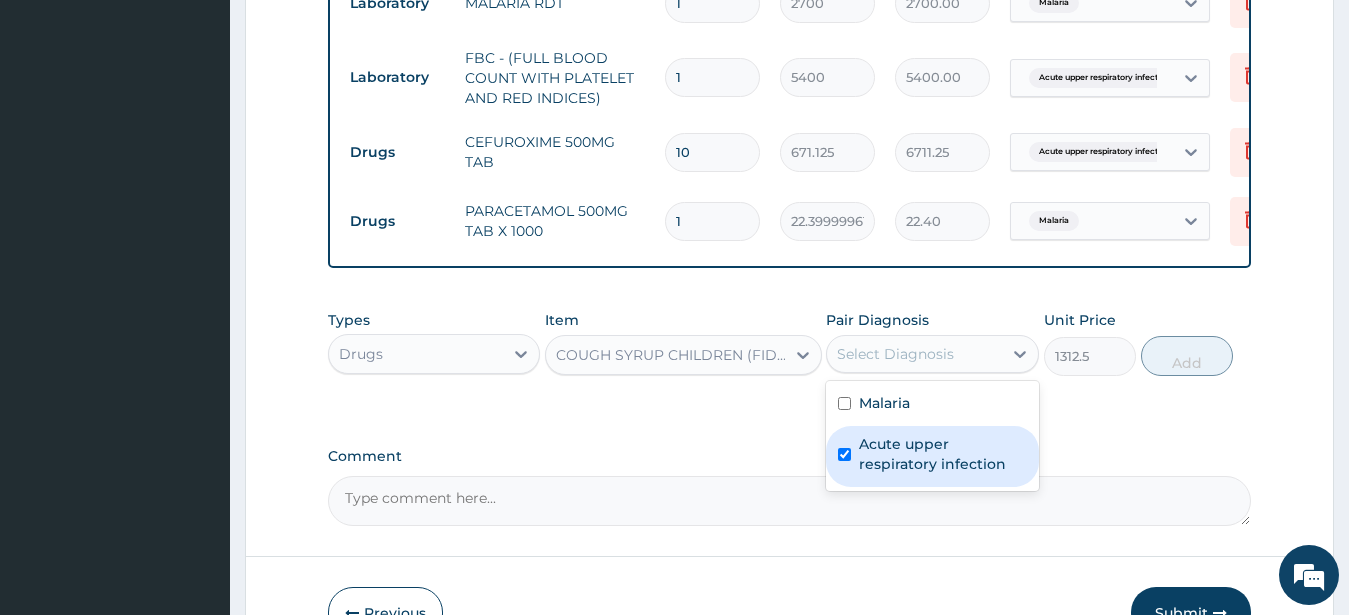 checkbox on "true" 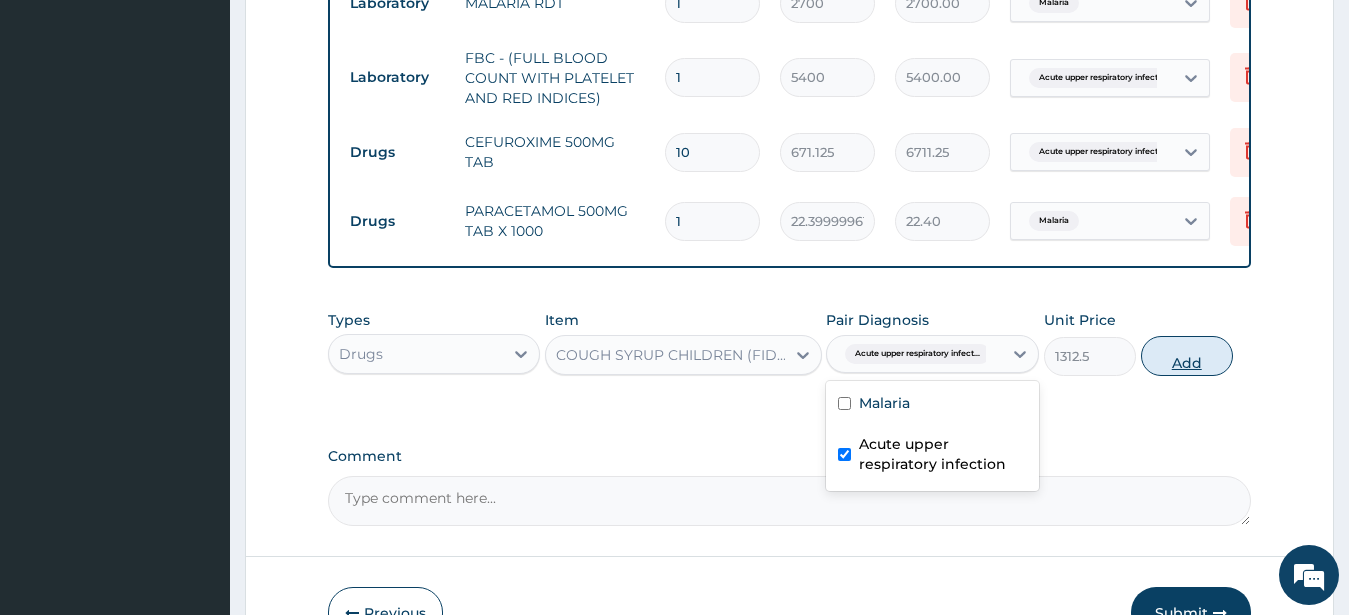click on "Add" at bounding box center [1187, 356] 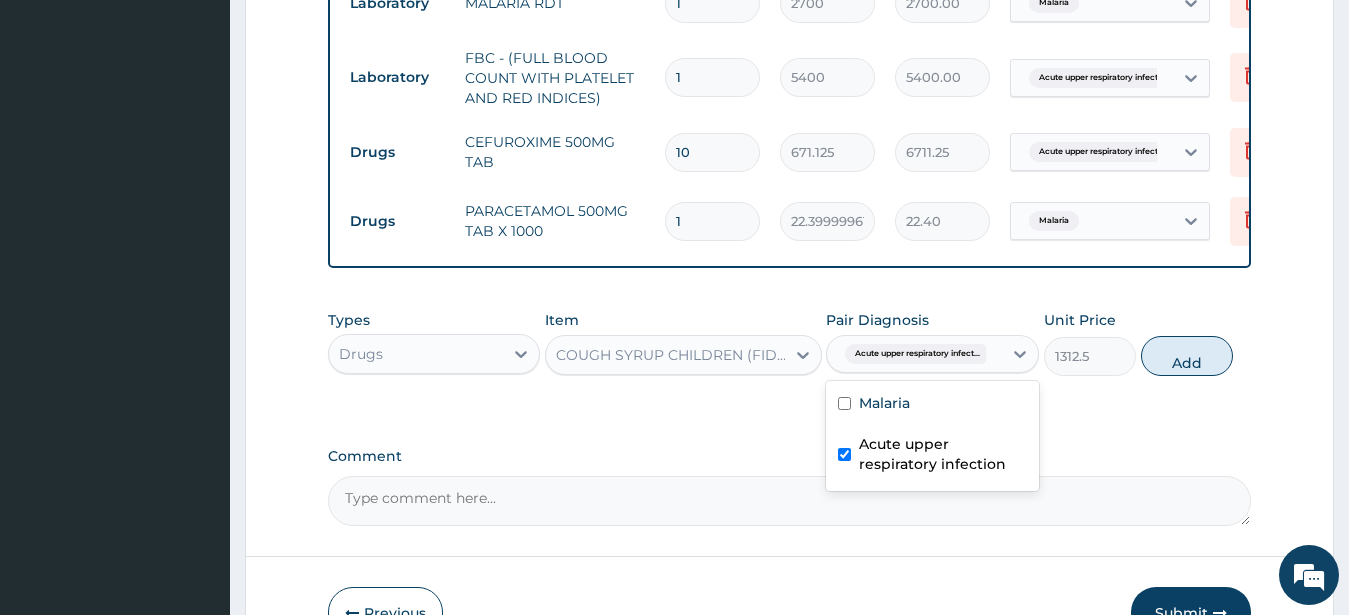 type on "0" 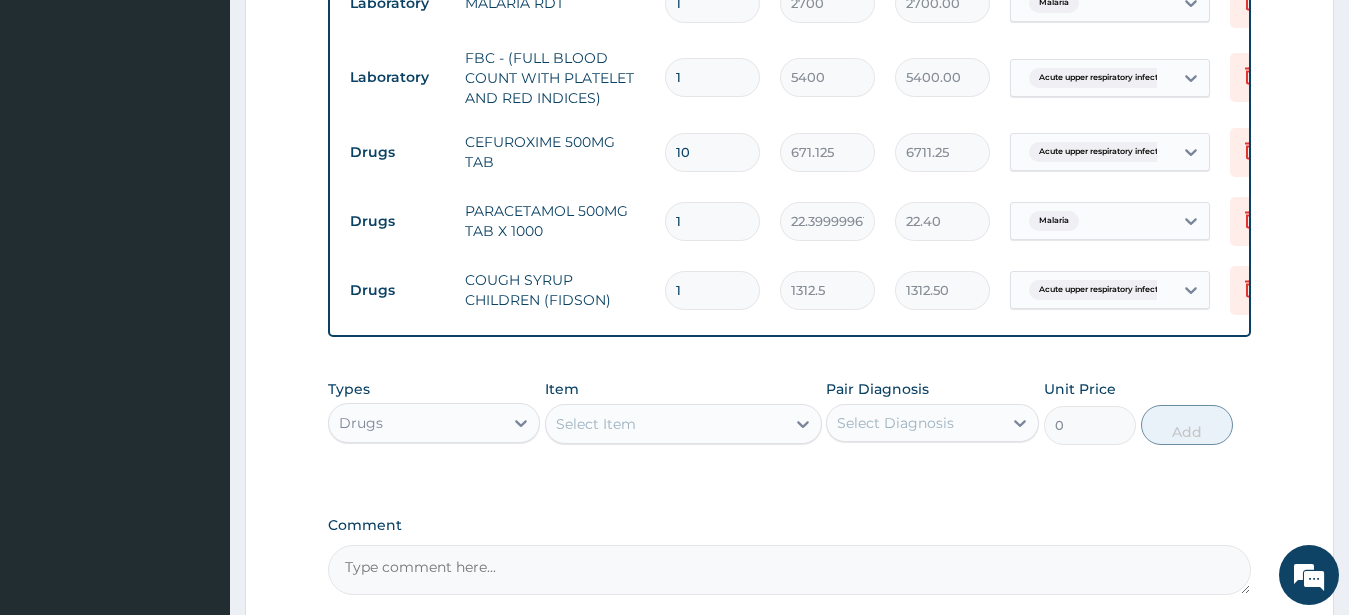 drag, startPoint x: 707, startPoint y: 209, endPoint x: 610, endPoint y: 227, distance: 98.65597 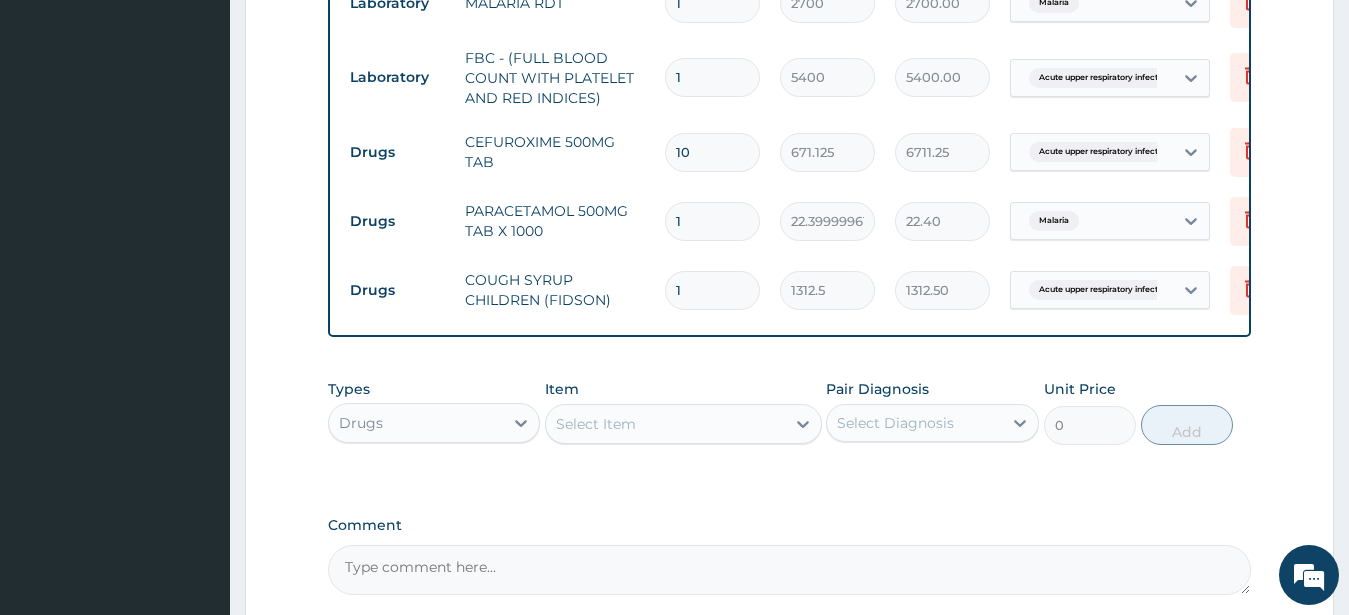 type on "9" 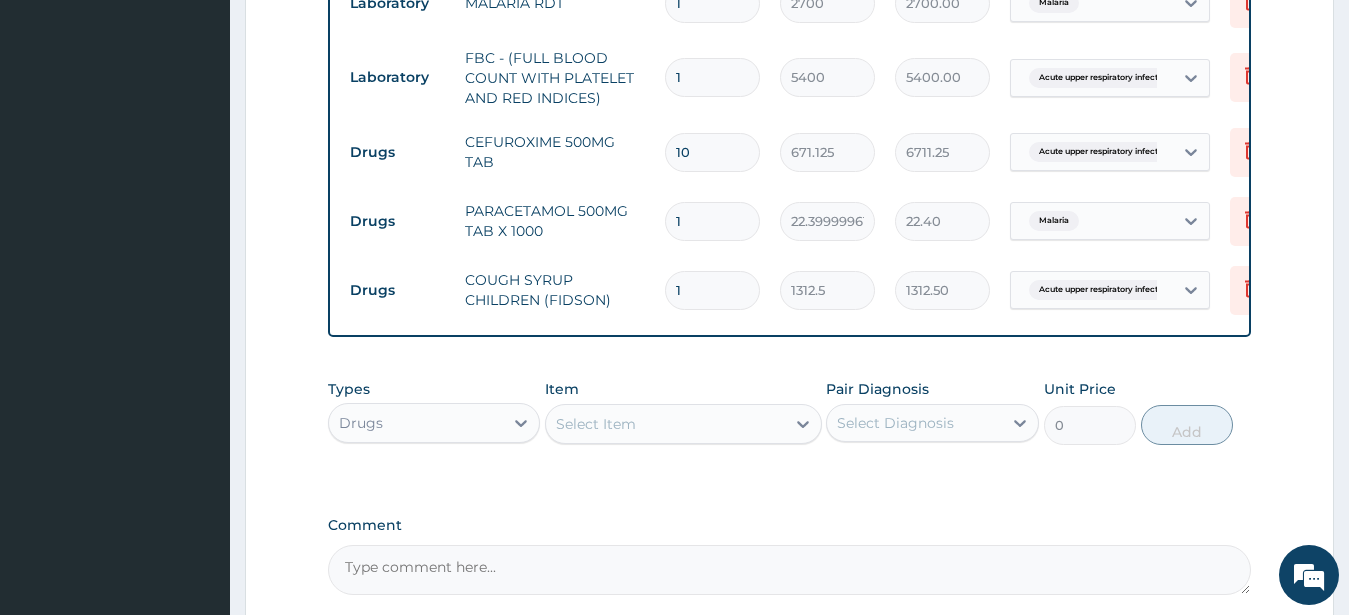 type on "201.60" 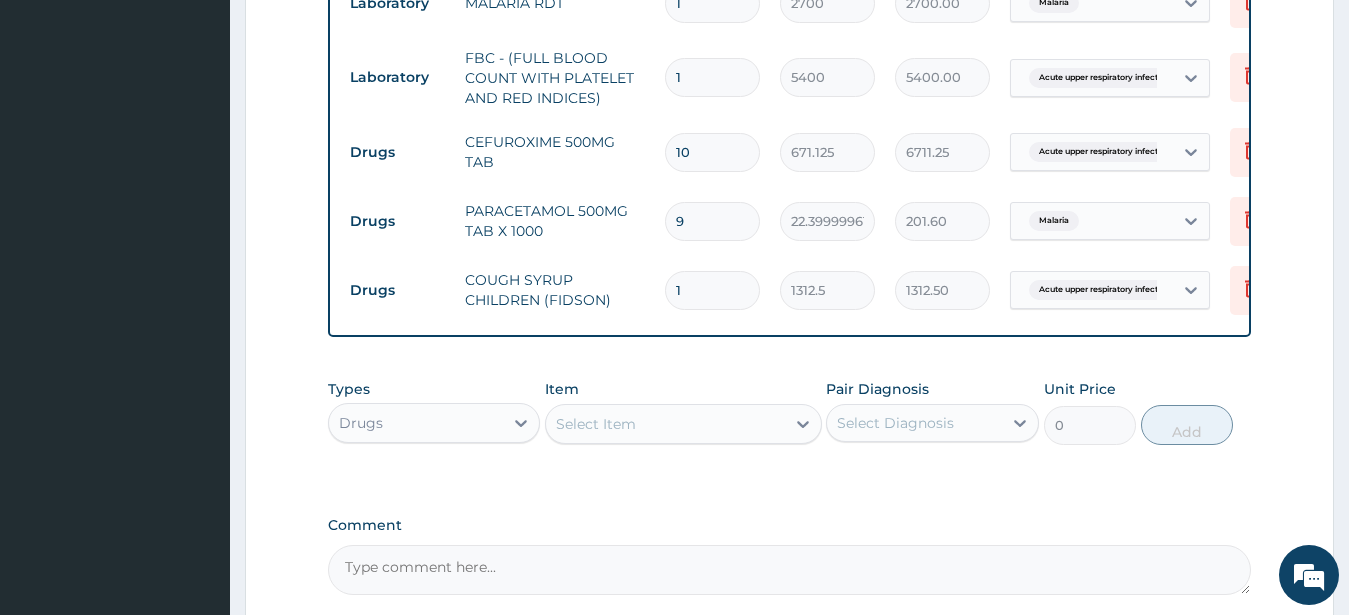 type on "9" 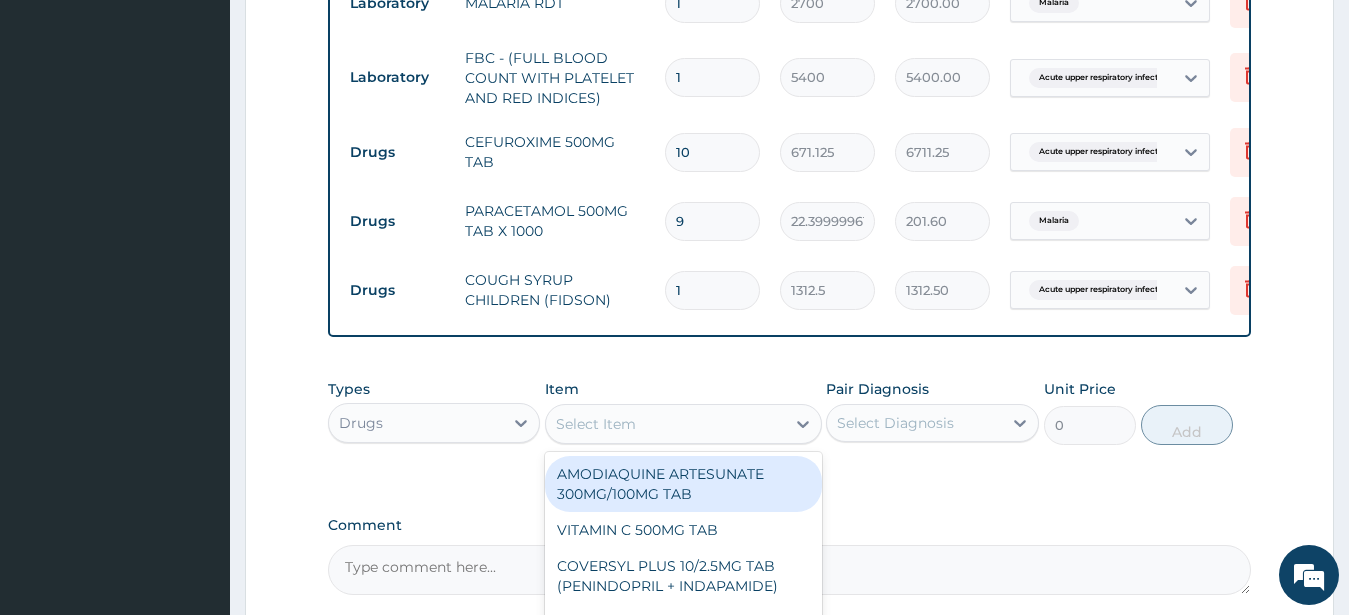 click on "Select Item" at bounding box center [665, 424] 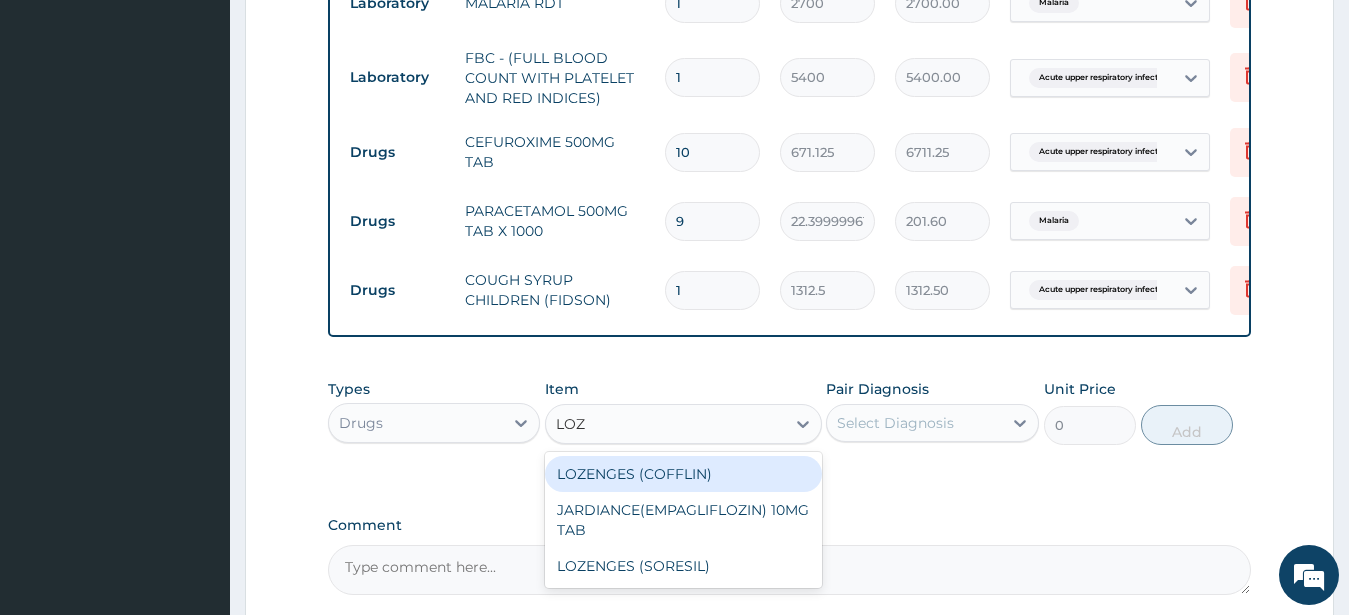type on "LOZE" 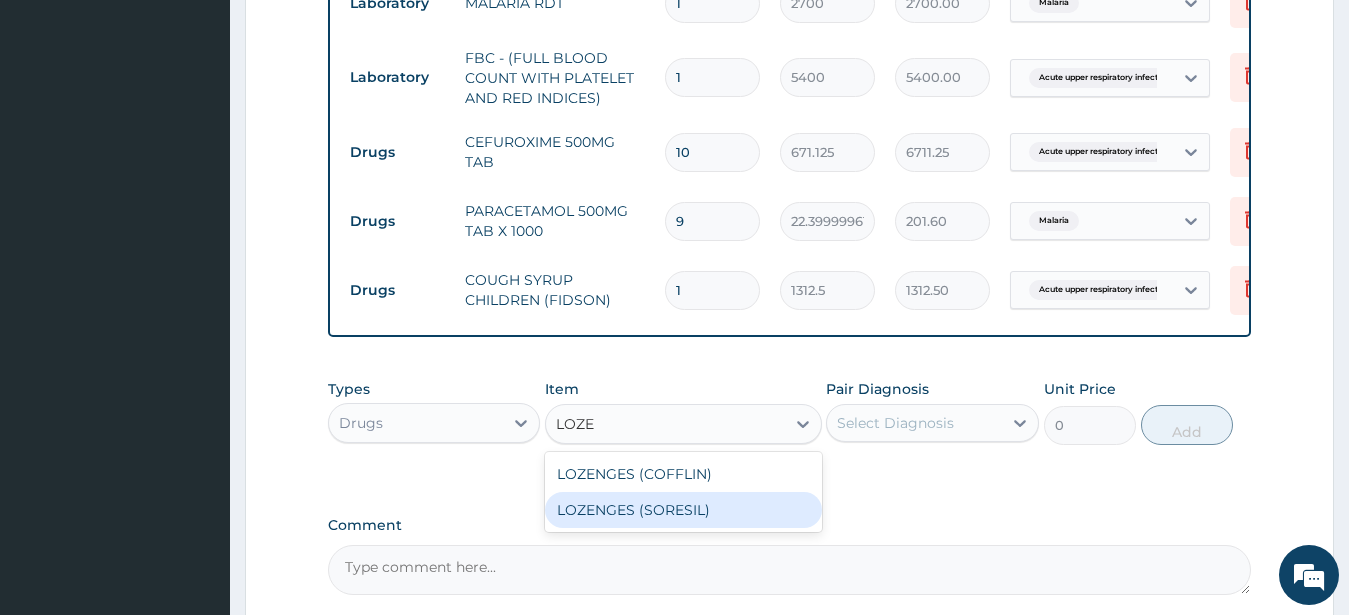 drag, startPoint x: 702, startPoint y: 529, endPoint x: 792, endPoint y: 498, distance: 95.189285 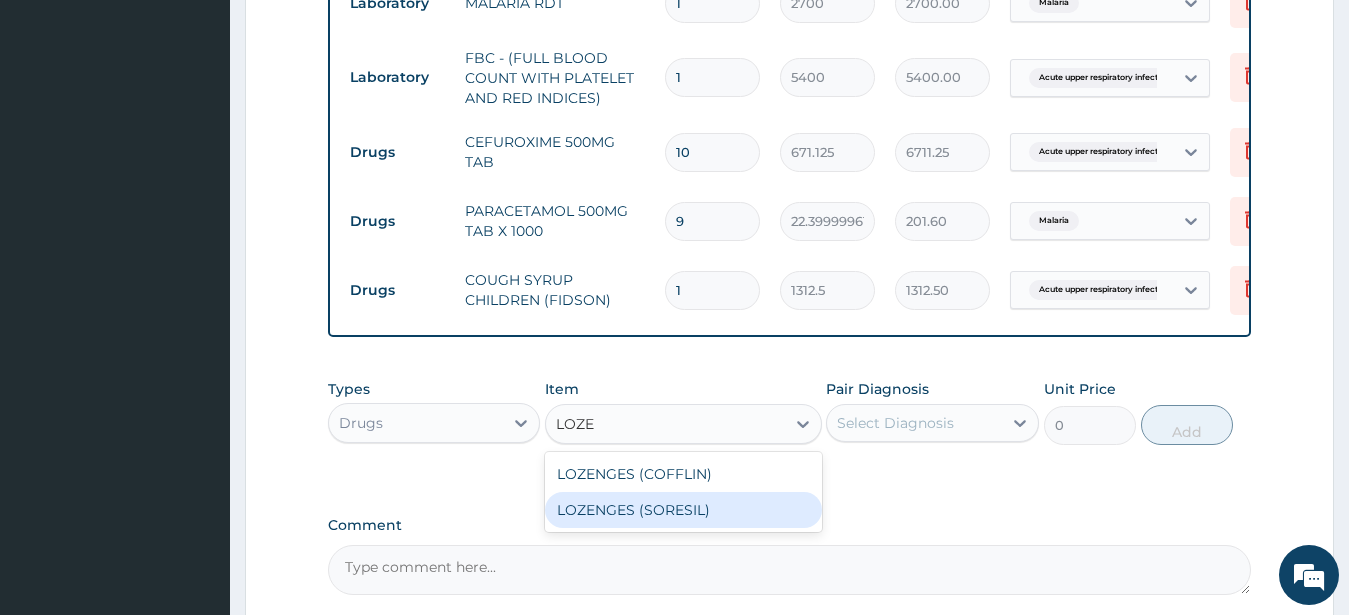 click on "LOZENGES (SORESIL)" at bounding box center [683, 510] 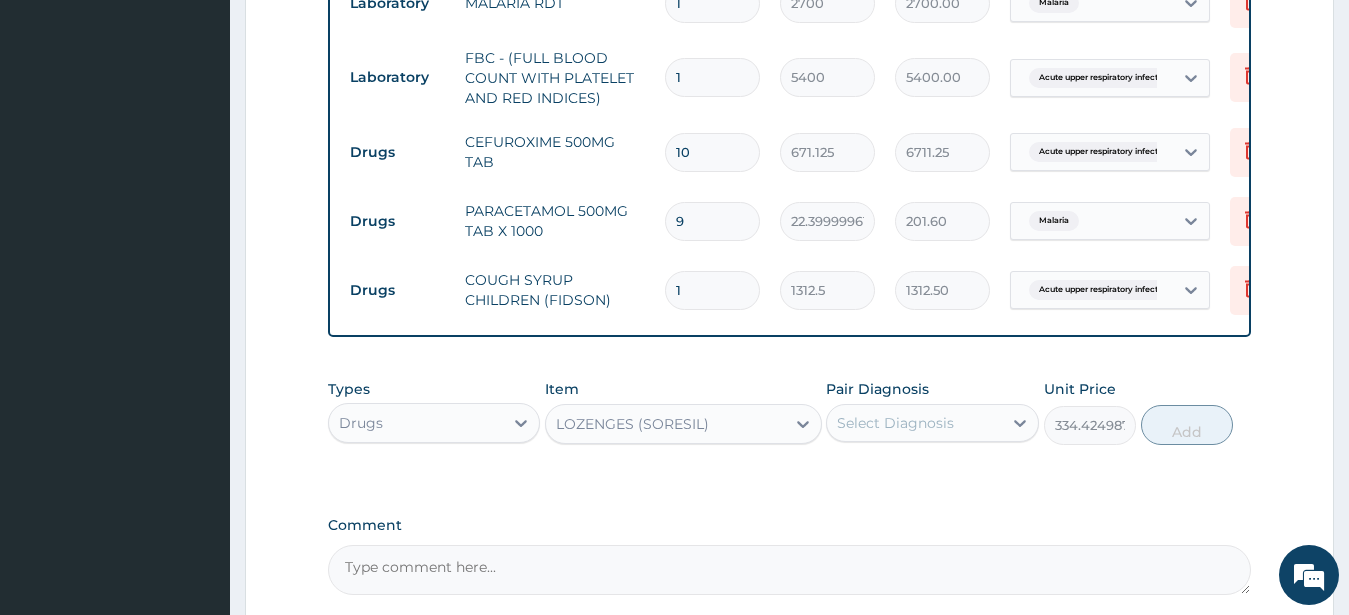 click on "Select Diagnosis" at bounding box center (895, 423) 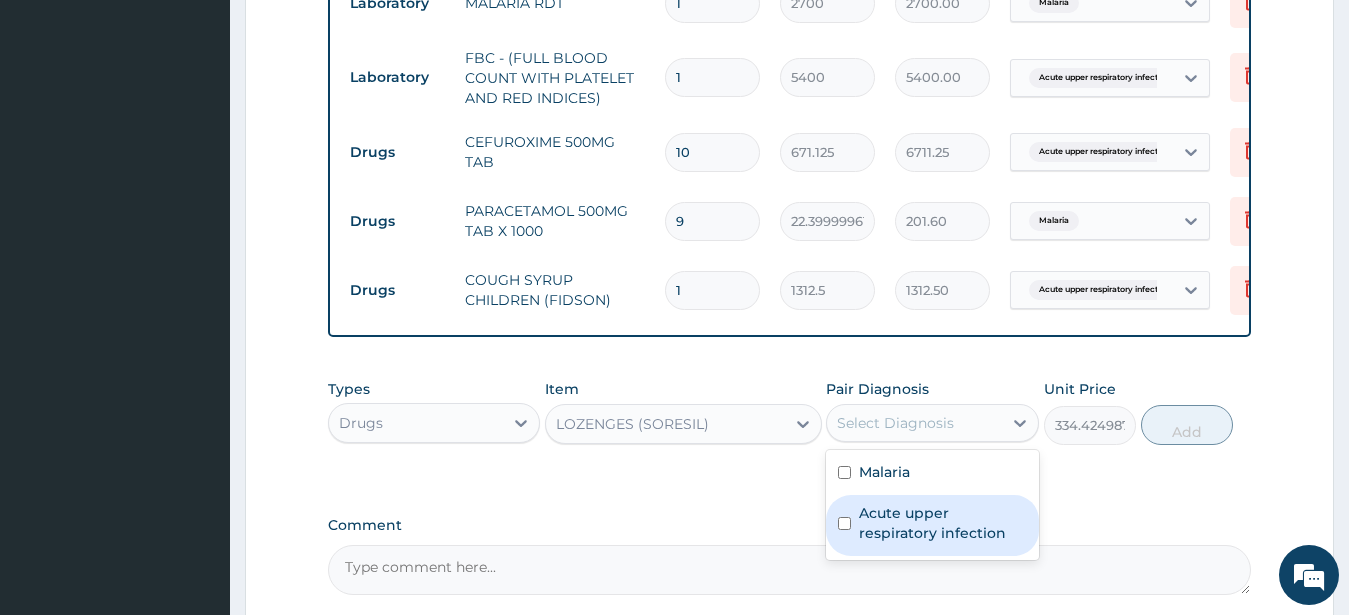 drag, startPoint x: 954, startPoint y: 552, endPoint x: 1019, endPoint y: 534, distance: 67.44627 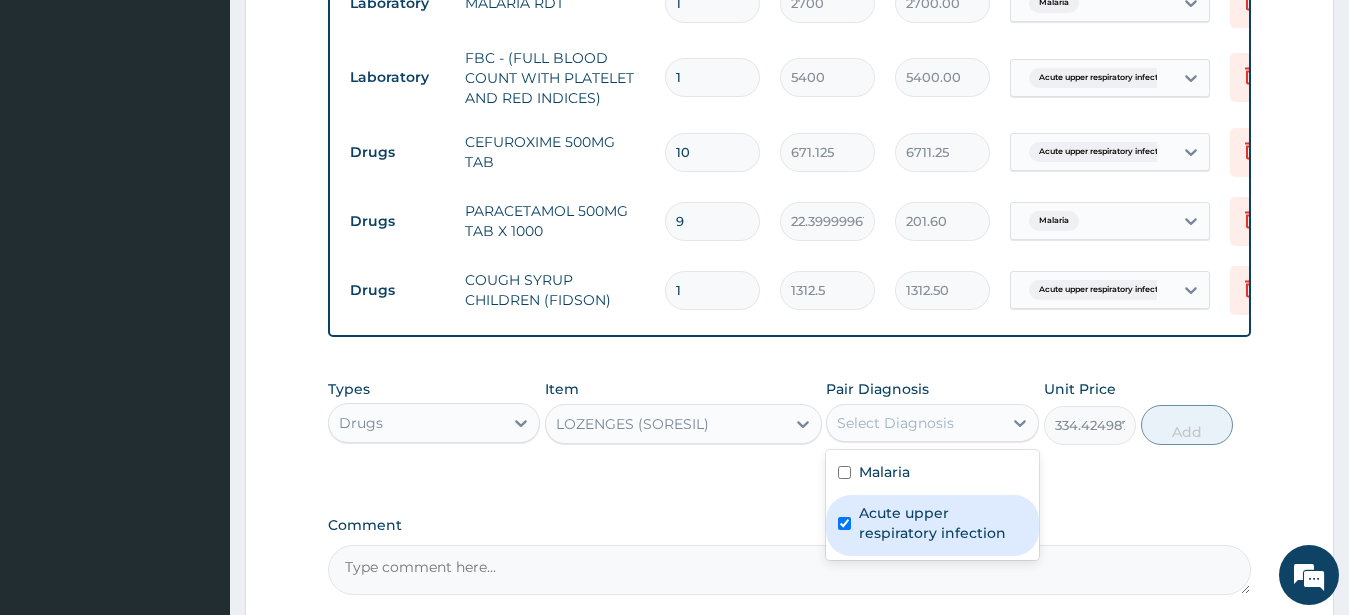 checkbox on "true" 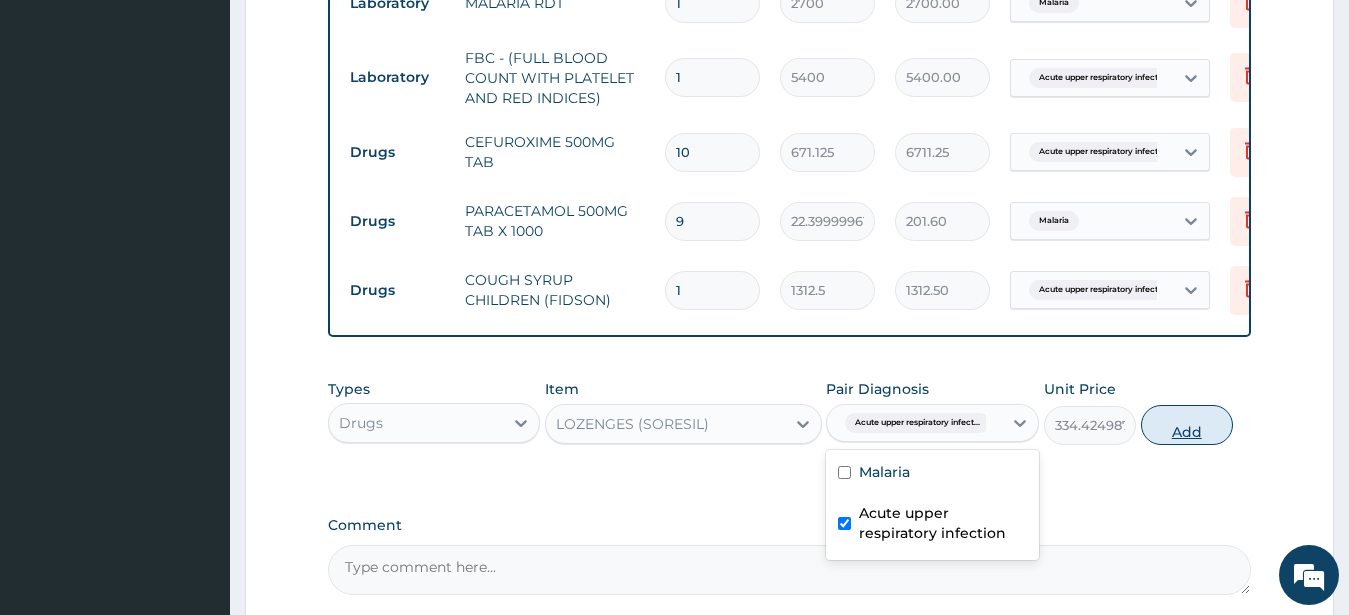 drag, startPoint x: 1191, startPoint y: 441, endPoint x: 1013, endPoint y: 495, distance: 186.01076 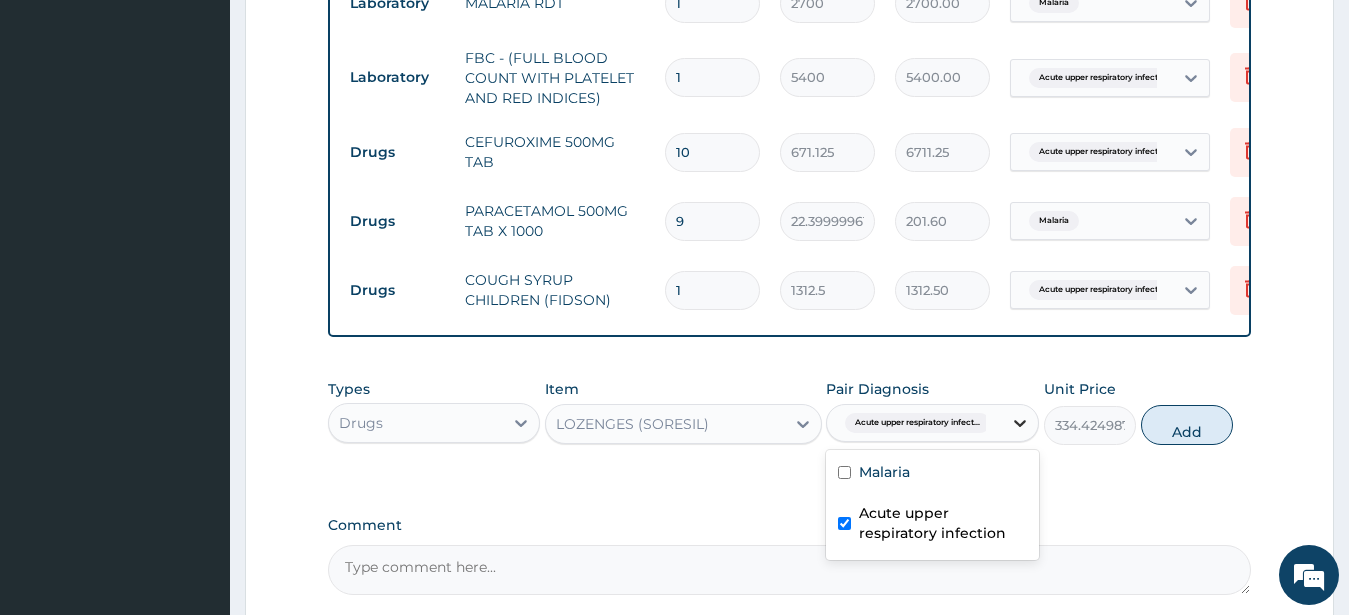 type on "0" 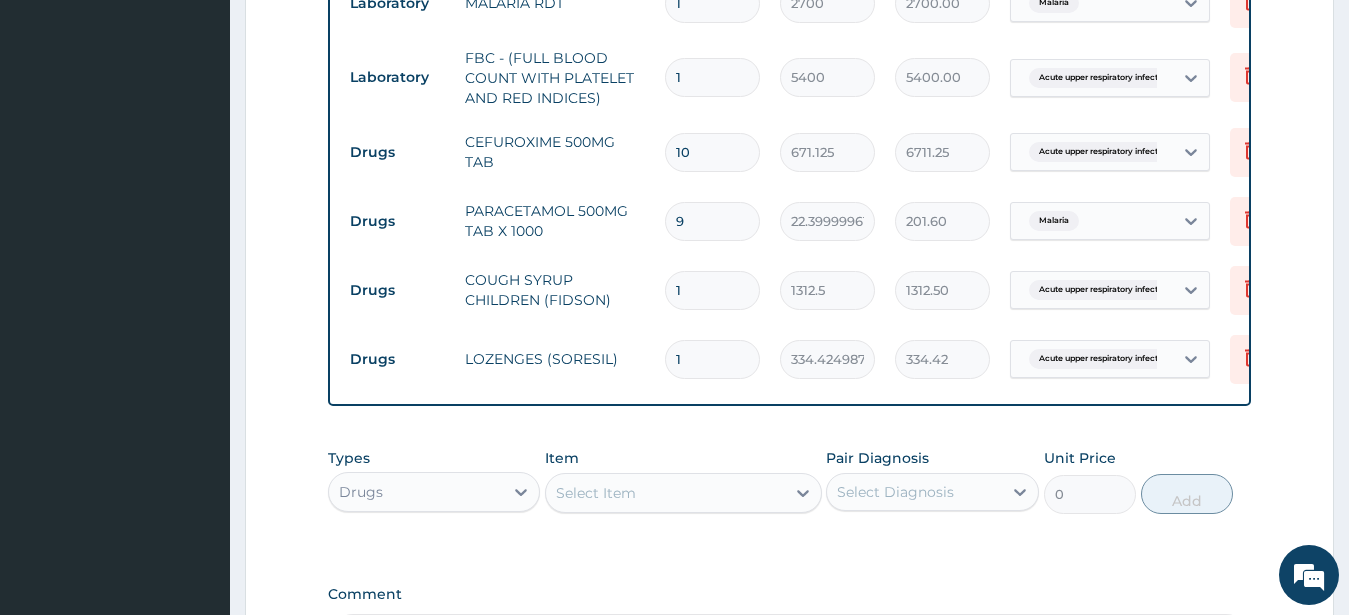 click on "1" at bounding box center [712, 359] 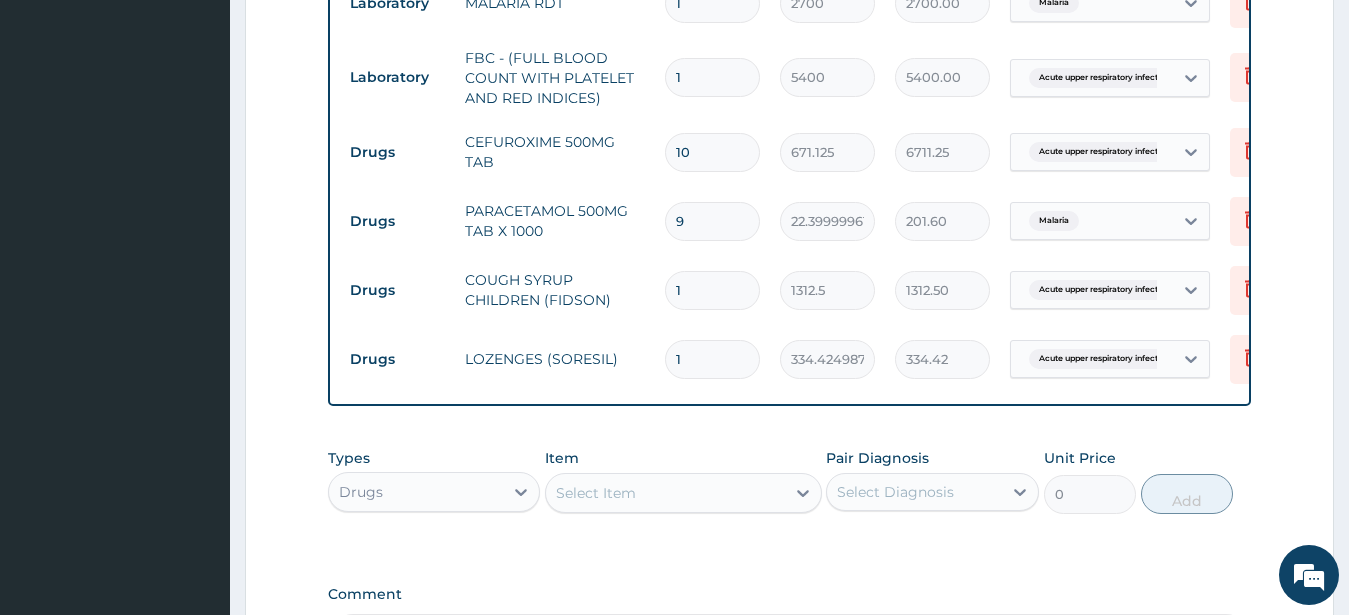 type on "9" 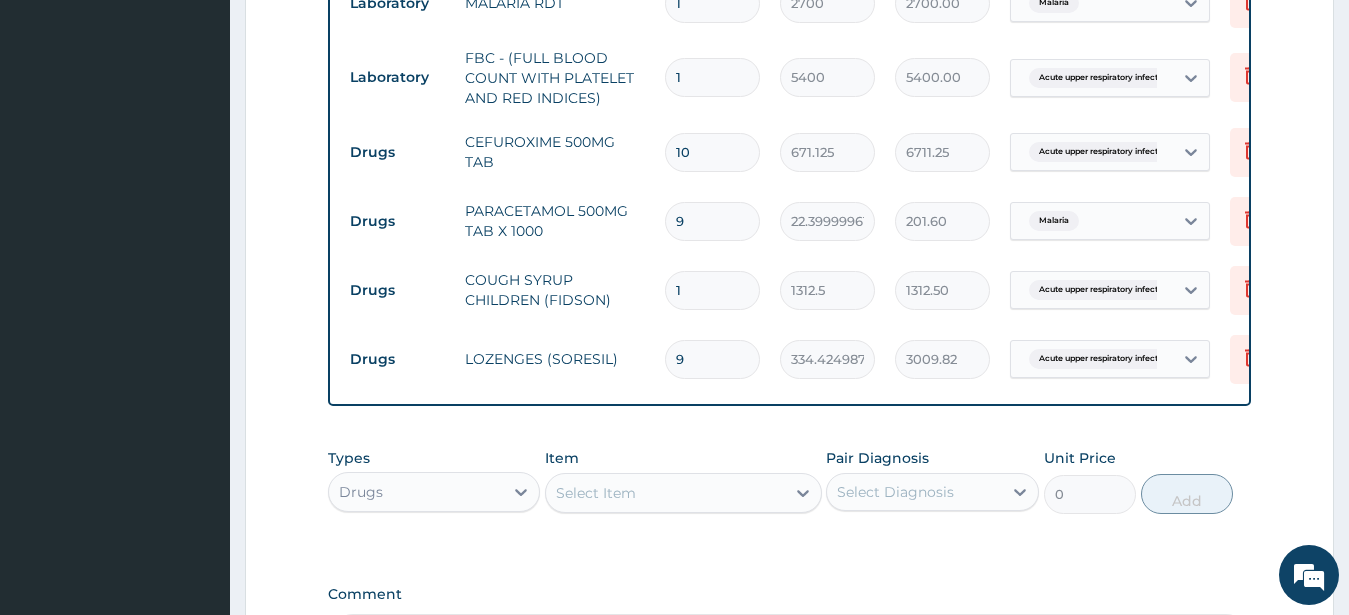 type on "9" 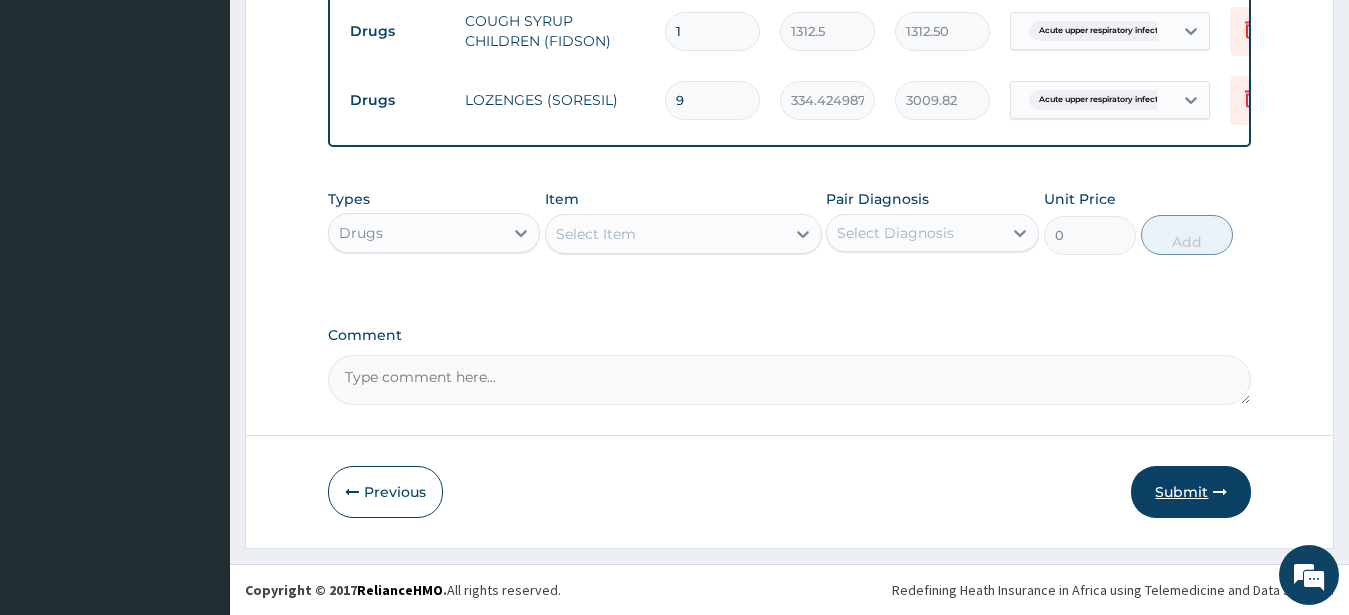 drag, startPoint x: 1190, startPoint y: 493, endPoint x: 1169, endPoint y: 522, distance: 35.805027 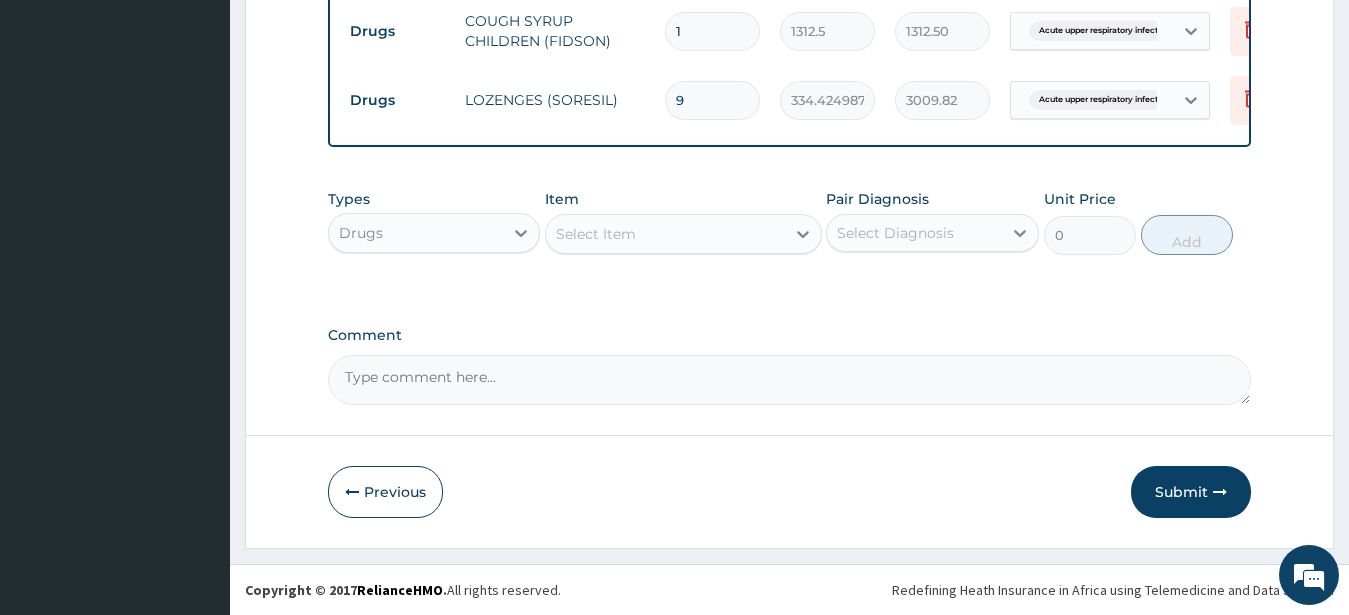 click on "Submit" at bounding box center (1191, 492) 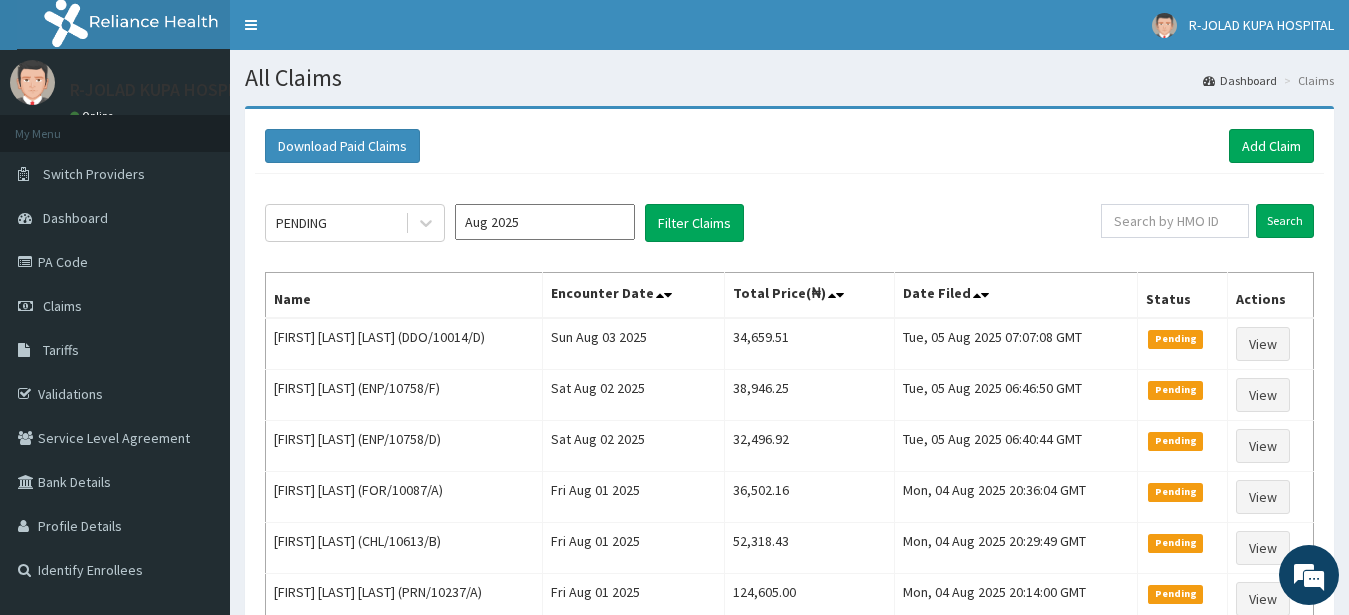 scroll, scrollTop: 0, scrollLeft: 0, axis: both 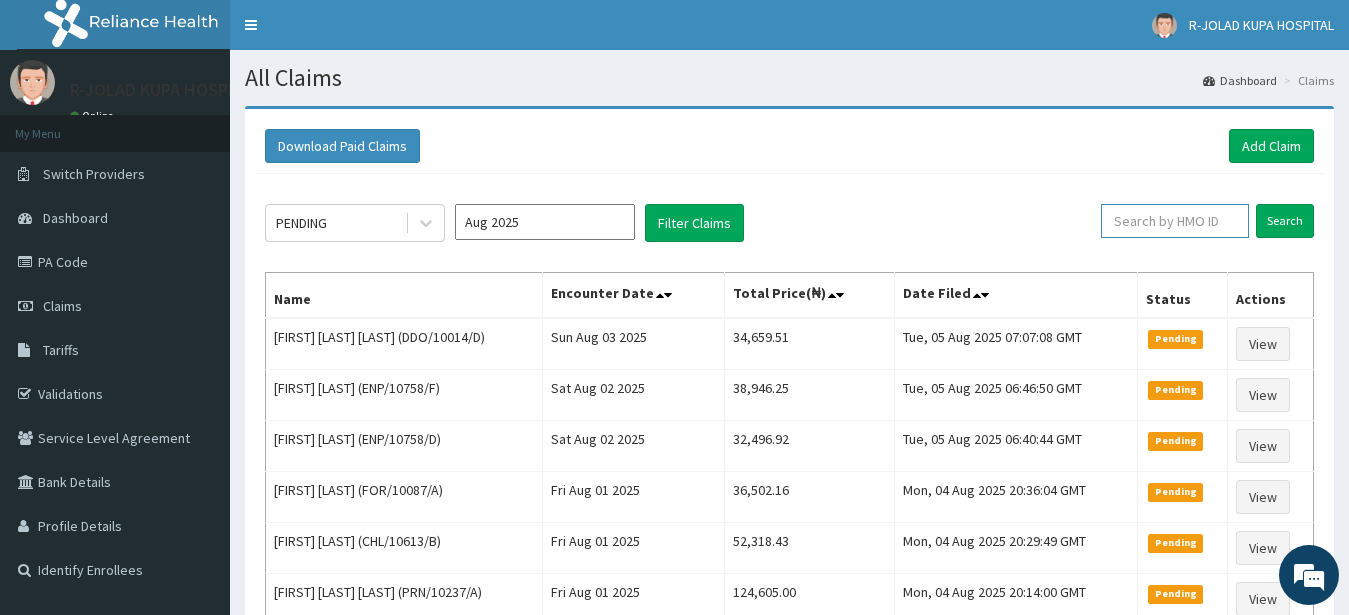 paste on "CYU/10214/d" 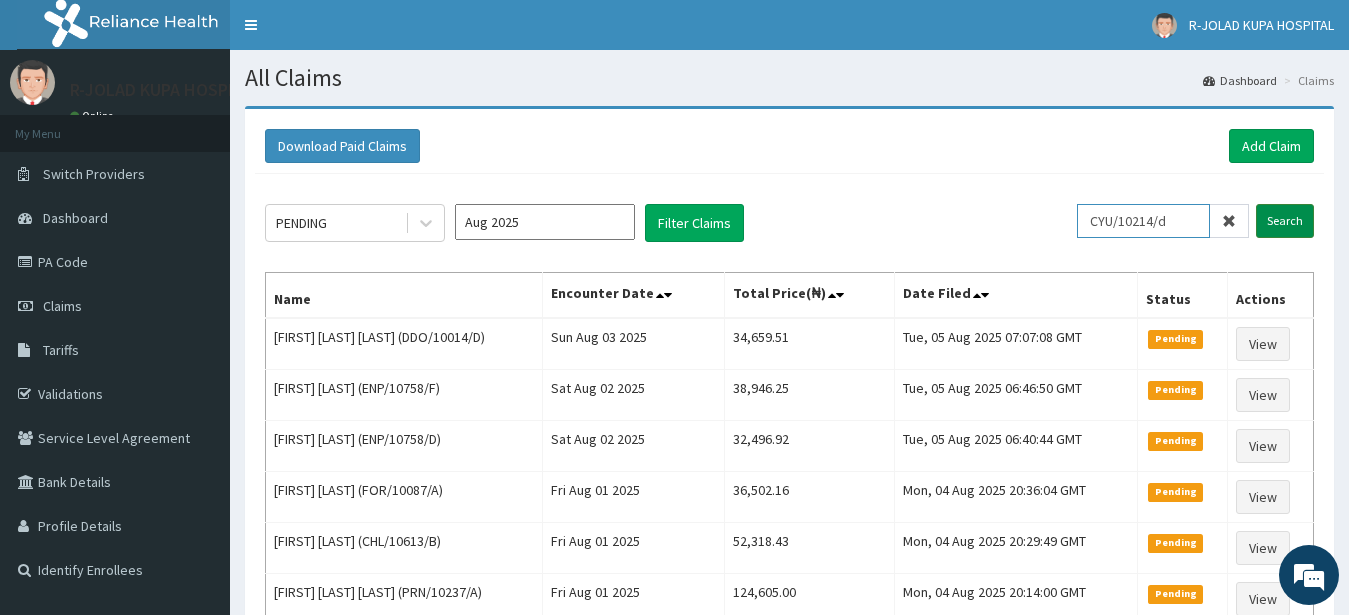 type on "CYU/10214/d" 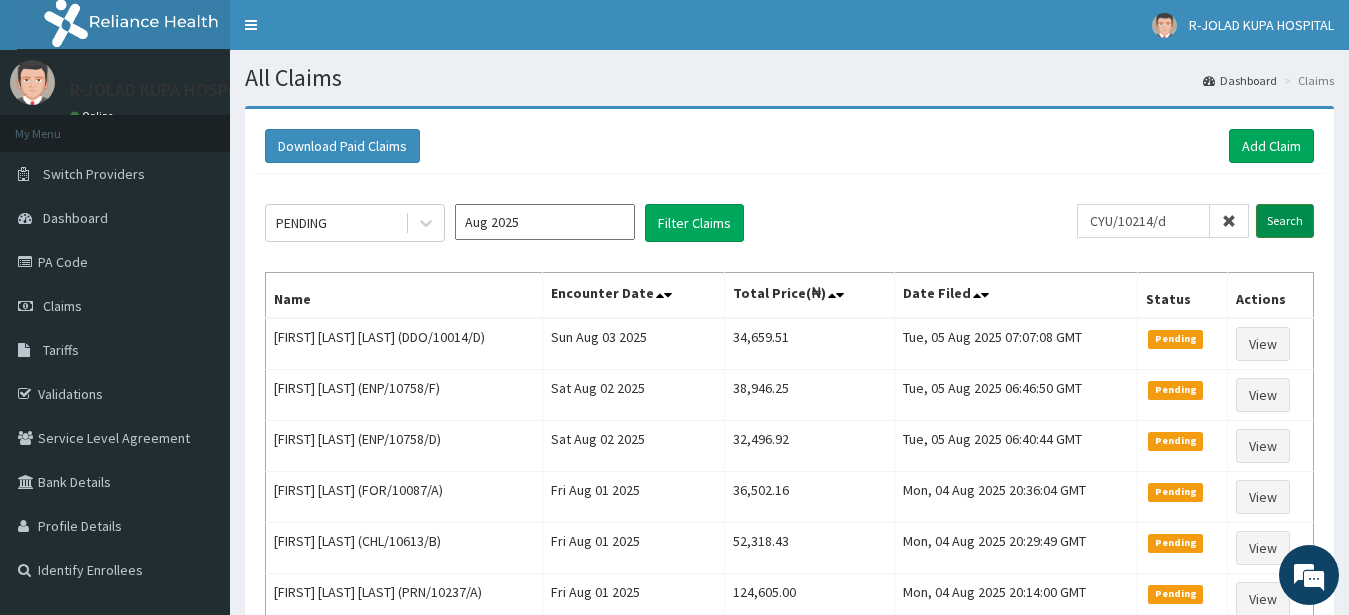click on "Search" at bounding box center (1285, 221) 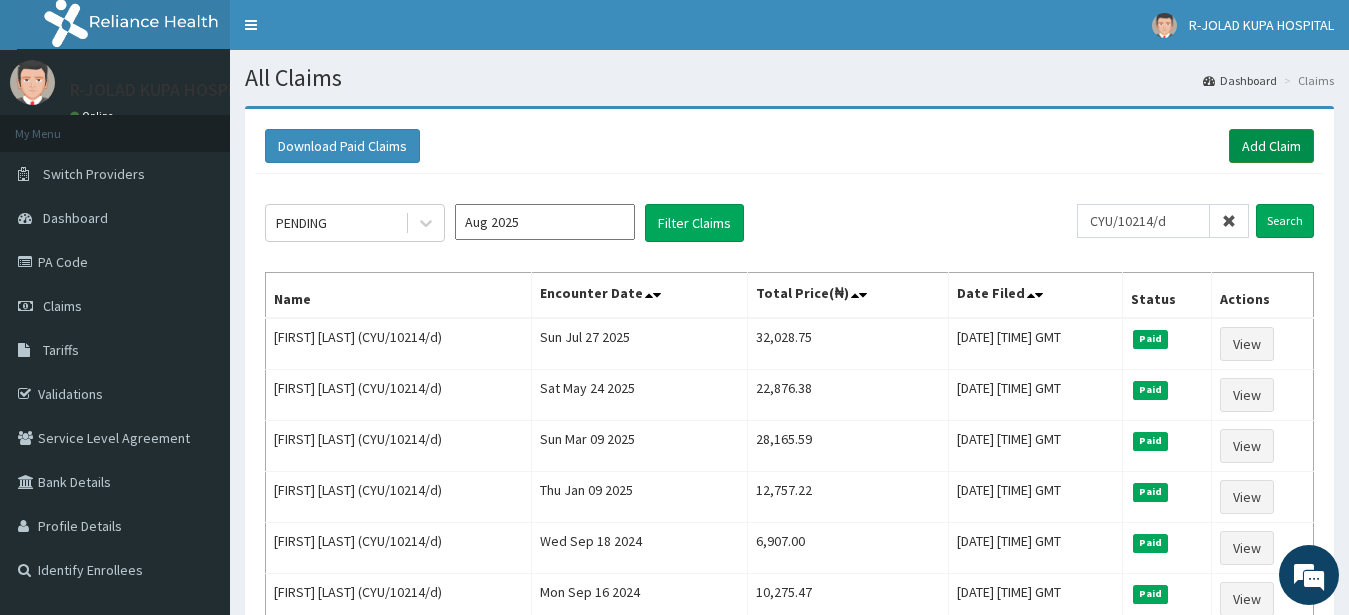 click on "Add Claim" at bounding box center [1271, 146] 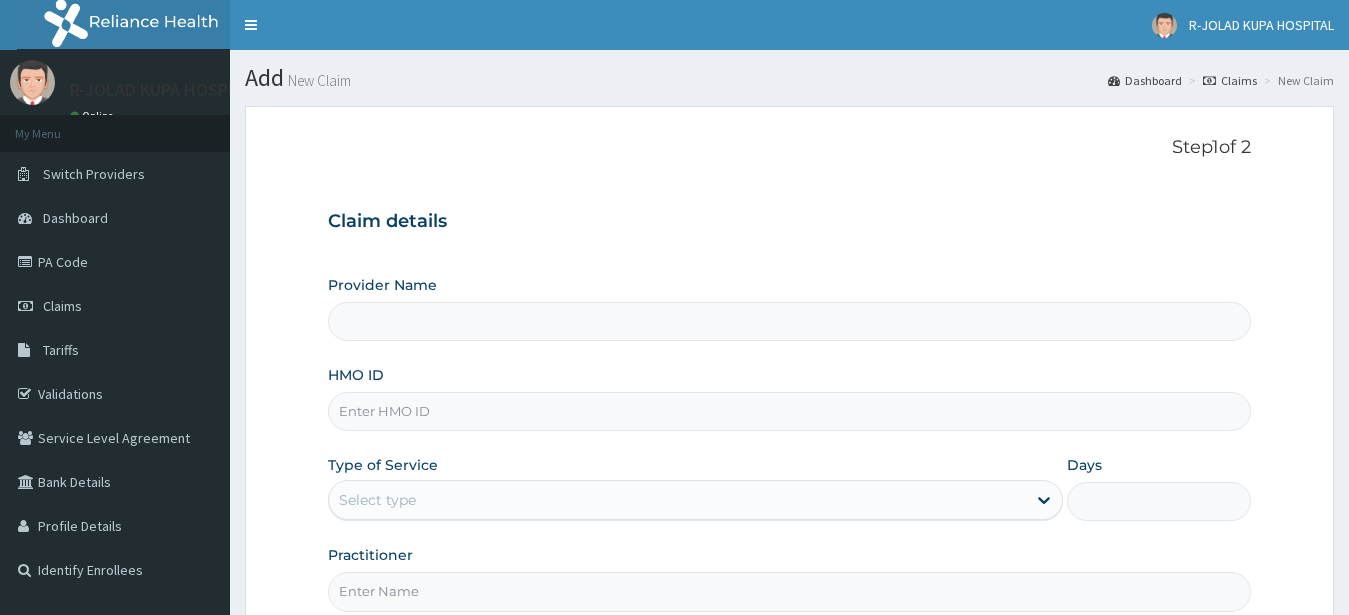 scroll, scrollTop: 207, scrollLeft: 0, axis: vertical 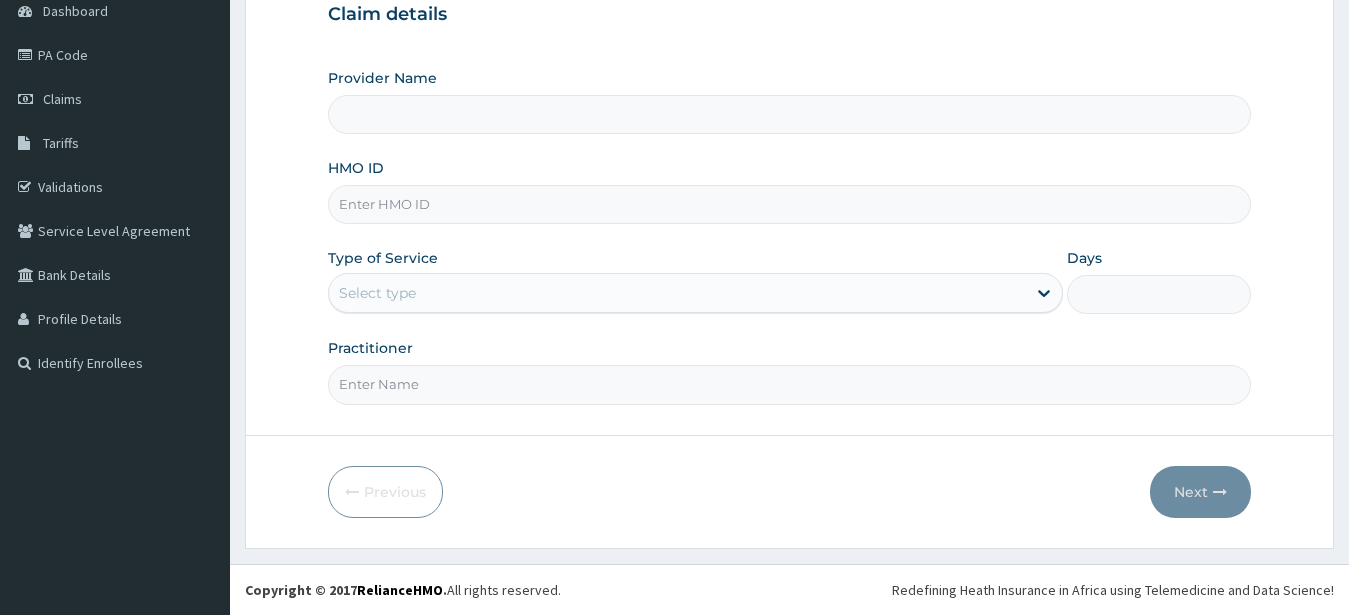click on "HMO ID" at bounding box center (790, 204) 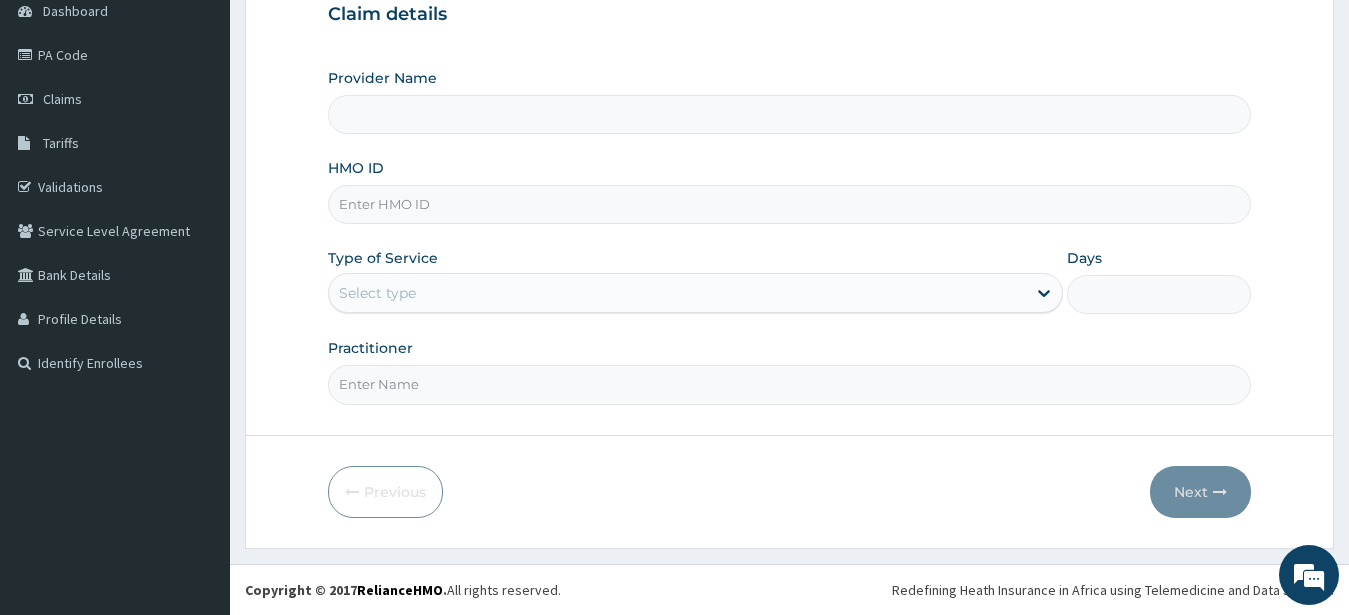 paste on "CYU/10214/d" 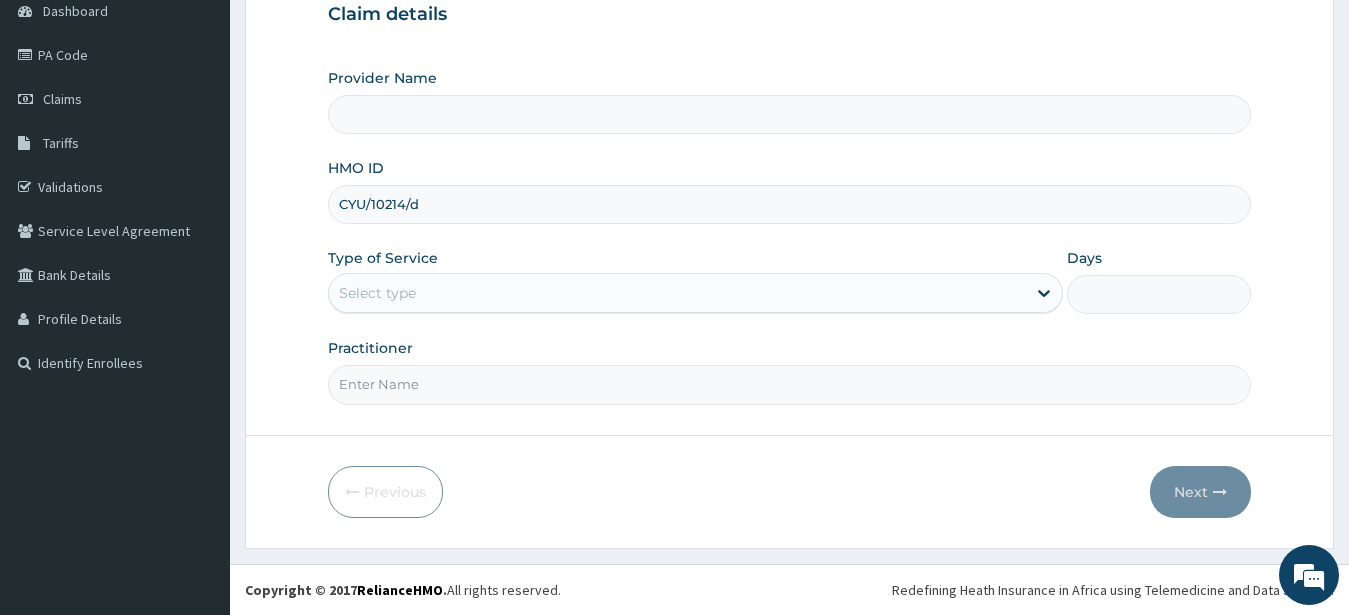 type on "CYU/10214/d" 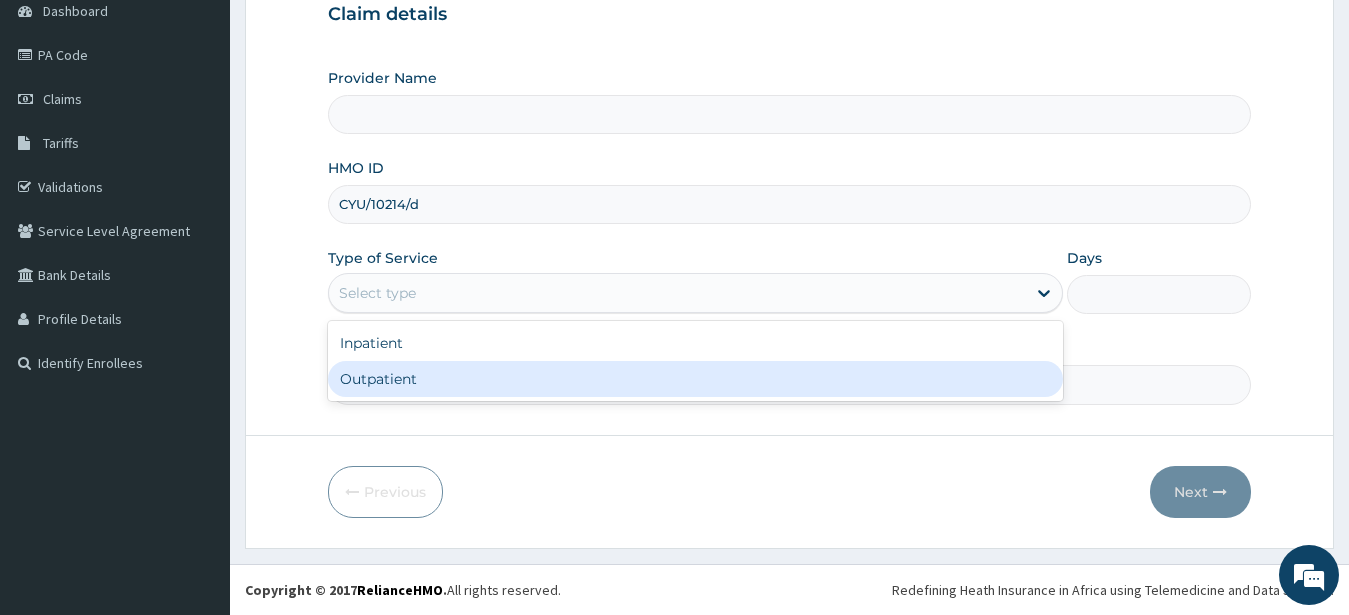 click on "Outpatient" at bounding box center [696, 379] 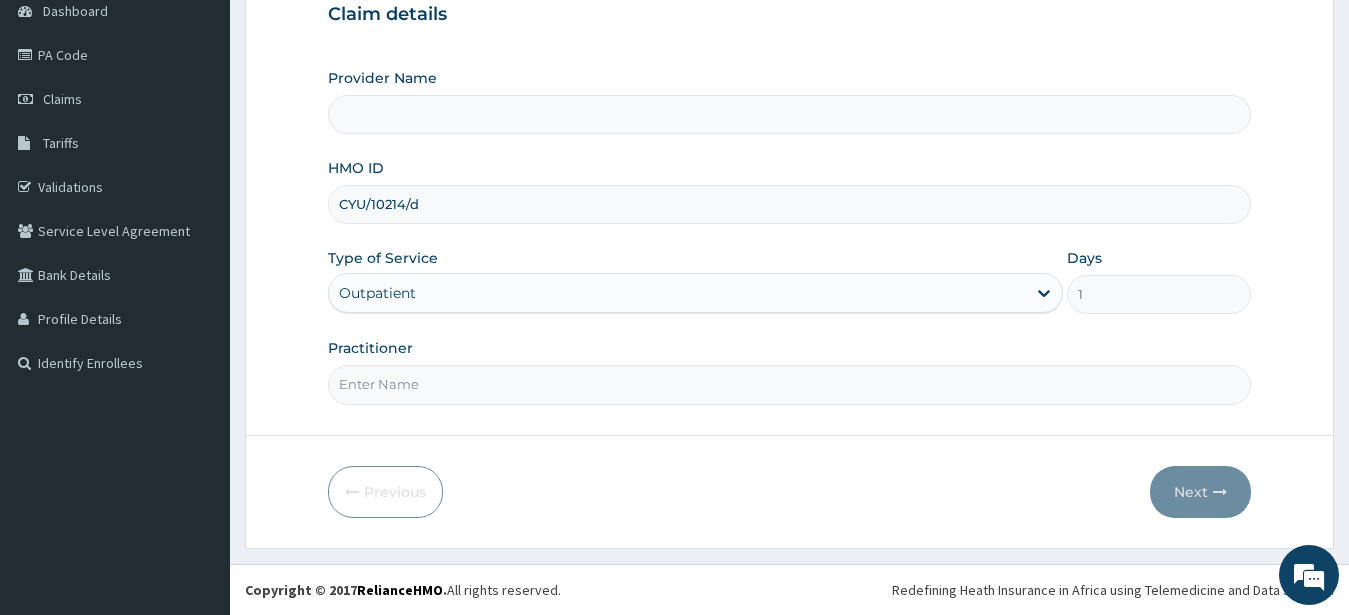 click on "Practitioner" at bounding box center (790, 384) 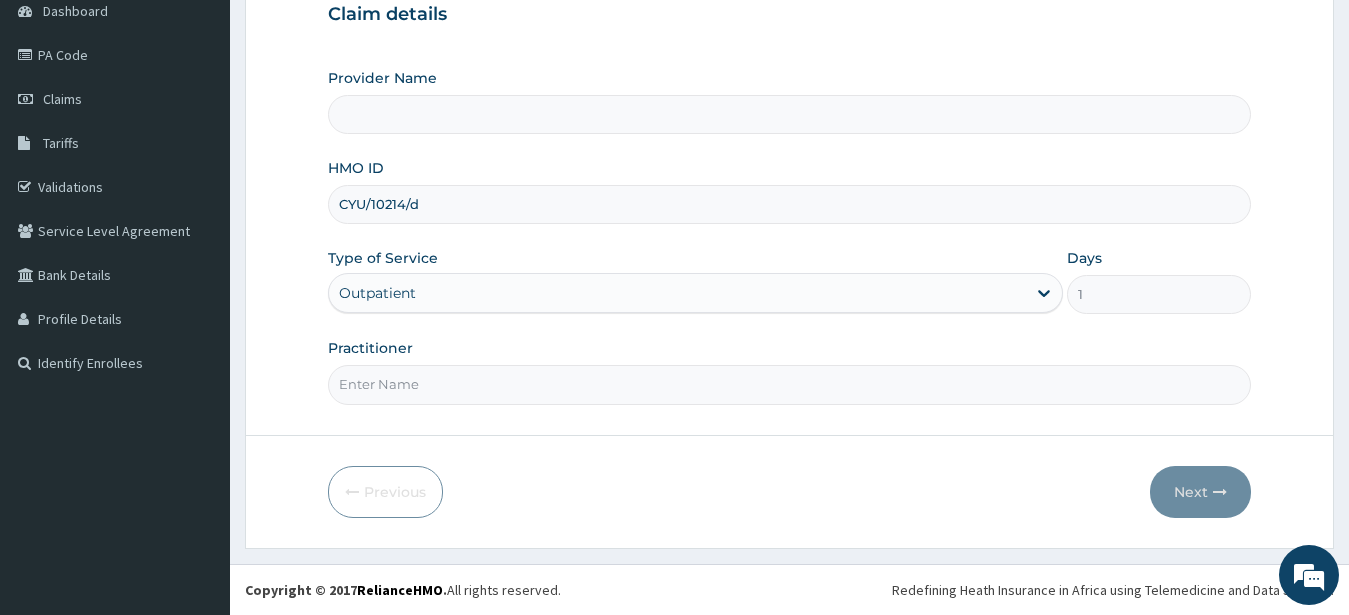 scroll, scrollTop: 0, scrollLeft: 0, axis: both 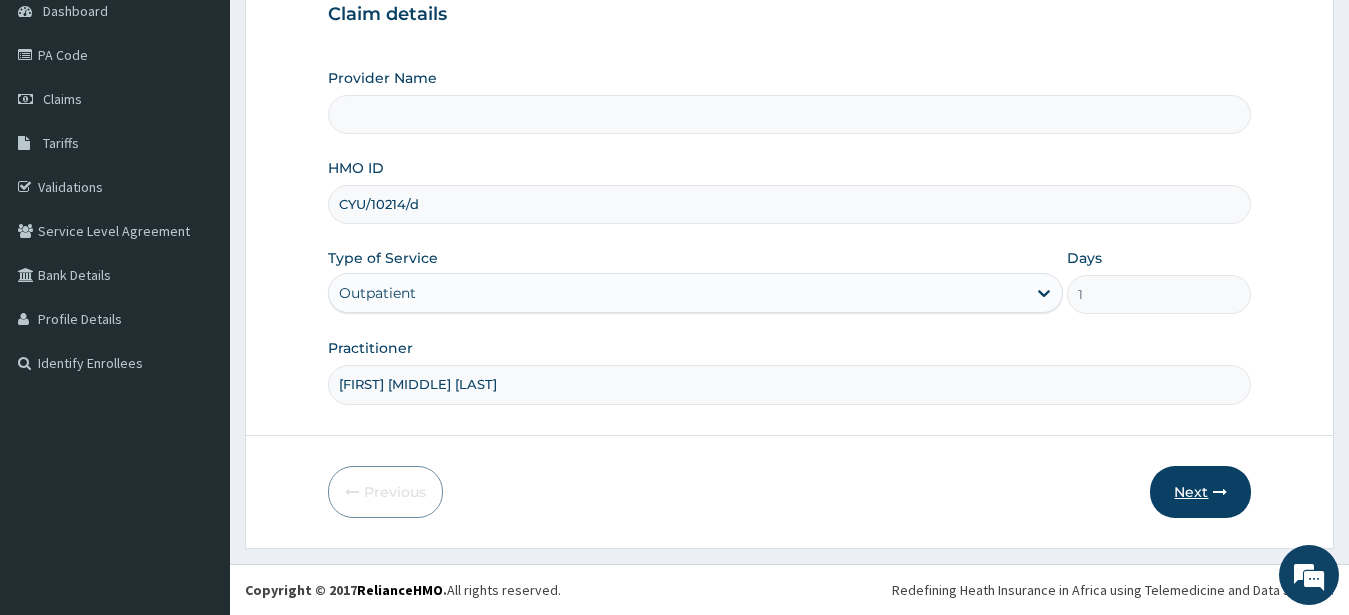 type on "R-Jolad Hospital Nigeria Limited(kupa)" 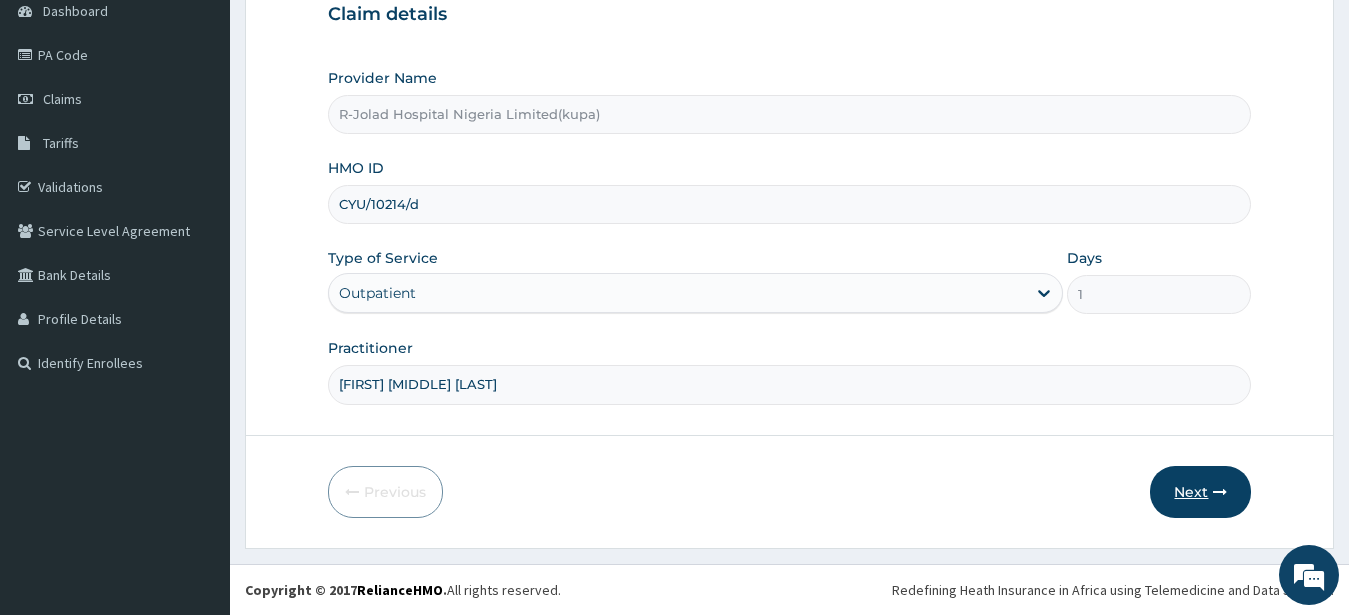 type on "[FIRST] [MIDDLE] [LAST]" 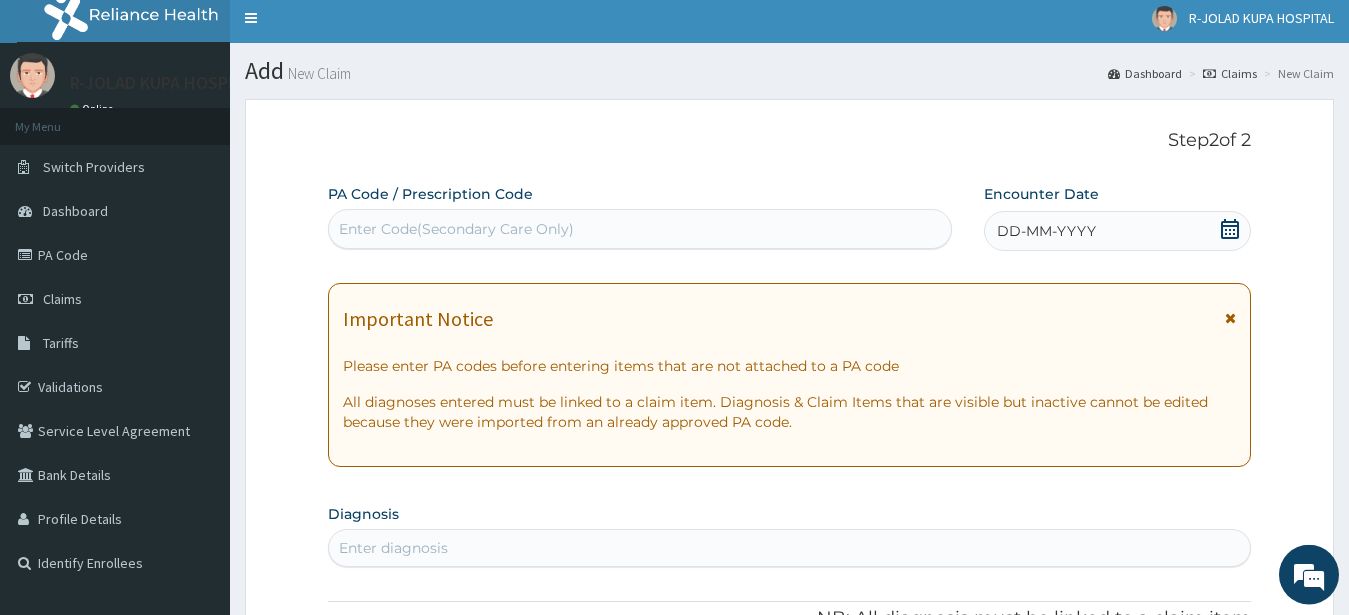scroll, scrollTop: 0, scrollLeft: 0, axis: both 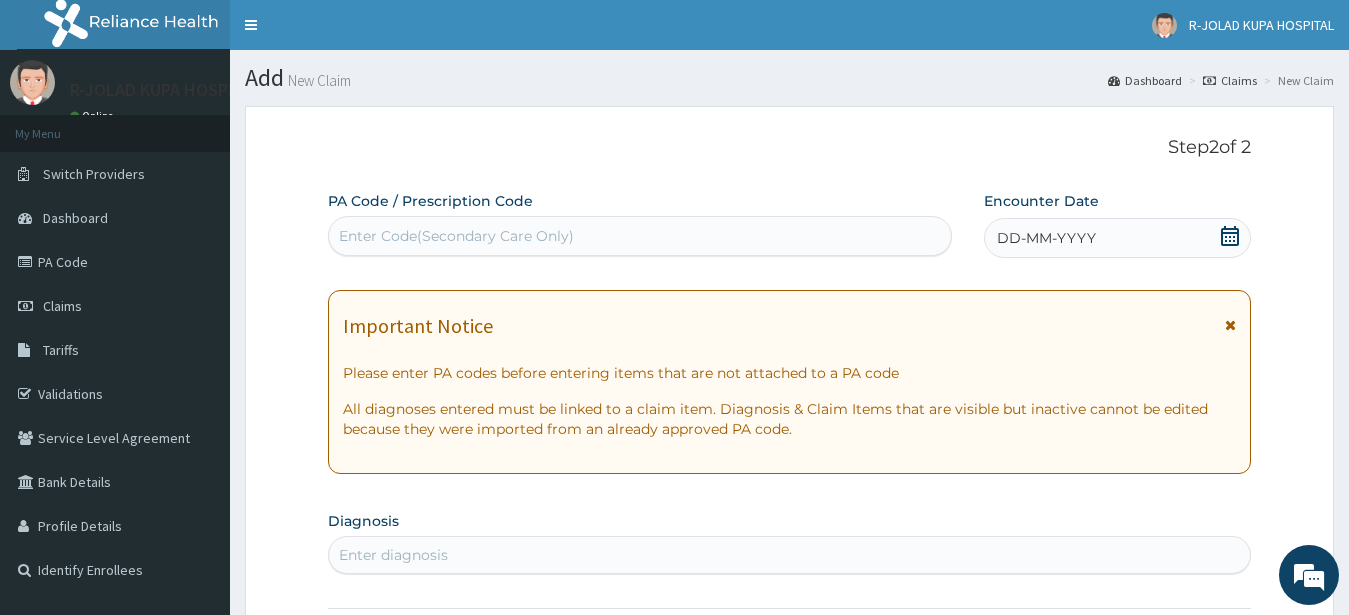drag, startPoint x: 1232, startPoint y: 233, endPoint x: 1224, endPoint y: 245, distance: 14.422205 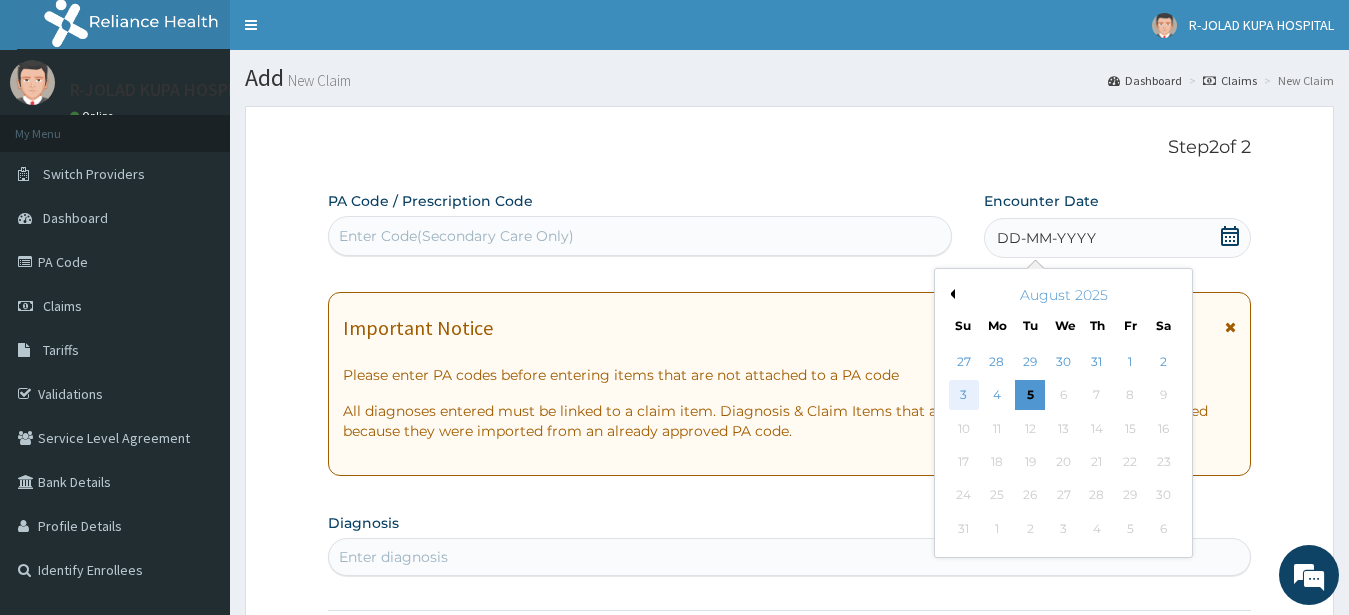 click on "3" at bounding box center [964, 396] 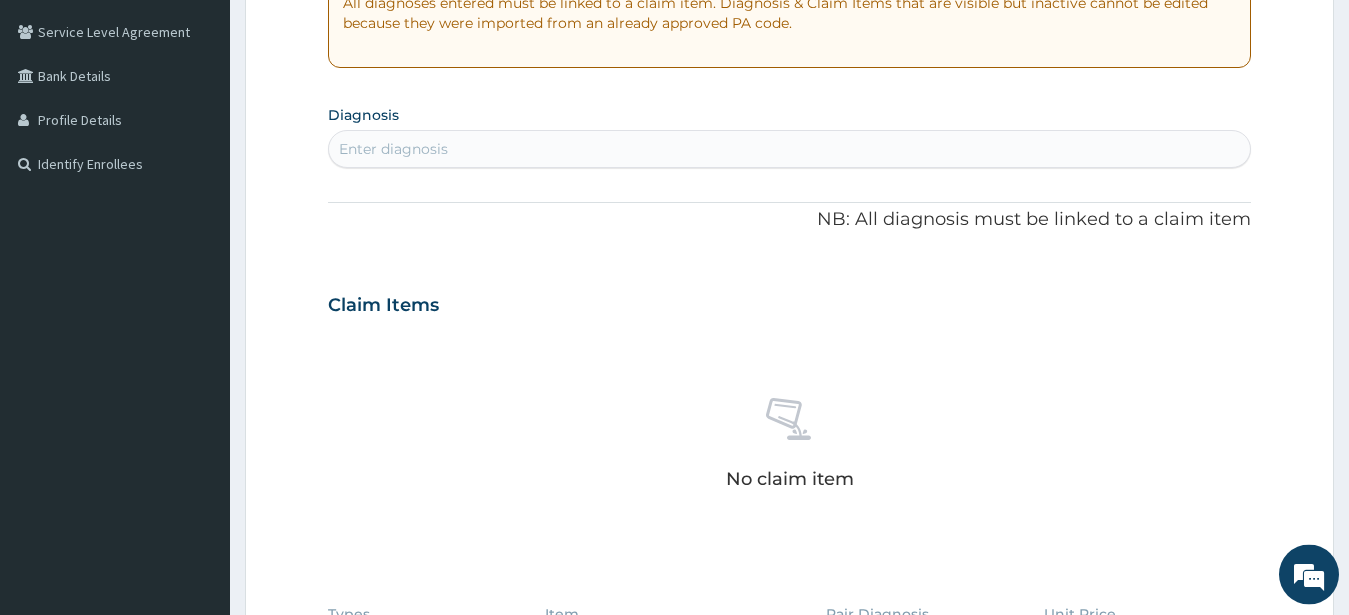 scroll, scrollTop: 408, scrollLeft: 0, axis: vertical 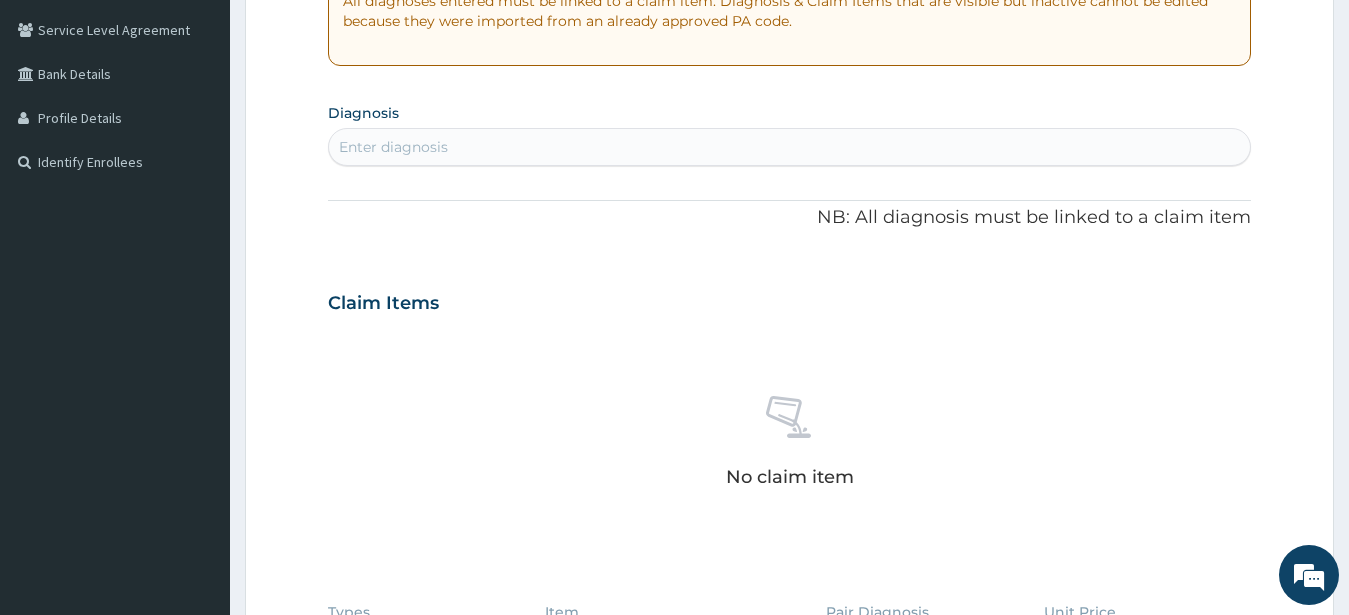 drag, startPoint x: 373, startPoint y: 156, endPoint x: 352, endPoint y: 199, distance: 47.853943 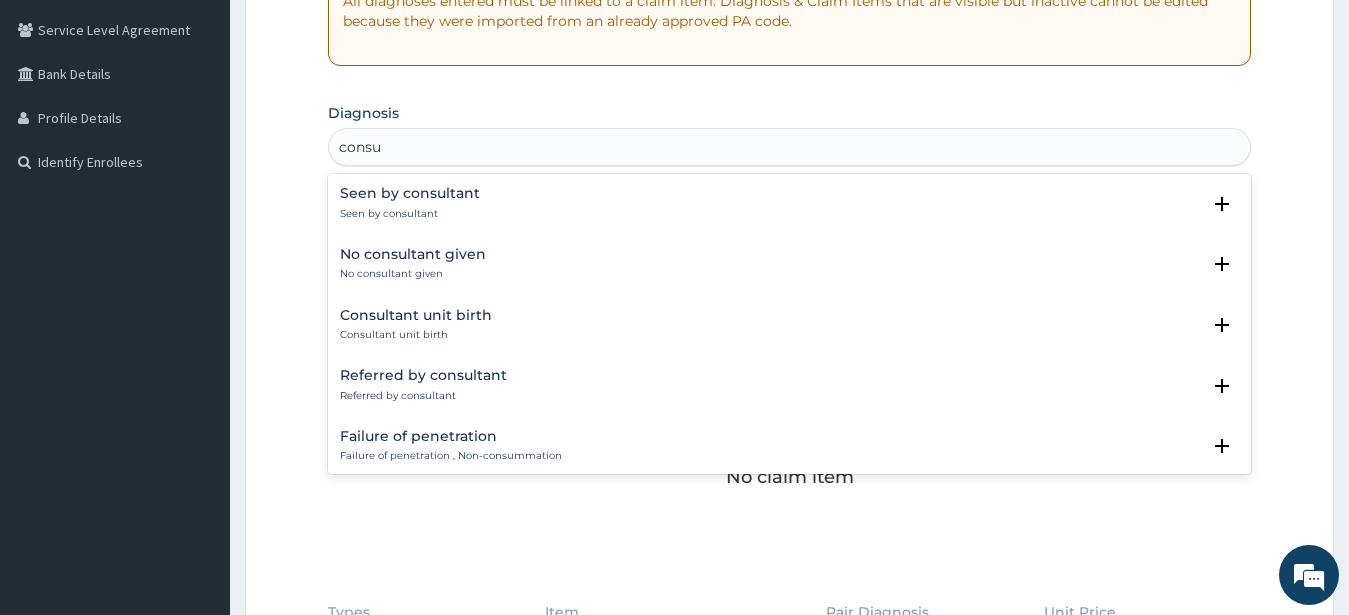 type on "consul" 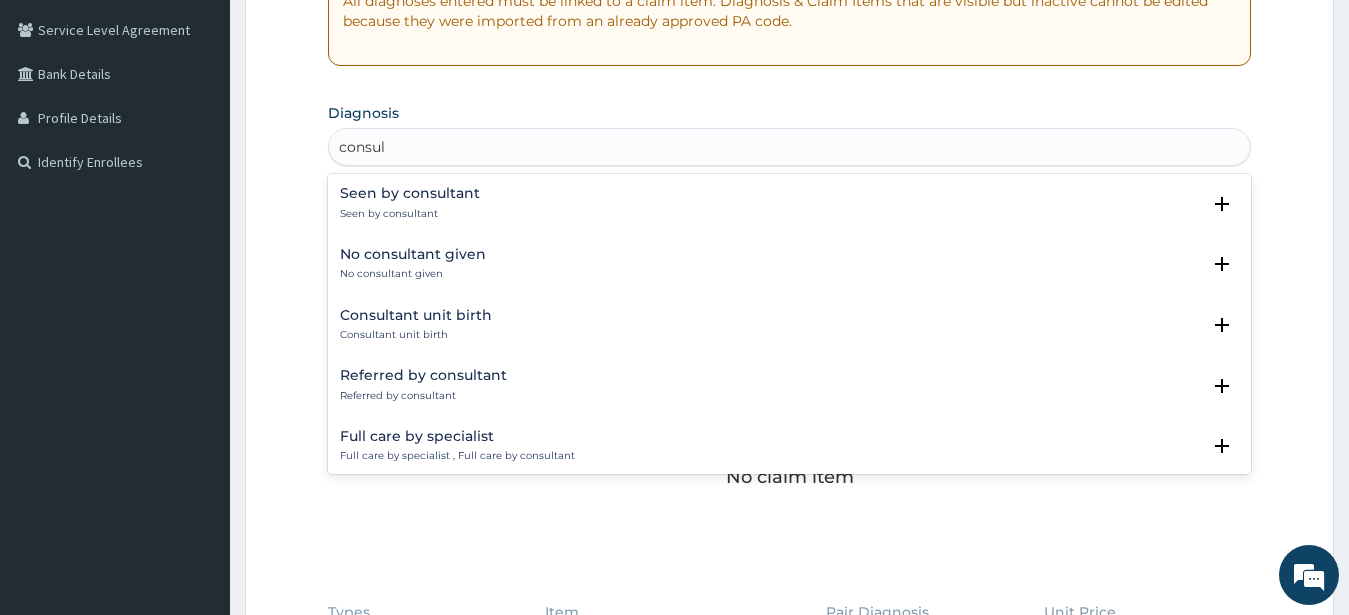 click on "Seen by consultant" at bounding box center (410, 193) 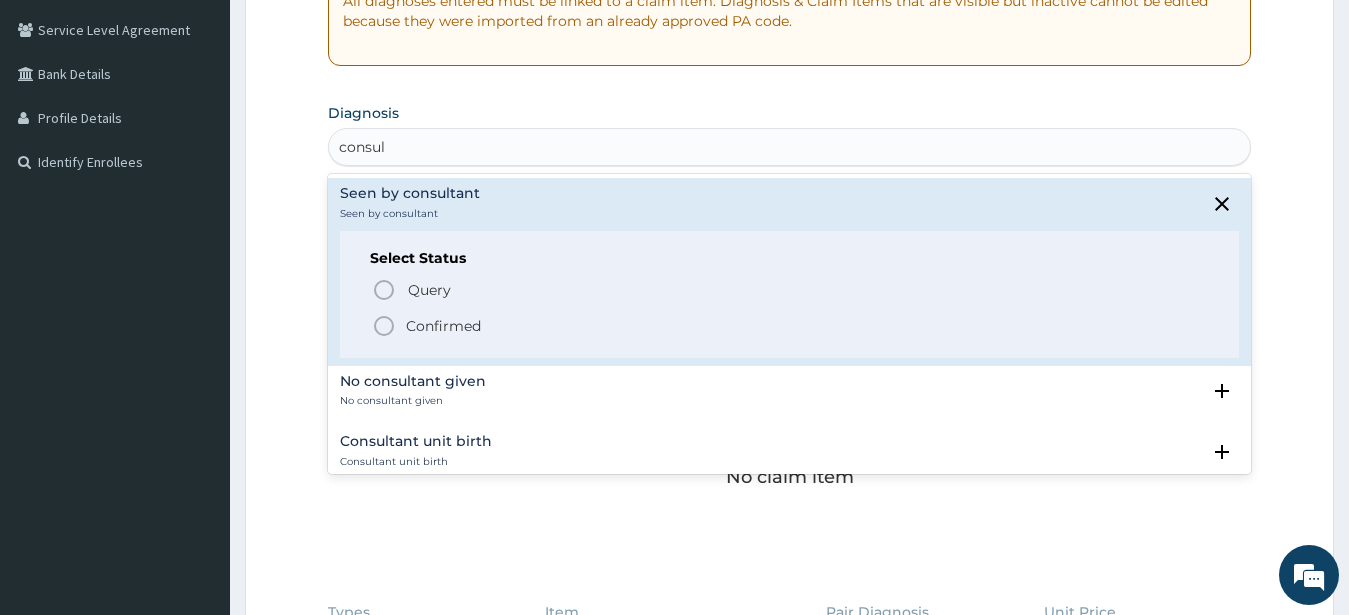 drag, startPoint x: 384, startPoint y: 324, endPoint x: 393, endPoint y: 318, distance: 10.816654 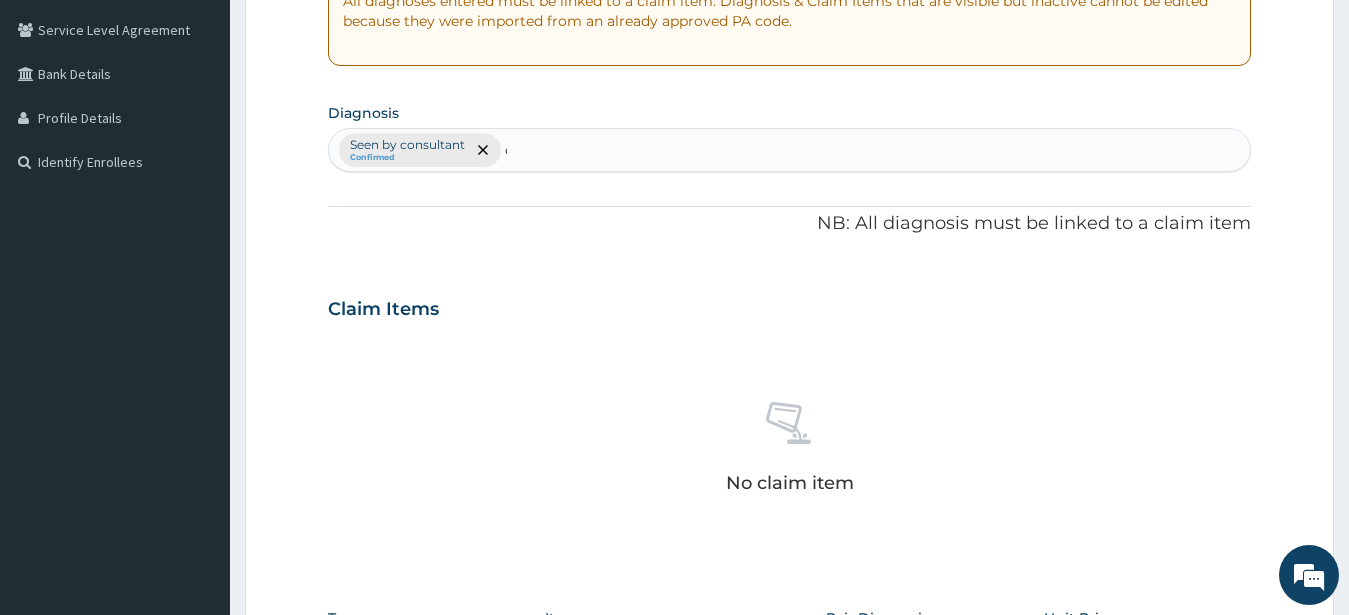 type 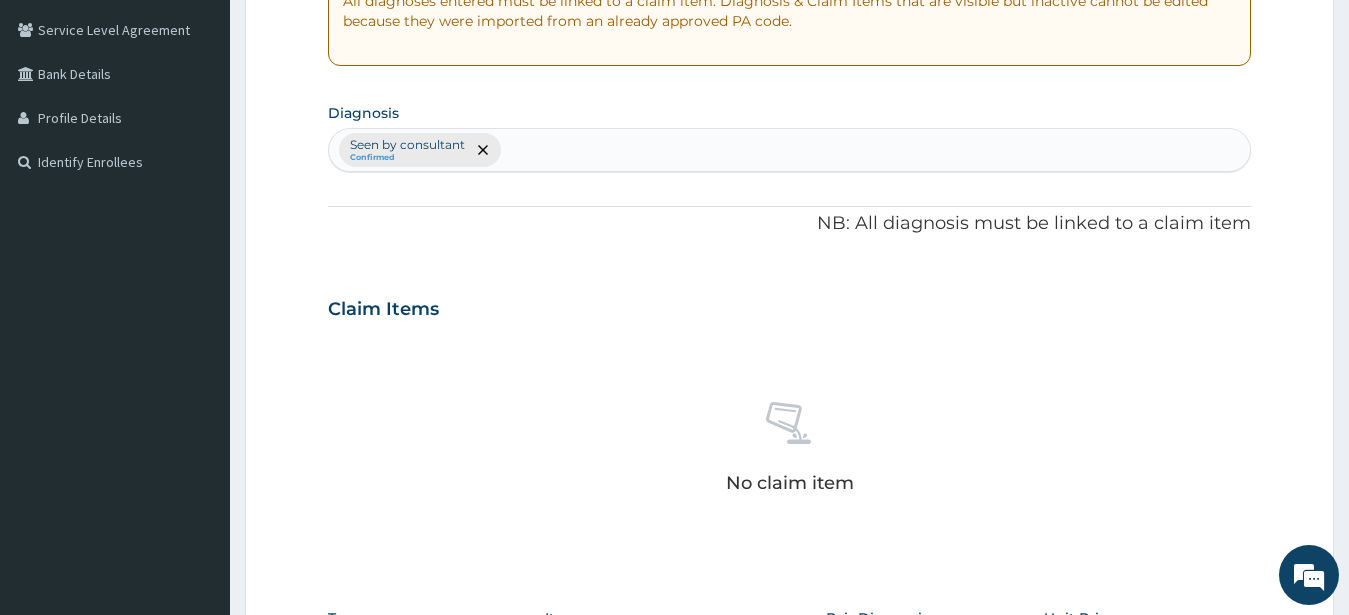scroll, scrollTop: 816, scrollLeft: 0, axis: vertical 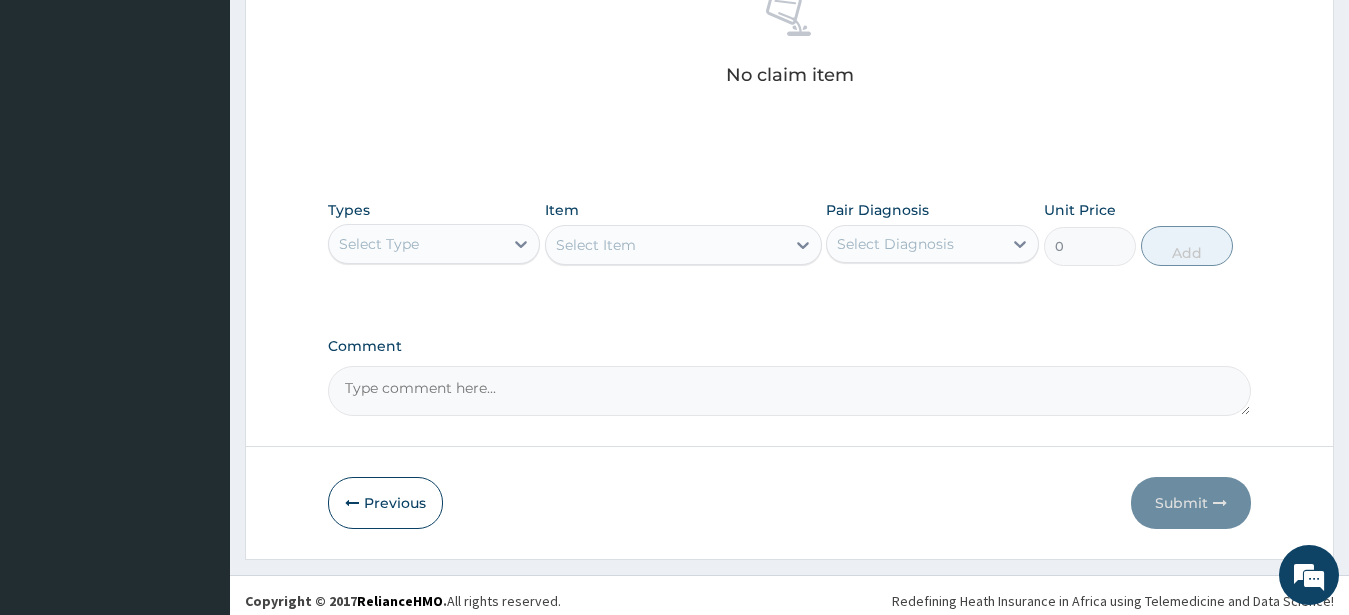 click on "Select Type" at bounding box center (416, 244) 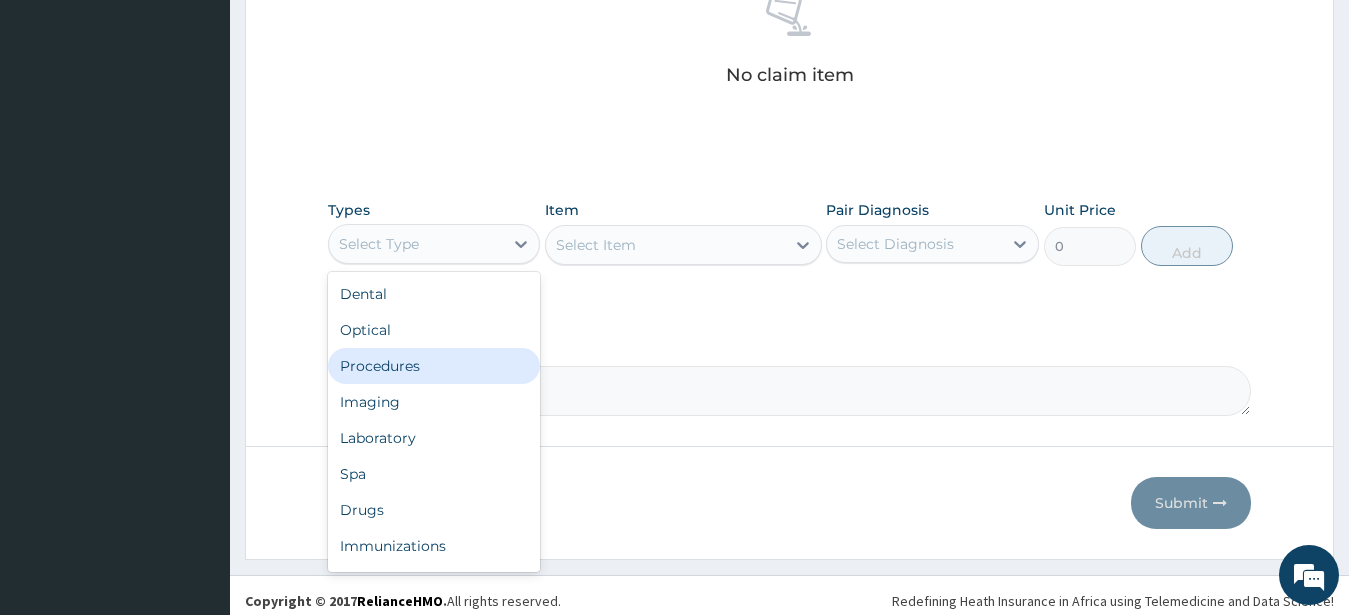 click on "Procedures" at bounding box center [434, 366] 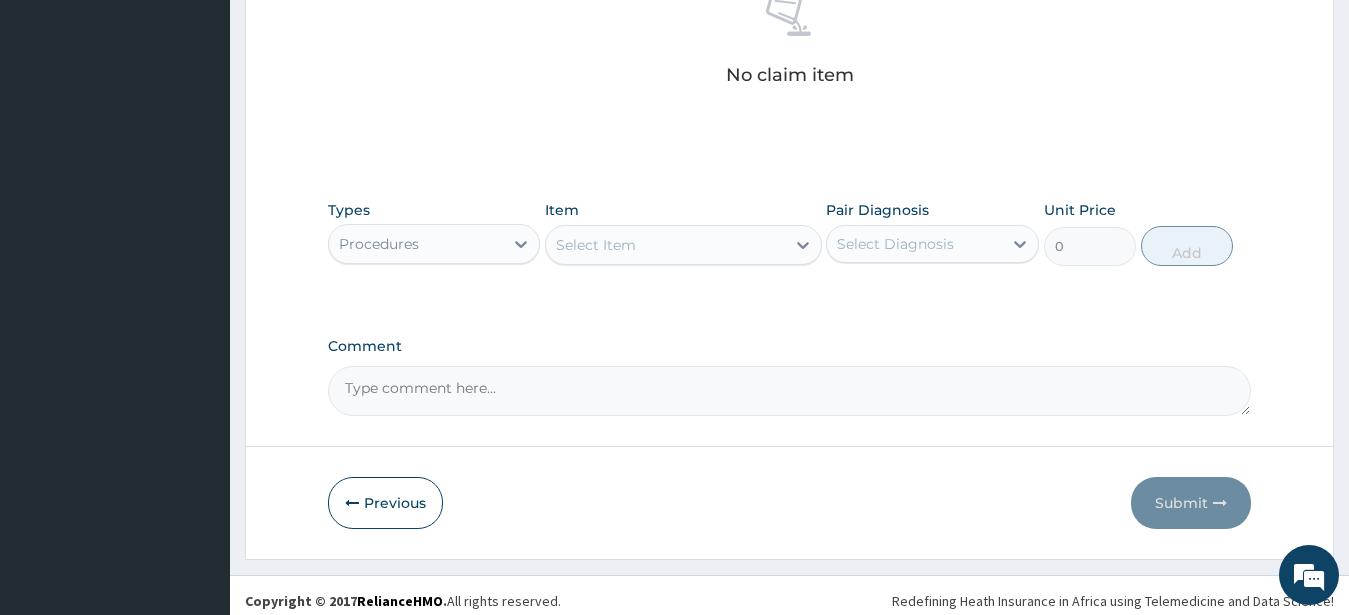 click on "Select Item" at bounding box center (665, 245) 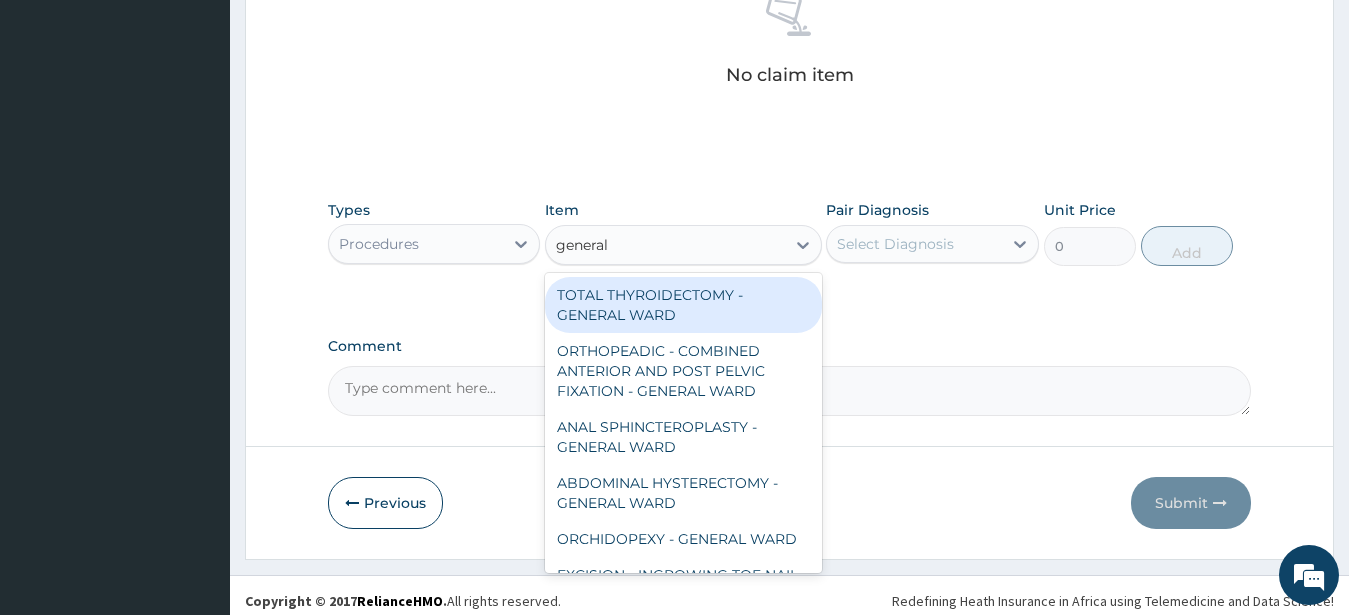 type on "general c" 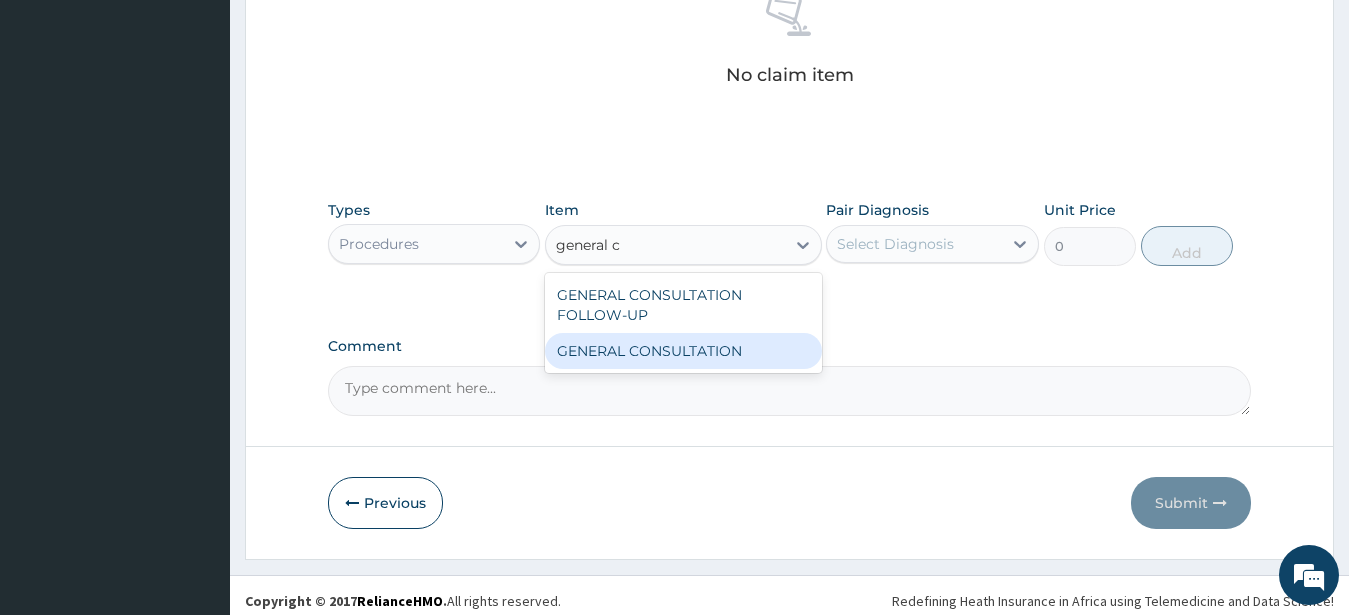 click on "GENERAL CONSULTATION" at bounding box center (683, 351) 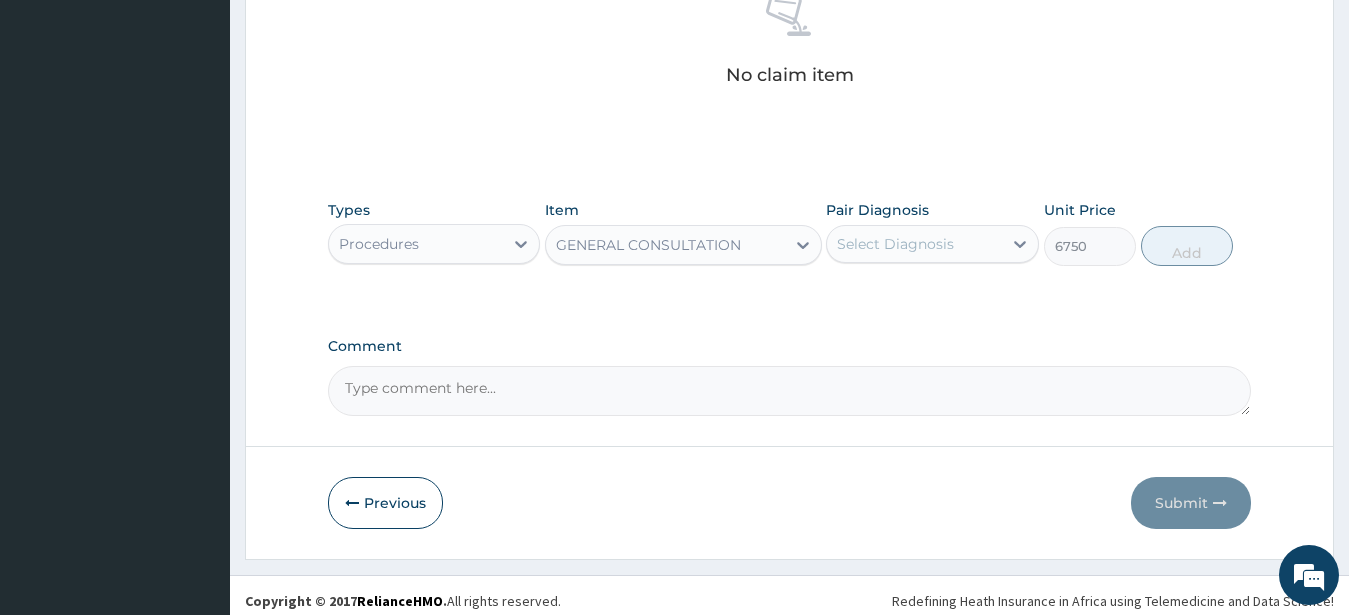 type 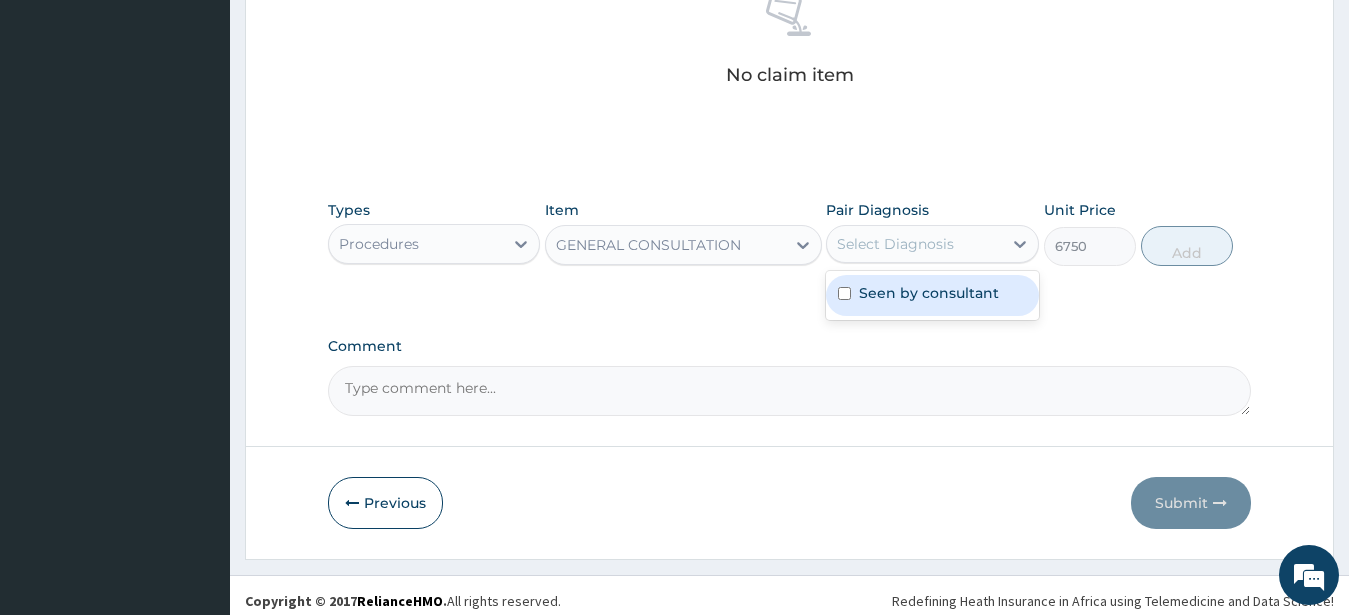 click on "Seen by consultant" at bounding box center (932, 295) 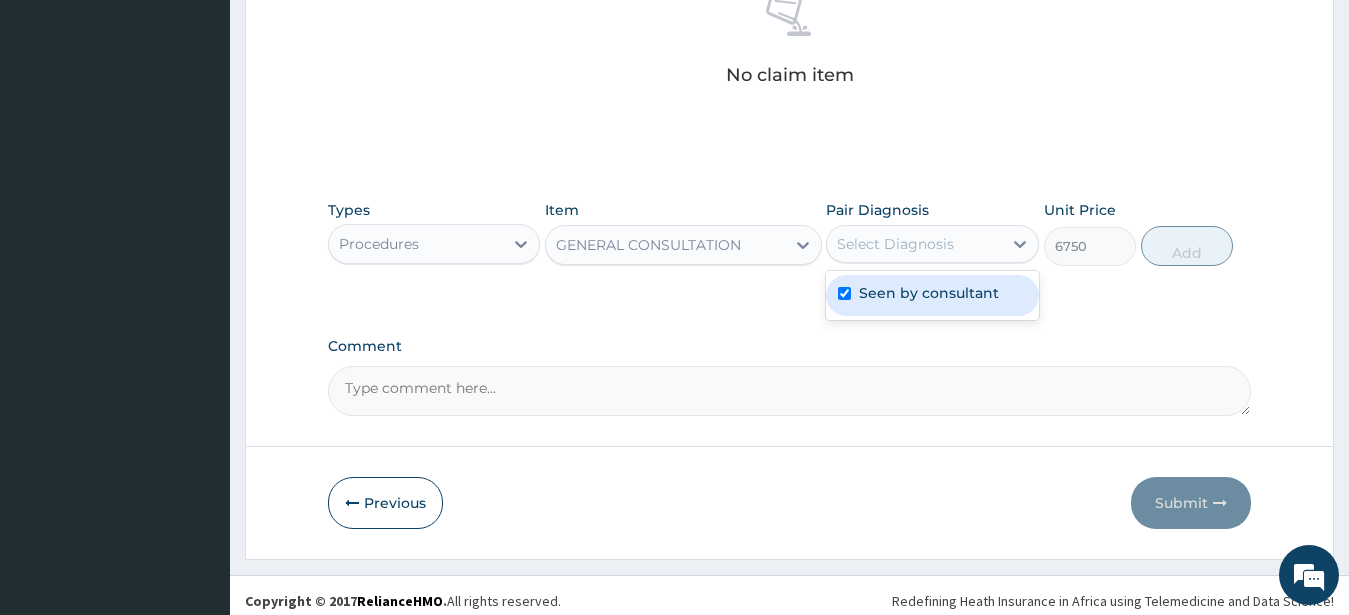 checkbox on "true" 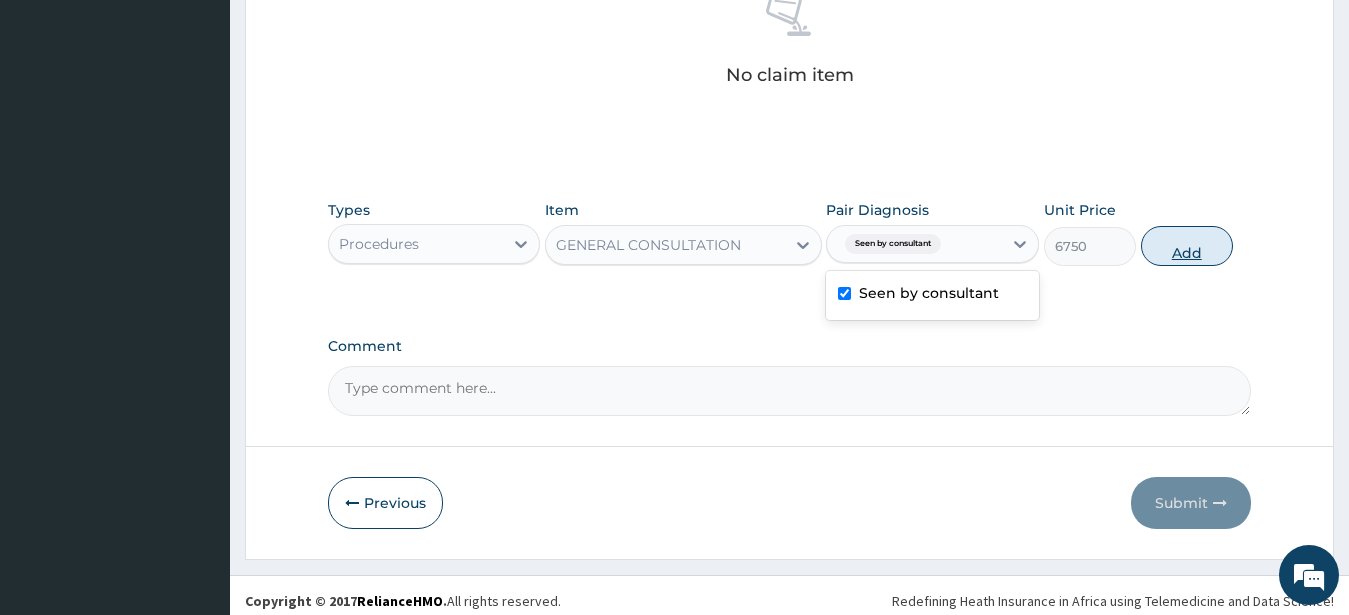 click on "Add" at bounding box center (1187, 246) 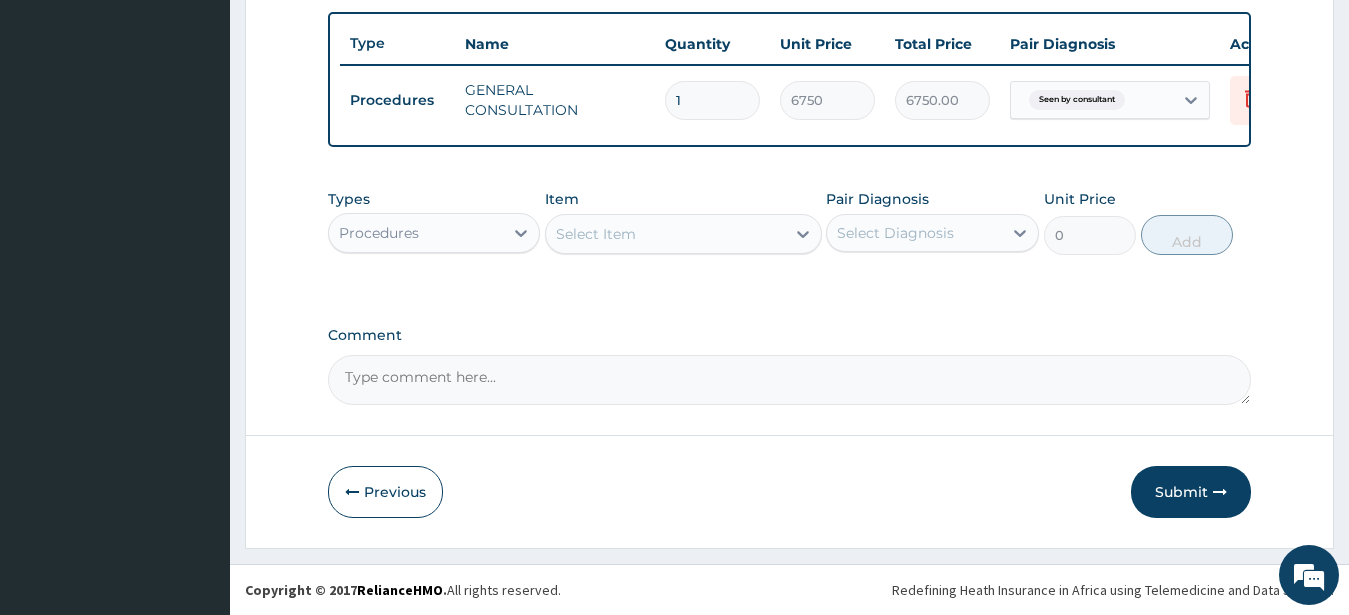 scroll, scrollTop: 749, scrollLeft: 0, axis: vertical 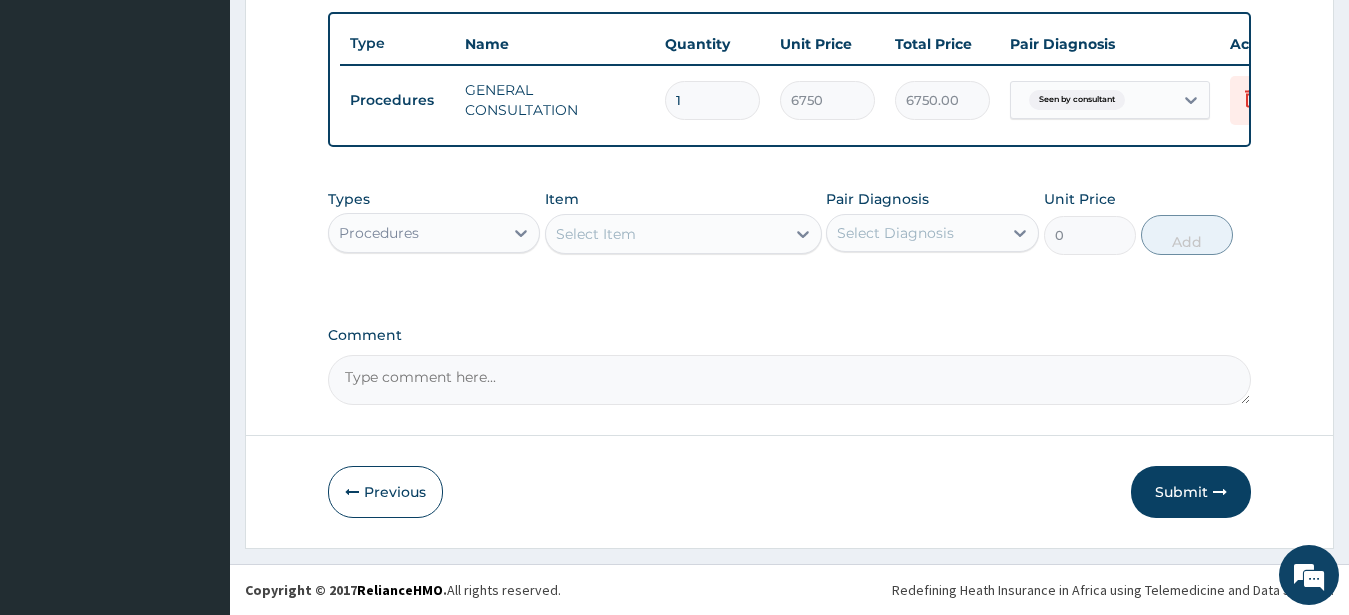 drag, startPoint x: 371, startPoint y: 233, endPoint x: 382, endPoint y: 247, distance: 17.804493 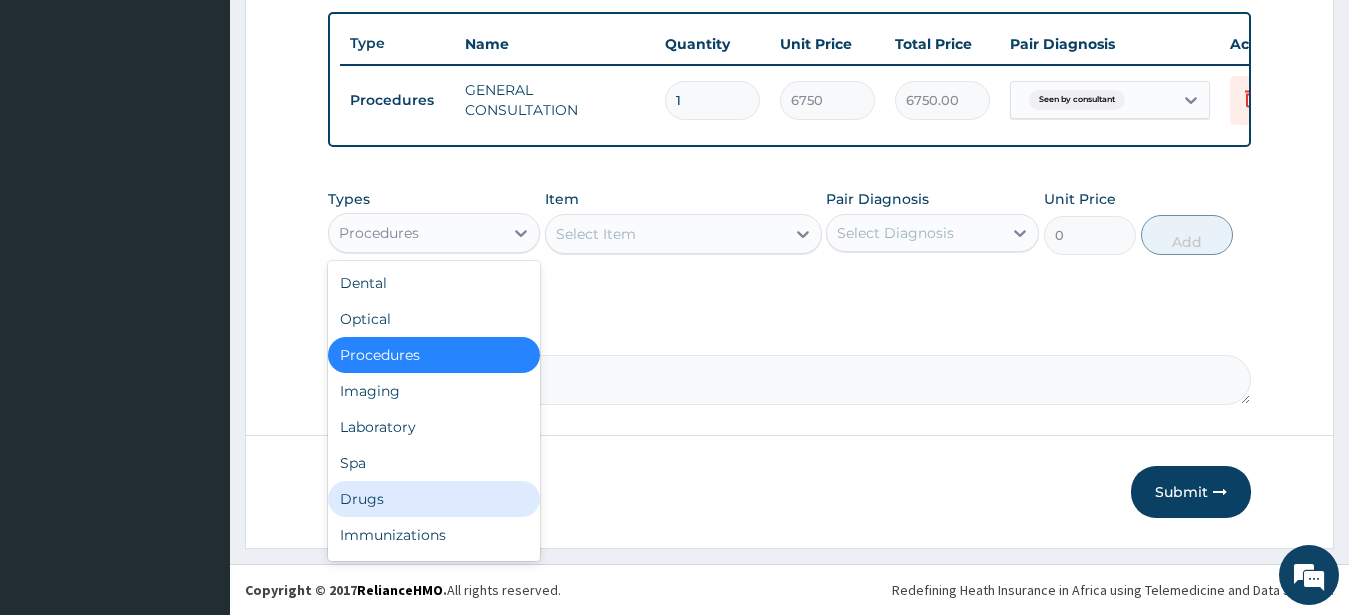 click on "Drugs" at bounding box center (434, 499) 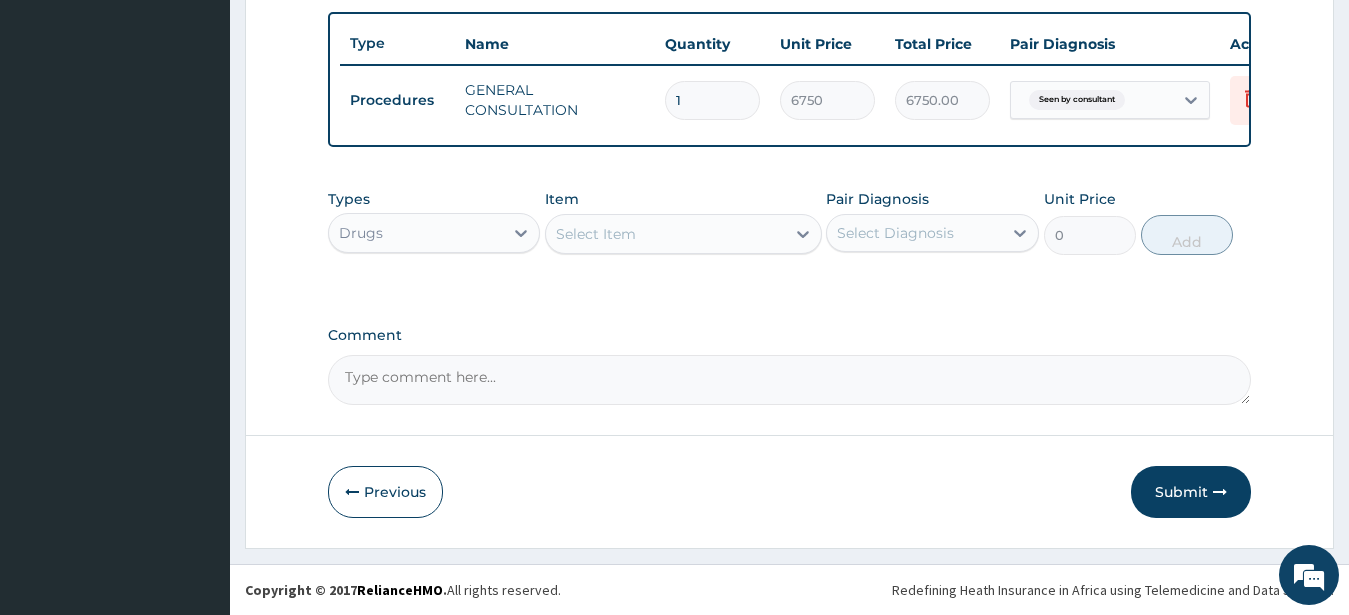 click on "Select Item" at bounding box center [596, 234] 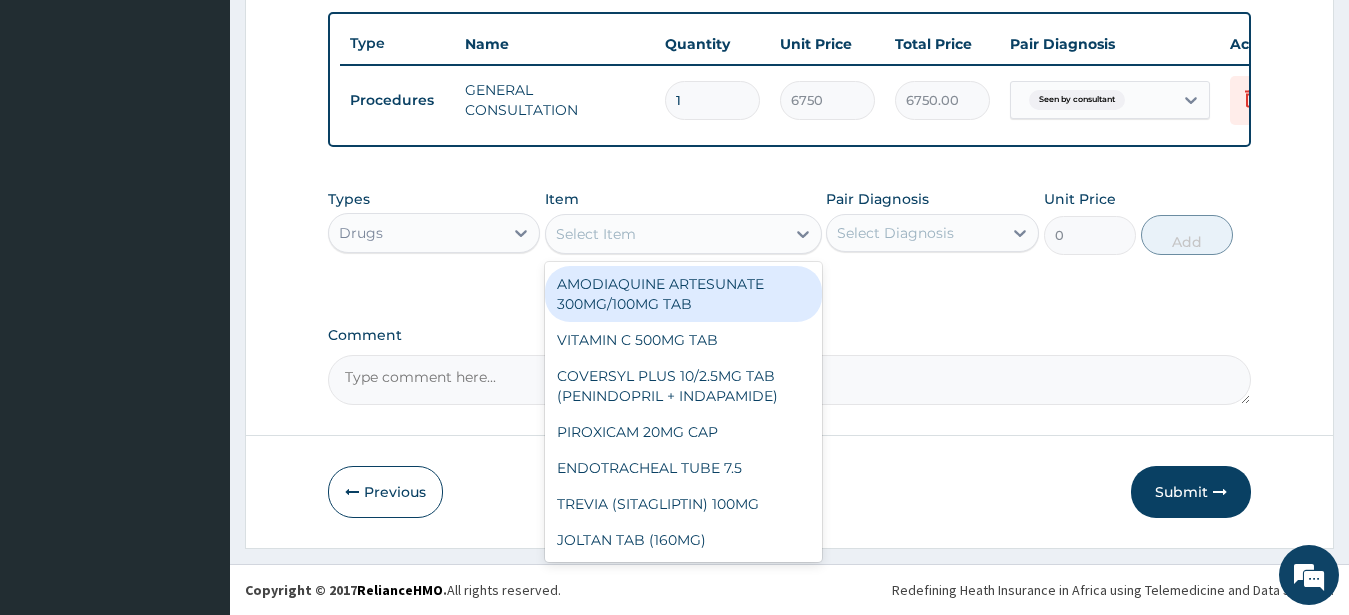 paste on "OFLOXACIN 400MG TAB" 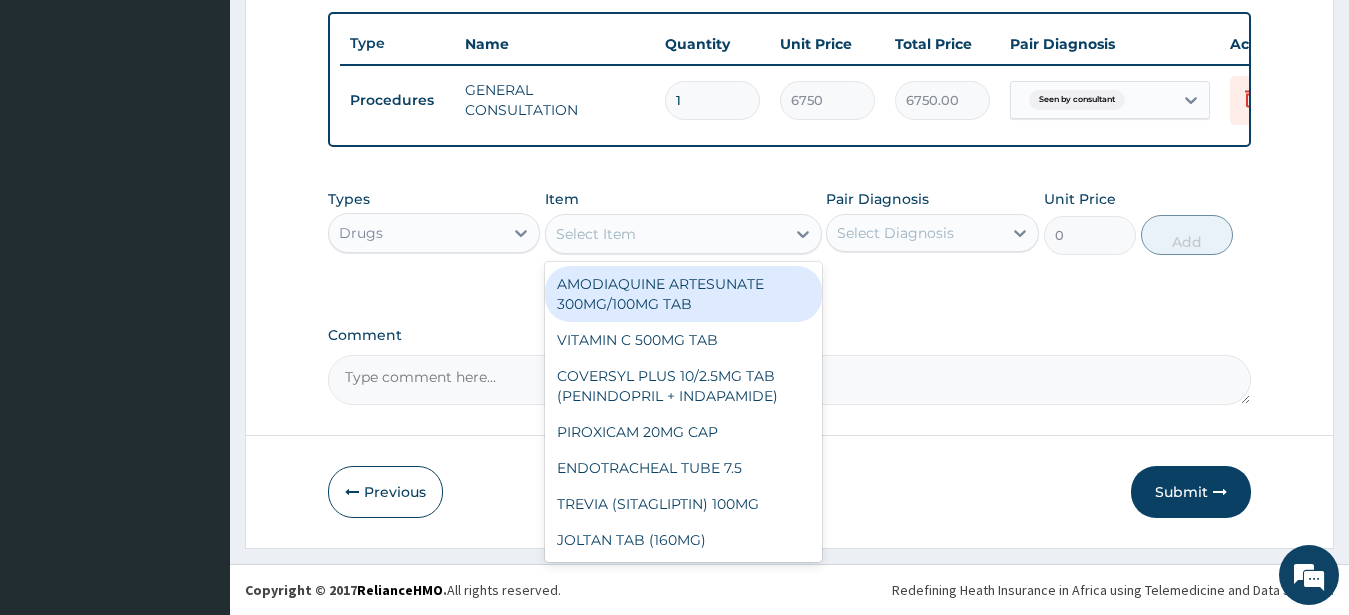 type on "OFLOXACIN 400MG TAB" 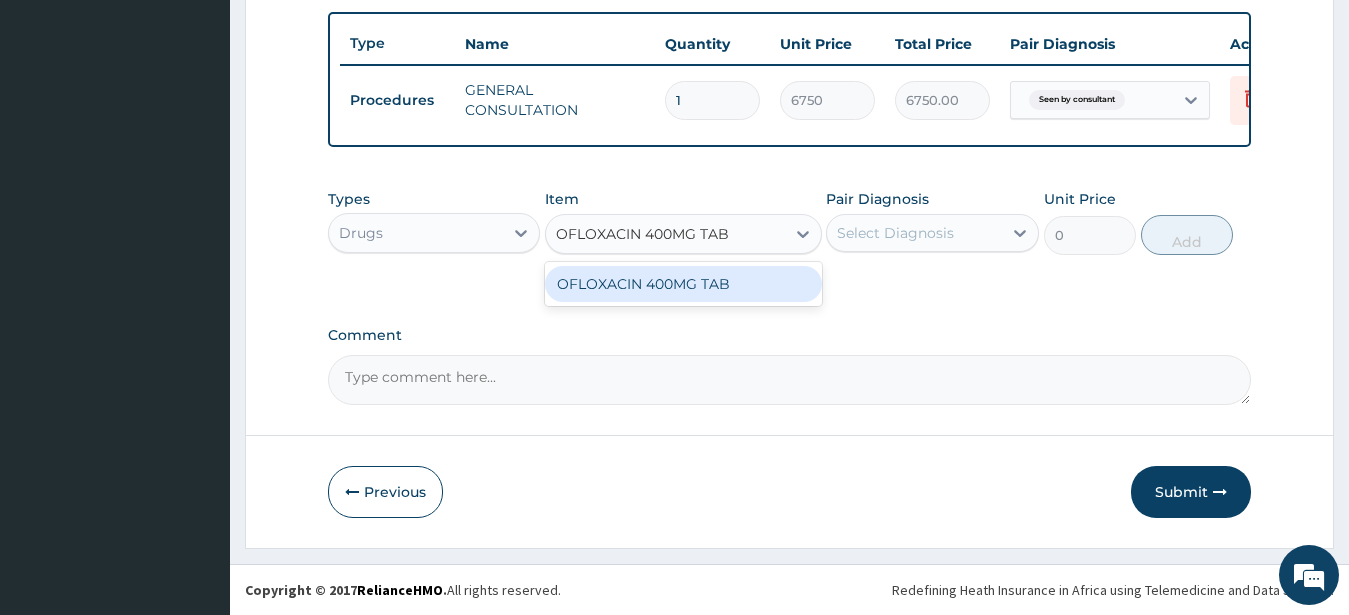 drag, startPoint x: 765, startPoint y: 282, endPoint x: 796, endPoint y: 272, distance: 32.572994 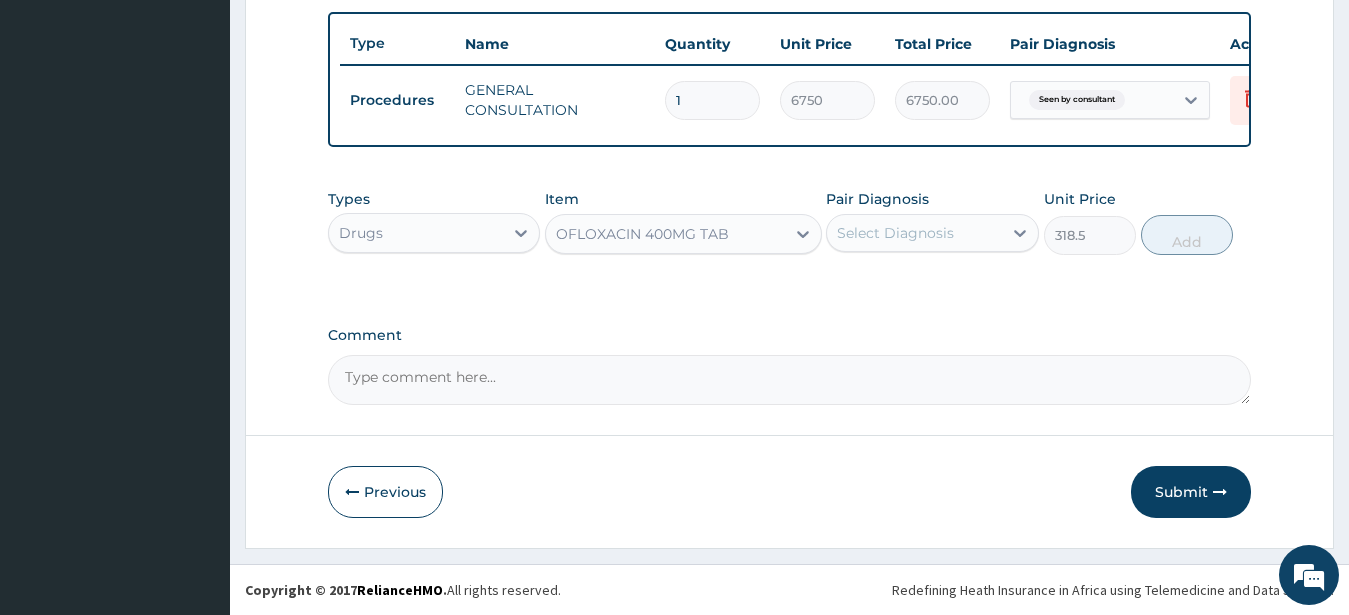 drag, startPoint x: 888, startPoint y: 227, endPoint x: 891, endPoint y: 251, distance: 24.186773 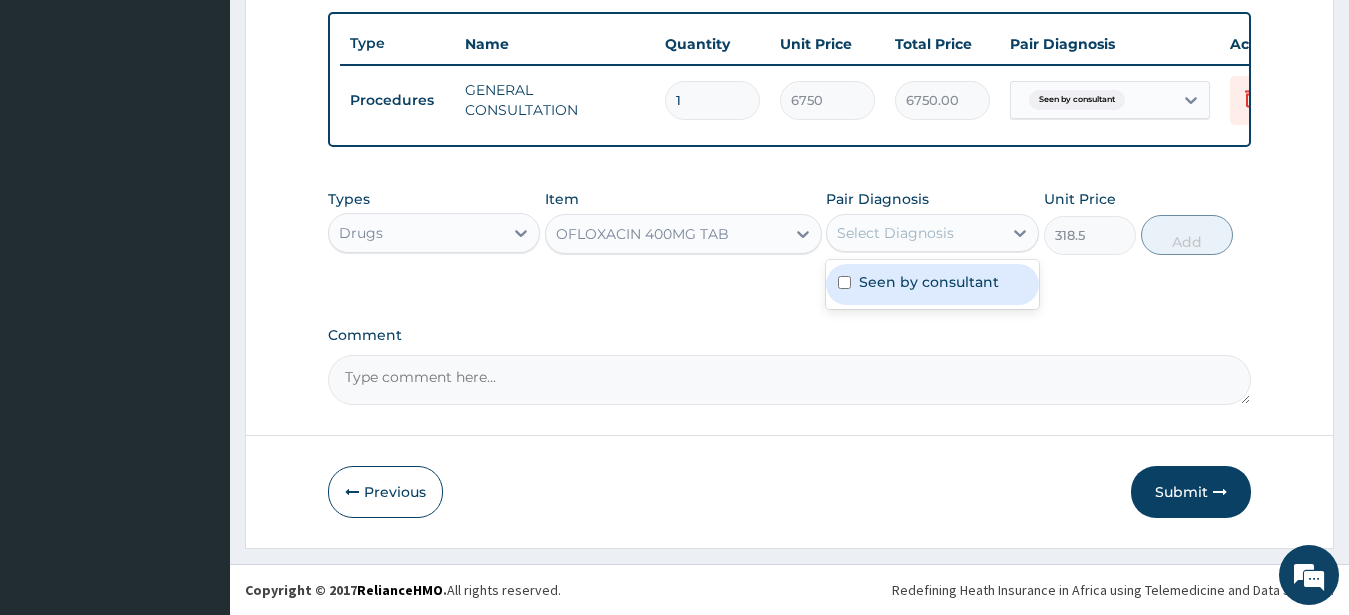 click on "Seen by consultant" at bounding box center (929, 282) 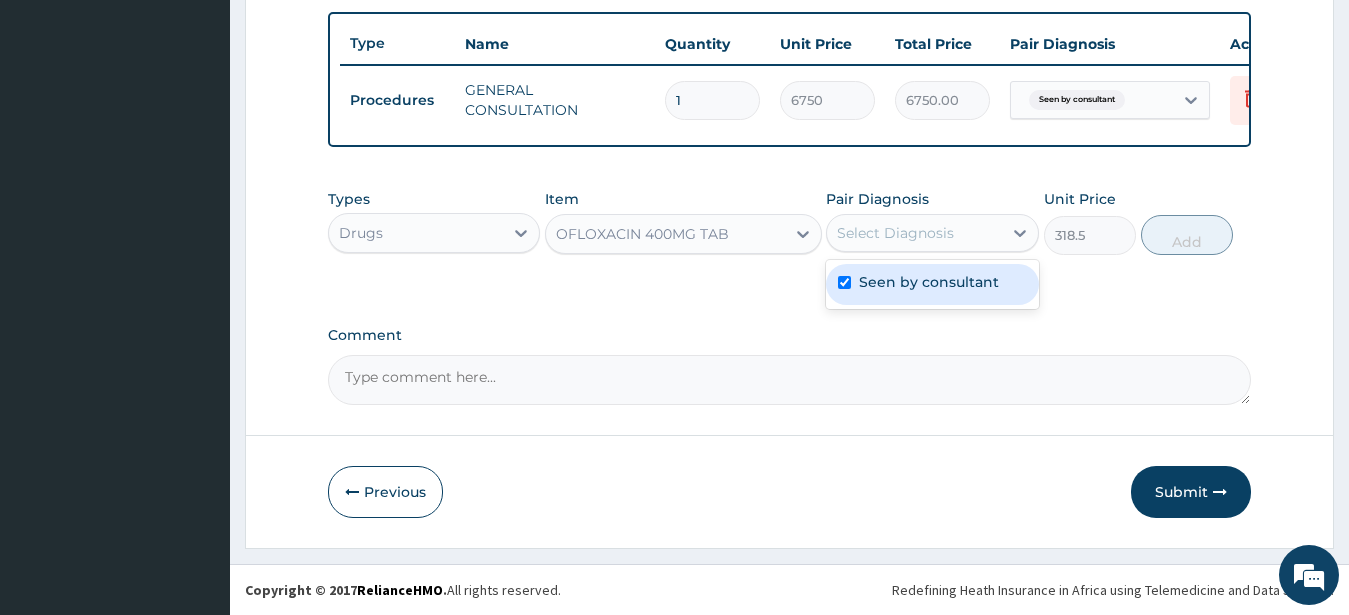 checkbox on "true" 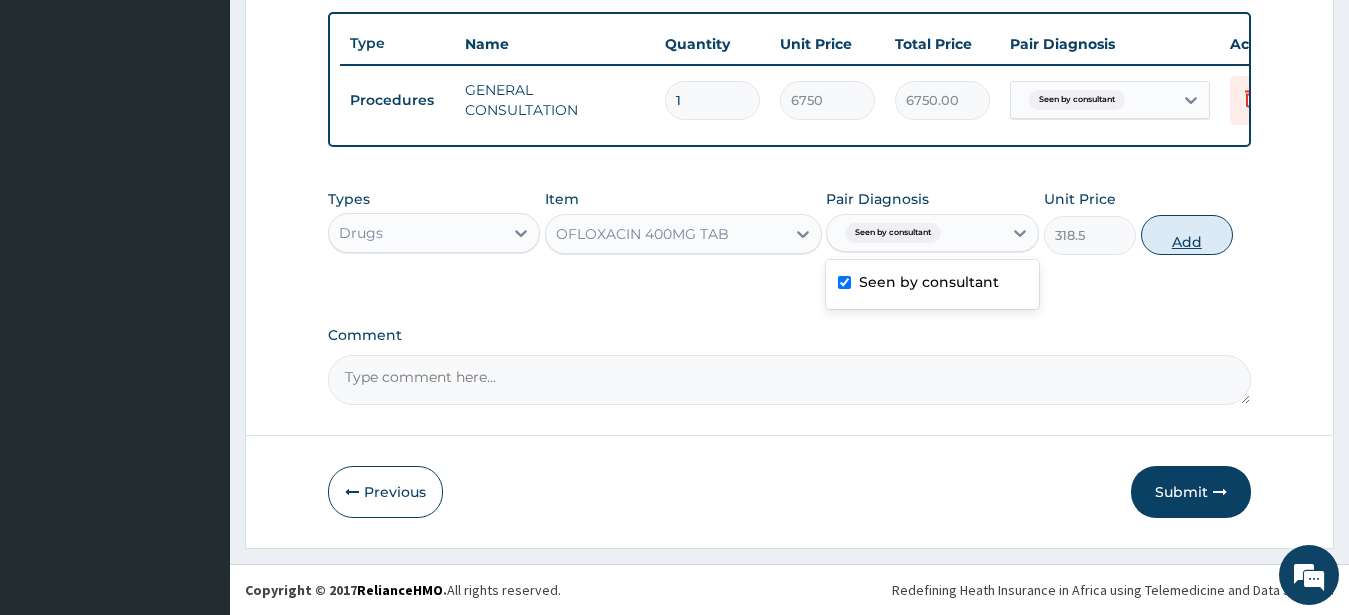 click on "Add" at bounding box center [1187, 235] 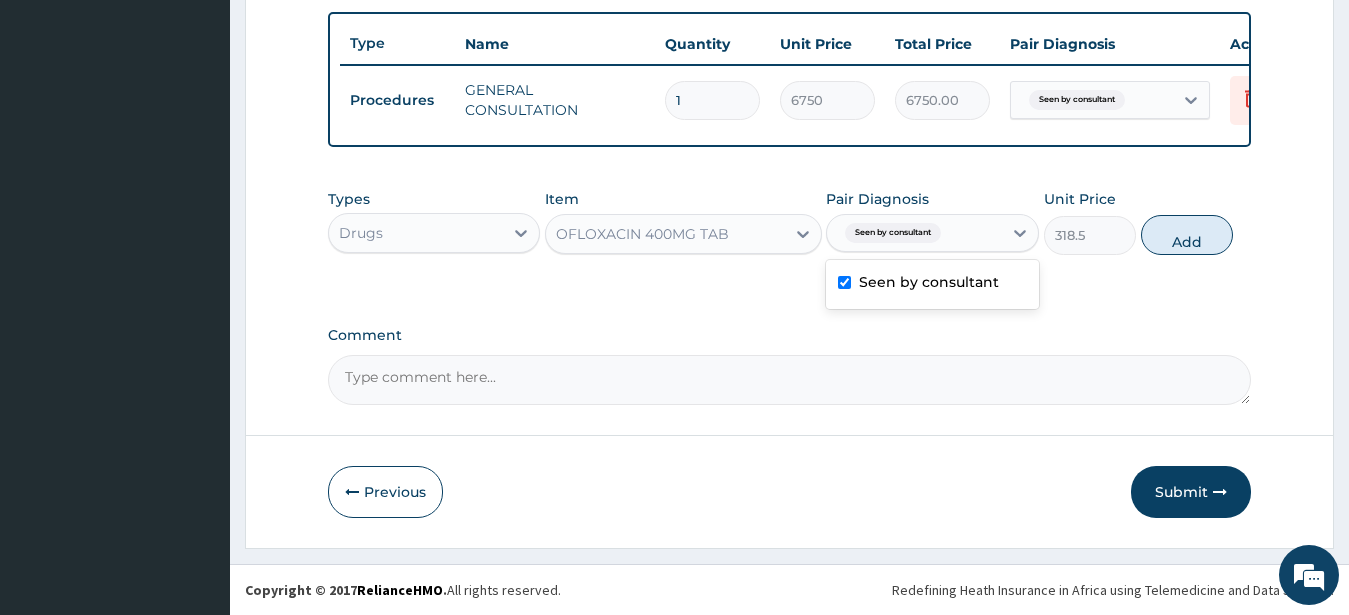 type on "0" 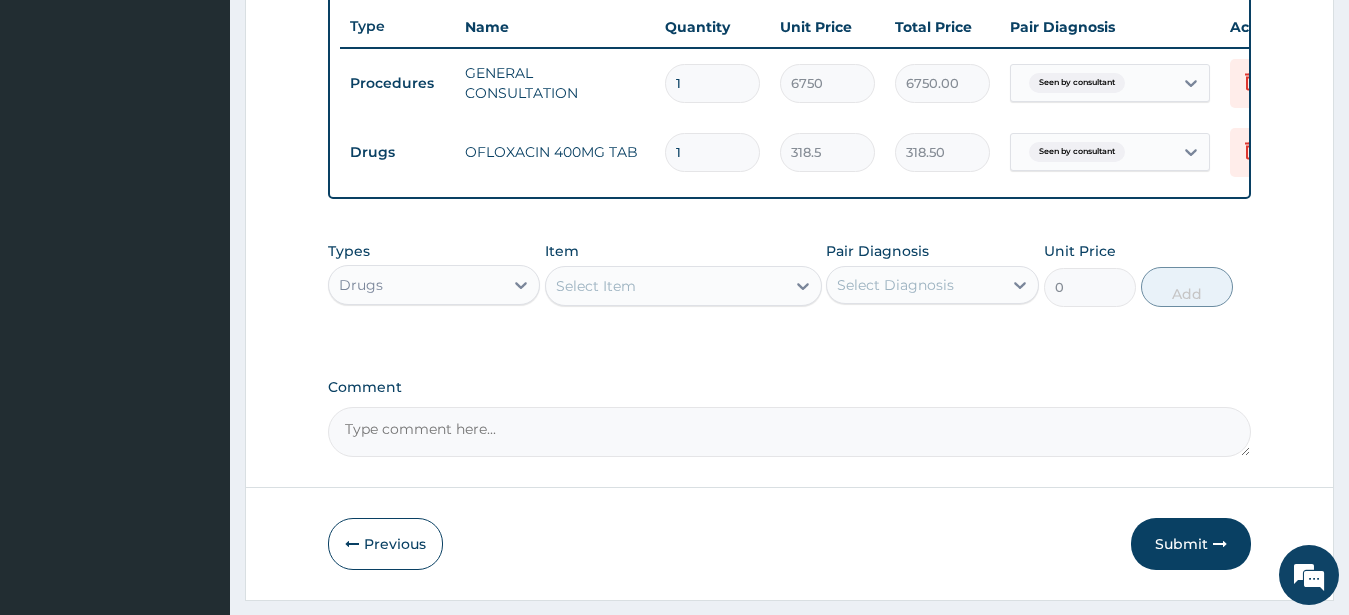 type on "14" 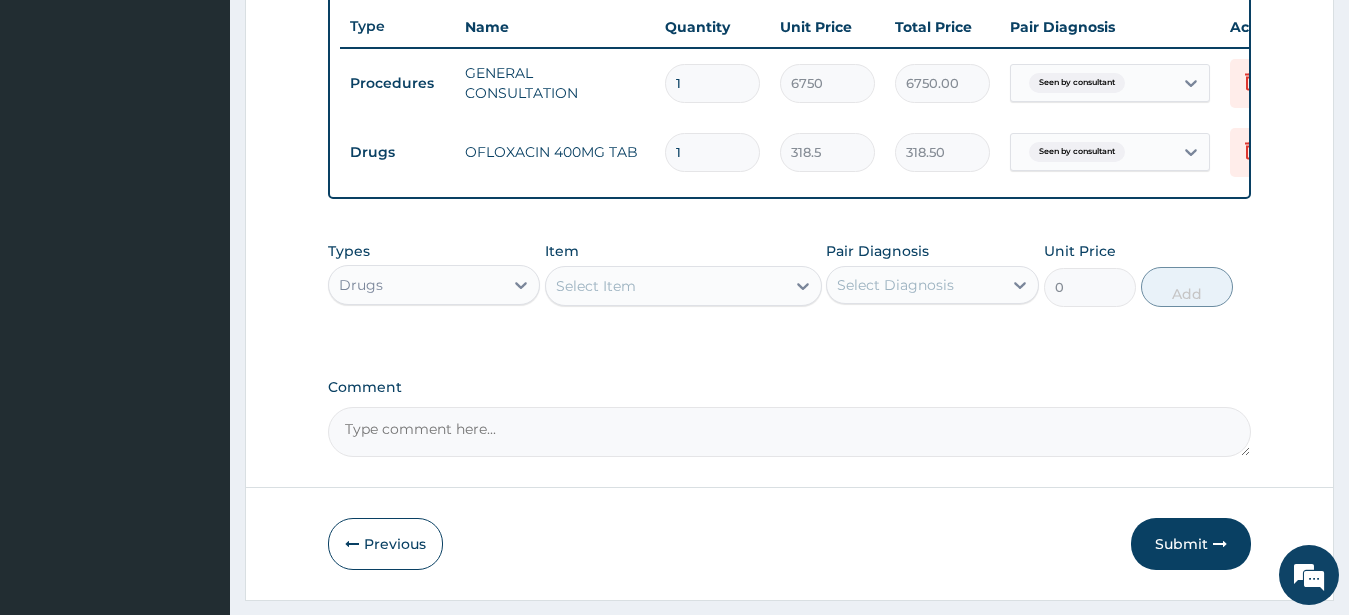 type on "4459.00" 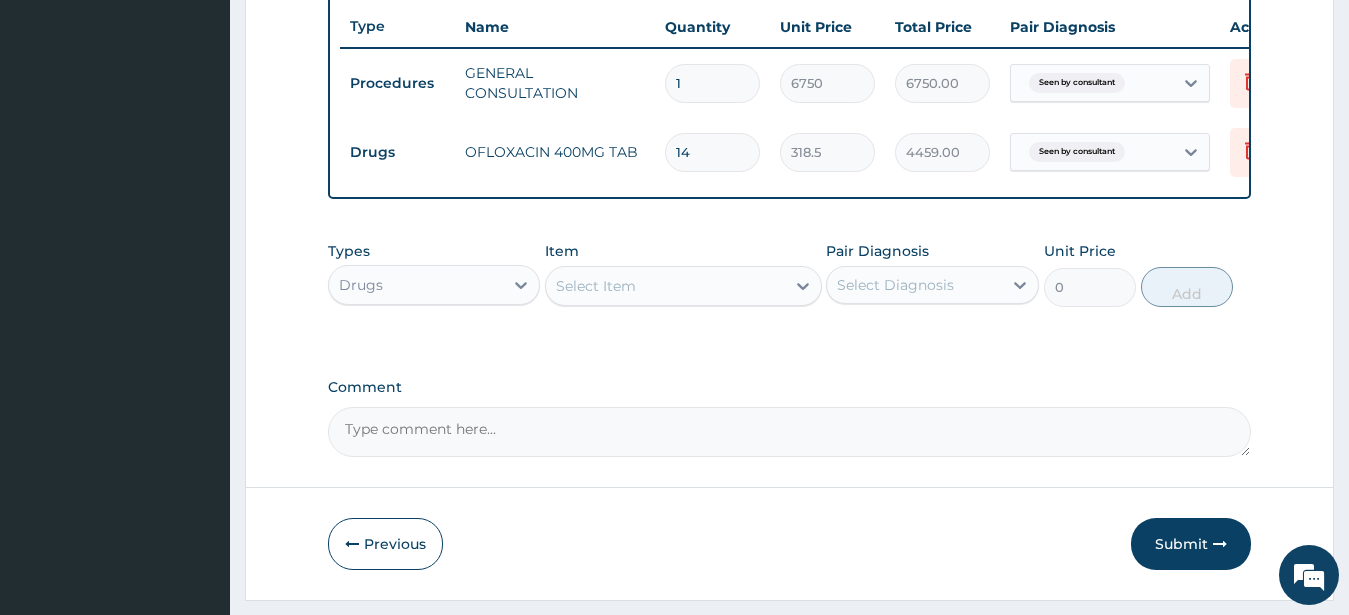 type on "14" 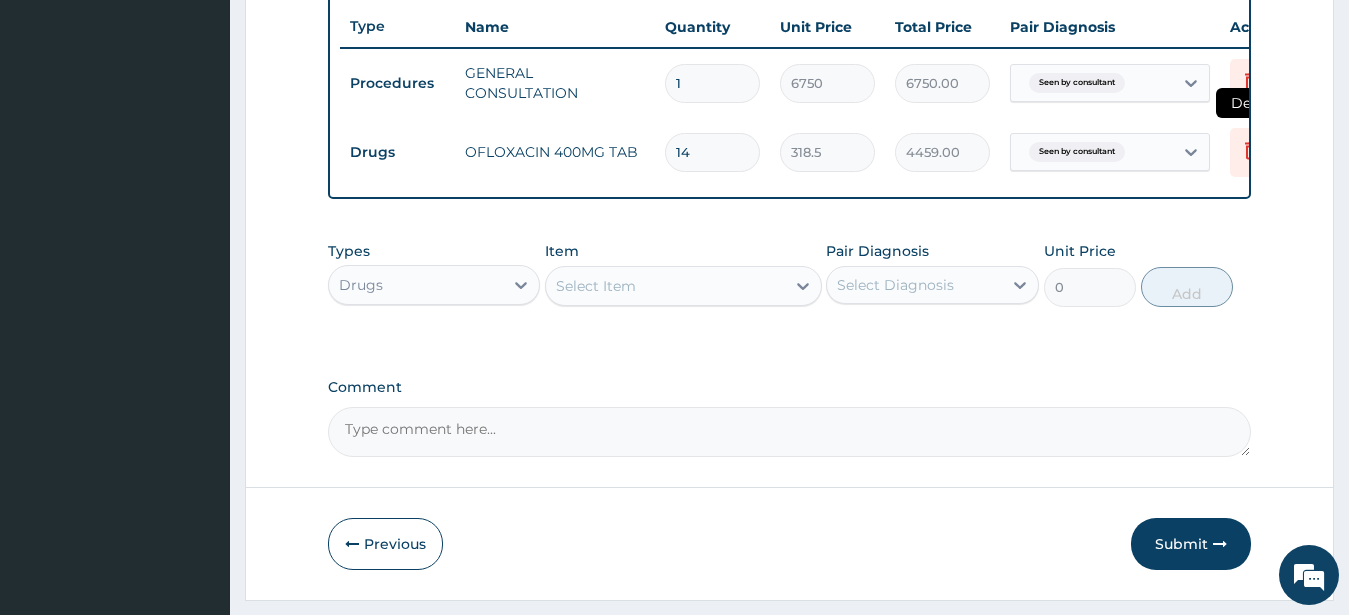 click at bounding box center (1252, 152) 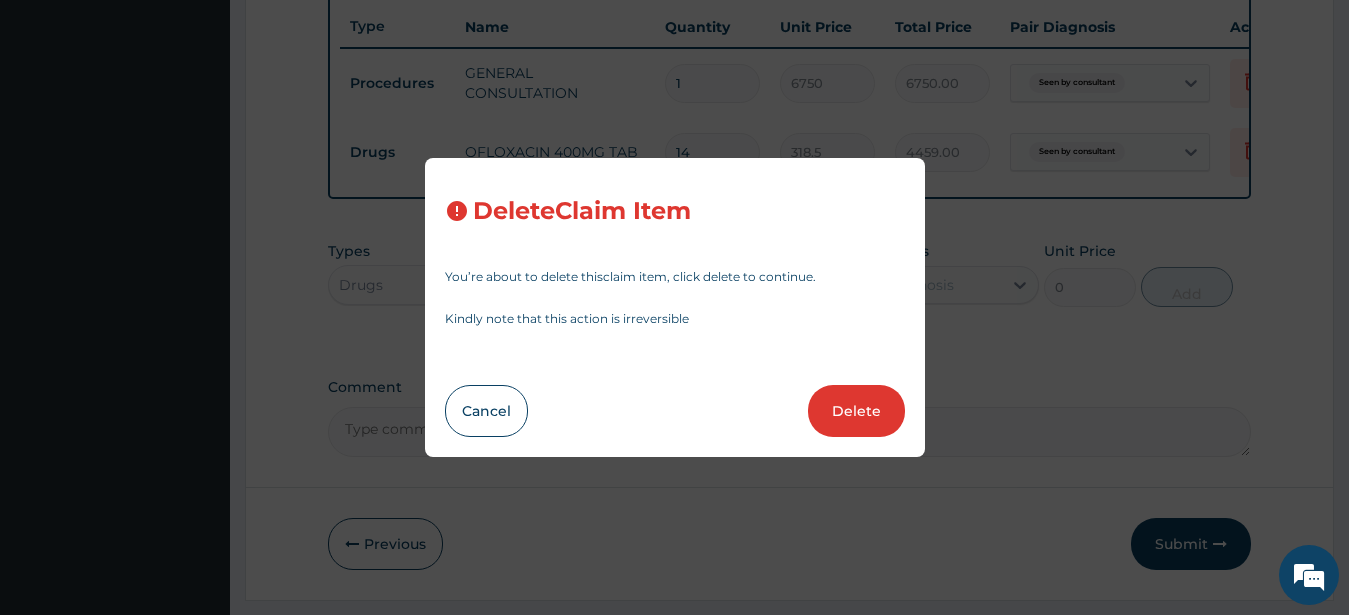 drag, startPoint x: 869, startPoint y: 416, endPoint x: 869, endPoint y: 396, distance: 20 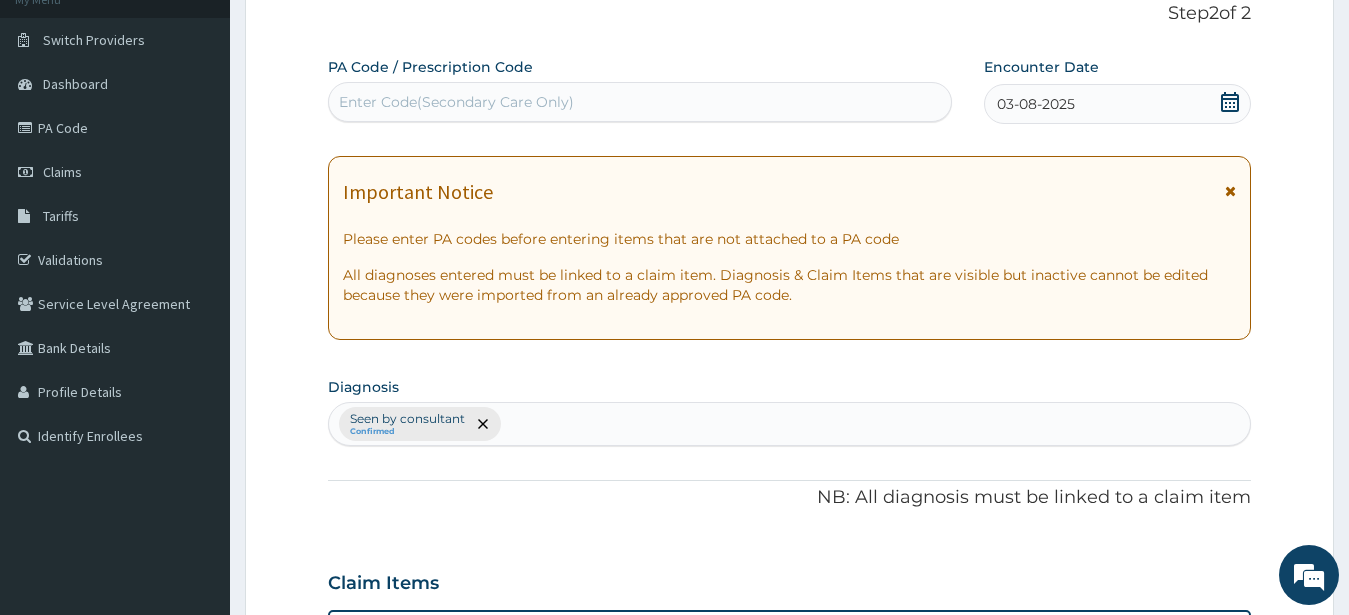 scroll, scrollTop: 35, scrollLeft: 0, axis: vertical 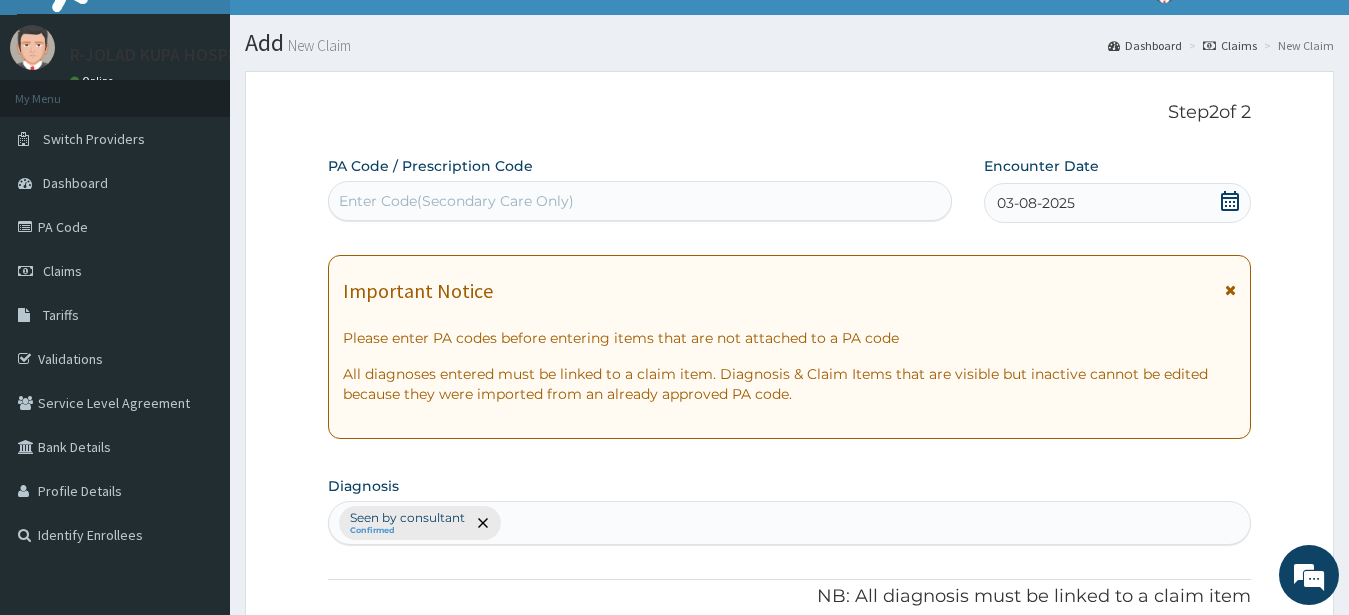 click on "Enter Code(Secondary Care Only)" at bounding box center (456, 201) 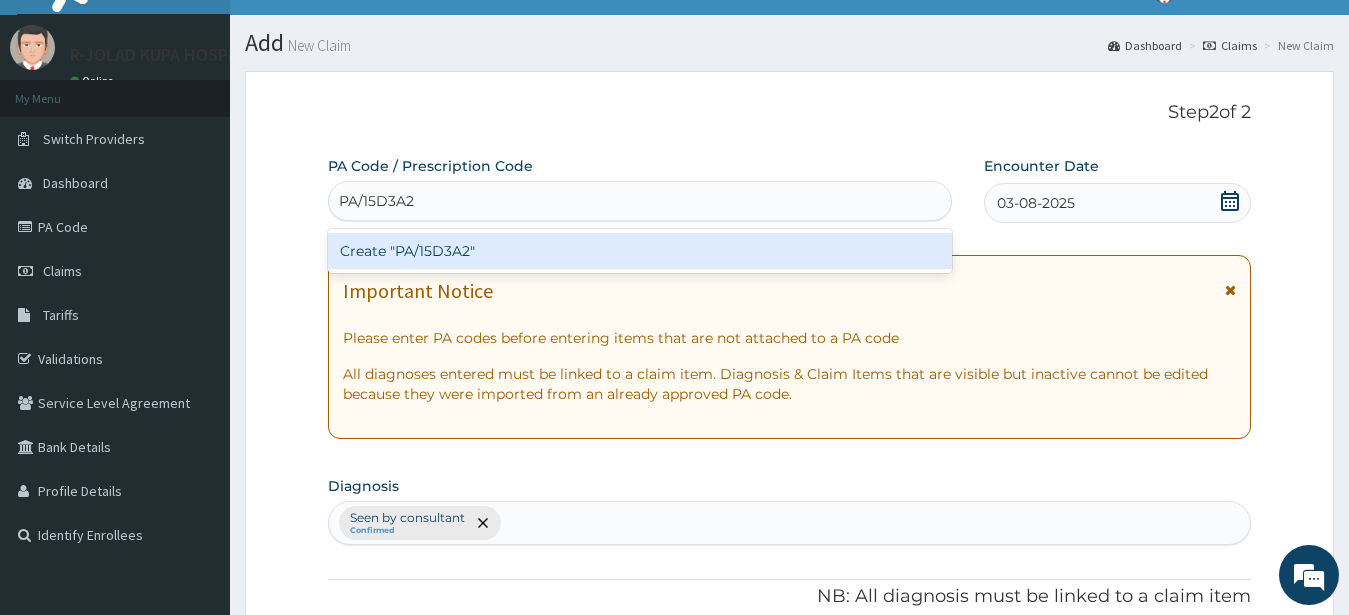 click on "Create "PA/15D3A2"" at bounding box center (640, 251) 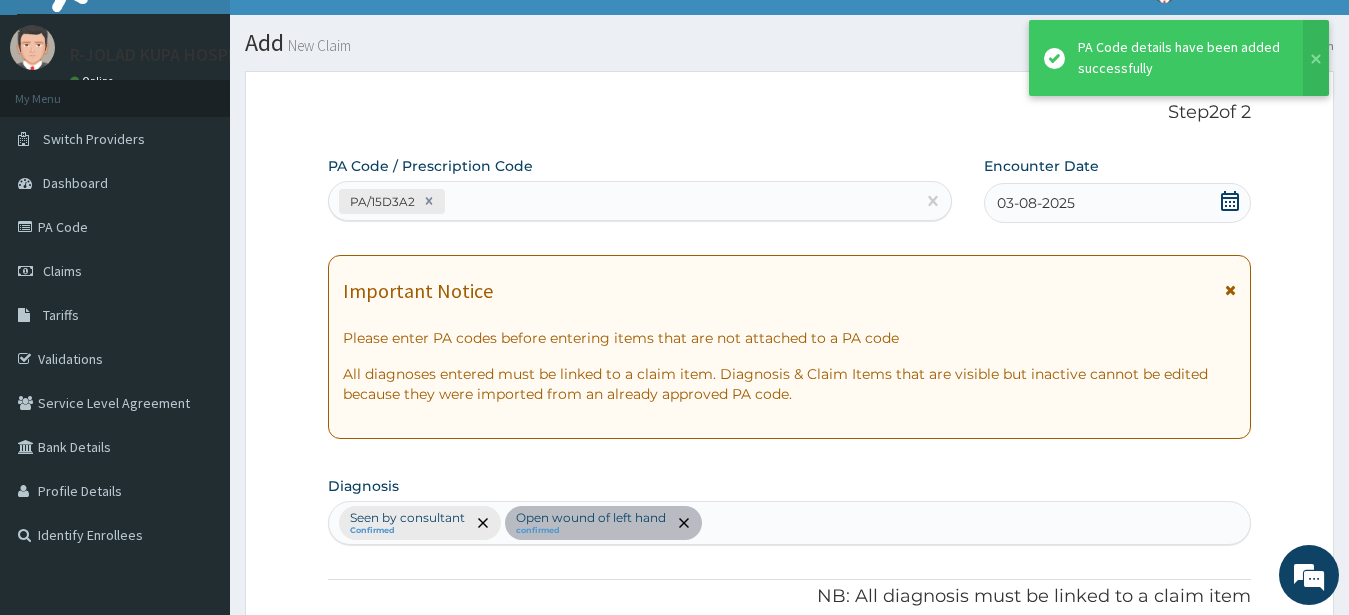 scroll, scrollTop: 594, scrollLeft: 0, axis: vertical 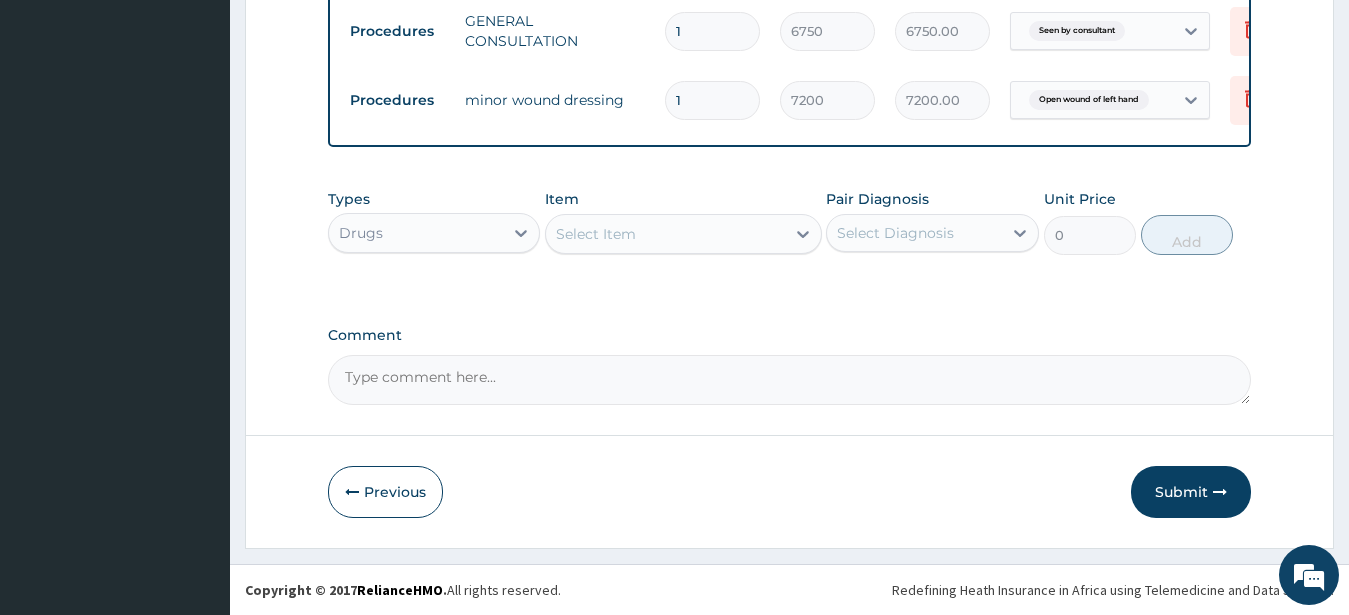 click on "Select Item" at bounding box center (665, 234) 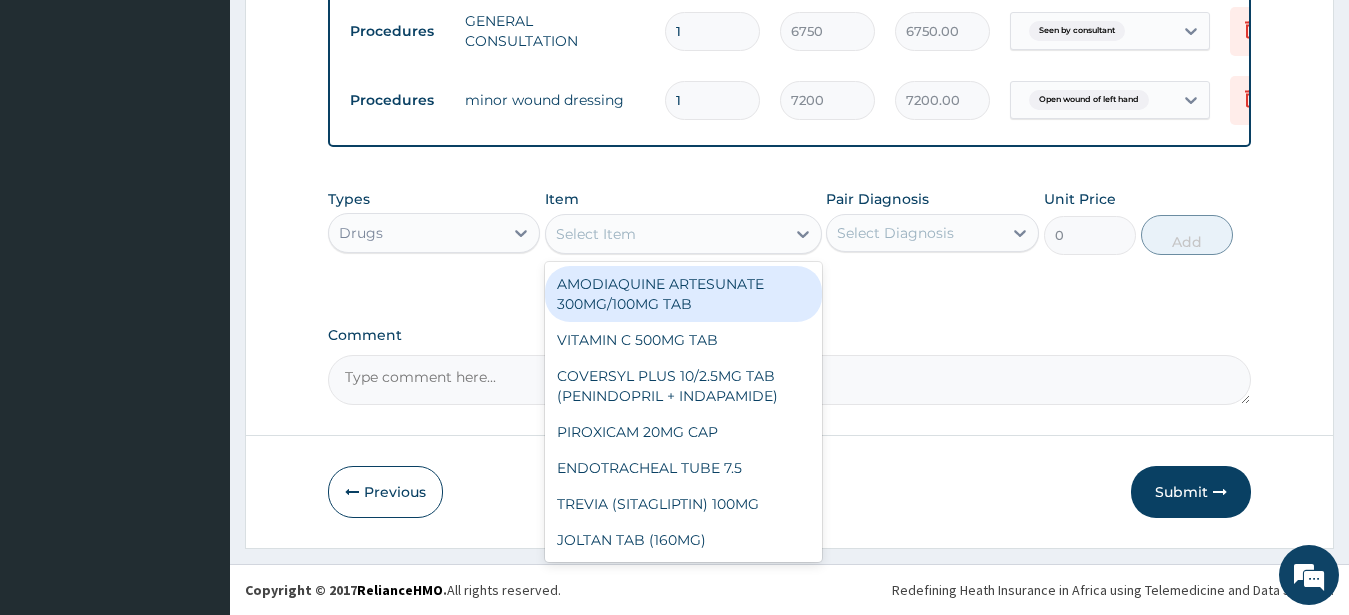 paste on "OFLOXACIN 400MG TAB" 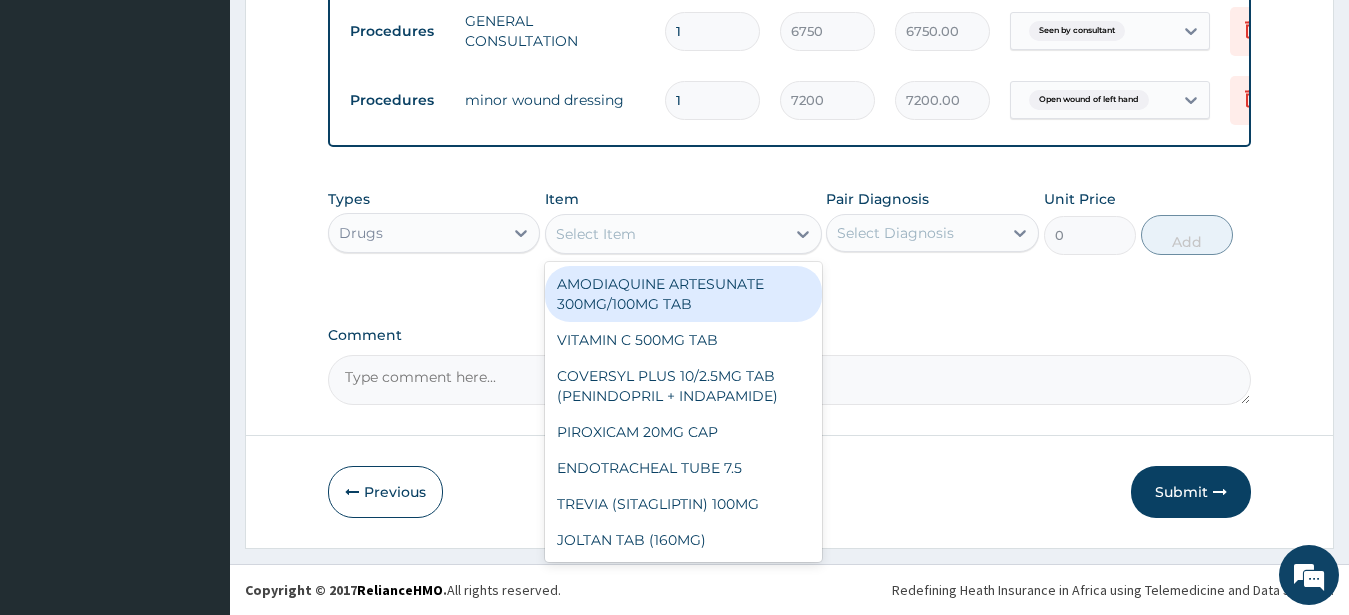 type on "OFLOXACIN 400MG TAB" 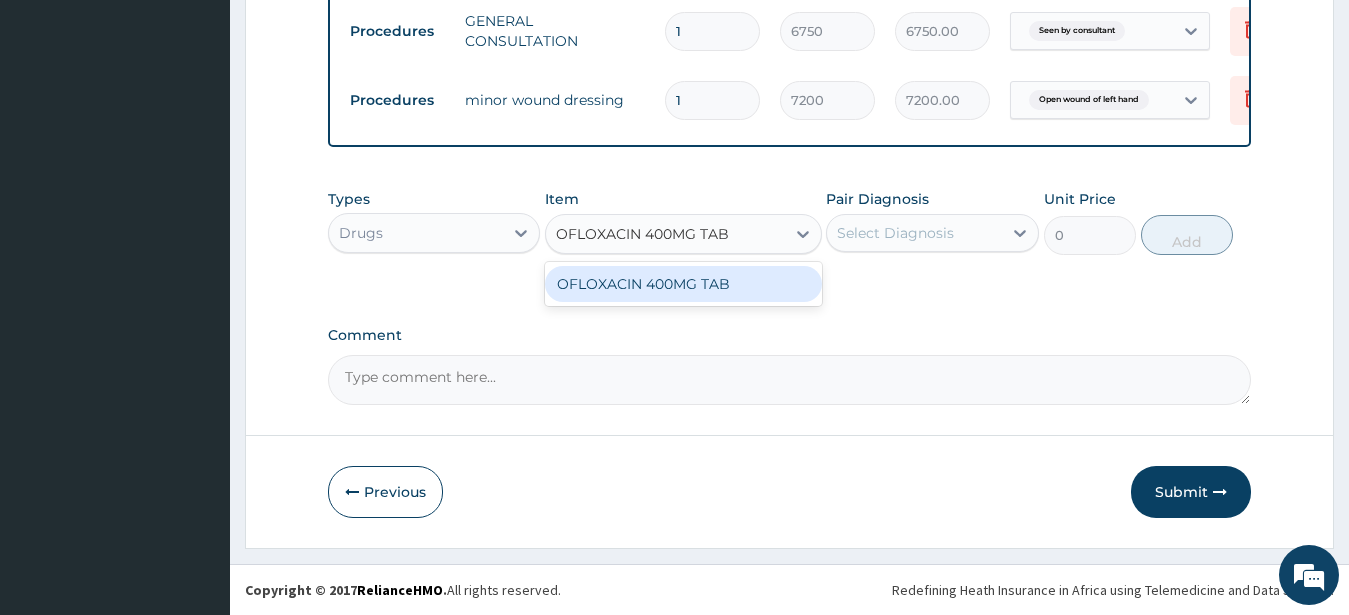 drag, startPoint x: 698, startPoint y: 282, endPoint x: 718, endPoint y: 284, distance: 20.09975 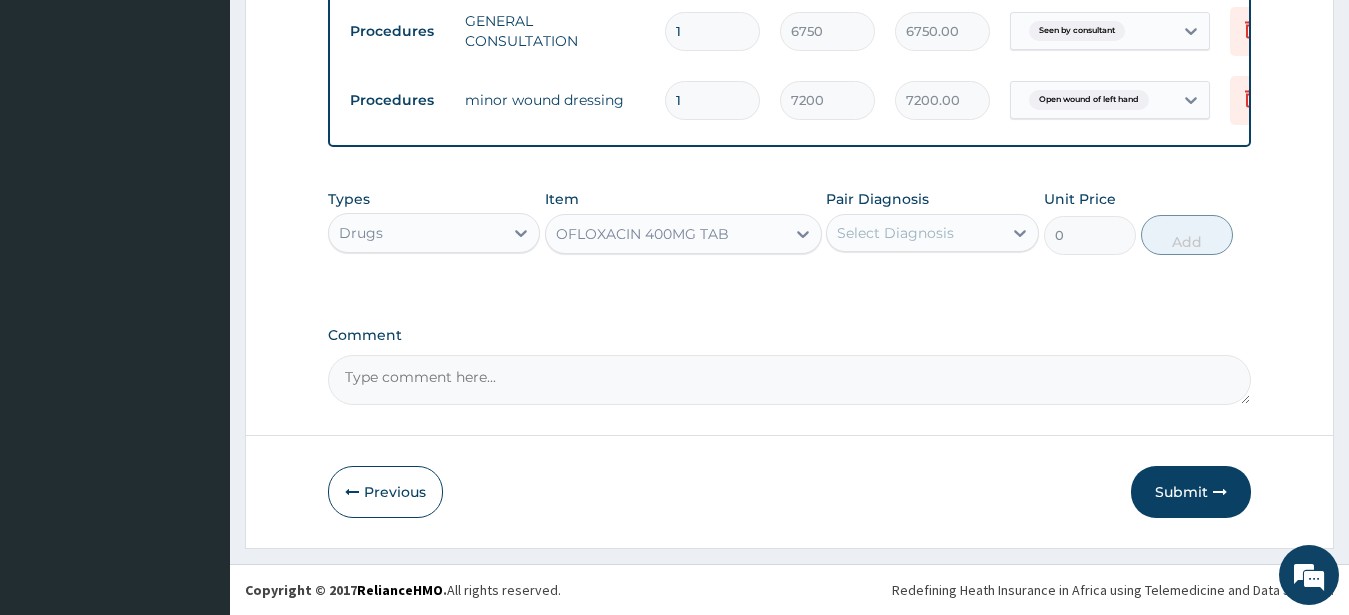 type 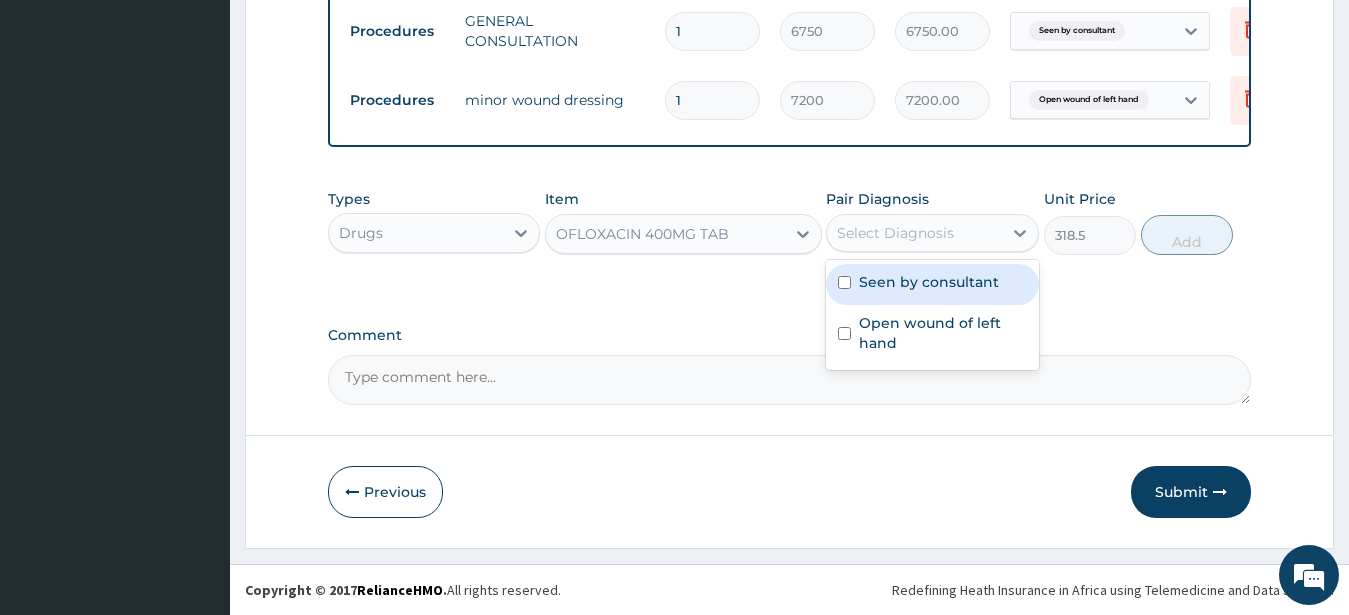 click on "Select Diagnosis" at bounding box center [895, 233] 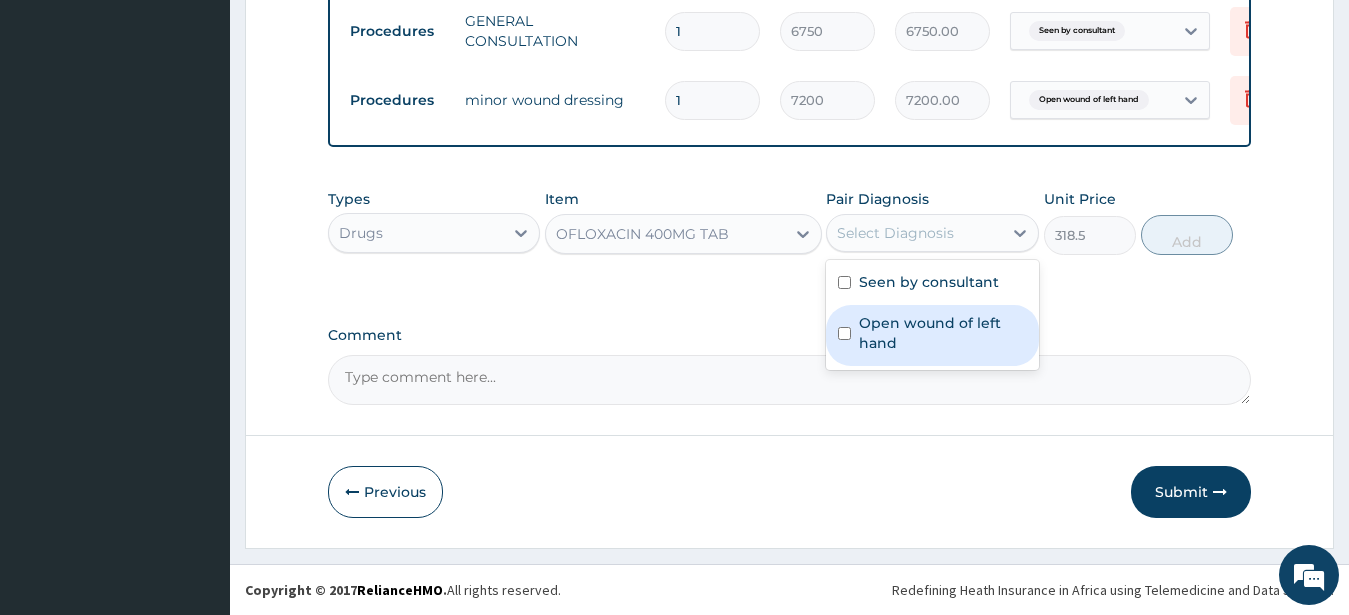 click on "Open wound of left hand" at bounding box center (943, 333) 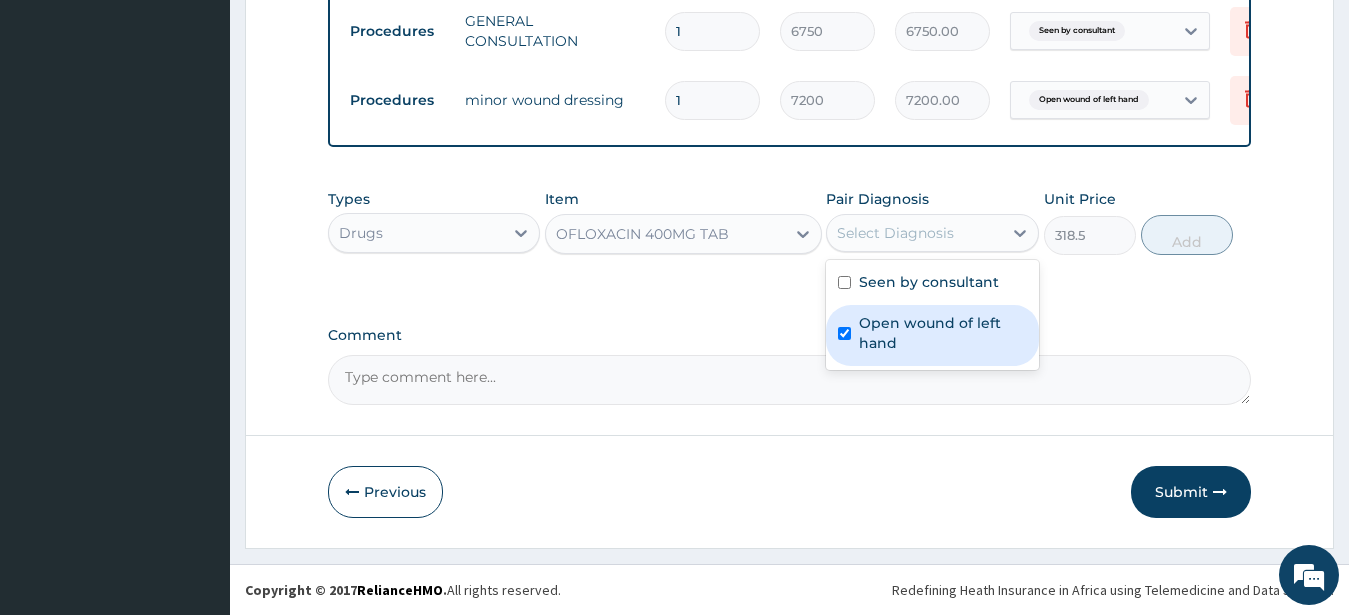 checkbox on "true" 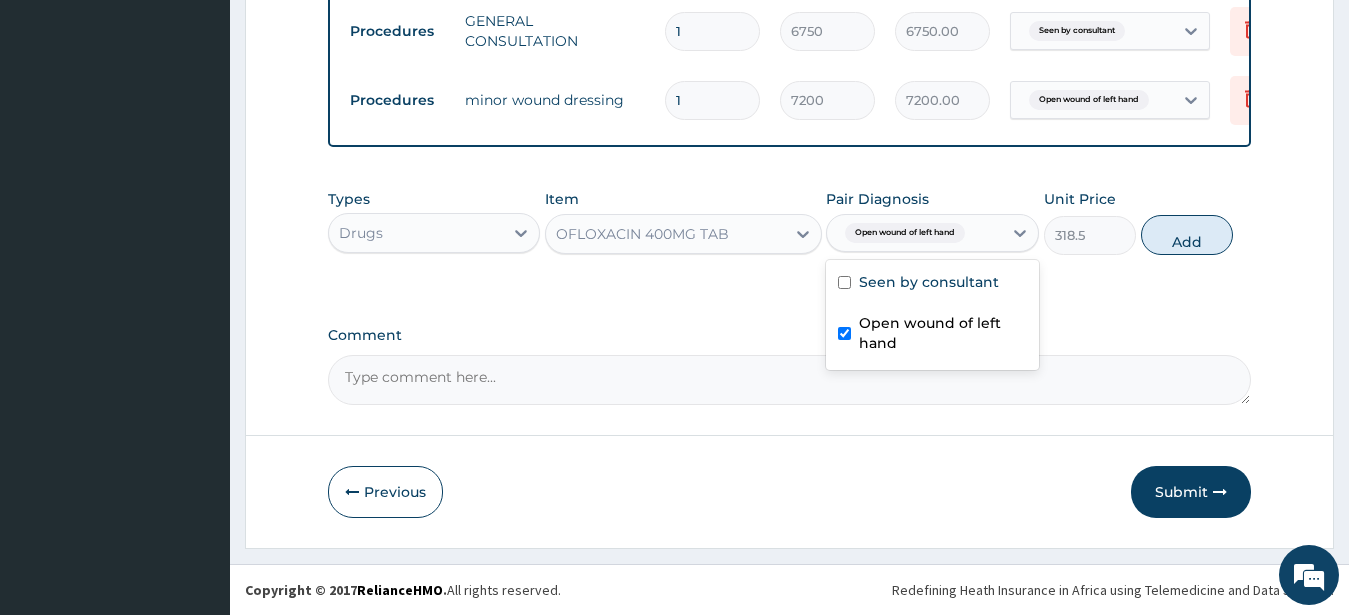 drag, startPoint x: 1194, startPoint y: 242, endPoint x: 1222, endPoint y: 234, distance: 29.12044 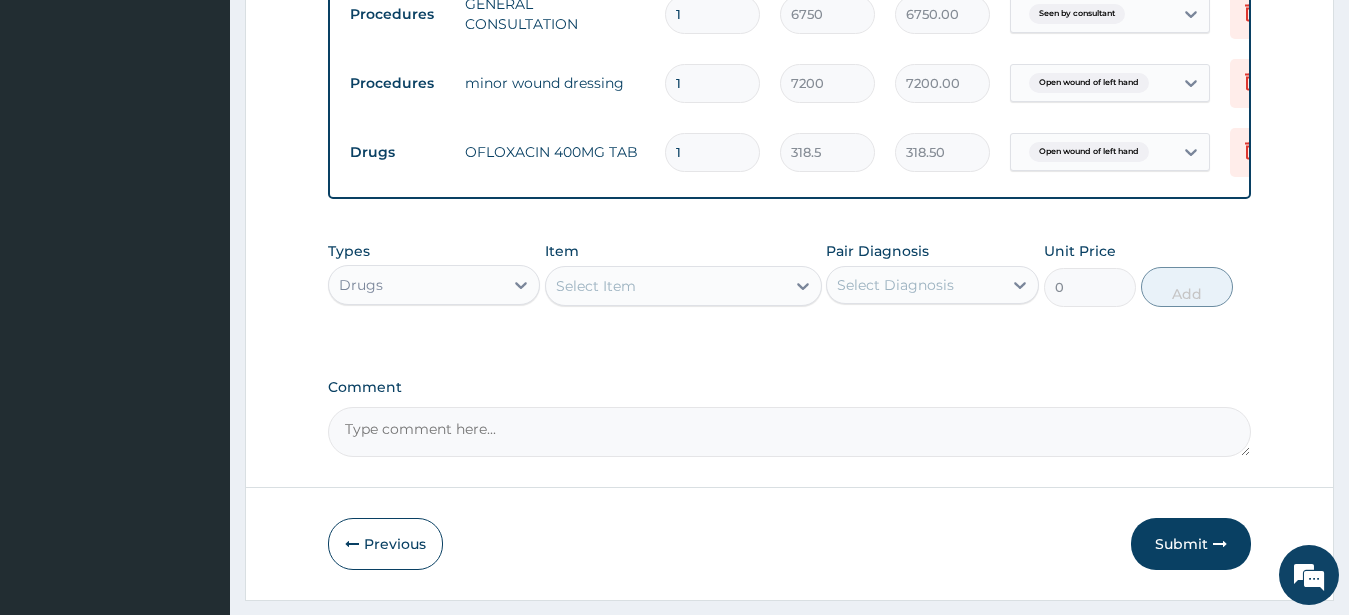 click on "1" at bounding box center [712, 152] 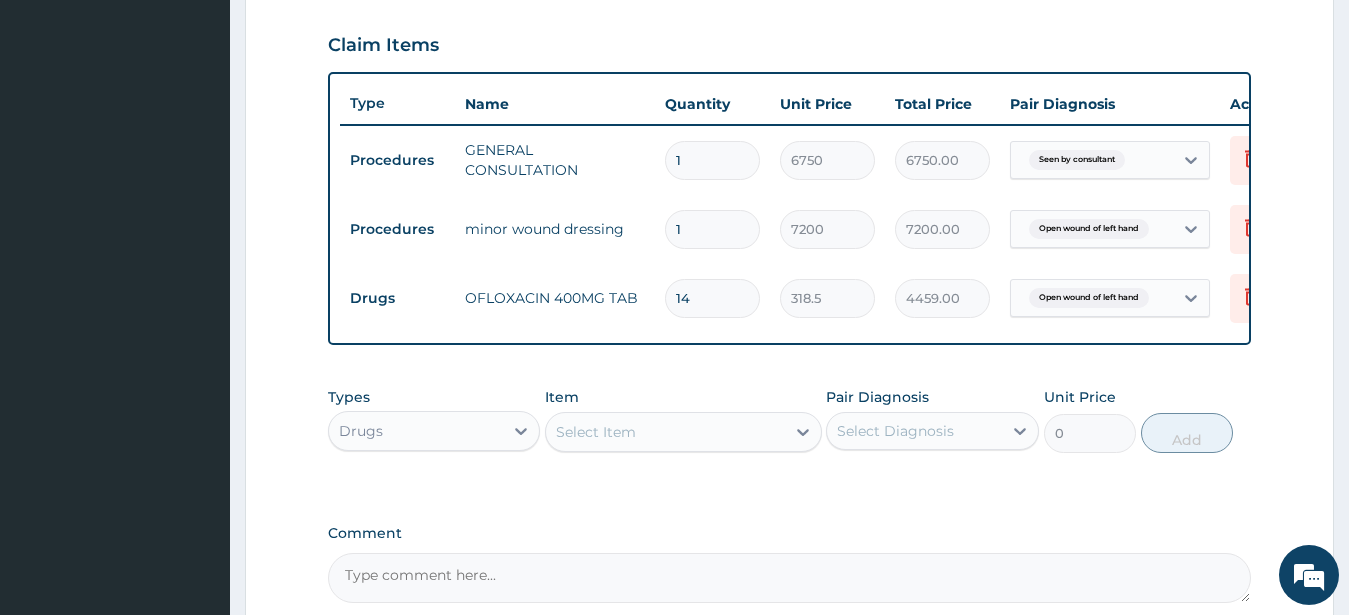 scroll, scrollTop: 512, scrollLeft: 0, axis: vertical 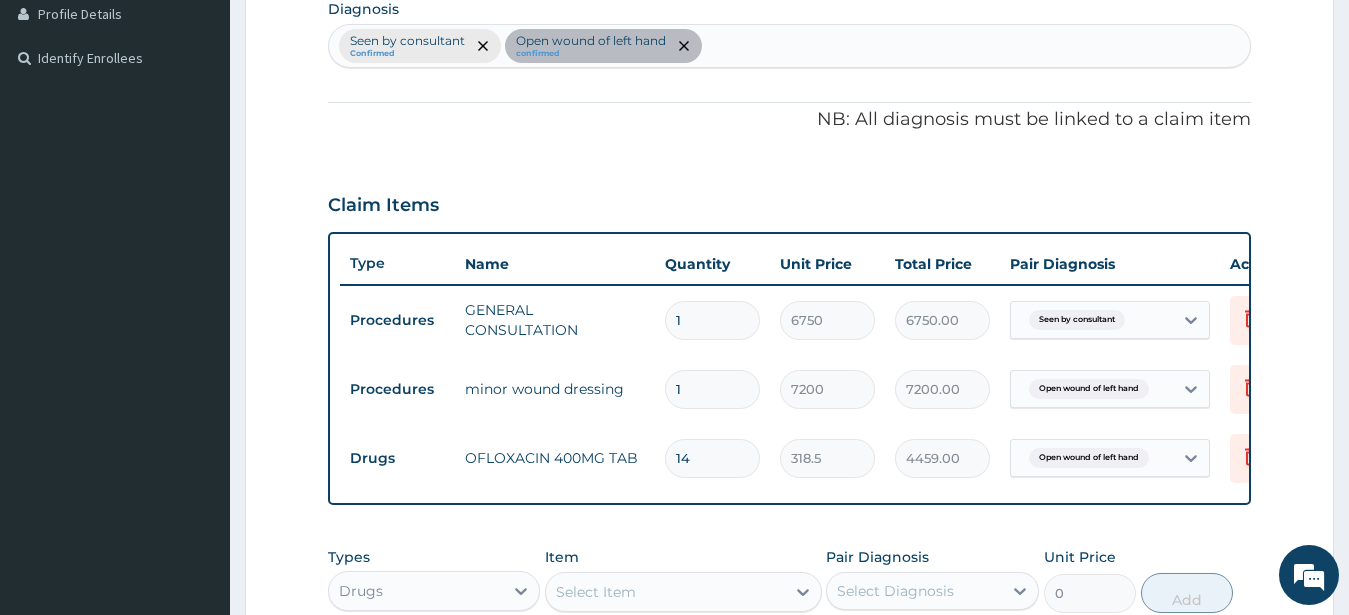 type on "14" 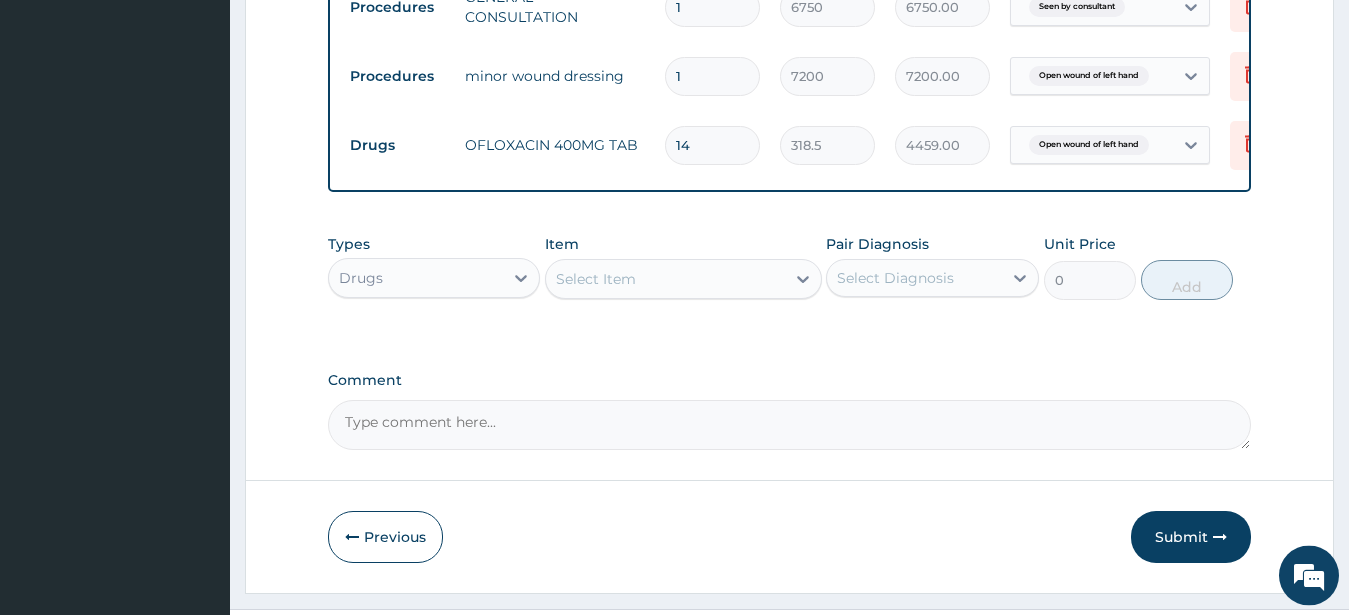 scroll, scrollTop: 887, scrollLeft: 0, axis: vertical 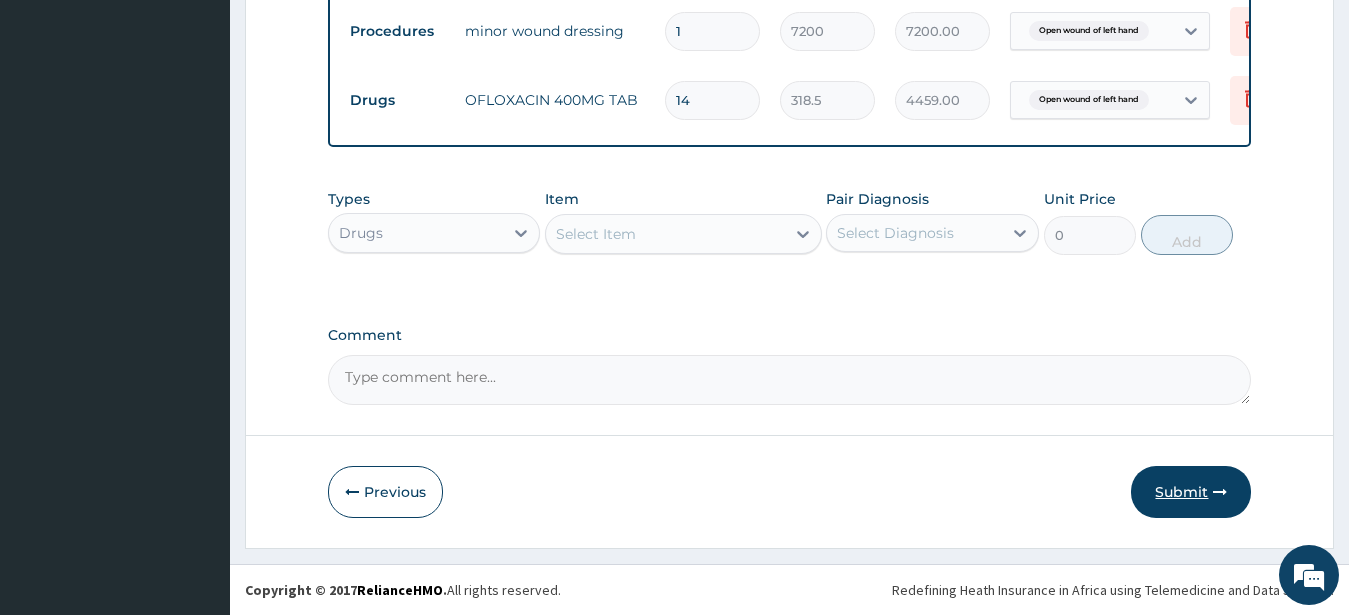 click on "Submit" at bounding box center [1191, 492] 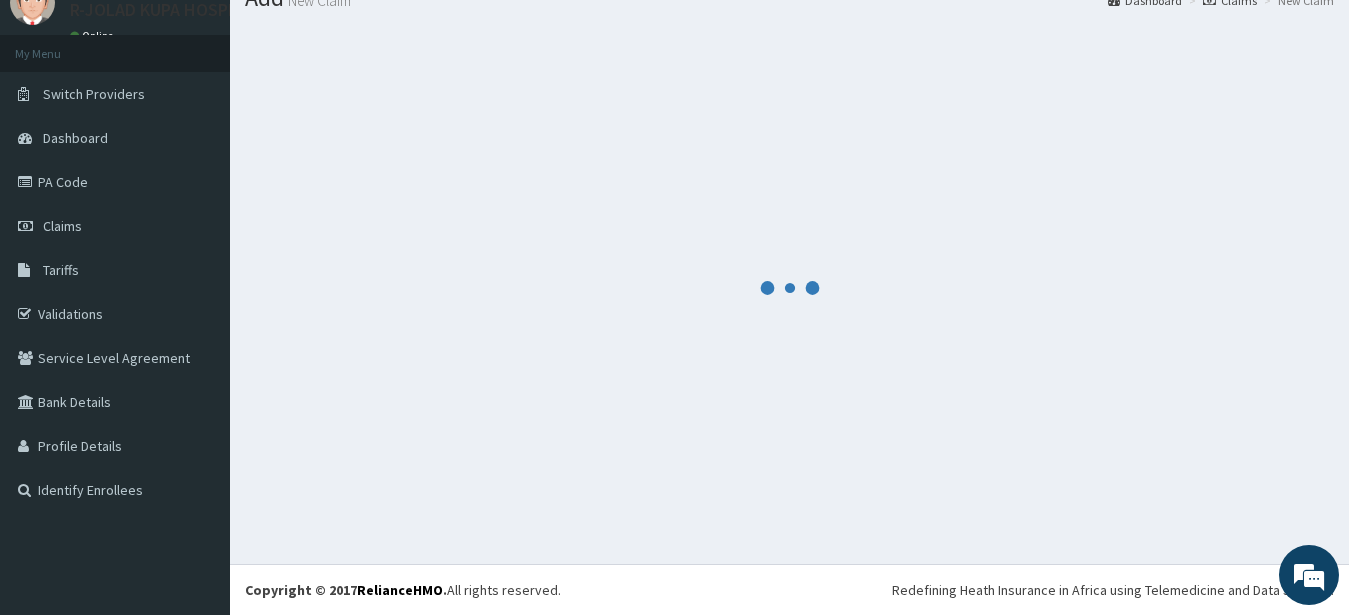 scroll, scrollTop: 80, scrollLeft: 0, axis: vertical 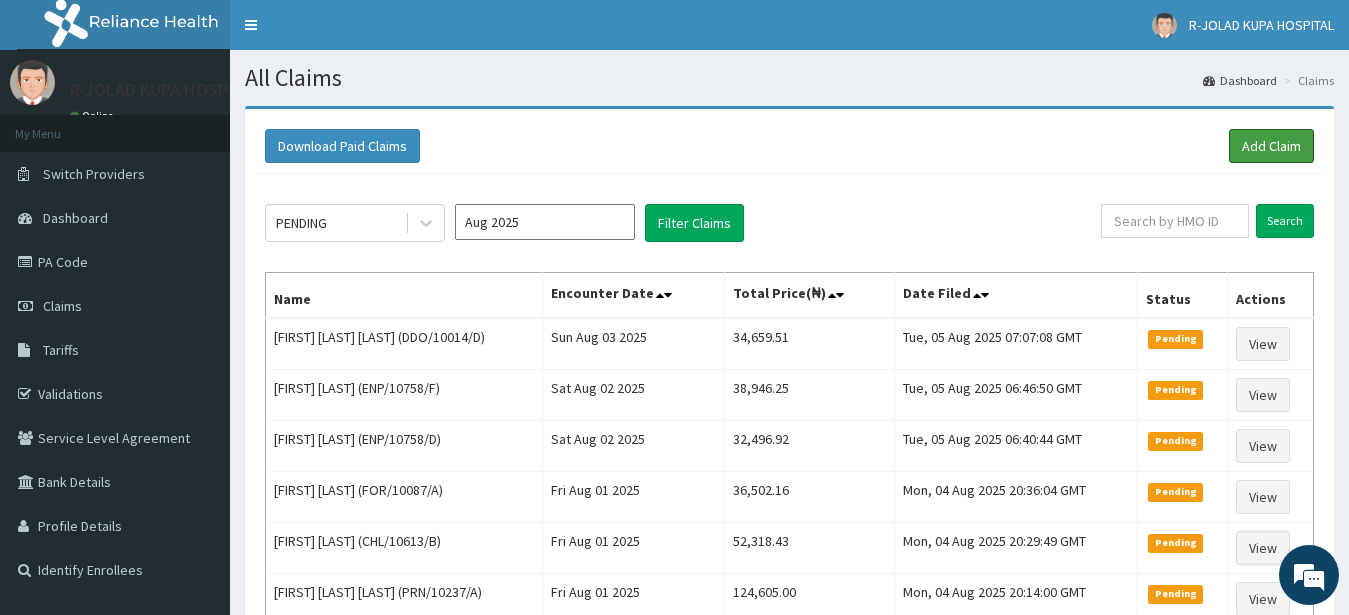 drag, startPoint x: 1272, startPoint y: 144, endPoint x: 1265, endPoint y: 113, distance: 31.780497 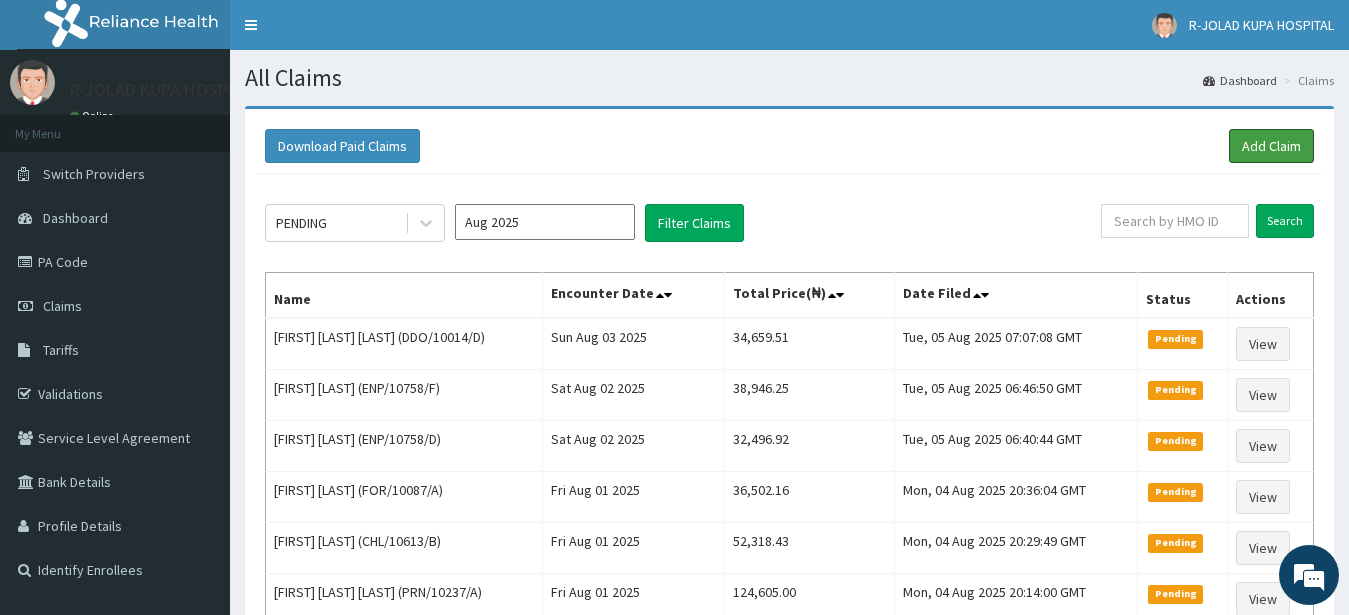 click on "Add Claim" at bounding box center (1271, 146) 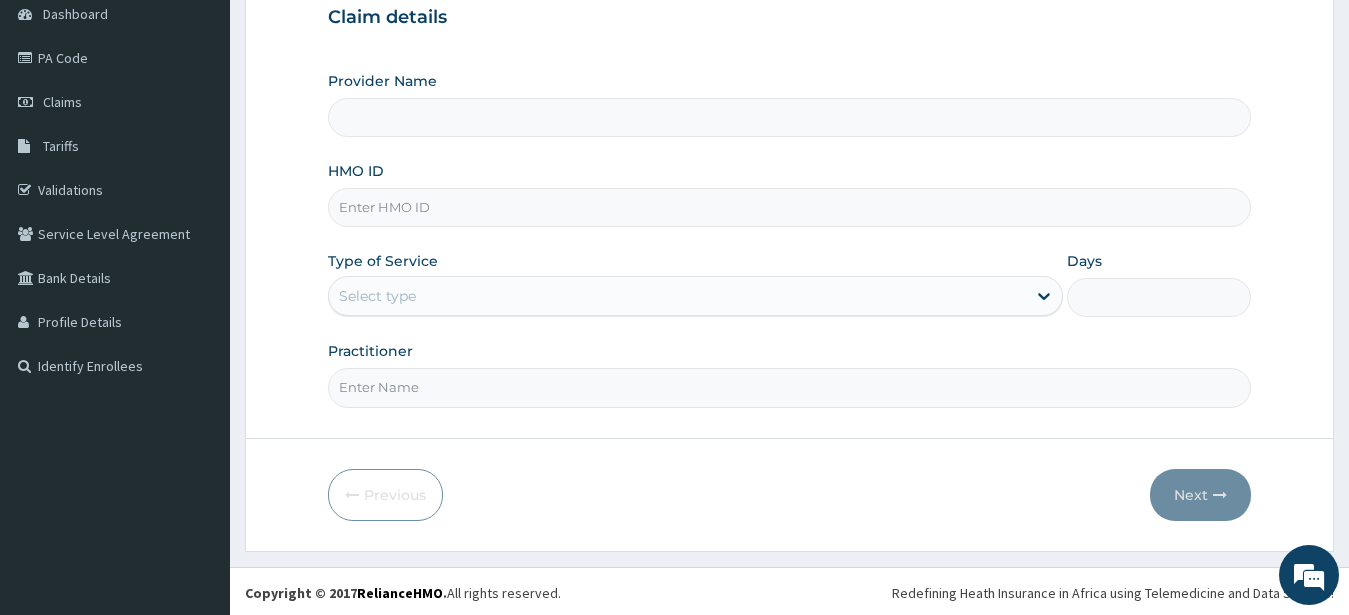 scroll, scrollTop: 204, scrollLeft: 0, axis: vertical 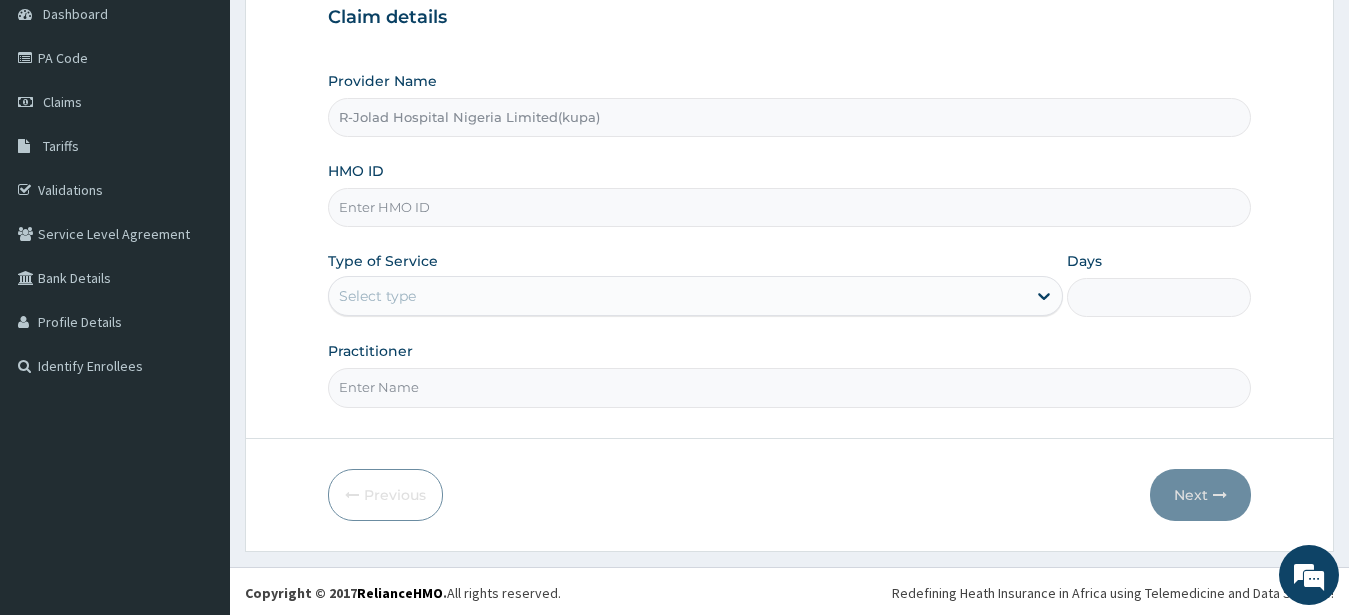 paste on "CYU/10214/F" 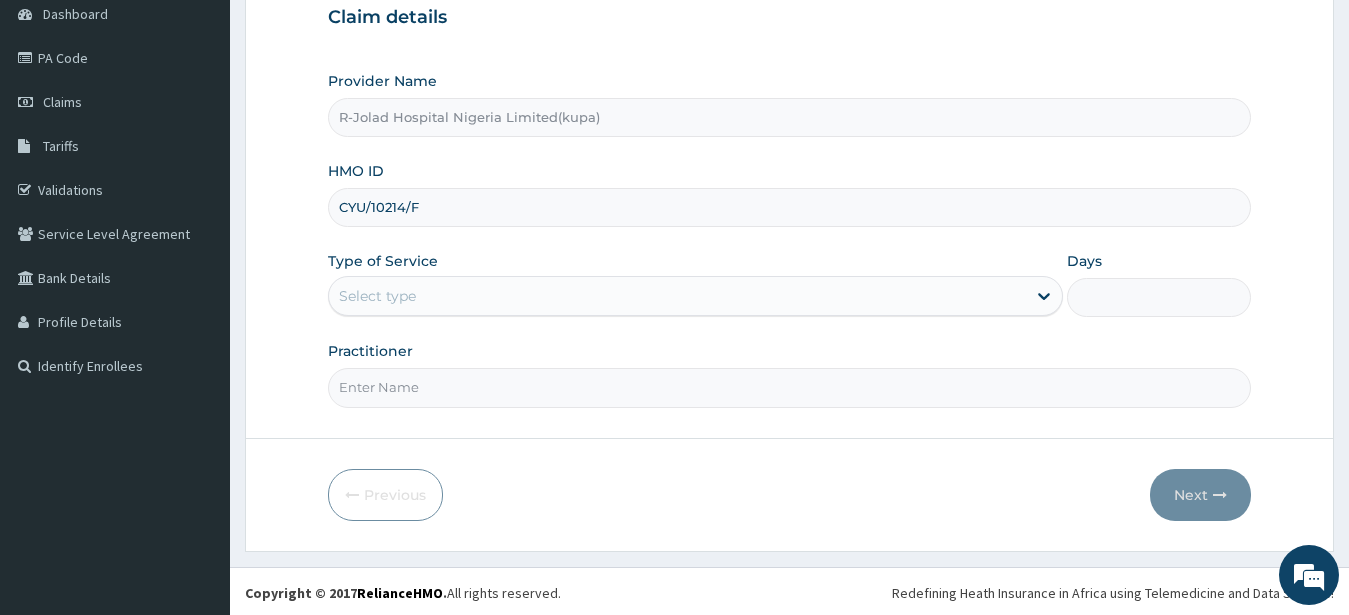 type on "CYU/10214/F" 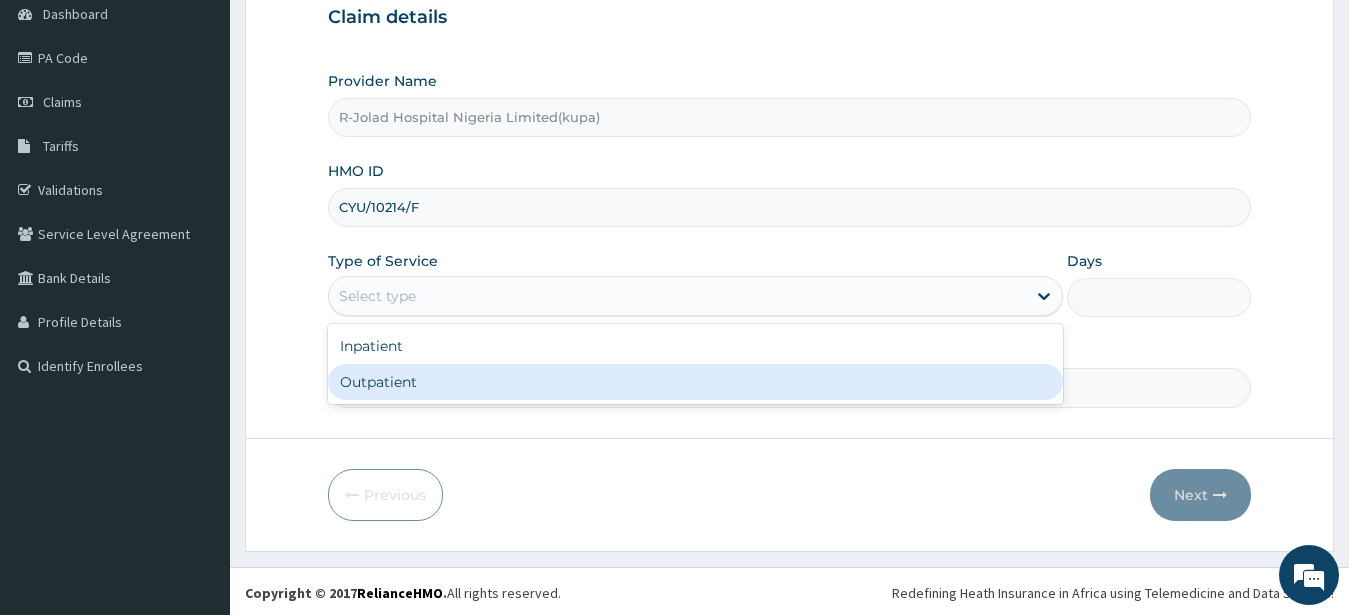 click on "Outpatient" at bounding box center [696, 382] 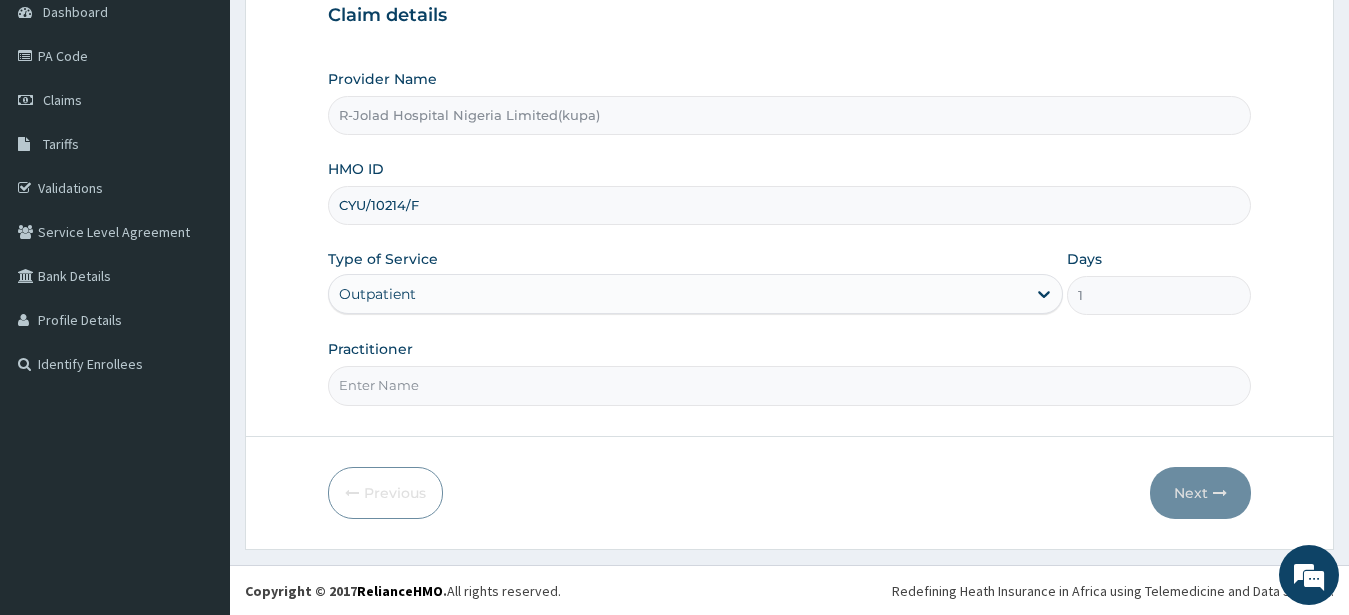 scroll, scrollTop: 207, scrollLeft: 0, axis: vertical 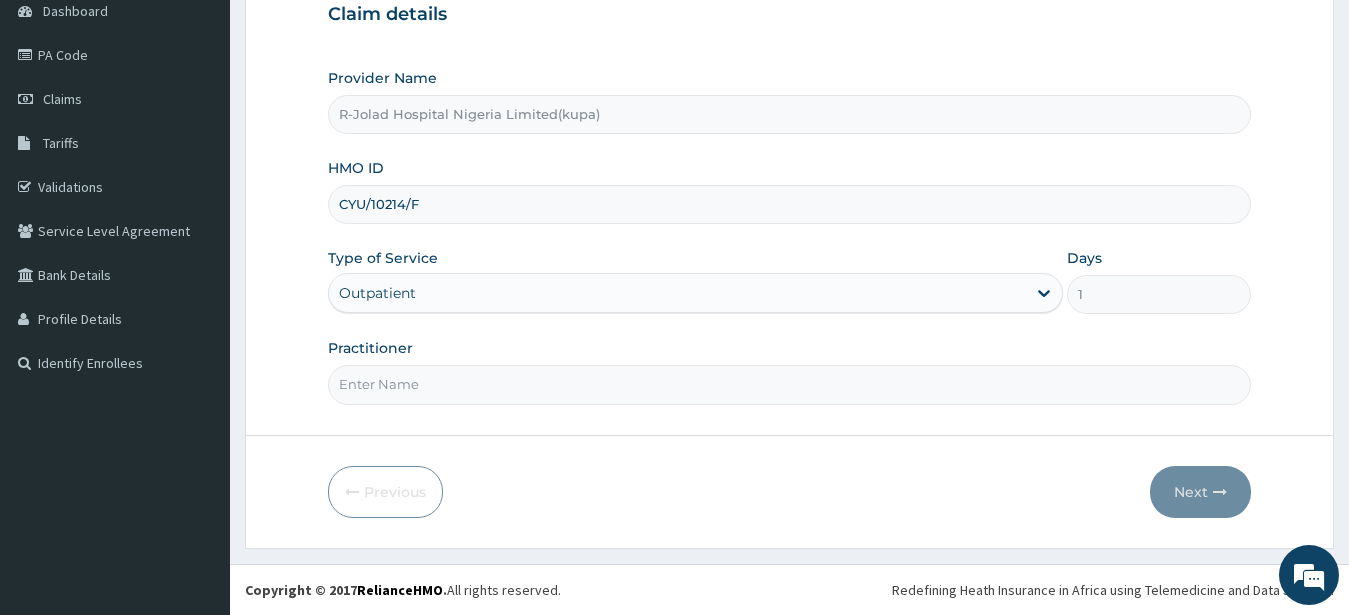 click on "Practitioner" at bounding box center (790, 384) 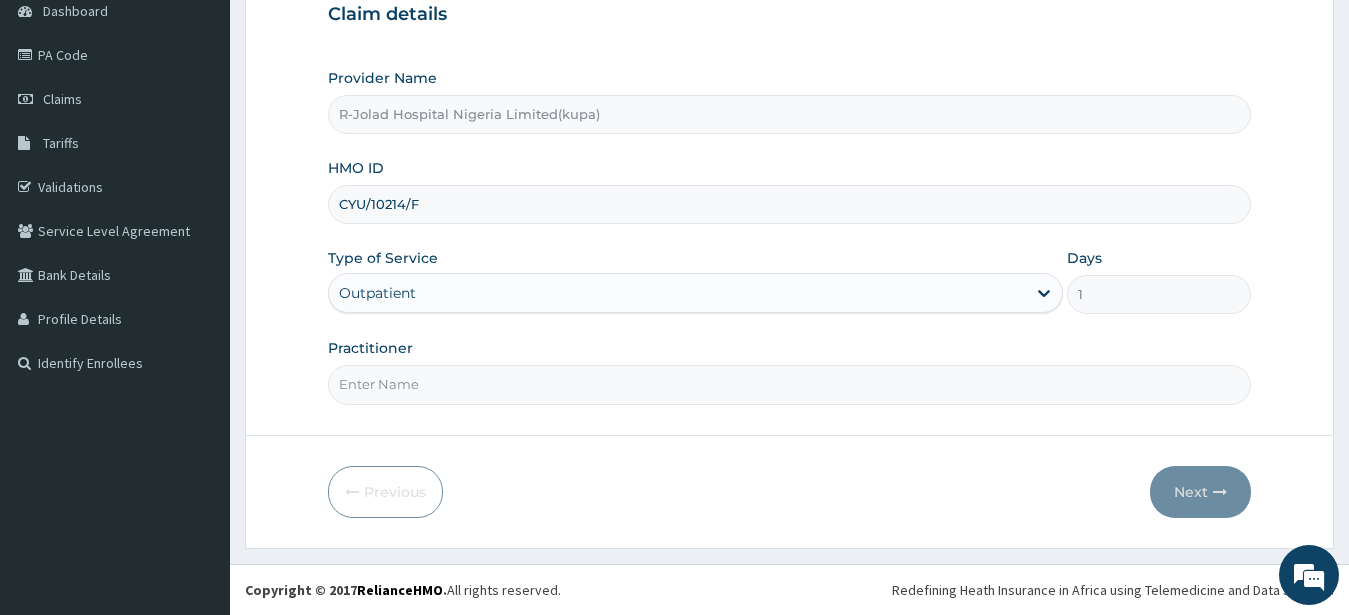 scroll, scrollTop: 0, scrollLeft: 0, axis: both 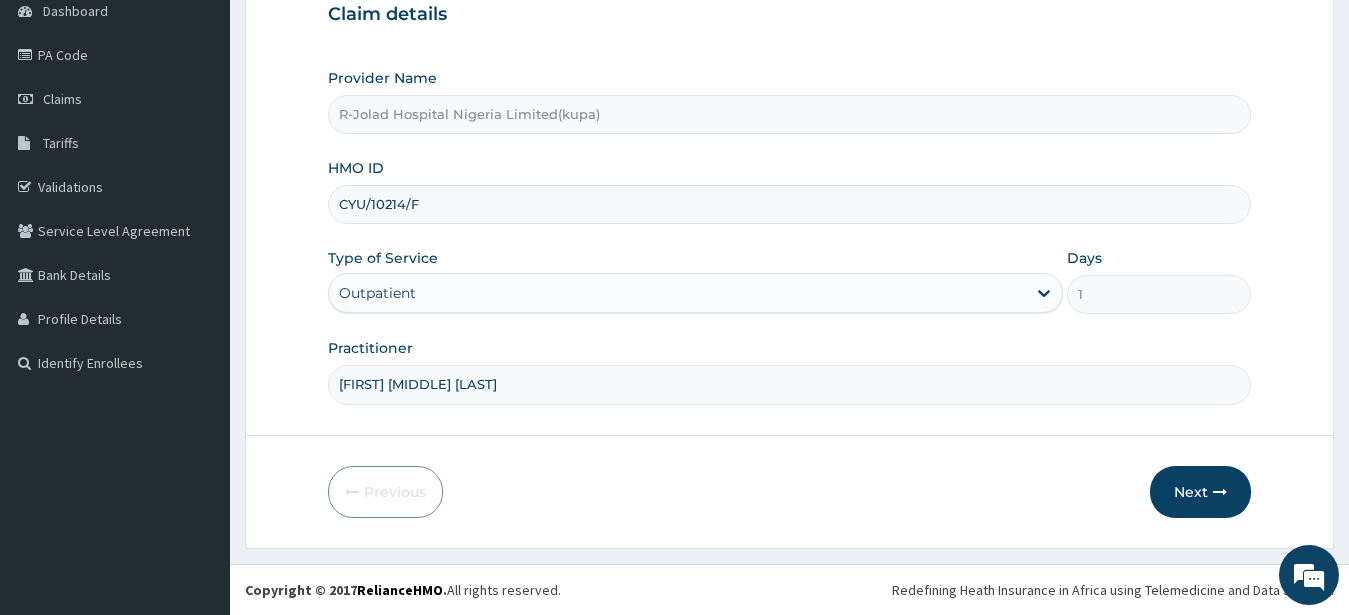 click on "Juliana C. Lemah" at bounding box center [790, 384] 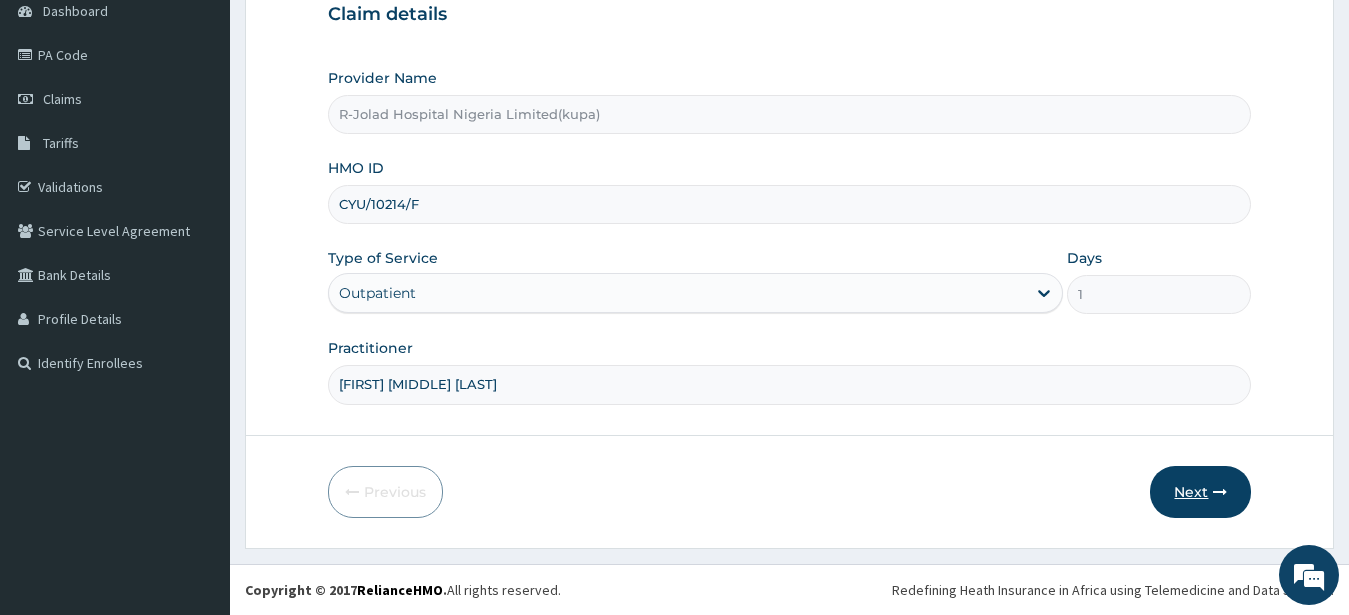 type on "[FIRST] [LAST]" 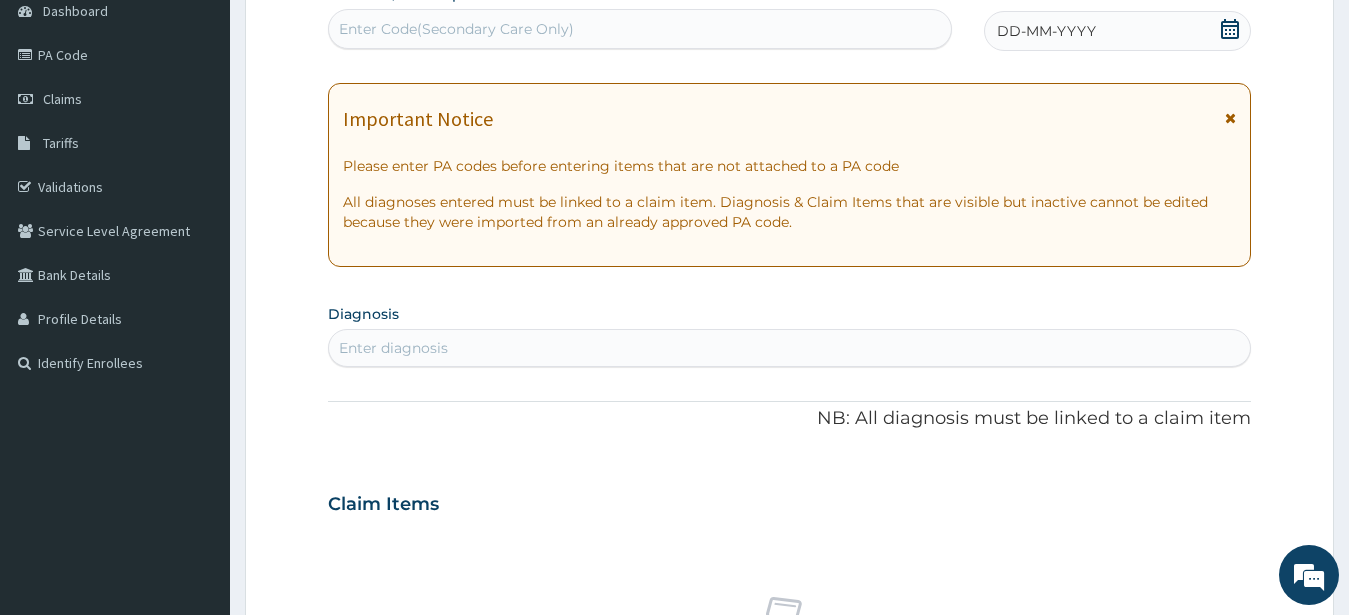 click 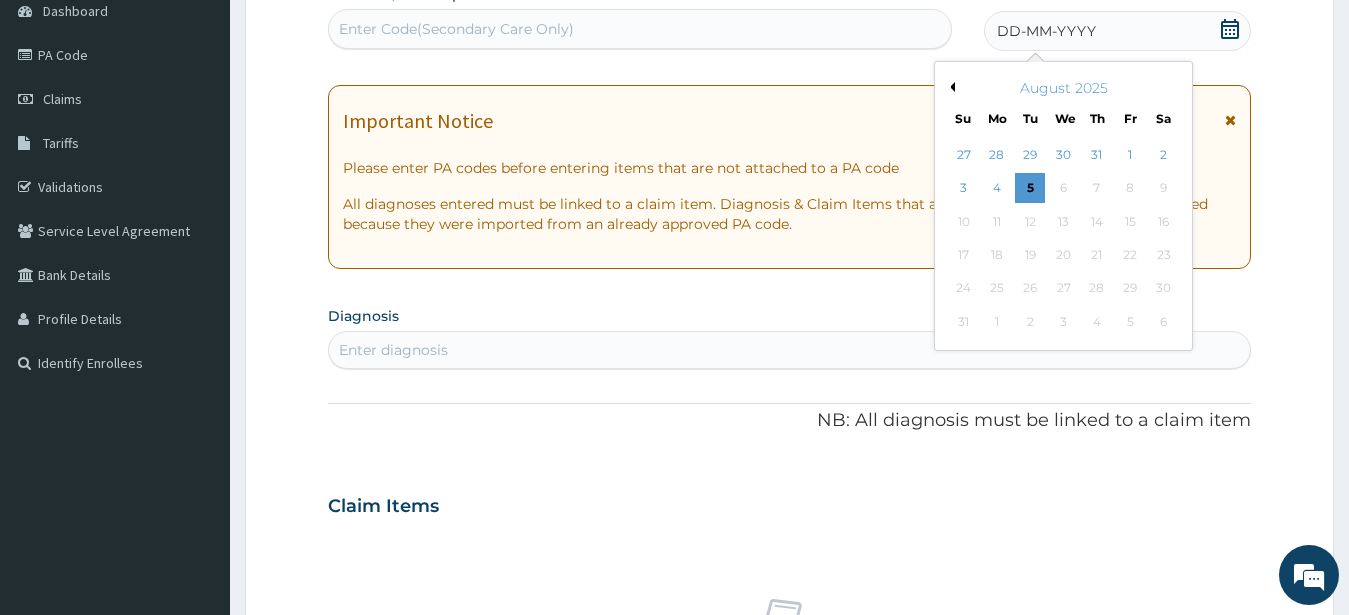 drag, startPoint x: 966, startPoint y: 188, endPoint x: 958, endPoint y: 172, distance: 17.888544 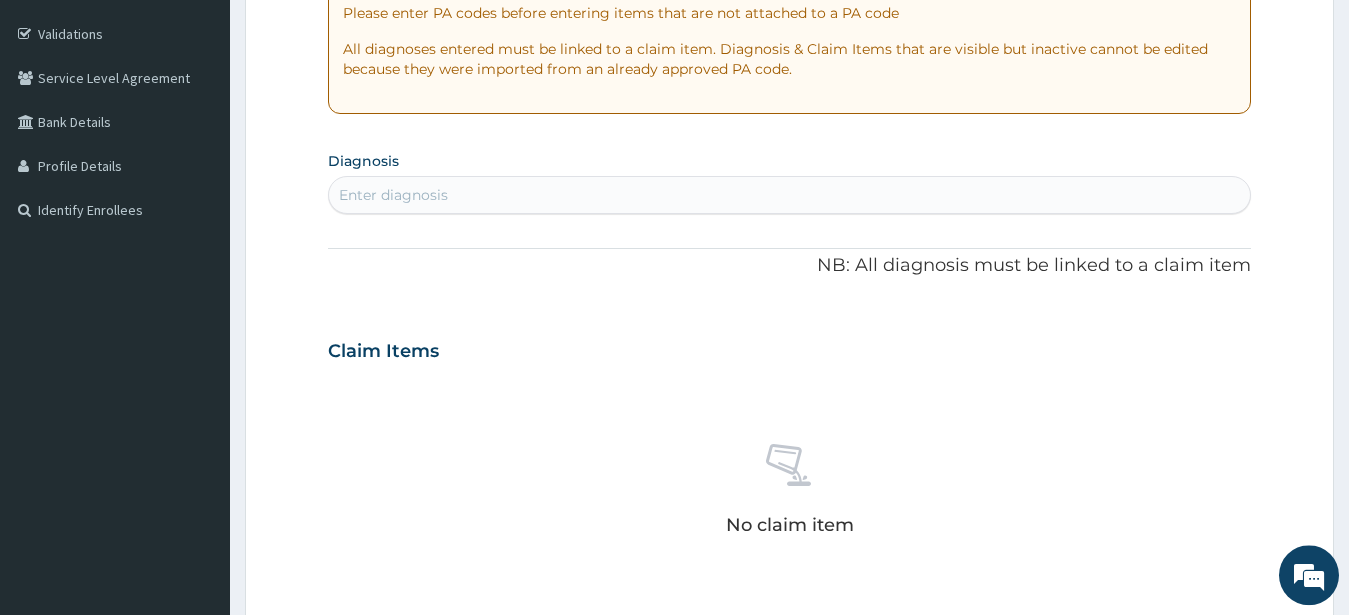 scroll, scrollTop: 411, scrollLeft: 0, axis: vertical 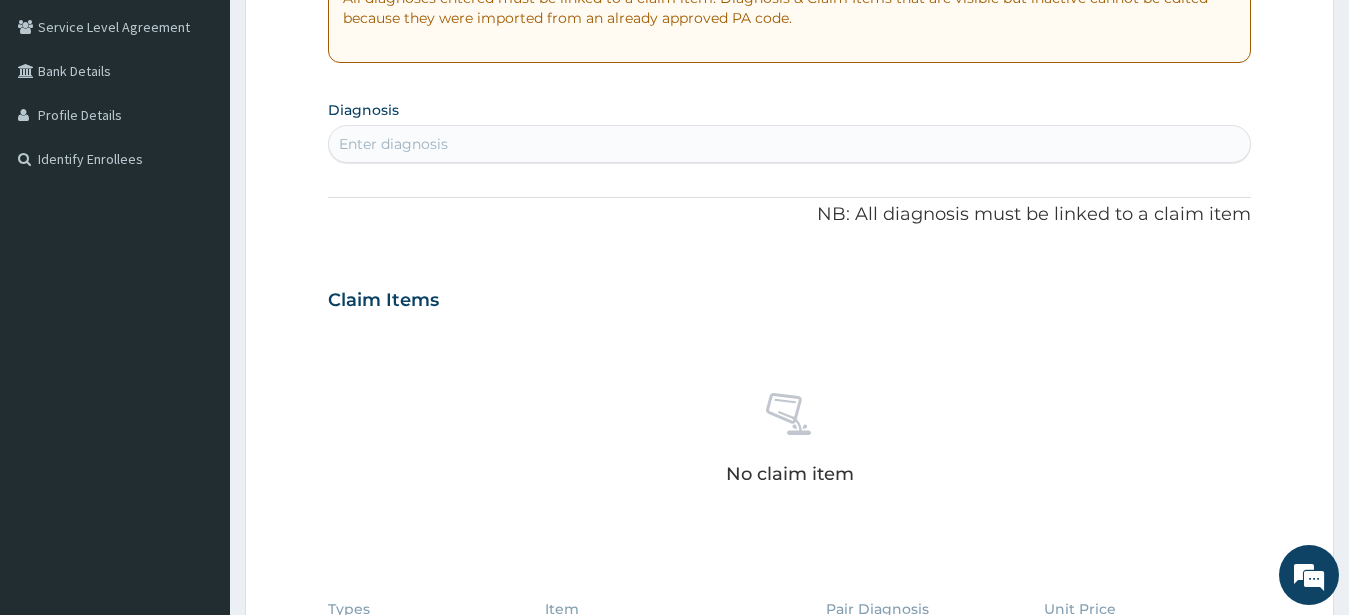 click on "Enter diagnosis" at bounding box center (393, 144) 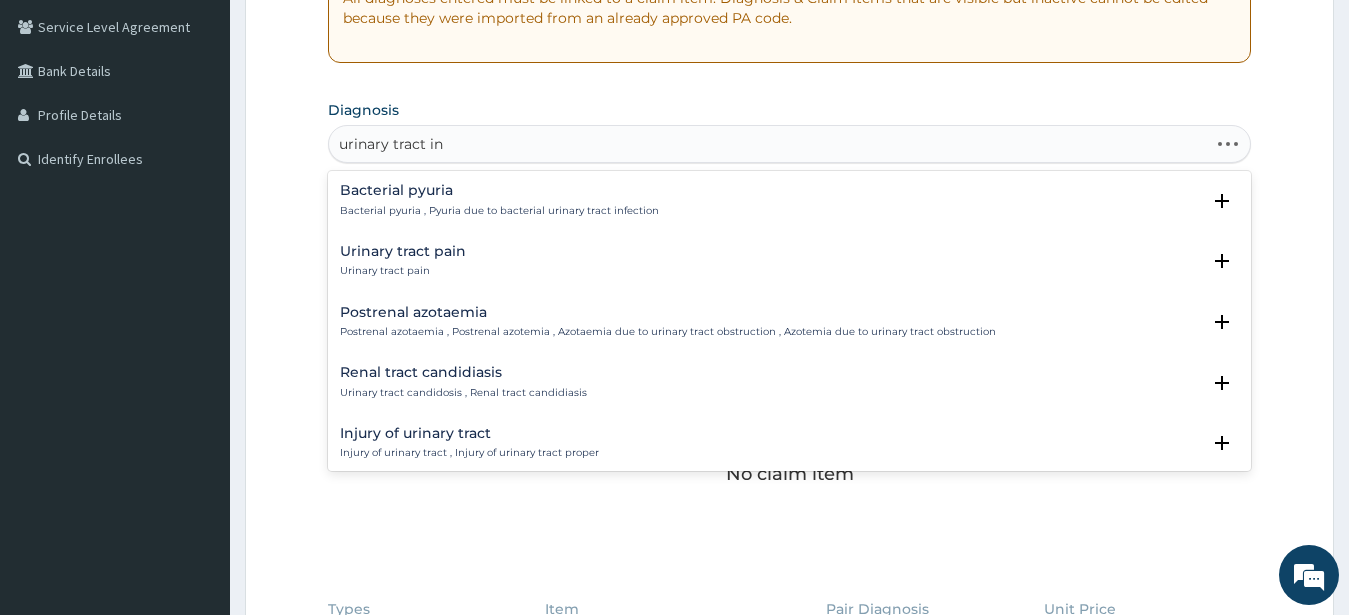type on "urinary tract inf" 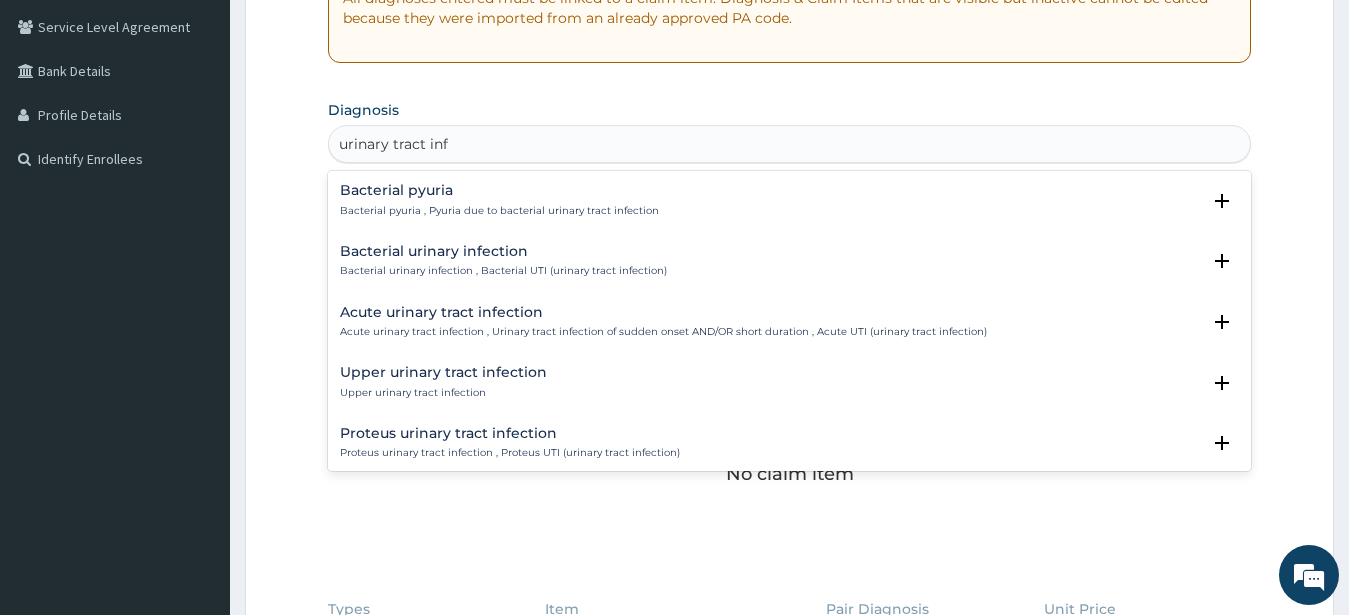 click on "Upper urinary tract infection Upper urinary tract infection" at bounding box center [443, 382] 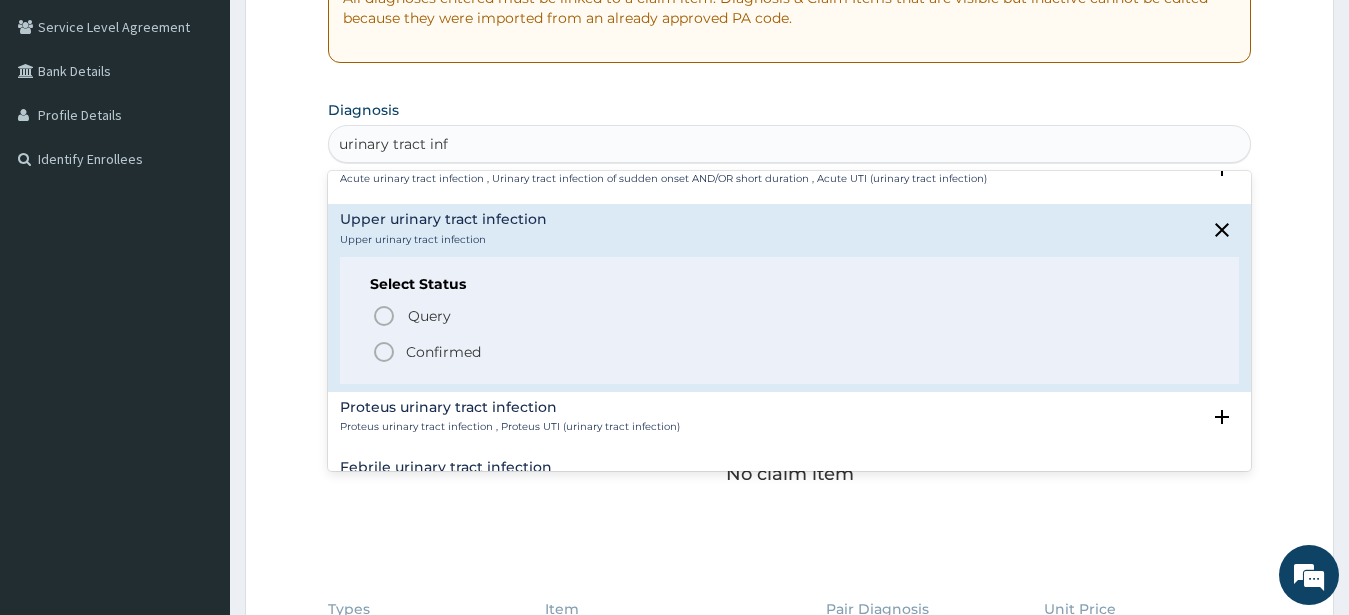 scroll, scrollTop: 216, scrollLeft: 0, axis: vertical 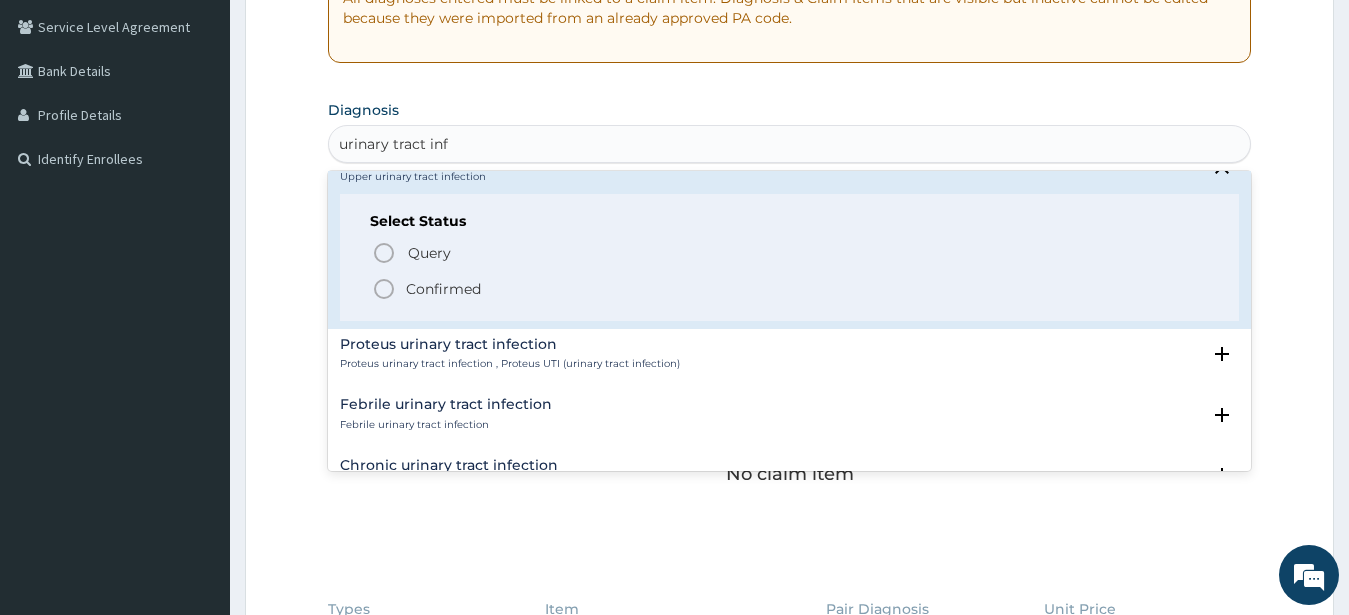 click 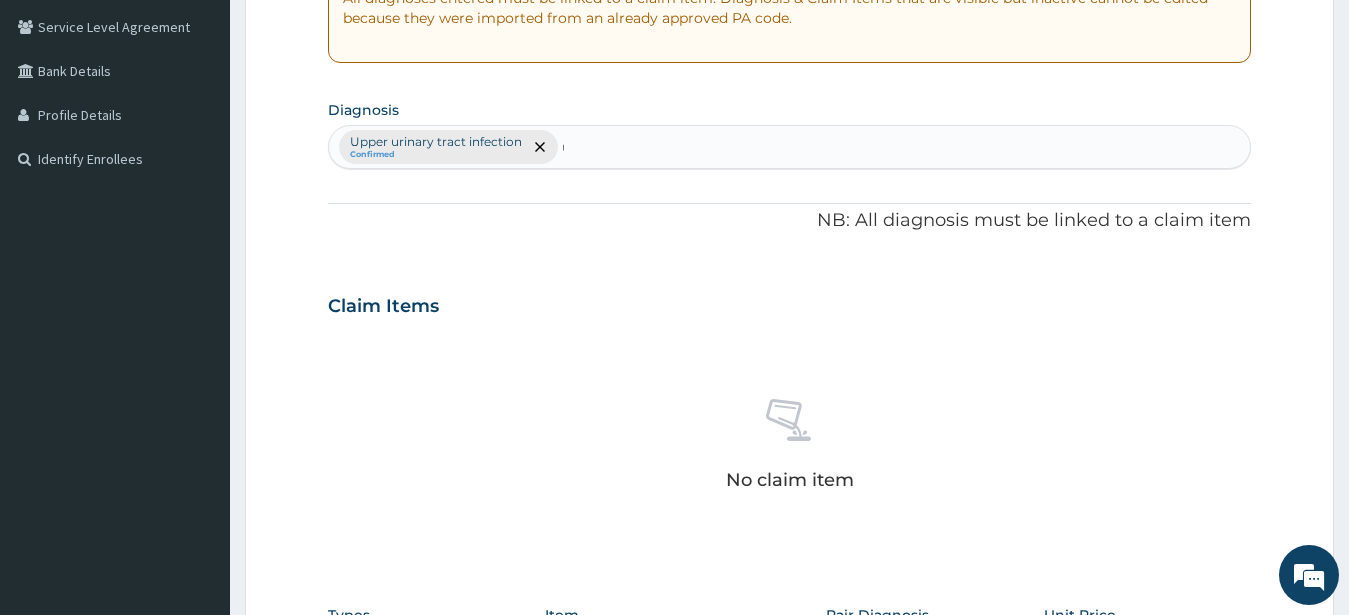 type 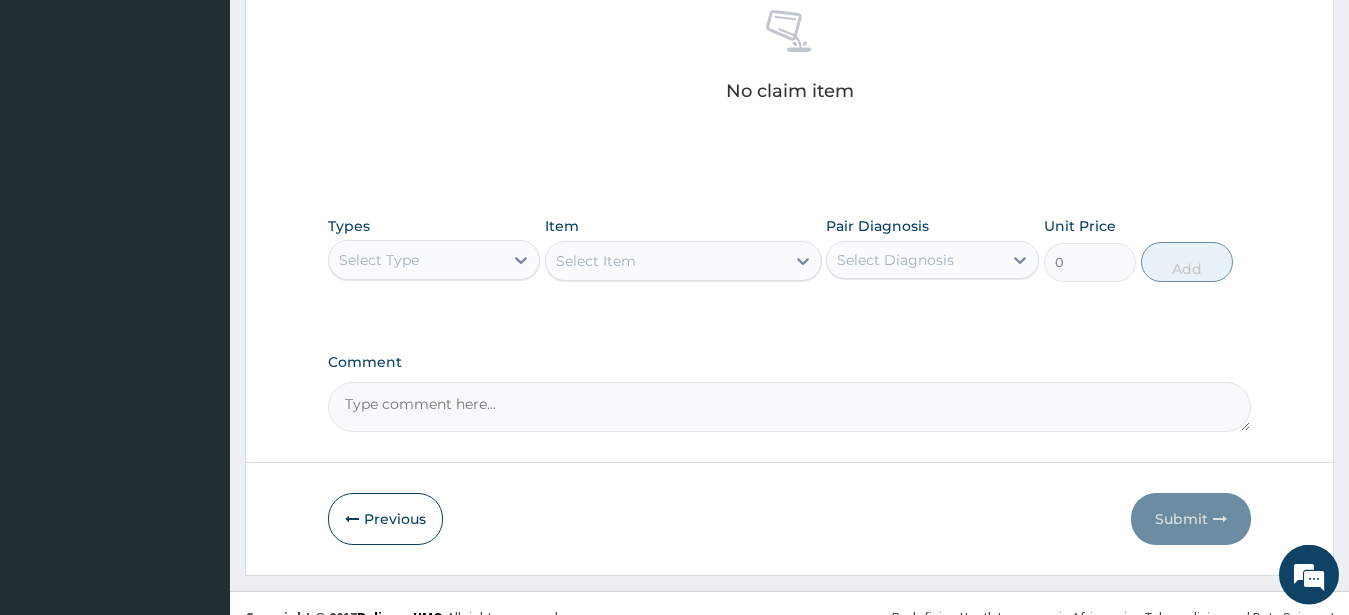 scroll, scrollTop: 827, scrollLeft: 0, axis: vertical 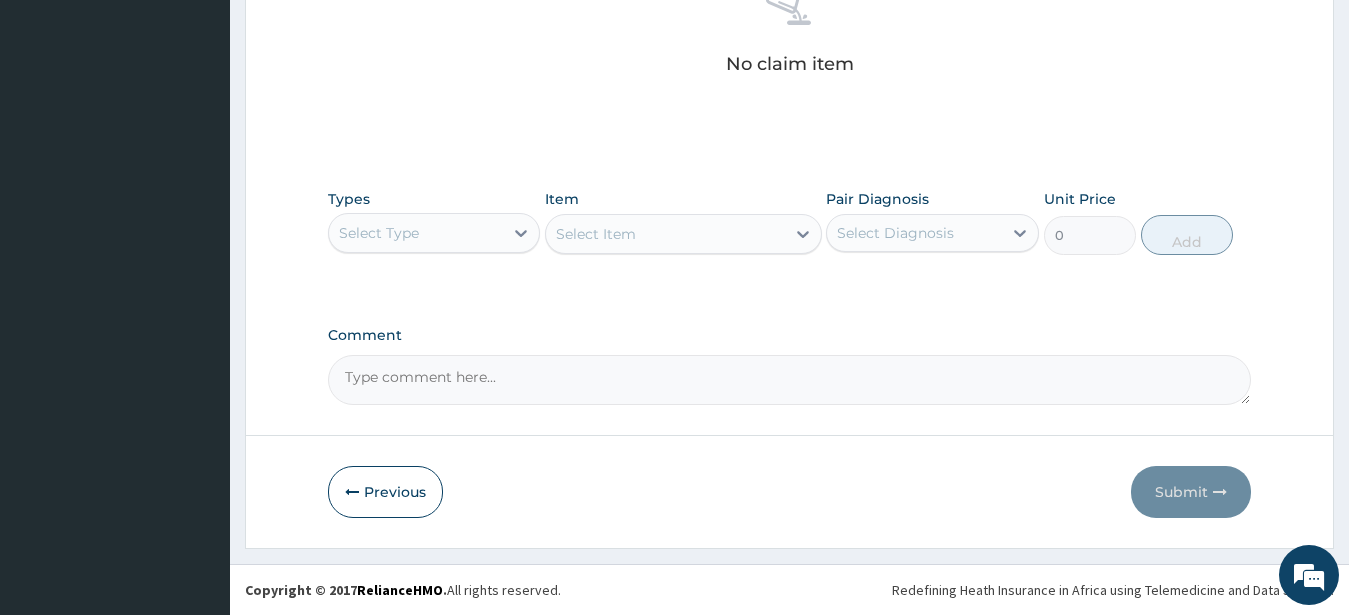 drag, startPoint x: 447, startPoint y: 241, endPoint x: 476, endPoint y: 224, distance: 33.61547 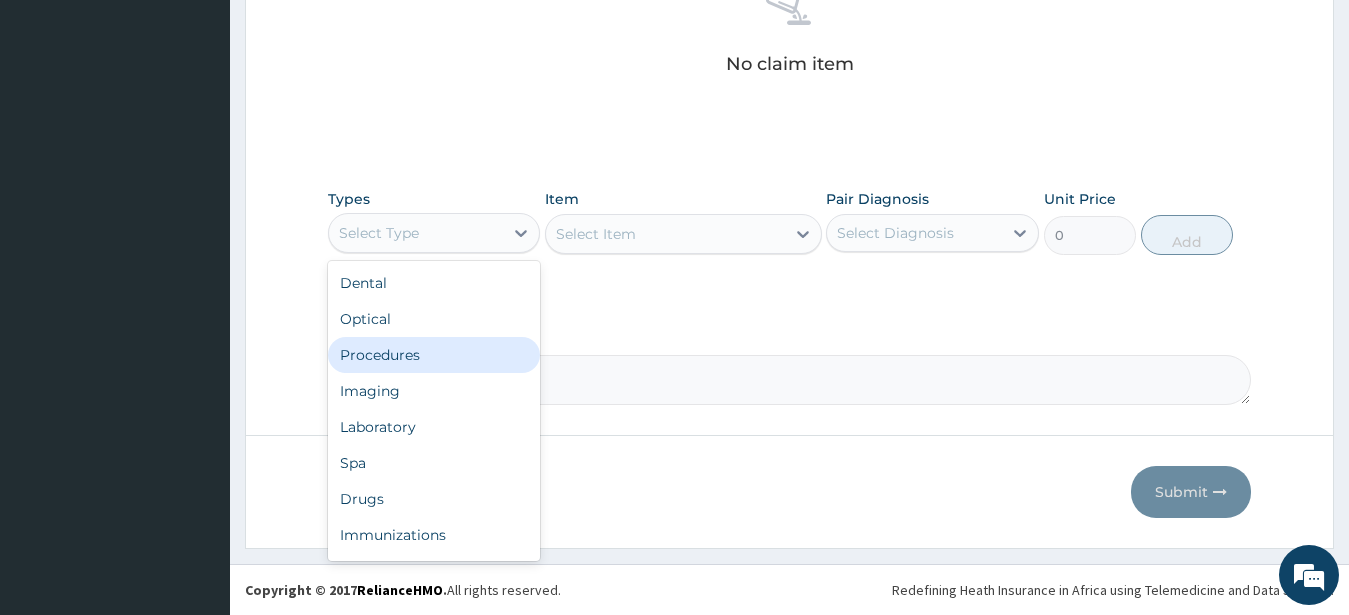 click on "Procedures" at bounding box center [434, 355] 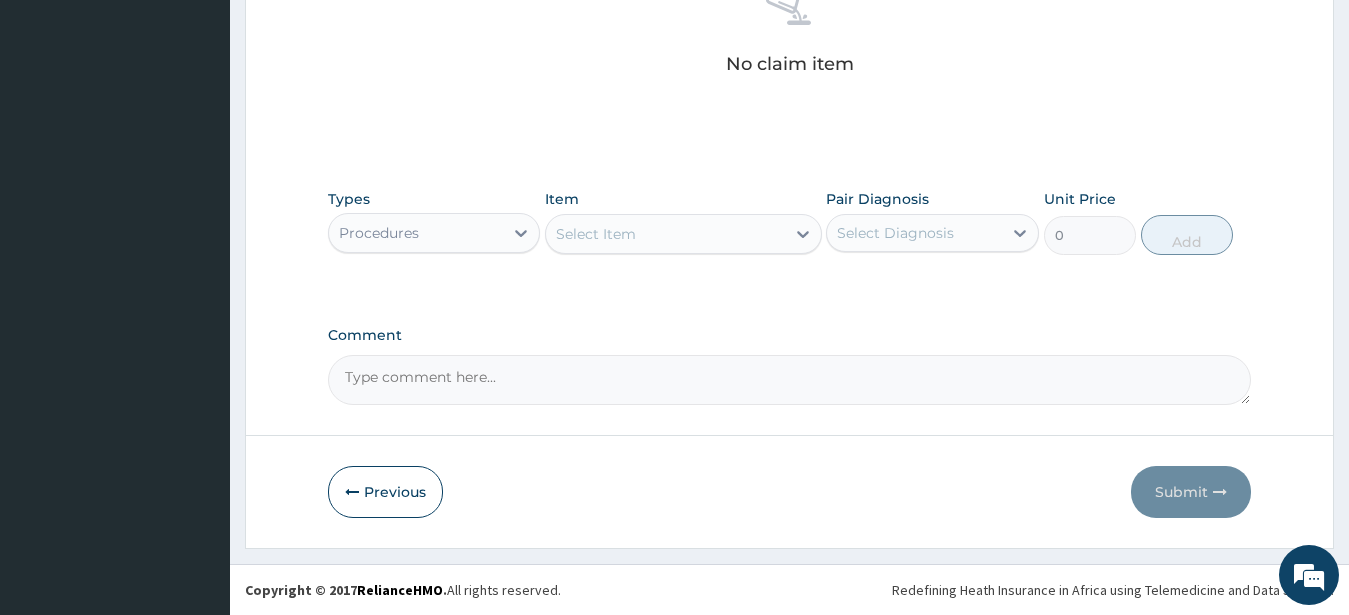 click on "Select Item" at bounding box center [596, 234] 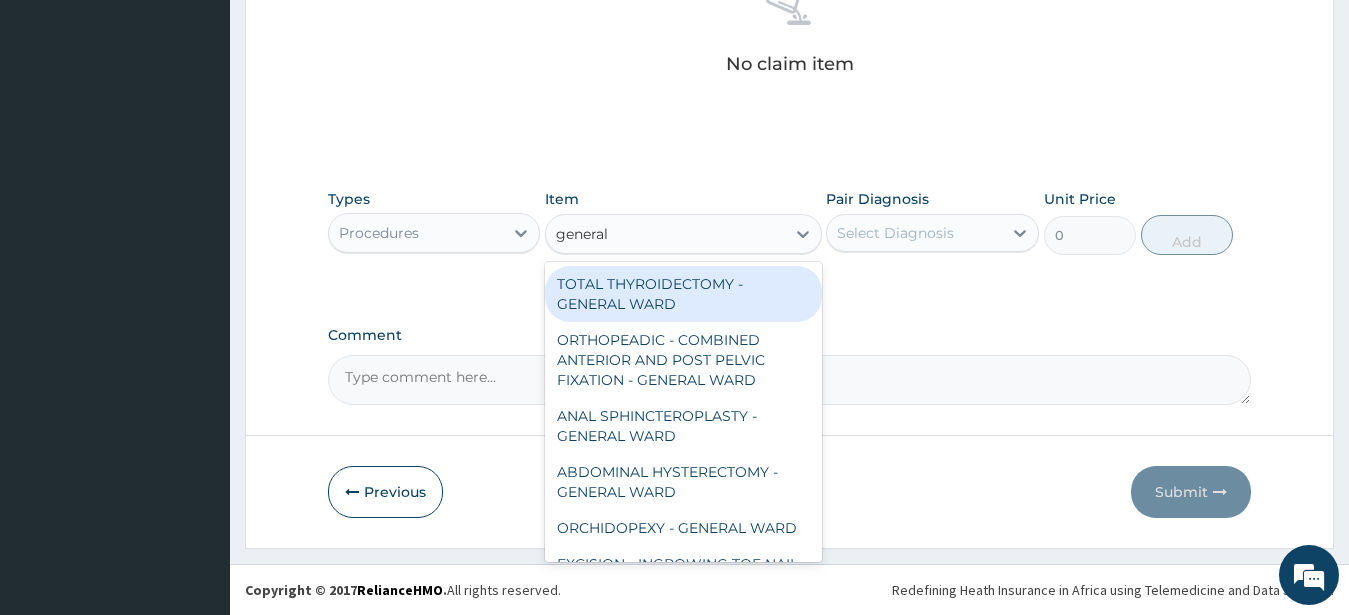 type on "general c" 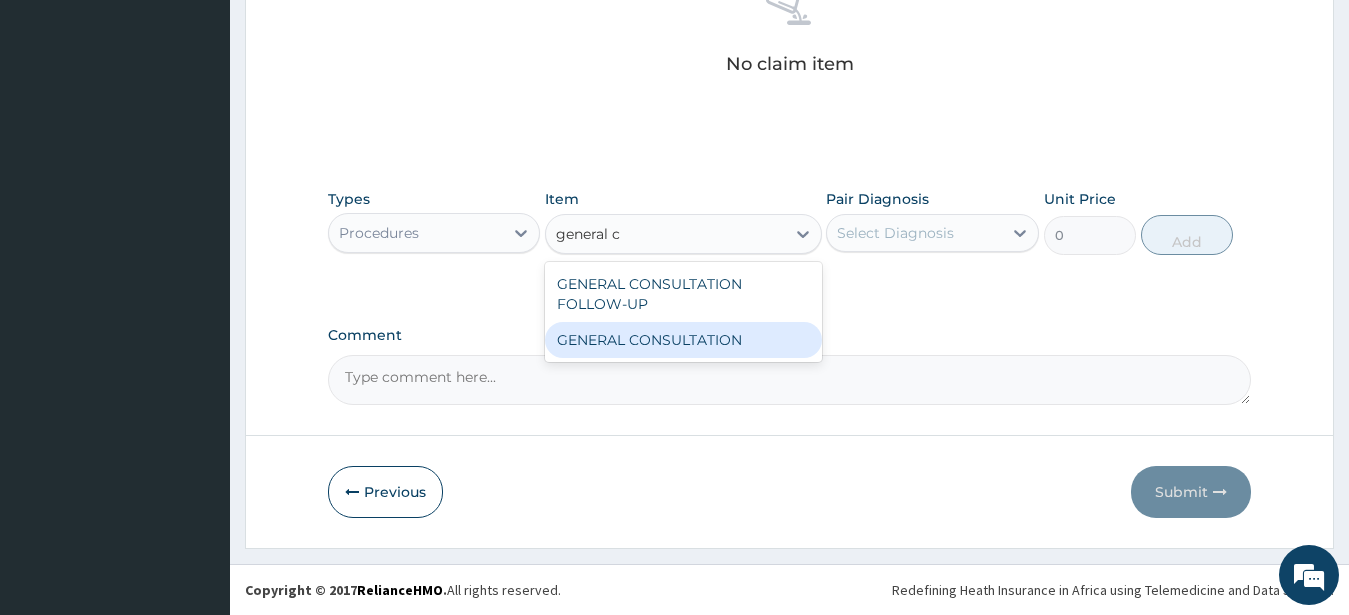 drag, startPoint x: 730, startPoint y: 337, endPoint x: 795, endPoint y: 333, distance: 65.12296 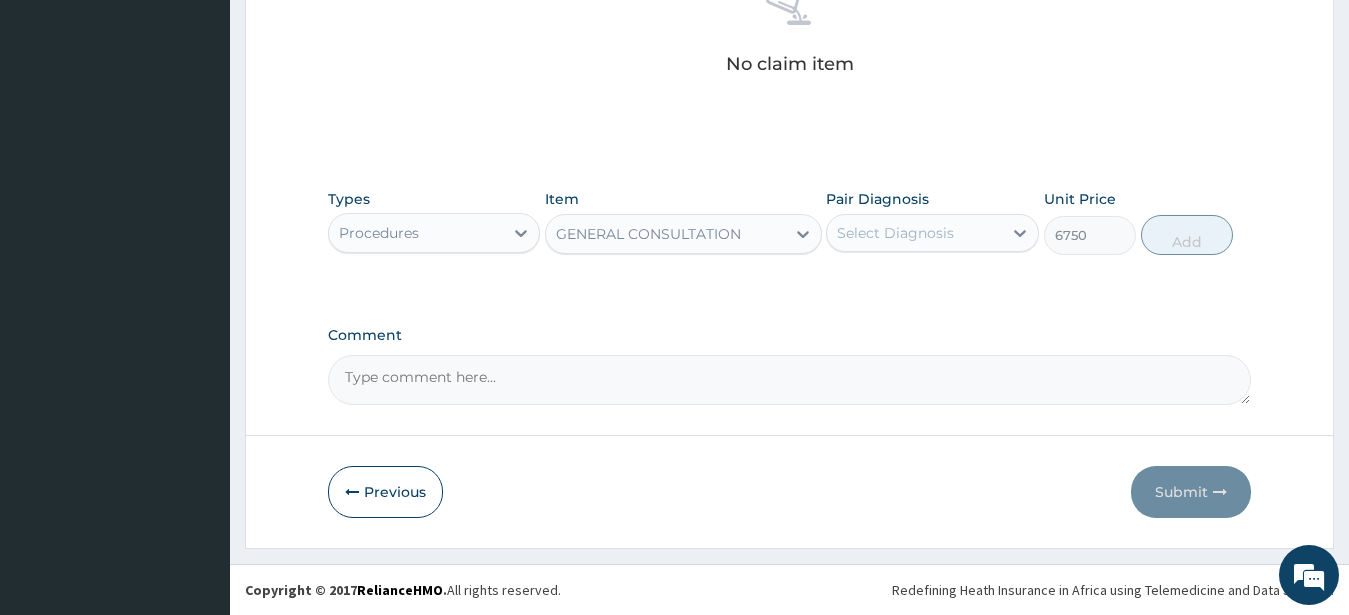 click on "Select Diagnosis" at bounding box center (895, 233) 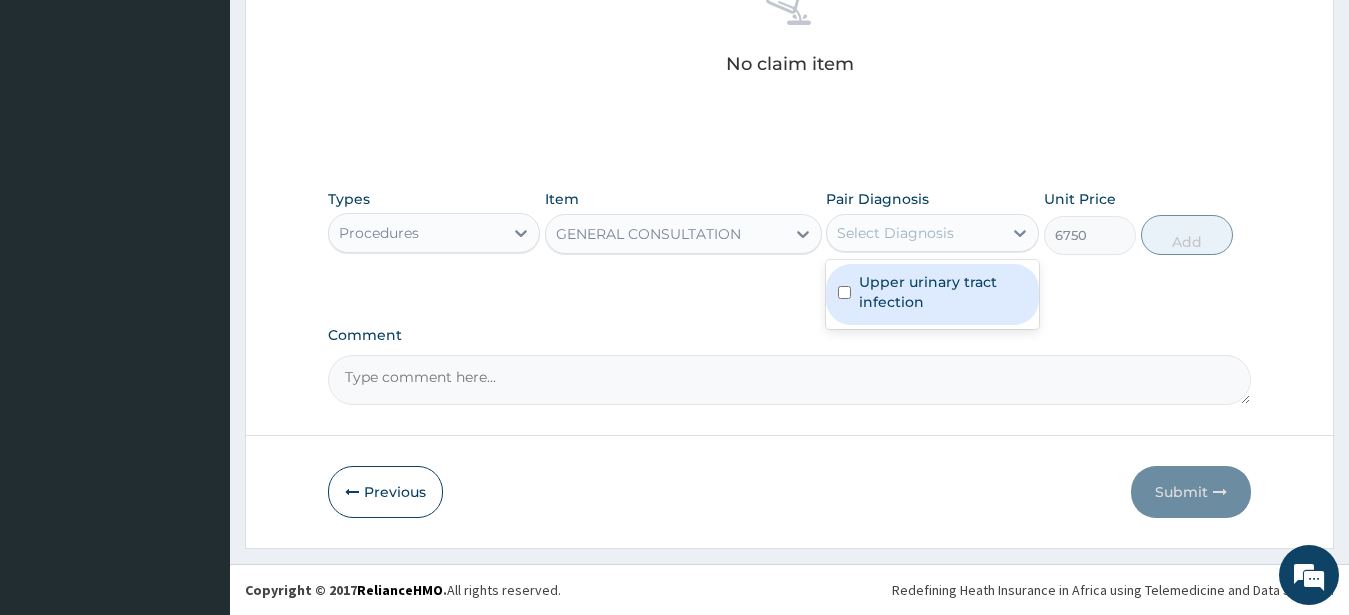 click on "Upper urinary tract infection" at bounding box center (943, 292) 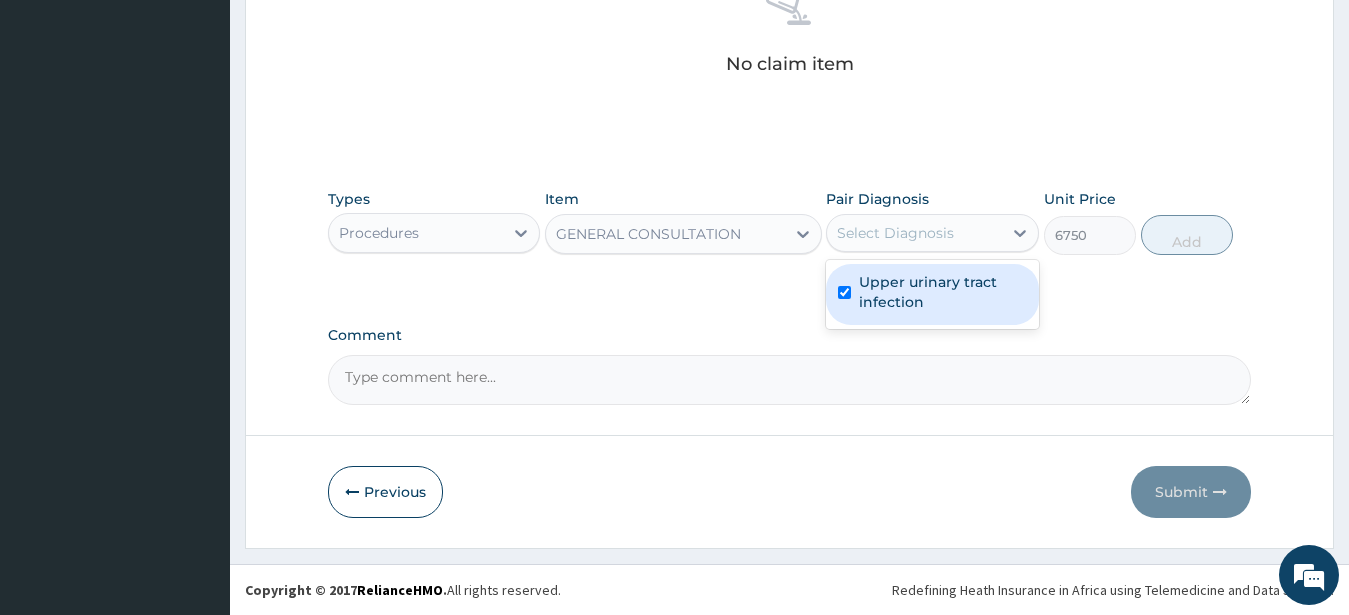 checkbox on "true" 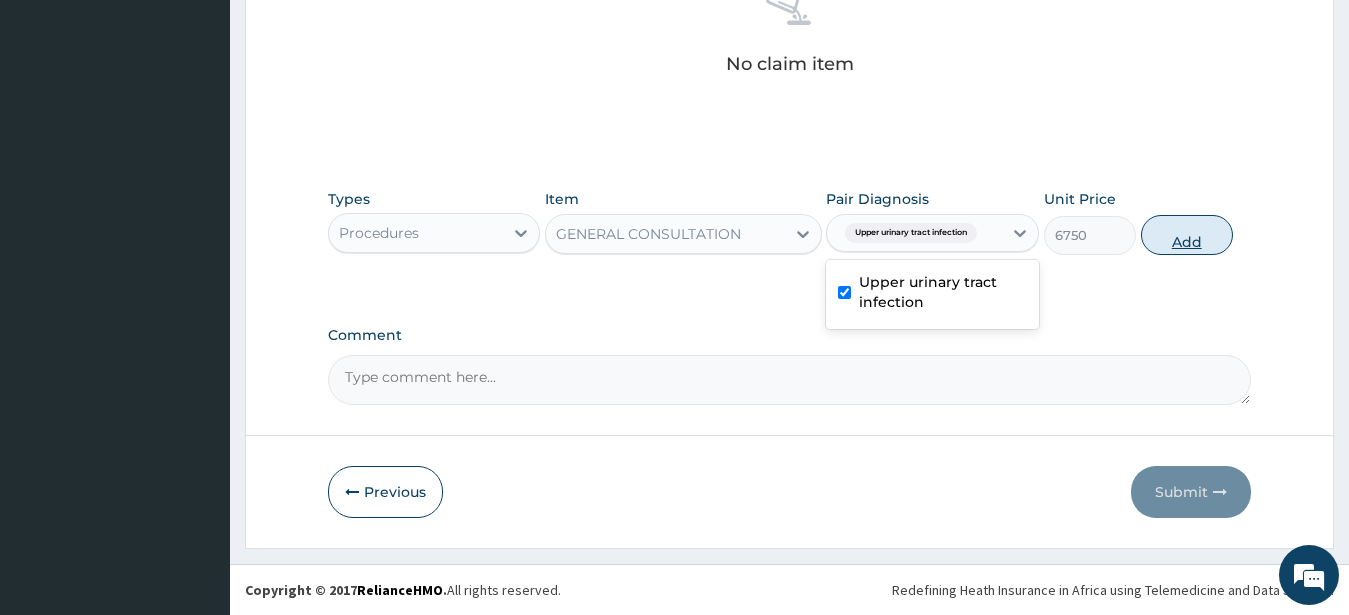 click on "Add" at bounding box center [1187, 235] 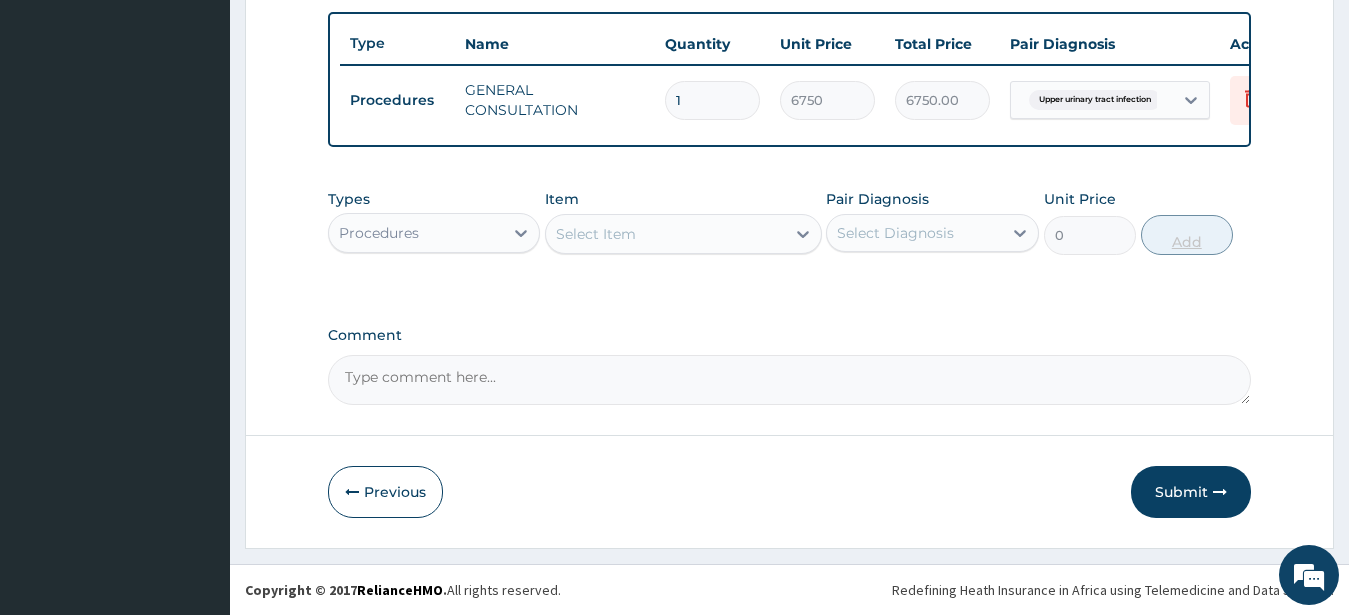 scroll, scrollTop: 749, scrollLeft: 0, axis: vertical 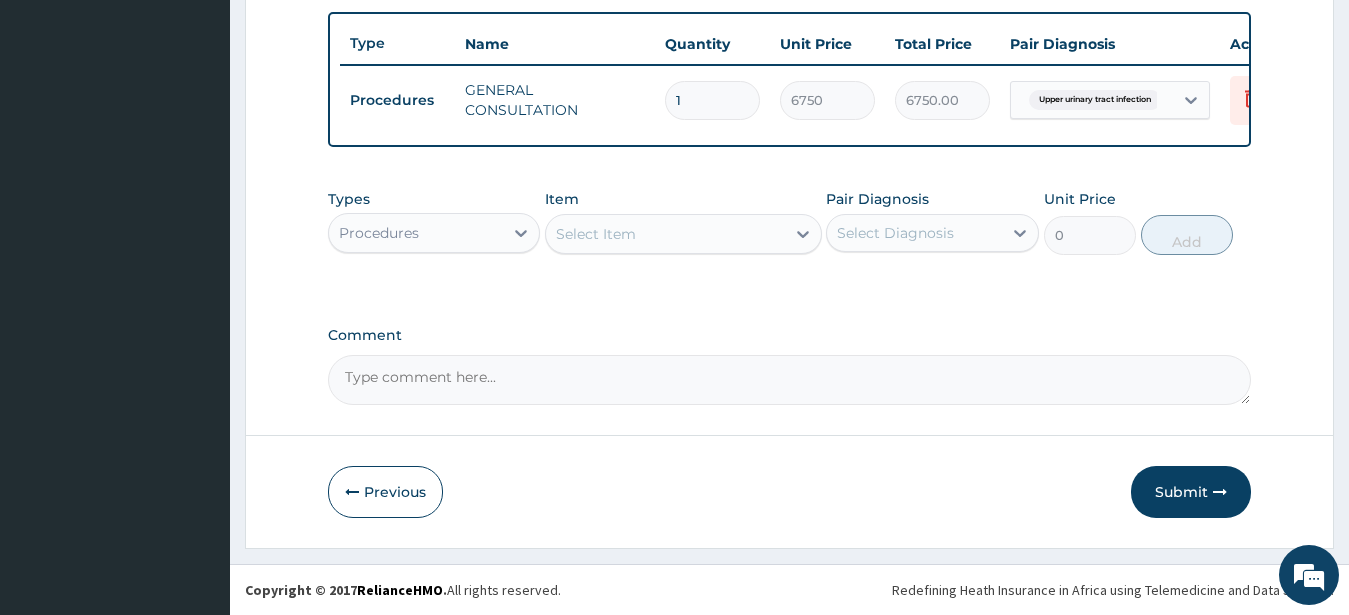 click on "Procedures" at bounding box center [379, 233] 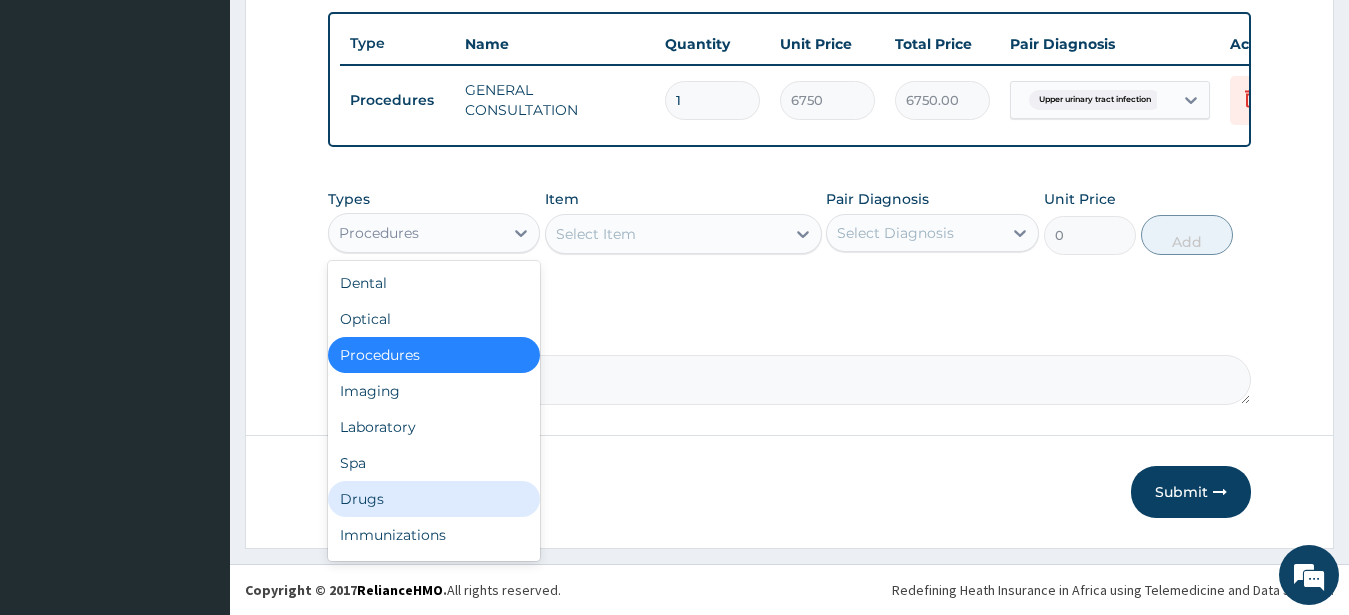 click on "Drugs" at bounding box center (434, 499) 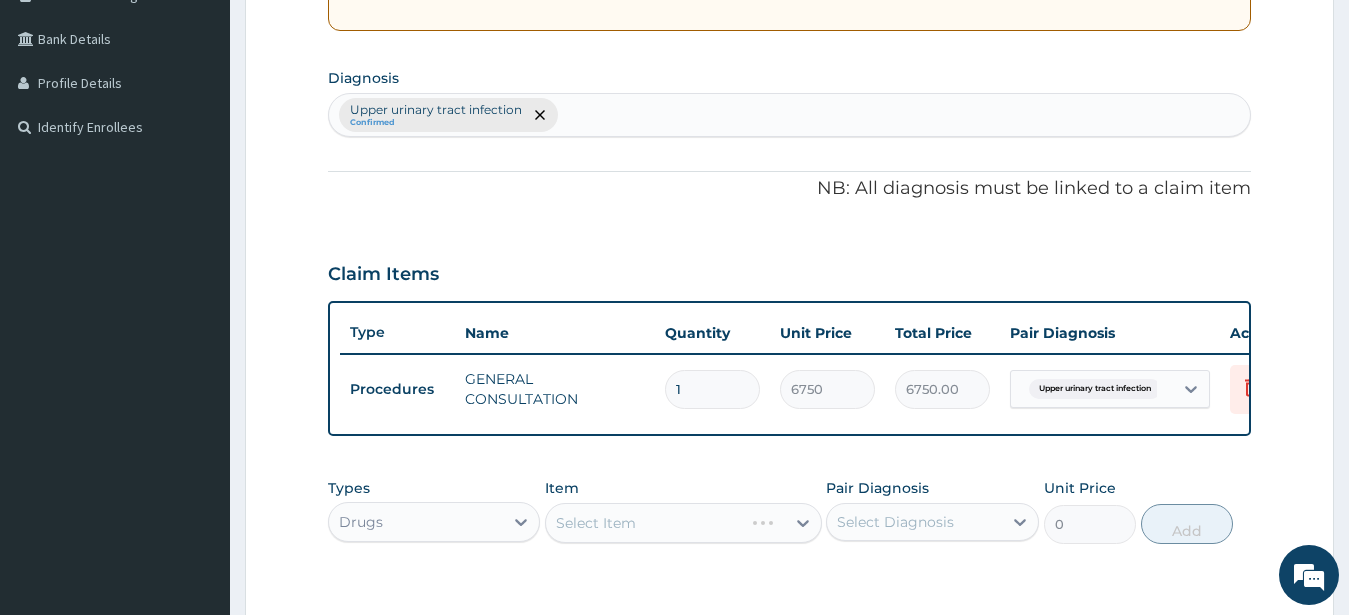 scroll, scrollTop: 749, scrollLeft: 0, axis: vertical 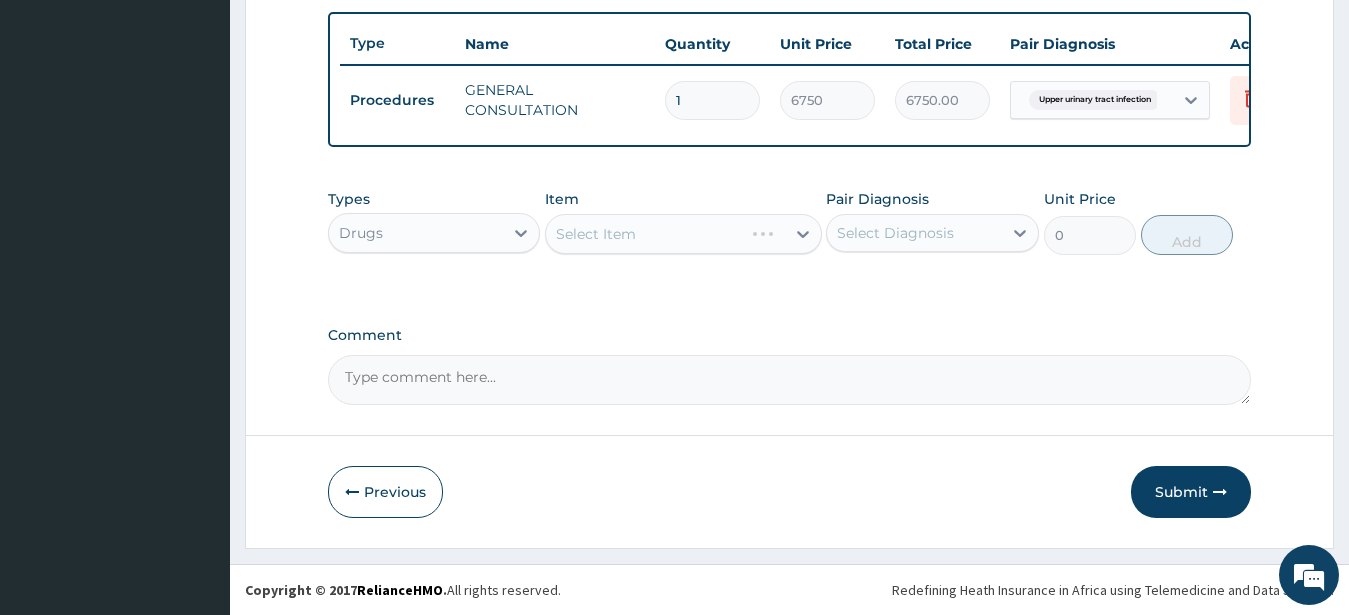 click on "Select Item" at bounding box center (683, 234) 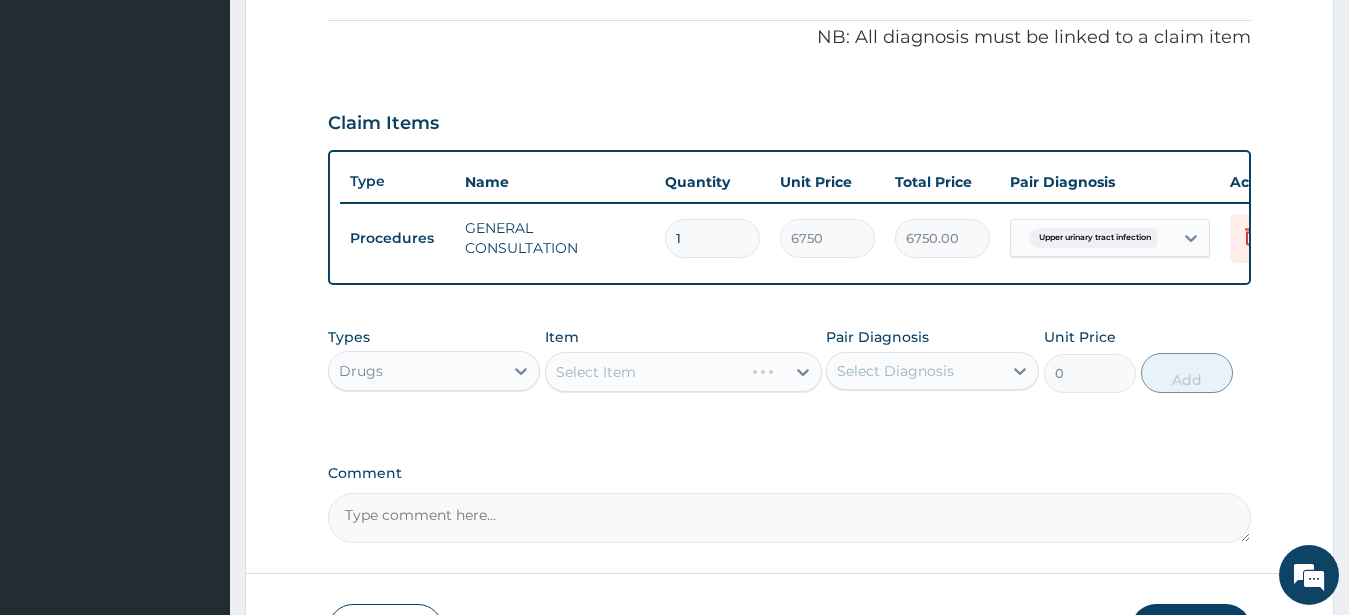 scroll, scrollTop: 749, scrollLeft: 0, axis: vertical 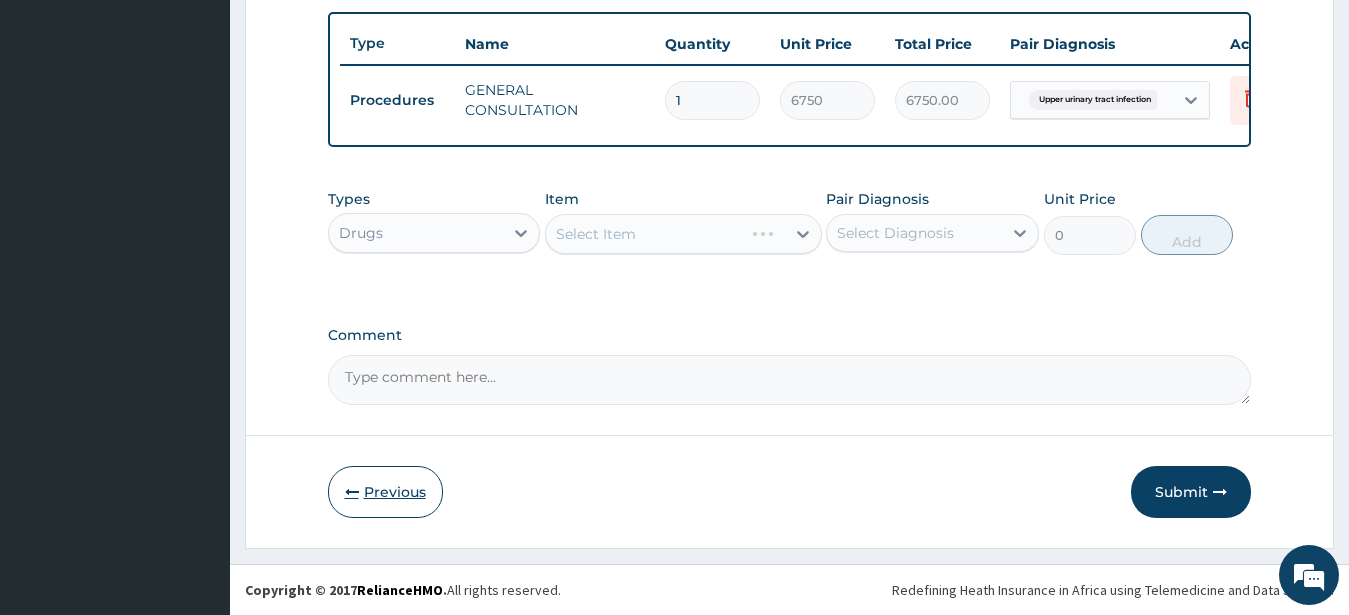 click on "Previous" at bounding box center (385, 492) 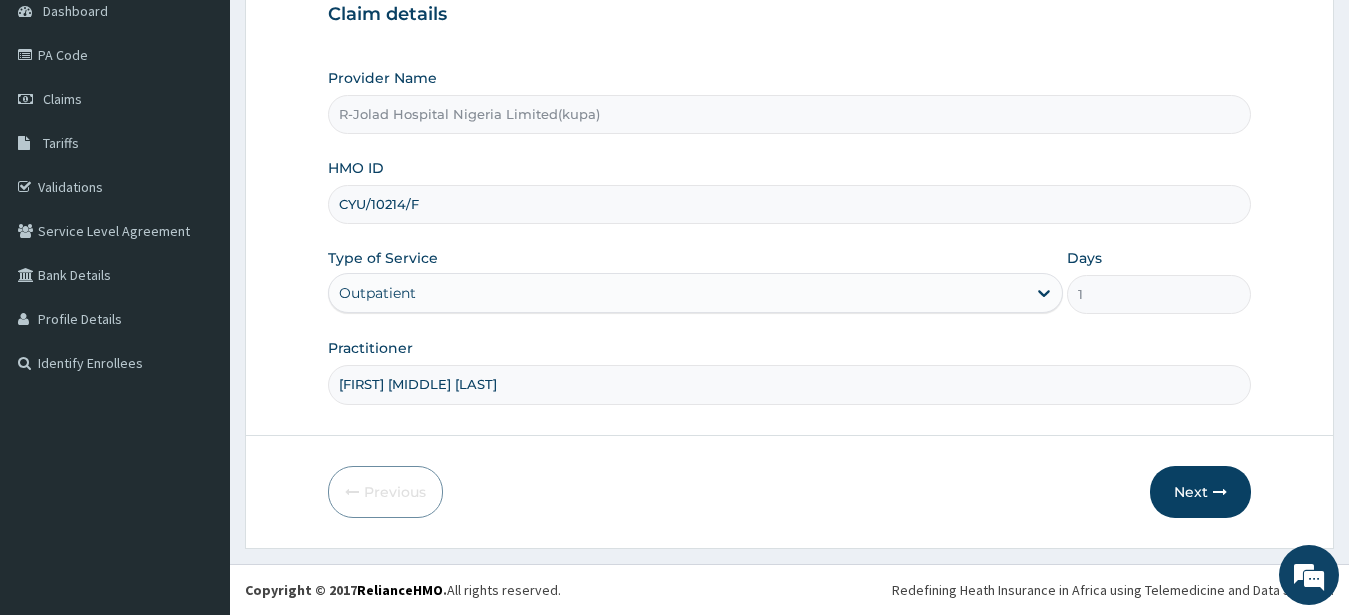 drag, startPoint x: 422, startPoint y: 205, endPoint x: 326, endPoint y: 216, distance: 96.62815 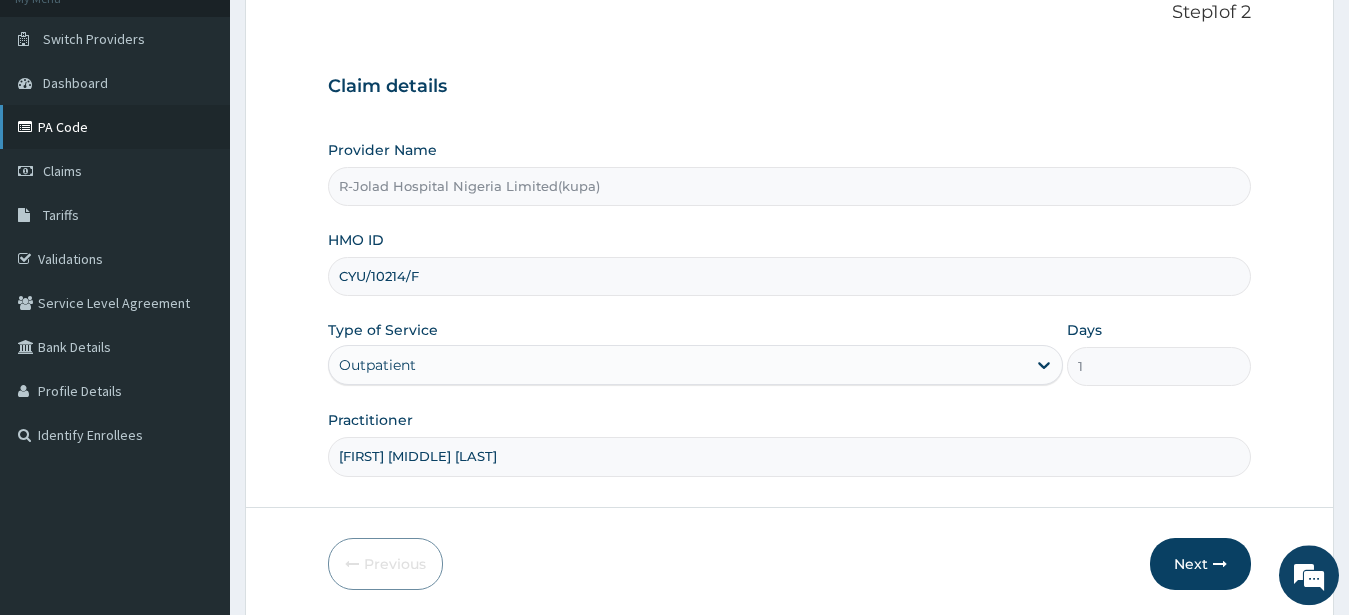 scroll, scrollTop: 3, scrollLeft: 0, axis: vertical 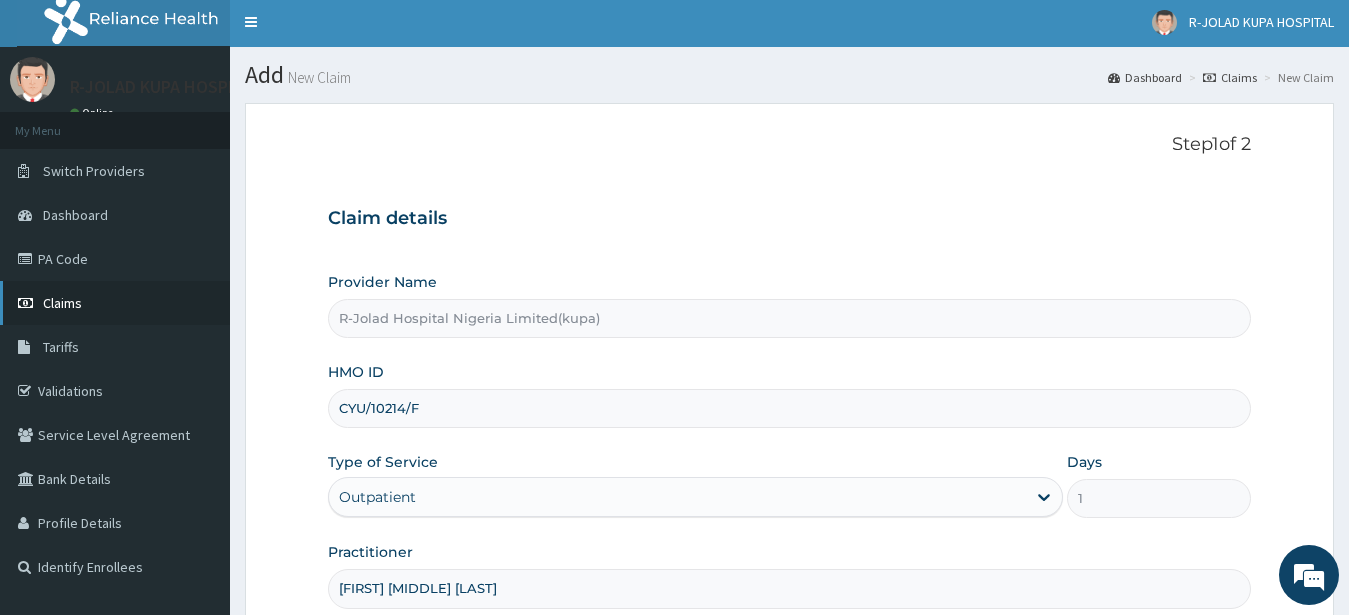click on "Claims" at bounding box center [62, 303] 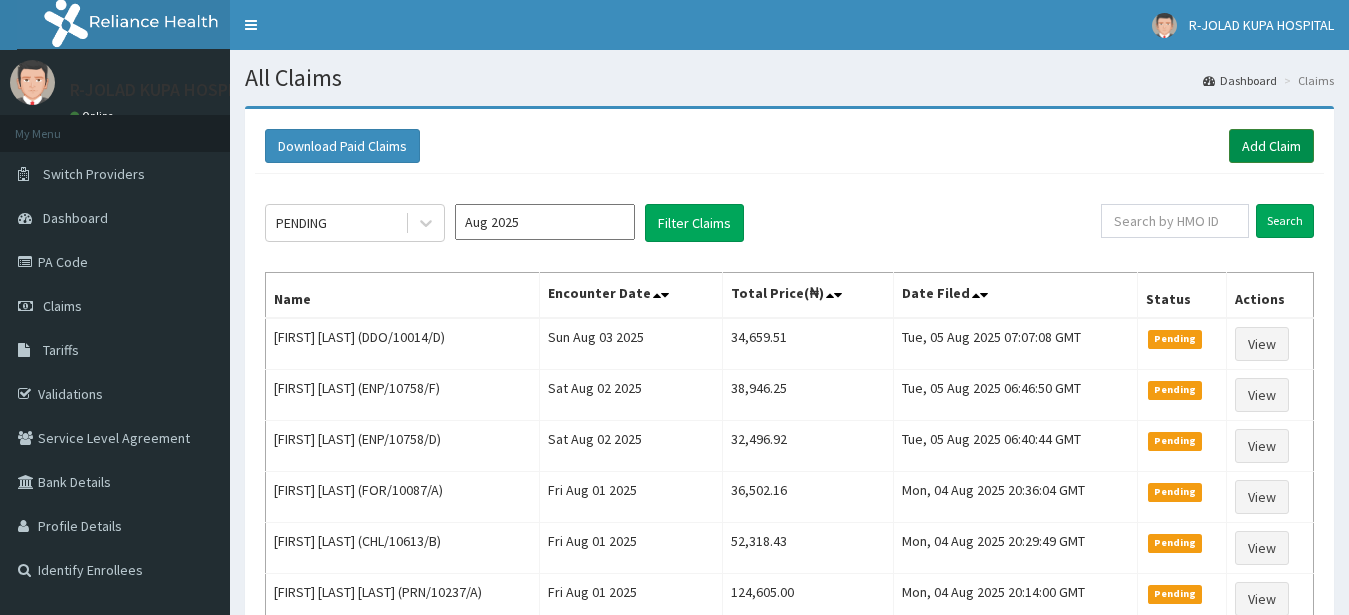 scroll, scrollTop: 0, scrollLeft: 0, axis: both 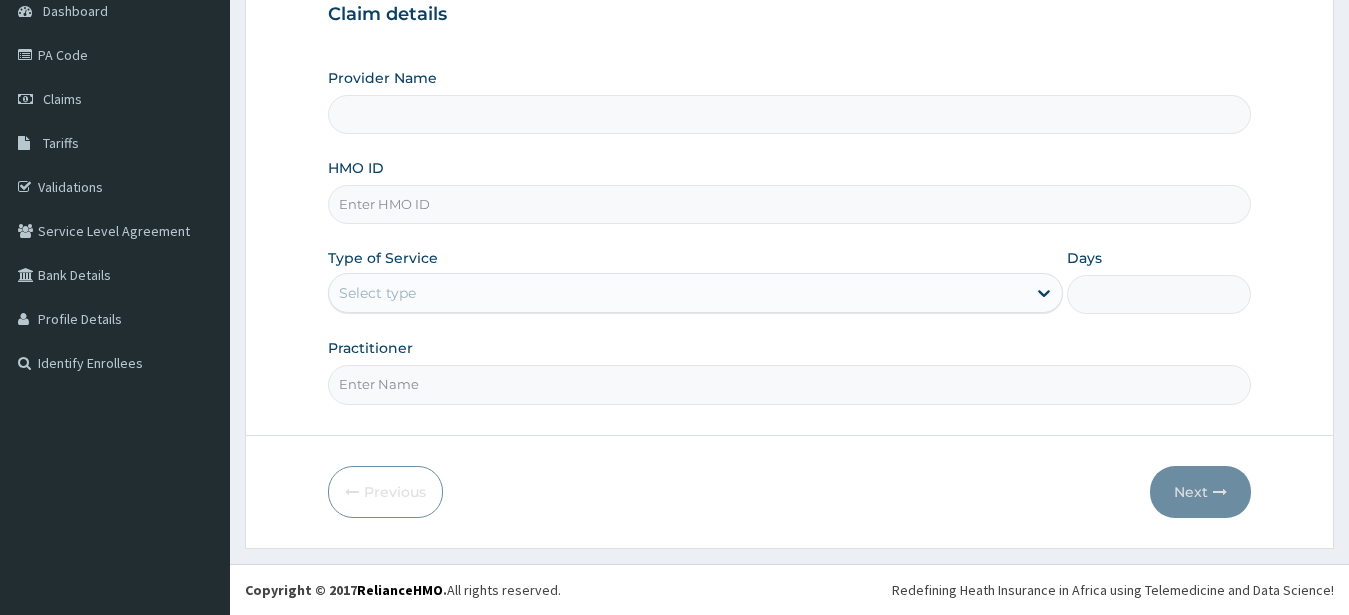 click on "HMO ID" at bounding box center (790, 204) 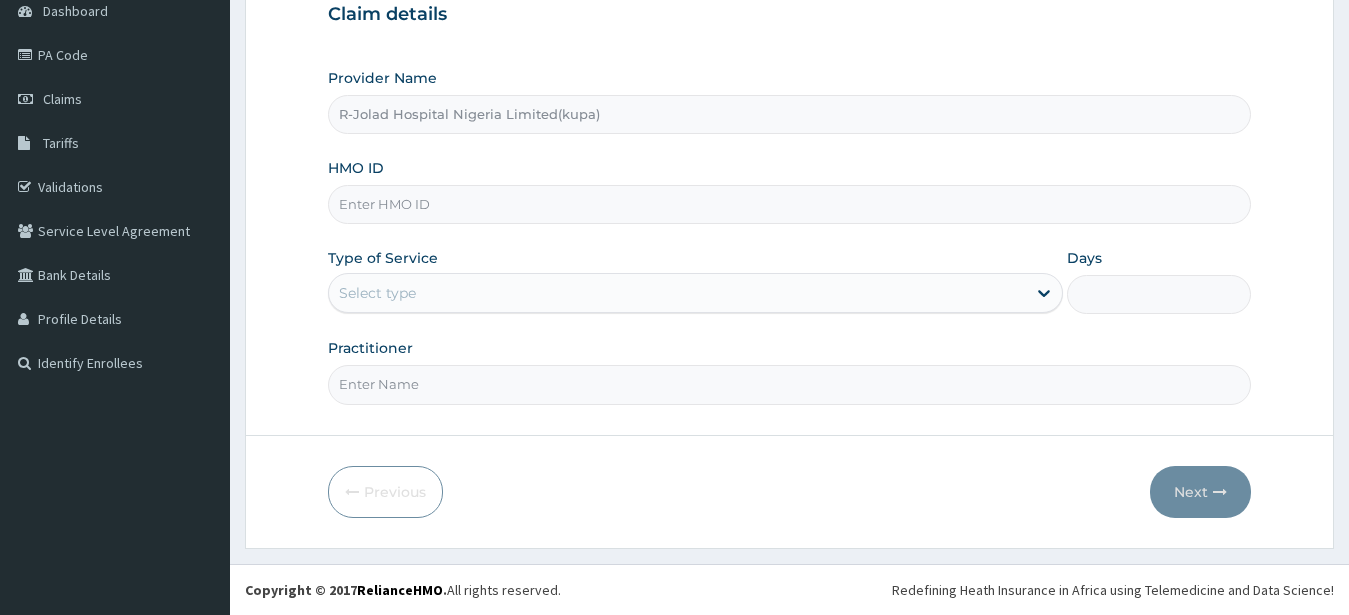 paste on "CYU/10214/F" 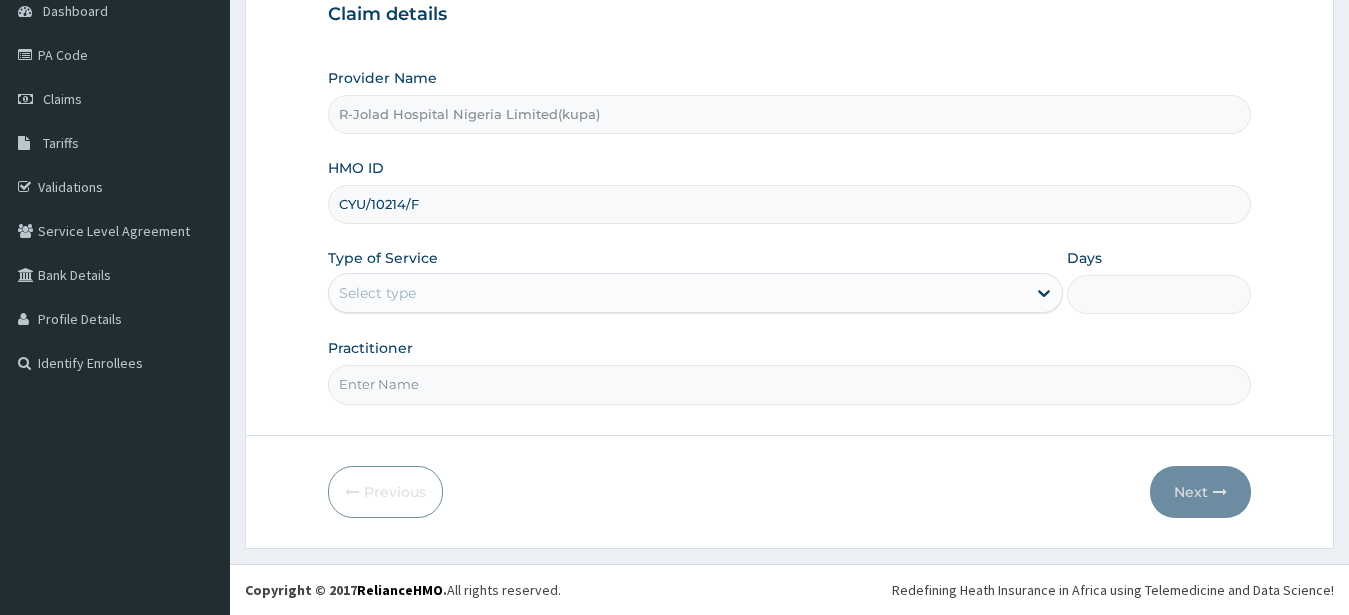 type on "CYU/10214/F" 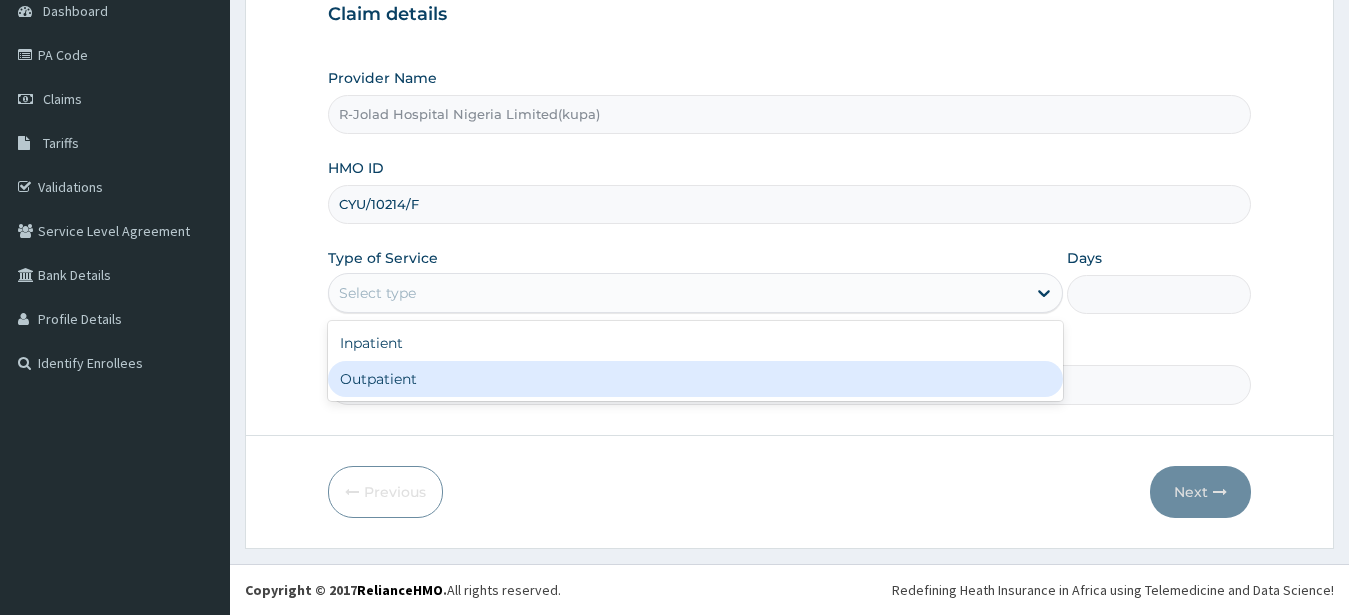 click on "Outpatient" at bounding box center (696, 379) 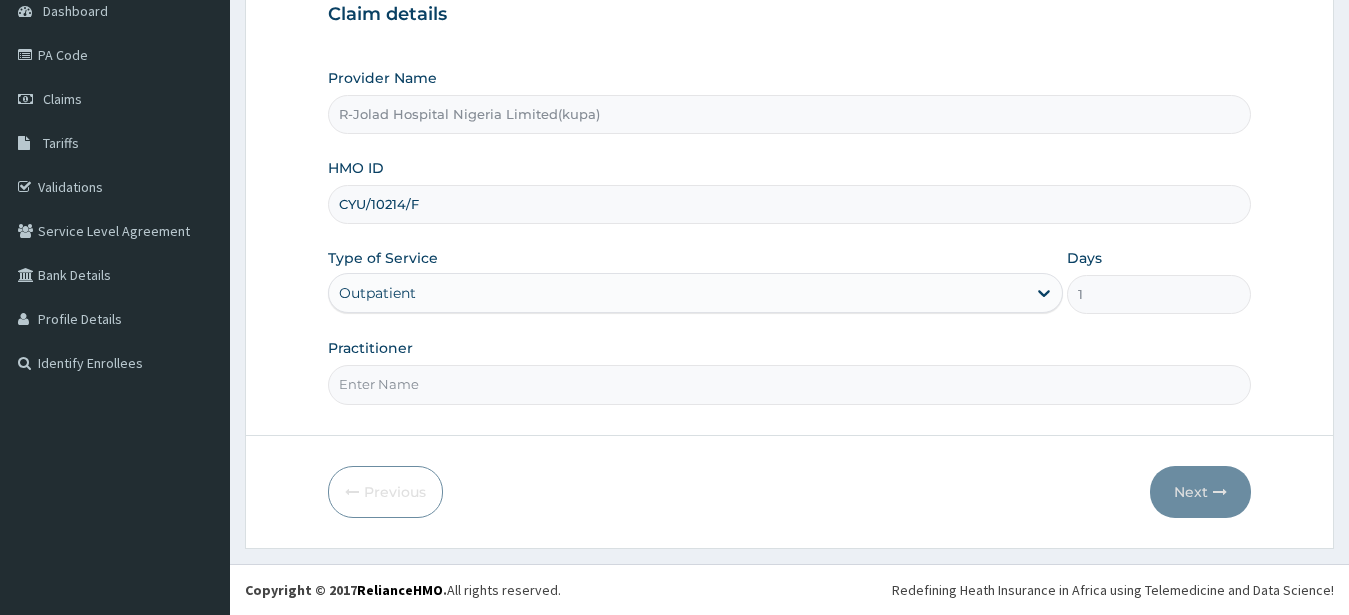 click on "Practitioner" at bounding box center [790, 384] 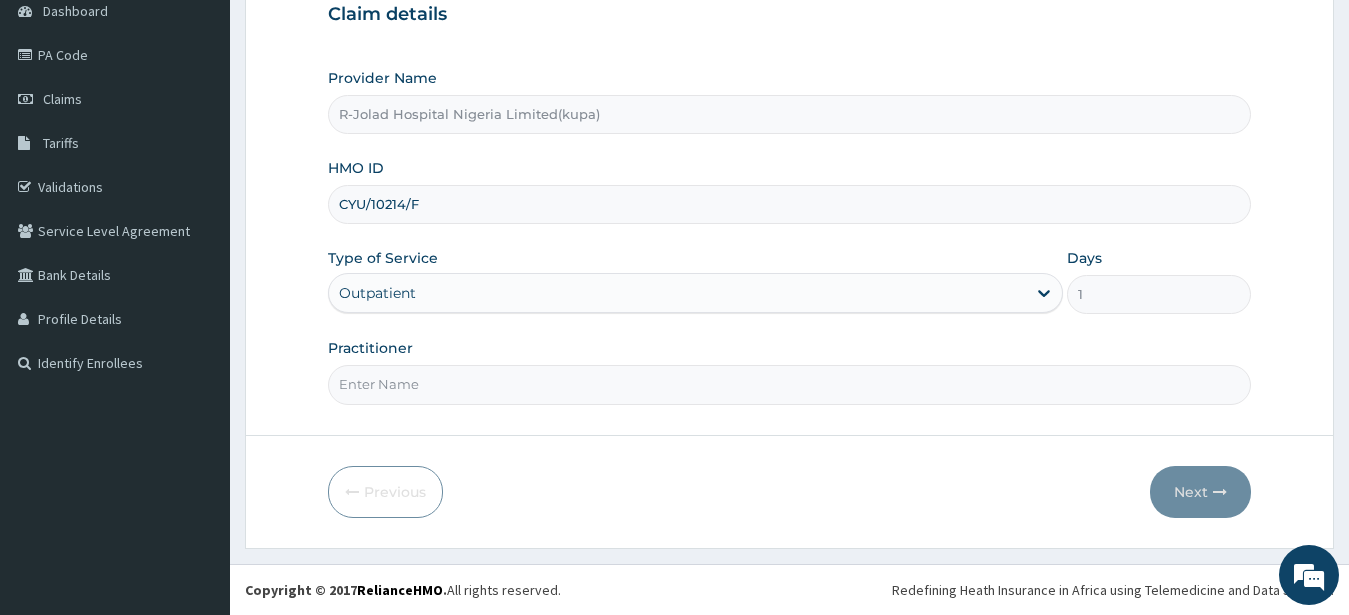 paste on "Juliana C. Lemah" 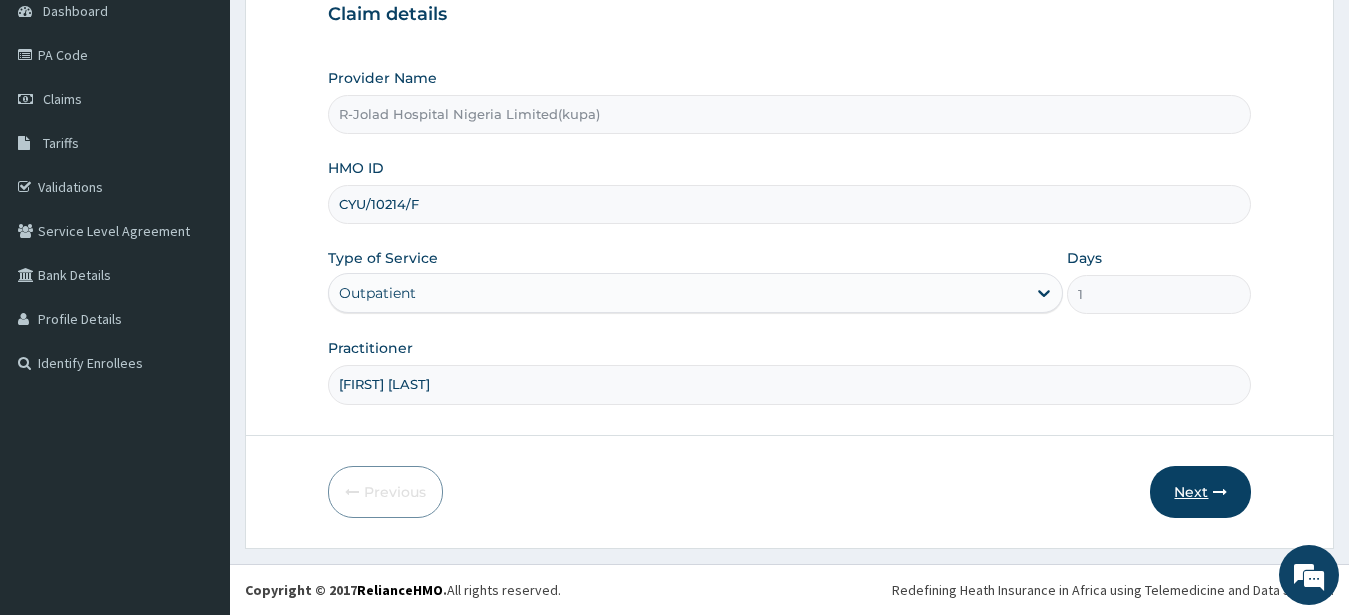 type on "Juliana C. Lemah" 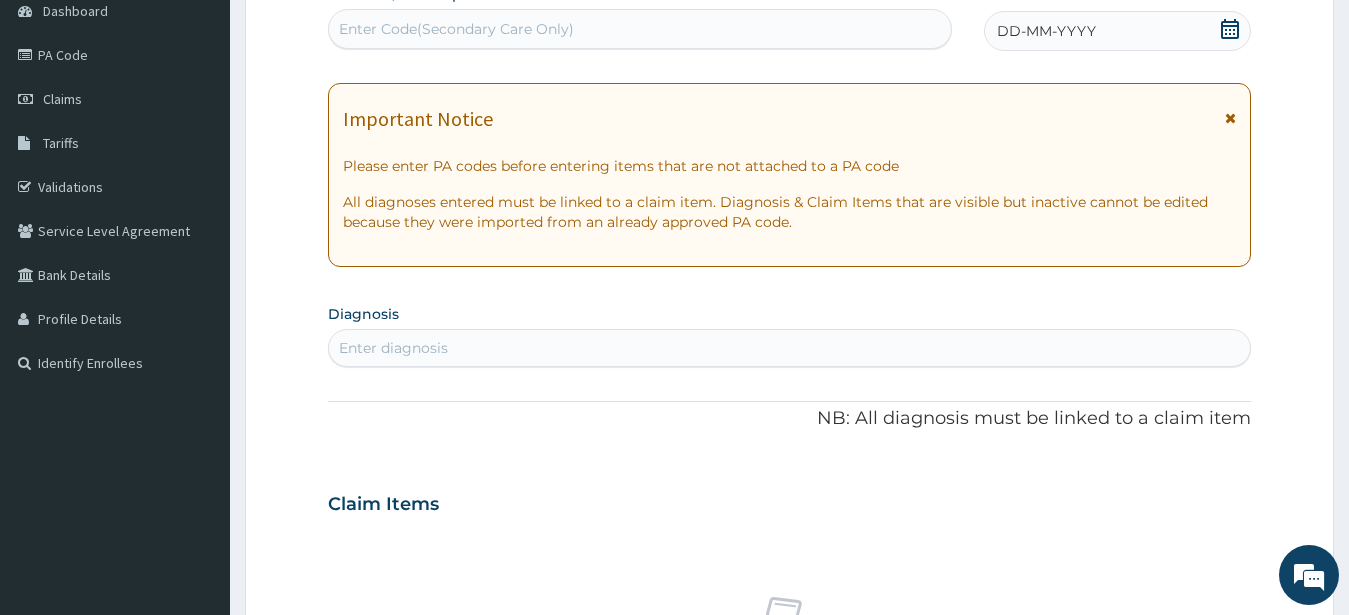 scroll, scrollTop: 0, scrollLeft: 0, axis: both 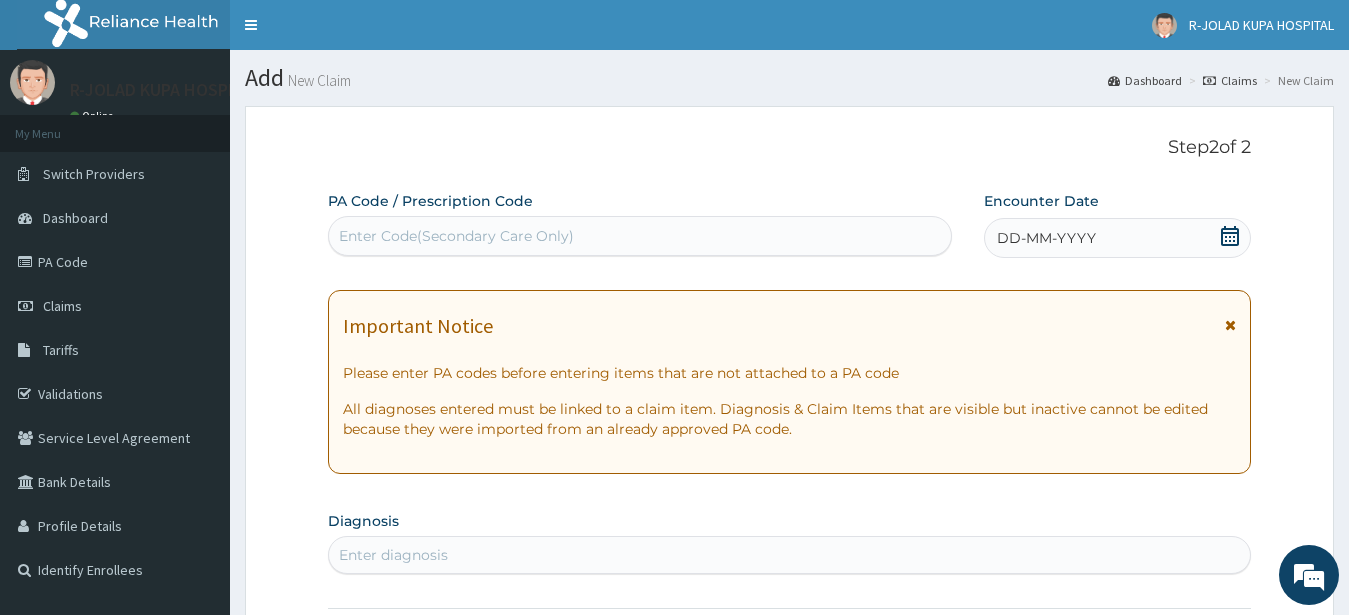 click 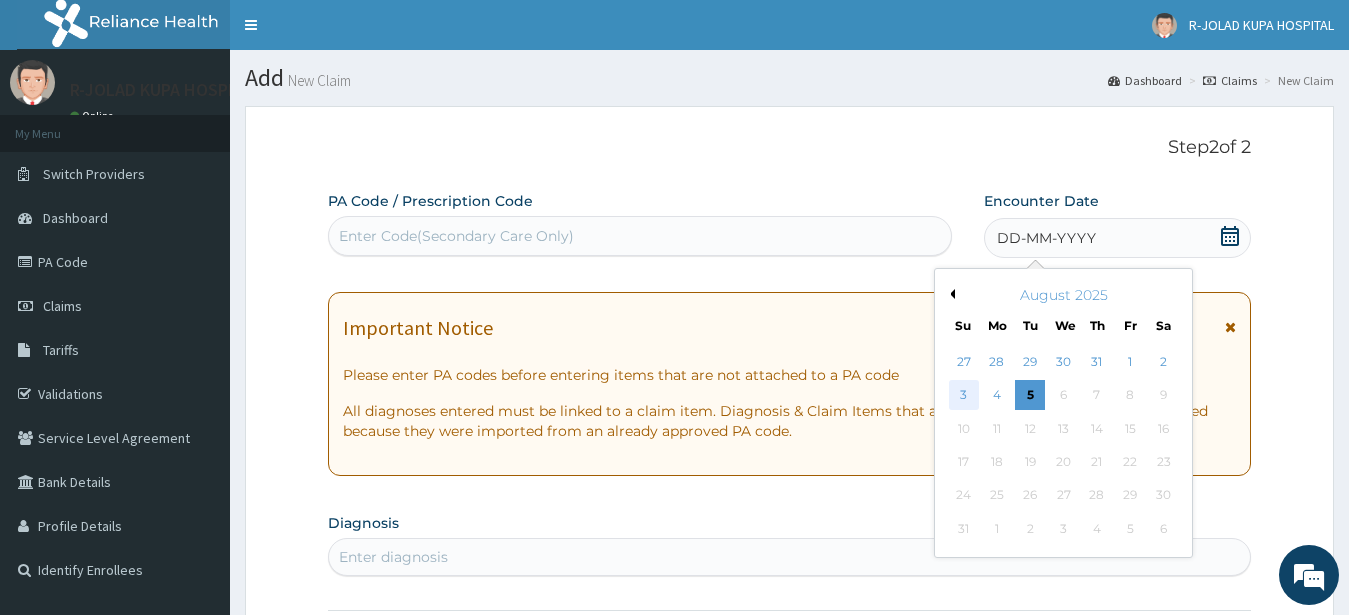 click on "3" at bounding box center [964, 396] 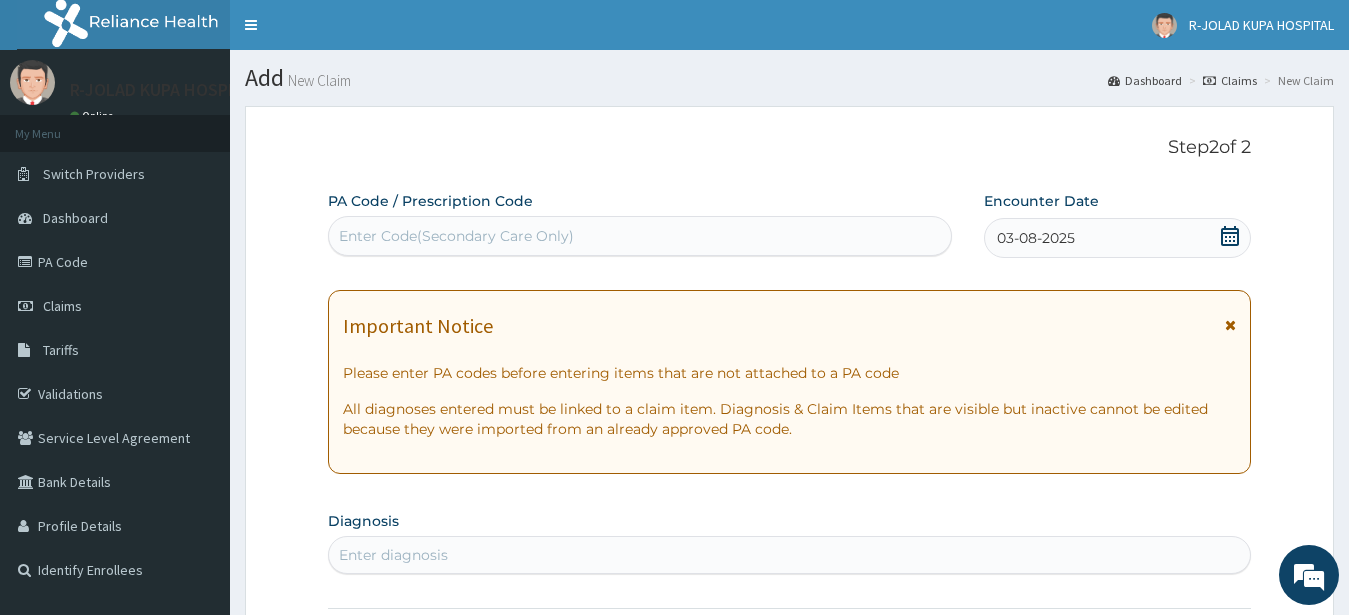 scroll, scrollTop: 204, scrollLeft: 0, axis: vertical 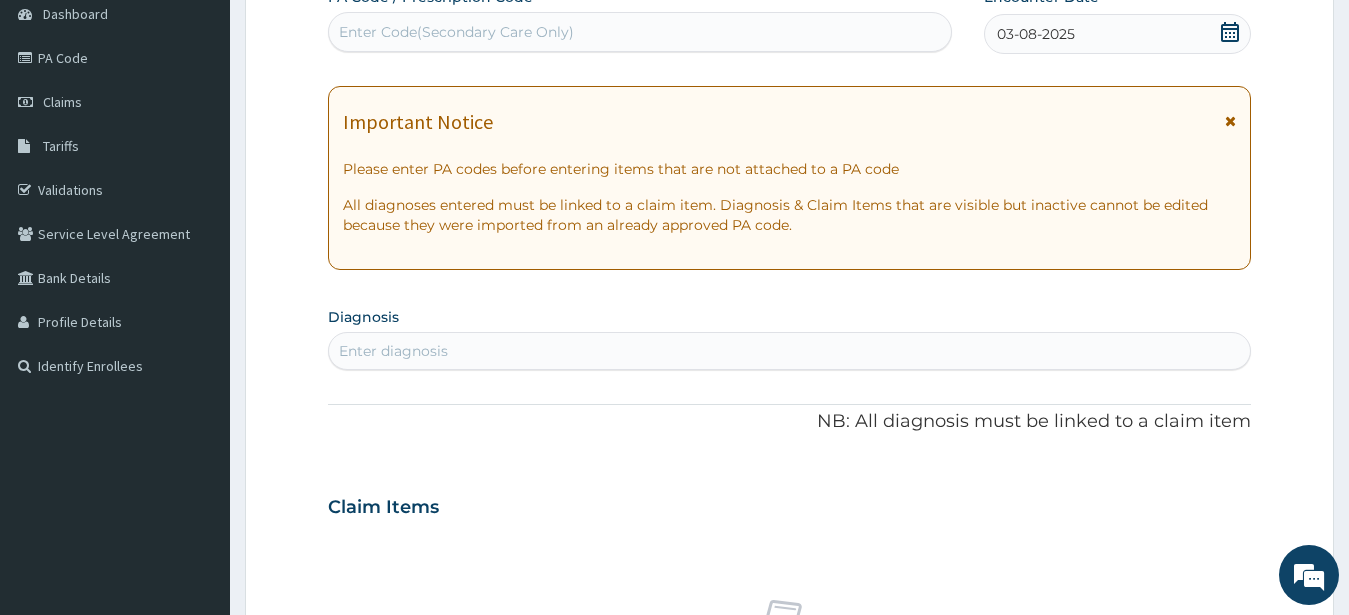 click on "Enter diagnosis" at bounding box center (393, 351) 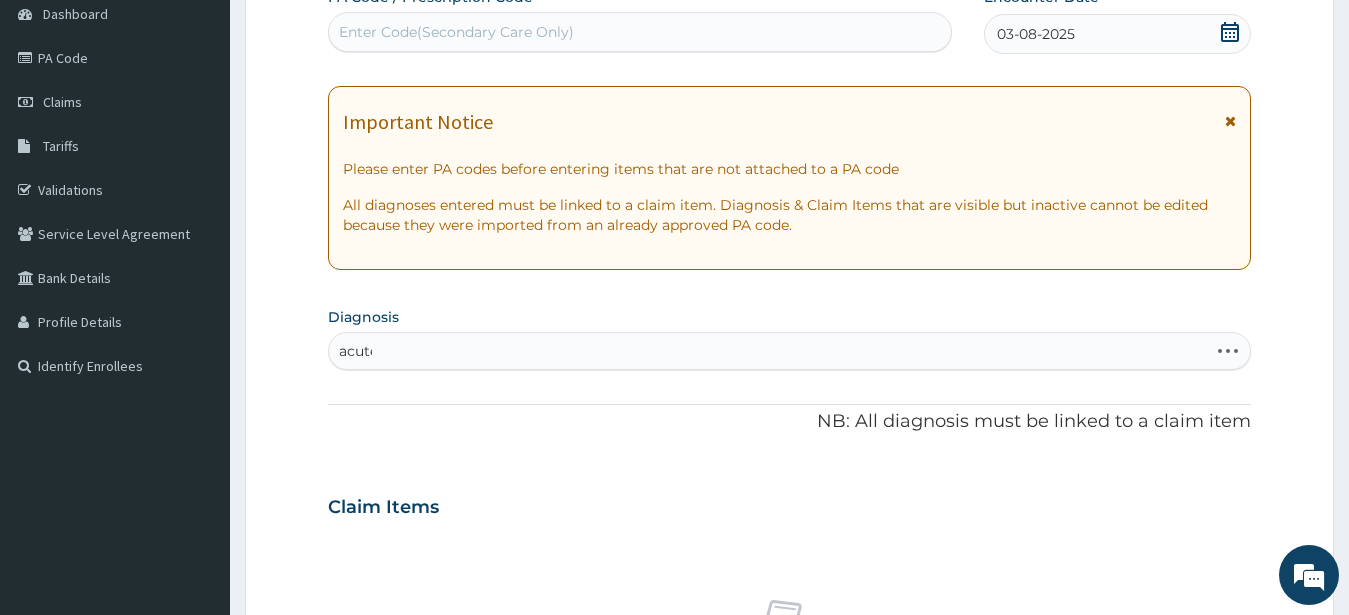 scroll, scrollTop: 0, scrollLeft: 0, axis: both 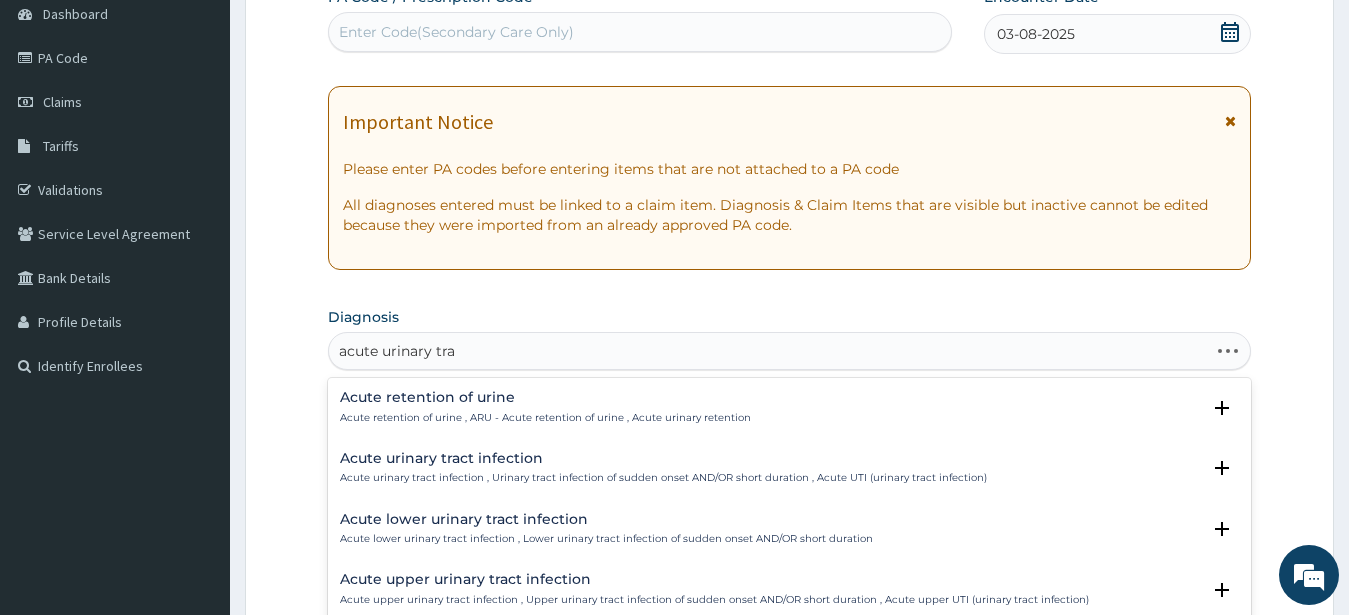 type on "acute urinary trac" 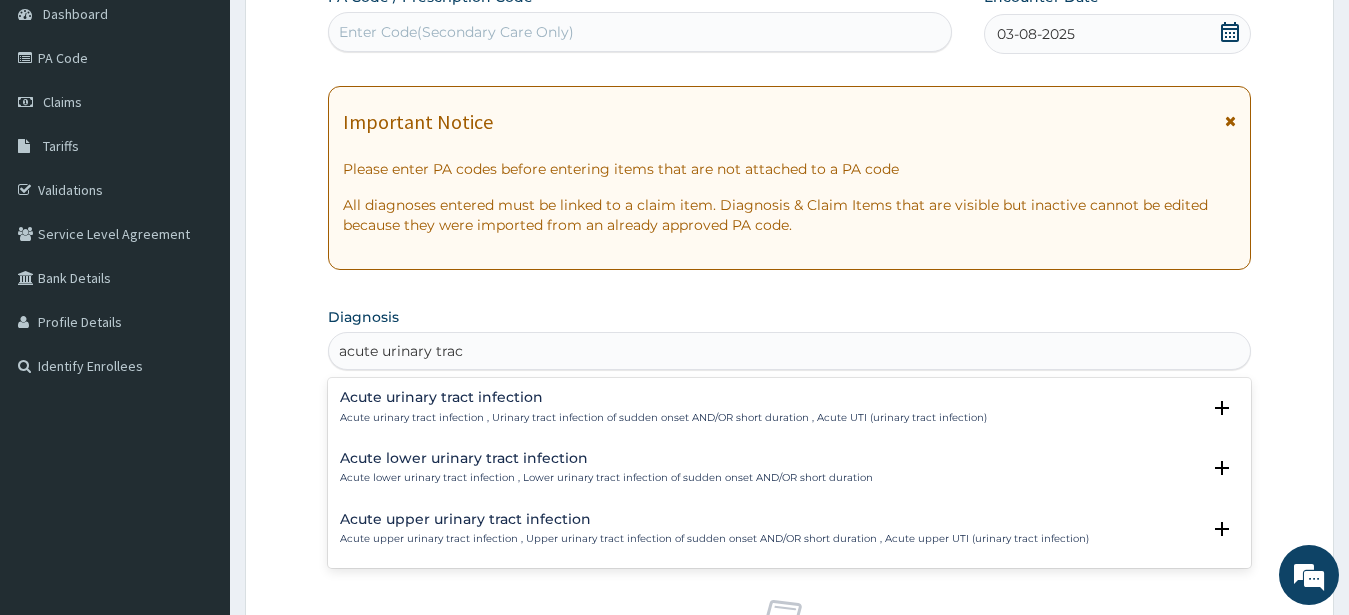 click on "Acute urinary tract infection Acute urinary tract infection , Urinary tract infection of sudden onset AND/OR short duration , Acute UTI (urinary tract infection) Select Status Query Query covers suspected (?), Keep in view (kiv), Ruled out (r/o) Confirmed" at bounding box center [790, 412] 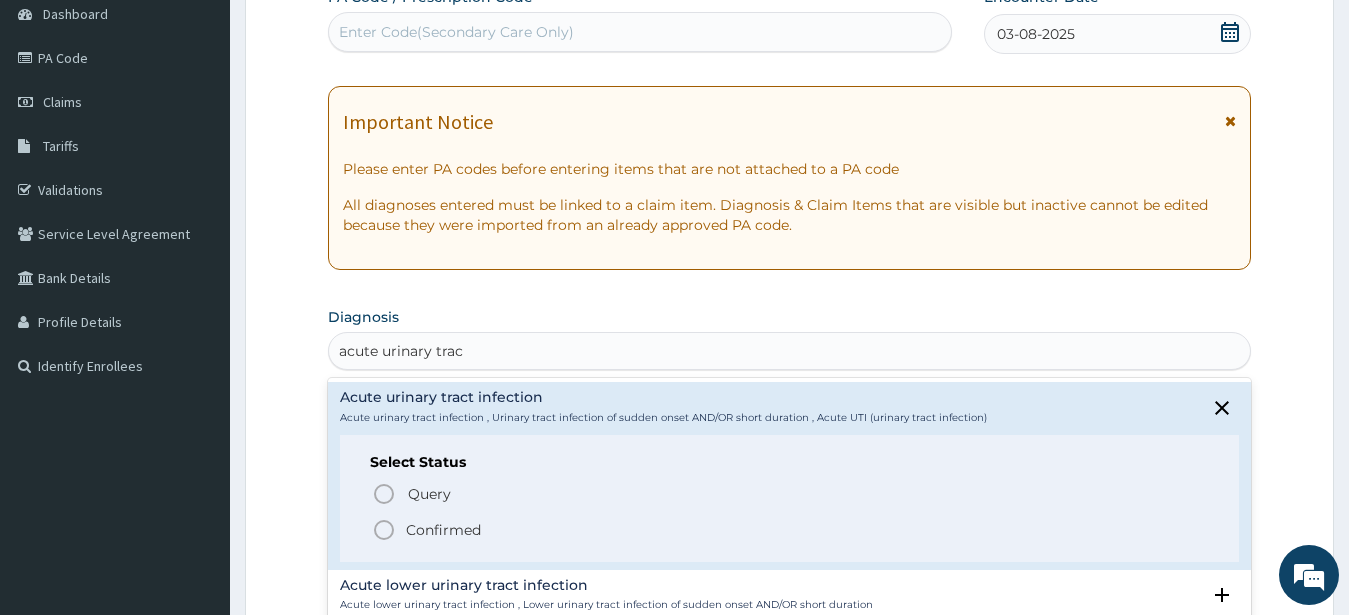 drag, startPoint x: 382, startPoint y: 522, endPoint x: 446, endPoint y: 479, distance: 77.10383 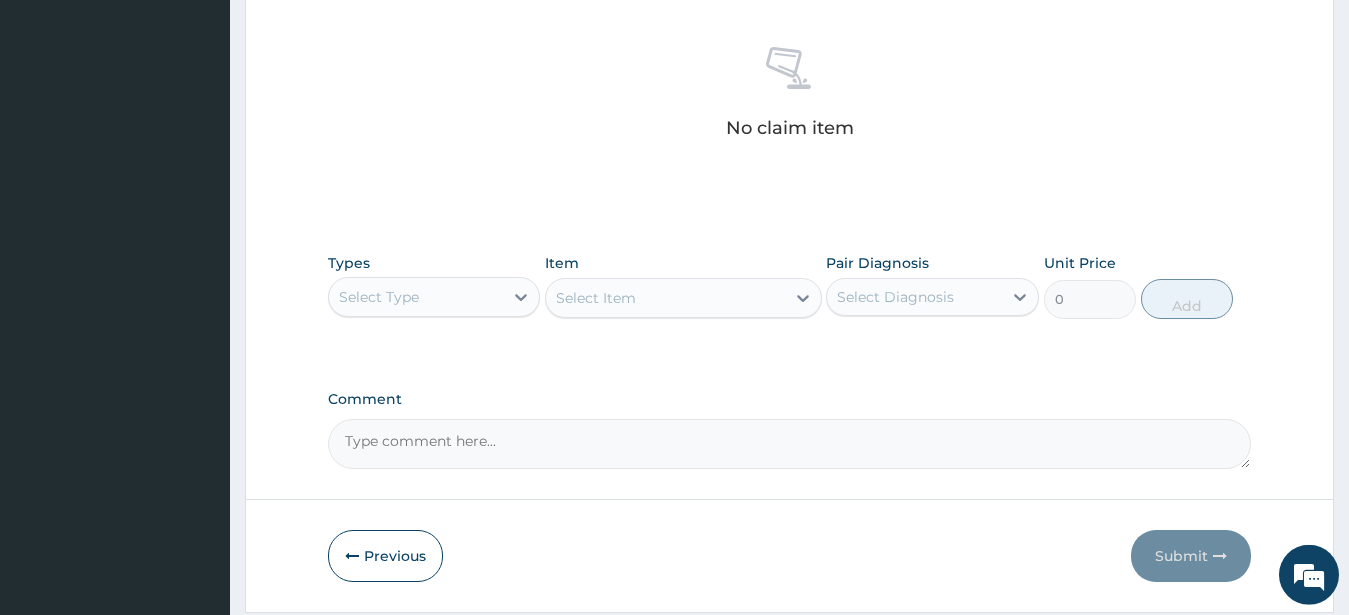 scroll, scrollTop: 827, scrollLeft: 0, axis: vertical 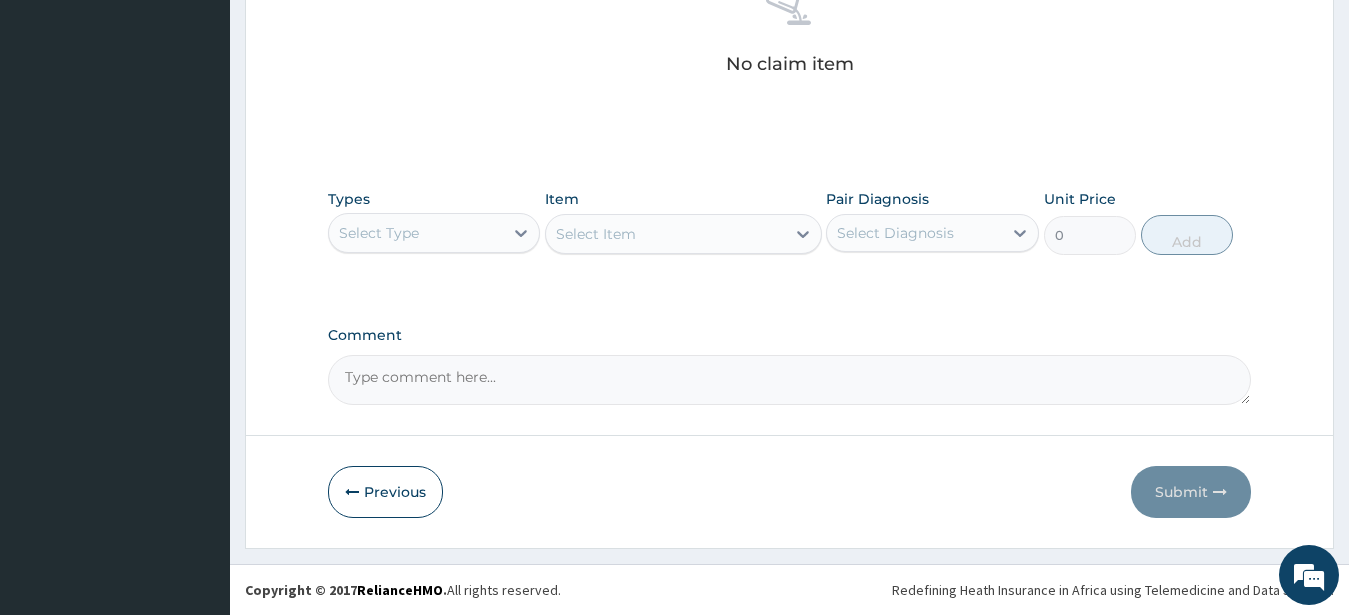 click on "Select Type" at bounding box center [416, 233] 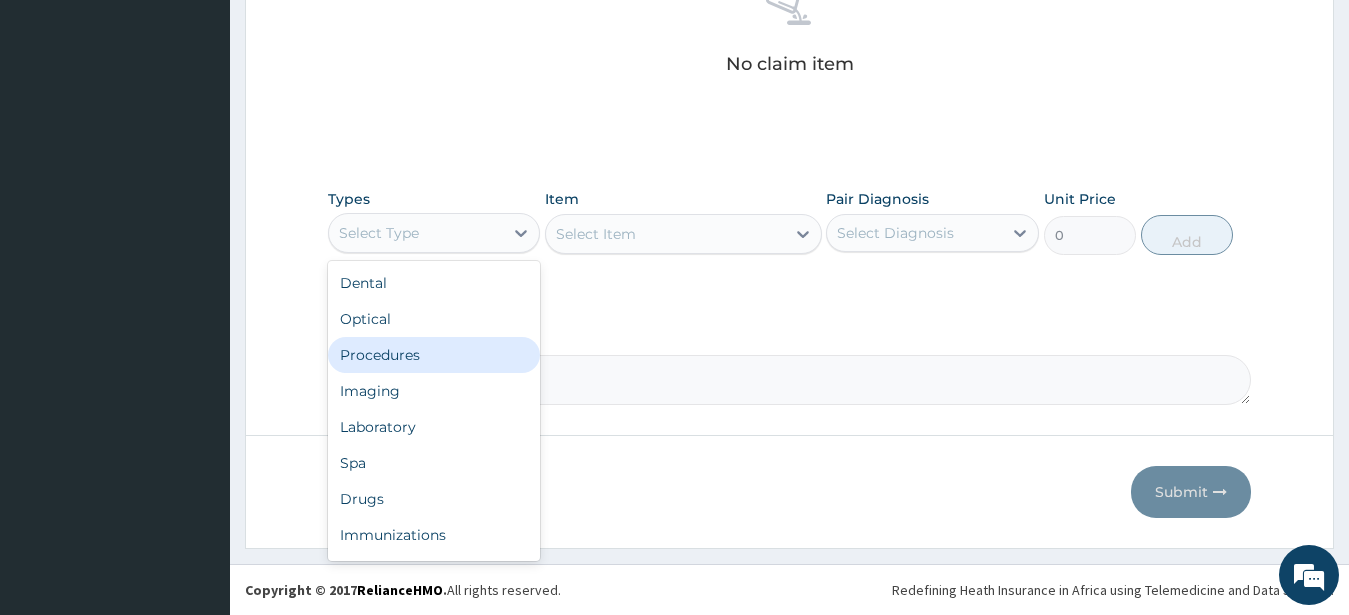 click on "Procedures" at bounding box center (434, 355) 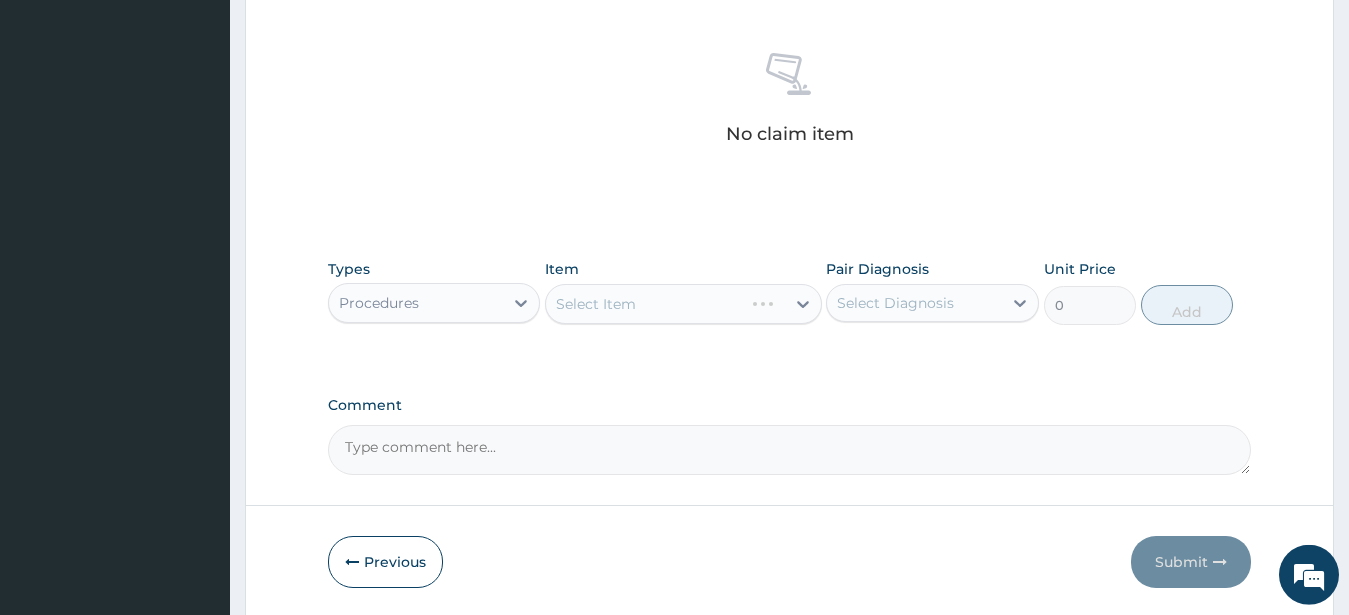 scroll, scrollTop: 725, scrollLeft: 0, axis: vertical 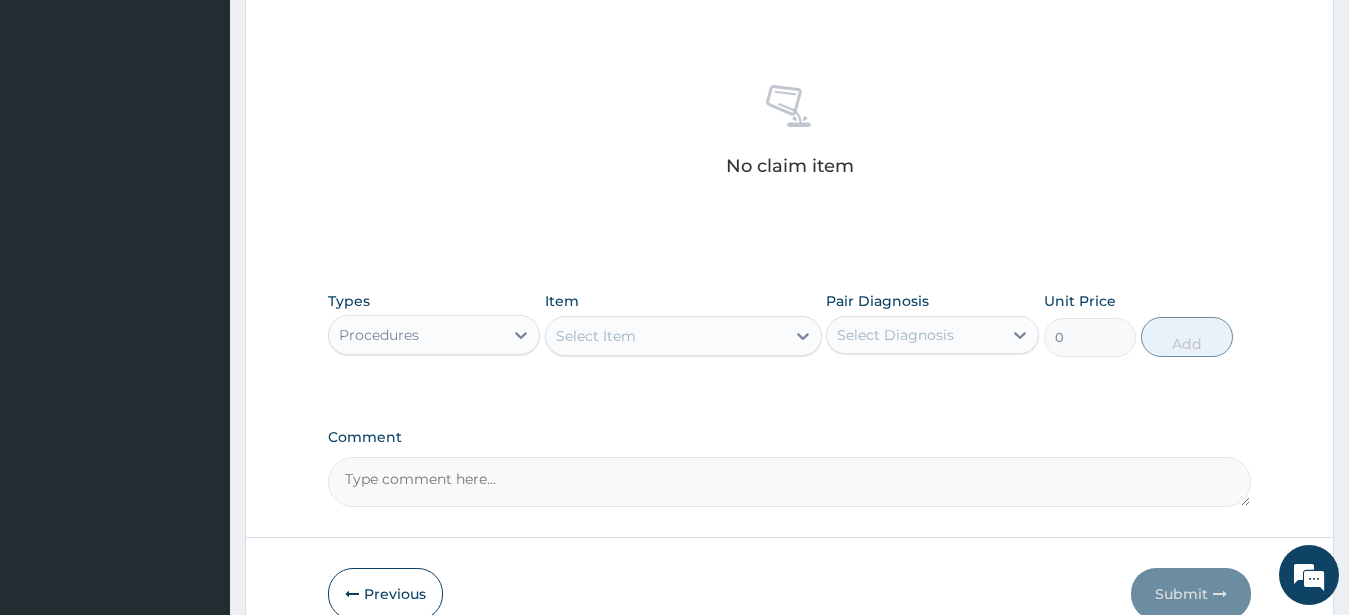click on "Select Item" at bounding box center (665, 336) 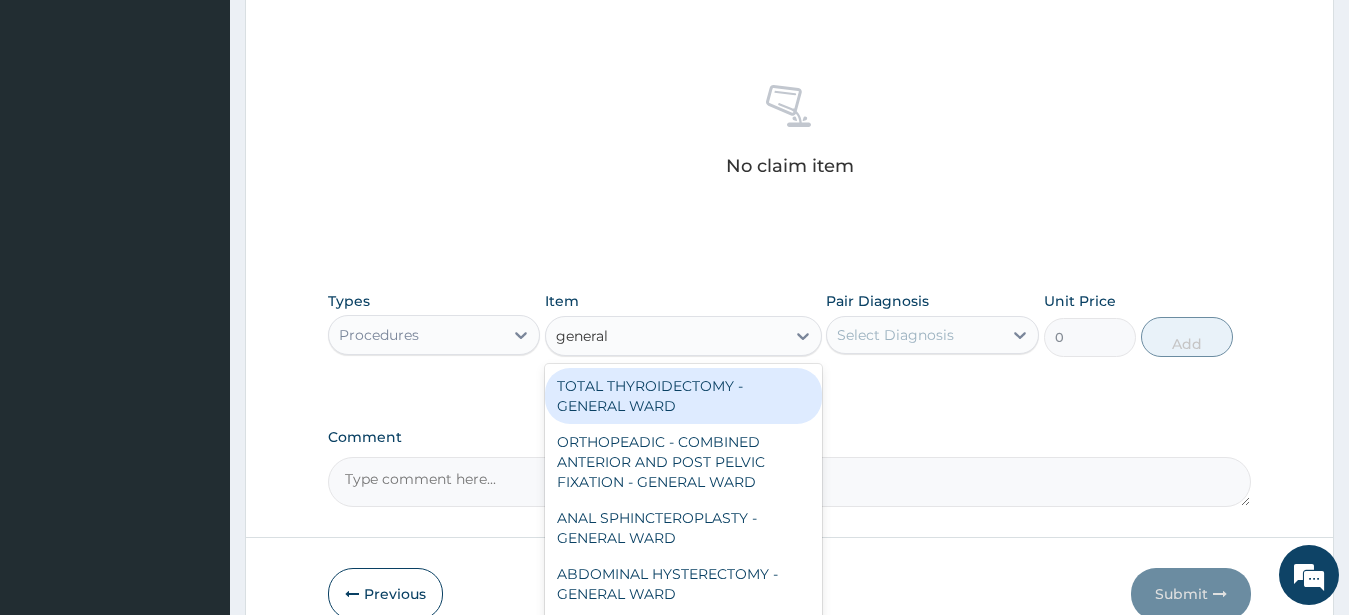 type on "general c" 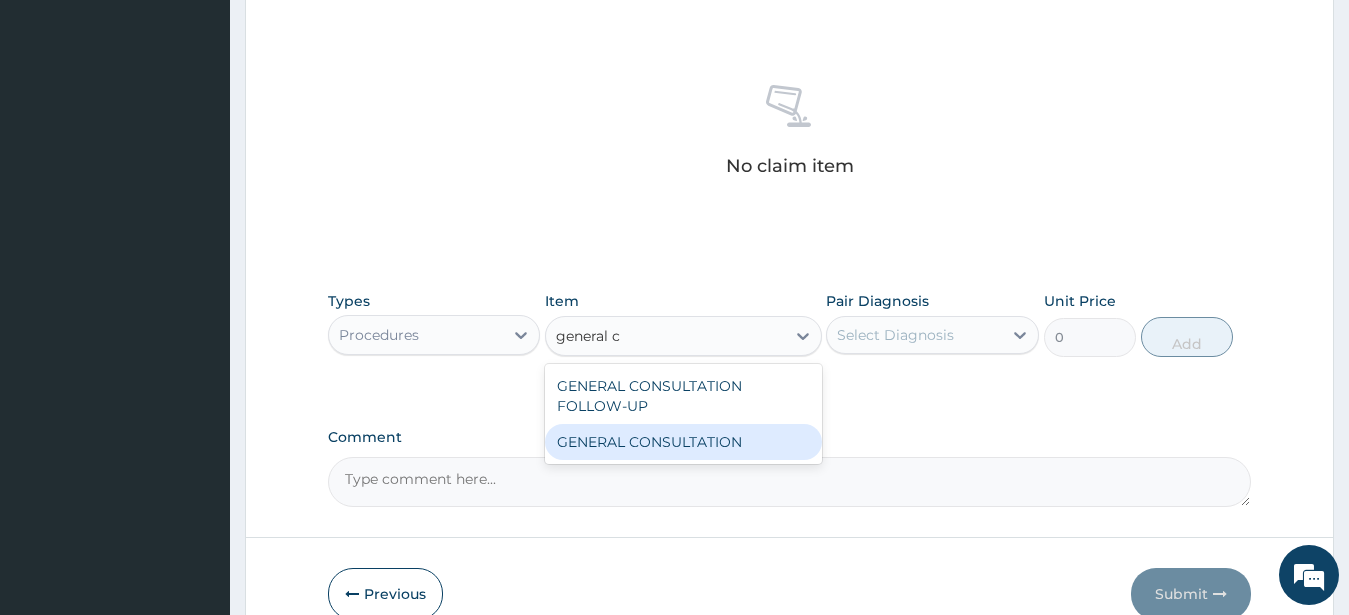 click on "GENERAL CONSULTATION" at bounding box center (683, 442) 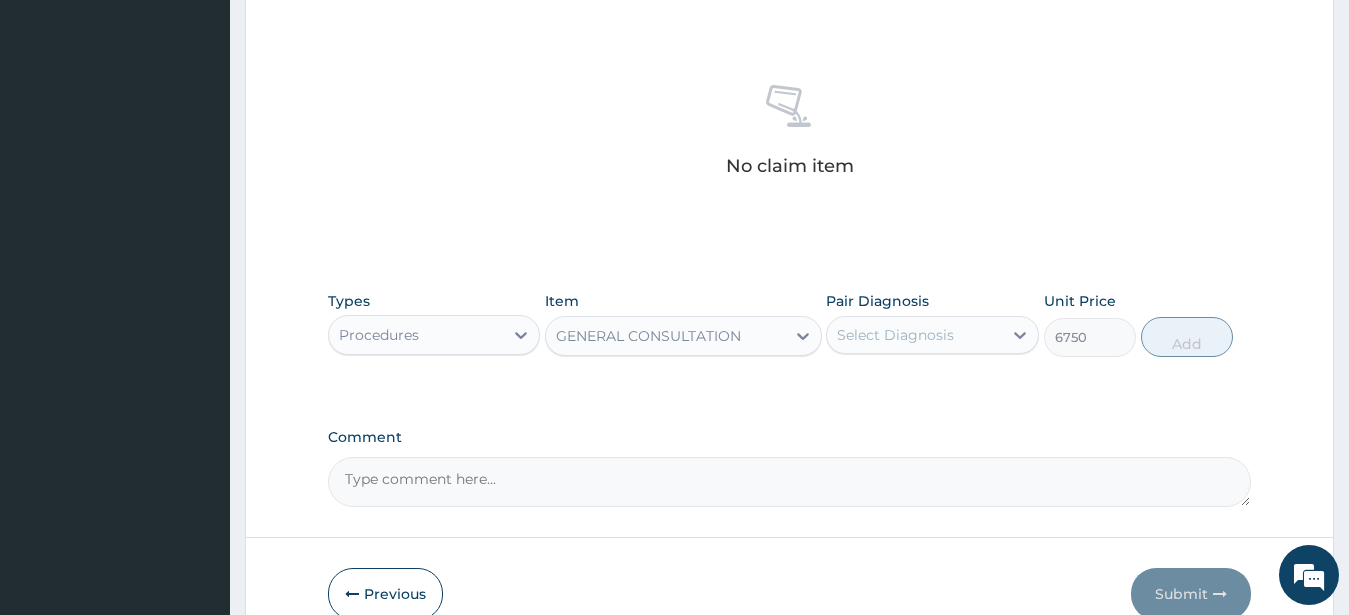 click on "Select Diagnosis" at bounding box center [895, 335] 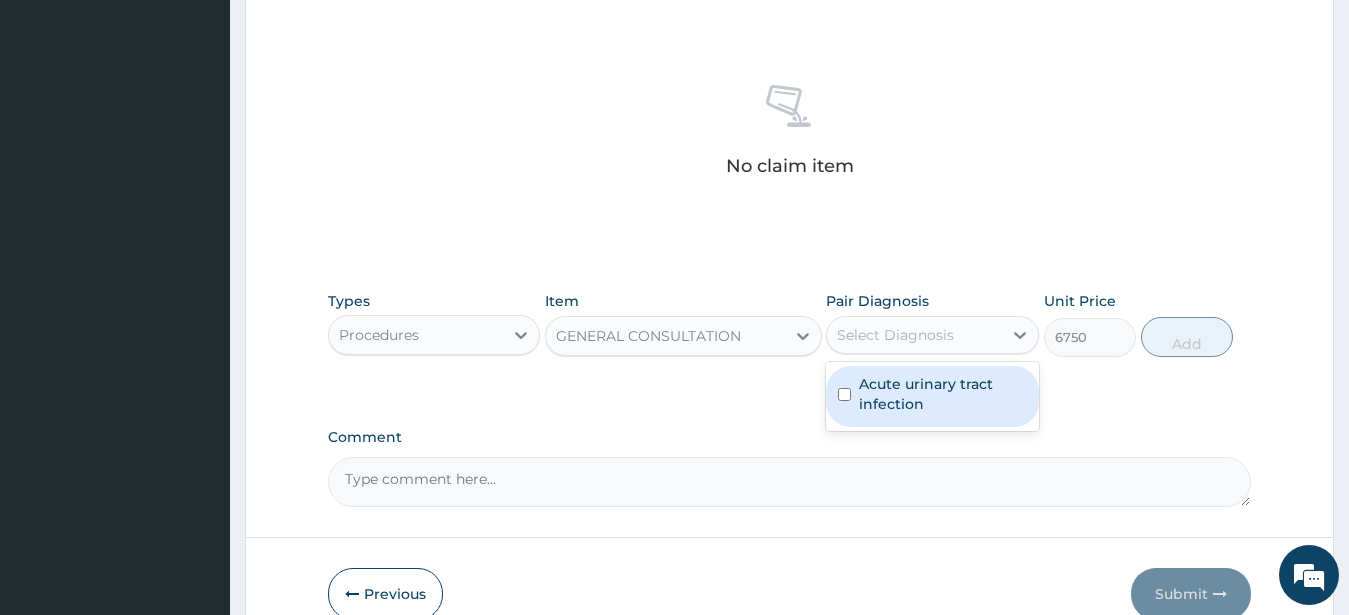 click on "Acute urinary tract infection" at bounding box center (943, 394) 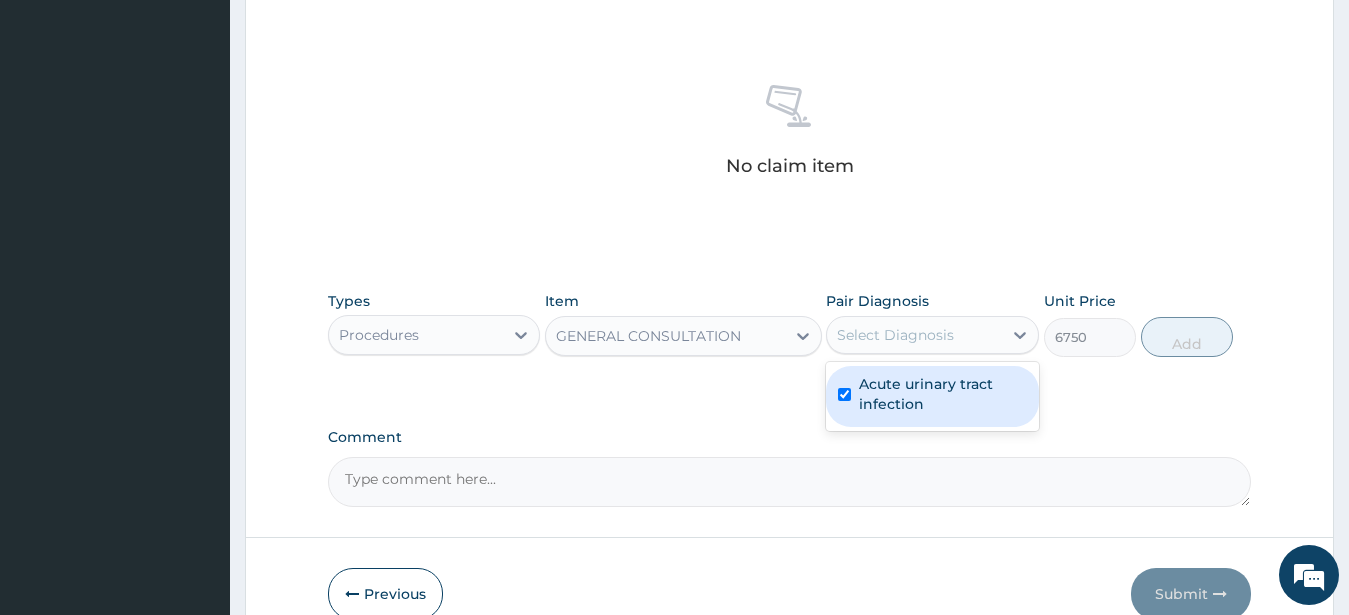 checkbox on "true" 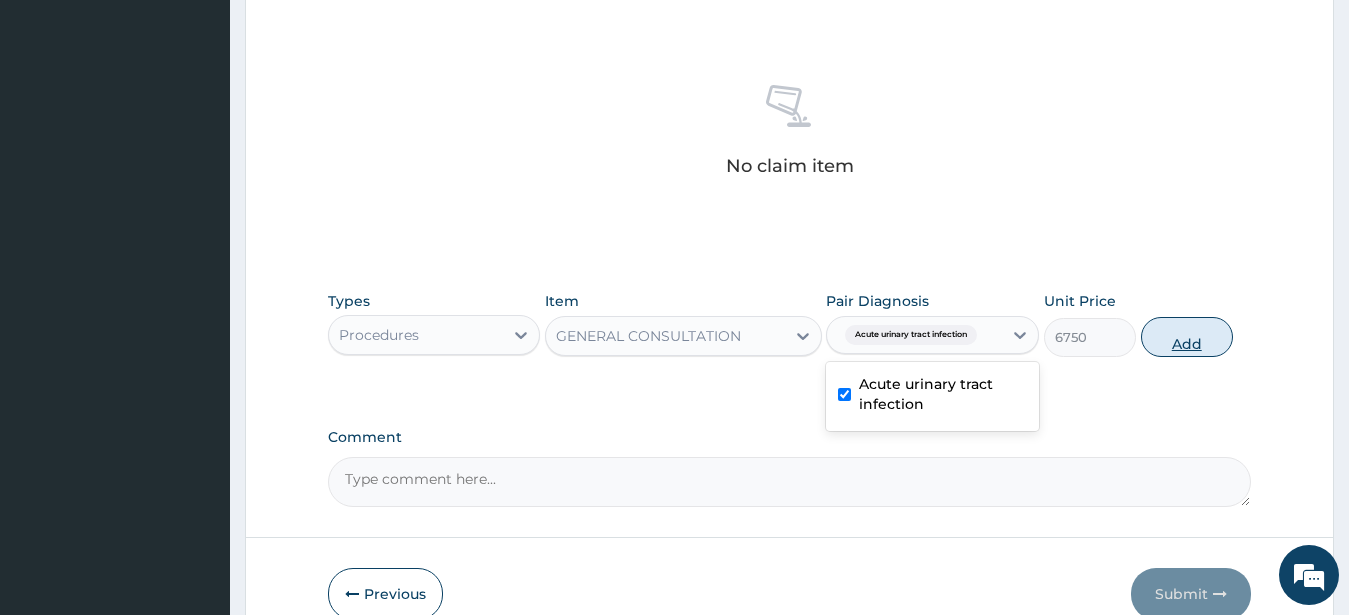click on "Add" at bounding box center [1187, 337] 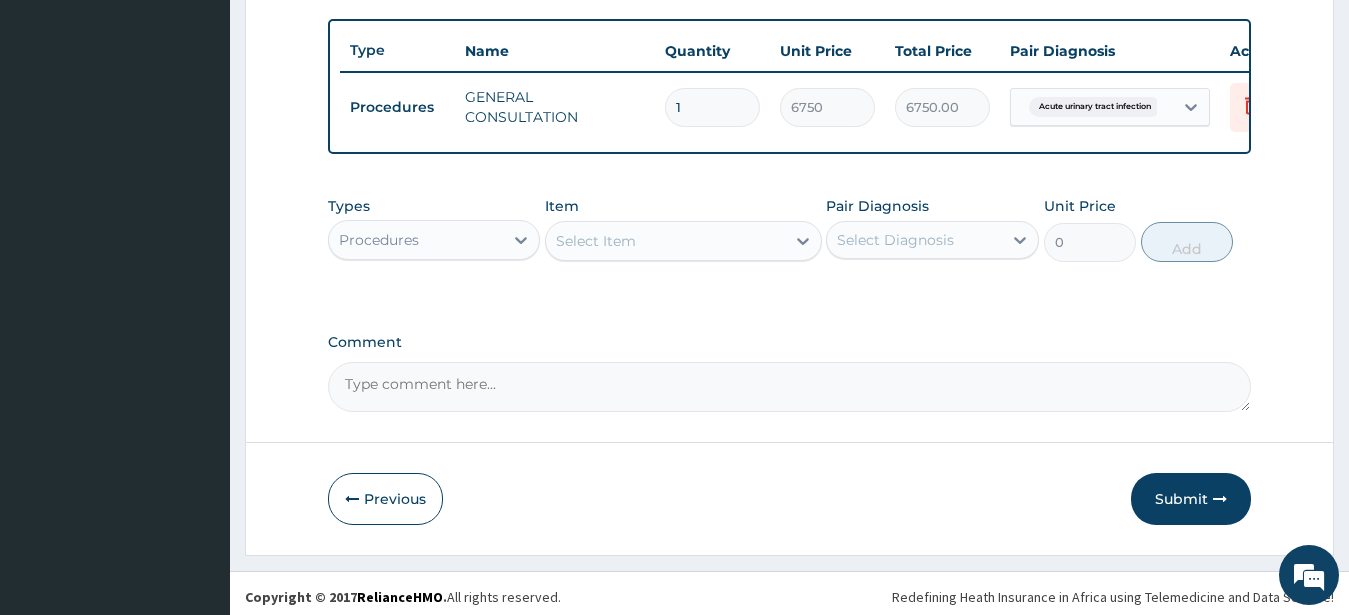 click on "Procedures" at bounding box center (416, 240) 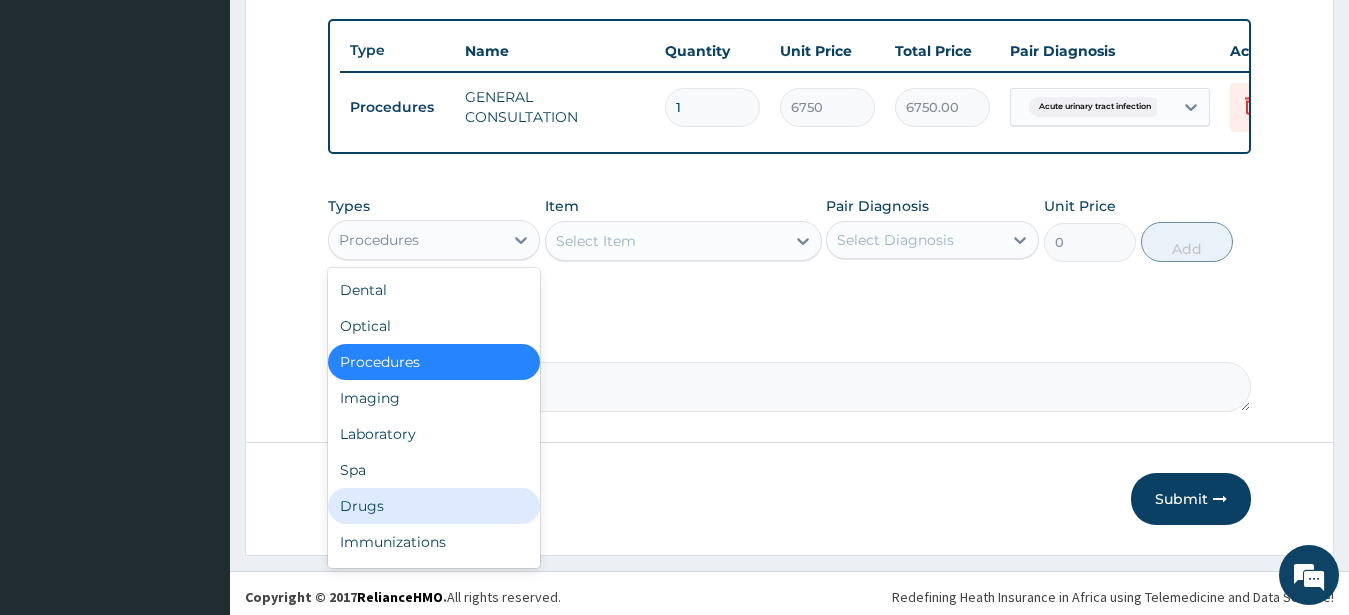 click on "Drugs" at bounding box center (434, 506) 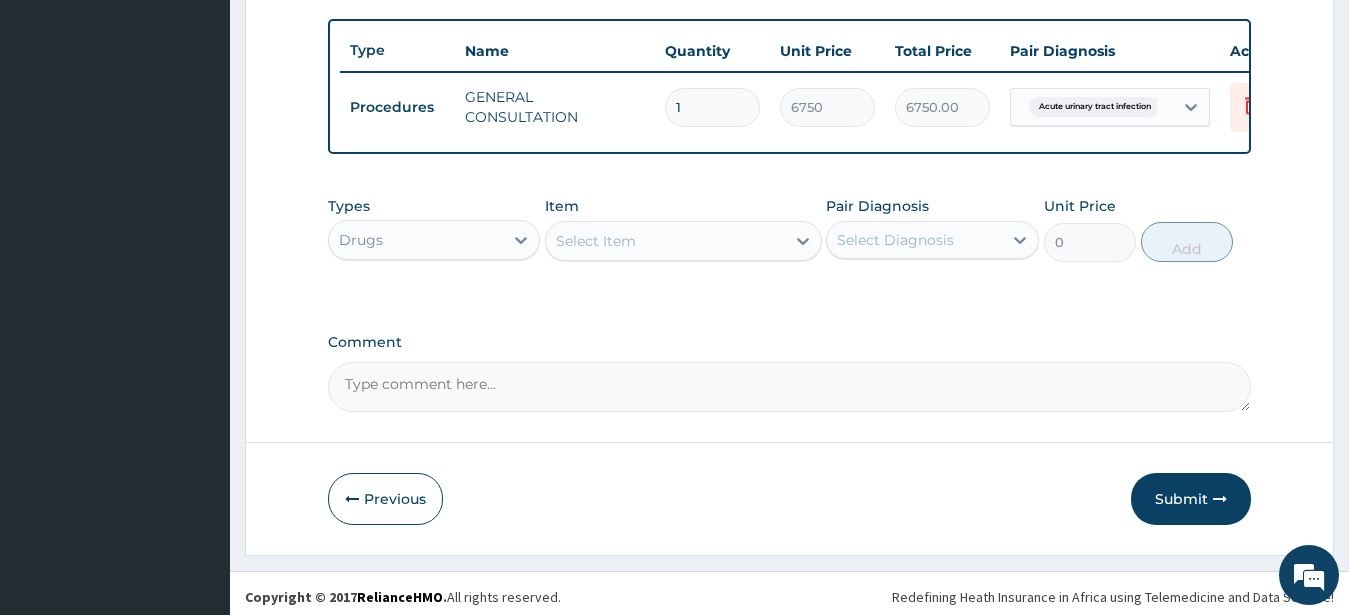 click on "Select Item" at bounding box center [596, 241] 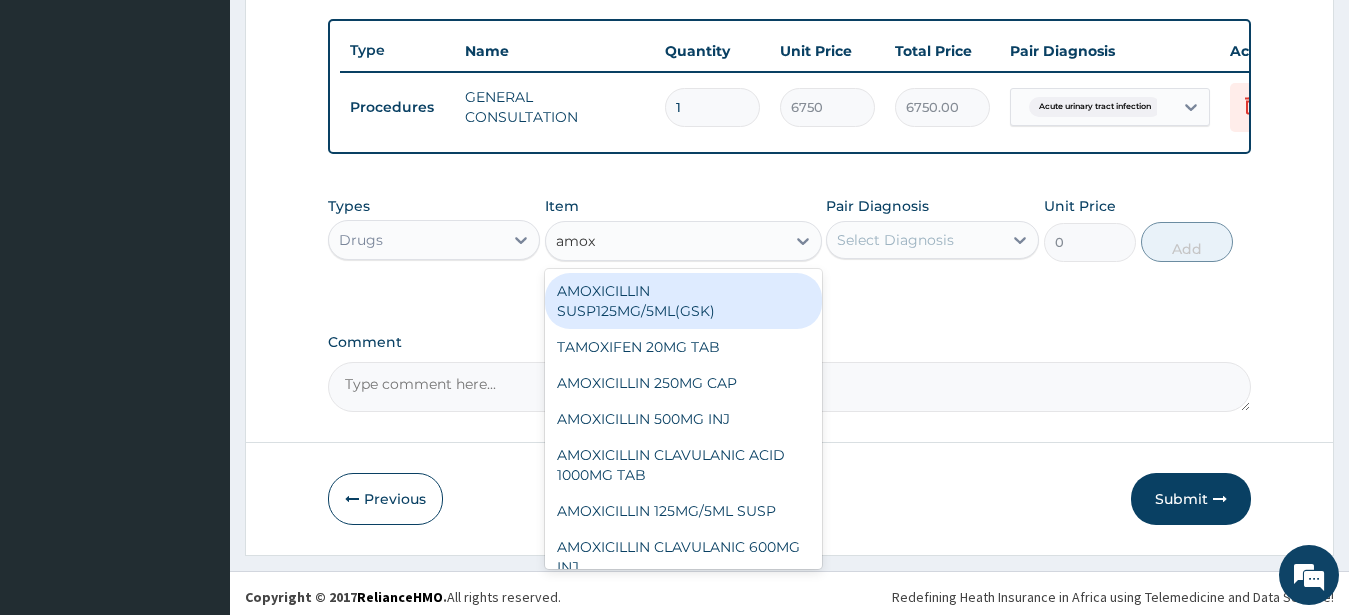 type on "amoxi" 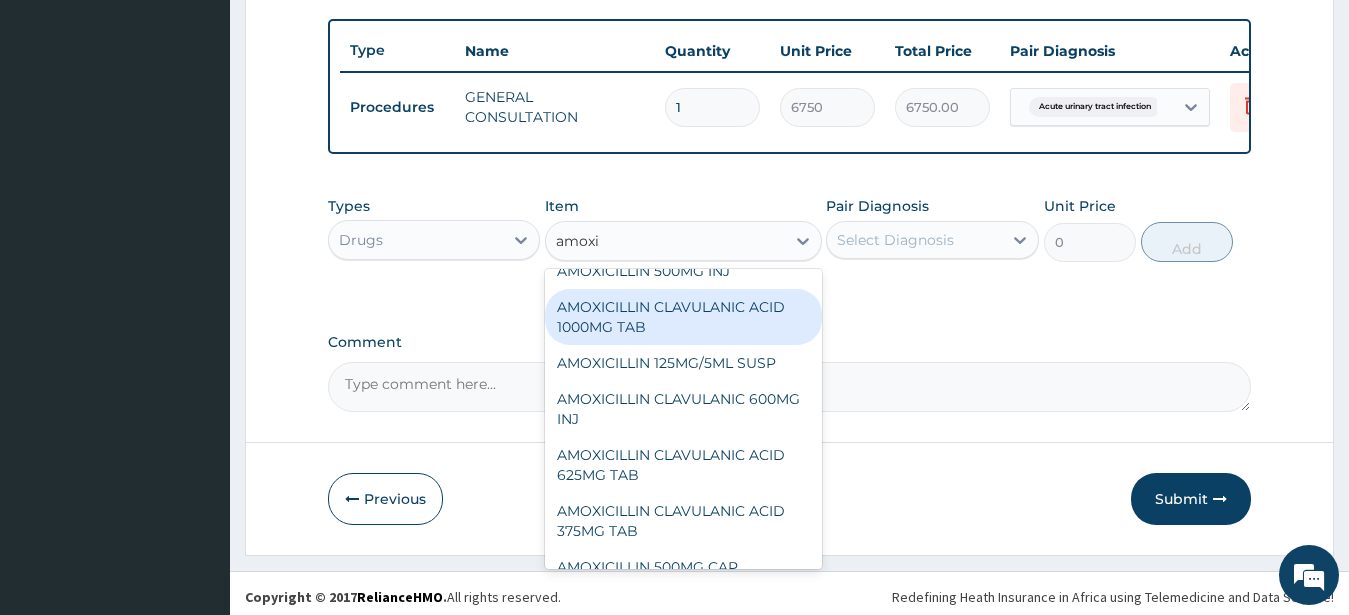 scroll, scrollTop: 216, scrollLeft: 0, axis: vertical 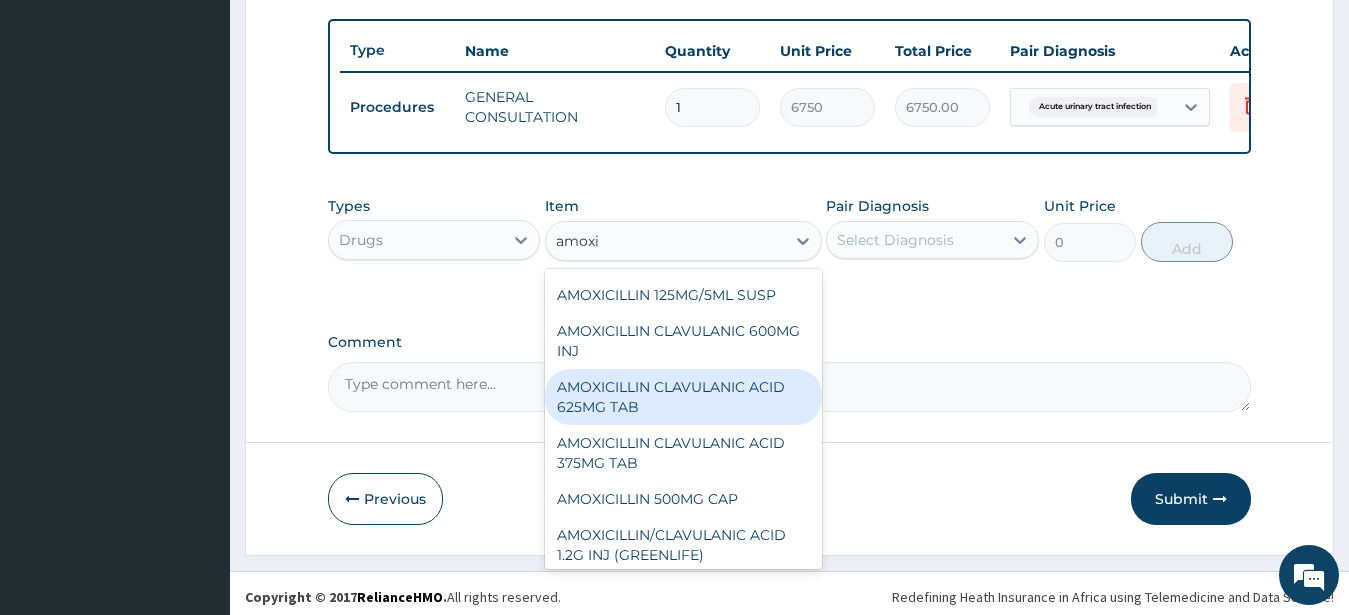 click on "AMOXICILLIN CLAVULANIC ACID 625MG TAB" at bounding box center [683, 397] 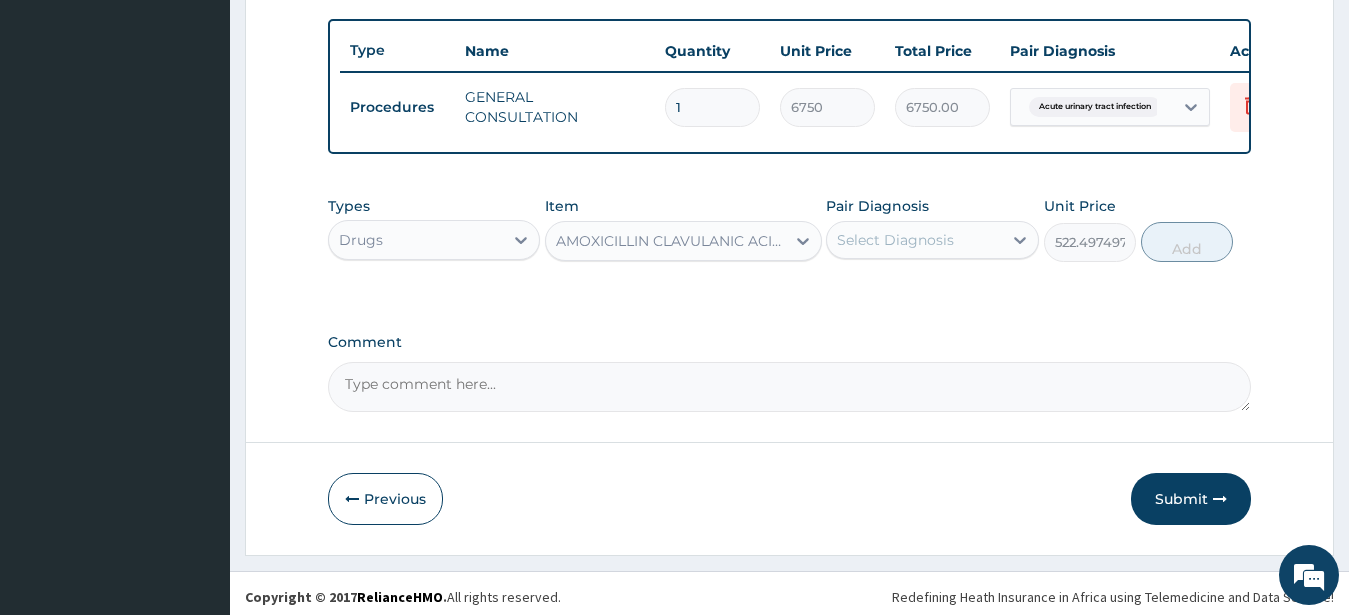 click on "Select Diagnosis" at bounding box center [895, 240] 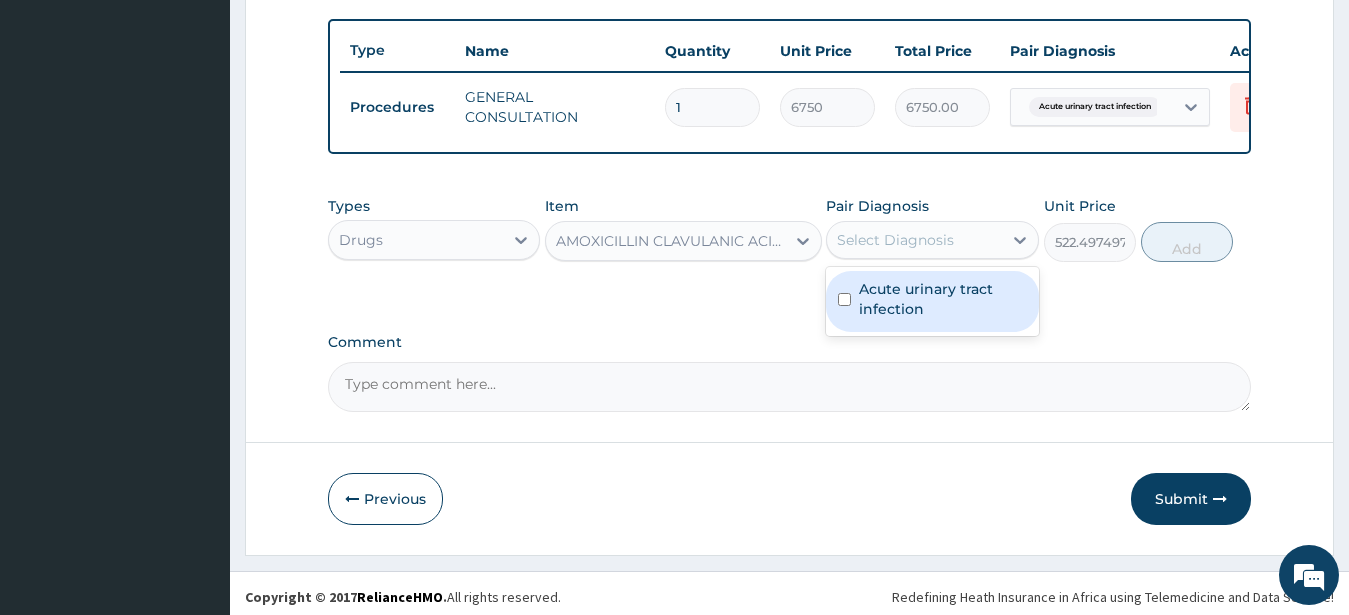 click on "Acute urinary tract infection" at bounding box center (943, 299) 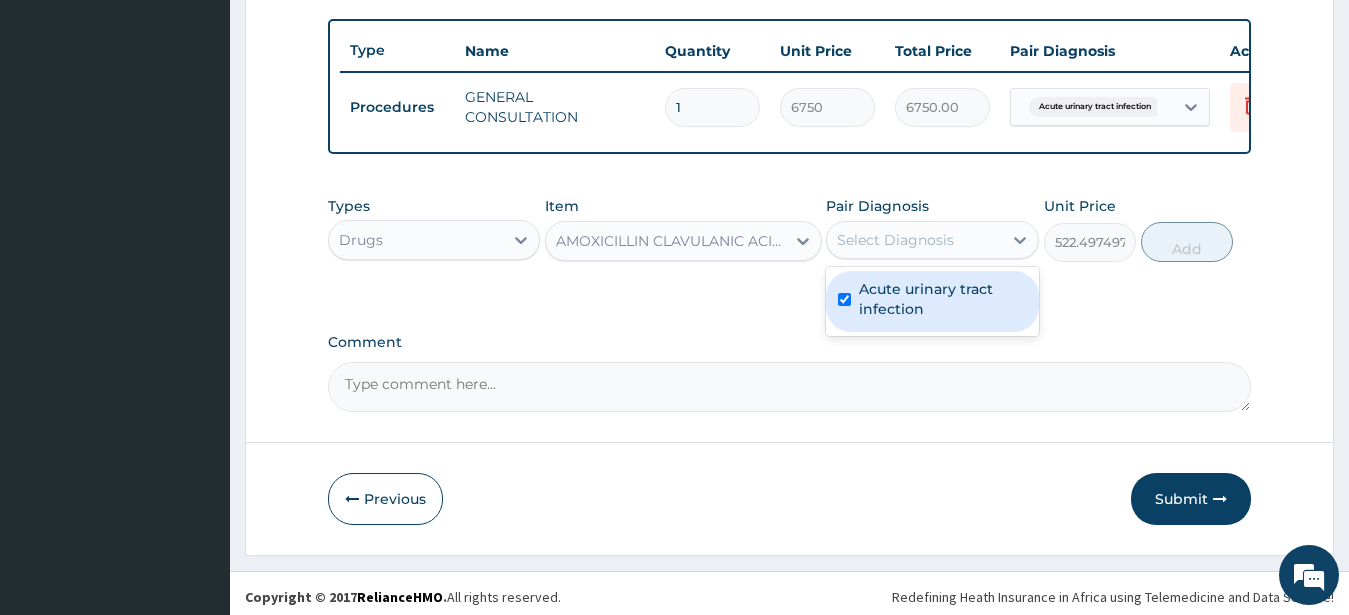 checkbox on "true" 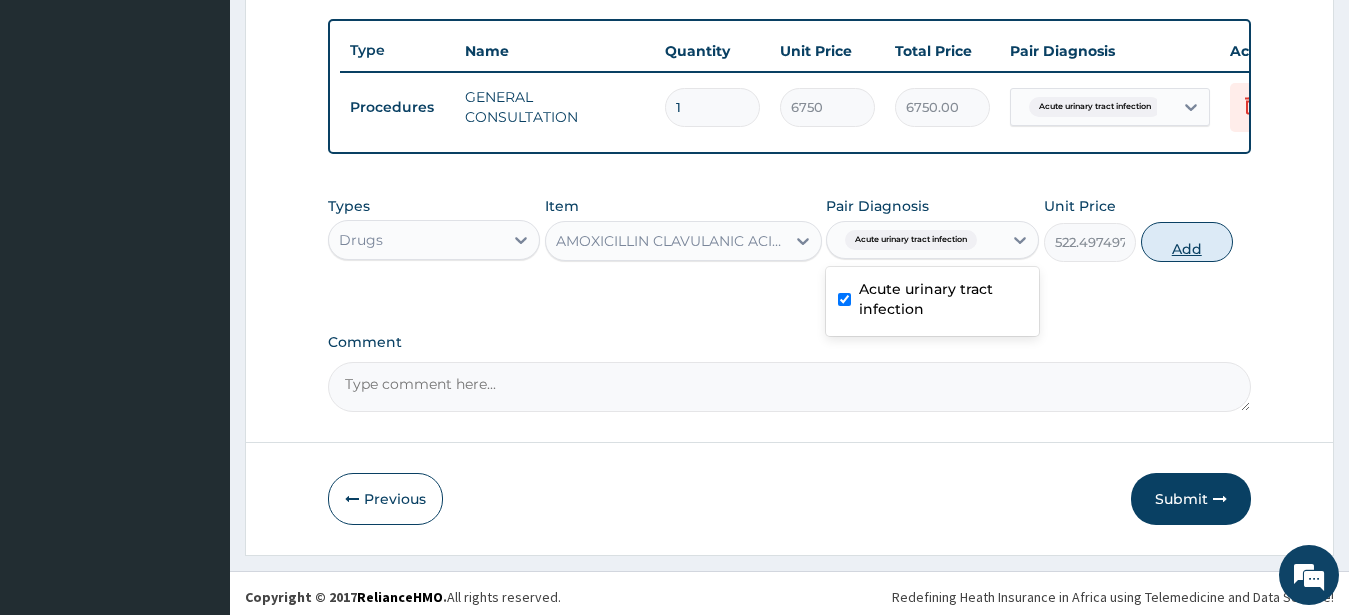 click on "Add" at bounding box center (1187, 242) 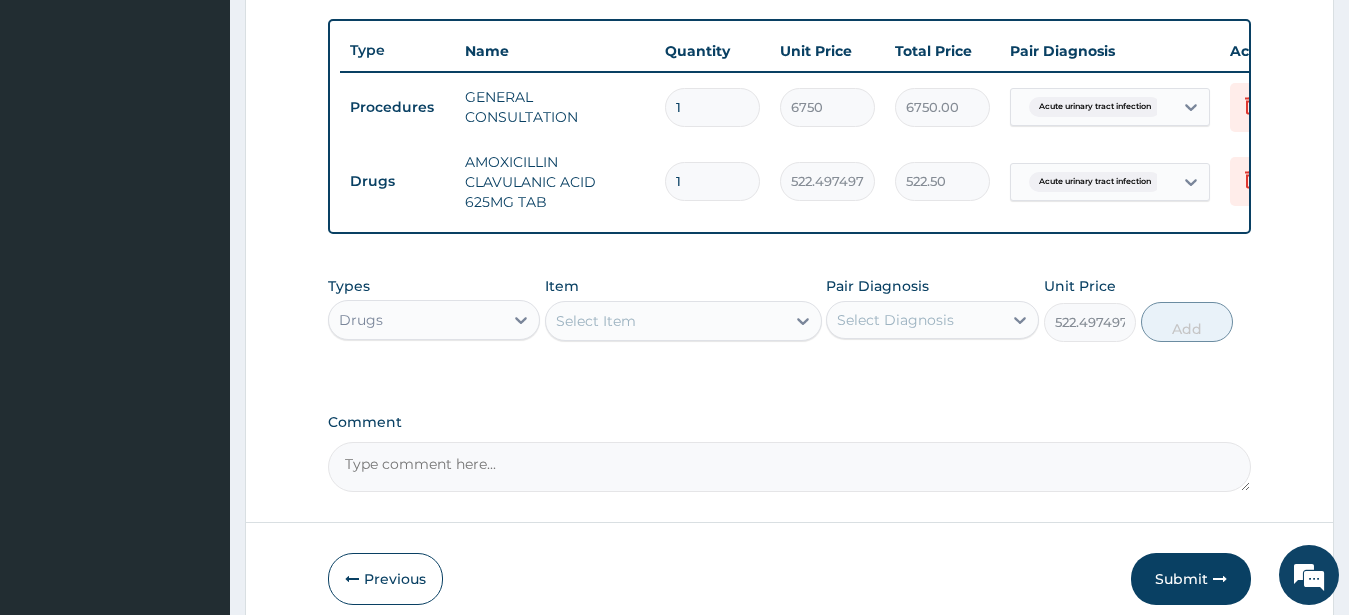 type on "0" 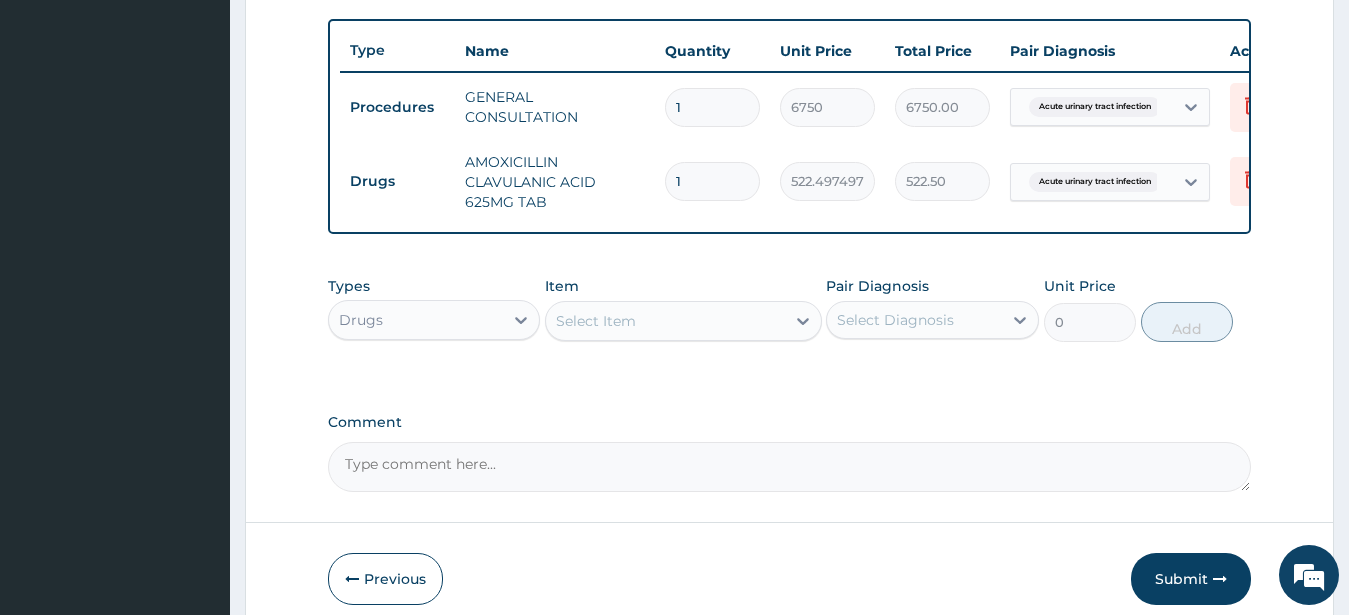 click on "1" at bounding box center (712, 181) 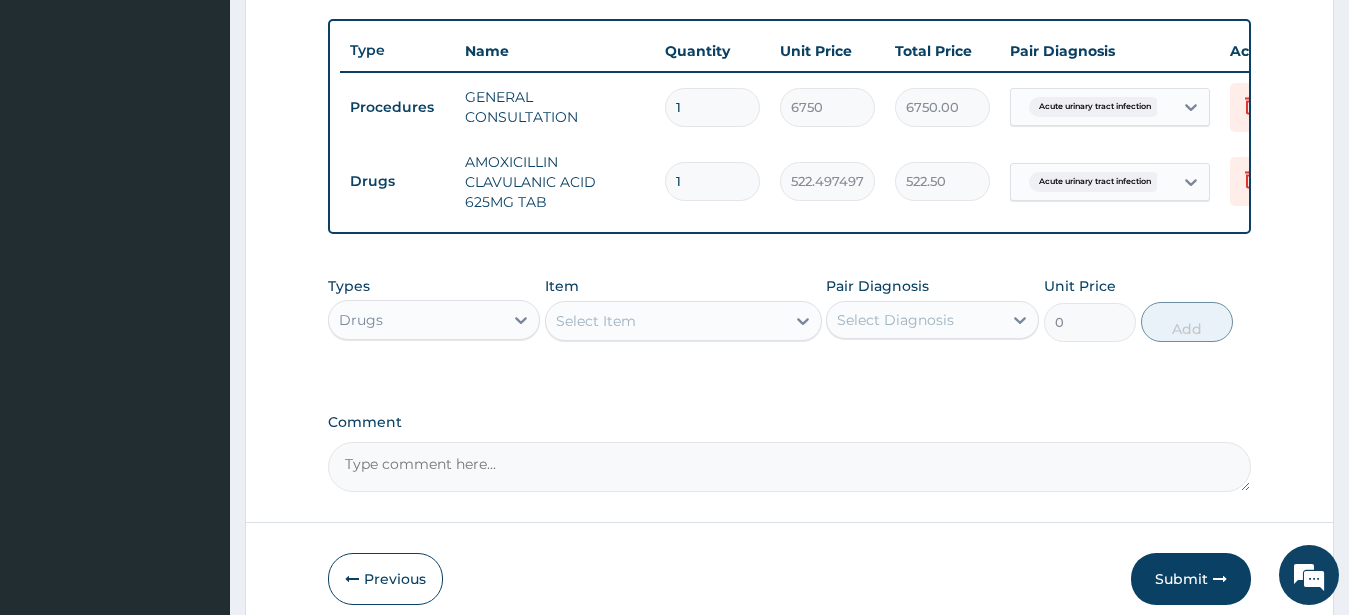 type on "14" 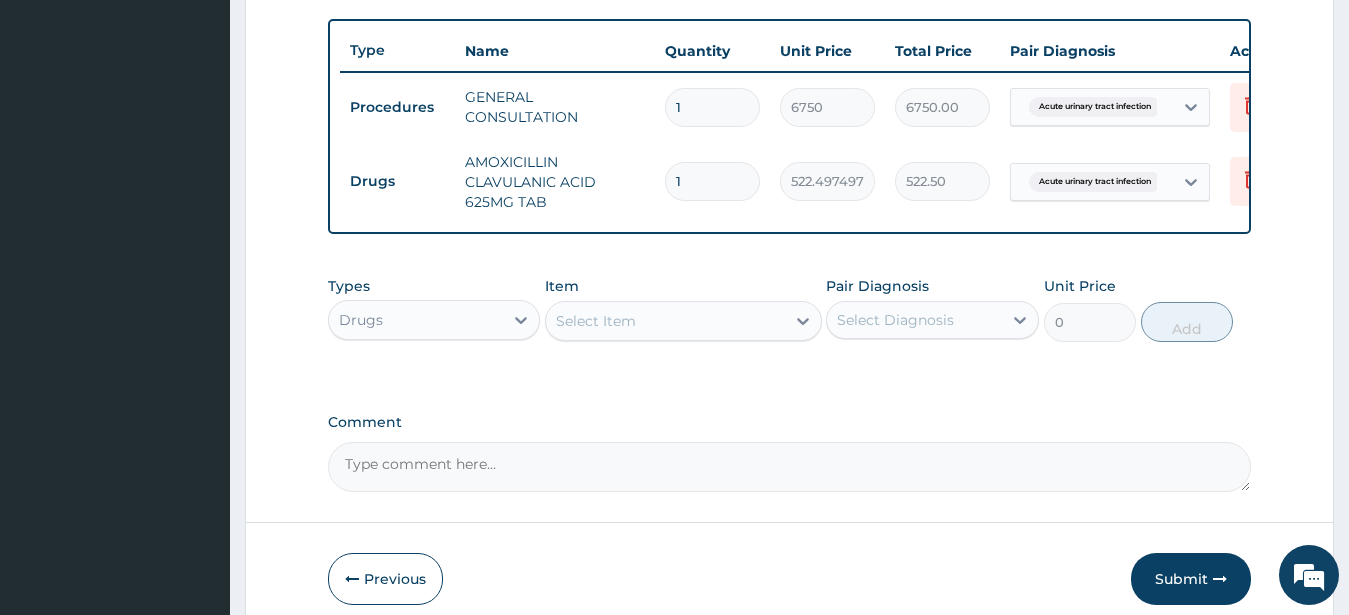 type on "7314.96" 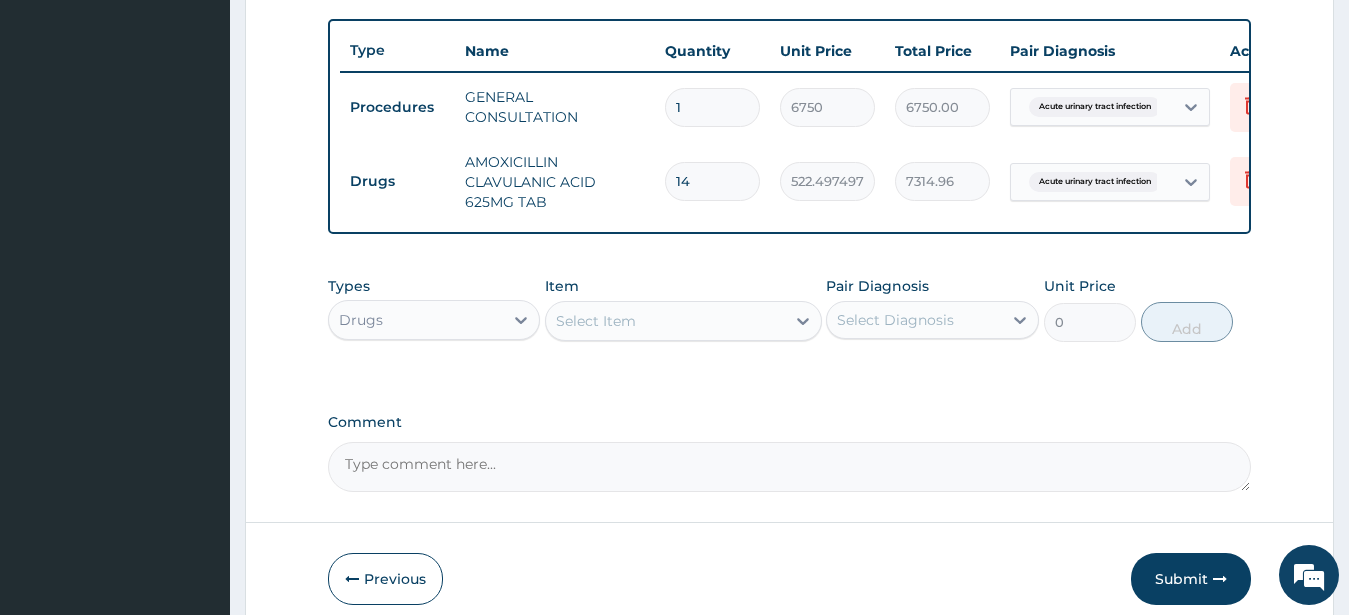 type on "14" 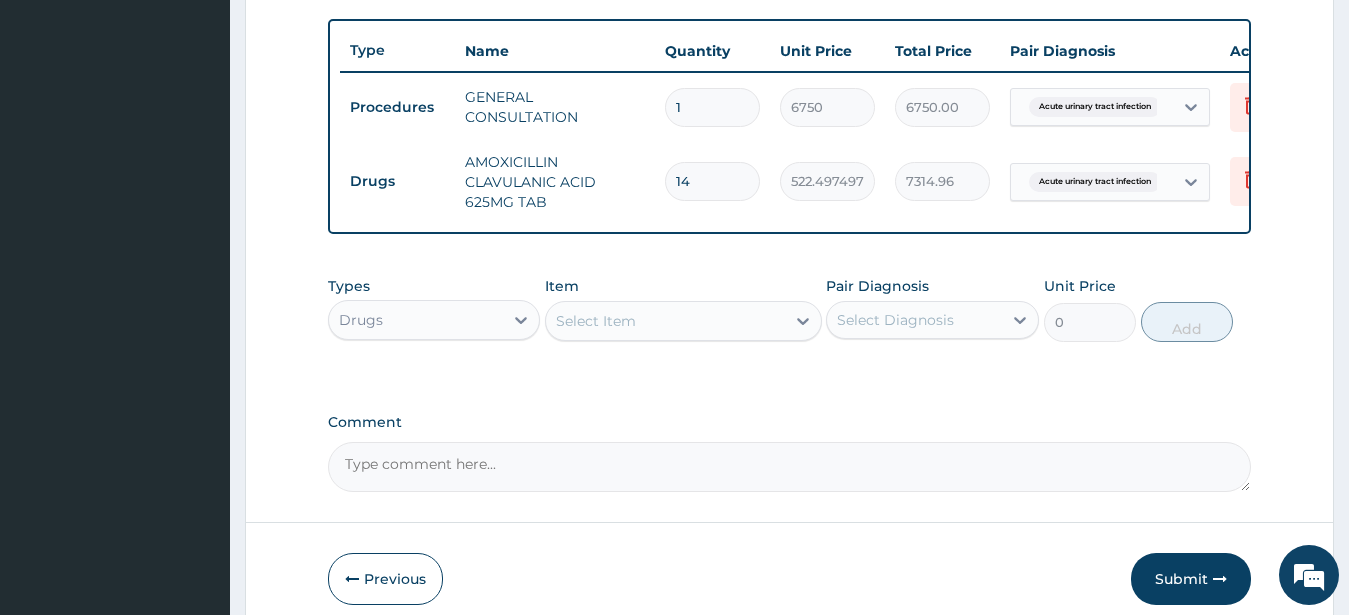 click on "Submit" at bounding box center [1191, 579] 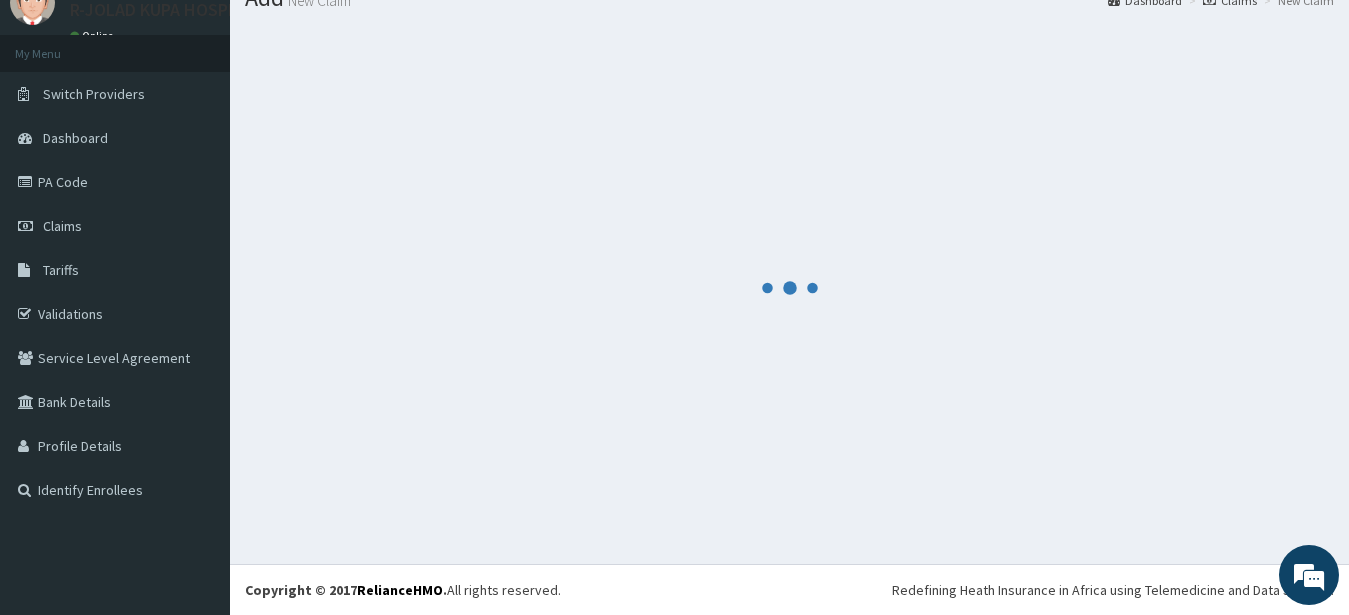 scroll, scrollTop: 80, scrollLeft: 0, axis: vertical 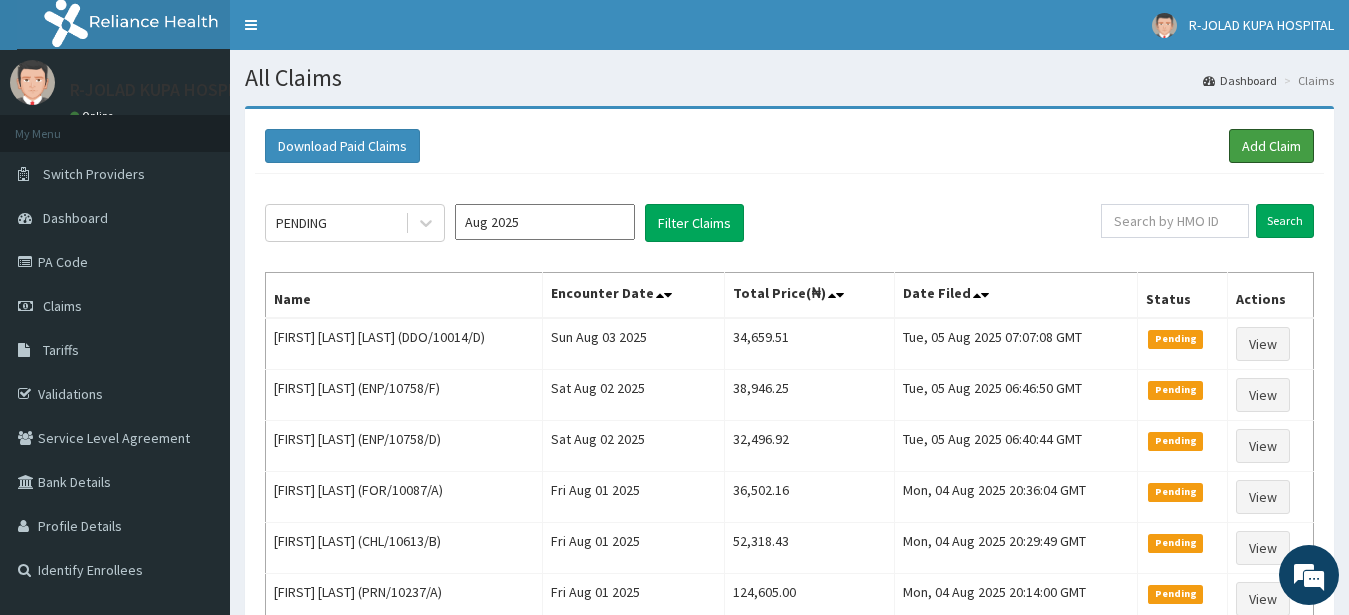 drag, startPoint x: 1259, startPoint y: 147, endPoint x: 1252, endPoint y: 129, distance: 19.313208 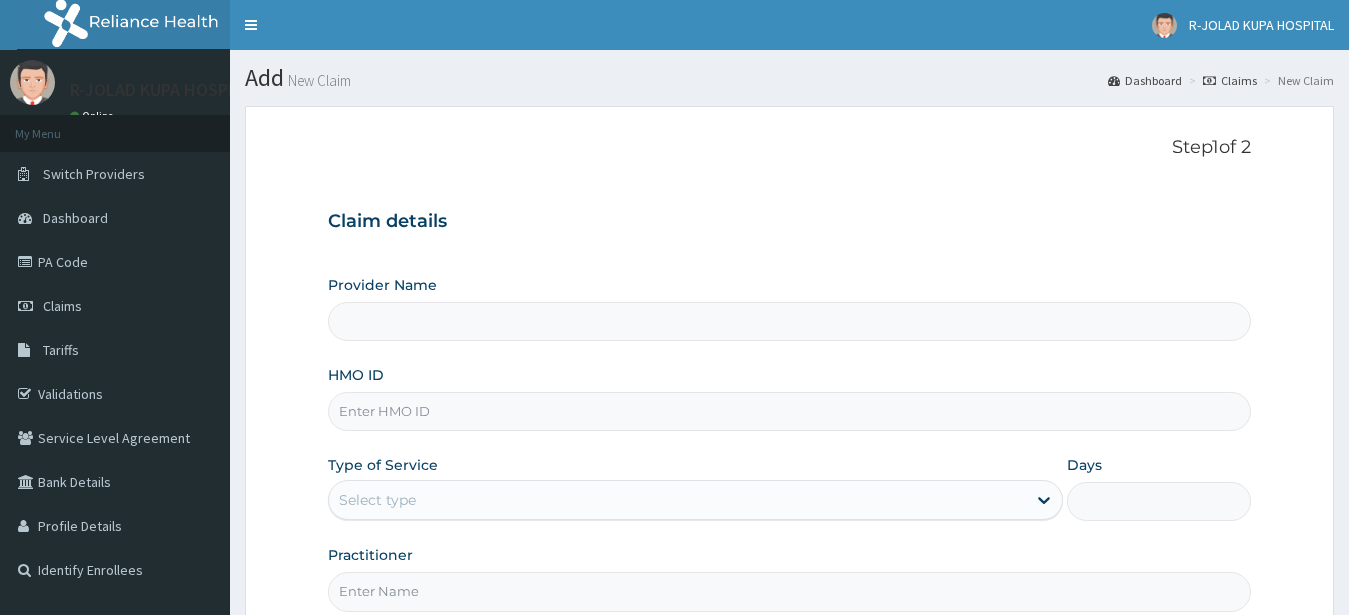 type on "R-Jolad Hospital Nigeria Limited(kupa)" 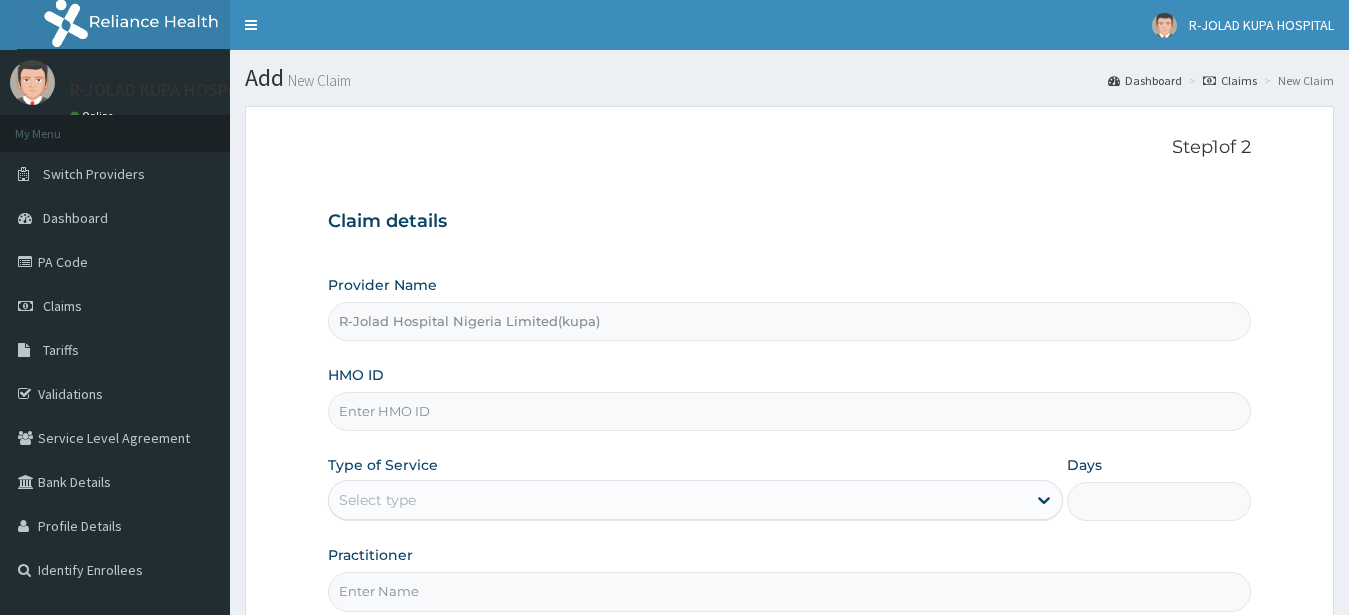 scroll, scrollTop: 207, scrollLeft: 0, axis: vertical 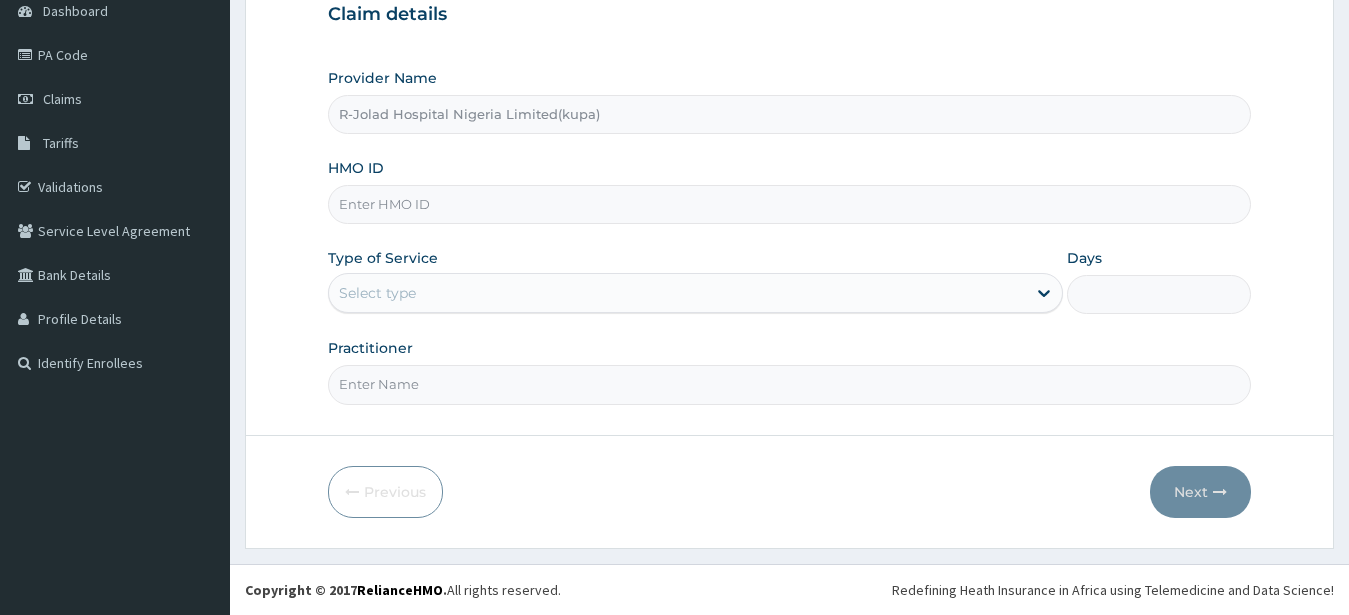click on "HMO ID" at bounding box center [790, 204] 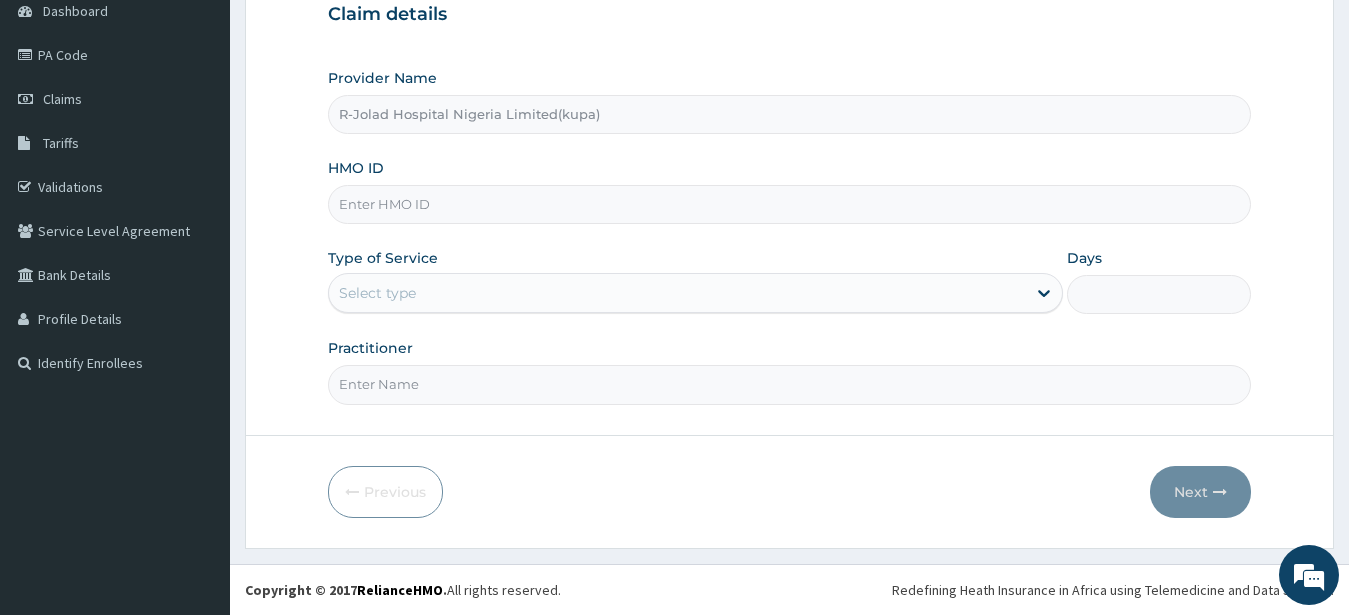 paste on "TOO/10142/C" 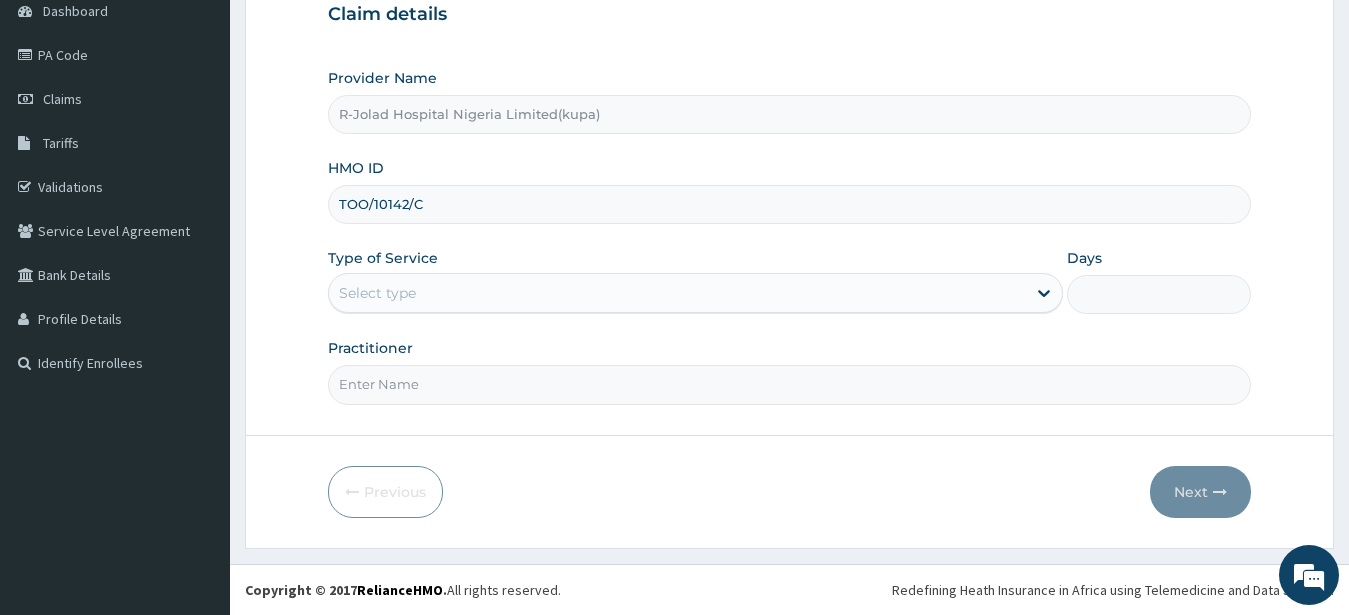 type on "TOO/10142/C" 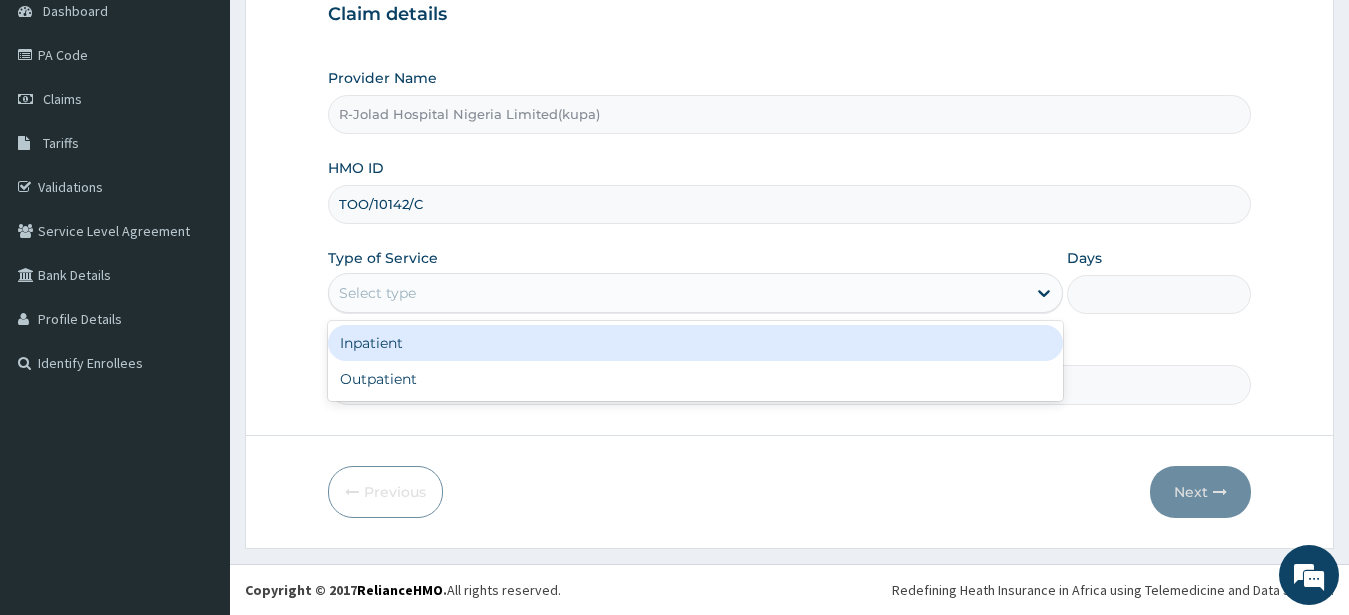 drag, startPoint x: 358, startPoint y: 298, endPoint x: 364, endPoint y: 366, distance: 68.26419 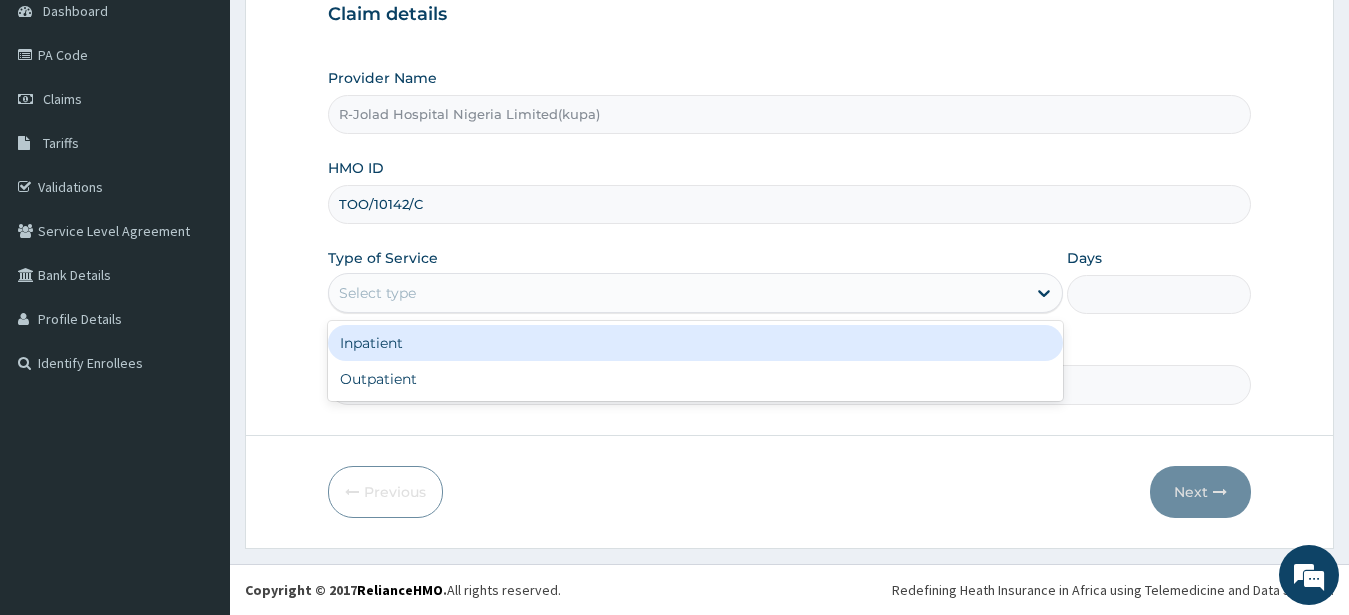 click on "Select type" at bounding box center (377, 293) 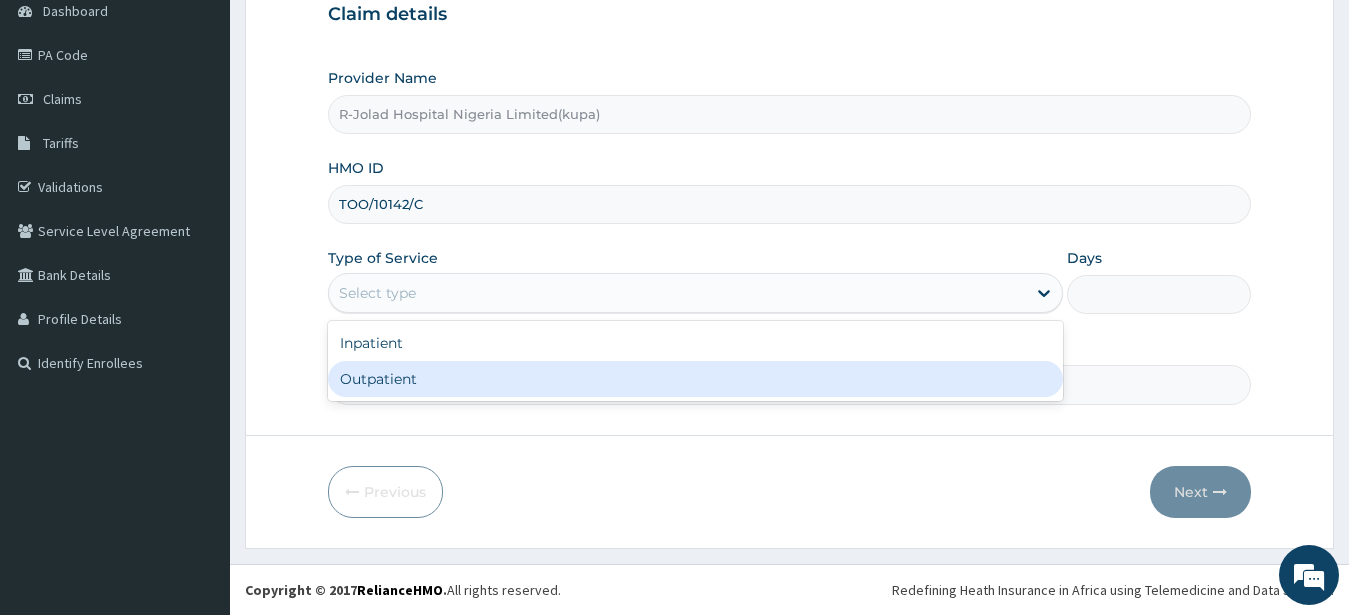 click on "Outpatient" at bounding box center (696, 379) 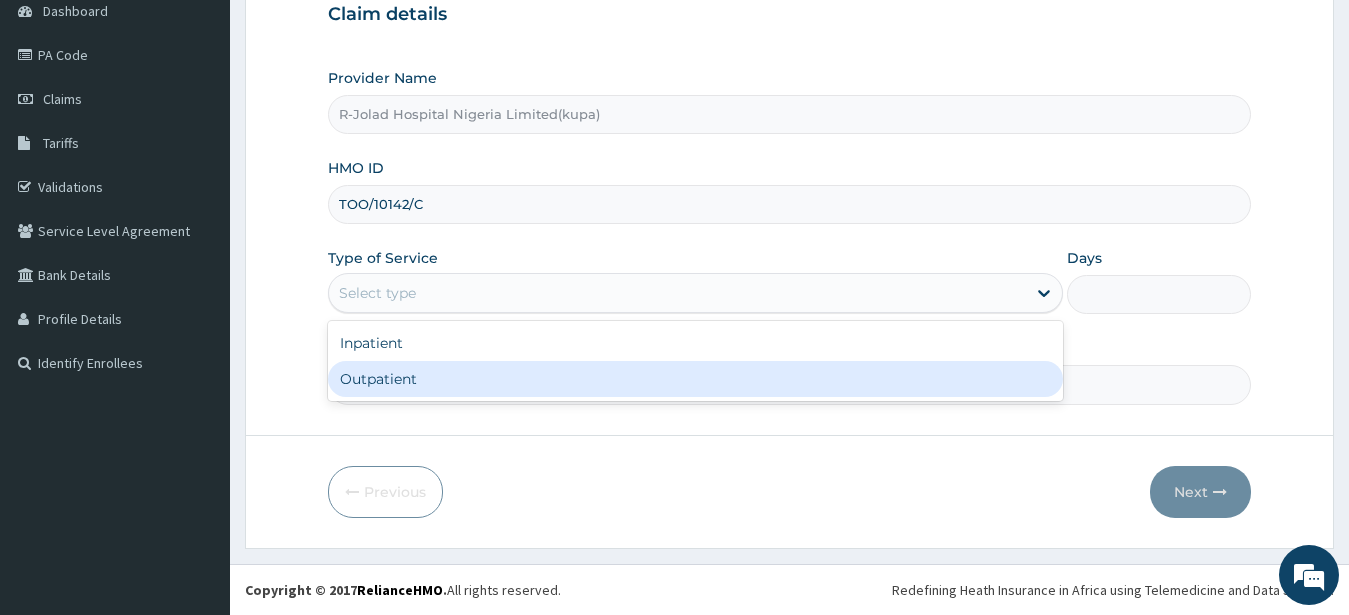 type on "1" 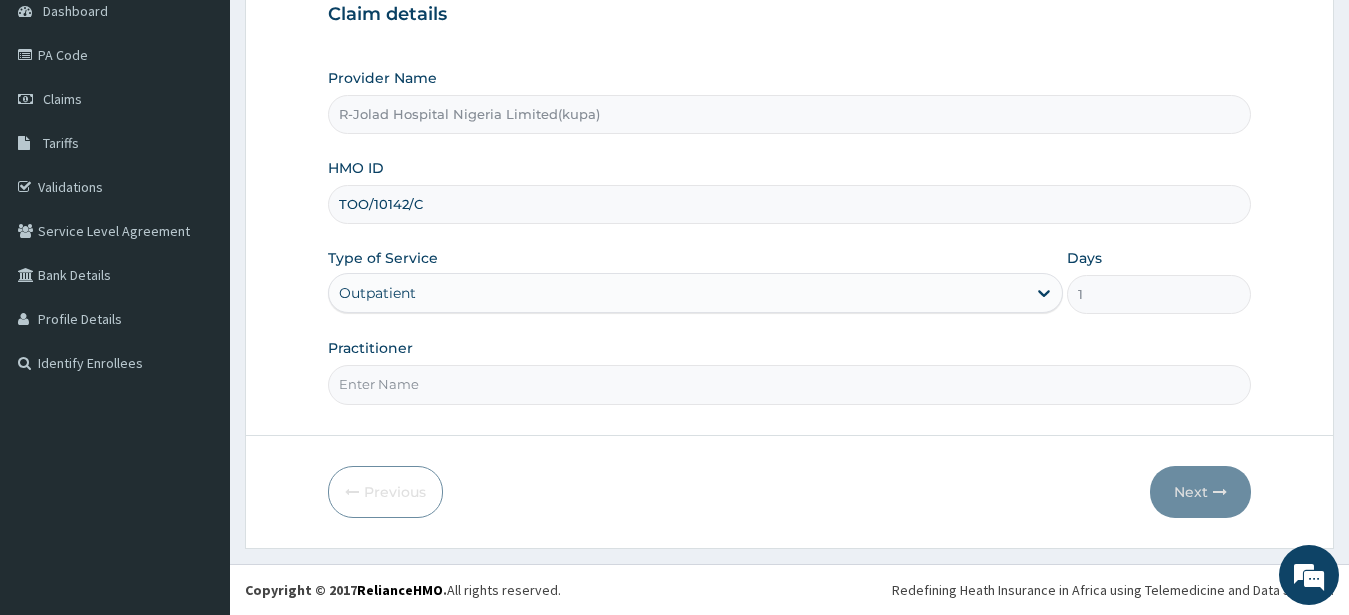 click on "Practitioner" at bounding box center [790, 384] 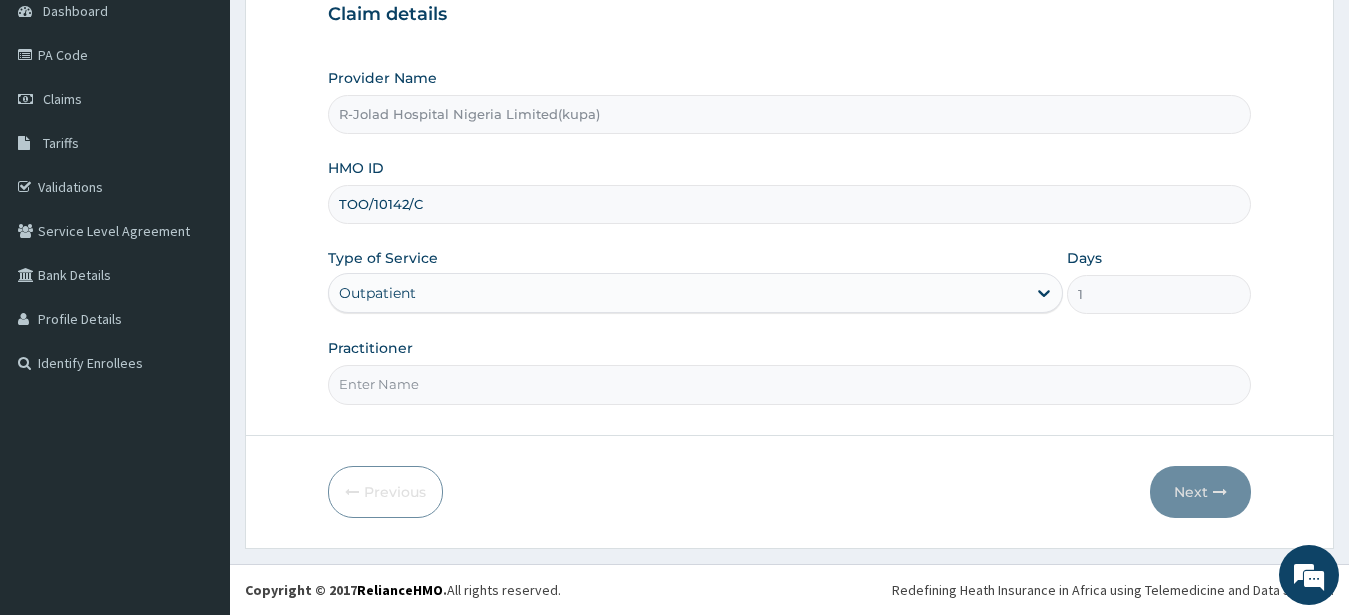 scroll, scrollTop: 0, scrollLeft: 0, axis: both 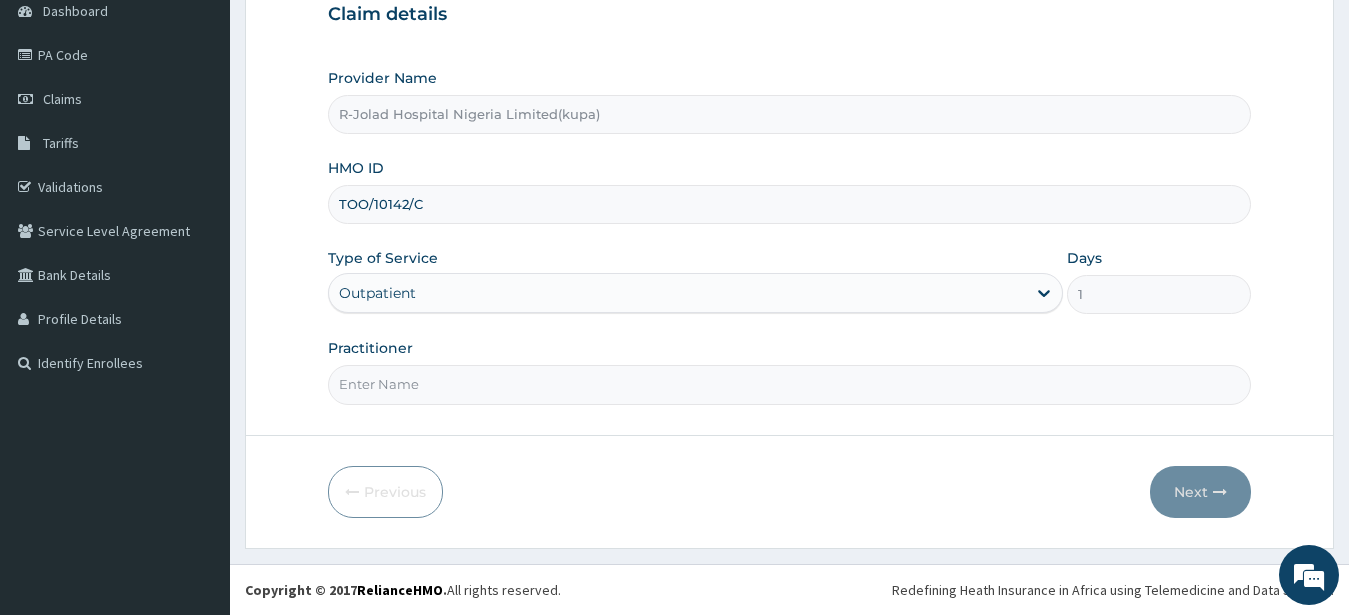 paste on "Imuetinyan P. Ehigiator" 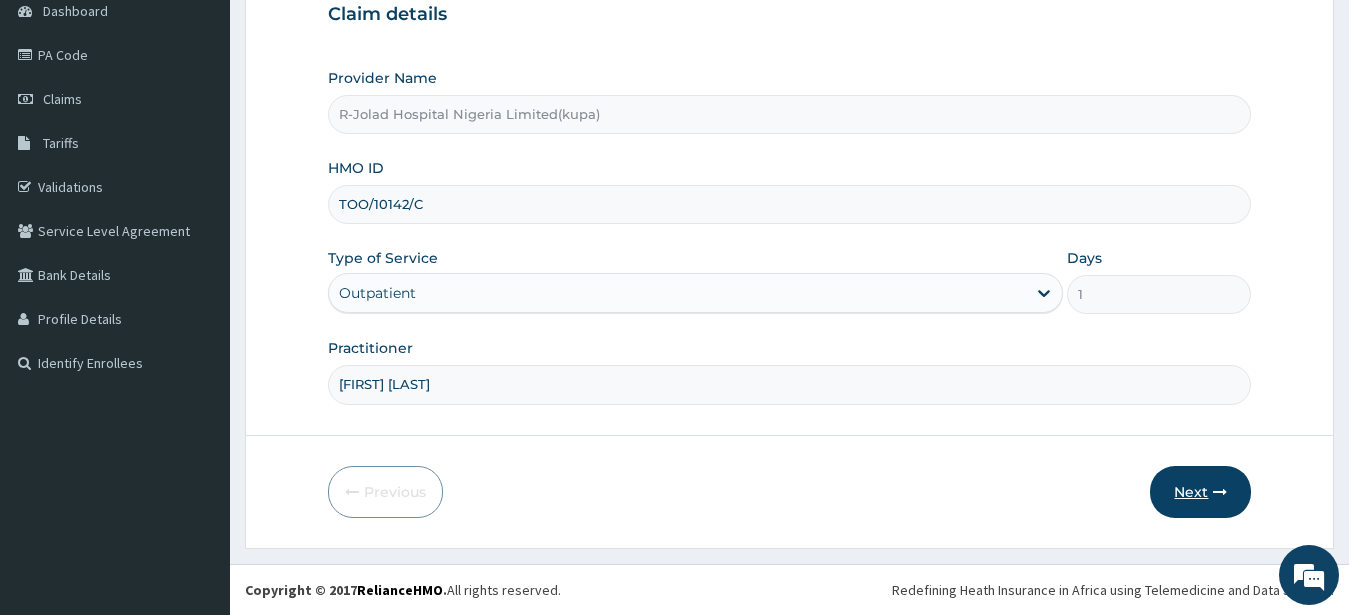 type on "Imuetinyan P. Ehigiator" 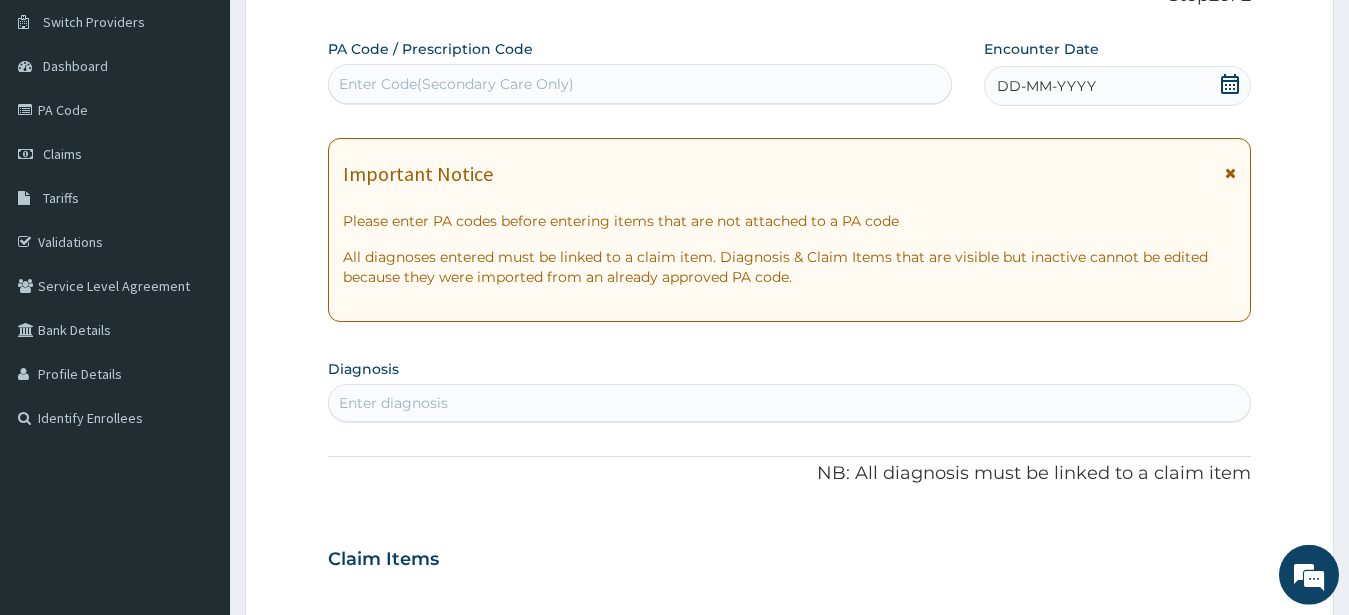 scroll, scrollTop: 0, scrollLeft: 0, axis: both 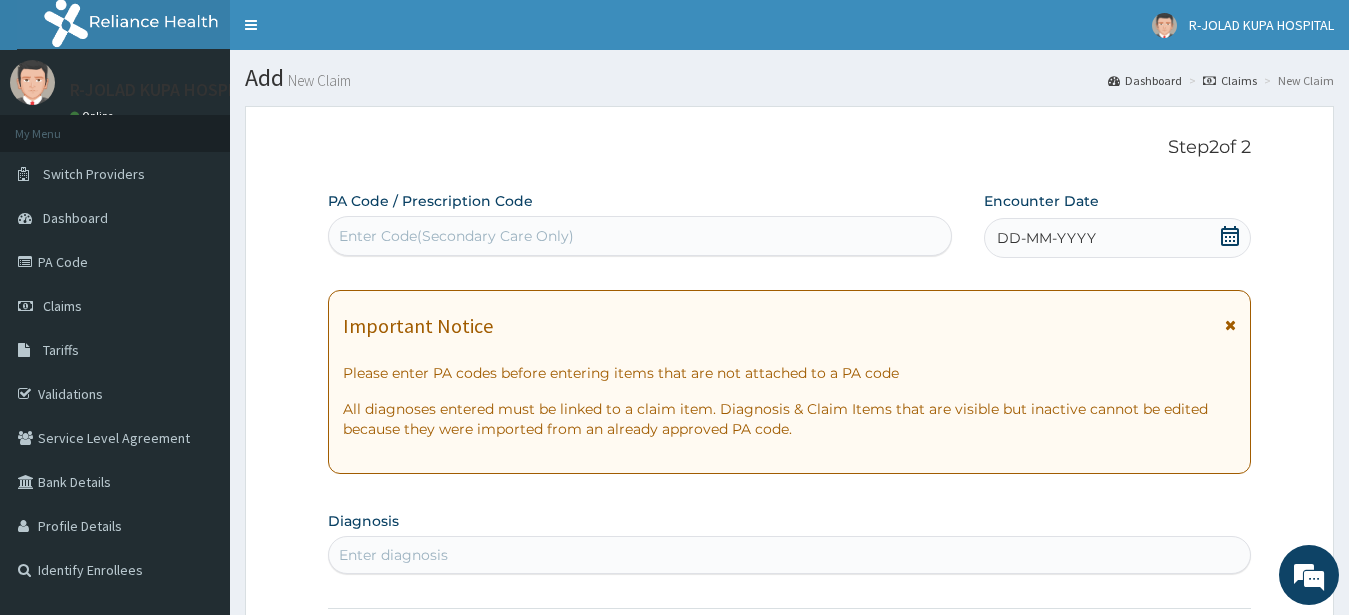 click 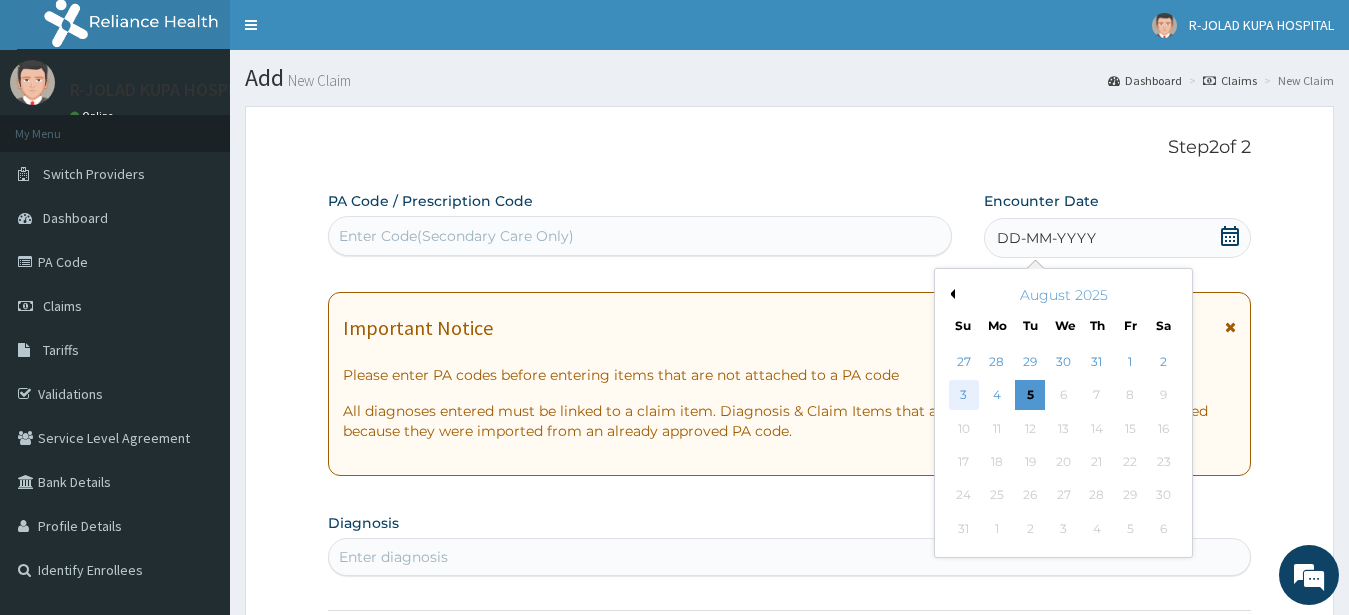 drag, startPoint x: 968, startPoint y: 396, endPoint x: 752, endPoint y: 318, distance: 229.65192 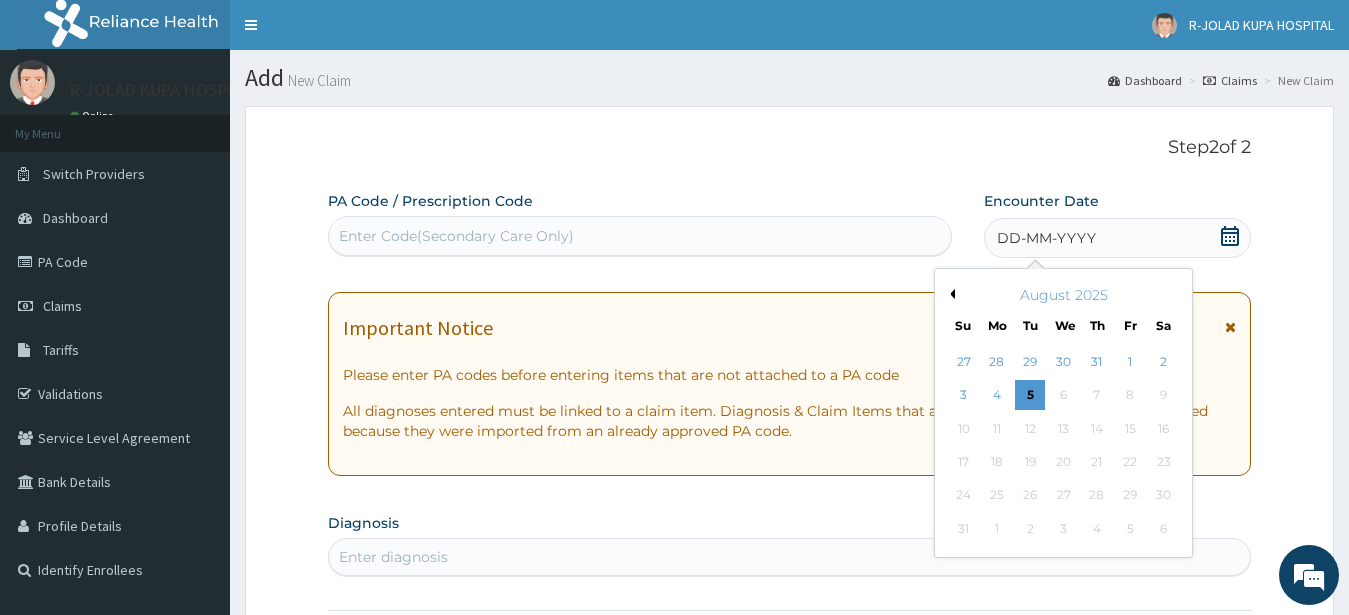 click on "3" at bounding box center [964, 396] 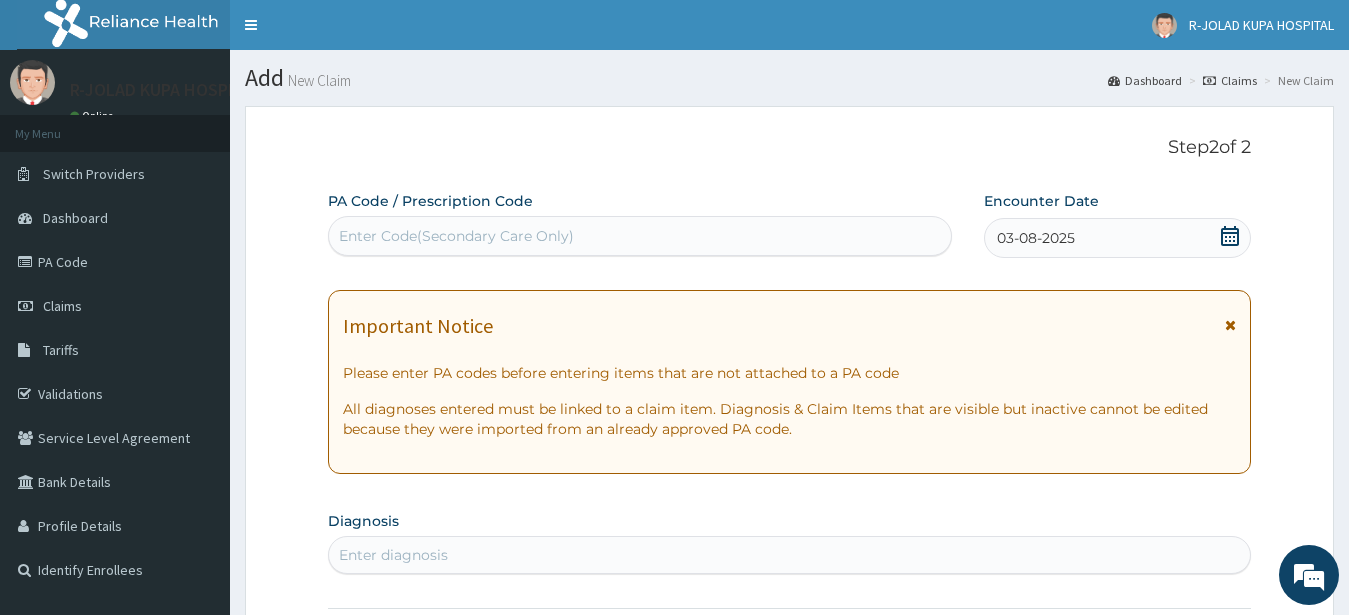 scroll, scrollTop: 306, scrollLeft: 0, axis: vertical 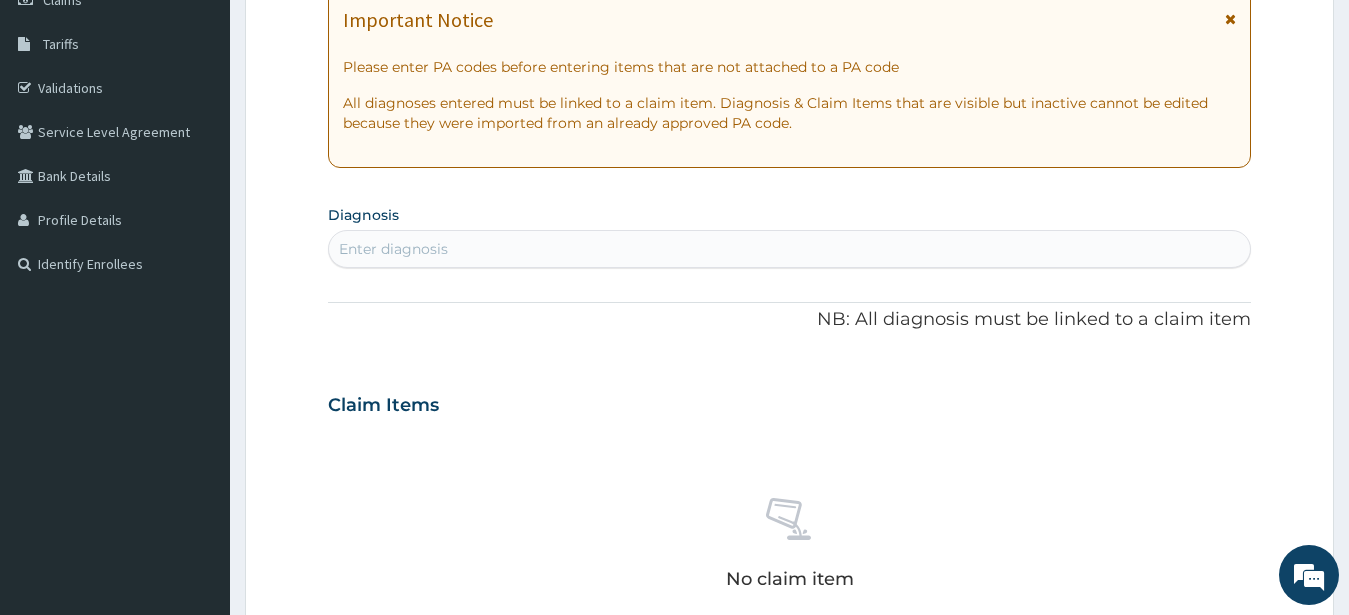 click on "Enter diagnosis" at bounding box center (393, 249) 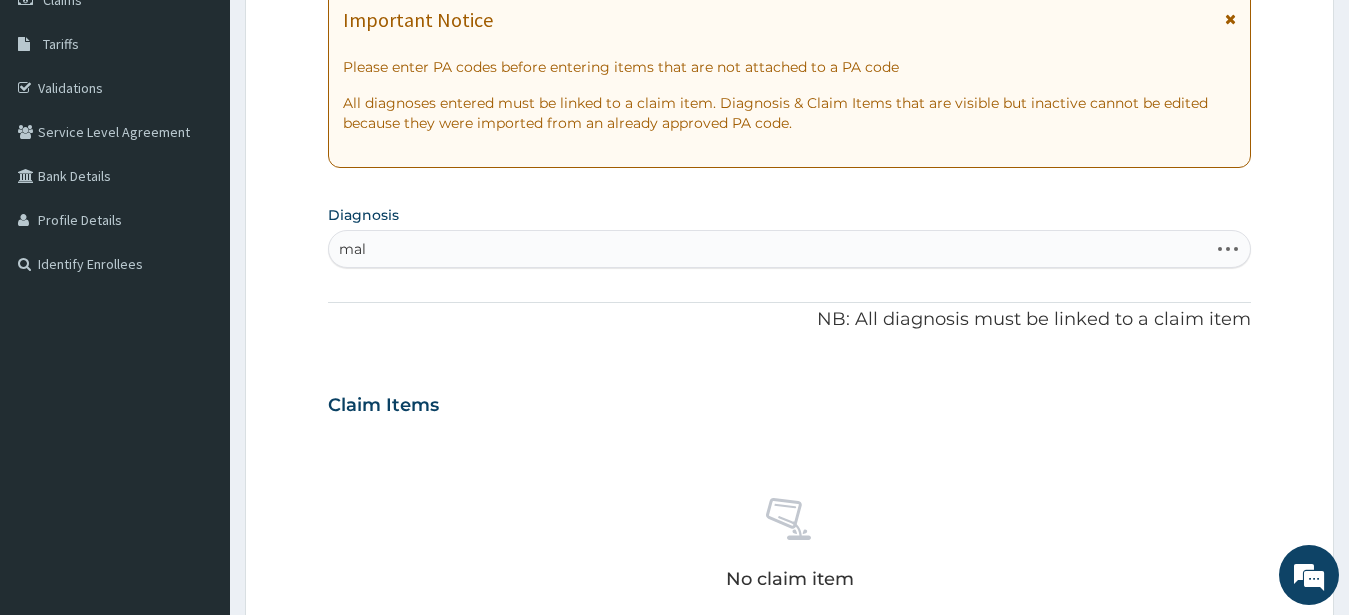 type on "mala" 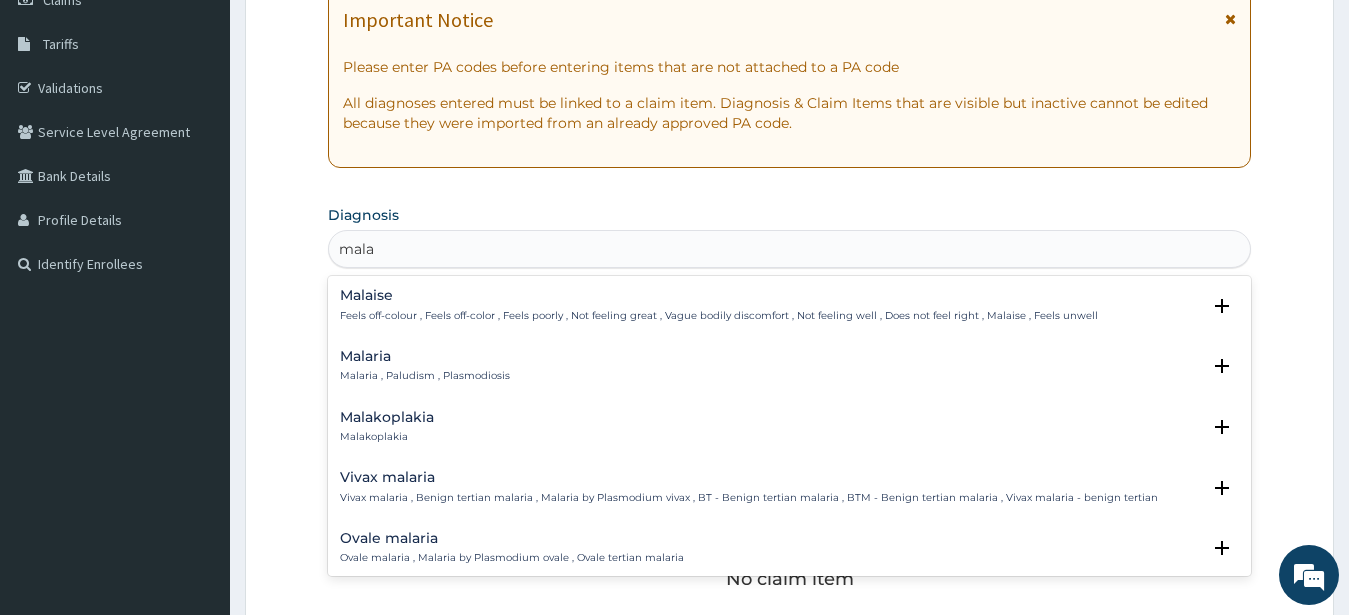click on "Malaria Malaria , Paludism , Plasmodiosis" at bounding box center [425, 366] 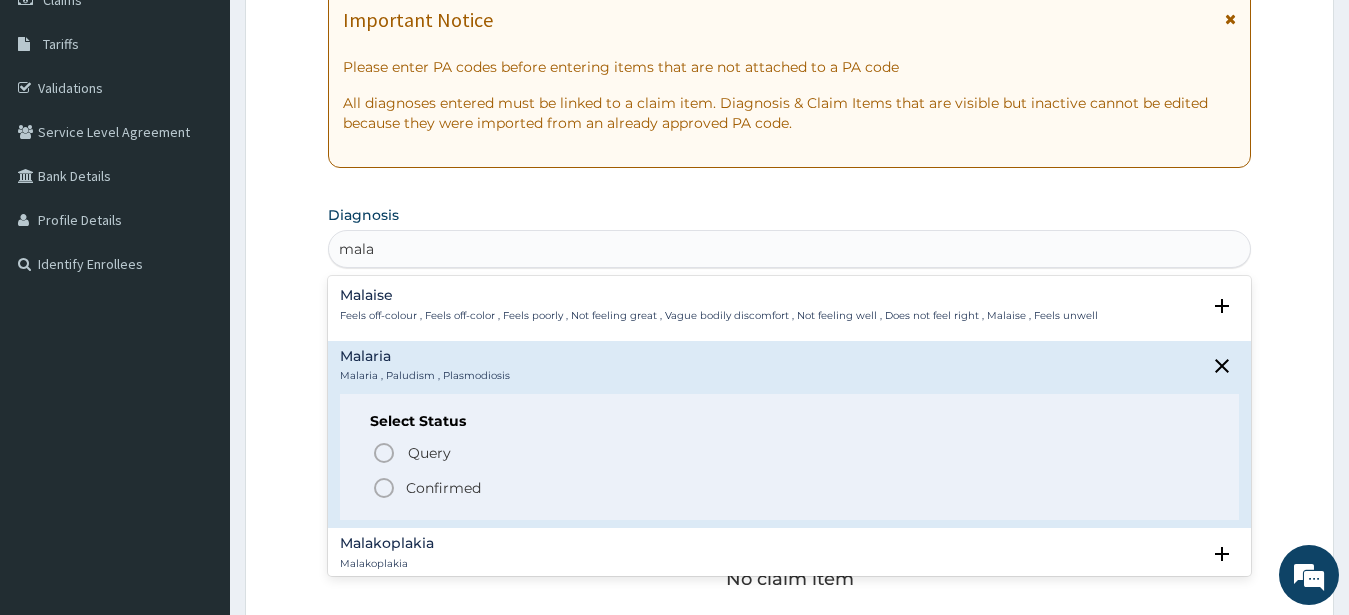 drag, startPoint x: 379, startPoint y: 486, endPoint x: 407, endPoint y: 441, distance: 53 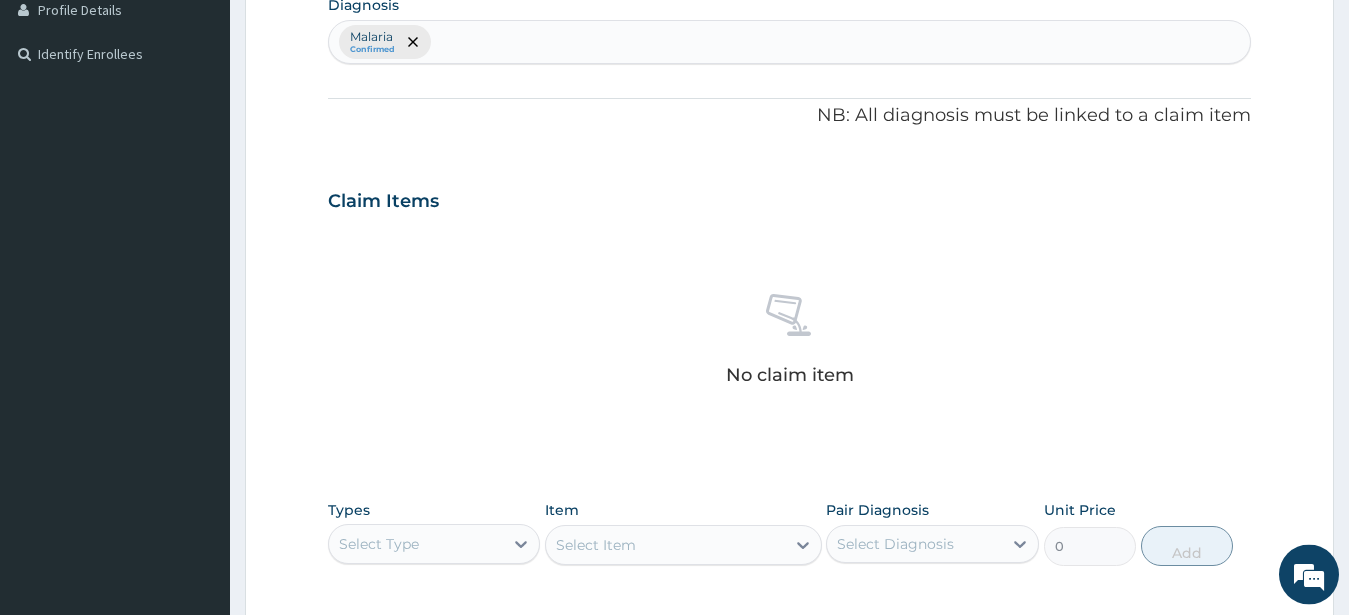 scroll, scrollTop: 408, scrollLeft: 0, axis: vertical 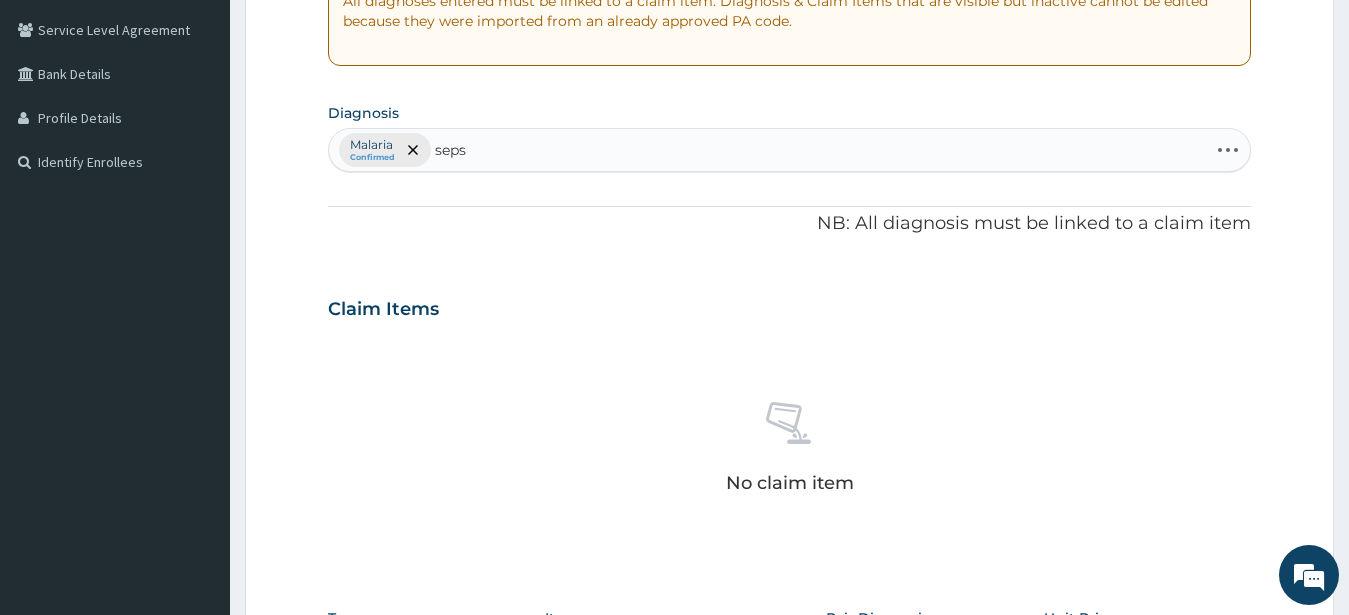 type on "sepsi" 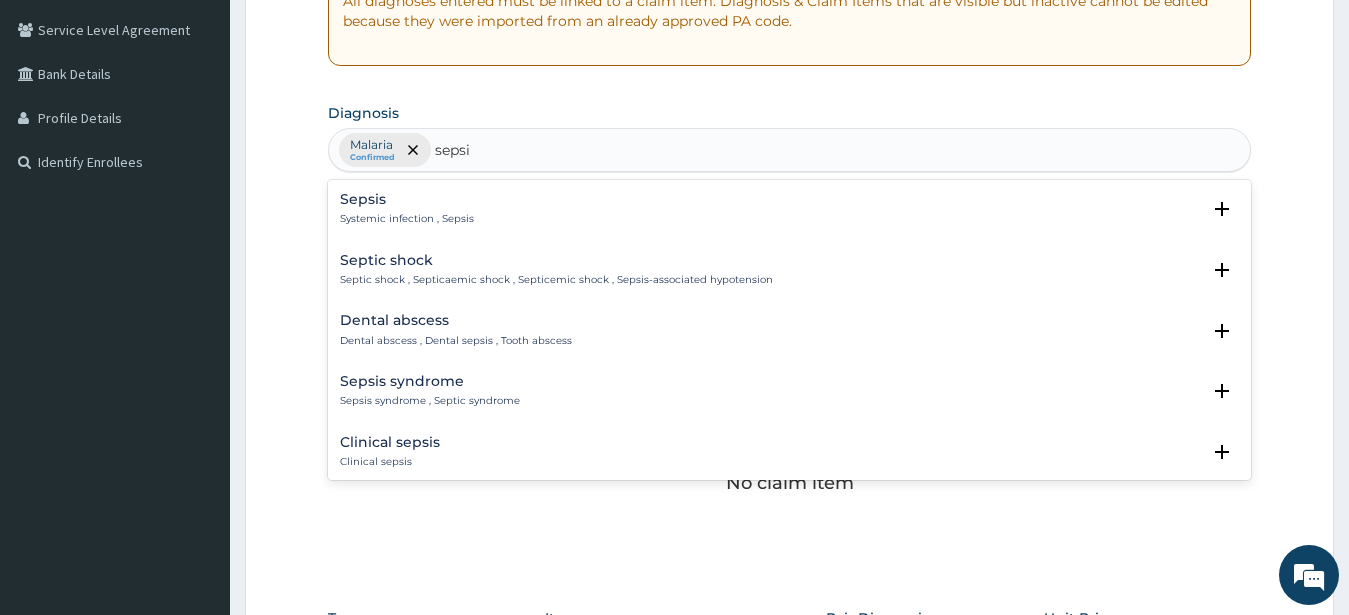 click on "Sepsis" at bounding box center [407, 199] 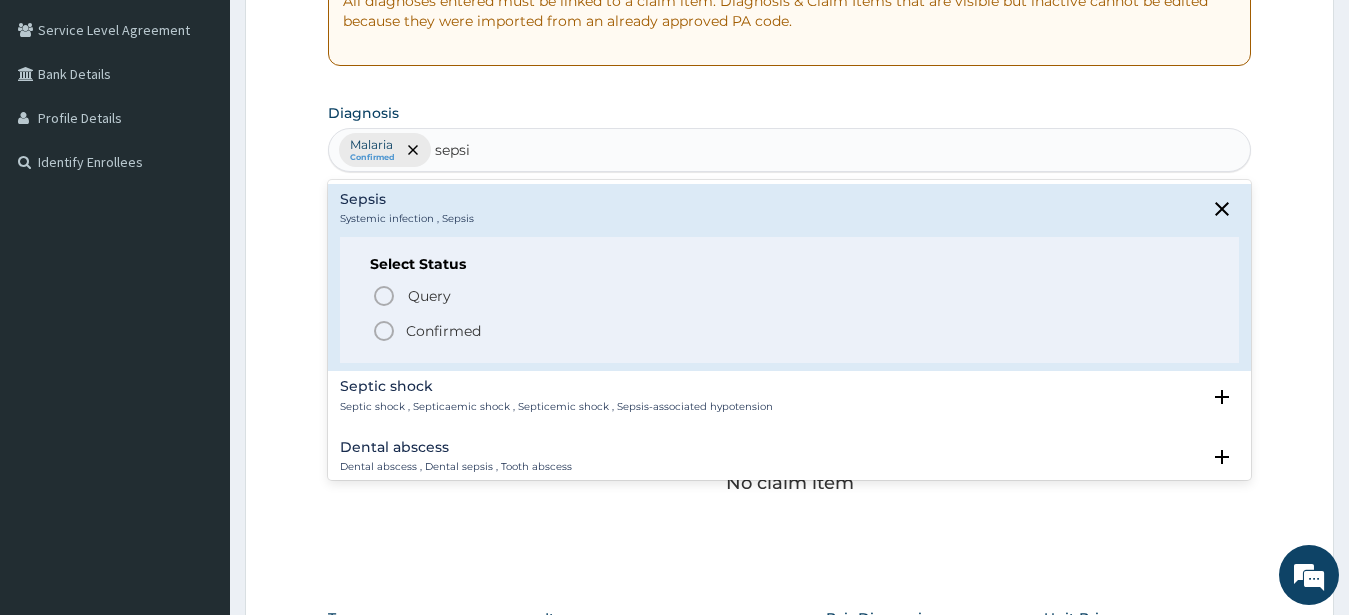 drag, startPoint x: 383, startPoint y: 324, endPoint x: 519, endPoint y: 271, distance: 145.96233 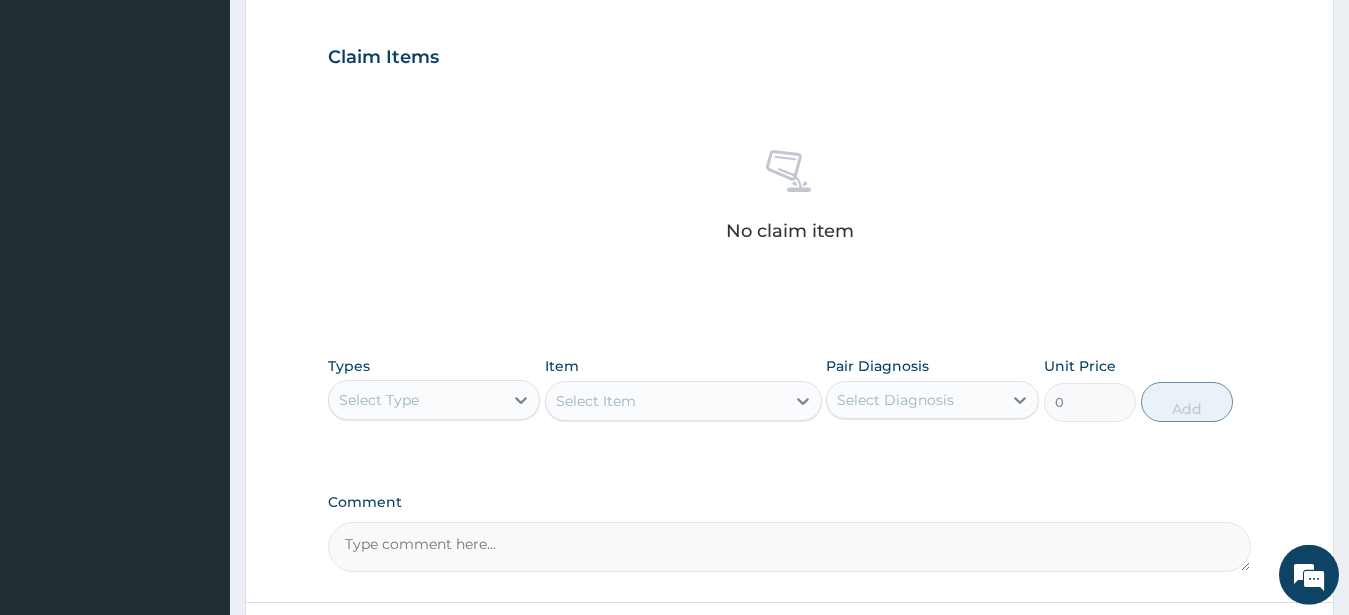 scroll, scrollTop: 816, scrollLeft: 0, axis: vertical 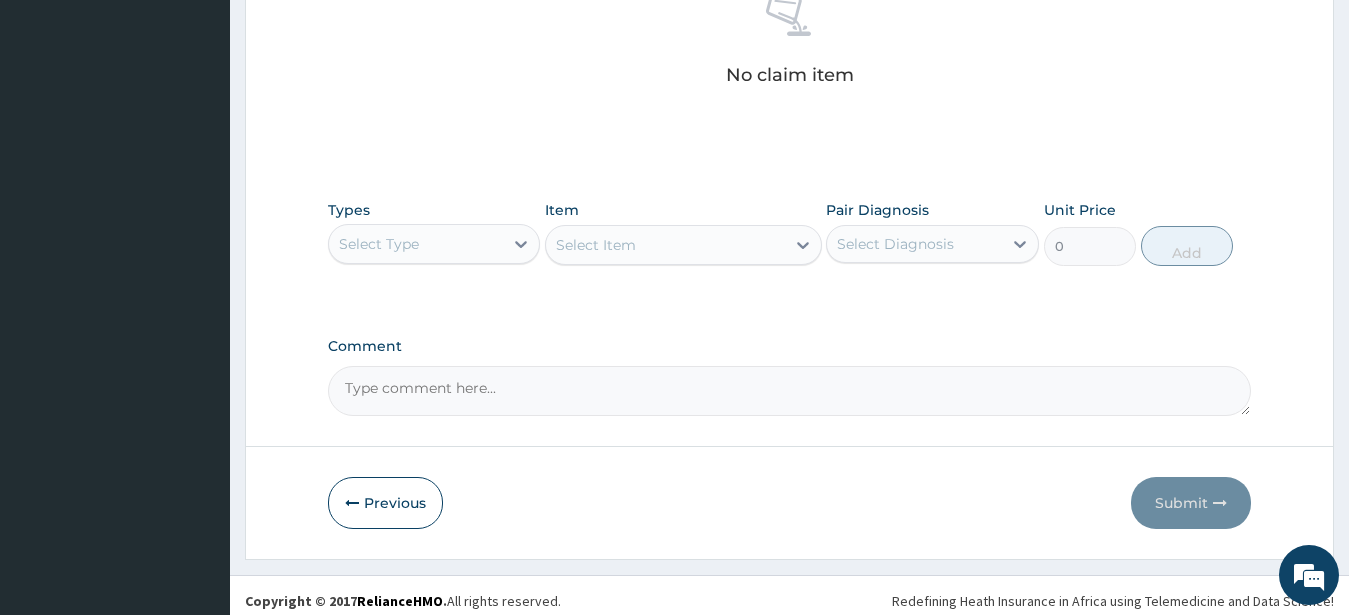 click on "Select Type" at bounding box center [379, 244] 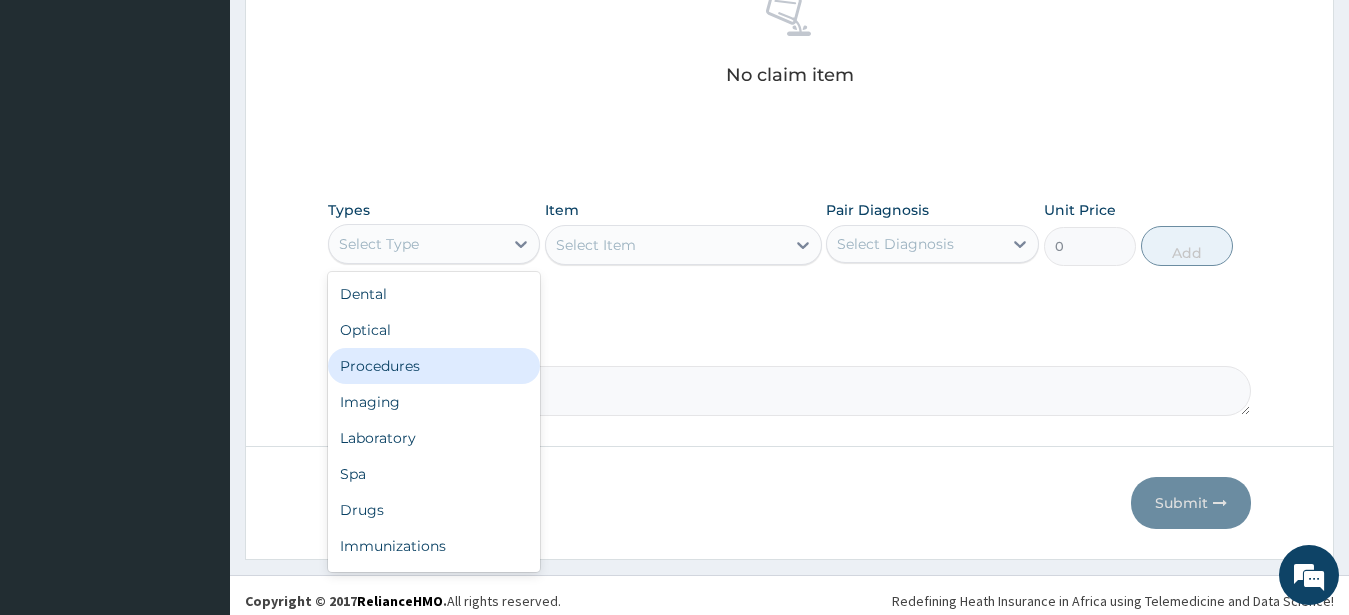 click on "Procedures" at bounding box center (434, 366) 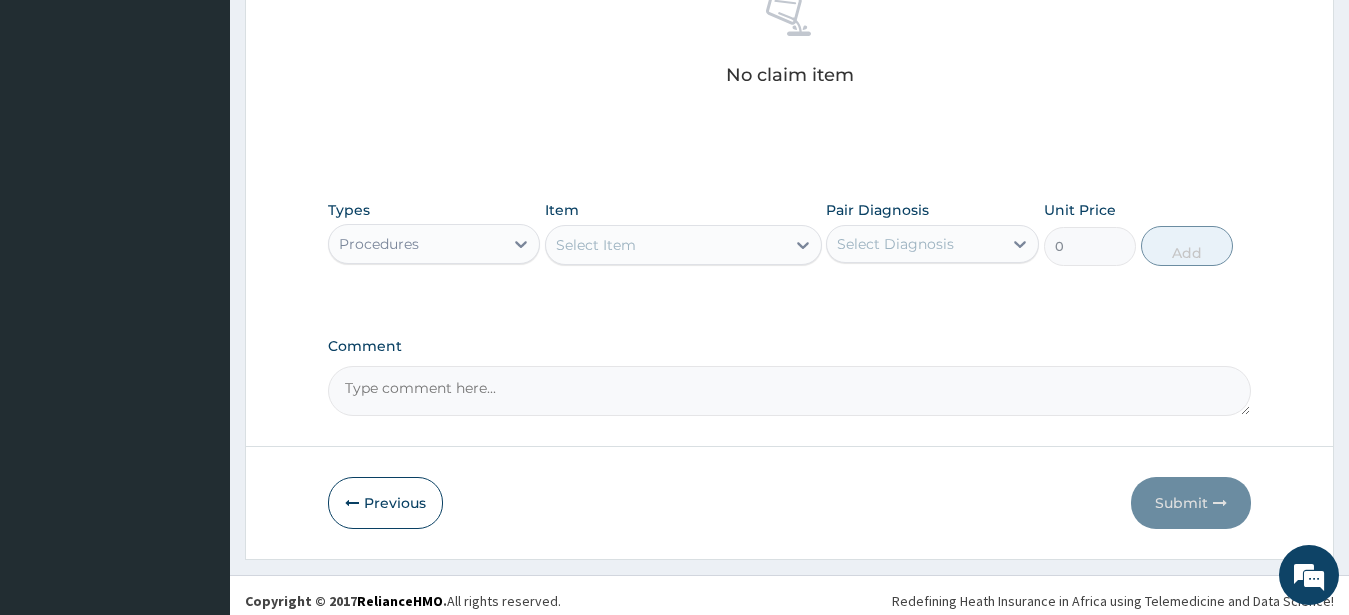 click on "Select Item" at bounding box center (596, 245) 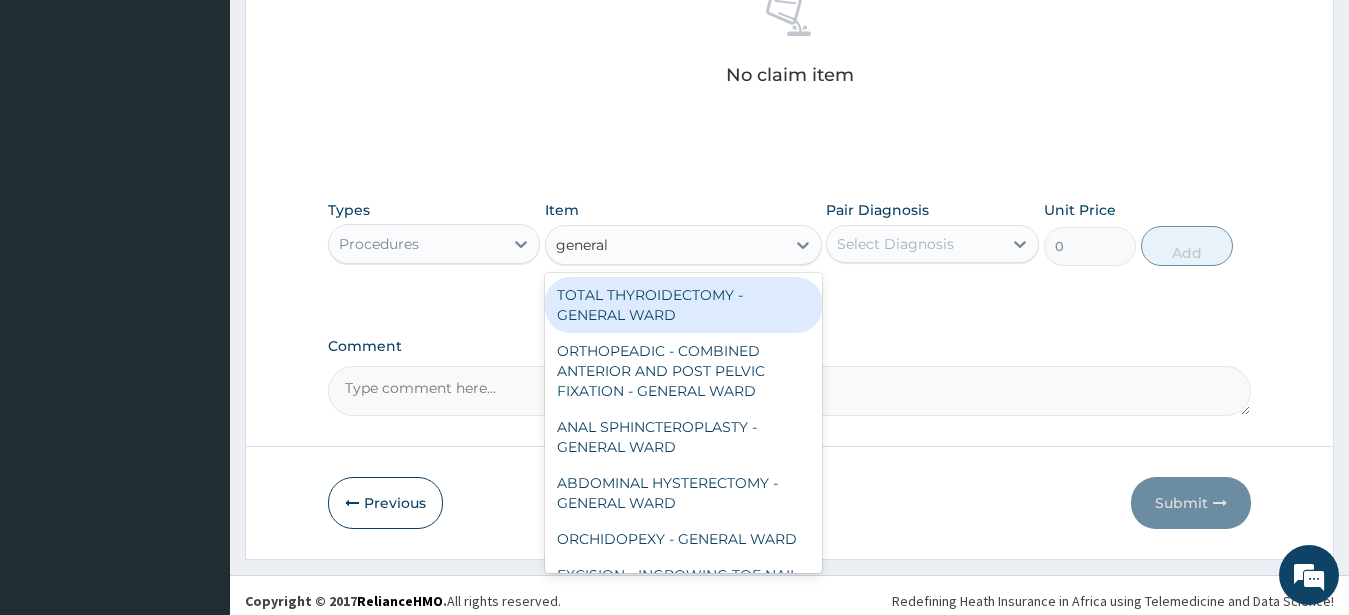type on "general c" 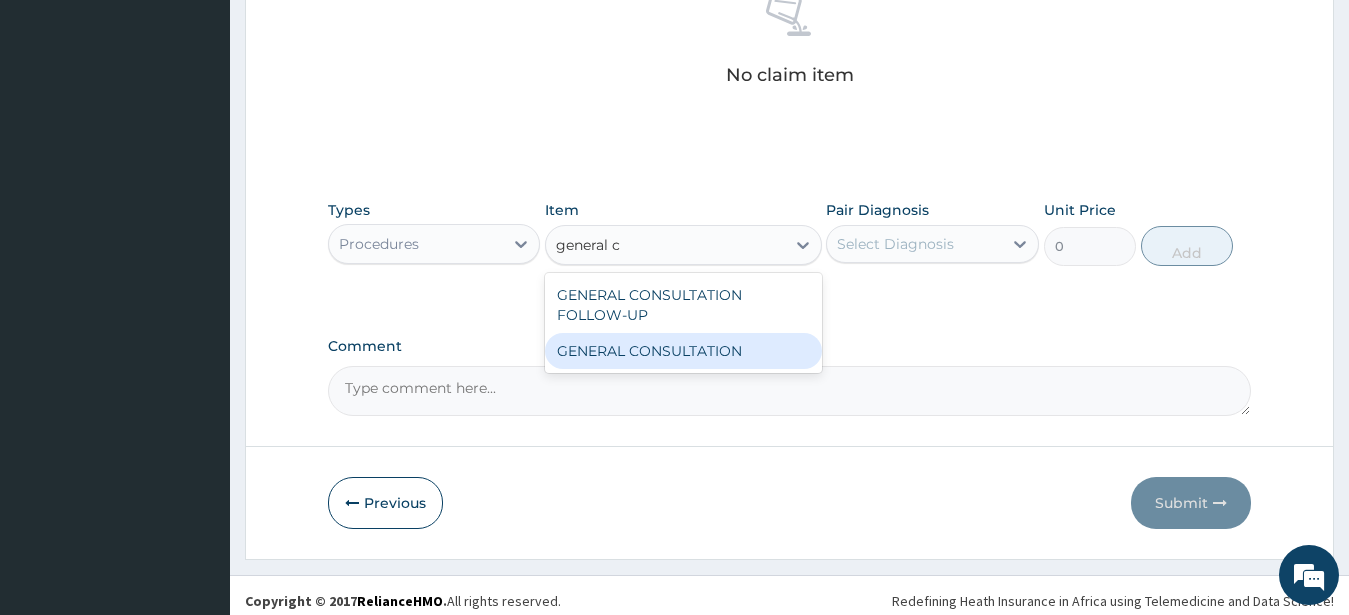 drag, startPoint x: 762, startPoint y: 356, endPoint x: 793, endPoint y: 333, distance: 38.600517 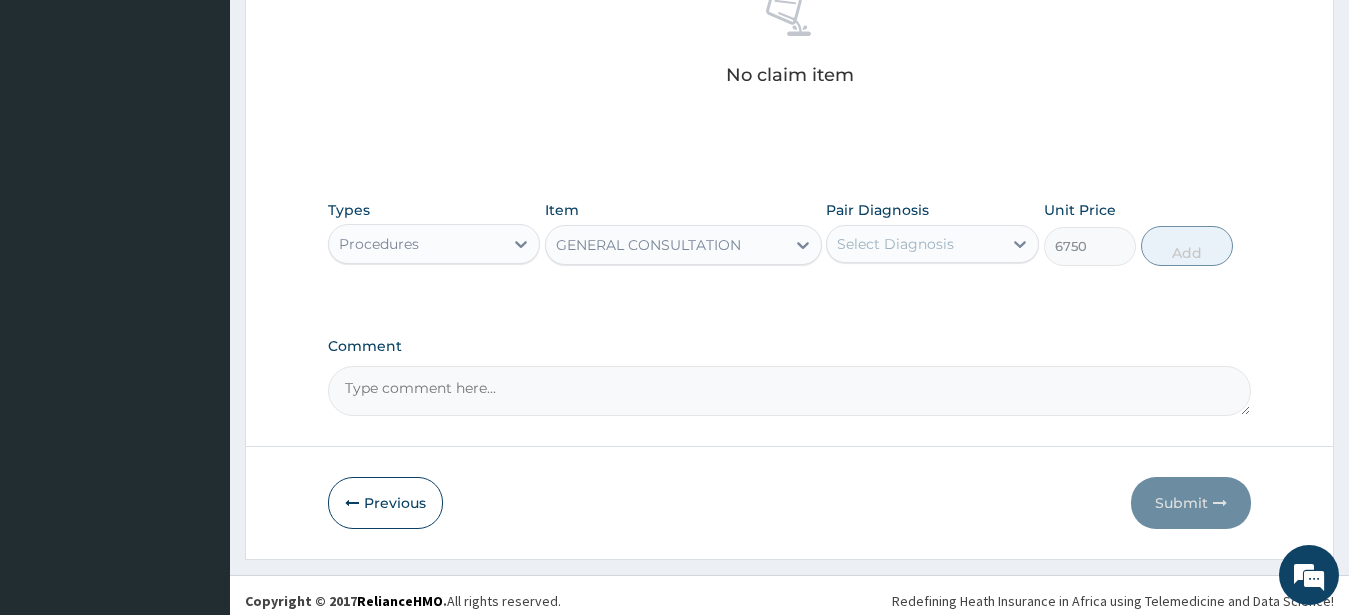 drag, startPoint x: 904, startPoint y: 241, endPoint x: 925, endPoint y: 266, distance: 32.649654 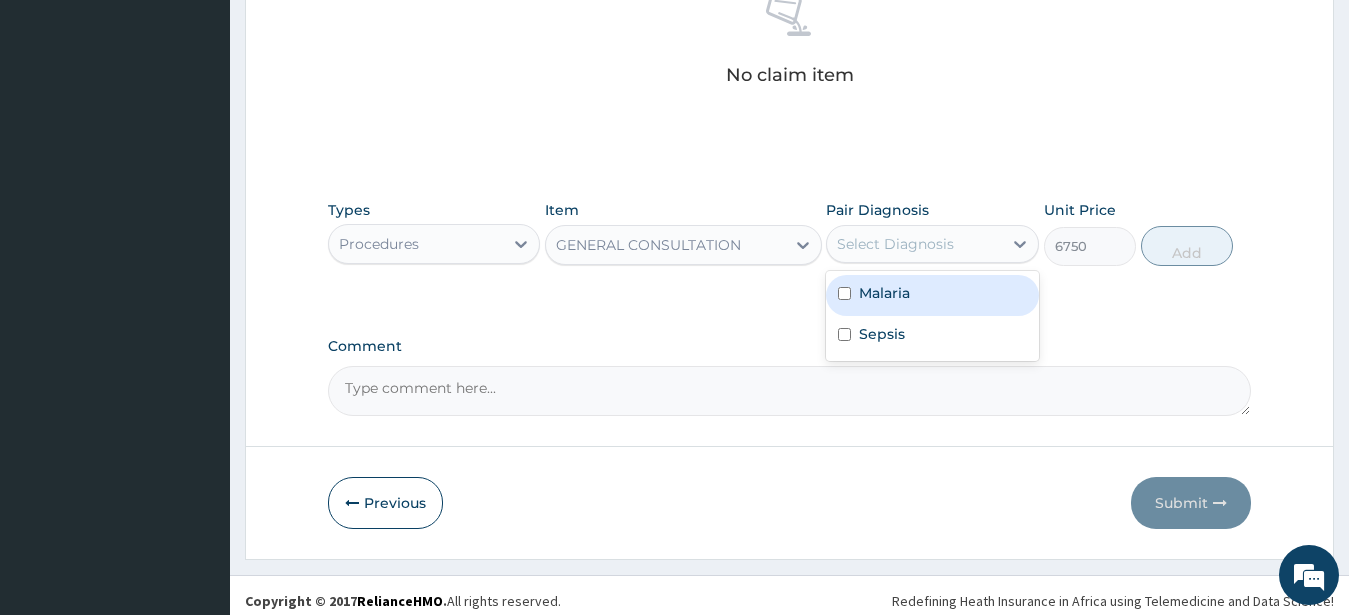 drag, startPoint x: 938, startPoint y: 305, endPoint x: 994, endPoint y: 307, distance: 56.0357 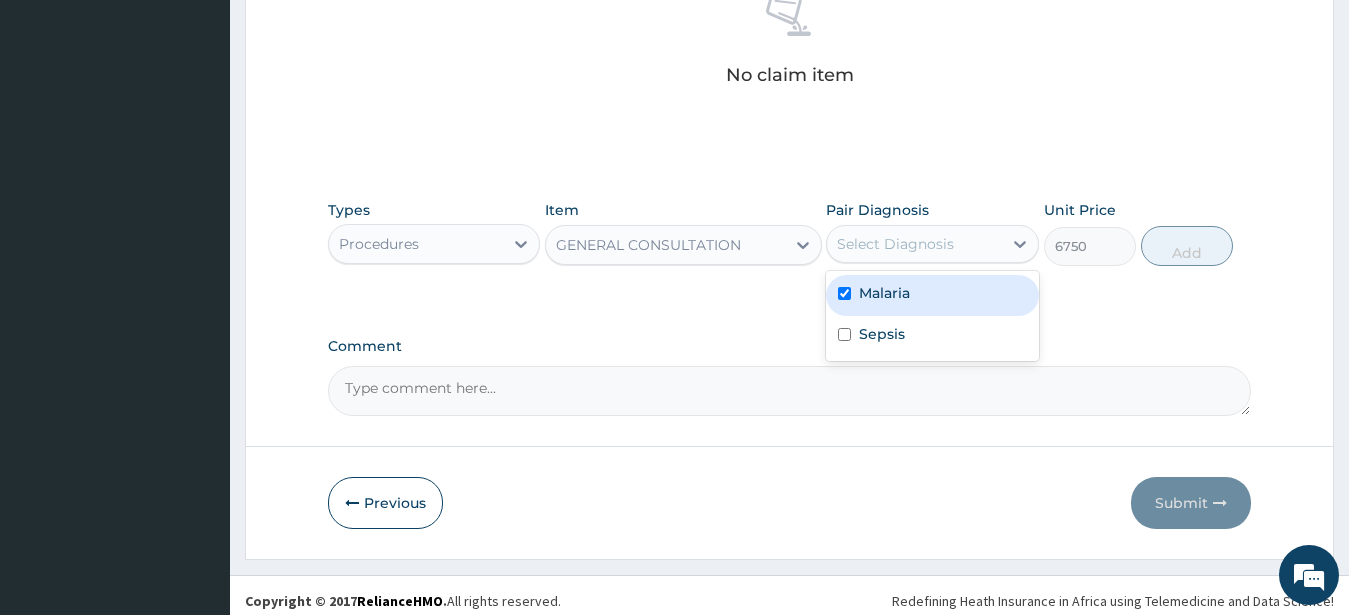 checkbox on "true" 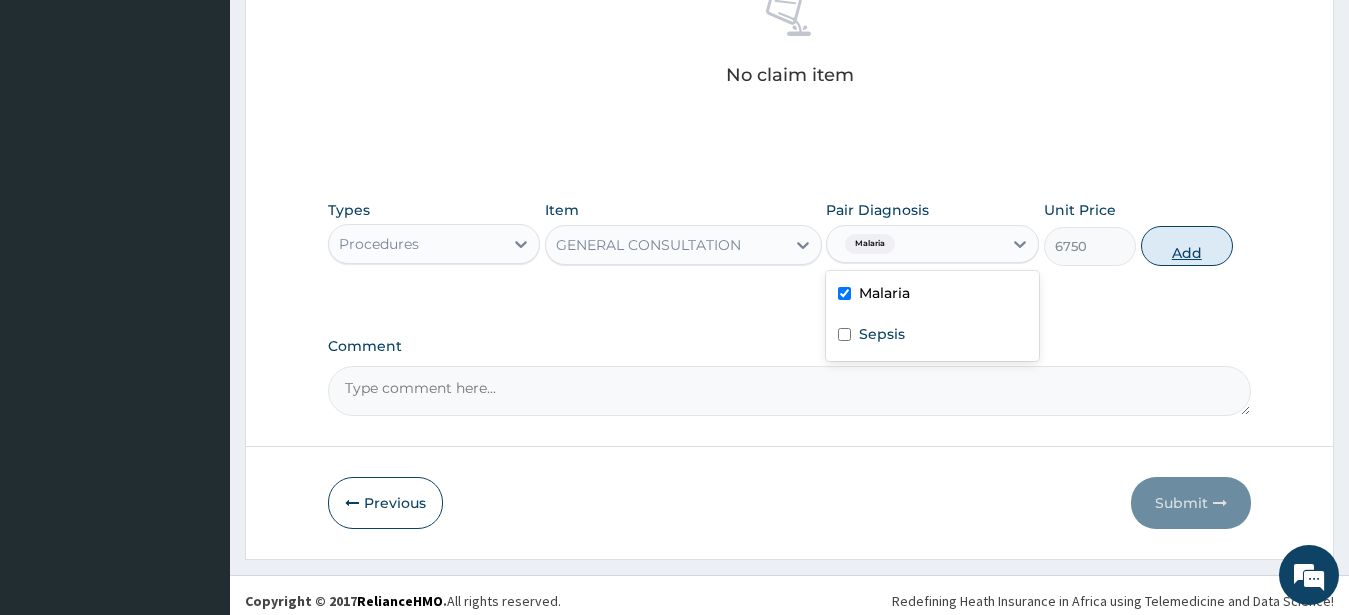 click on "Add" at bounding box center [1187, 246] 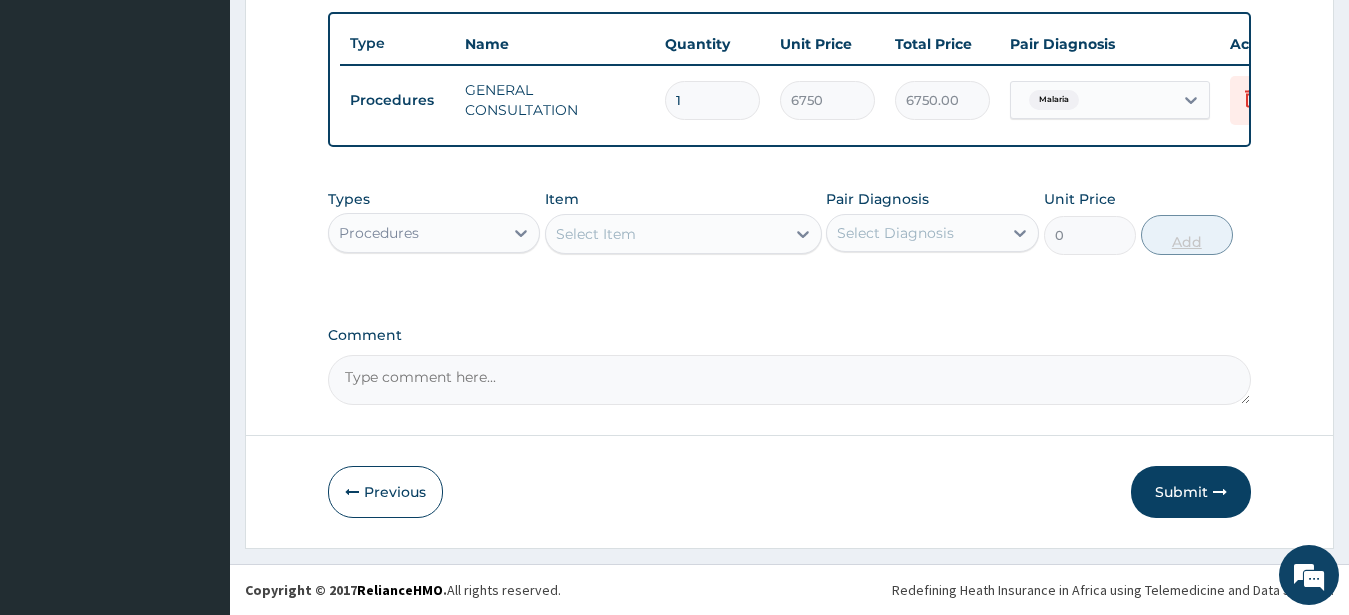 scroll, scrollTop: 749, scrollLeft: 0, axis: vertical 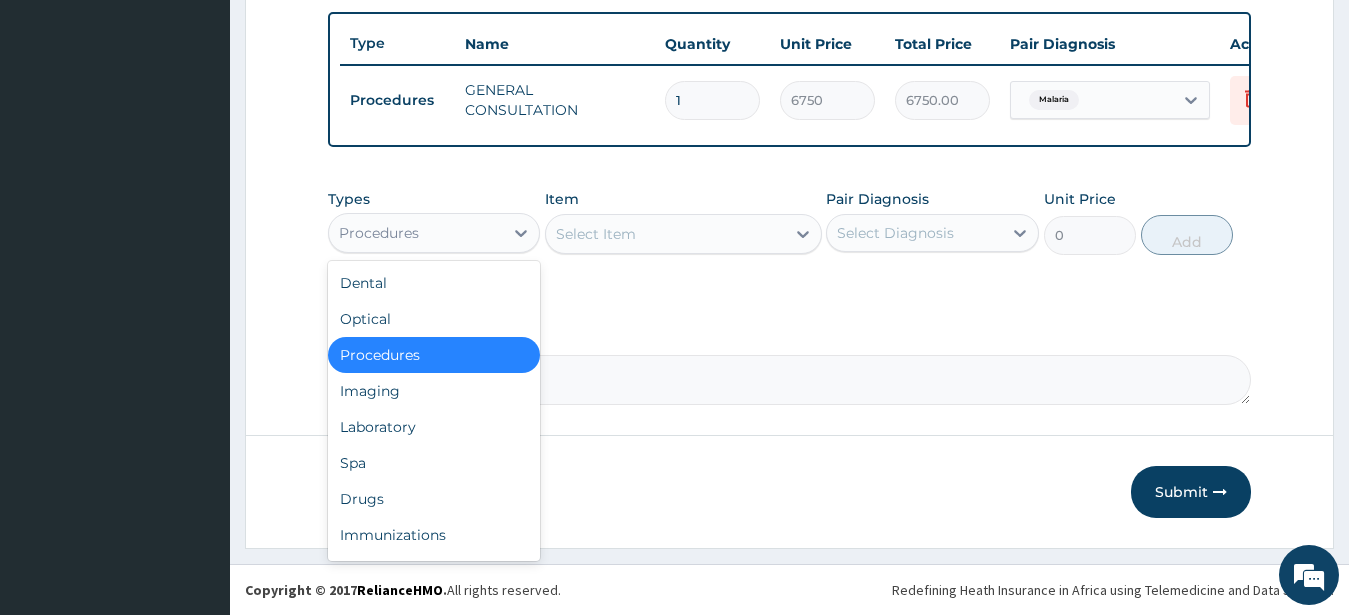 click on "Procedures" at bounding box center (379, 233) 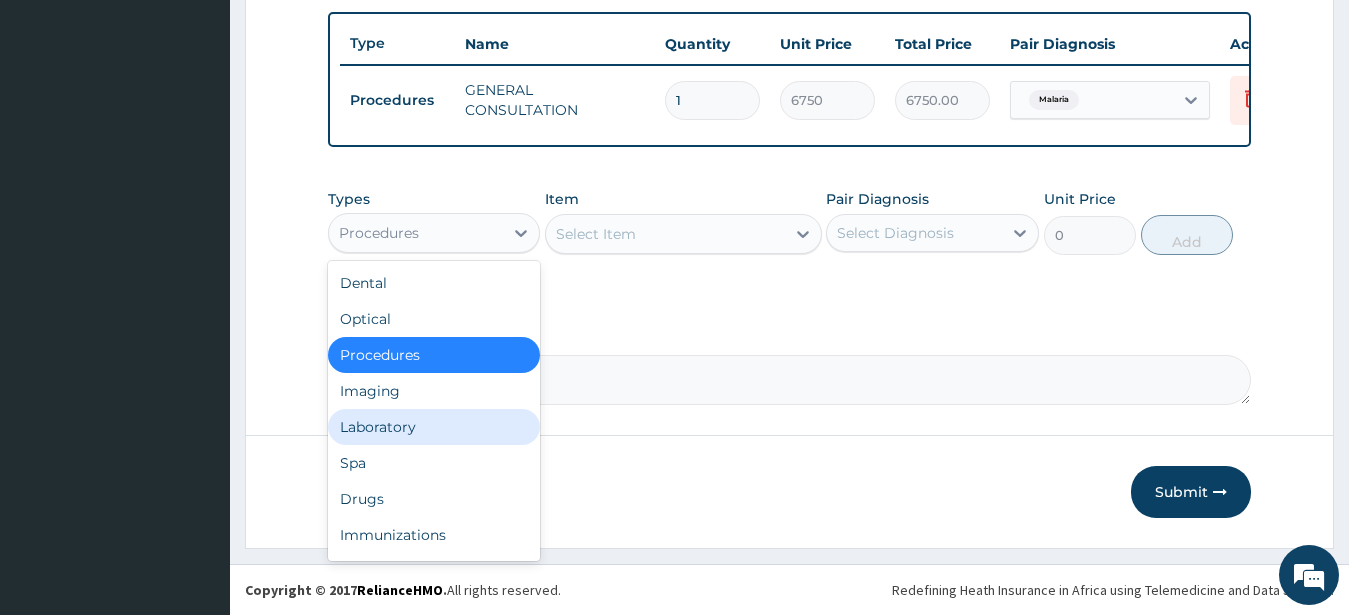 click on "Laboratory" at bounding box center [434, 427] 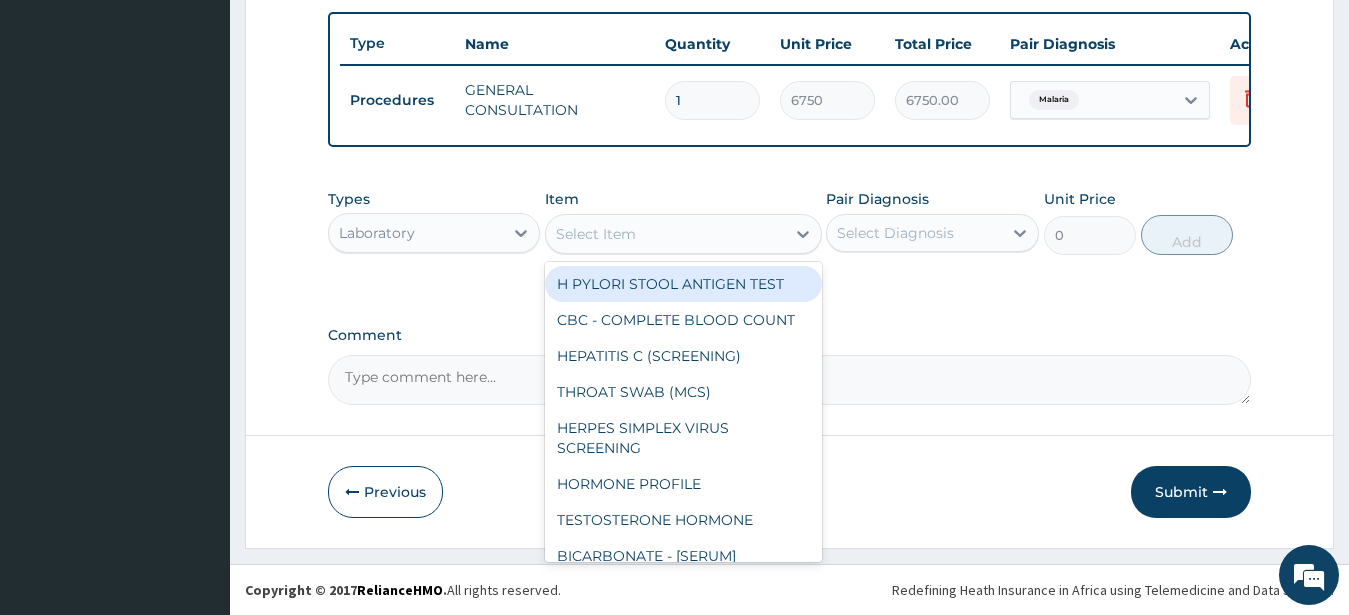 click at bounding box center (557, 234) 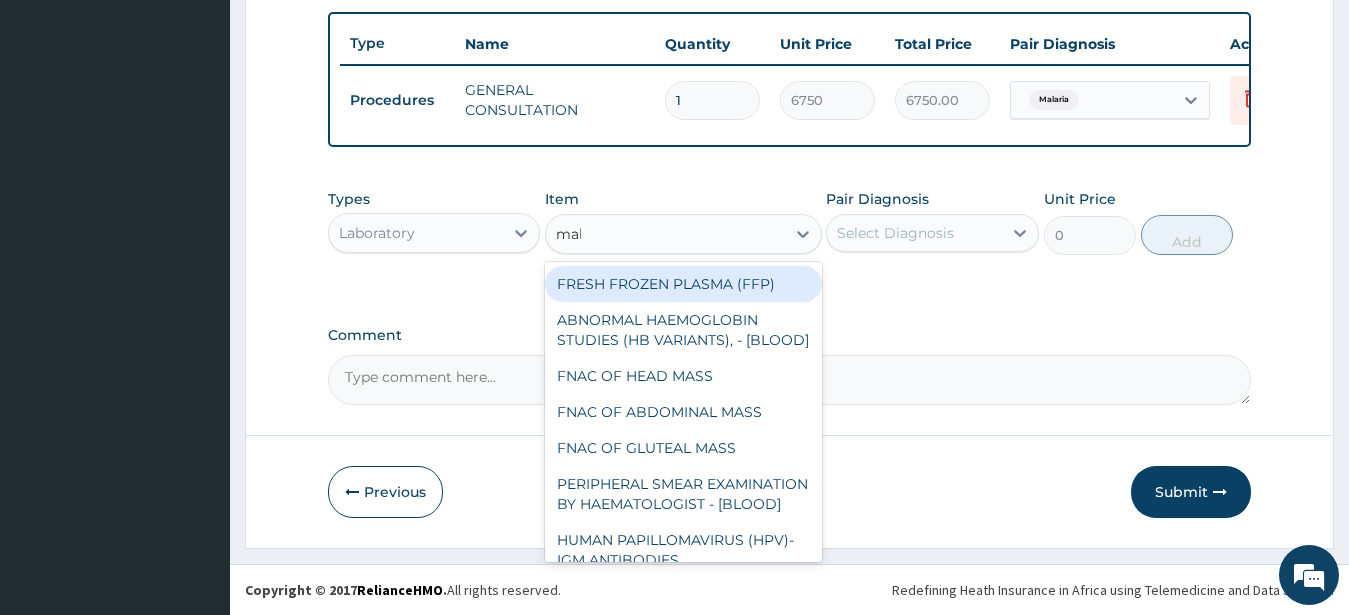 type on "mala" 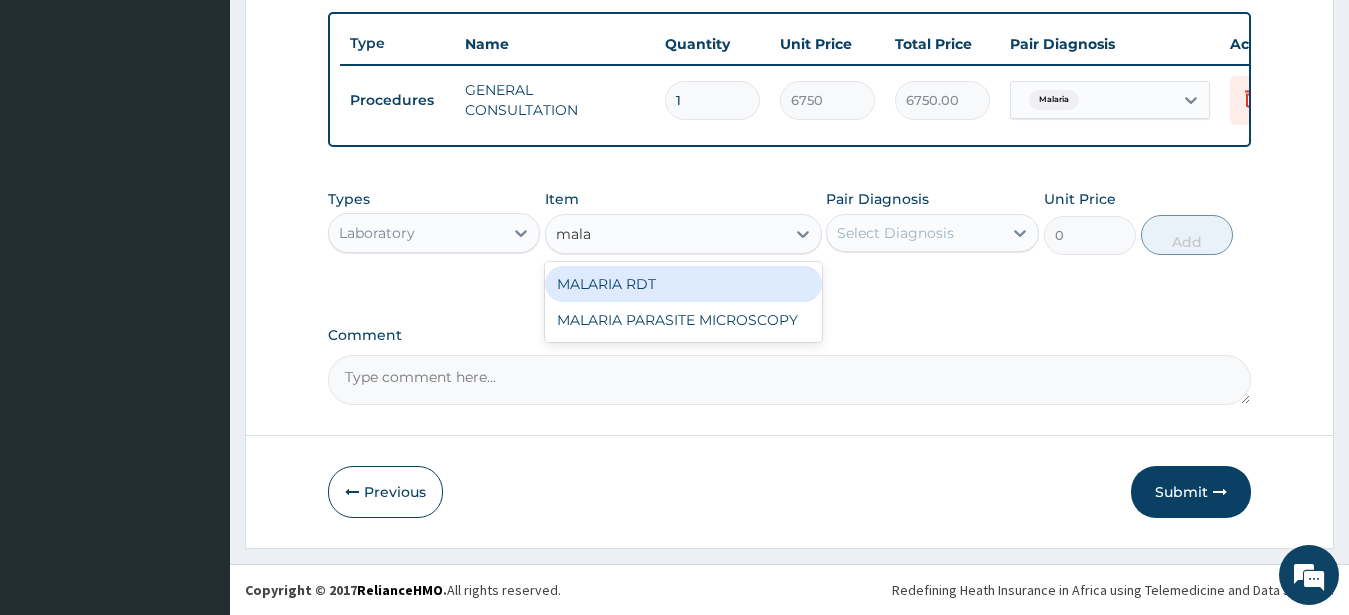 click on "MALARIA RDT" at bounding box center (683, 284) 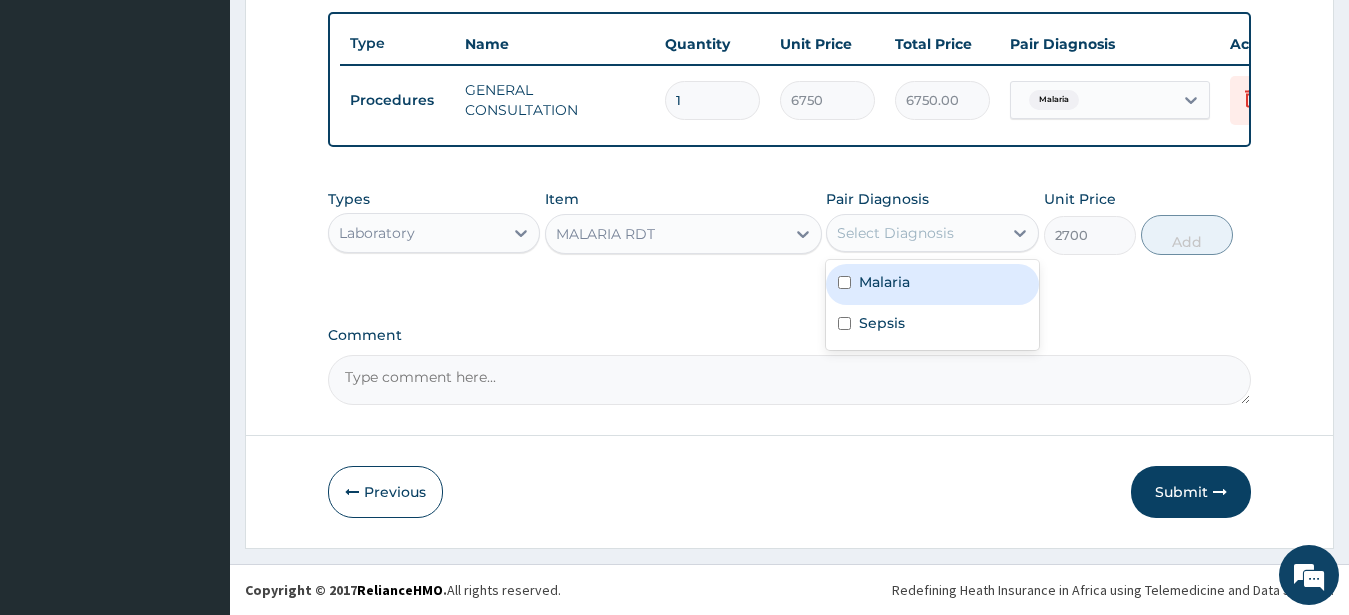 drag, startPoint x: 859, startPoint y: 231, endPoint x: 892, endPoint y: 278, distance: 57.428215 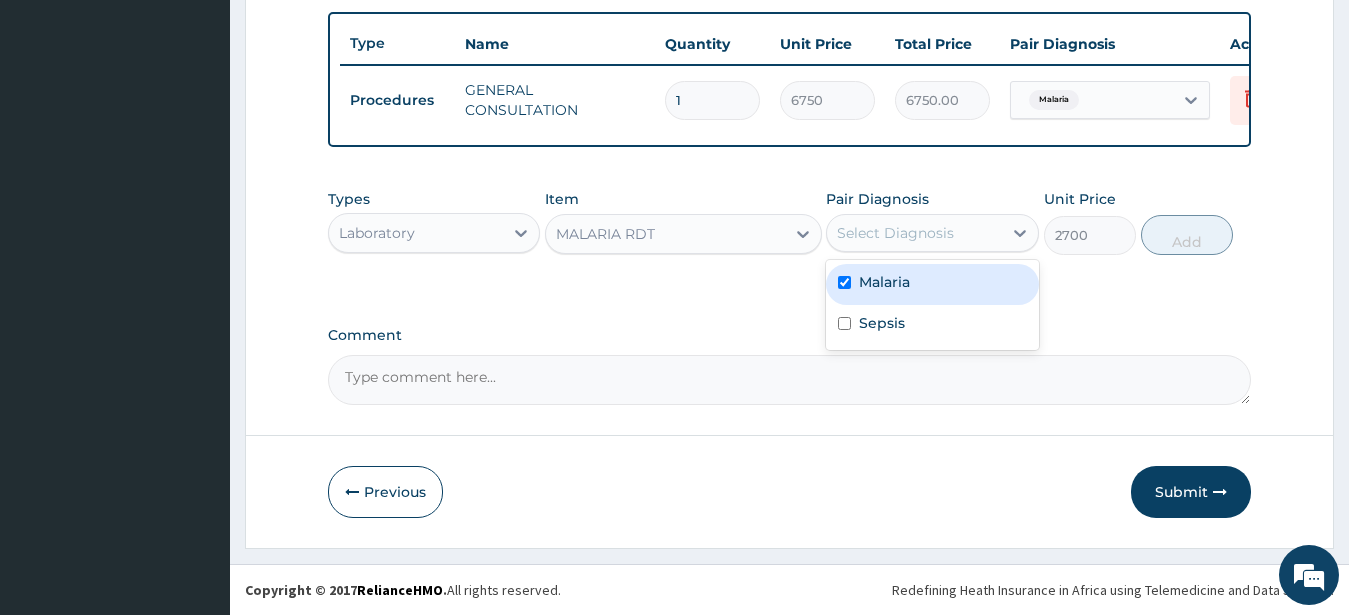 checkbox on "true" 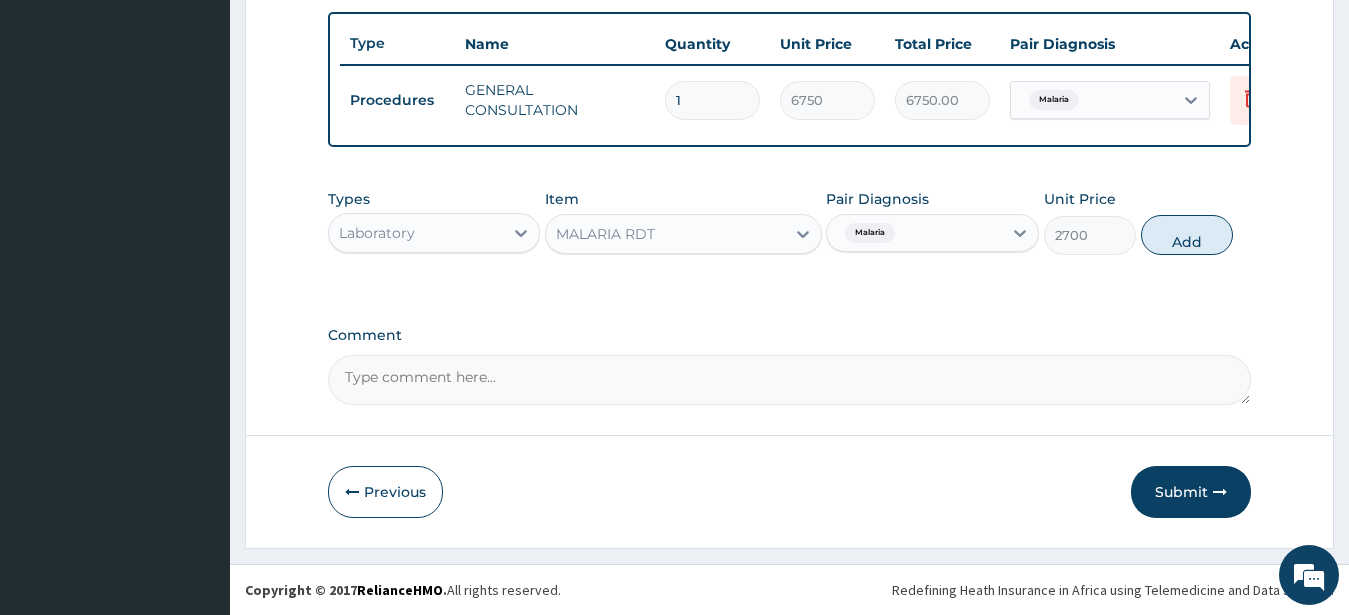 drag, startPoint x: 1178, startPoint y: 225, endPoint x: 925, endPoint y: 319, distance: 269.89813 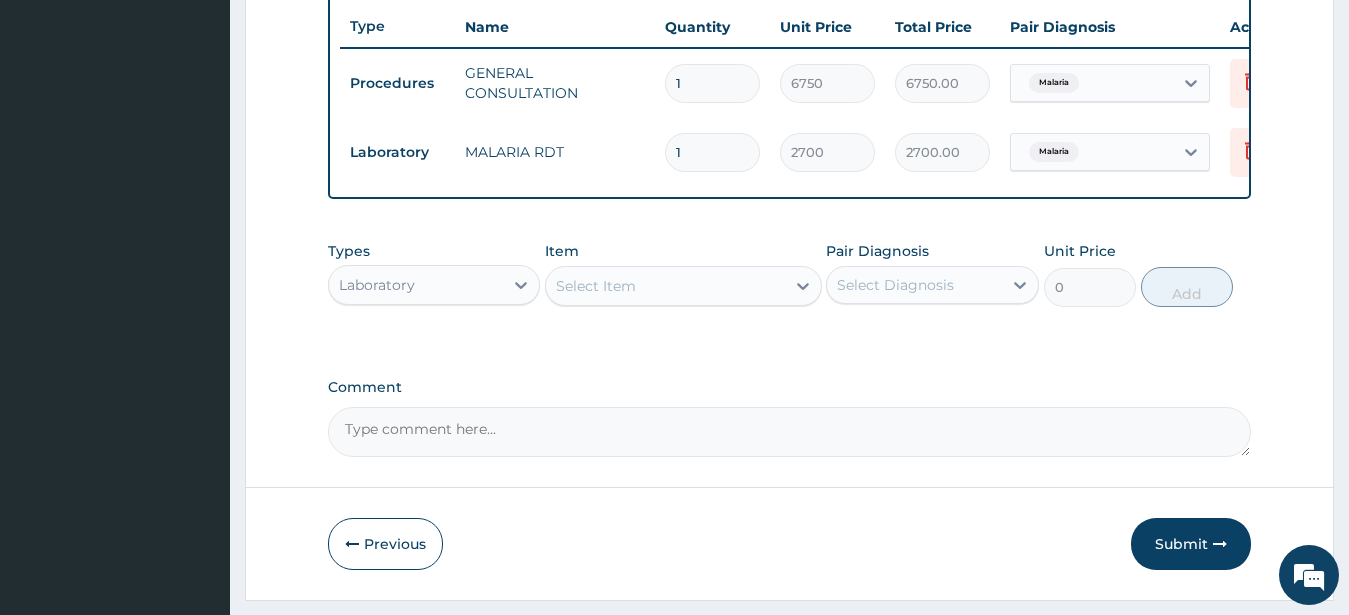 click on "Select Item" at bounding box center [596, 286] 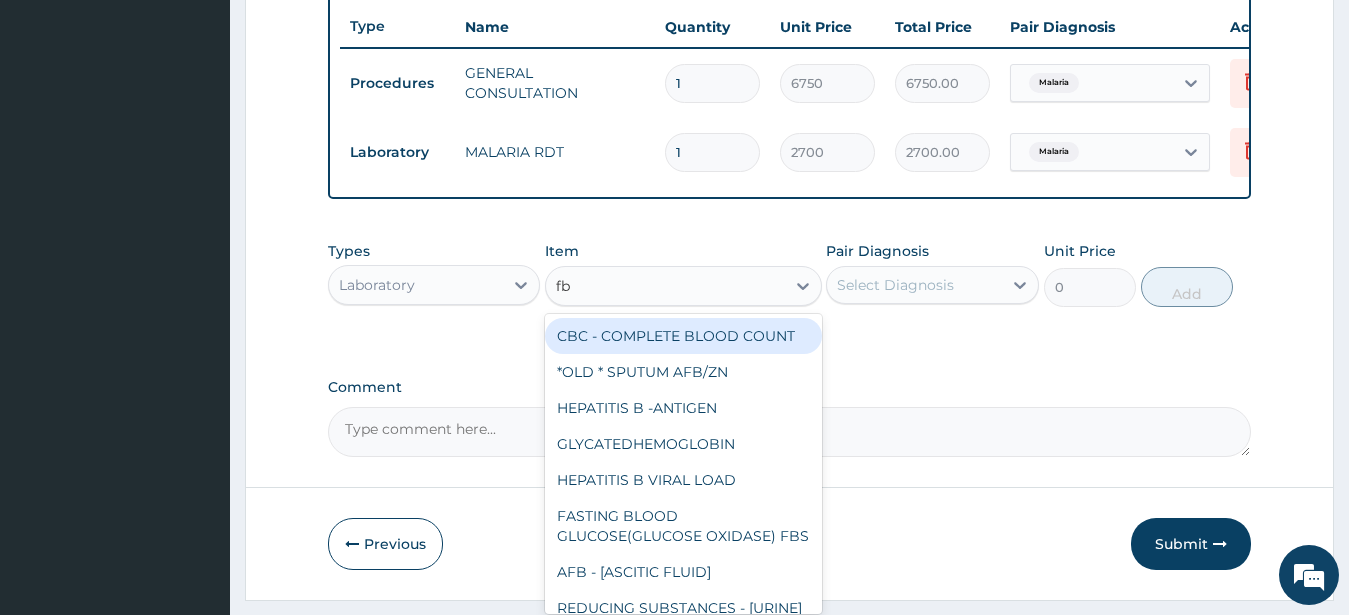 type on "fbc" 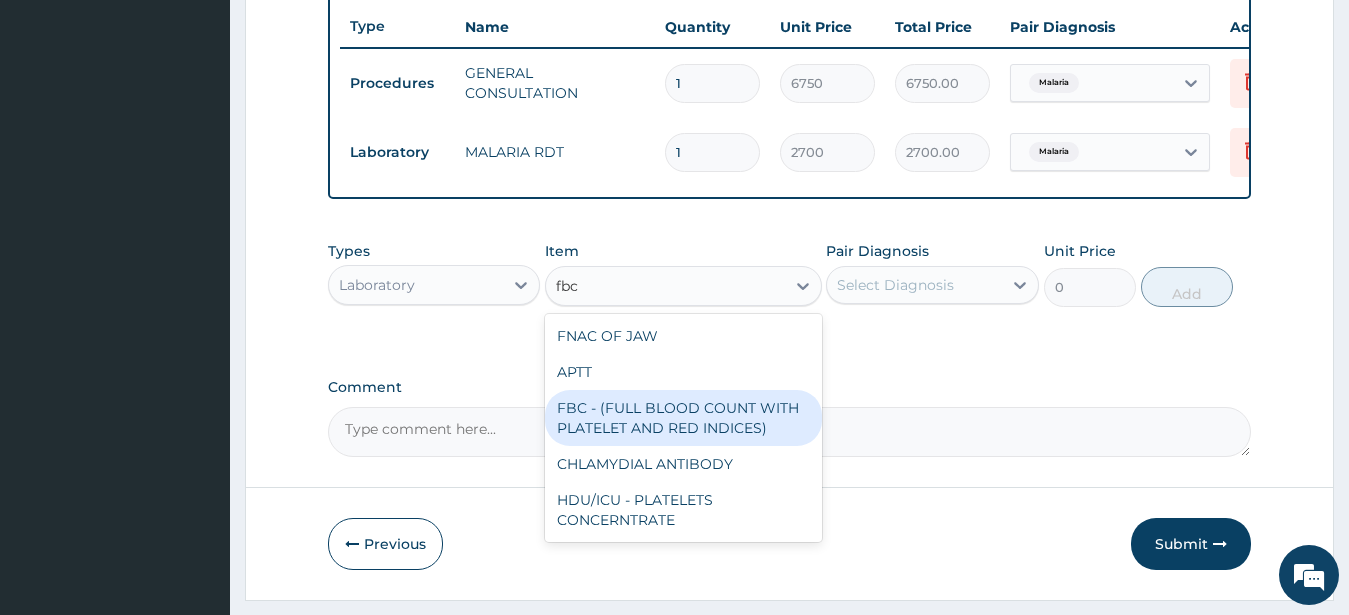click on "FBC - (FULL BLOOD COUNT WITH PLATELET AND RED INDICES)" at bounding box center [683, 418] 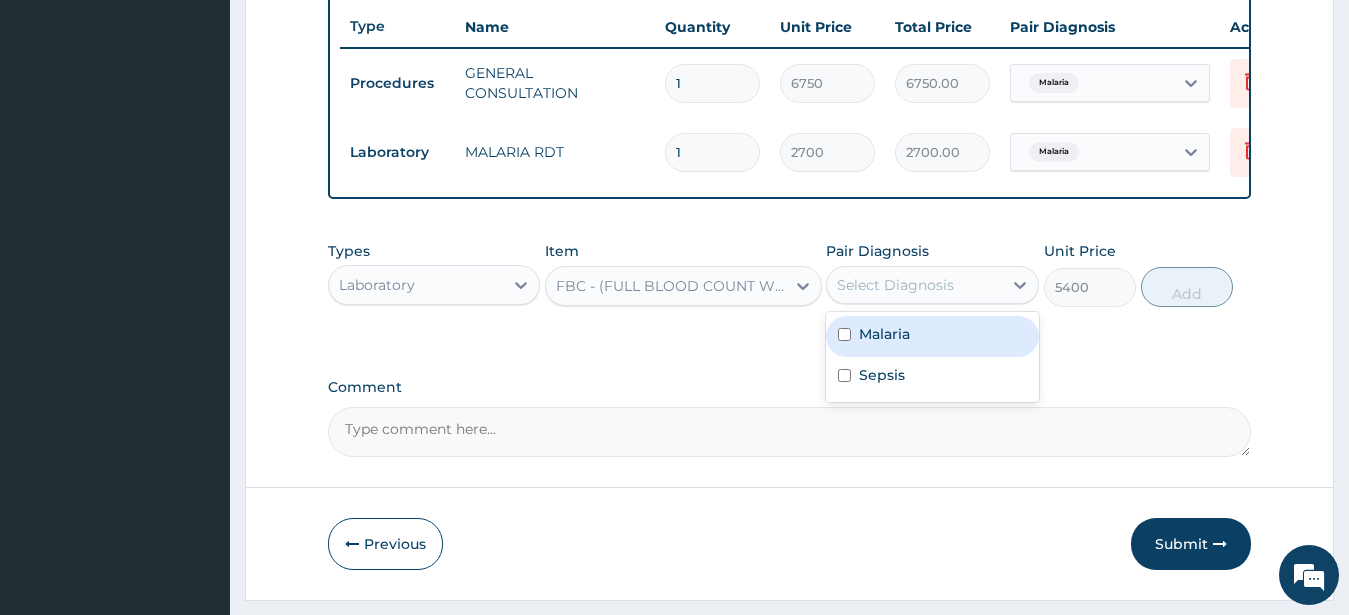 drag, startPoint x: 958, startPoint y: 286, endPoint x: 954, endPoint y: 310, distance: 24.33105 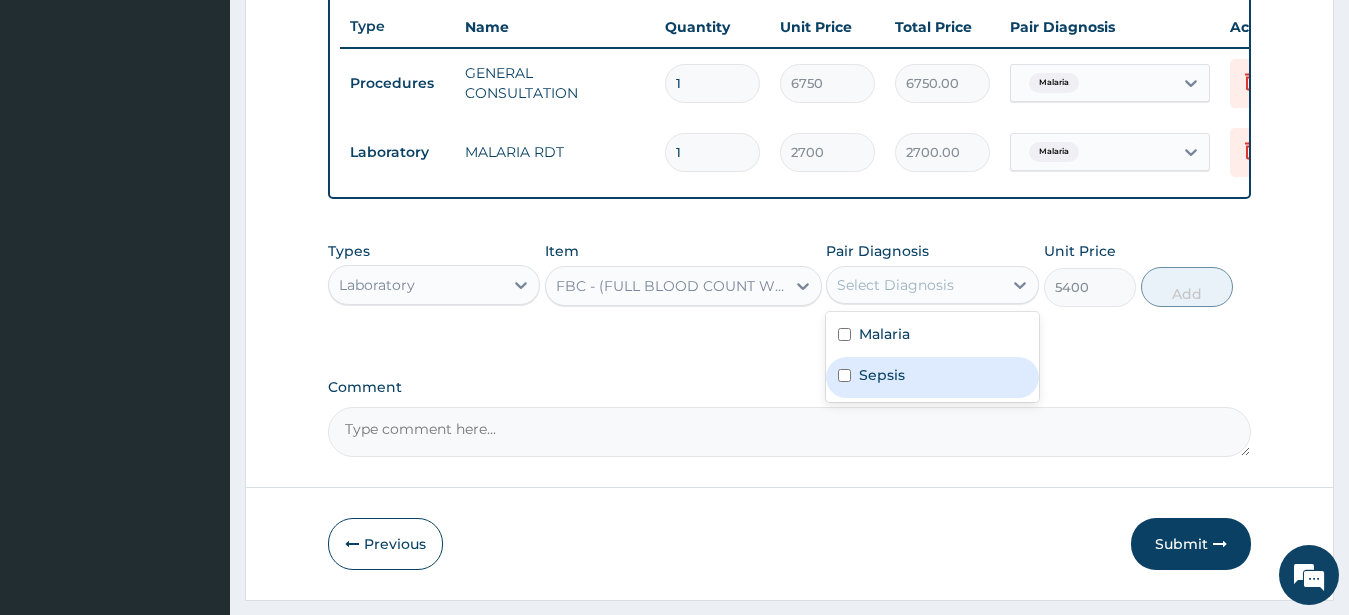 click on "Sepsis" at bounding box center (932, 377) 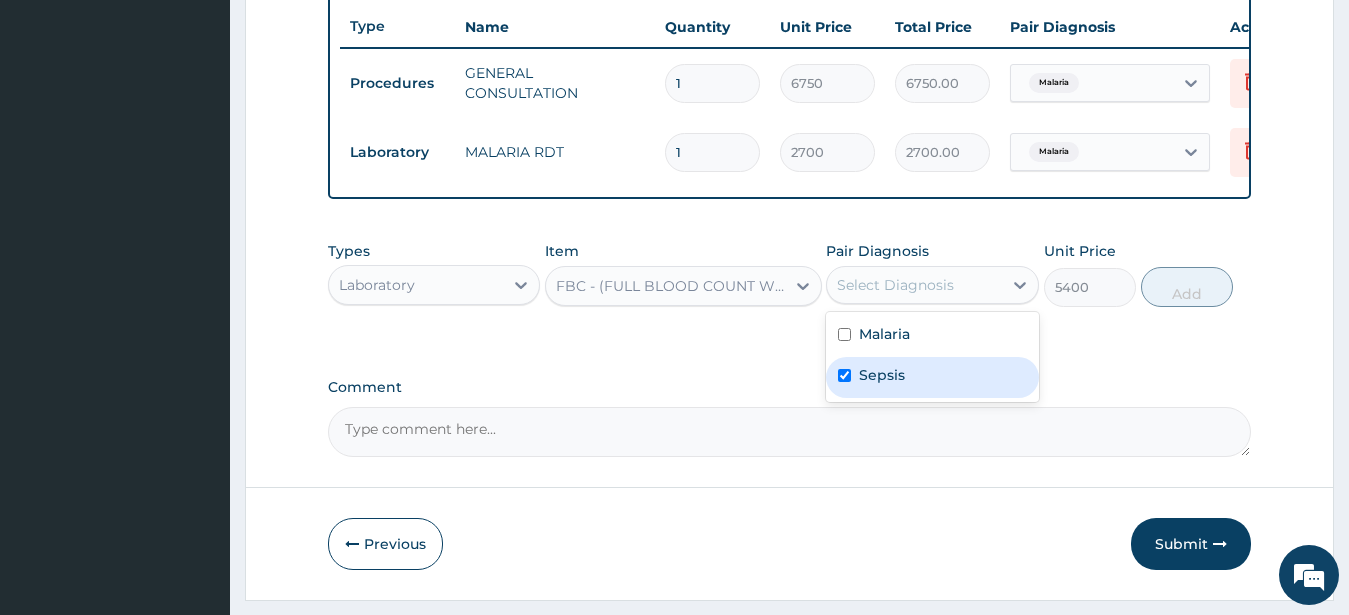 checkbox on "true" 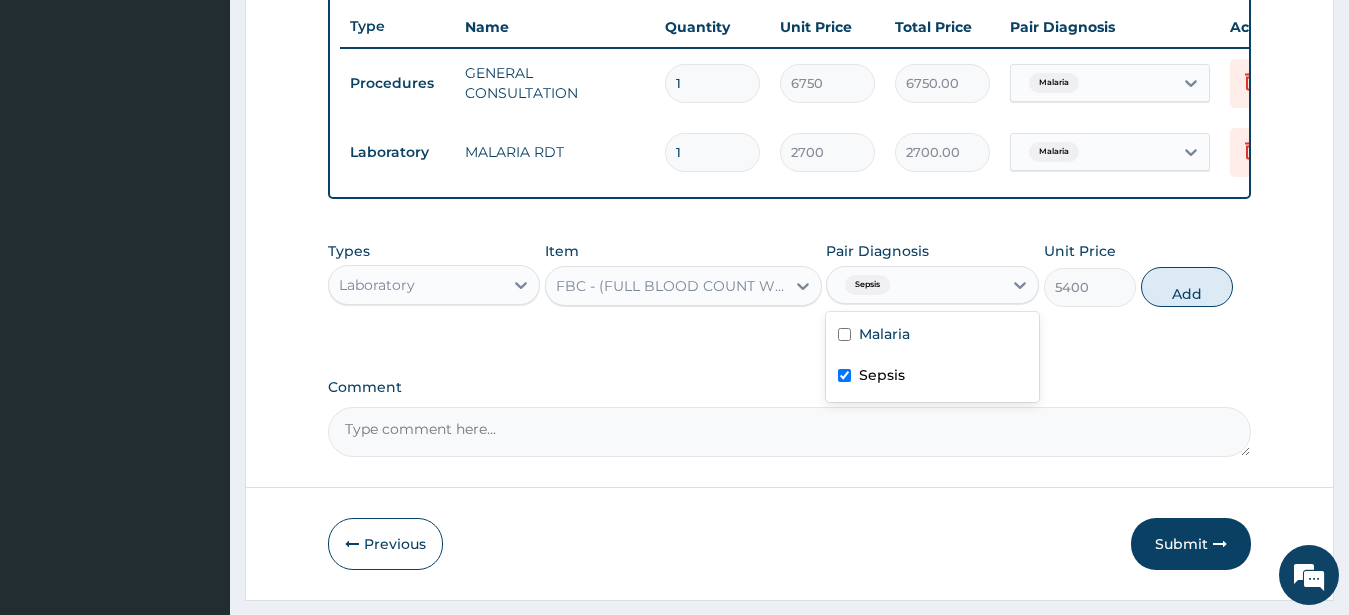 drag, startPoint x: 1196, startPoint y: 294, endPoint x: 1285, endPoint y: 307, distance: 89.94443 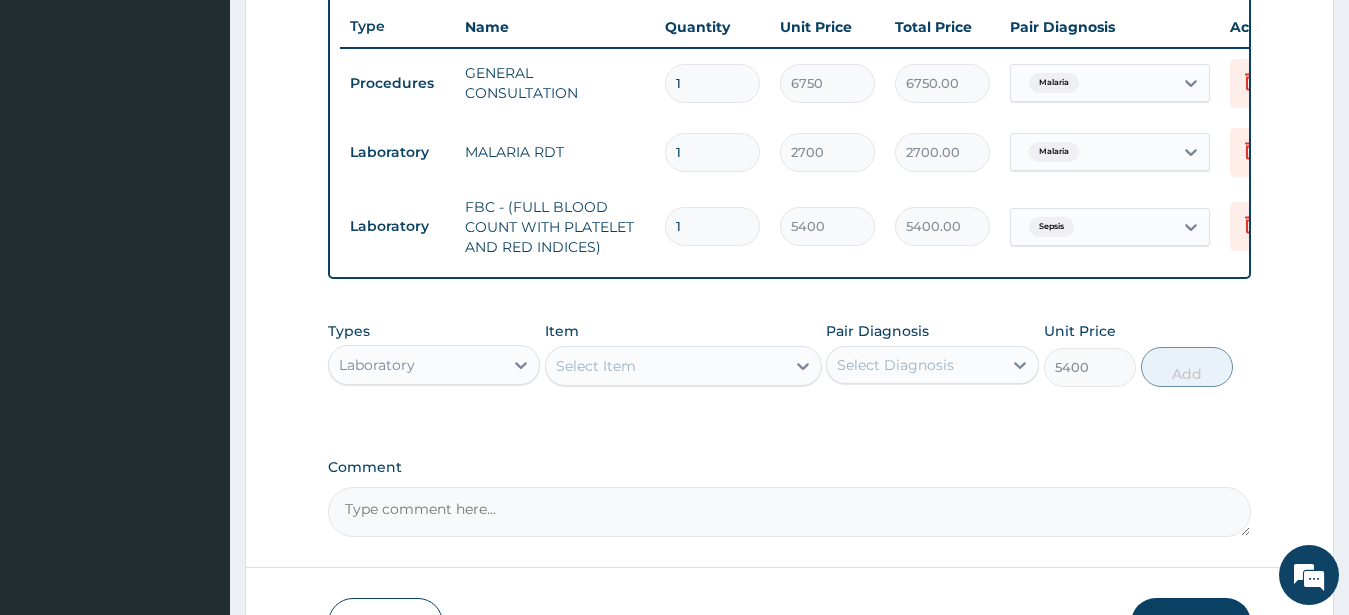 type on "0" 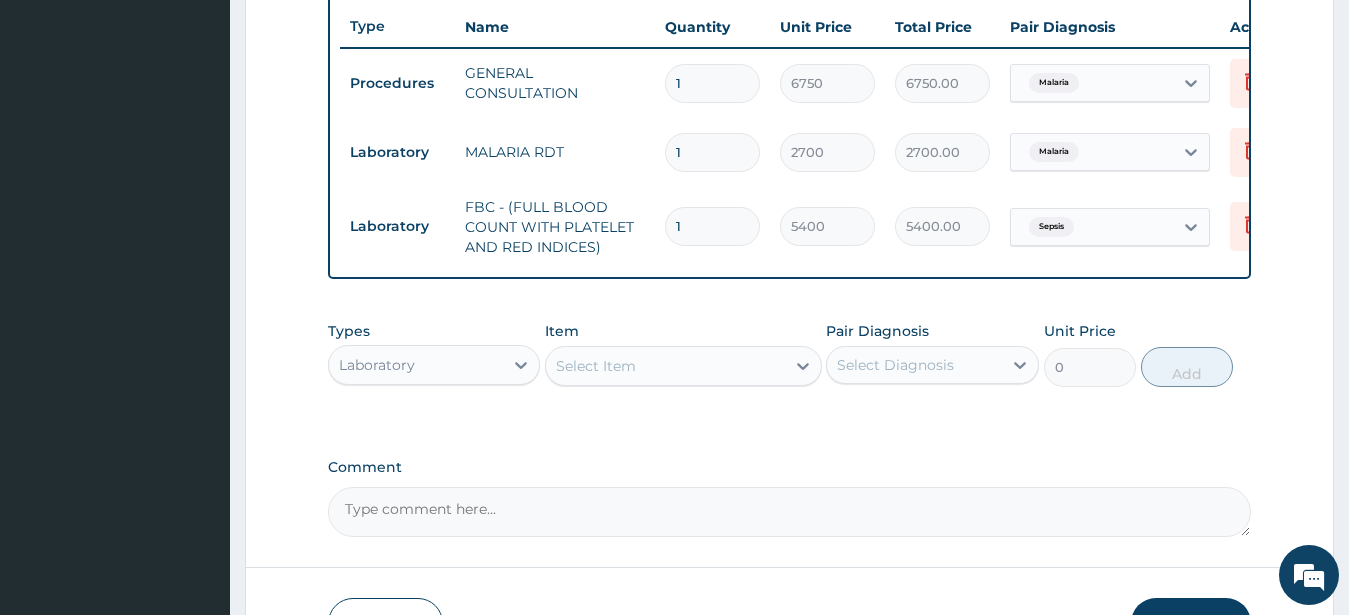 scroll, scrollTop: 898, scrollLeft: 0, axis: vertical 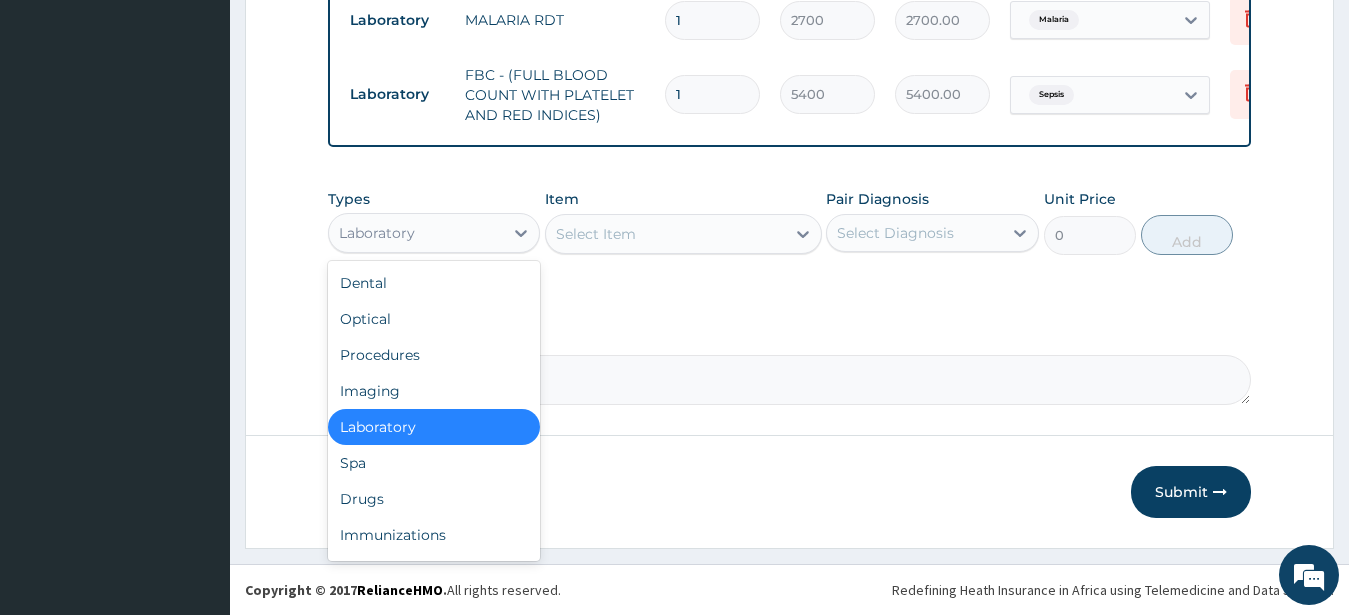 click on "Laboratory" at bounding box center (377, 233) 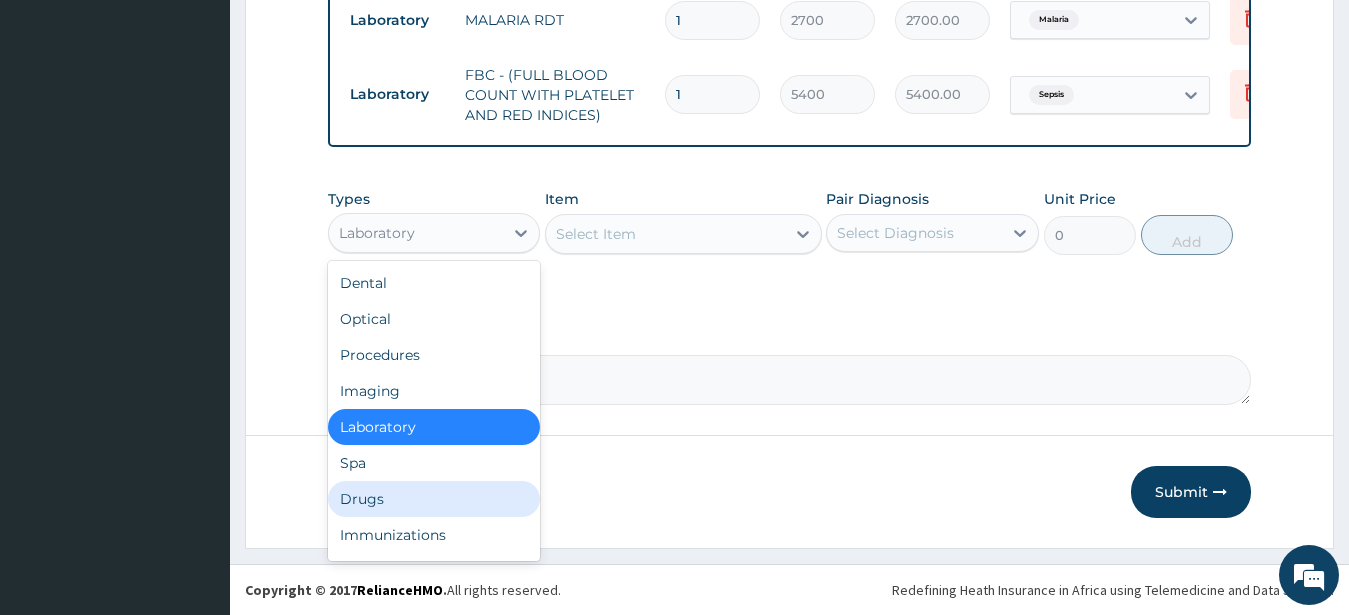 click on "Drugs" at bounding box center [434, 499] 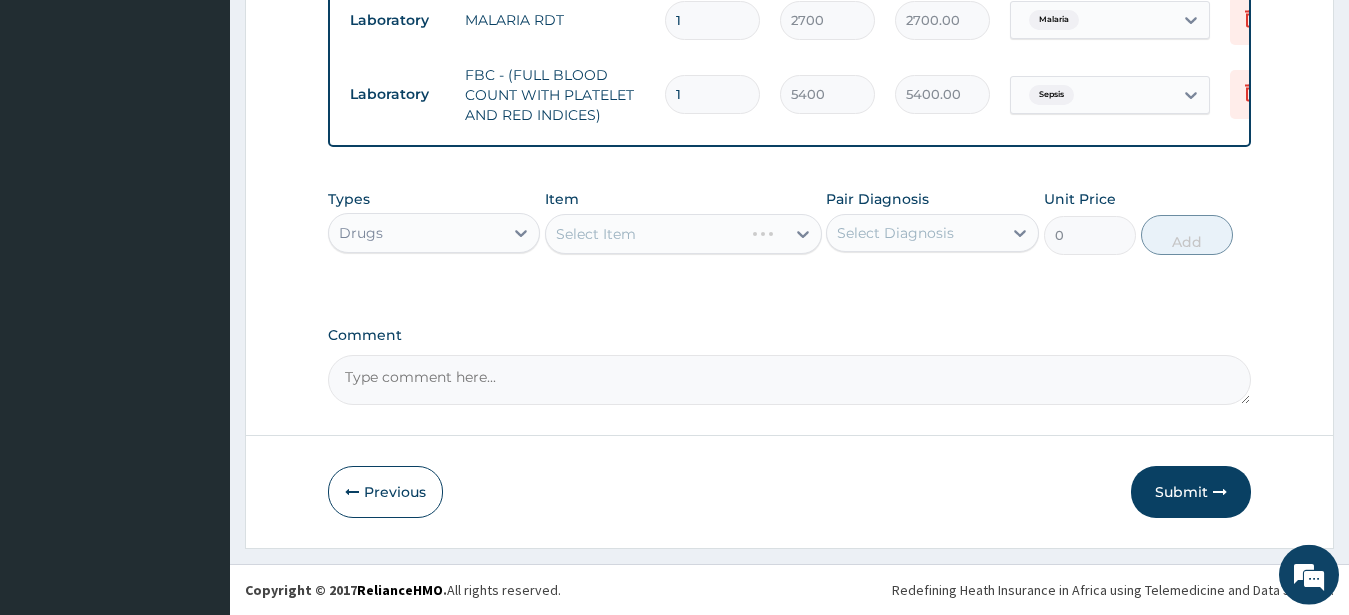 scroll, scrollTop: 898, scrollLeft: 0, axis: vertical 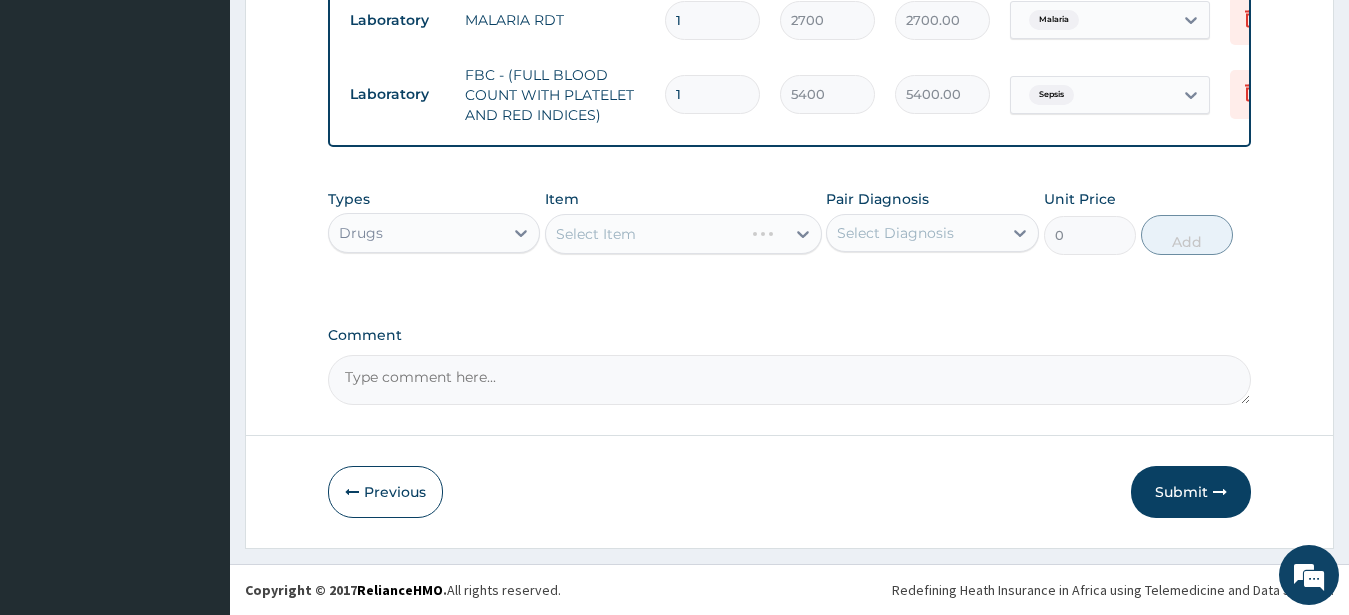 drag, startPoint x: 1187, startPoint y: 495, endPoint x: 1207, endPoint y: 509, distance: 24.41311 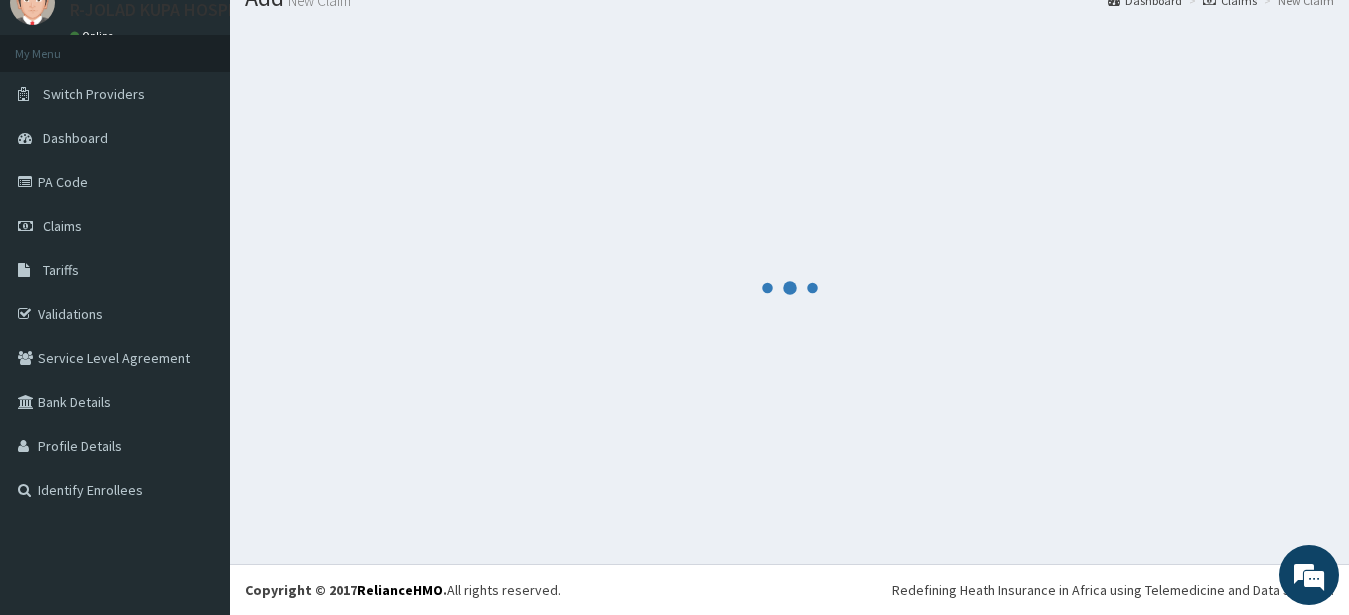 scroll, scrollTop: 80, scrollLeft: 0, axis: vertical 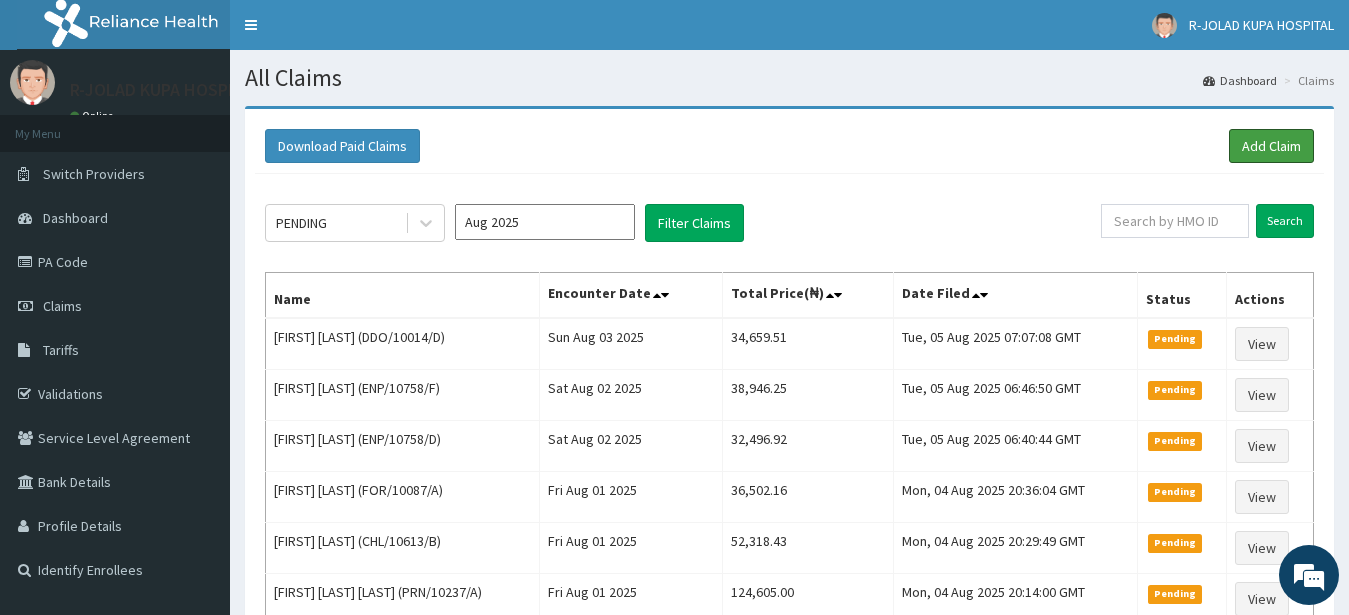 drag, startPoint x: 1271, startPoint y: 135, endPoint x: 1269, endPoint y: 105, distance: 30.066593 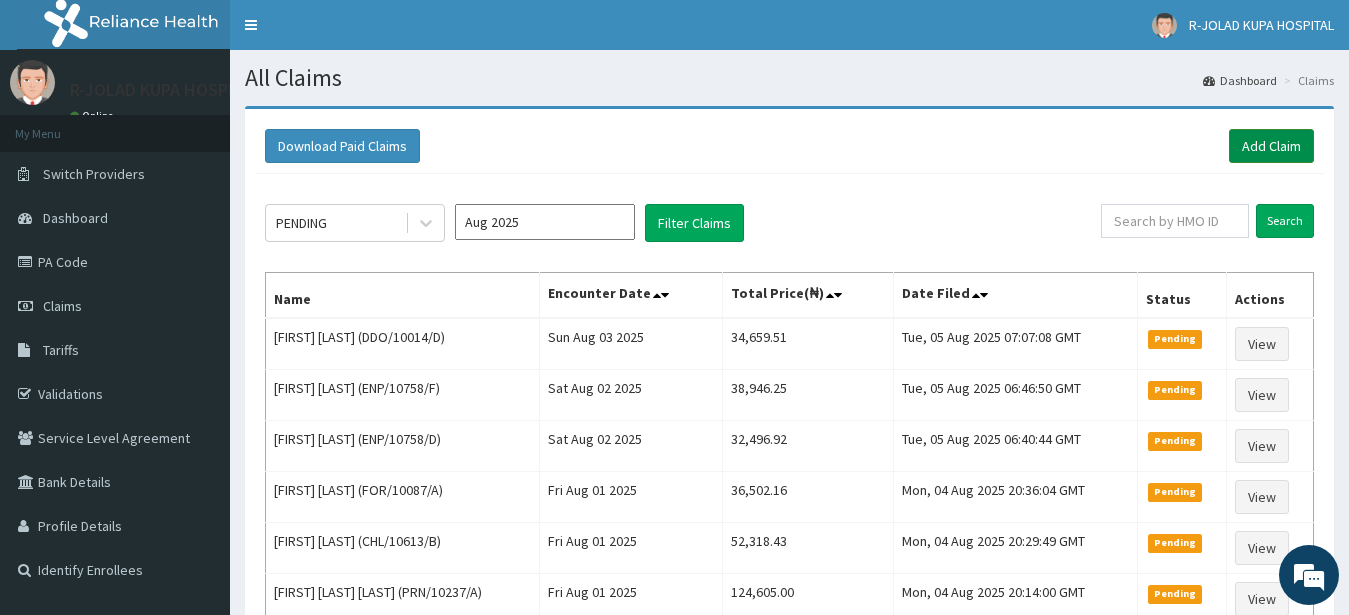 click on "Add Claim" at bounding box center [1271, 146] 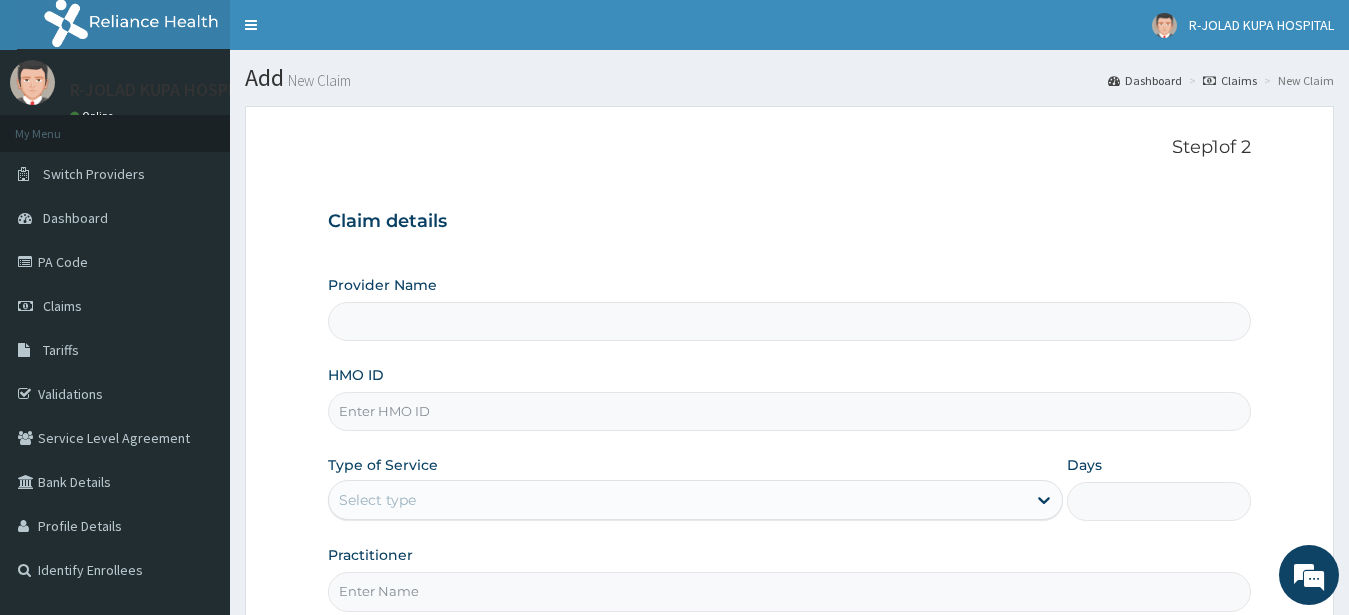 scroll, scrollTop: 207, scrollLeft: 0, axis: vertical 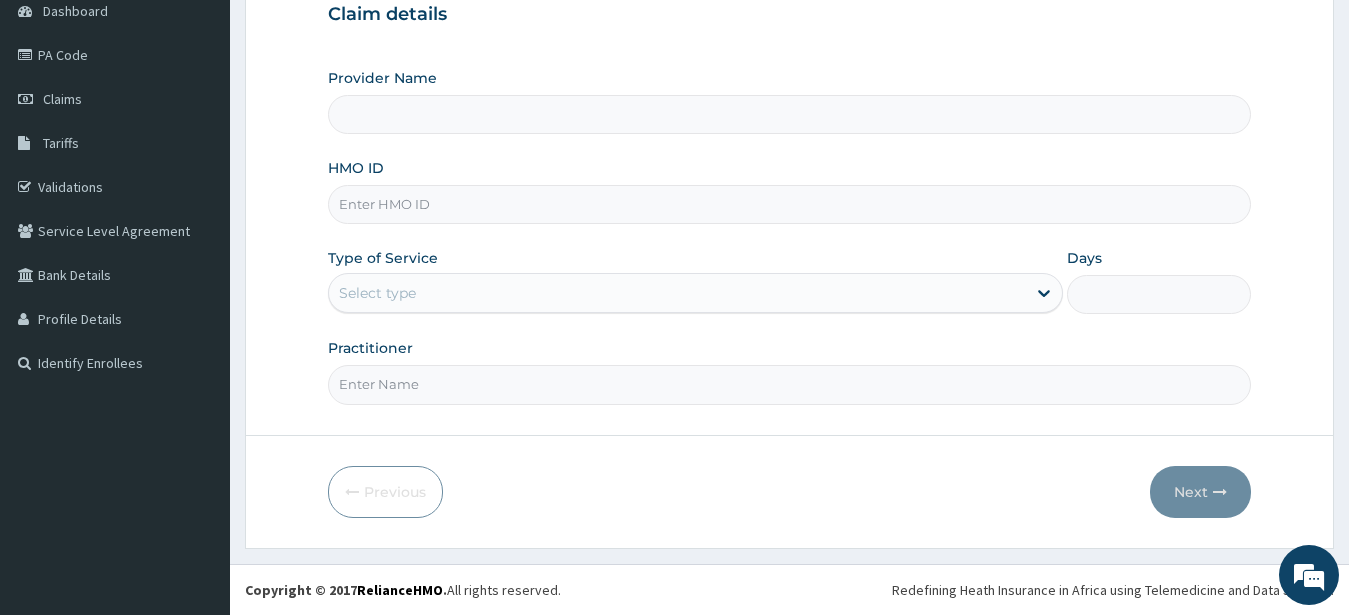 type on "R-Jolad Hospital Nigeria Limited(kupa)" 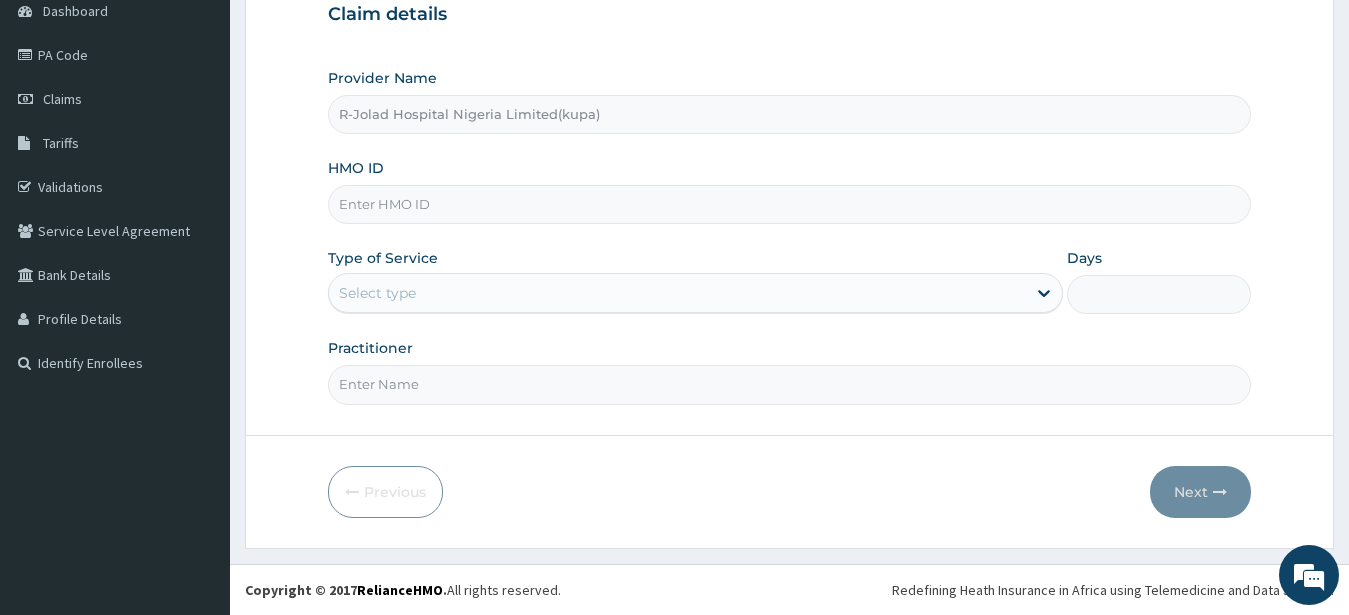 paste on "SFA/10417/A" 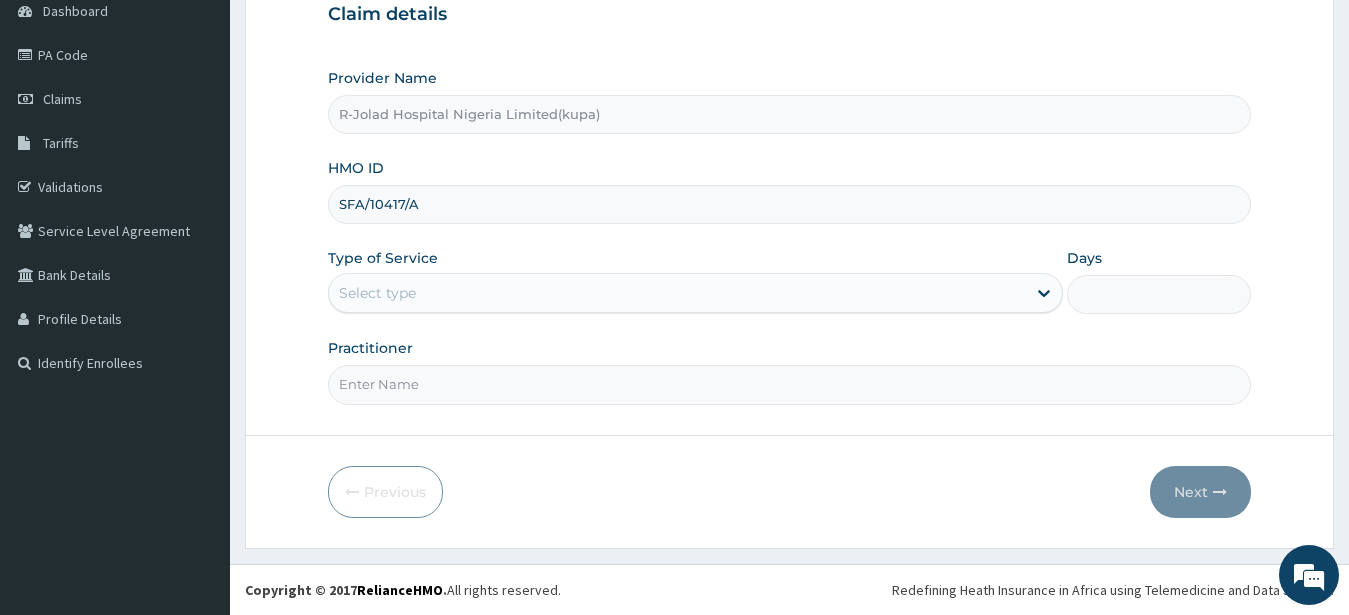 type on "SFA/10417/A" 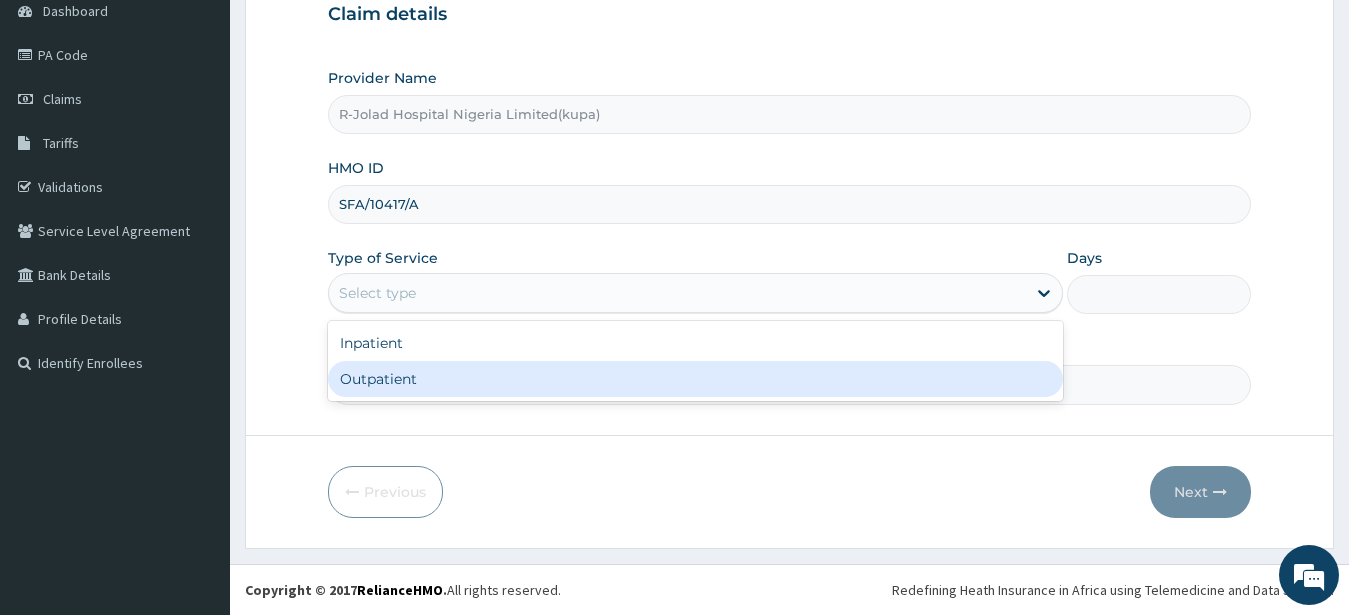 drag, startPoint x: 353, startPoint y: 386, endPoint x: 370, endPoint y: 303, distance: 84.723076 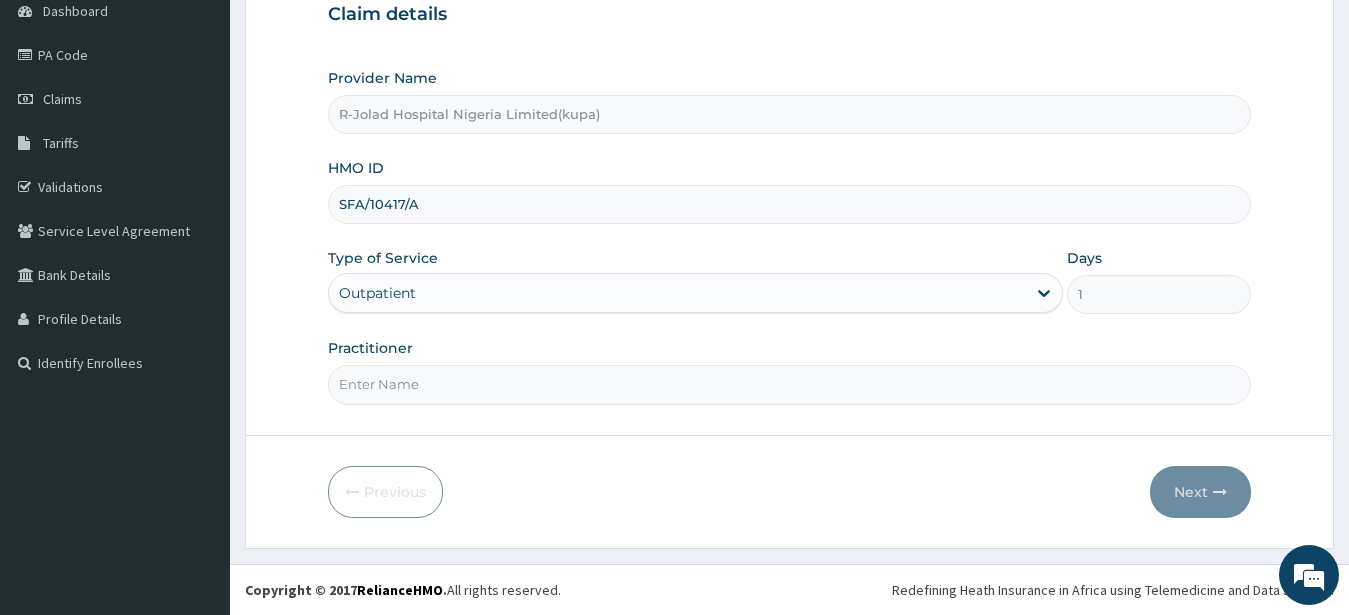 click on "Practitioner" at bounding box center (790, 384) 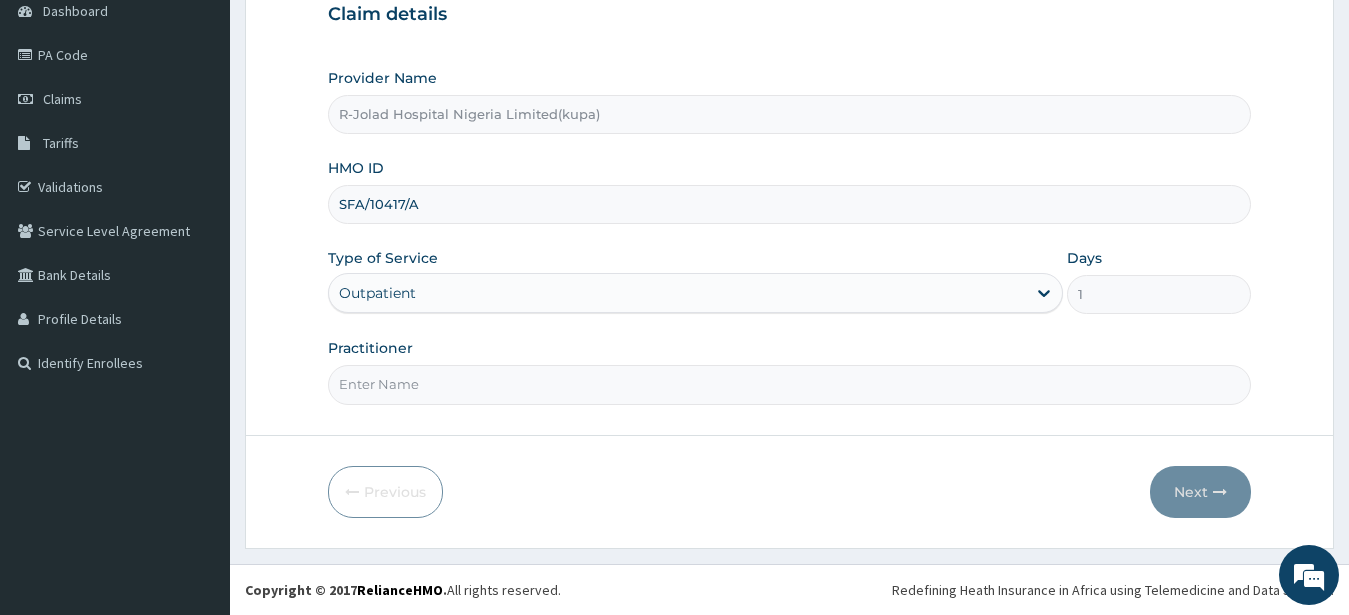 scroll, scrollTop: 0, scrollLeft: 0, axis: both 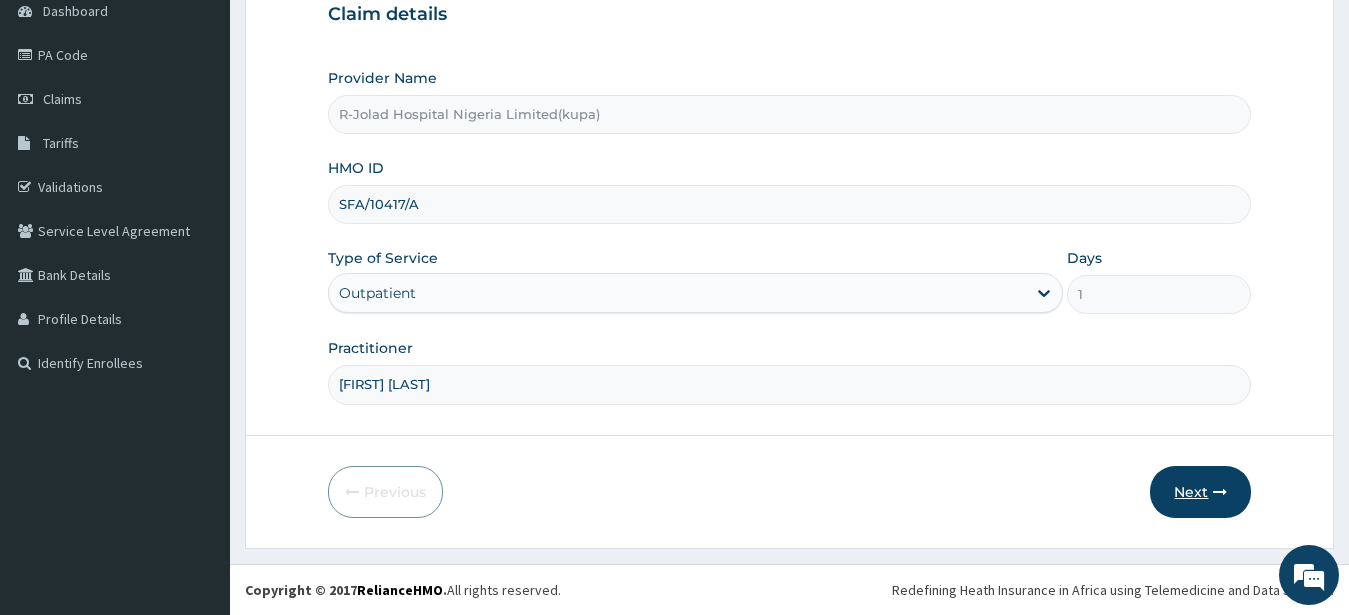 type on "Amarachi Onwuegbuchulam" 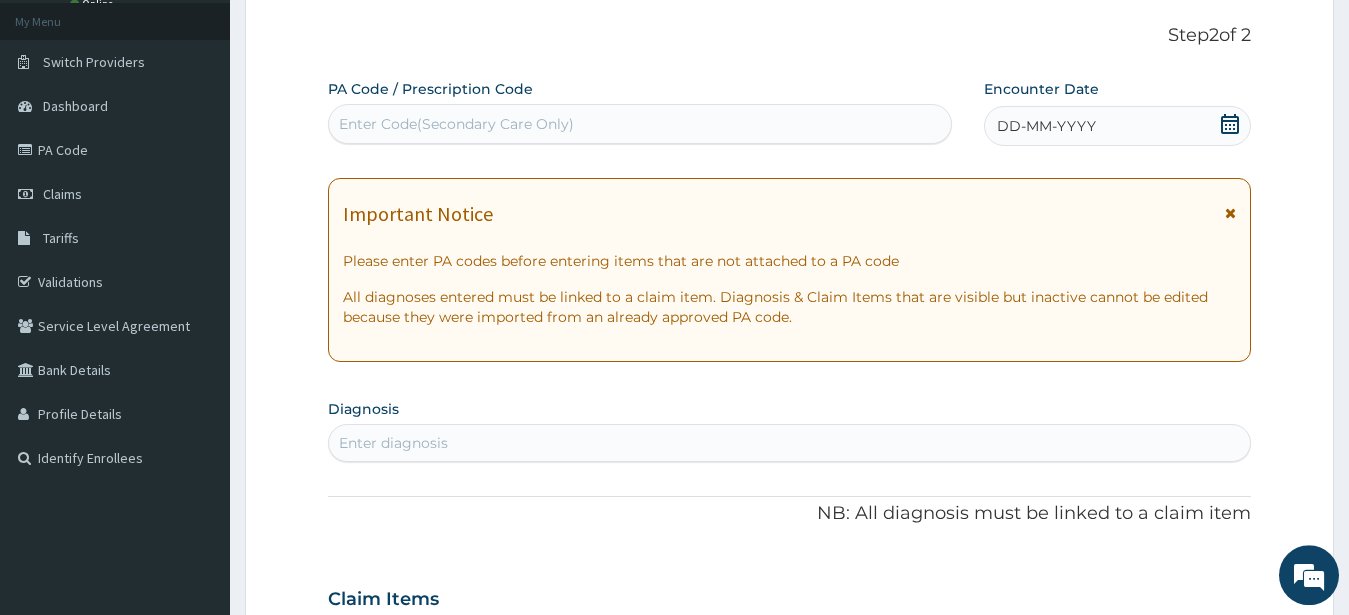 scroll, scrollTop: 3, scrollLeft: 0, axis: vertical 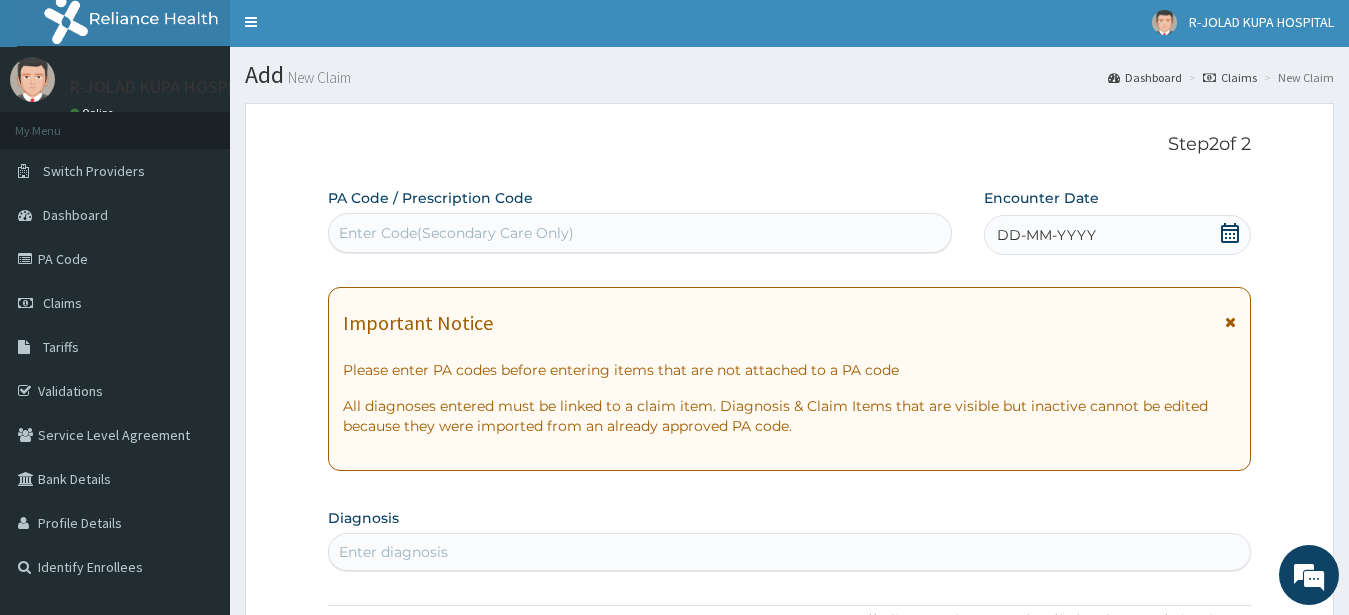 click 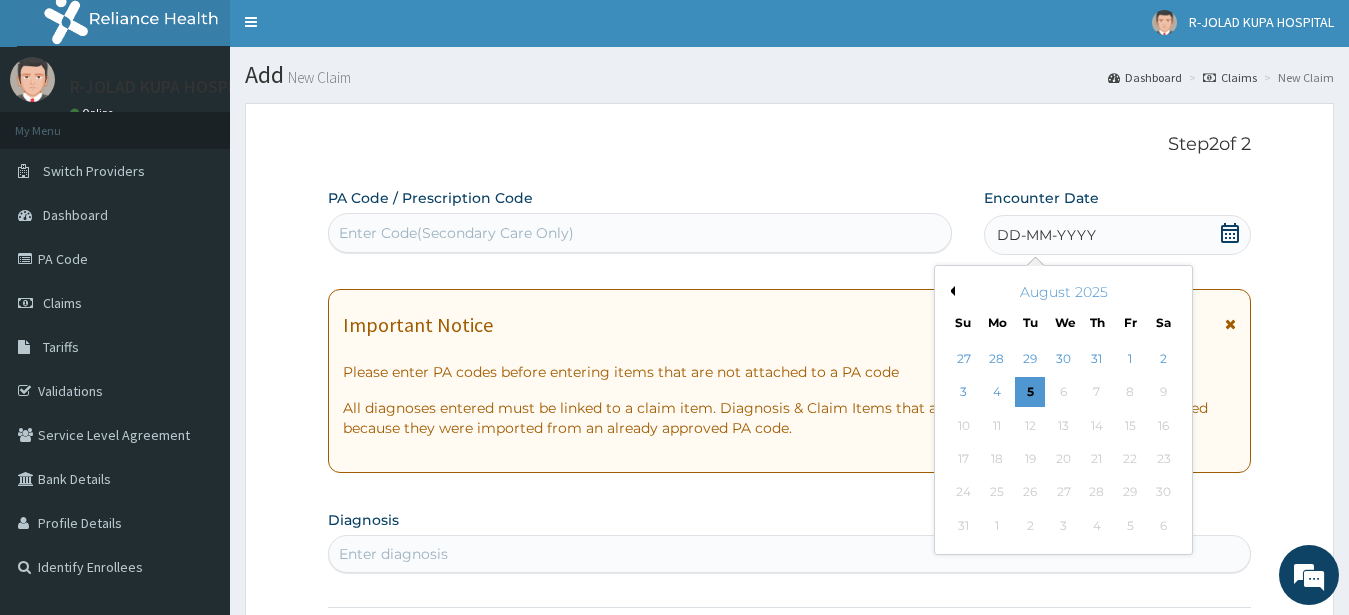 drag, startPoint x: 966, startPoint y: 394, endPoint x: 661, endPoint y: 281, distance: 325.2599 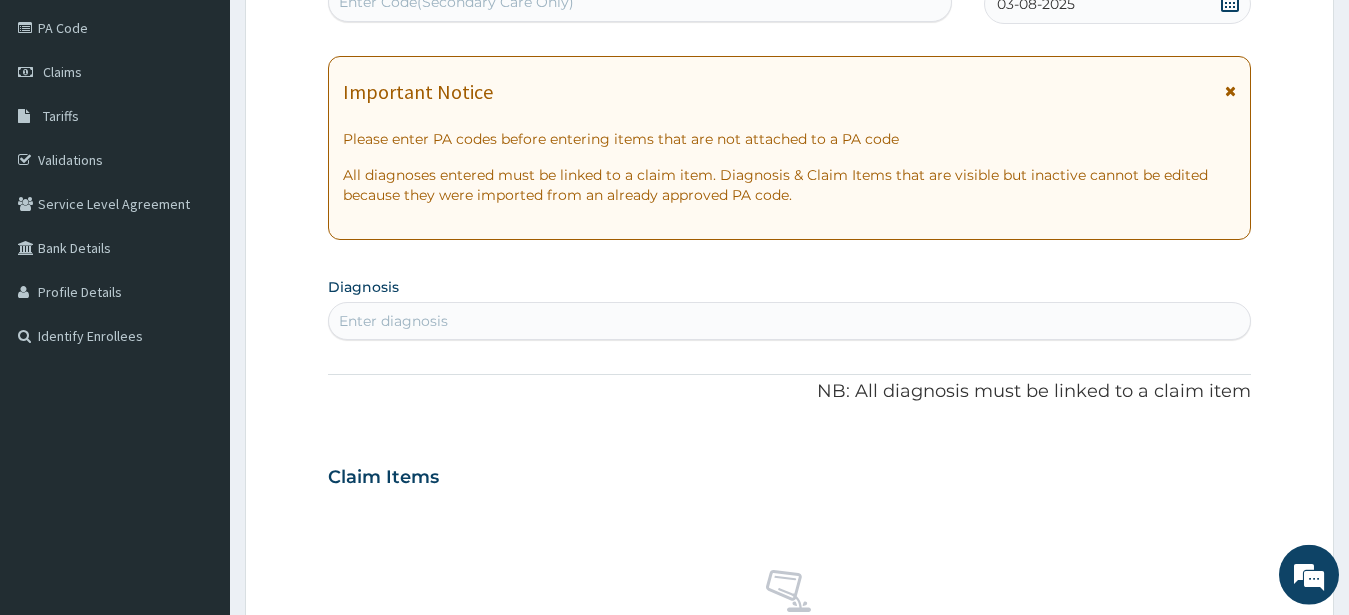 scroll, scrollTop: 309, scrollLeft: 0, axis: vertical 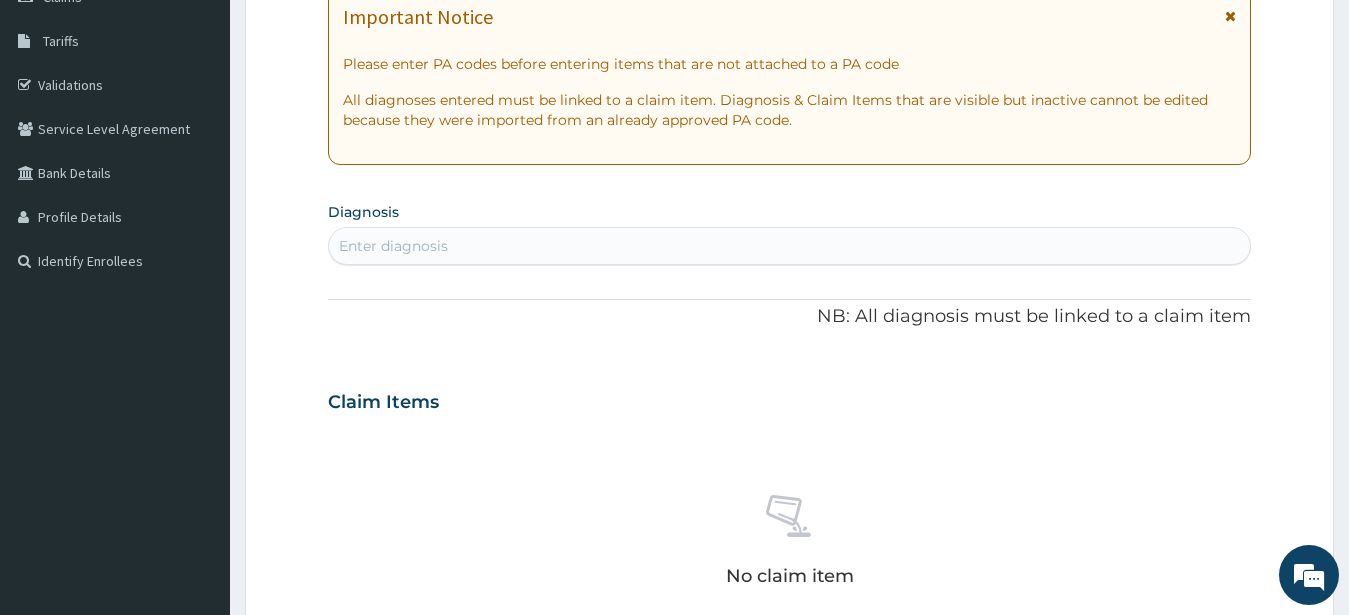 click on "Enter diagnosis" at bounding box center [393, 246] 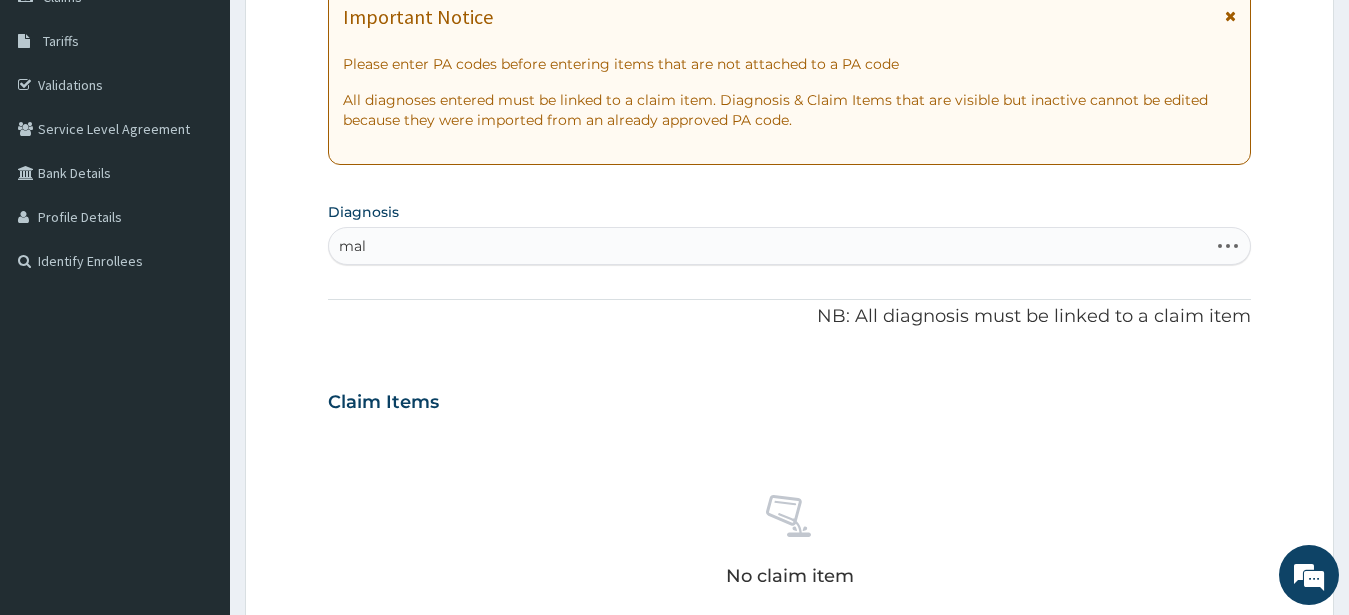 type on "mala" 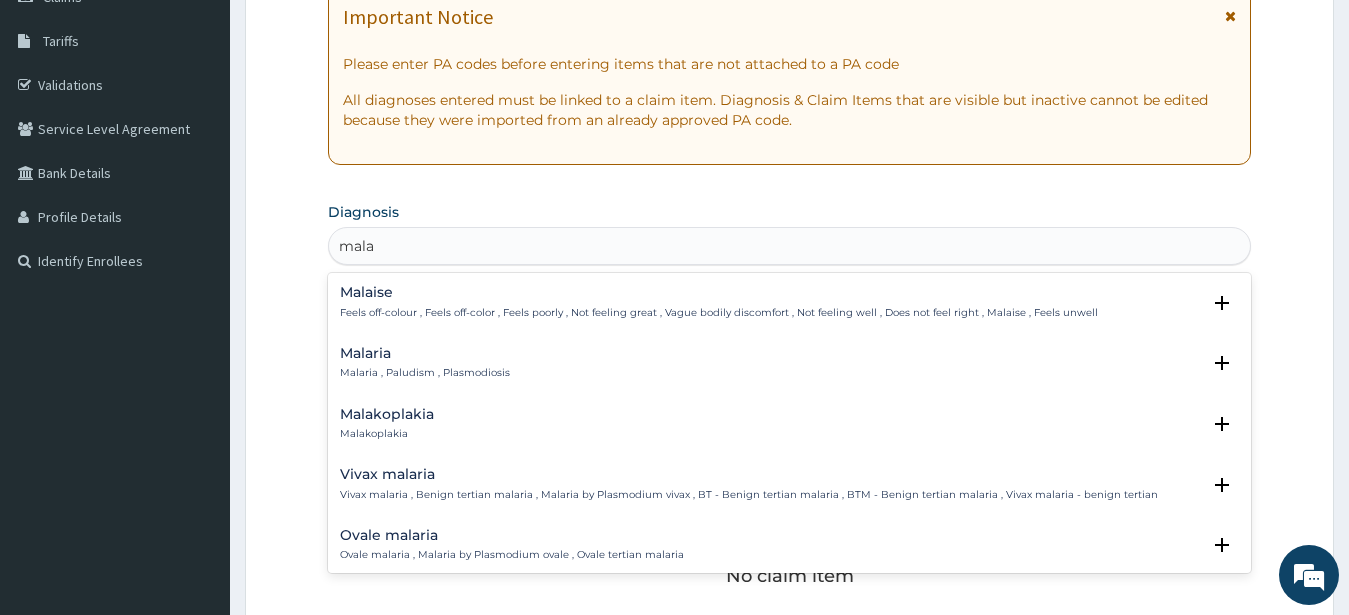 click on "Malaria" at bounding box center (425, 353) 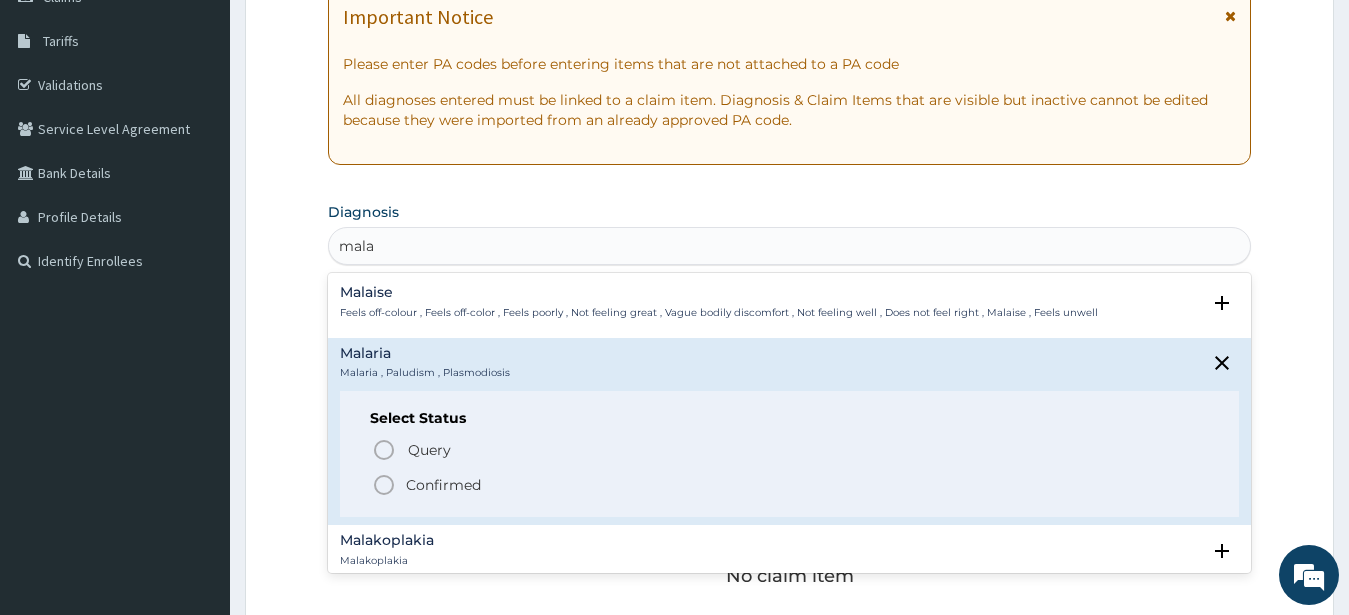 drag, startPoint x: 382, startPoint y: 487, endPoint x: 391, endPoint y: 467, distance: 21.931713 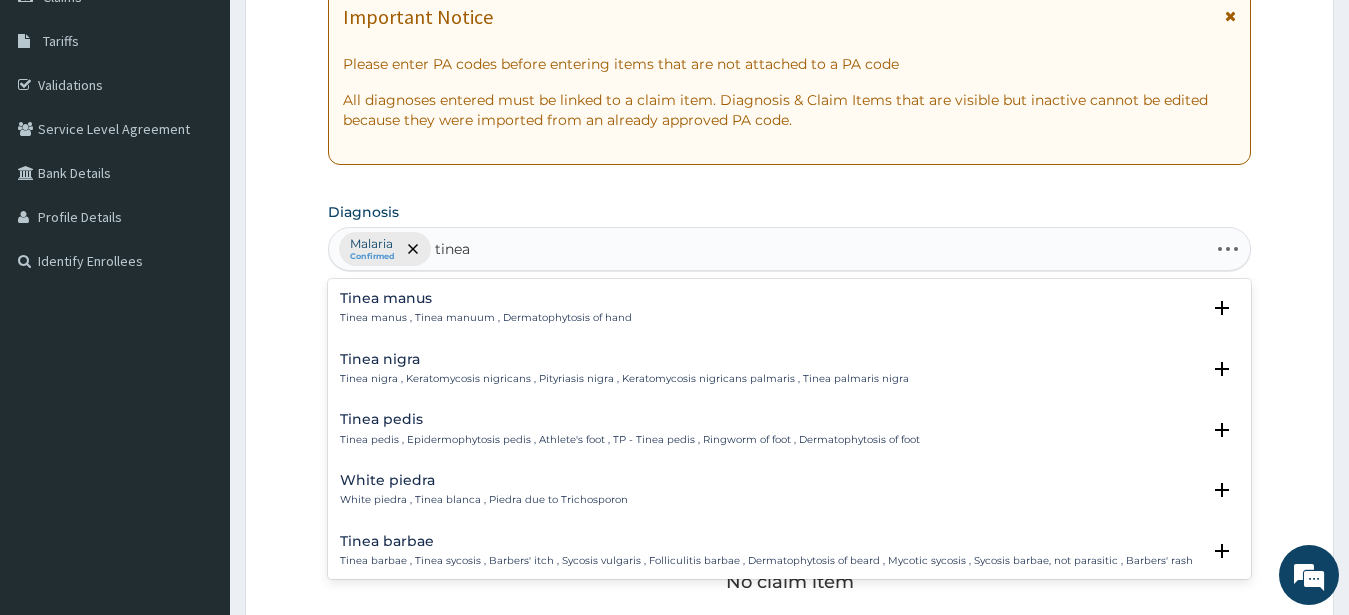 type on "tinea p" 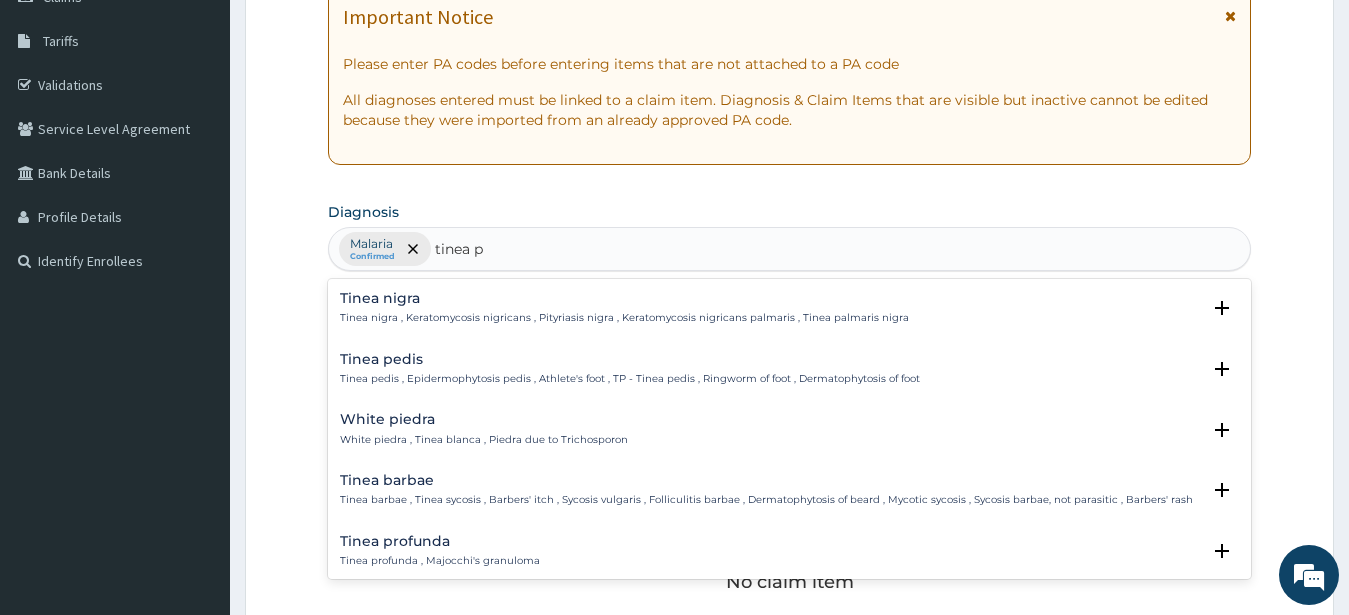click on "Tinea pedis" at bounding box center (630, 359) 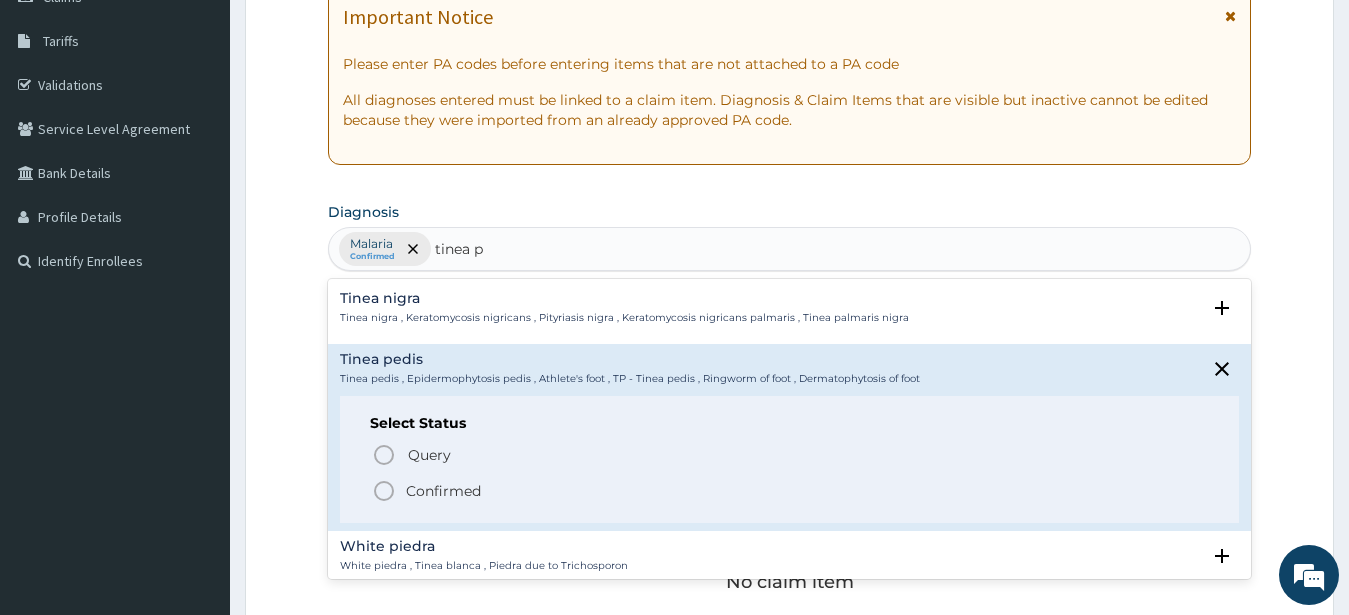 drag, startPoint x: 385, startPoint y: 491, endPoint x: 389, endPoint y: 468, distance: 23.345236 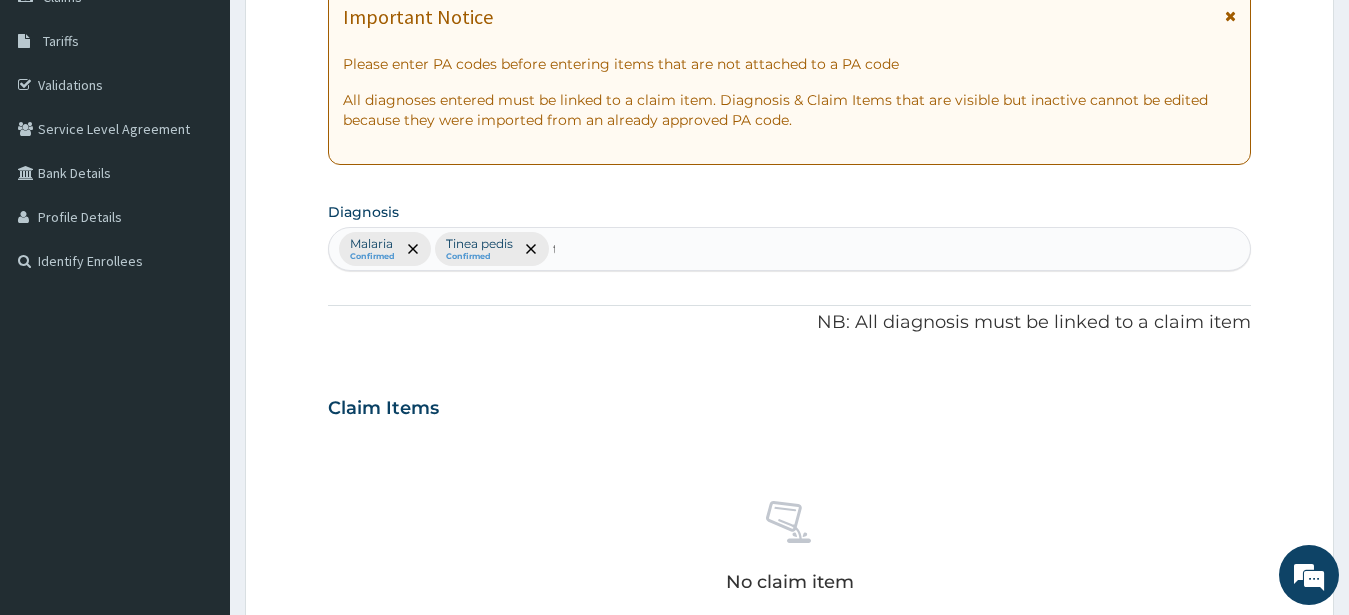 type 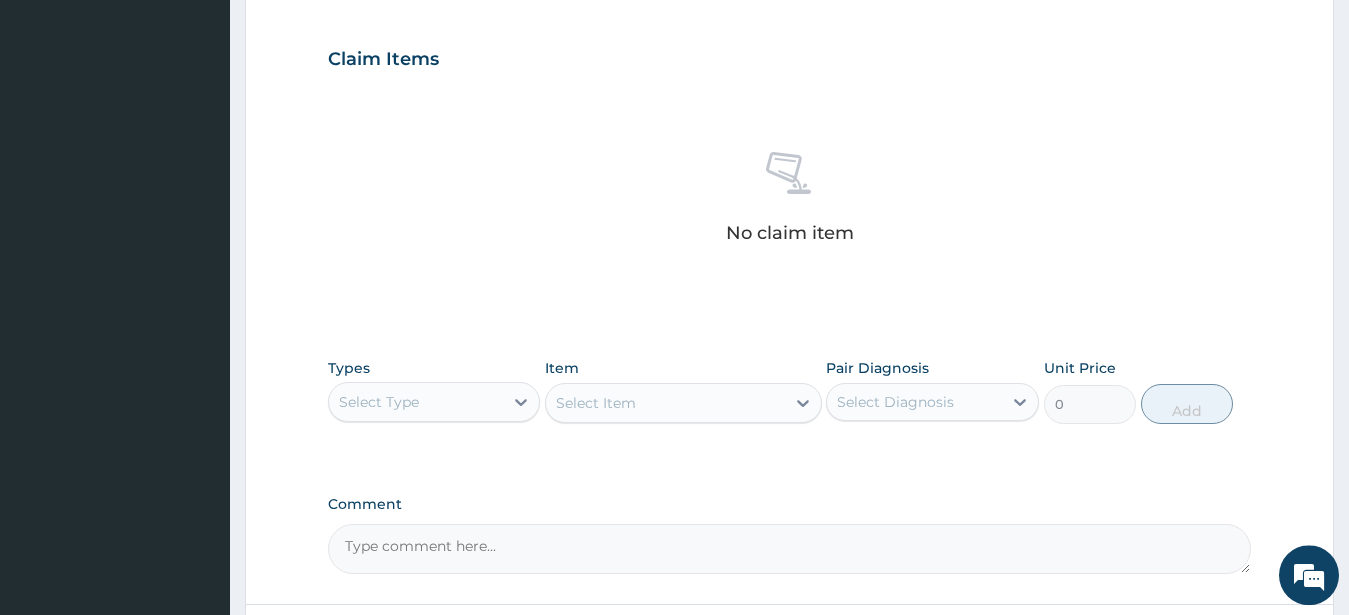 scroll, scrollTop: 717, scrollLeft: 0, axis: vertical 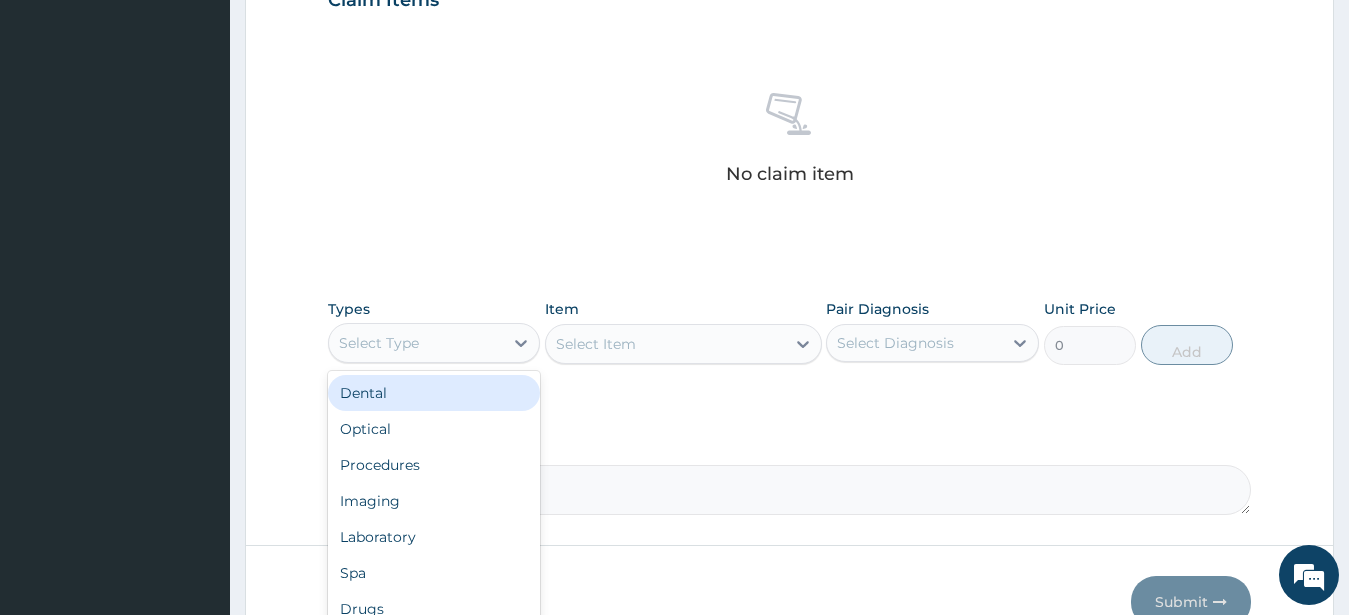 drag, startPoint x: 401, startPoint y: 339, endPoint x: 405, endPoint y: 377, distance: 38.209946 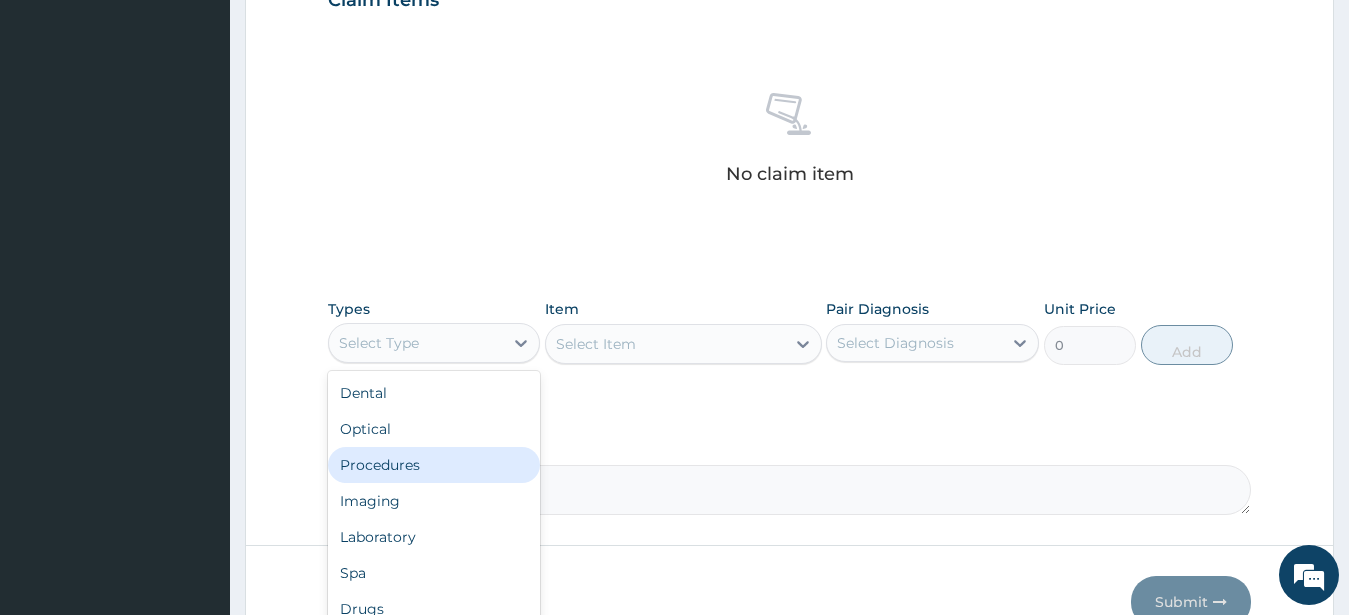 click on "Procedures" at bounding box center [434, 465] 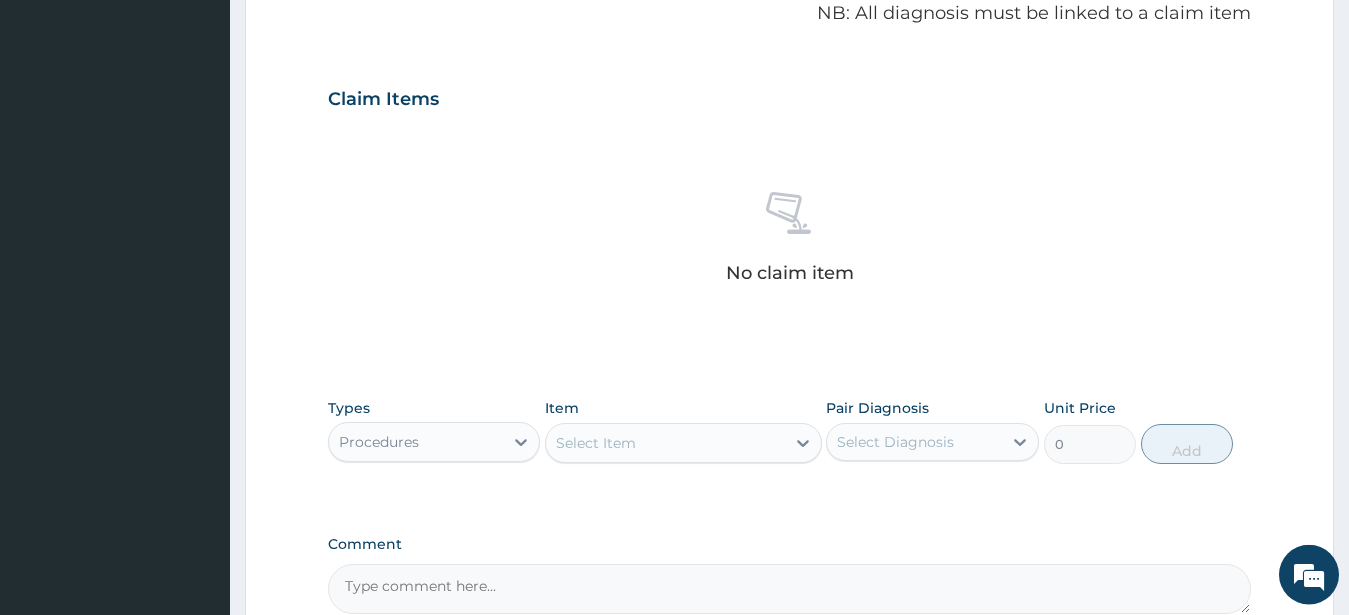 scroll, scrollTop: 717, scrollLeft: 0, axis: vertical 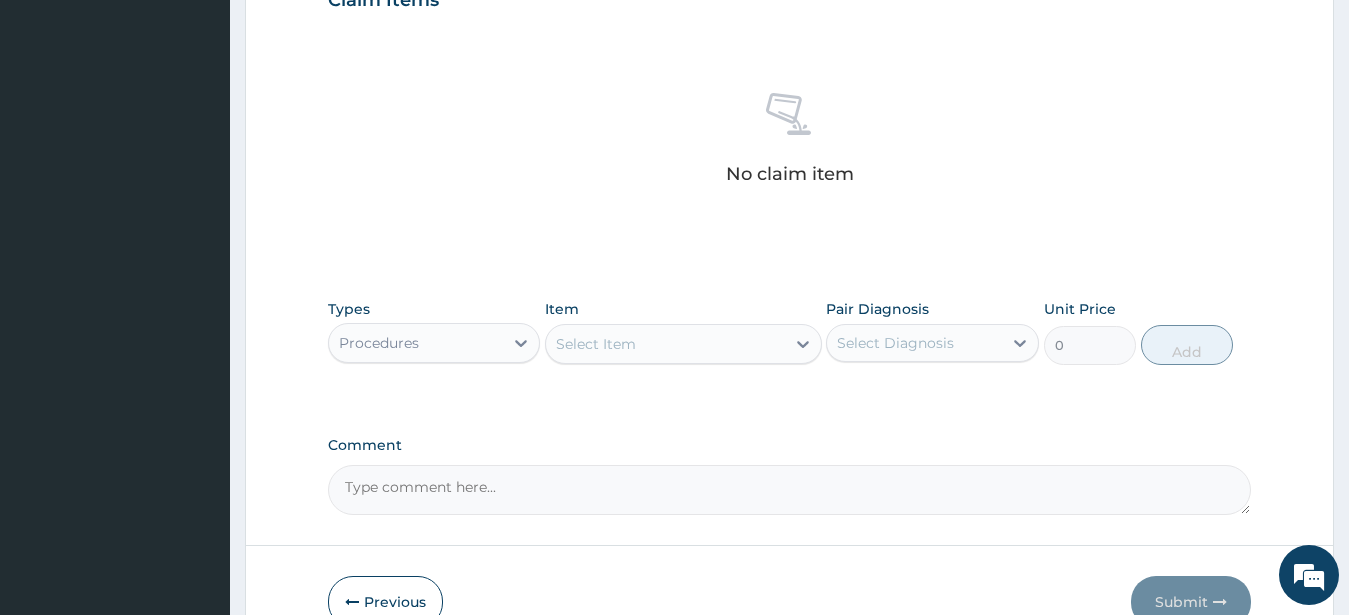 click on "Select Item" at bounding box center (665, 344) 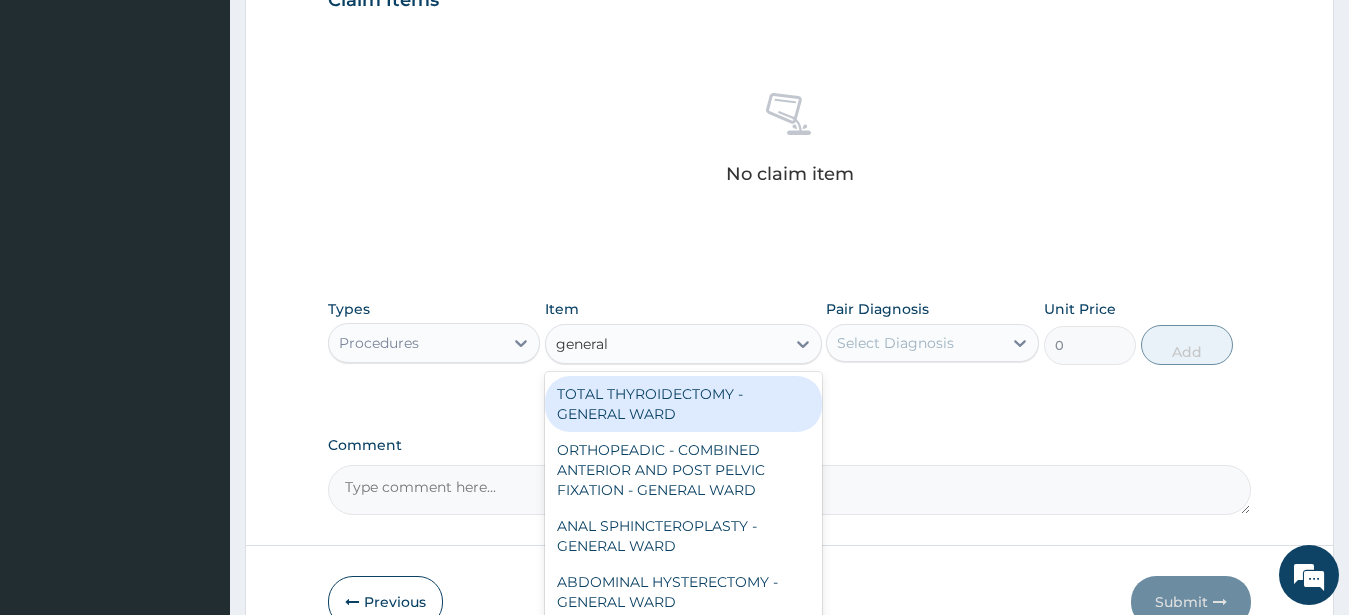 type on "general c" 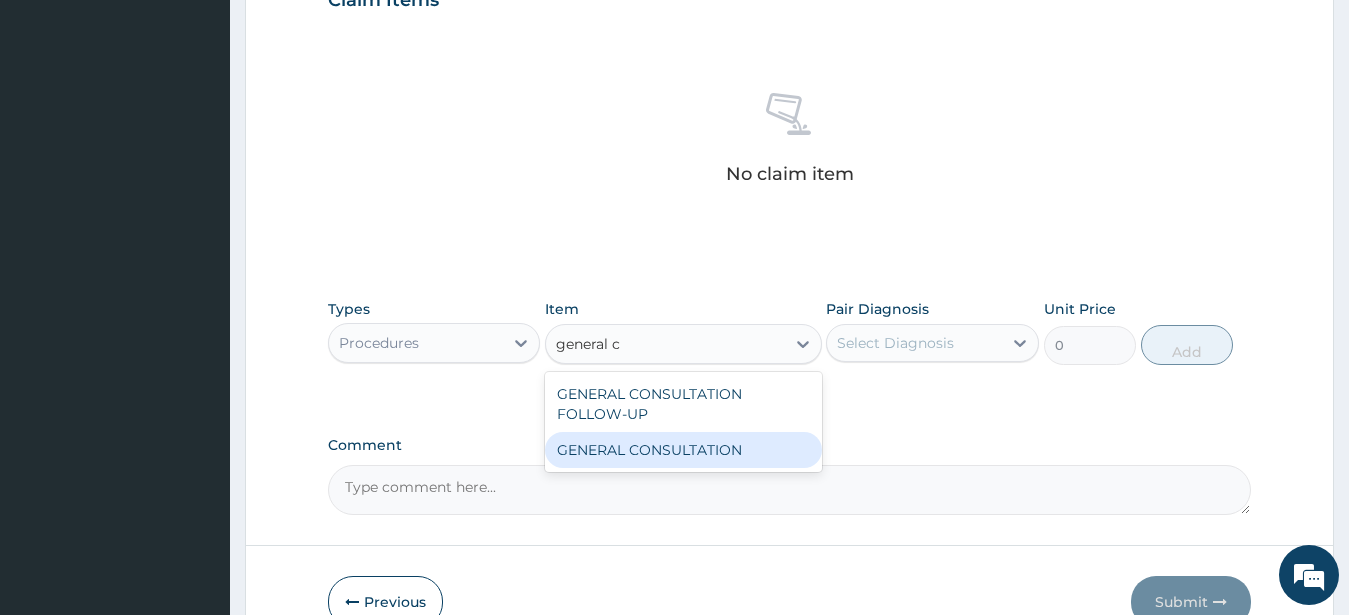 drag, startPoint x: 714, startPoint y: 457, endPoint x: 791, endPoint y: 433, distance: 80.65358 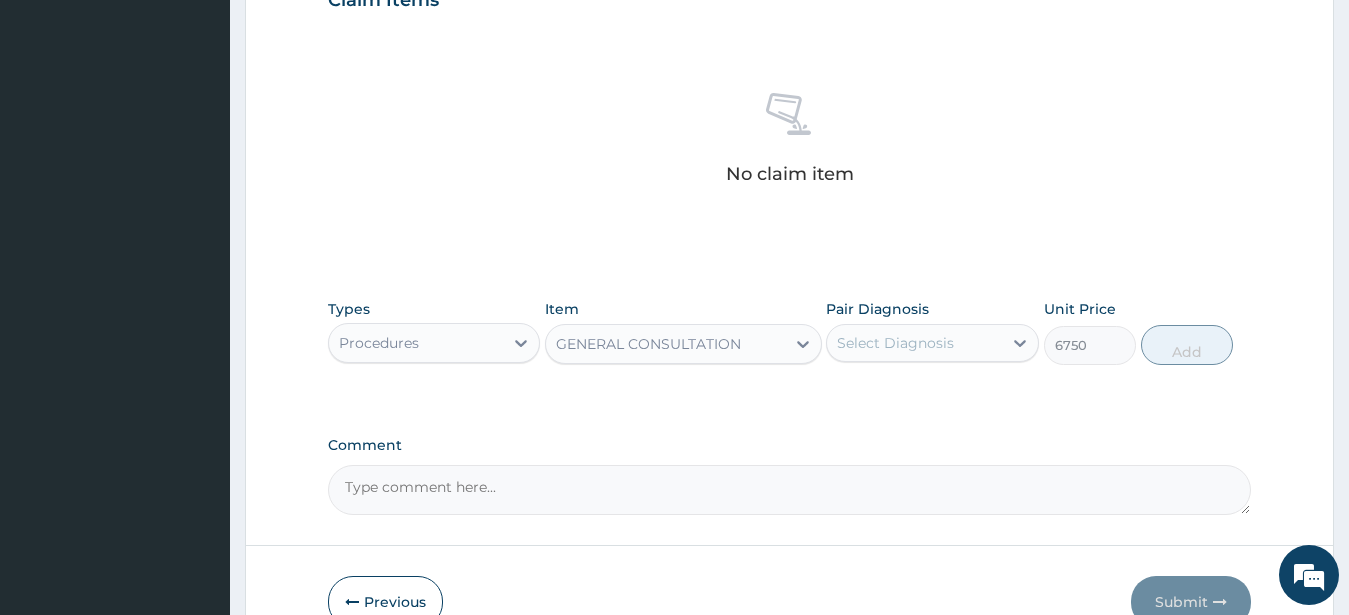 drag, startPoint x: 895, startPoint y: 343, endPoint x: 905, endPoint y: 364, distance: 23.259407 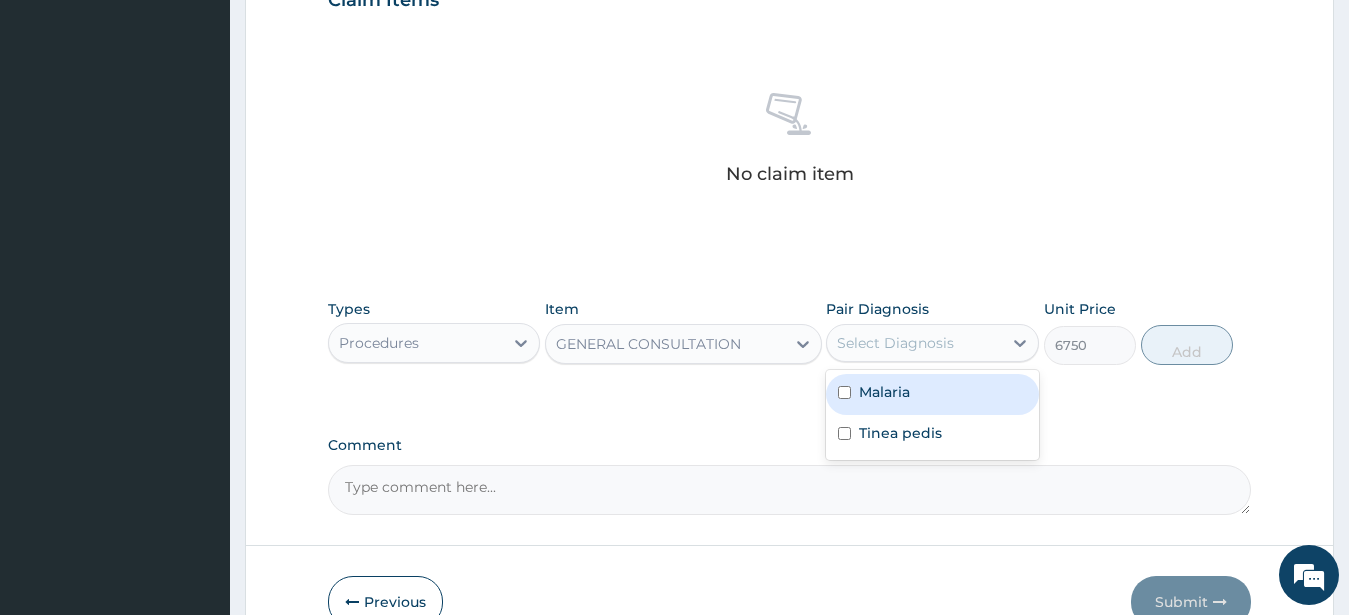 click on "Malaria" at bounding box center [932, 394] 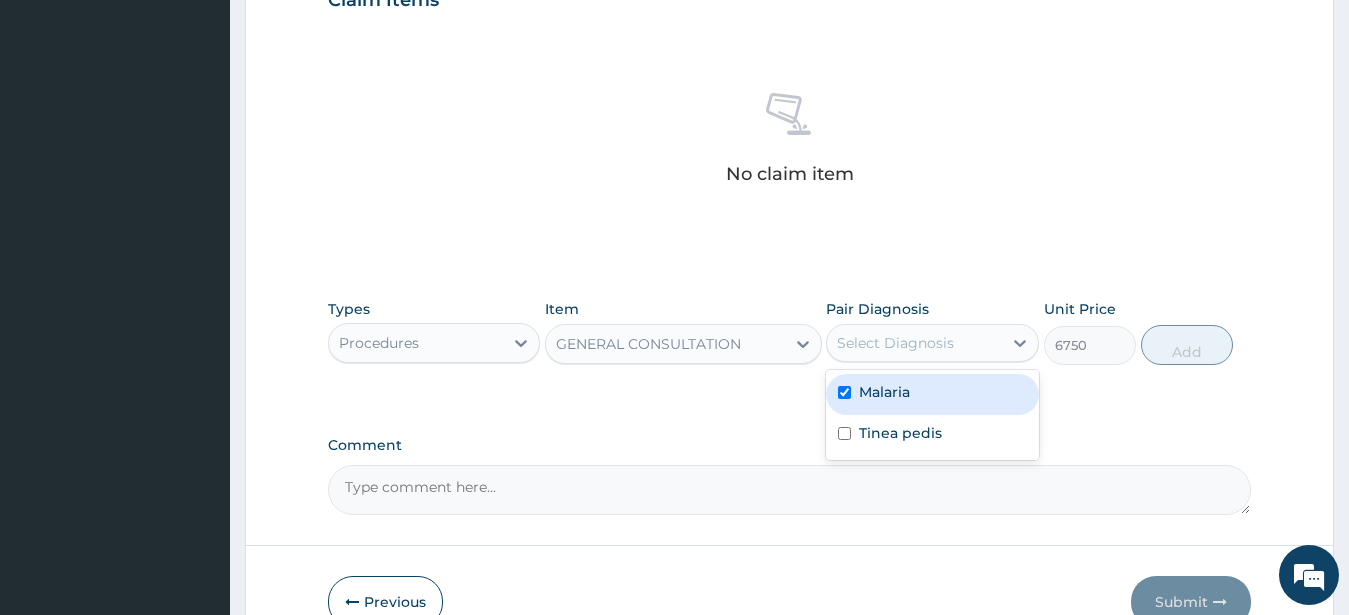checkbox on "true" 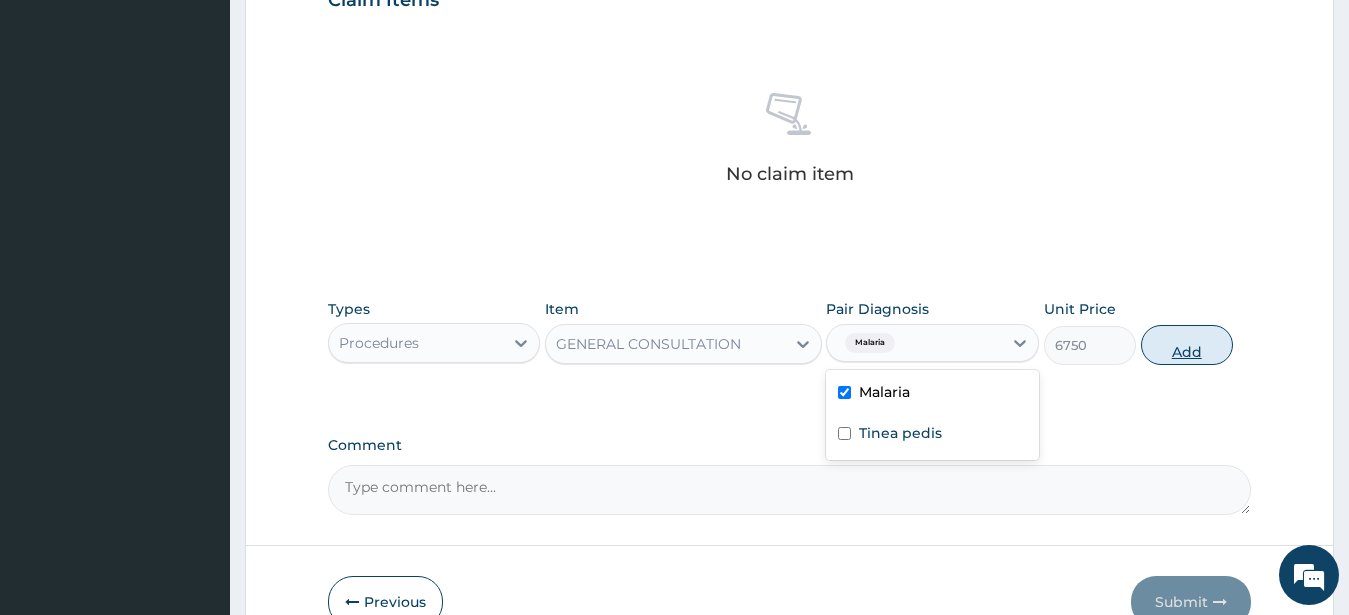 click on "Add" at bounding box center [1187, 345] 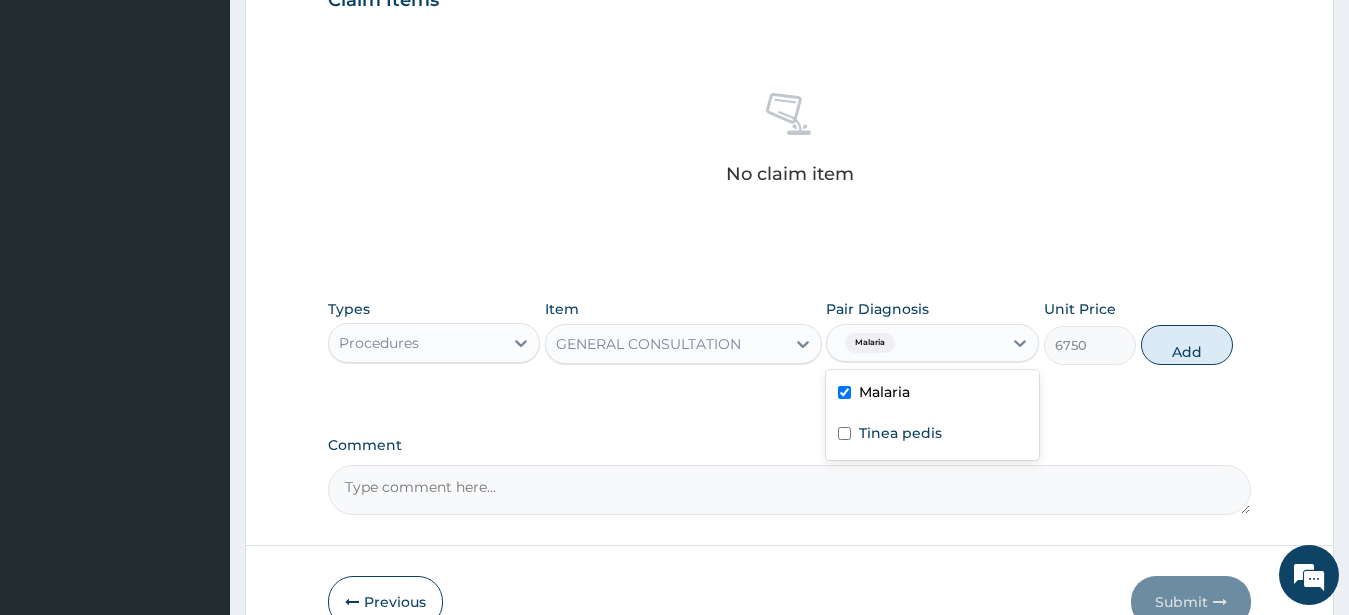 type on "0" 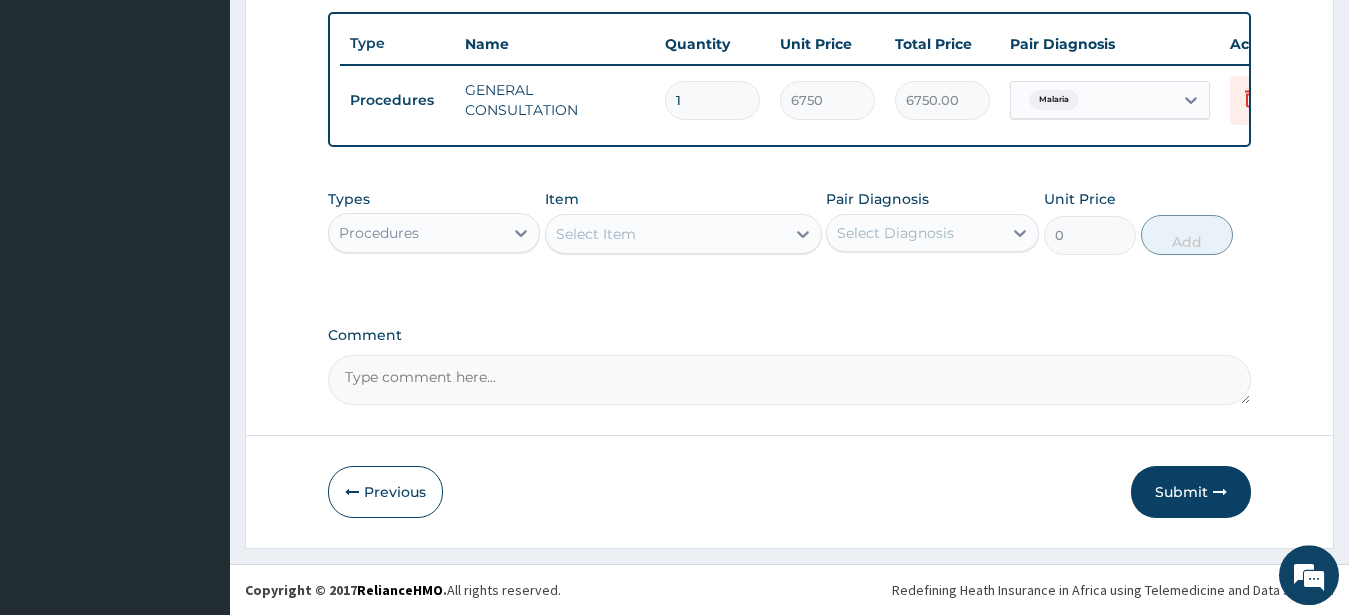 scroll, scrollTop: 749, scrollLeft: 0, axis: vertical 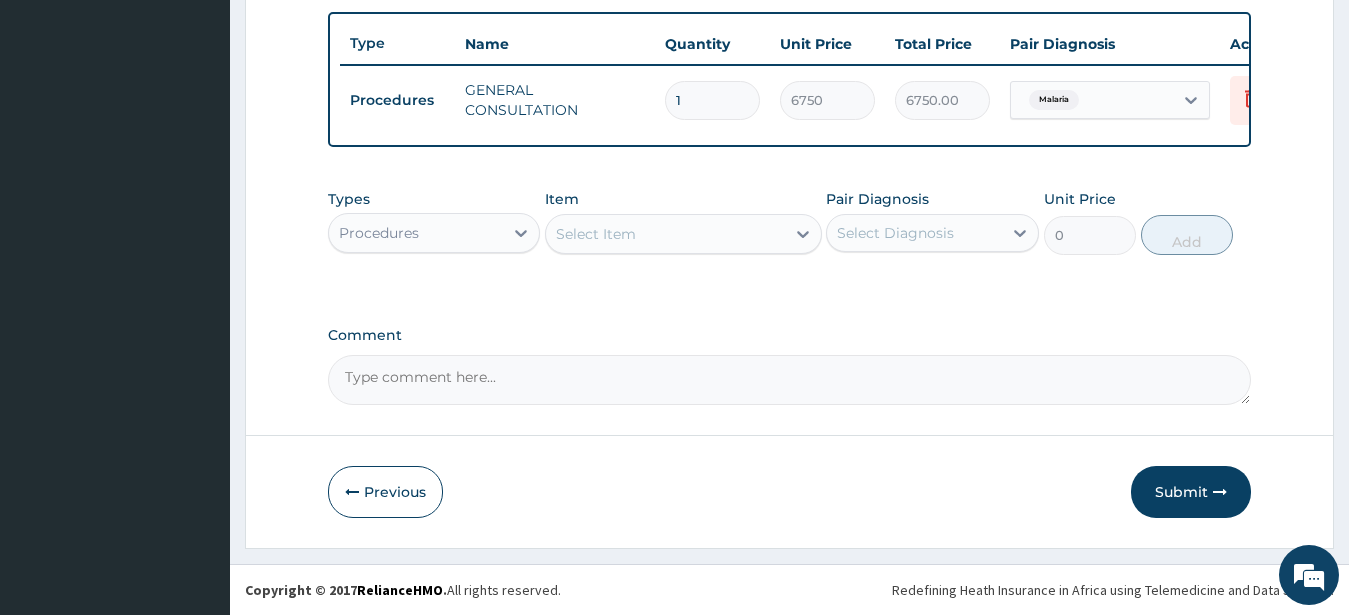 drag, startPoint x: 443, startPoint y: 231, endPoint x: 443, endPoint y: 249, distance: 18 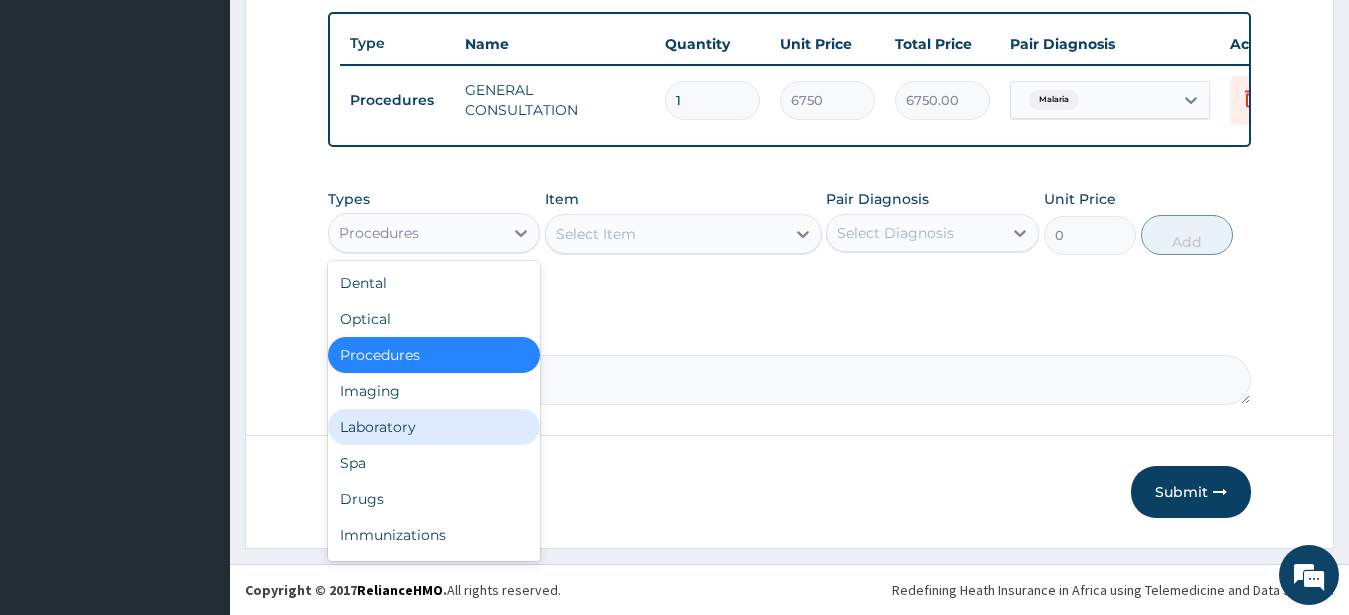 click on "Laboratory" at bounding box center (434, 427) 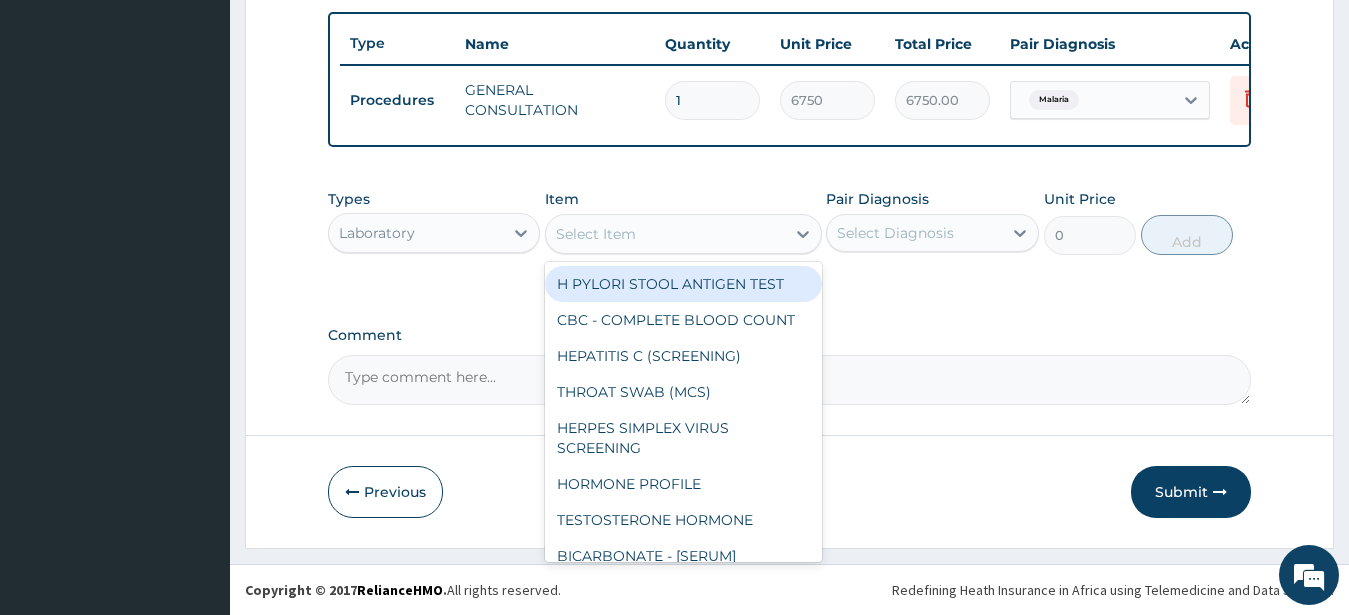 click on "Select Item" at bounding box center [596, 234] 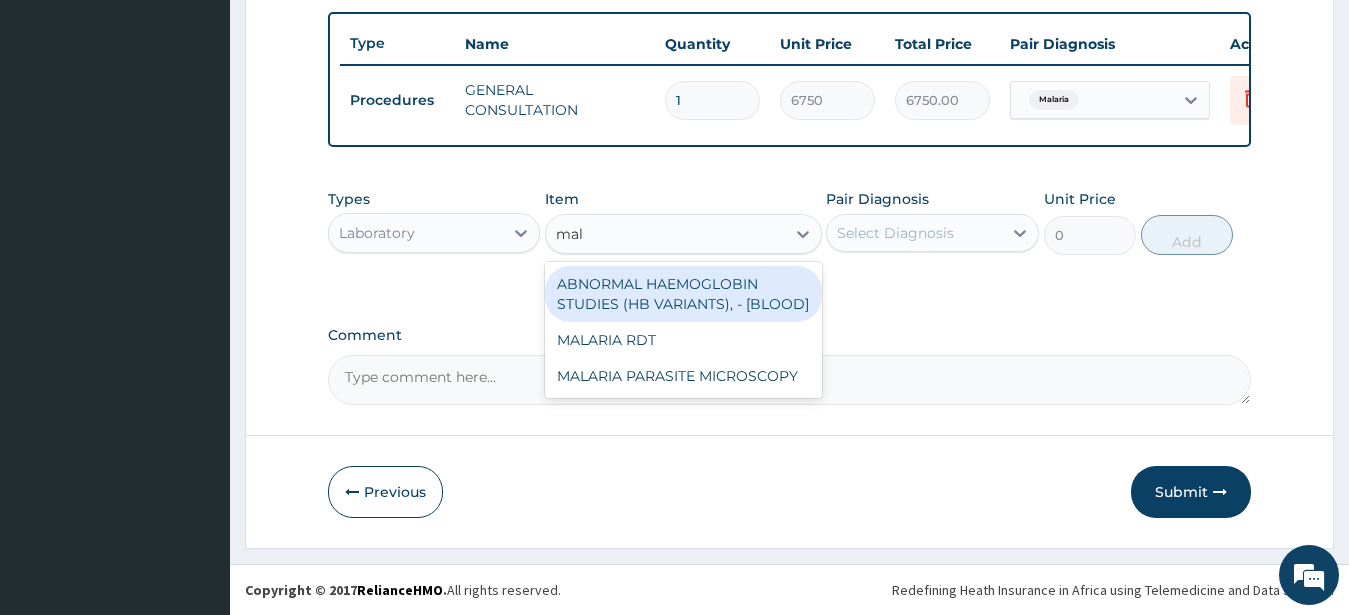type on "mala" 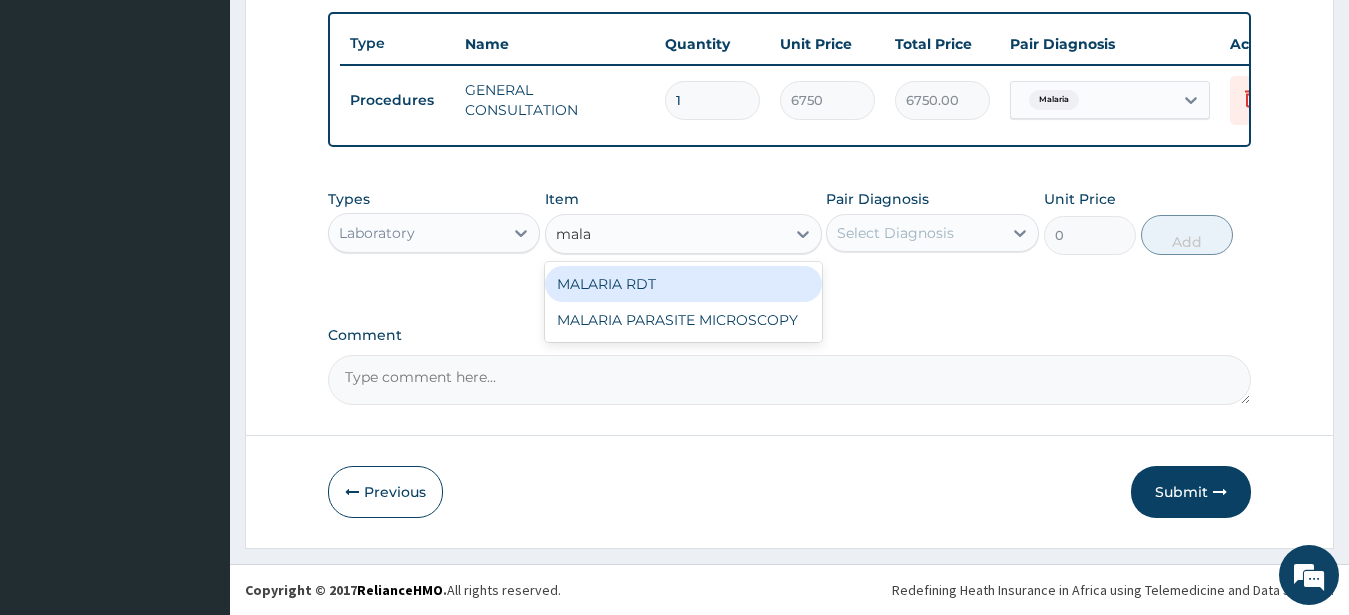 drag, startPoint x: 692, startPoint y: 271, endPoint x: 725, endPoint y: 264, distance: 33.734257 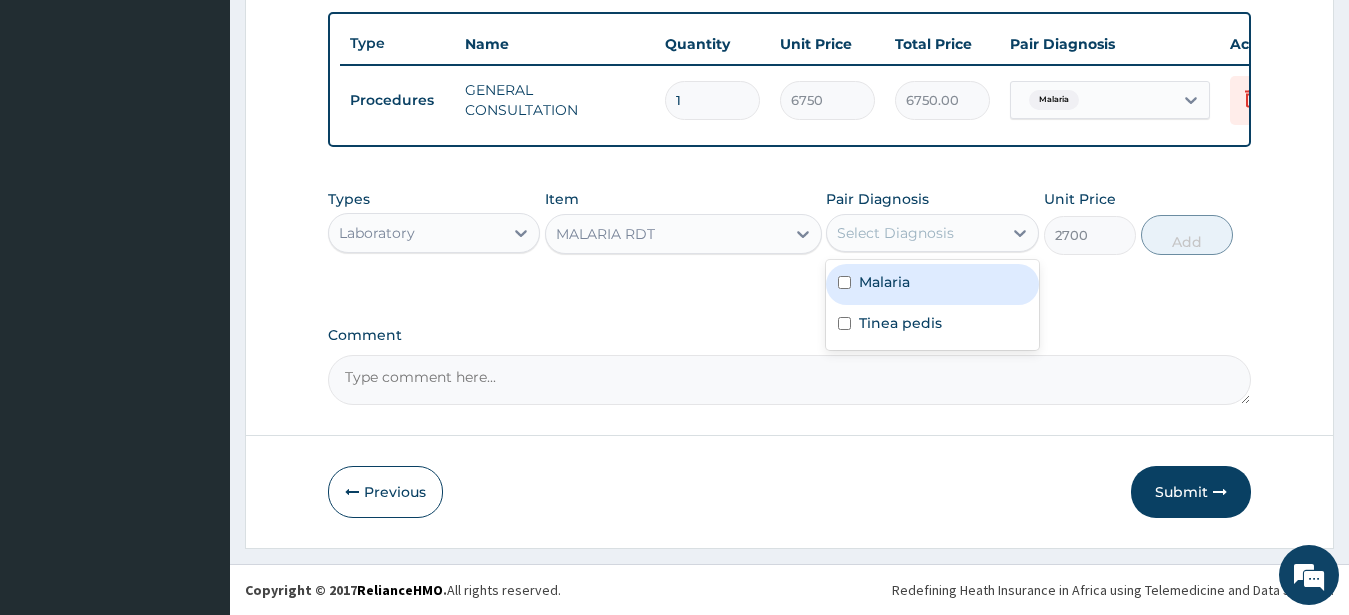 drag, startPoint x: 871, startPoint y: 234, endPoint x: 889, endPoint y: 269, distance: 39.357338 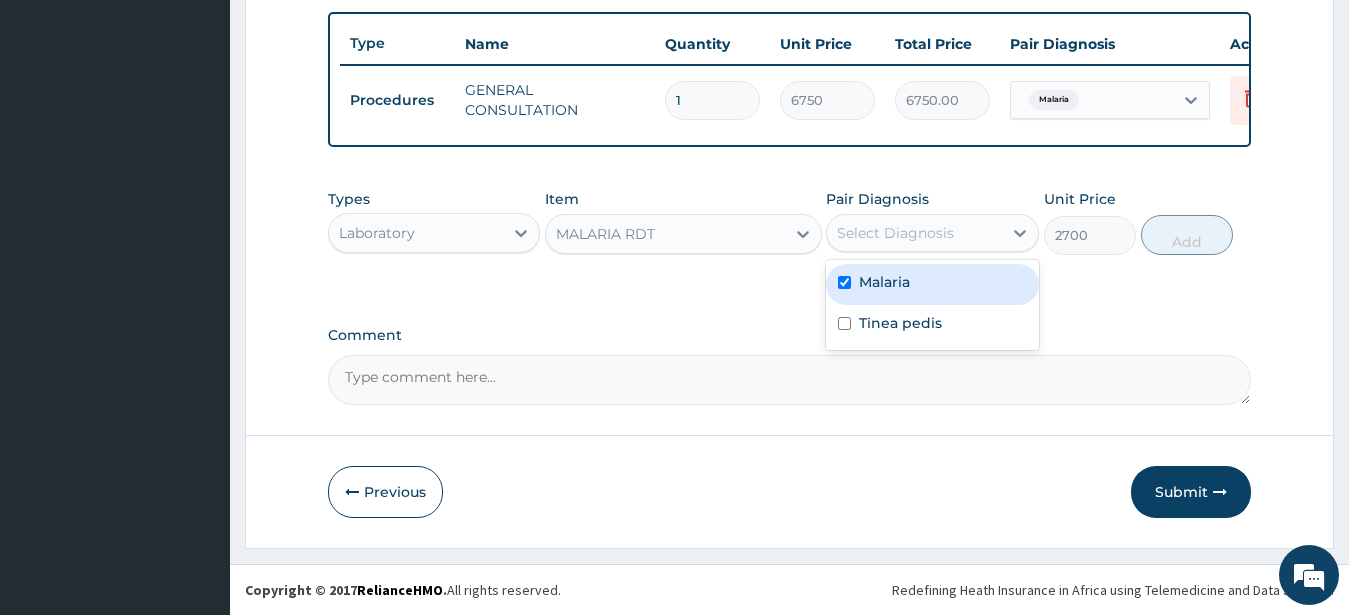 checkbox on "true" 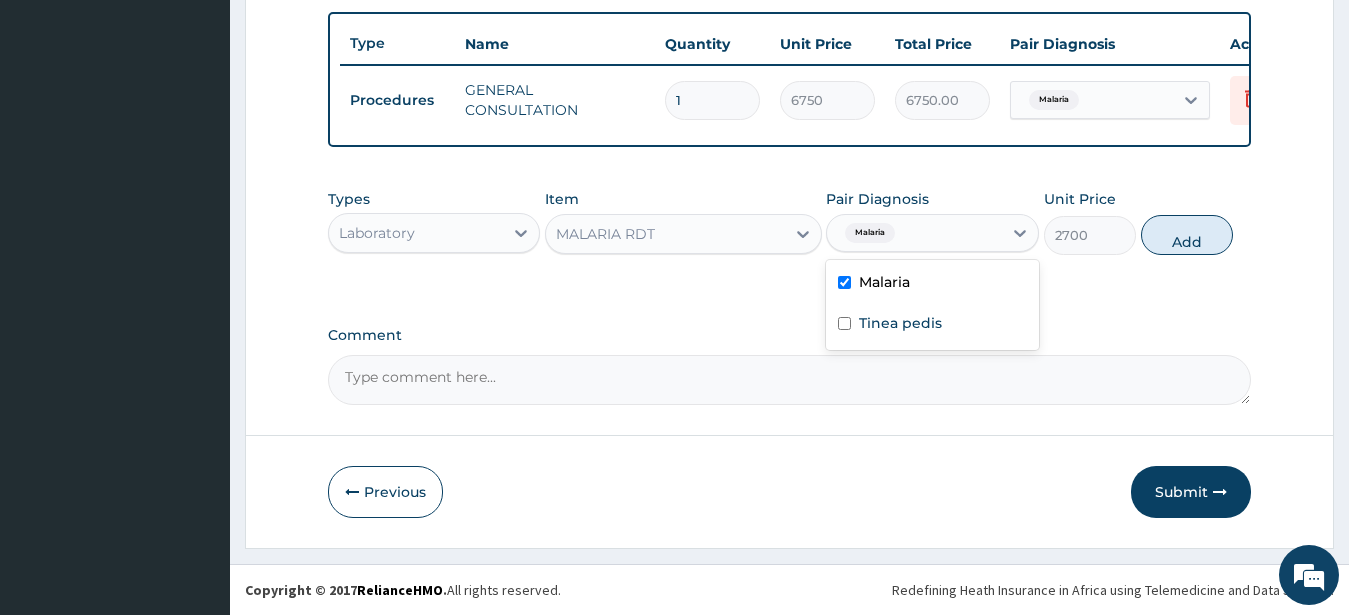 click on "Add" at bounding box center (1187, 235) 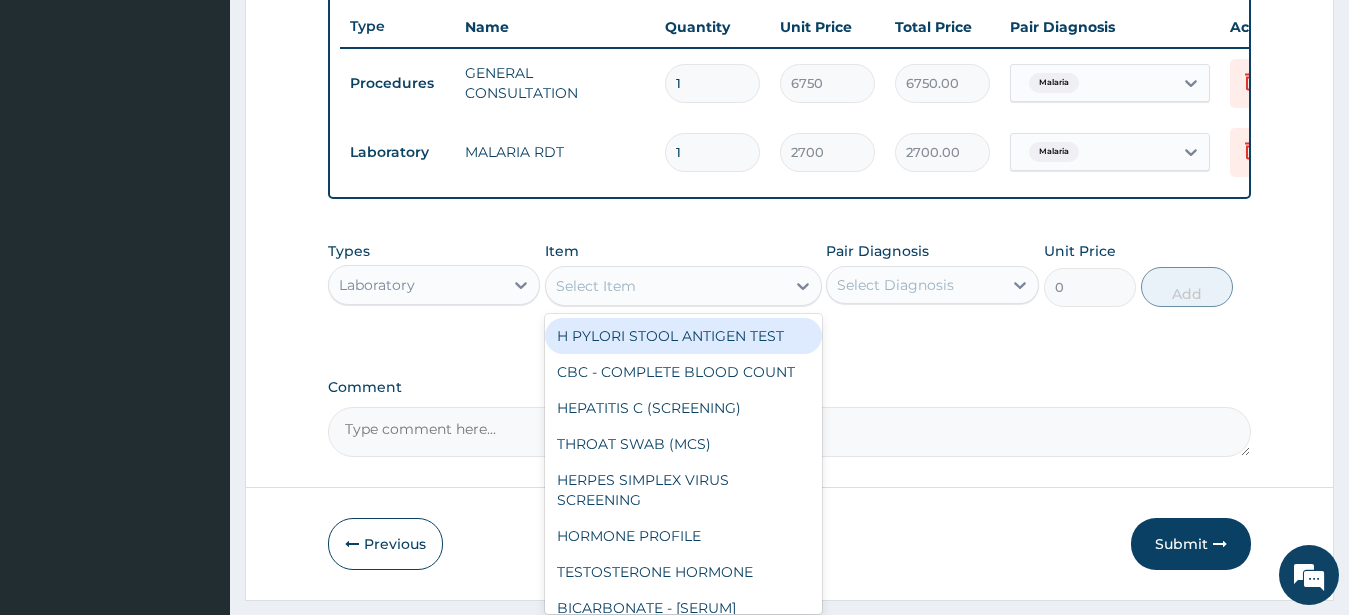 click on "Select Item" at bounding box center (596, 286) 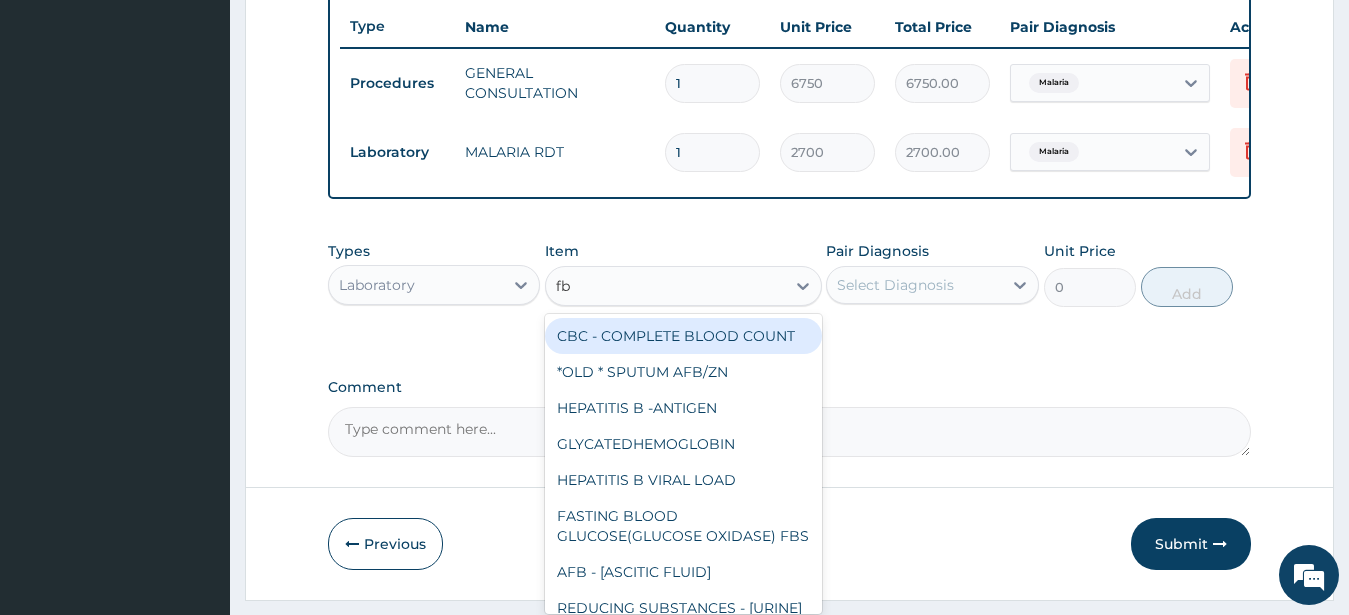 type on "fbc" 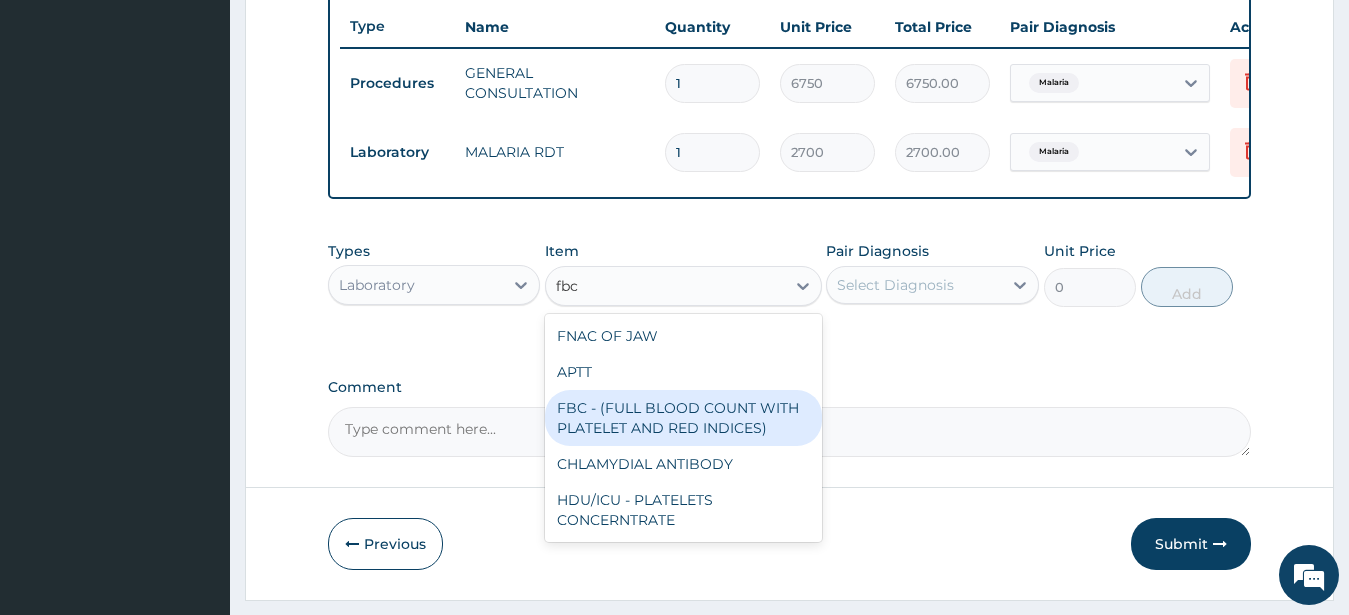 drag, startPoint x: 716, startPoint y: 435, endPoint x: 724, endPoint y: 427, distance: 11.313708 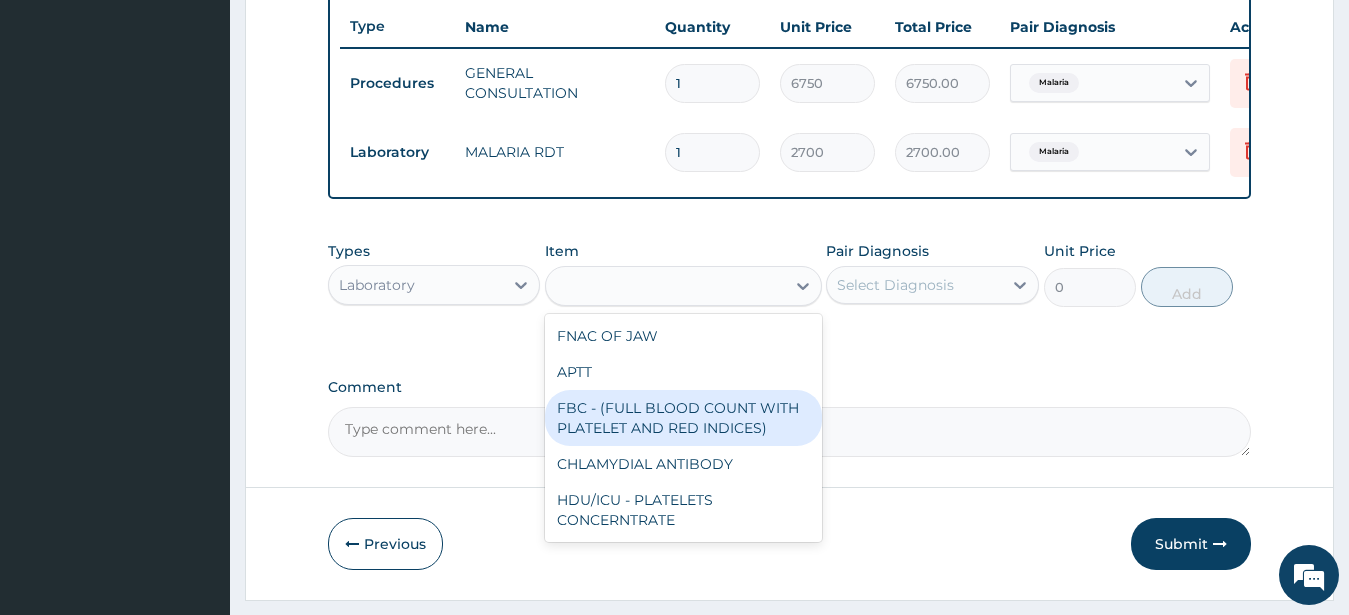 type on "5400" 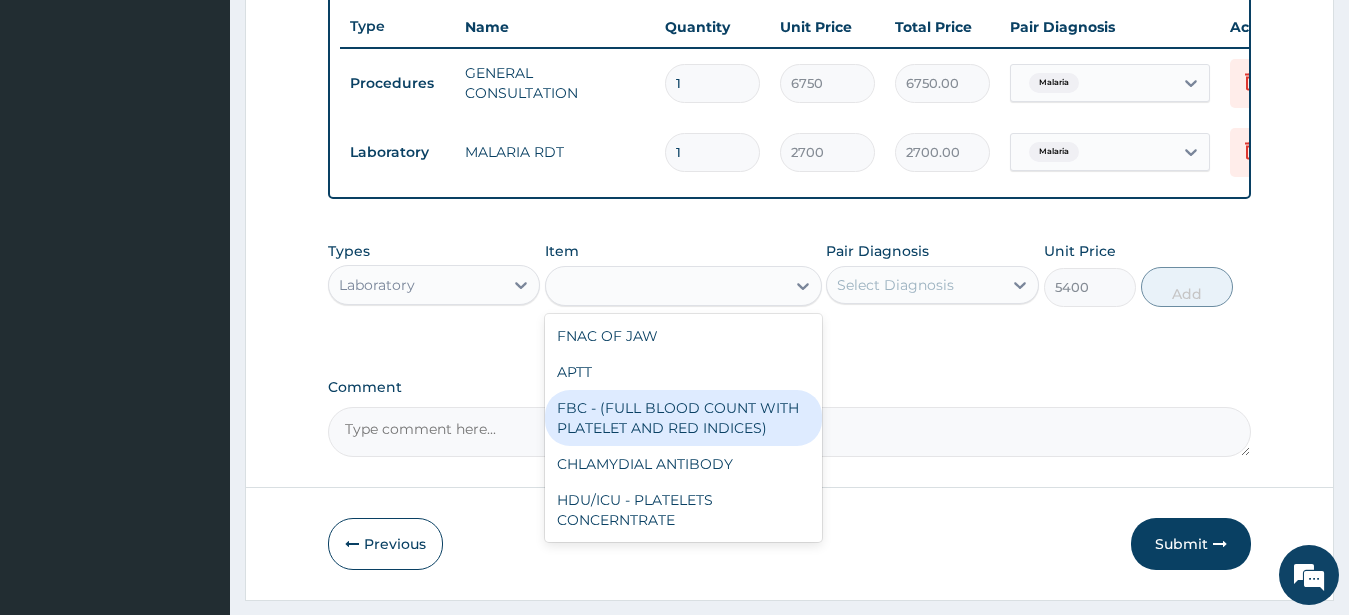 click on "Comment" at bounding box center (790, 432) 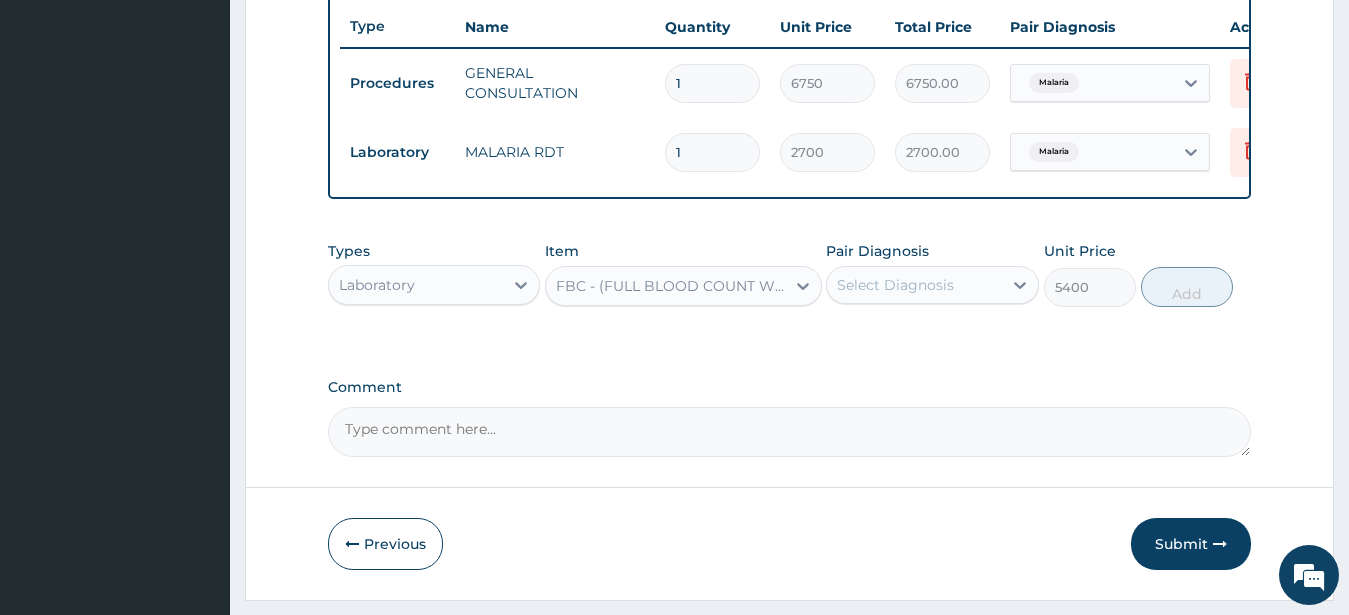 click on "Select Diagnosis" at bounding box center [895, 285] 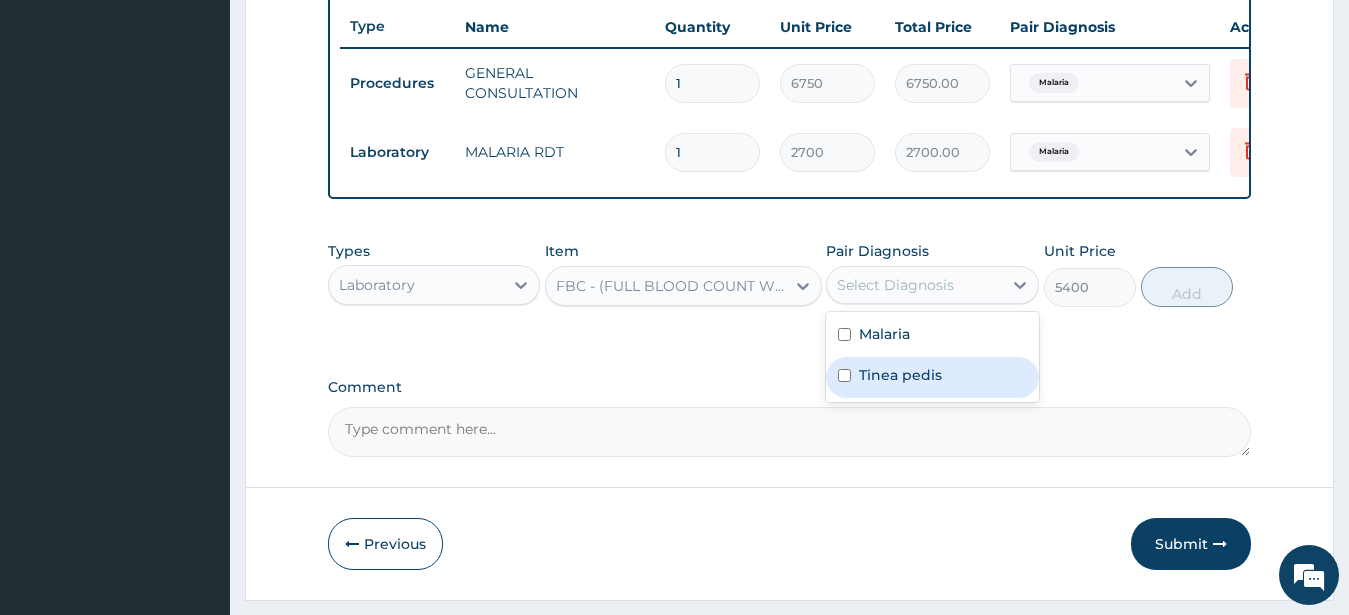 drag, startPoint x: 932, startPoint y: 392, endPoint x: 1056, endPoint y: 383, distance: 124.32619 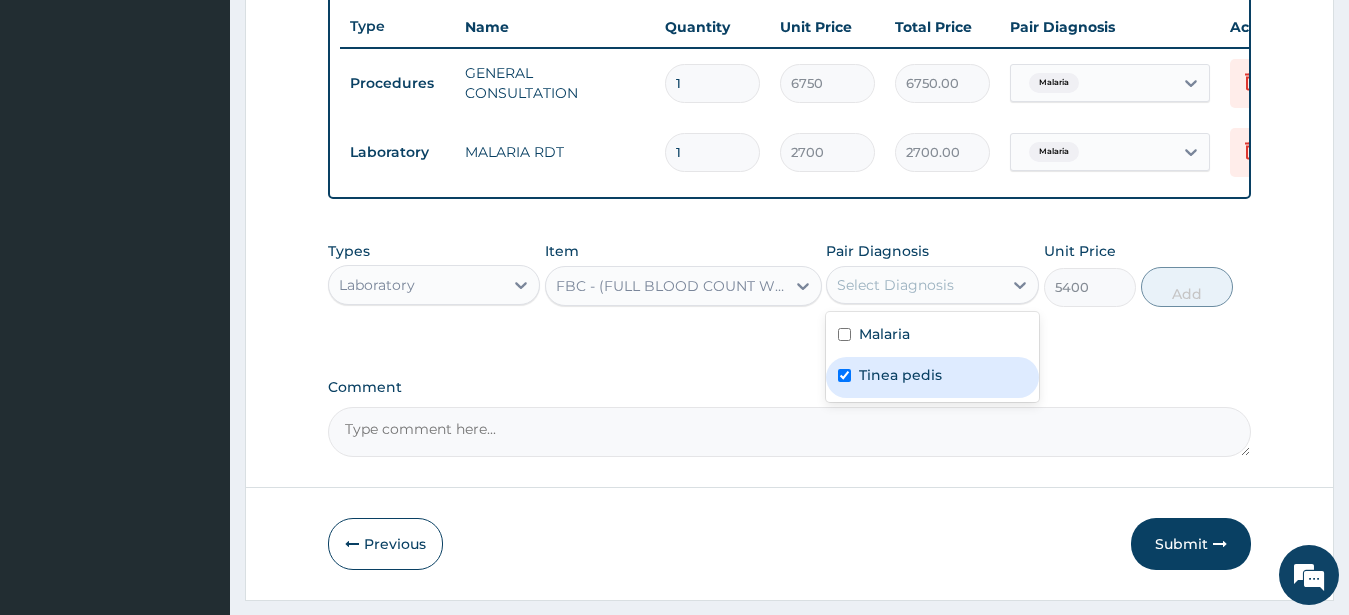 checkbox on "true" 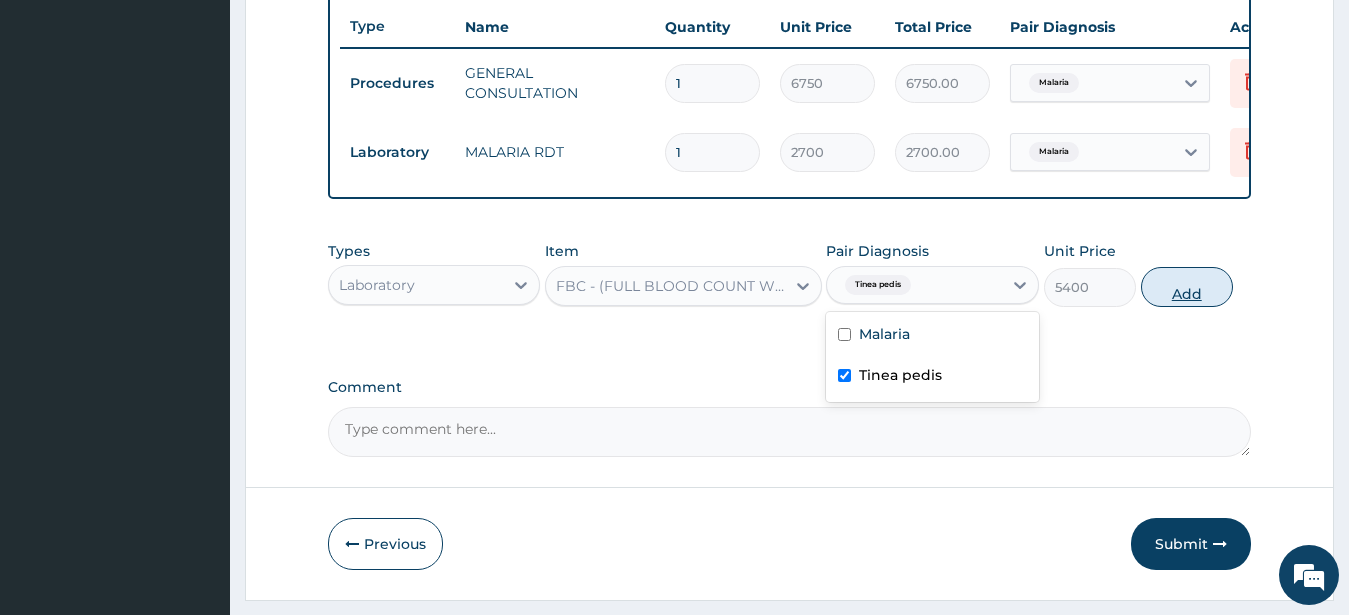 click on "Add" at bounding box center [1187, 287] 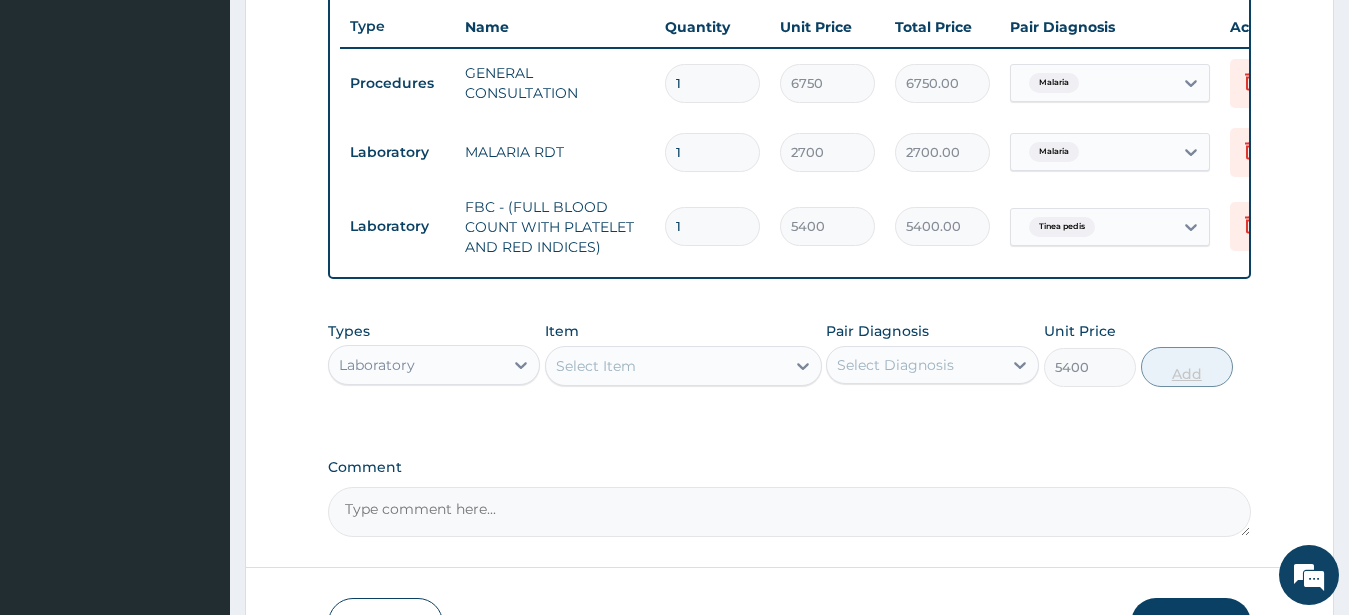 type on "0" 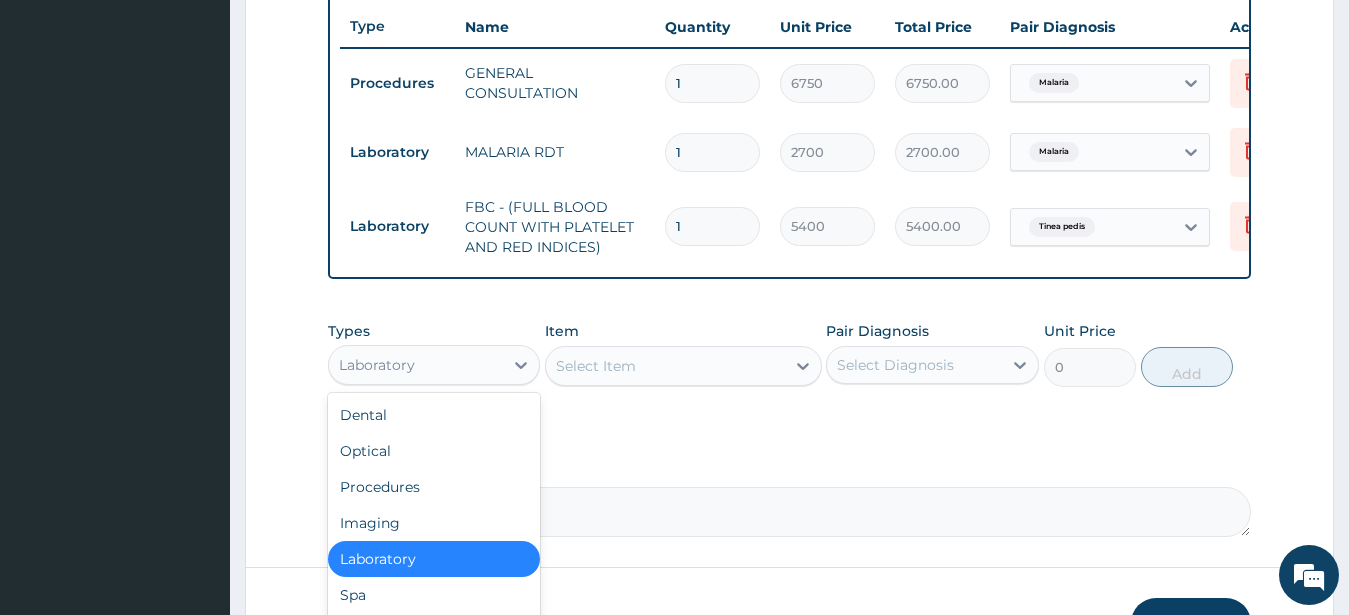 click on "Laboratory" at bounding box center [377, 365] 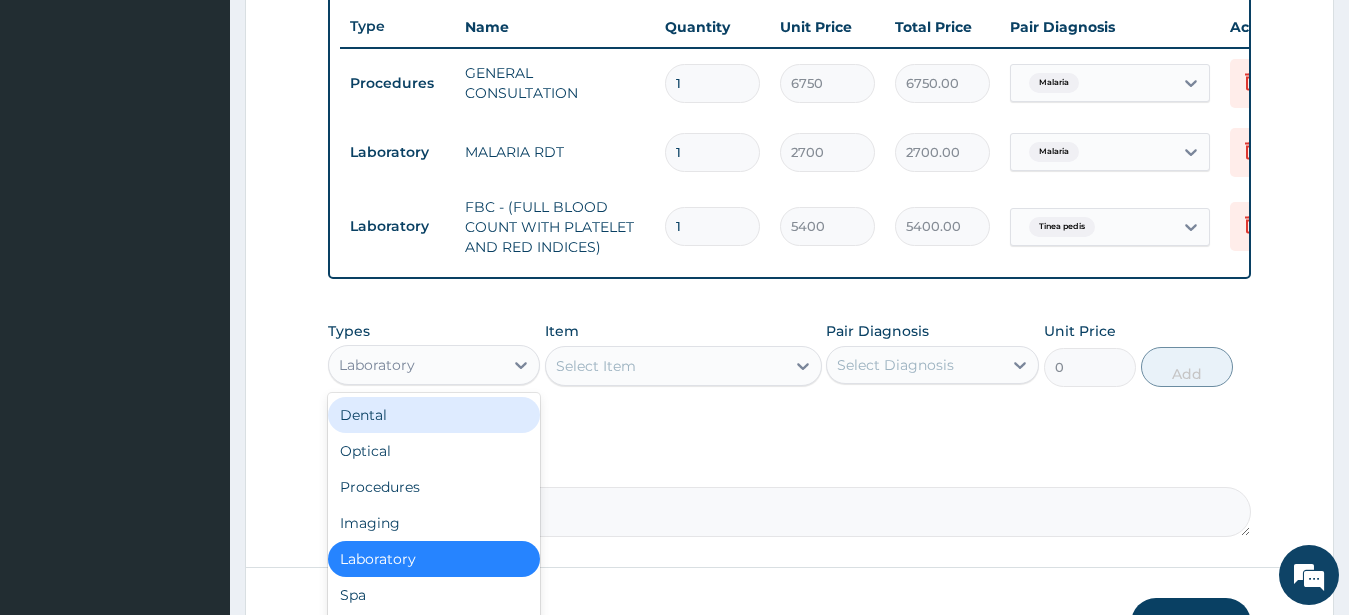 scroll, scrollTop: 898, scrollLeft: 0, axis: vertical 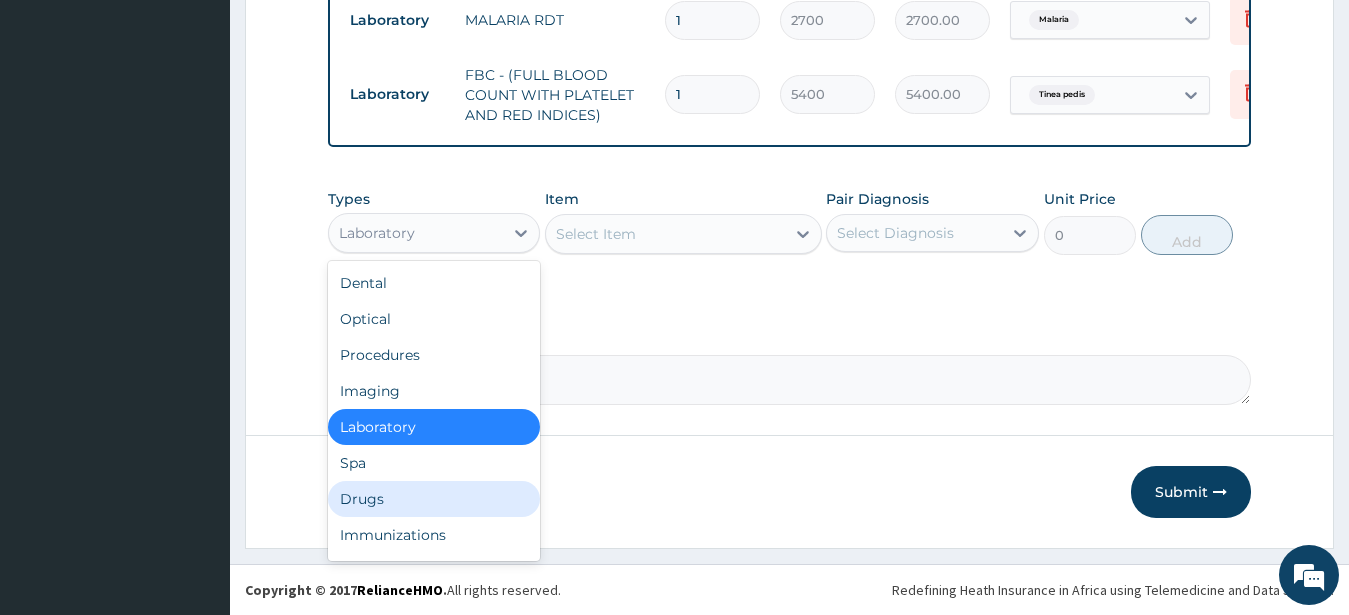 click on "Drugs" at bounding box center [434, 499] 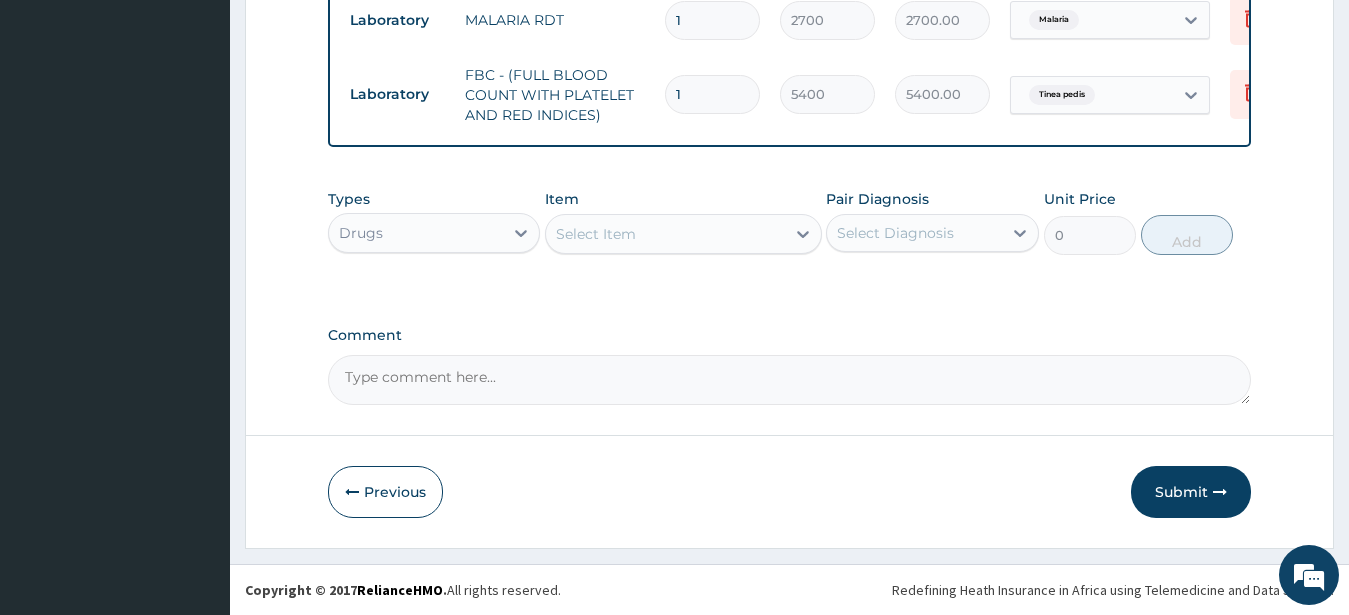 click on "Select Item" at bounding box center [596, 234] 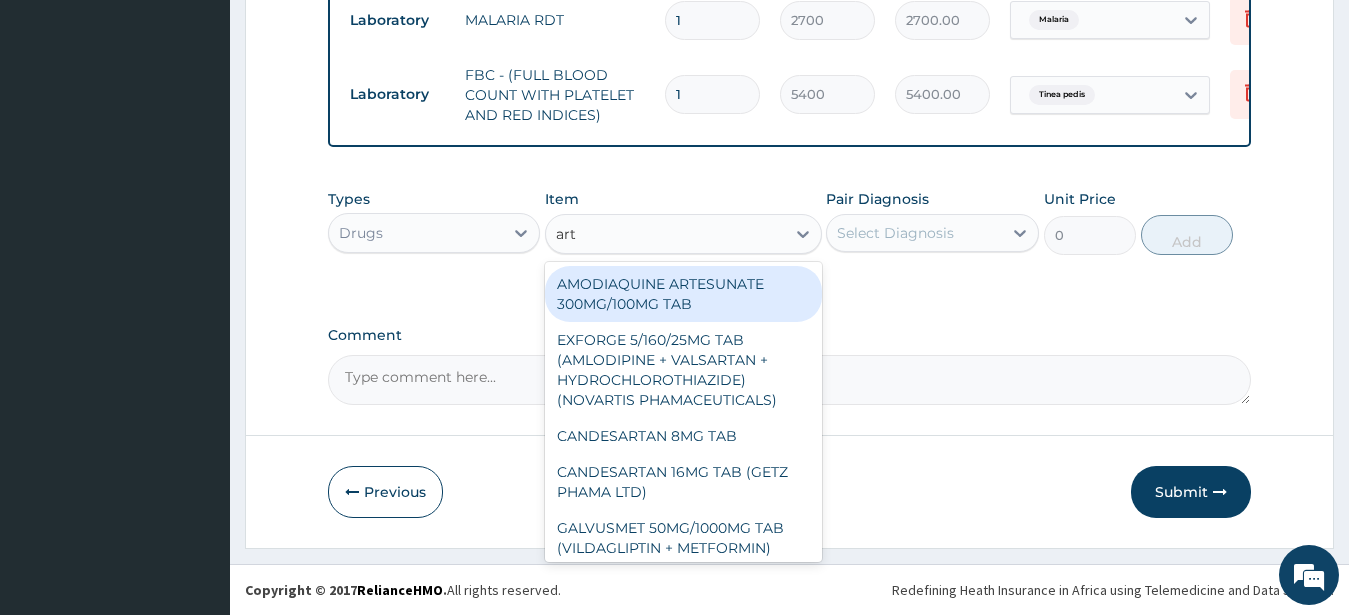 type on "arte" 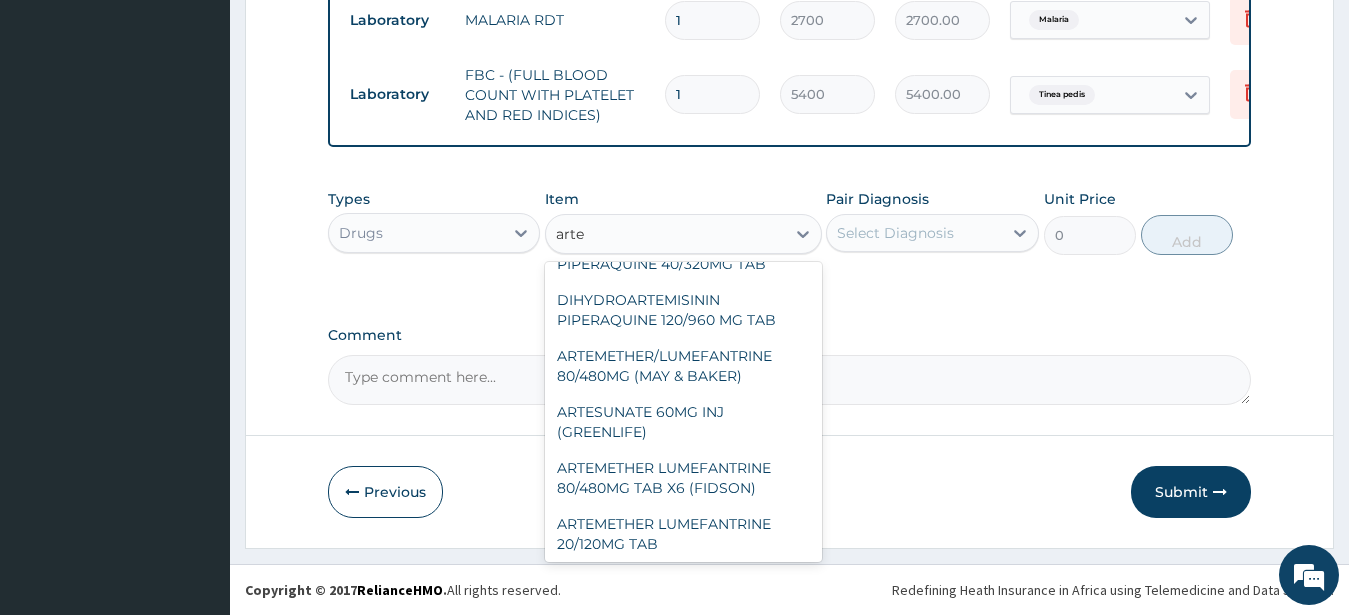 scroll, scrollTop: 413, scrollLeft: 0, axis: vertical 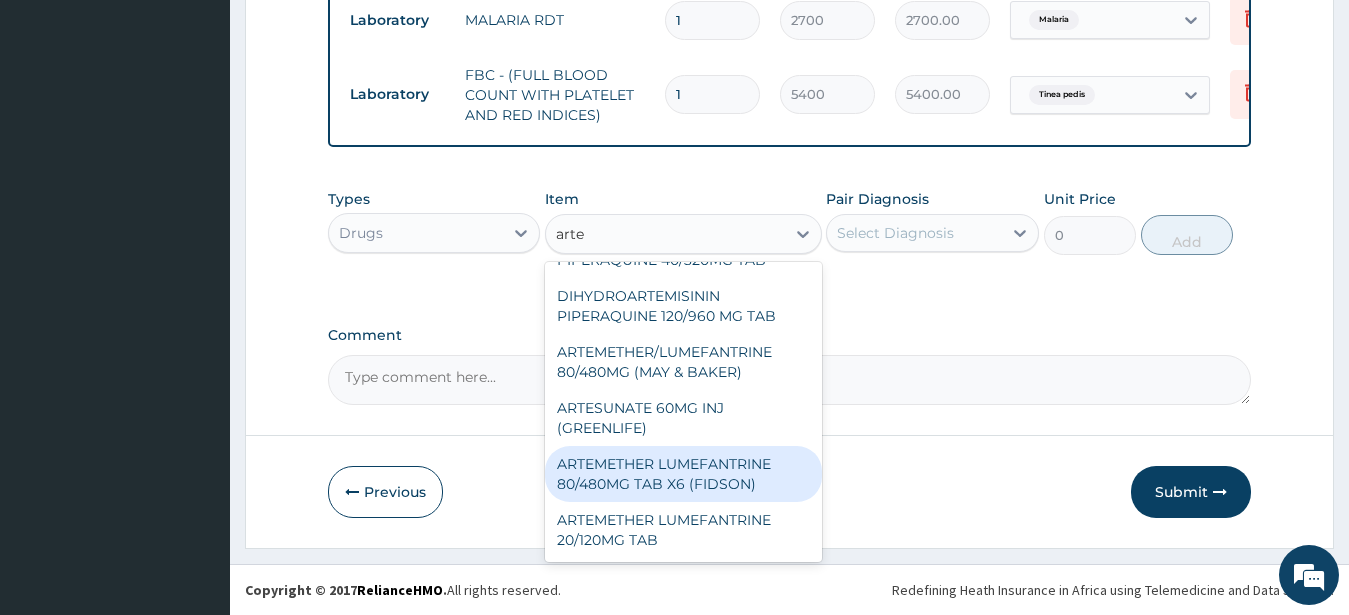 click on "ARTEMETHER LUMEFANTRINE 80/480MG TAB X6 (FIDSON)" at bounding box center (683, 474) 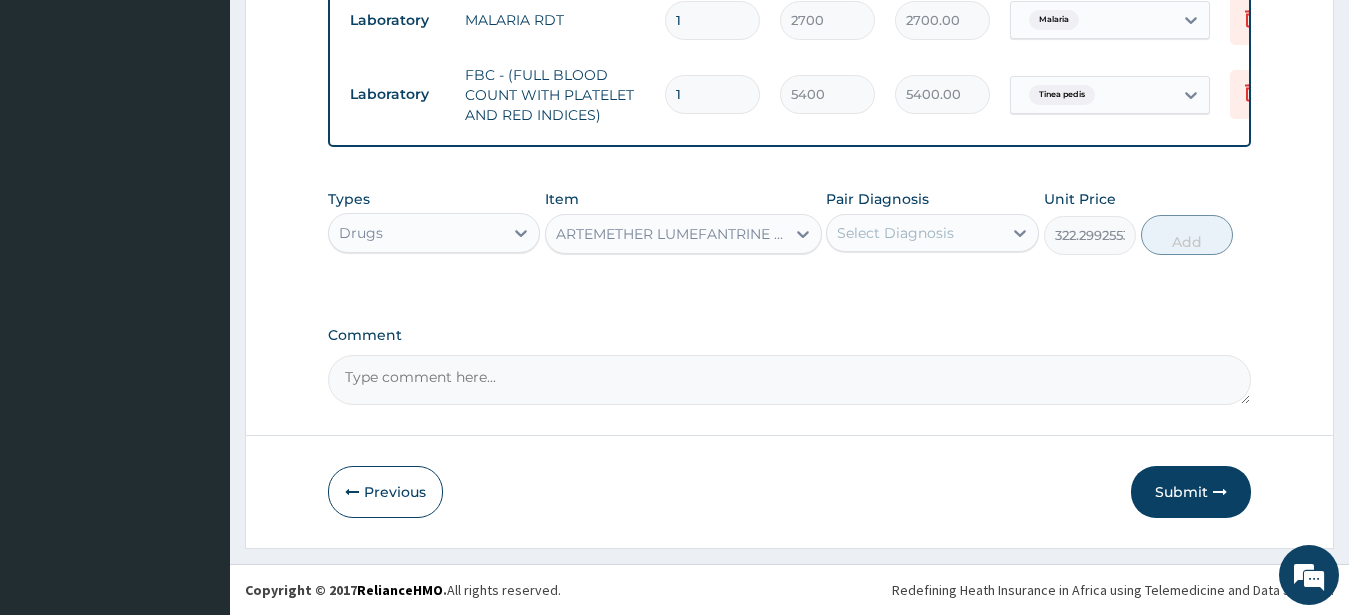 click on "Select Diagnosis" at bounding box center (895, 233) 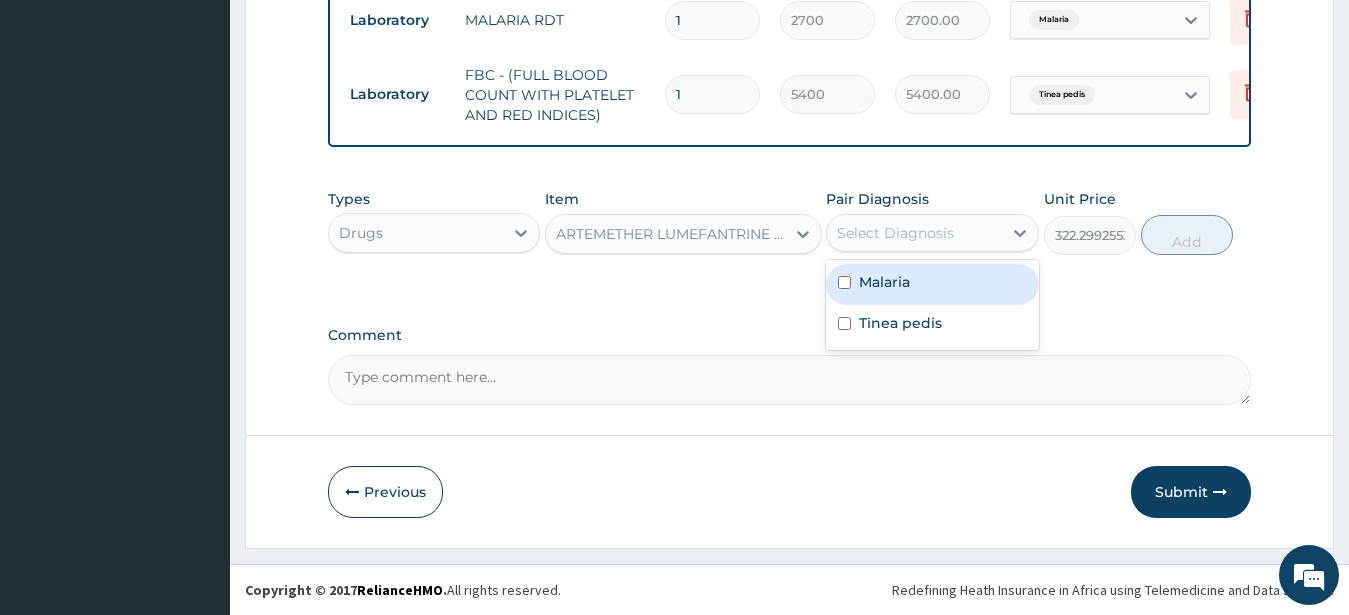 click on "Malaria" at bounding box center [932, 284] 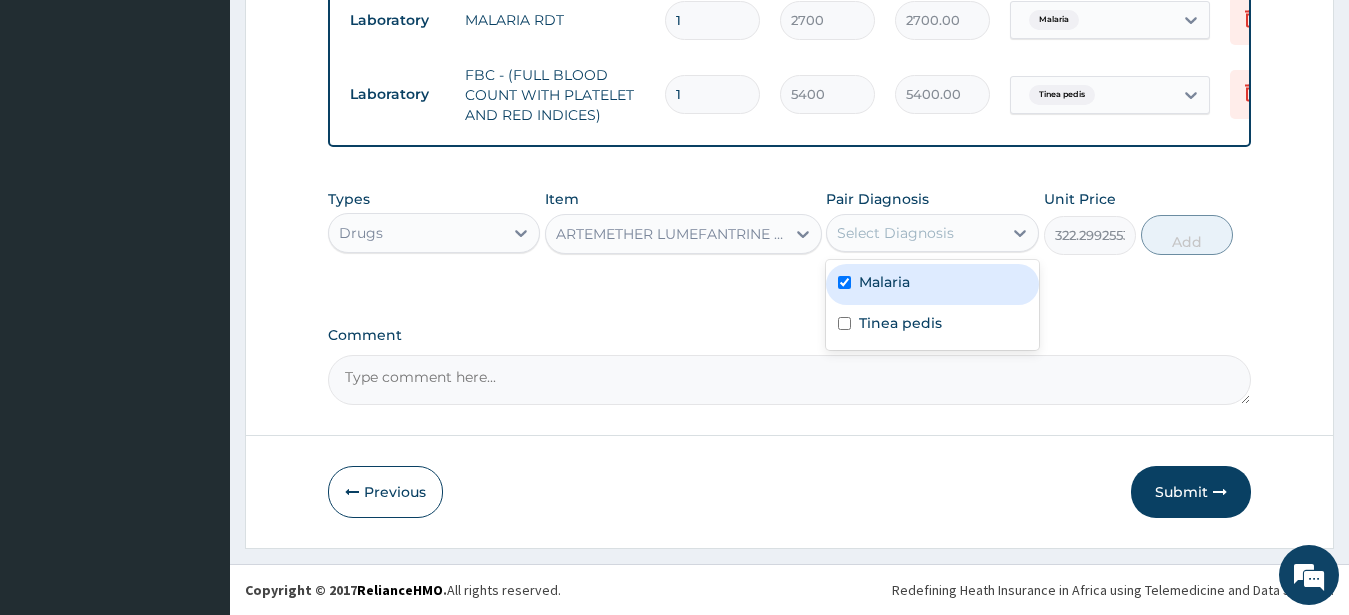 checkbox on "true" 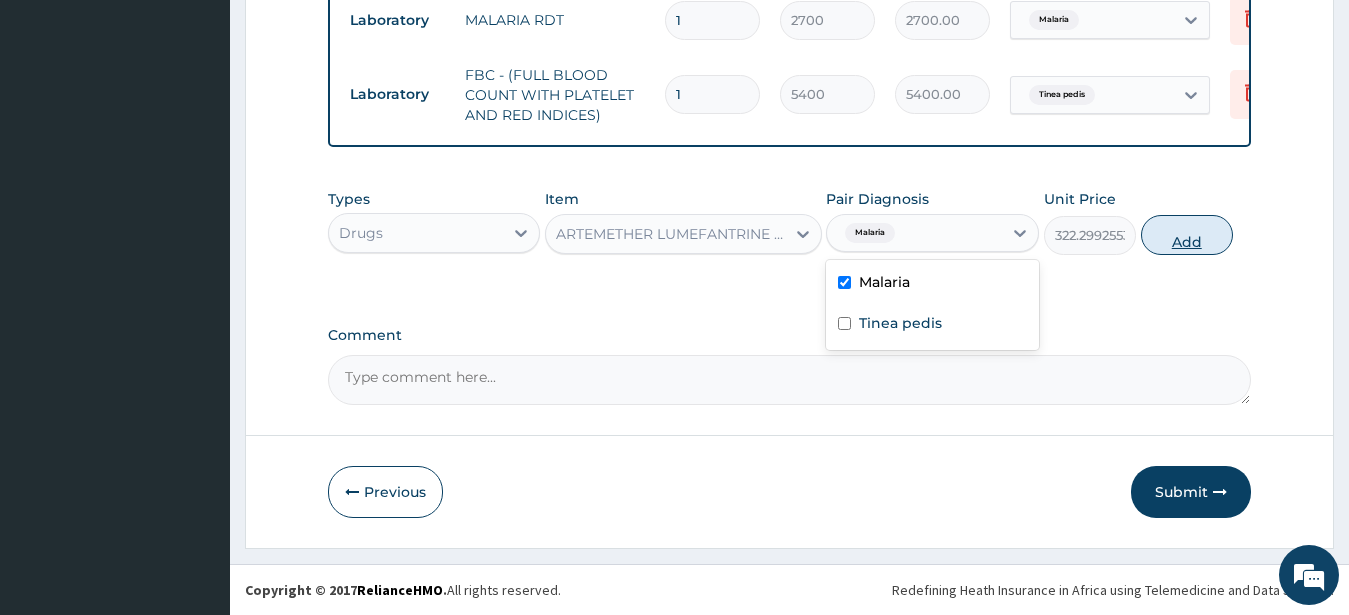drag, startPoint x: 1199, startPoint y: 231, endPoint x: 1094, endPoint y: 281, distance: 116.297035 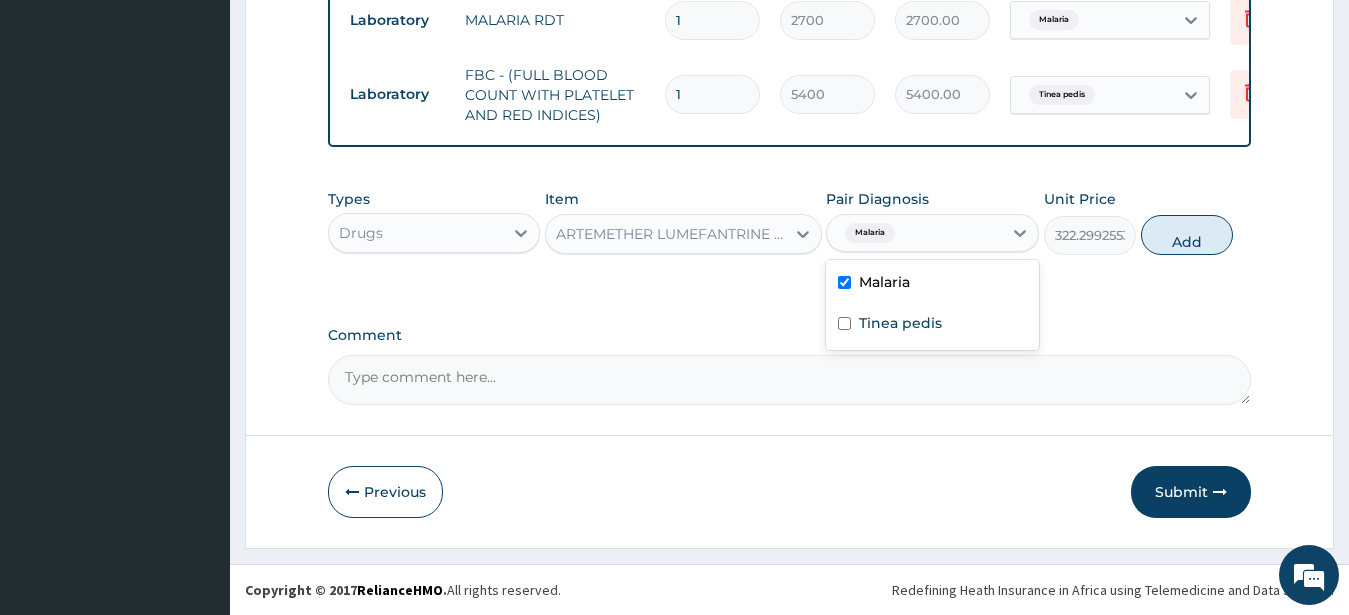 click on "Add" at bounding box center [1187, 235] 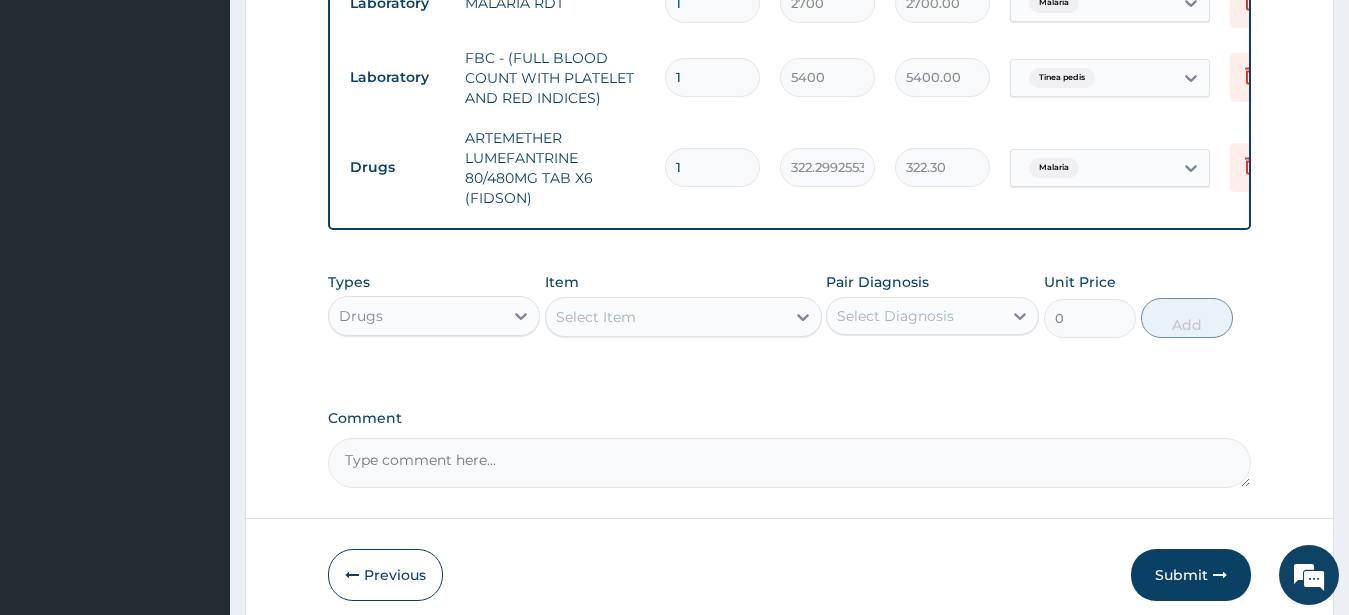 click on "Select Item" at bounding box center (596, 317) 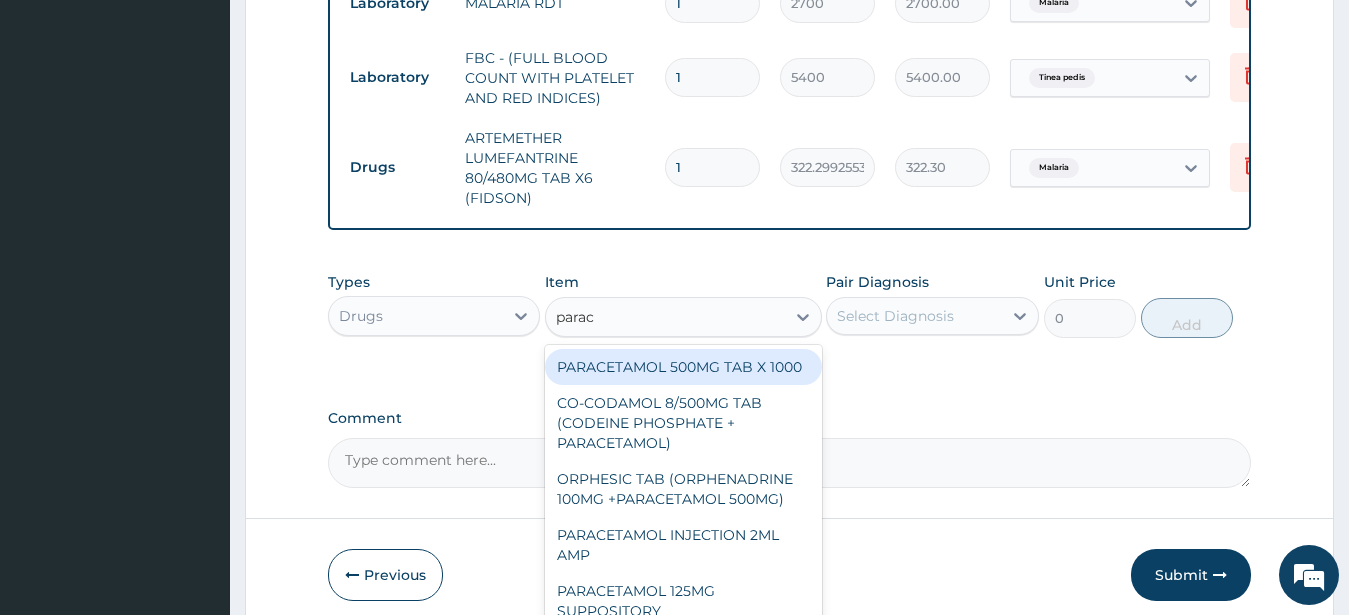type on "parace" 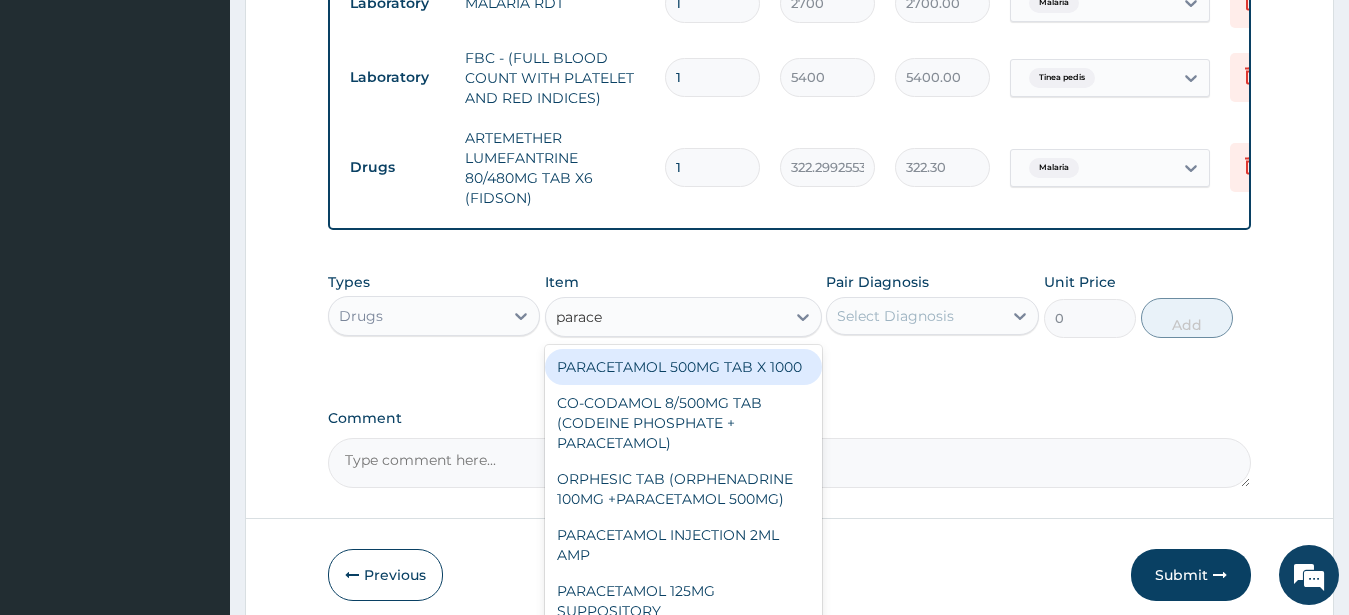 drag, startPoint x: 733, startPoint y: 389, endPoint x: 786, endPoint y: 373, distance: 55.362442 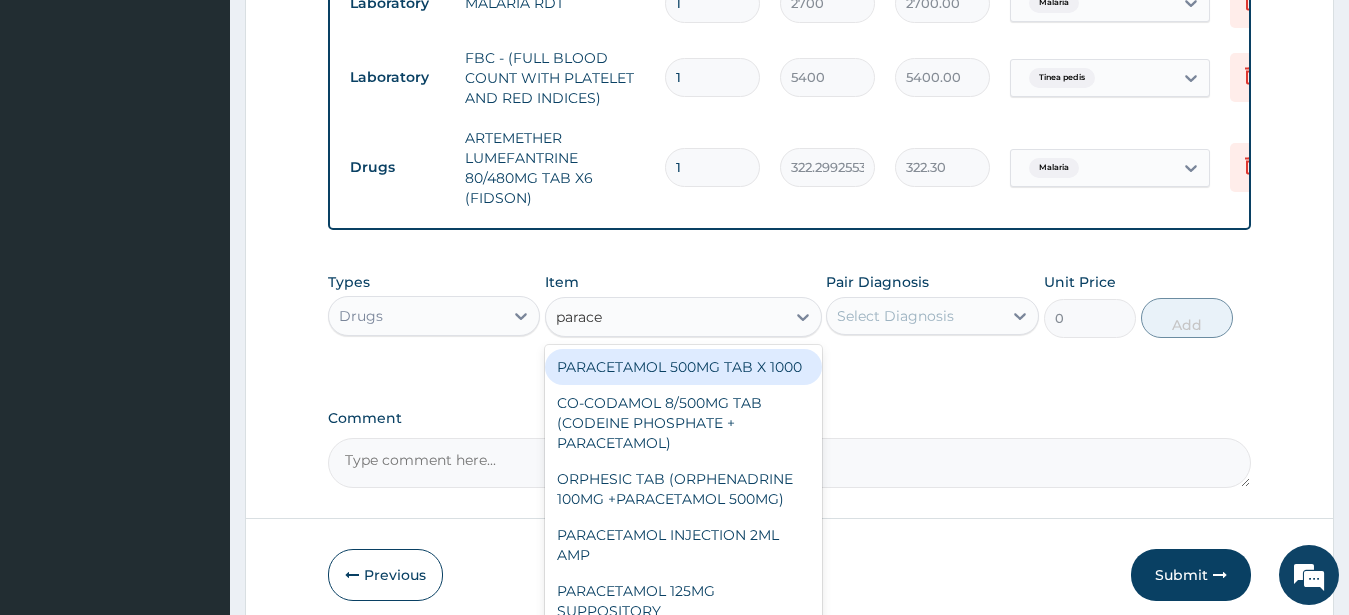 click on "PARACETAMOL 500MG TAB X 1000" at bounding box center [683, 367] 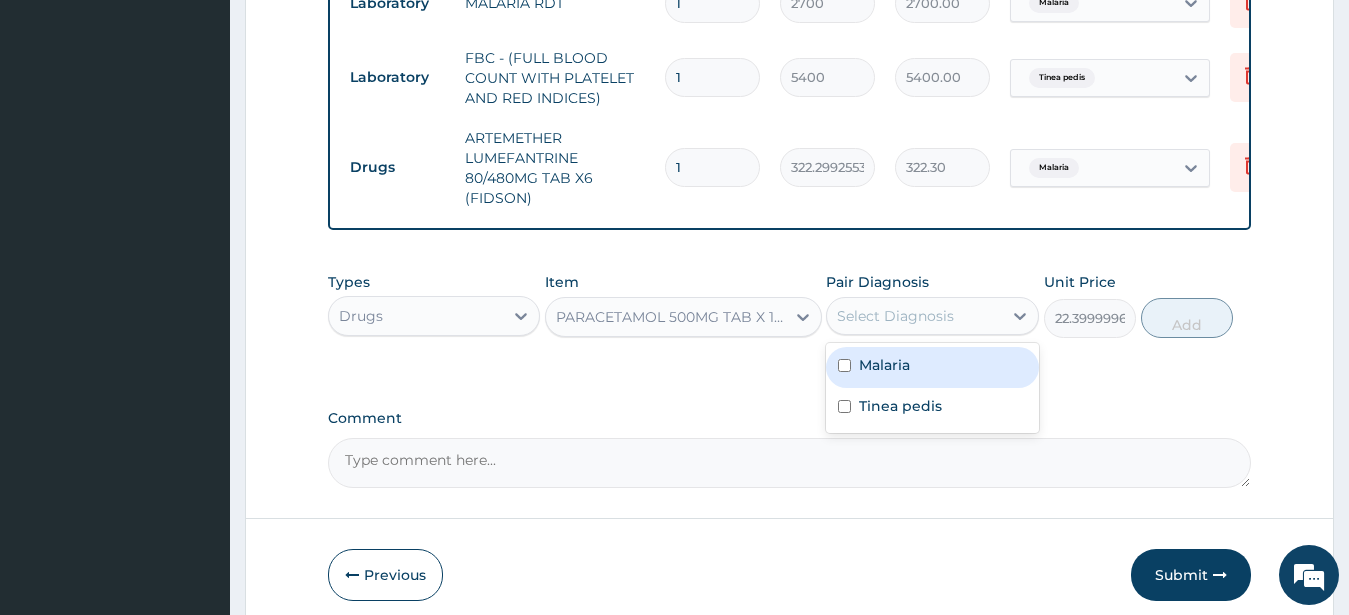 drag, startPoint x: 892, startPoint y: 319, endPoint x: 896, endPoint y: 359, distance: 40.1995 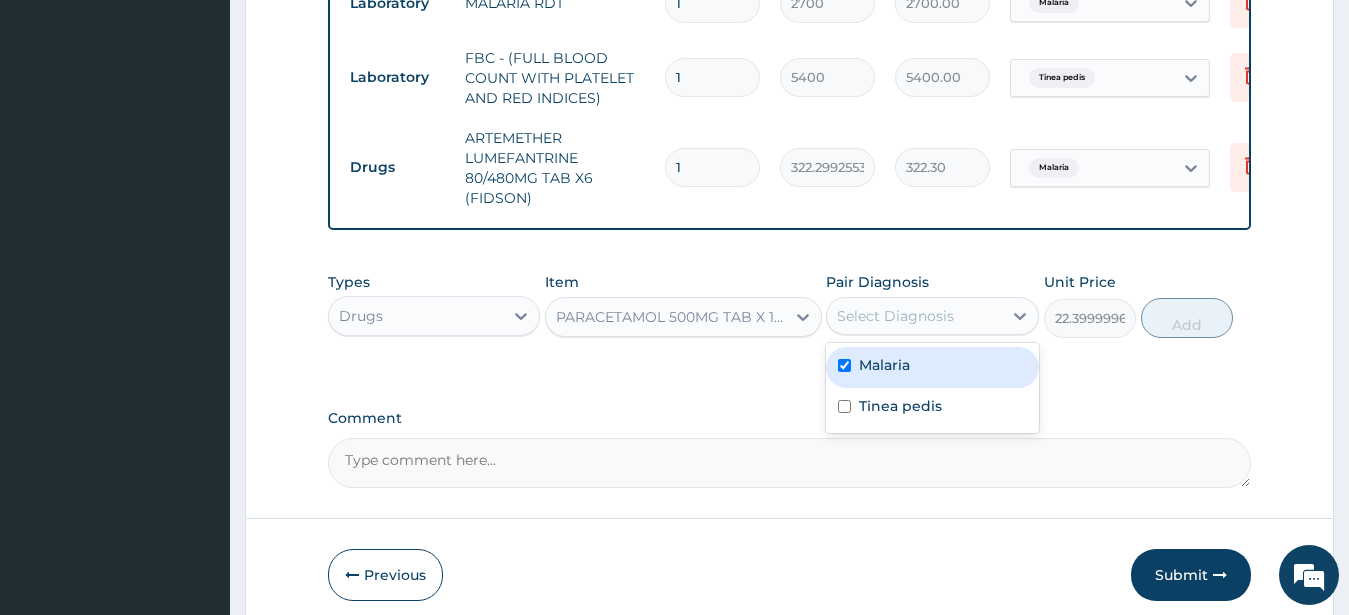 checkbox on "true" 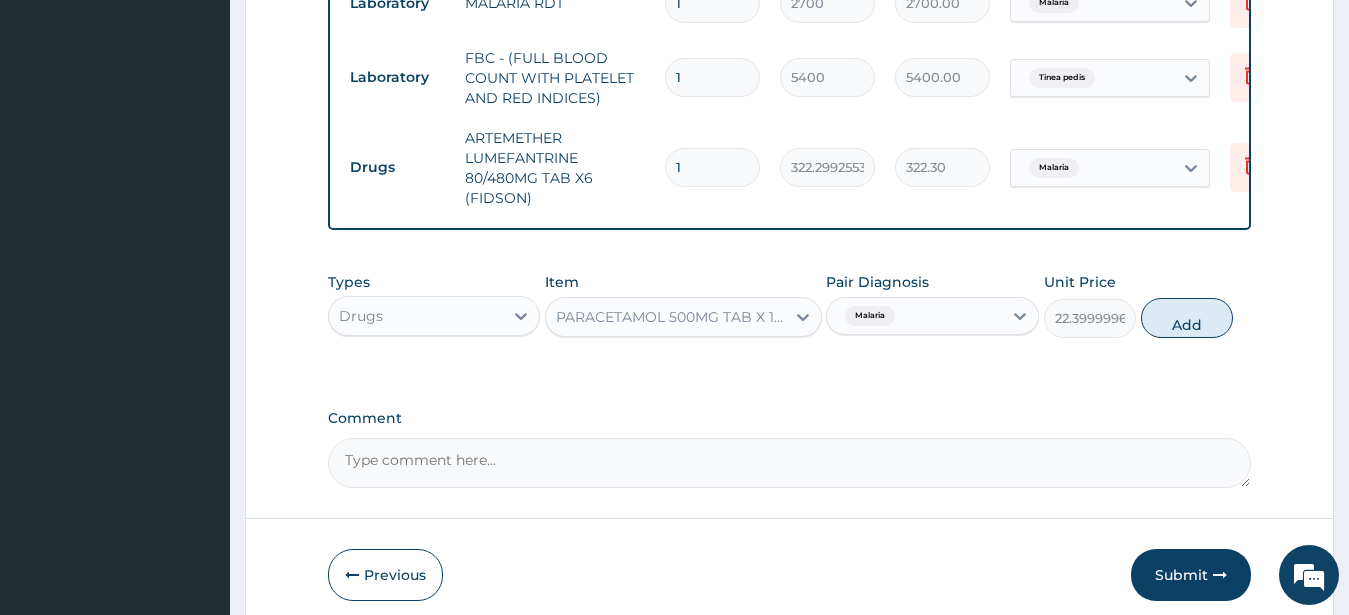 drag, startPoint x: 1181, startPoint y: 321, endPoint x: 1011, endPoint y: 353, distance: 172.98555 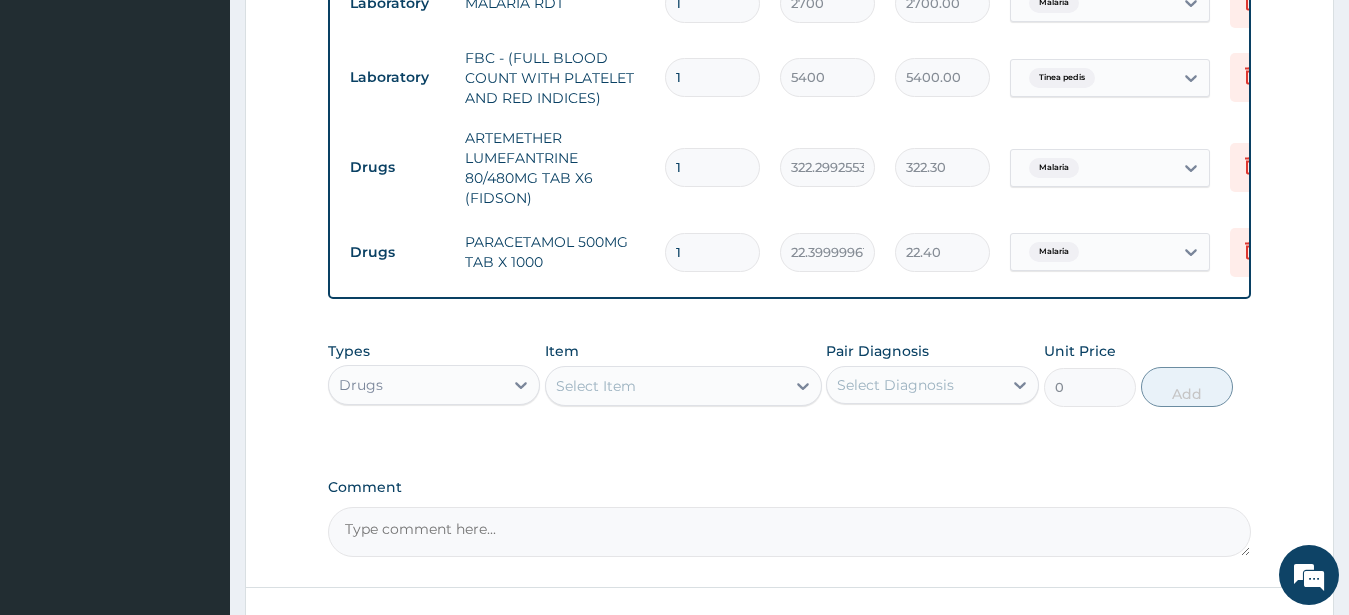 click on "1" at bounding box center (712, 252) 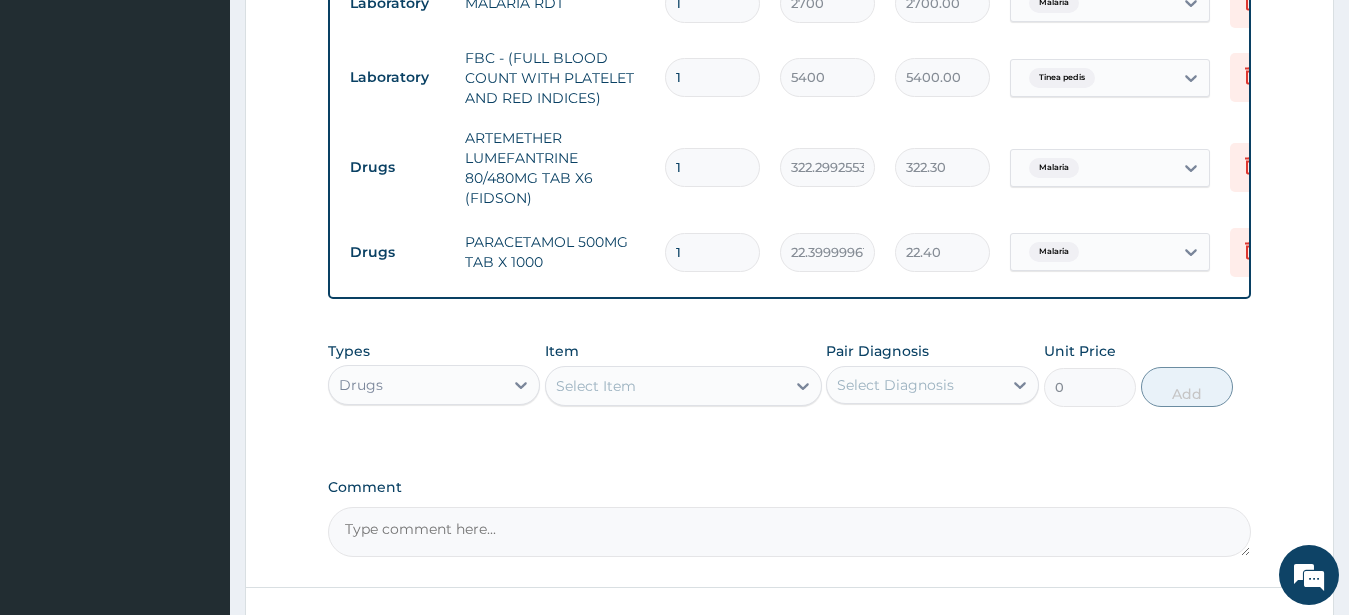 type on "18" 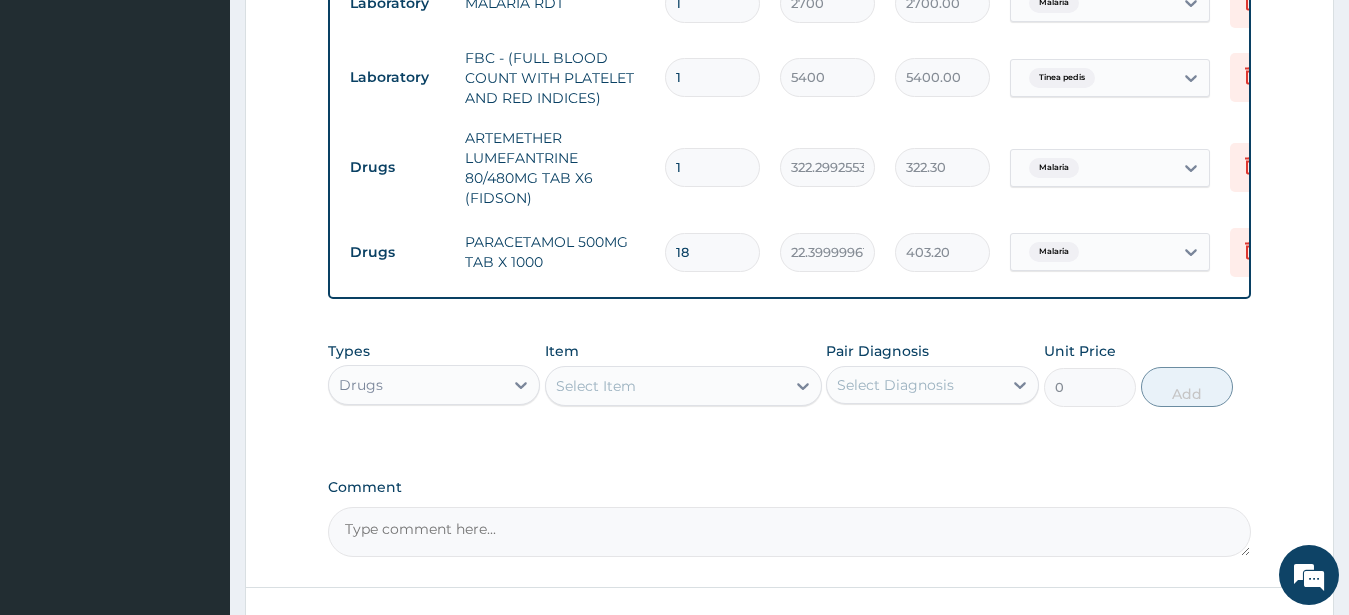 type on "18" 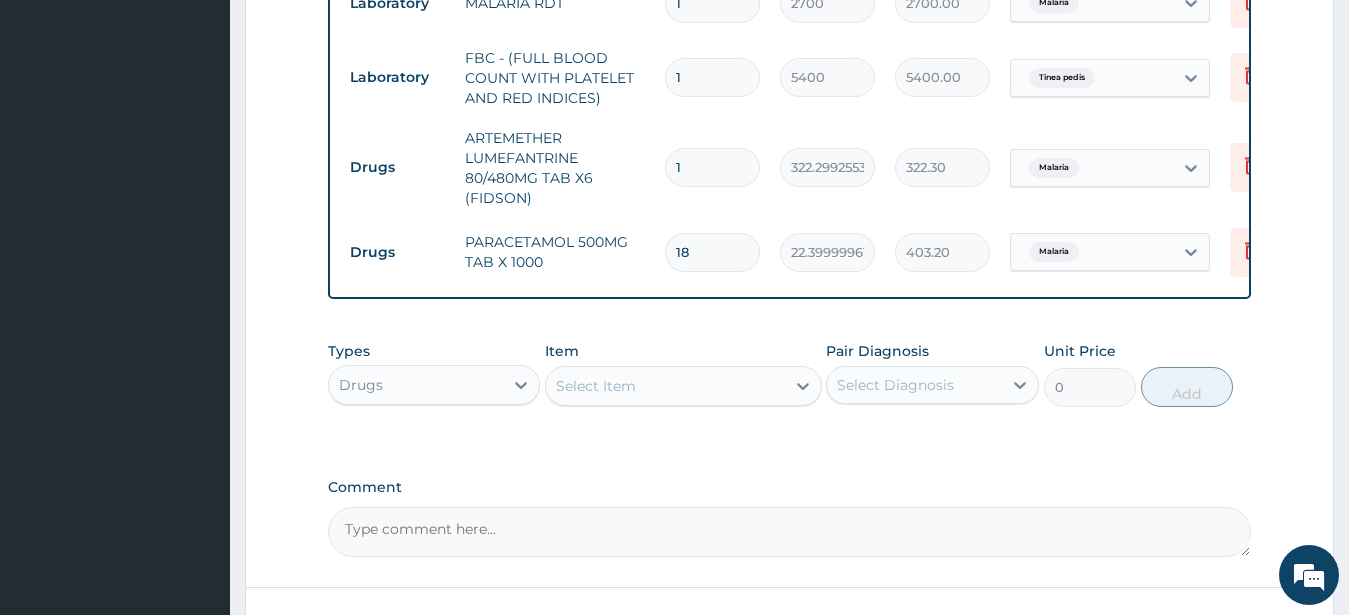 drag, startPoint x: 688, startPoint y: 150, endPoint x: 642, endPoint y: 181, distance: 55.470715 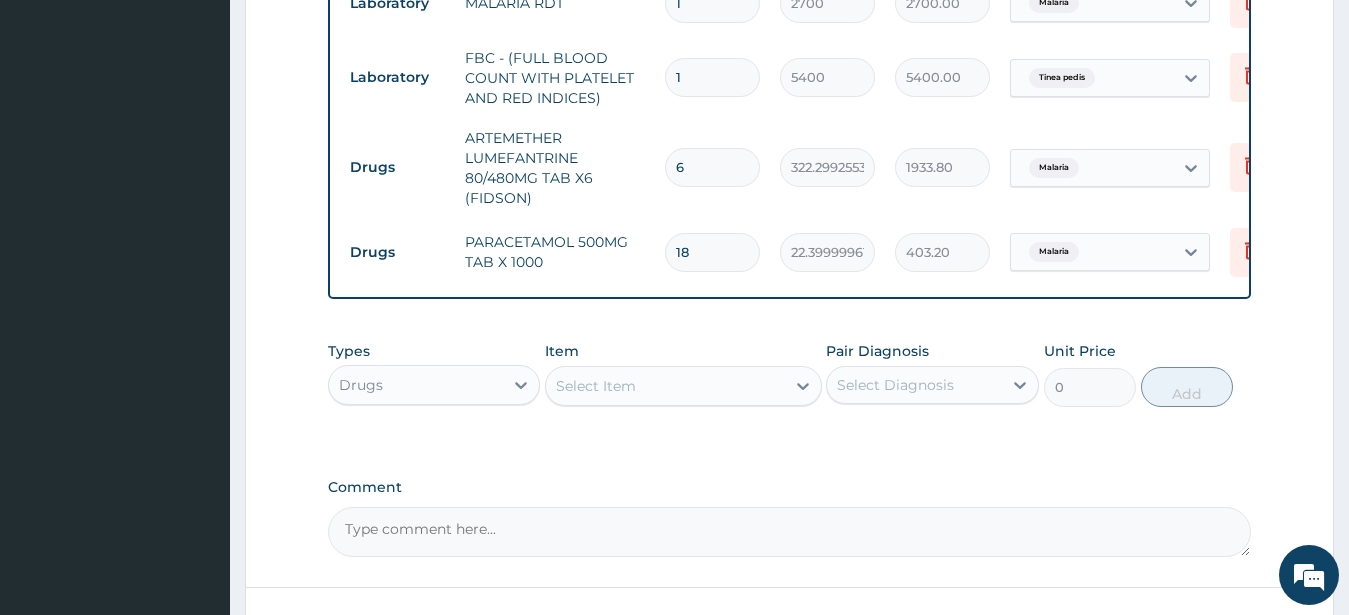 type on "6" 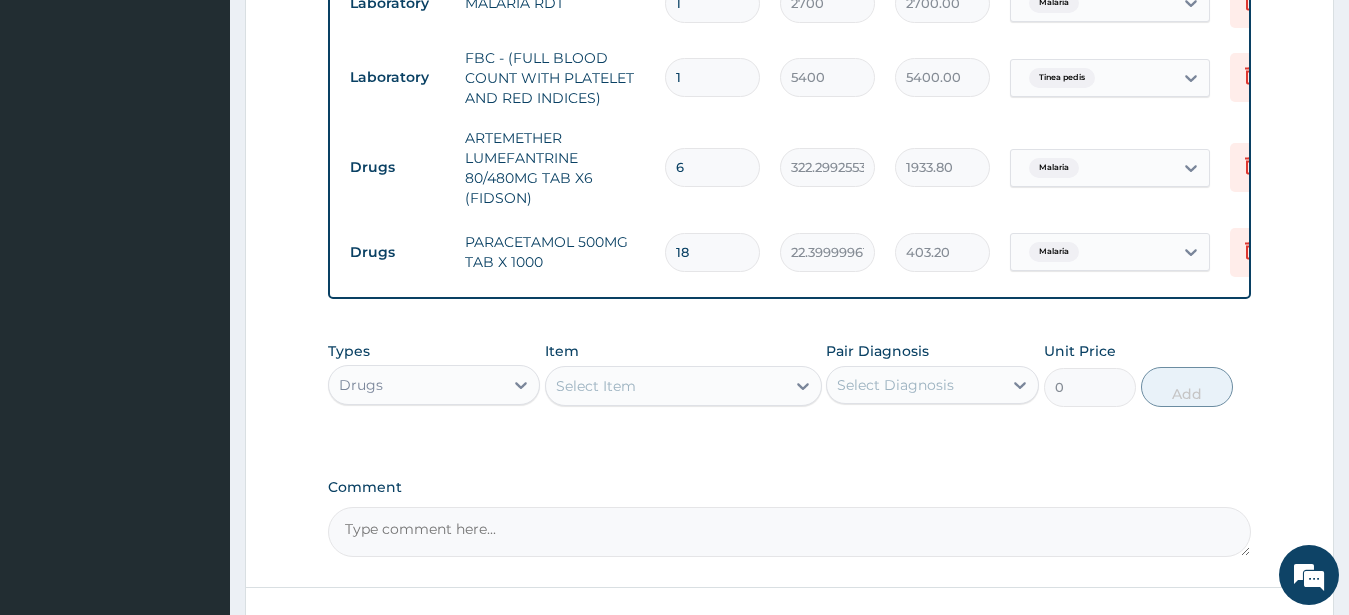 click on "Select Item" at bounding box center [596, 386] 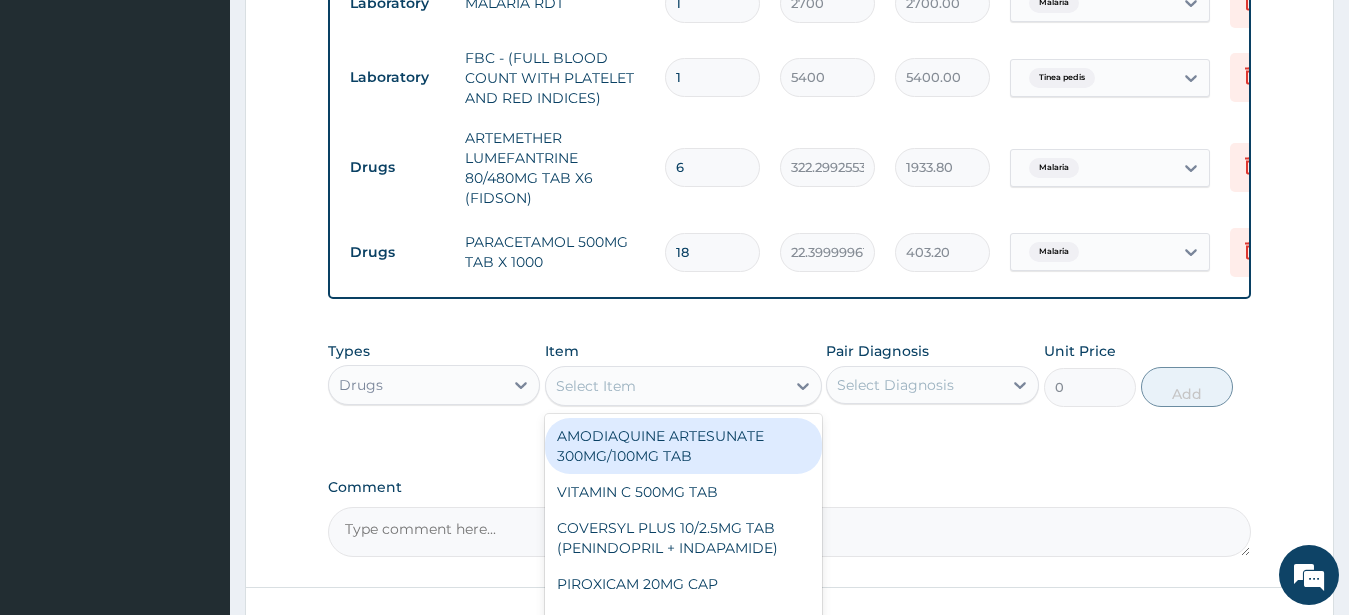paste on "VITAMIN C 100MG TAB" 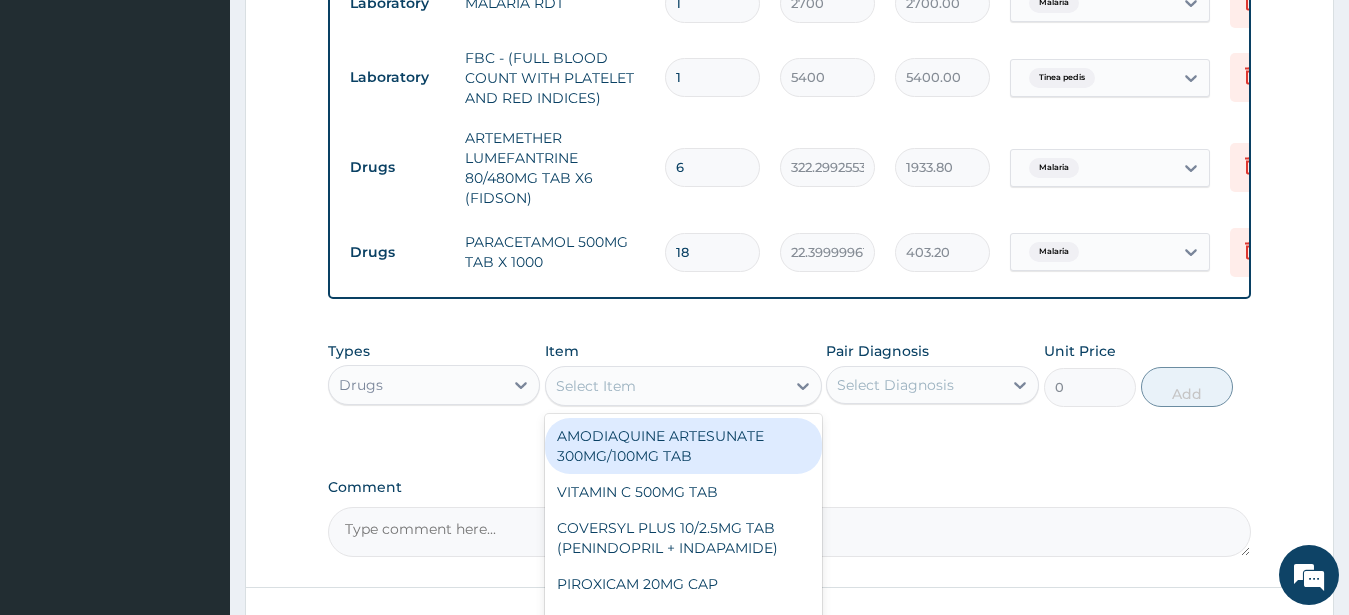 type on "VITAMIN C 100MG TAB" 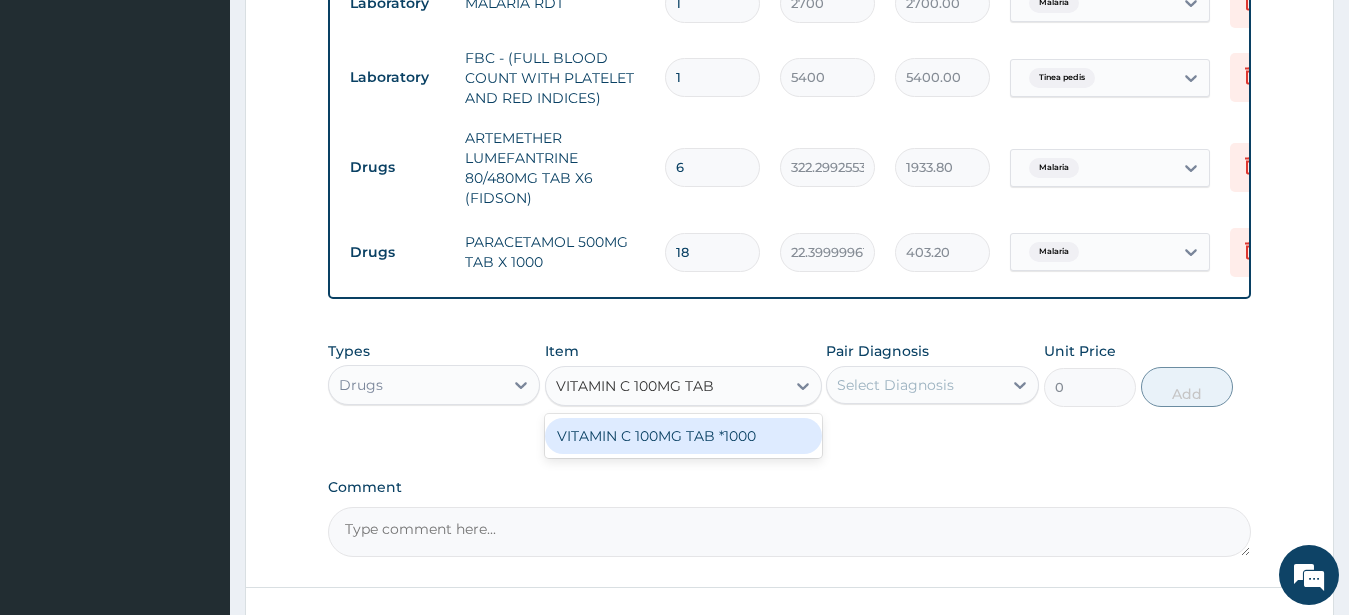 drag, startPoint x: 694, startPoint y: 456, endPoint x: 720, endPoint y: 458, distance: 26.076809 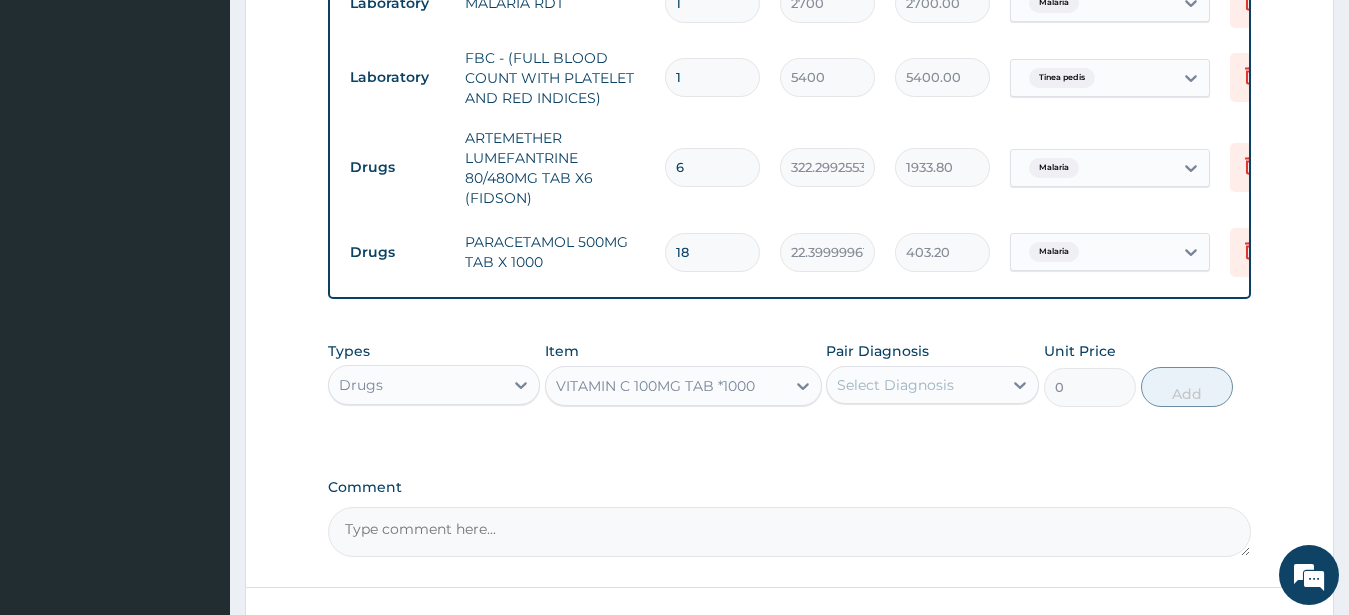 type 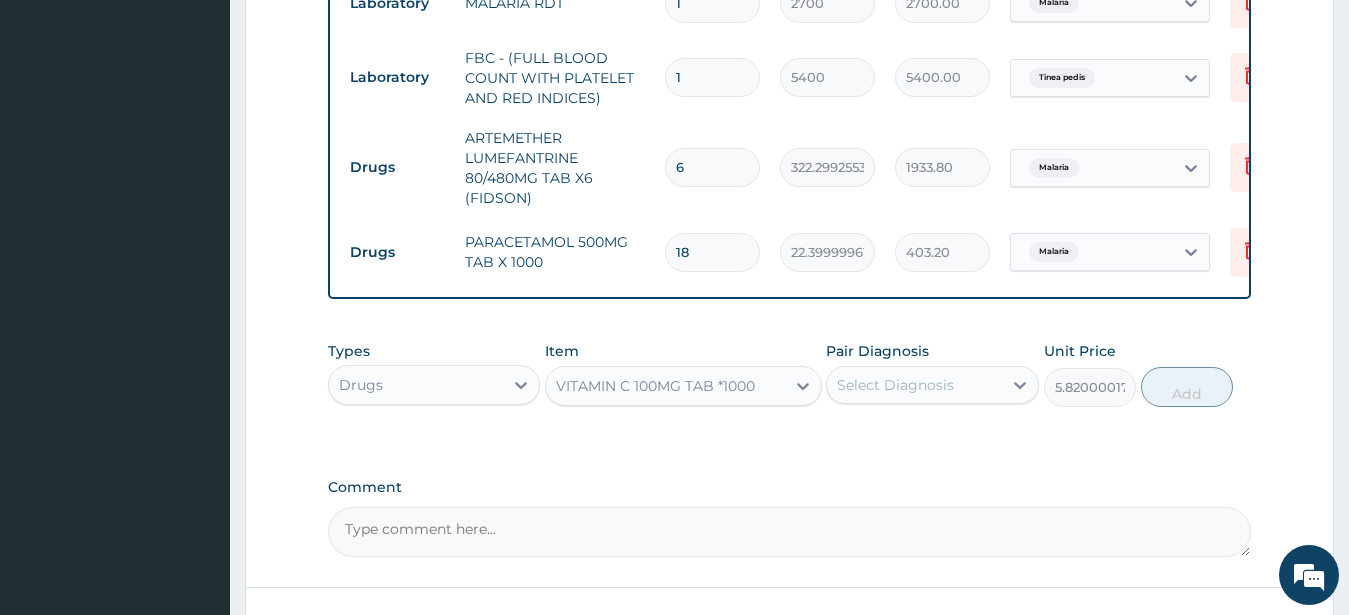 click on "Select Diagnosis" at bounding box center [895, 385] 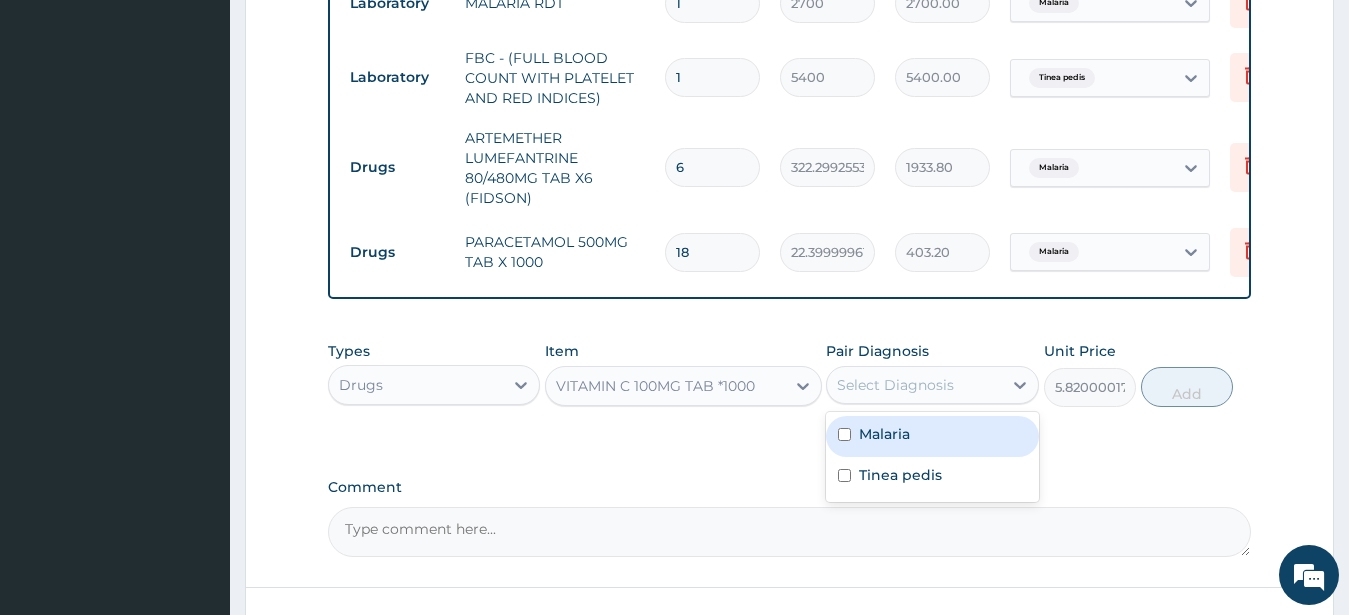 click on "Malaria" at bounding box center [884, 434] 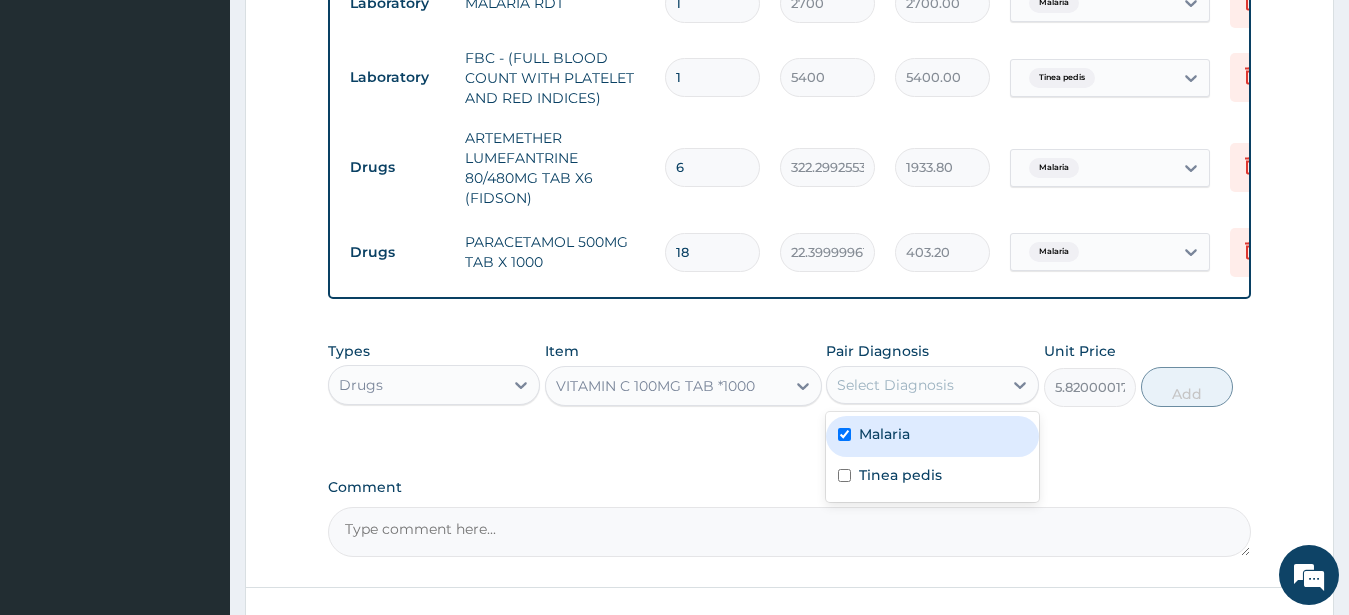 checkbox on "true" 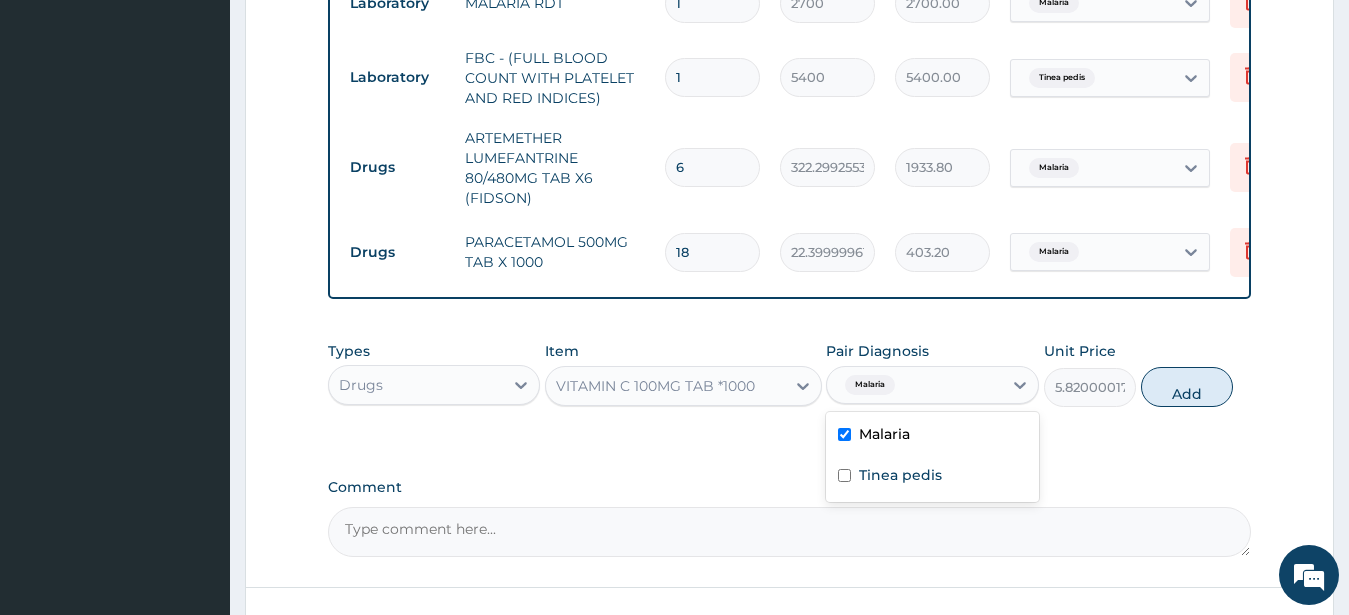drag, startPoint x: 1169, startPoint y: 406, endPoint x: 840, endPoint y: 367, distance: 331.3035 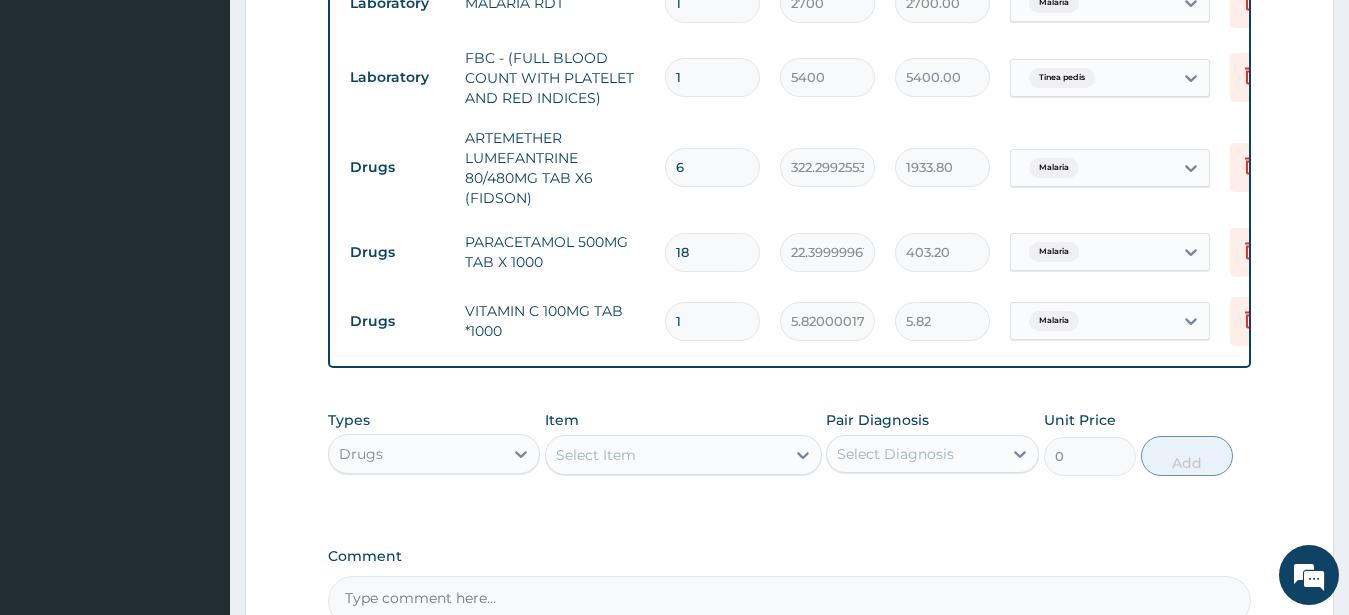 drag, startPoint x: 690, startPoint y: 319, endPoint x: 626, endPoint y: 330, distance: 64.93843 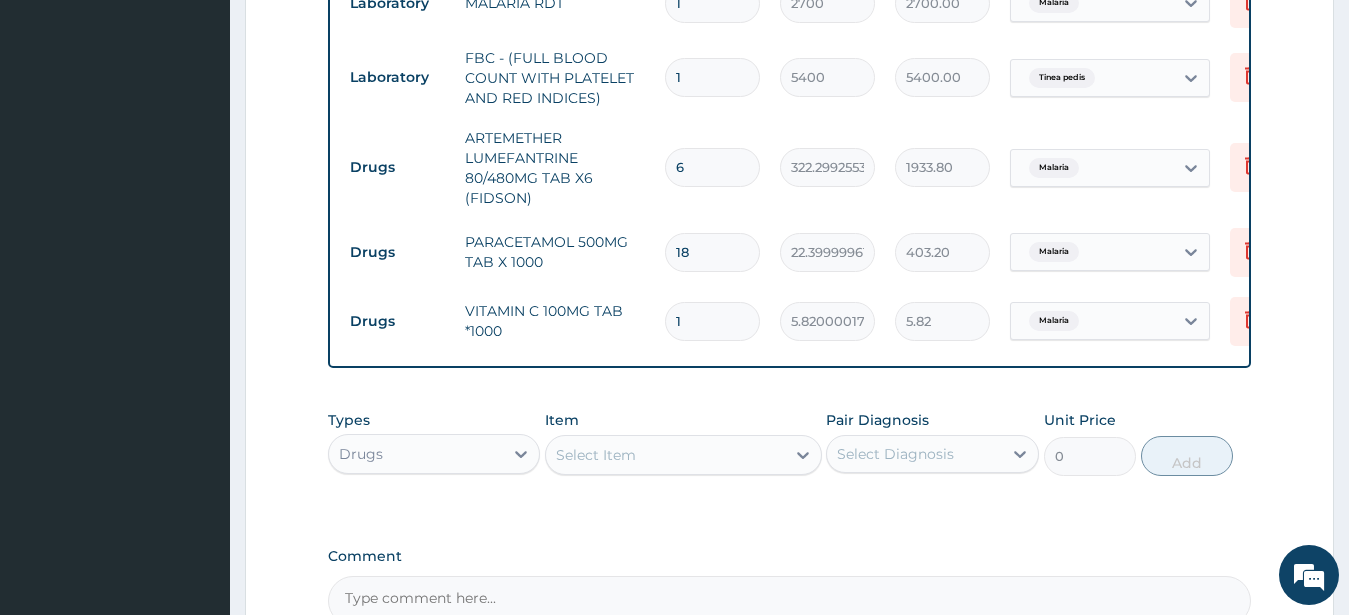 click on "1" at bounding box center (712, 321) 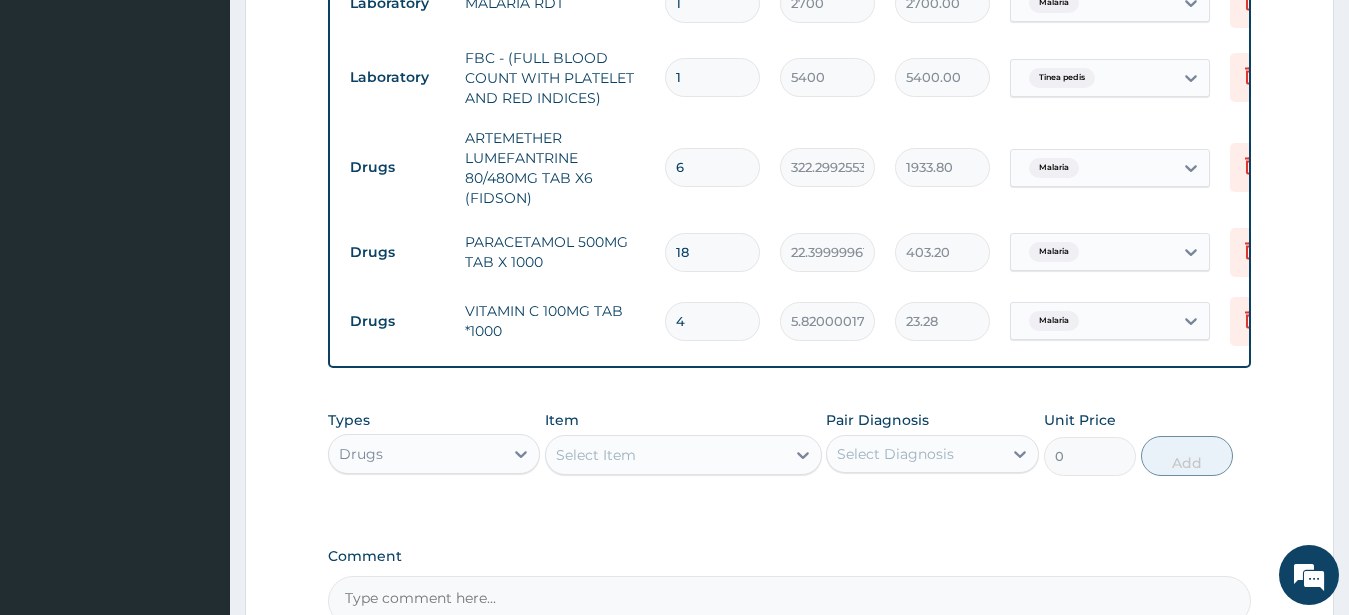 type on "42" 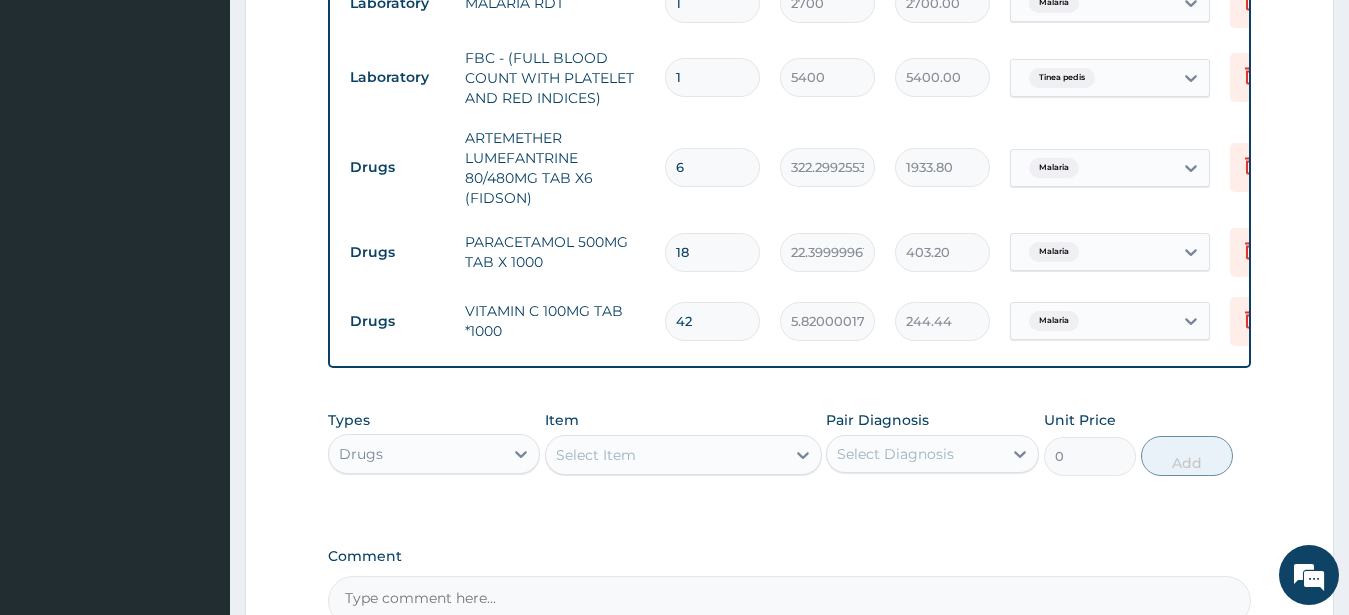 type on "42" 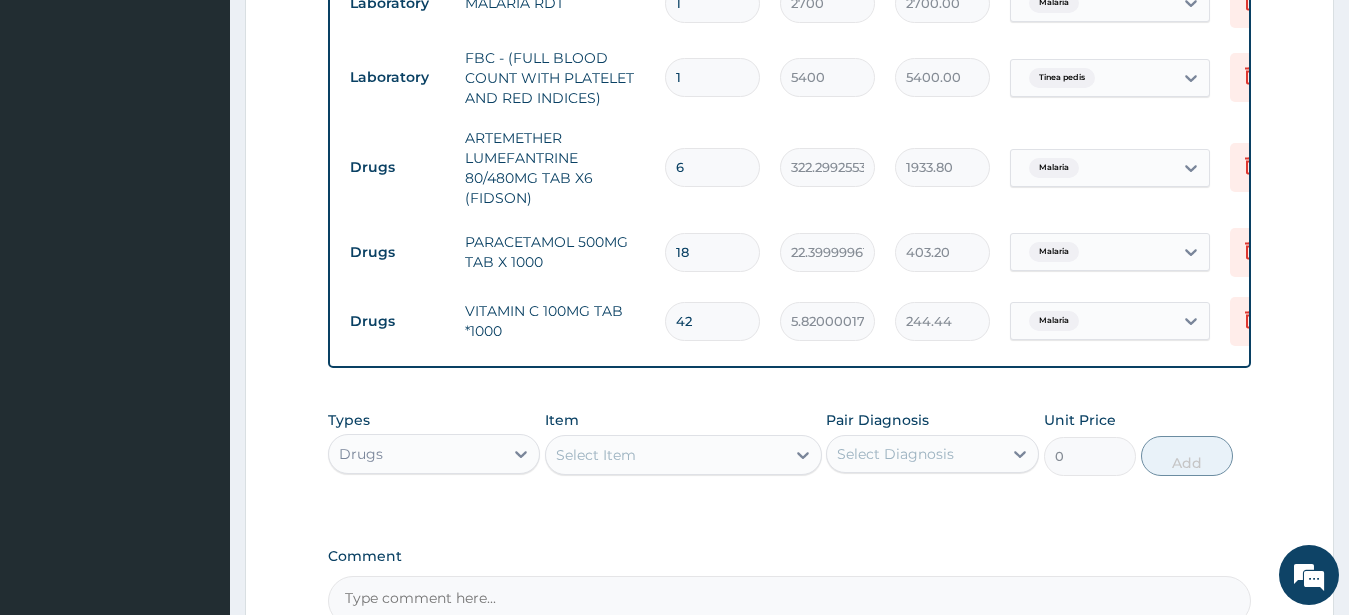 click on "Select Item" at bounding box center [665, 455] 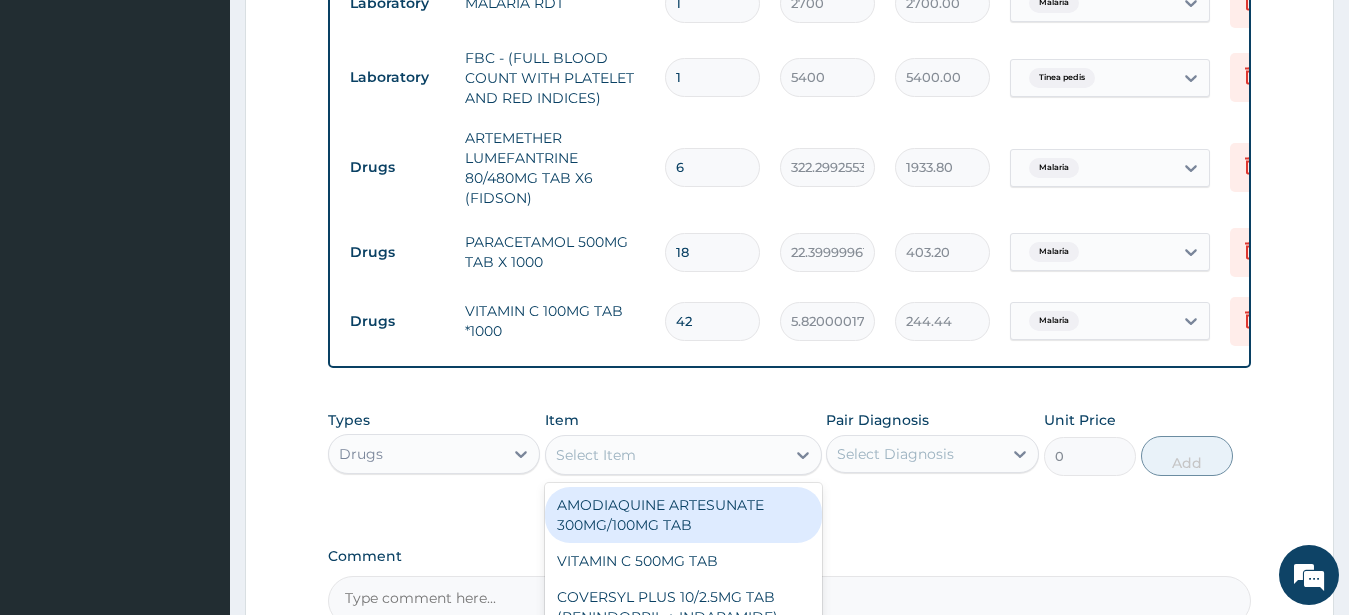 paste on "KETOCONAZOLE CREAM" 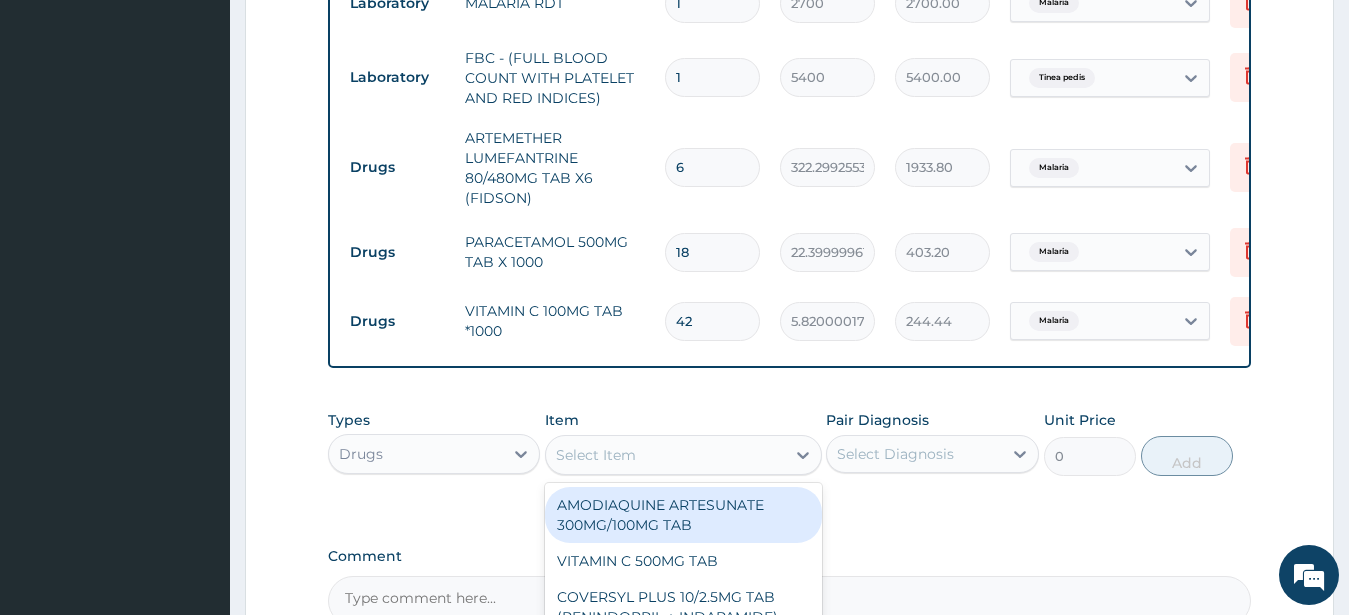 type on "KETOCONAZOLE CREAM" 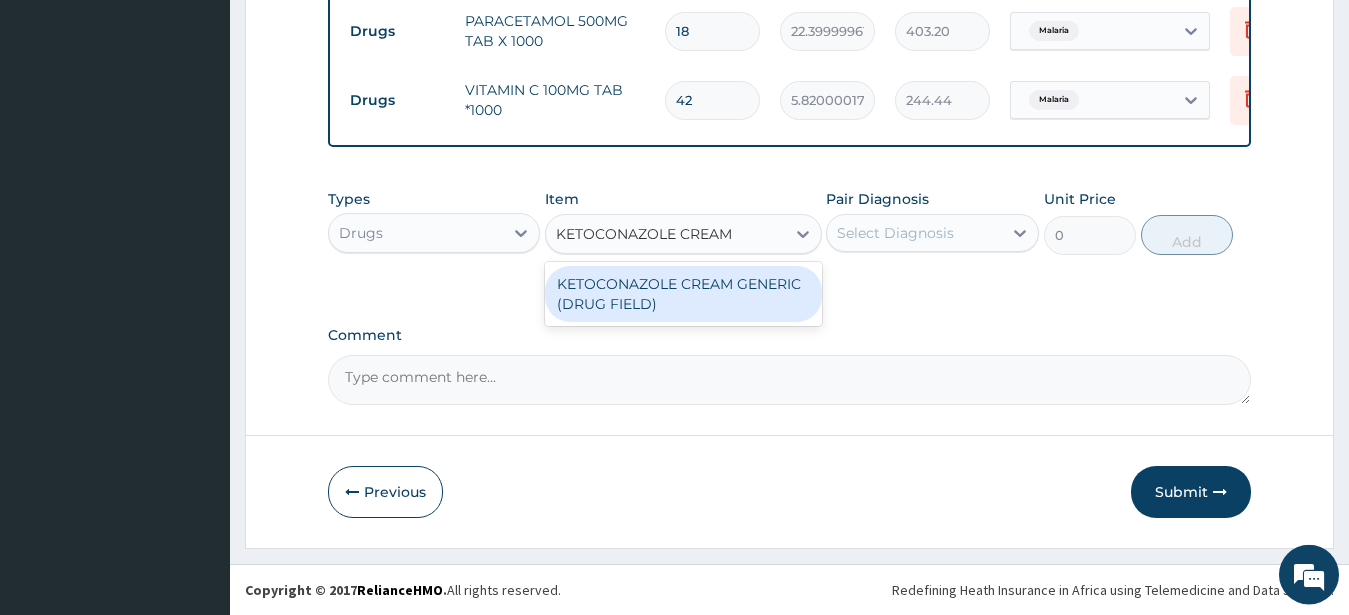 scroll, scrollTop: 1136, scrollLeft: 0, axis: vertical 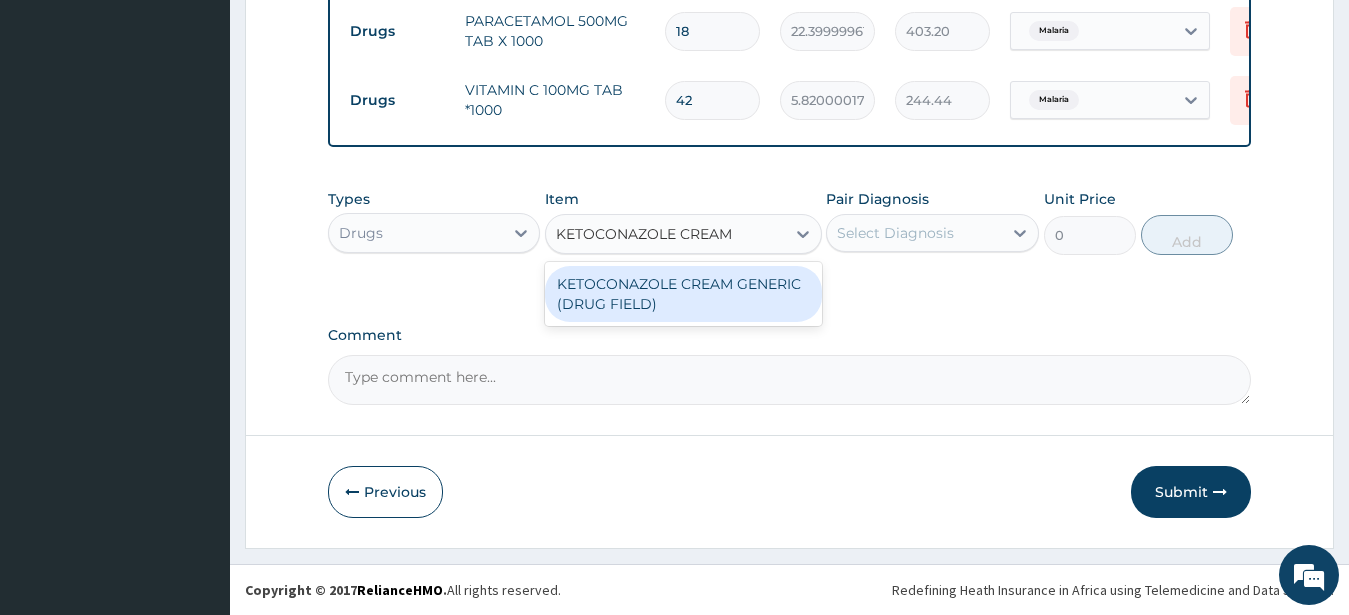 drag, startPoint x: 748, startPoint y: 296, endPoint x: 764, endPoint y: 297, distance: 16.03122 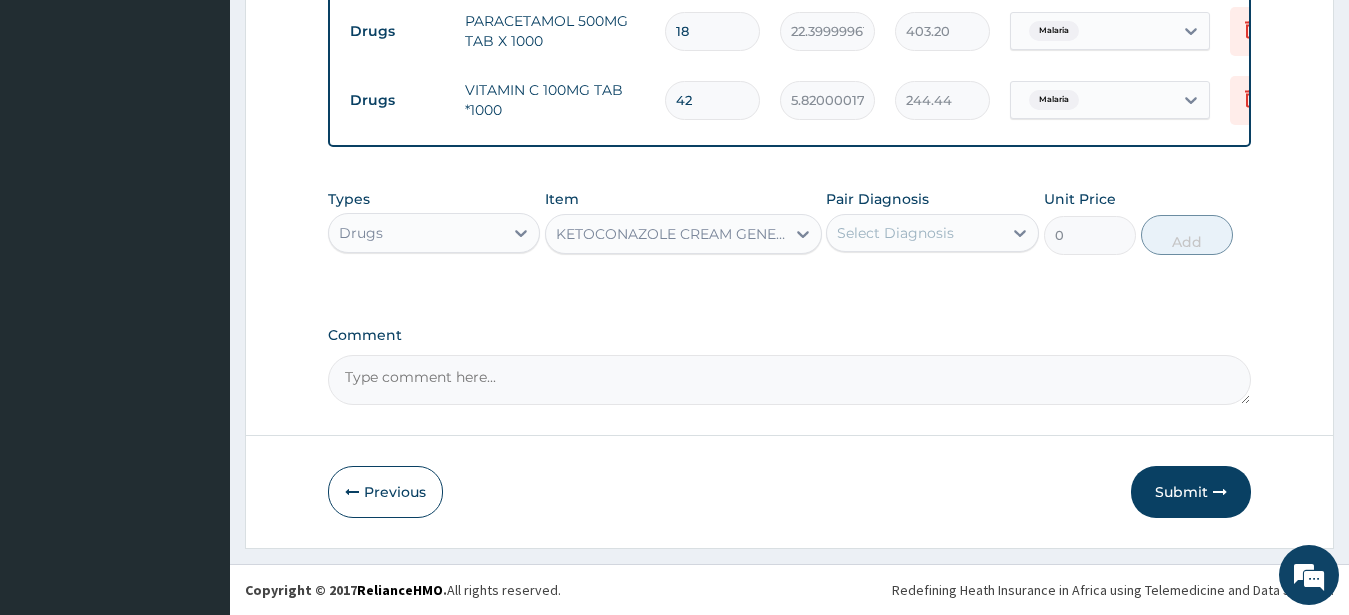 type 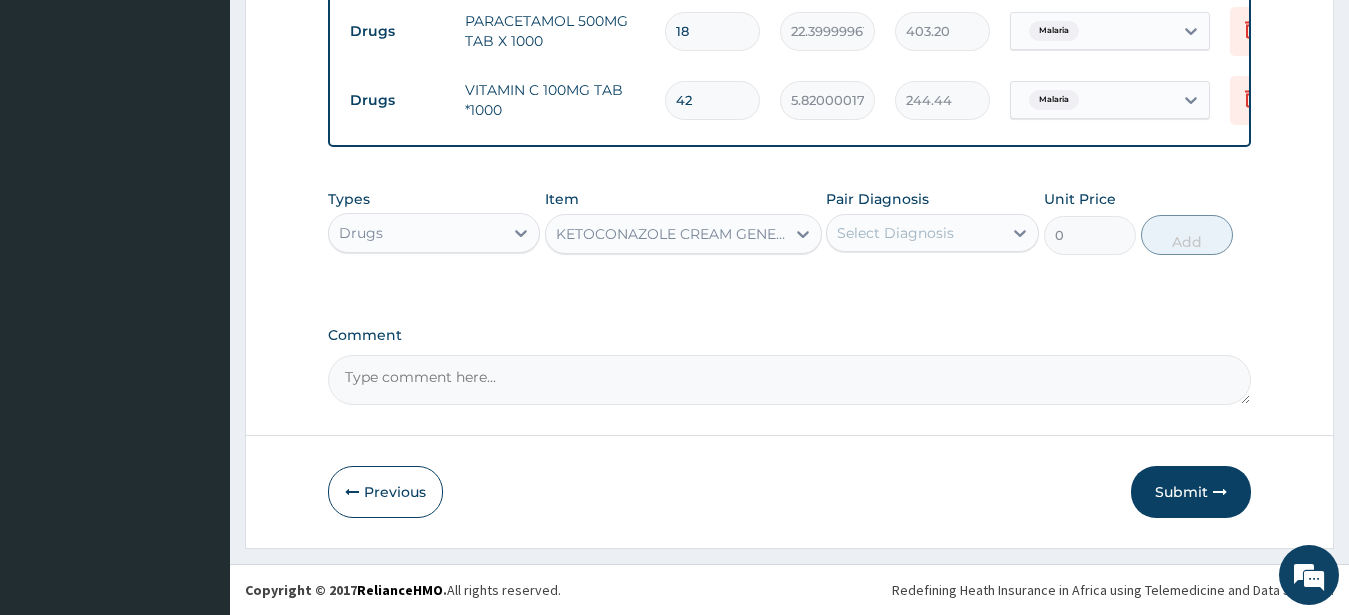 type on "1820" 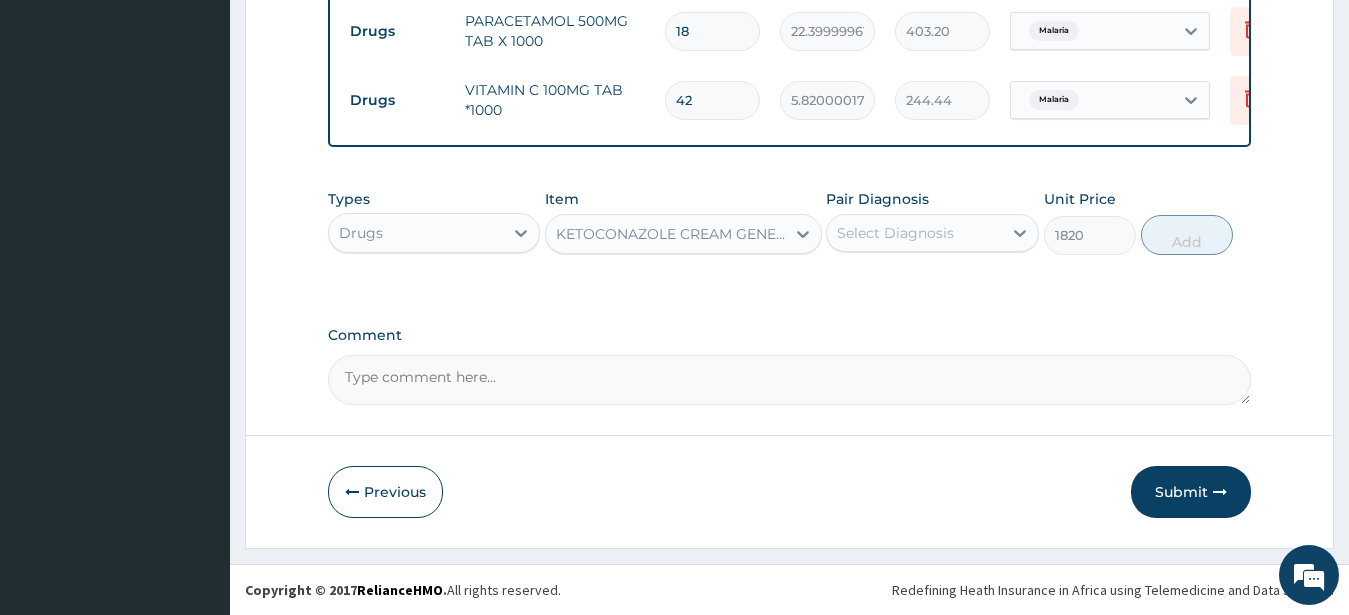 drag, startPoint x: 904, startPoint y: 230, endPoint x: 909, endPoint y: 242, distance: 13 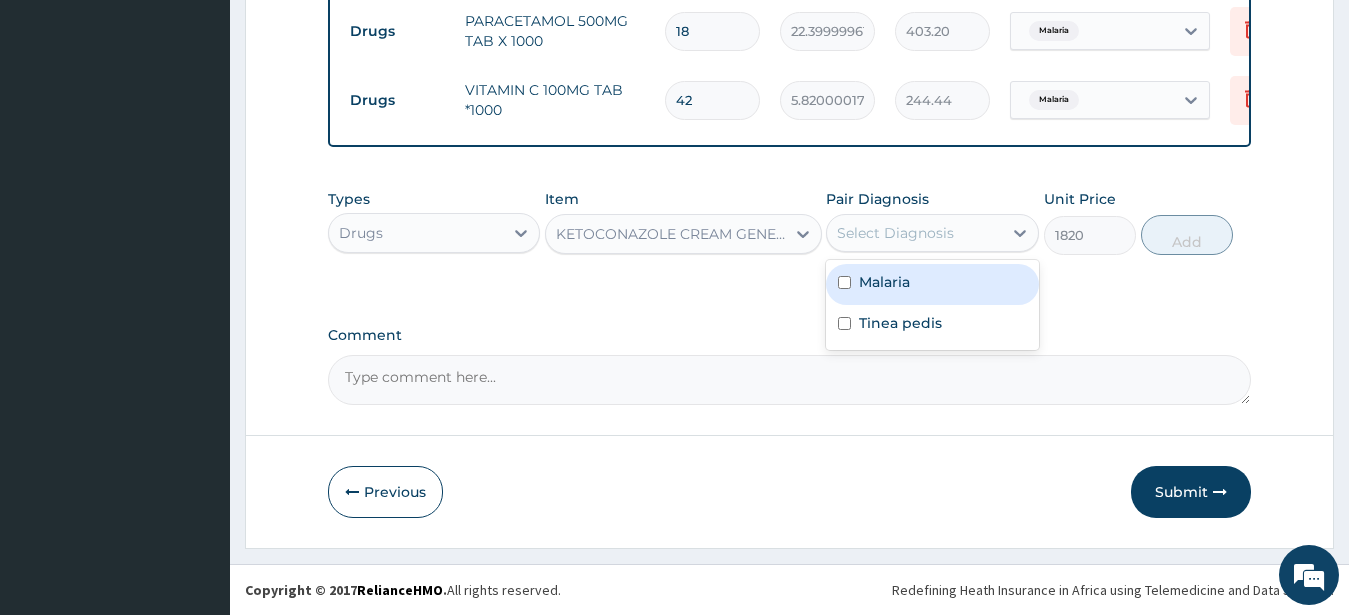 click on "Malaria" at bounding box center (932, 284) 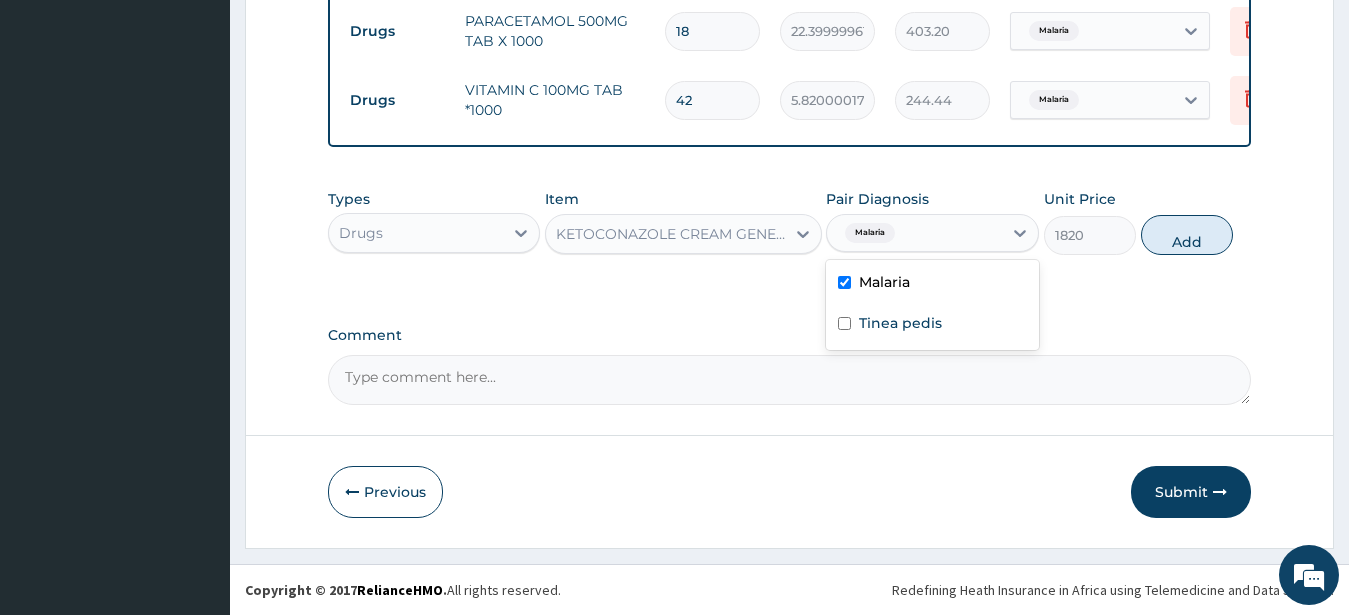 click on "Malaria" at bounding box center [932, 284] 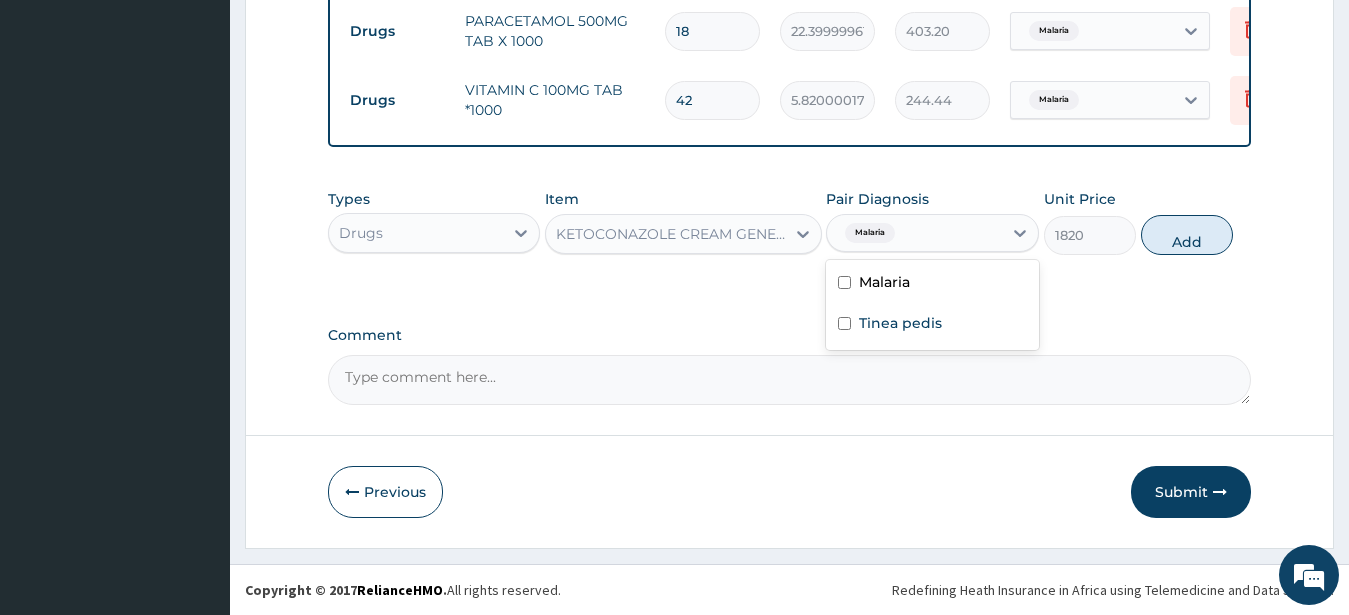 checkbox on "false" 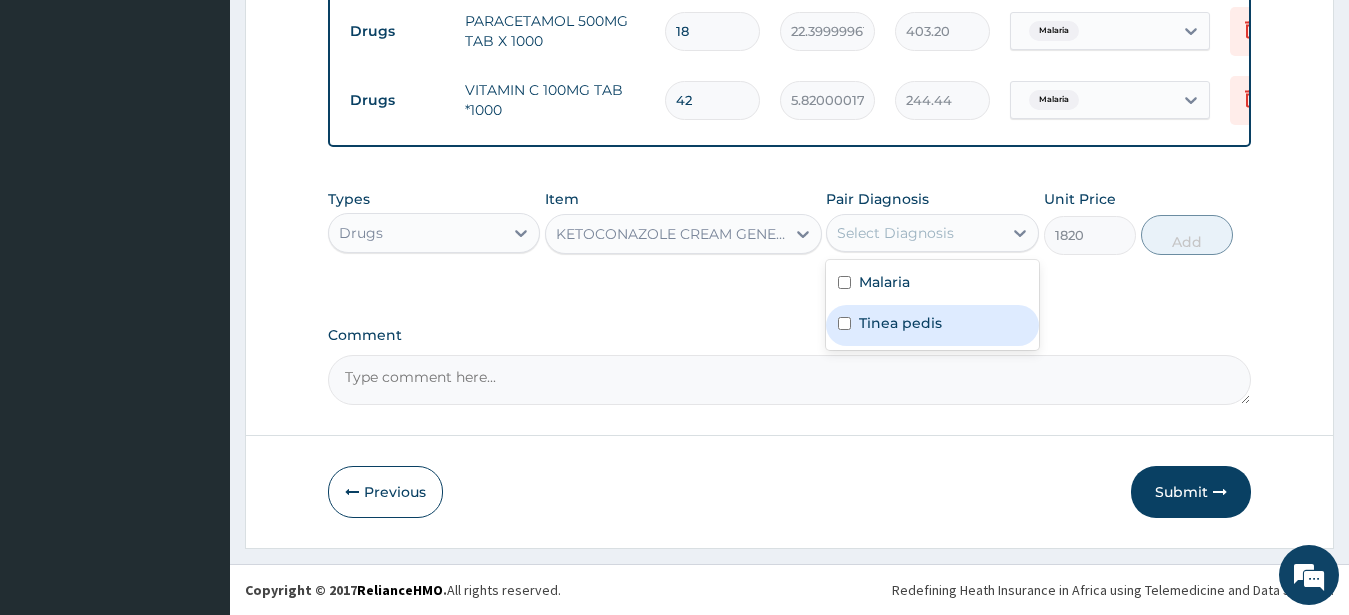 click on "Tinea pedis" at bounding box center [932, 325] 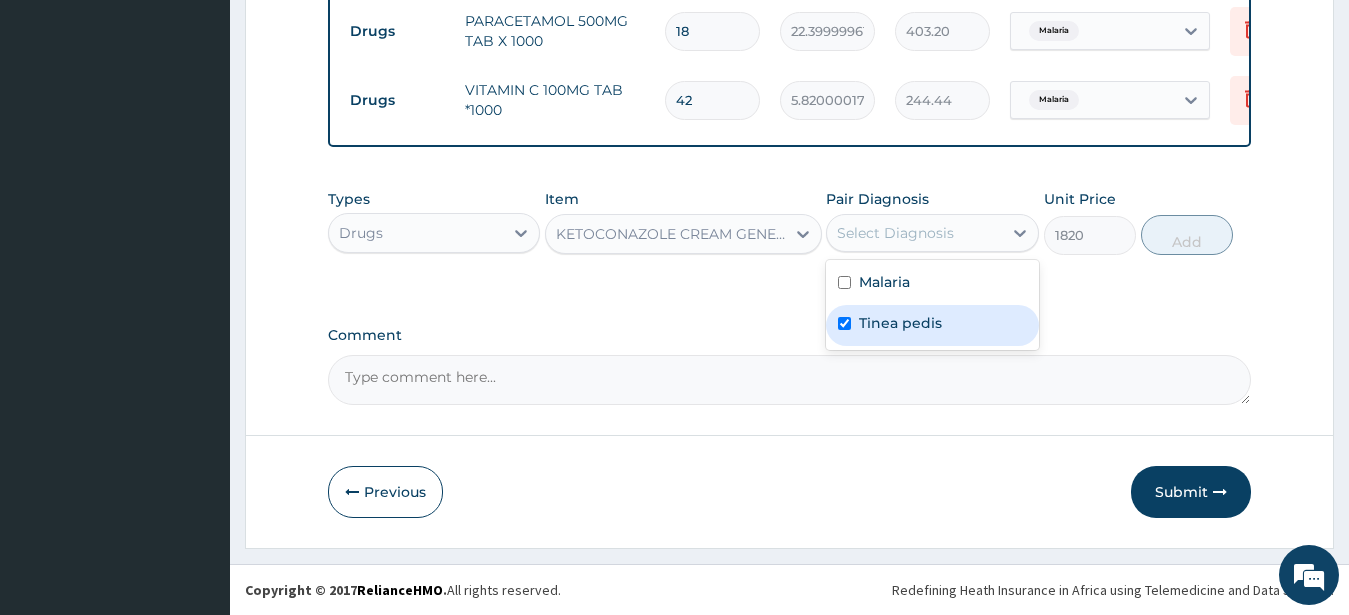 checkbox on "true" 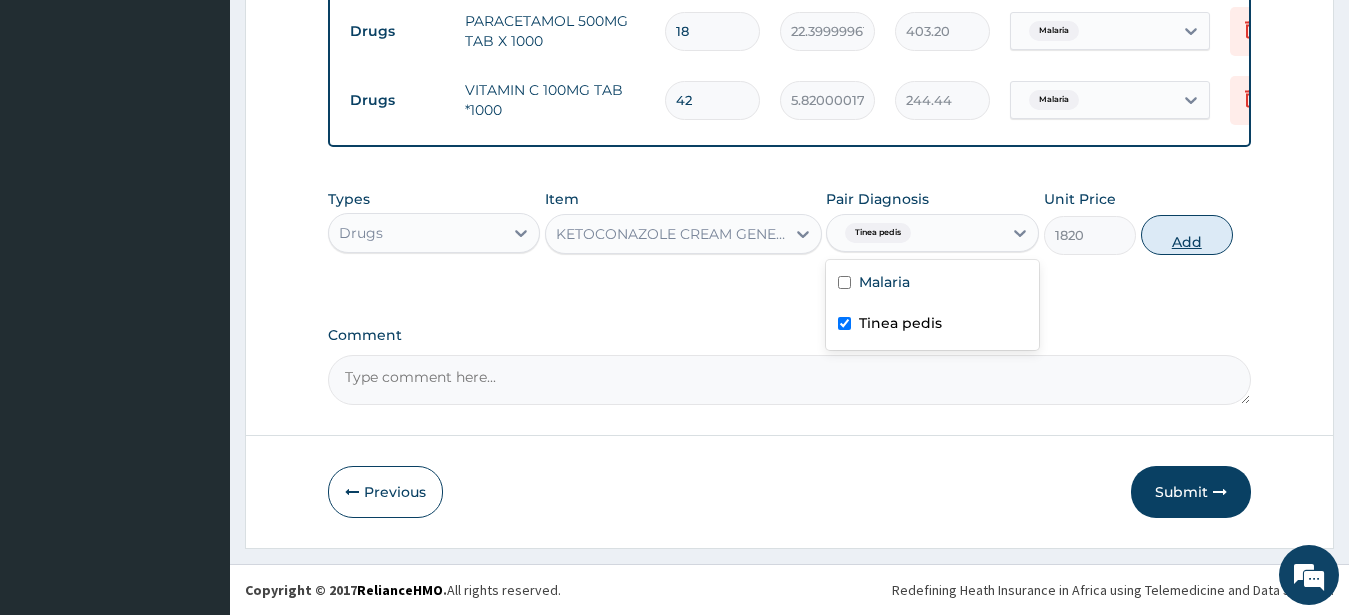 click on "Add" at bounding box center (1187, 235) 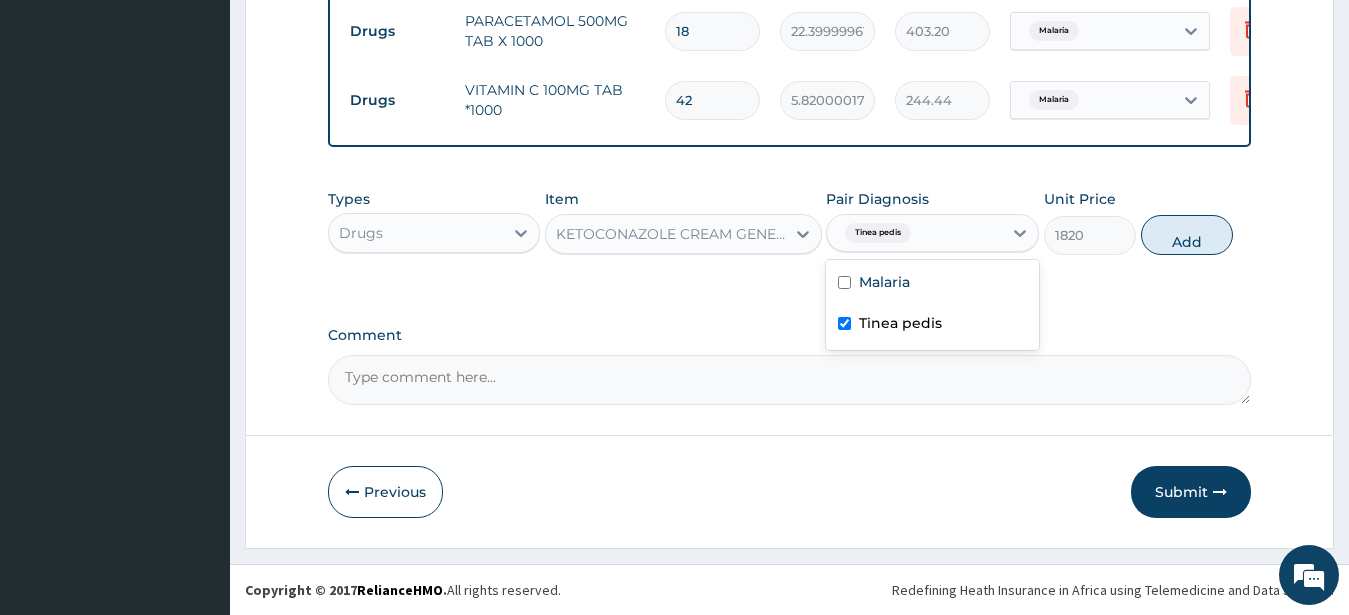 type on "0" 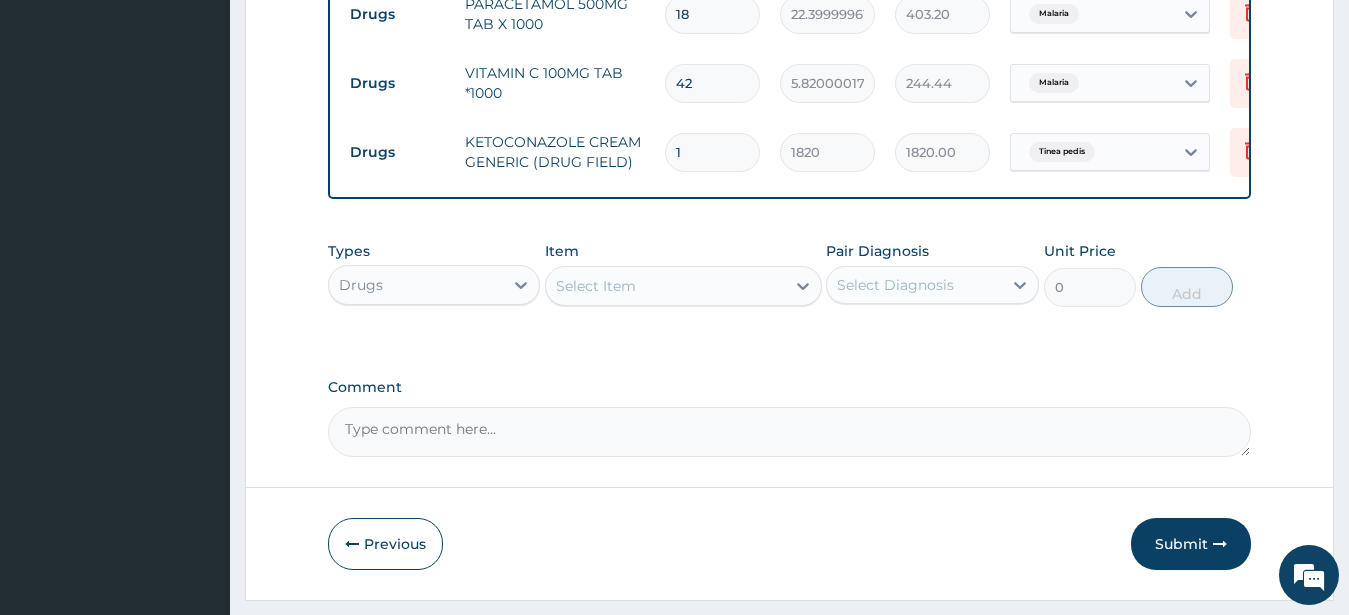 scroll, scrollTop: 1205, scrollLeft: 0, axis: vertical 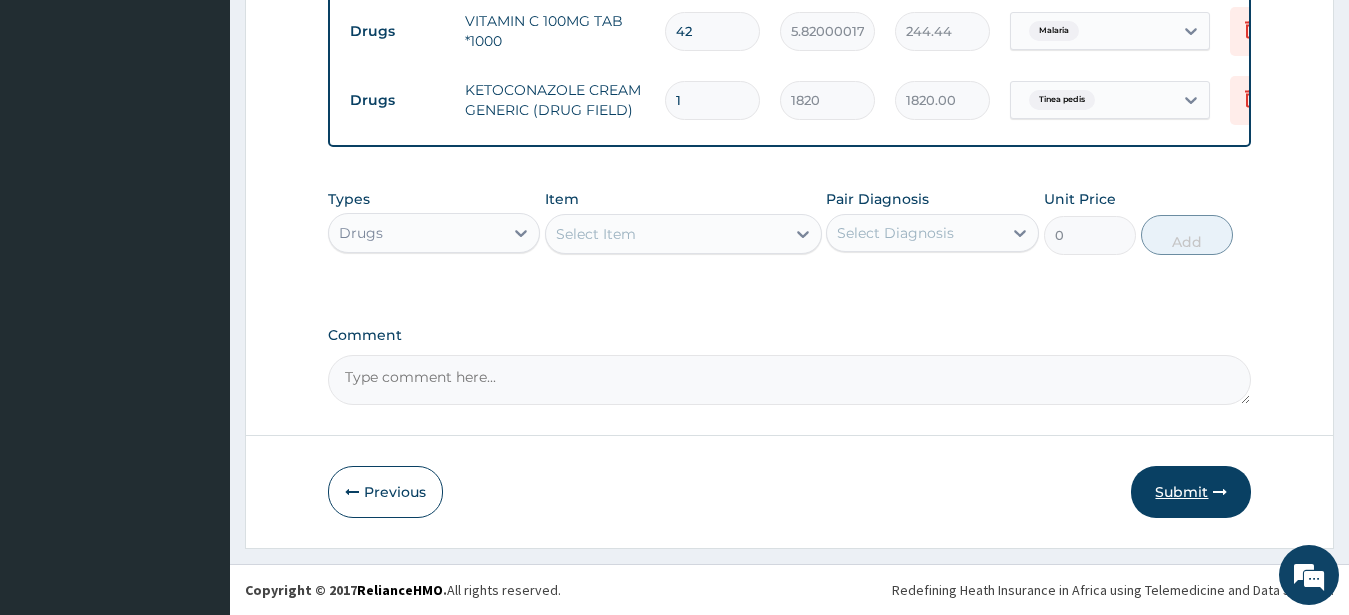 click on "Submit" at bounding box center [1191, 492] 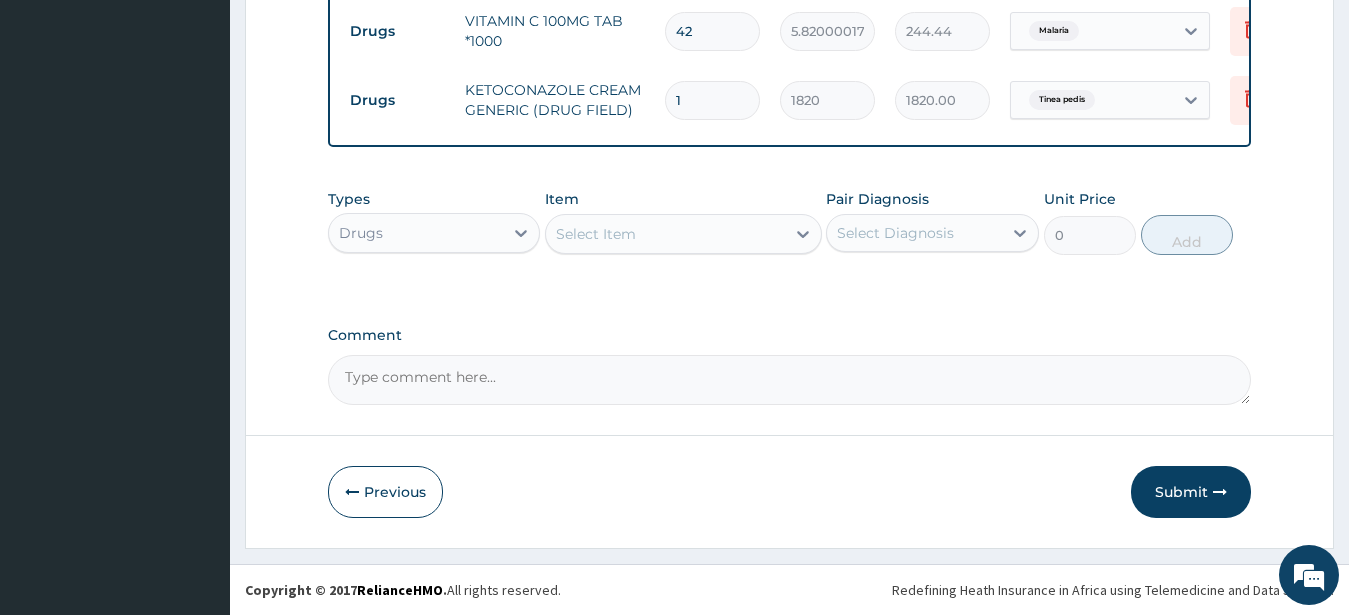 scroll, scrollTop: 80, scrollLeft: 0, axis: vertical 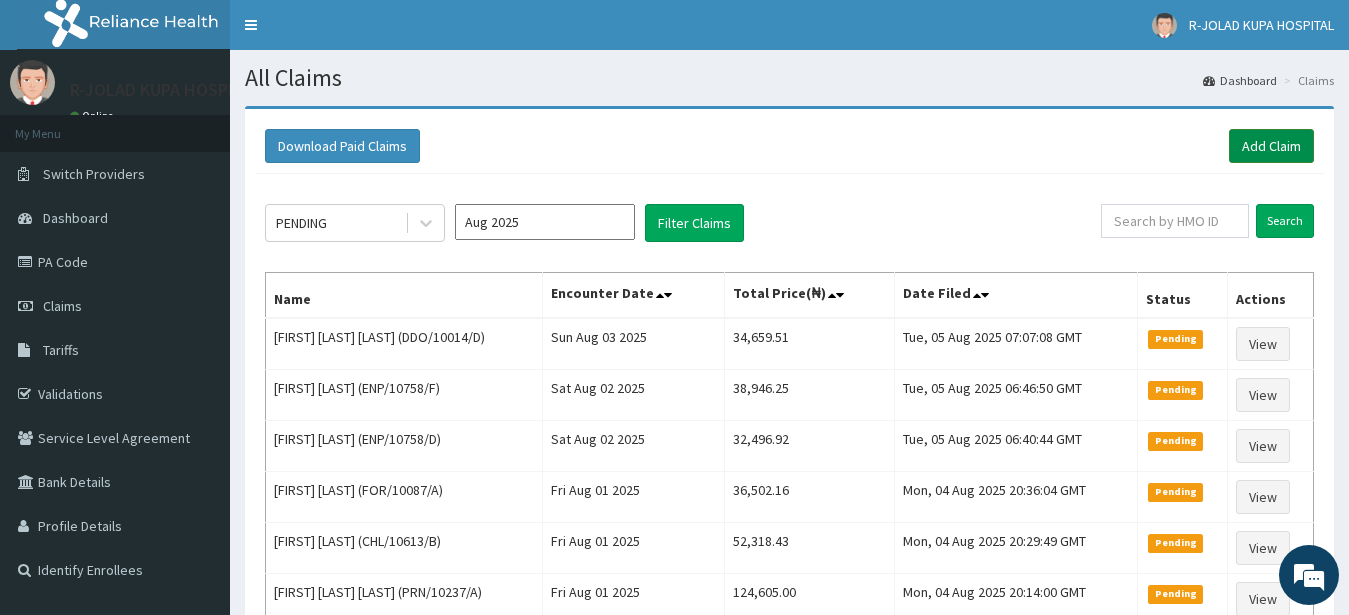 click on "Add Claim" at bounding box center (1271, 146) 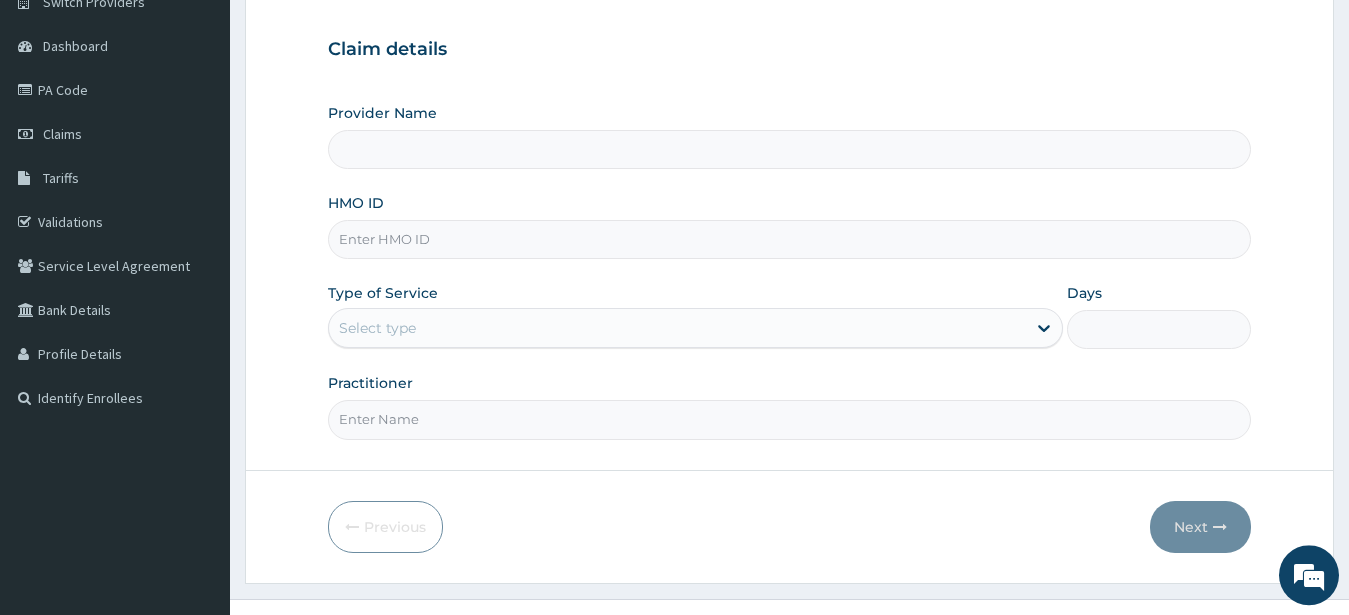 scroll, scrollTop: 204, scrollLeft: 0, axis: vertical 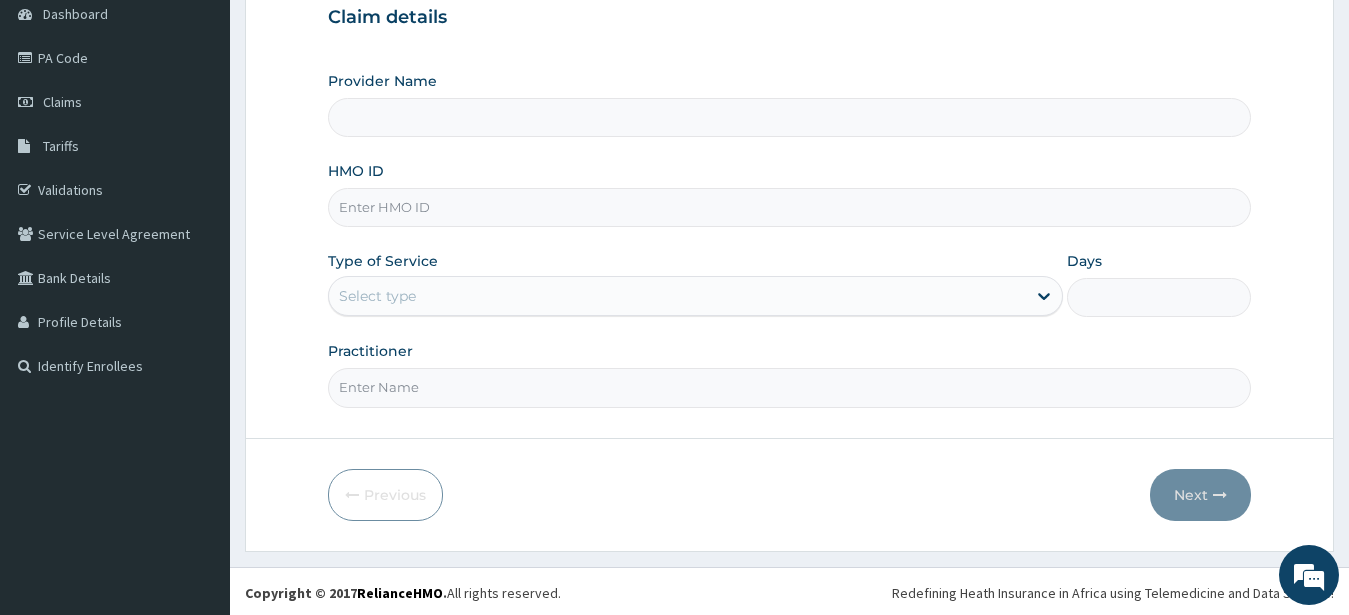 click on "HMO ID" at bounding box center [790, 207] 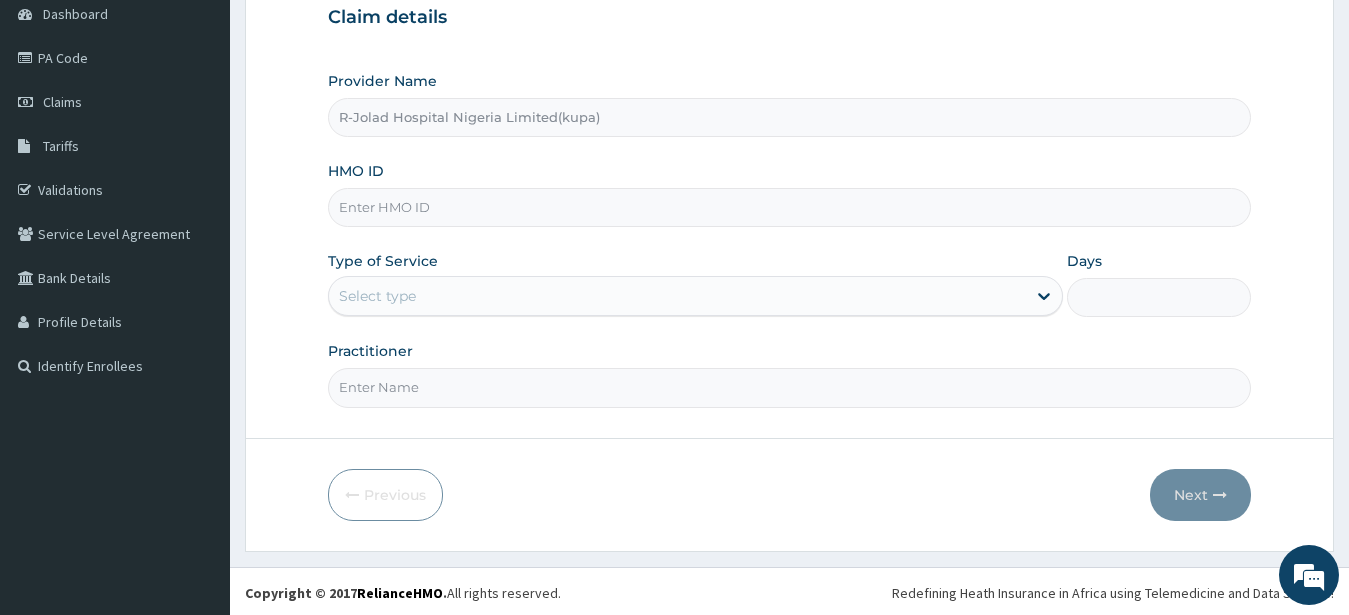 paste on "eia/10060/a" 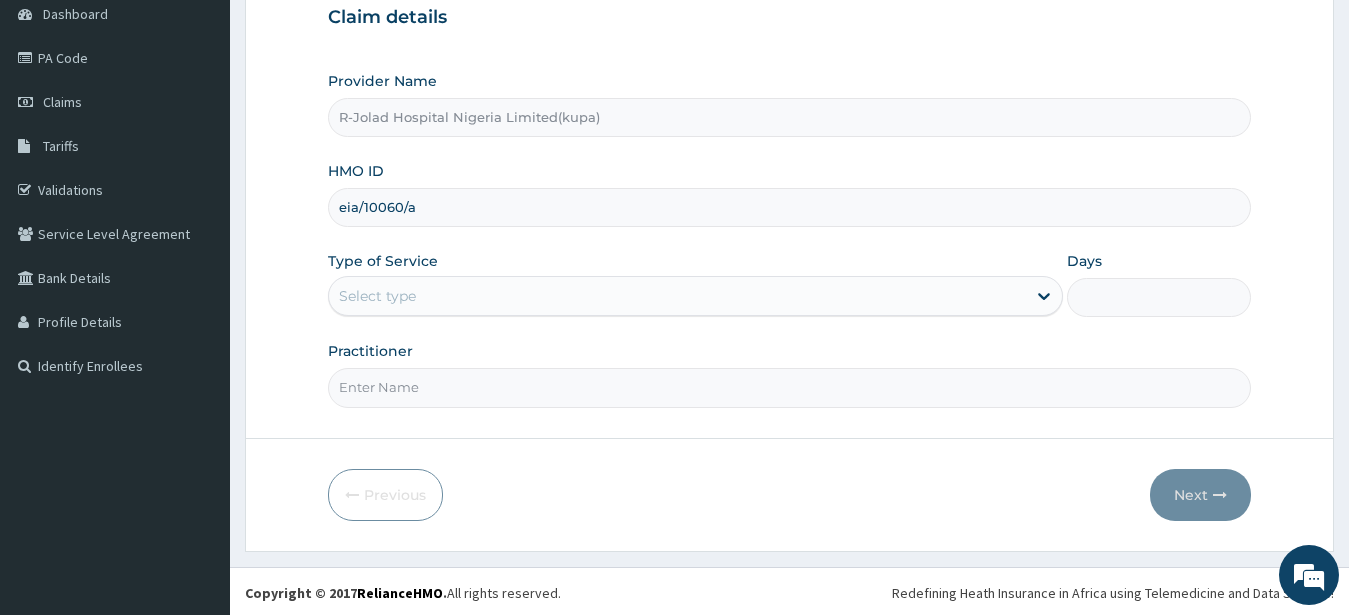 type on "eia/10060/a" 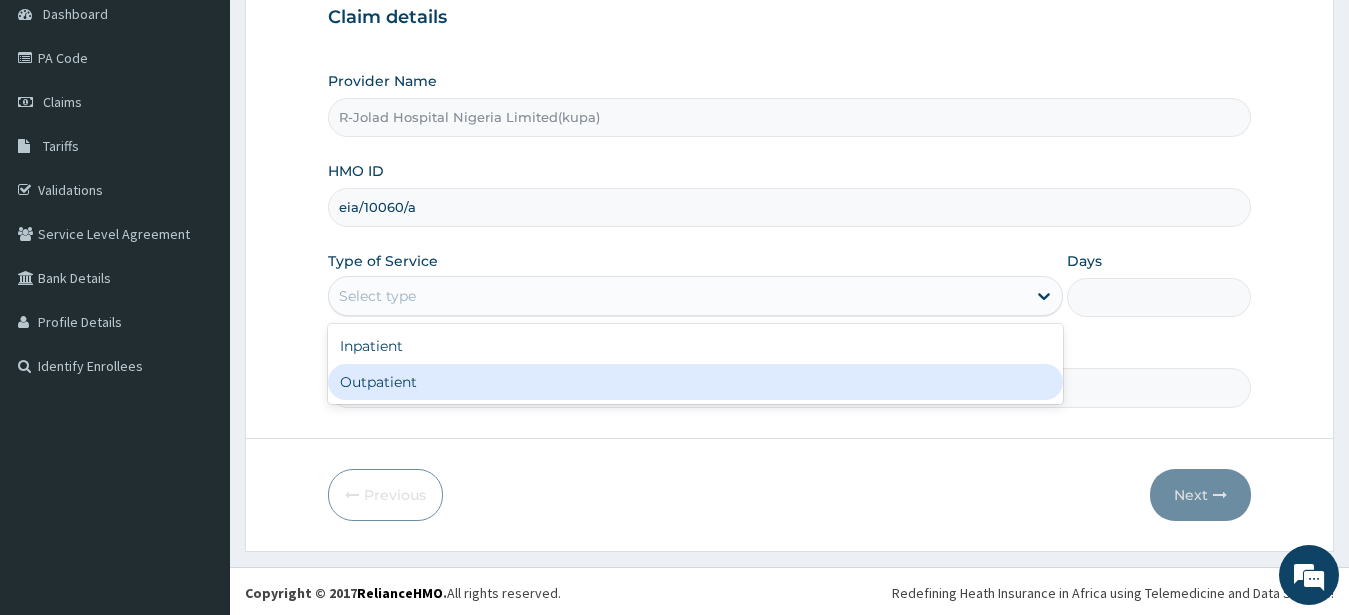 click on "Outpatient" at bounding box center (696, 382) 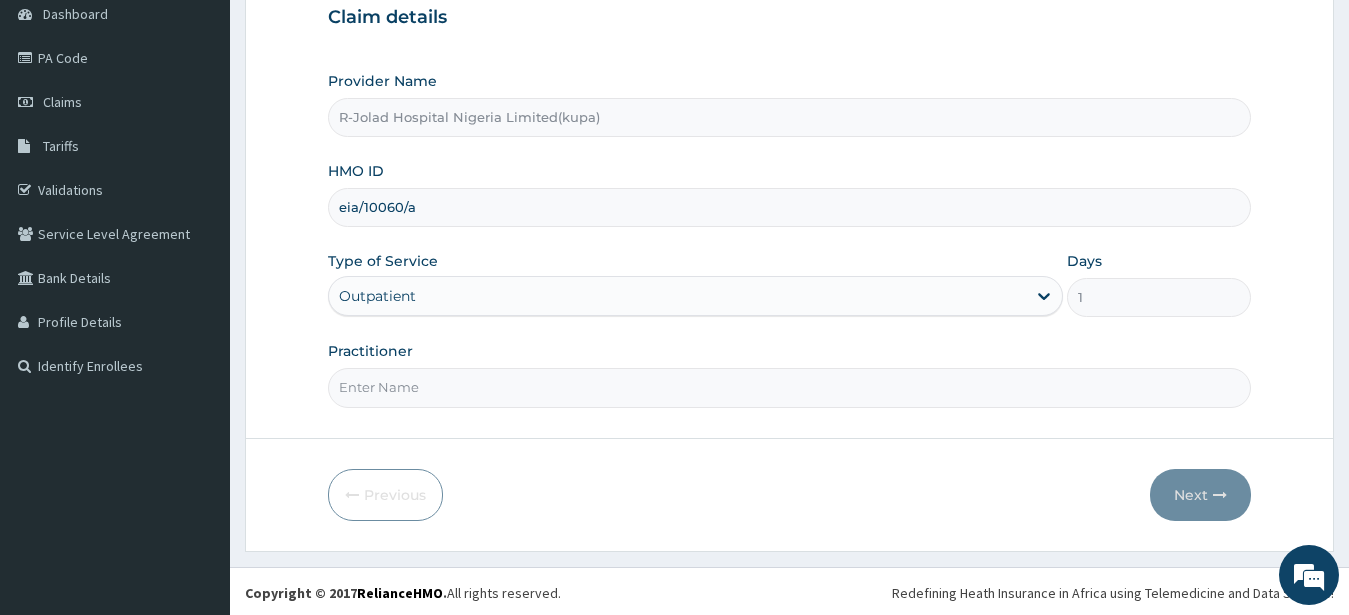 click on "Practitioner" at bounding box center (790, 387) 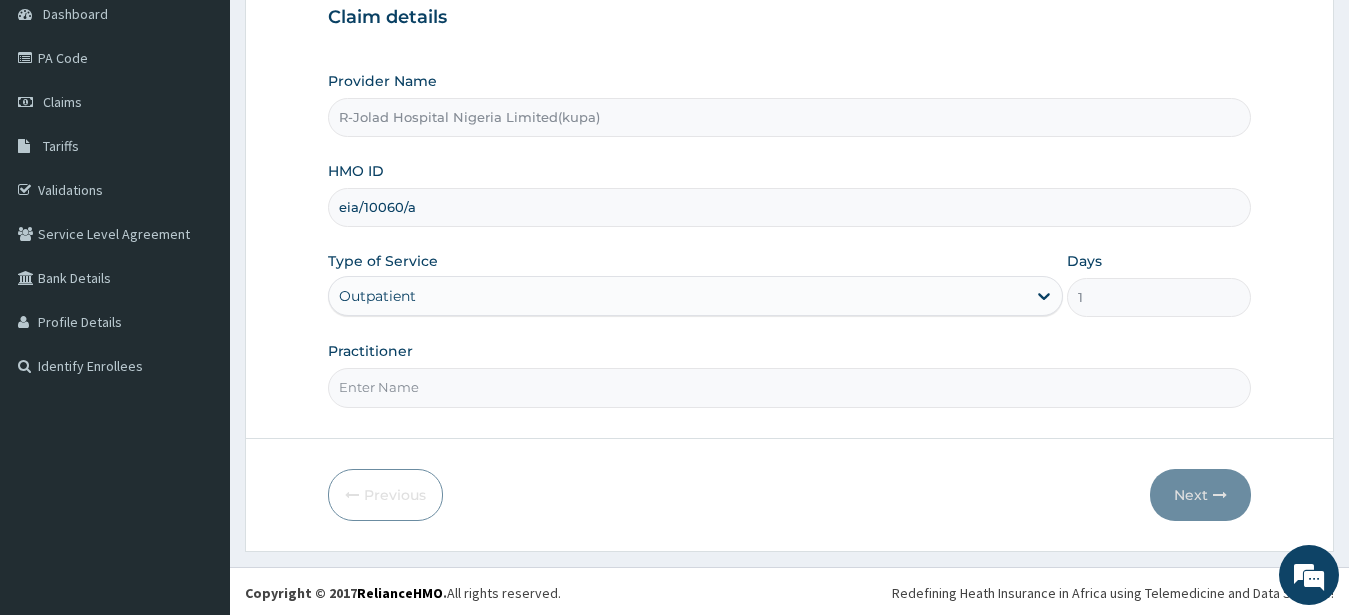 scroll, scrollTop: 0, scrollLeft: 0, axis: both 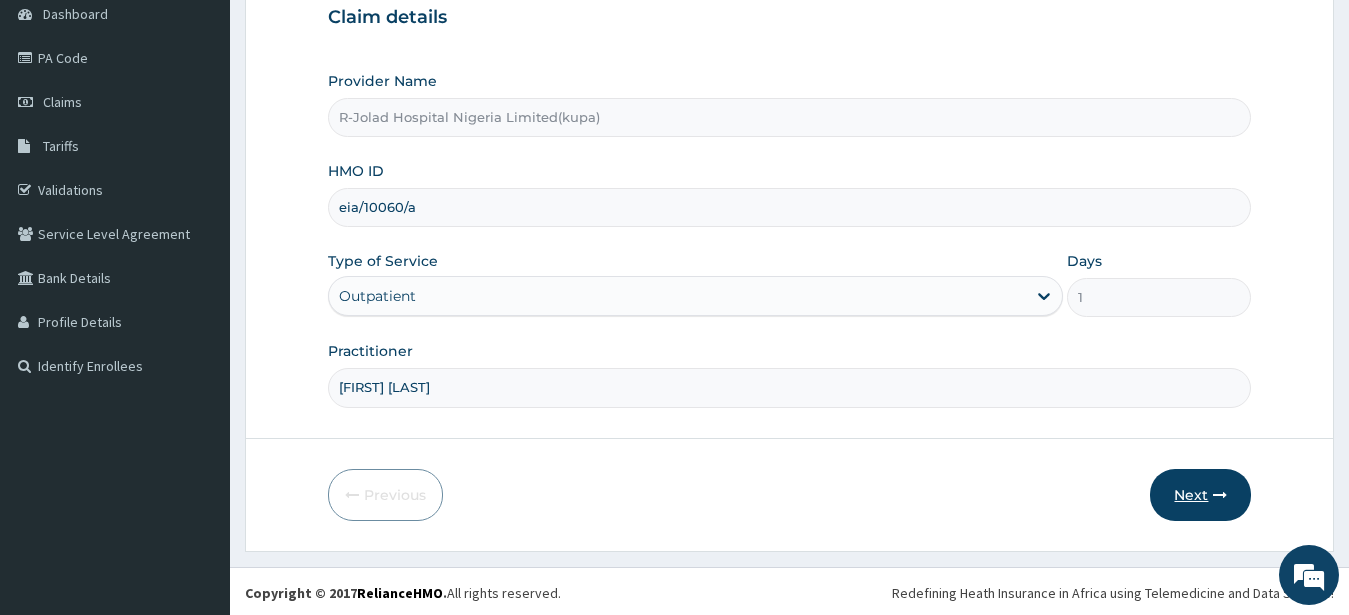 type on "JOY C. AGBO" 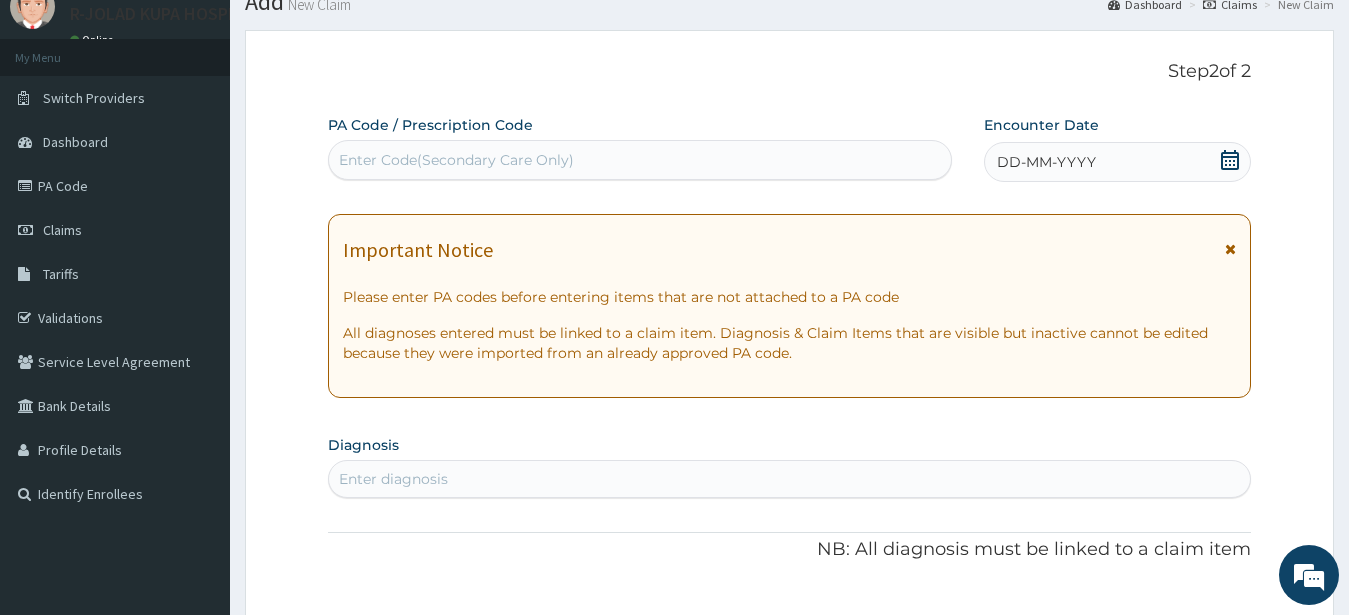 scroll, scrollTop: 0, scrollLeft: 0, axis: both 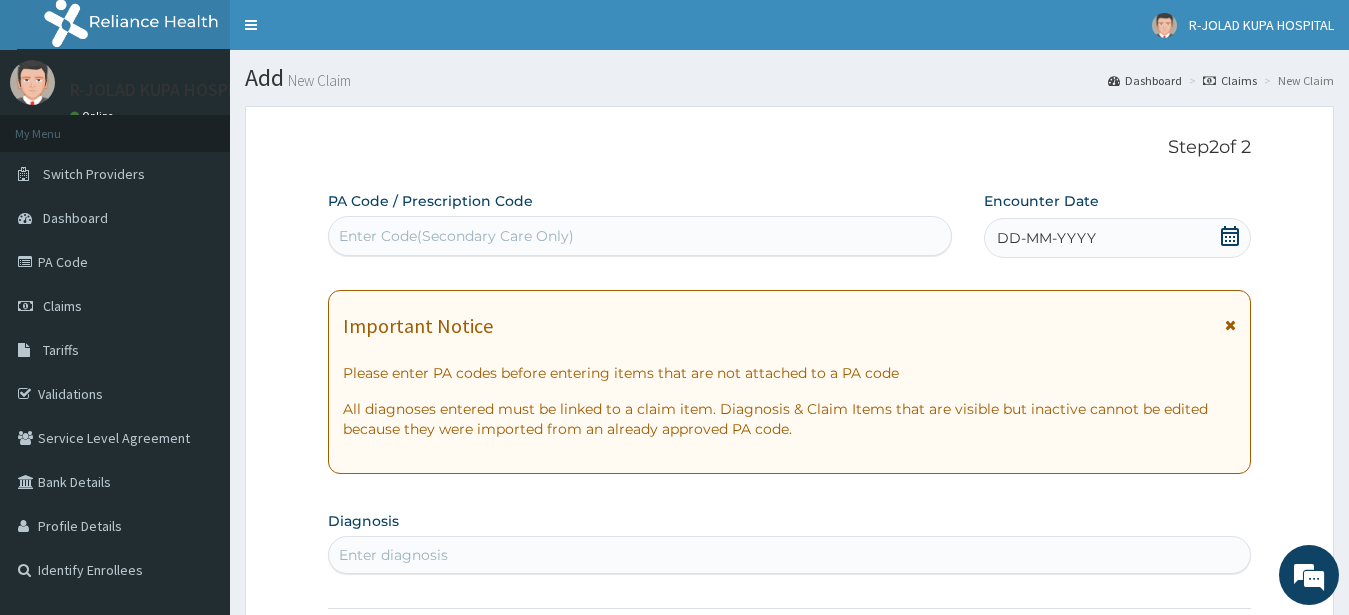 click 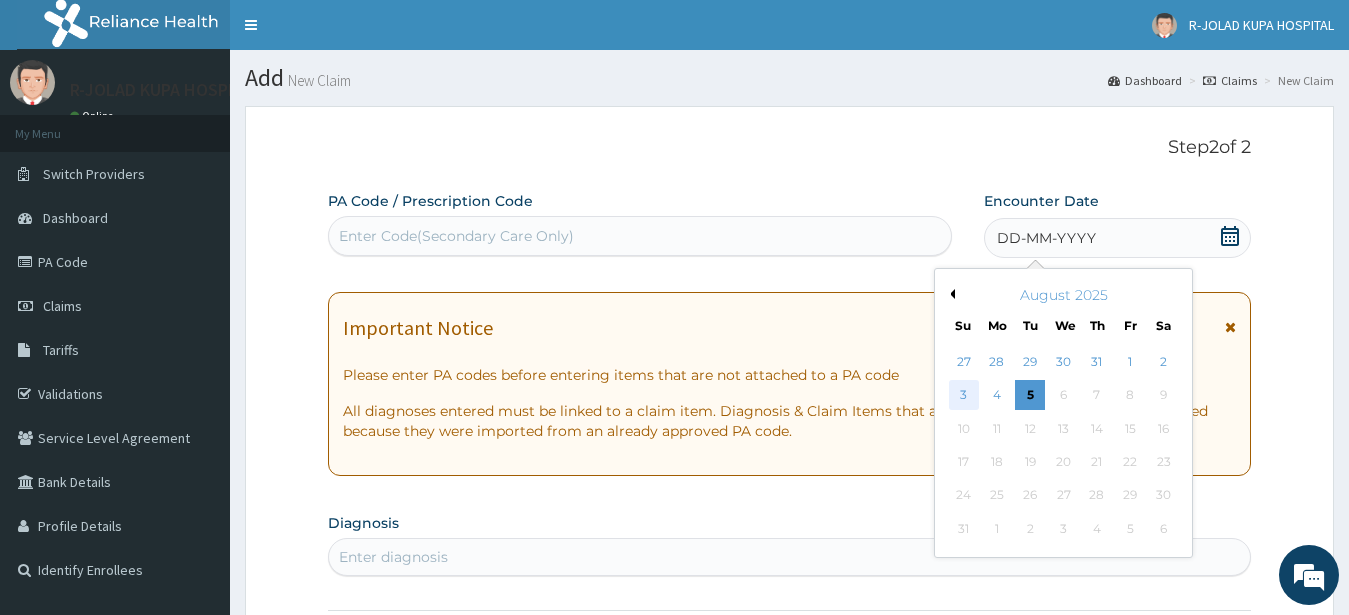 drag, startPoint x: 968, startPoint y: 398, endPoint x: 831, endPoint y: 305, distance: 165.58382 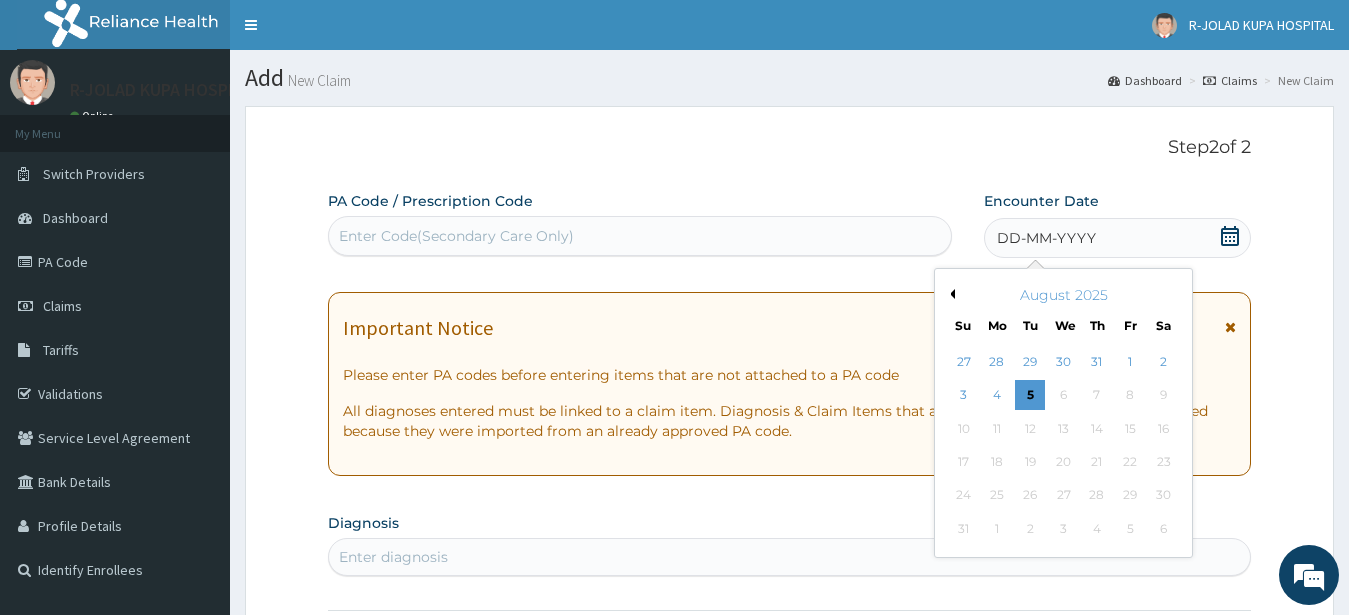 click on "3" at bounding box center [964, 396] 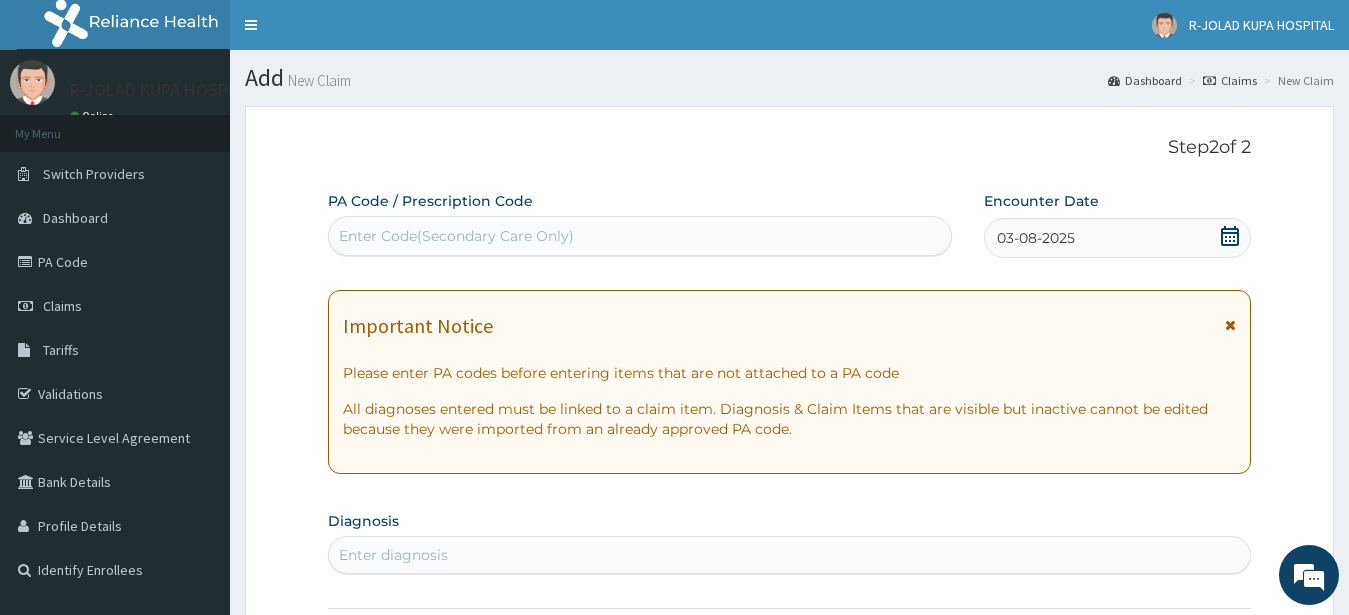 scroll, scrollTop: 306, scrollLeft: 0, axis: vertical 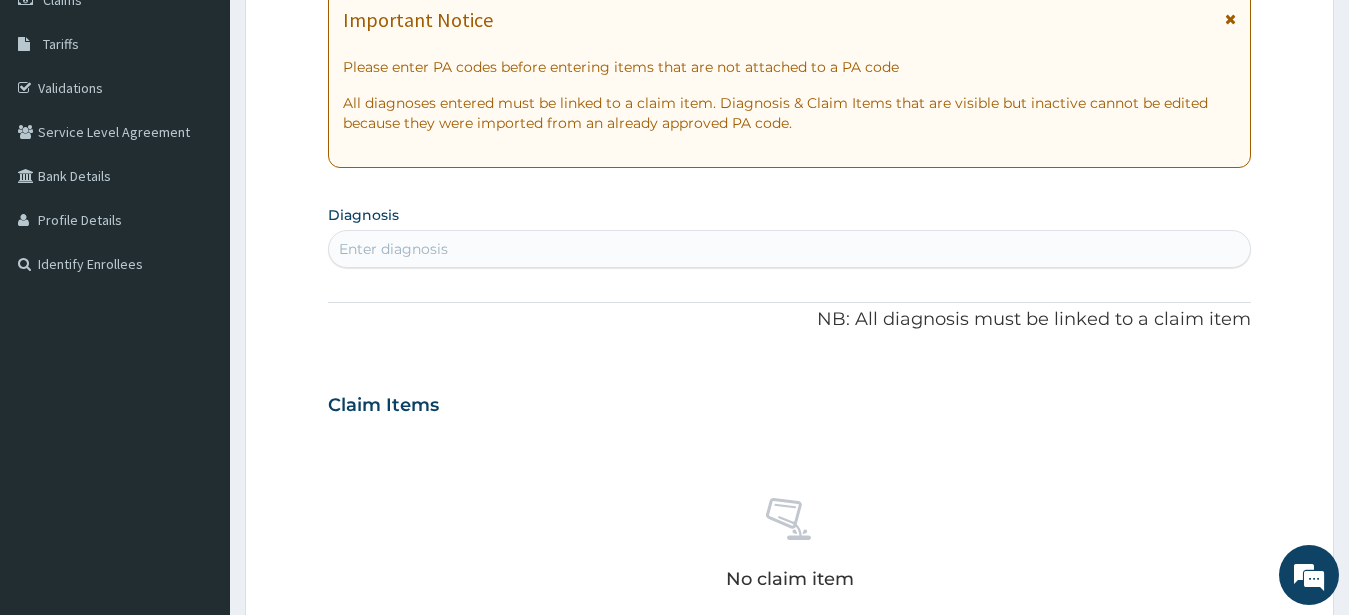 click on "Enter diagnosis" at bounding box center [393, 249] 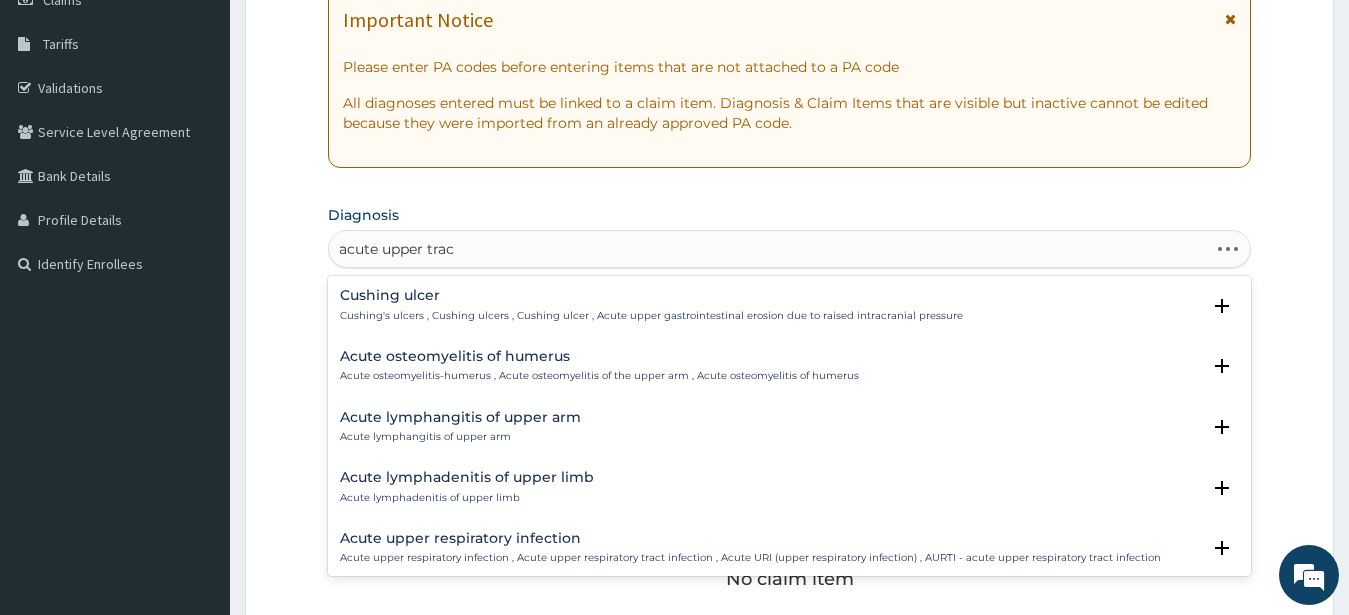 type on "acute upper tract" 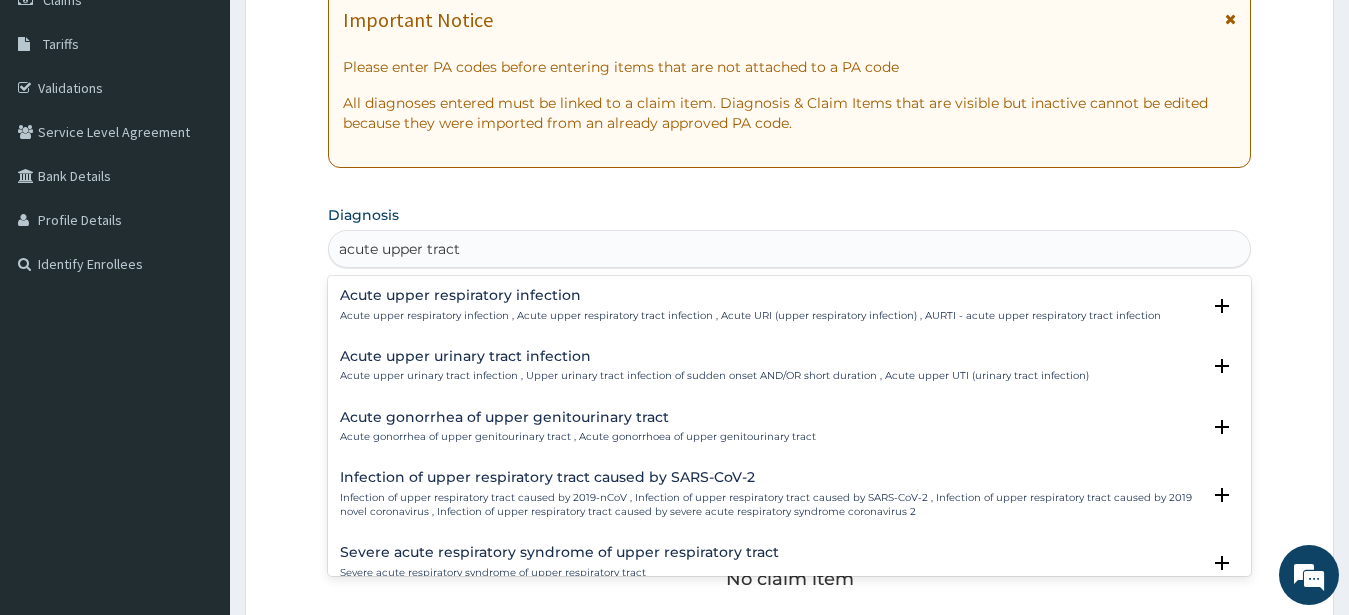 click on "Acute upper respiratory infection" at bounding box center [750, 295] 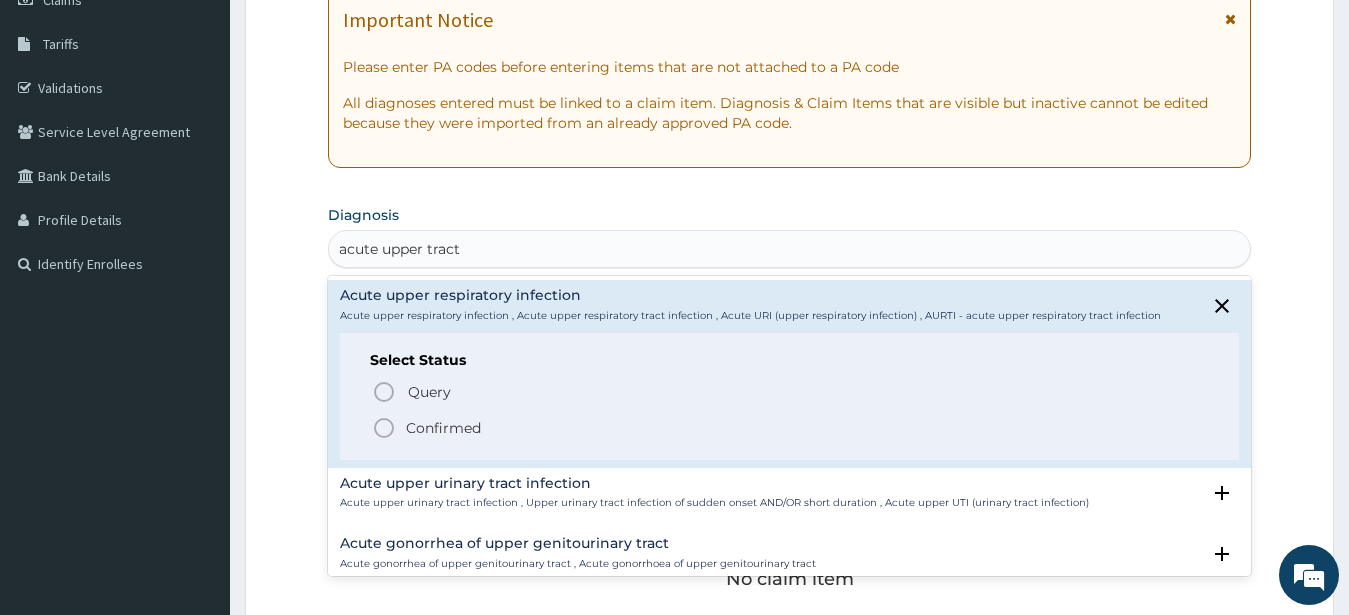 drag, startPoint x: 385, startPoint y: 431, endPoint x: 511, endPoint y: 342, distance: 154.26276 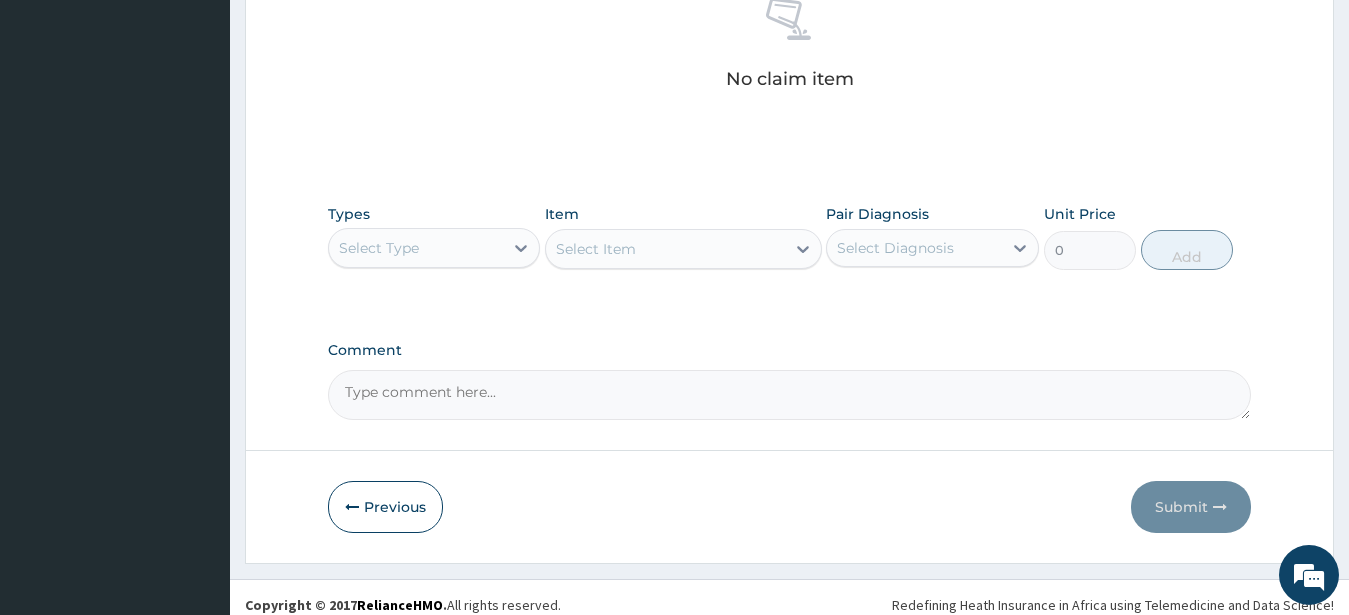 scroll, scrollTop: 827, scrollLeft: 0, axis: vertical 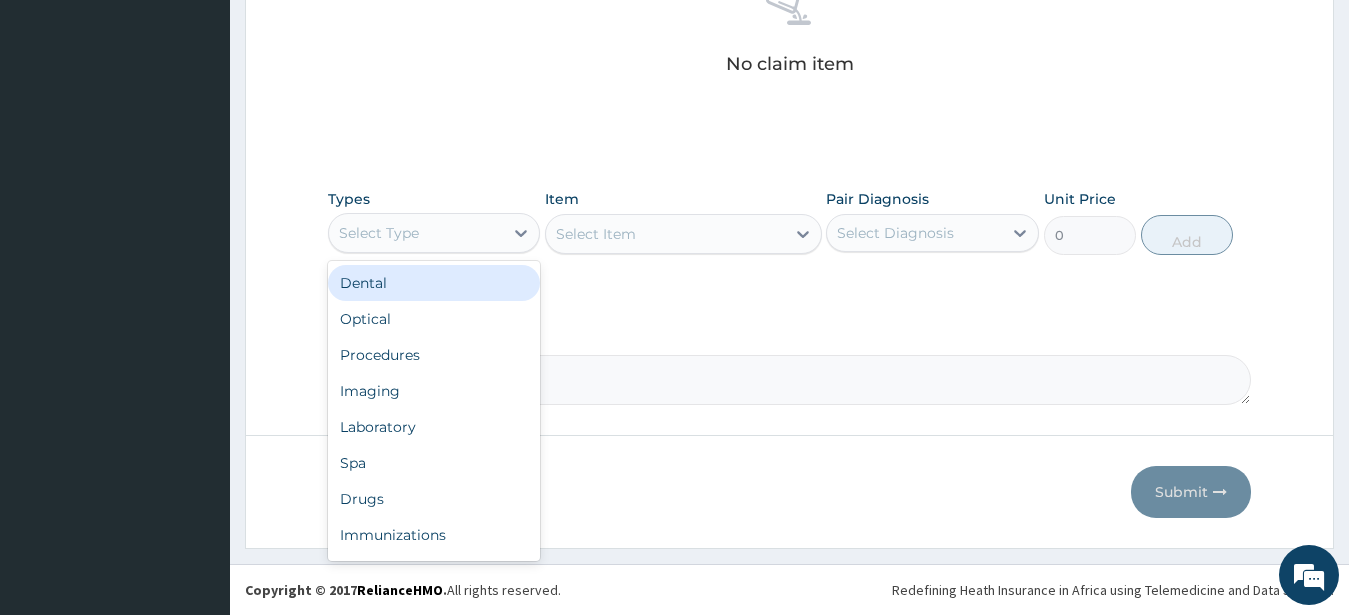 click on "Select Type" at bounding box center [379, 233] 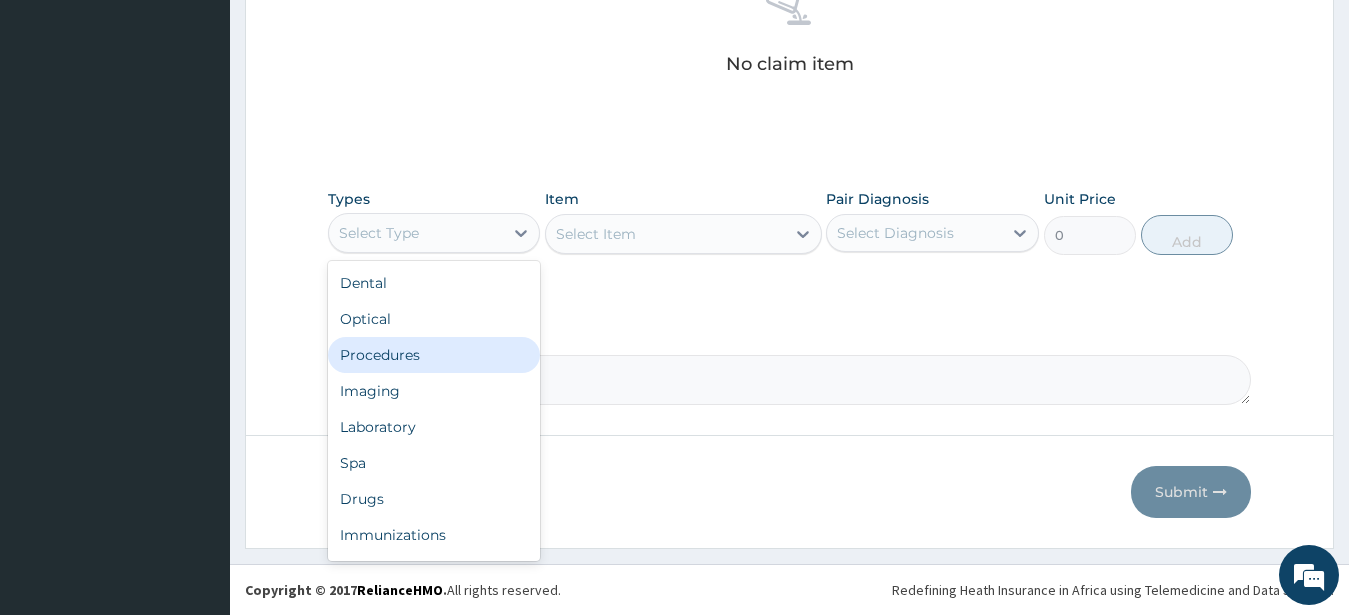 click on "Procedures" at bounding box center (434, 355) 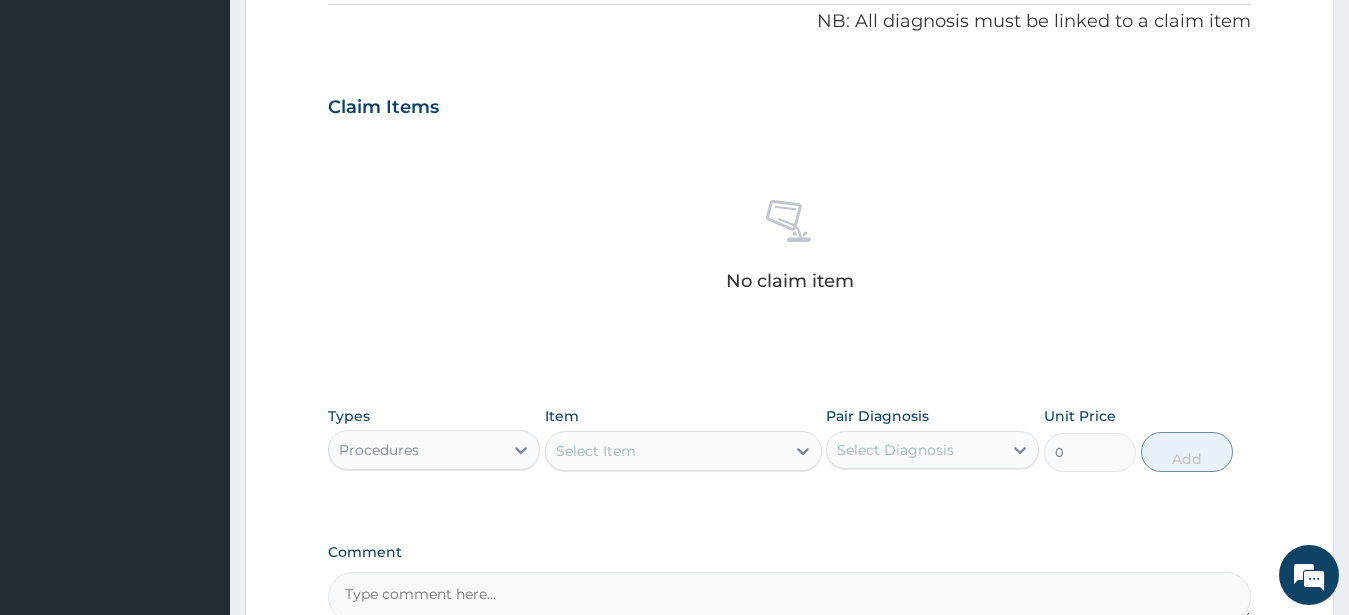 scroll, scrollTop: 827, scrollLeft: 0, axis: vertical 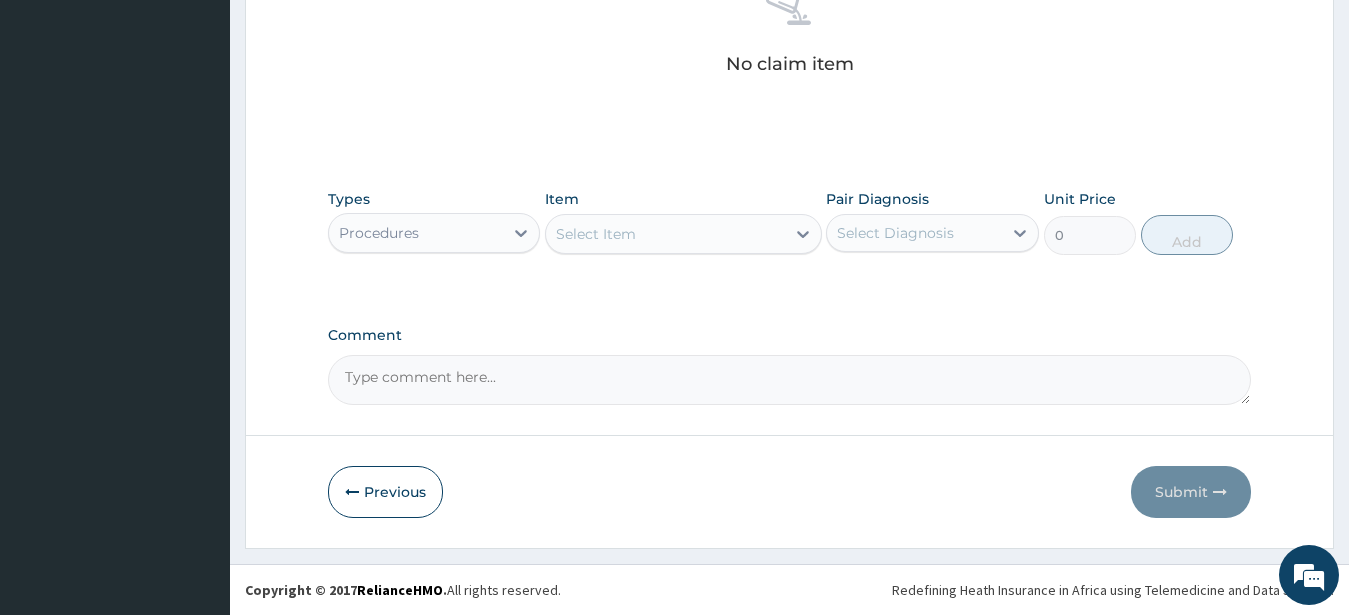 click on "Select Item" at bounding box center (596, 234) 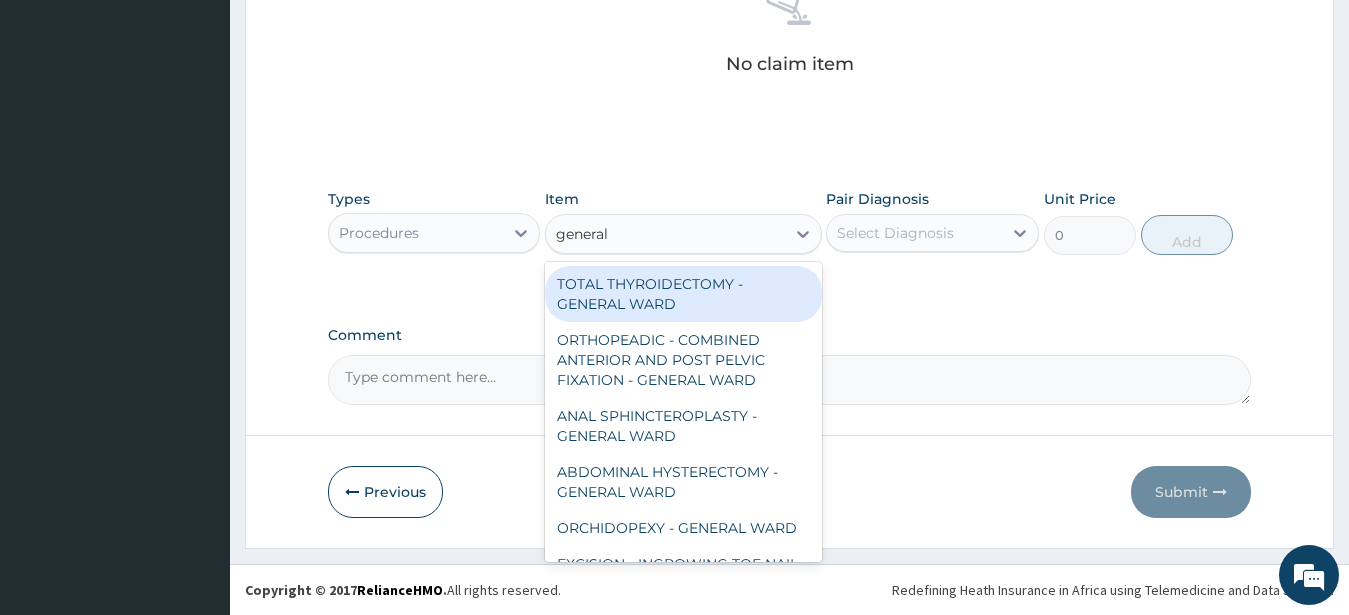 type on "general c" 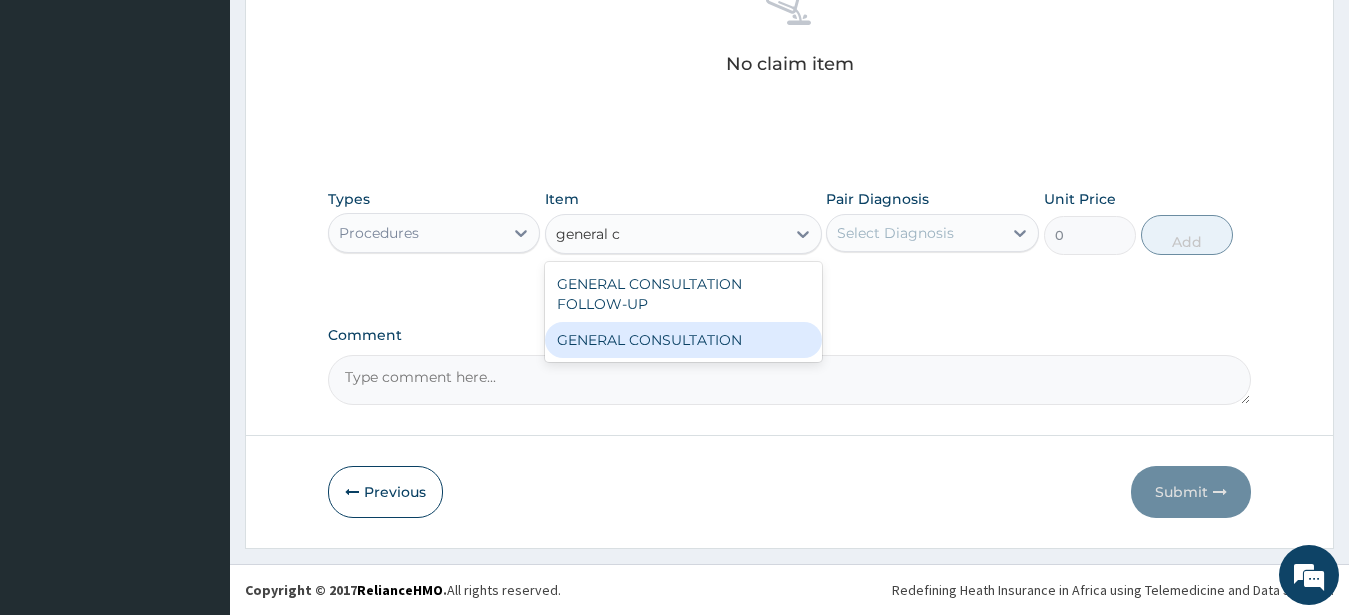 drag, startPoint x: 744, startPoint y: 332, endPoint x: 773, endPoint y: 312, distance: 35.22783 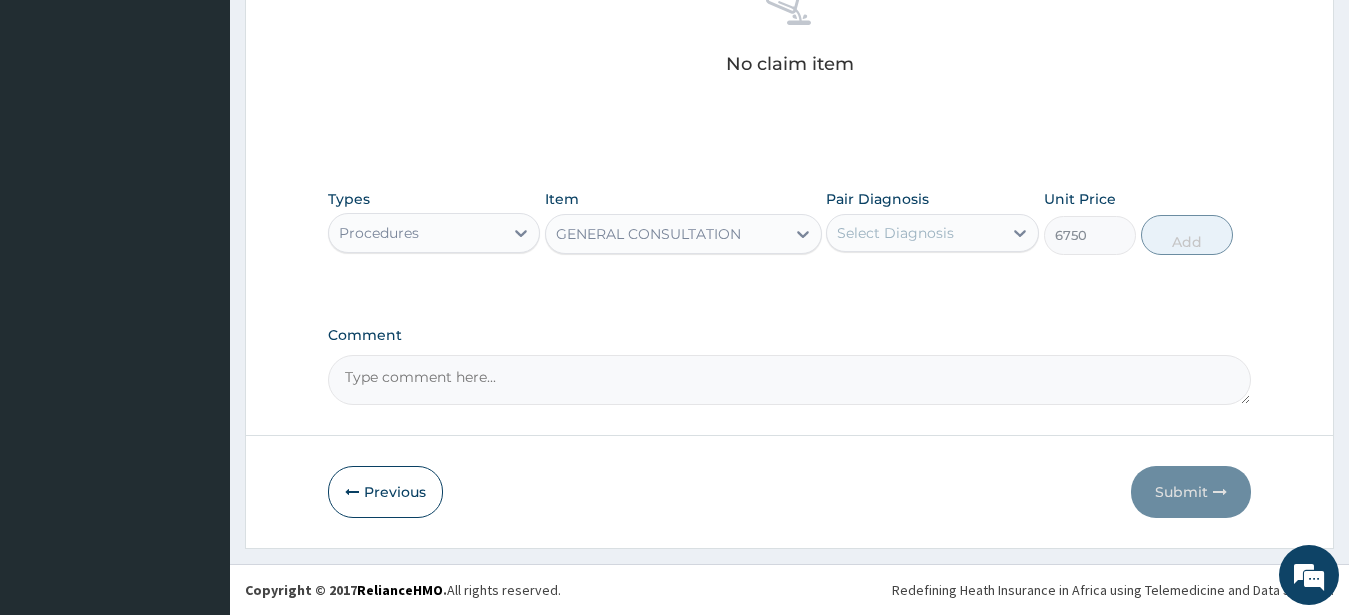 drag, startPoint x: 860, startPoint y: 239, endPoint x: 861, endPoint y: 259, distance: 20.024984 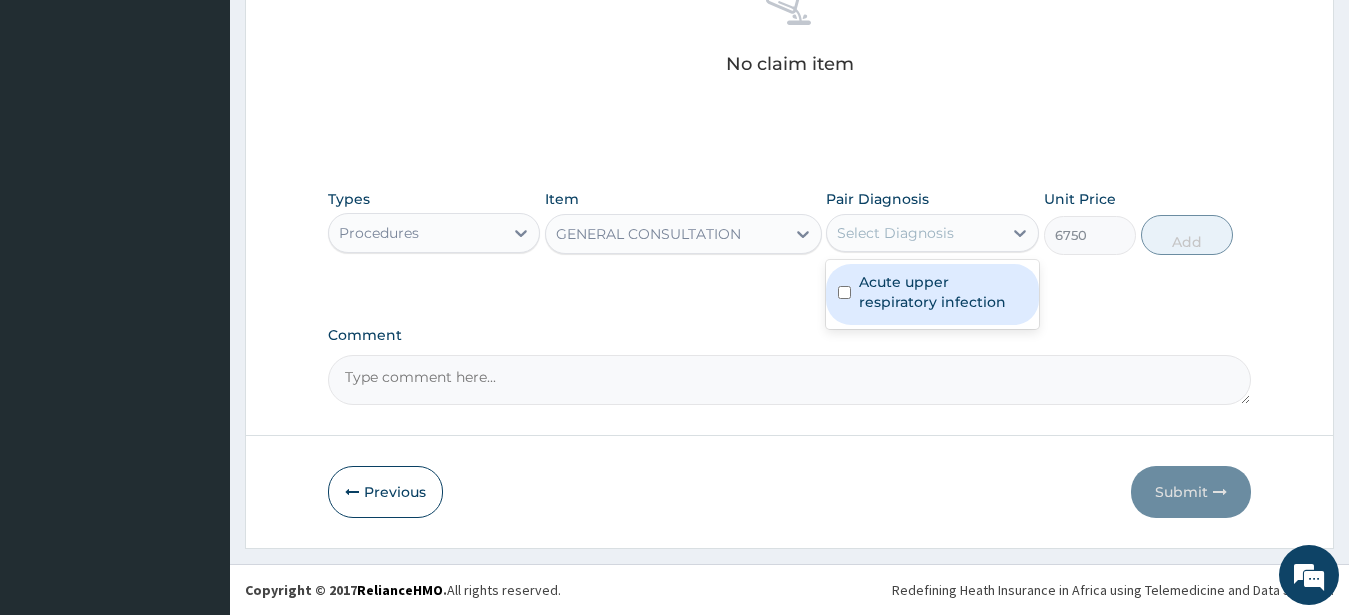 drag, startPoint x: 927, startPoint y: 289, endPoint x: 1046, endPoint y: 286, distance: 119.03781 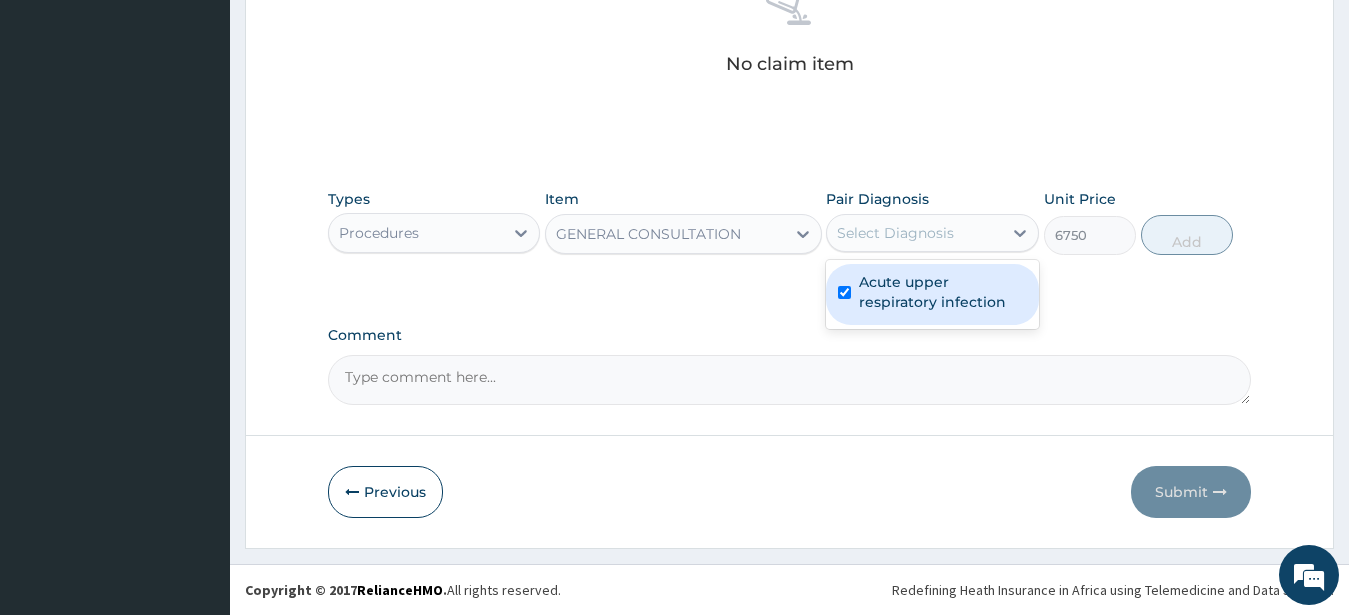 checkbox on "true" 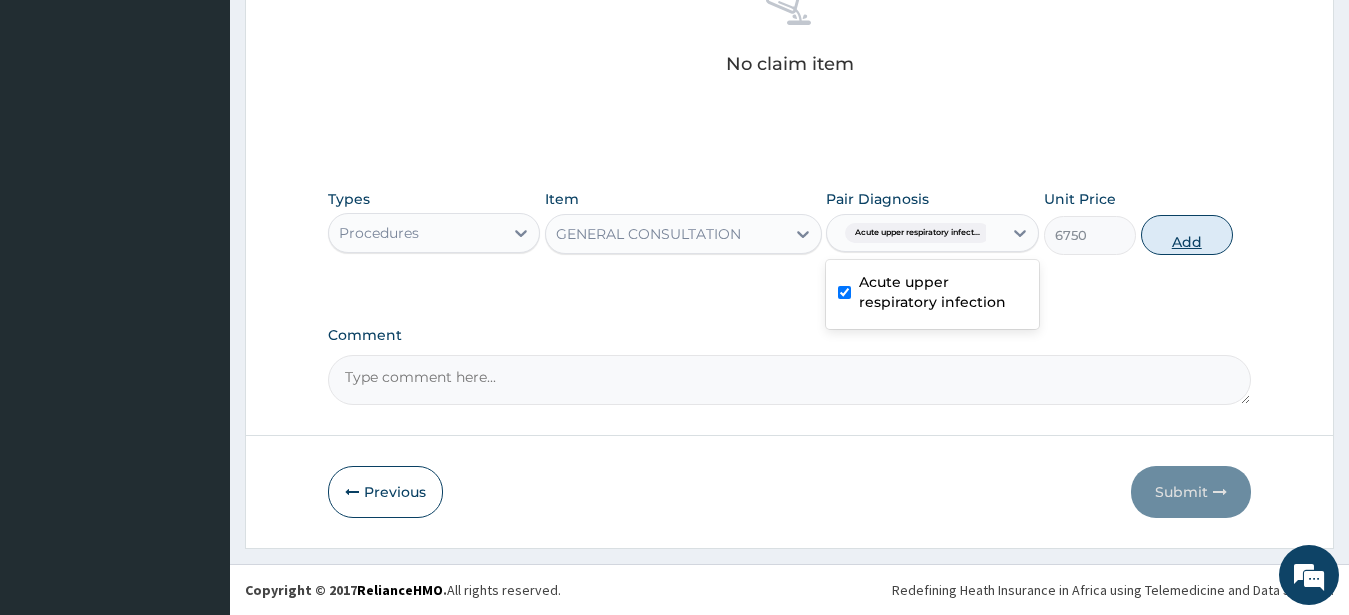 drag, startPoint x: 1177, startPoint y: 239, endPoint x: 1187, endPoint y: 243, distance: 10.770329 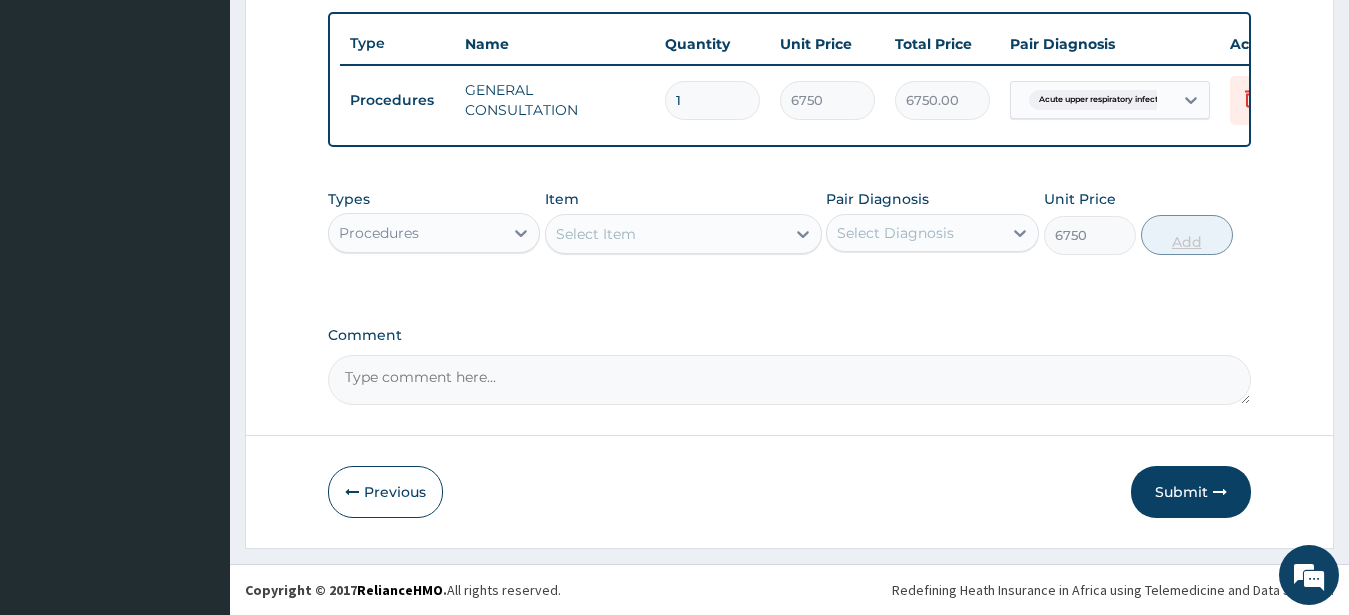 type on "0" 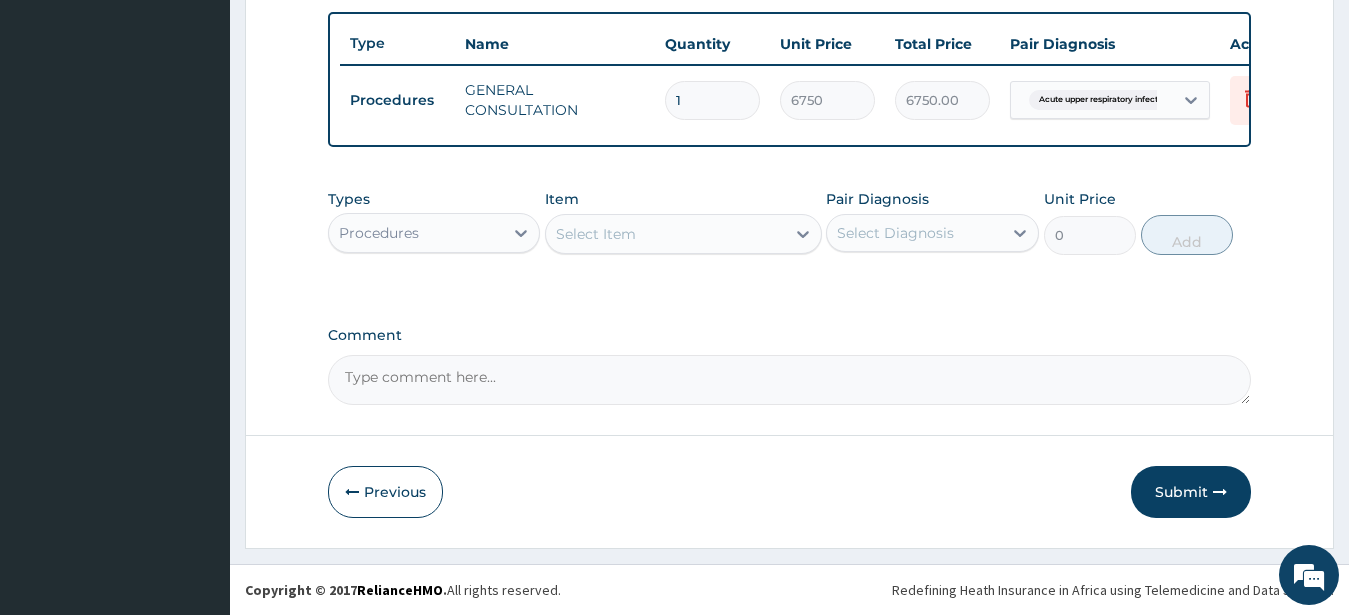 scroll, scrollTop: 749, scrollLeft: 0, axis: vertical 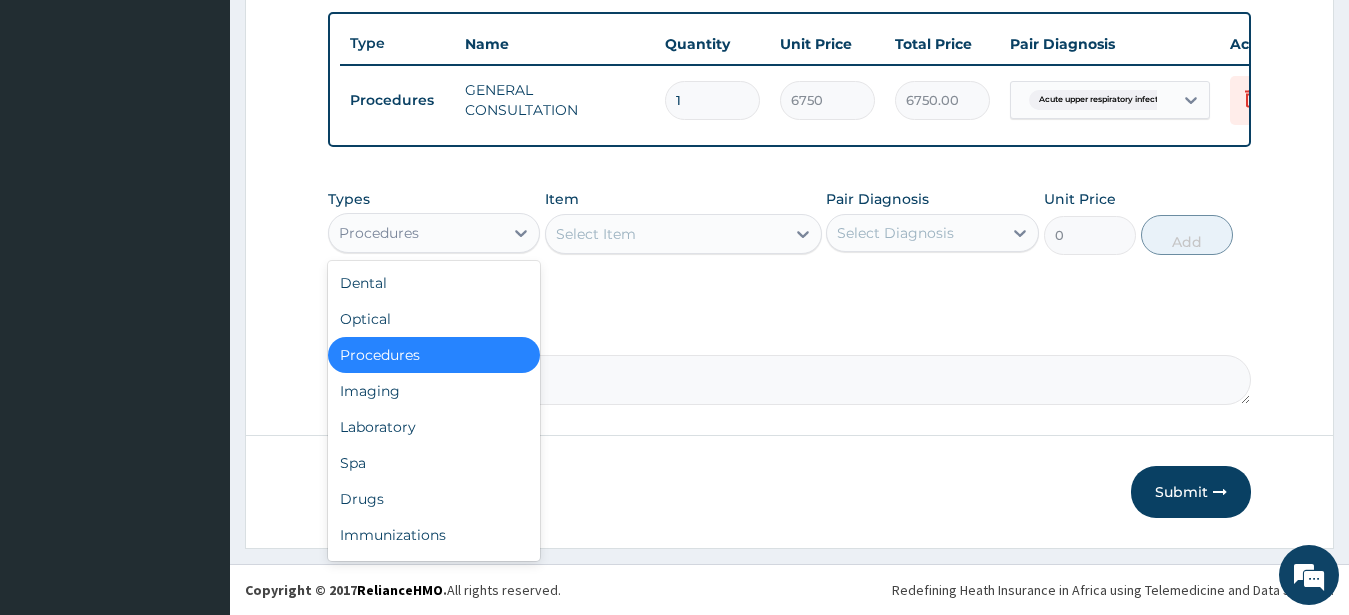 drag, startPoint x: 369, startPoint y: 232, endPoint x: 410, endPoint y: 199, distance: 52.63079 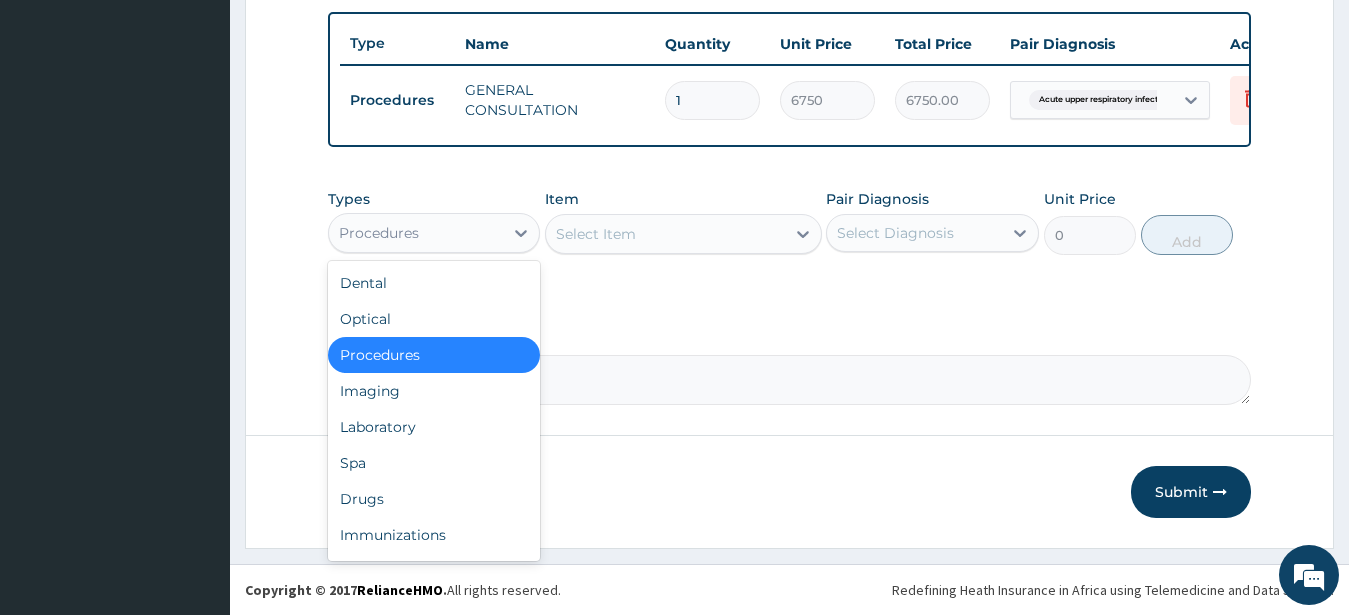 click on "Types option Procedures, selected. option Procedures selected, 3 of 10. 10 results available. Use Up and Down to choose options, press Enter to select the currently focused option, press Escape to exit the menu, press Tab to select the option and exit the menu. Procedures Dental Optical Procedures Imaging Laboratory Spa Drugs Immunizations Others Gym" at bounding box center [434, 222] 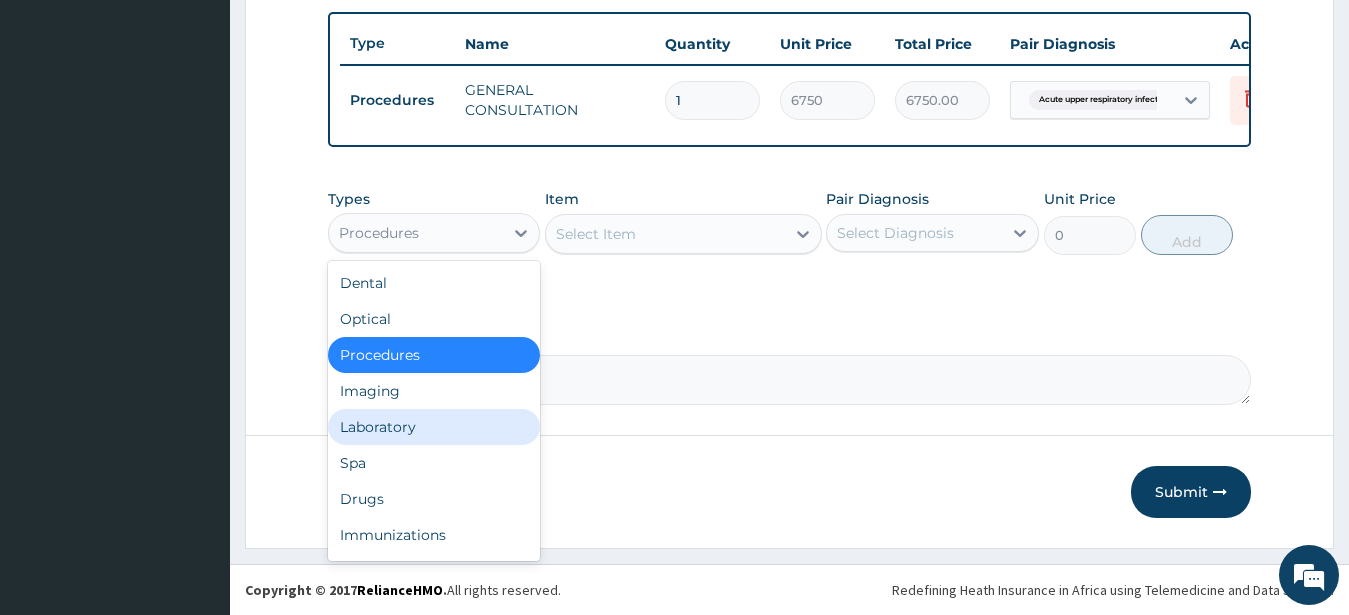 drag, startPoint x: 393, startPoint y: 427, endPoint x: 396, endPoint y: 400, distance: 27.166155 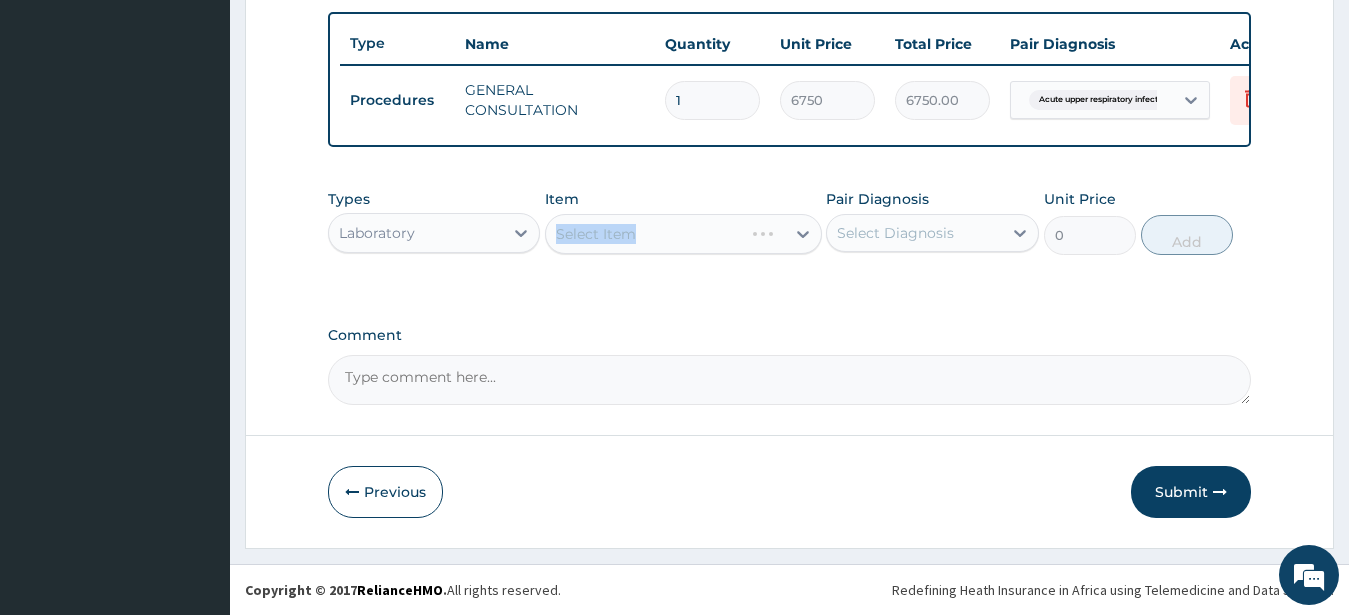 click on "Select Item" at bounding box center (683, 234) 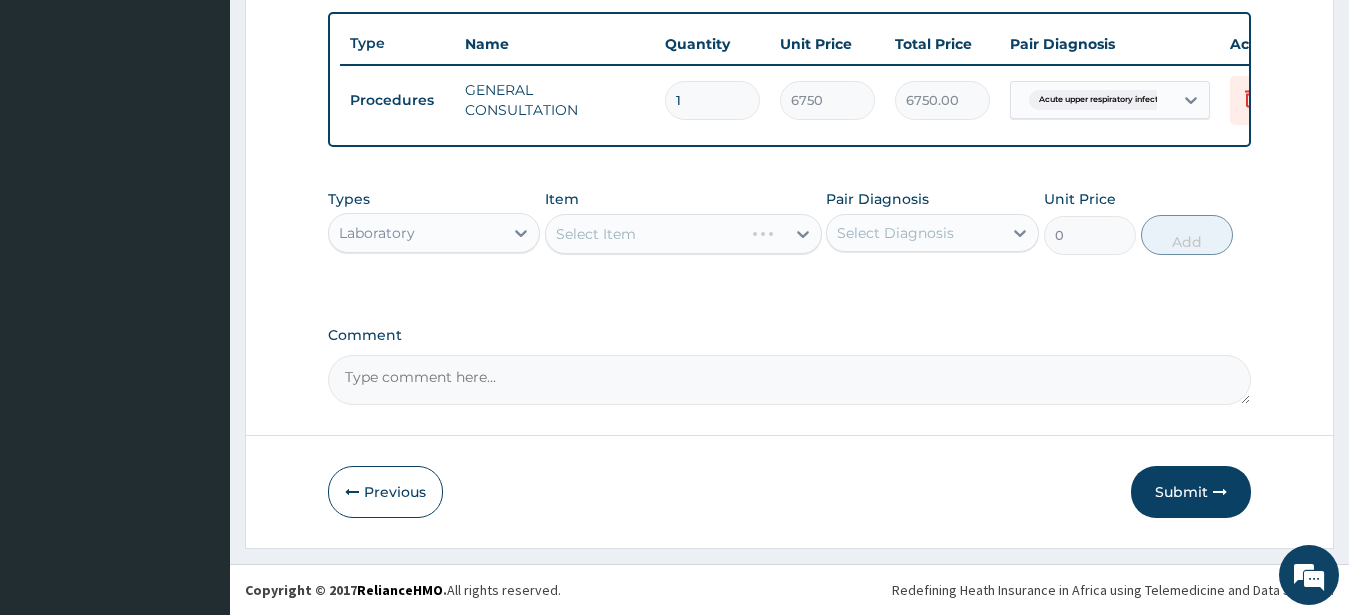 click on "Comment" at bounding box center (790, 335) 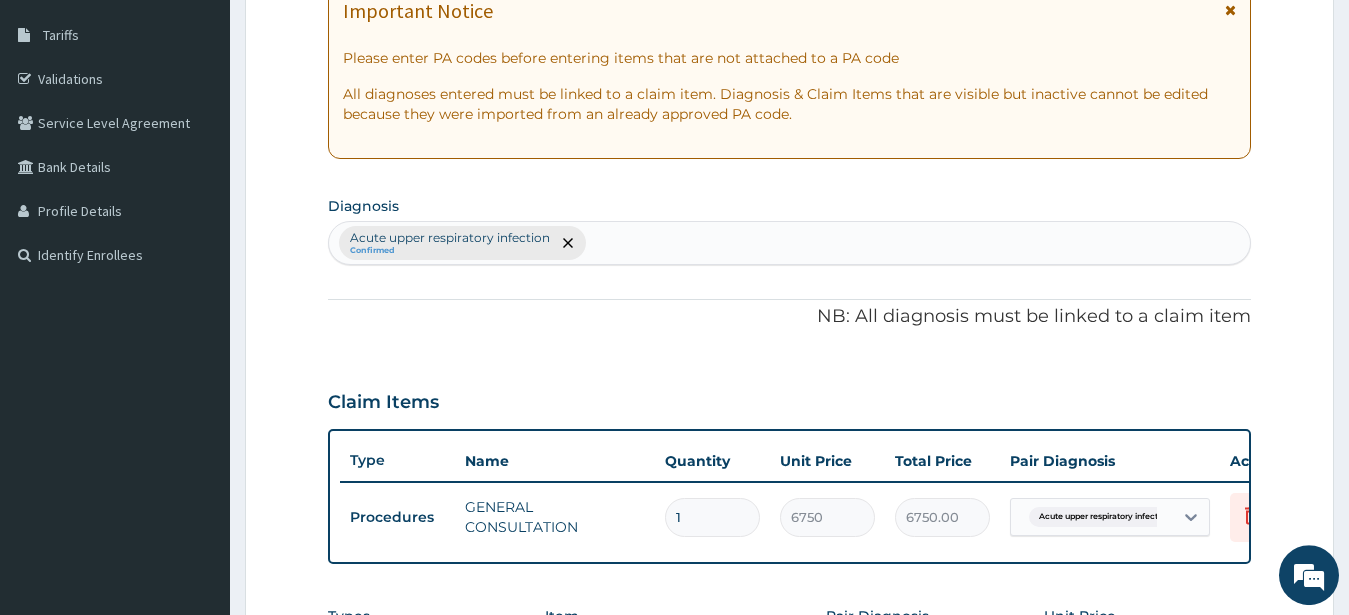 scroll, scrollTop: 239, scrollLeft: 0, axis: vertical 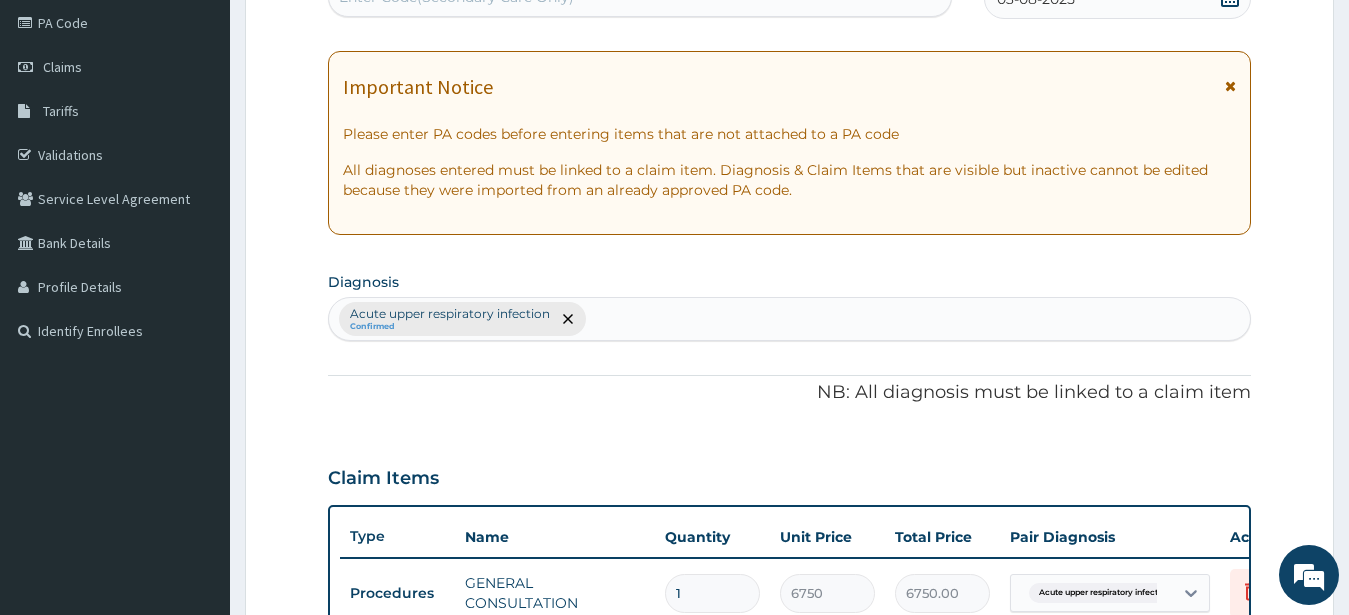 click on "Acute upper respiratory infection Confirmed" at bounding box center [790, 319] 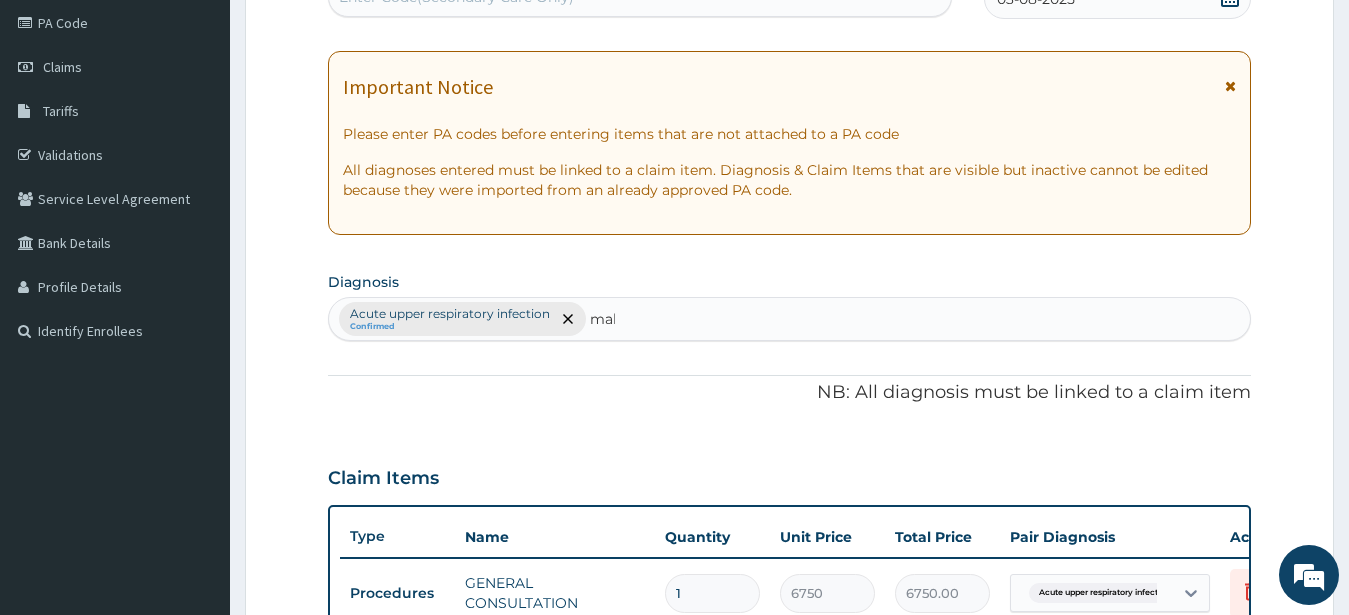 type on "mala" 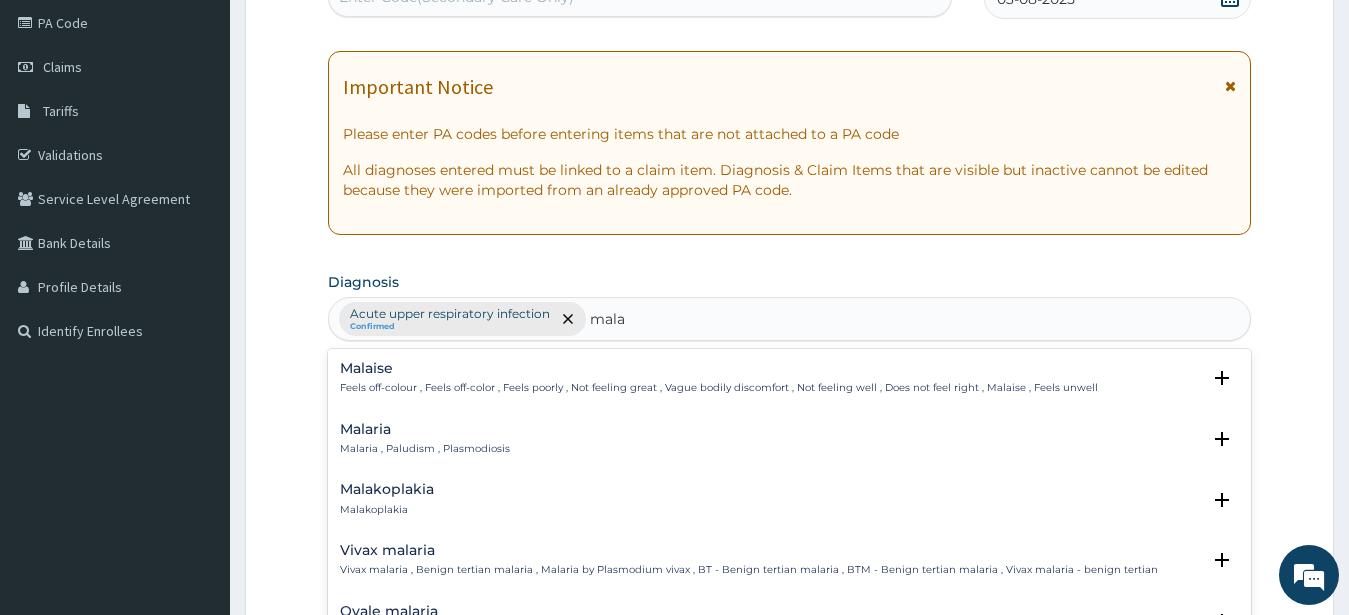 drag, startPoint x: 353, startPoint y: 436, endPoint x: 411, endPoint y: 331, distance: 119.954155 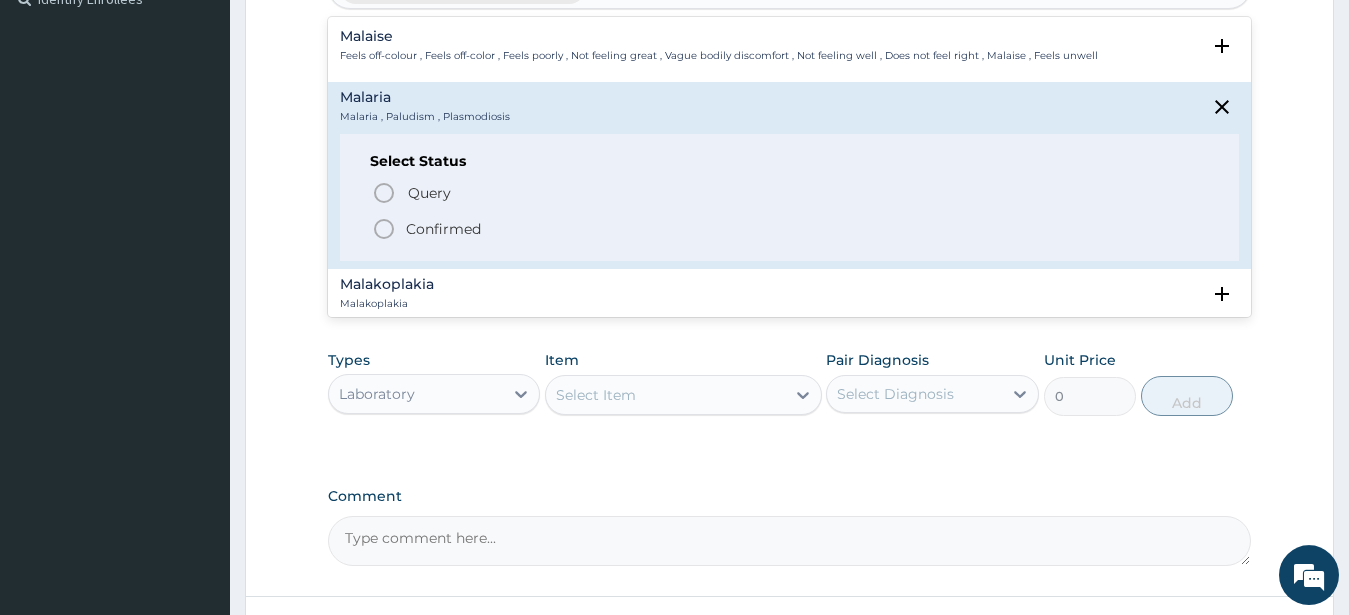 scroll, scrollTop: 647, scrollLeft: 0, axis: vertical 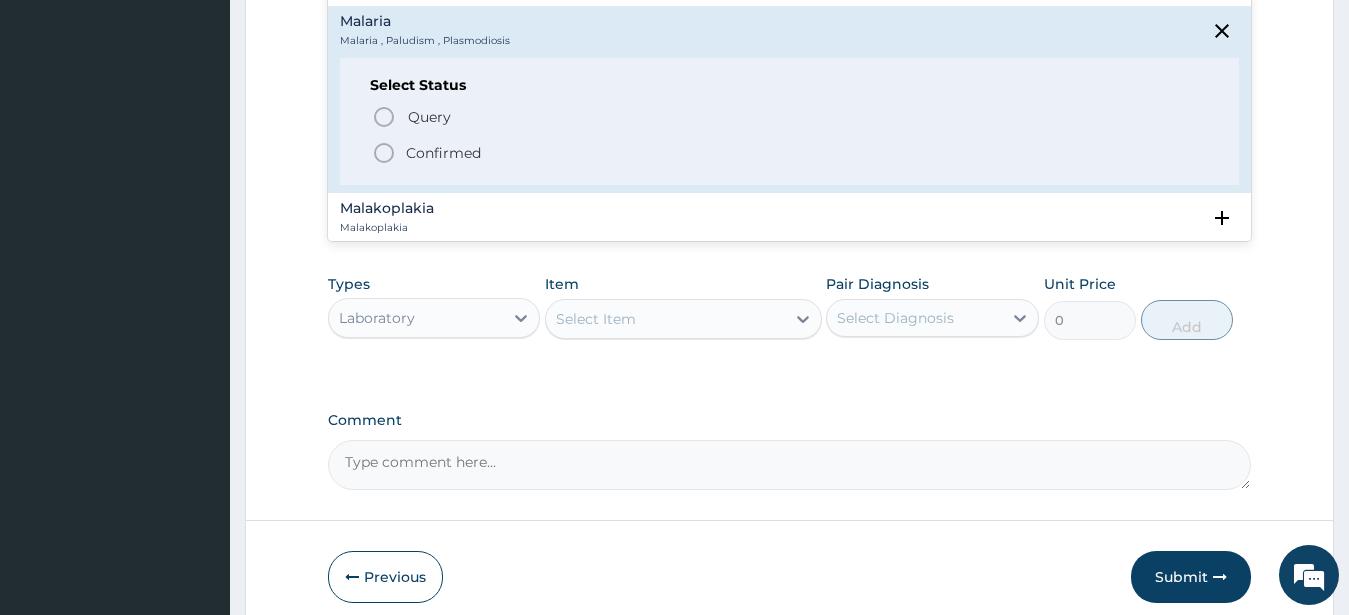 click 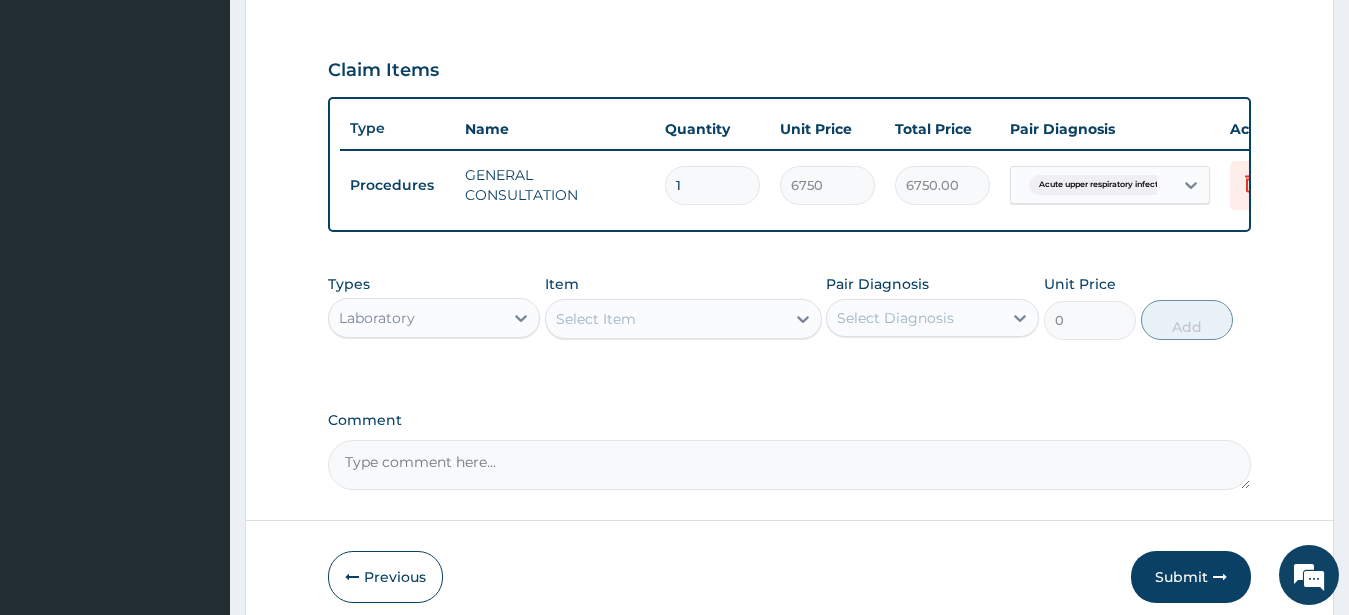 type 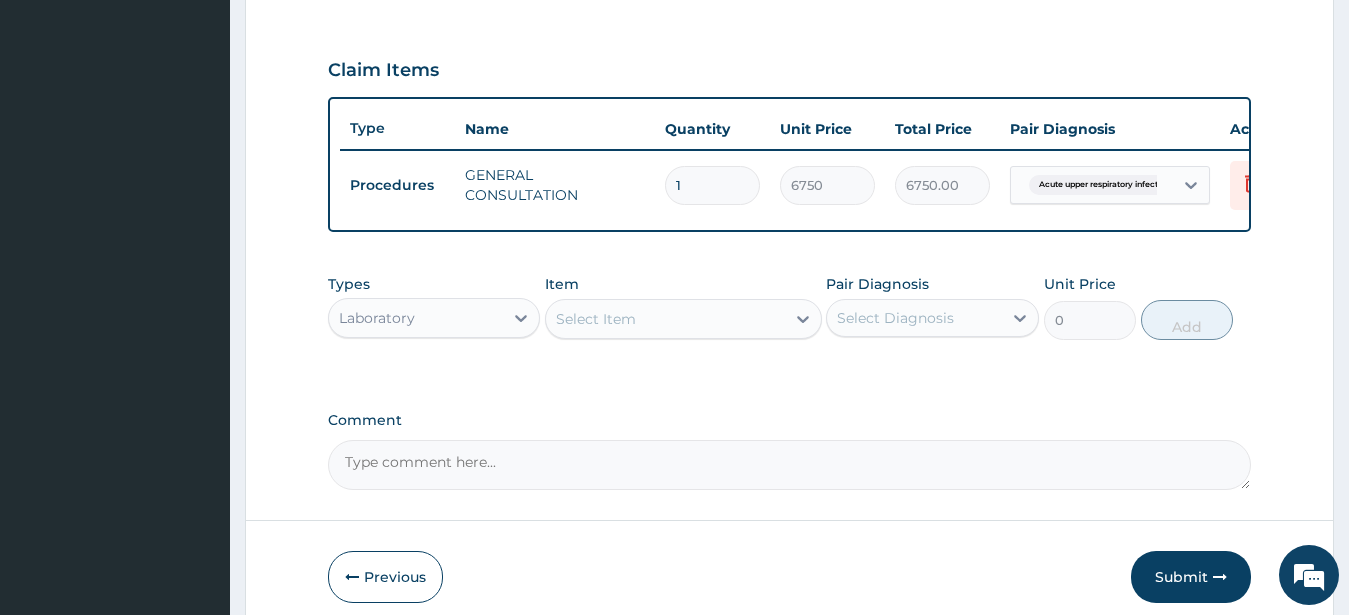 scroll, scrollTop: 749, scrollLeft: 0, axis: vertical 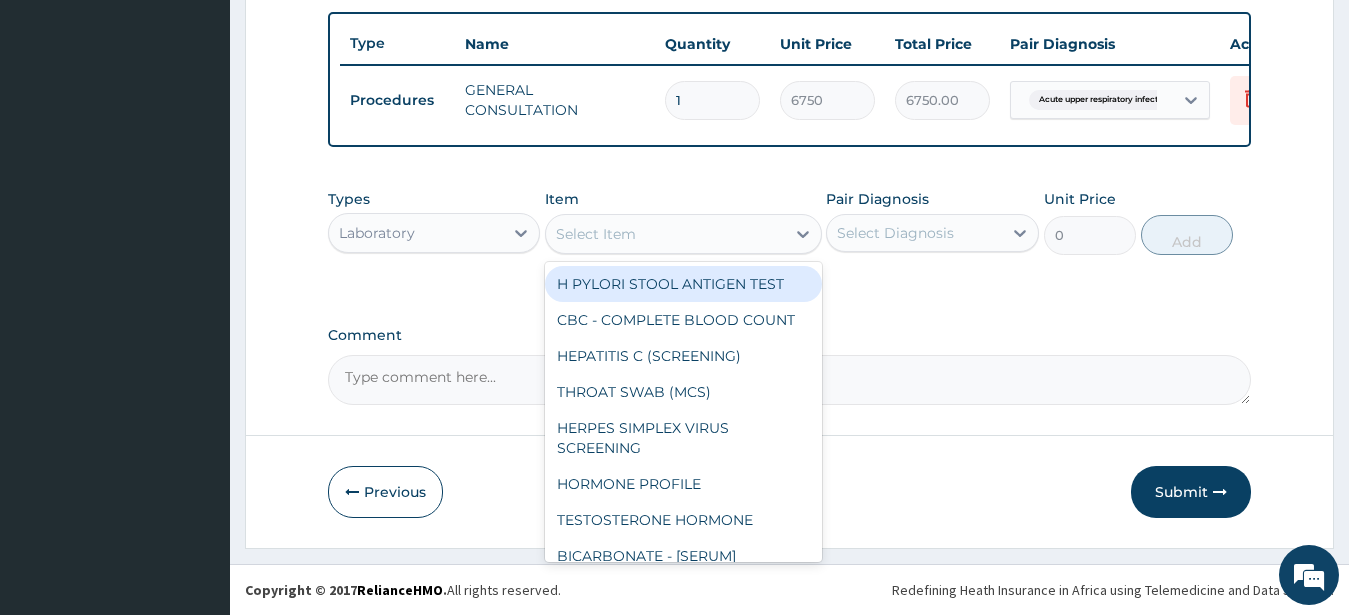 click on "Select Item" at bounding box center (596, 234) 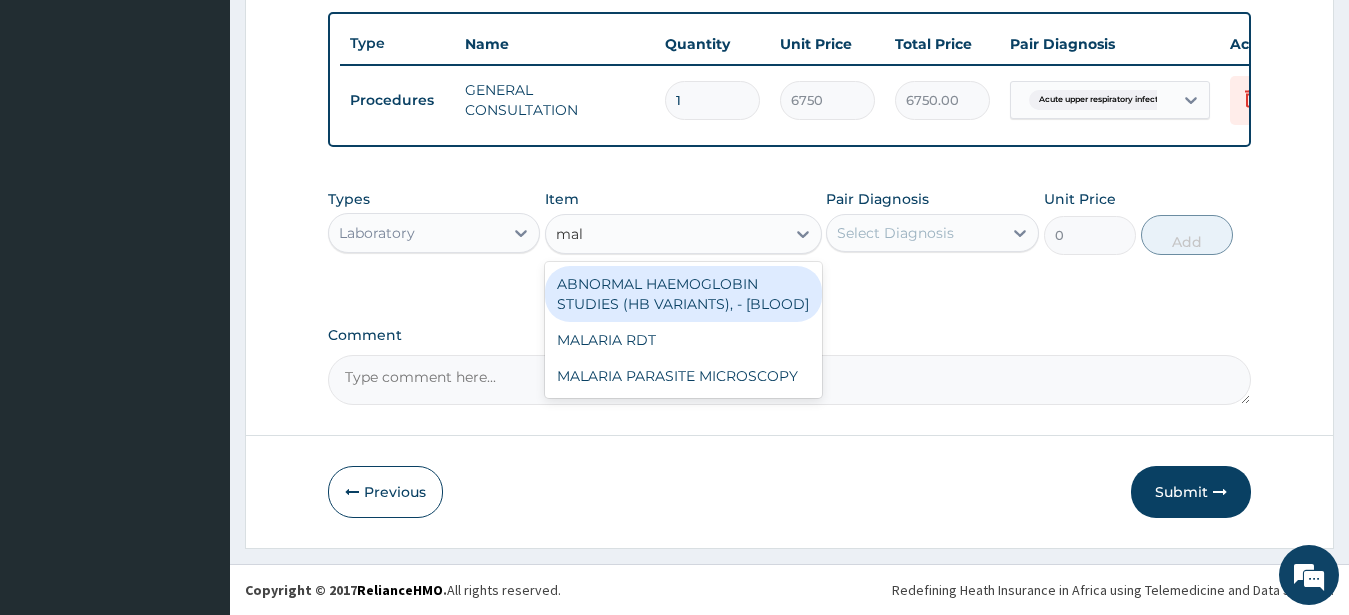 type on "mala" 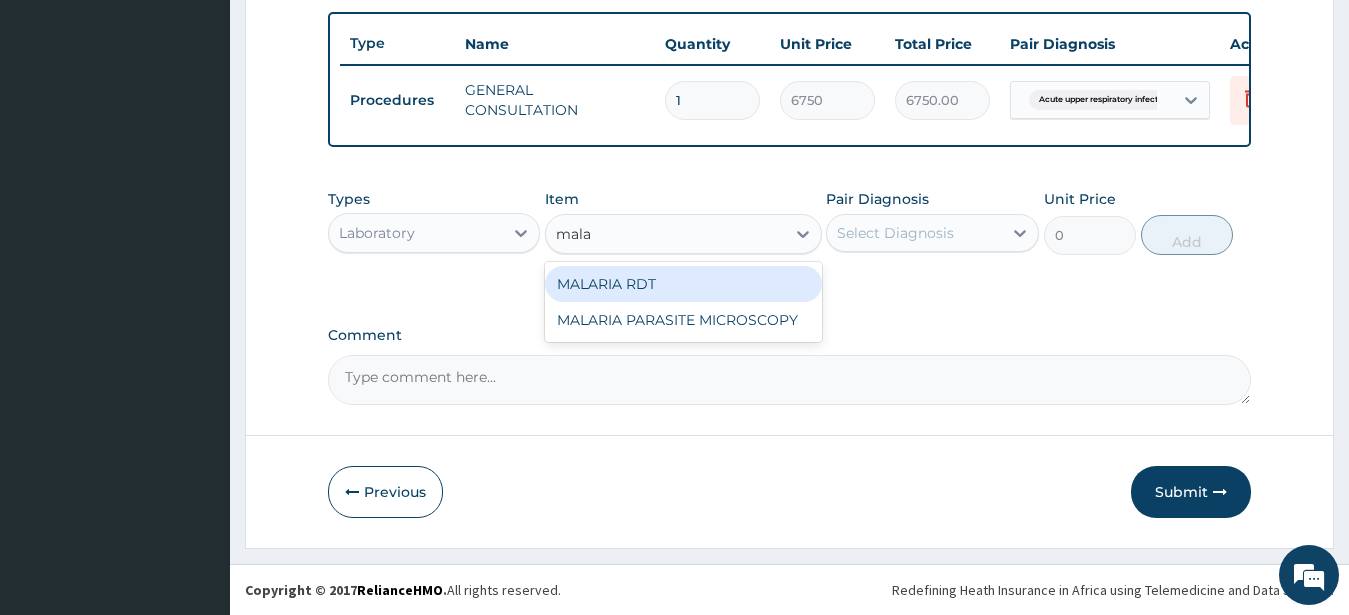 drag, startPoint x: 661, startPoint y: 286, endPoint x: 712, endPoint y: 261, distance: 56.797886 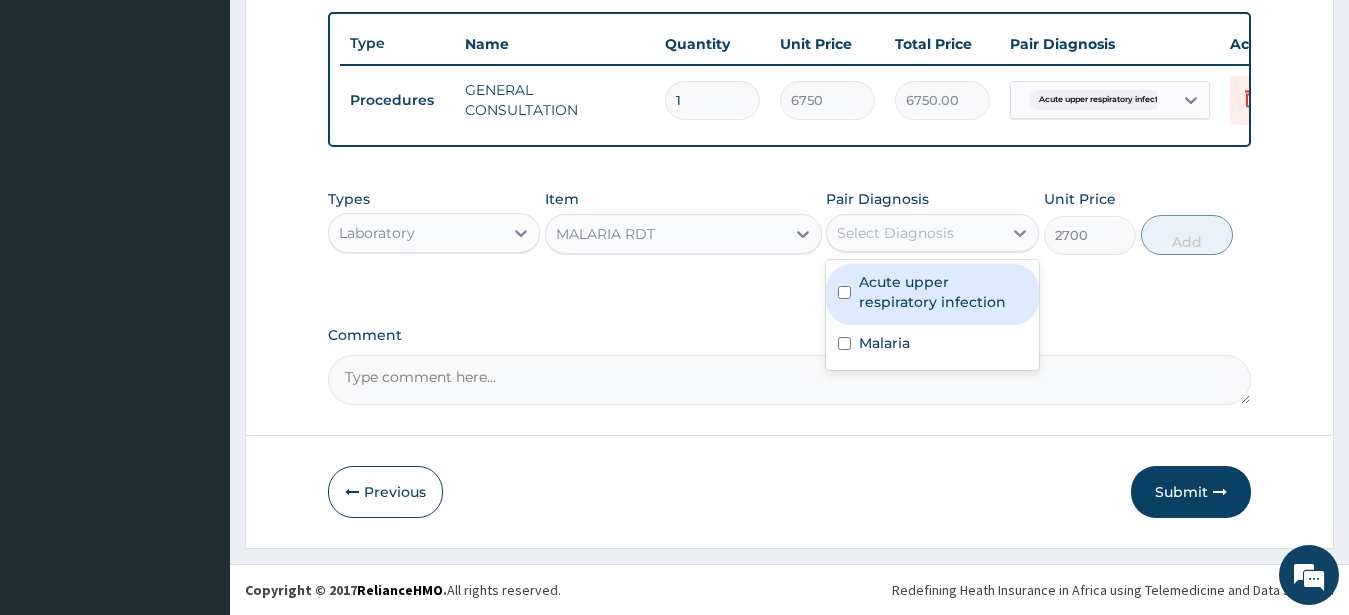 click on "Select Diagnosis" at bounding box center [895, 233] 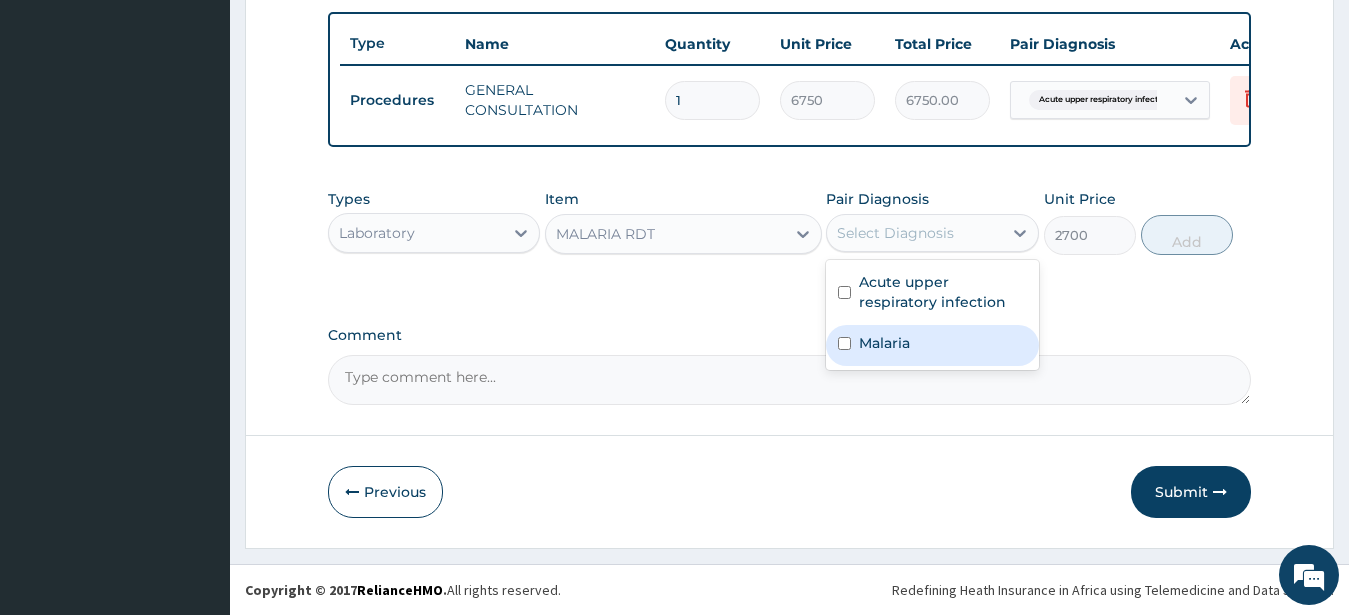 click on "Malaria" at bounding box center (932, 345) 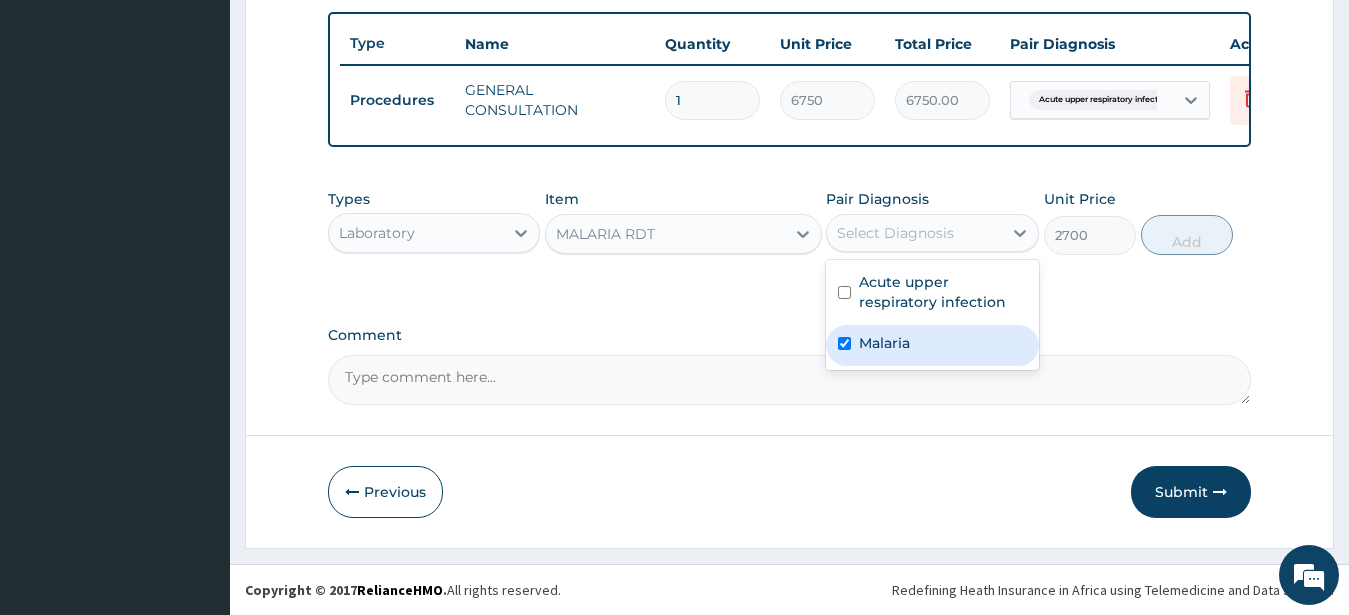 checkbox on "true" 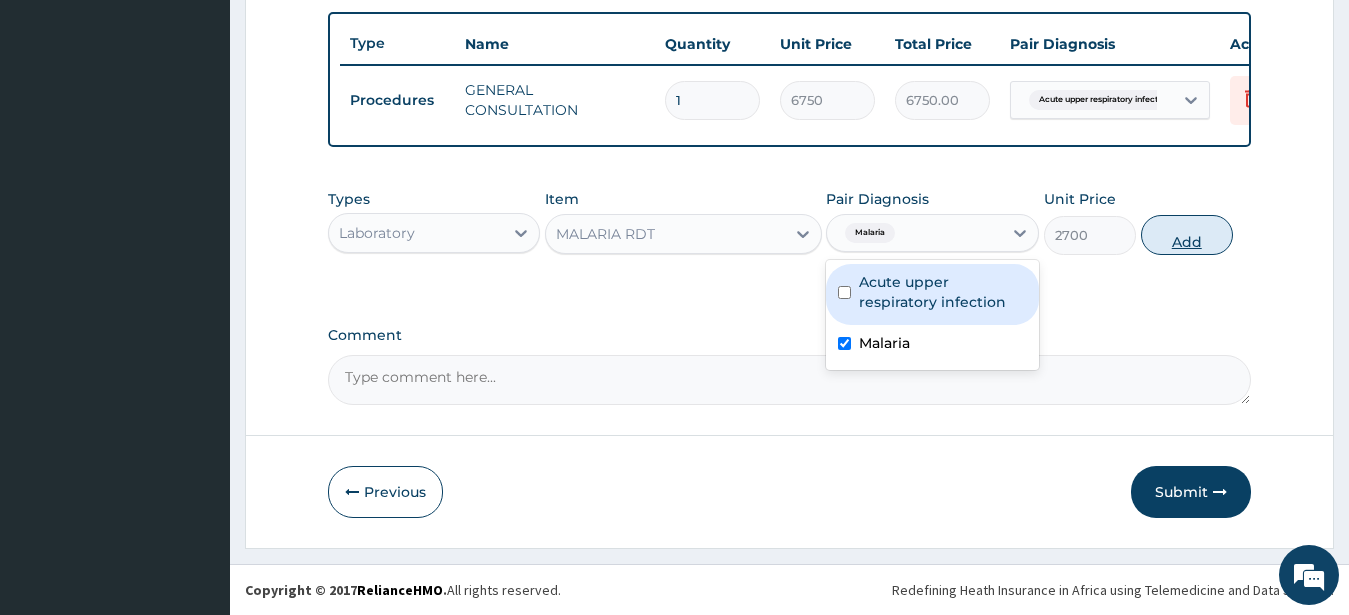 click on "Add" at bounding box center [1187, 235] 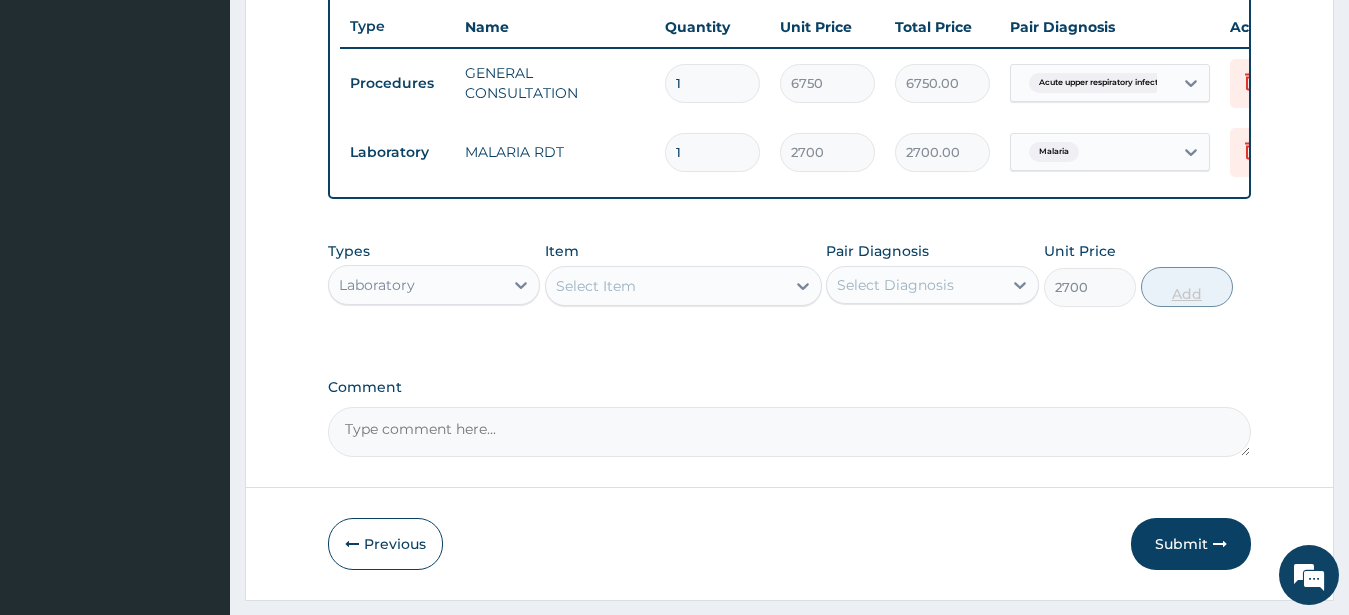 type on "0" 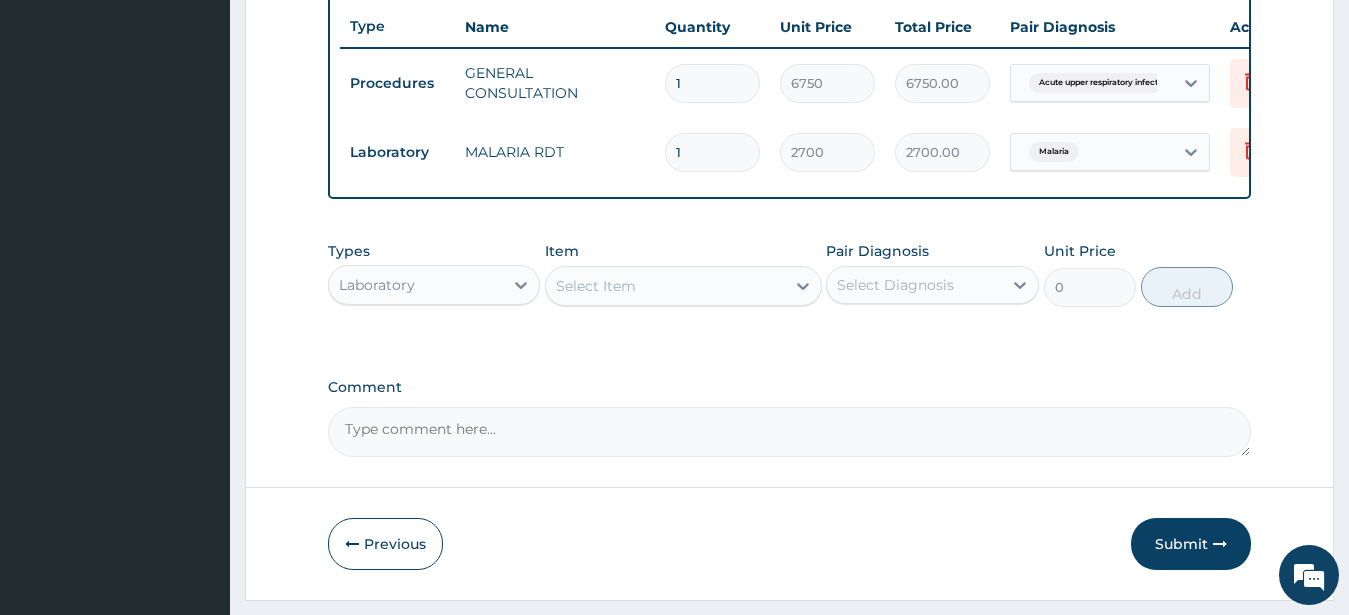 click on "Select Item" at bounding box center [596, 286] 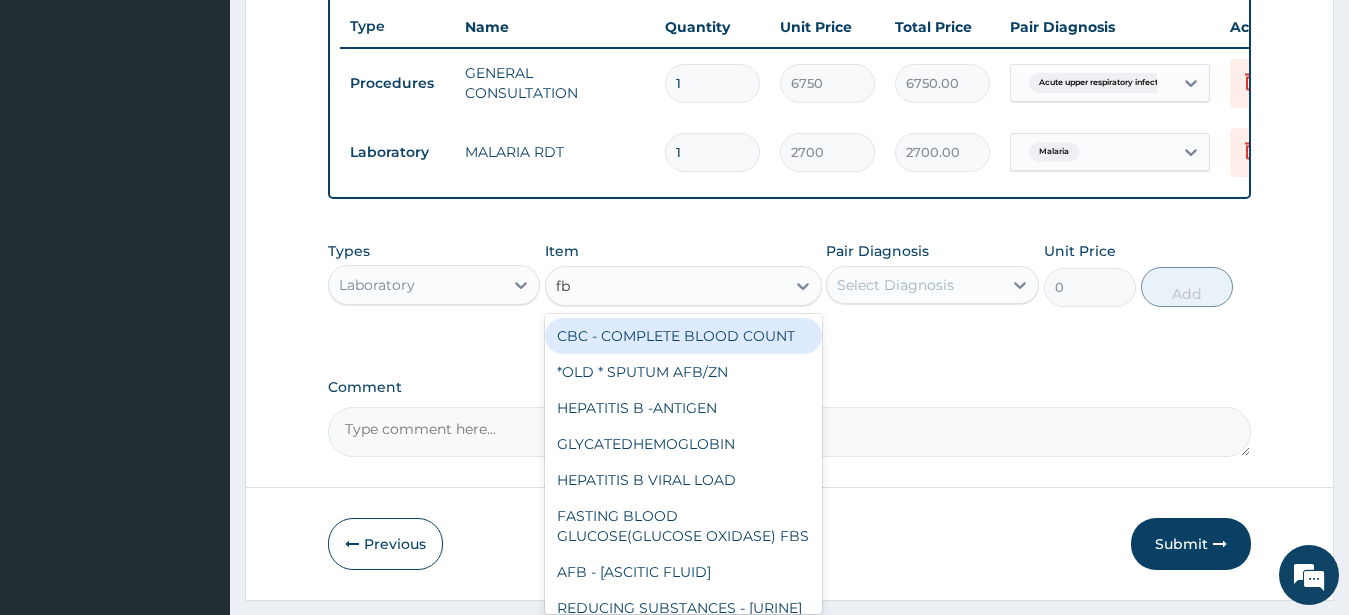type on "fbc" 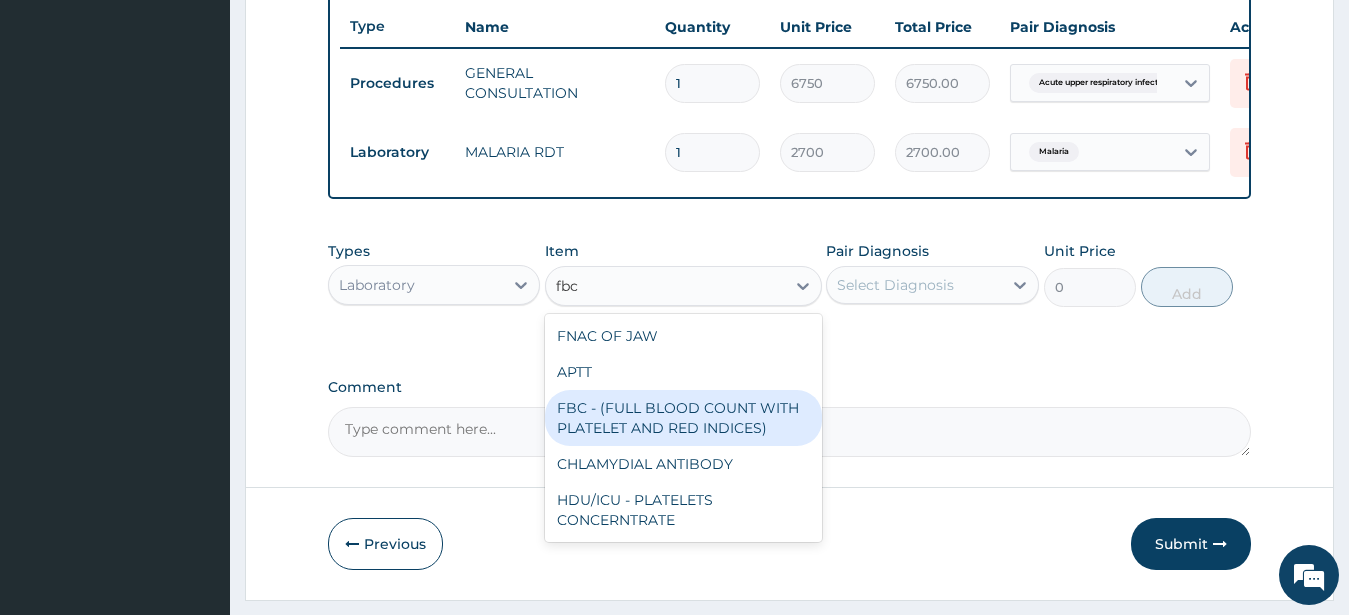 drag, startPoint x: 692, startPoint y: 438, endPoint x: 681, endPoint y: 437, distance: 11.045361 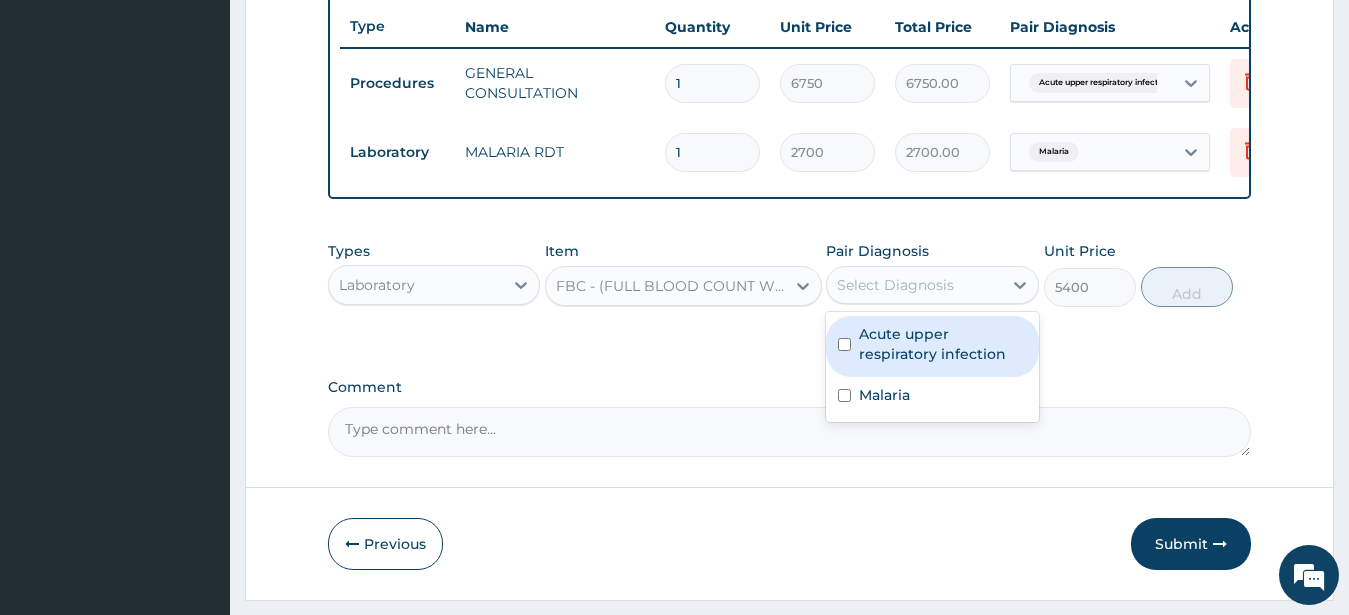 click on "Select Diagnosis" at bounding box center [895, 285] 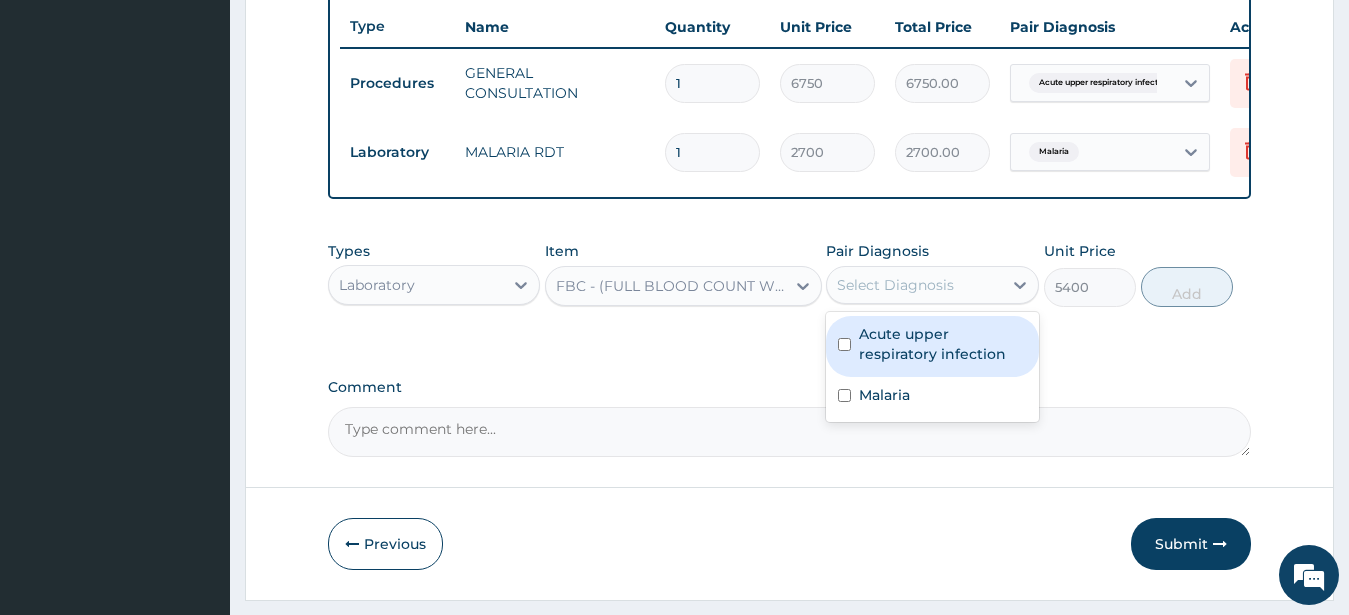drag, startPoint x: 941, startPoint y: 366, endPoint x: 933, endPoint y: 373, distance: 10.630146 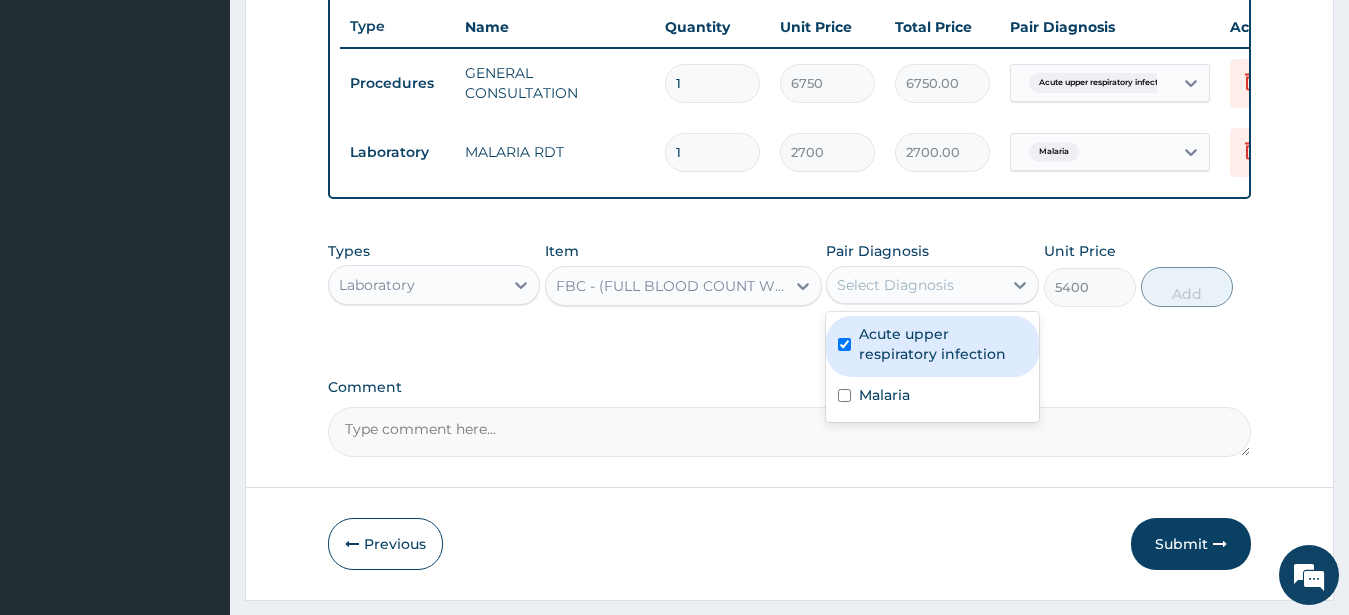 checkbox on "true" 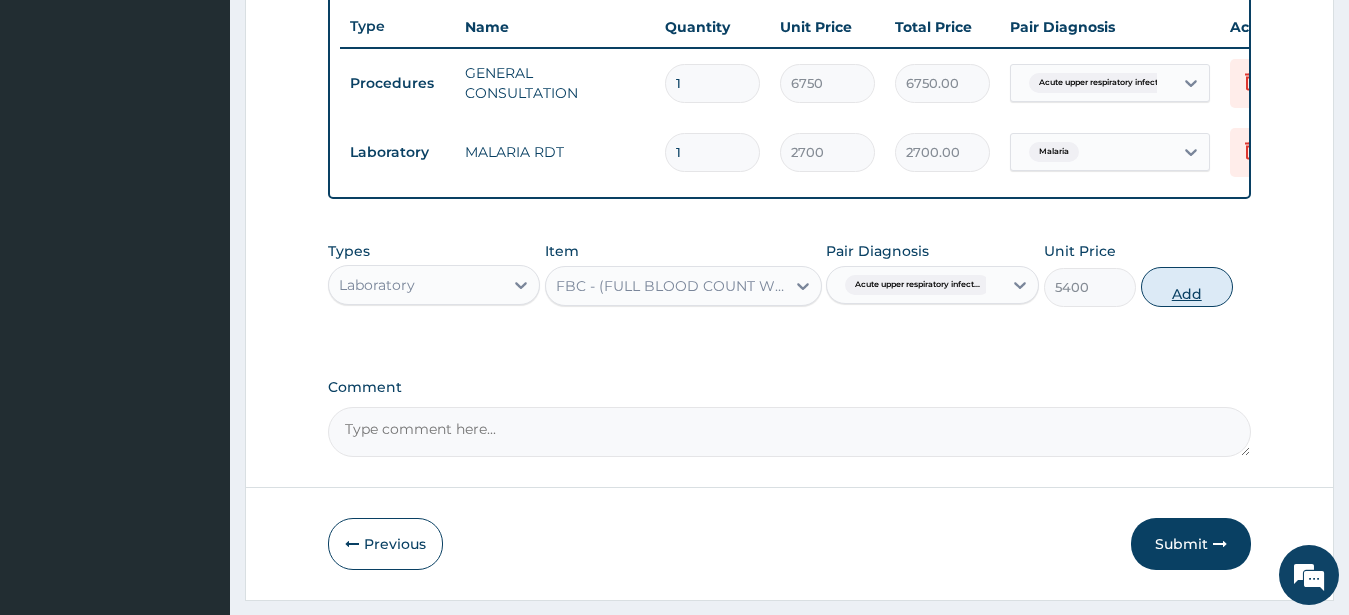 click on "Add" at bounding box center (1187, 287) 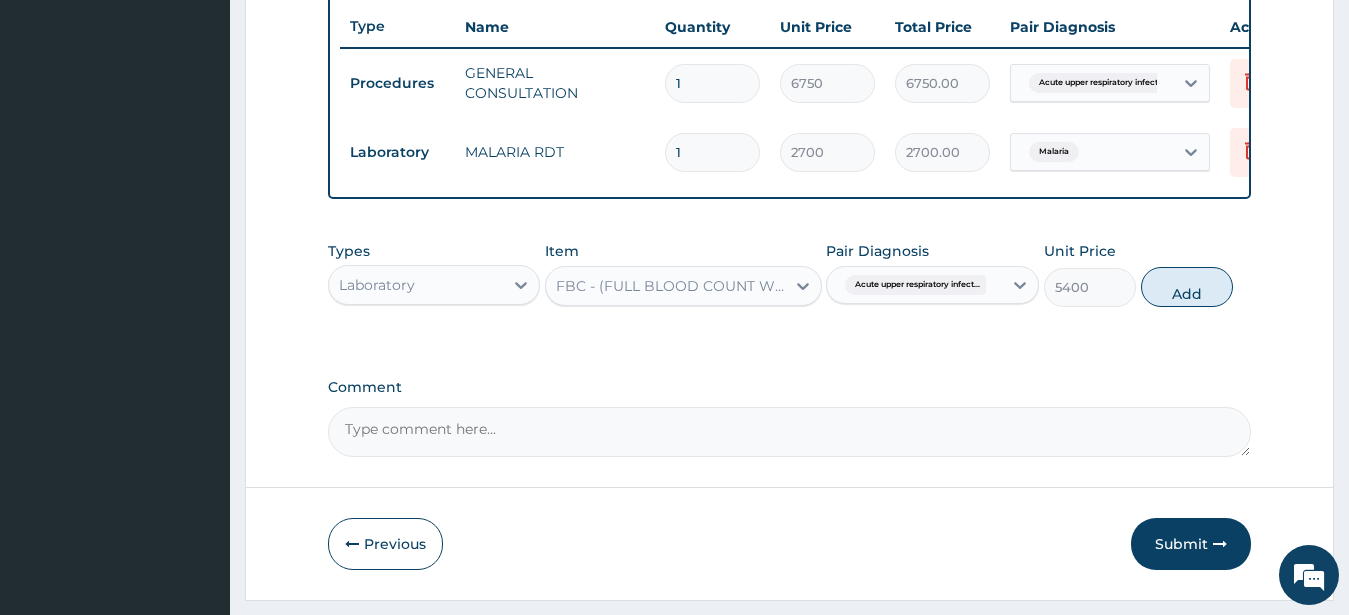 type on "0" 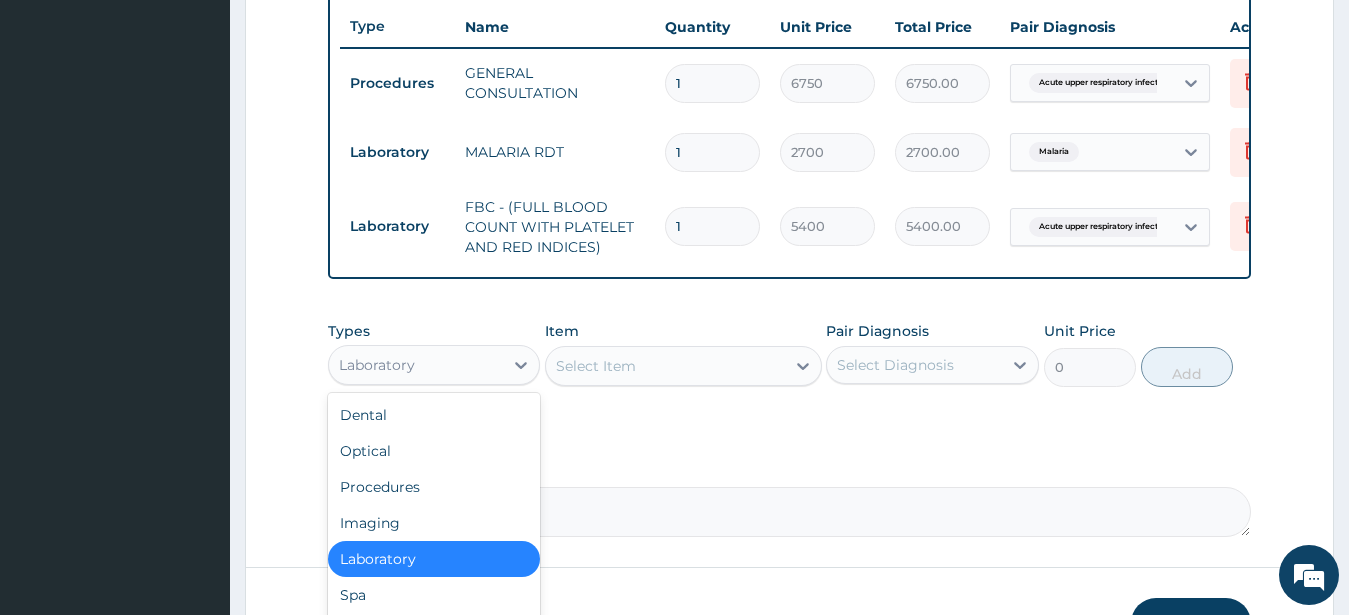 drag, startPoint x: 388, startPoint y: 383, endPoint x: 434, endPoint y: 266, distance: 125.71794 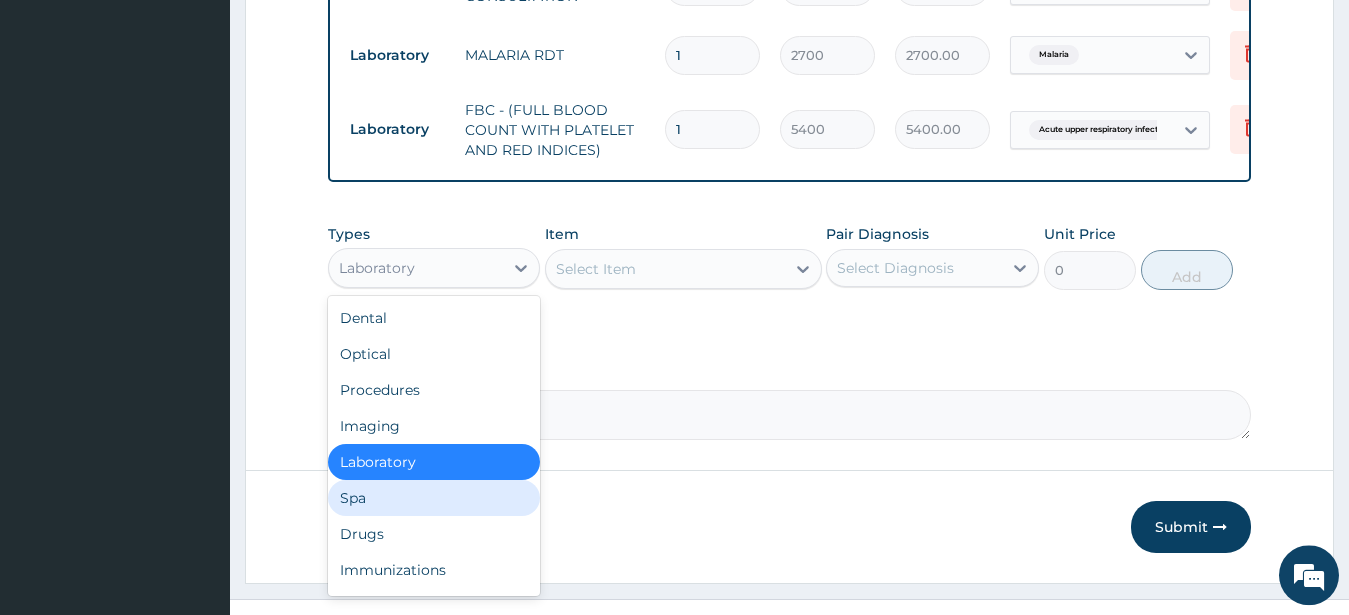 scroll, scrollTop: 898, scrollLeft: 0, axis: vertical 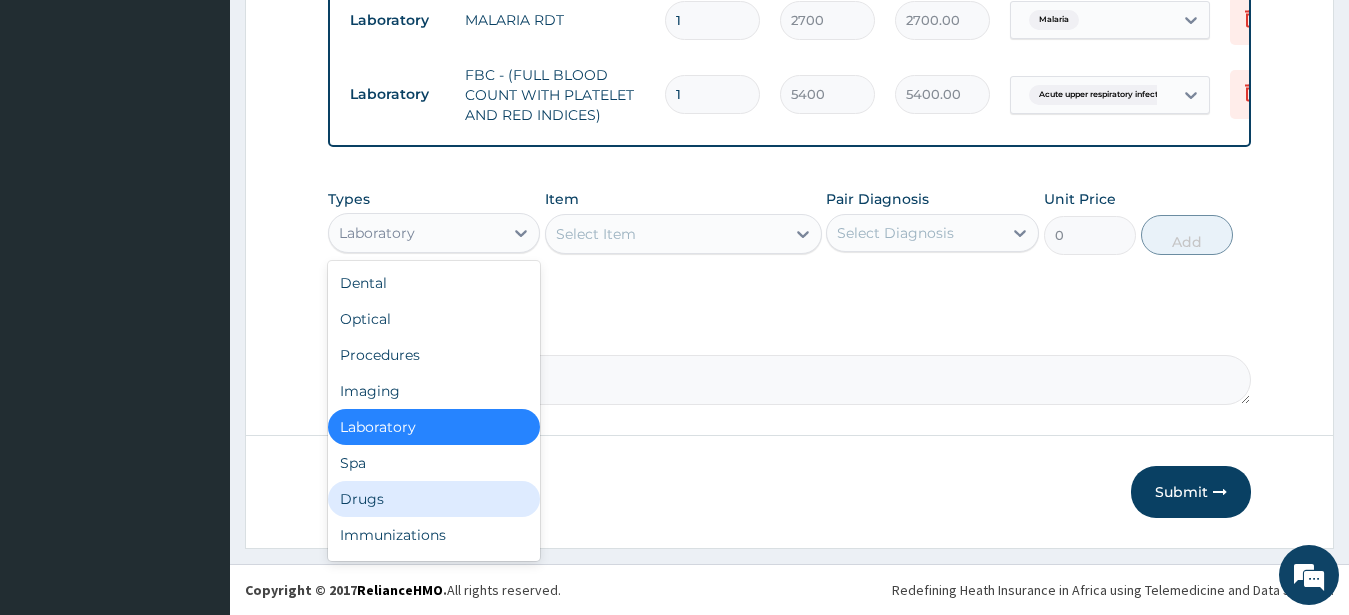 click on "Drugs" at bounding box center [434, 499] 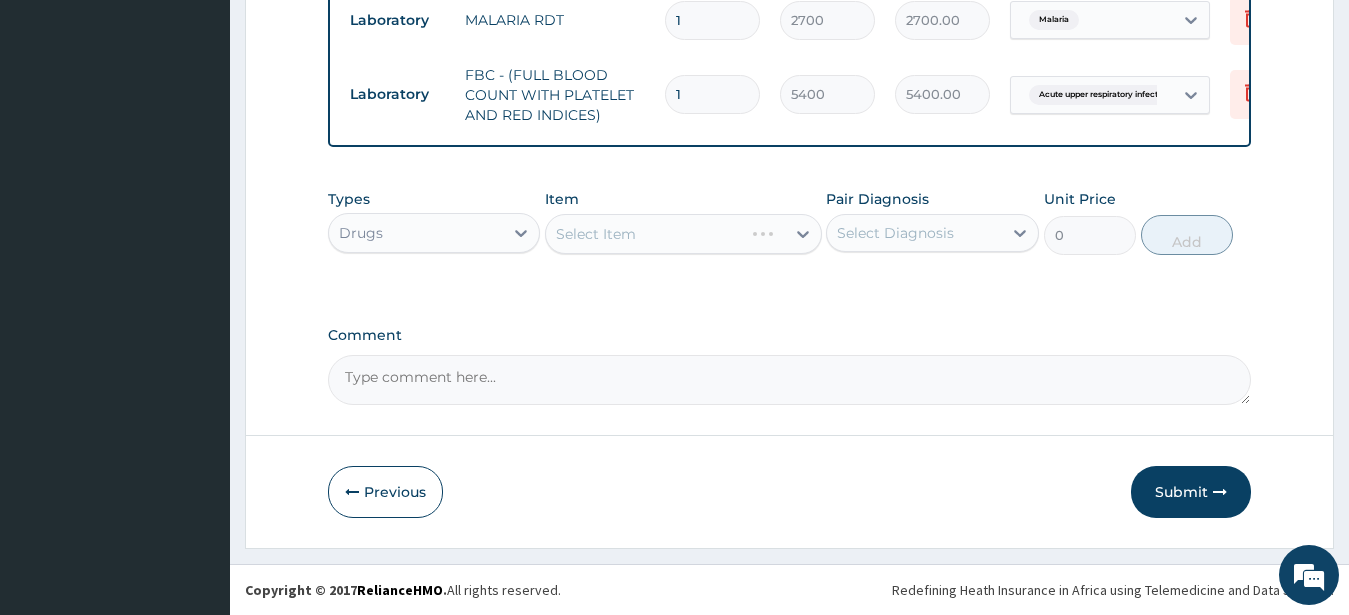 click on "Select Item" at bounding box center [683, 234] 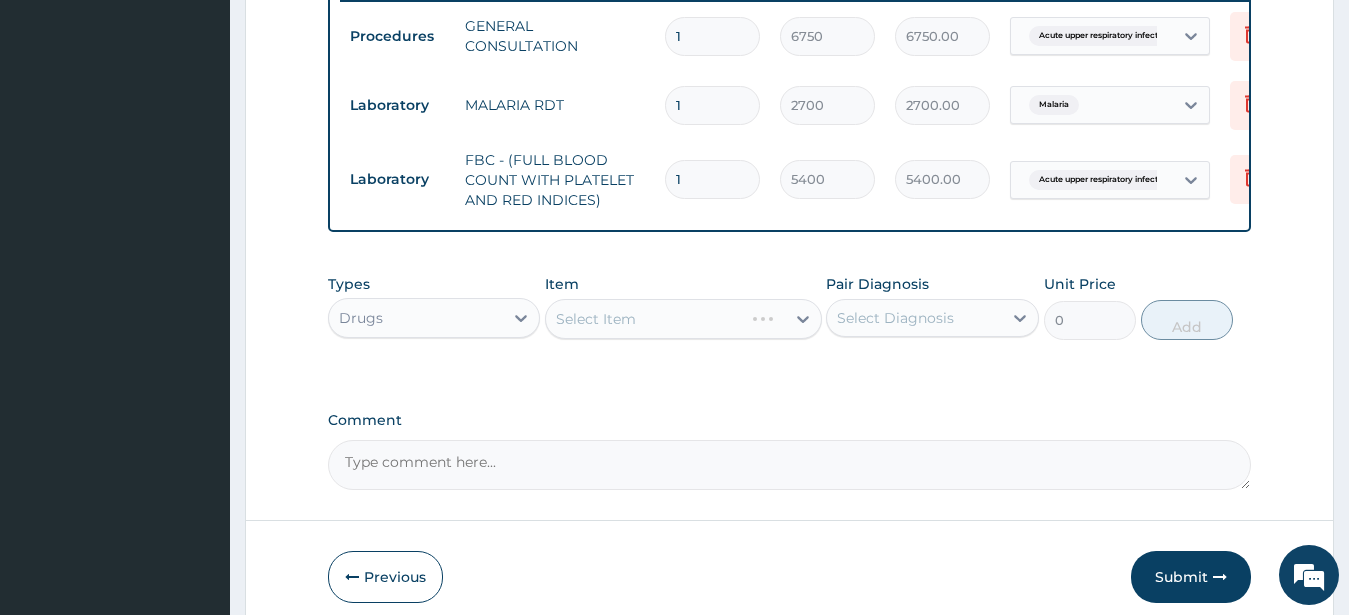 scroll, scrollTop: 898, scrollLeft: 0, axis: vertical 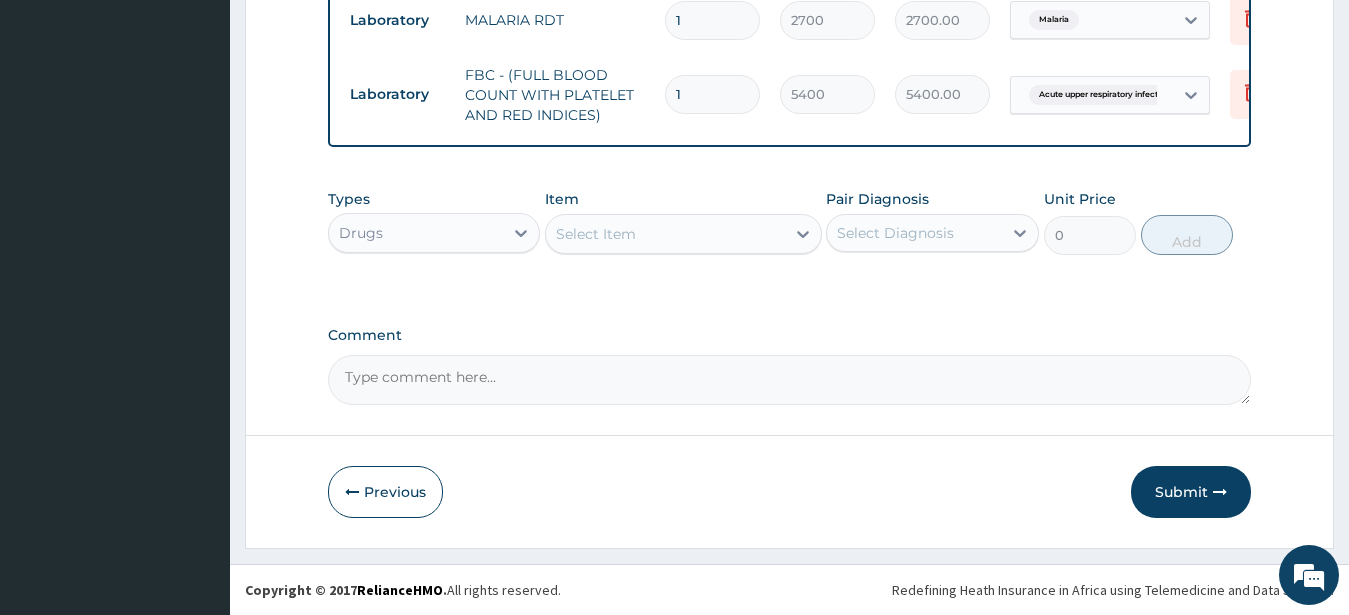 click on "Select Item" at bounding box center [596, 234] 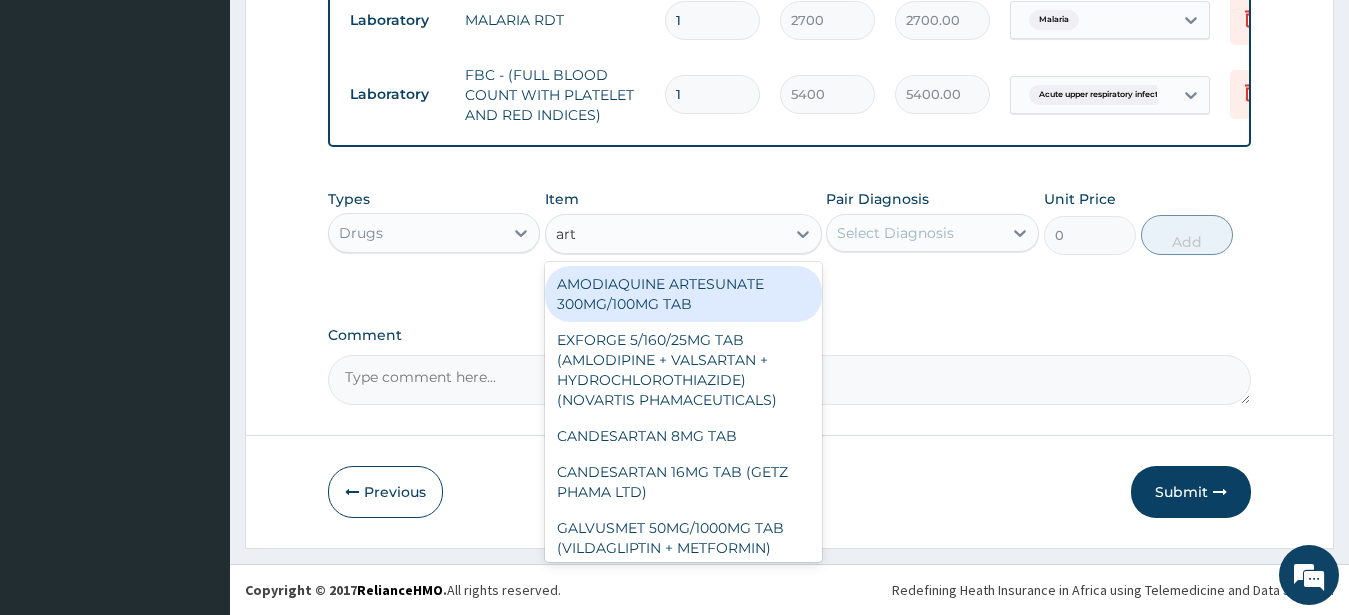 type on "arte" 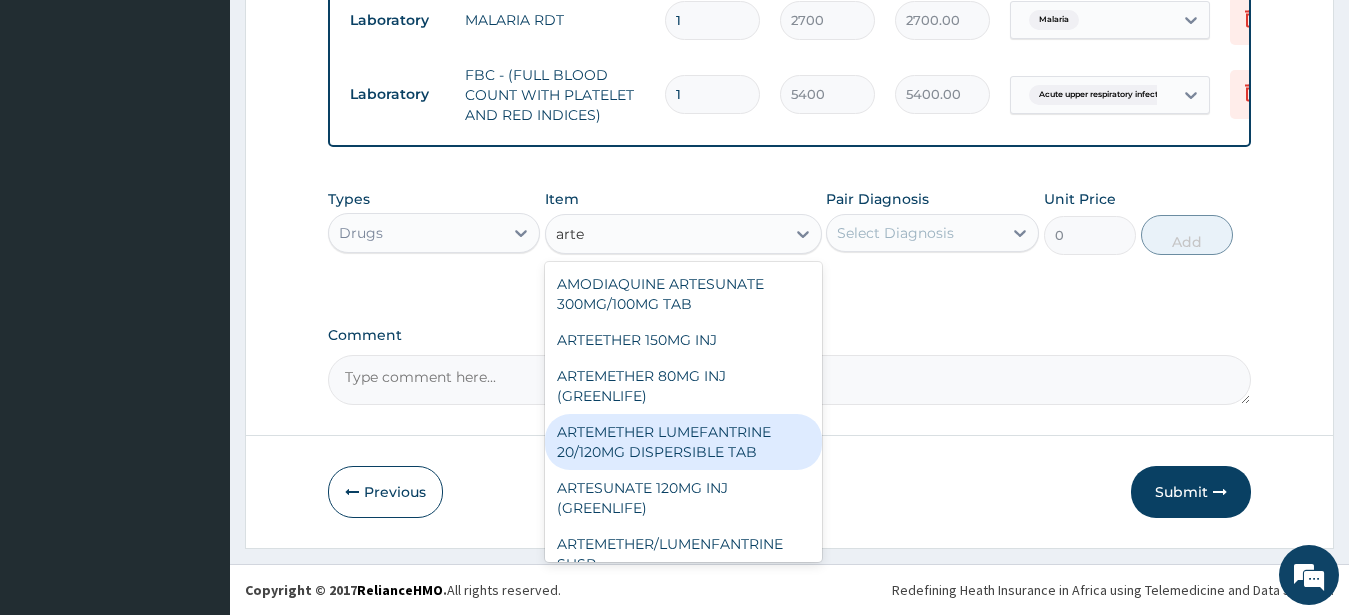 scroll, scrollTop: 413, scrollLeft: 0, axis: vertical 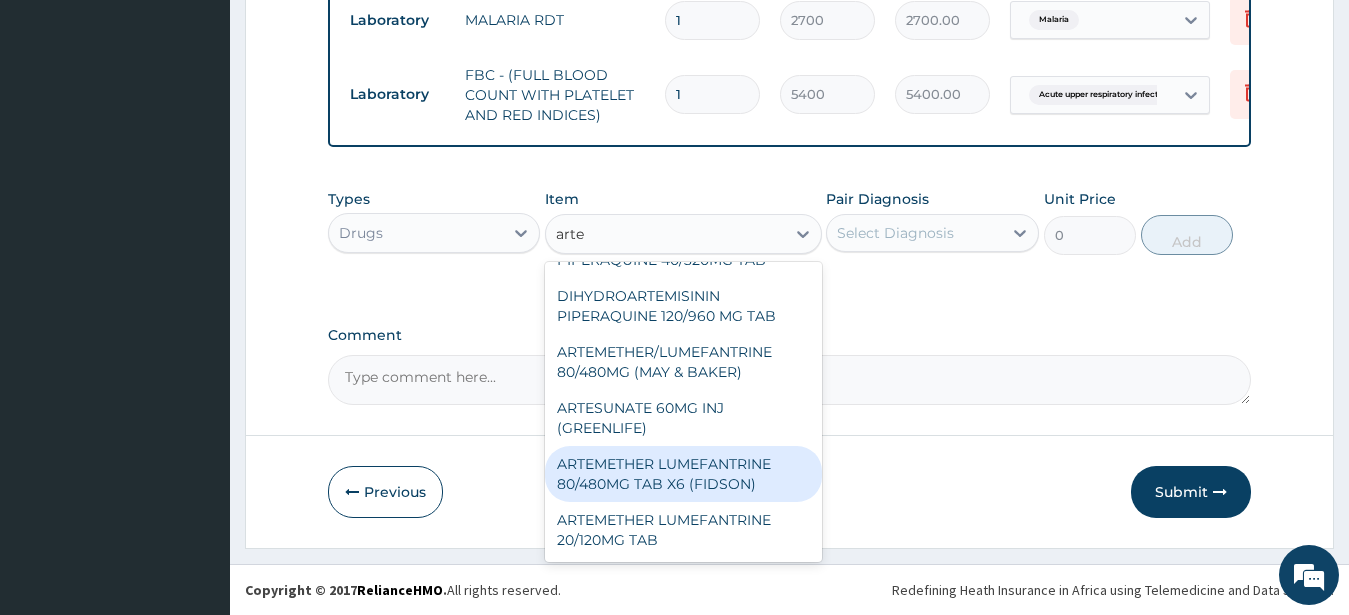 click on "ARTEMETHER LUMEFANTRINE 80/480MG TAB X6 (FIDSON)" at bounding box center (683, 474) 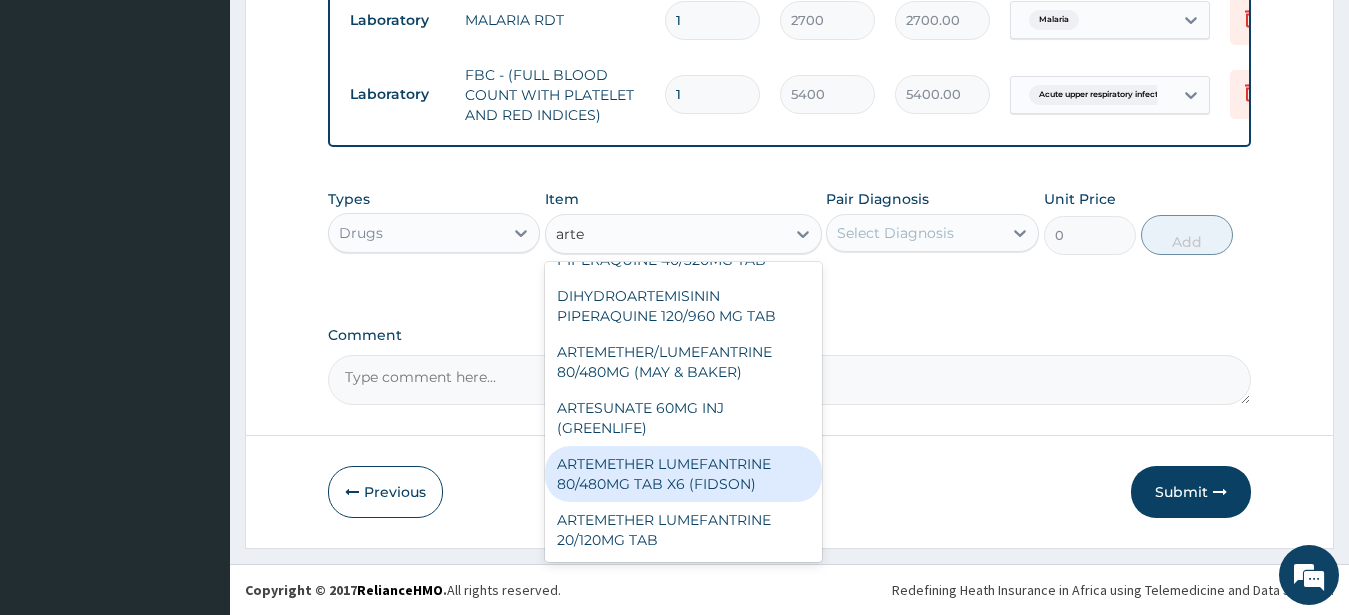 type 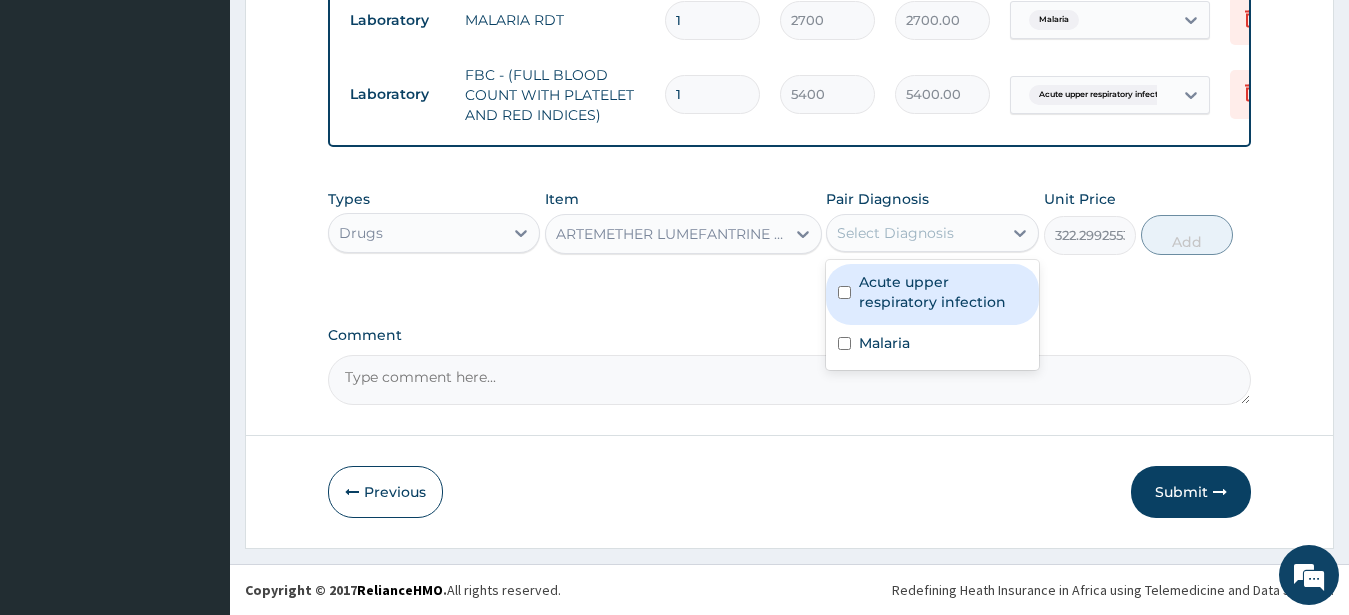 click on "Select Diagnosis" at bounding box center [895, 233] 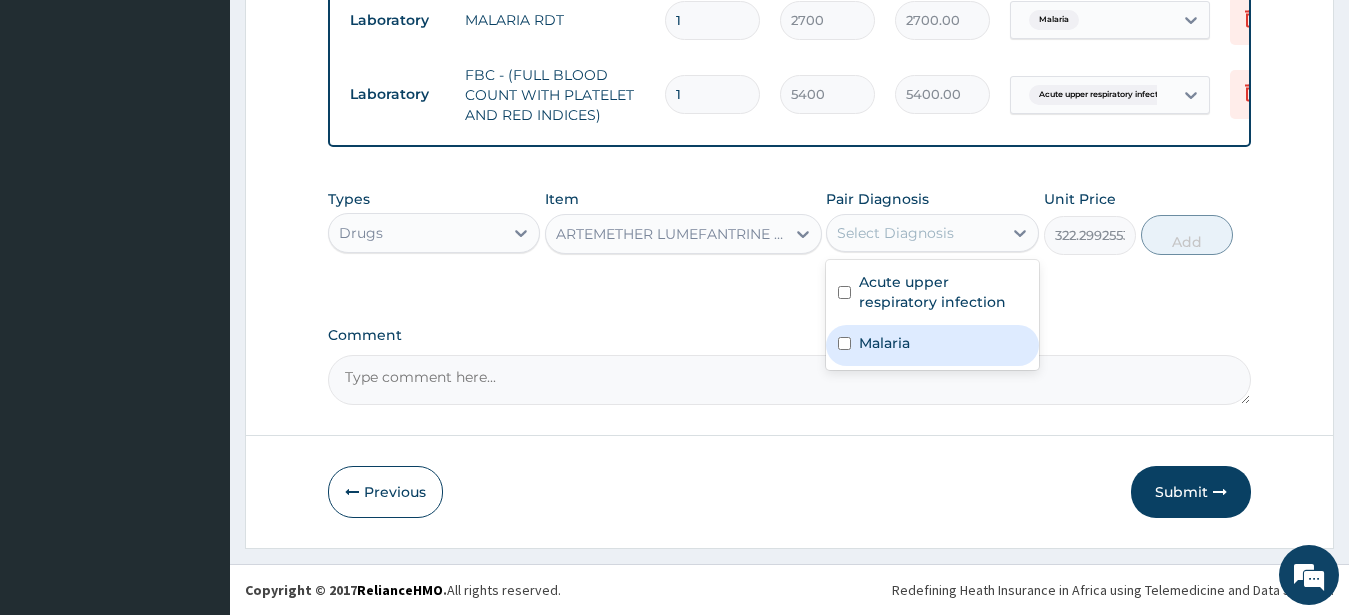 click on "Malaria" at bounding box center (884, 343) 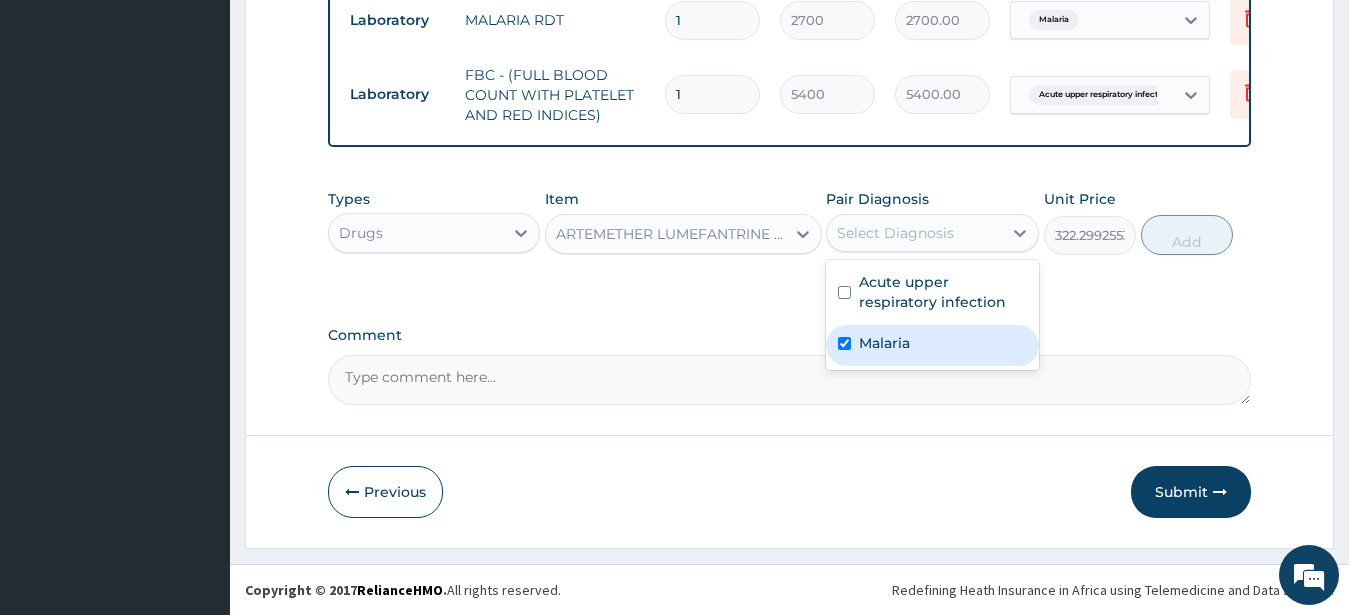 checkbox on "true" 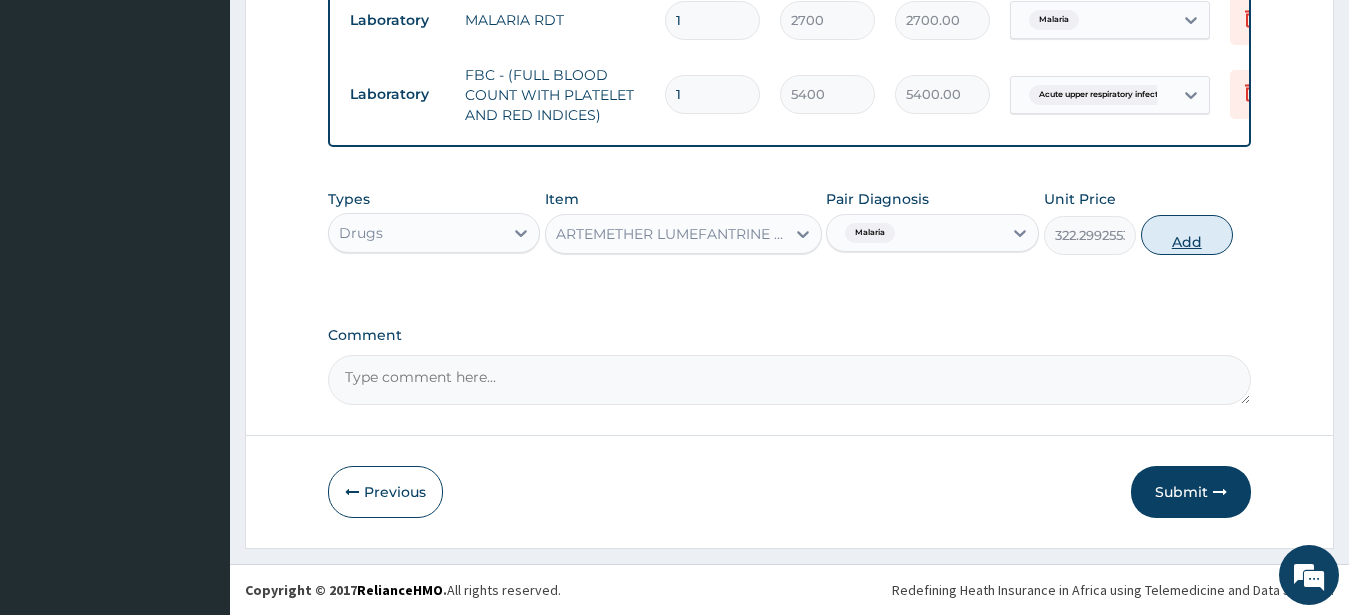 click on "Add" at bounding box center (1187, 235) 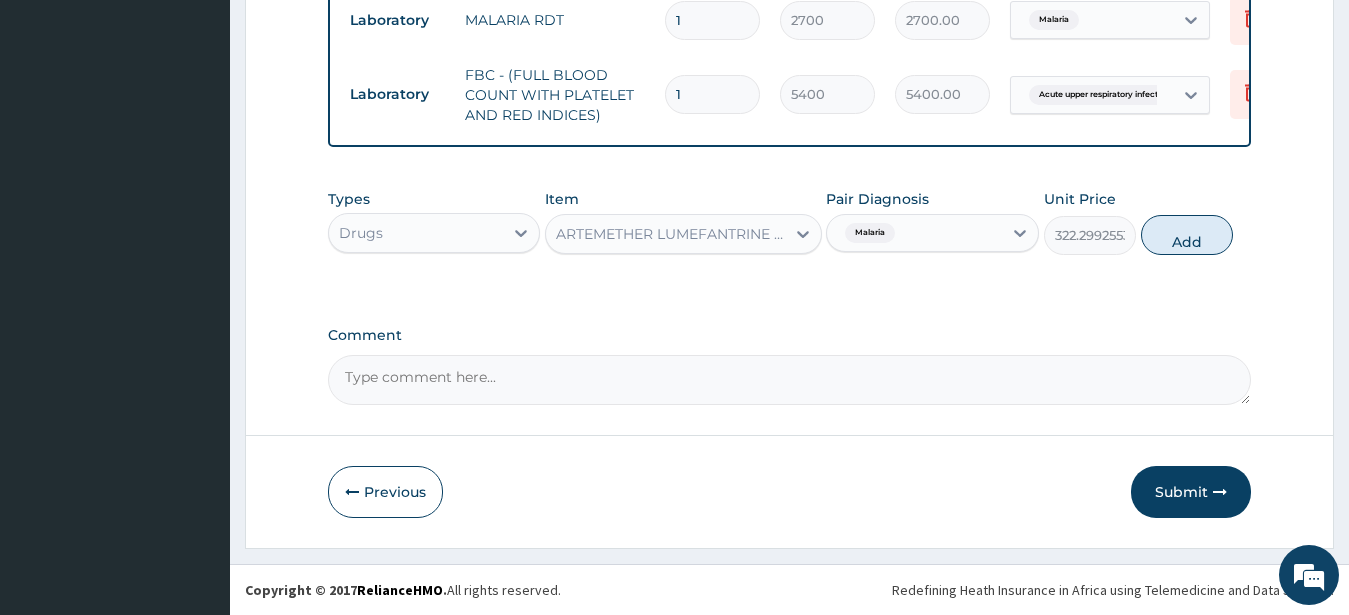 type on "0" 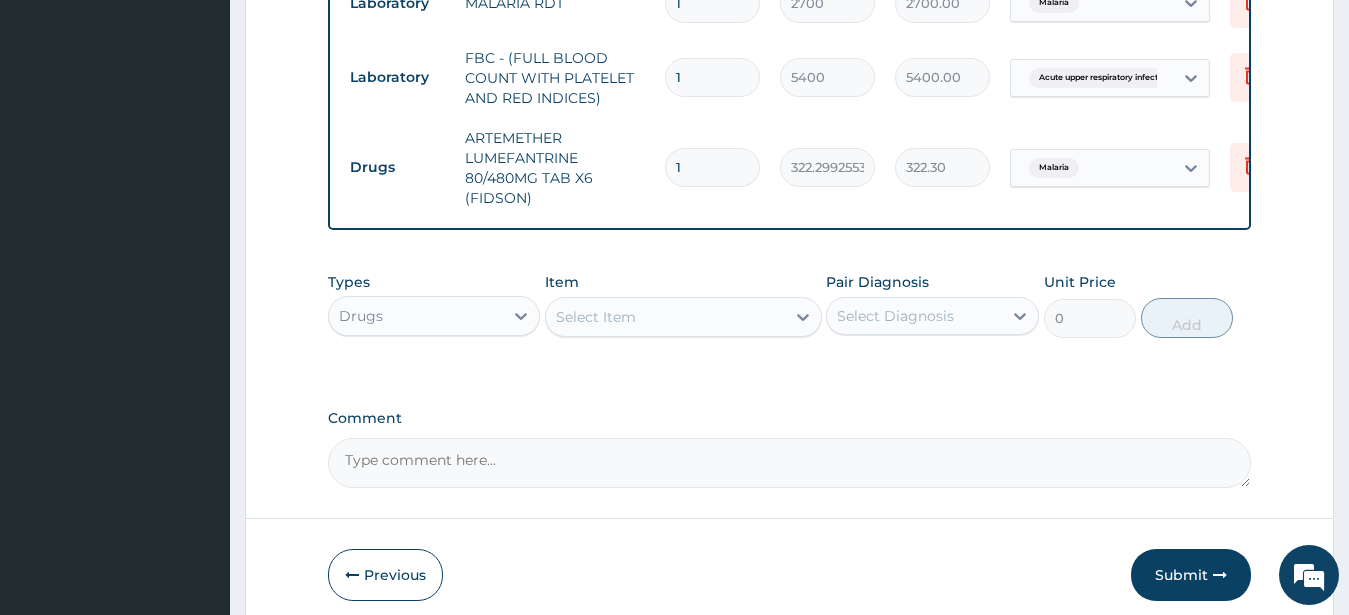 click on "Select Item" at bounding box center (596, 317) 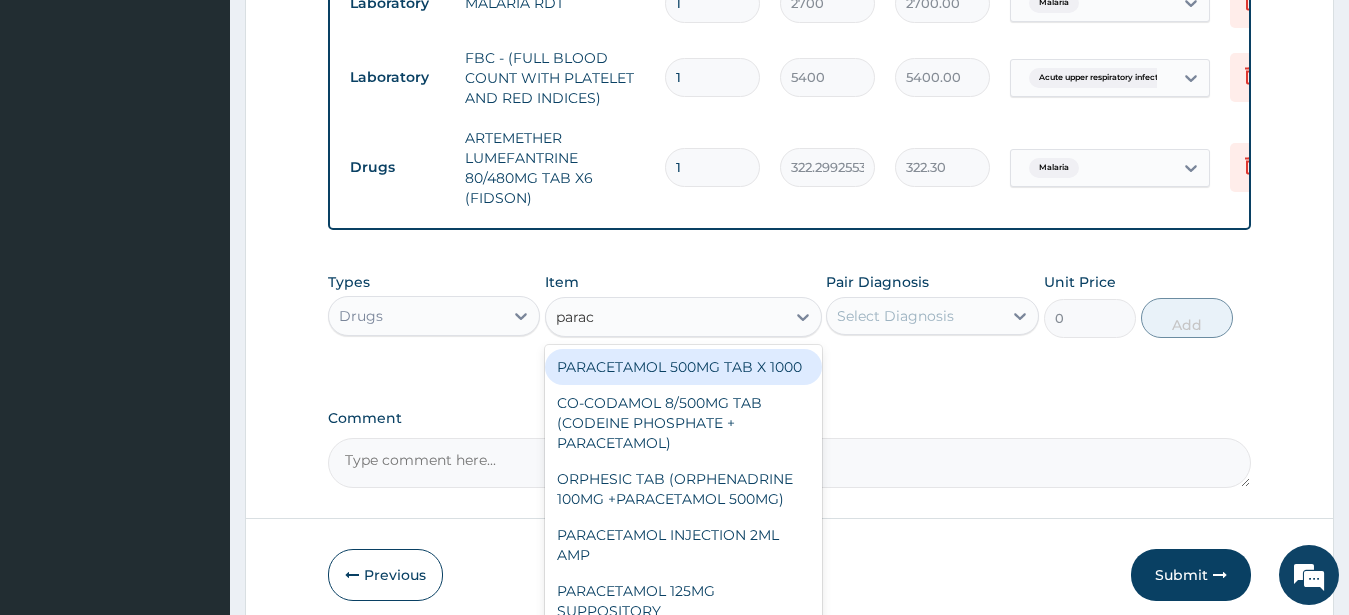 type on "parace" 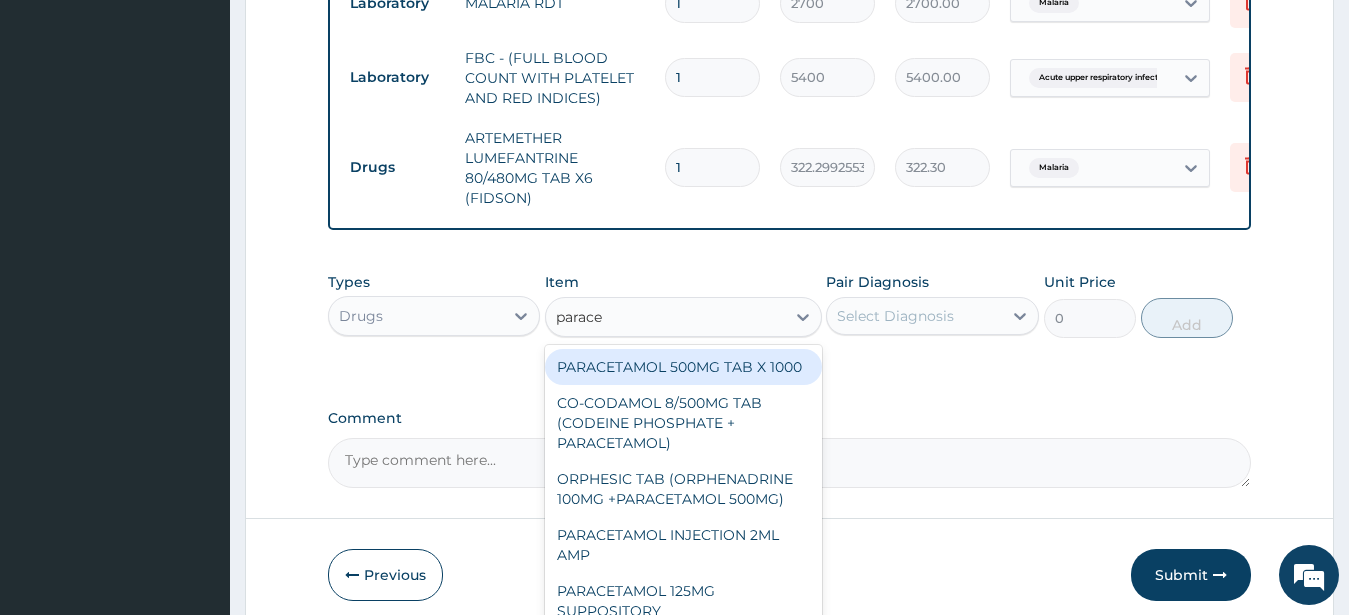 drag, startPoint x: 694, startPoint y: 385, endPoint x: 695, endPoint y: 371, distance: 14.035668 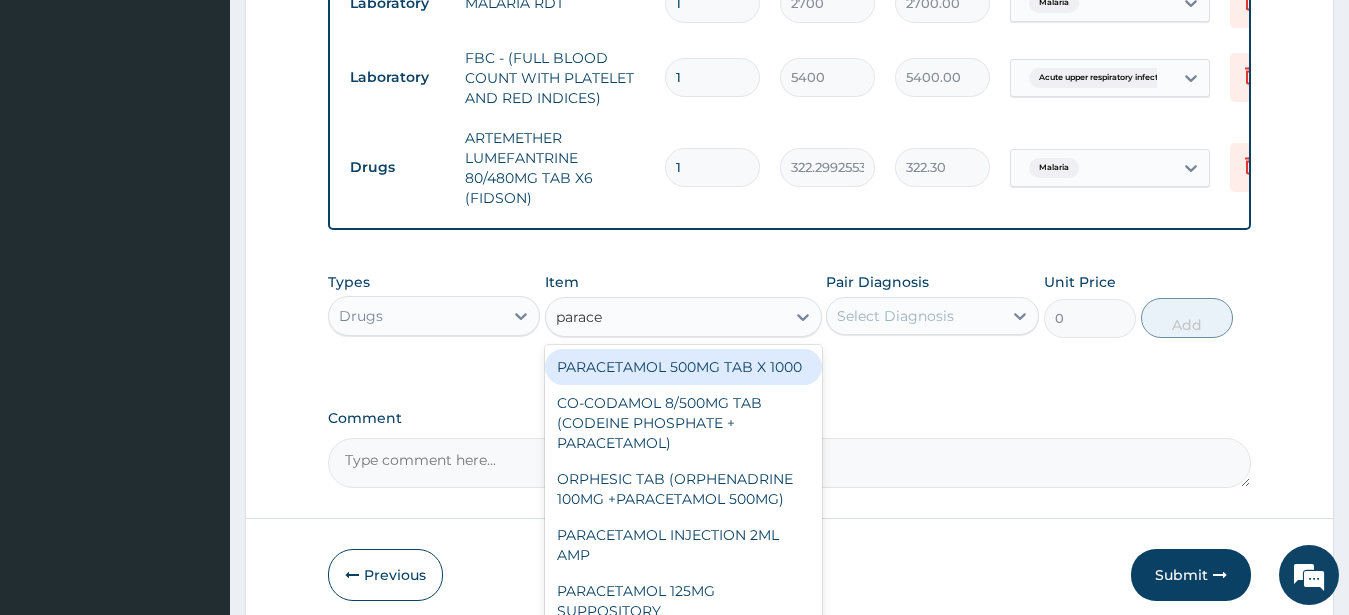 click on "PARACETAMOL 500MG TAB X 1000" at bounding box center (683, 367) 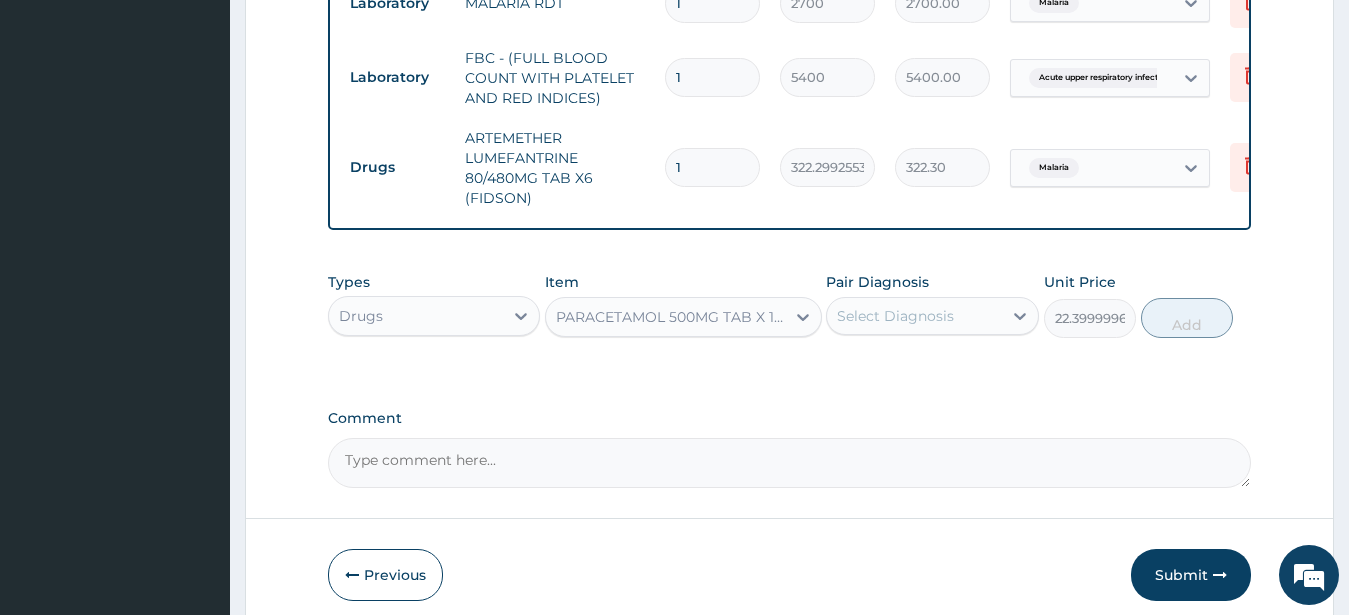 drag, startPoint x: 875, startPoint y: 324, endPoint x: 897, endPoint y: 359, distance: 41.340054 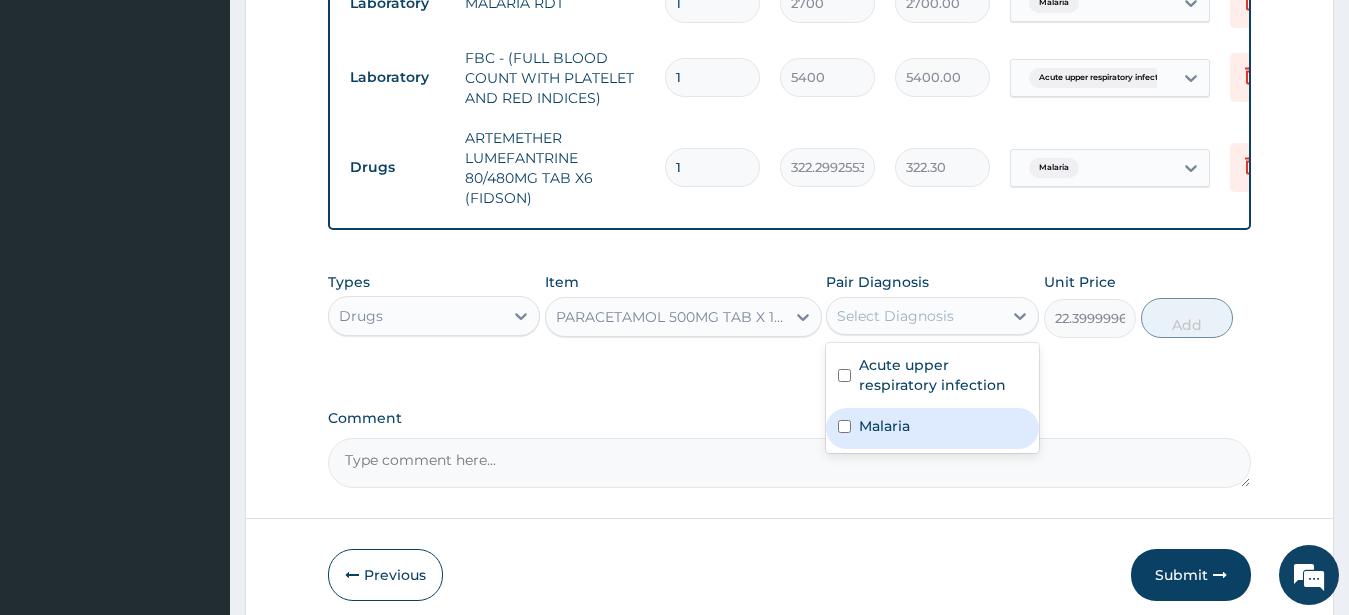 click on "Malaria" at bounding box center [932, 428] 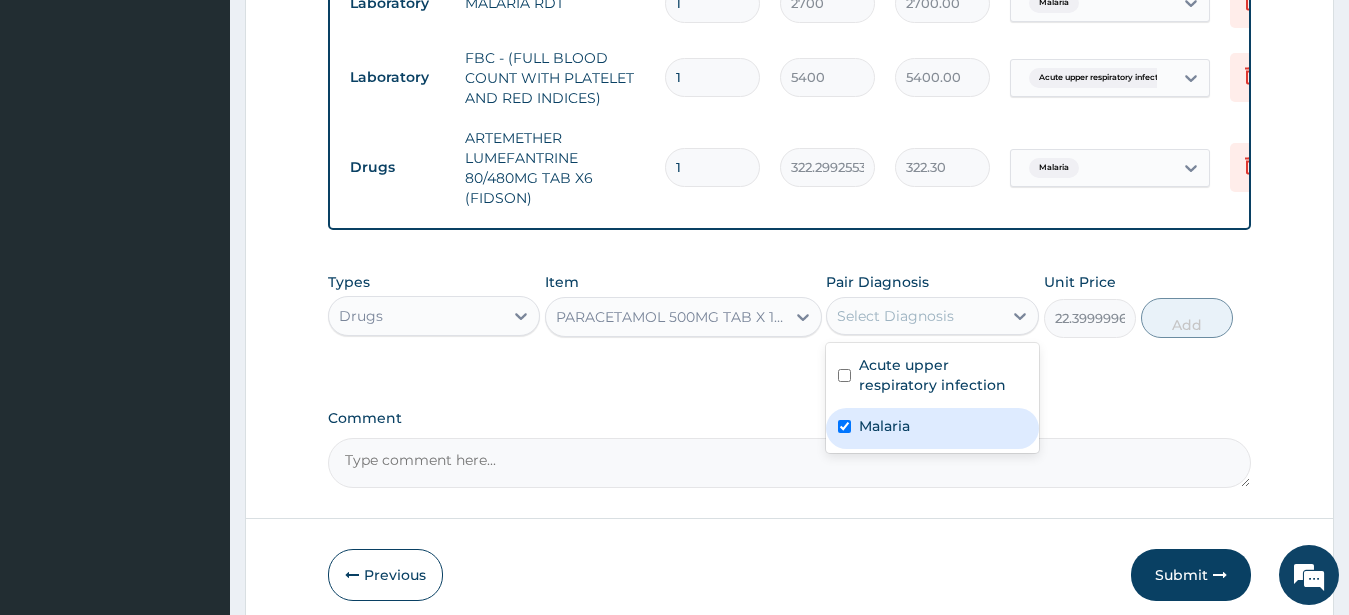checkbox on "true" 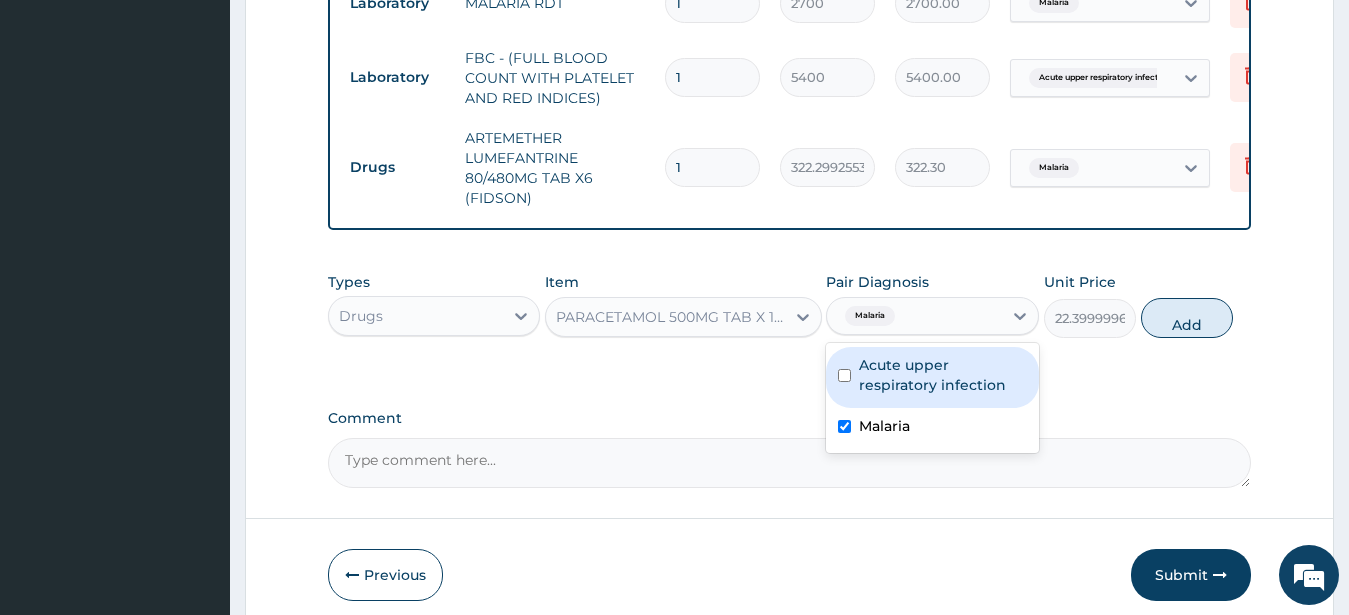 drag, startPoint x: 1181, startPoint y: 330, endPoint x: 1160, endPoint y: 350, distance: 29 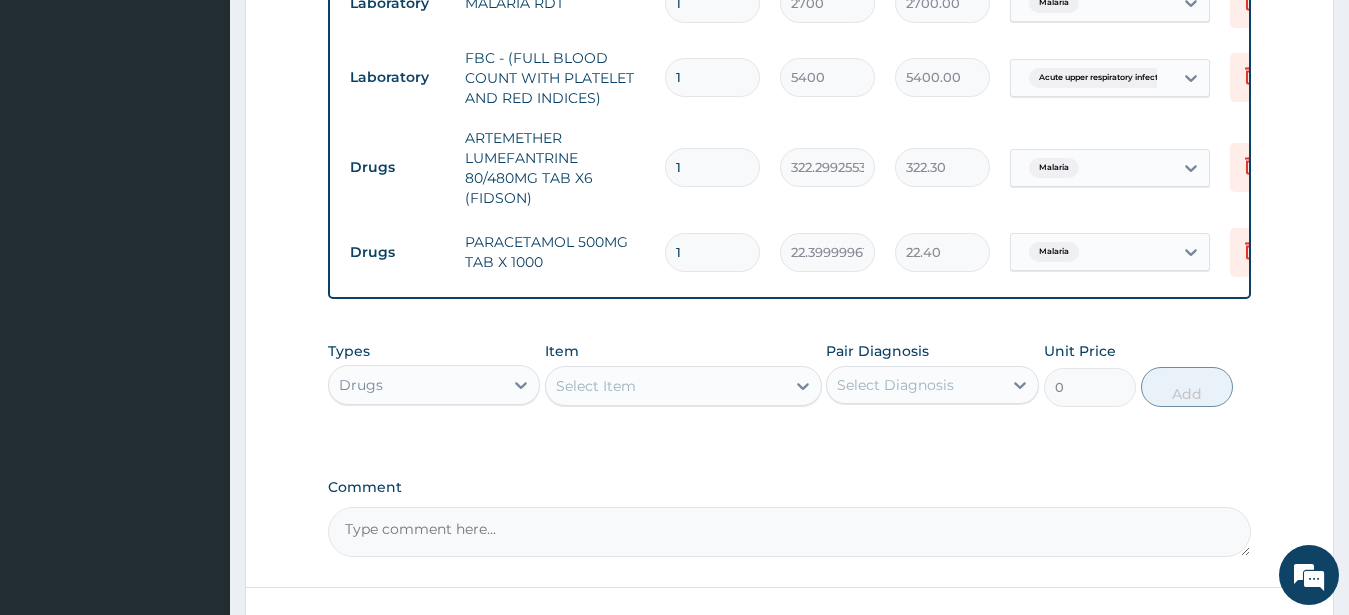type on "18" 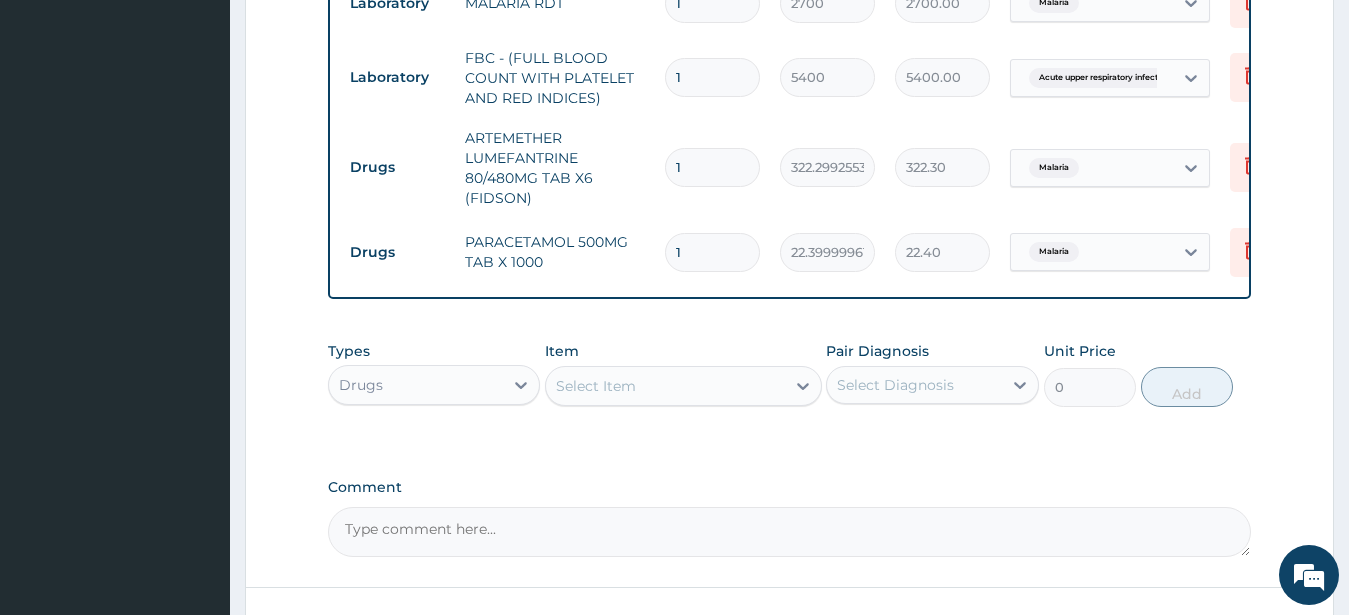 type on "403.20" 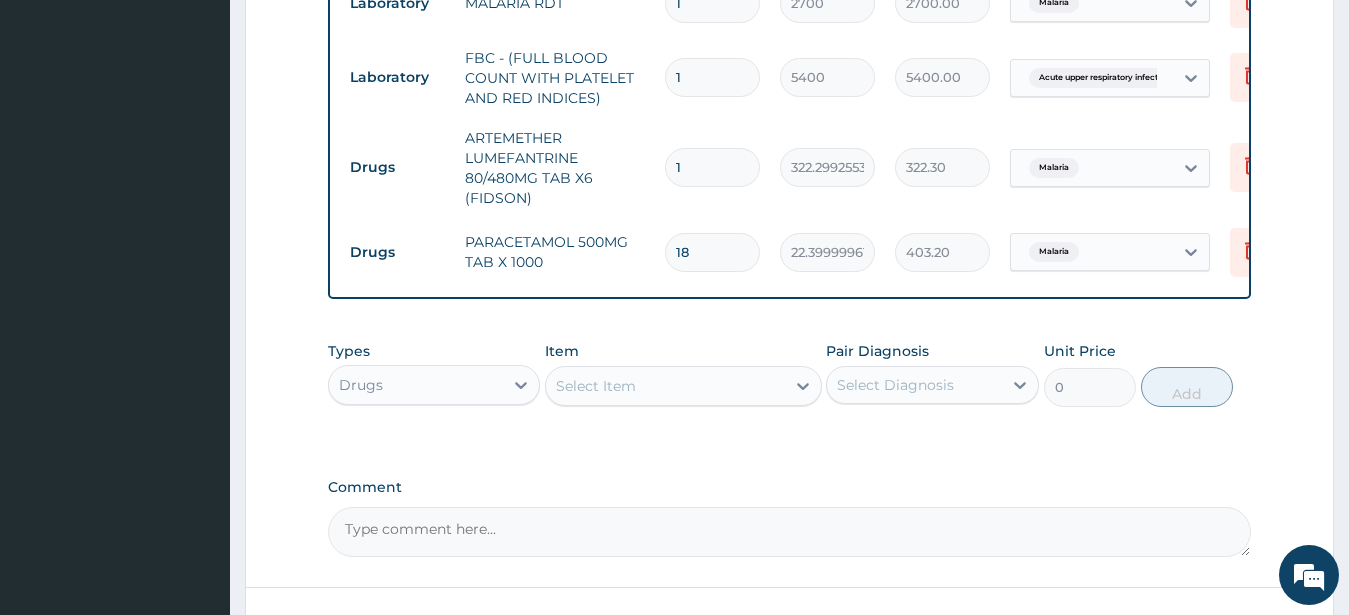 type on "18" 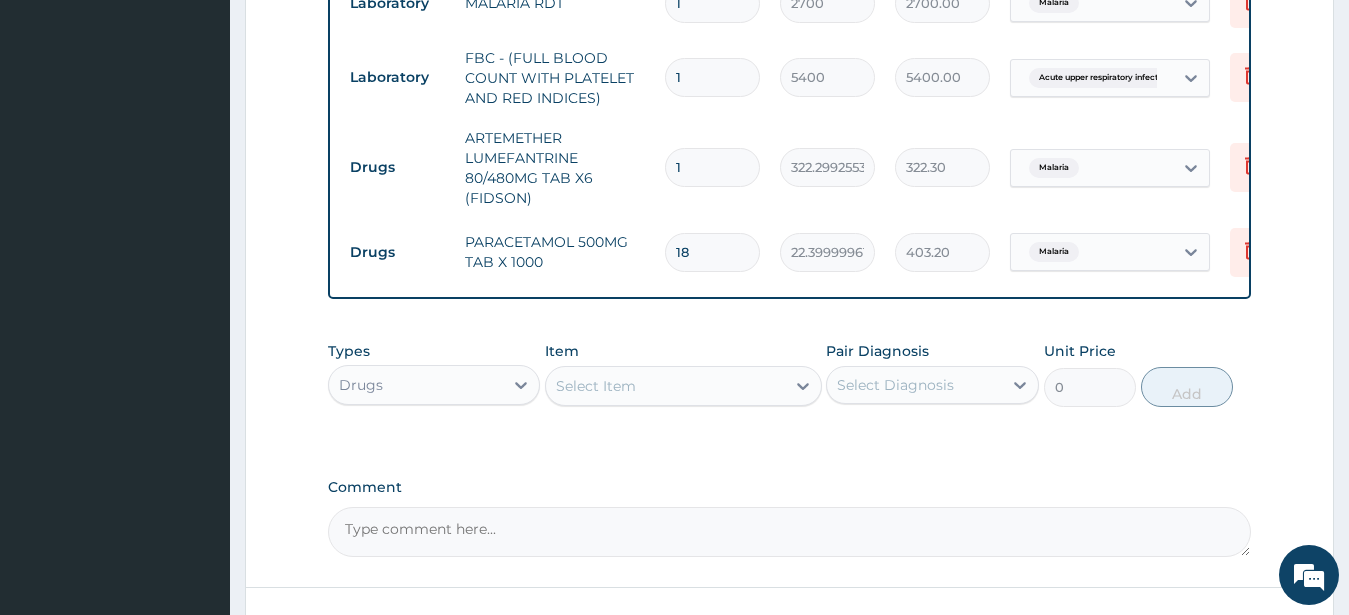 drag, startPoint x: 700, startPoint y: 165, endPoint x: 609, endPoint y: 175, distance: 91.5478 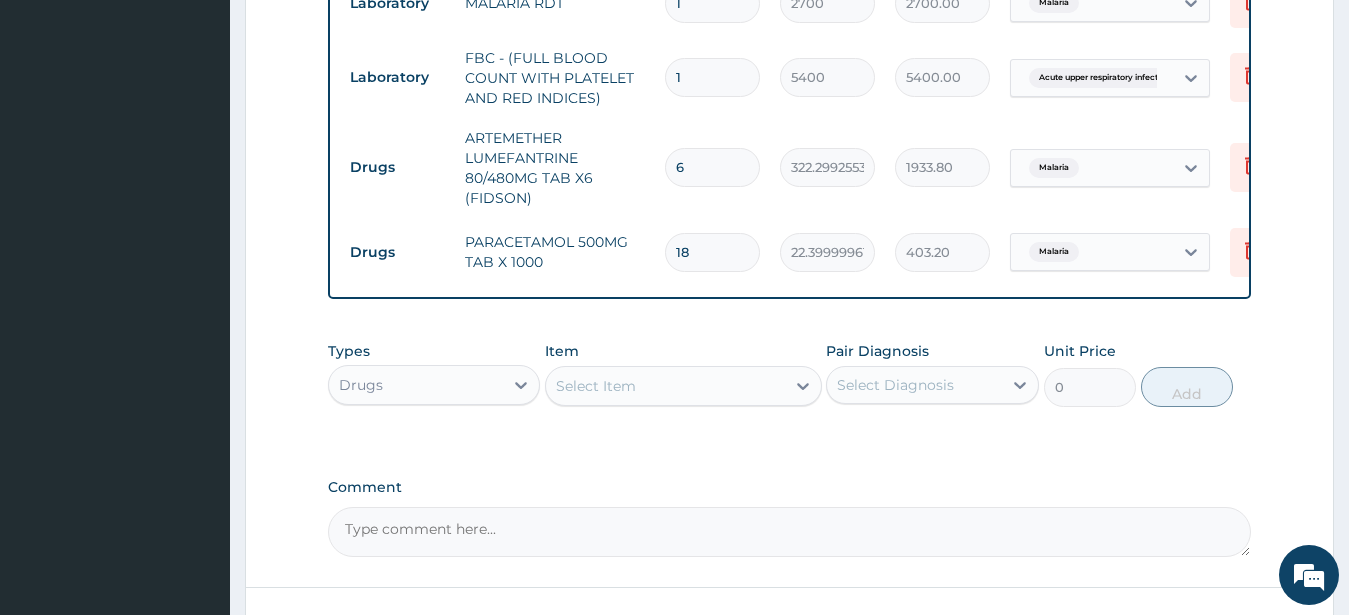 type on "6" 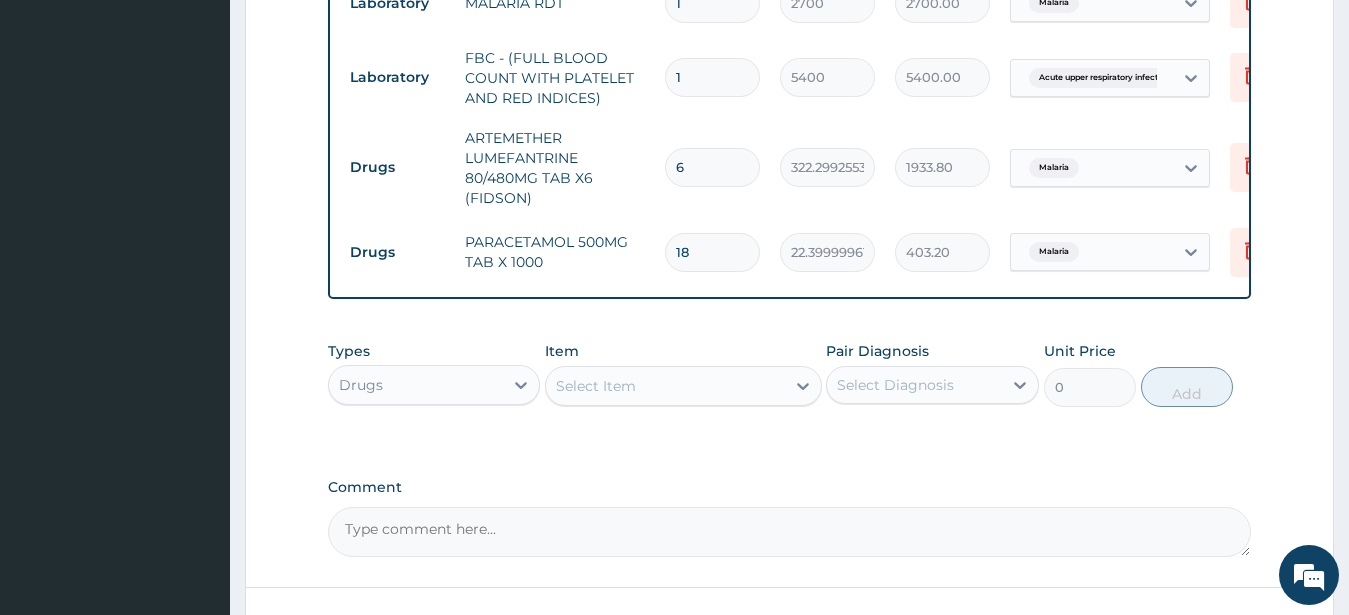 click on "Select Item" at bounding box center (665, 386) 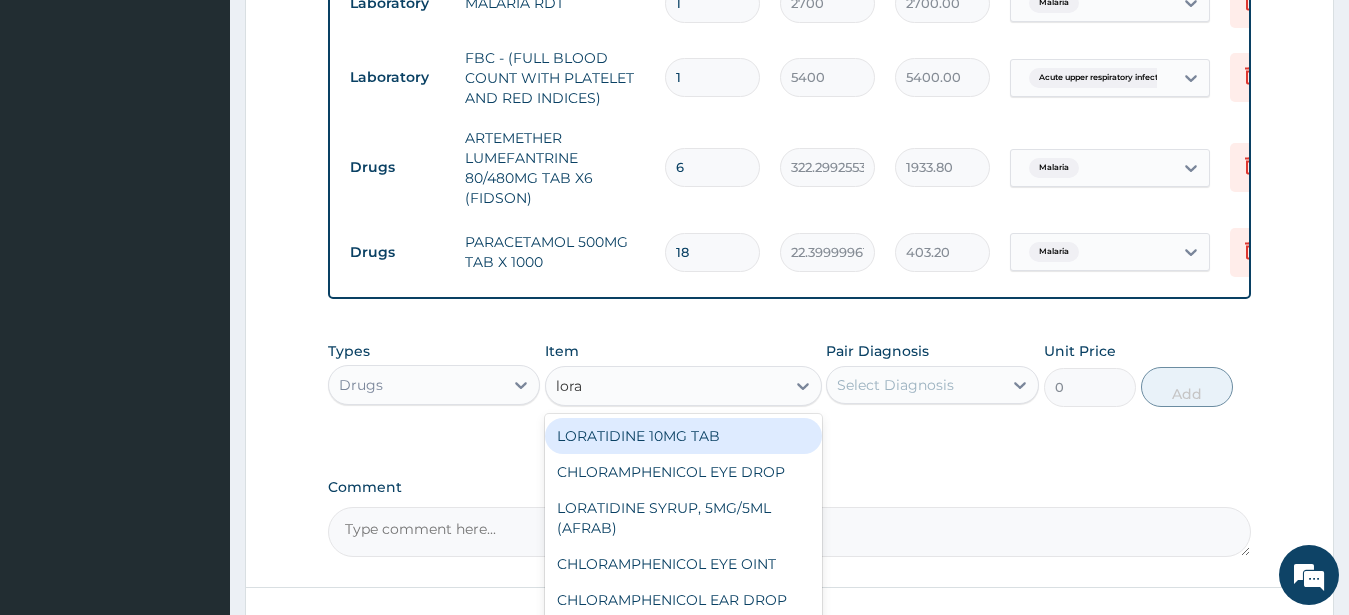 type on "lorat" 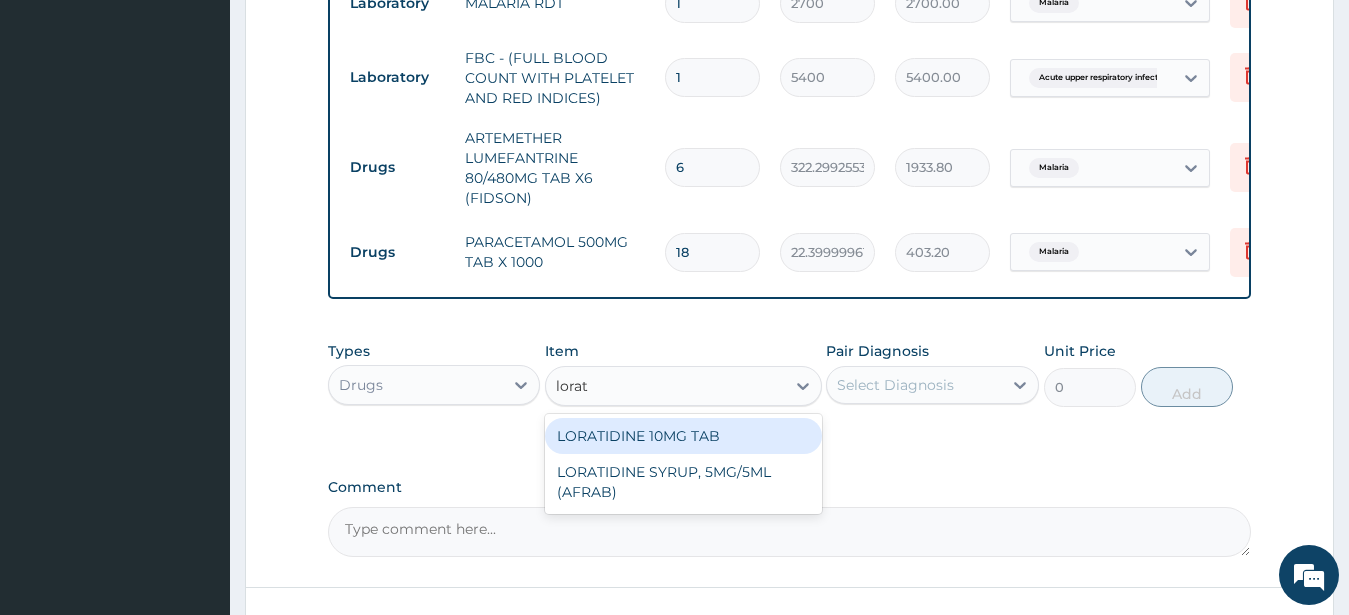 drag, startPoint x: 751, startPoint y: 455, endPoint x: 790, endPoint y: 439, distance: 42.154476 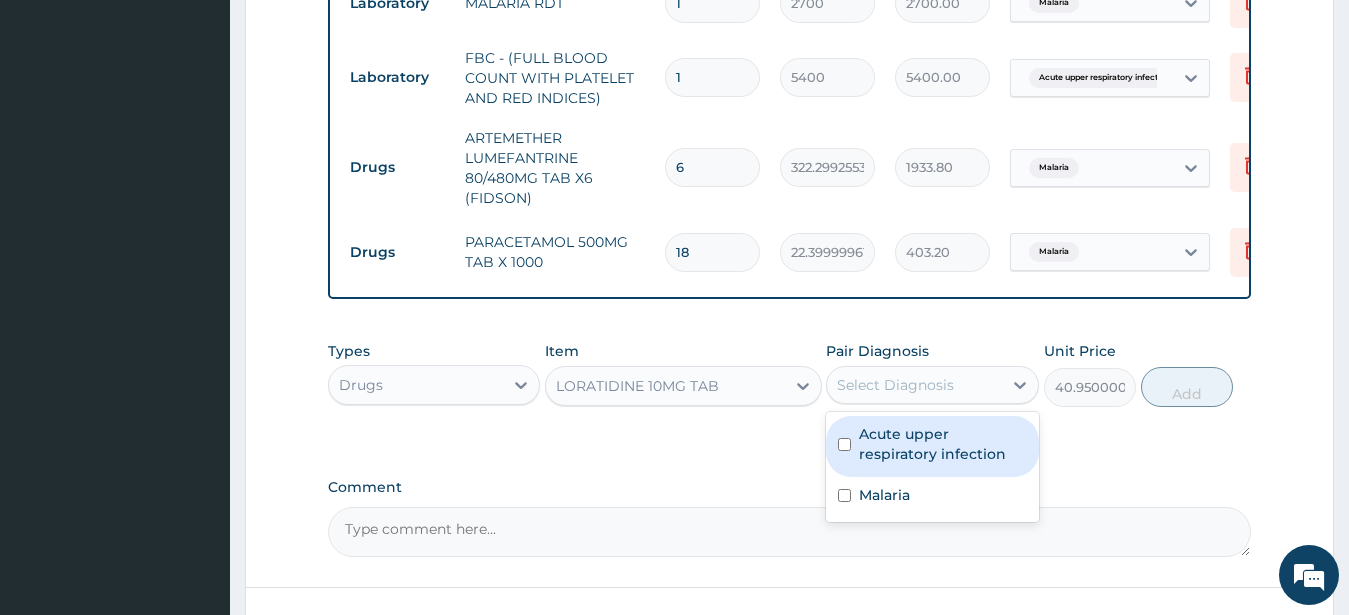 click on "Select Diagnosis" at bounding box center (895, 385) 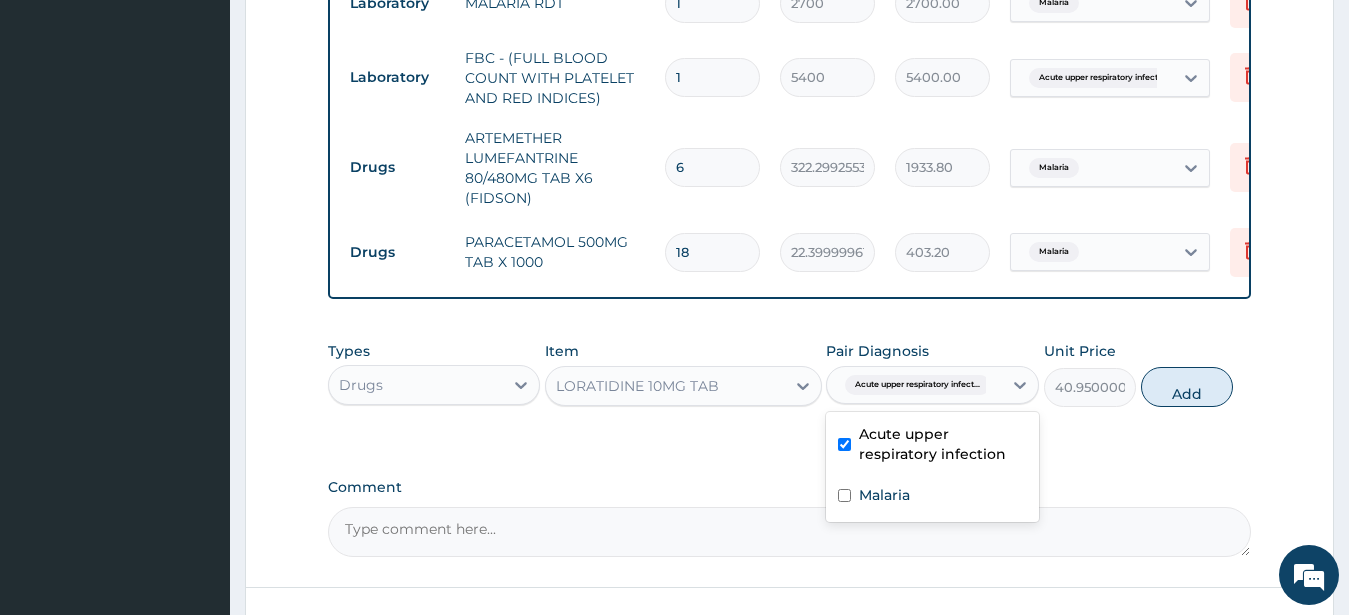 checkbox on "true" 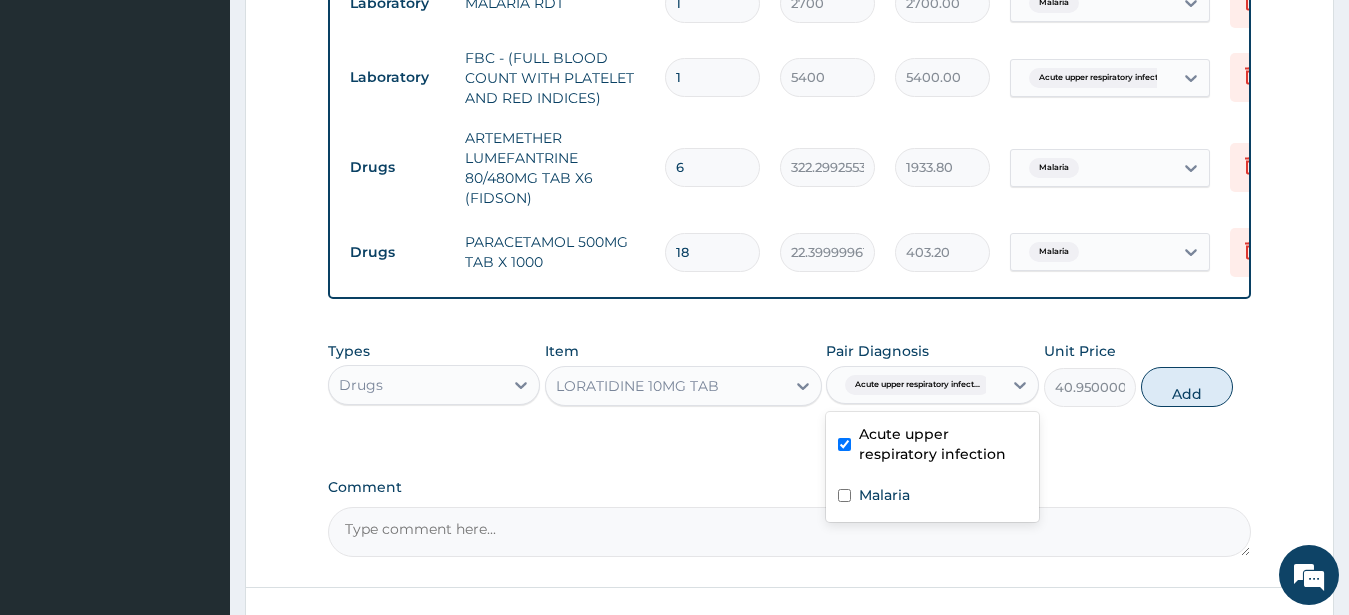 drag, startPoint x: 1180, startPoint y: 398, endPoint x: 1026, endPoint y: 420, distance: 155.56349 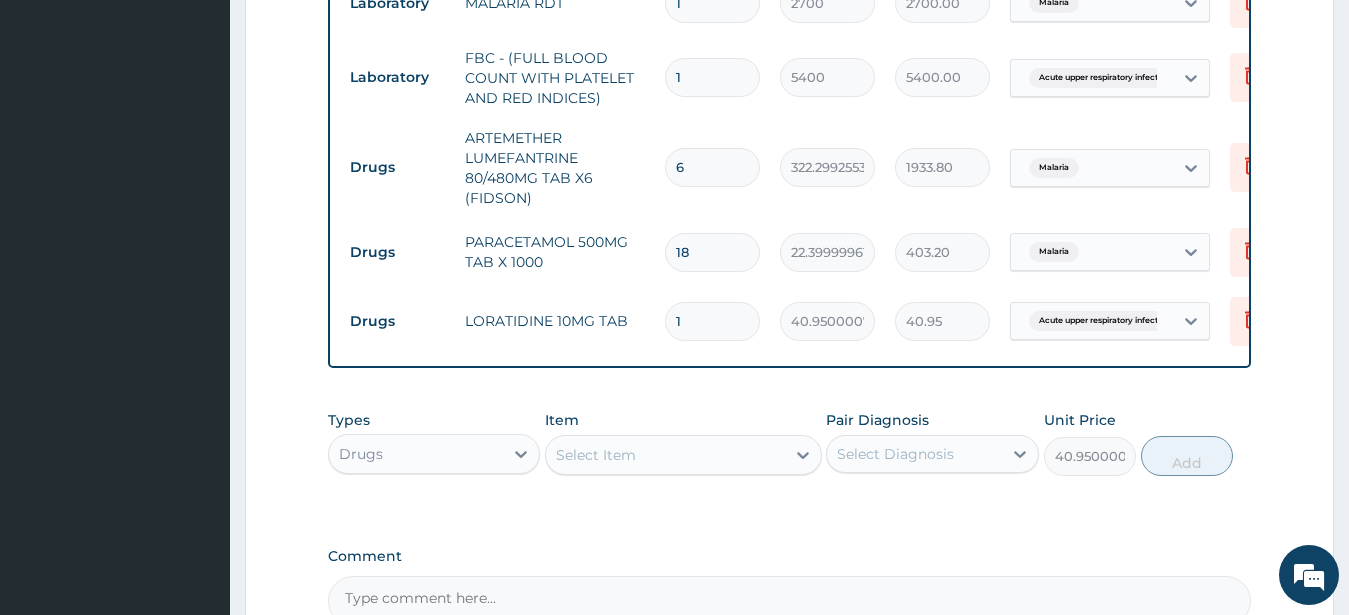 type on "0" 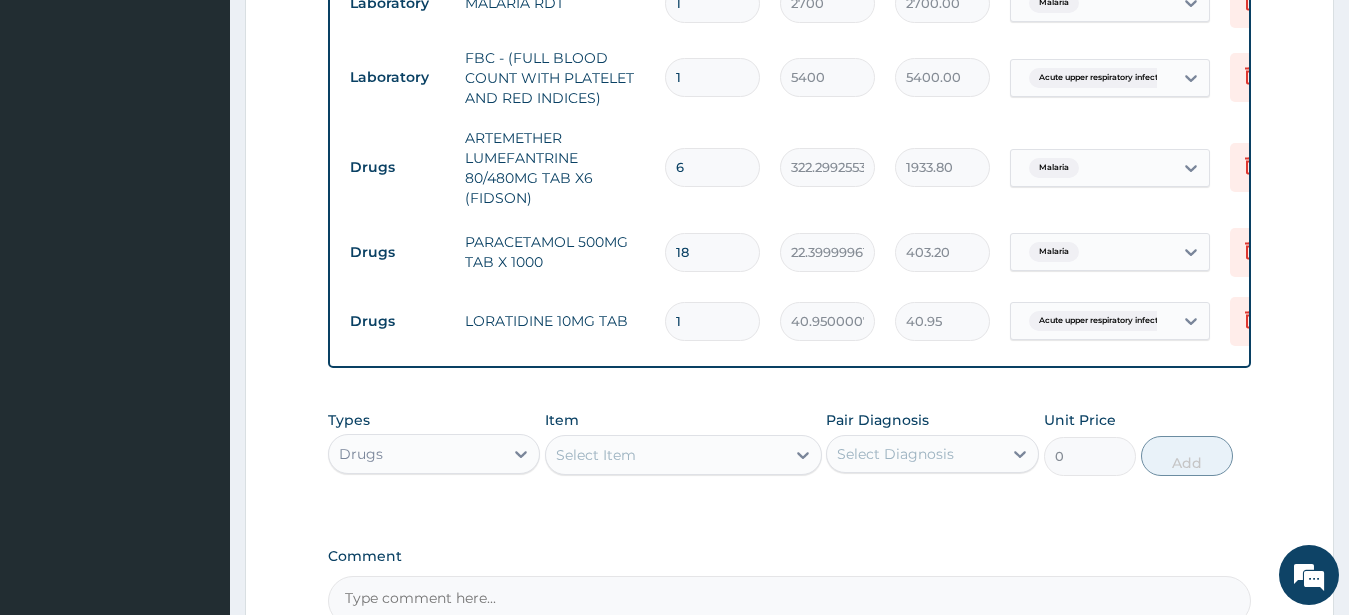 drag, startPoint x: 672, startPoint y: 325, endPoint x: 631, endPoint y: 323, distance: 41.04875 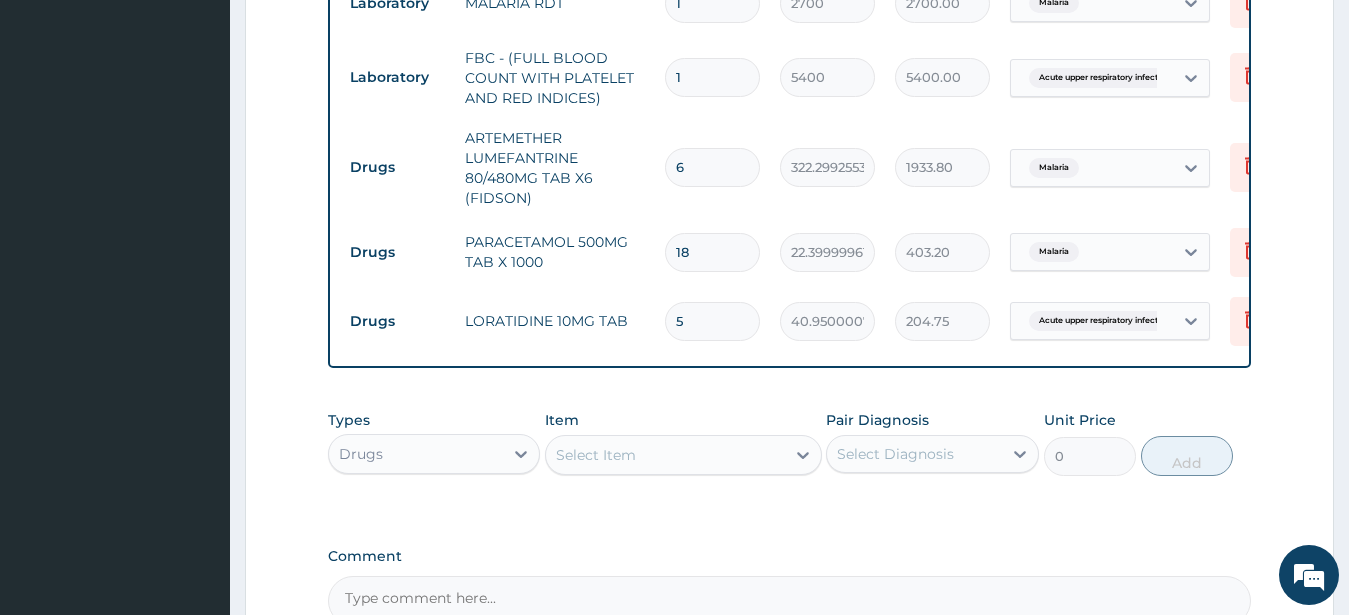 type on "5" 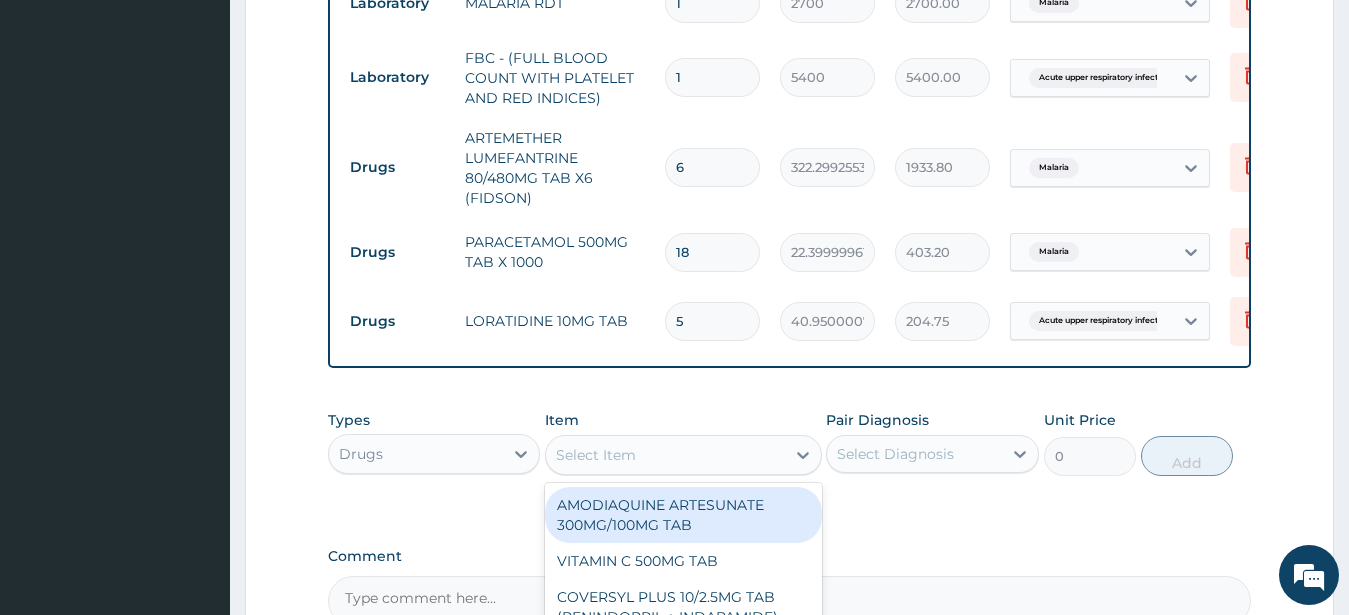 click on "Select Item" at bounding box center (596, 455) 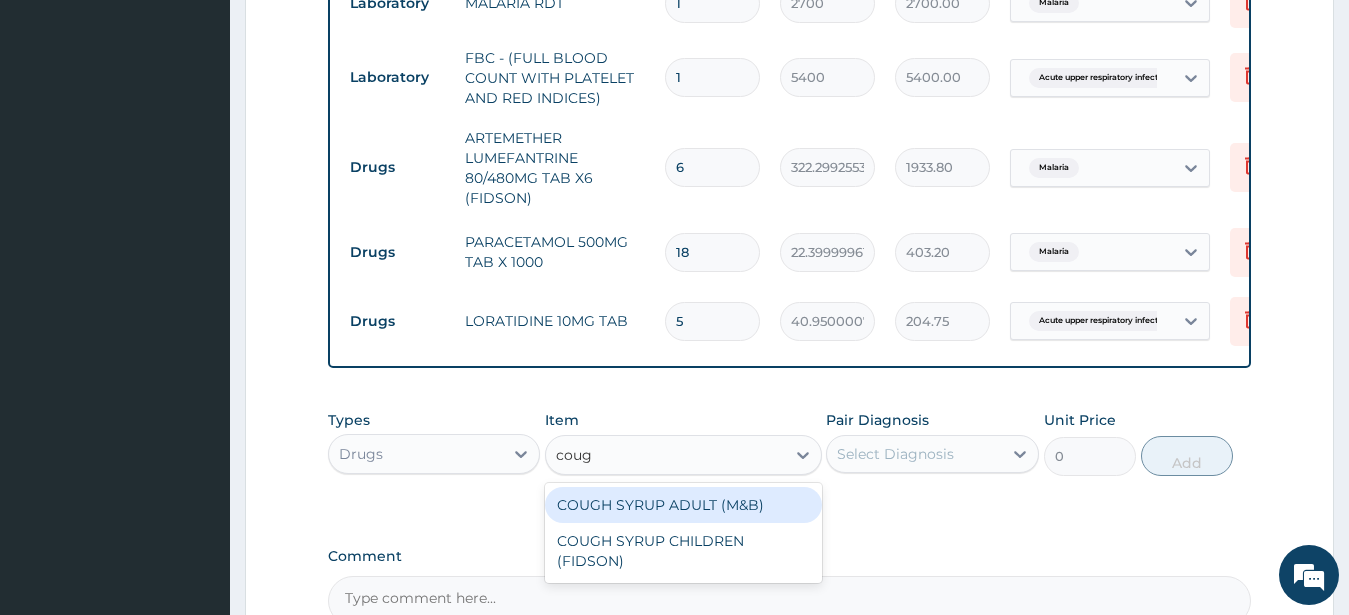 type on "cough" 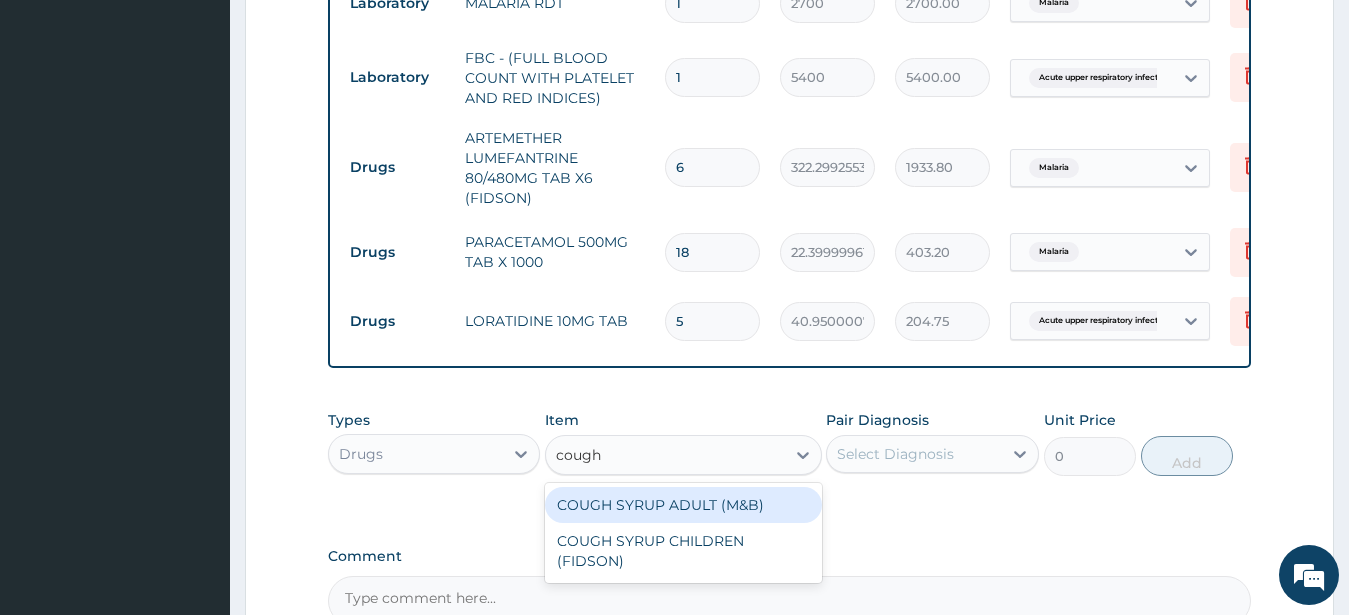 click on "COUGH SYRUP ADULT (M&B)" at bounding box center (683, 505) 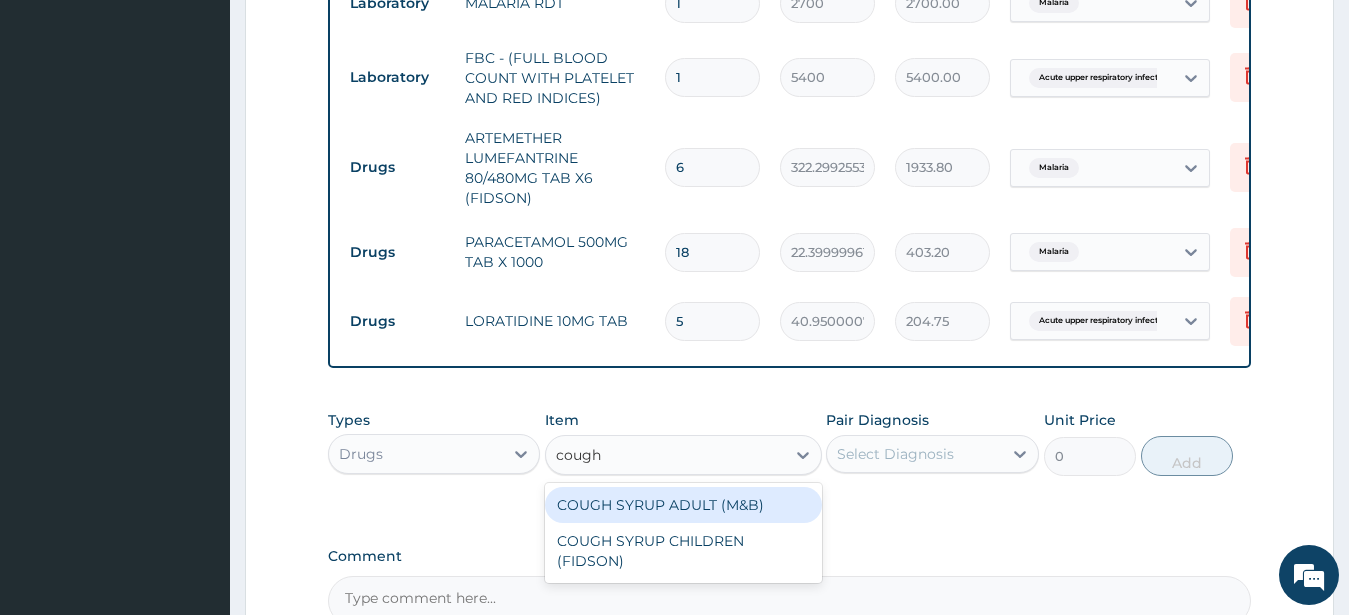 type 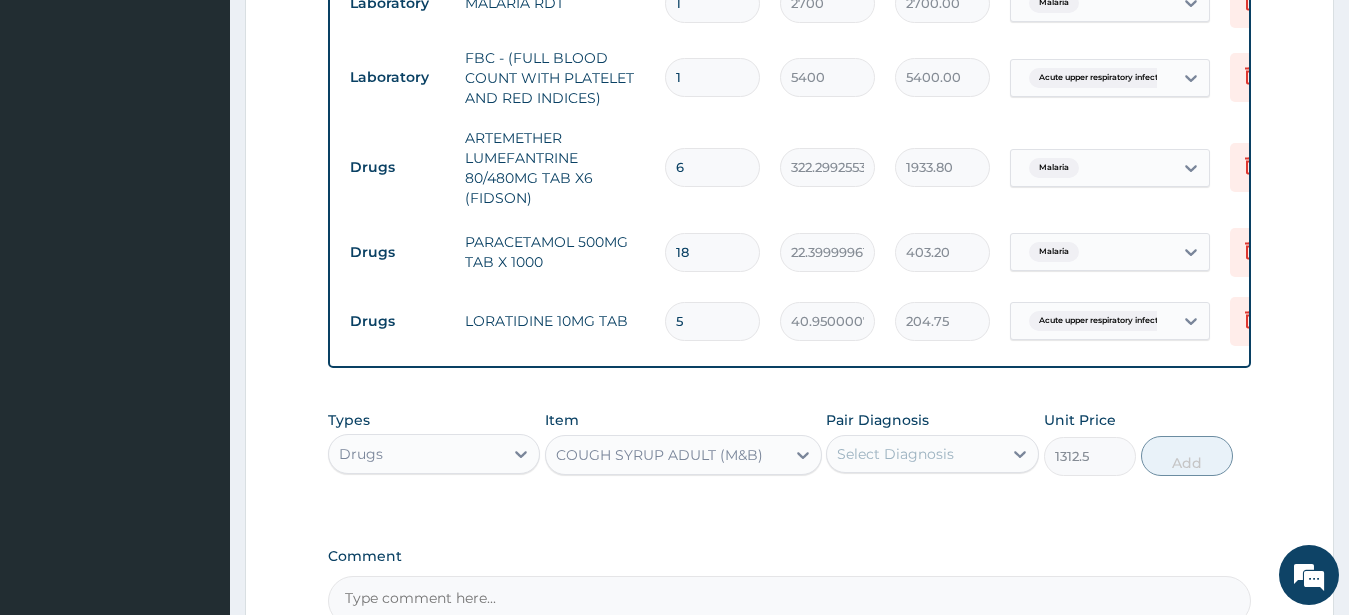 drag, startPoint x: 891, startPoint y: 467, endPoint x: 889, endPoint y: 492, distance: 25.079872 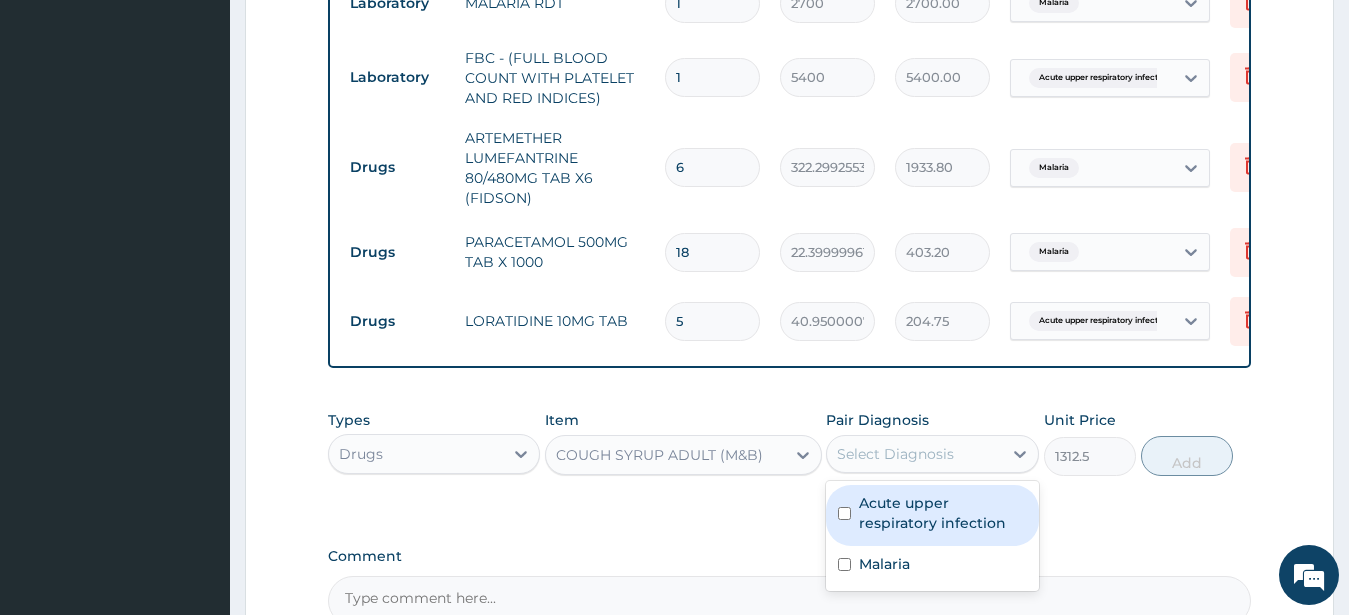 drag, startPoint x: 909, startPoint y: 536, endPoint x: 898, endPoint y: 535, distance: 11.045361 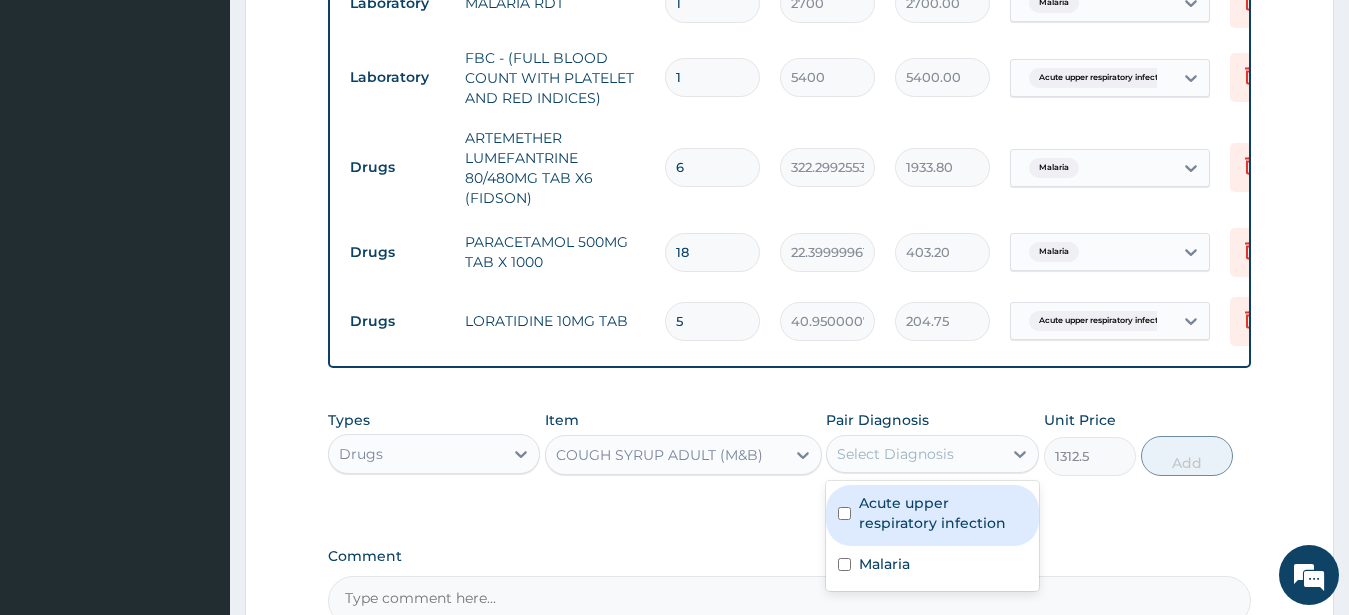 click on "Acute upper respiratory infection" at bounding box center (943, 513) 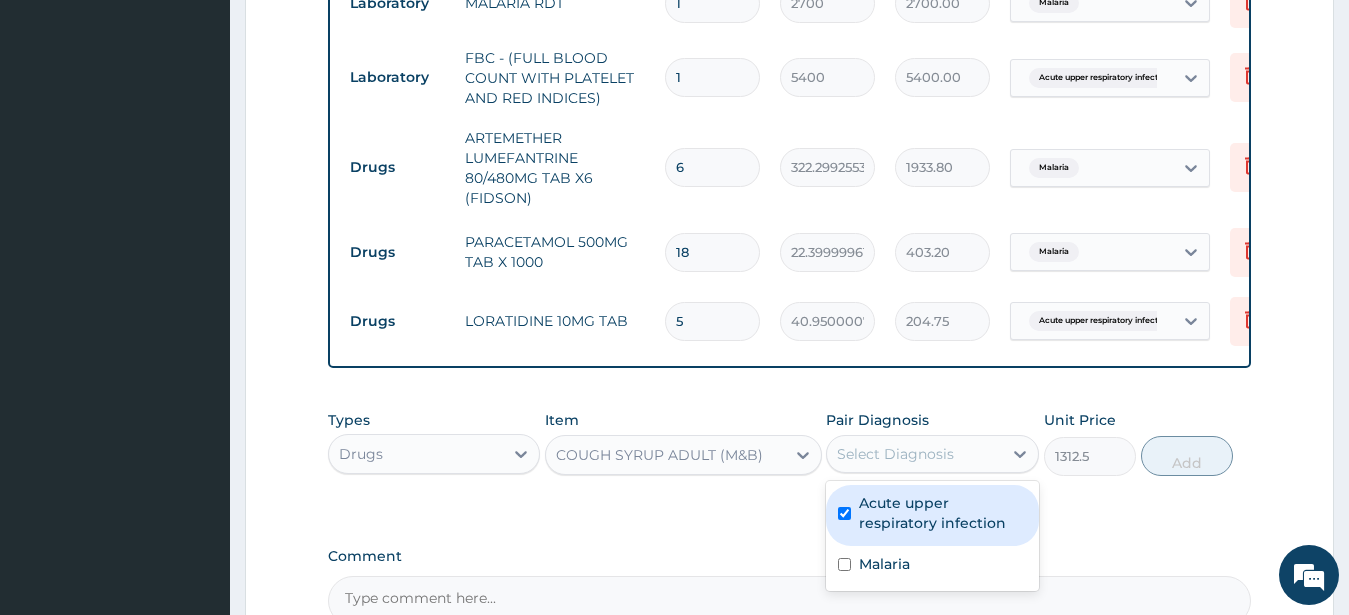 checkbox on "true" 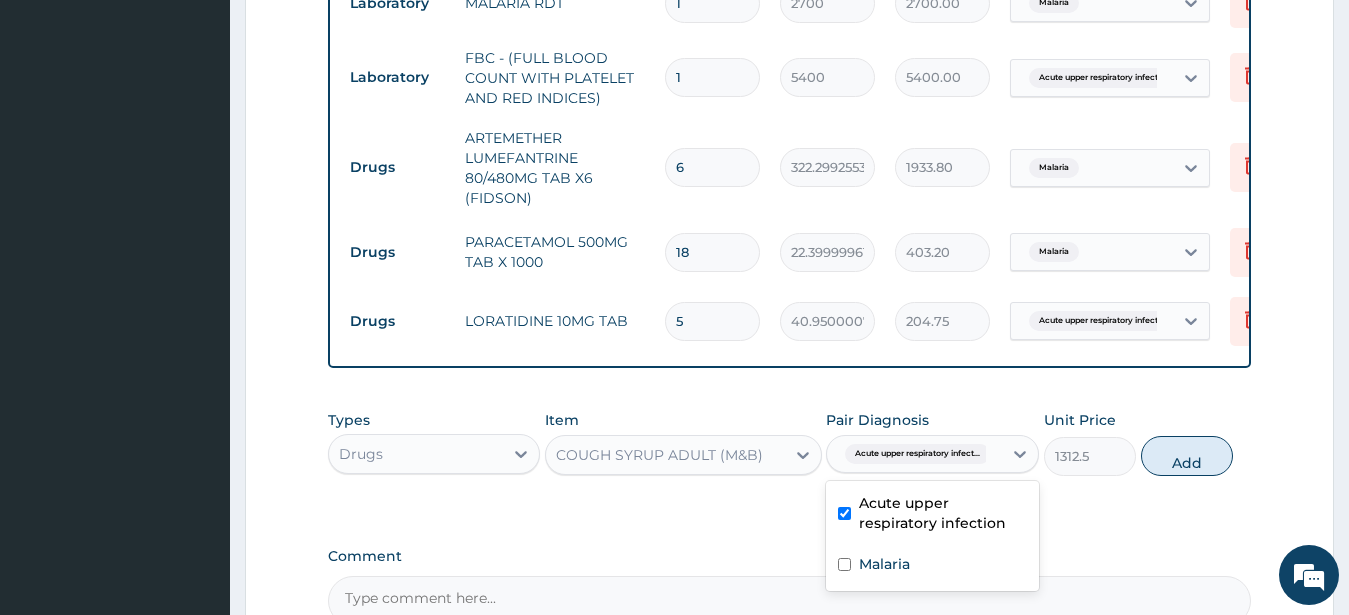 drag, startPoint x: 1205, startPoint y: 475, endPoint x: 1160, endPoint y: 508, distance: 55.803226 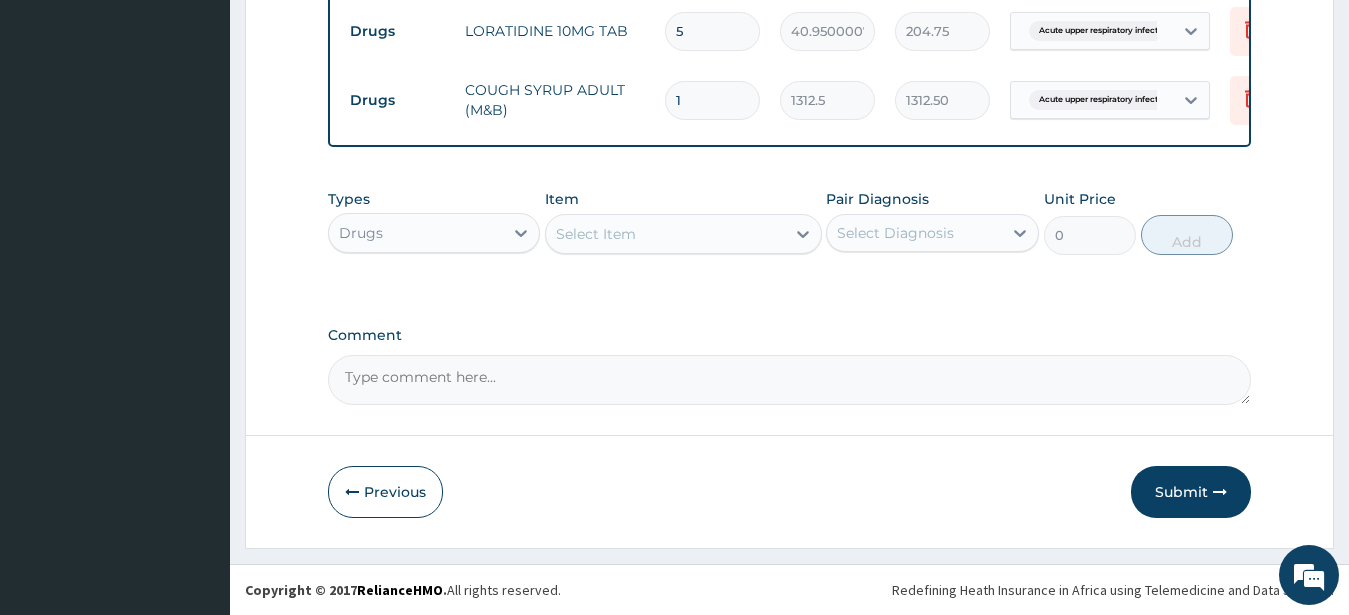 click on "Submit" at bounding box center (1191, 492) 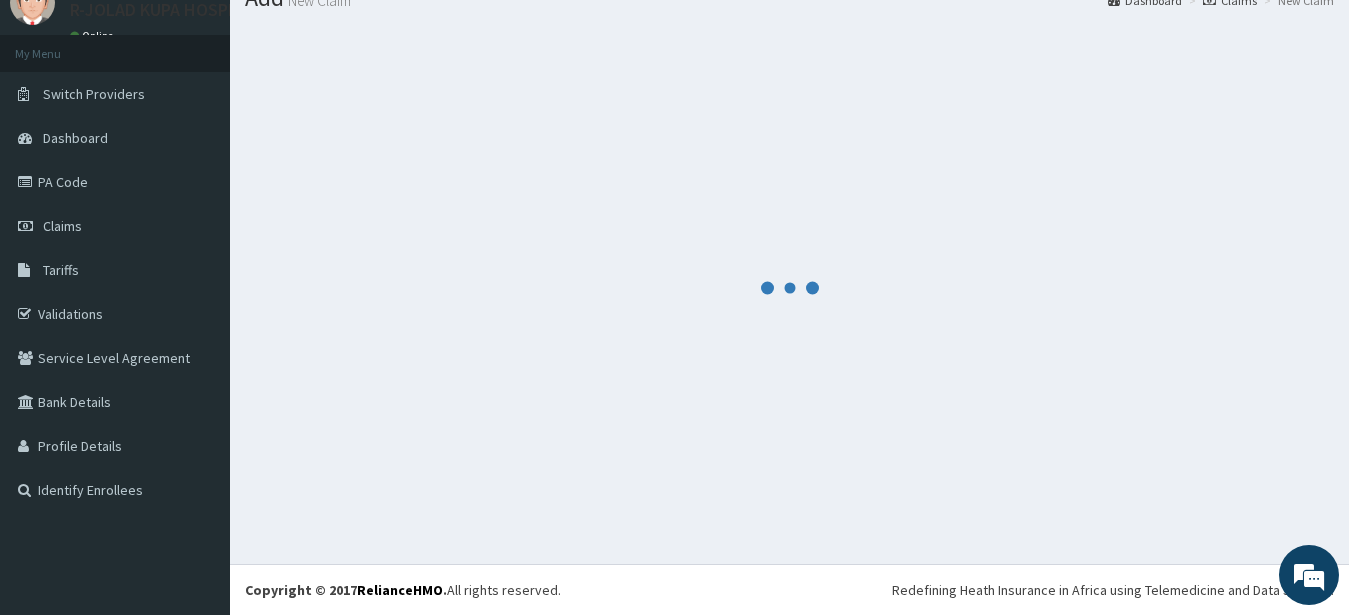 scroll, scrollTop: 80, scrollLeft: 0, axis: vertical 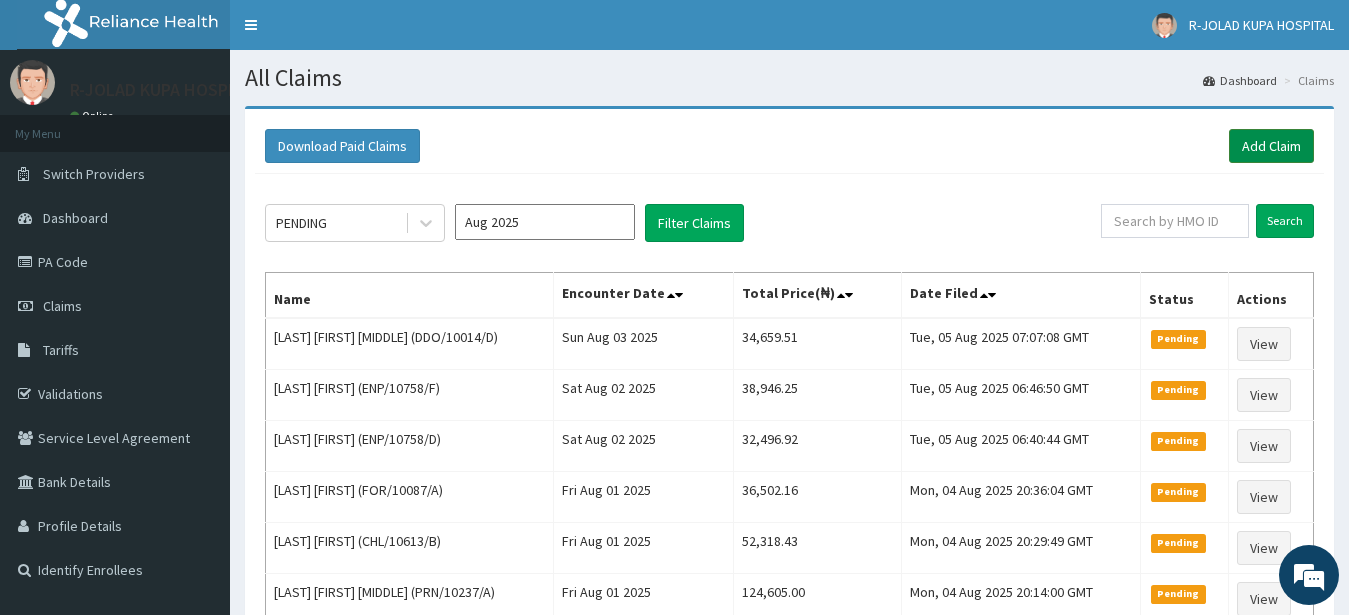 click on "Add Claim" at bounding box center [1271, 146] 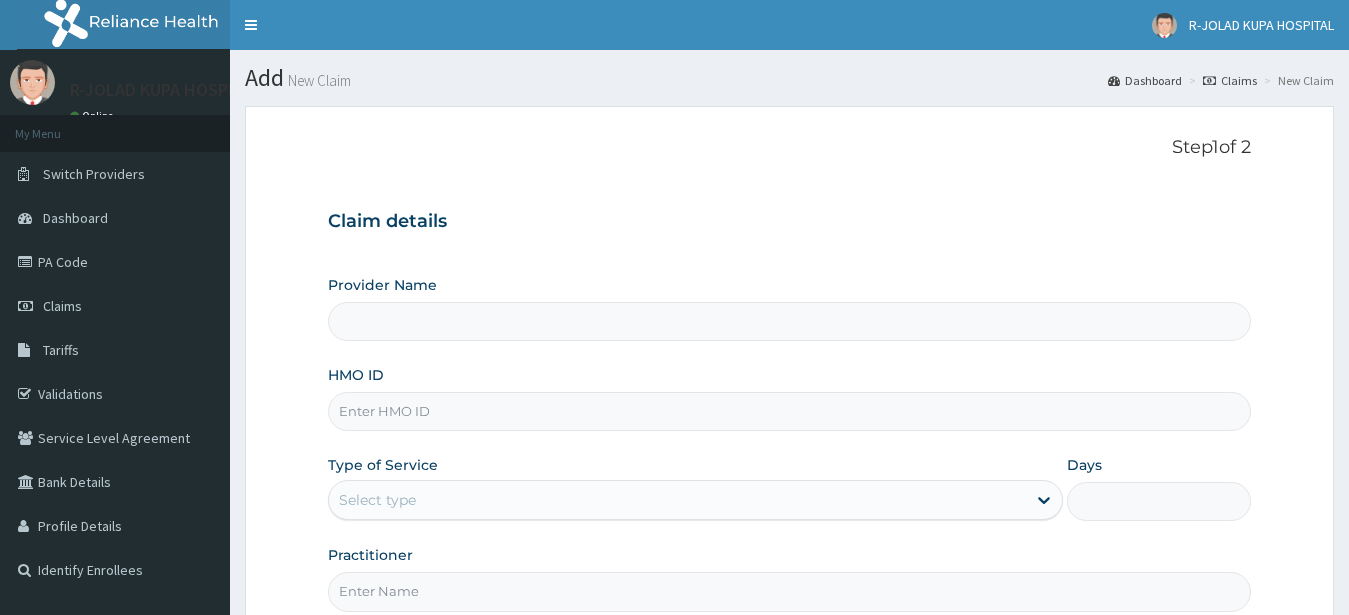 scroll, scrollTop: 207, scrollLeft: 0, axis: vertical 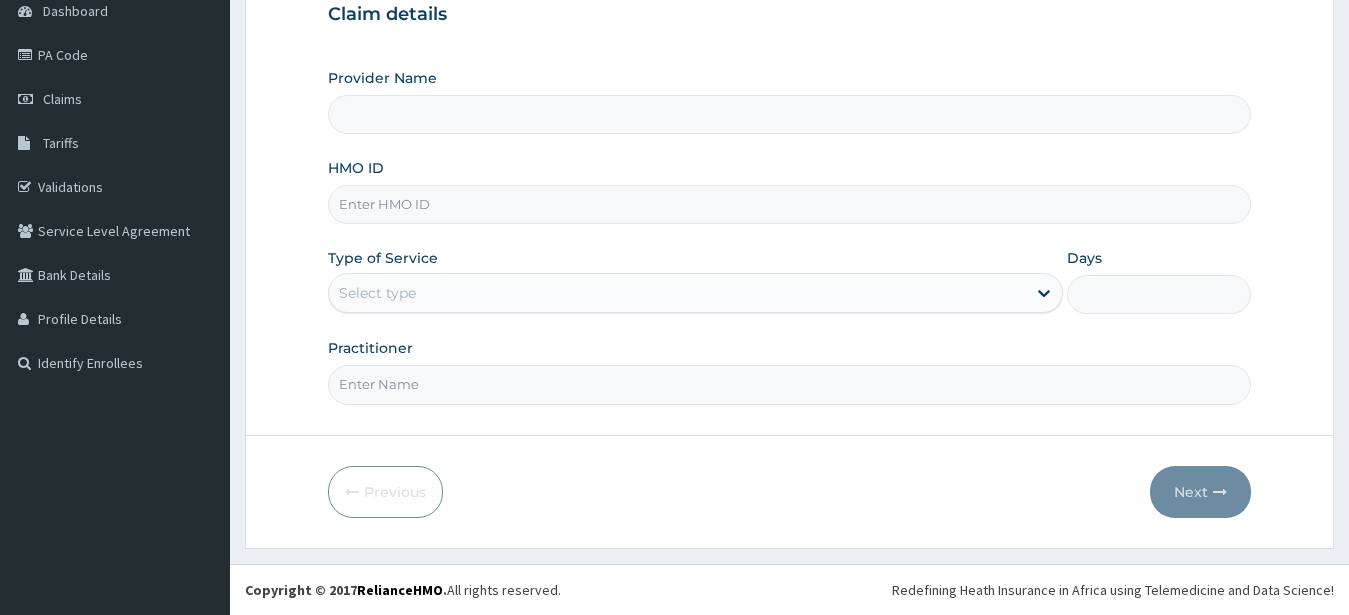 click on "HMO ID" at bounding box center [790, 204] 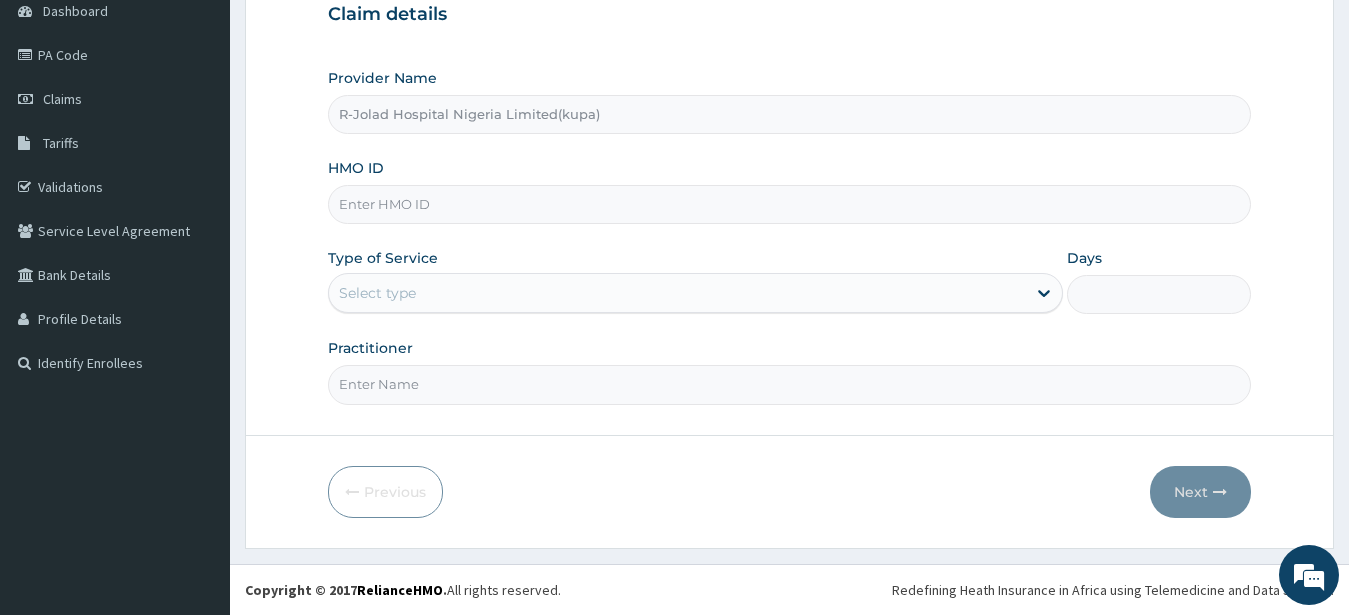 paste on "IBL/10248/A" 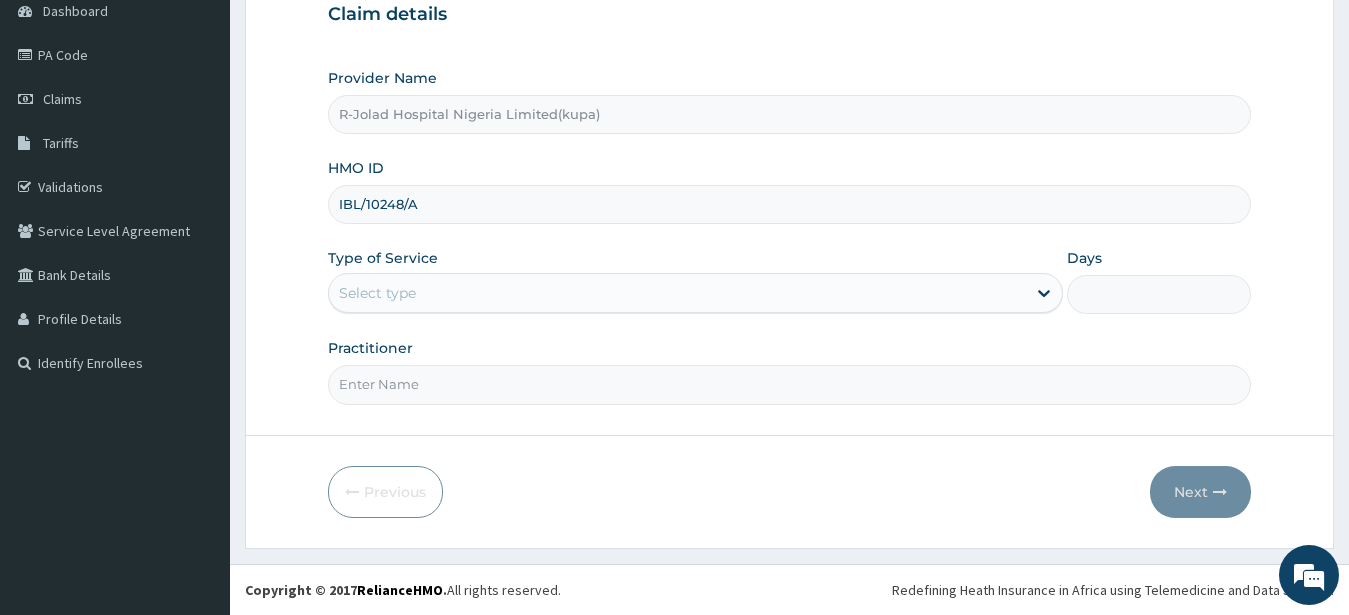 type on "IBL/10248/A" 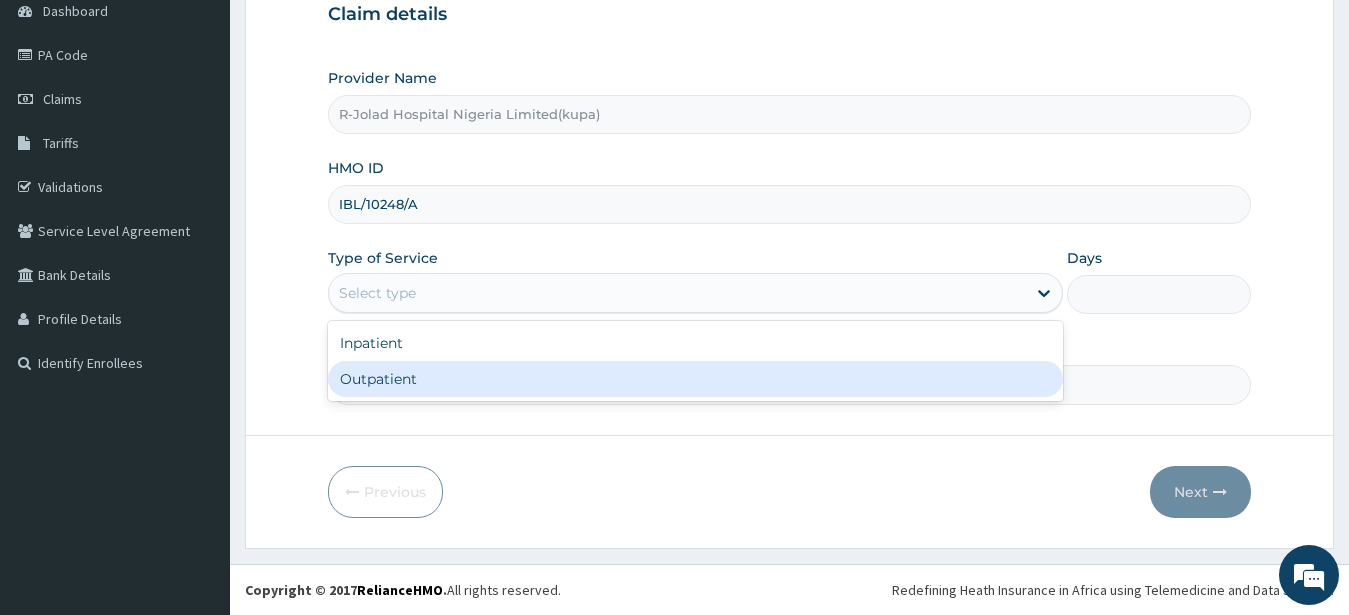 click on "Outpatient" at bounding box center [696, 379] 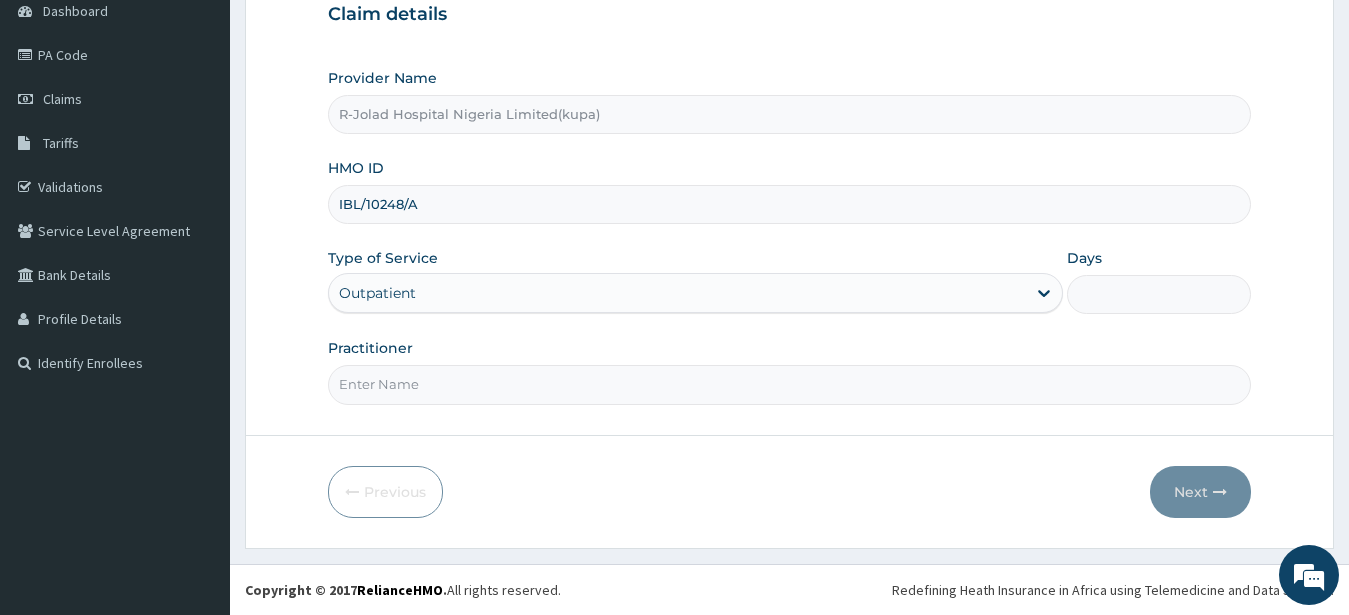 type on "1" 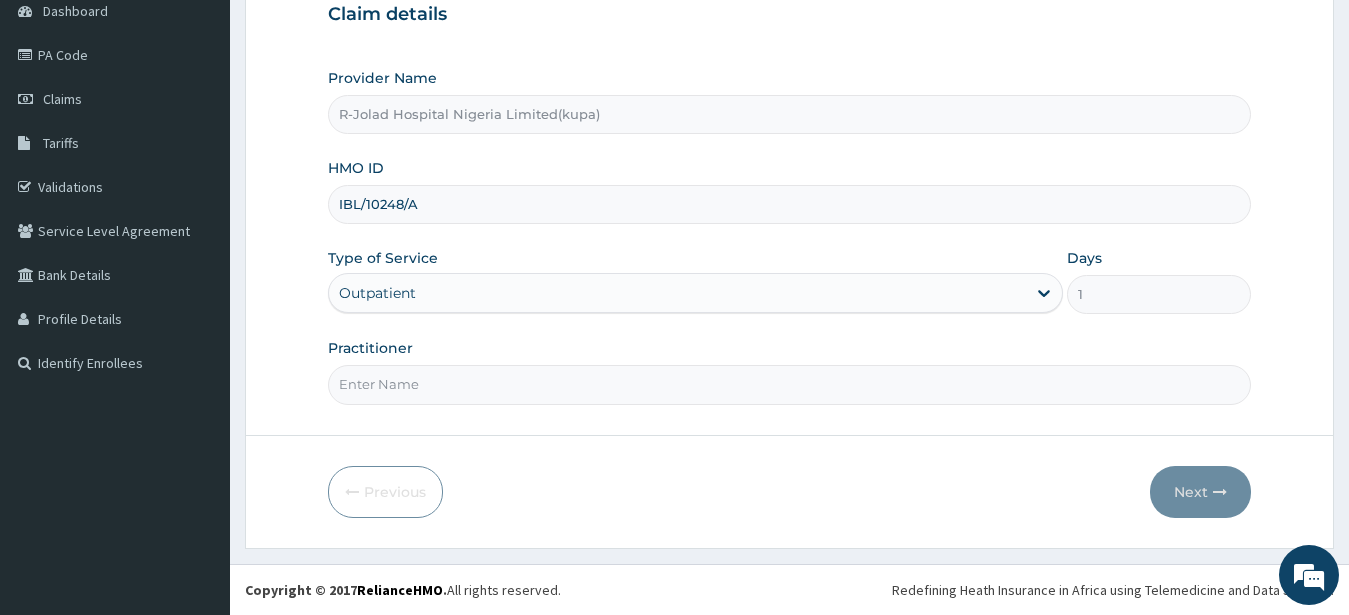 click on "Practitioner" at bounding box center (790, 384) 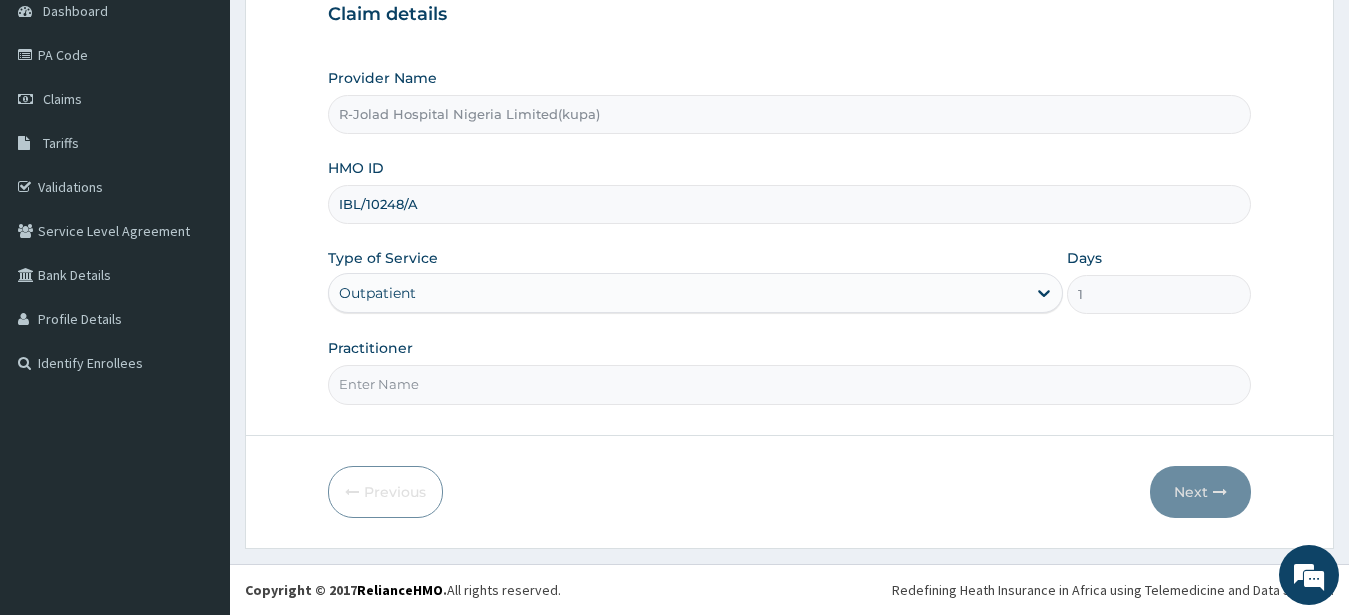 scroll, scrollTop: 0, scrollLeft: 0, axis: both 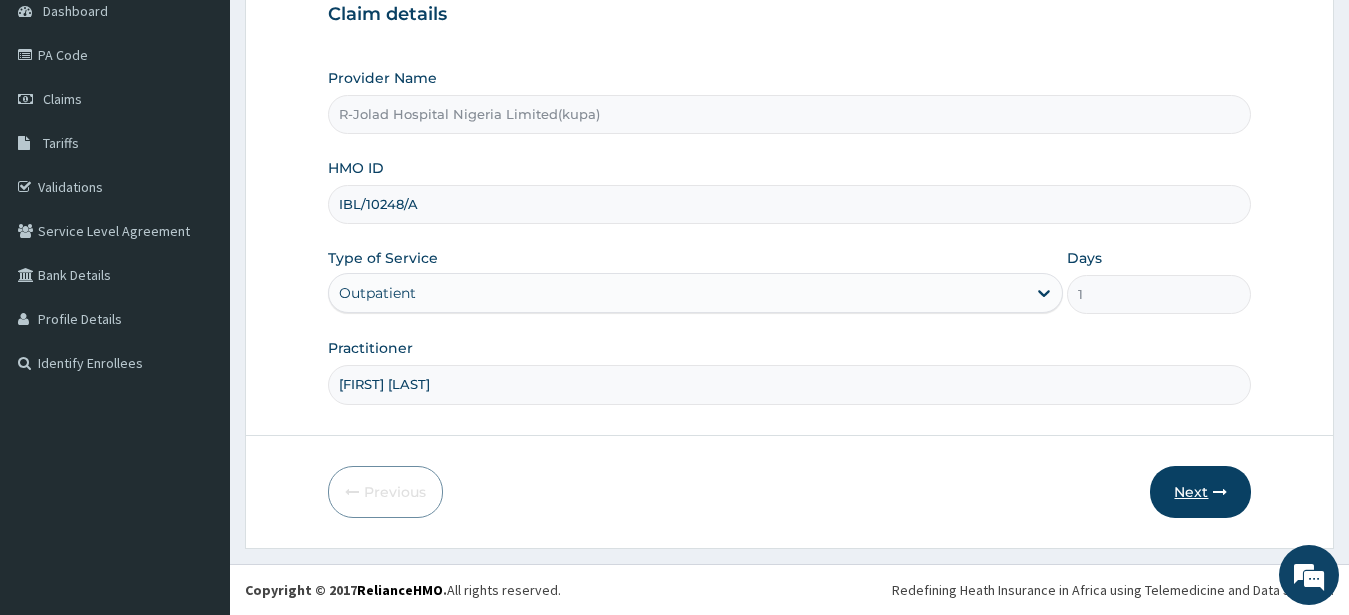 type on "[FIRST] [LAST]" 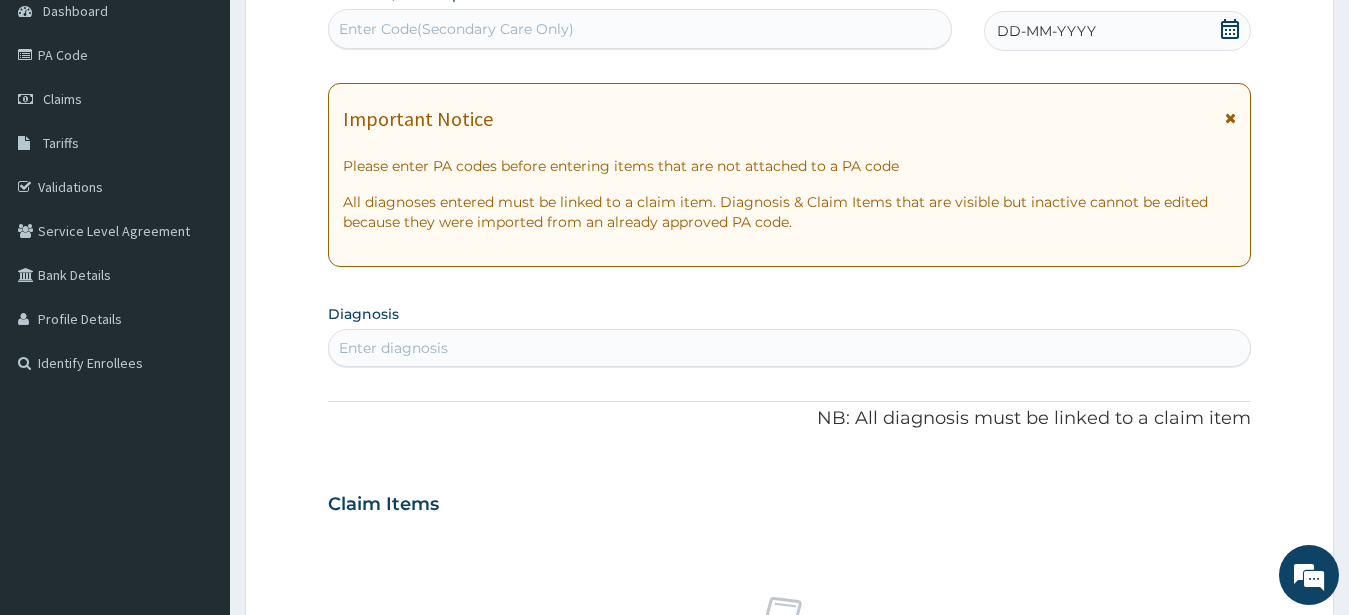 click 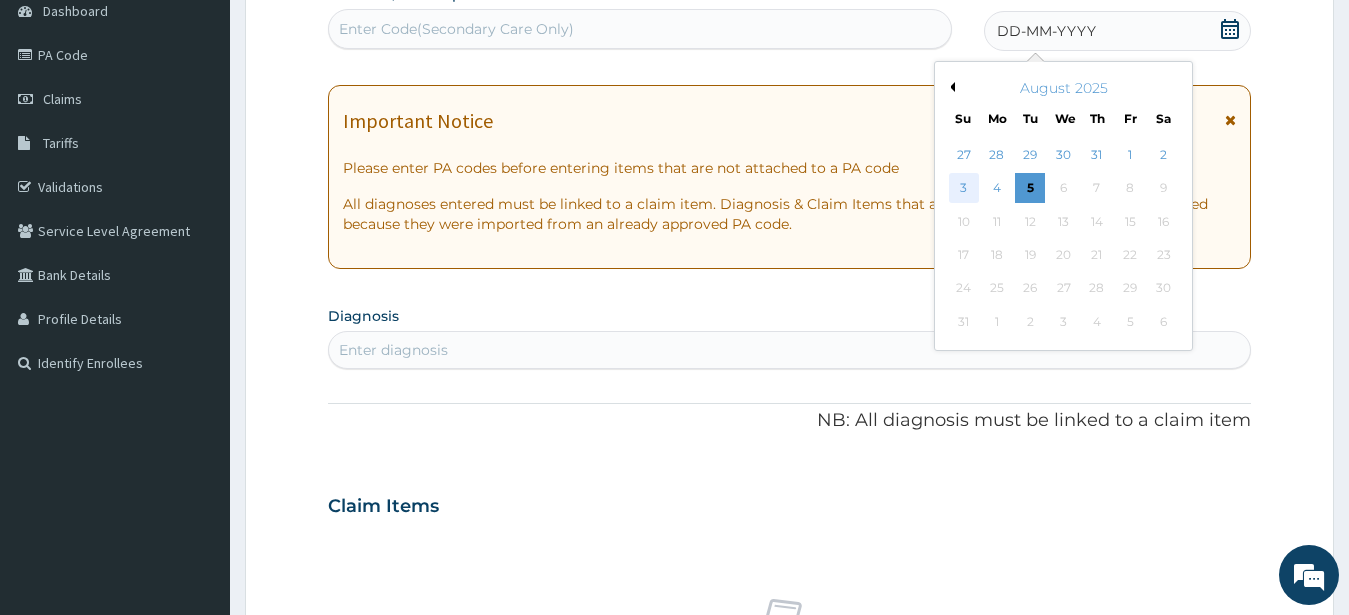 click on "3" at bounding box center [964, 189] 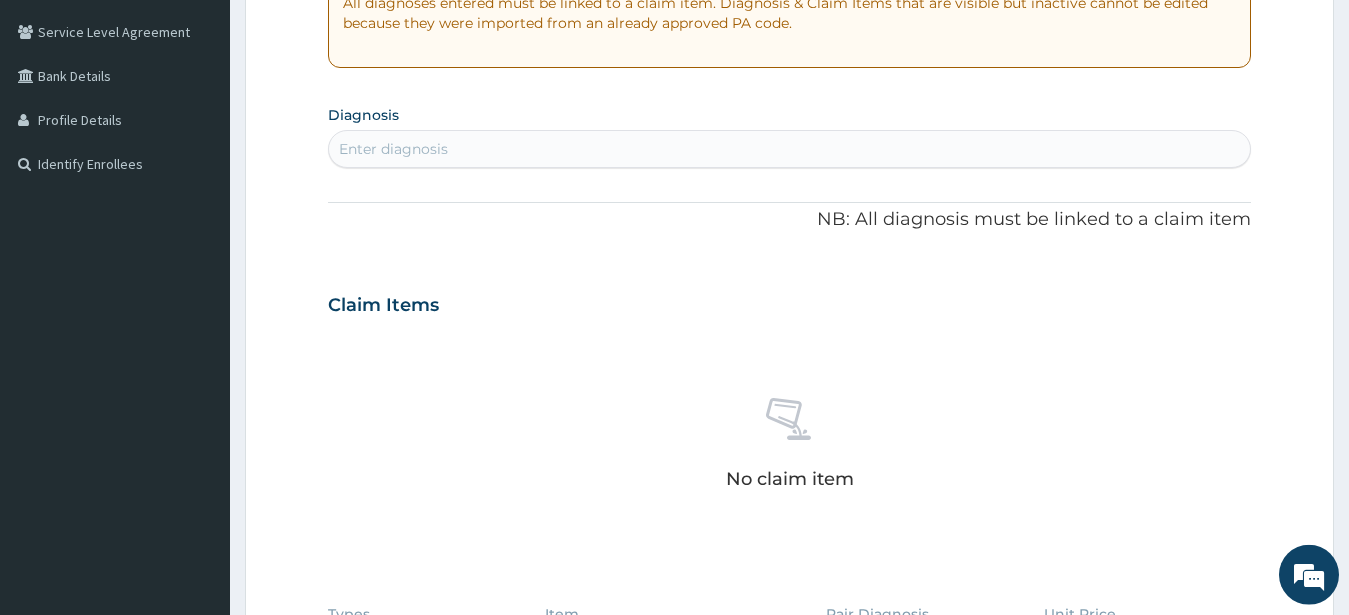 scroll, scrollTop: 411, scrollLeft: 0, axis: vertical 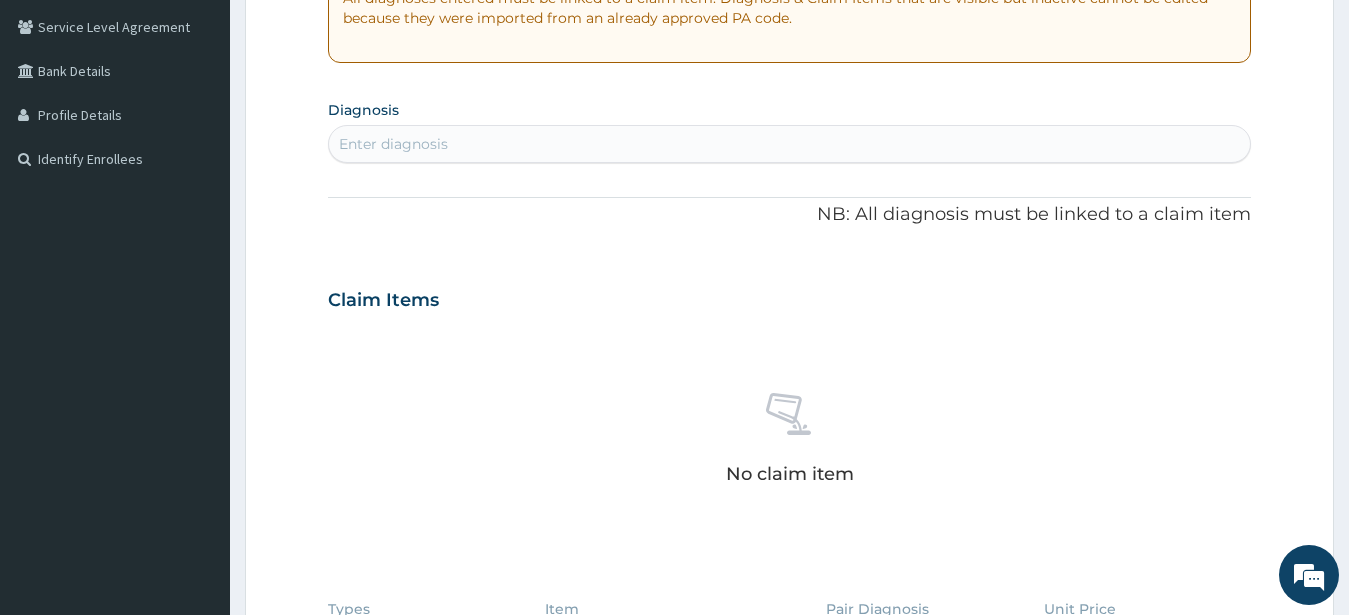 drag, startPoint x: 369, startPoint y: 145, endPoint x: 375, endPoint y: 154, distance: 10.816654 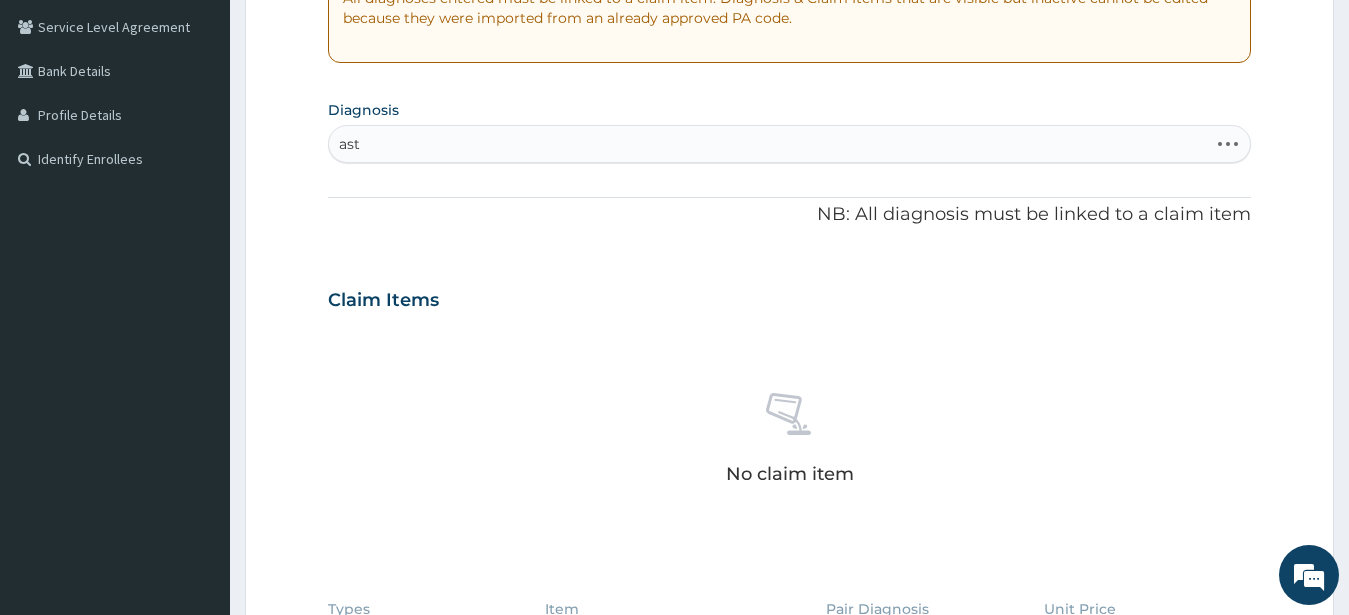 type on "asth" 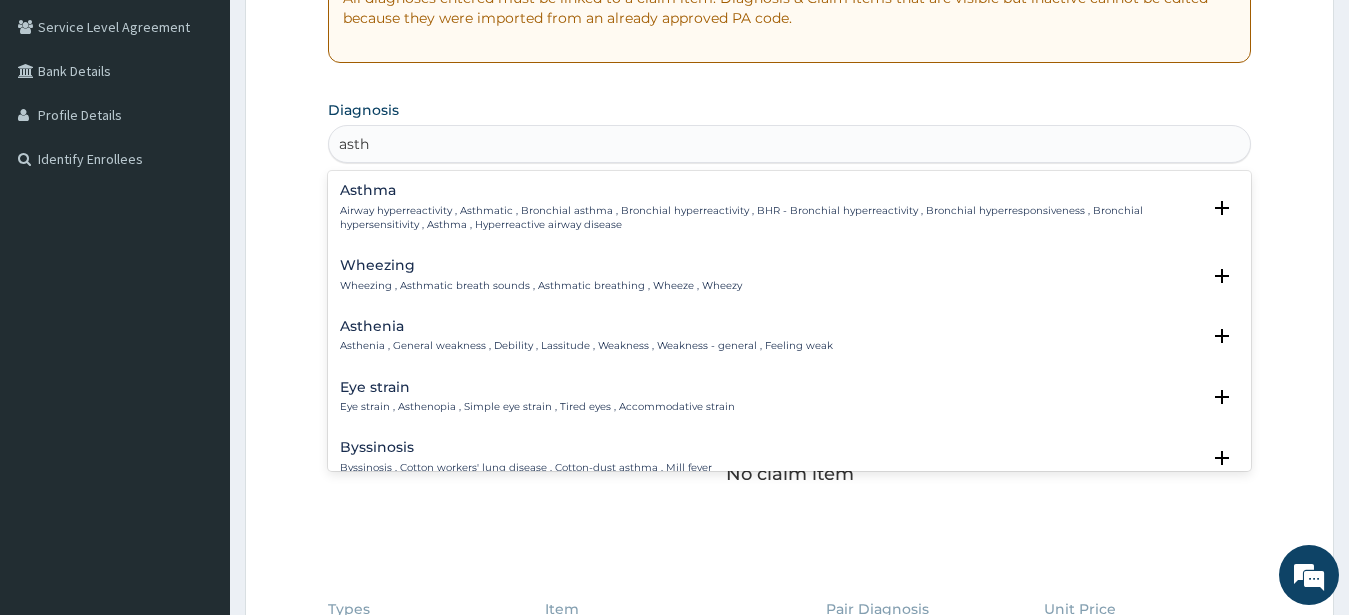 click on "Asthma Airway hyperreactivity , Asthmatic , Bronchial asthma , Bronchial hyperreactivity , BHR - Bronchial hyperreactivity , Bronchial hyperresponsiveness , Bronchial hypersensitivity , Asthma , Hyperreactive airway disease" at bounding box center [770, 207] 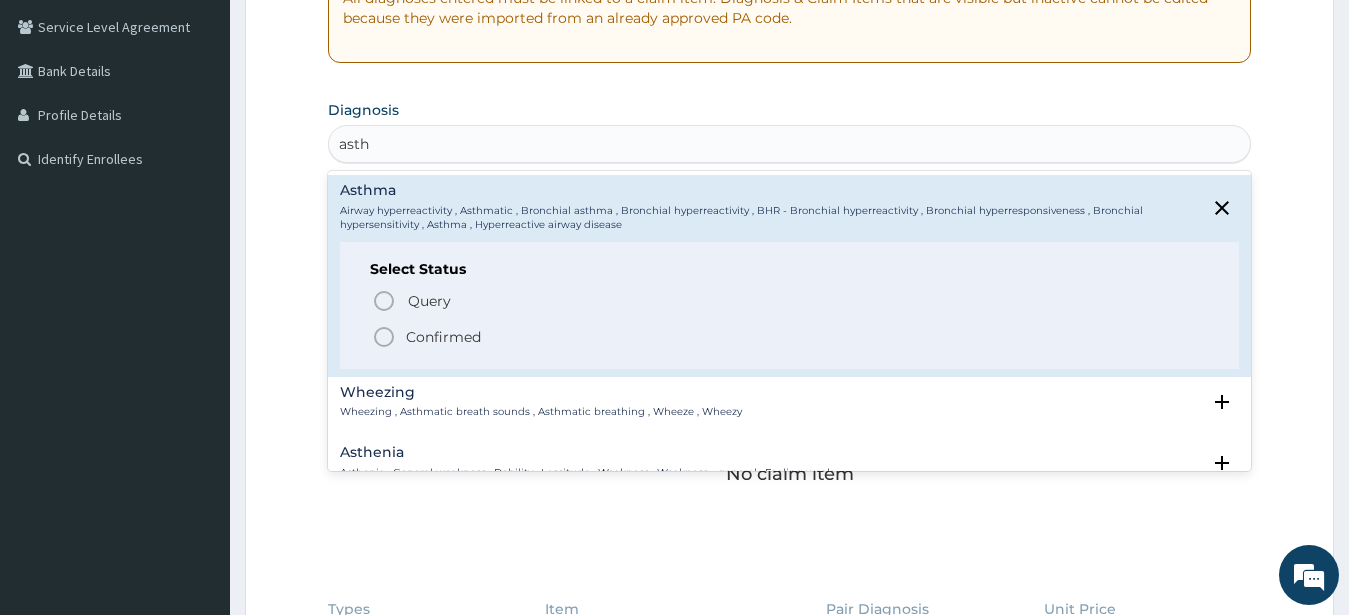 click 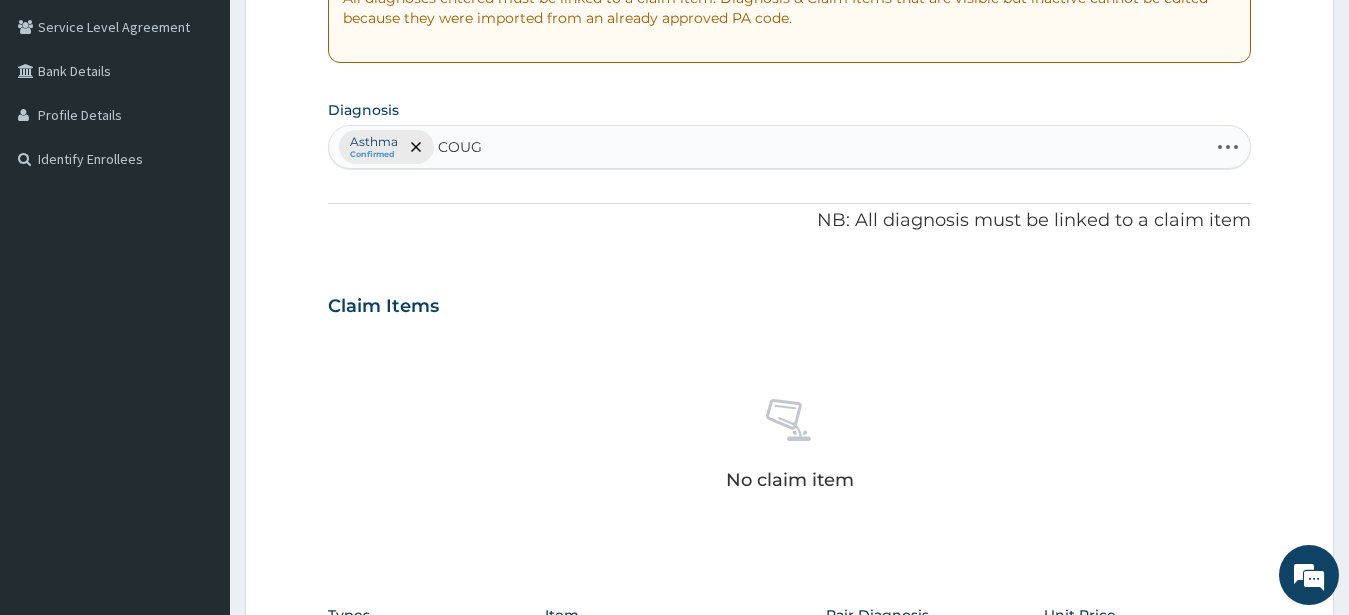 type on "COUGH" 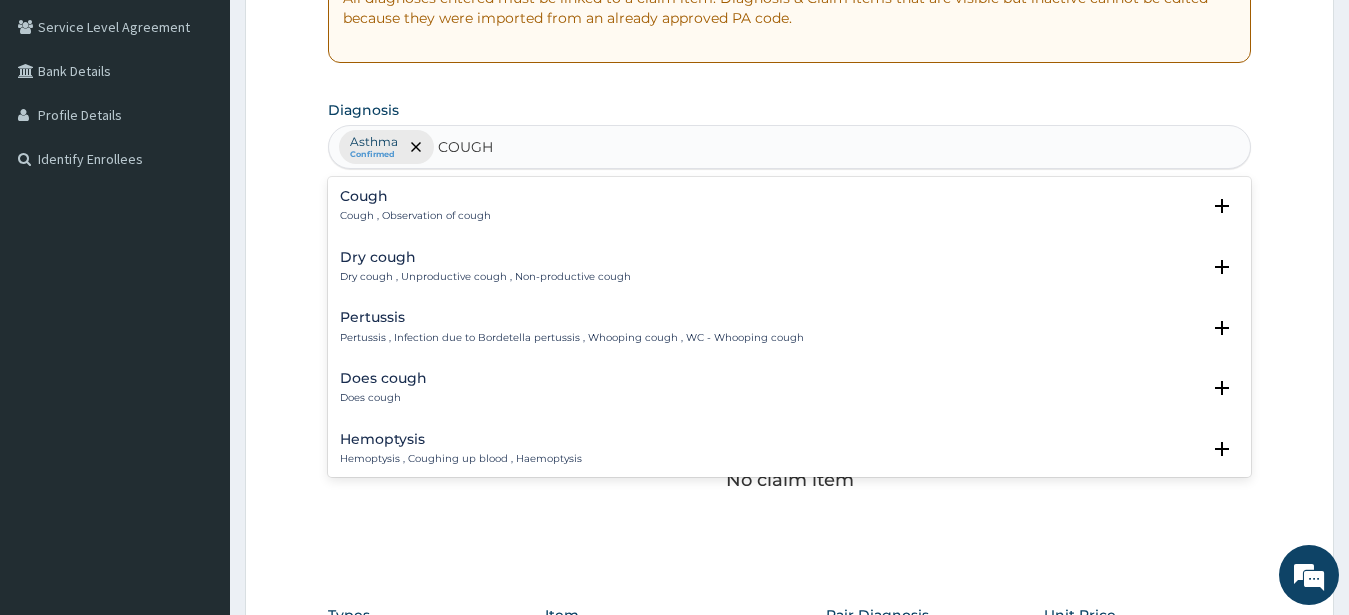 click on "Cough" at bounding box center [415, 196] 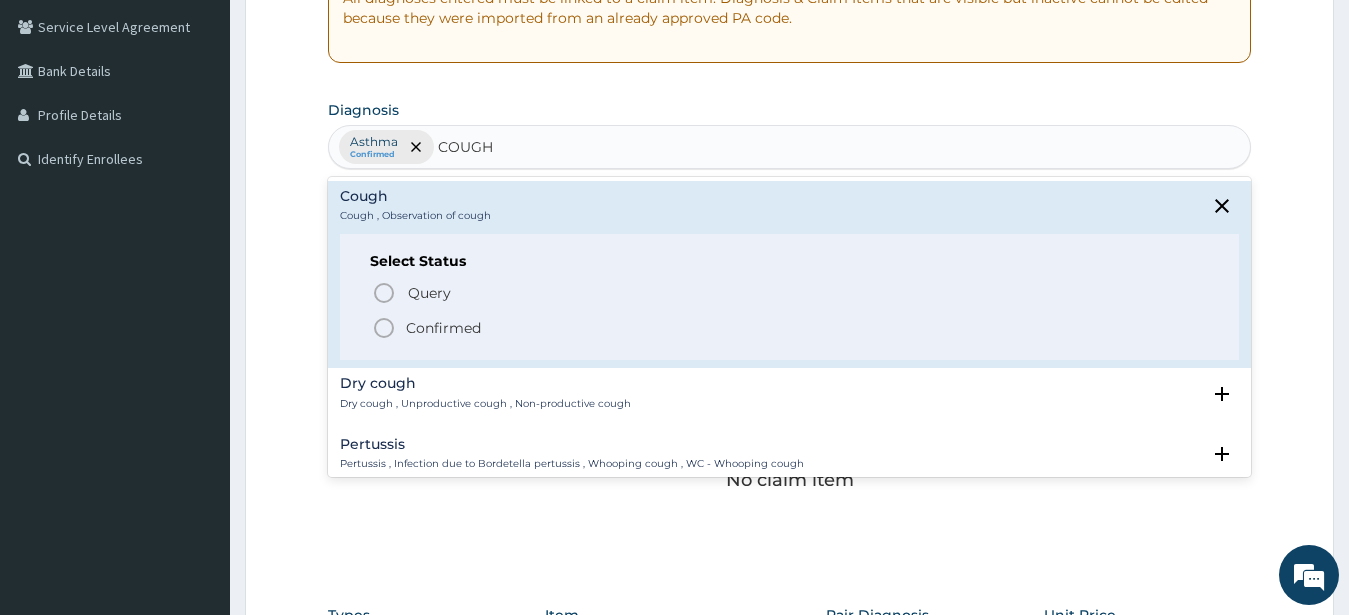 click 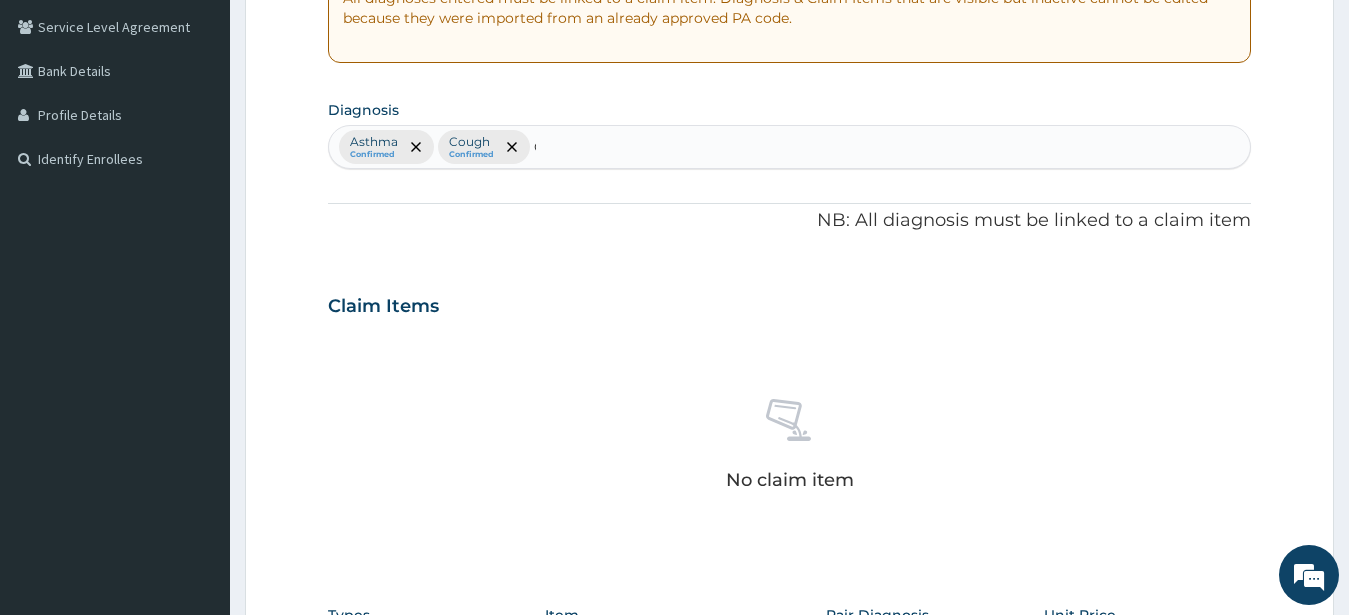type 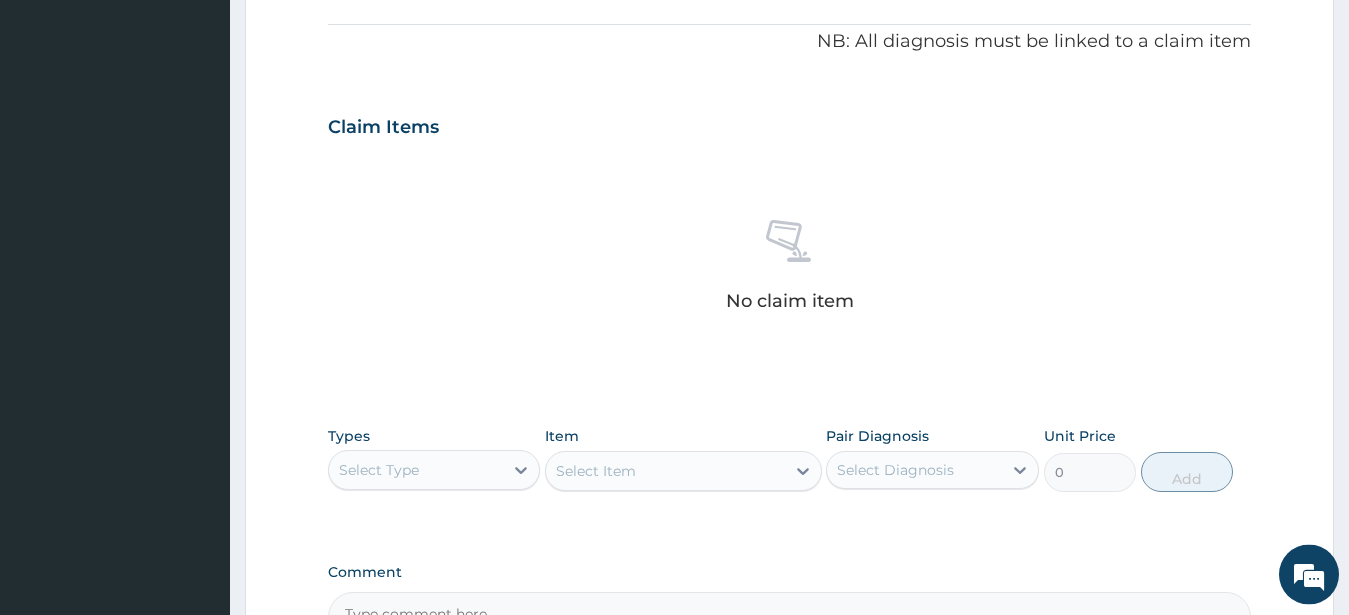 scroll, scrollTop: 717, scrollLeft: 0, axis: vertical 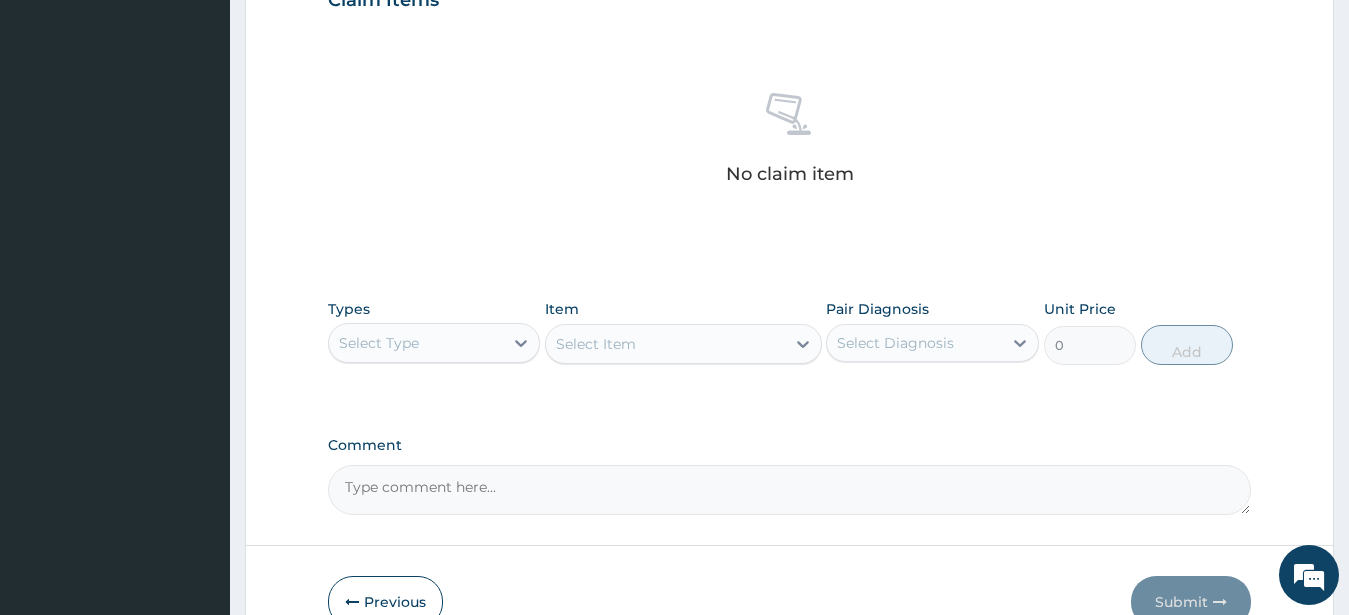 click on "Select Type" at bounding box center [379, 343] 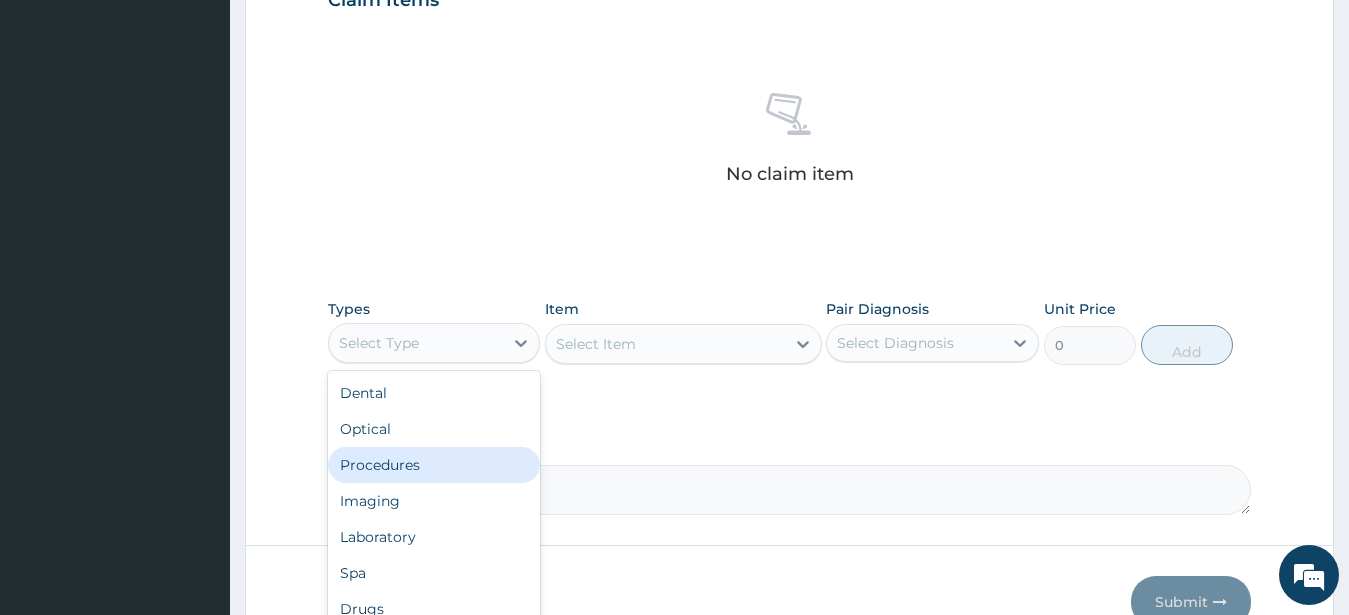 click on "Procedures" at bounding box center [434, 465] 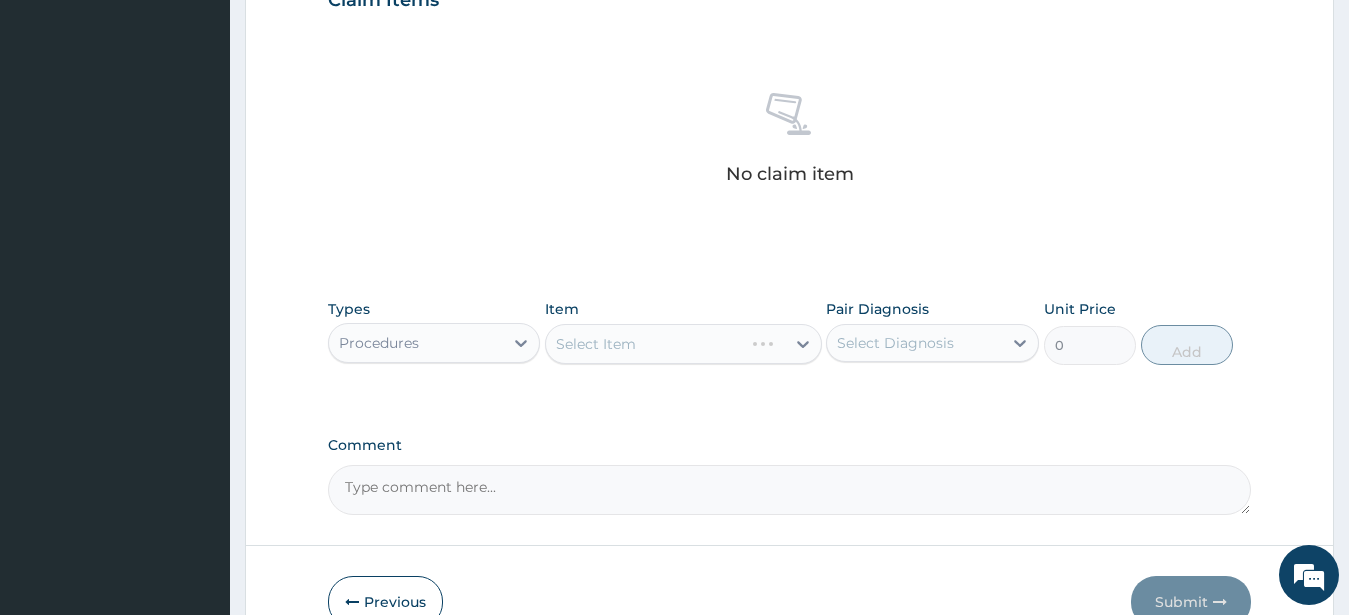 click on "Select Item" at bounding box center [683, 344] 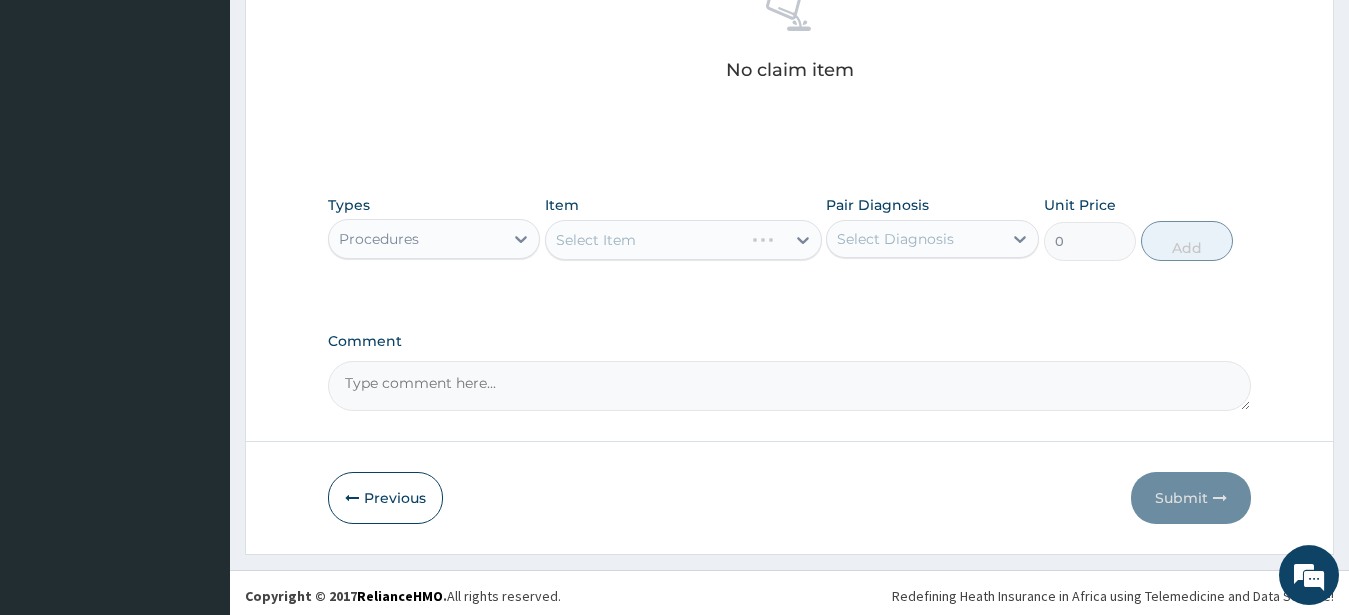 scroll, scrollTop: 827, scrollLeft: 0, axis: vertical 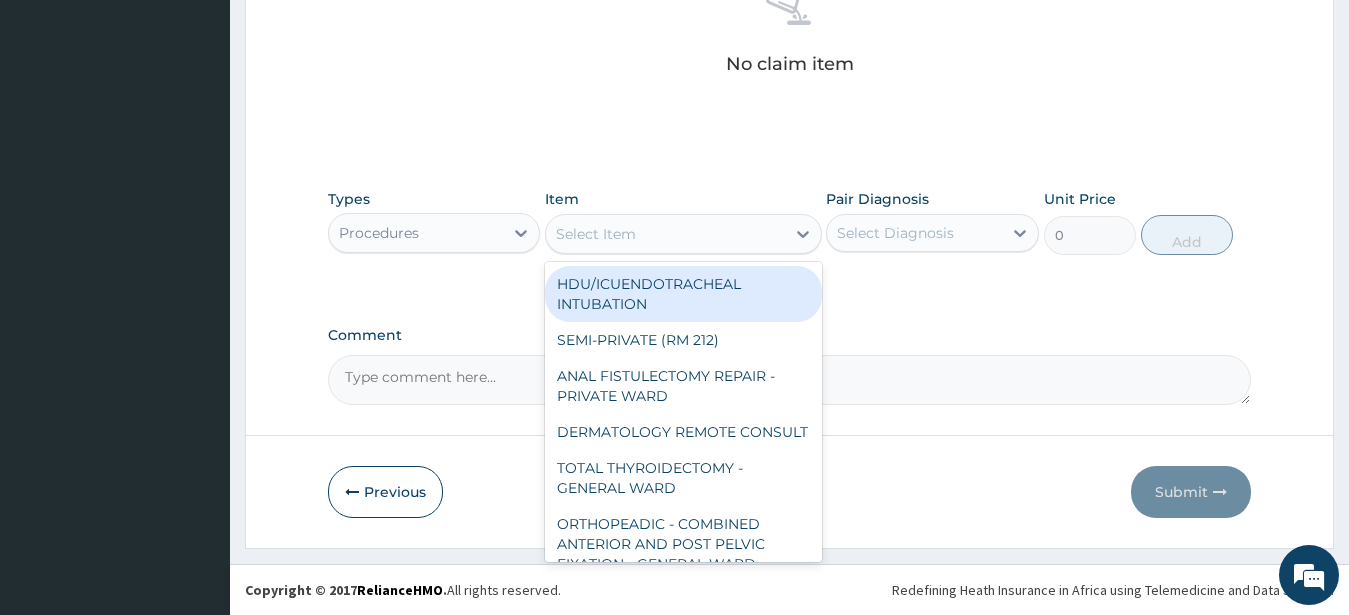 click on "Select Item" at bounding box center [596, 234] 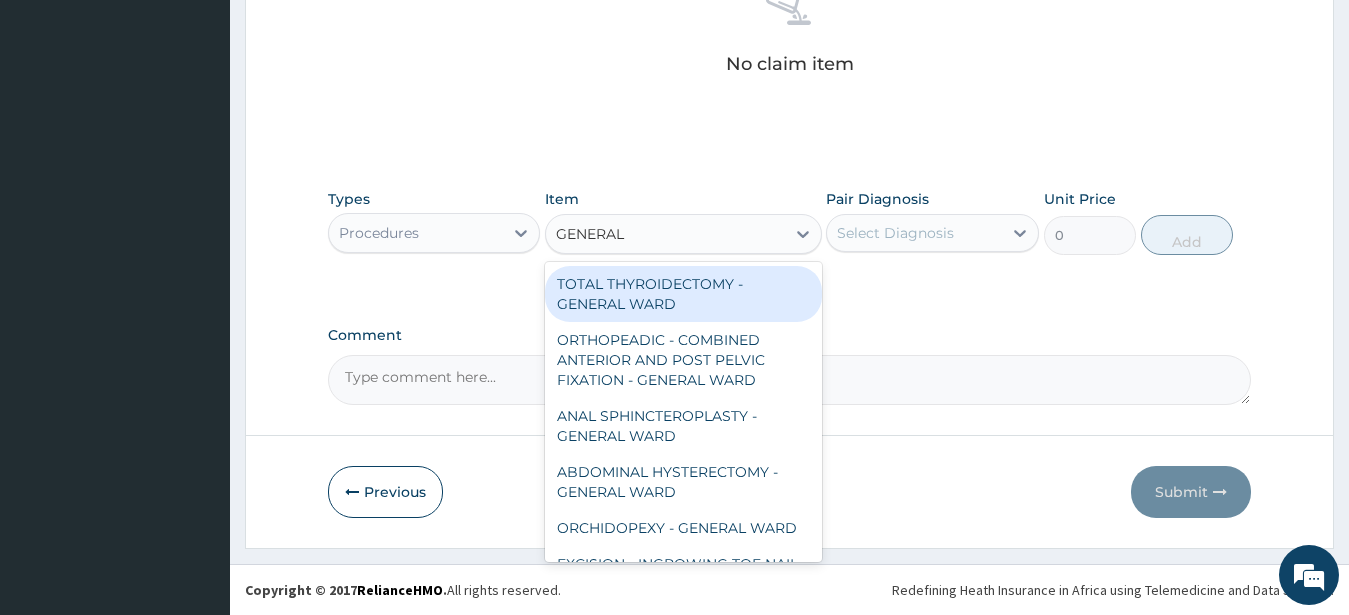 type on "GENERAL C" 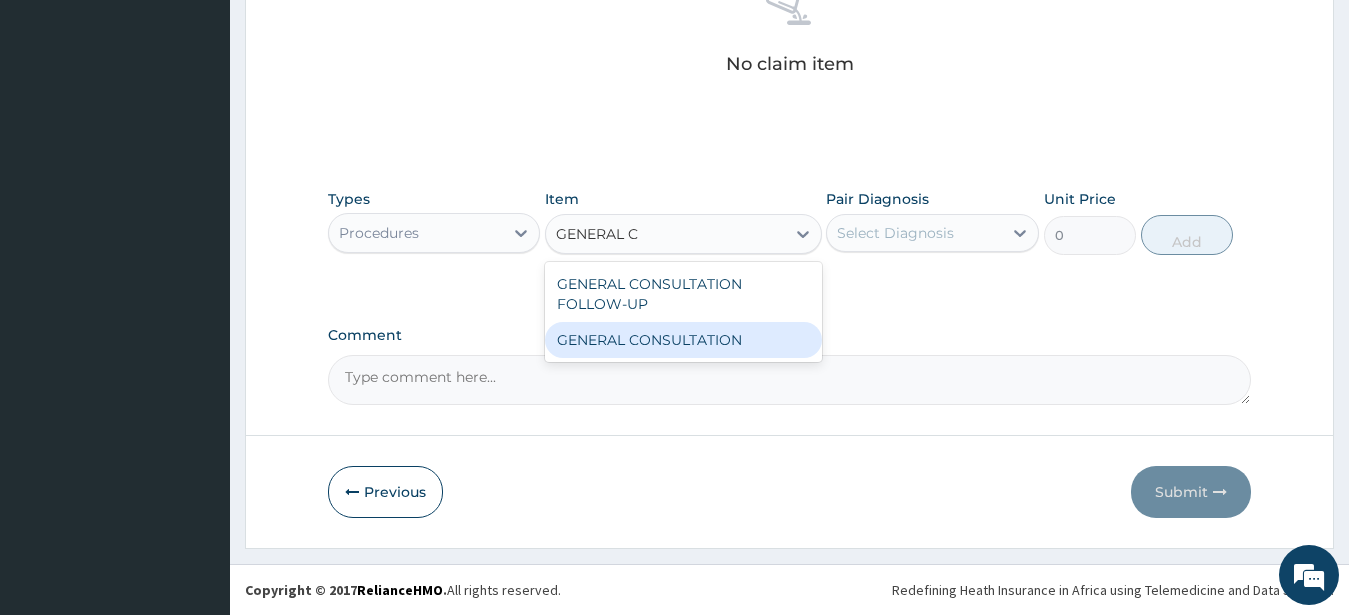 click on "GENERAL CONSULTATION" at bounding box center [683, 340] 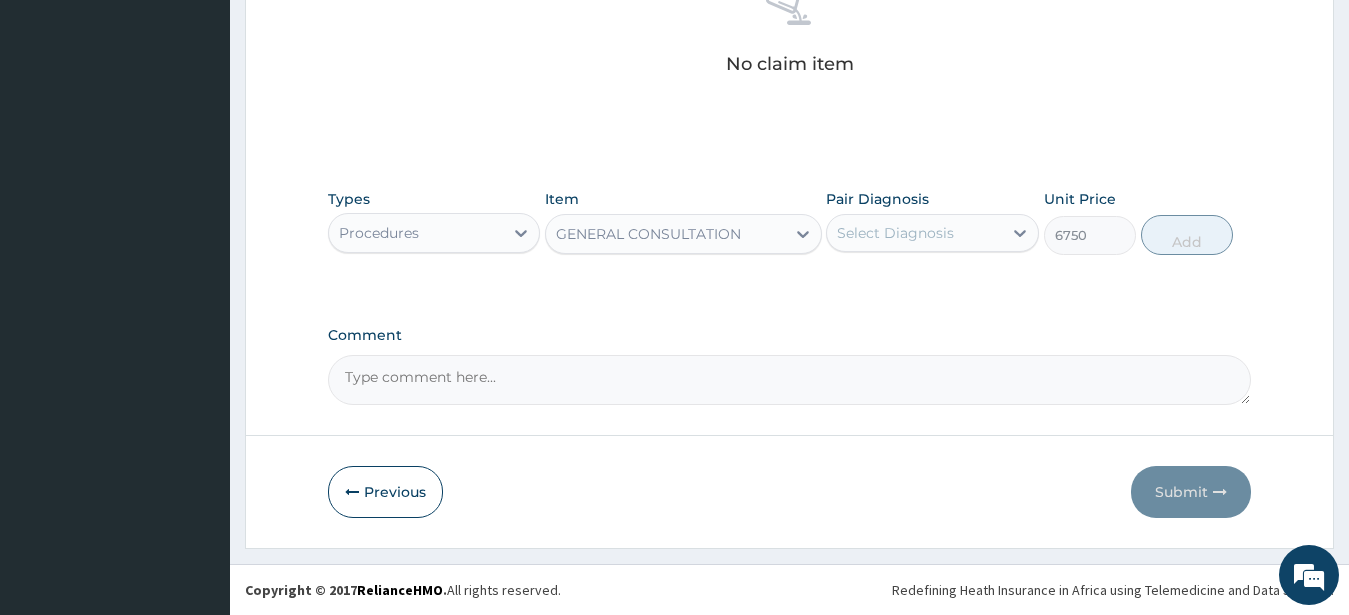 type 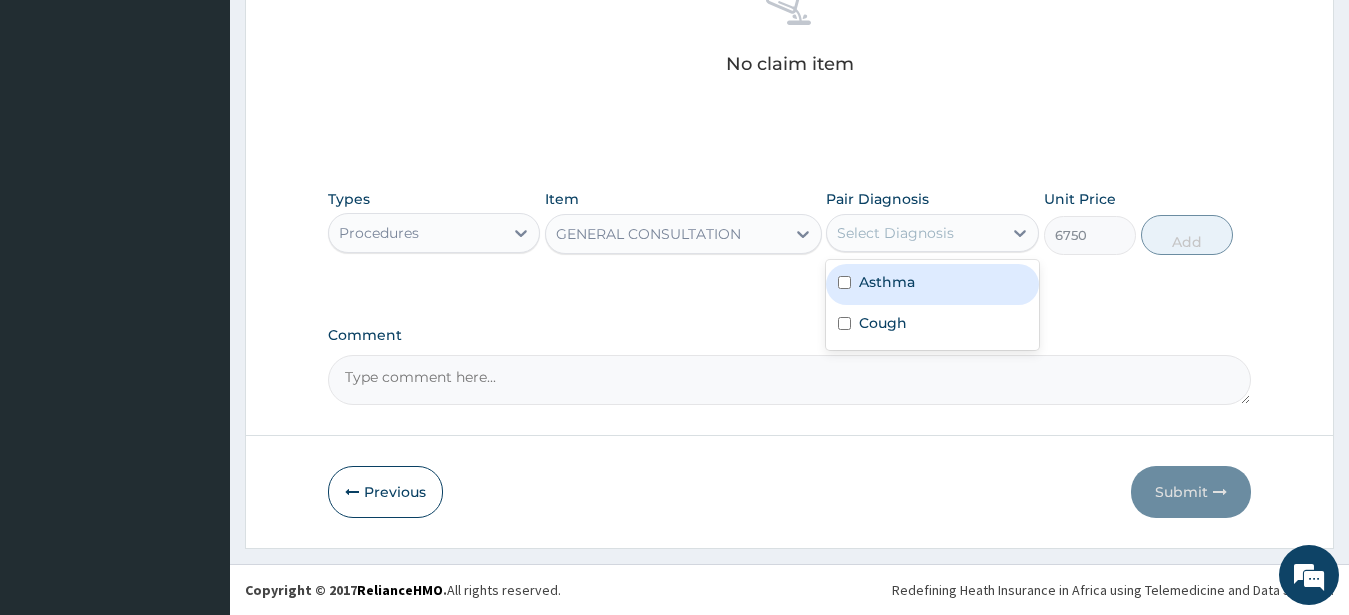 click on "Asthma" at bounding box center [887, 282] 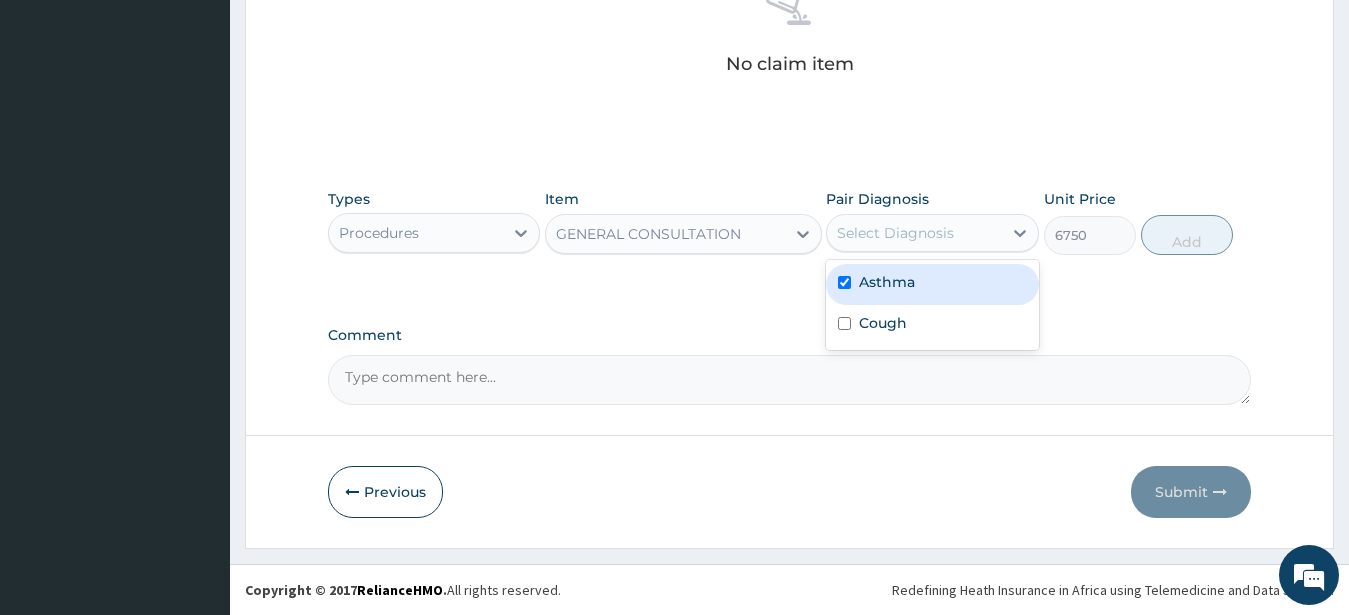 checkbox on "true" 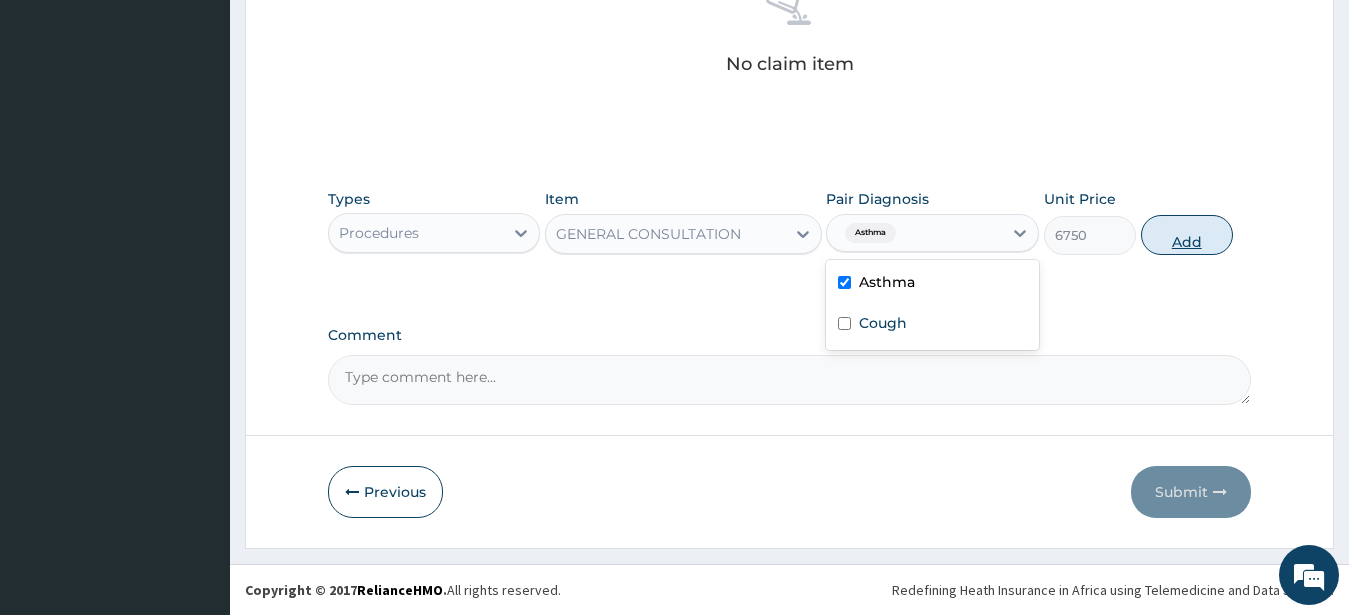 drag, startPoint x: 1184, startPoint y: 237, endPoint x: 1181, endPoint y: 225, distance: 12.369317 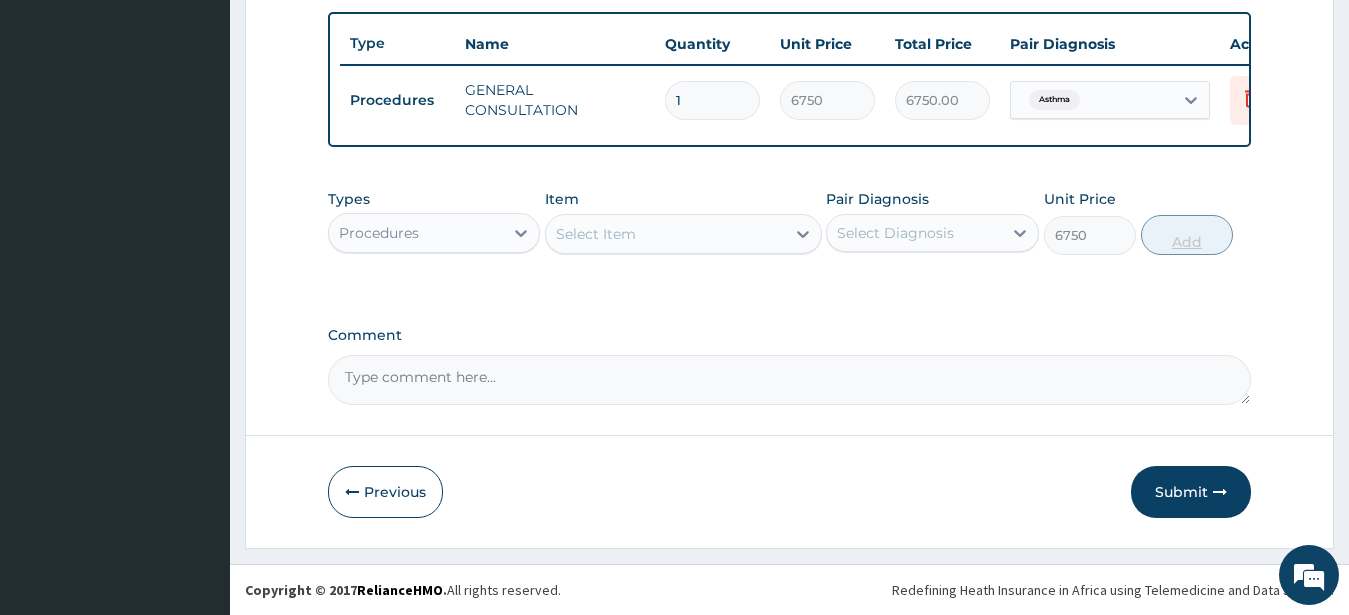 type on "0" 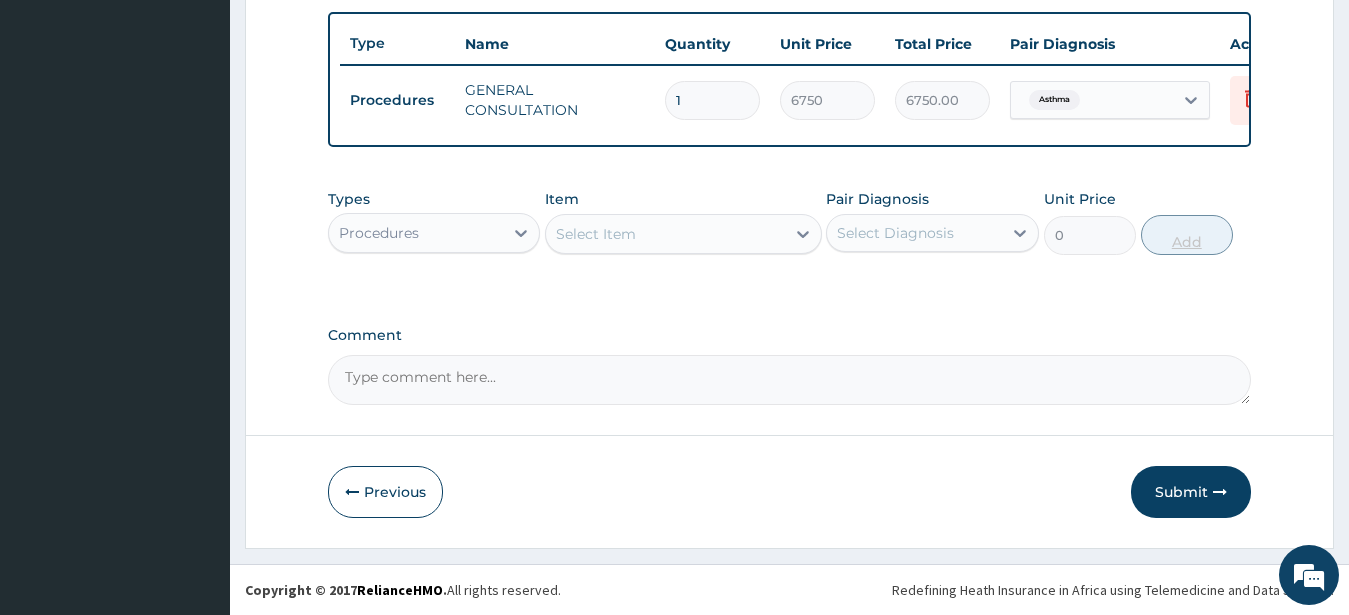 scroll, scrollTop: 749, scrollLeft: 0, axis: vertical 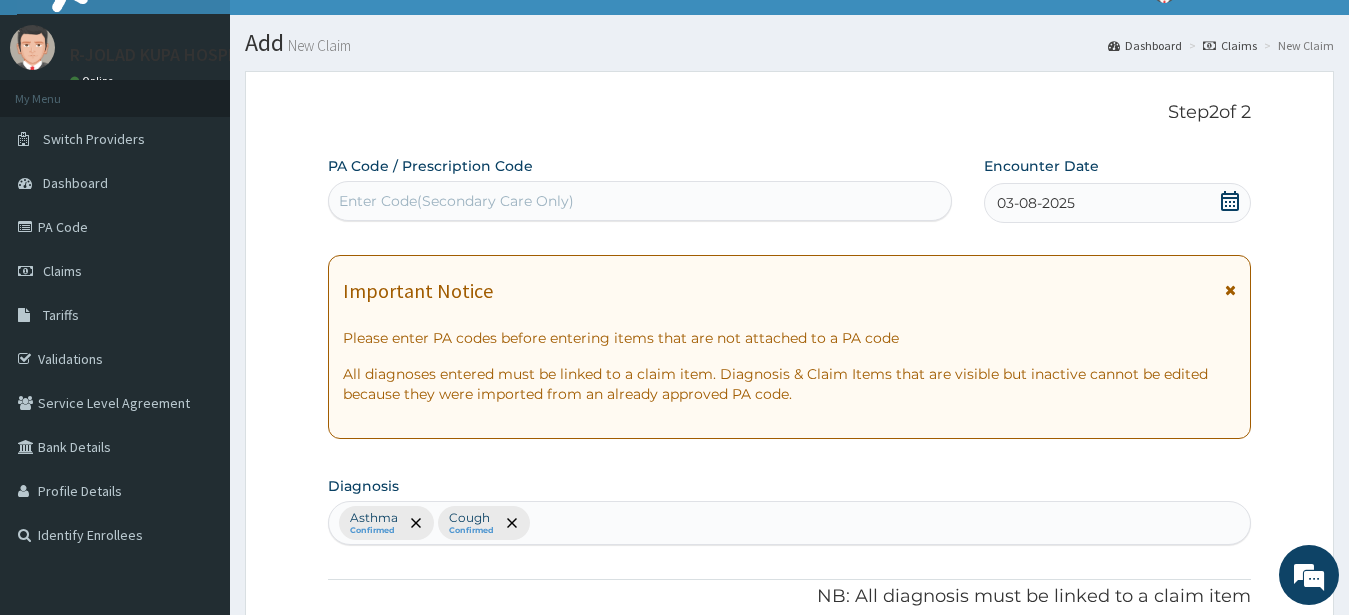 click on "Enter Code(Secondary Care Only)" at bounding box center (456, 201) 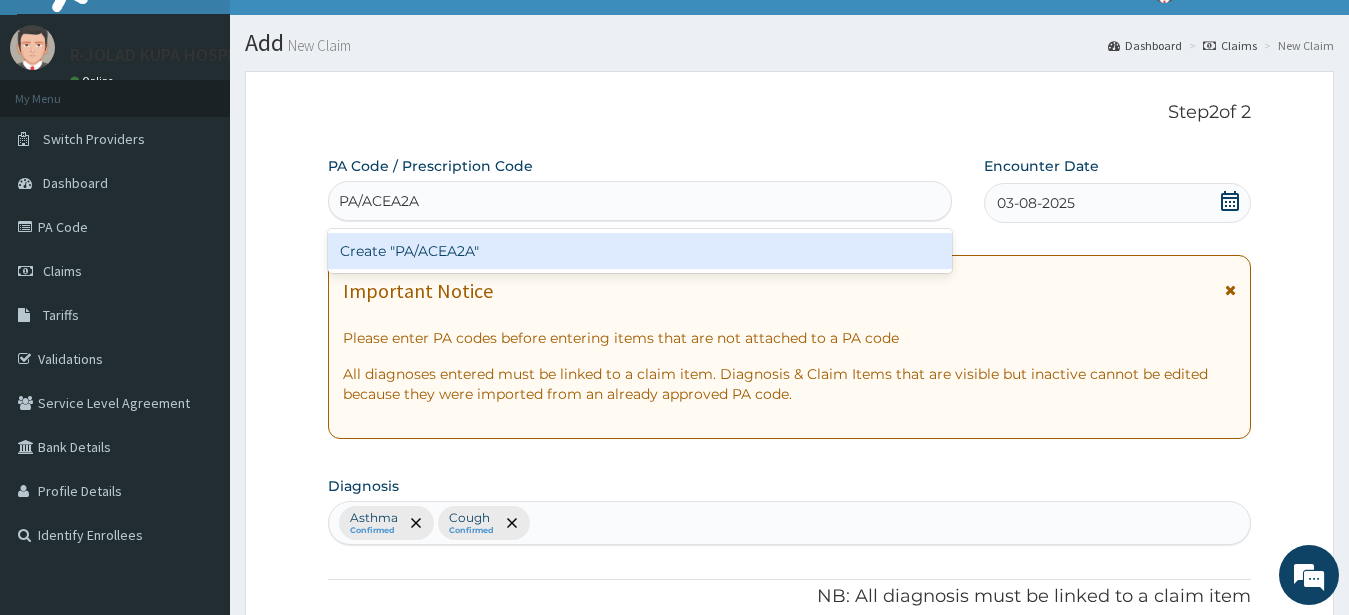 click on "Create "PA/ACEA2A"" at bounding box center (640, 251) 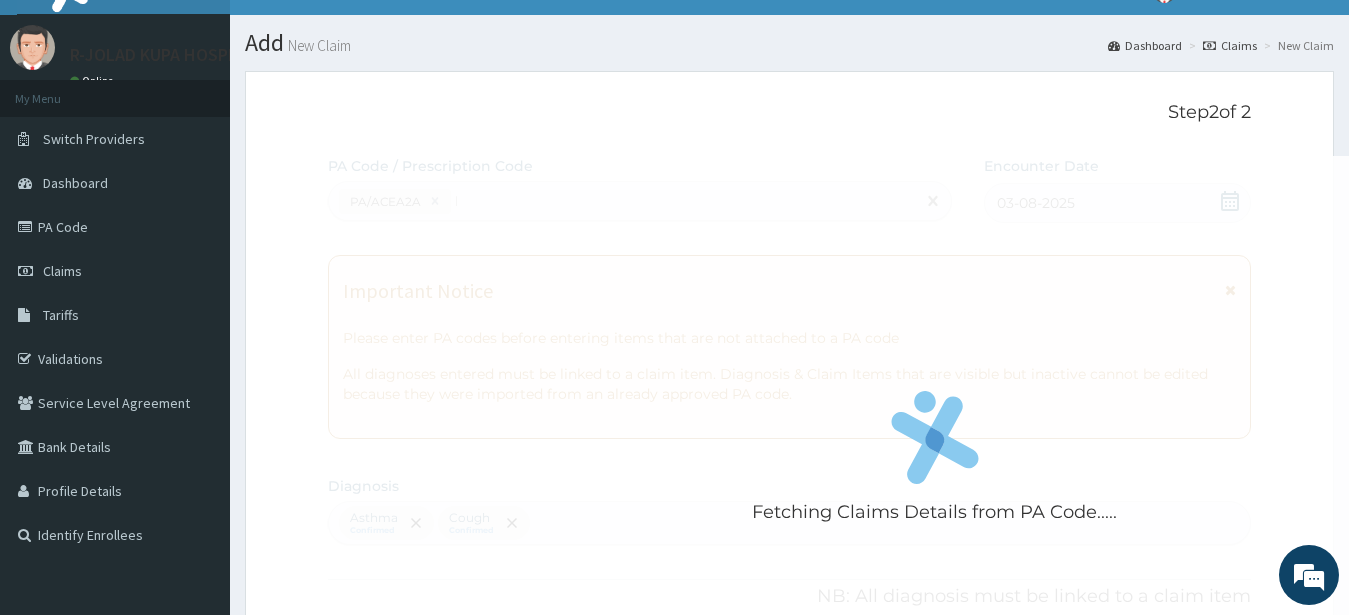 type 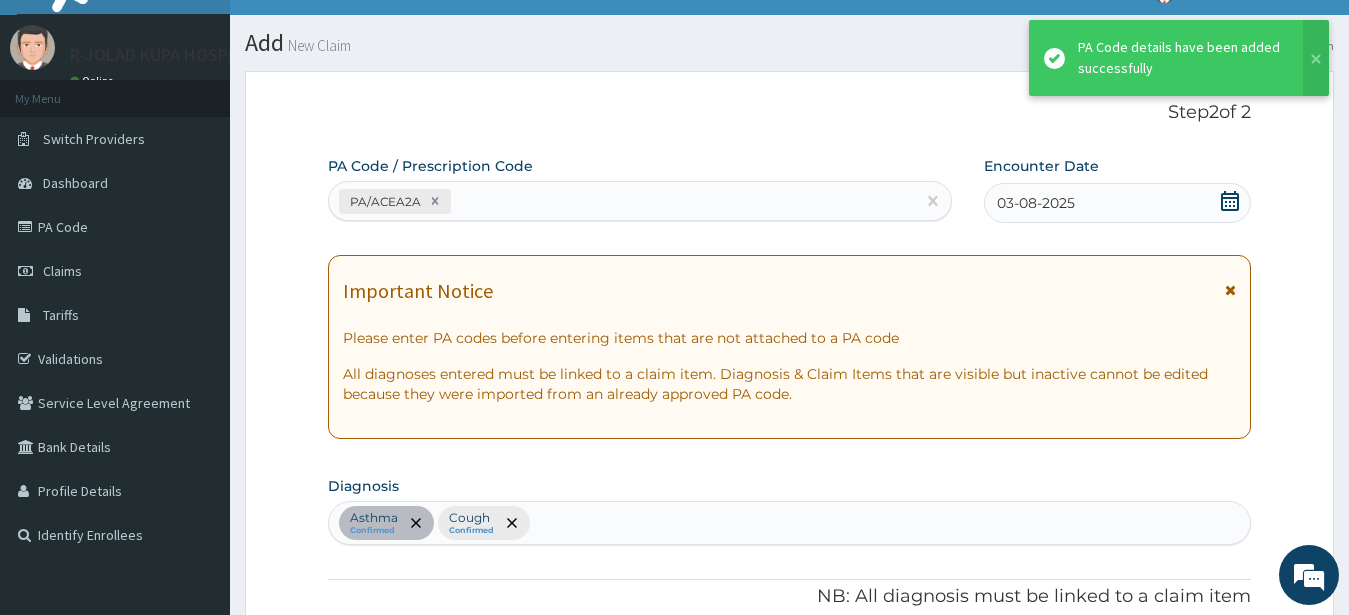 scroll, scrollTop: 594, scrollLeft: 0, axis: vertical 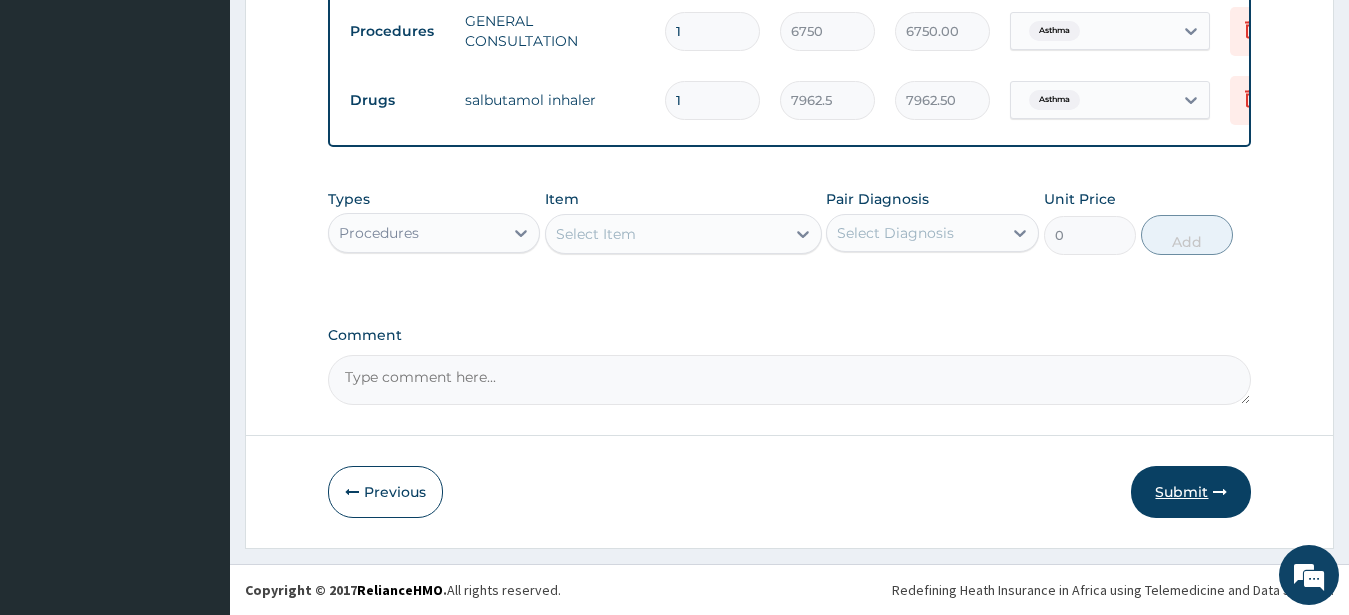 click on "Submit" at bounding box center (1191, 492) 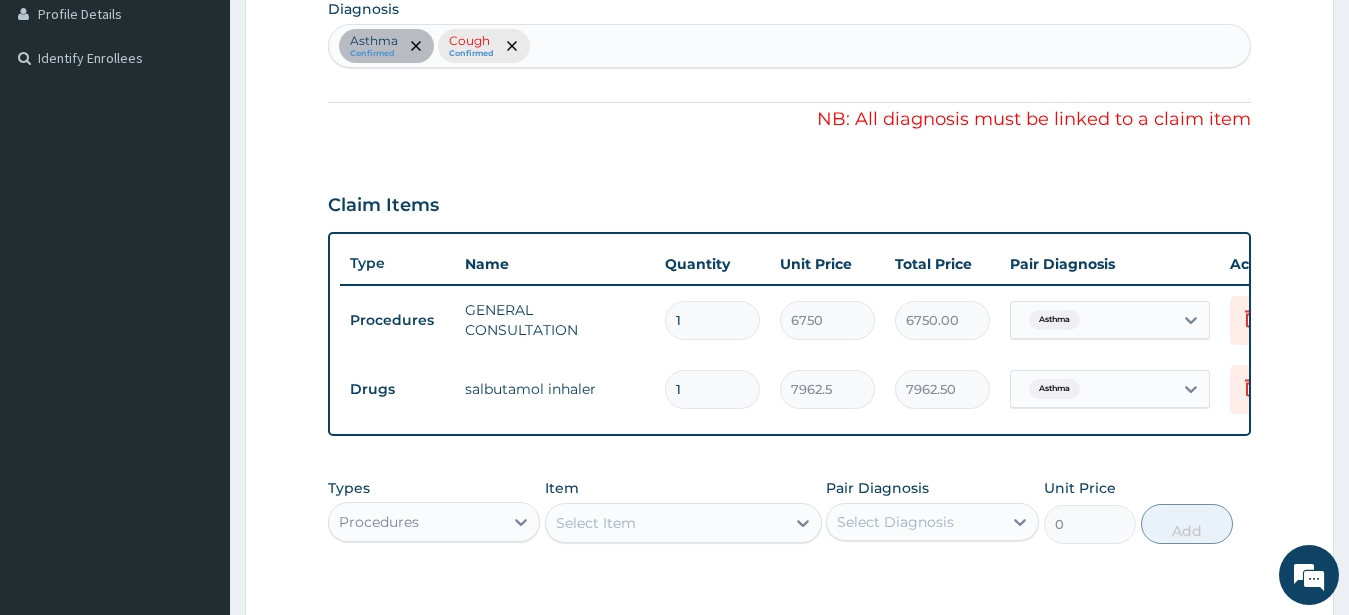 scroll, scrollTop: 206, scrollLeft: 0, axis: vertical 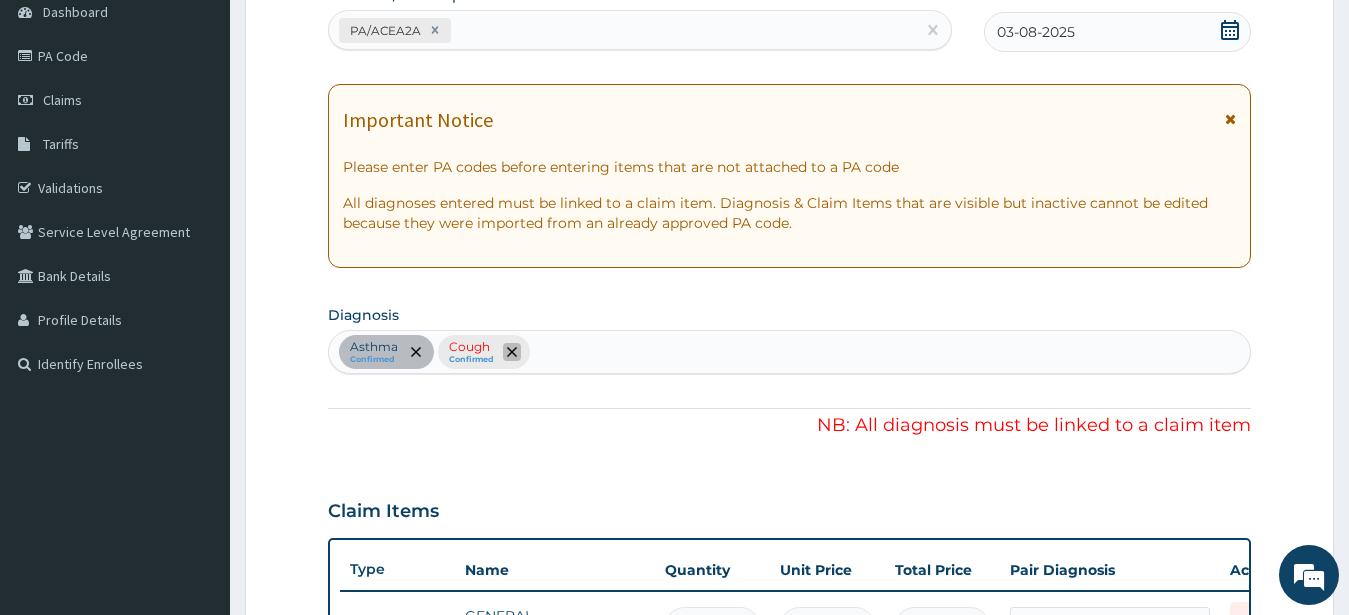 click 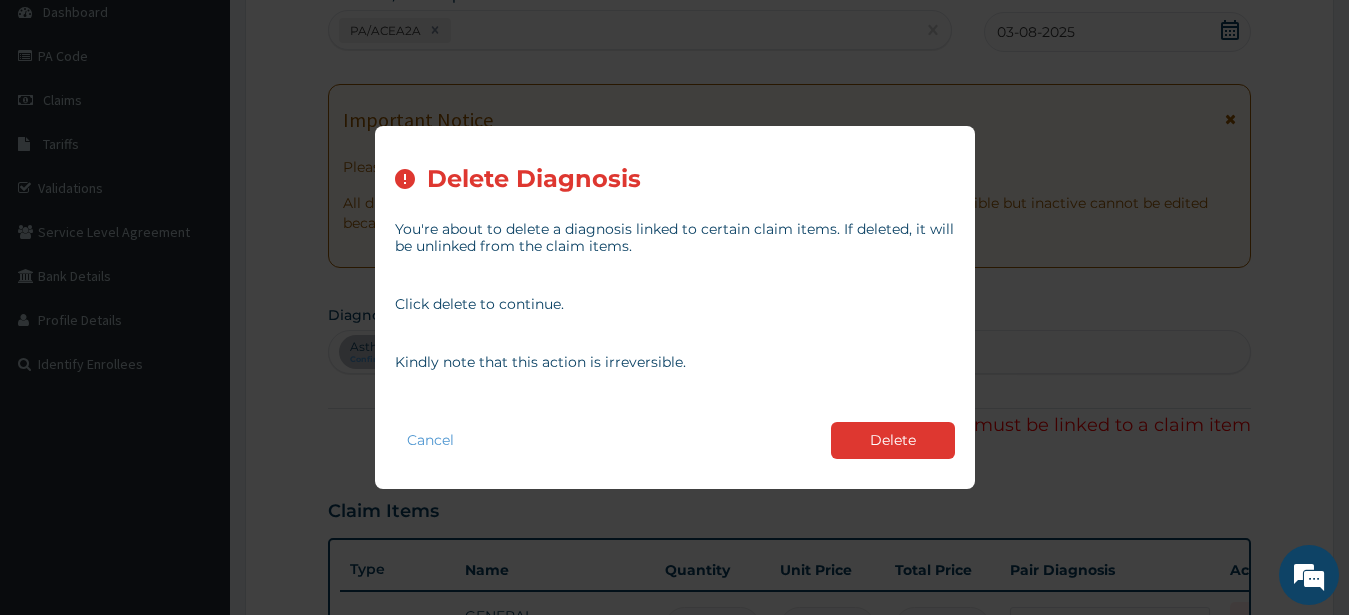 click on "Delete" at bounding box center (893, 440) 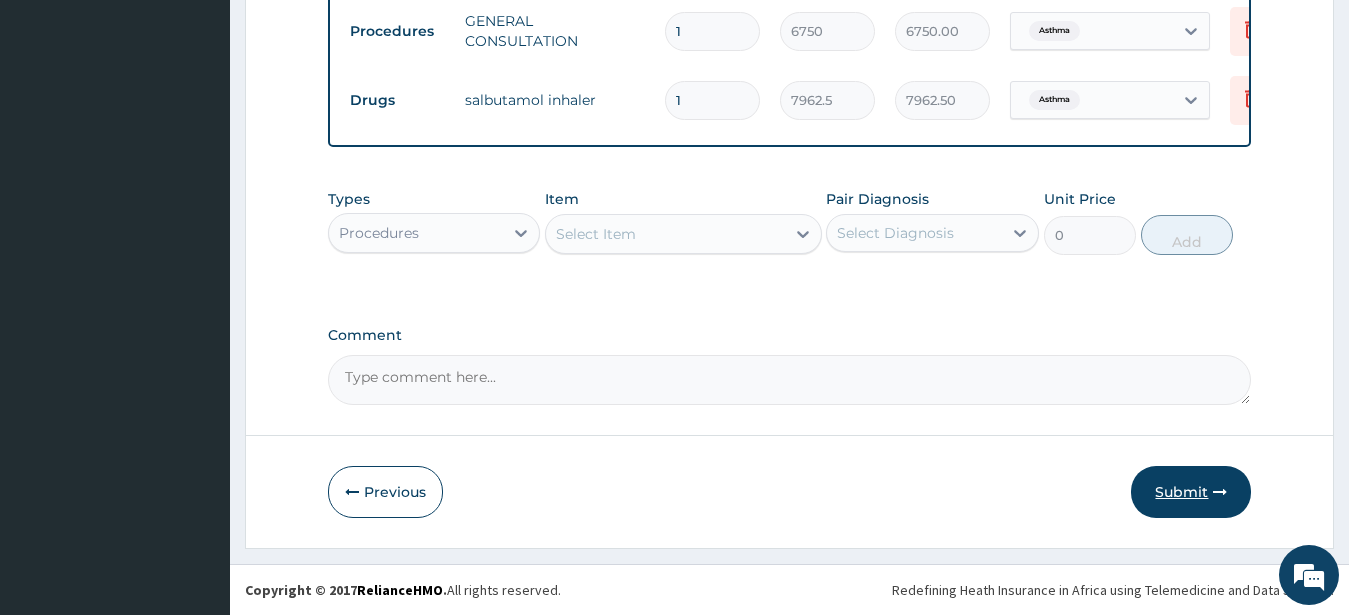 click on "Submit" at bounding box center (1191, 492) 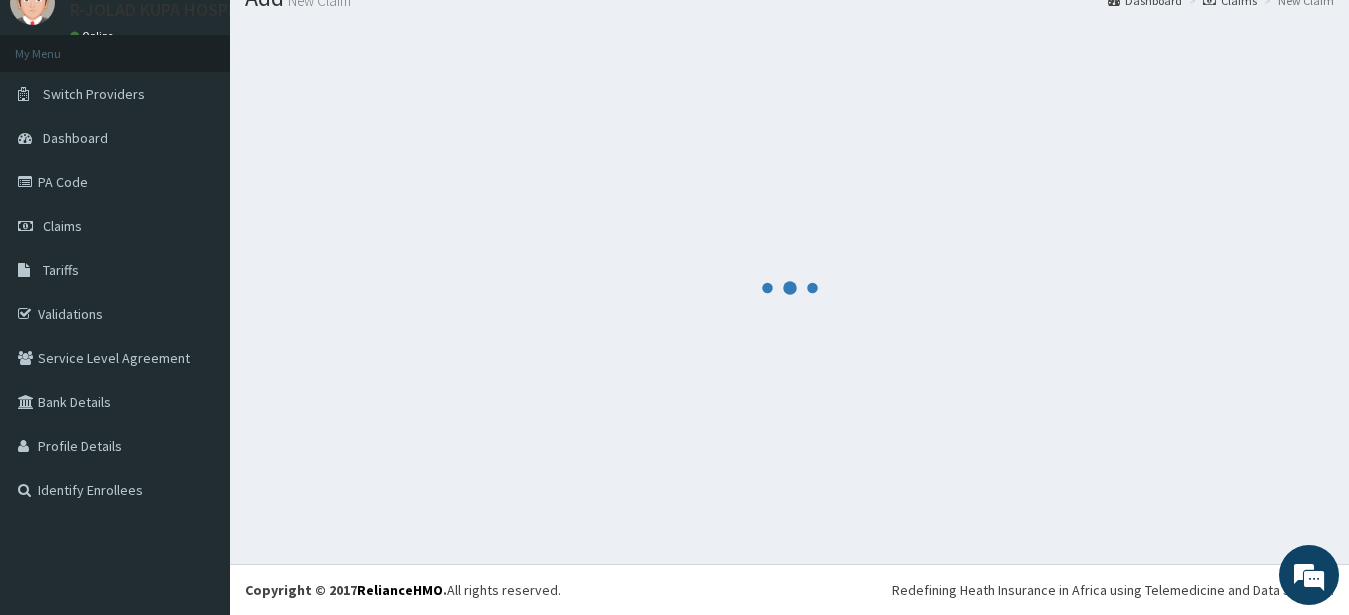 scroll, scrollTop: 0, scrollLeft: 0, axis: both 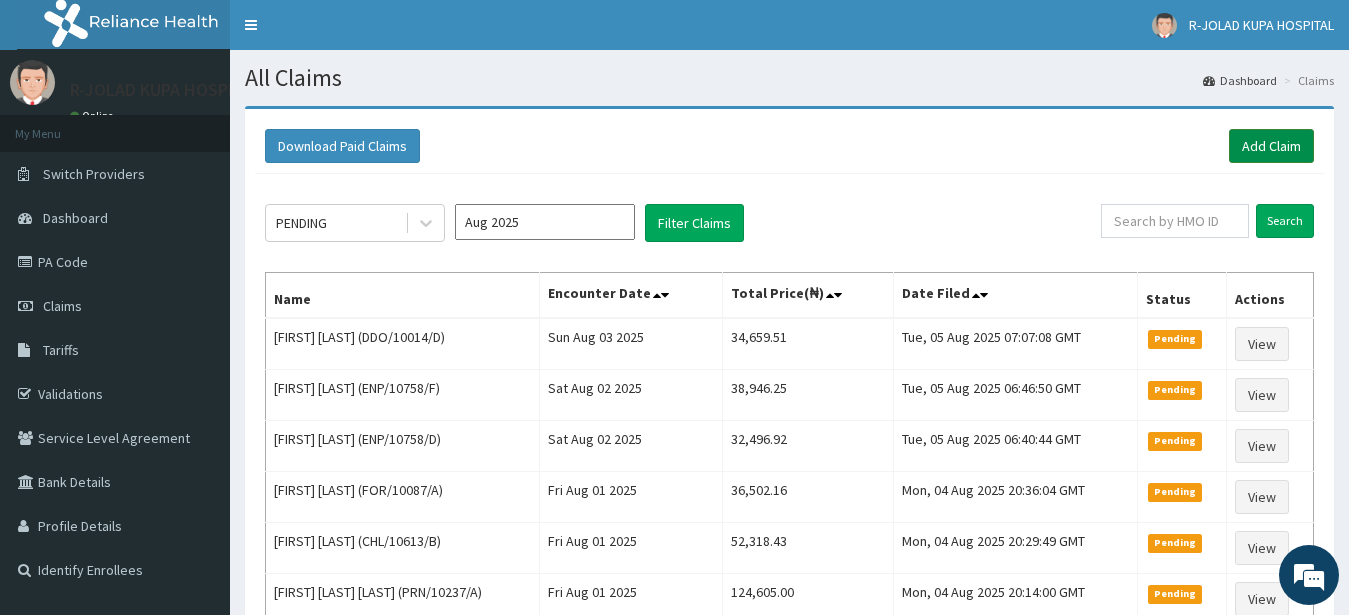 click on "Add Claim" at bounding box center (1271, 146) 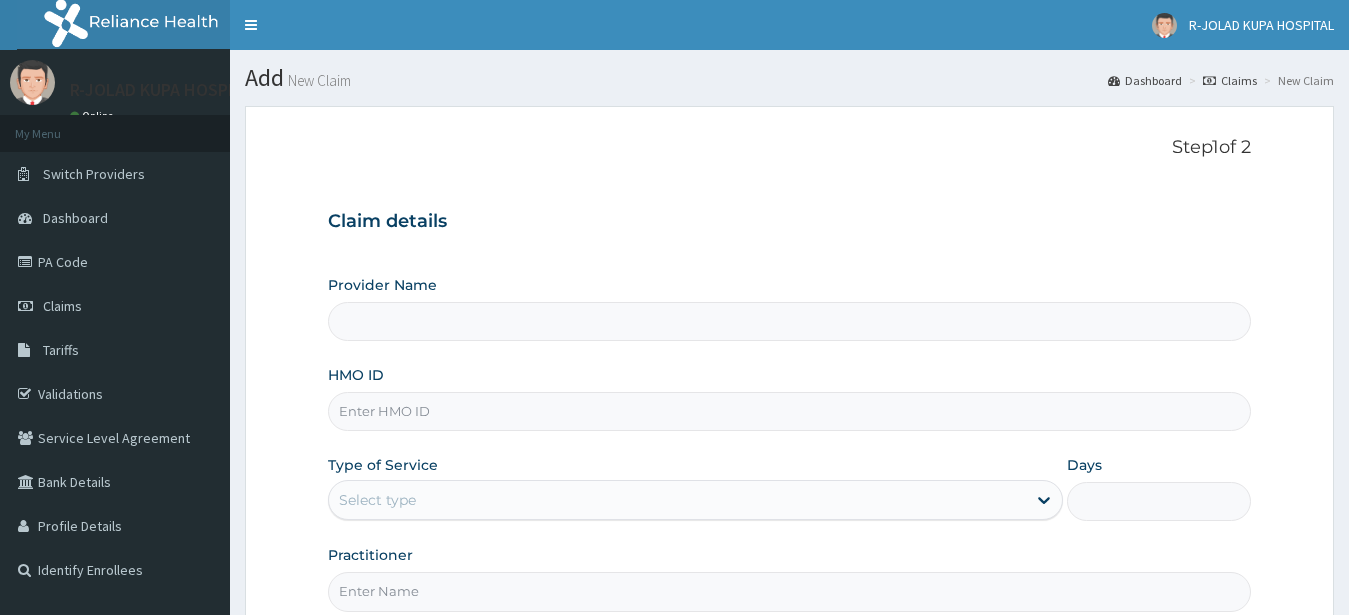 scroll, scrollTop: 207, scrollLeft: 0, axis: vertical 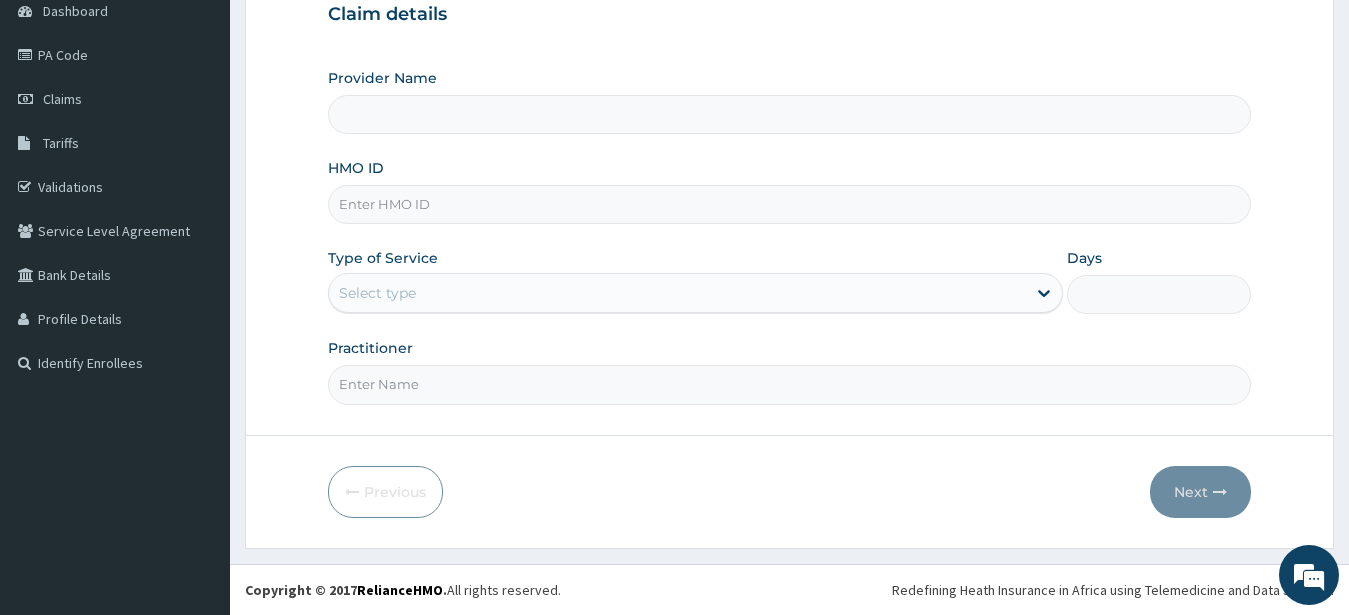 paste on "TOO/10142/D" 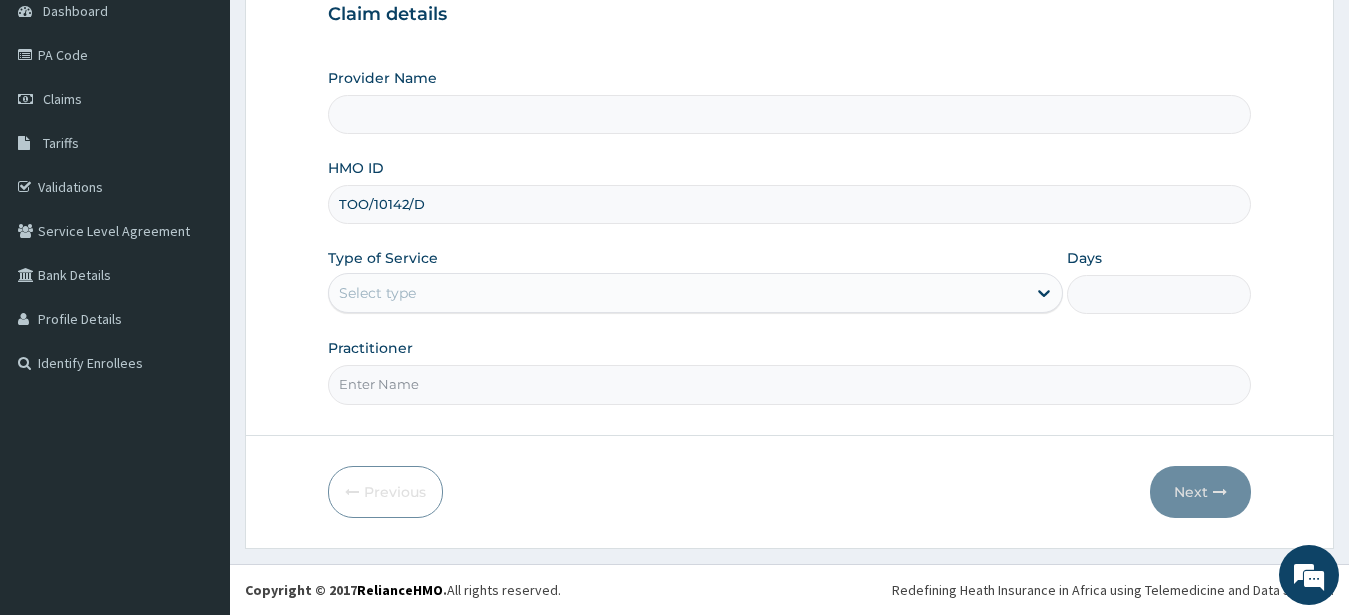 type on "TOO/10142/D" 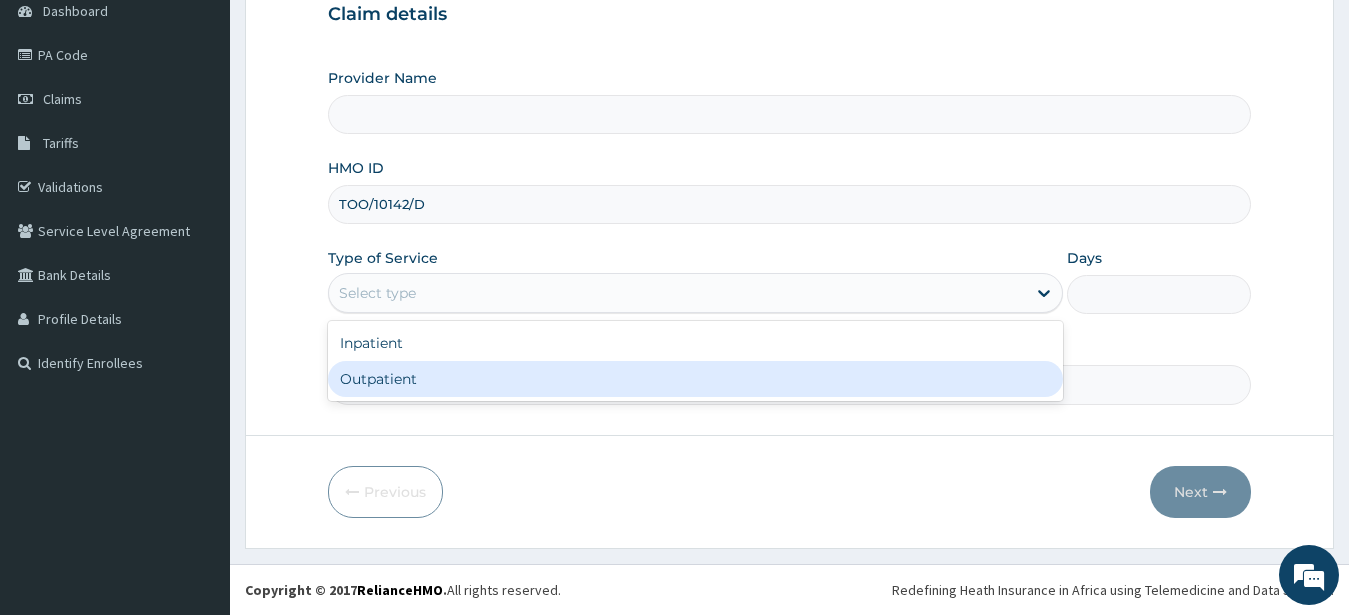 click on "Outpatient" at bounding box center [696, 379] 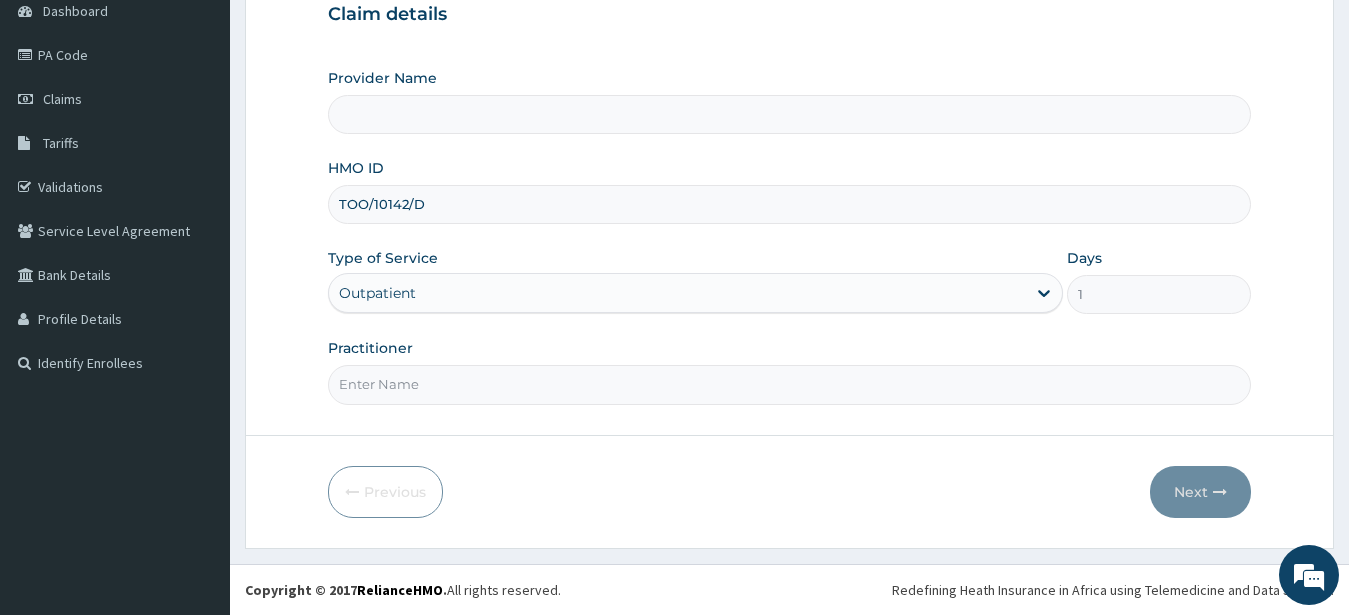 click on "Practitioner" at bounding box center (790, 384) 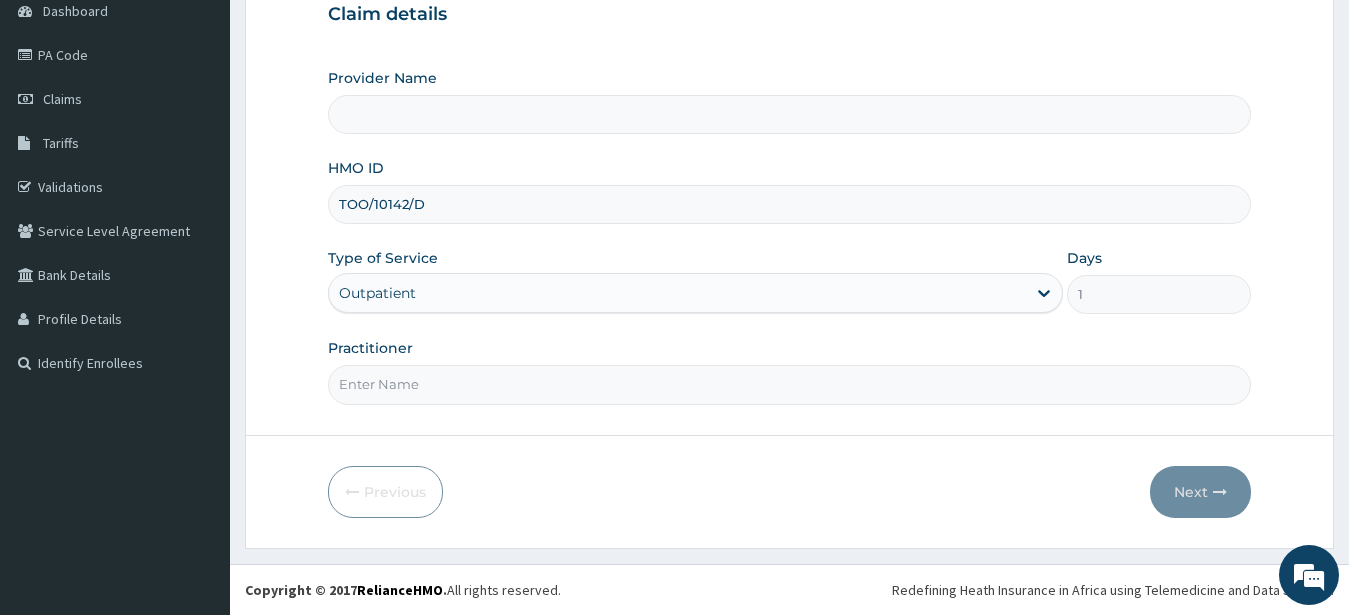type on "R-Jolad Hospital Nigeria Limited(kupa)" 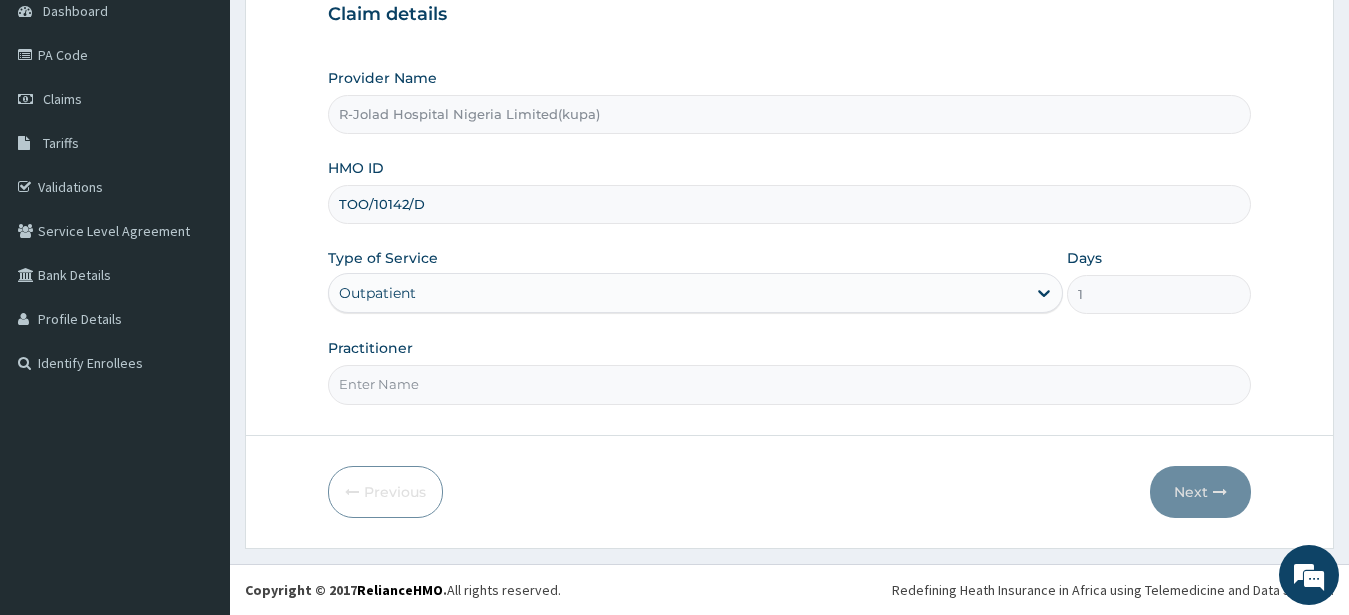 paste on "JOY C. AGBO" 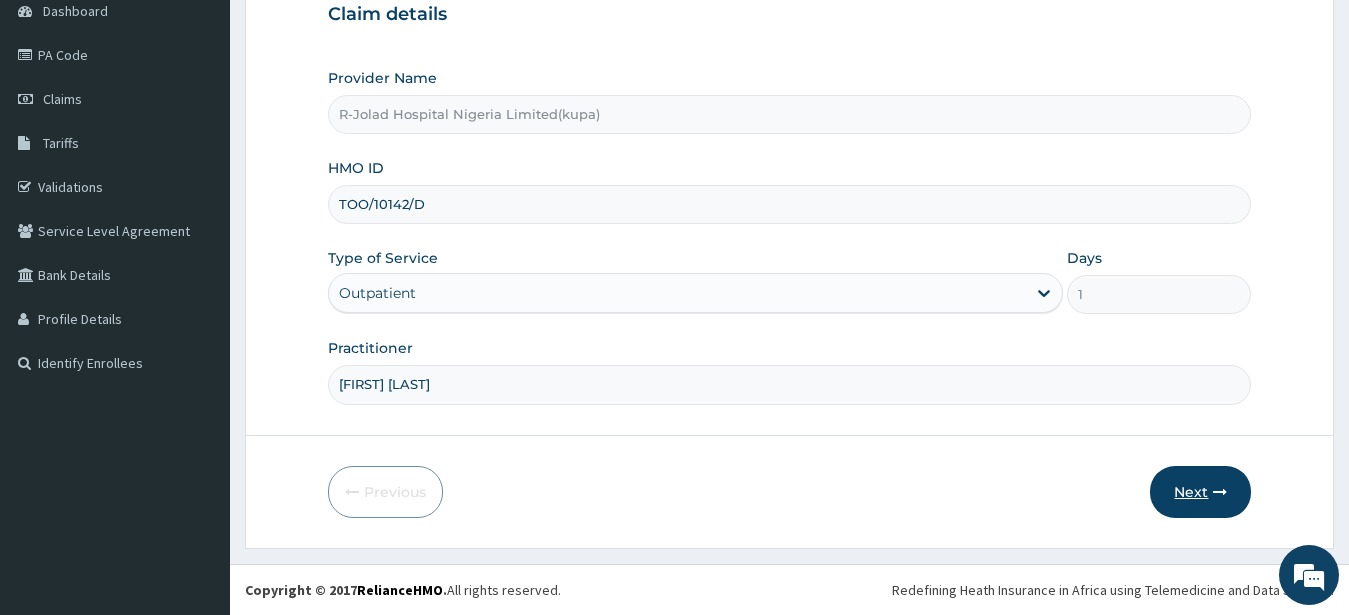 type on "JOY C. AGBO" 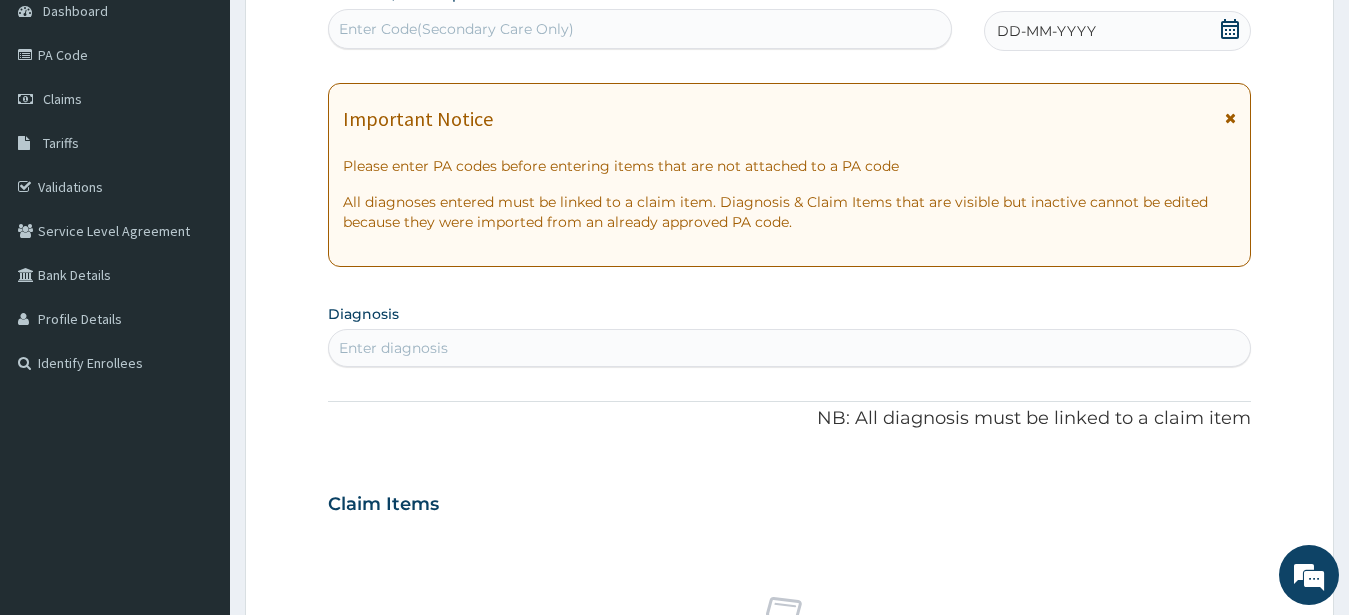 scroll, scrollTop: 0, scrollLeft: 0, axis: both 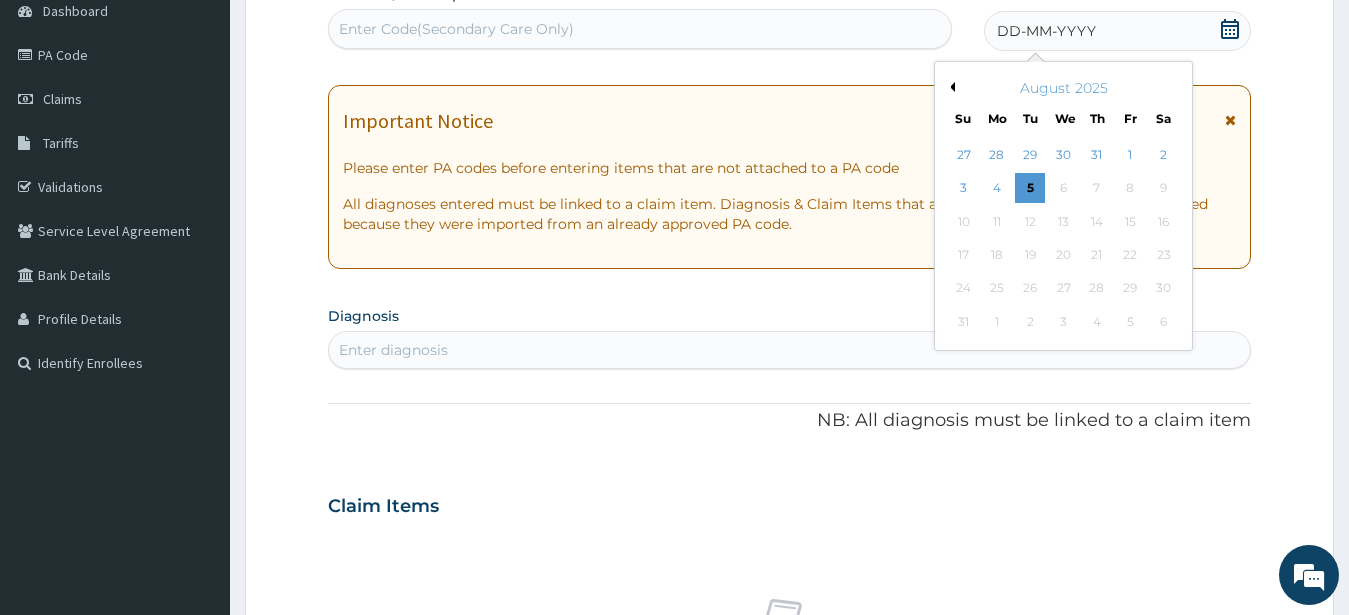 drag, startPoint x: 964, startPoint y: 188, endPoint x: 887, endPoint y: 262, distance: 106.7942 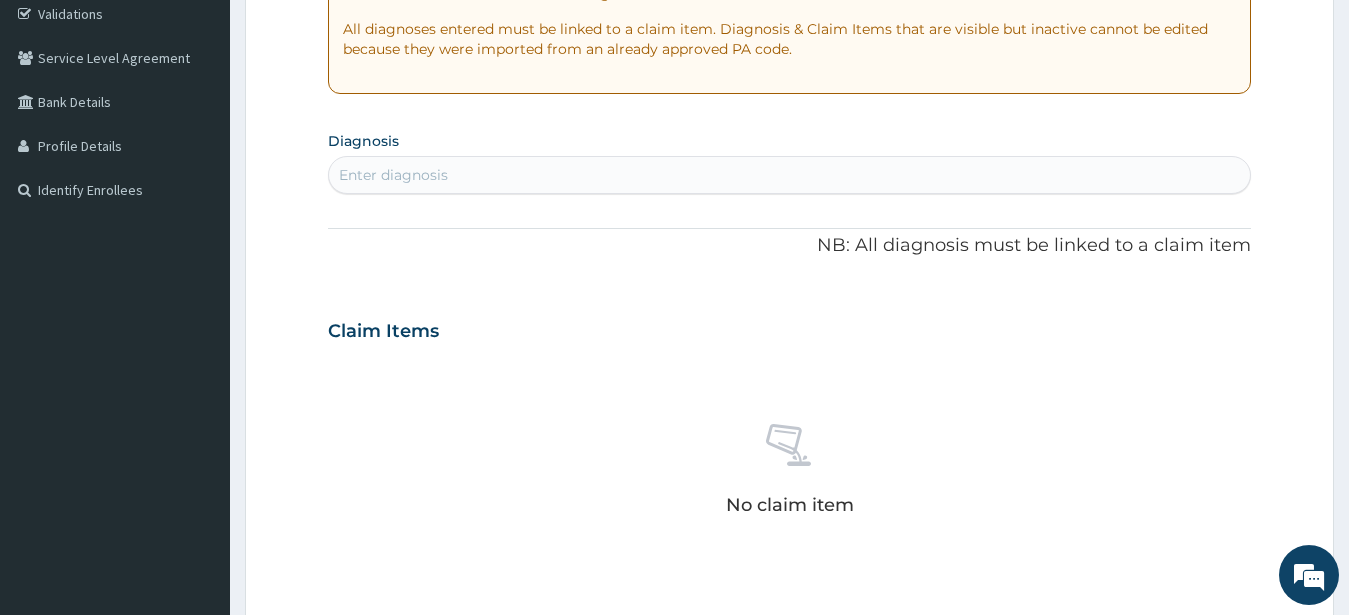 scroll, scrollTop: 411, scrollLeft: 0, axis: vertical 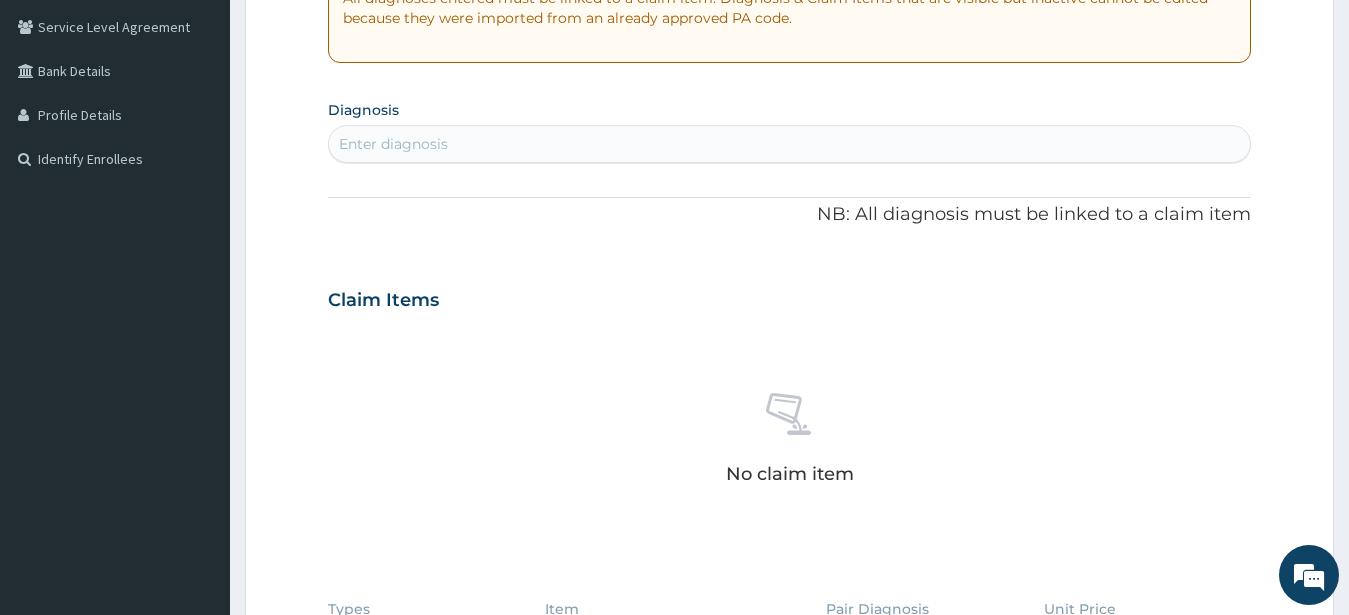 drag, startPoint x: 379, startPoint y: 146, endPoint x: 390, endPoint y: 142, distance: 11.7046995 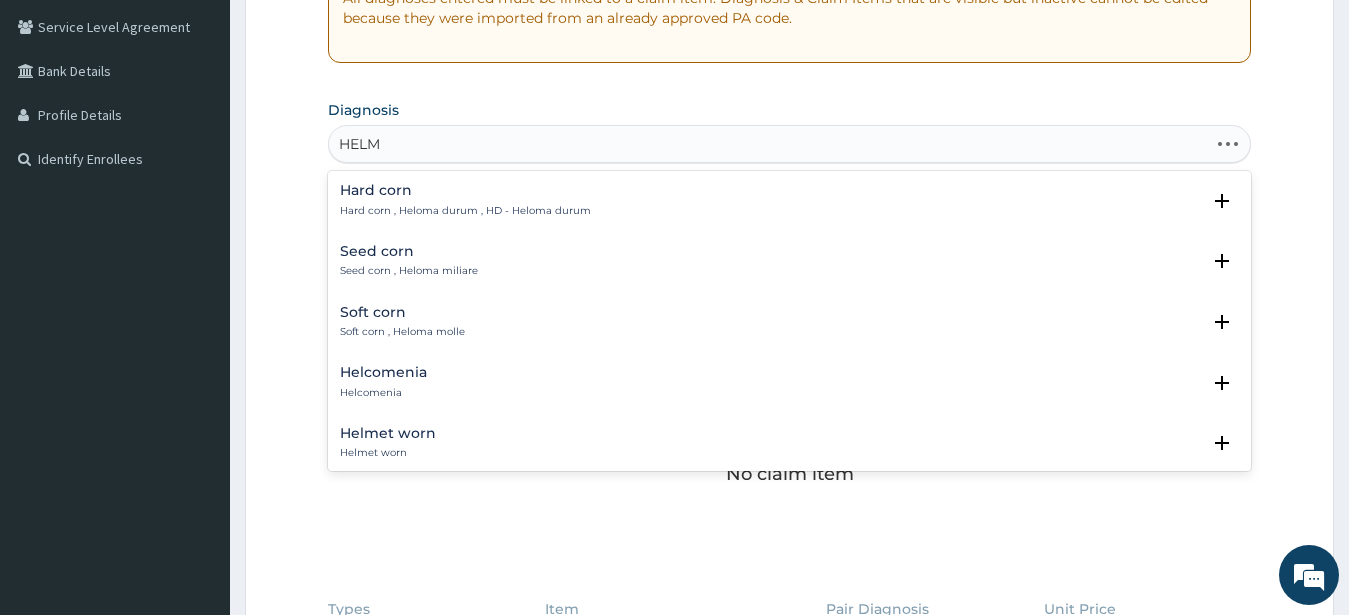 type on "HELMI" 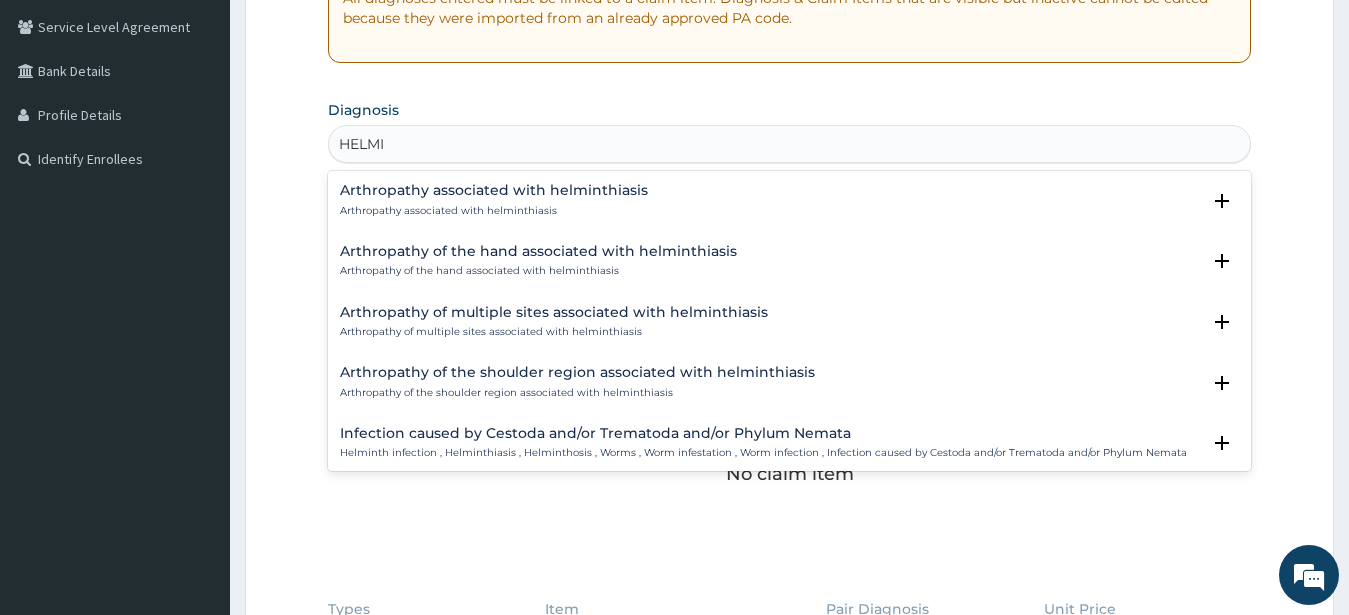 click on "Arthropathy associated with helminthiasis" at bounding box center [494, 190] 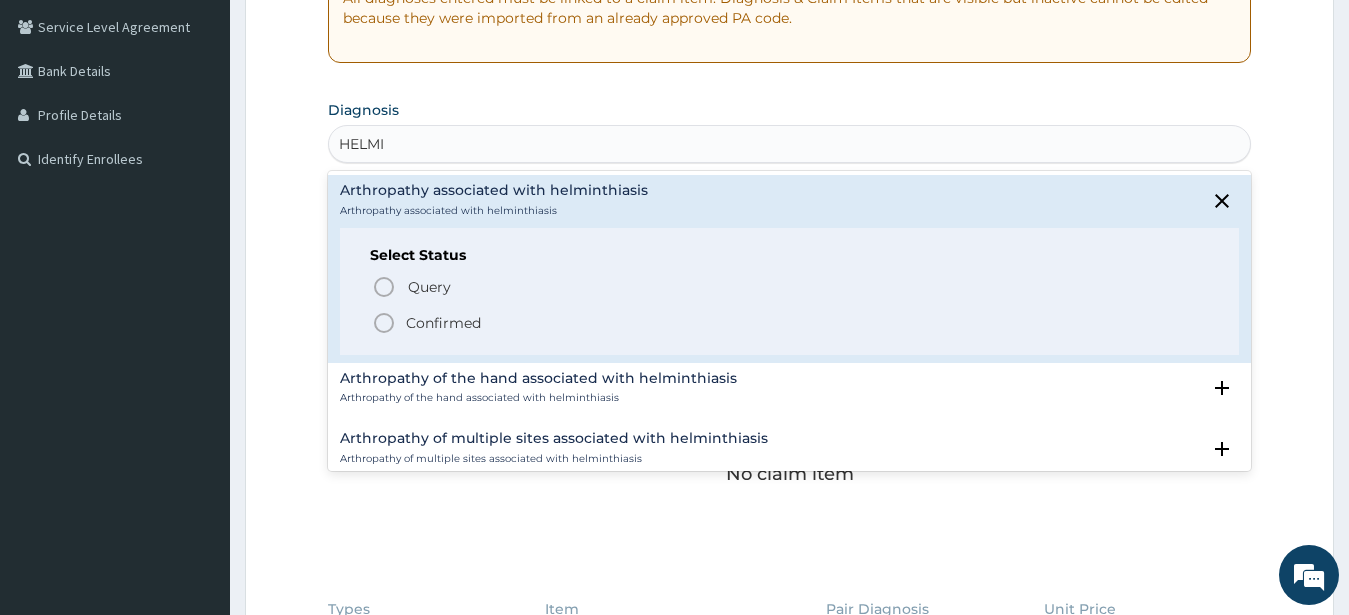 click 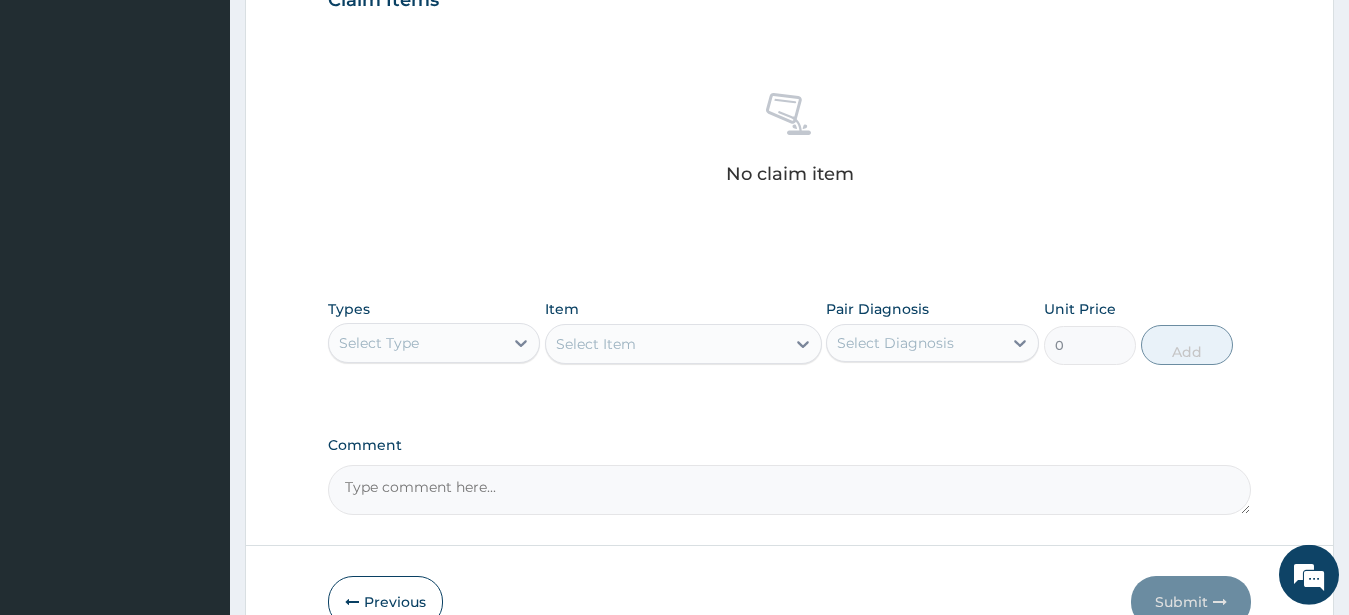 scroll, scrollTop: 827, scrollLeft: 0, axis: vertical 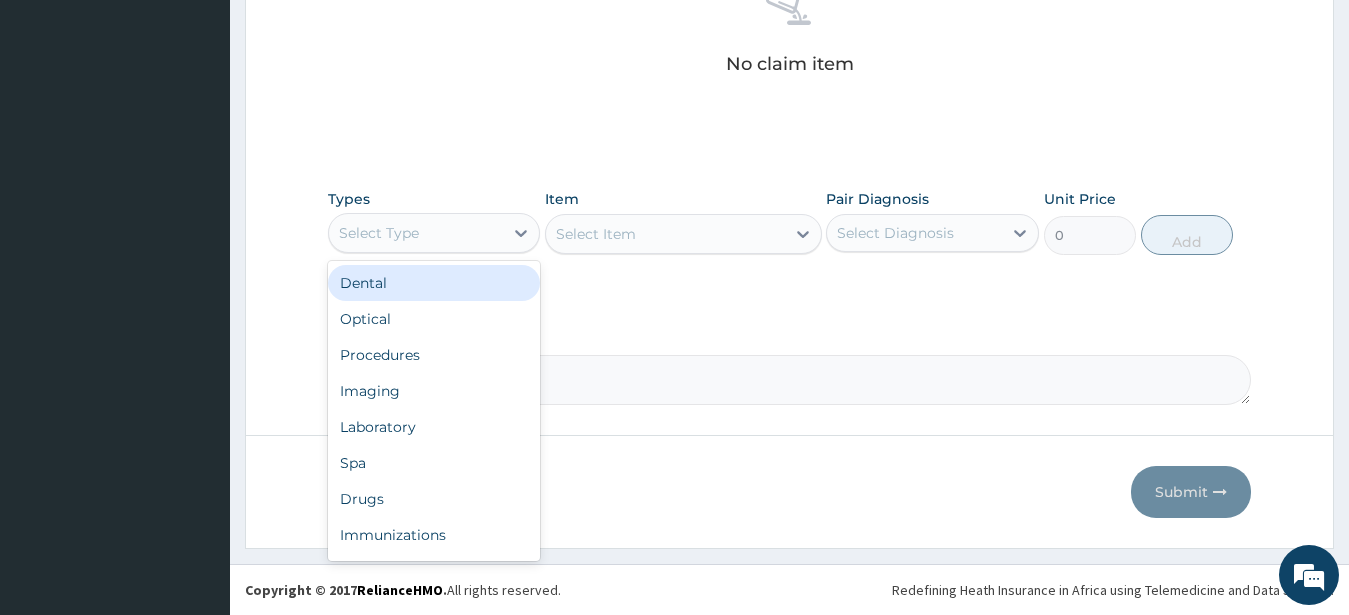 drag, startPoint x: 396, startPoint y: 239, endPoint x: 397, endPoint y: 310, distance: 71.00704 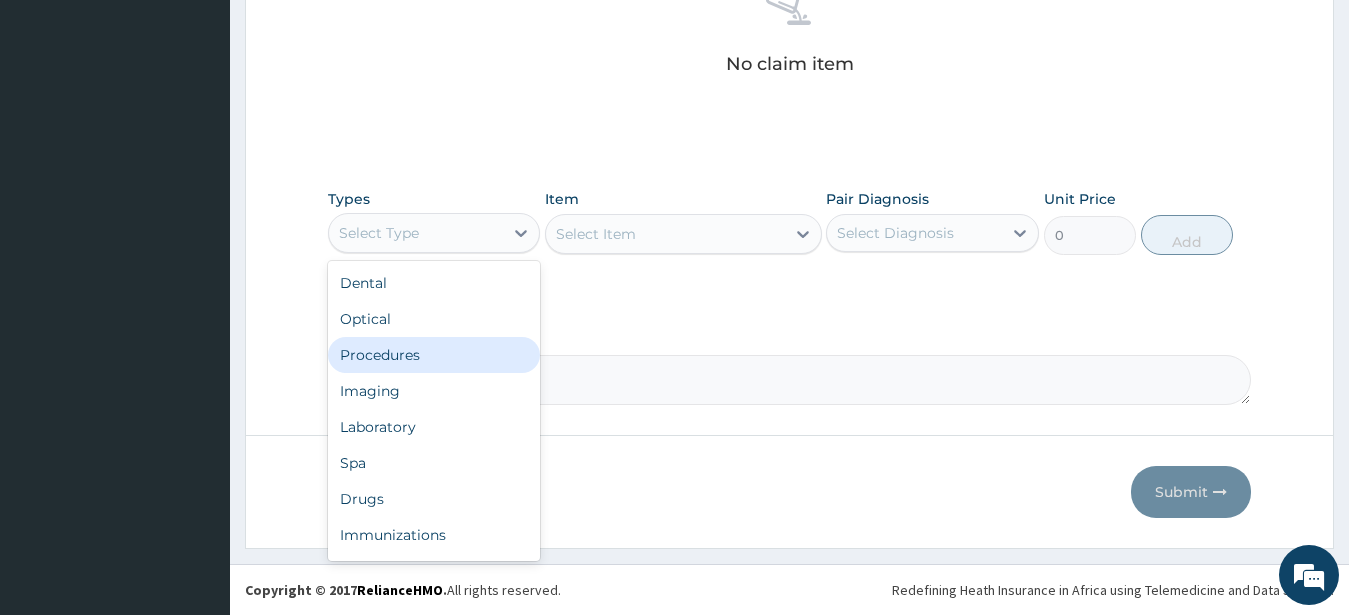 drag, startPoint x: 379, startPoint y: 358, endPoint x: 384, endPoint y: 340, distance: 18.681541 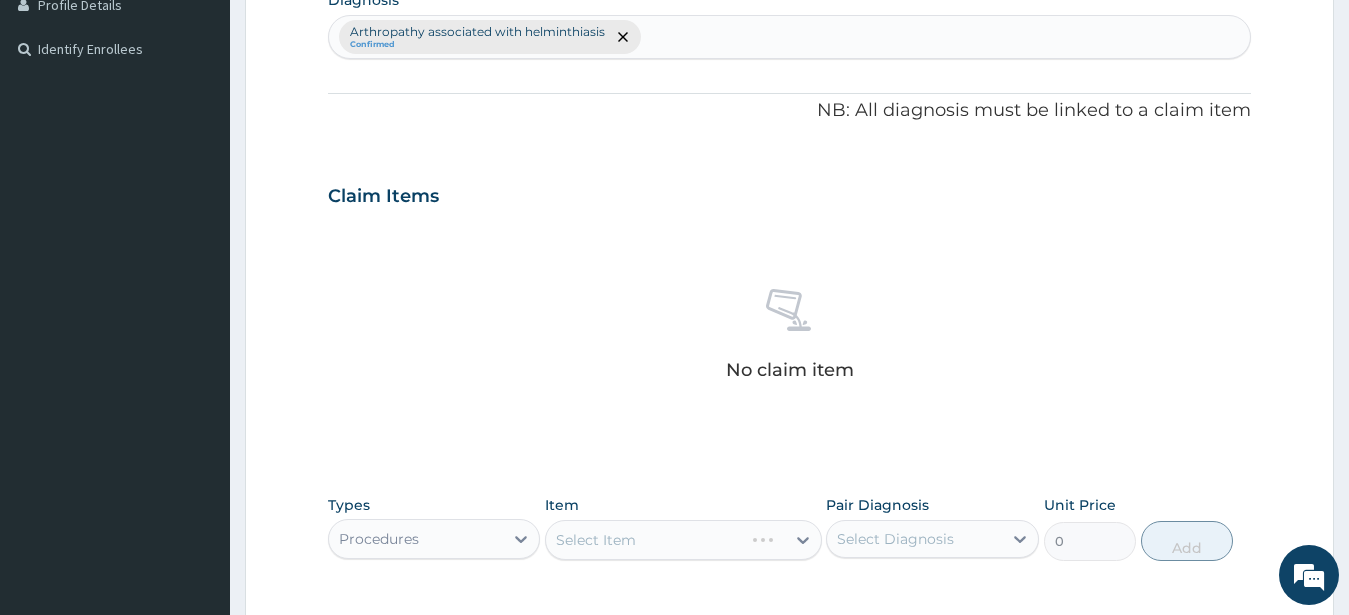 scroll, scrollTop: 827, scrollLeft: 0, axis: vertical 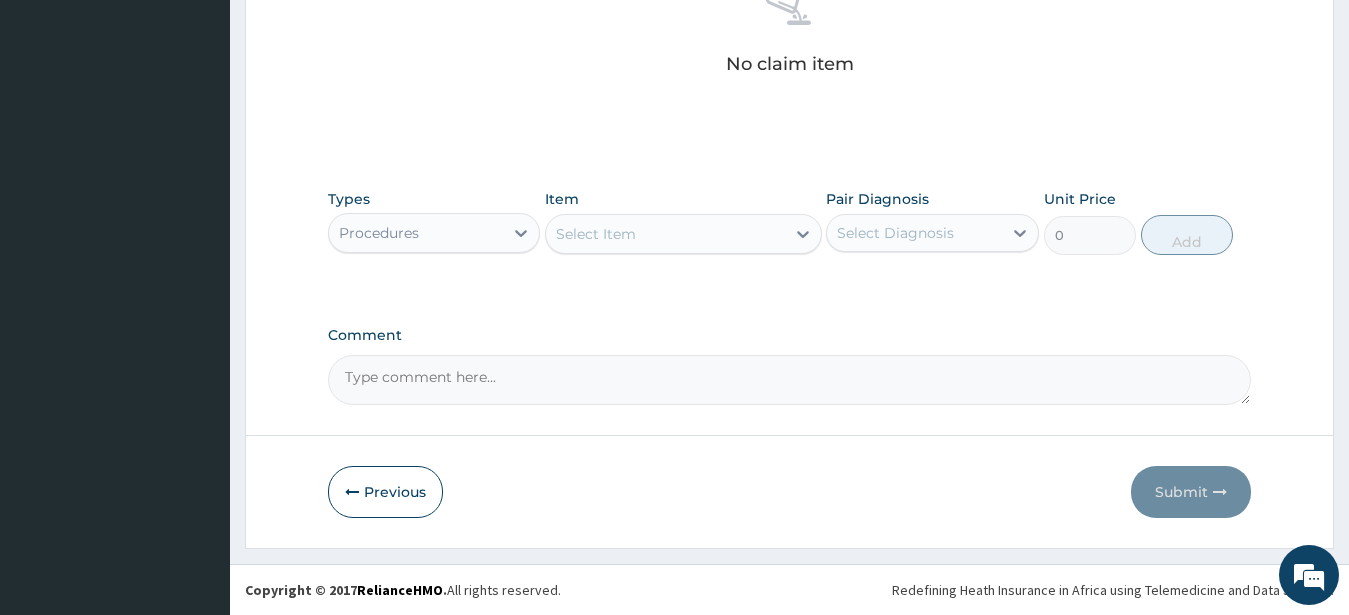 click on "Select Item" at bounding box center [596, 234] 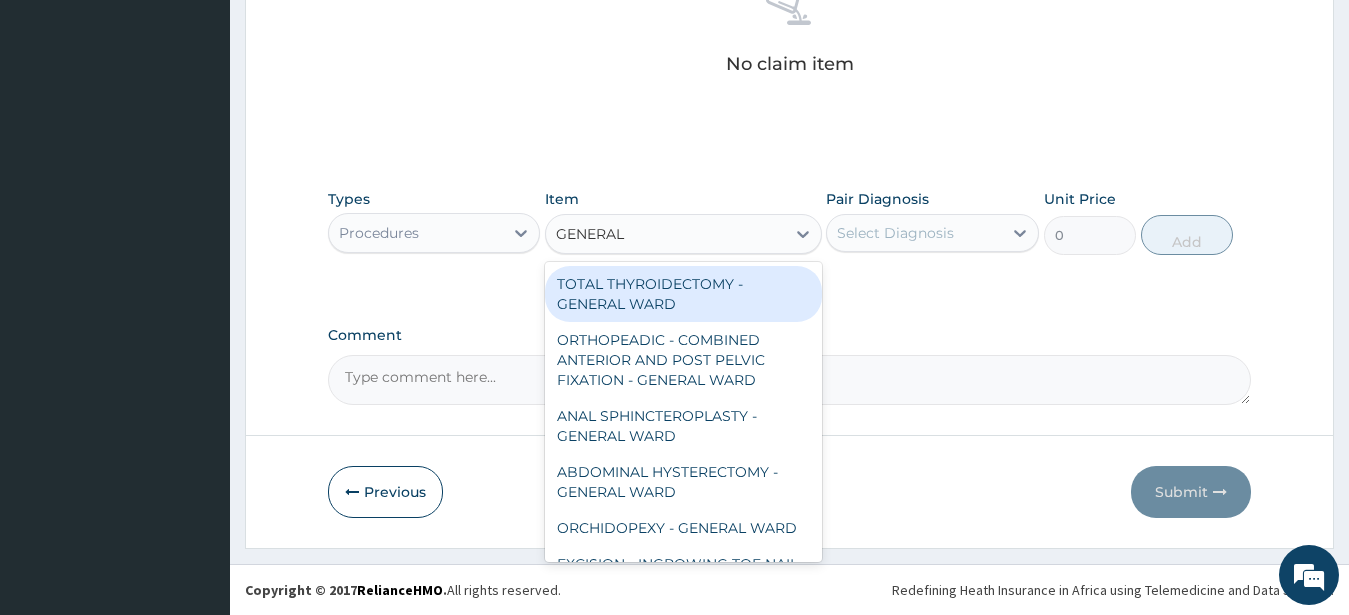 type on "GENERAL C" 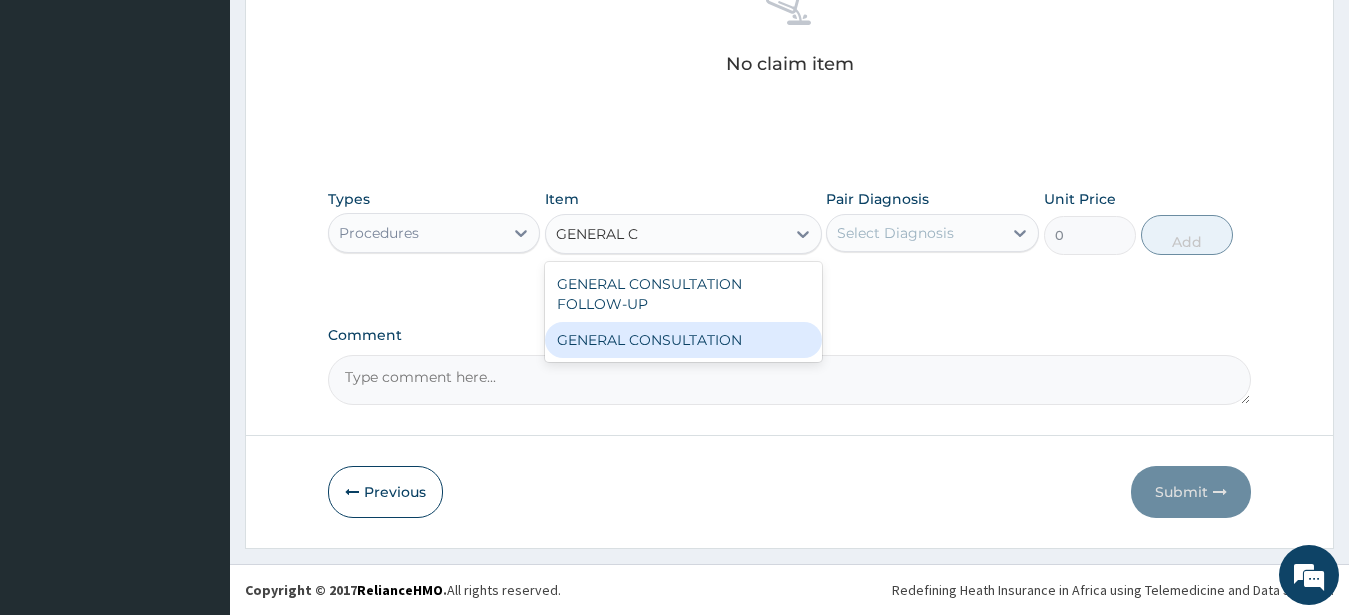 click on "GENERAL CONSULTATION" at bounding box center [683, 340] 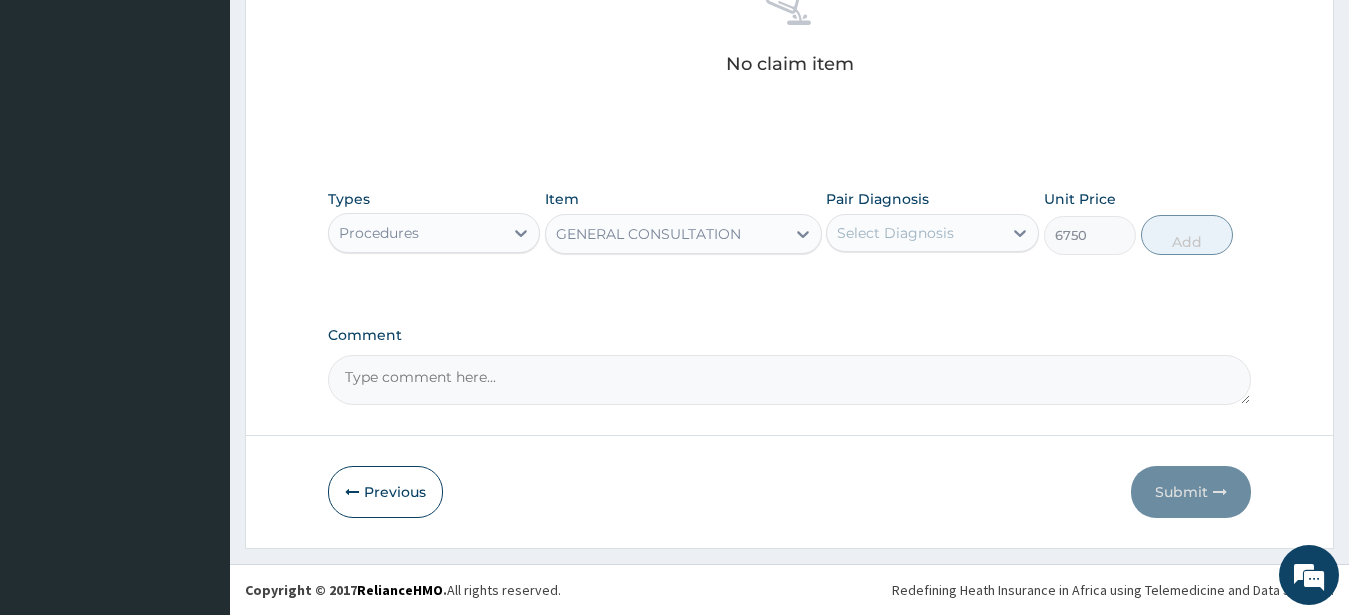 drag, startPoint x: 875, startPoint y: 221, endPoint x: 884, endPoint y: 259, distance: 39.051247 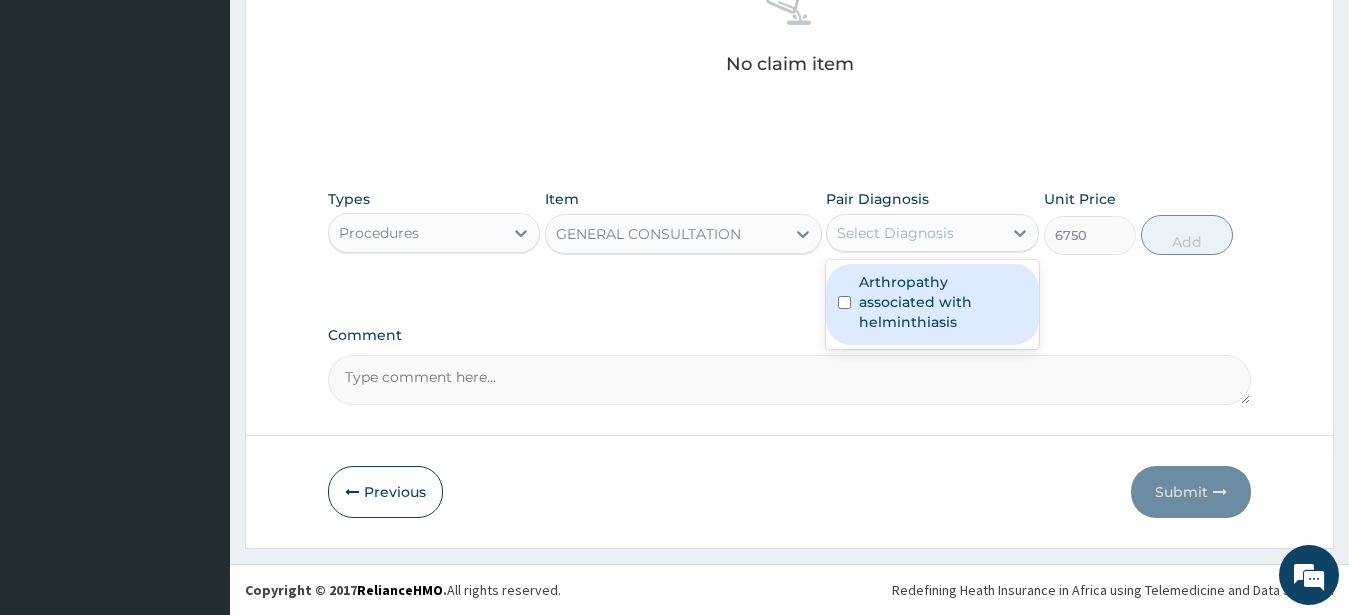 click on "Arthropathy associated with helminthiasis" at bounding box center [943, 302] 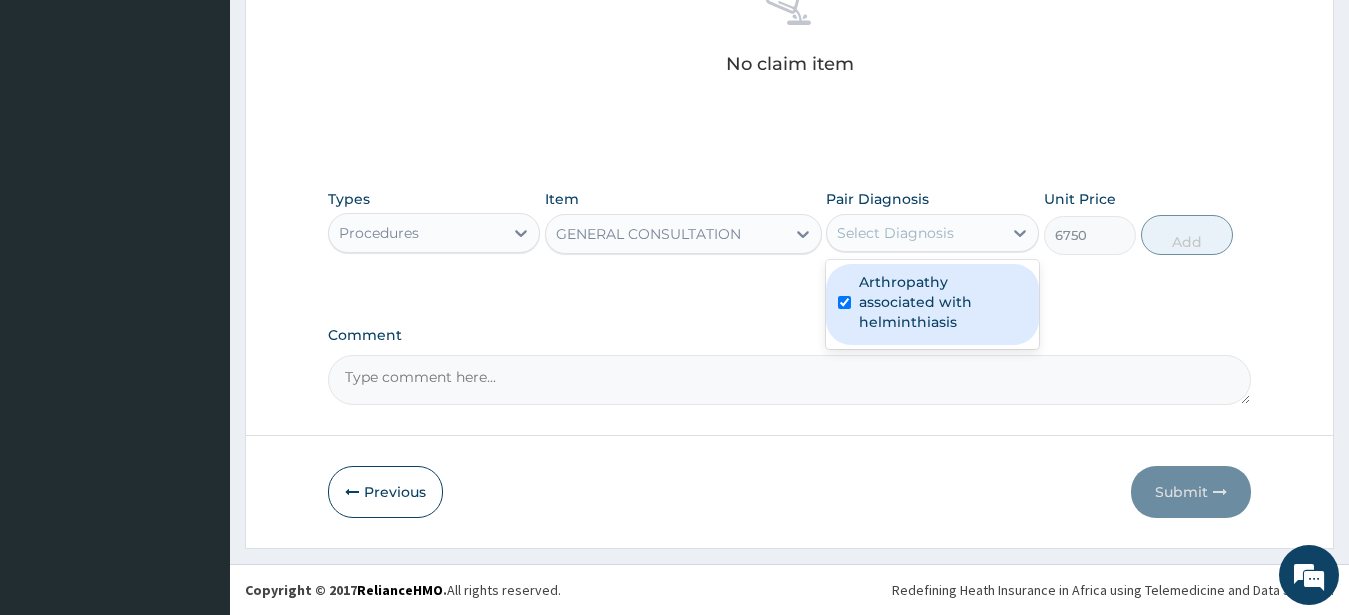 checkbox on "true" 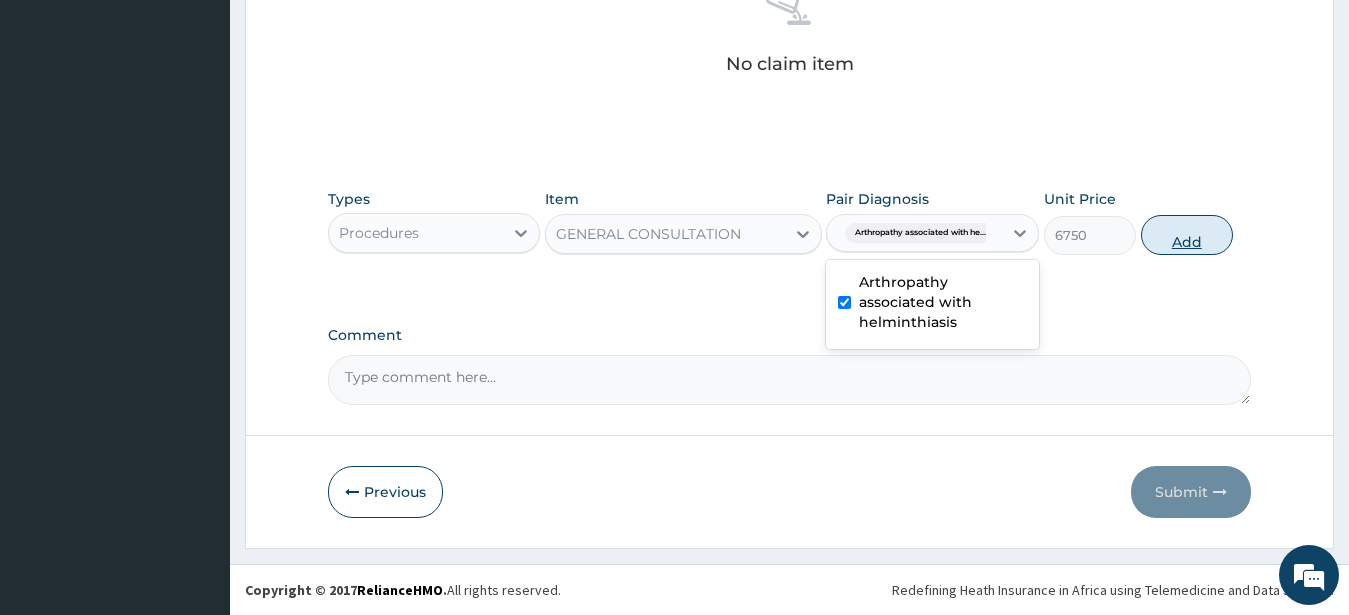 click on "Add" at bounding box center [1187, 235] 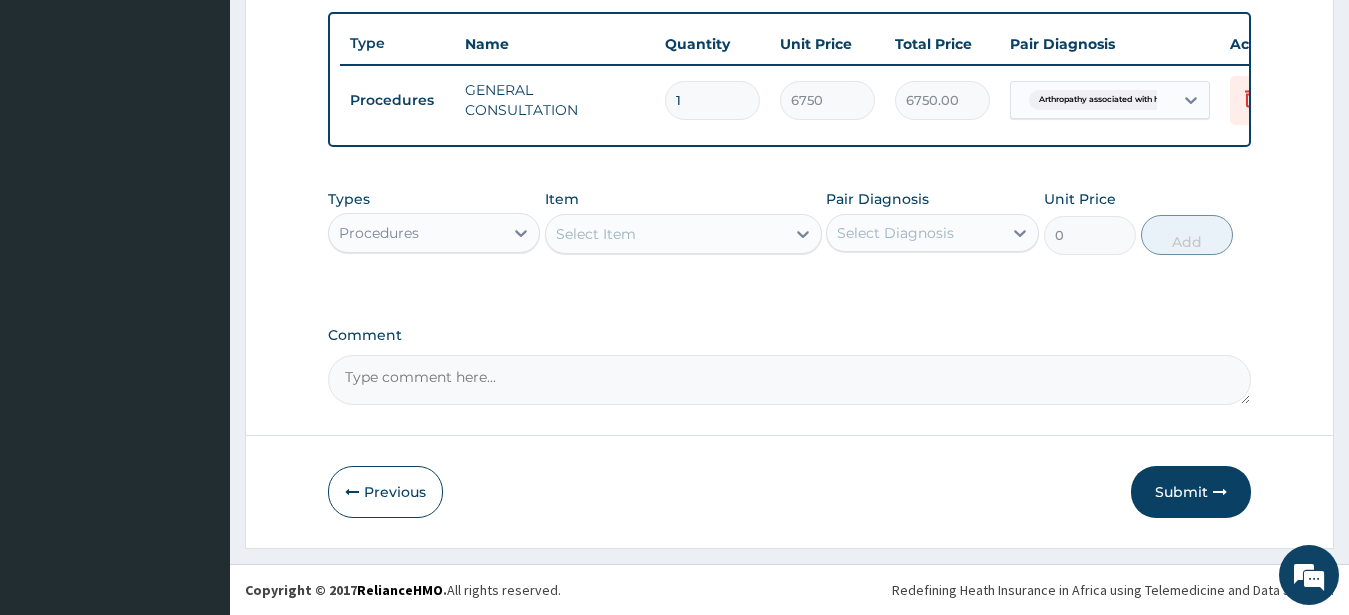 scroll, scrollTop: 749, scrollLeft: 0, axis: vertical 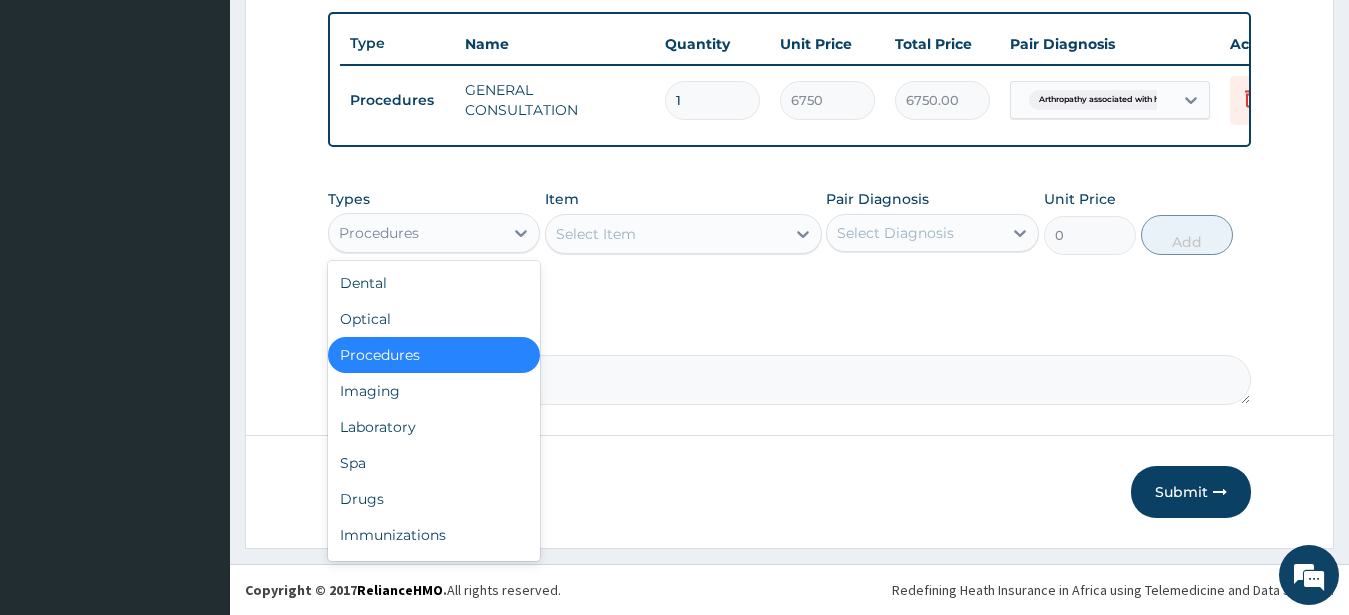 click on "Procedures" at bounding box center [379, 233] 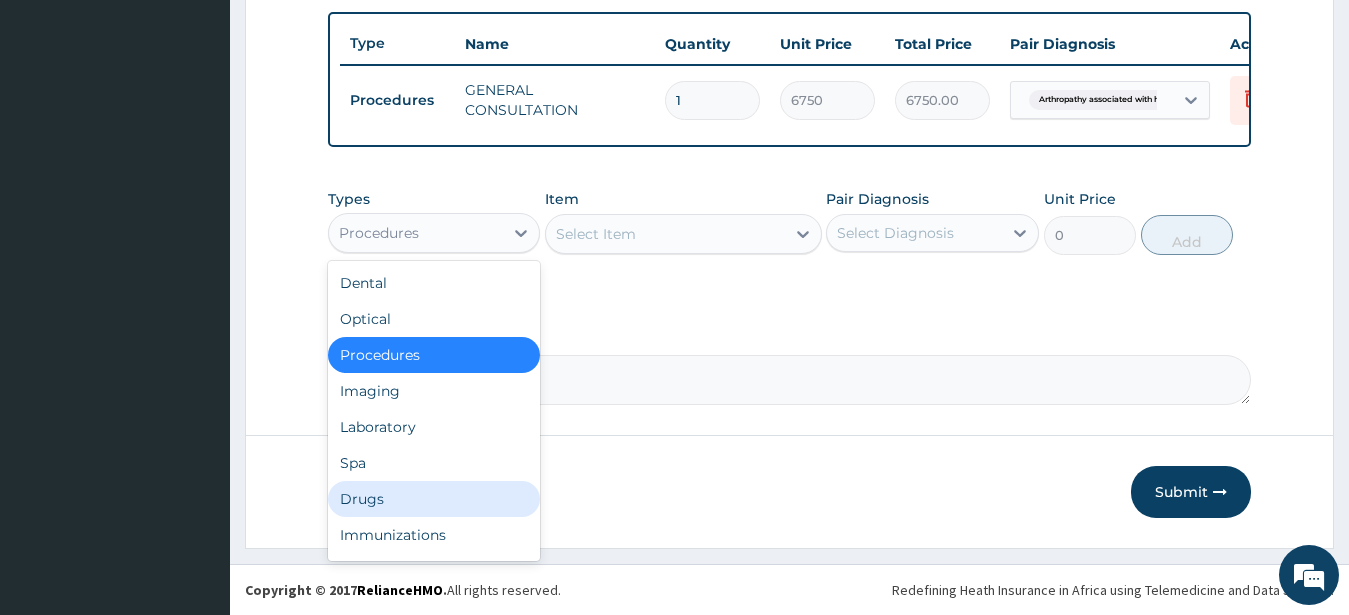 click on "Drugs" at bounding box center [434, 499] 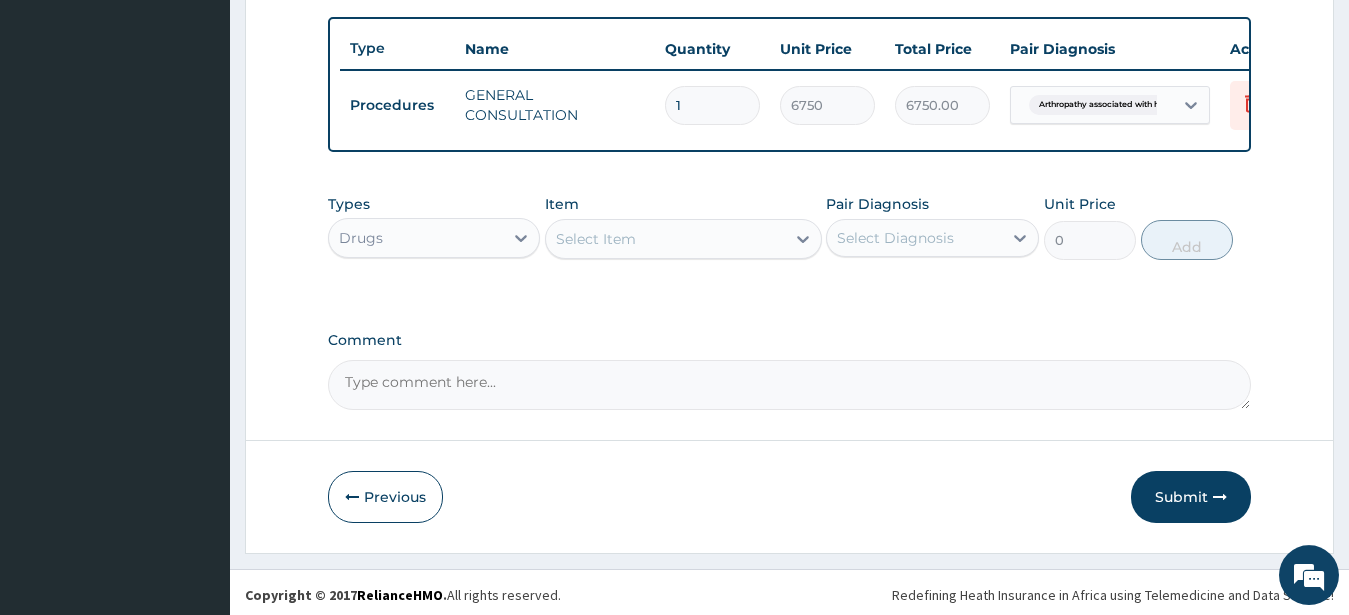 scroll, scrollTop: 749, scrollLeft: 0, axis: vertical 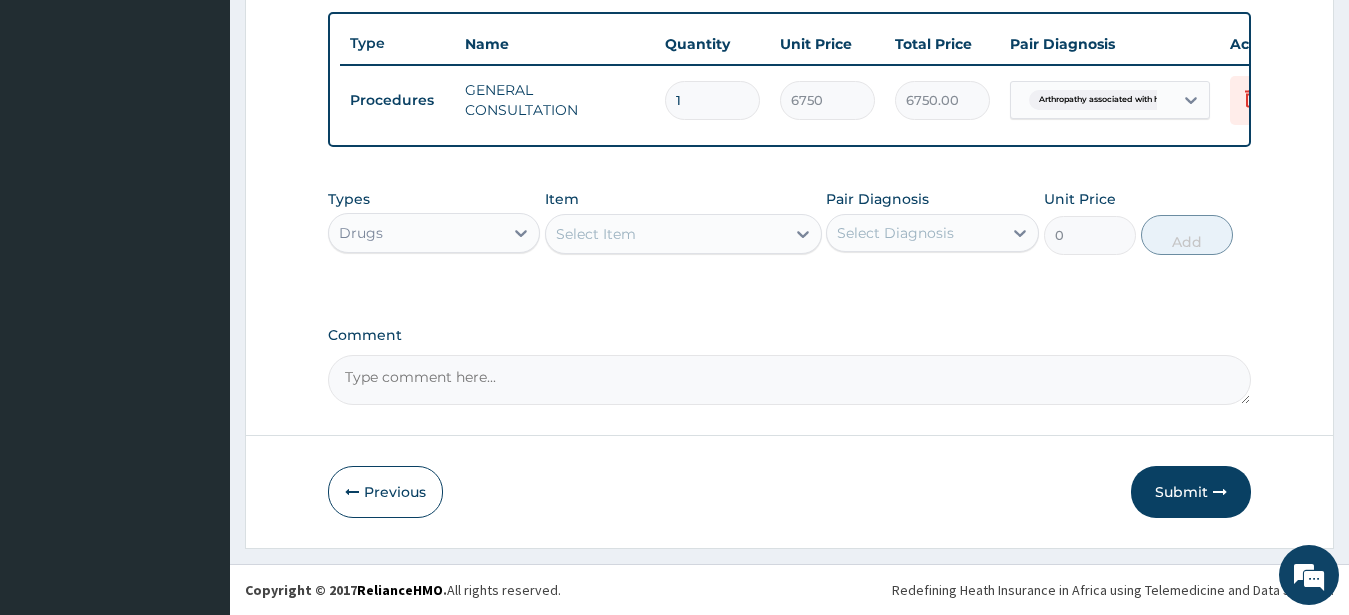 click on "Select Item" at bounding box center [596, 234] 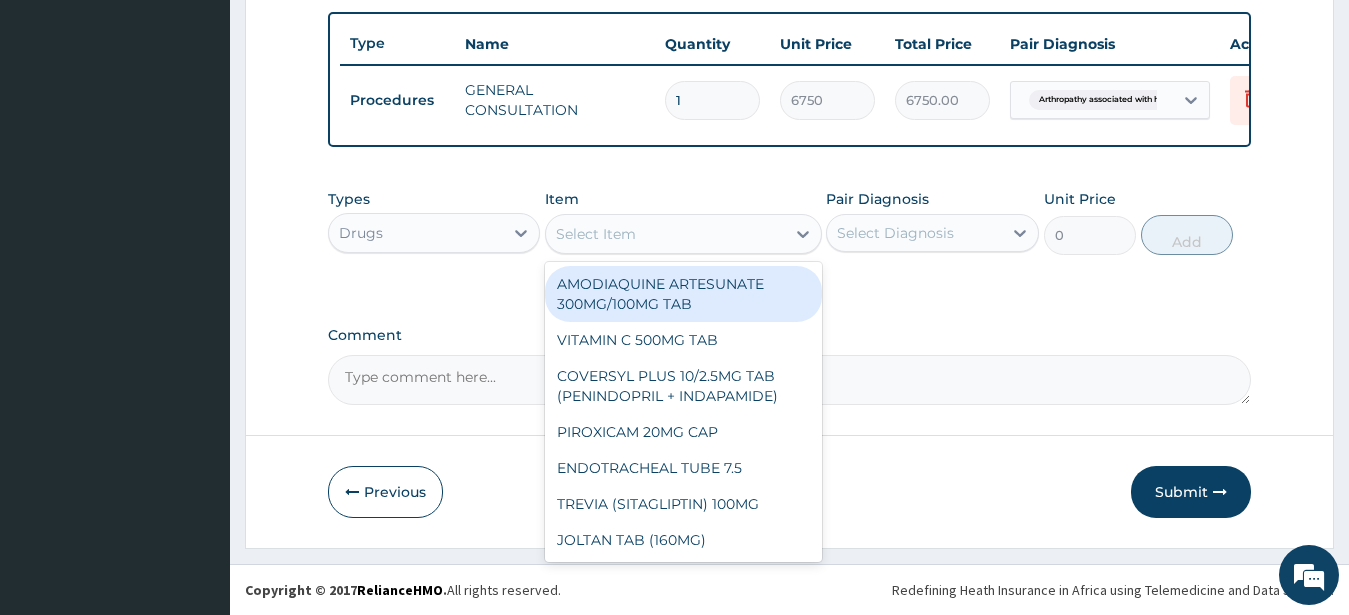 paste on "ALBENDAZOLE SUSP" 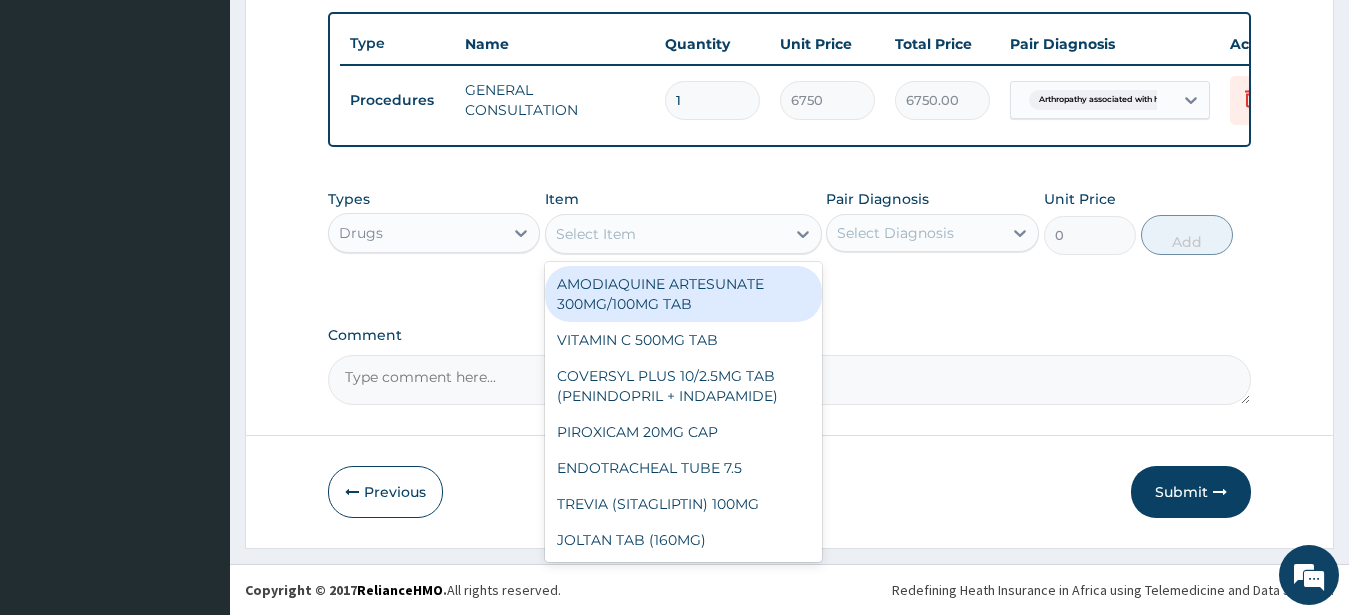 type on "ALBENDAZOLE SUSP" 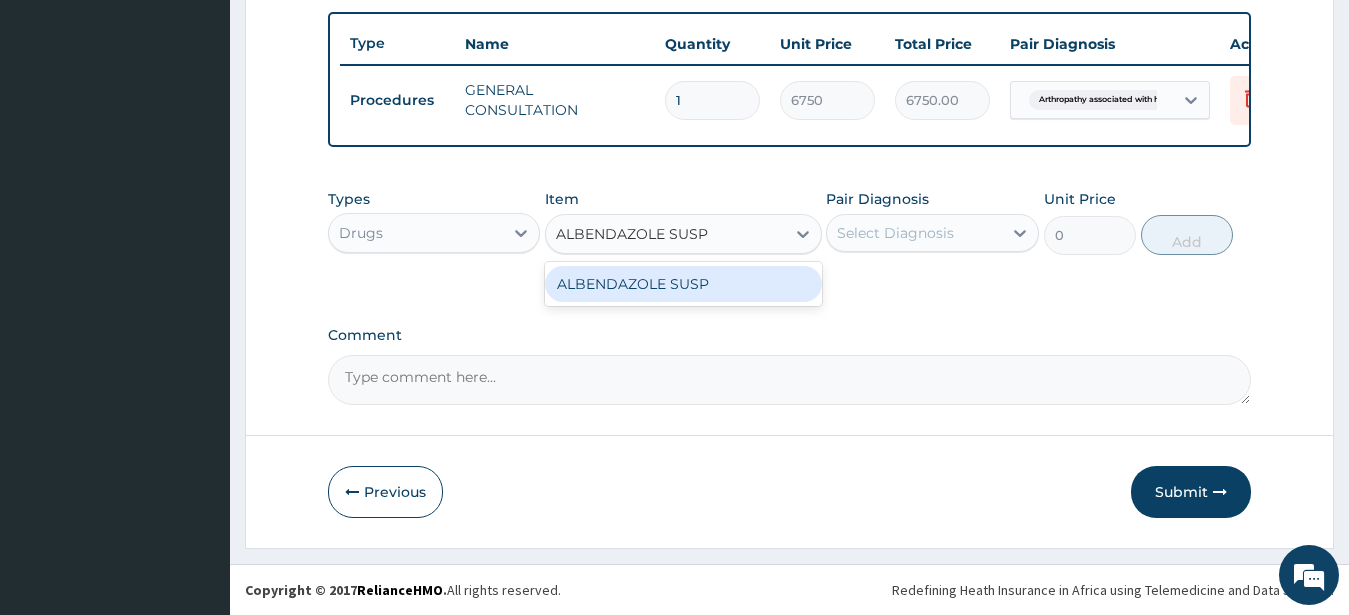 drag, startPoint x: 688, startPoint y: 289, endPoint x: 700, endPoint y: 289, distance: 12 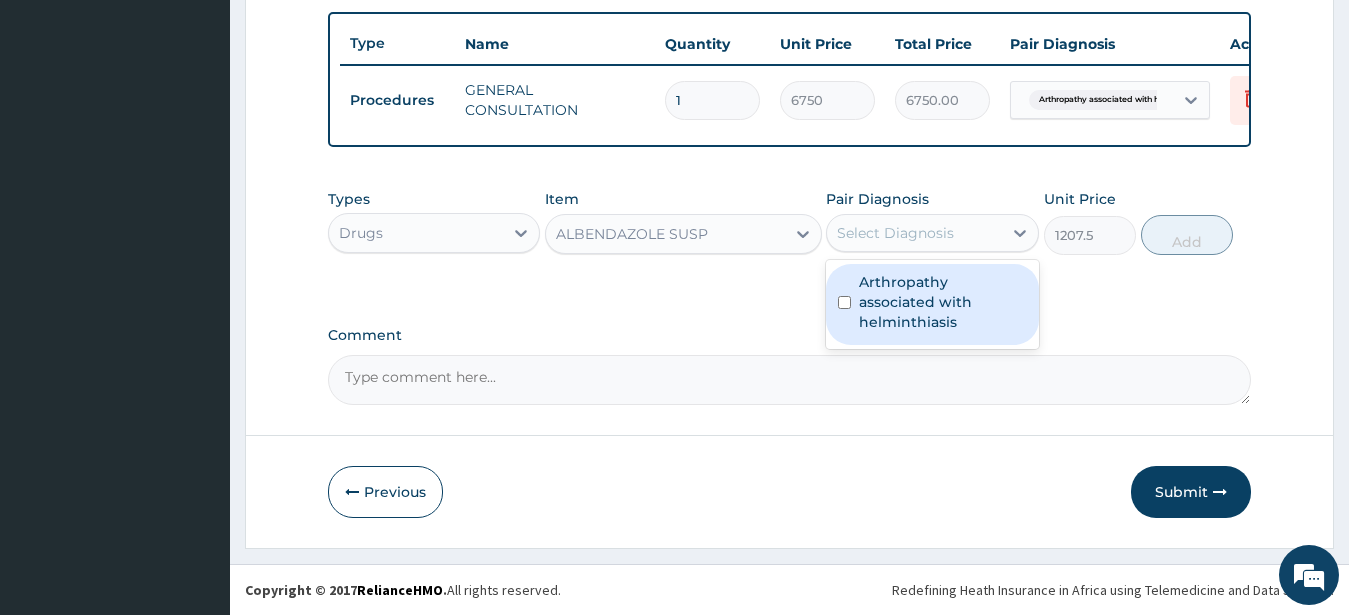 drag, startPoint x: 900, startPoint y: 230, endPoint x: 914, endPoint y: 285, distance: 56.753853 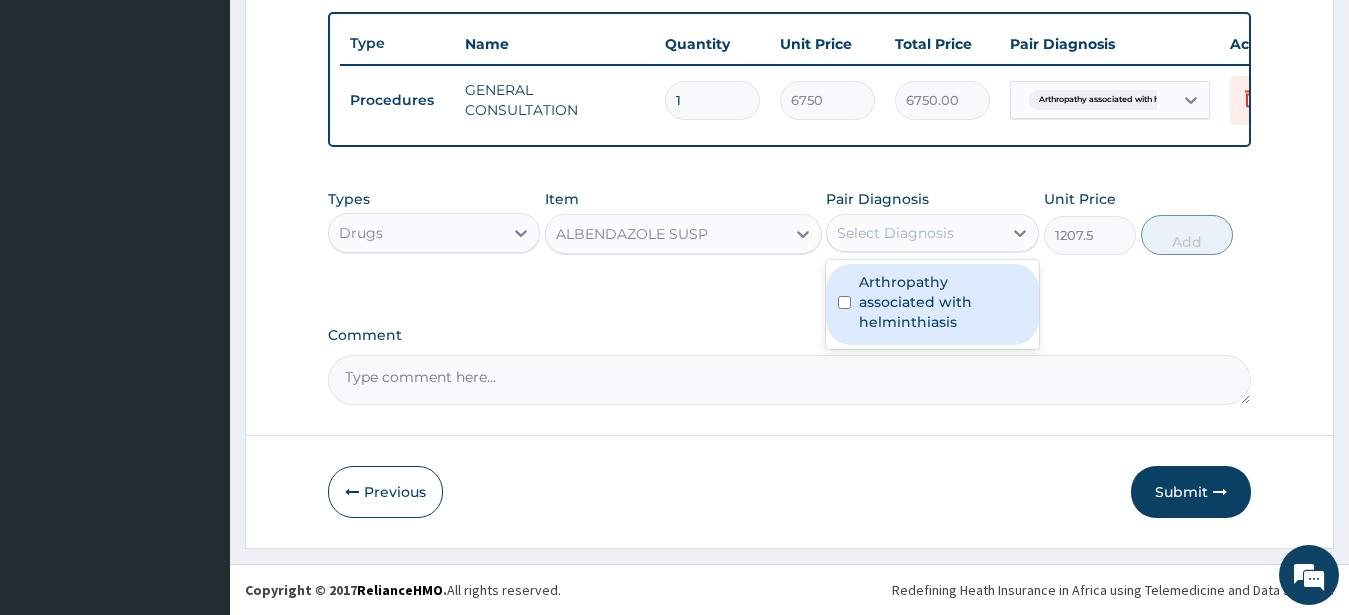 click on "Select Diagnosis" at bounding box center [895, 233] 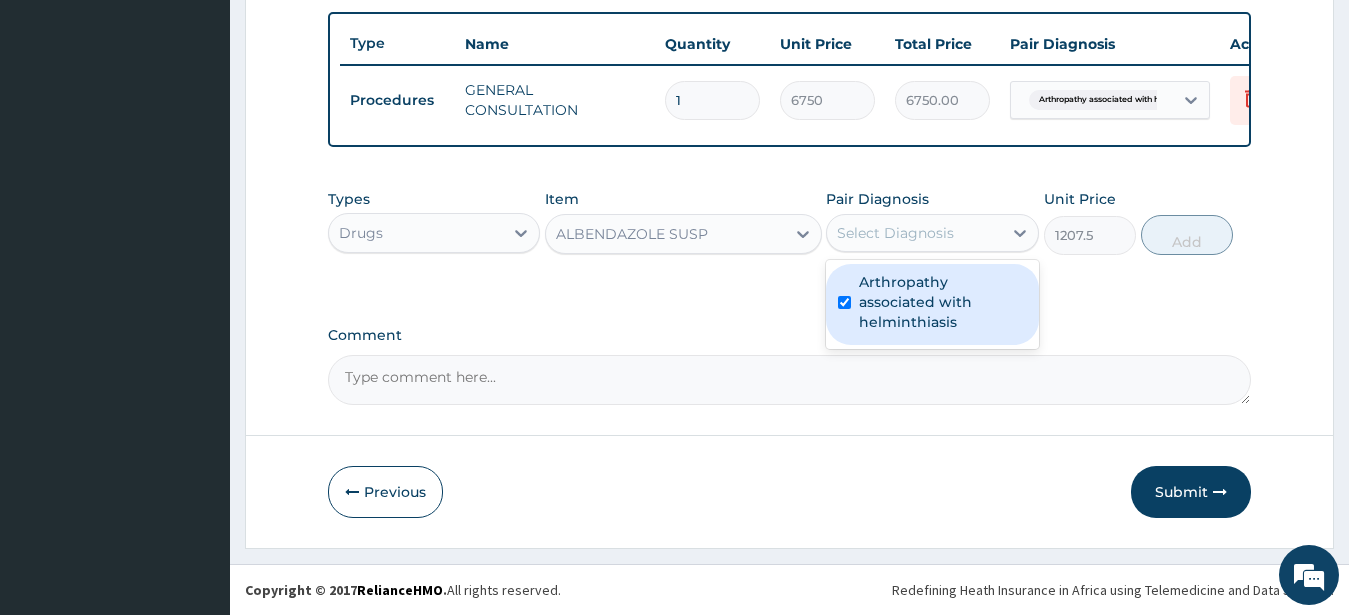 checkbox on "true" 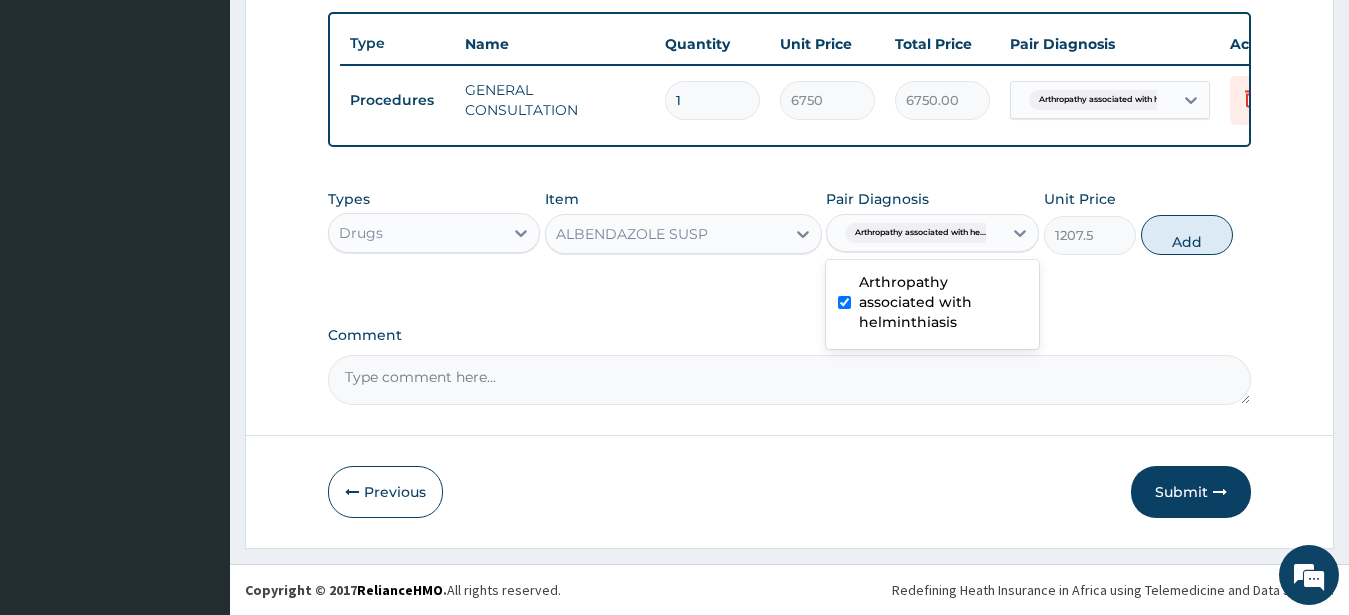 drag, startPoint x: 1193, startPoint y: 231, endPoint x: 1188, endPoint y: 245, distance: 14.866069 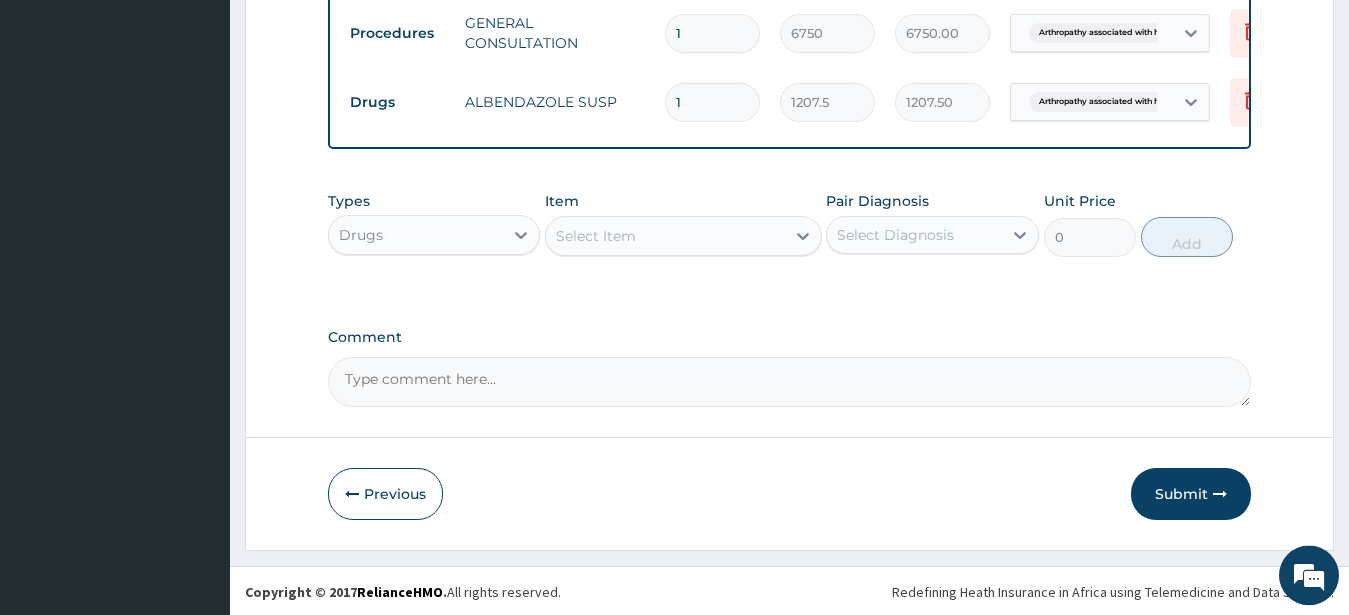 scroll, scrollTop: 818, scrollLeft: 0, axis: vertical 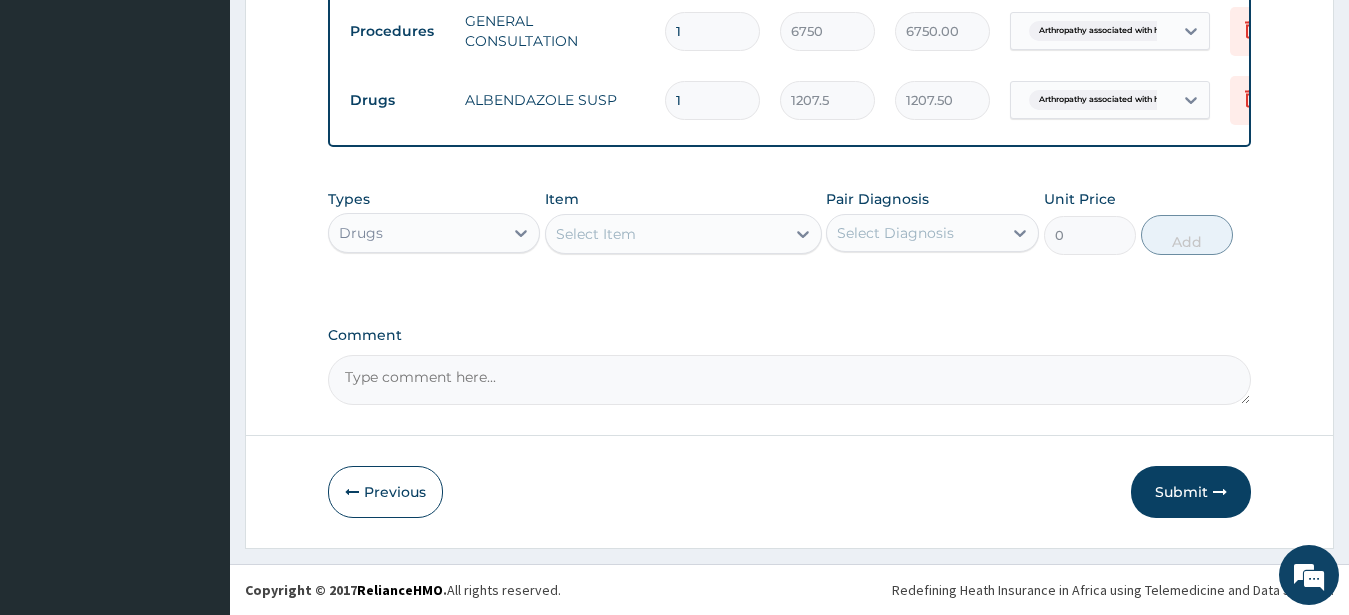 click on "Submit" at bounding box center [1191, 492] 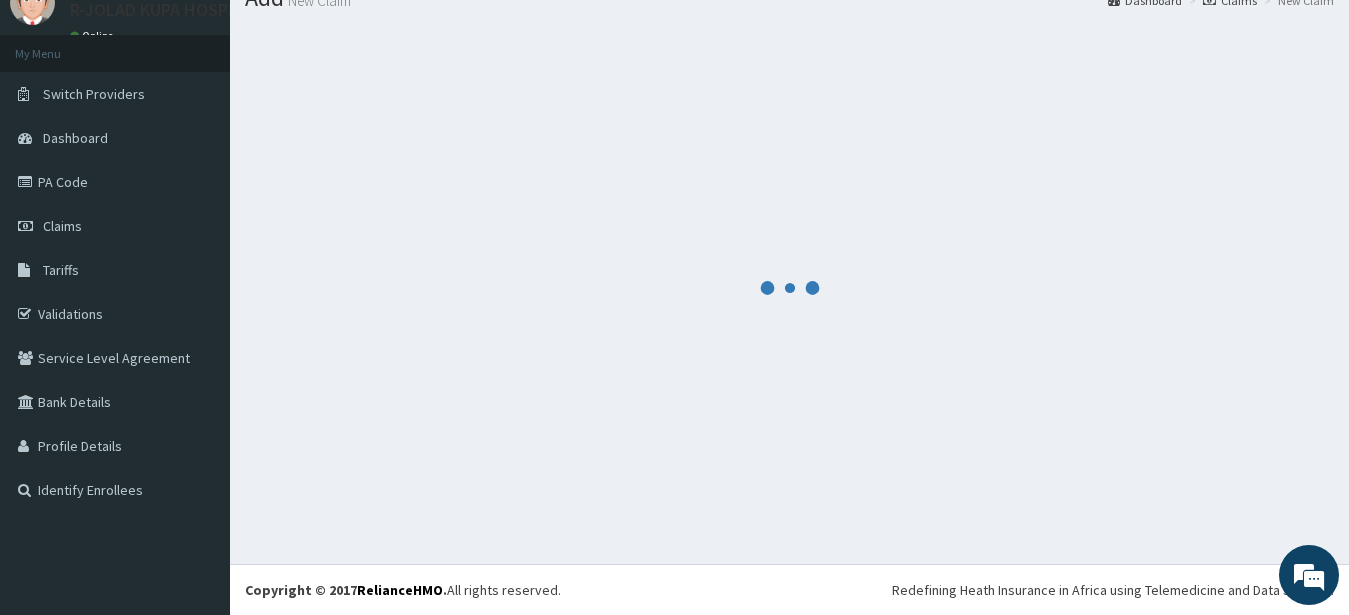 scroll, scrollTop: 80, scrollLeft: 0, axis: vertical 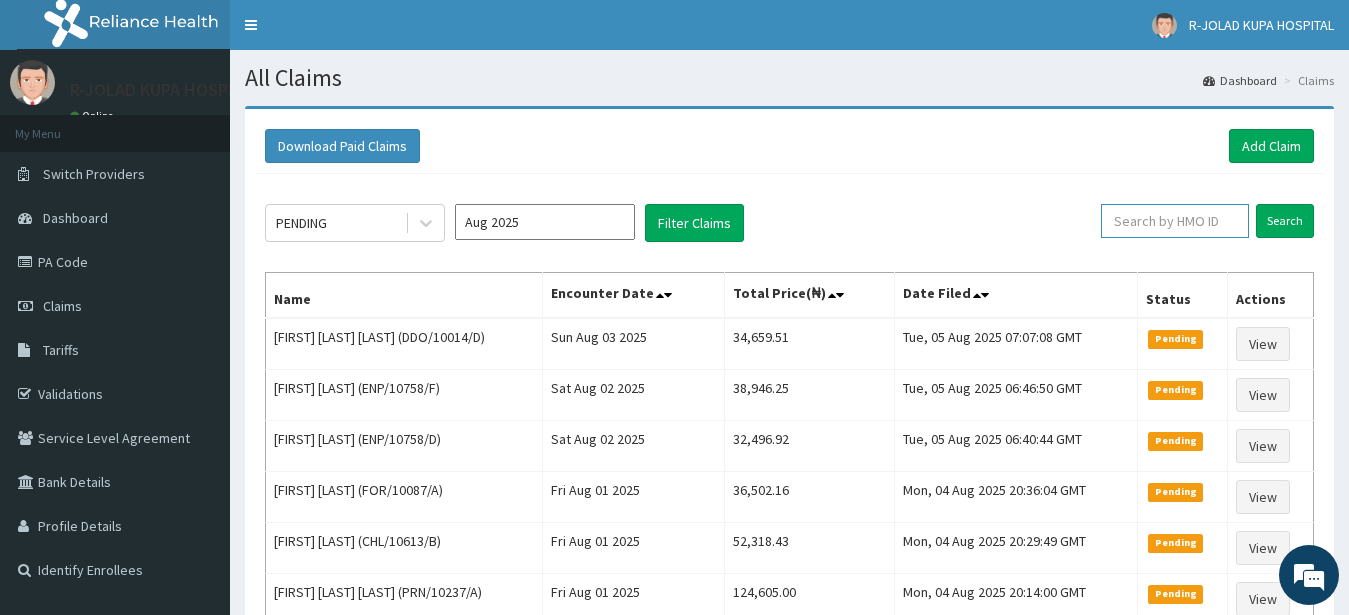 paste on "LBP/10313/B" 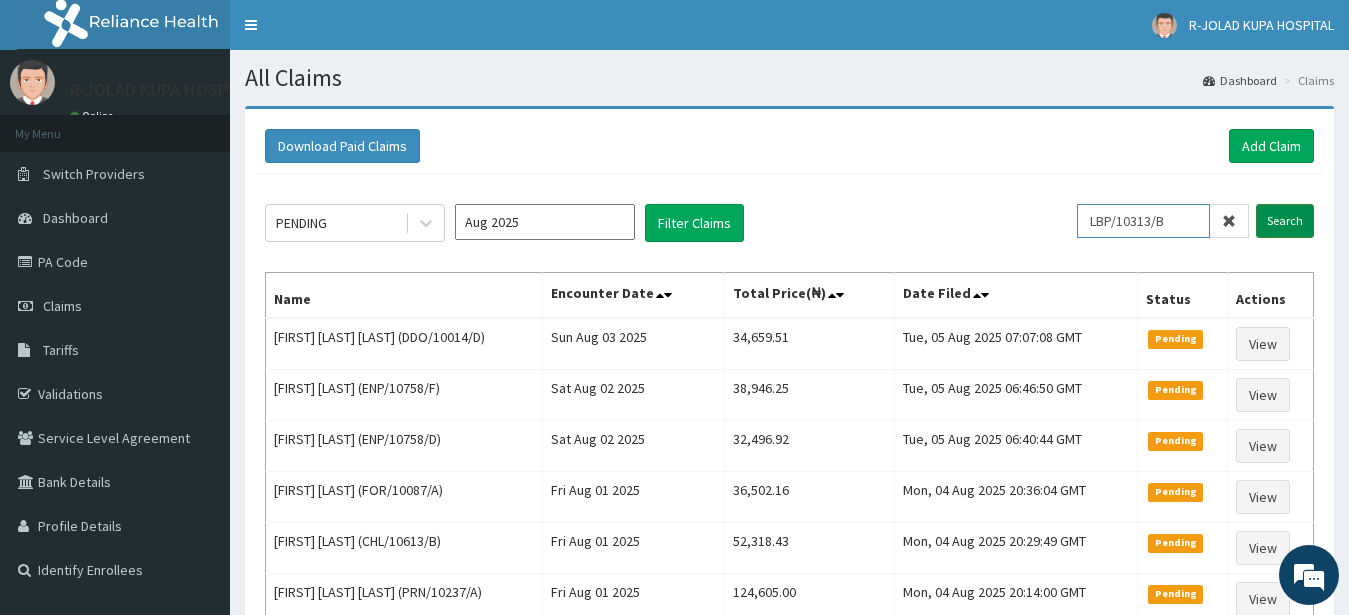 type on "LBP/10313/B" 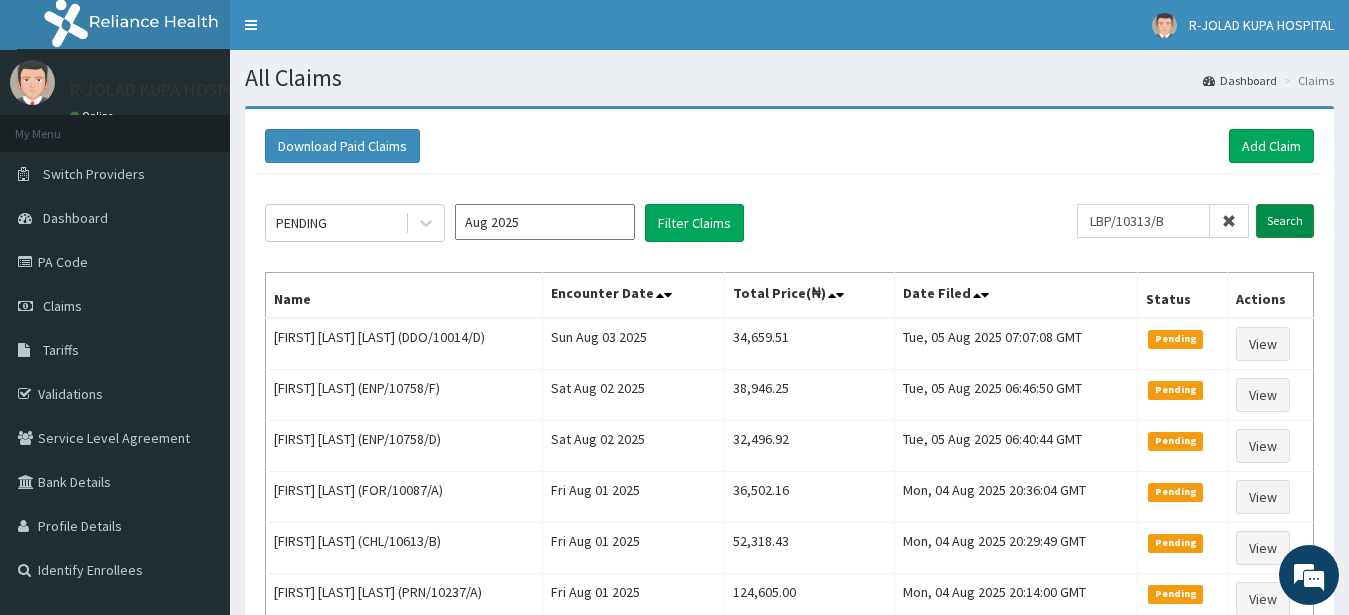 click on "Search" at bounding box center (1285, 221) 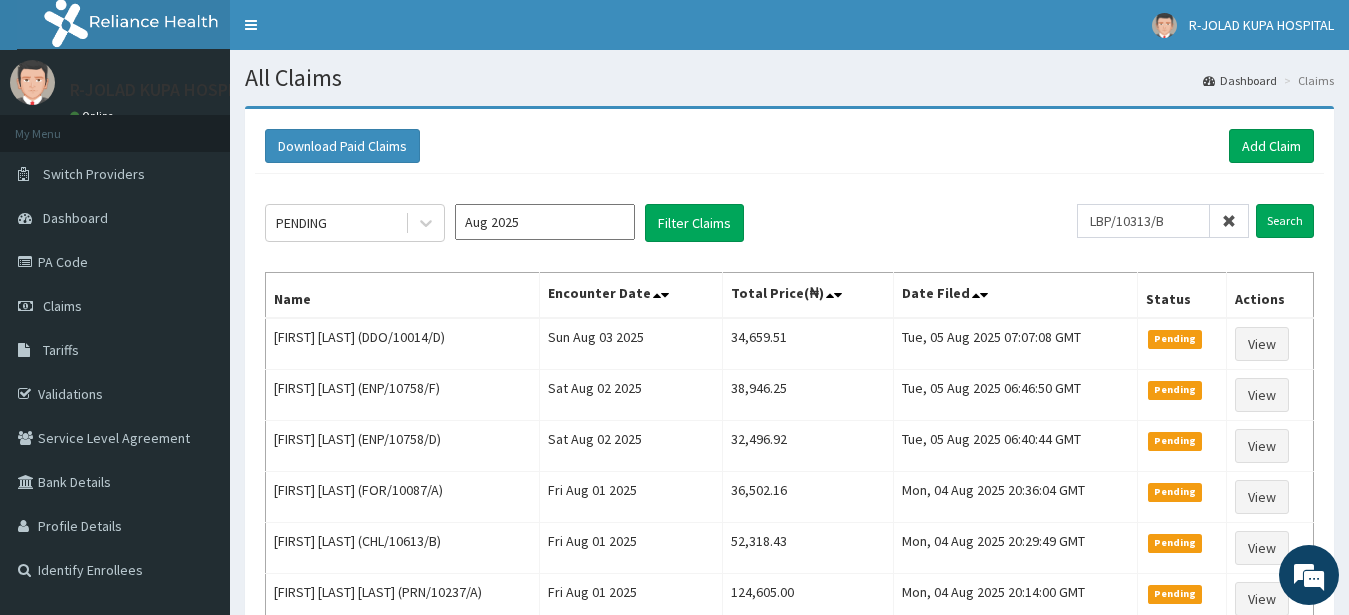 scroll, scrollTop: 0, scrollLeft: 0, axis: both 